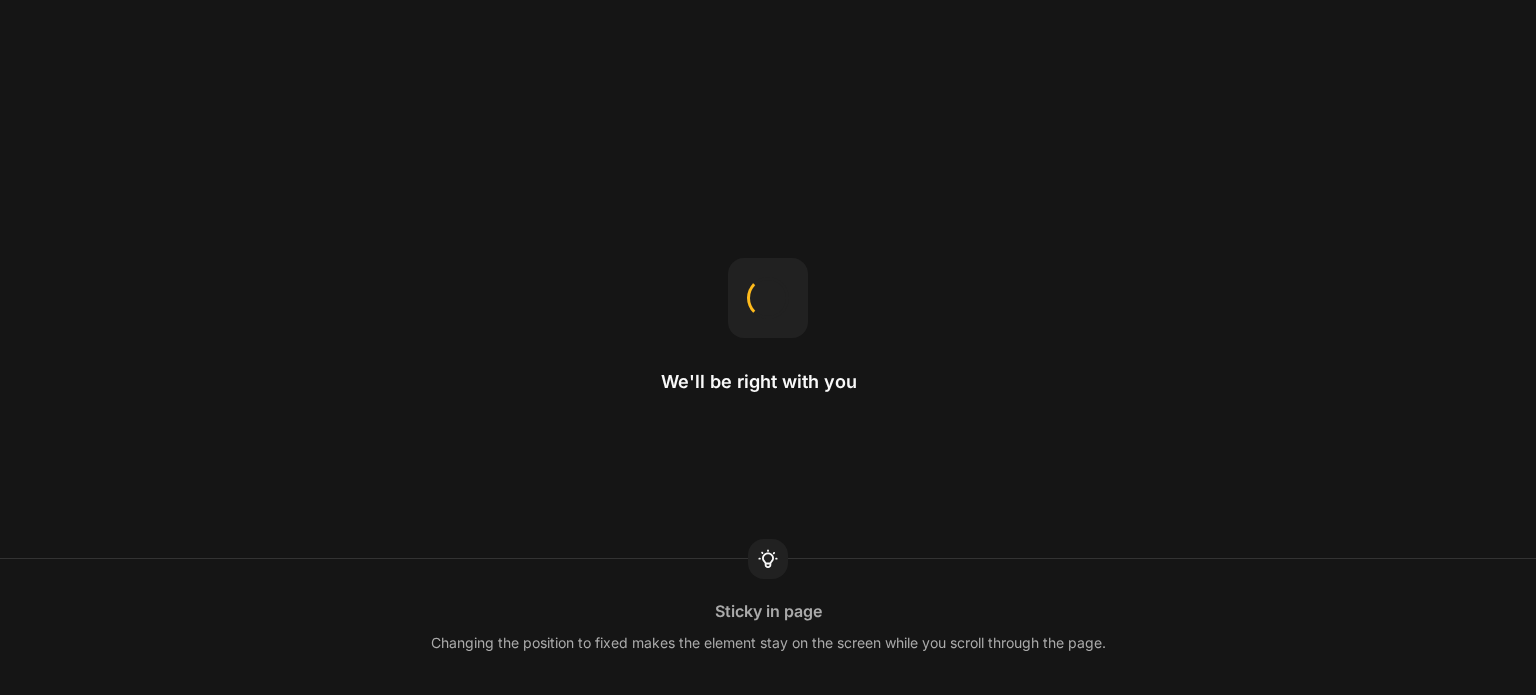 scroll, scrollTop: 0, scrollLeft: 0, axis: both 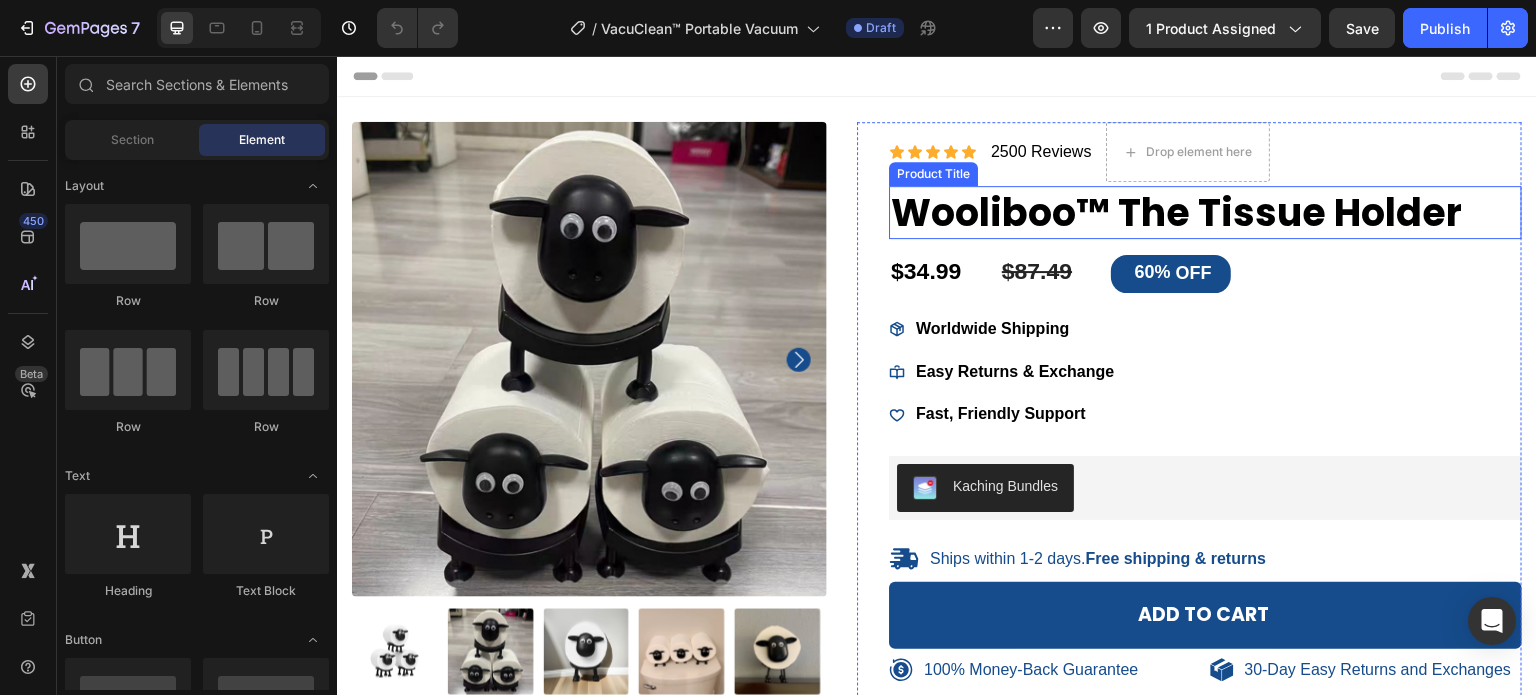 click on "Wooliboo™ The Tissue Holder" at bounding box center [1205, 212] 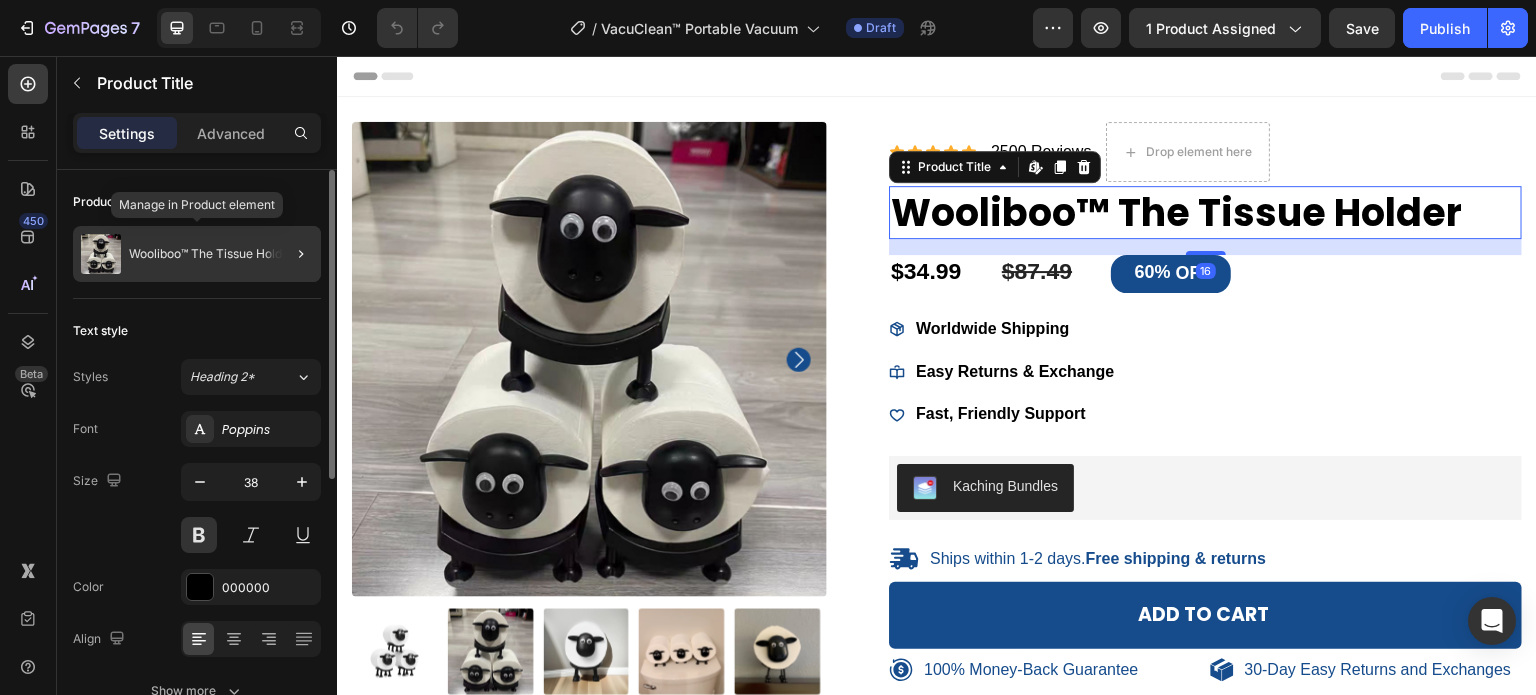click on "Wooliboo™ The Tissue Holder" at bounding box center (211, 254) 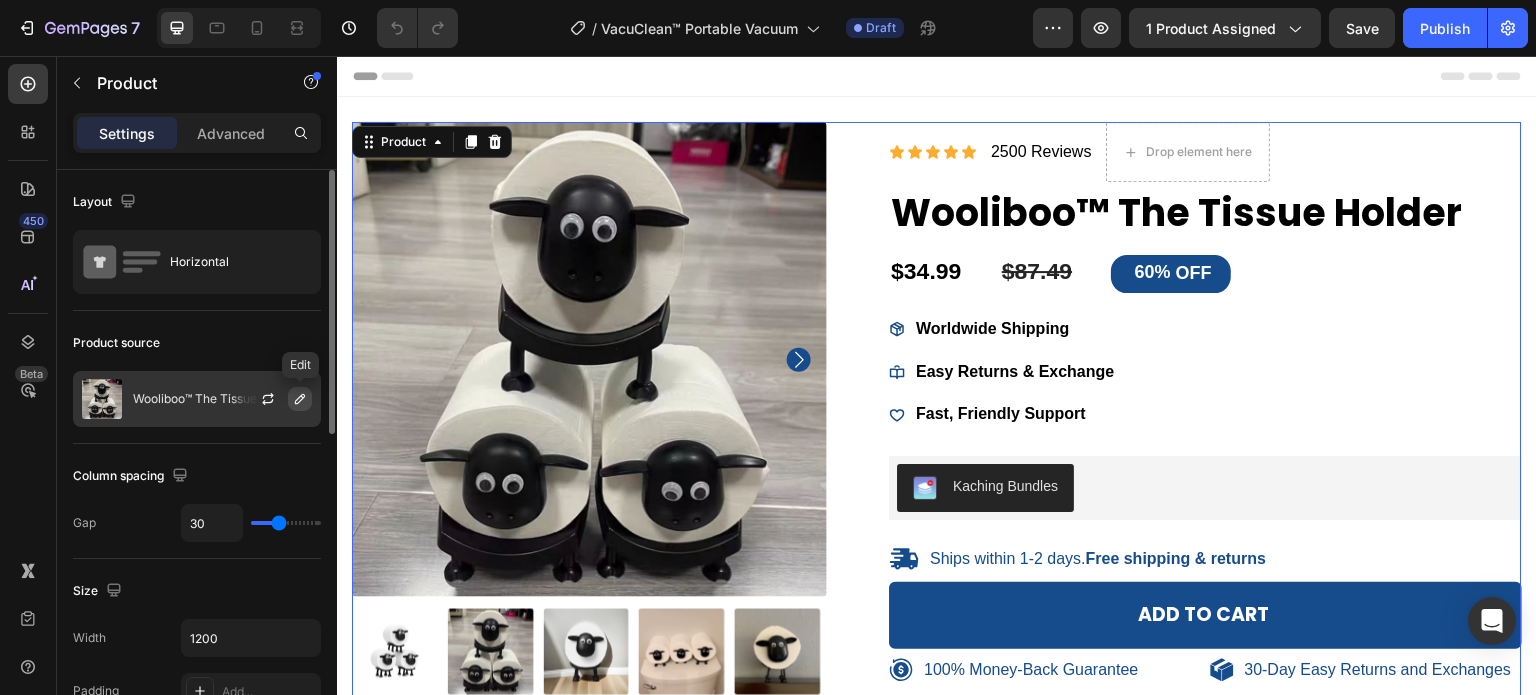 click 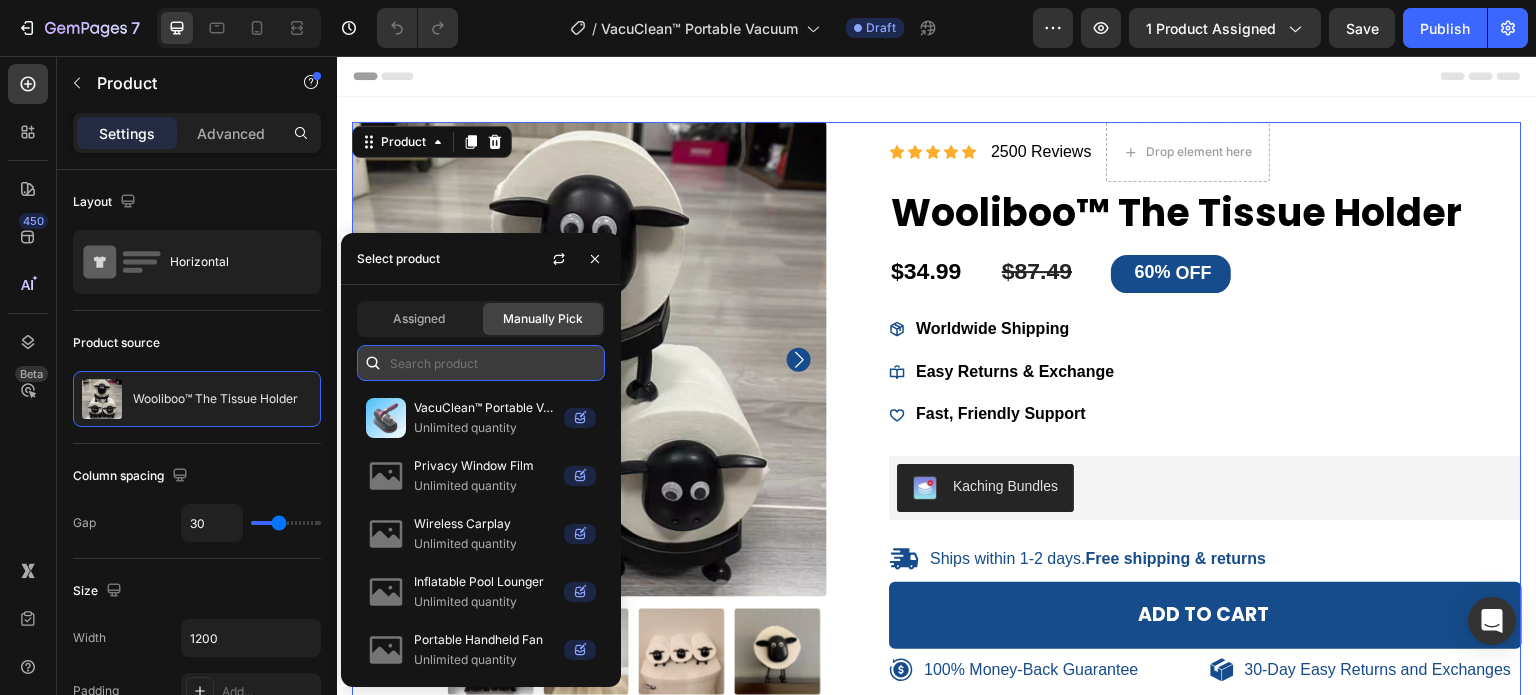 click at bounding box center [481, 363] 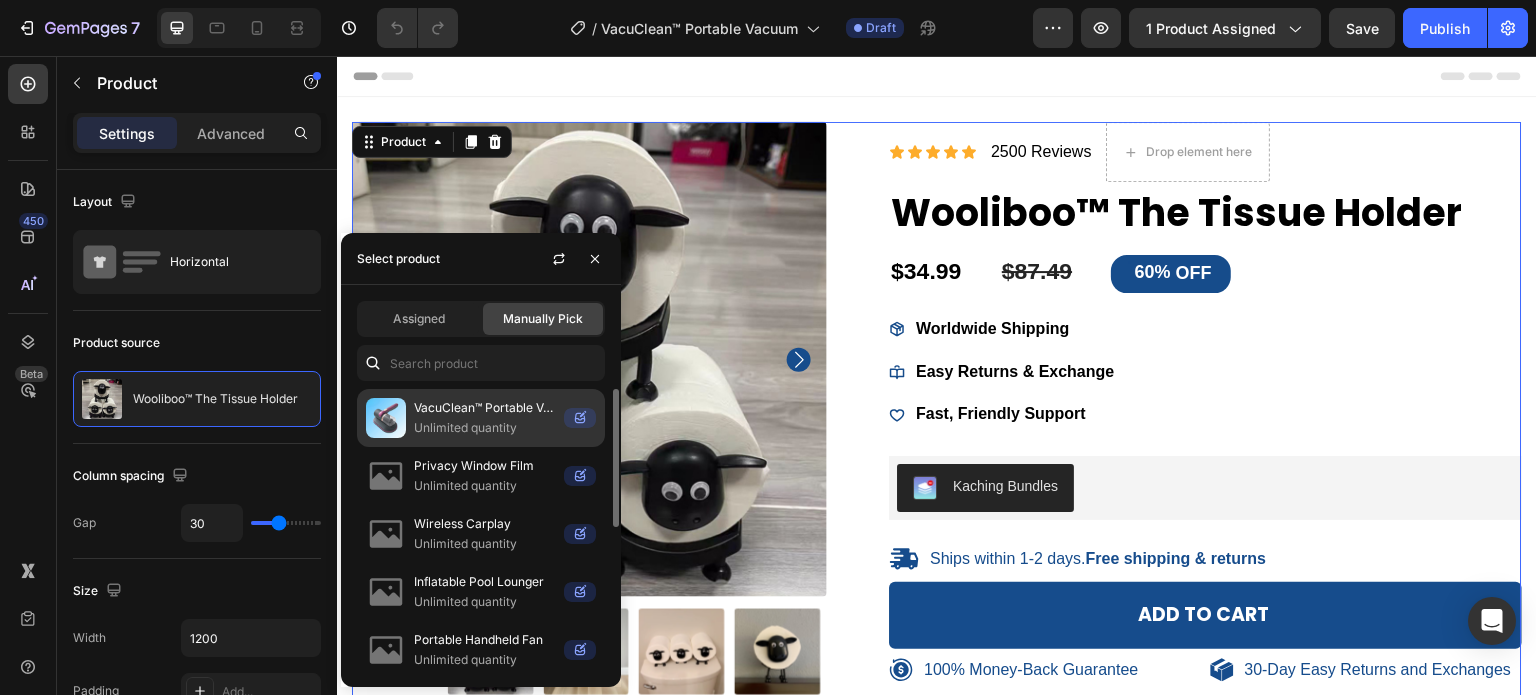 click on "VacuClean™ Portable Vacuum" at bounding box center (485, 408) 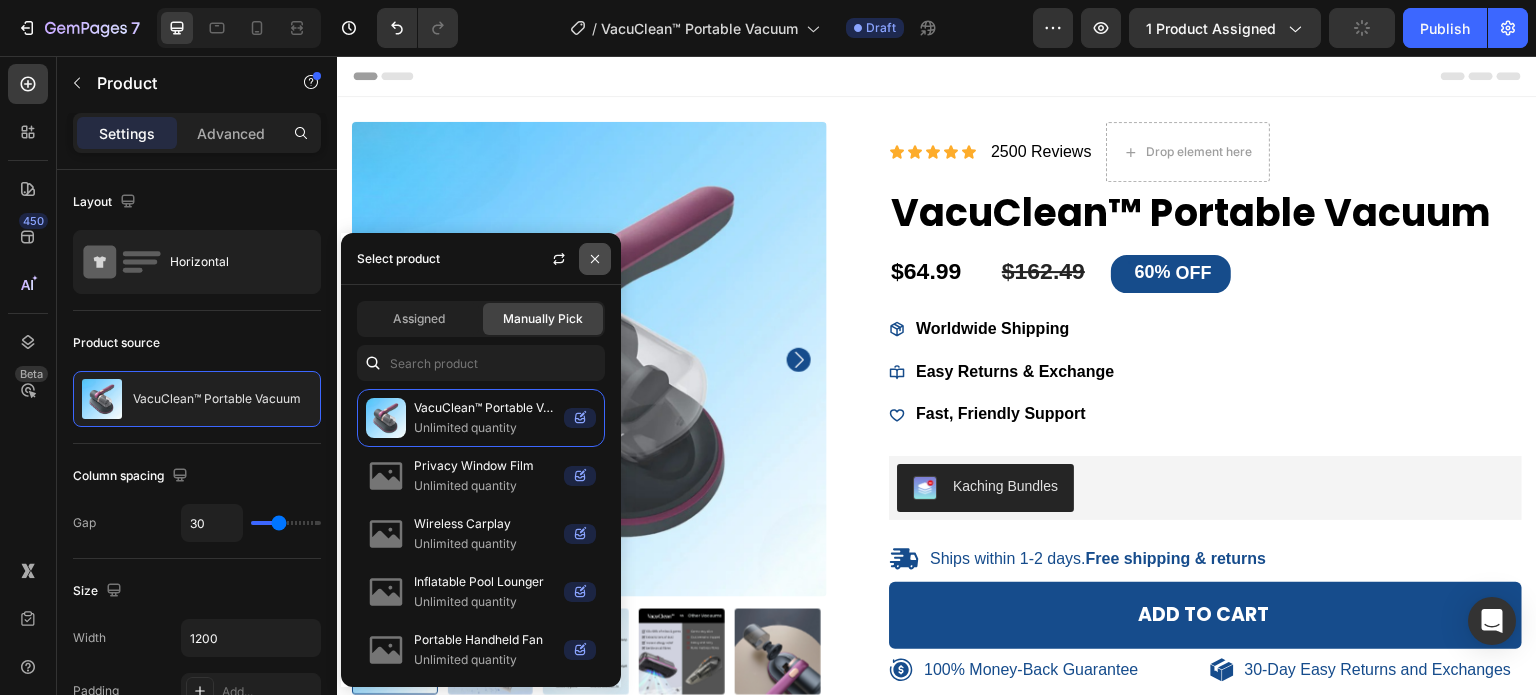 click 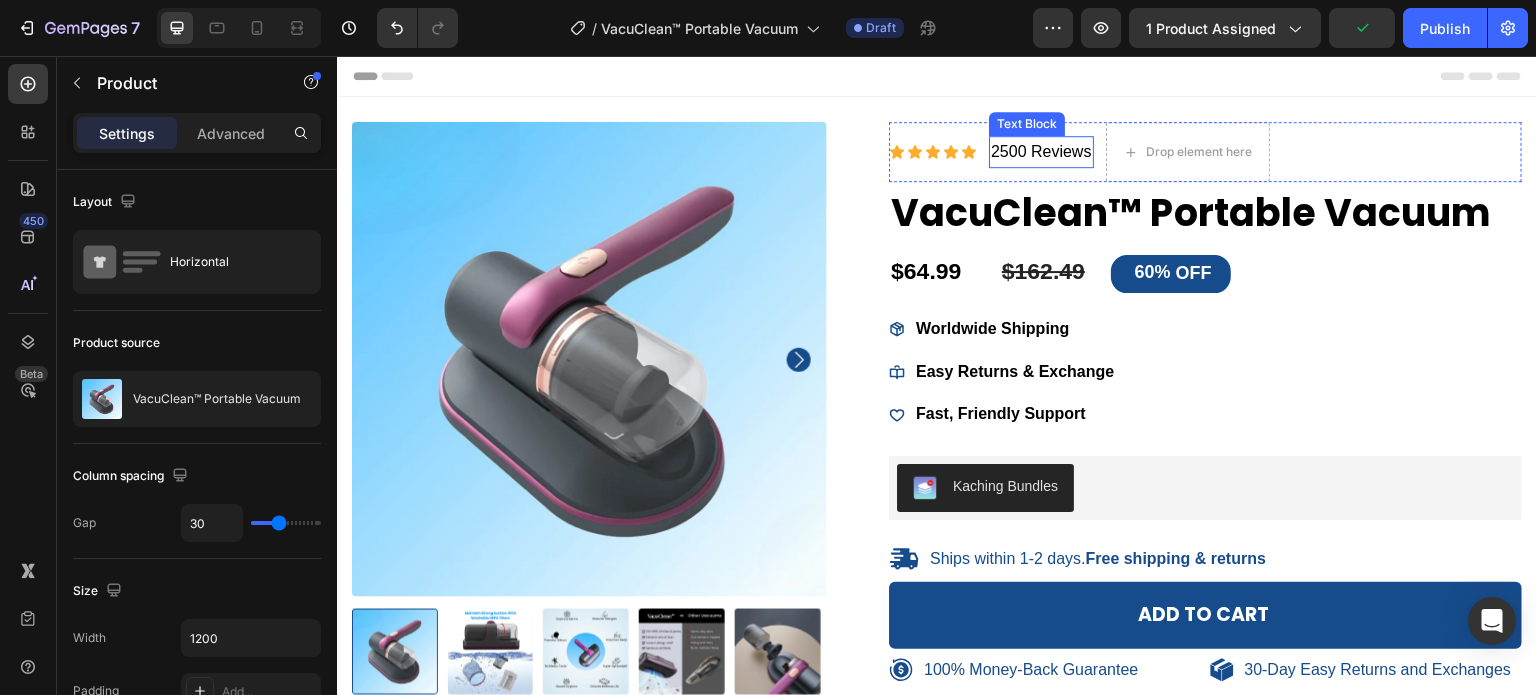 click on "2500 Reviews" at bounding box center (1041, 152) 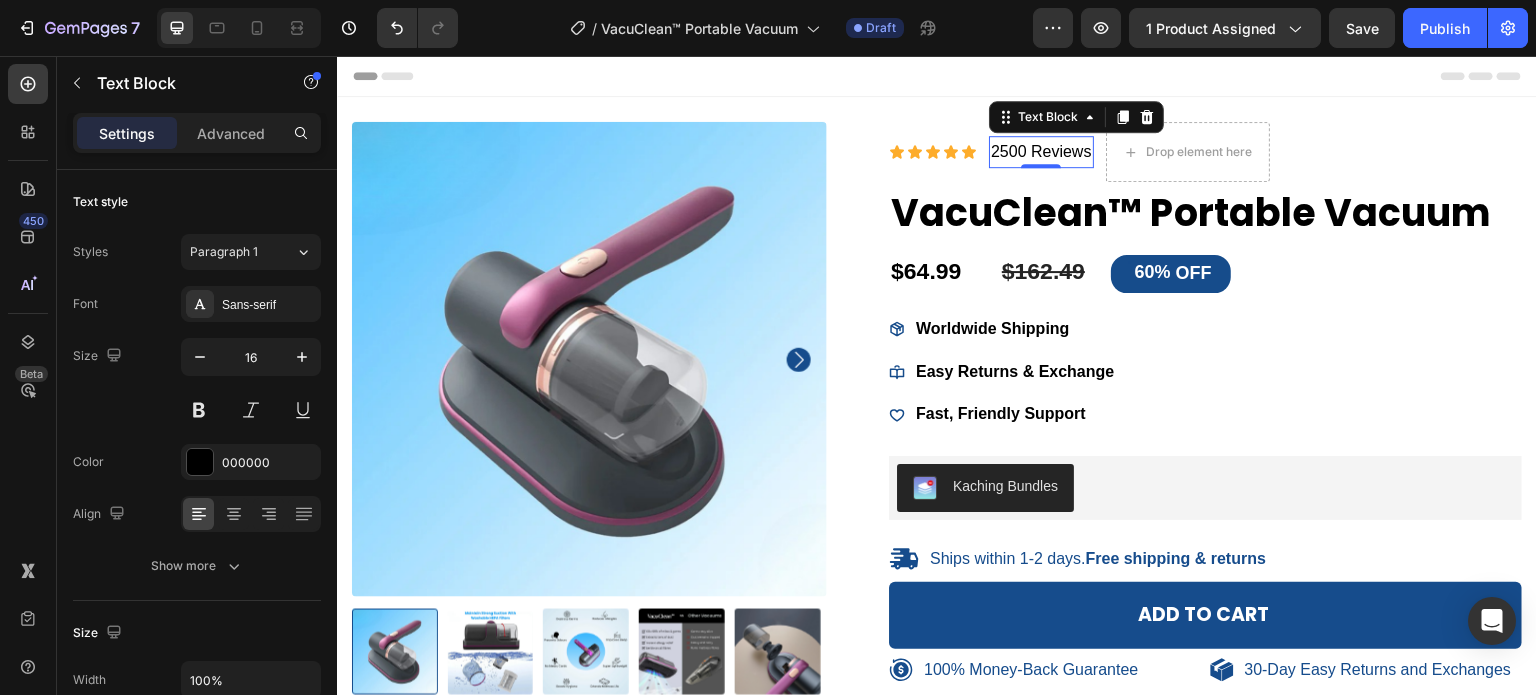 click on "2500 Reviews" at bounding box center (1041, 152) 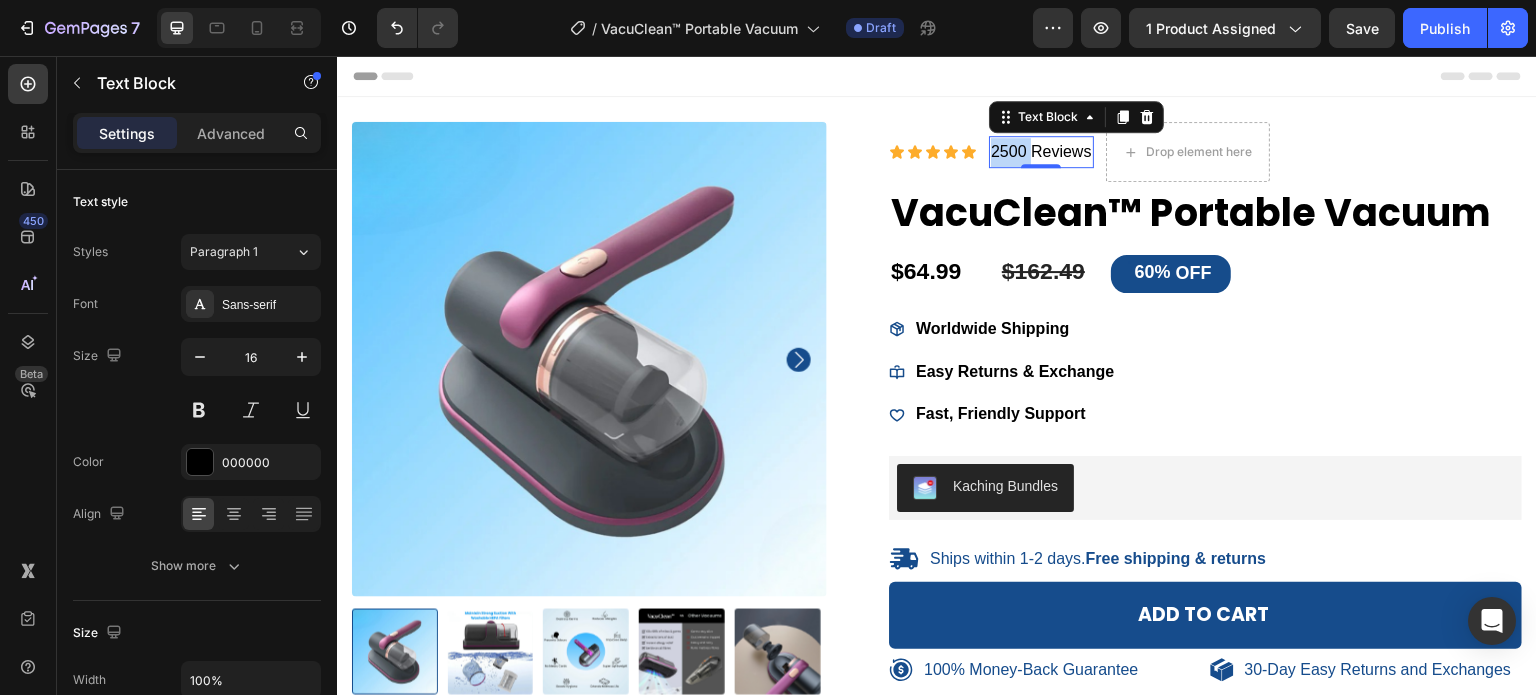 click on "2500 Reviews" at bounding box center [1041, 152] 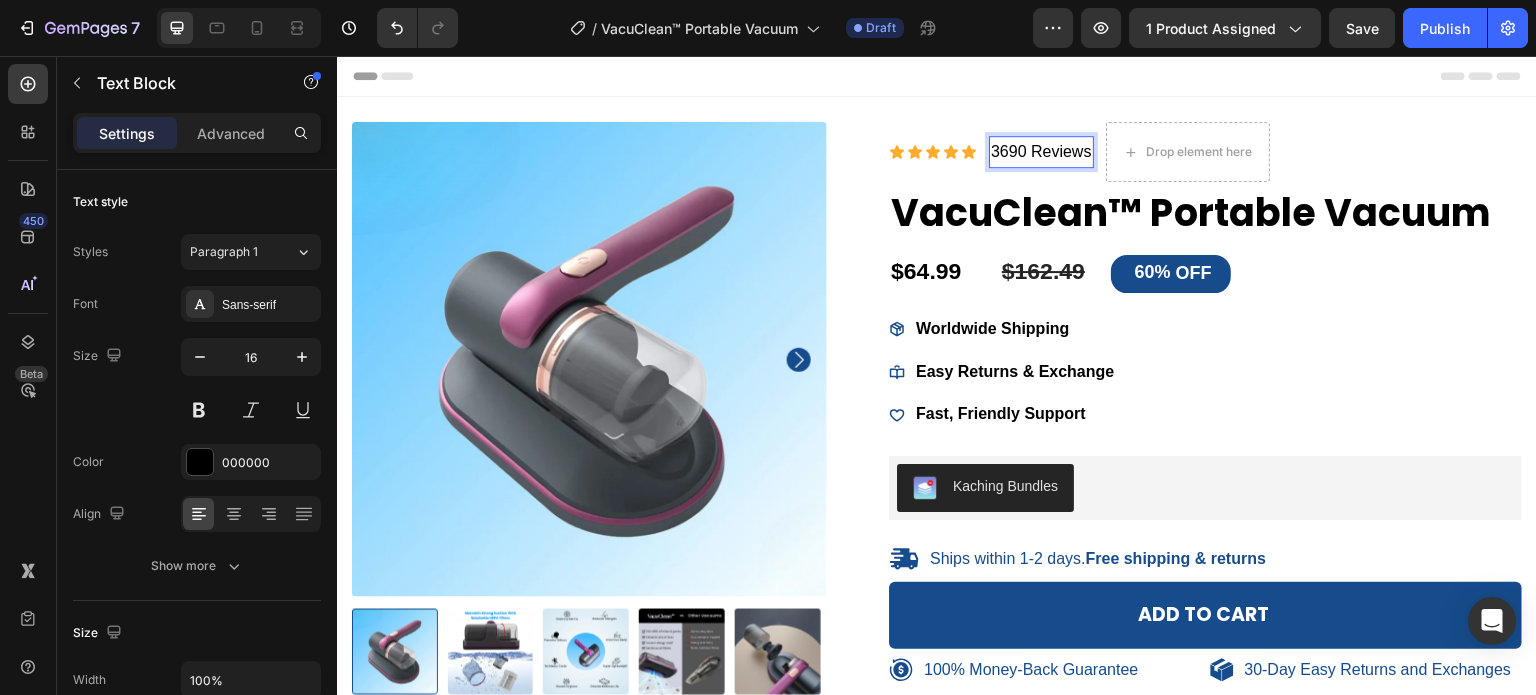 click on "3690 Reviews" at bounding box center (1041, 152) 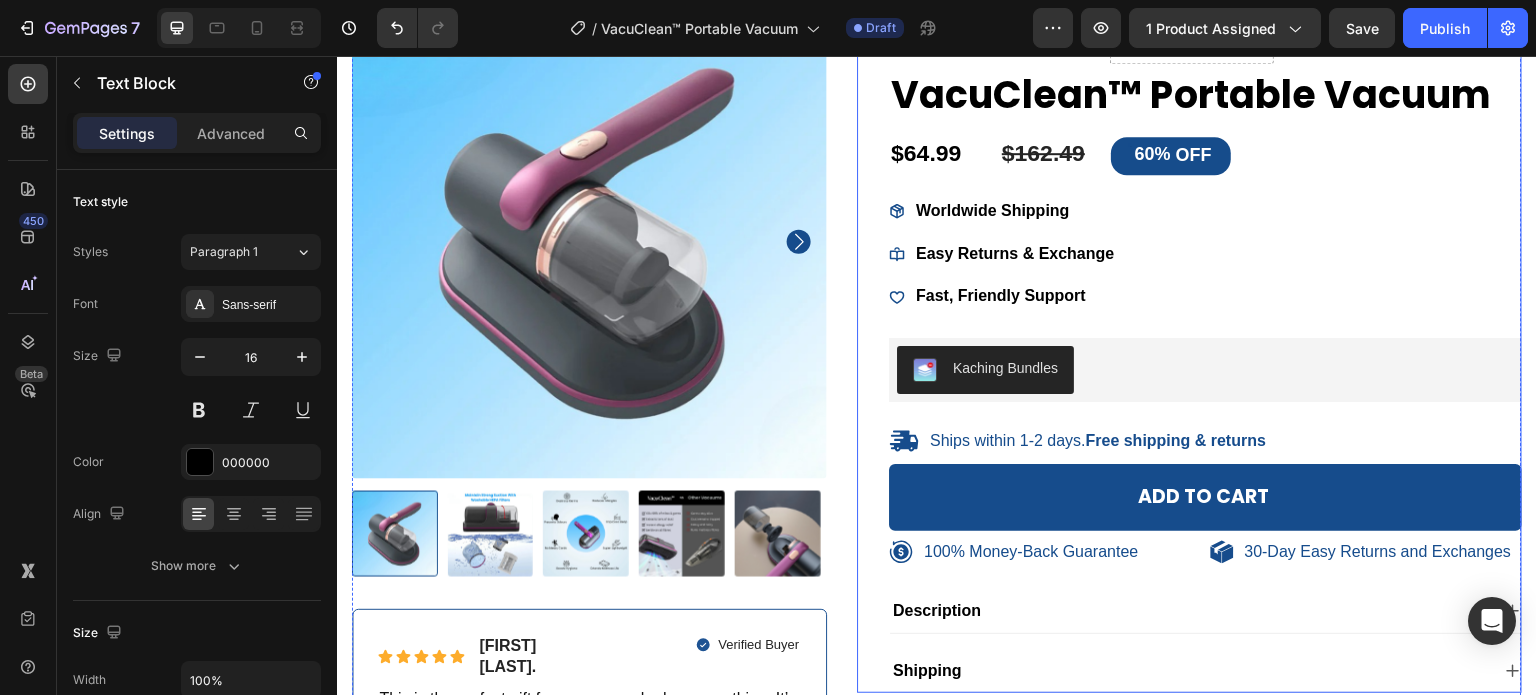 scroll, scrollTop: 100, scrollLeft: 0, axis: vertical 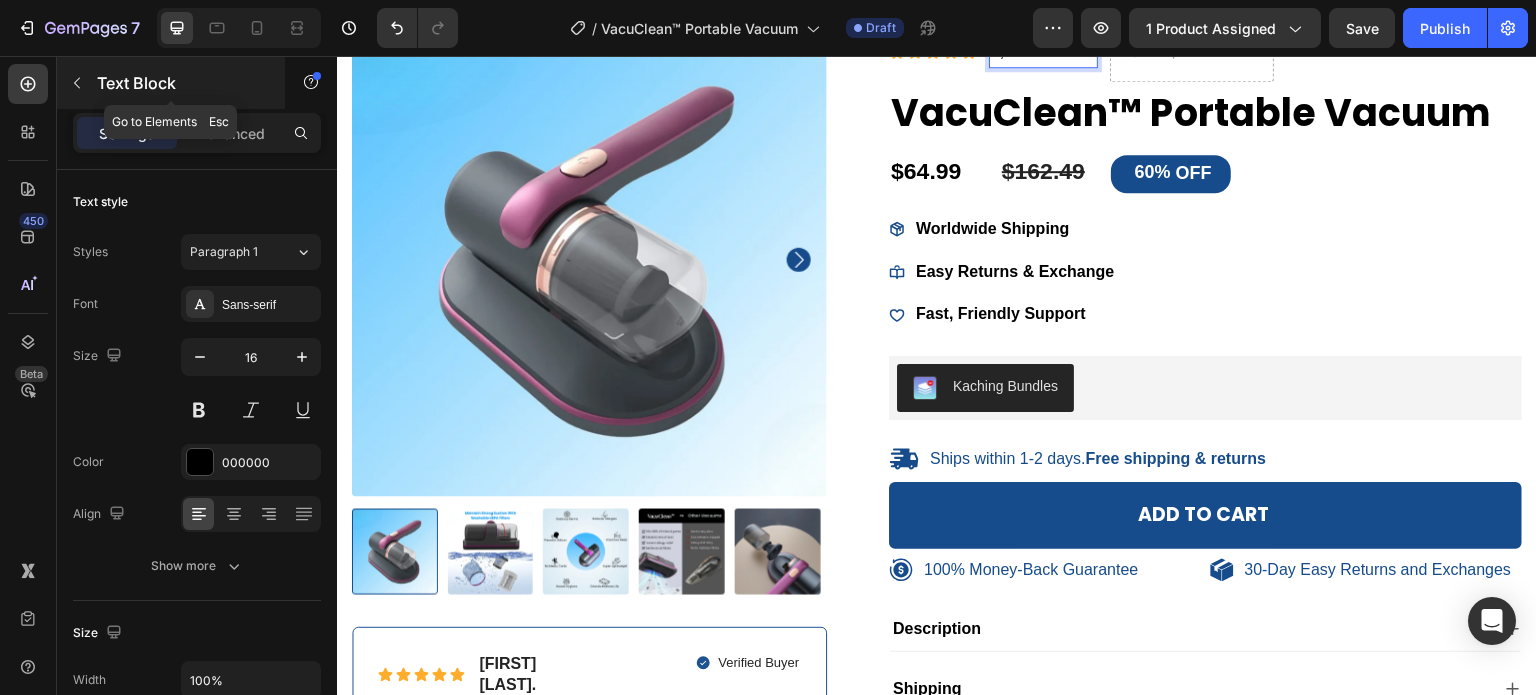 click at bounding box center (77, 83) 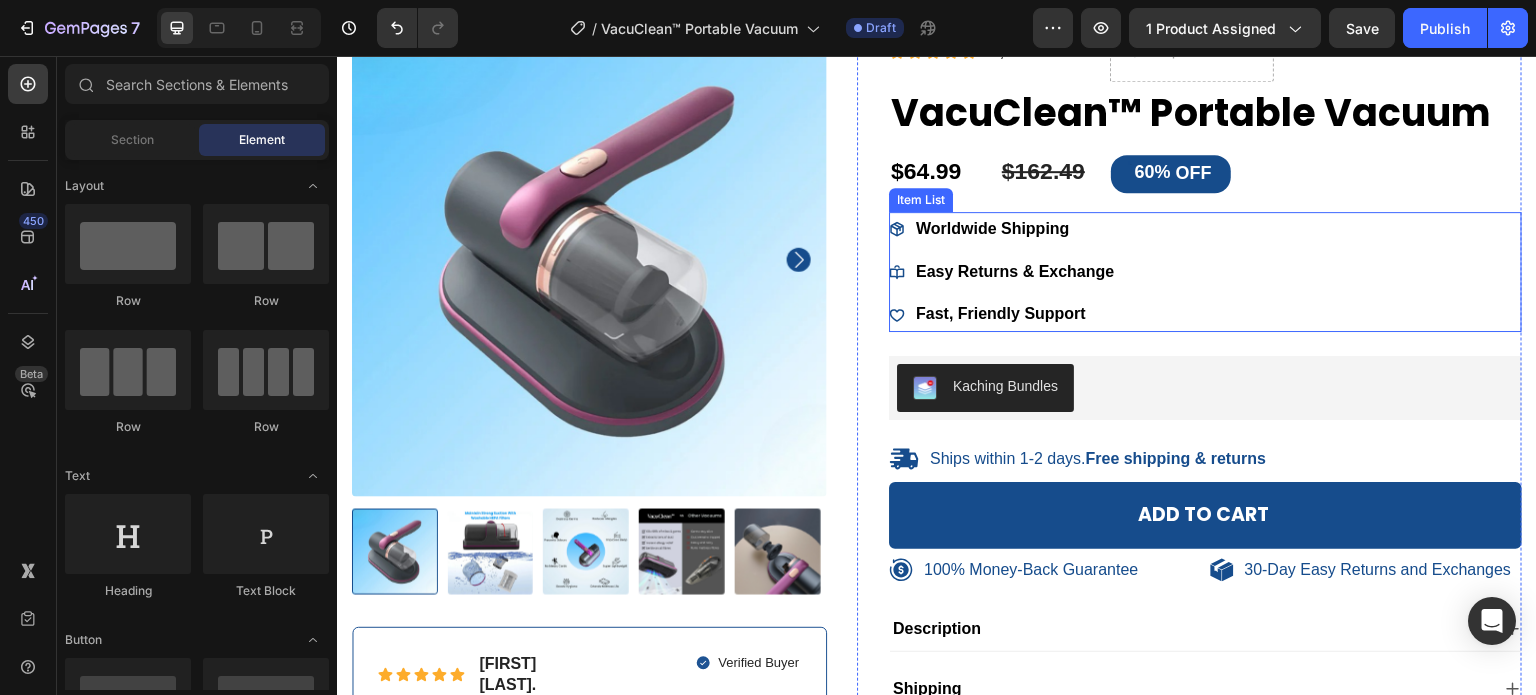 click on "Worldwide Shipping" at bounding box center (992, 228) 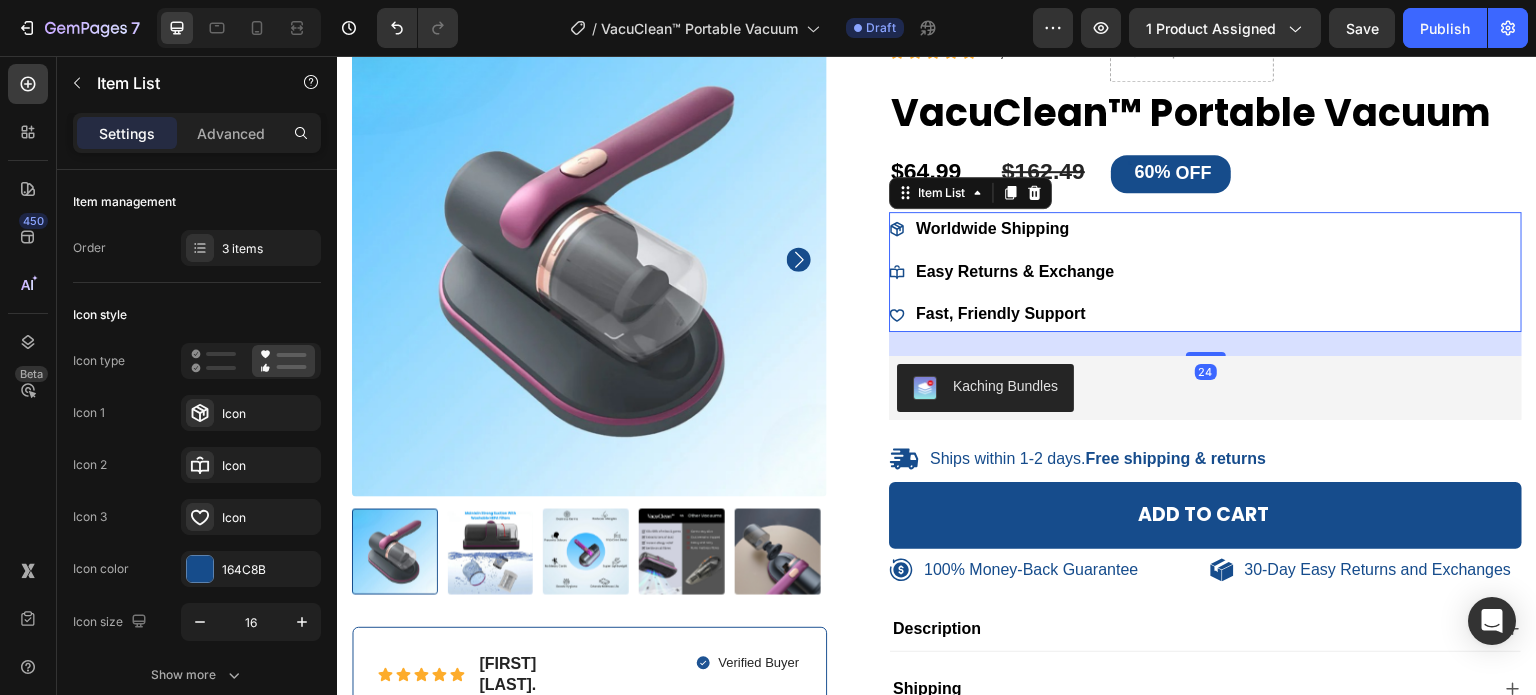click on "Worldwide Shipping
Easy Returns & Exchange
Fast, Friendly Support" at bounding box center [1205, 272] 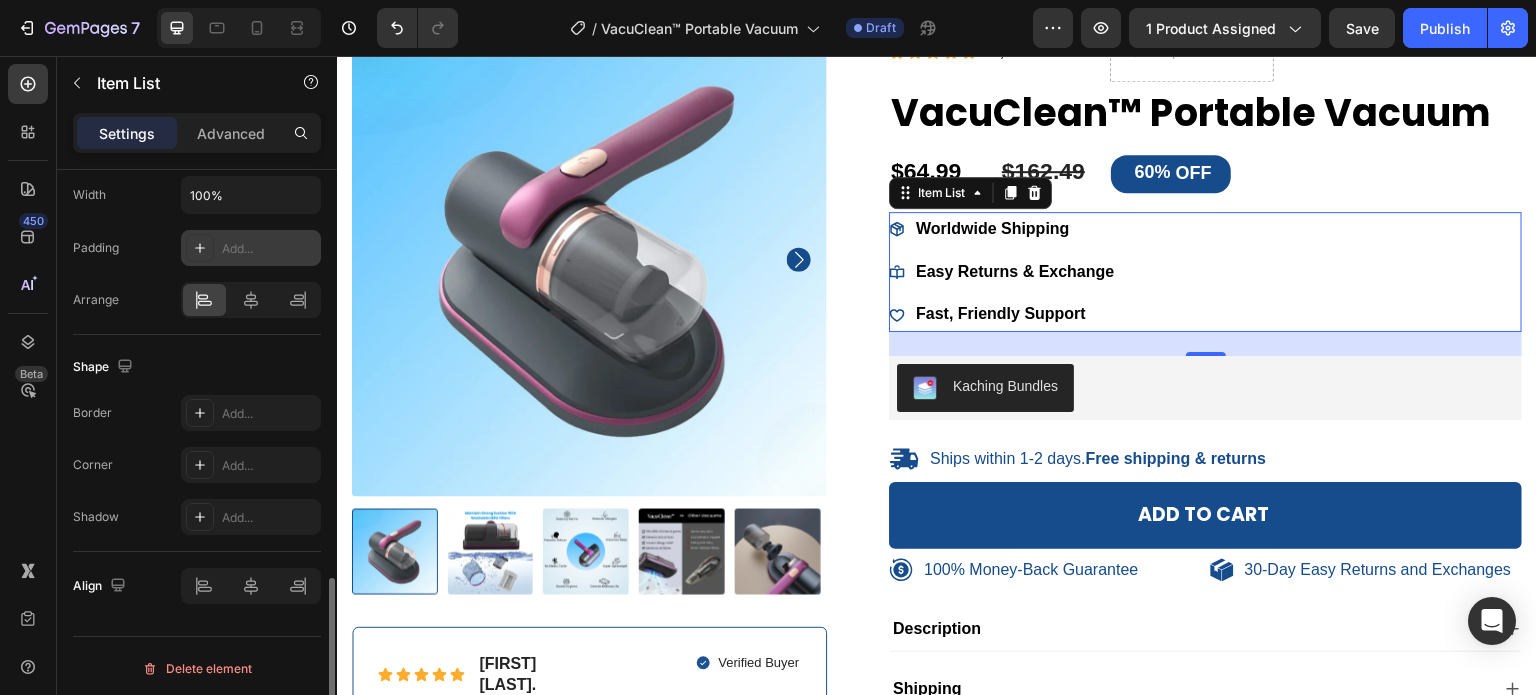 scroll, scrollTop: 964, scrollLeft: 0, axis: vertical 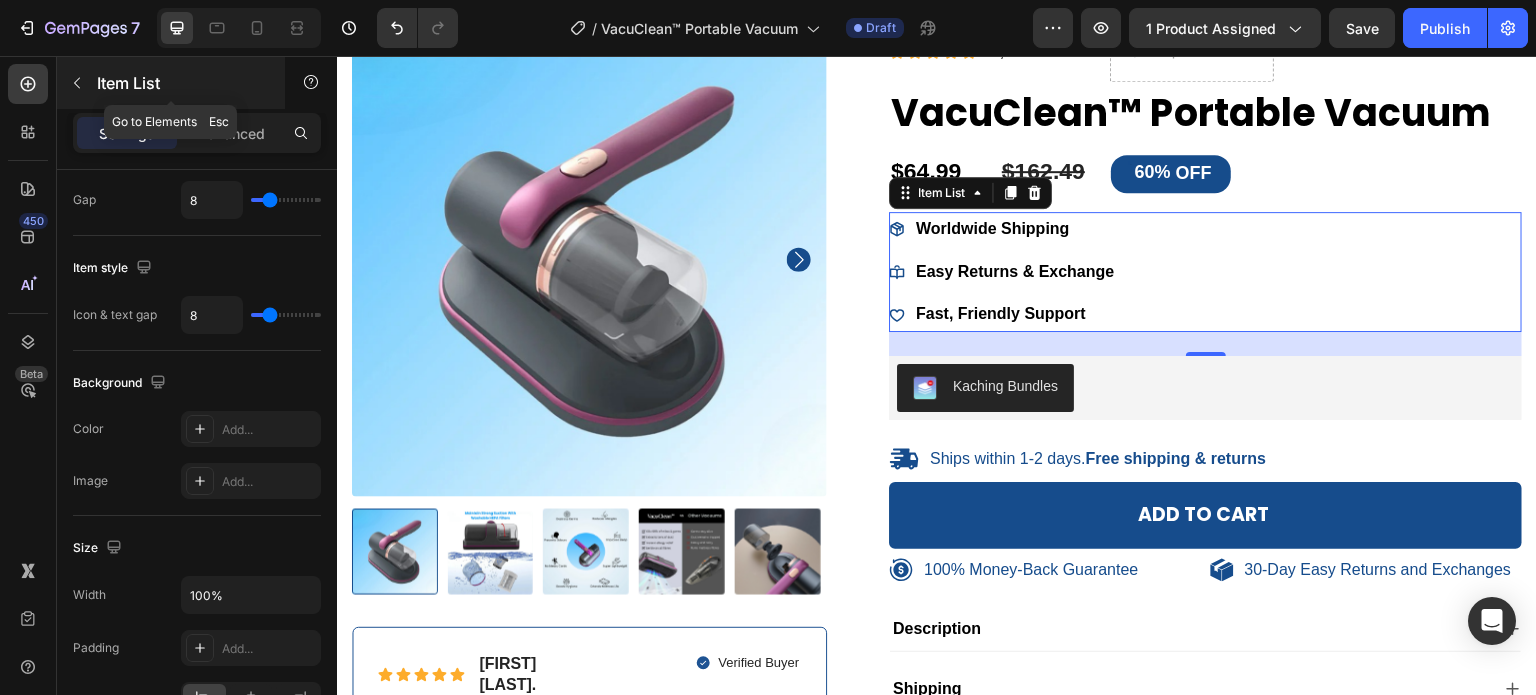 click 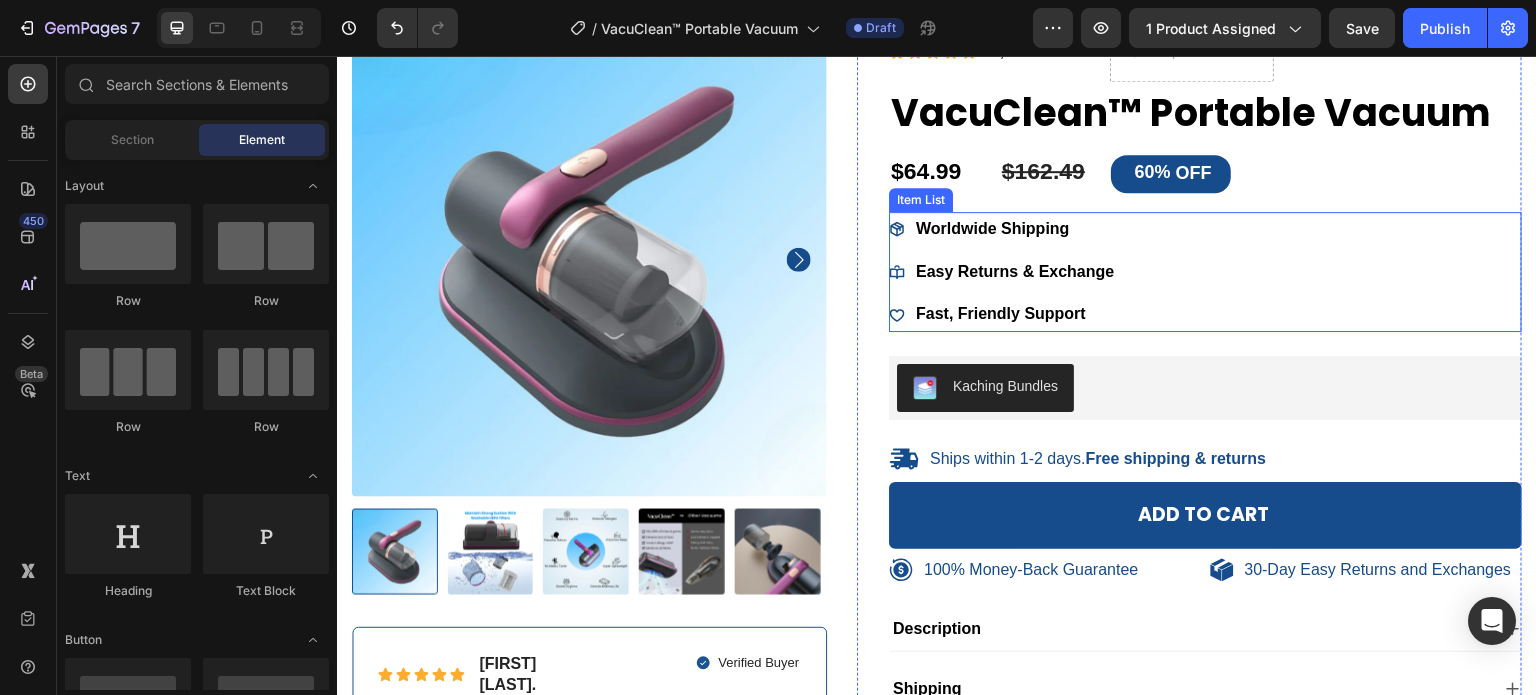 click on "Worldwide Shipping" at bounding box center (1015, 229) 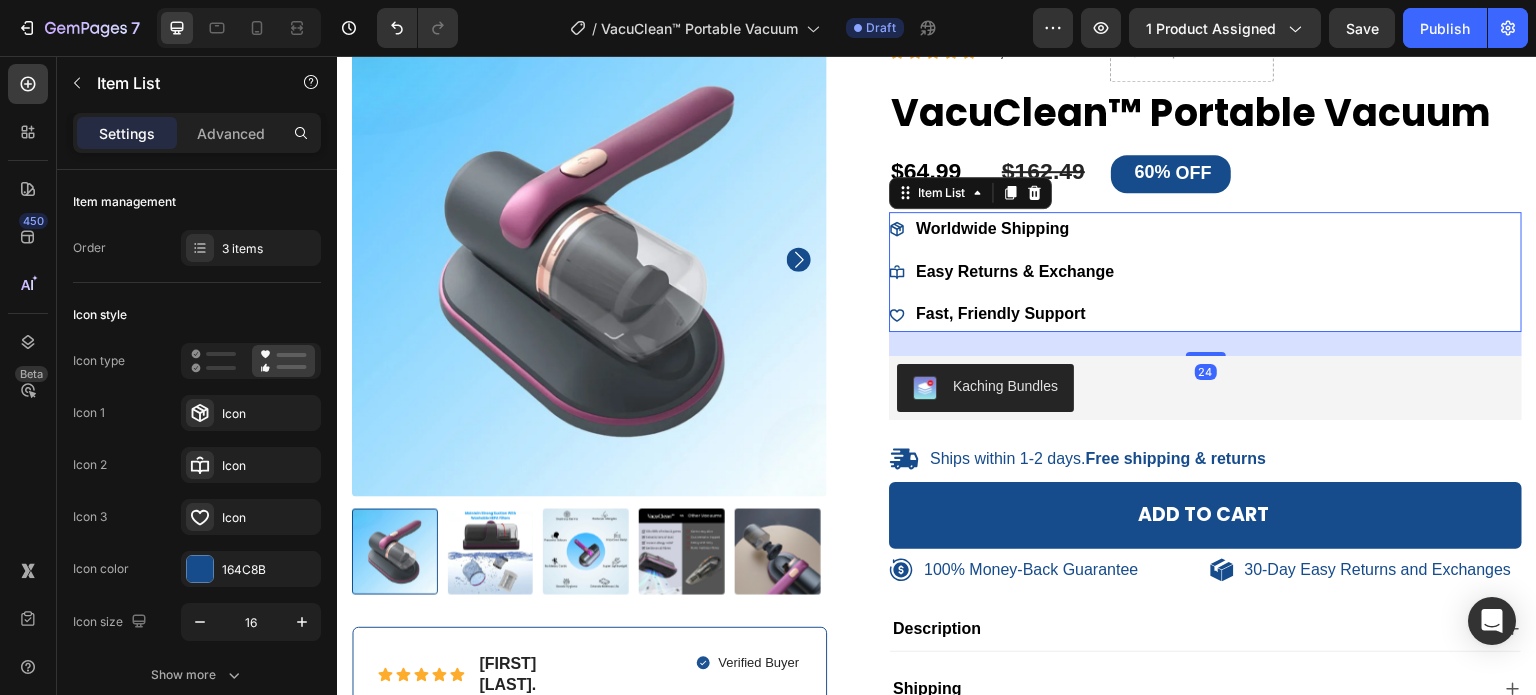 click on "Worldwide Shipping
Easy Returns & Exchange
Fast, Friendly Support" at bounding box center [1205, 272] 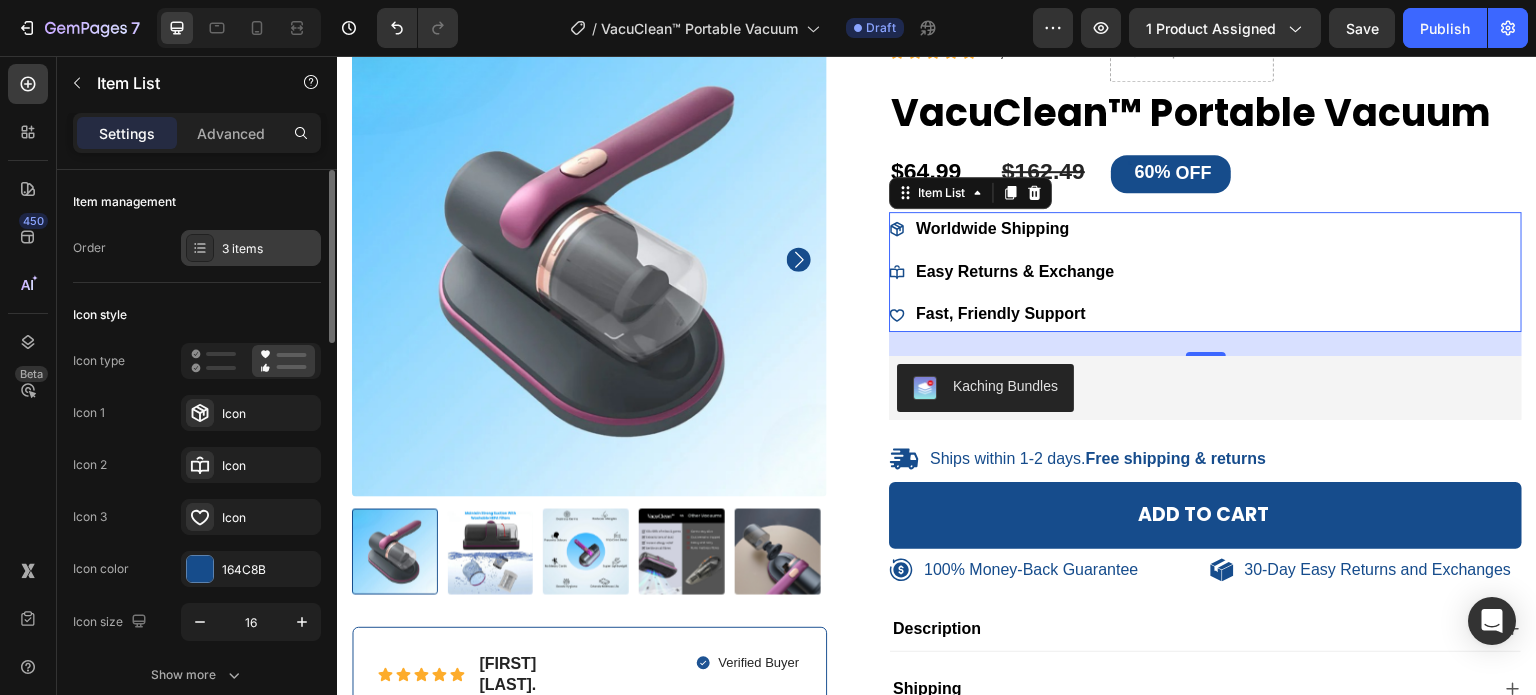 click on "3 items" at bounding box center (269, 249) 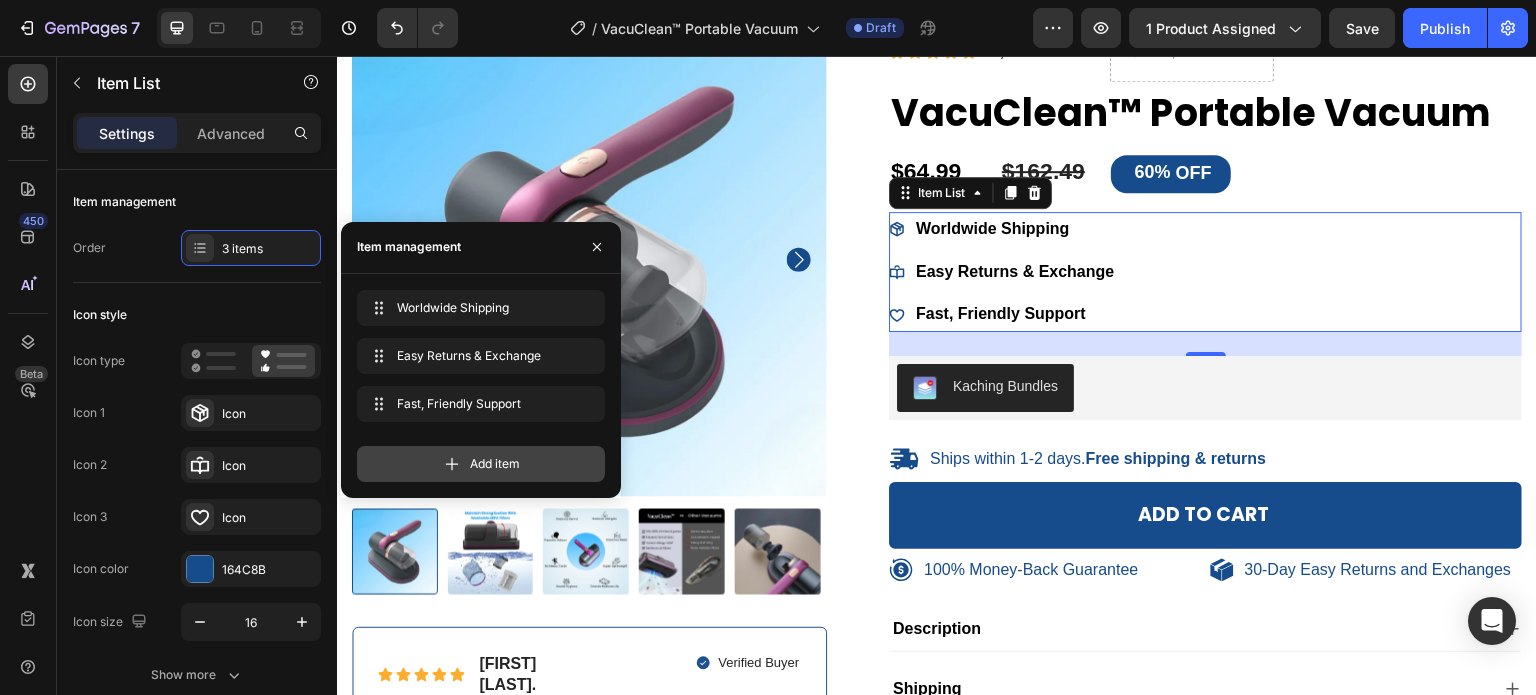 click on "Add item" at bounding box center (495, 464) 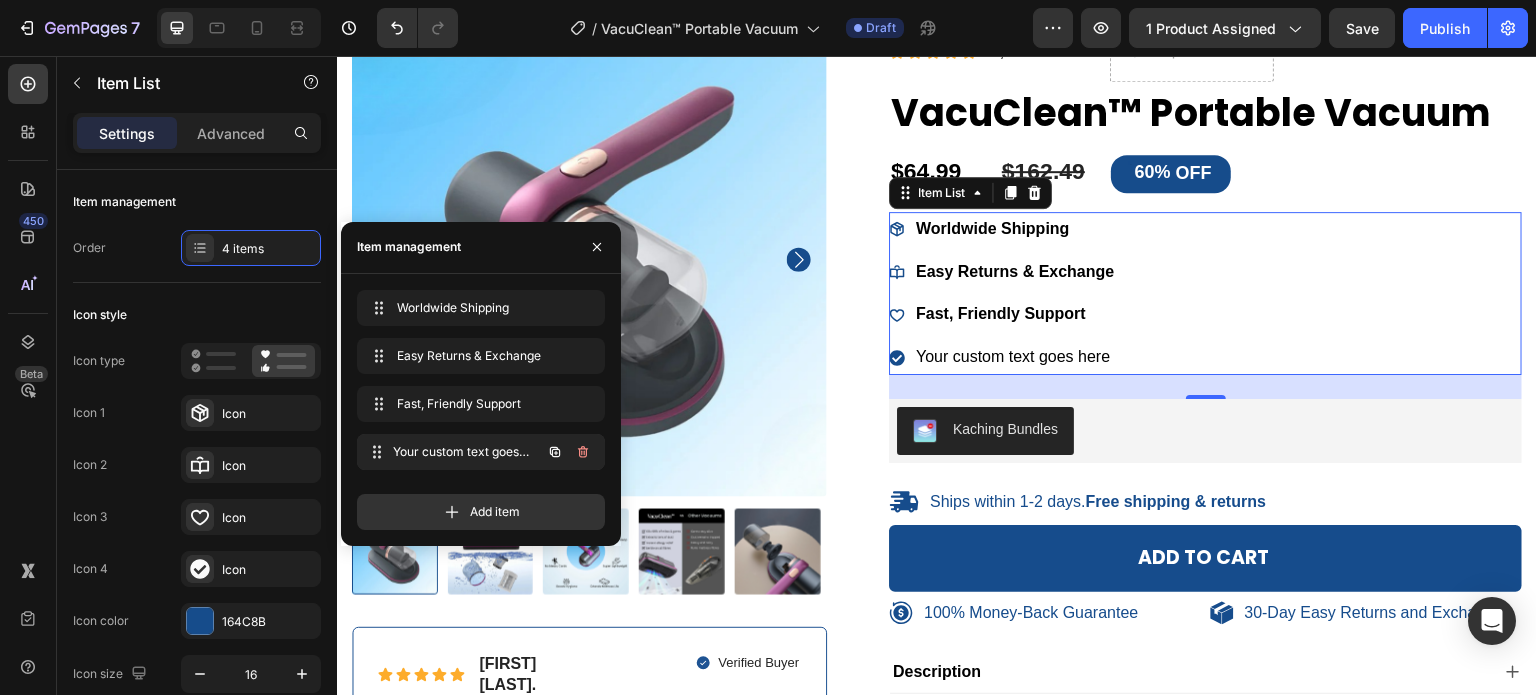 type 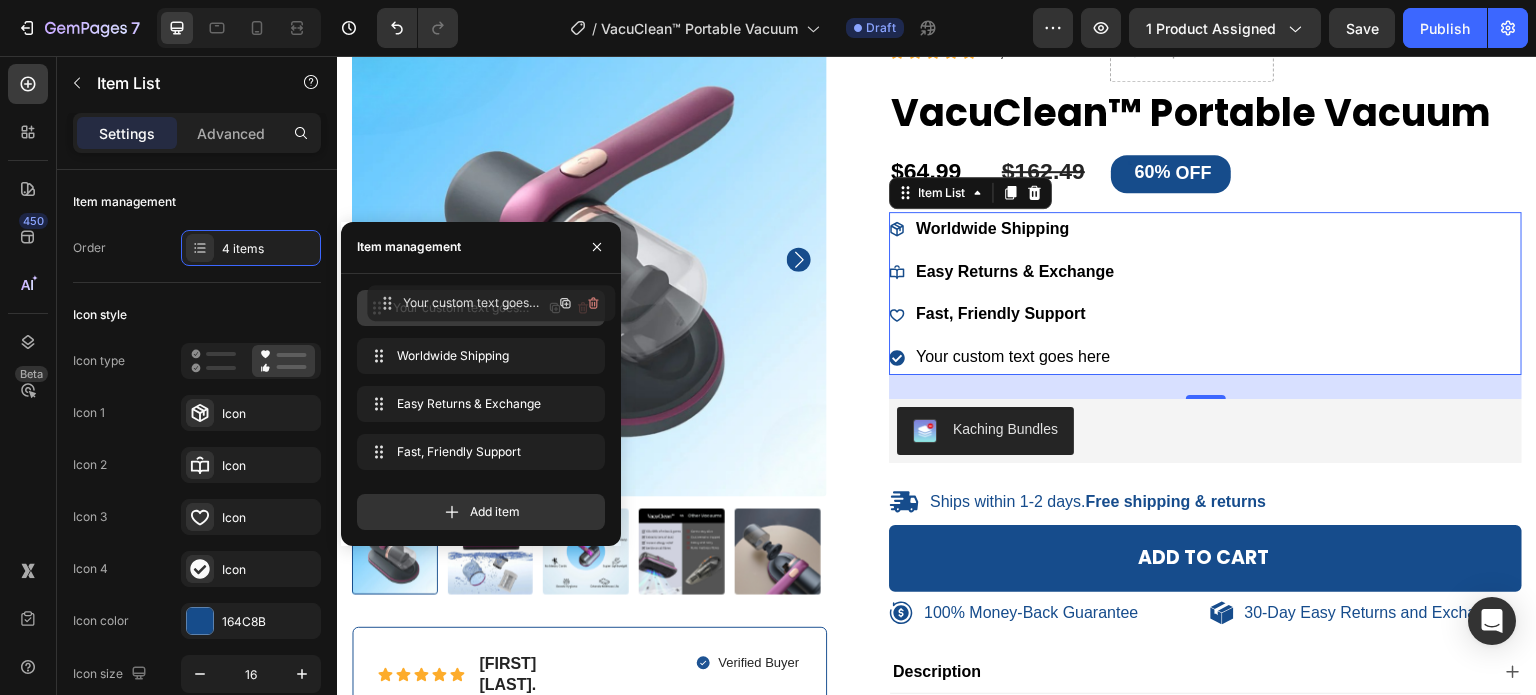 drag, startPoint x: 379, startPoint y: 458, endPoint x: 390, endPoint y: 308, distance: 150.40279 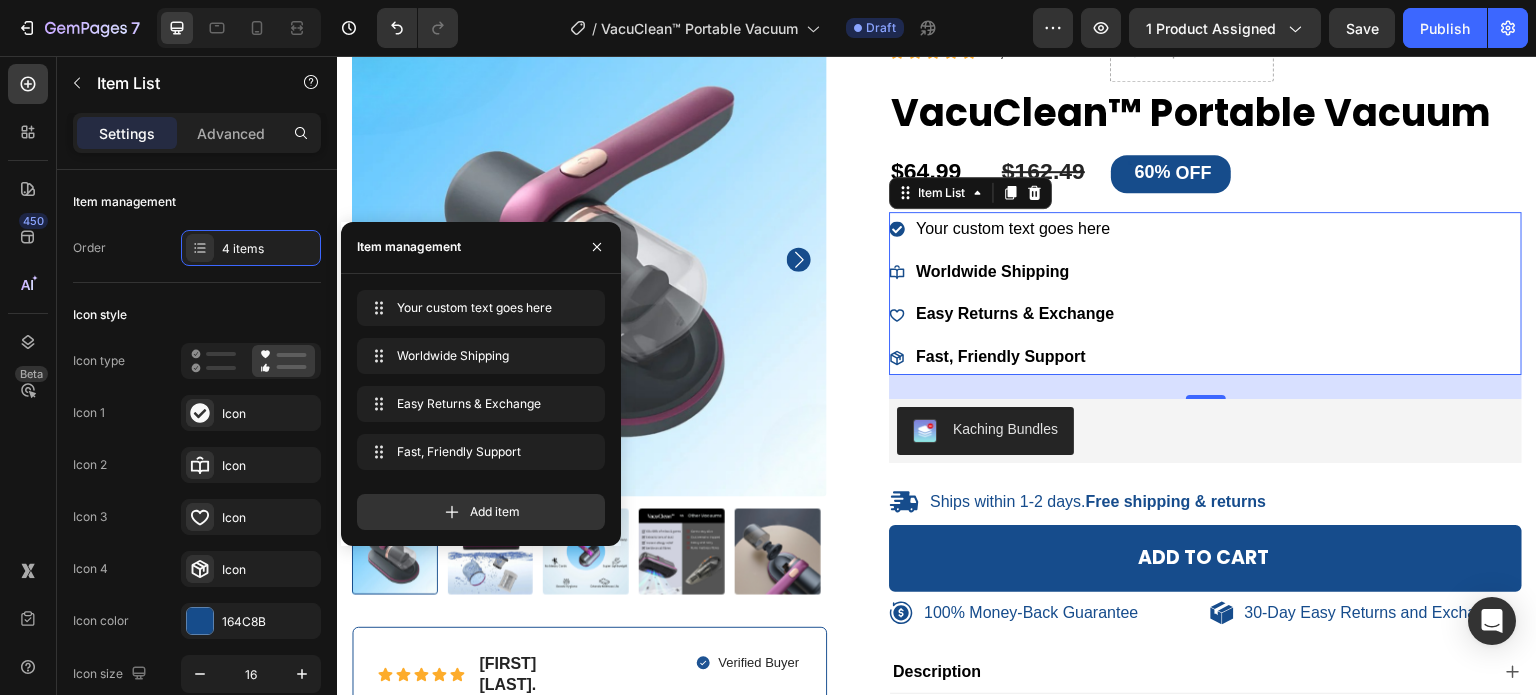 click on "Your custom text goes here" at bounding box center (1015, 229) 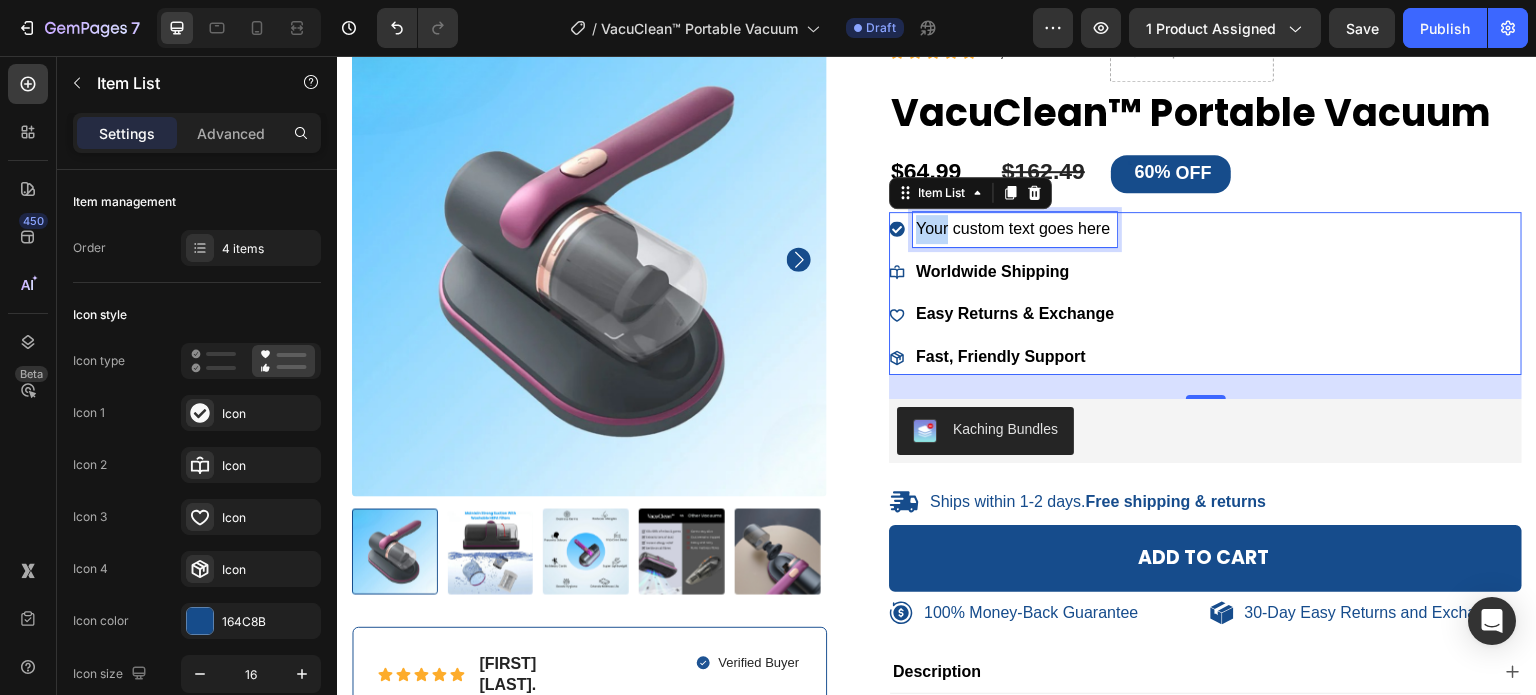 click on "Your custom text goes here" at bounding box center [1015, 229] 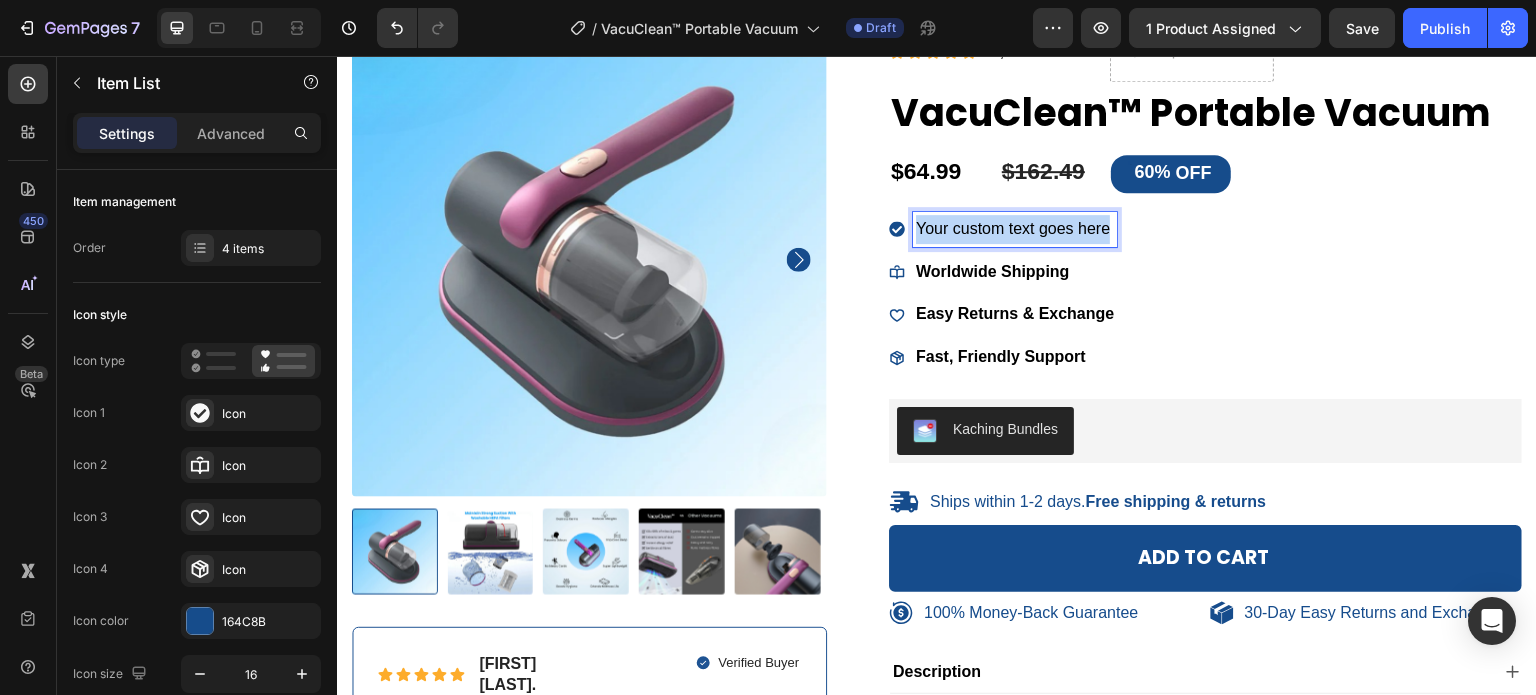 click on "Your custom text goes here" at bounding box center [1015, 229] 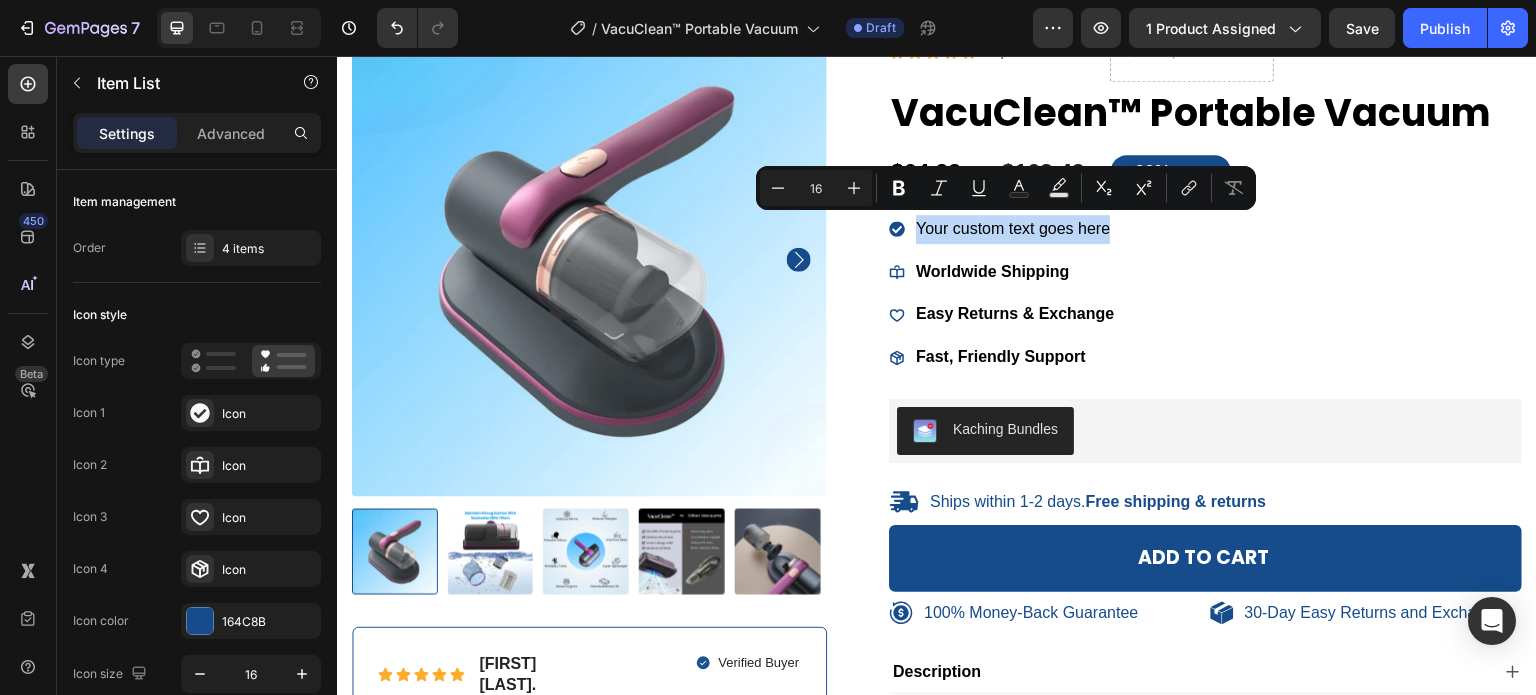 click 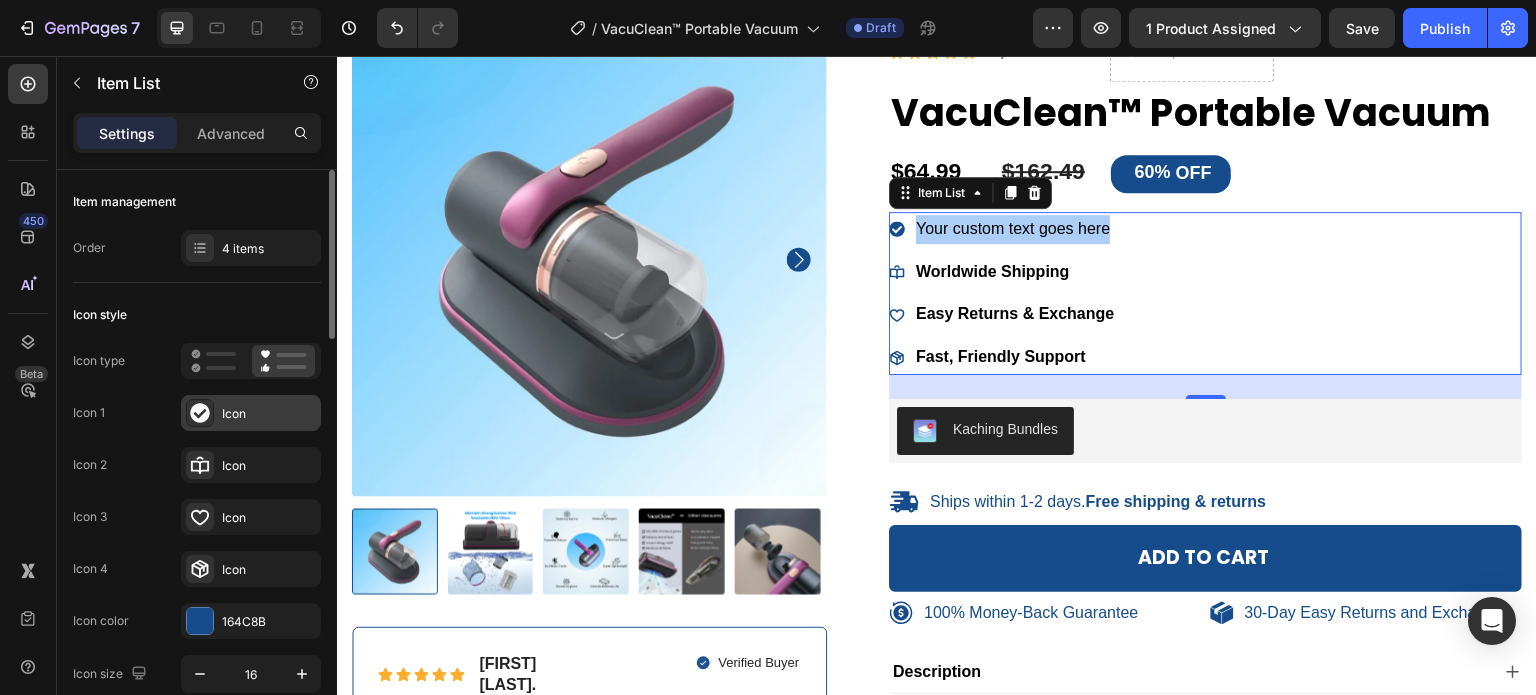 click on "Icon" at bounding box center (269, 414) 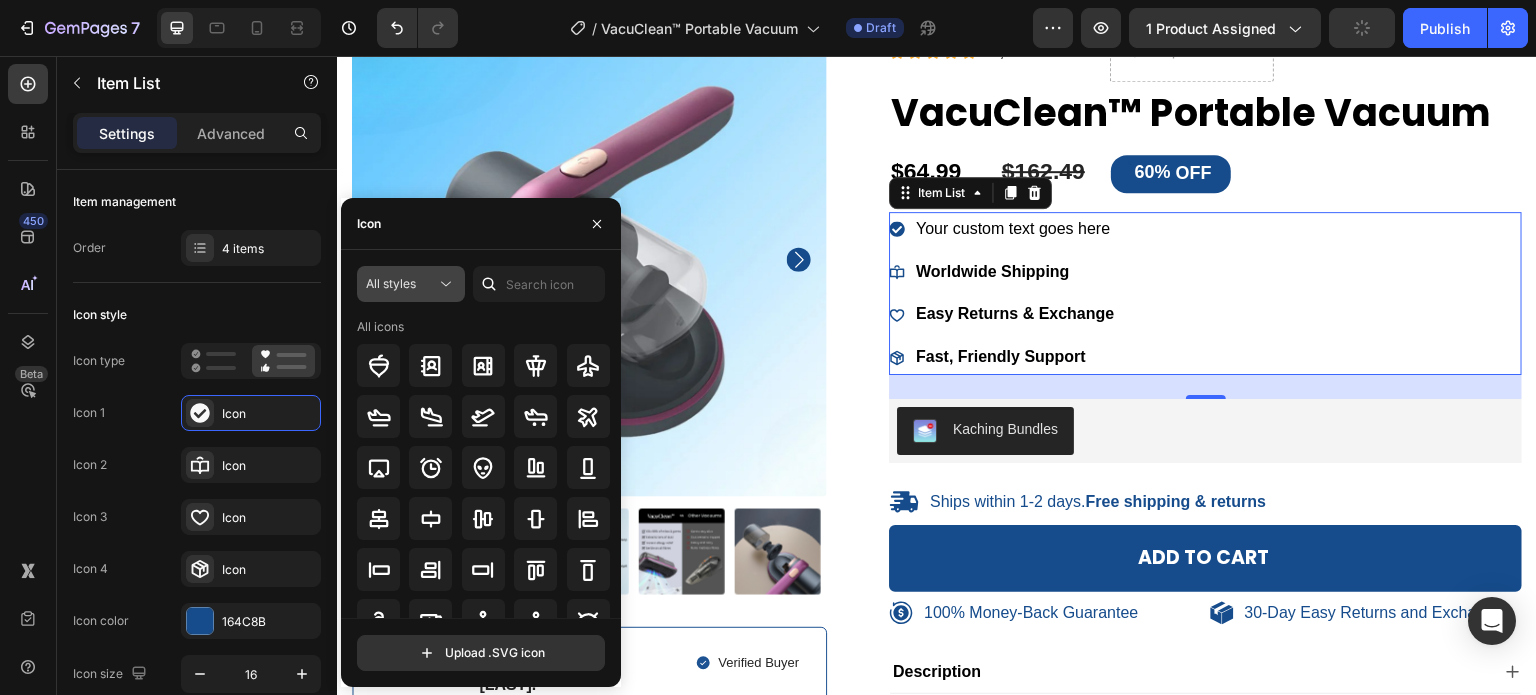 click on "All styles" 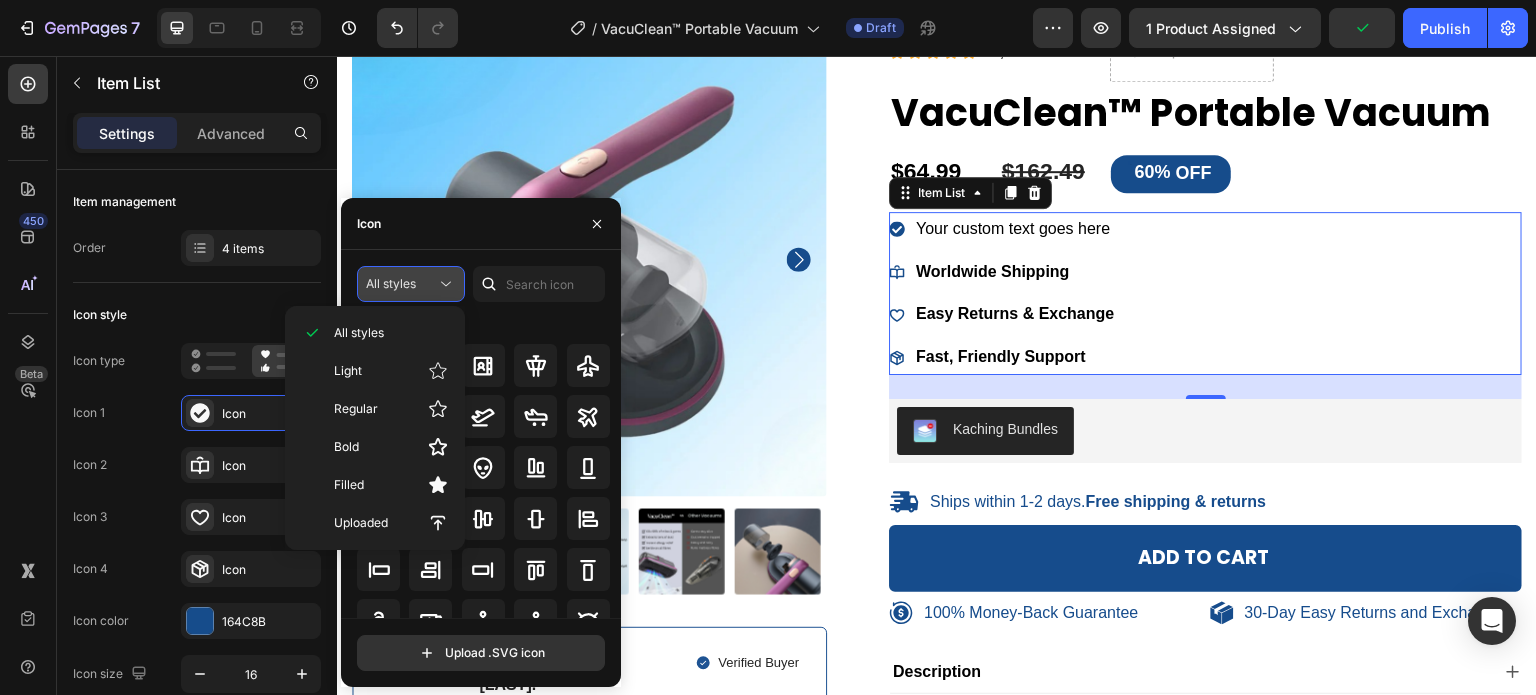 click on "All styles" 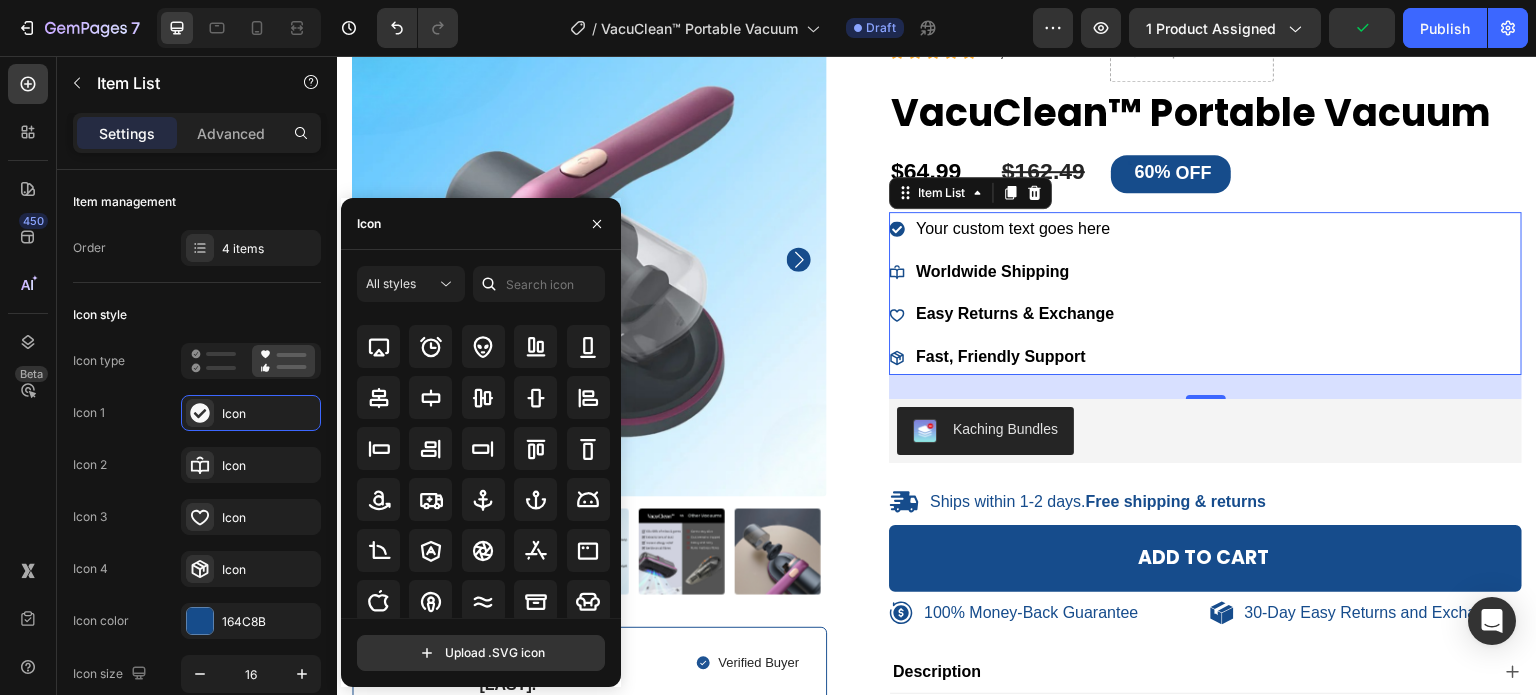 scroll, scrollTop: 220, scrollLeft: 0, axis: vertical 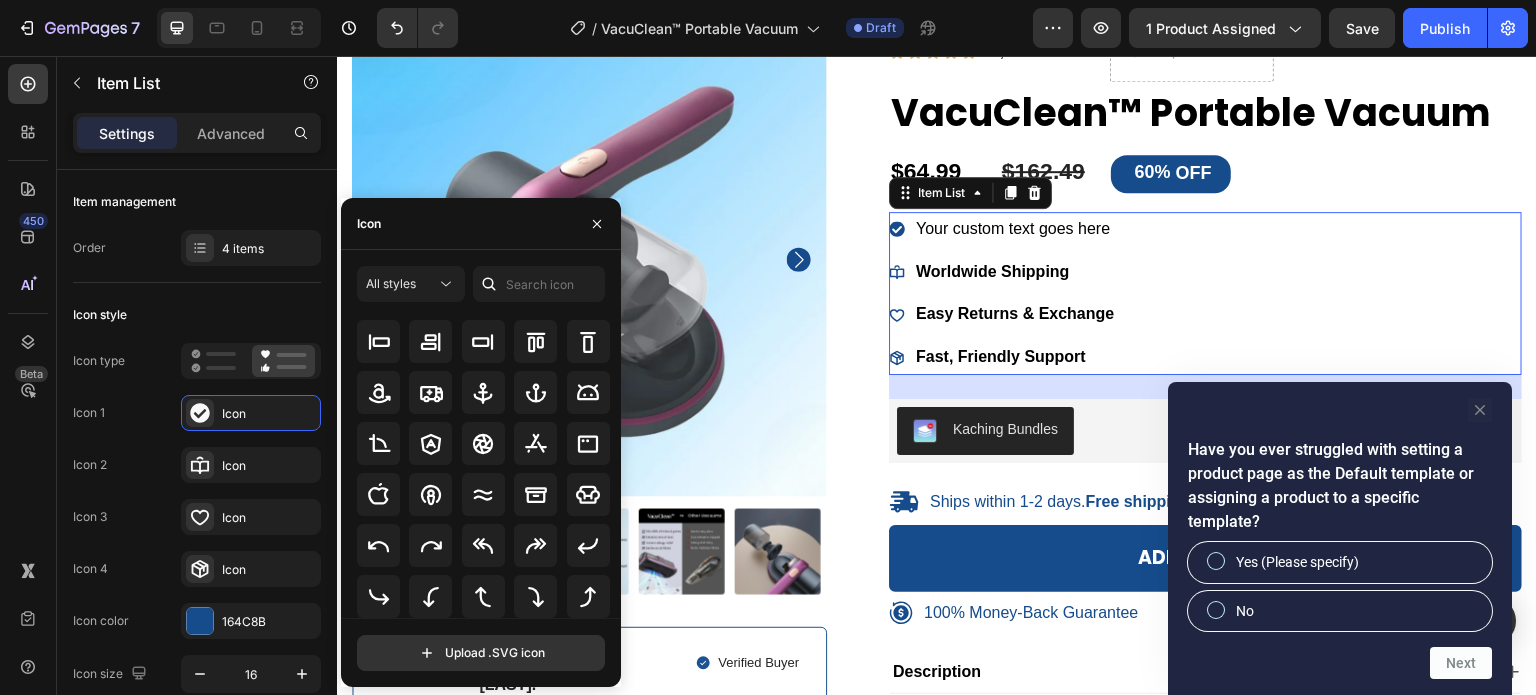 click 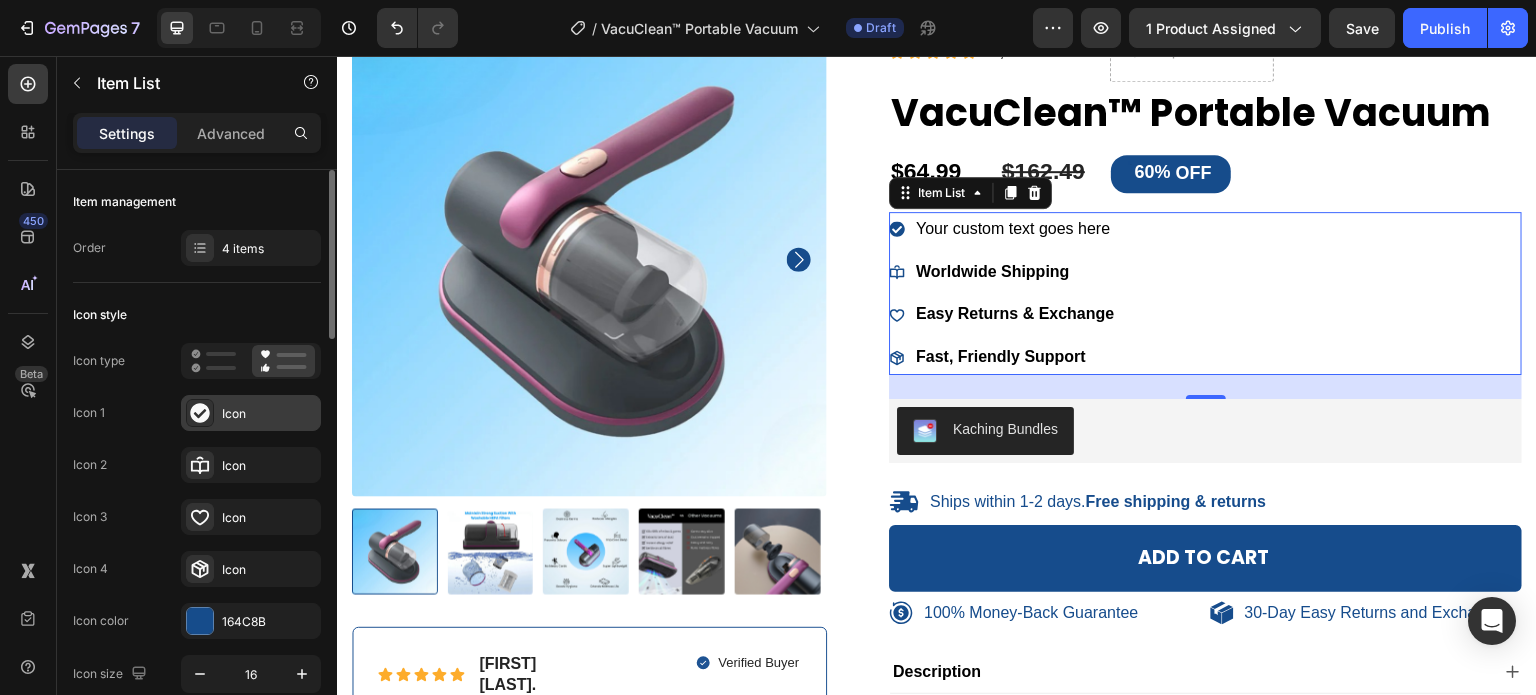 click 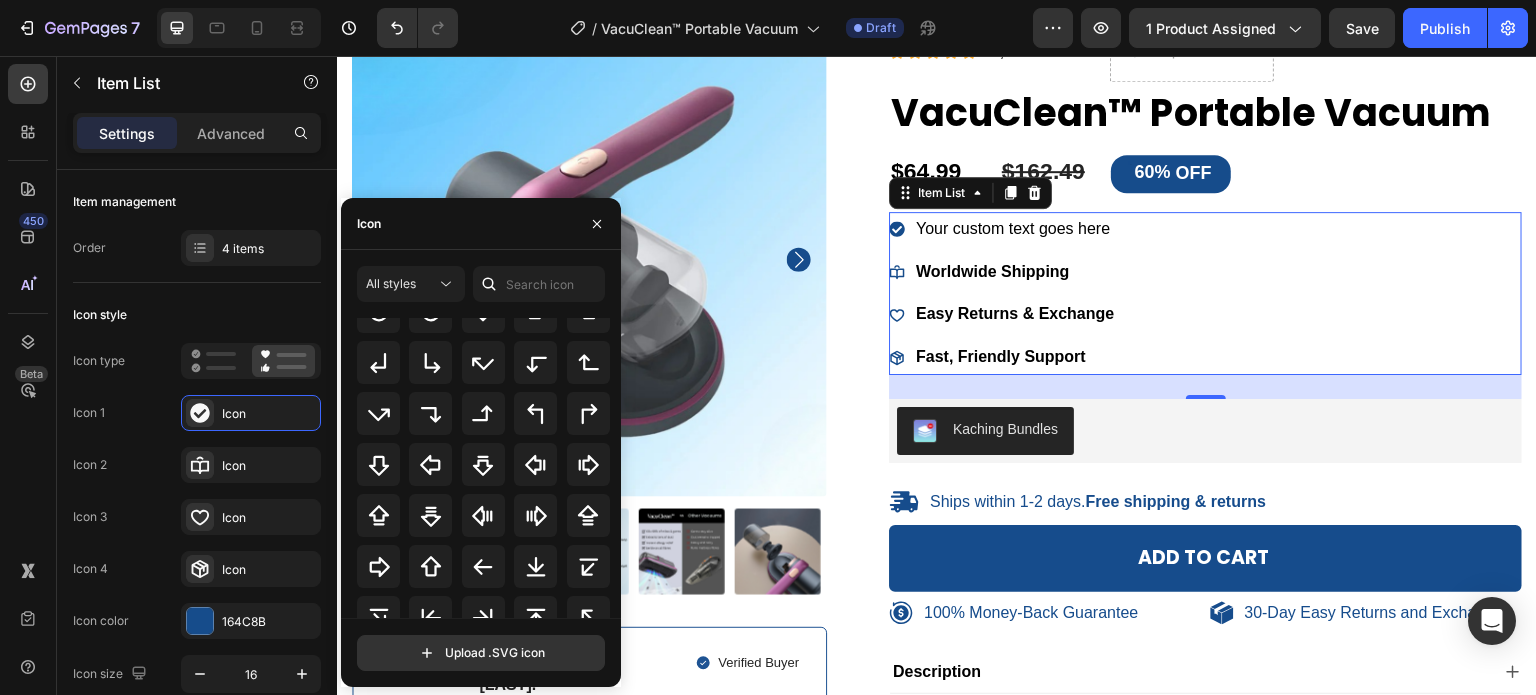 scroll, scrollTop: 650, scrollLeft: 0, axis: vertical 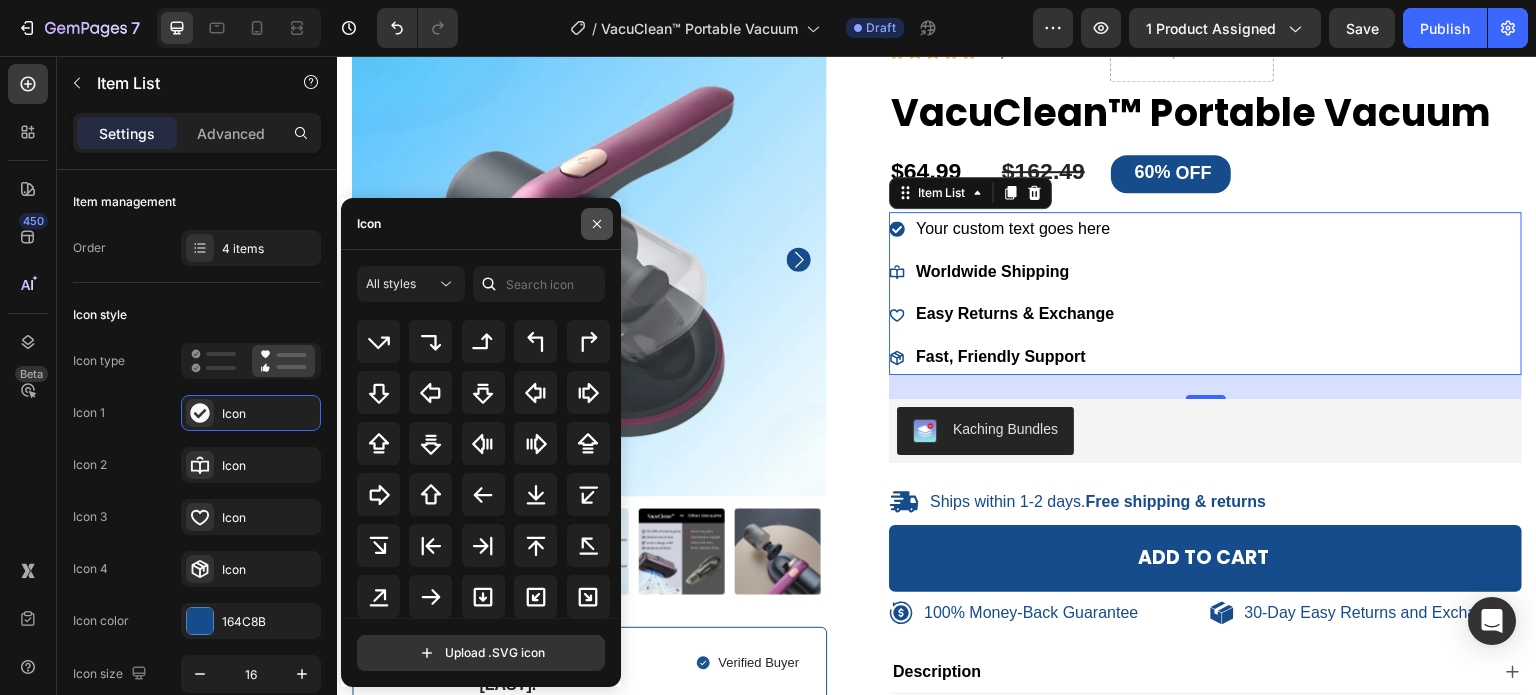 click 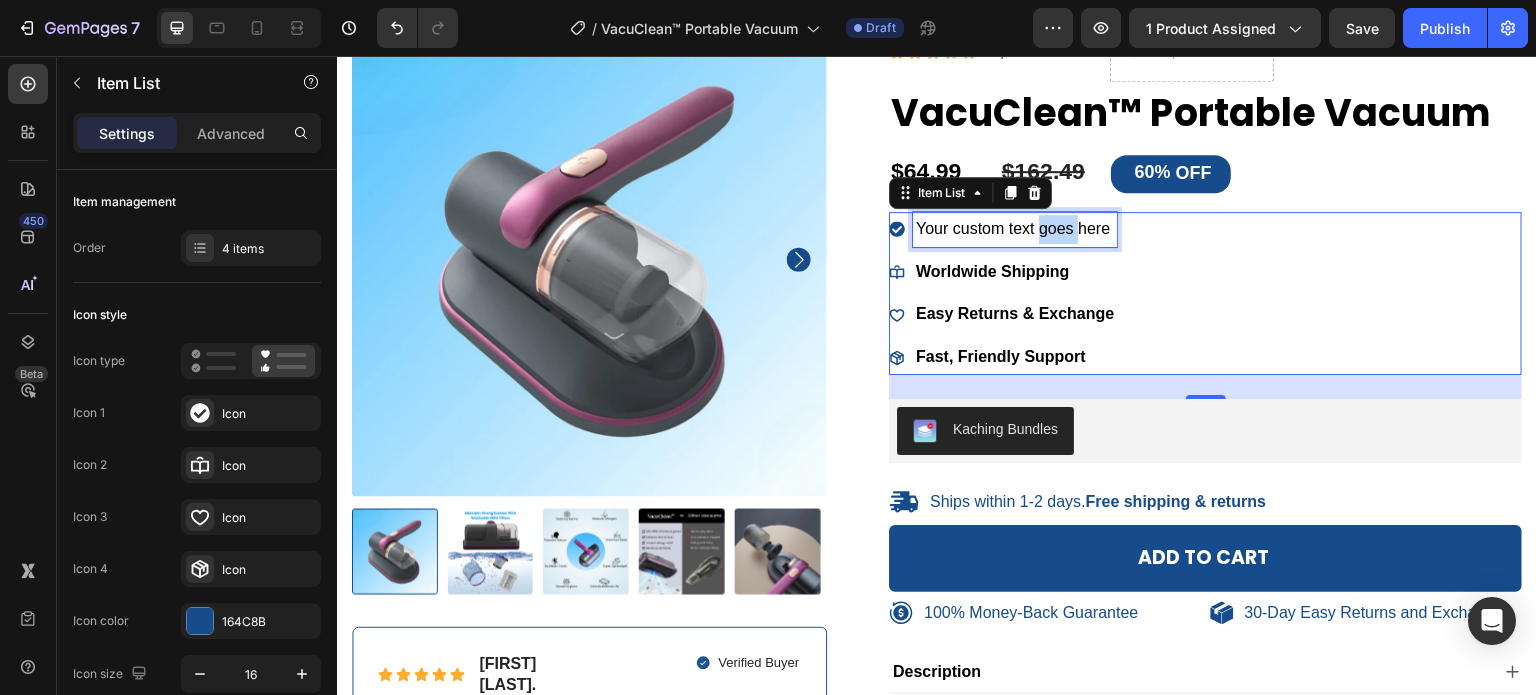 click on "Your custom text goes here" at bounding box center (1015, 229) 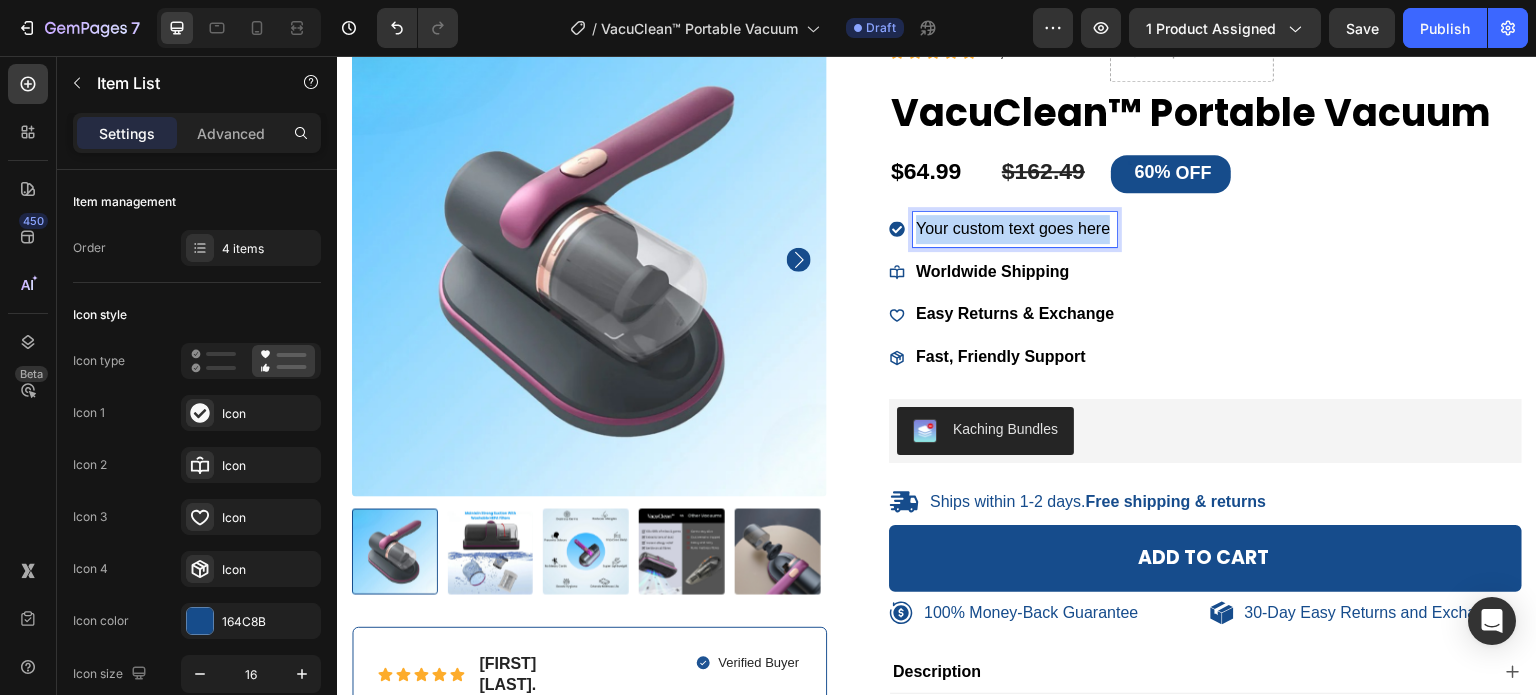 click on "Your custom text goes here" at bounding box center (1015, 229) 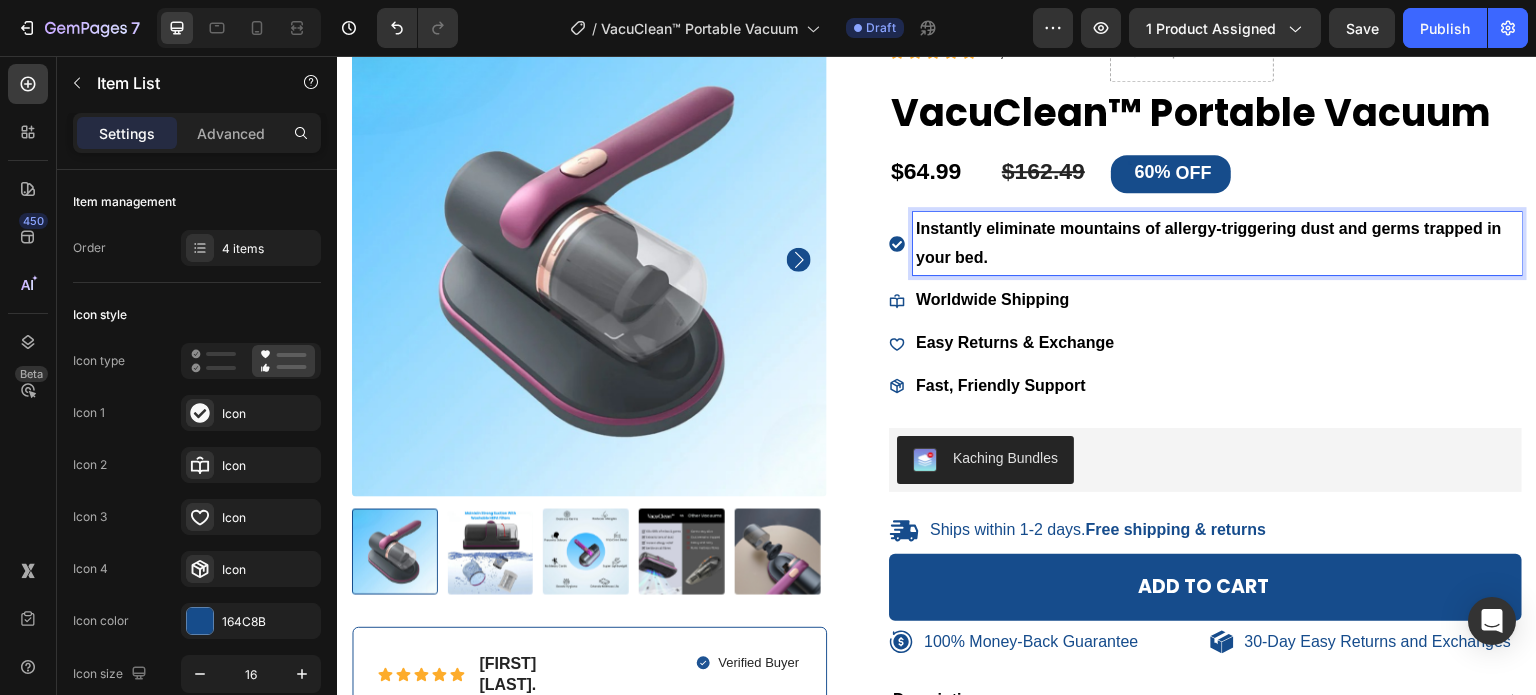 click on "Instantly eliminate mountains of allergy-triggering dust and germs trapped in your bed." at bounding box center [1217, 244] 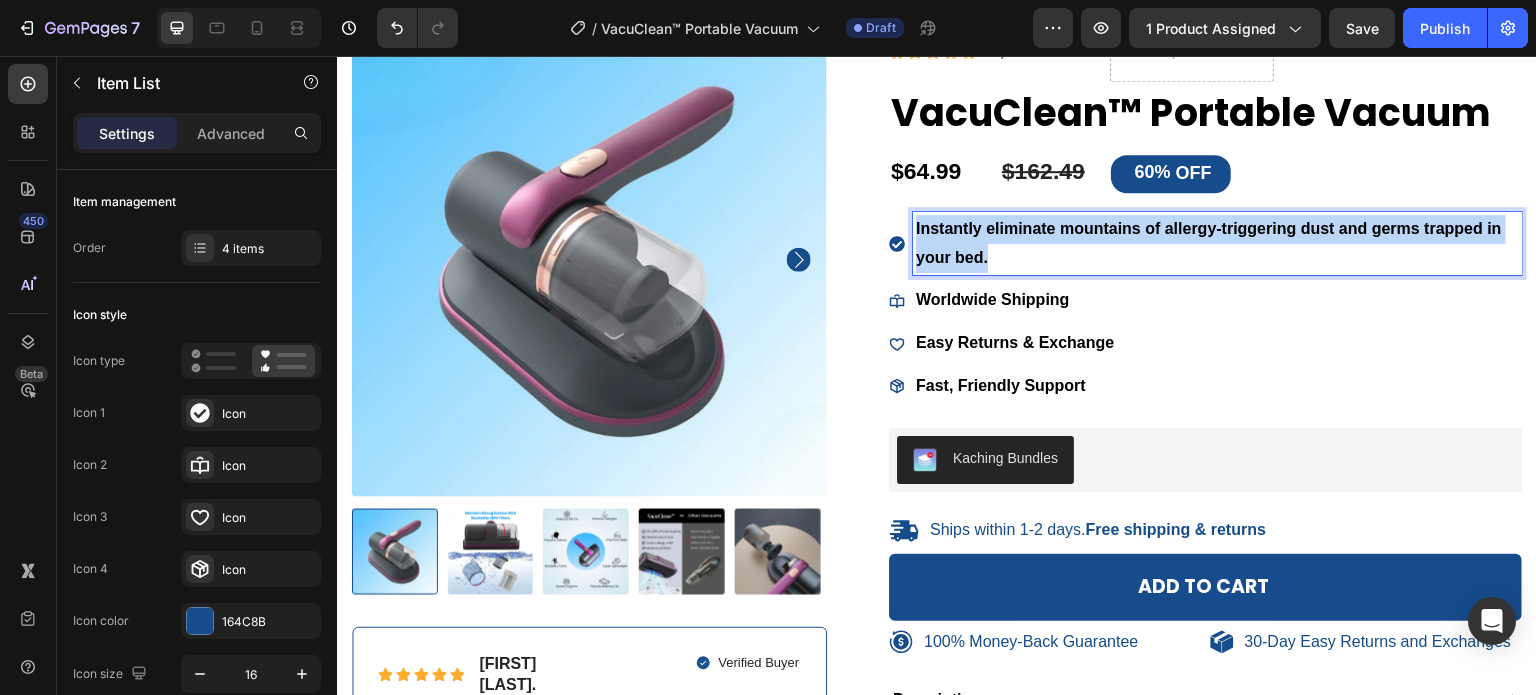 click on "Instantly eliminate mountains of allergy-triggering dust and germs trapped in your bed." at bounding box center [1217, 244] 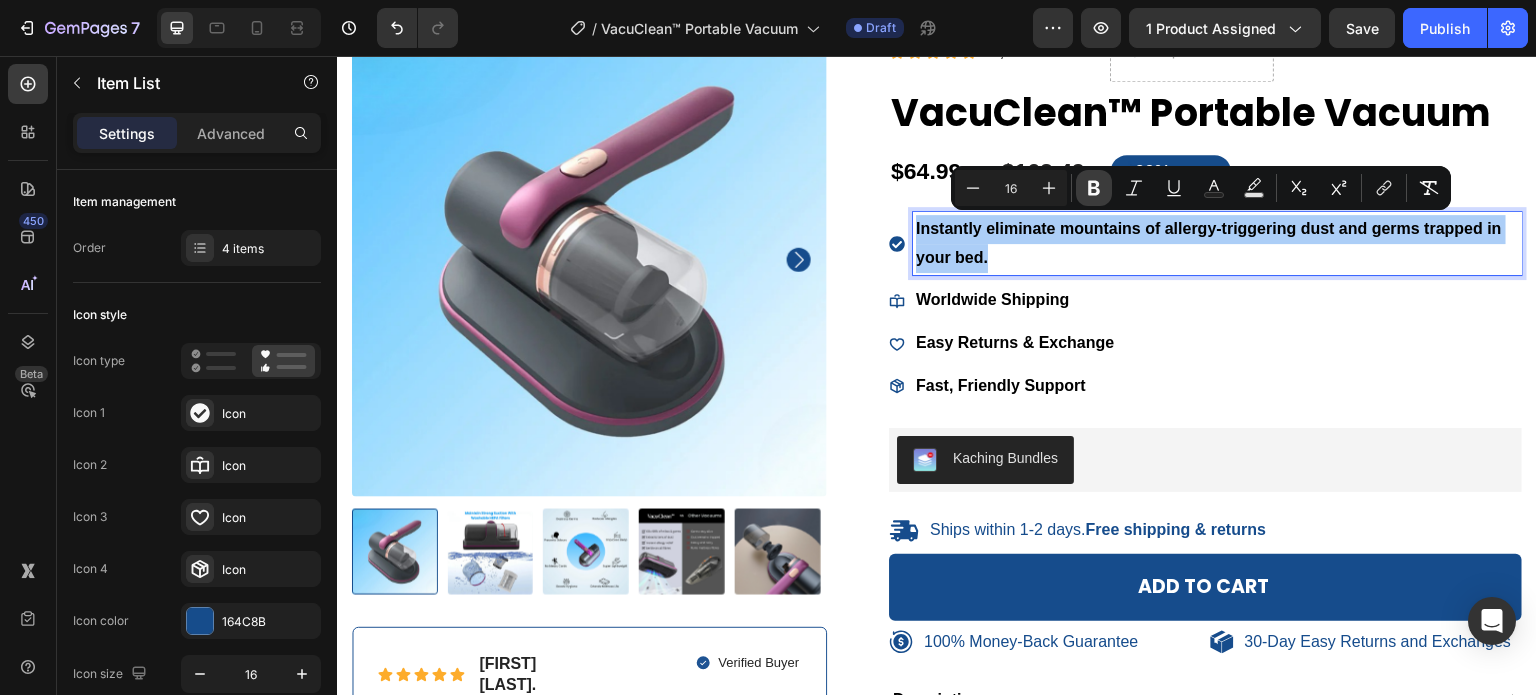 click 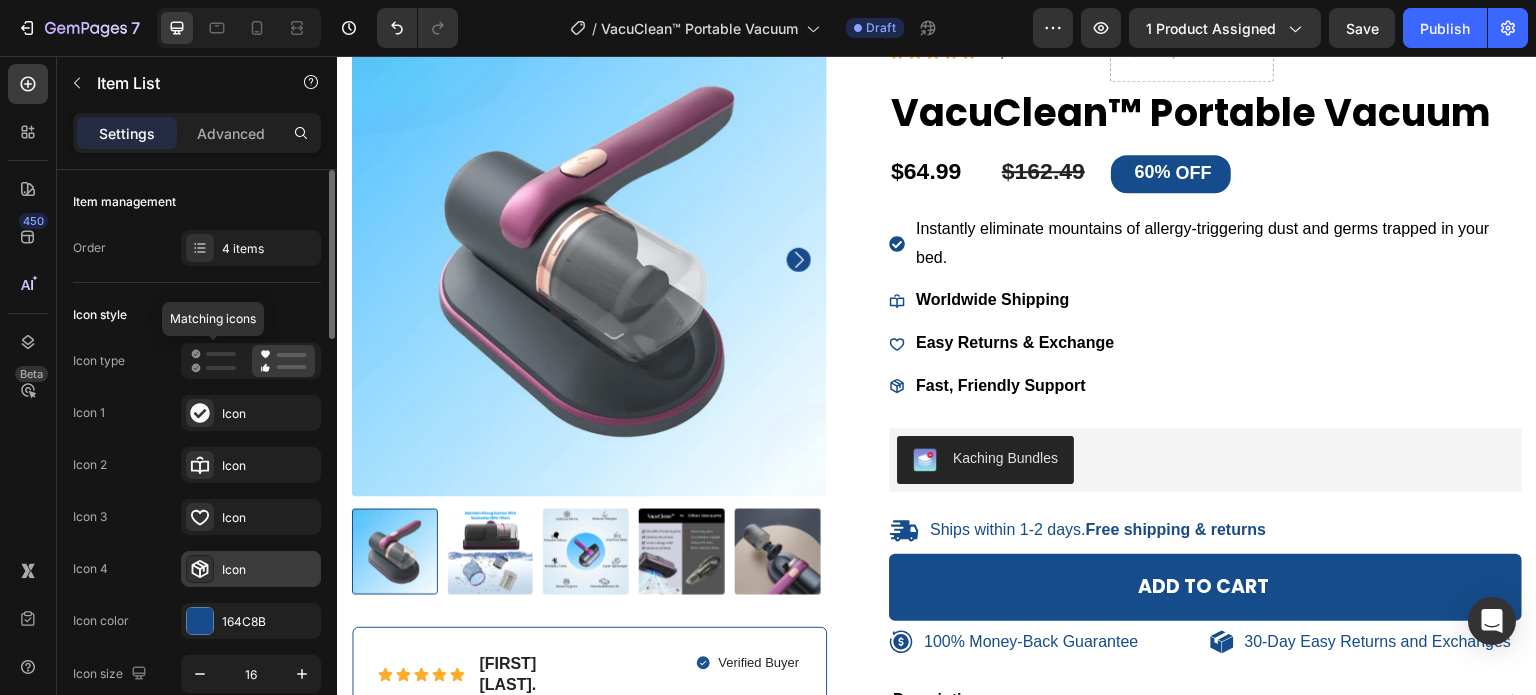 scroll, scrollTop: 300, scrollLeft: 0, axis: vertical 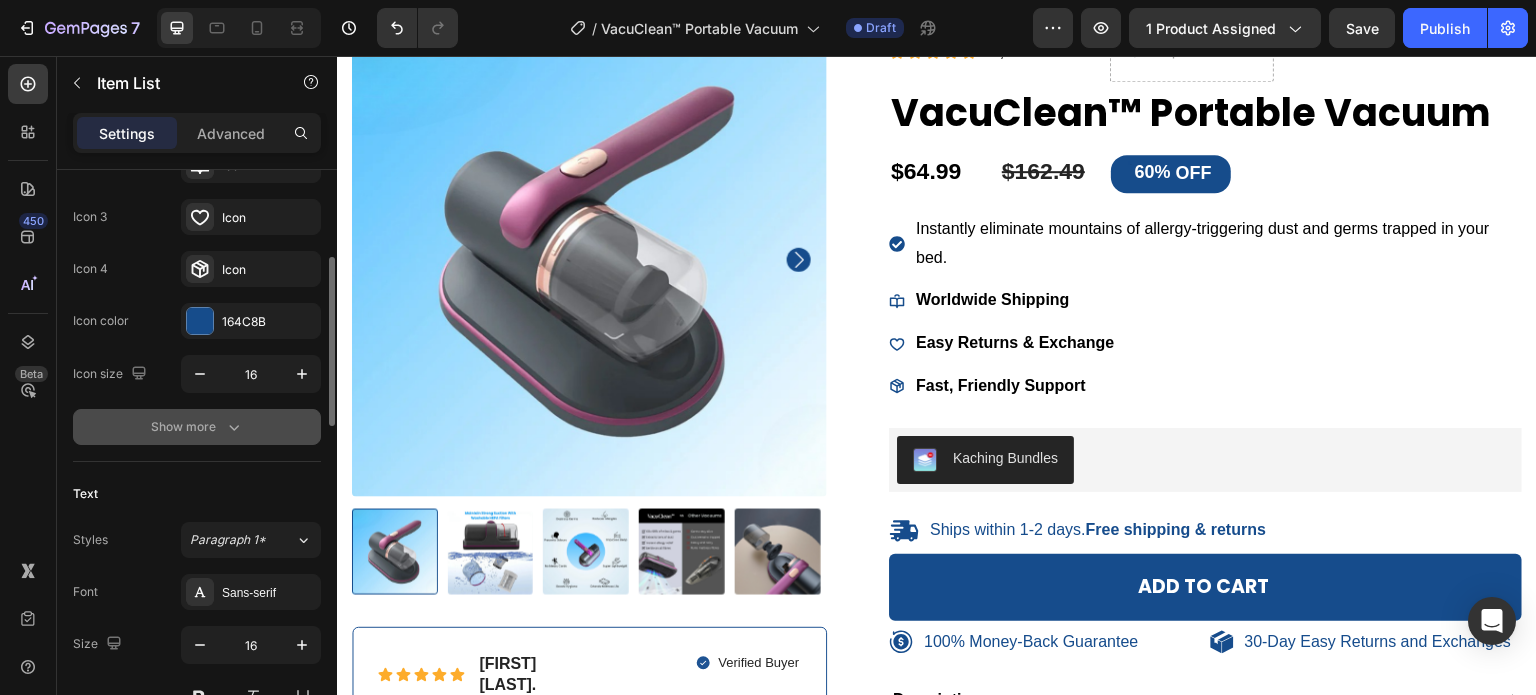 click 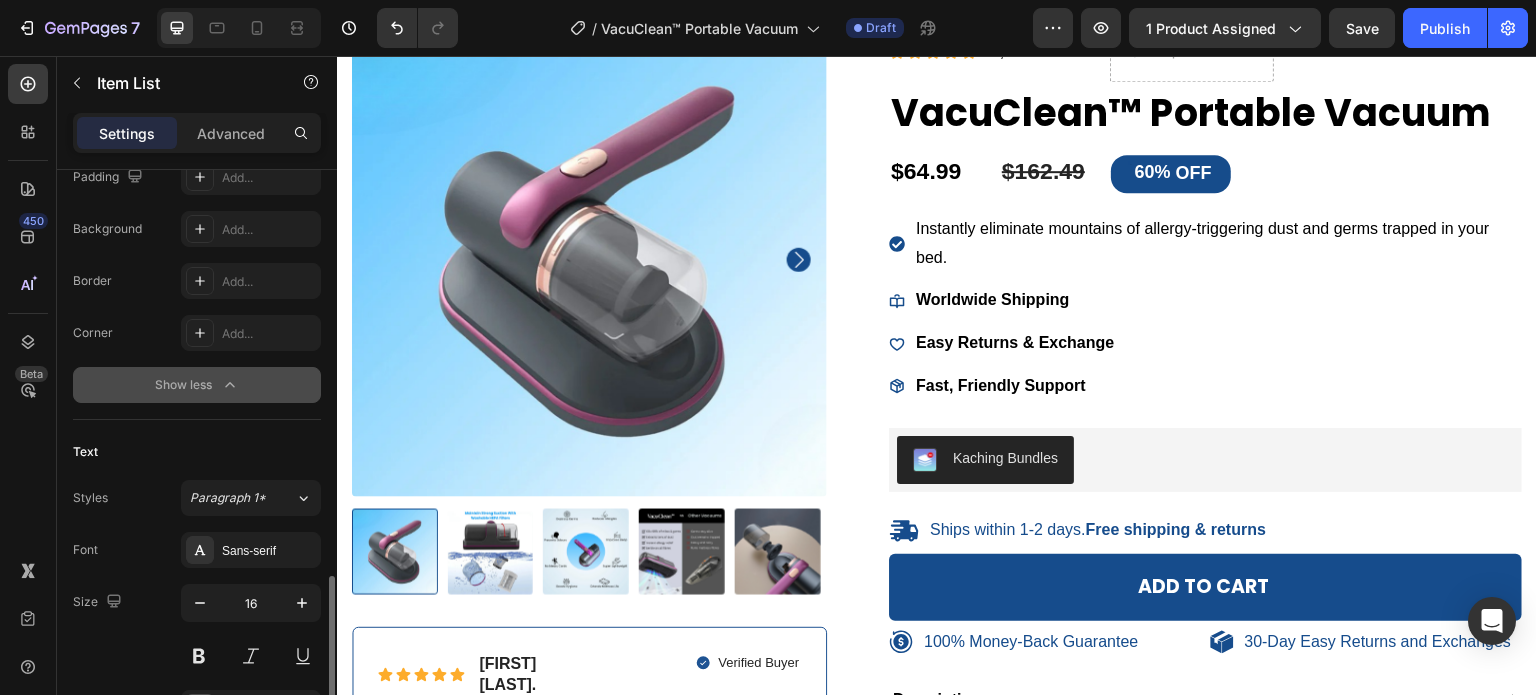 scroll, scrollTop: 900, scrollLeft: 0, axis: vertical 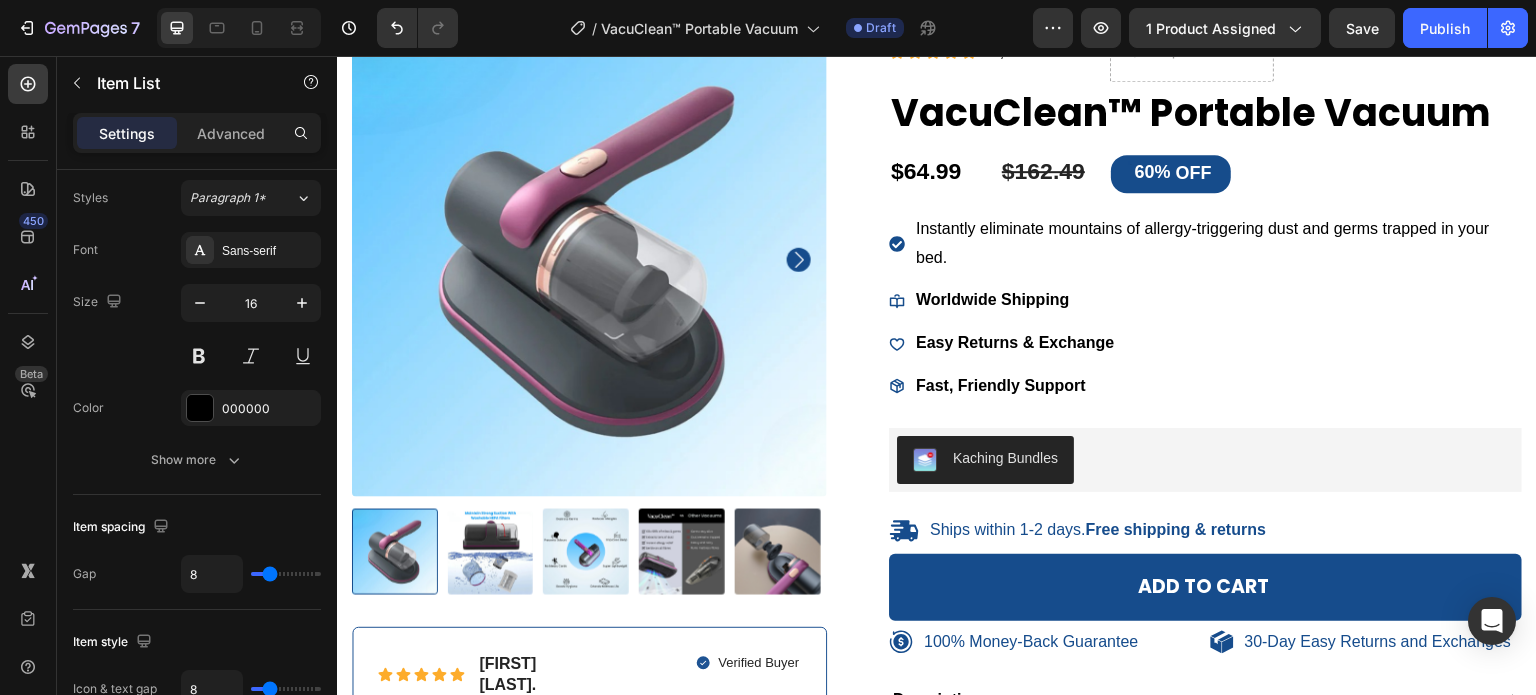 click on "Worldwide Shipping" at bounding box center (992, 299) 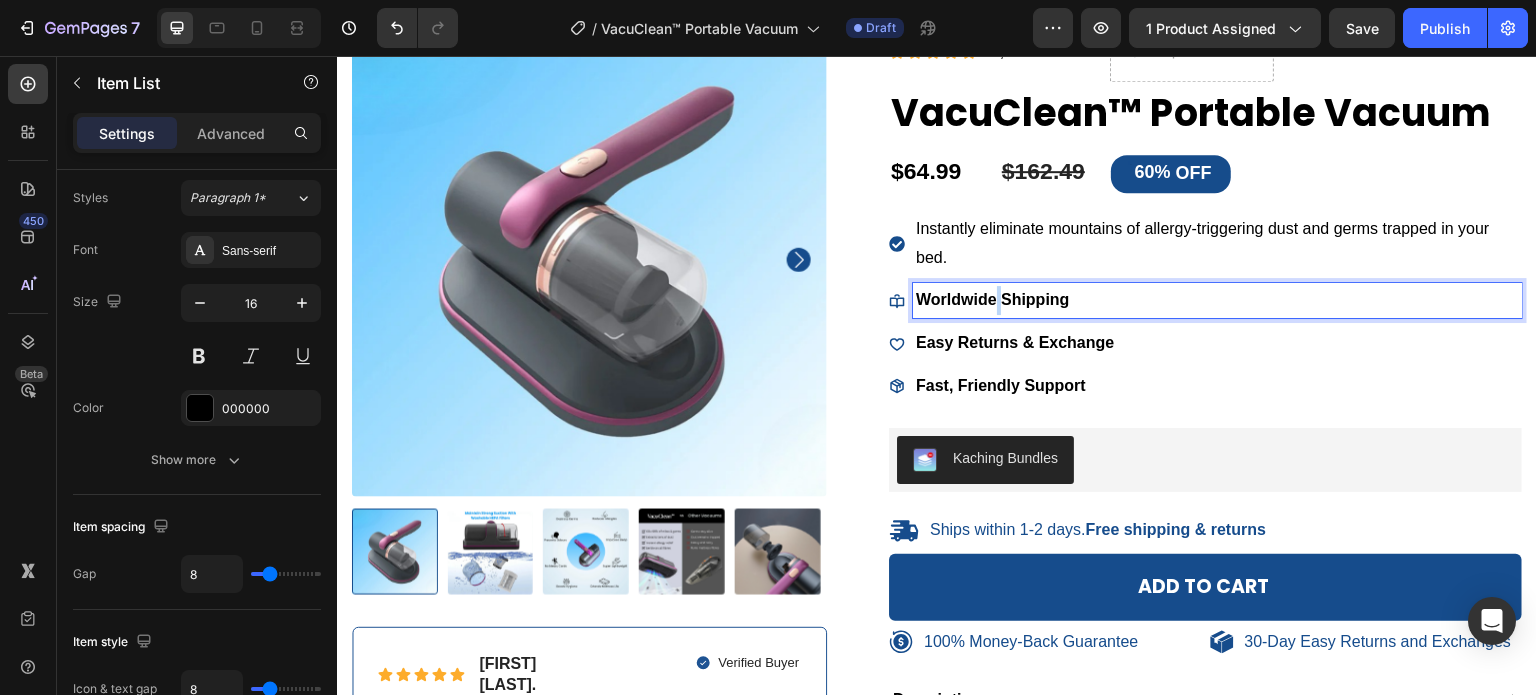 click on "Worldwide Shipping" at bounding box center [992, 299] 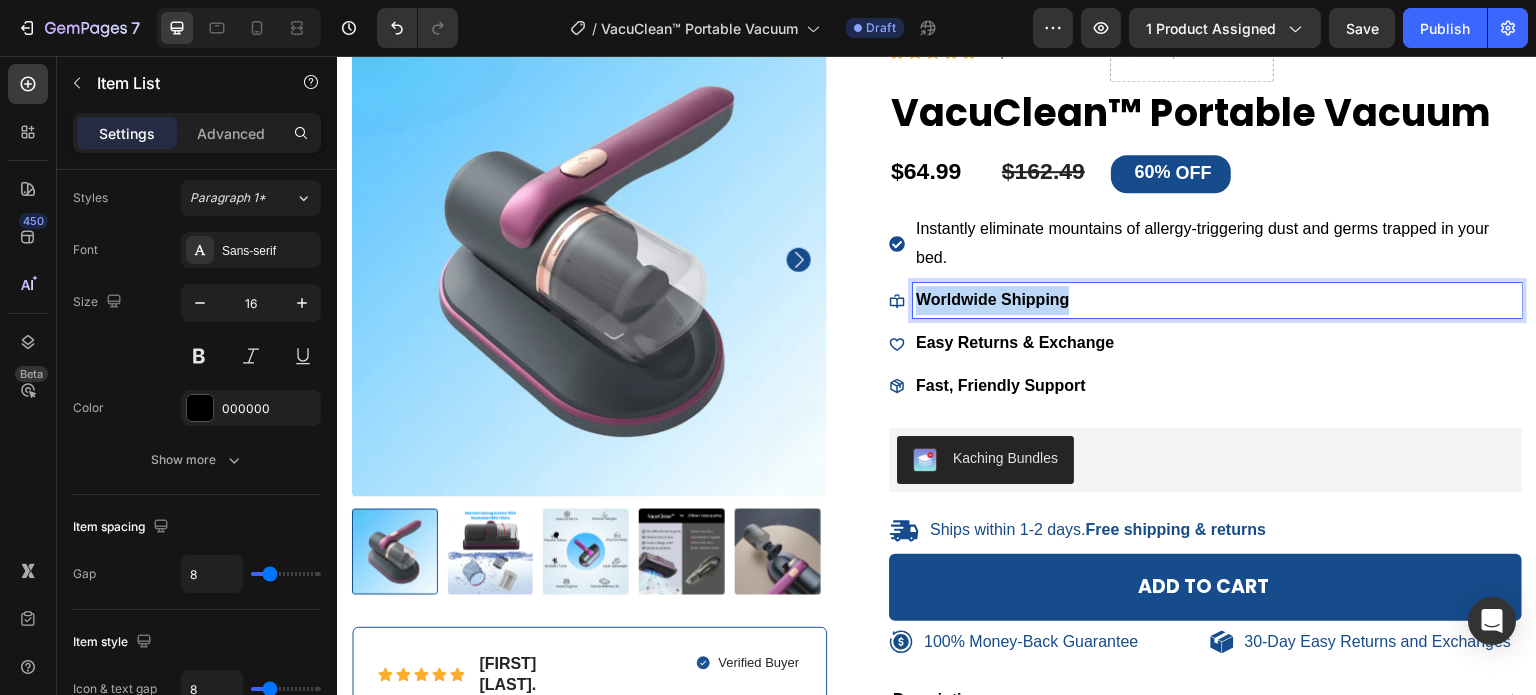 click on "Worldwide Shipping" at bounding box center [992, 299] 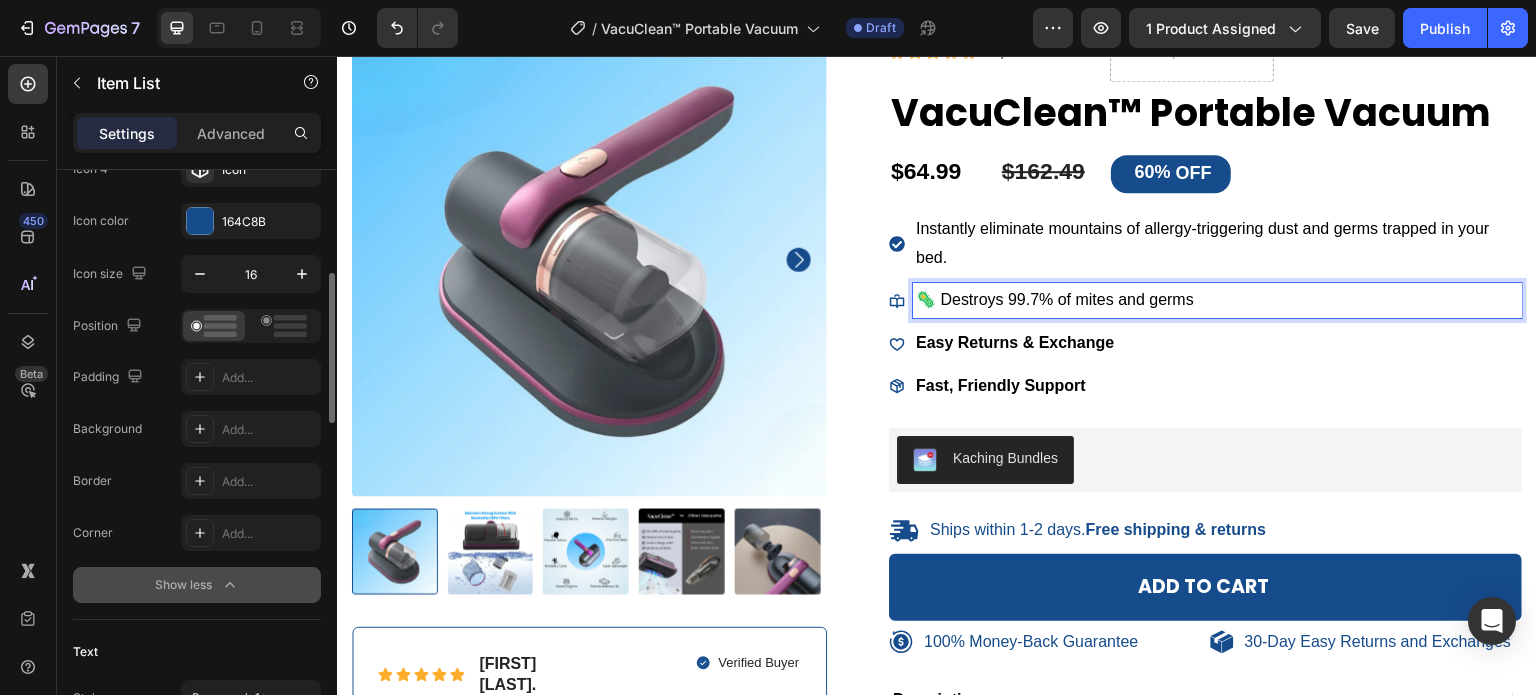 scroll, scrollTop: 0, scrollLeft: 0, axis: both 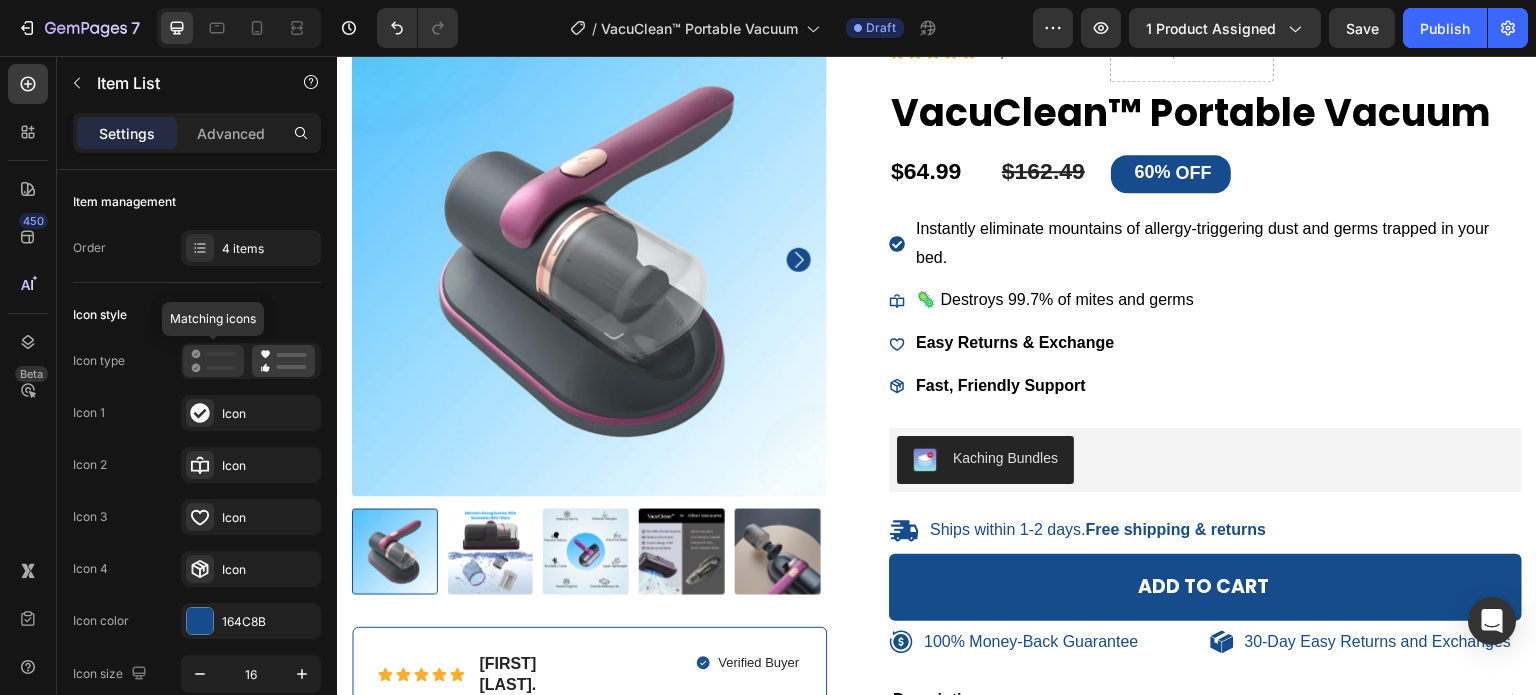 click 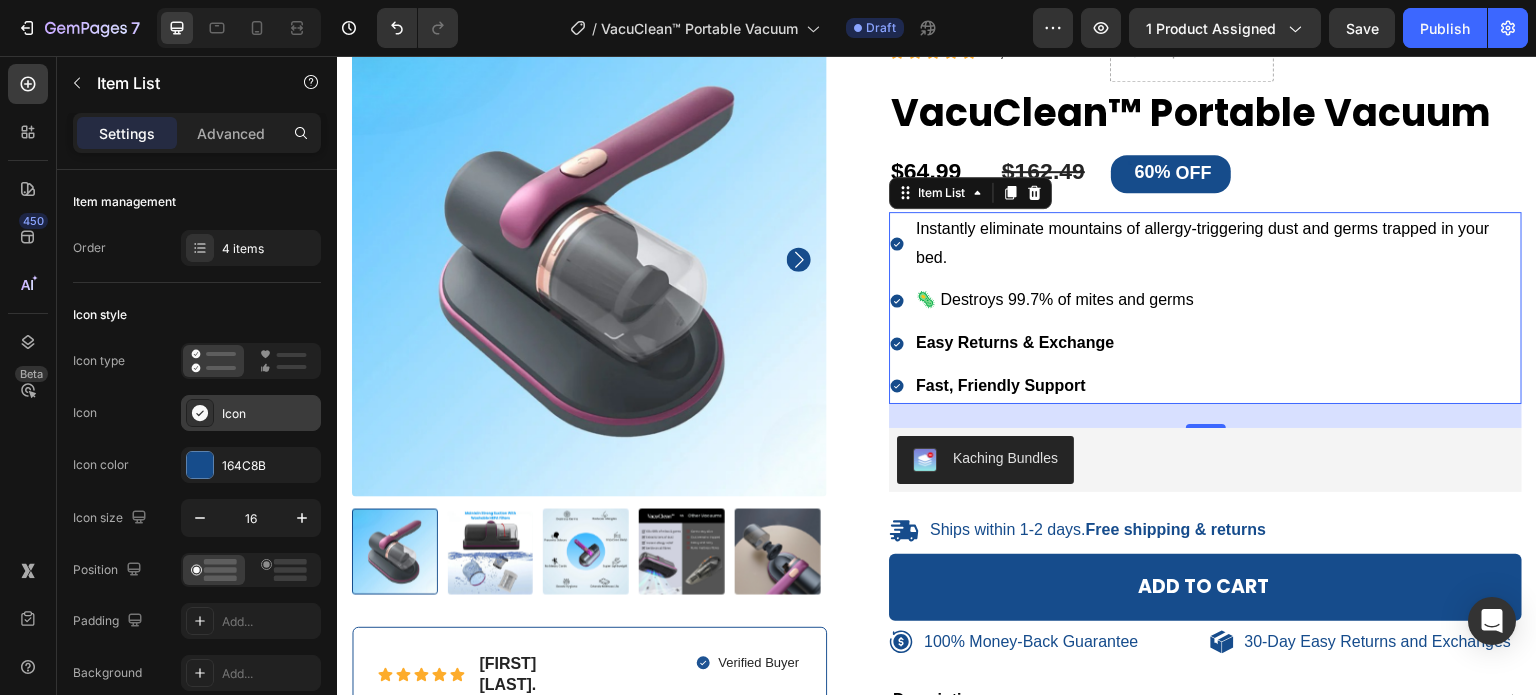 click on "Icon" at bounding box center (251, 413) 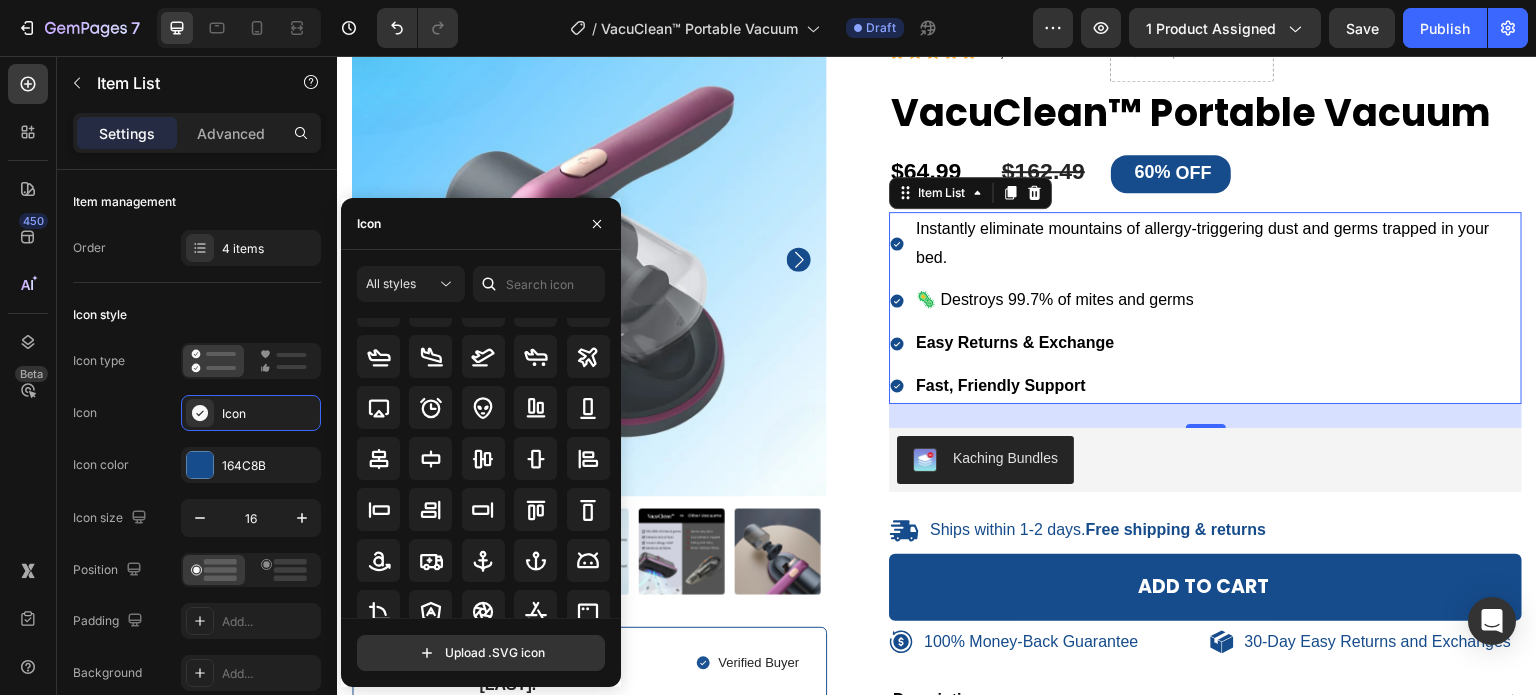 scroll, scrollTop: 0, scrollLeft: 0, axis: both 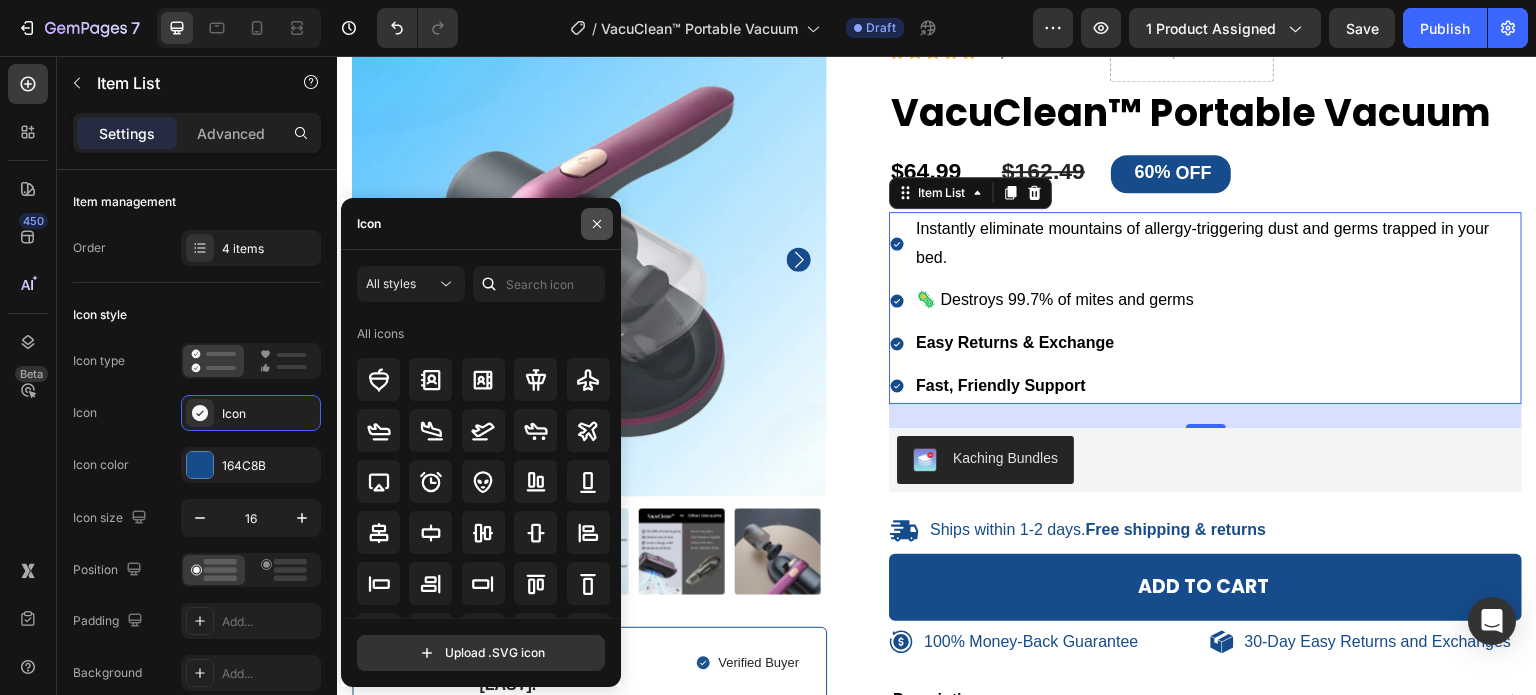 click 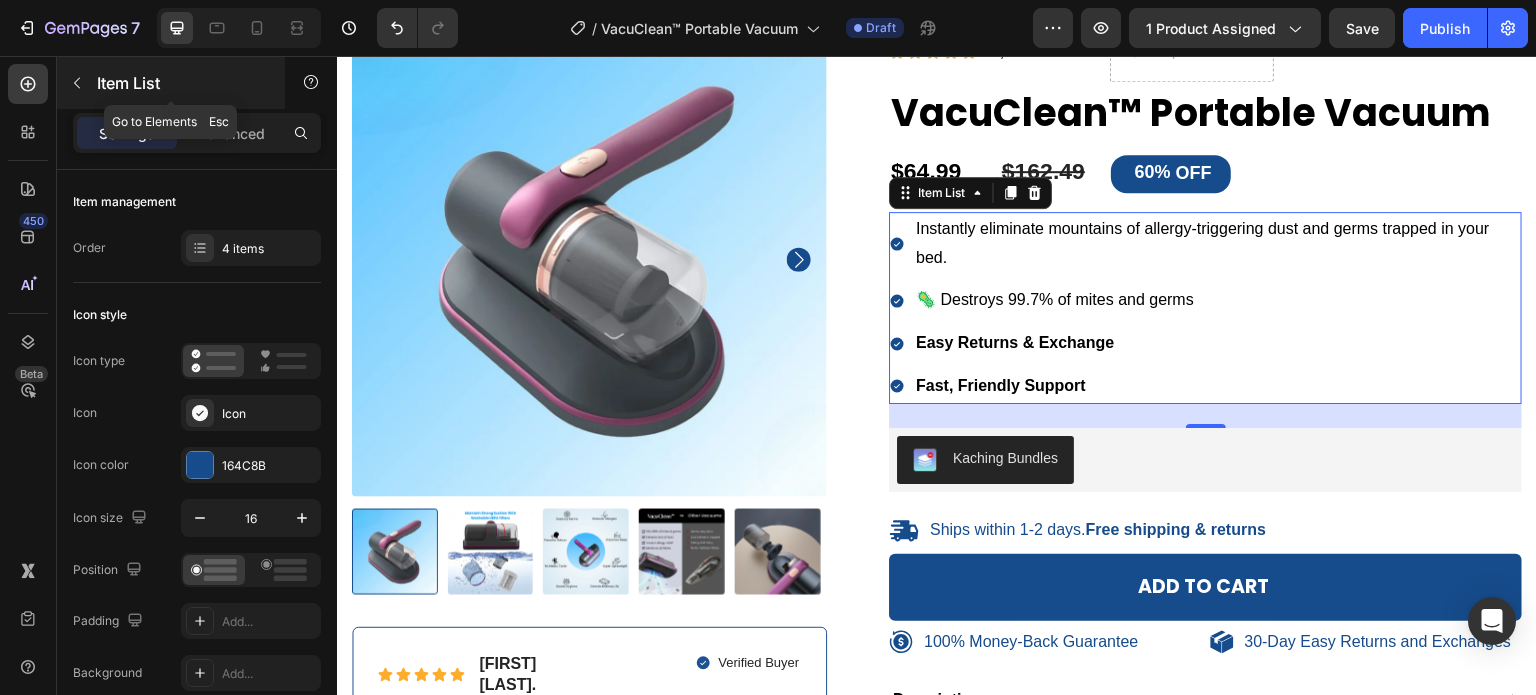 click at bounding box center (77, 83) 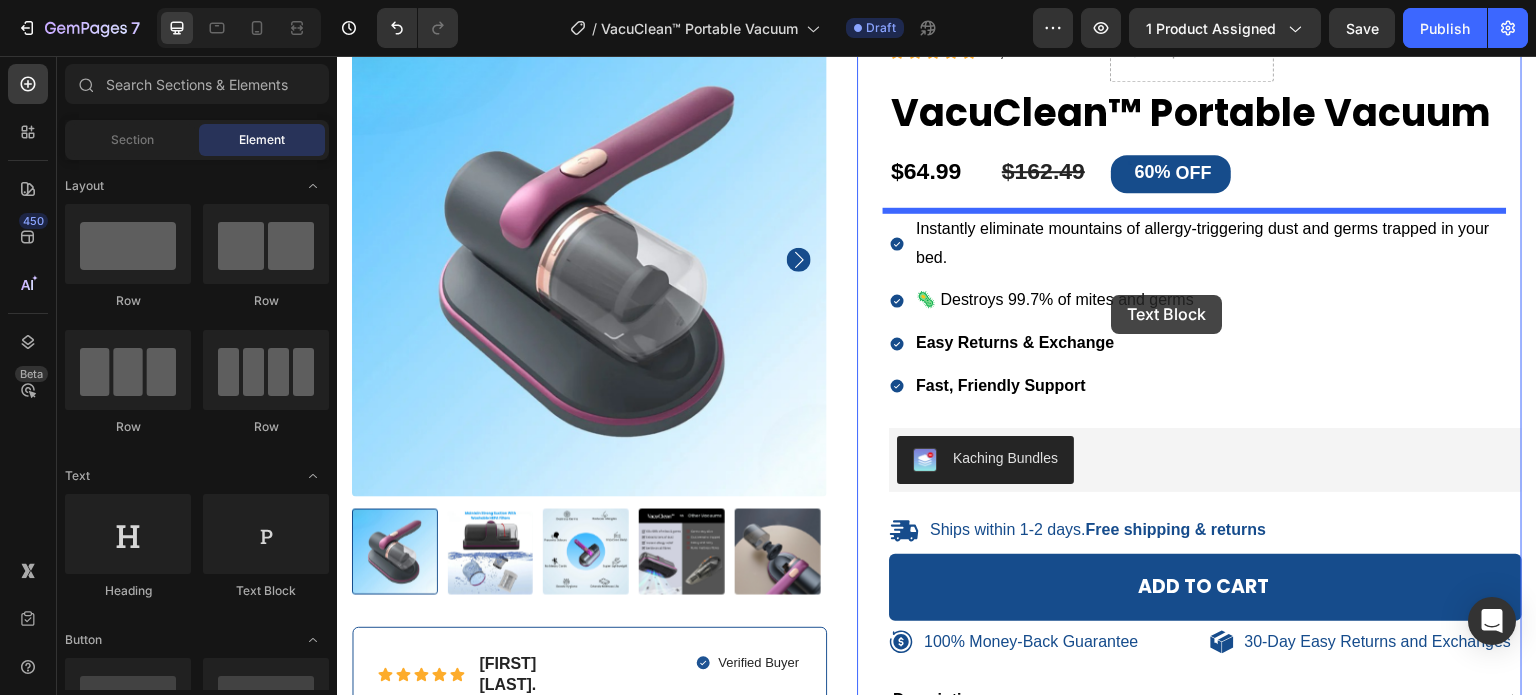 drag, startPoint x: 831, startPoint y: 424, endPoint x: 1112, endPoint y: 295, distance: 309.19574 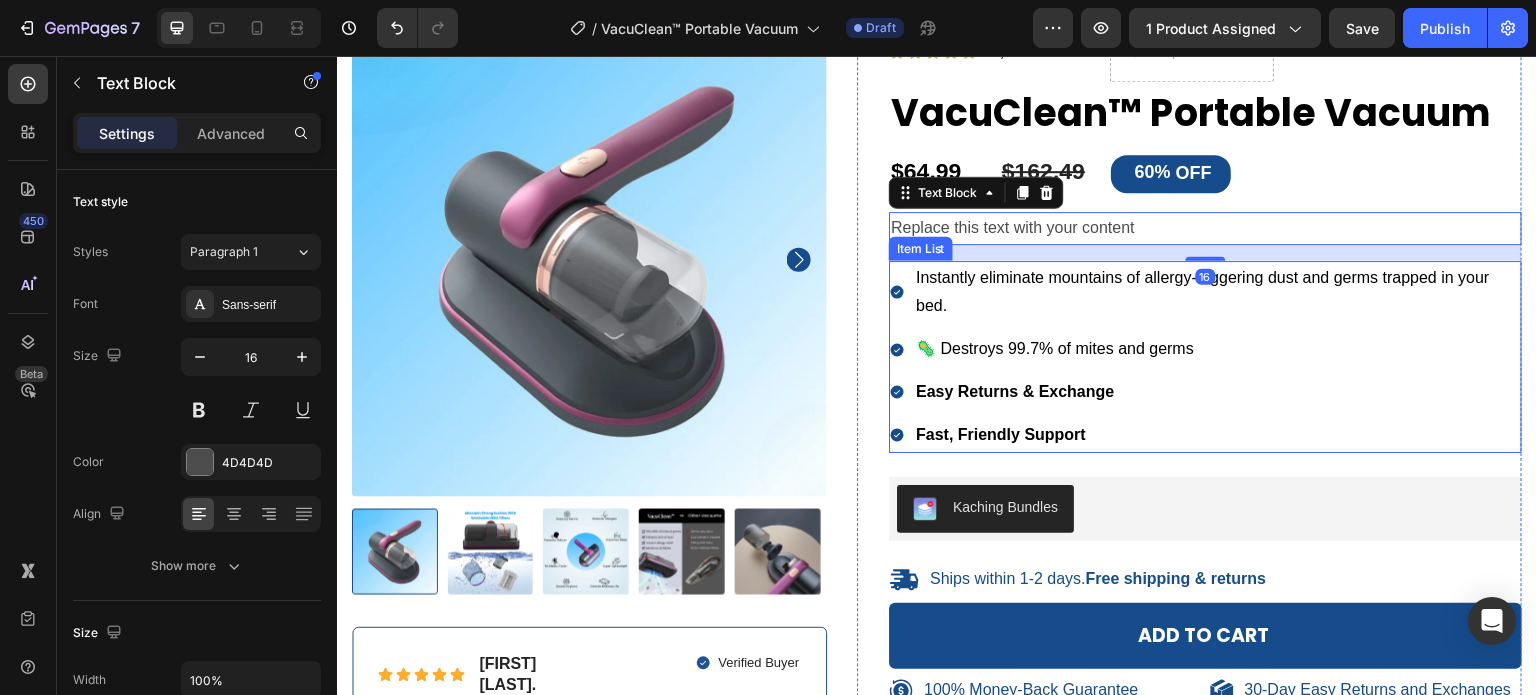 click on "Easy Returns & Exchange" at bounding box center (1217, 392) 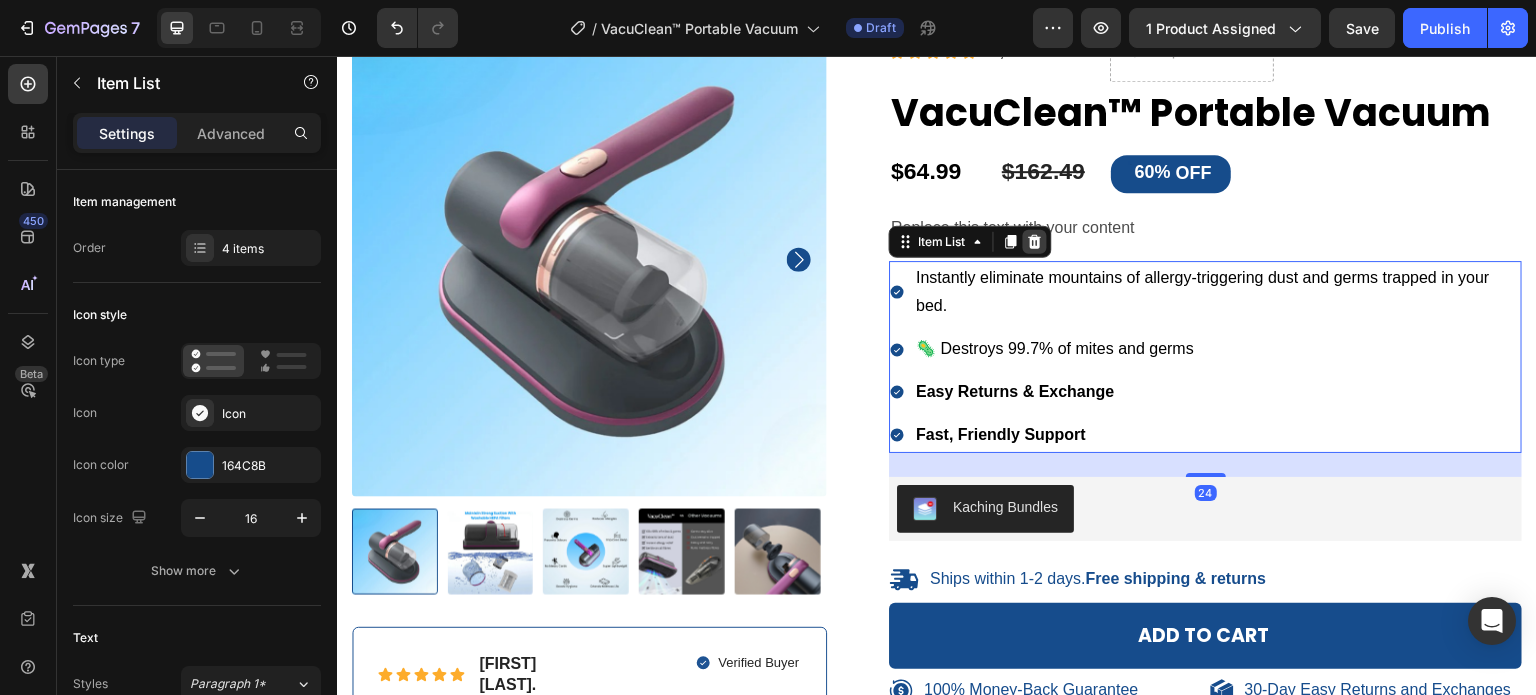 click 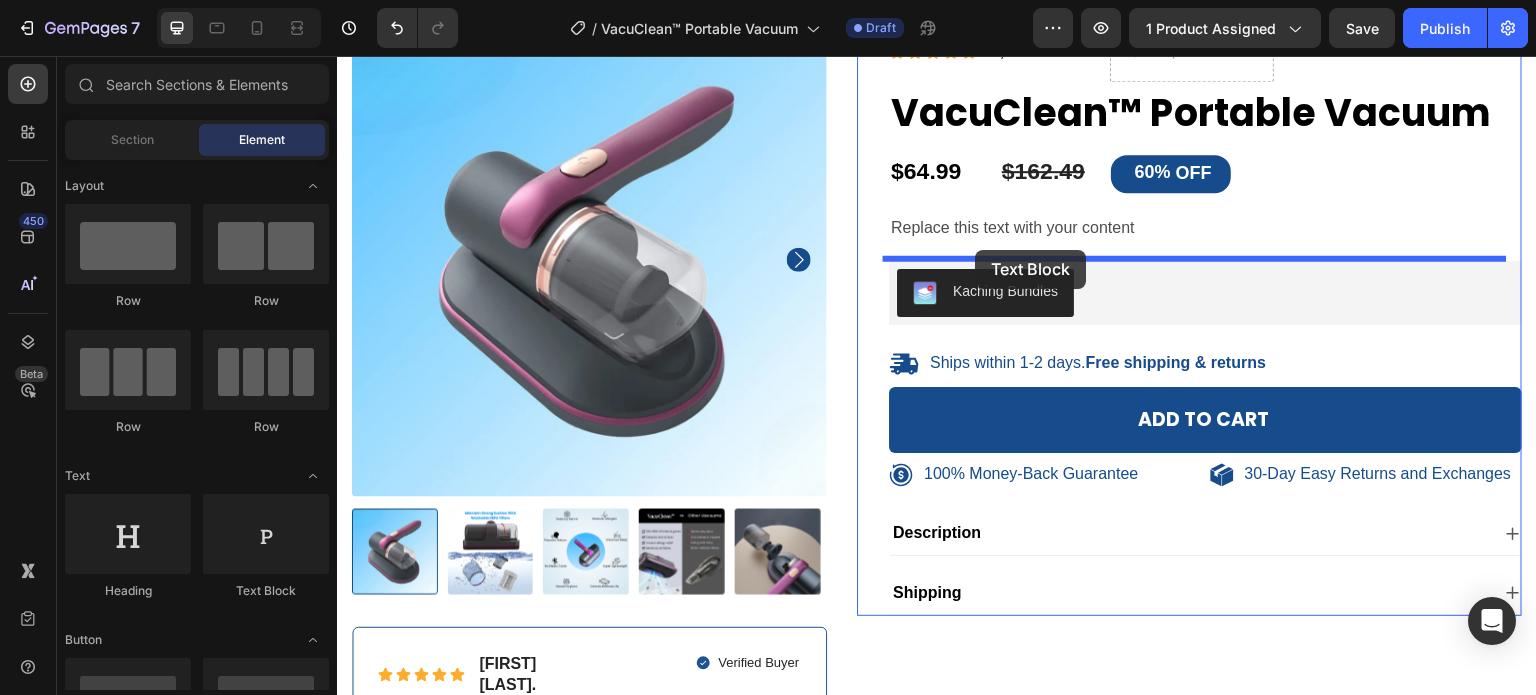 drag, startPoint x: 585, startPoint y: 575, endPoint x: 976, endPoint y: 250, distance: 508.43484 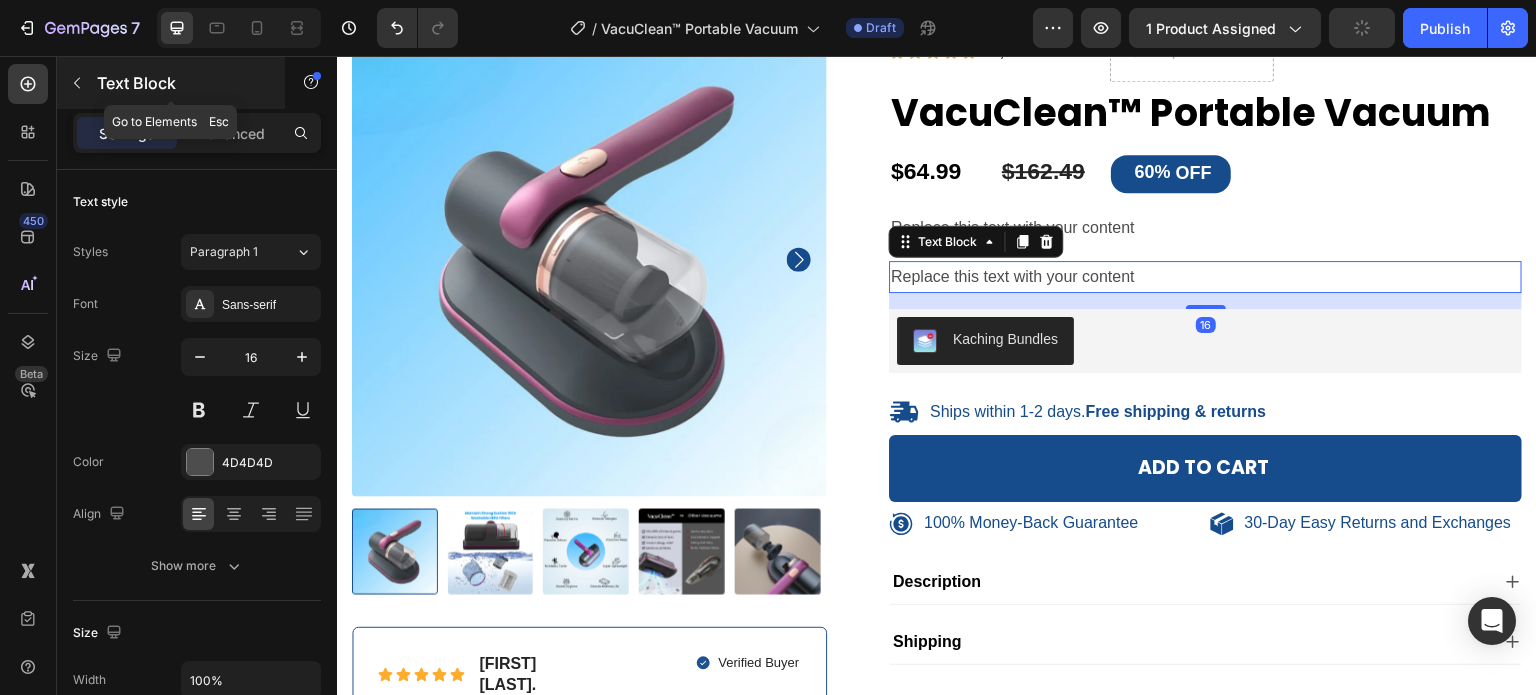 click on "Text Block" at bounding box center (182, 83) 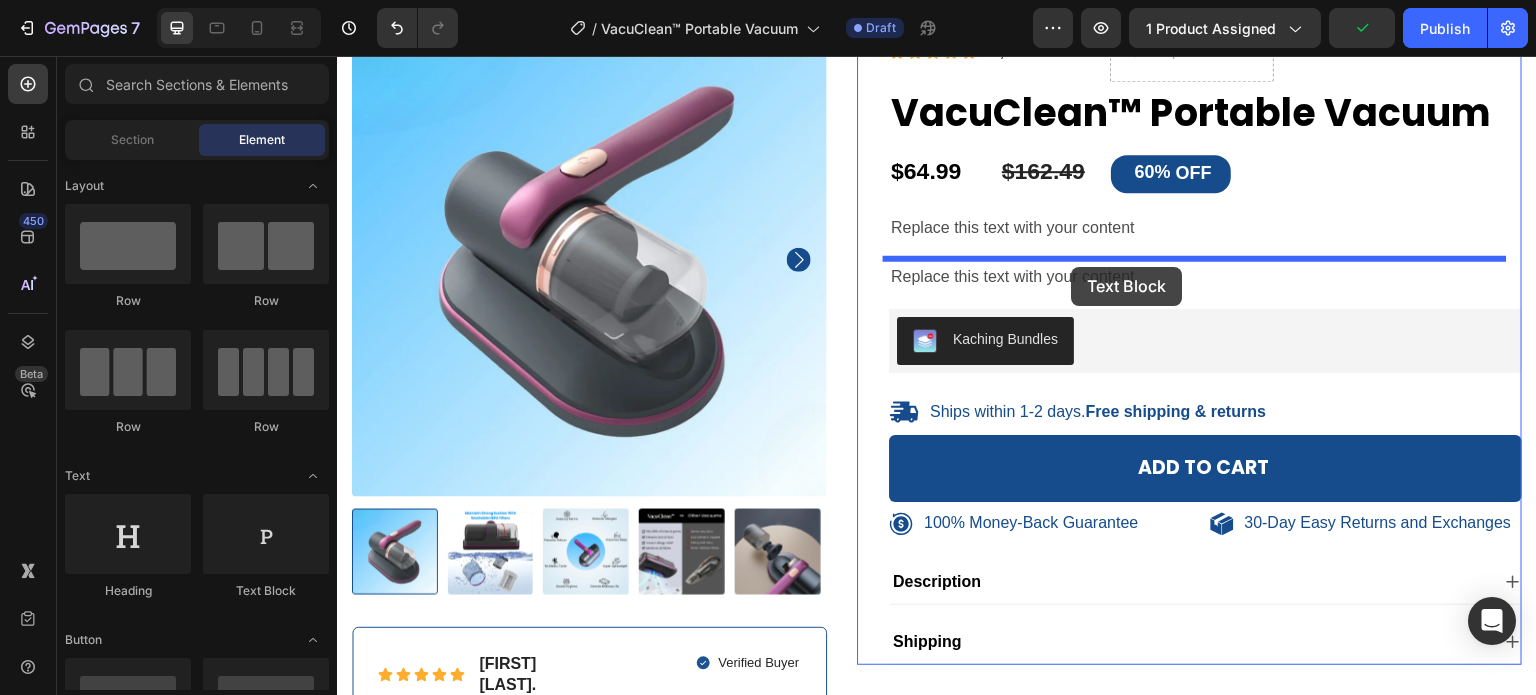drag, startPoint x: 609, startPoint y: 599, endPoint x: 1072, endPoint y: 267, distance: 569.73065 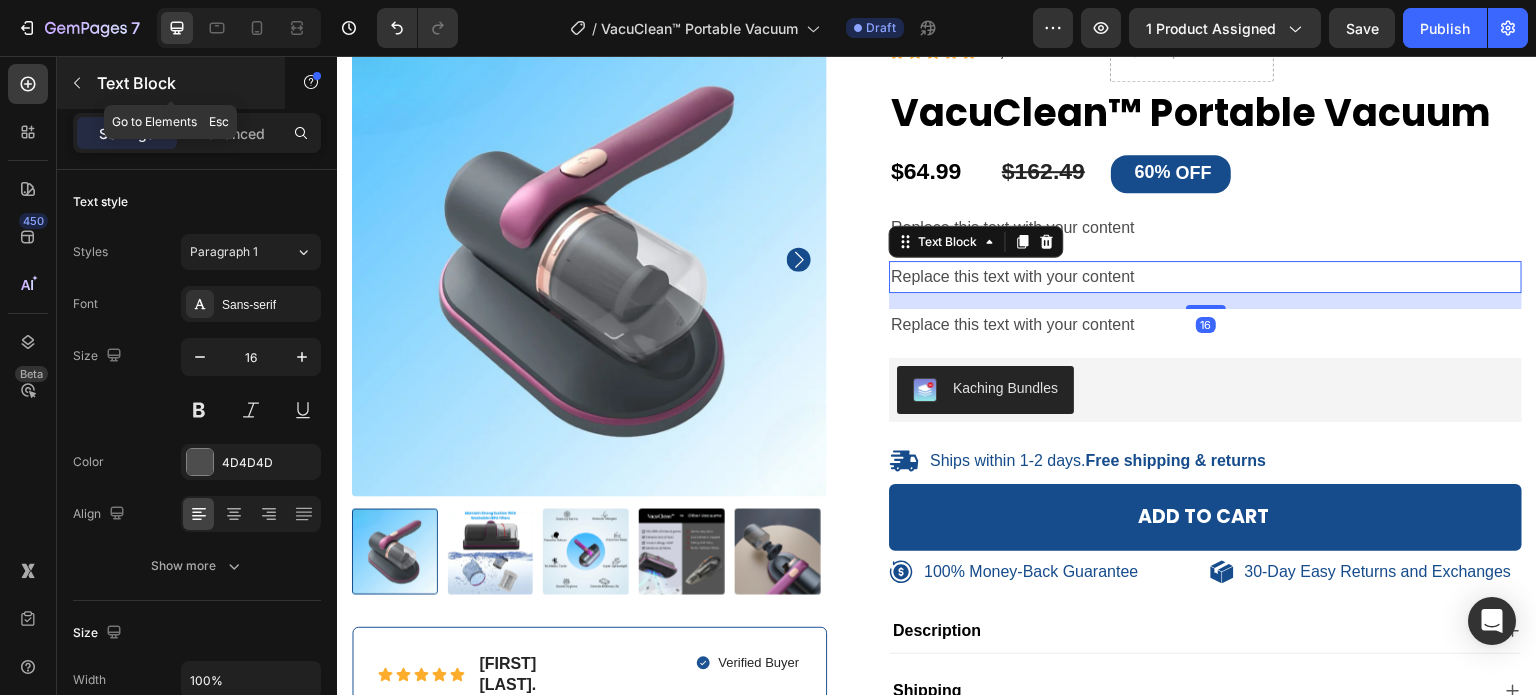 click on "Text Block" at bounding box center (171, 83) 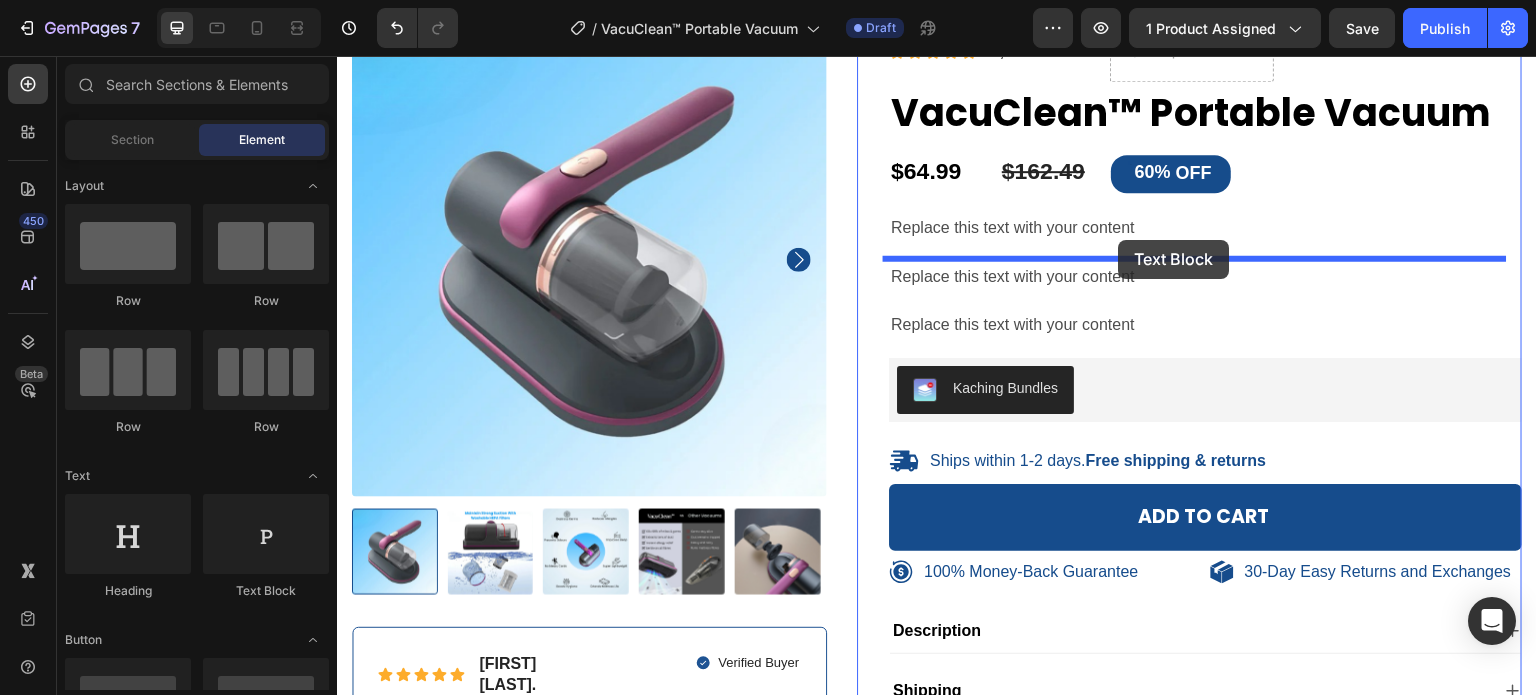 drag, startPoint x: 600, startPoint y: 591, endPoint x: 1119, endPoint y: 240, distance: 626.54767 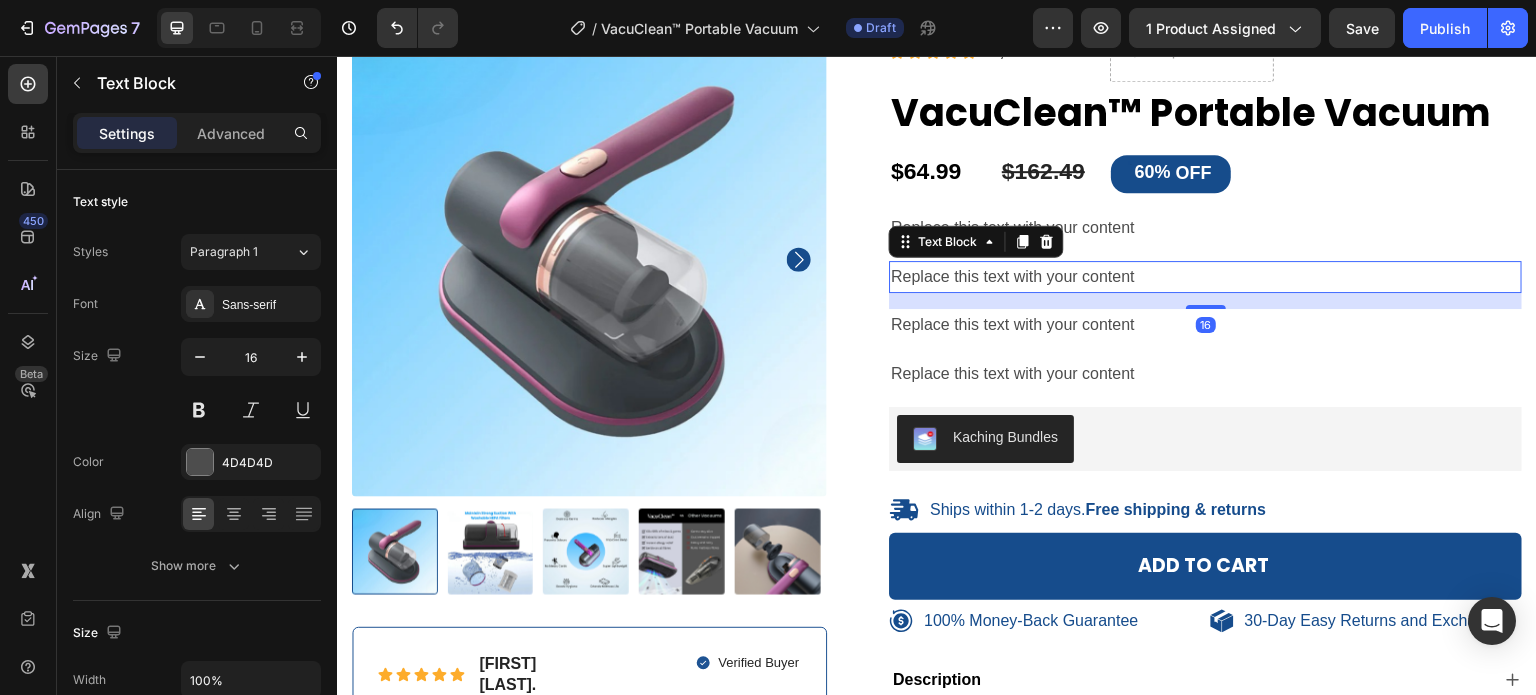 click on "Replace this text with your content" at bounding box center (1205, 277) 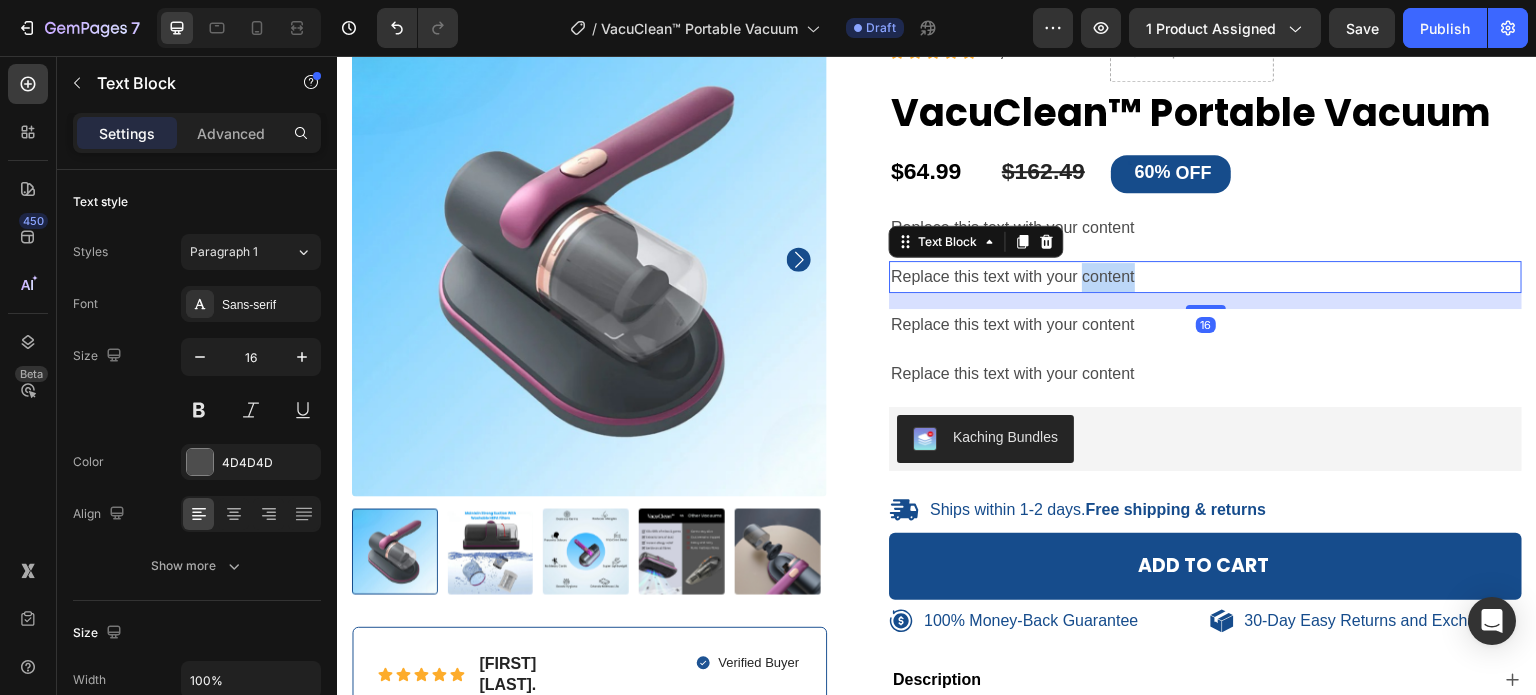 click on "Replace this text with your content" at bounding box center (1205, 277) 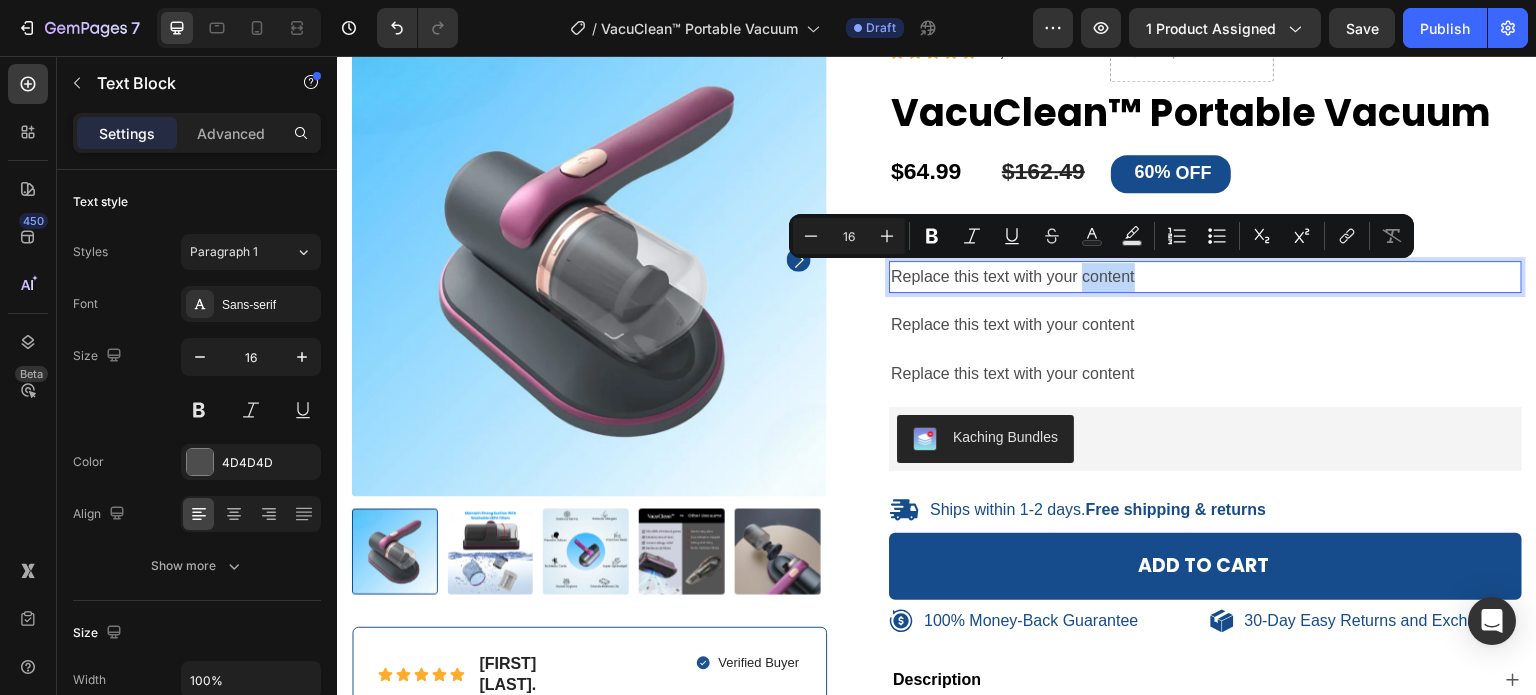 click on "Replace this text with your content" at bounding box center [1205, 277] 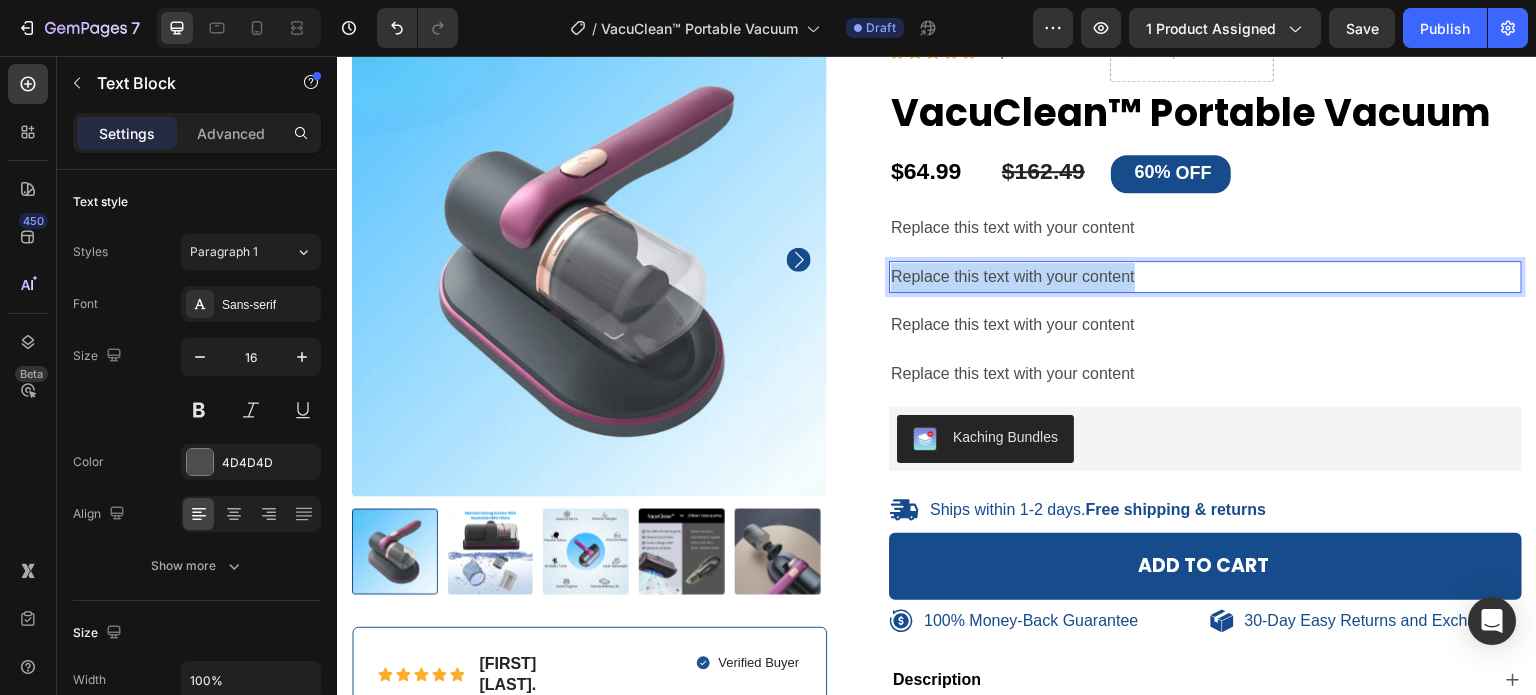 click on "Replace this text with your content" at bounding box center (1205, 277) 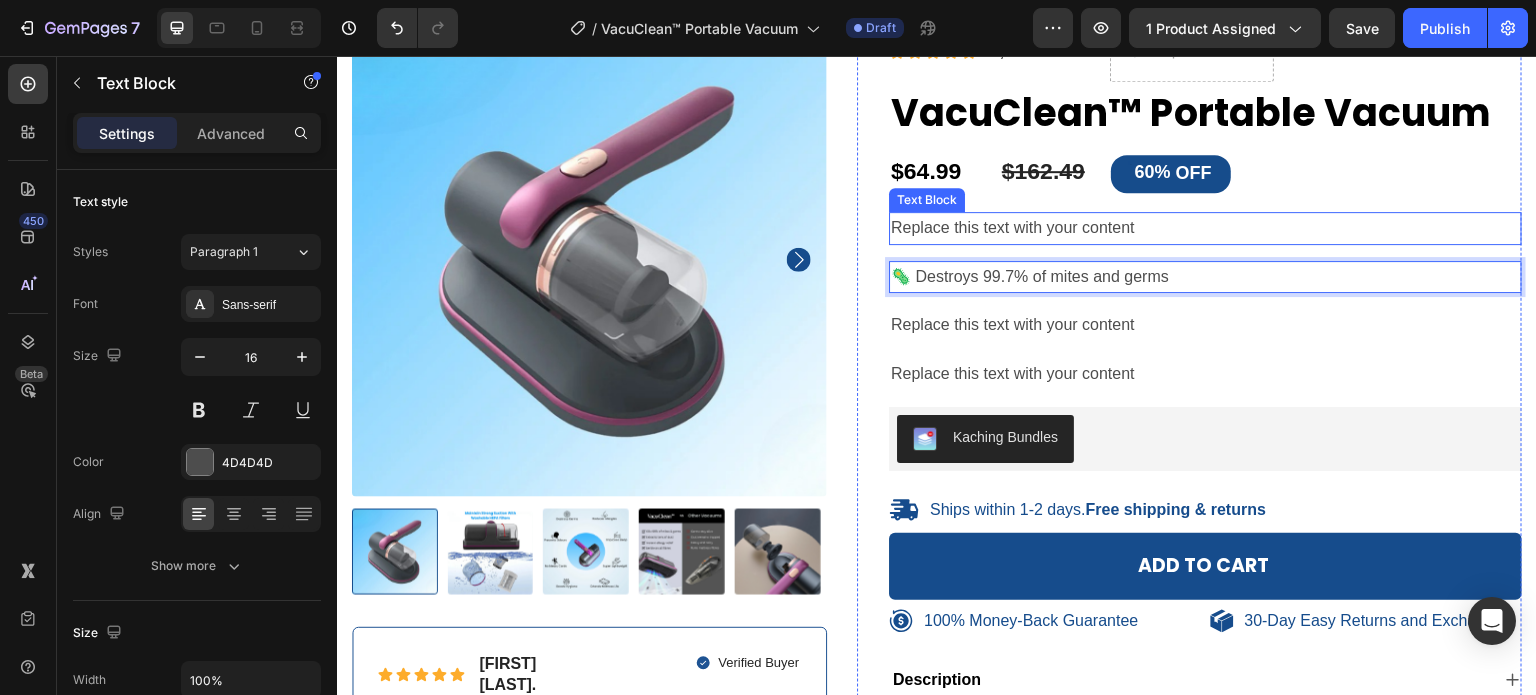click on "Replace this text with your content" at bounding box center [1205, 228] 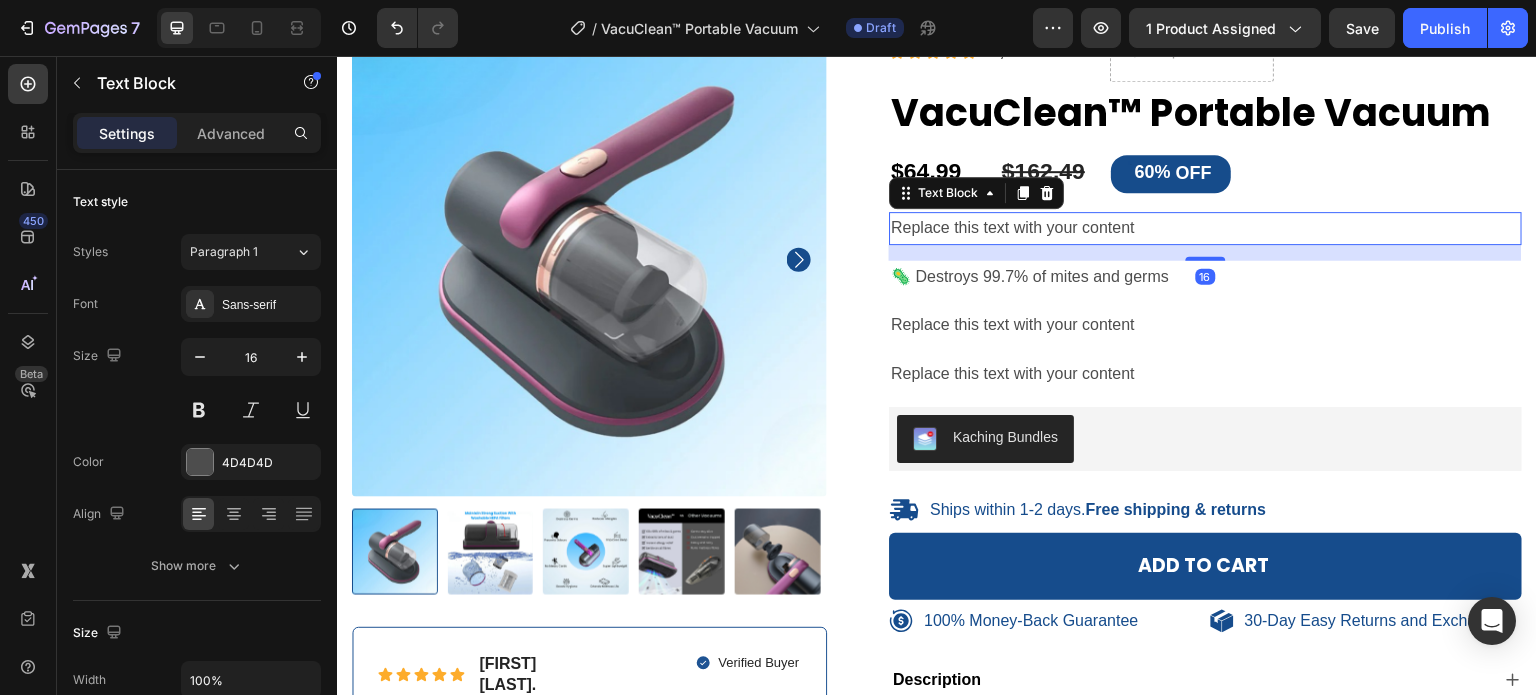 click on "Replace this text with your content" at bounding box center (1205, 228) 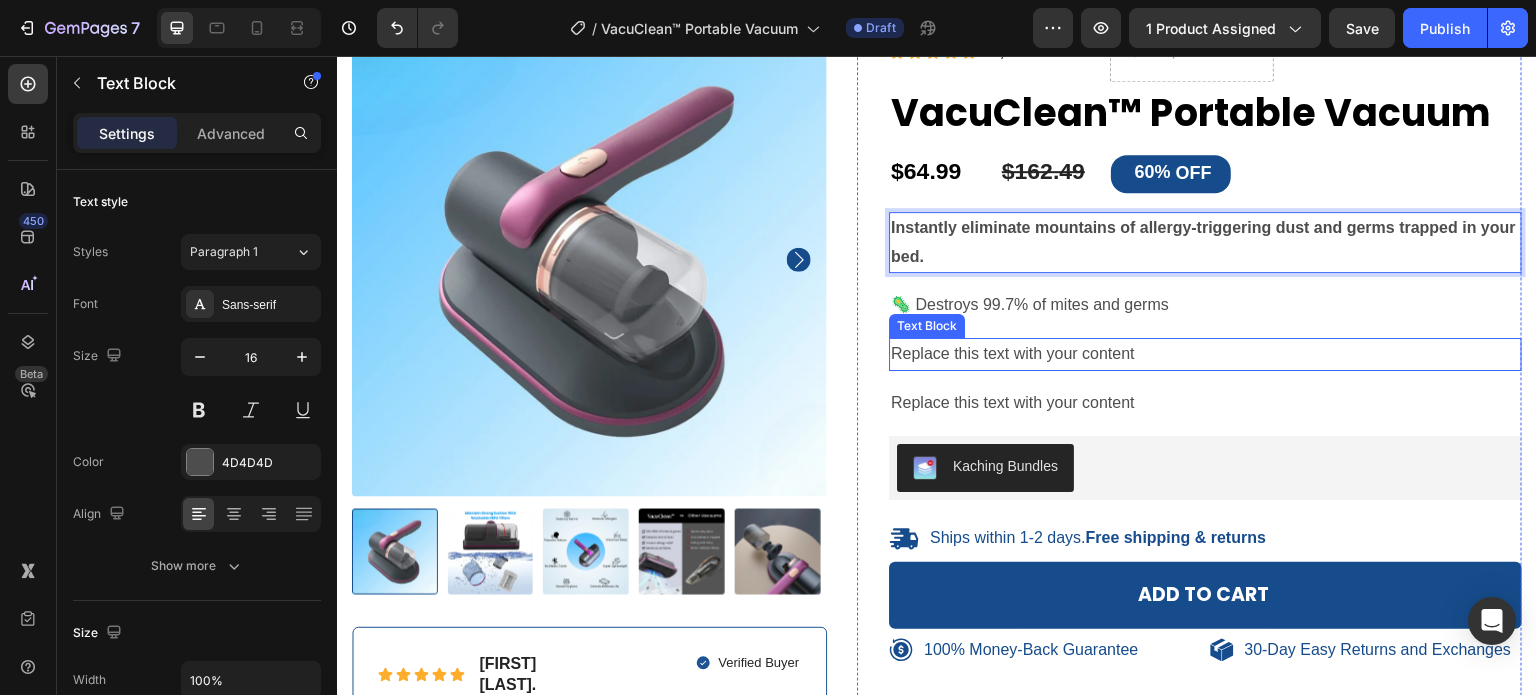 click on "Replace this text with your content" at bounding box center (1205, 354) 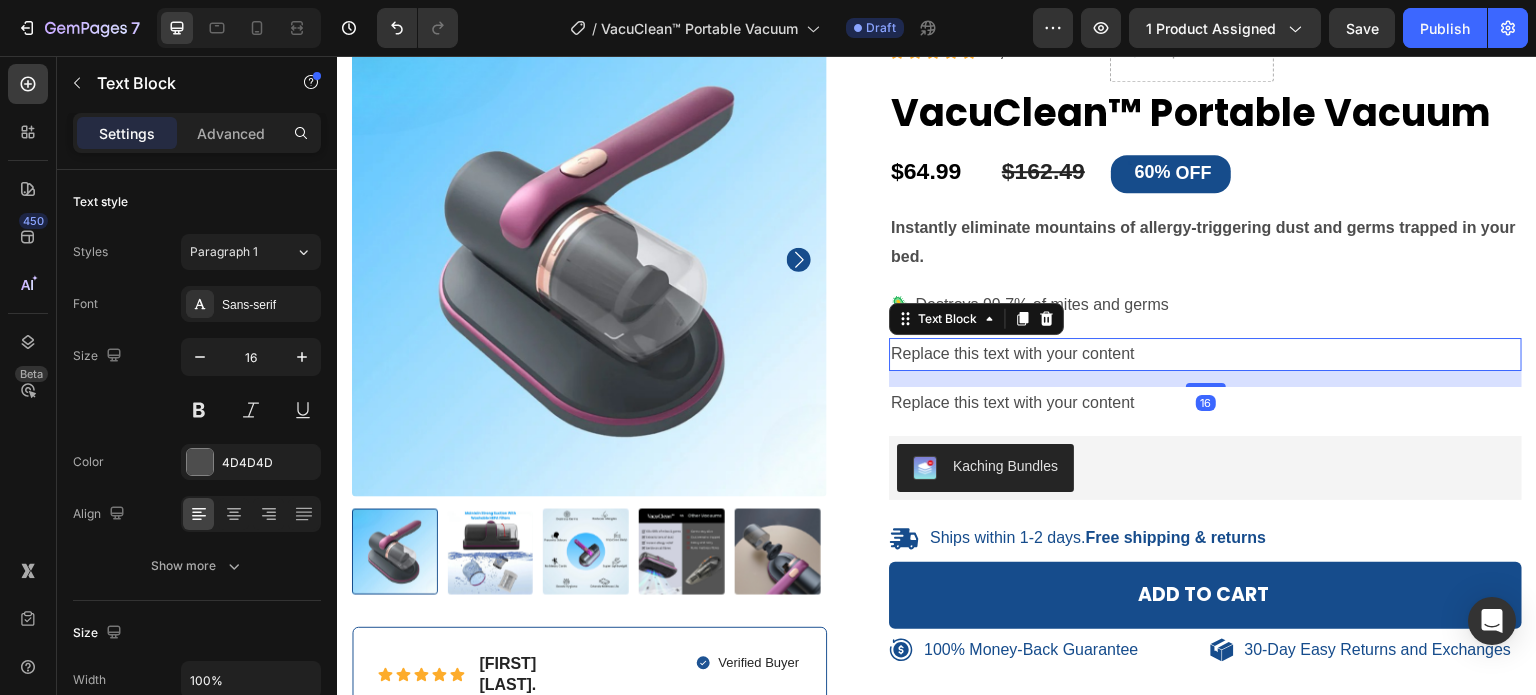 click on "Replace this text with your content" at bounding box center (1205, 354) 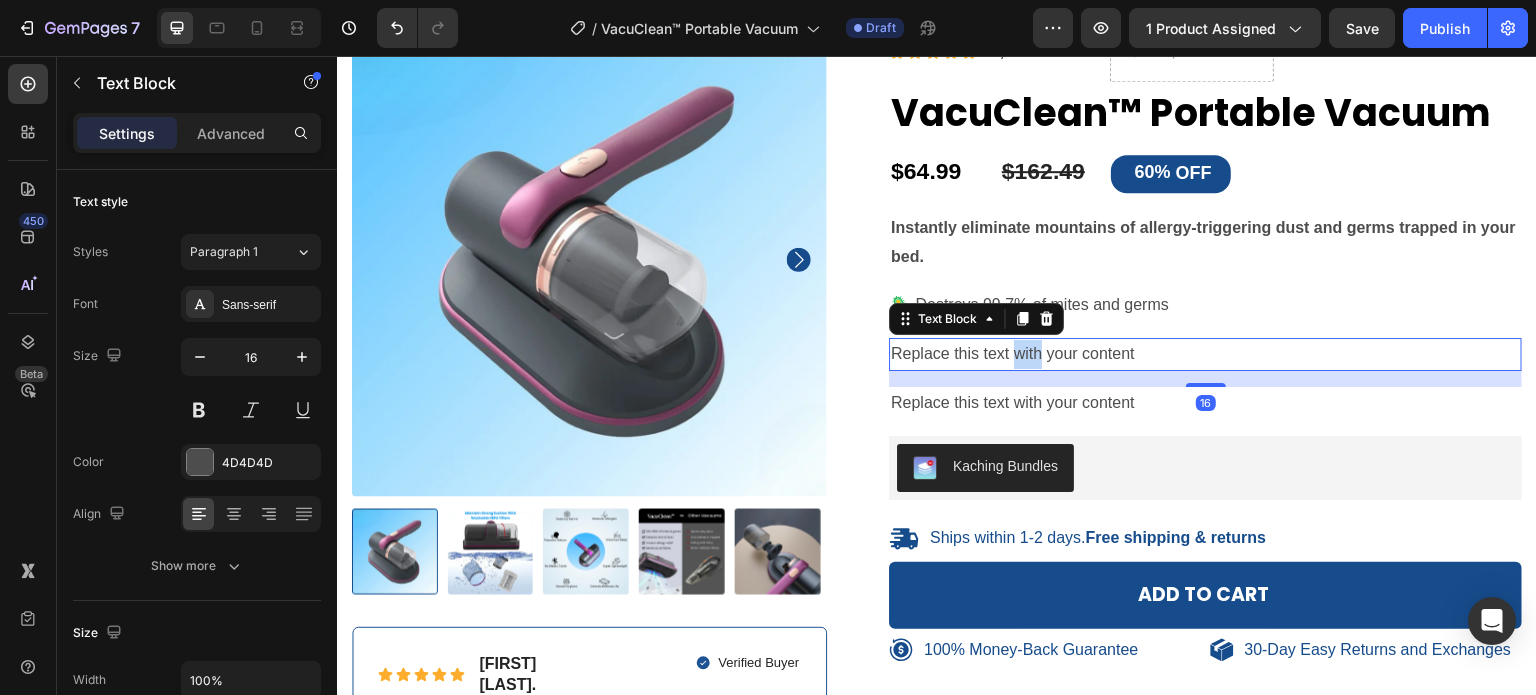 click on "Replace this text with your content" at bounding box center (1205, 354) 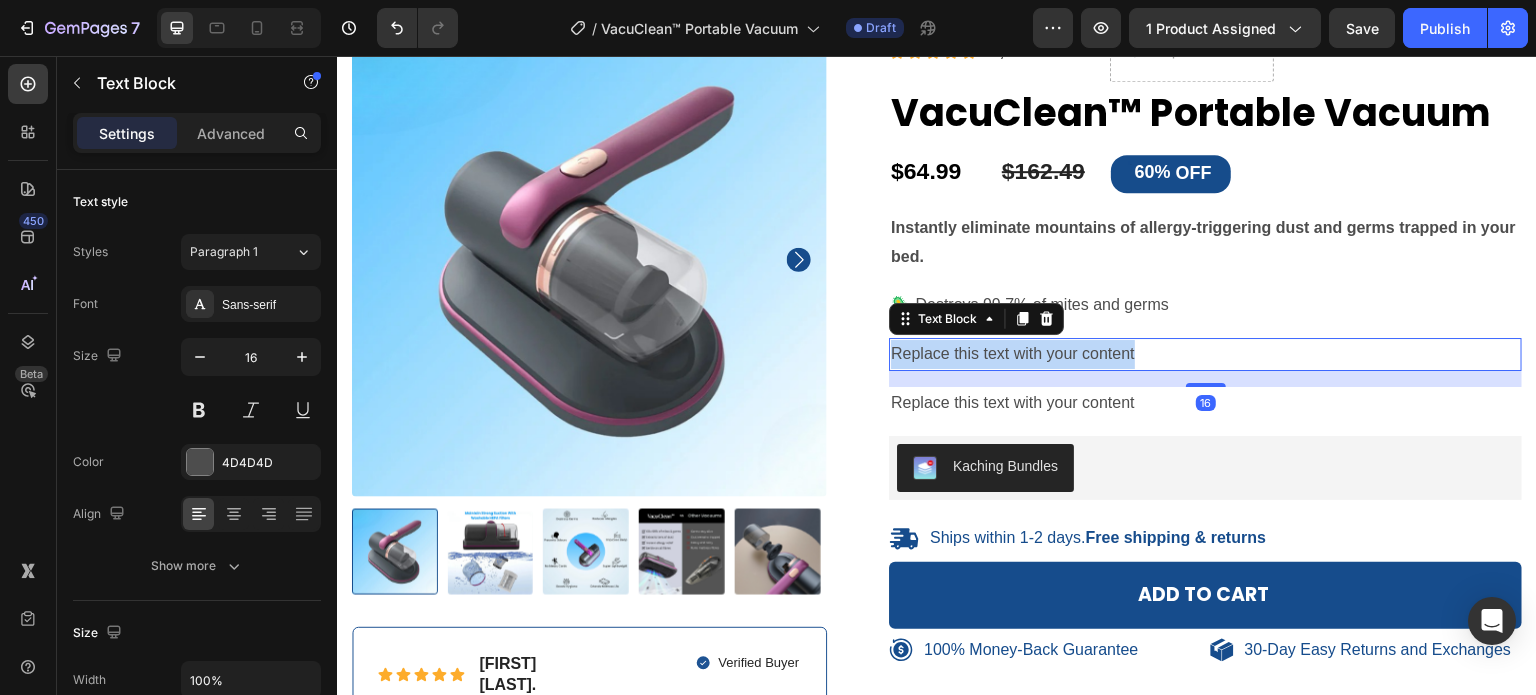 click on "Replace this text with your content" at bounding box center (1205, 354) 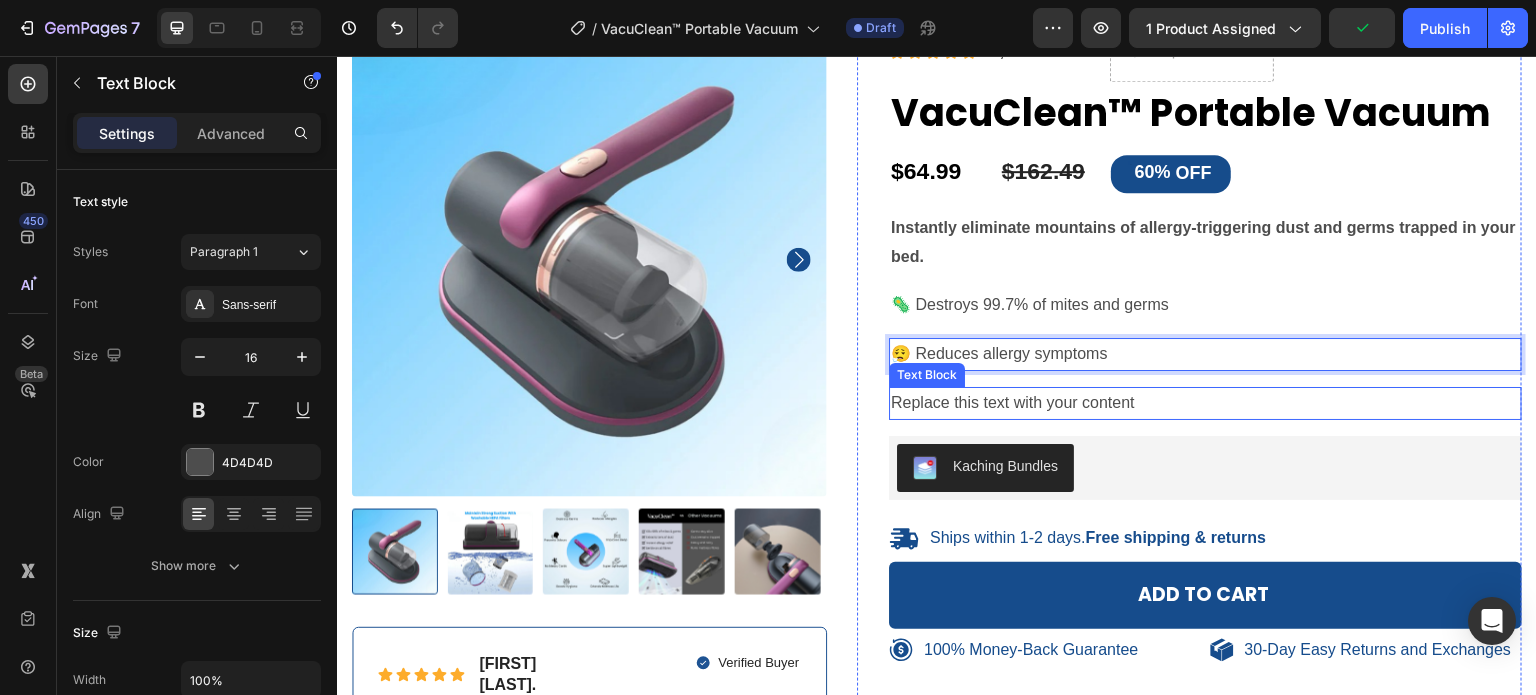 click on "Replace this text with your content" at bounding box center (1205, 403) 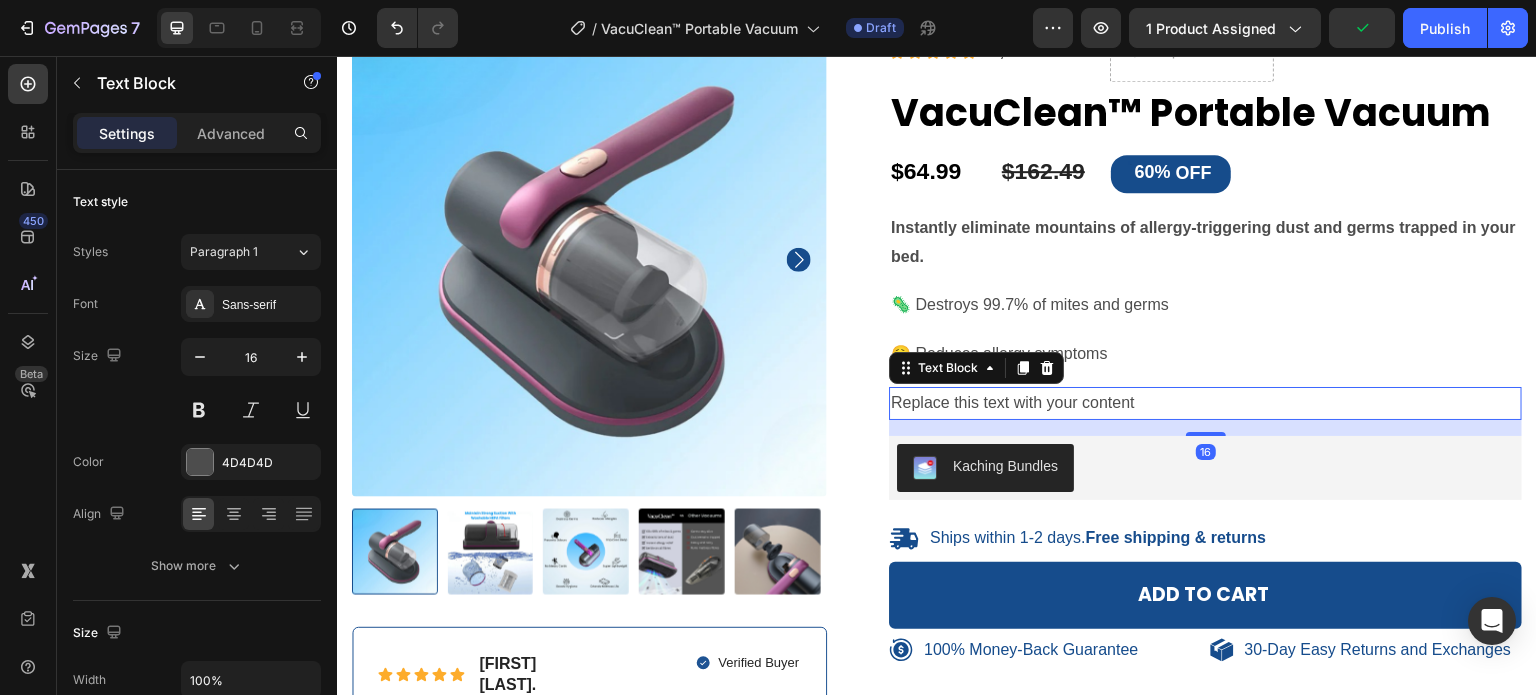 click on "Replace this text with your content" at bounding box center (1205, 403) 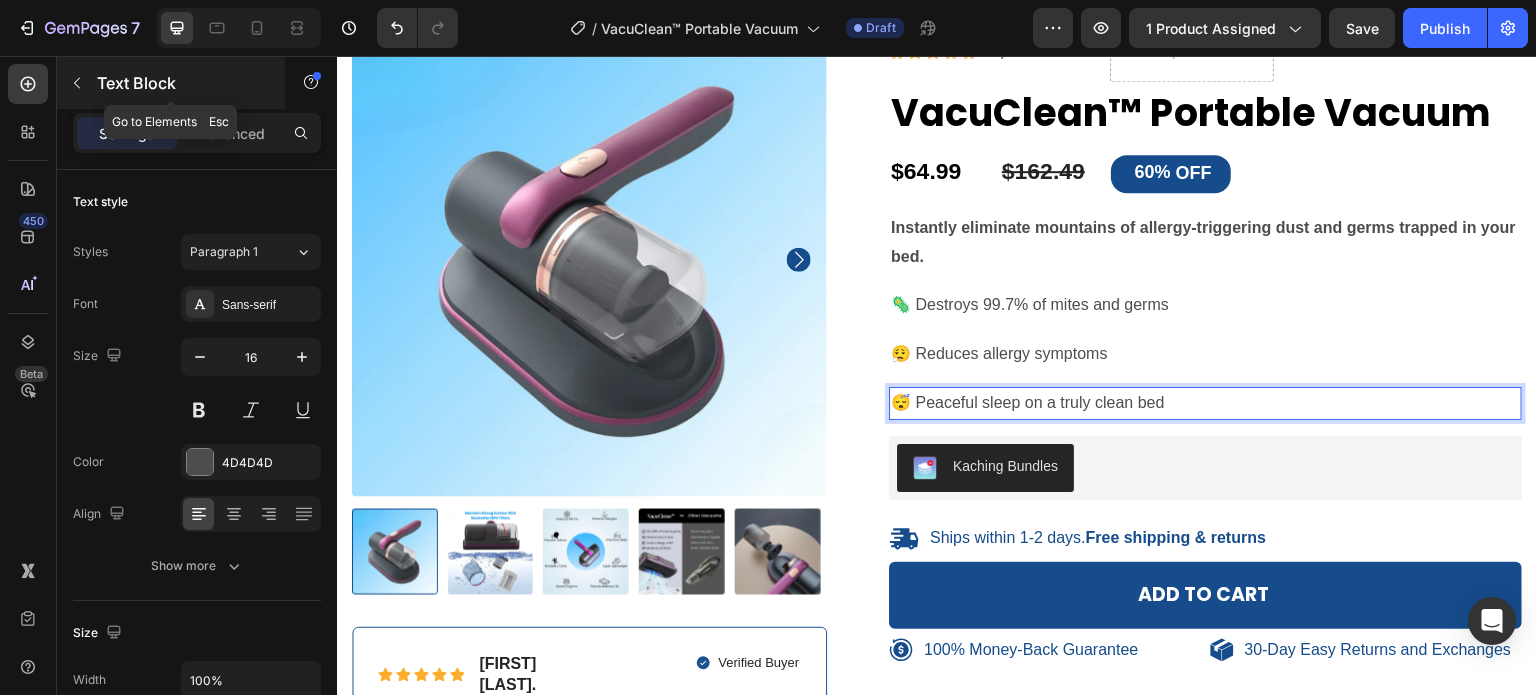 click 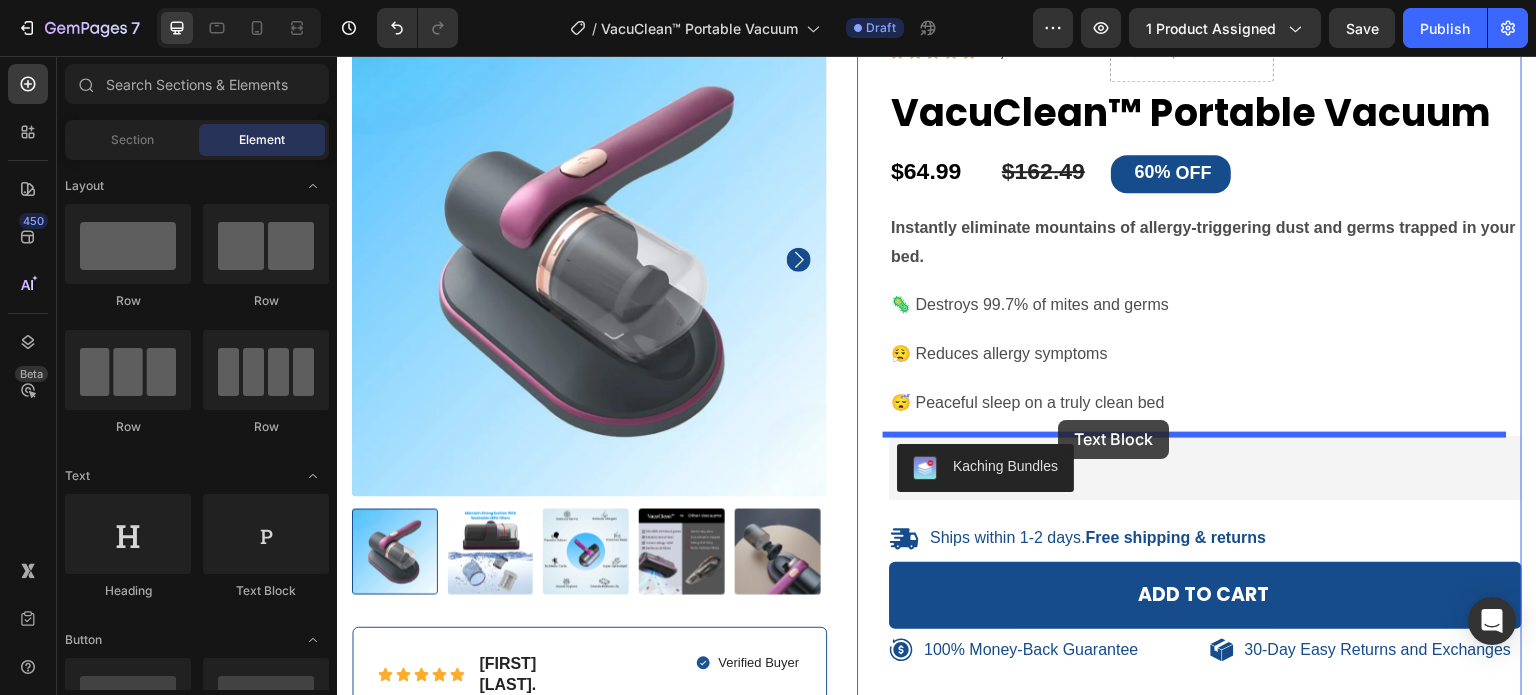 drag, startPoint x: 625, startPoint y: 585, endPoint x: 1057, endPoint y: 422, distance: 461.72827 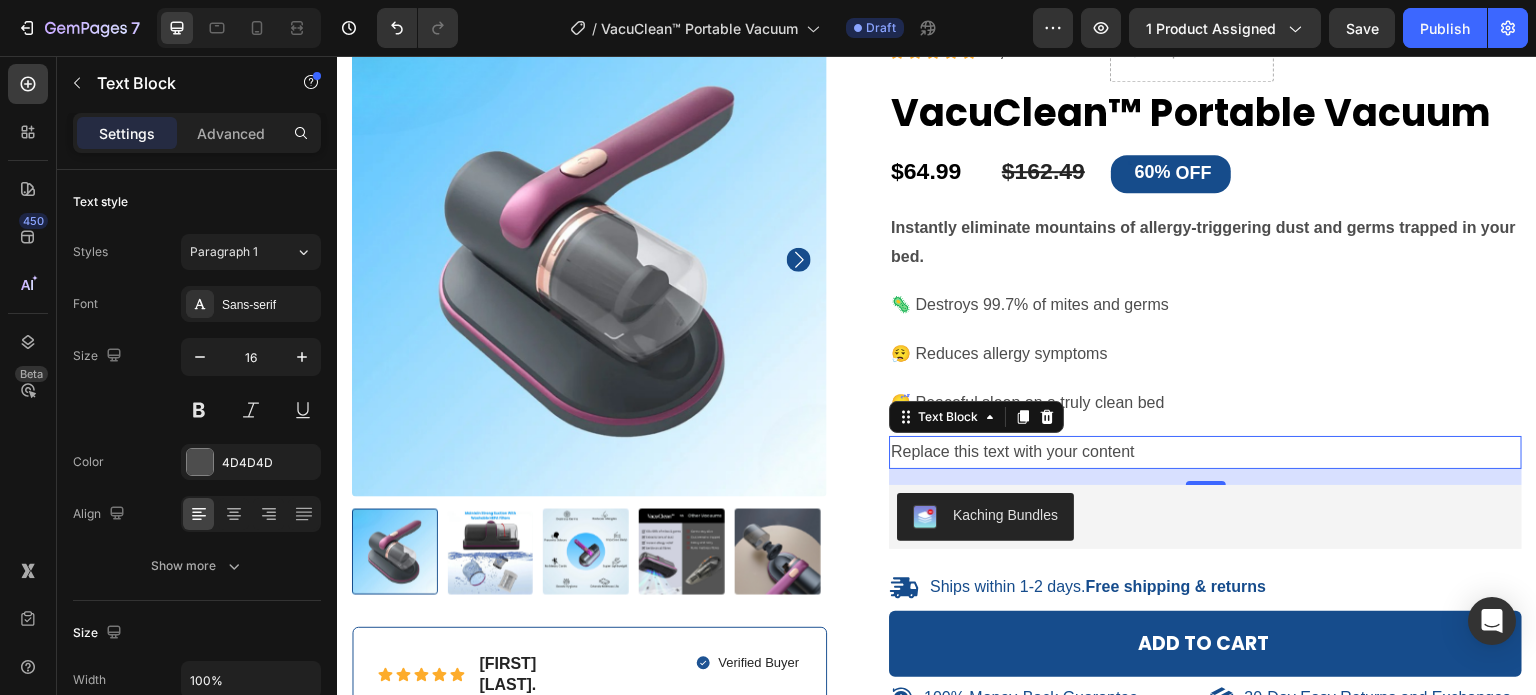 click on "Replace this text with your content" at bounding box center [1205, 452] 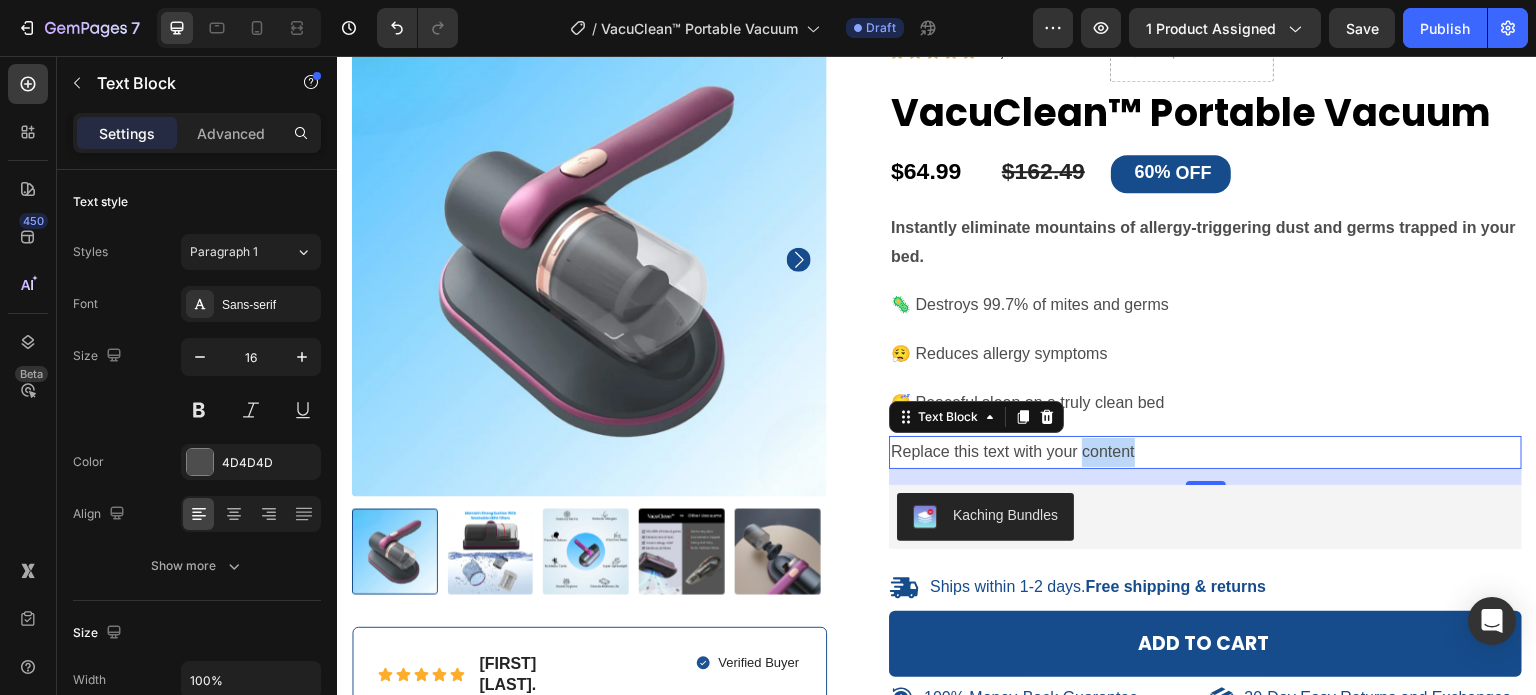 click on "Replace this text with your content" at bounding box center (1205, 452) 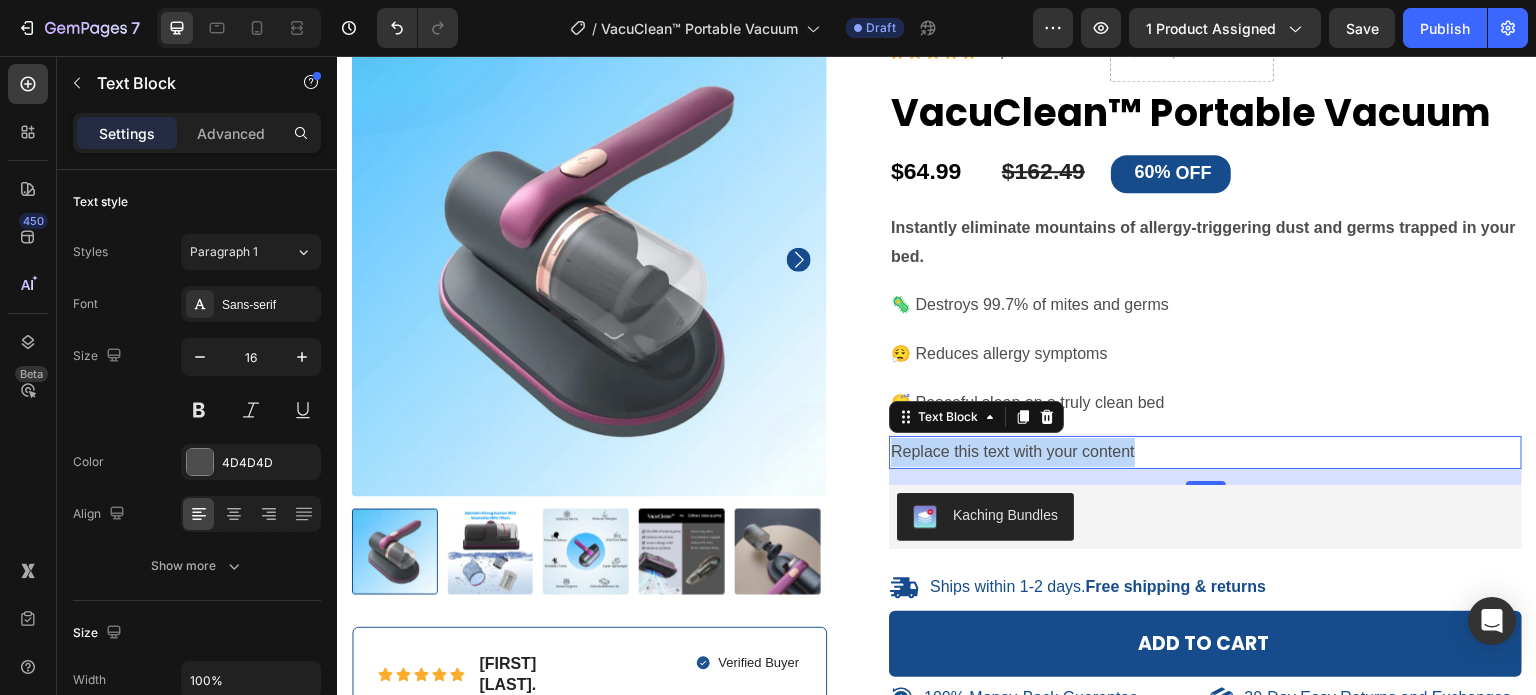 click on "Replace this text with your content" at bounding box center [1205, 452] 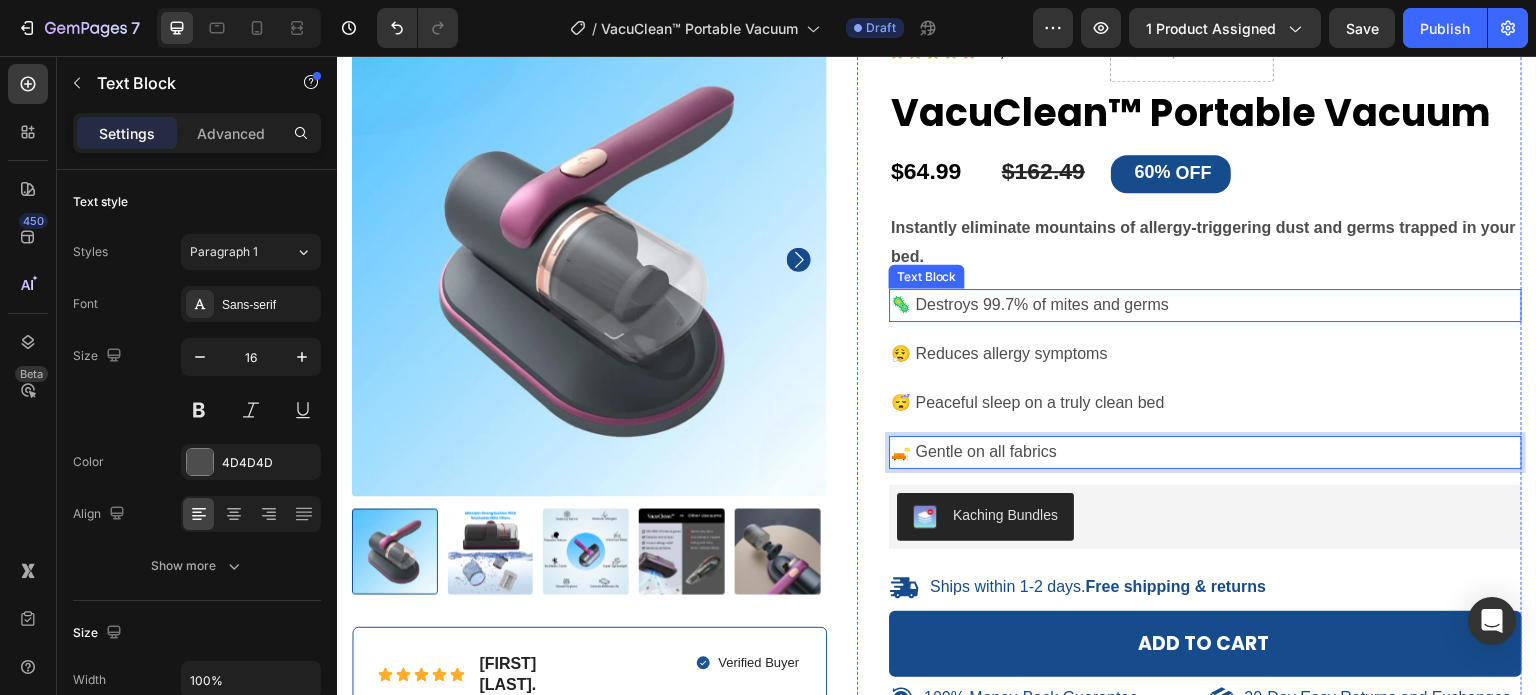 click on "🦠 Destroys 99.7% of mites and germs" at bounding box center [1205, 305] 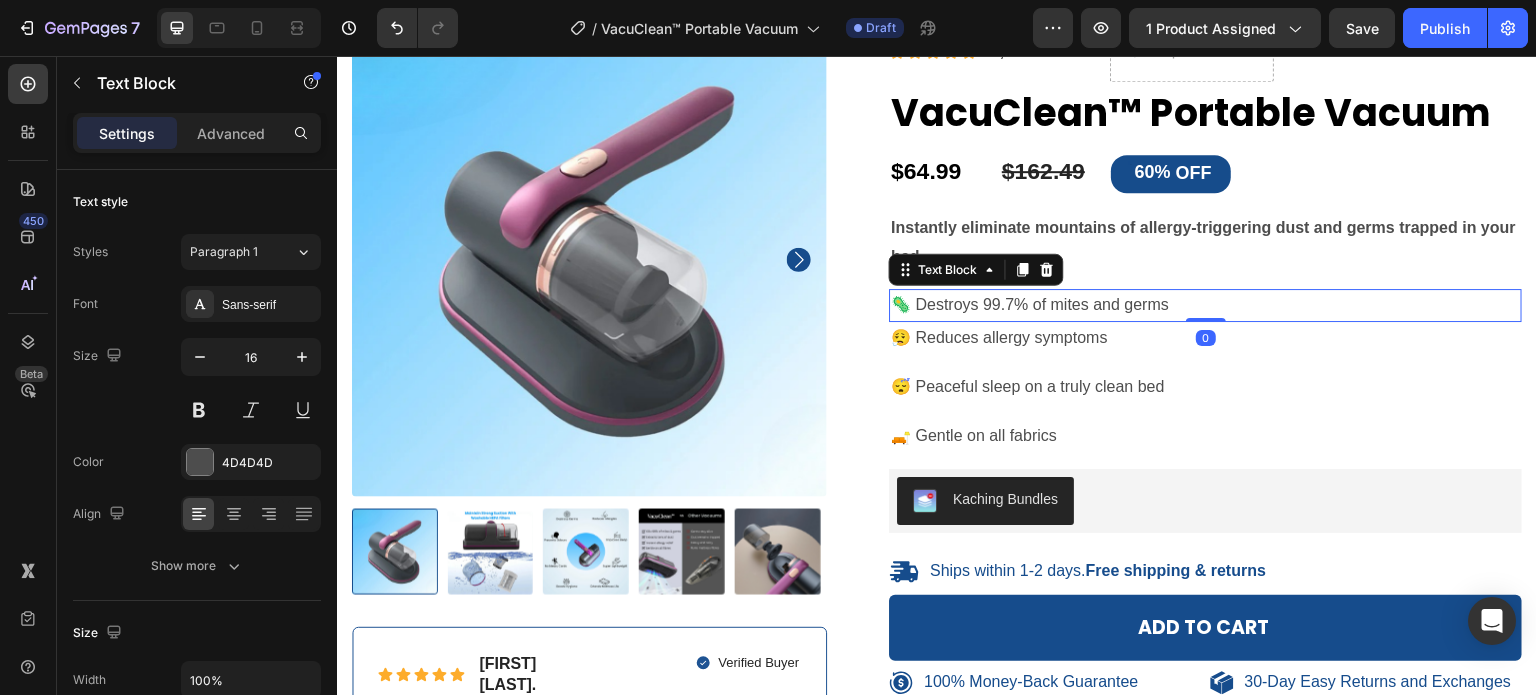 drag, startPoint x: 1191, startPoint y: 333, endPoint x: 1178, endPoint y: 327, distance: 14.3178215 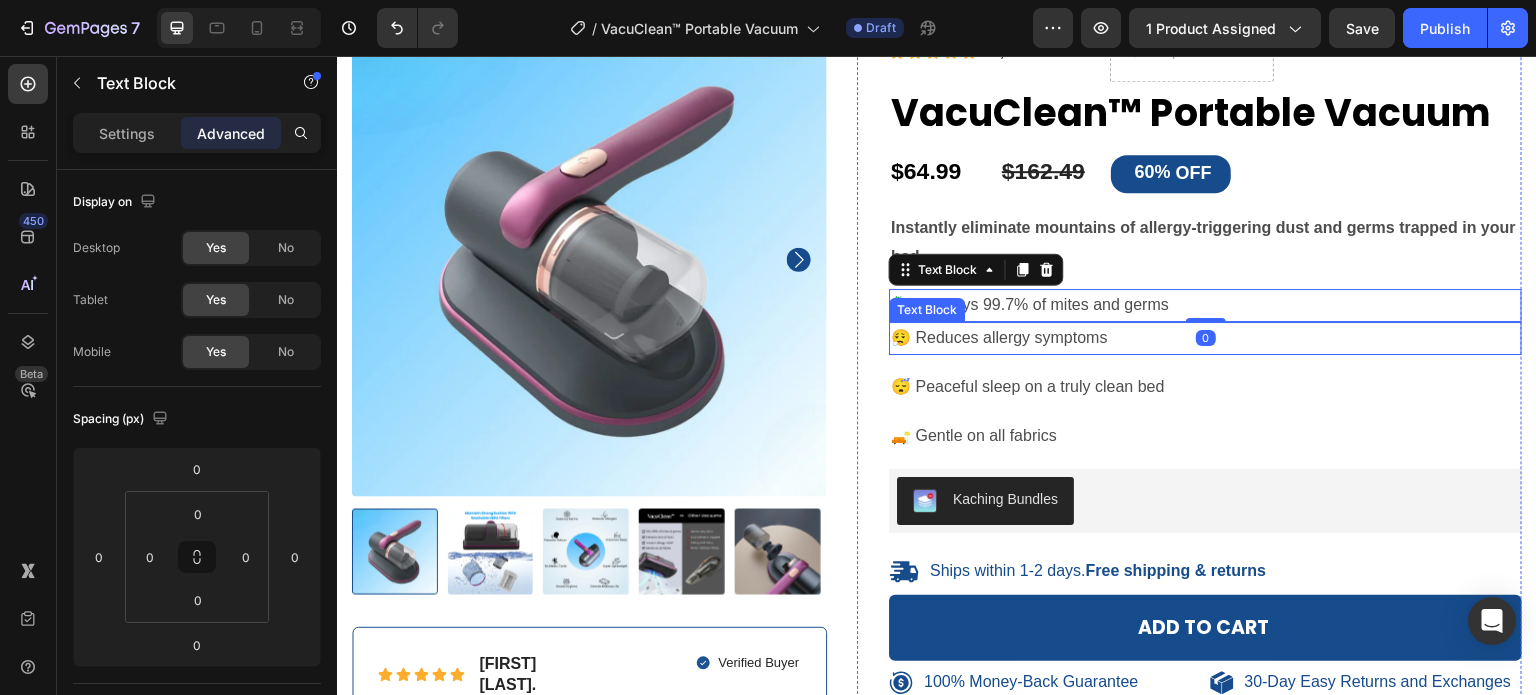 click on "😮‍💨 Reduces allergy symptoms" at bounding box center (1205, 338) 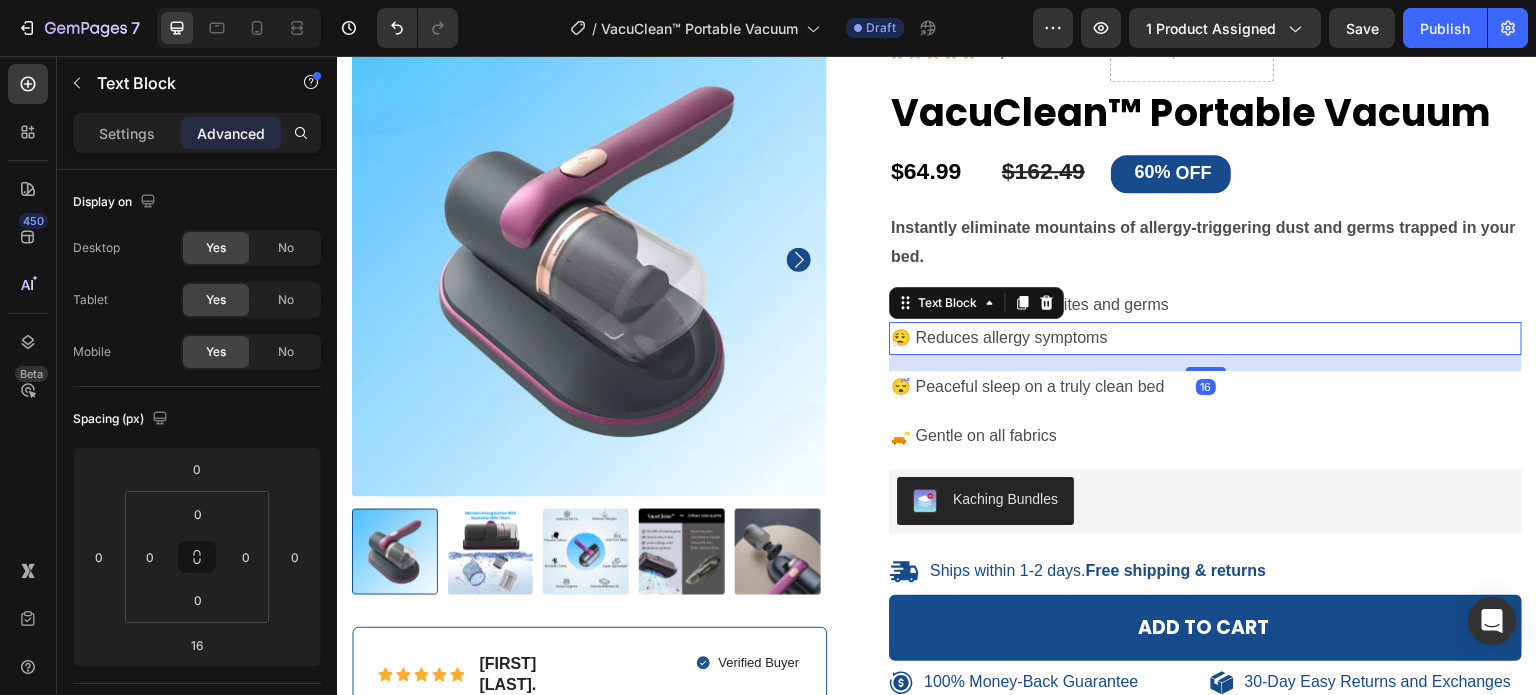 drag, startPoint x: 1200, startPoint y: 367, endPoint x: 1198, endPoint y: 336, distance: 31.06445 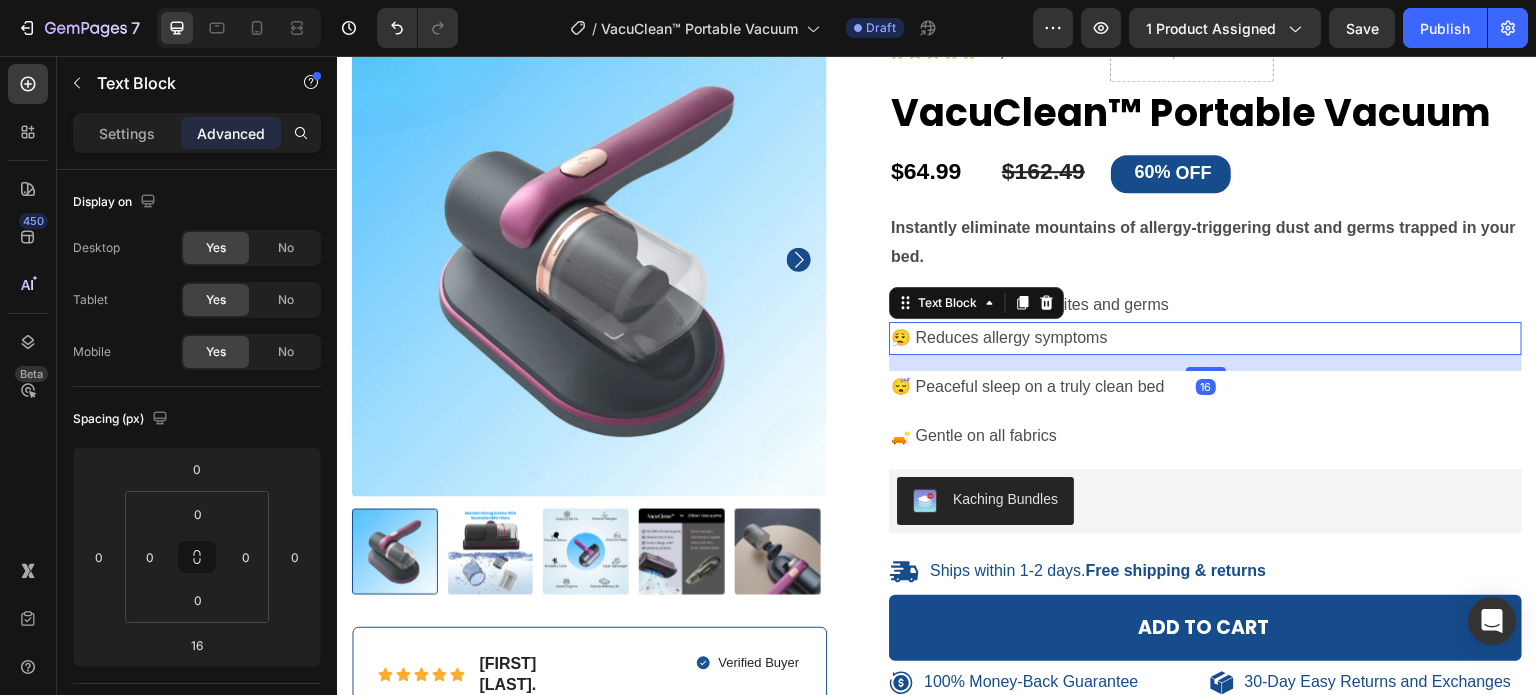 click on "😮‍💨 Reduces allergy symptoms Text Block   16" at bounding box center (1205, 338) 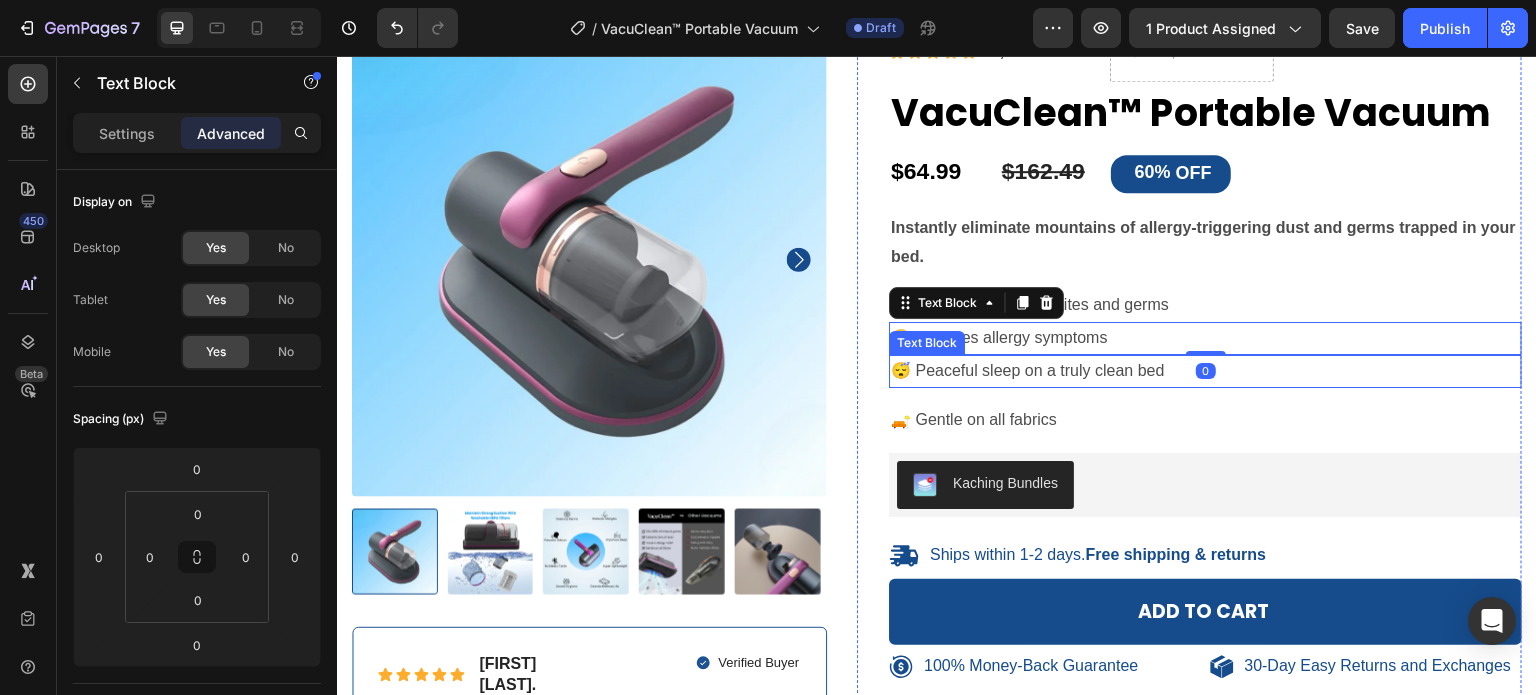 click on "😴 Peaceful sleep on a truly clean bed" at bounding box center (1205, 371) 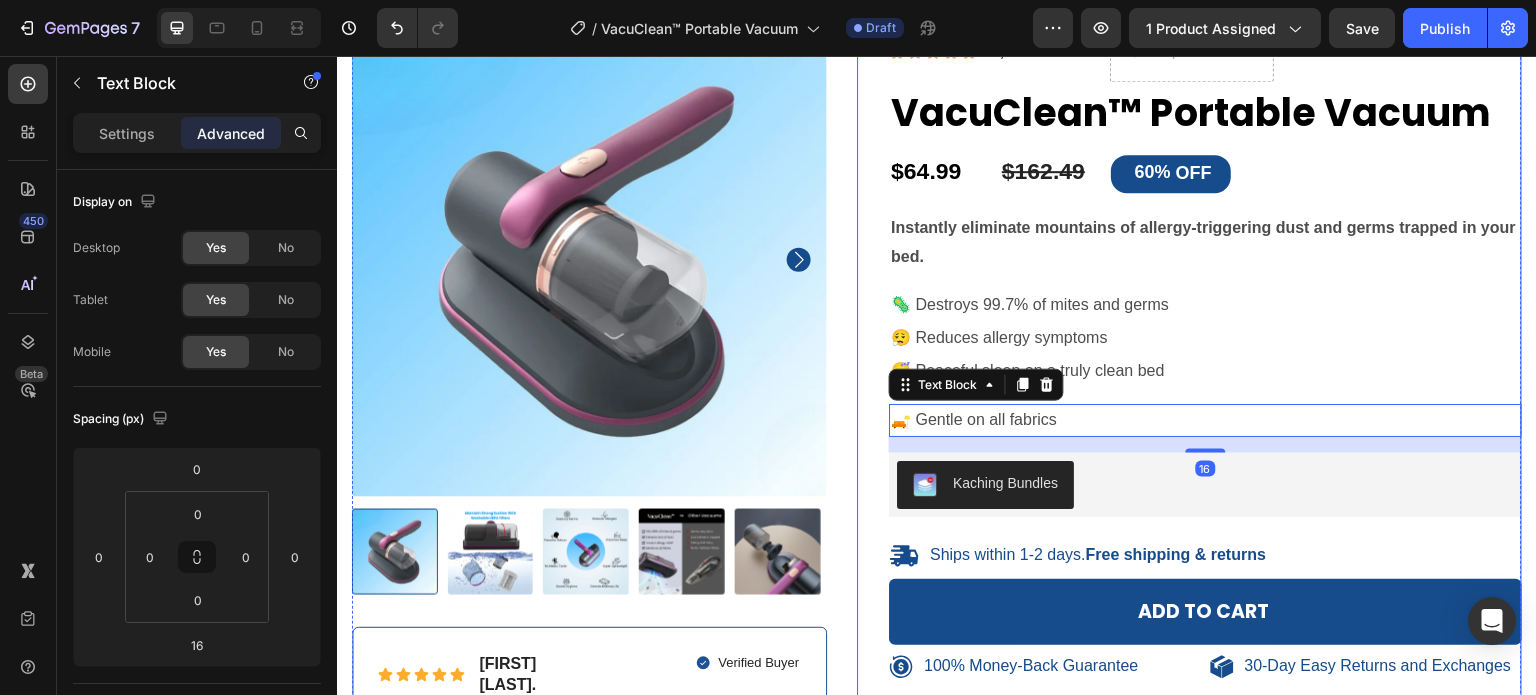 click on "Icon Icon Icon Icon Icon Icon List 3,690 Reviews Text Block
Drop element here Row VacuClean™ Portable Vacuum Product Title $64.99 Product Price Product Price $162.49 Product Price Product Price 60% OFF Discount Tag Row Instantly eliminate mountains of allergy-triggering dust and germs trapped in your bed. Text Block 🦠 Destroys 99.7% of mites and germs Text Block 😮‍💨 Reduces allergy symptoms Text Block 😴 Peaceful sleep on a truly clean bed Text Block 🛋️ Gentle on all fabrics Text Block   16 Kaching Bundles Kaching Bundles
Ships within 1-2 days.  Free shipping & returns Item List Add to cart Add to Cart Row
100% Money-Back Guarantee Item List
30-Day Easy Returns and Exchanges Item List Row
Description
Shipping Accordion" at bounding box center [1205, 415] 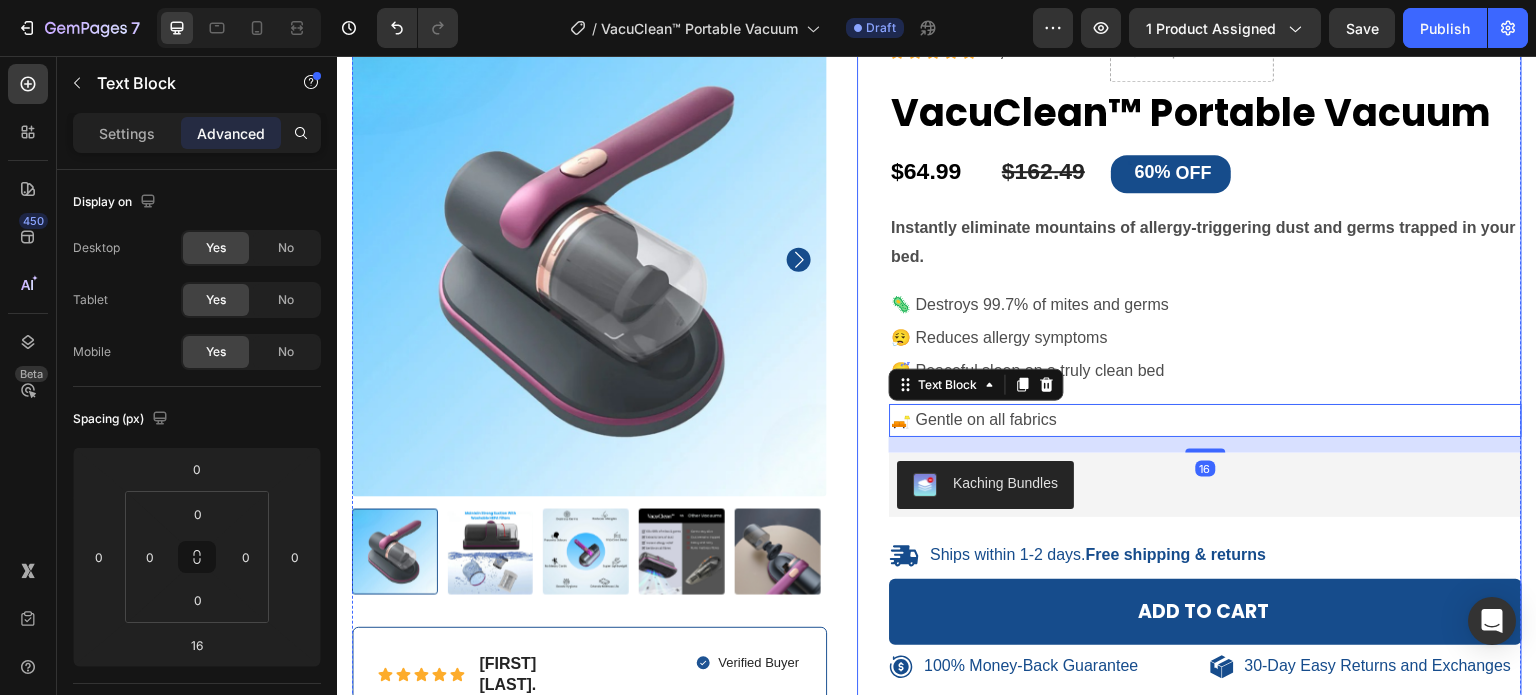 click on "😴 Peaceful sleep on a truly clean bed" at bounding box center (1205, 371) 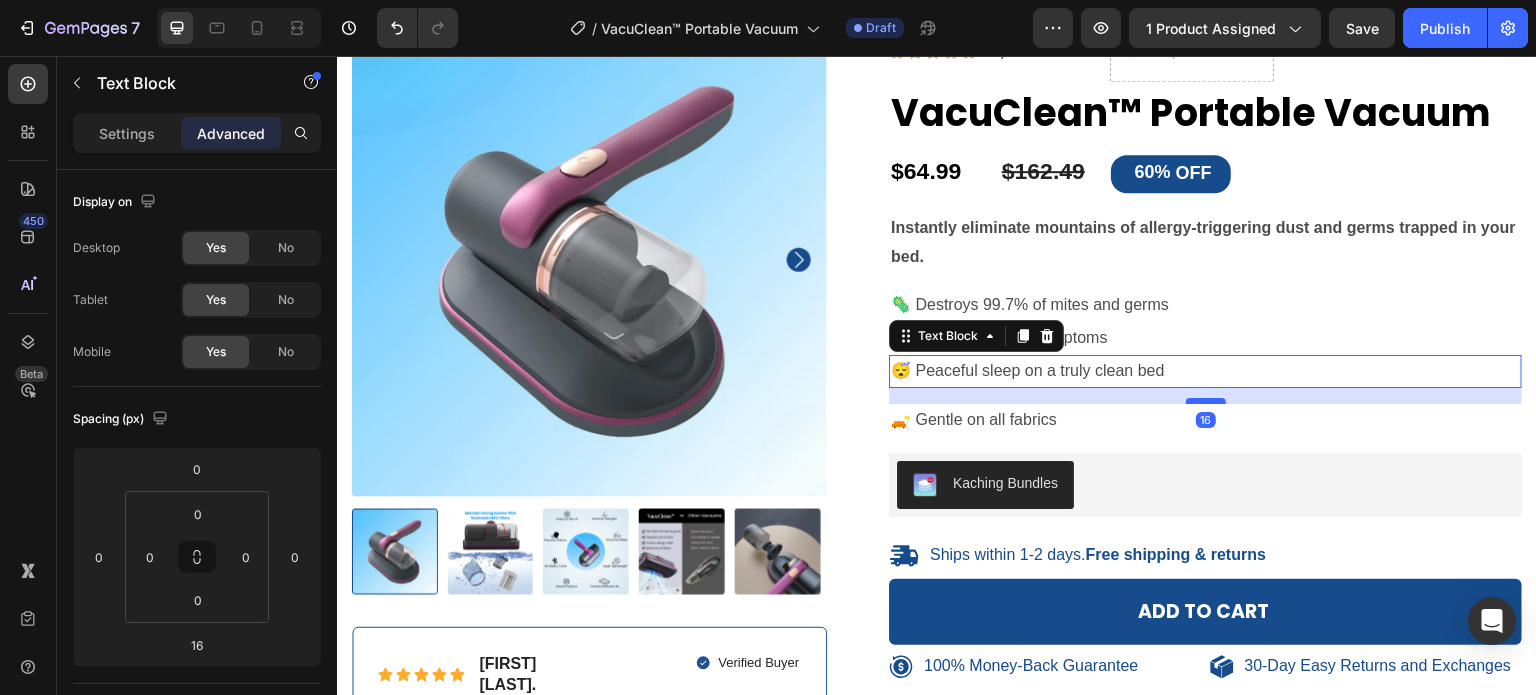 click at bounding box center [1206, 401] 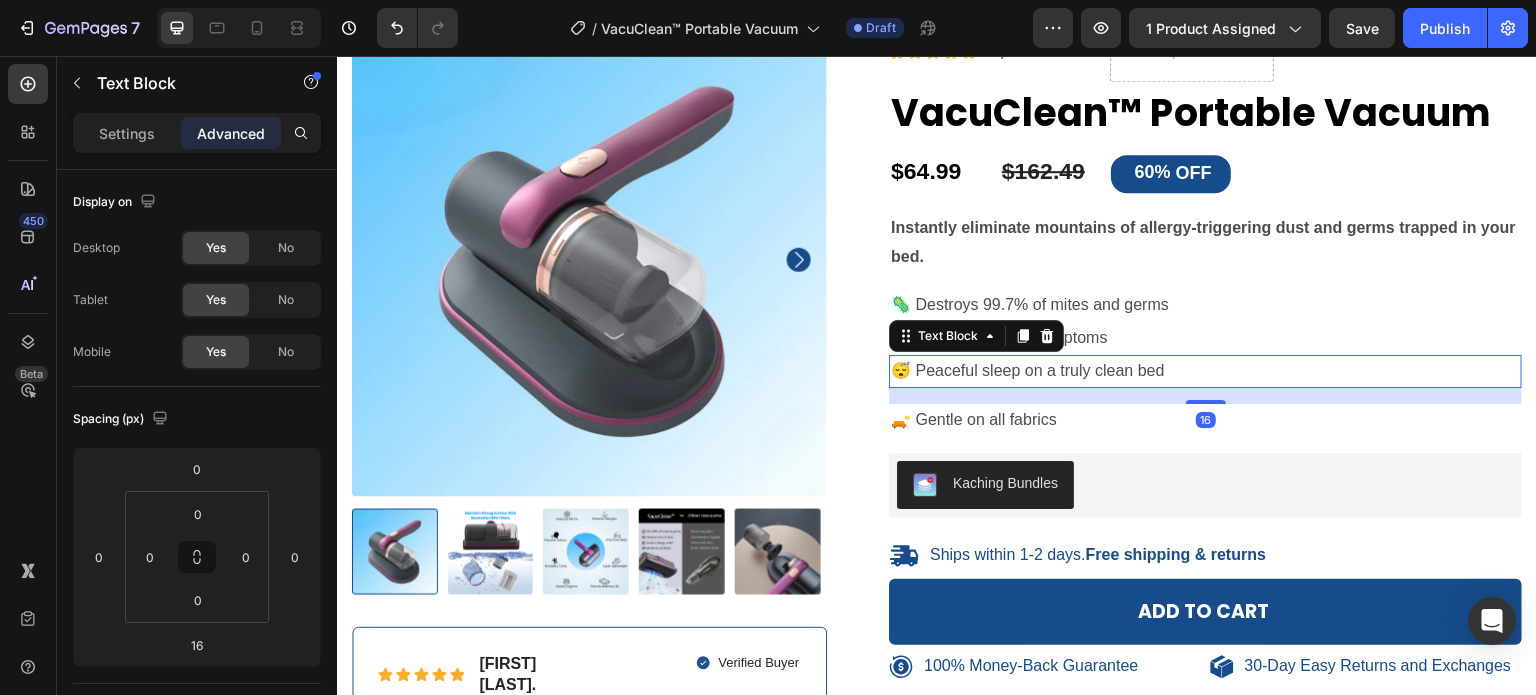 drag, startPoint x: 1187, startPoint y: 399, endPoint x: 1187, endPoint y: 374, distance: 25 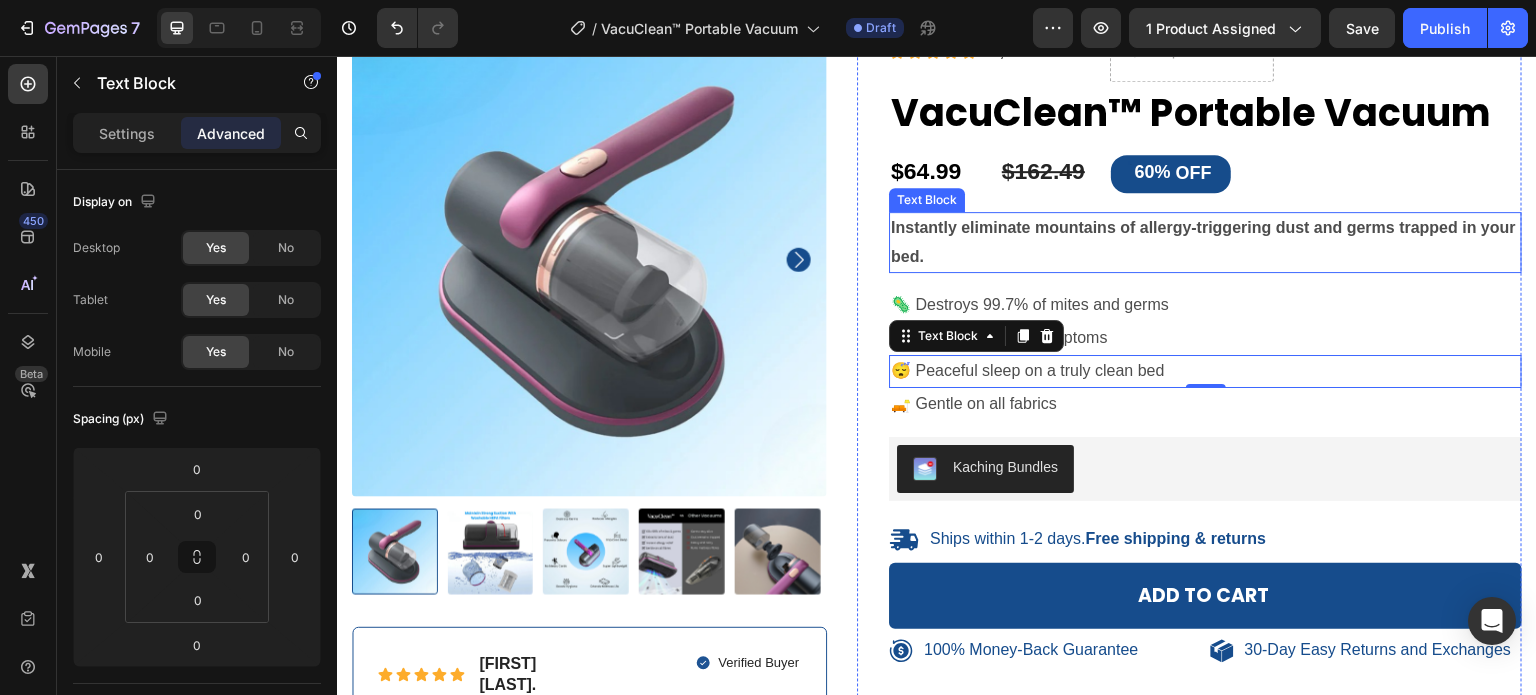 click on "Instantly eliminate mountains of allergy-triggering dust and germs trapped in your bed." at bounding box center (1205, 243) 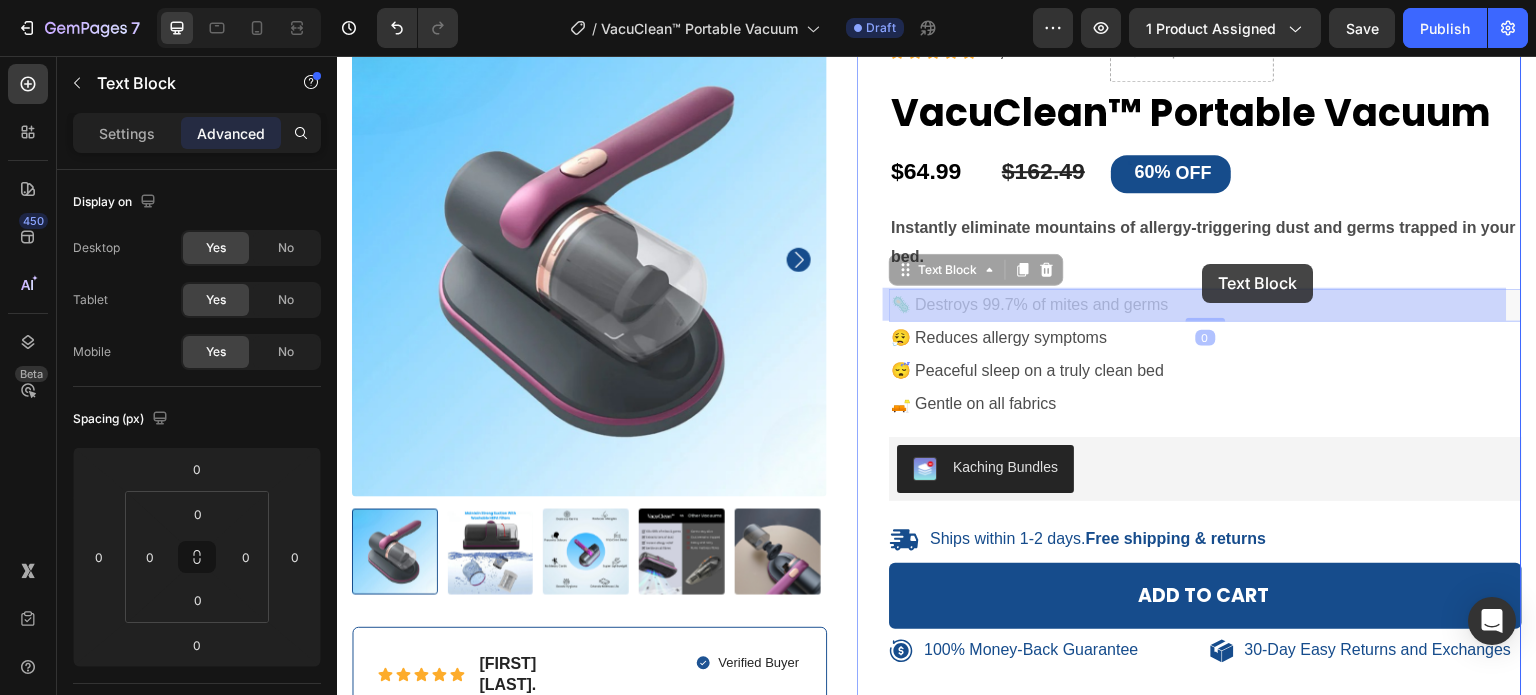 drag, startPoint x: 1205, startPoint y: 288, endPoint x: 1203, endPoint y: 264, distance: 24.083189 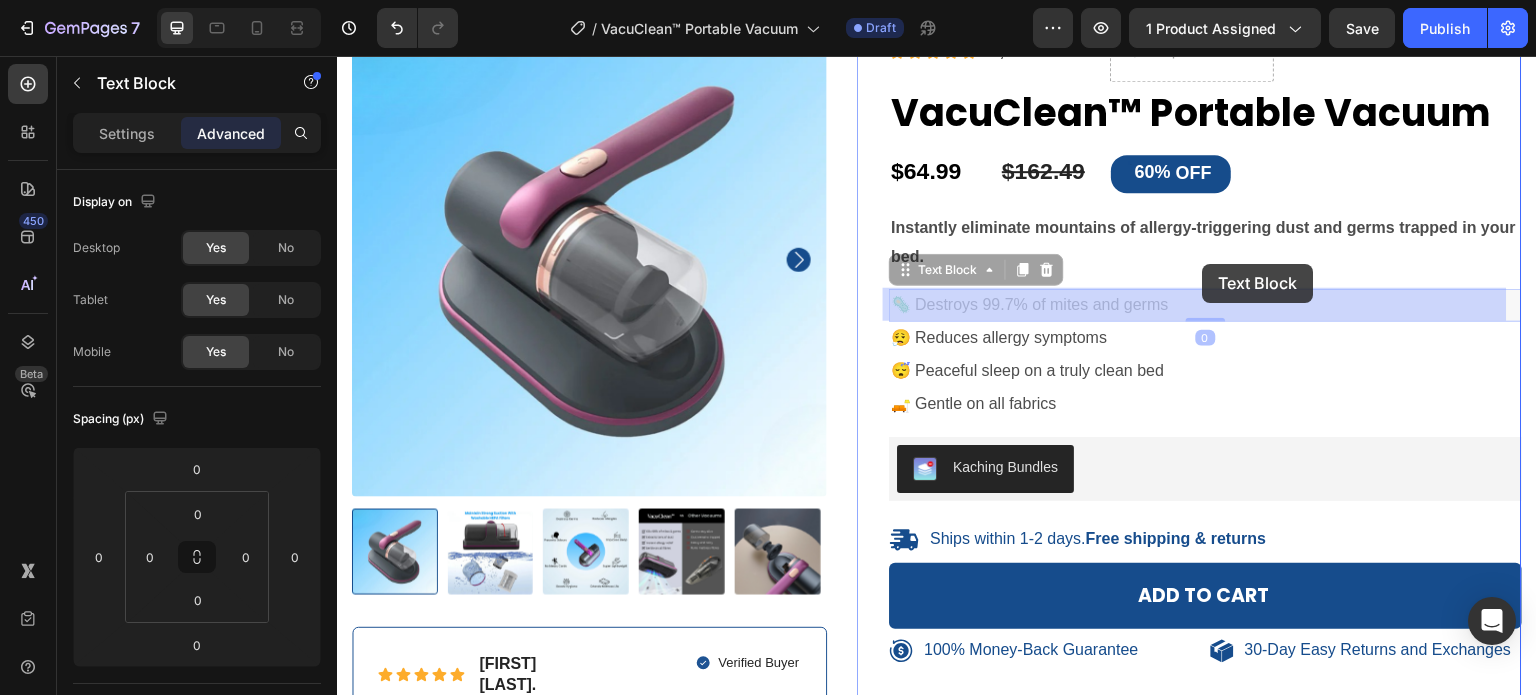 click on "Header
100% Money-Back Guarantee Item List
30-Day Easy Returns Item List Row
Product Images Icon Icon Icon Icon Icon Icon List John M. Text Block Row Verified Buyer Item List Row This is the perfect gift for someone who has everything. It’s unexpected, practical, and truly makes you smile. The no-setup feature means it’s ready to impress right away. It’s a delightful touch to any home. Text Block Row Icon Icon Icon Icon Icon Icon List 3,690 Reviews Text Block
Drop element here Row VacuClean™ Portable Vacuum Product Title $64.99 Product Price Product Price $162.49 Product Price Product Price 60% OFF Discount Tag Row Instantly eliminate mountains of allergy-triggering dust and germs trapped in your bed. Text Block 🦠 Destroys 99.7% of mites and germs Text Block   0 🦠 Destroys 99.7% of mites and germs Text Block   0 😮‍💨 Reduces allergy symptoms Text Block 😴 Peaceful sleep on a truly clean bed" at bounding box center (937, 2402) 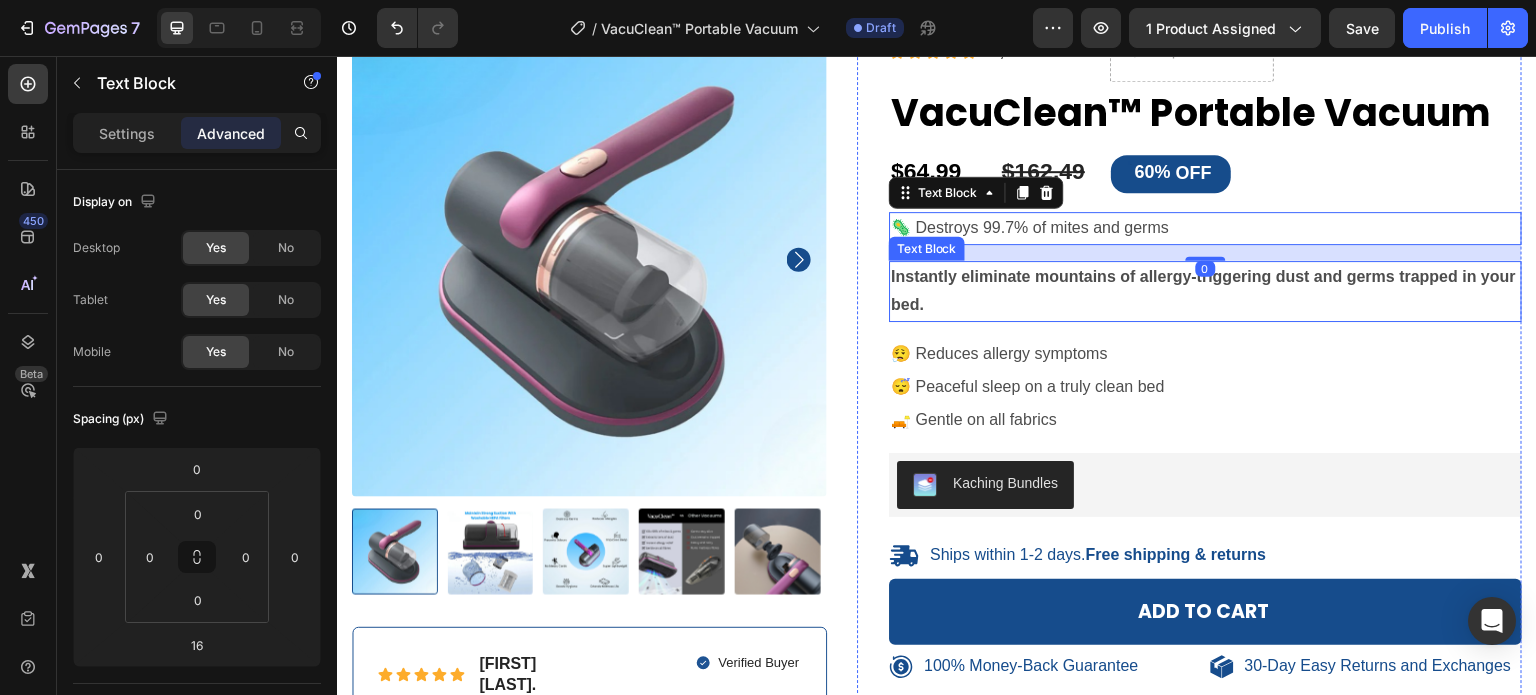 type on "0" 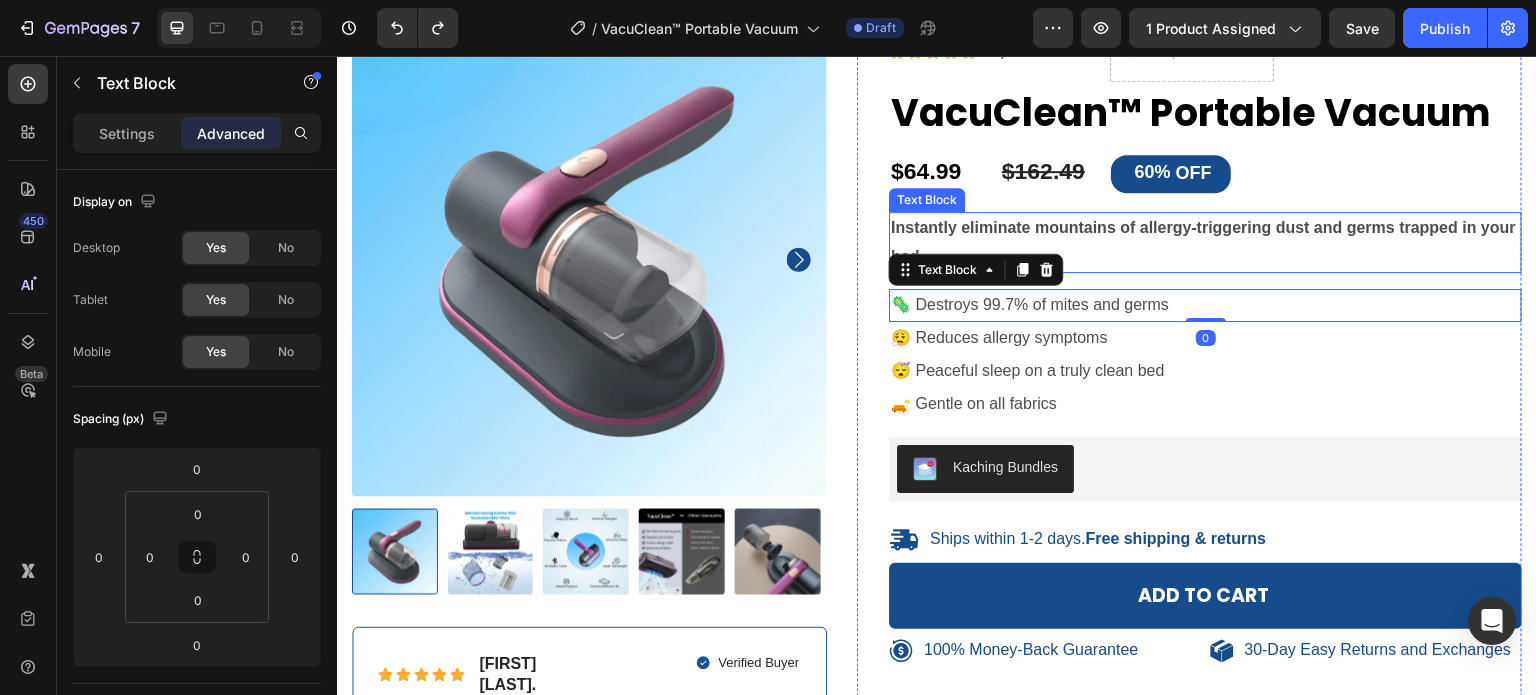 click on "Instantly eliminate mountains of allergy-triggering dust and germs trapped in your bed." at bounding box center [1205, 243] 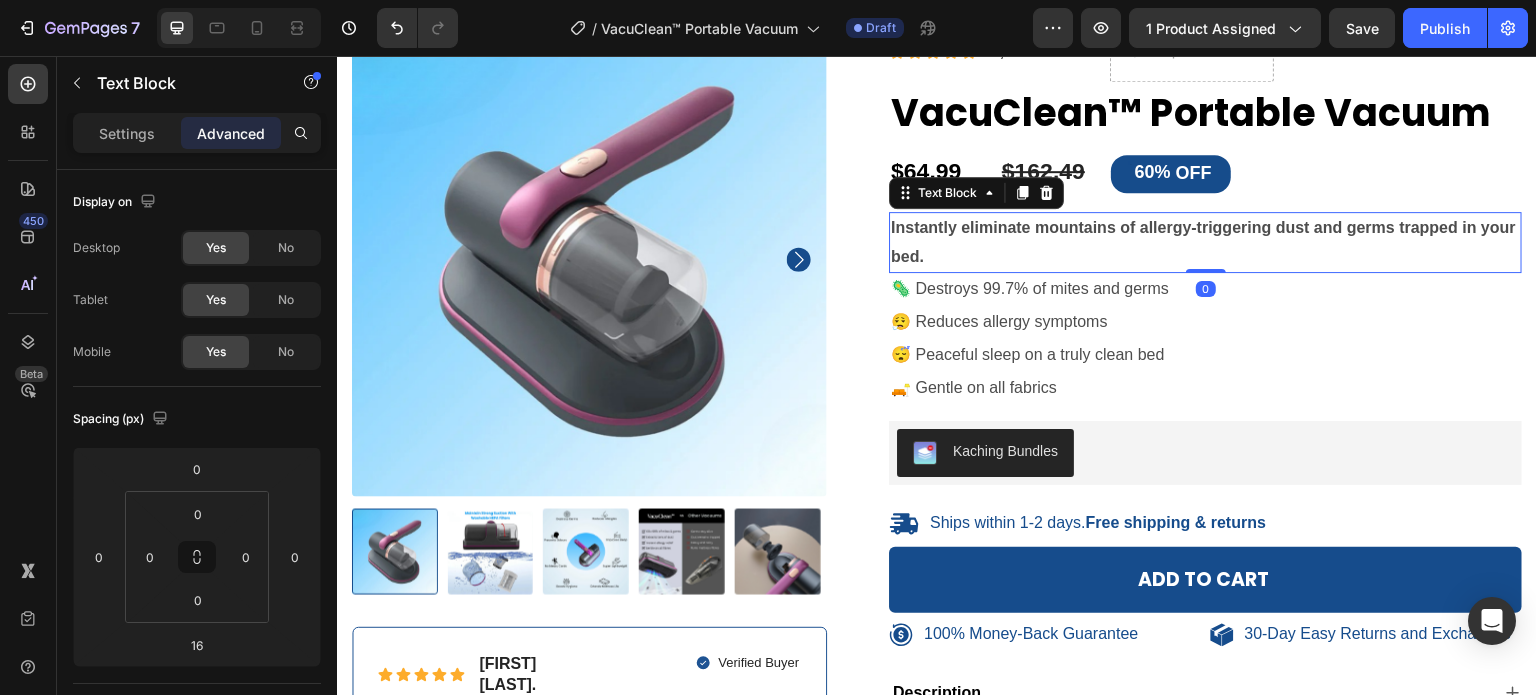 drag, startPoint x: 1207, startPoint y: 283, endPoint x: 1207, endPoint y: 254, distance: 29 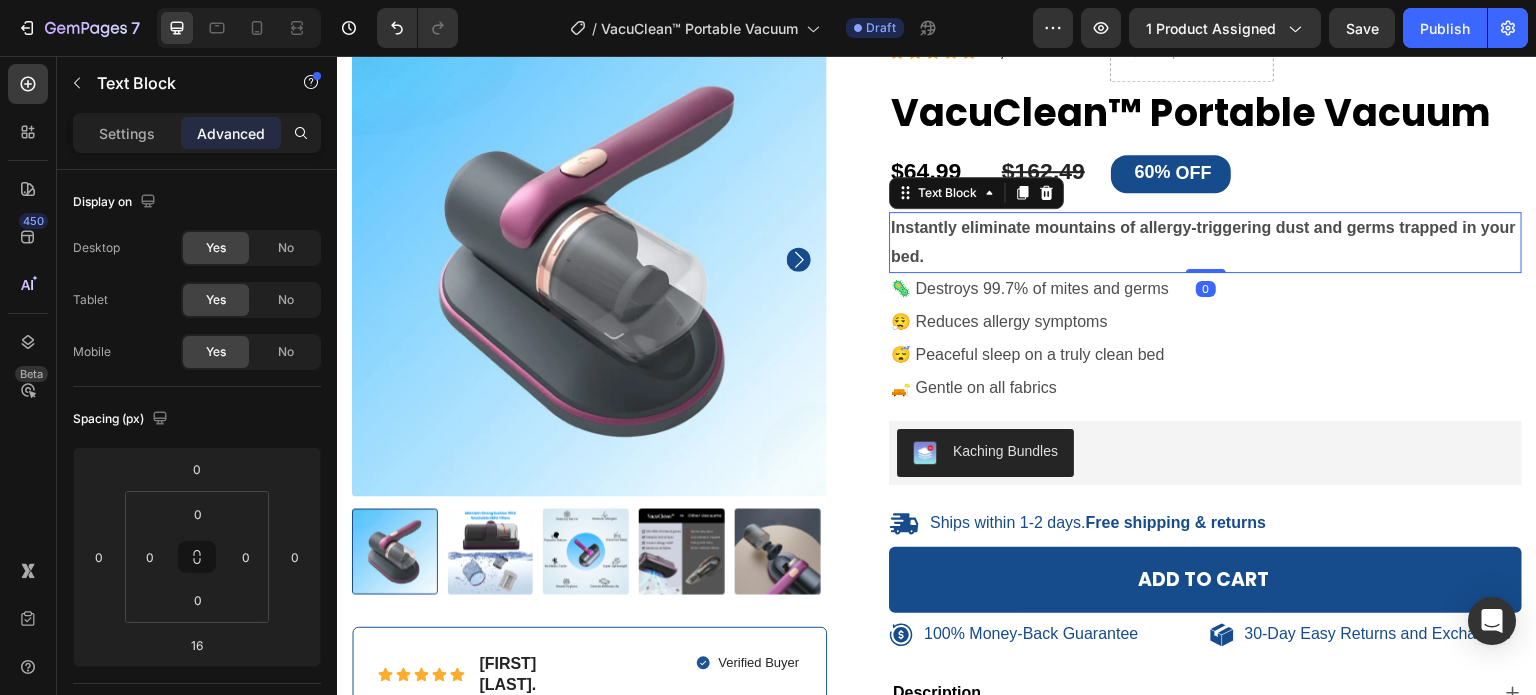 click on "Instantly eliminate mountains of allergy-triggering dust and germs trapped in your bed. Text Block   0" at bounding box center (1205, 243) 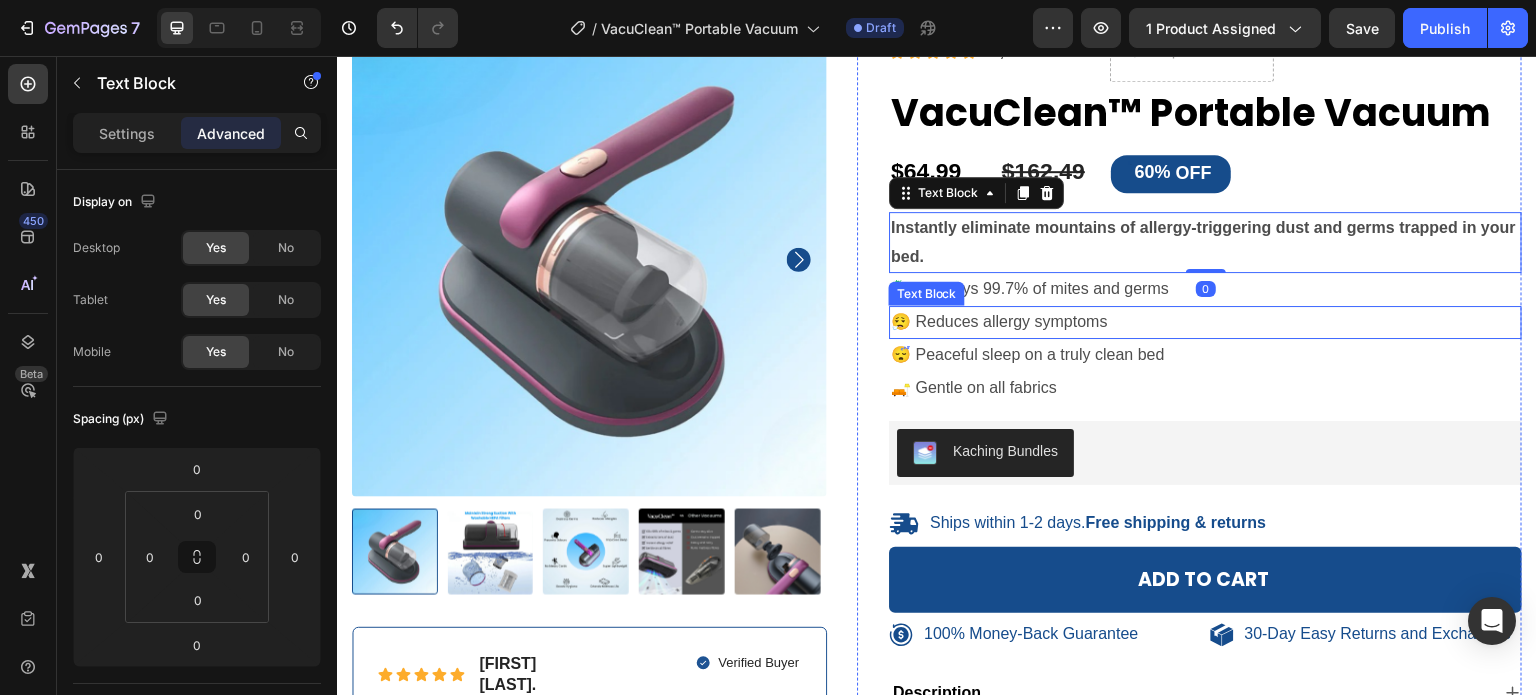 drag, startPoint x: 1247, startPoint y: 324, endPoint x: 1255, endPoint y: 316, distance: 11.313708 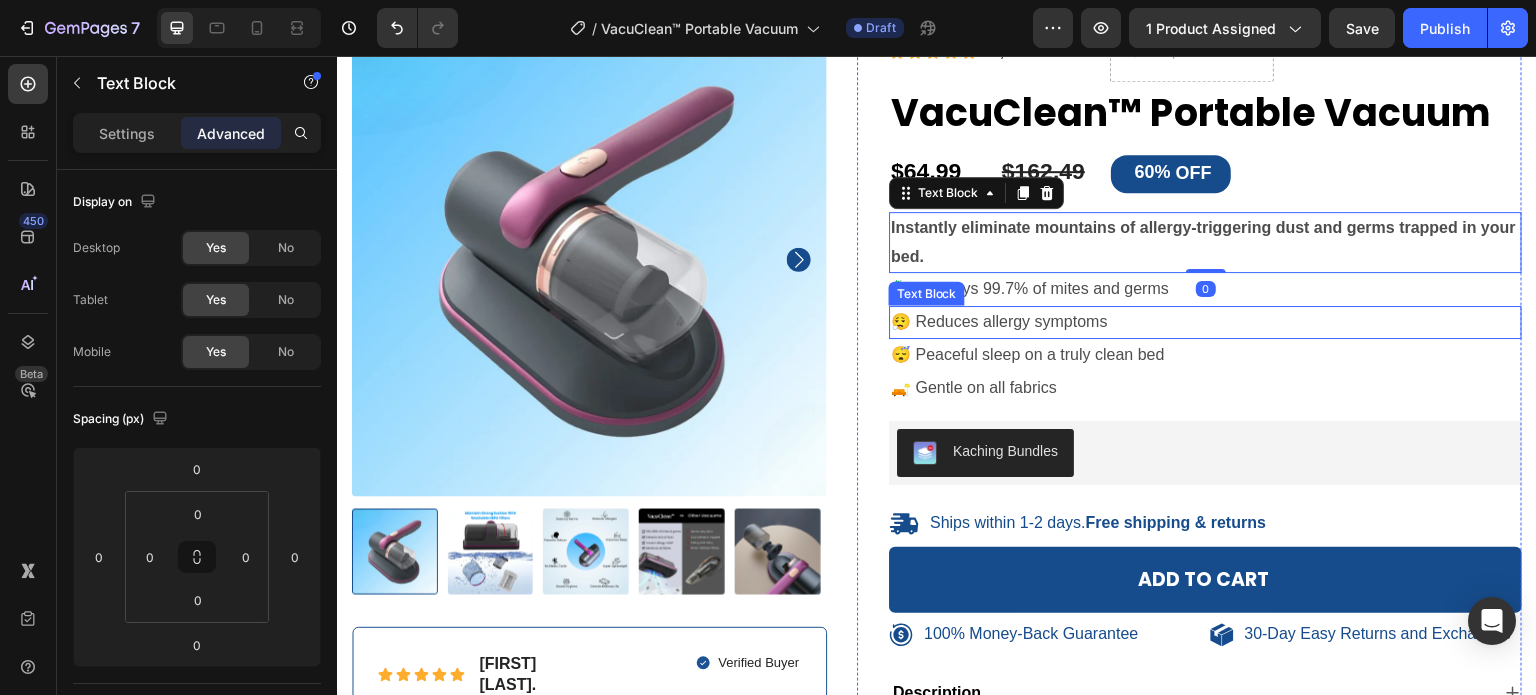 click on "😮‍💨 Reduces allergy symptoms" at bounding box center (1205, 322) 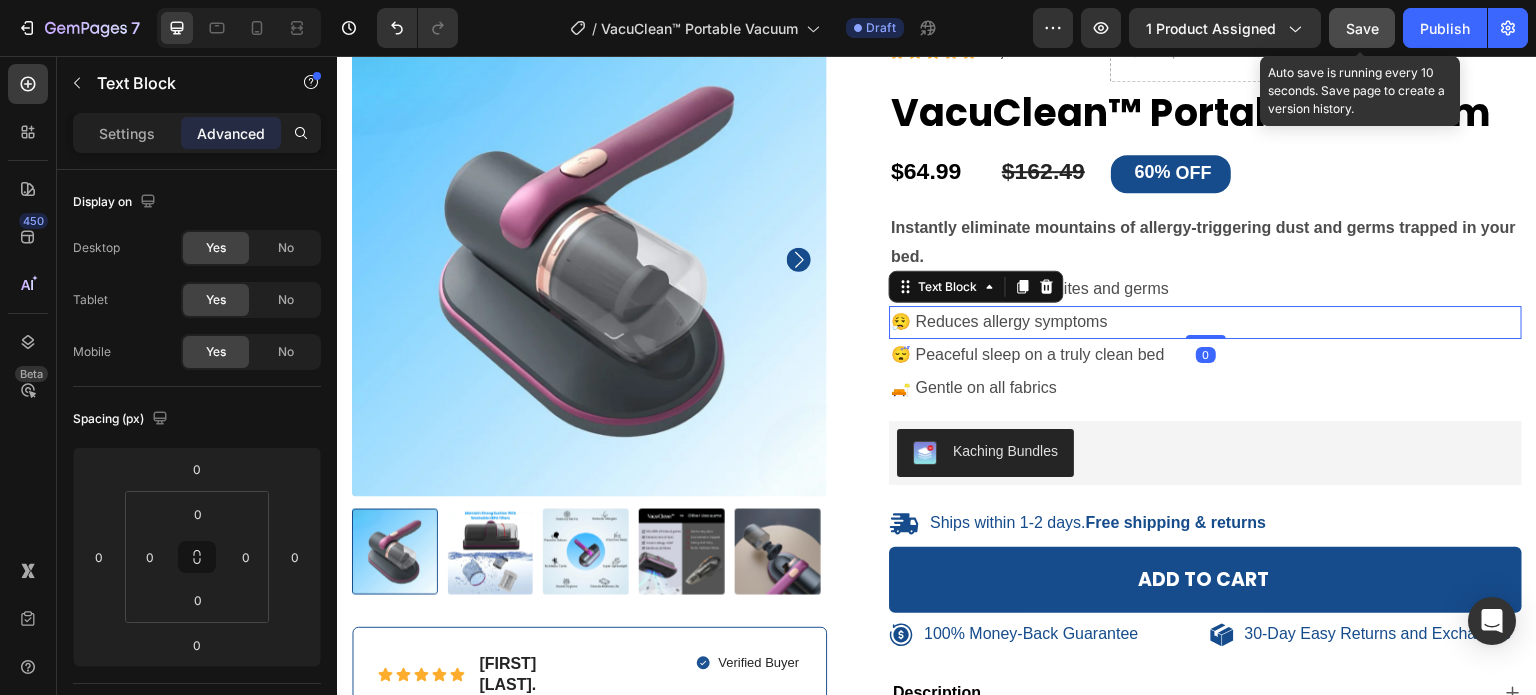 click on "Save" at bounding box center (1362, 28) 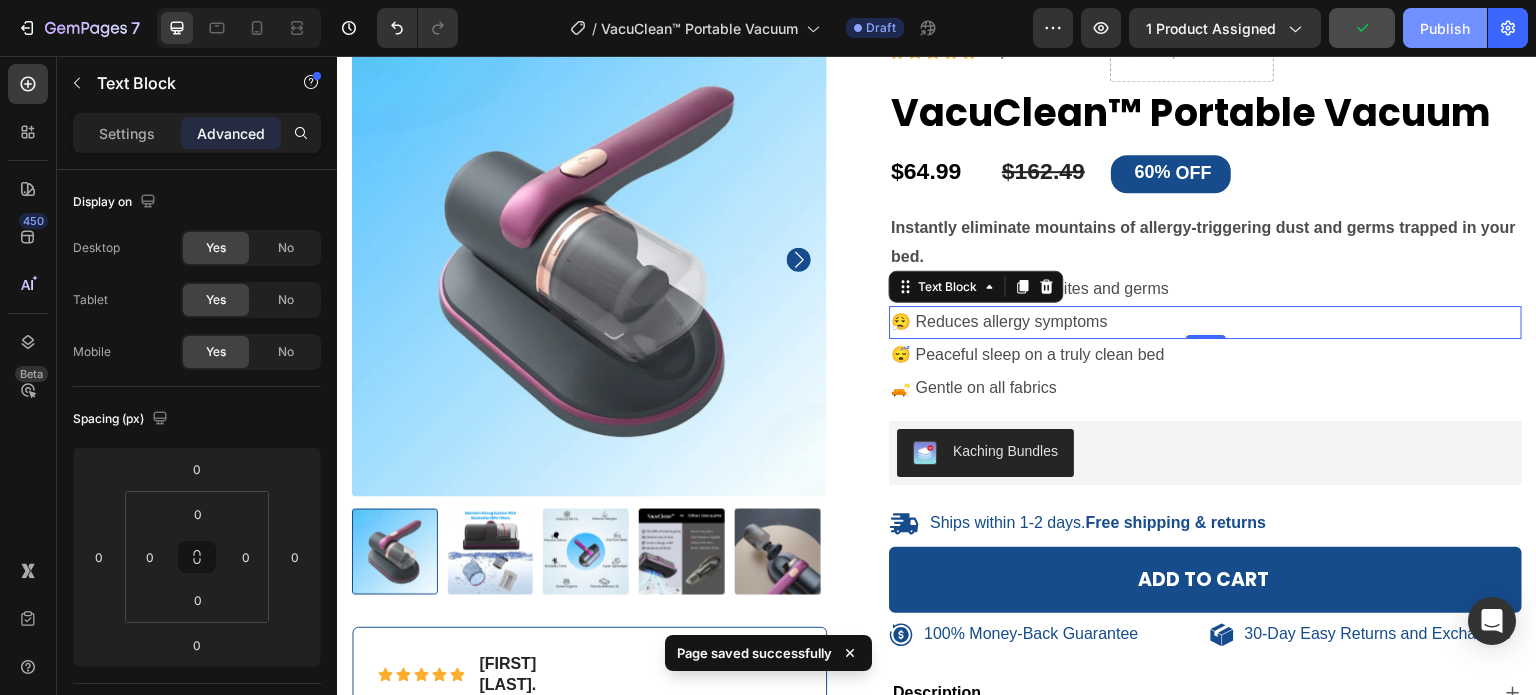 click on "Publish" at bounding box center [1445, 28] 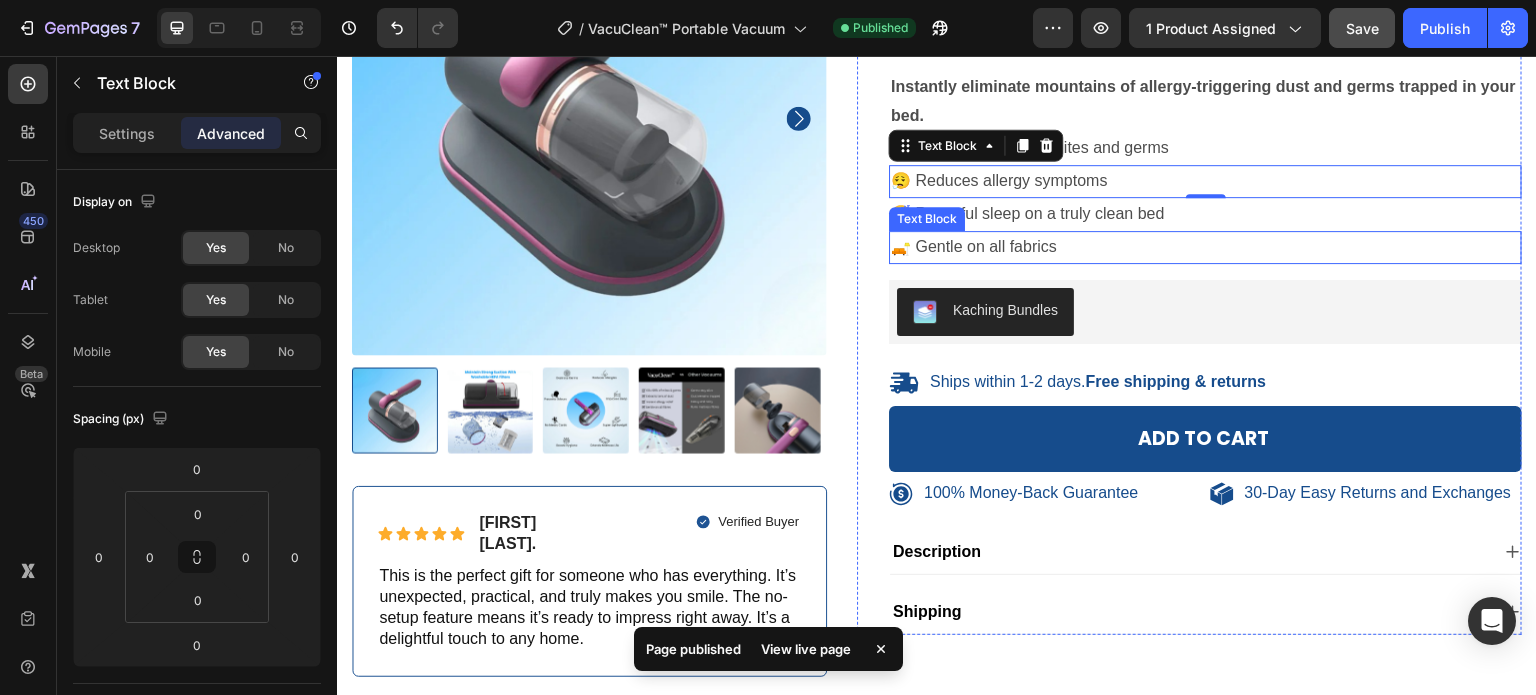 scroll, scrollTop: 400, scrollLeft: 0, axis: vertical 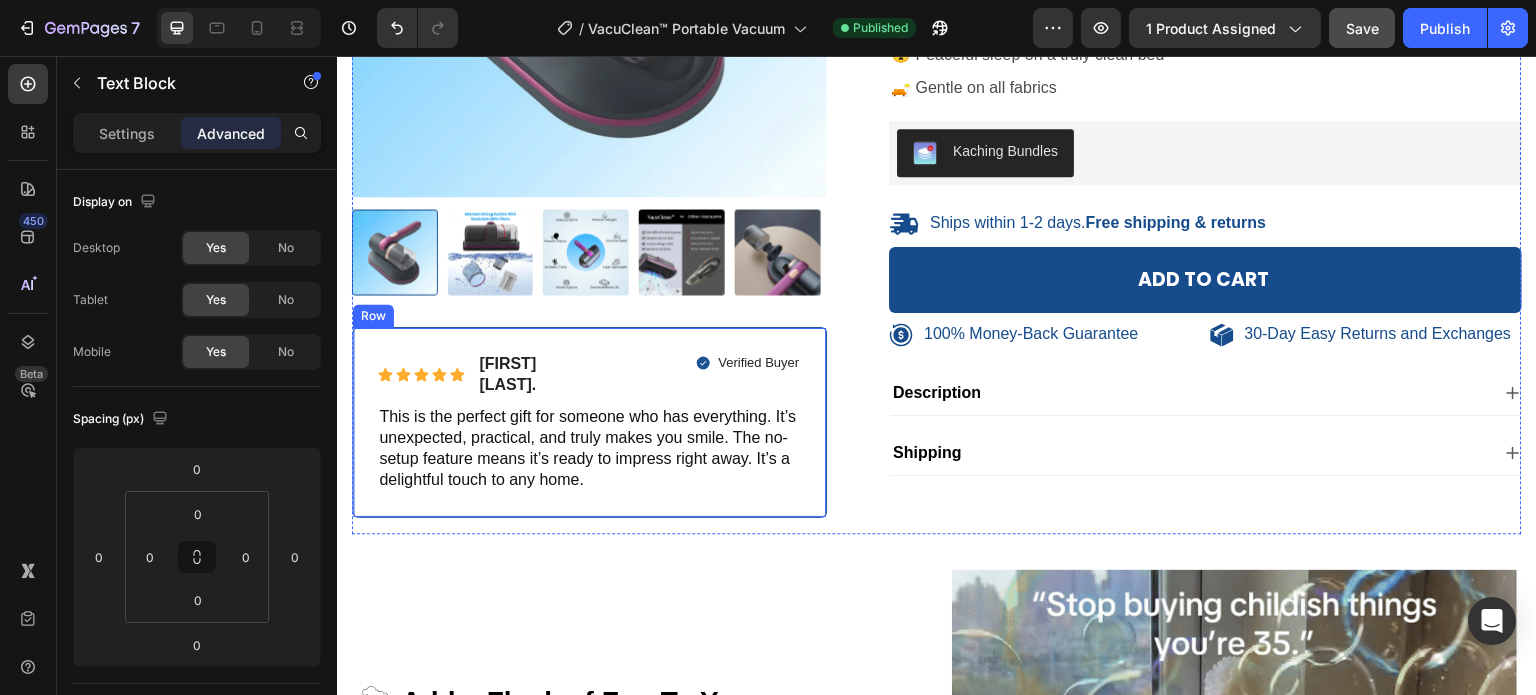 click on "This is the perfect gift for someone who has everything. It’s unexpected, practical, and truly makes you smile. The no-setup feature means it’s ready to impress right away. It’s a delightful touch to any home." at bounding box center (587, 447) 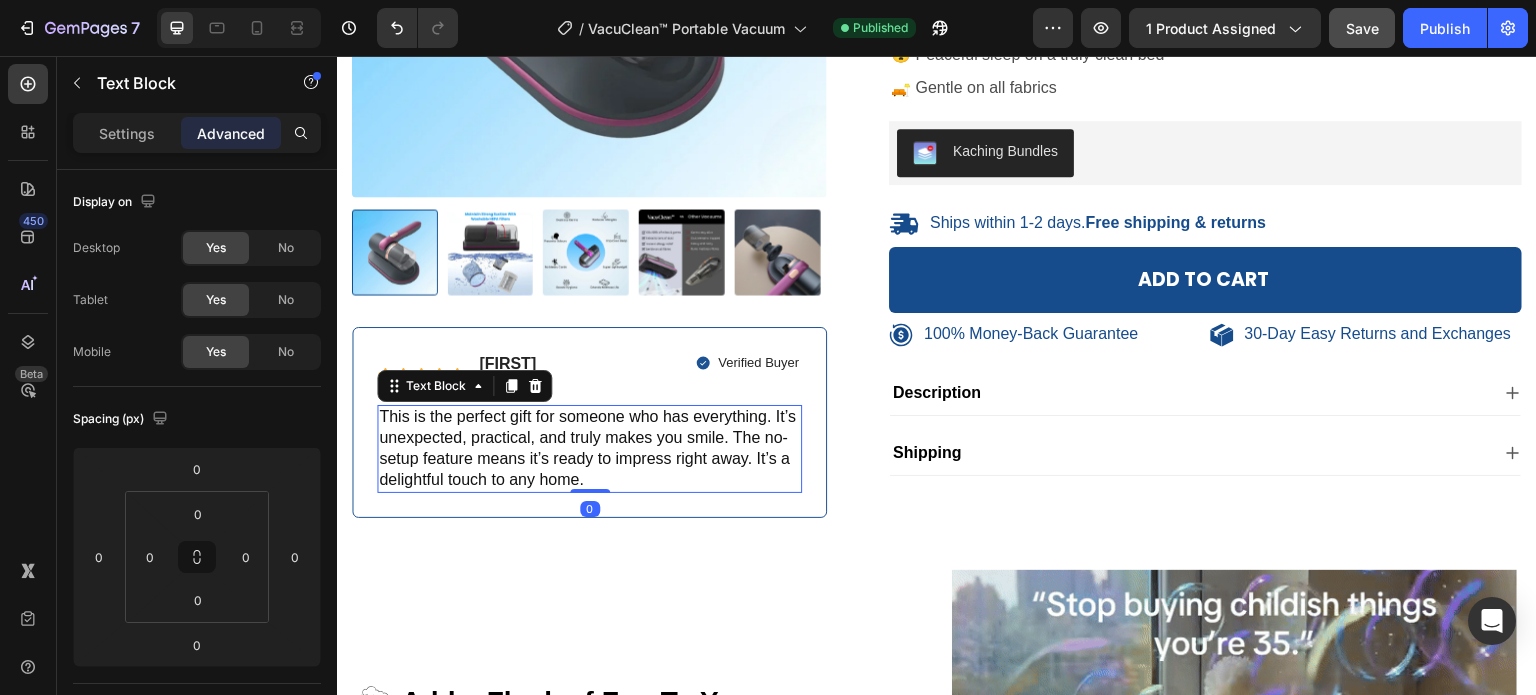 click on "This is the perfect gift for someone who has everything. It’s unexpected, practical, and truly makes you smile. The no-setup feature means it’s ready to impress right away. It’s a delightful touch to any home." at bounding box center (587, 447) 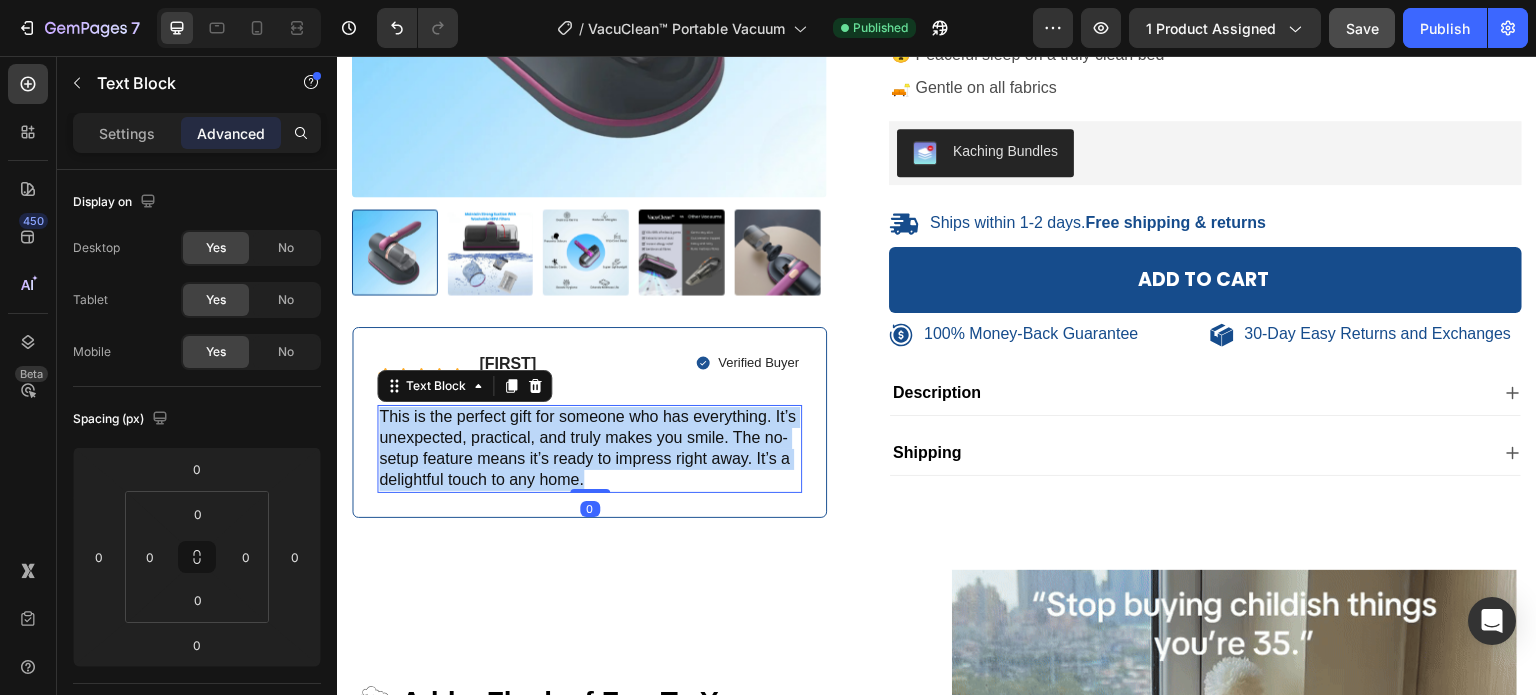 click on "This is the perfect gift for someone who has everything. It’s unexpected, practical, and truly makes you smile. The no-setup feature means it’s ready to impress right away. It’s a delightful touch to any home." at bounding box center (587, 447) 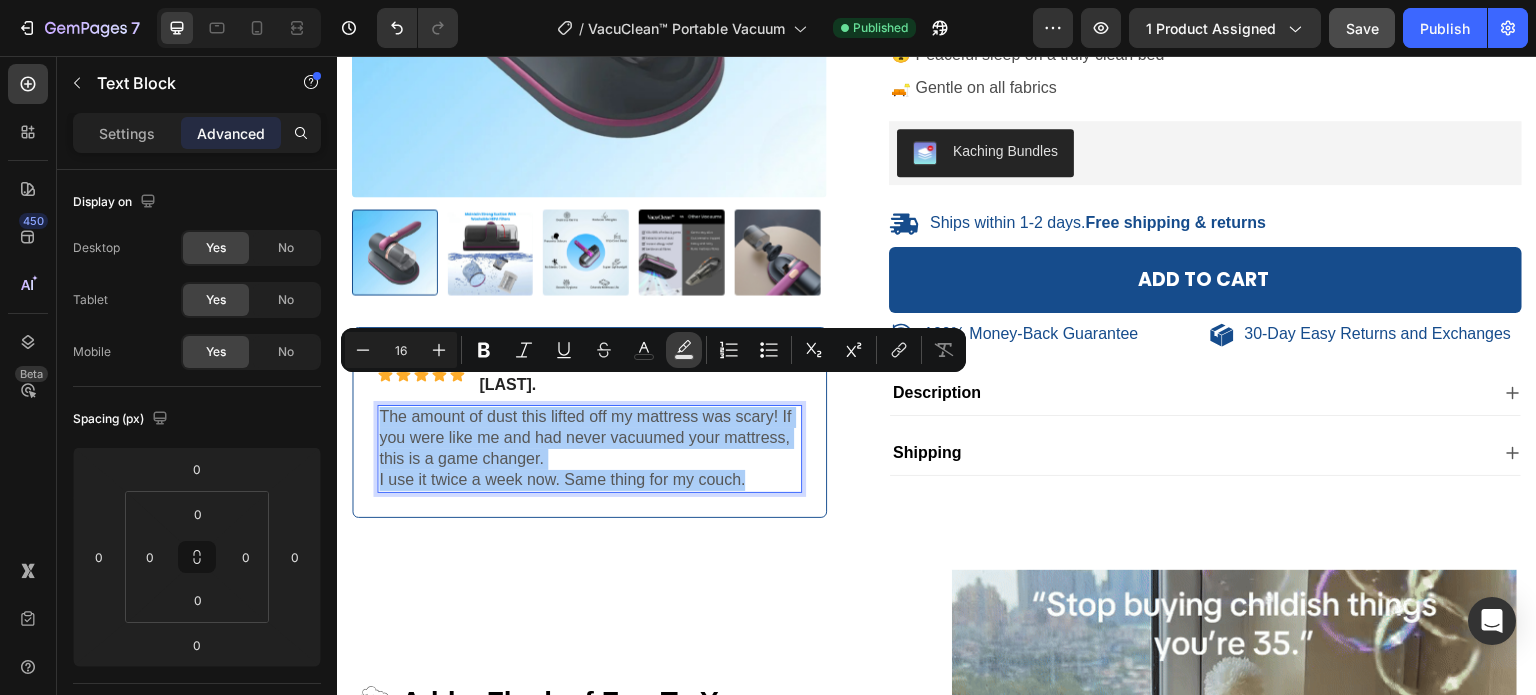 click 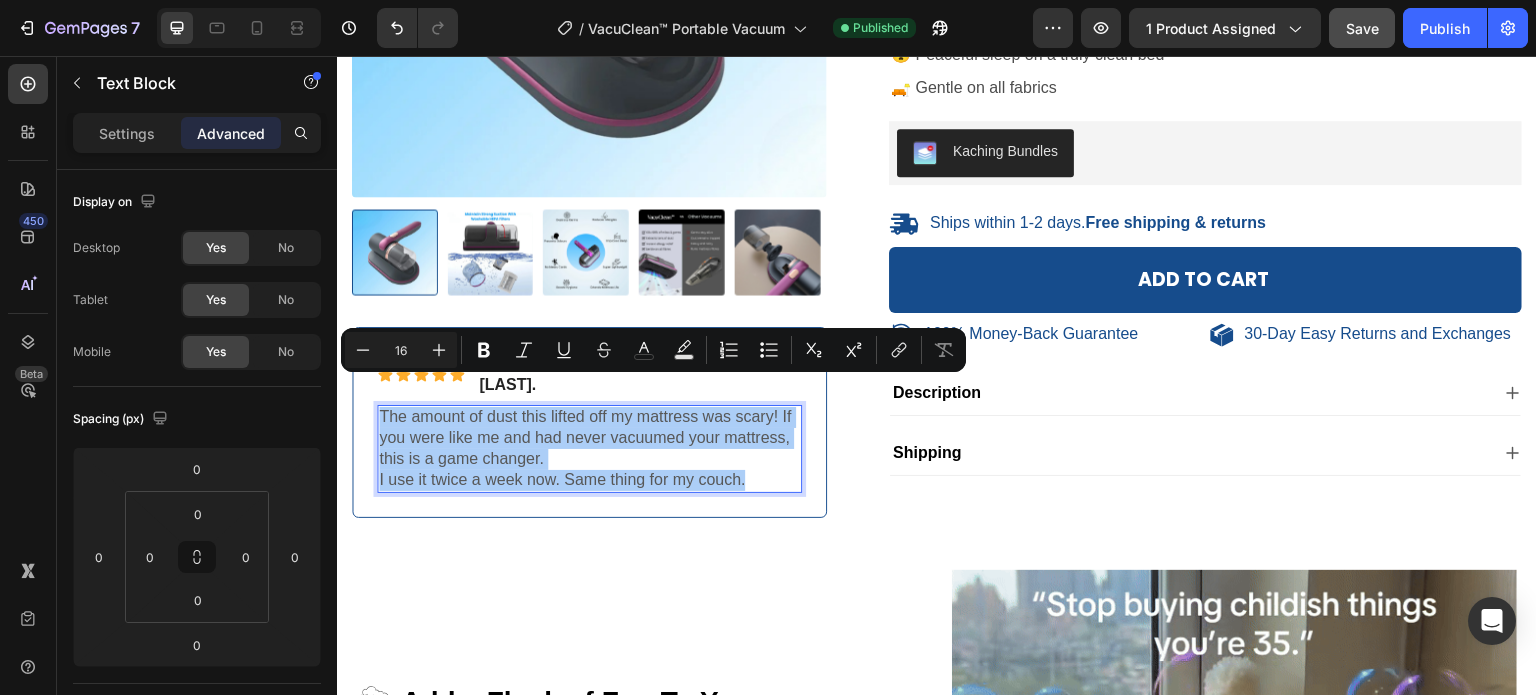 type on "000000" 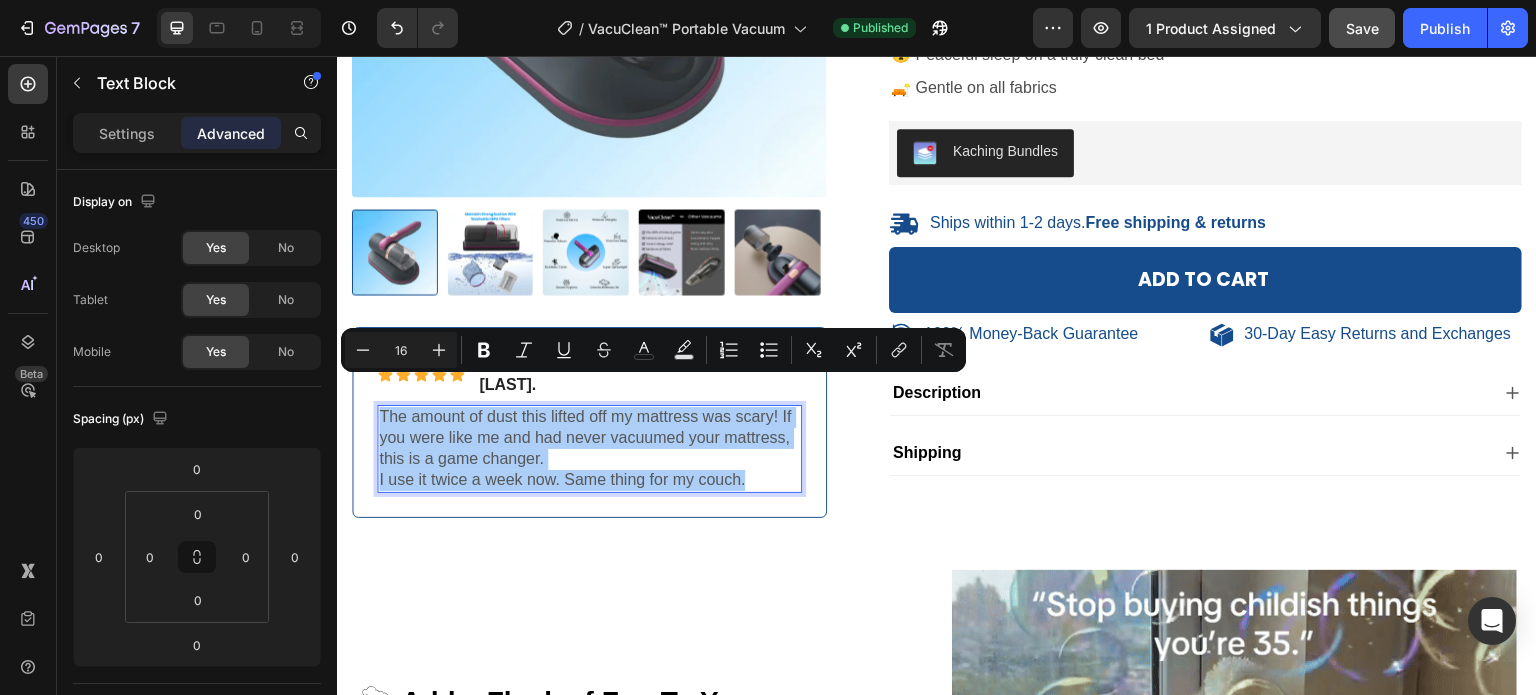 type on "77" 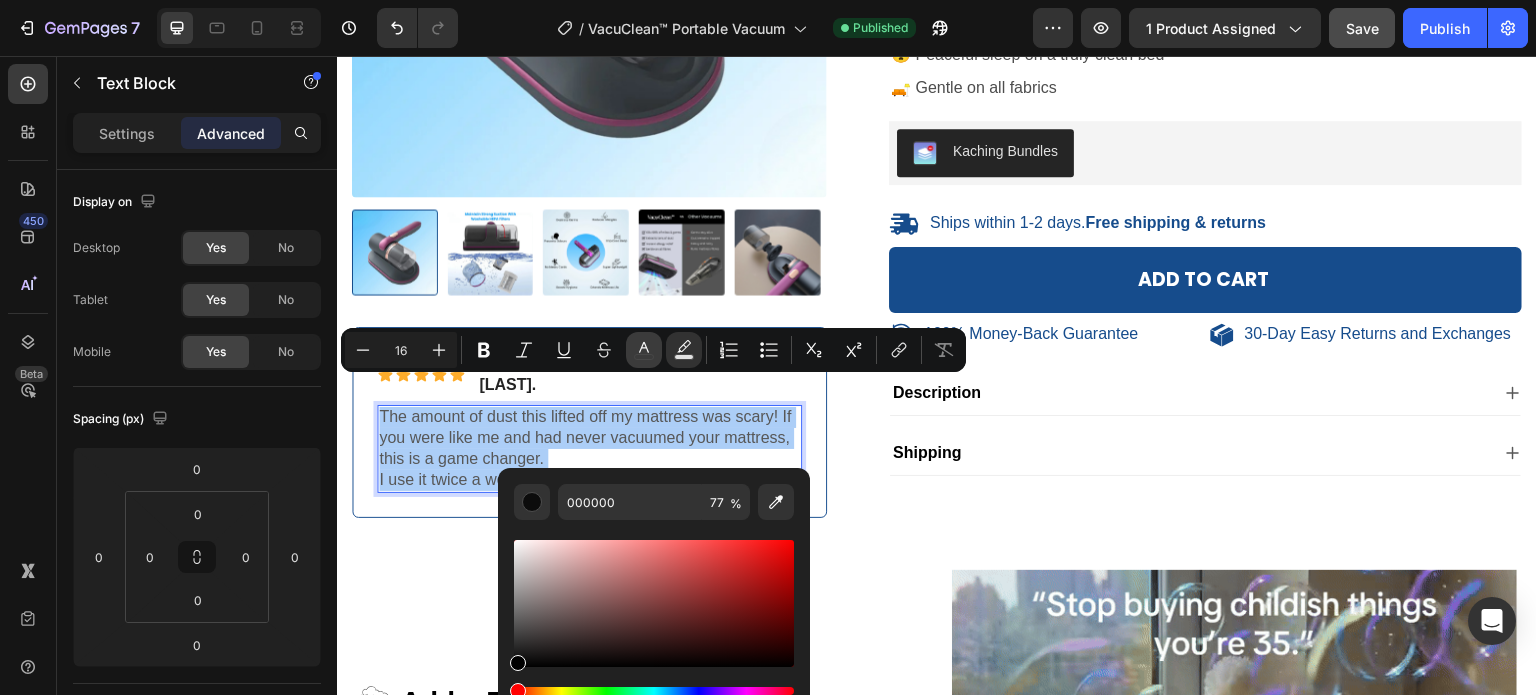 click 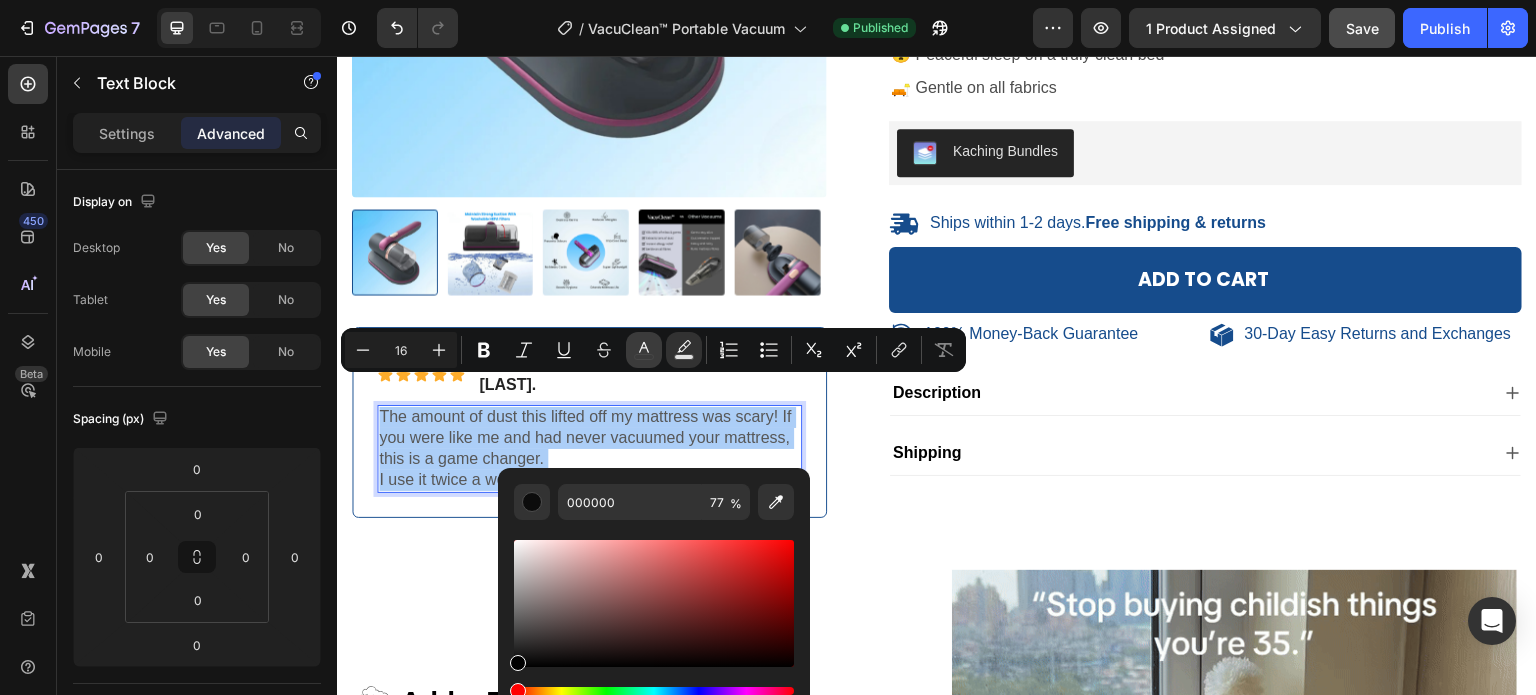 type on "575757" 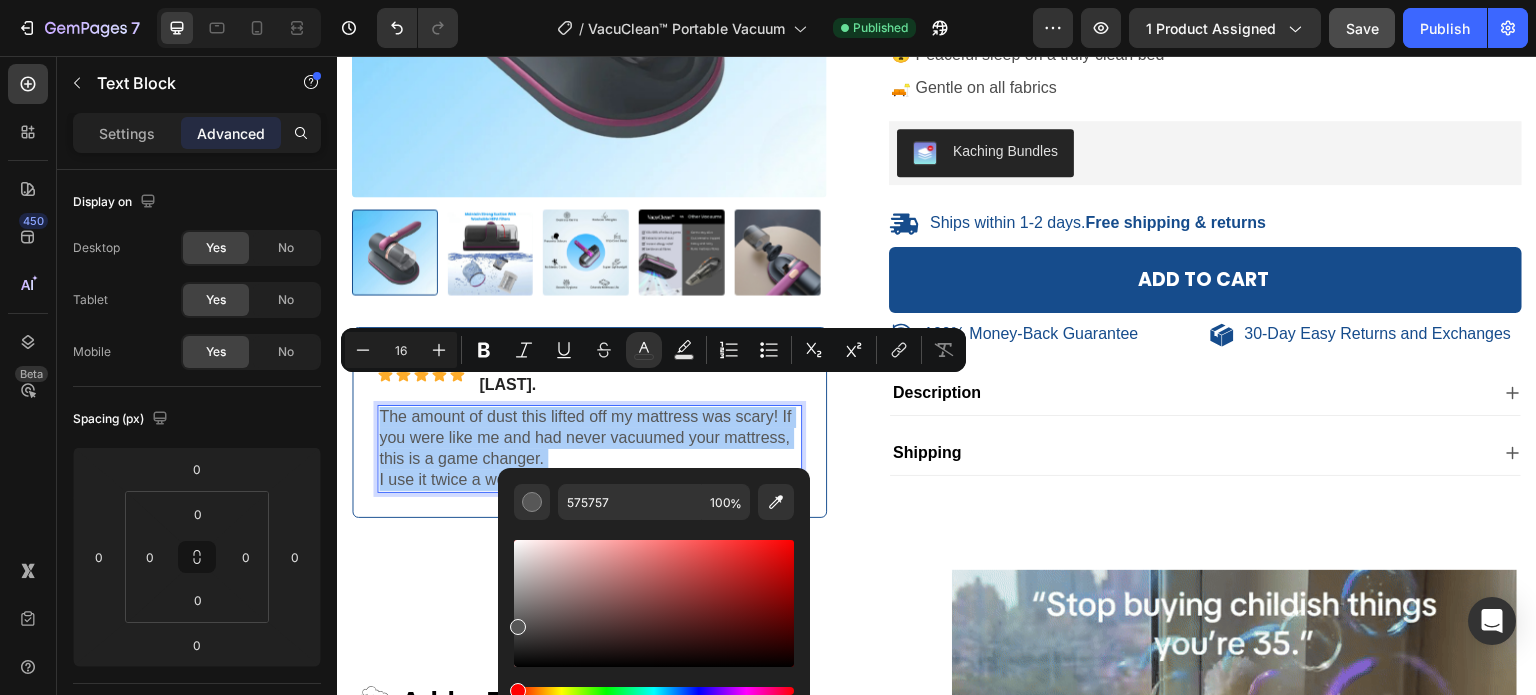 scroll, scrollTop: 600, scrollLeft: 0, axis: vertical 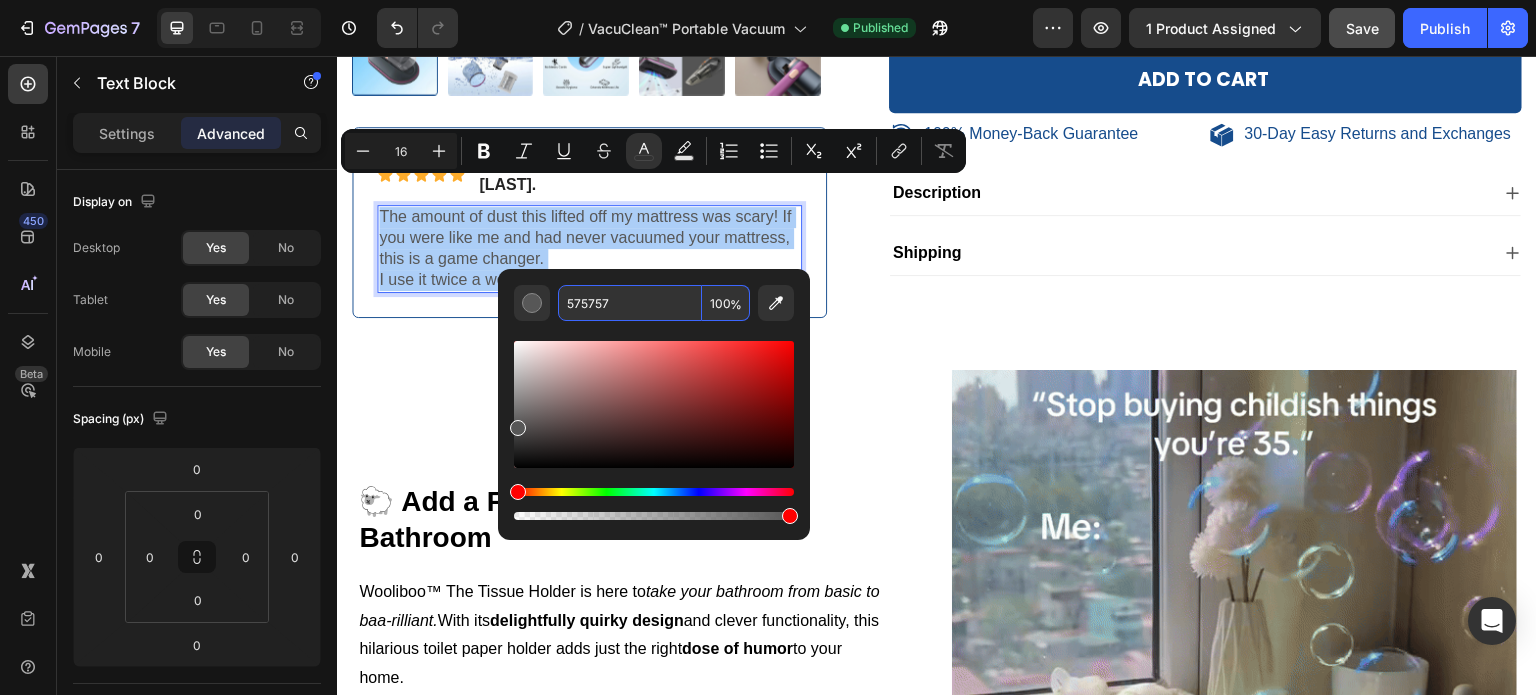 click on "575757" at bounding box center (630, 303) 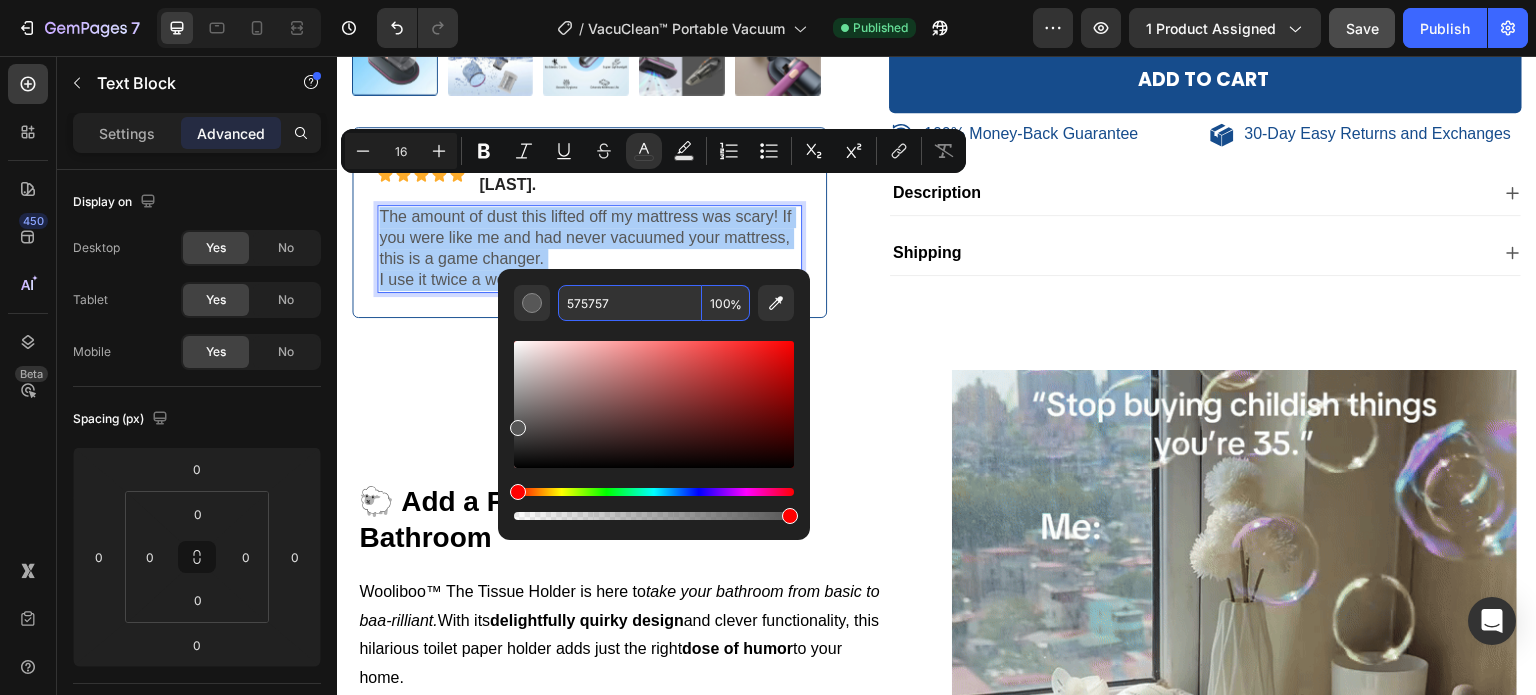 click on "575757" at bounding box center (630, 303) 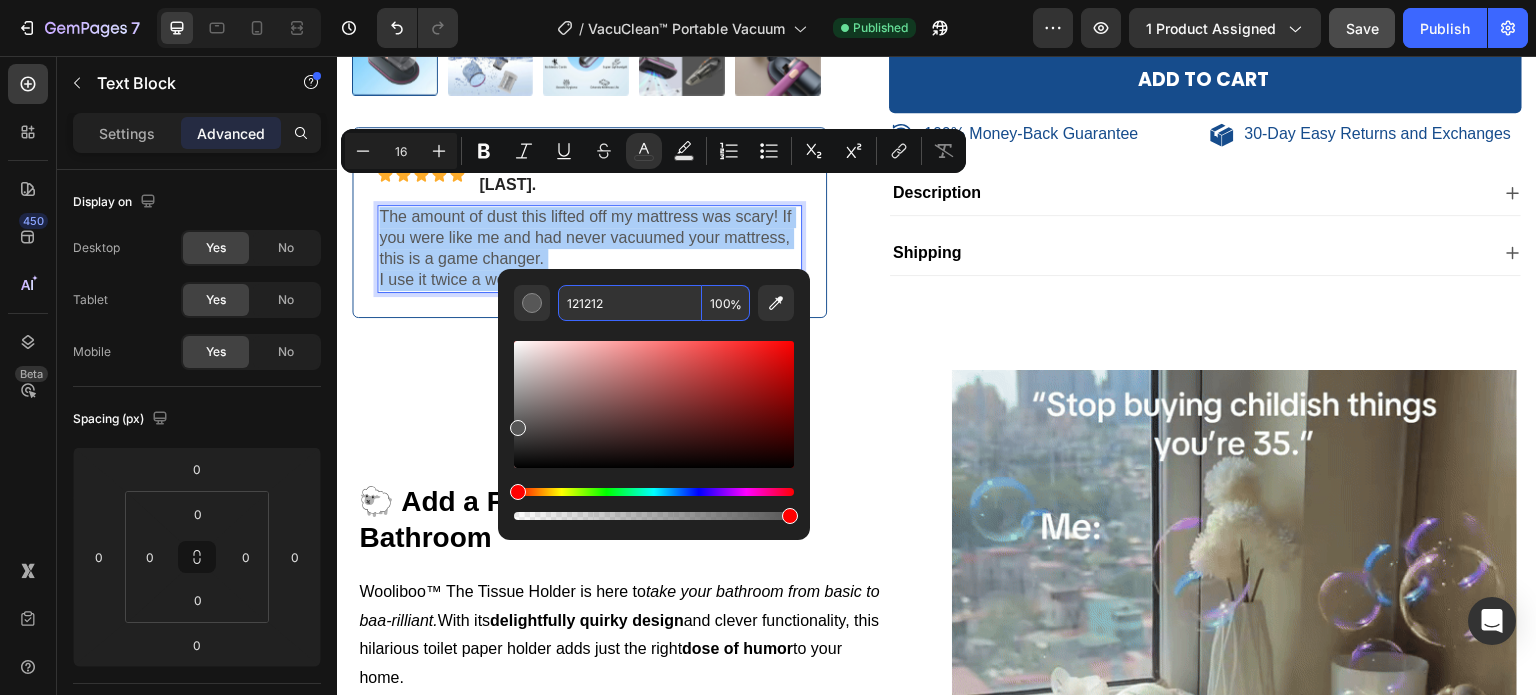 type on "121212" 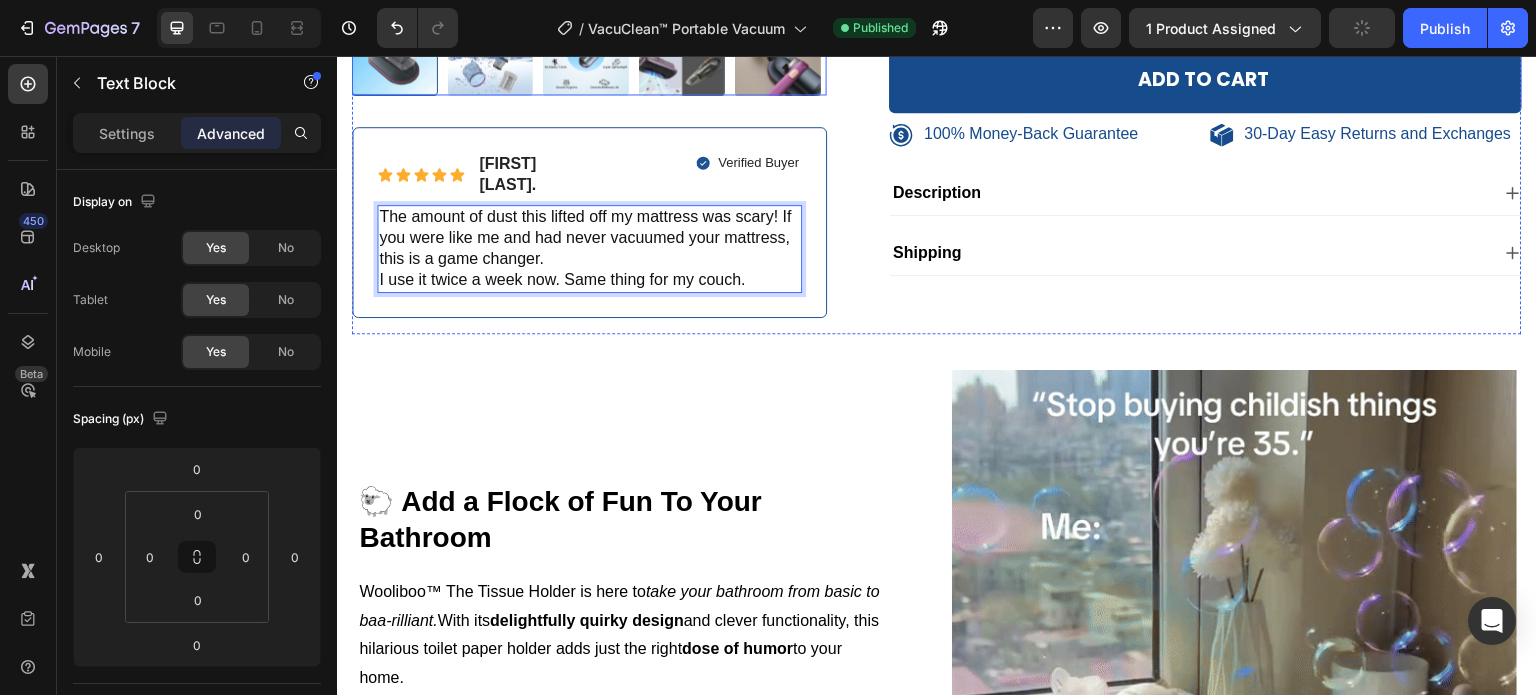 scroll, scrollTop: 200, scrollLeft: 0, axis: vertical 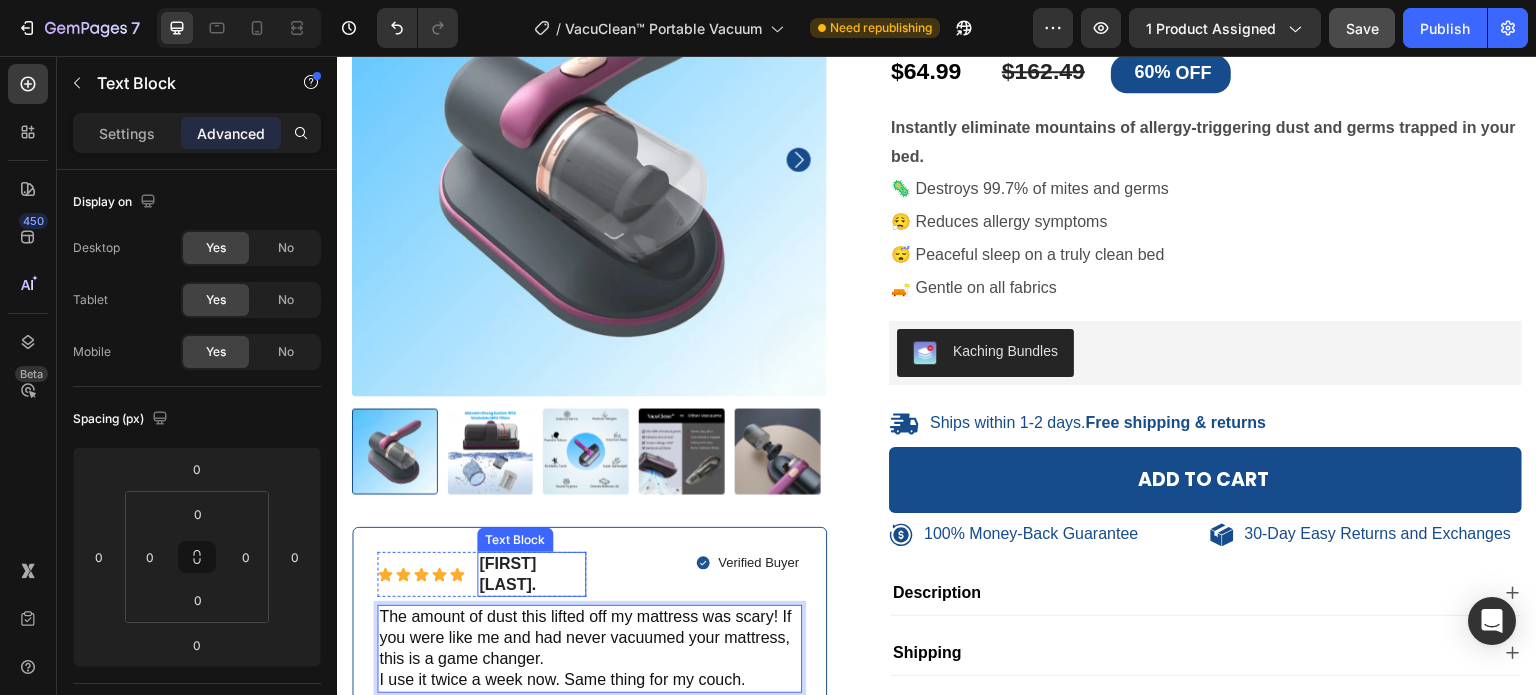 click on "John M." at bounding box center [507, 574] 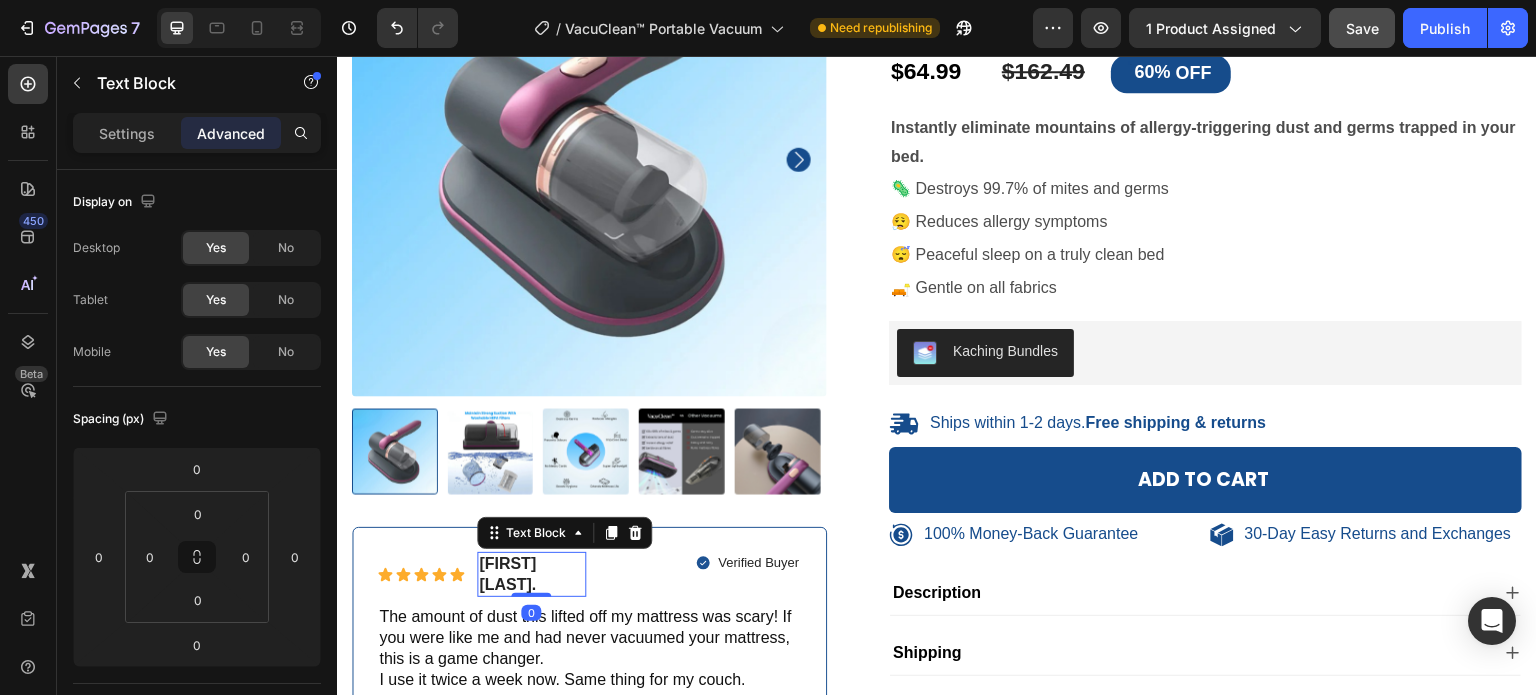 click on "John M." at bounding box center [507, 574] 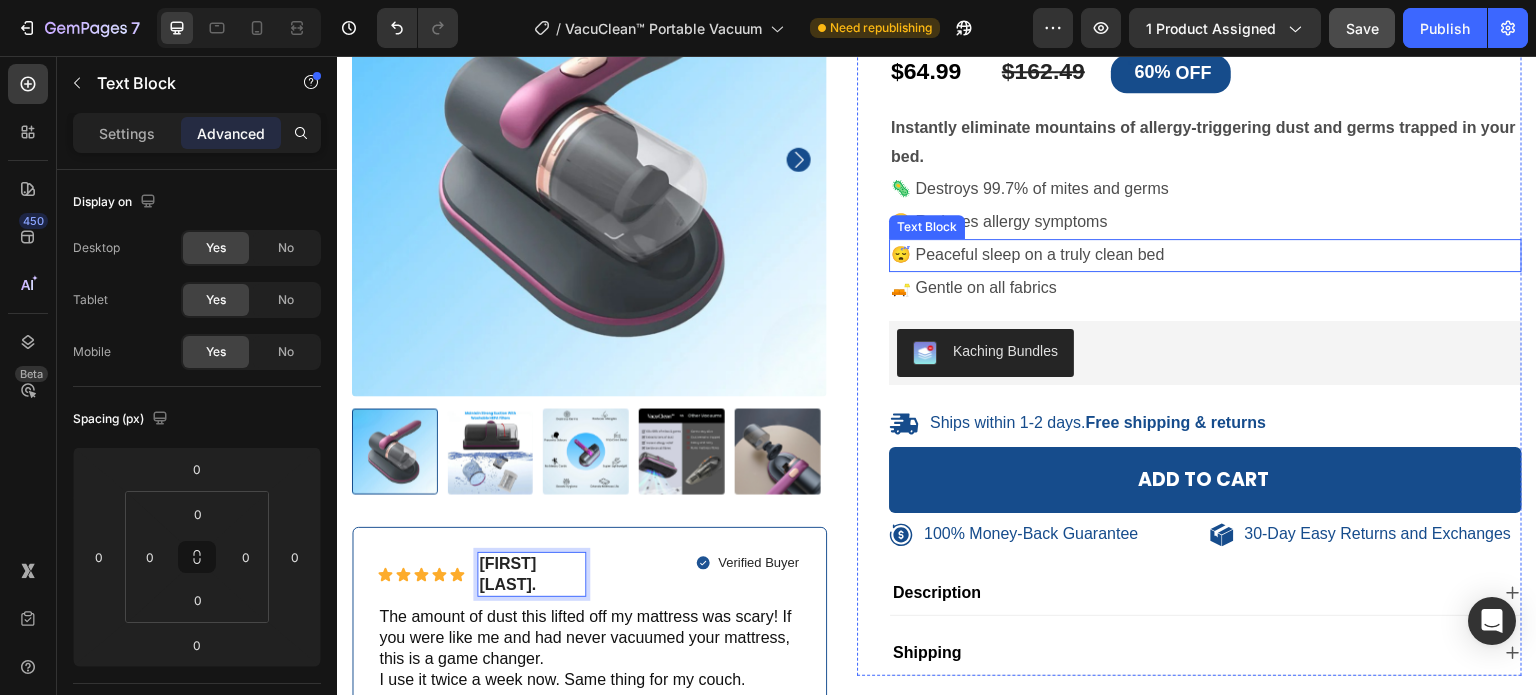 click on "😴 Peaceful sleep on a truly clean bed" at bounding box center (1205, 255) 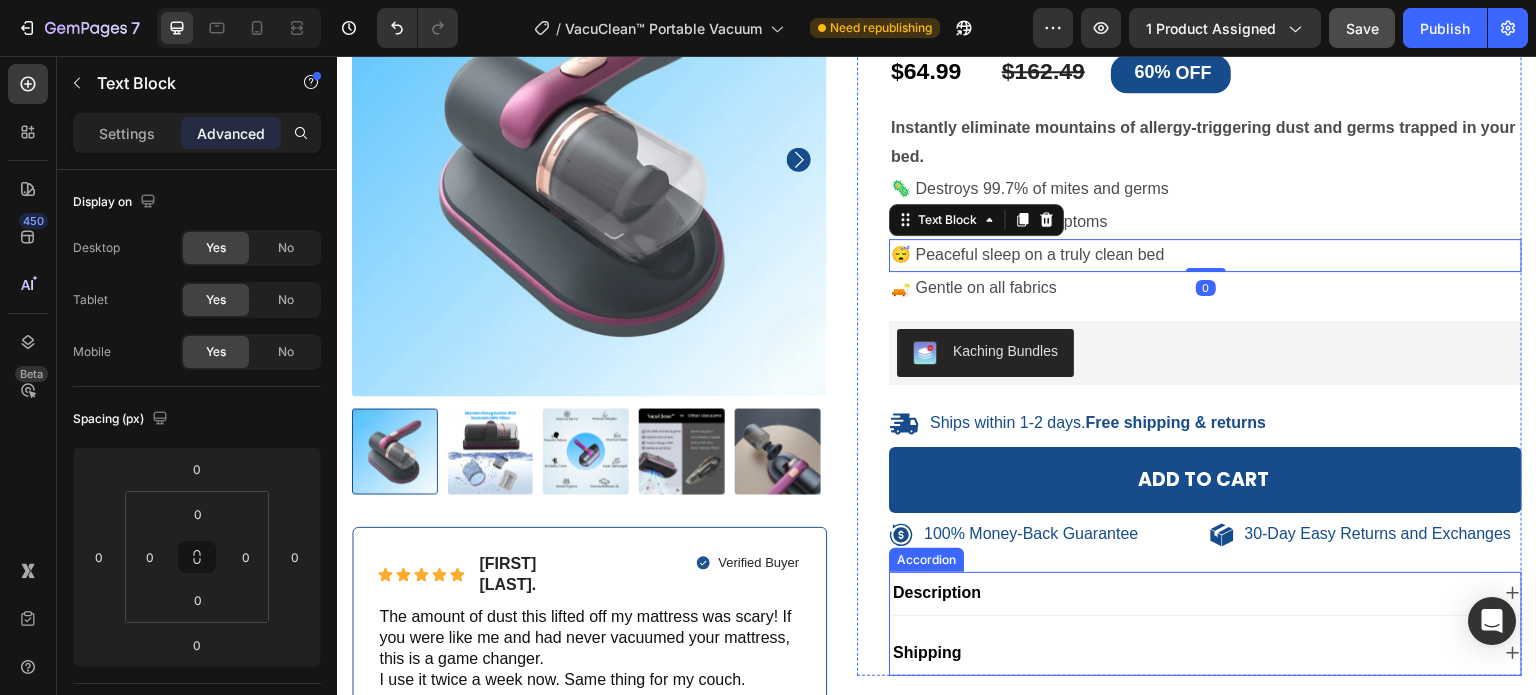 click on "Description" at bounding box center [1189, 593] 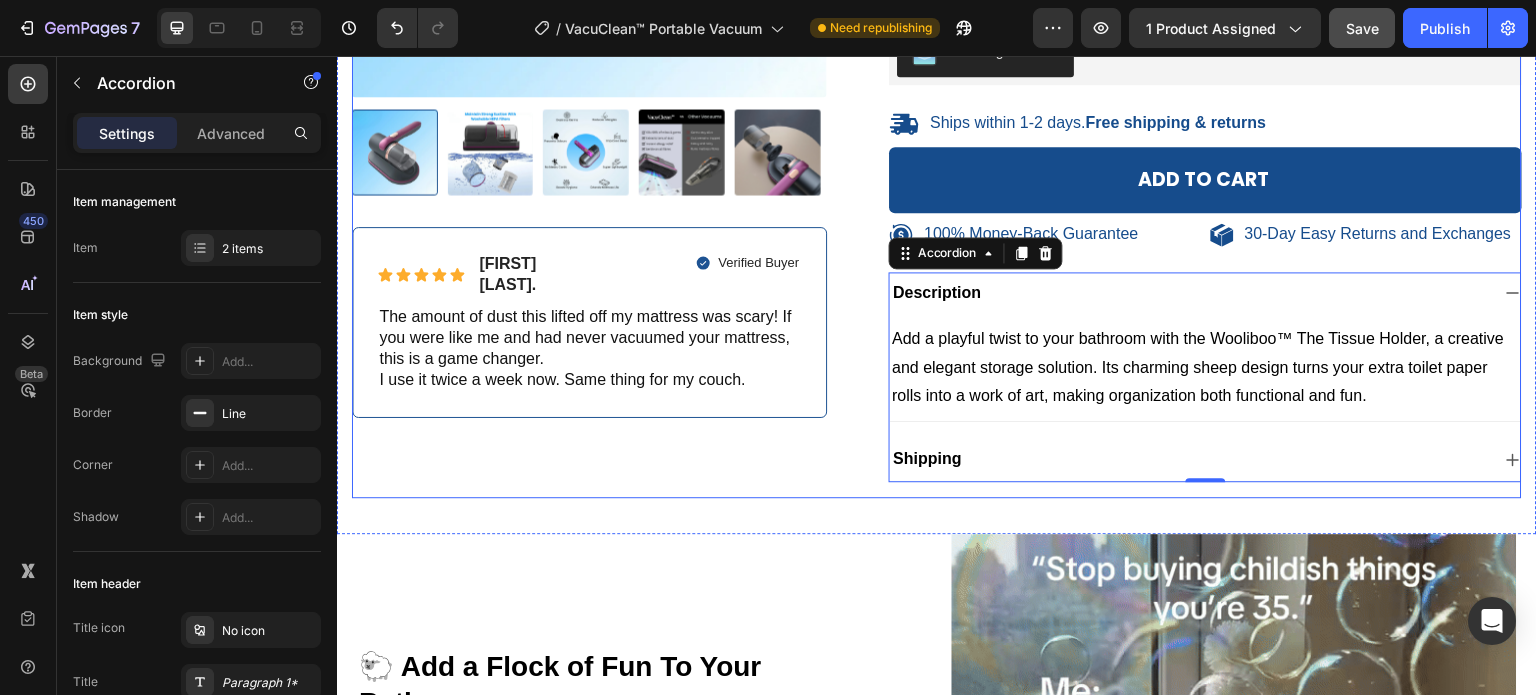 scroll, scrollTop: 300, scrollLeft: 0, axis: vertical 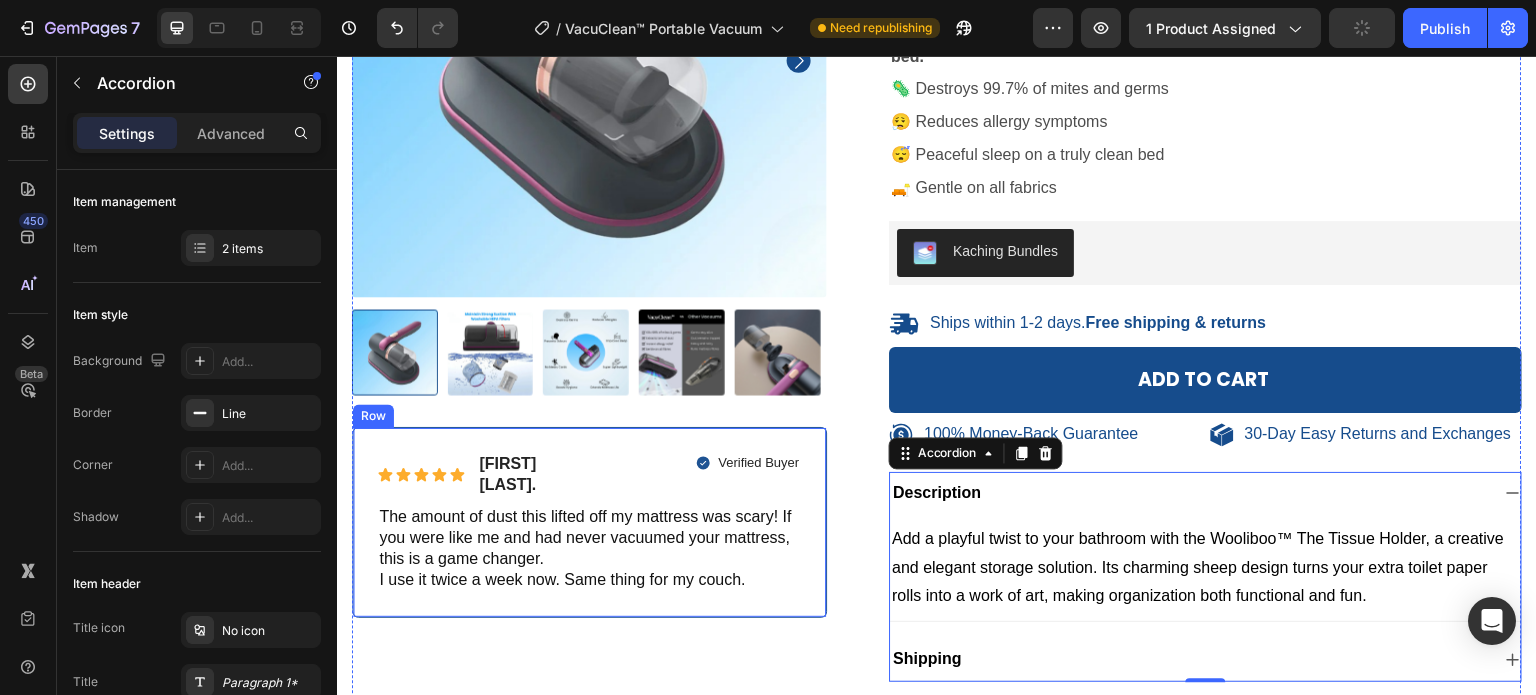 click on "Icon Icon Icon Icon Icon Icon List Zoe M. Text Block Row Verified Buyer Item List Row The amount of dust this lifted off my mattress was scary! If you were like me and had never vacuumed your mattress, this is a game changer. I use it twice a week now. Same thing for my couch. Text Block Row" at bounding box center (589, 522) 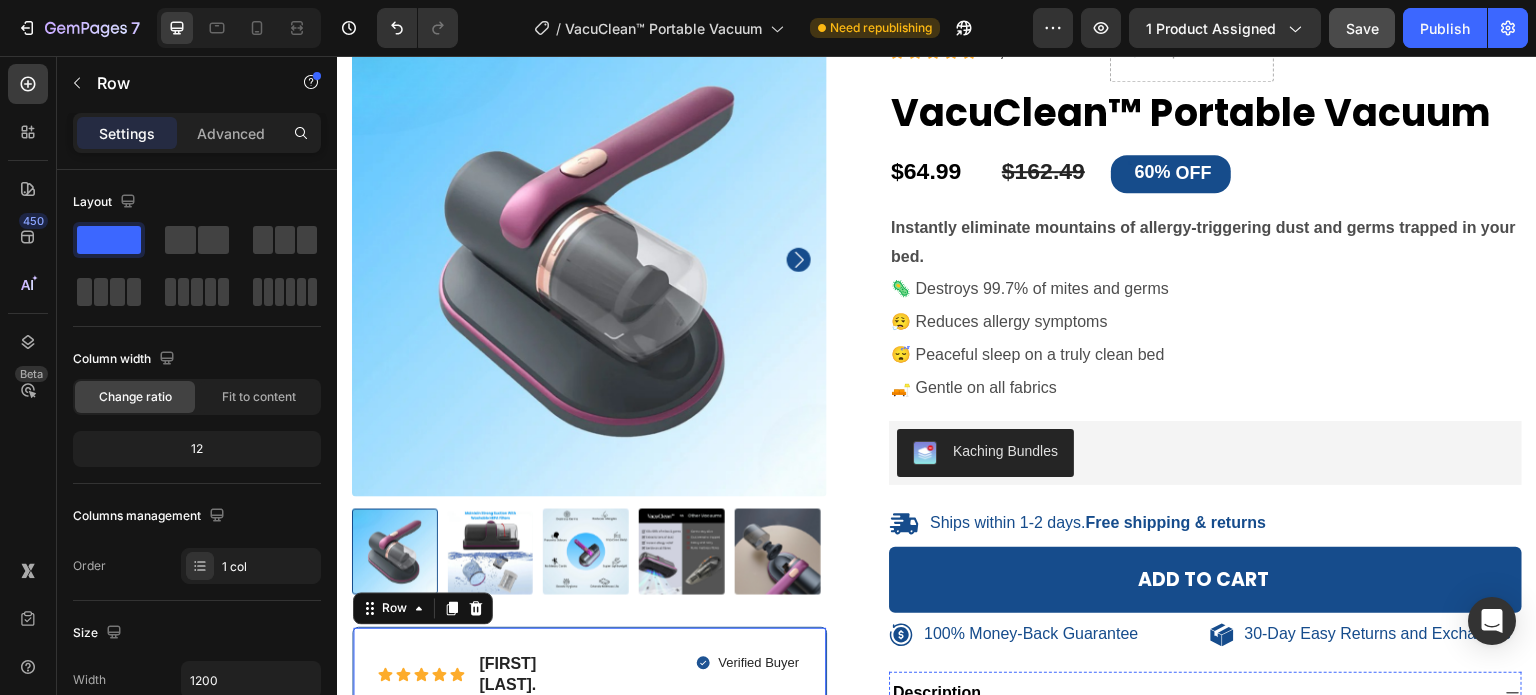 scroll, scrollTop: 500, scrollLeft: 0, axis: vertical 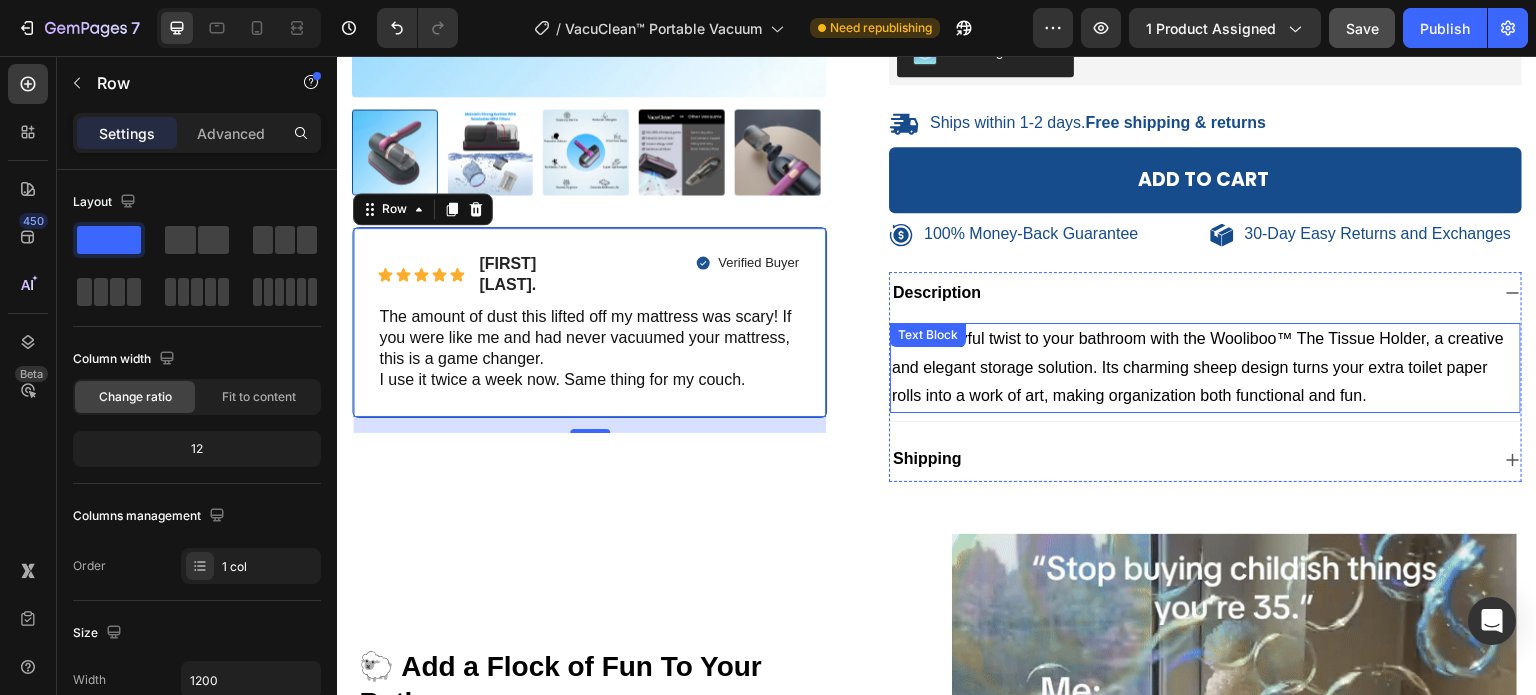 click on "Add a playful twist to your bathroom with the Wooliboo™ The Tissue Holder, a creative and elegant storage solution. Its charming sheep design turns your extra toilet paper rolls into a work of art, making organization both functional and fun." at bounding box center (1198, 367) 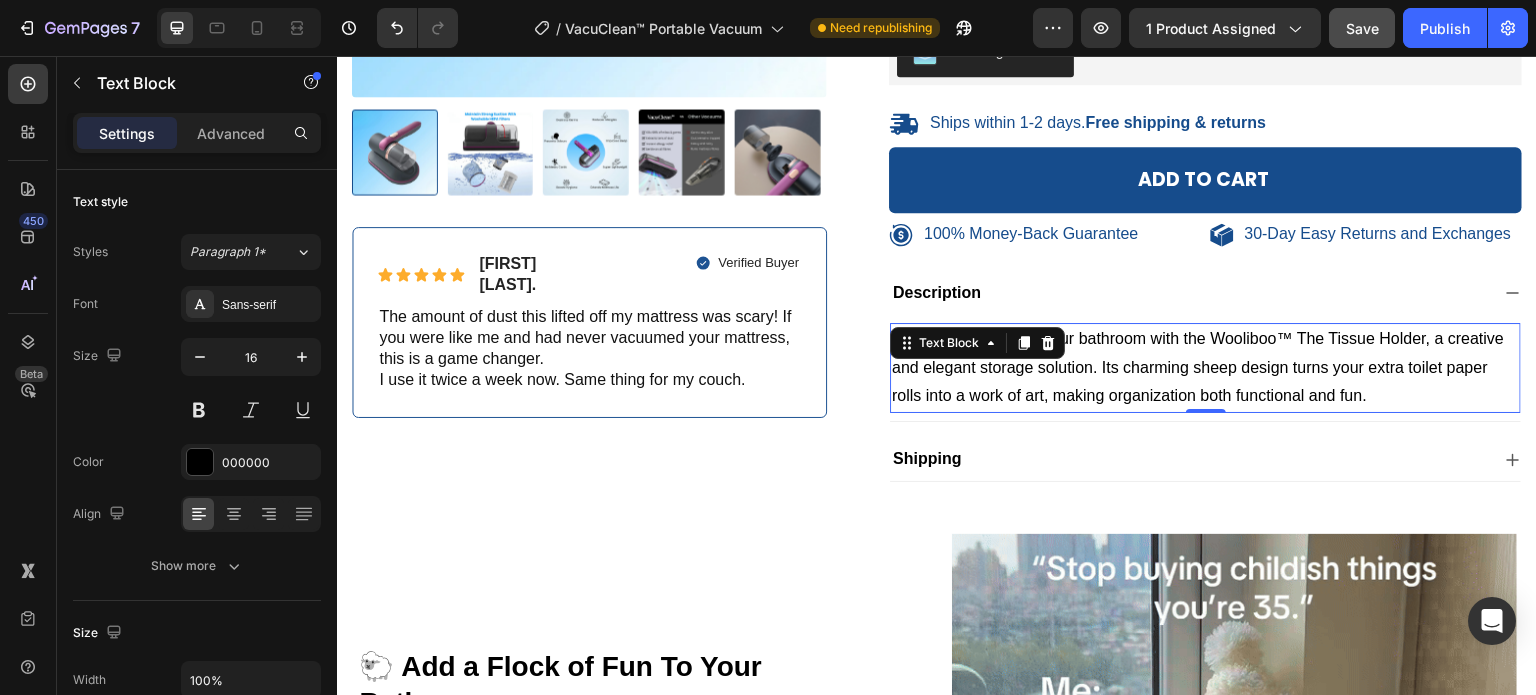 click on "Add a playful twist to your bathroom with the Wooliboo™ The Tissue Holder, a creative and elegant storage solution. Its charming sheep design turns your extra toilet paper rolls into a work of art, making organization both functional and fun." at bounding box center (1198, 367) 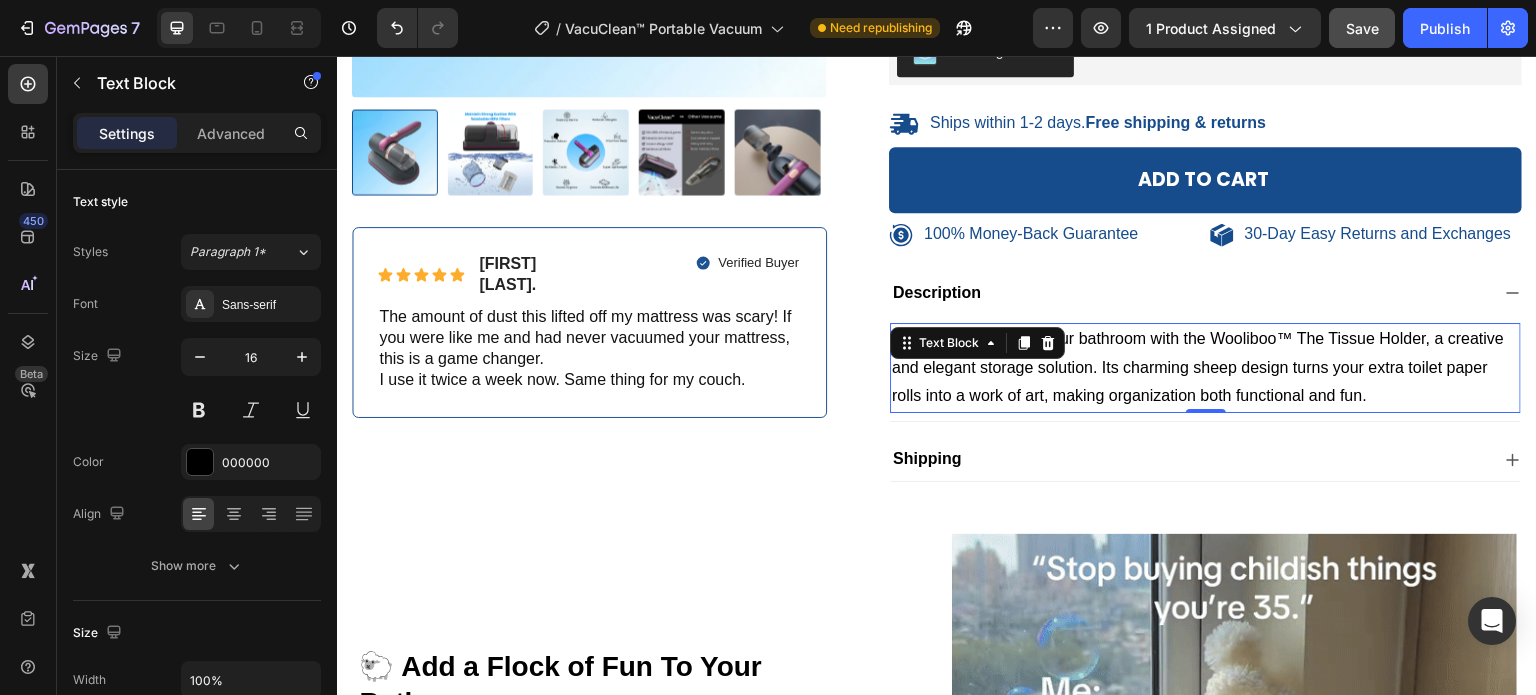 click on "Add a playful twist to your bathroom with the Wooliboo™ The Tissue Holder, a creative and elegant storage solution. Its charming sheep design turns your extra toilet paper rolls into a work of art, making organization both functional and fun." at bounding box center (1198, 367) 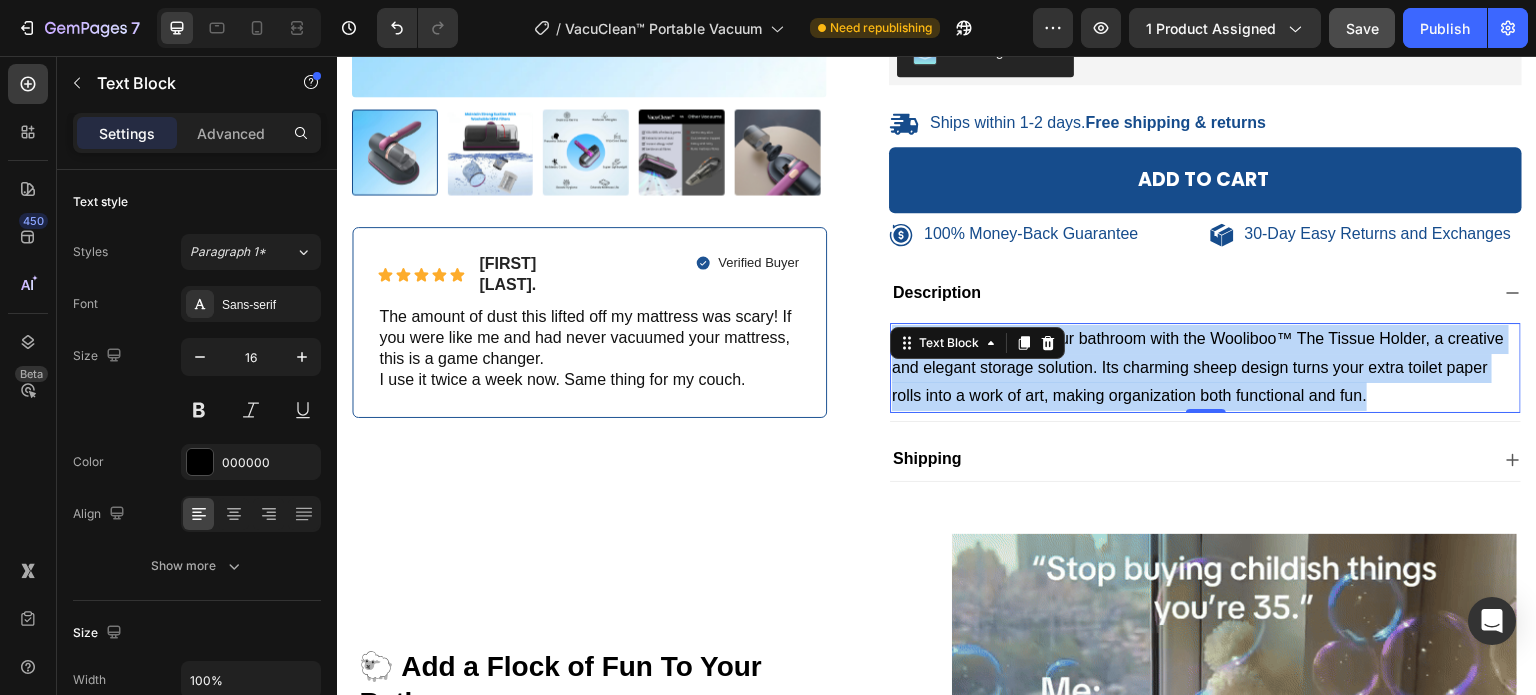 click on "Add a playful twist to your bathroom with the Wooliboo™ The Tissue Holder, a creative and elegant storage solution. Its charming sheep design turns your extra toilet paper rolls into a work of art, making organization both functional and fun." at bounding box center [1198, 367] 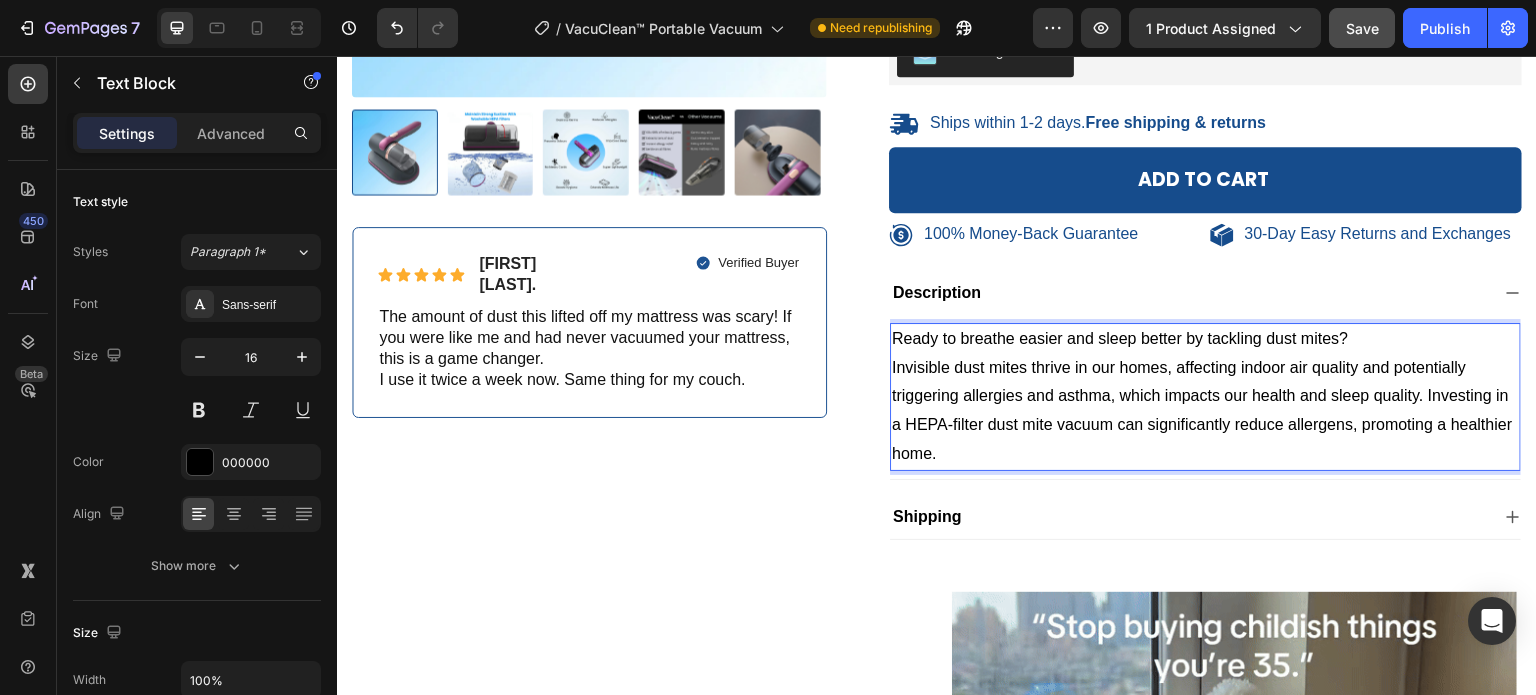 click on "Invisible dust mites thrive in our homes, affecting indoor air quality and potentially triggering allergies and asthma, which impacts our health and sleep quality. Investing in a HEPA-filter dust mite vacuum can significantly reduce allergens, promoting a healthier home." at bounding box center (1205, 411) 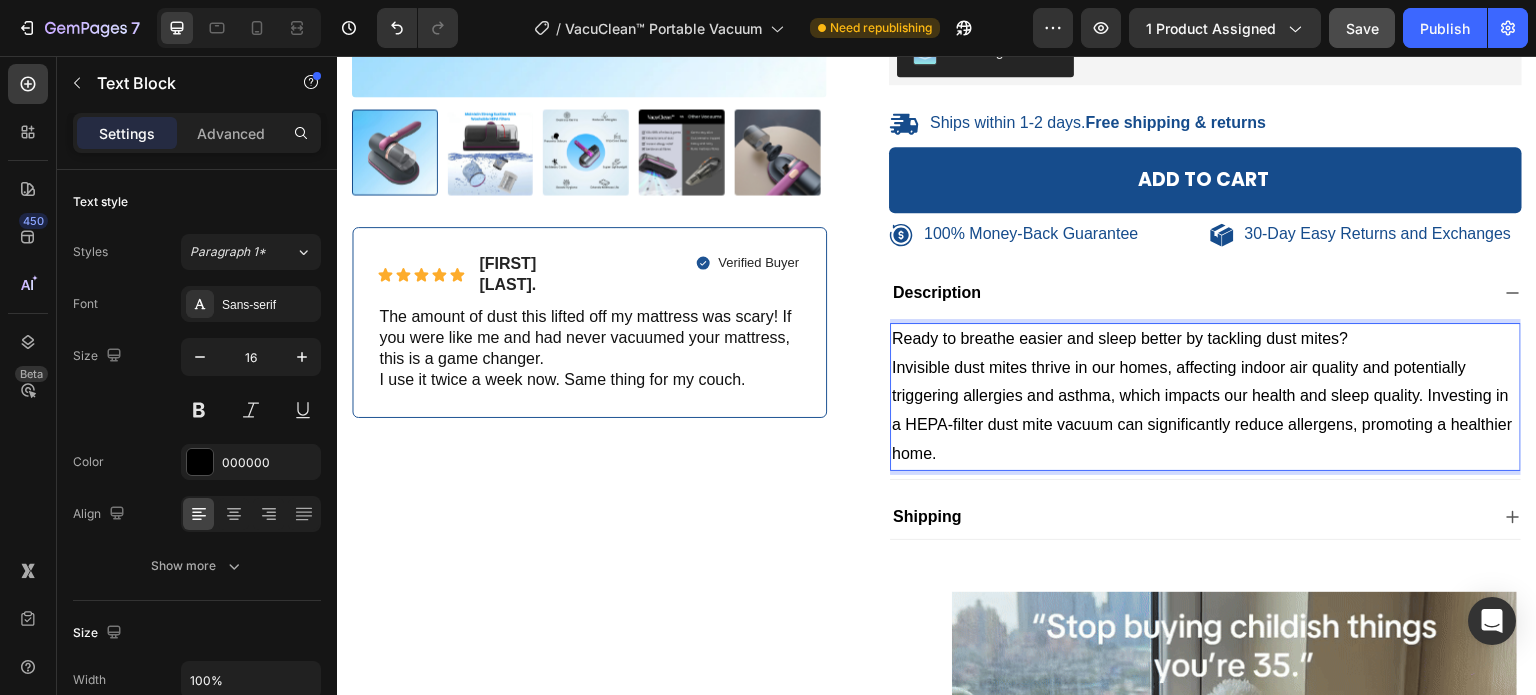 click on "Ready to breathe easier and sleep better by tackling dust mites?" at bounding box center (1205, 339) 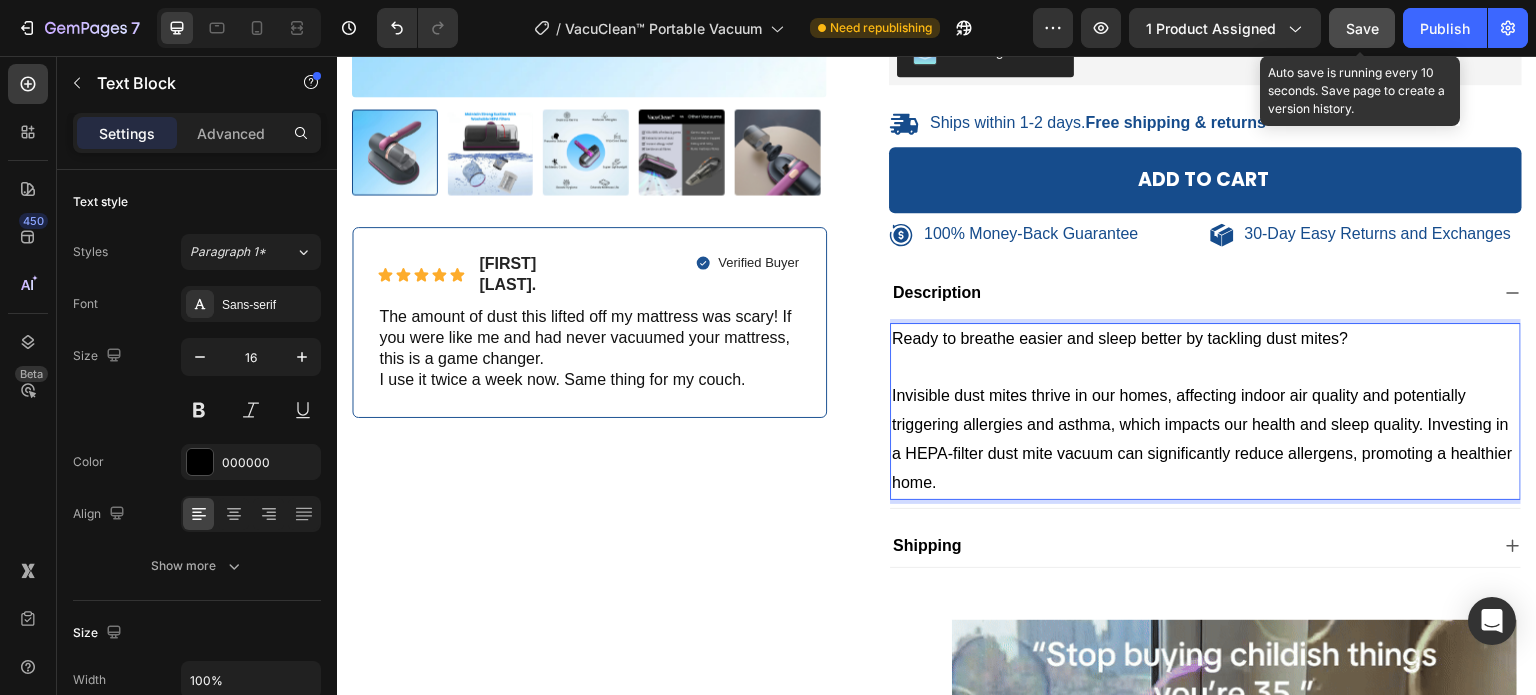 click on "Save" at bounding box center [1362, 28] 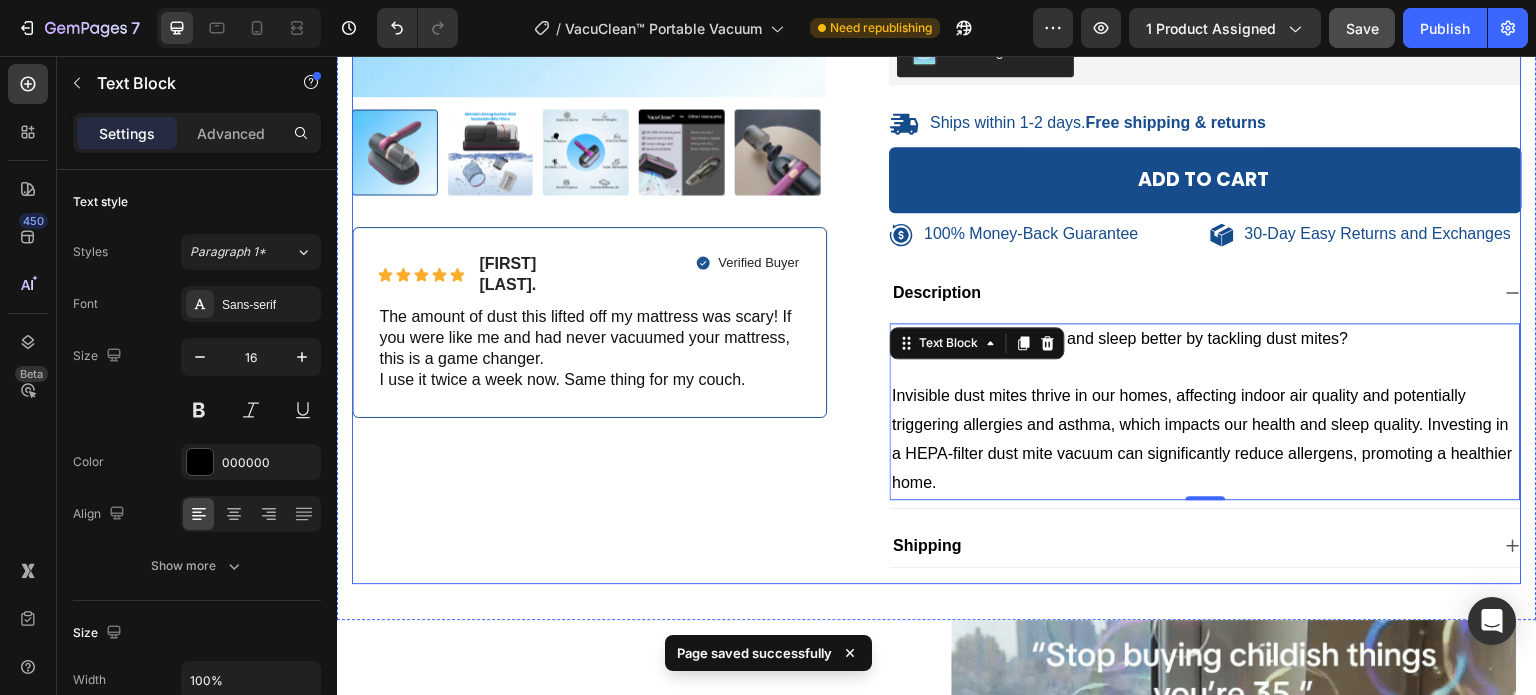 click on "100% Money-Back Guarantee Item List
30-Day Easy Returns Item List Row
Product Images Icon Icon Icon Icon Icon Icon List Zoe M. Text Block Row Verified Buyer Item List Row The amount of dust this lifted off my mattress was scary! If you were like me and had never vacuumed your mattress, this is a game changer. I use it twice a week now. Same thing for my couch. Text Block Row" at bounding box center [589, 103] 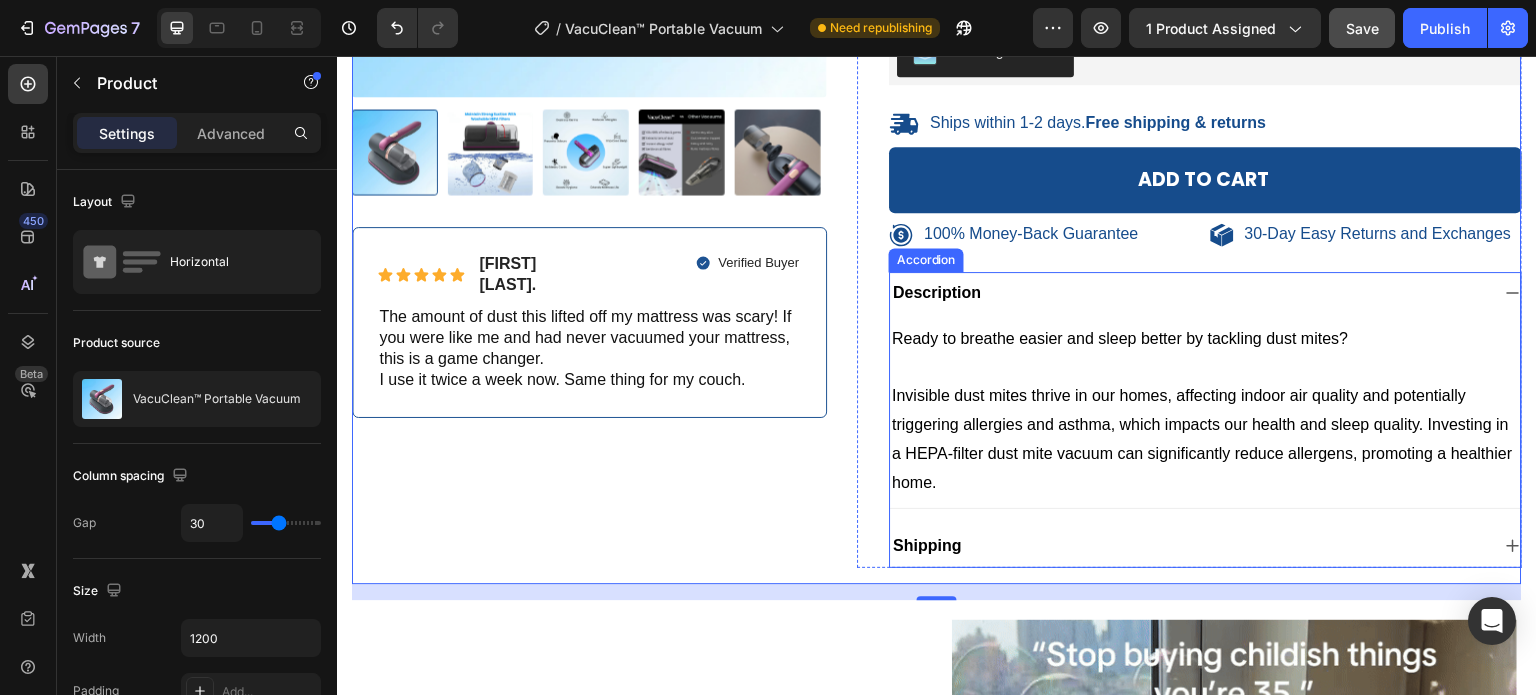 click on "Description" at bounding box center [1205, 293] 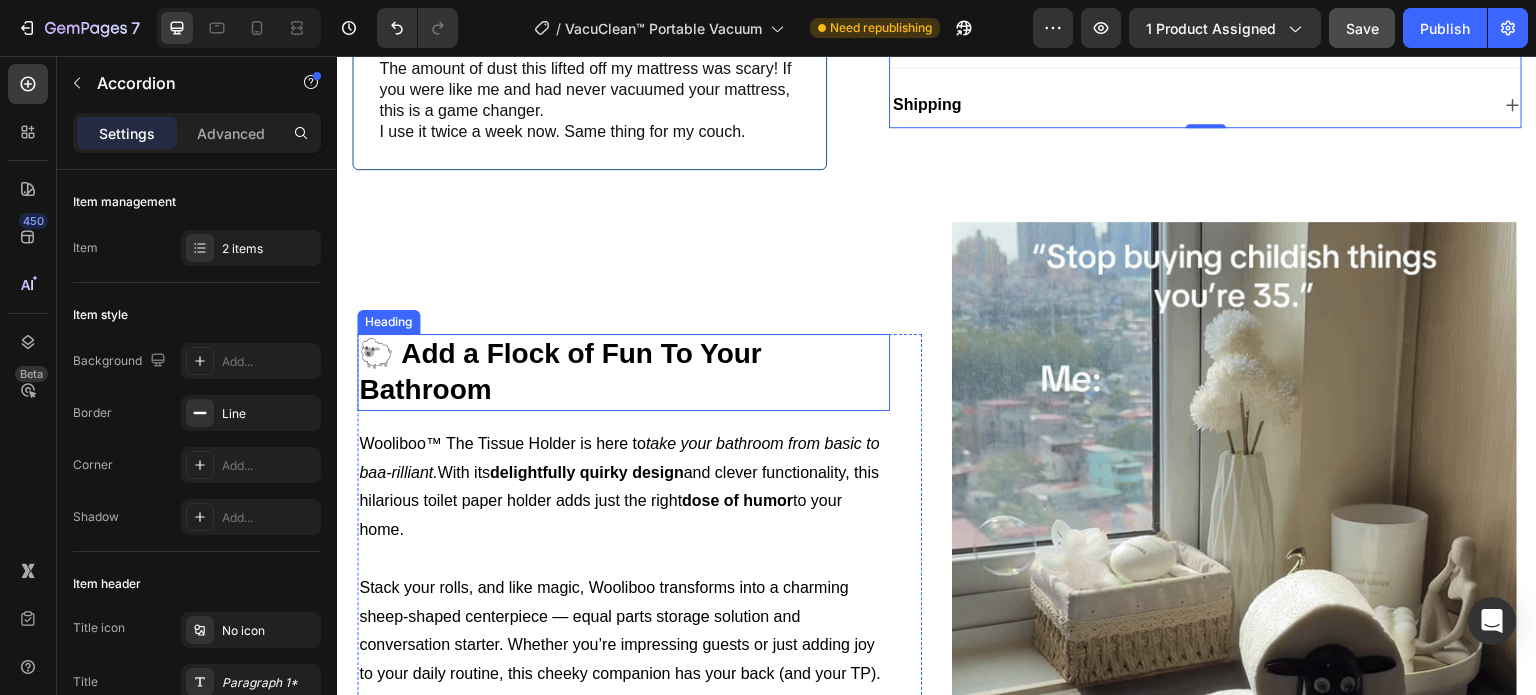 scroll, scrollTop: 600, scrollLeft: 0, axis: vertical 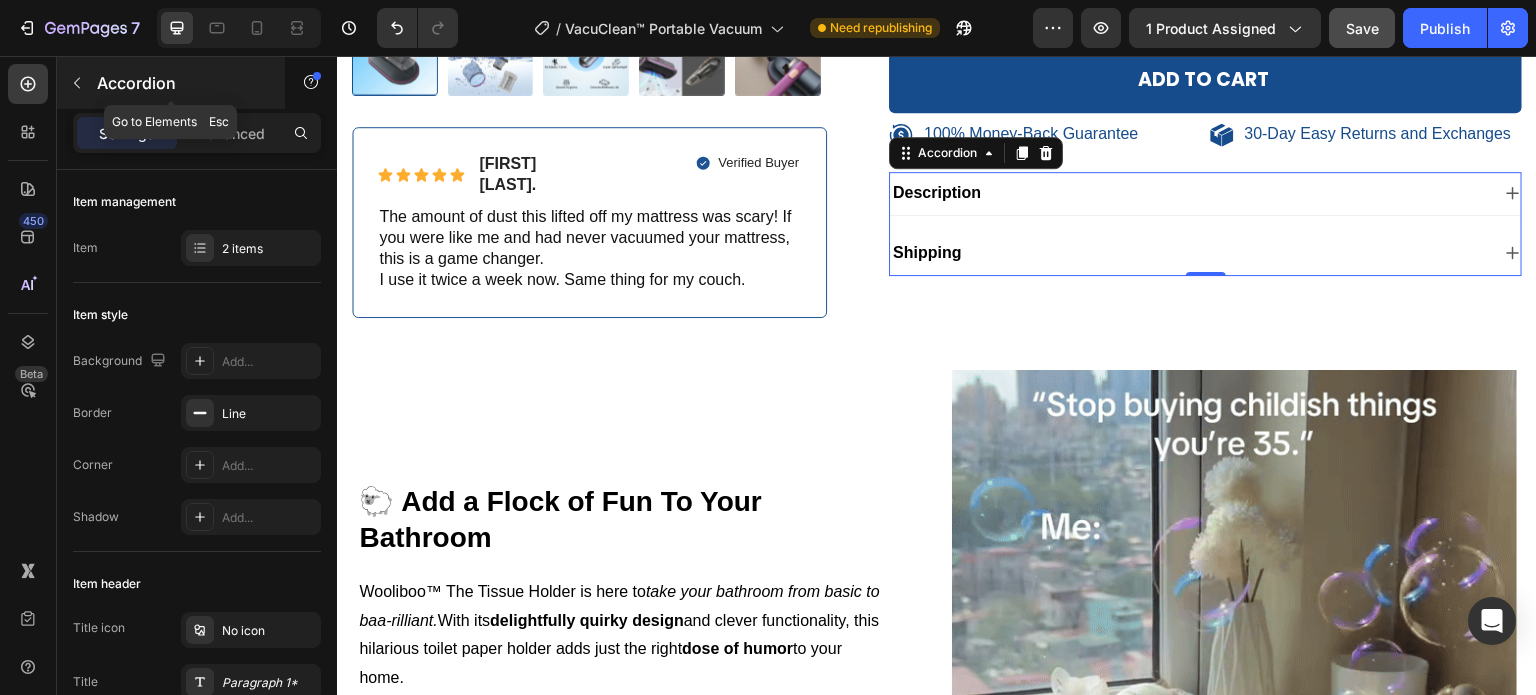 click at bounding box center (77, 83) 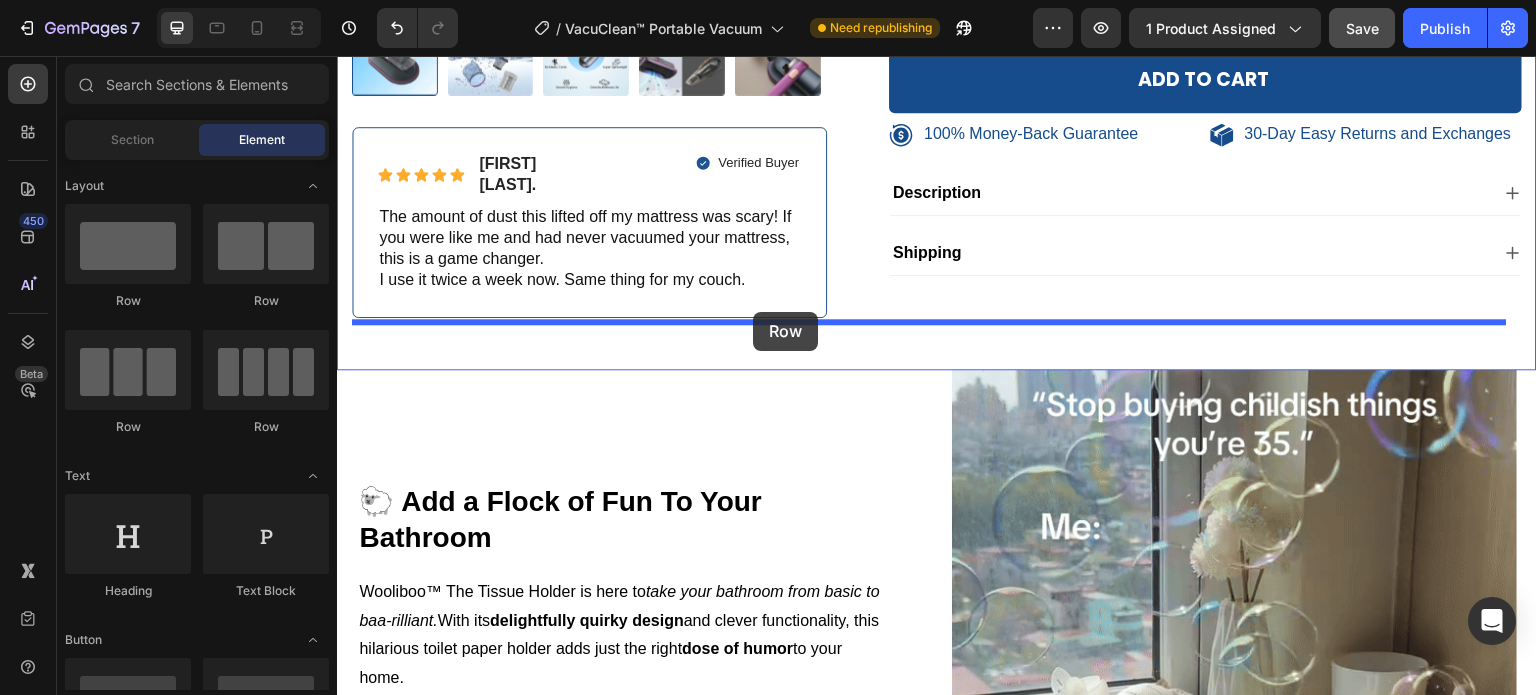 drag, startPoint x: 470, startPoint y: 444, endPoint x: 753, endPoint y: 312, distance: 312.27072 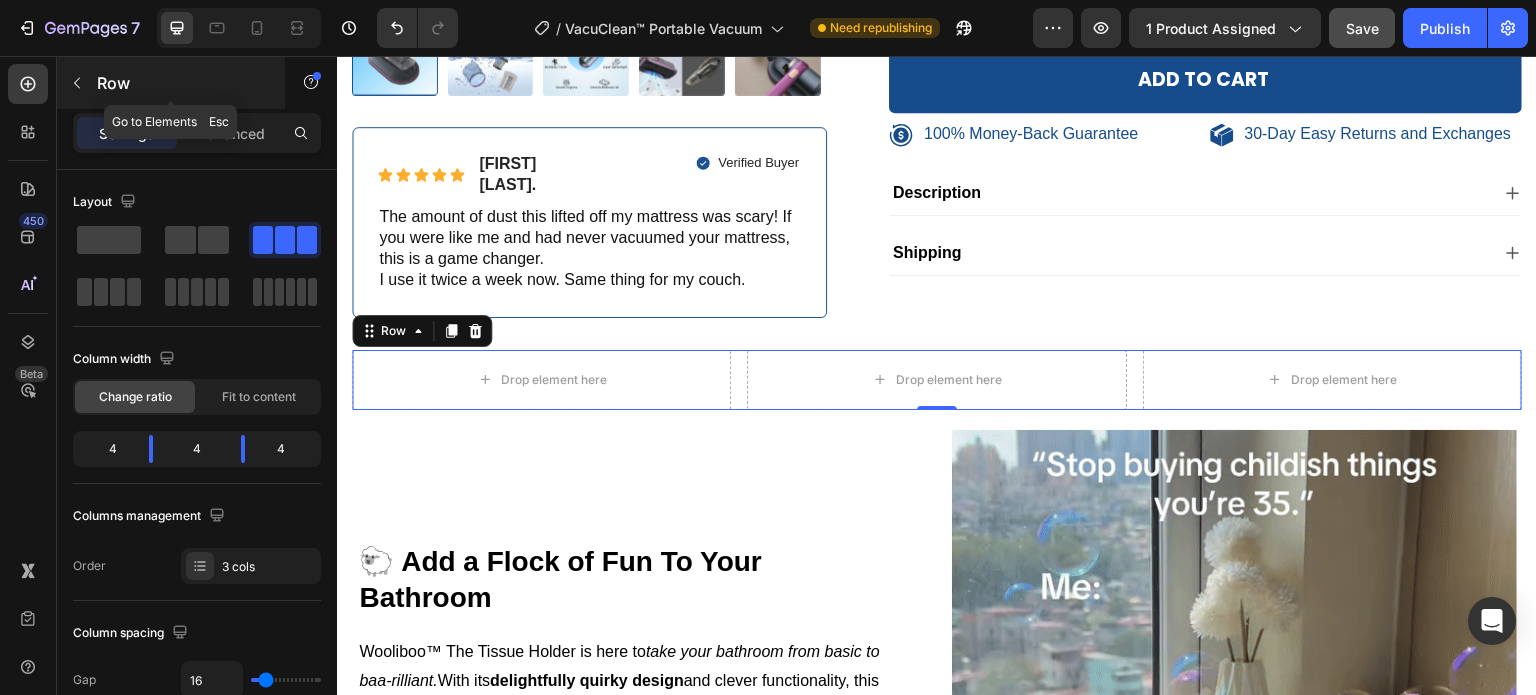click 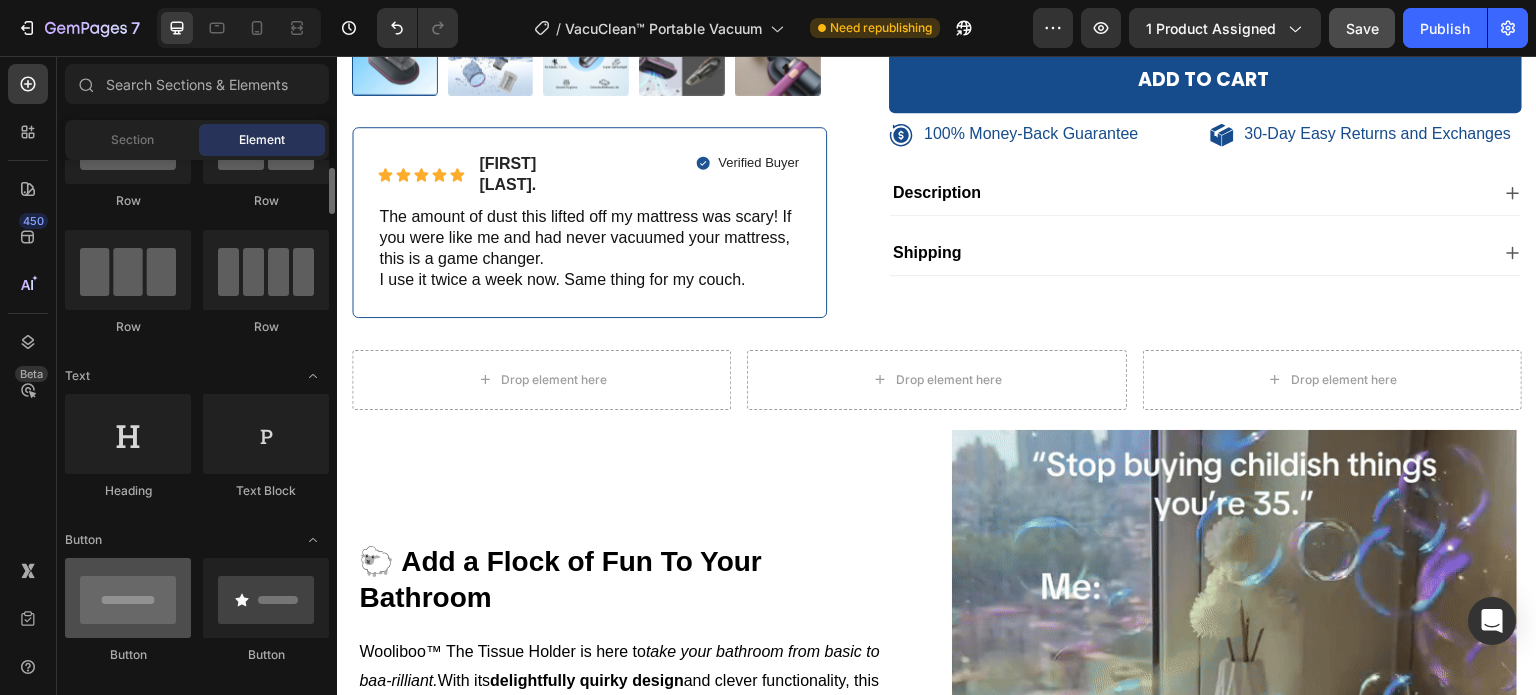 scroll, scrollTop: 400, scrollLeft: 0, axis: vertical 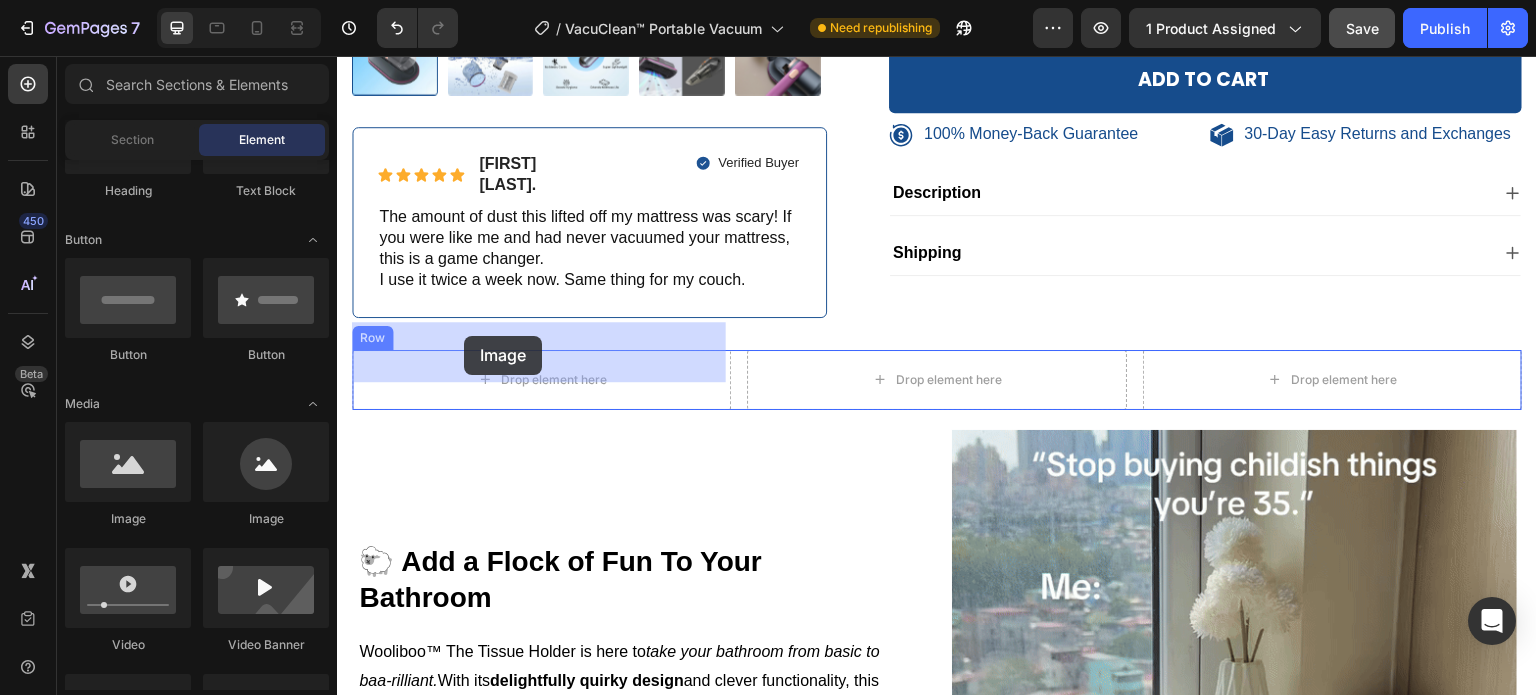 drag, startPoint x: 489, startPoint y: 523, endPoint x: 468, endPoint y: 335, distance: 189.16924 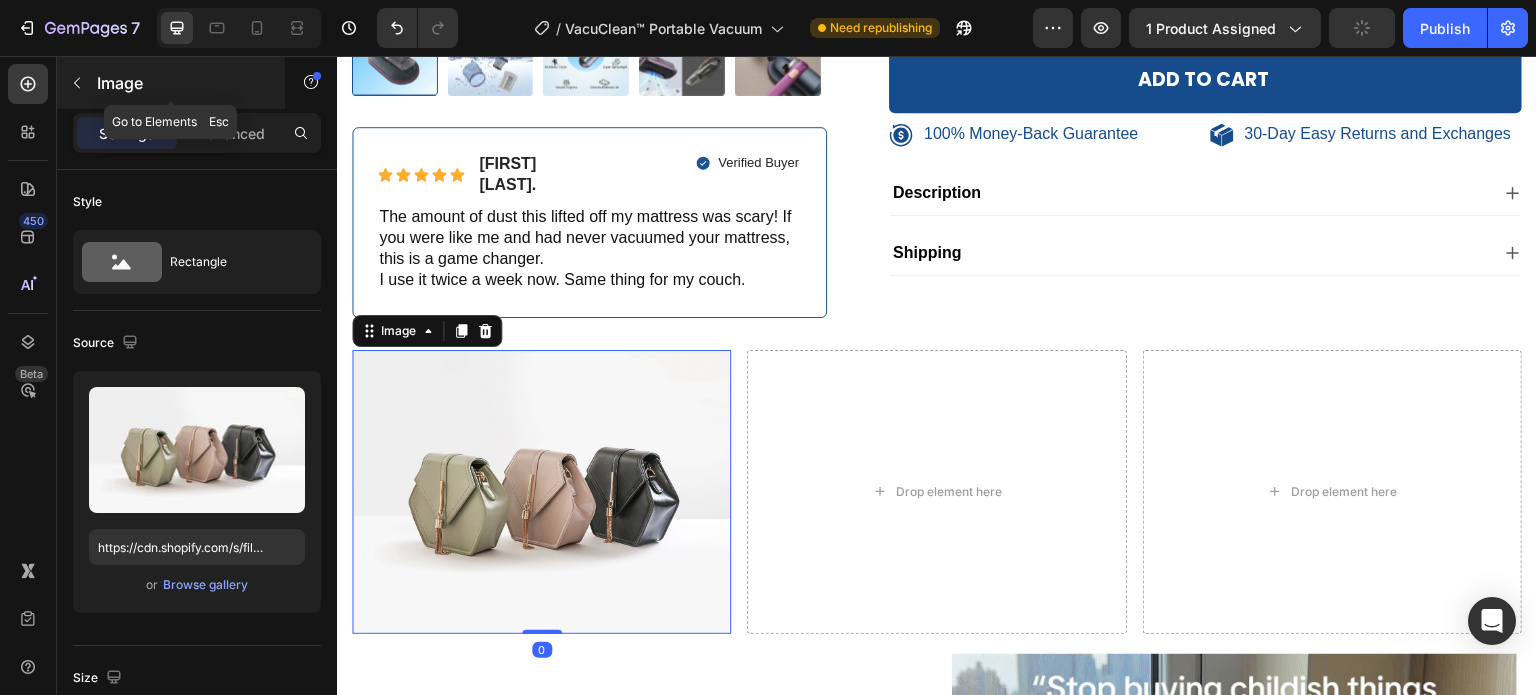 click at bounding box center [77, 83] 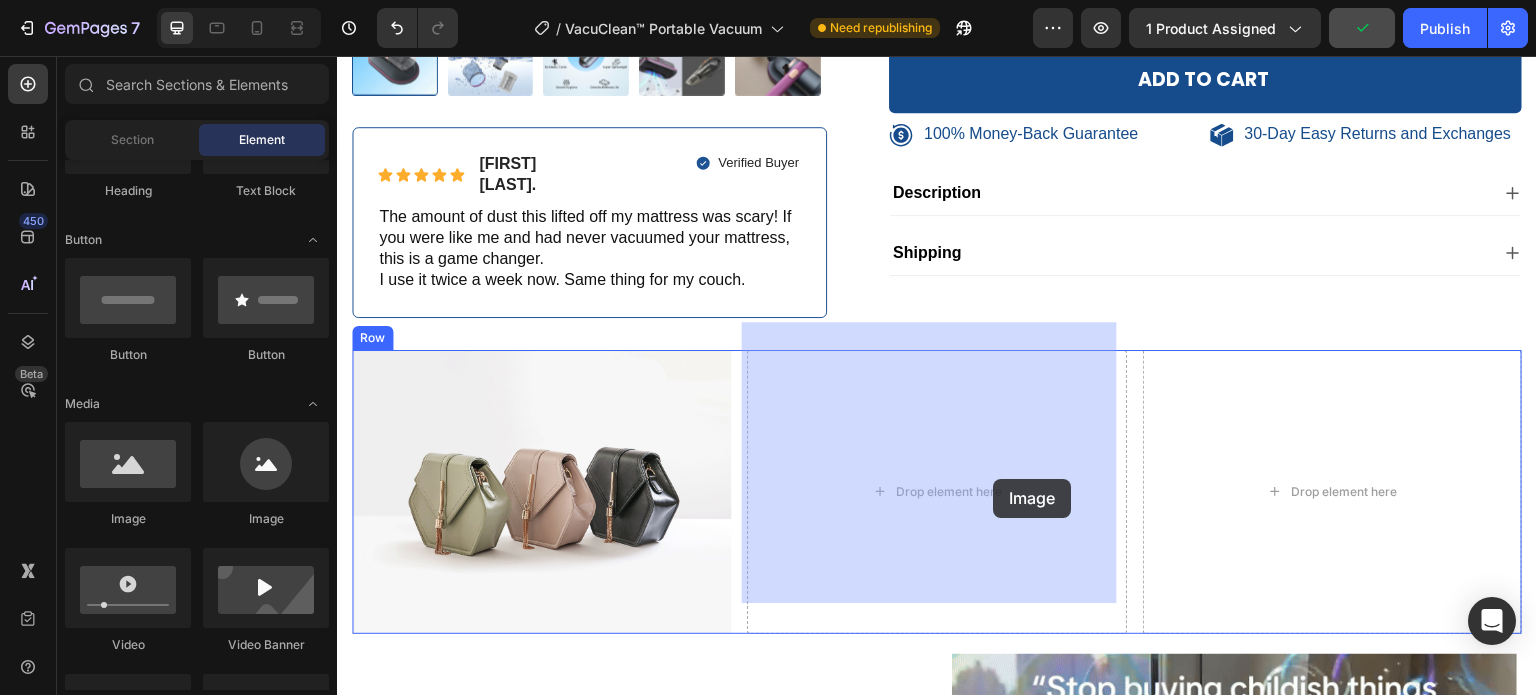 drag, startPoint x: 481, startPoint y: 538, endPoint x: 993, endPoint y: 479, distance: 515.3882 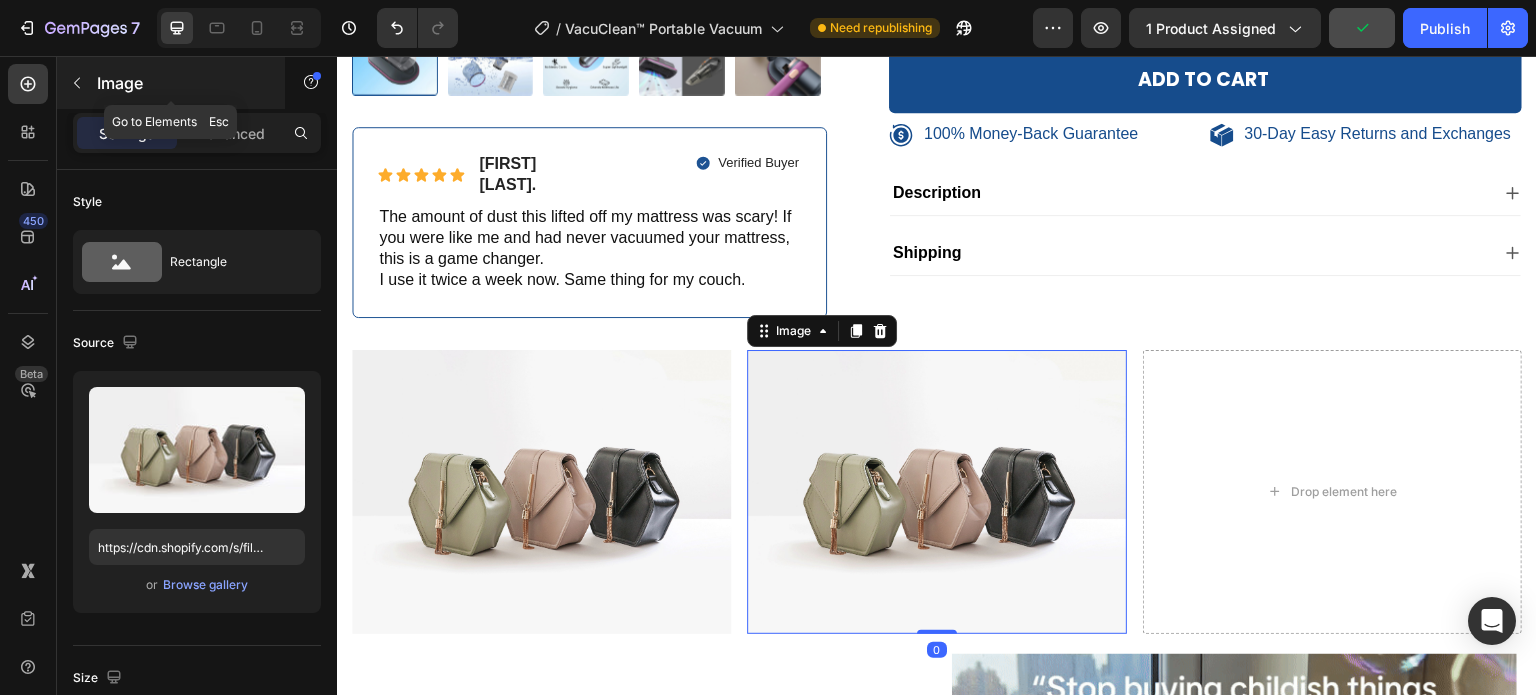 click on "Image" at bounding box center [182, 83] 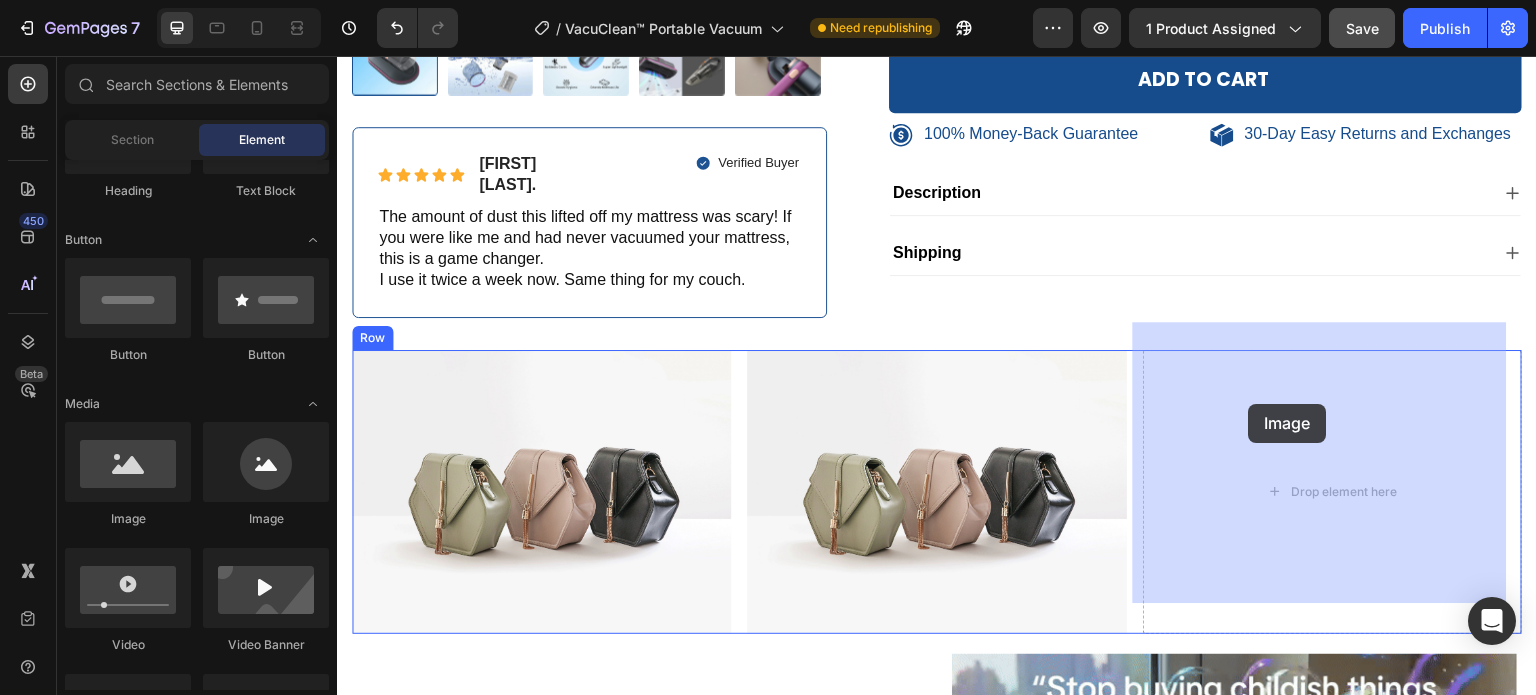 drag, startPoint x: 457, startPoint y: 563, endPoint x: 1249, endPoint y: 404, distance: 807.80255 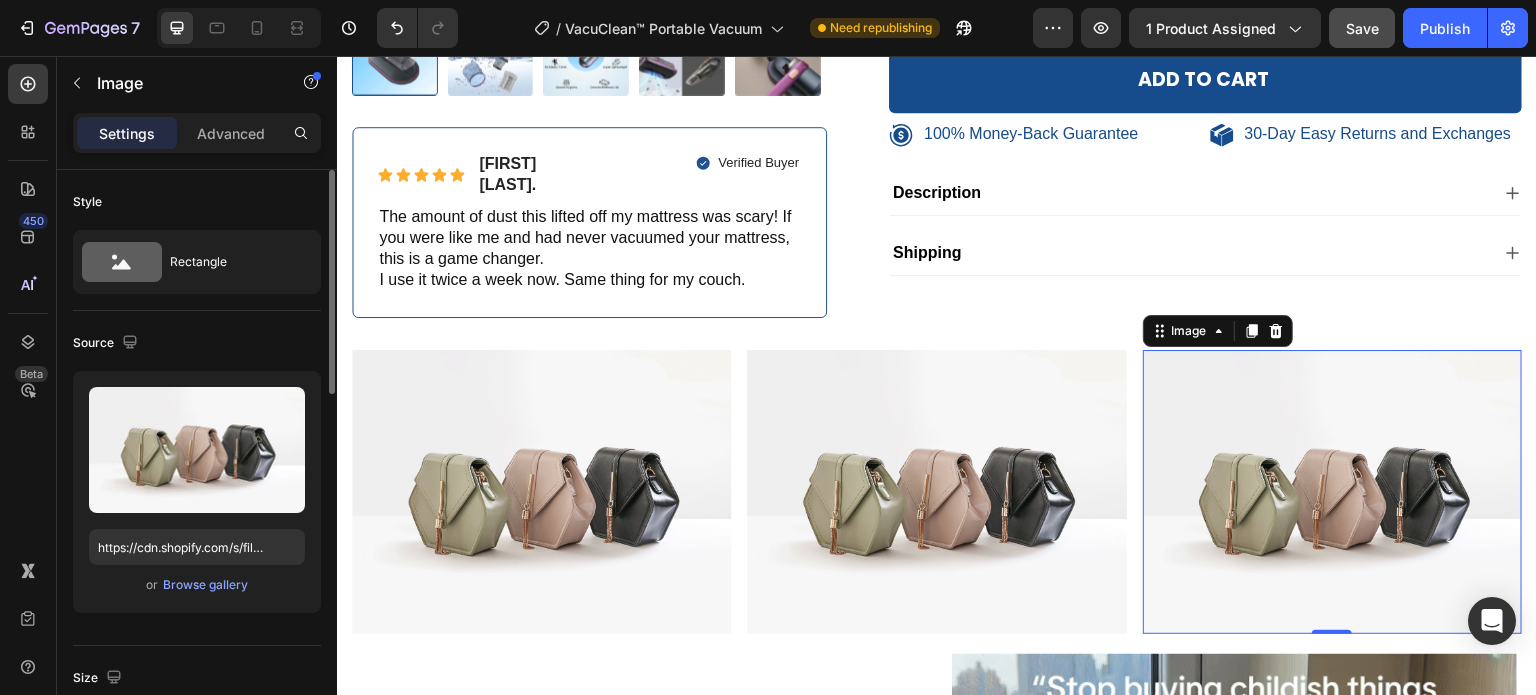 scroll, scrollTop: 200, scrollLeft: 0, axis: vertical 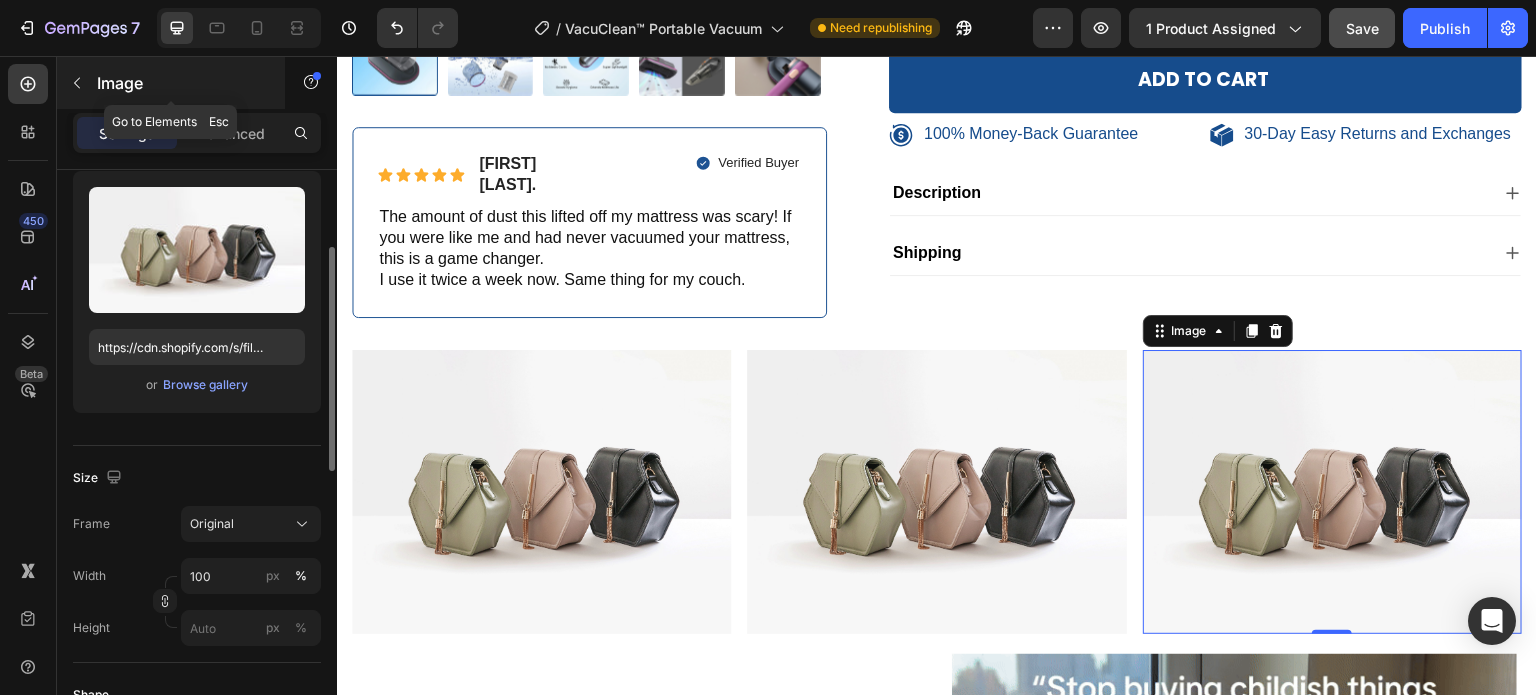 click at bounding box center [77, 83] 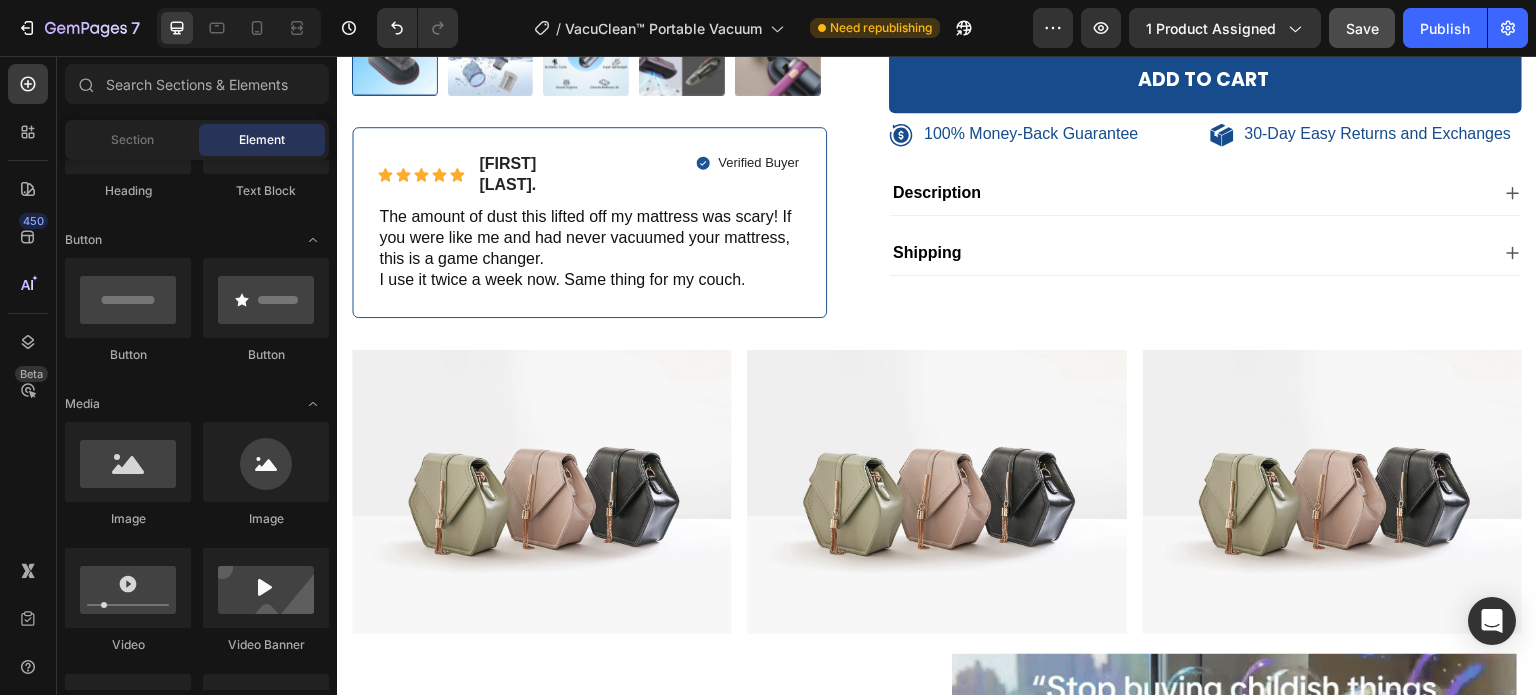 scroll, scrollTop: 500, scrollLeft: 0, axis: vertical 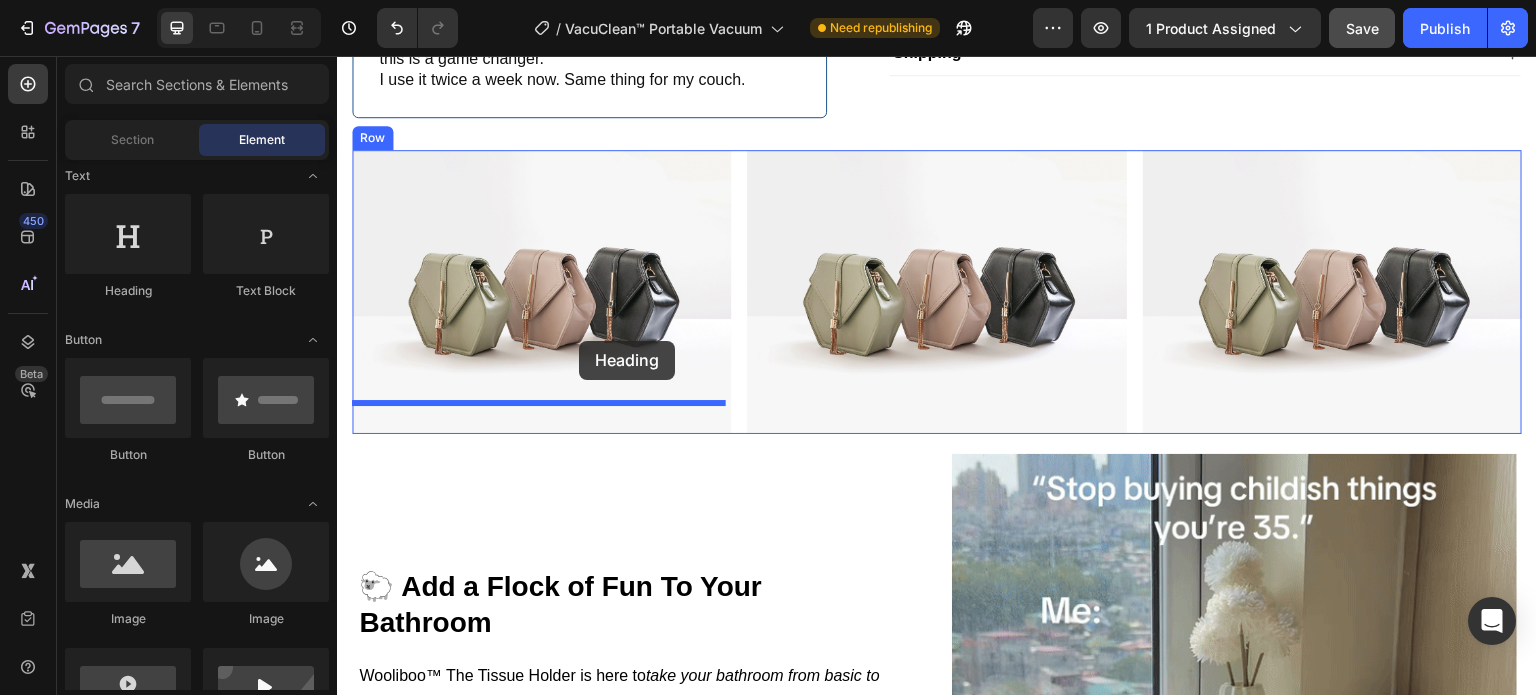 drag, startPoint x: 547, startPoint y: 296, endPoint x: 579, endPoint y: 341, distance: 55.21775 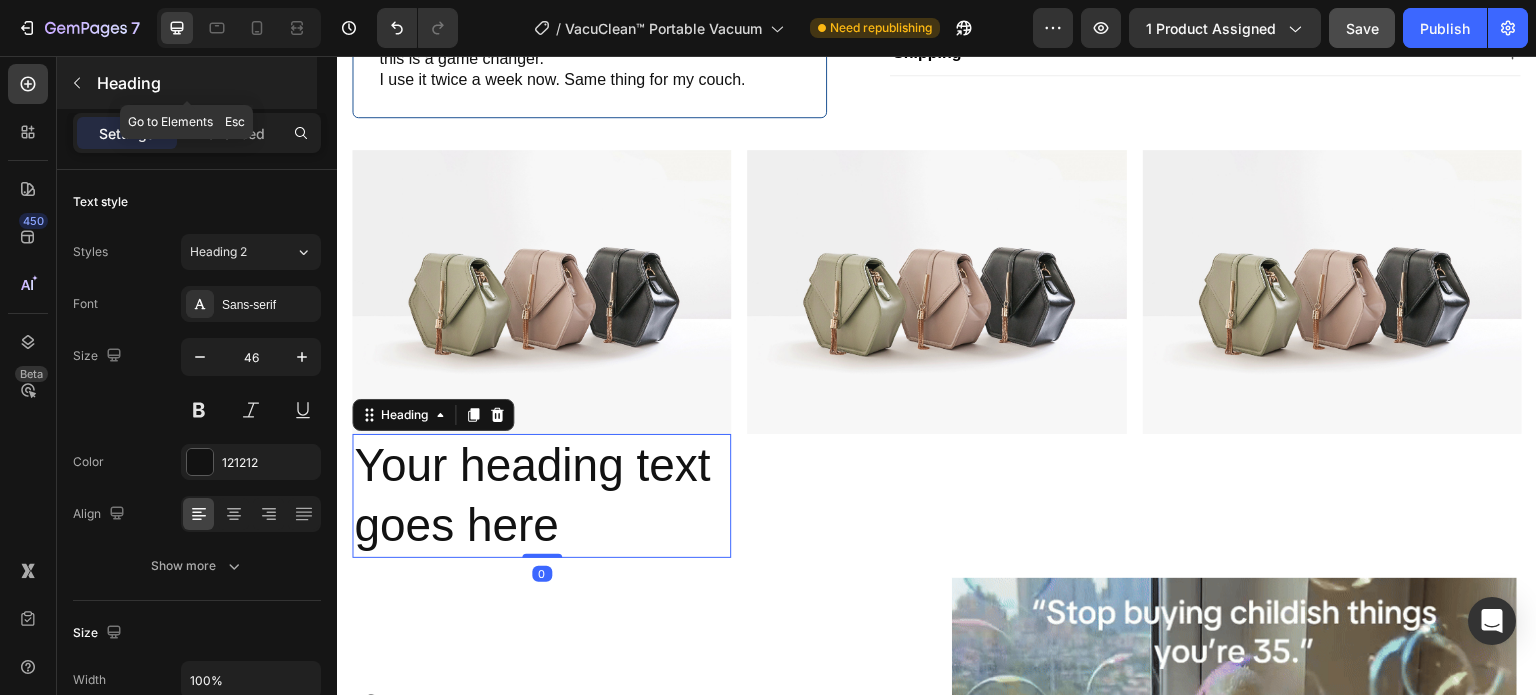 click 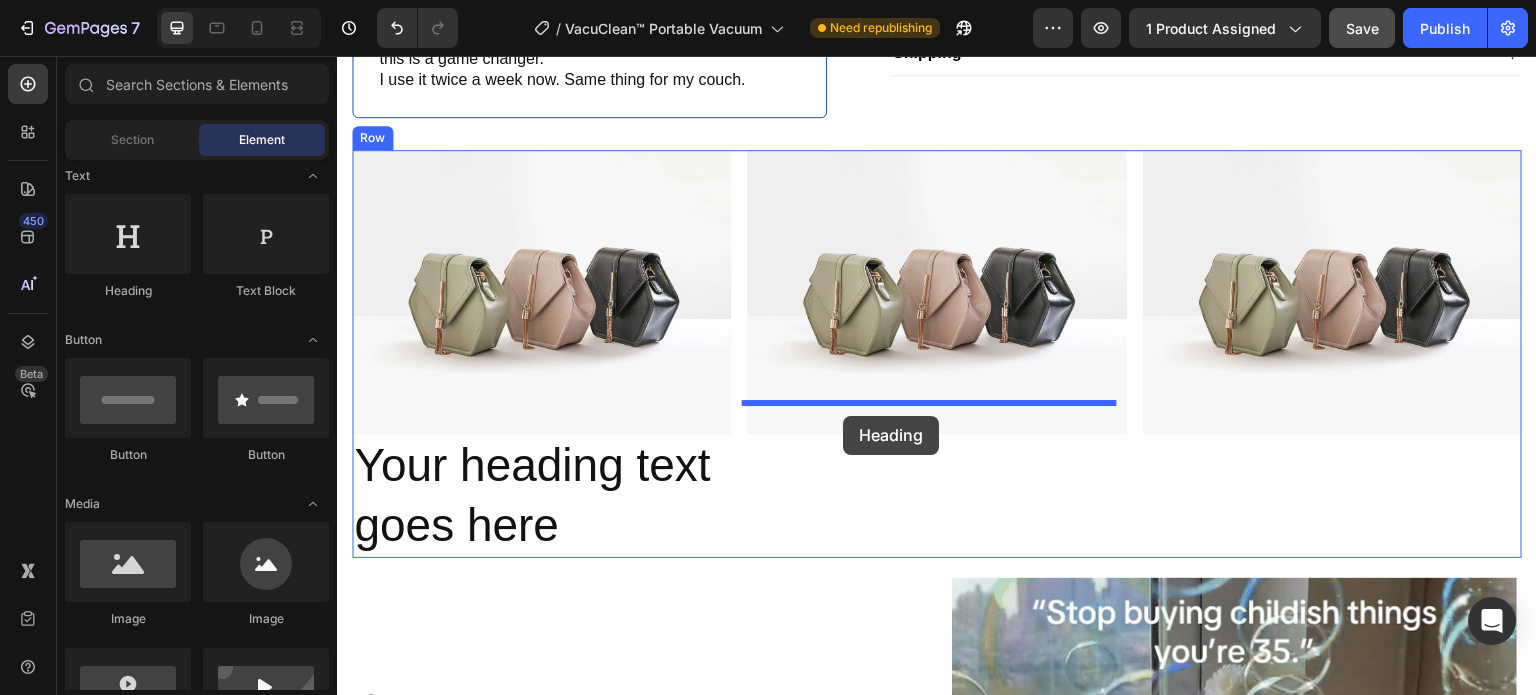 drag, startPoint x: 481, startPoint y: 306, endPoint x: 843, endPoint y: 416, distance: 378.34375 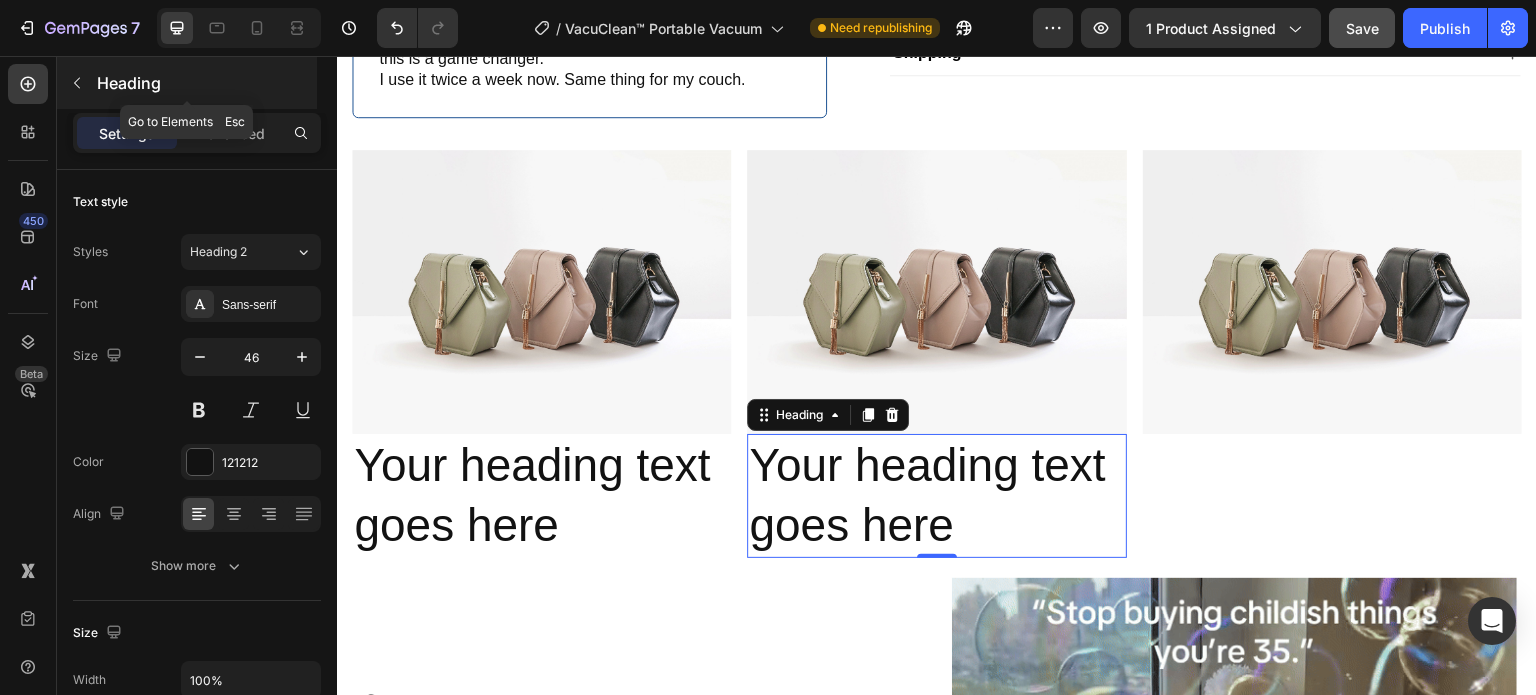 click on "Heading" at bounding box center [205, 83] 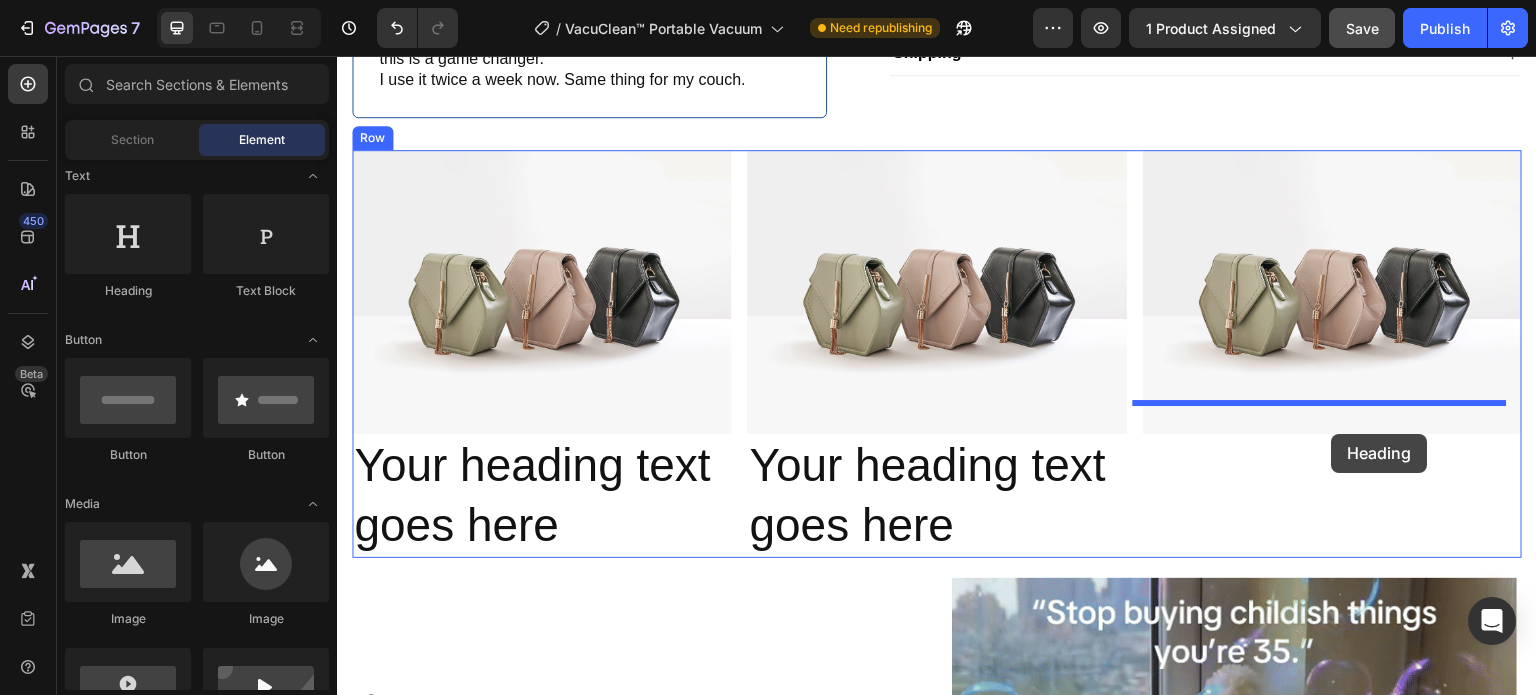 drag, startPoint x: 481, startPoint y: 308, endPoint x: 1332, endPoint y: 434, distance: 860.2773 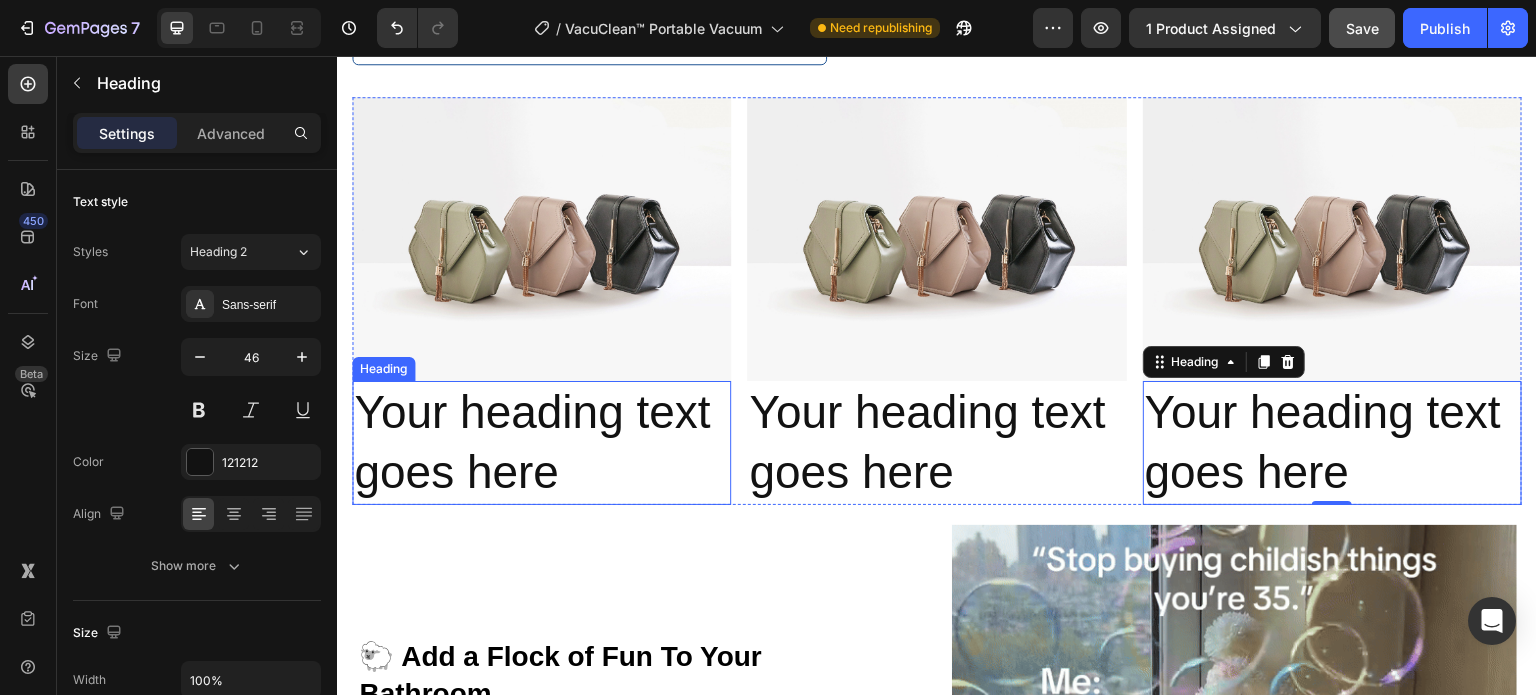 scroll, scrollTop: 900, scrollLeft: 0, axis: vertical 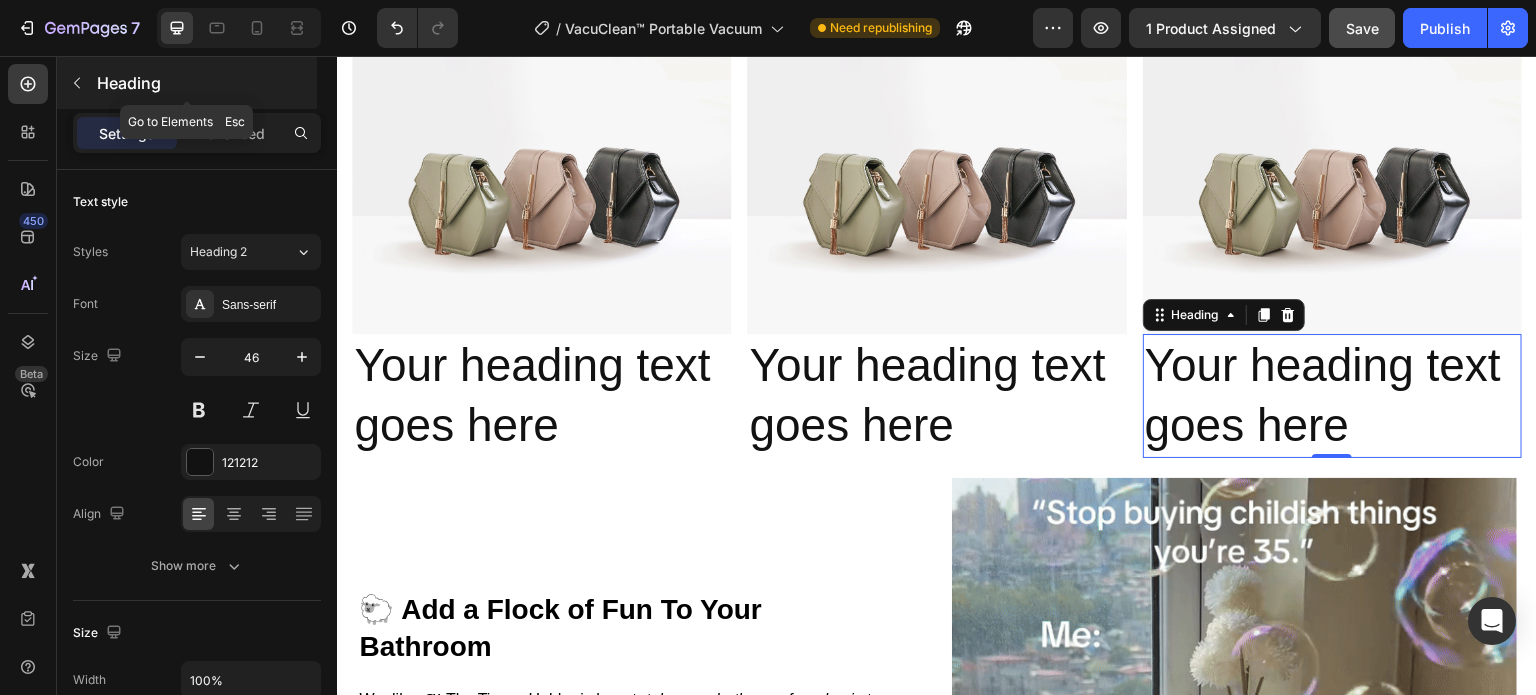 click at bounding box center [77, 83] 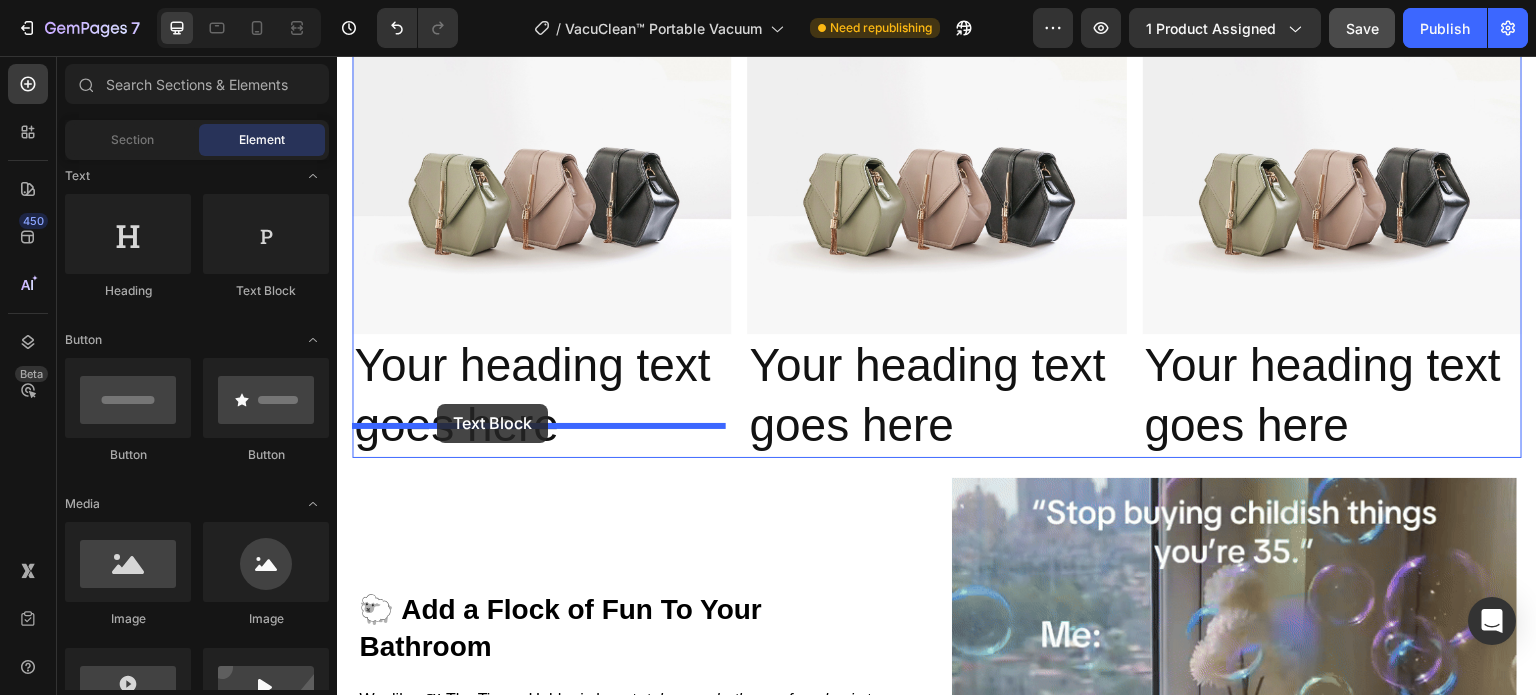 drag, startPoint x: 569, startPoint y: 297, endPoint x: 437, endPoint y: 404, distance: 169.92056 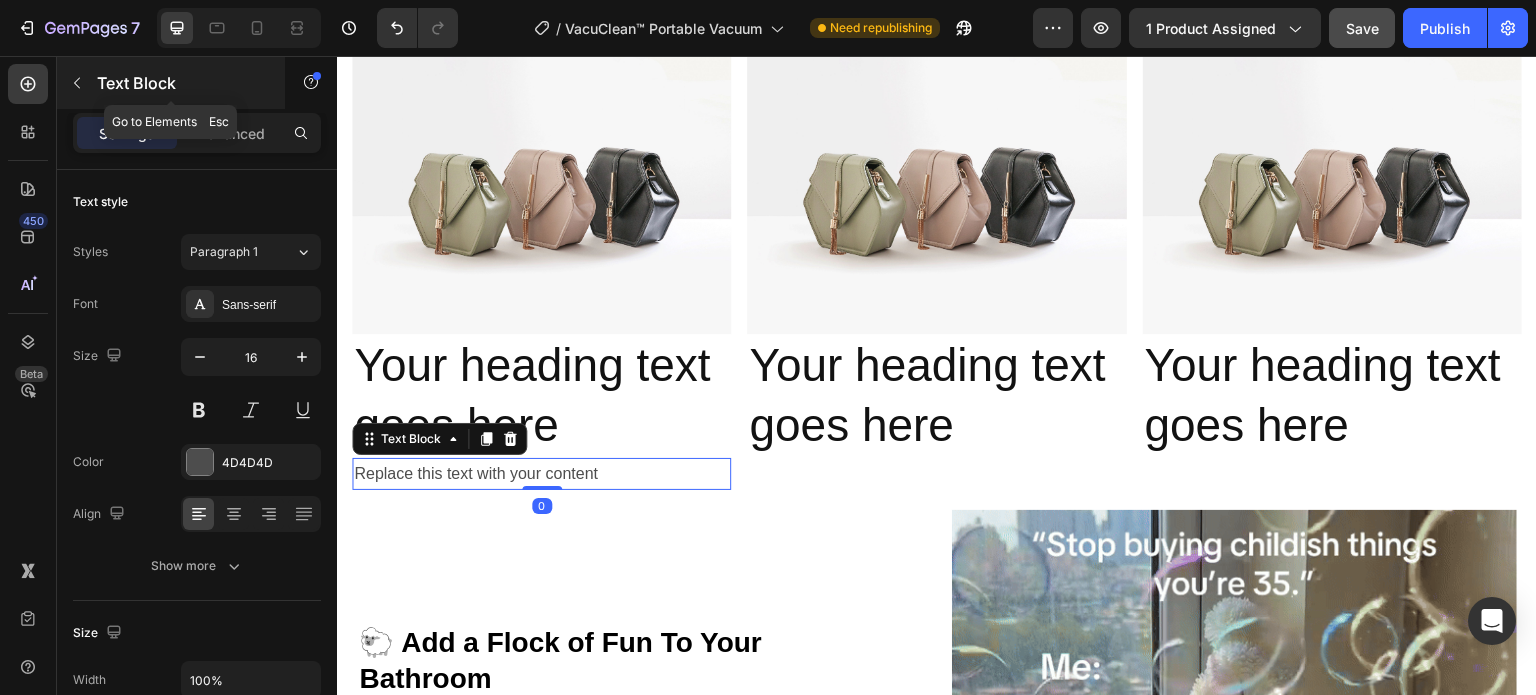 click on "Text Block" at bounding box center (171, 83) 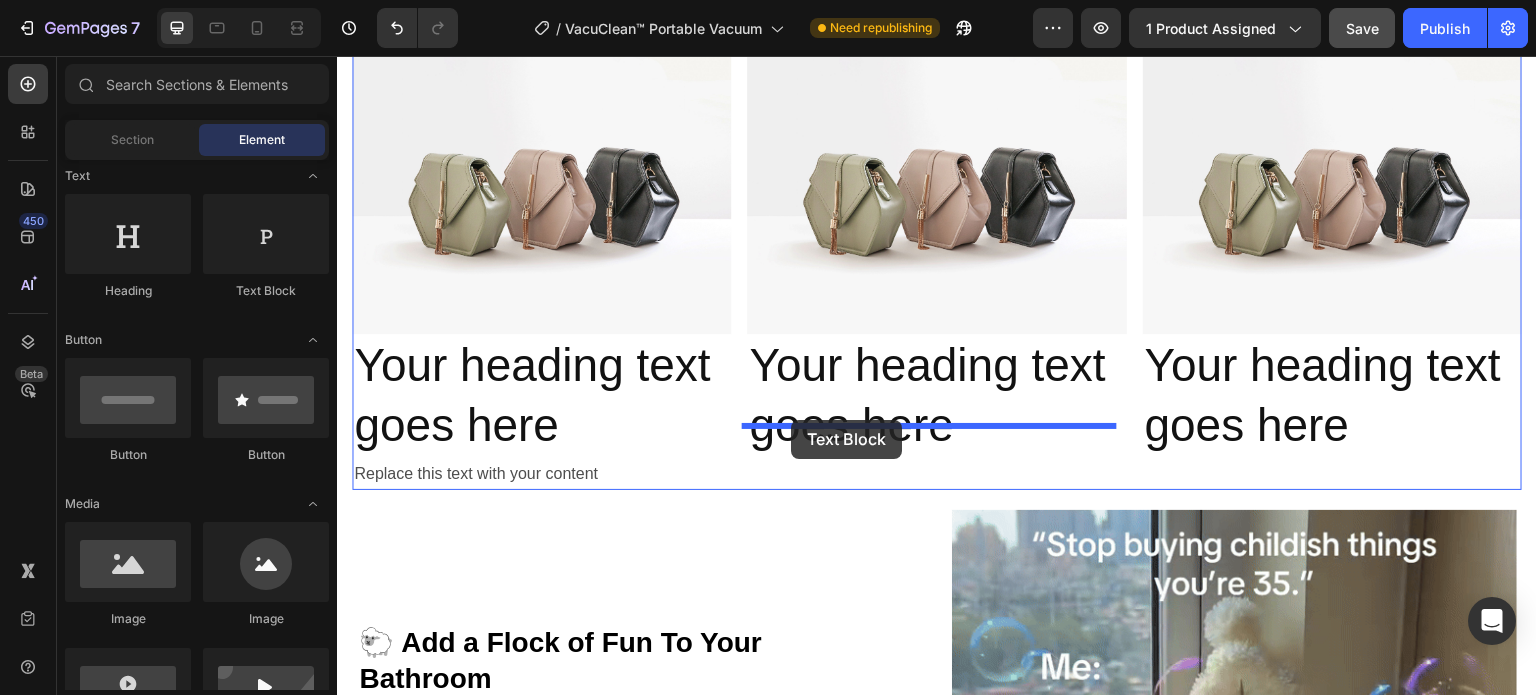 drag, startPoint x: 573, startPoint y: 309, endPoint x: 791, endPoint y: 420, distance: 244.63237 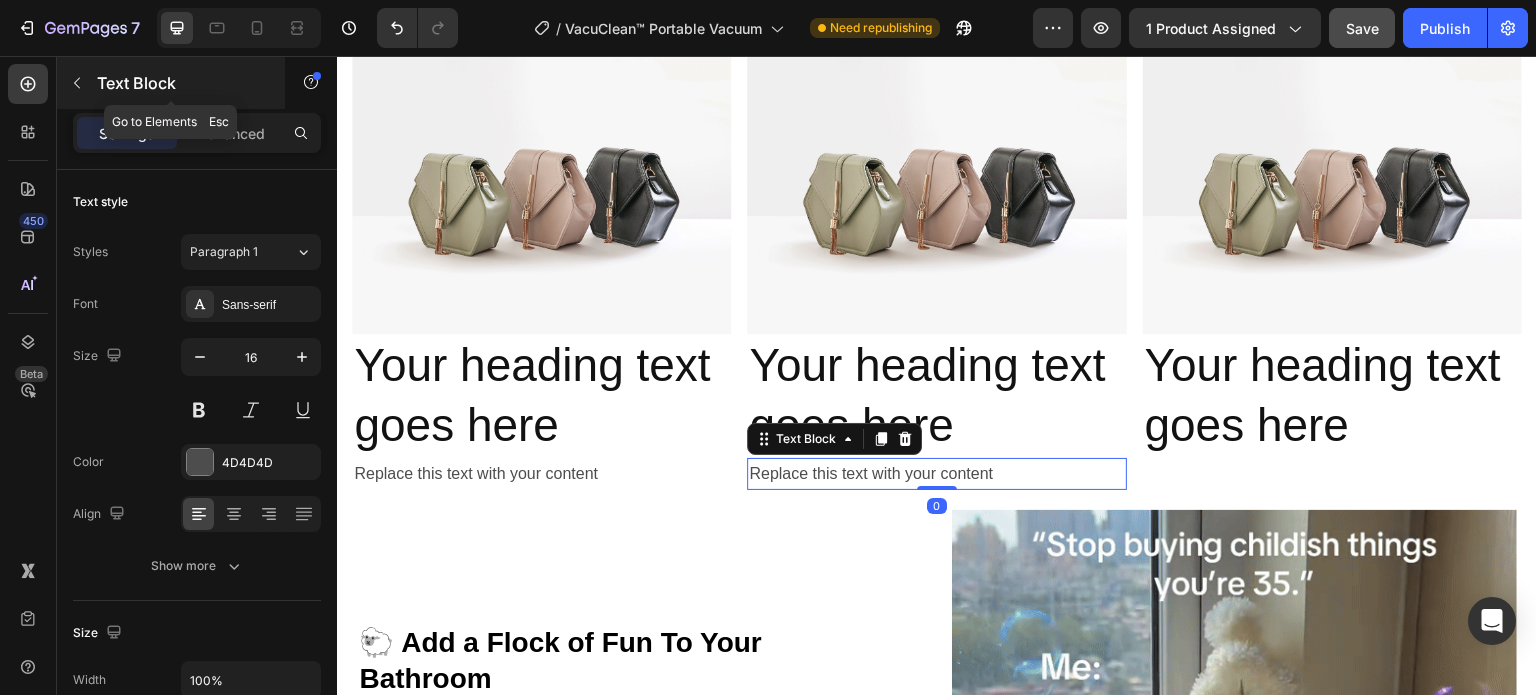 click 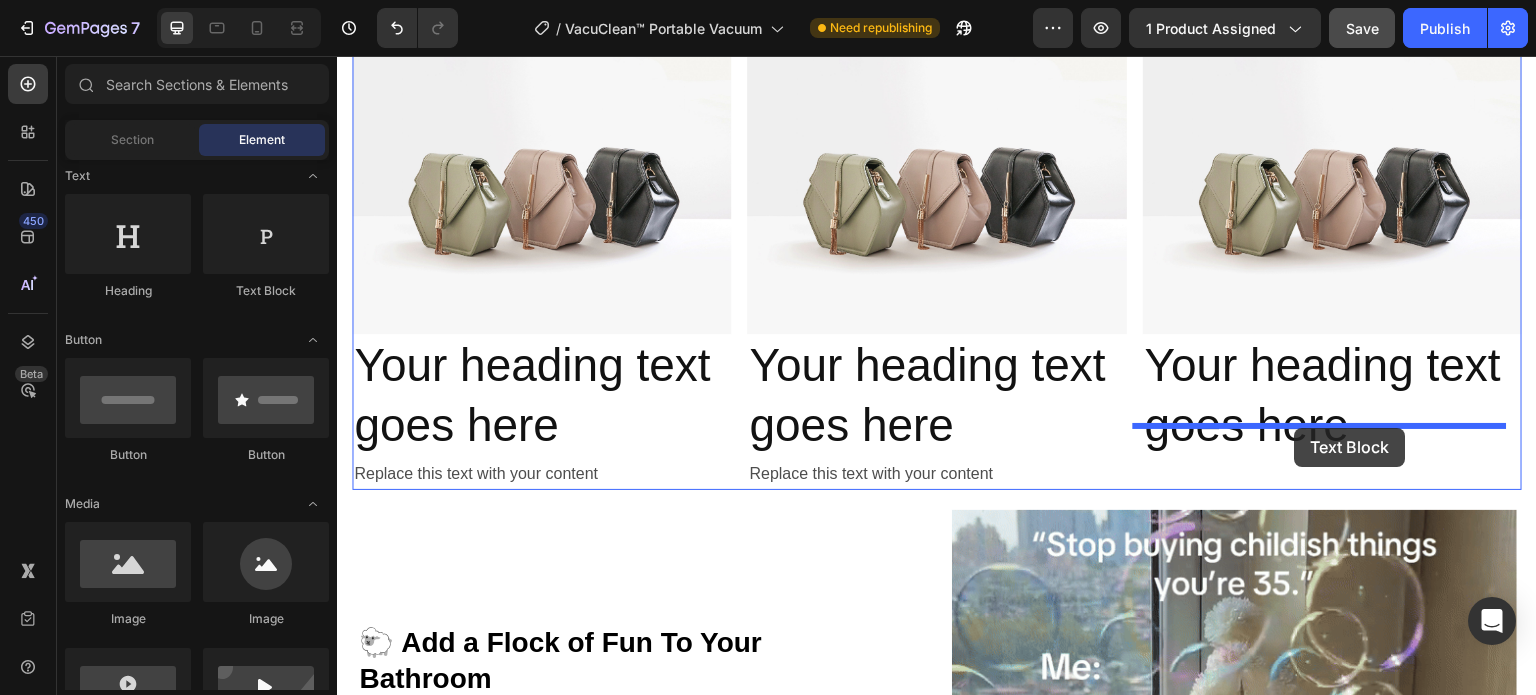 drag, startPoint x: 805, startPoint y: 326, endPoint x: 1295, endPoint y: 428, distance: 500.50375 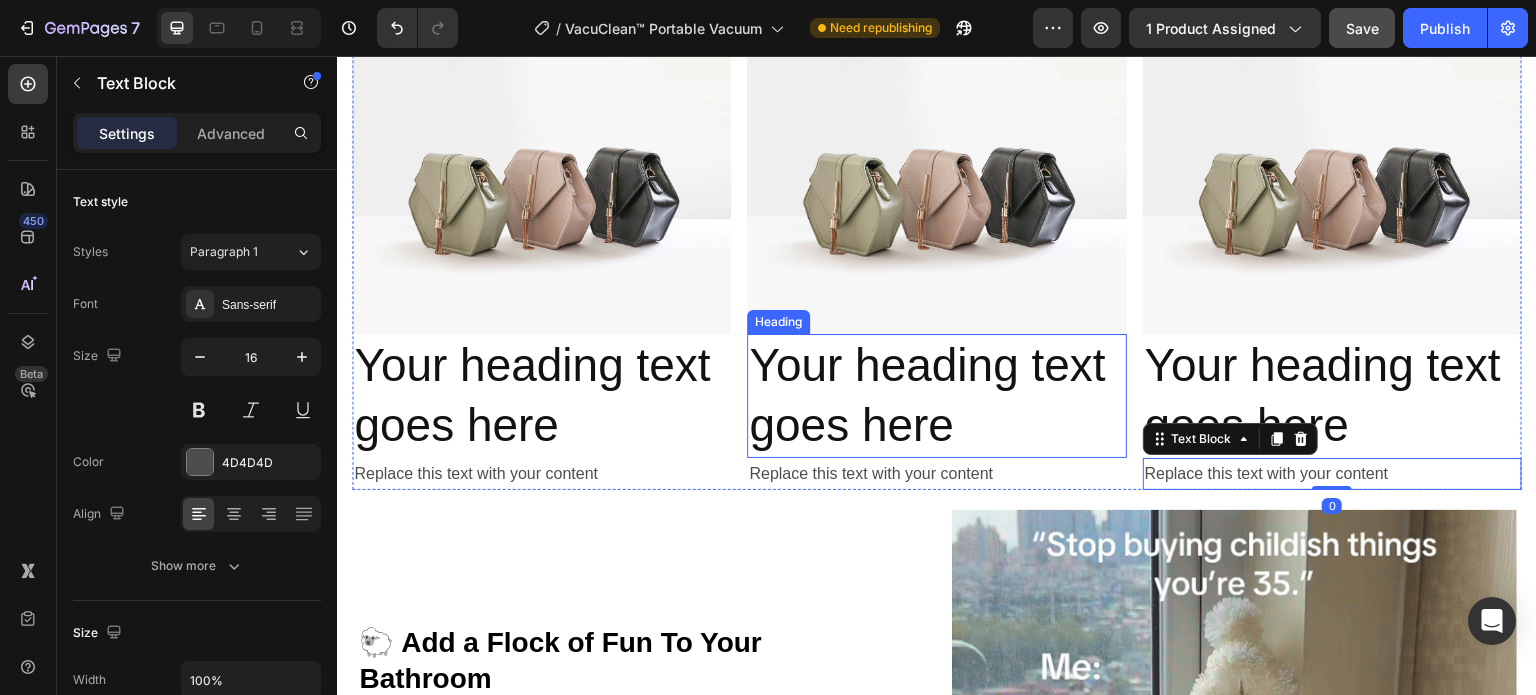 scroll, scrollTop: 700, scrollLeft: 0, axis: vertical 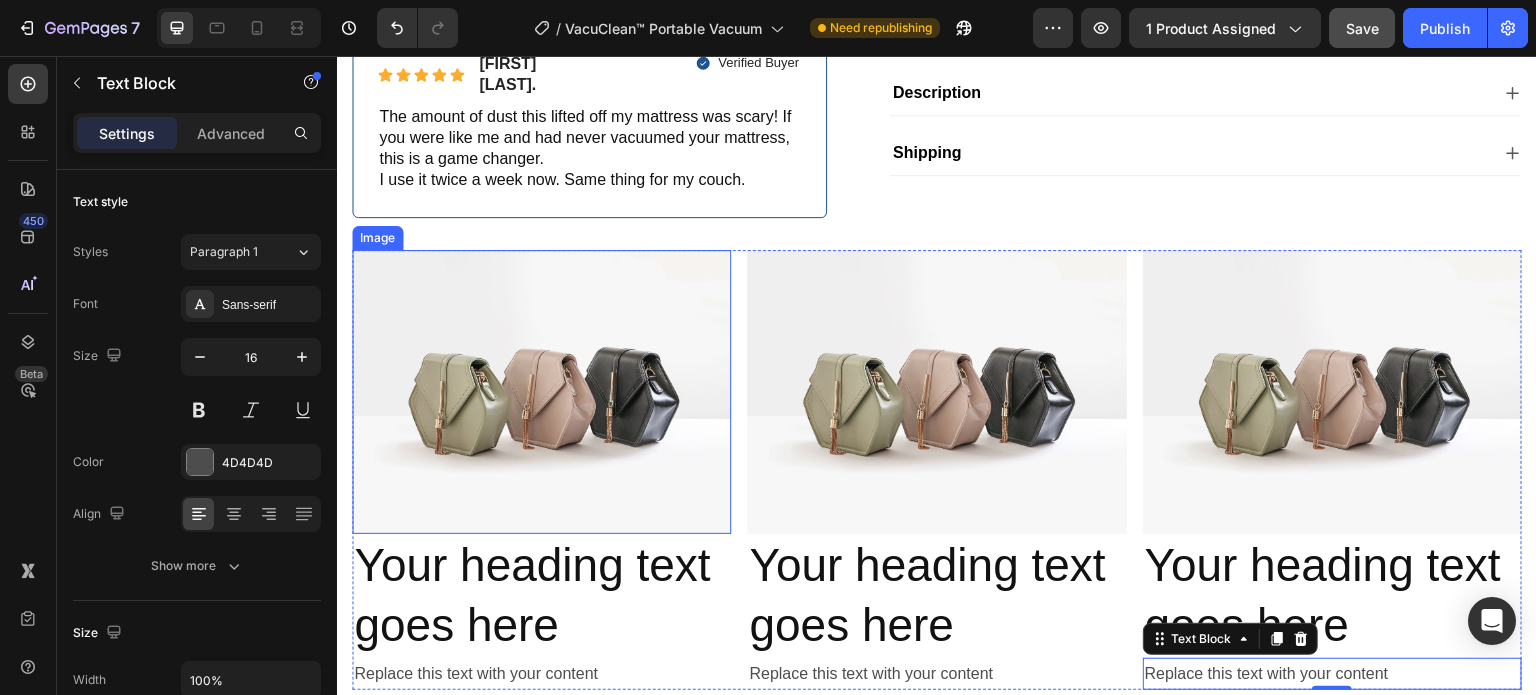 click at bounding box center [541, 392] 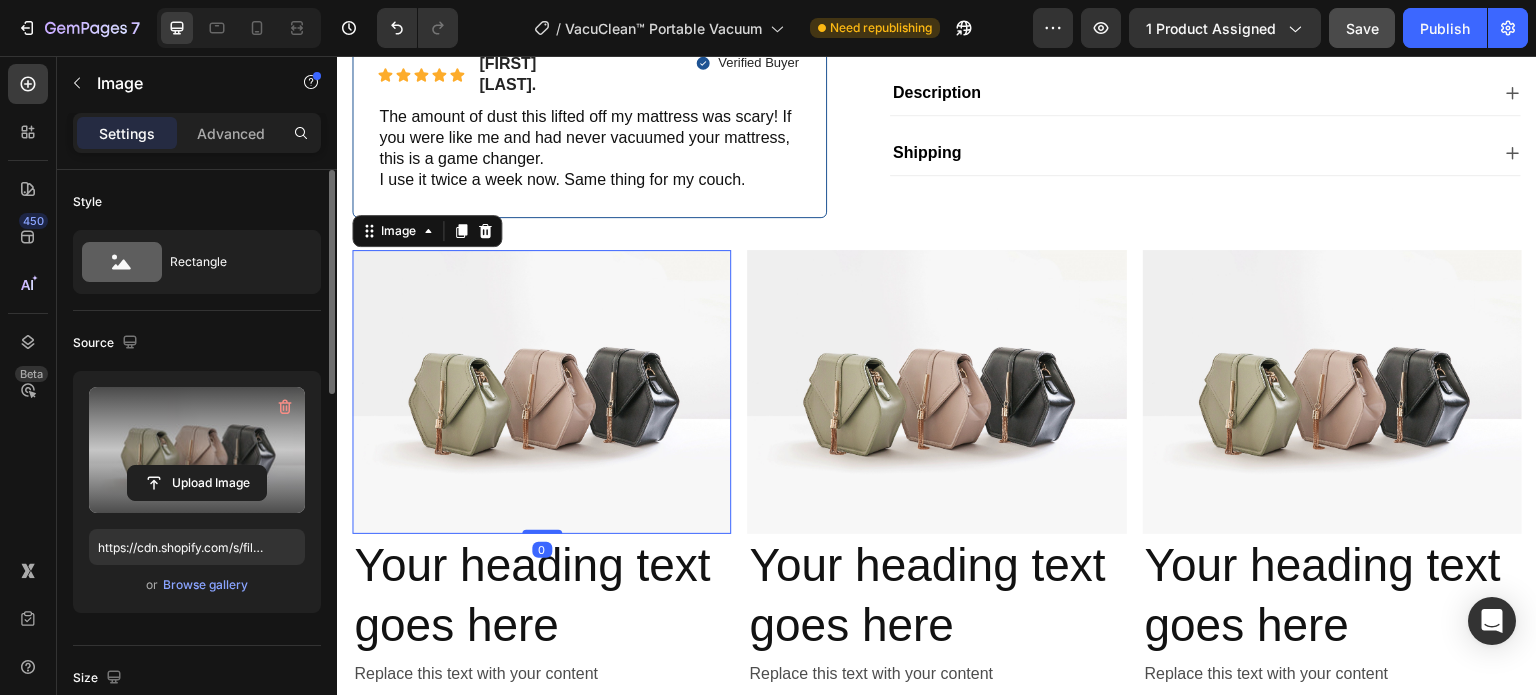click at bounding box center (197, 450) 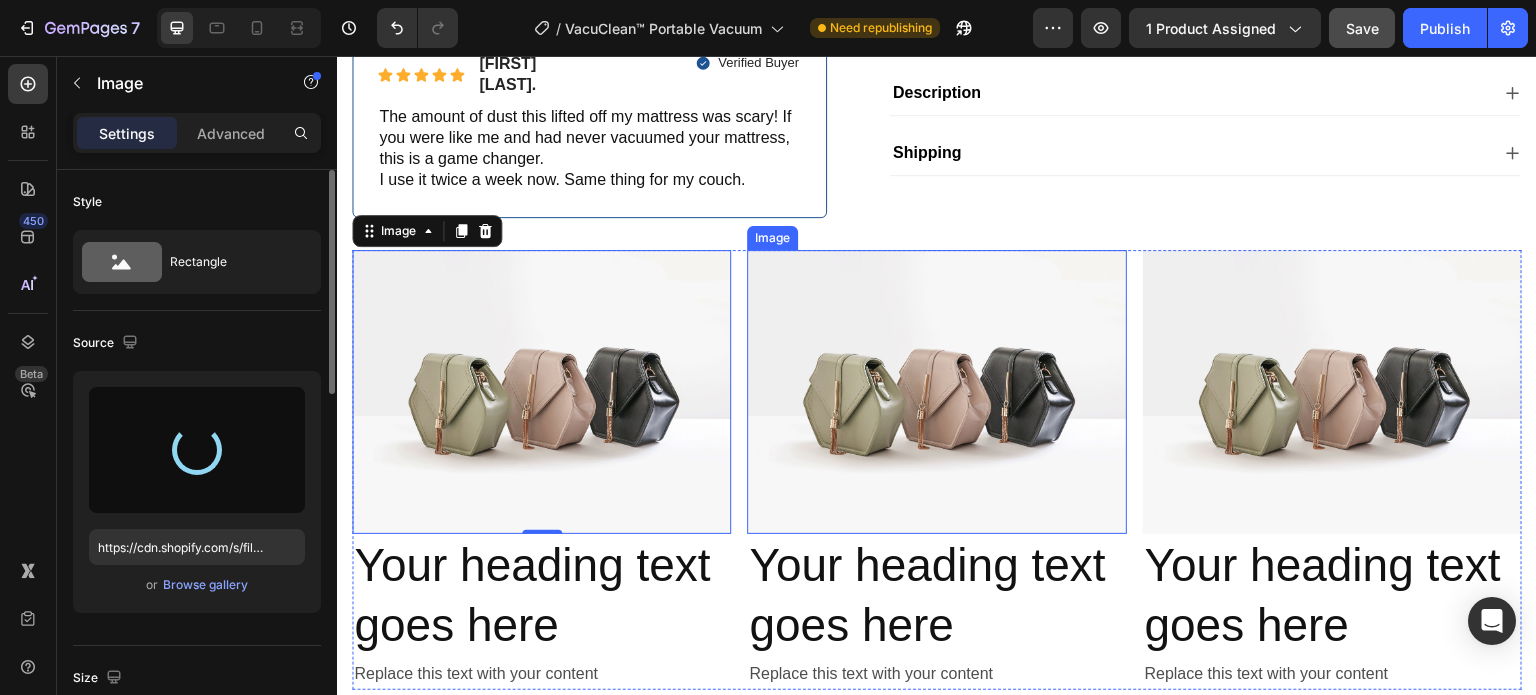 type on "https://cdn.shopify.com/s/files/1/0410/2160/4007/files/gempages_544109949421093982-8362adf2-e56a-41b9-b795-2753377bf826.webp" 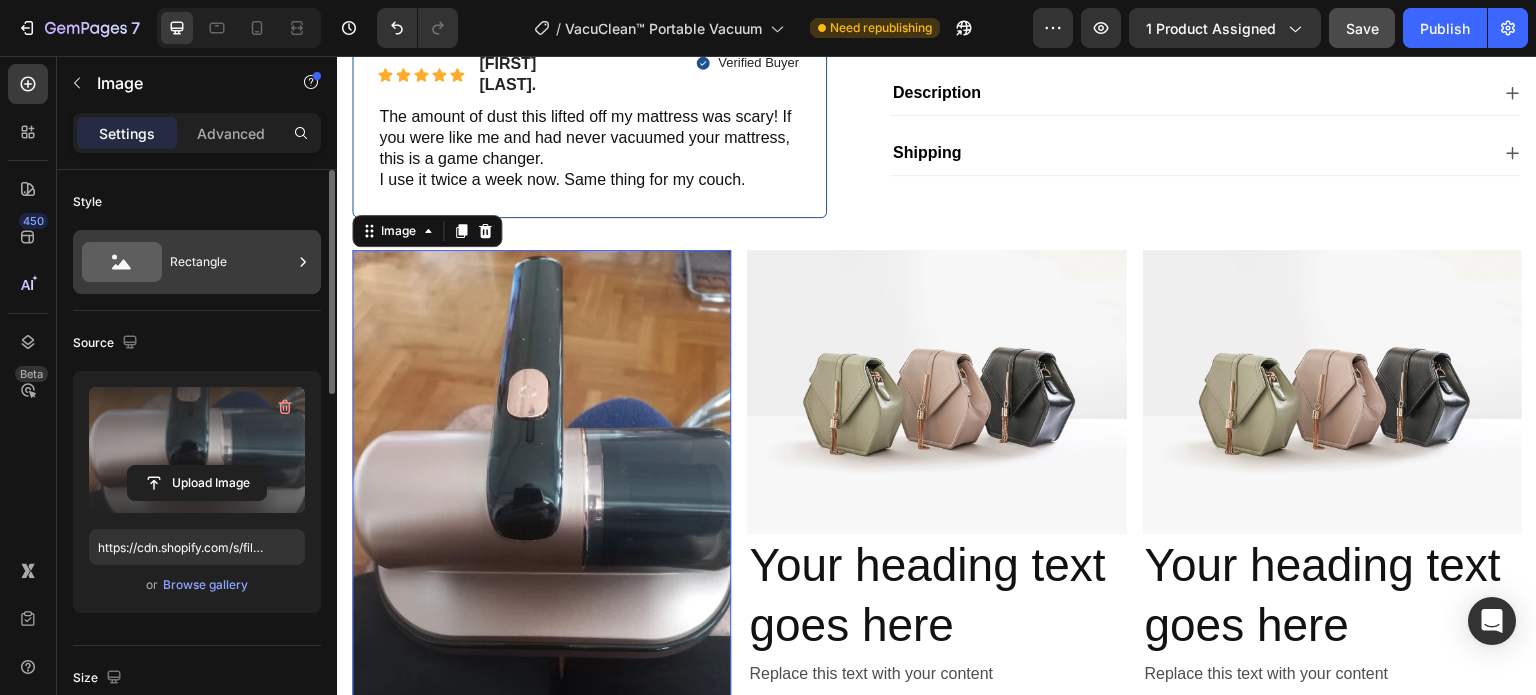 click on "Rectangle" at bounding box center [231, 262] 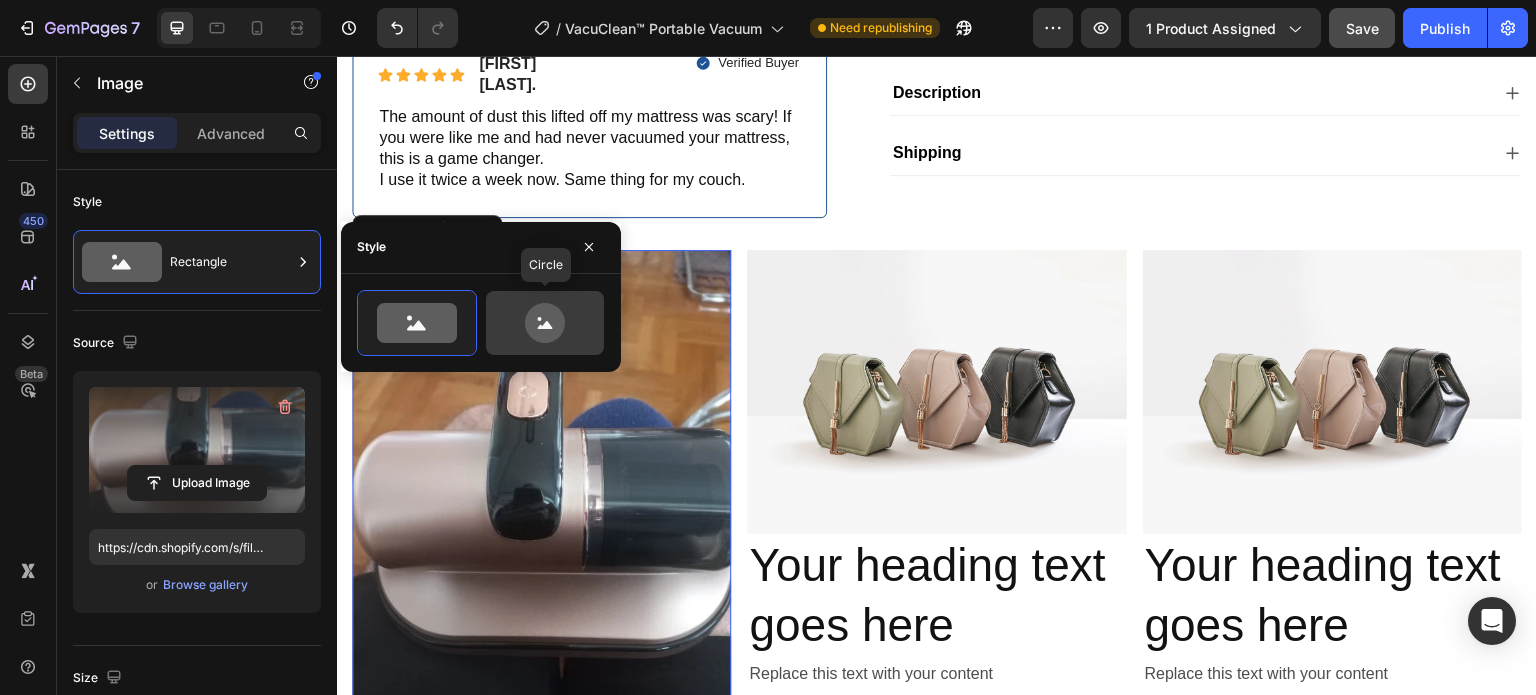click 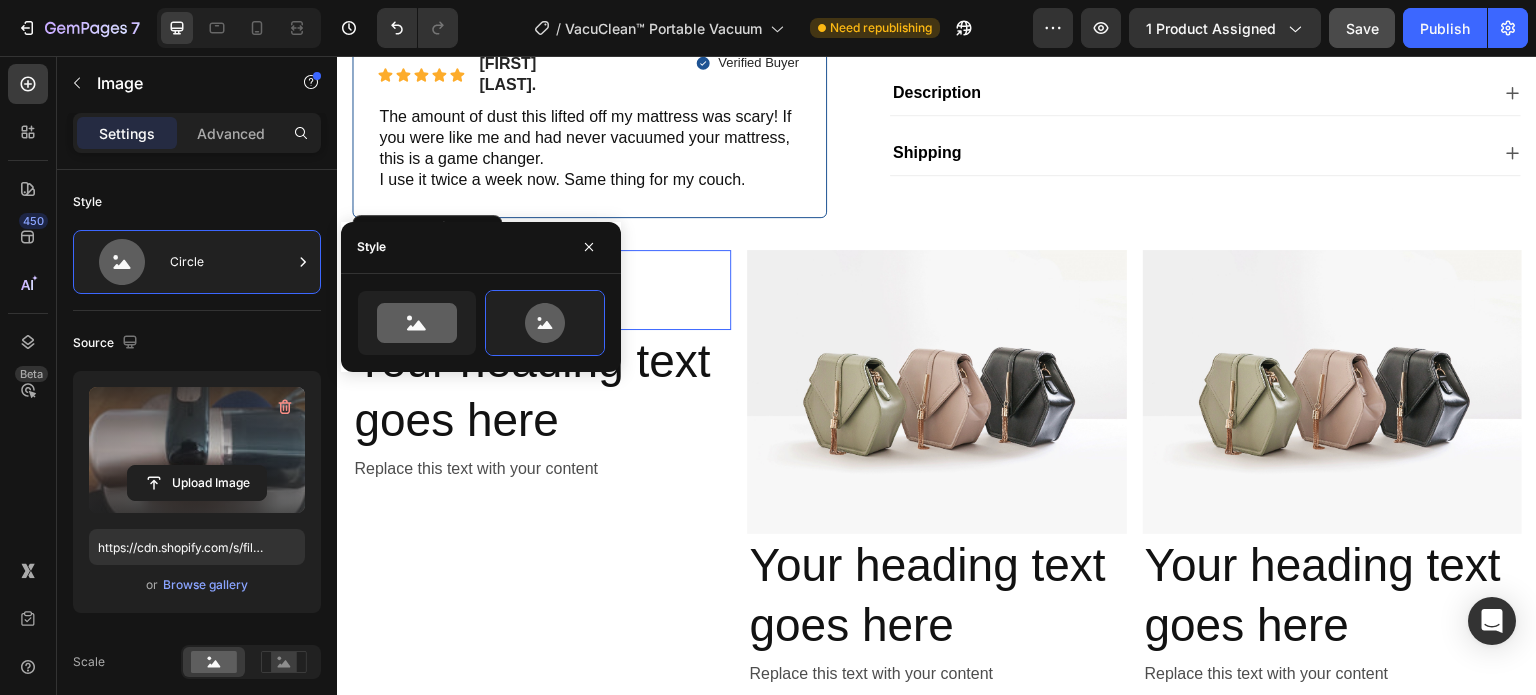 click on "Source" at bounding box center (197, 343) 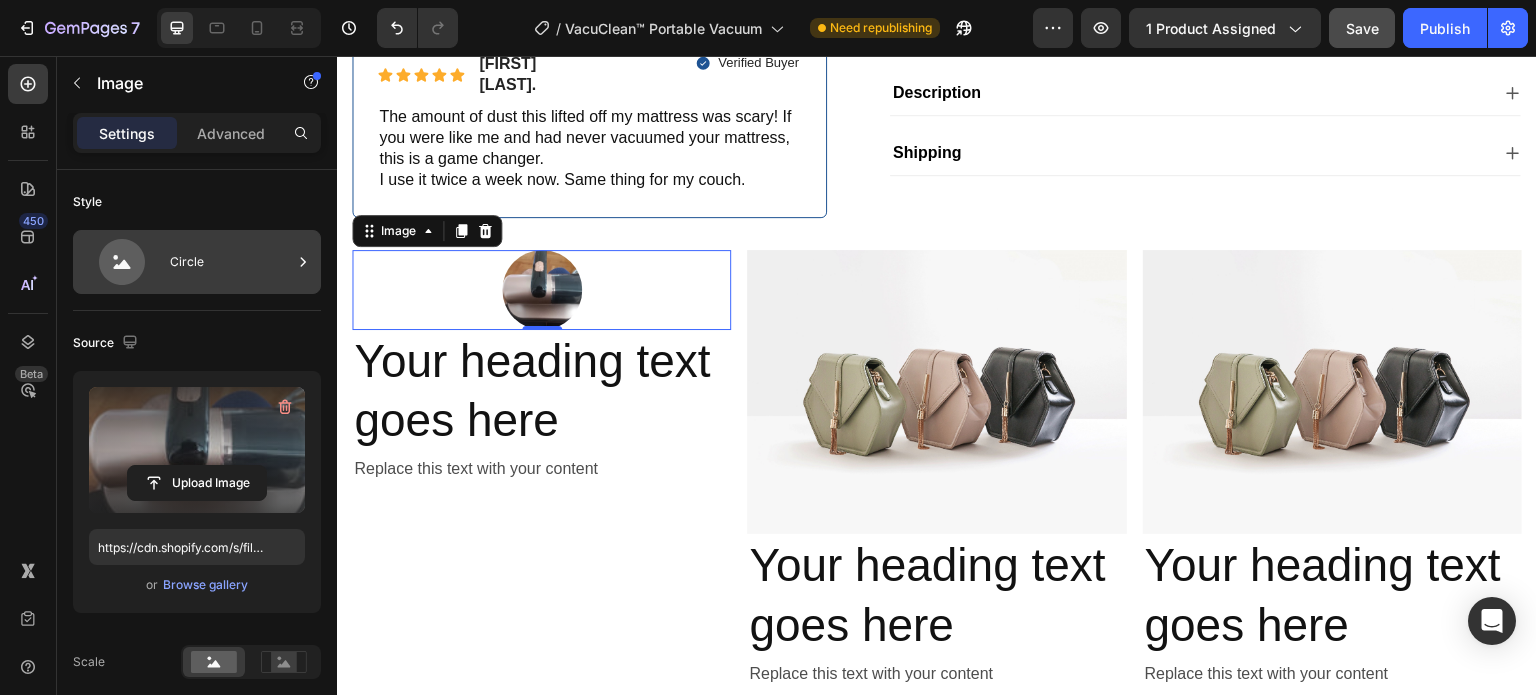 click on "Circle" at bounding box center [231, 262] 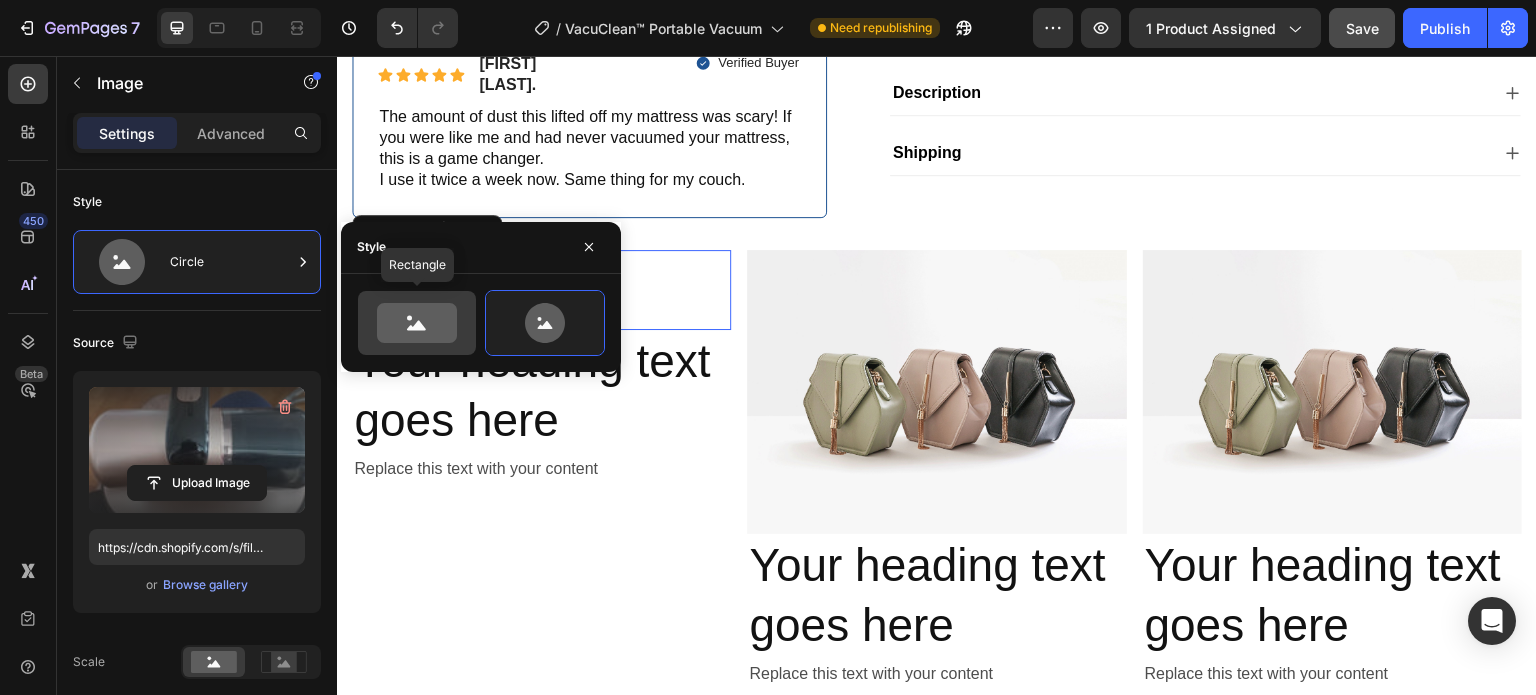 click 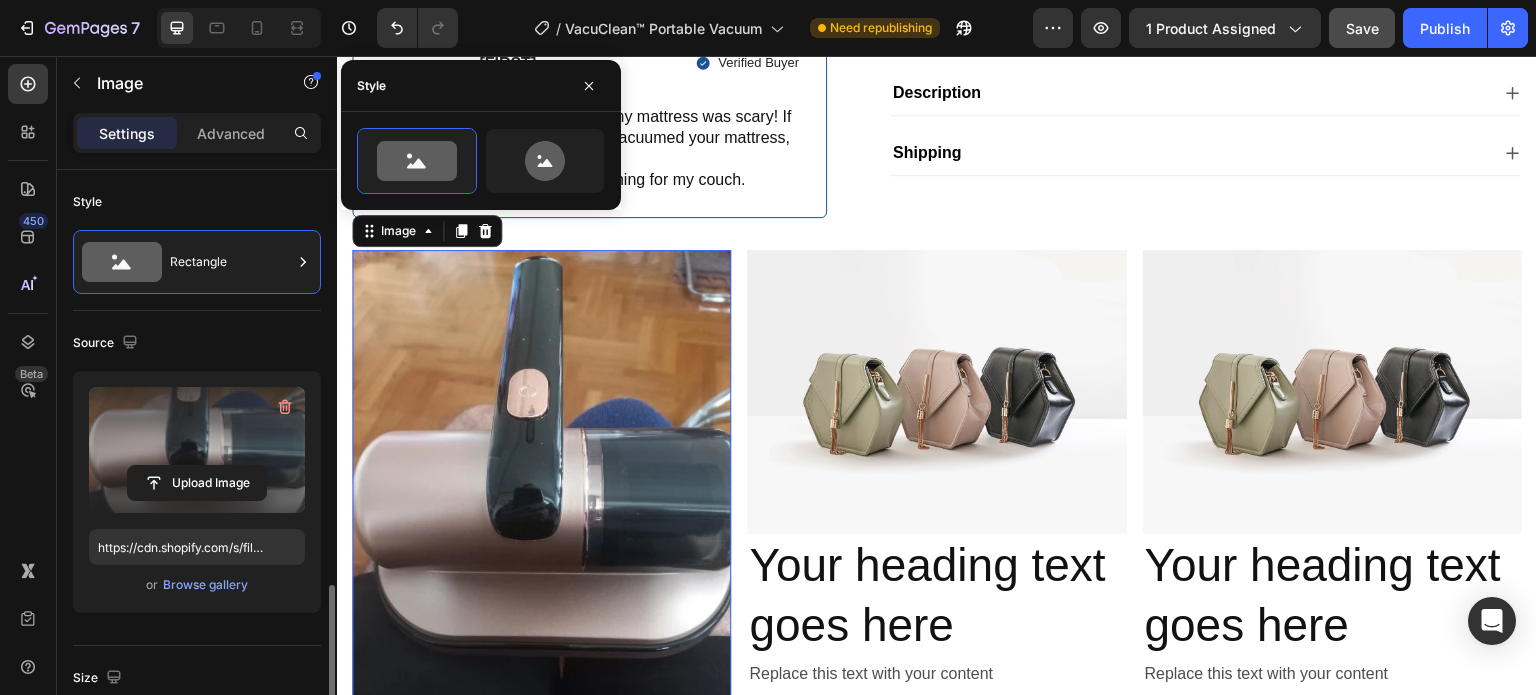 scroll, scrollTop: 500, scrollLeft: 0, axis: vertical 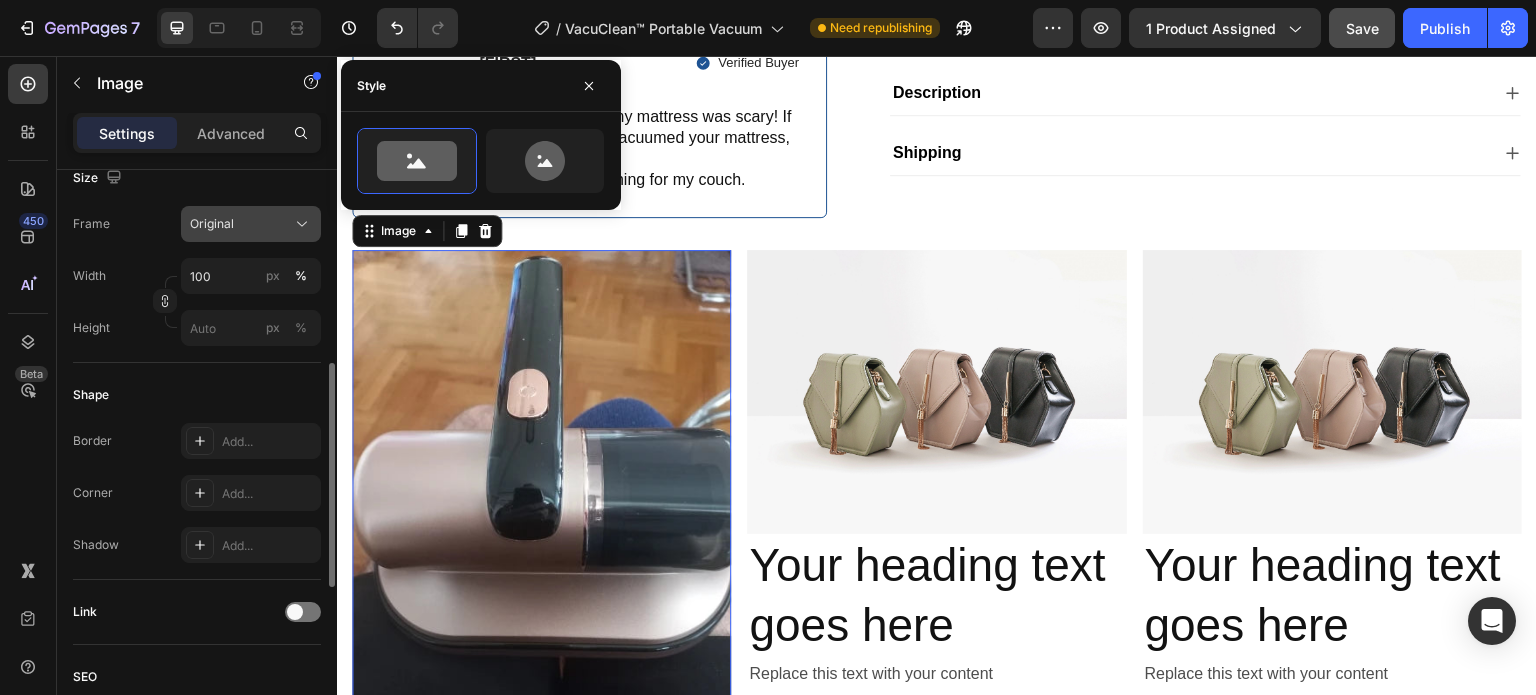 click on "Original" at bounding box center [251, 224] 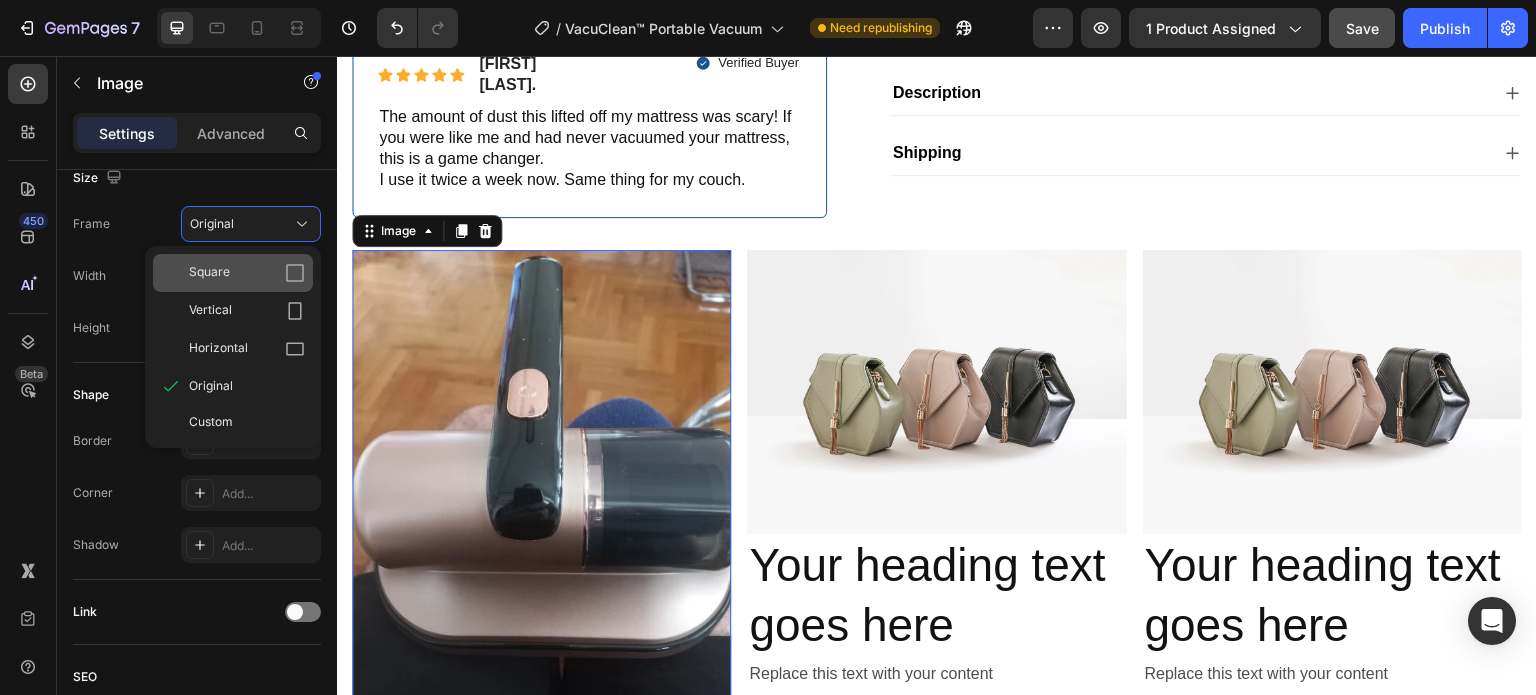 click on "Square" at bounding box center (247, 273) 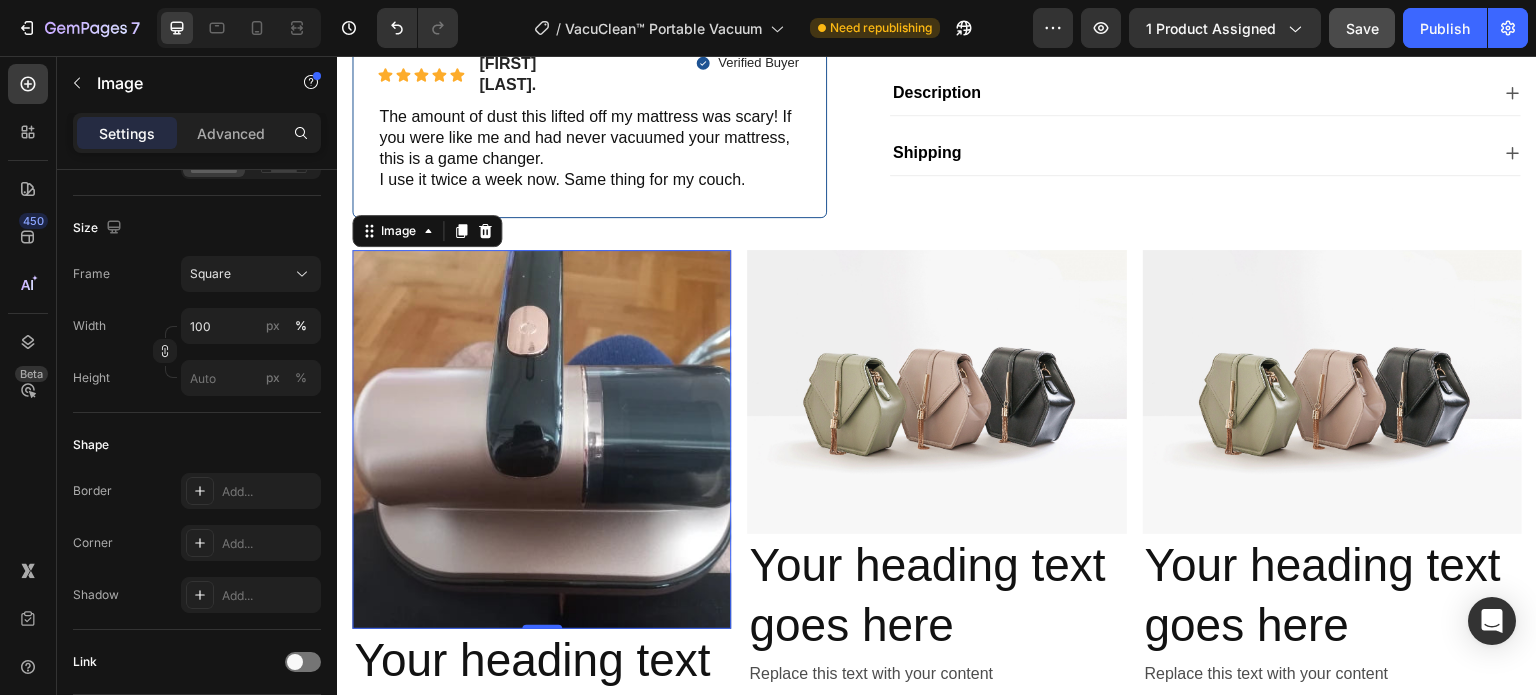 click on "Square" 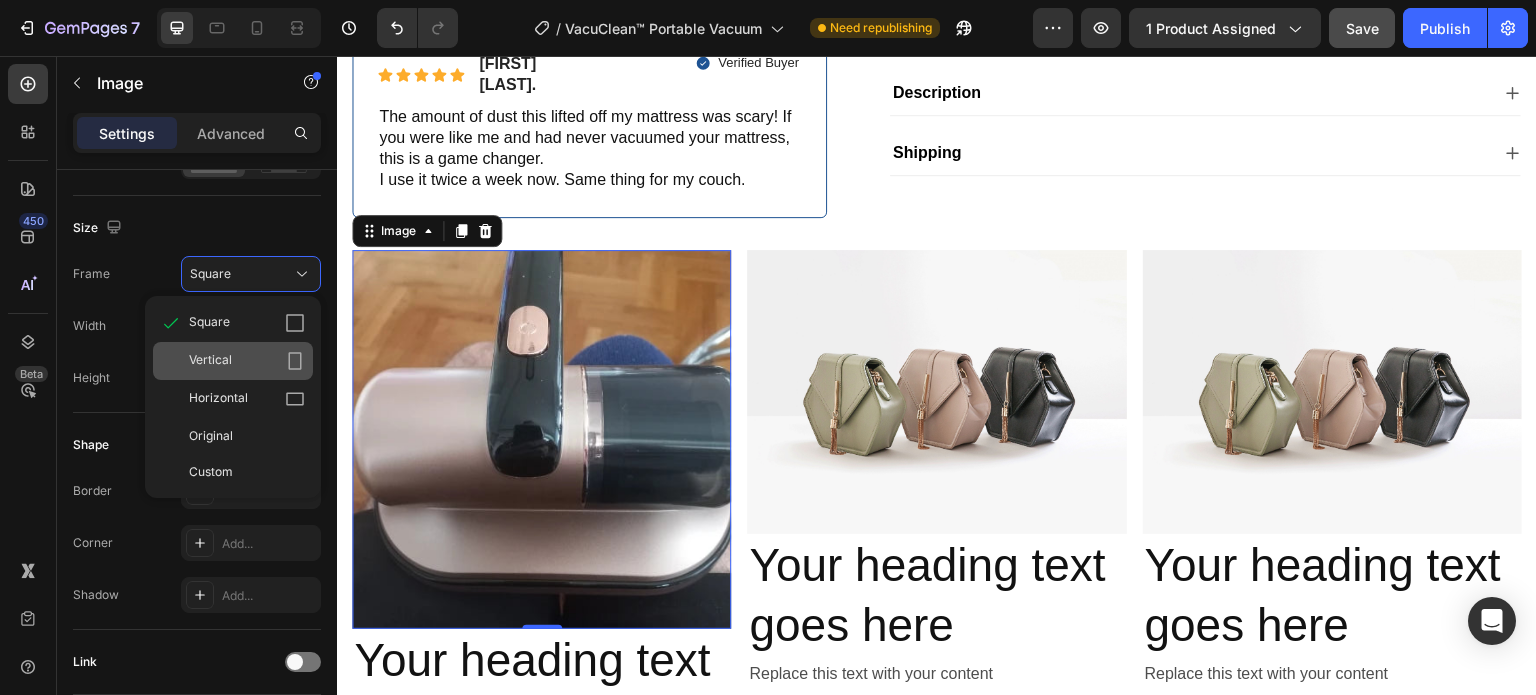 click on "Vertical" at bounding box center [247, 361] 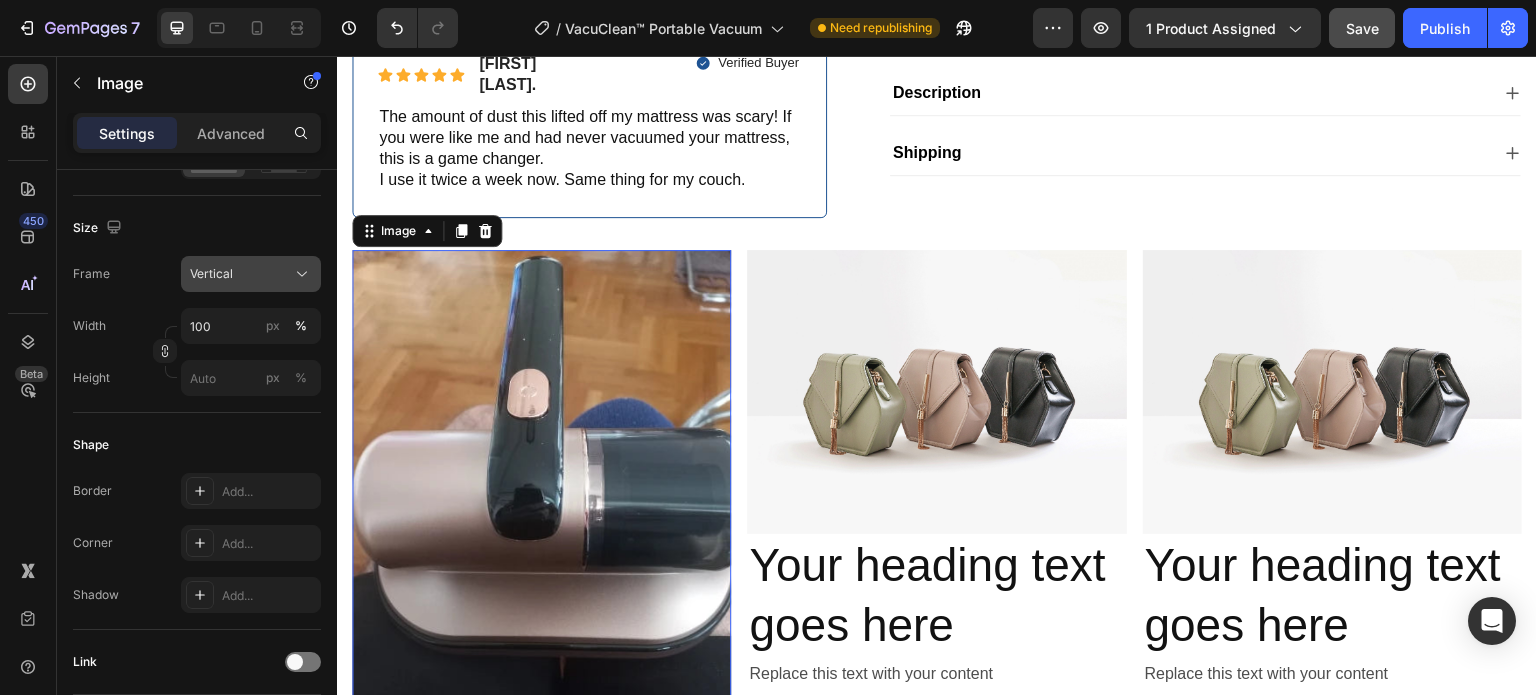 click on "Vertical" 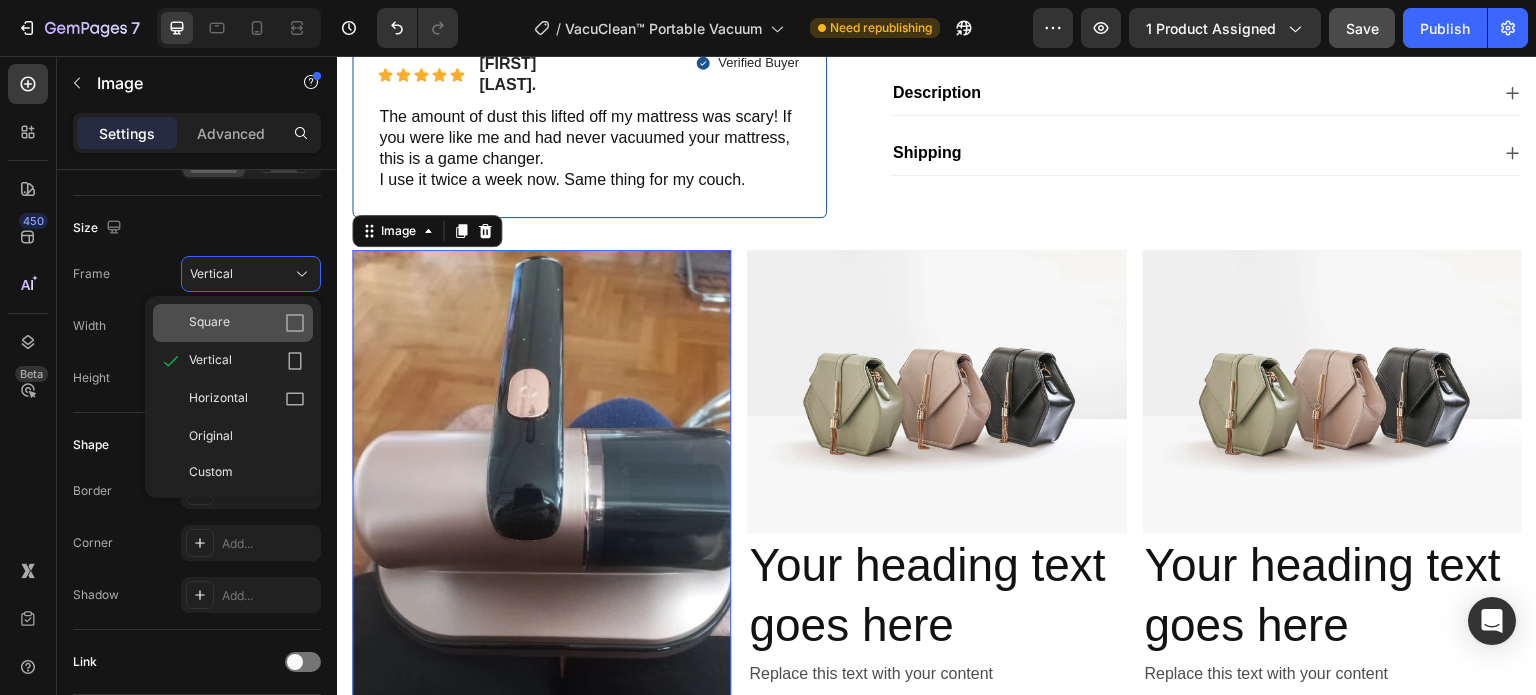 click on "Square" 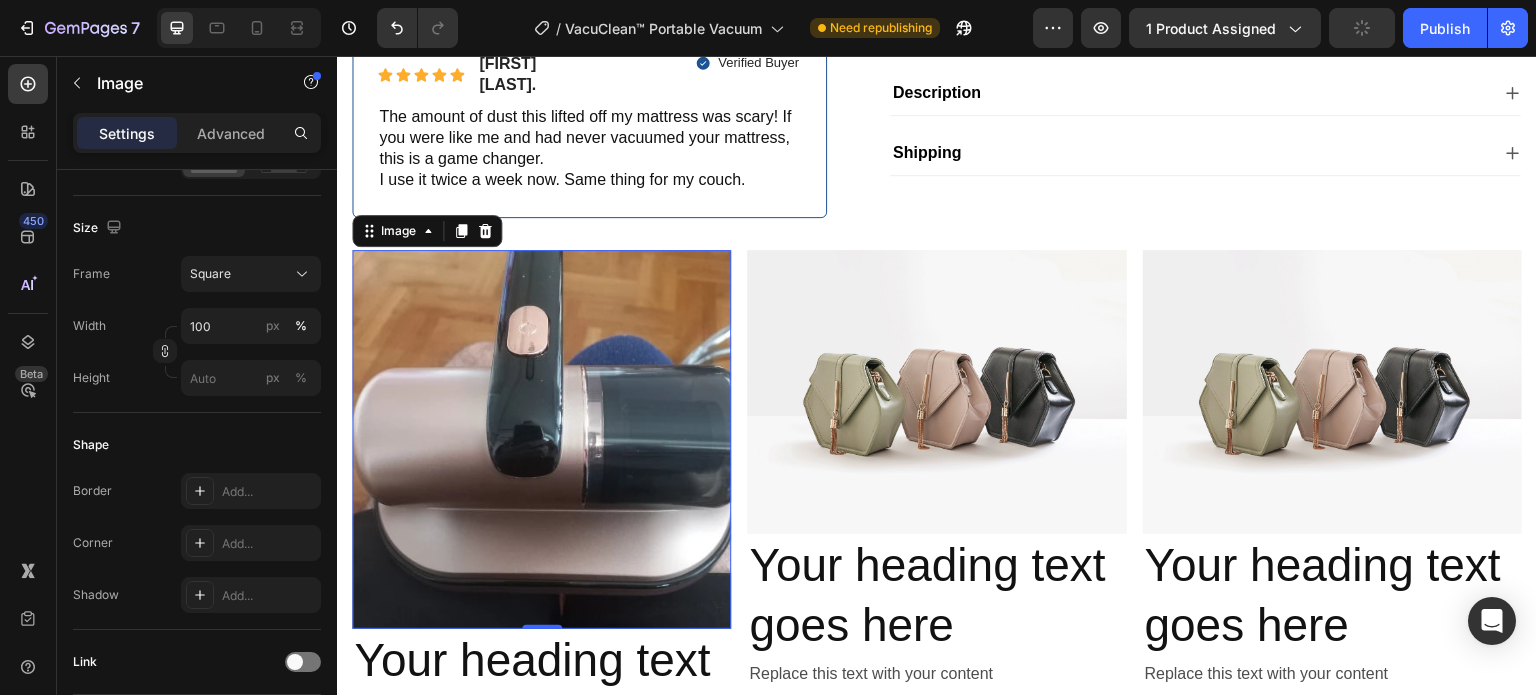 click on "Size" at bounding box center [197, 228] 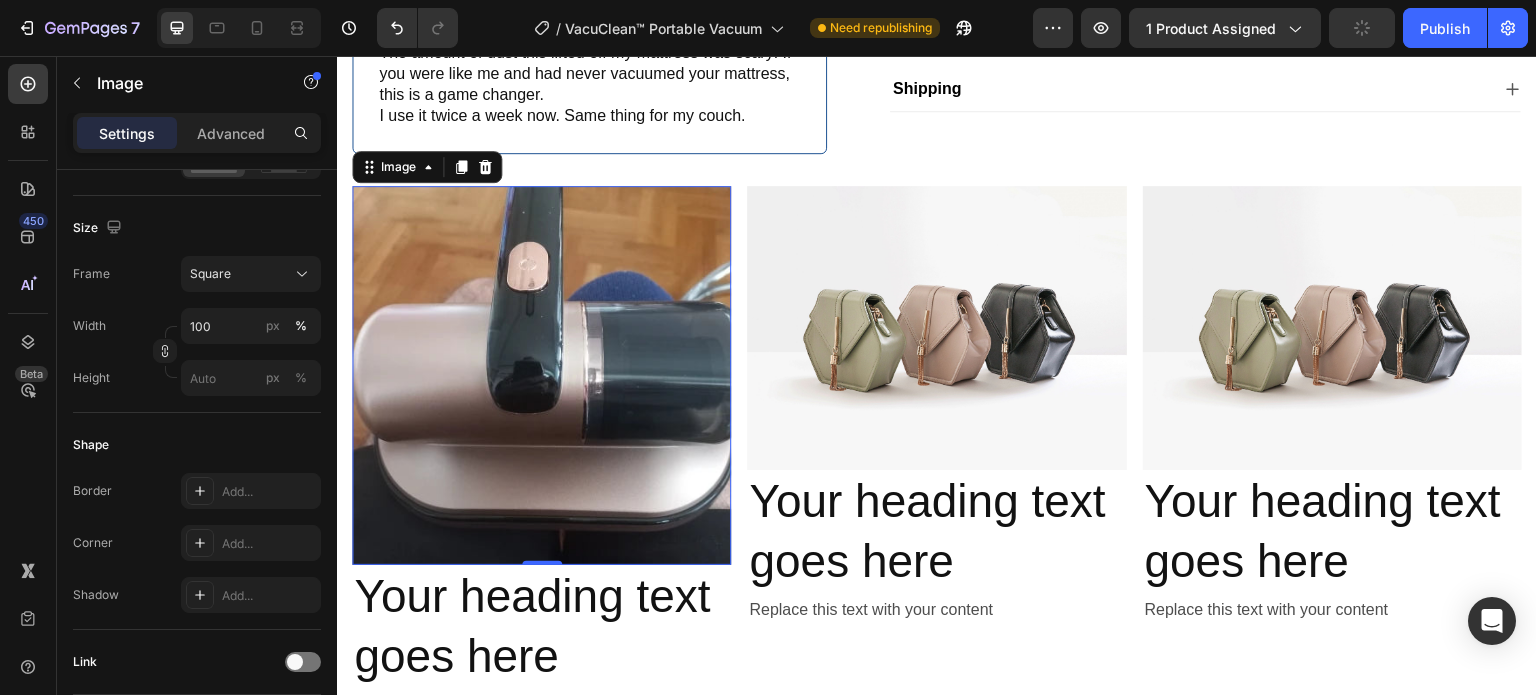 scroll, scrollTop: 800, scrollLeft: 0, axis: vertical 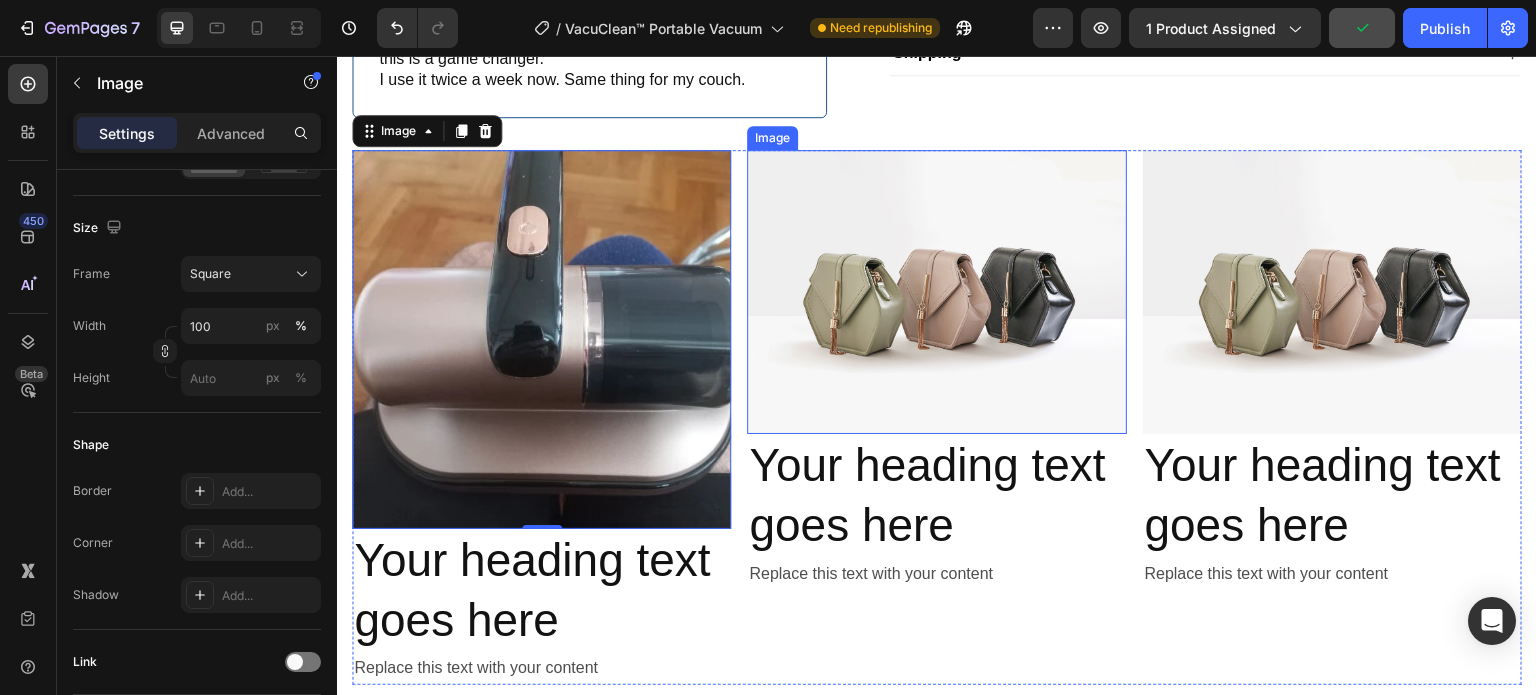 click at bounding box center [936, 292] 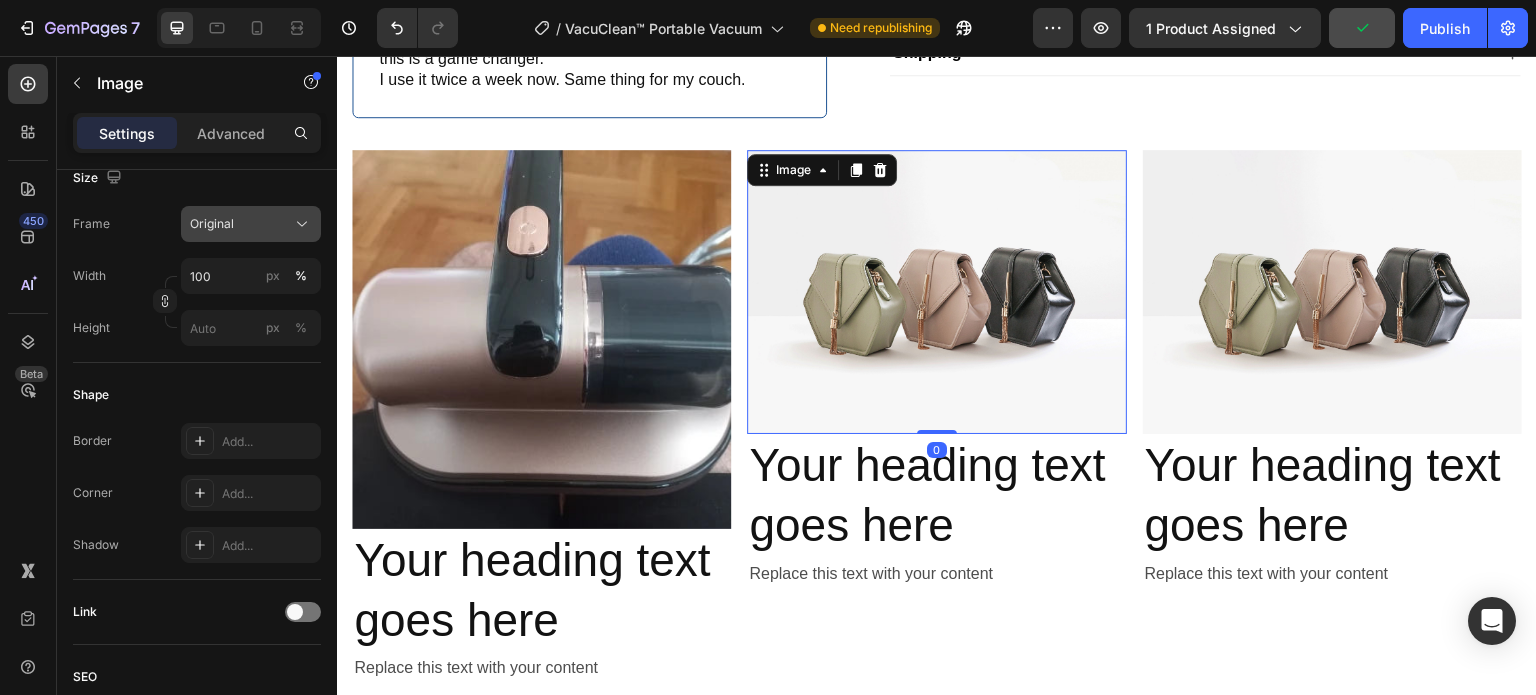 click on "Original" 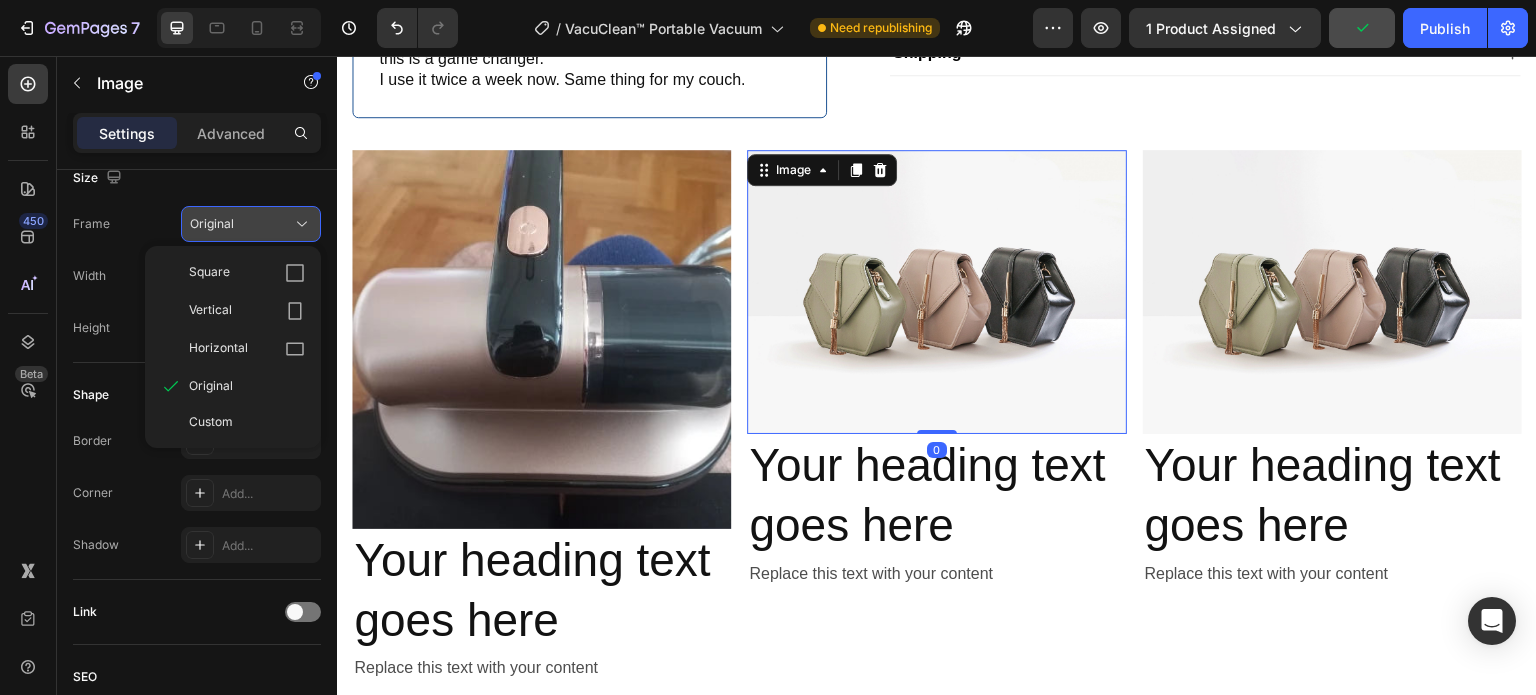 click on "Square" at bounding box center [247, 273] 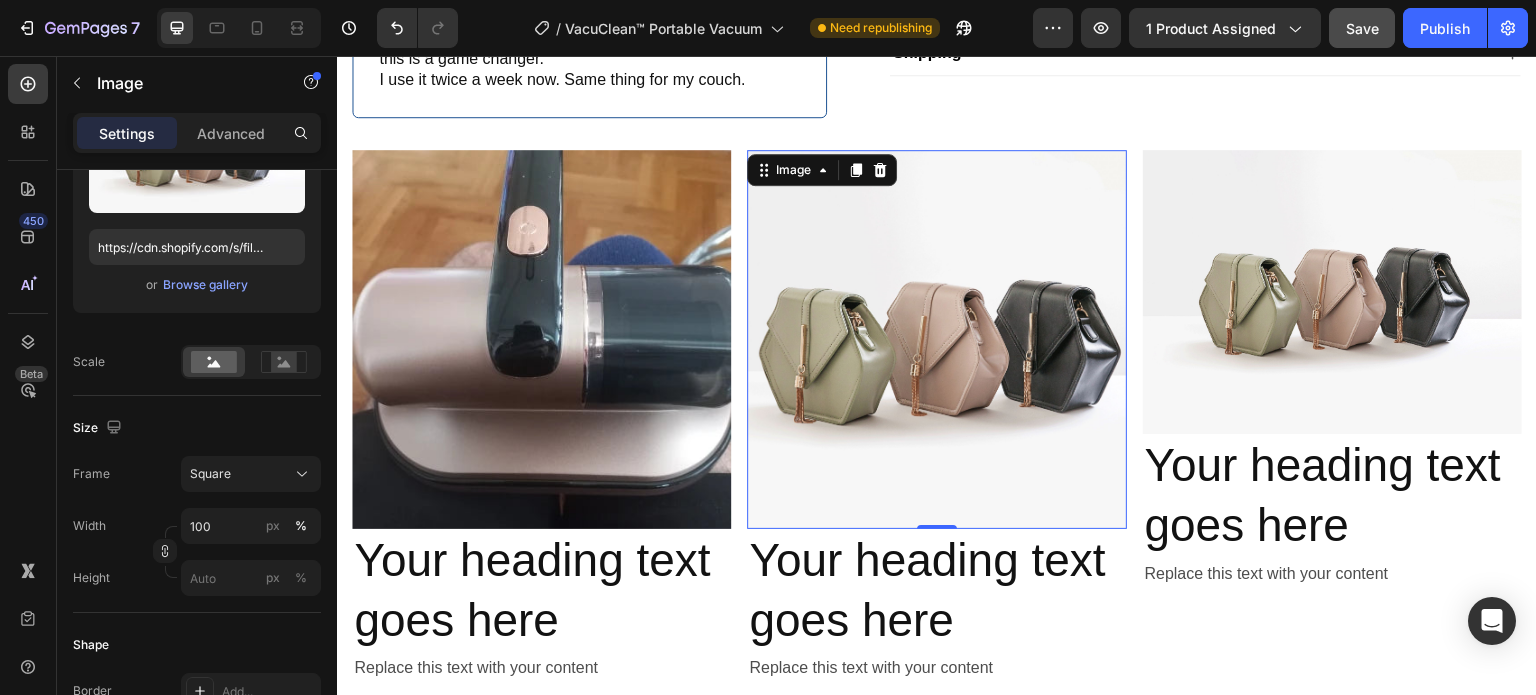 scroll, scrollTop: 0, scrollLeft: 0, axis: both 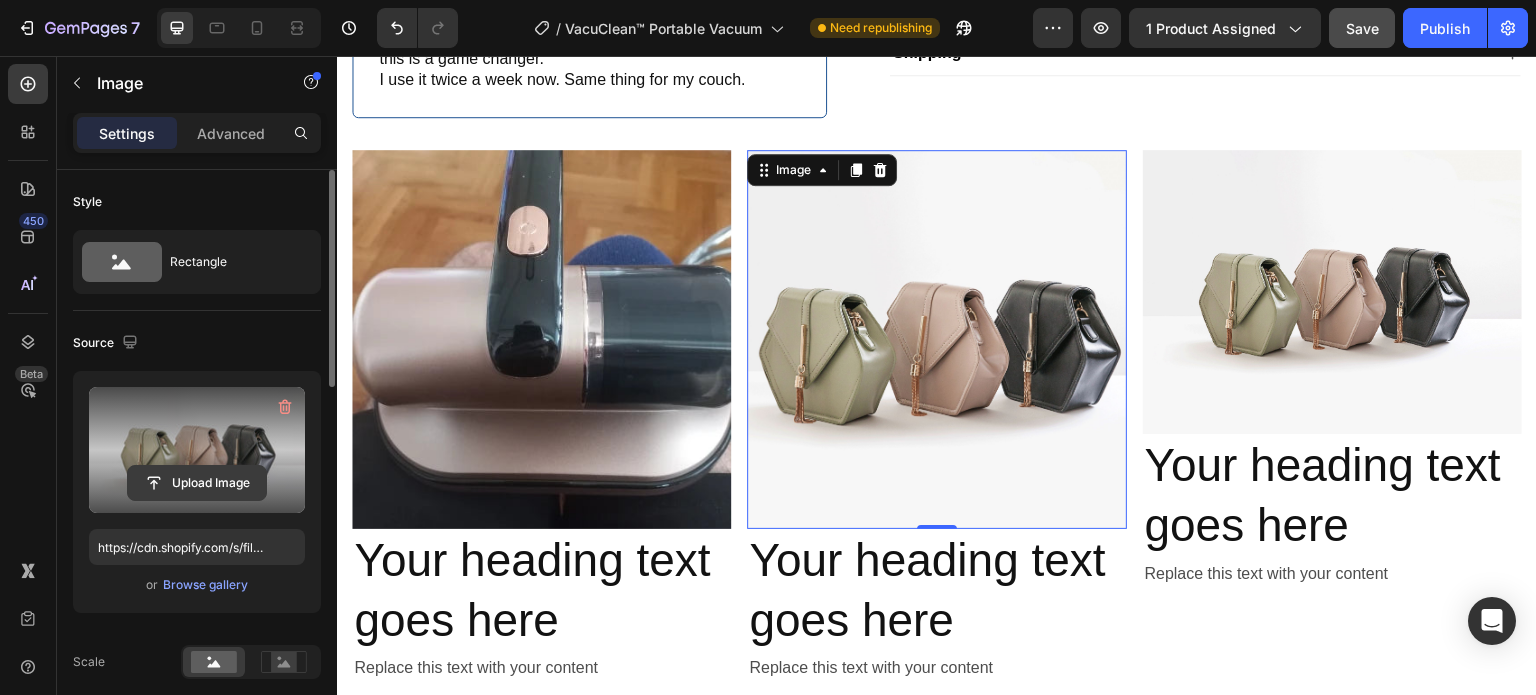 click 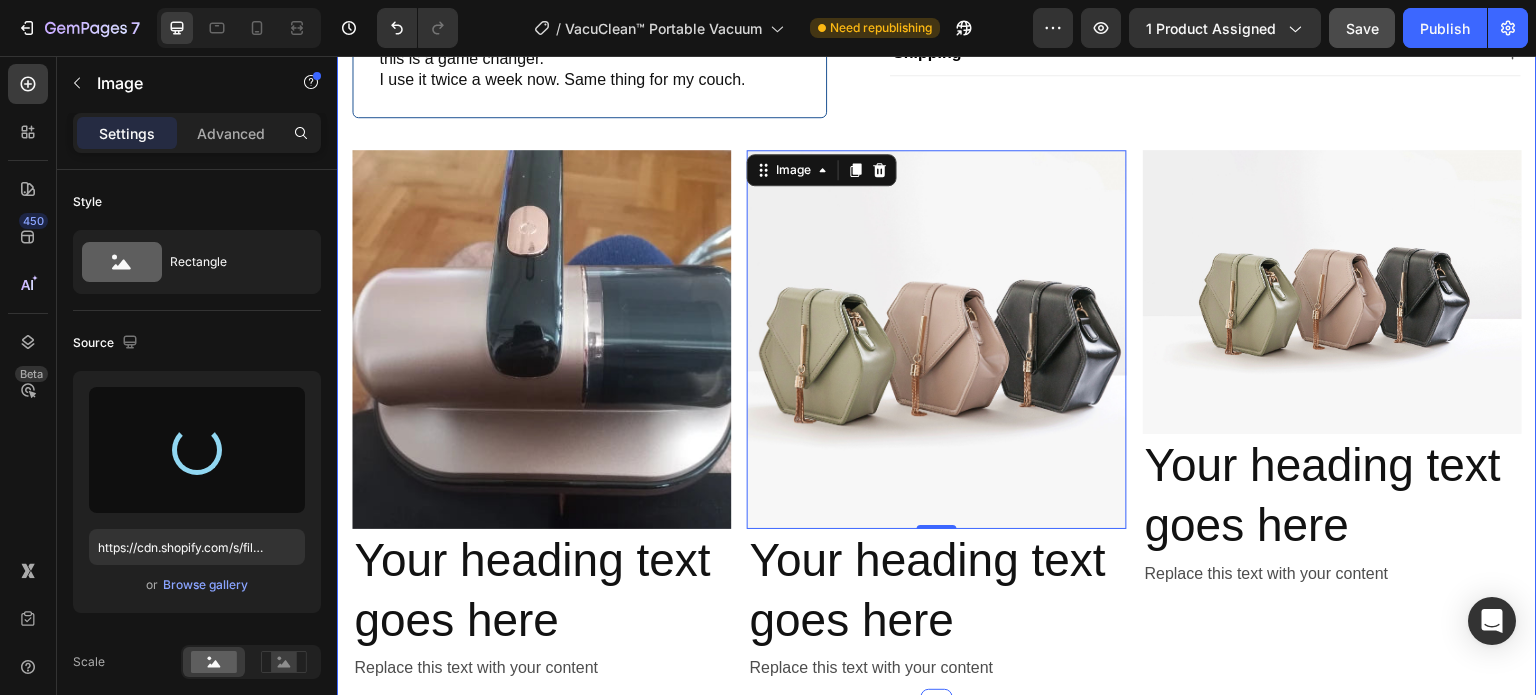 type on "https://cdn.shopify.com/s/files/1/0410/2160/4007/files/gempages_544109949421093982-25f5e38c-3f47-4e28-a17f-528982c647a1.jpg" 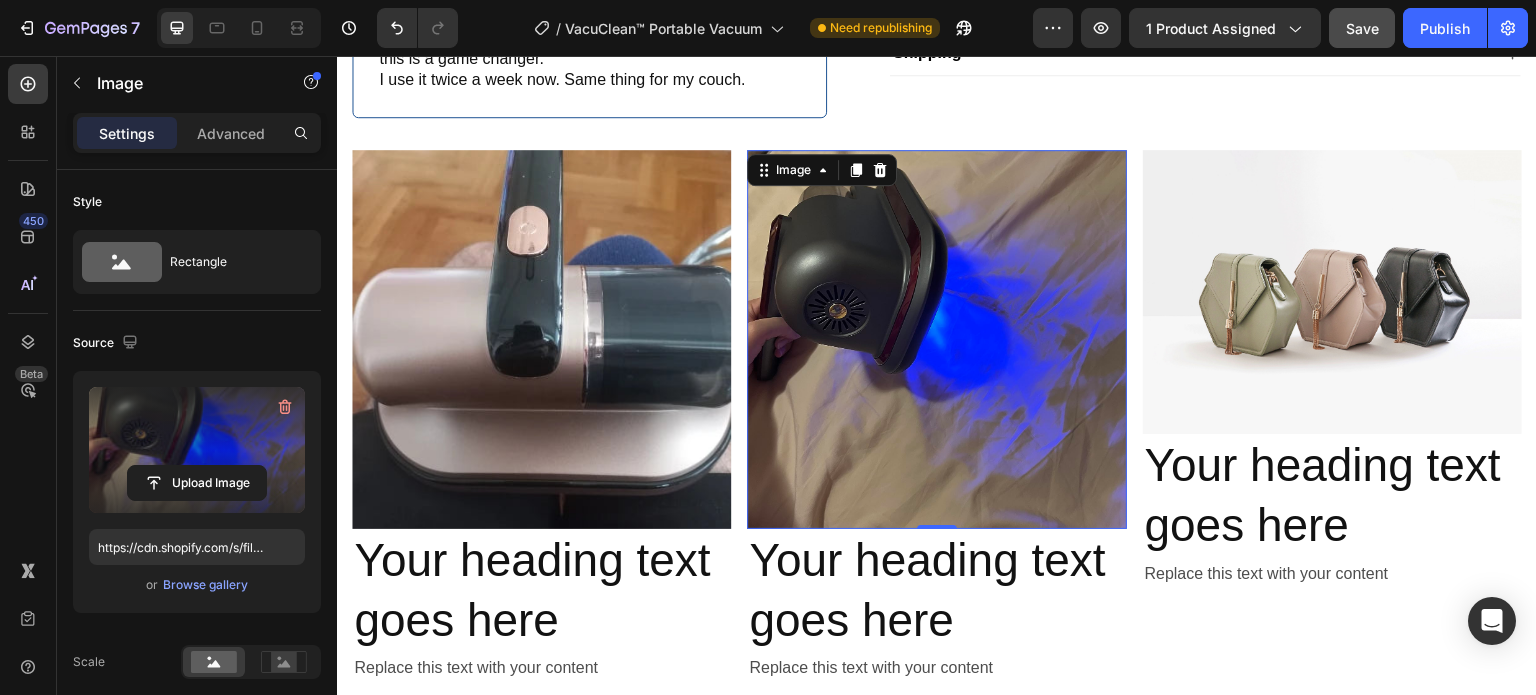 click at bounding box center (1332, 292) 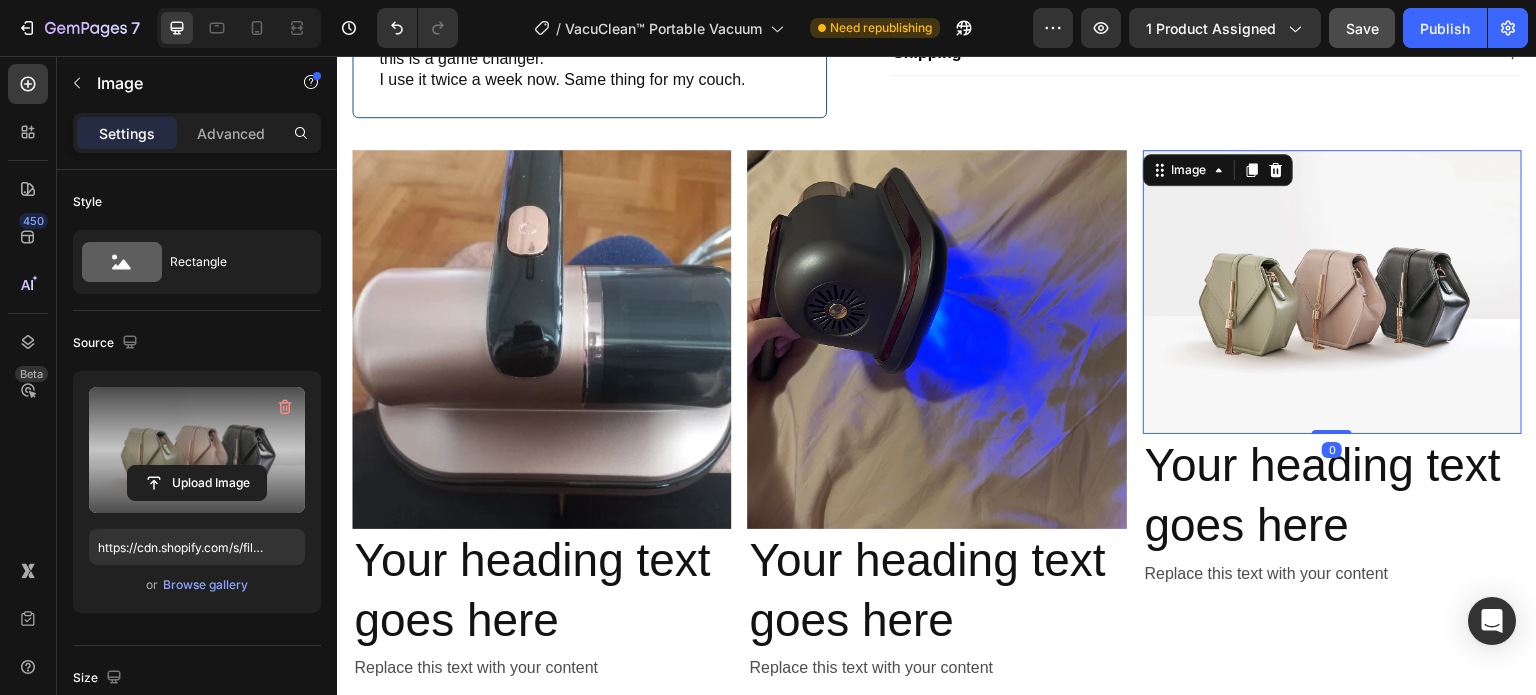 click at bounding box center [197, 450] 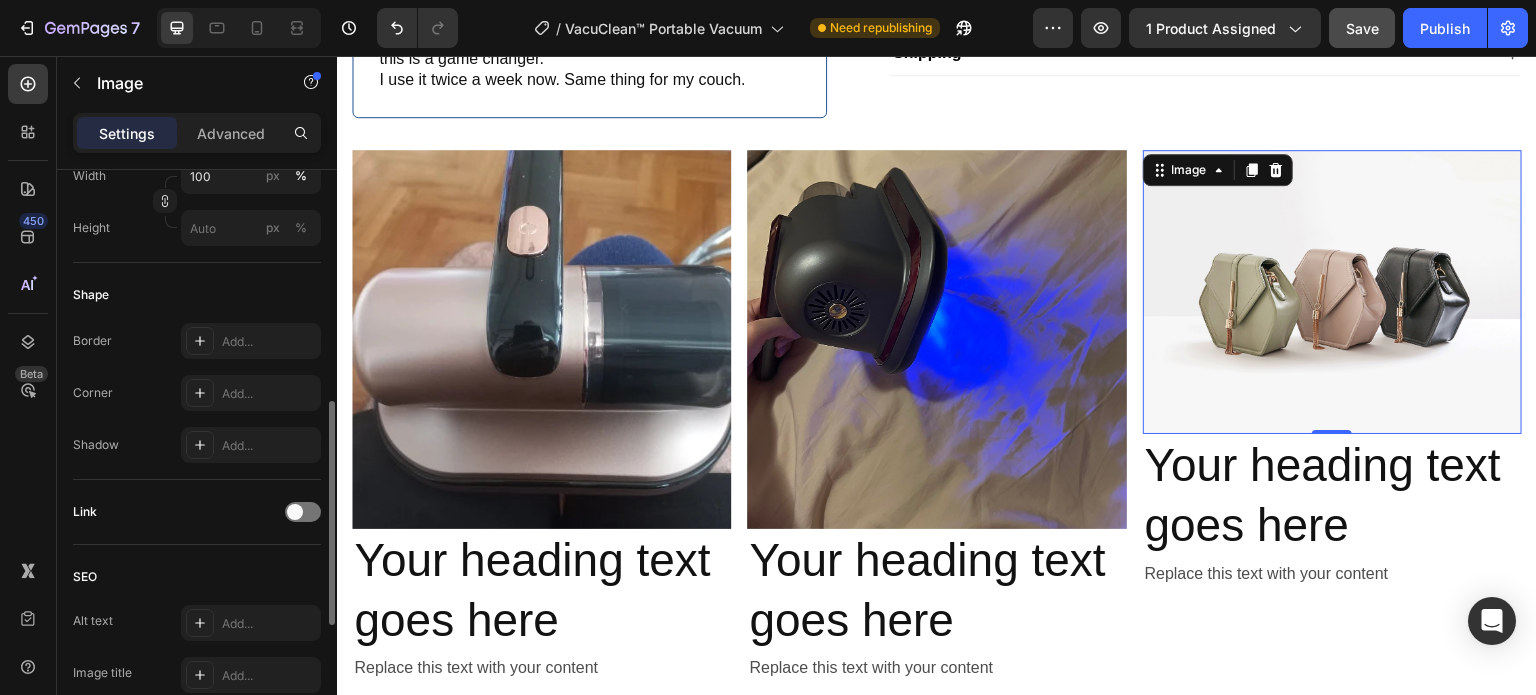 type on "https://cdn.shopify.com/s/files/1/0410/2160/4007/files/gempages_544109949421093982-4e478193-b5f7-43a3-94d9-c2e694eadc29.webp" 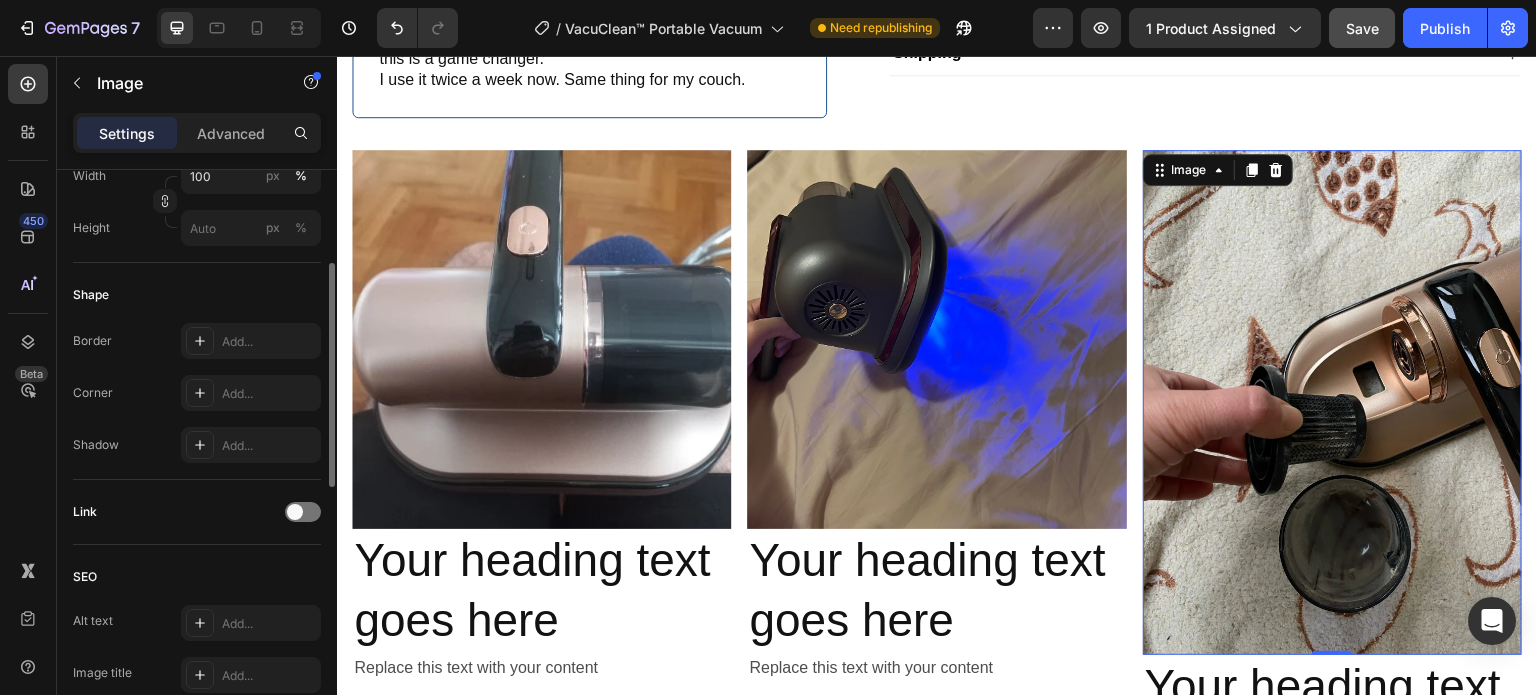 scroll, scrollTop: 500, scrollLeft: 0, axis: vertical 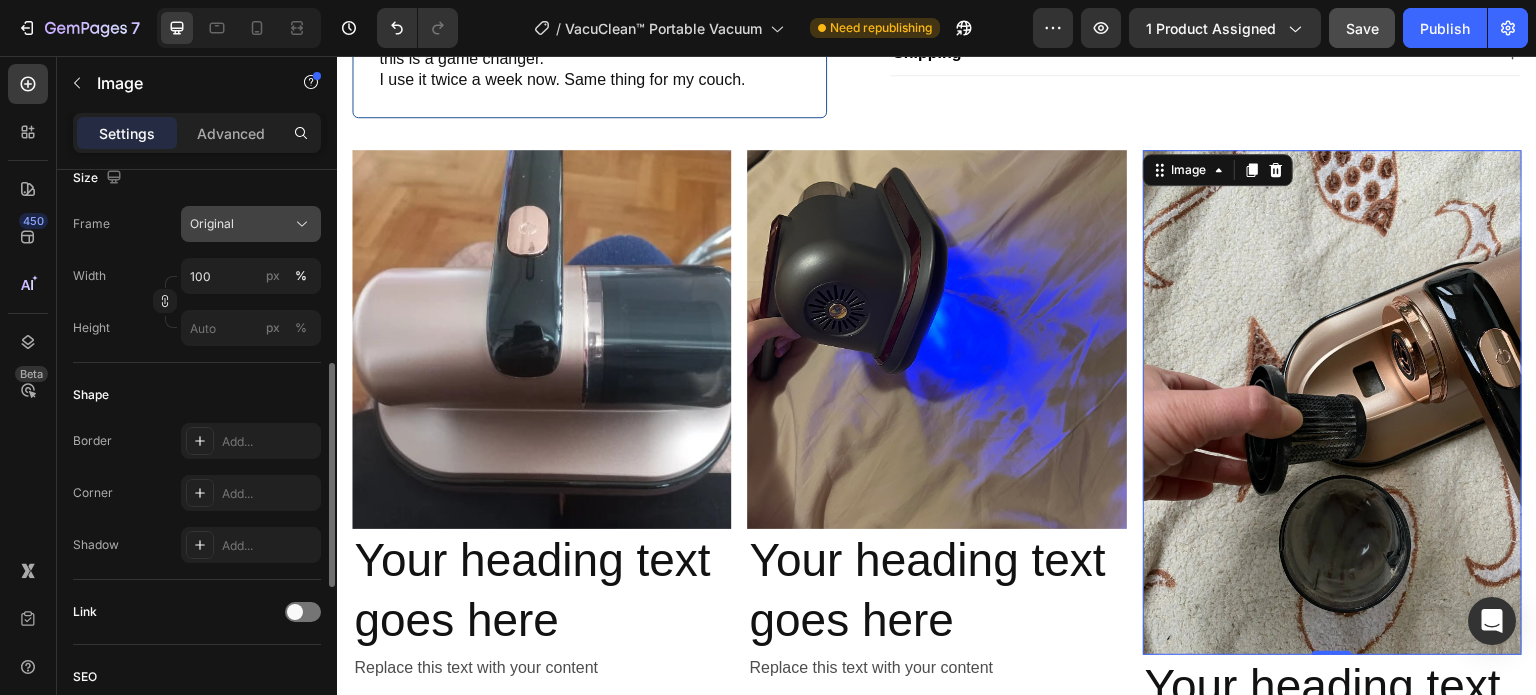 click on "Original" 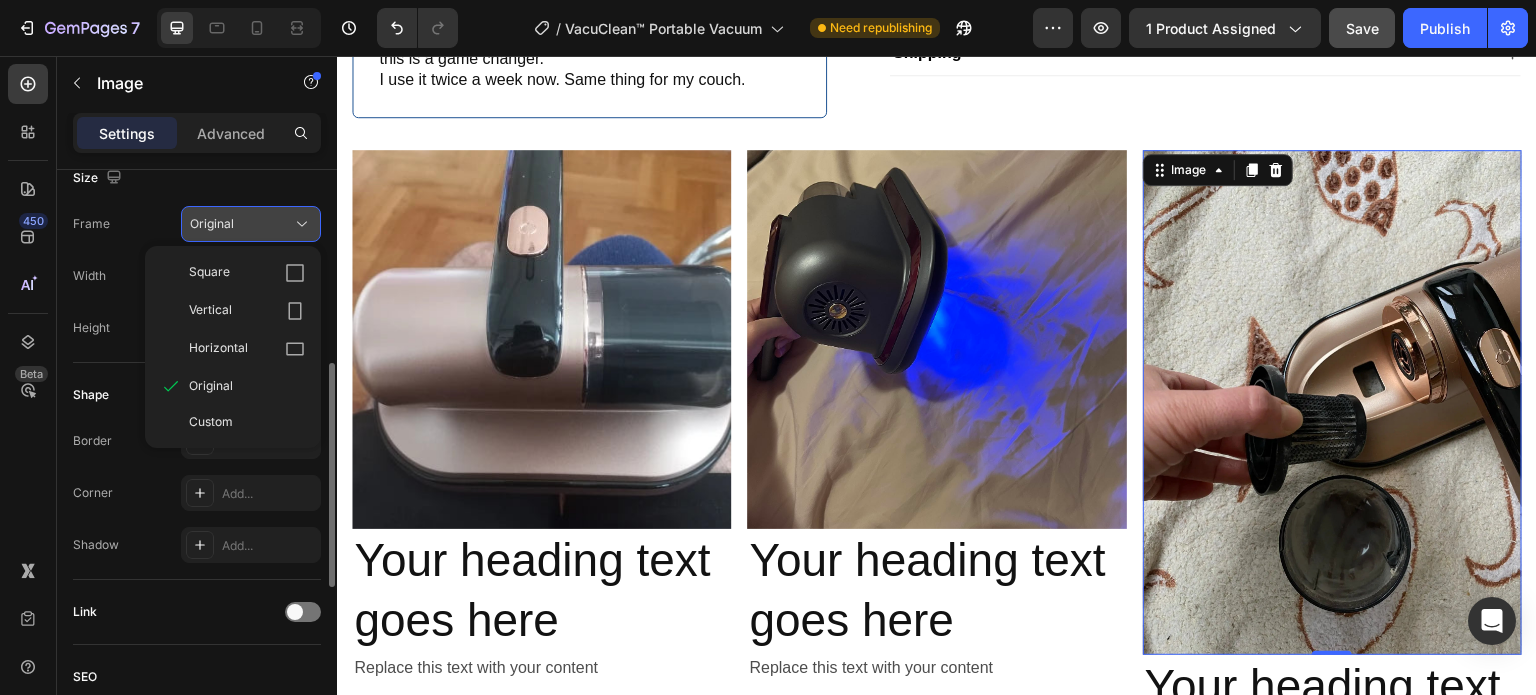 click on "Square" at bounding box center (247, 273) 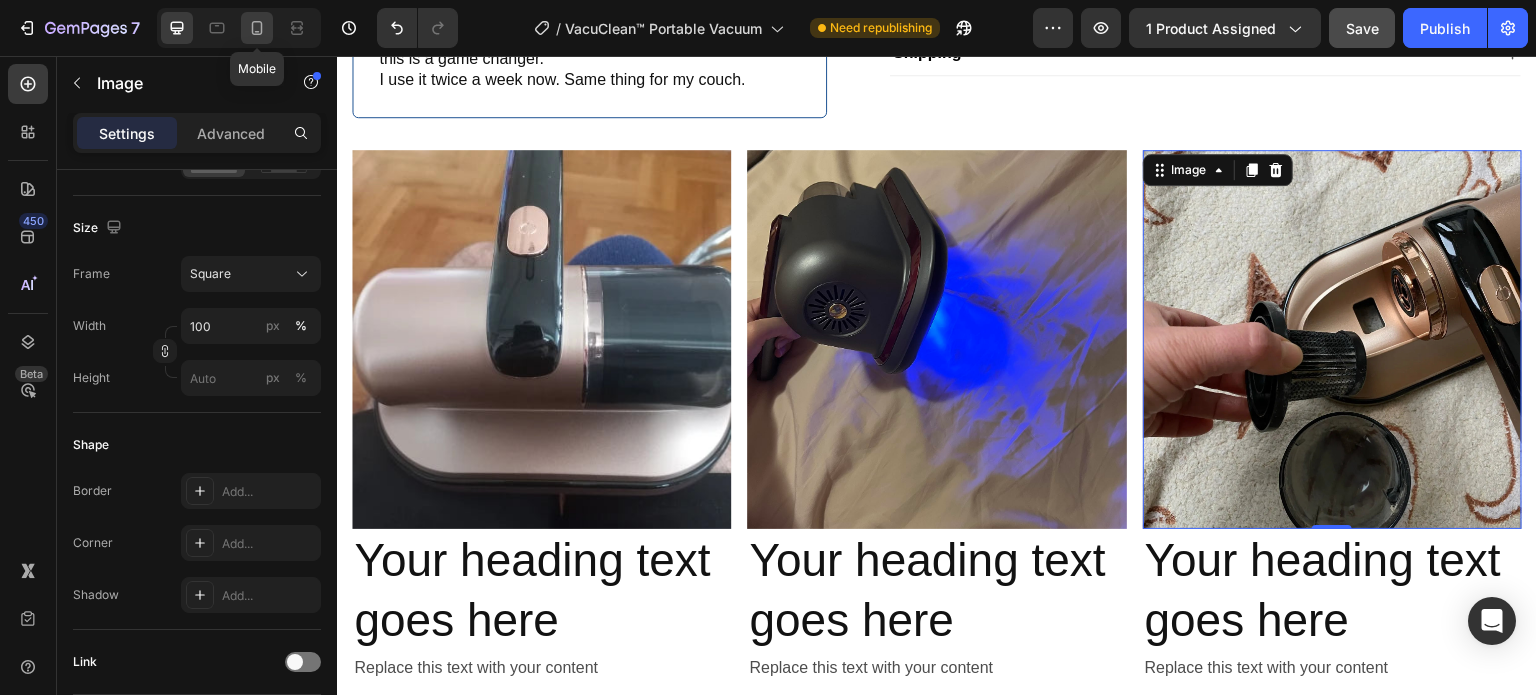 click 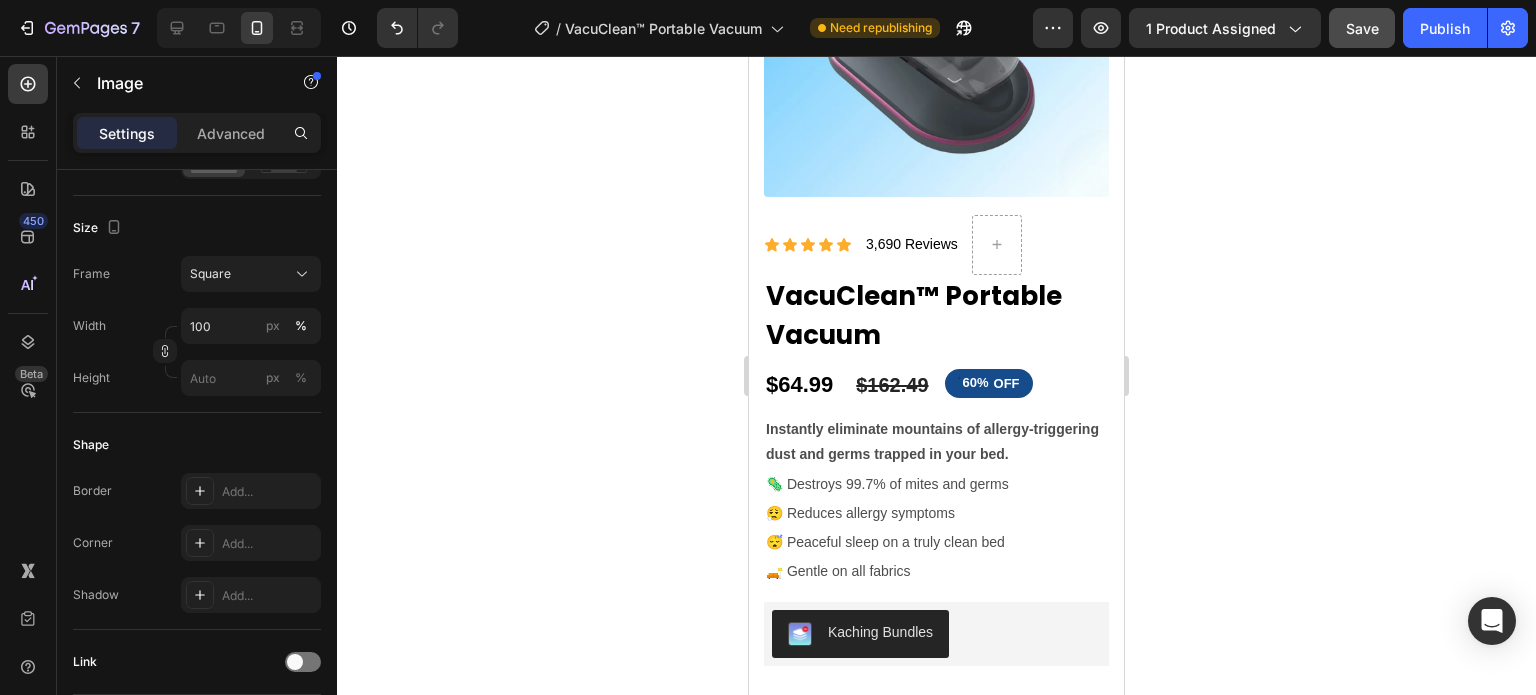 scroll, scrollTop: 280, scrollLeft: 0, axis: vertical 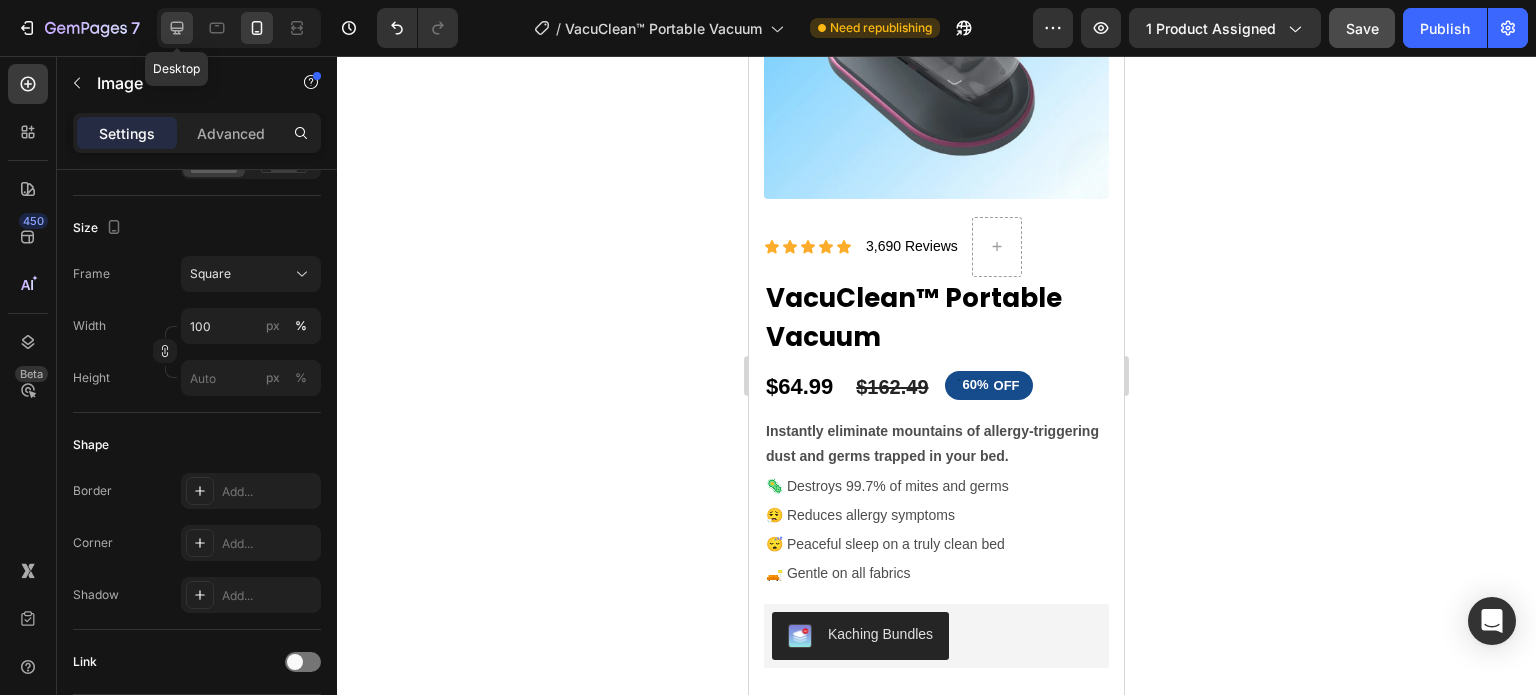 click 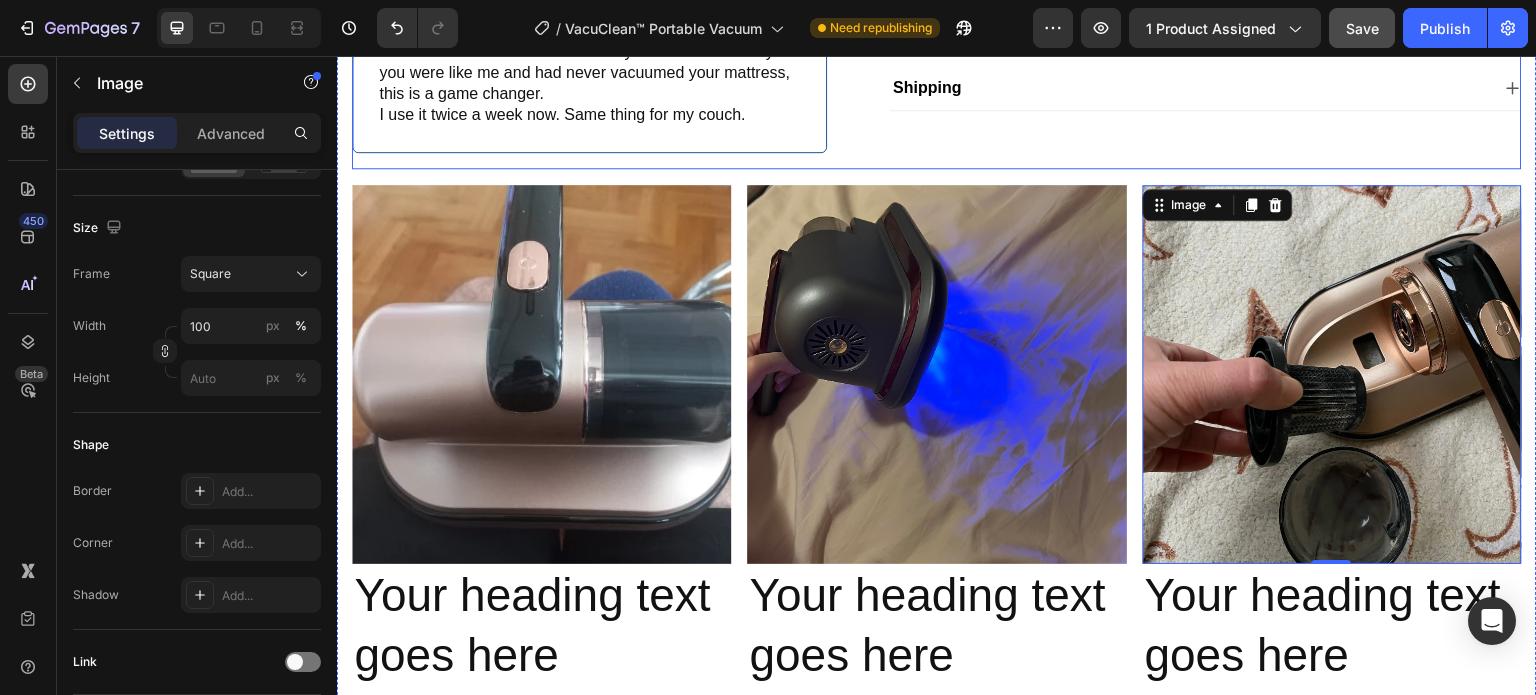 scroll, scrollTop: 779, scrollLeft: 0, axis: vertical 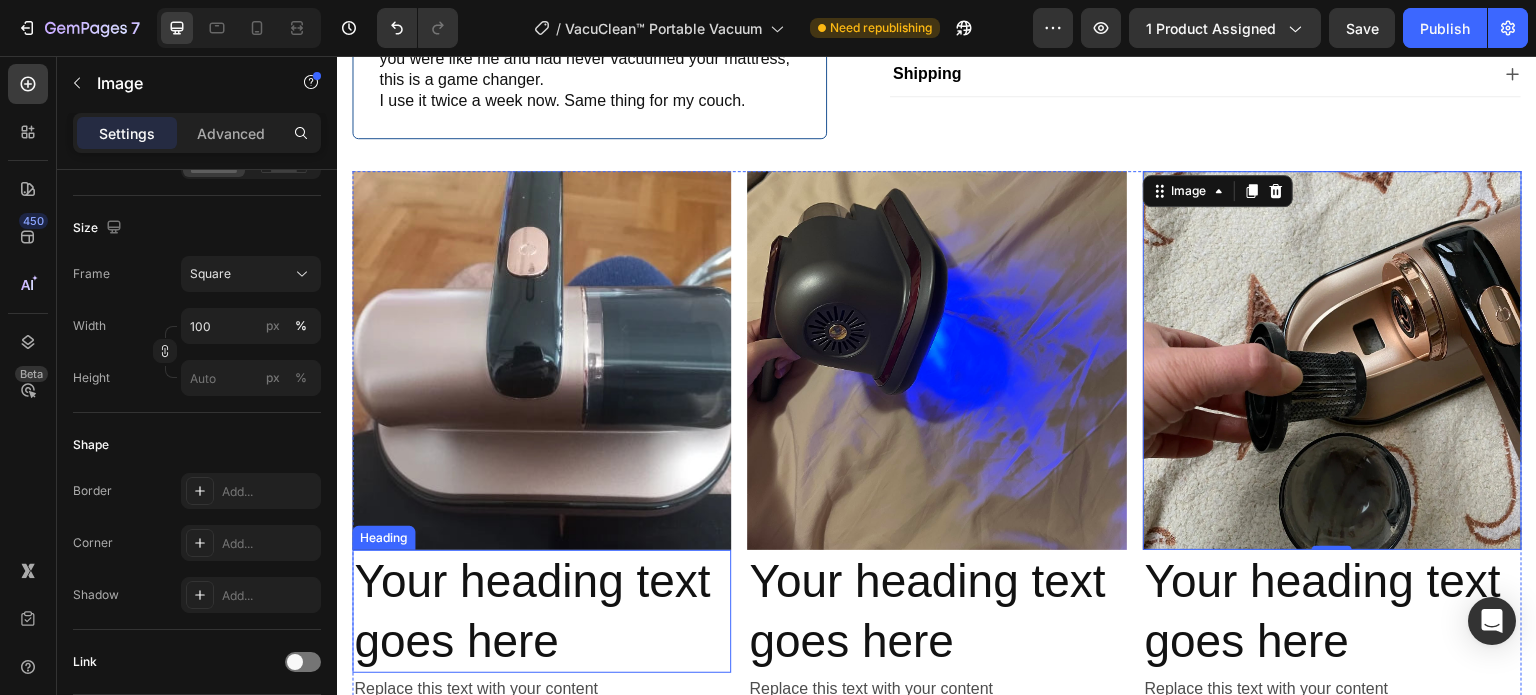 click on "Your heading text goes here" at bounding box center (541, 612) 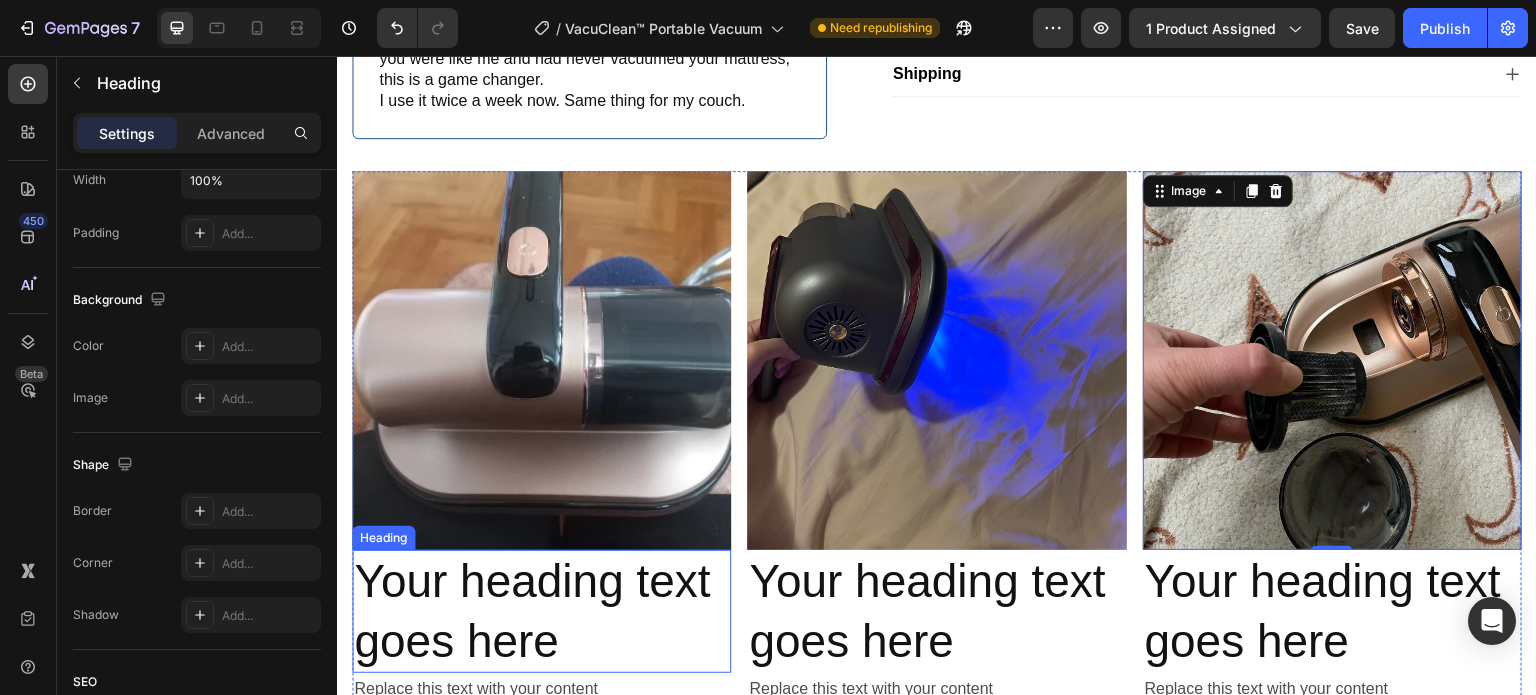 click on "Your heading text goes here" at bounding box center [541, 612] 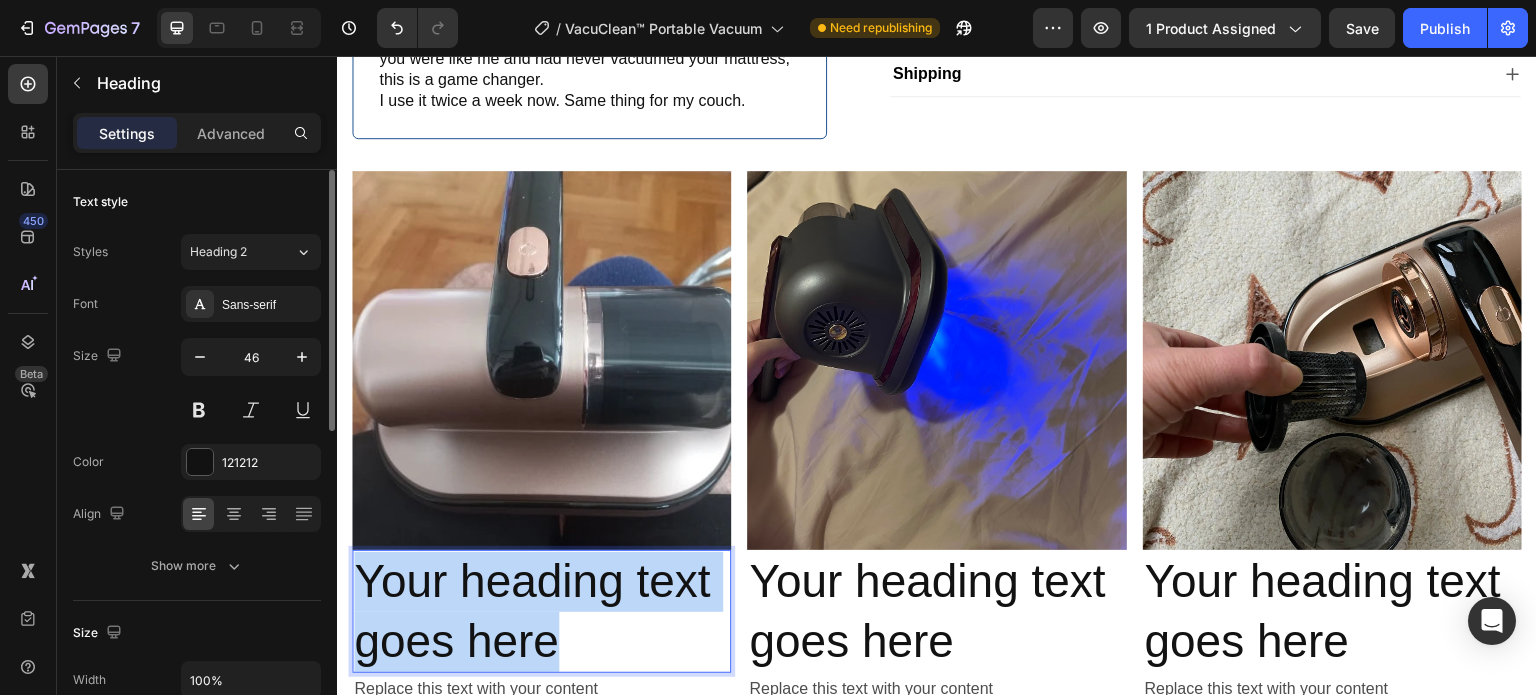 click on "Your heading text goes here" at bounding box center [541, 612] 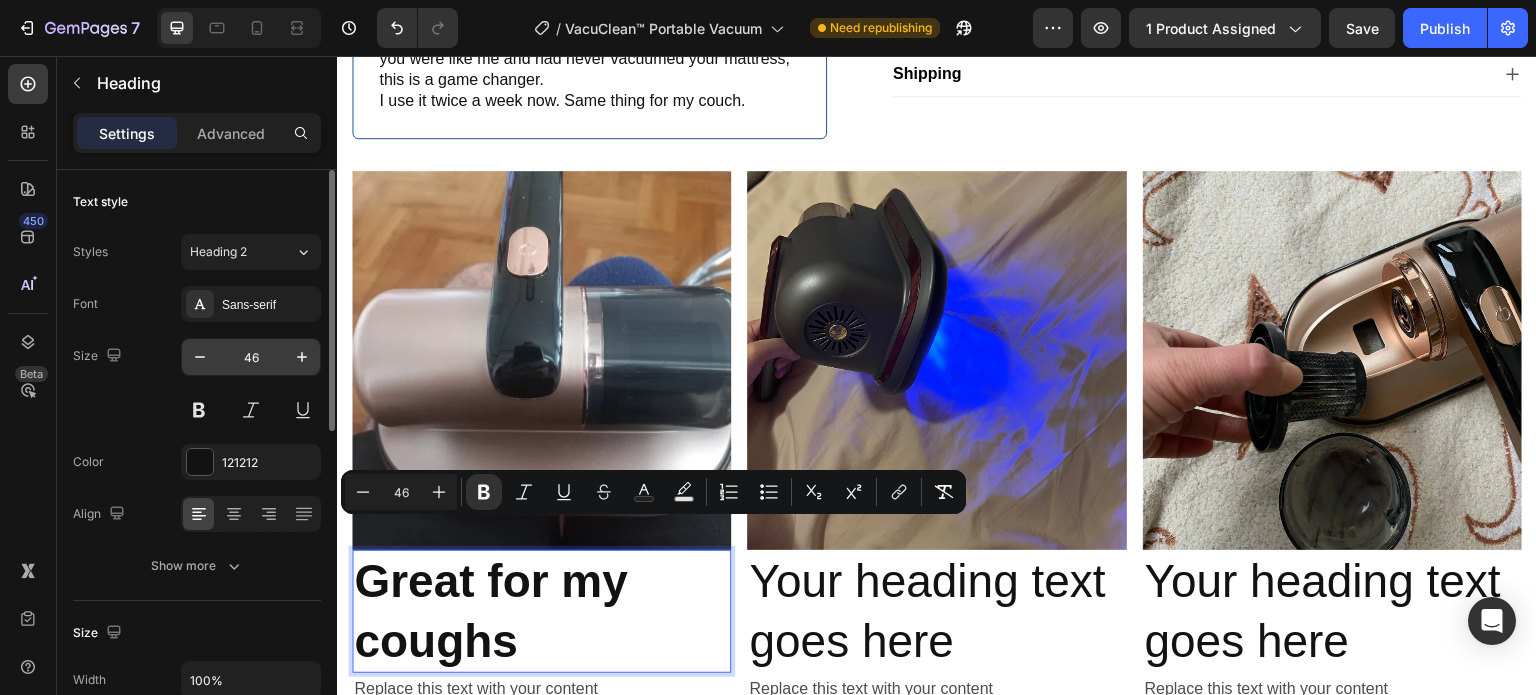 click on "46" at bounding box center (251, 357) 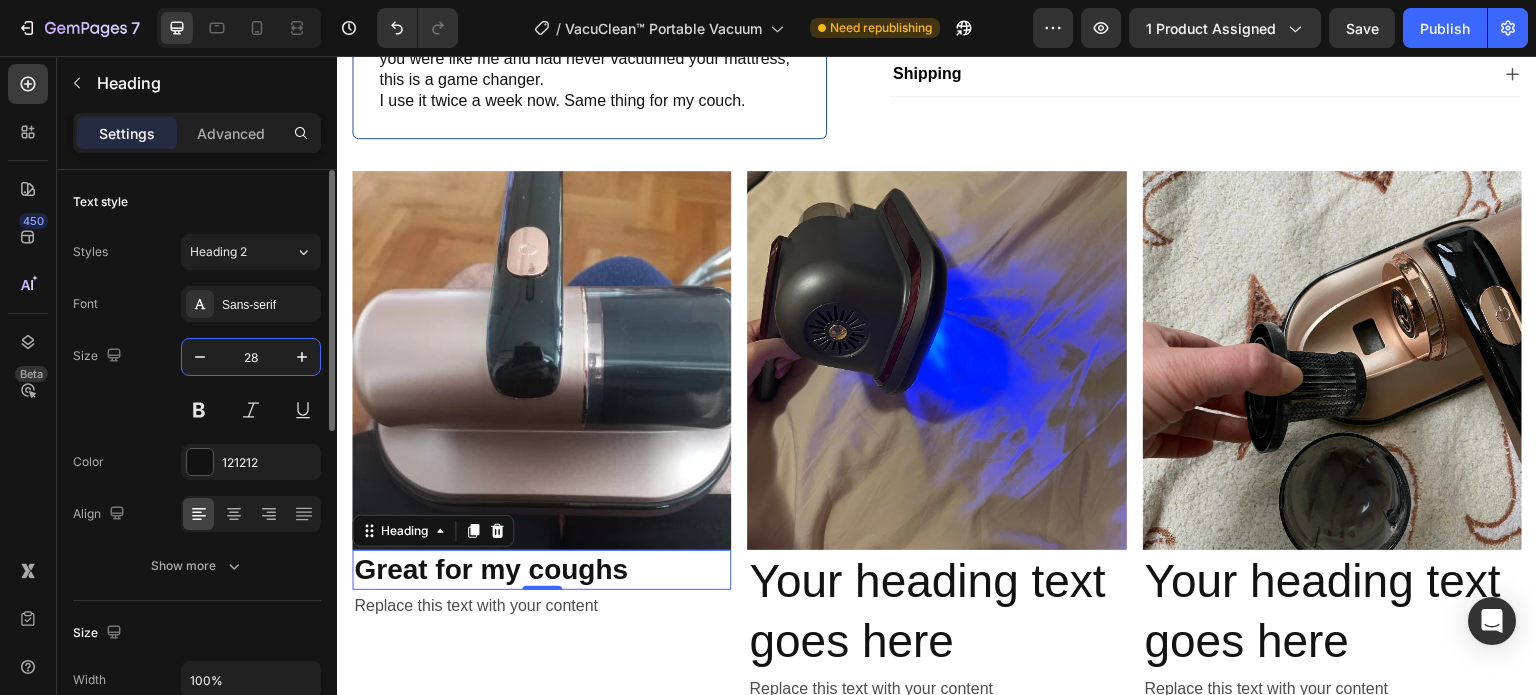 type on "28" 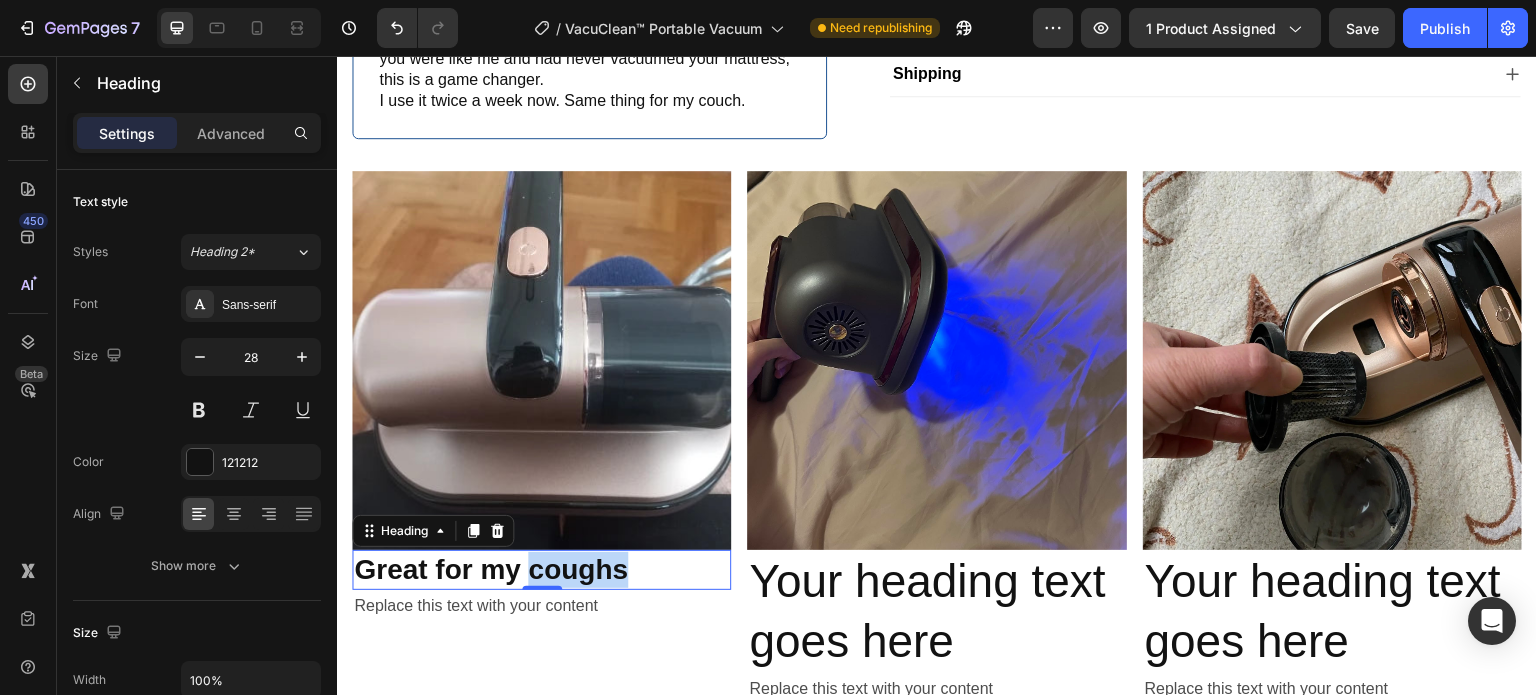 click on "Great for my coughs" at bounding box center (491, 569) 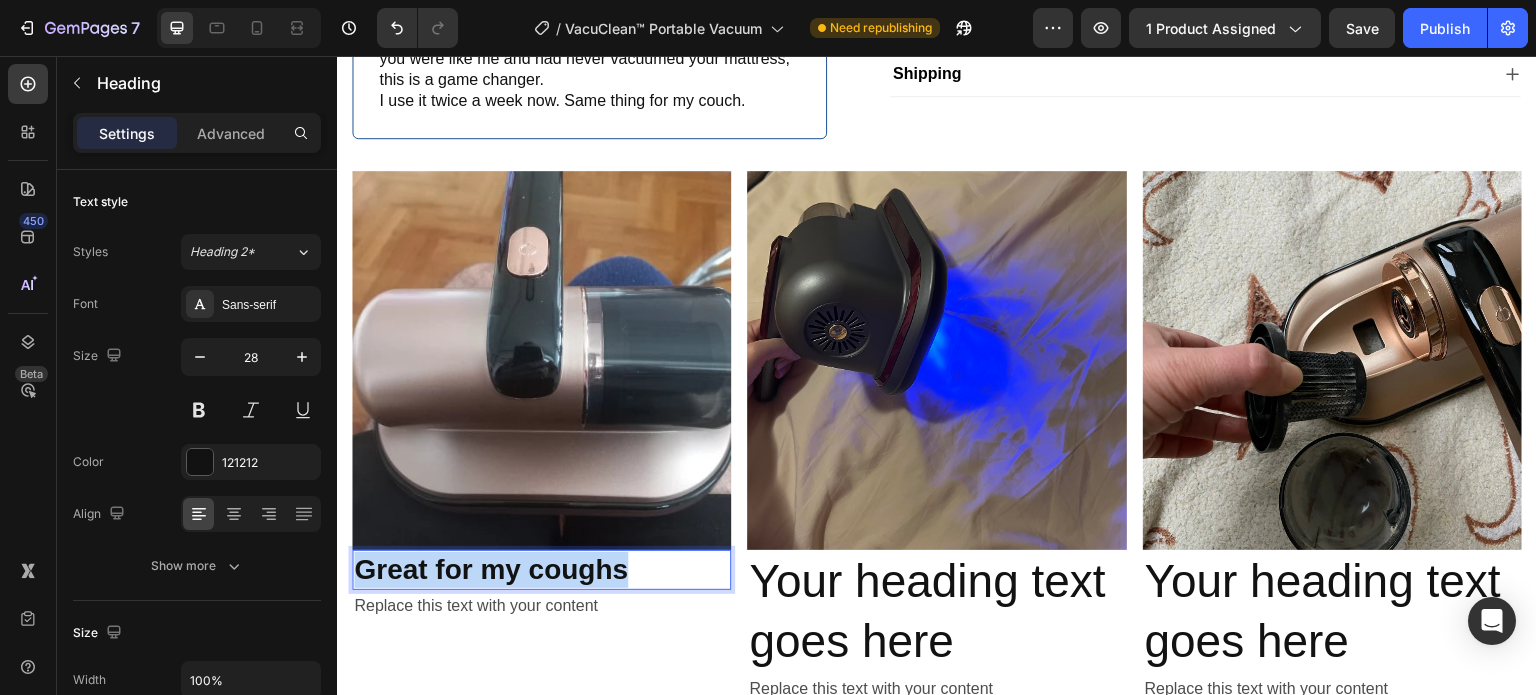 click on "Great for my coughs" at bounding box center (491, 569) 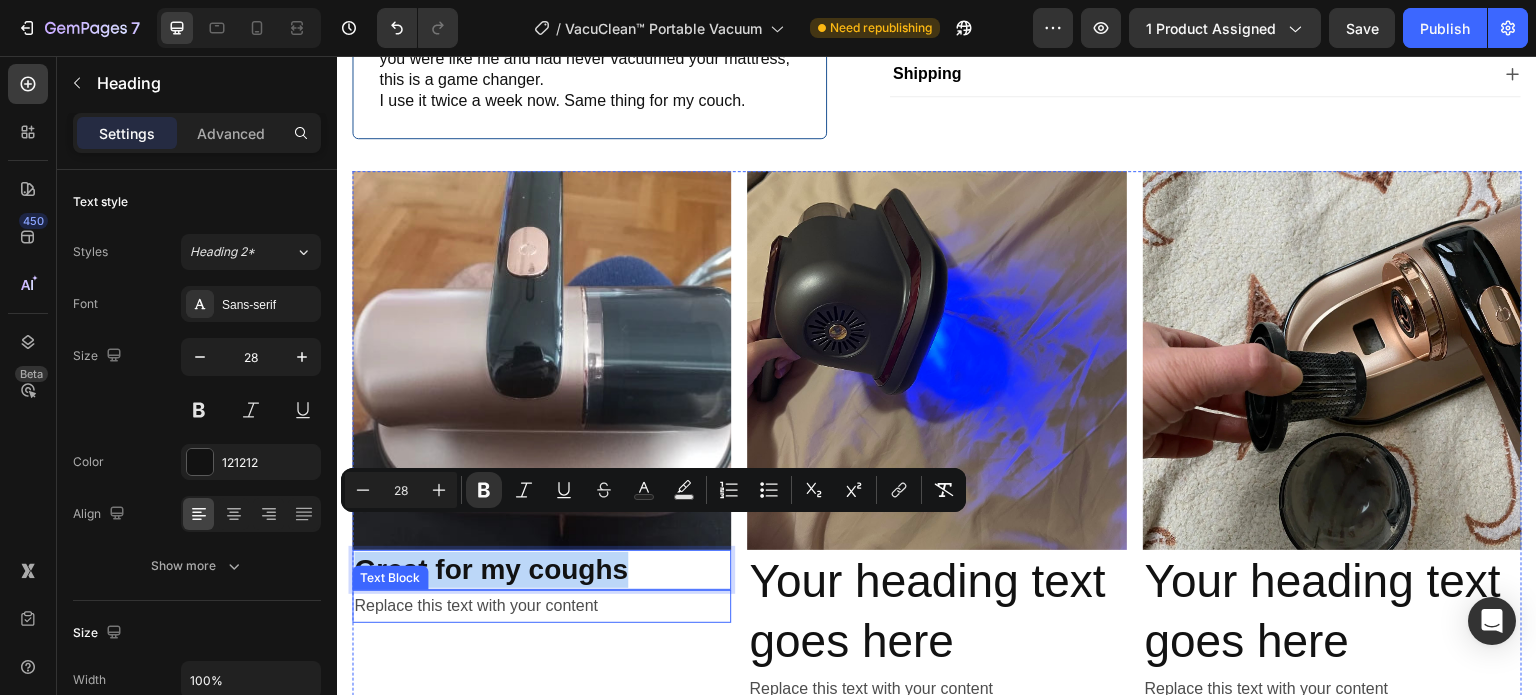 click on "Replace this text with your content" at bounding box center (541, 606) 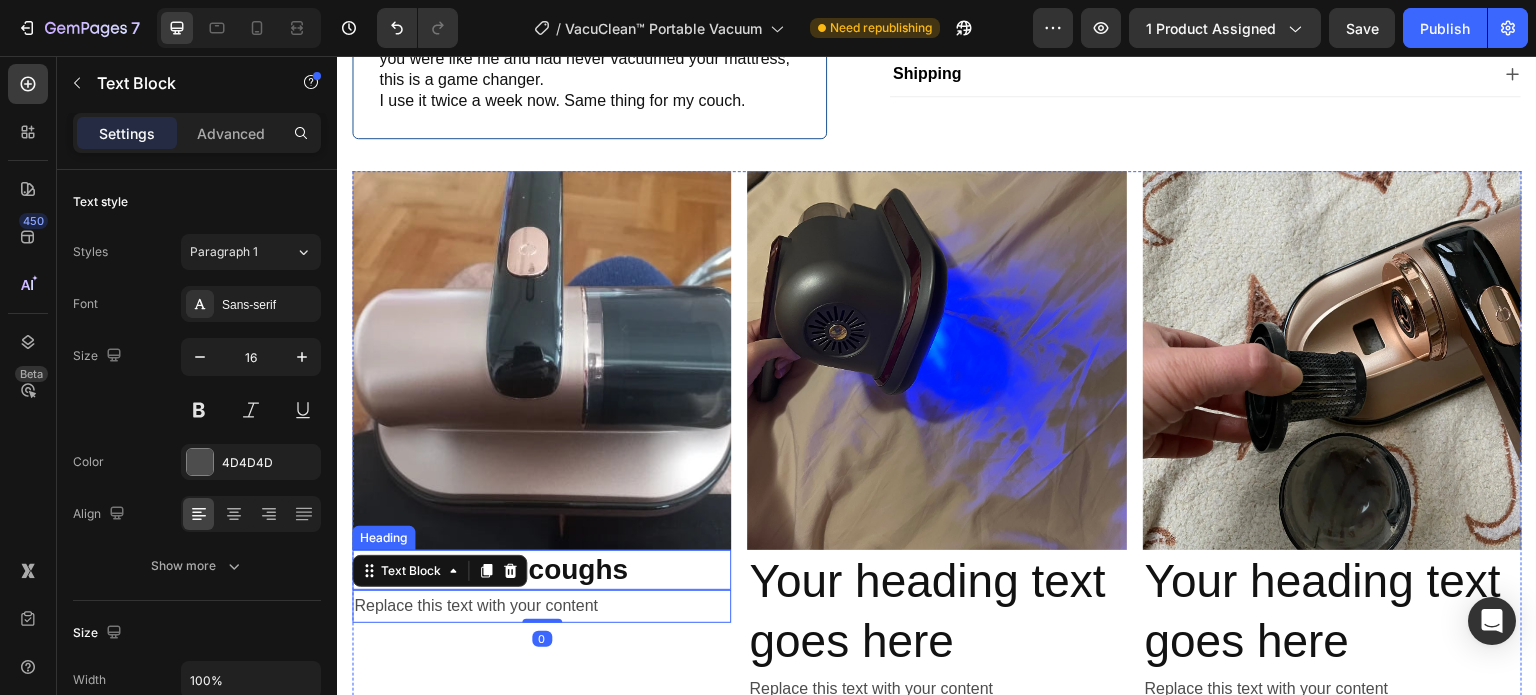 click on "Great for my coughs" at bounding box center [491, 569] 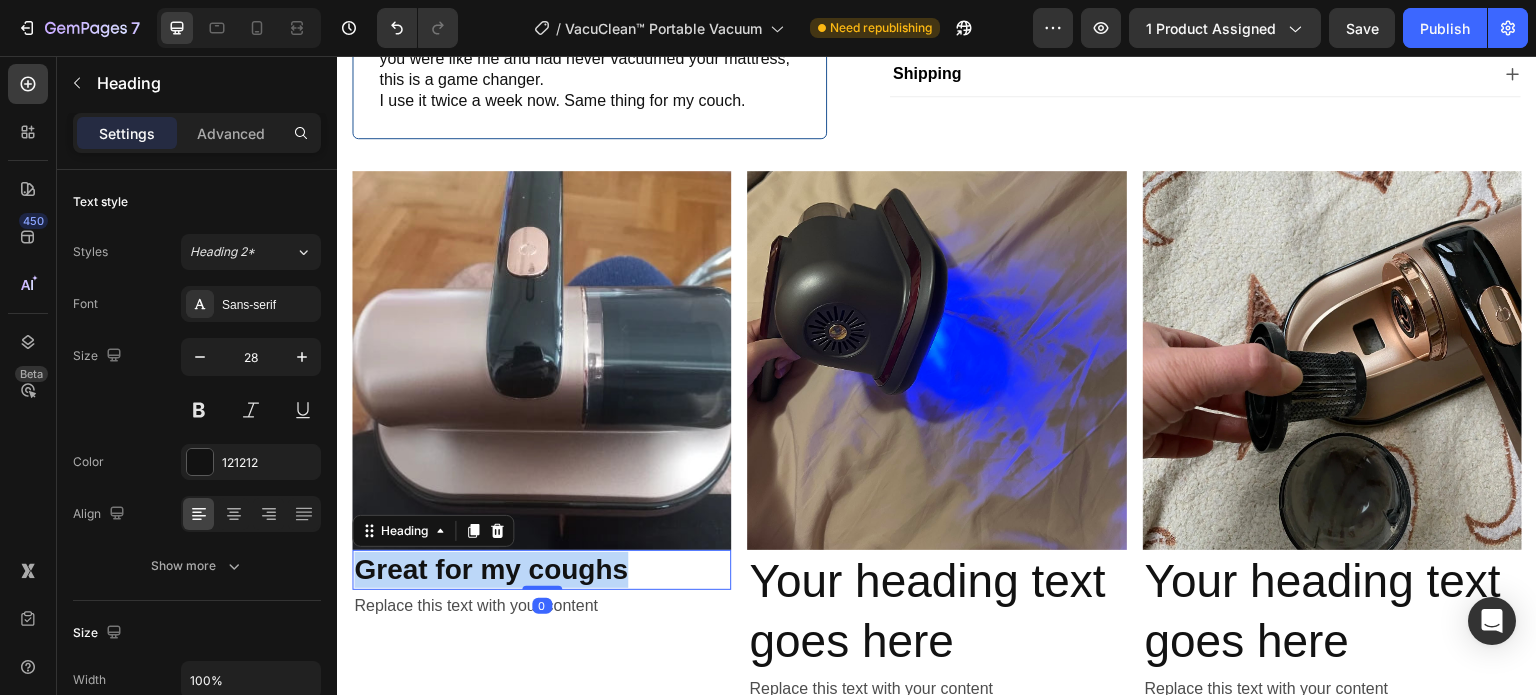 click on "Great for my coughs" at bounding box center (491, 569) 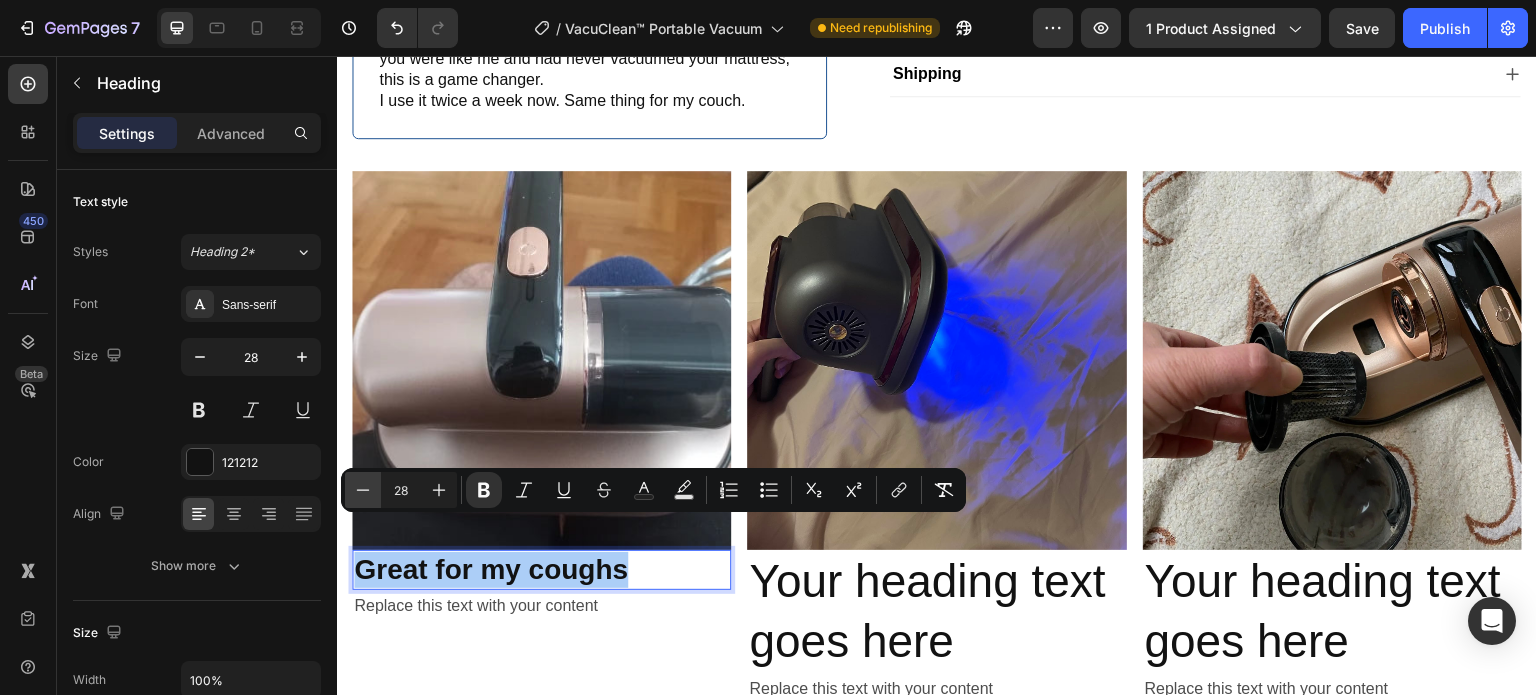 click 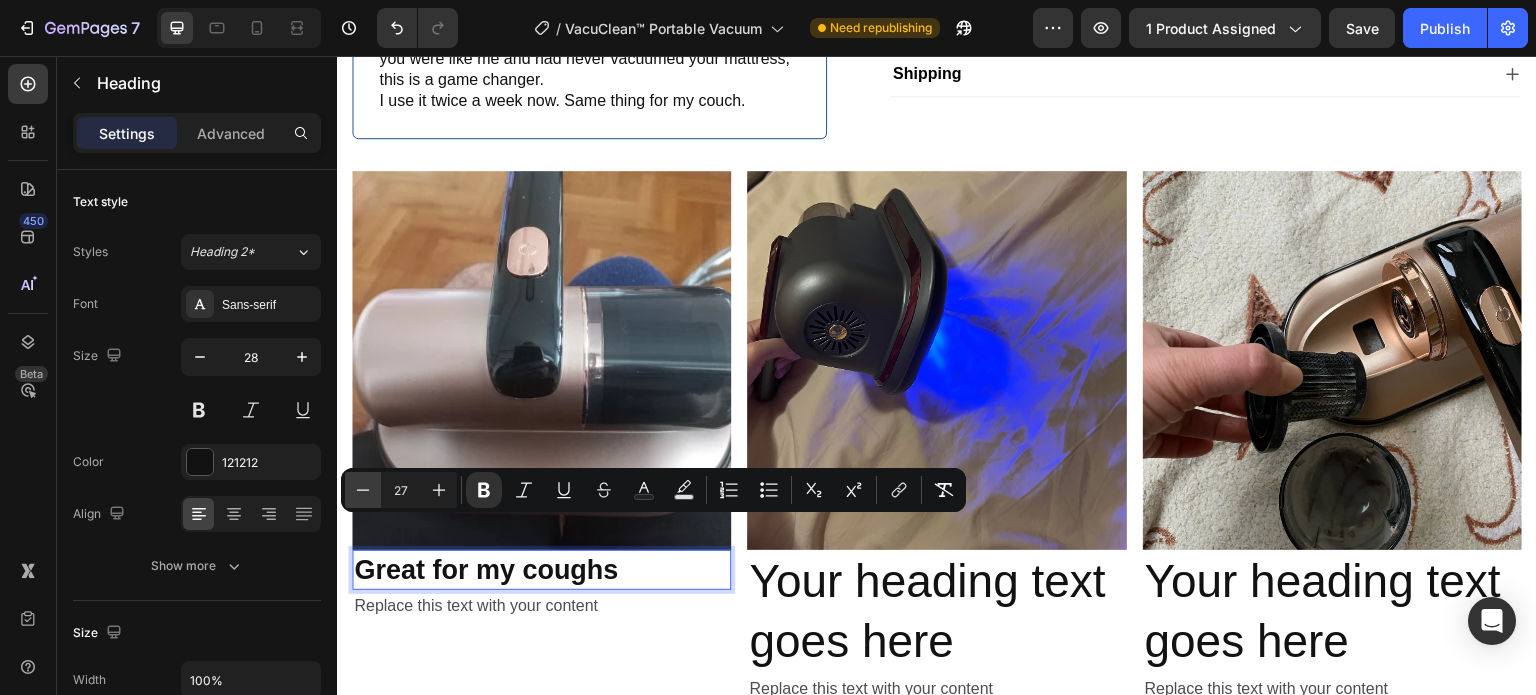 click 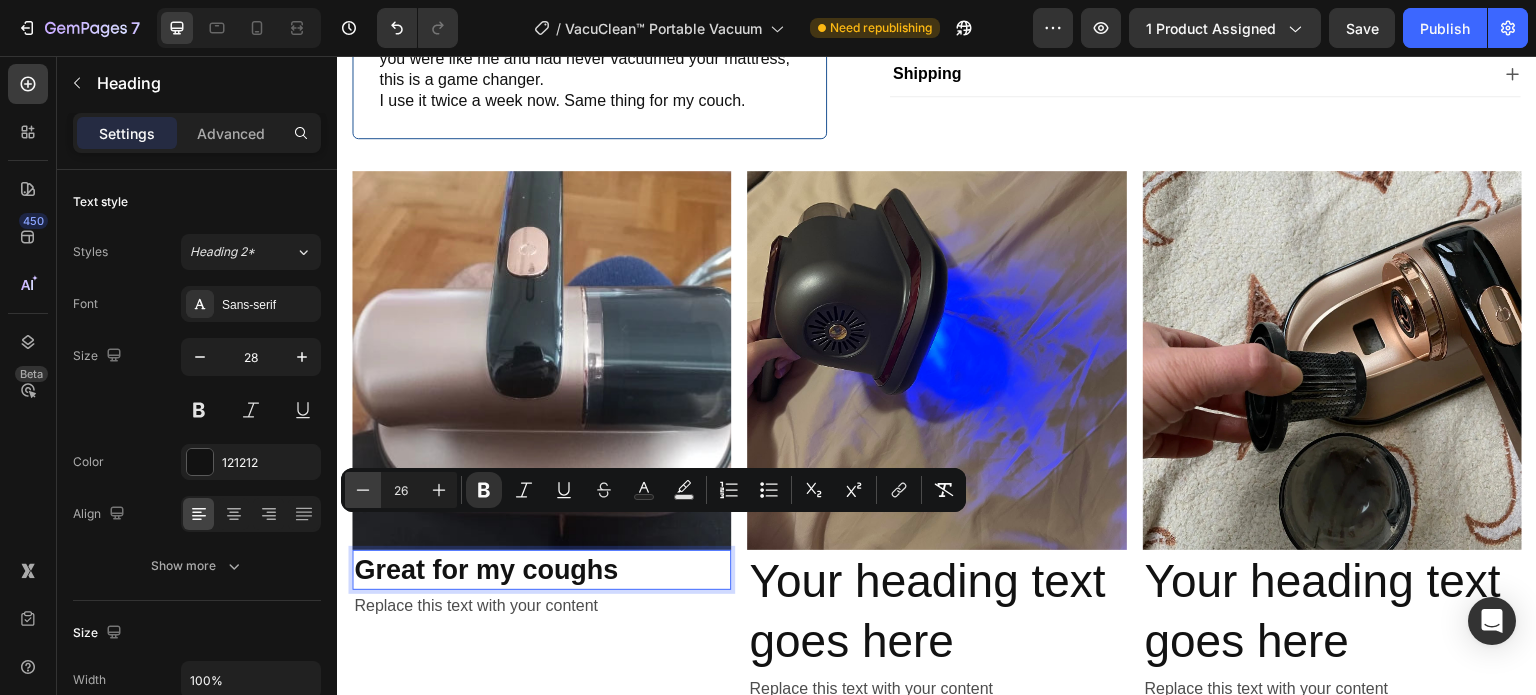 click 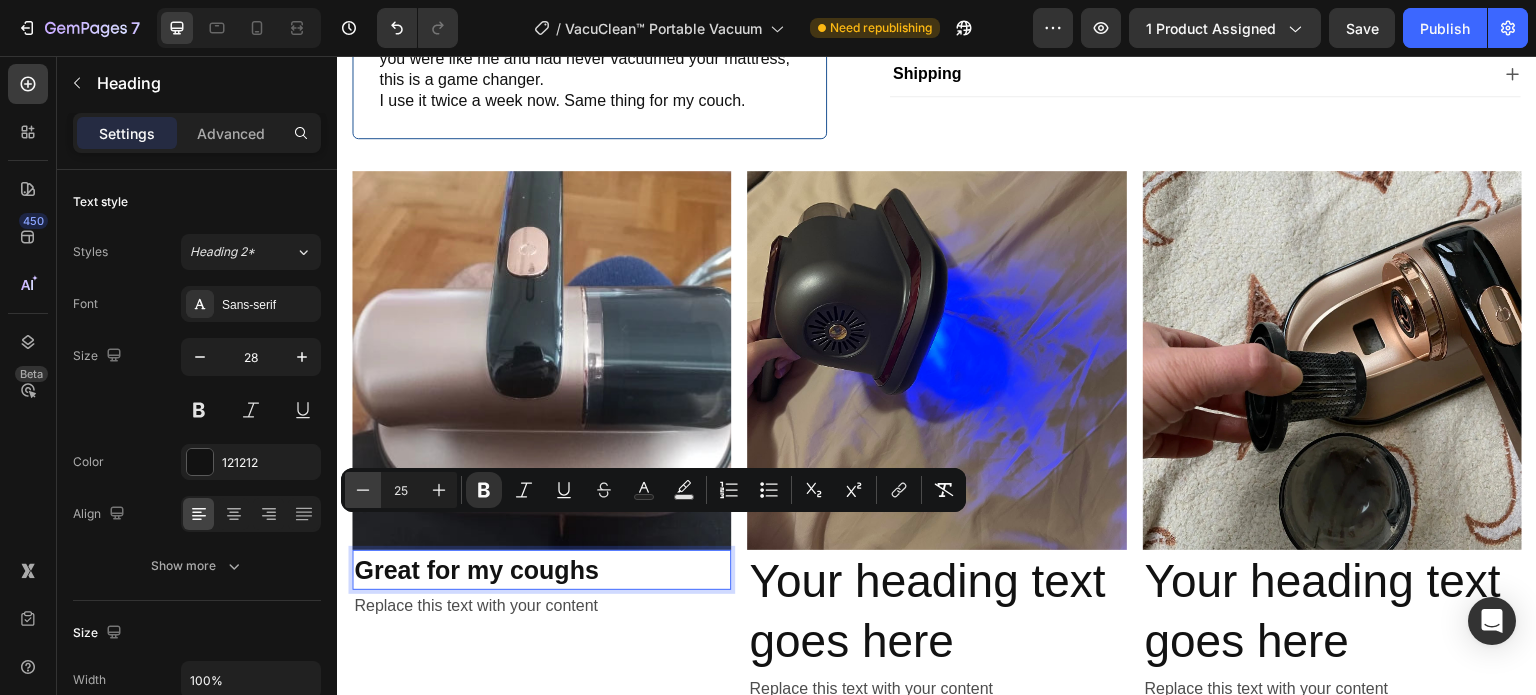 click 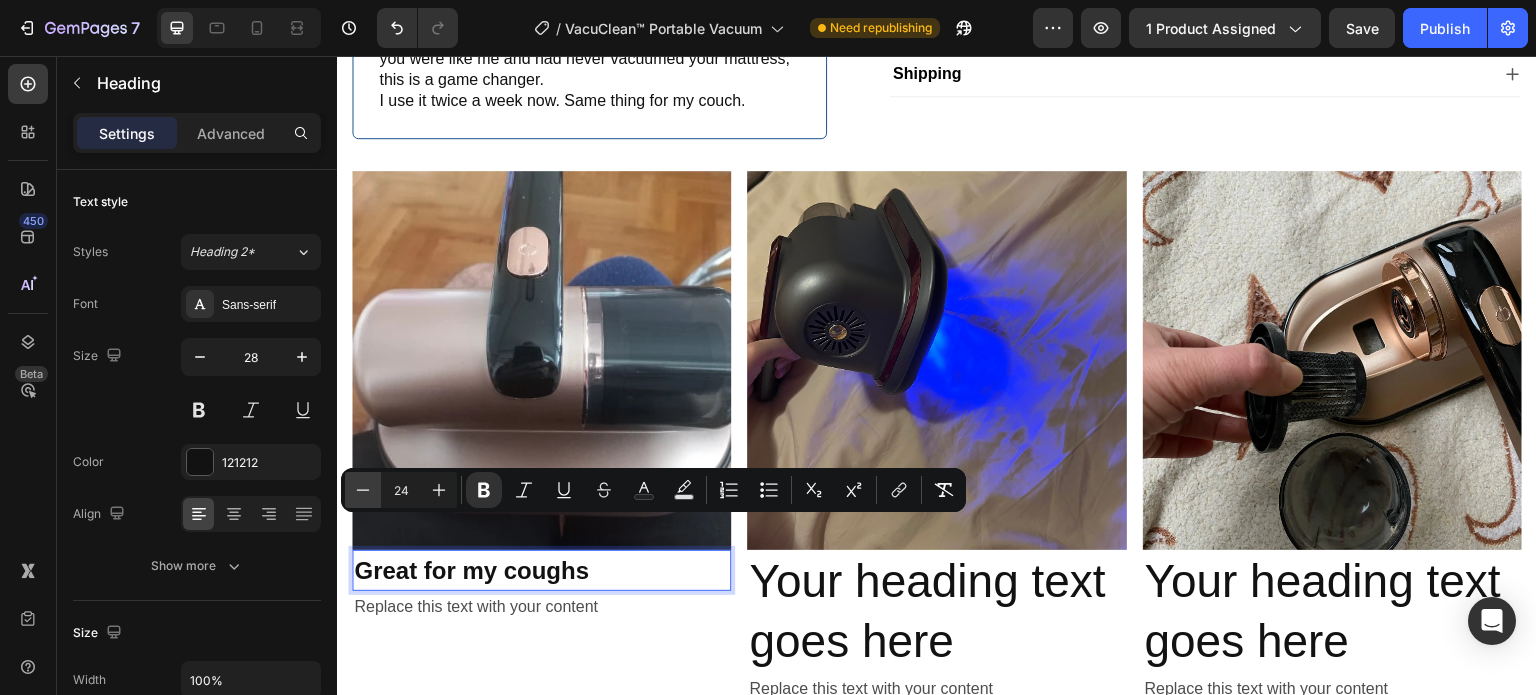click 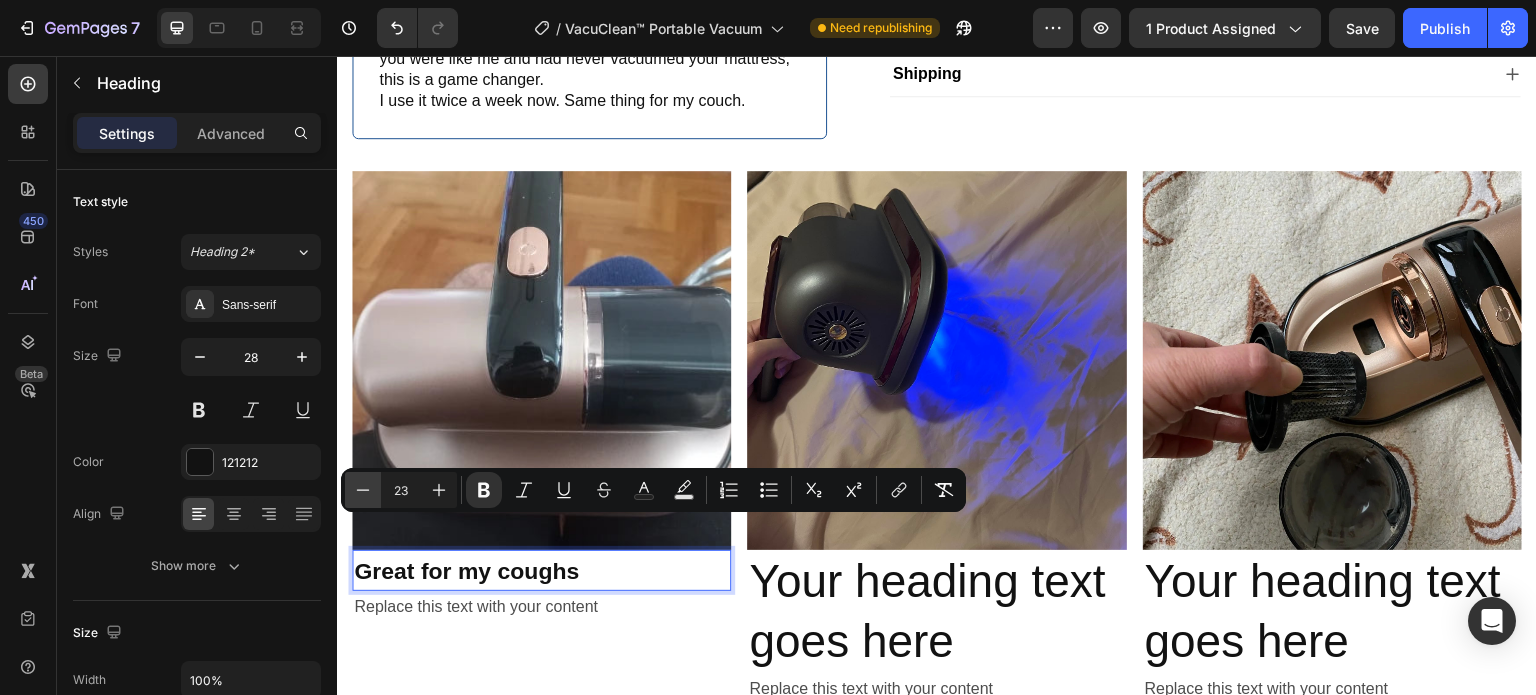 click 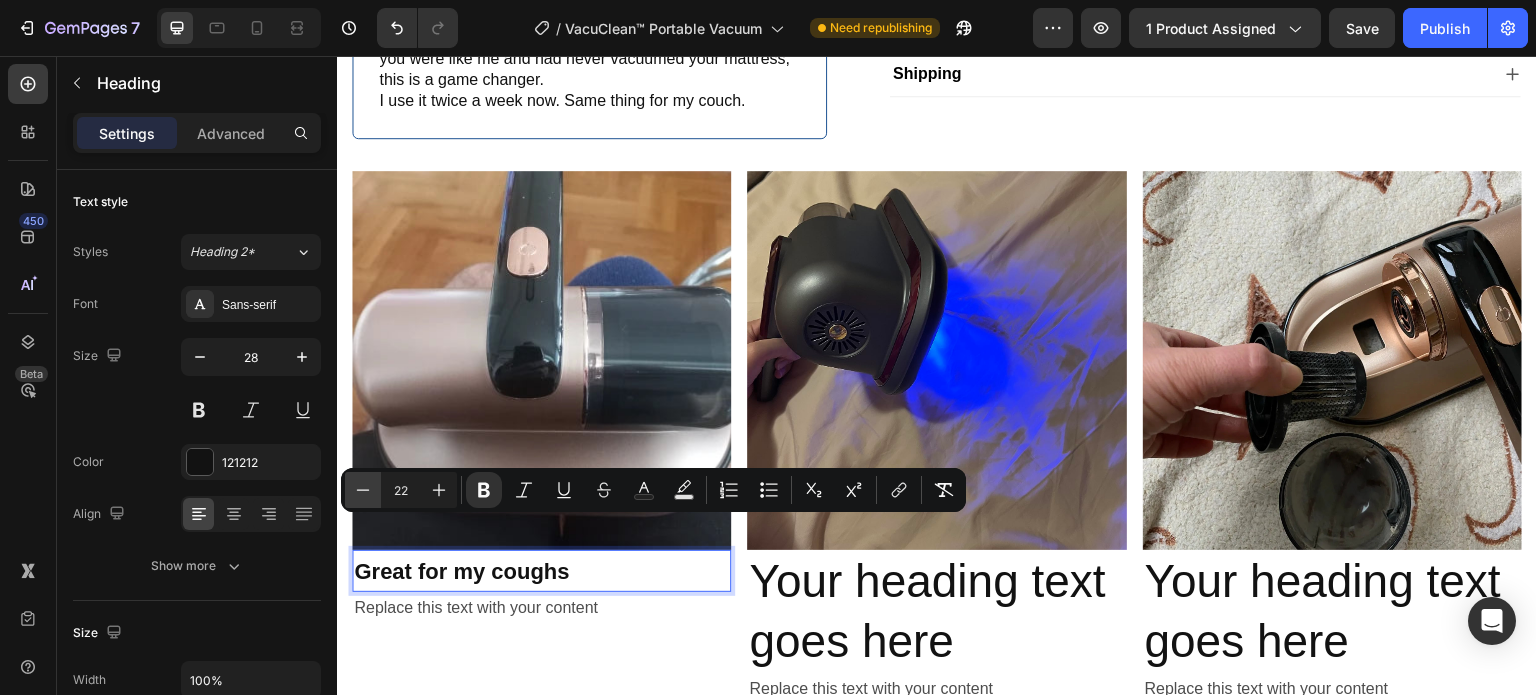 click 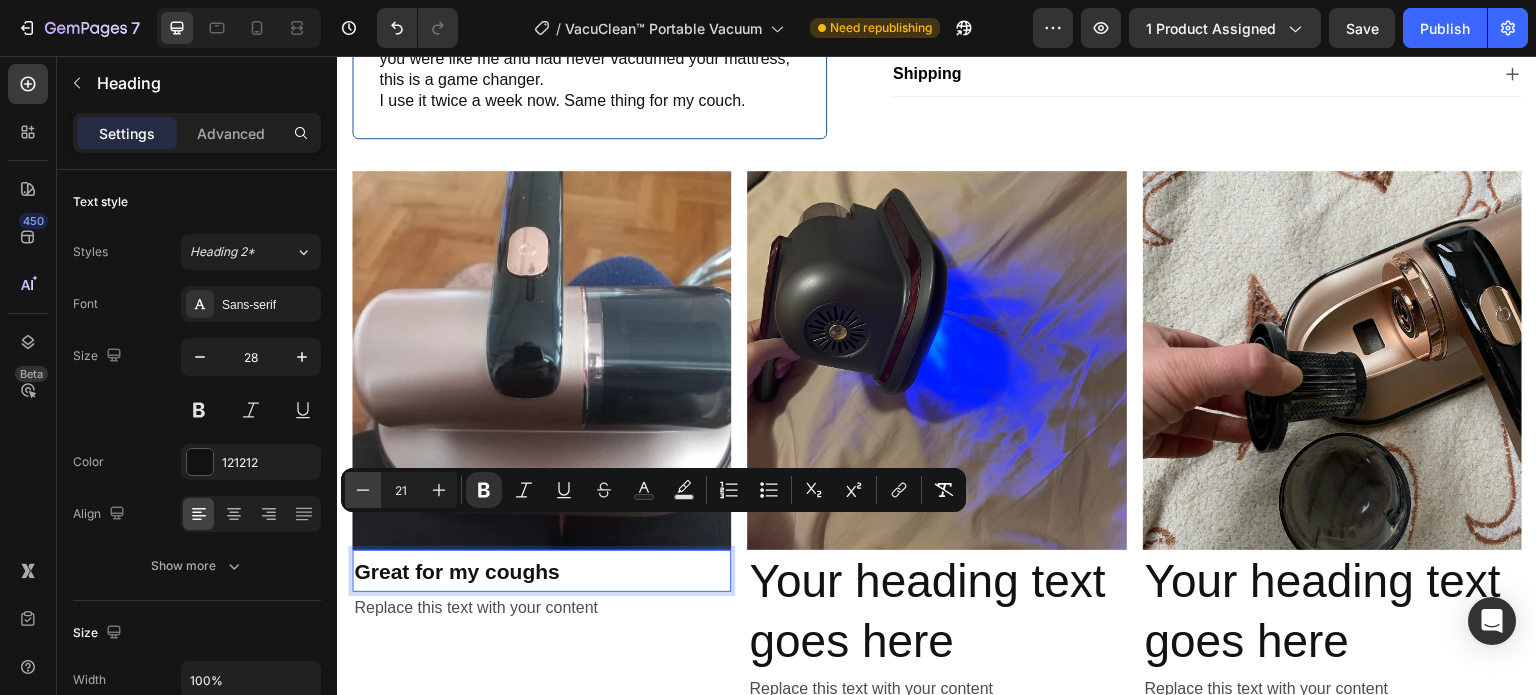 click 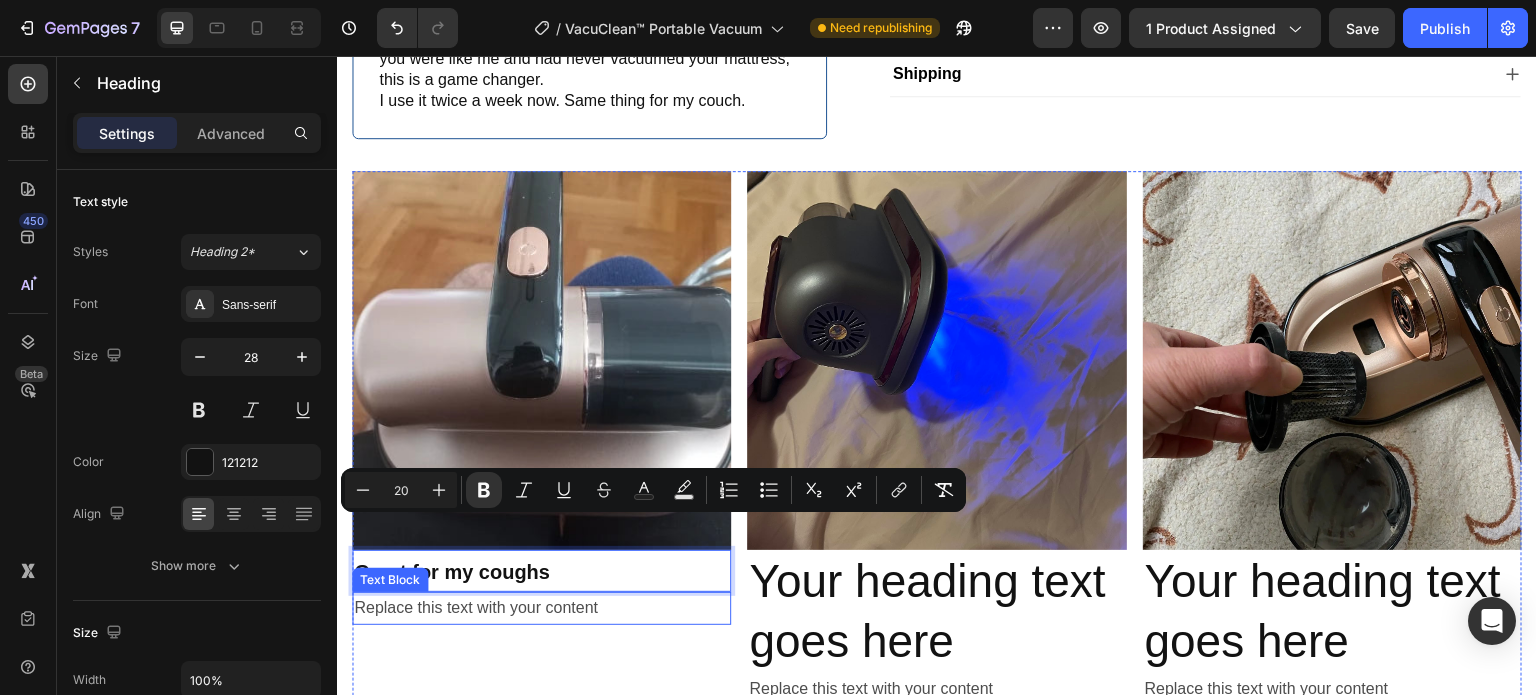 click on "Replace this text with your content" at bounding box center (541, 608) 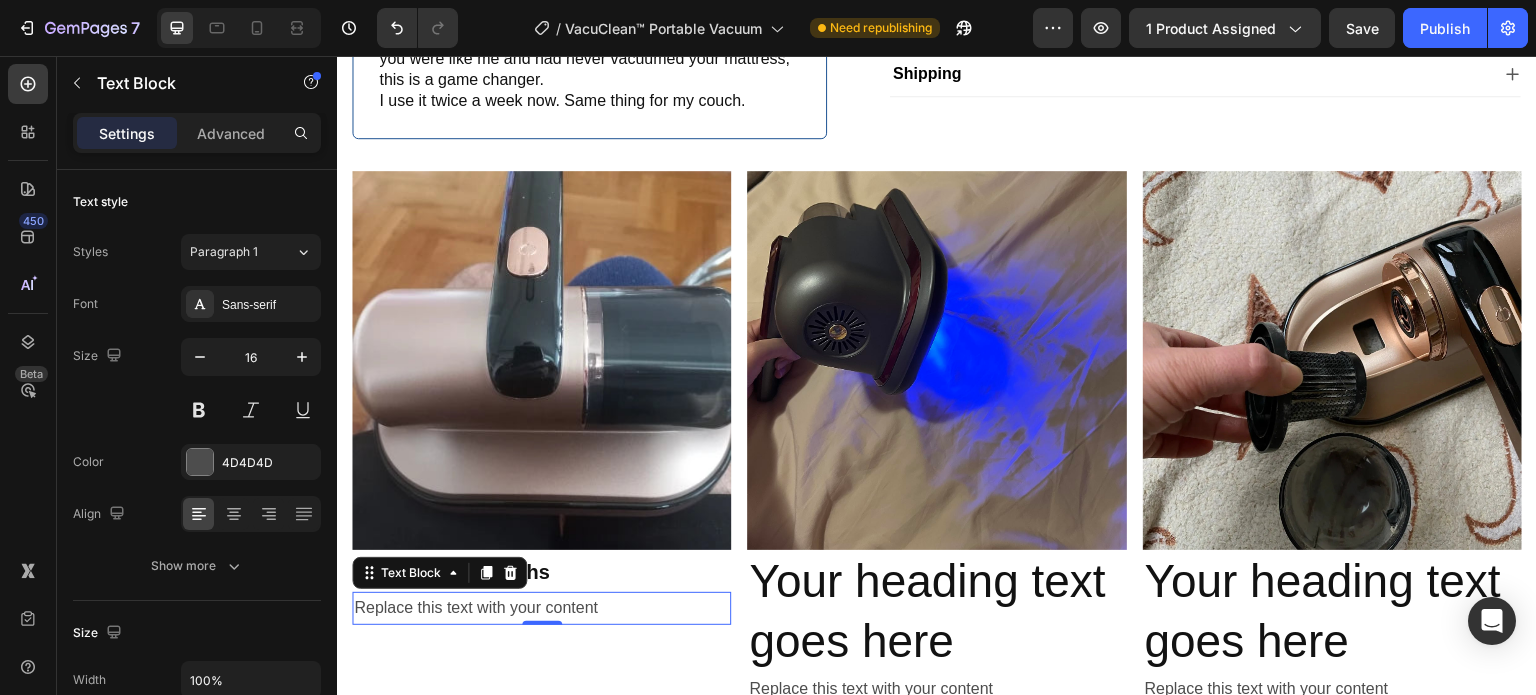 click on "Replace this text with your content" at bounding box center [541, 608] 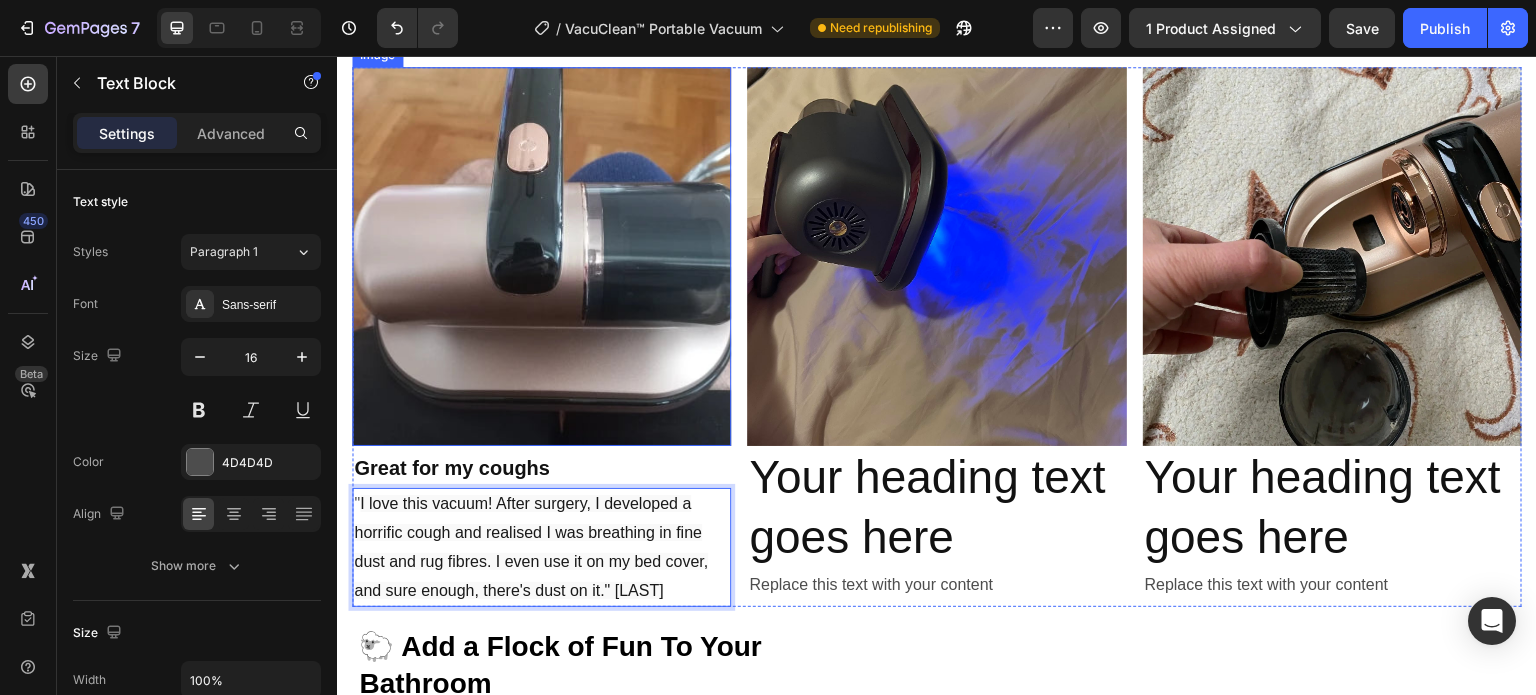 scroll, scrollTop: 979, scrollLeft: 0, axis: vertical 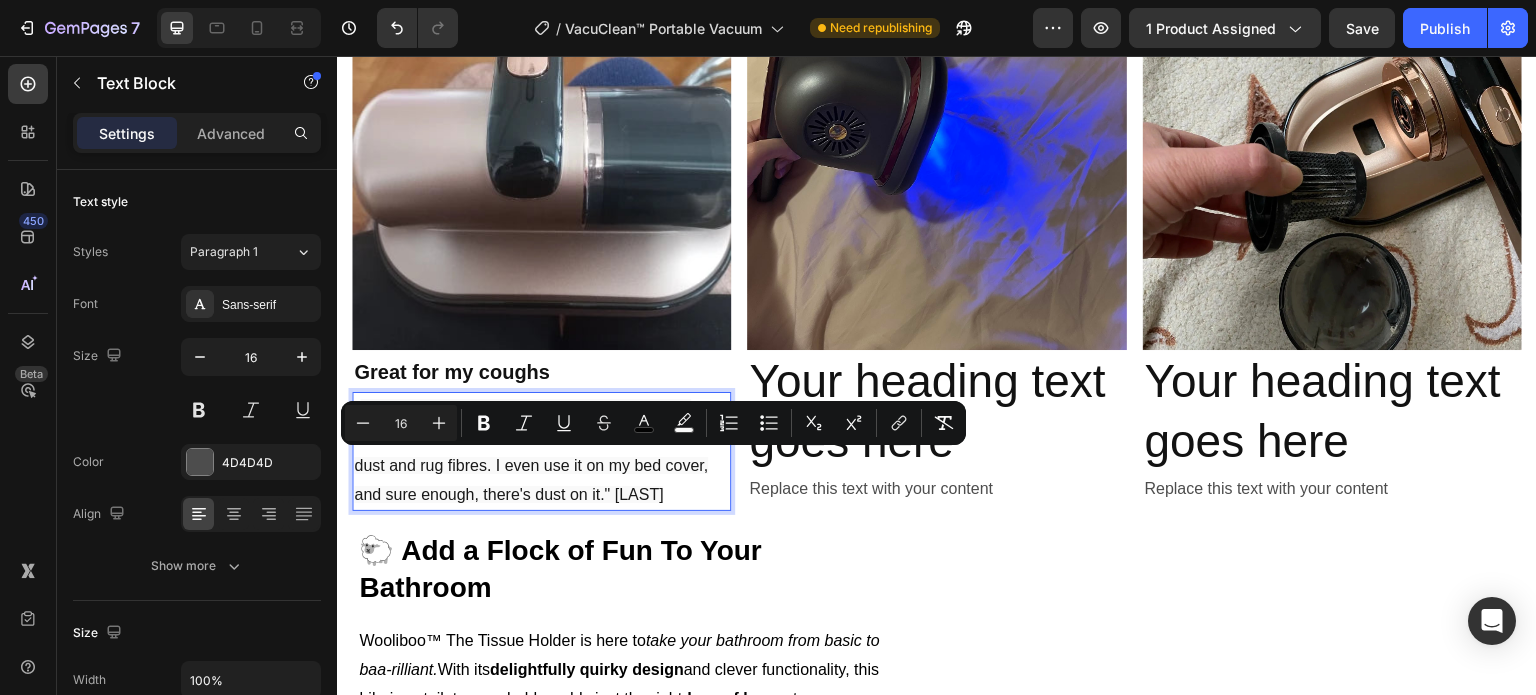 drag, startPoint x: 690, startPoint y: 460, endPoint x: 613, endPoint y: 463, distance: 77.05842 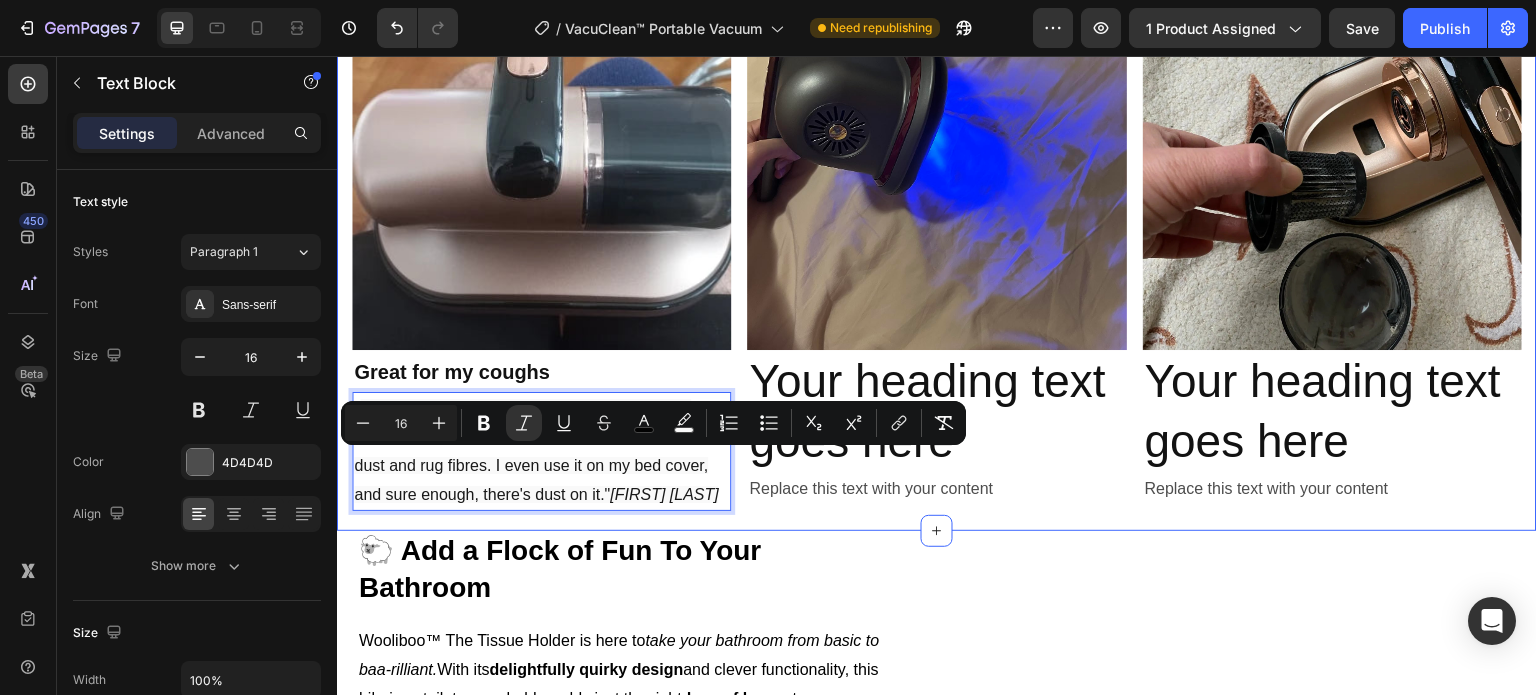 click on "100% Money-Back Guarantee Item List
30-Day Easy Returns Item List Row
Product Images Icon Icon Icon Icon Icon Icon List Zoe M. Text Block Row Verified Buyer Item List Row The amount of dust this lifted off my mattress was scary! If you were like me and had never vacuumed your mattress, this is a game changer. I use it twice a week now. Same thing for my couch. Text Block Row Icon Icon Icon Icon Icon Icon List 3,690 Reviews Text Block
Row VacuClean™ Portable Vacuum Product Title $64.99 Product Price Product Price $162.49 Product Price Product Price 60% OFF Discount Tag Row Instantly eliminate mountains of allergy-triggering dust and germs trapped in your bed. Text Block 🦠 Destroys 99.7% of mites and germs Text Block 😮‍💨 Reduces allergy symptoms Text Block 😴 Peaceful sleep on a truly clean bed Text Block 🛋️ Gentle on all fabrics Text Block Kaching Bundles Kaching Bundles
Ships within 1-2 days." at bounding box center (937, -176) 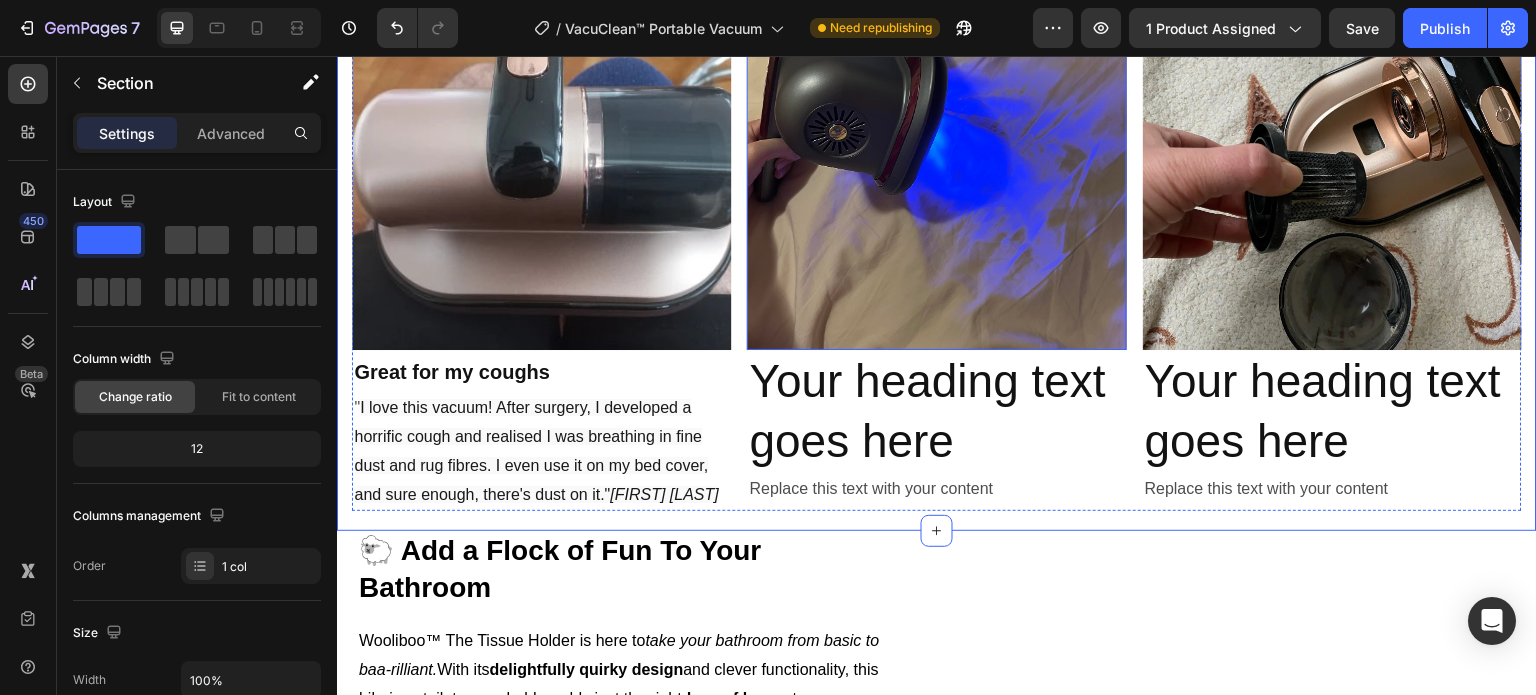 click on "Your heading text goes here" at bounding box center [936, 412] 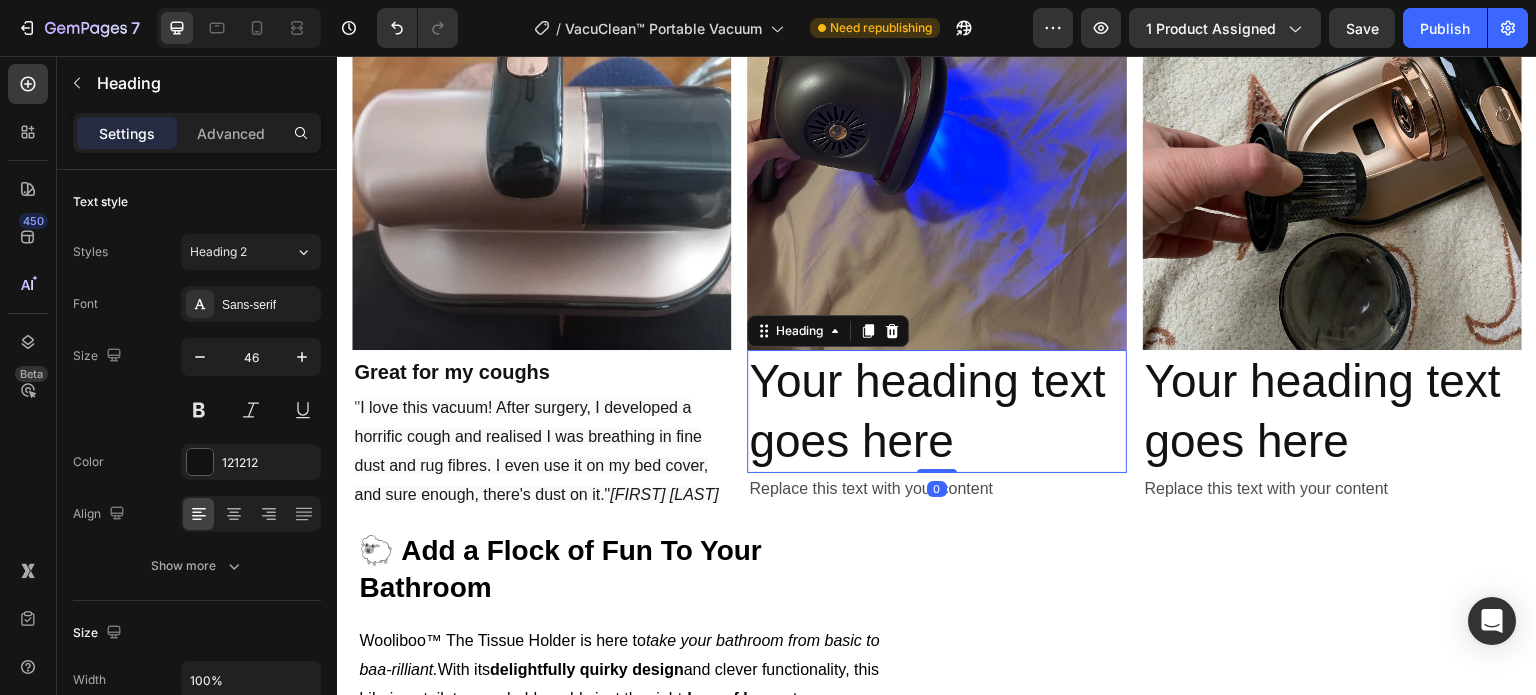 click on "Your heading text goes here" at bounding box center [936, 412] 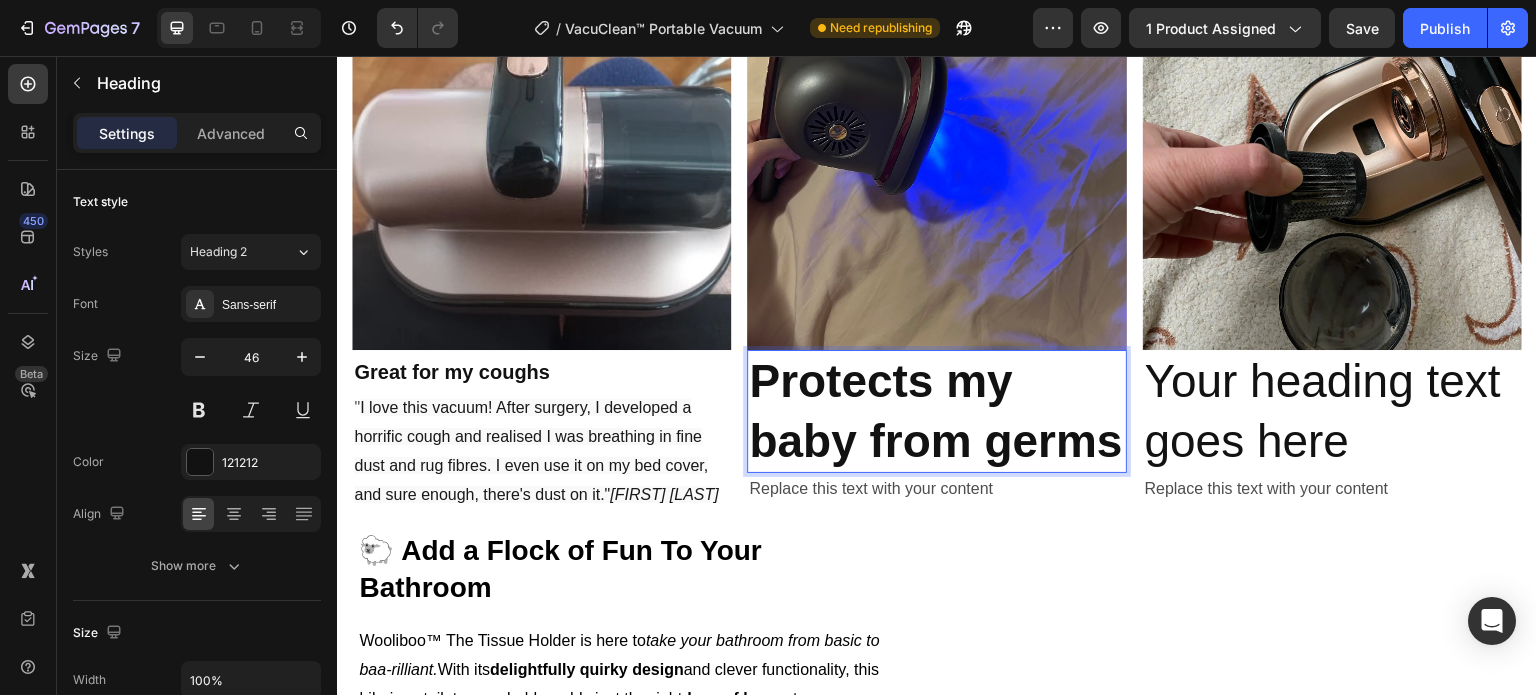 click on "Protects my baby from germs" at bounding box center [935, 411] 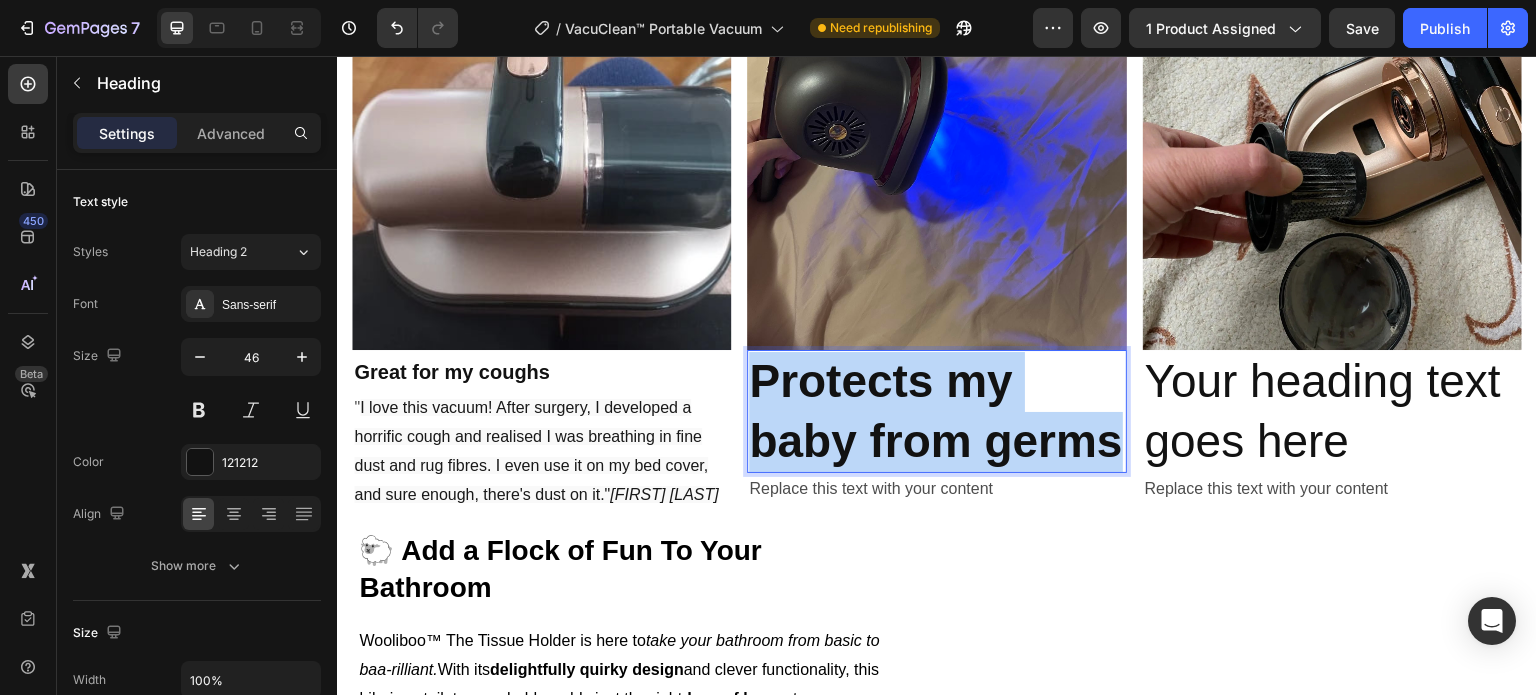 click on "Protects my baby from germs" at bounding box center [936, 412] 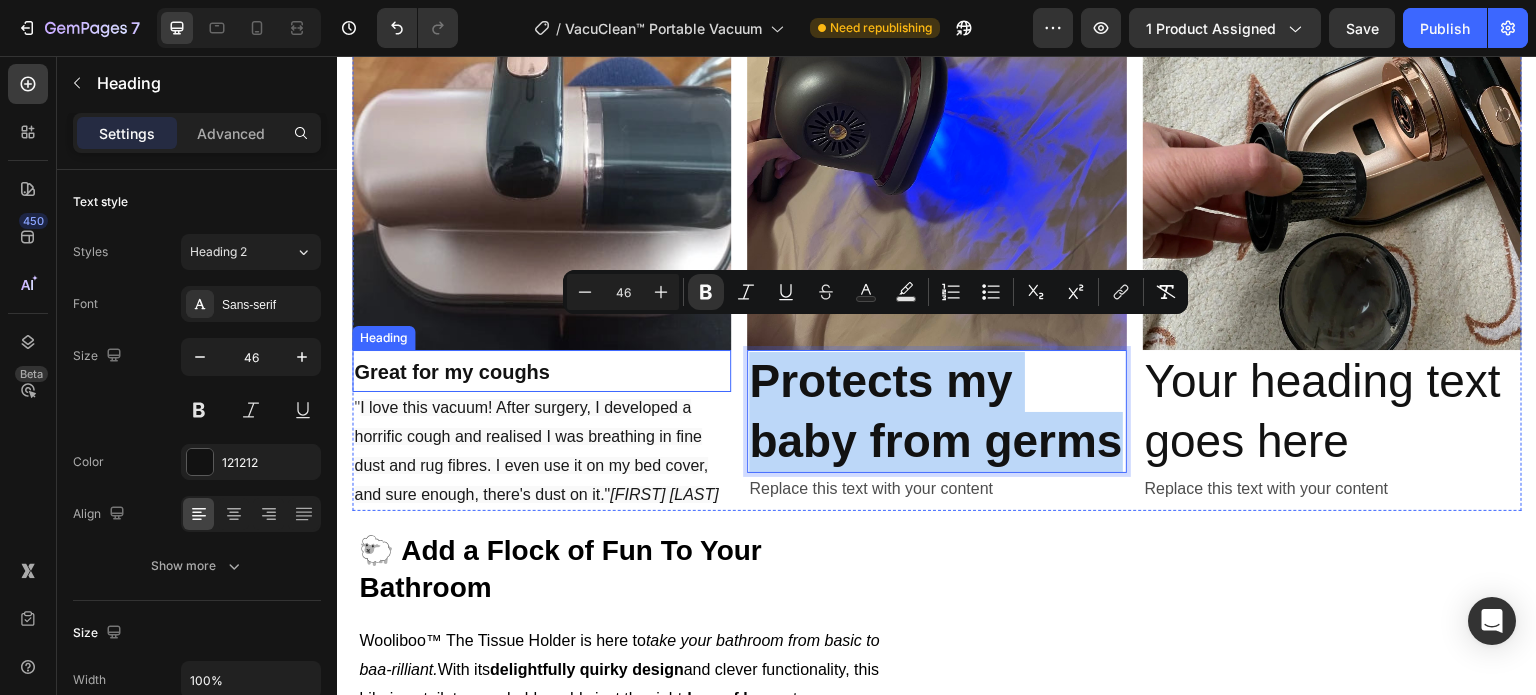 click on "Great for my coughs" at bounding box center [452, 372] 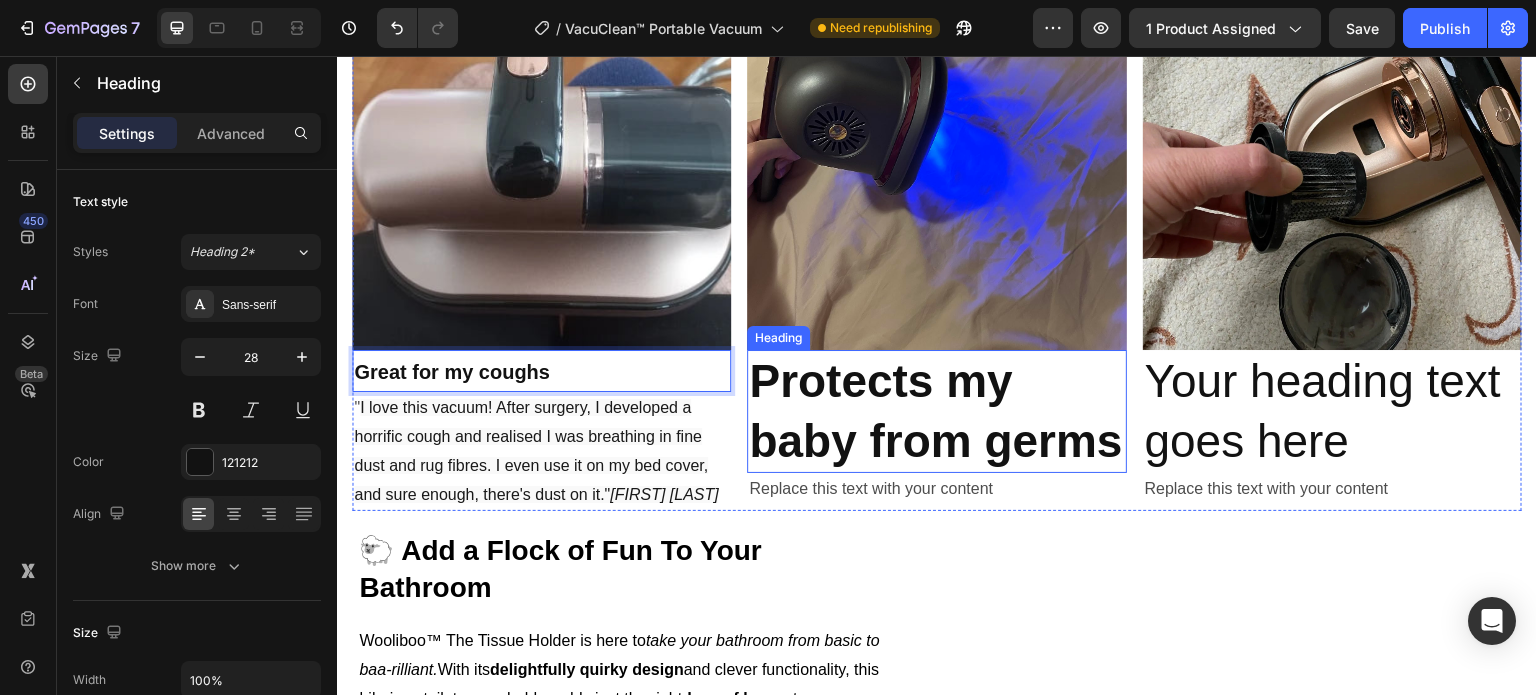 click on "Protects my baby from germs" at bounding box center [935, 411] 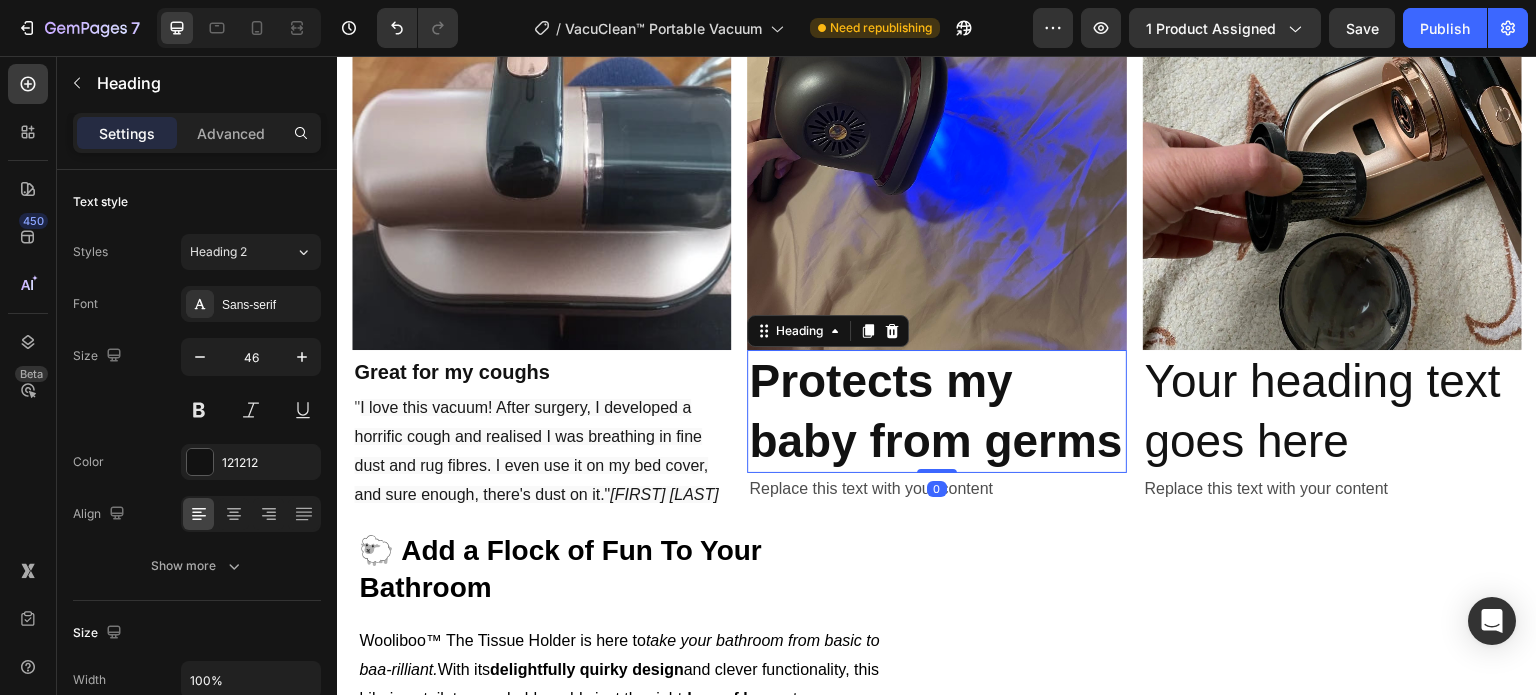 click on "Protects my baby from germs" at bounding box center (935, 411) 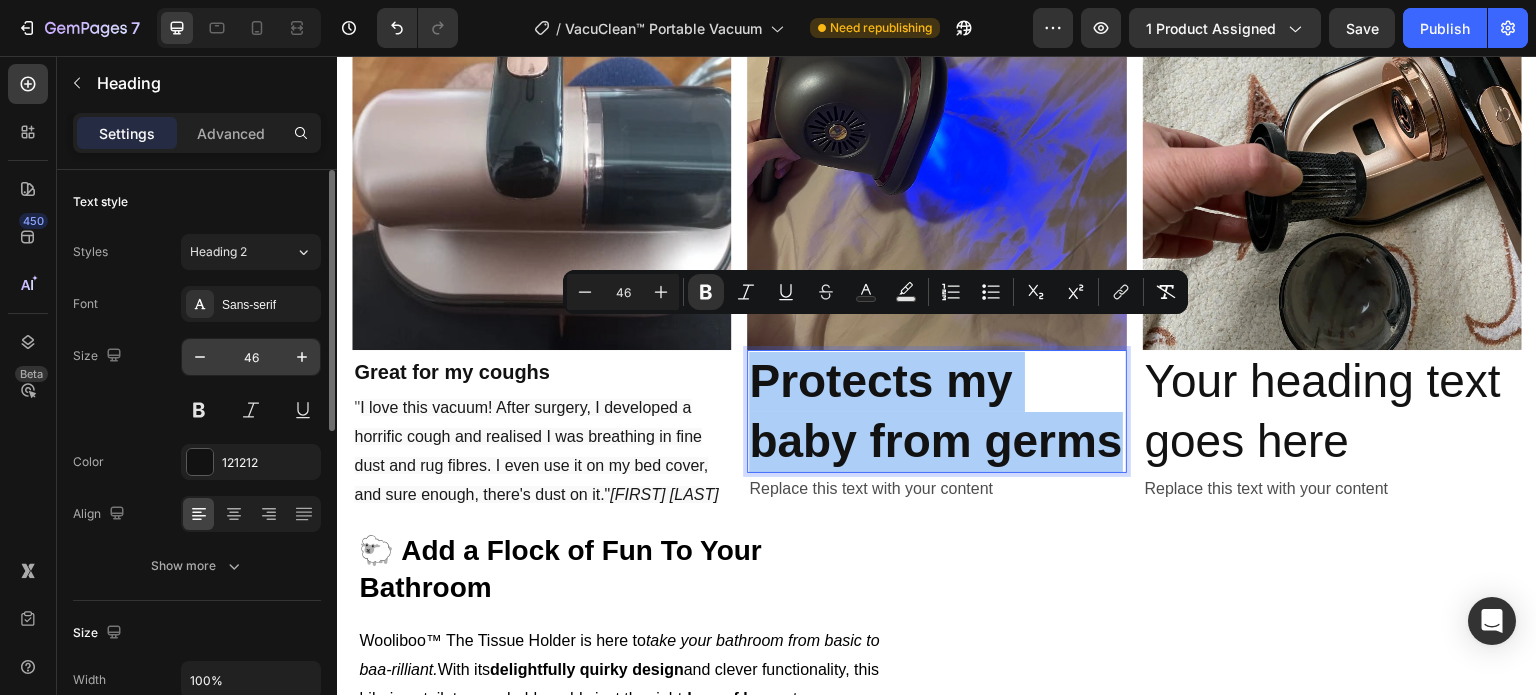 click on "46" at bounding box center [251, 357] 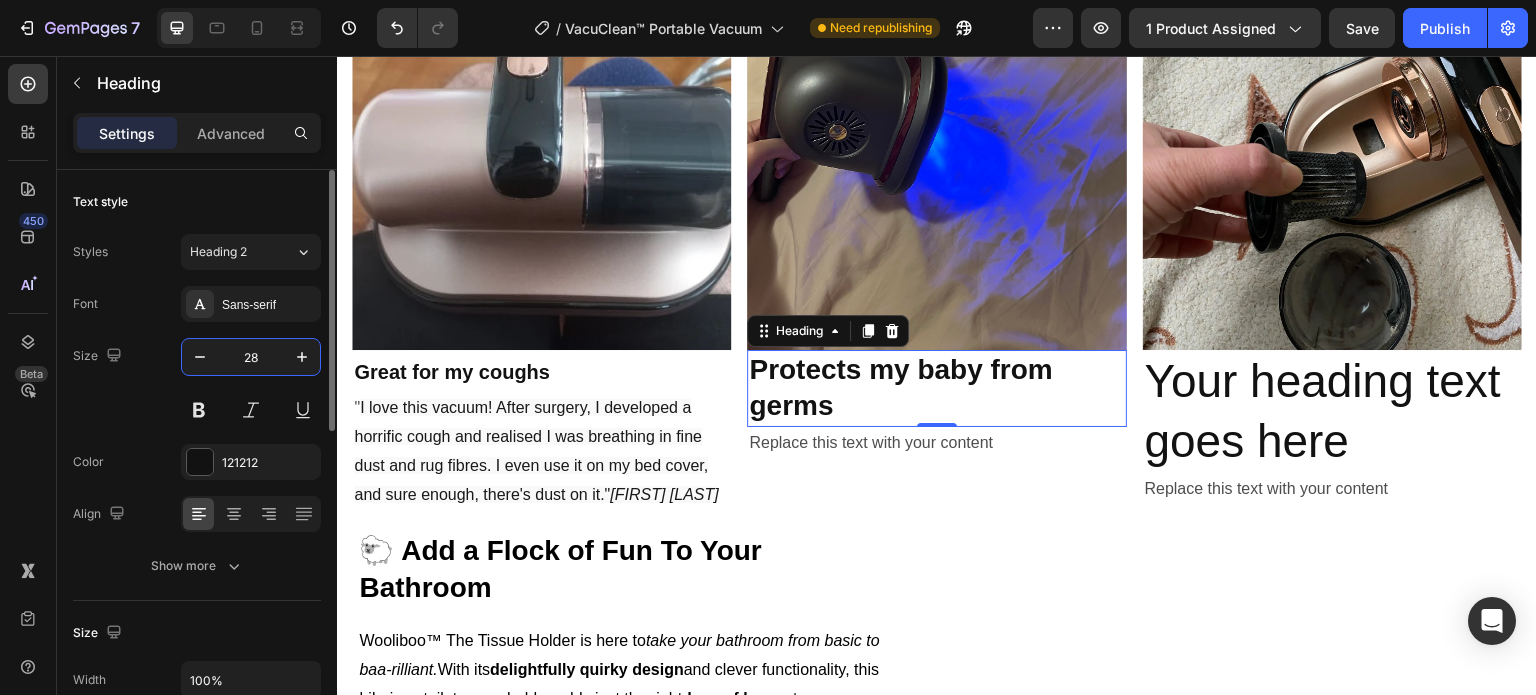 type on "28" 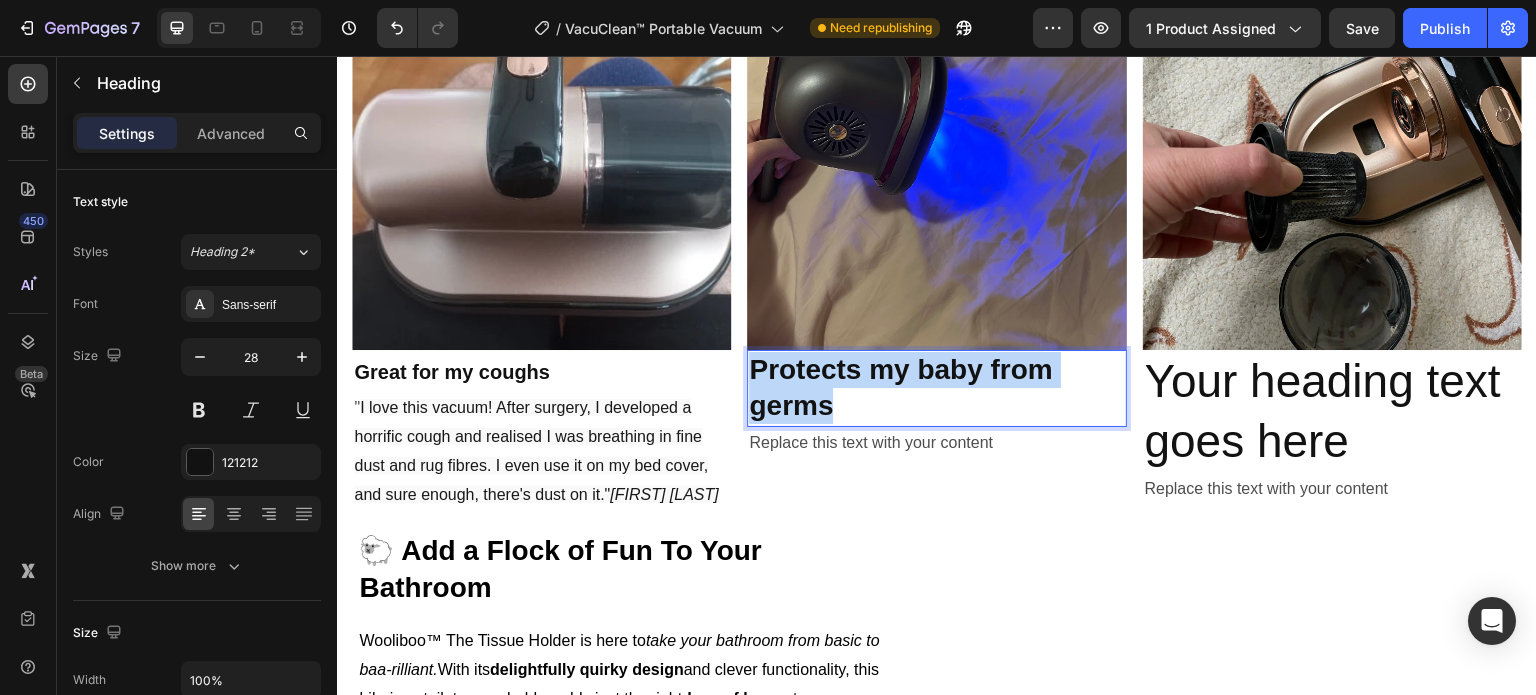 click on "Protects my baby from germs" at bounding box center [900, 387] 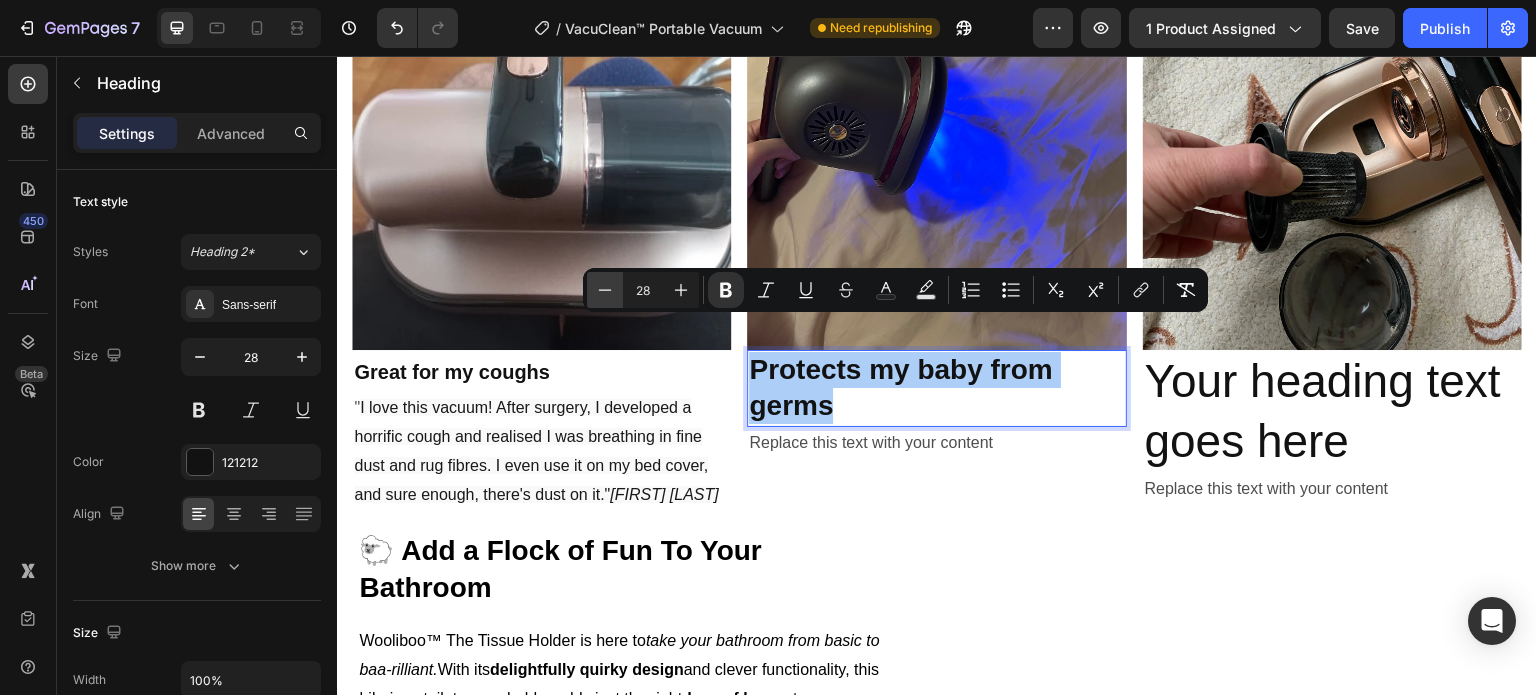 click 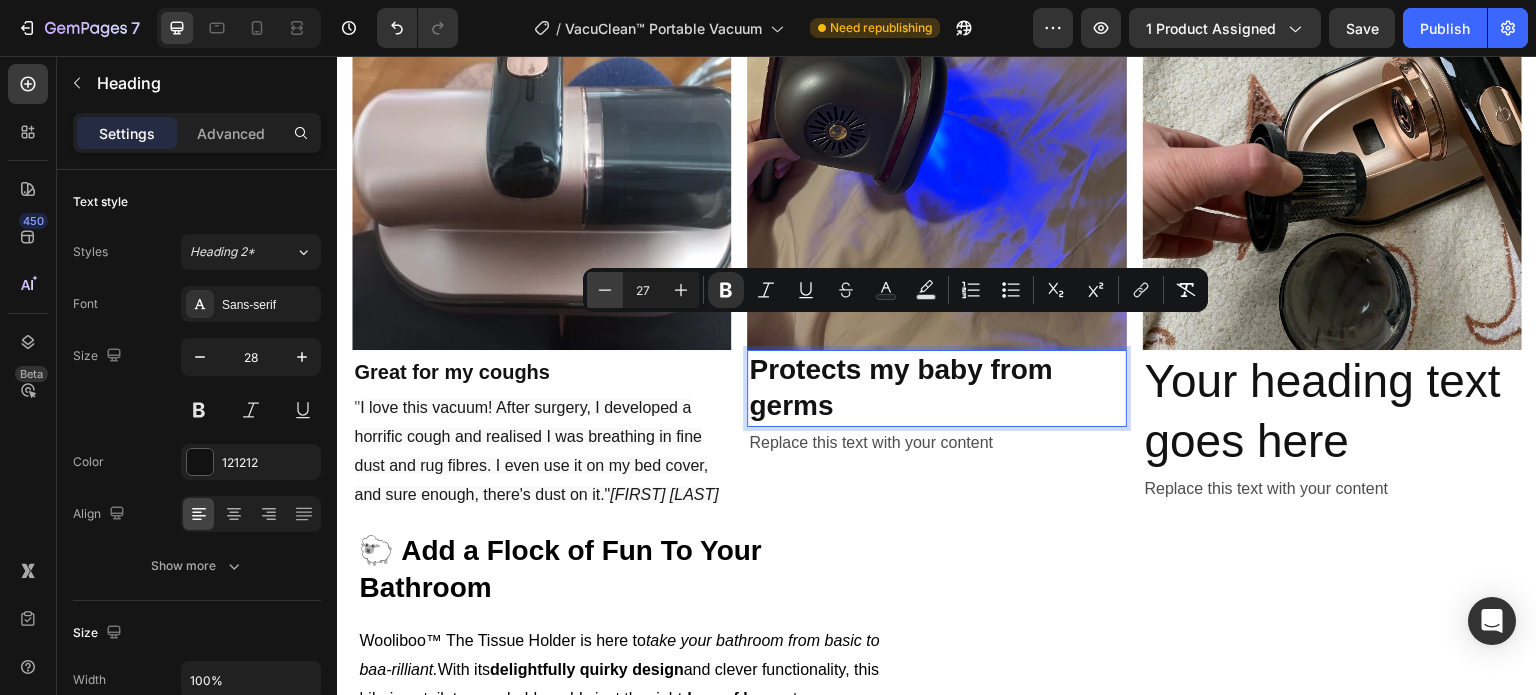 click 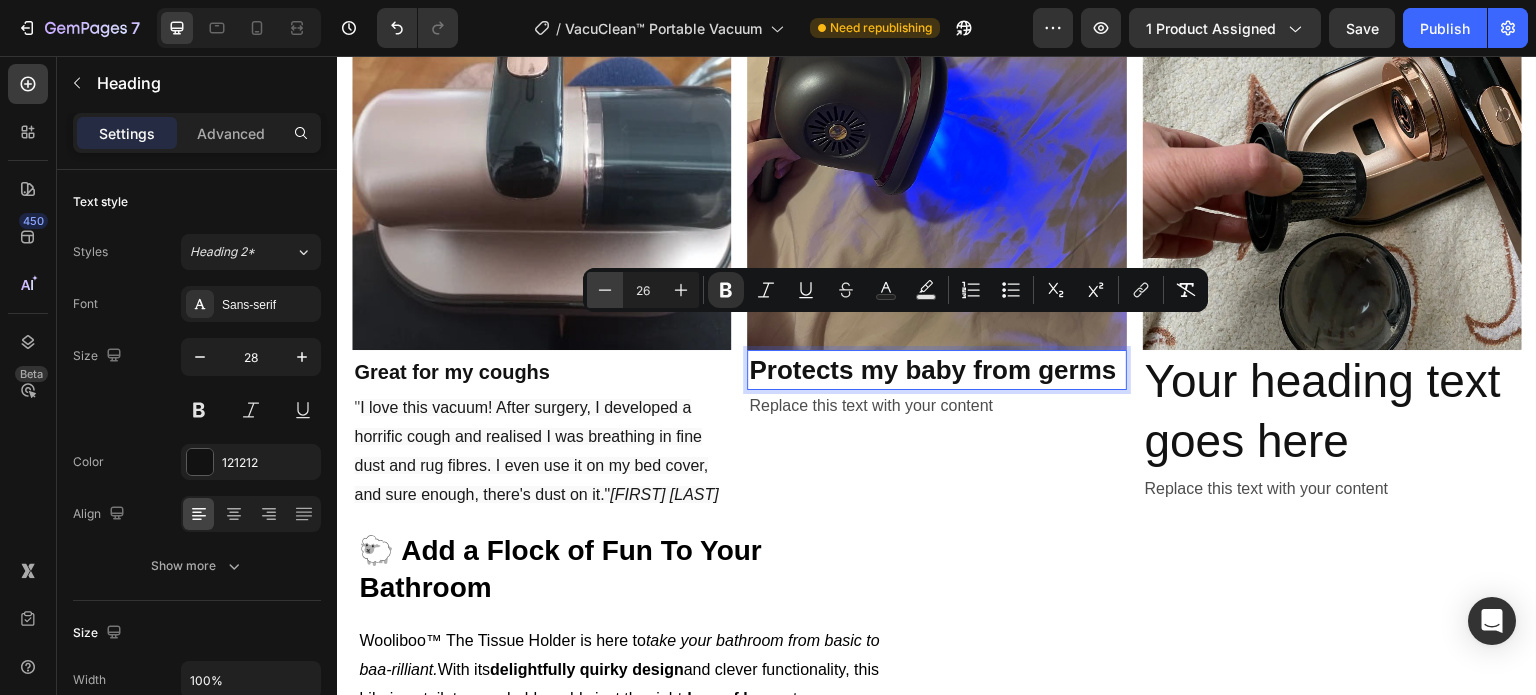click 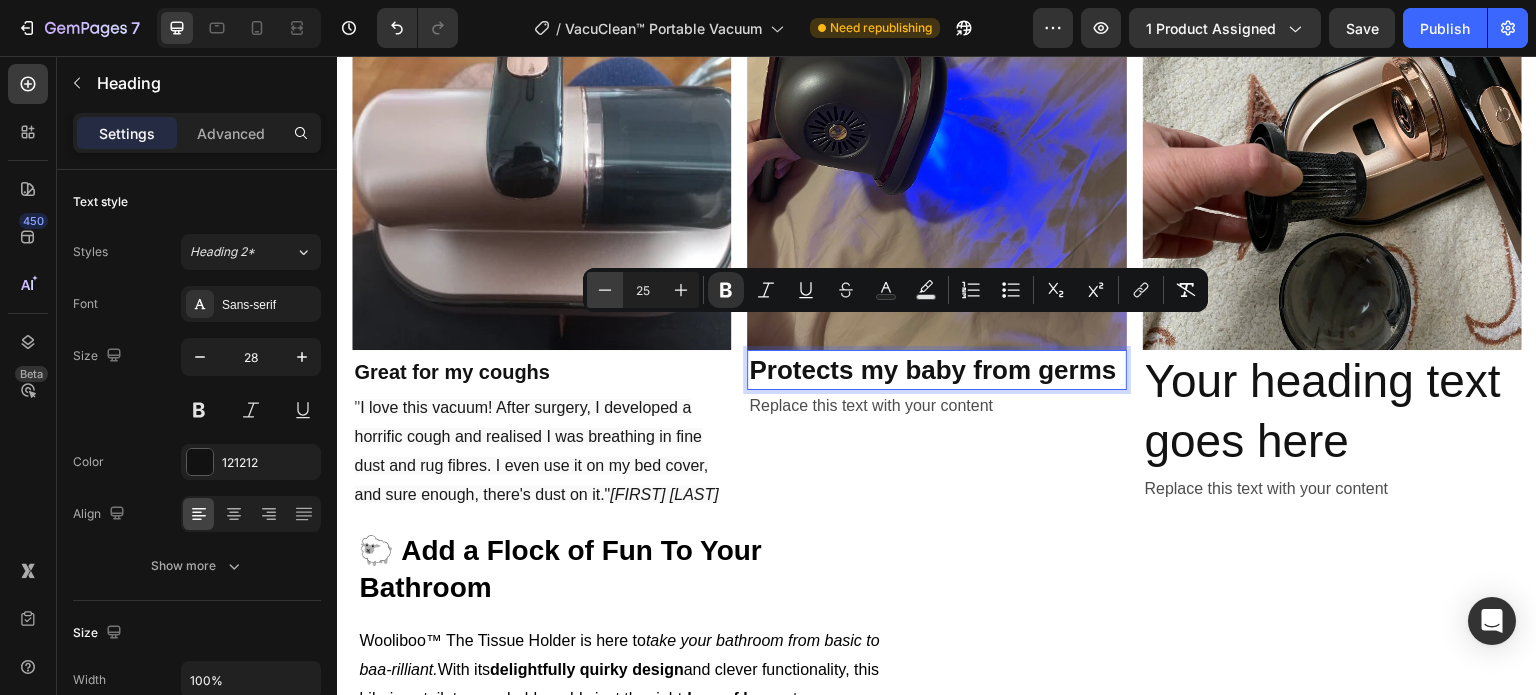 click 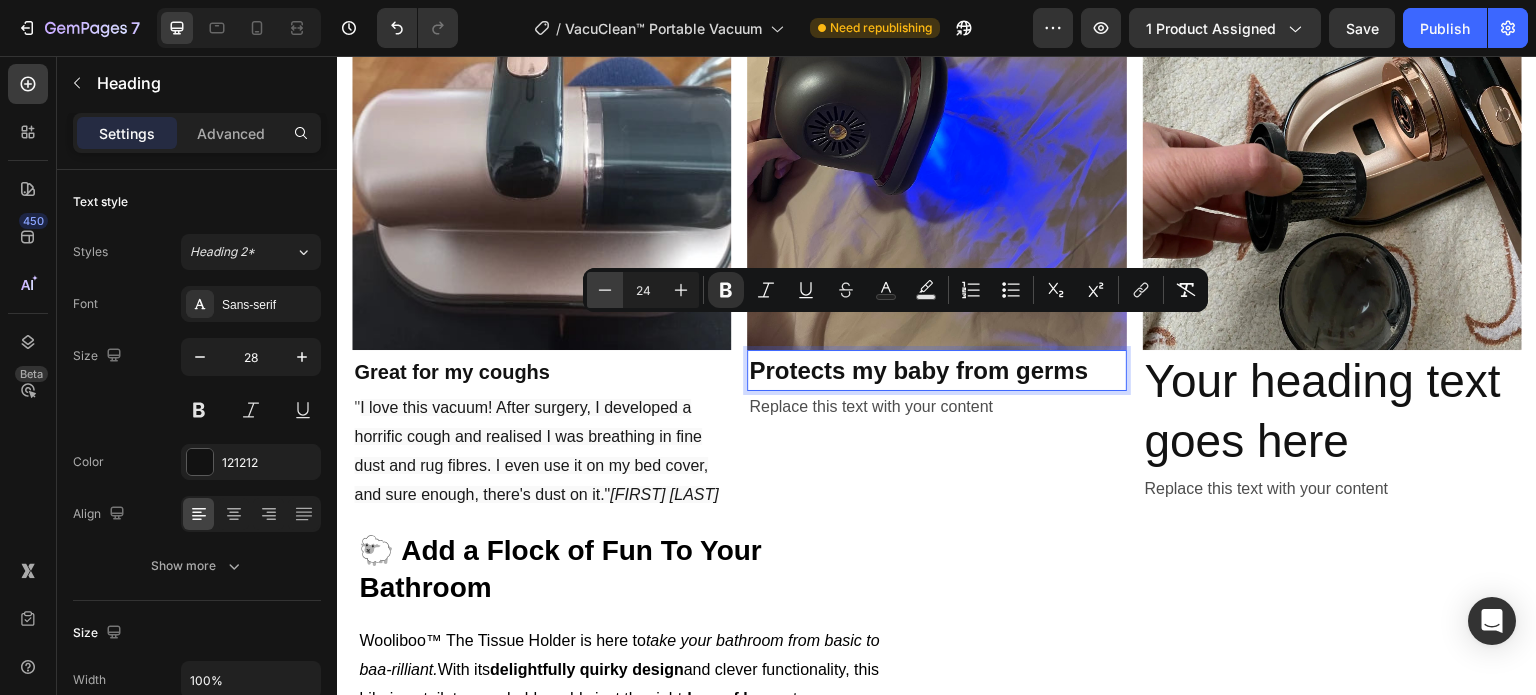 click 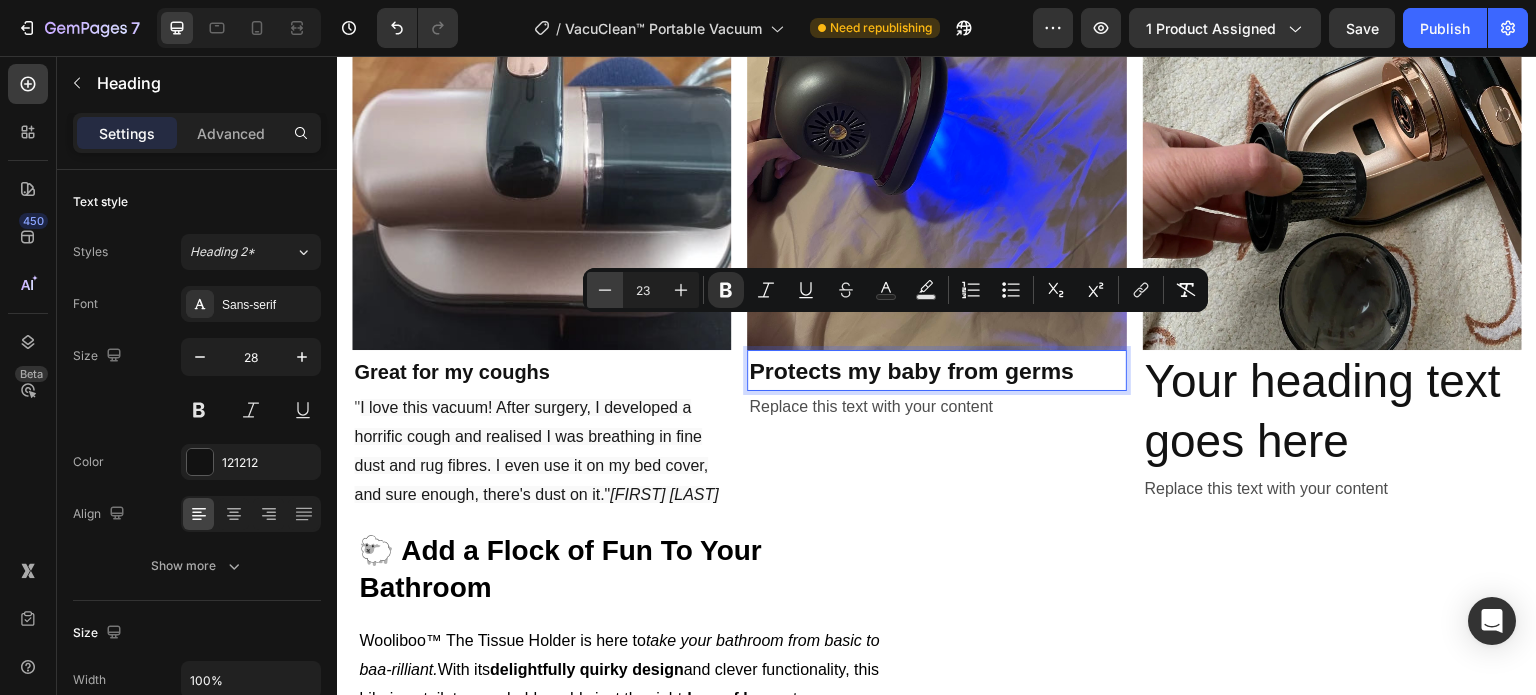 click 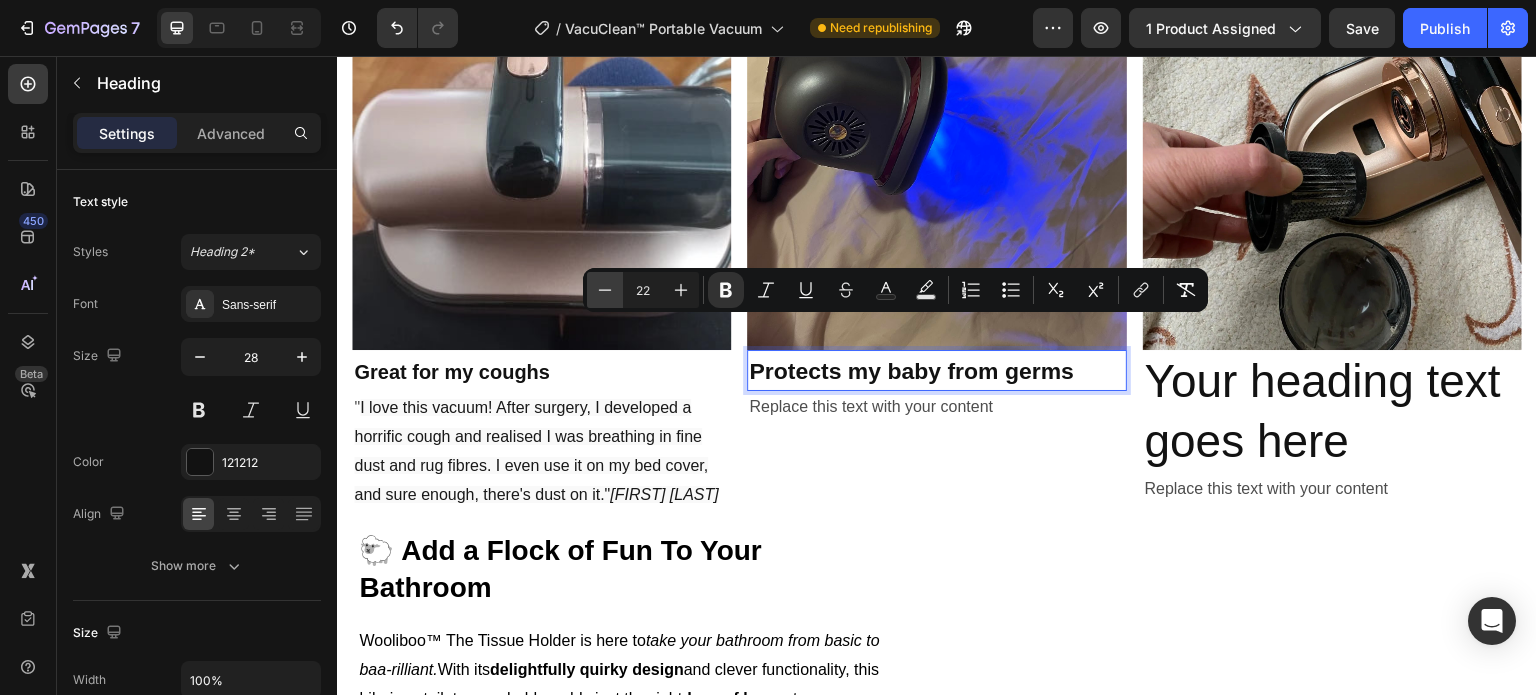 click 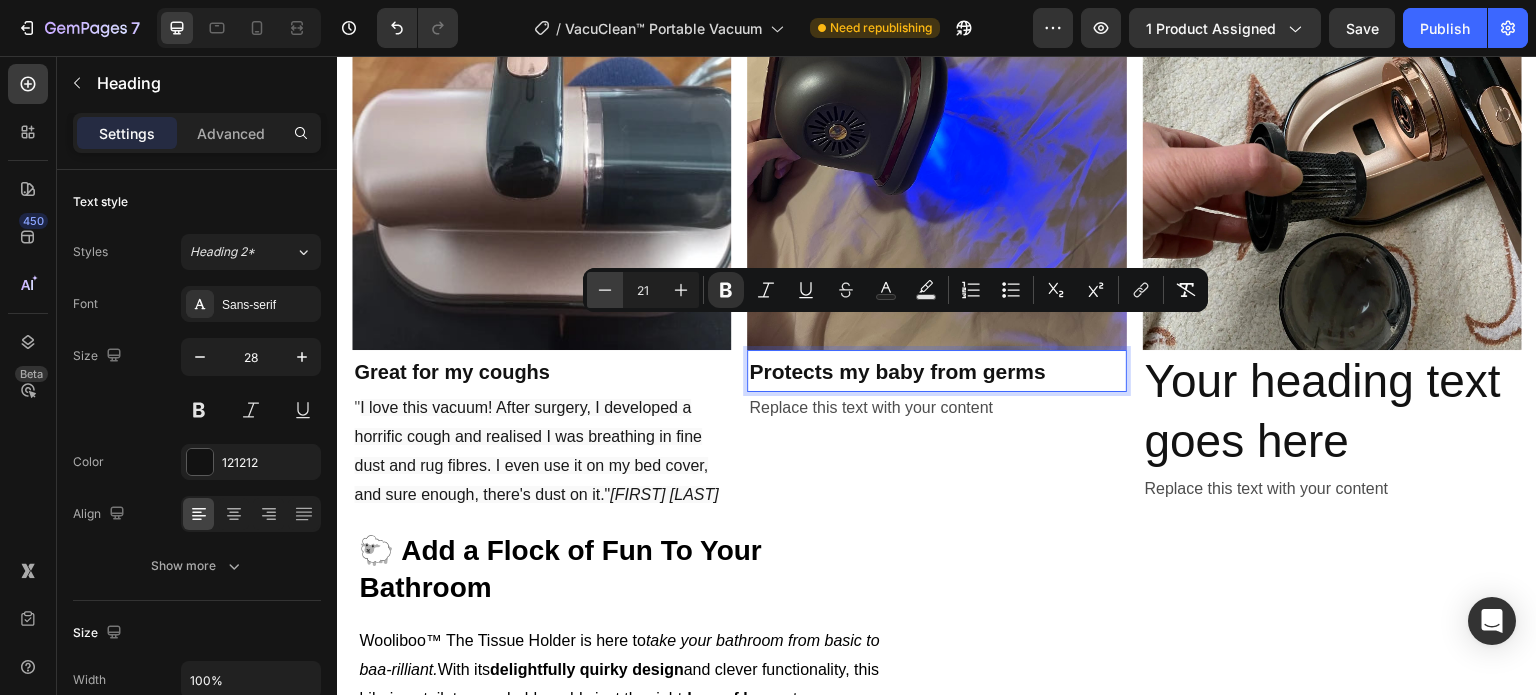 click 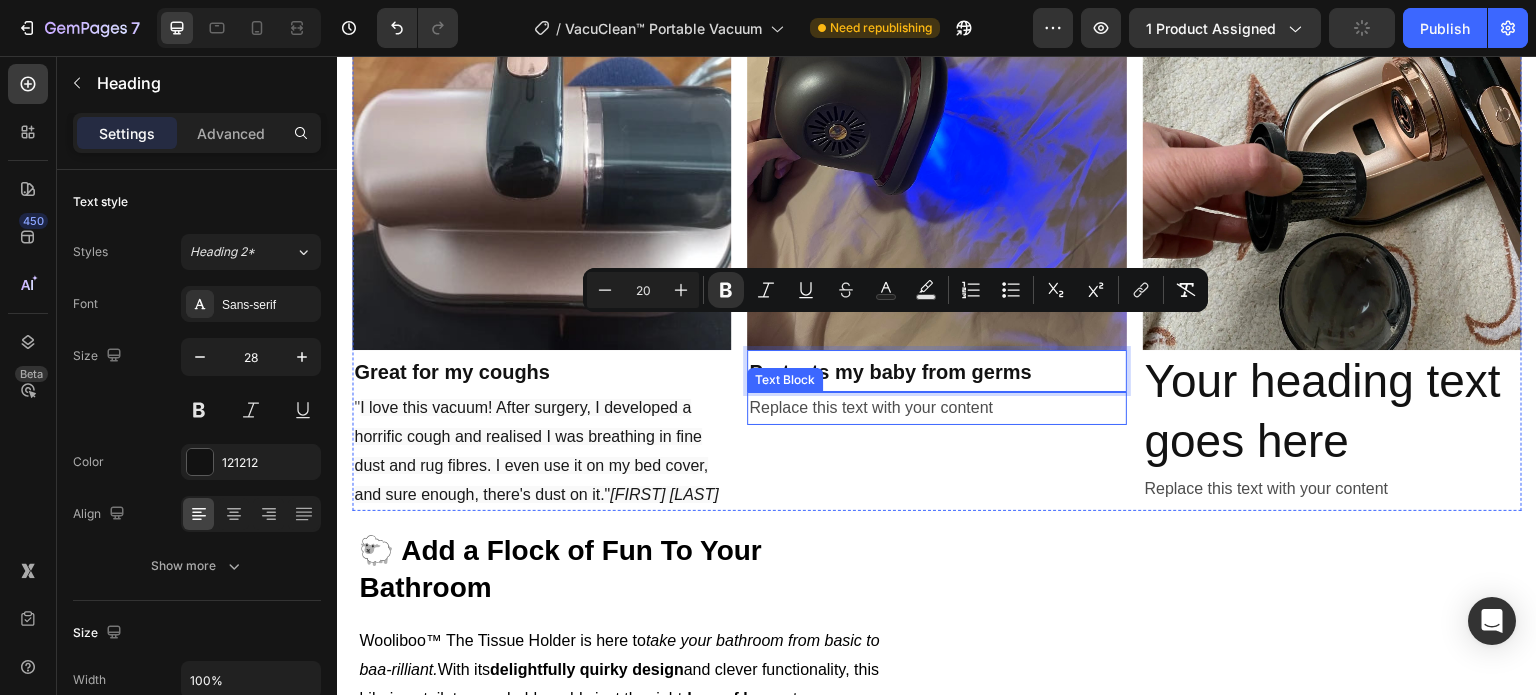 click on "Replace this text with your content" at bounding box center (936, 408) 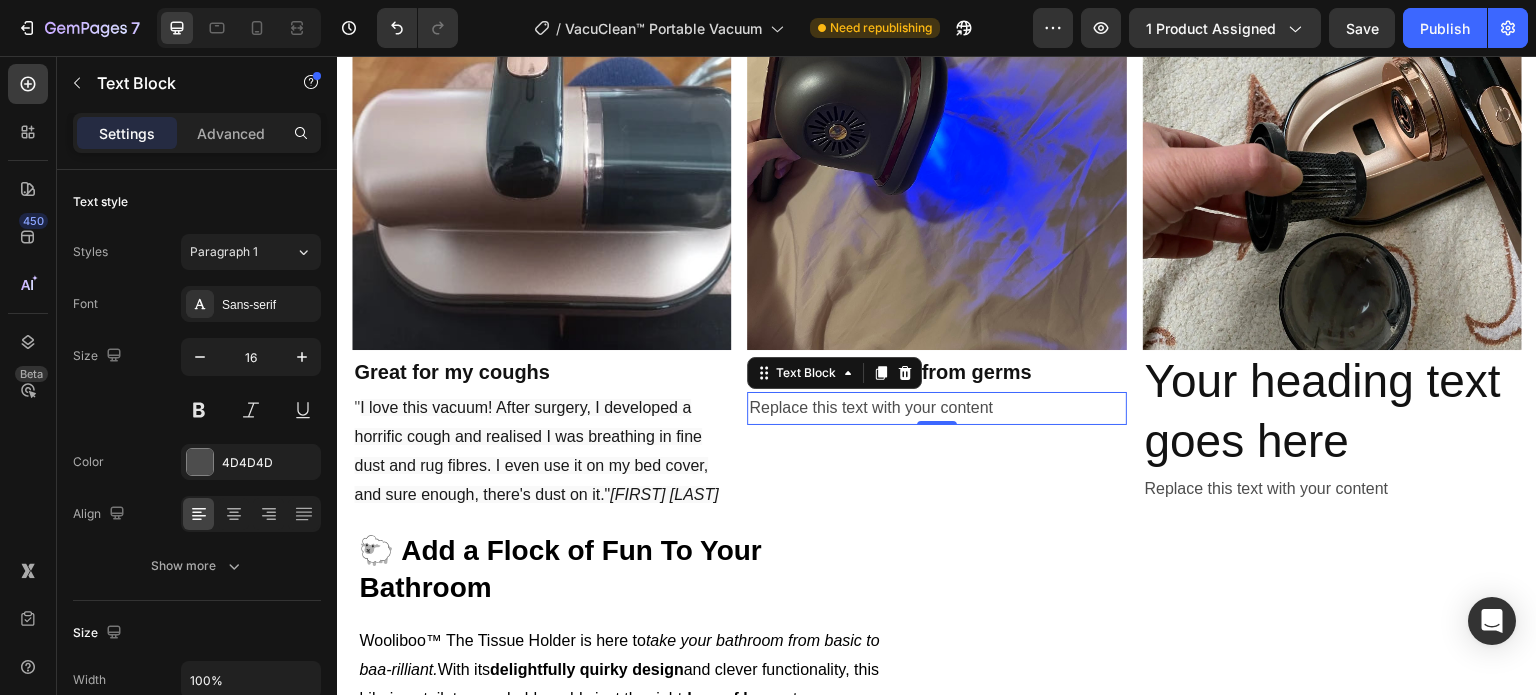 click on "Replace this text with your content" at bounding box center [936, 408] 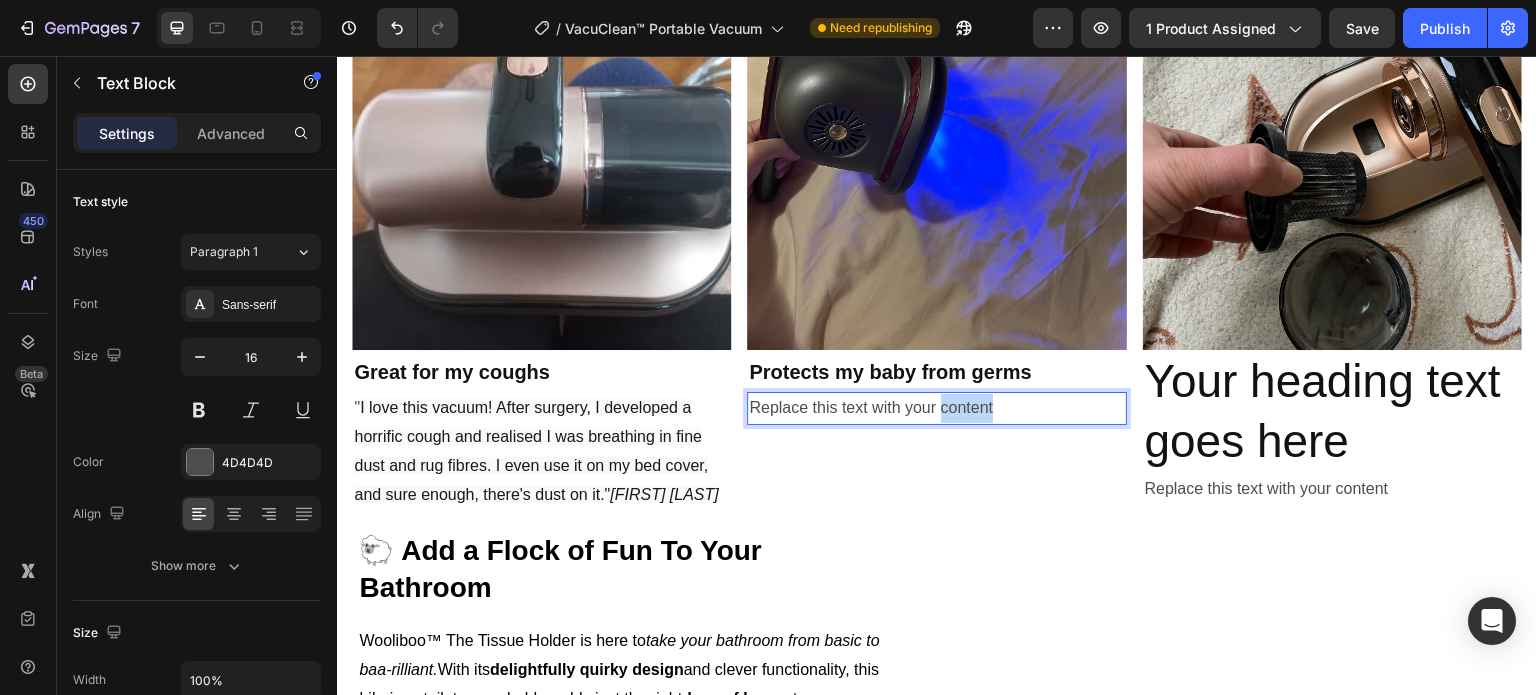 click on "Replace this text with your content" at bounding box center [936, 408] 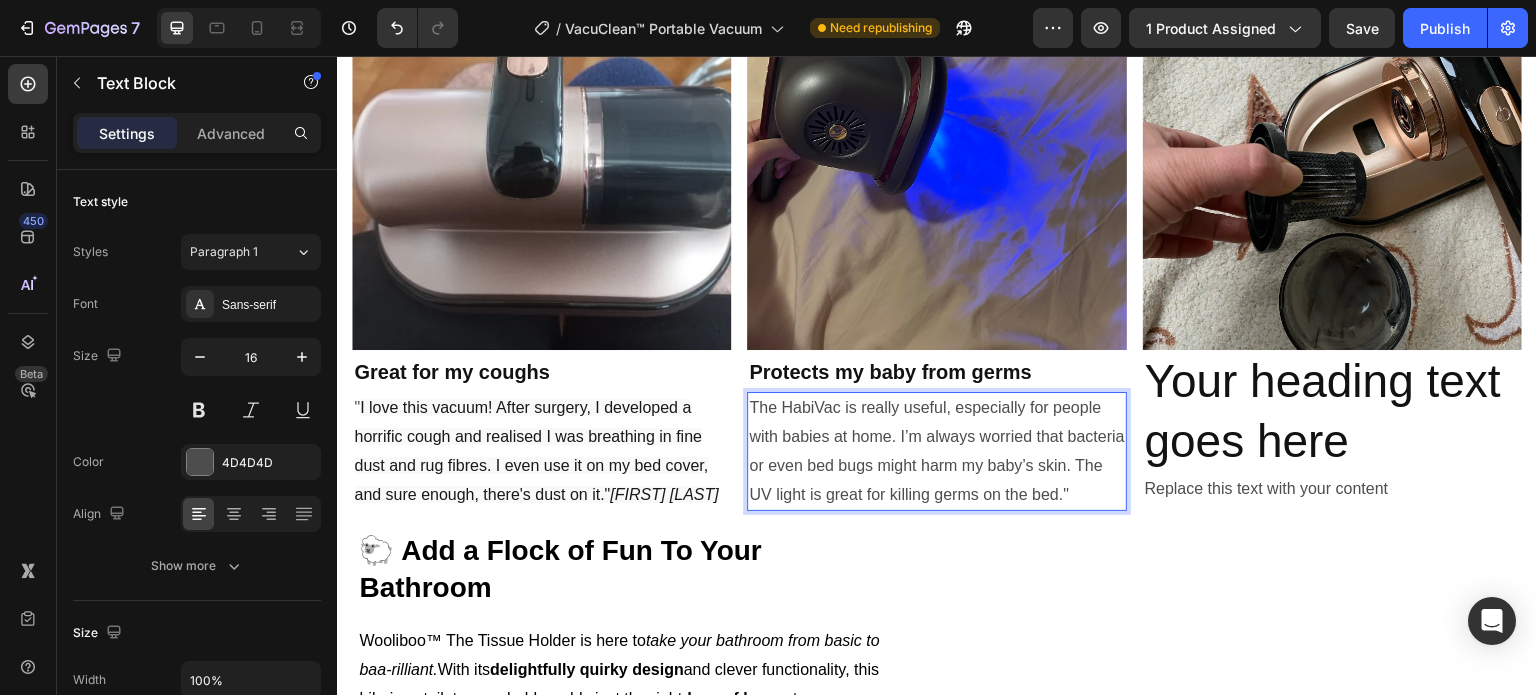 click on "The HabiVac is really useful, especially for people with babies at home. I’m always worried that bacteria or even bed bugs might harm my baby’s skin. The UV light is great for killing germs on the bed."" at bounding box center (936, 451) 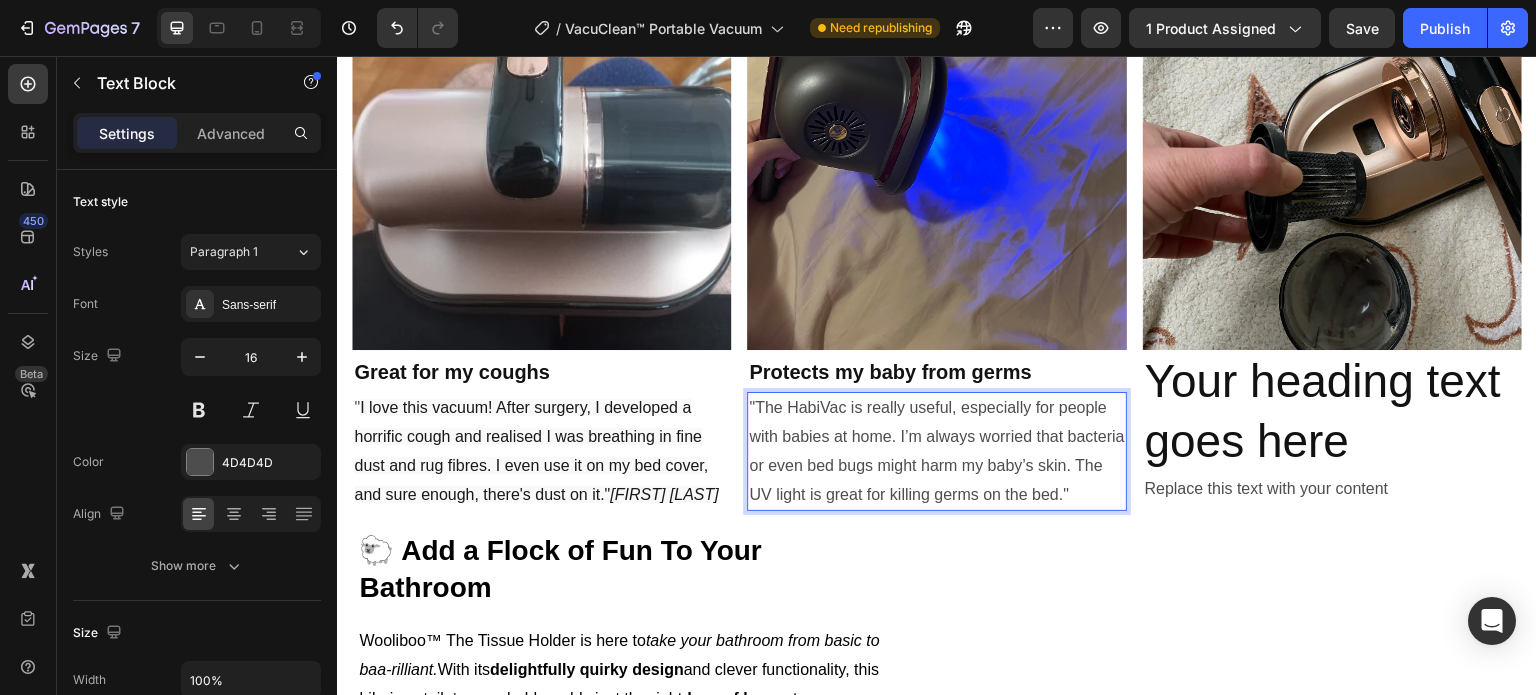 click on ""The HabiVac is really useful, especially for people with babies at home. I’m always worried that bacteria or even bed bugs might harm my baby’s skin. The UV light is great for killing germs on the bed."" at bounding box center [936, 451] 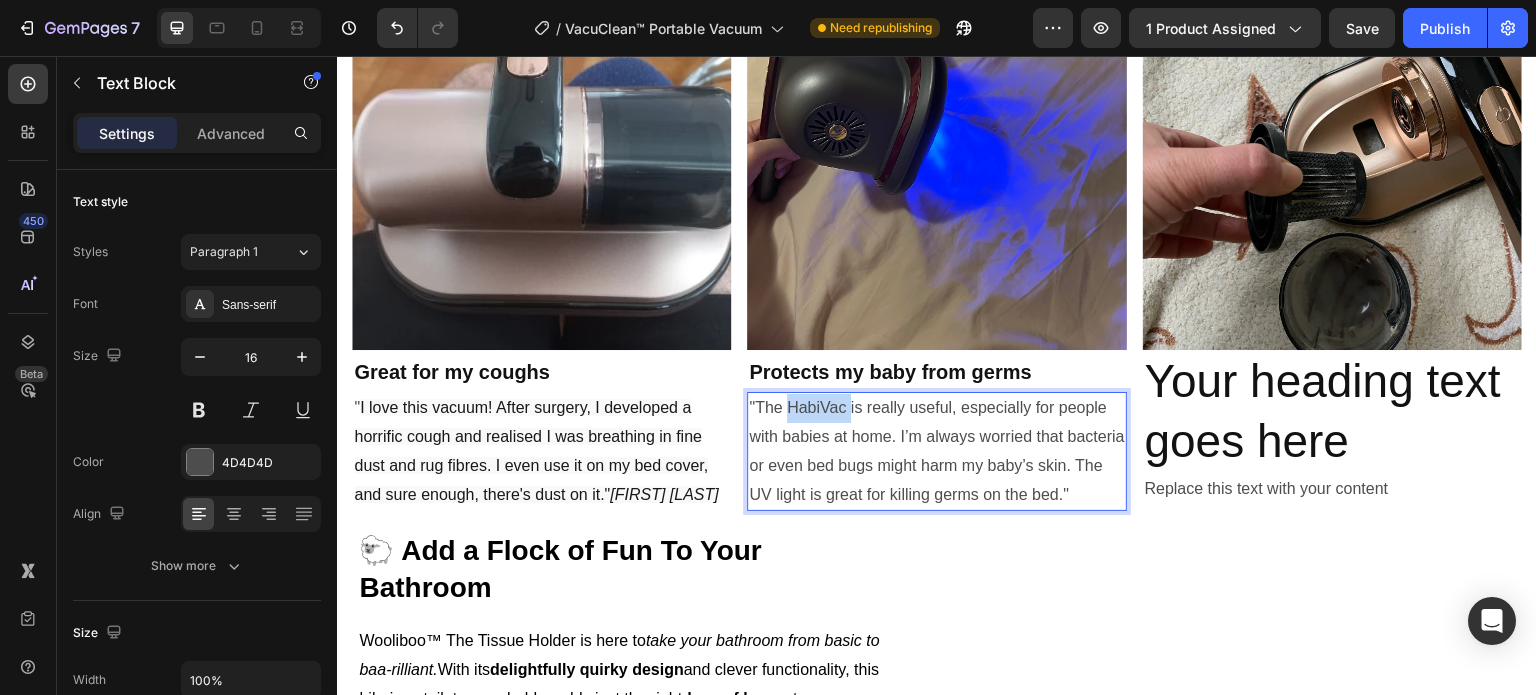click on ""The HabiVac is really useful, especially for people with babies at home. I’m always worried that bacteria or even bed bugs might harm my baby’s skin. The UV light is great for killing germs on the bed."" at bounding box center [936, 451] 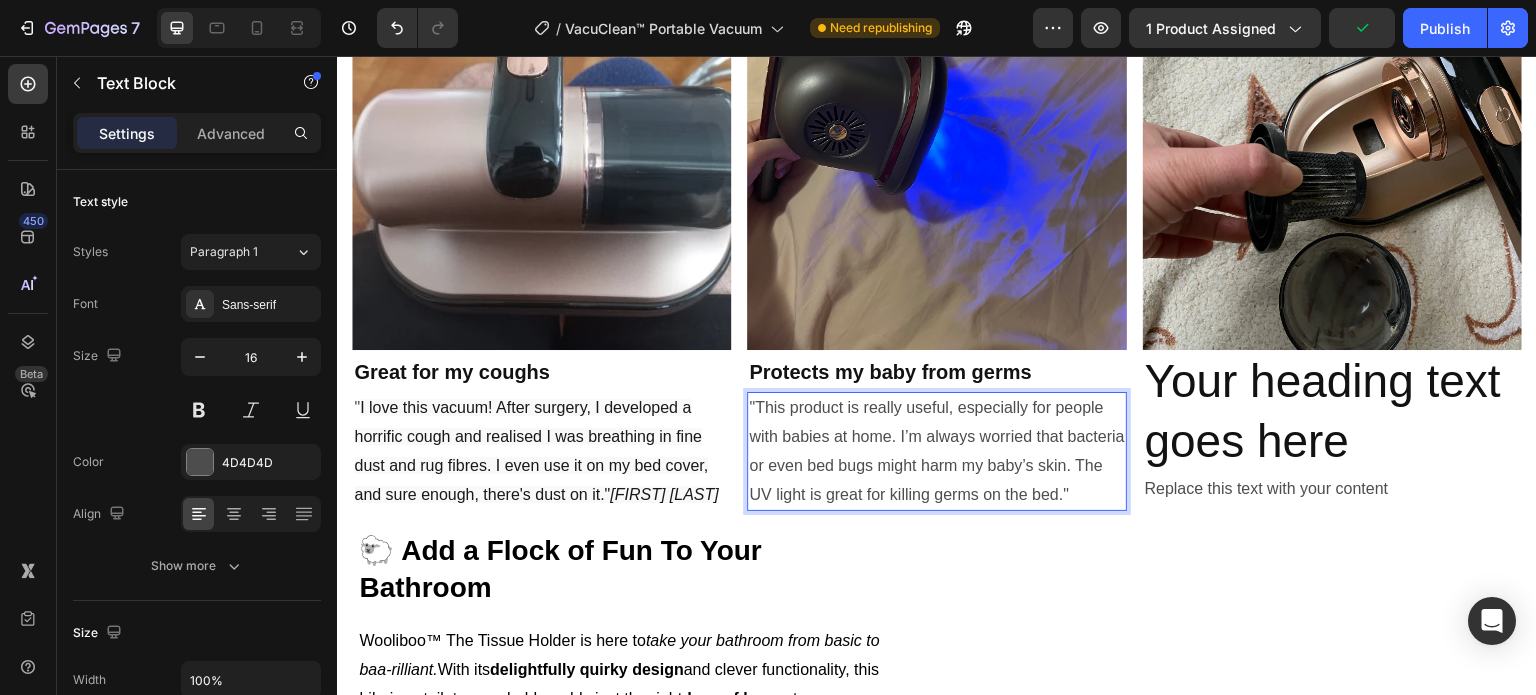 click on ""This product is really useful, especially for people with babies at home. I’m always worried that bacteria or even bed bugs might harm my baby’s skin. The UV light is great for killing germs on the bed."" at bounding box center (936, 451) 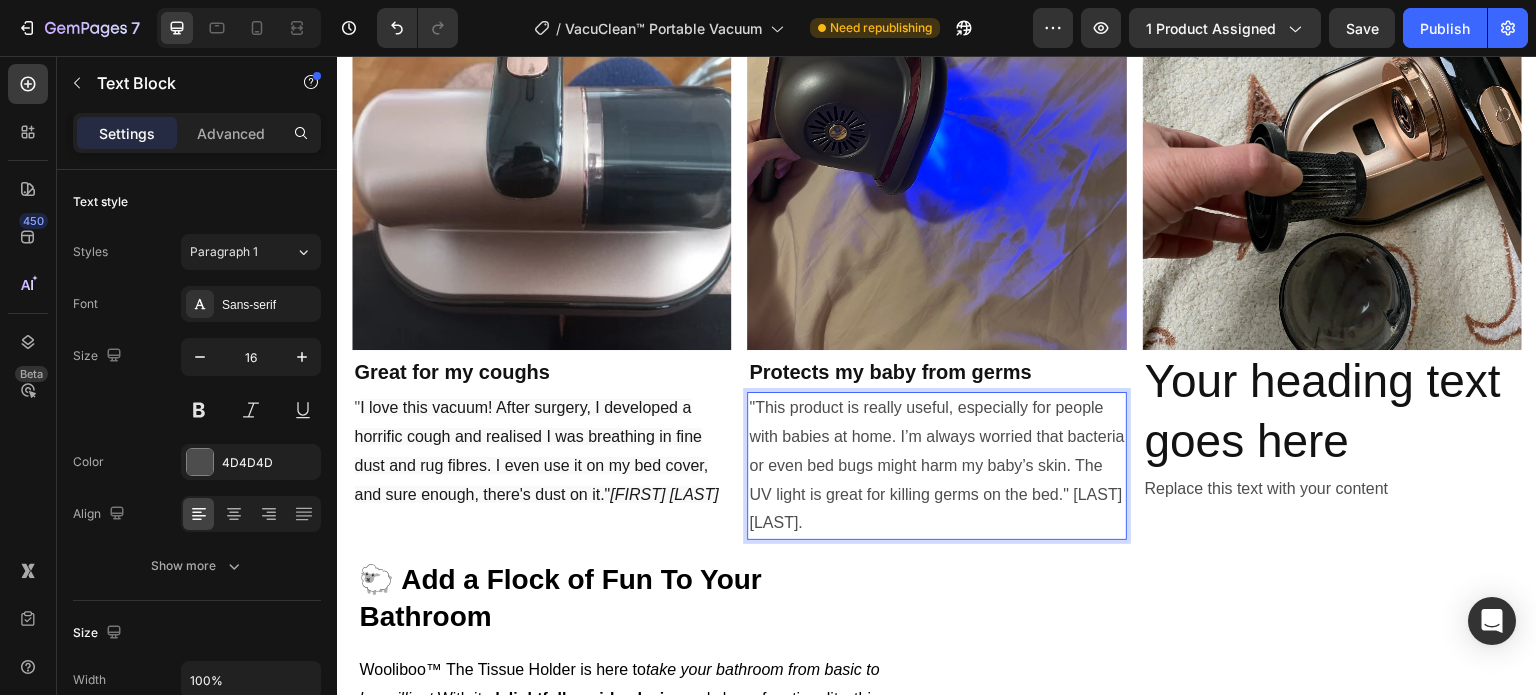 drag, startPoint x: 877, startPoint y: 488, endPoint x: 784, endPoint y: 497, distance: 93.43447 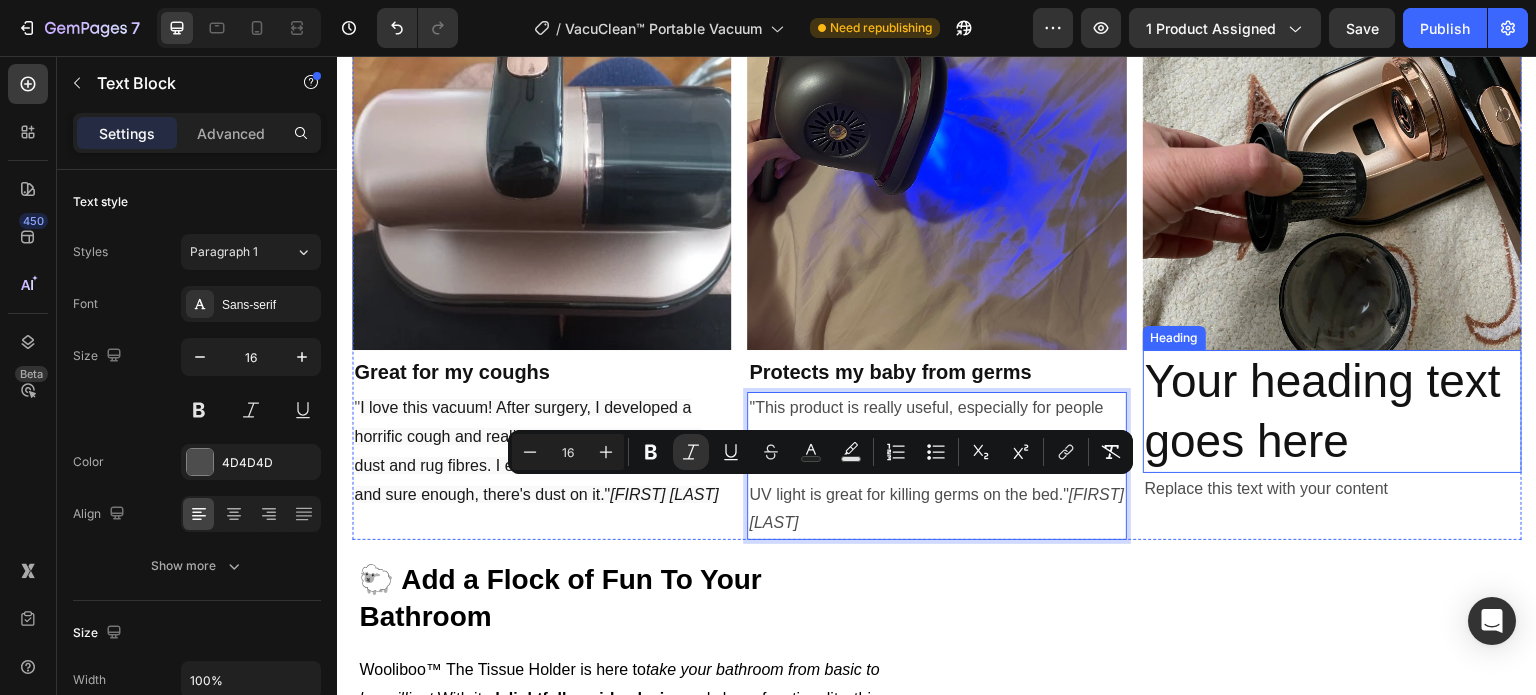 click on "Your heading text goes here" at bounding box center [1332, 412] 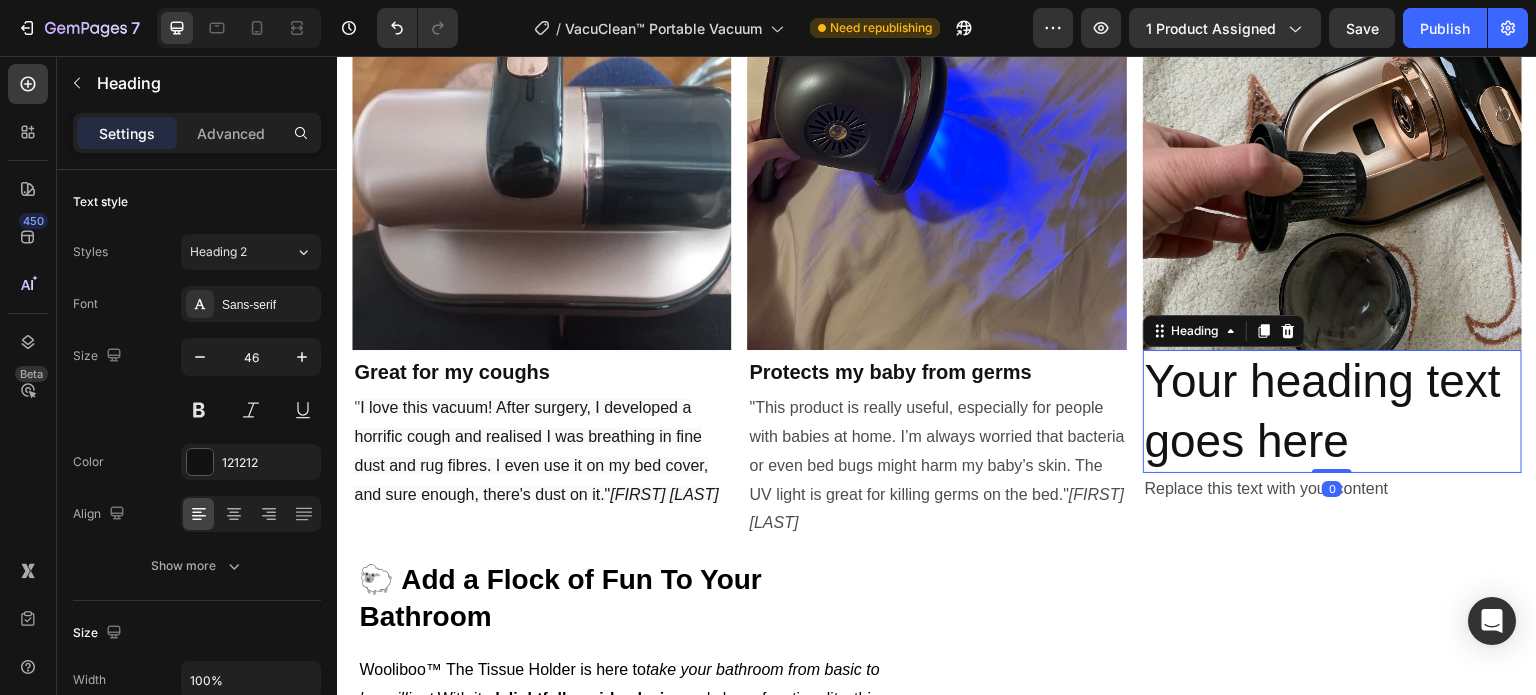 click on "Your heading text goes here" at bounding box center (1332, 412) 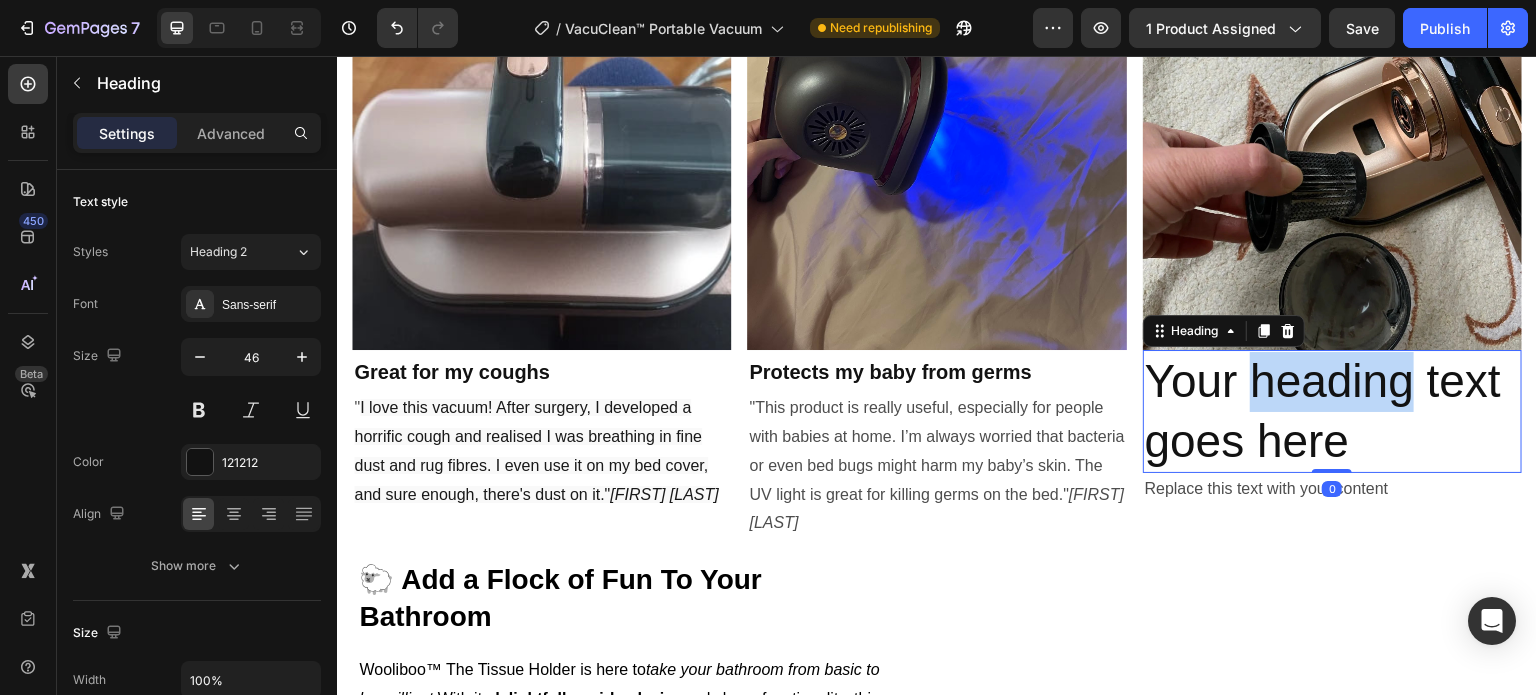 click on "Your heading text goes here" at bounding box center [1332, 412] 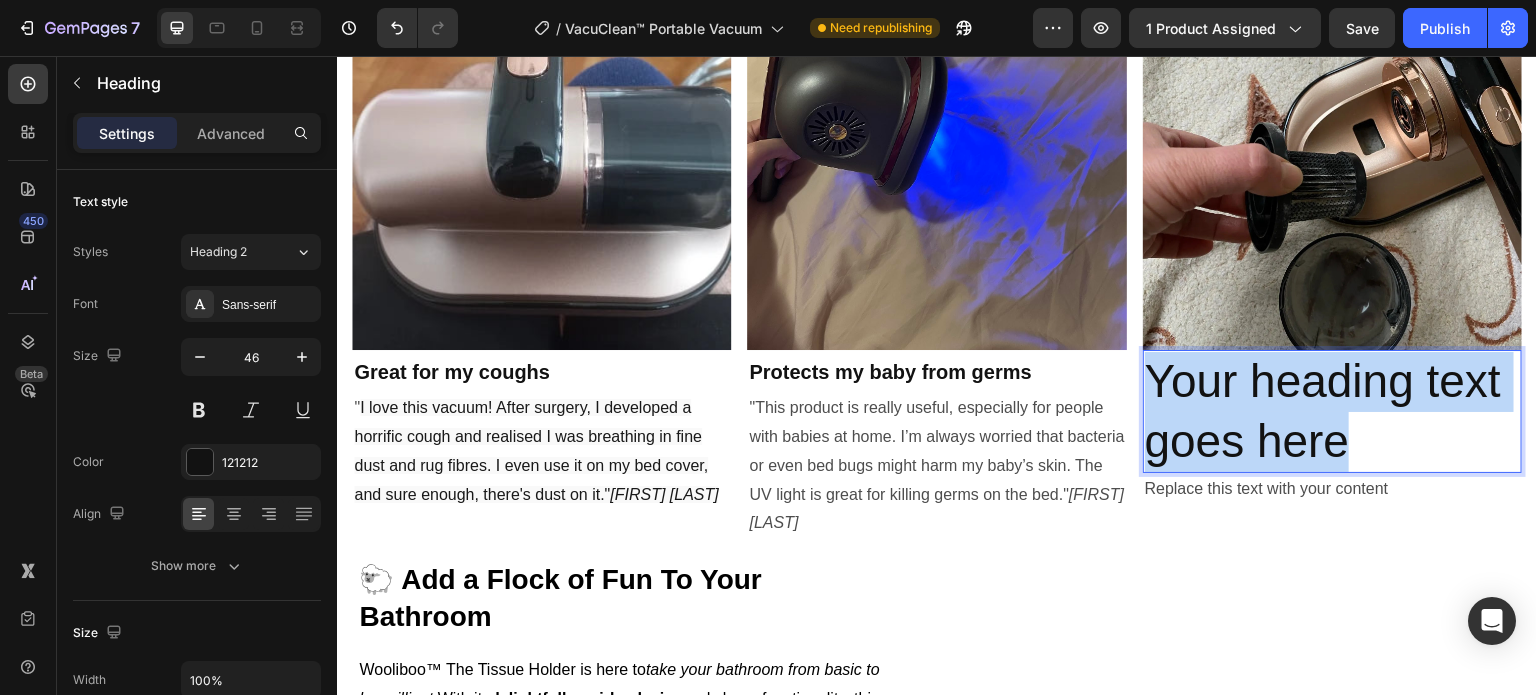 click on "Your heading text goes here" at bounding box center (1332, 412) 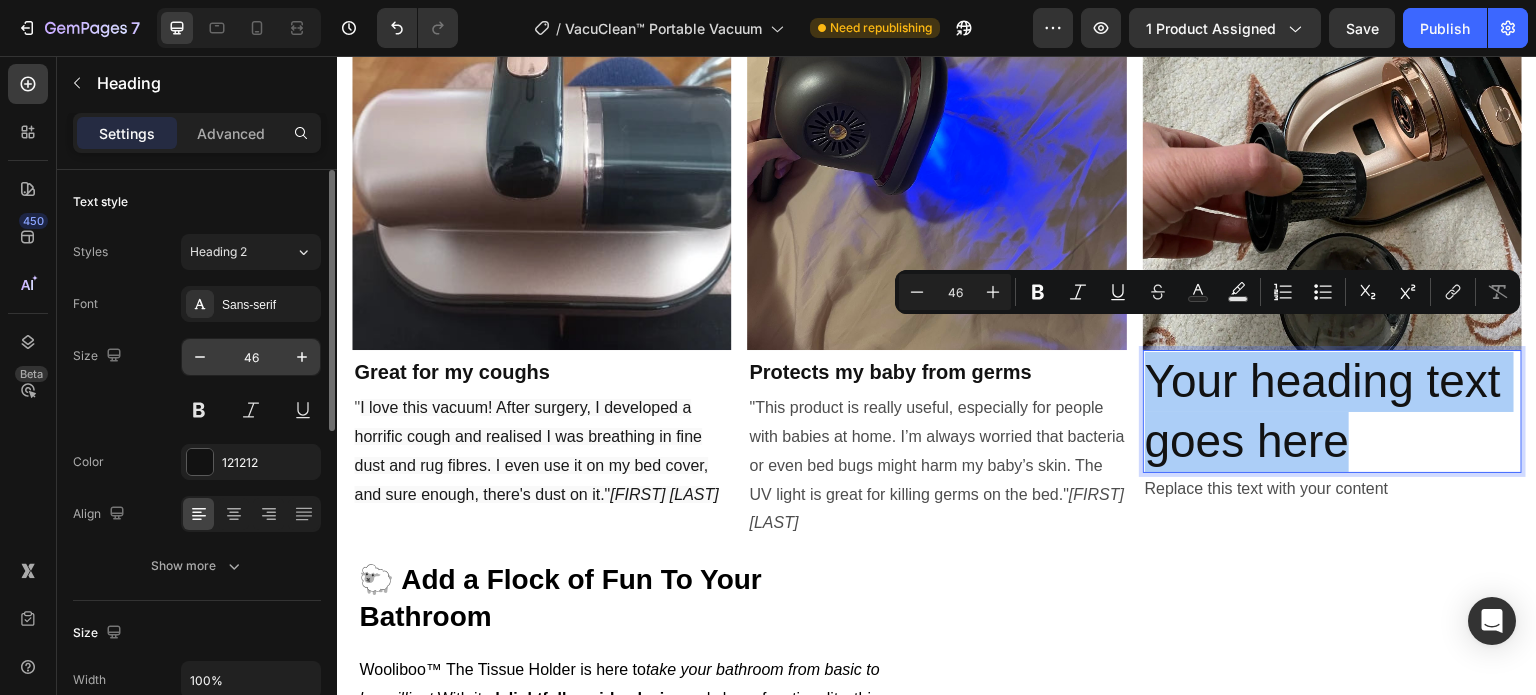 click on "46" at bounding box center (251, 357) 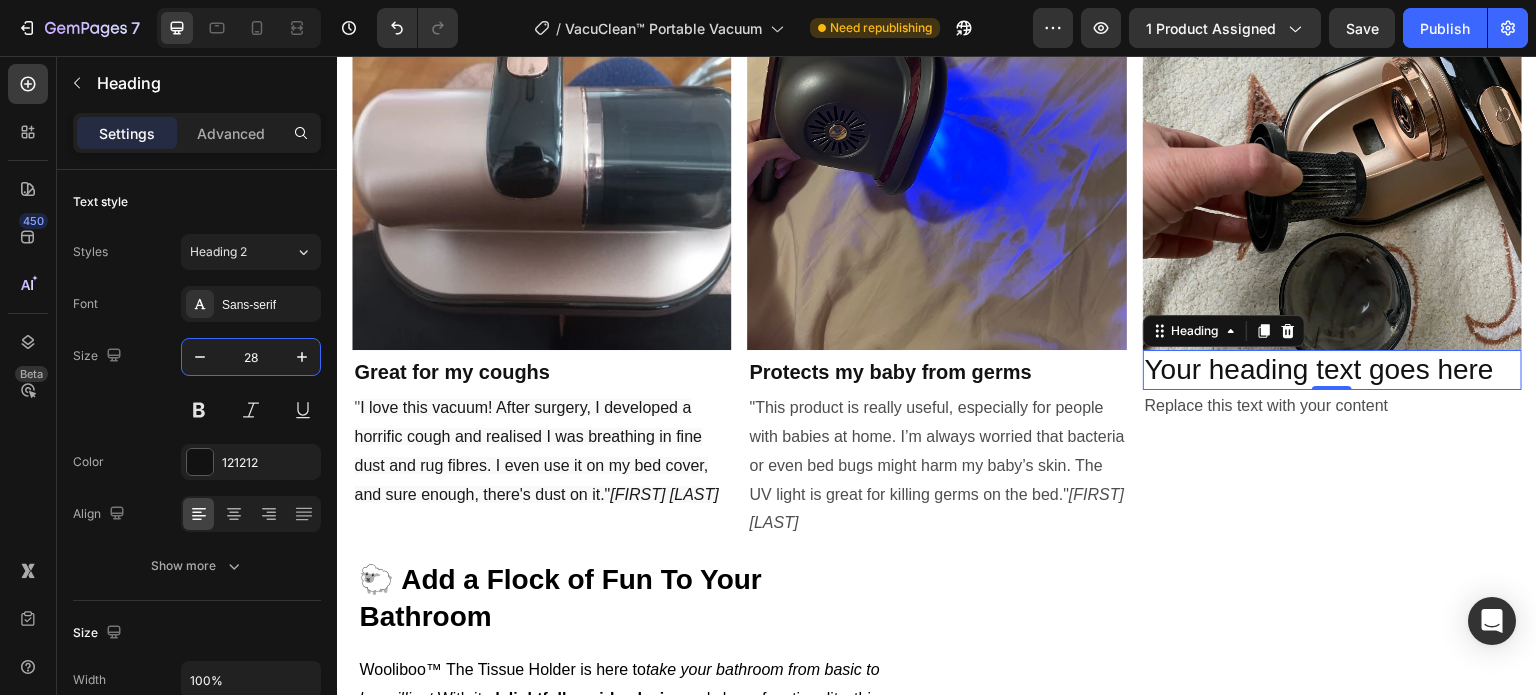 type on "28" 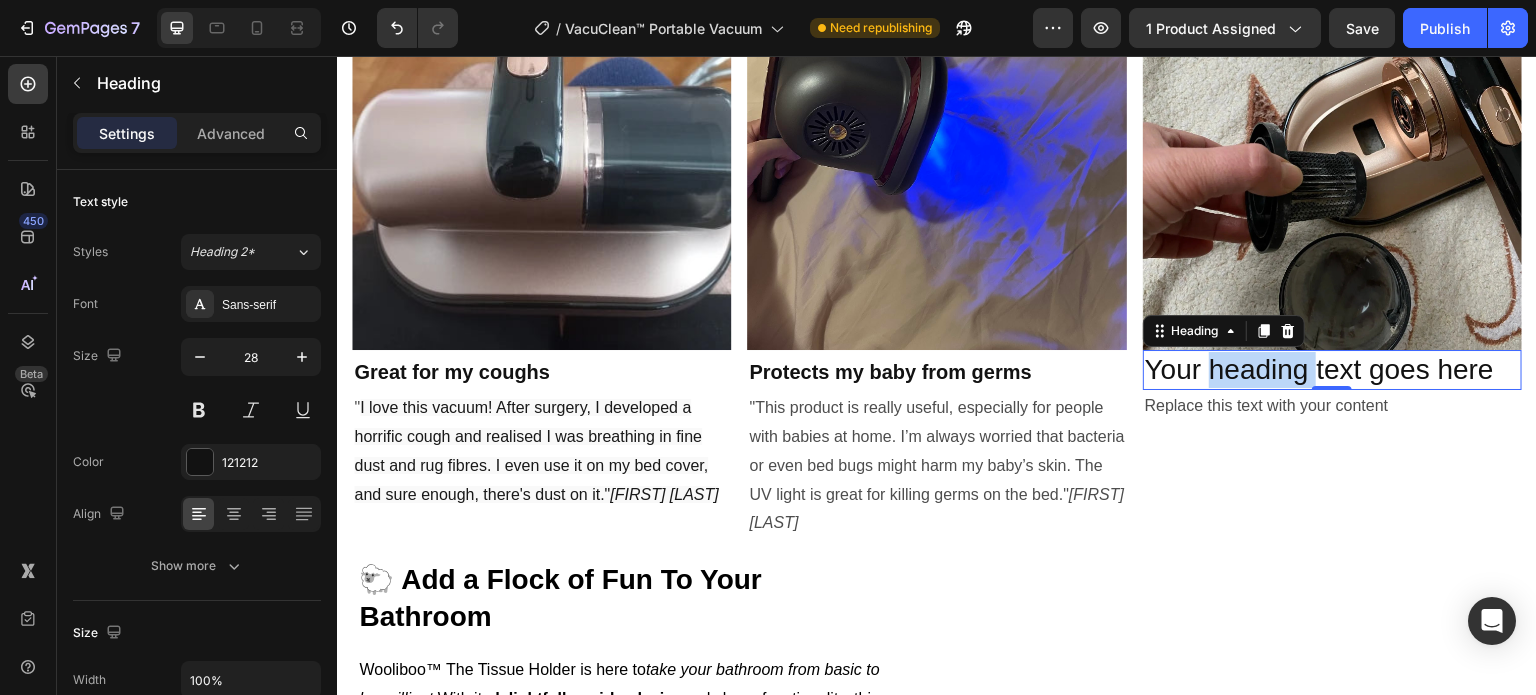click on "Your heading text goes here" at bounding box center (1332, 370) 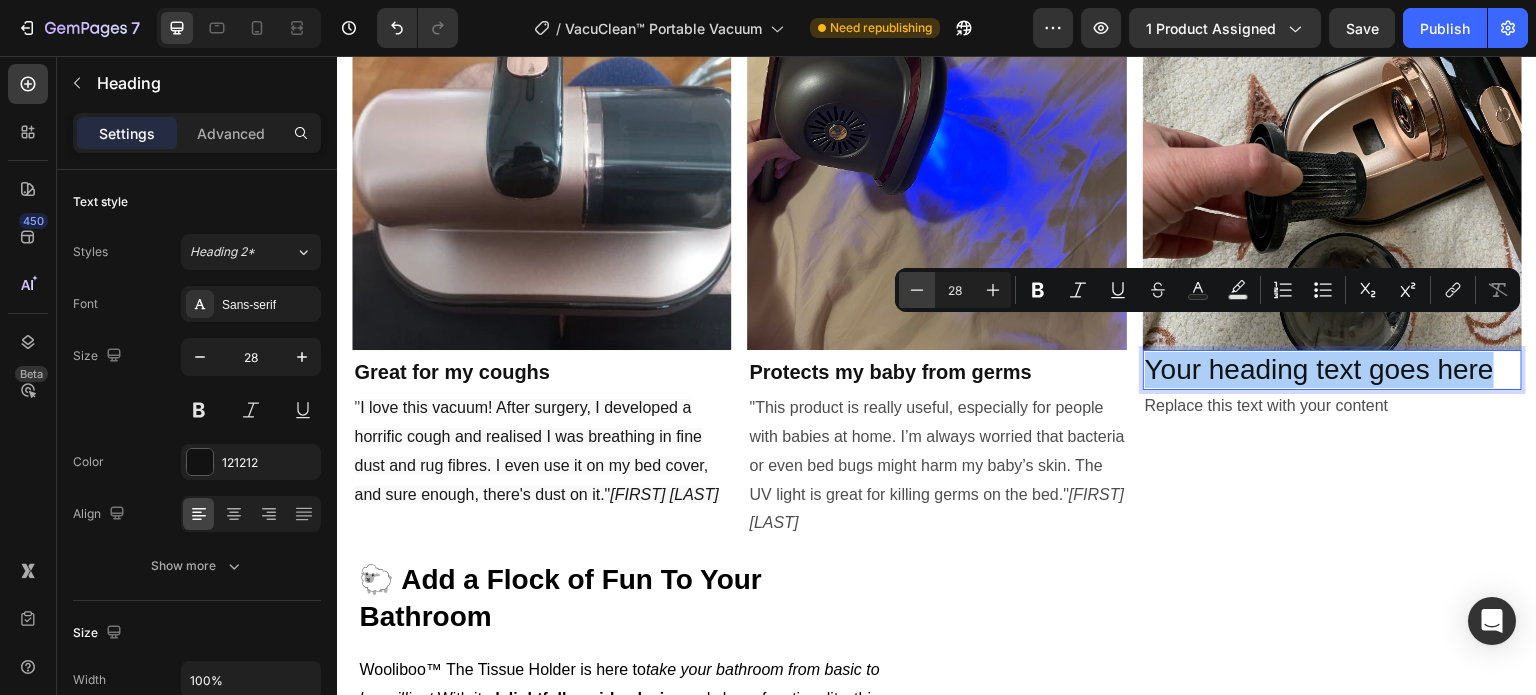 click on "Minus" at bounding box center [917, 290] 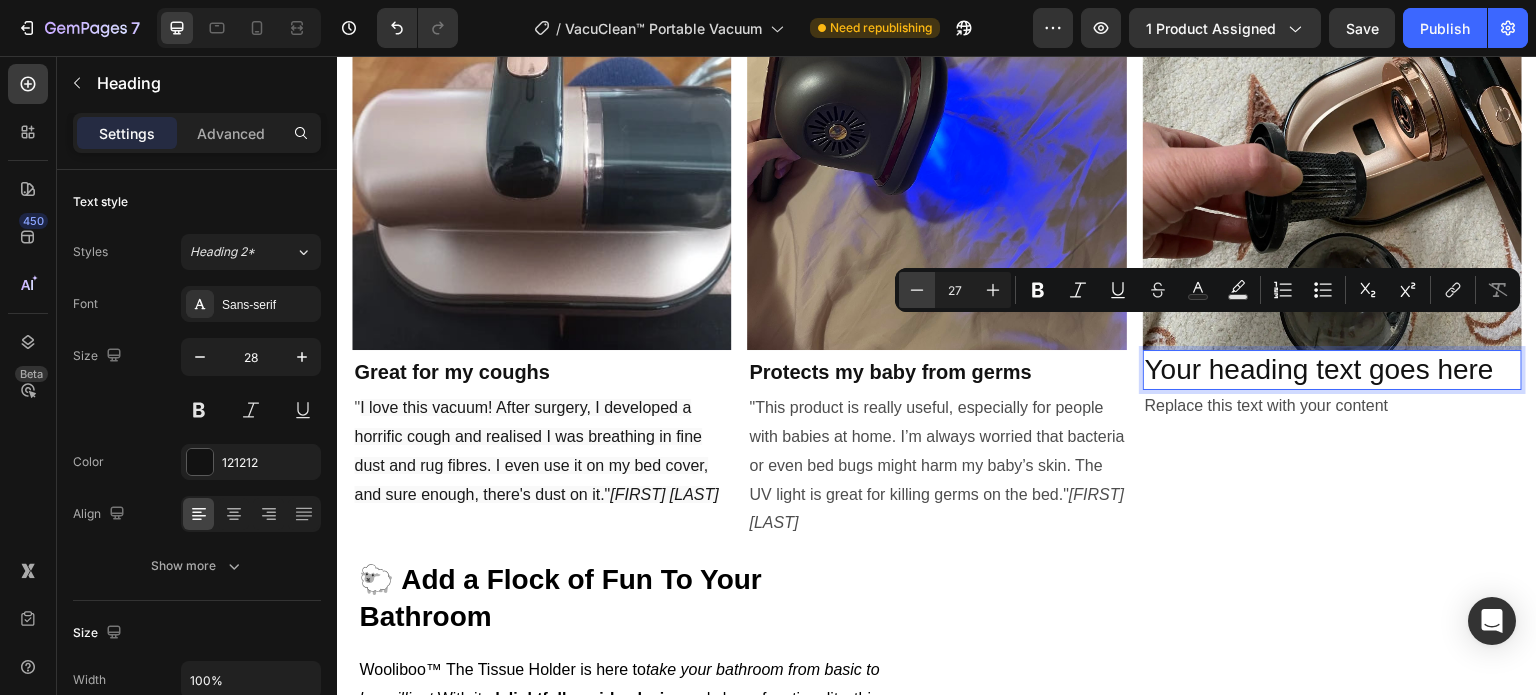 click on "Minus" at bounding box center (917, 290) 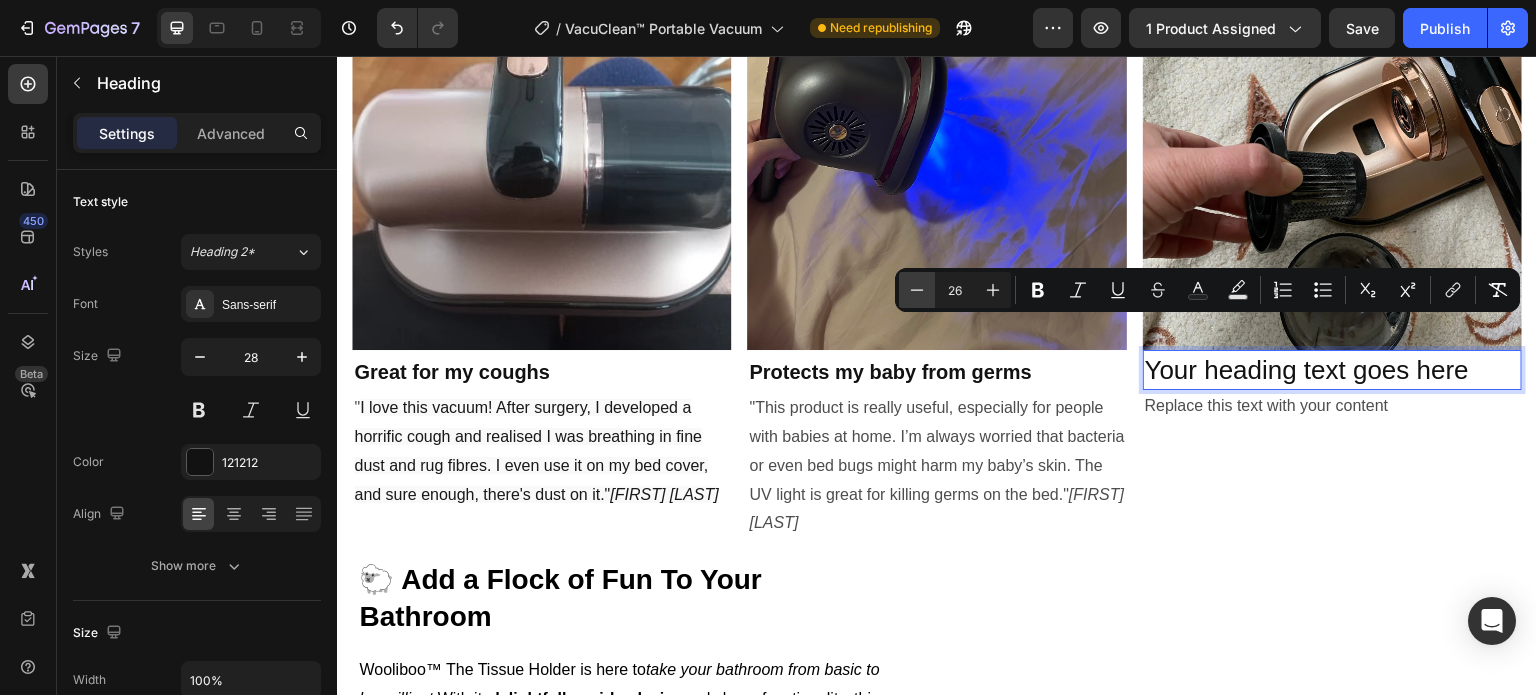 click on "Minus" at bounding box center (917, 290) 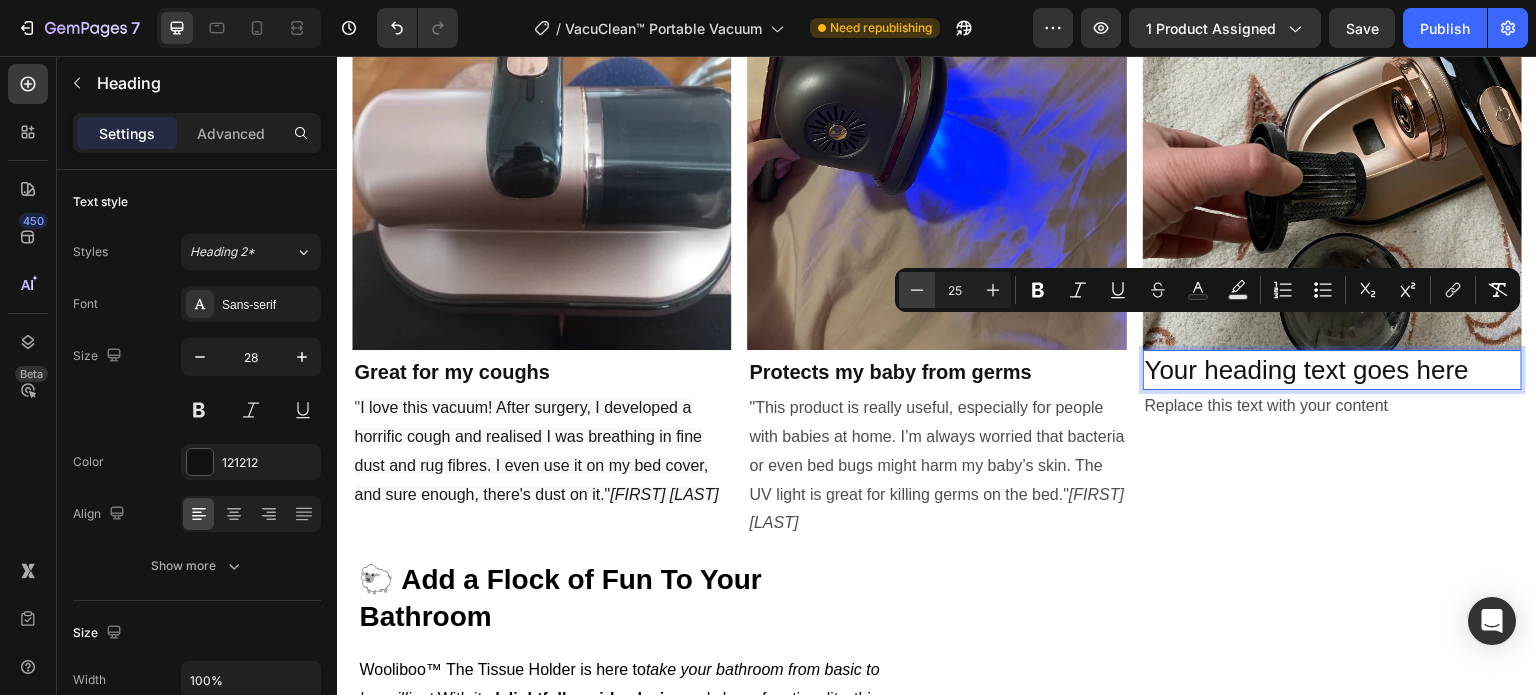 click on "Minus" at bounding box center (917, 290) 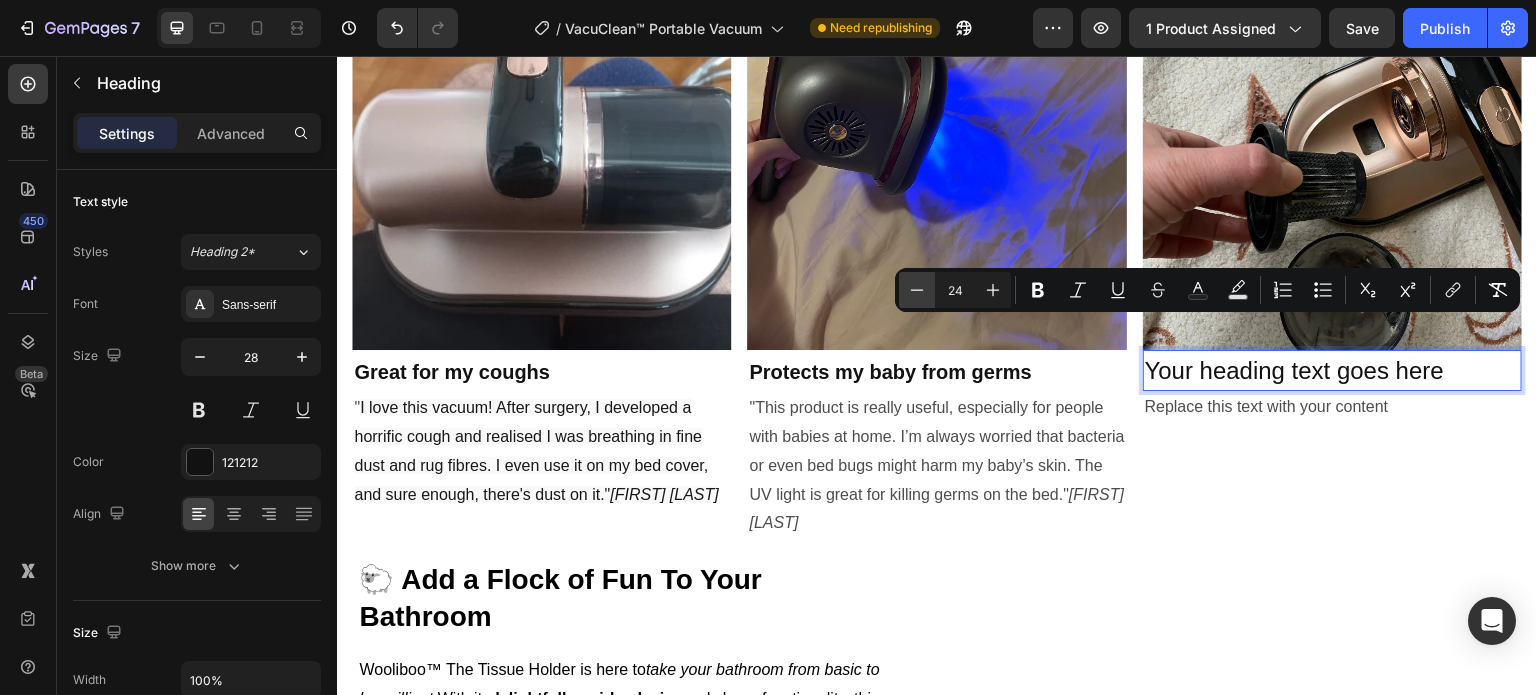 click on "Minus" at bounding box center (917, 290) 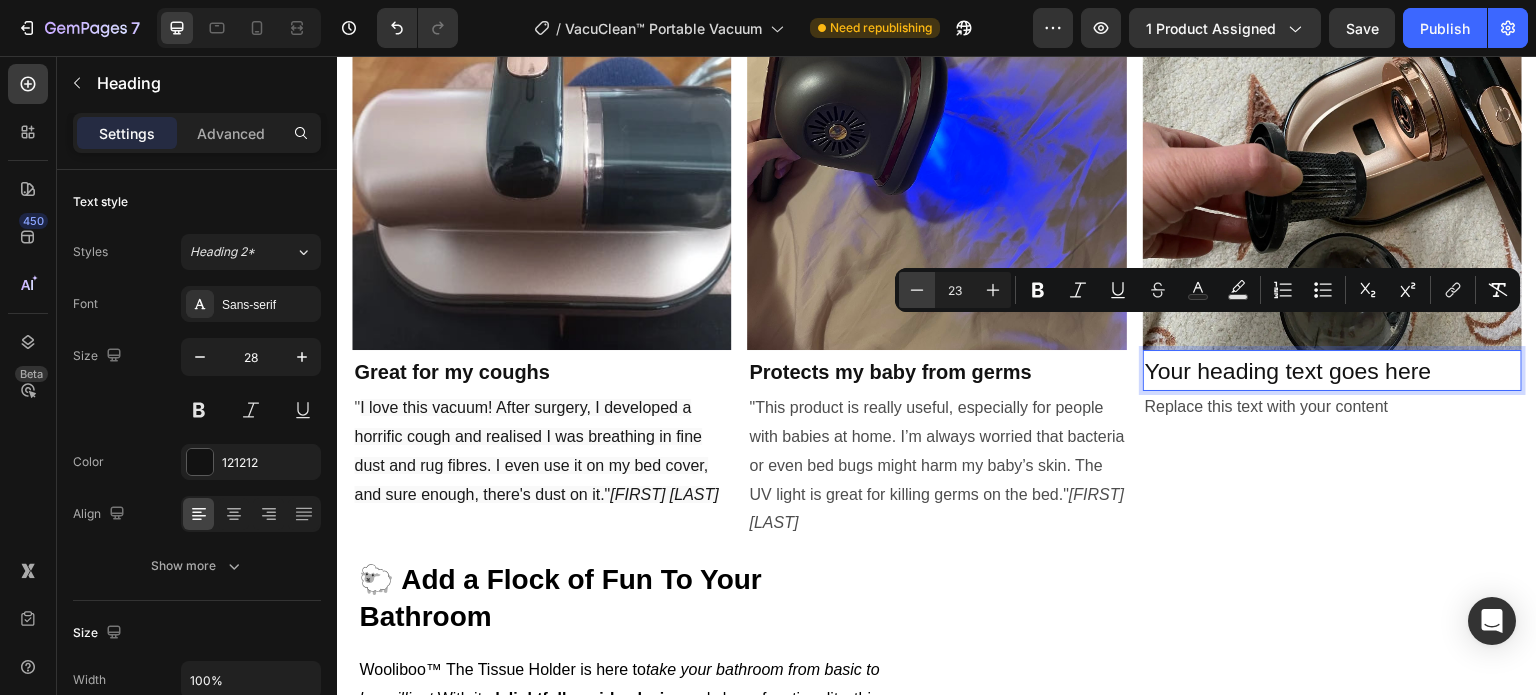 click on "Minus" at bounding box center (917, 290) 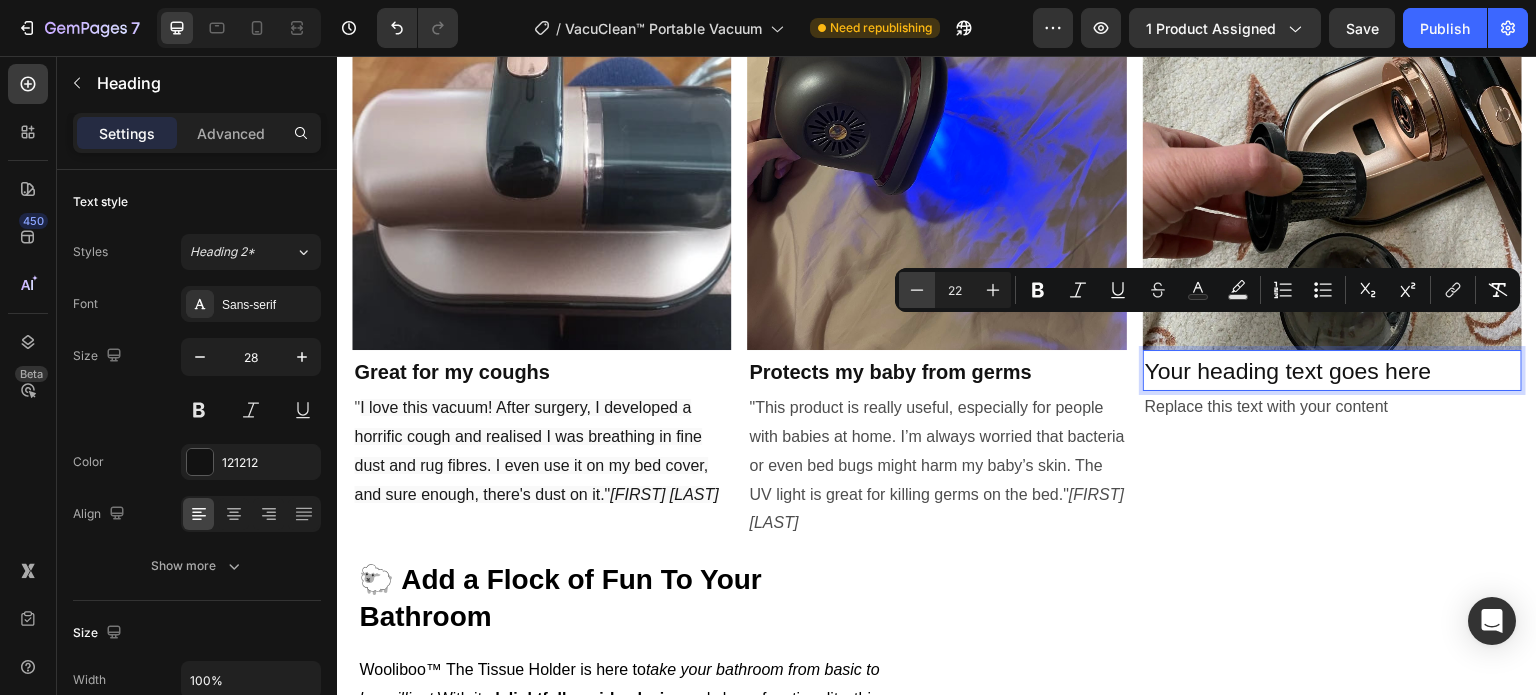 click on "Minus" at bounding box center [917, 290] 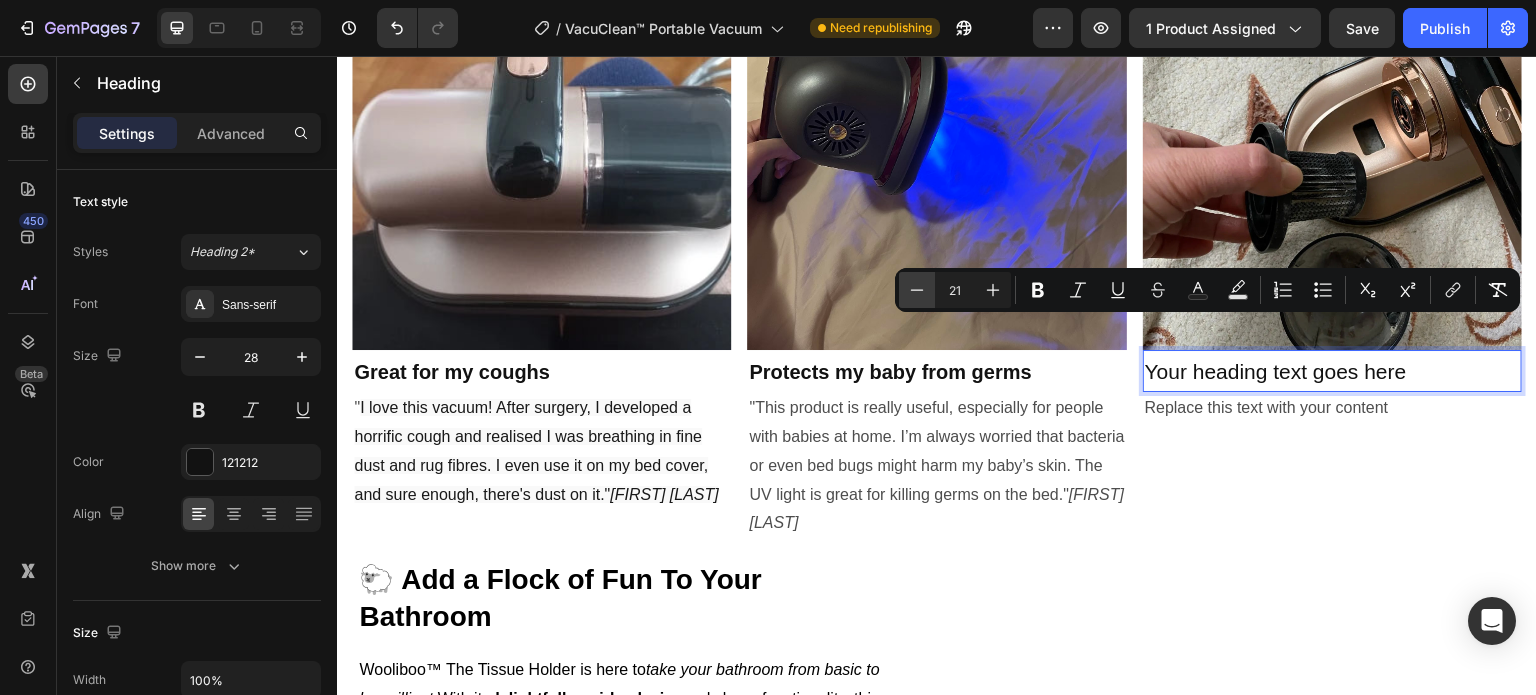 click on "Minus" at bounding box center [917, 290] 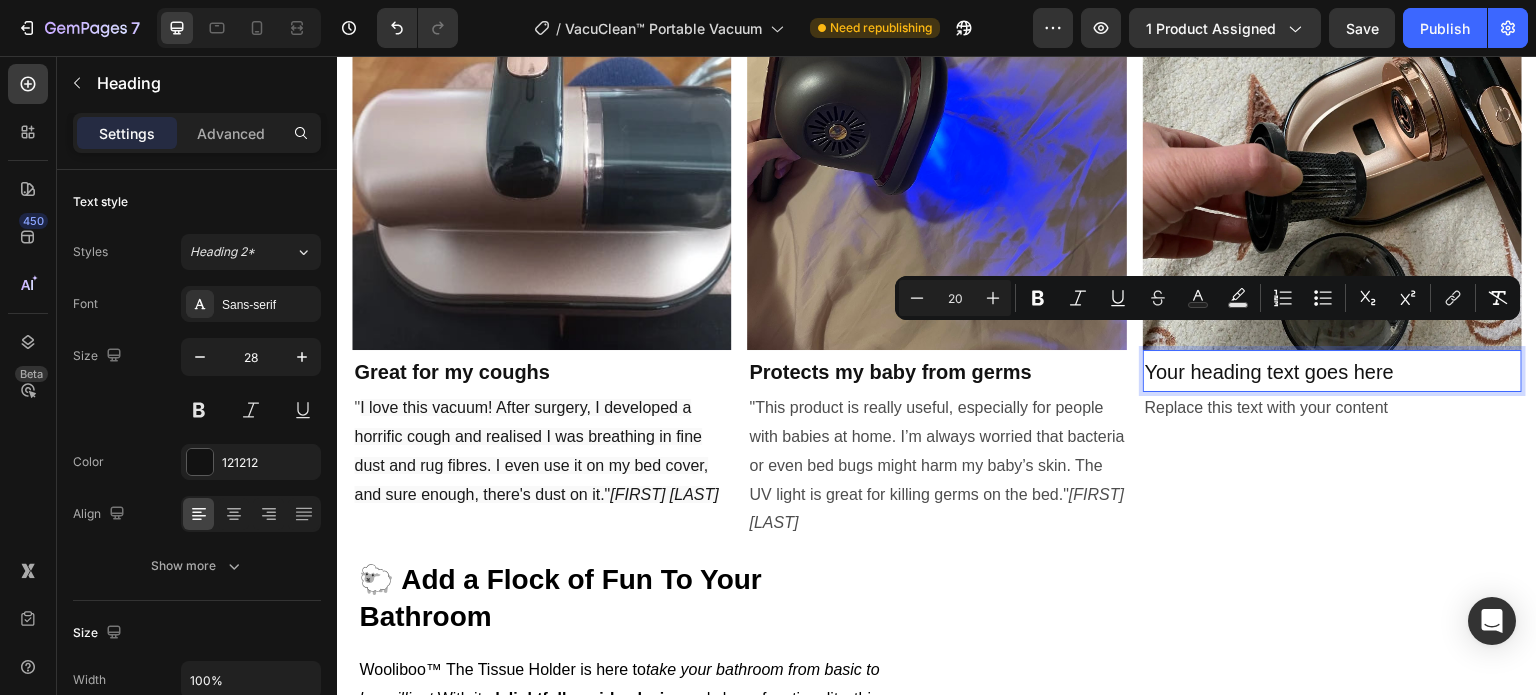 type on "28" 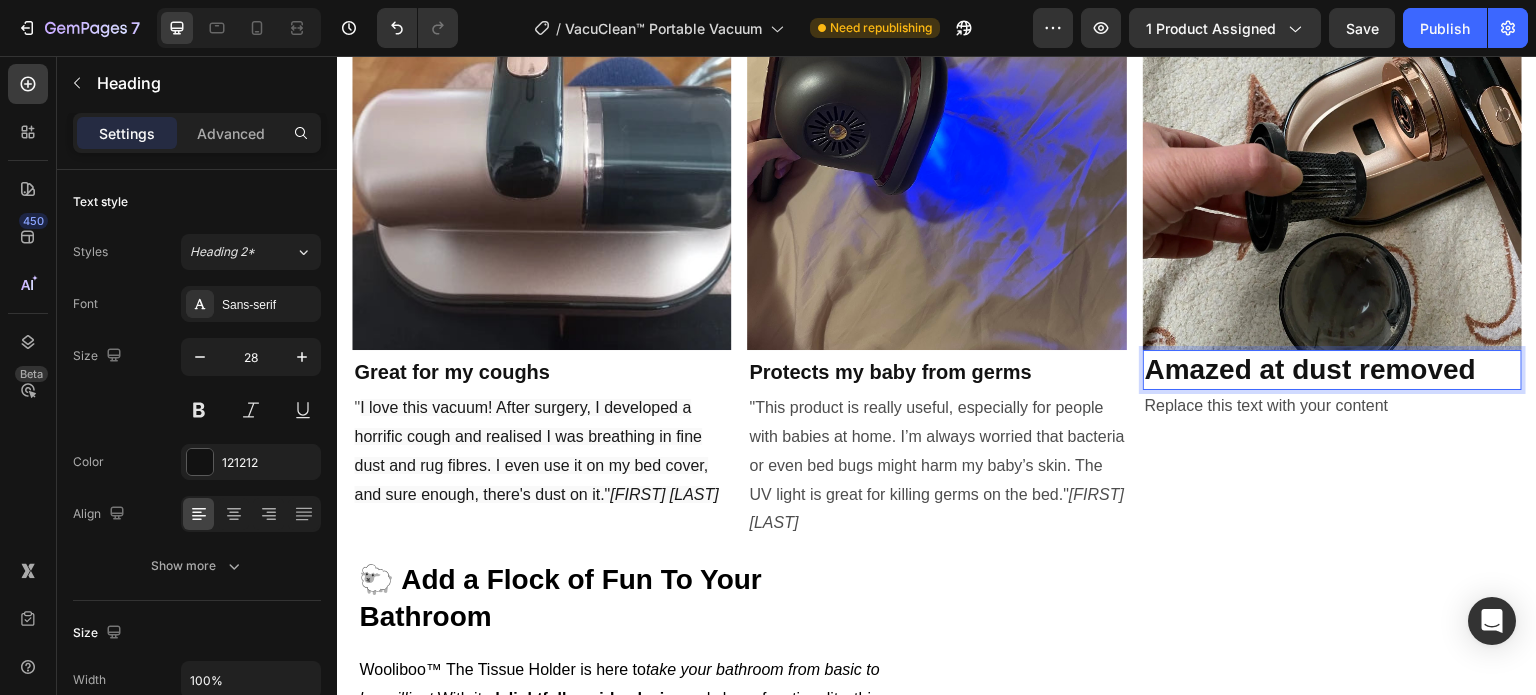 click on "Amazed at dust removed" at bounding box center (1310, 369) 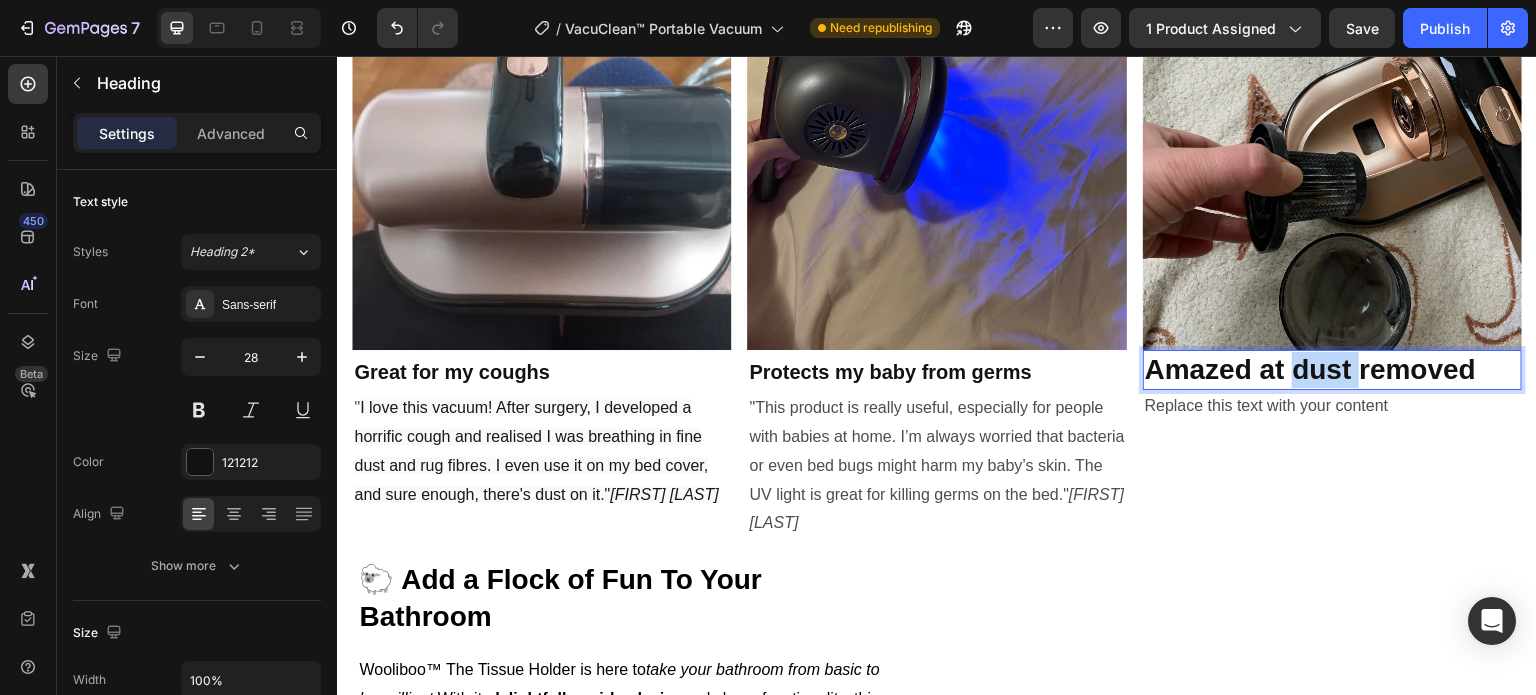 click on "Amazed at dust removed" at bounding box center (1310, 369) 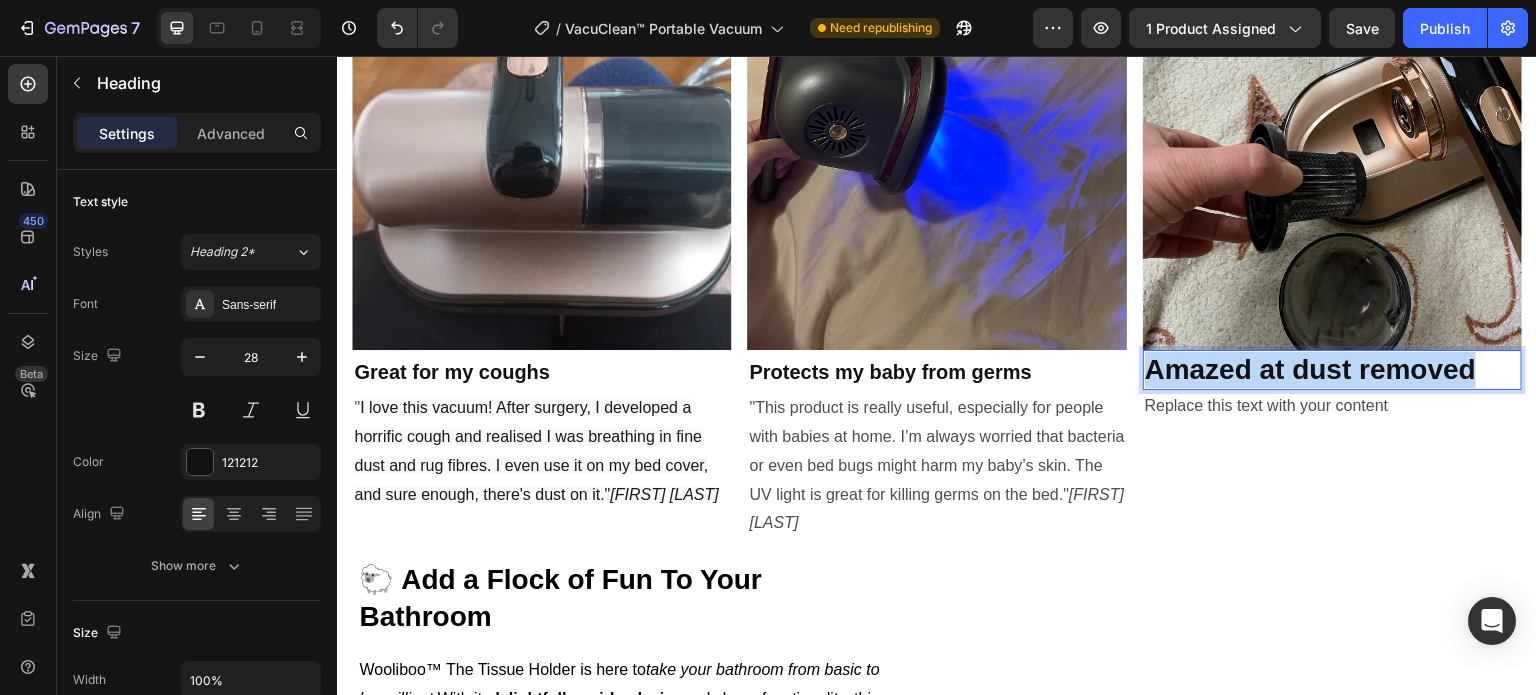 click on "Amazed at dust removed" at bounding box center [1310, 369] 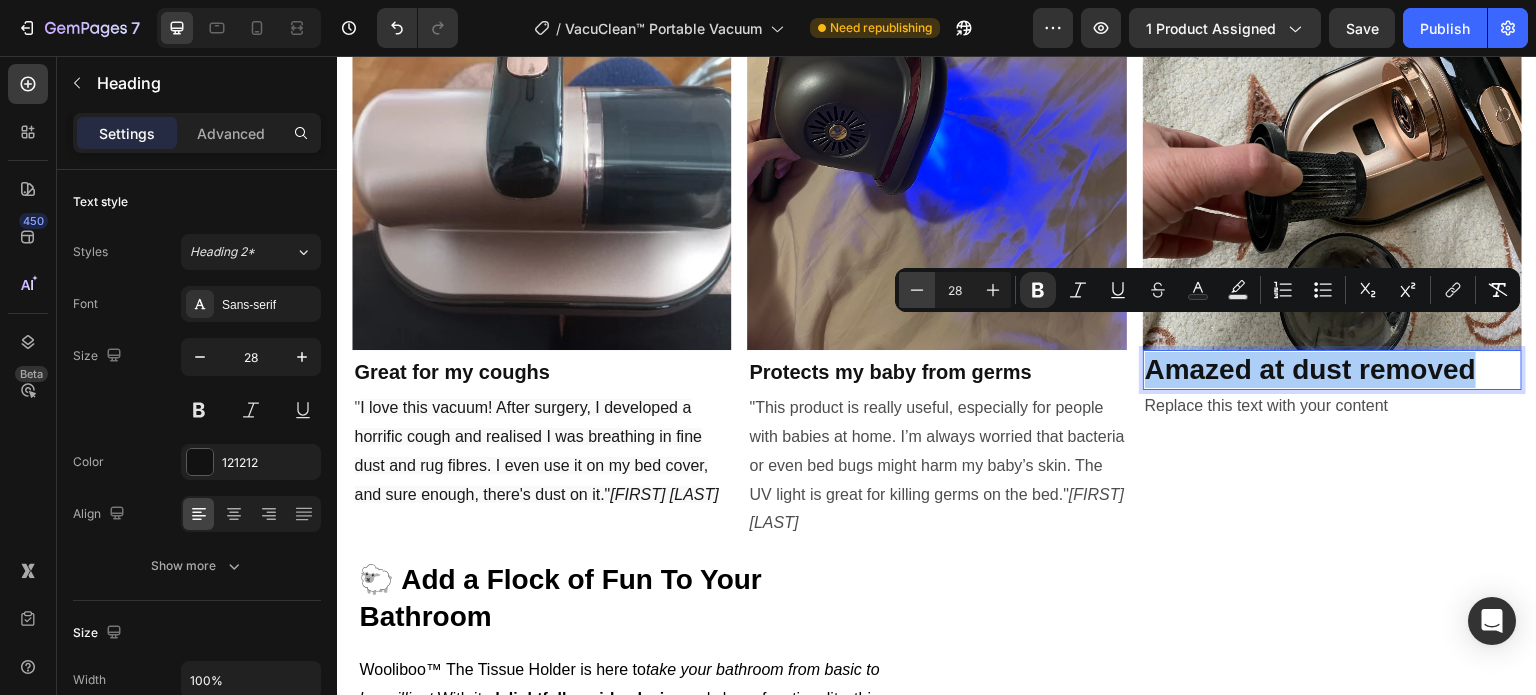 click 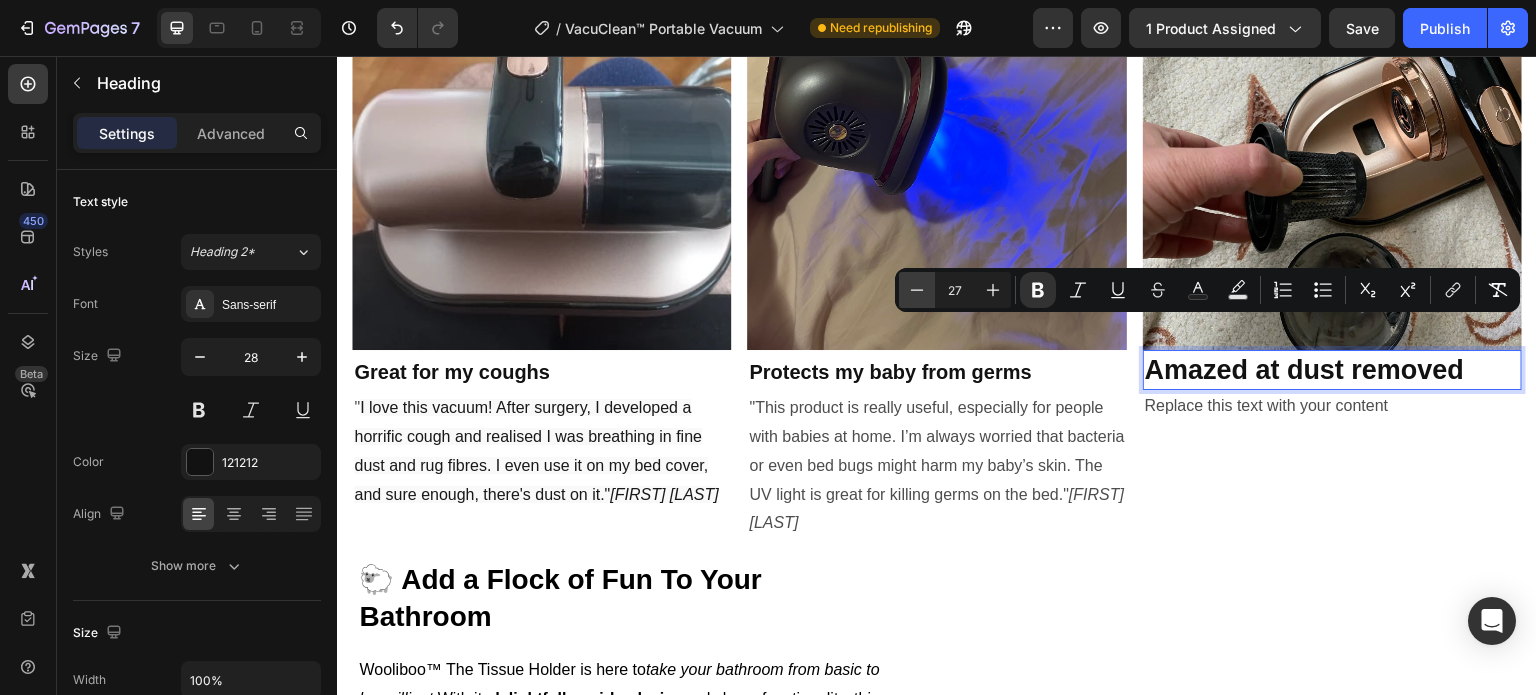 click 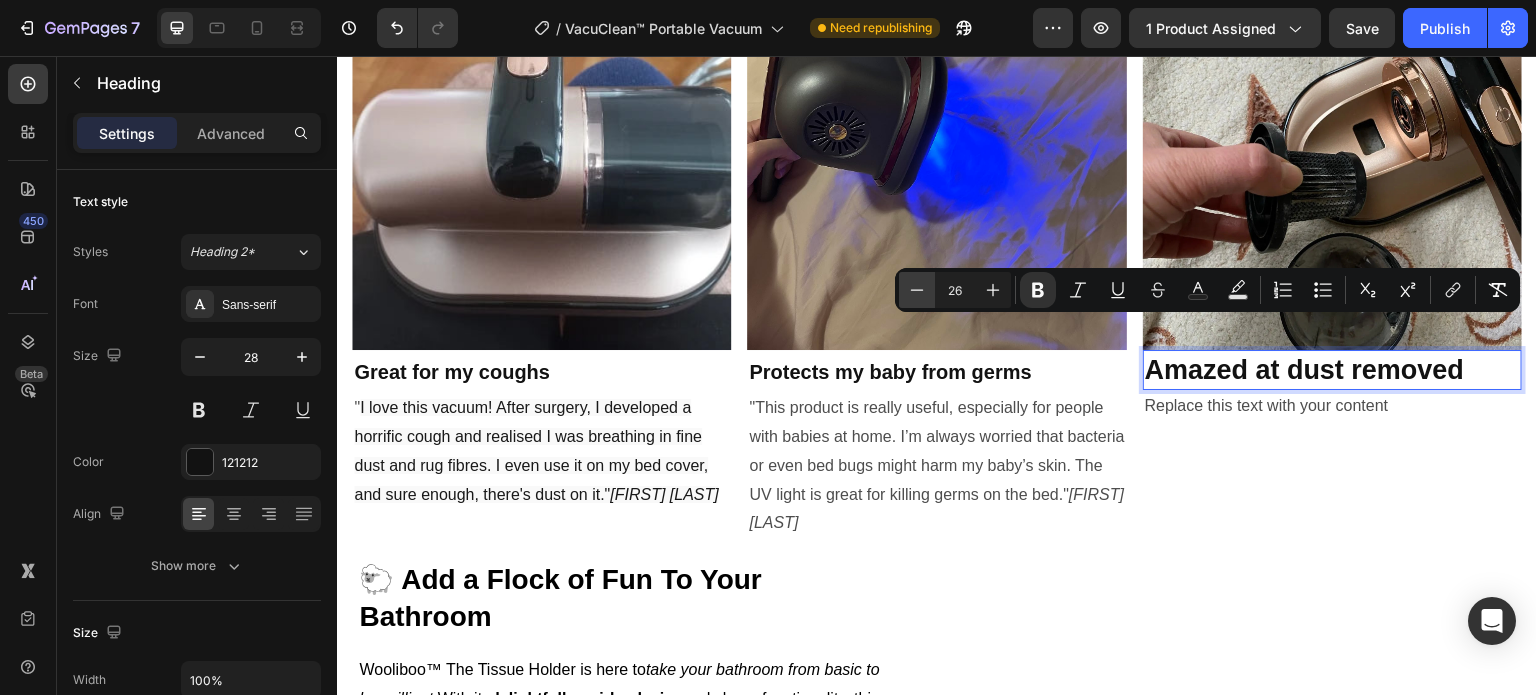 click 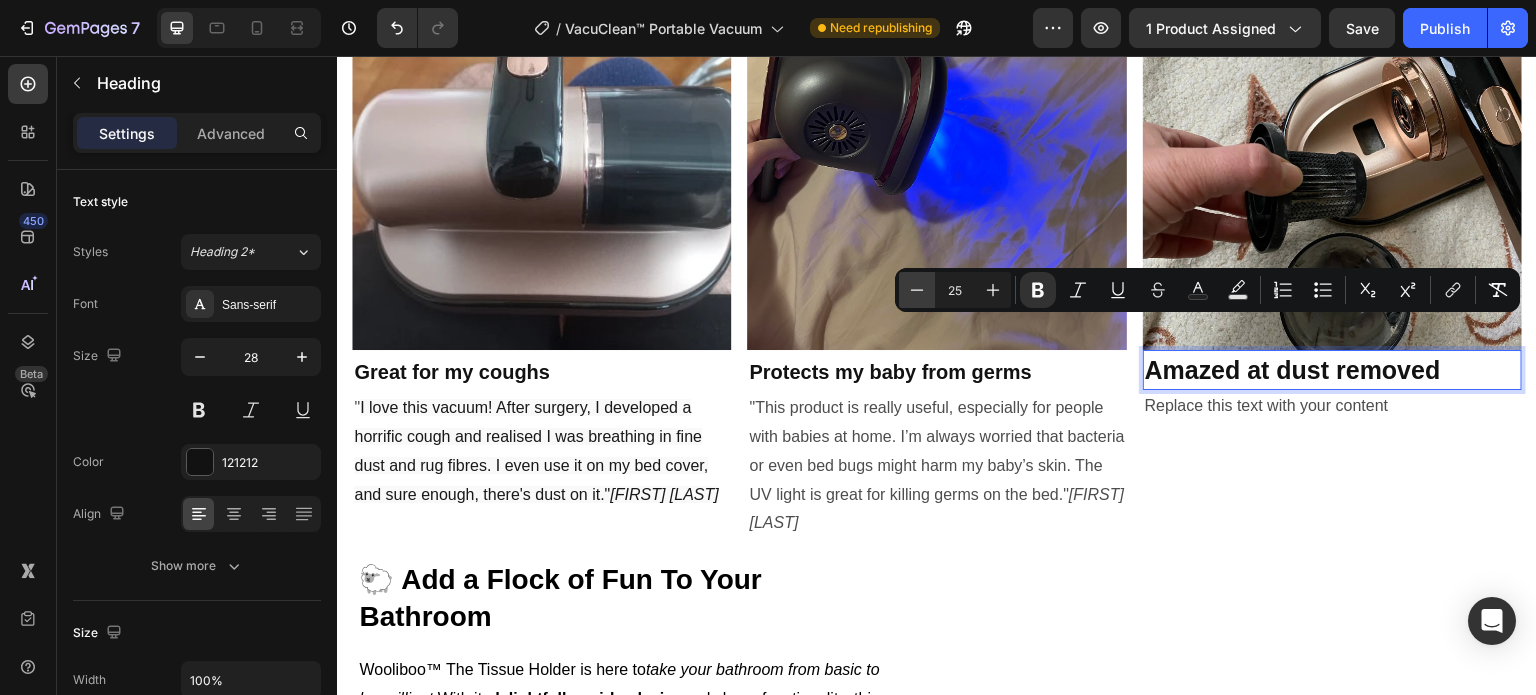 click 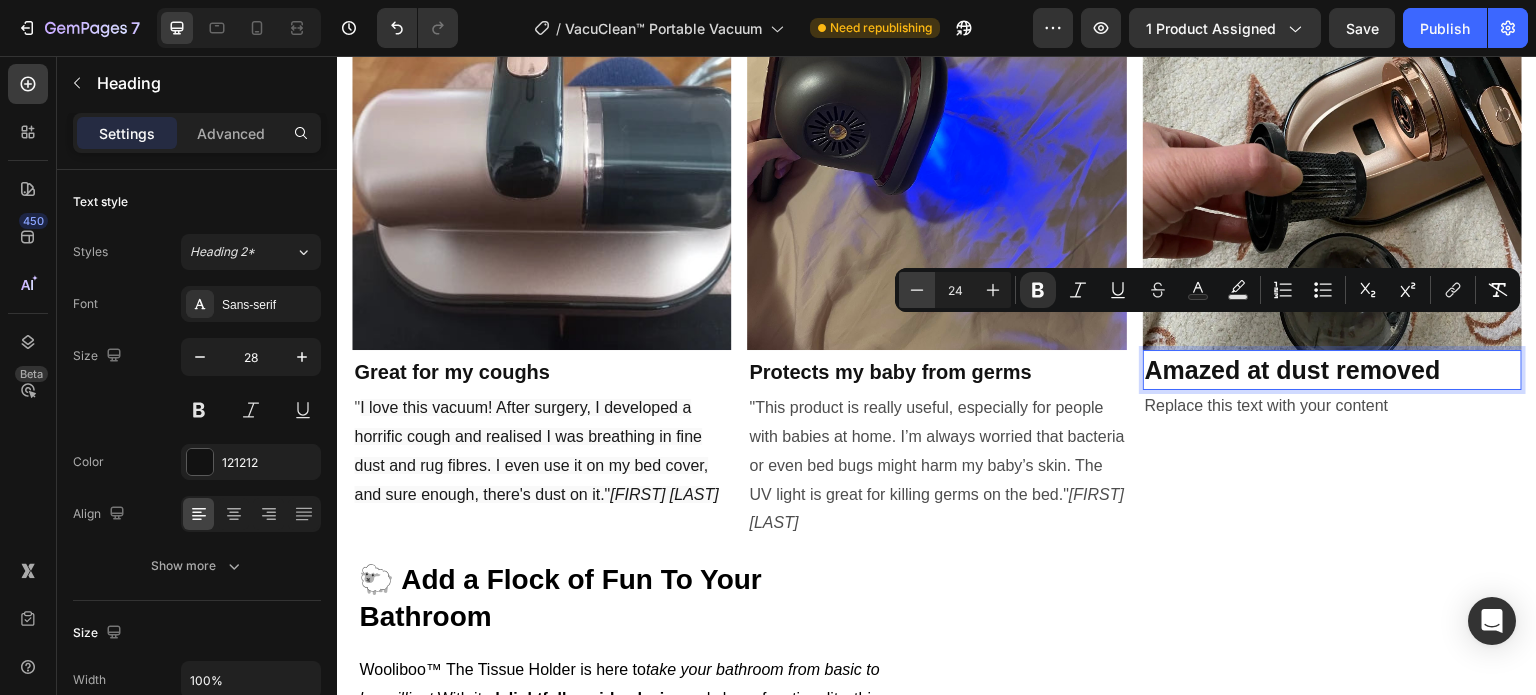 click 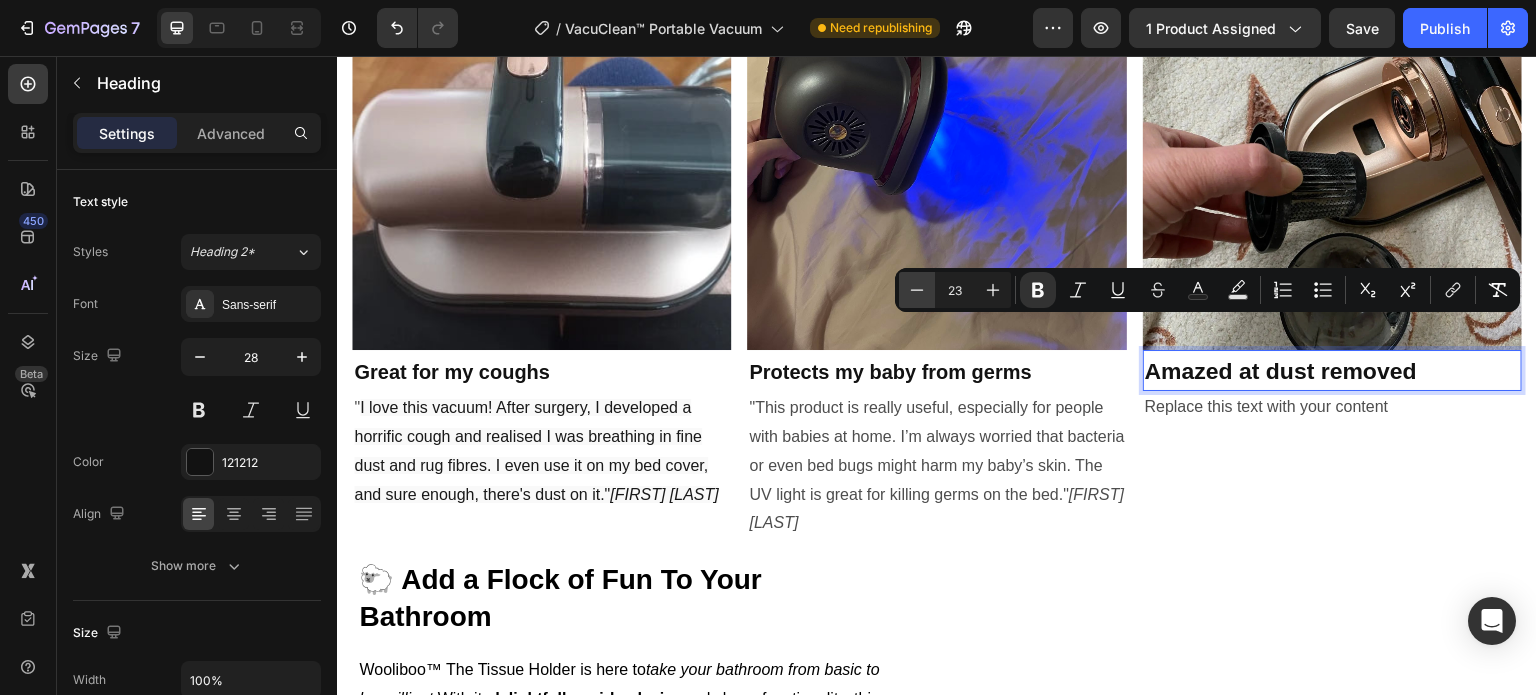 click 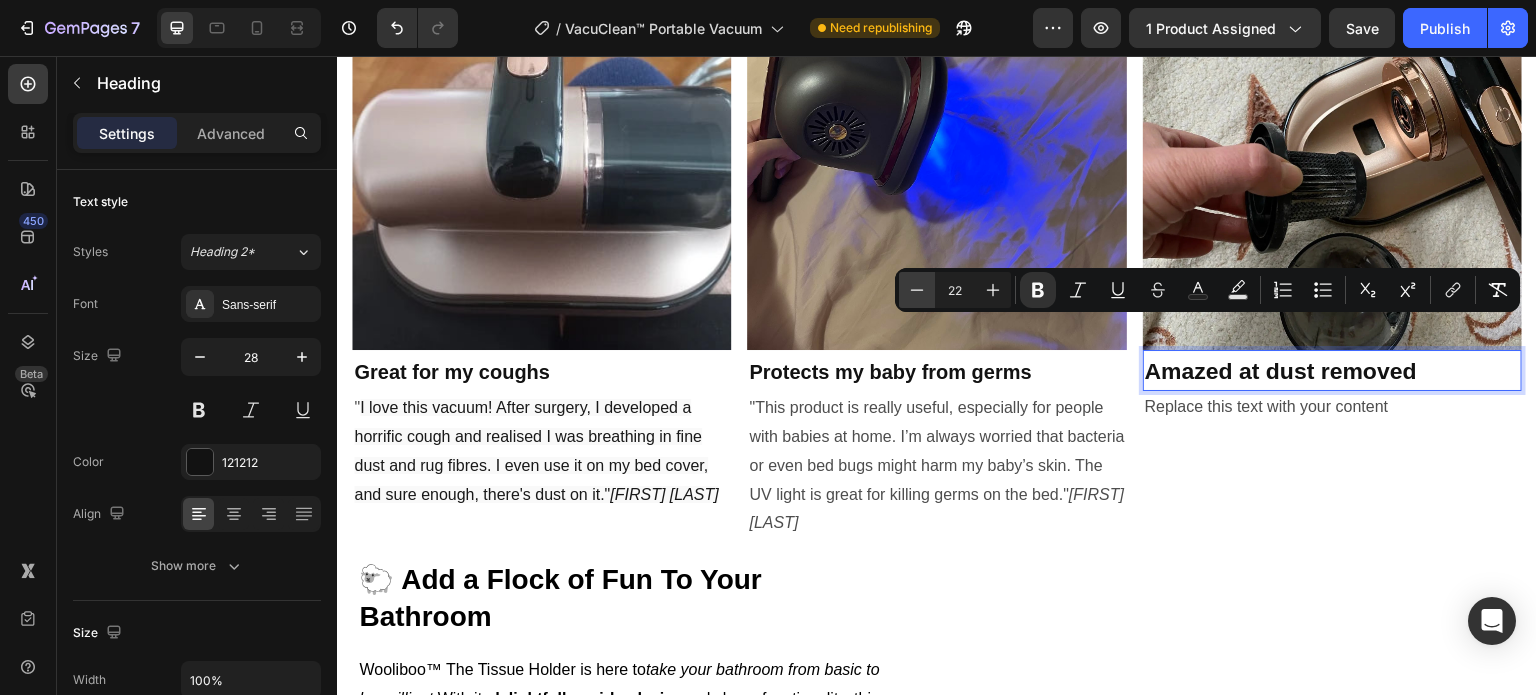 click 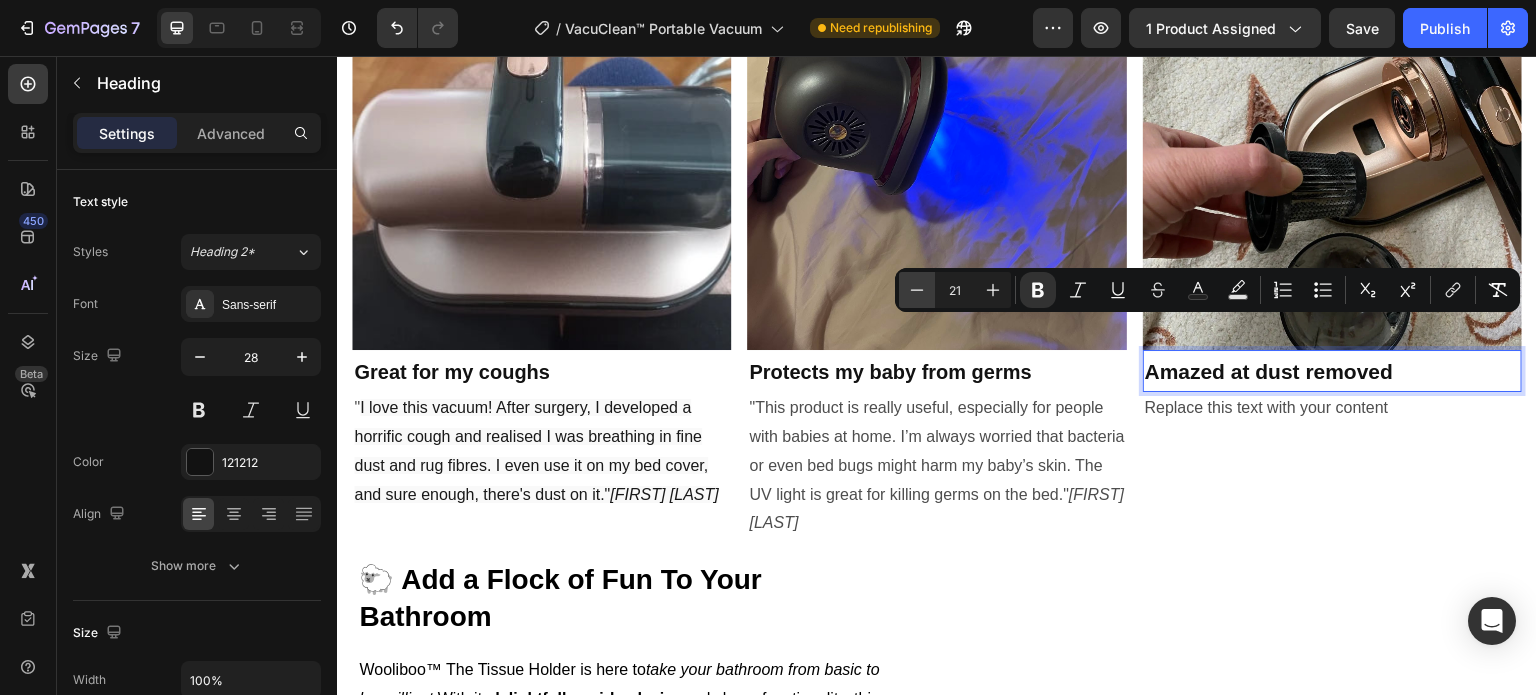 click on "Minus" at bounding box center (917, 290) 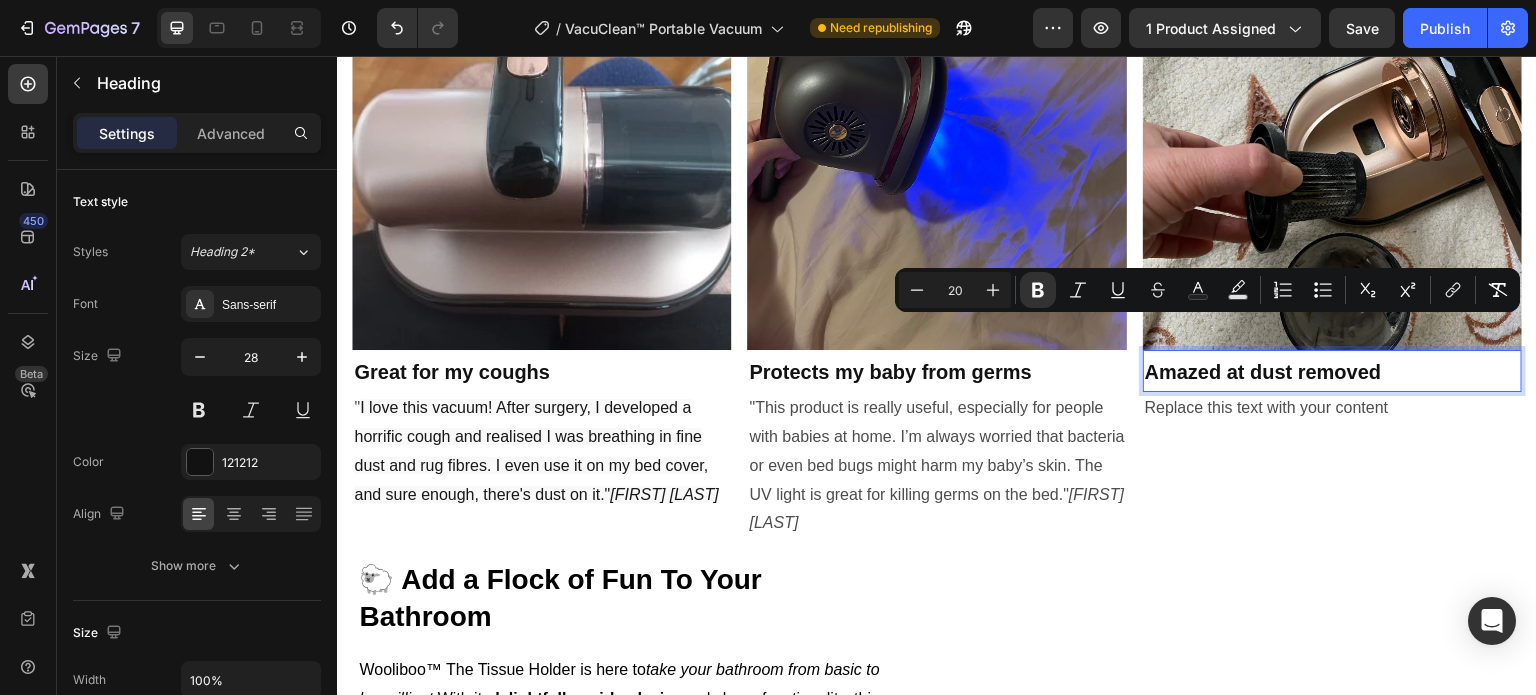 click on "Replace this text with your content" at bounding box center [1332, 408] 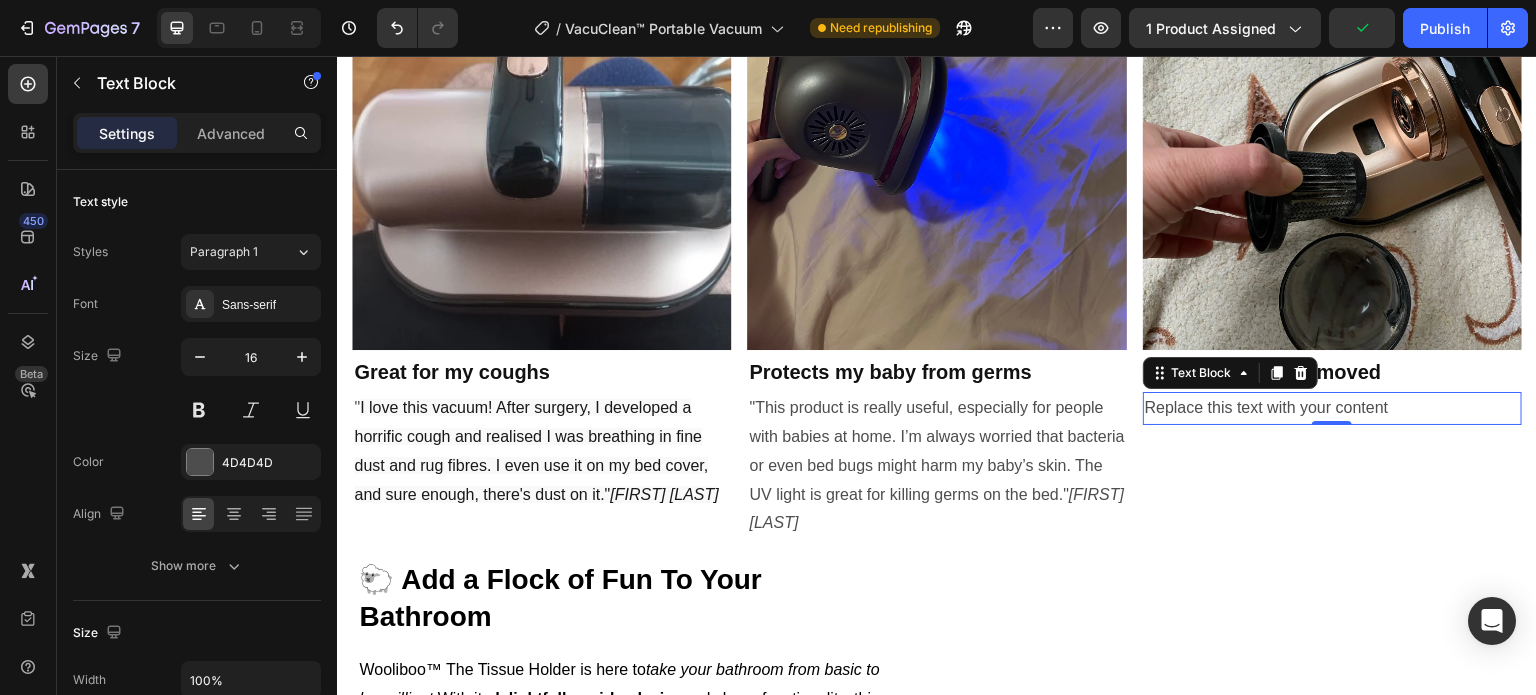 click on "Replace this text with your content" at bounding box center [1332, 408] 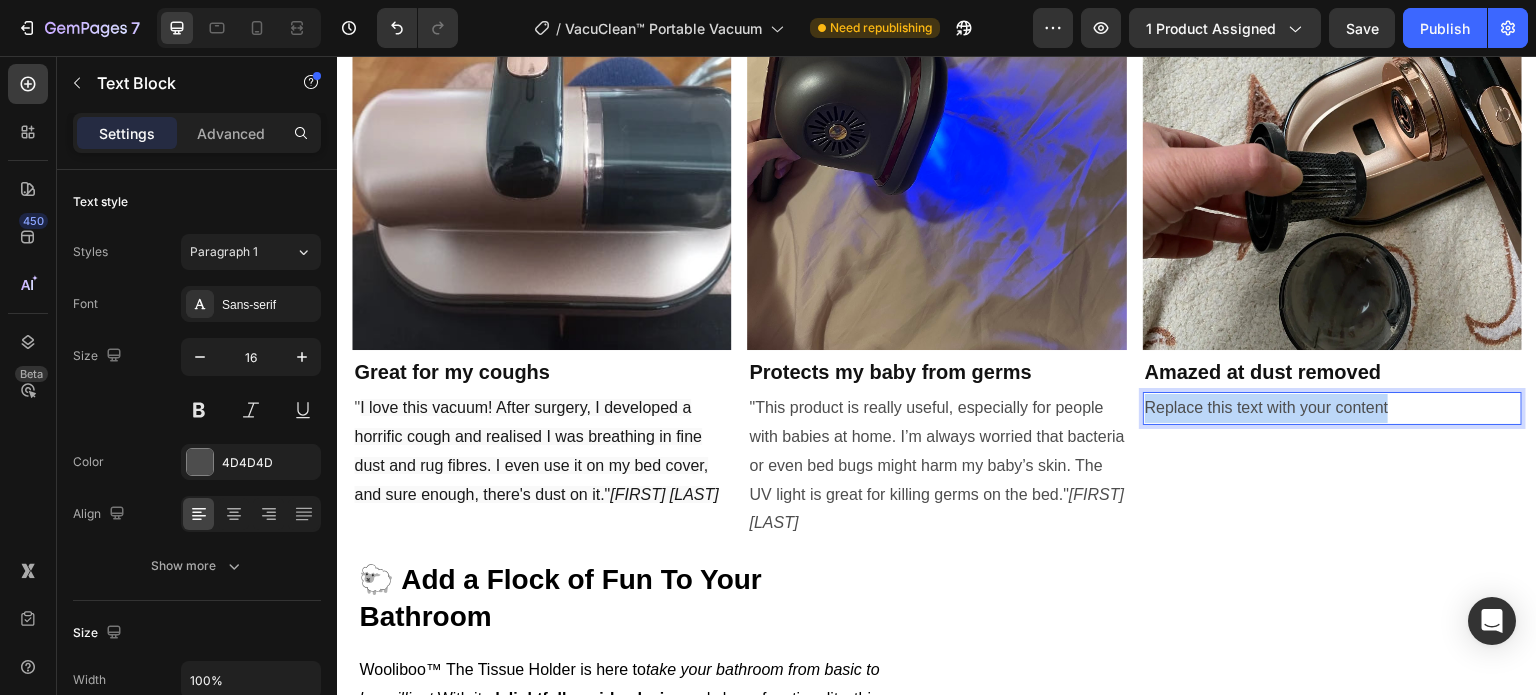click on "Replace this text with your content" at bounding box center [1332, 408] 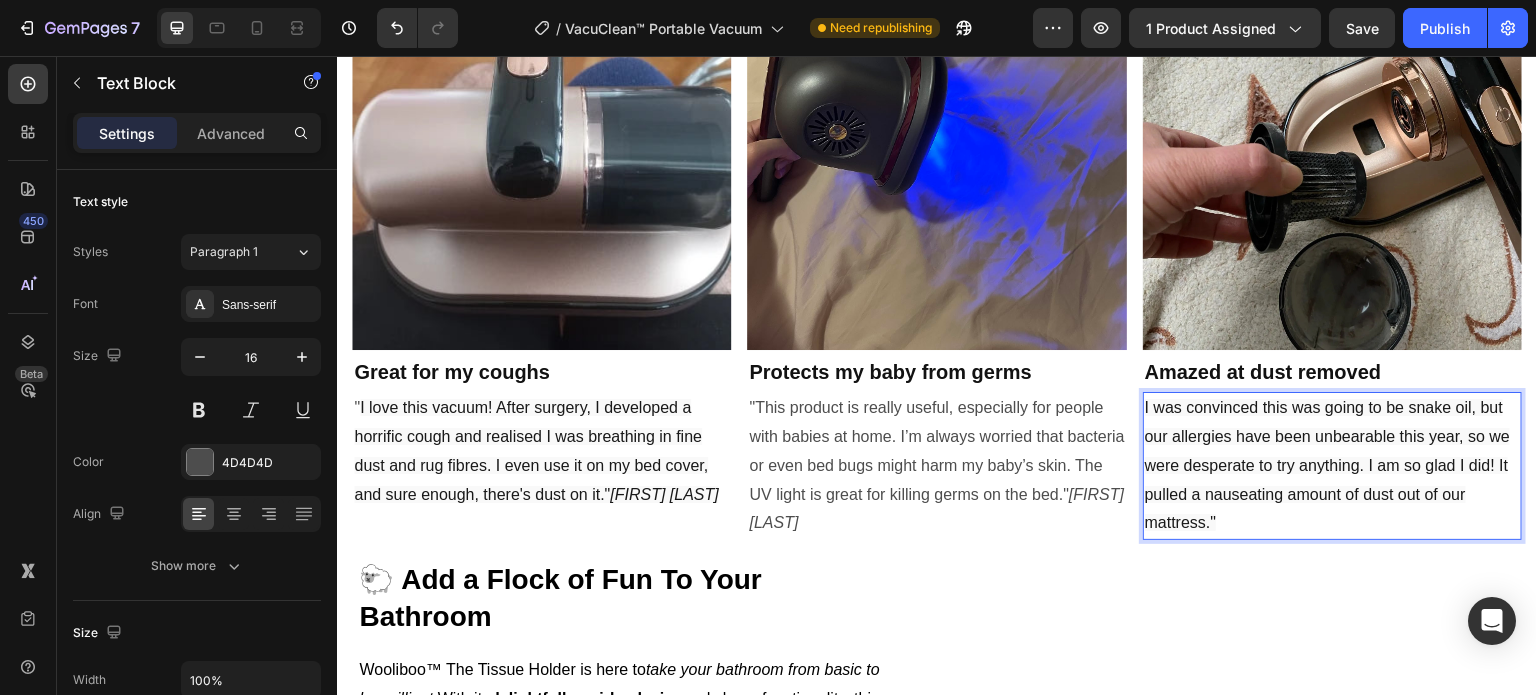 click on "I was convinced this was going to be snake oil, but our allergies have been unbearable this year, so we were desperate to try anything. I am so glad I did! It pulled a nauseating amount of dust out of our mattress."" at bounding box center (1332, 466) 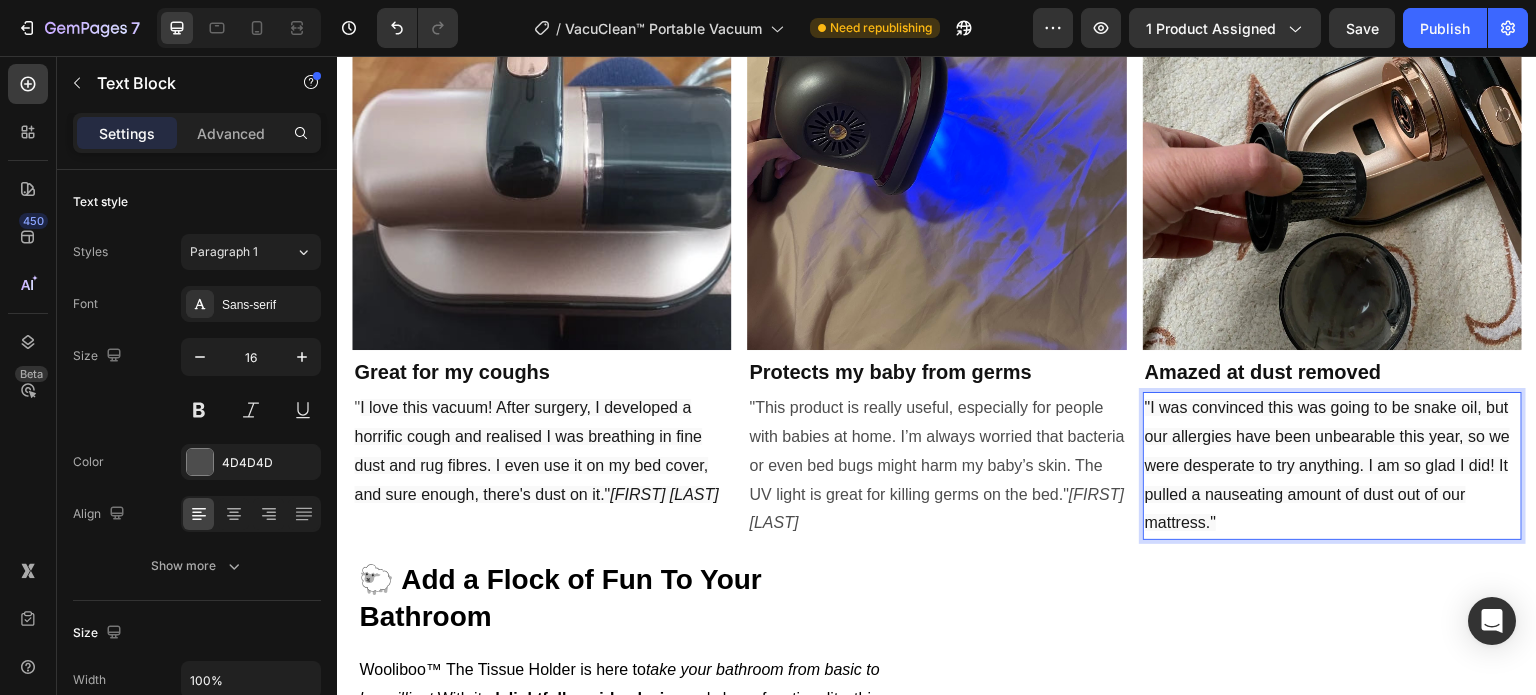 drag, startPoint x: 1234, startPoint y: 500, endPoint x: 1239, endPoint y: 491, distance: 10.29563 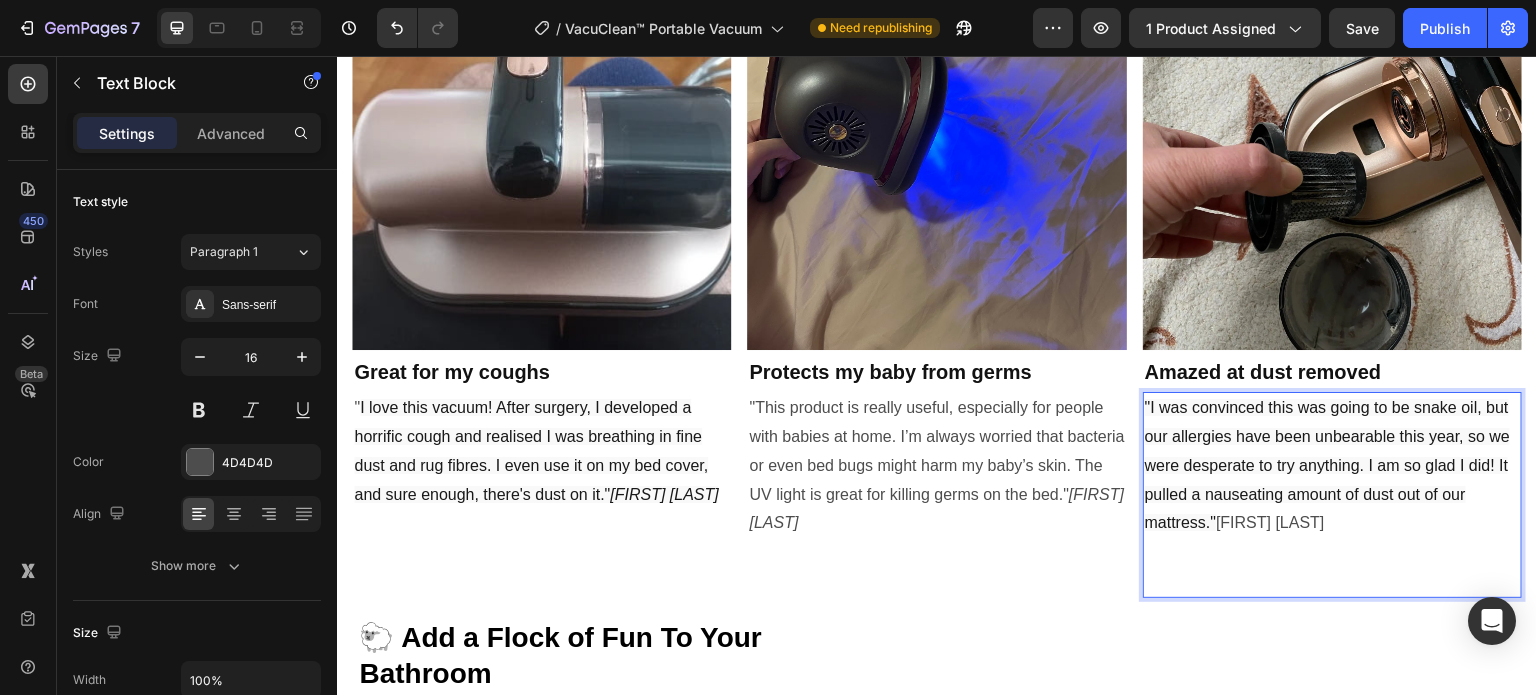 click on ""This product is really useful, especially for people with babies at home. I’m always worried that bacteria or even bed bugs might harm my baby’s skin. The UV light is great for killing germs on the bed."  Jordan O." at bounding box center (936, 466) 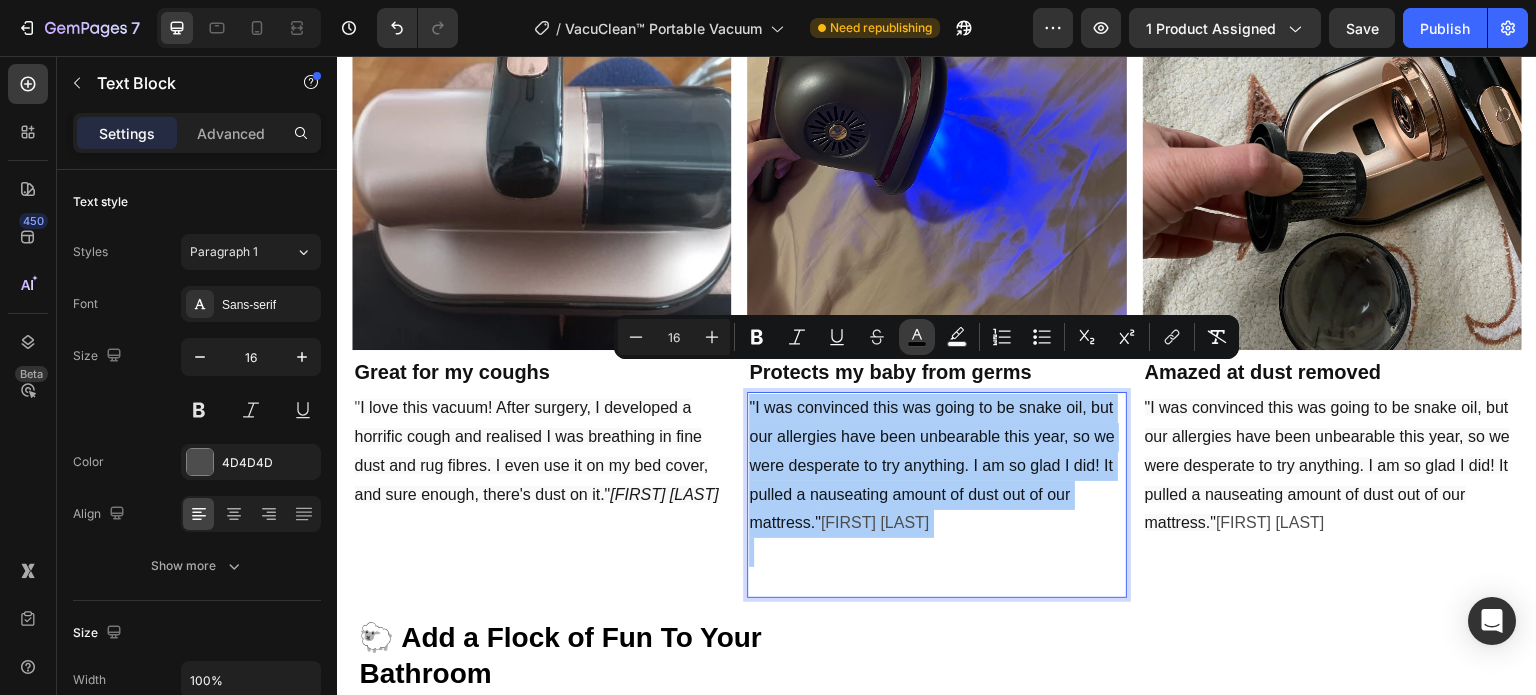 click on "color" at bounding box center (917, 337) 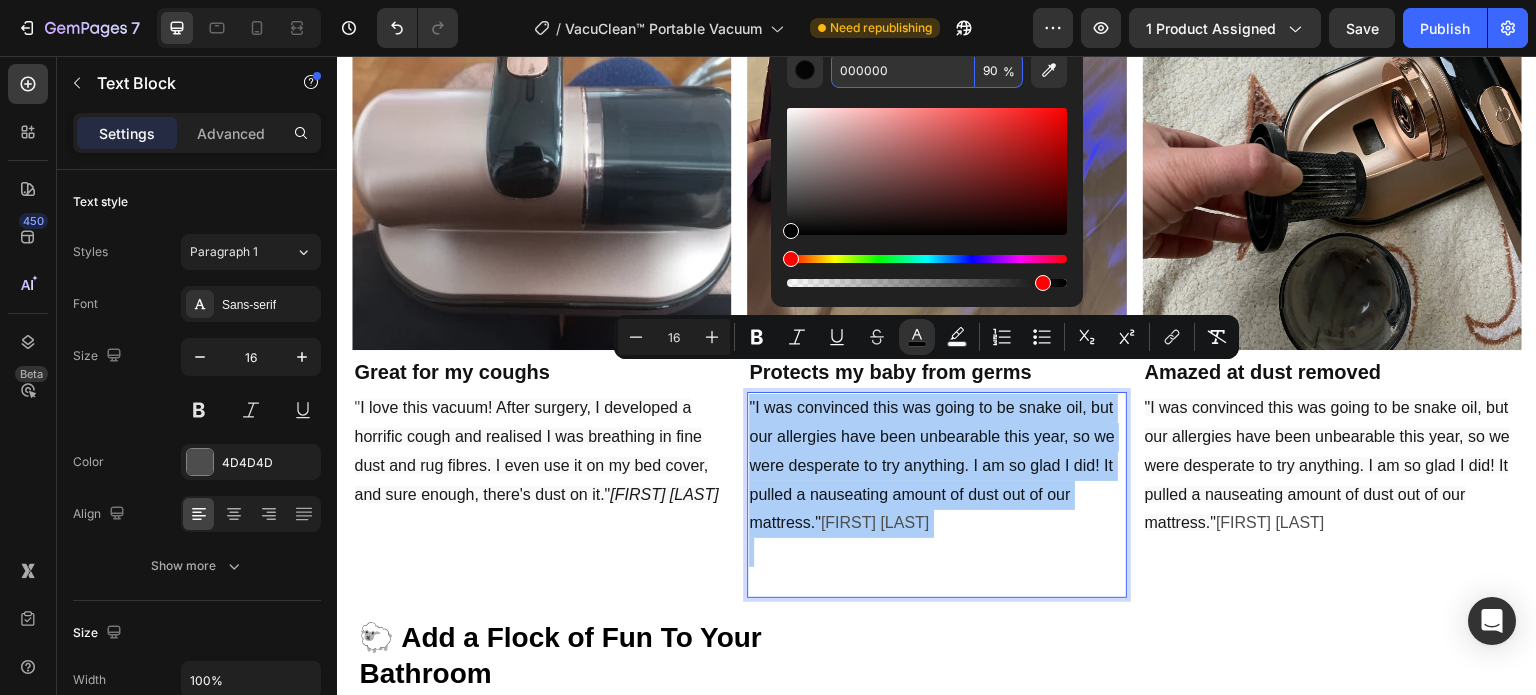 click on "000000" at bounding box center (903, 70) 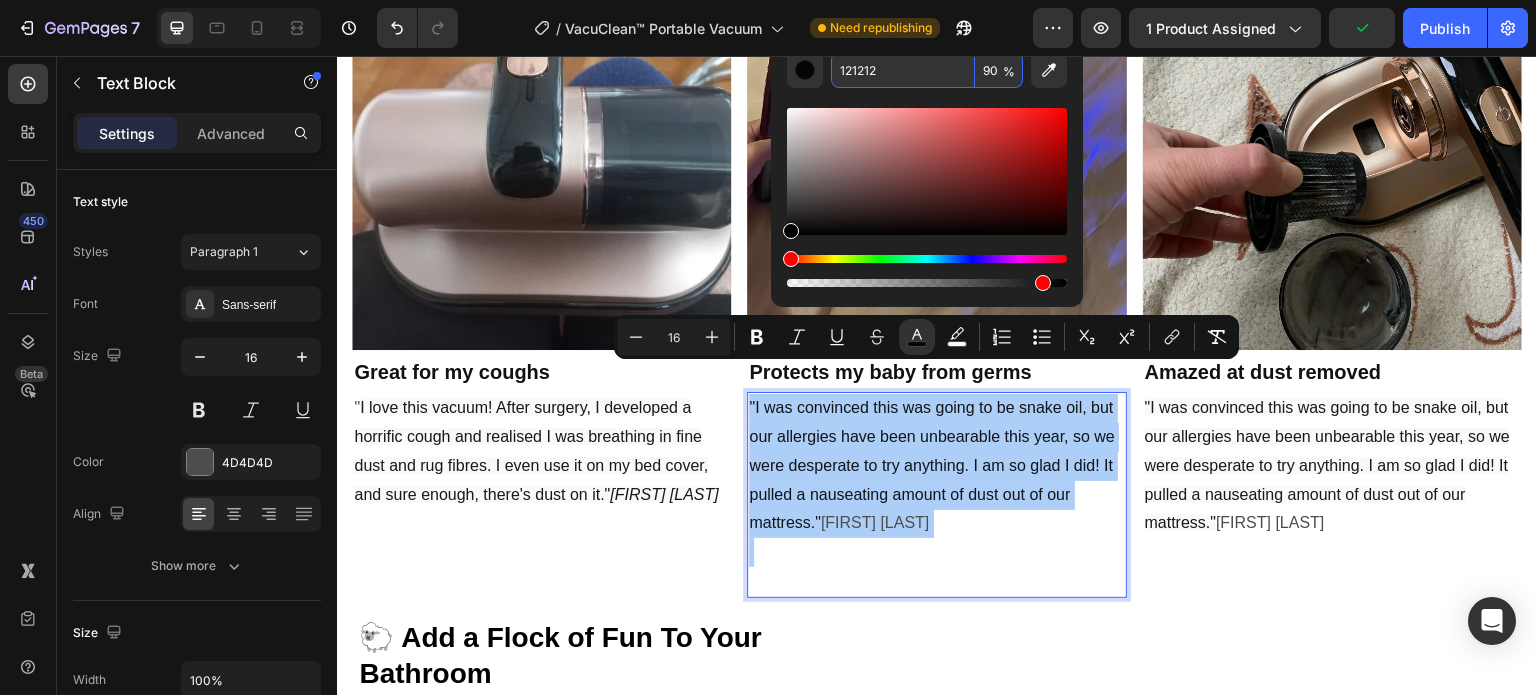 type on "121212" 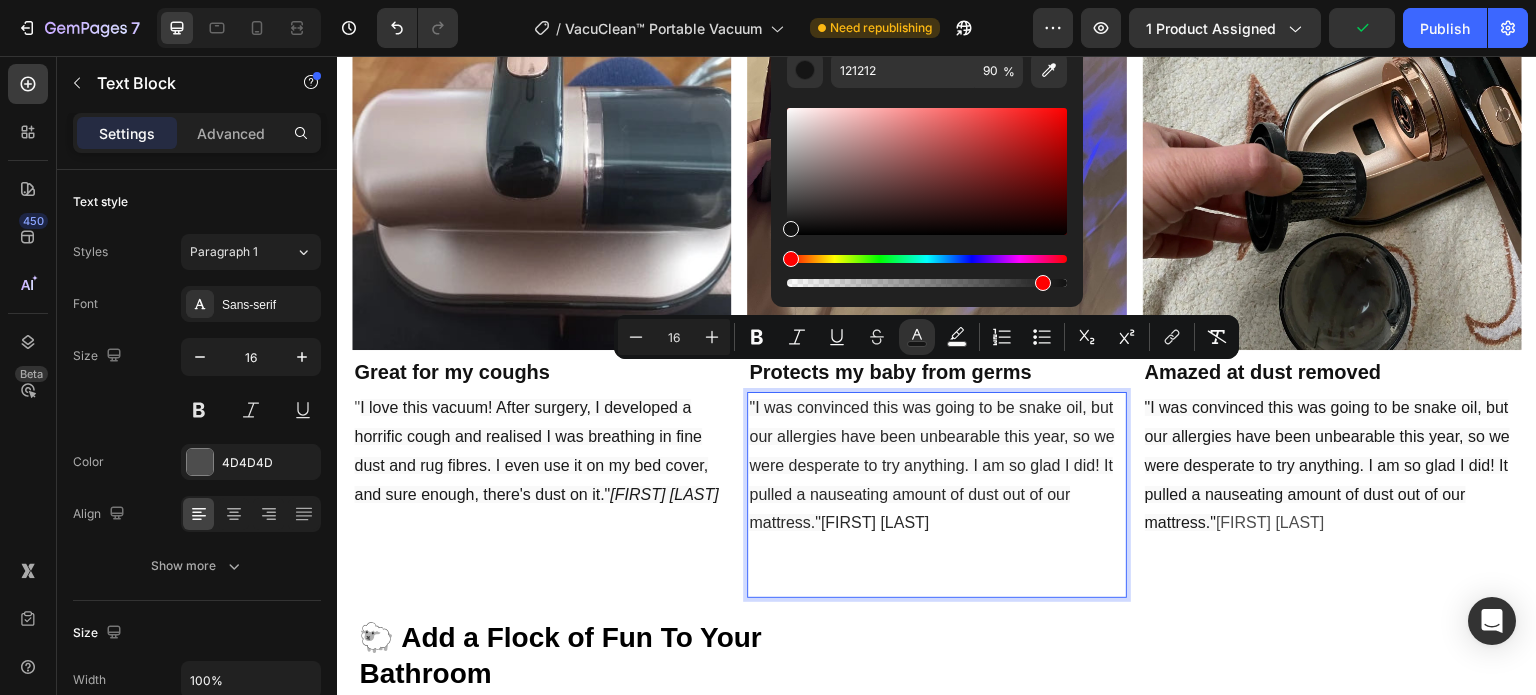 click at bounding box center [936, 567] 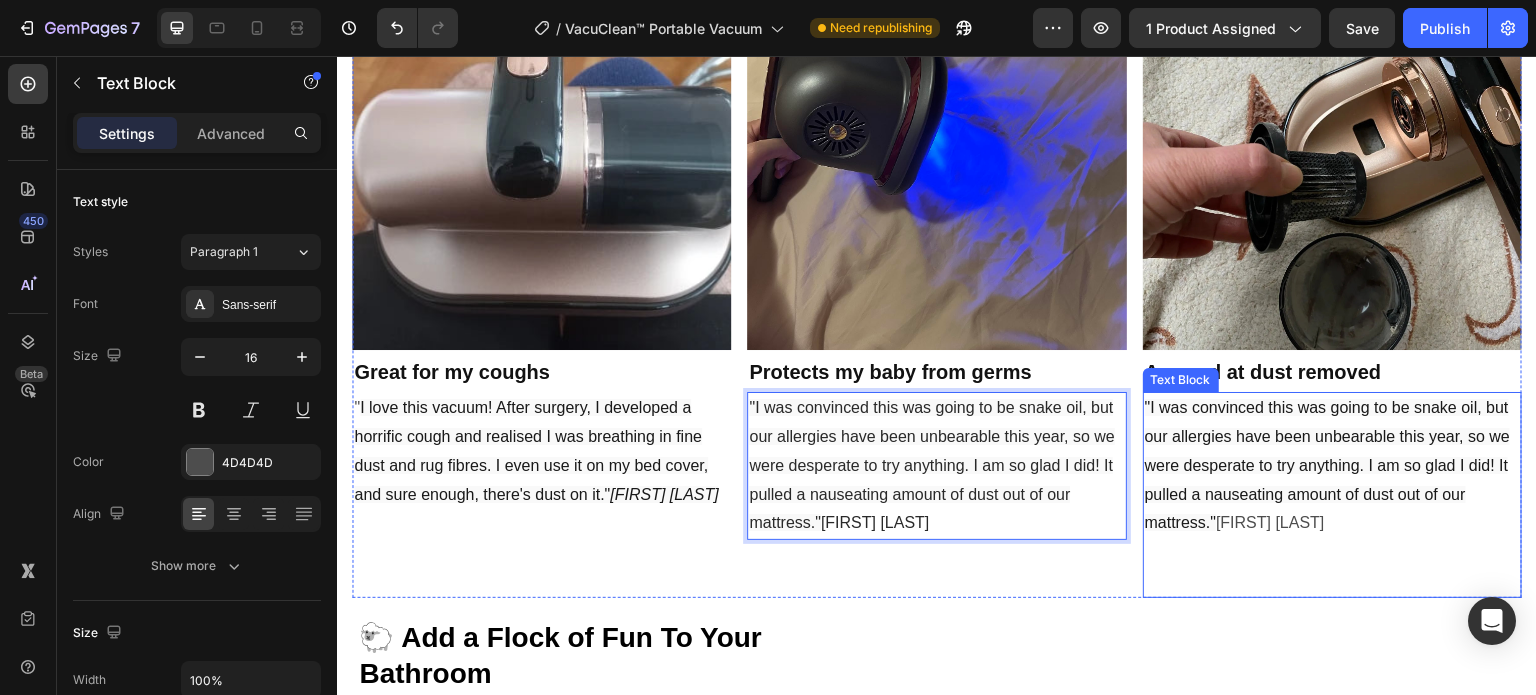 click on ""I was convinced this was going to be snake oil, but our allergies have been unbearable this year, so we were desperate to try anything. I am so glad I did! It pulled a nauseating amount of dust out of our mattress."  Jenna B." at bounding box center (1332, 466) 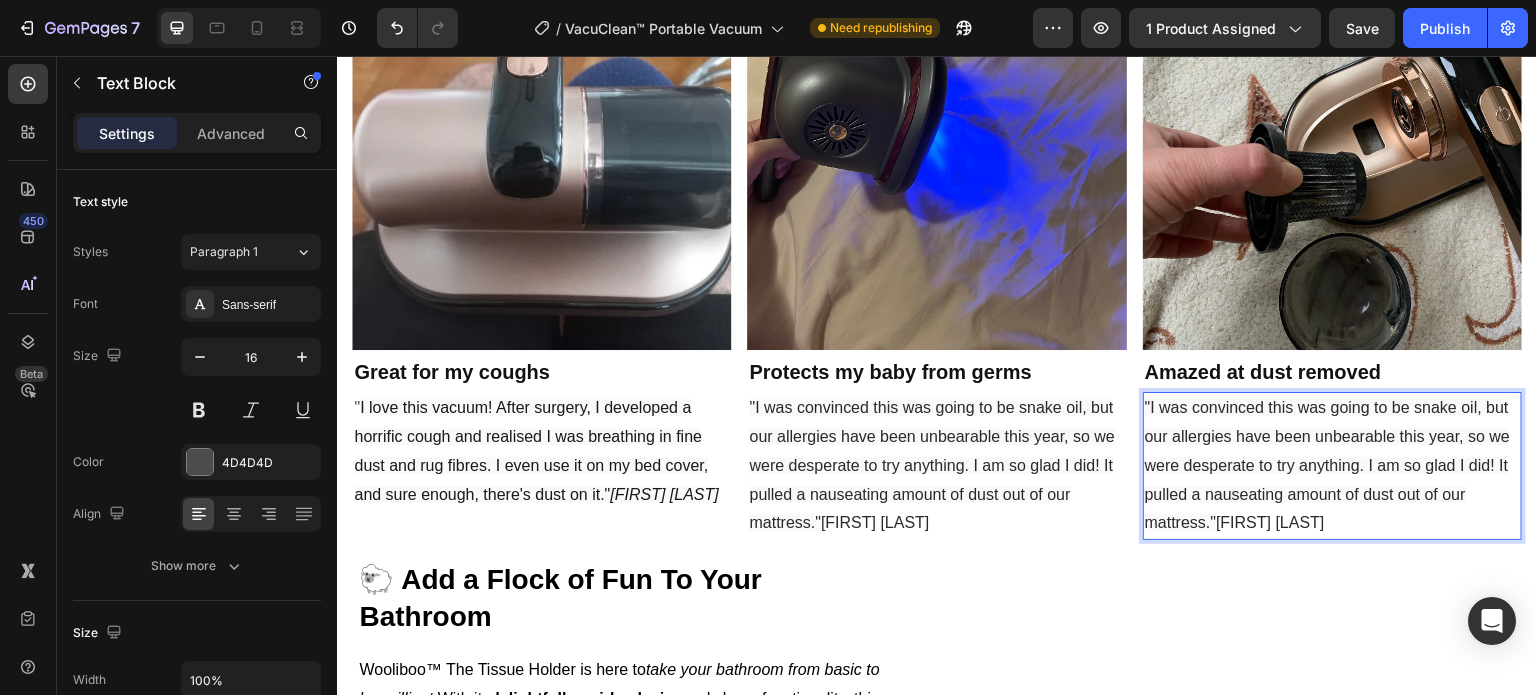 click on ""I was convinced this was going to be snake oil, but our allergies have been unbearable this year, so we were desperate to try anything. I am so glad I did! It pulled a nauseating amount of dust out of our mattress."  Jenna B." at bounding box center [1332, 466] 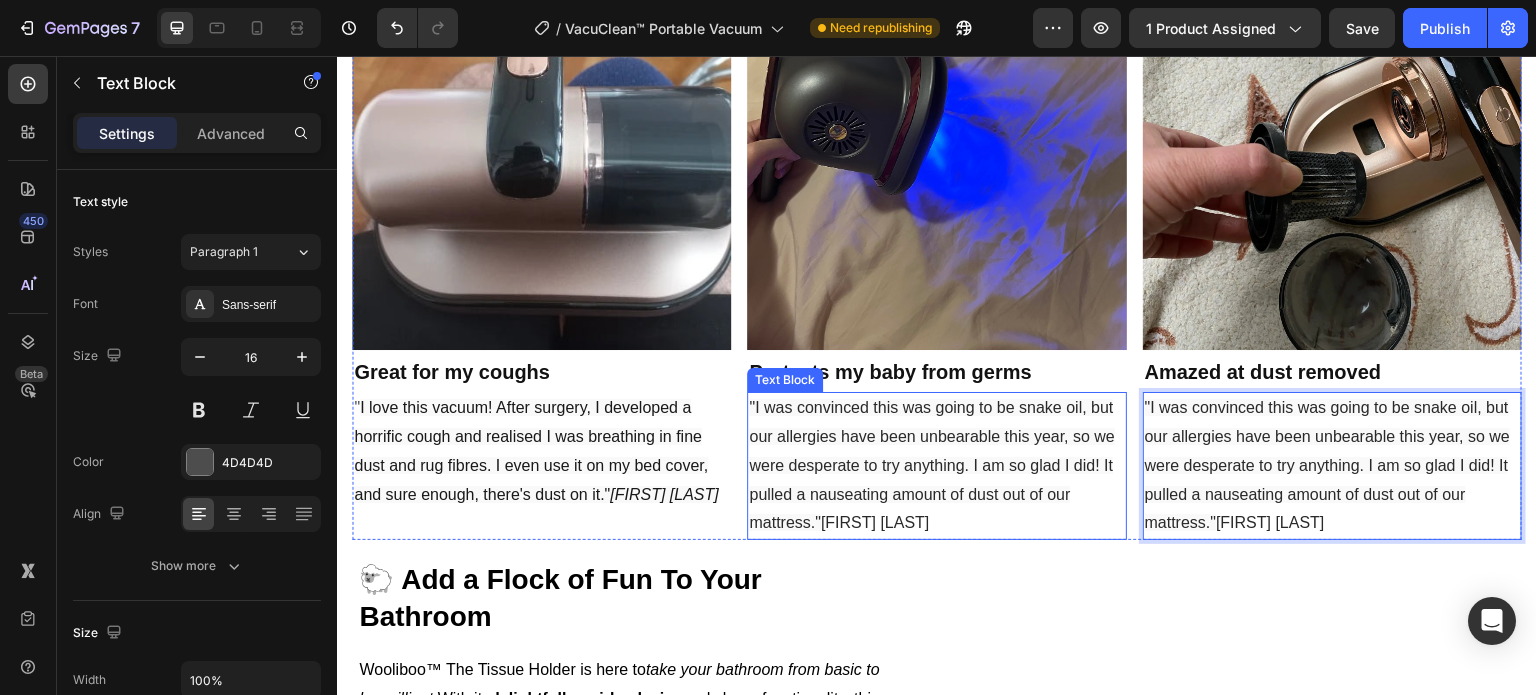 click on ""I was convinced this was going to be snake oil, but our allergies have been unbearable this year, so we were desperate to try anything. I am so glad I did! It pulled a nauseating amount of dust out of our mattress."  Jenna B." at bounding box center (936, 466) 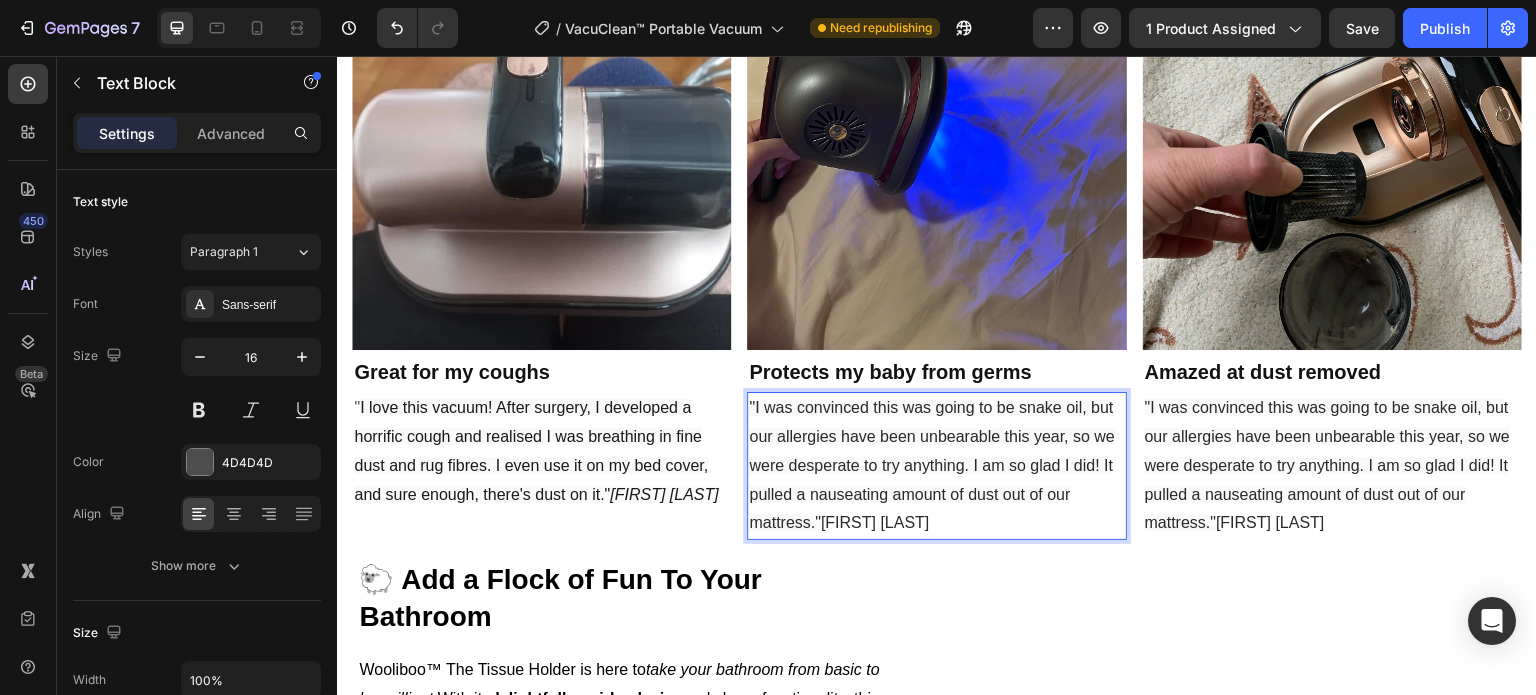 click on "[FIRST] [LAST]" at bounding box center (875, 522) 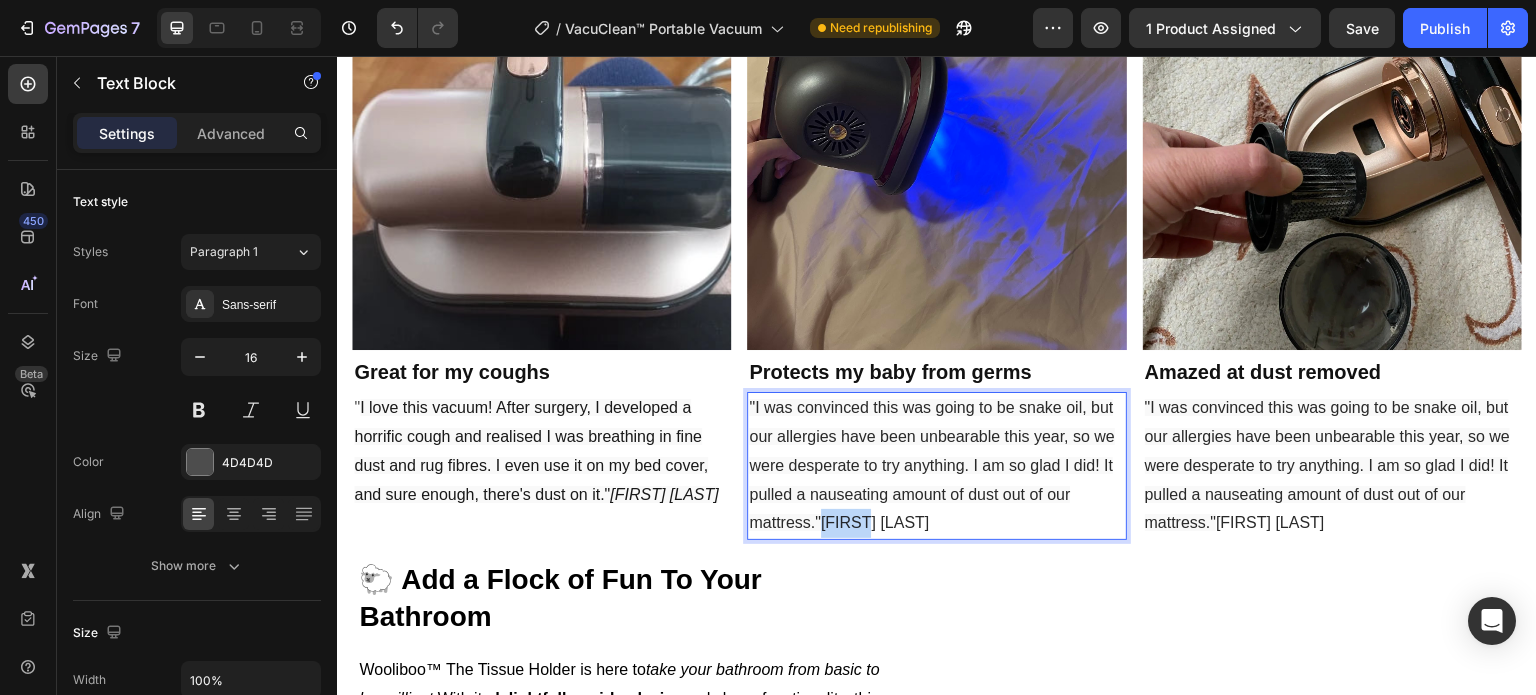 click on "[FIRST] [LAST]" at bounding box center [875, 522] 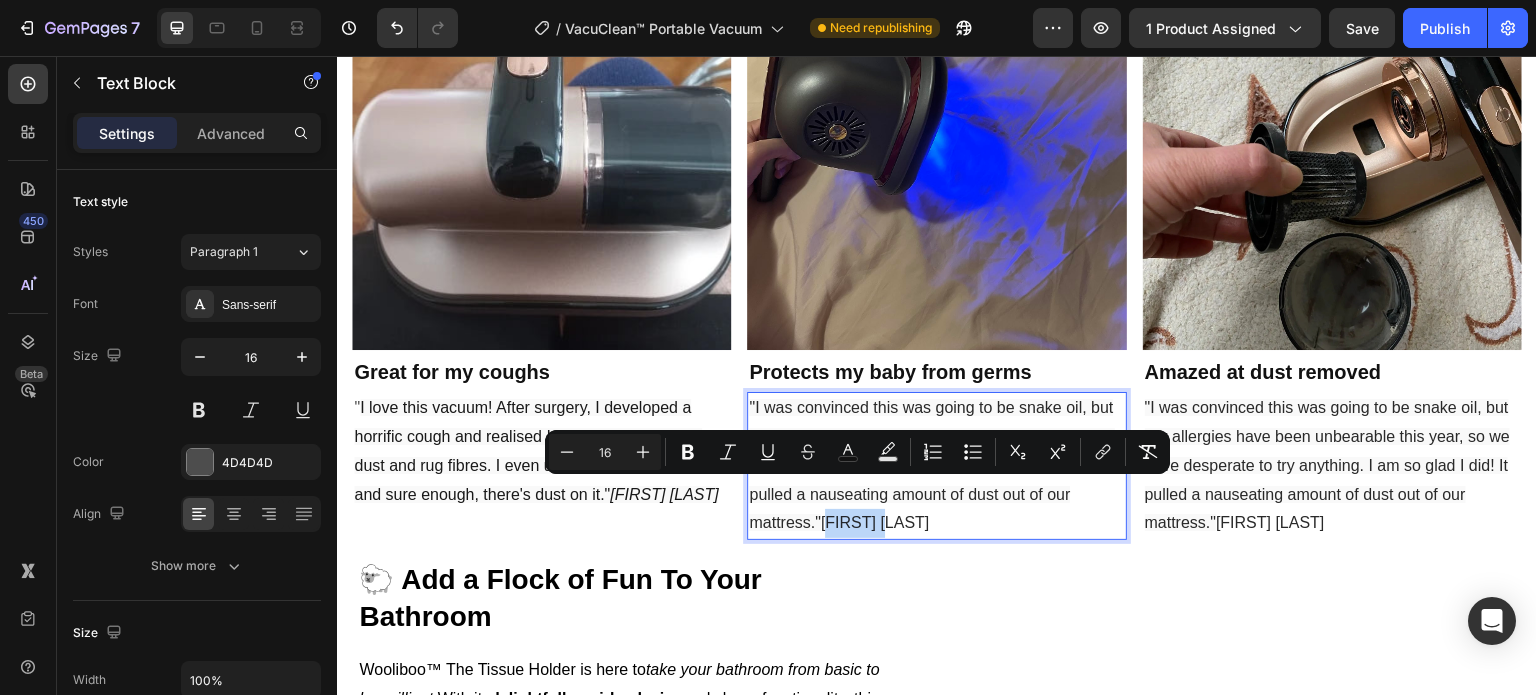 drag, startPoint x: 898, startPoint y: 492, endPoint x: 824, endPoint y: 491, distance: 74.00676 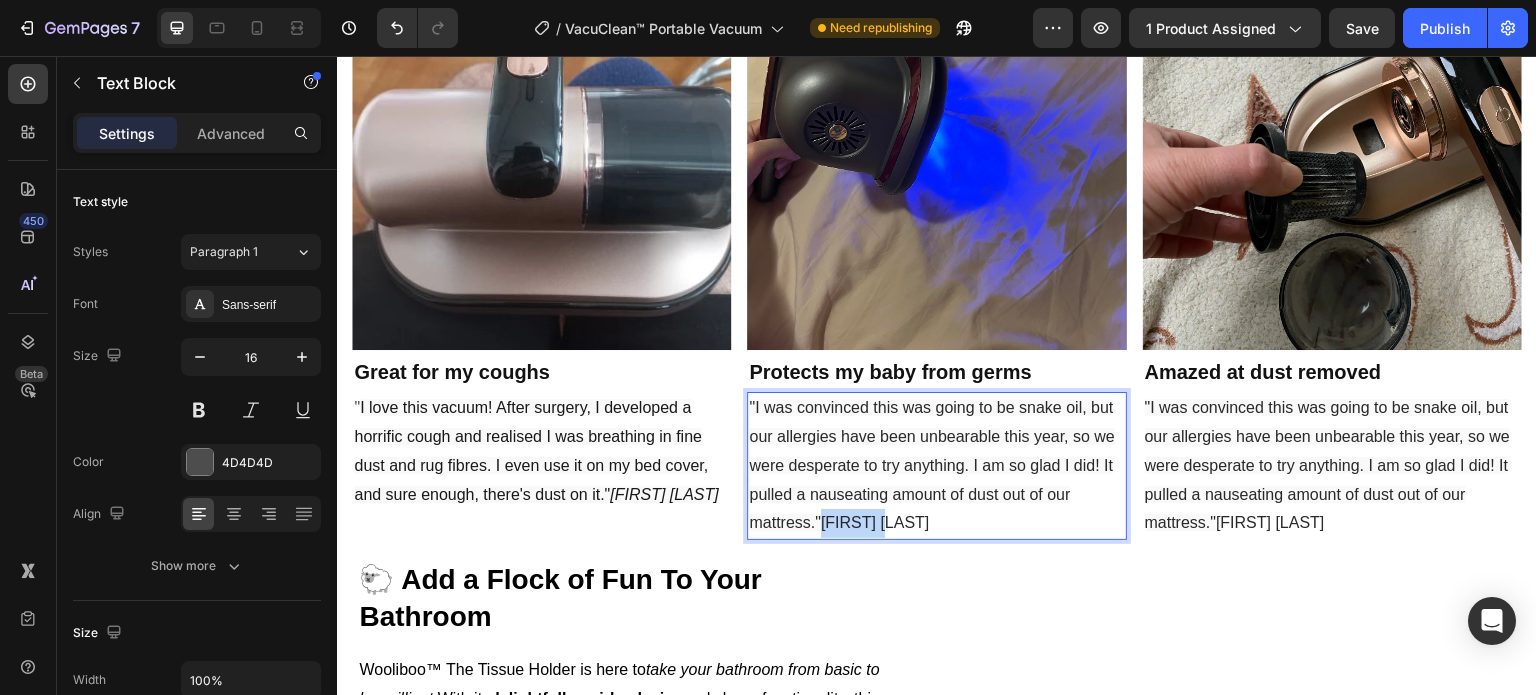 drag, startPoint x: 818, startPoint y: 492, endPoint x: 891, endPoint y: 488, distance: 73.109505 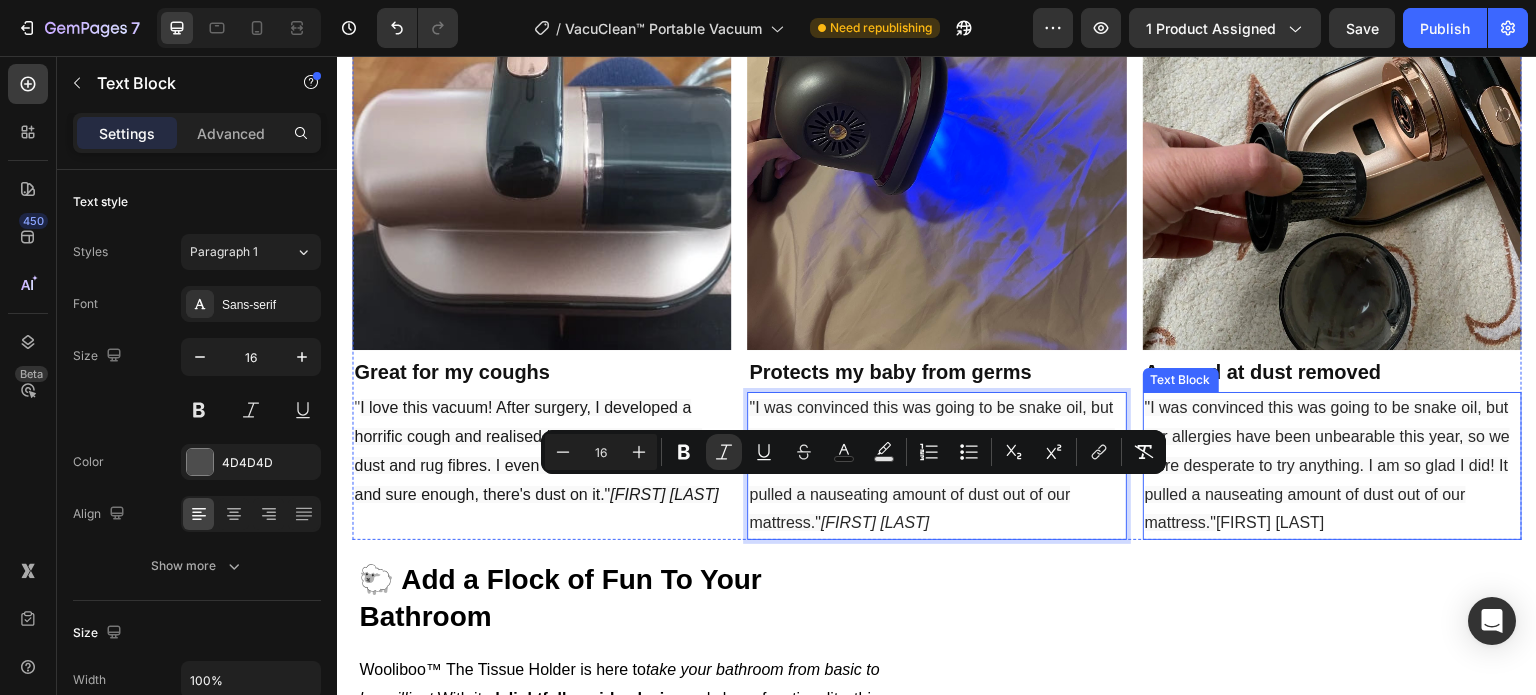 click on "[FIRST] [LAST]" at bounding box center (1270, 522) 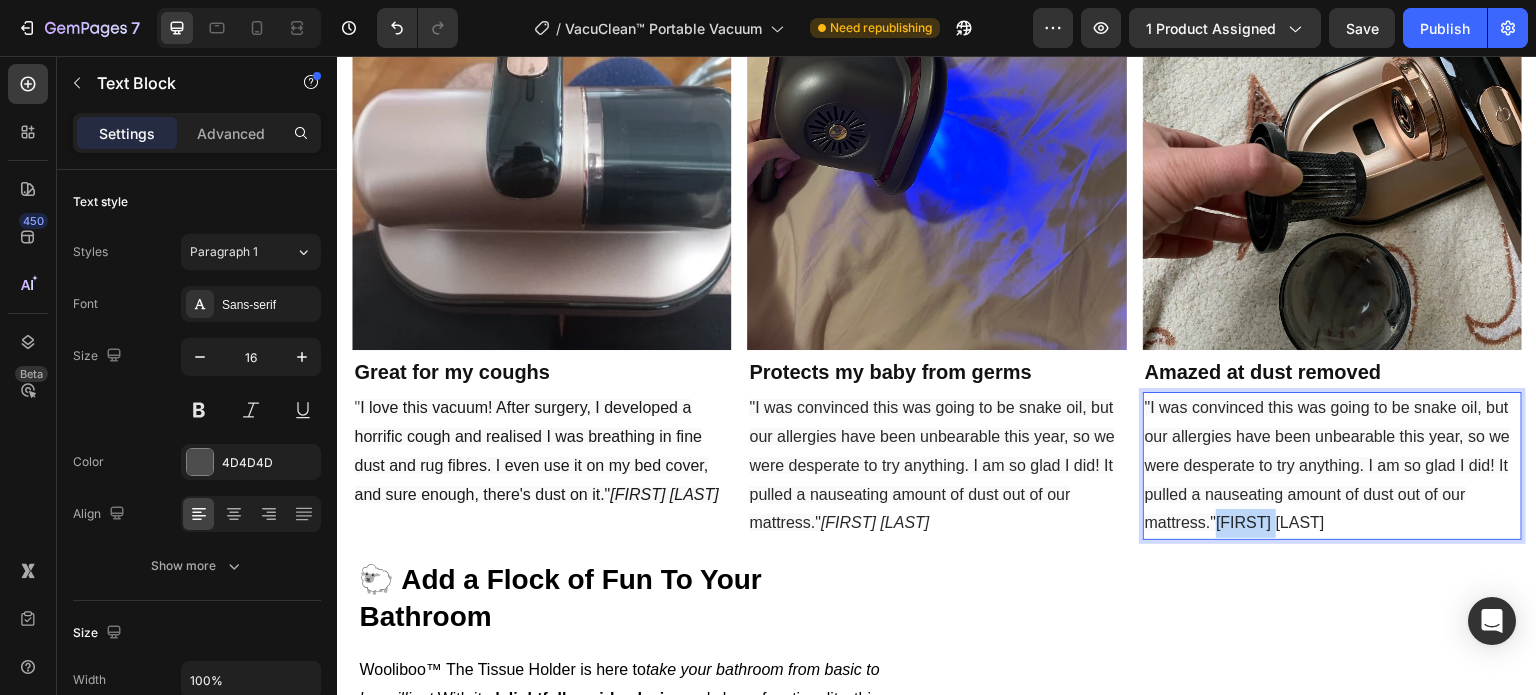 drag, startPoint x: 1276, startPoint y: 488, endPoint x: 1209, endPoint y: 492, distance: 67.11929 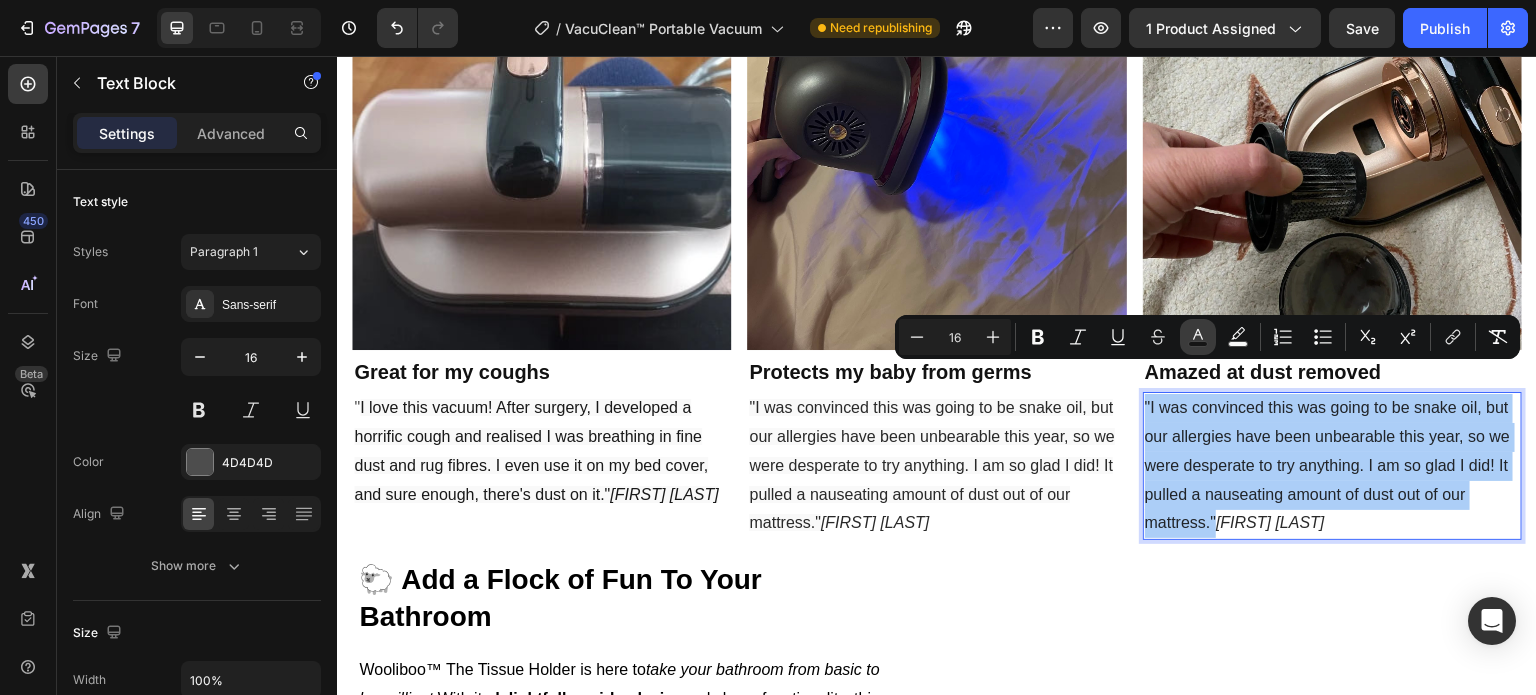 click 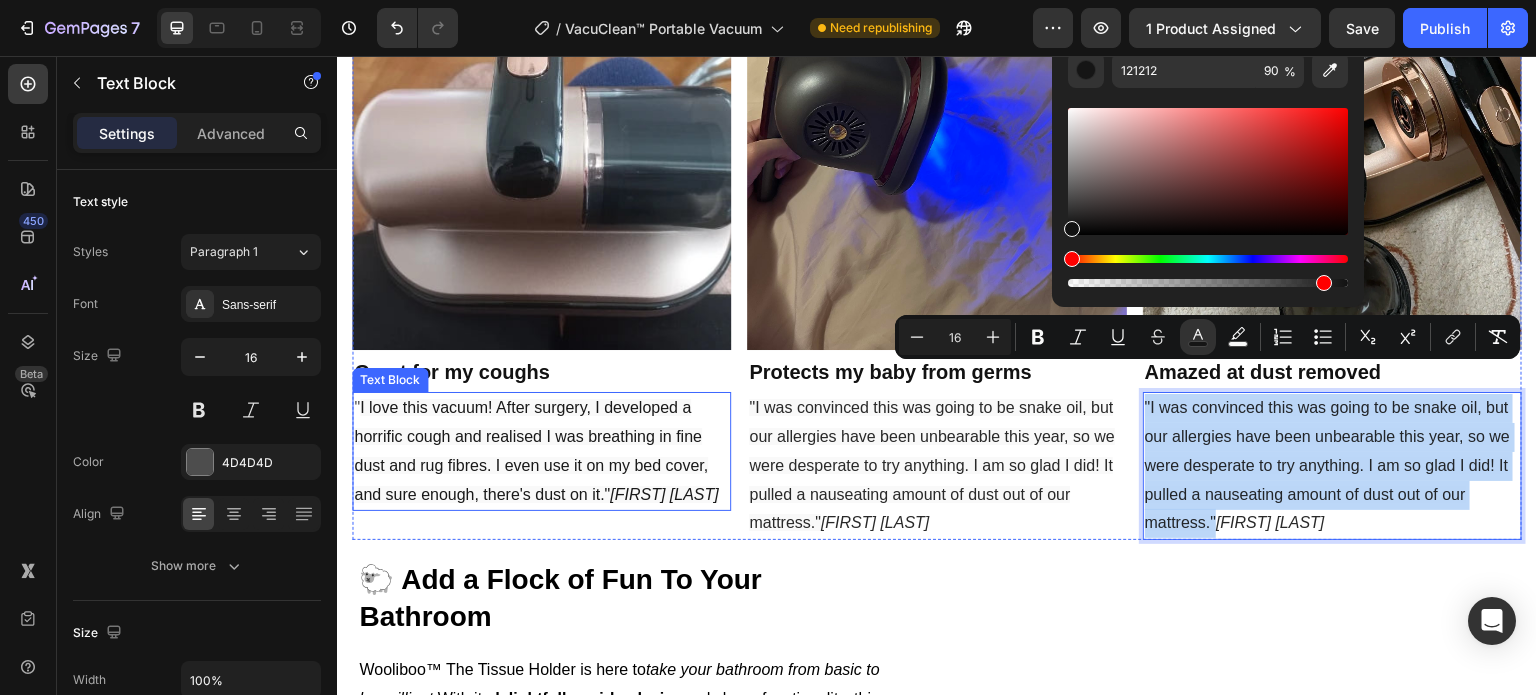 click on "" I love this vacuum! After surgery, I developed a horrific cough and realised I was breathing in fine dust and rug fibres. I even use it on my bed cover, and sure enough, there's dust on it."  Abby S." at bounding box center (541, 451) 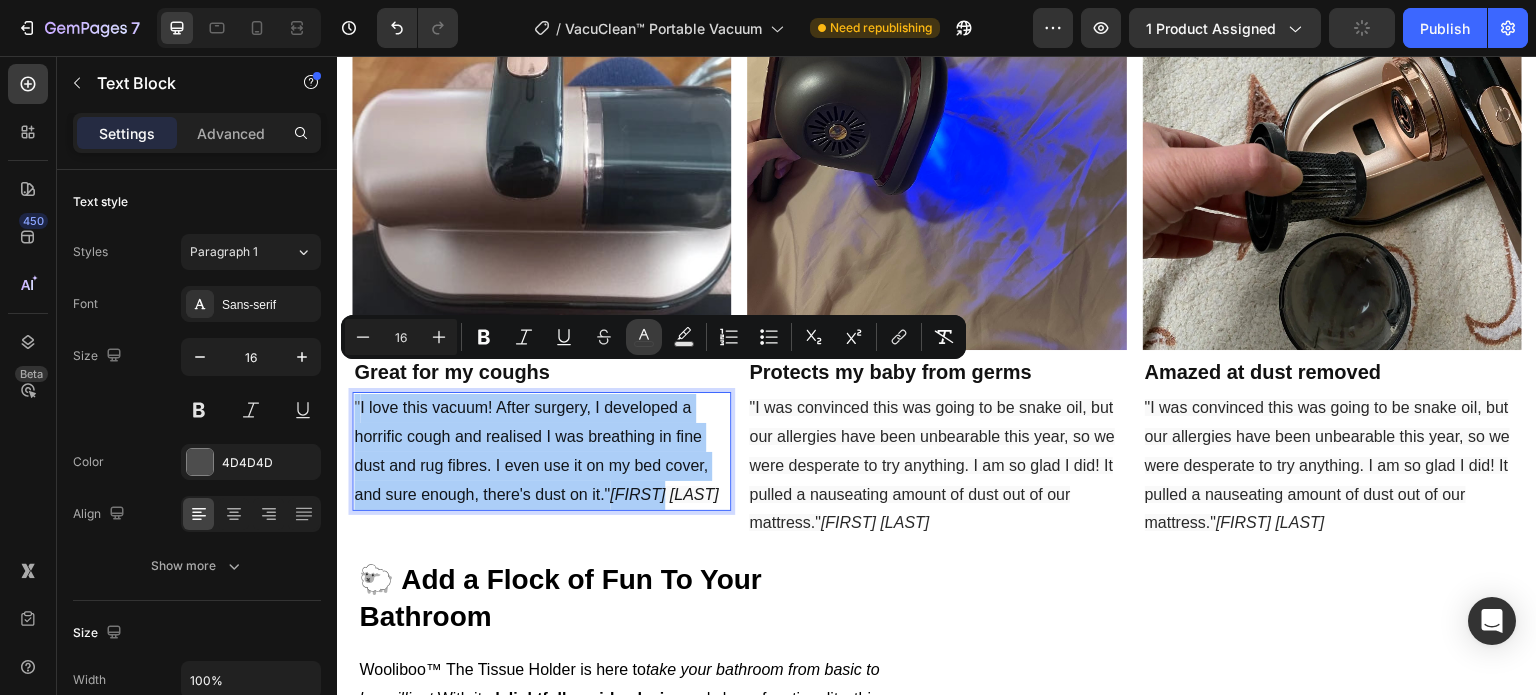 click on "color" at bounding box center [644, 337] 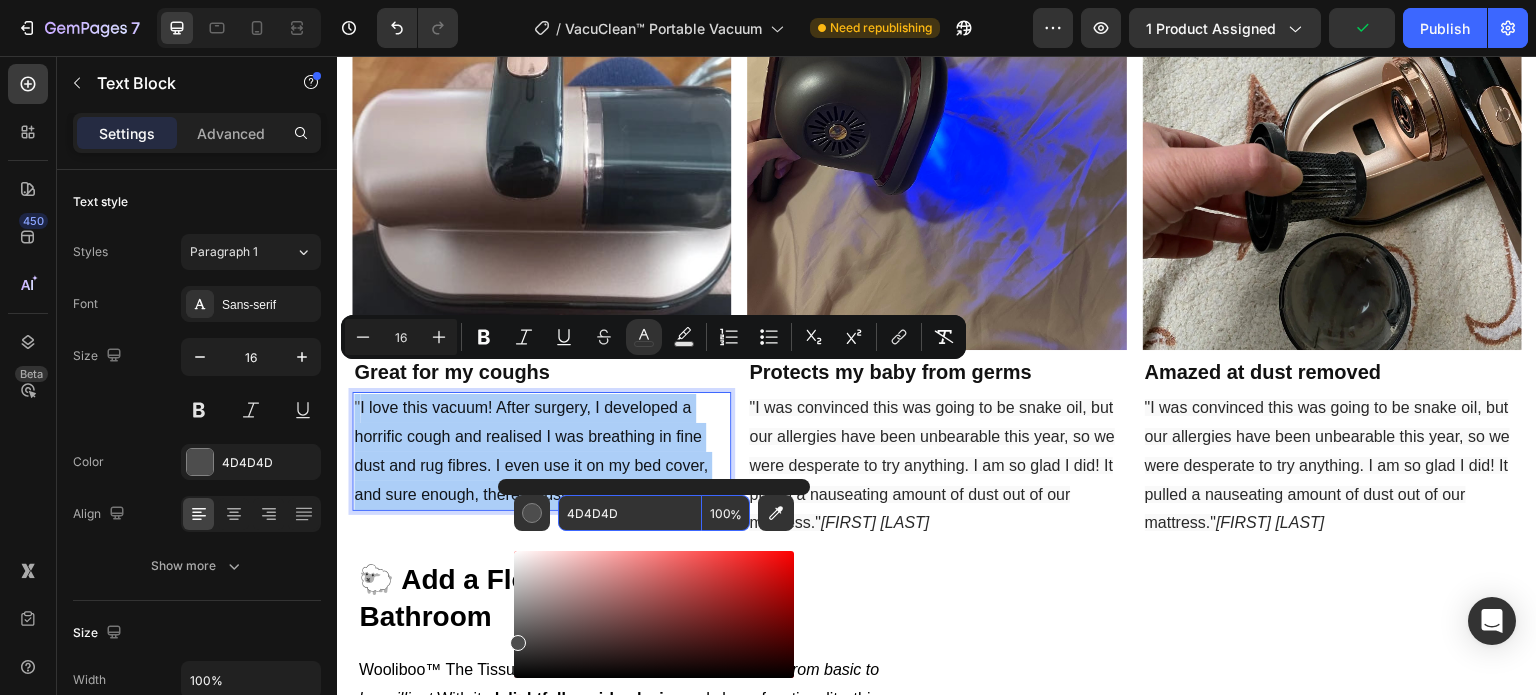click on "4D4D4D" at bounding box center (630, 513) 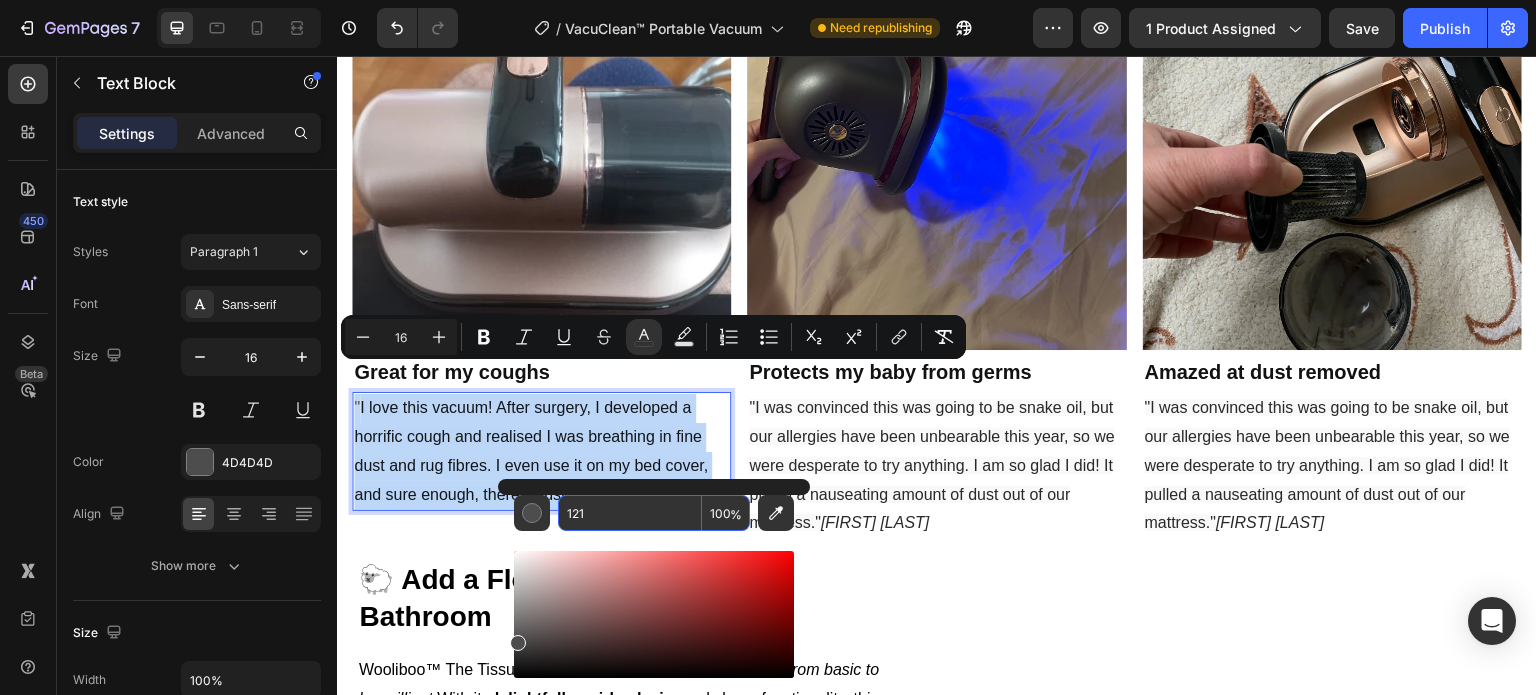 type on "112211" 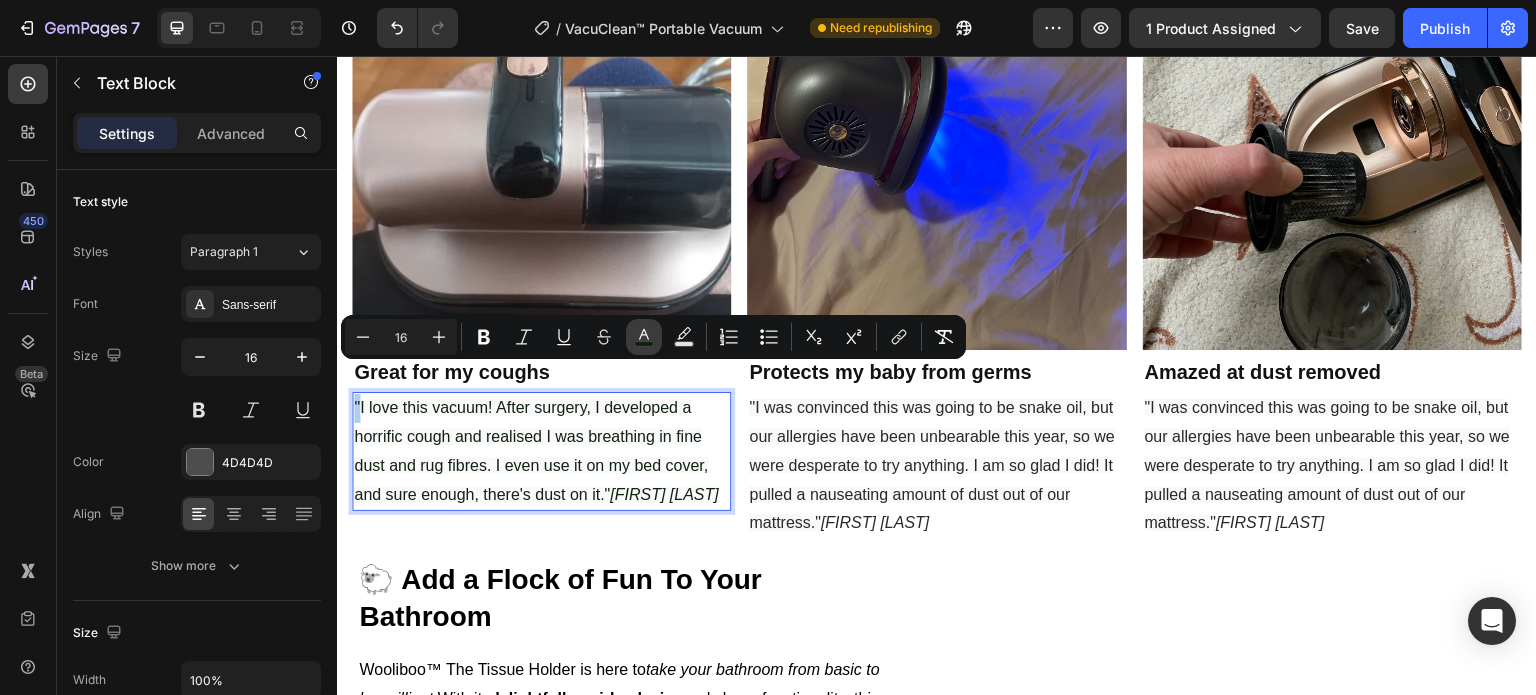 click 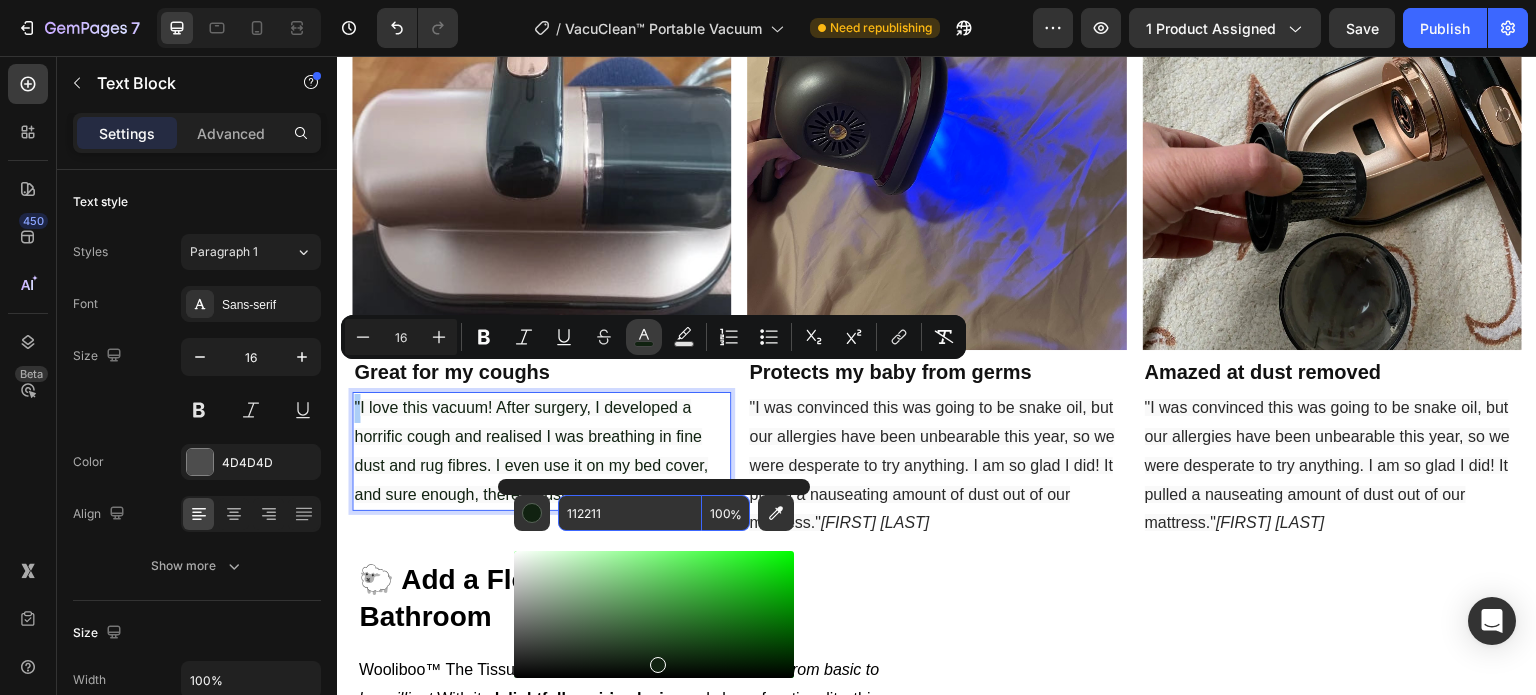 type 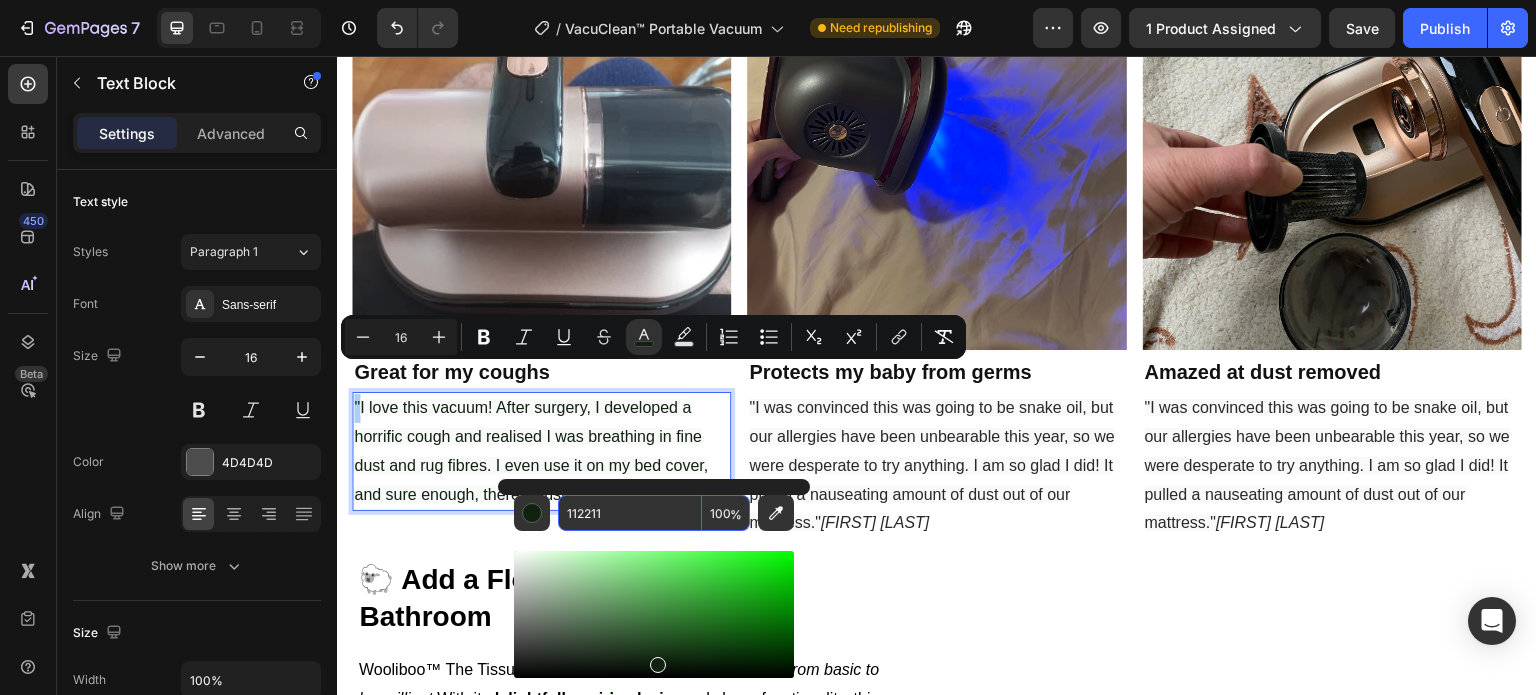 click on "112211" at bounding box center (630, 513) 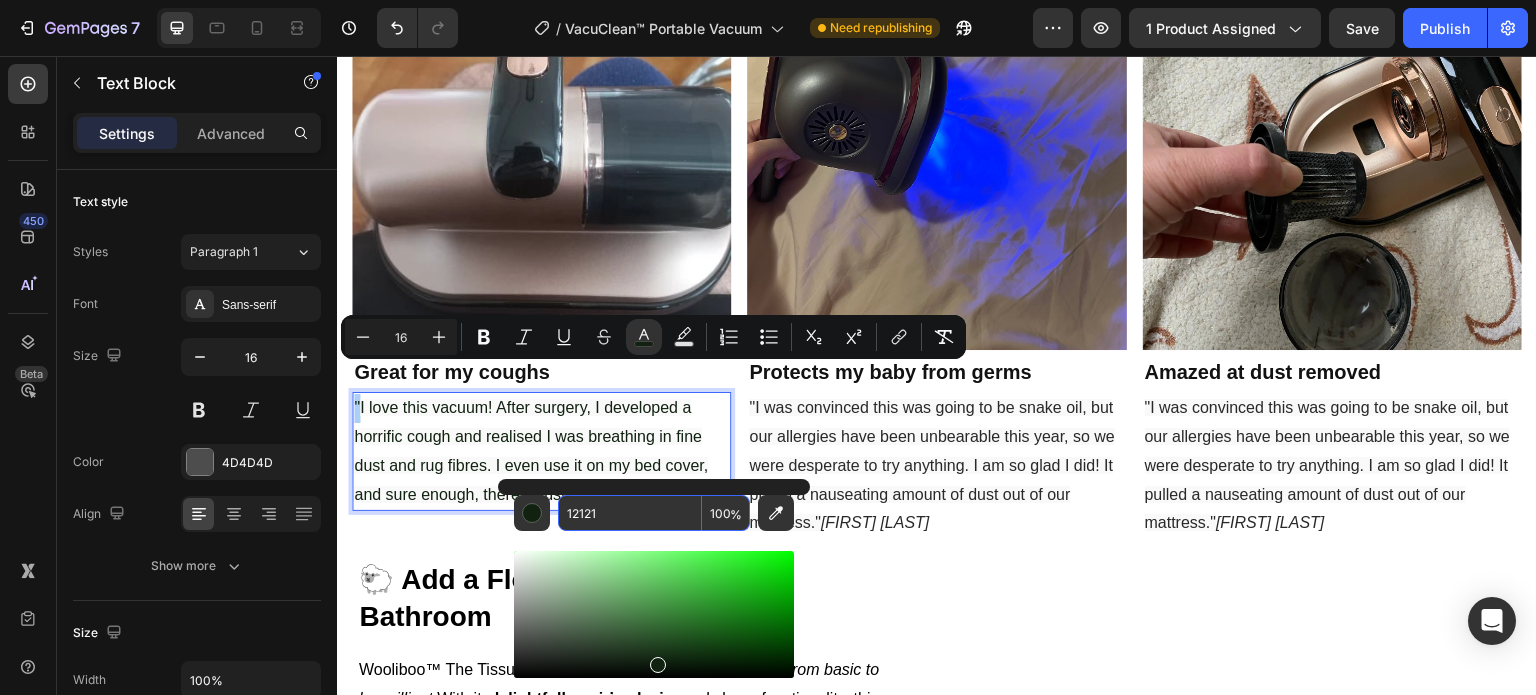 type on "121212" 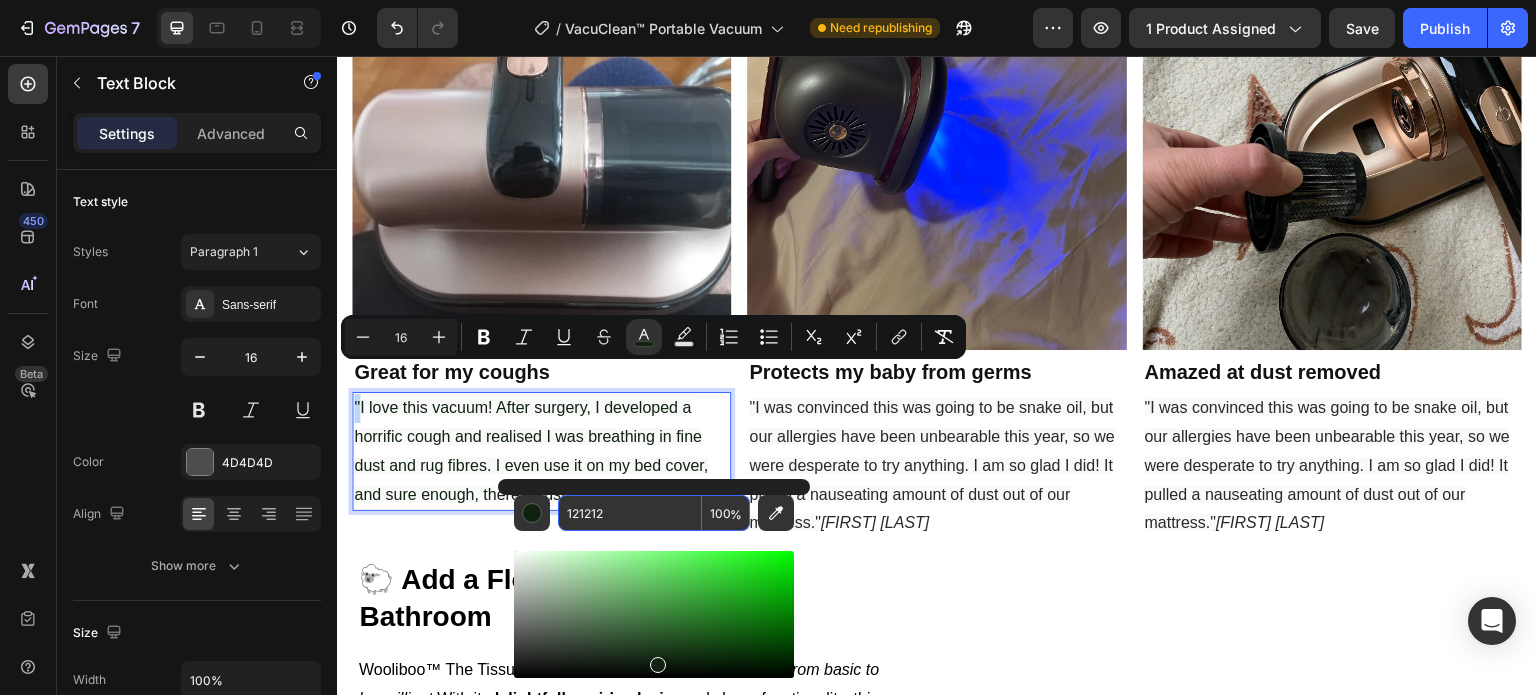 click on ""I was convinced this was going to be snake oil, but our allergies have been unbearable this year, so we were desperate to try anything. I am so glad I did! It pulled a nauseating amount of dust out of our mattress."  Jordan B." at bounding box center (936, 466) 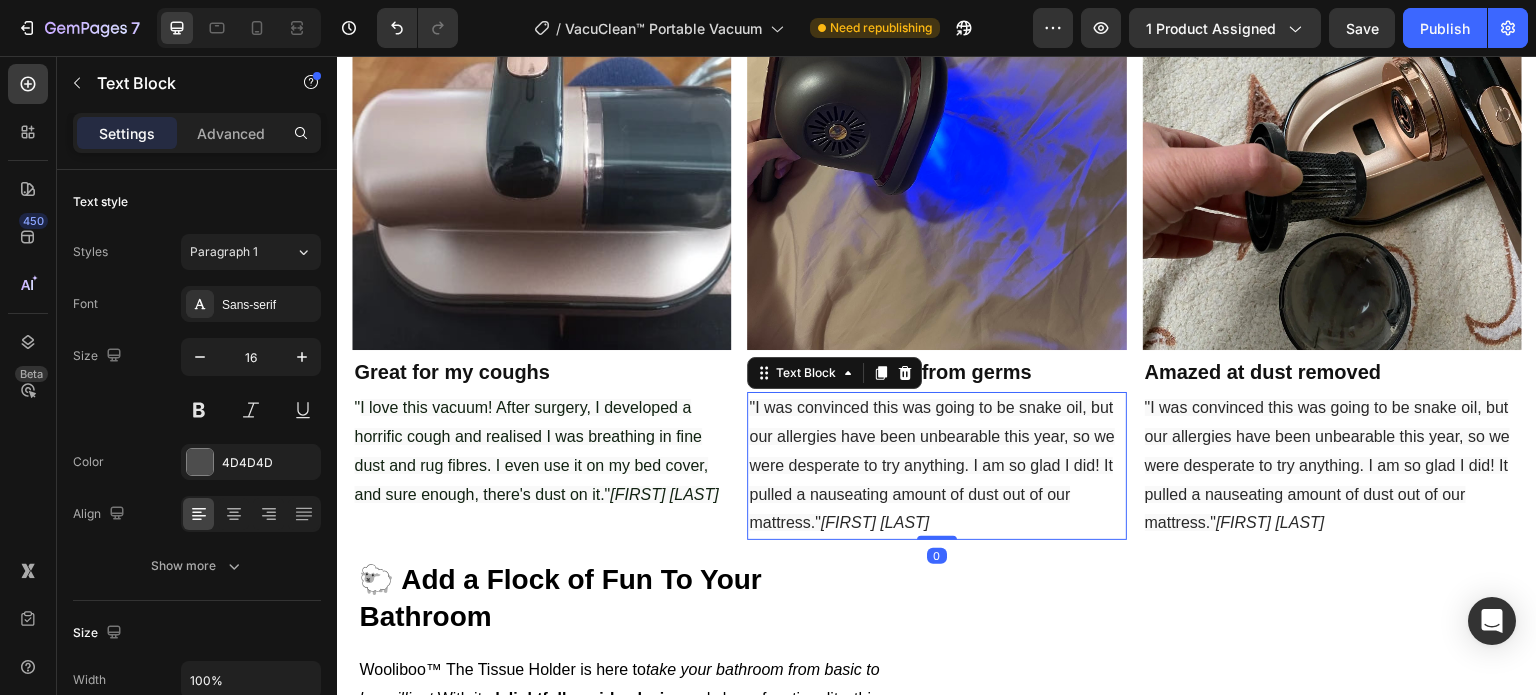 click on "I love this vacuum! After surgery, I developed a horrific cough and realised I was breathing in fine dust and rug fibres. I even use it on my bed cover, and sure enough, there's dust on it."  Abby S." at bounding box center [536, 450] 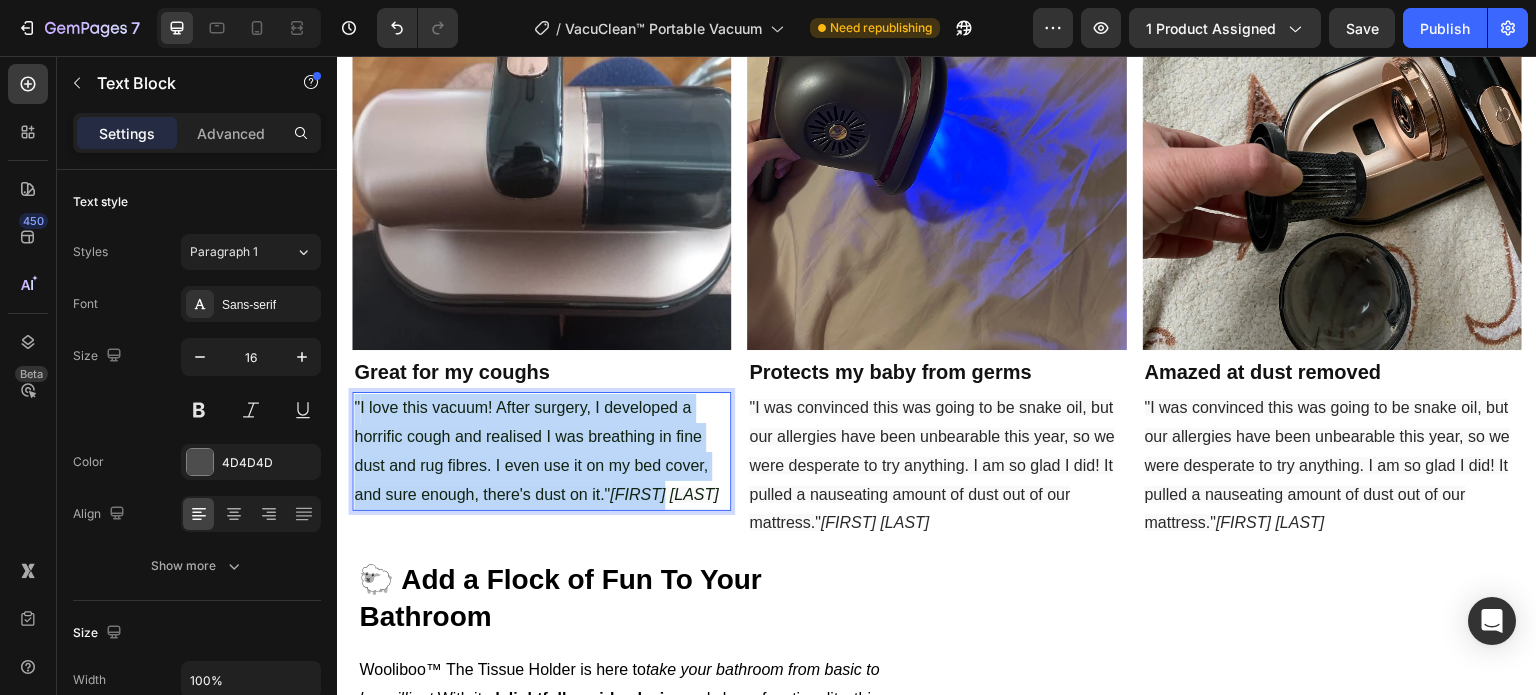 click on "I love this vacuum! After surgery, I developed a horrific cough and realised I was breathing in fine dust and rug fibres. I even use it on my bed cover, and sure enough, there's dust on it."  Abby S." at bounding box center (536, 450) 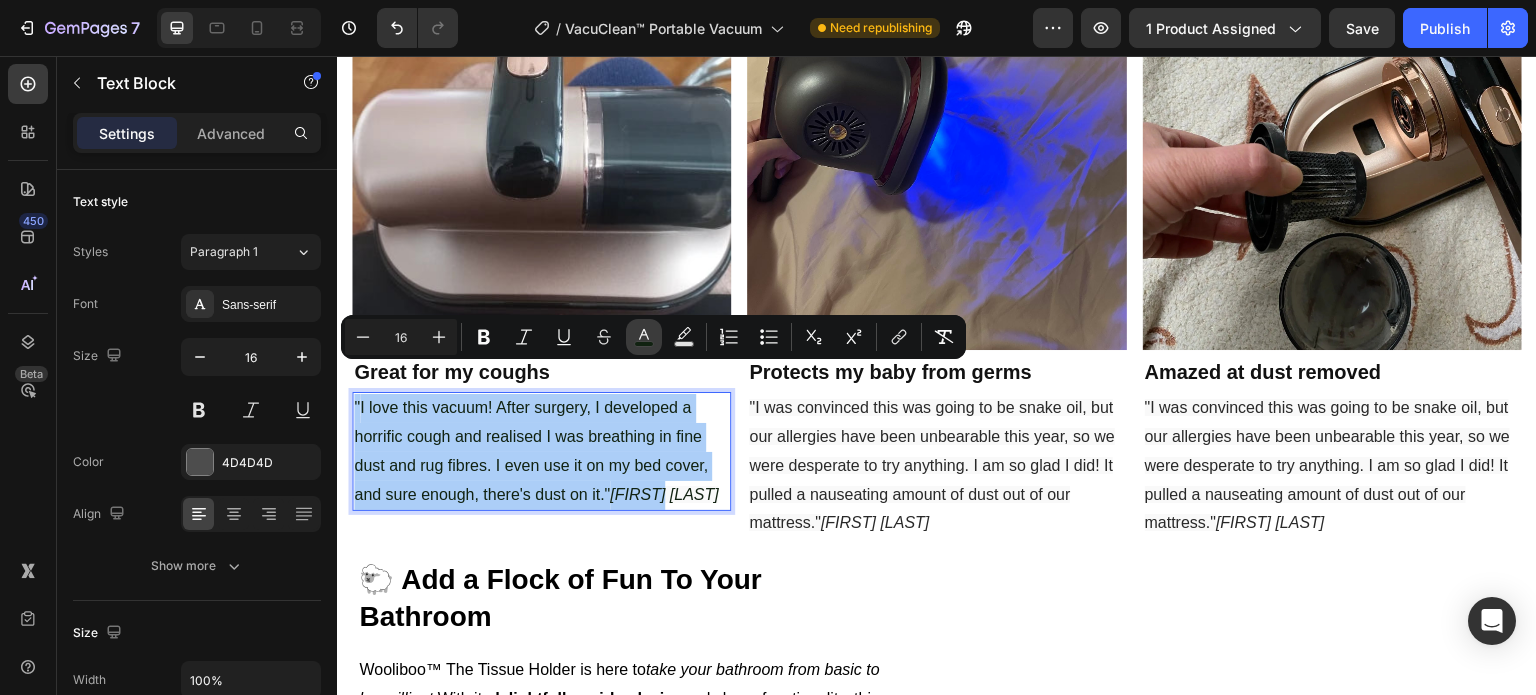 click on "color" at bounding box center (644, 337) 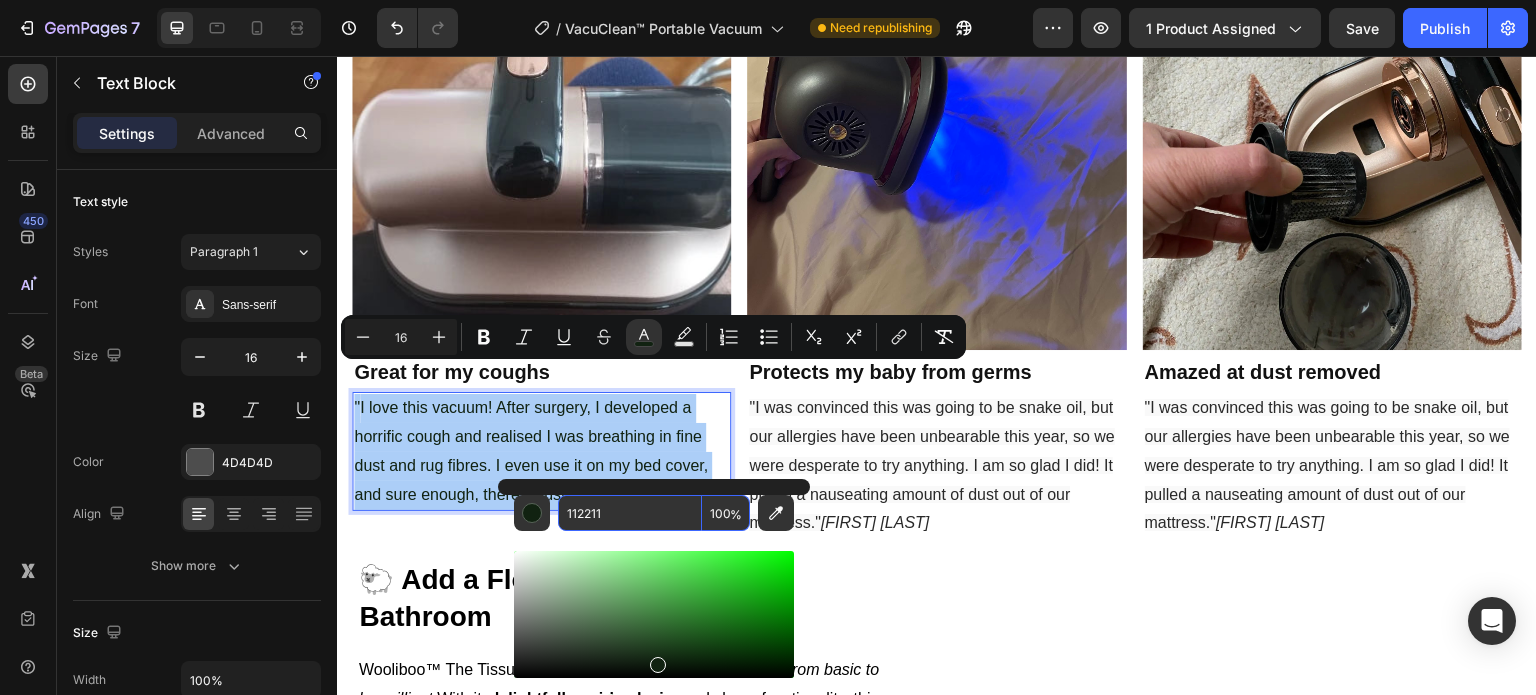 click on "112211" at bounding box center [630, 513] 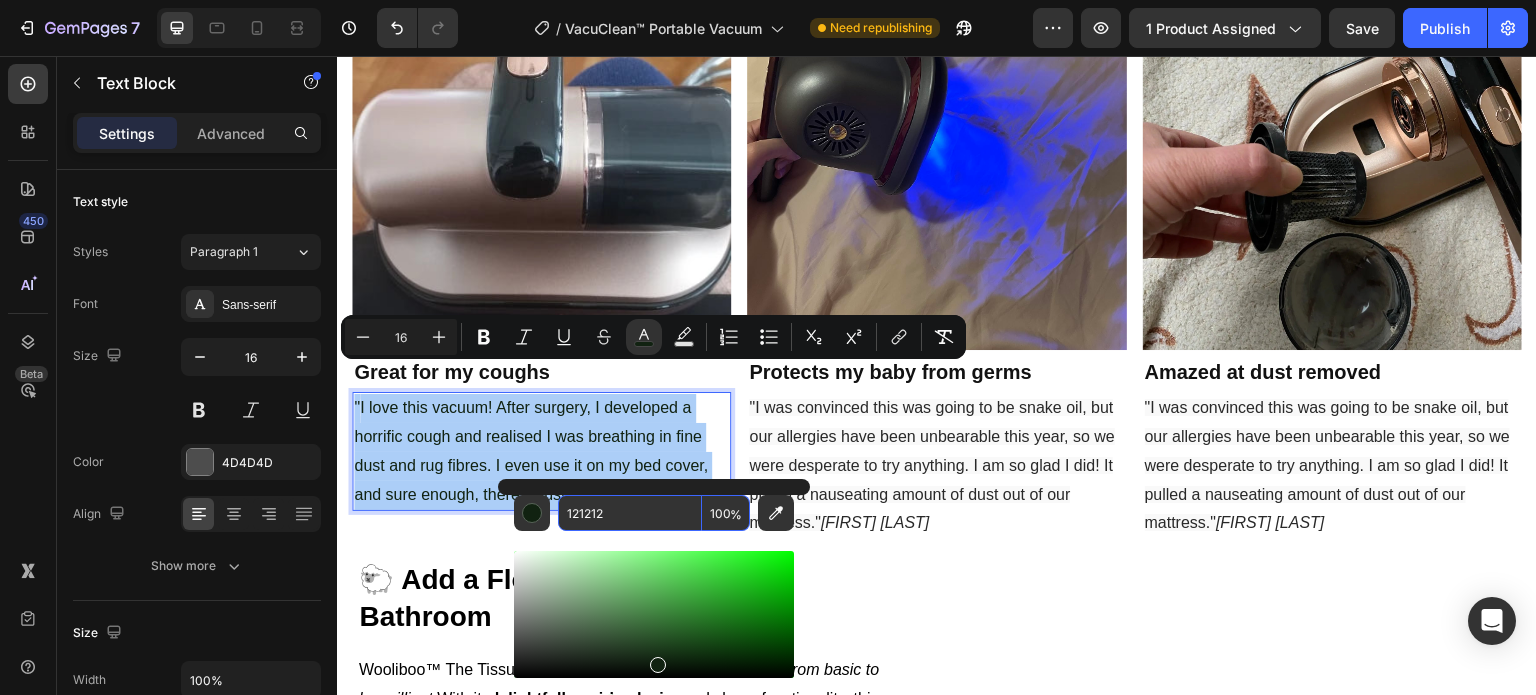 type on "121212" 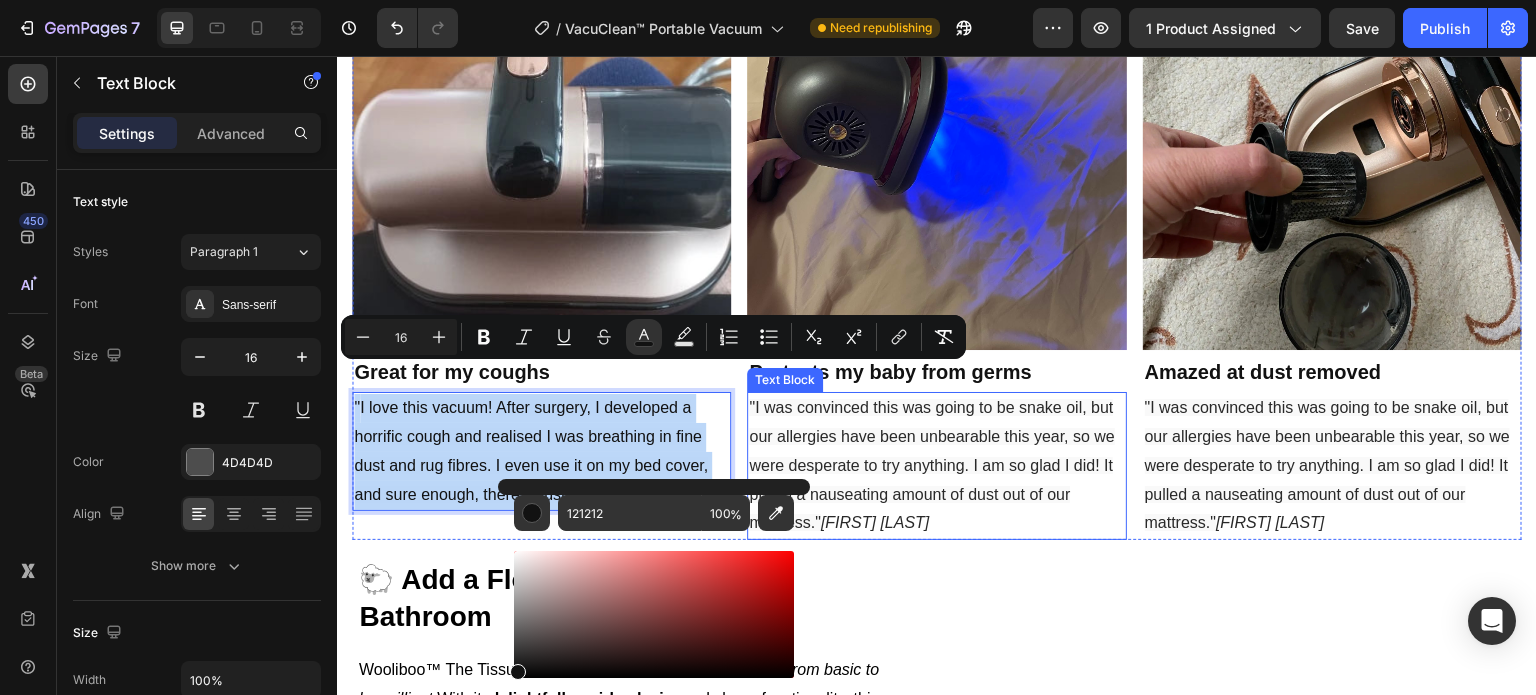 click on ""I was convinced this was going to be snake oil, but our allergies have been unbearable this year, so we were desperate to try anything. I am so glad I did! It pulled a nauseating amount of dust out of our mattress."  Jordan B." at bounding box center (936, 466) 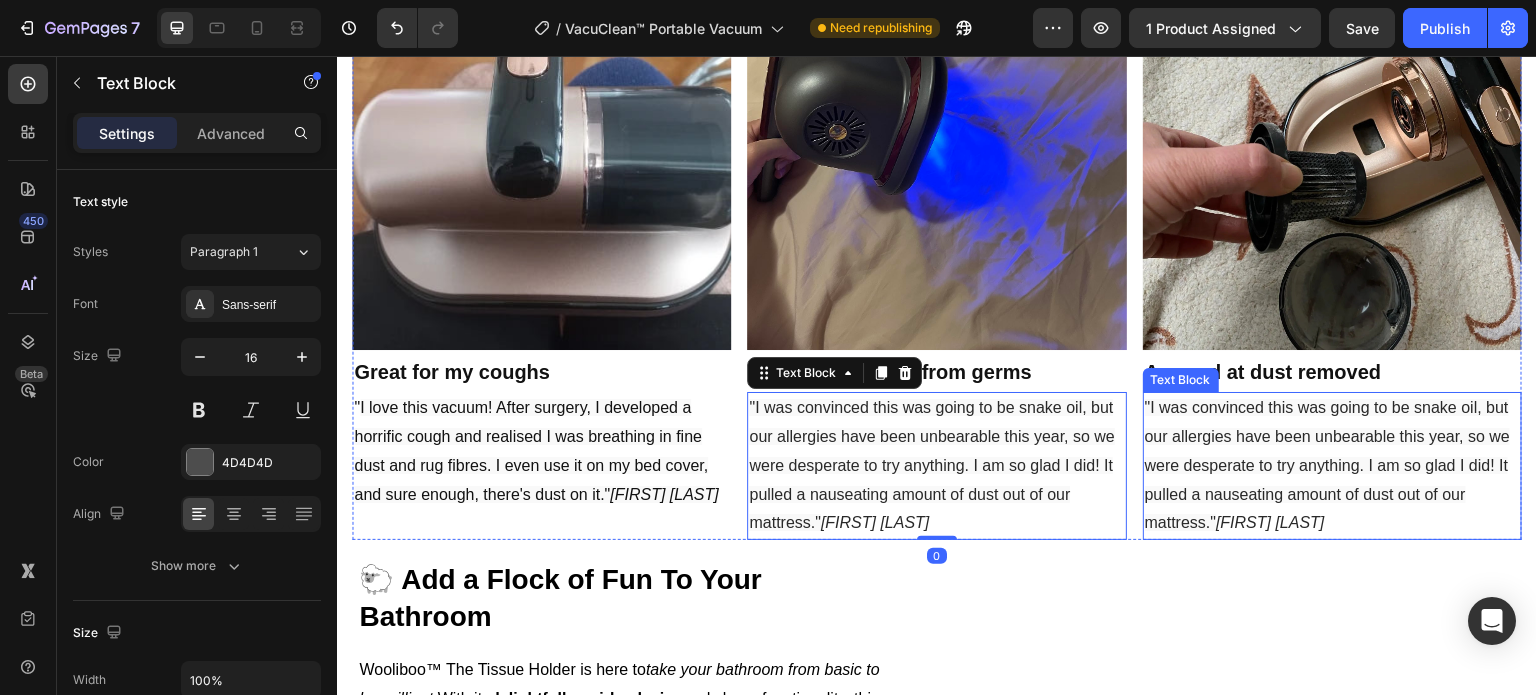 click on ""I was convinced this was going to be snake oil, but our allergies have been unbearable this year, so we were desperate to try anything. I am so glad I did! It pulled a nauseating amount of dust out of our mattress."" at bounding box center (1328, 465) 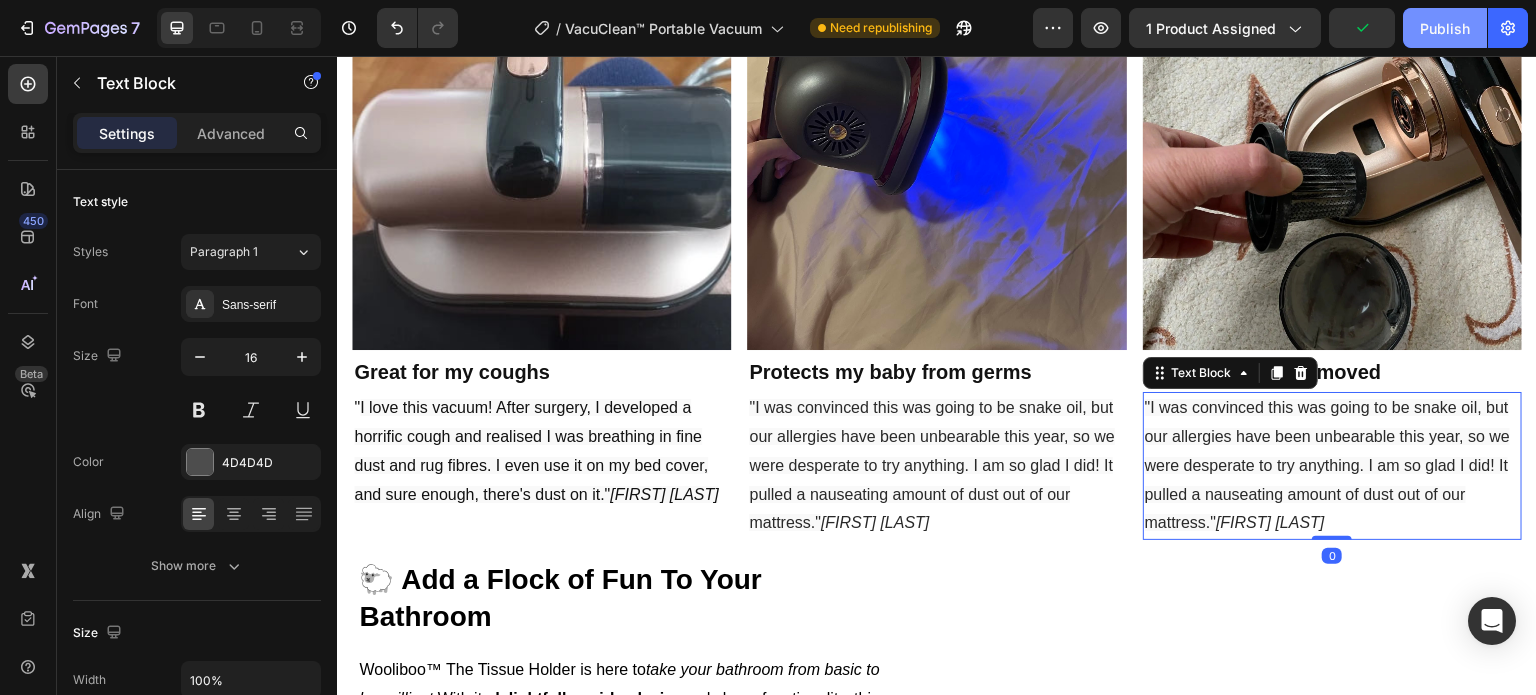 click on "Publish" at bounding box center [1445, 28] 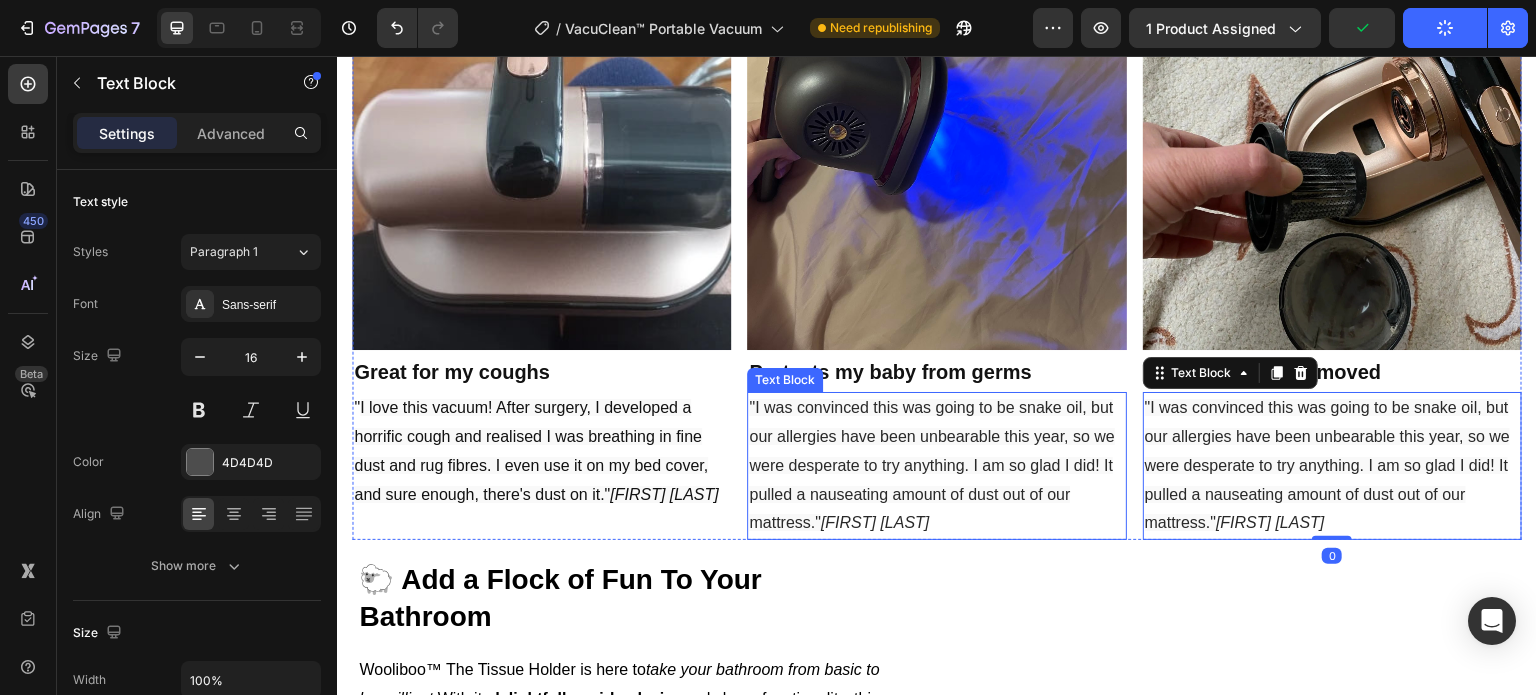 scroll, scrollTop: 1379, scrollLeft: 0, axis: vertical 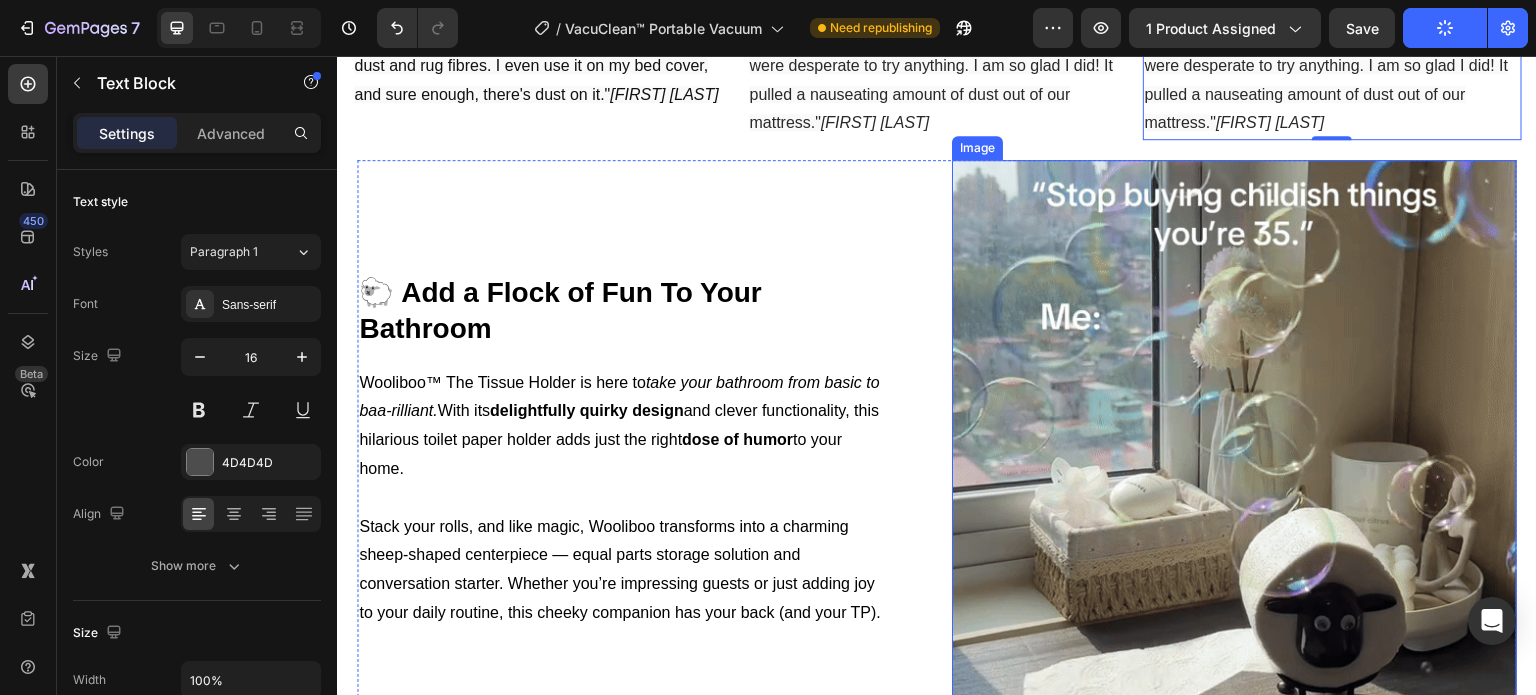 click at bounding box center [1234, 466] 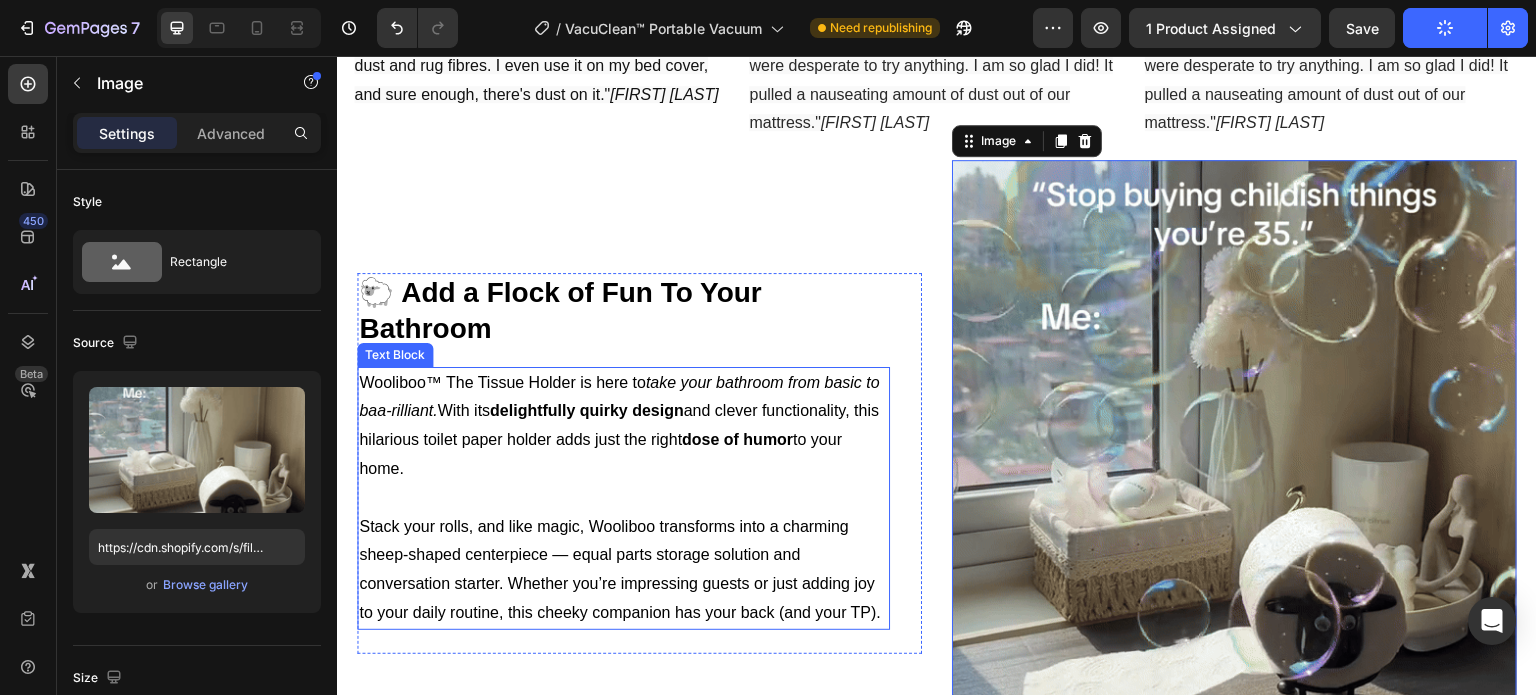click on "🐑 Add a Flock of Fun To Your Bathroom Heading Wooliboo™ The Tissue Holder is here to  take your bathroom from basic to baa-rilliant.  With its  delightfully quirky design  and clever functionality, this hilarious toilet paper holder adds just the right  dose of humor  to your home.    Stack your rolls, and like magic, Wooliboo transforms into a charming sheep-shaped centerpiece — equal parts storage solution and conversation starter. Whether you’re impressing guests or just adding joy to your daily routine, this cheeky companion has your back (and your TP). Text Block Row" at bounding box center (639, 466) 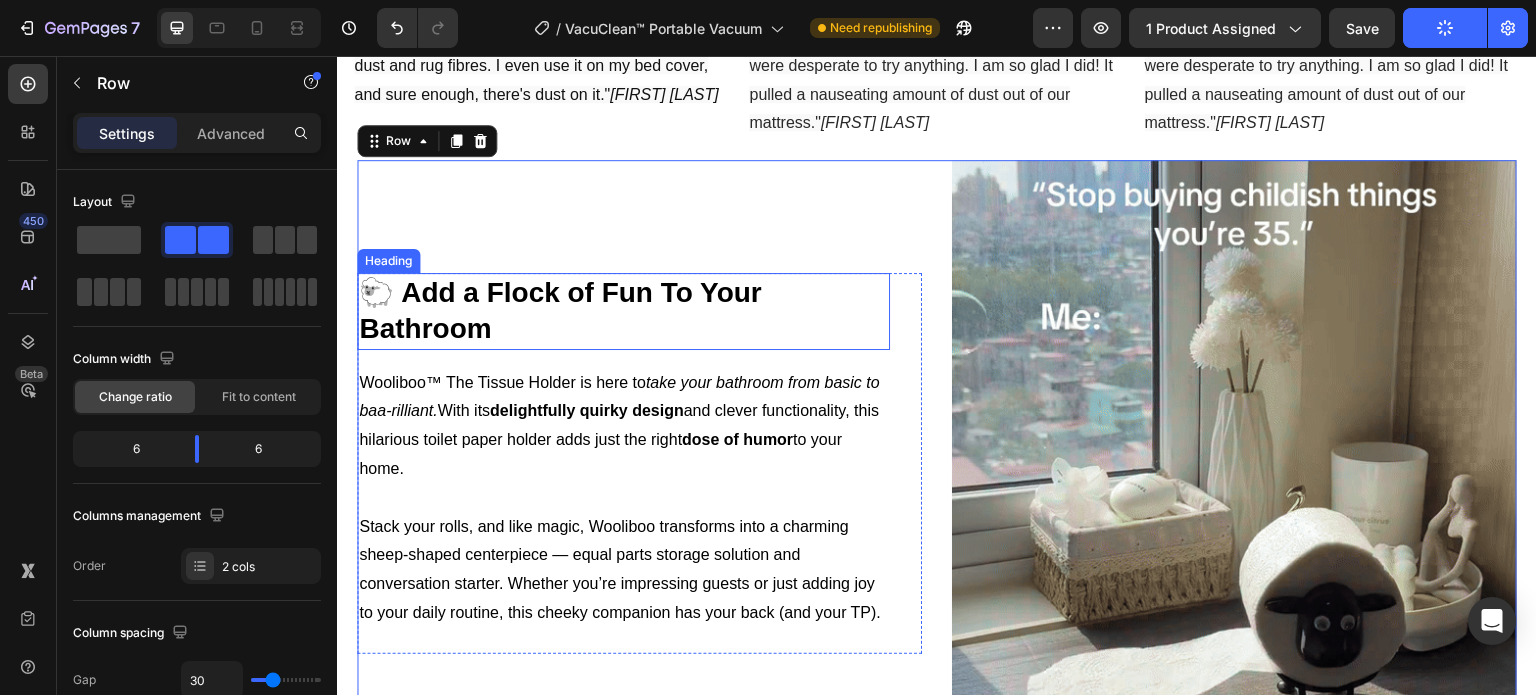 click on "🐑 Add a Flock of Fun To Your Bathroom" at bounding box center (560, 310) 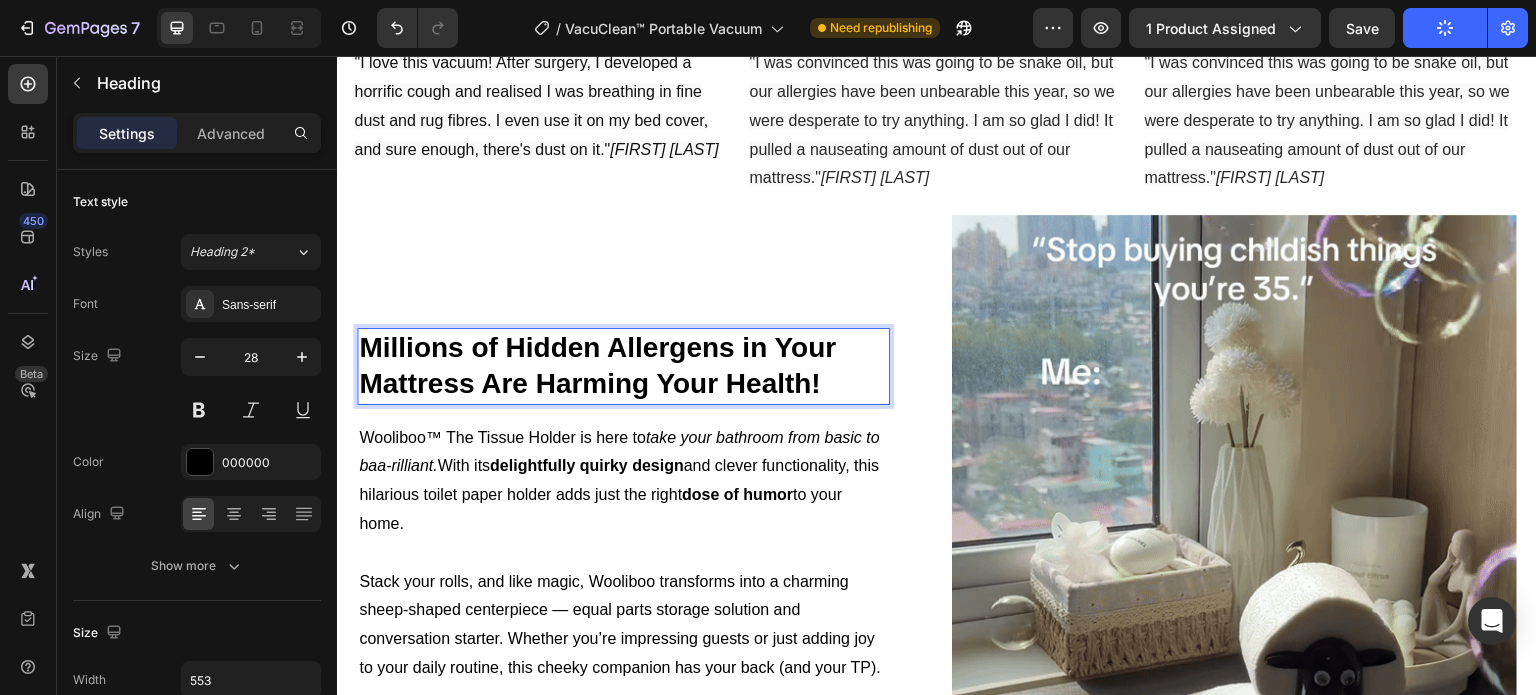scroll, scrollTop: 1379, scrollLeft: 0, axis: vertical 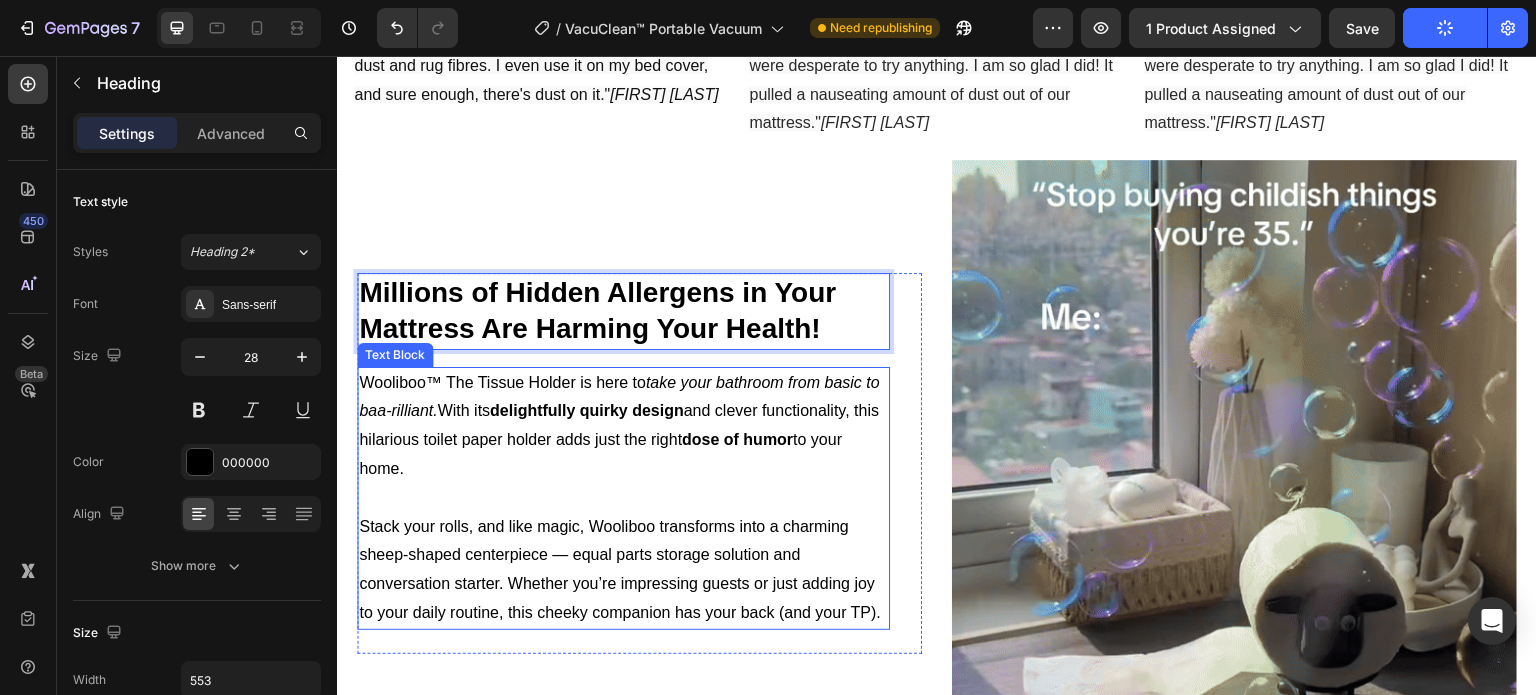 click on "Stack your rolls, and like magic, Wooliboo transforms into a charming sheep-shaped centerpiece — equal parts storage solution and conversation starter. Whether you’re impressing guests or just adding joy to your daily routine, this cheeky companion has your back (and your TP)." at bounding box center (620, 569) 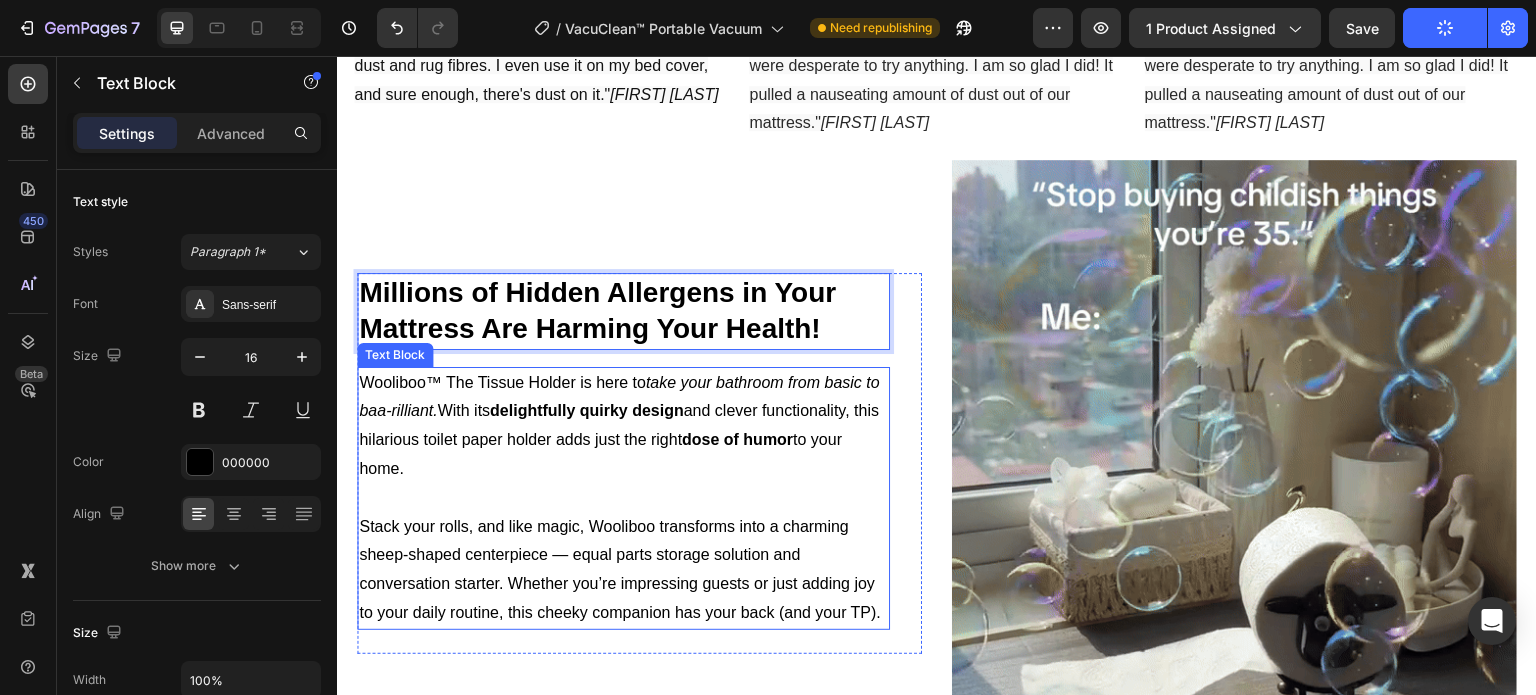 click on "Stack your rolls, and like magic, Wooliboo transforms into a charming sheep-shaped centerpiece — equal parts storage solution and conversation starter. Whether you’re impressing guests or just adding joy to your daily routine, this cheeky companion has your back (and your TP)." at bounding box center [620, 569] 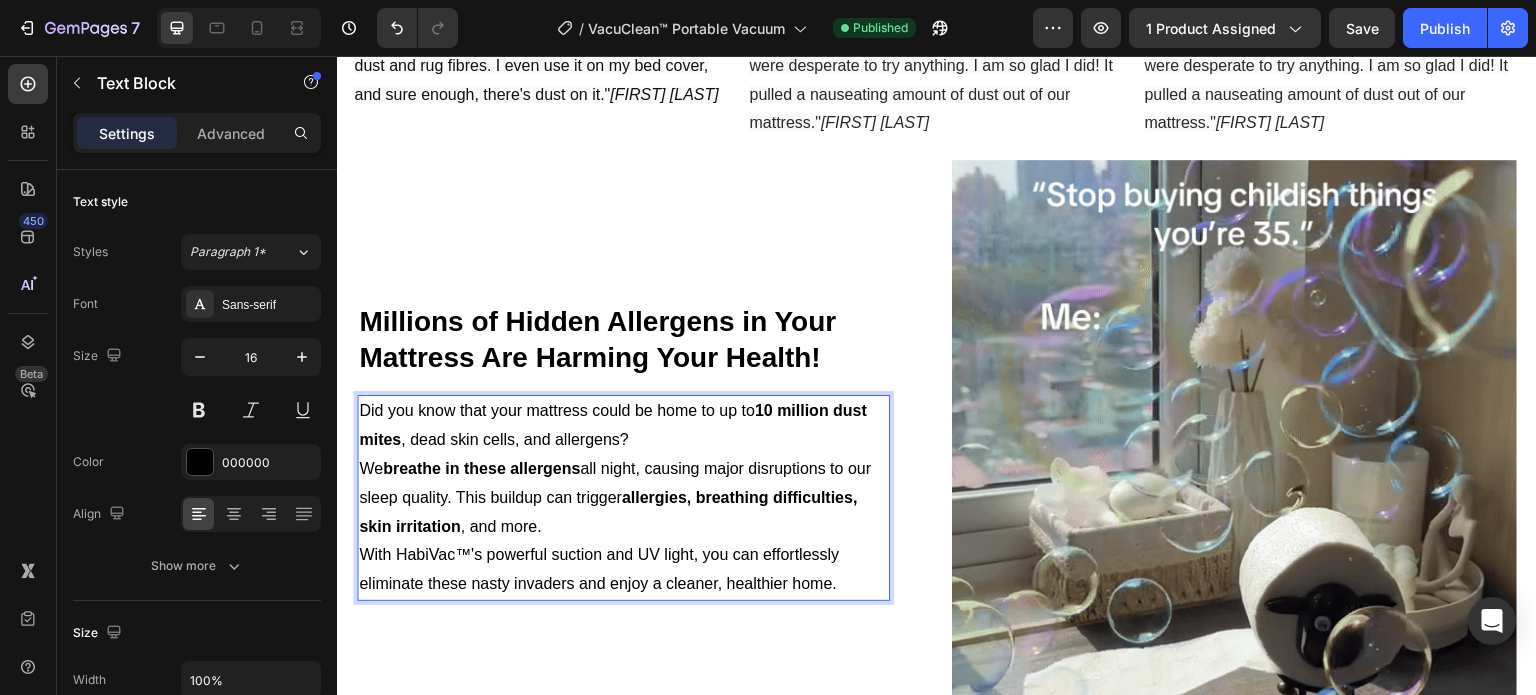 scroll, scrollTop: 1422, scrollLeft: 0, axis: vertical 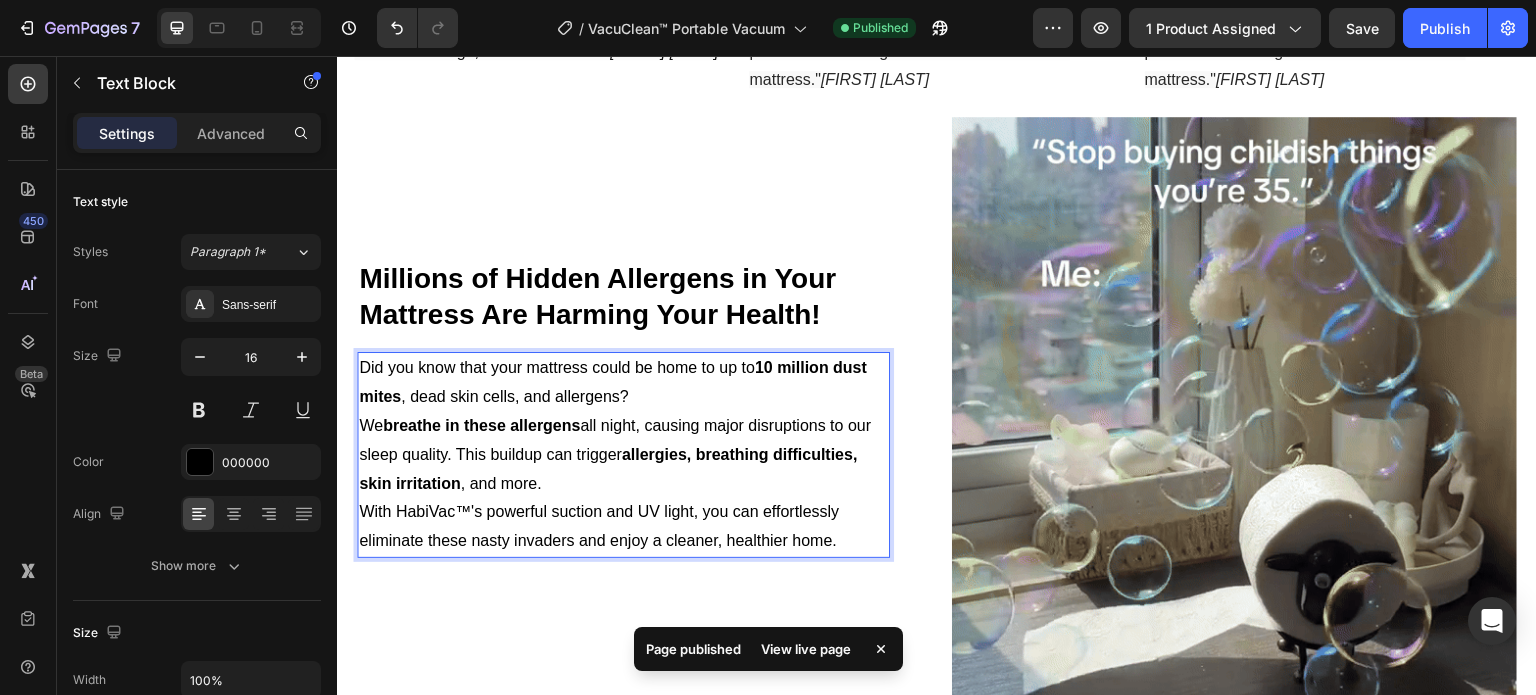 click on "Did you know that your mattress could be home to up to  10 million dust mites , dead skin cells, and allergens?" at bounding box center [623, 383] 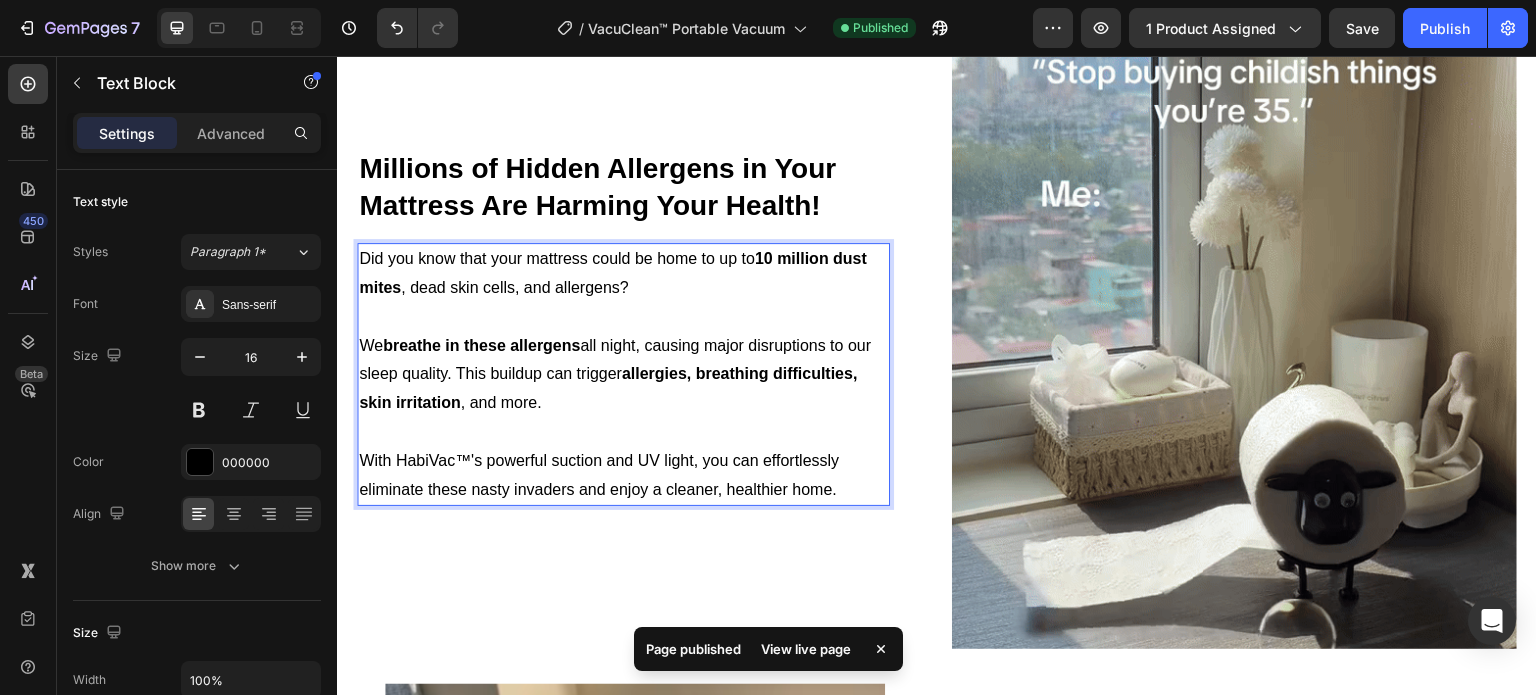 scroll, scrollTop: 1493, scrollLeft: 0, axis: vertical 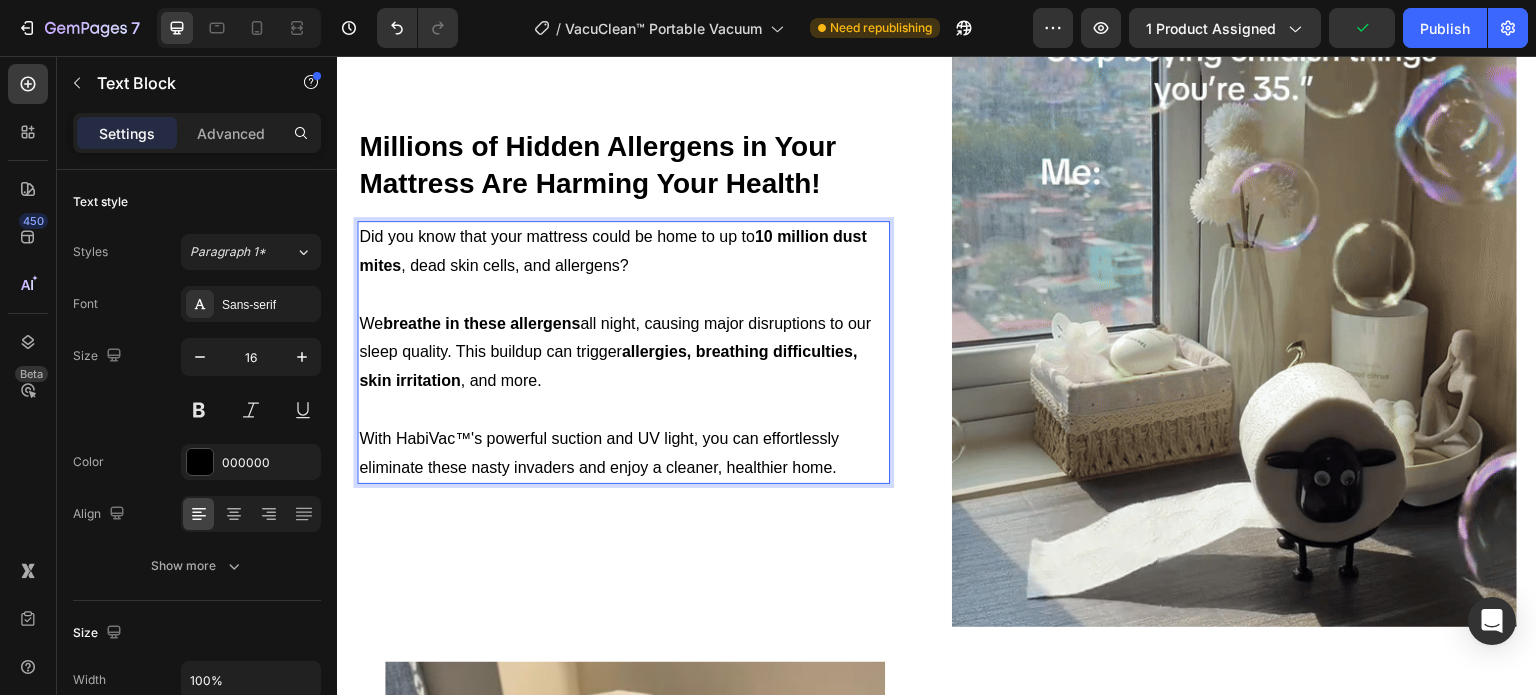 click on "With HabiVac™'s powerful suction and UV light, you can effortlessly eliminate these nasty invaders and enjoy a cleaner, healthier home." at bounding box center [623, 454] 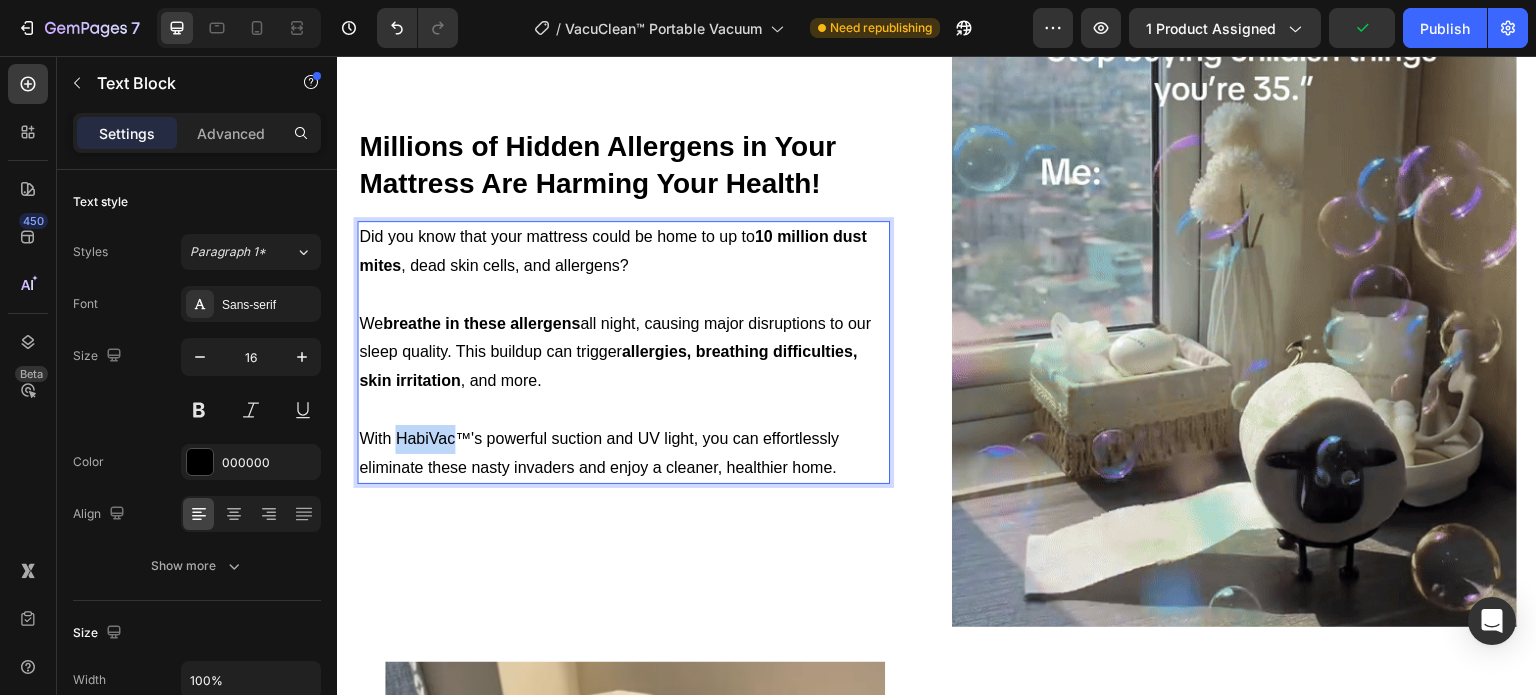 click on "With HabiVac™'s powerful suction and UV light, you can effortlessly eliminate these nasty invaders and enjoy a cleaner, healthier home." at bounding box center [623, 454] 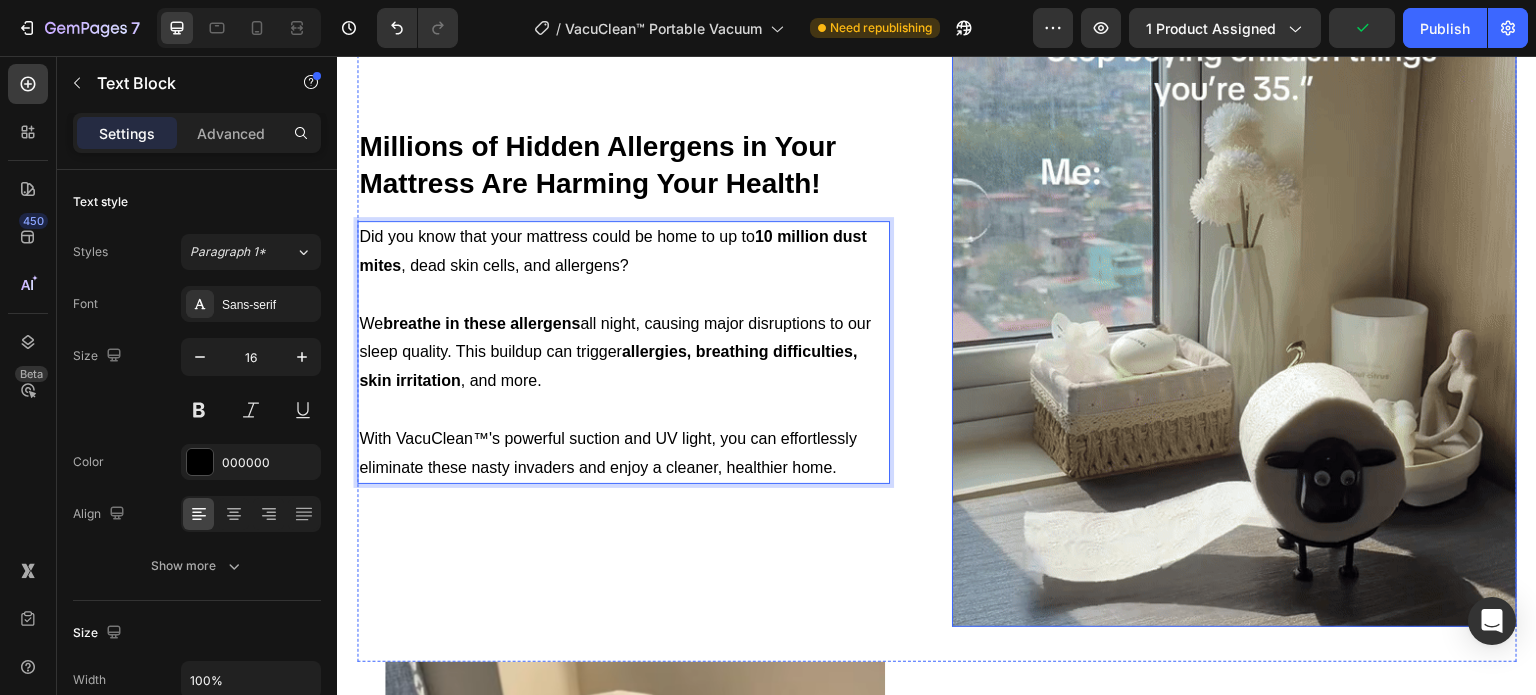 click at bounding box center [1234, 321] 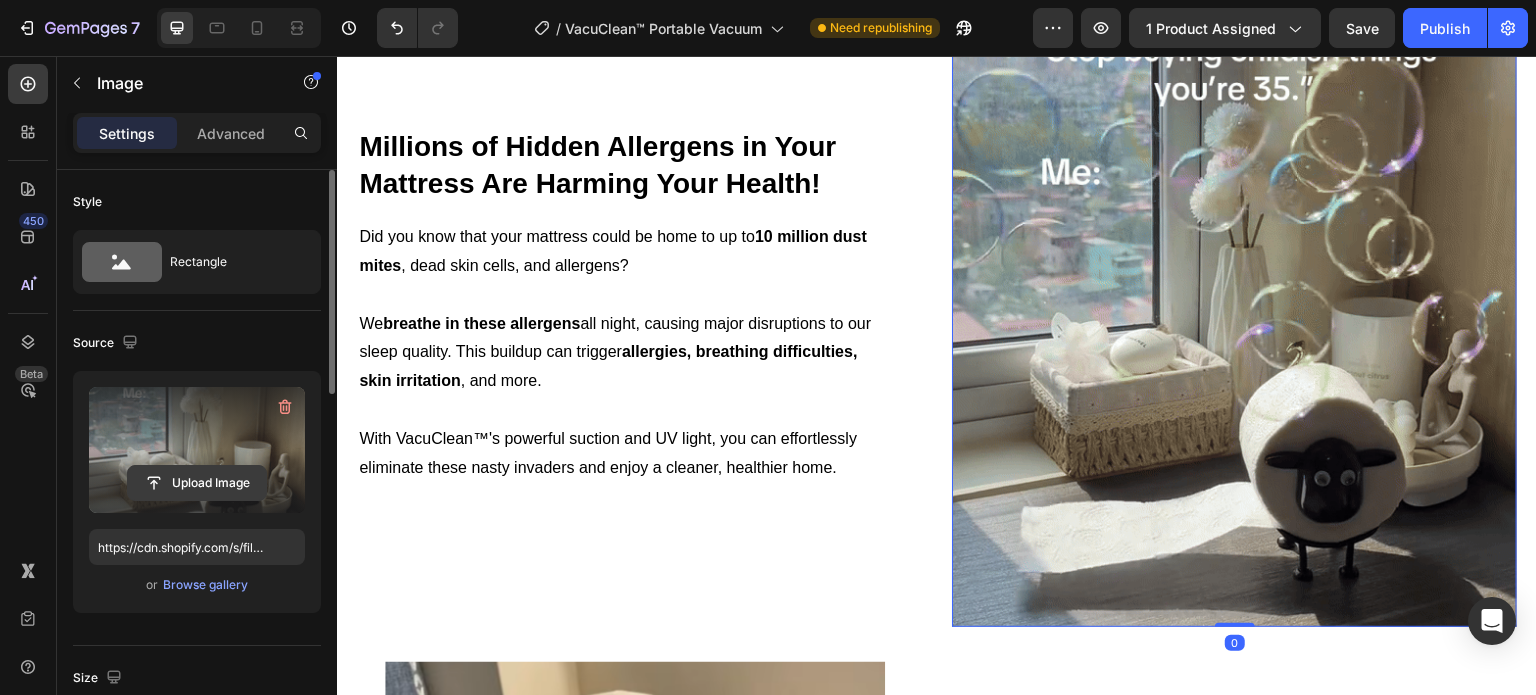 click 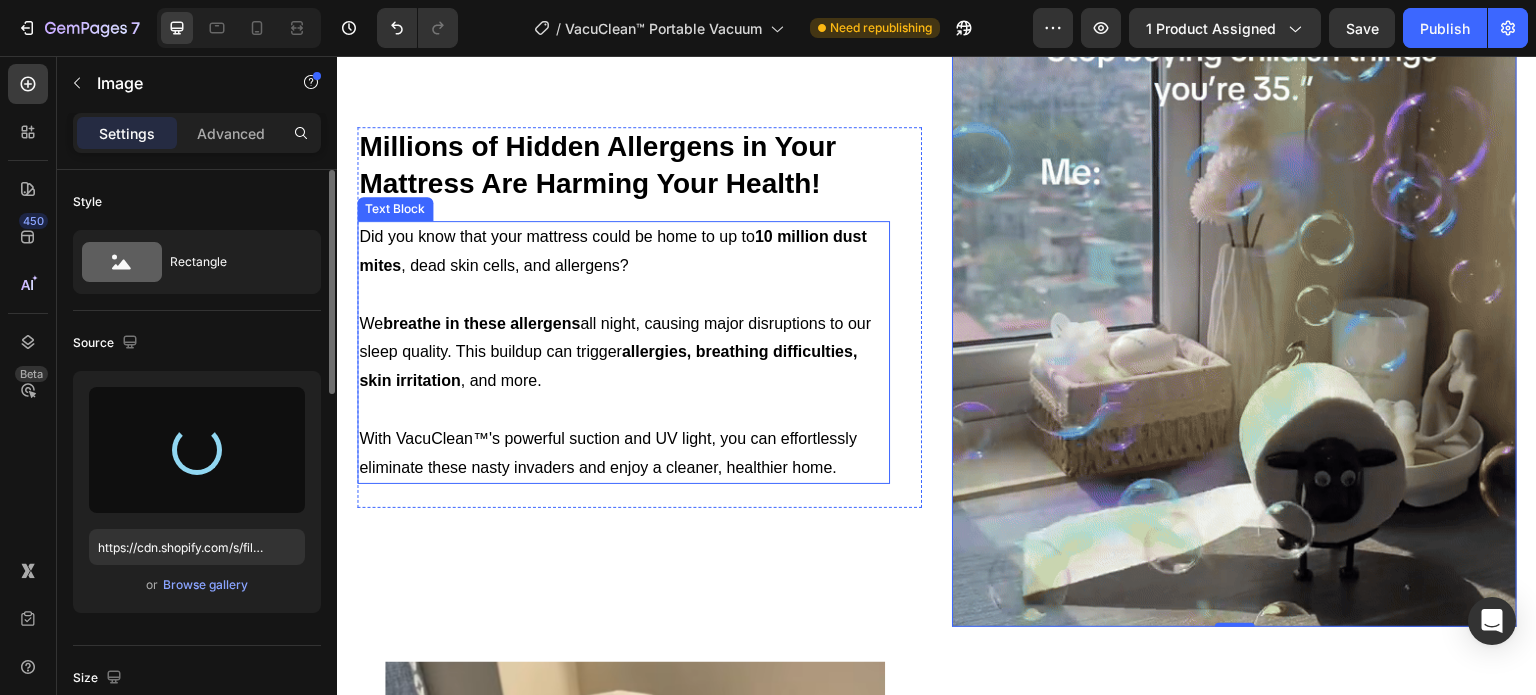 type on "https://cdn.shopify.com/s/files/1/0410/2160/4007/files/gempages_544109949421093982-09df0a9c-0322-4e66-8715-39ccf7bb3360.webp" 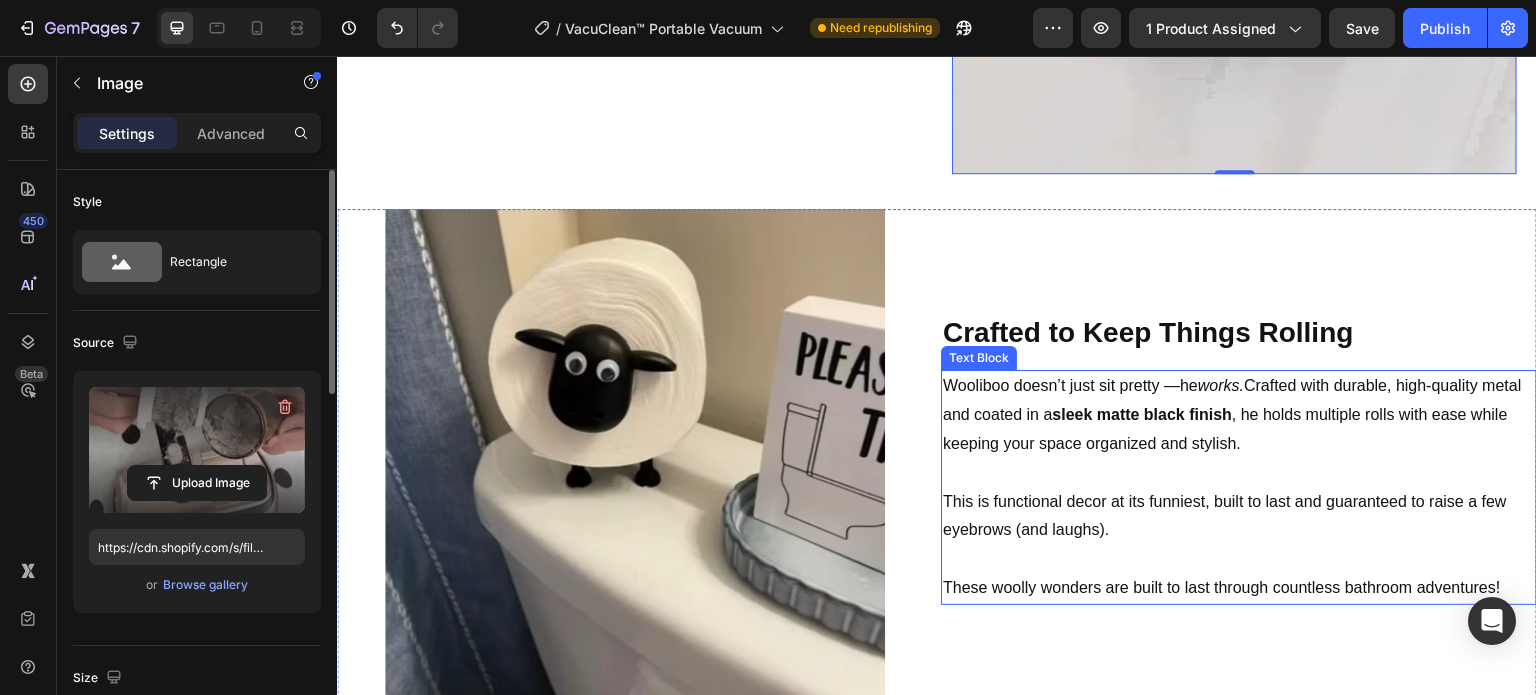 scroll, scrollTop: 1970, scrollLeft: 0, axis: vertical 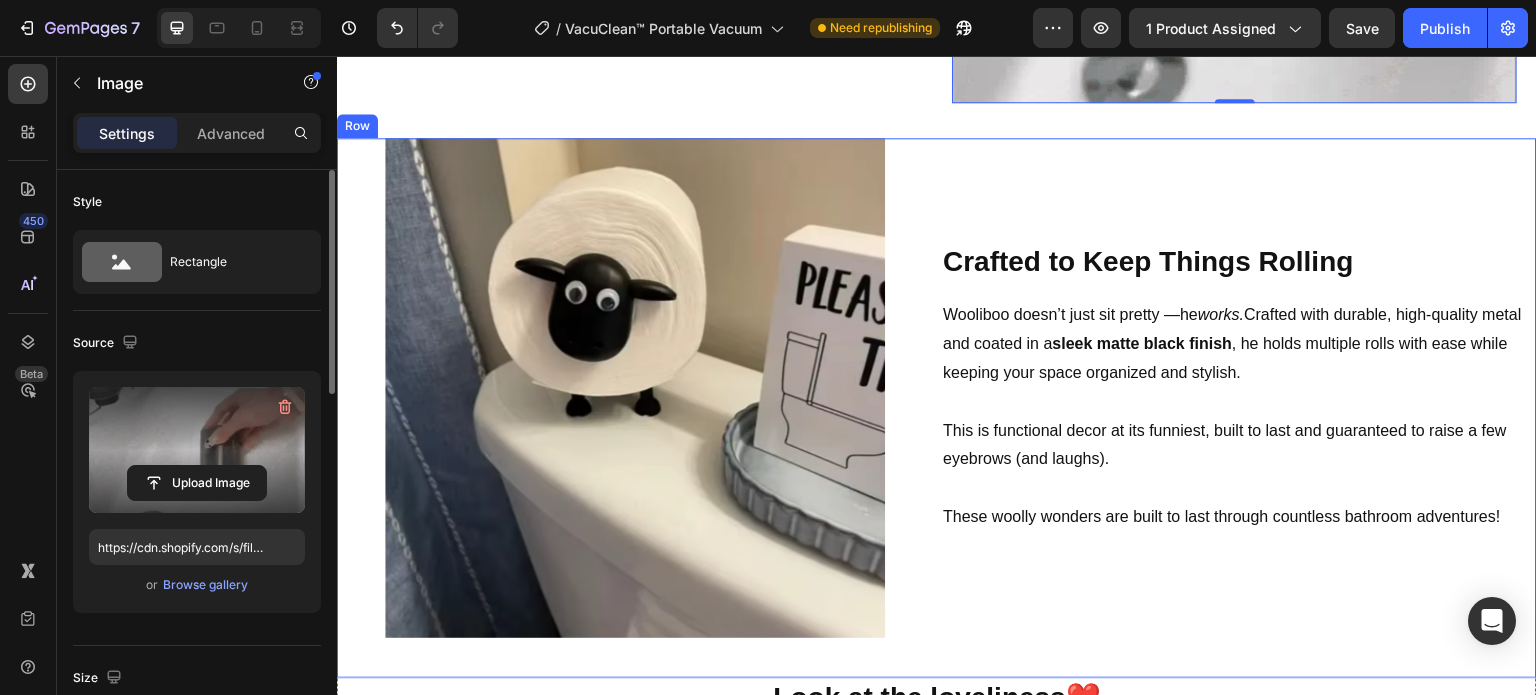 click on "Crafted to Keep Things Rolling" at bounding box center [1148, 261] 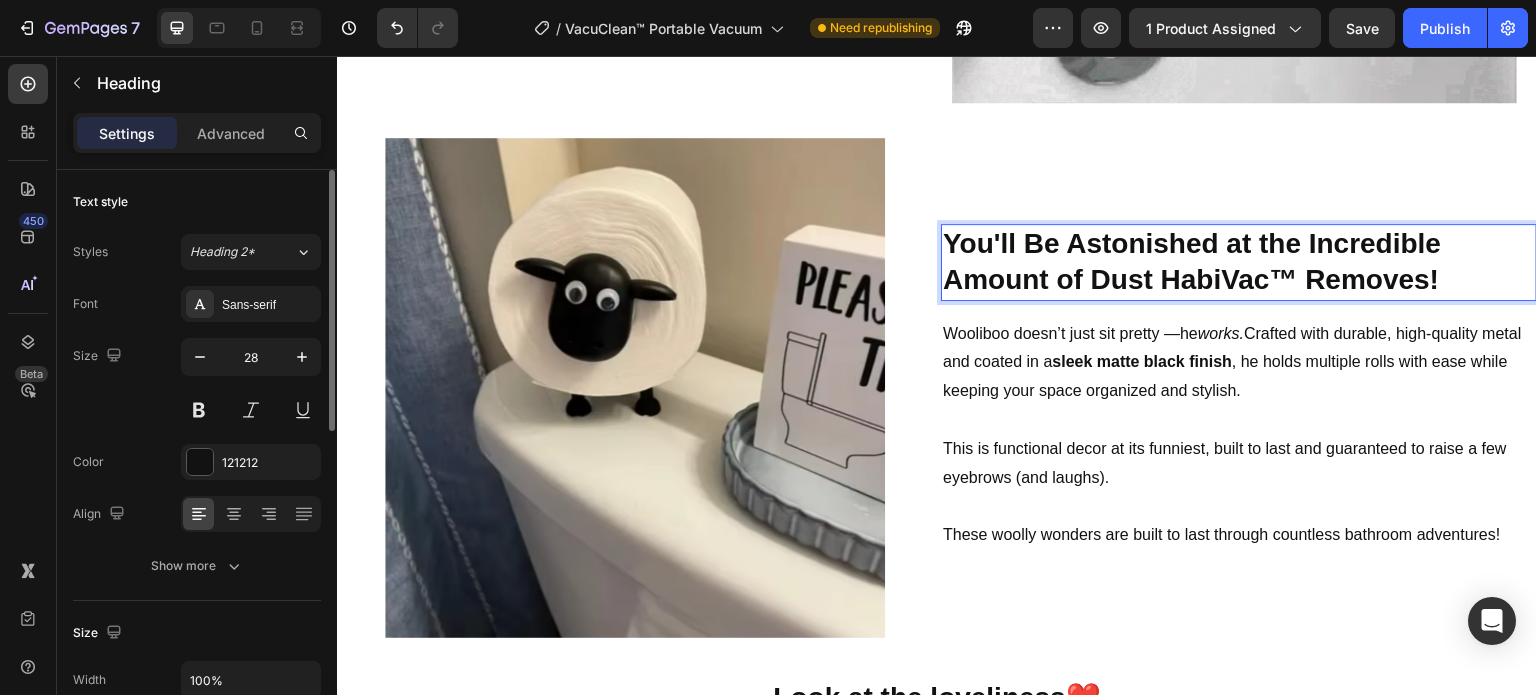 scroll, scrollTop: 1952, scrollLeft: 0, axis: vertical 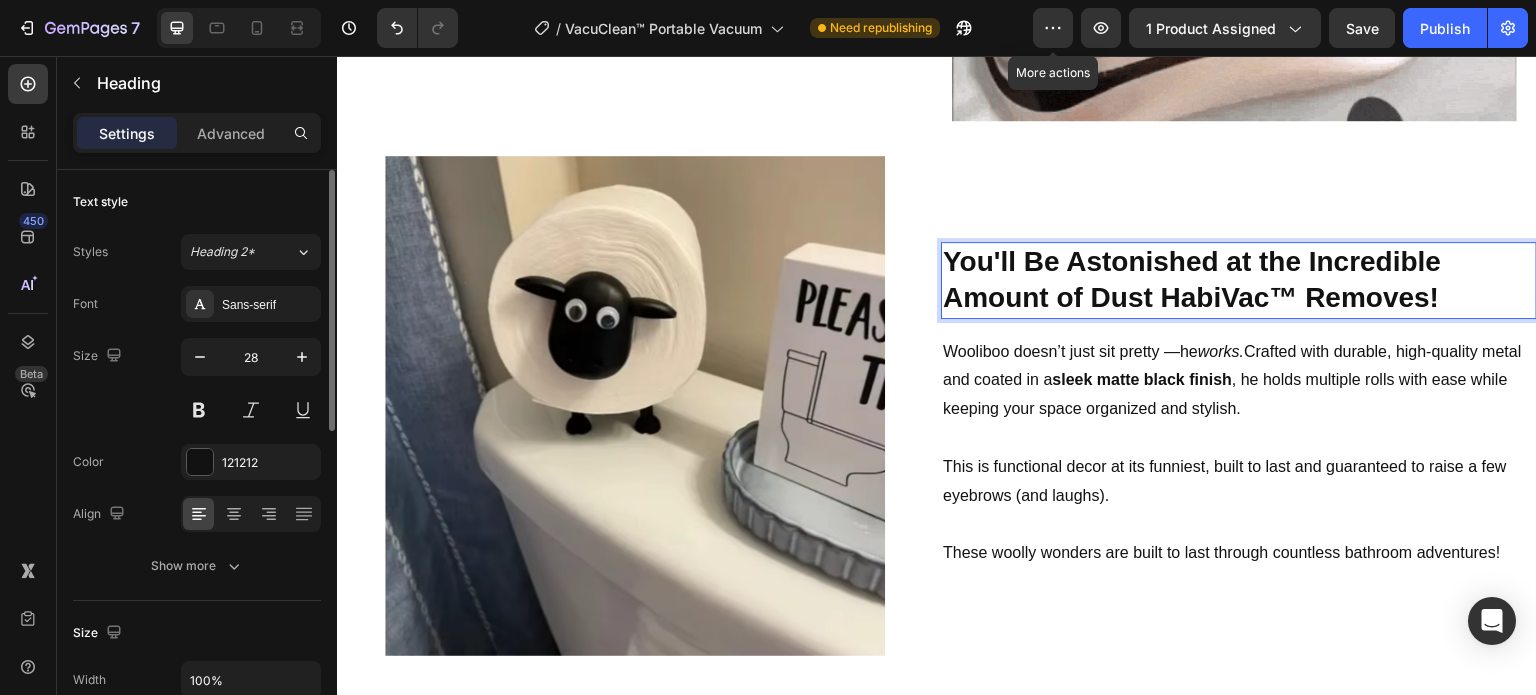 click on "You'll Be Astonished at the Incredible Amount of Dust HabiVac™ Removes!" at bounding box center (1192, 279) 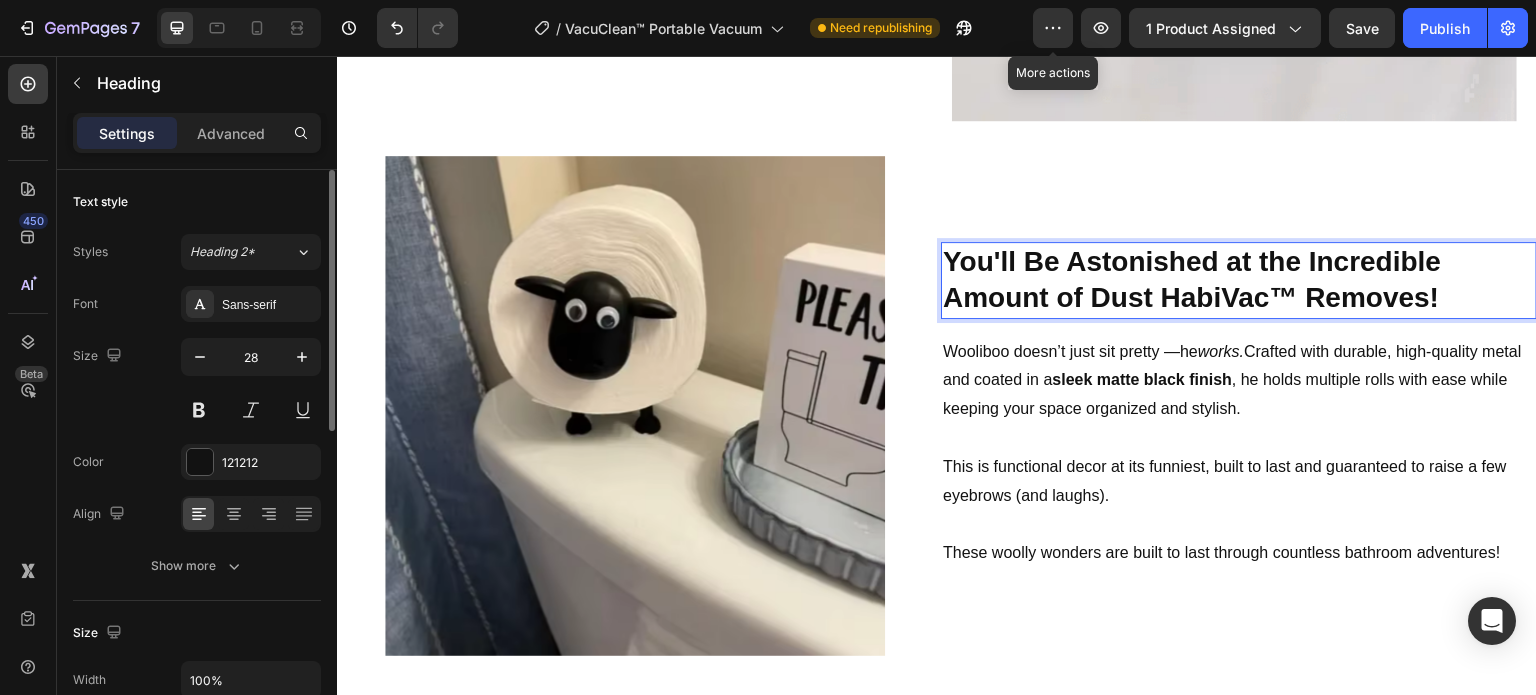 click on "You'll Be Astonished at the Incredible Amount of Dust HabiVac™ Removes!" at bounding box center [1192, 279] 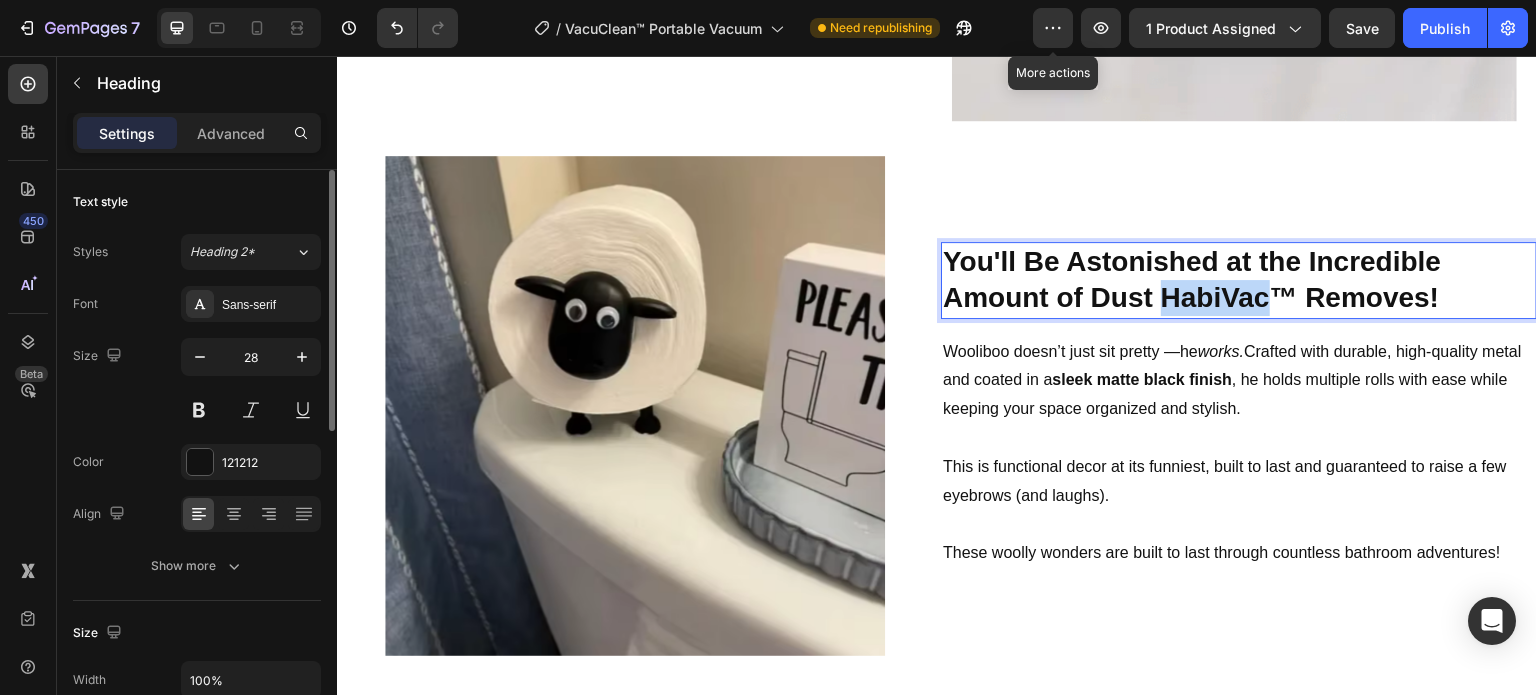 click on "You'll Be Astonished at the Incredible Amount of Dust HabiVac™ Removes!" at bounding box center (1192, 279) 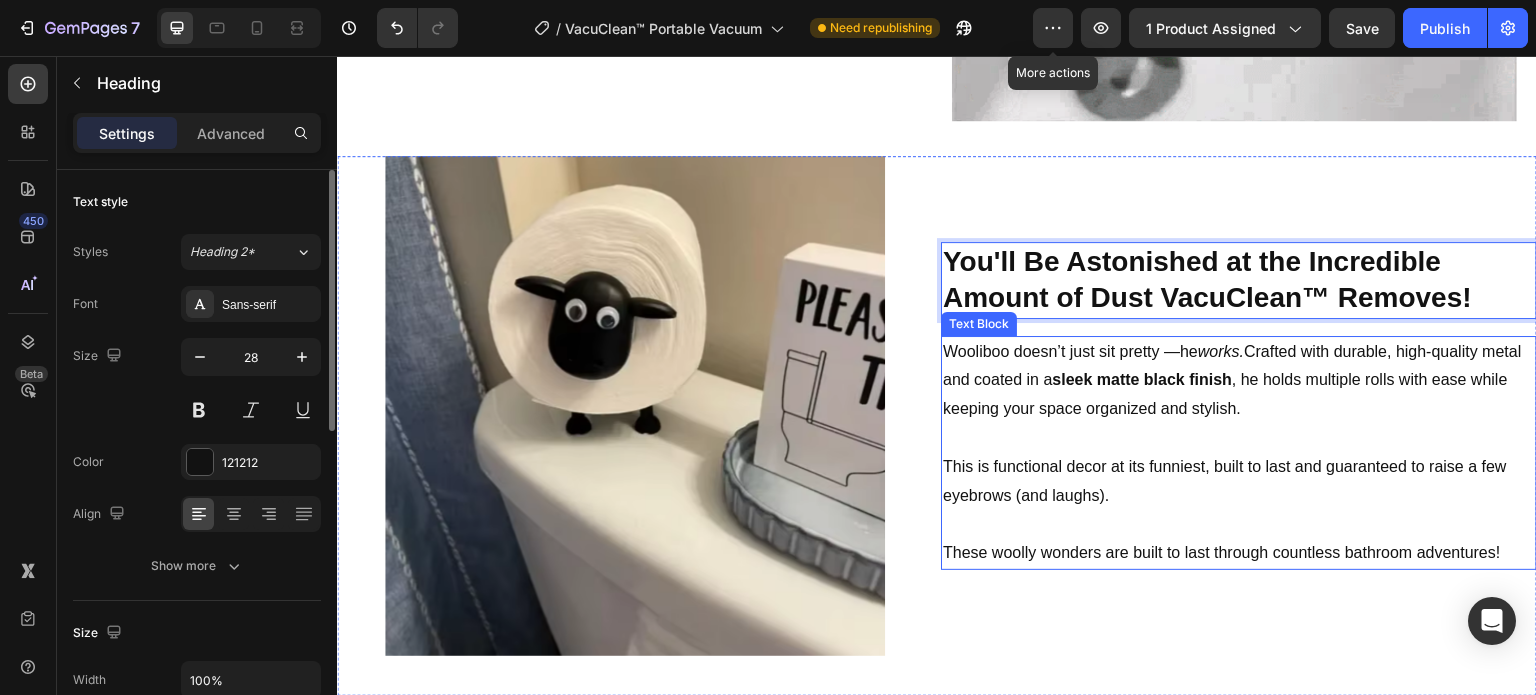 click on "works." at bounding box center [1221, 351] 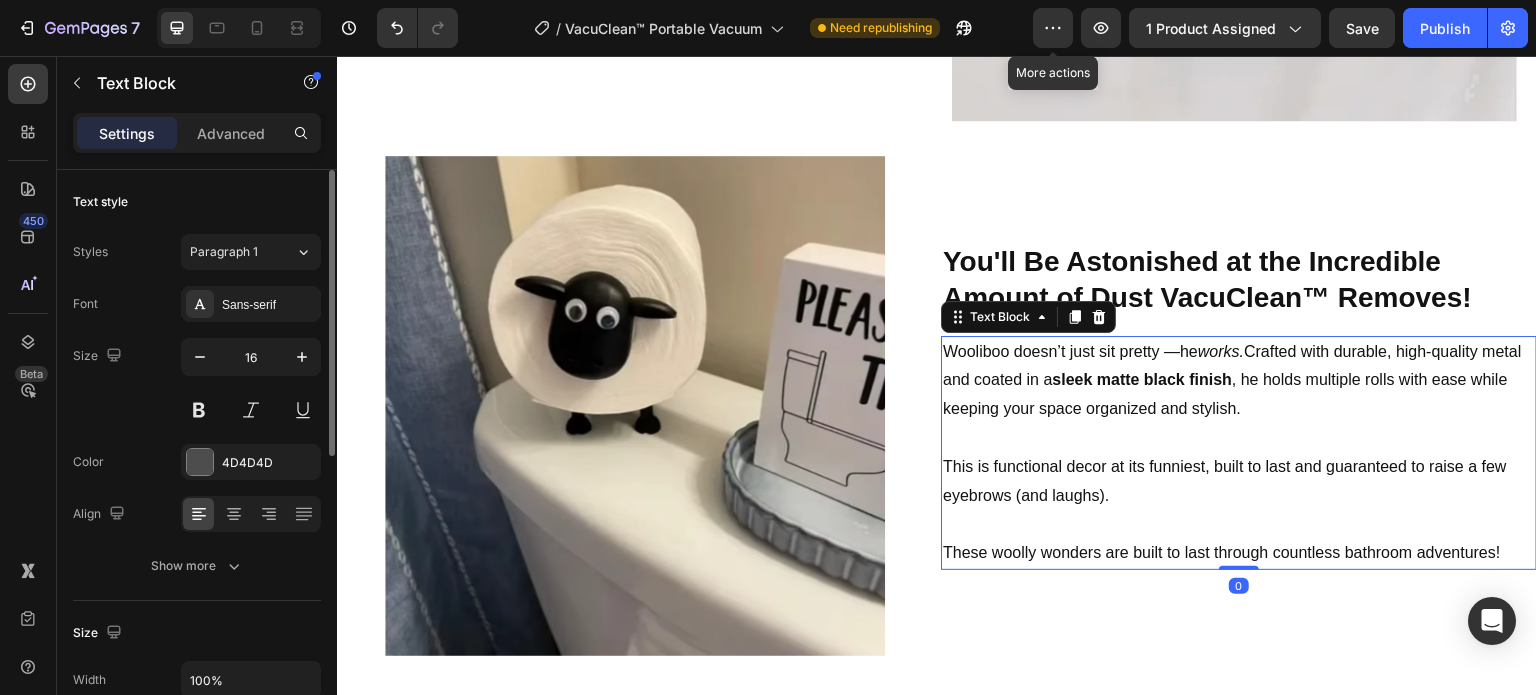 click on "Wooliboo doesn’t just sit pretty —he  works.  Crafted with durable, high-quality metal and coated in a  sleek matte black finish , he holds multiple rolls with ease while keeping your space organized and stylish." at bounding box center (1232, 380) 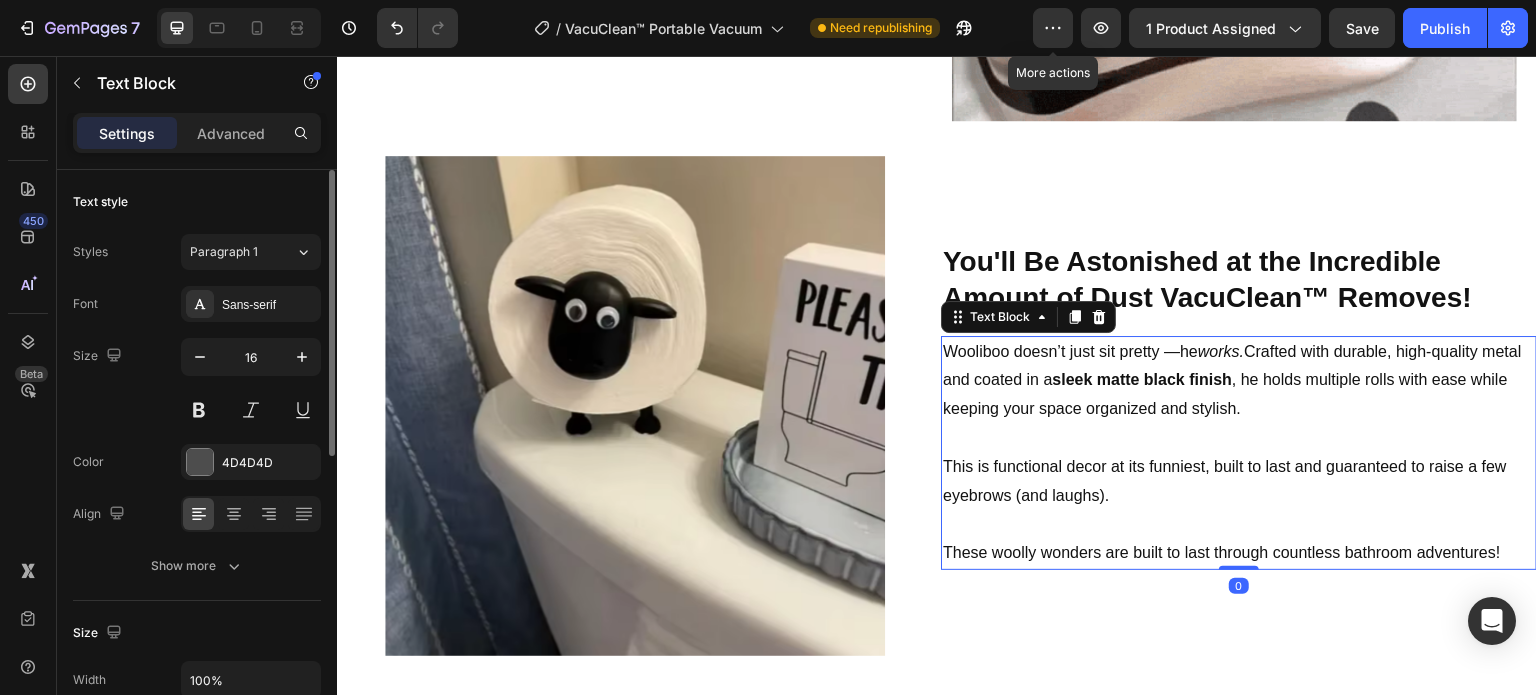 click on "Wooliboo doesn’t just sit pretty —he  works.  Crafted with durable, high-quality metal and coated in a  sleek matte black finish , he holds multiple rolls with ease while keeping your space organized and stylish." at bounding box center [1232, 380] 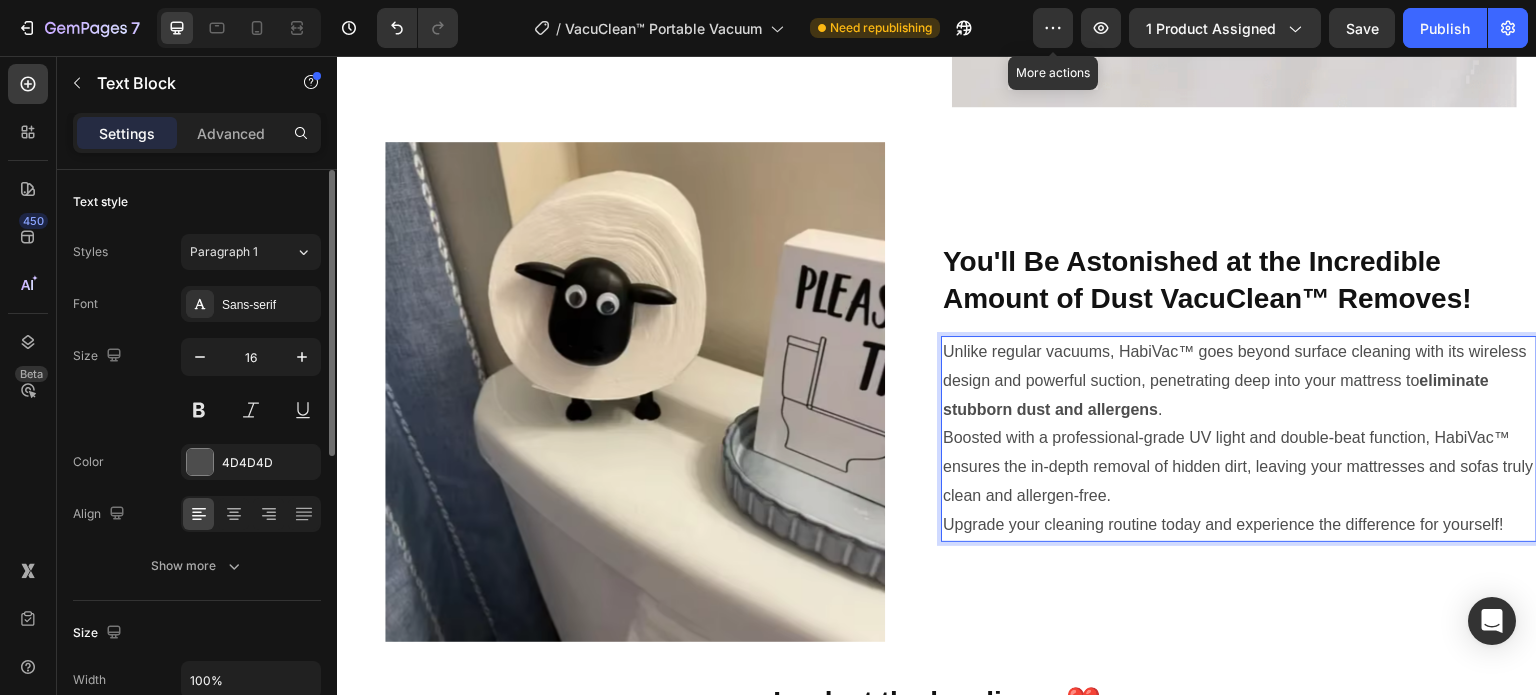 click on "Unlike regular vacuums, HabiVac™ goes beyond surface cleaning with its wireless design and powerful suction, penetrating deep into your mattress to  eliminate stubborn dust and allergens ." at bounding box center [1239, 381] 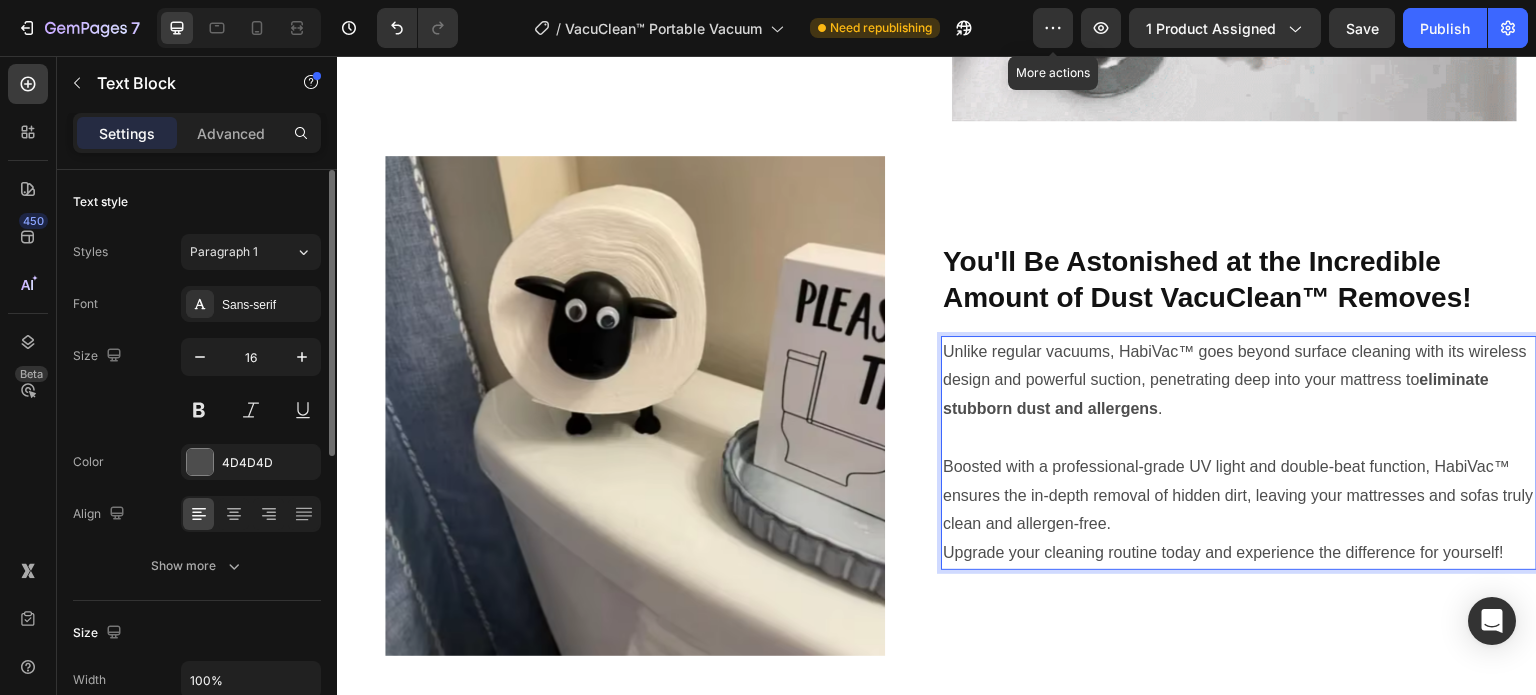 scroll, scrollTop: 1937, scrollLeft: 0, axis: vertical 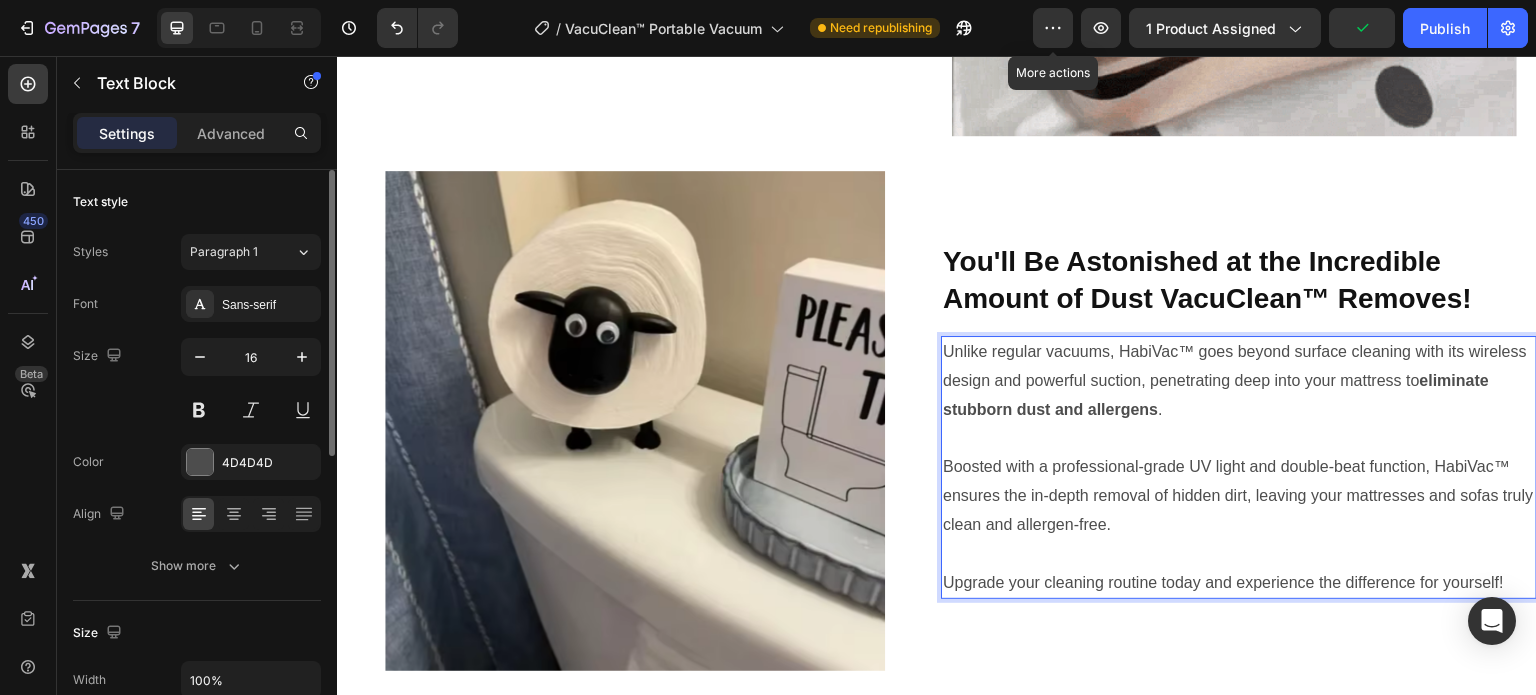 click on "Unlike regular vacuums, HabiVac™ goes beyond surface cleaning with its wireless design and powerful suction, penetrating deep into your mattress to  eliminate stubborn dust and allergens ." at bounding box center (1239, 381) 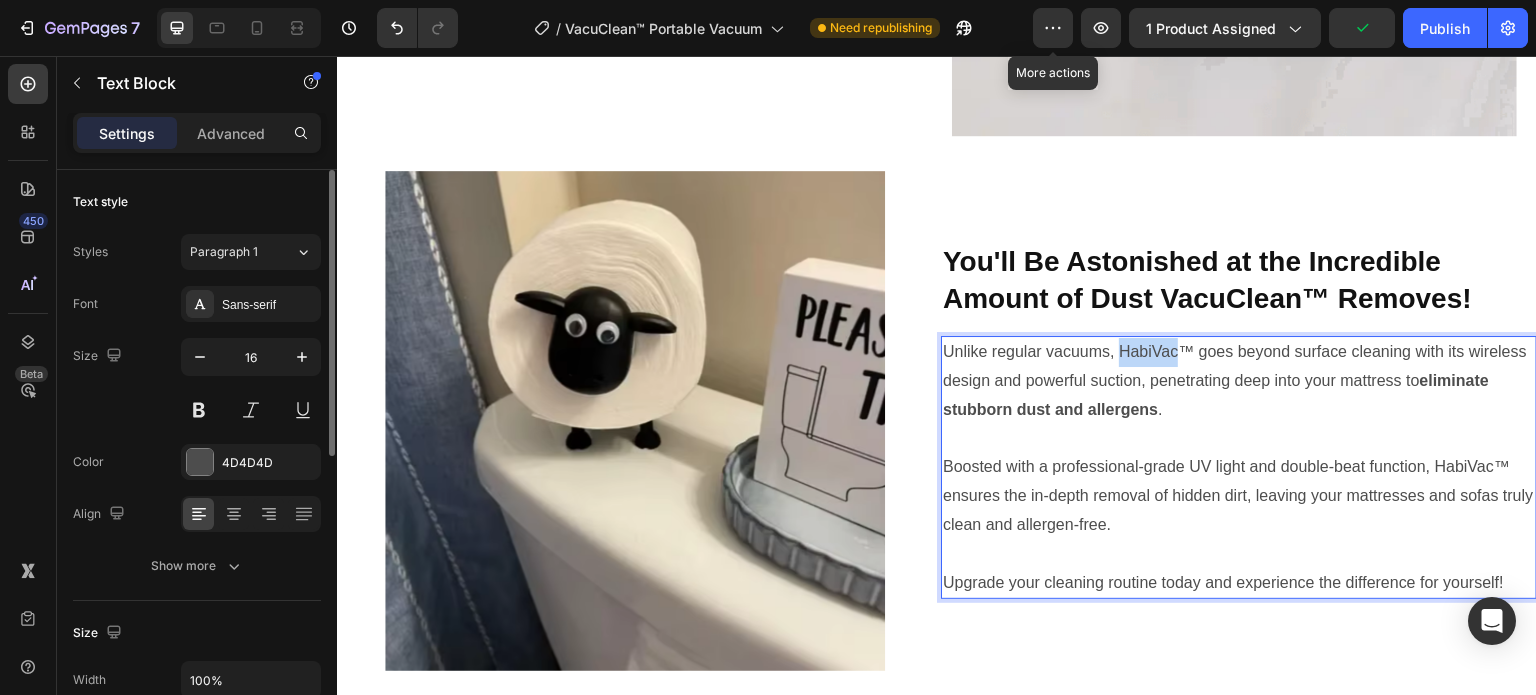 click on "Unlike regular vacuums, HabiVac™ goes beyond surface cleaning with its wireless design and powerful suction, penetrating deep into your mattress to  eliminate stubborn dust and allergens ." at bounding box center [1239, 381] 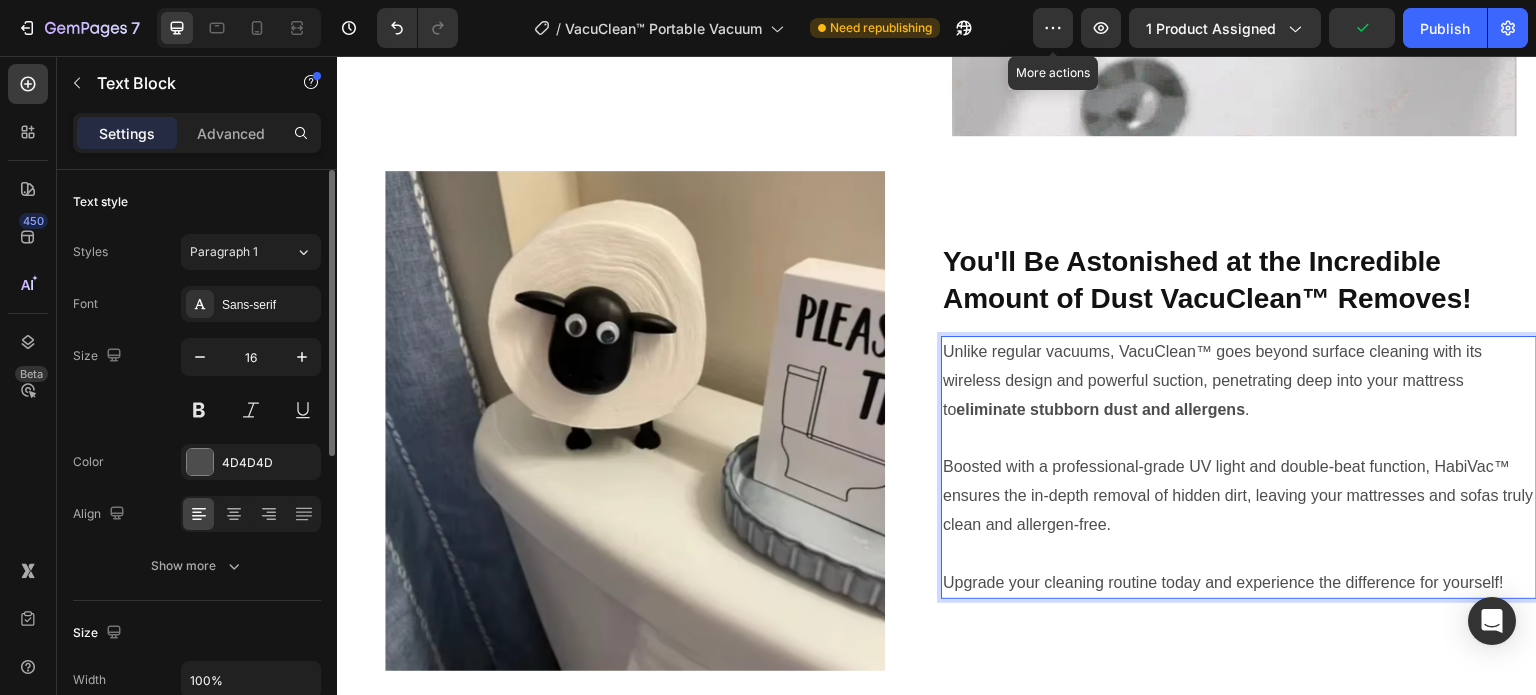click on "Boosted with a professional-grade UV light and double-beat function, HabiVac™ ensures the in-depth removal of hidden dirt, leaving your mattresses and sofas truly clean and allergen-free." at bounding box center (1239, 496) 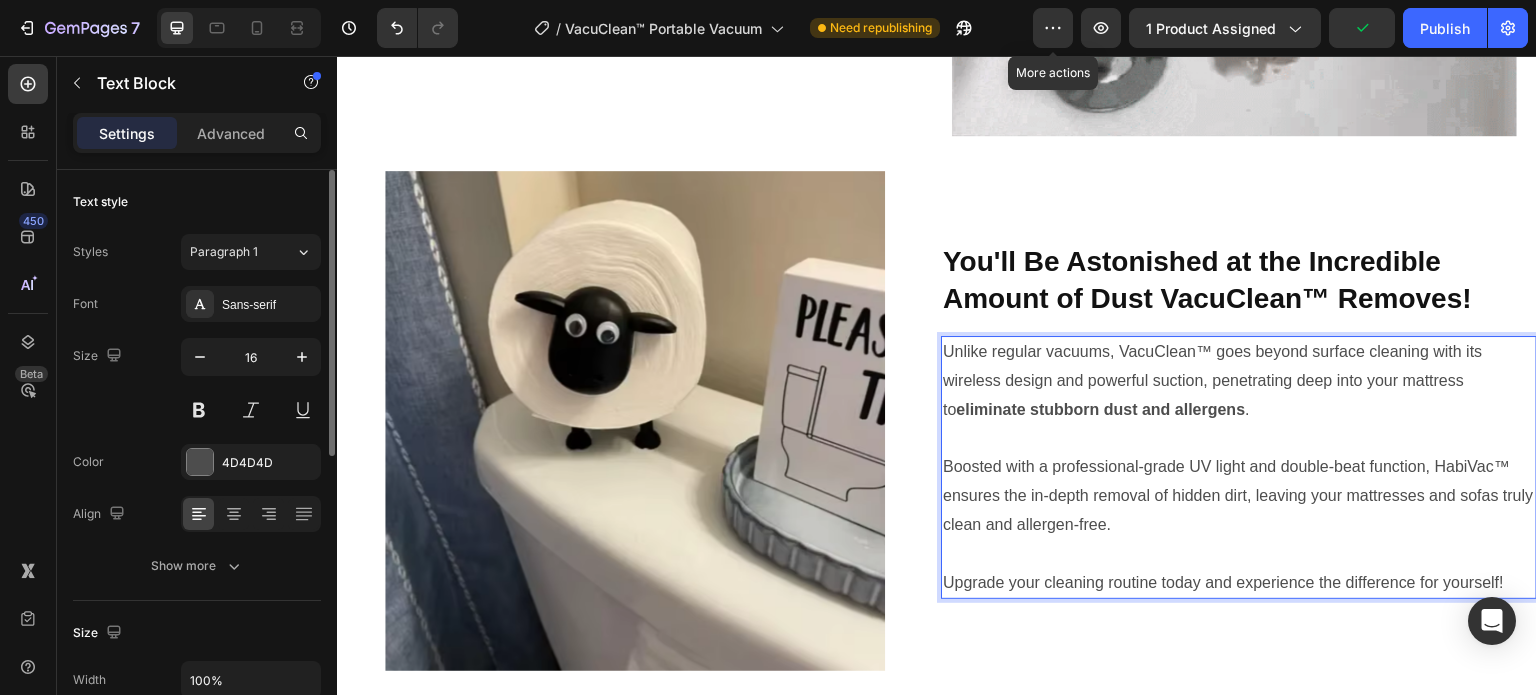 click on "Boosted with a professional-grade UV light and double-beat function, HabiVac™ ensures the in-depth removal of hidden dirt, leaving your mattresses and sofas truly clean and allergen-free." at bounding box center [1239, 496] 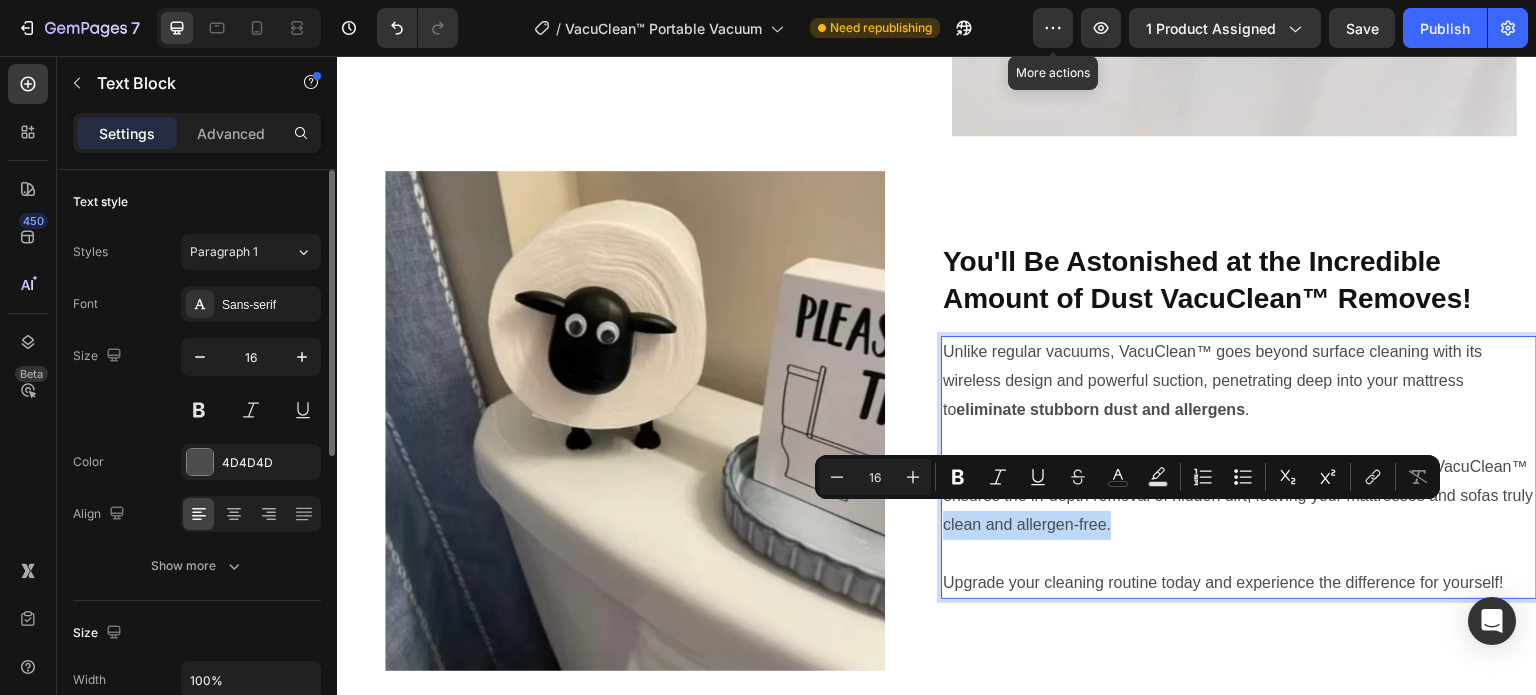 drag, startPoint x: 1223, startPoint y: 514, endPoint x: 1042, endPoint y: 528, distance: 181.54063 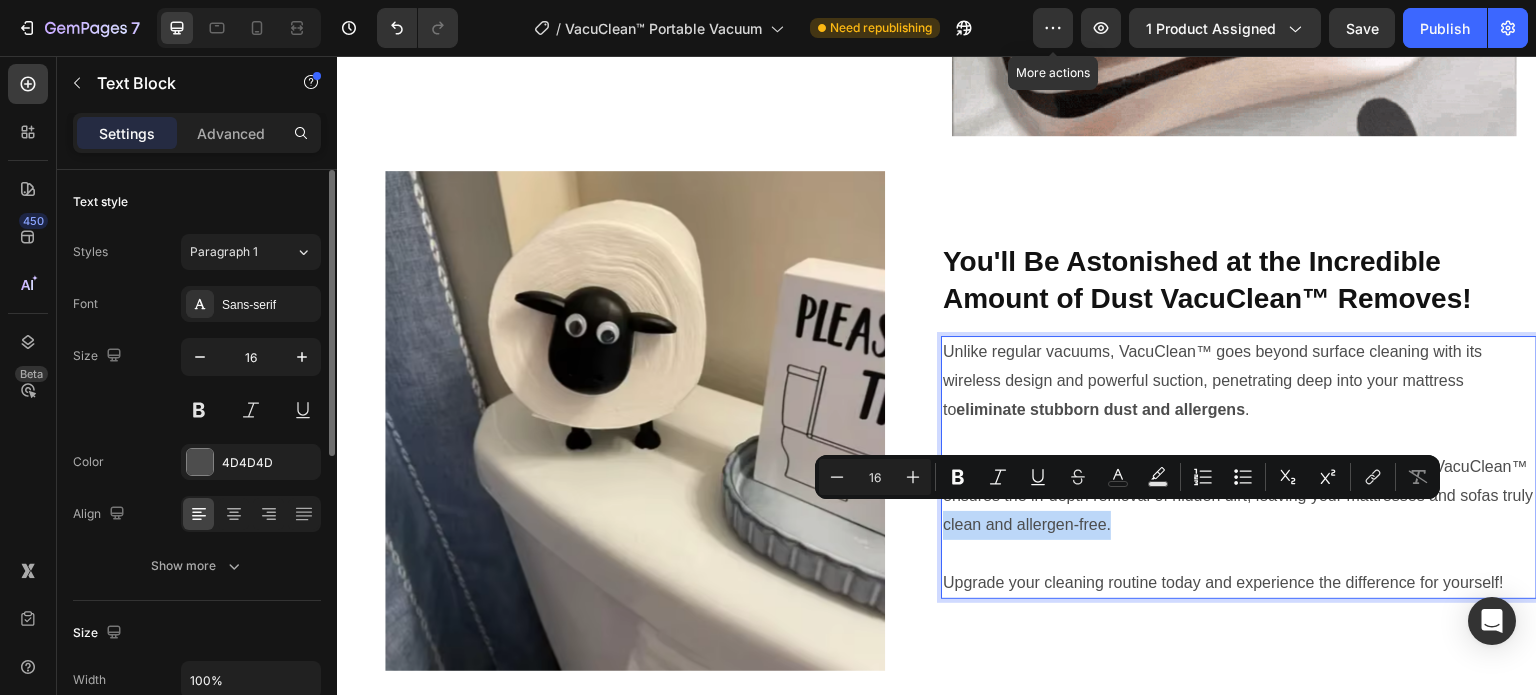 click on "Boosted with a professional-grade UV light and double-beat function, VacuClean™ ensures the in-depth removal of hidden dirt, leaving your mattresses and sofas truly clean and allergen-free." at bounding box center [1239, 496] 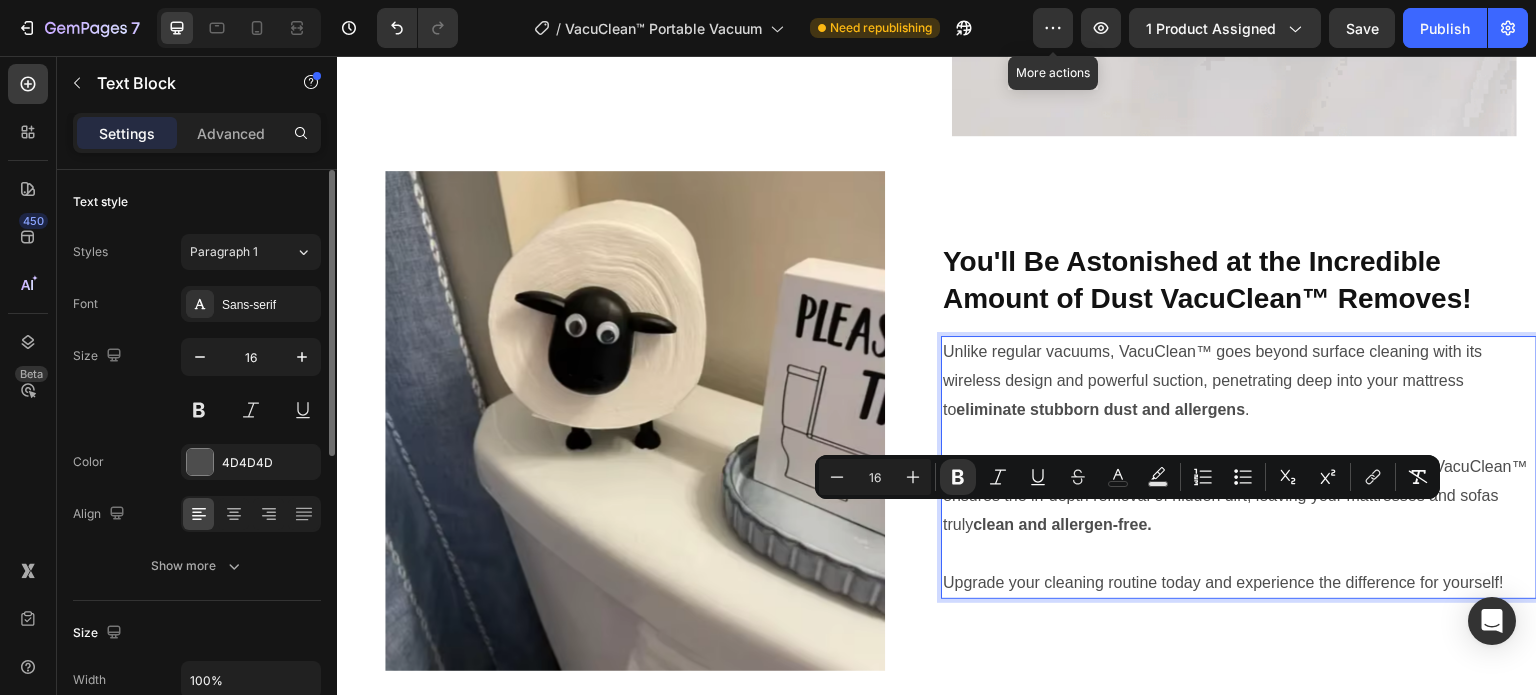 click on "Boosted with a professional-grade UV light and double-beat function, VacuClean™ ensures the in-depth removal of hidden dirt, leaving your mattresses and sofas truly  clean and allergen-free." at bounding box center (1239, 496) 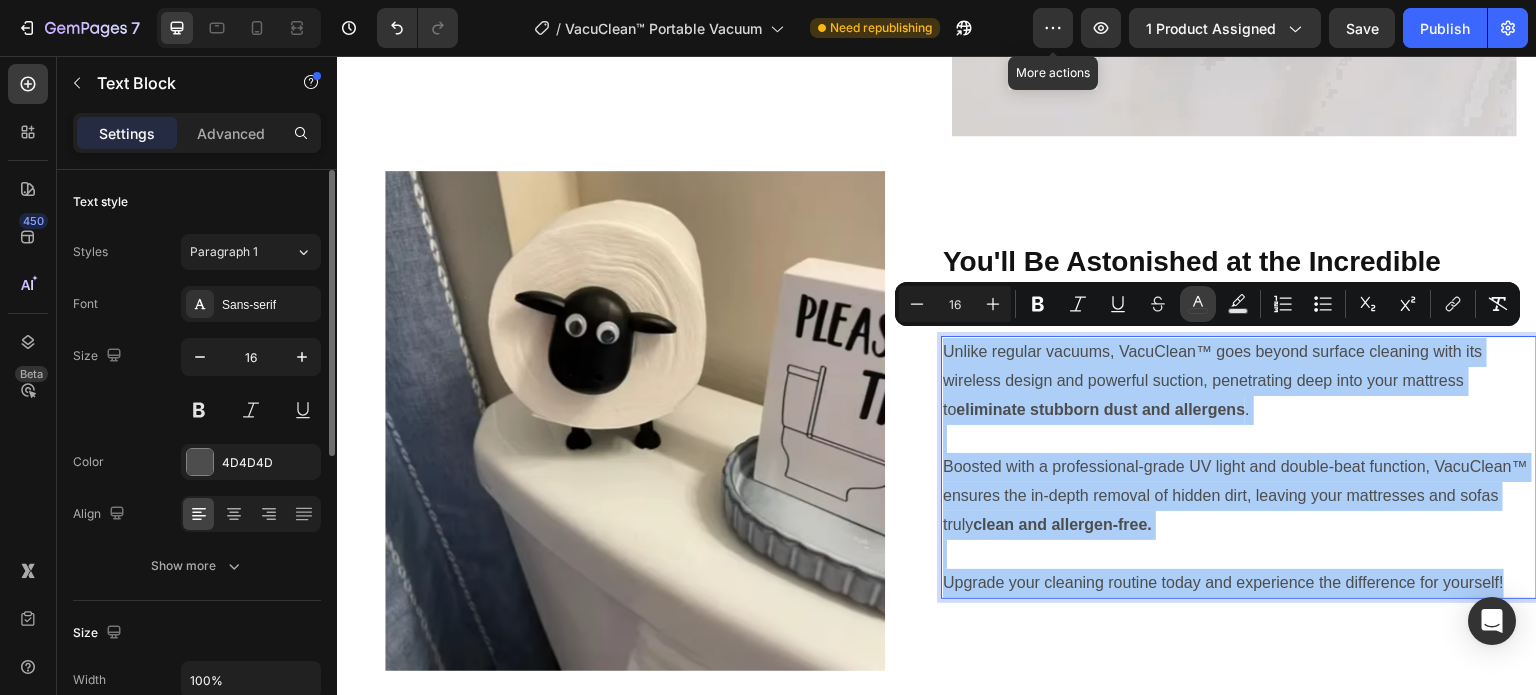 click on "color" at bounding box center (1198, 304) 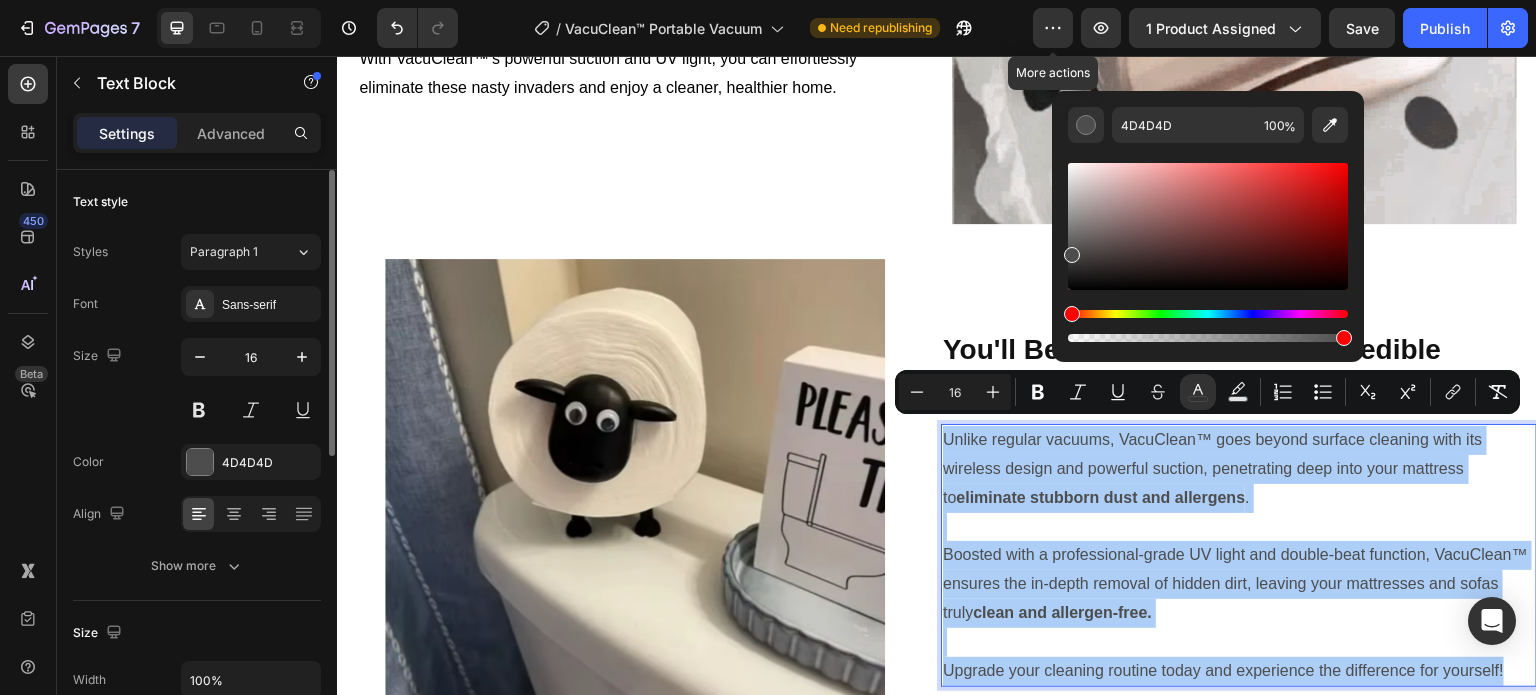 scroll, scrollTop: 1837, scrollLeft: 0, axis: vertical 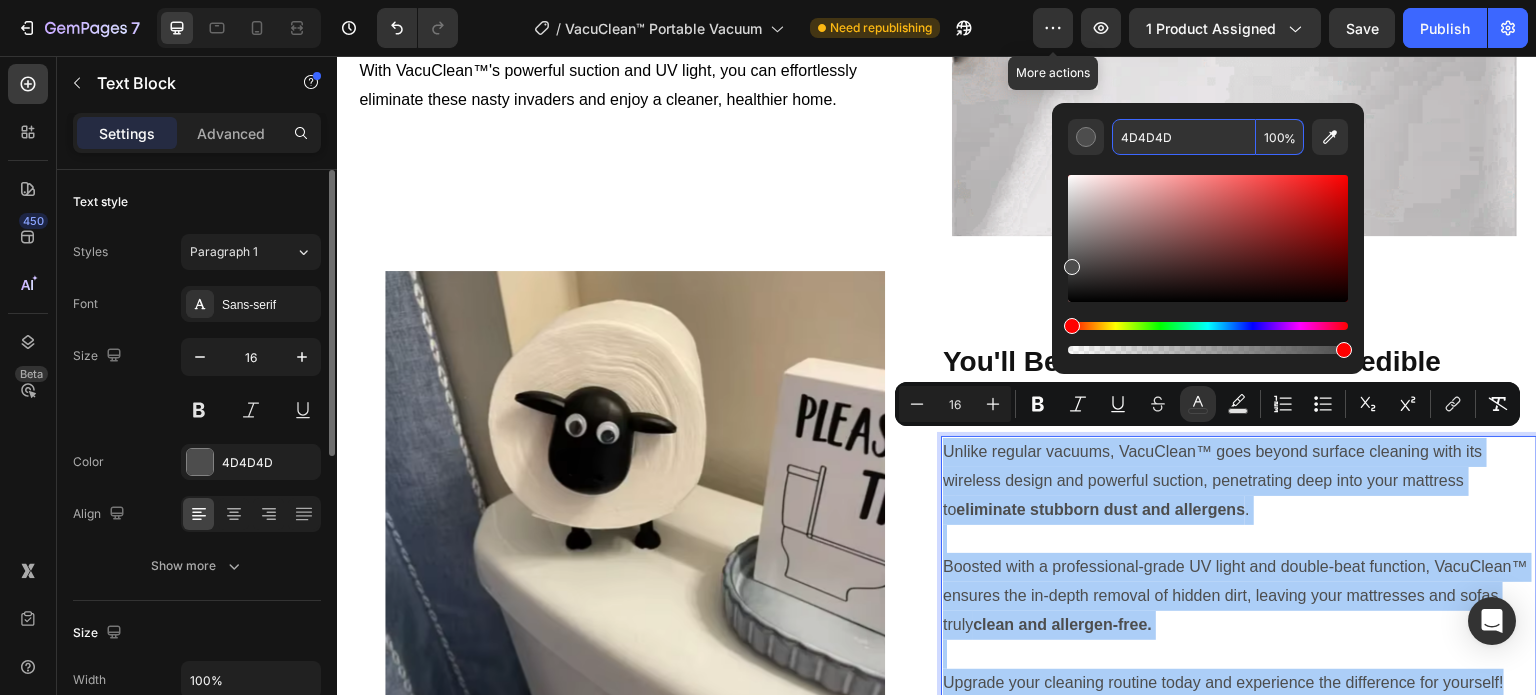 click on "4D4D4D" at bounding box center [1184, 137] 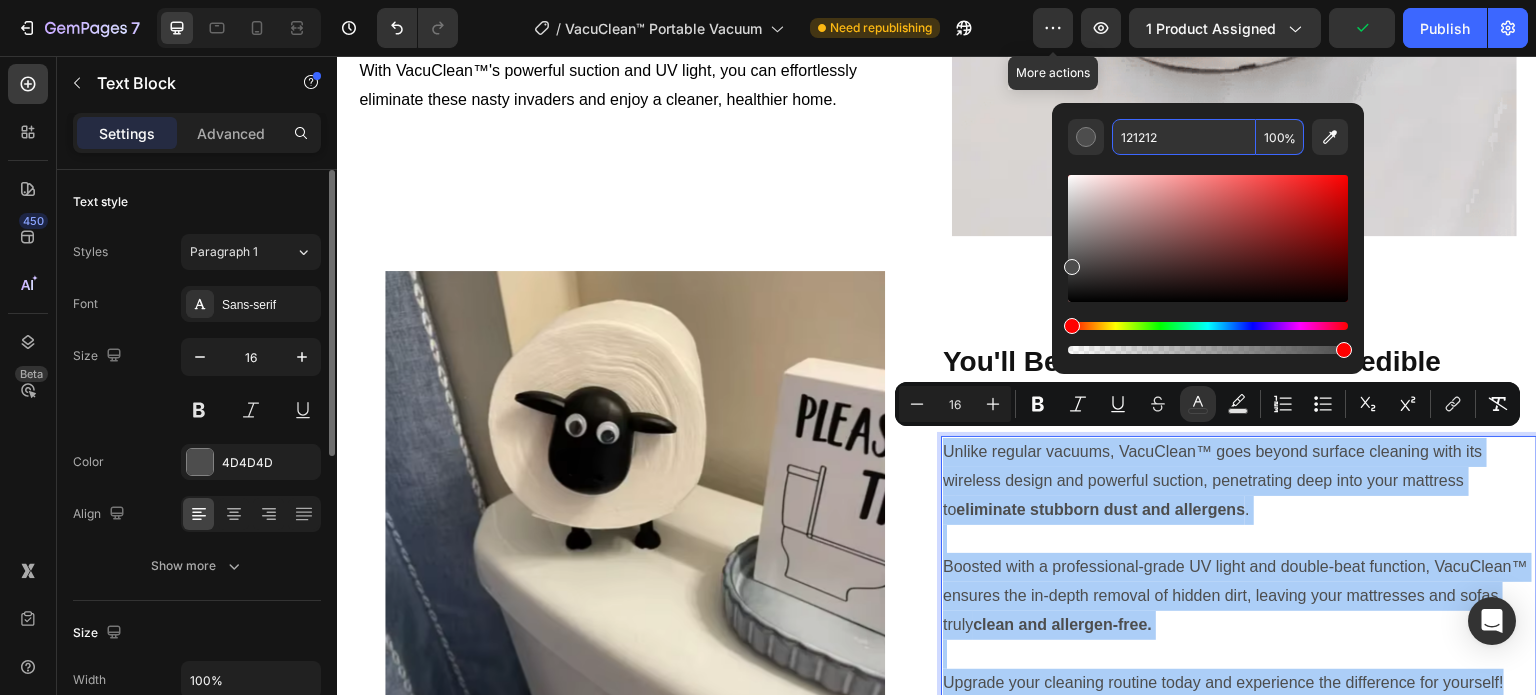 type on "121212" 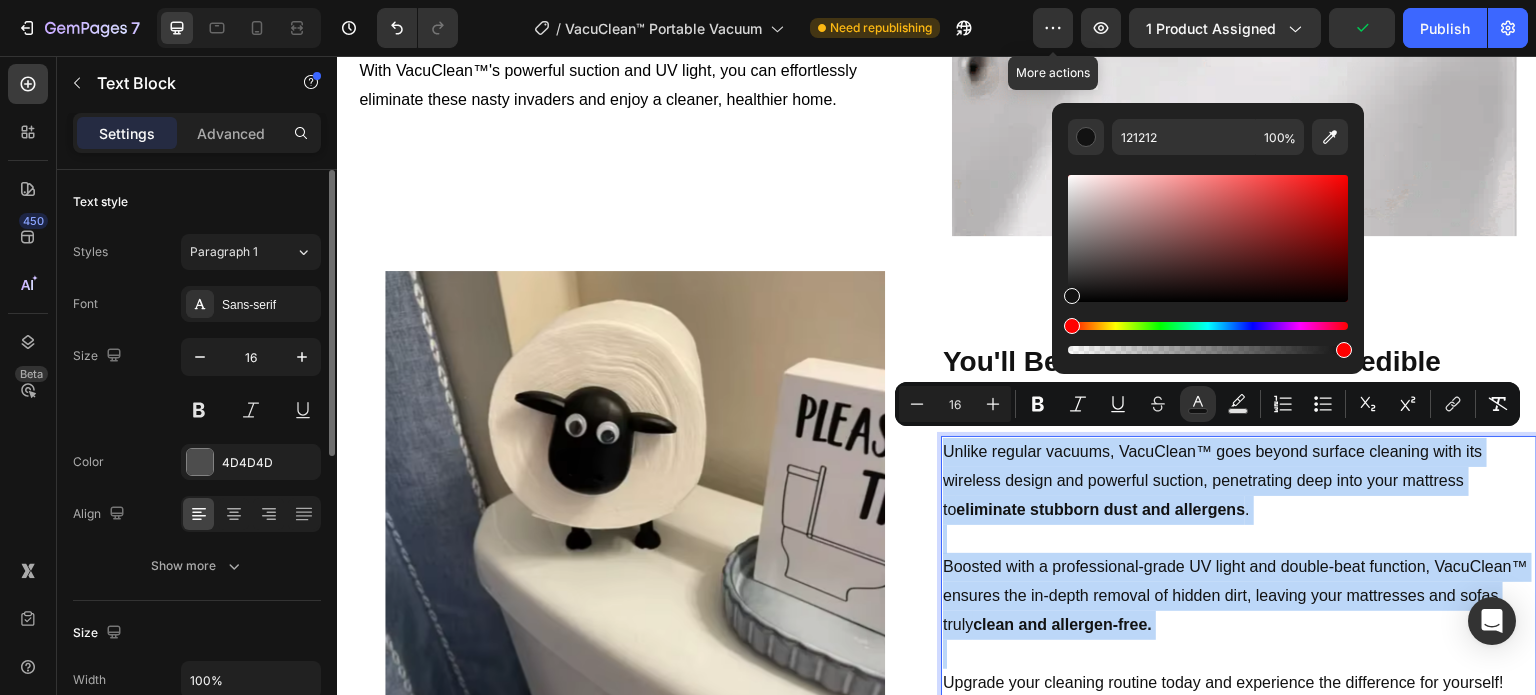 click at bounding box center (1239, 654) 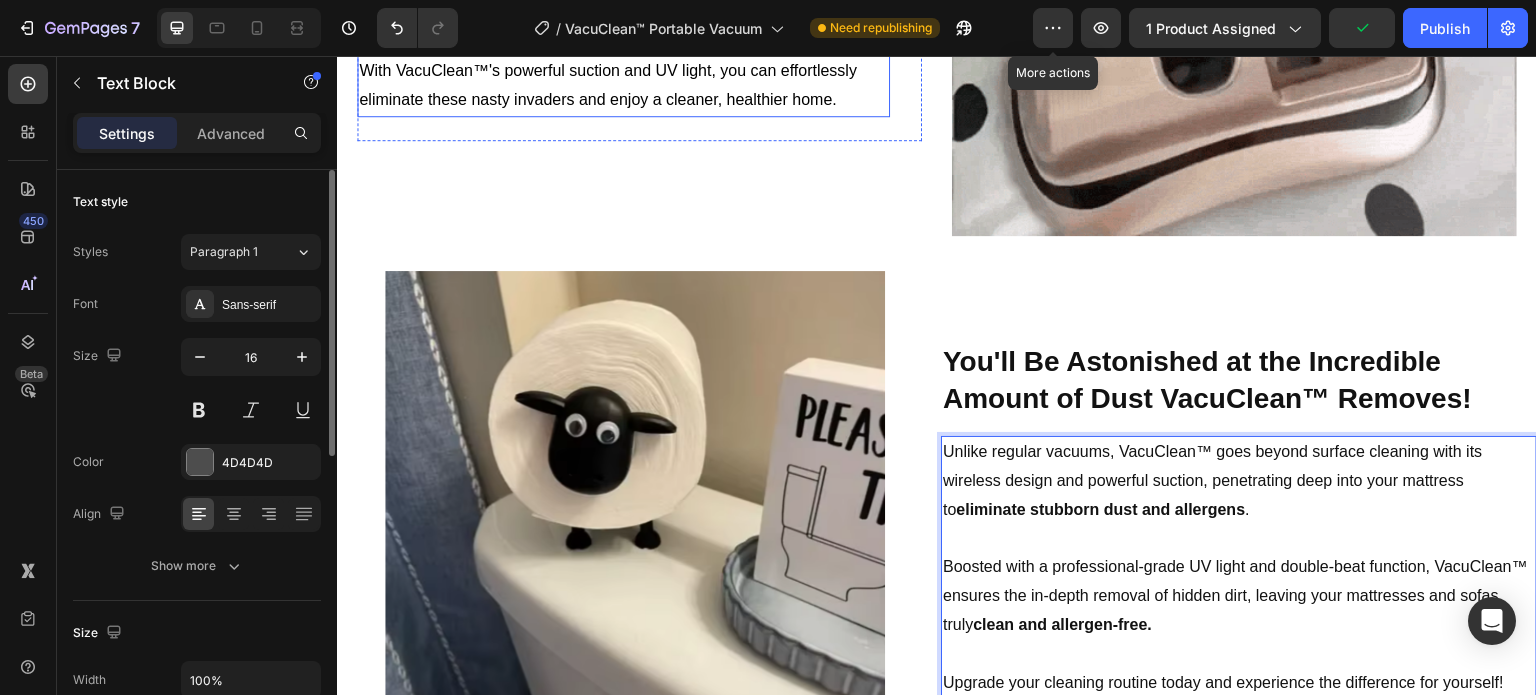 click on "With VacuClean™'s powerful suction and UV light, you can effortlessly eliminate these nasty invaders and enjoy a cleaner, healthier home." at bounding box center (623, 86) 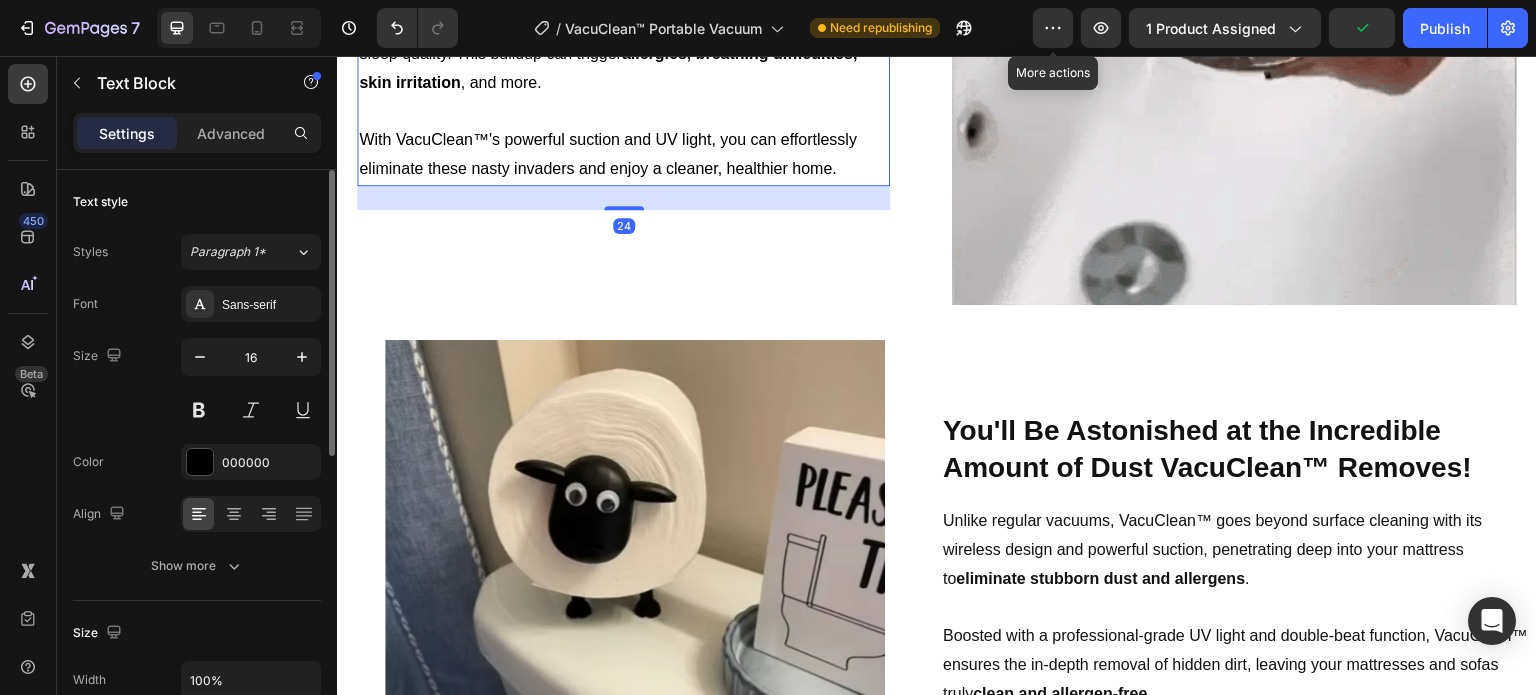click on "Did you know that your mattress could be home to up to  10 million dust mites , dead skin cells, and allergens? We  breathe in these allergens  all night, causing major disruptions to our sleep quality. This buildup can trigger  allergies, breathing difficulties, skin irritation , and more. With VacuClean™'s powerful suction and UV light, you can effortlessly eliminate these nasty invaders and enjoy a cleaner, healthier home." at bounding box center (623, 54) 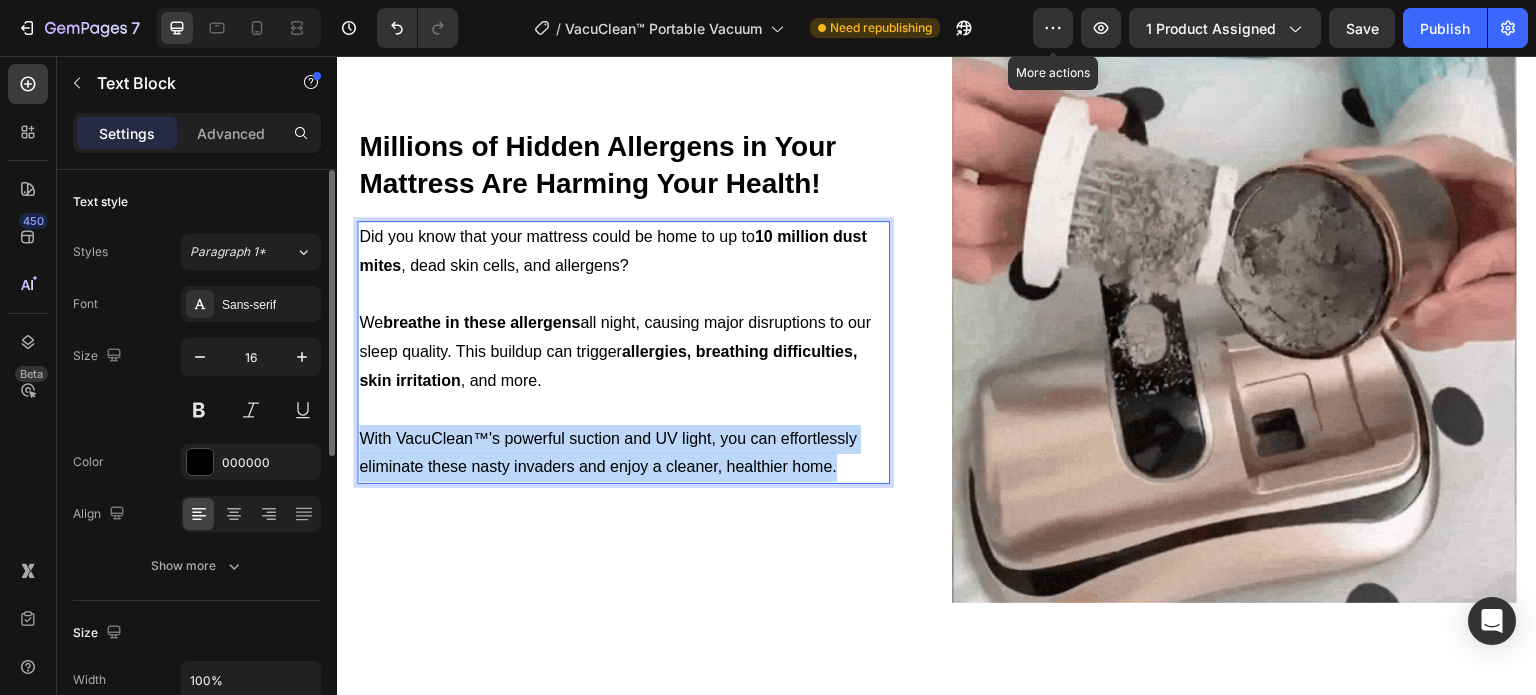 scroll, scrollTop: 1327, scrollLeft: 0, axis: vertical 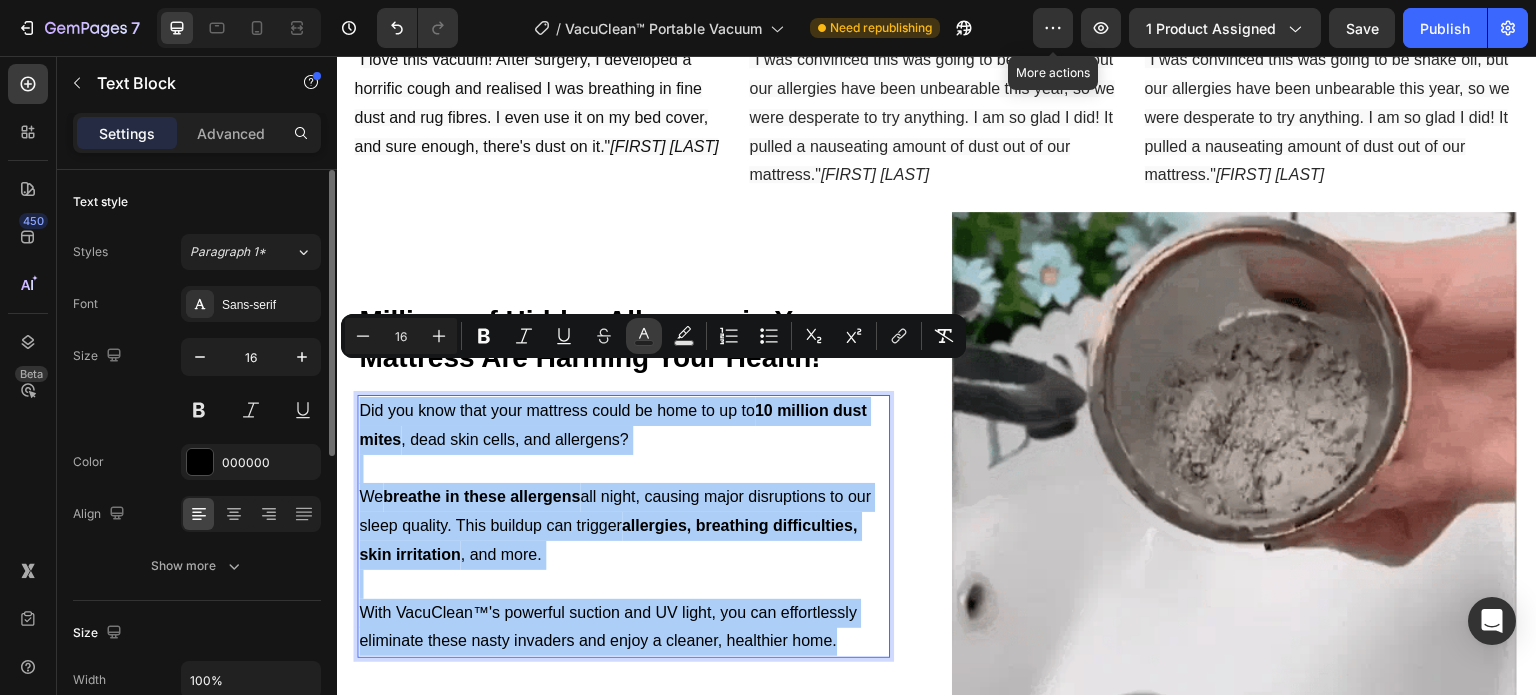 click 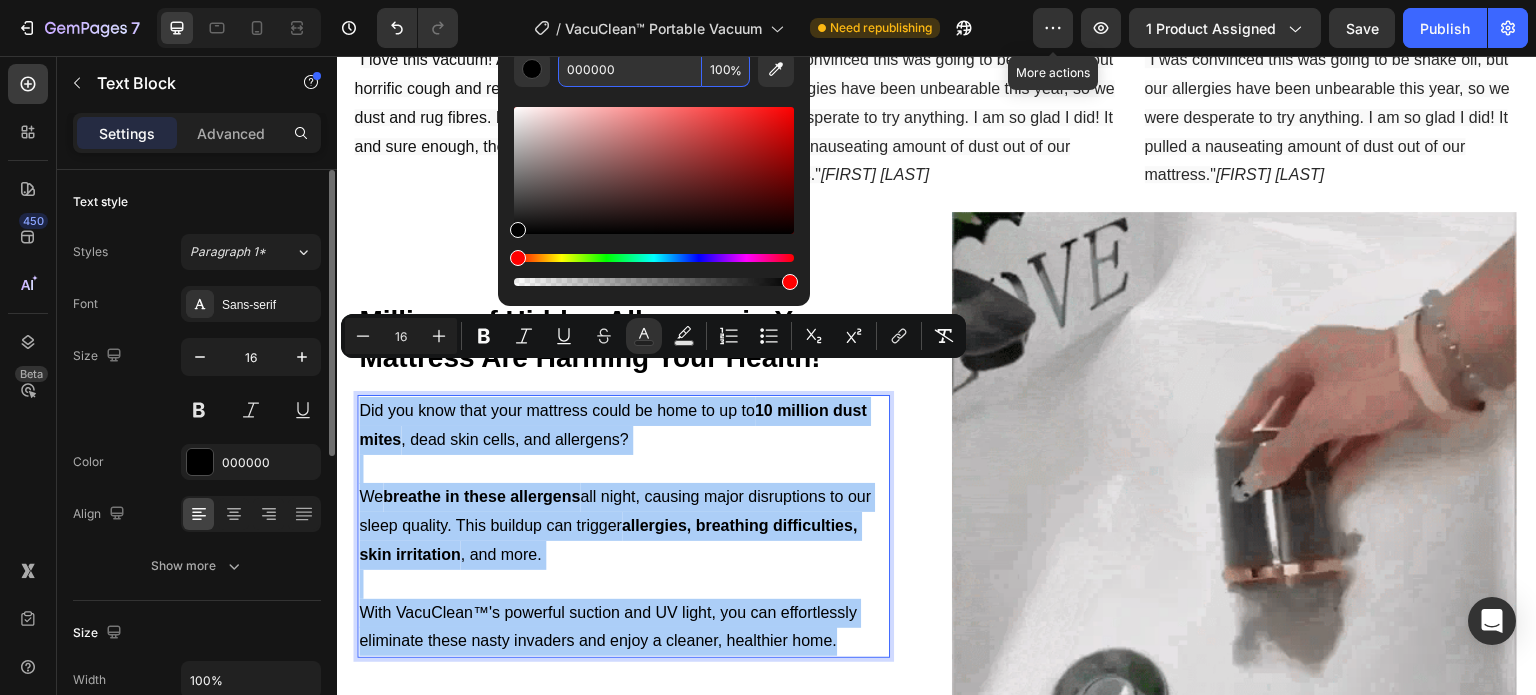 click on "000000" at bounding box center [630, 69] 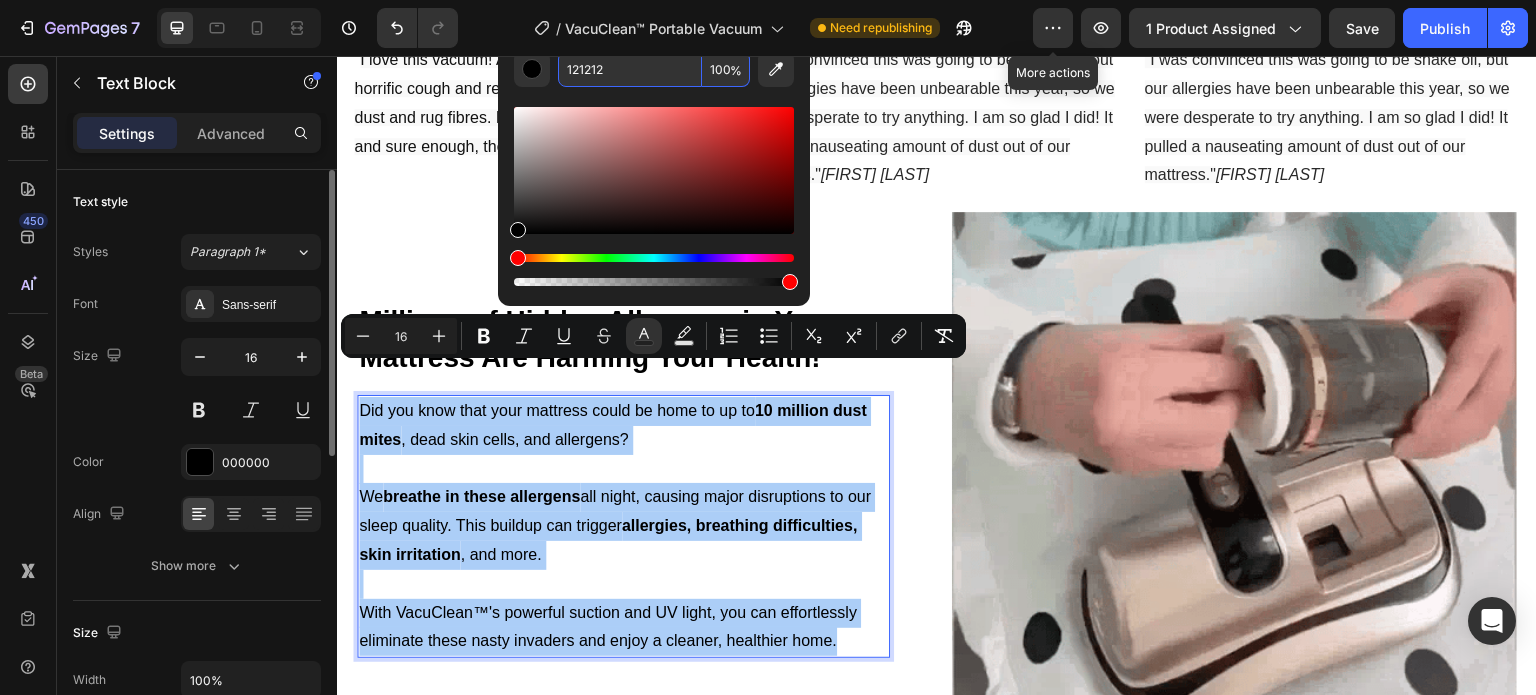 type on "121212" 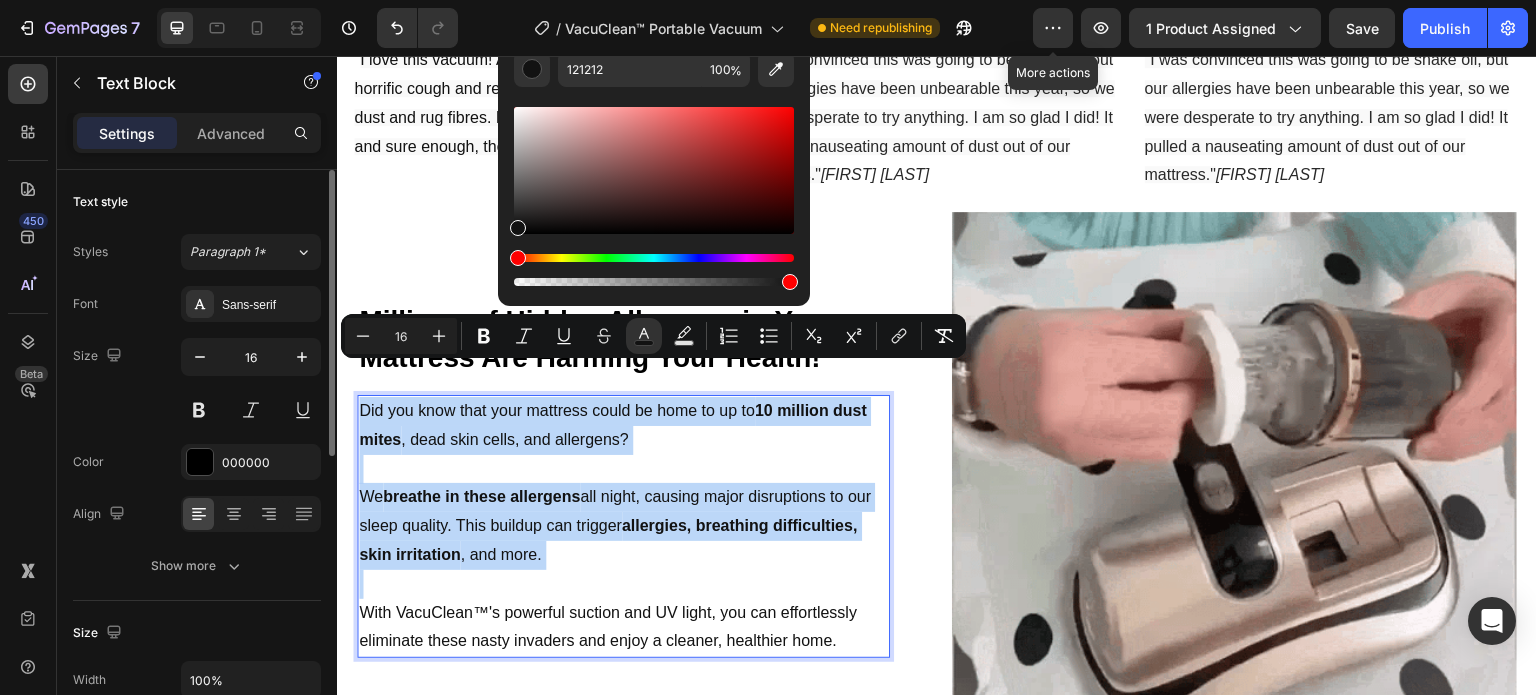 click on "We  breathe in these allergens  all night, causing major disruptions to our sleep quality. This buildup can trigger  allergies, breathing difficulties, skin irritation , and more." at bounding box center [615, 525] 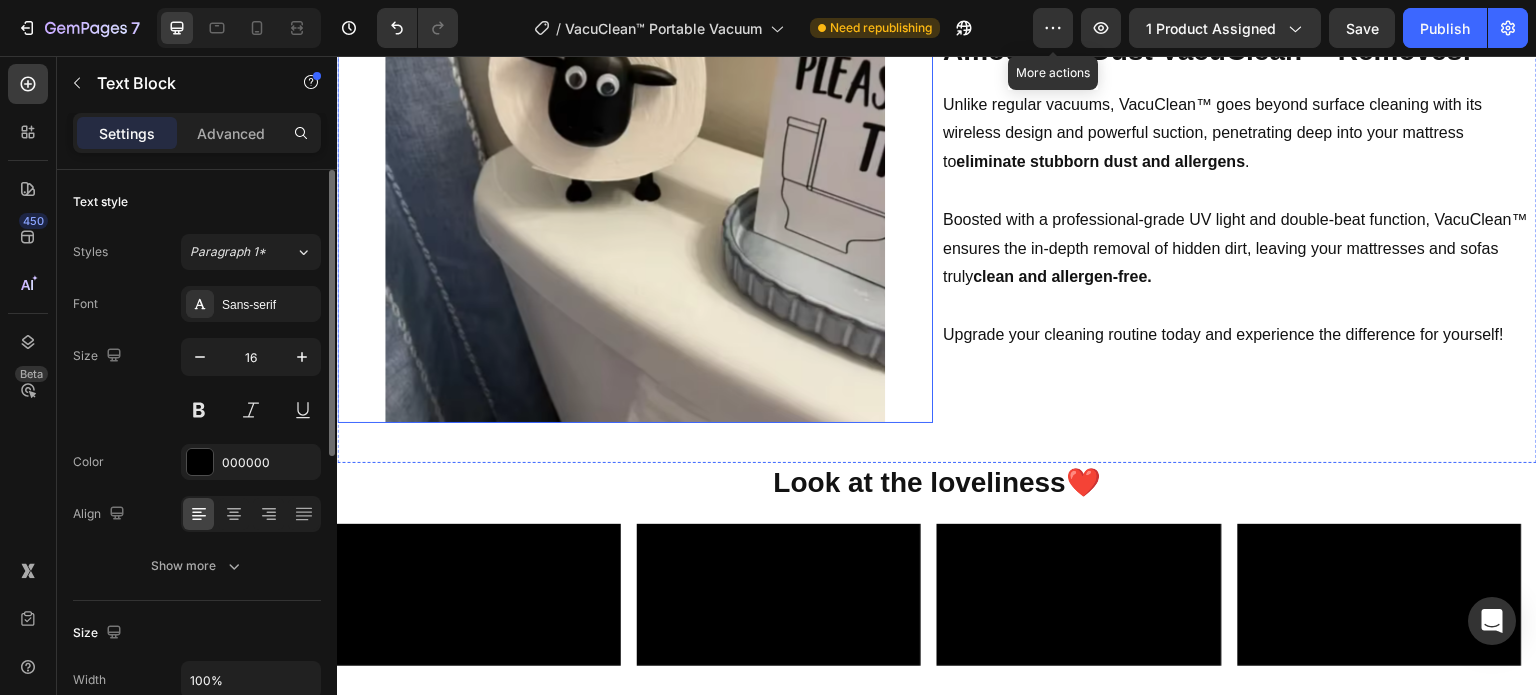 scroll, scrollTop: 2027, scrollLeft: 0, axis: vertical 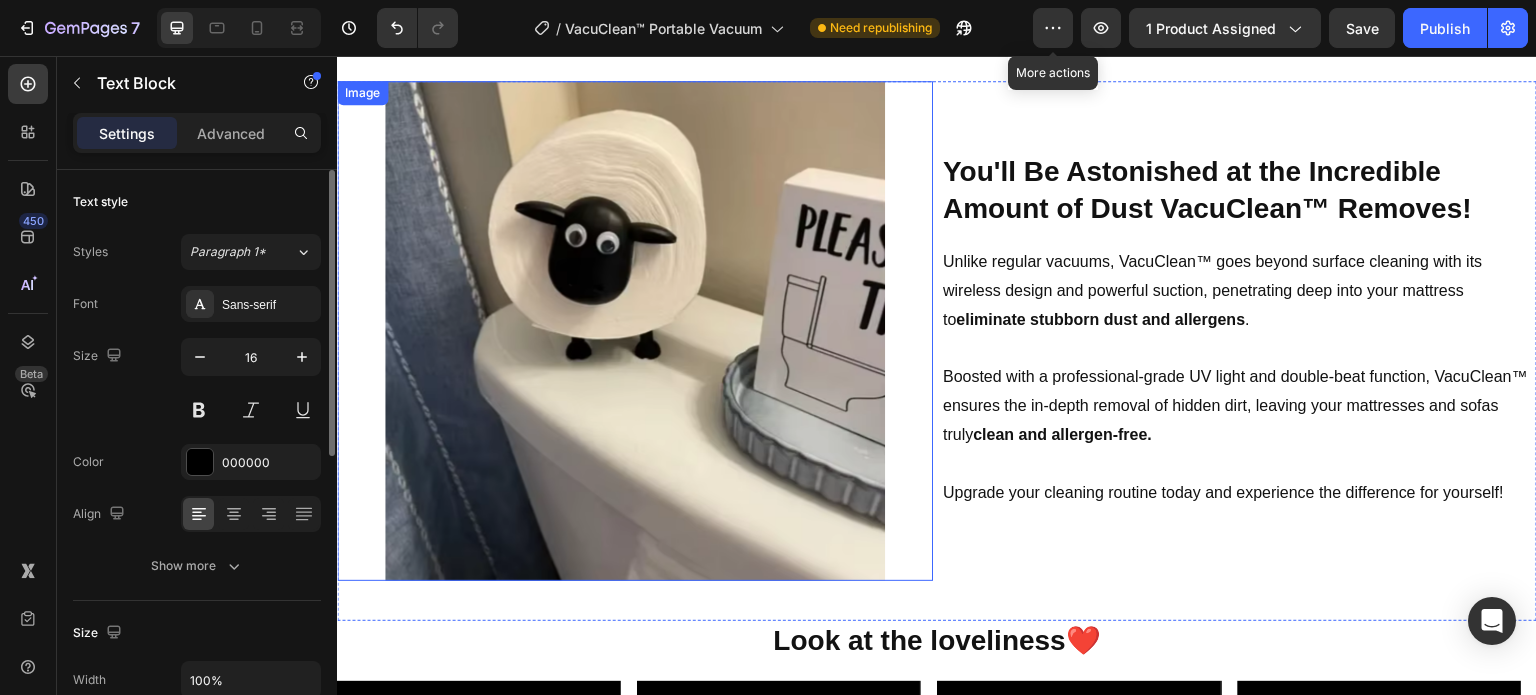click at bounding box center (635, 331) 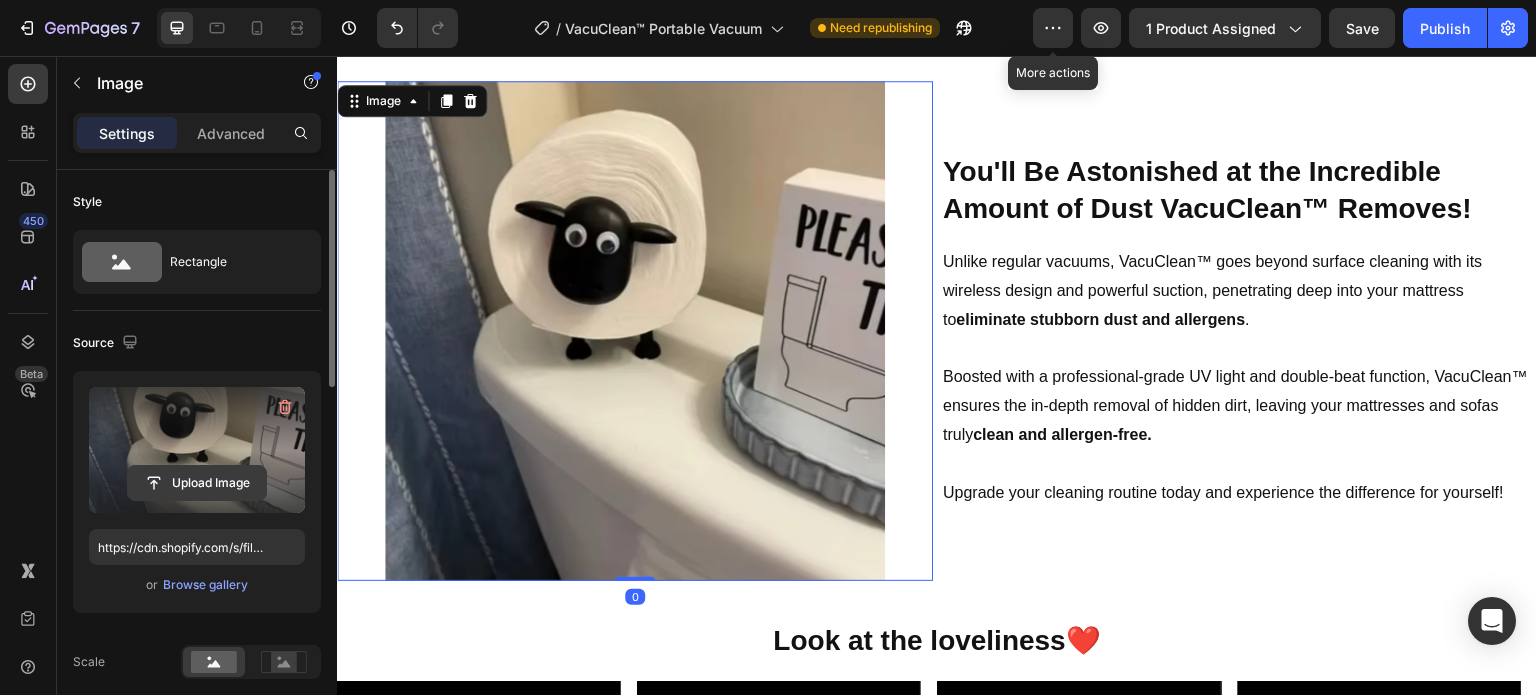 click 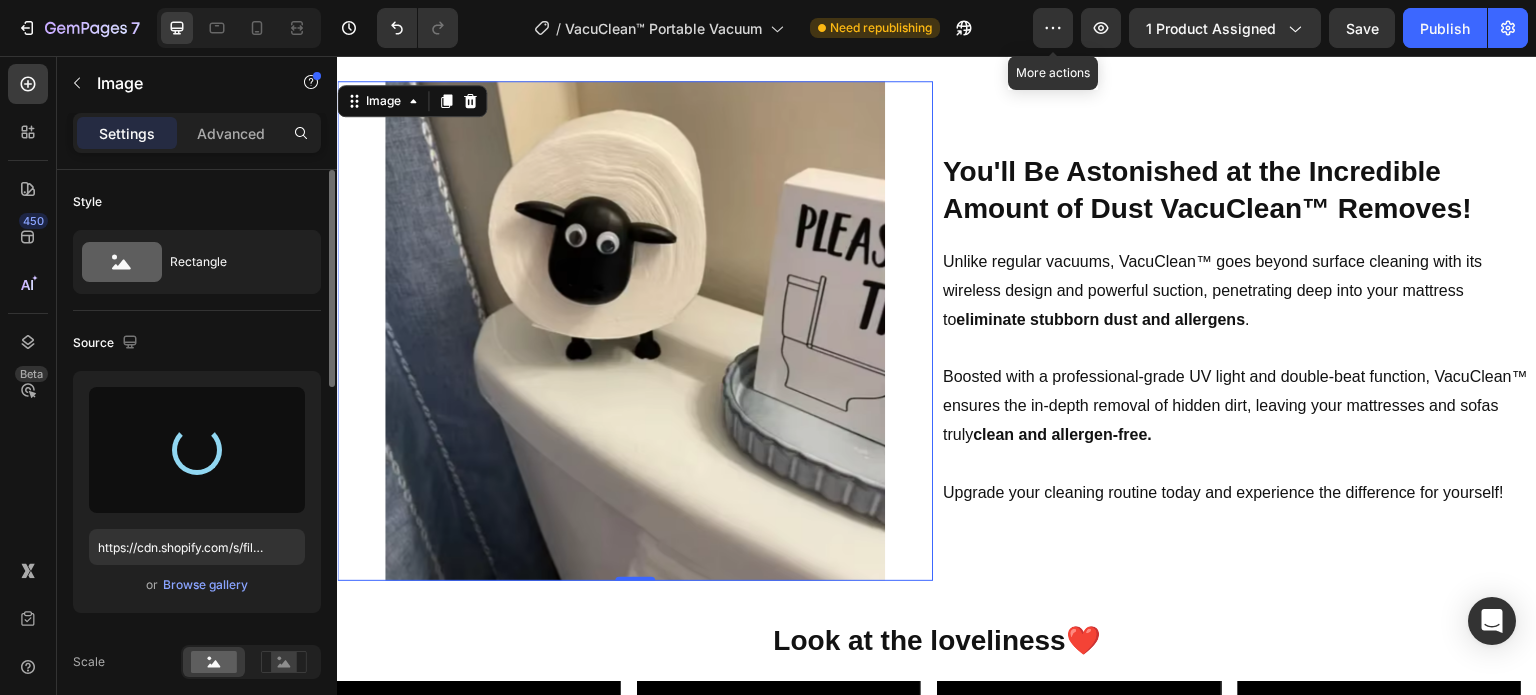 type on "https://cdn.shopify.com/s/files/1/0410/2160/4007/files/gempages_544109949421093982-dc67ca92-d39a-48cf-a711-bcb69261e97c.webp" 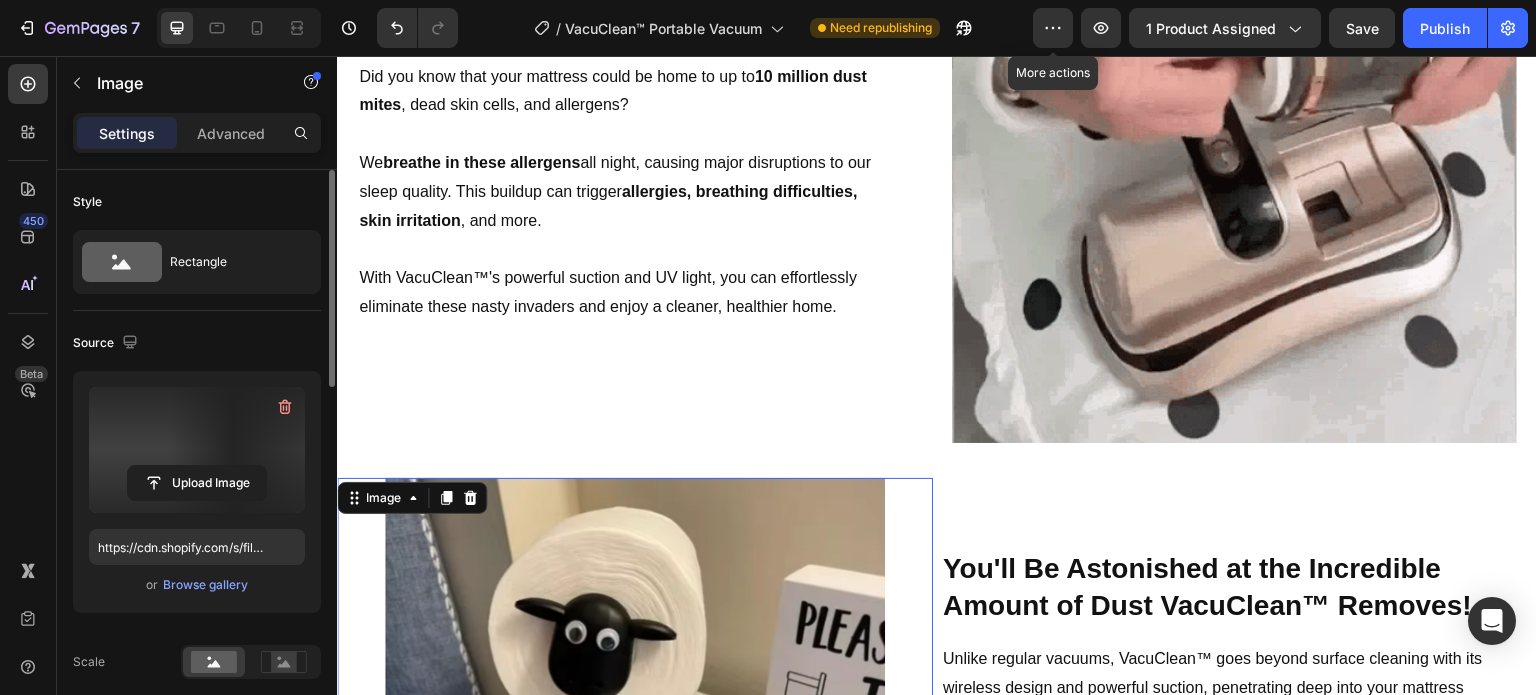scroll, scrollTop: 1627, scrollLeft: 0, axis: vertical 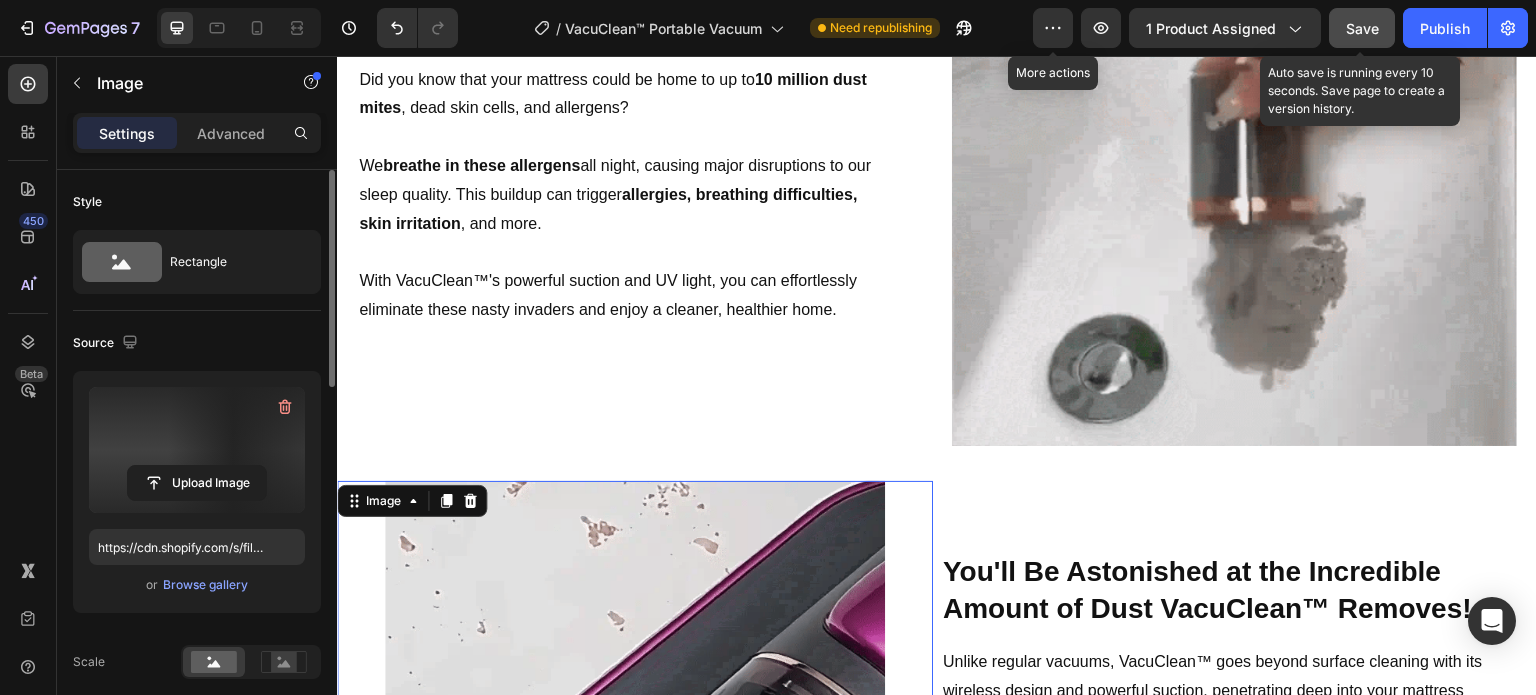 click on "Save" 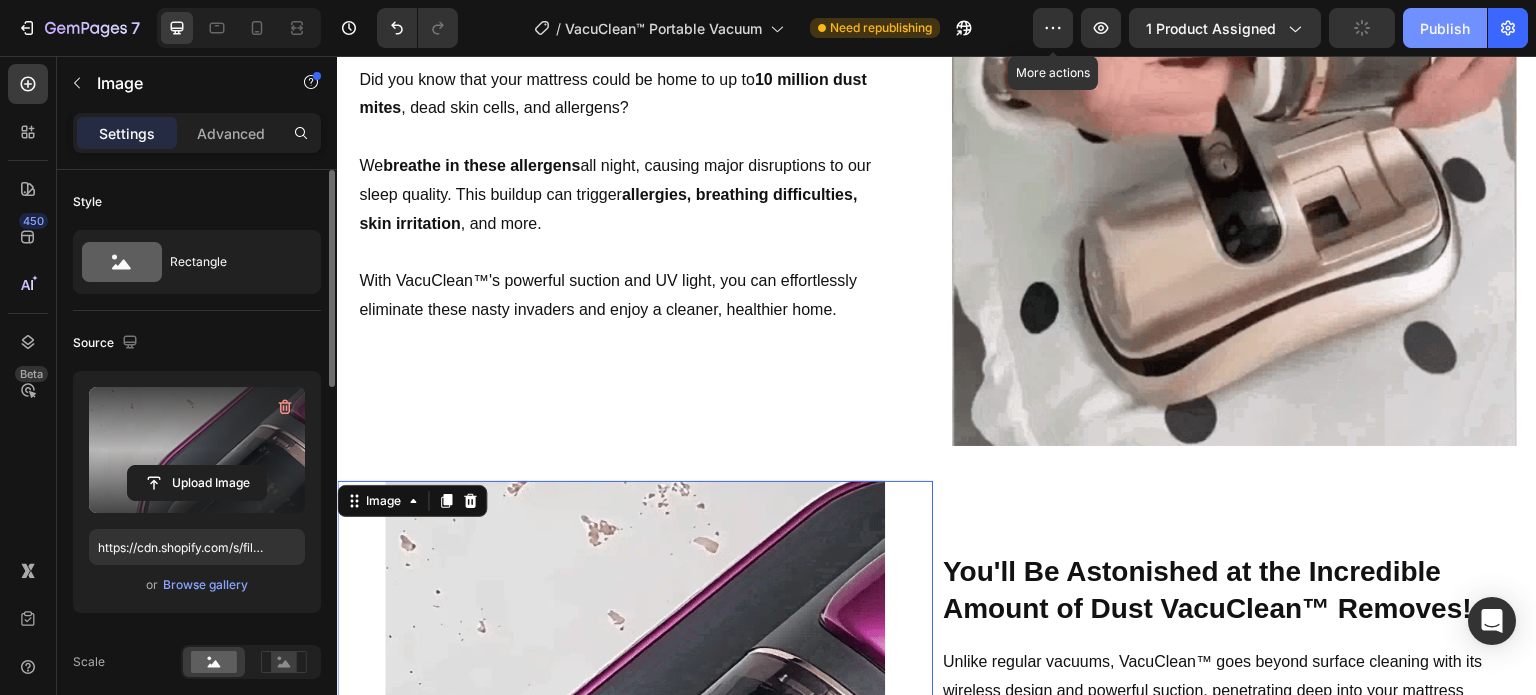 click on "Publish" at bounding box center [1445, 28] 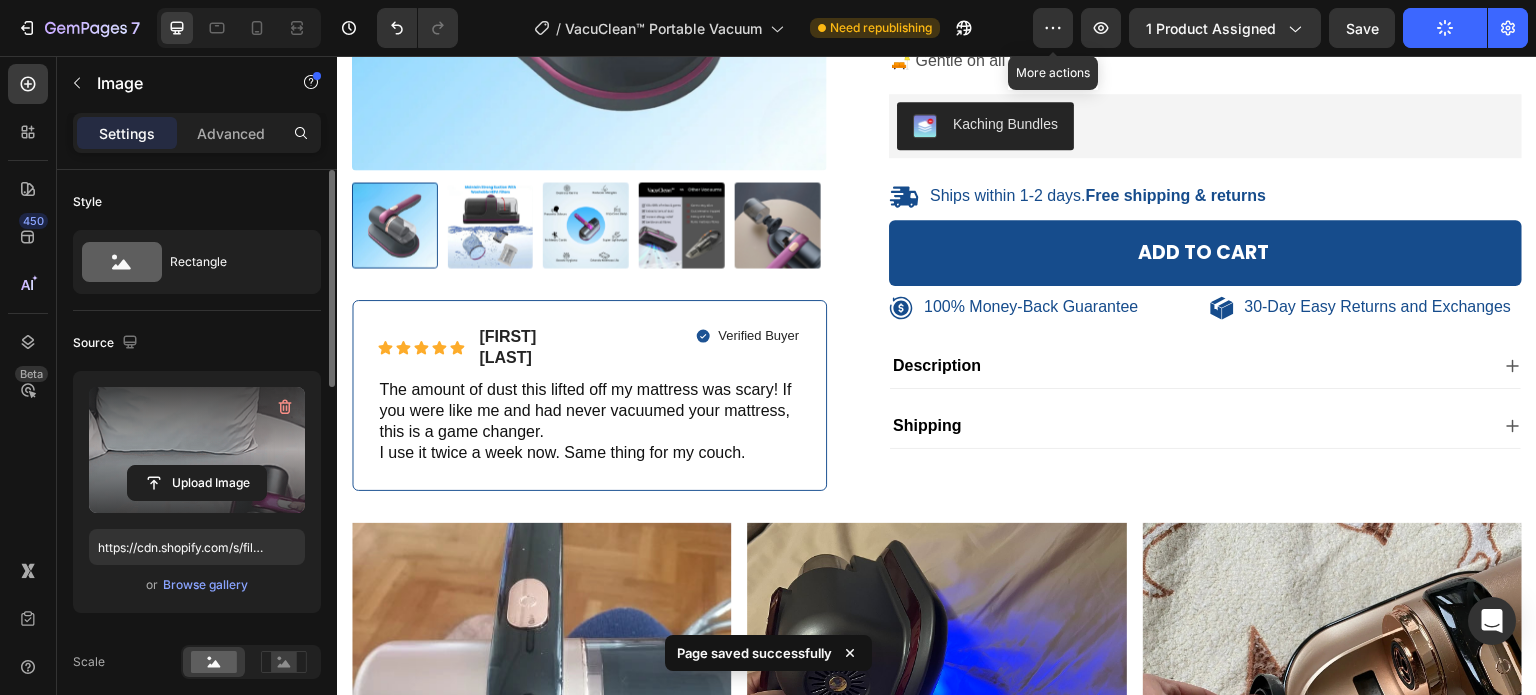 scroll, scrollTop: 1027, scrollLeft: 0, axis: vertical 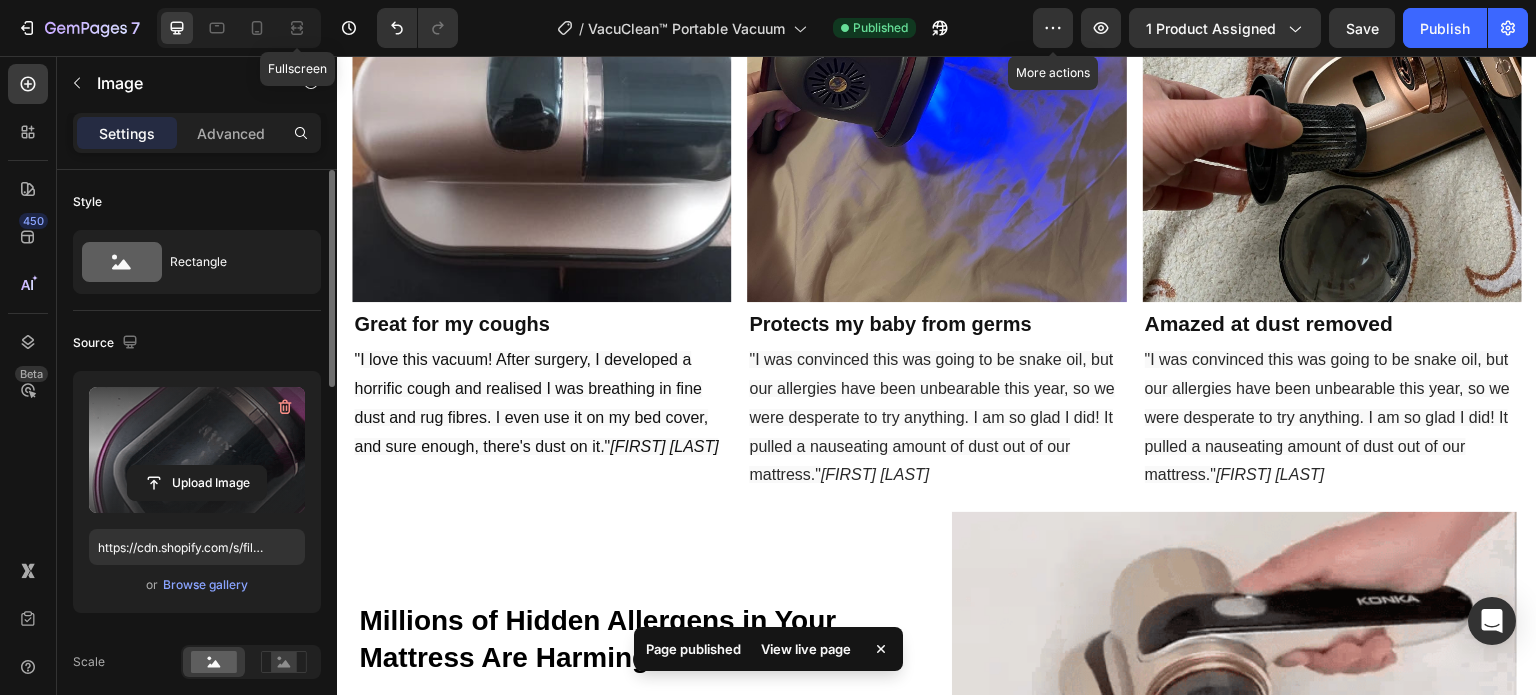click on "Fullscreen" at bounding box center (239, 28) 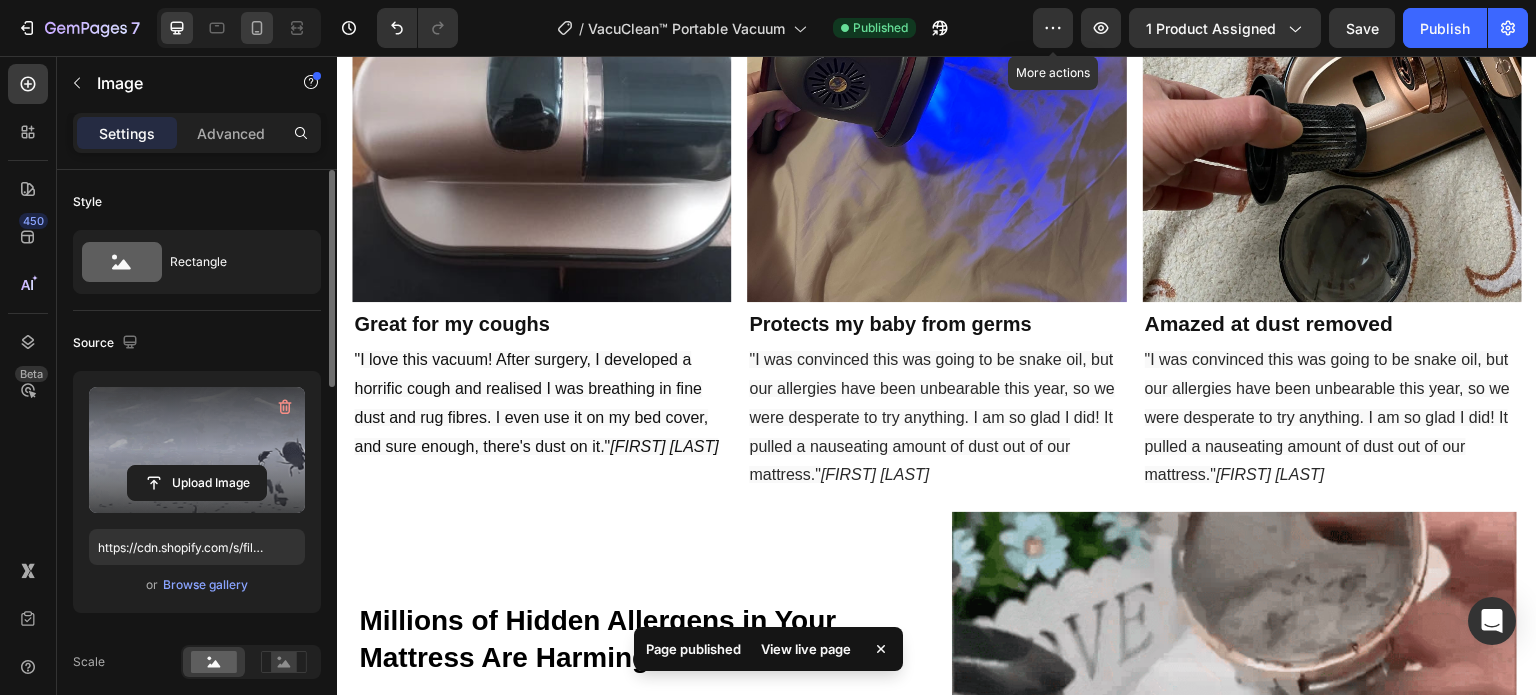 drag, startPoint x: 270, startPoint y: 36, endPoint x: 256, endPoint y: 33, distance: 14.3178215 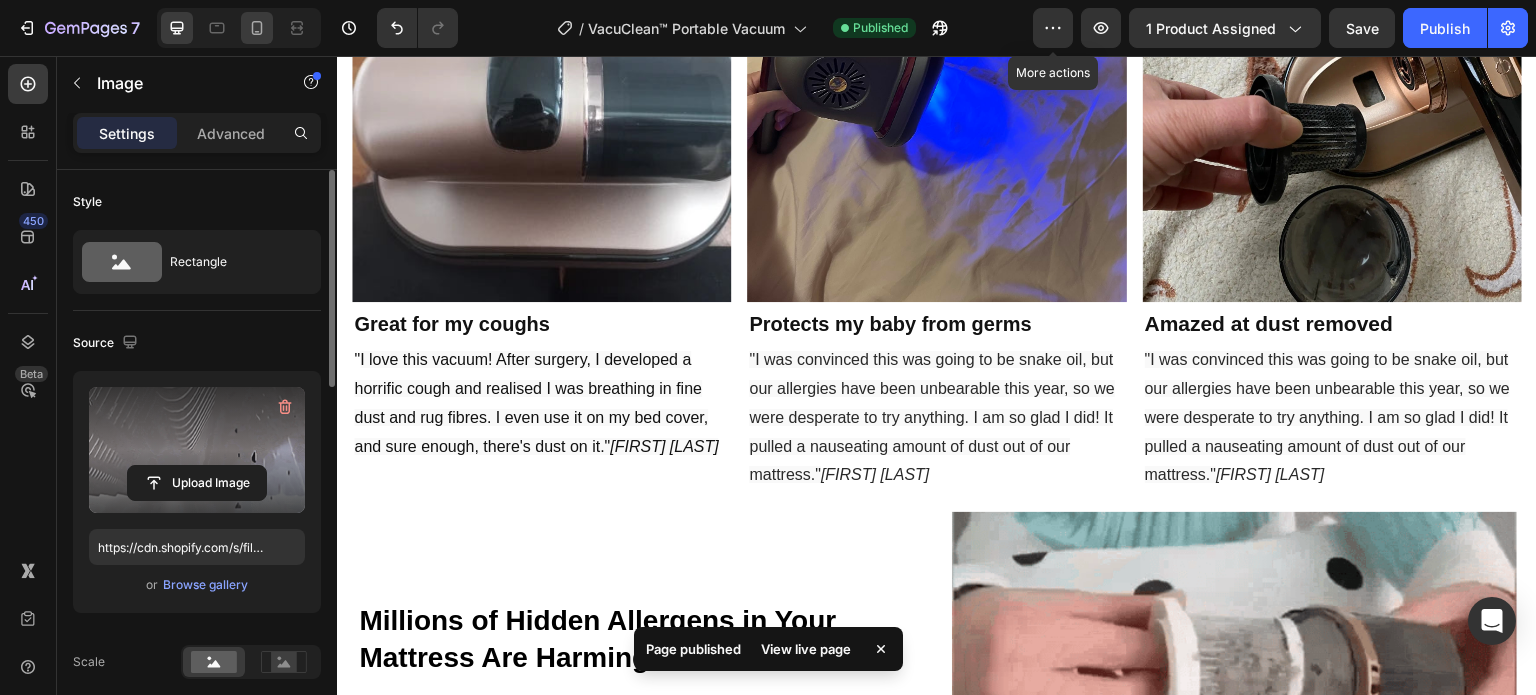 click 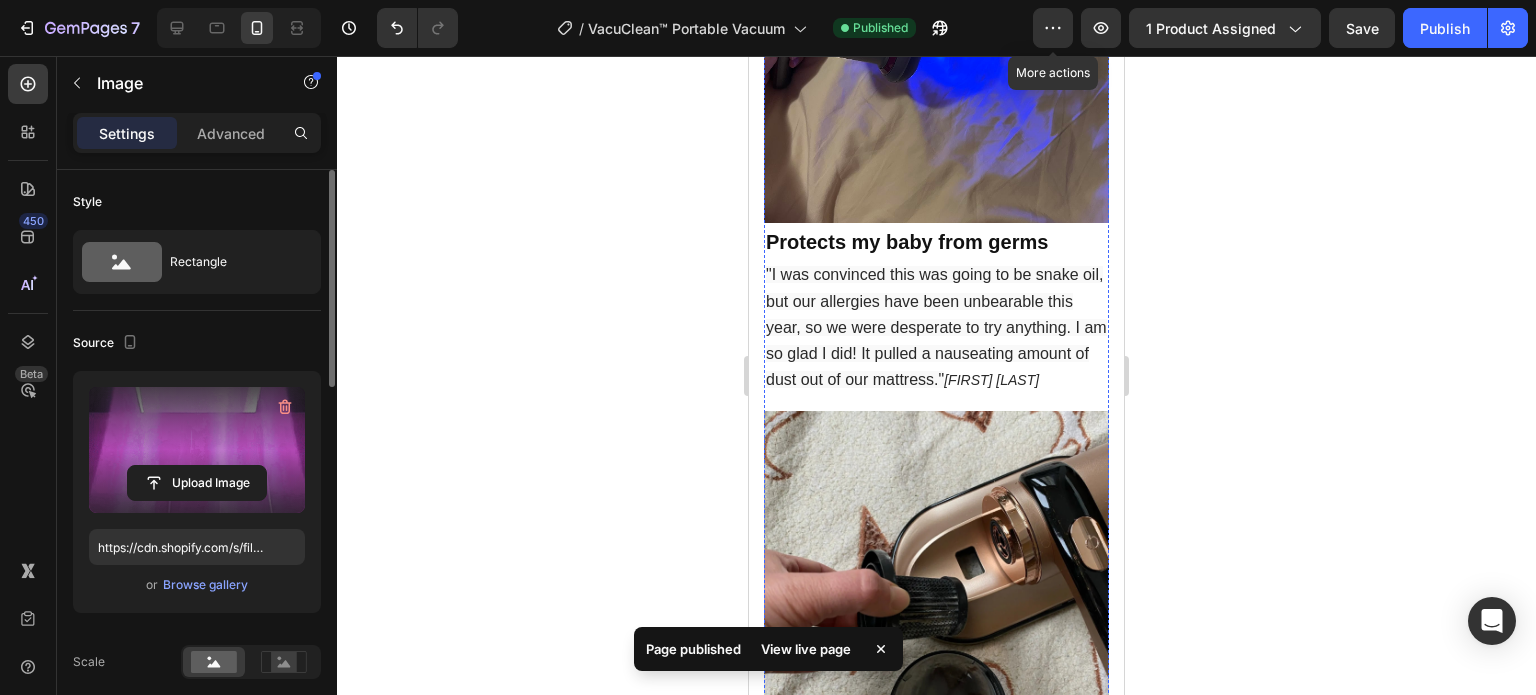scroll, scrollTop: 1802, scrollLeft: 0, axis: vertical 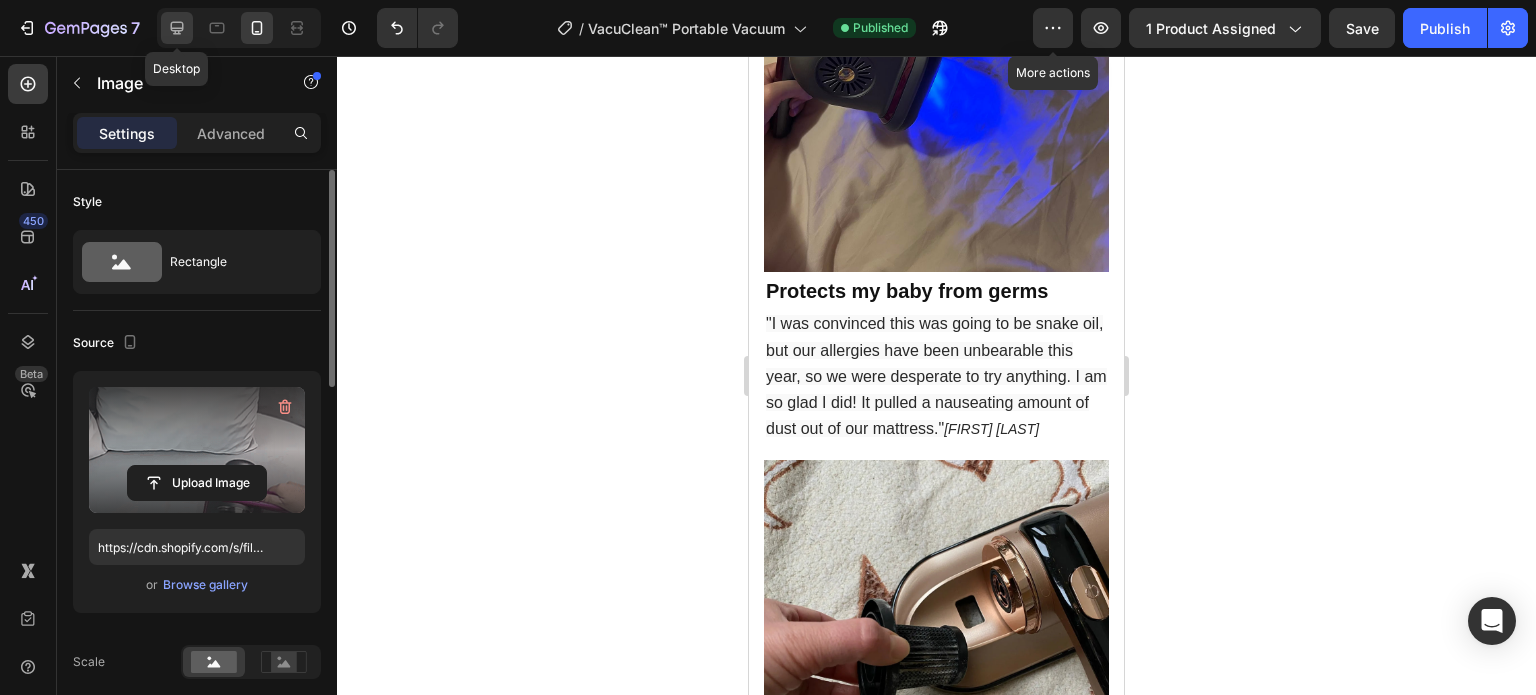 click 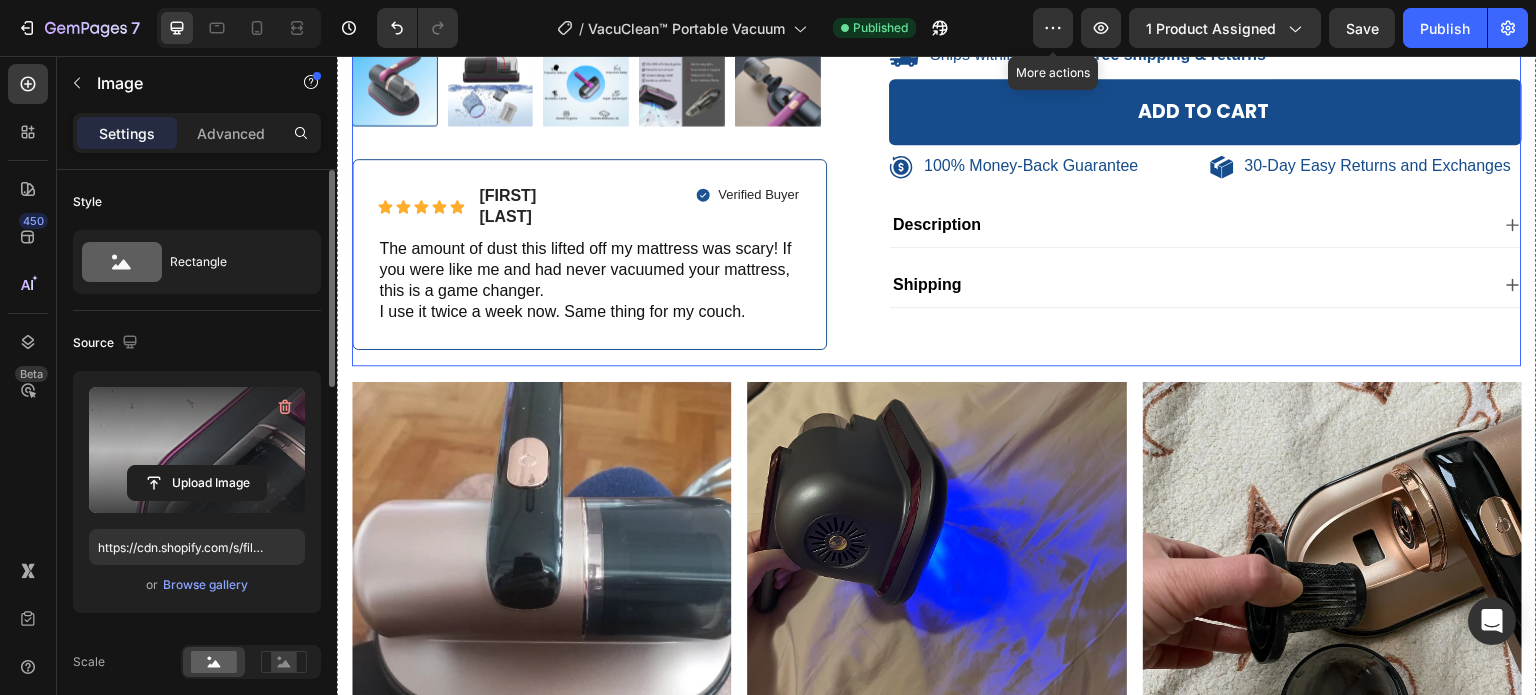 scroll, scrollTop: 700, scrollLeft: 0, axis: vertical 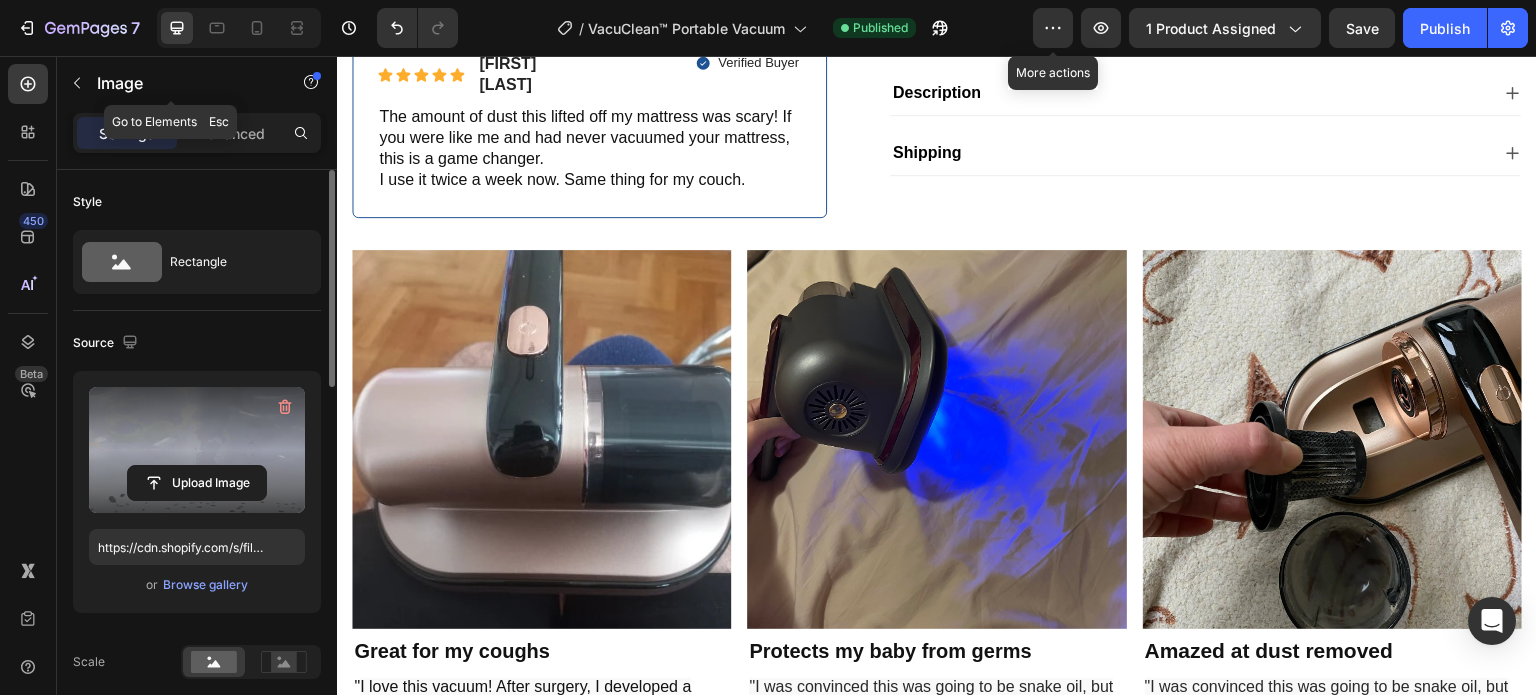 click at bounding box center (77, 83) 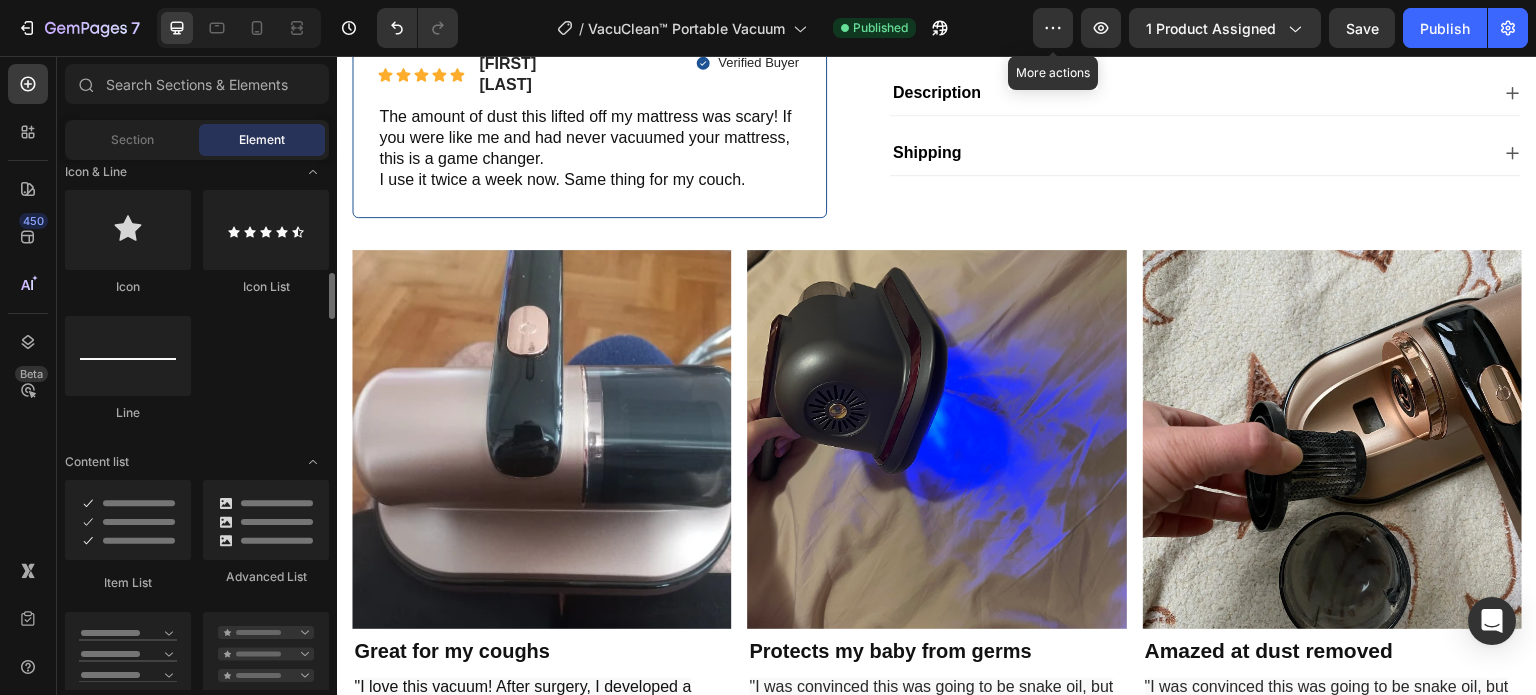 scroll, scrollTop: 1800, scrollLeft: 0, axis: vertical 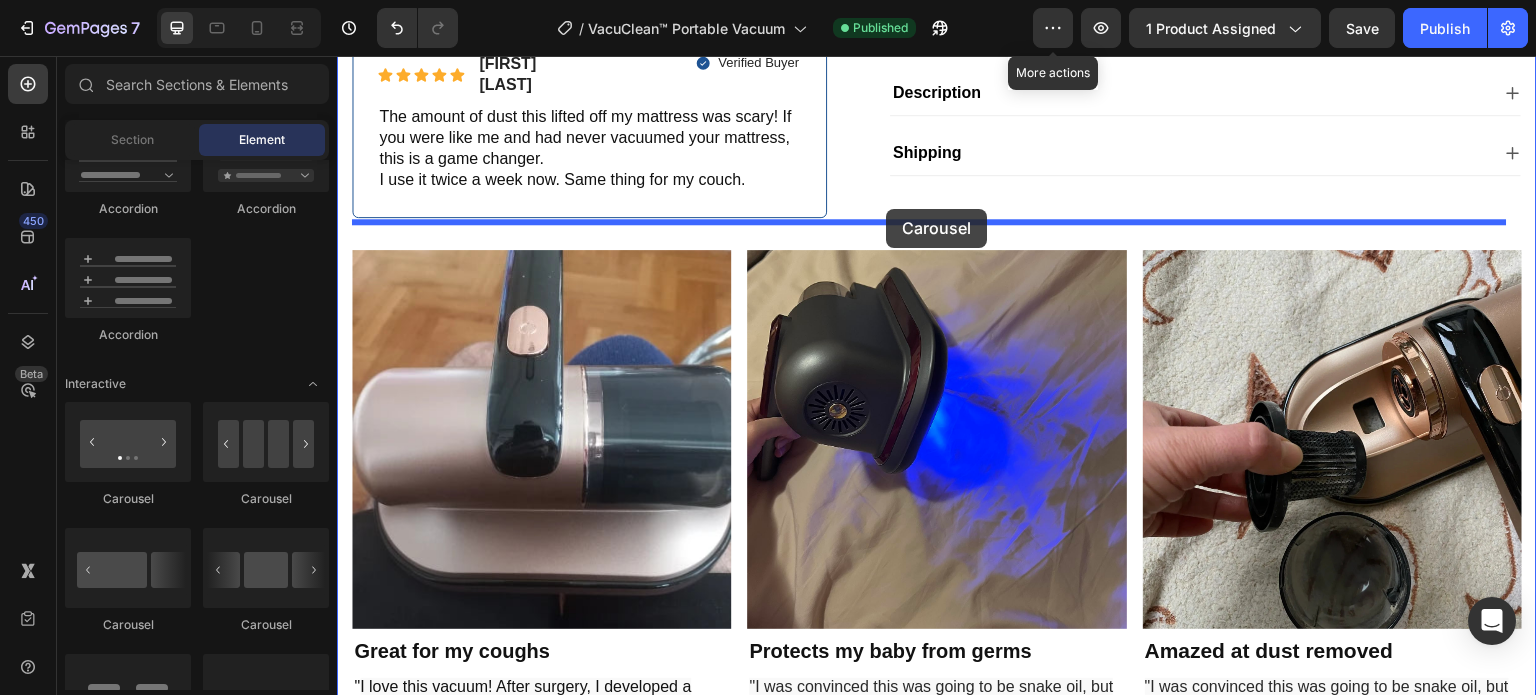 drag, startPoint x: 594, startPoint y: 627, endPoint x: 886, endPoint y: 209, distance: 509.8902 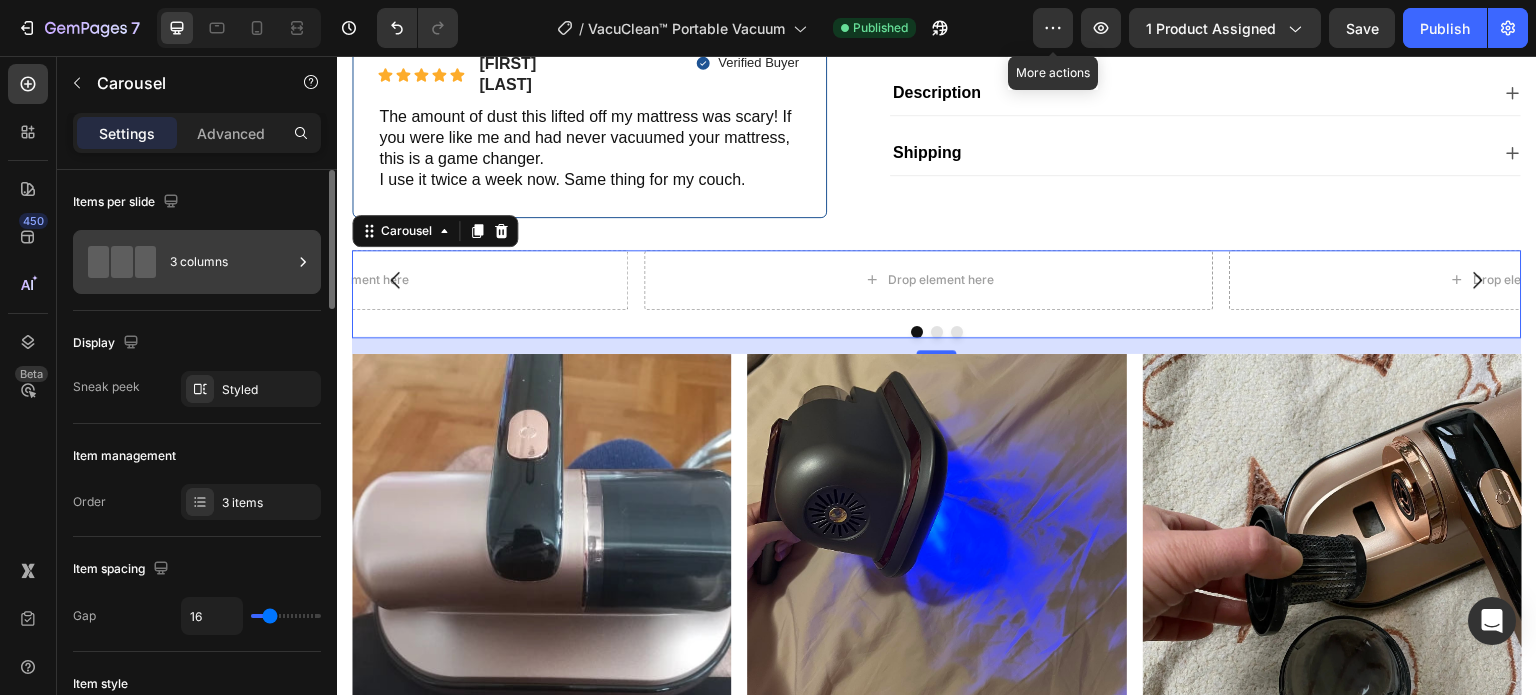 click on "3 columns" at bounding box center [231, 262] 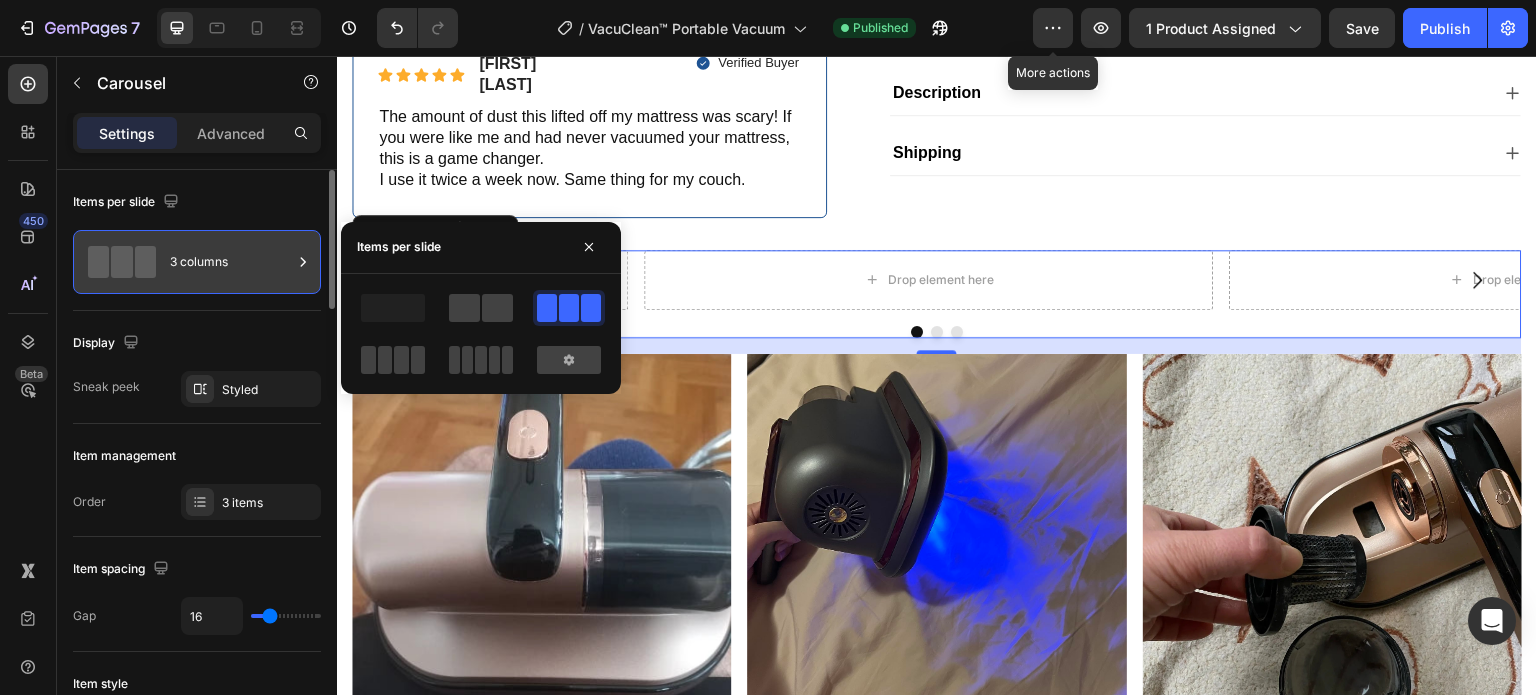 click on "3 columns" at bounding box center (231, 262) 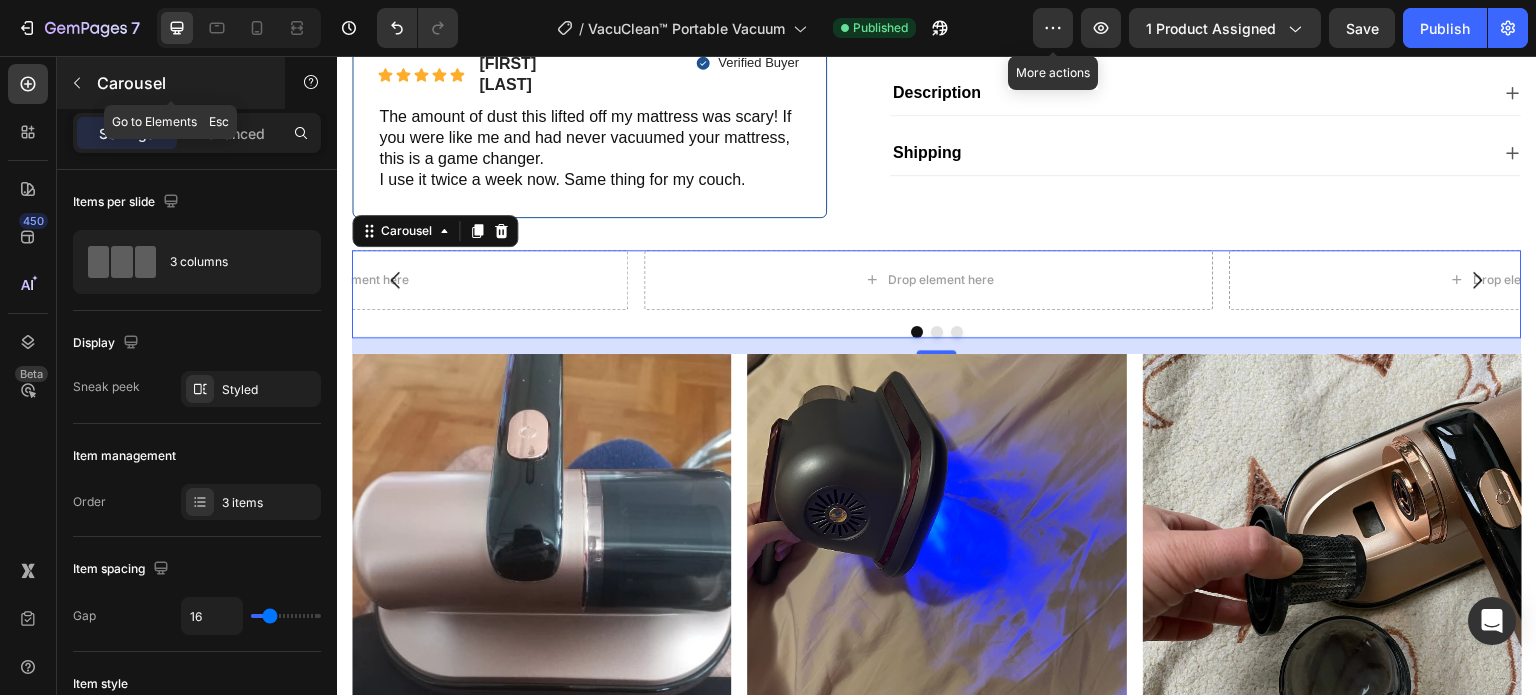 click at bounding box center (77, 83) 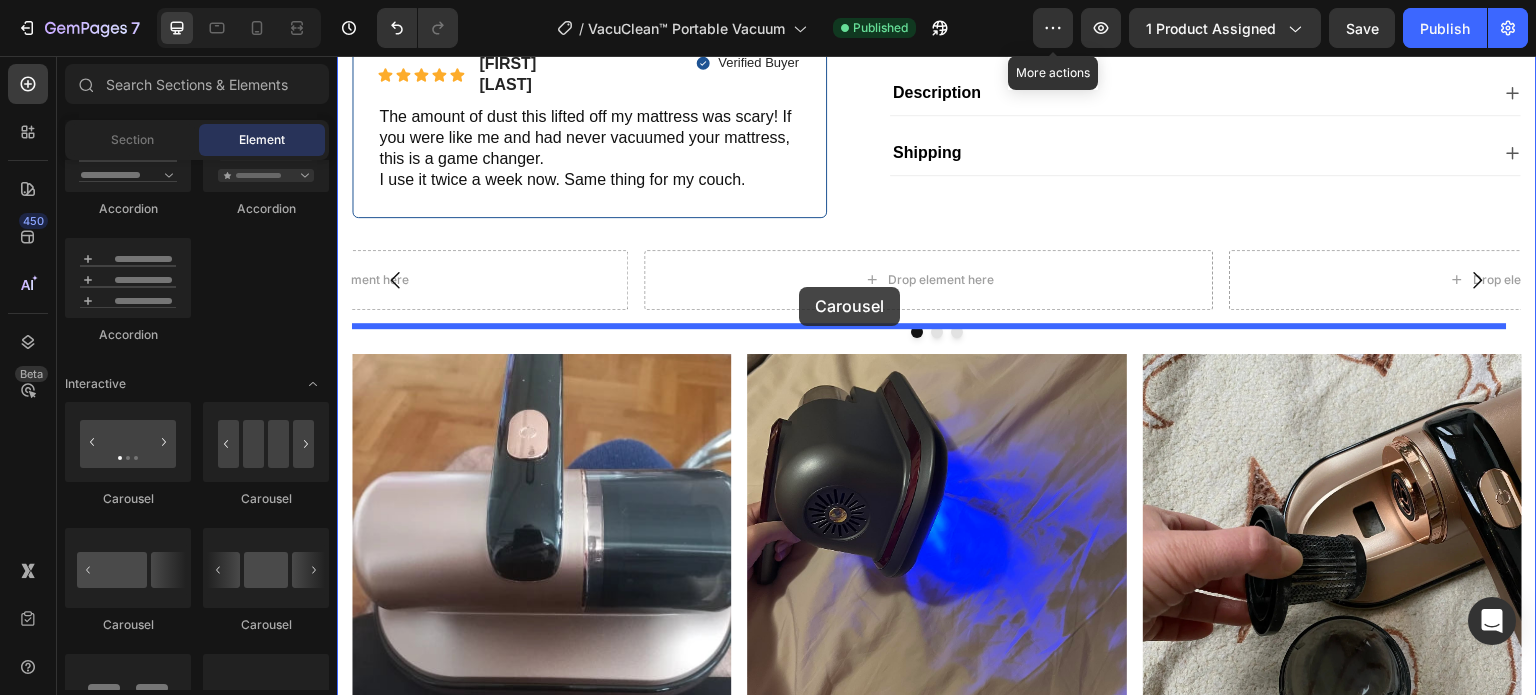 drag, startPoint x: 597, startPoint y: 511, endPoint x: 799, endPoint y: 287, distance: 301.6289 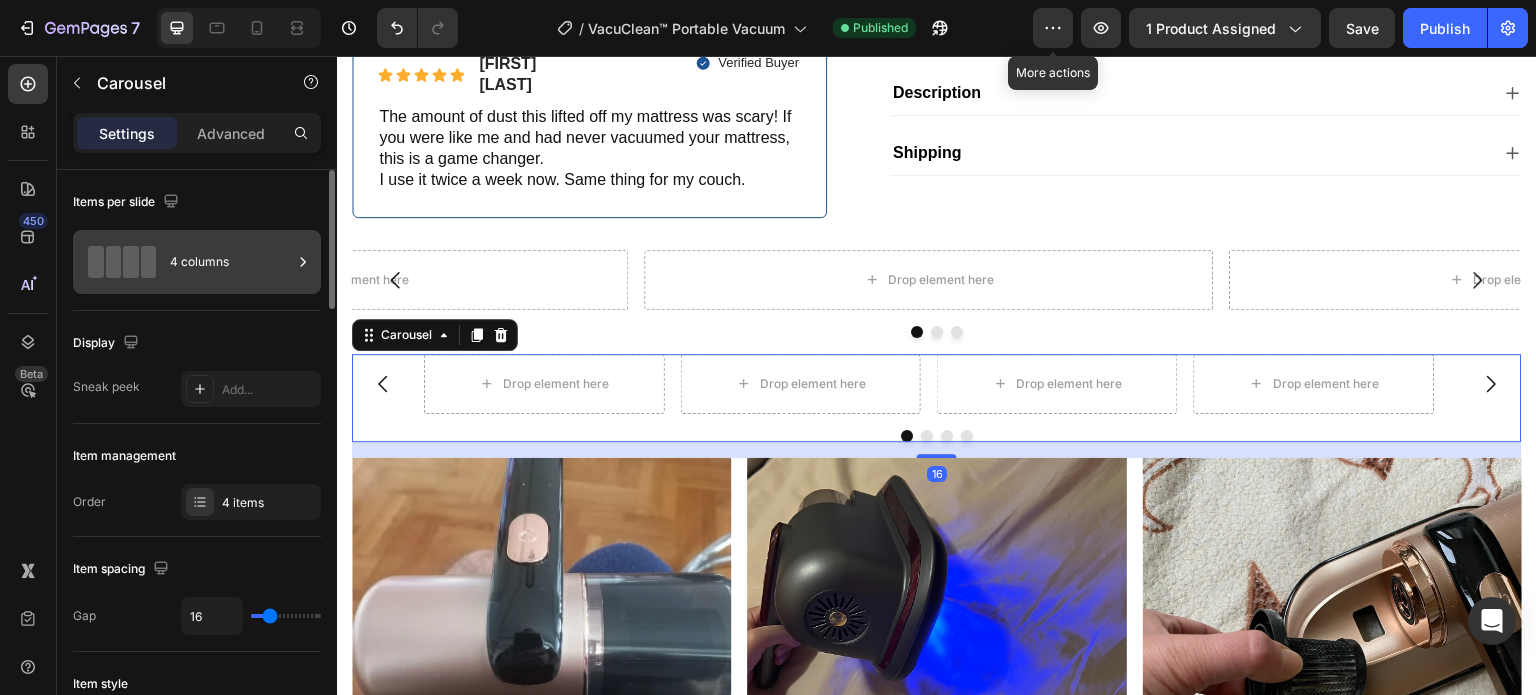 click on "4 columns" at bounding box center (231, 262) 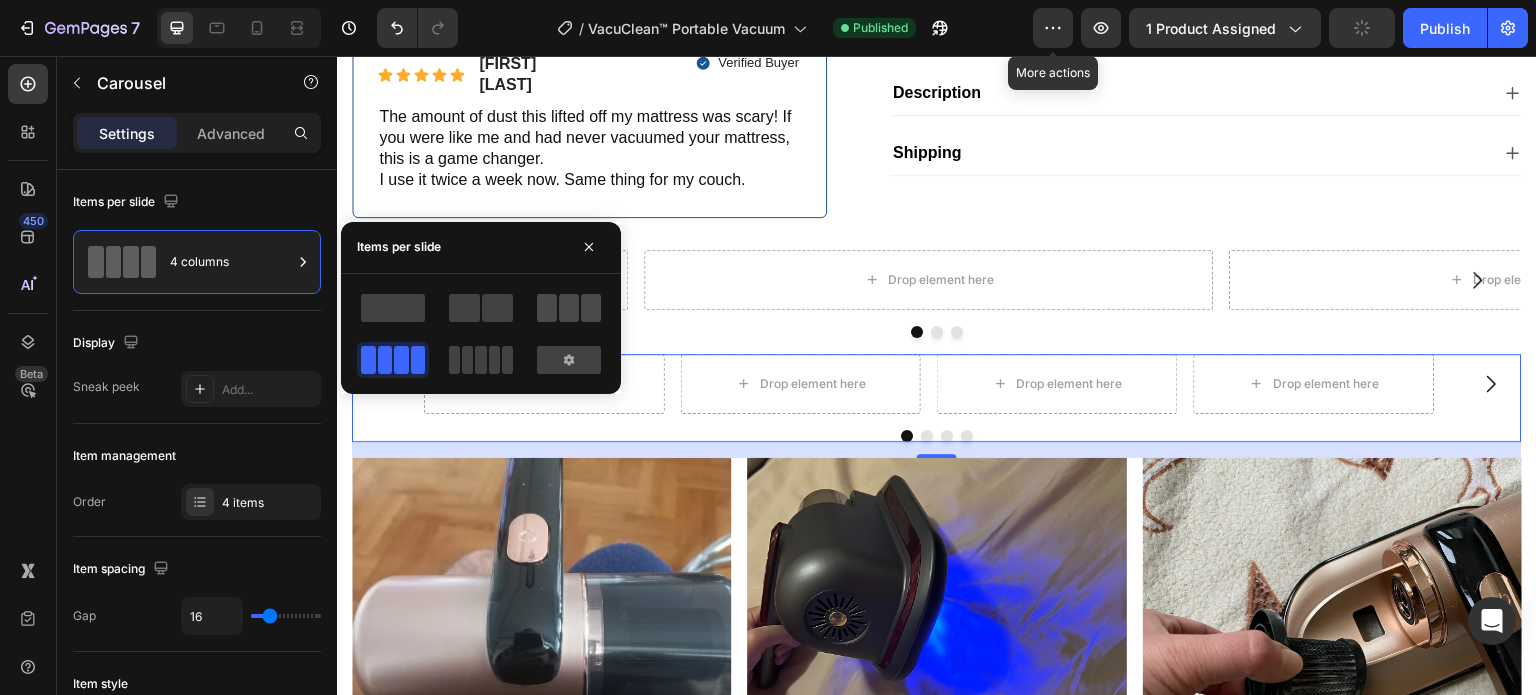 click 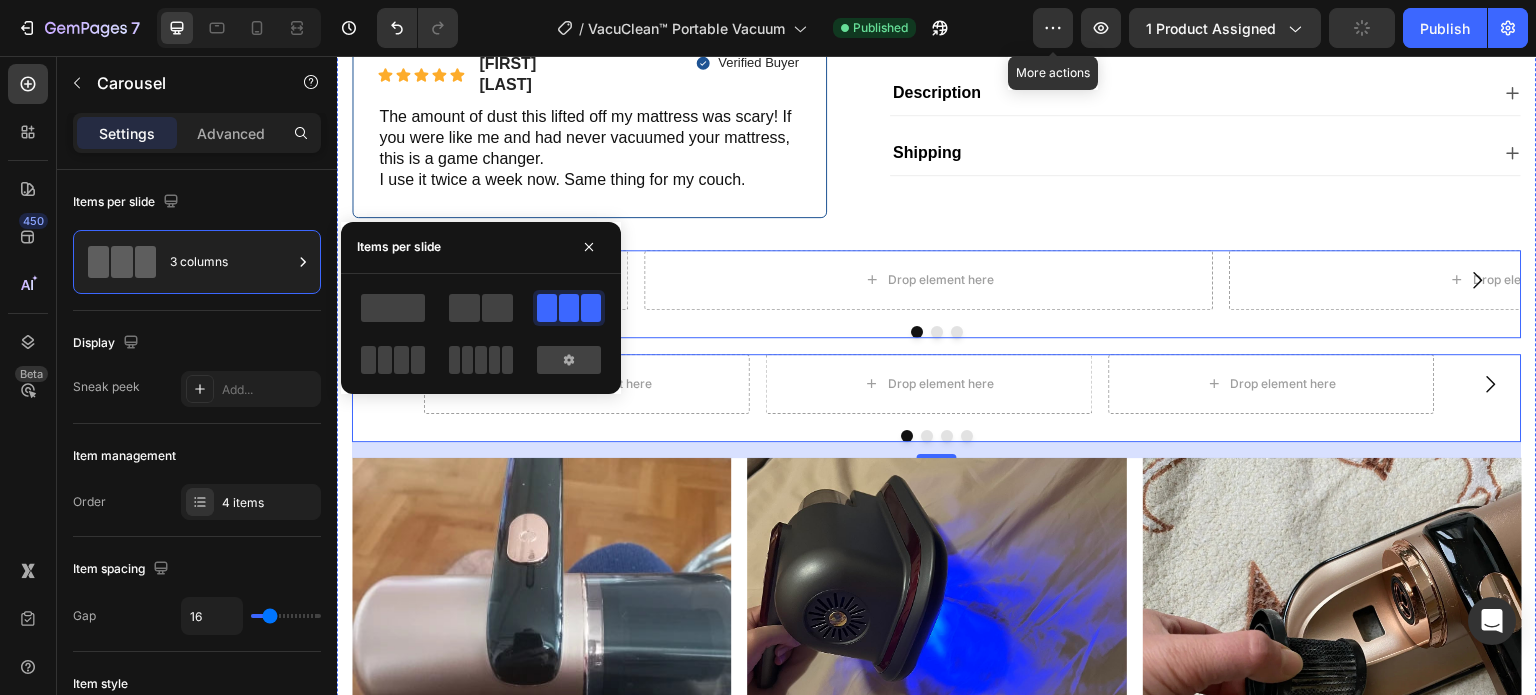click on "Drop element here
Drop element here
Drop element here
Carousel" at bounding box center (937, 294) 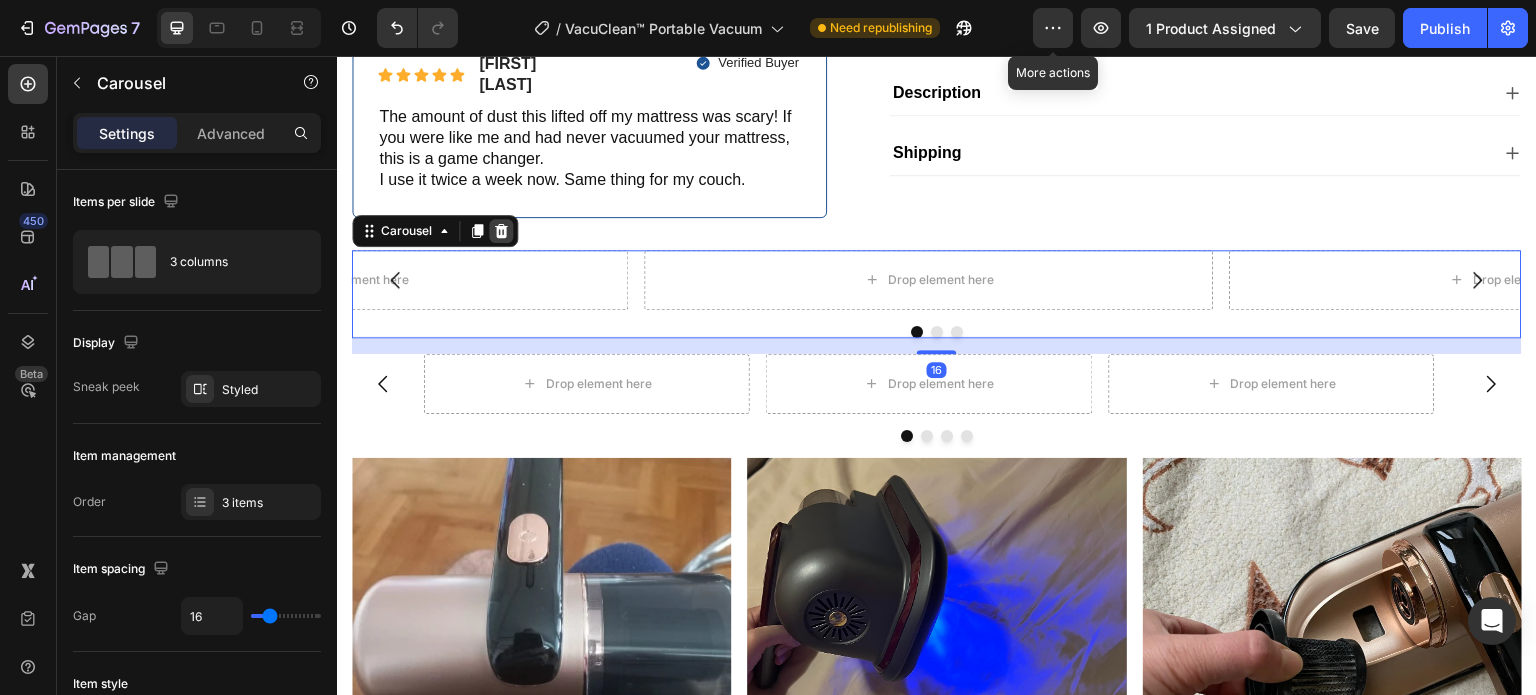click 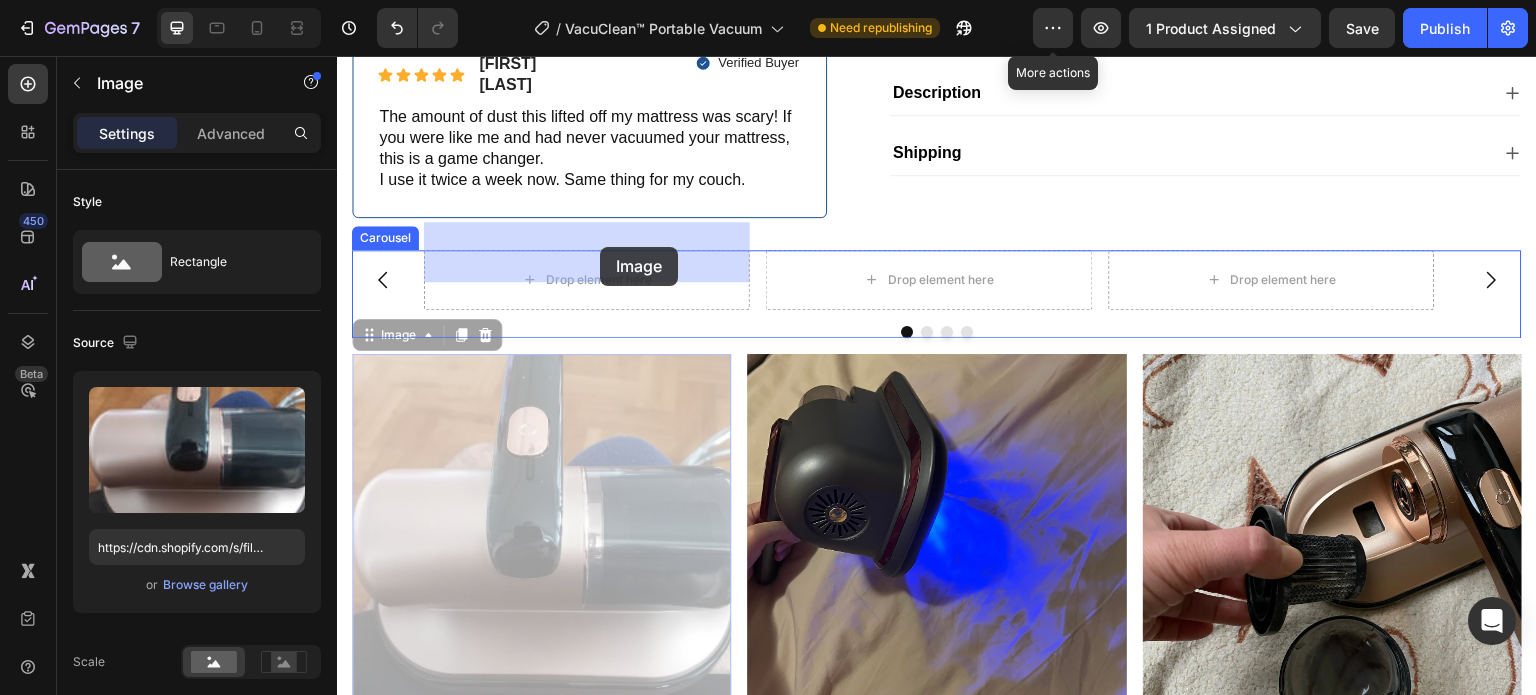 drag, startPoint x: 560, startPoint y: 498, endPoint x: 600, endPoint y: 247, distance: 254.16727 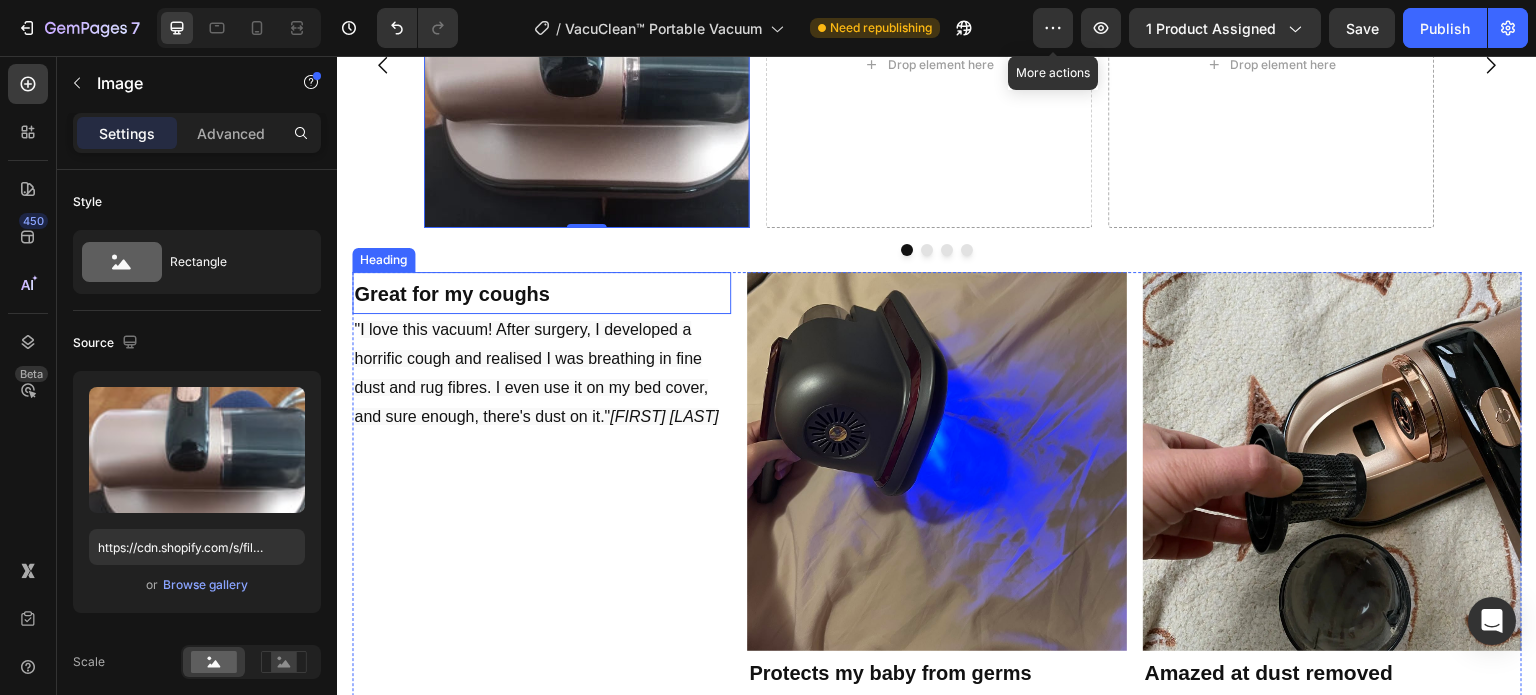 scroll, scrollTop: 1000, scrollLeft: 0, axis: vertical 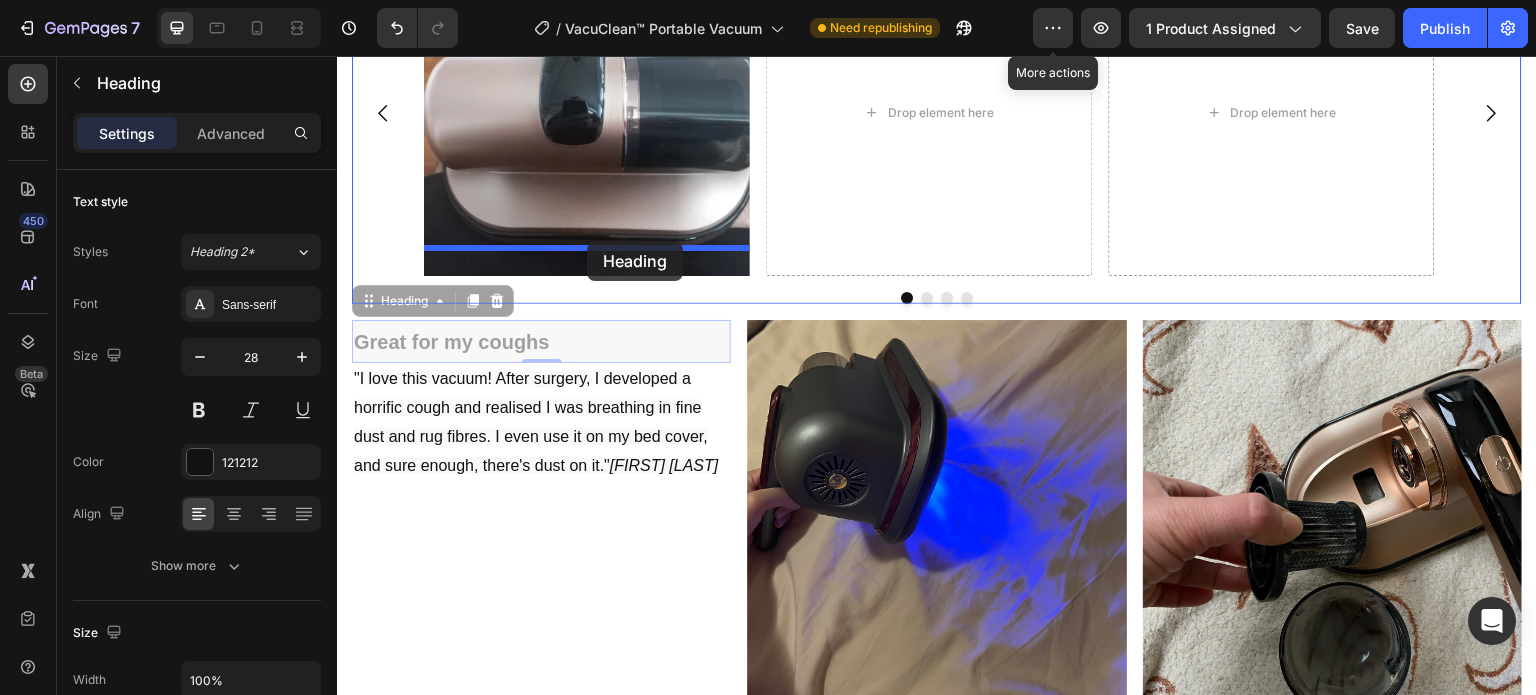 drag, startPoint x: 492, startPoint y: 318, endPoint x: 587, endPoint y: 242, distance: 121.65936 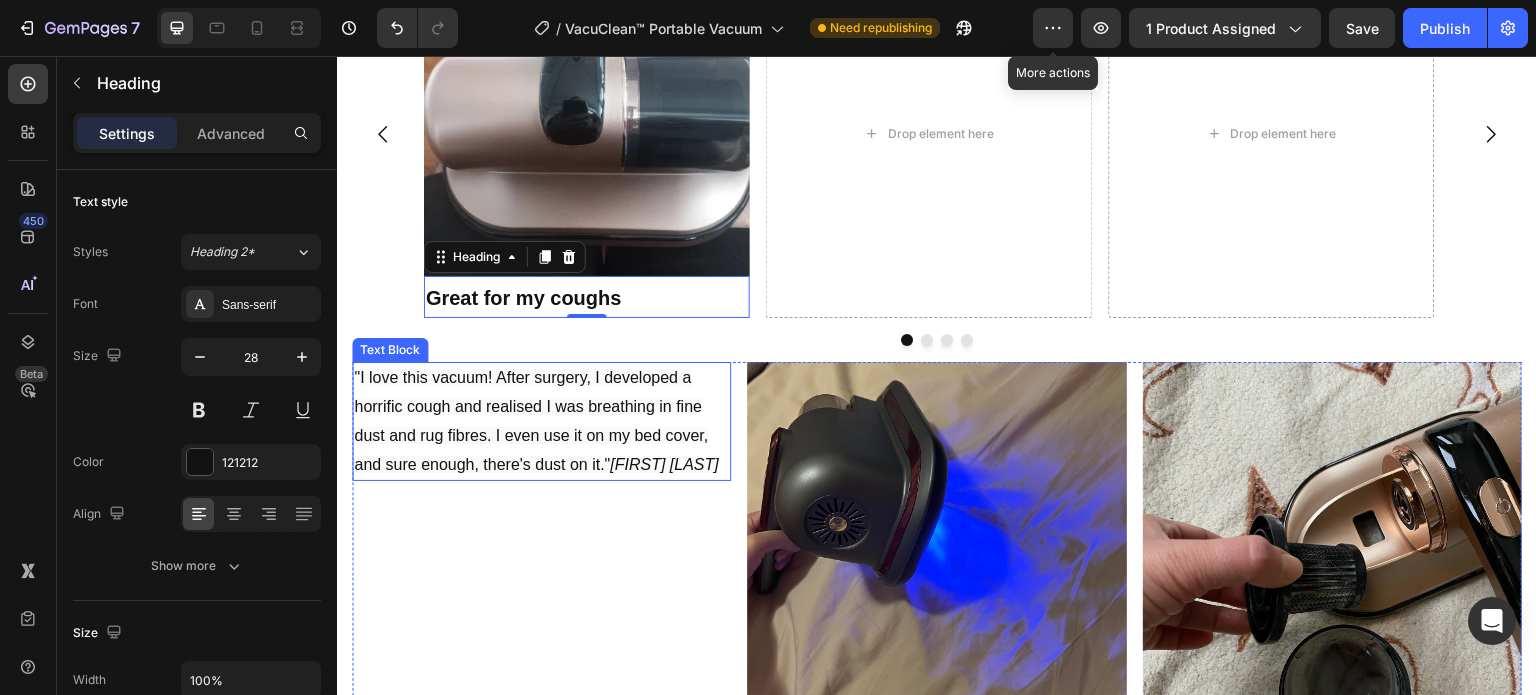 scroll, scrollTop: 1021, scrollLeft: 0, axis: vertical 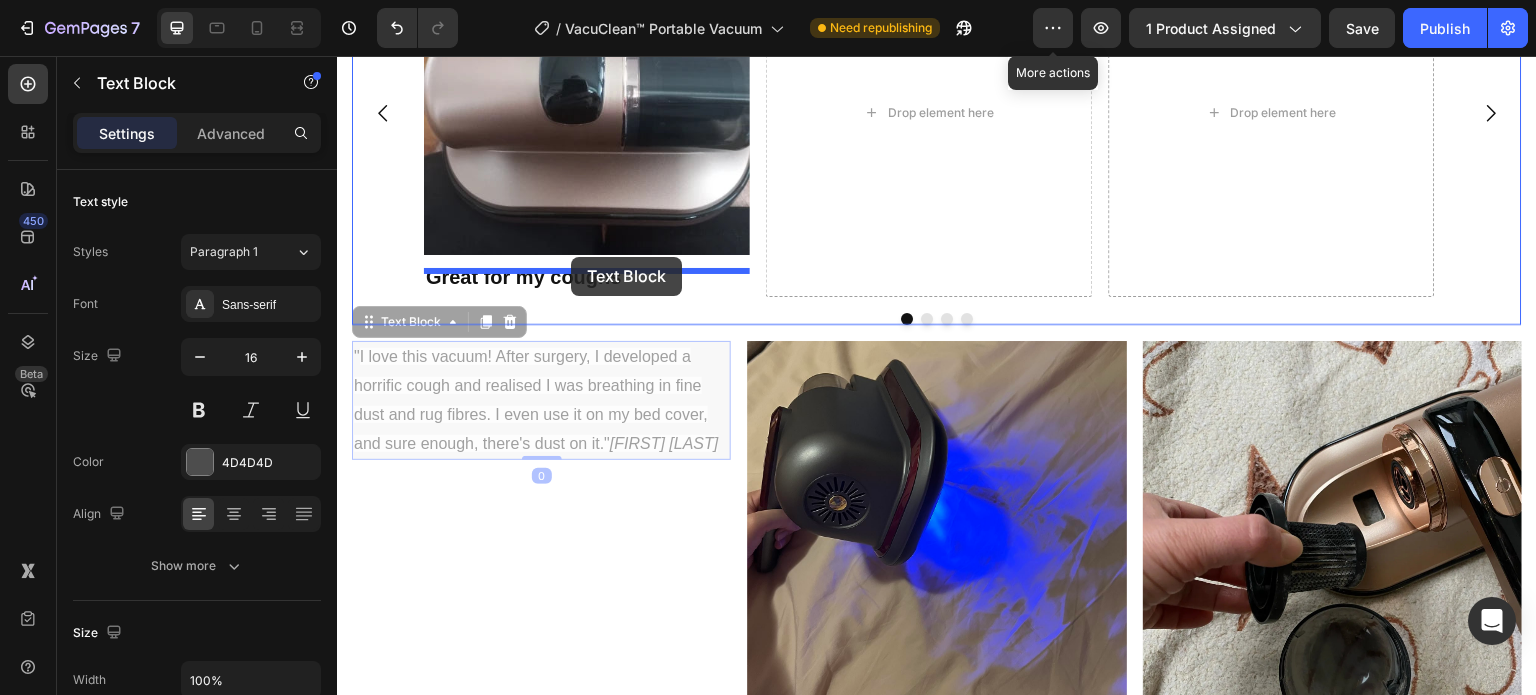 drag, startPoint x: 530, startPoint y: 381, endPoint x: 571, endPoint y: 257, distance: 130.60245 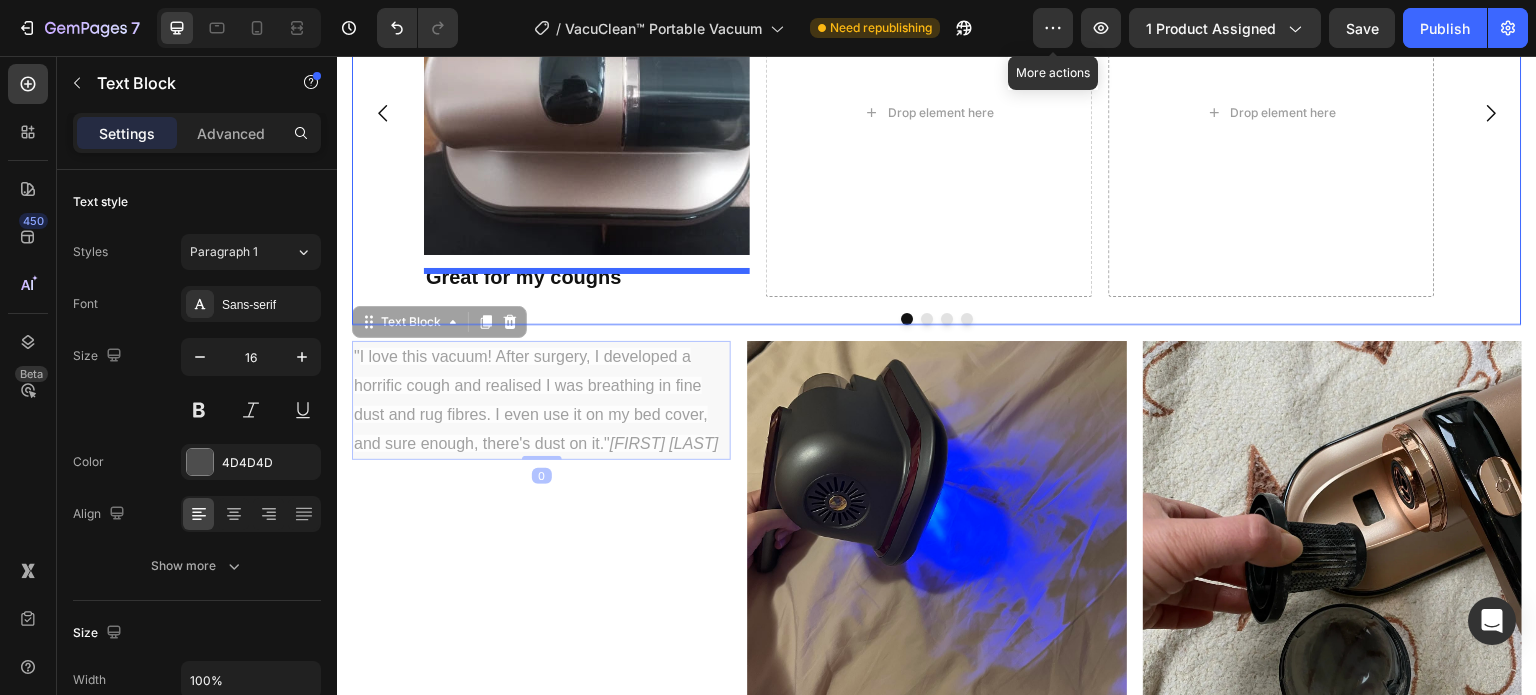 scroll, scrollTop: 1096, scrollLeft: 0, axis: vertical 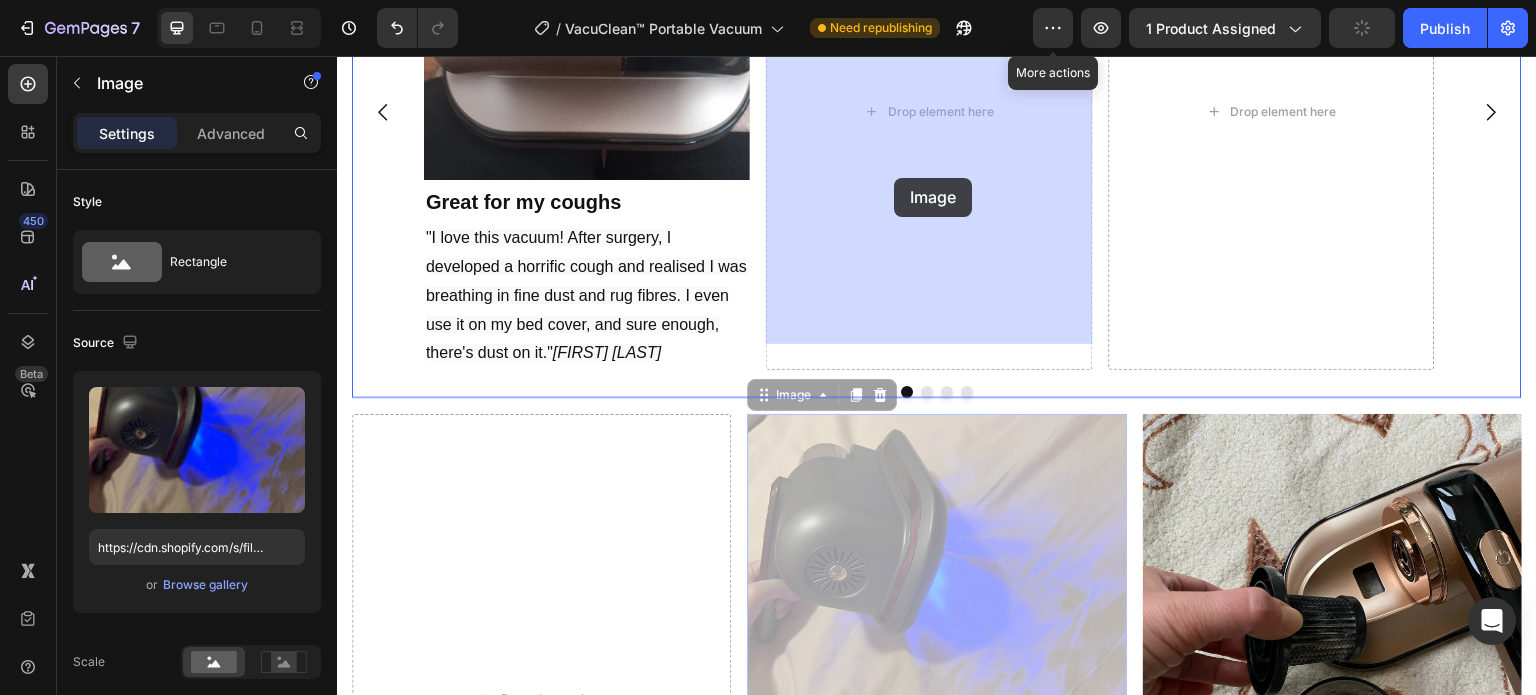 drag, startPoint x: 892, startPoint y: 429, endPoint x: 894, endPoint y: 179, distance: 250.008 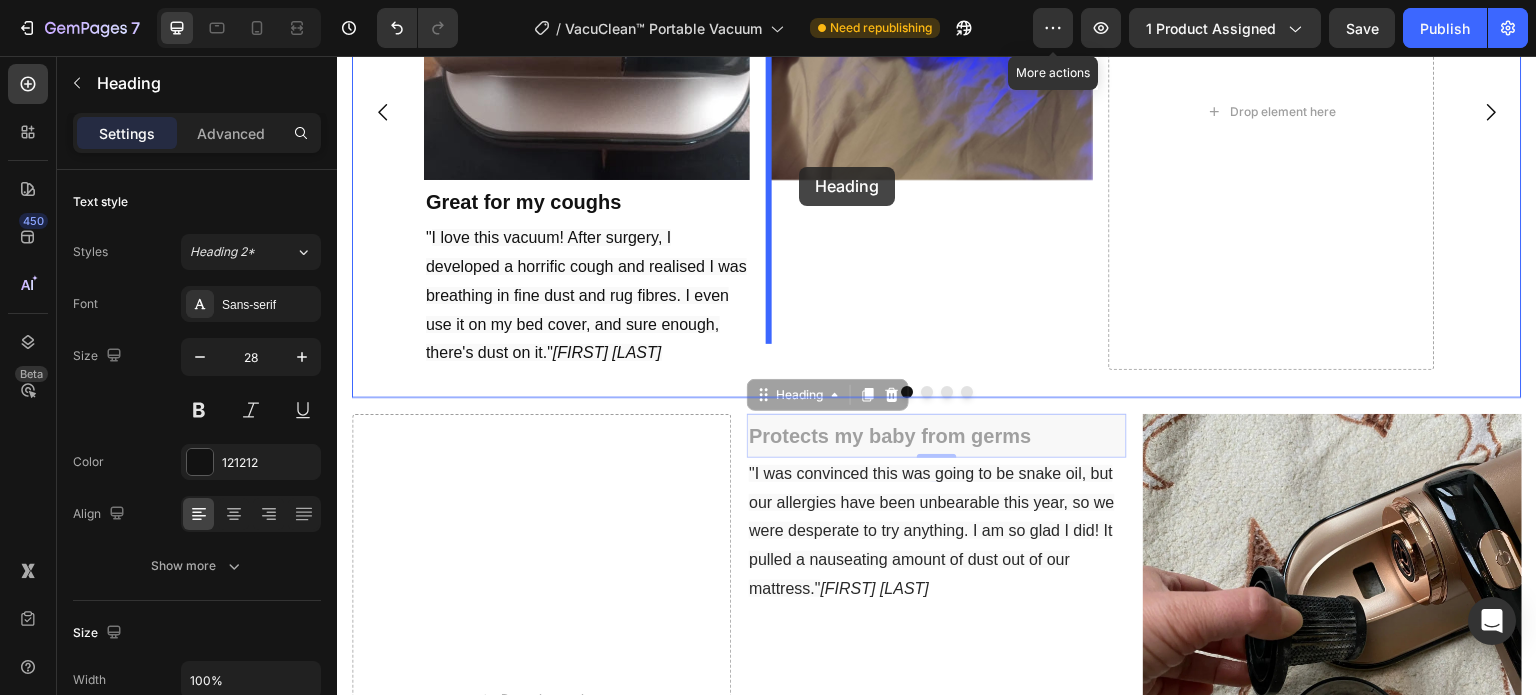 drag, startPoint x: 926, startPoint y: 407, endPoint x: 799, endPoint y: 167, distance: 271.53085 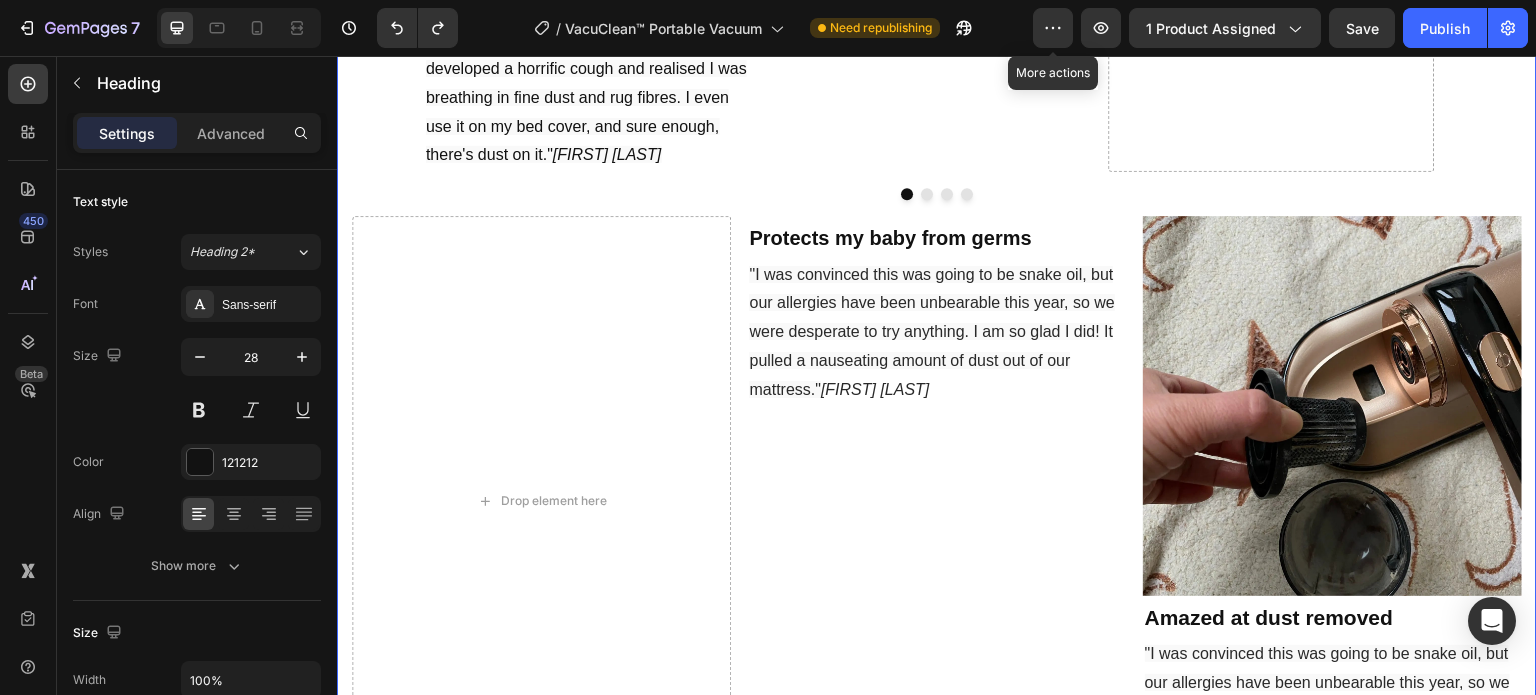 scroll, scrollTop: 1096, scrollLeft: 0, axis: vertical 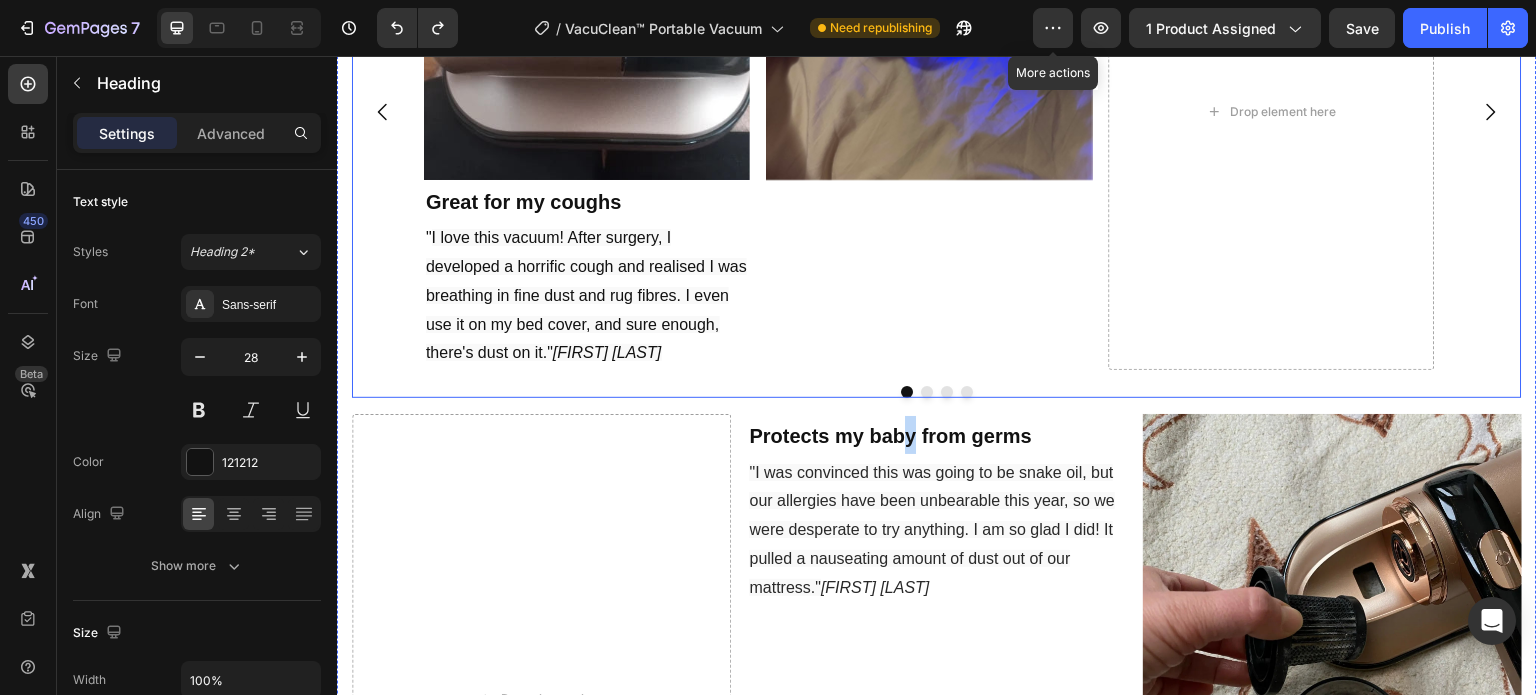 drag, startPoint x: 894, startPoint y: 416, endPoint x: 934, endPoint y: 220, distance: 200.04 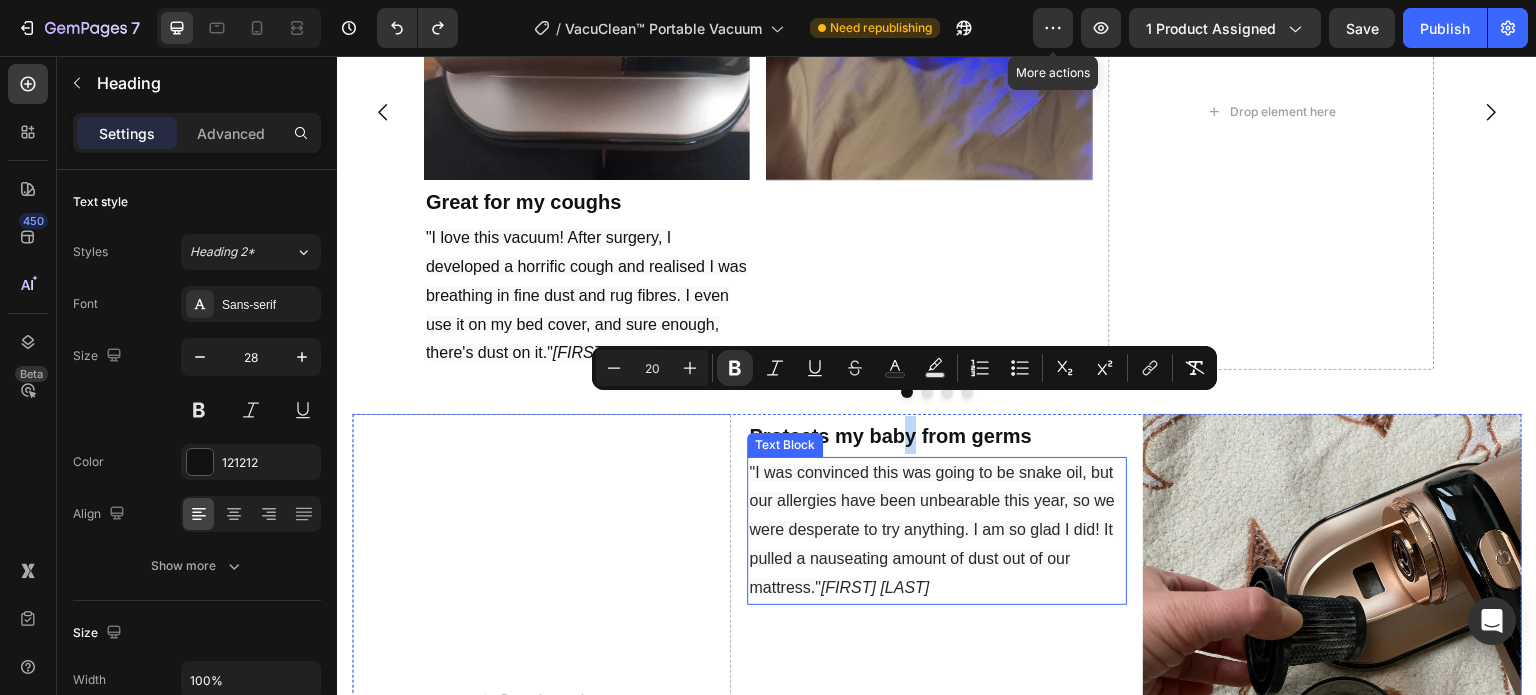 click on ""I was convinced this was going to be snake oil, but our allergies have been unbearable this year, so we were desperate to try anything. I am so glad I did! It pulled a nauseating amount of dust out of our mattress."" at bounding box center (932, 530) 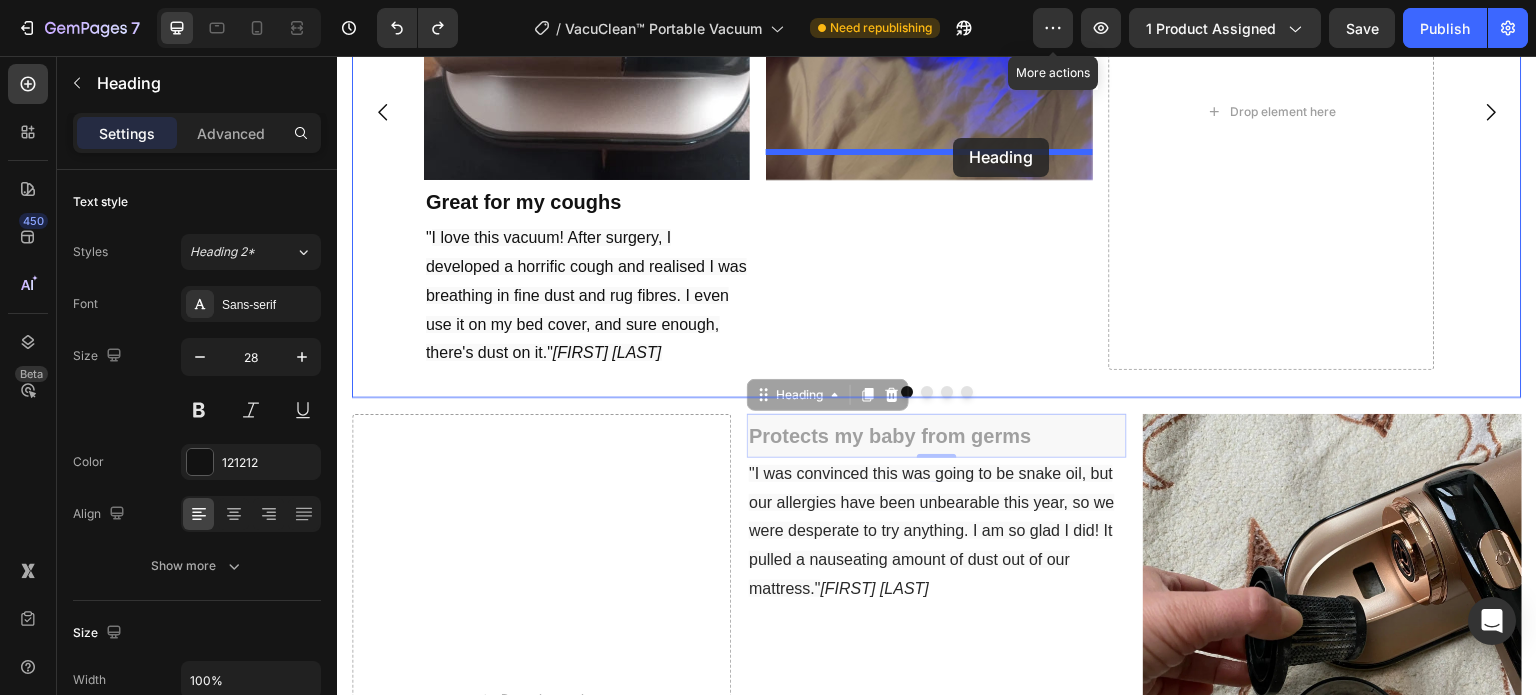 drag, startPoint x: 970, startPoint y: 408, endPoint x: 954, endPoint y: 138, distance: 270.47366 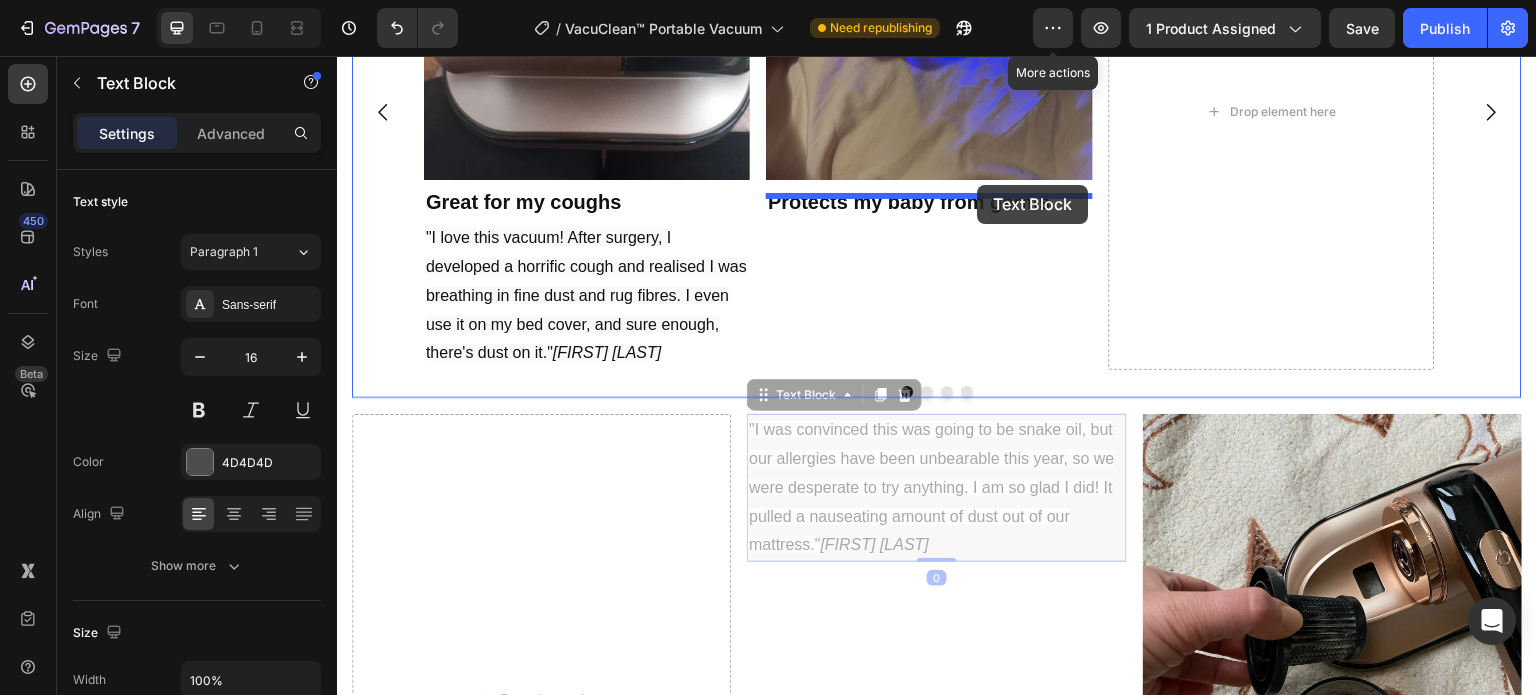 drag, startPoint x: 950, startPoint y: 410, endPoint x: 977, endPoint y: 186, distance: 225.62137 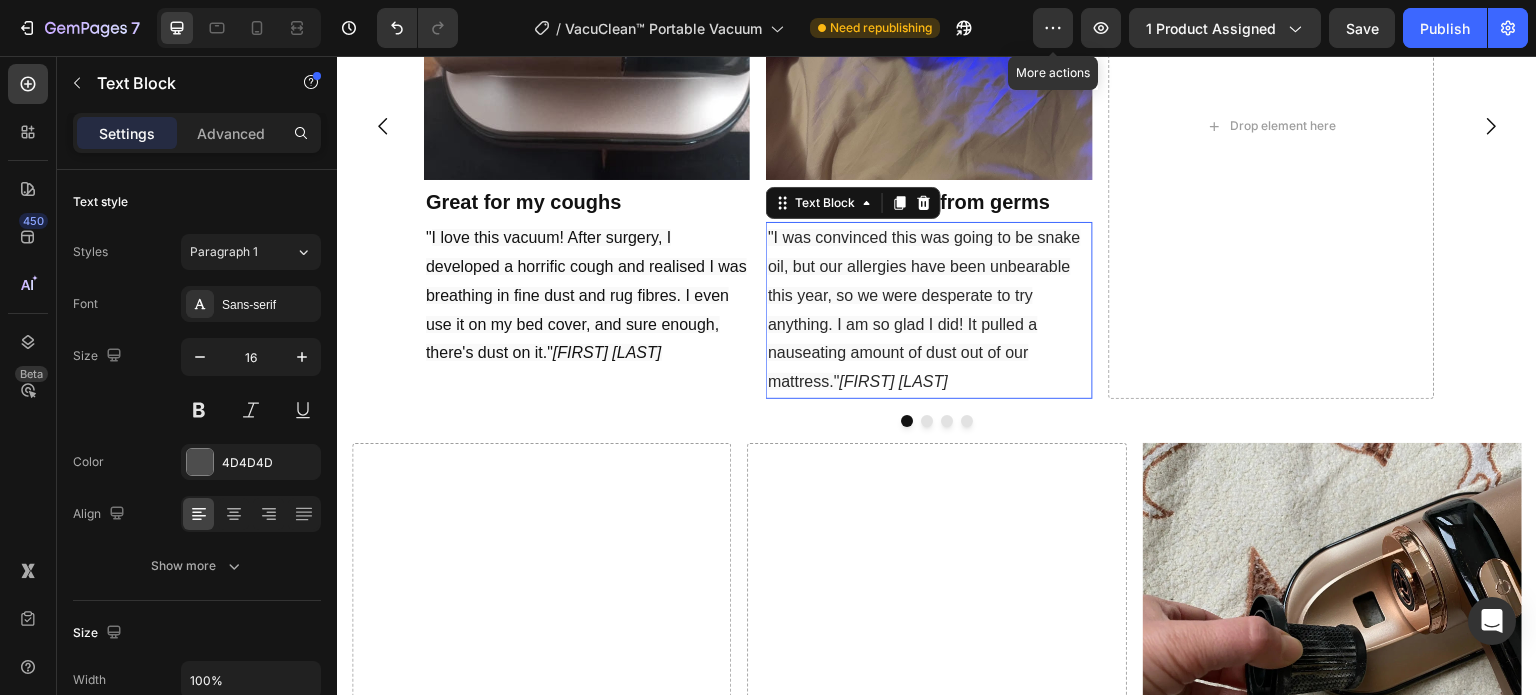 scroll, scrollTop: 1110, scrollLeft: 0, axis: vertical 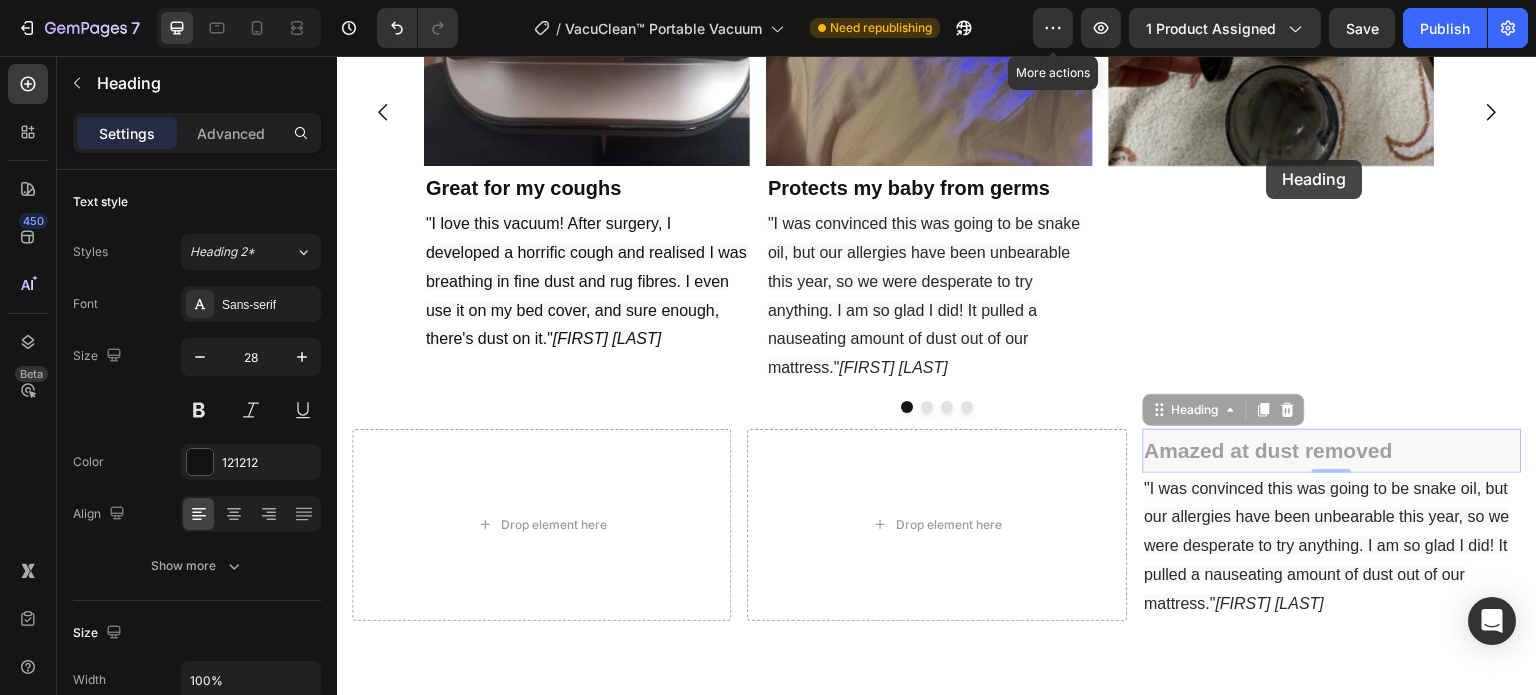 drag, startPoint x: 1300, startPoint y: 422, endPoint x: 1256, endPoint y: 166, distance: 259.75372 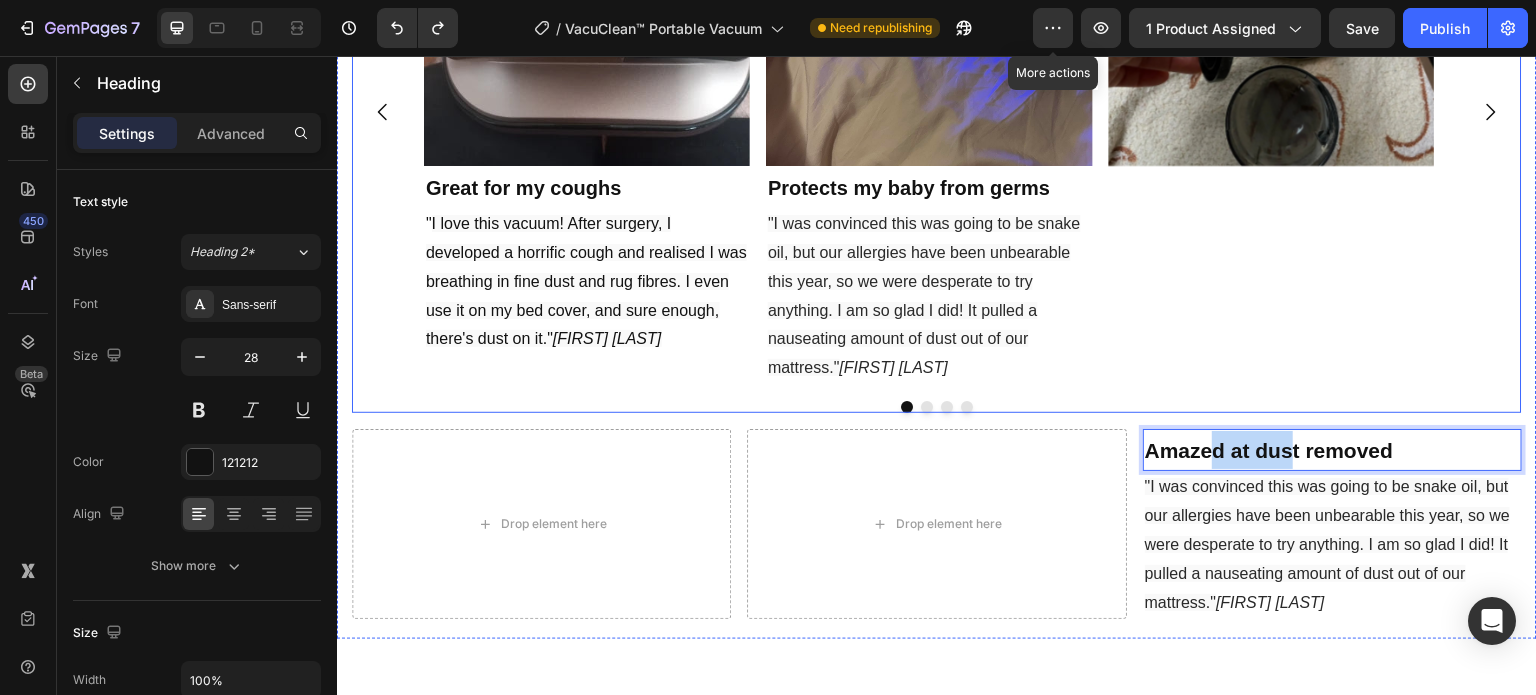drag, startPoint x: 1279, startPoint y: 424, endPoint x: 1267, endPoint y: 179, distance: 245.2937 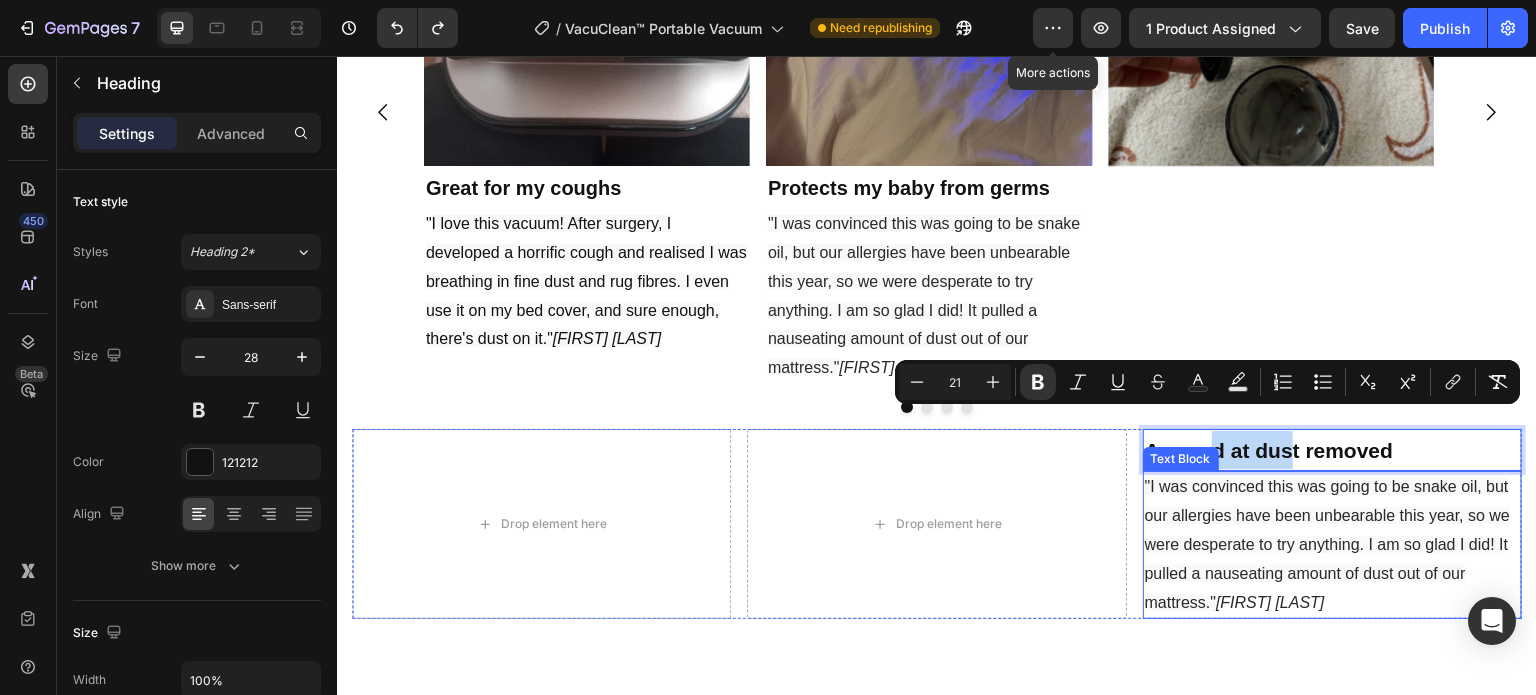 click on ""I was convinced this was going to be snake oil, but our allergies have been unbearable this year, so we were desperate to try anything. I am so glad I did! It pulled a nauseating amount of dust out of our mattress."" at bounding box center [1328, 544] 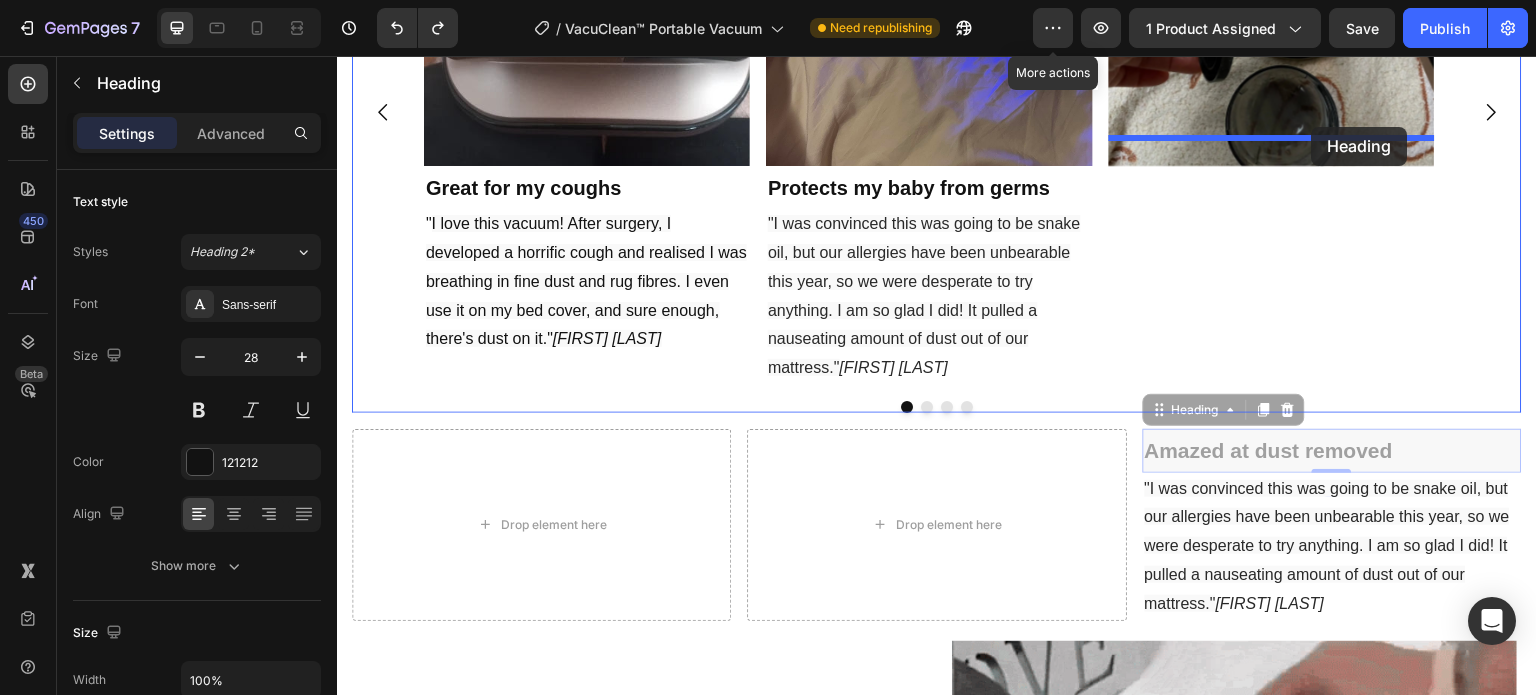 drag, startPoint x: 1405, startPoint y: 418, endPoint x: 1312, endPoint y: 127, distance: 305.4996 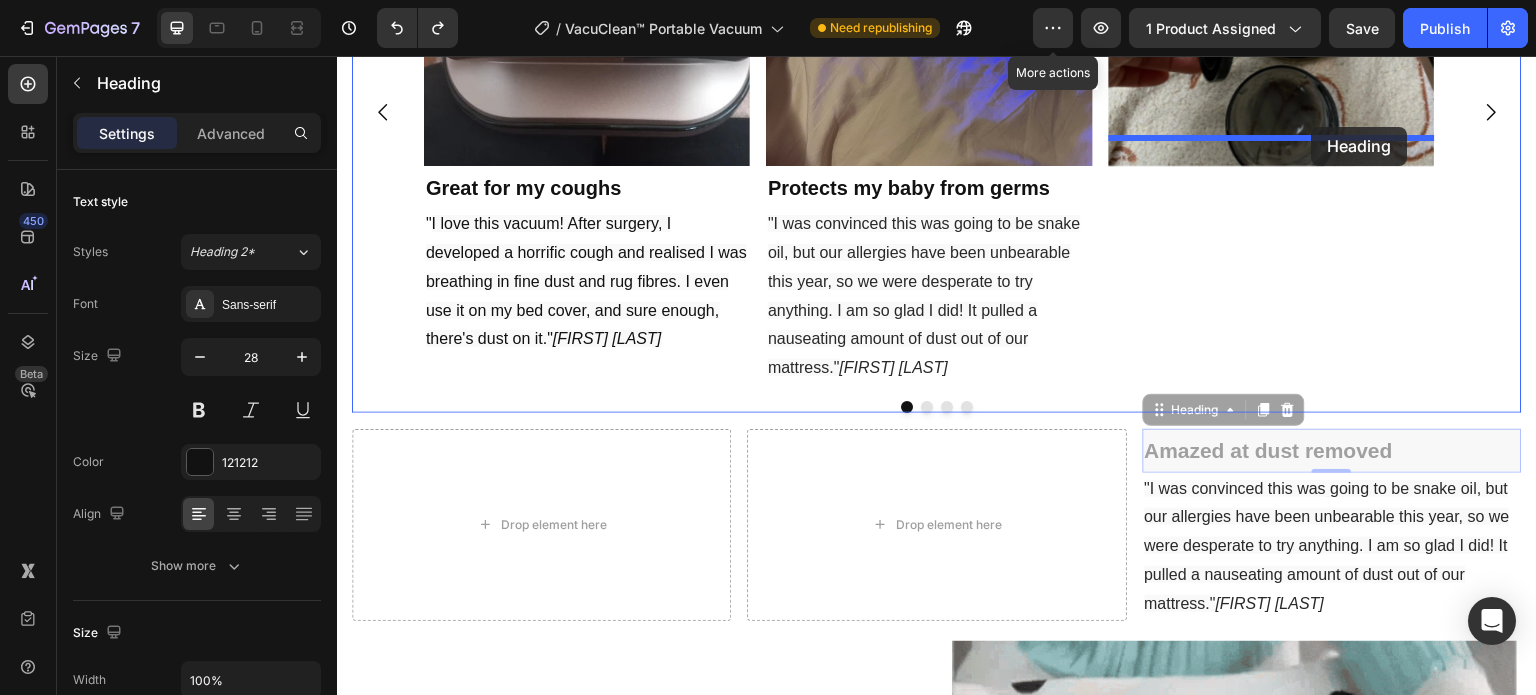 scroll, scrollTop: 1070, scrollLeft: 0, axis: vertical 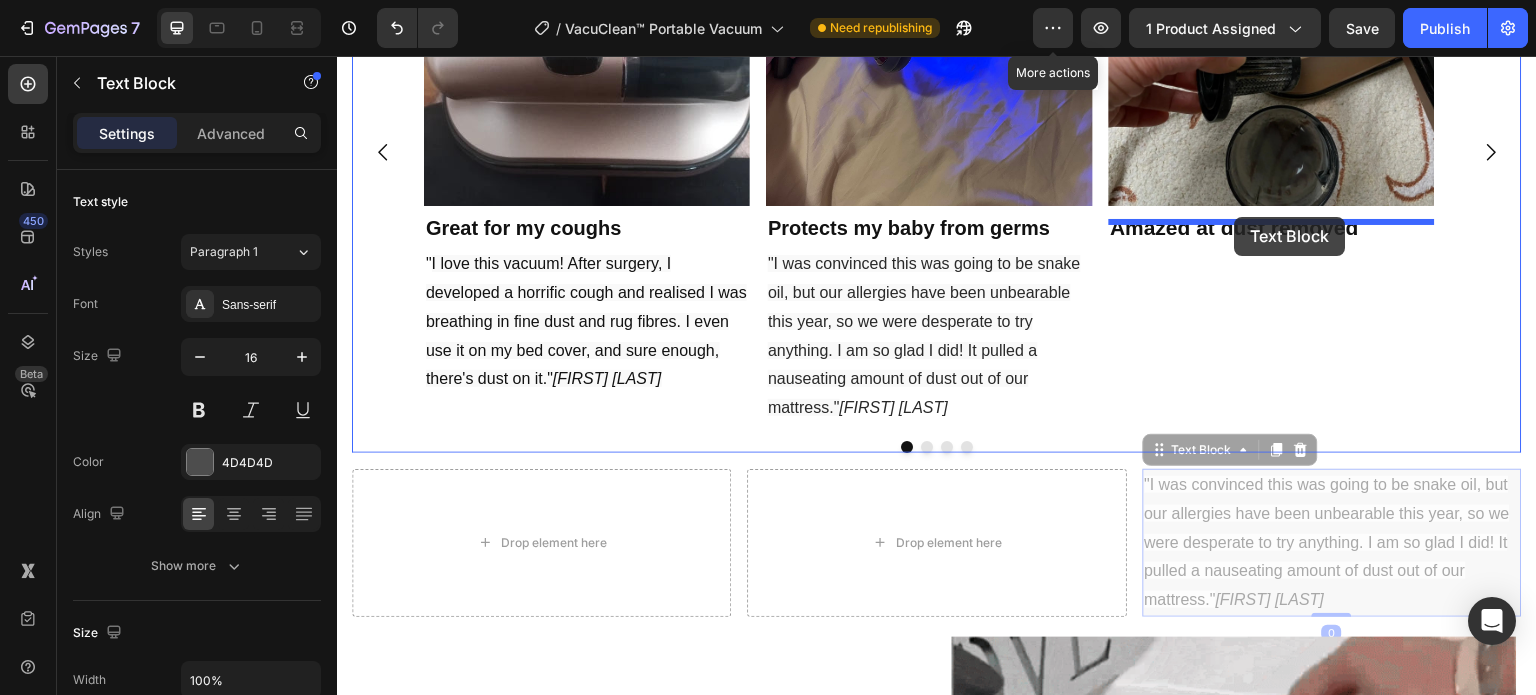 drag, startPoint x: 1295, startPoint y: 480, endPoint x: 1227, endPoint y: 203, distance: 285.2245 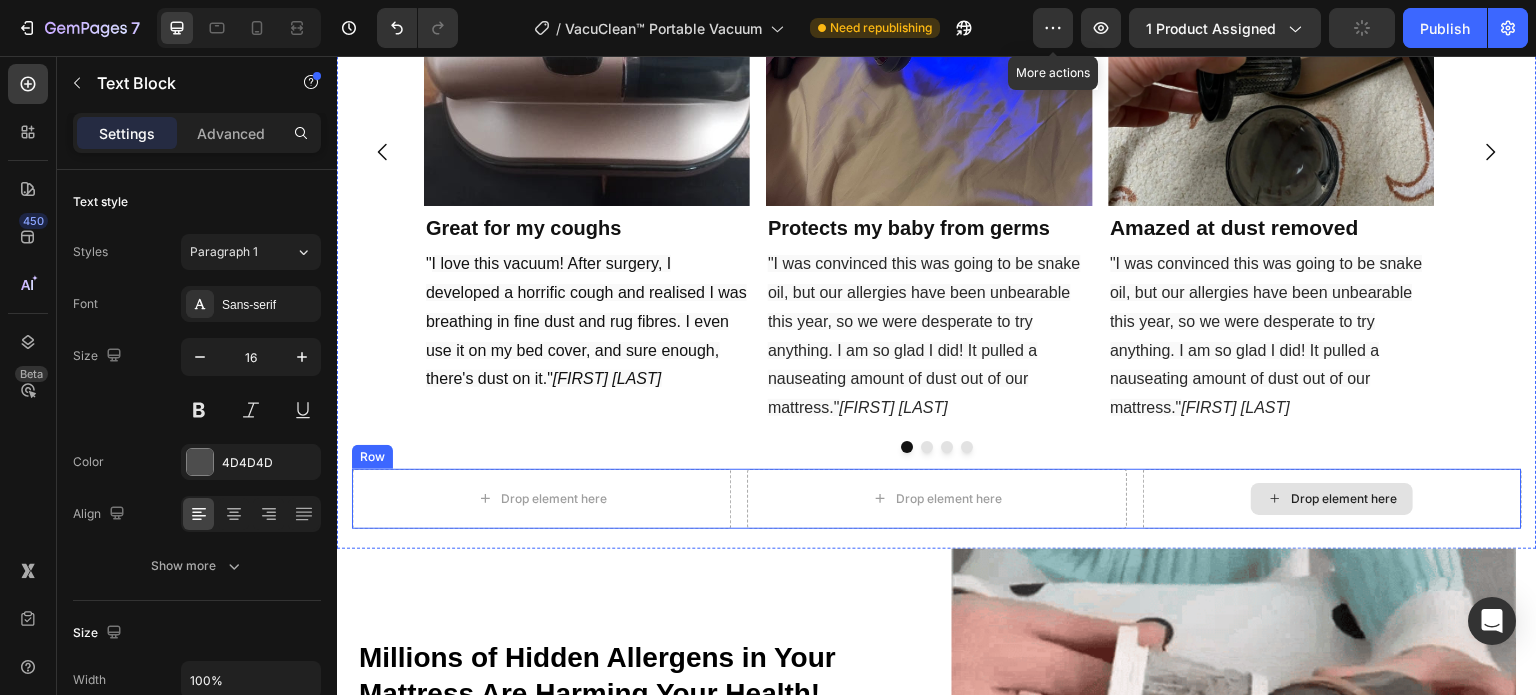 click on "Drop element here" at bounding box center (1332, 499) 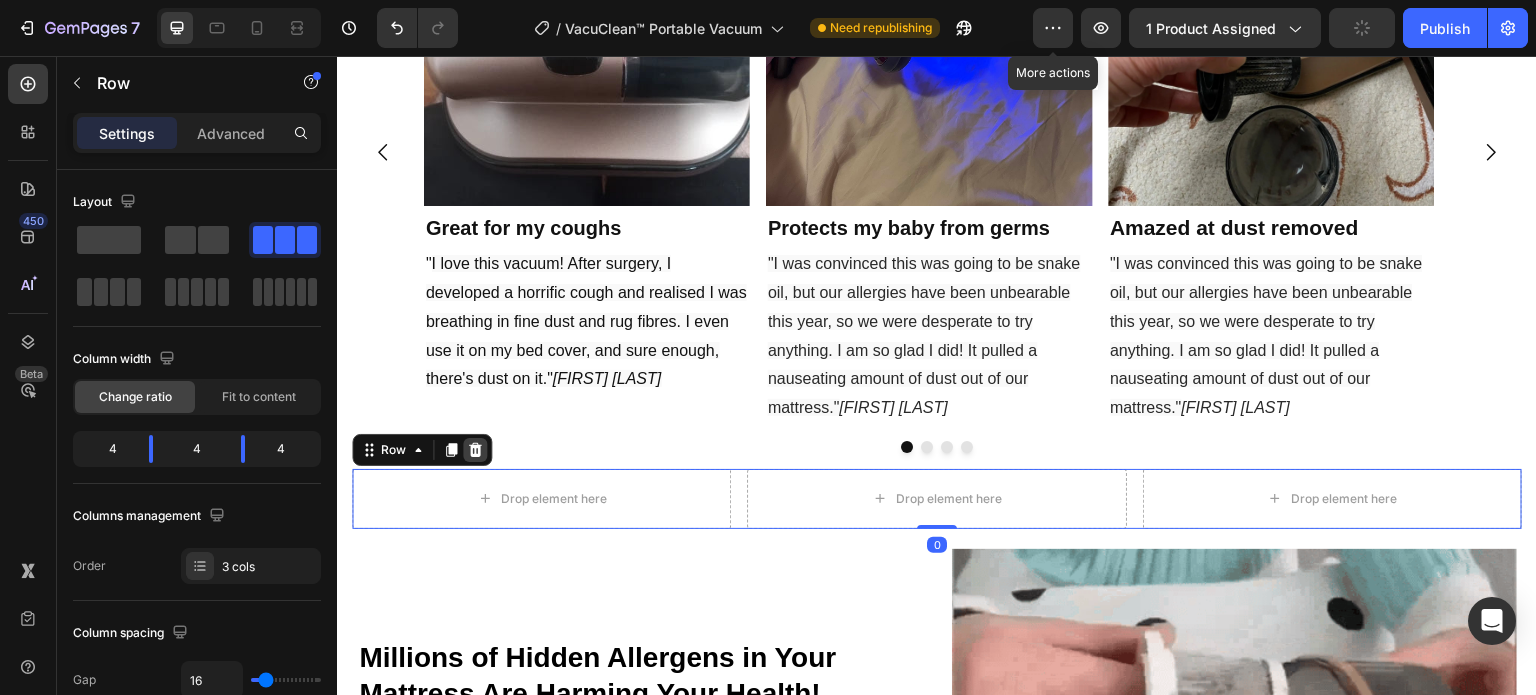 click 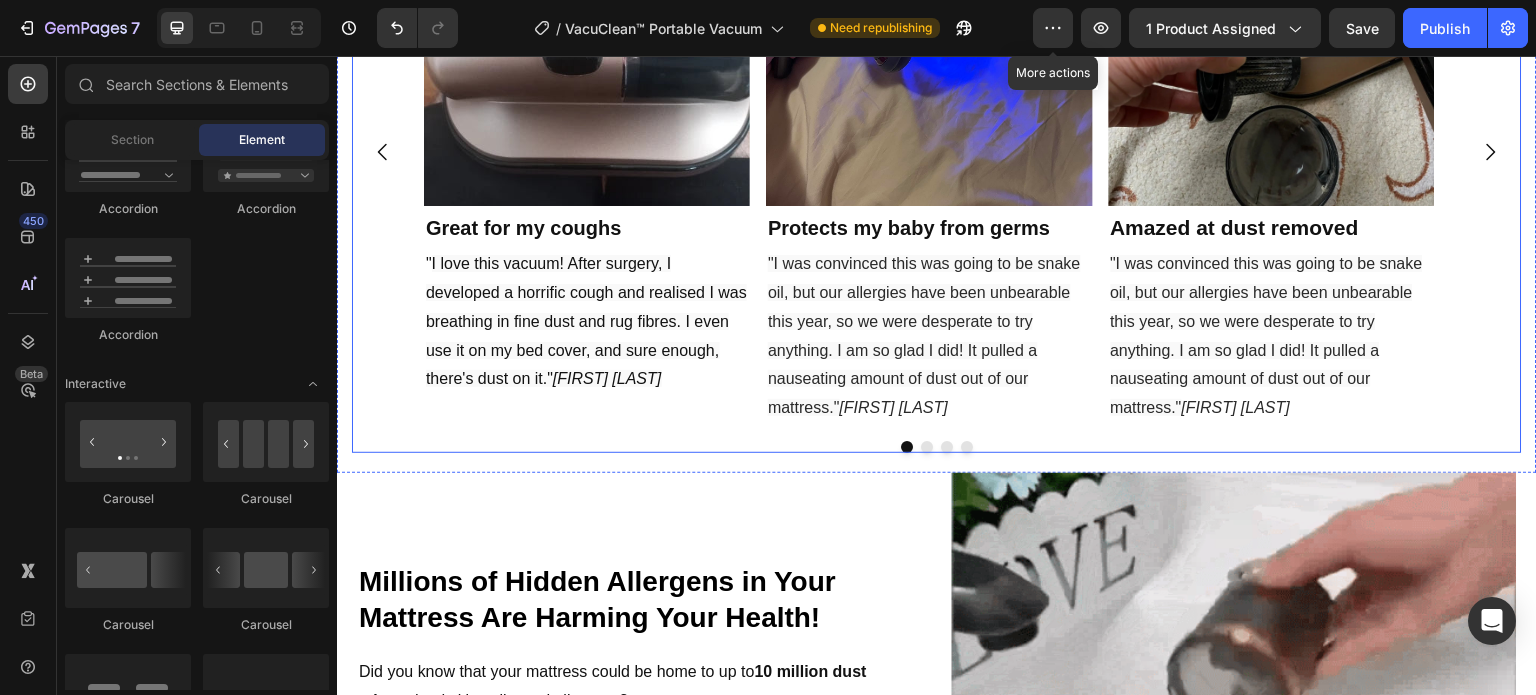 click on "Image Great for my coughs Heading " I love this vacuum! After surgery, I developed a horrific cough and realised I was breathing in fine dust and rug fibres. I even use it on my bed cover, and sure enough, there's dust on it."  Abby S. Text Block Image Protects my baby from germs Heading "I was convinced this was going to be snake oil, but our allergies have been unbearable this year, so we were desperate to try anything. I am so glad I did! It pulled a nauseating amount of dust out of our mattress."  Jordan B. Text Block Image Amazed at dust removed Heading "I was convinced this was going to be snake oil, but our allergies have been unbearable this year, so we were desperate to try anything. I am so glad I did! It pulled a nauseating amount of dust out of our mattress."  Jenna B. Text Block
Drop element here" at bounding box center (937, 152) 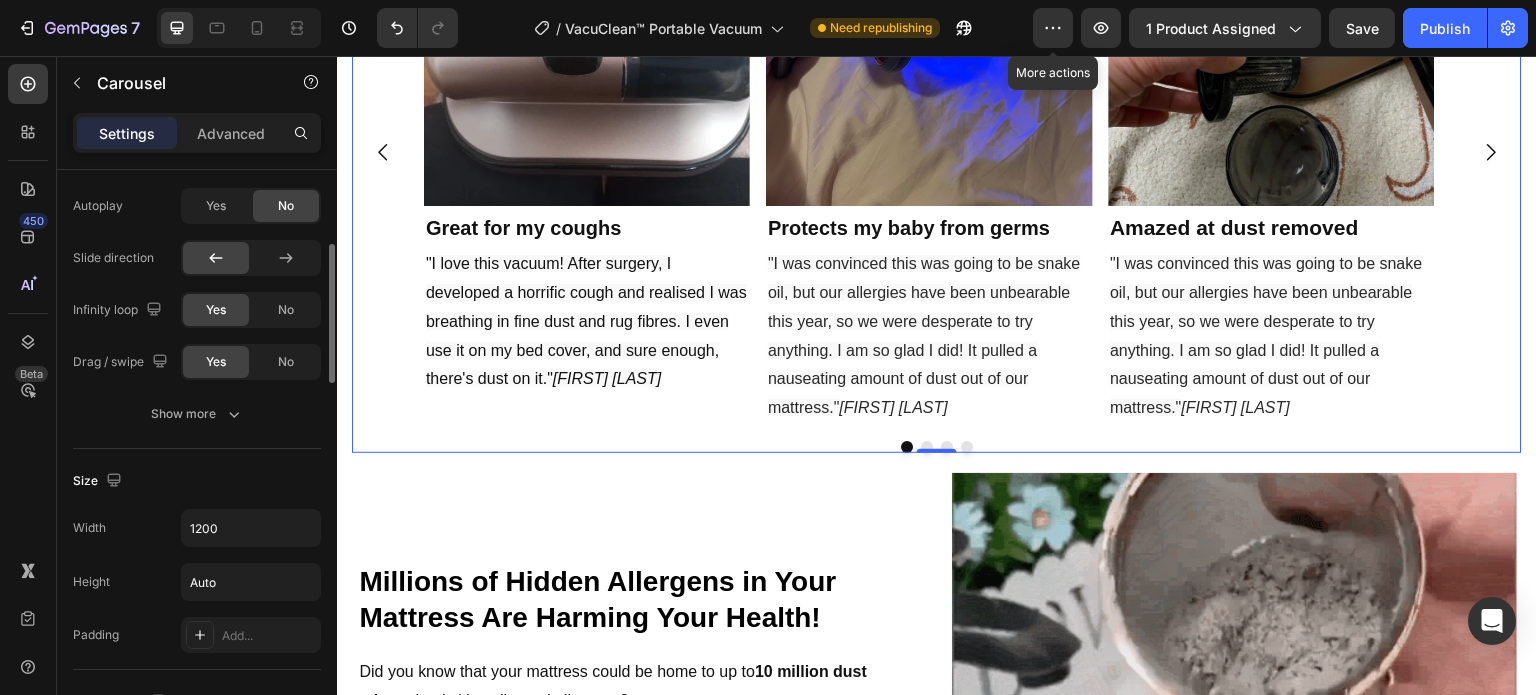 scroll, scrollTop: 1137, scrollLeft: 0, axis: vertical 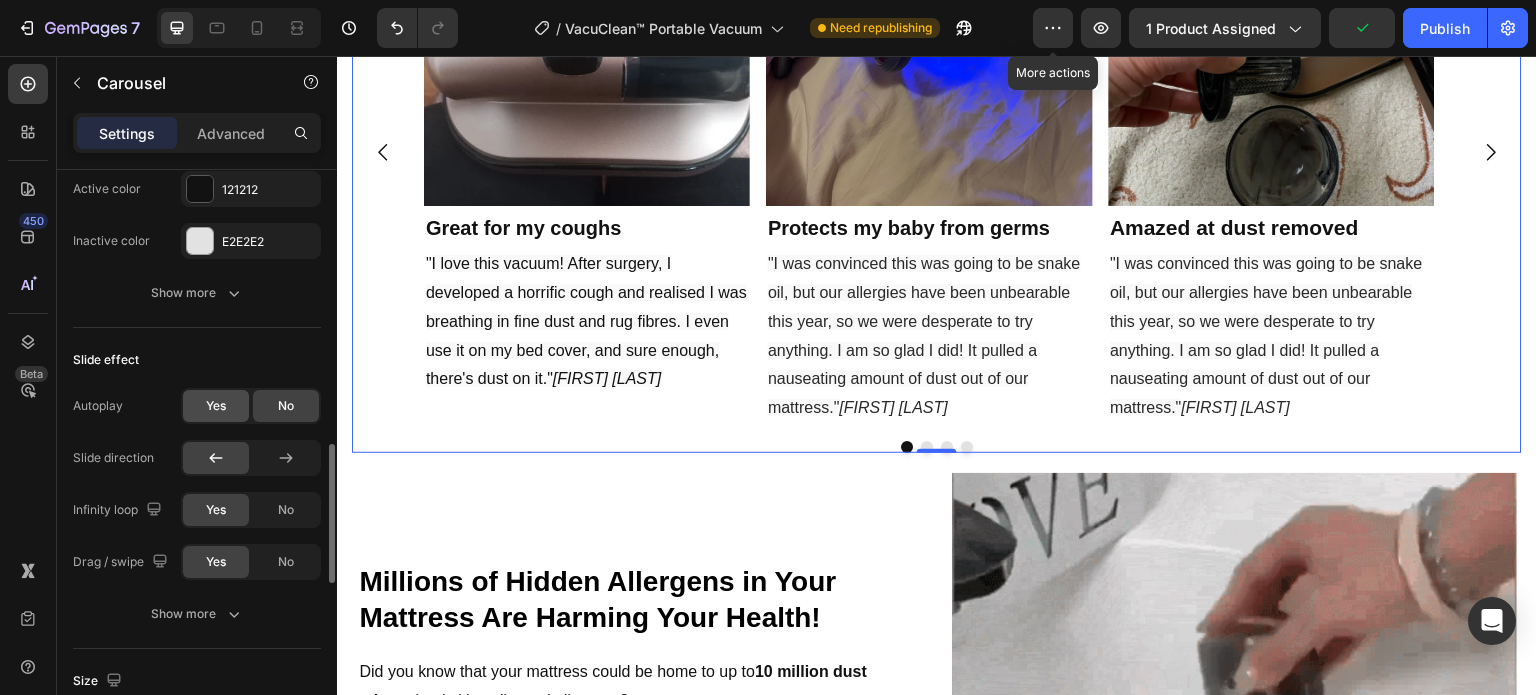 click on "Yes" 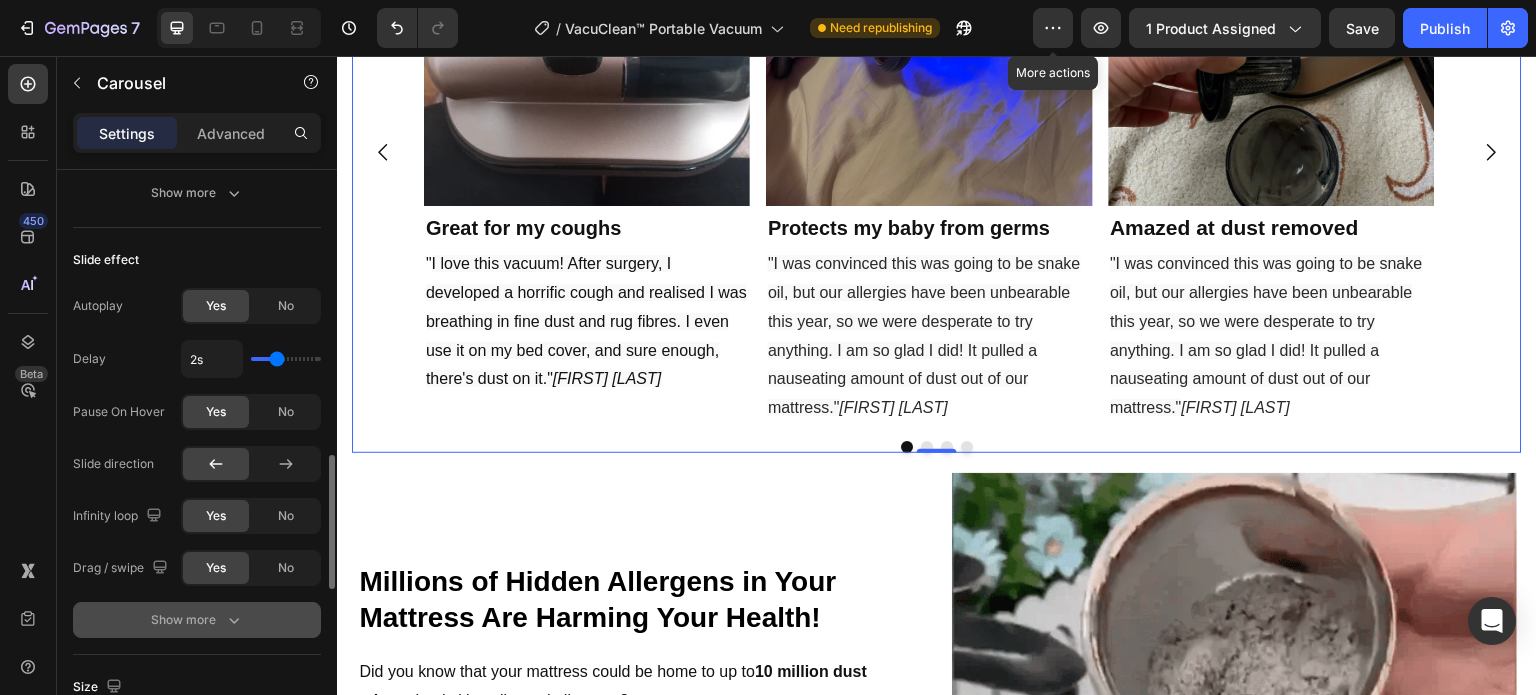 scroll, scrollTop: 1037, scrollLeft: 0, axis: vertical 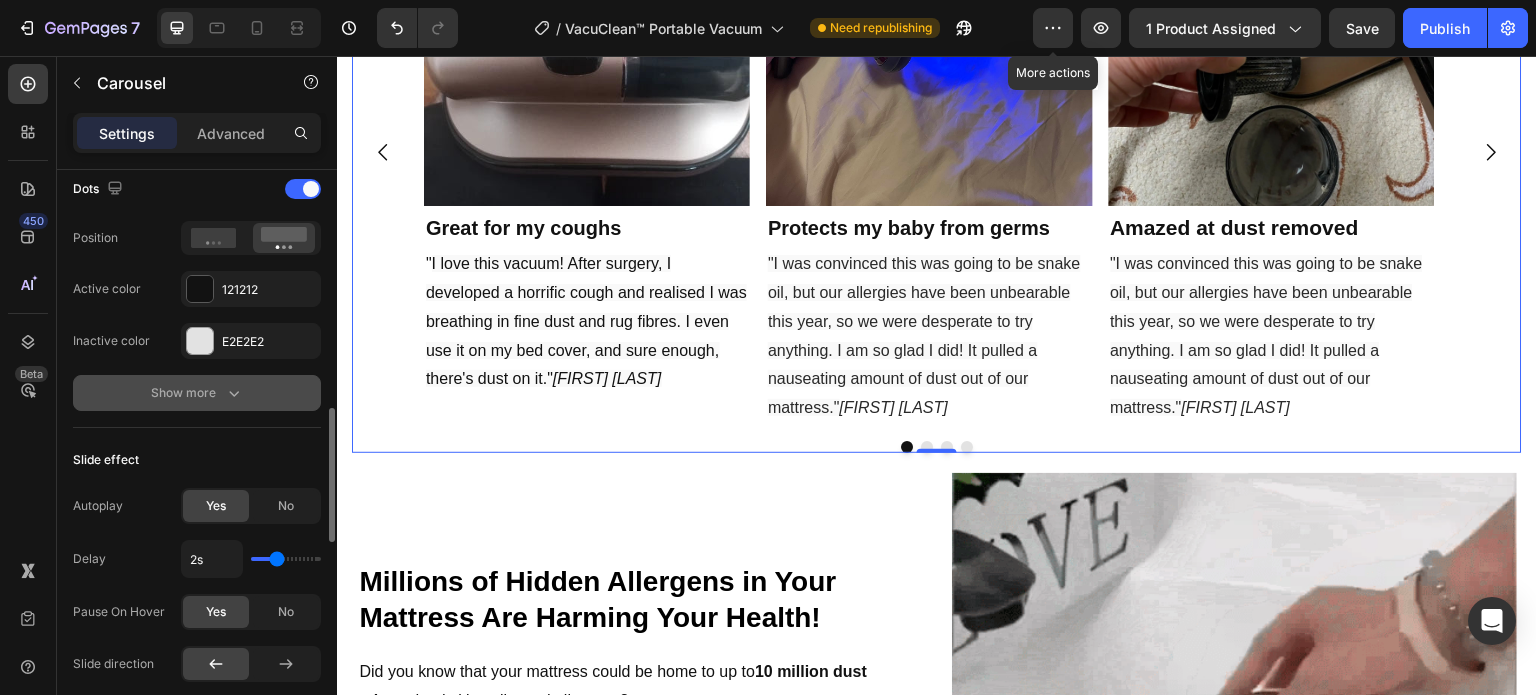click on "Show more" at bounding box center (197, 393) 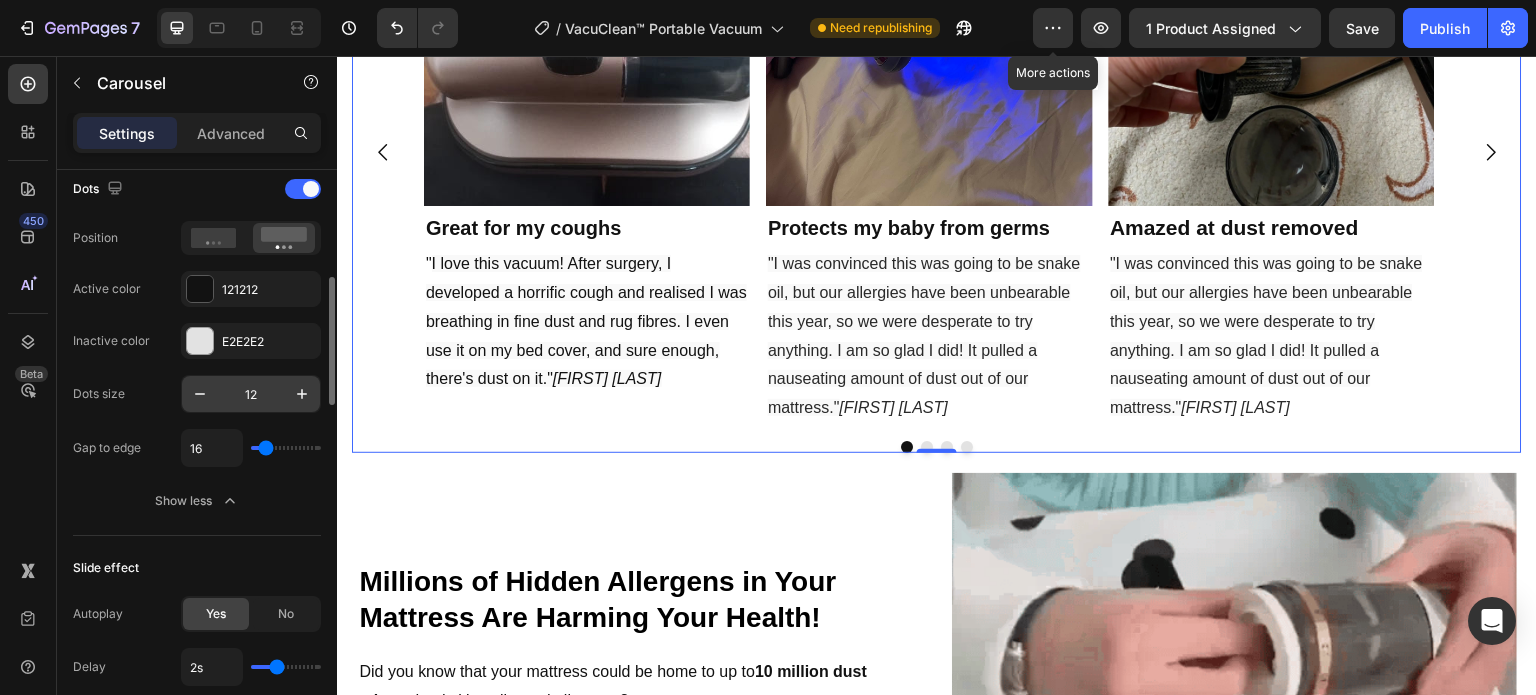 scroll, scrollTop: 937, scrollLeft: 0, axis: vertical 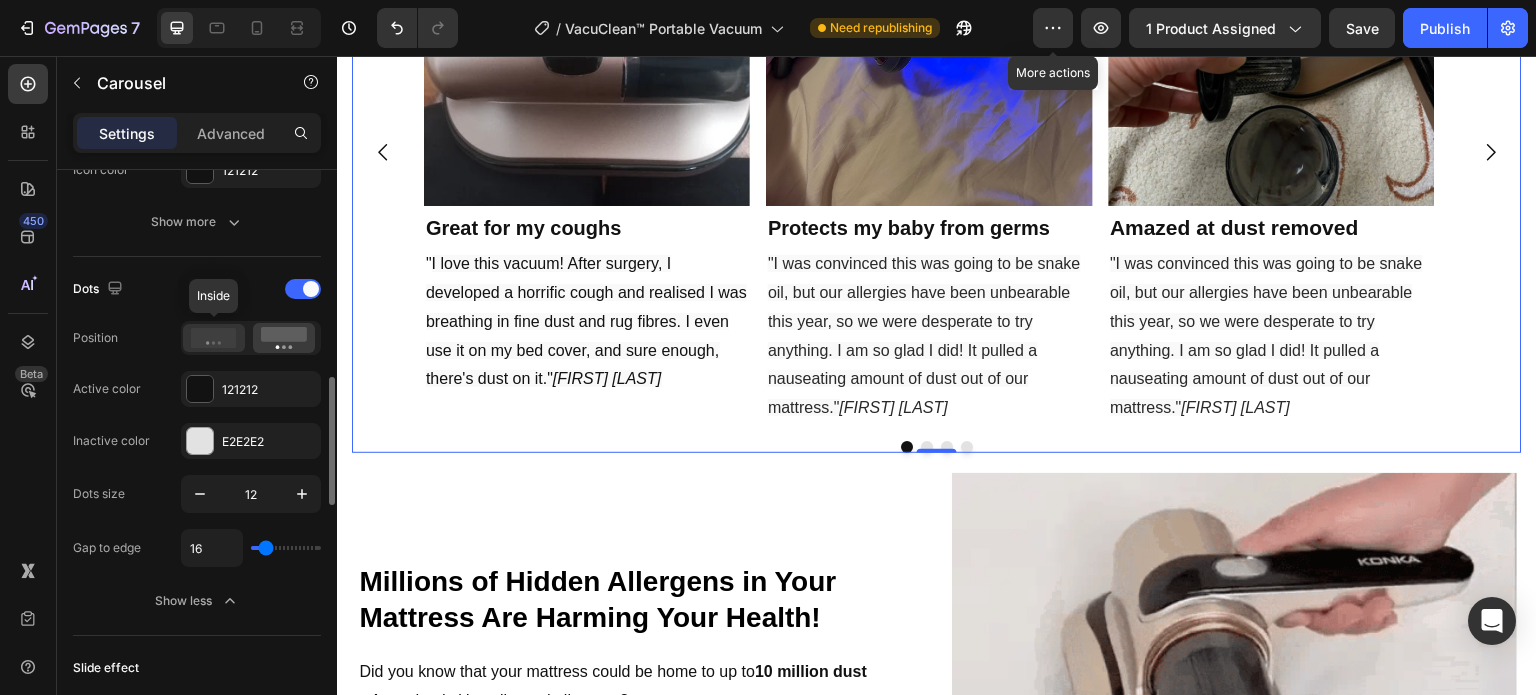 click 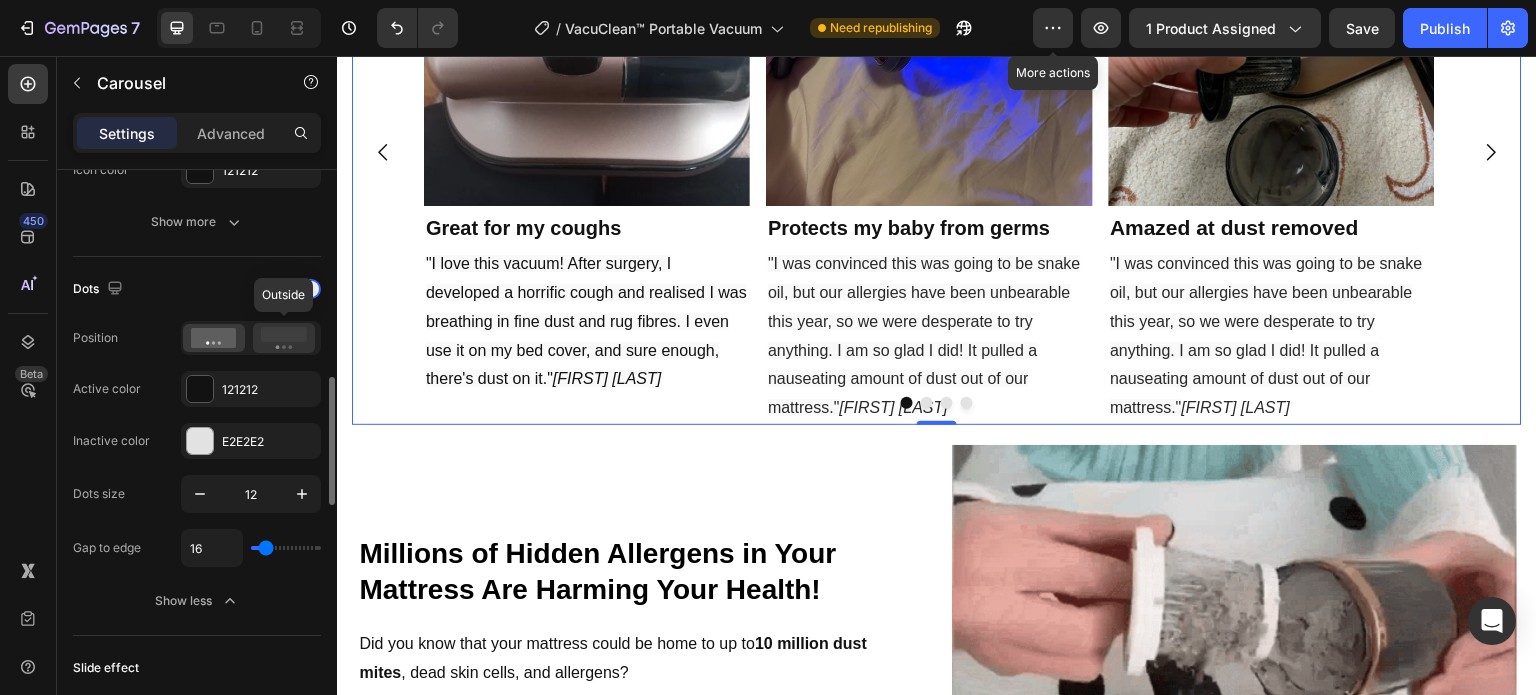 click 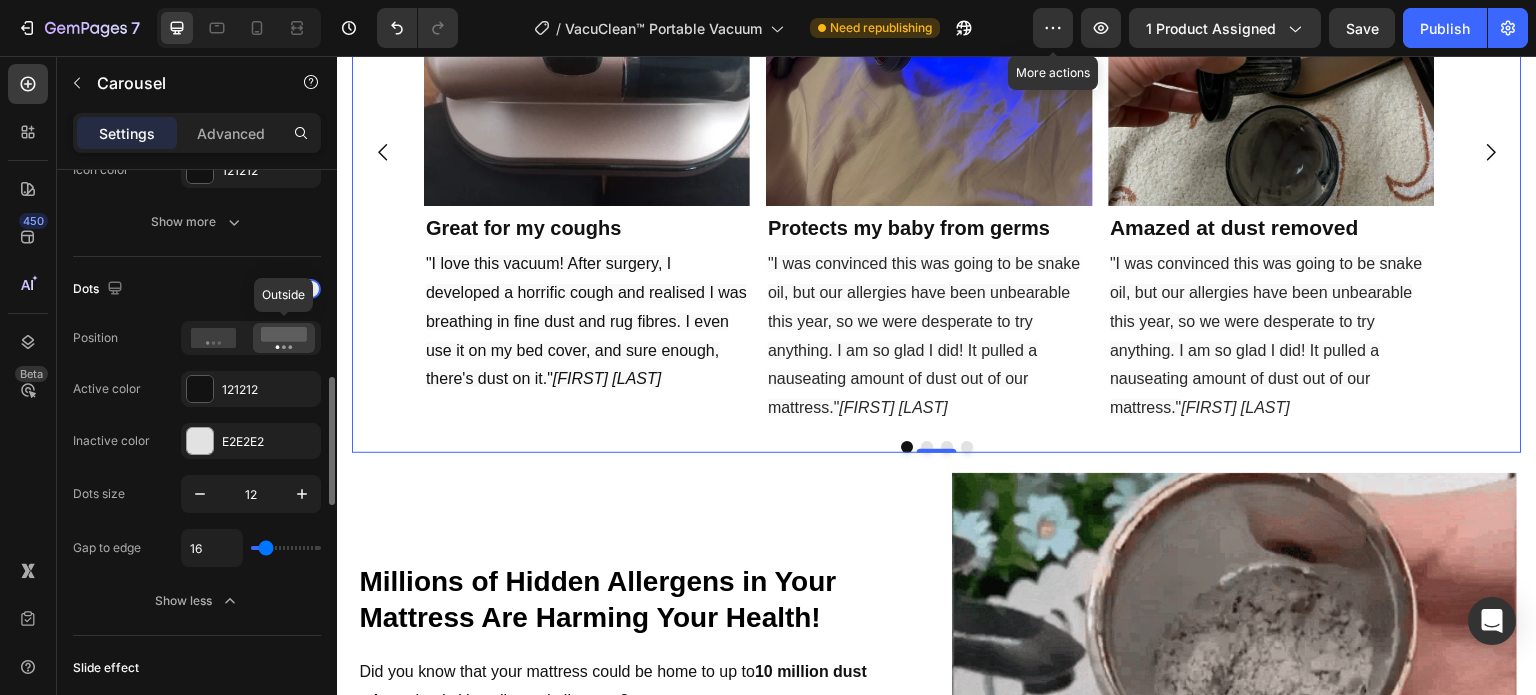 scroll, scrollTop: 737, scrollLeft: 0, axis: vertical 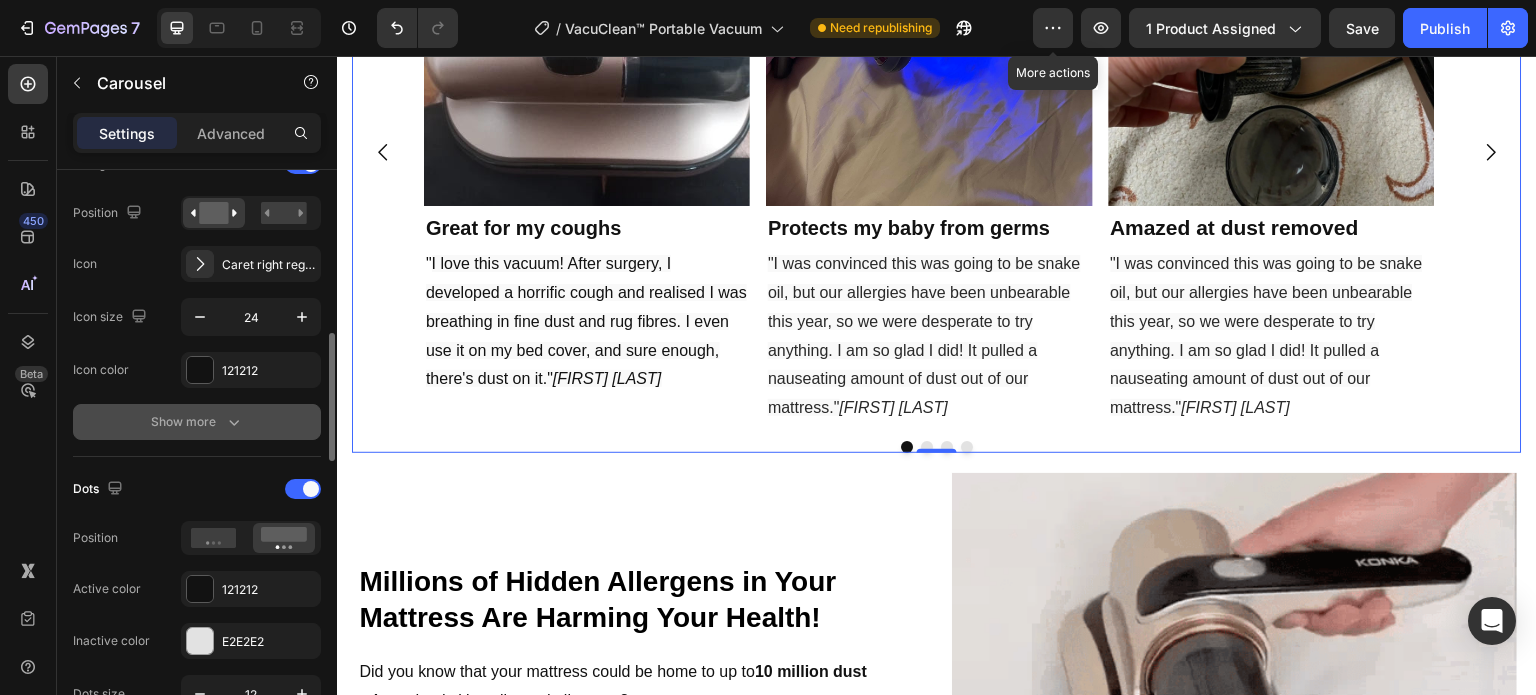 click on "Show more" at bounding box center [197, 422] 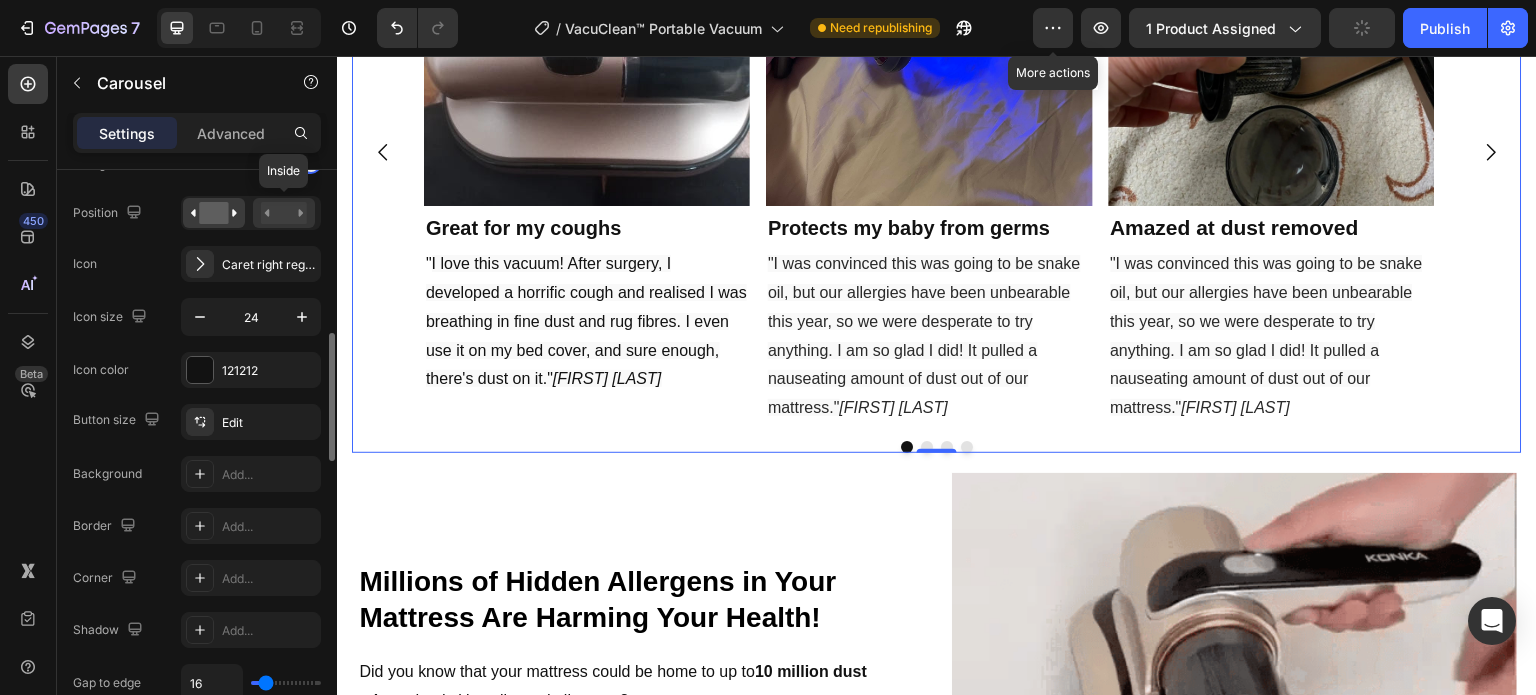 click 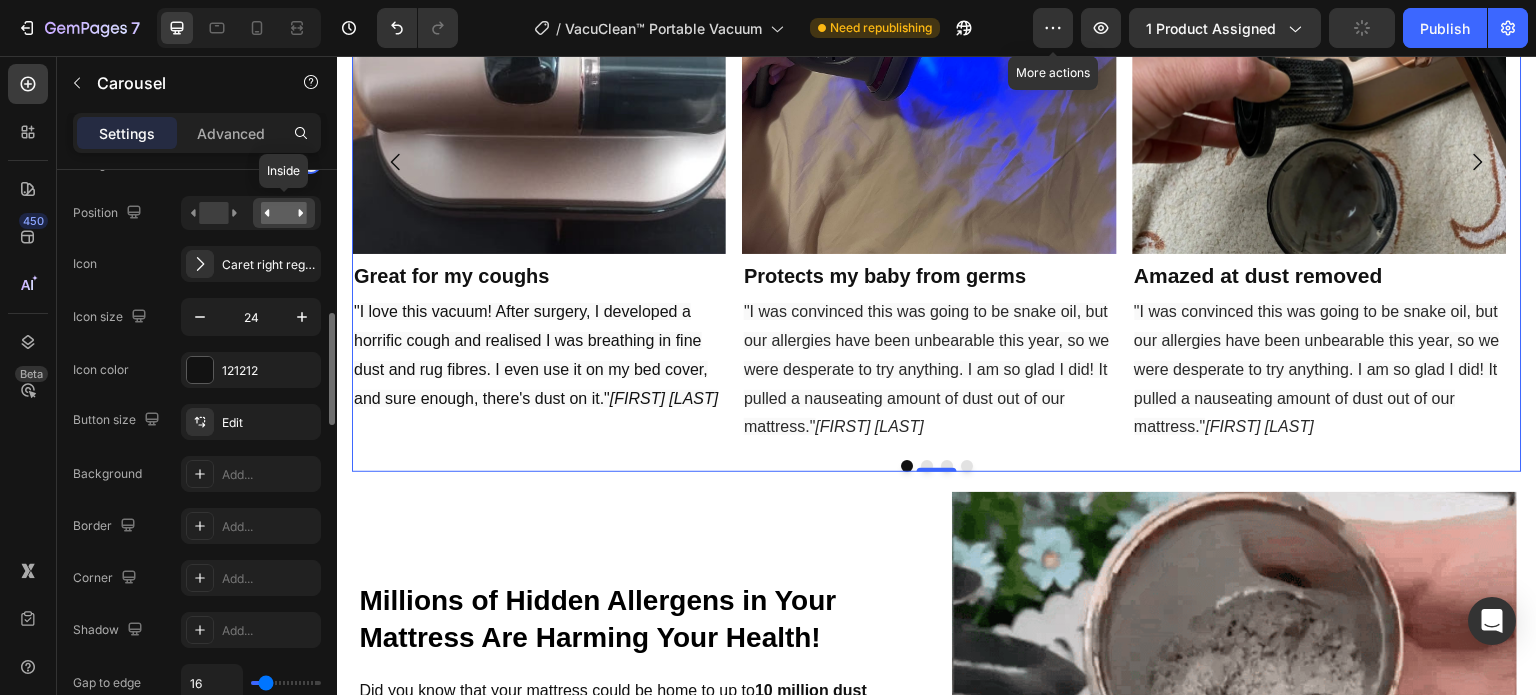 scroll, scrollTop: 1080, scrollLeft: 0, axis: vertical 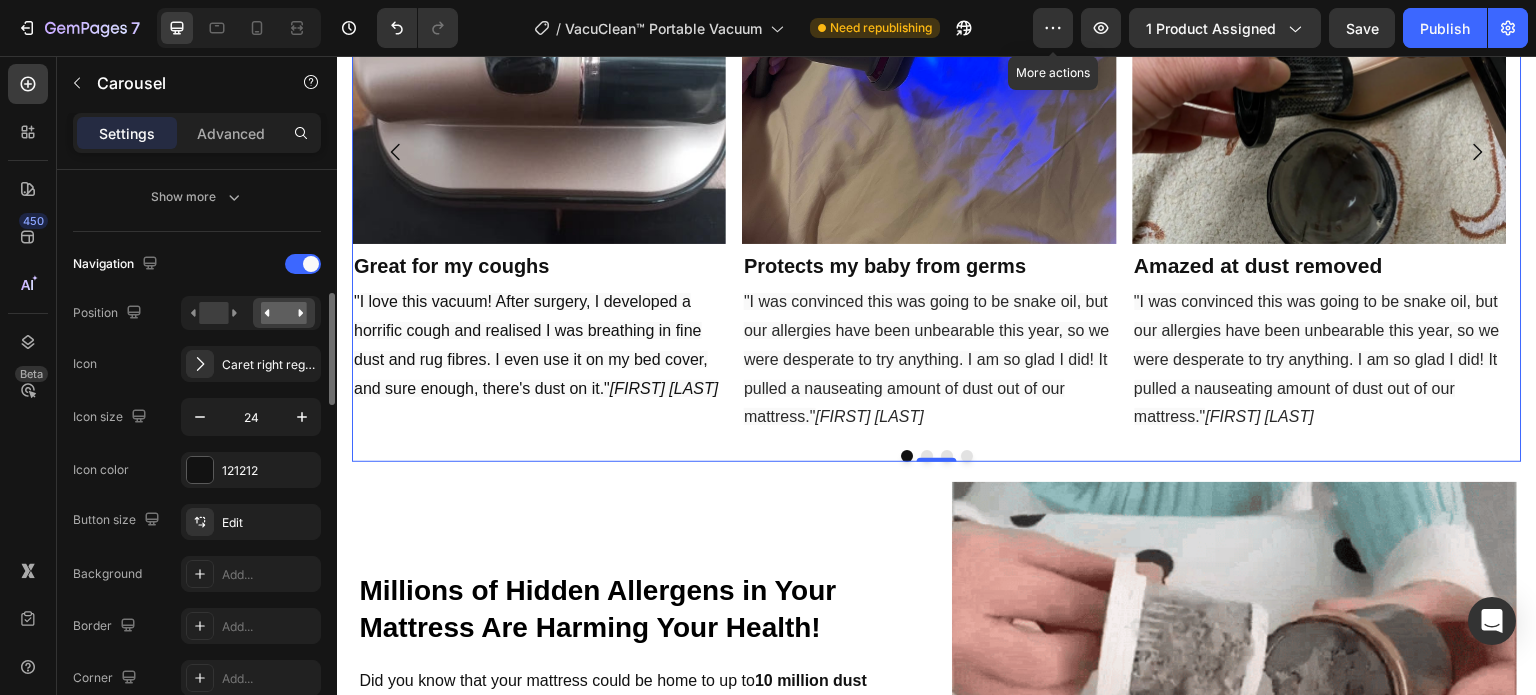 click on "Navigation" at bounding box center [197, 264] 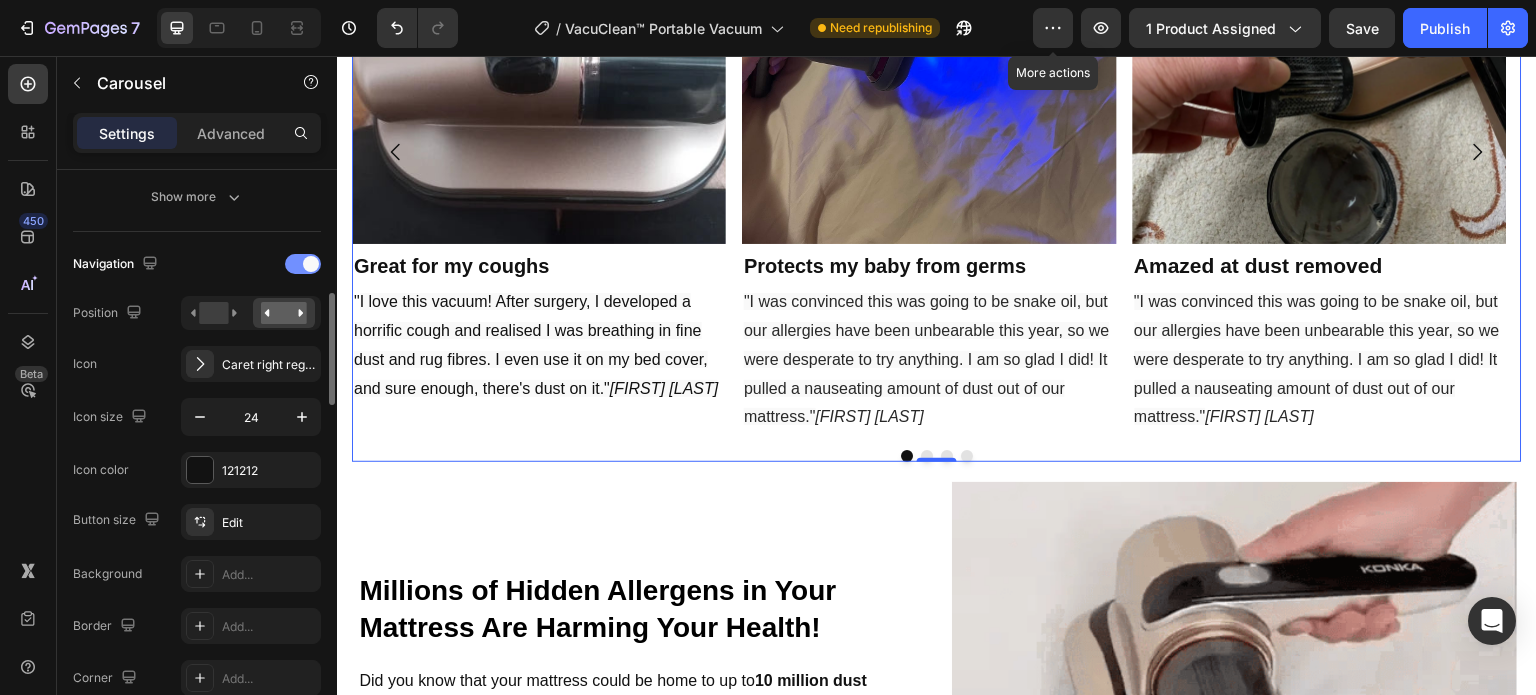 click at bounding box center [303, 264] 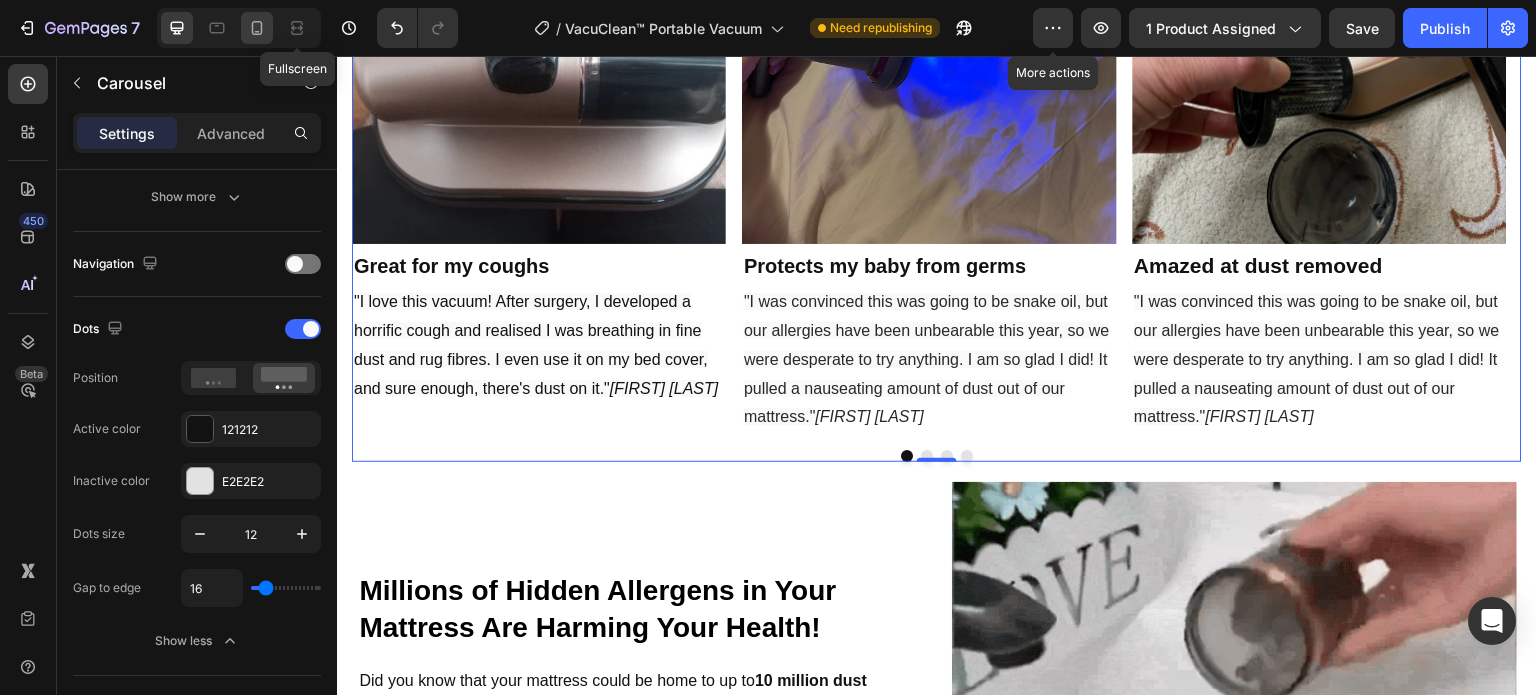 click 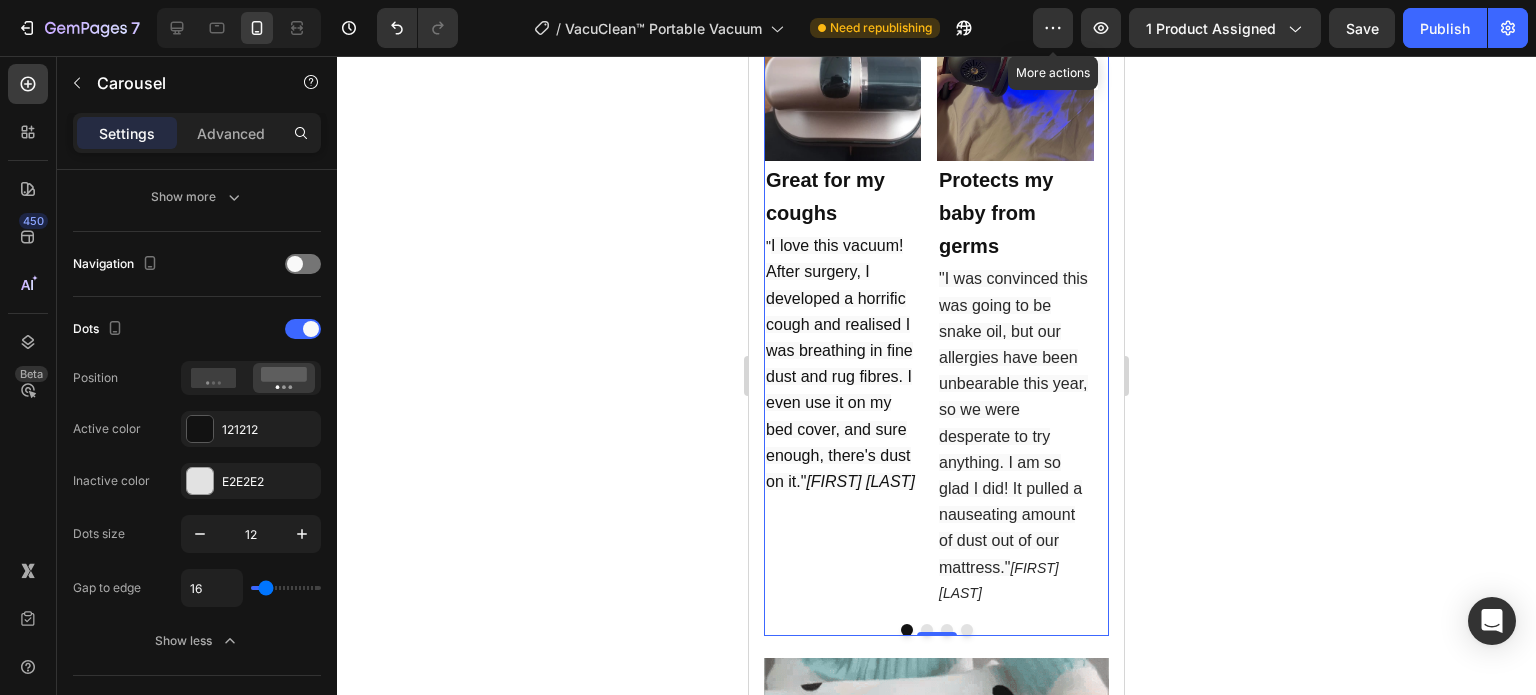 scroll, scrollTop: 1209, scrollLeft: 0, axis: vertical 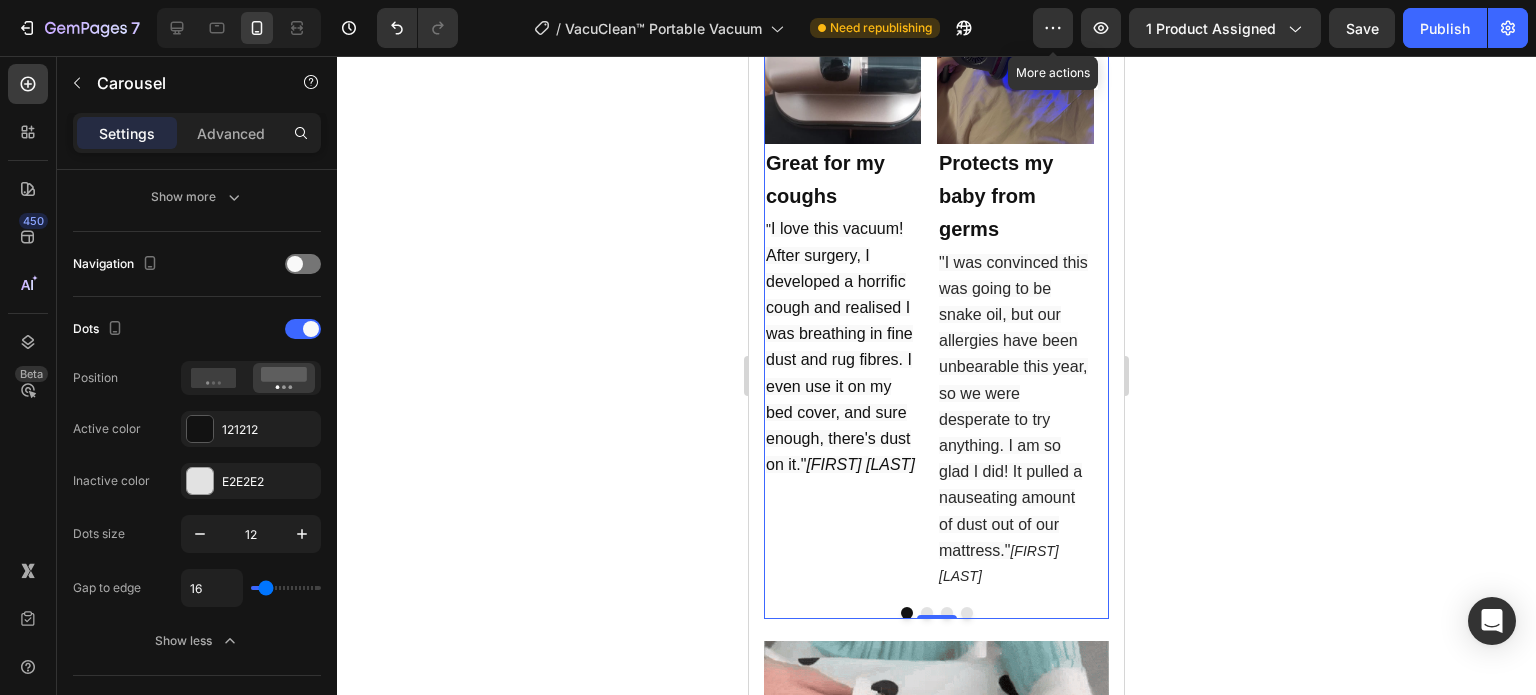 click at bounding box center (927, 613) 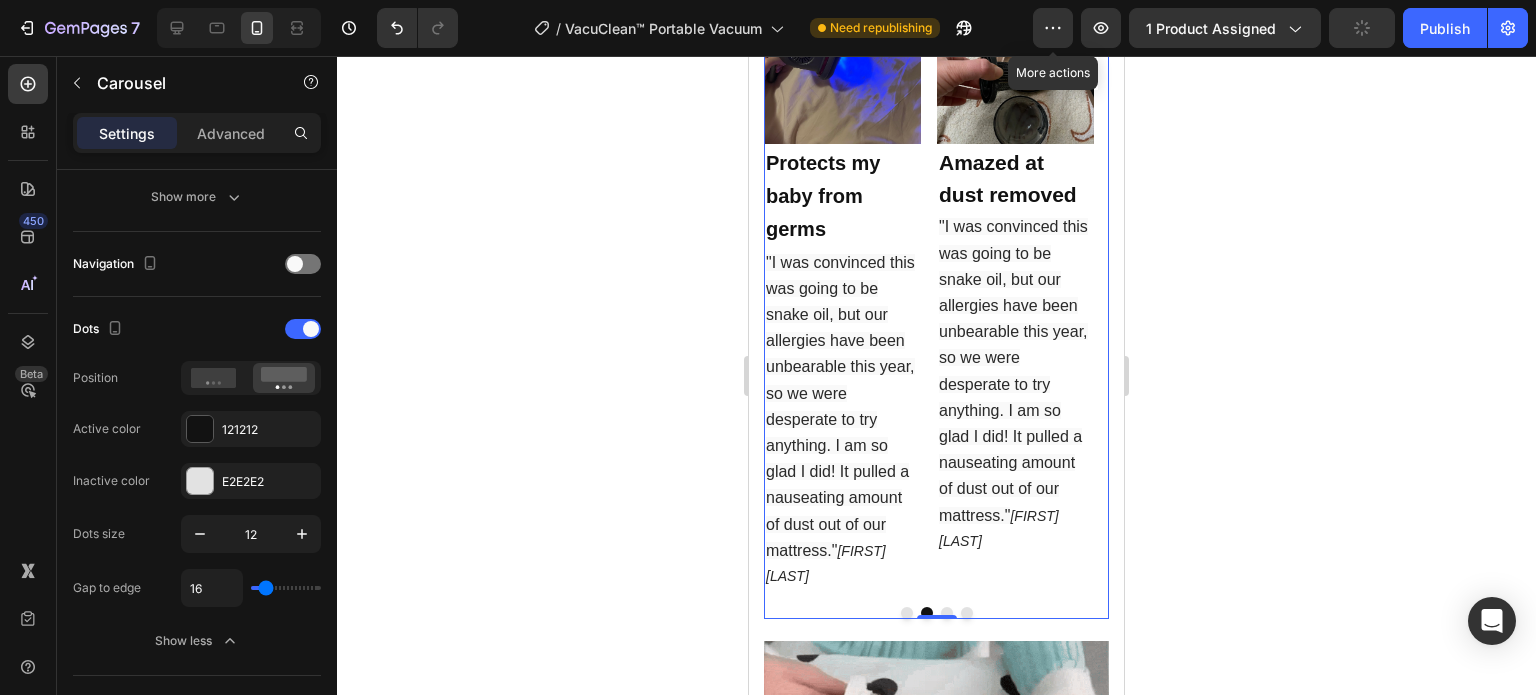 click at bounding box center [936, 613] 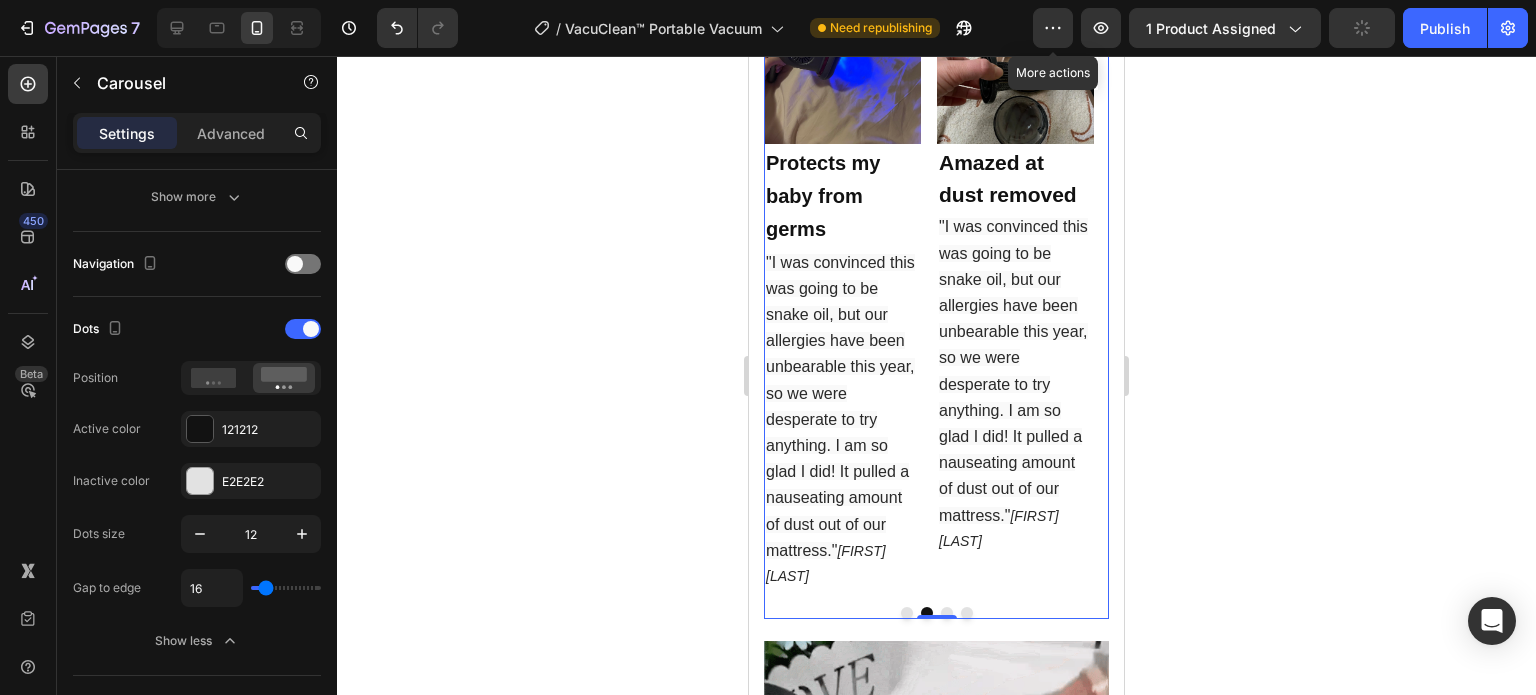 click at bounding box center [947, 613] 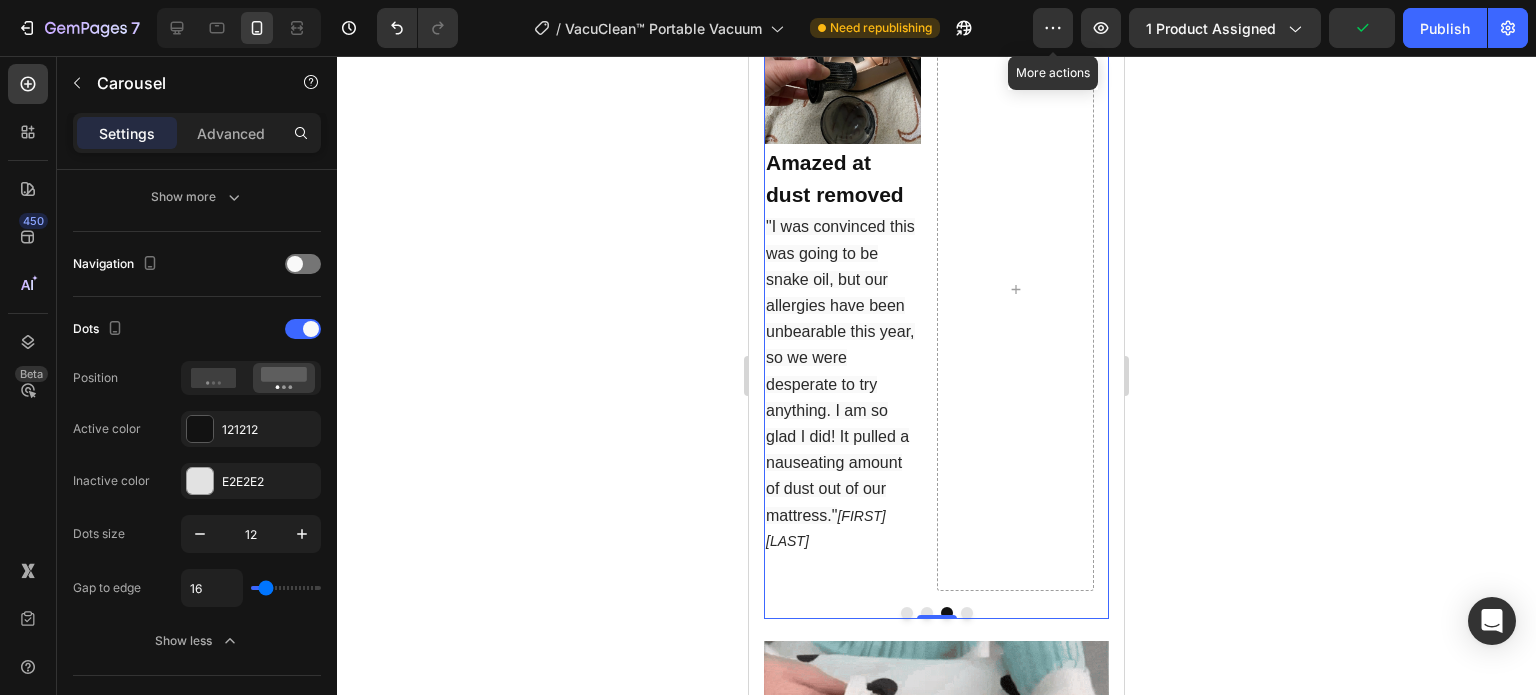 click at bounding box center (967, 613) 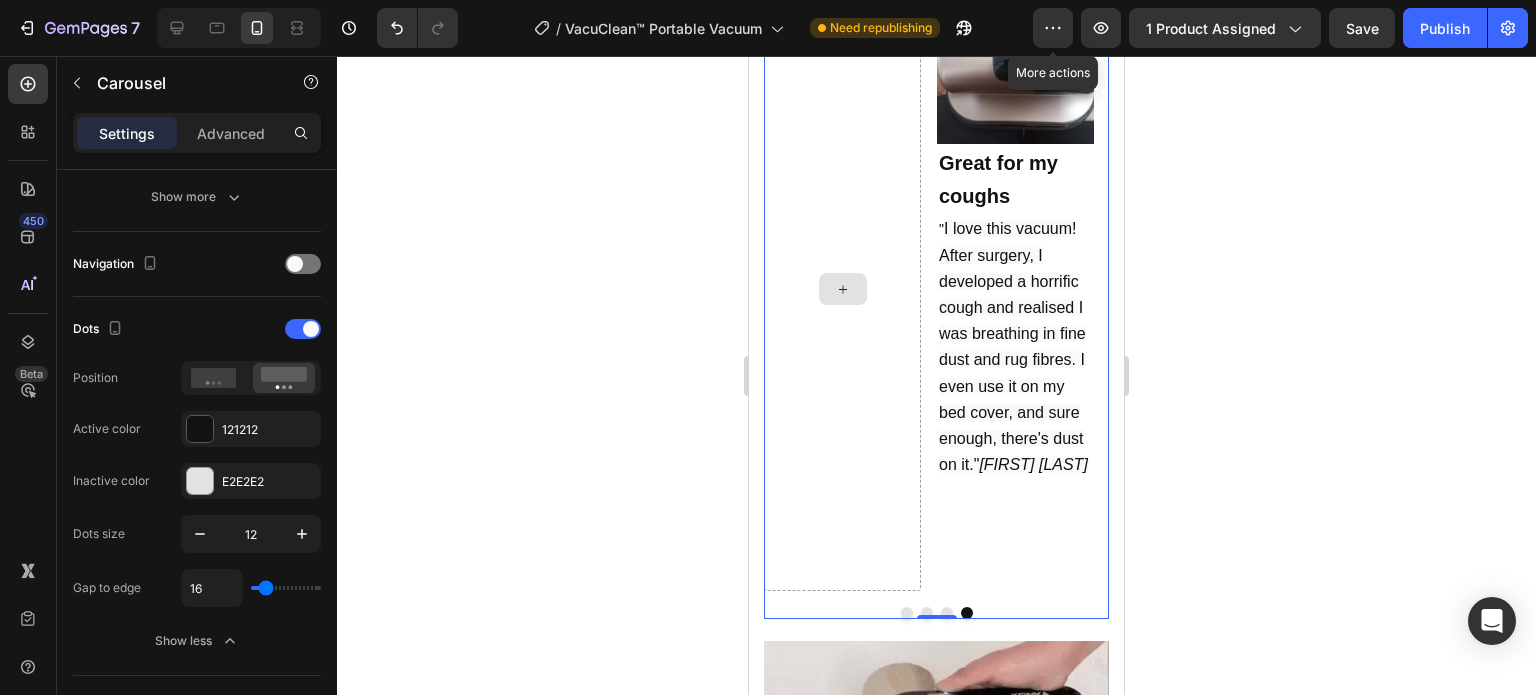 click at bounding box center (842, 289) 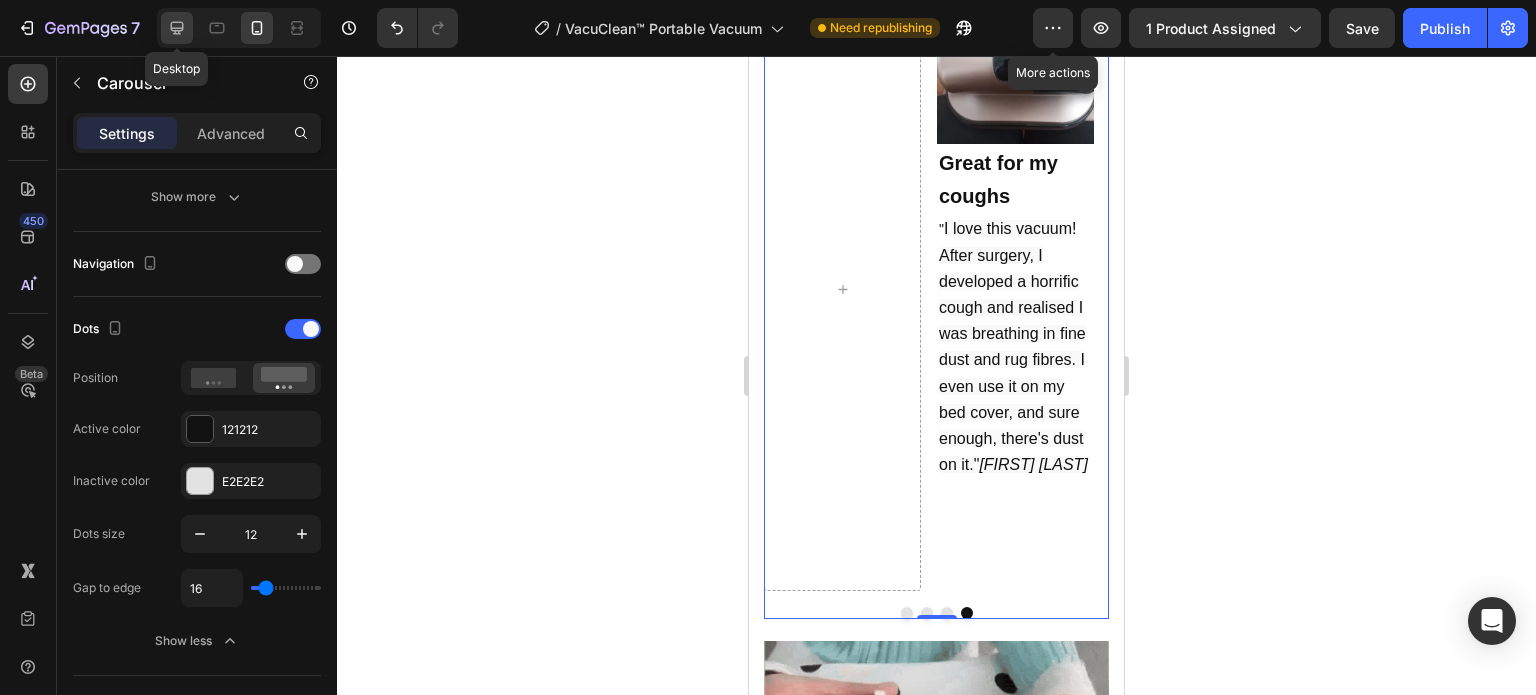 click 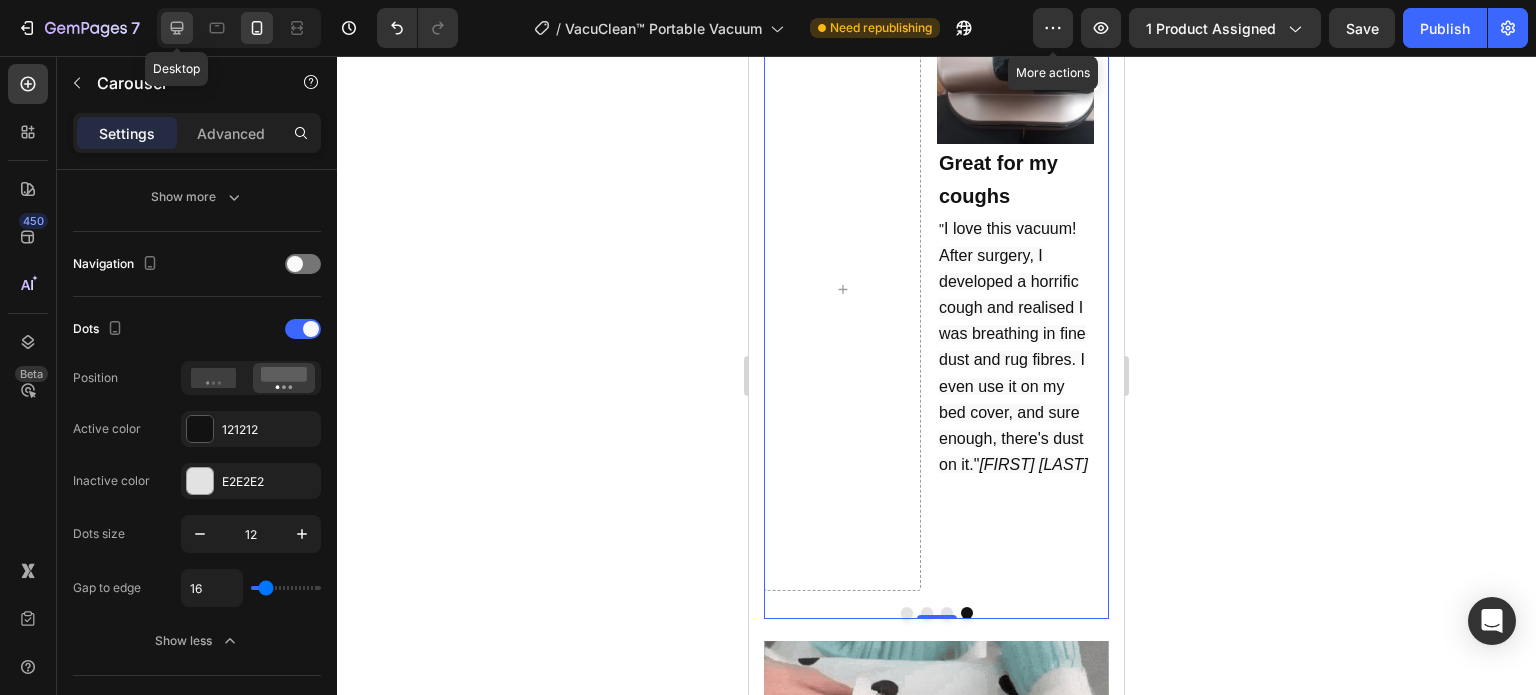 type on "1200" 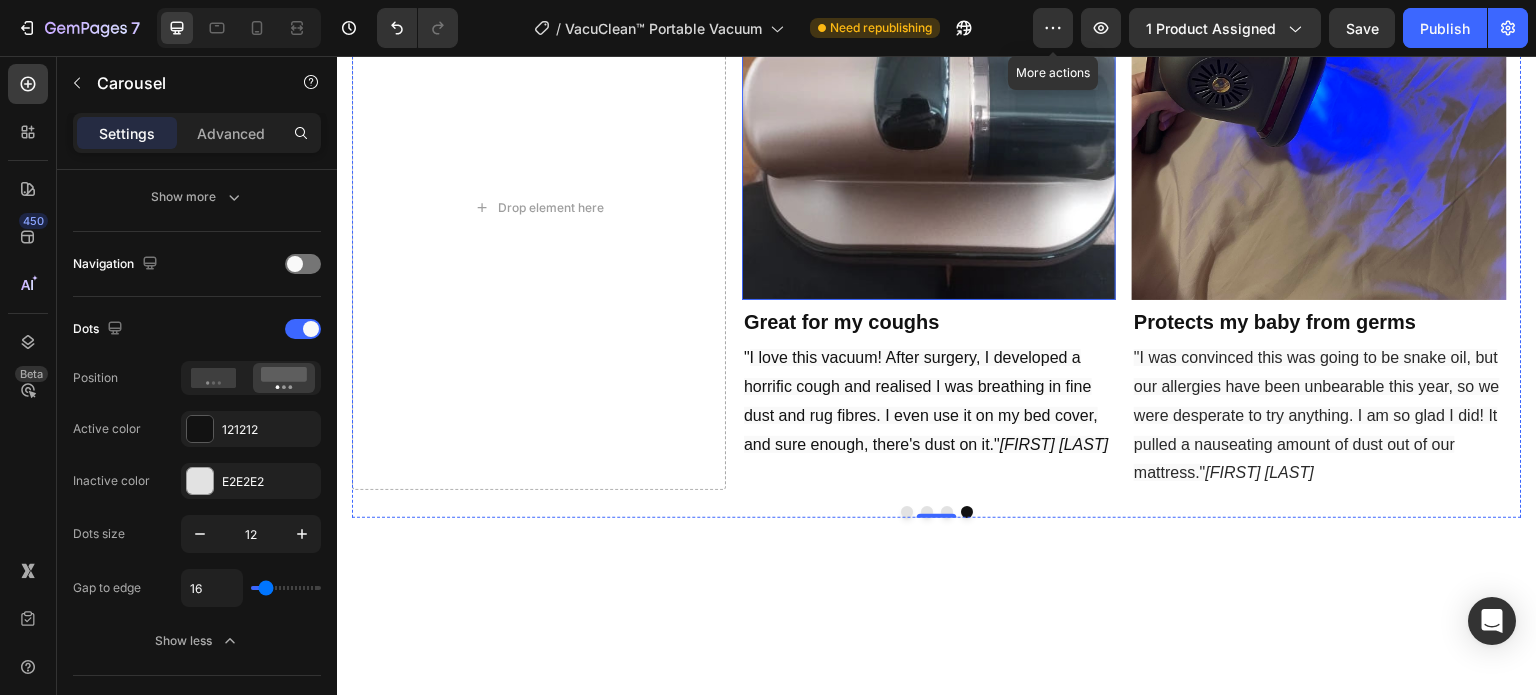 scroll, scrollTop: 779, scrollLeft: 0, axis: vertical 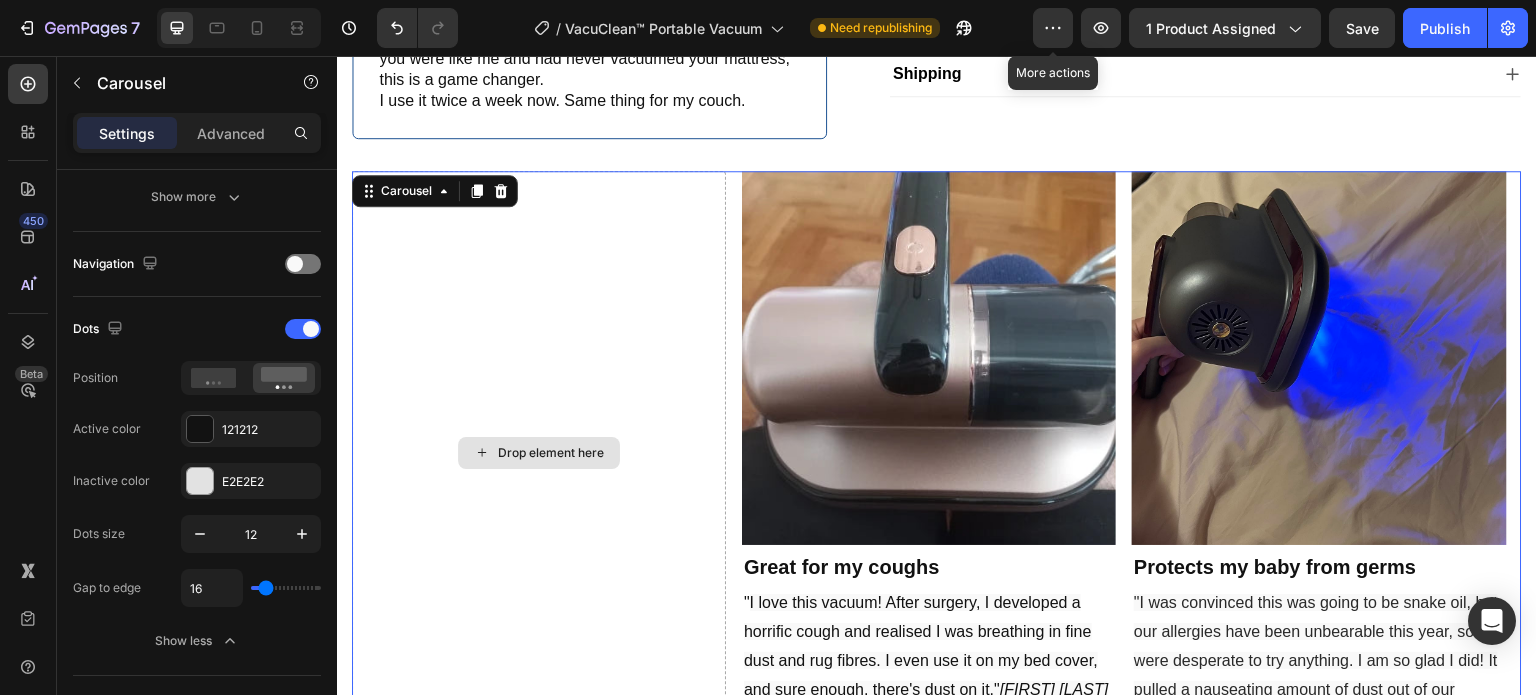 click on "Drop element here" at bounding box center (539, 453) 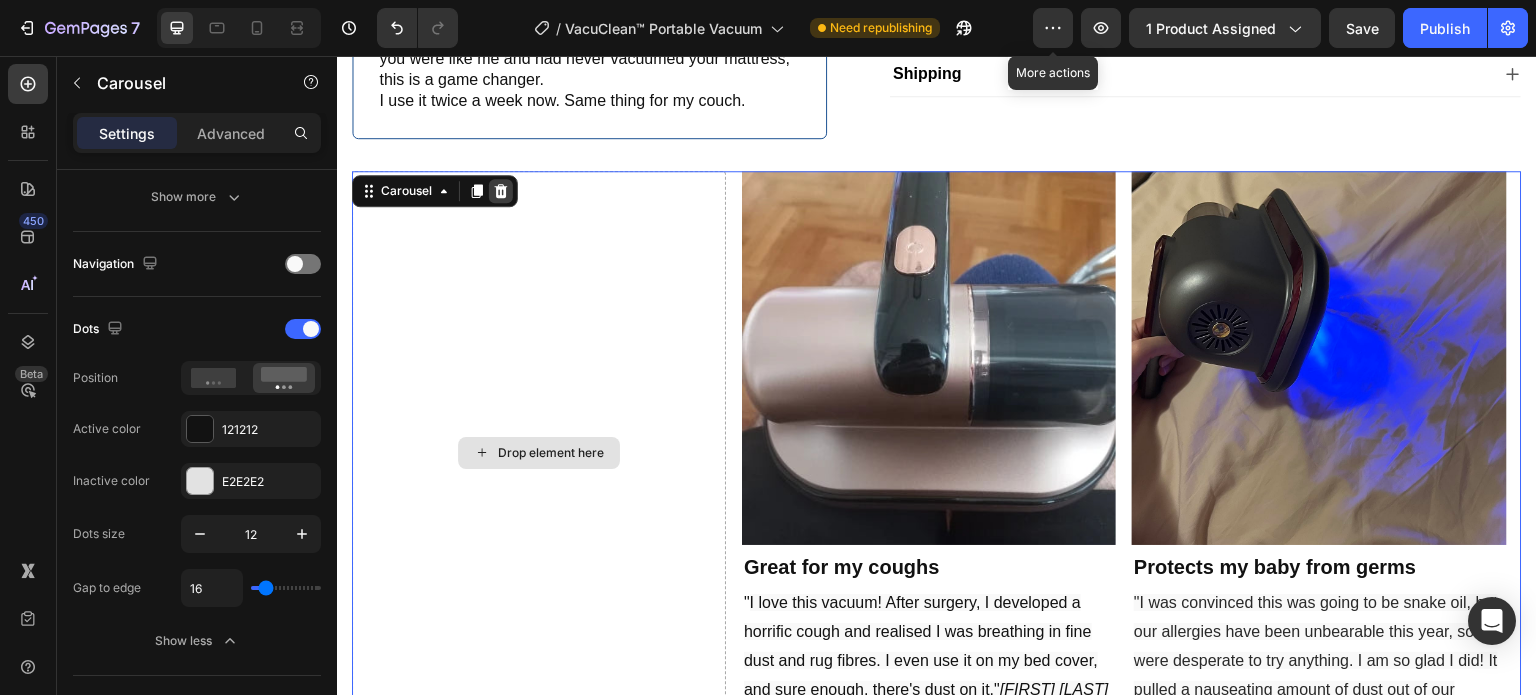 click at bounding box center [501, 191] 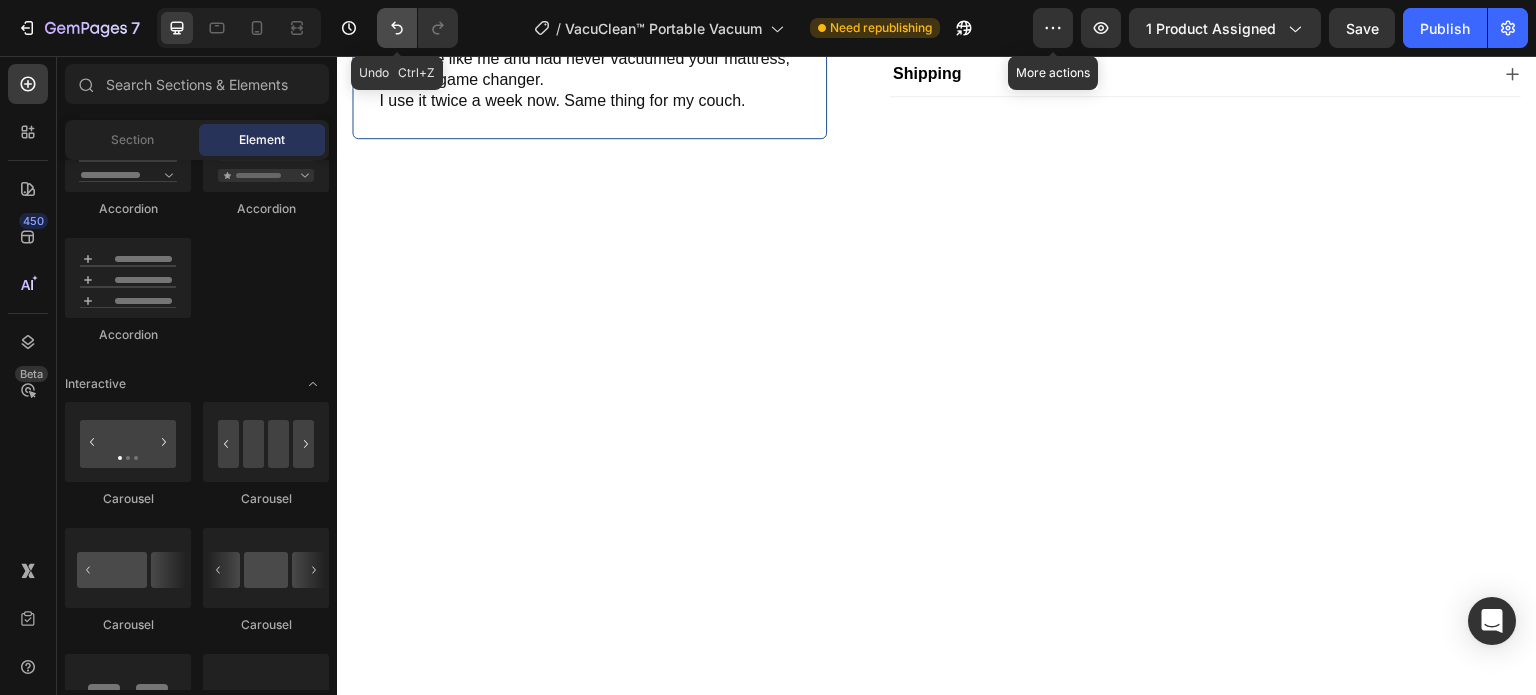 click 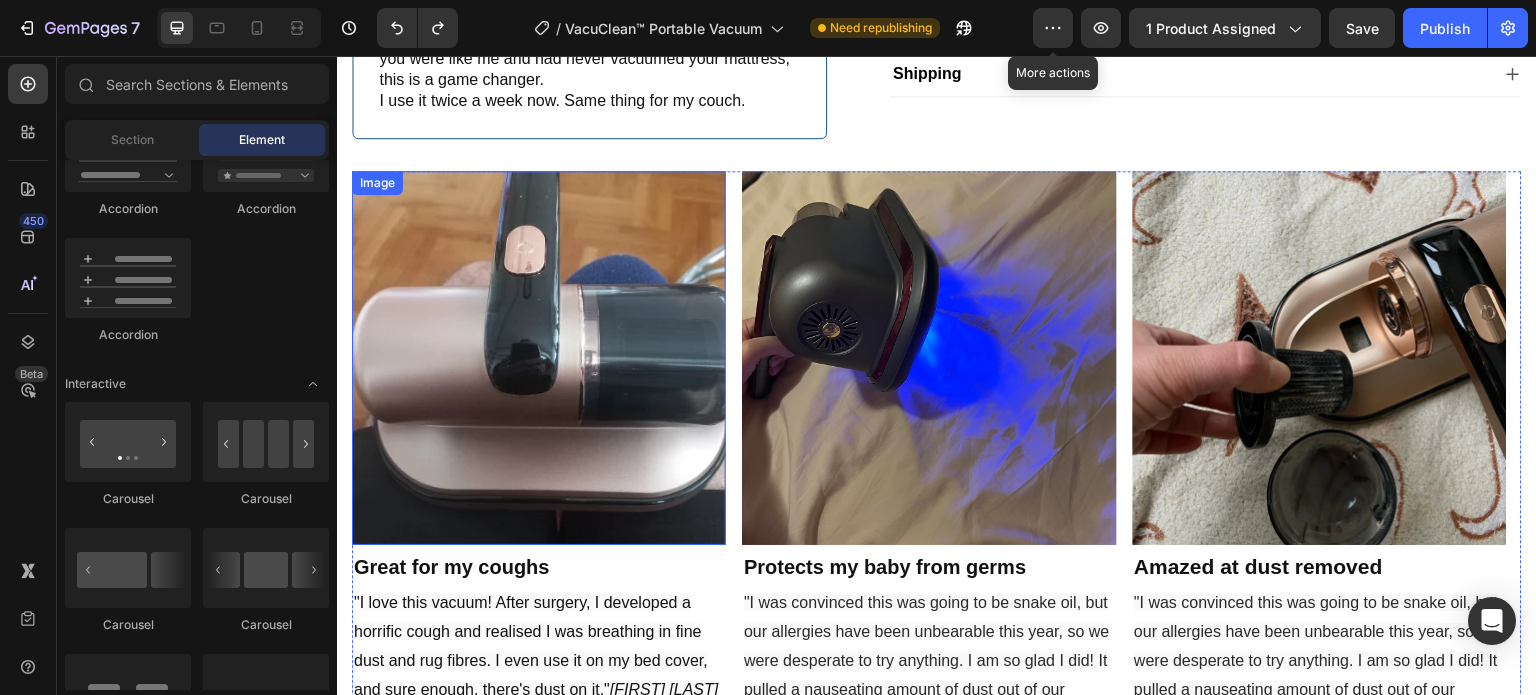 click at bounding box center (539, 358) 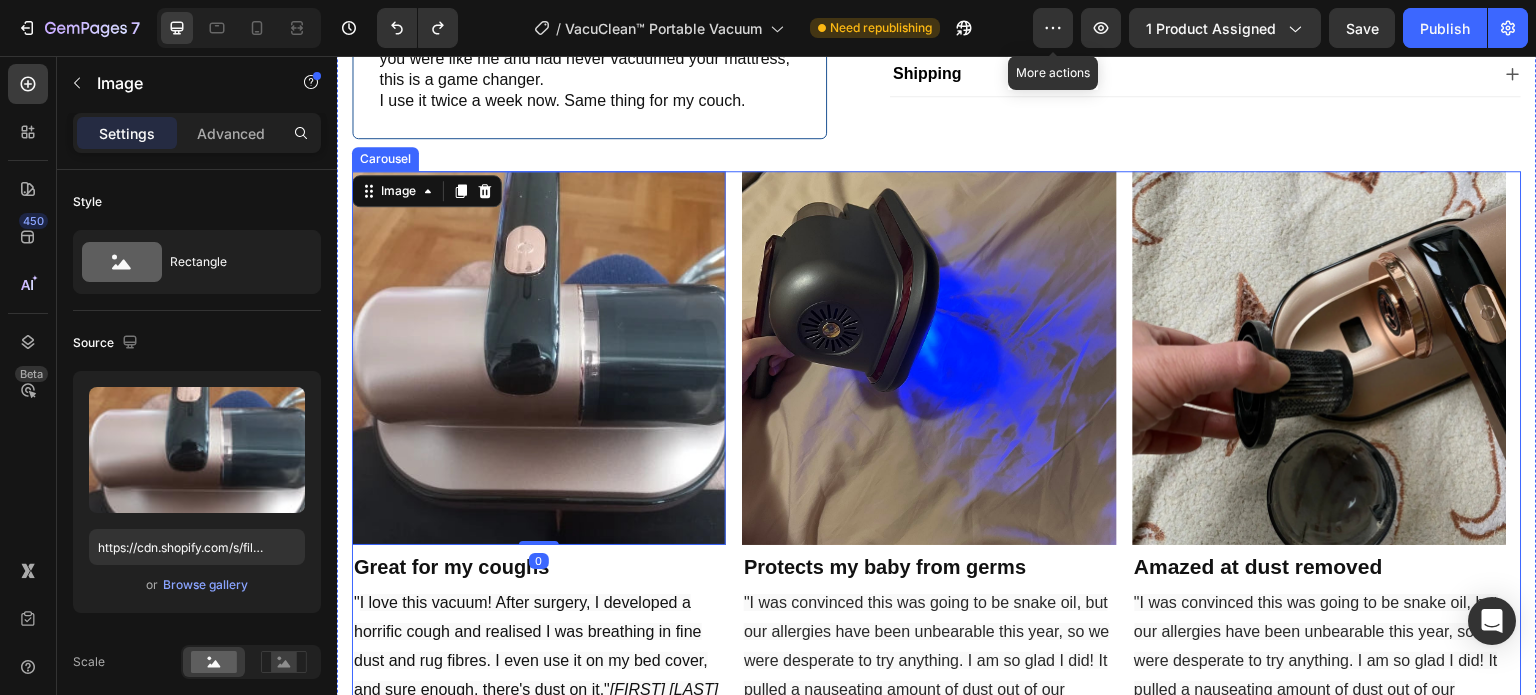 click on "Image   0 Great for my coughs Heading " I love this vacuum! After surgery, I developed a horrific cough and realised I was breathing in fine dust and rug fibres. I even use it on my bed cover, and sure enough, there's dust on it."  Abby S. Text Block Image Protects my baby from germs Heading "I was convinced this was going to be snake oil, but our allergies have been unbearable this year, so we were desperate to try anything. I am so glad I did! It pulled a nauseating amount of dust out of our mattress."  Jordan B. Text Block Image Amazed at dust removed Heading "I was convinced this was going to be snake oil, but our allergies have been unbearable this year, so we were desperate to try anything. I am so glad I did! It pulled a nauseating amount of dust out of our mattress."  Jenna B. Text Block
Drop element here" at bounding box center (937, 453) 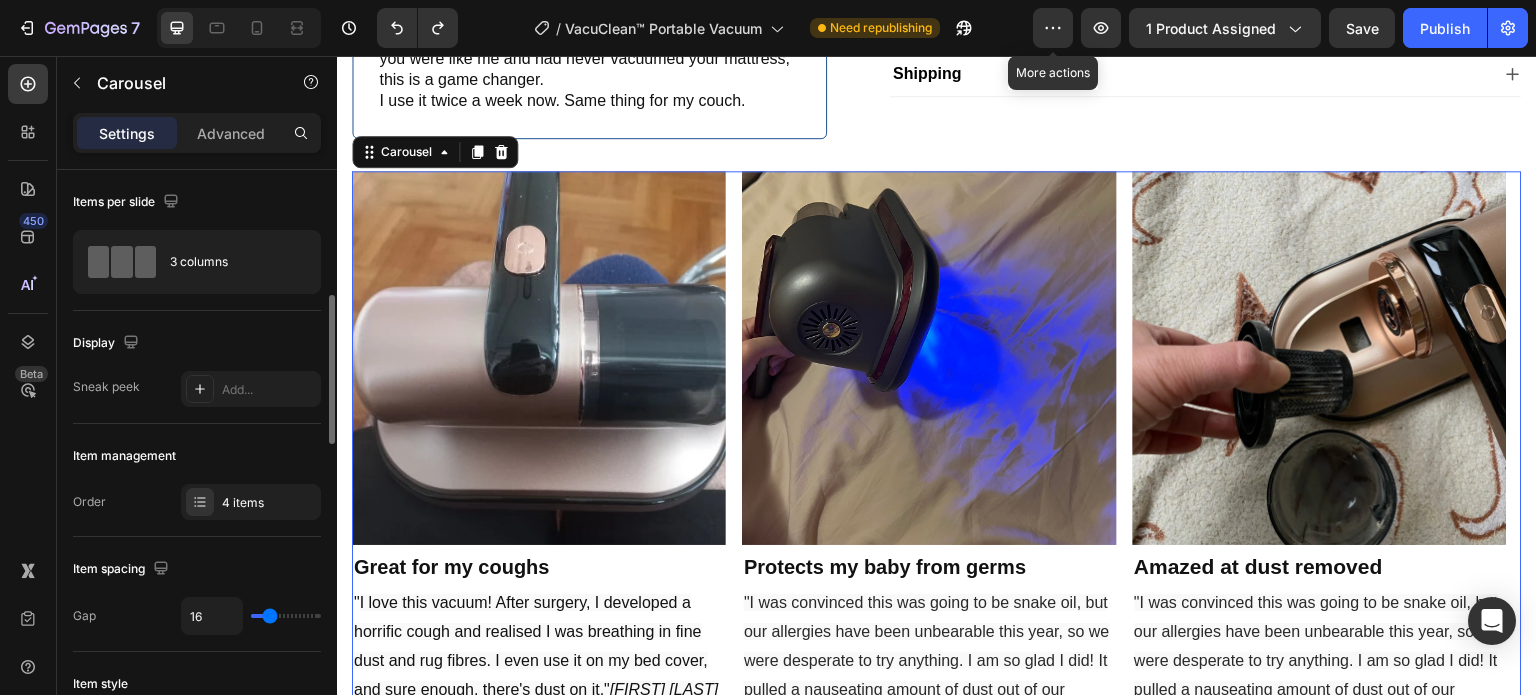 scroll, scrollTop: 100, scrollLeft: 0, axis: vertical 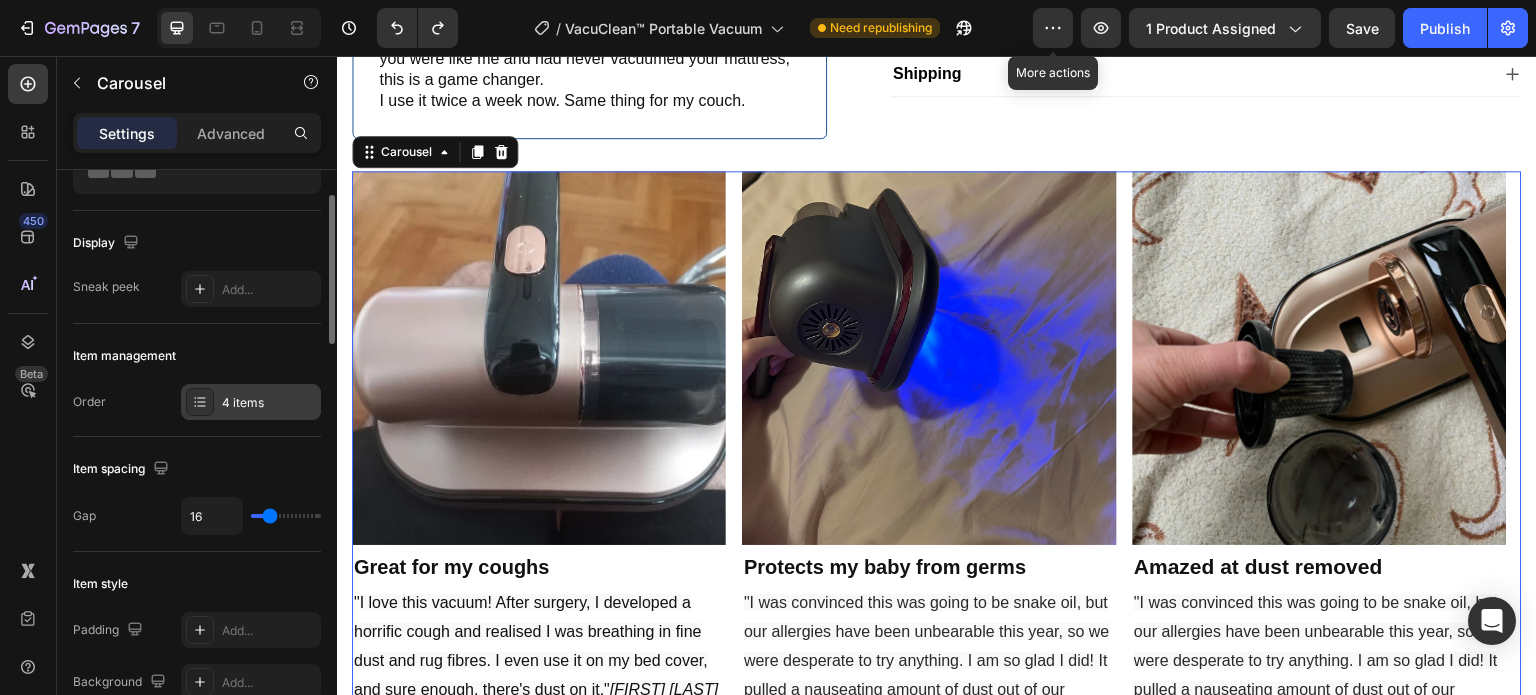click on "4 items" at bounding box center (269, 403) 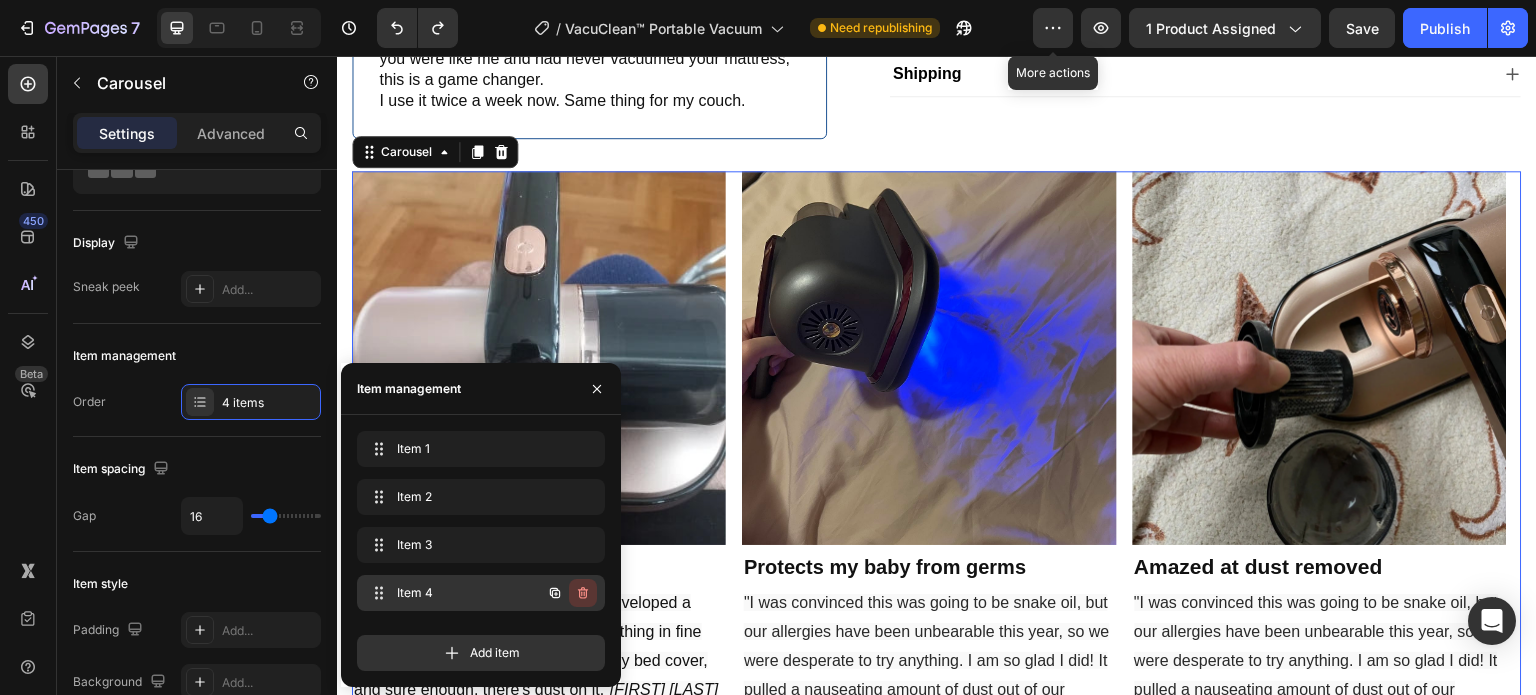 click 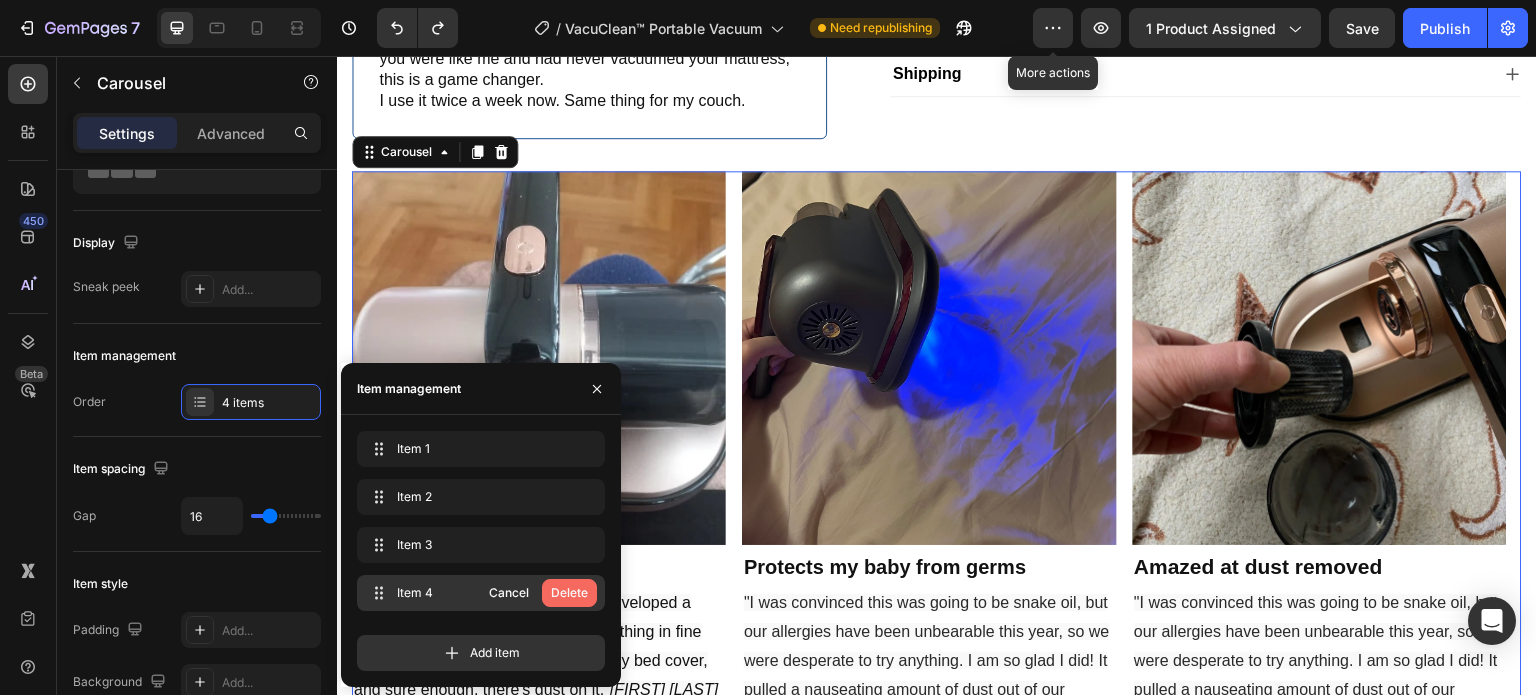 click on "Delete" at bounding box center (569, 593) 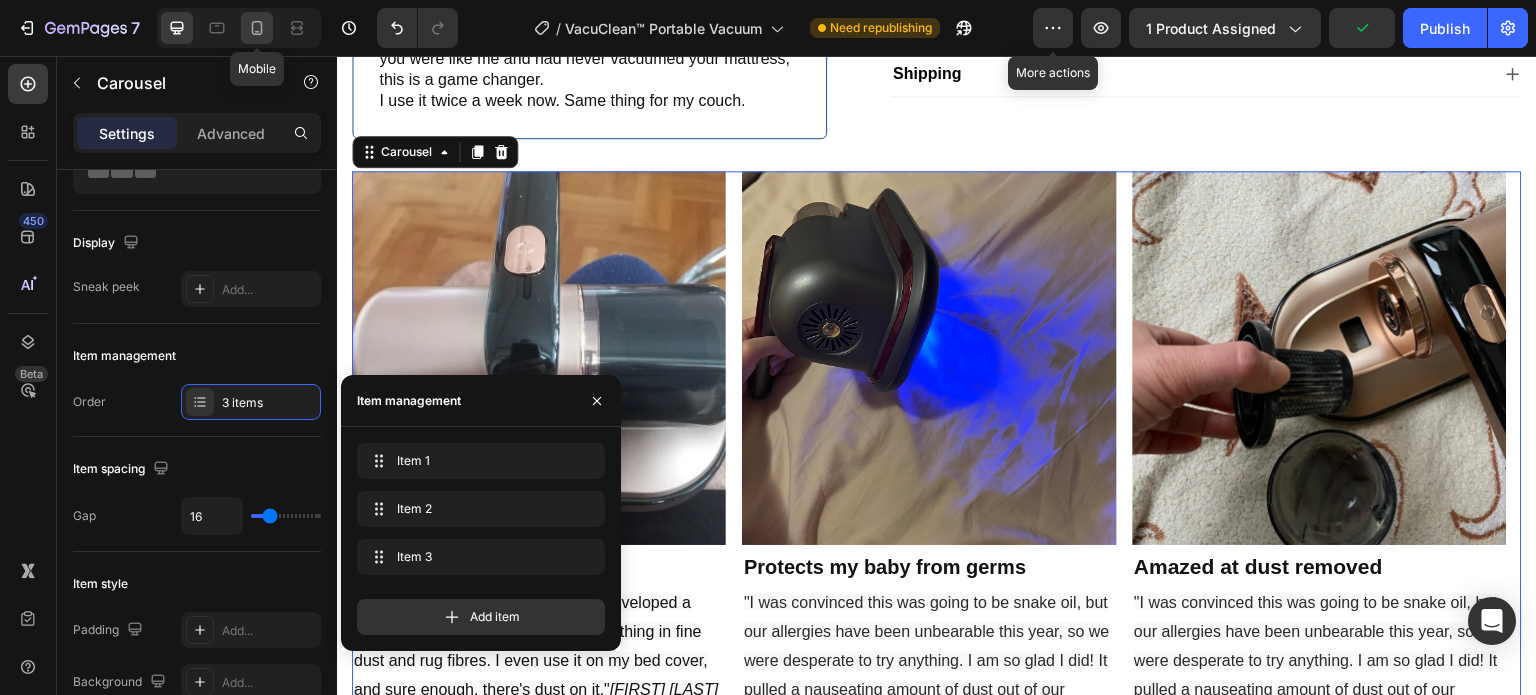 click 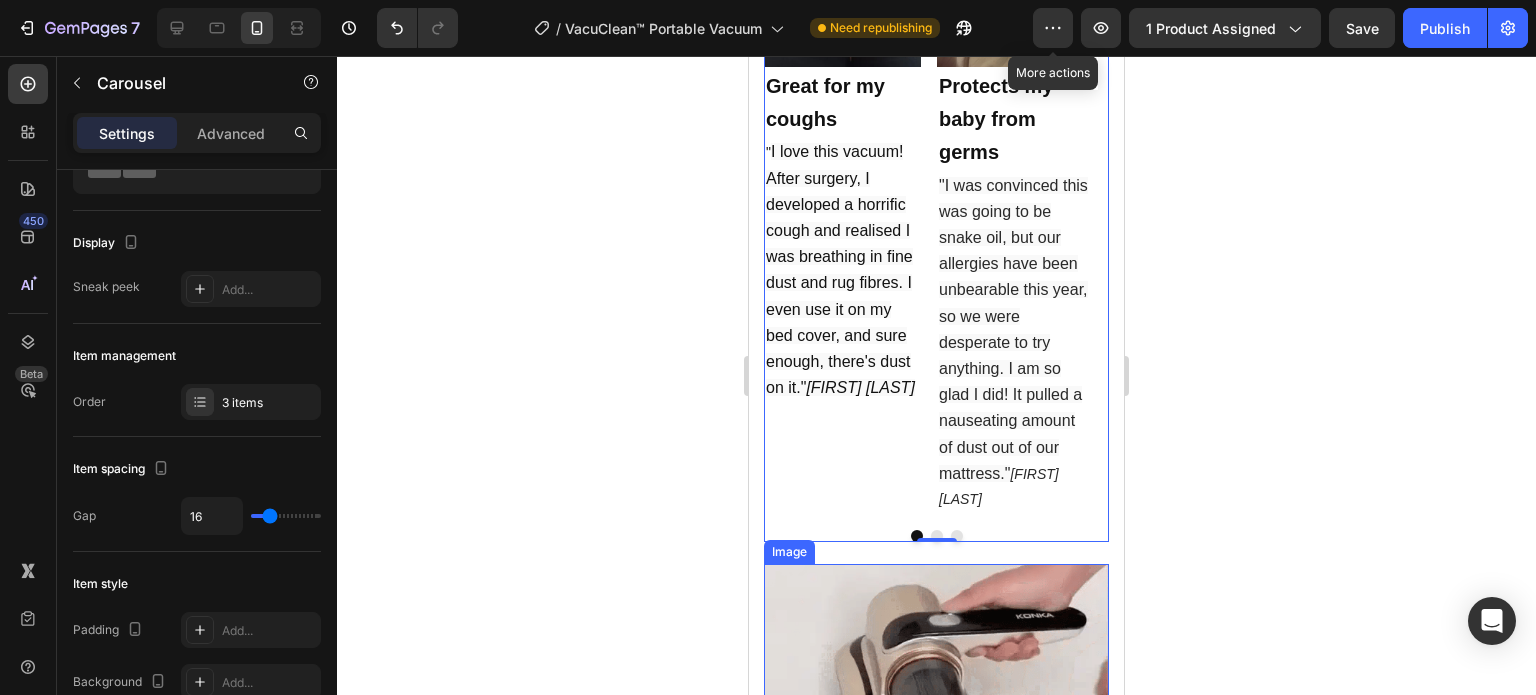 scroll, scrollTop: 1109, scrollLeft: 0, axis: vertical 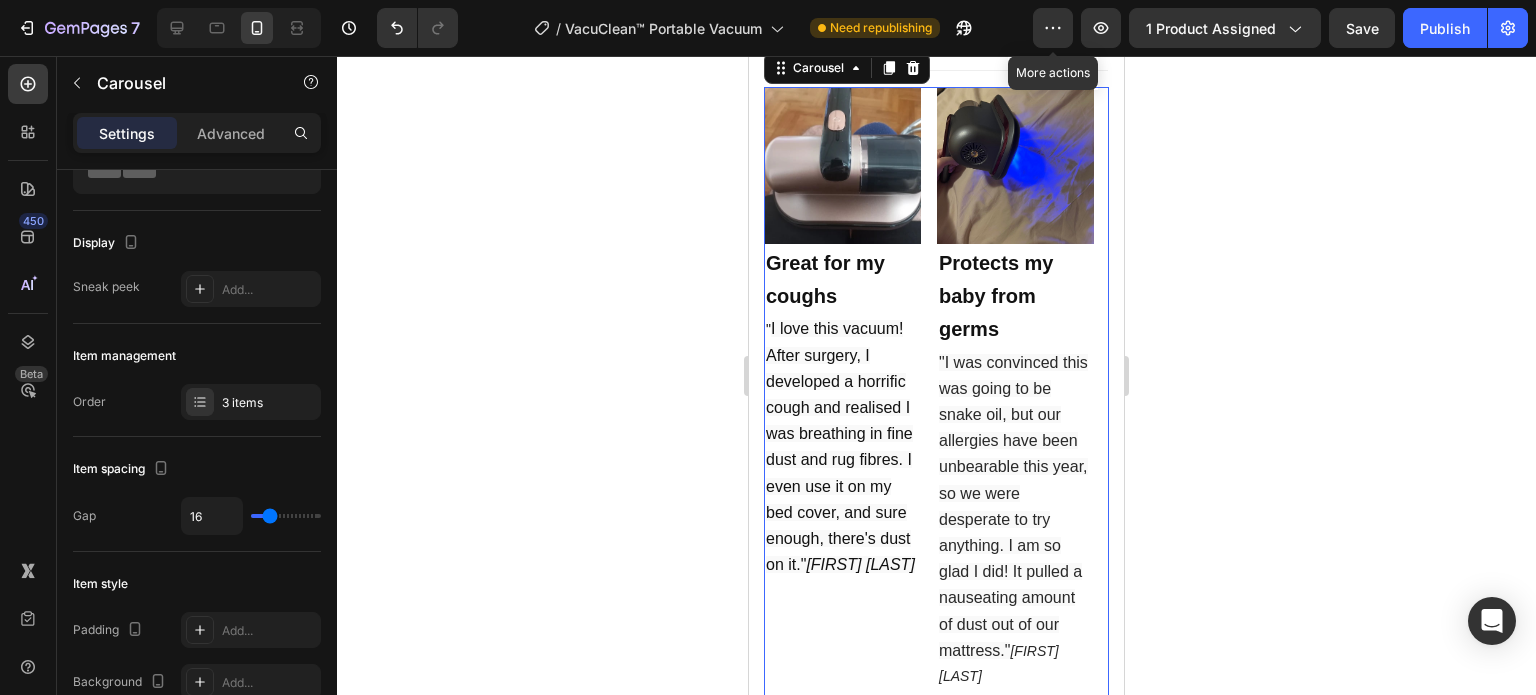 click on "Image Great for my coughs Heading " I love this vacuum! After surgery, I developed a horrific cough and realised I was breathing in fine dust and rug fibres. I even use it on my bed cover, and sure enough, there's dust on it."  Abby S. Text Block Image Protects my baby from germs Heading "I was convinced this was going to be snake oil, but our allergies have been unbearable this year, so we were desperate to try anything. I am so glad I did! It pulled a nauseating amount of dust out of our mattress."  Jordan B. Text Block Image Amazed at dust removed Heading "I was convinced this was going to be snake oil, but our allergies have been unbearable this year, so we were desperate to try anything. I am so glad I did! It pulled a nauseating amount of dust out of our mattress."  Jenna B. Text Block" at bounding box center (936, 389) 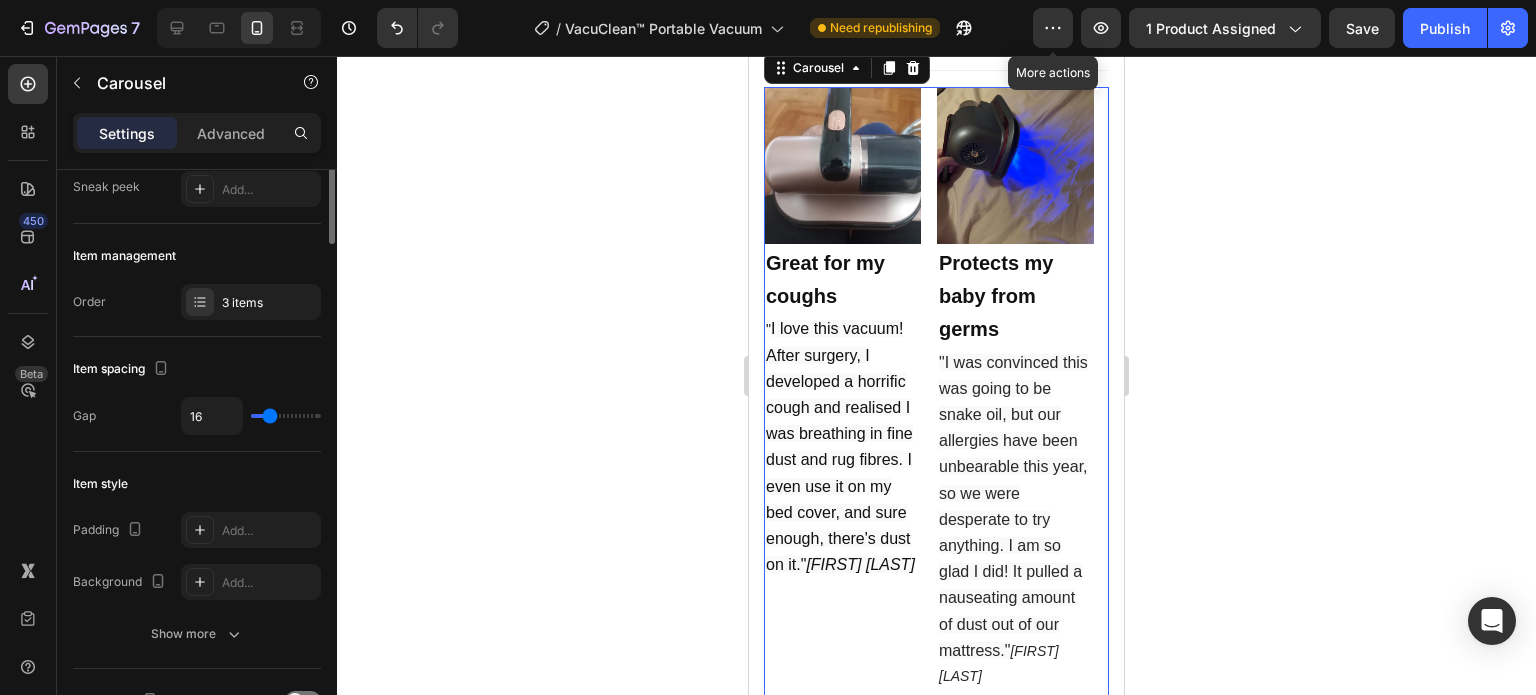 scroll, scrollTop: 0, scrollLeft: 0, axis: both 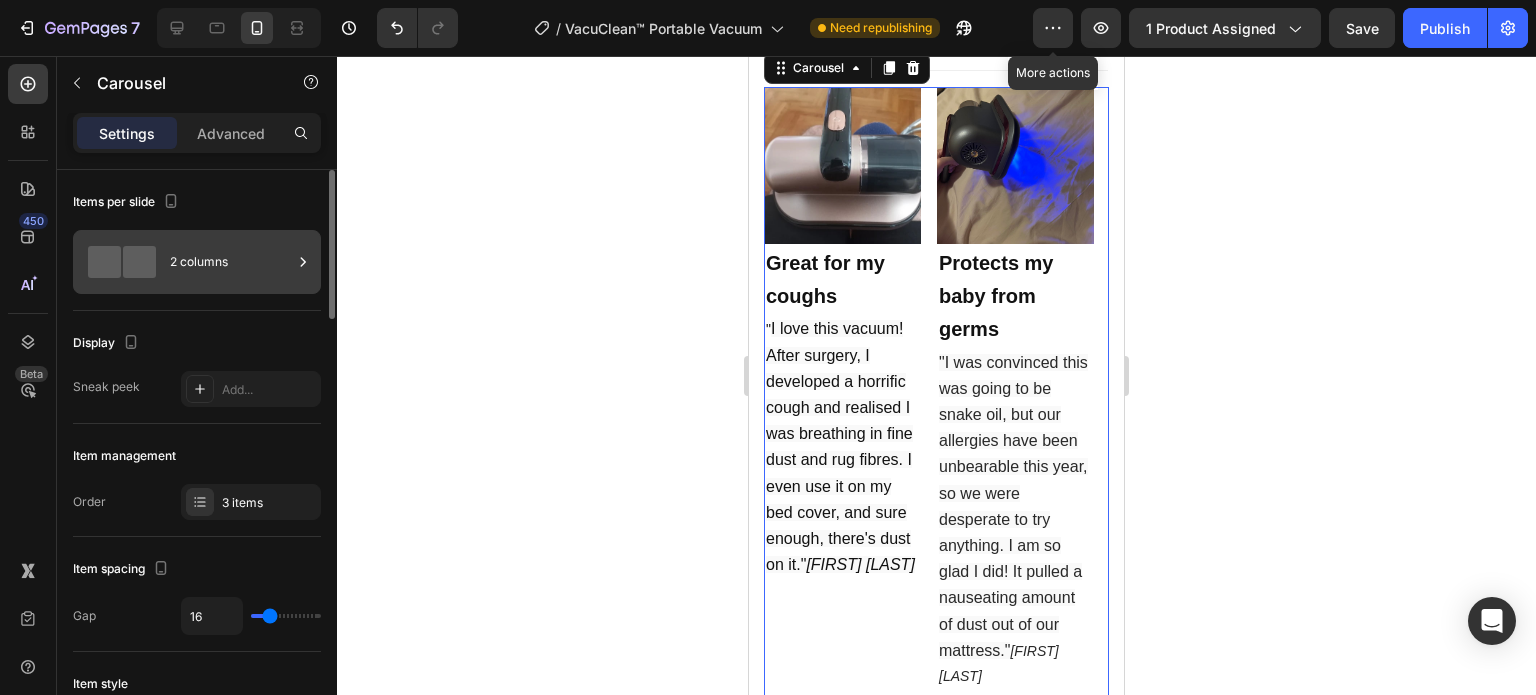 click on "2 columns" at bounding box center (231, 262) 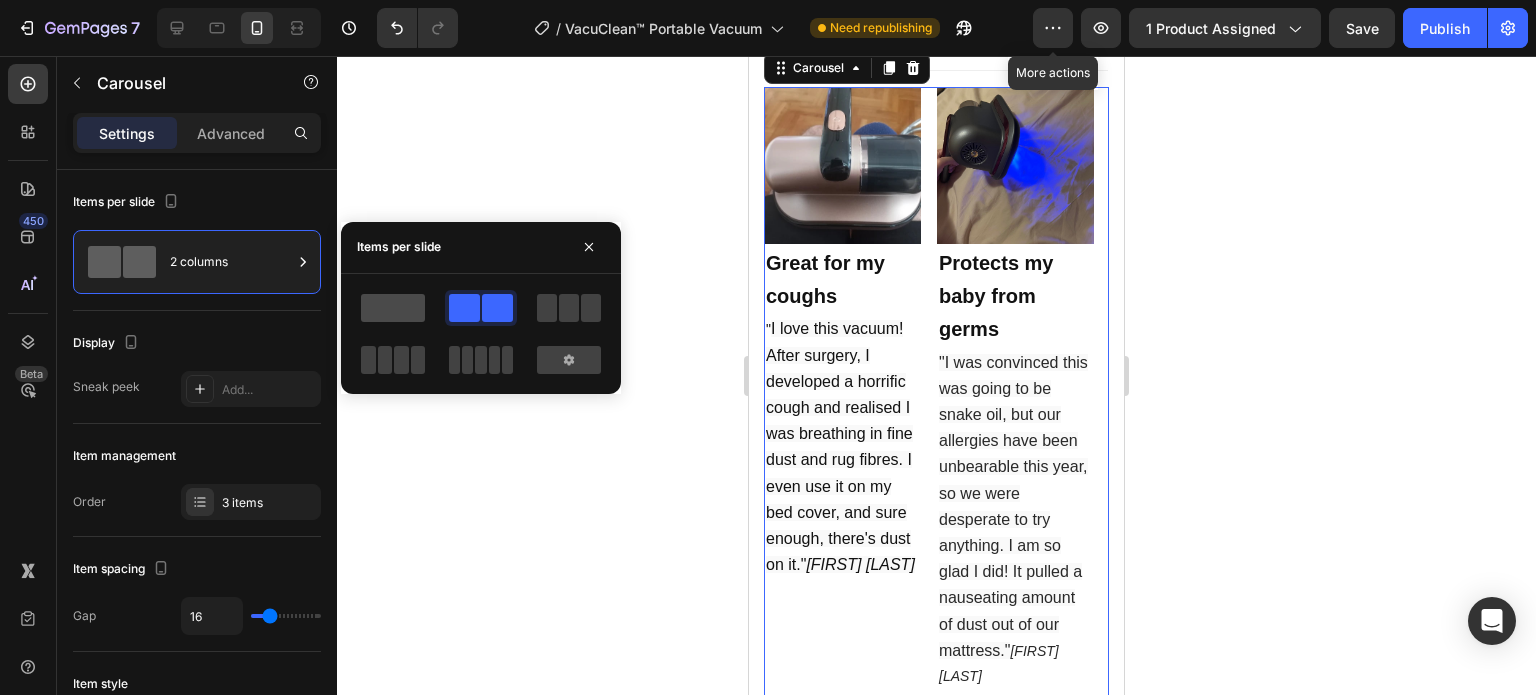click 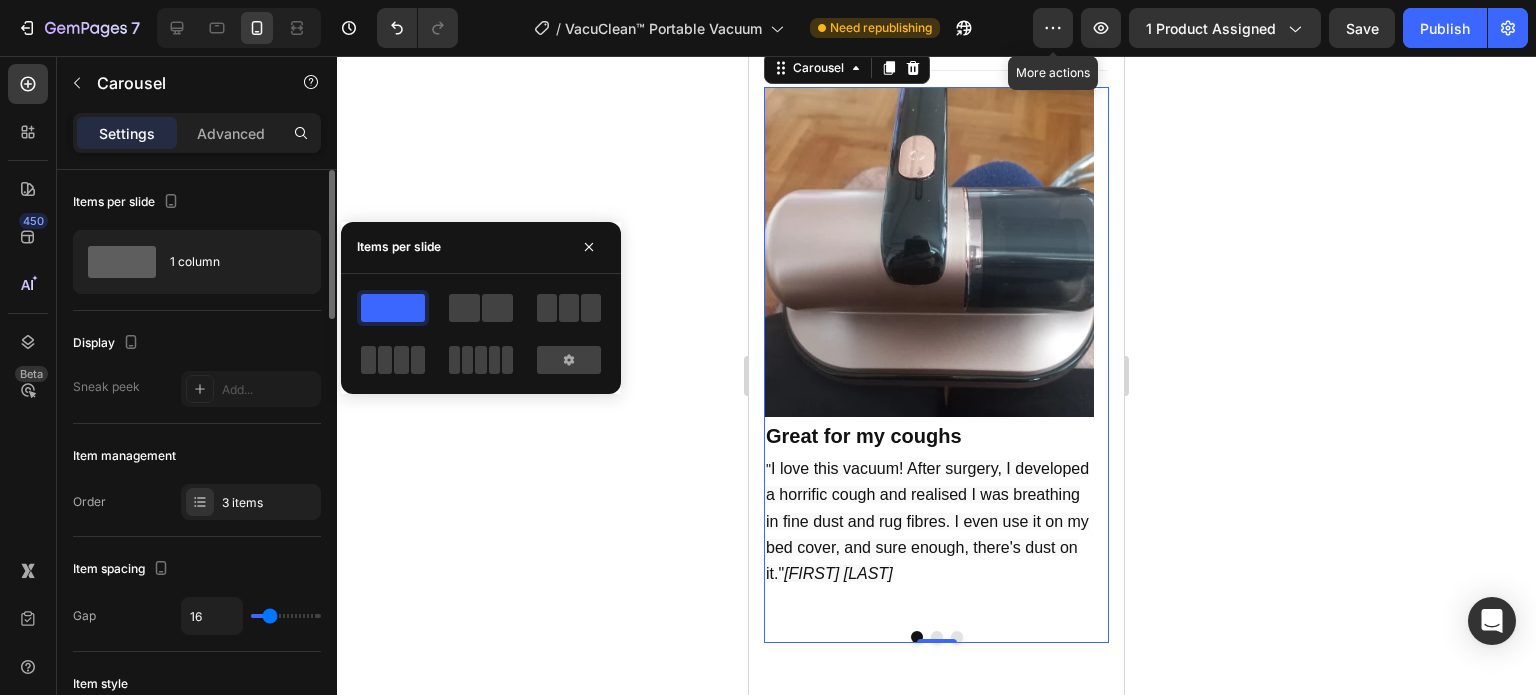 click on "Display" at bounding box center (197, 343) 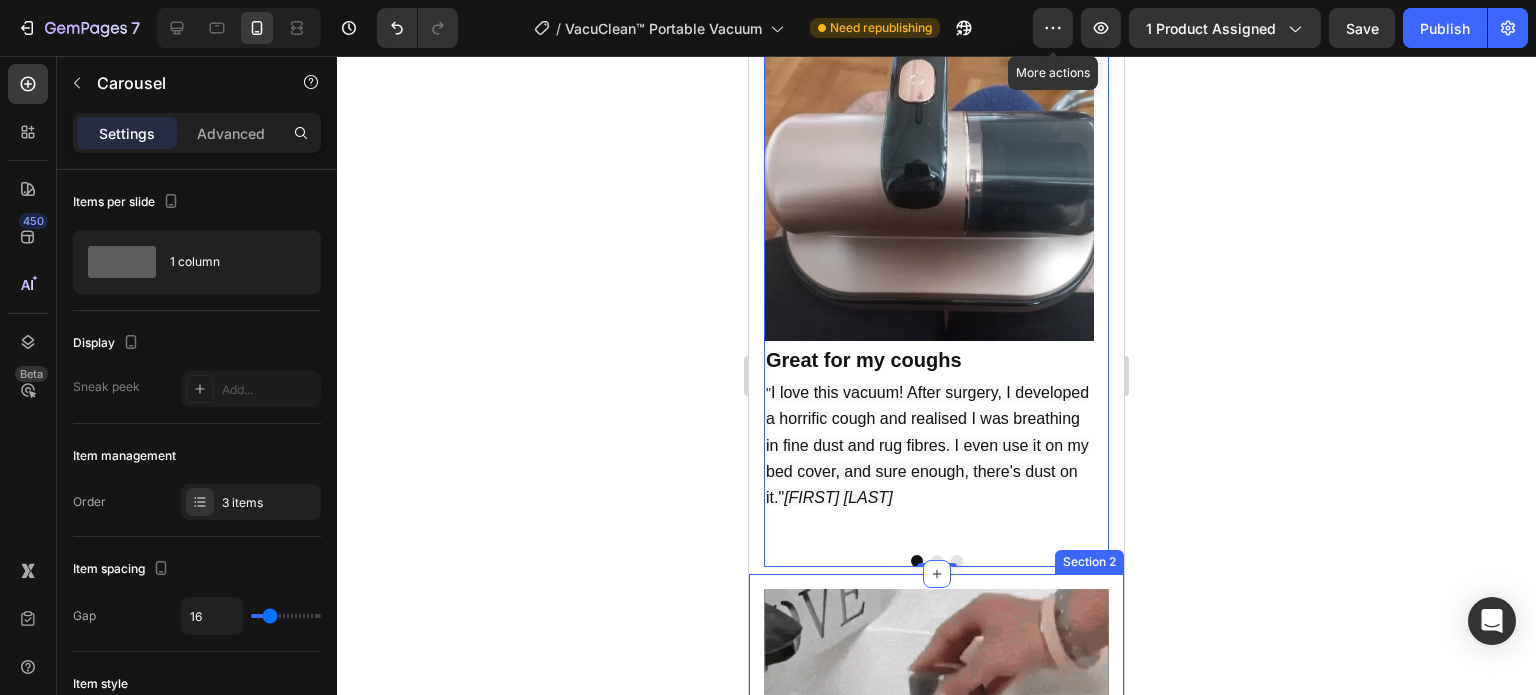 scroll, scrollTop: 1209, scrollLeft: 0, axis: vertical 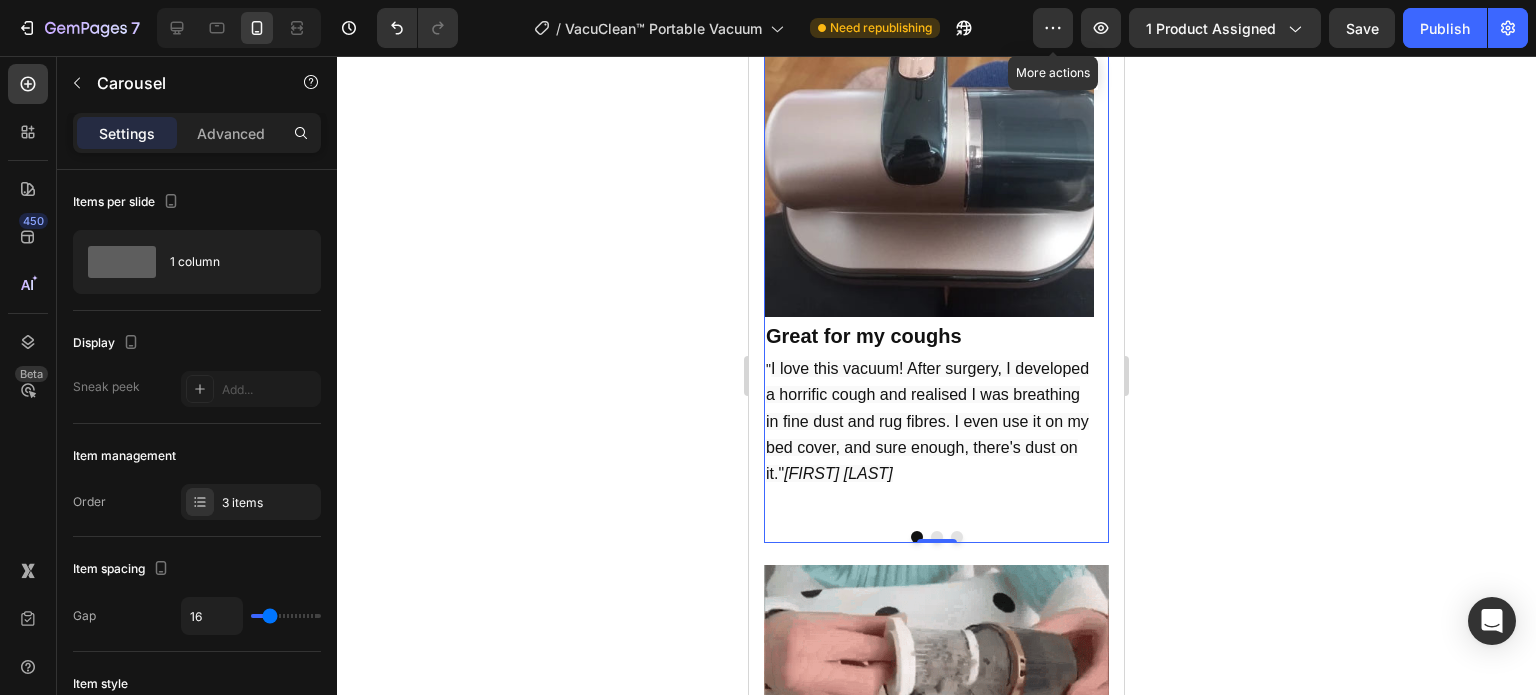 click at bounding box center [936, 537] 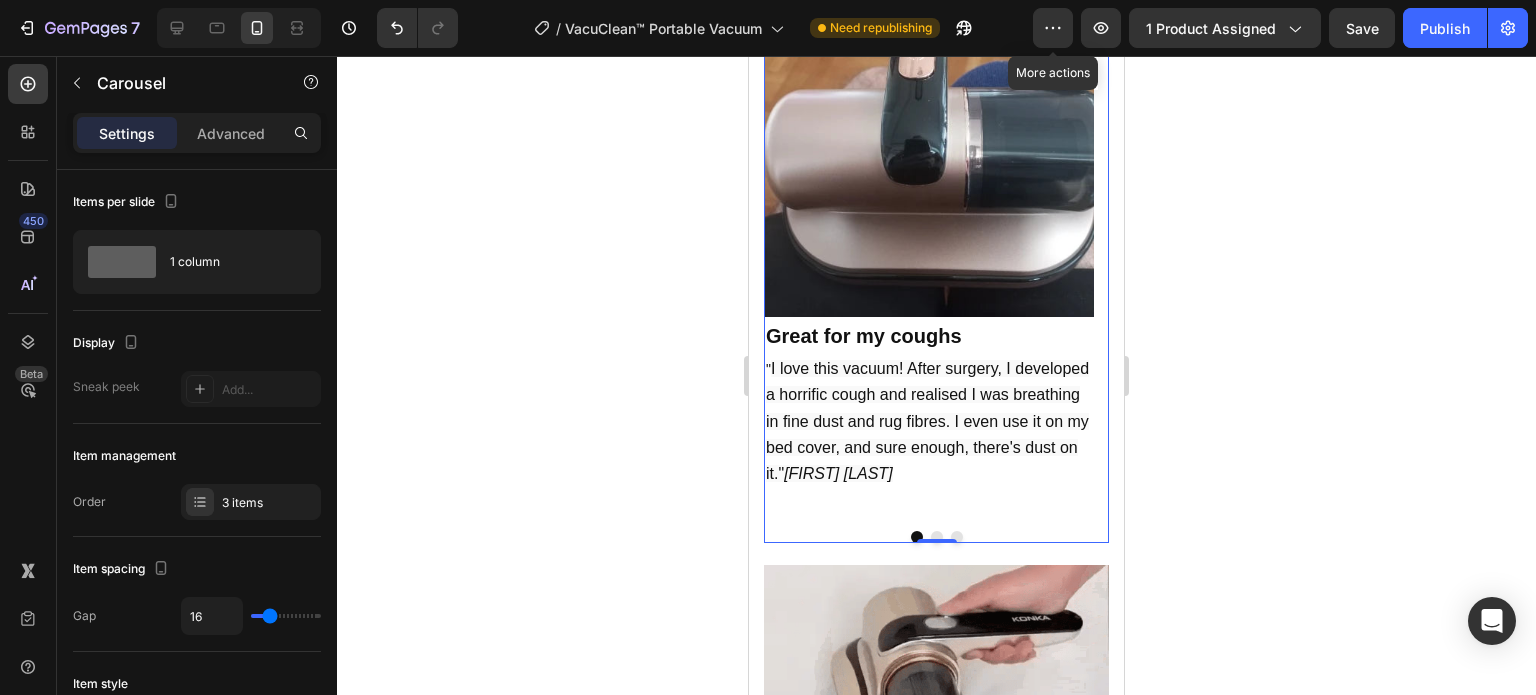 click at bounding box center (937, 537) 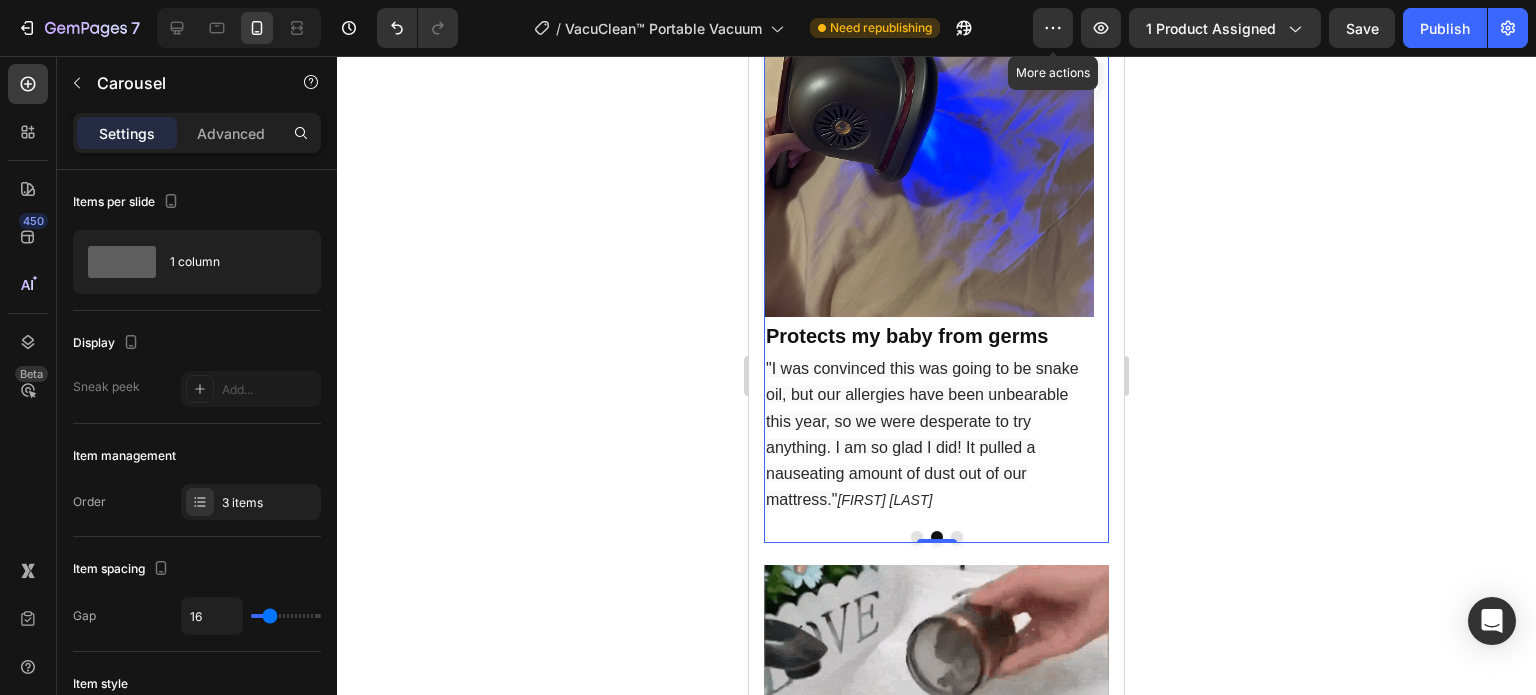 click at bounding box center [936, 537] 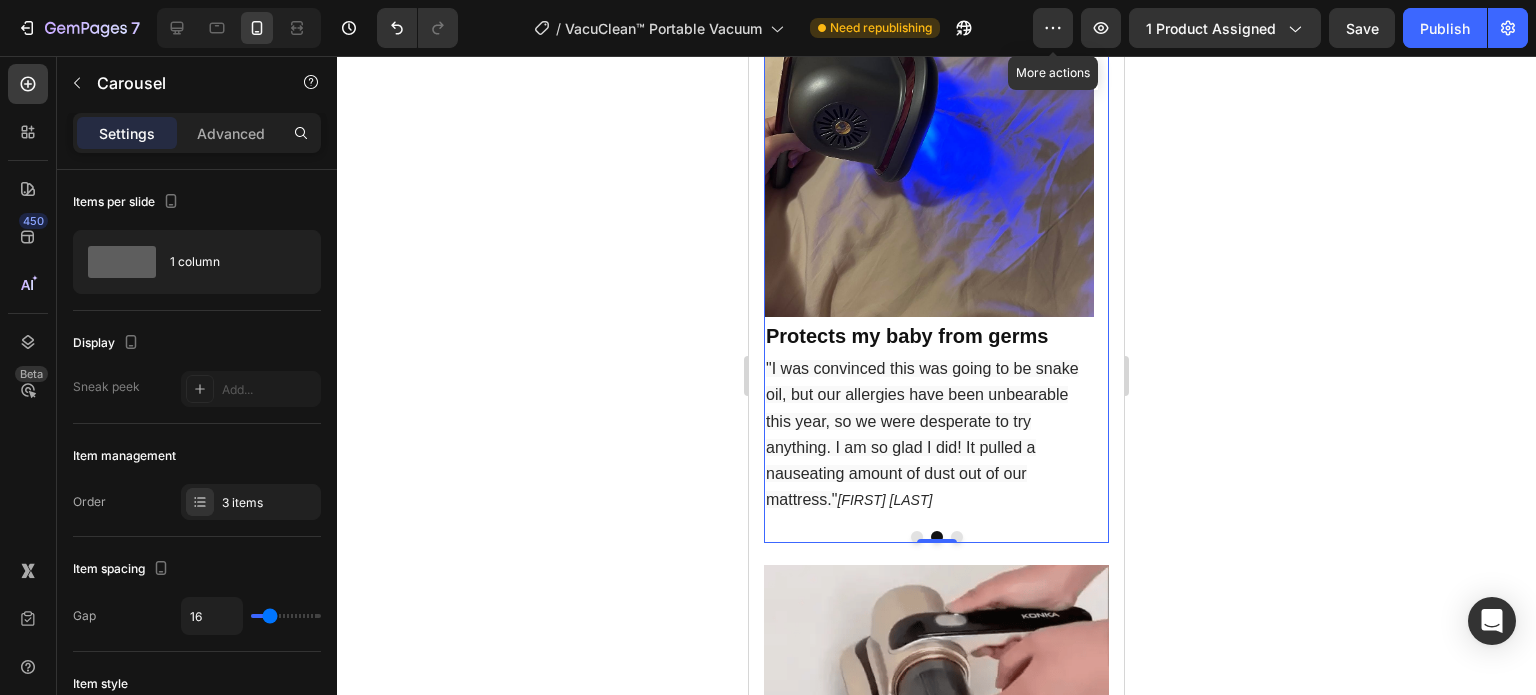 click at bounding box center (957, 537) 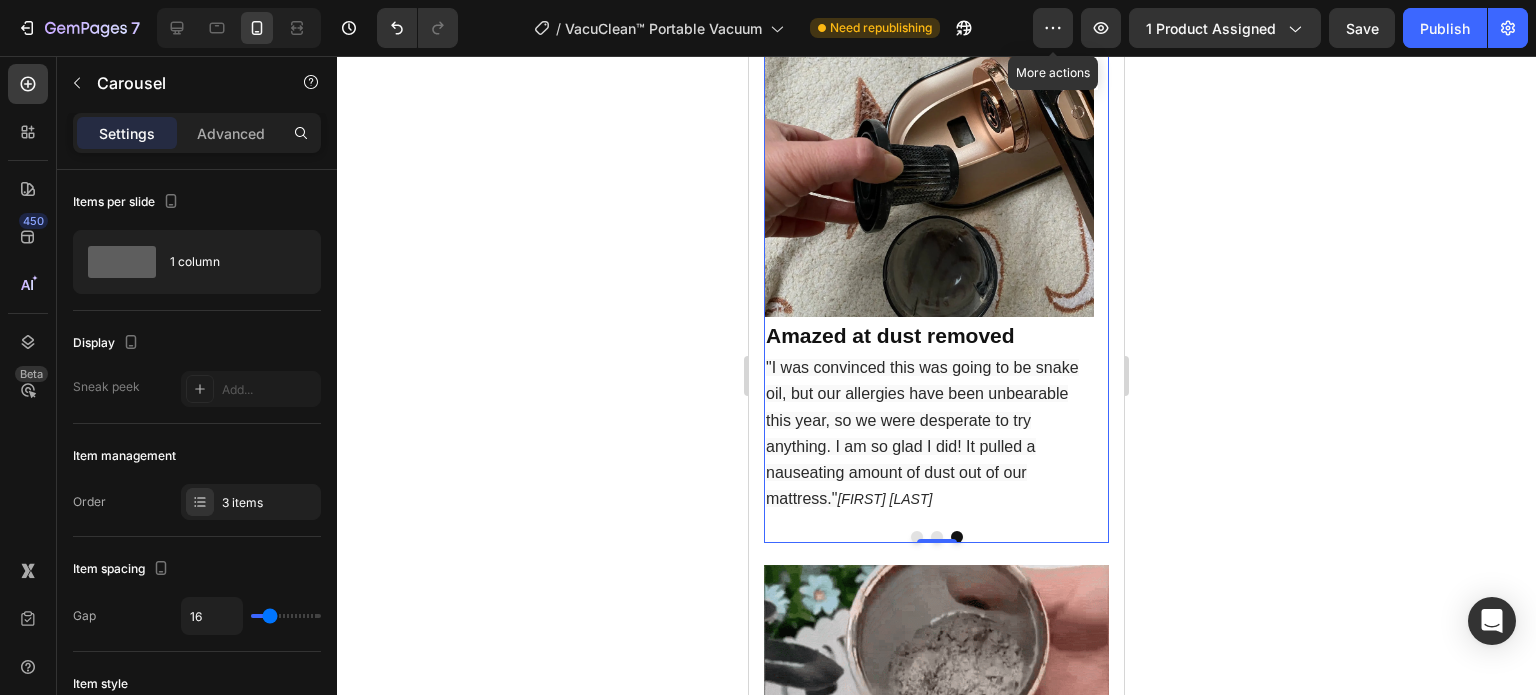 click 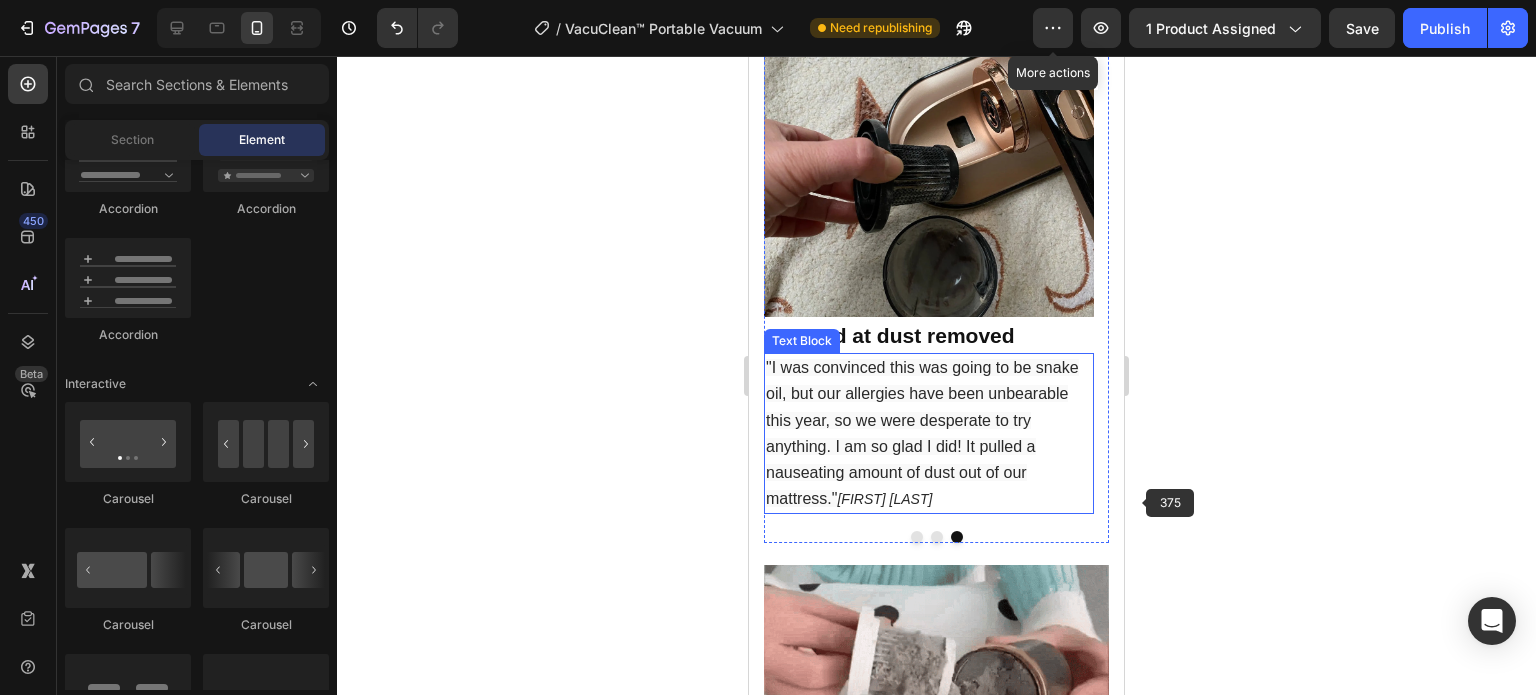 click on ""I was convinced this was going to be snake oil, but our allergies have been unbearable this year, so we were desperate to try anything. I am so glad I did! It pulled a nauseating amount of dust out of our mattress."  Jenna B." at bounding box center (929, 433) 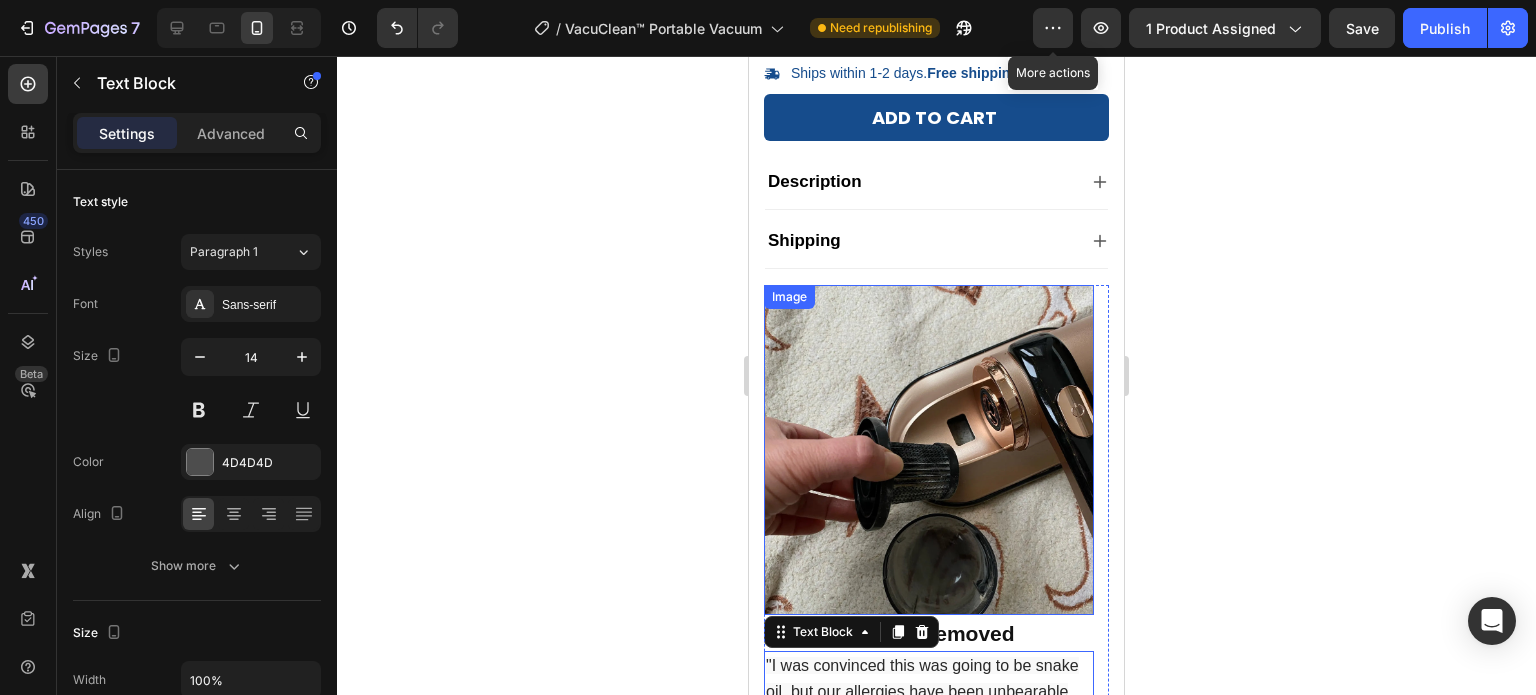 scroll, scrollTop: 909, scrollLeft: 0, axis: vertical 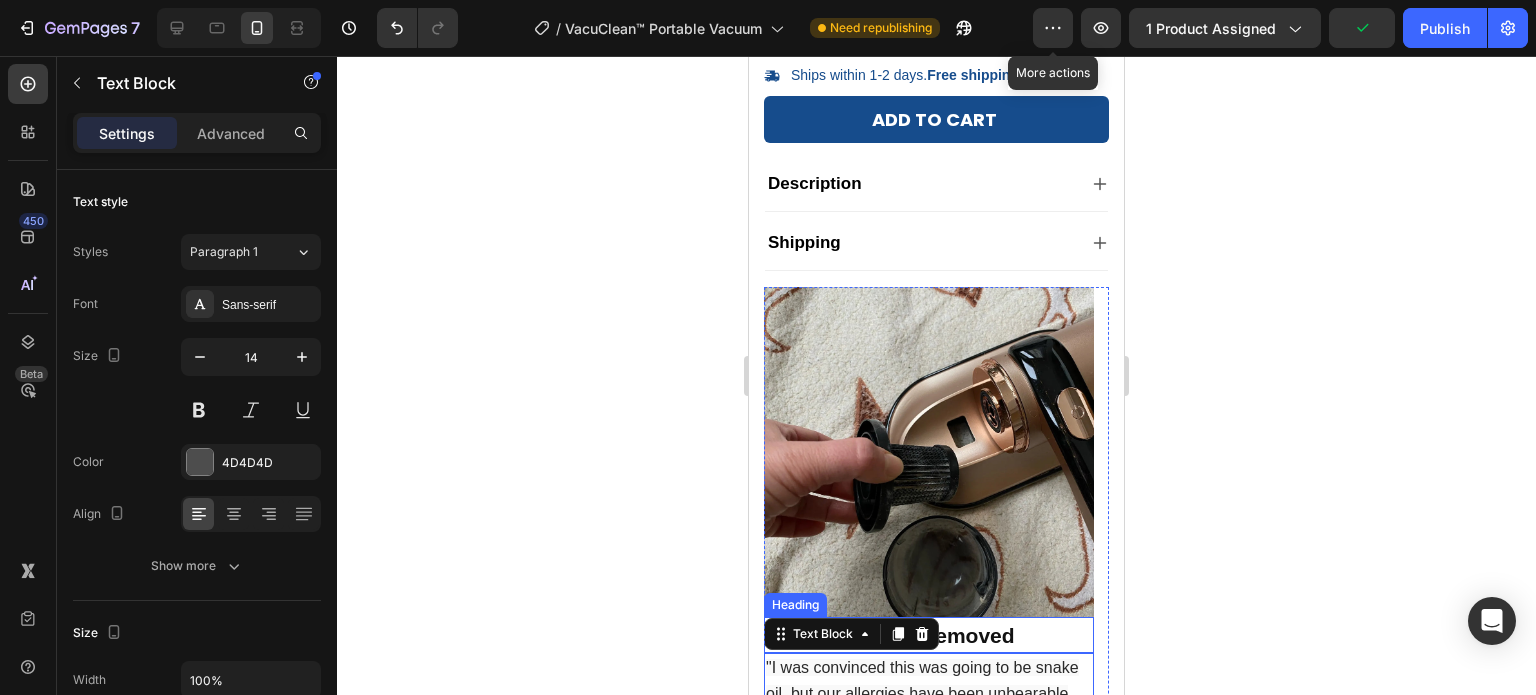 click on "Amazed at dust removed" at bounding box center (929, 635) 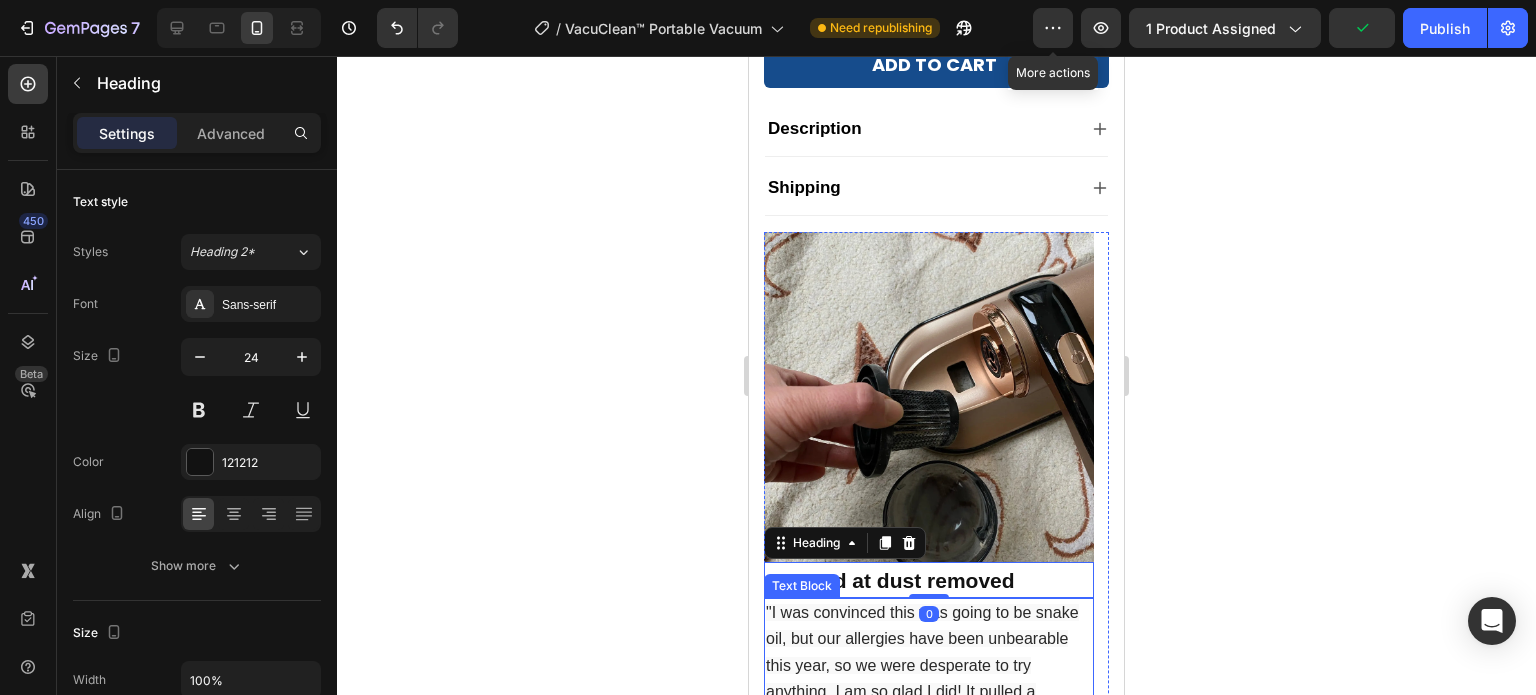 scroll, scrollTop: 1009, scrollLeft: 0, axis: vertical 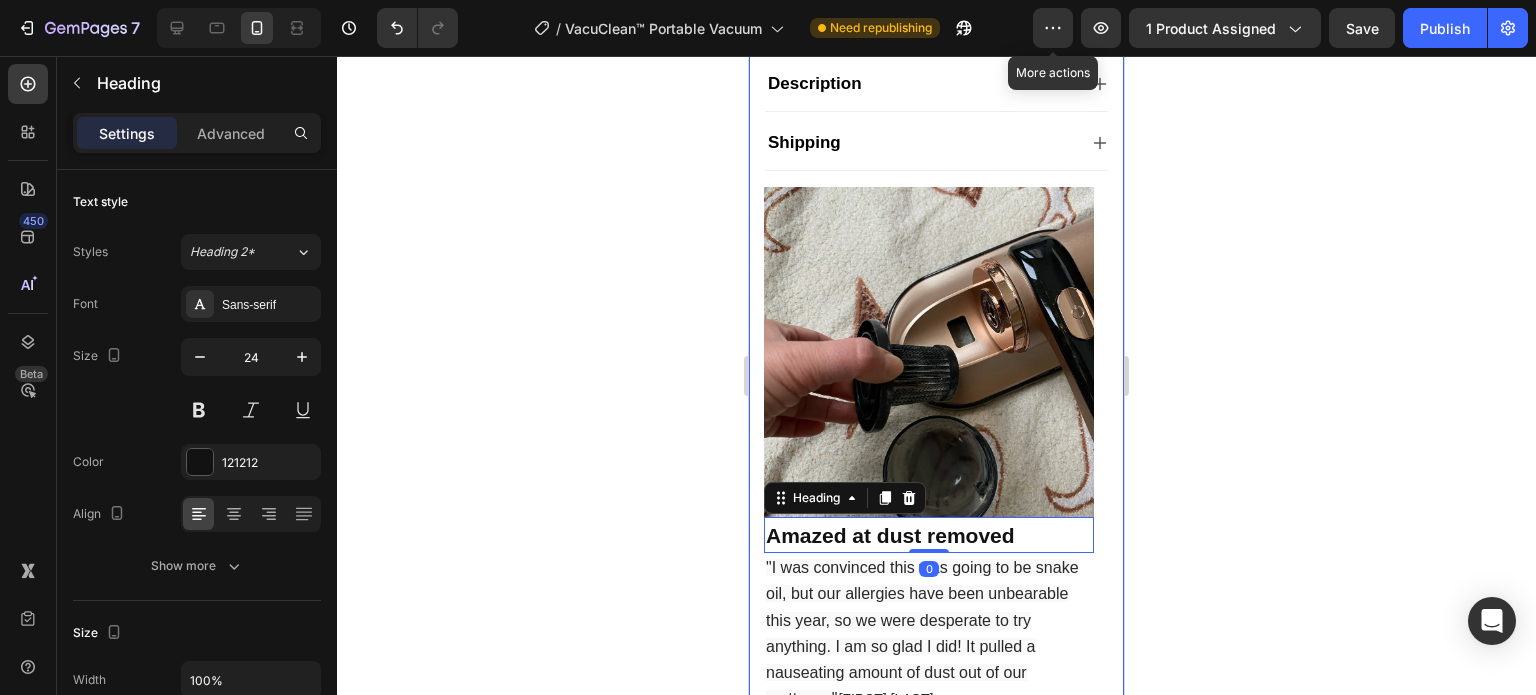 click on "100% Money-Back Guarantee Item List
30-Day Easy Returns Item List Row
Product Images Icon Icon Icon Icon Icon Icon List Zoe M. Text Block Row Verified Buyer Item List Row The amount of dust this lifted off my mattress was scary! If you were like me and had never vacuumed your mattress, this is a game changer. I use it twice a week now. Same thing for my couch. Text Block Row Icon Icon Icon Icon Icon Icon List 3,690 Reviews Text Block
Row VacuClean™ Portable Vacuum Product Title $64.99 Product Price Product Price $162.49 Product Price Product Price 60% OFF Discount Tag Row Instantly eliminate mountains of allergy-triggering dust and germs trapped in your bed. Text Block 🦠 Destroys 99.7% of mites and germs Text Block 😮‍💨 Reduces allergy symptoms Text Block 😴 Peaceful sleep on a truly clean bed Text Block 🛋️ Gentle on all fabrics Text Block Kaching Bundles Kaching Bundles
Ships within 1-2 days." at bounding box center [936, -81] 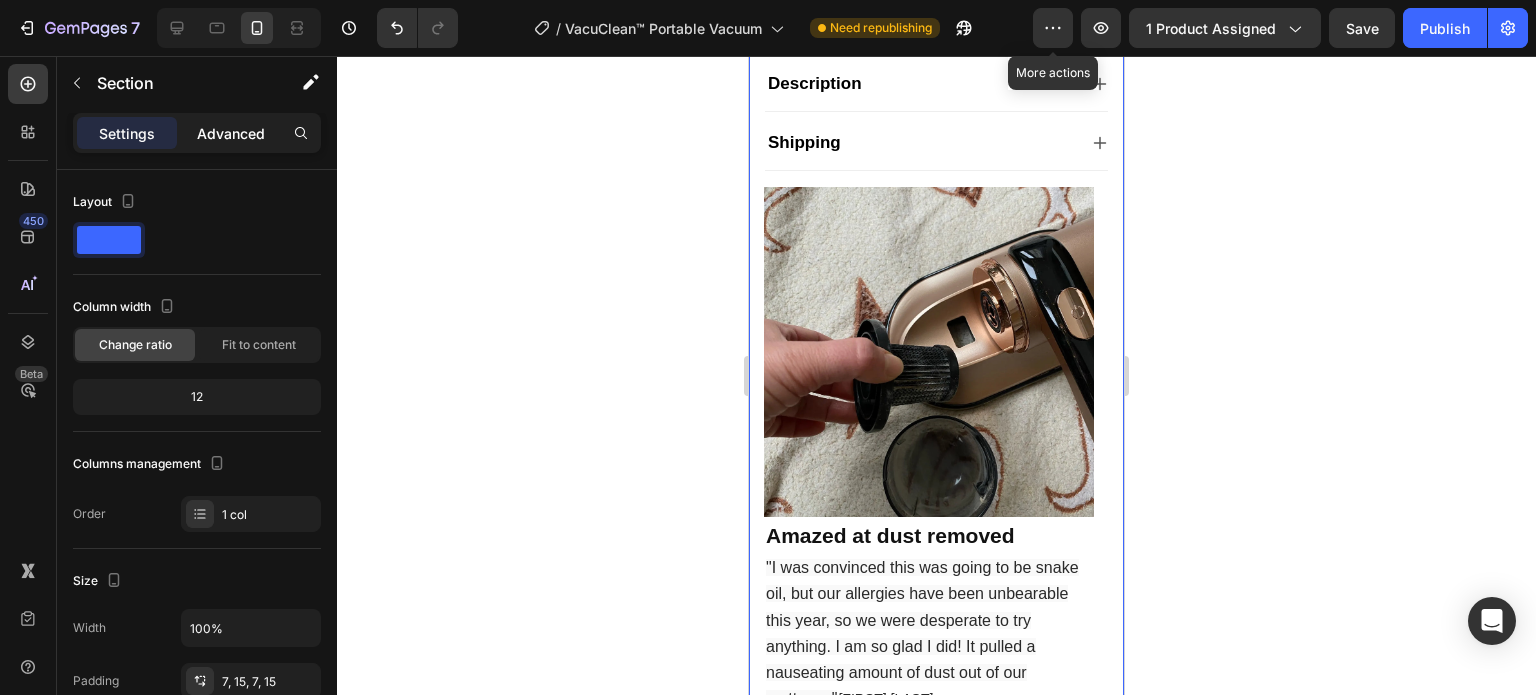 click on "Advanced" at bounding box center (231, 133) 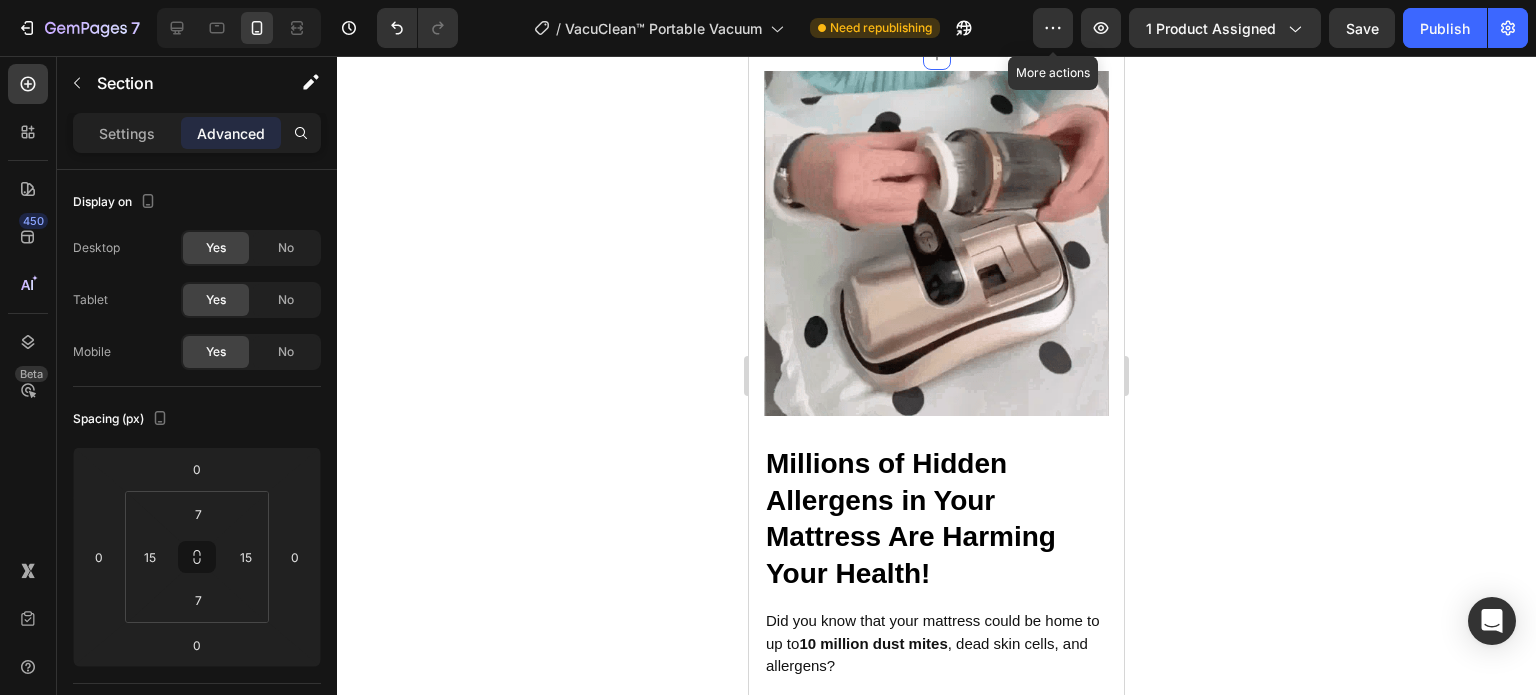 scroll, scrollTop: 1709, scrollLeft: 0, axis: vertical 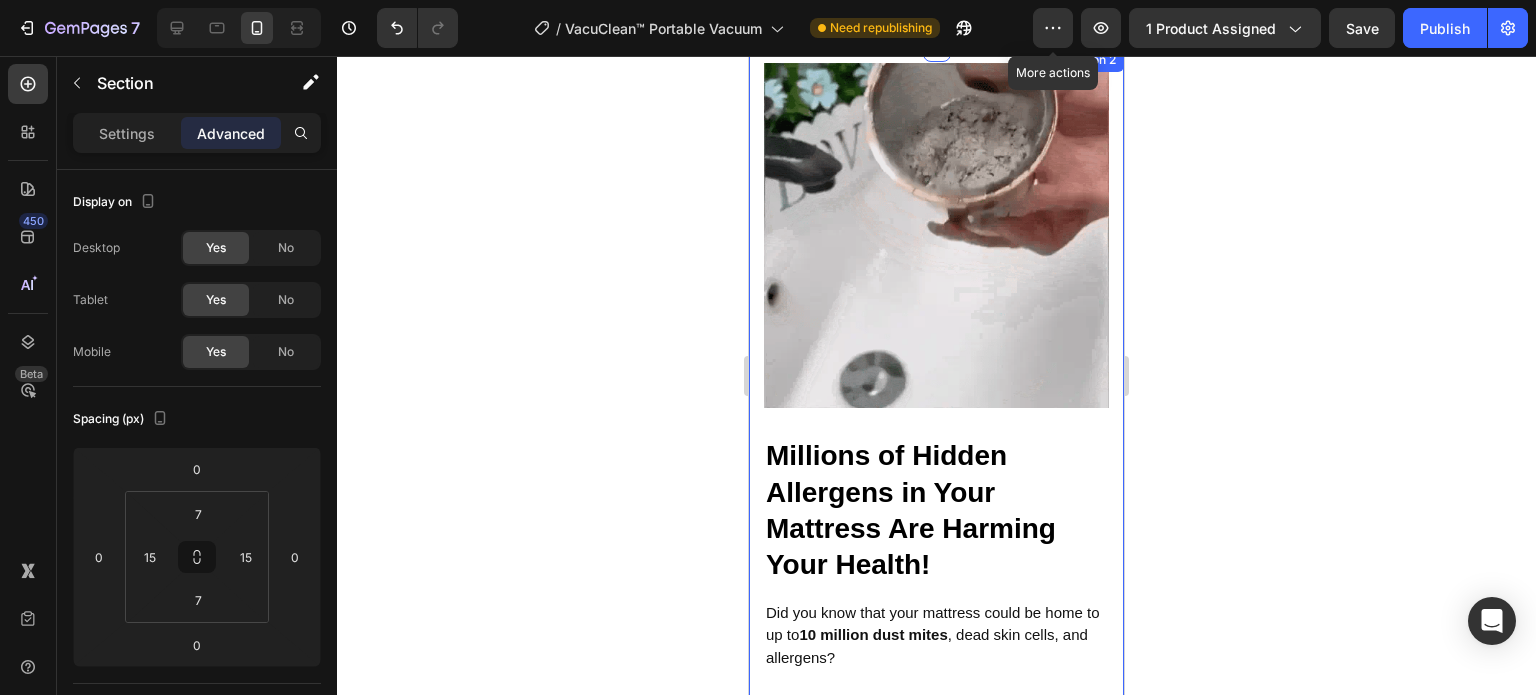 click on "Millions of Hidden Allergens in Your Mattress Are Harming Your Health! Heading Did you know that your mattress could be home to up to  10 million dust mites , dead skin cells, and allergens?   We  breathe in these allergens  all night, causing major disruptions to our sleep quality. This buildup can trigger  allergies, breathing difficulties, skin irritation , and more.   With VacuClean™'s powerful suction and UV light, you can effortlessly eliminate these nasty invaders and enjoy a cleaner, healthier home. Text Block Row Image Row Section 2" at bounding box center [936, 478] 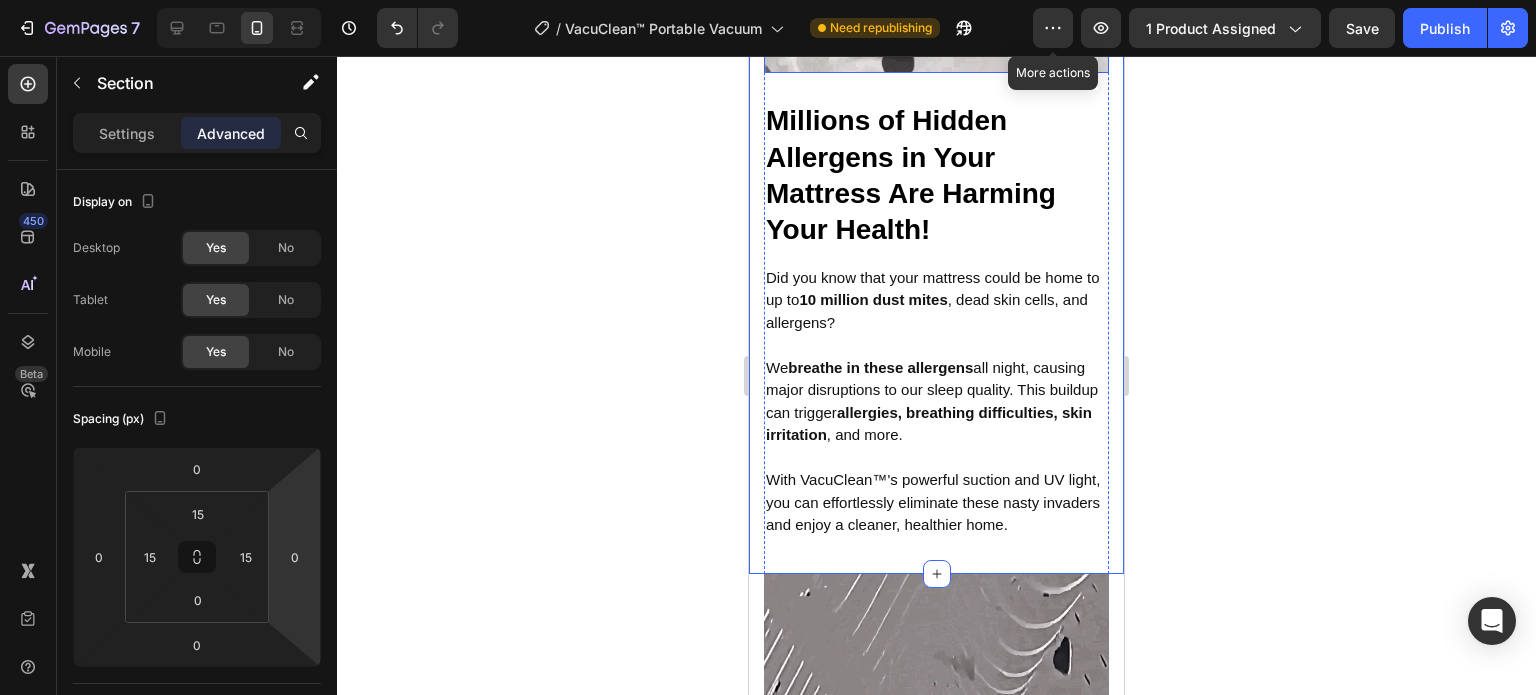 scroll, scrollTop: 2209, scrollLeft: 0, axis: vertical 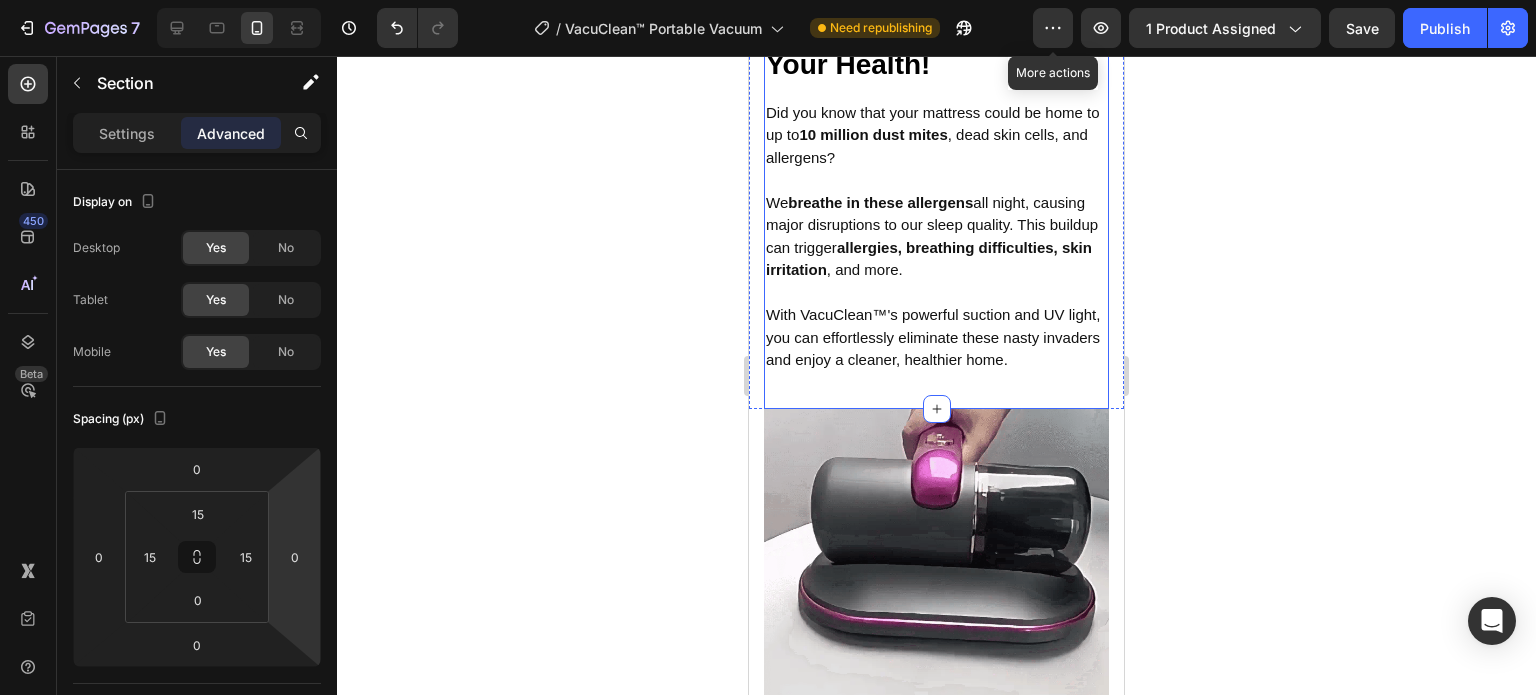 click on "Millions of Hidden Allergens in Your Mattress Are Harming Your Health! Heading Did you know that your mattress could be home to up to  10 million dust mites , dead skin cells, and allergens?   We  breathe in these allergens  all night, causing major disruptions to our sleep quality. This buildup can trigger  allergies, breathing difficulties, skin irritation , and more.   With VacuClean™'s powerful suction and UV light, you can effortlessly eliminate these nasty invaders and enjoy a cleaner, healthier home. Text Block Row Image Row" at bounding box center (936, -14) 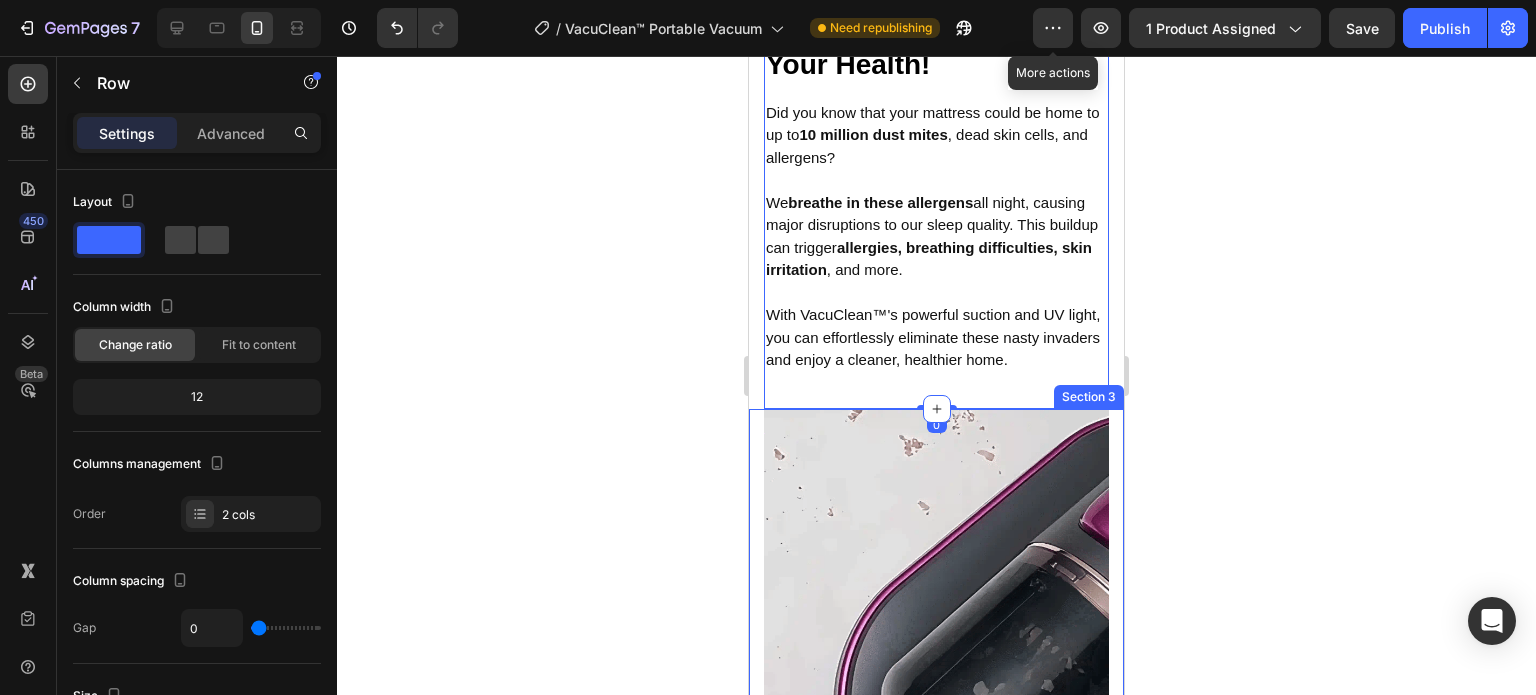 click on "Image You'll Be Astonished at the Incredible Amount of Dust VacuClean™ Removes! Heading Unlike regular vacuums, VacuClean™ goes beyond surface cleaning with its wireless design and powerful suction, penetrating deep into your mattress to  eliminate stubborn dust and allergens .   Boosted with a professional-grade UV light and double-beat function, VacuClean™ ensures the in-depth removal of hidden dirt, leaving your mattresses and sofas truly  clean and allergen-free.   Upgrade your cleaning routine today and experience the difference for yourself! Text Block Row Look at the loveliness❤️  Heading Video Video Video Video Carousel Row Section 3" at bounding box center (936, 928) 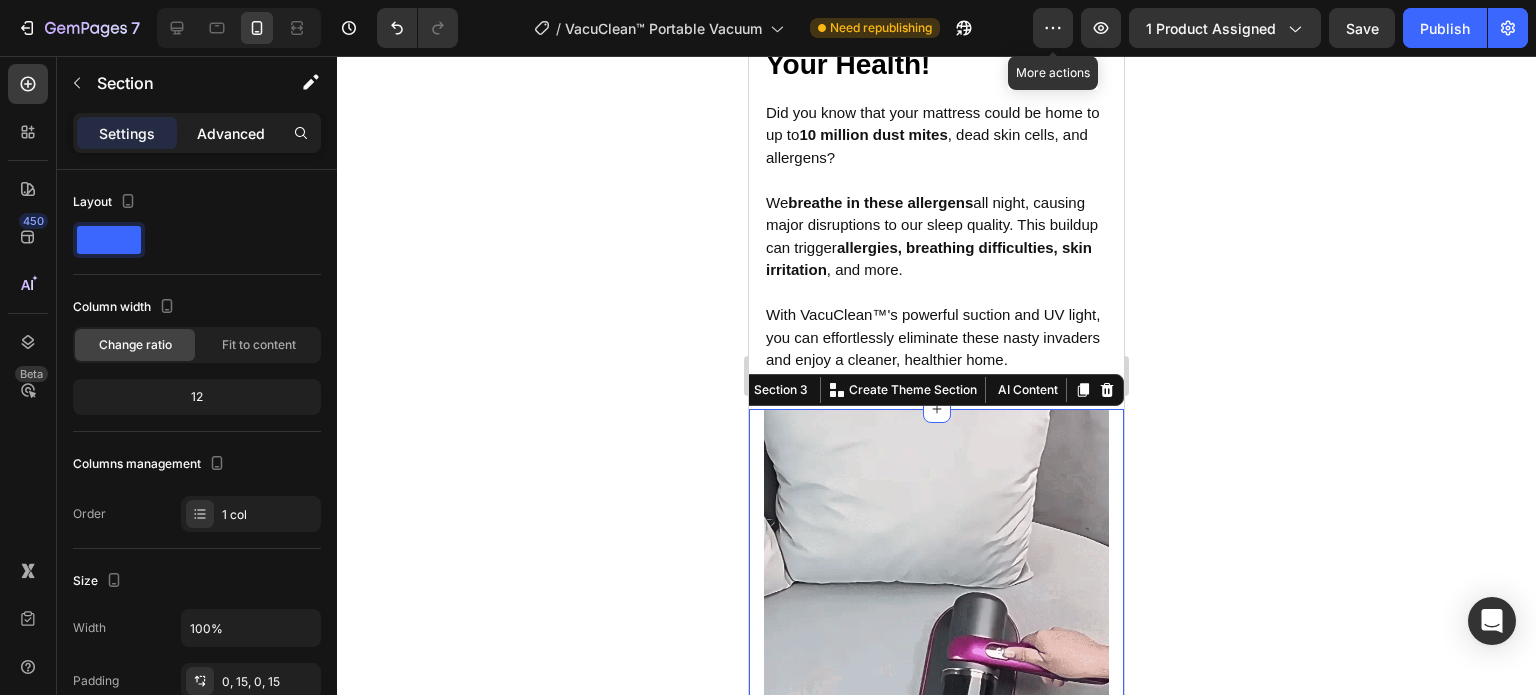 click on "Advanced" at bounding box center [231, 133] 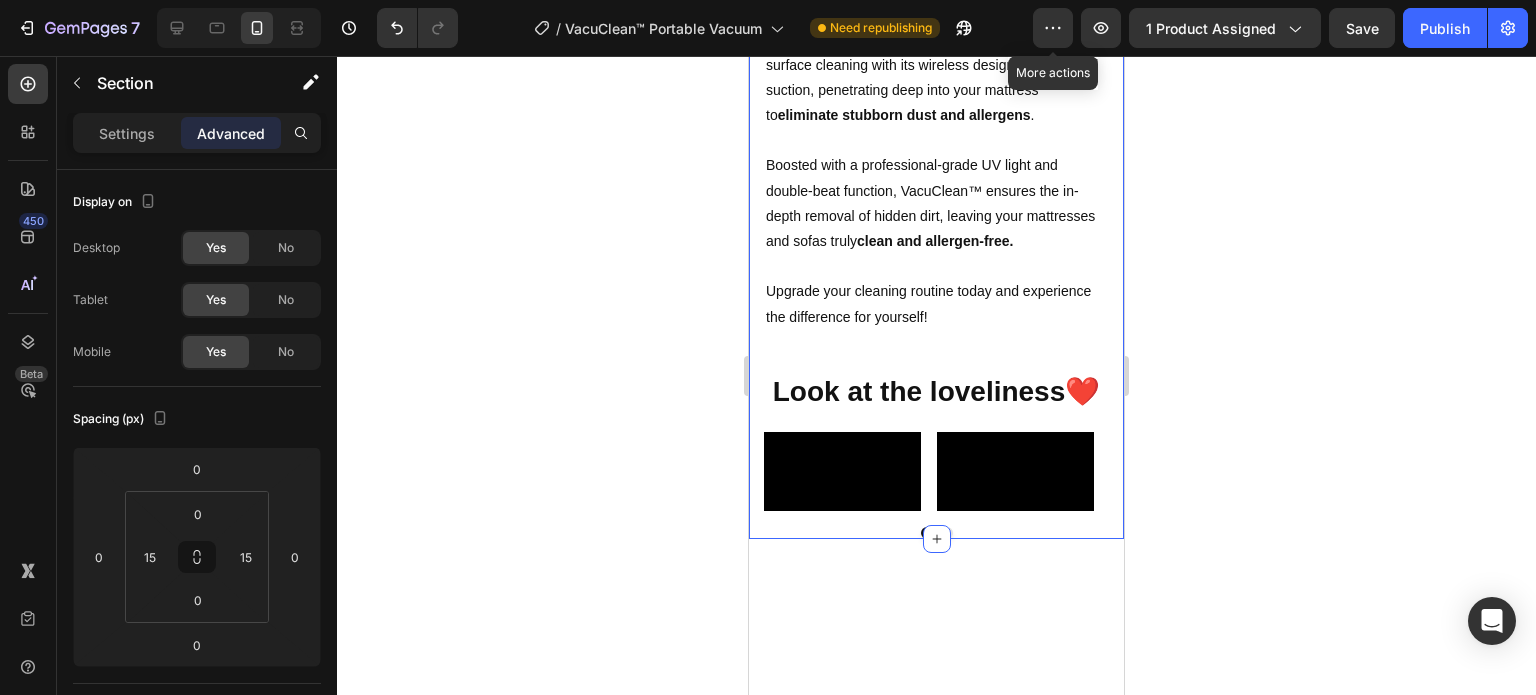 scroll, scrollTop: 3109, scrollLeft: 0, axis: vertical 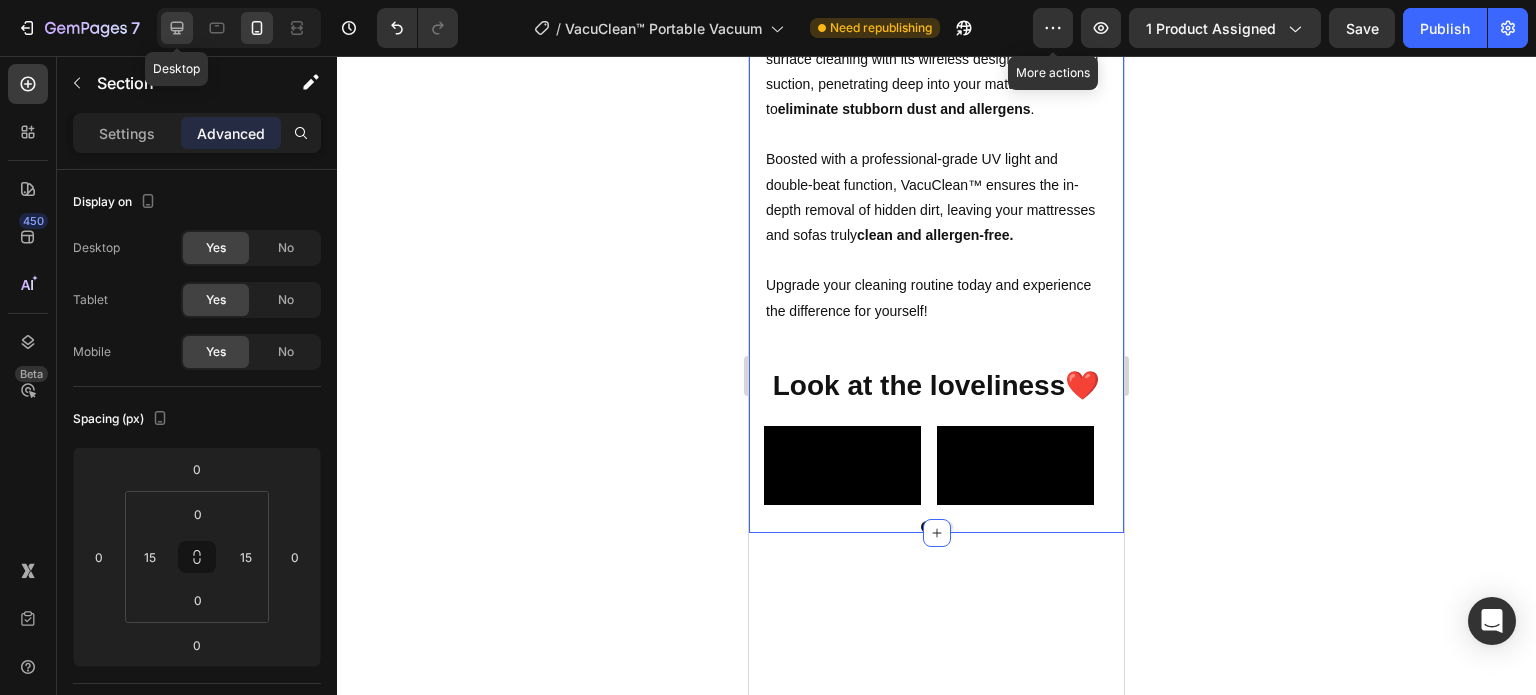 click 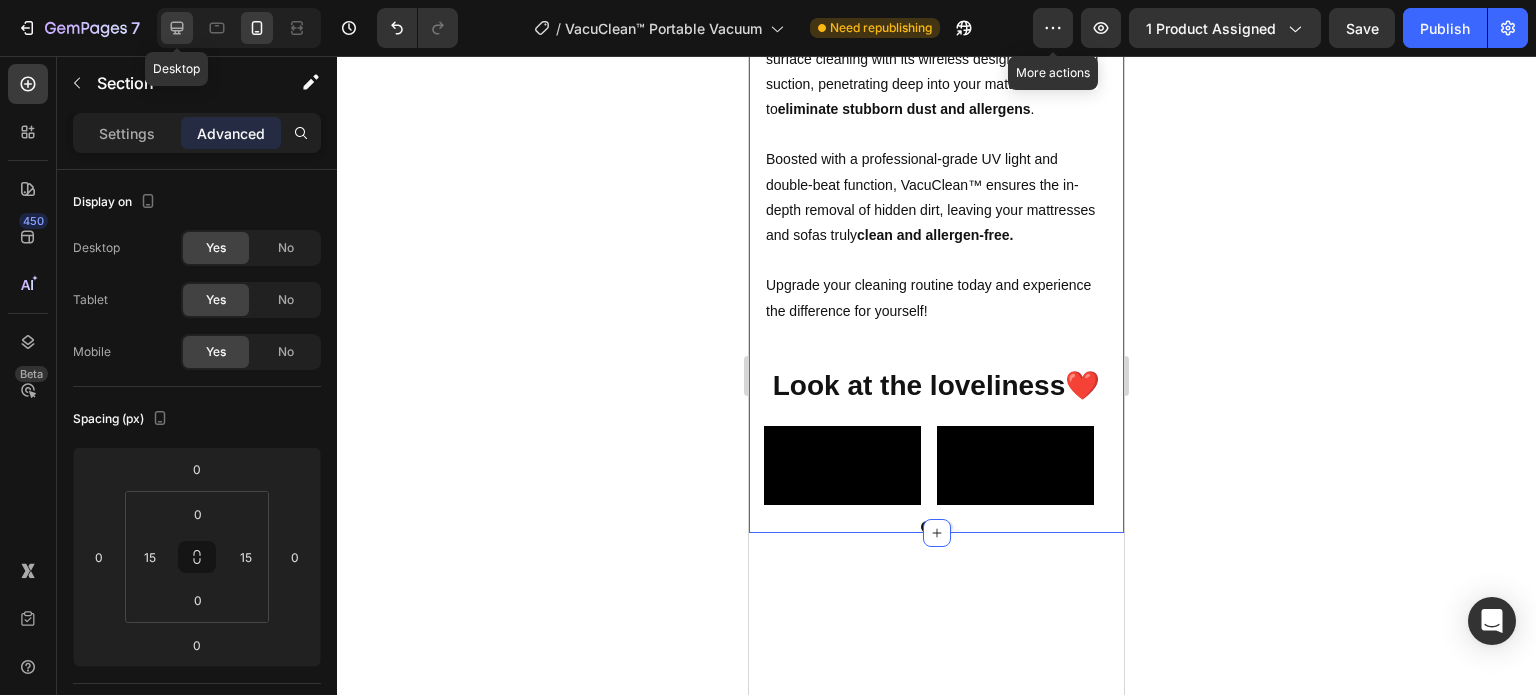 type on "0" 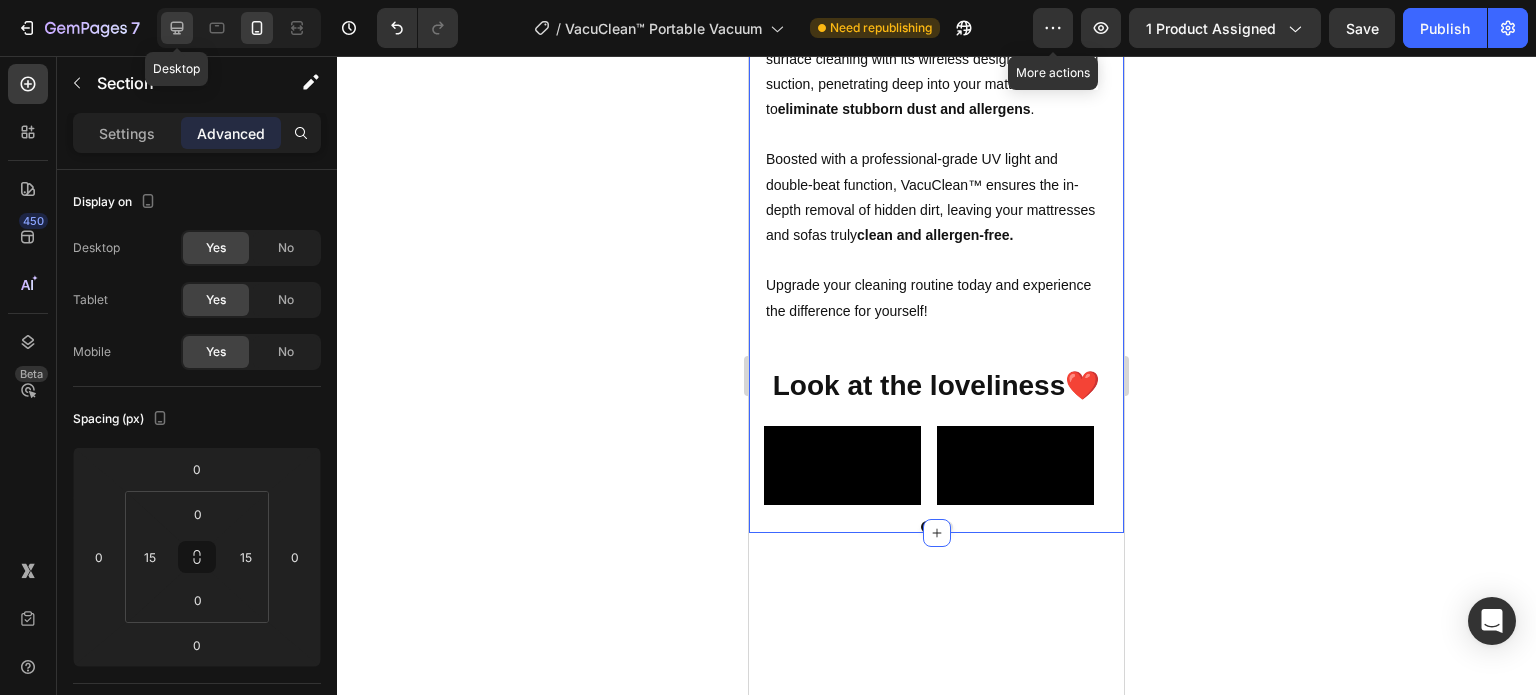 type on "32" 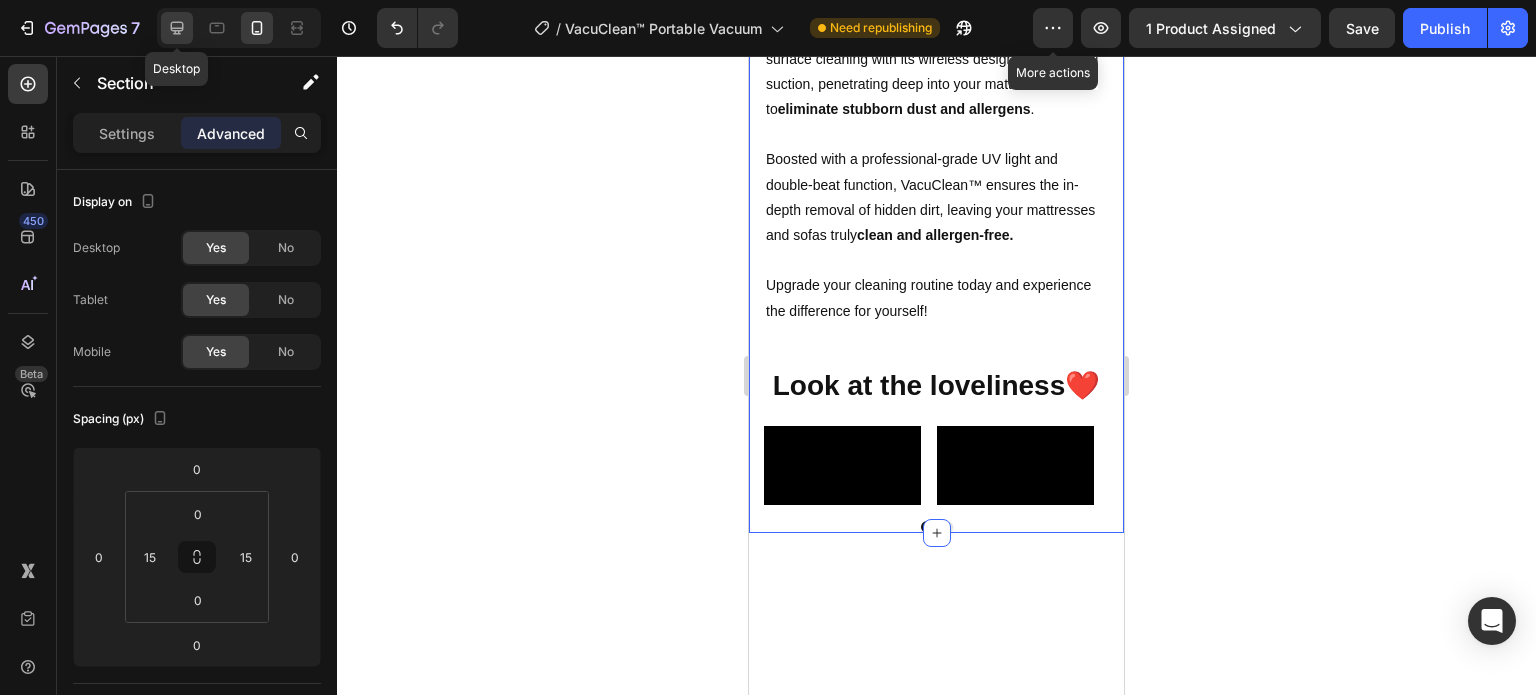 type on "0" 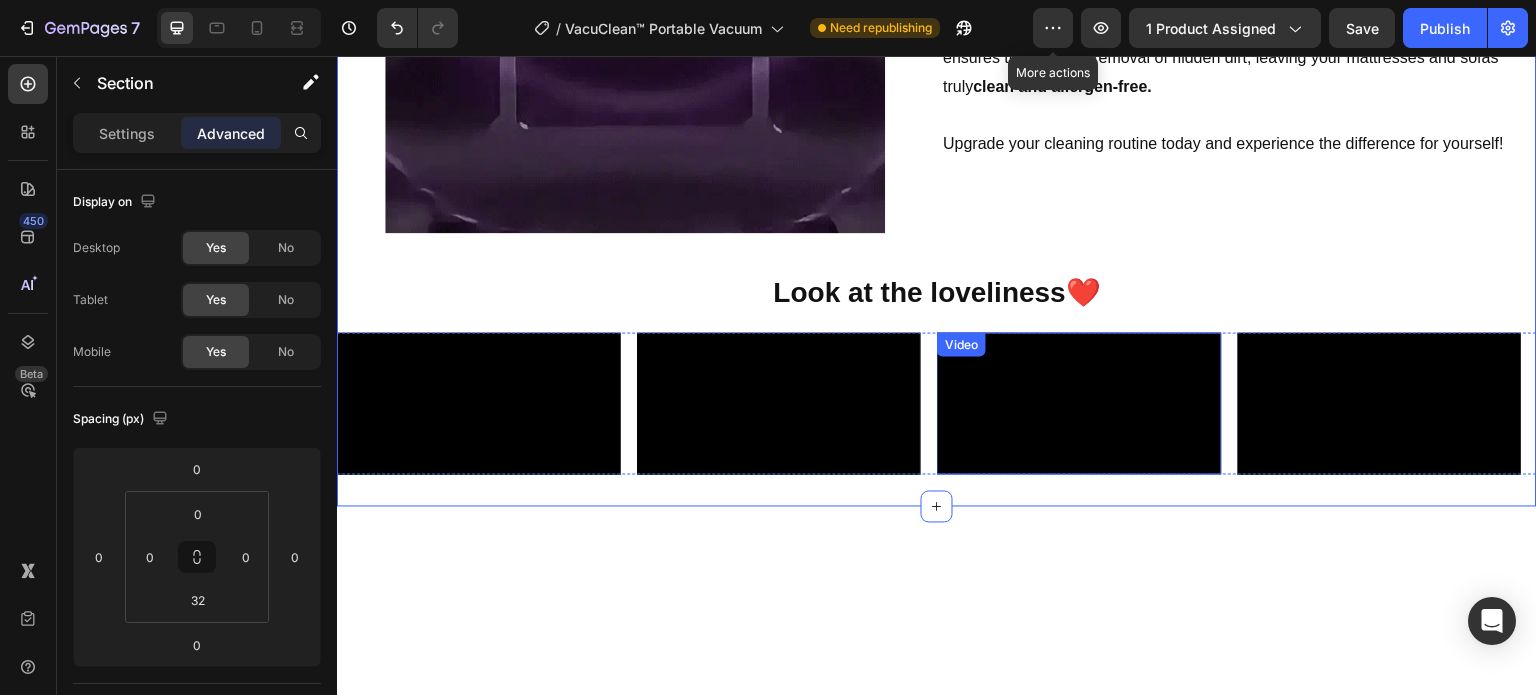 scroll, scrollTop: 2492, scrollLeft: 0, axis: vertical 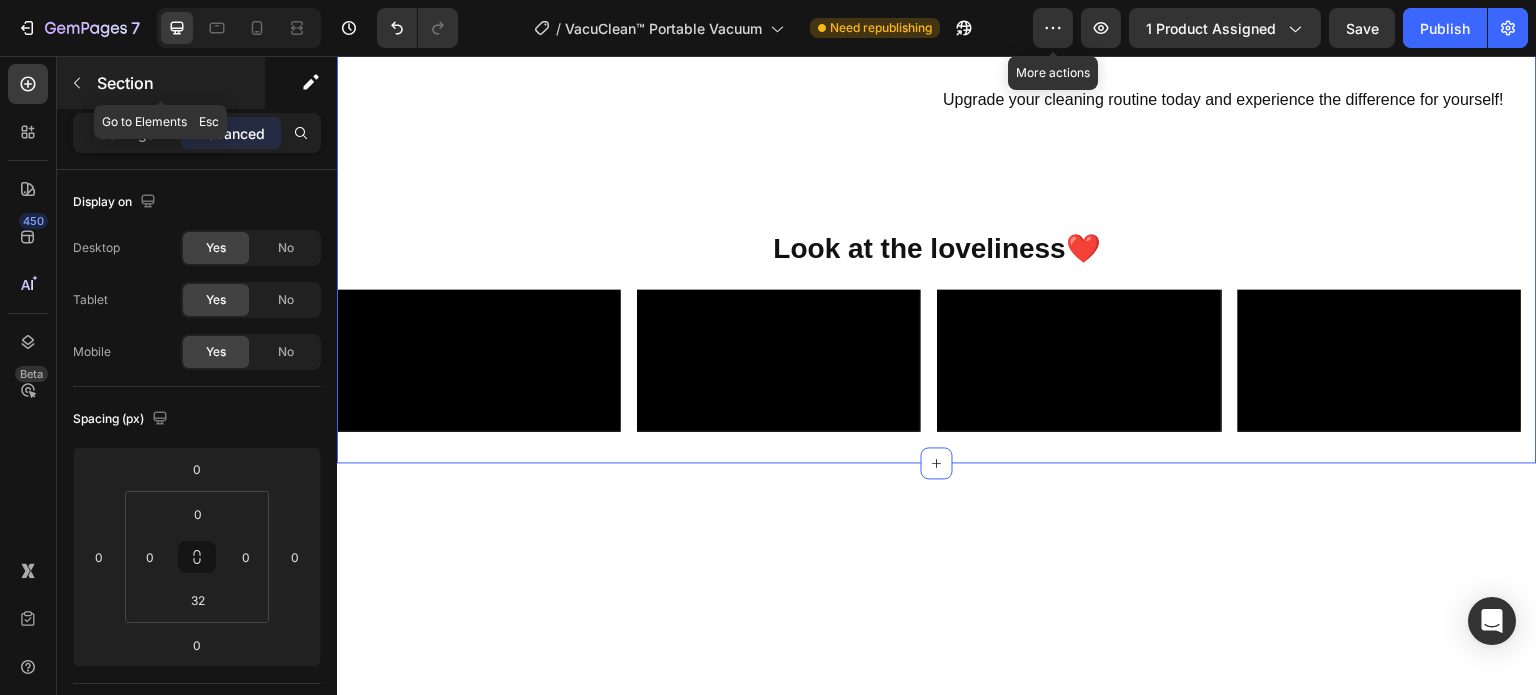 click on "Section" at bounding box center [179, 83] 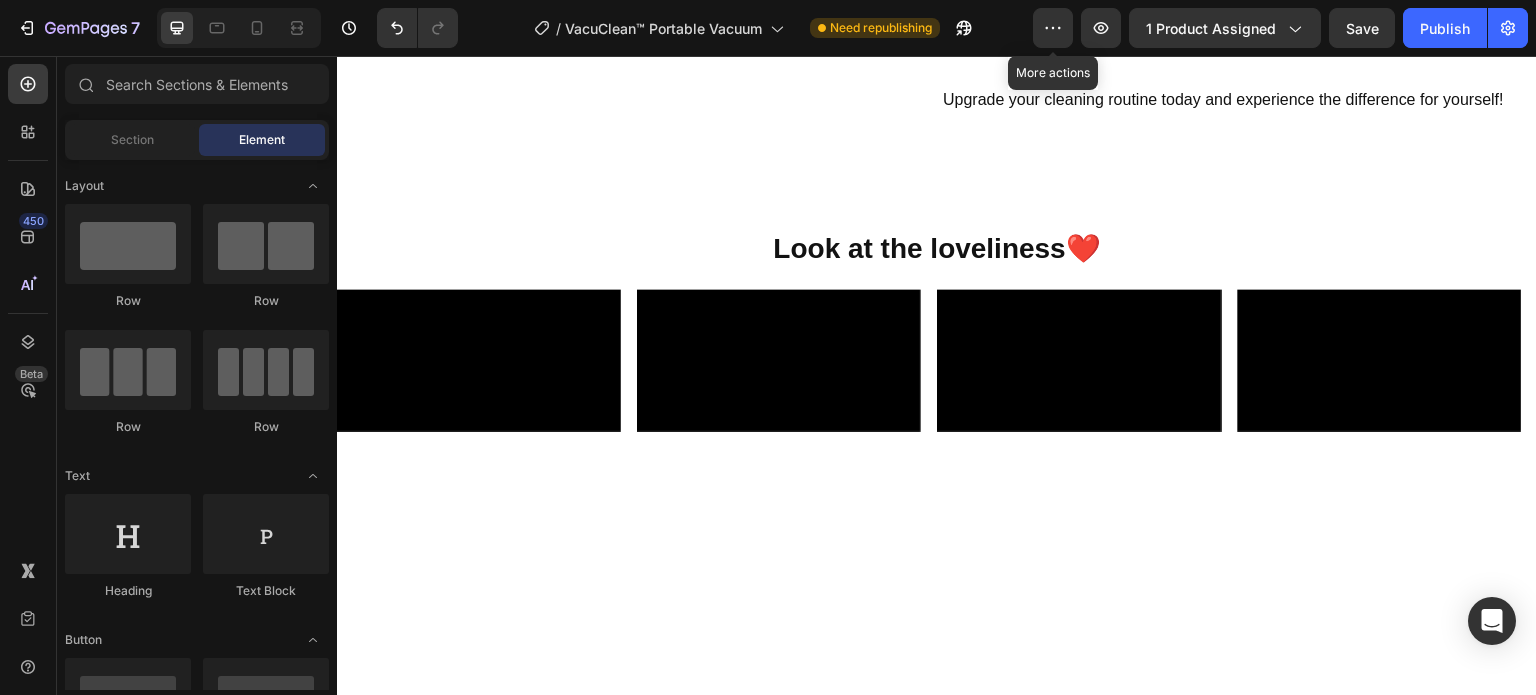 scroll, scrollTop: 2000, scrollLeft: 0, axis: vertical 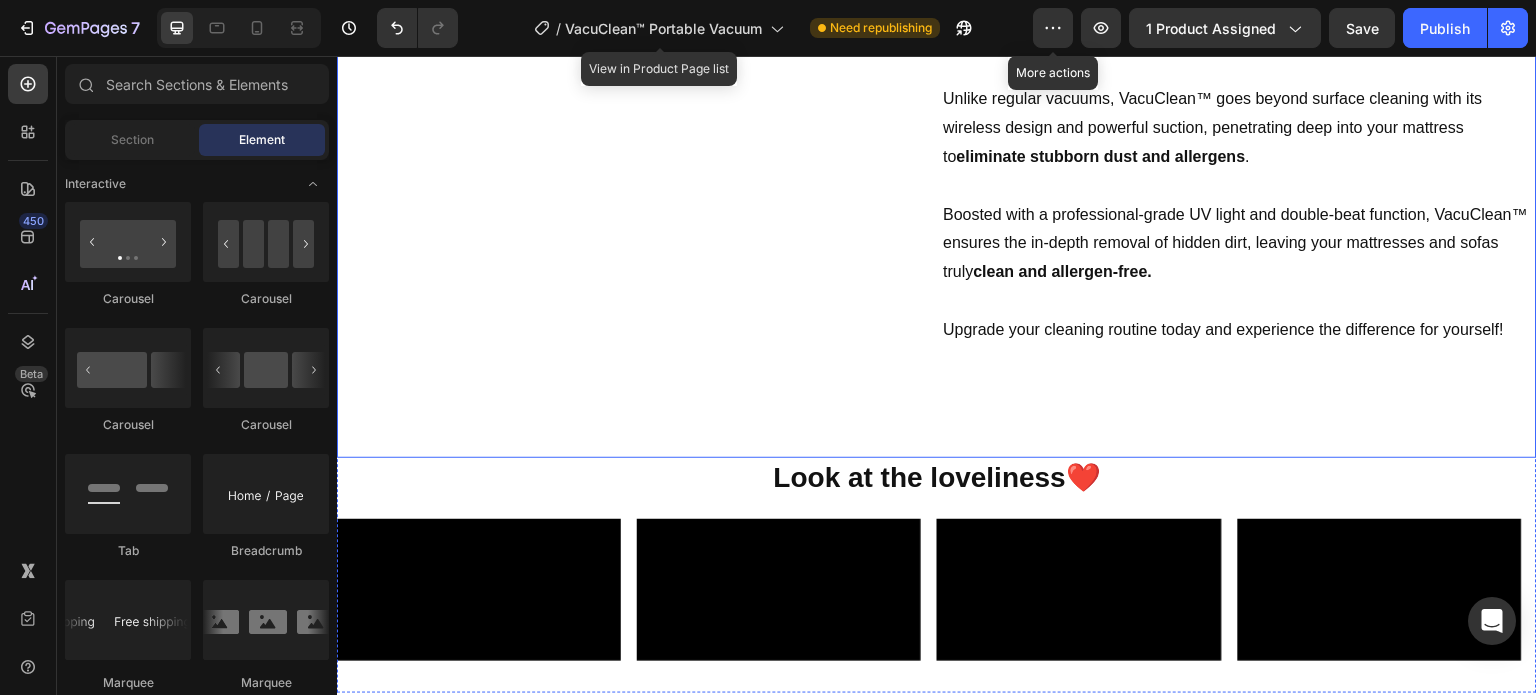 click on "You'll Be Astonished at the Incredible Amount of Dust VacuClean™ Removes! Heading Unlike regular vacuums, VacuClean™ goes beyond surface cleaning with its wireless design and powerful suction, penetrating deep into your mattress to  eliminate stubborn dust and allergens .   Boosted with a professional-grade UV light and double-beat function, VacuClean™ ensures the in-depth removal of hidden dirt, leaving your mattresses and sofas truly  clean and allergen-free.   Upgrade your cleaning routine today and experience the difference for yourself! Text Block" at bounding box center (1239, 168) 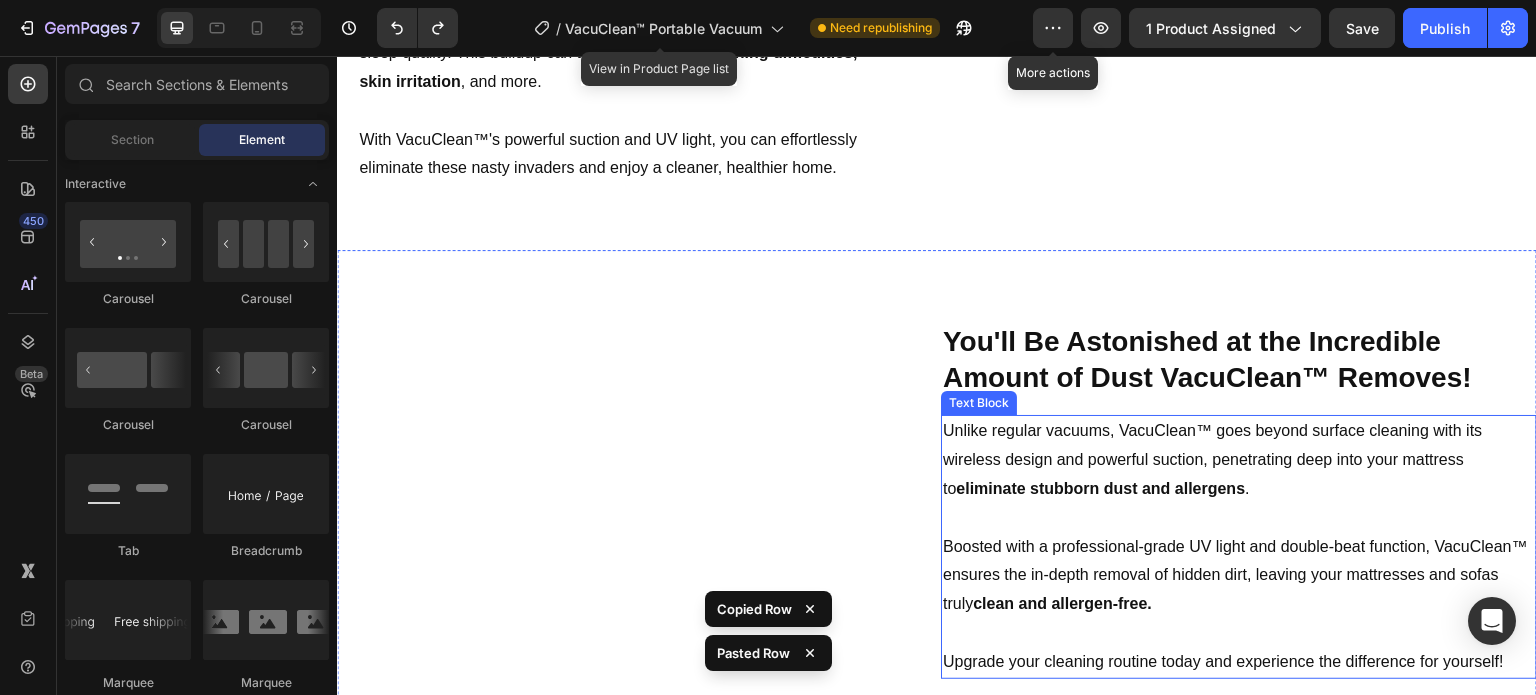 scroll, scrollTop: 1872, scrollLeft: 0, axis: vertical 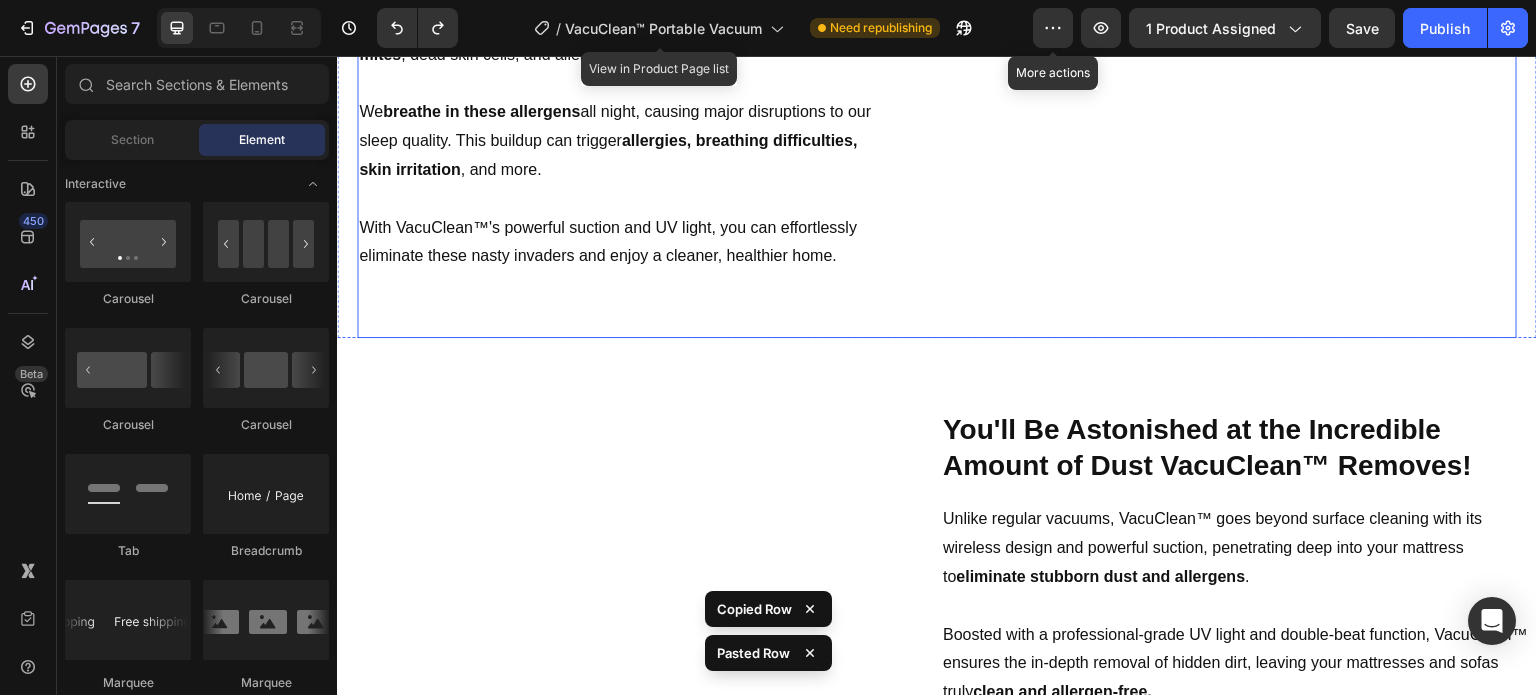 click on "Millions of Hidden Allergens in Your Mattress Are Harming Your Health! Heading Did you know that your mattress could be home to up to  10 million dust mites , dead skin cells, and allergens?   We  breathe in these allergens  all night, causing major disruptions to our sleep quality. This buildup can trigger  allergies, breathing difficulties, skin irritation , and more.   With VacuClean™'s powerful suction and UV light, you can effortlessly eliminate these nasty invaders and enjoy a cleaner, healthier home. Text Block Row" at bounding box center (639, 109) 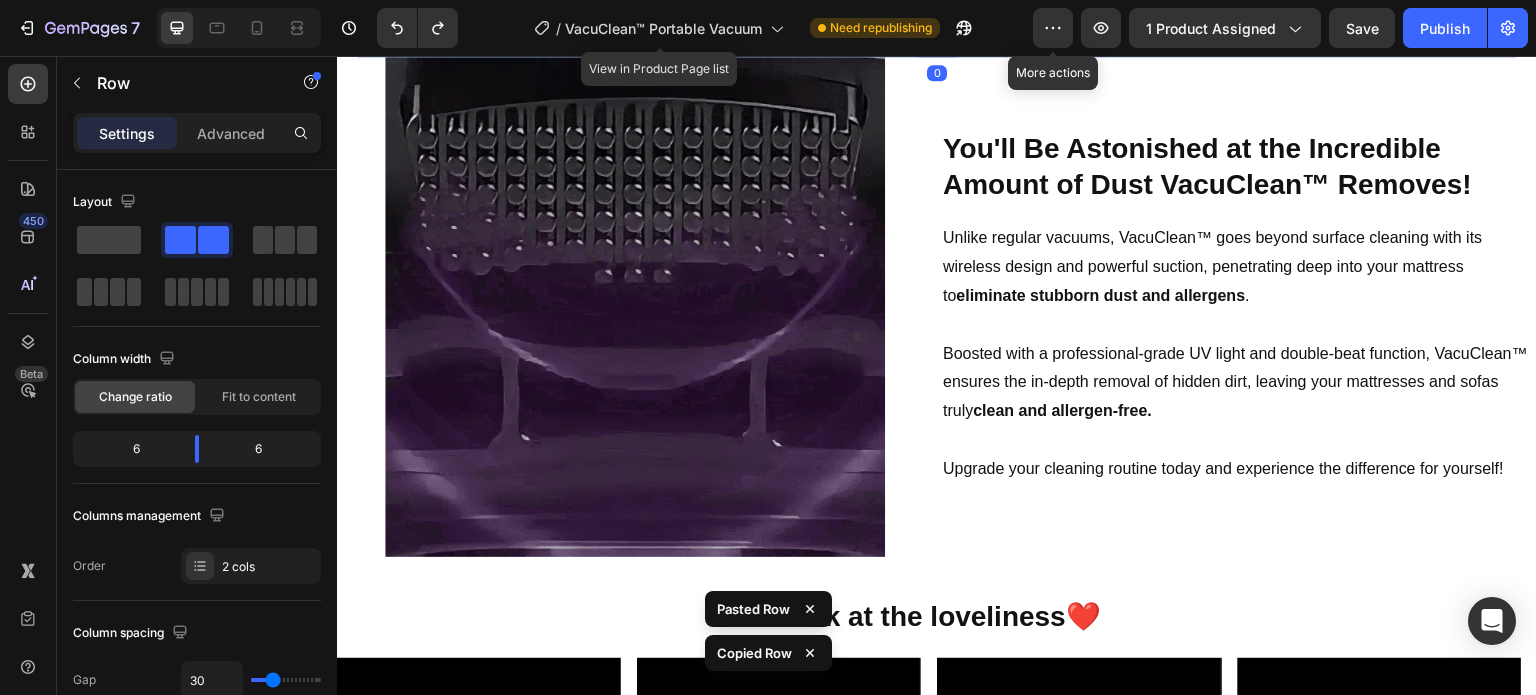 scroll, scrollTop: 2472, scrollLeft: 0, axis: vertical 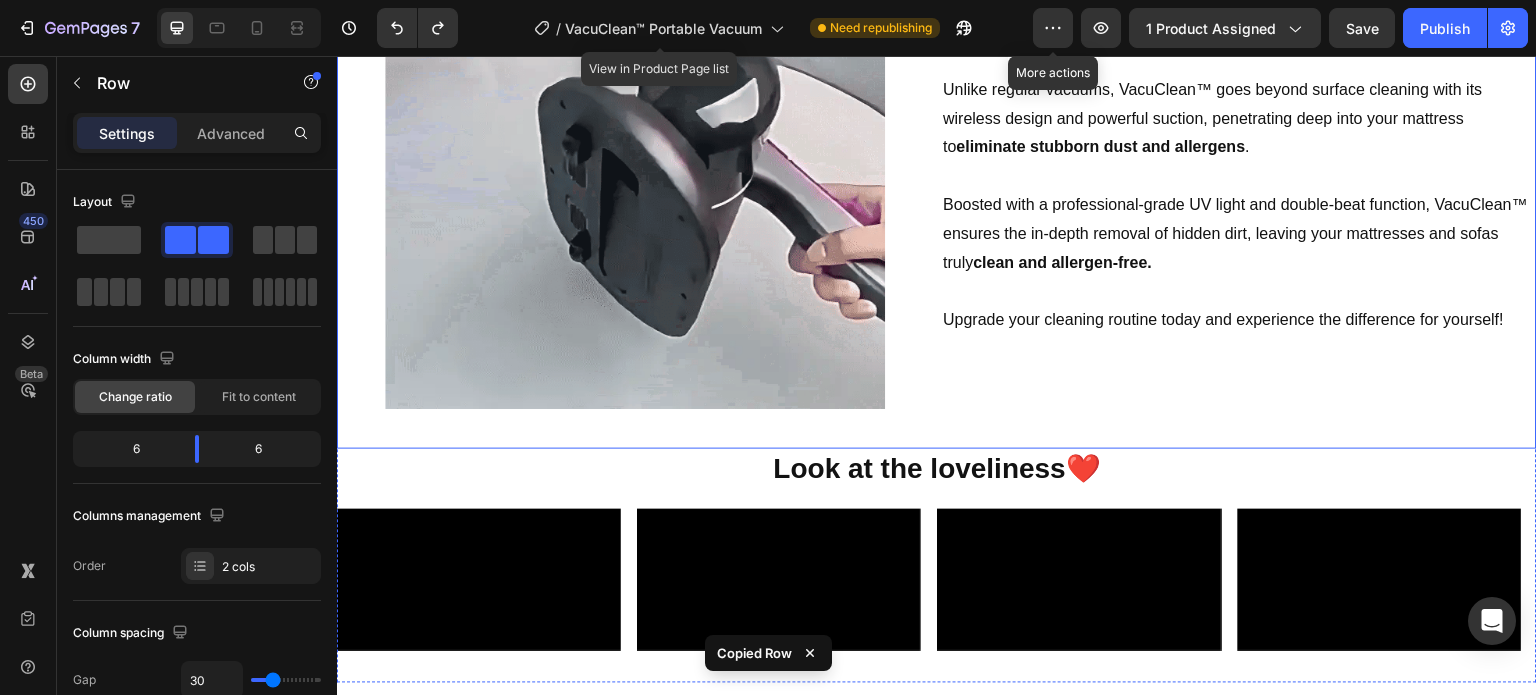 click on "Image You'll Be Astonished at the Incredible Amount of Dust VacuClean™ Removes! Heading Unlike regular vacuums, VacuClean™ goes beyond surface cleaning with its wireless design and powerful suction, penetrating deep into your mattress to  eliminate stubborn dust and allergens .   Boosted with a professional-grade UV light and double-beat function, VacuClean™ ensures the in-depth removal of hidden dirt, leaving your mattresses and sofas truly  clean and allergen-free.   Upgrade your cleaning routine today and experience the difference for yourself! Text Block Row" at bounding box center [937, 179] 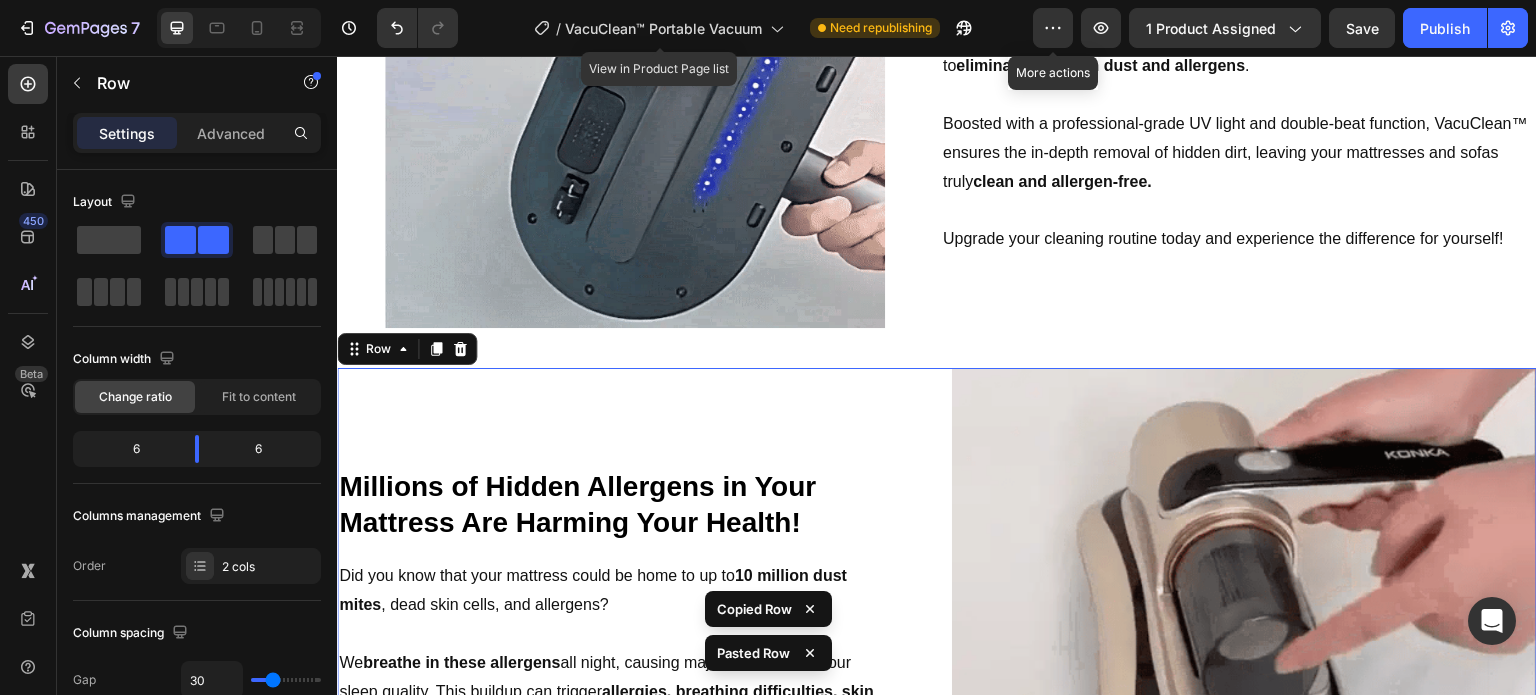 scroll, scrollTop: 2794, scrollLeft: 0, axis: vertical 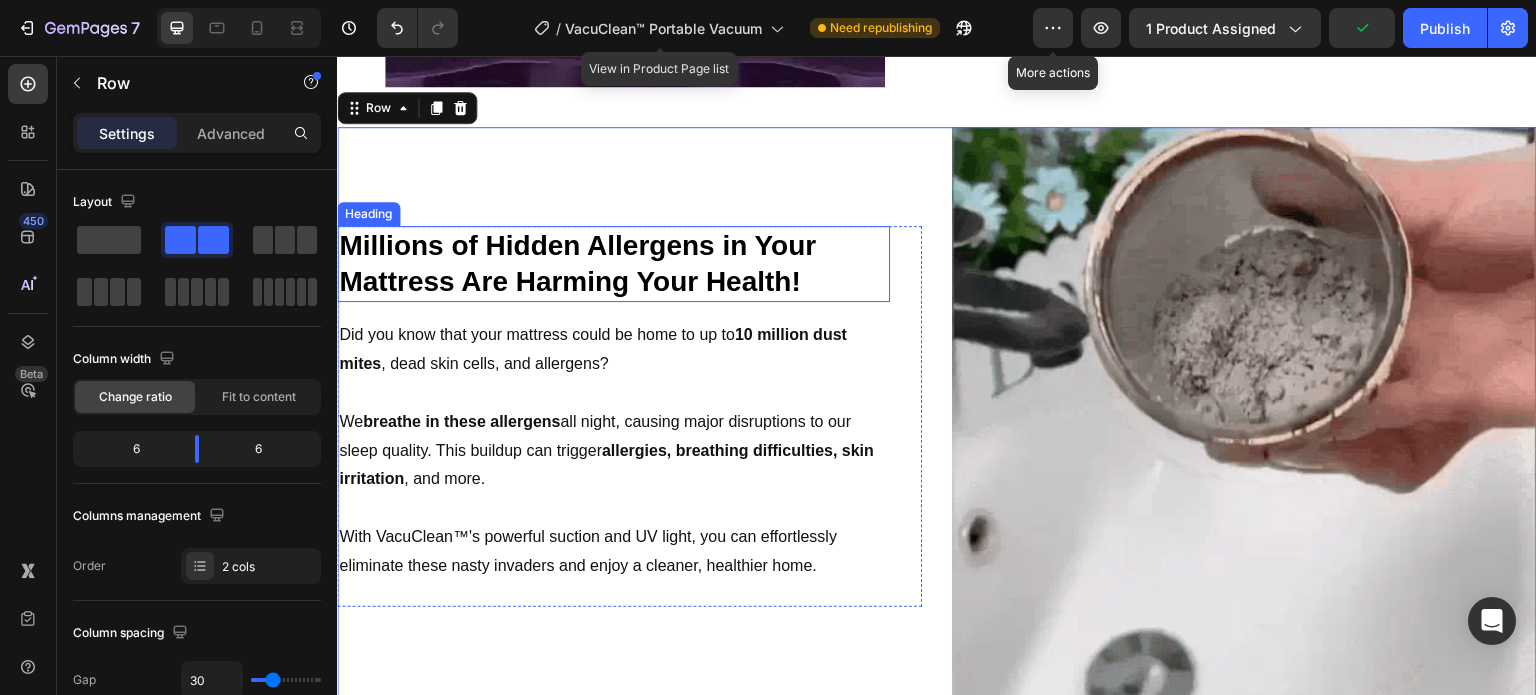 click on "Millions of Hidden Allergens in Your Mattress Are Harming Your Health!" at bounding box center [577, 263] 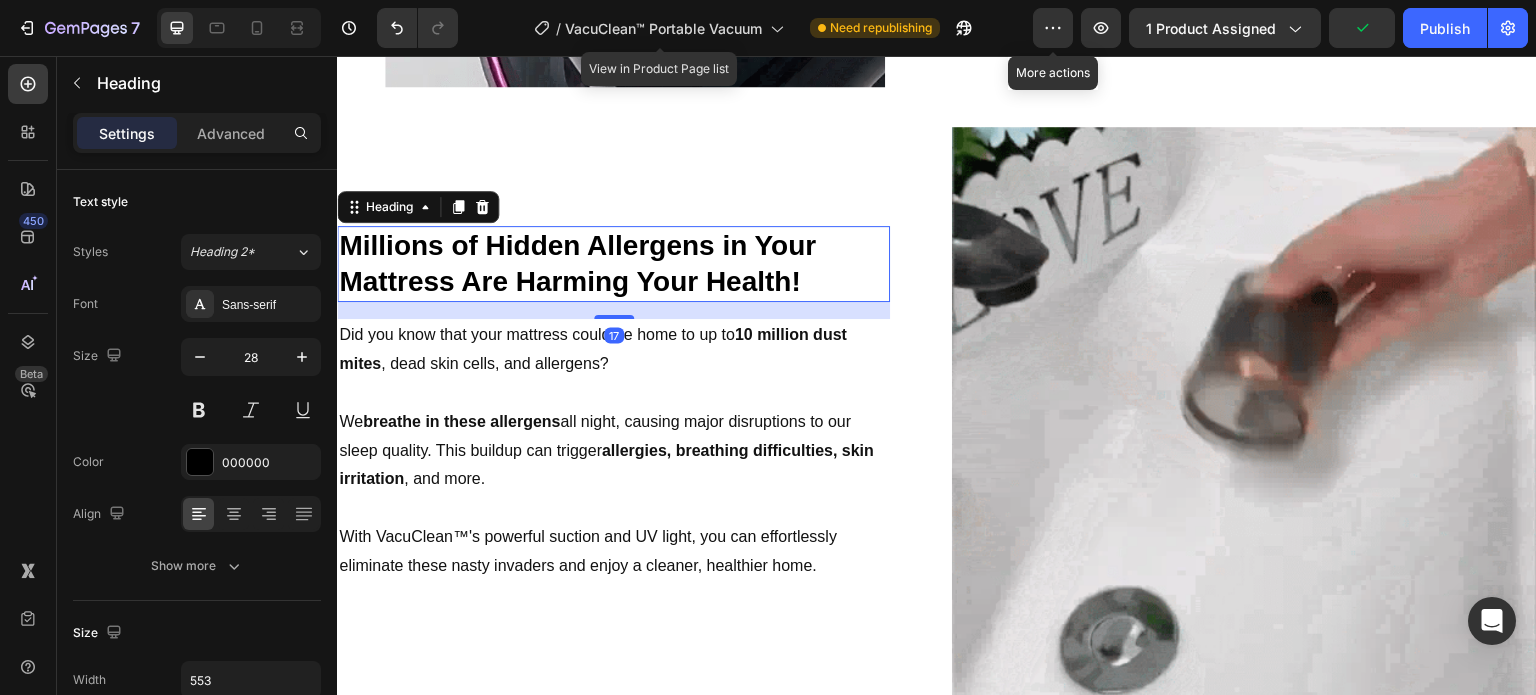click on "Millions of Hidden Allergens in Your Mattress Are Harming Your Health!" at bounding box center (577, 263) 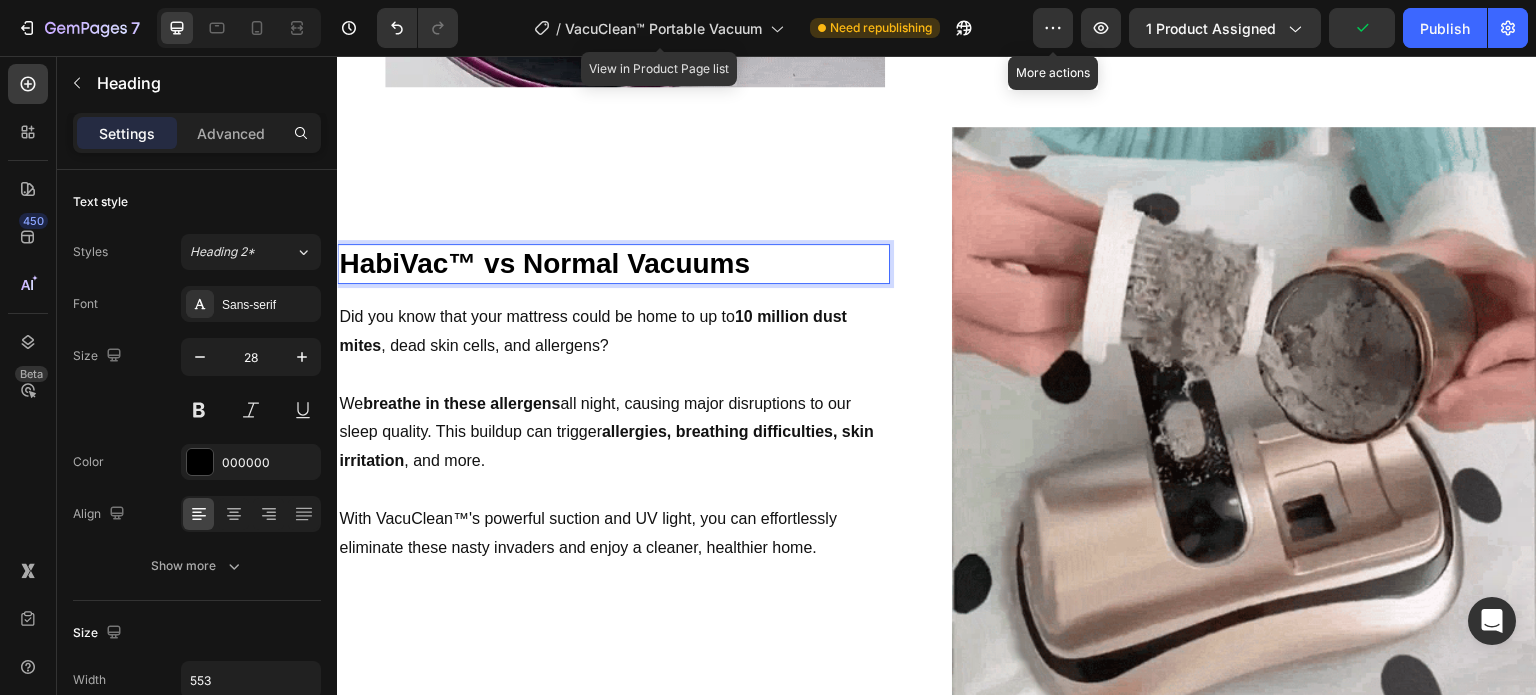 scroll, scrollTop: 2812, scrollLeft: 0, axis: vertical 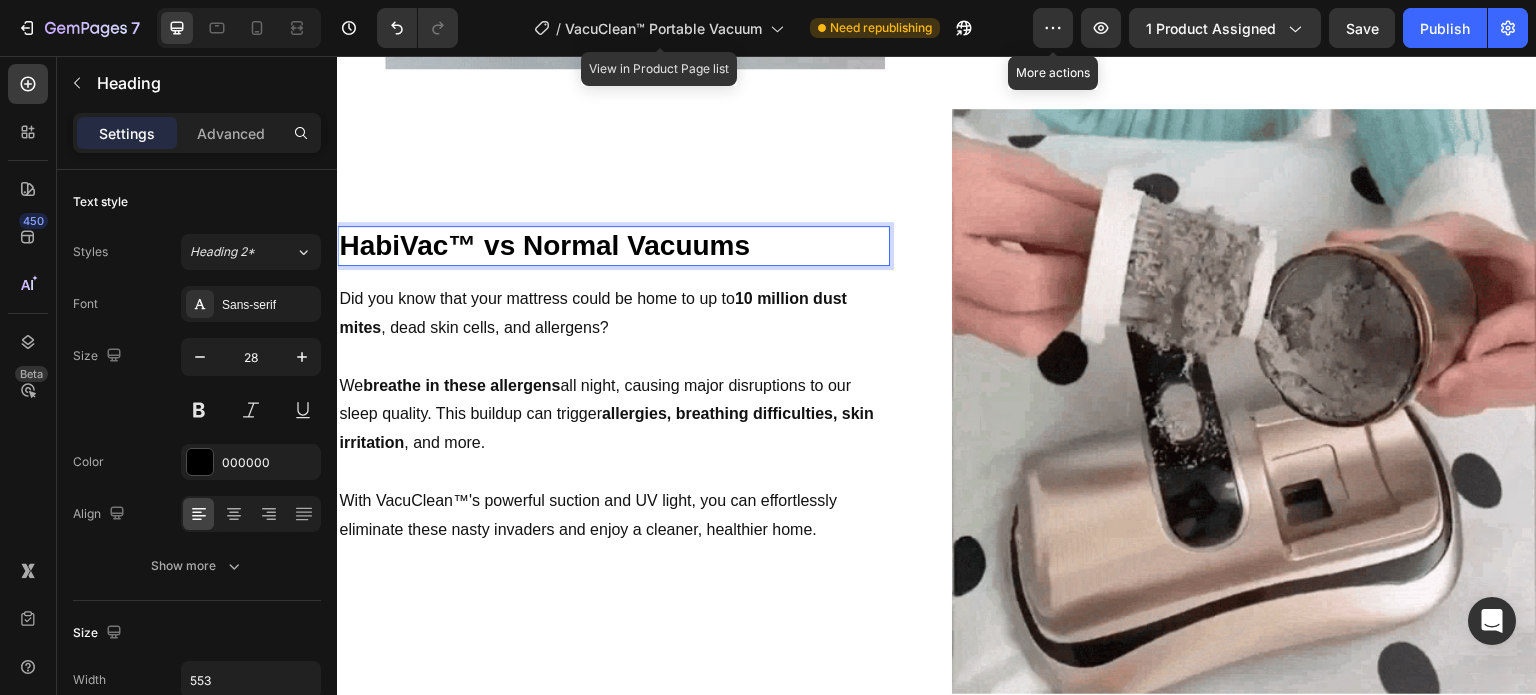 click on "HabiVac™ vs Normal Vacuums" at bounding box center (544, 245) 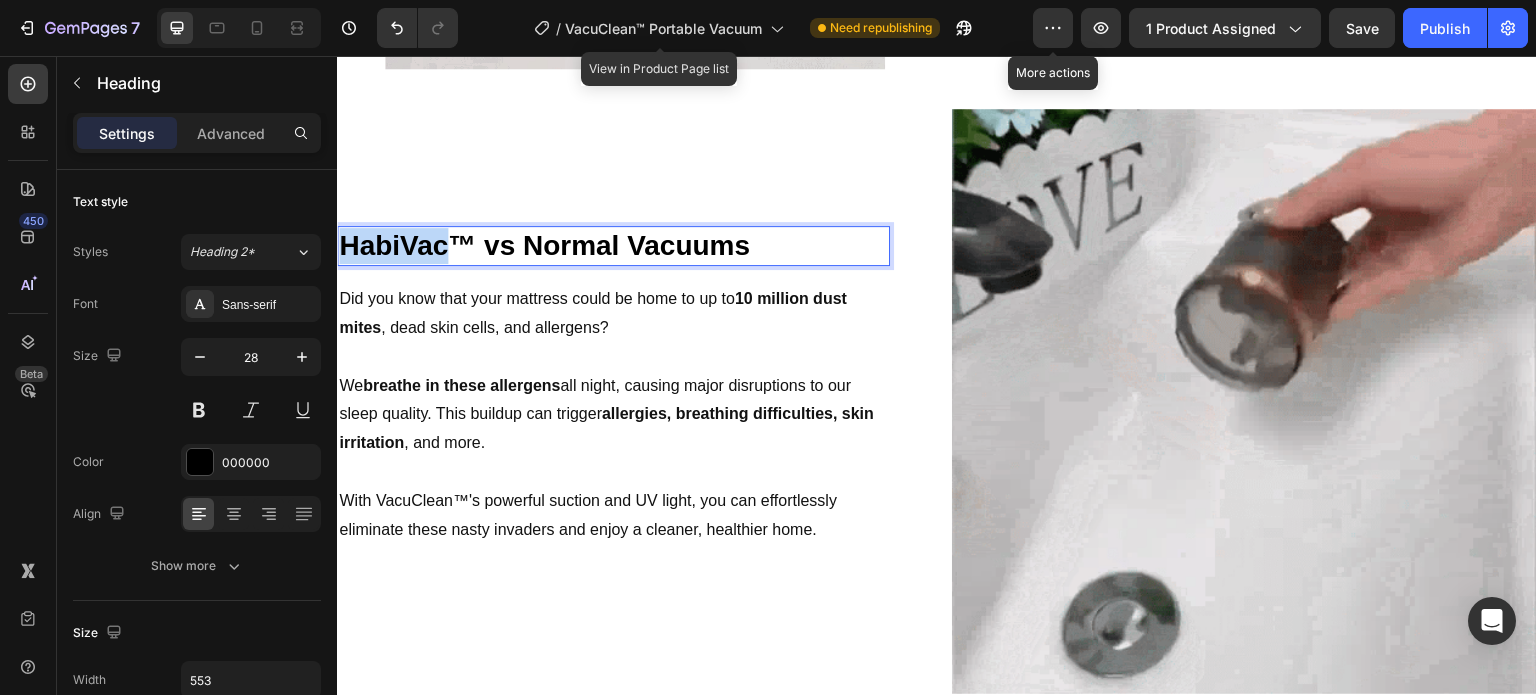 click on "HabiVac™ vs Normal Vacuums" at bounding box center (544, 245) 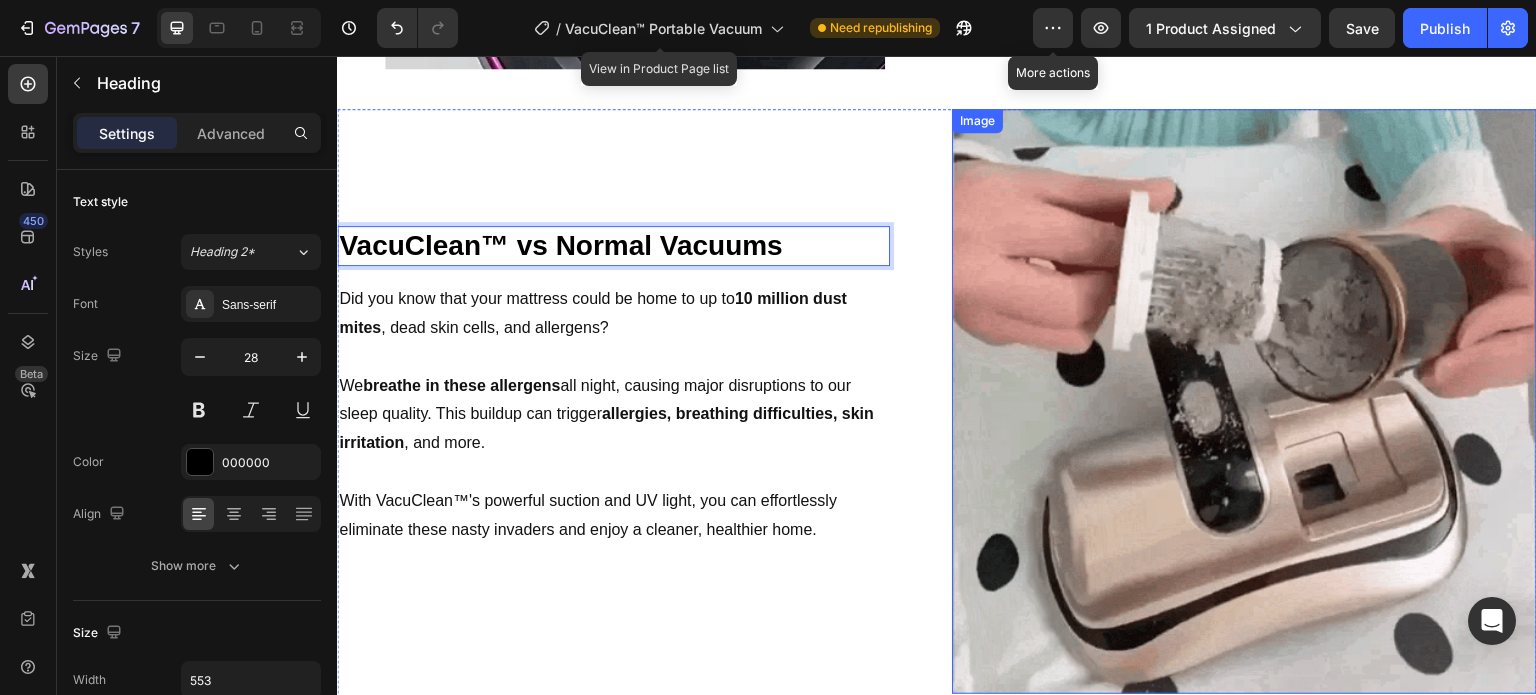click at bounding box center [1244, 401] 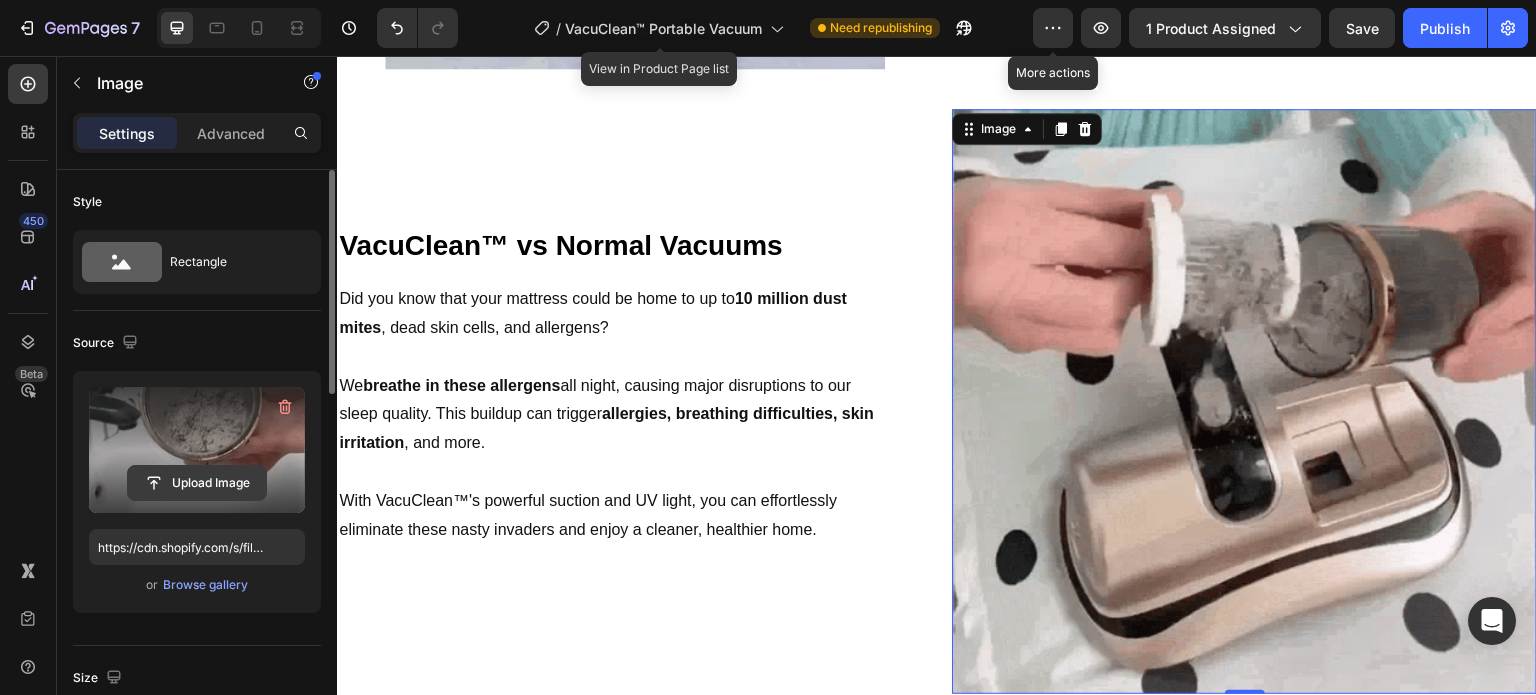 click 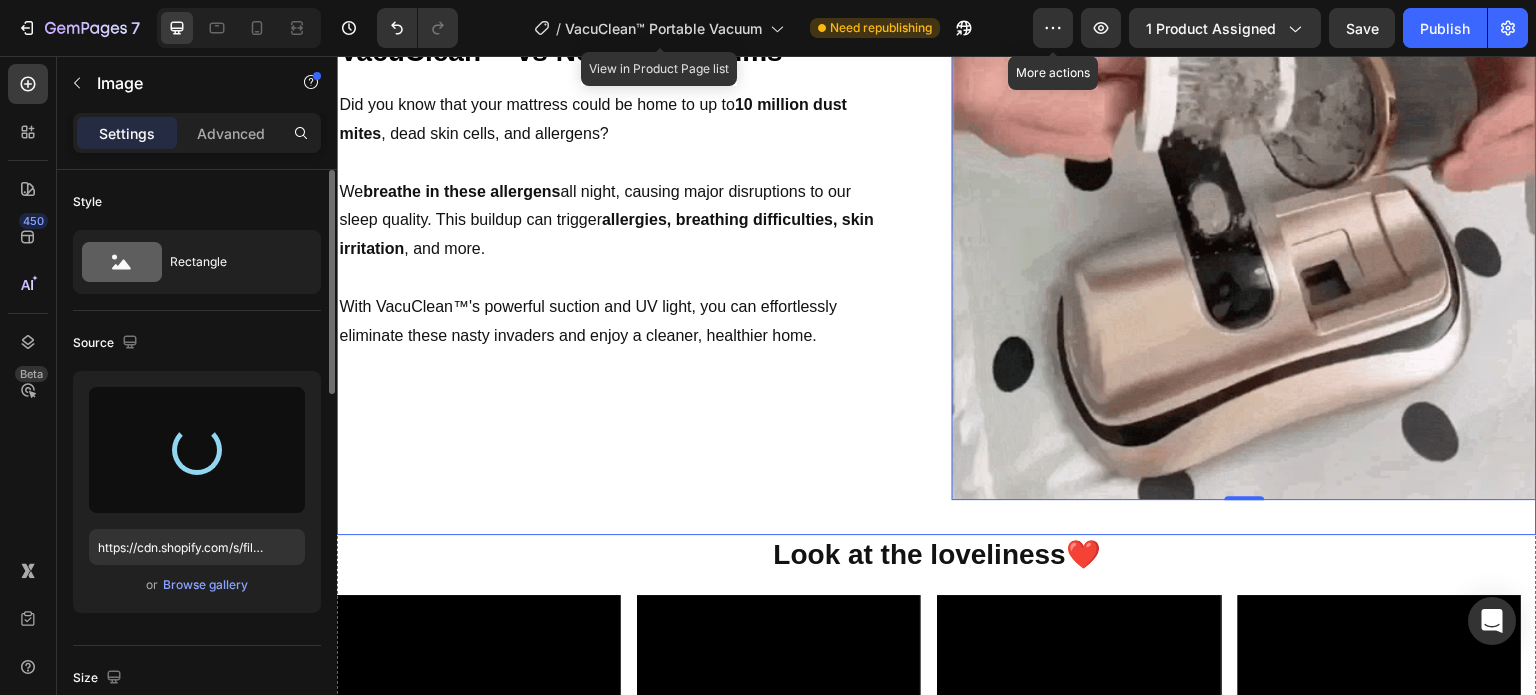 scroll, scrollTop: 2912, scrollLeft: 0, axis: vertical 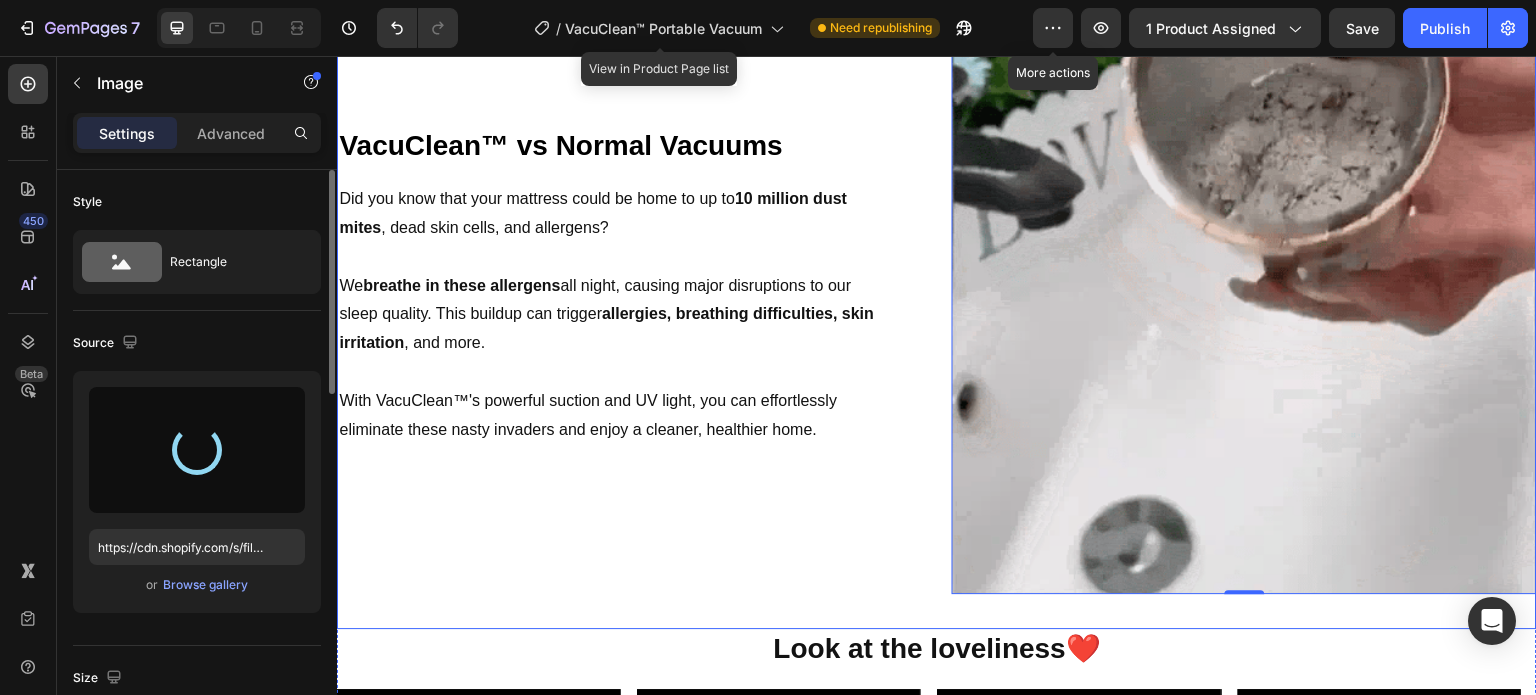 type on "https://cdn.shopify.com/s/files/1/0410/2160/4007/files/gempages_544109949421093982-a6b8dd31-7a03-47d6-8e90-2dde366686b4.webp" 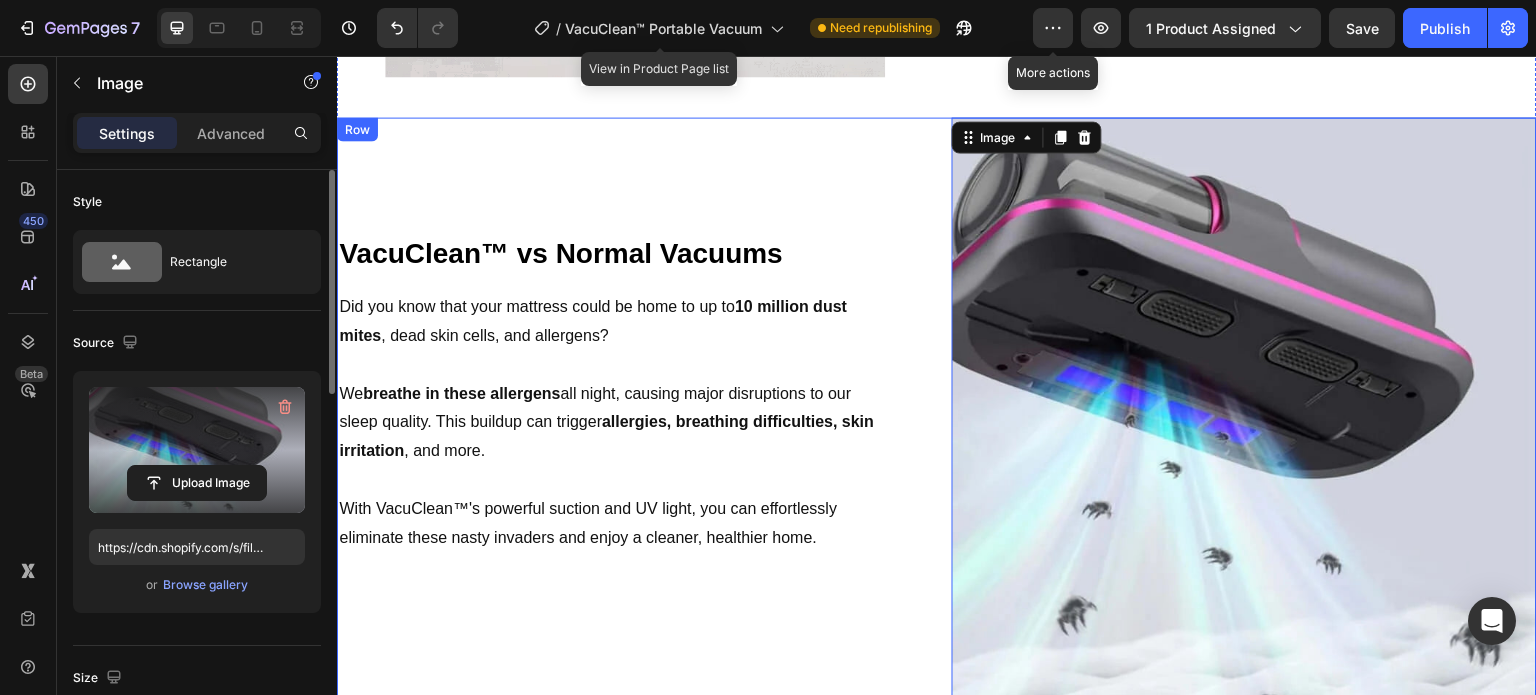 scroll, scrollTop: 2912, scrollLeft: 0, axis: vertical 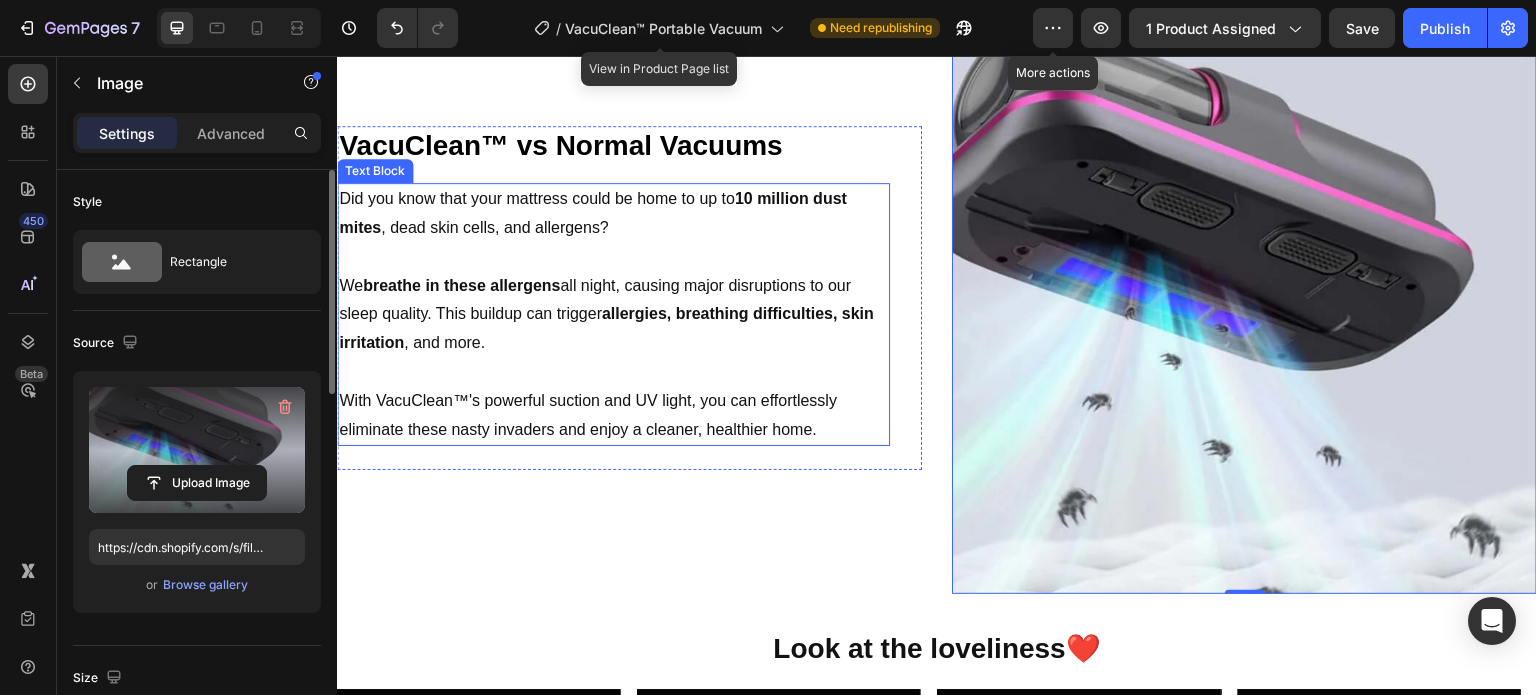 click at bounding box center [613, 257] 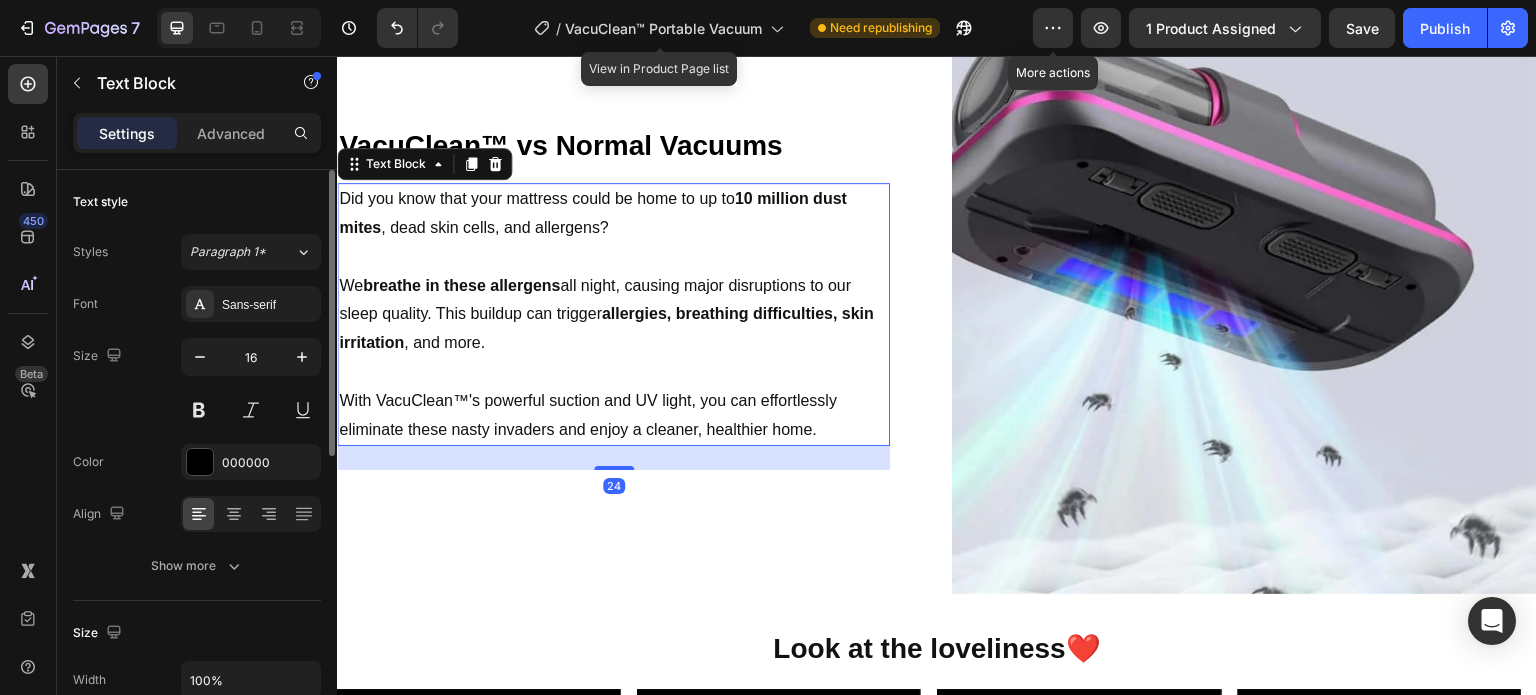 click at bounding box center (613, 257) 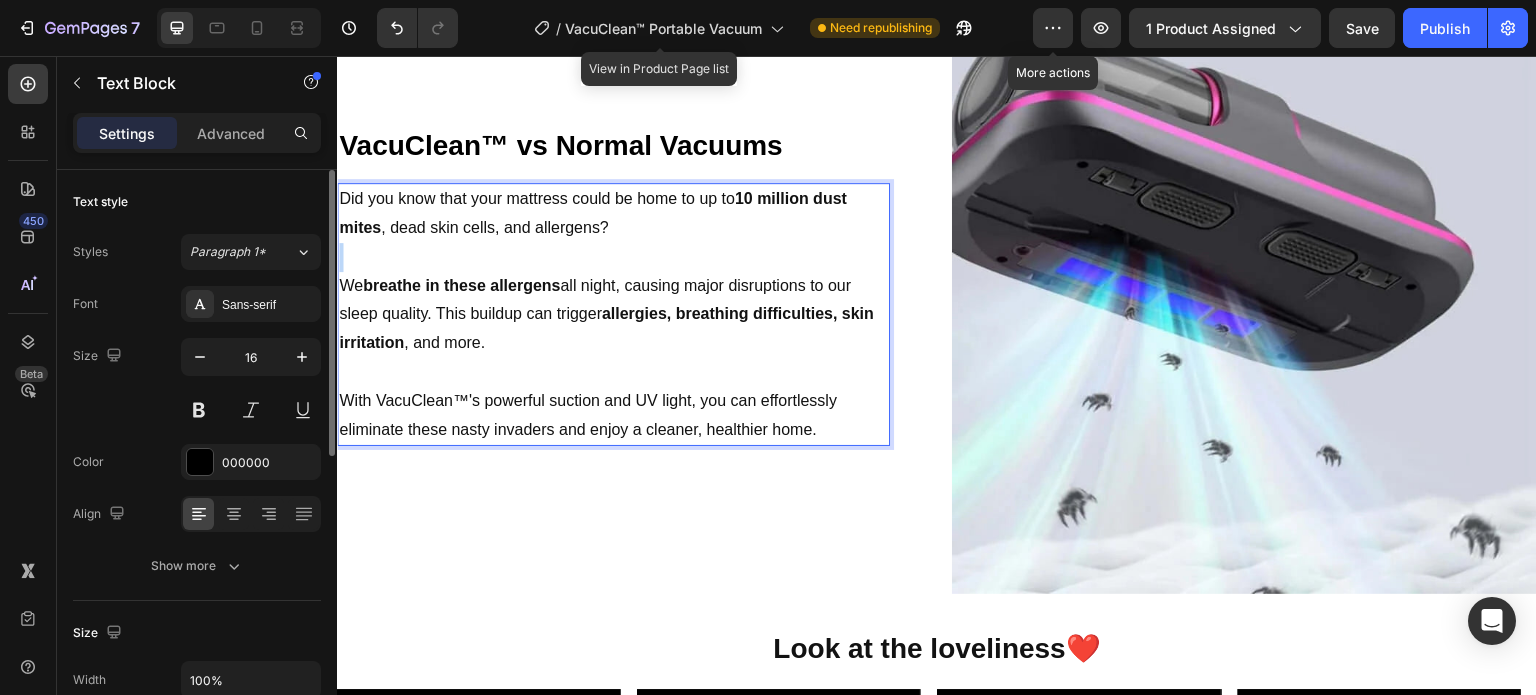 click at bounding box center [613, 257] 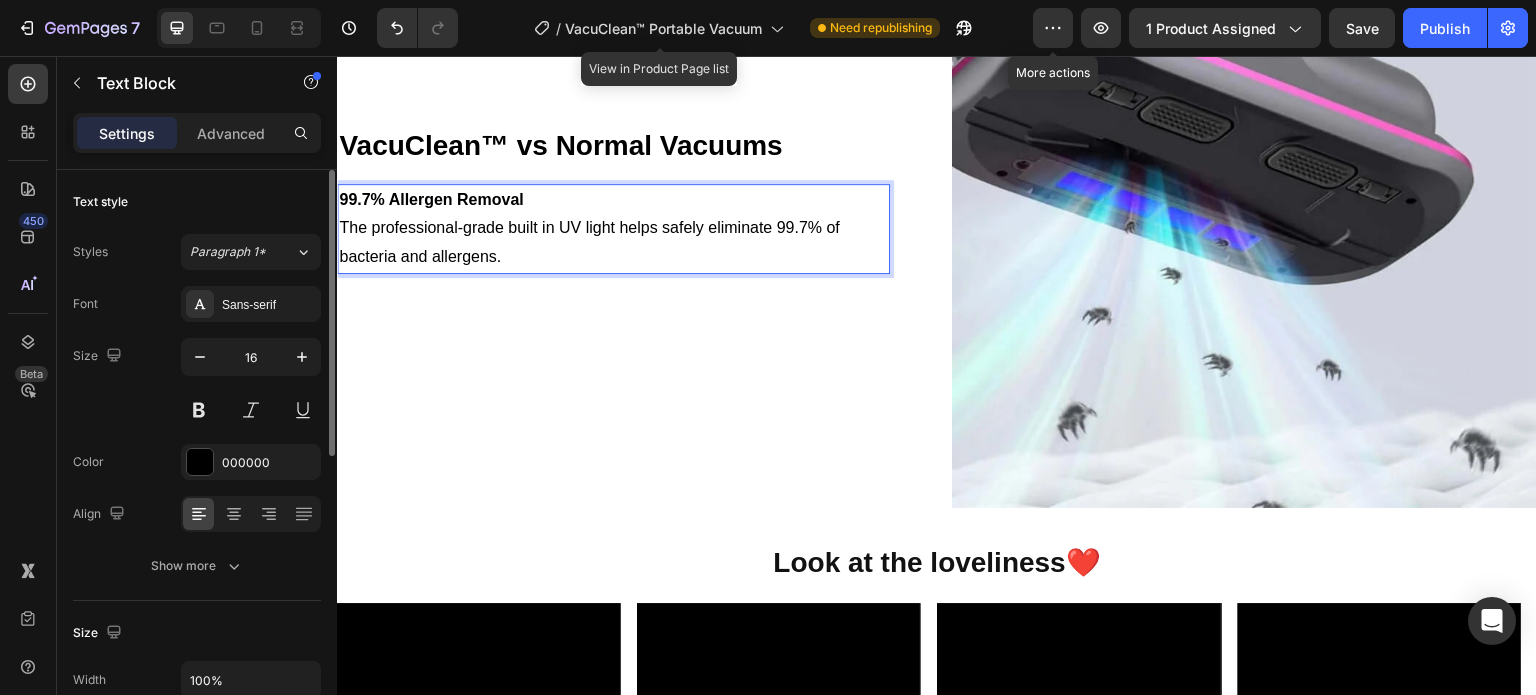 scroll, scrollTop: 2984, scrollLeft: 0, axis: vertical 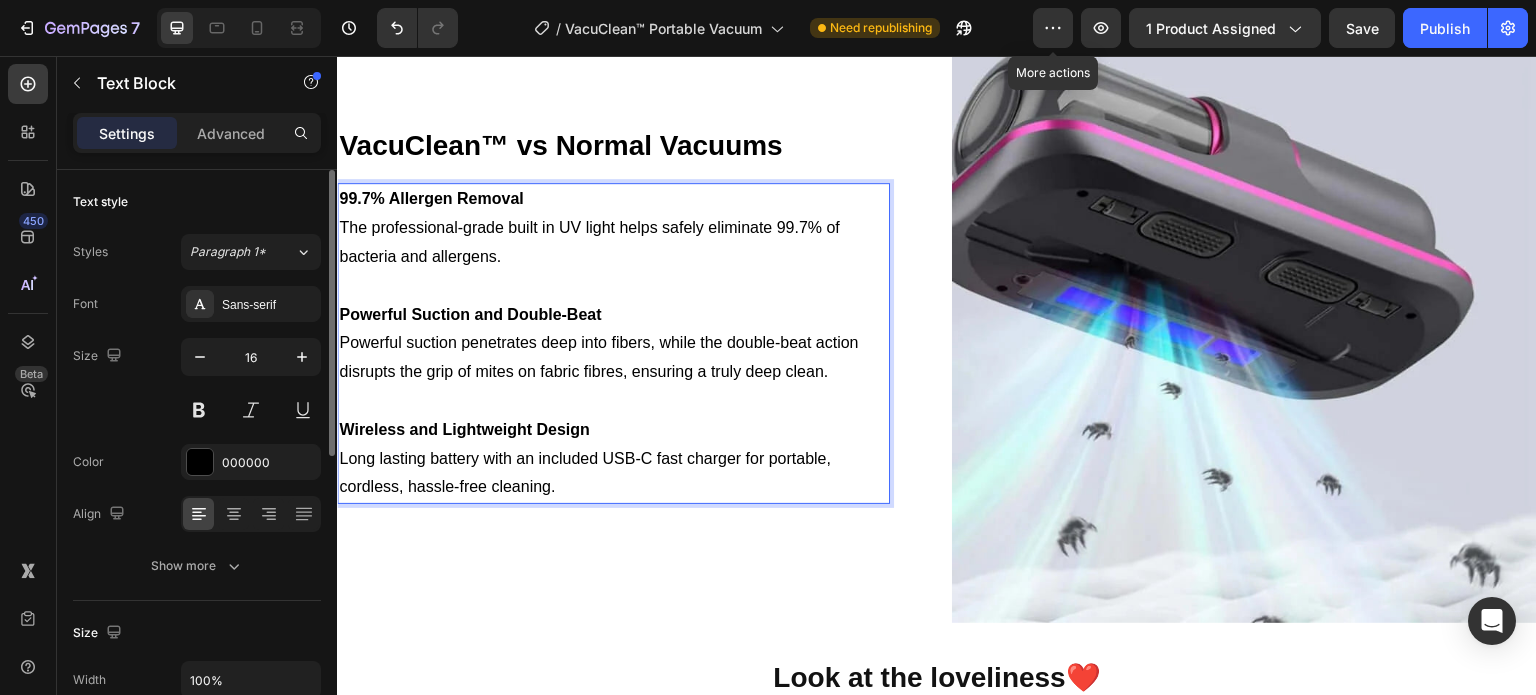click on "Powerful suction penetrates deep into fibers, while the double-beat action disrupts the grip of mites on fabric fibres, ensuring a truly deep clean." at bounding box center [613, 358] 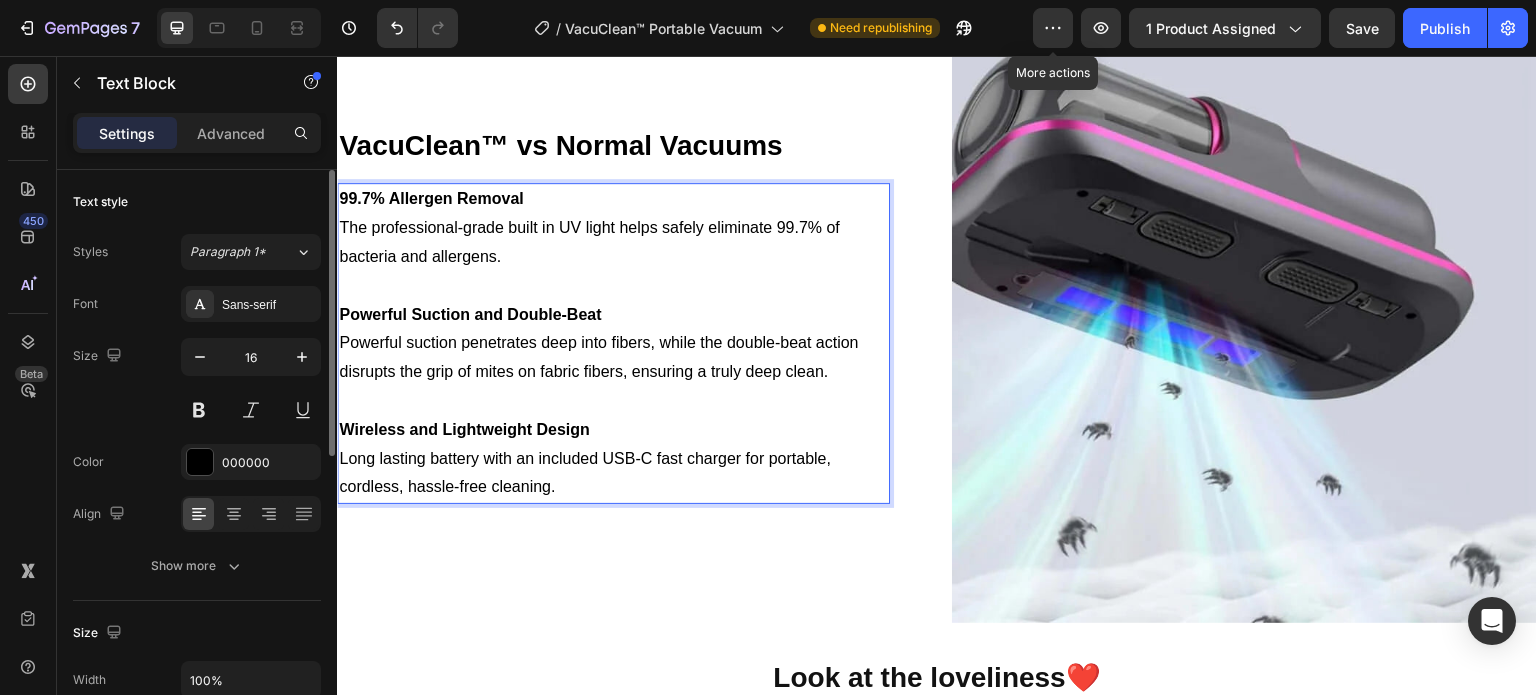 click on "Long lasting battery with an included USB-C fast charger for portable, cordless, hassle-free cleaning." at bounding box center [613, 474] 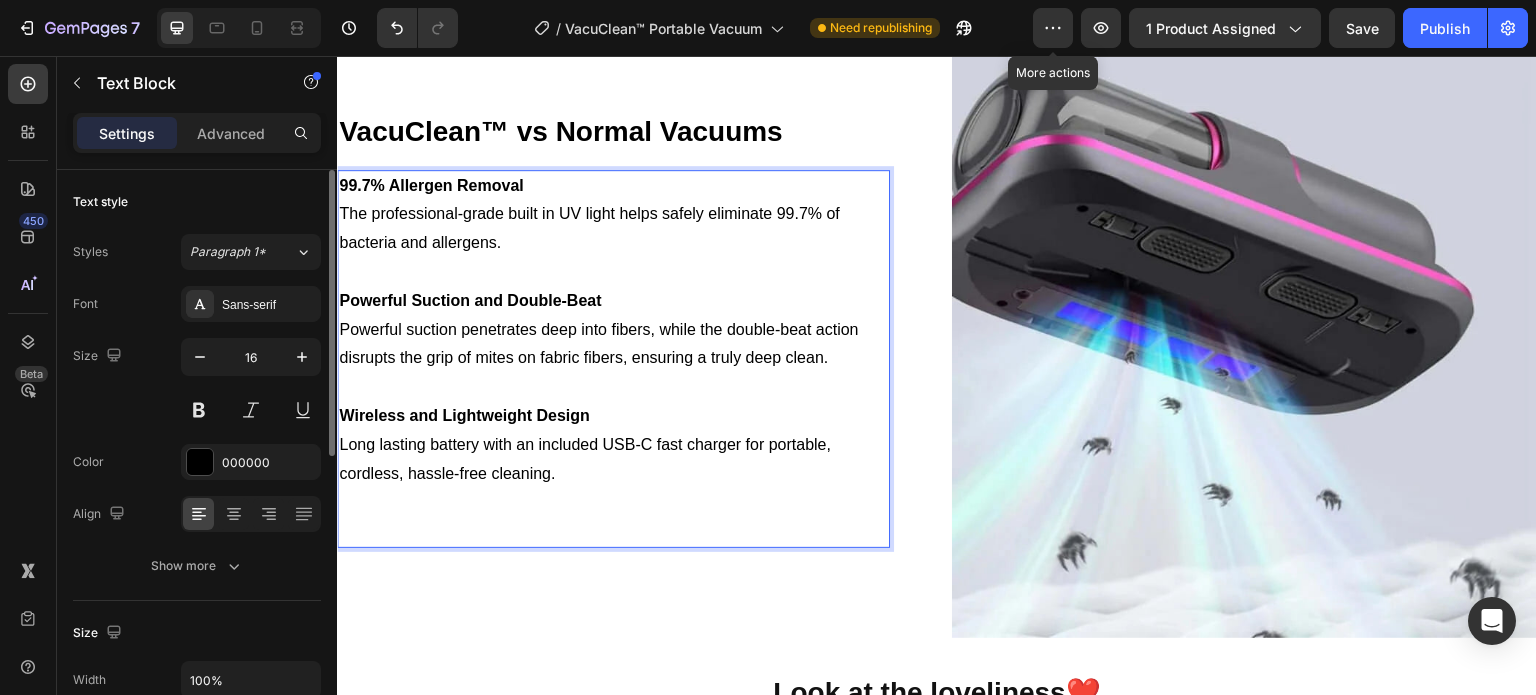 scroll, scrollTop: 2854, scrollLeft: 0, axis: vertical 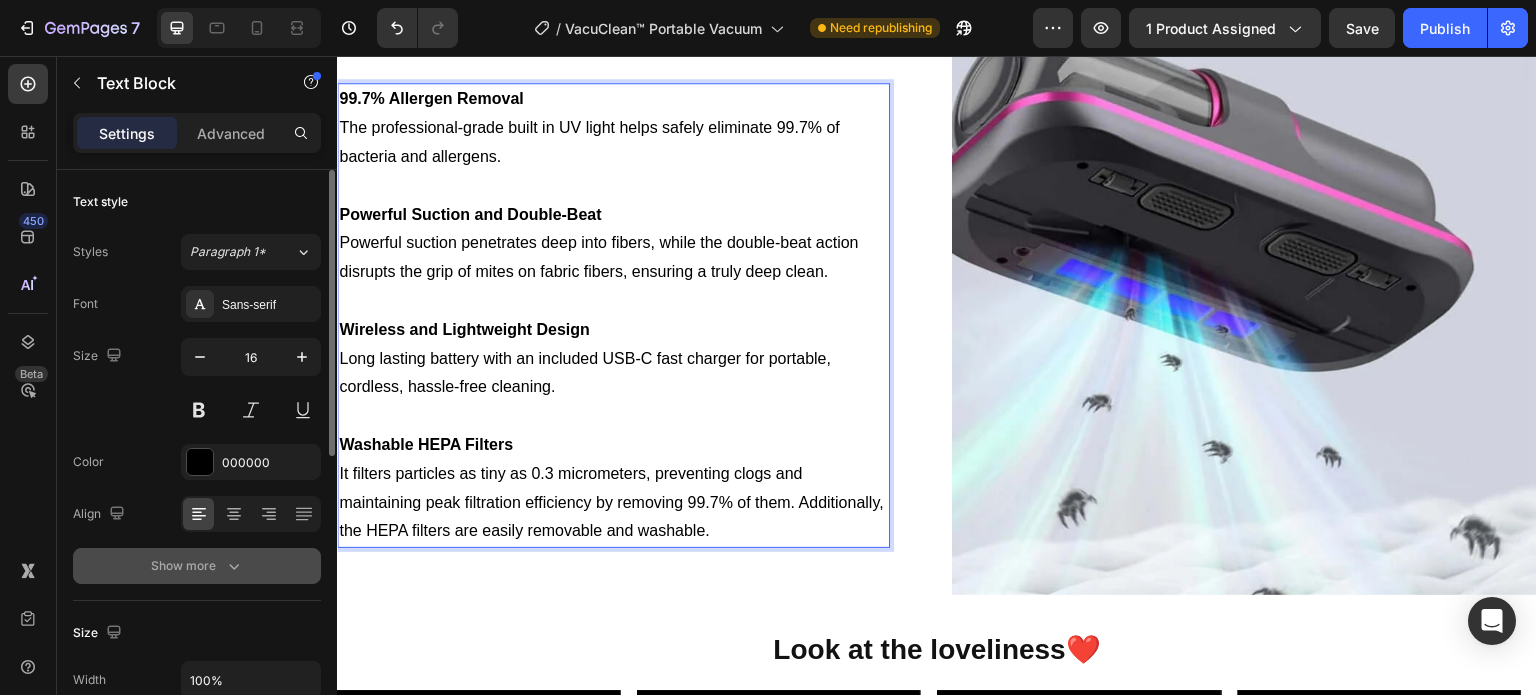 click on "Show more" at bounding box center [197, 566] 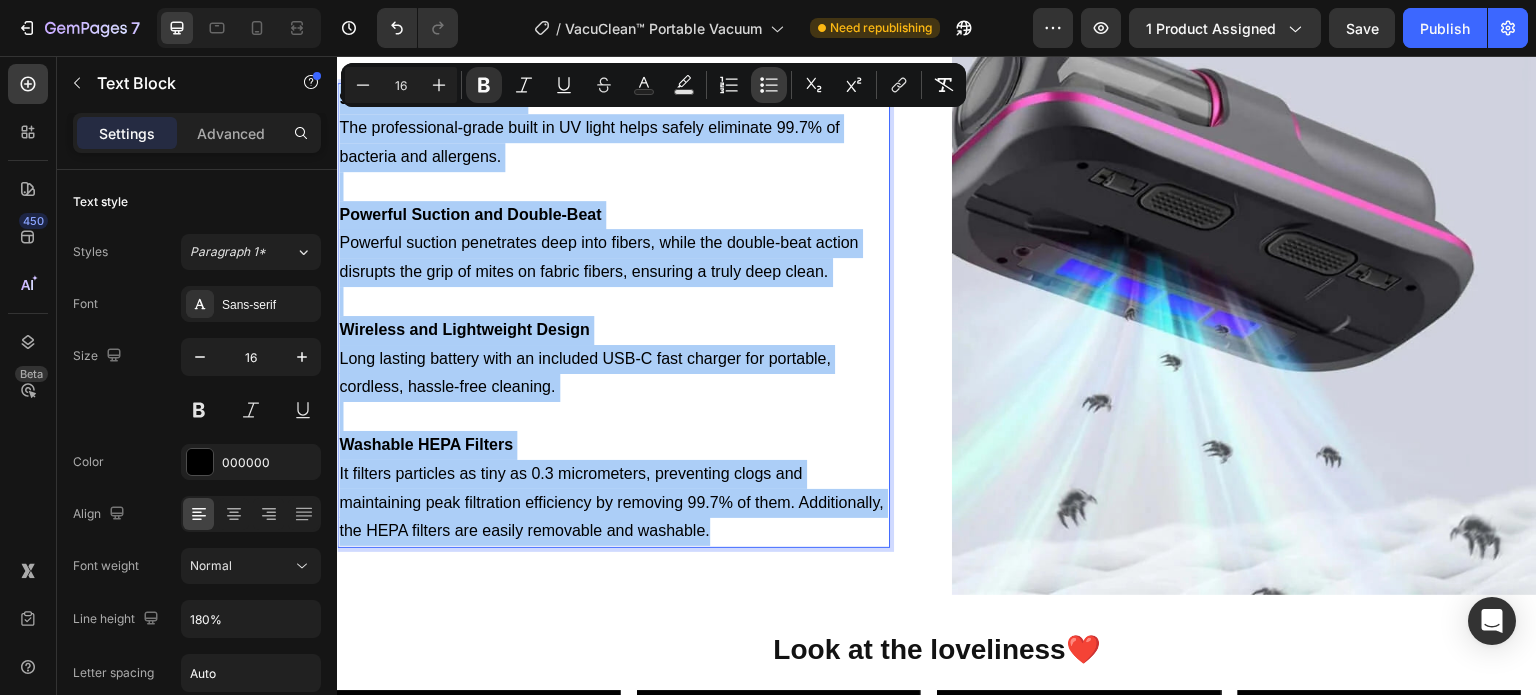click 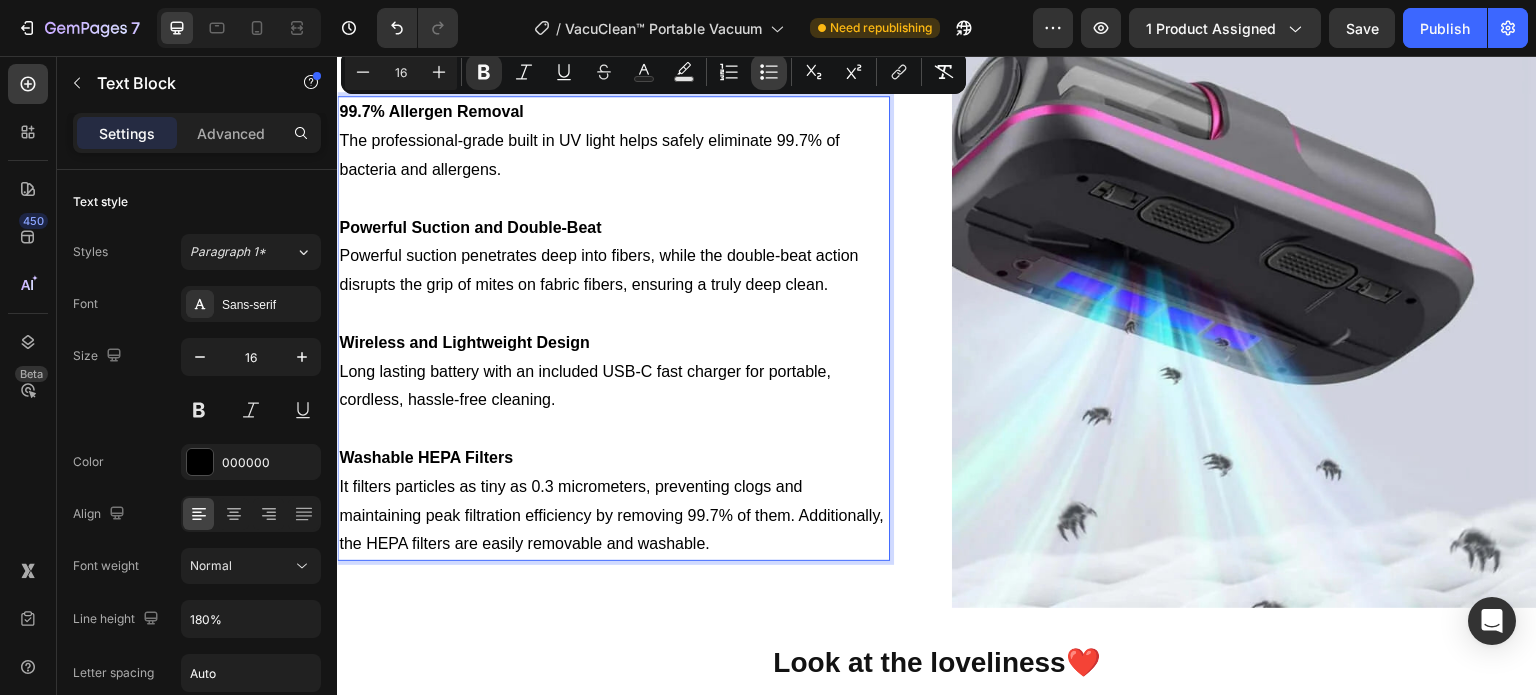 scroll, scrollTop: 2911, scrollLeft: 0, axis: vertical 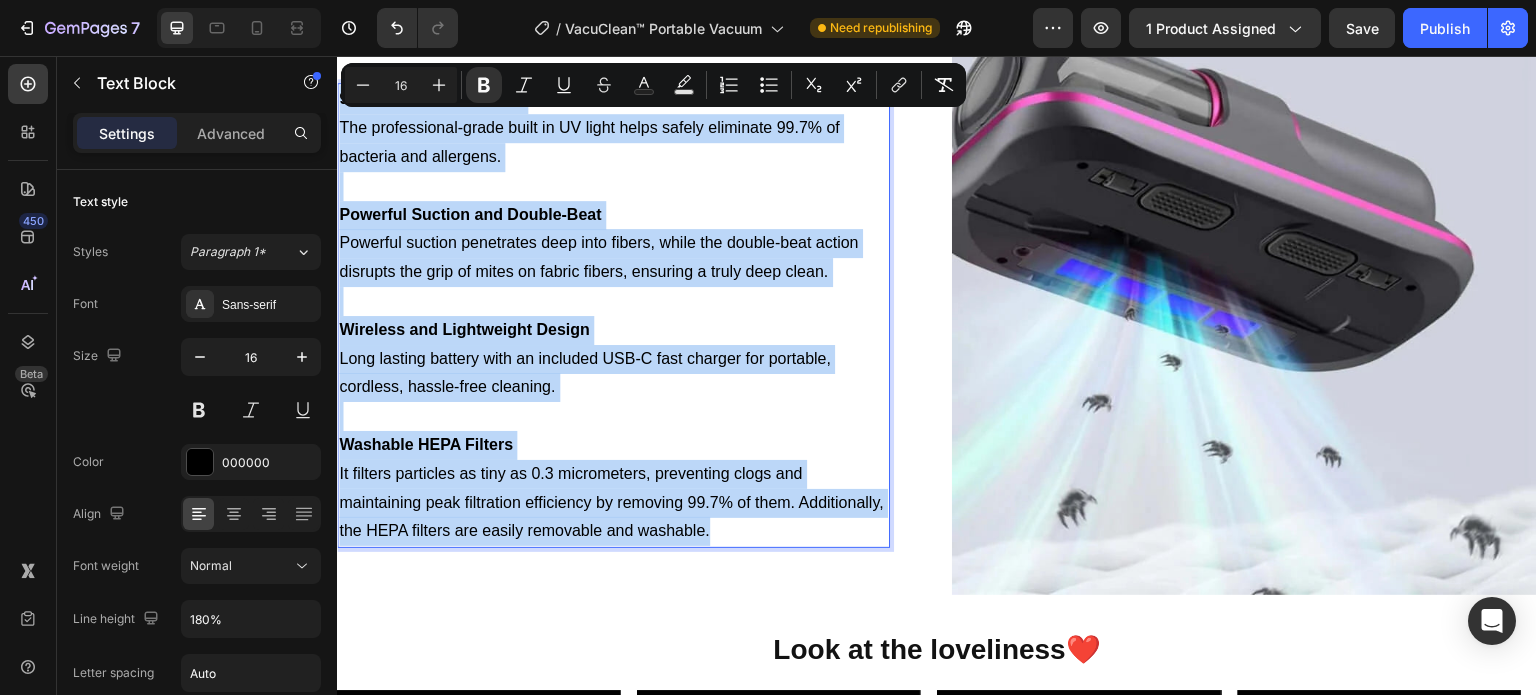 click at bounding box center [613, 301] 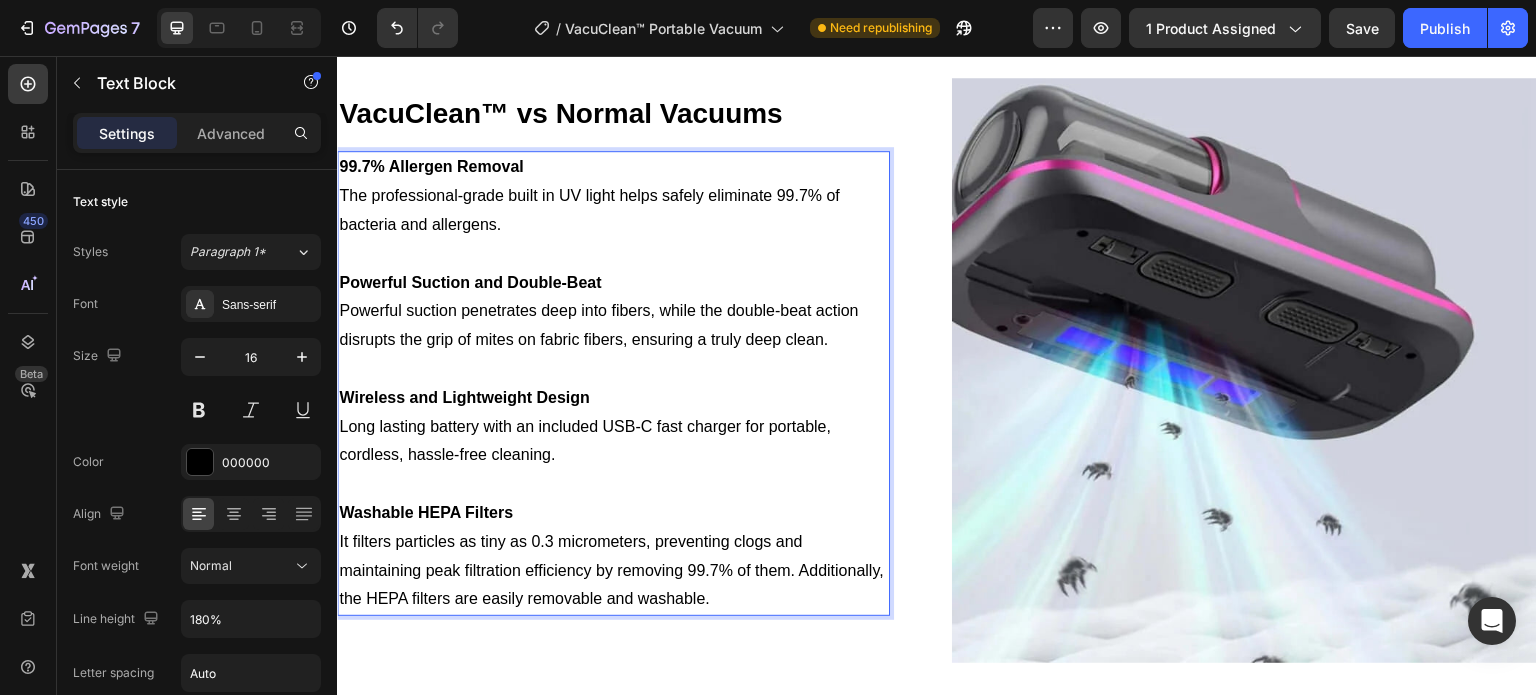 scroll, scrollTop: 2811, scrollLeft: 0, axis: vertical 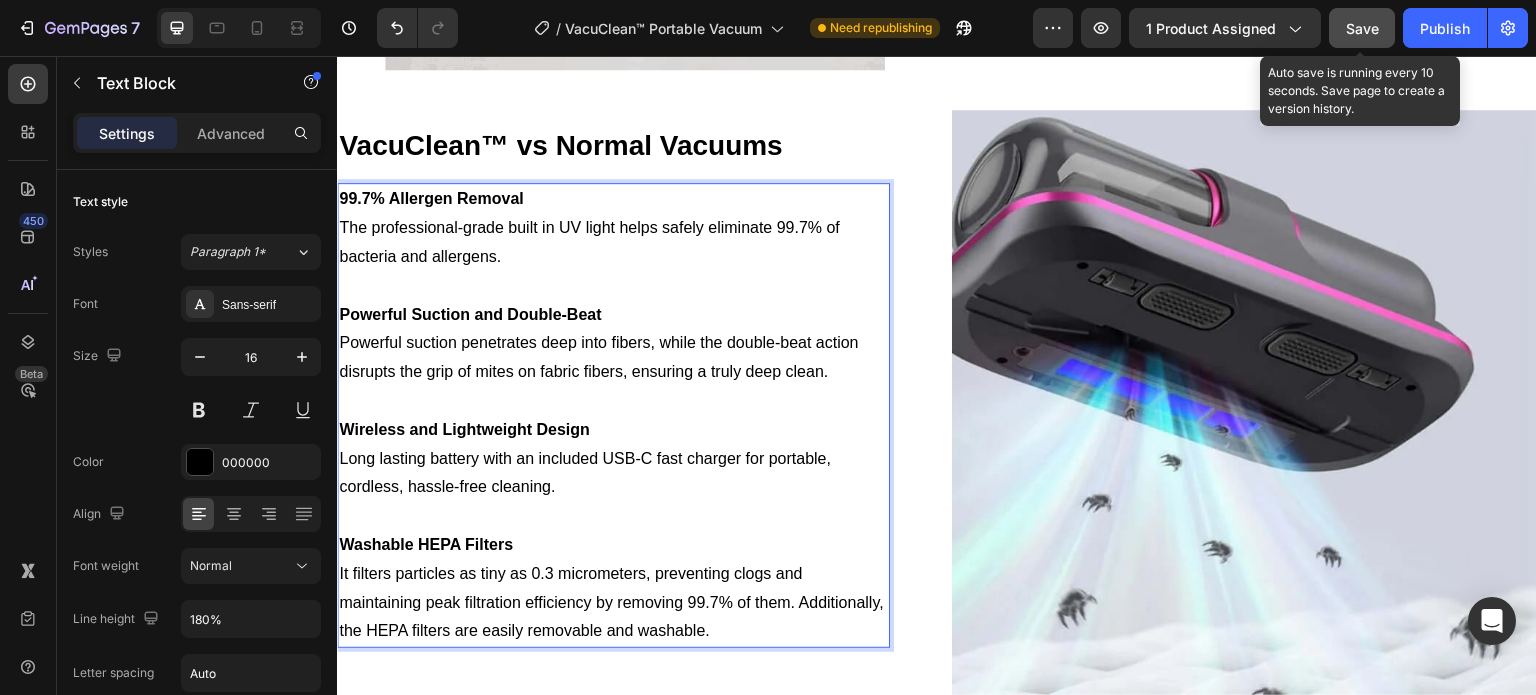 click on "Save" 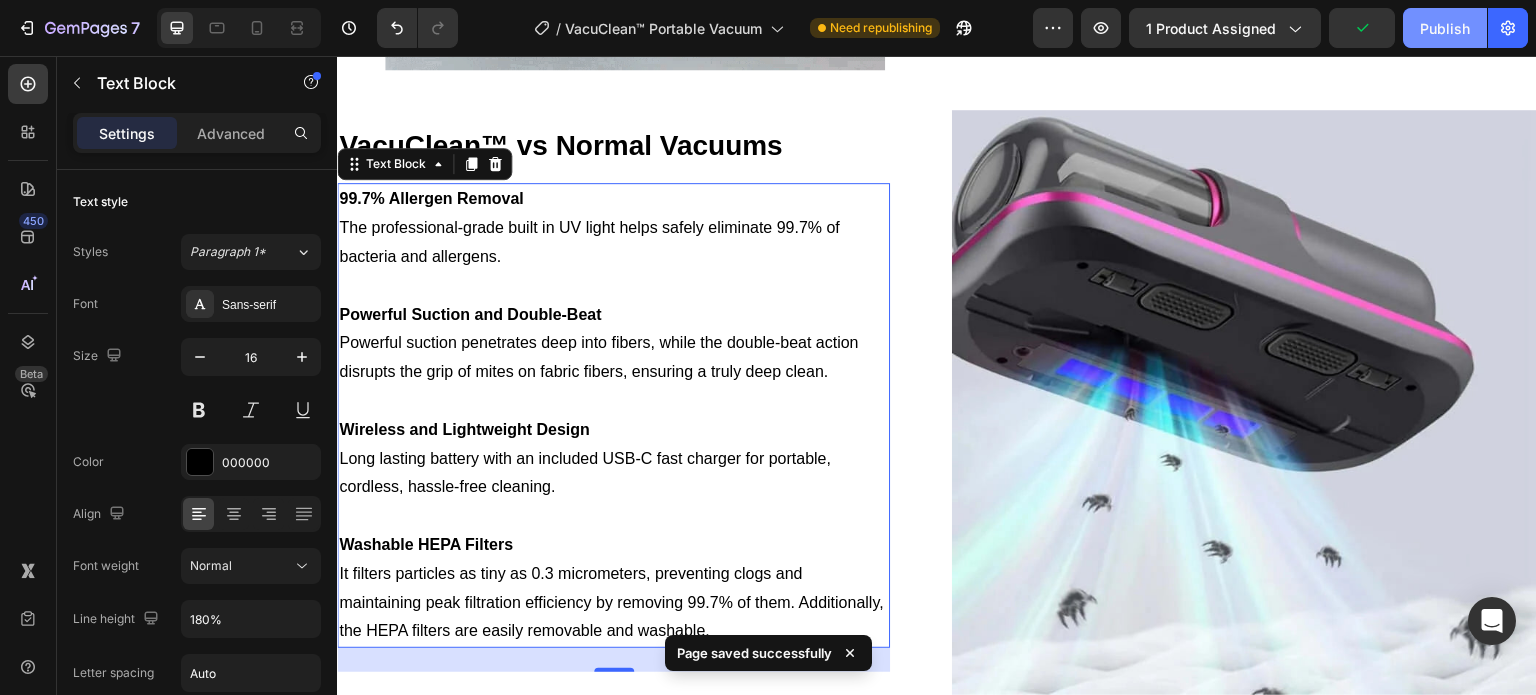 click on "Publish" at bounding box center [1445, 28] 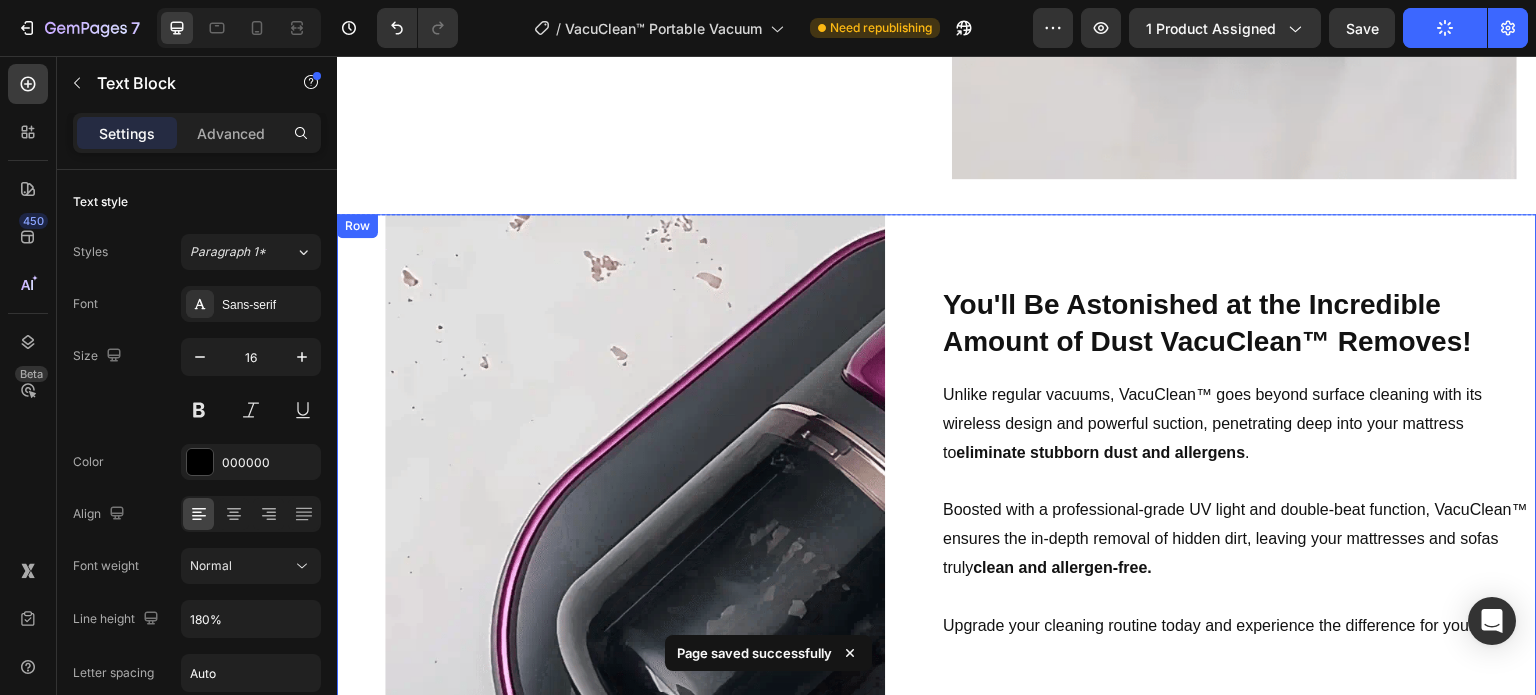 scroll, scrollTop: 2211, scrollLeft: 0, axis: vertical 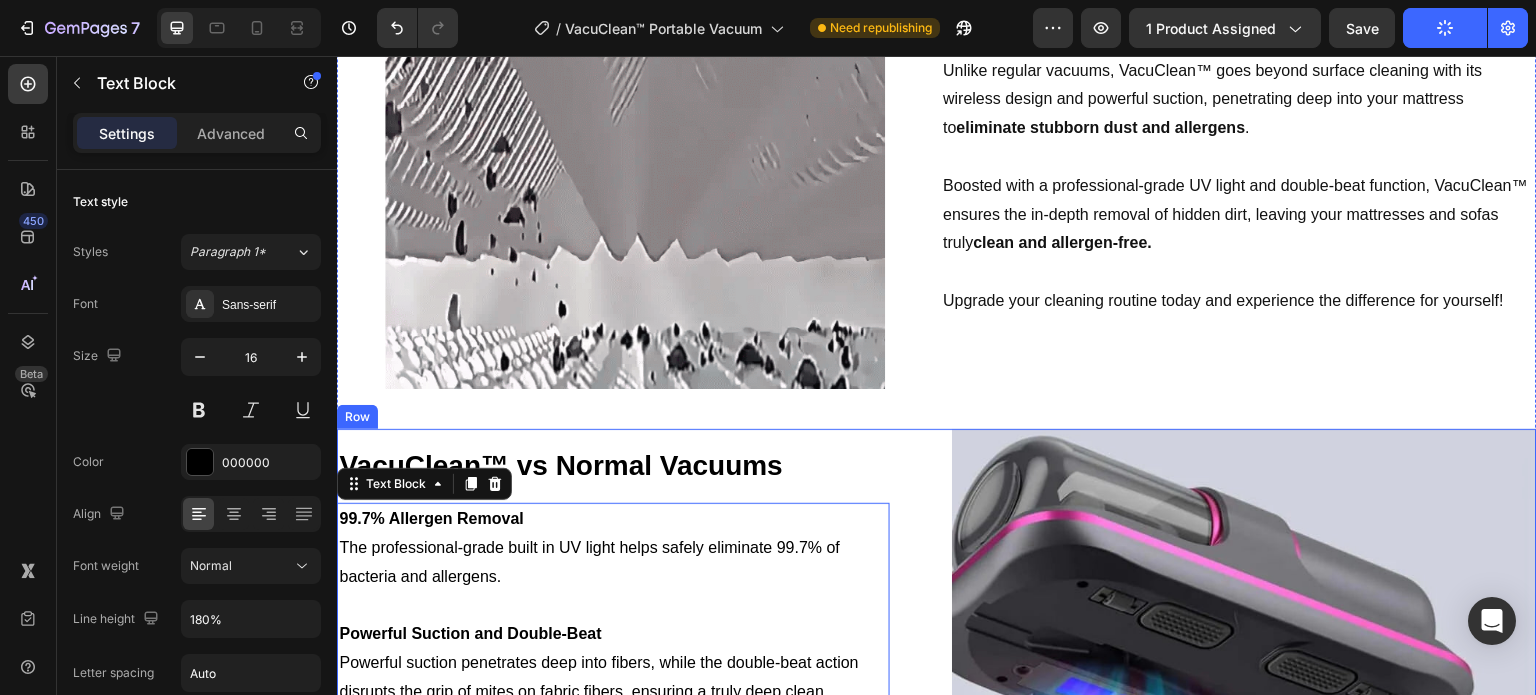 click on "⁠⁠⁠⁠⁠⁠⁠ VacuClean™ vs Normal Vacuums Heading 99.7% Allergen Removal The professional-grade built in UV light helps safely eliminate 99.7% of bacteria and allergens. Powerful Suction and Double-Beat Powerful suction penetrates deep into fibers, while the double-beat action disrupts the grip of mites on fabric fibers, ensuring a truly deep clean. Wireless and Lightweight Design Long lasting battery with an included USB-C fast charger for portable, cordless, hassle-free cleaning. Washable HEPA Filters It filters particles as tiny as 0.3 micrometers, preventing clogs and maintaining peak filtration efficiency by removing 99.7% of them. Additionally, the HEPA filters are easily removable and washable. Text Block   24 Row Image Row" at bounding box center [937, 739] 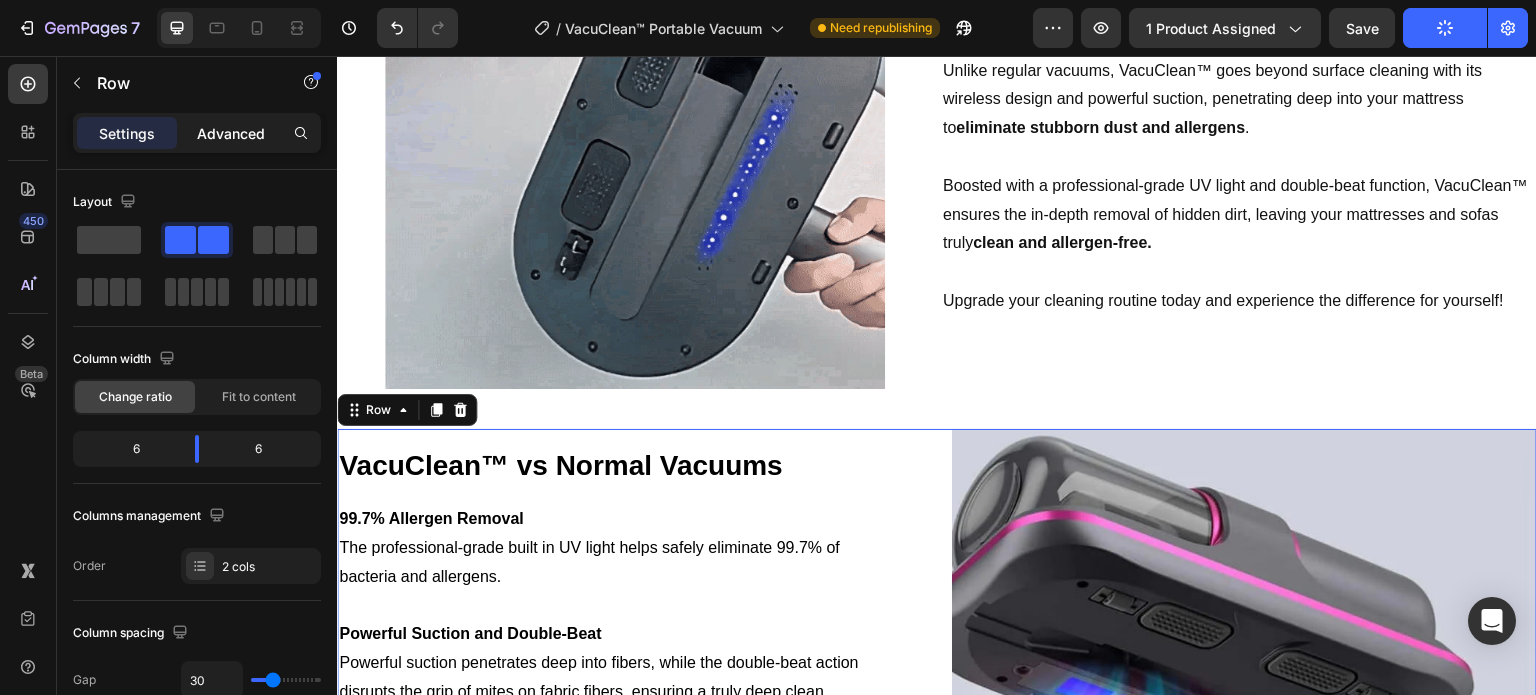 click on "Advanced" 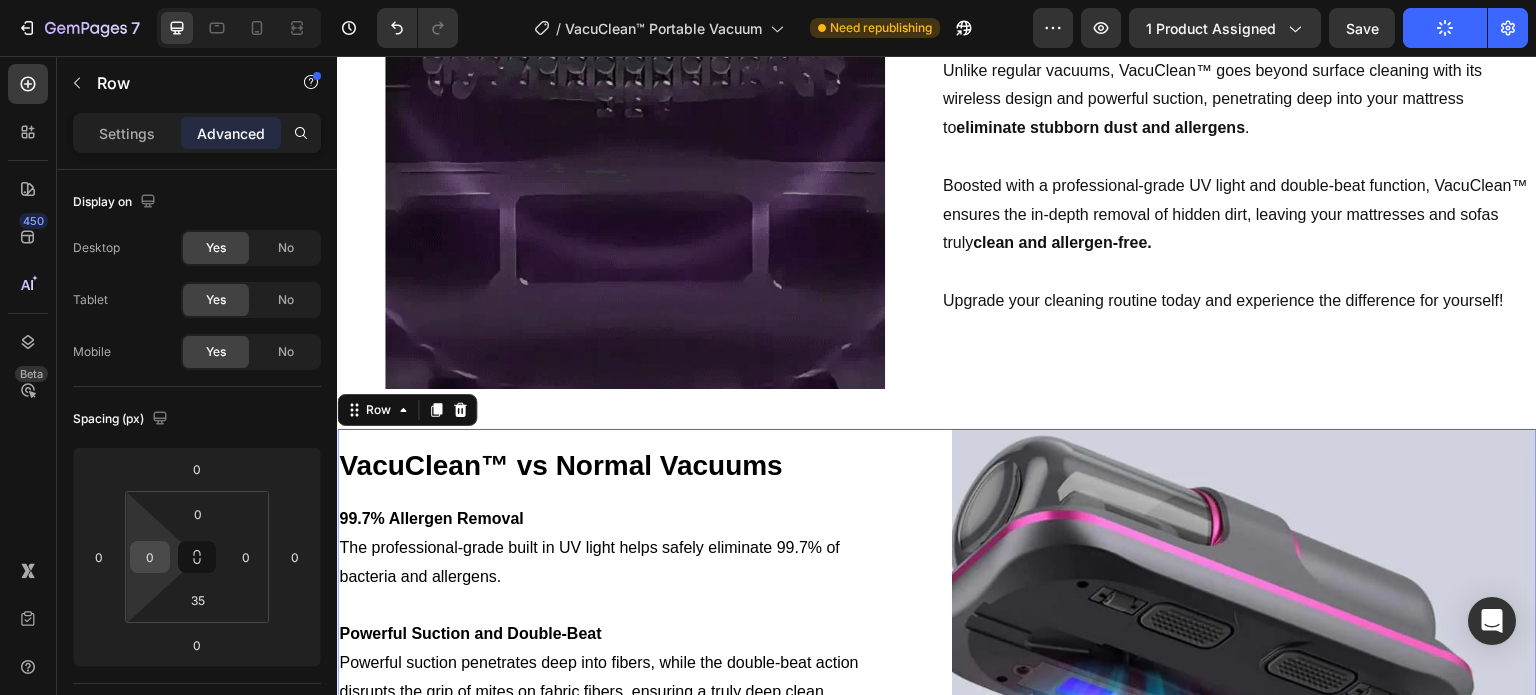 click on "0" at bounding box center (150, 557) 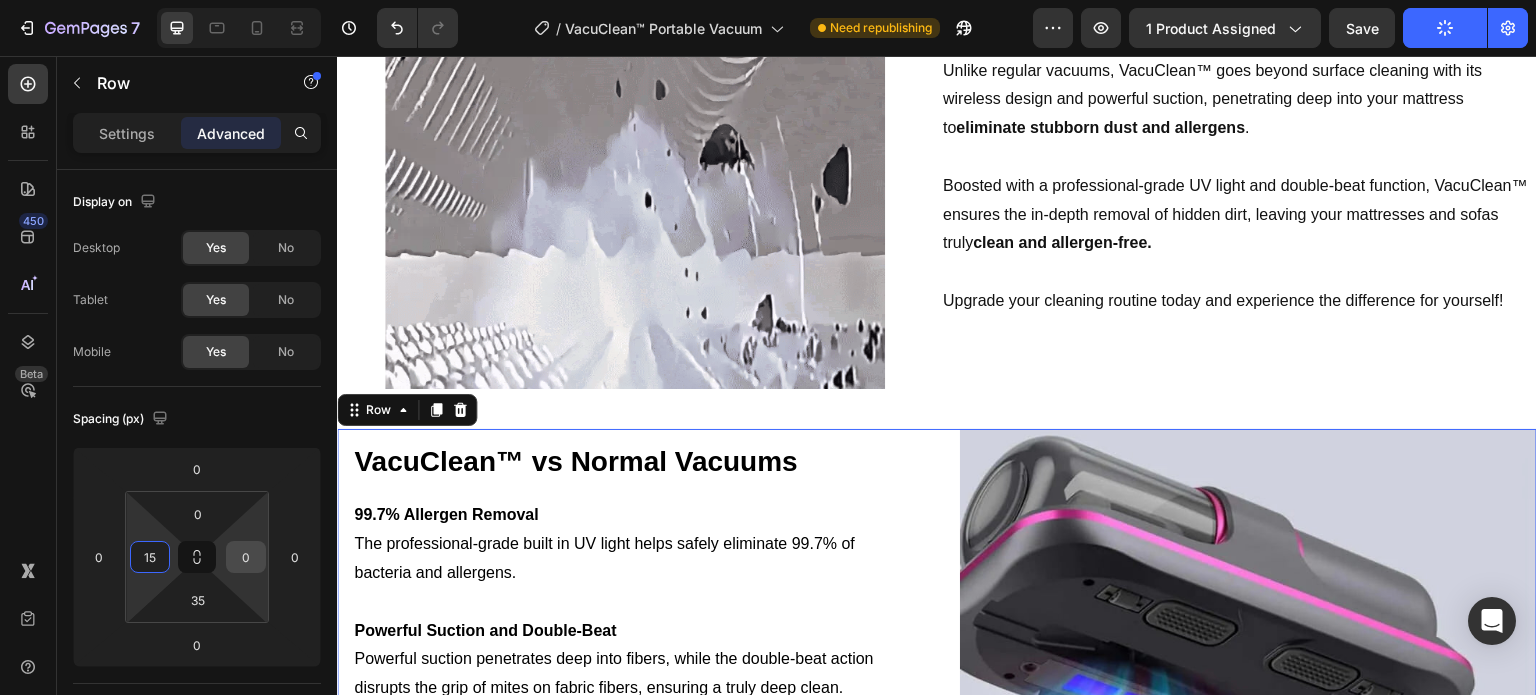 type on "15" 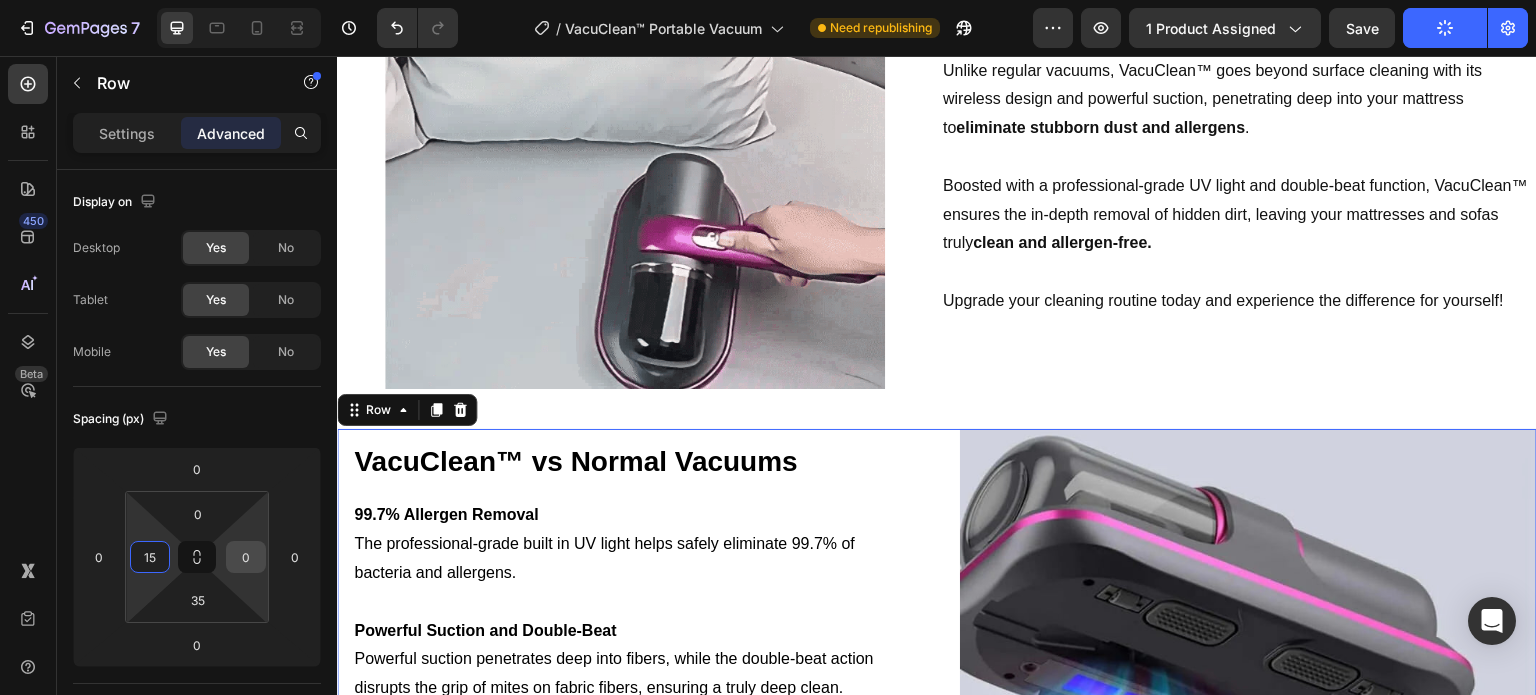 click on "0" at bounding box center (246, 557) 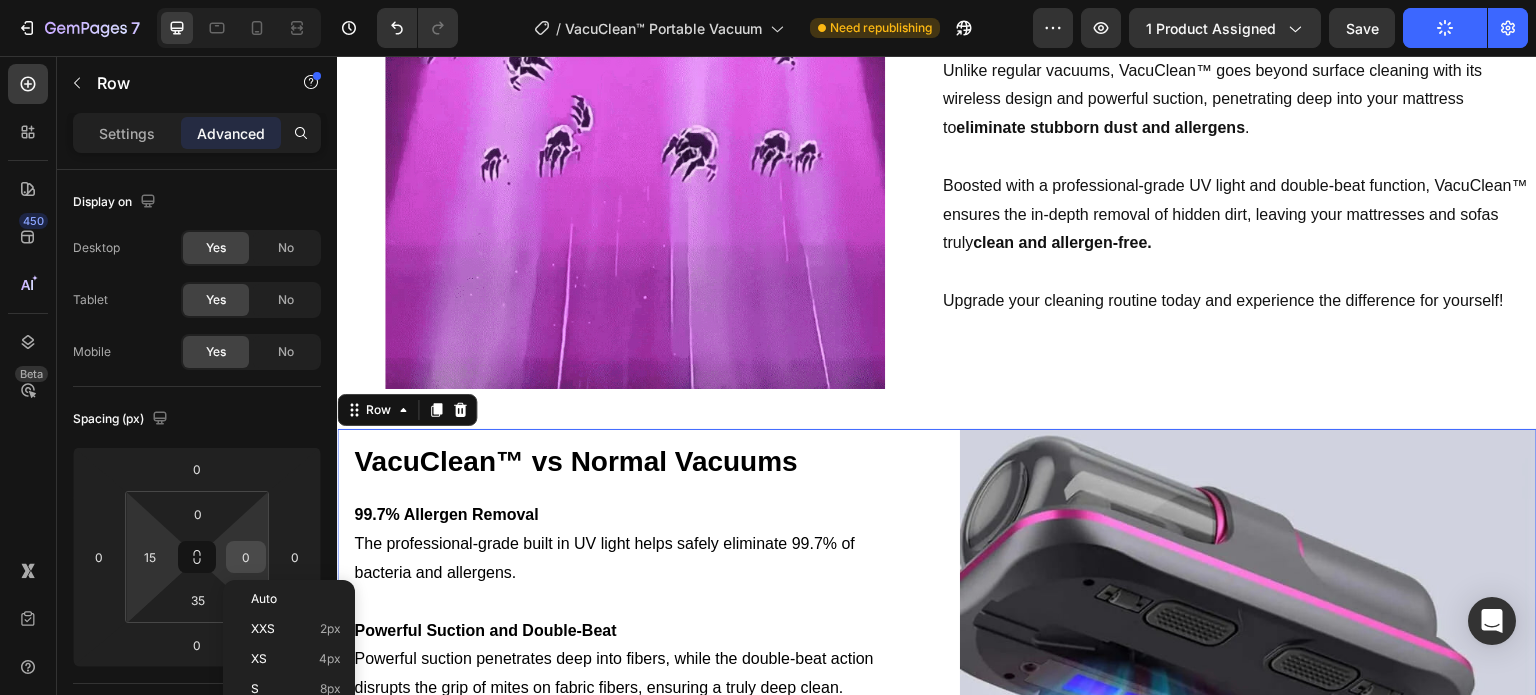 click on "0" at bounding box center (246, 557) 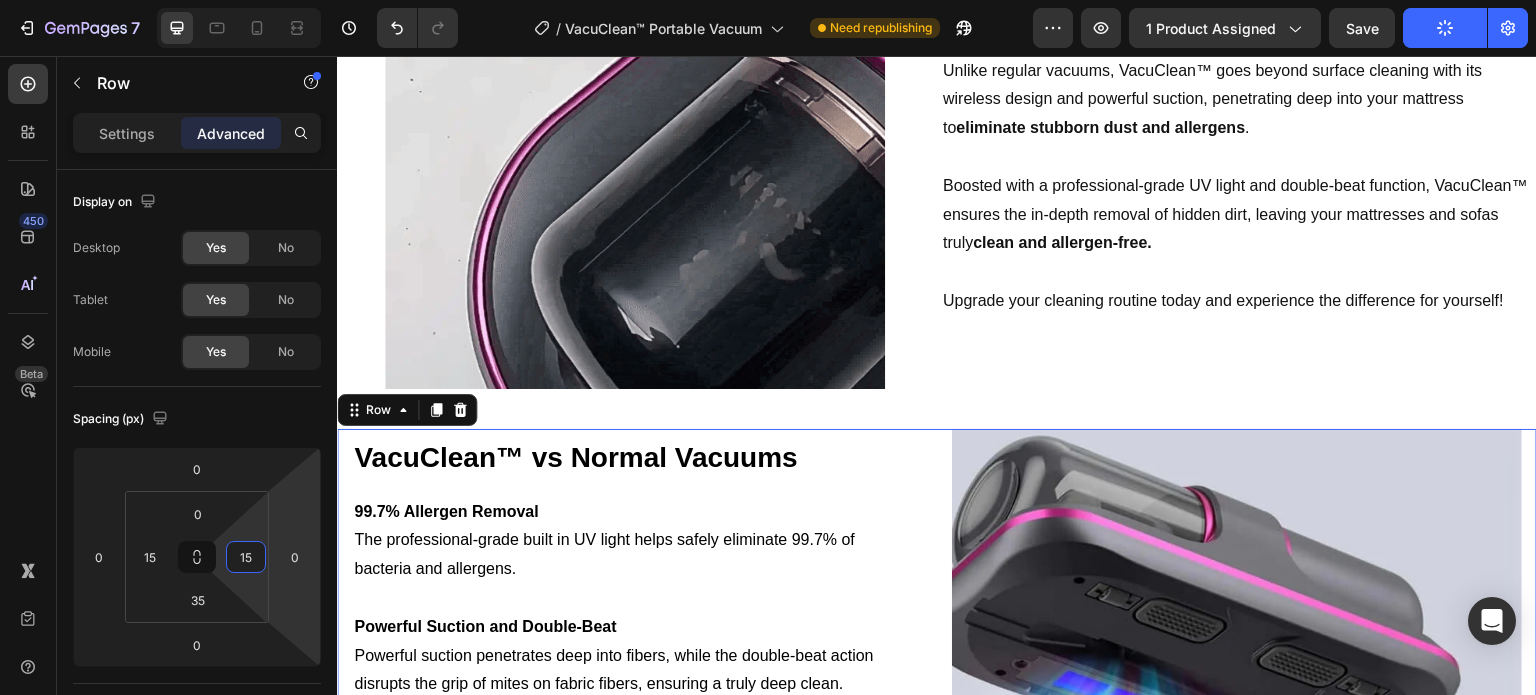 type on "15" 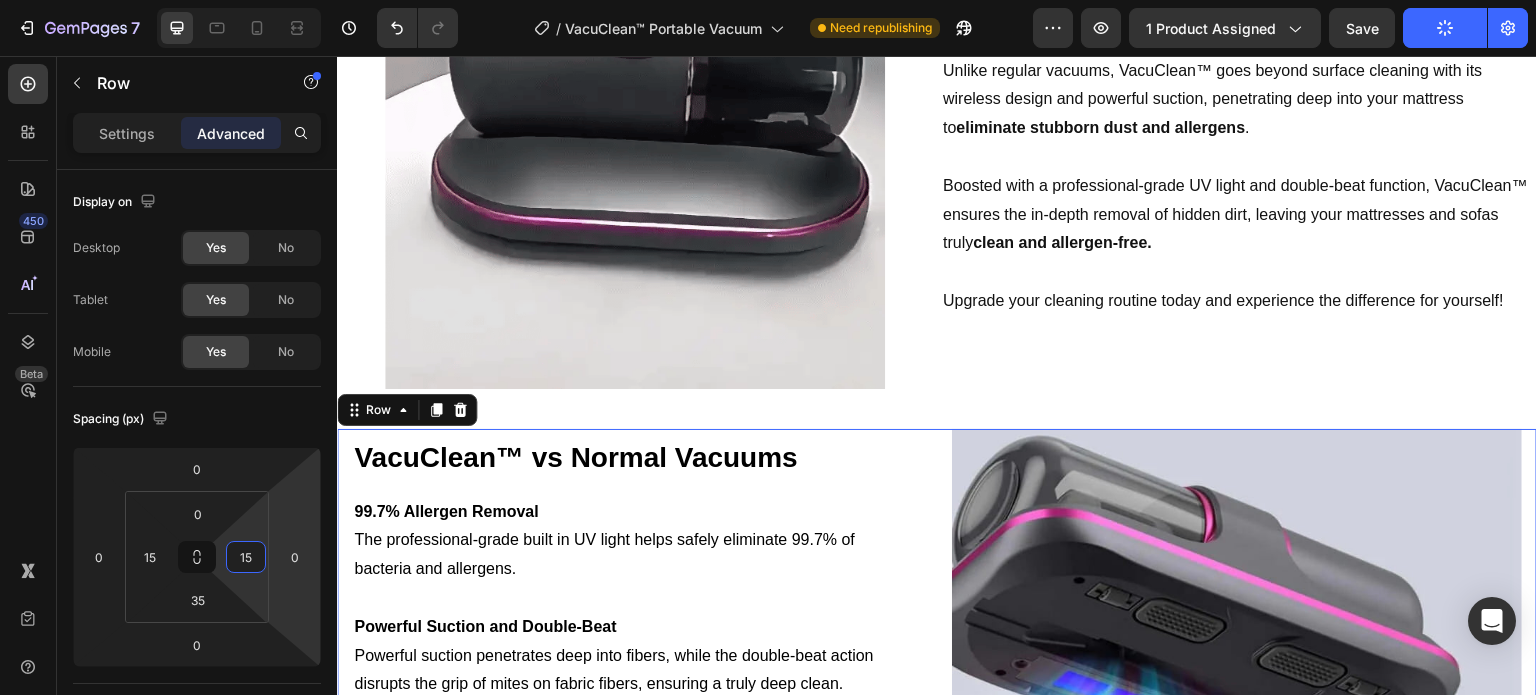 click on "⁠⁠⁠⁠⁠⁠⁠ VacuClean™ vs Normal Vacuums Heading 99.7% Allergen Removal The professional-grade built in UV light helps safely eliminate 99.7% of bacteria and allergens. Powerful Suction and Double-Beat Powerful suction penetrates deep into fibers, while the double-beat action disrupts the grip of mites on fabric fibers, ensuring a truly deep clean. Wireless and Lightweight Design Long lasting battery with an included USB-C fast charger for portable, cordless, hassle-free cleaning. Washable HEPA Filters It filters particles as tiny as 0.3 micrometers, preventing clogs and maintaining peak filtration efficiency by removing 99.7% of them. Additionally, the HEPA filters are easily removable and washable. Text Block Row Image Row   0" at bounding box center (937, 731) 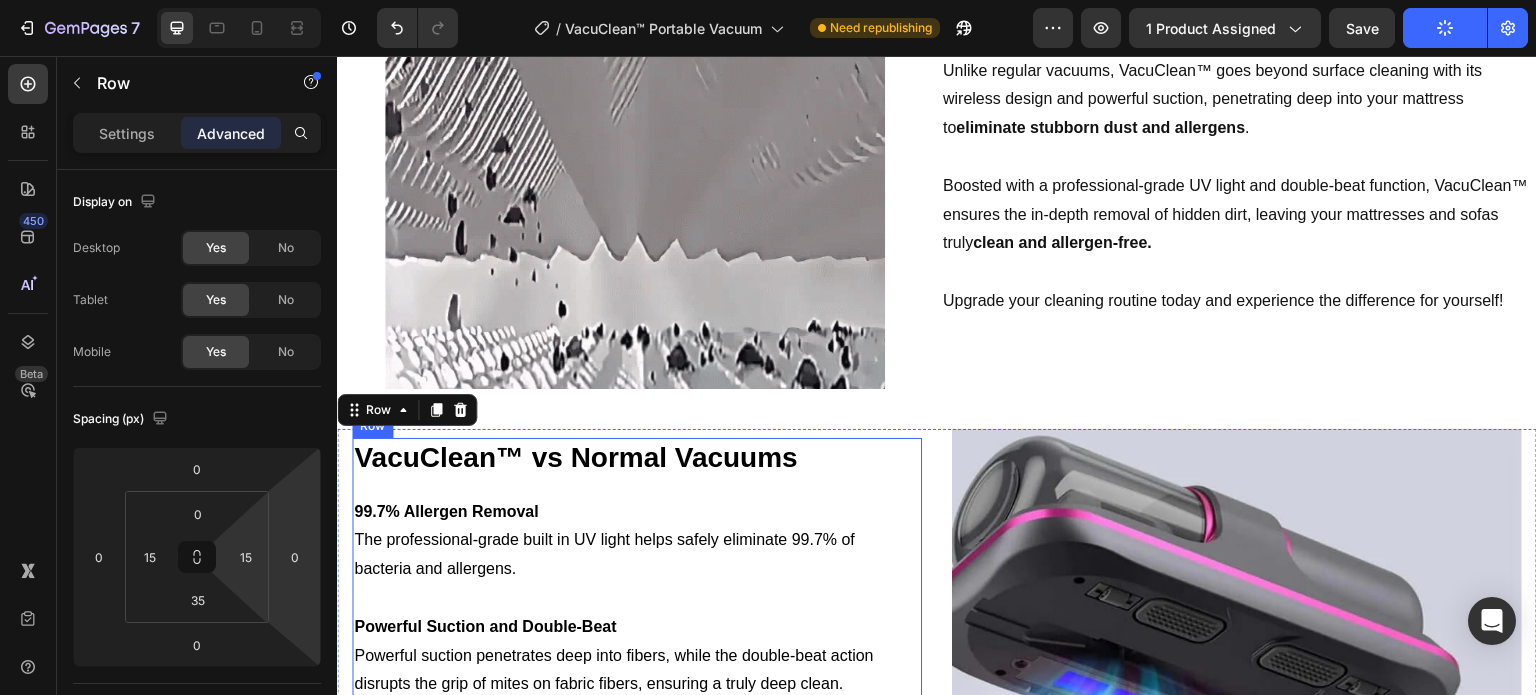 click on "99.7% Allergen Removal" at bounding box center (621, 512) 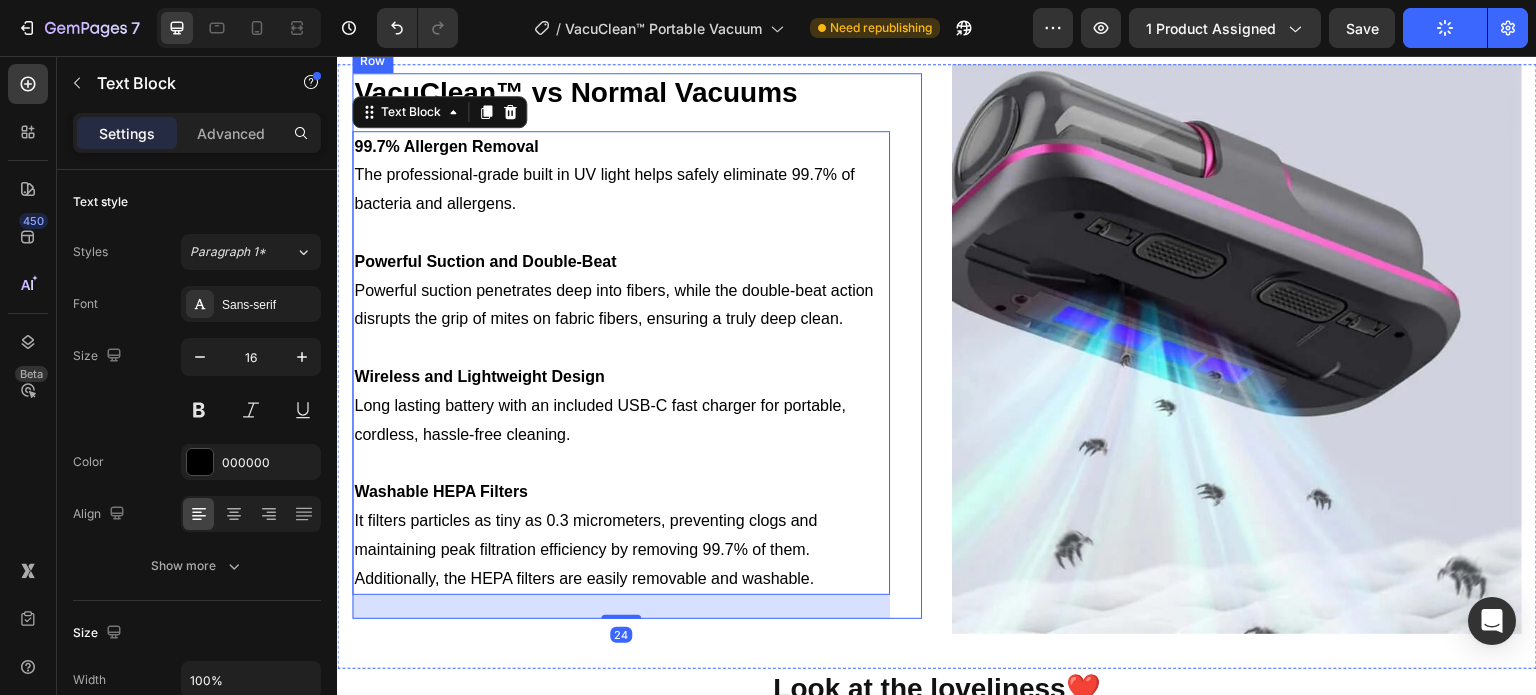 scroll, scrollTop: 2611, scrollLeft: 0, axis: vertical 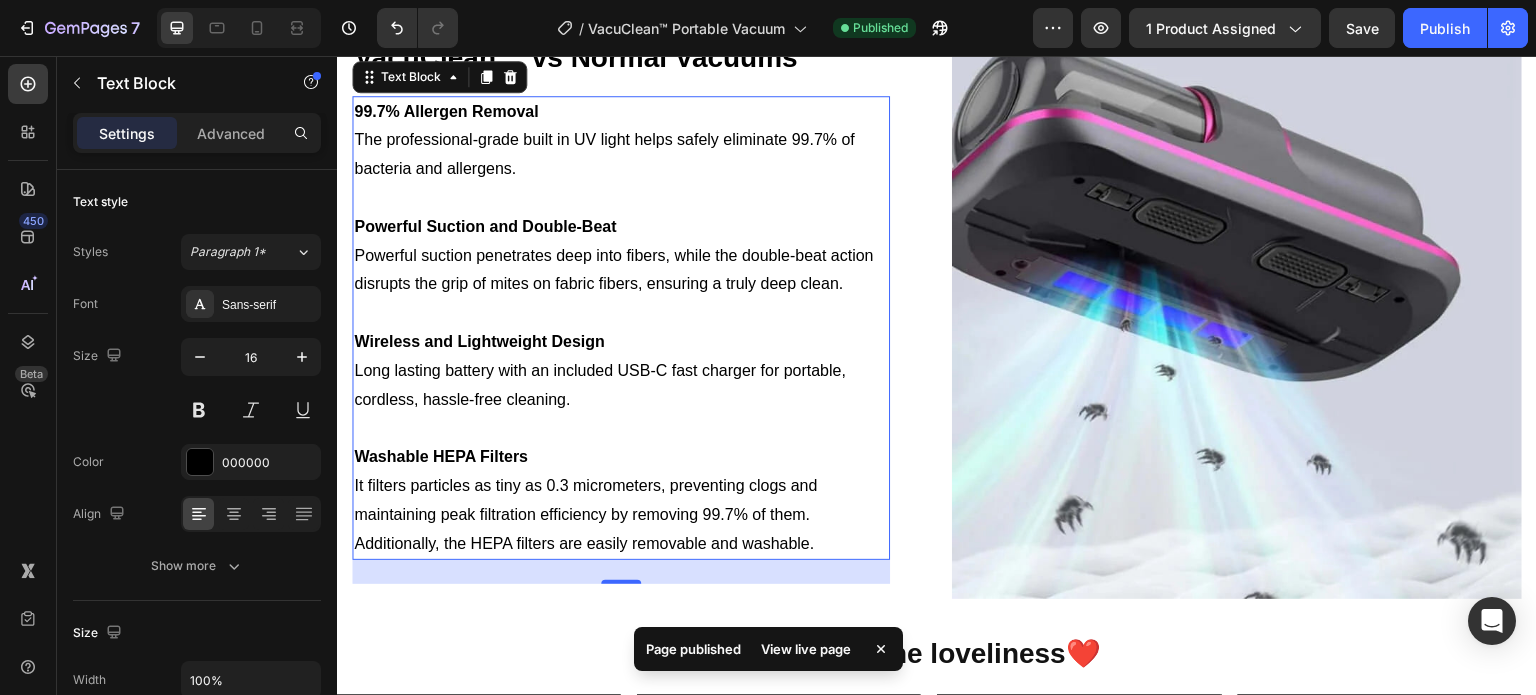 click at bounding box center [239, 28] 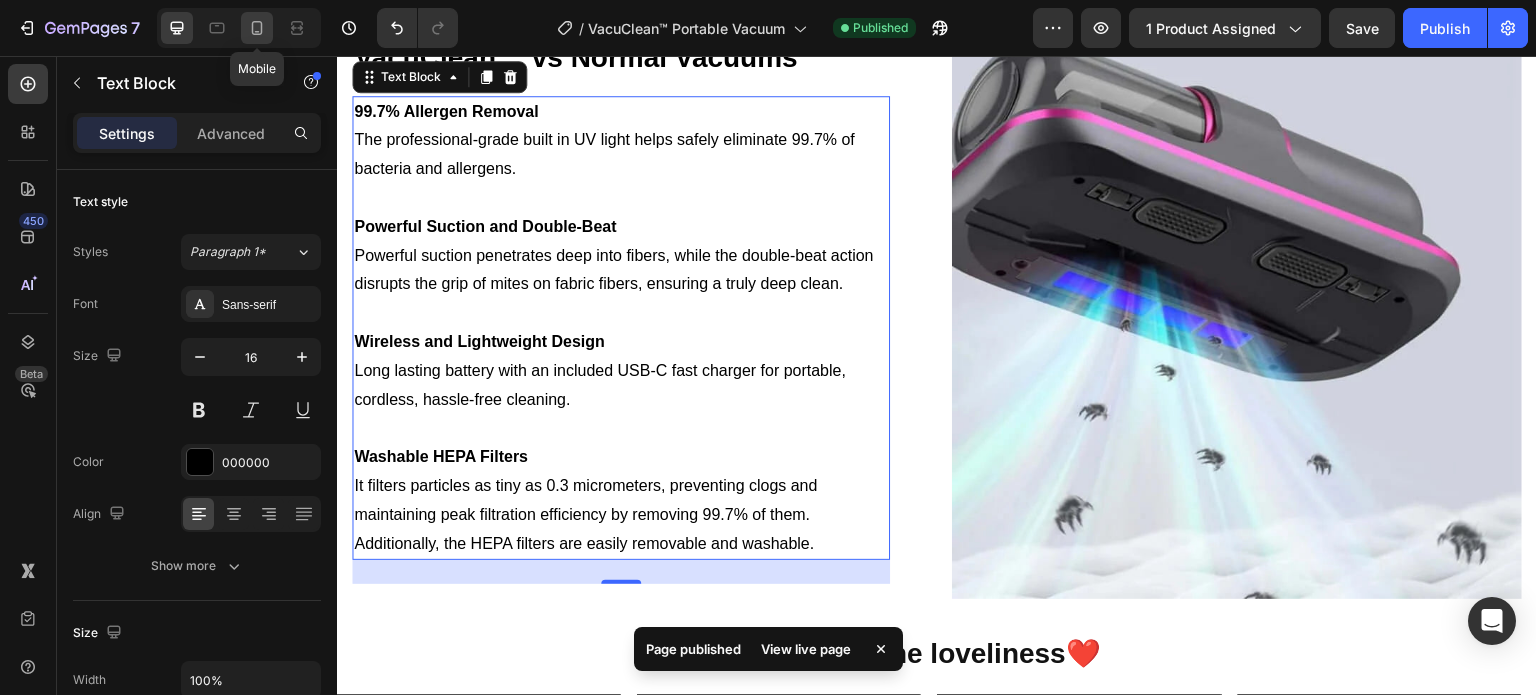 click 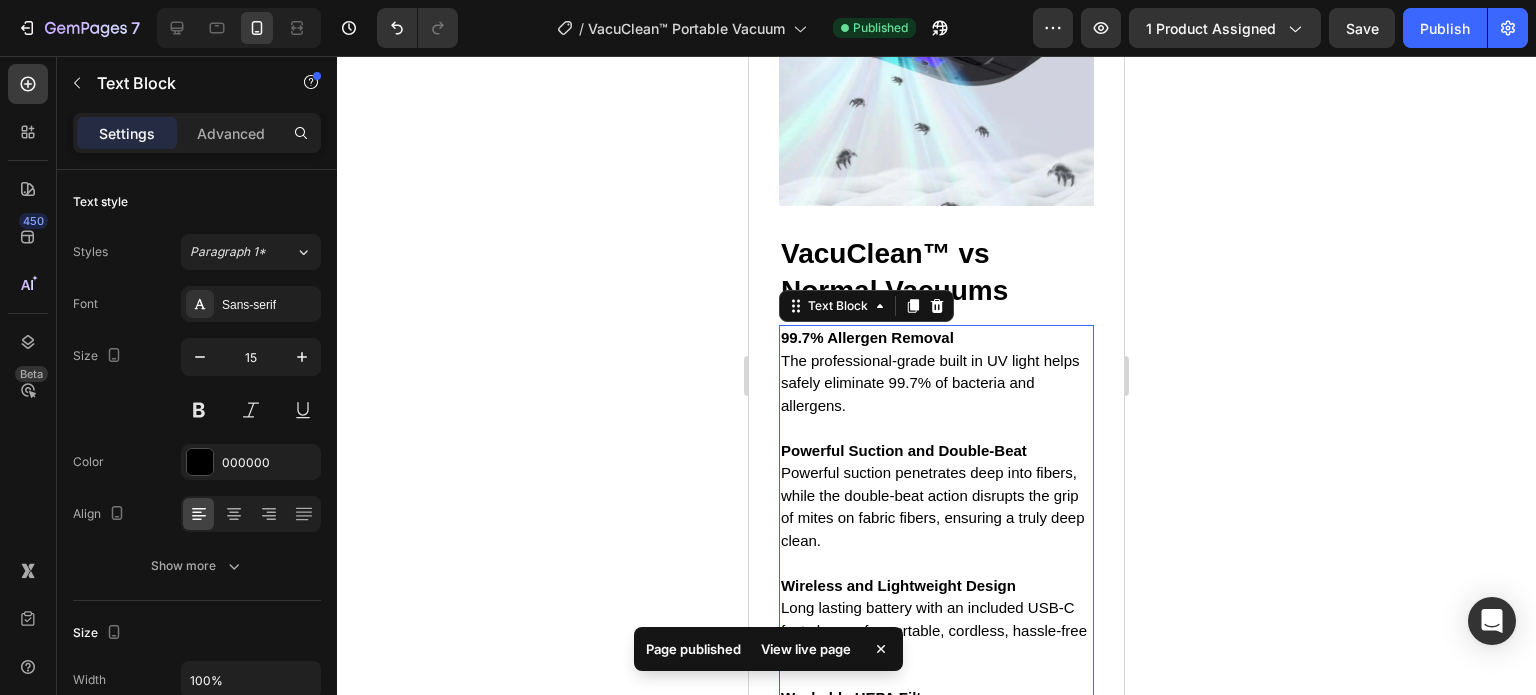 scroll, scrollTop: 3059, scrollLeft: 0, axis: vertical 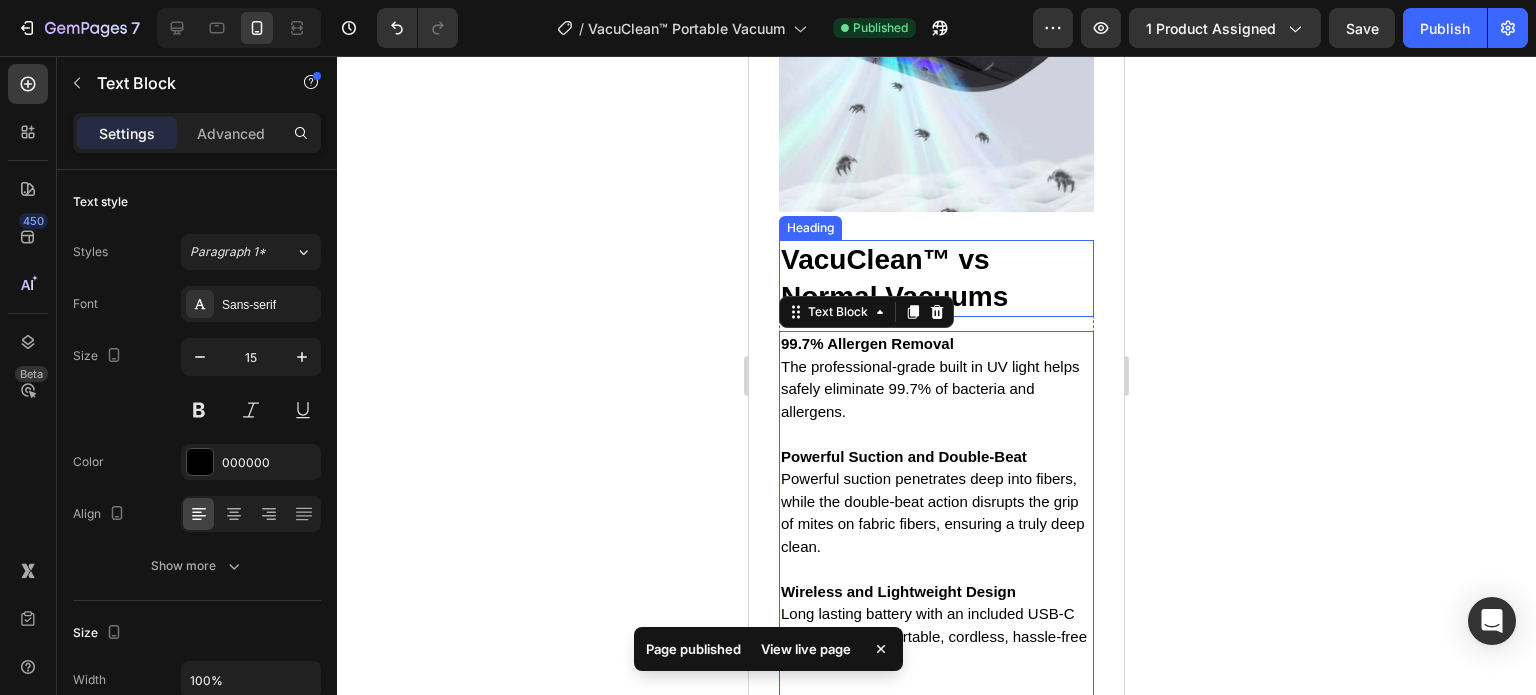 click on "VacuClean™ vs Normal Vacuums" at bounding box center [894, 277] 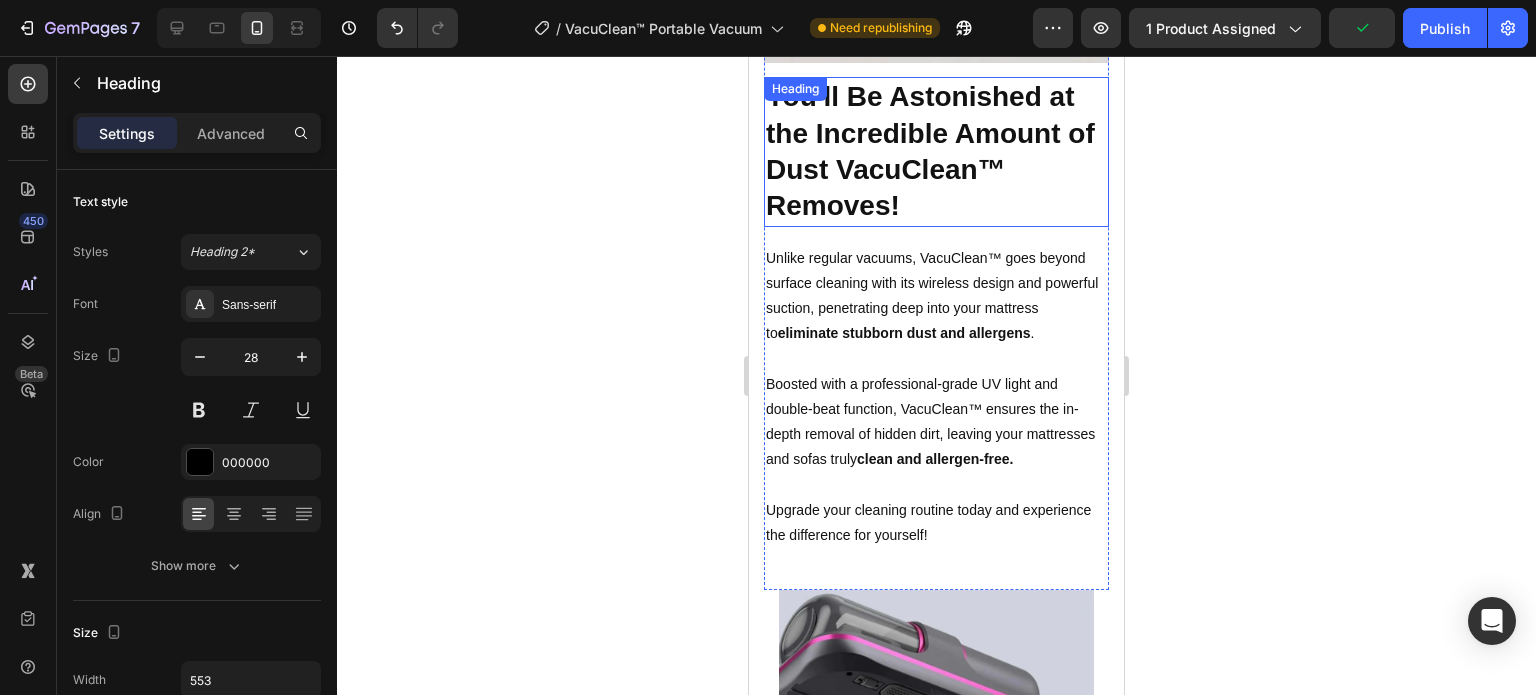 scroll, scrollTop: 2259, scrollLeft: 0, axis: vertical 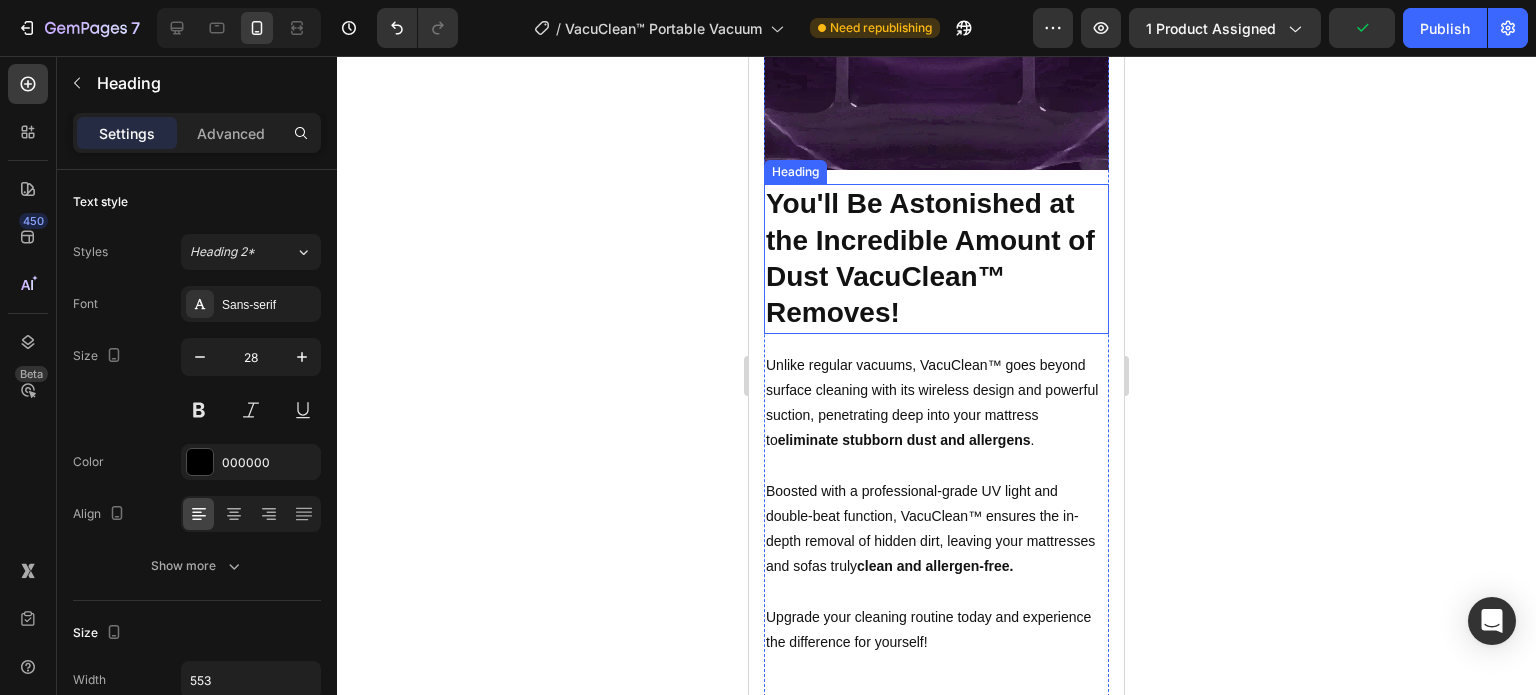 click on "You'll Be Astonished at the Incredible Amount of Dust VacuClean™ Removes!" at bounding box center (930, 258) 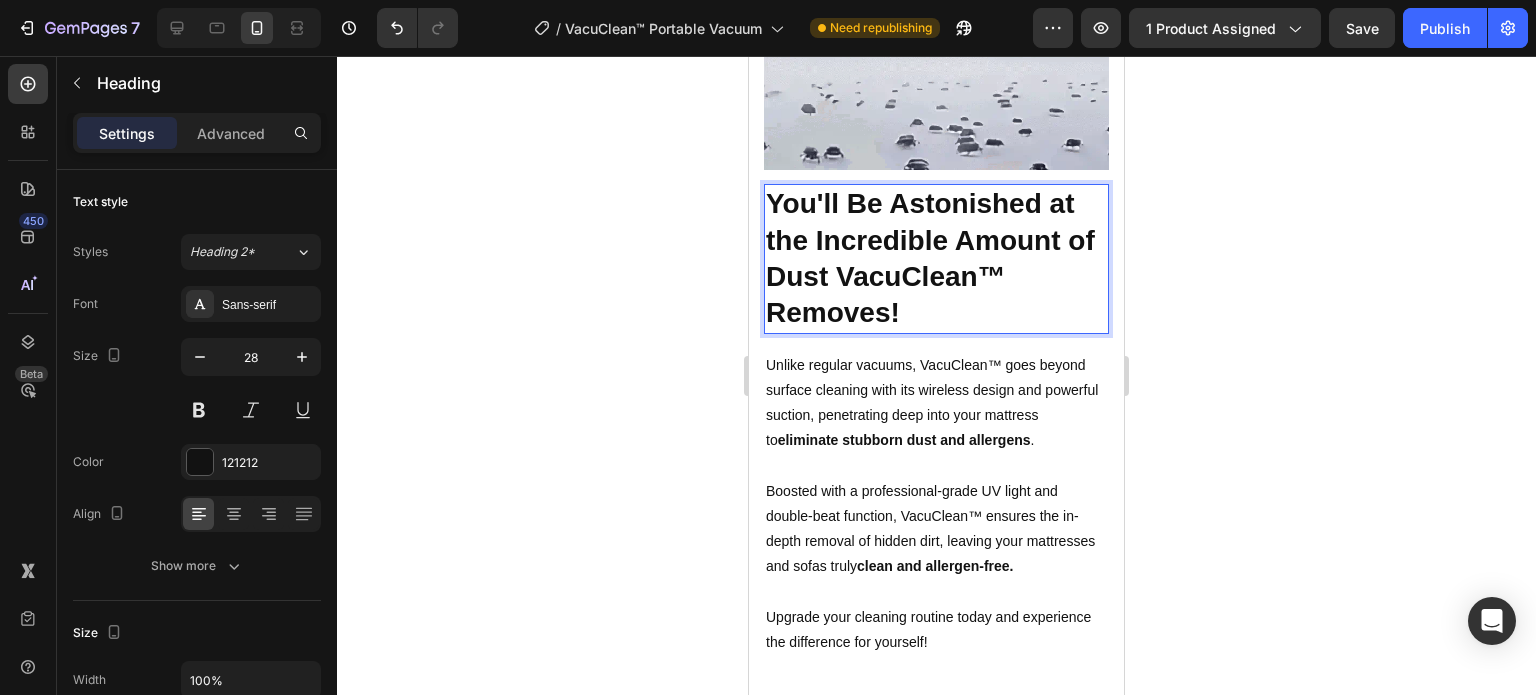 click on "You'll Be Astonished at the Incredible Amount of Dust VacuClean™ Removes!" at bounding box center [930, 258] 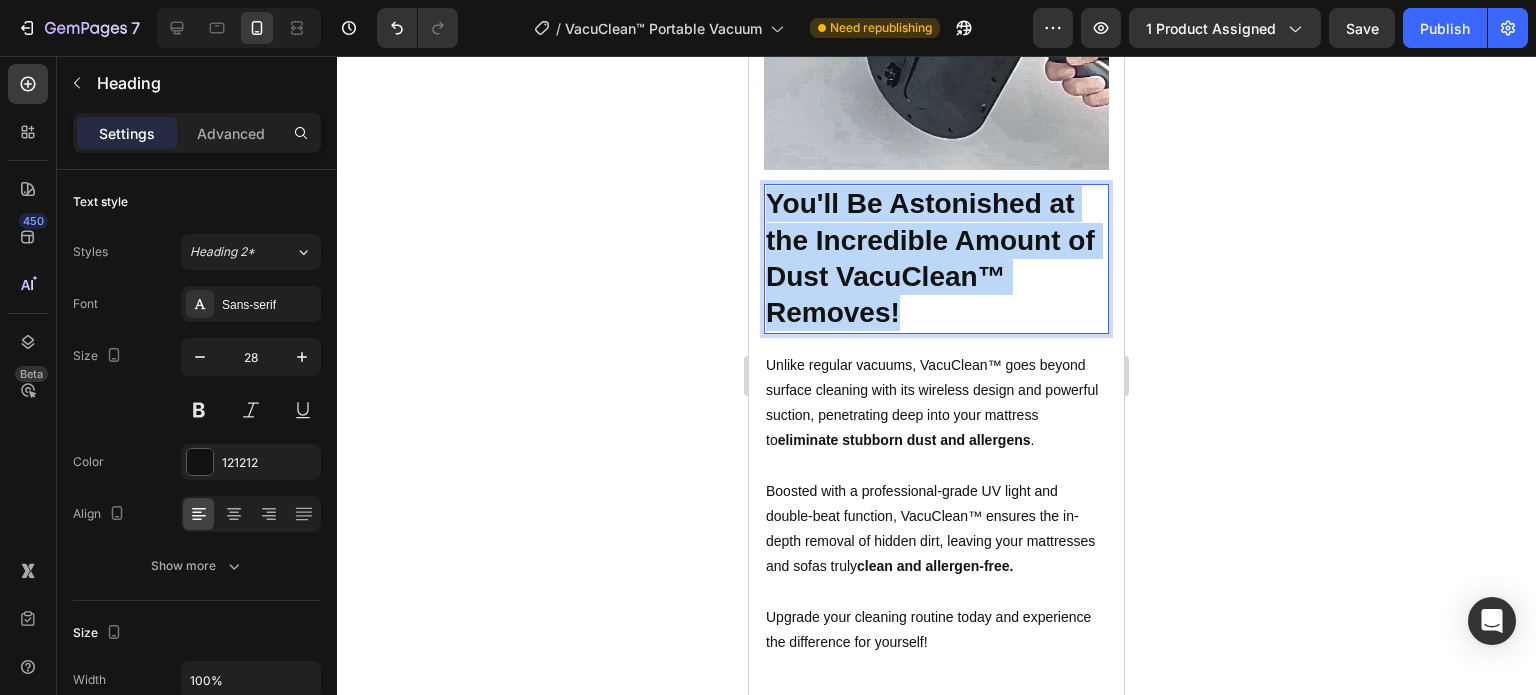 click on "You'll Be Astonished at the Incredible Amount of Dust VacuClean™ Removes!" at bounding box center [930, 258] 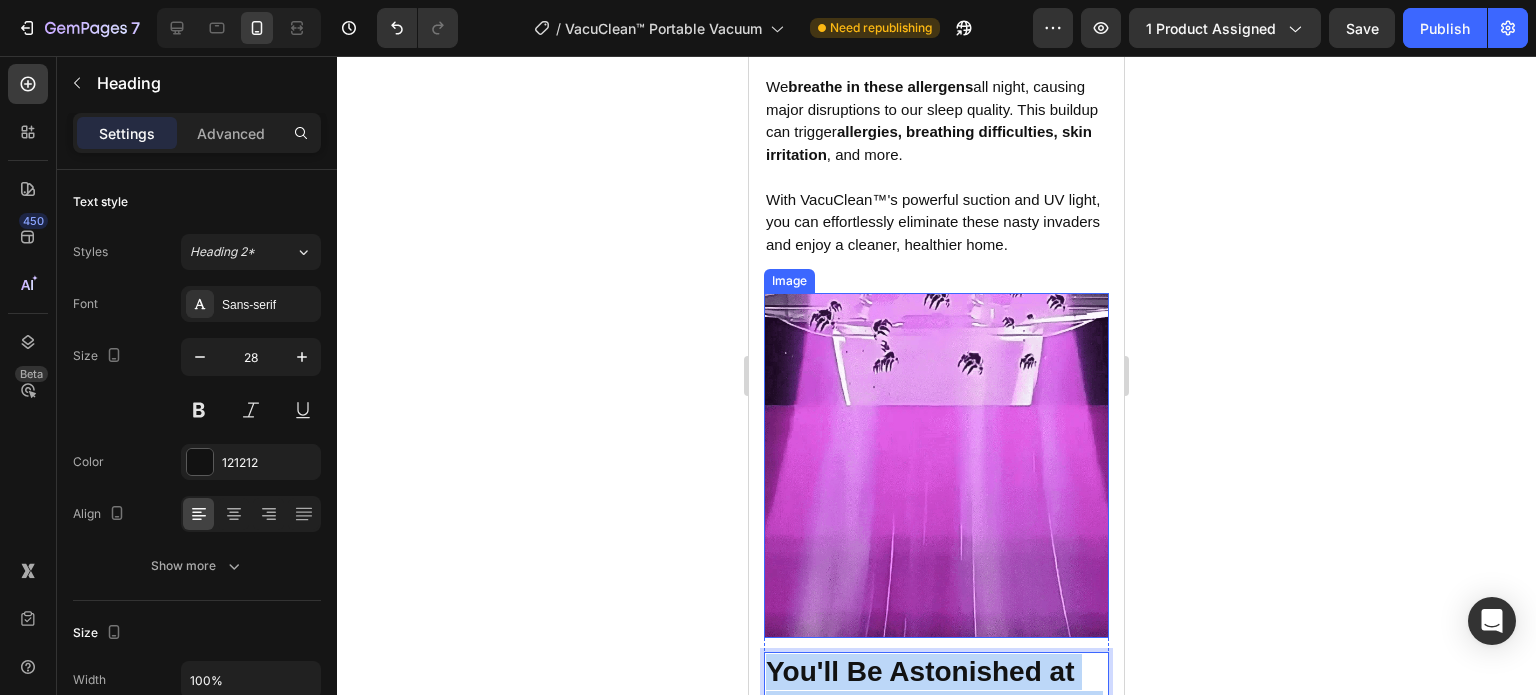 scroll, scrollTop: 1697, scrollLeft: 0, axis: vertical 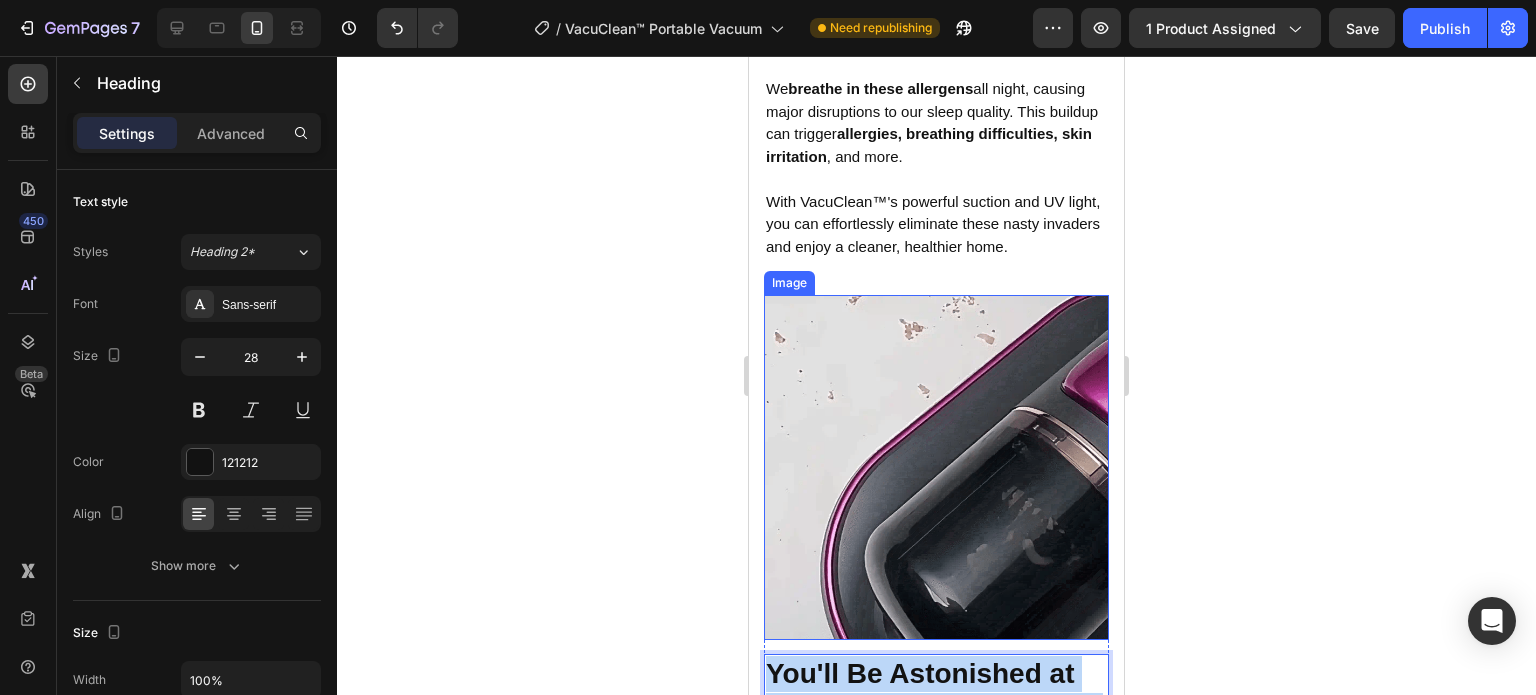 click on "Millions of Hidden Allergens in Your Mattress Are Harming Your Health!" at bounding box center (911, -103) 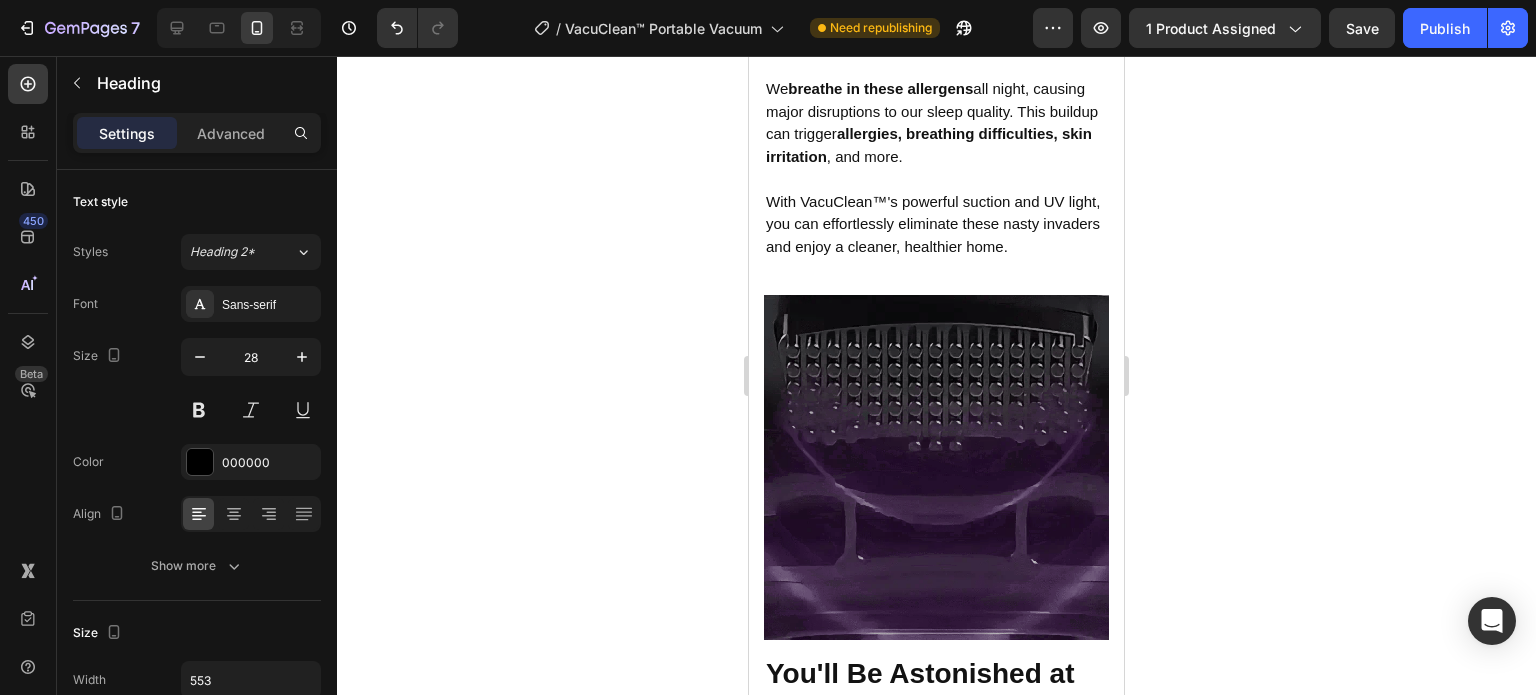 click on "Millions of Hidden Allergens in Your Mattress Are Harming Your Health!" at bounding box center [911, -103] 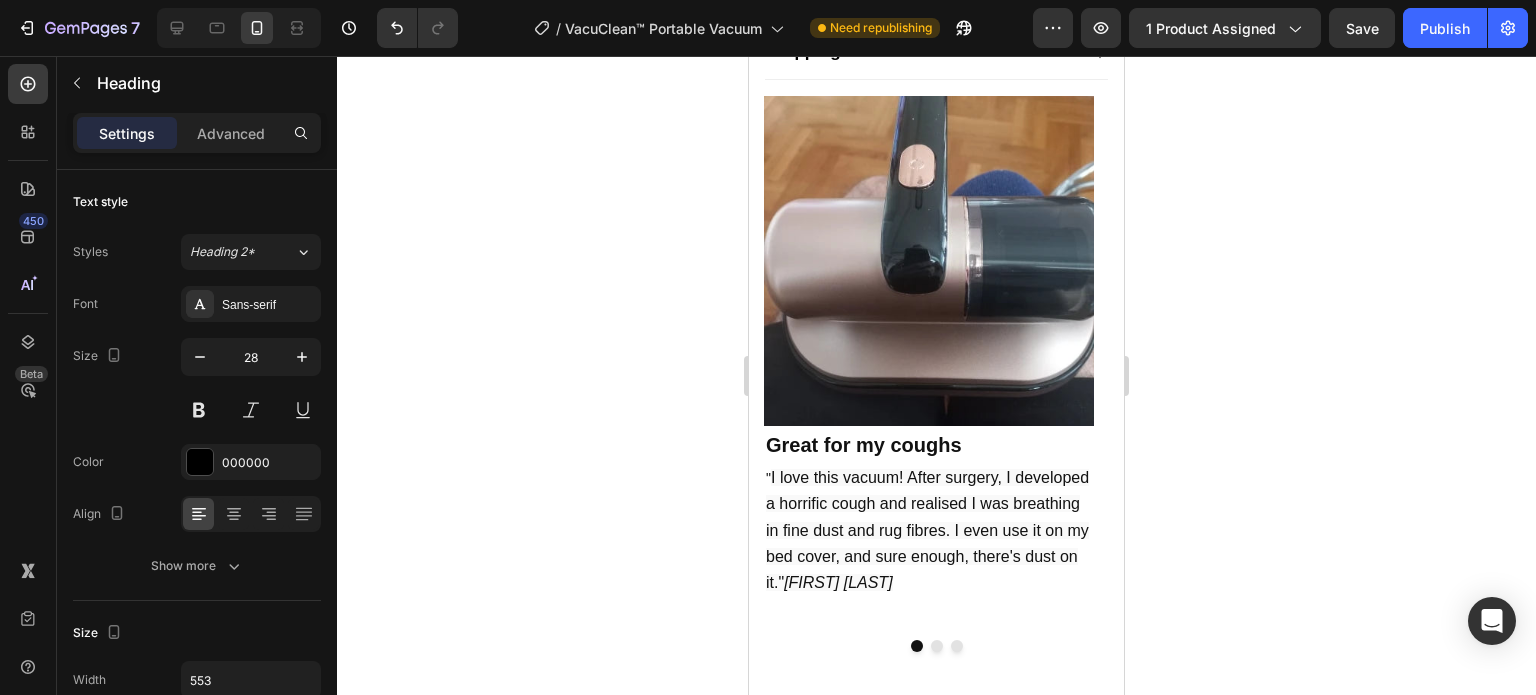 type on "16" 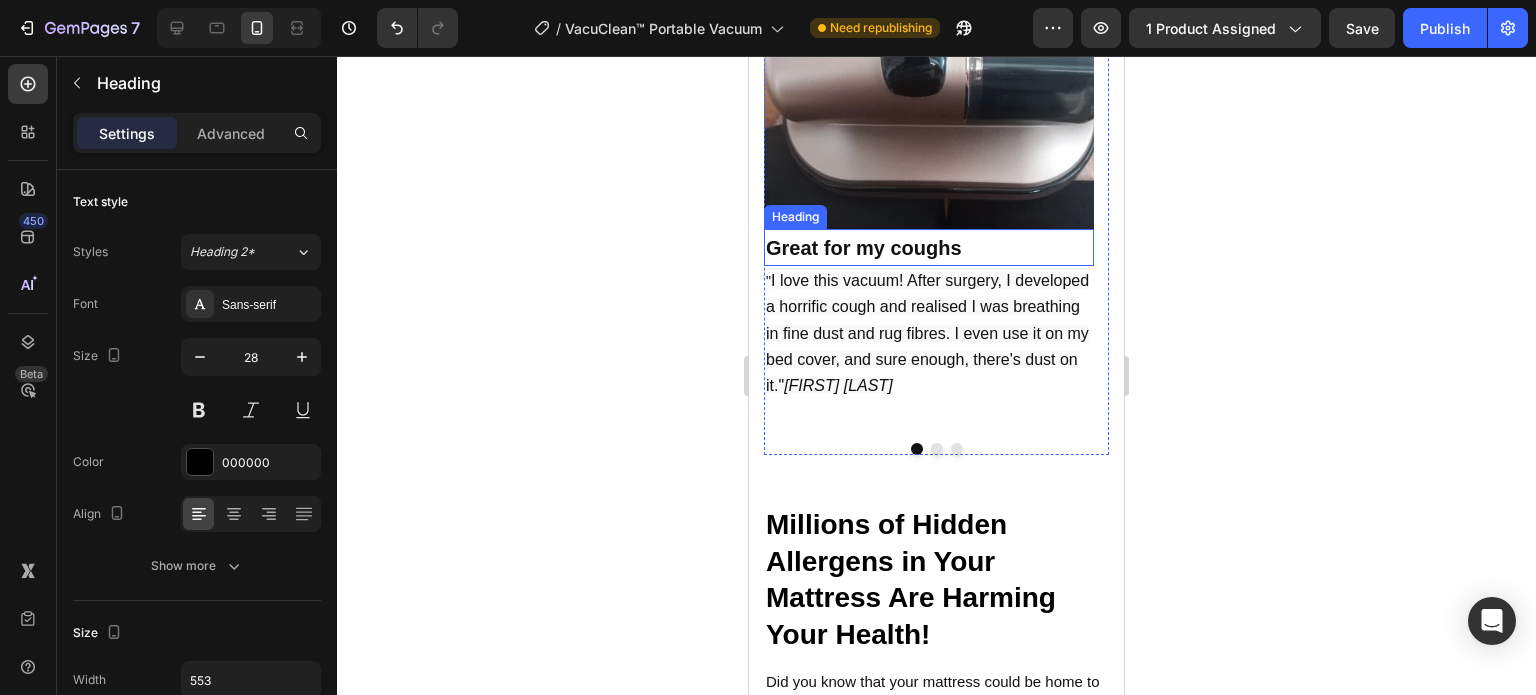 scroll, scrollTop: 697, scrollLeft: 0, axis: vertical 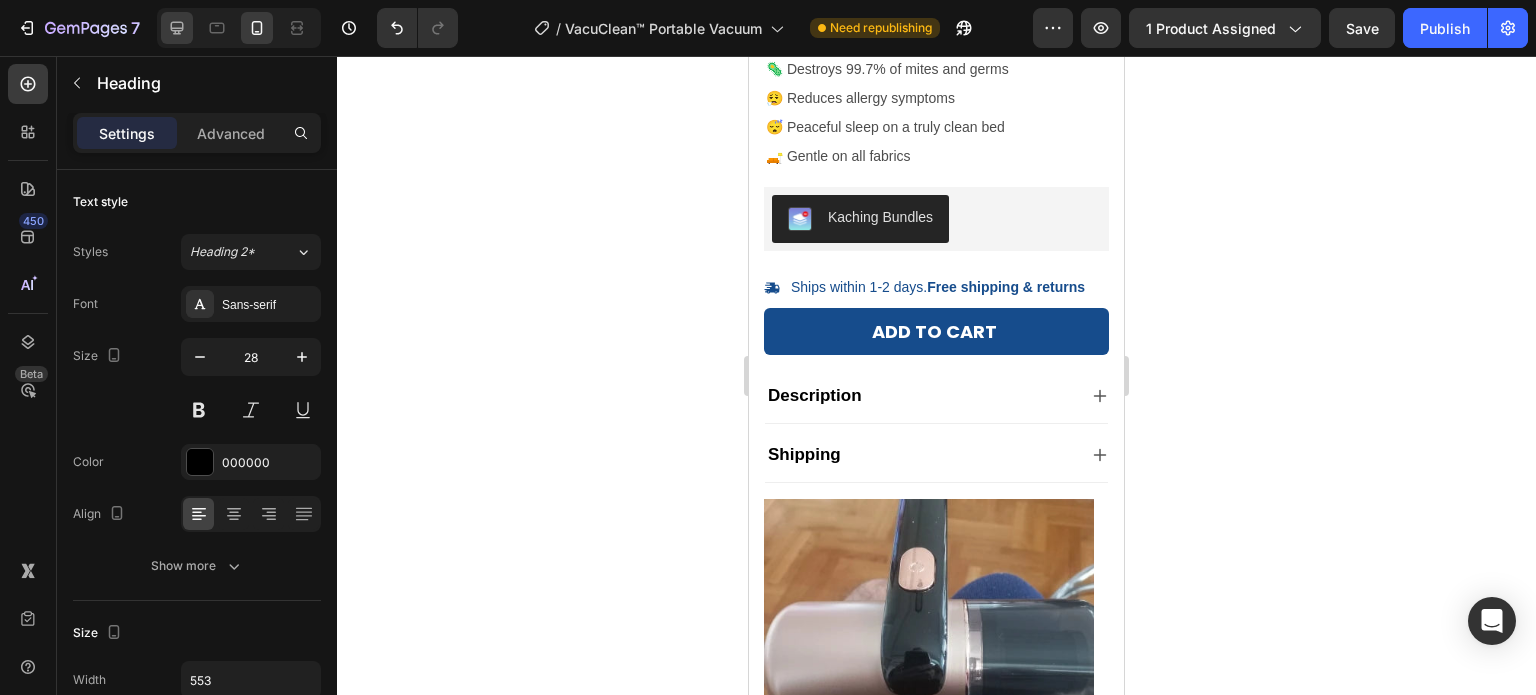 click 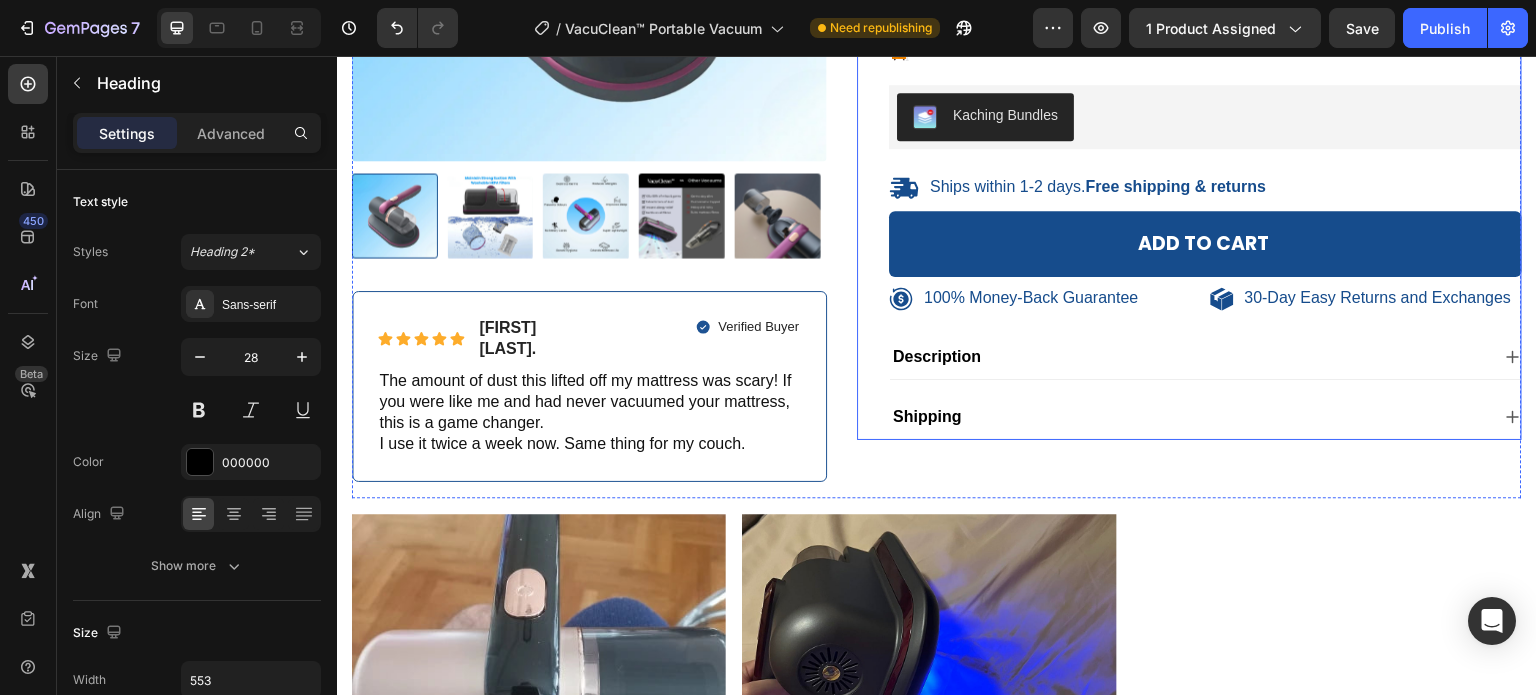 scroll, scrollTop: 540, scrollLeft: 0, axis: vertical 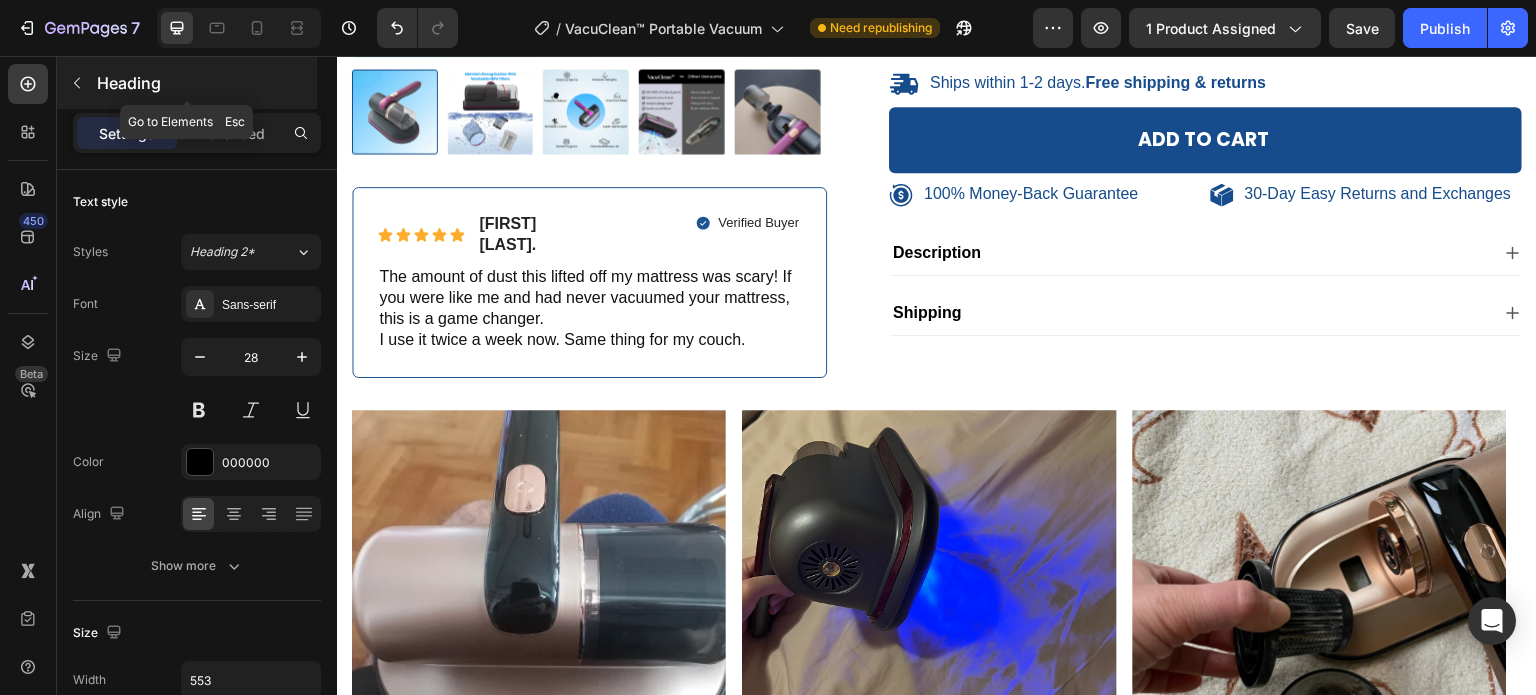 click at bounding box center (77, 83) 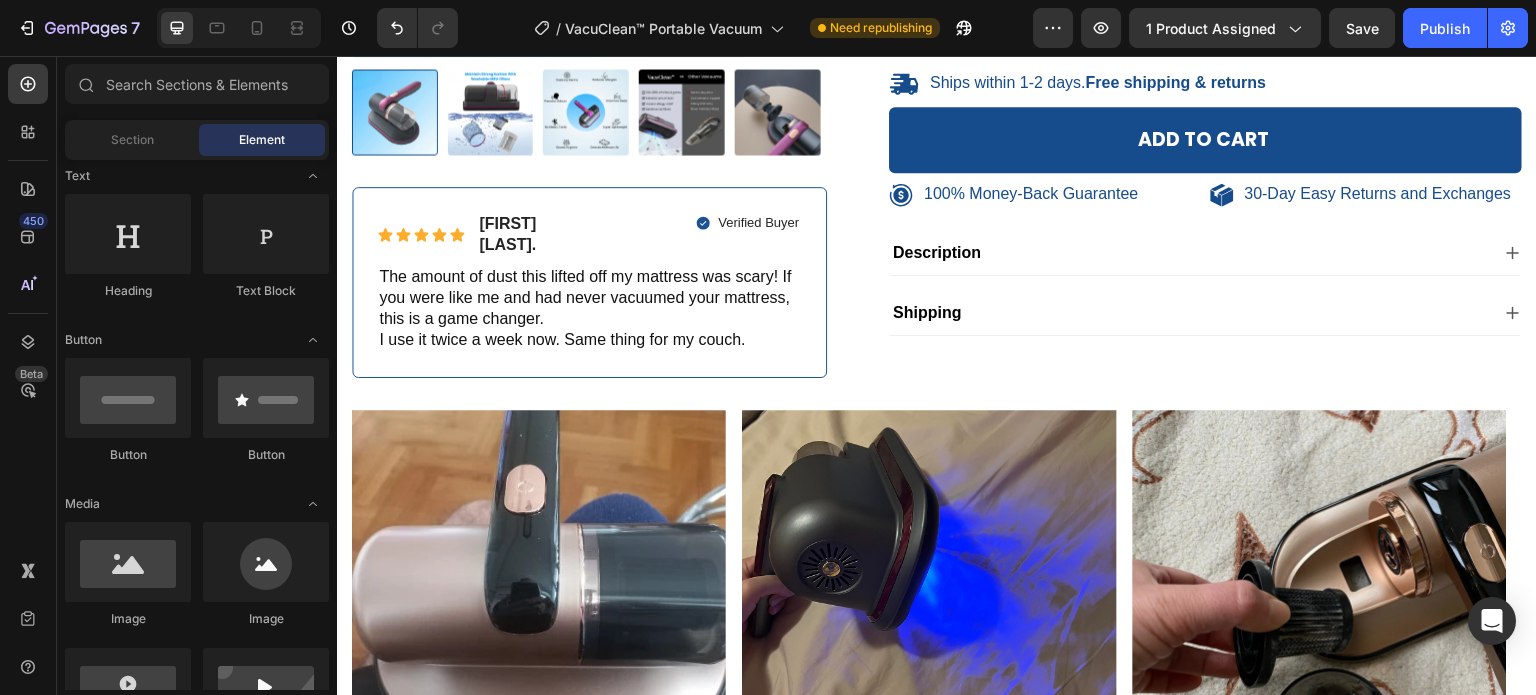 scroll, scrollTop: 200, scrollLeft: 0, axis: vertical 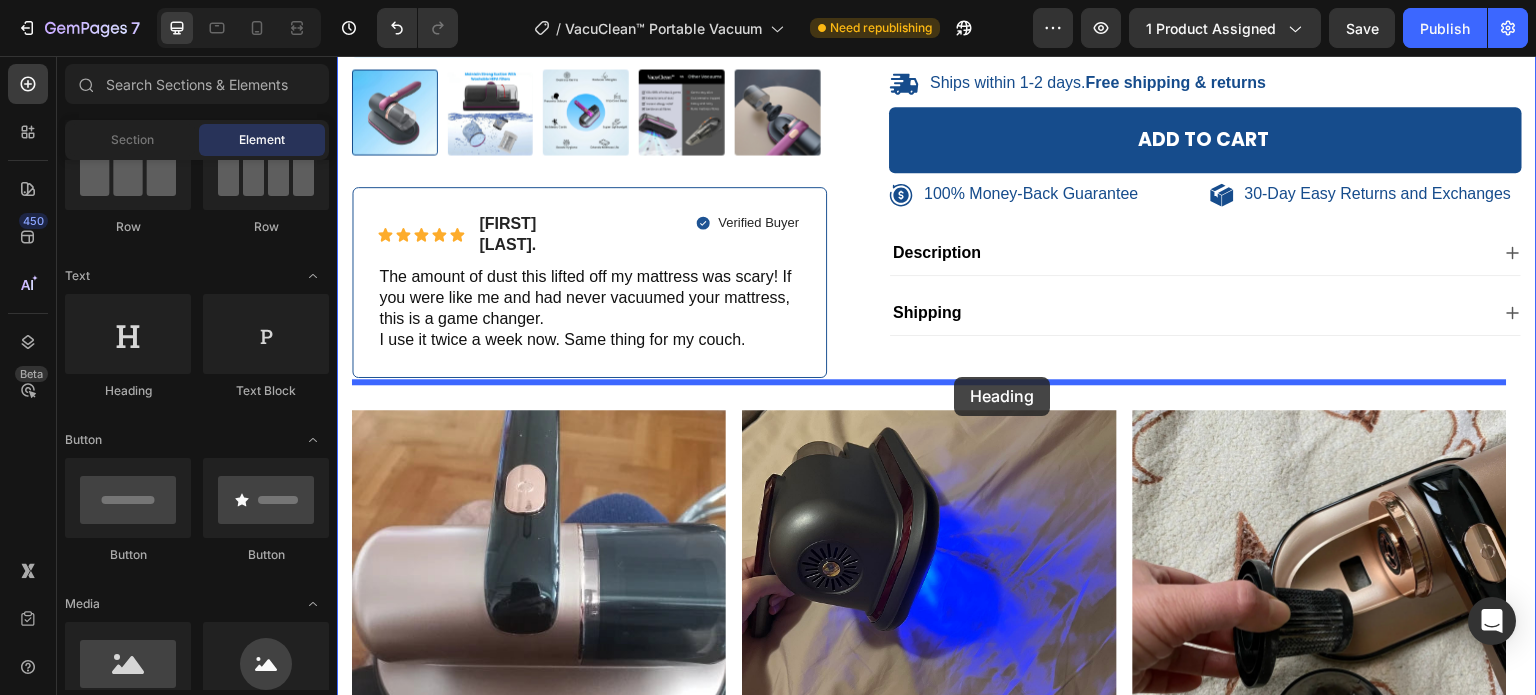 drag, startPoint x: 465, startPoint y: 429, endPoint x: 955, endPoint y: 377, distance: 492.75146 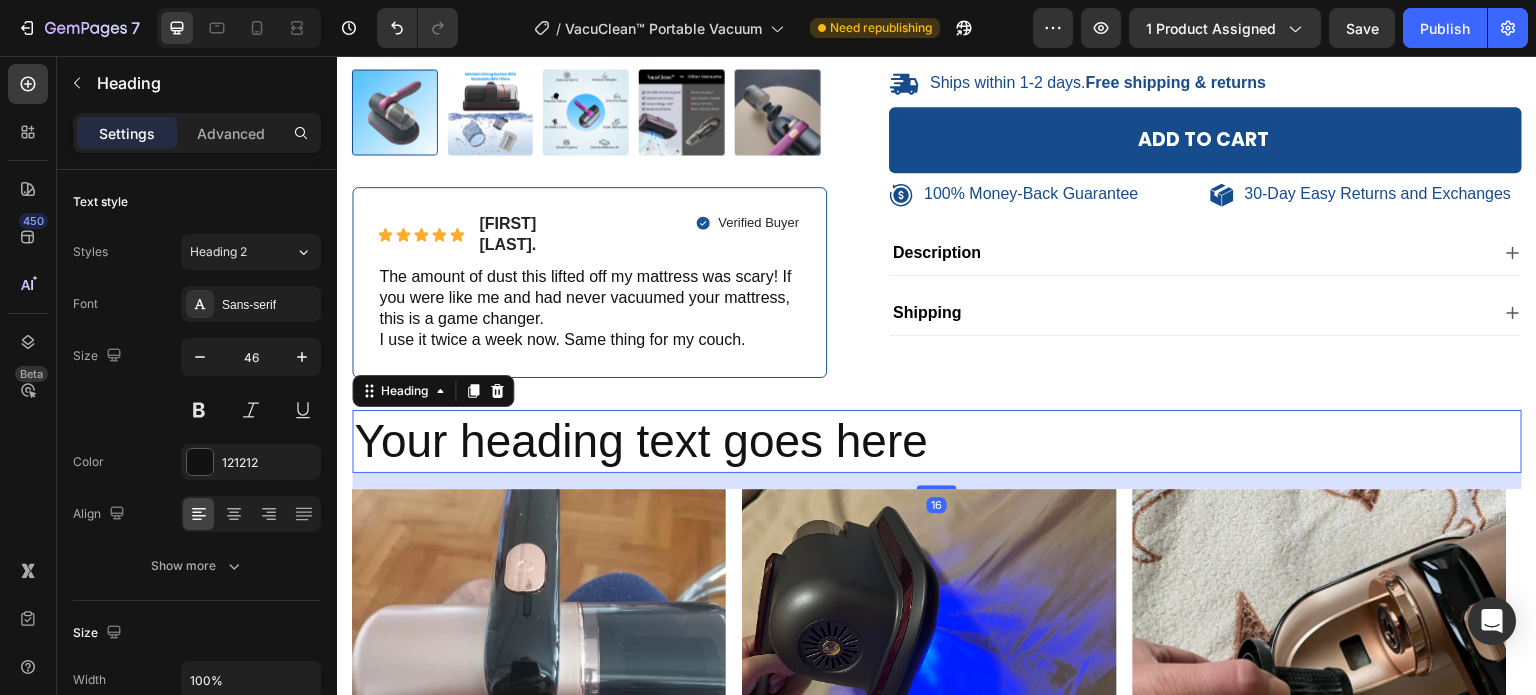 click on "Your heading text goes here" at bounding box center [937, 442] 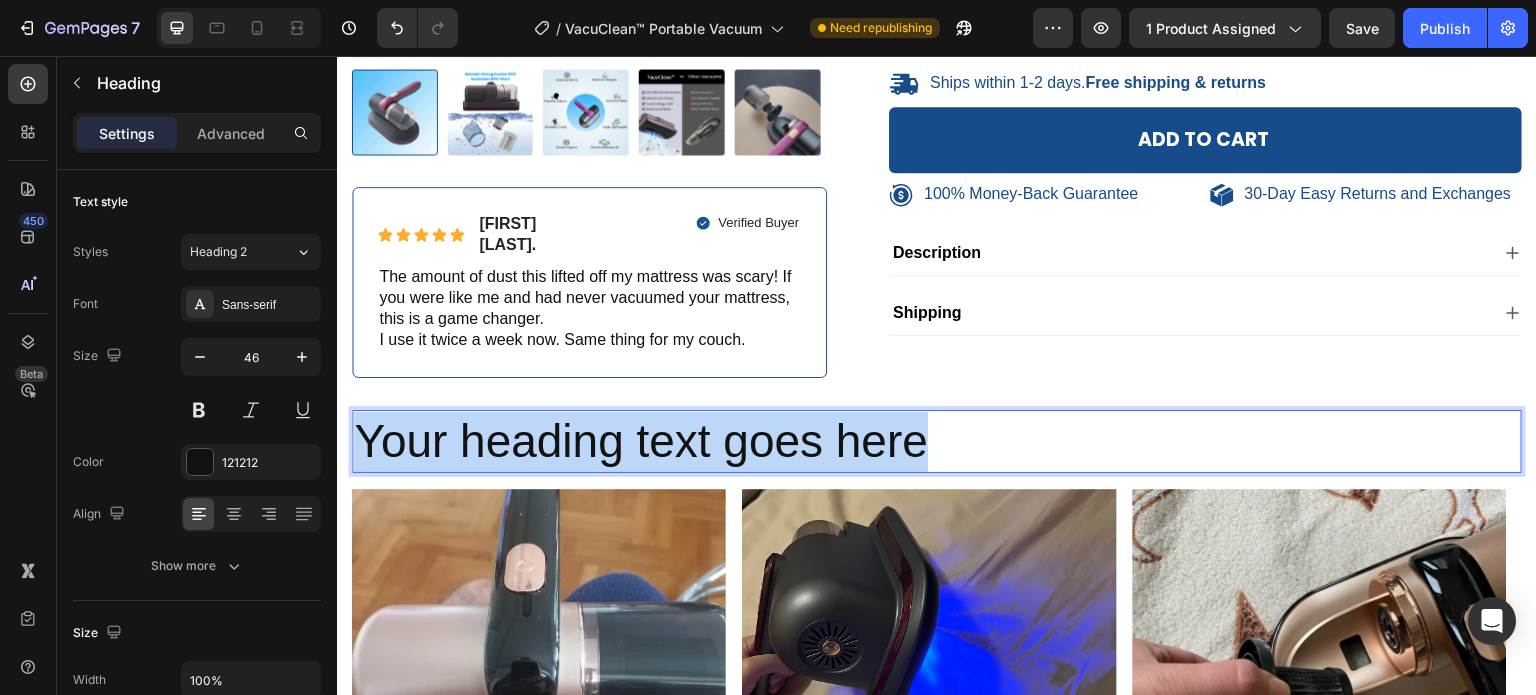 click on "Your heading text goes here" at bounding box center [937, 442] 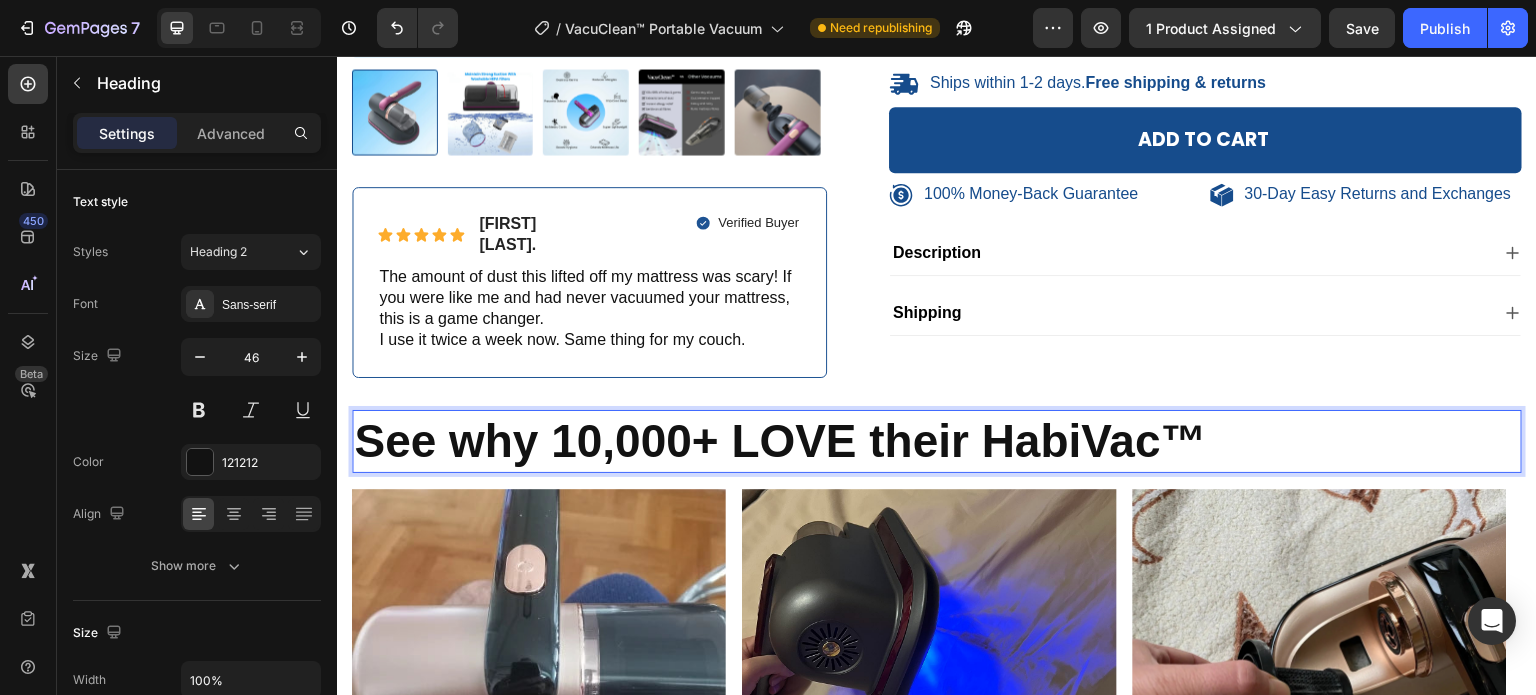 click on "See why 10,000+ LOVE their HabiVac™" at bounding box center [780, 441] 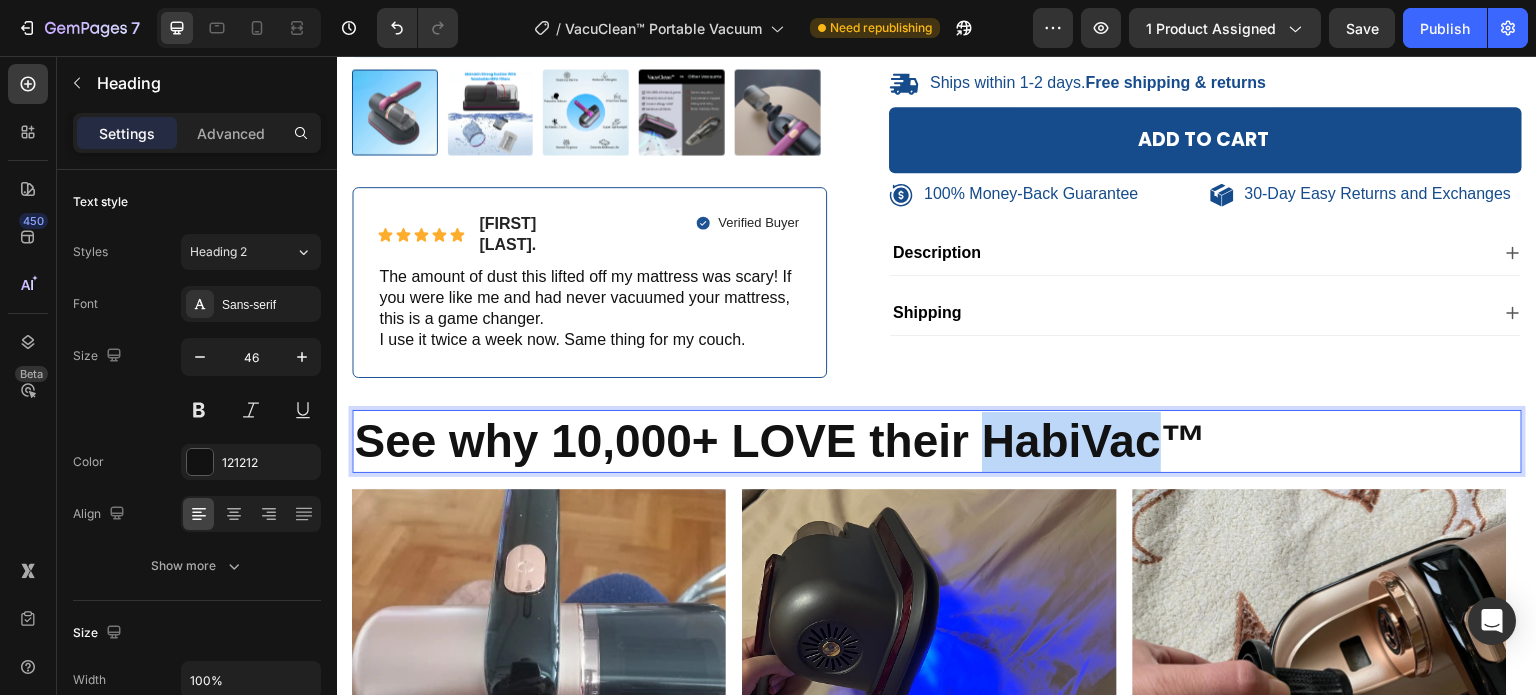 click on "See why 10,000+ LOVE their HabiVac™" at bounding box center [780, 441] 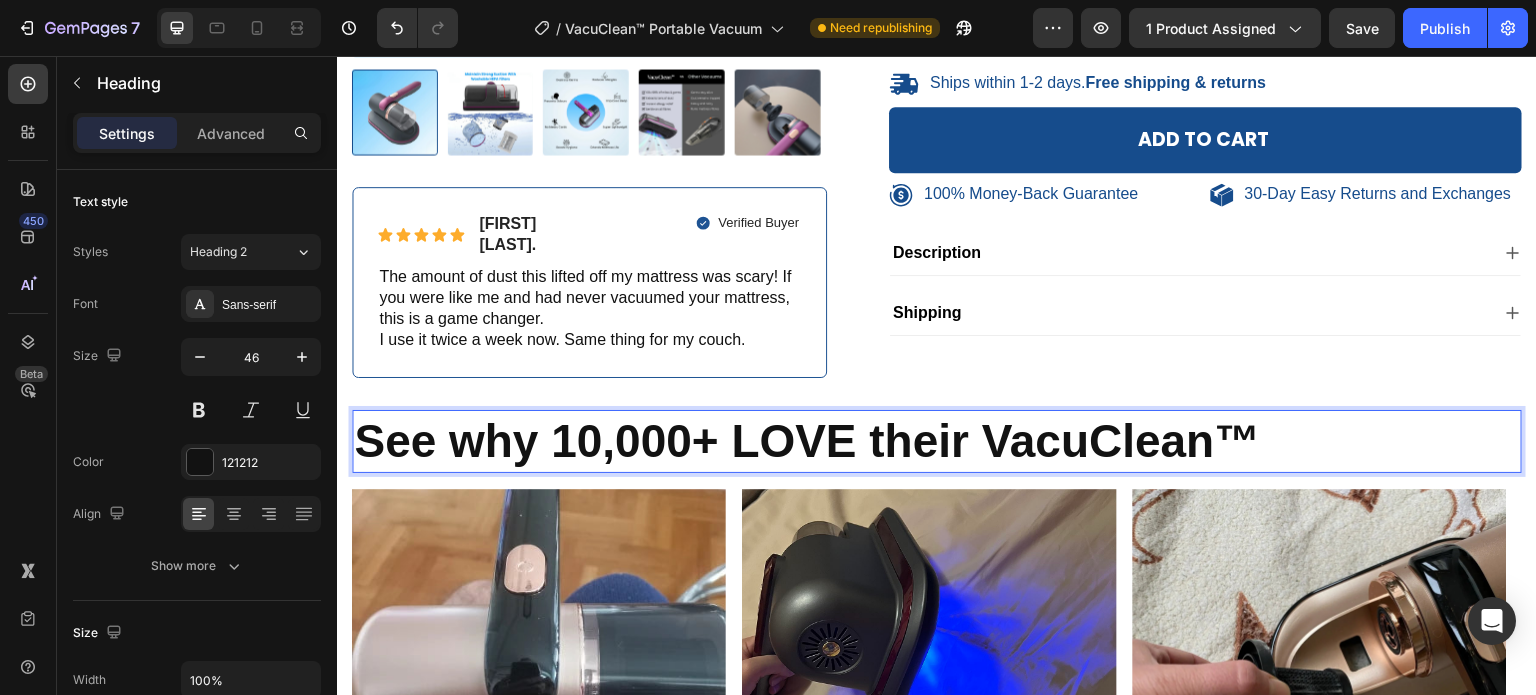 click on "See why 10,000+ LOVE their VacuClean™" at bounding box center [807, 441] 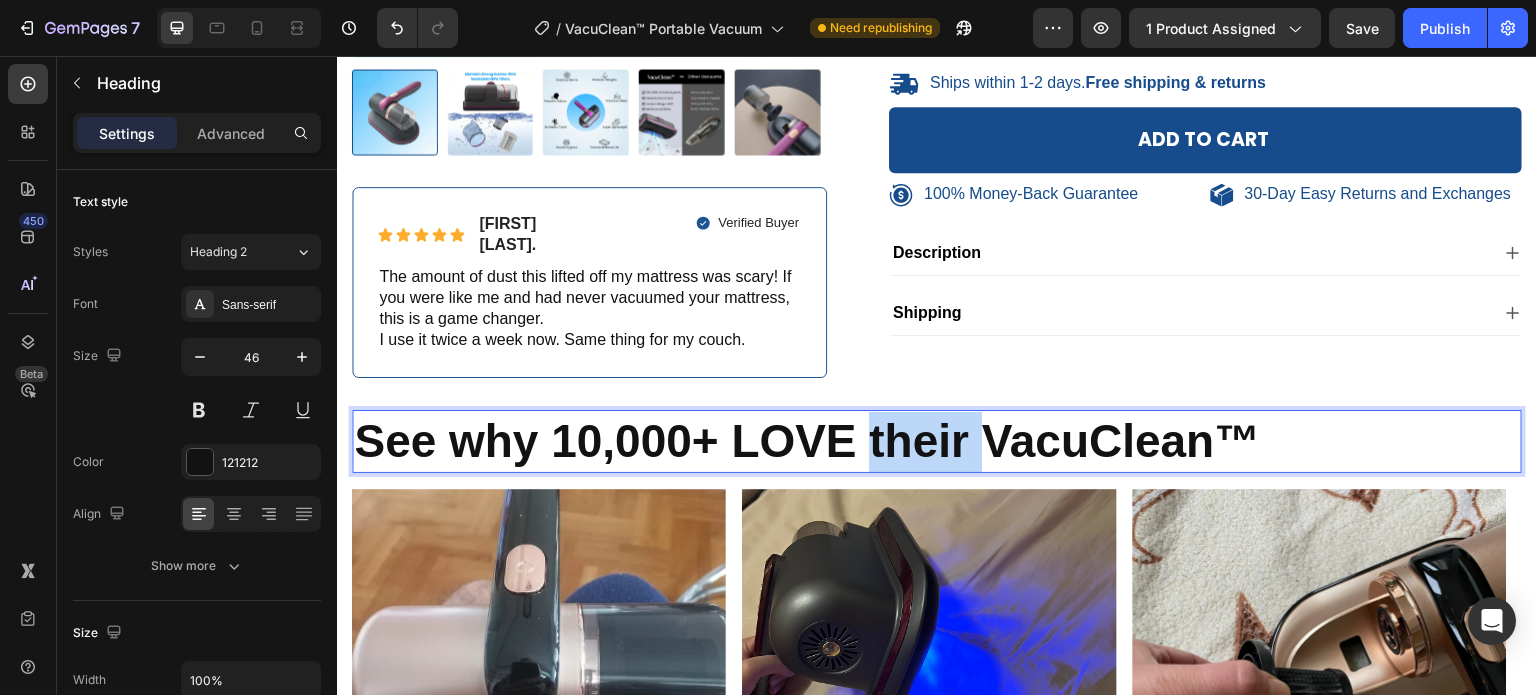 click on "See why 10,000+ LOVE their VacuClean™" at bounding box center [807, 441] 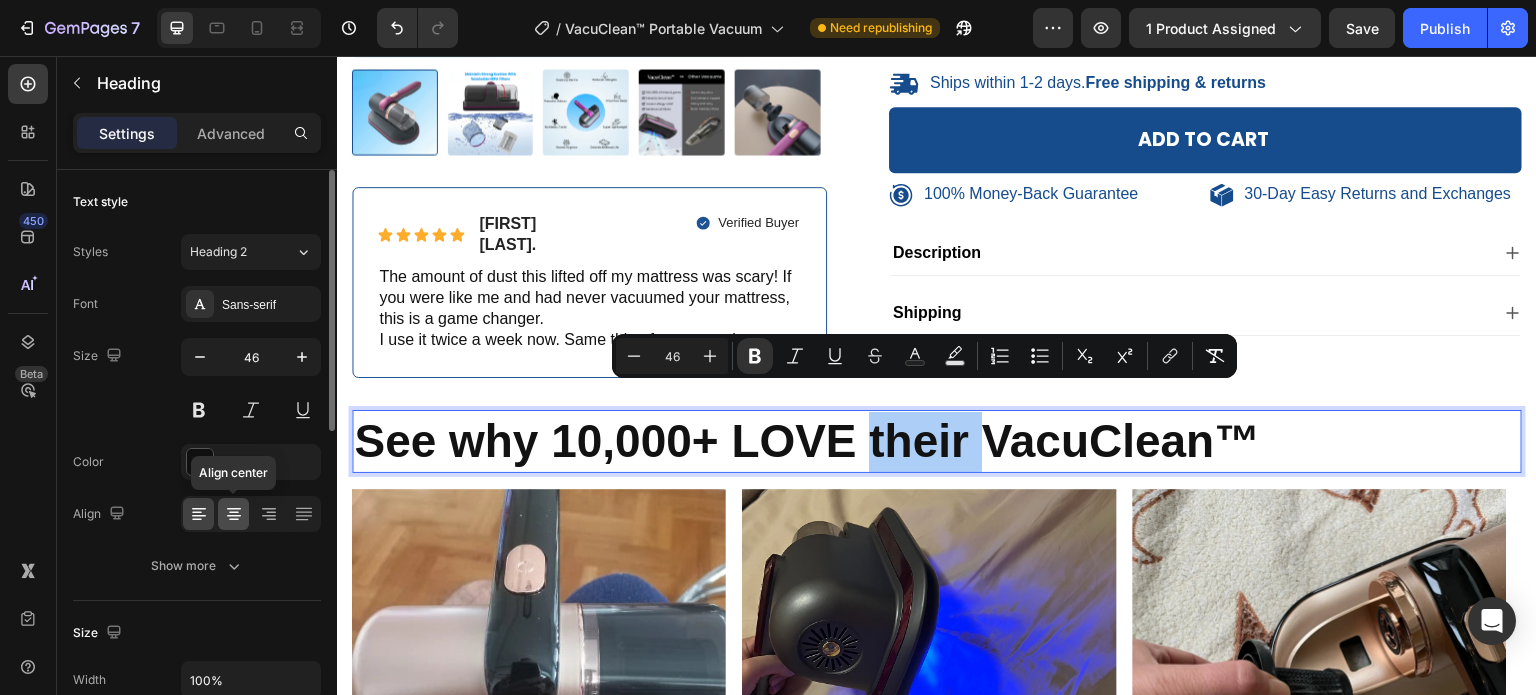 click 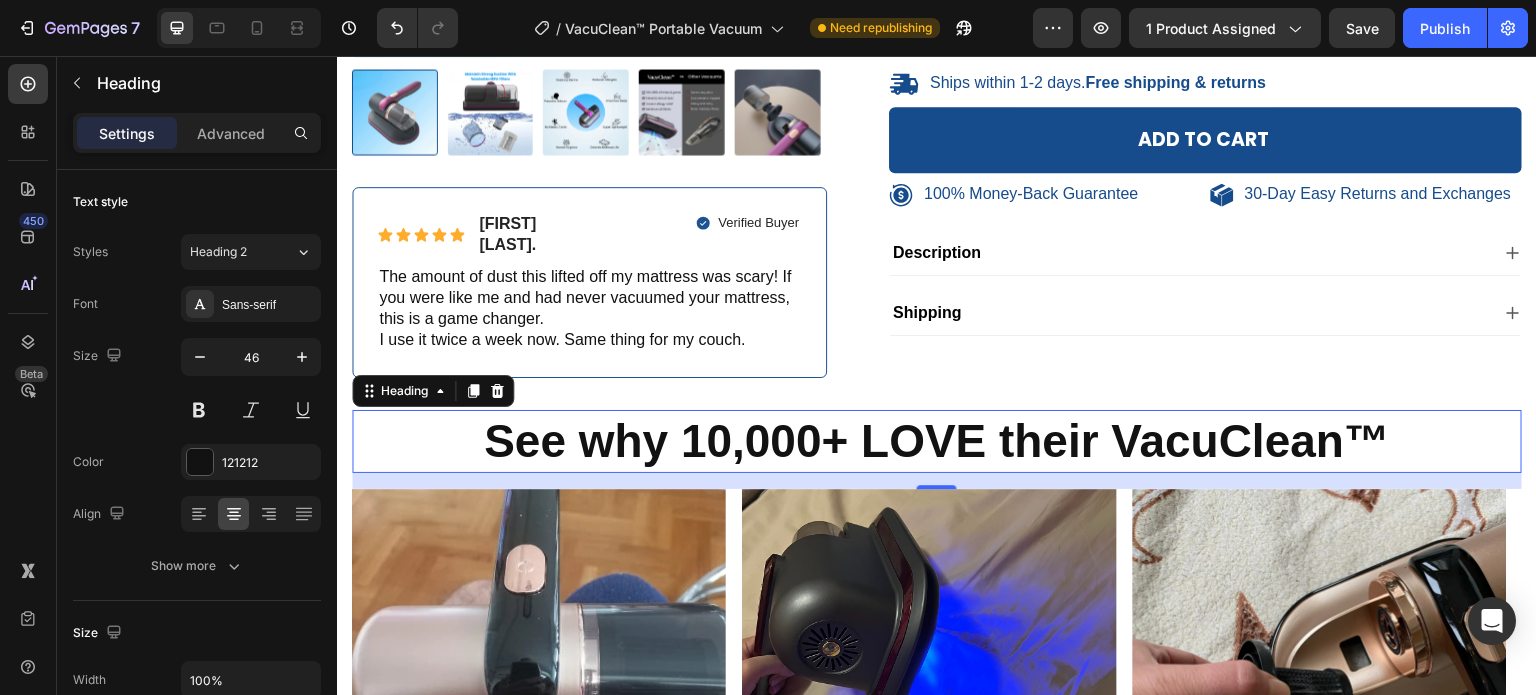 click on "See why 10,000+ LOVE their VacuClean™" at bounding box center [937, 441] 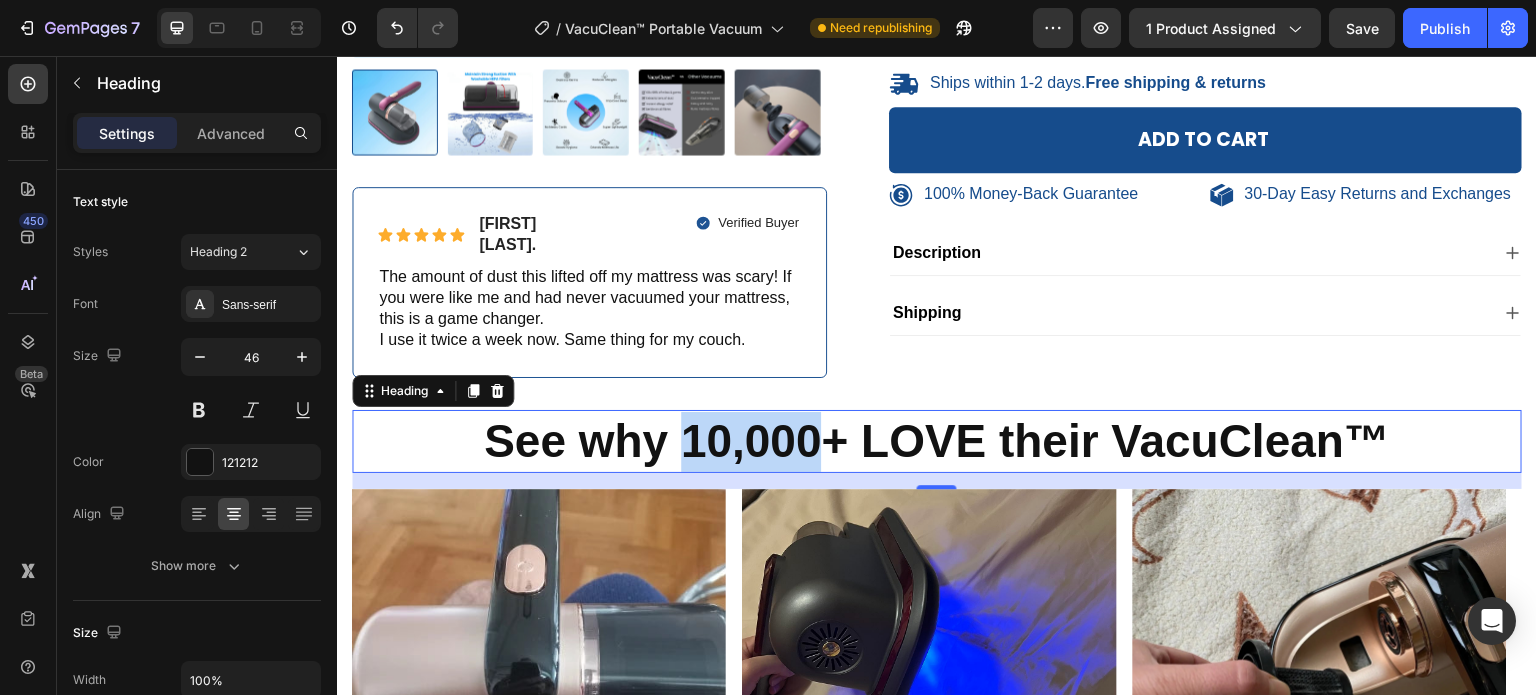 click on "See why 10,000+ LOVE their VacuClean™" at bounding box center [937, 441] 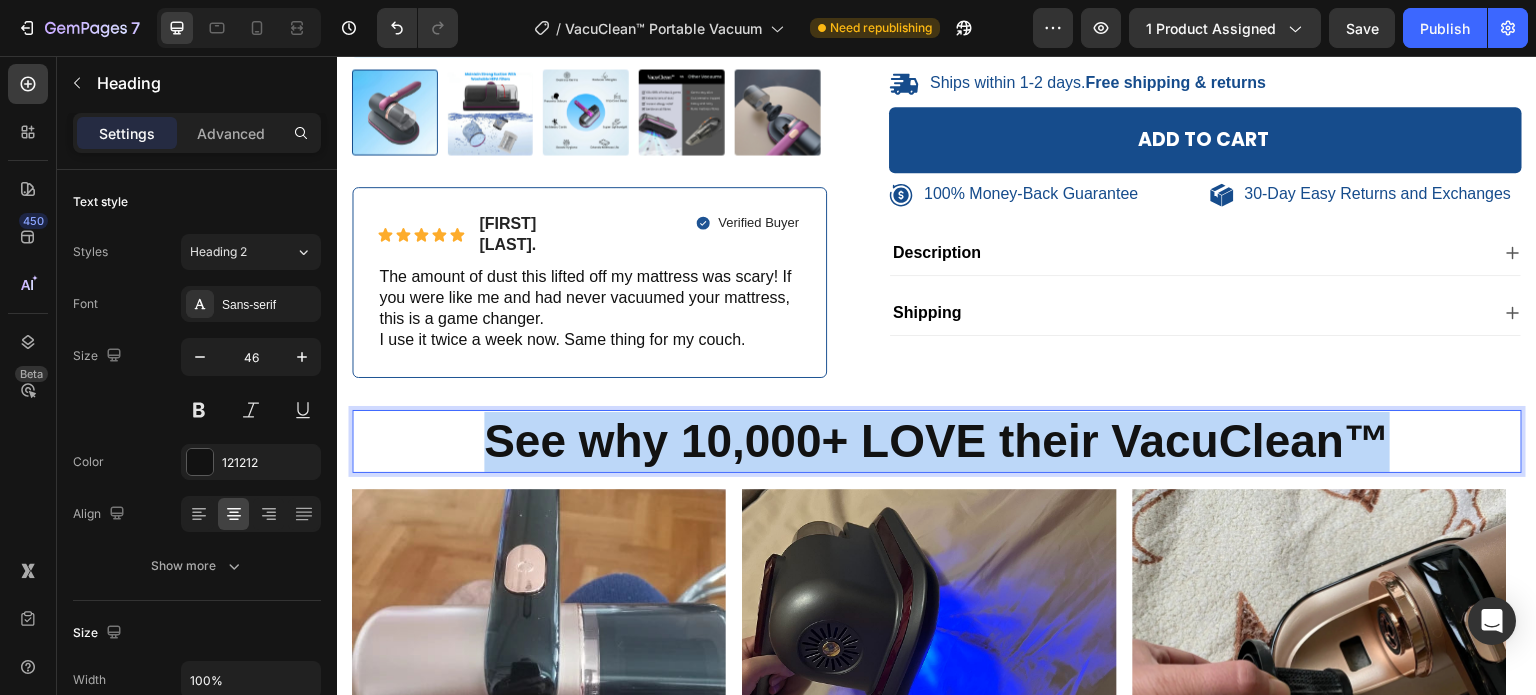 click on "See why 10,000+ LOVE their VacuClean™" at bounding box center [937, 441] 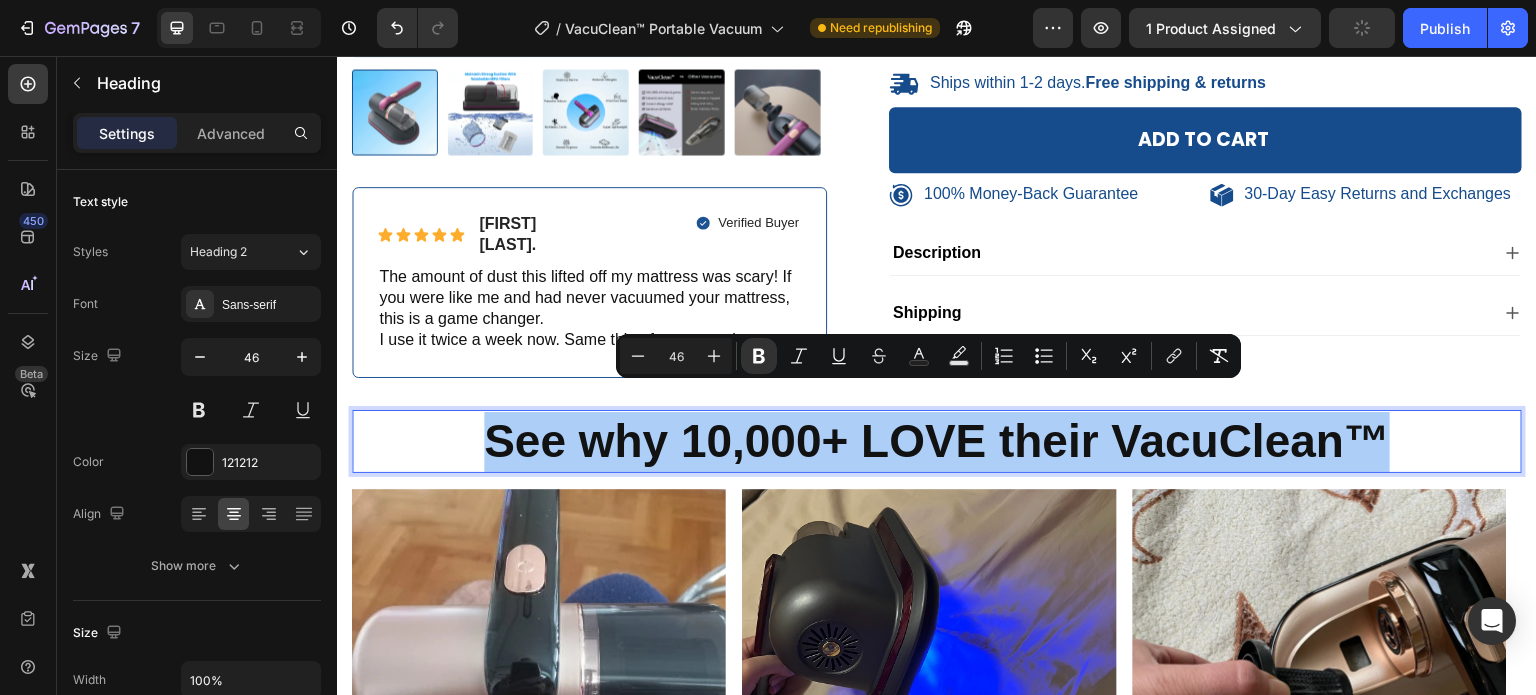 click on "46" at bounding box center (676, 356) 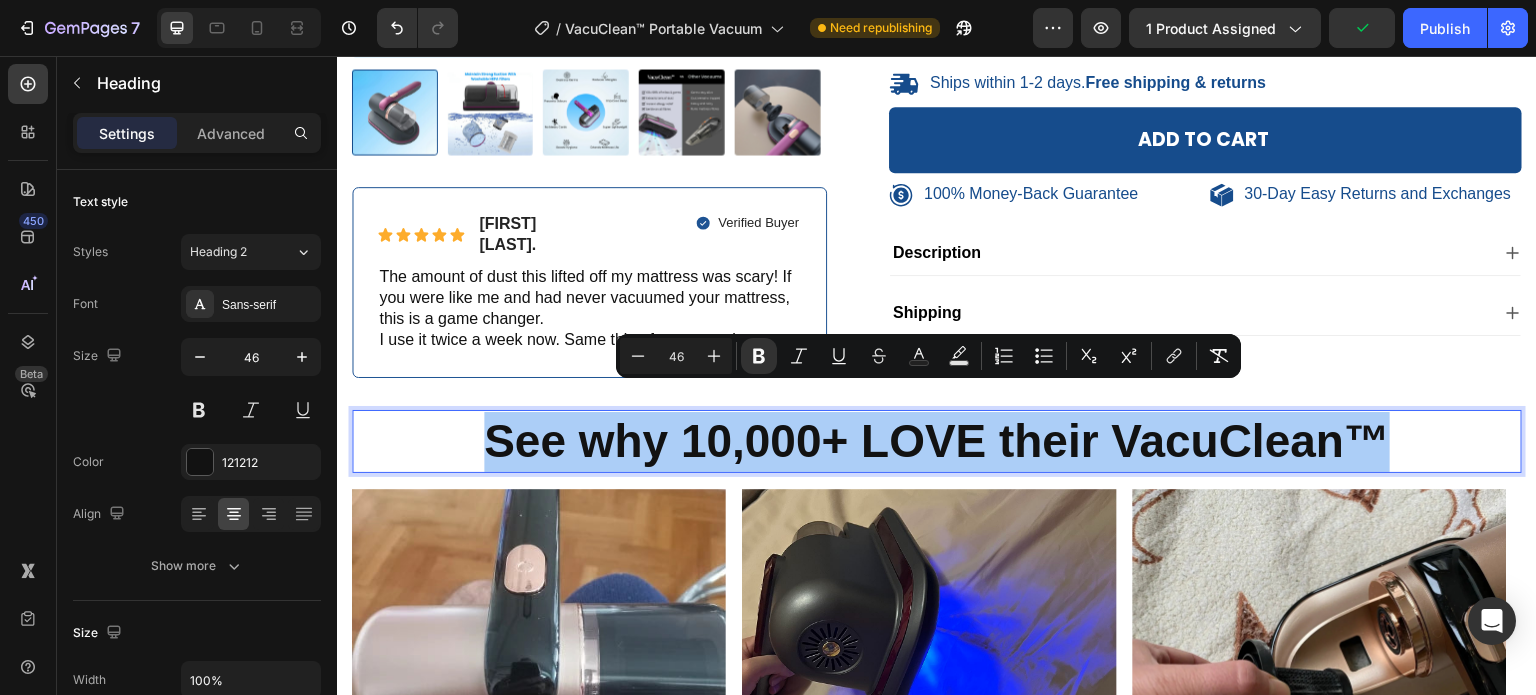 click on "46" at bounding box center (676, 356) 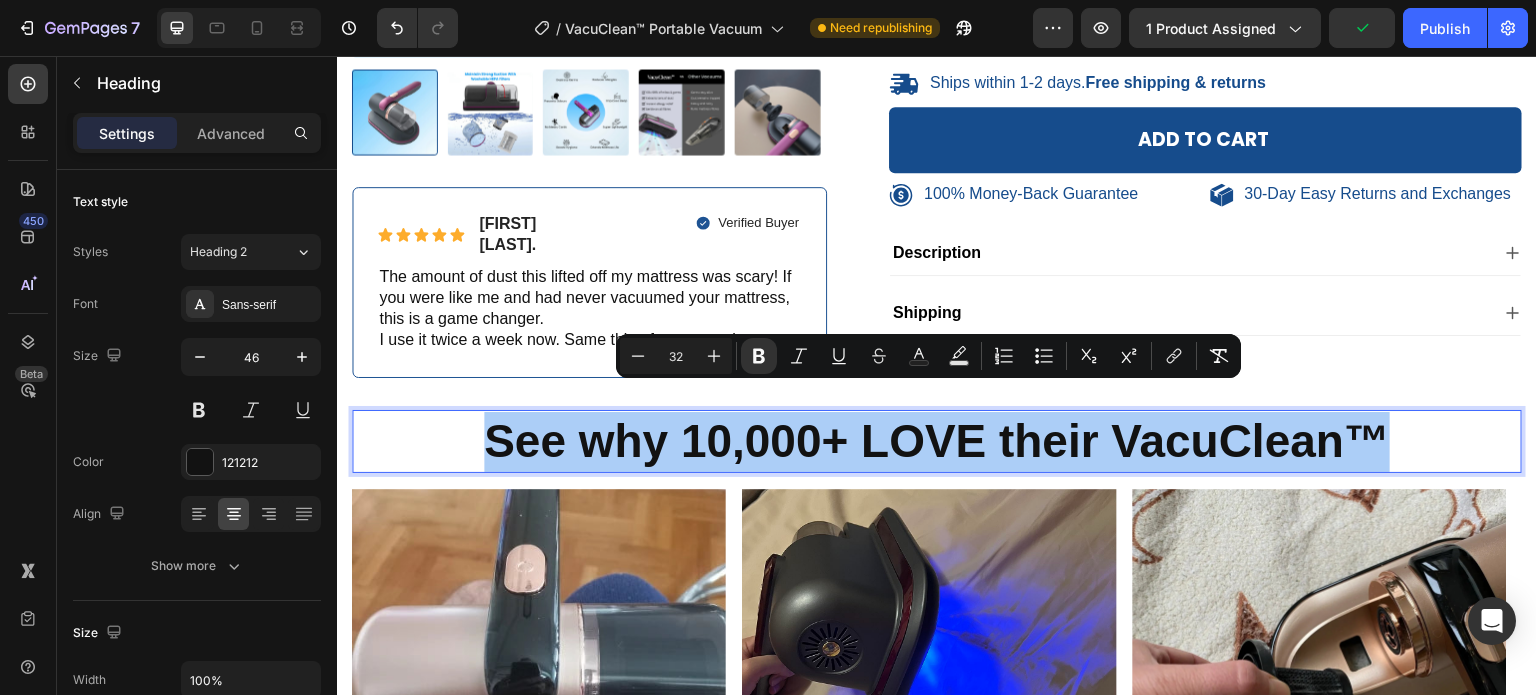 type on "32" 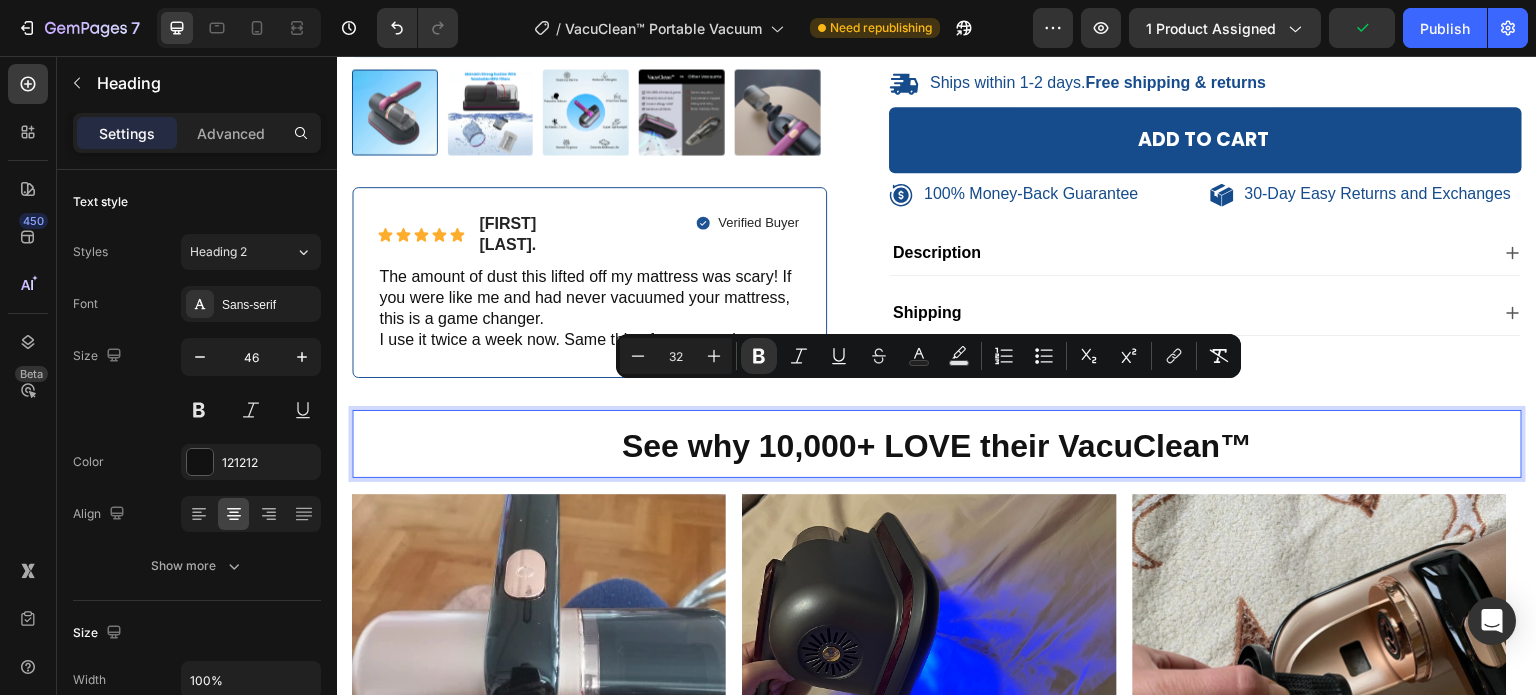click on "See why 10,000+ LOVE their VacuClean™" at bounding box center (937, 446) 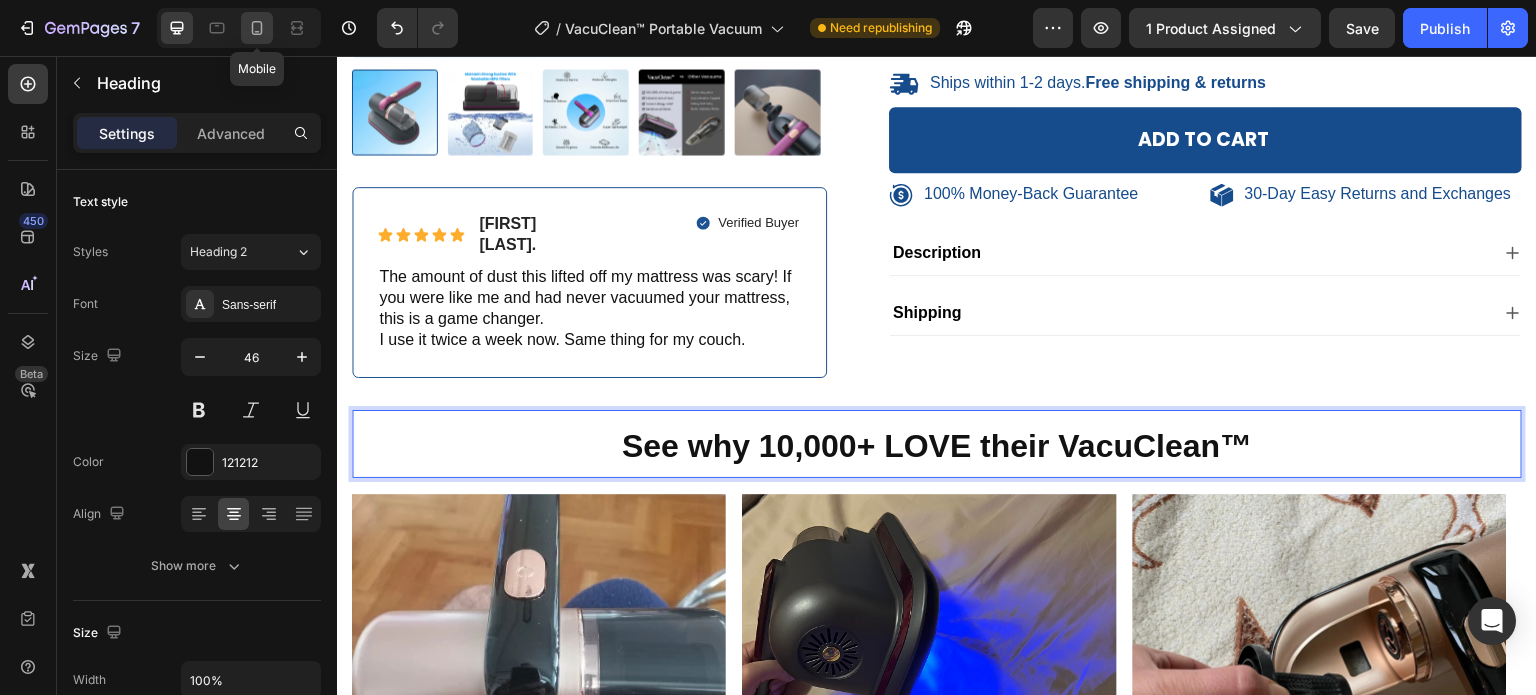 click 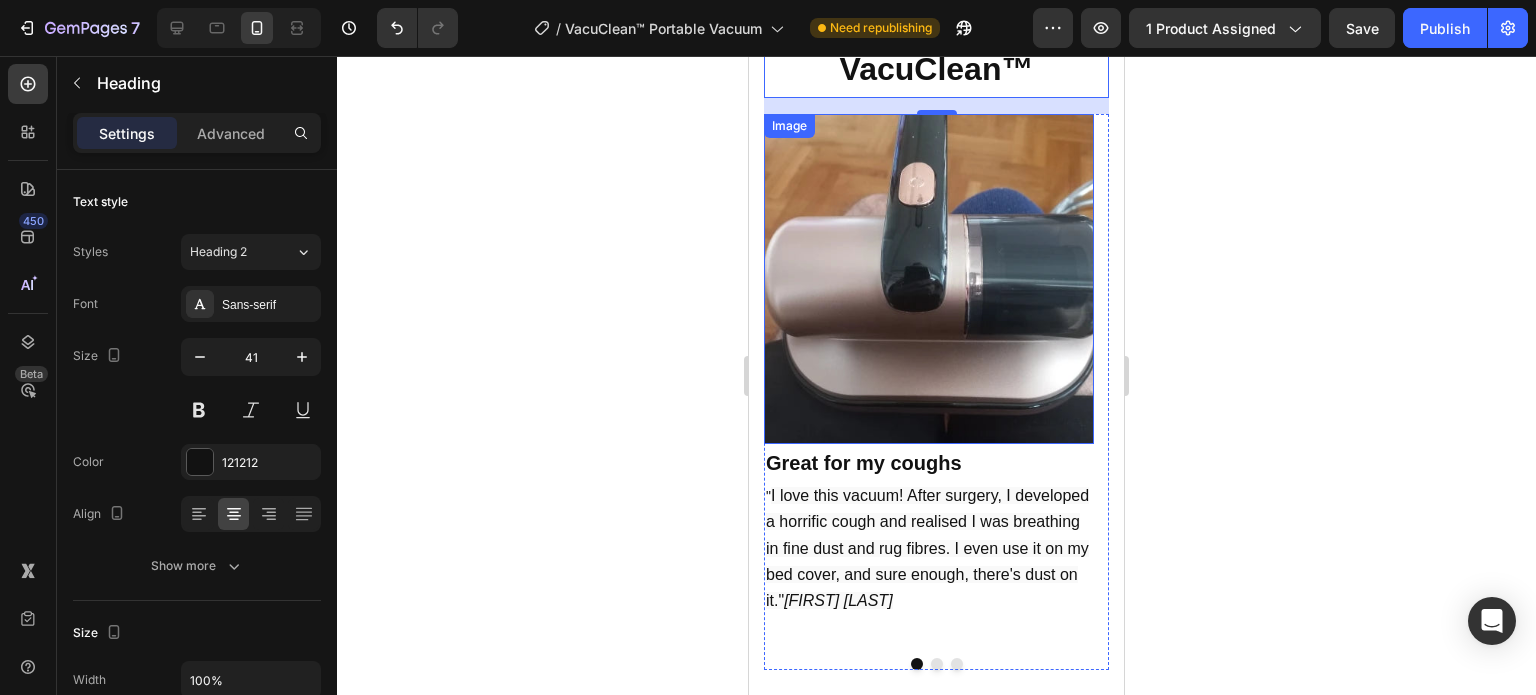 scroll, scrollTop: 1109, scrollLeft: 0, axis: vertical 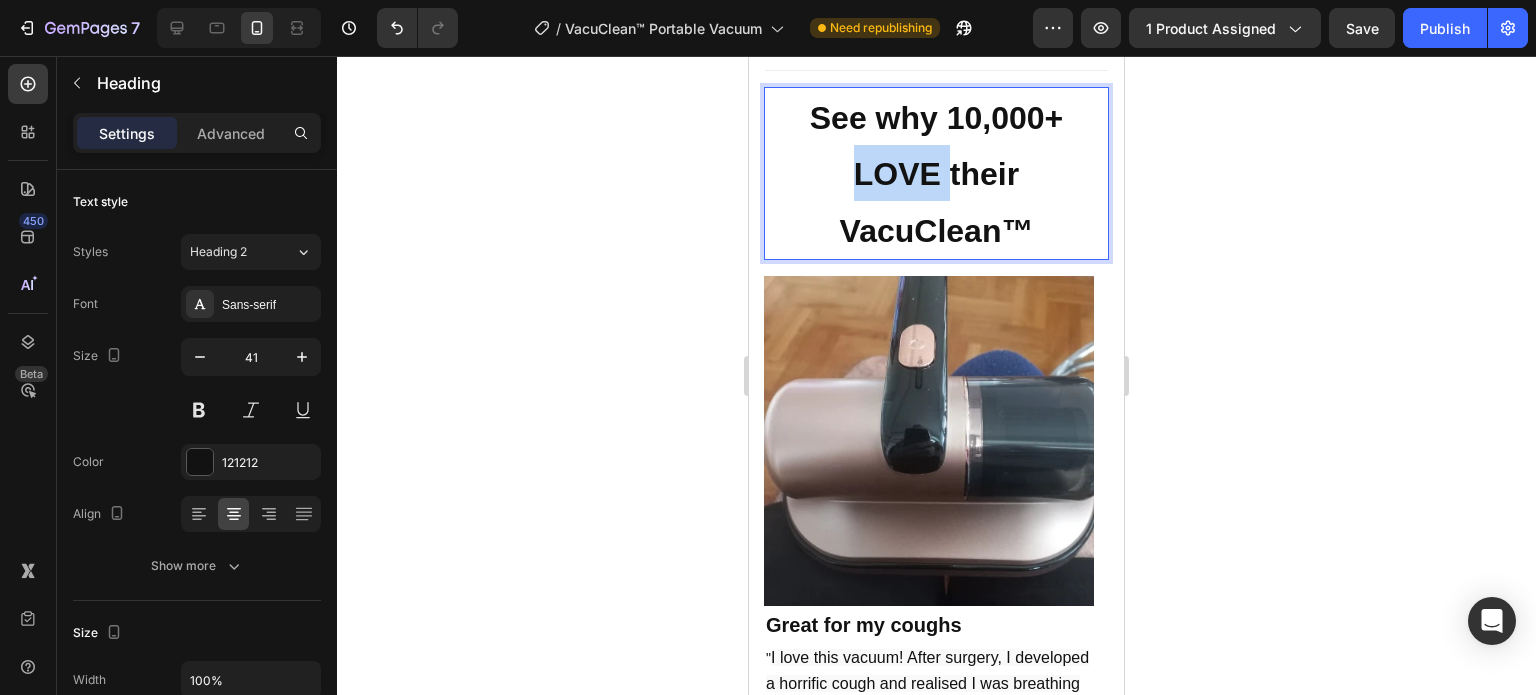 click on "See why 10,000+ LOVE their VacuClean™" at bounding box center (937, 174) 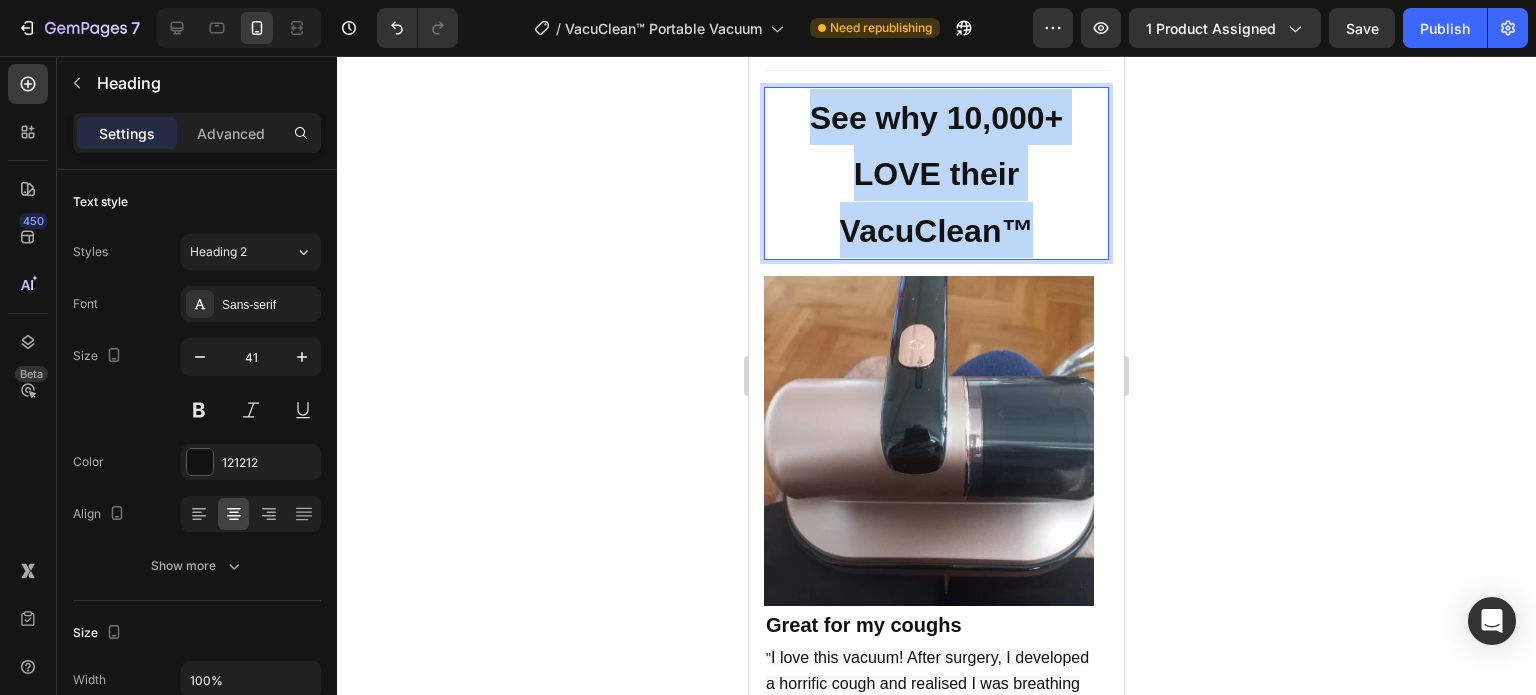 click on "See why 10,000+ LOVE their VacuClean™" at bounding box center [937, 174] 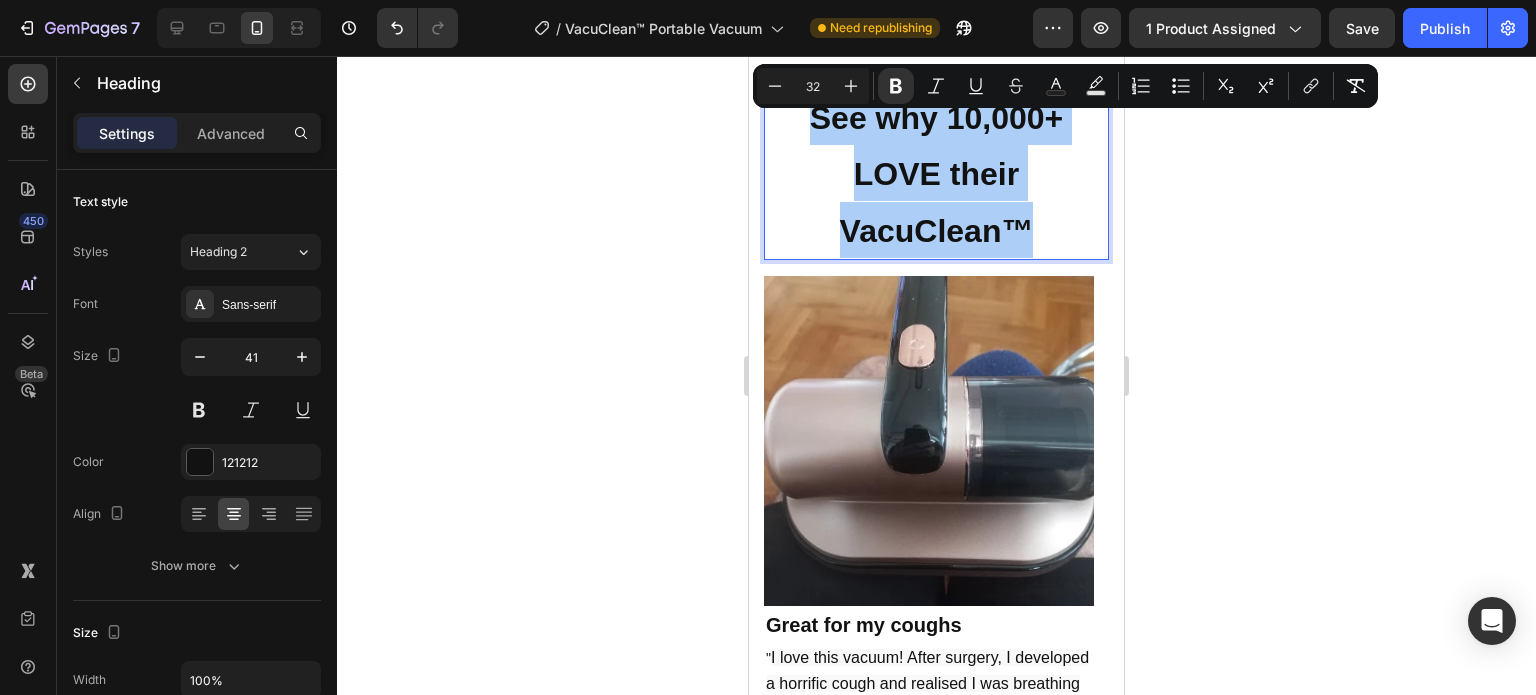 click on "32" at bounding box center (813, 86) 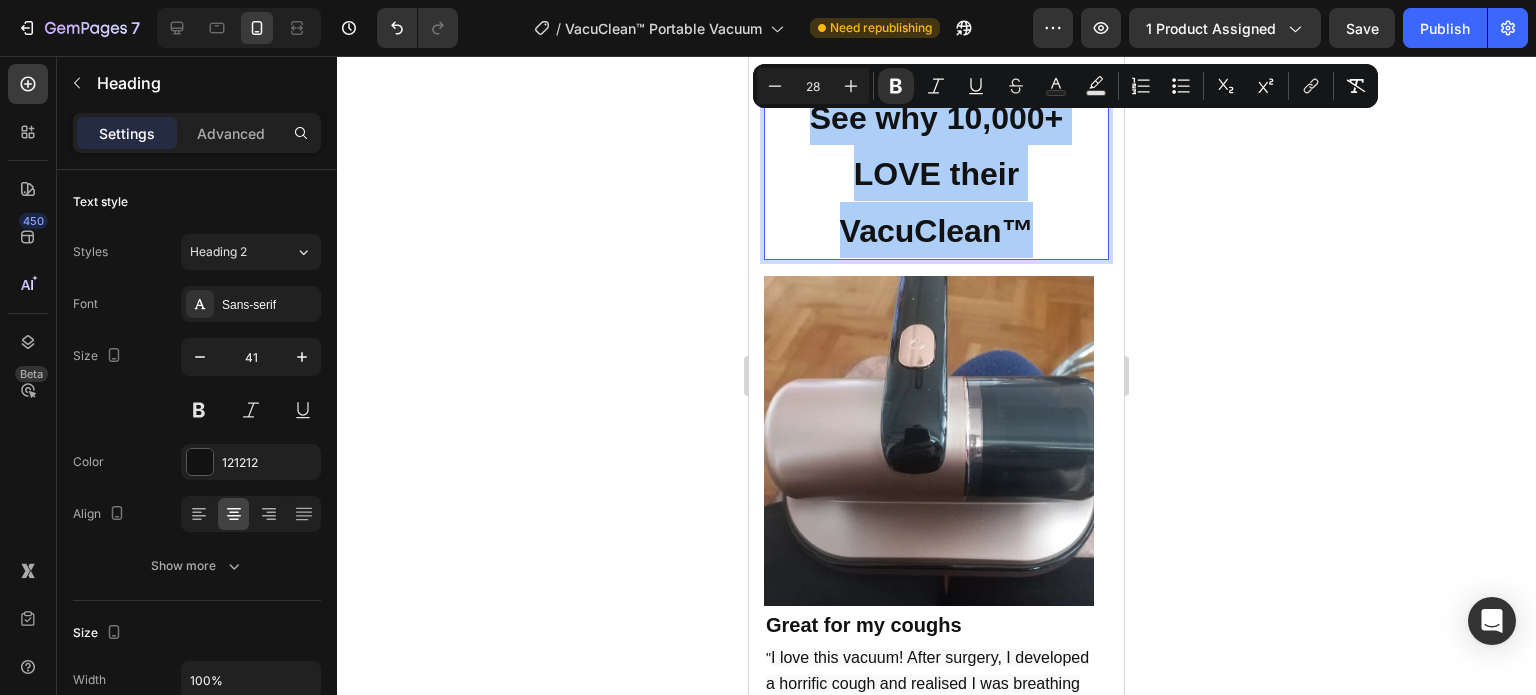 type on "28" 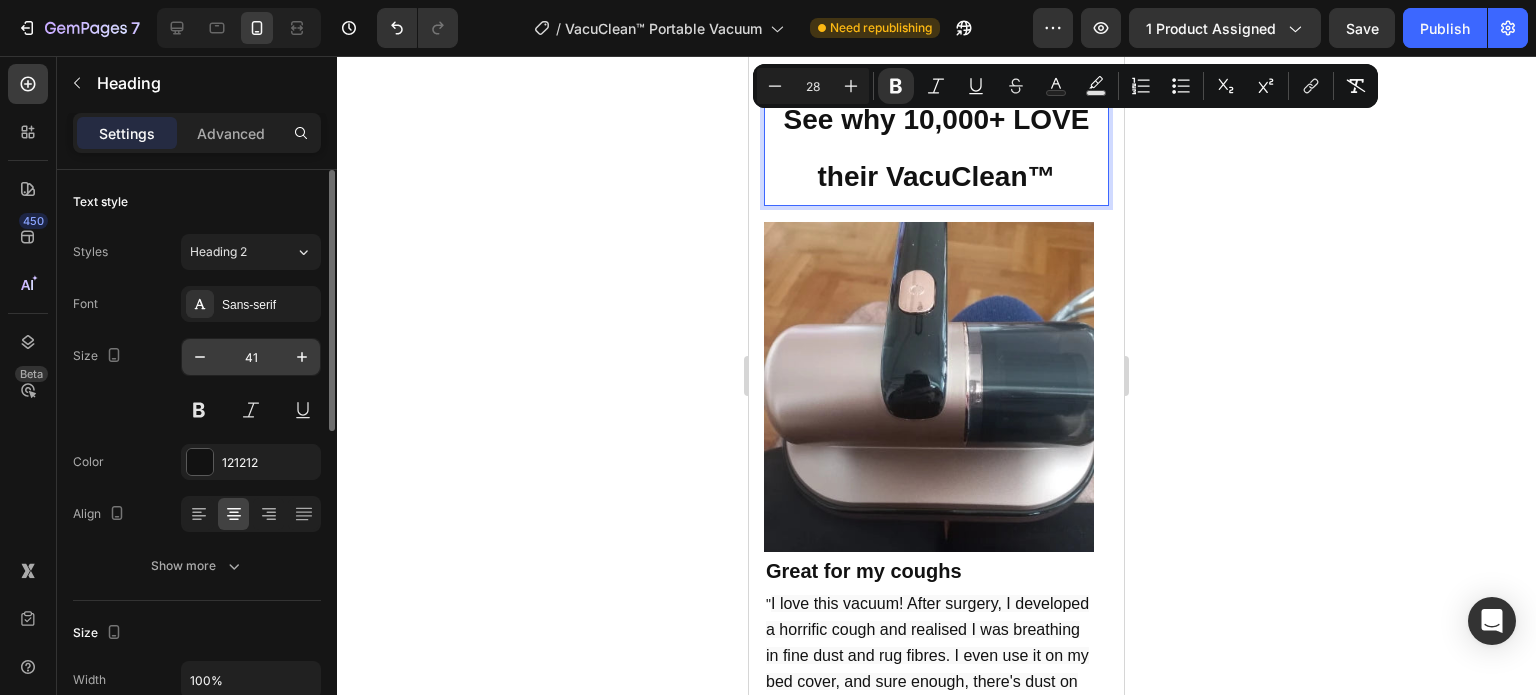 click on "41" at bounding box center [251, 357] 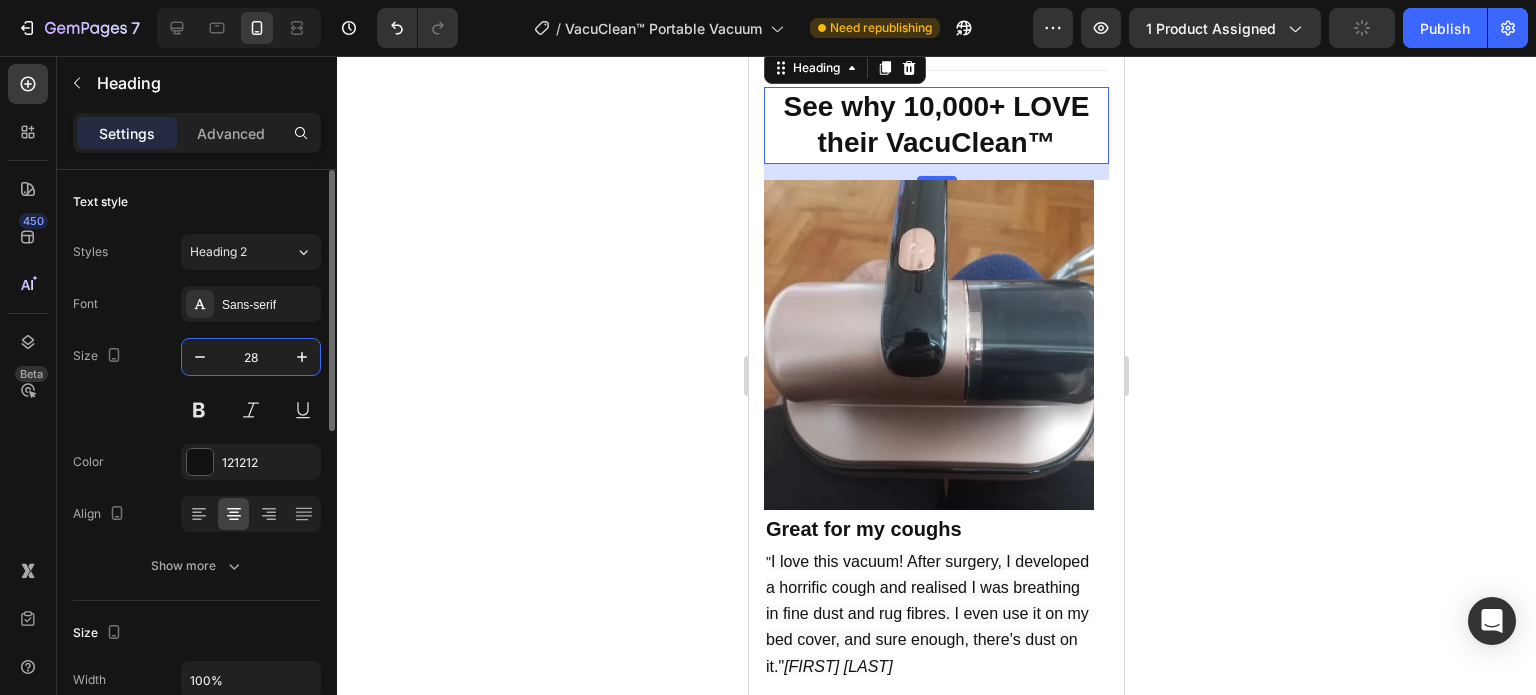 type on "28" 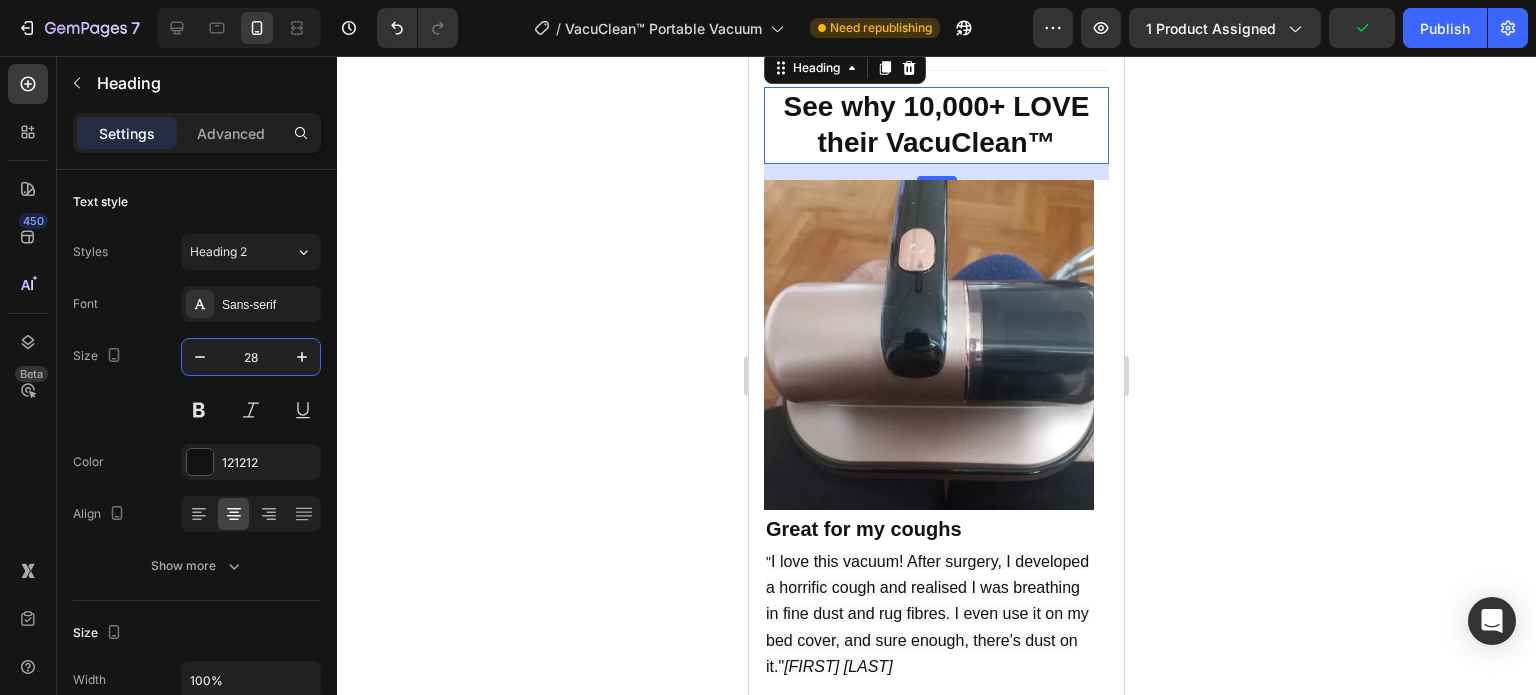 click 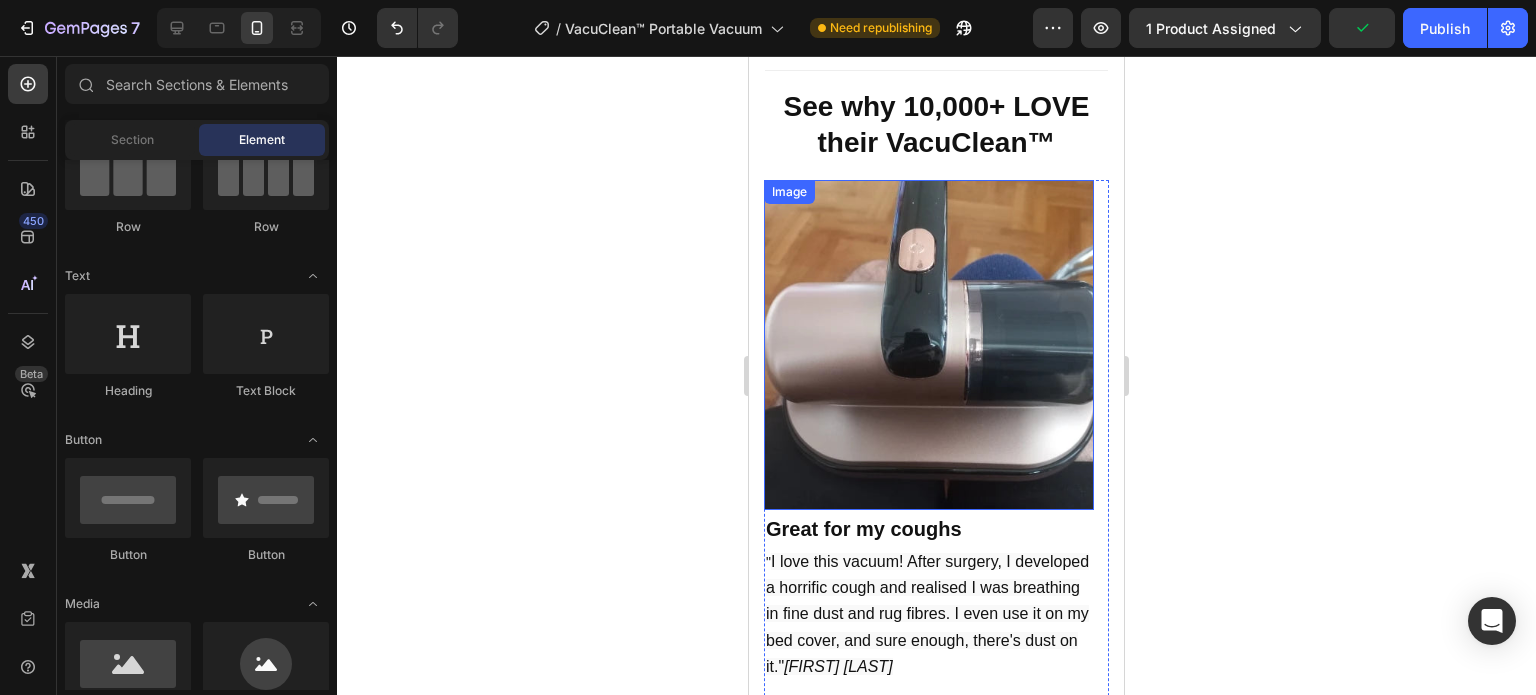 scroll, scrollTop: 1009, scrollLeft: 0, axis: vertical 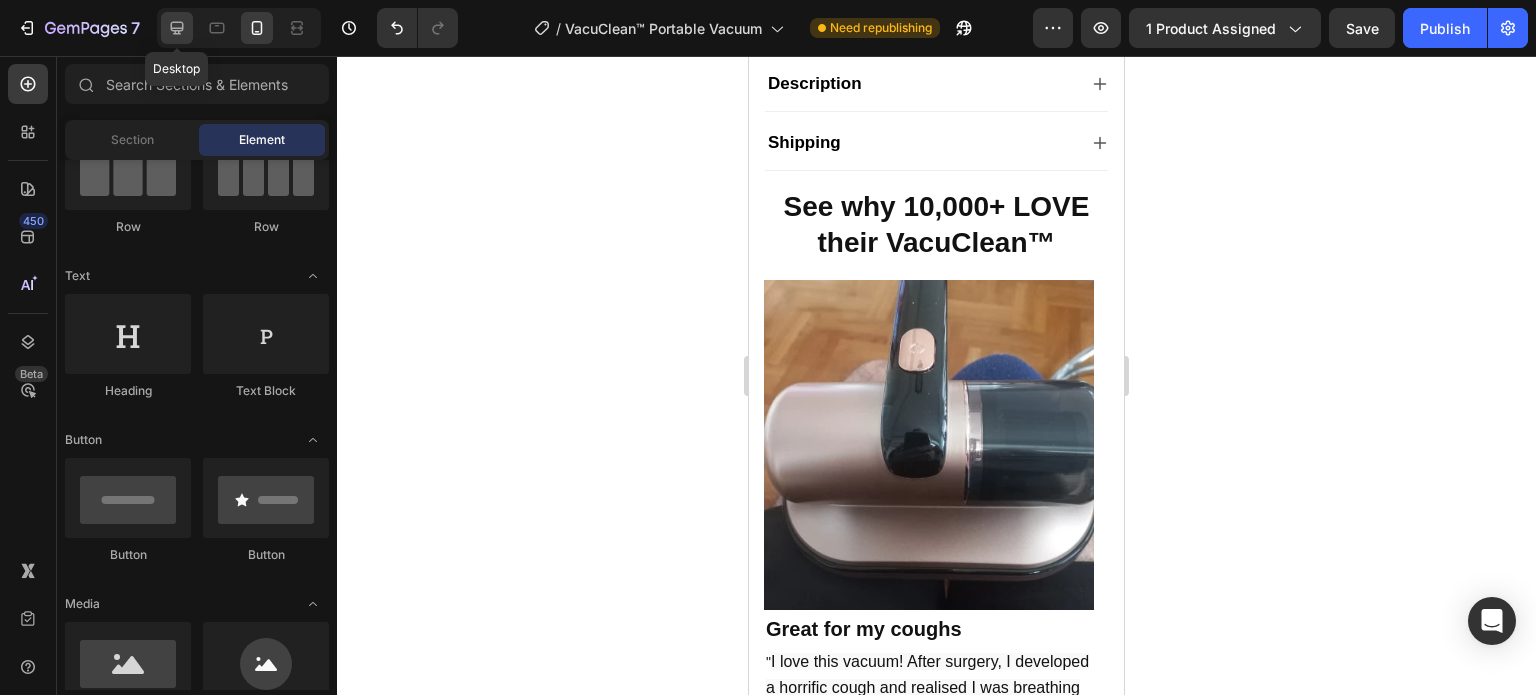 click 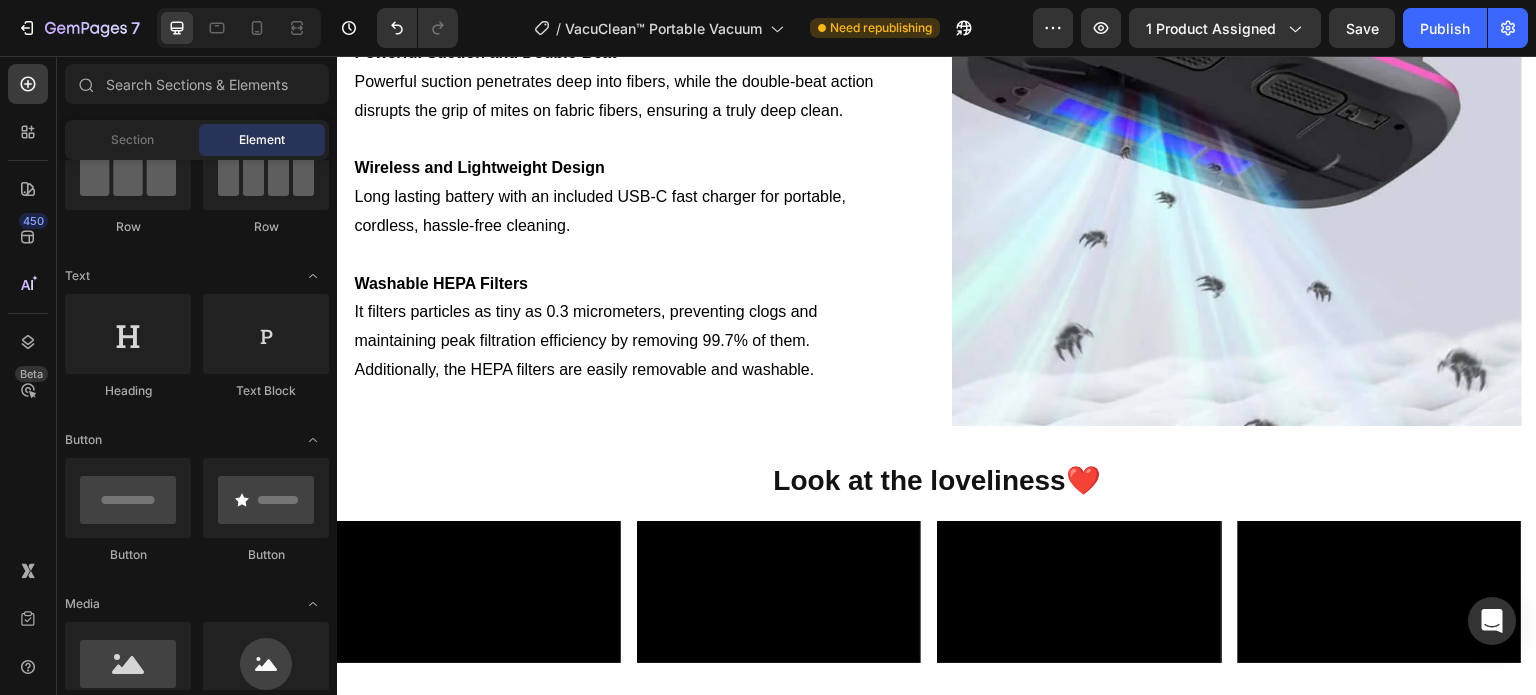 scroll, scrollTop: 2669, scrollLeft: 0, axis: vertical 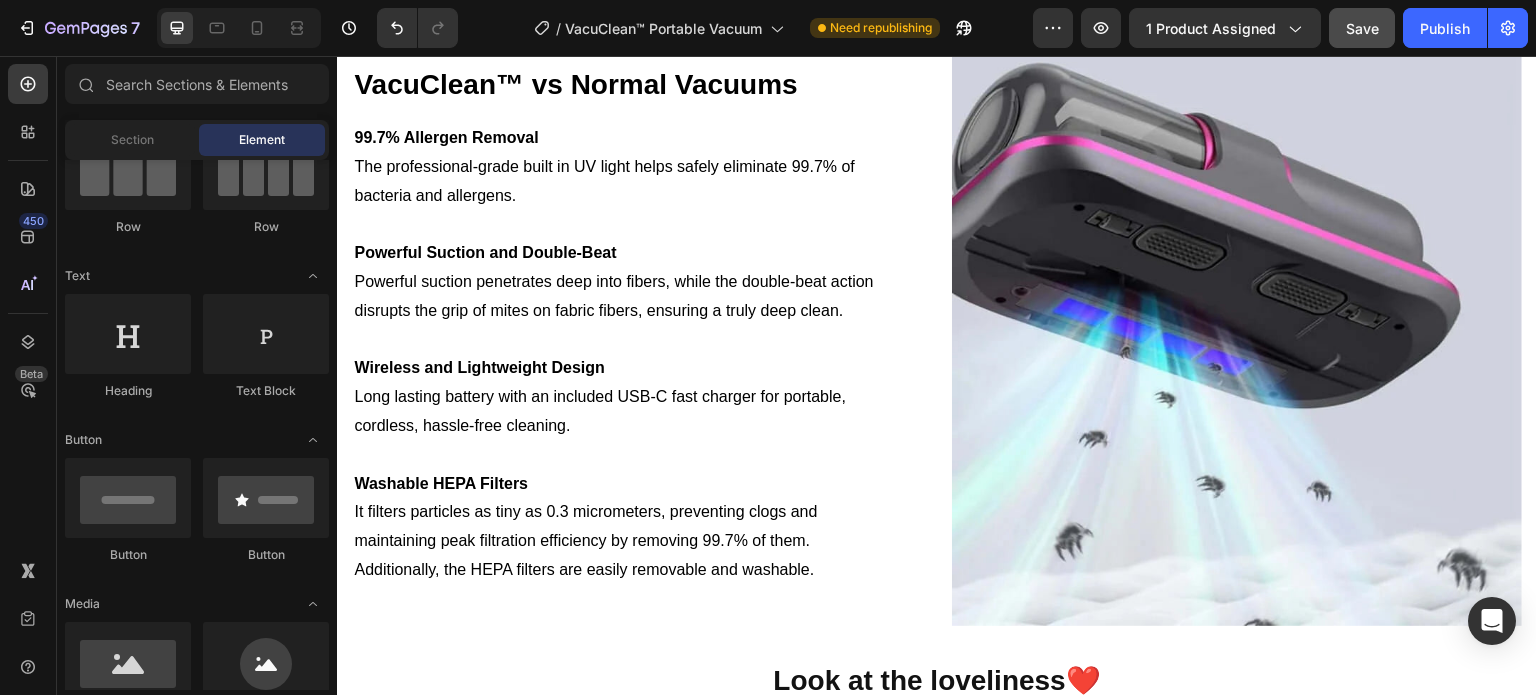 click on "Save" at bounding box center [1362, 28] 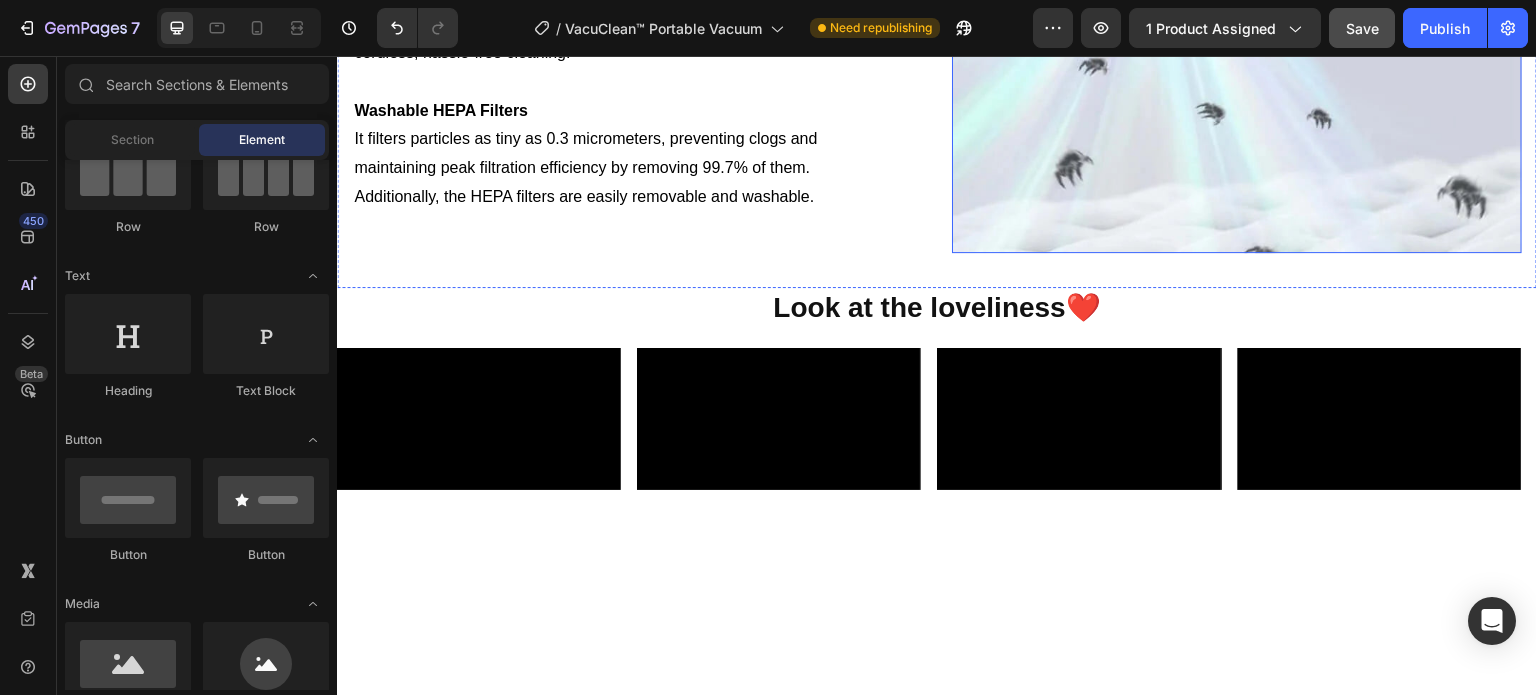 scroll, scrollTop: 3069, scrollLeft: 0, axis: vertical 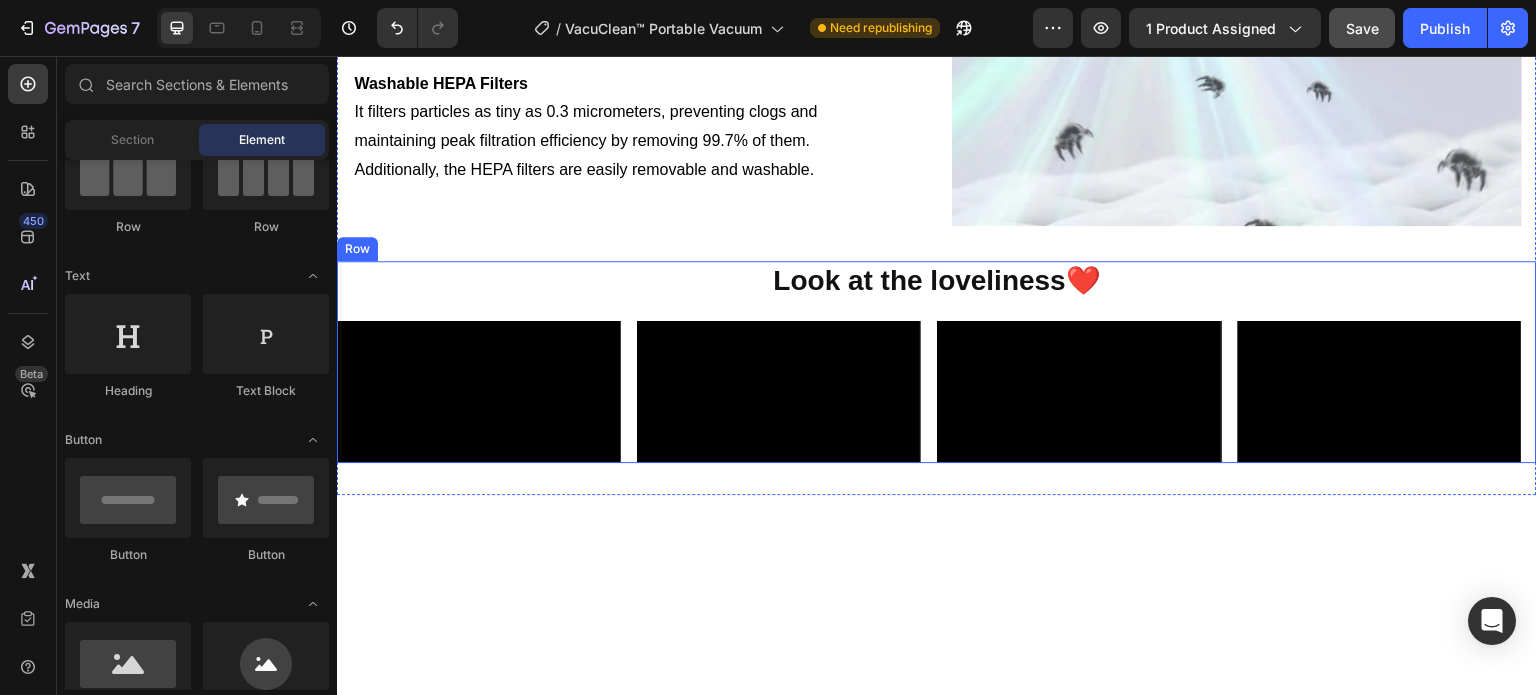 click on "Look at the loveliness❤️  Heading Video Video Video Video Carousel" at bounding box center (937, 362) 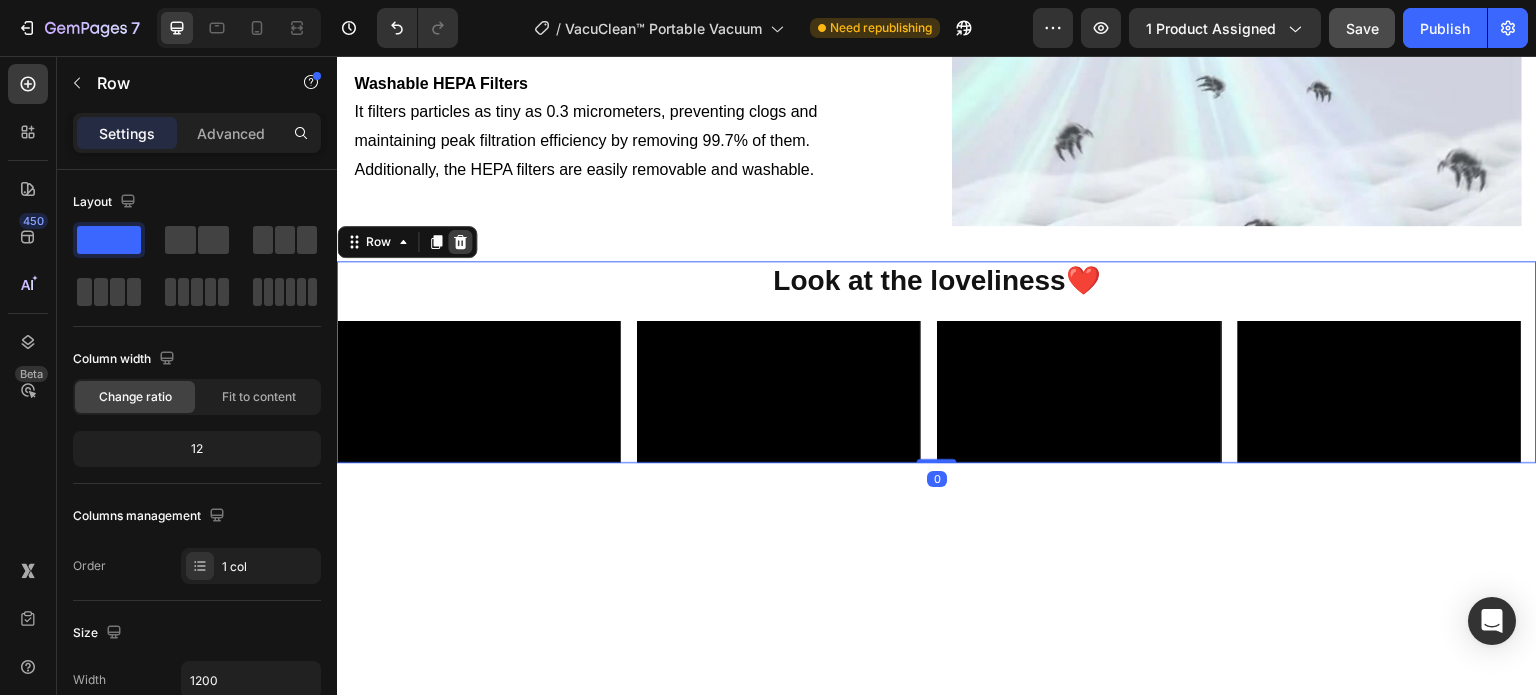 click 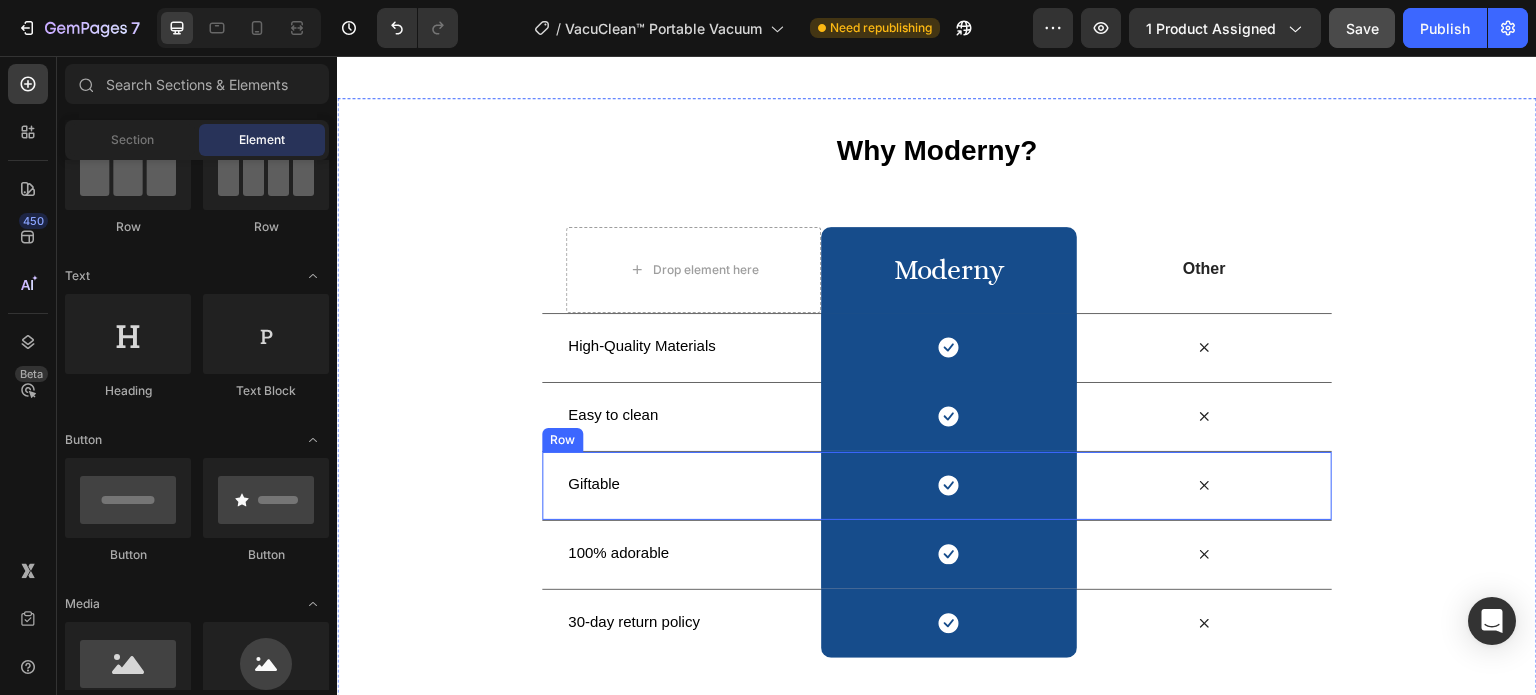 scroll, scrollTop: 3274, scrollLeft: 0, axis: vertical 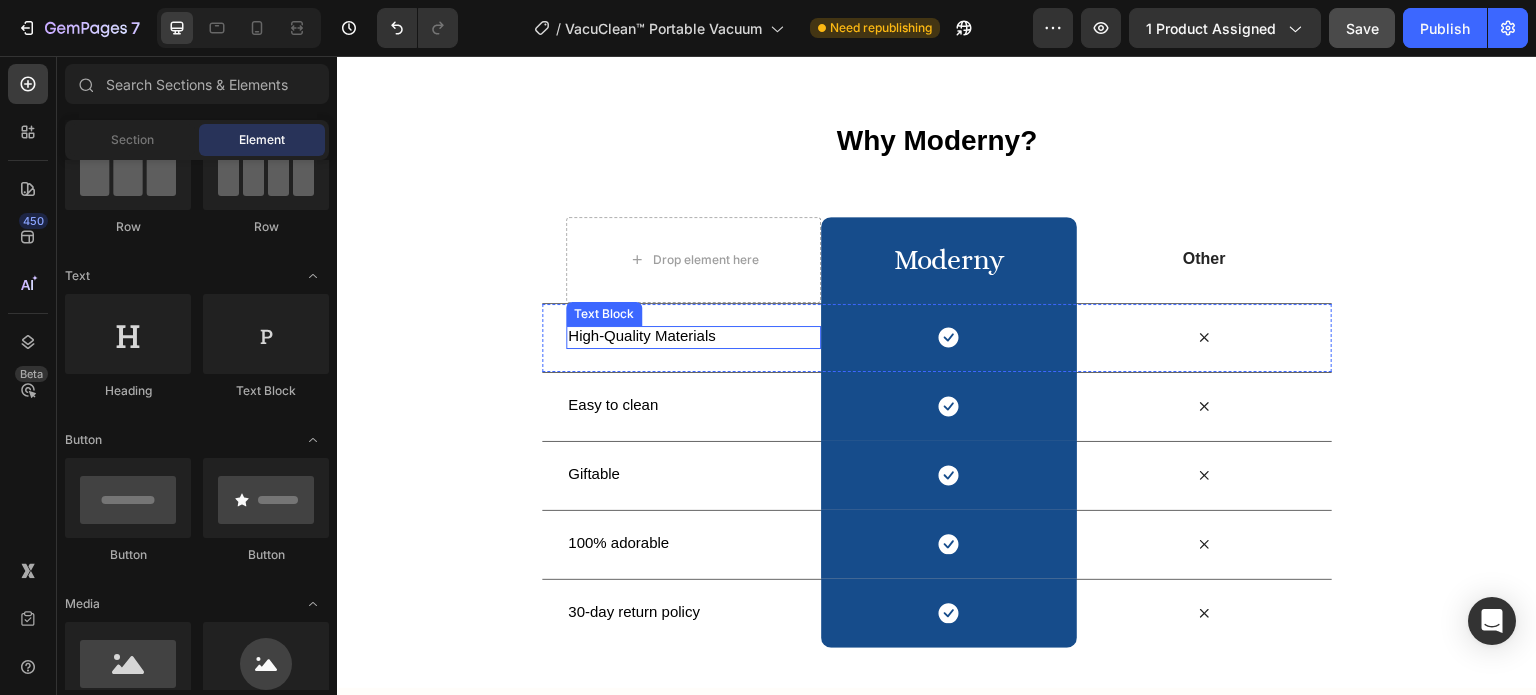click on "High-Quality Materials" at bounding box center (642, 335) 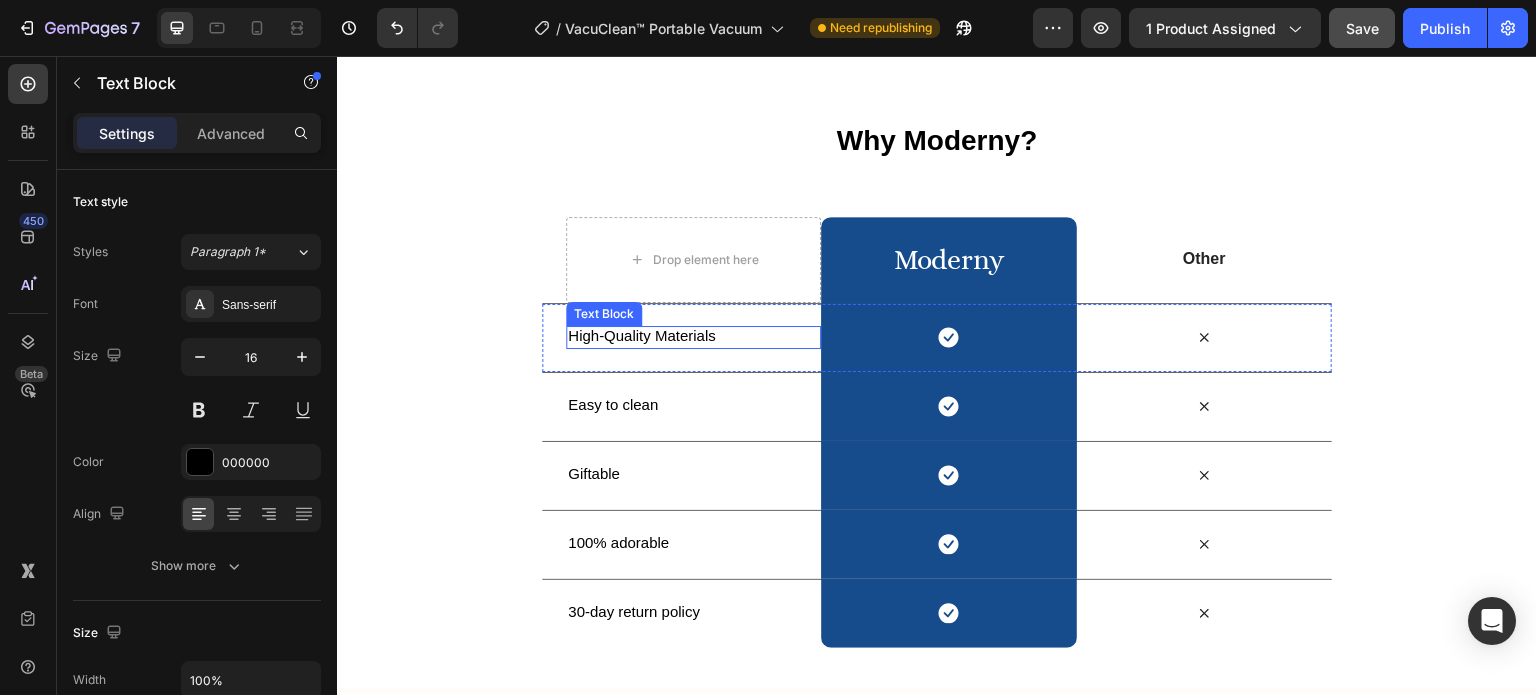 click on "High-Quality Materials" at bounding box center [642, 335] 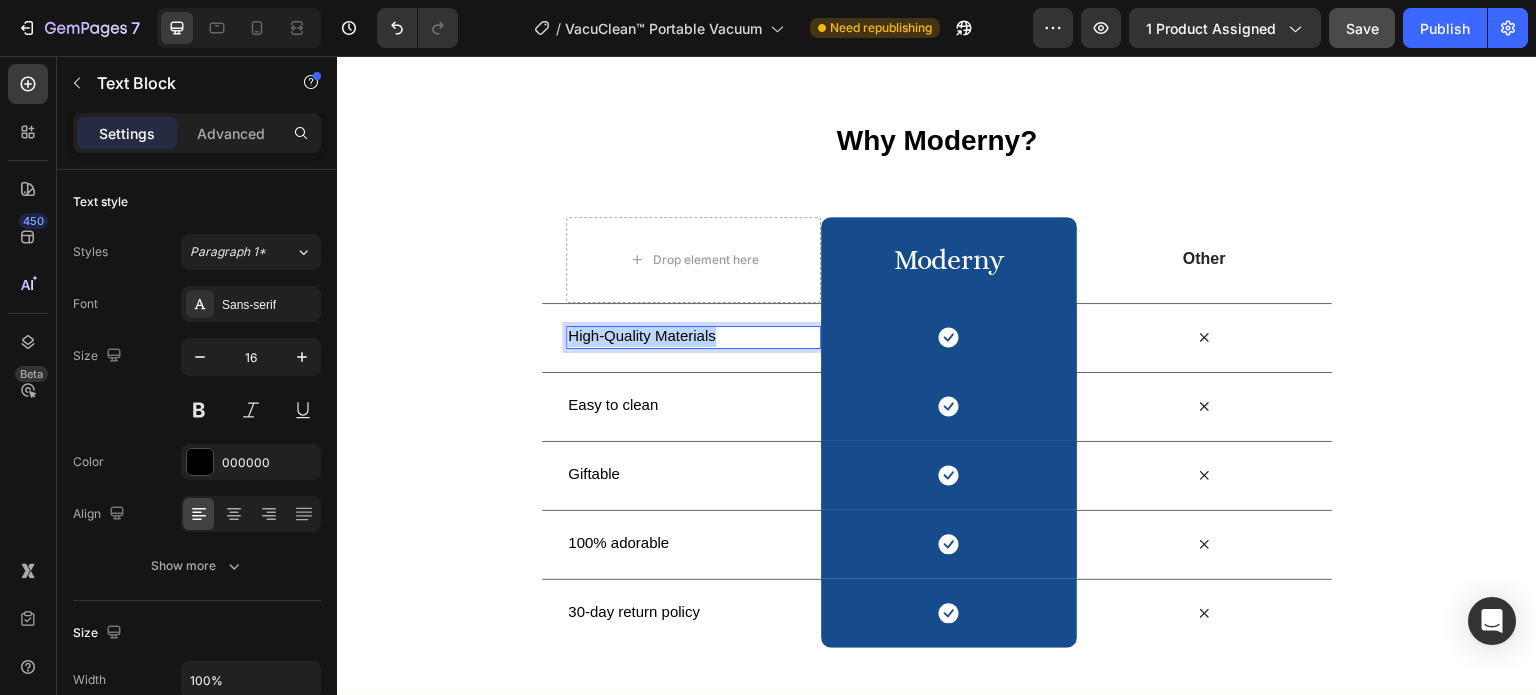 click on "High-Quality Materials" at bounding box center (642, 335) 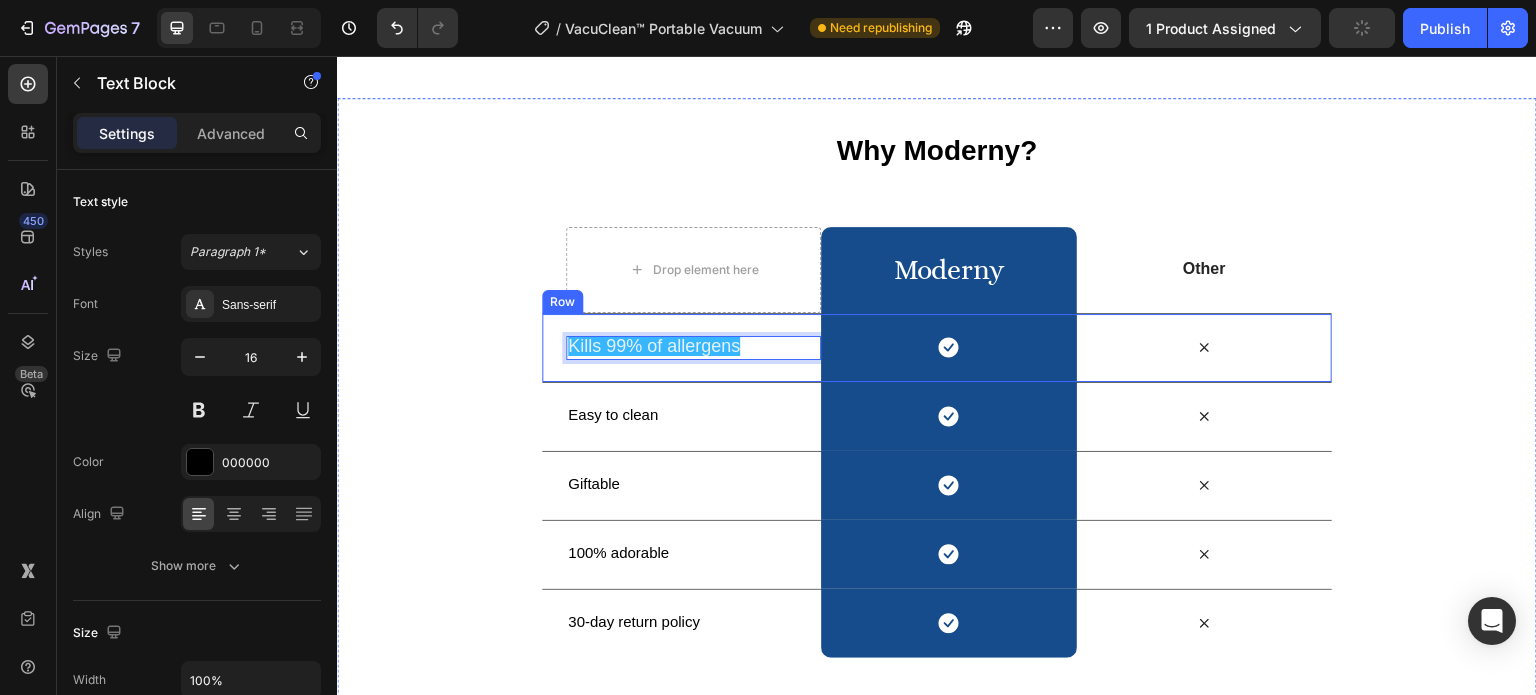 scroll, scrollTop: 3274, scrollLeft: 0, axis: vertical 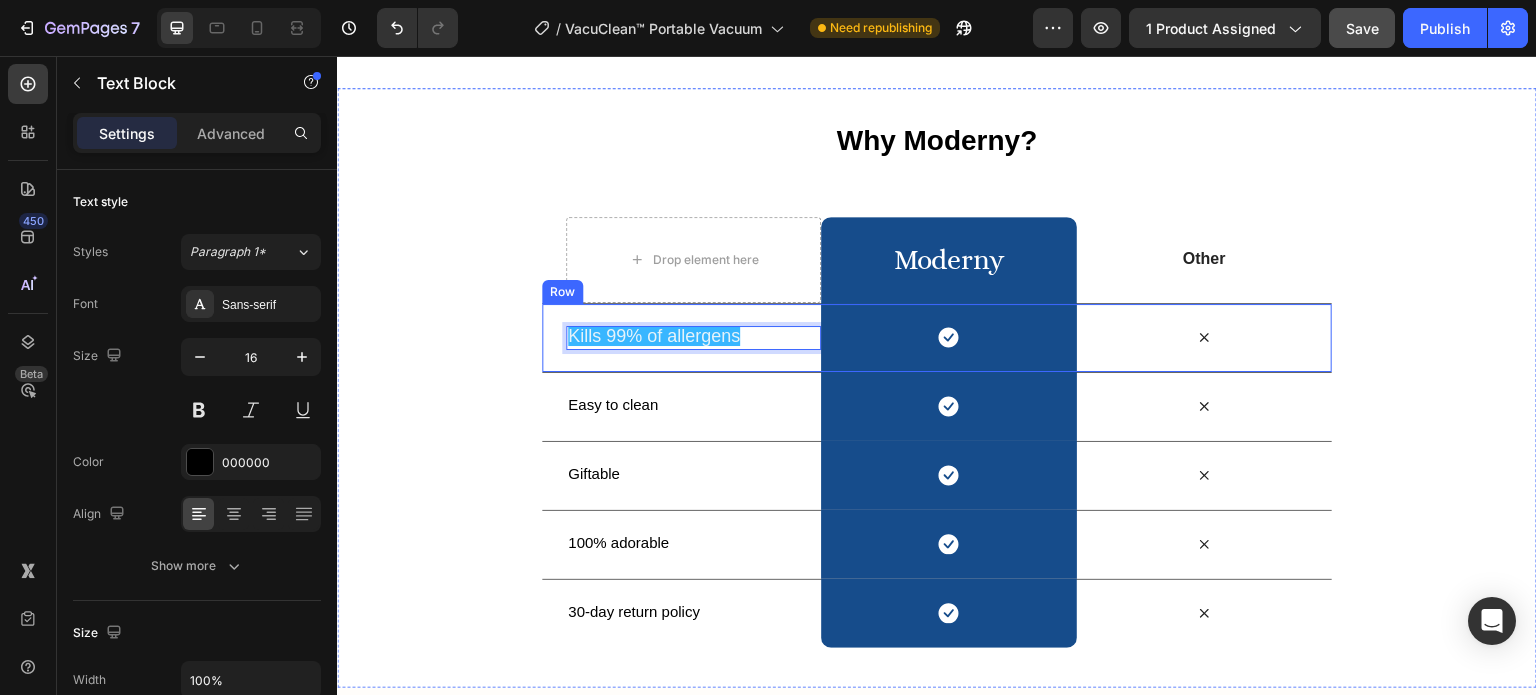 click on "Easy to clean Text Block" at bounding box center [693, 407] 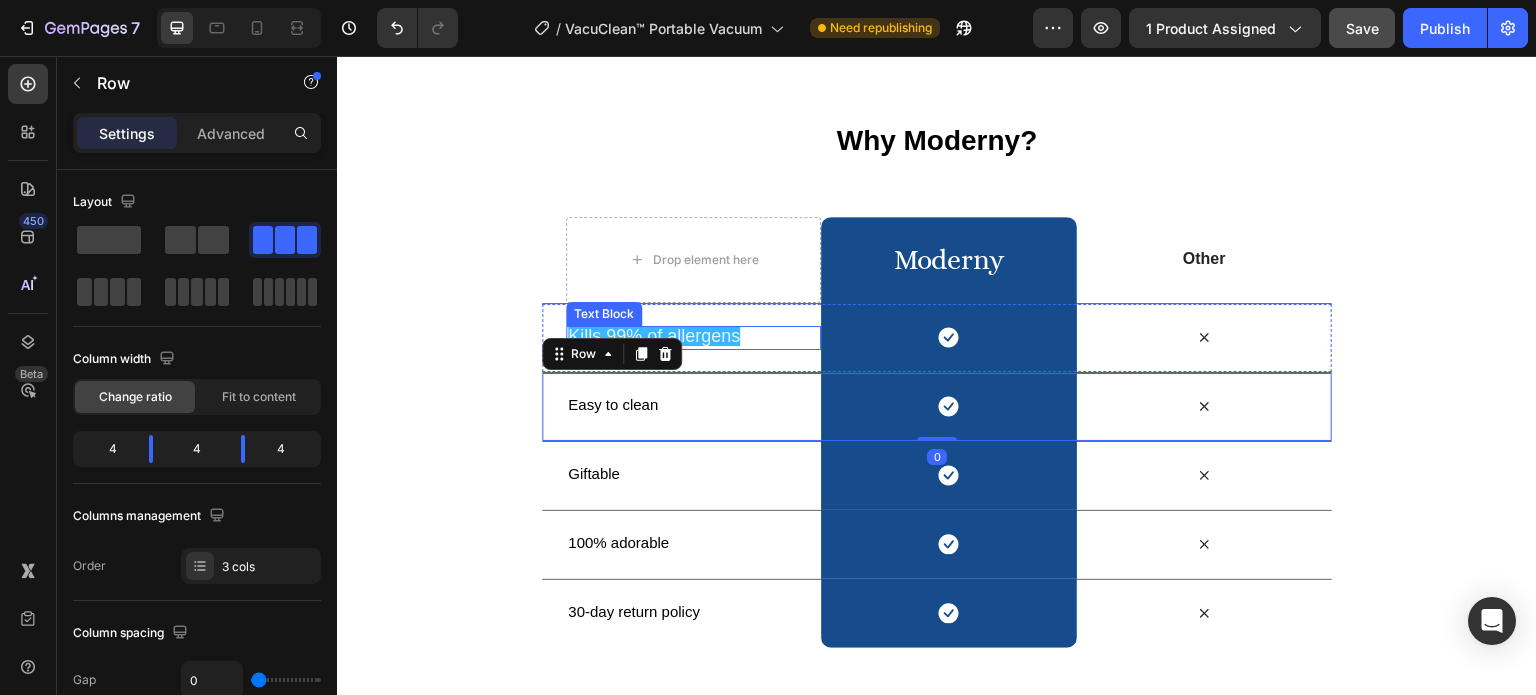 click on "Kills 99% of allergens" at bounding box center [654, 336] 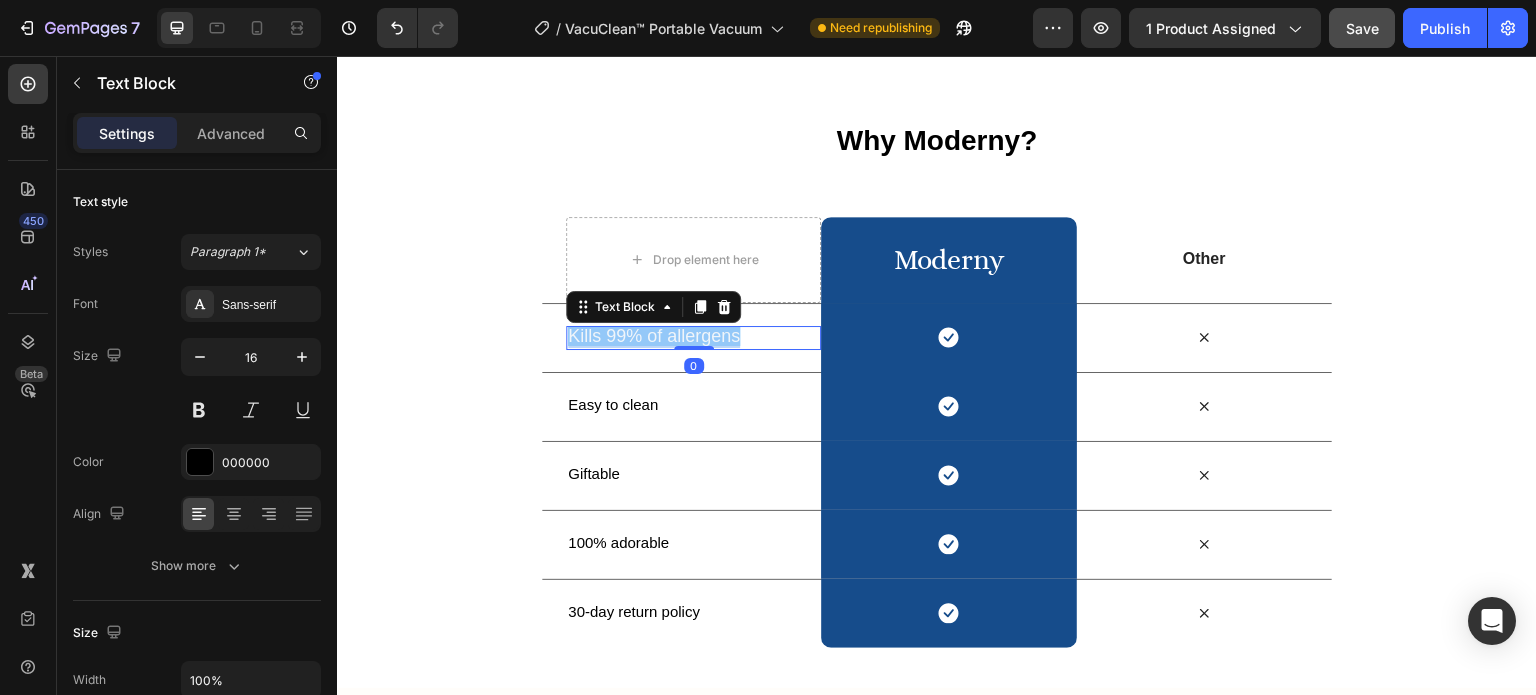 click on "Kills 99% of allergens" at bounding box center [654, 336] 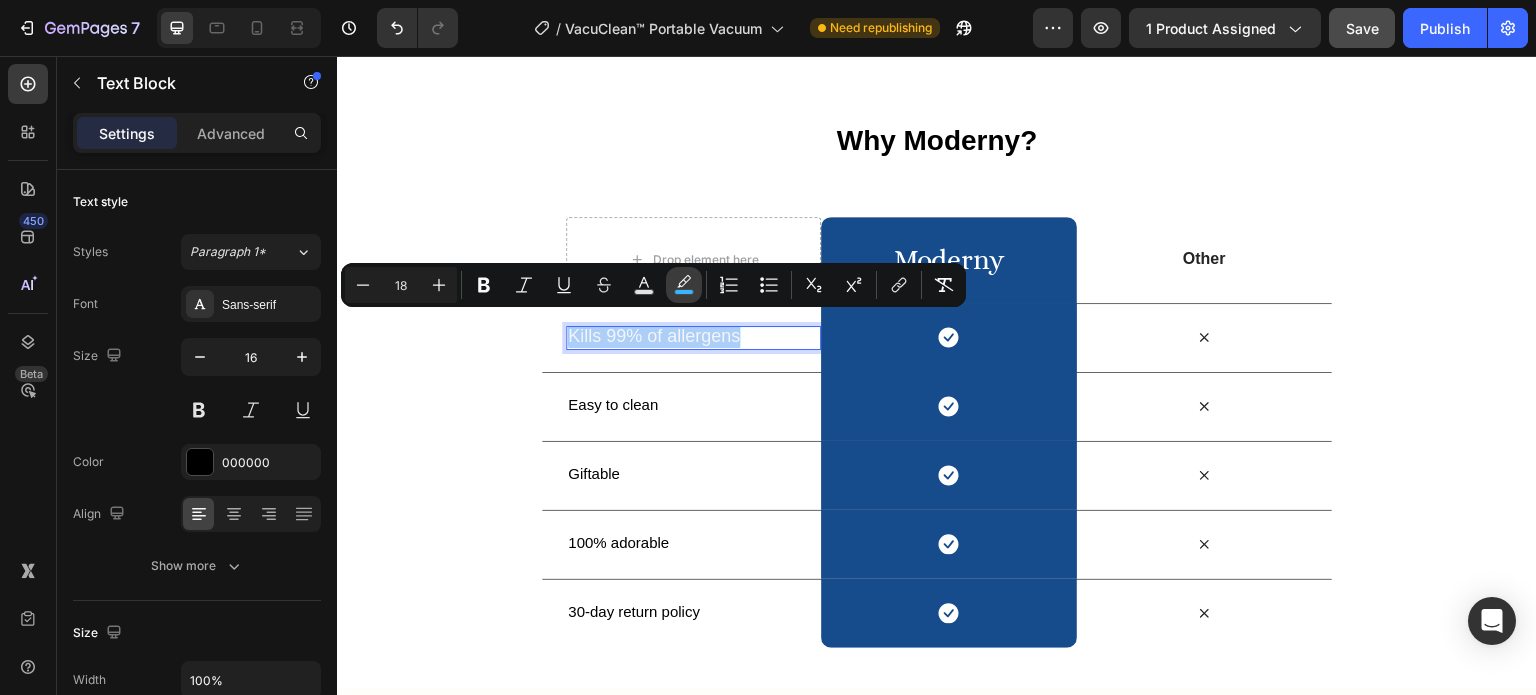 click on "color" at bounding box center [684, 285] 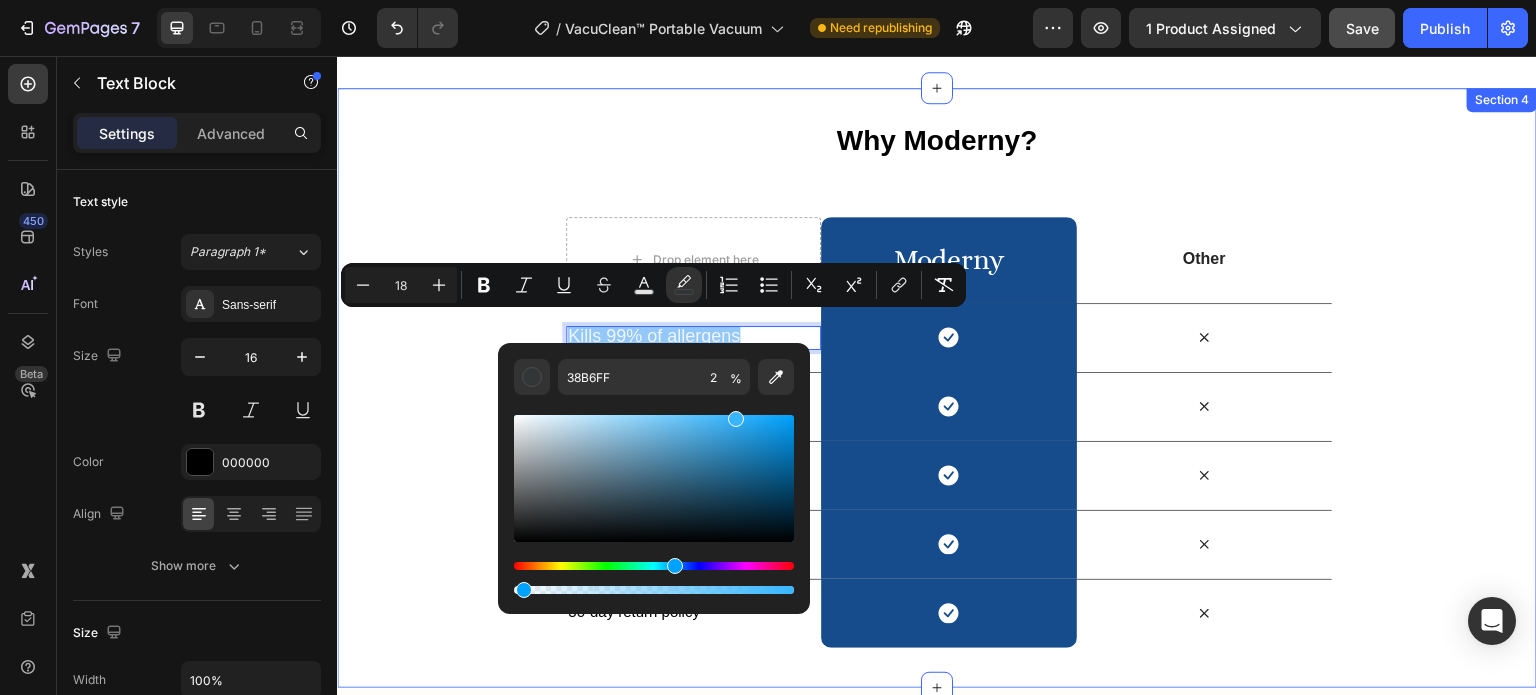 drag, startPoint x: 1106, startPoint y: 647, endPoint x: 422, endPoint y: 598, distance: 685.75287 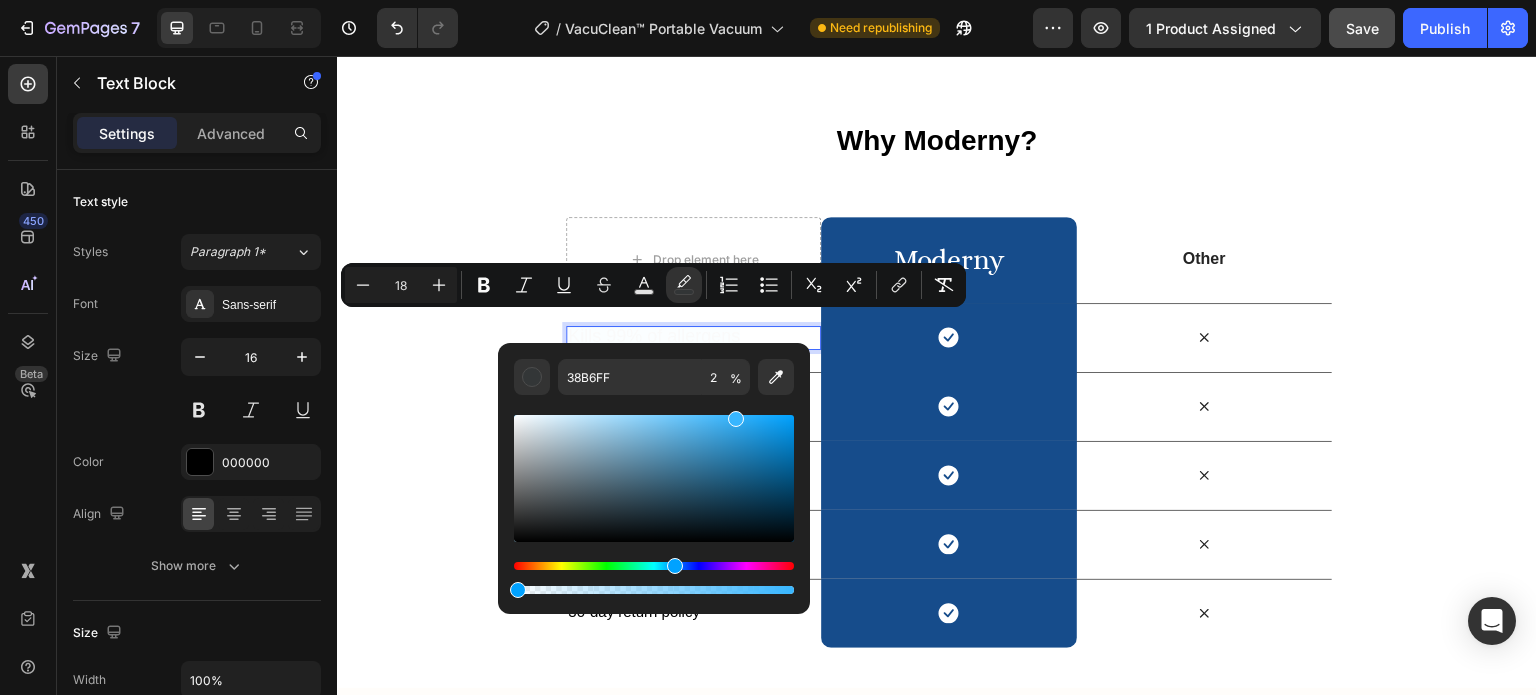 drag, startPoint x: 520, startPoint y: 588, endPoint x: 507, endPoint y: 585, distance: 13.341664 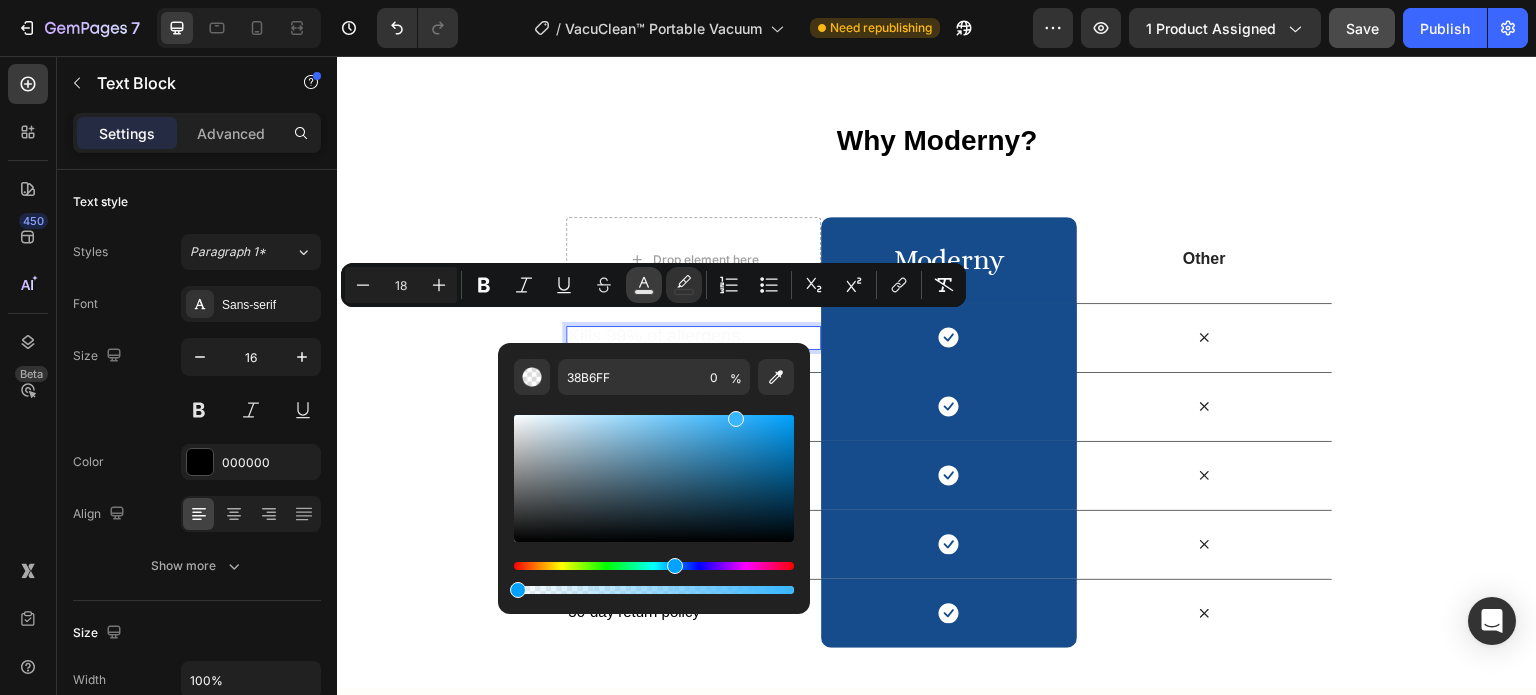 drag, startPoint x: 306, startPoint y: 252, endPoint x: 644, endPoint y: 294, distance: 340.59946 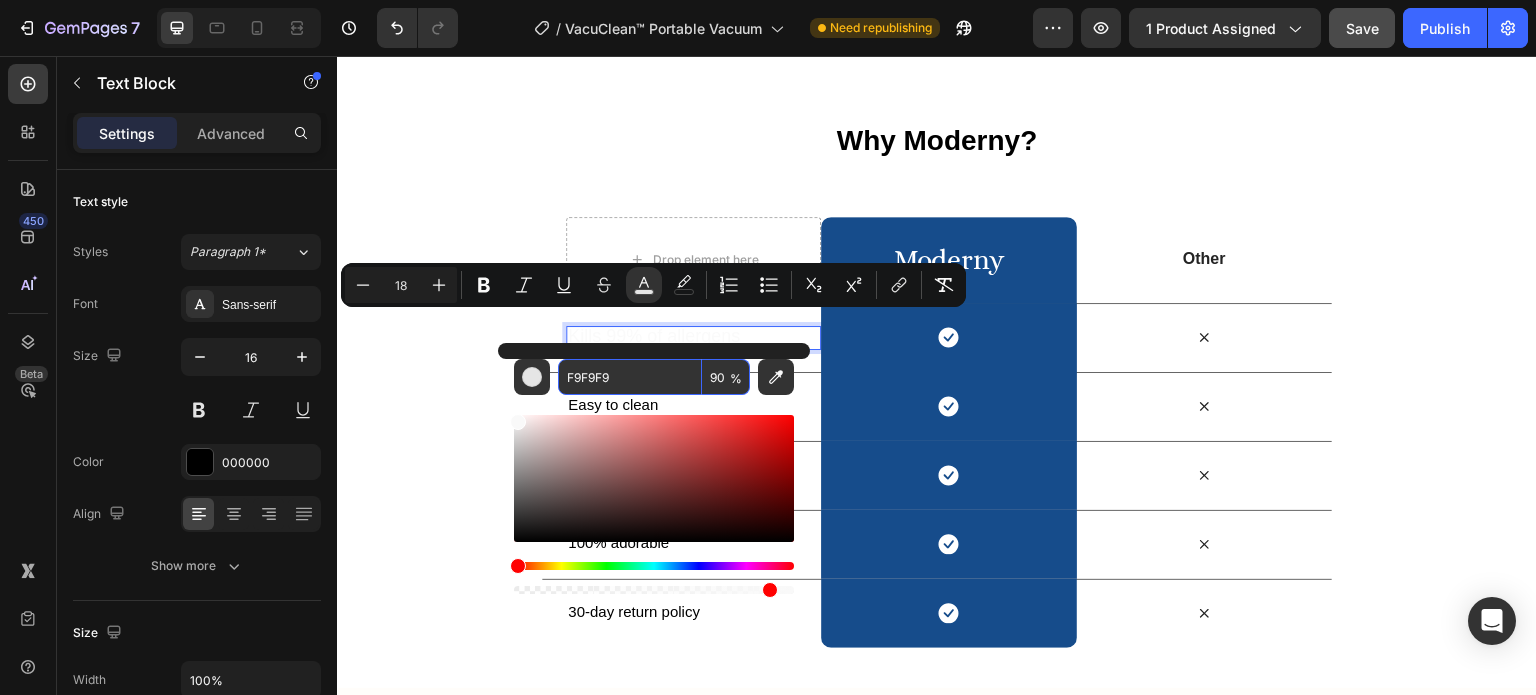 click on "F9F9F9" at bounding box center (630, 377) 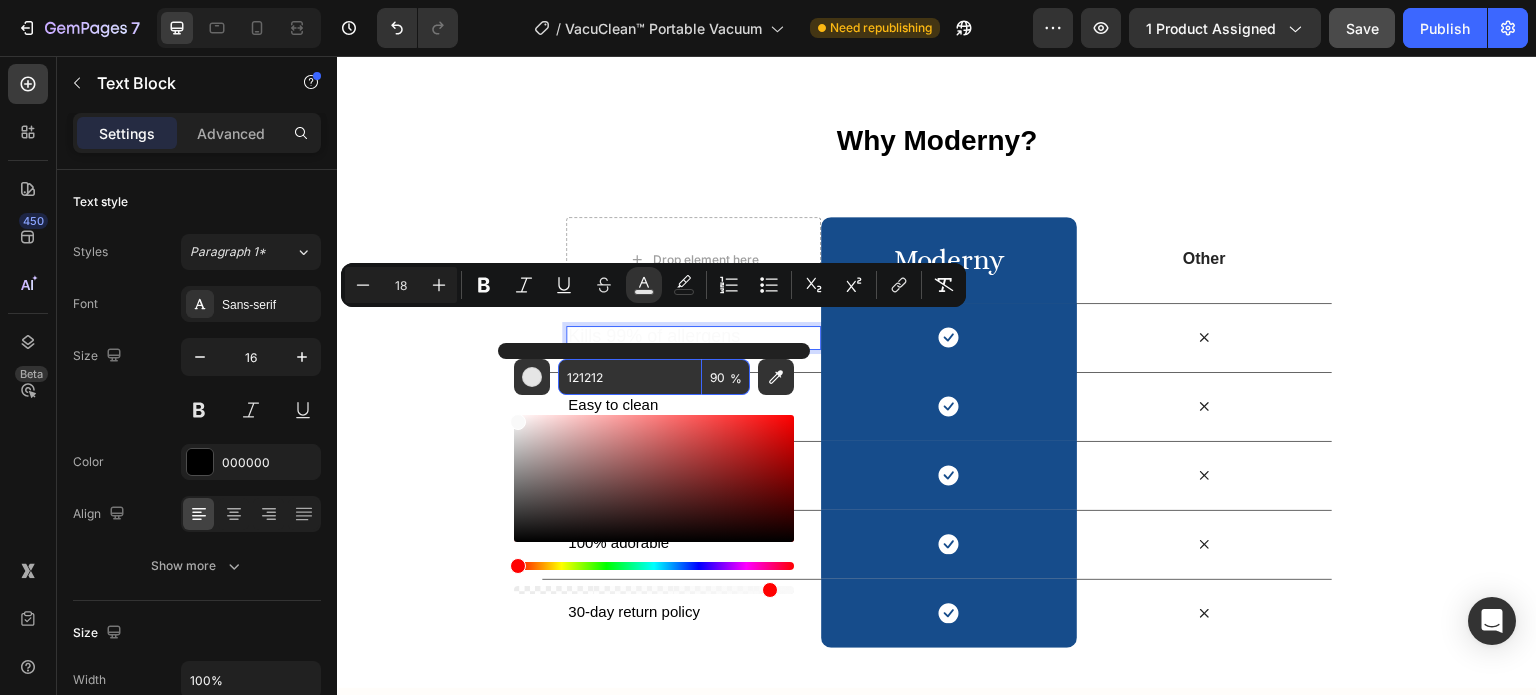 type on "121212" 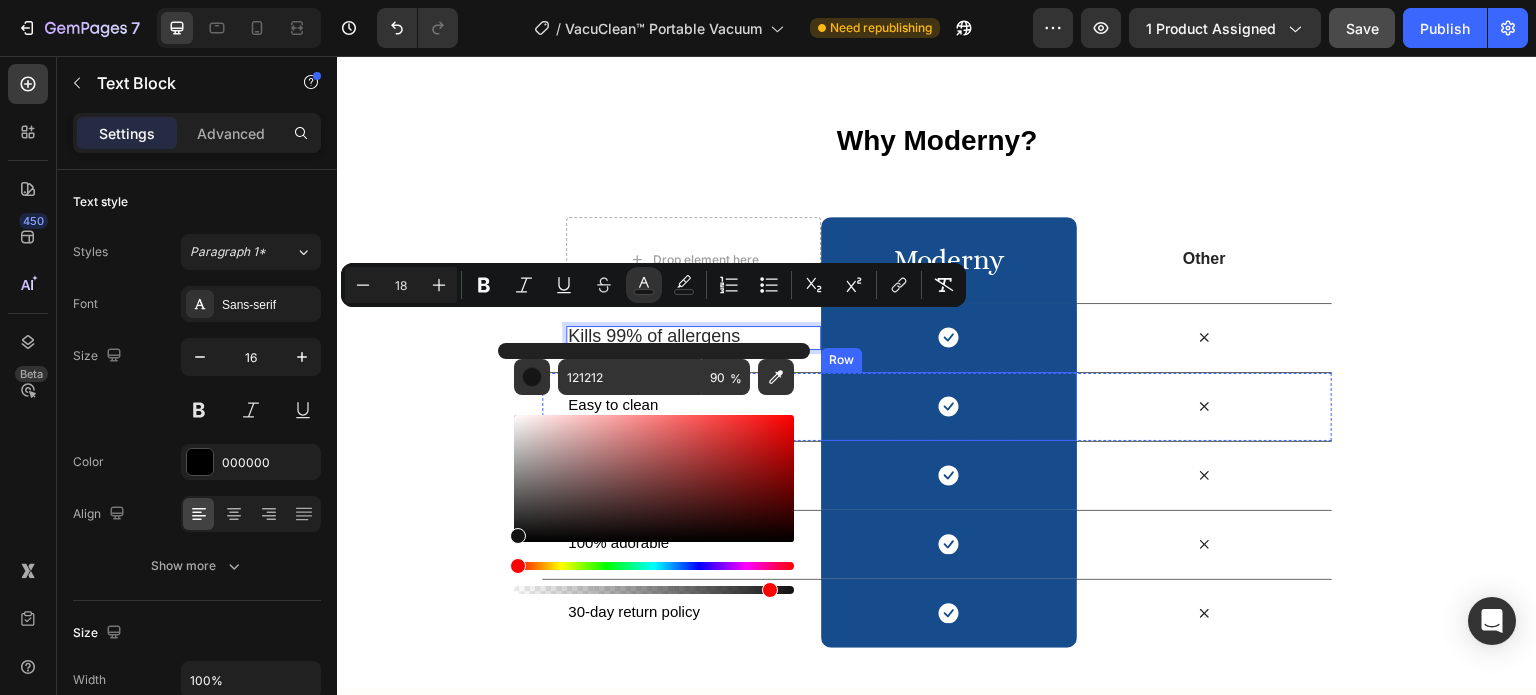 click on "Icon Row" at bounding box center [948, 406] 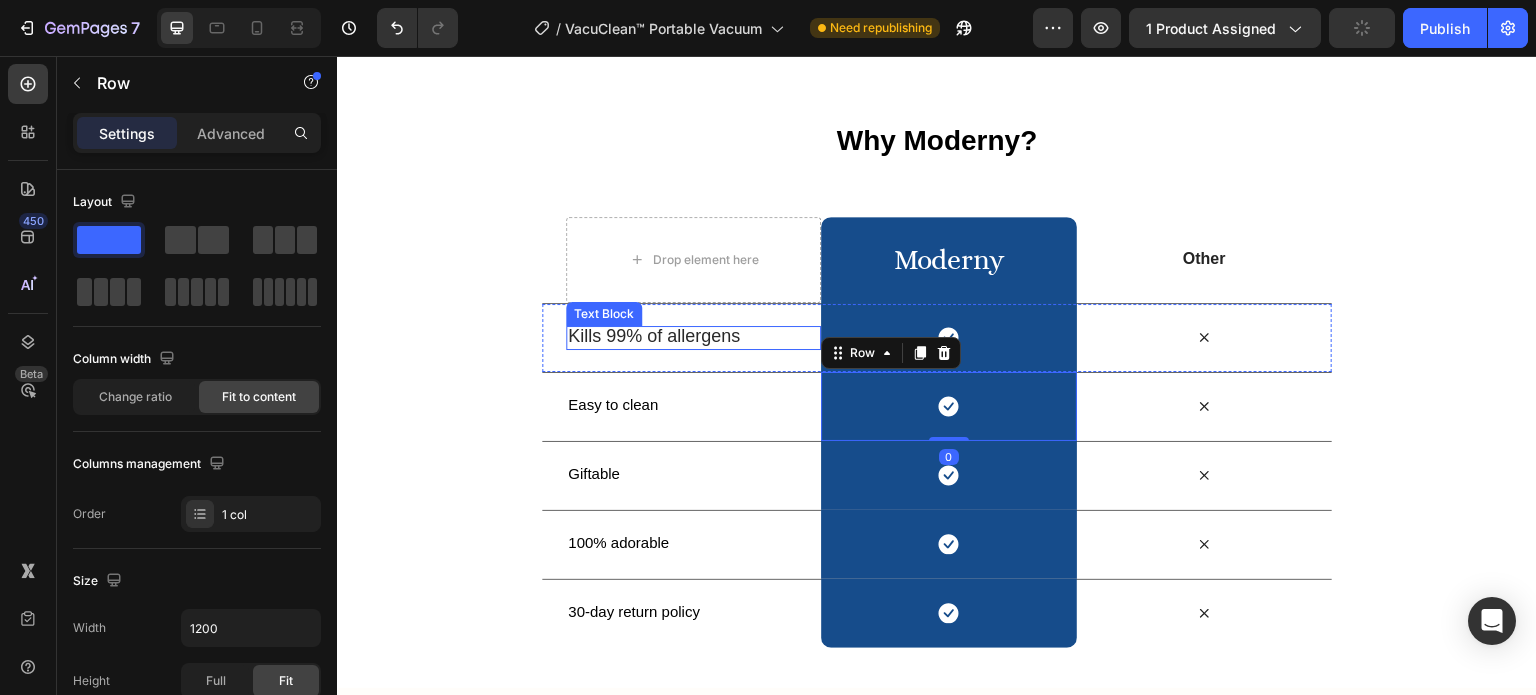 click on "Kills 99% of allergens" at bounding box center [654, 336] 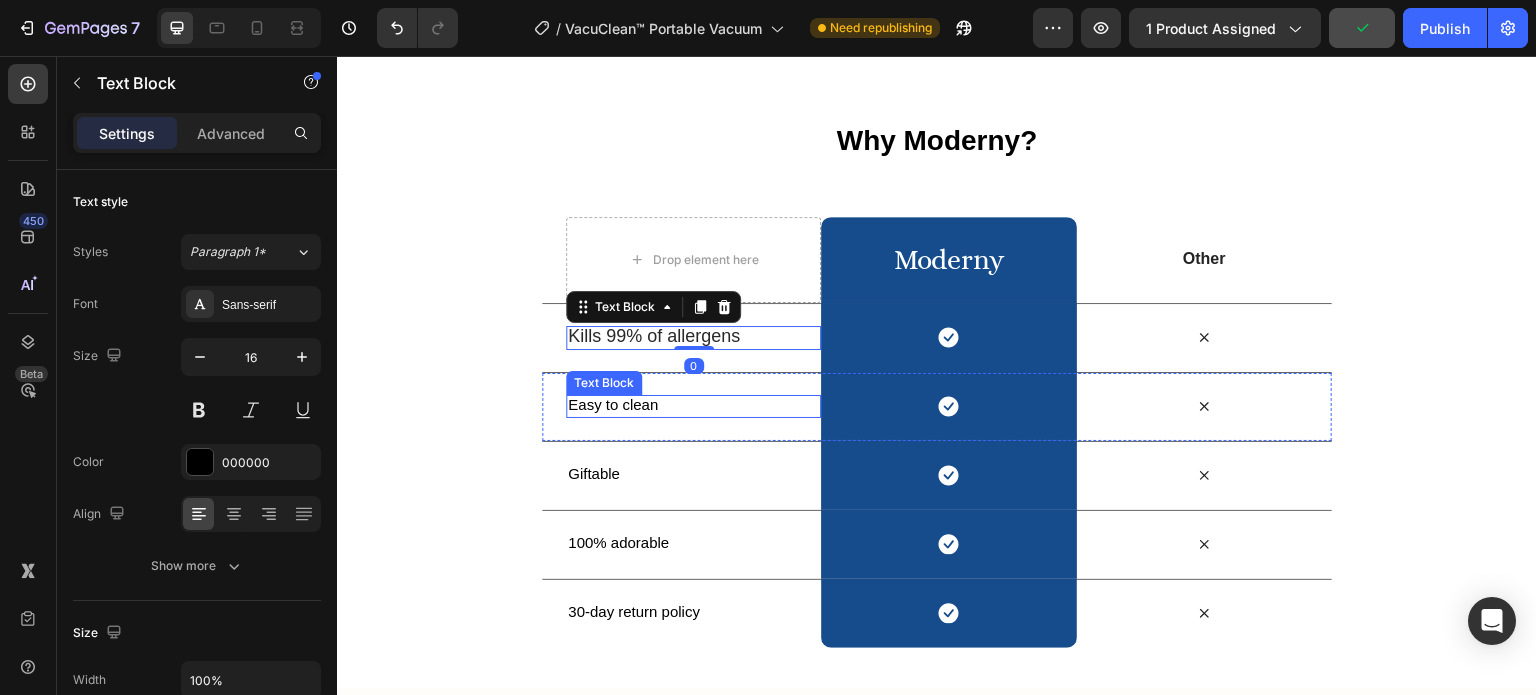 click on "Easy to clean" at bounding box center [613, 404] 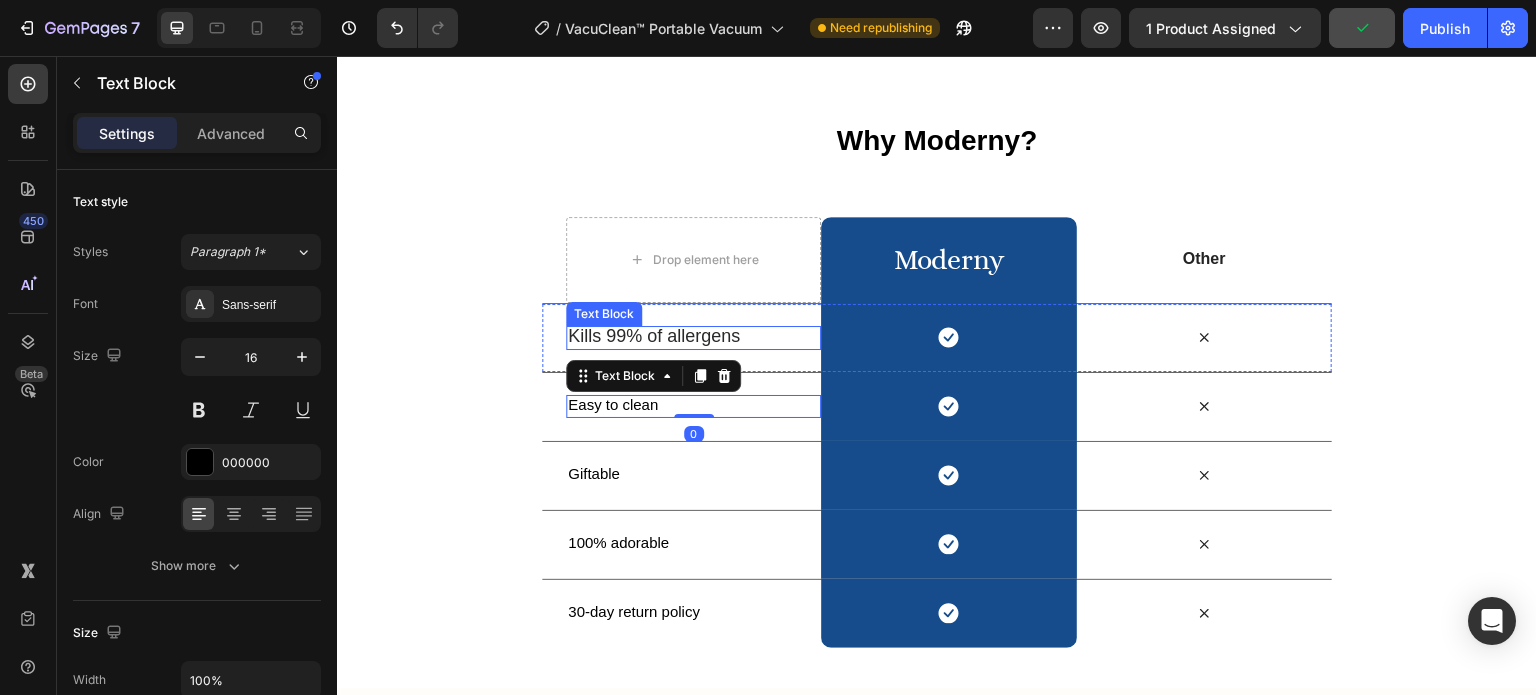 click on "Kills 99% of allergens" at bounding box center [654, 336] 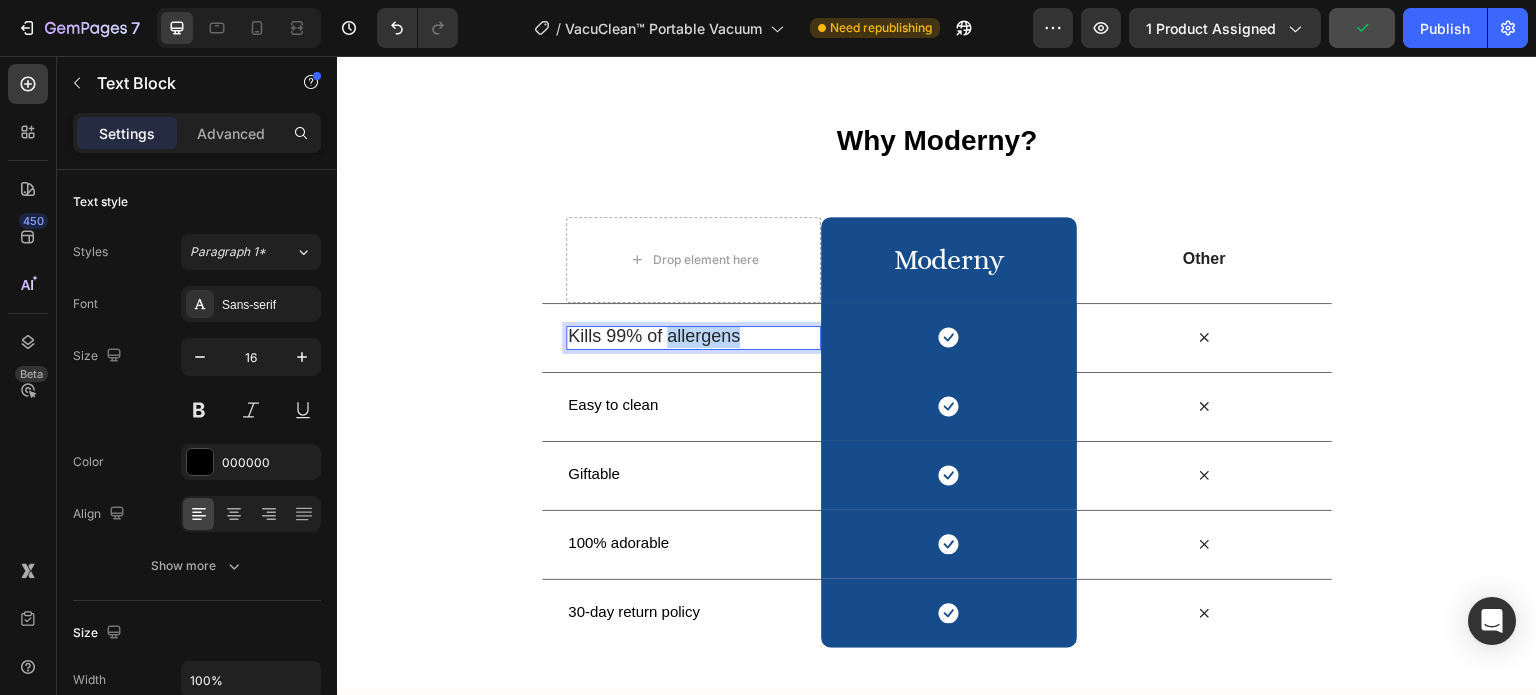 click on "Kills 99% of allergens" at bounding box center (654, 336) 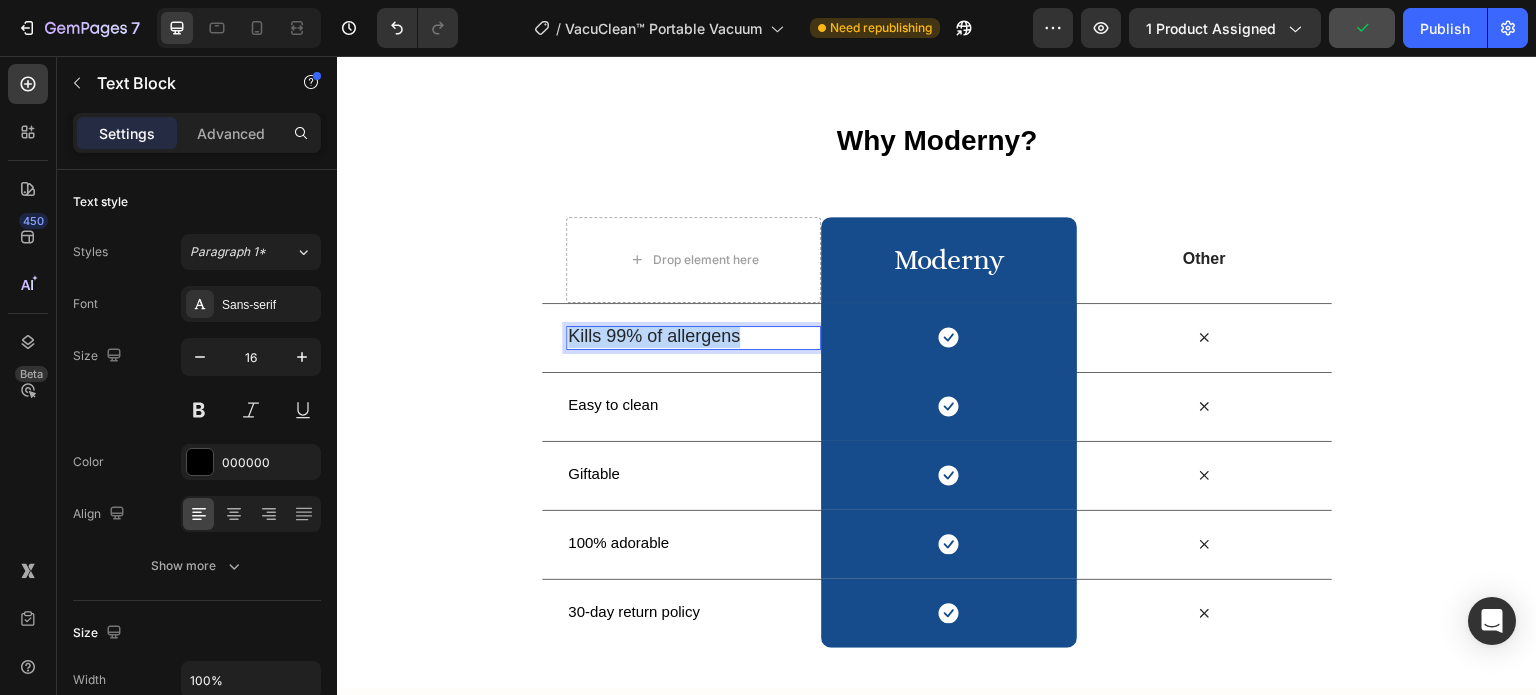 click on "Kills 99% of allergens" at bounding box center [654, 336] 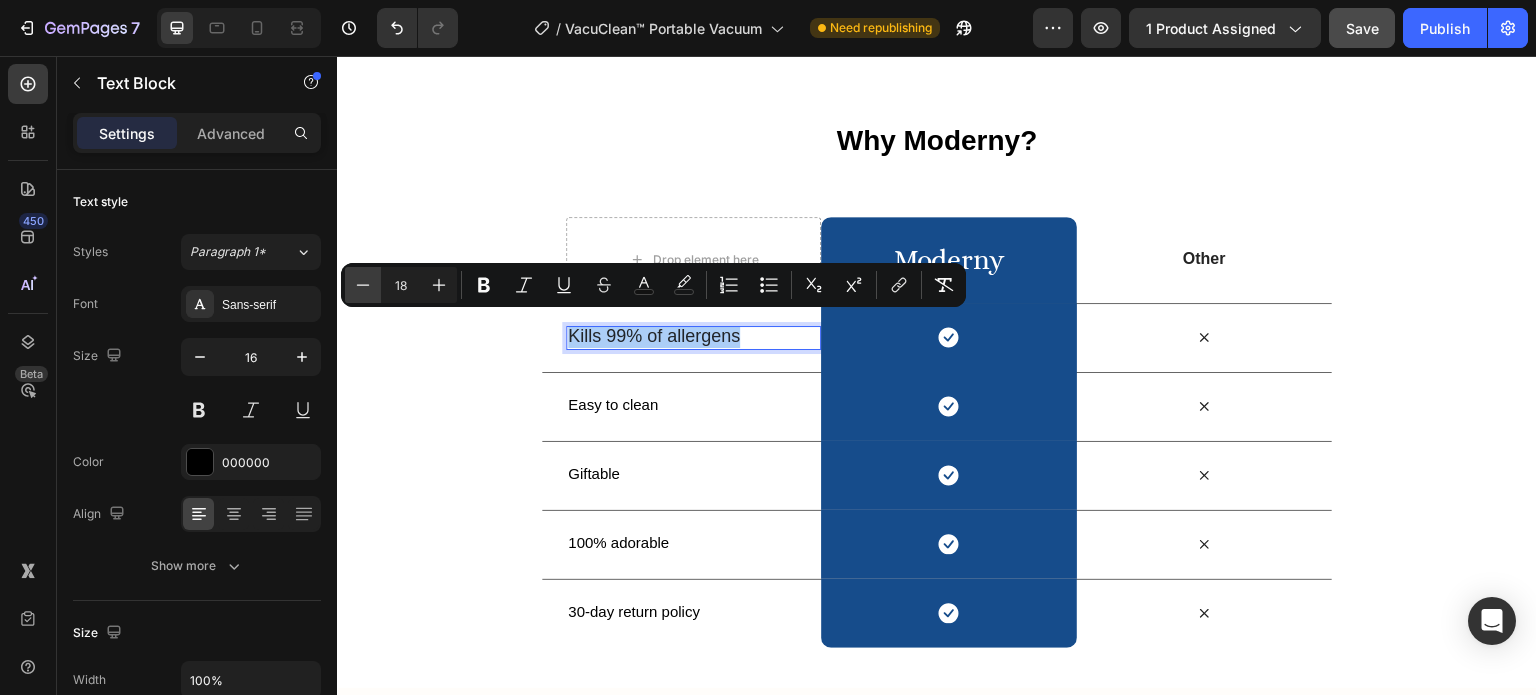 click 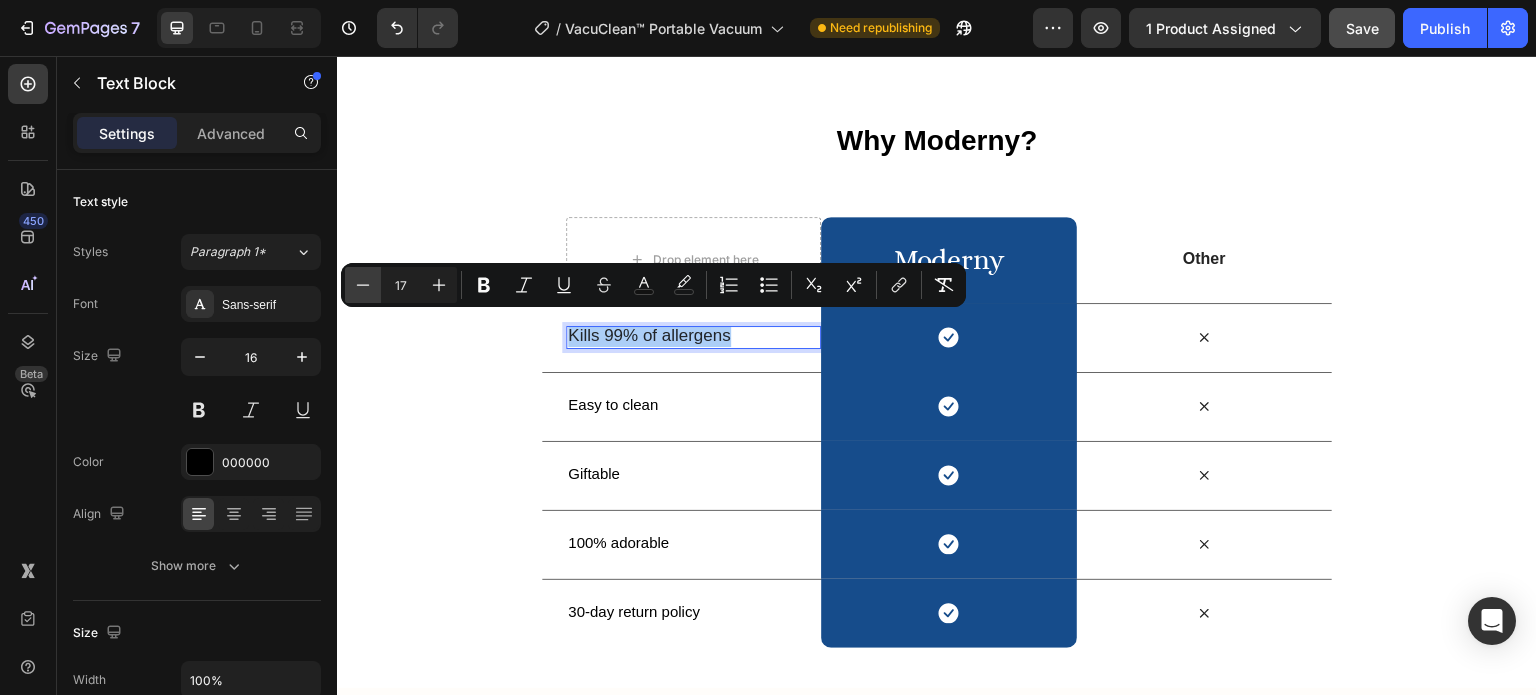 click 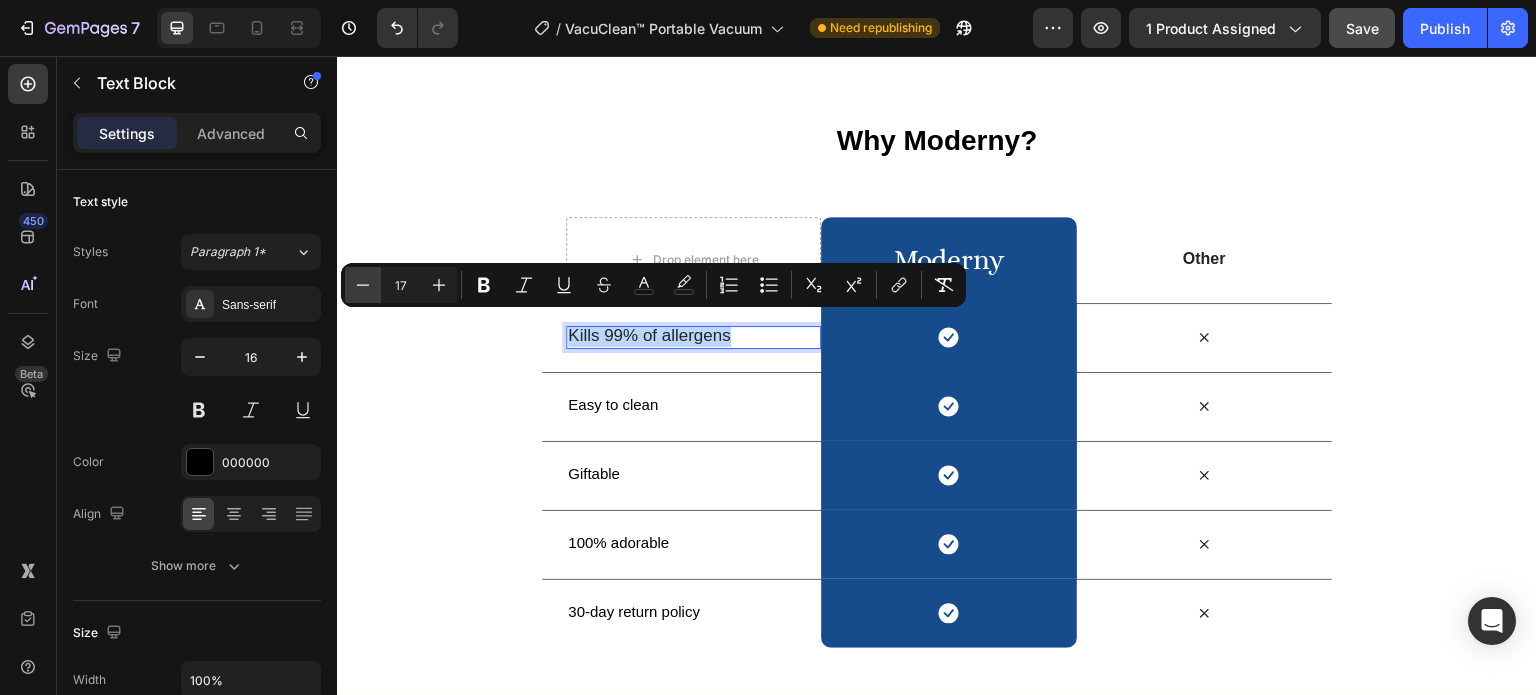 type on "16" 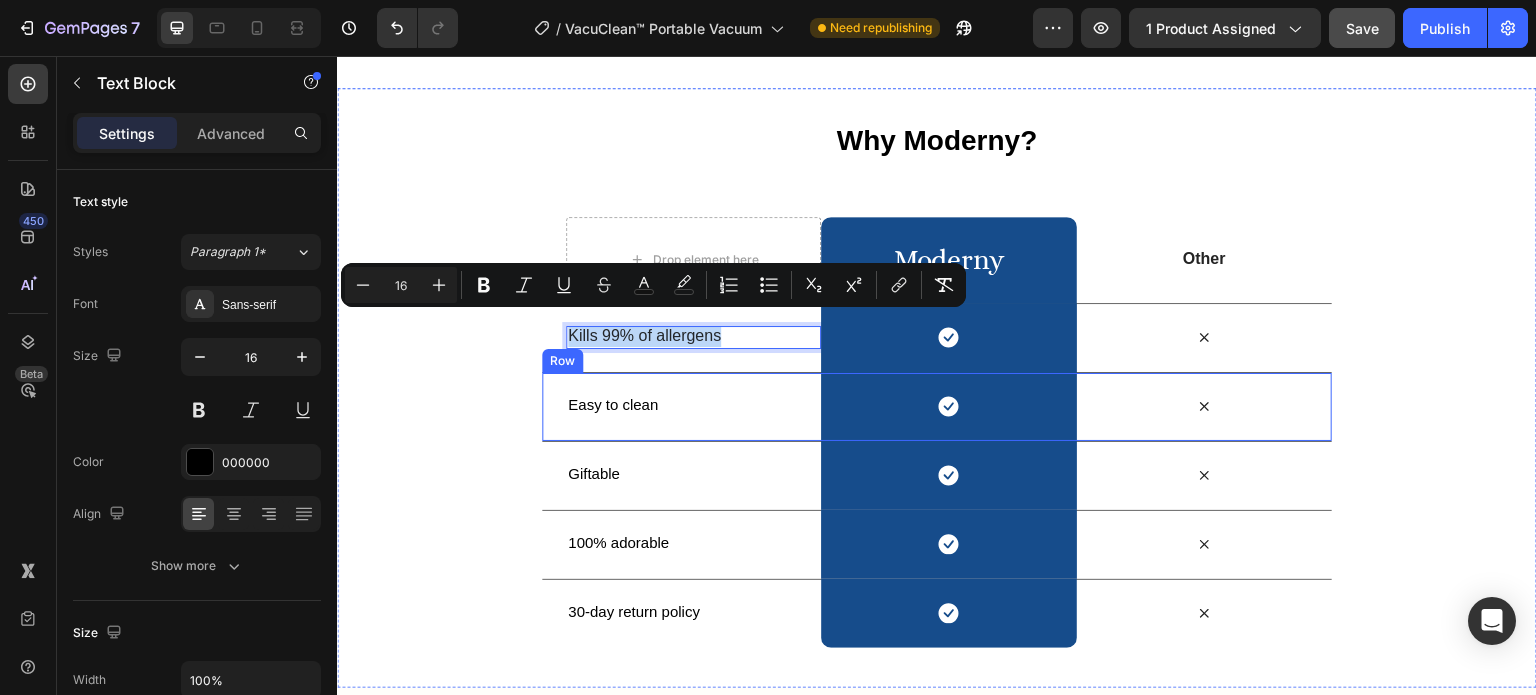 click on "Easy to clean Text Block" at bounding box center [693, 407] 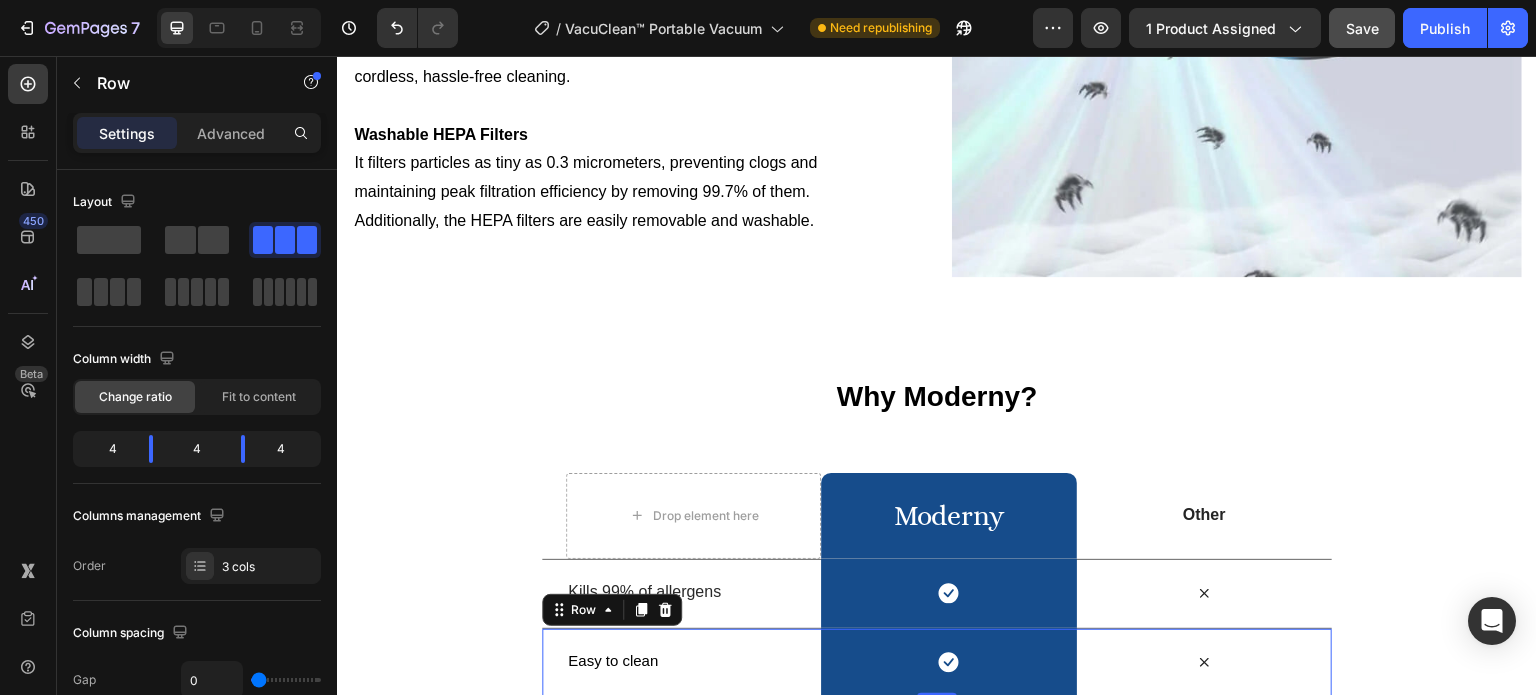 scroll, scrollTop: 2874, scrollLeft: 0, axis: vertical 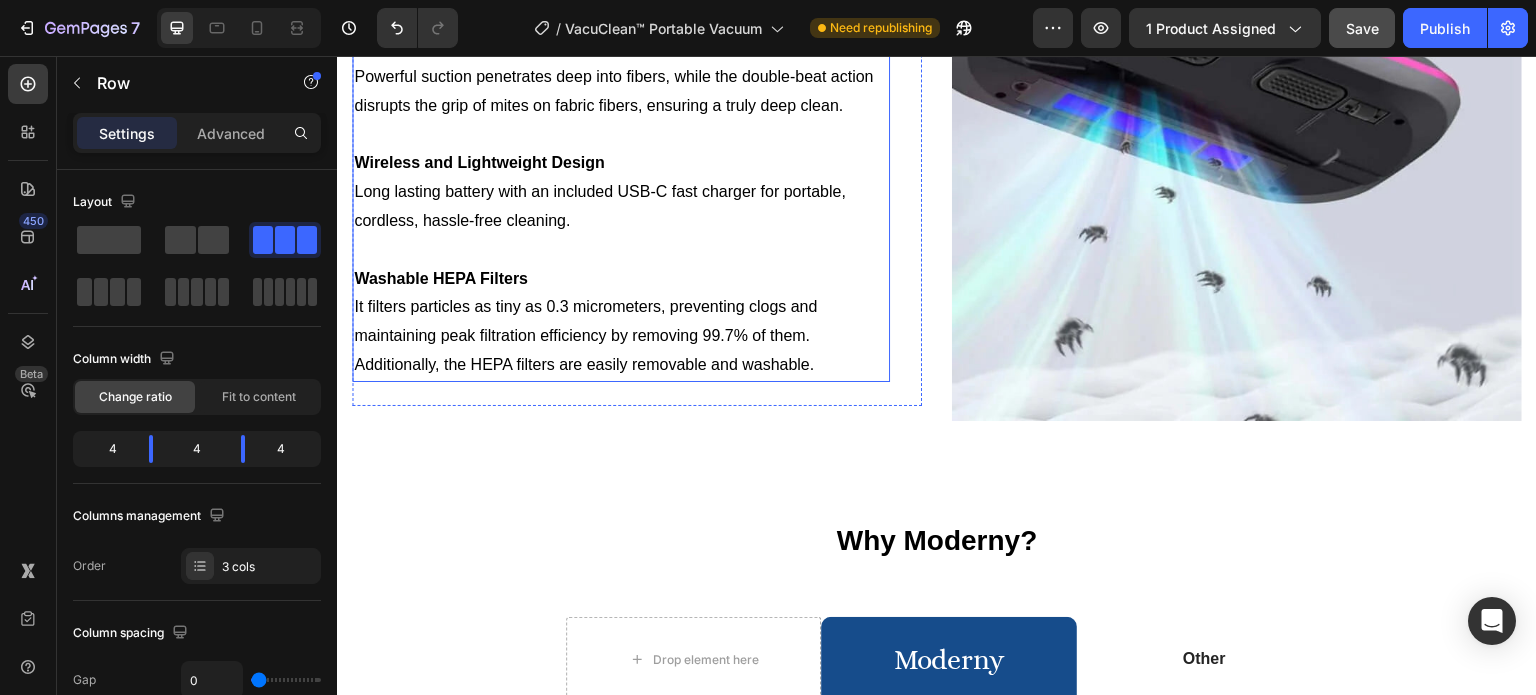 click on "Washable HEPA Filters" at bounding box center (441, 278) 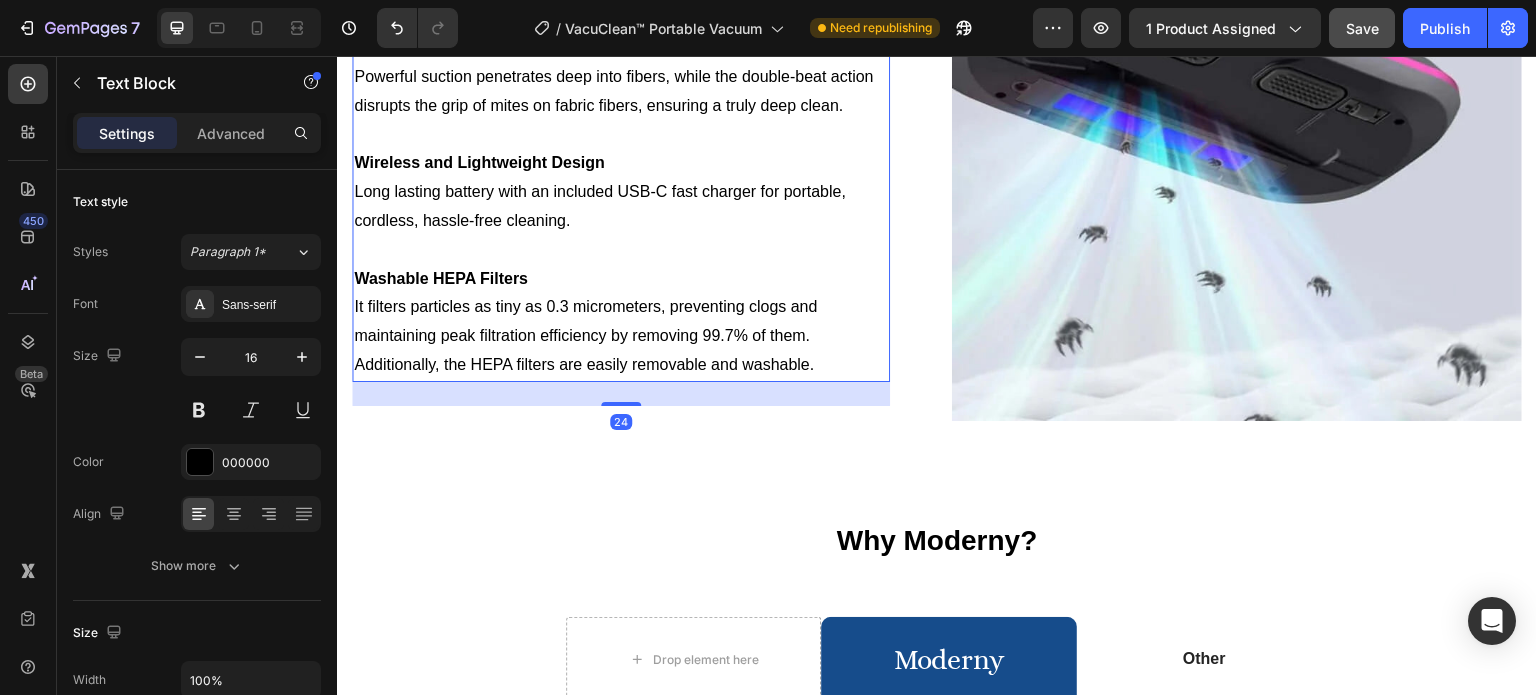 click on "Washable HEPA Filters" at bounding box center (441, 278) 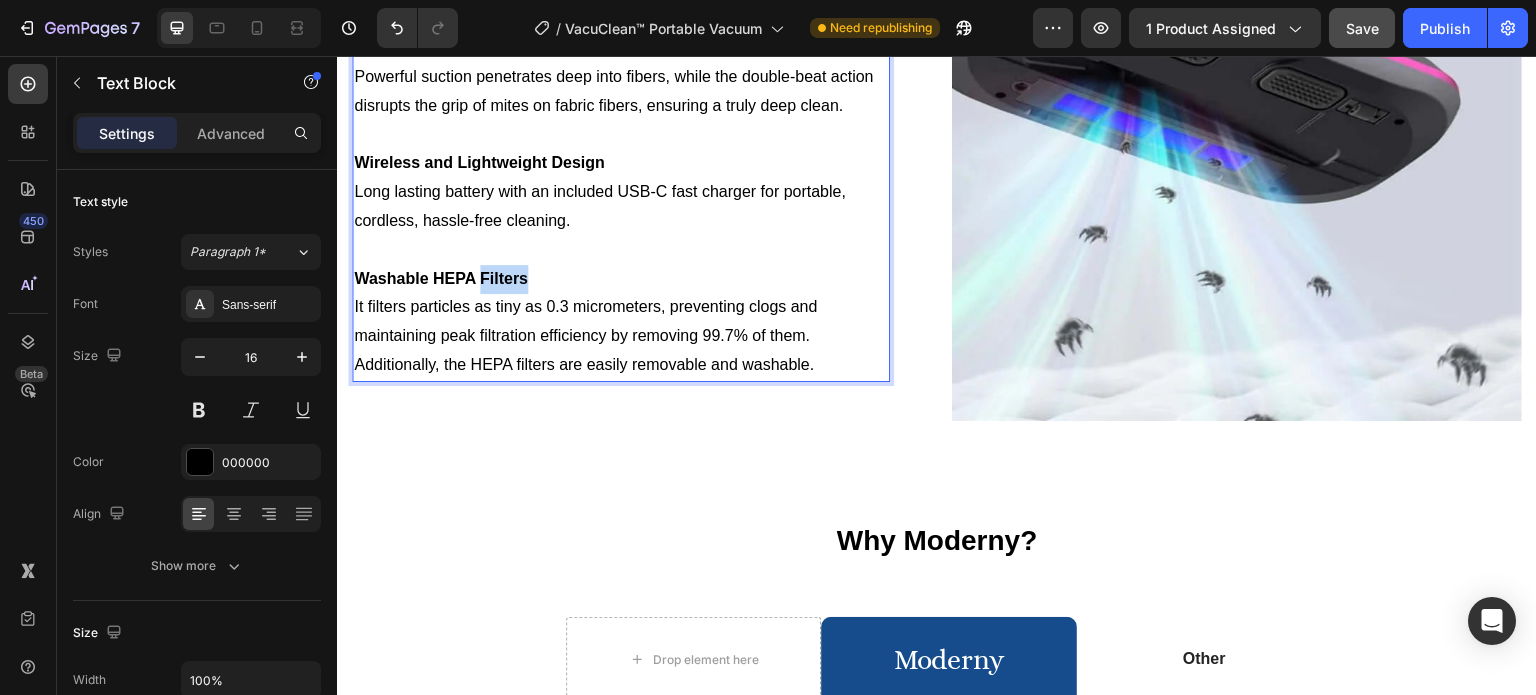 click on "Washable HEPA Filters" at bounding box center (441, 278) 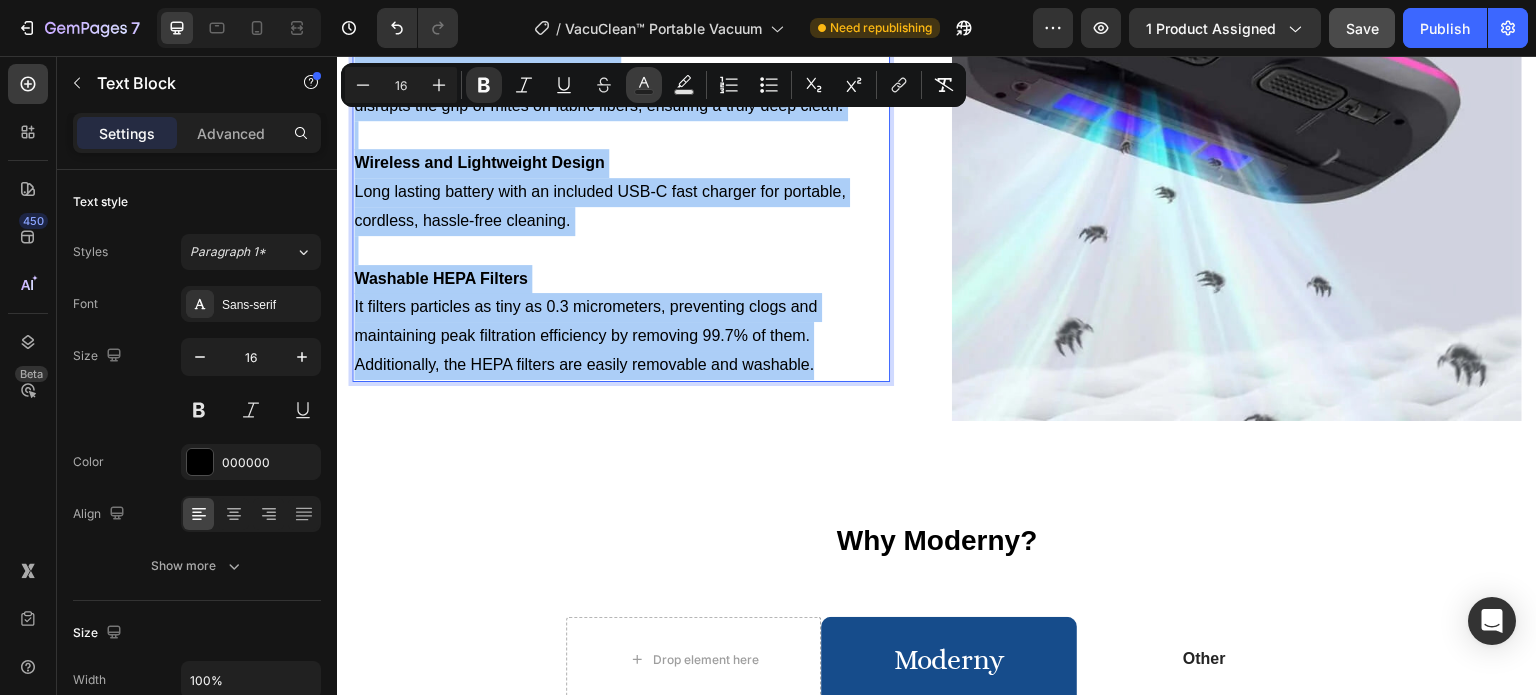 click 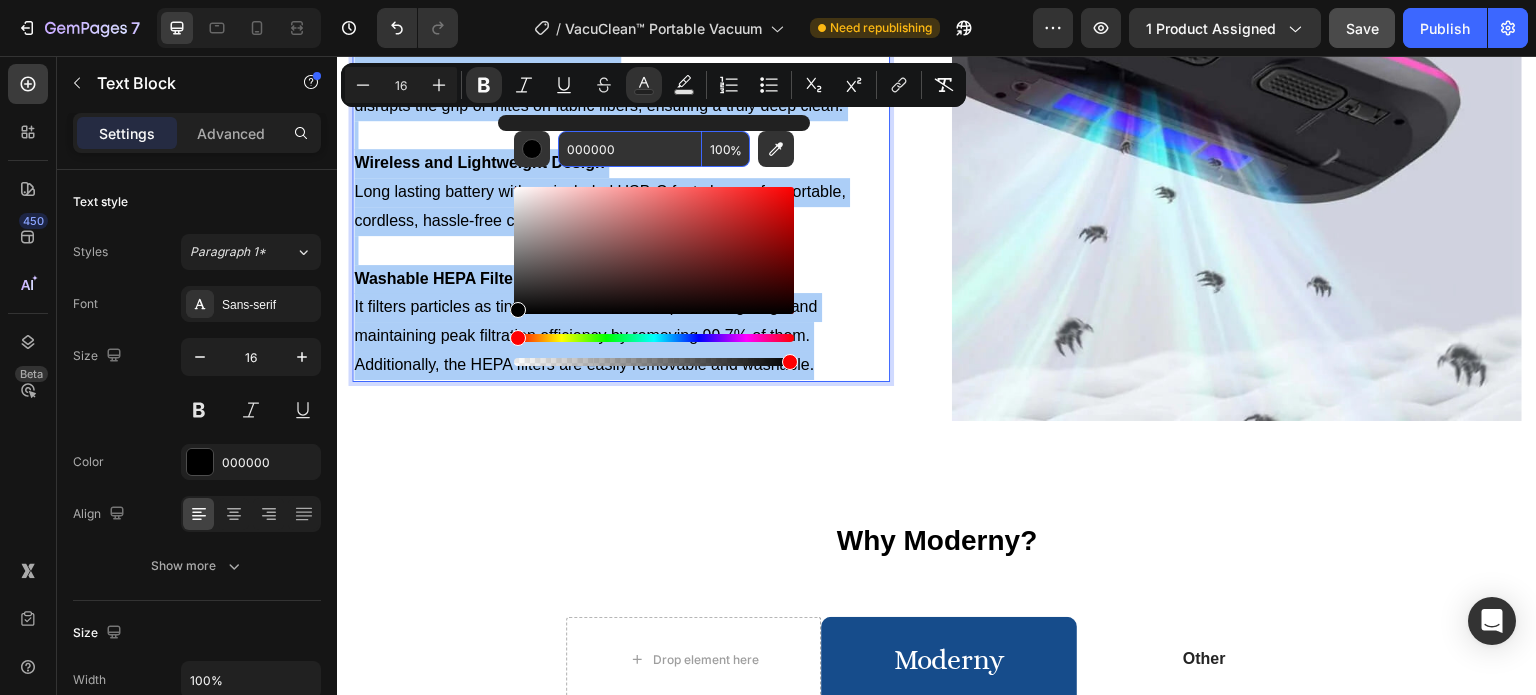 click on "000000" at bounding box center (630, 149) 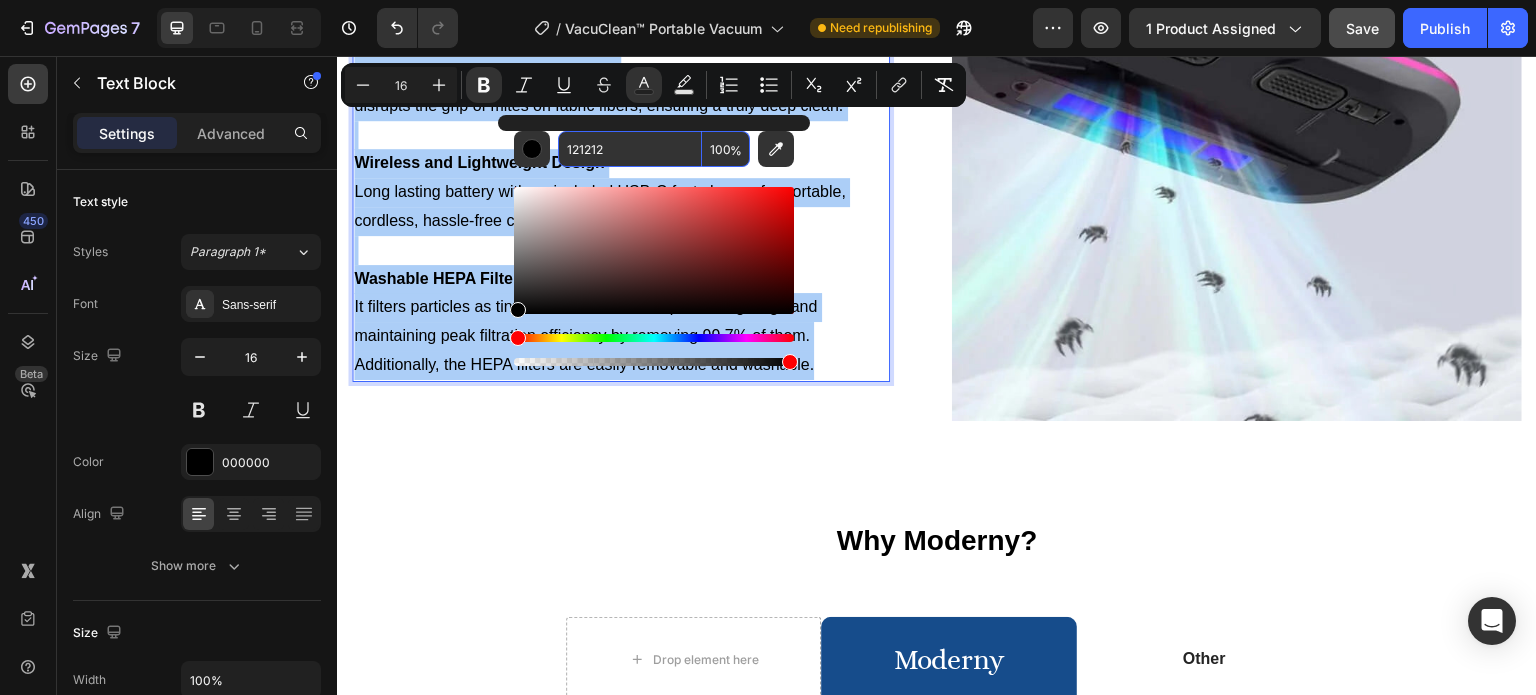 type on "121212" 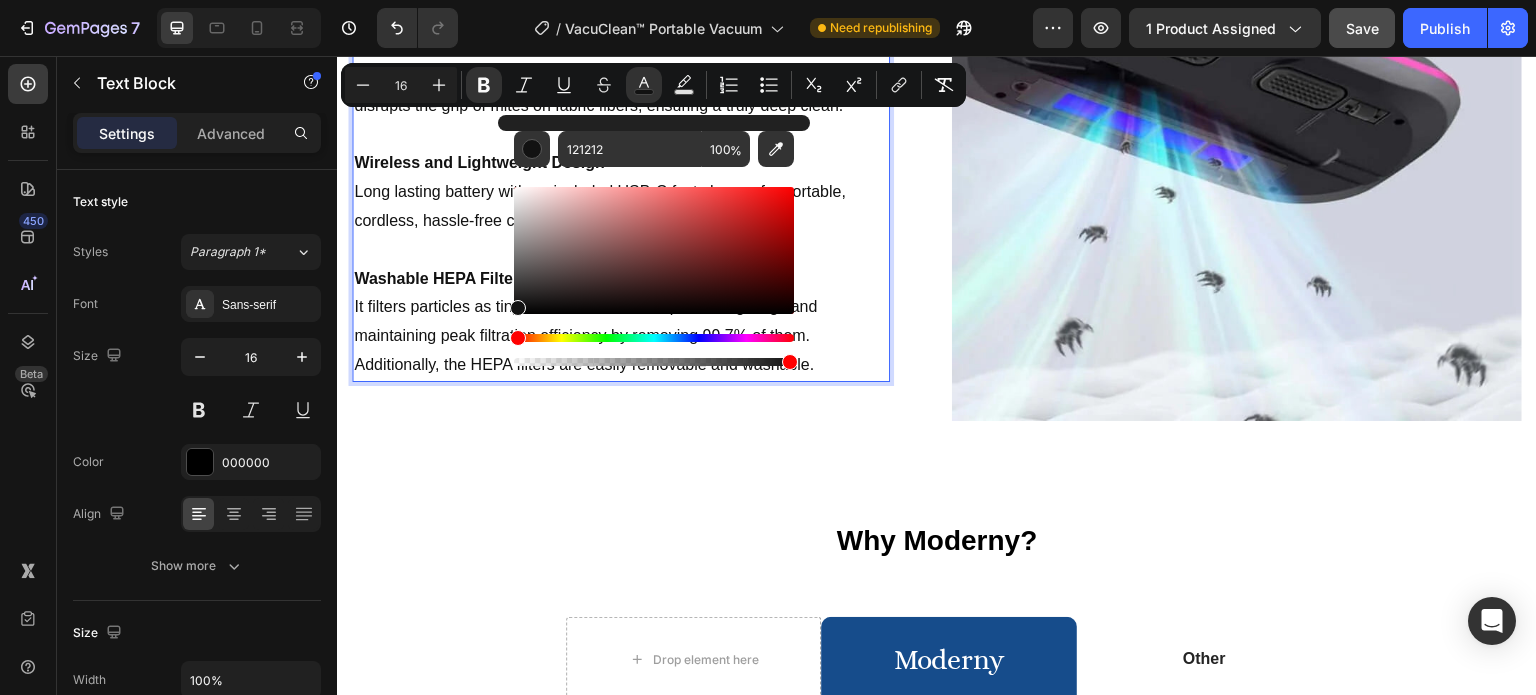 click on "121212 100 %" at bounding box center (654, 242) 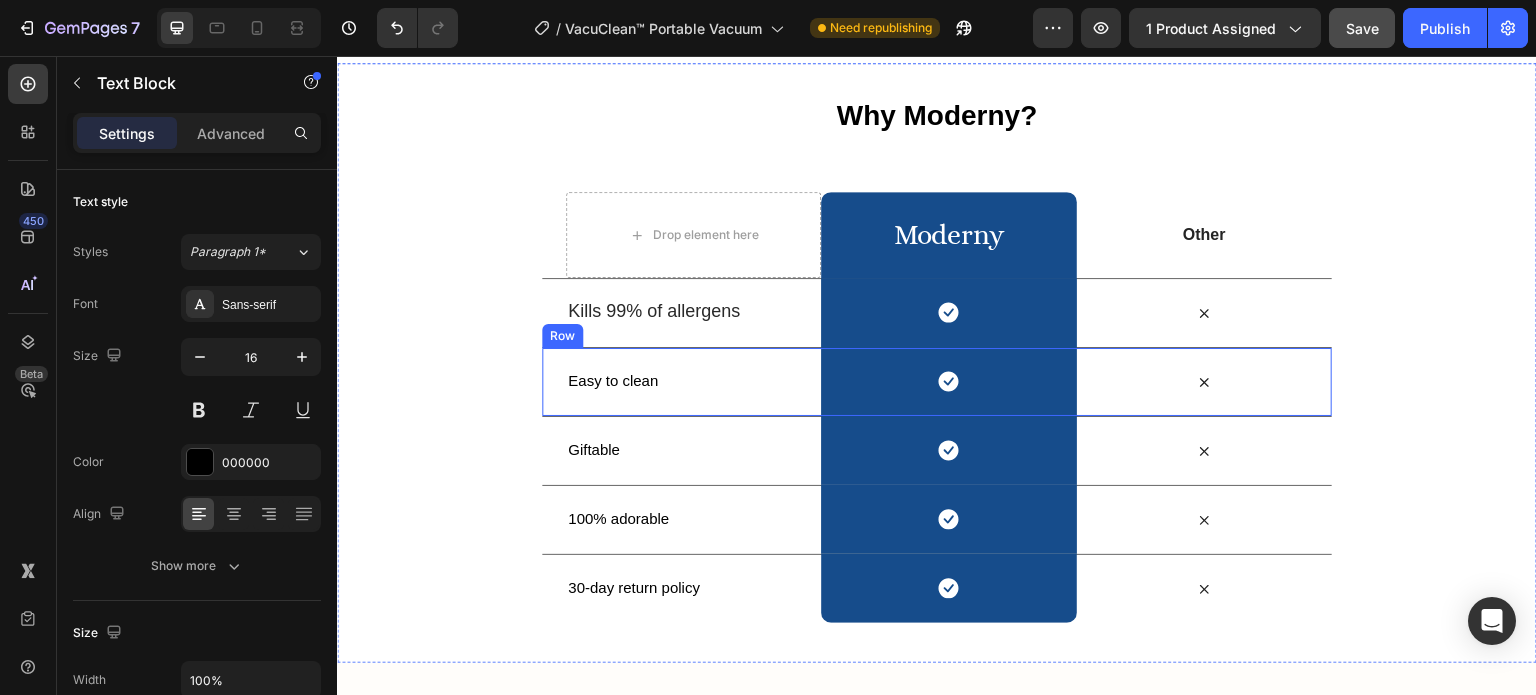 scroll, scrollTop: 3274, scrollLeft: 0, axis: vertical 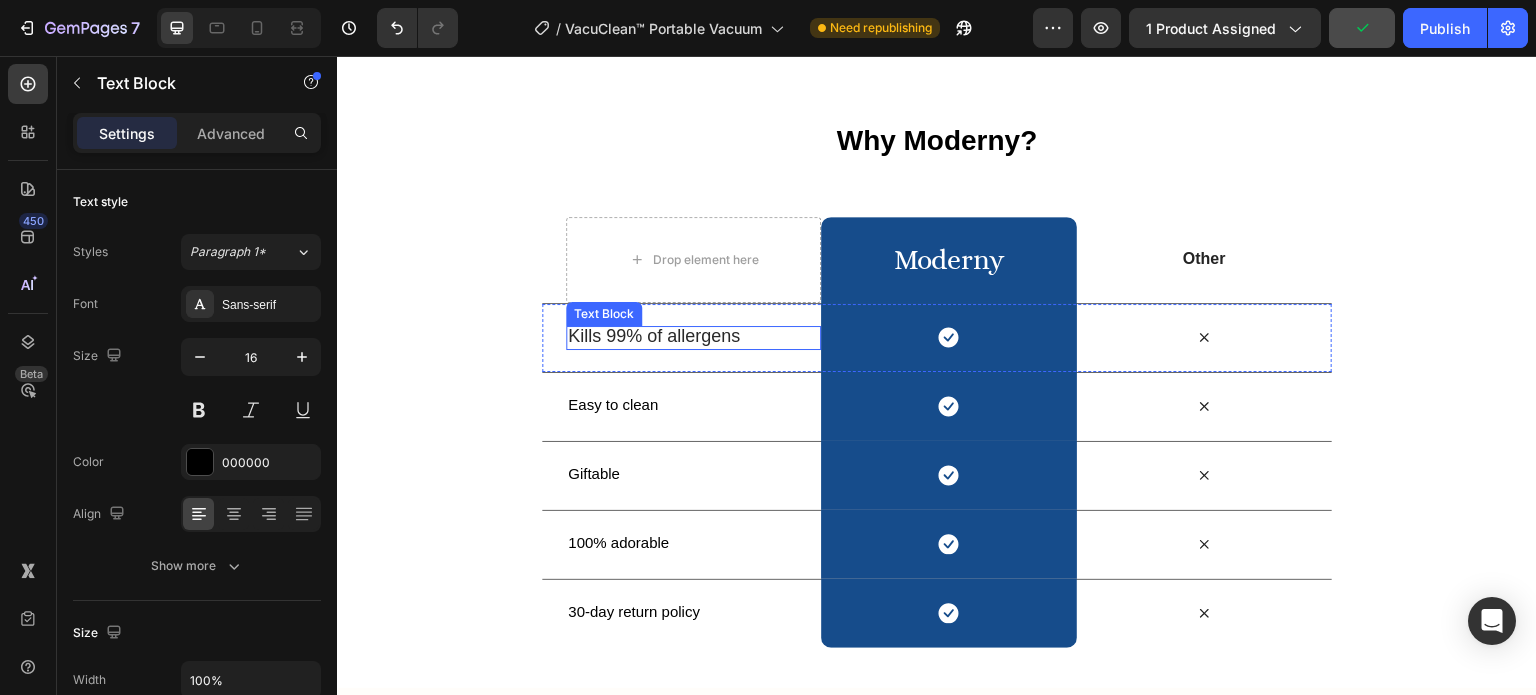 click on "Kills 99% of allergens" at bounding box center (654, 336) 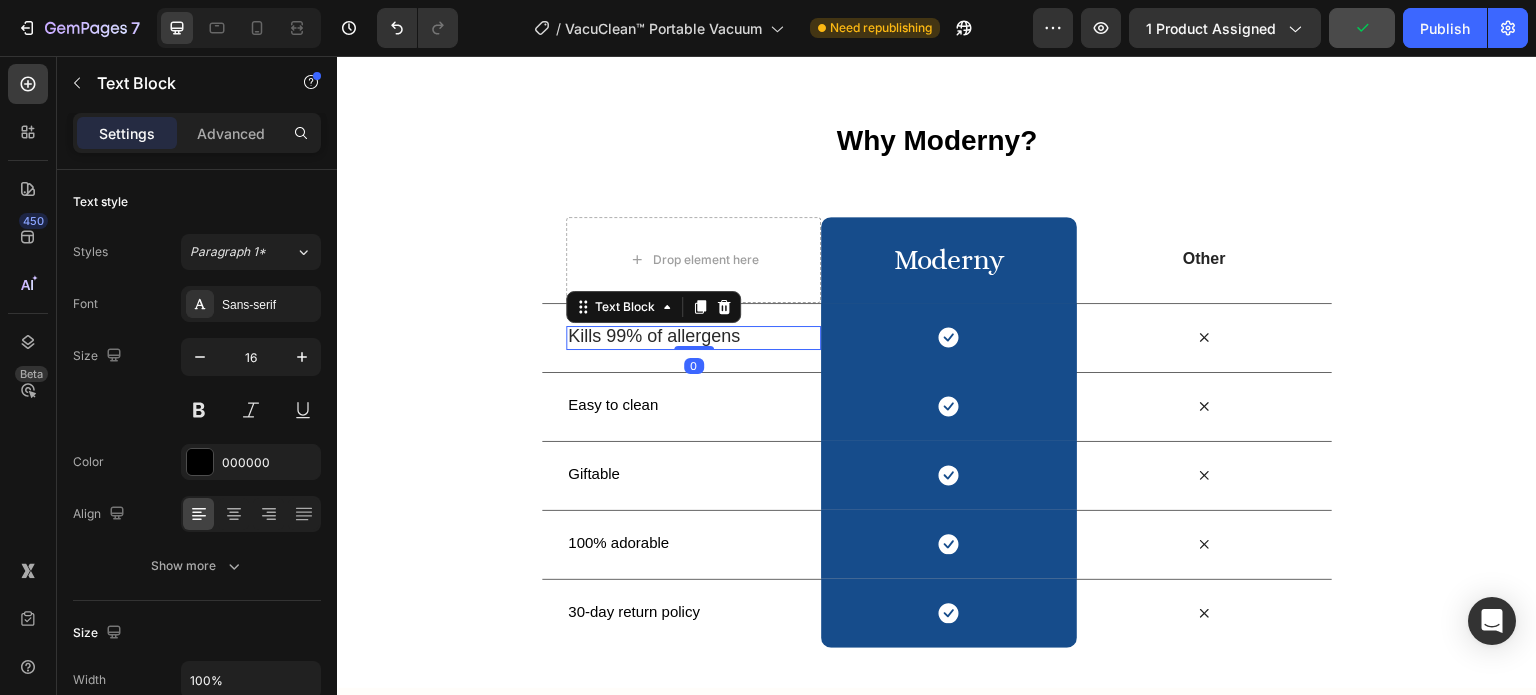 click on "Kills 99% of allergens" at bounding box center [654, 336] 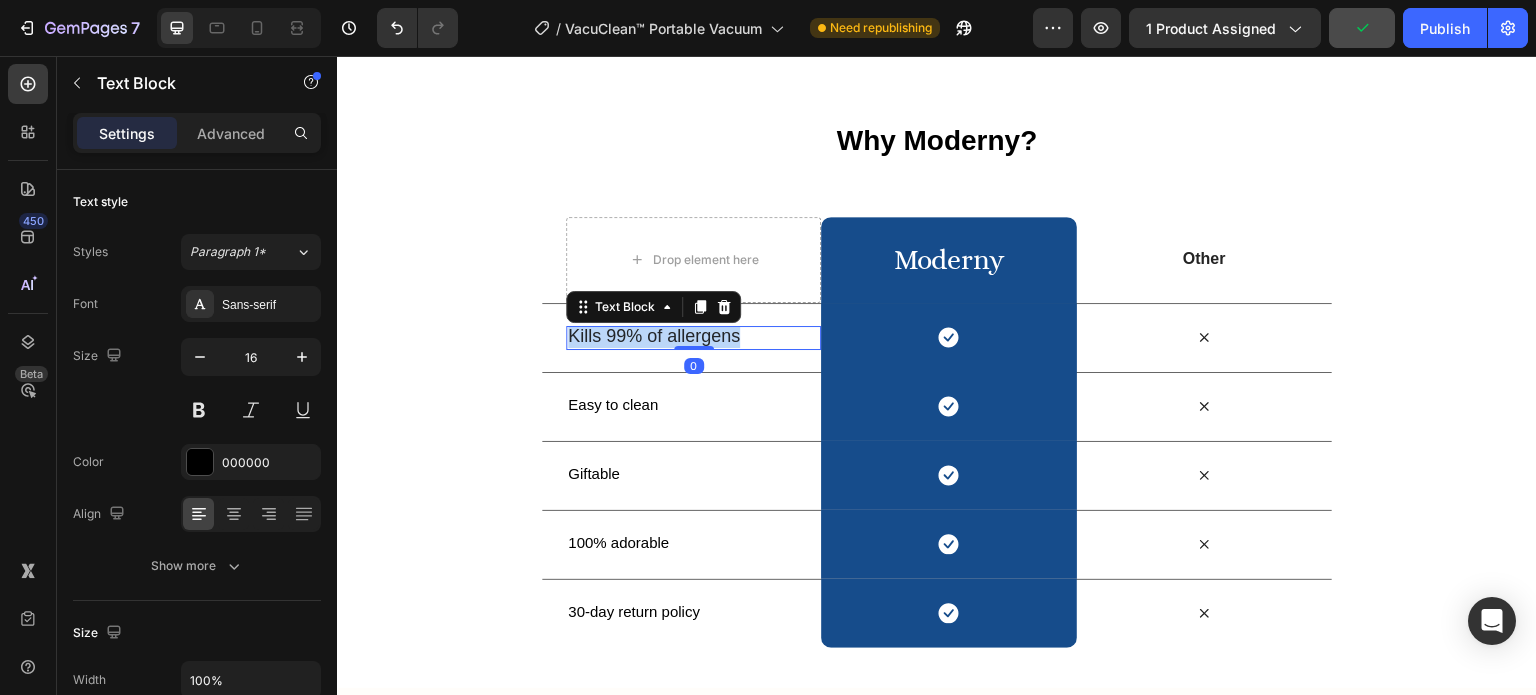 click on "Kills 99% of allergens" at bounding box center (654, 336) 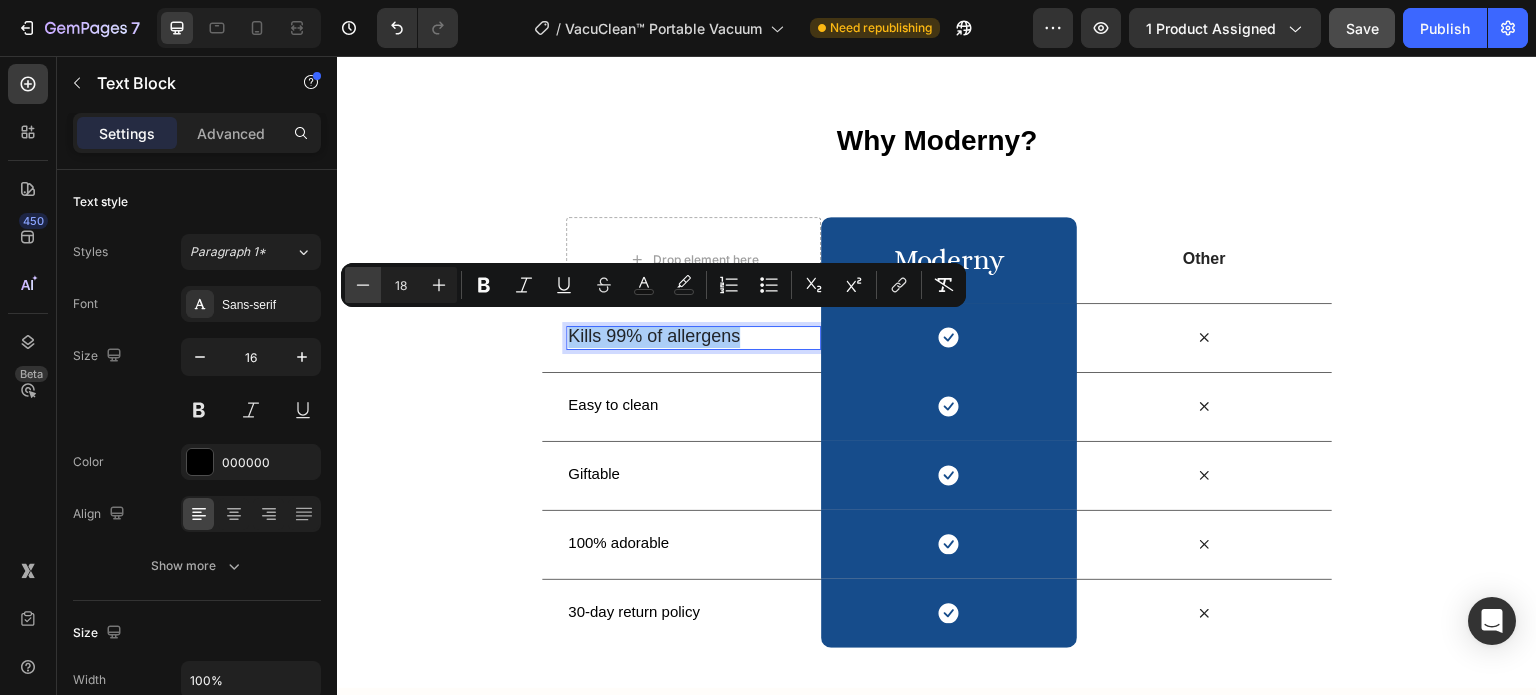 click on "Minus" at bounding box center (363, 285) 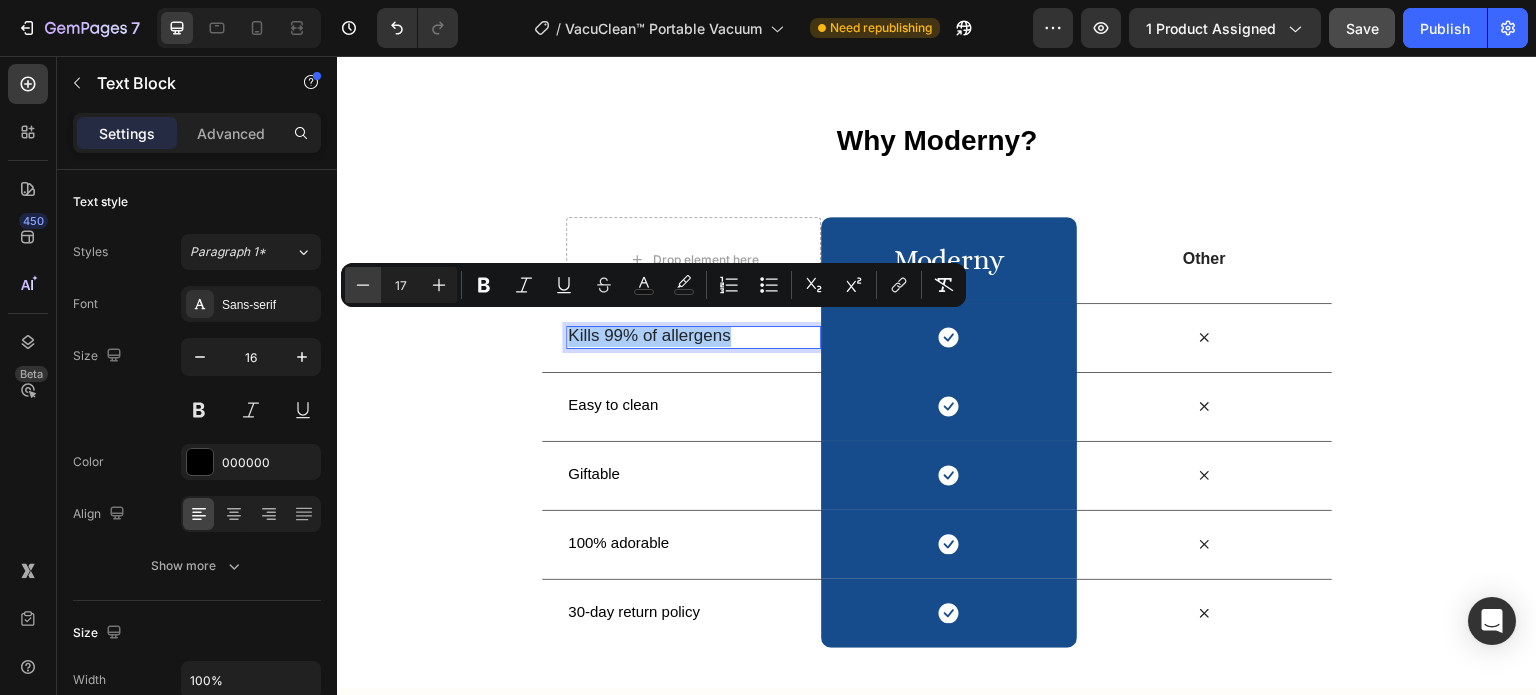 click on "Minus" at bounding box center (363, 285) 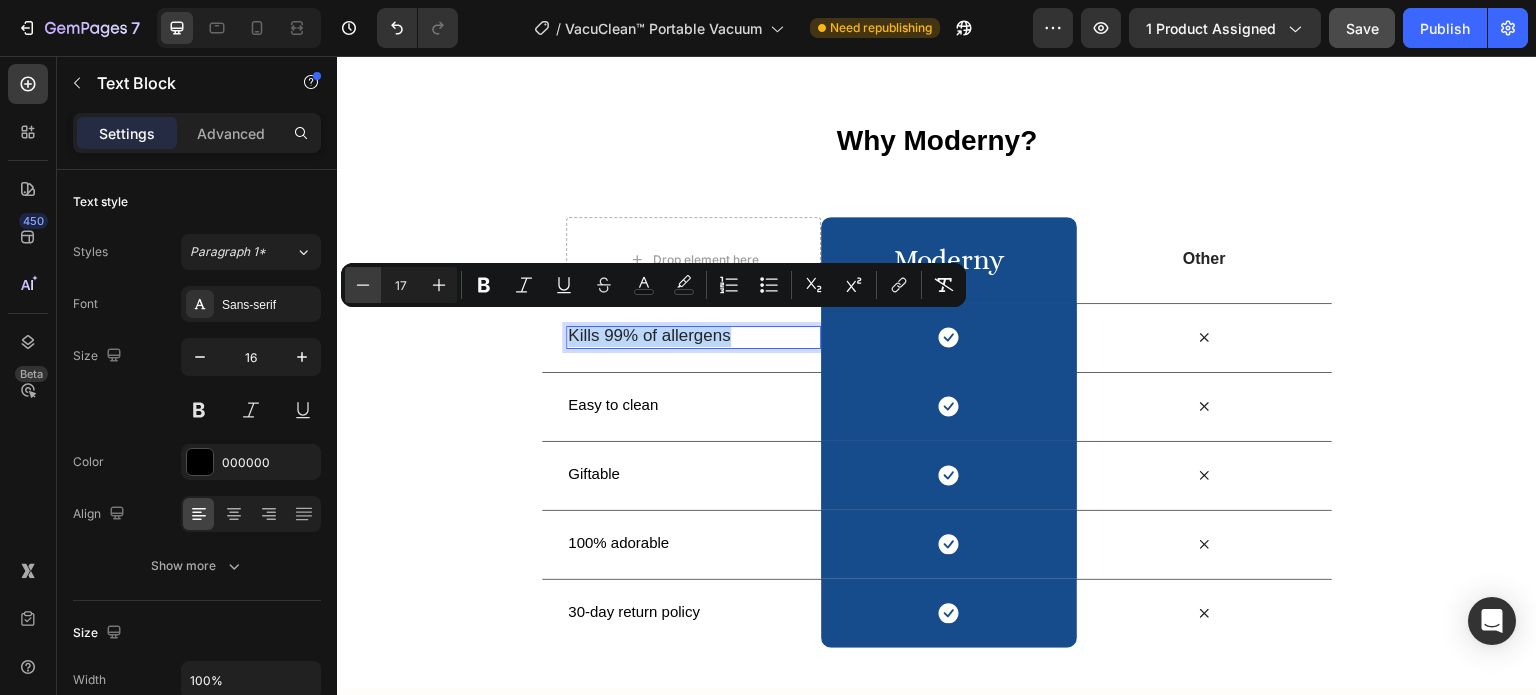 type on "16" 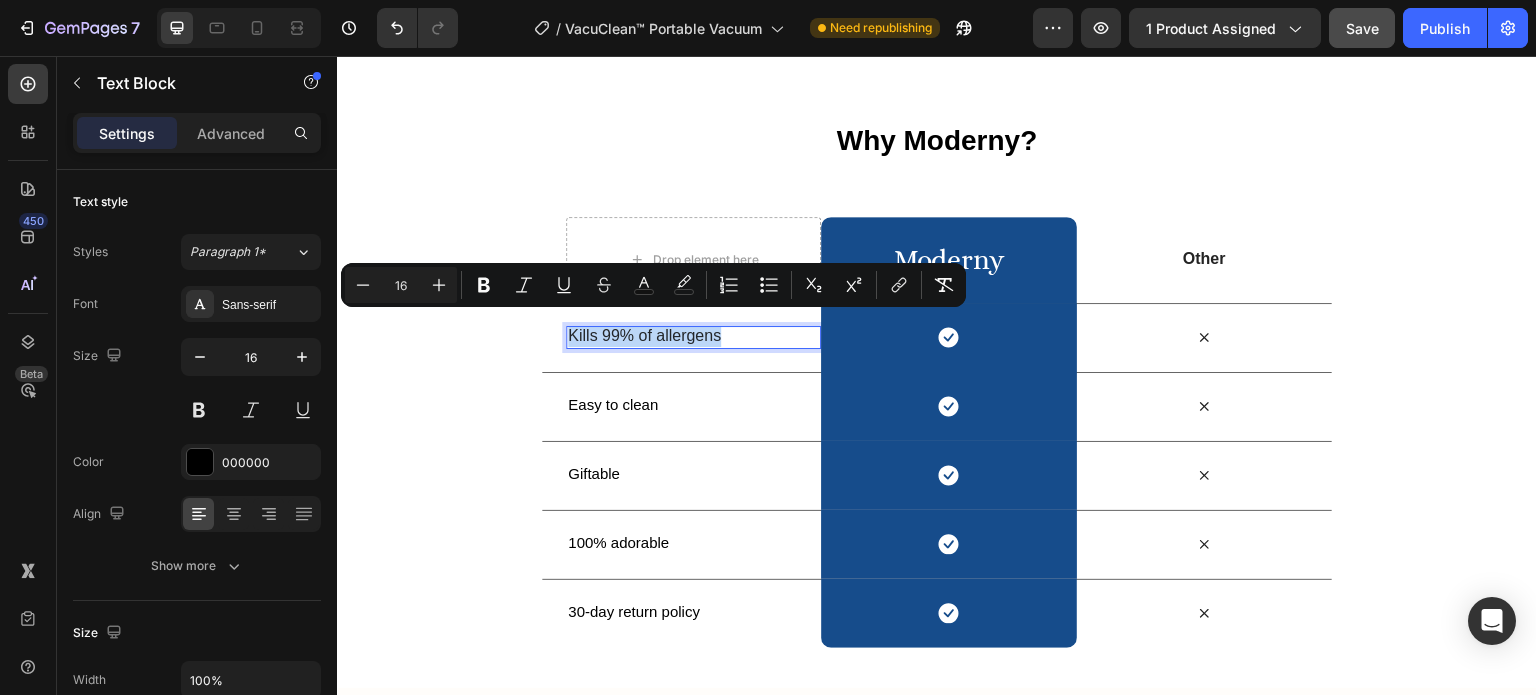 click on "Why Moderny? Heading Row
Drop element here moderny Heading Row Other Text Block Row Kills 99% of allergens Text Block   0
Icon Row
Icon Row Easy to clean Text Block
Icon Row
Icon Row Giftable Text Block
Icon Row
Icon Row 100% adorable Text Block
Icon Row
Icon Row 30-day return policy Text Block
Icon Row
Icon Row" at bounding box center [937, 378] 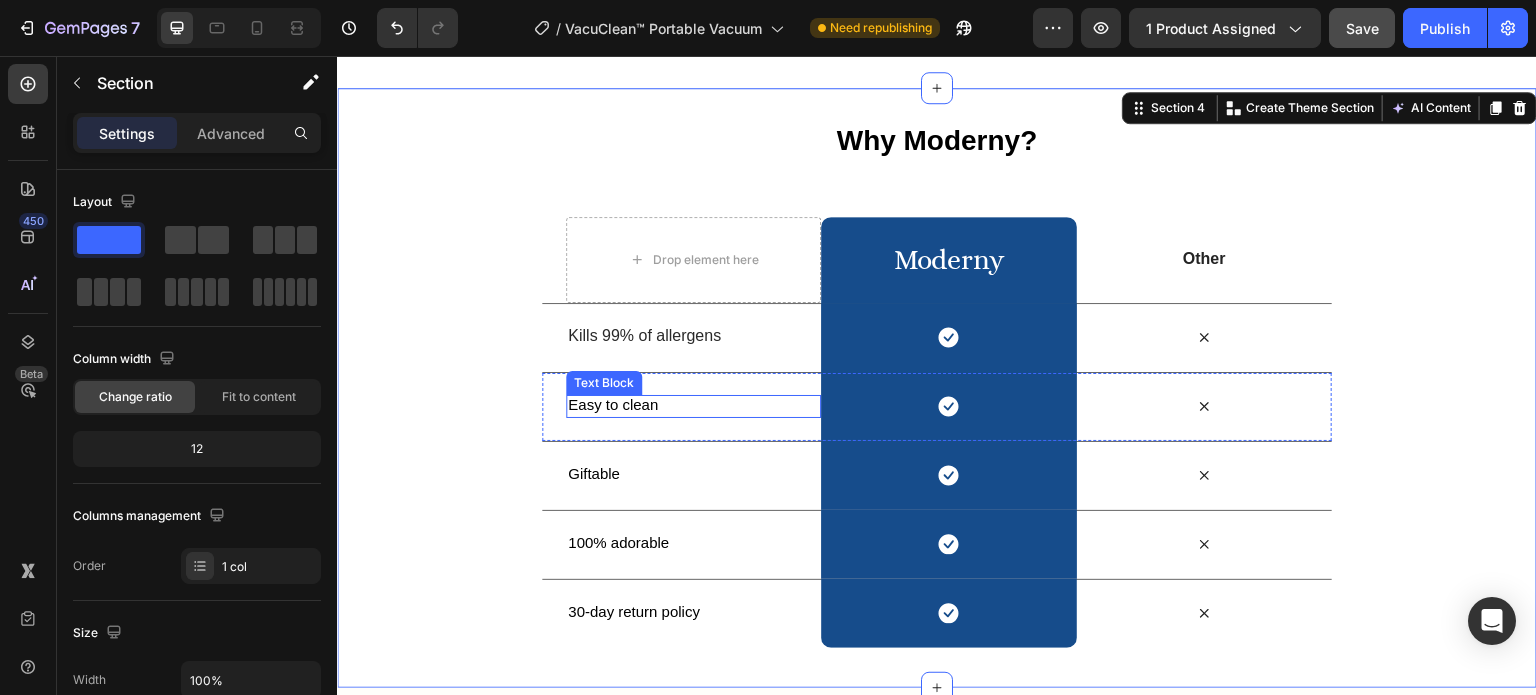 click on "Easy to clean" at bounding box center (613, 404) 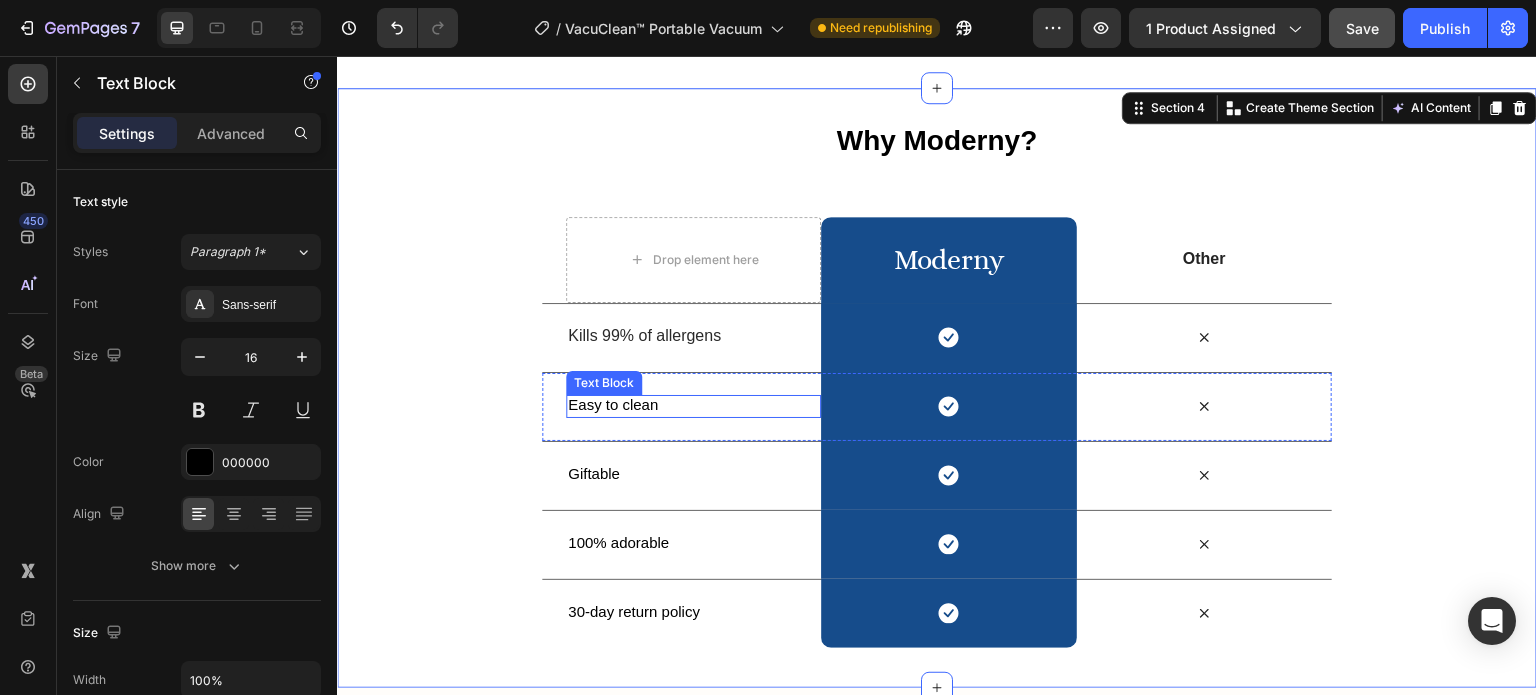 click on "Easy to clean" at bounding box center (613, 404) 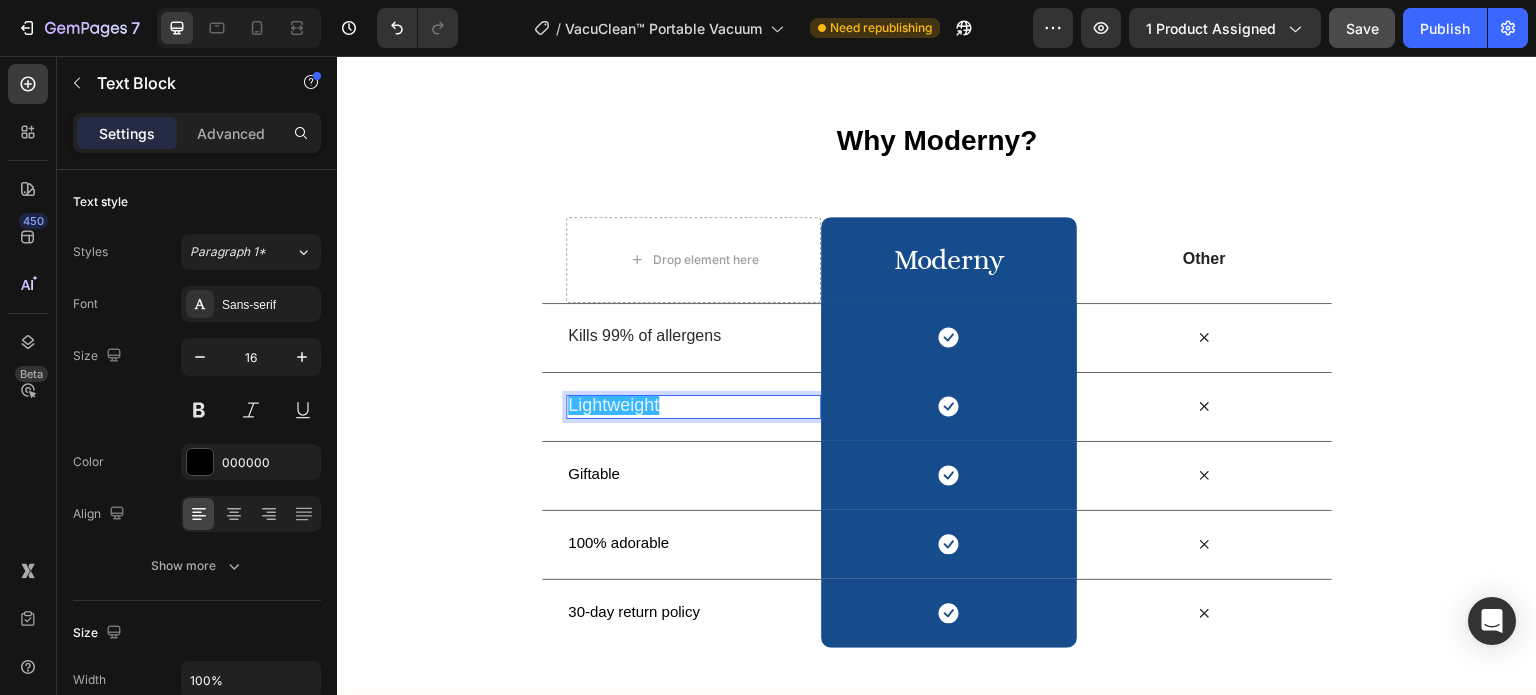 click on "Lightweight" at bounding box center (613, 405) 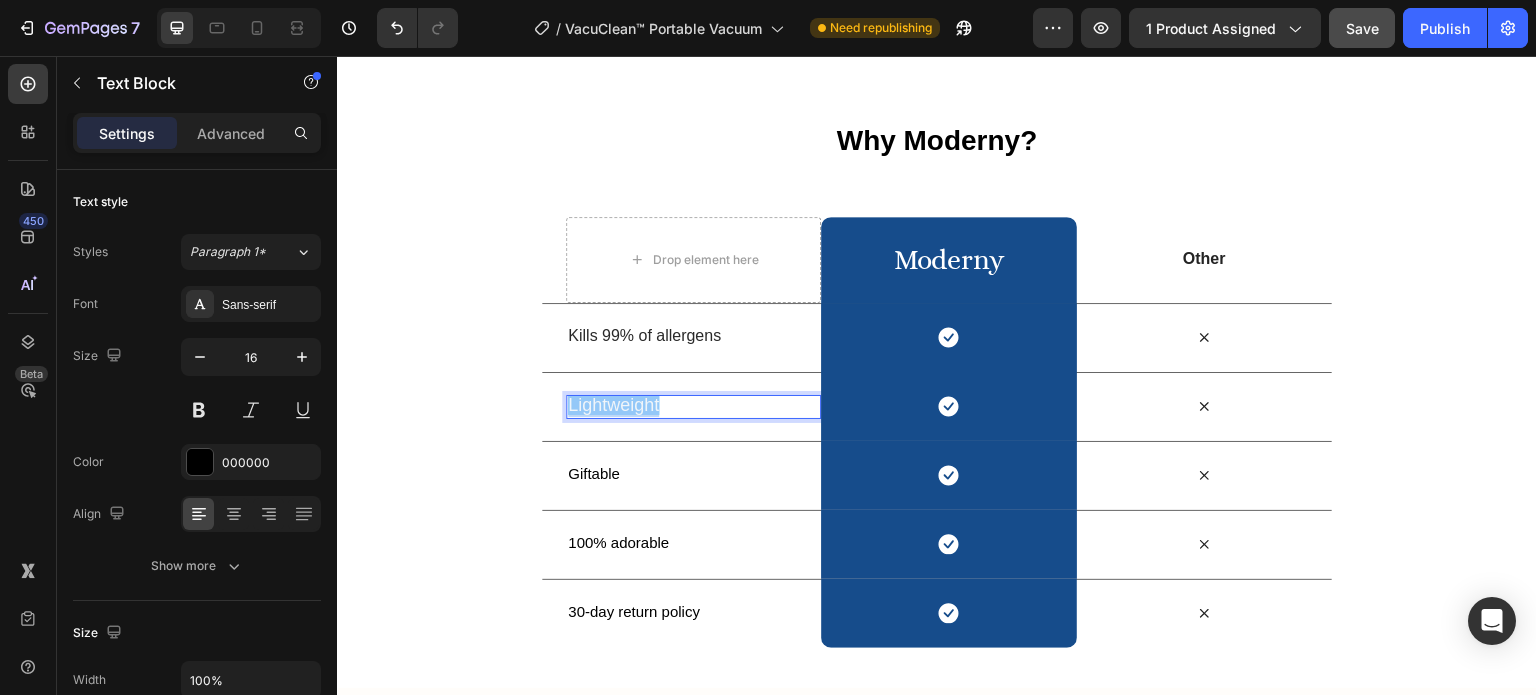 click on "Lightweight" at bounding box center (613, 405) 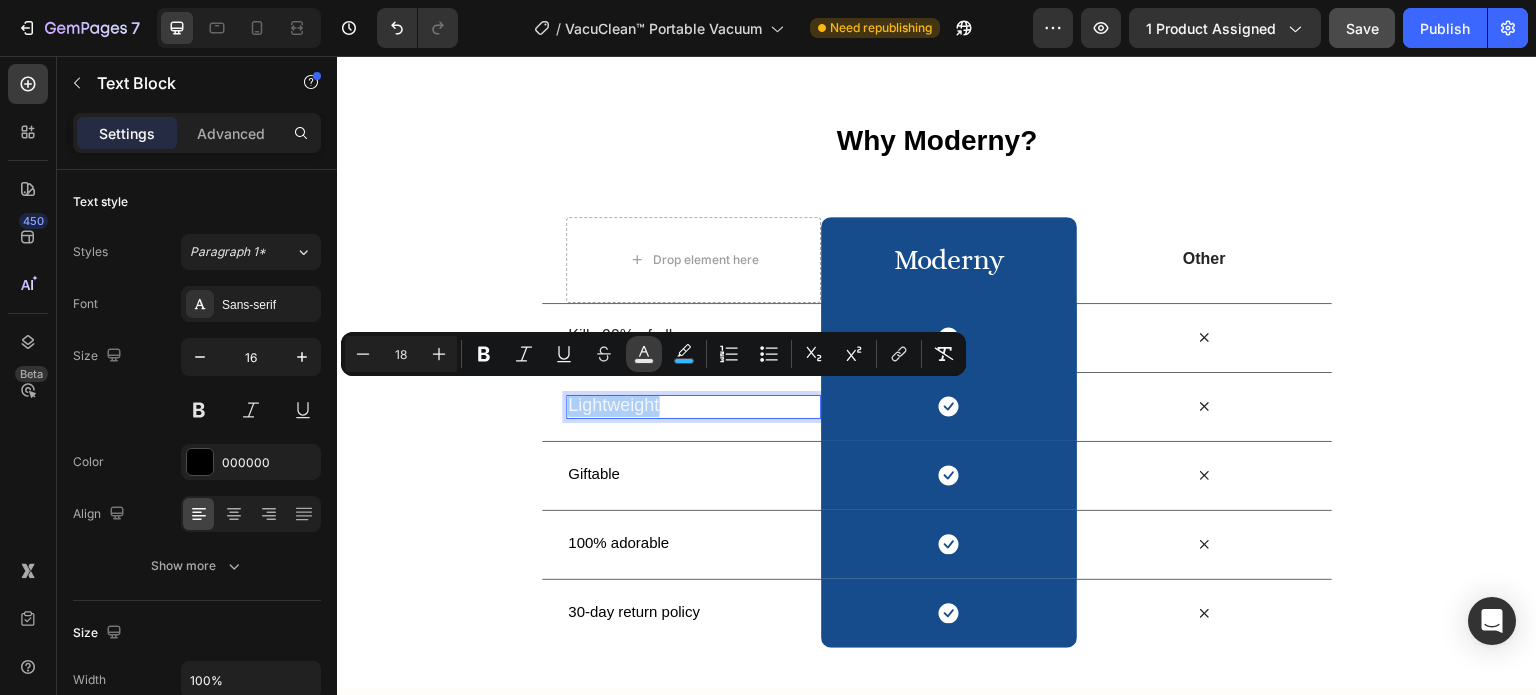 click 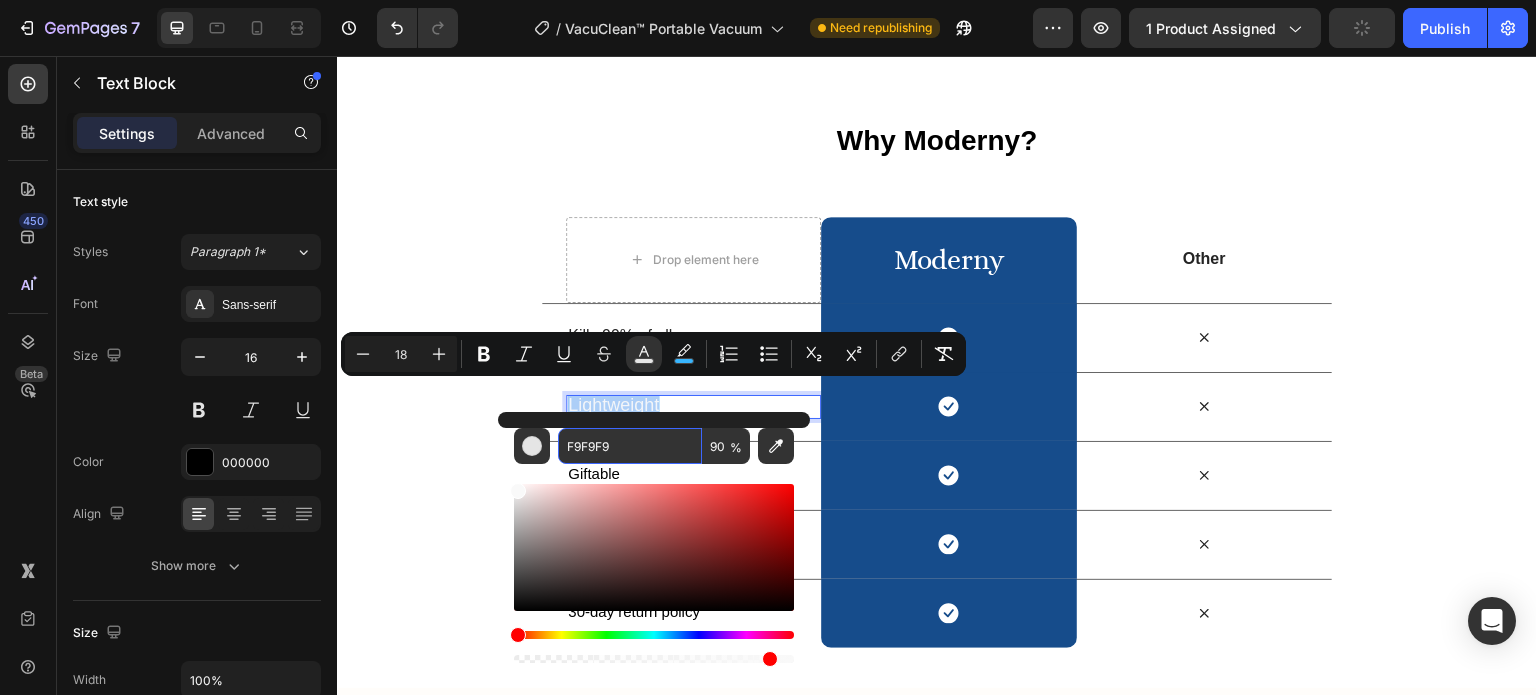 click on "F9F9F9" at bounding box center [630, 446] 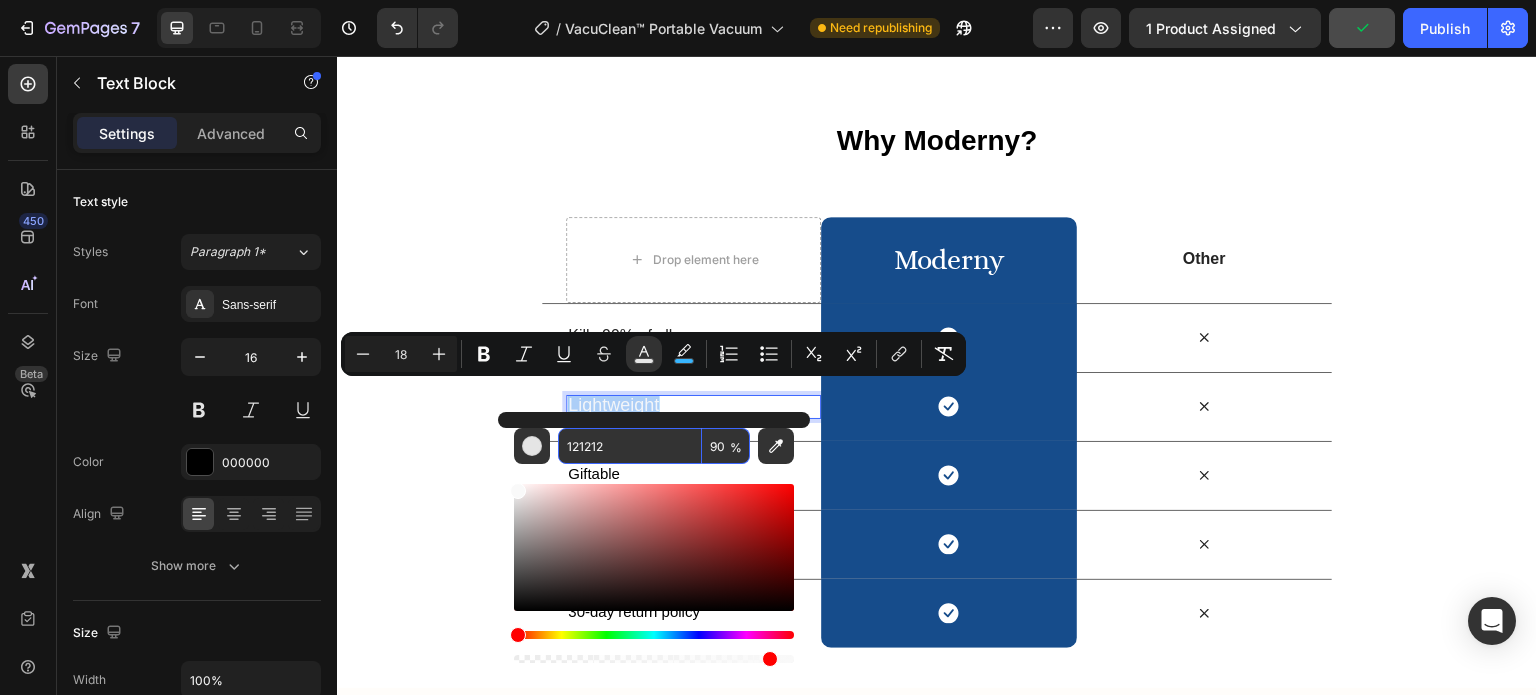 type on "121212" 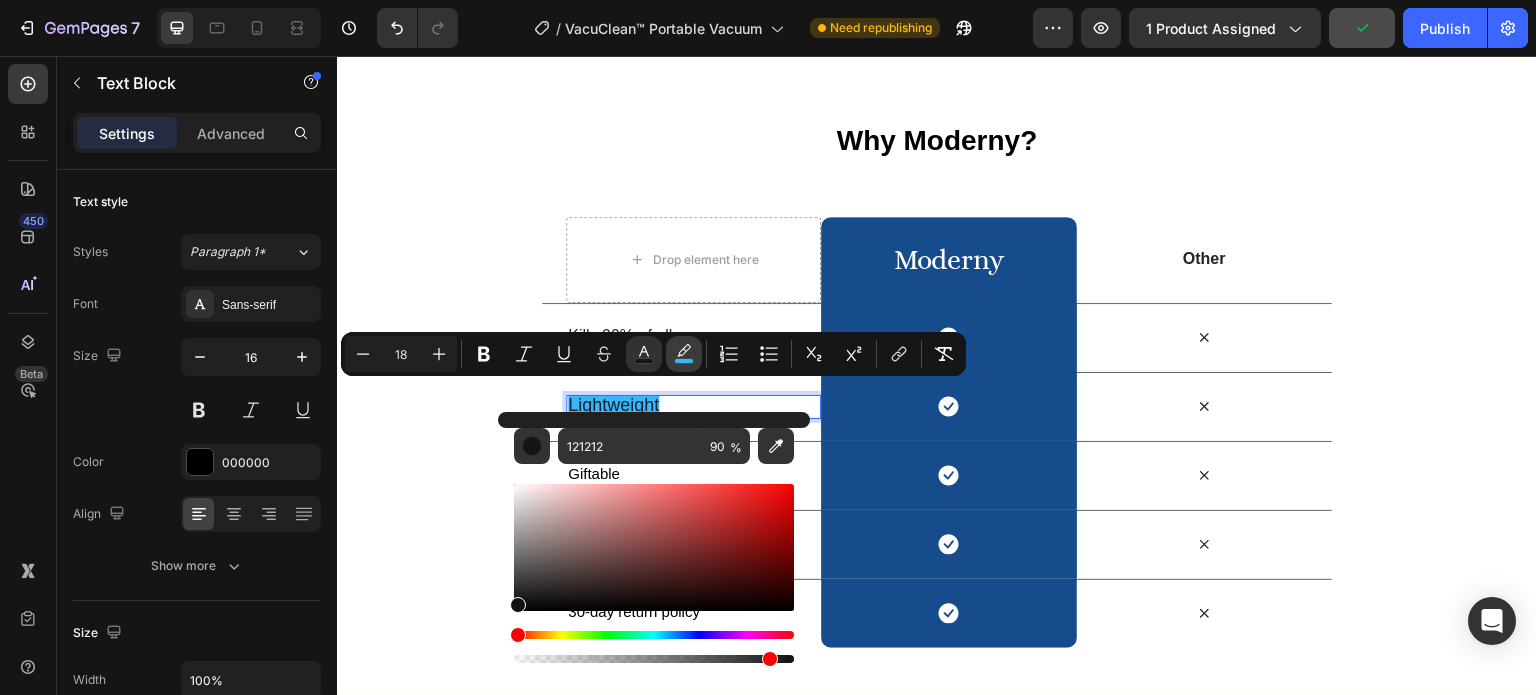 click 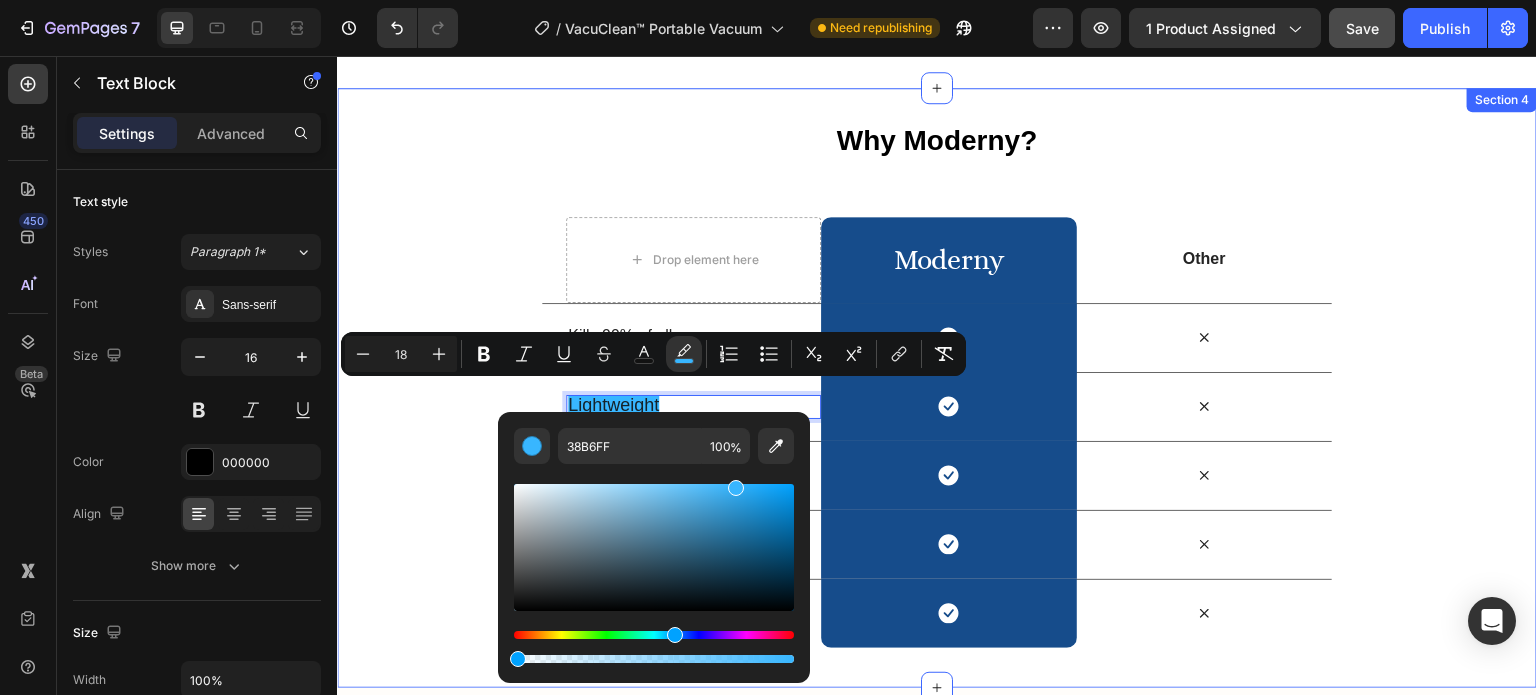 type on "0" 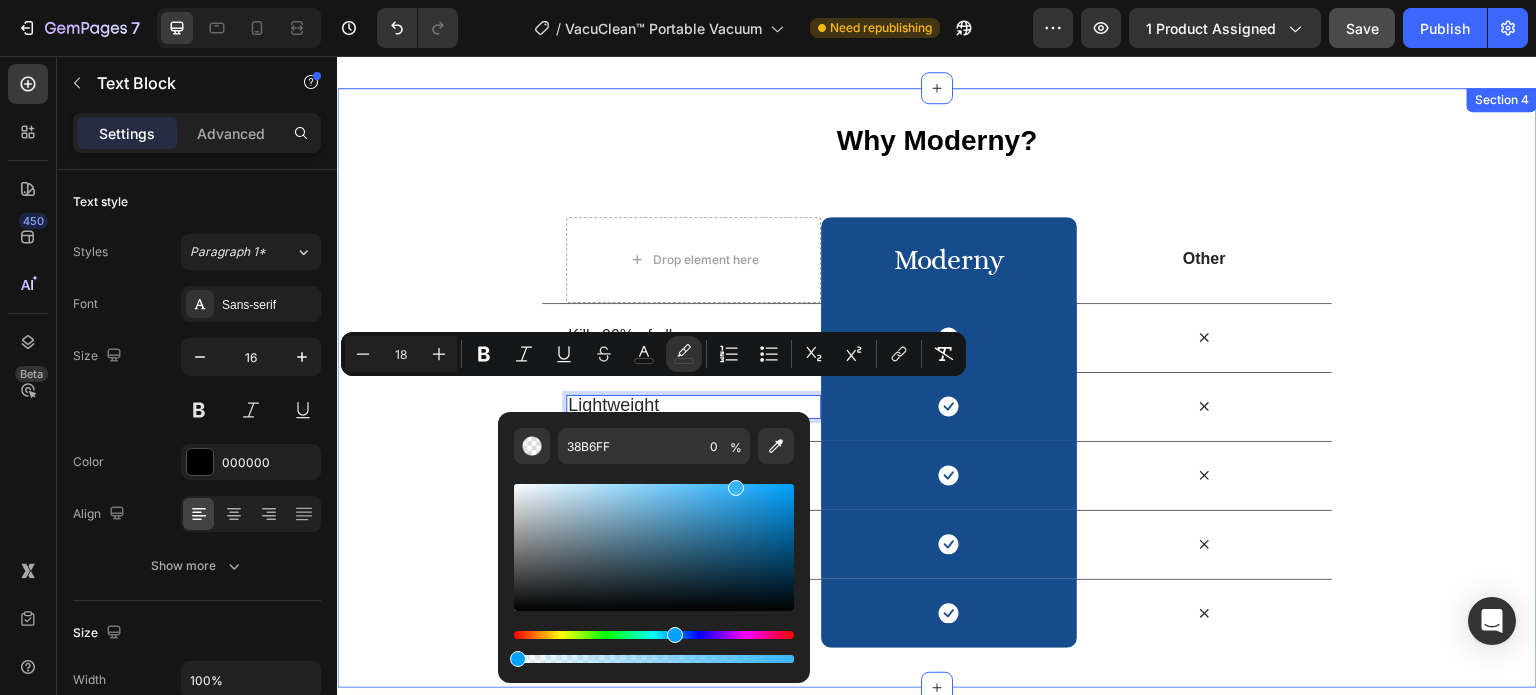 drag, startPoint x: 1125, startPoint y: 715, endPoint x: 482, endPoint y: 664, distance: 645.0194 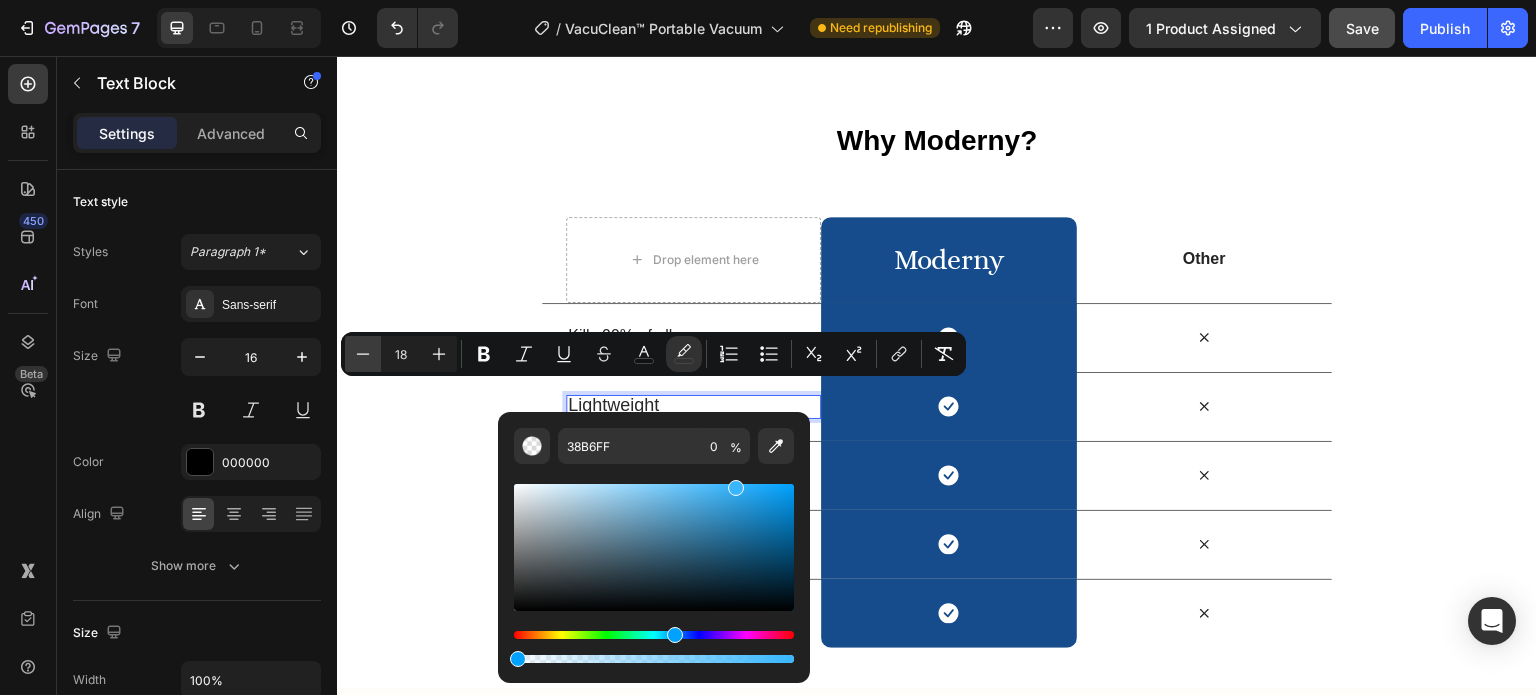 click on "Minus" at bounding box center (363, 354) 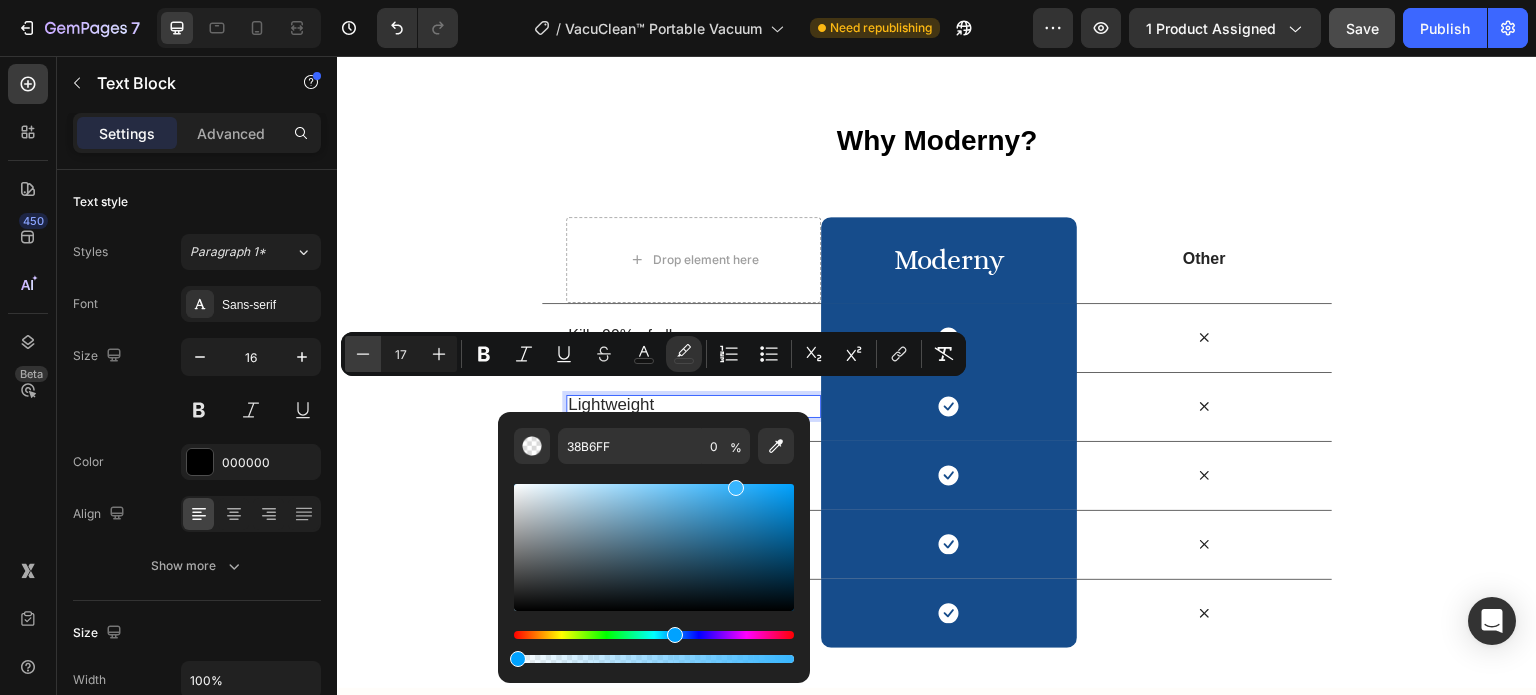 click on "Minus" at bounding box center [363, 354] 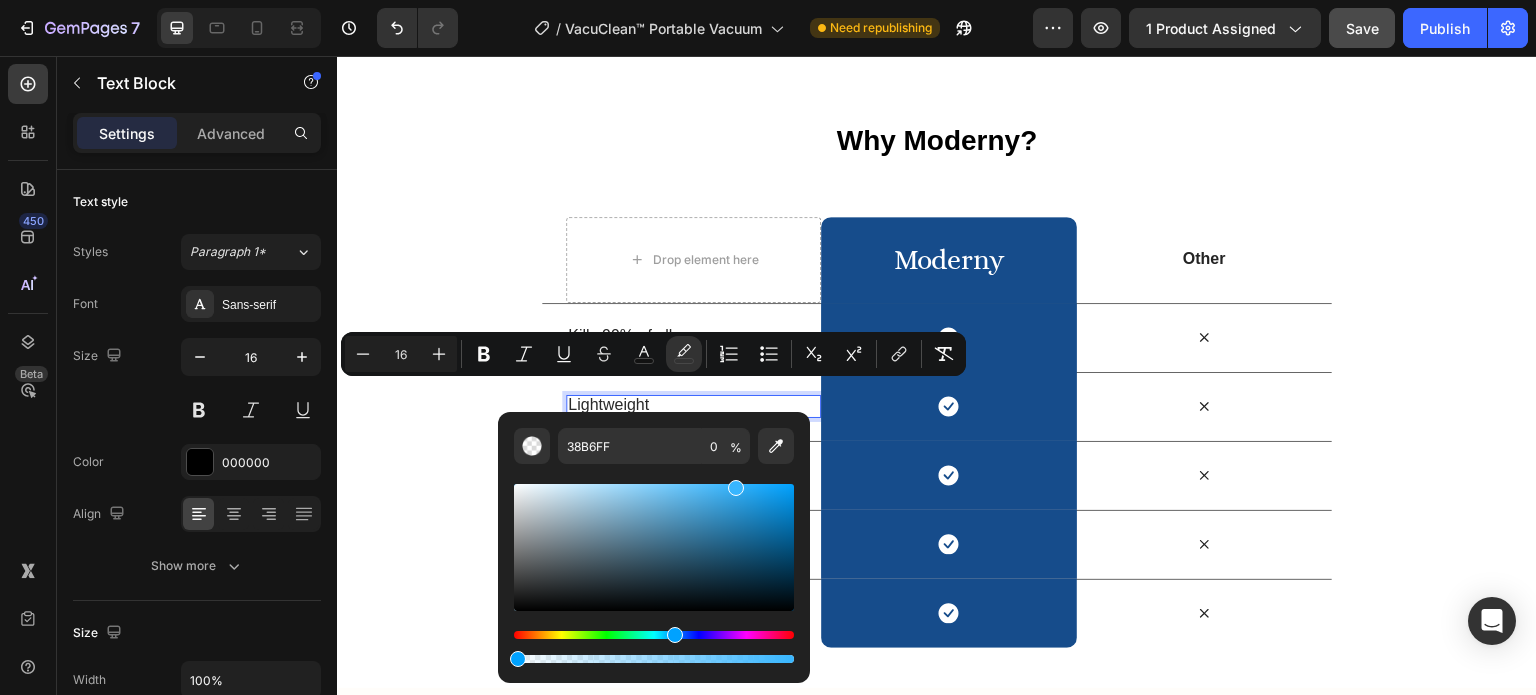 click on "Why Moderny? Heading Row
Drop element here moderny Heading Row Other Text Block Row Kills 99% of allergens Text Block
Icon Row
Icon Row Lightweight Text Block   0
Icon Row
Icon Row Giftable Text Block
Icon Row
Icon Row 100% adorable Text Block
Icon Row
Icon Row 30-day return policy Text Block
Icon Row
Icon Row" at bounding box center (937, 378) 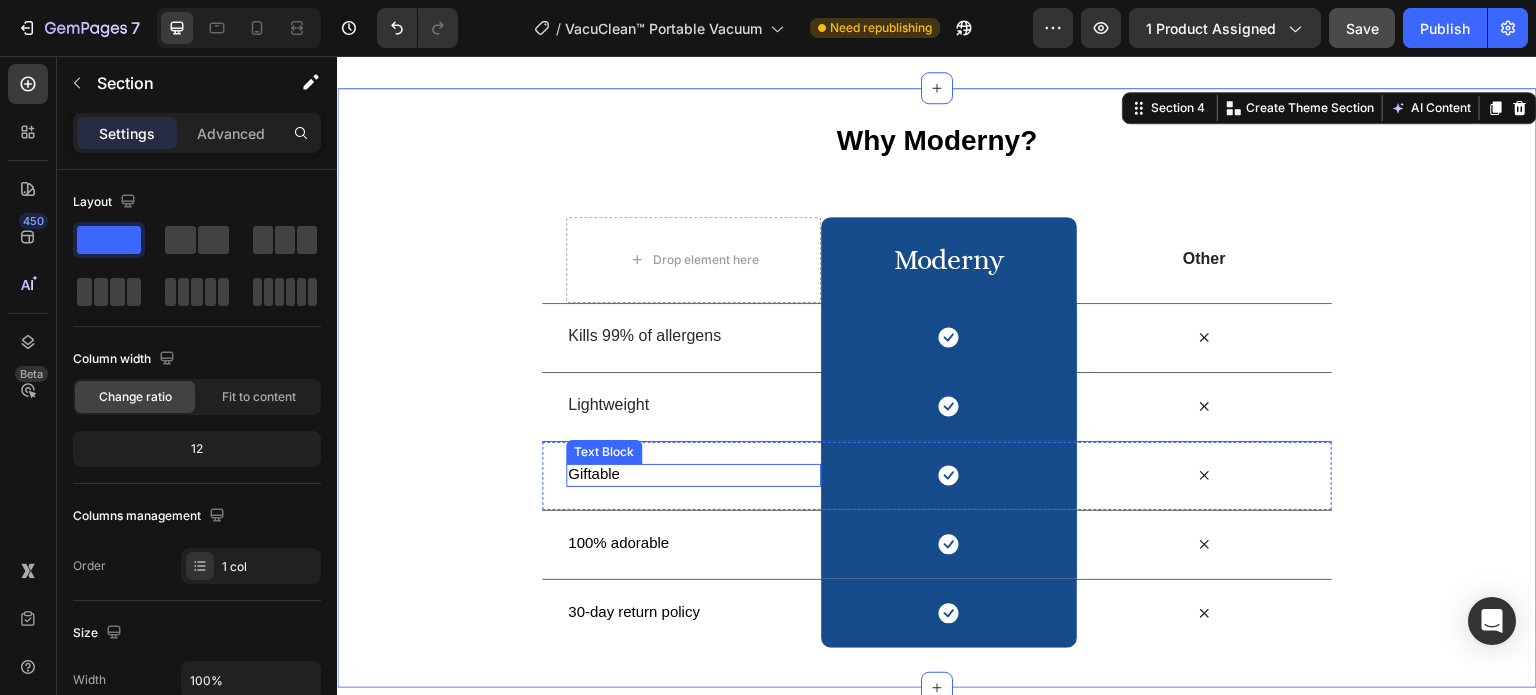 click on "Giftable" at bounding box center [594, 473] 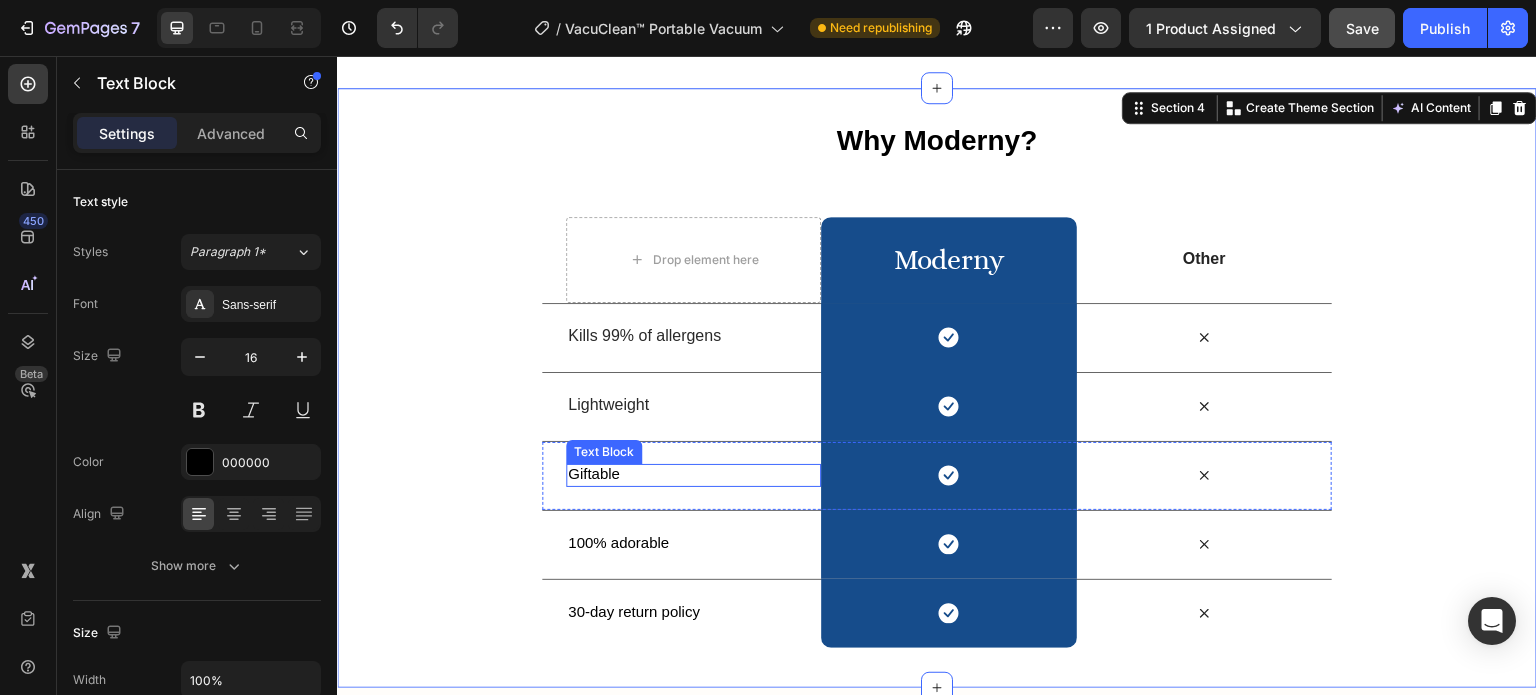 click on "Giftable" at bounding box center [594, 473] 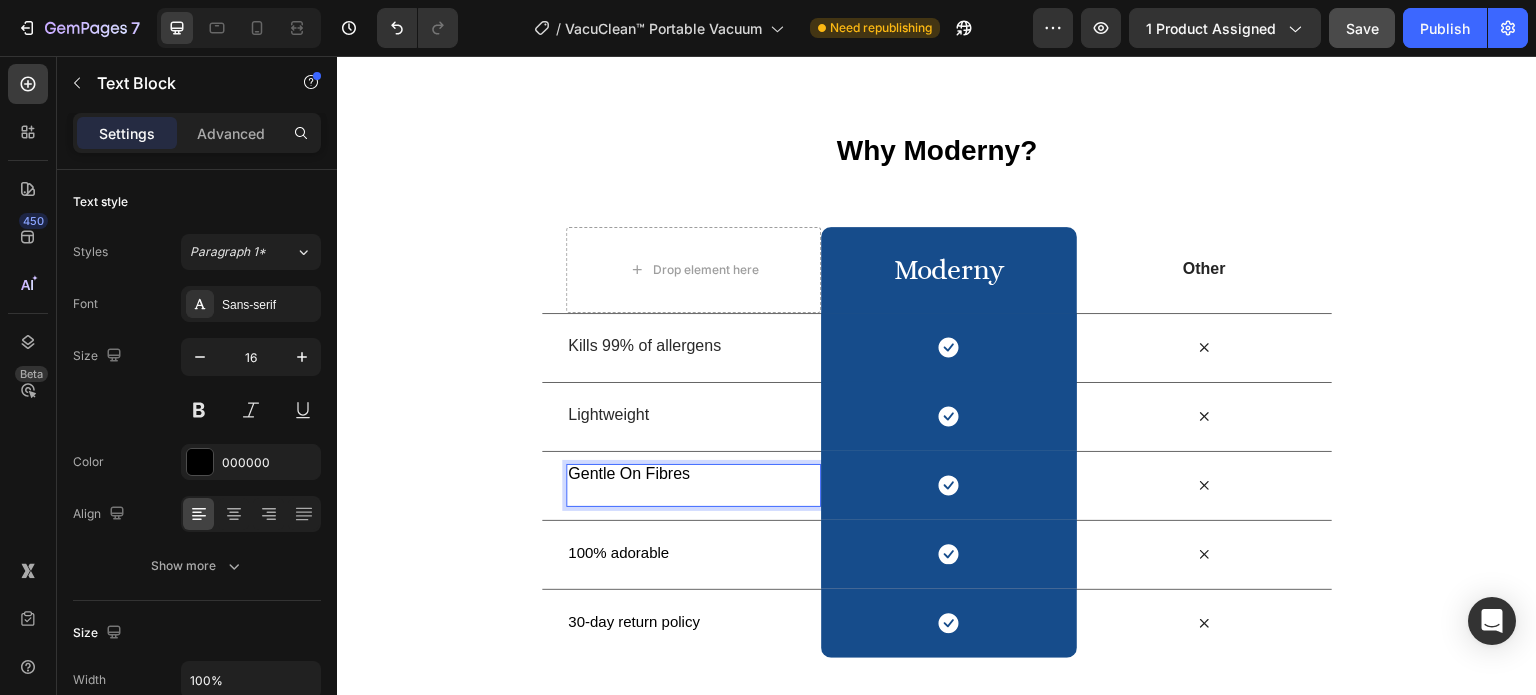 scroll, scrollTop: 3274, scrollLeft: 0, axis: vertical 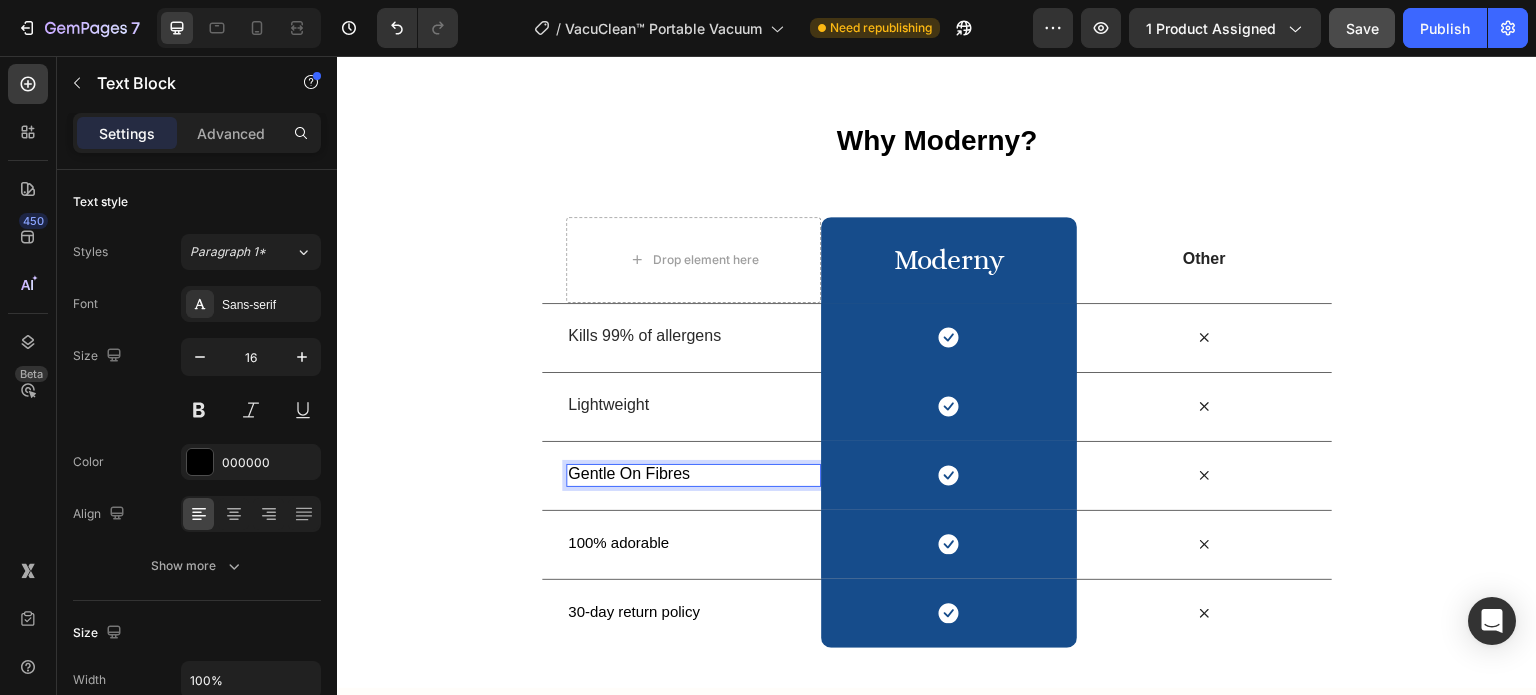 click on "Gentle On Fibres" at bounding box center (693, 474) 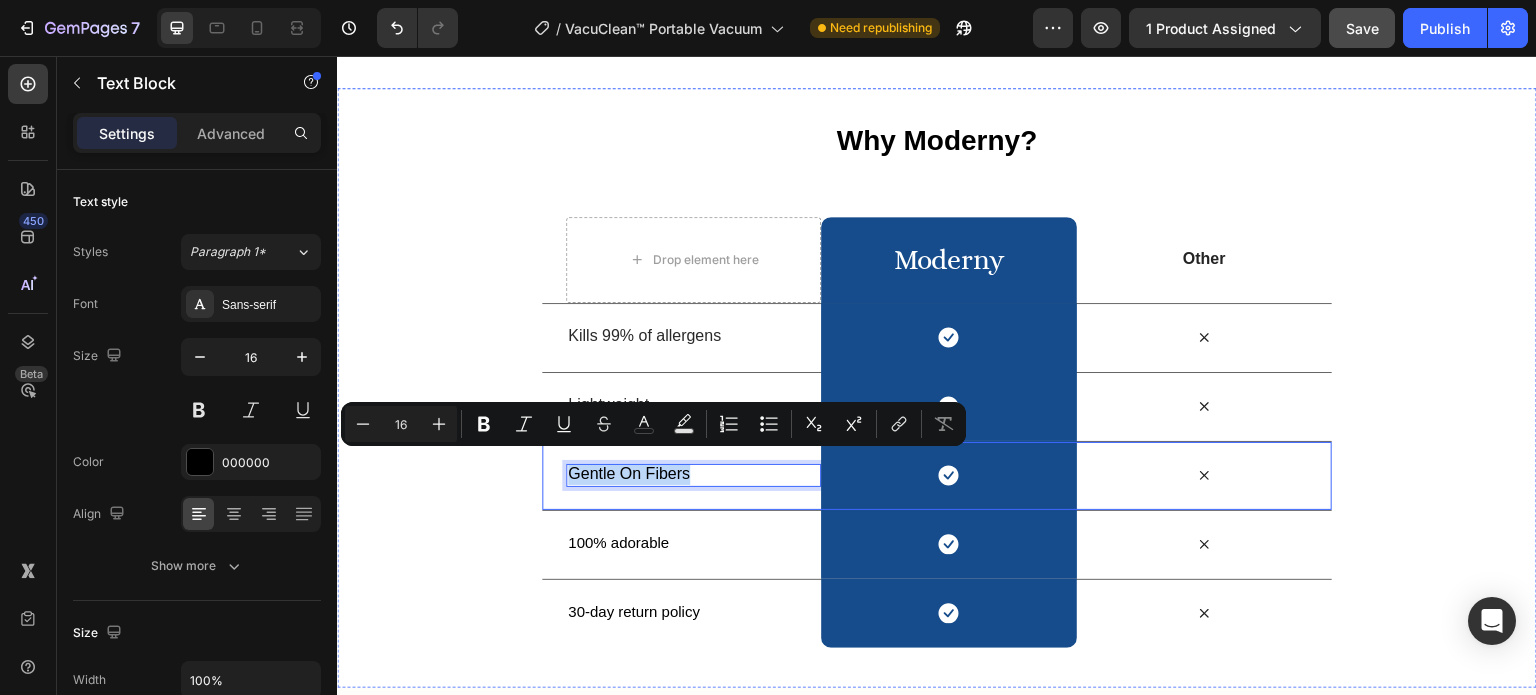 click on "Why Moderny? Heading Row
Drop element here moderny Heading Row Other Text Block Row Kills 99% of allergens Text Block
Icon Row
Icon Row Lightweight Text Block
Icon Row
Icon Row Gentle On Fibers Text Block   0
Icon Row
Icon Row 100% adorable Text Block
Icon Row
Icon Row 30-day return policy Text Block
Icon Row
Icon Row" at bounding box center [937, 378] 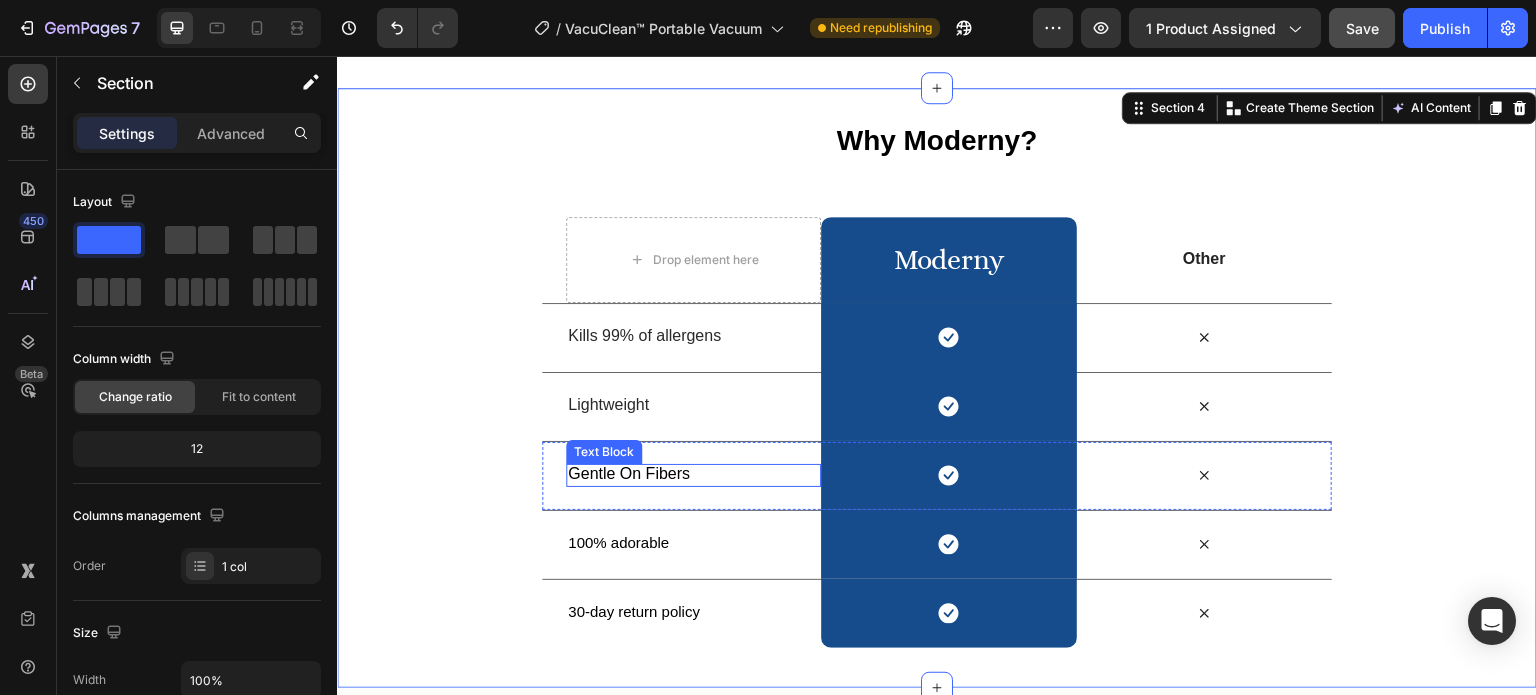 click on "Gentle On Fibers" at bounding box center [693, 474] 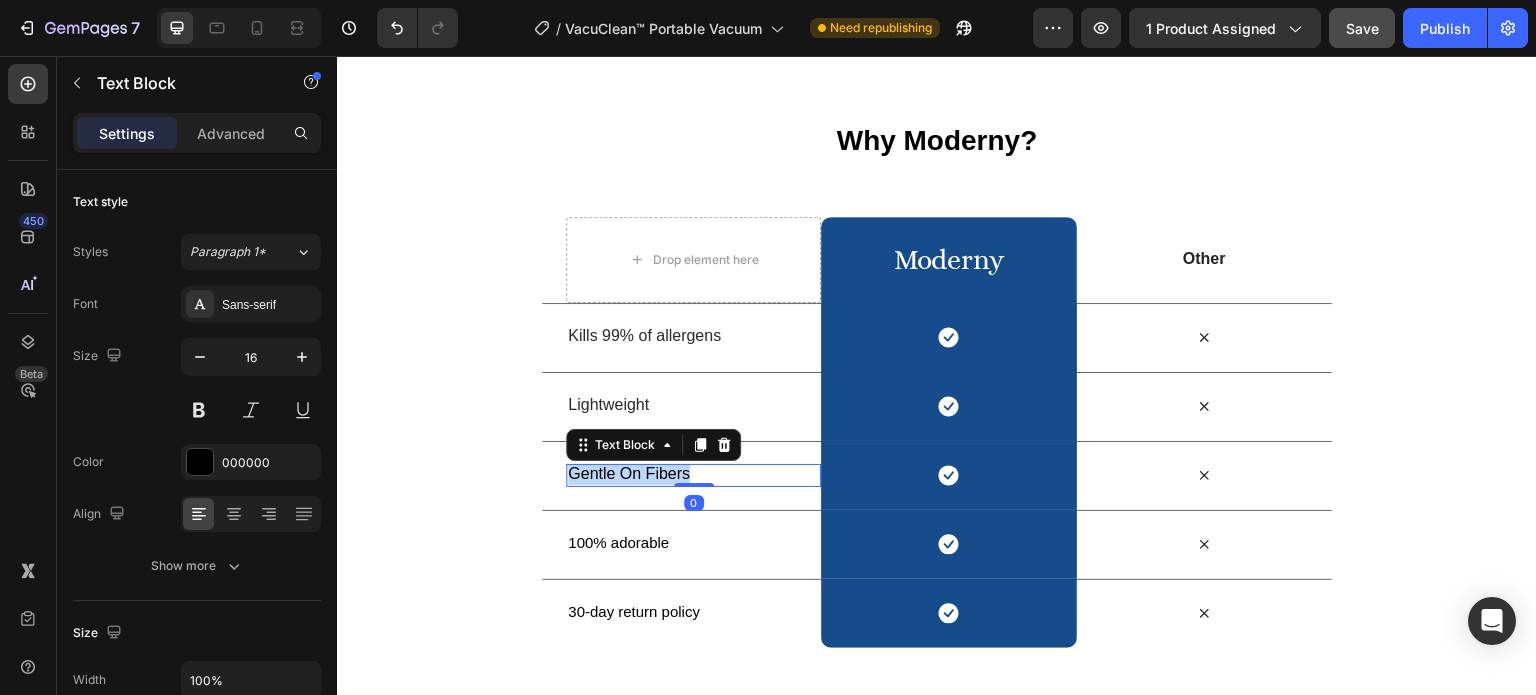 click on "Gentle On Fibers" at bounding box center (693, 474) 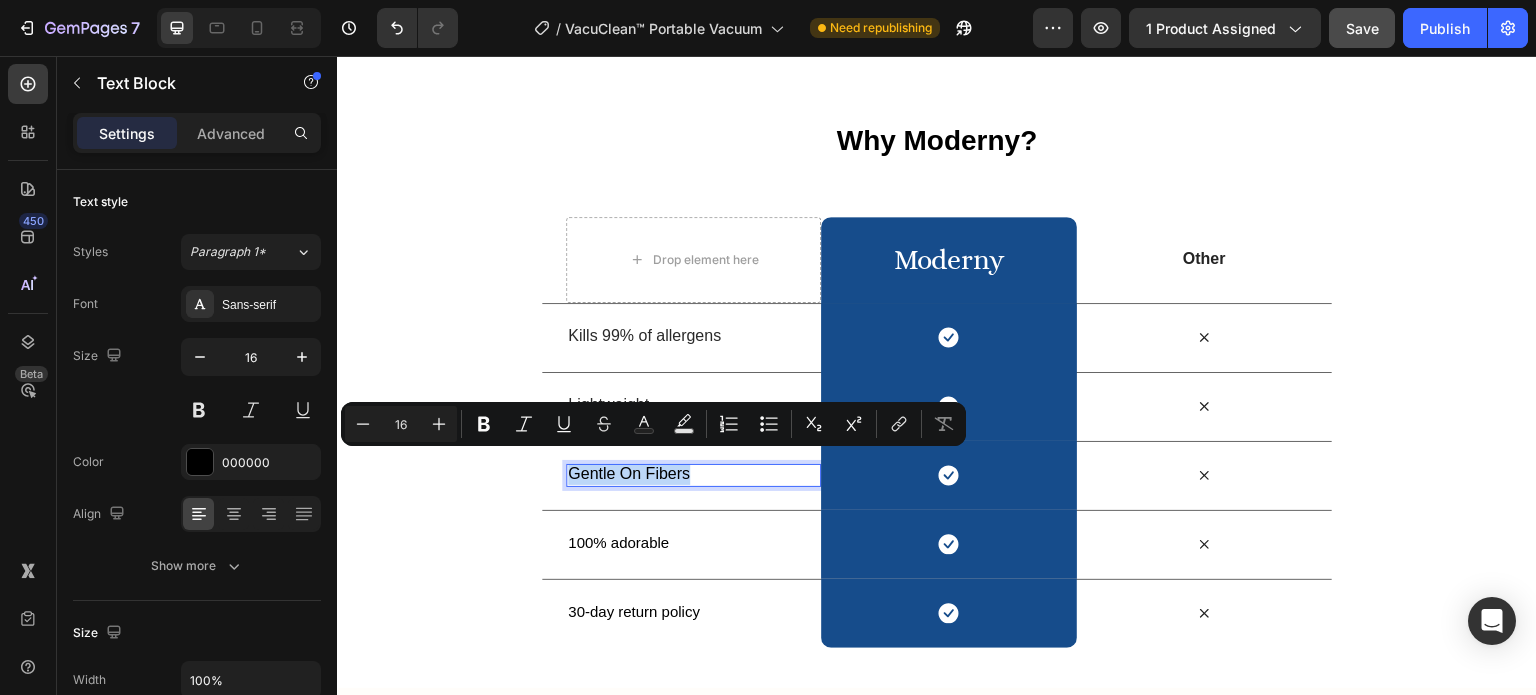 click on "Why Moderny? Heading Row
Drop element here moderny Heading Row Other Text Block Row Kills 99% of allergens Text Block
Icon Row
Icon Row Lightweight Text Block
Icon Row
Icon Row Gentle On Fibers Text Block   0
Icon Row
Icon Row 100% adorable Text Block
Icon Row
Icon Row 30-day return policy Text Block
Icon Row
Icon Row" at bounding box center (937, 378) 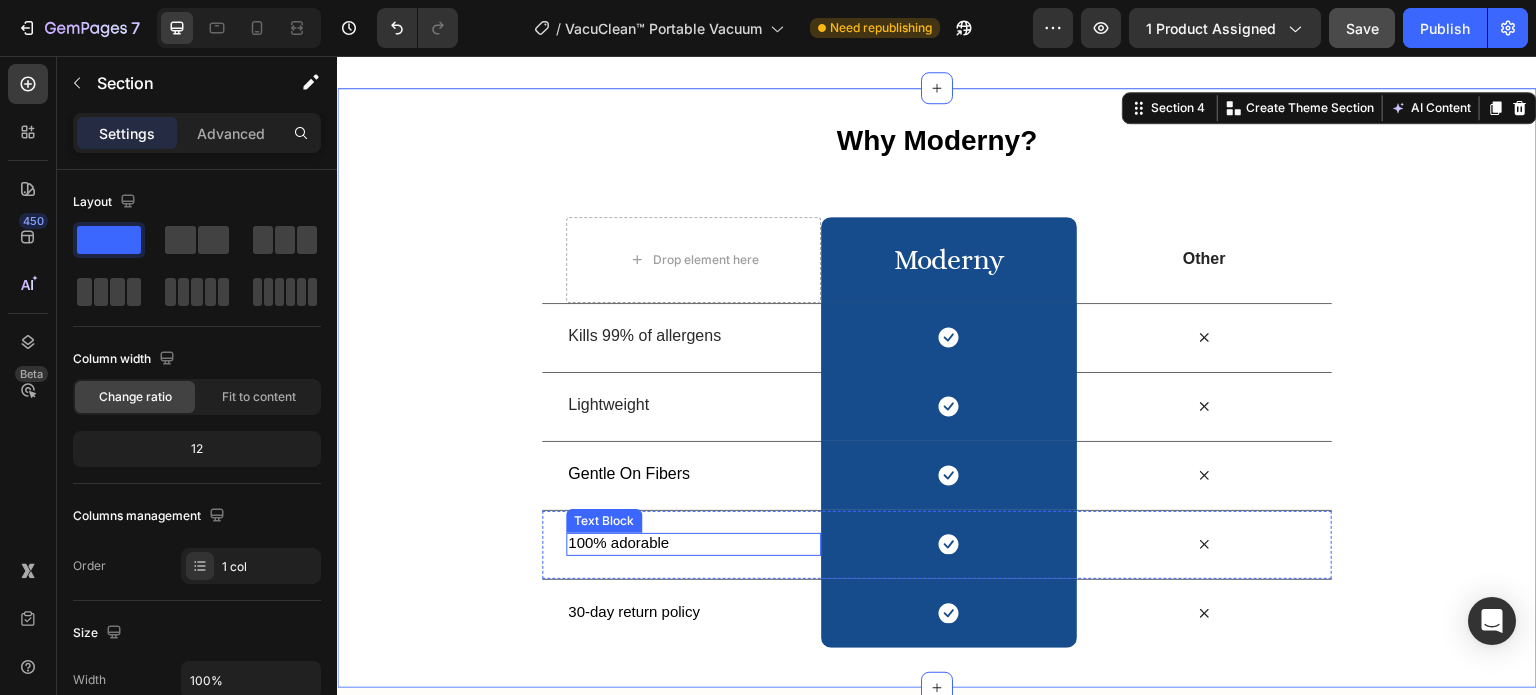 click on "100% adorable" at bounding box center (618, 542) 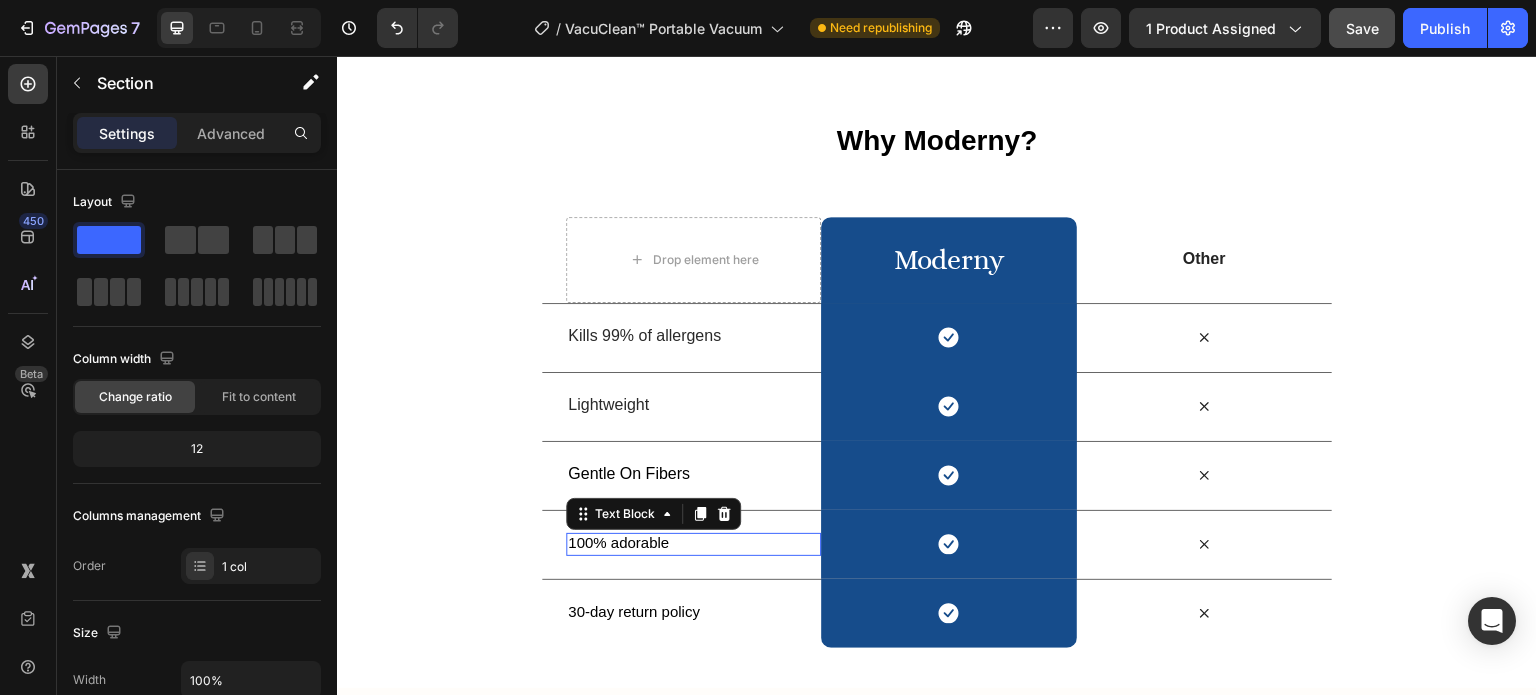 click on "100% adorable" at bounding box center [618, 542] 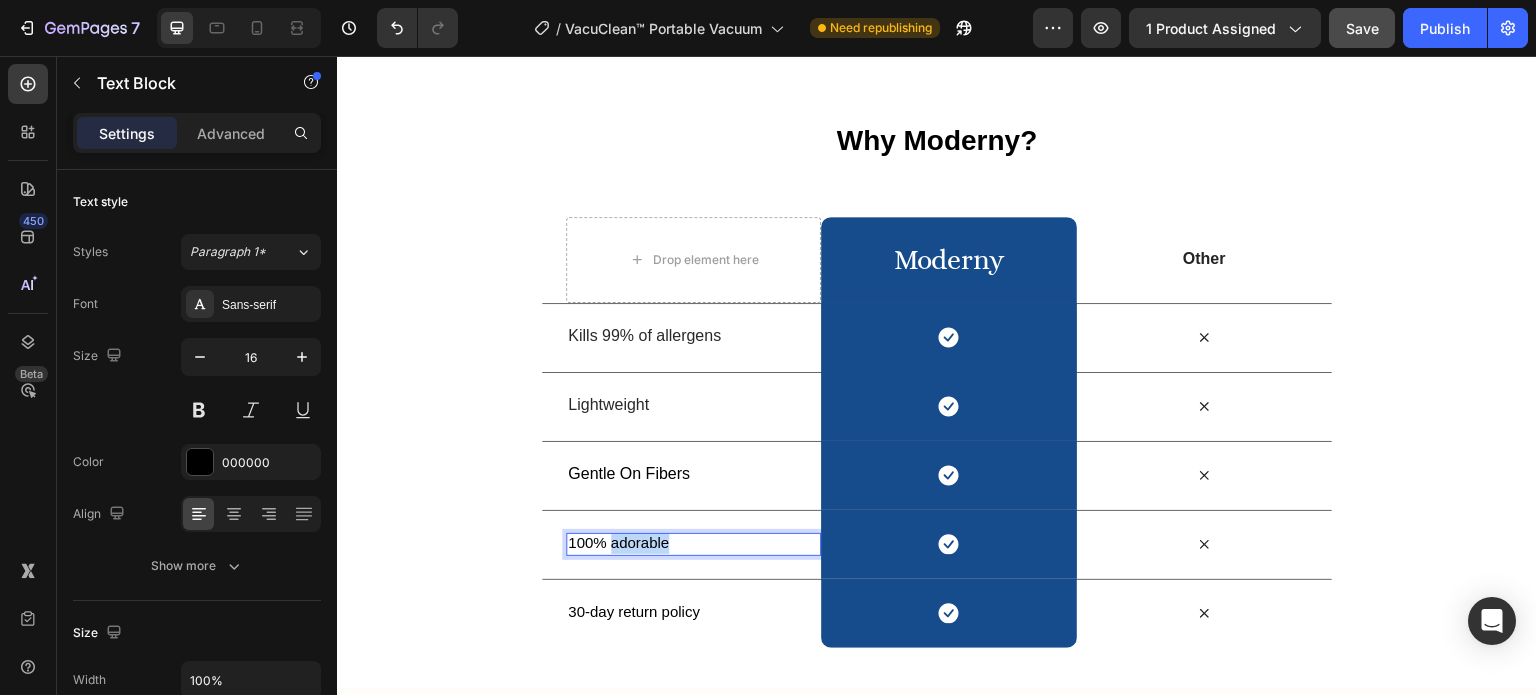 click on "100% adorable" at bounding box center (618, 542) 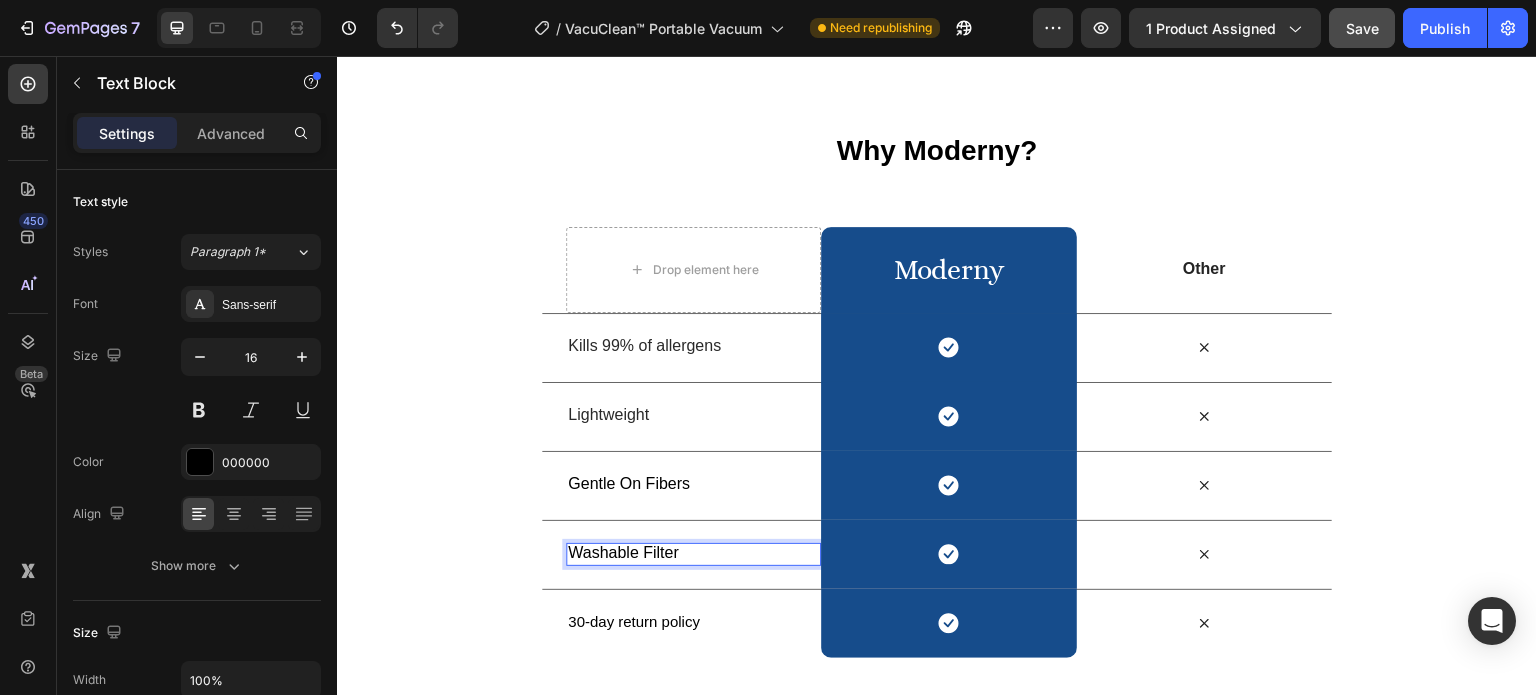 scroll, scrollTop: 3274, scrollLeft: 0, axis: vertical 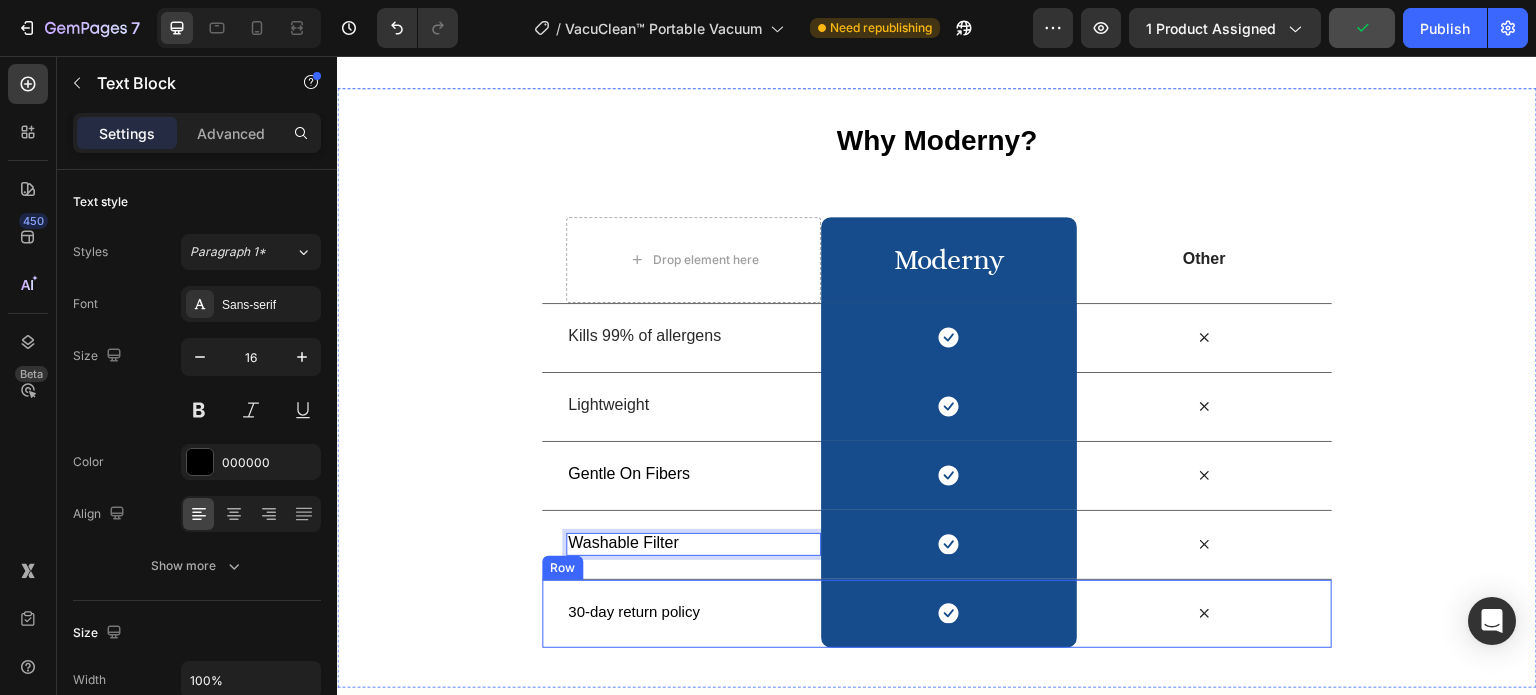 click on "30-day return policy" at bounding box center (634, 611) 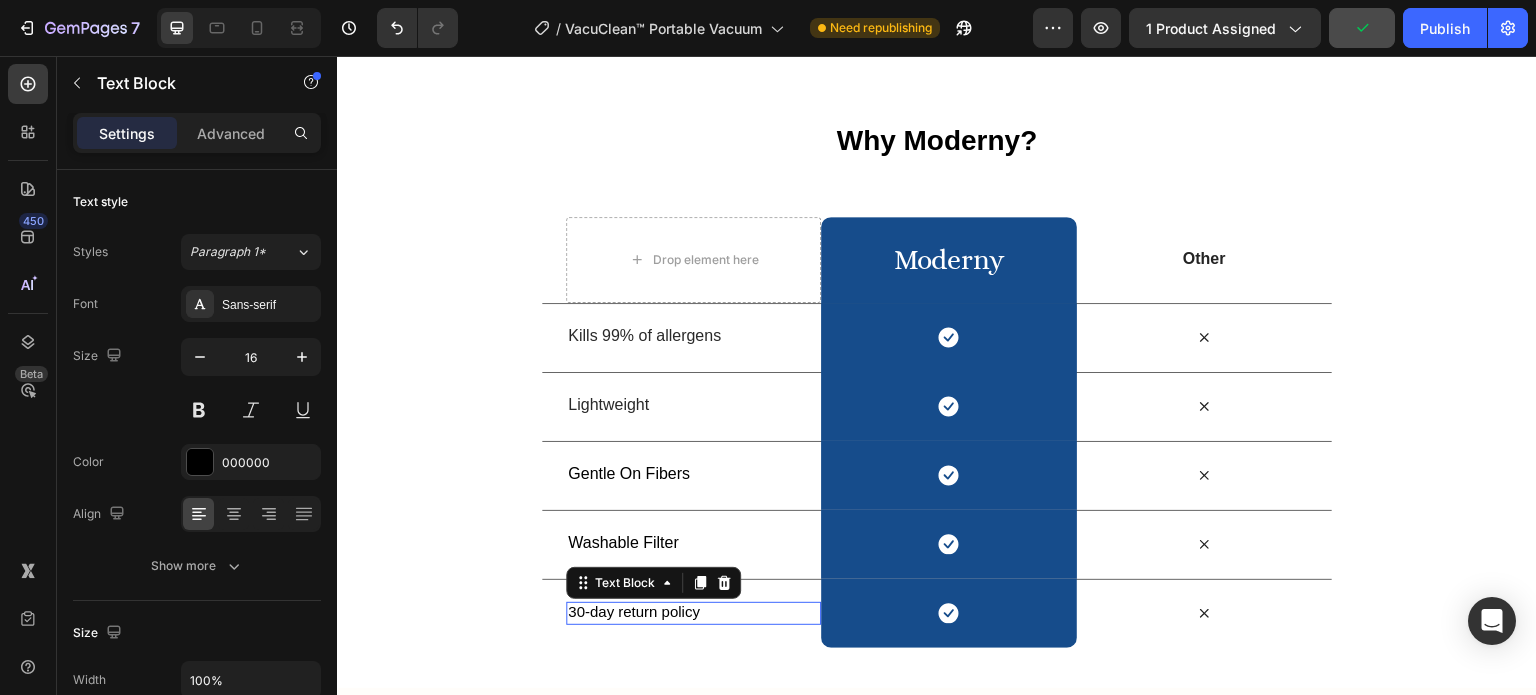 click on "30-day return policy" at bounding box center [634, 611] 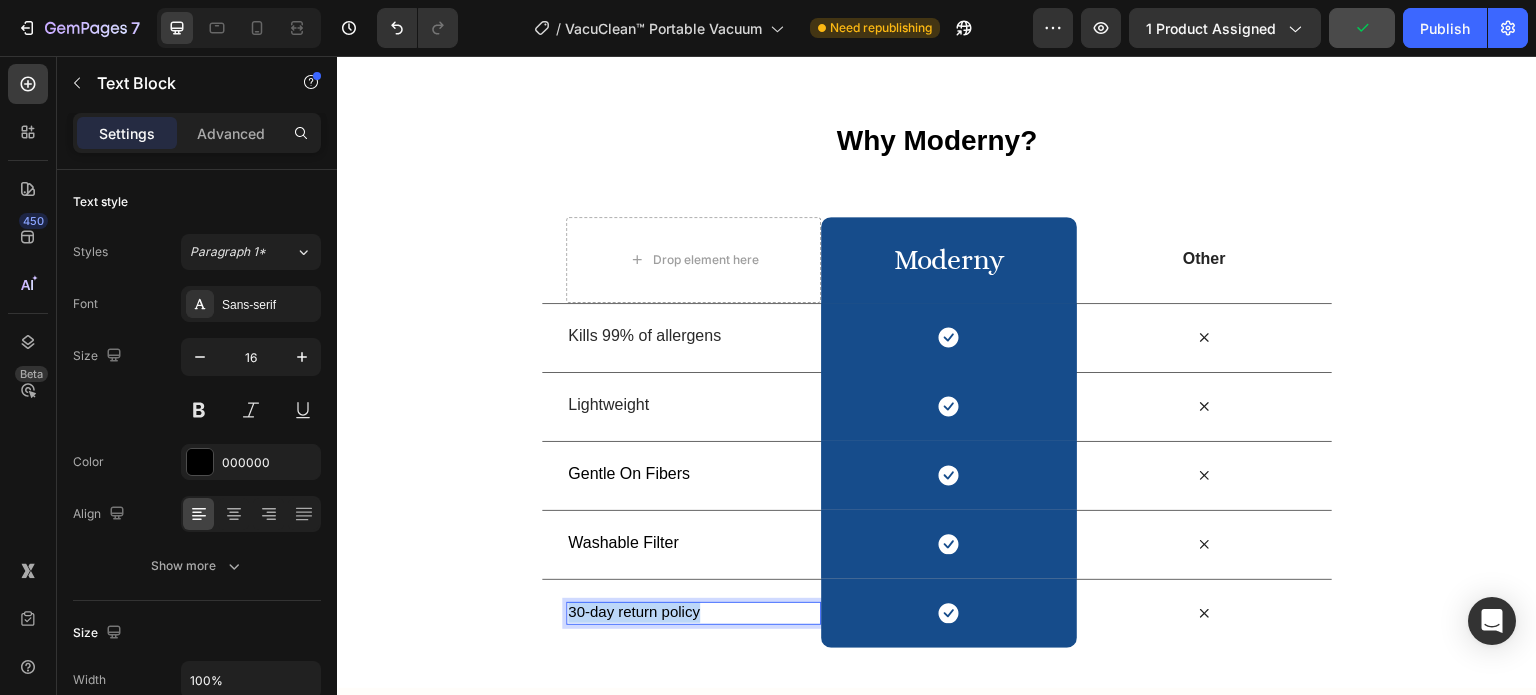 click on "30-day return policy" at bounding box center (634, 611) 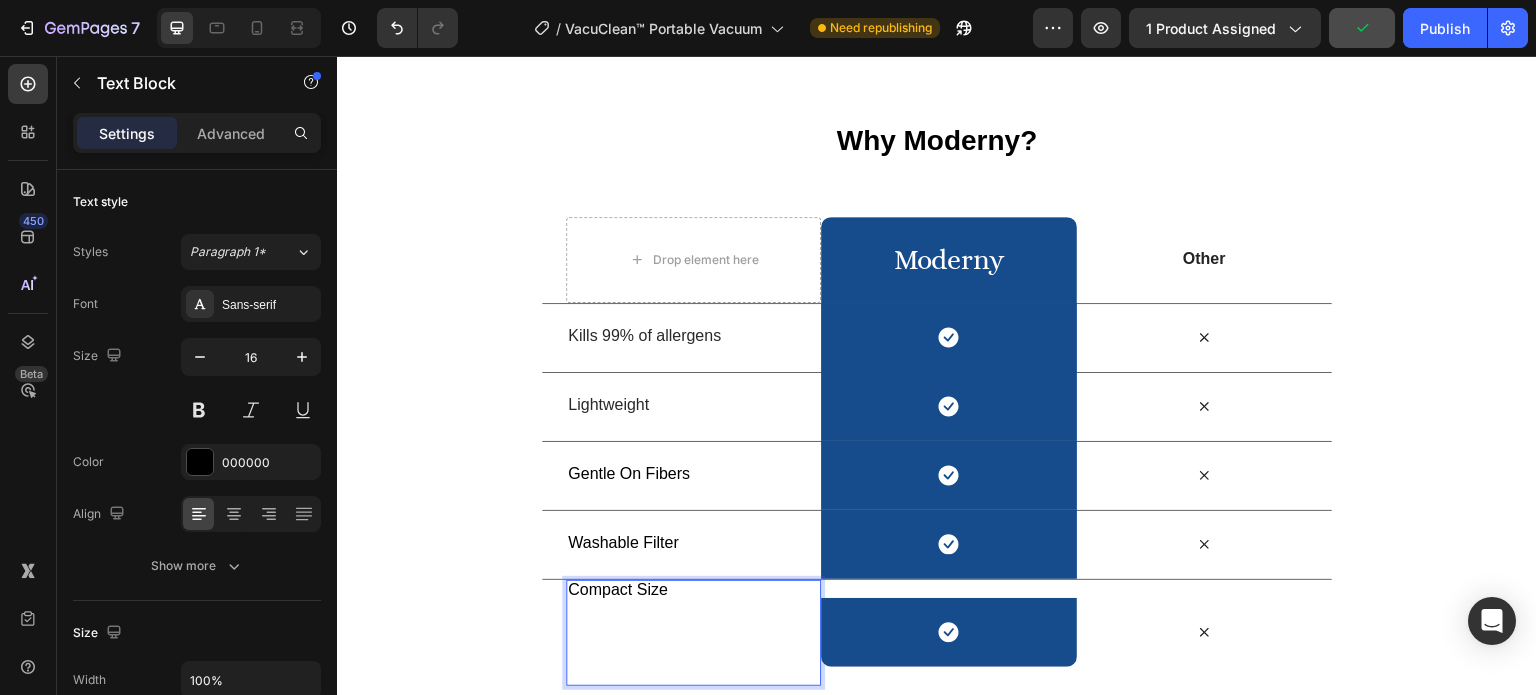 scroll, scrollTop: 3272, scrollLeft: 0, axis: vertical 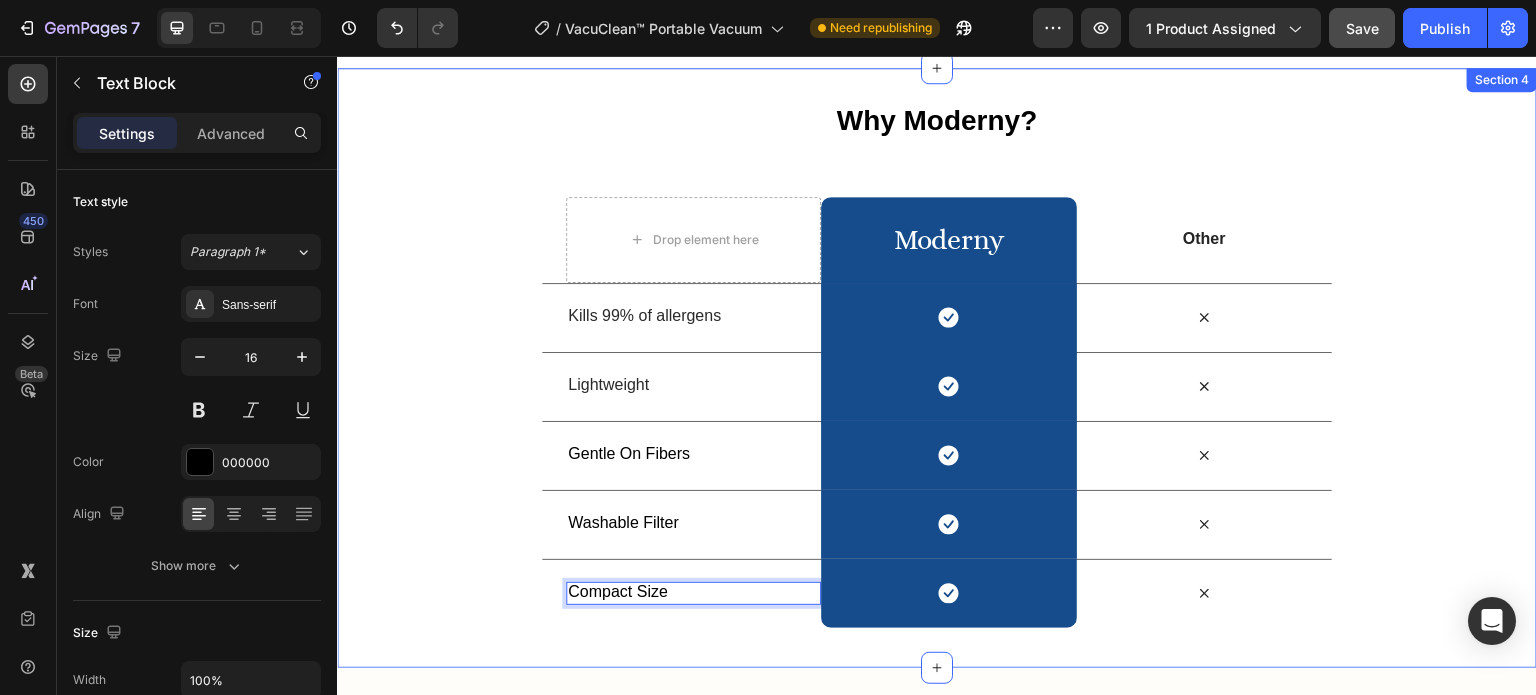click on "Why Moderny? Heading Row
Drop element here moderny Heading Row Other Text Block Row Kills 99% of allergens Text Block
Icon Row
Icon Row Lightweight Text Block
Icon Row
Icon Row Gentle On Fibers Text Block
Icon Row
Icon Row Washable Filter Text Block
Icon Row
Icon Row Compact Size Text Block   0
Icon Row
Icon Row" at bounding box center (937, 358) 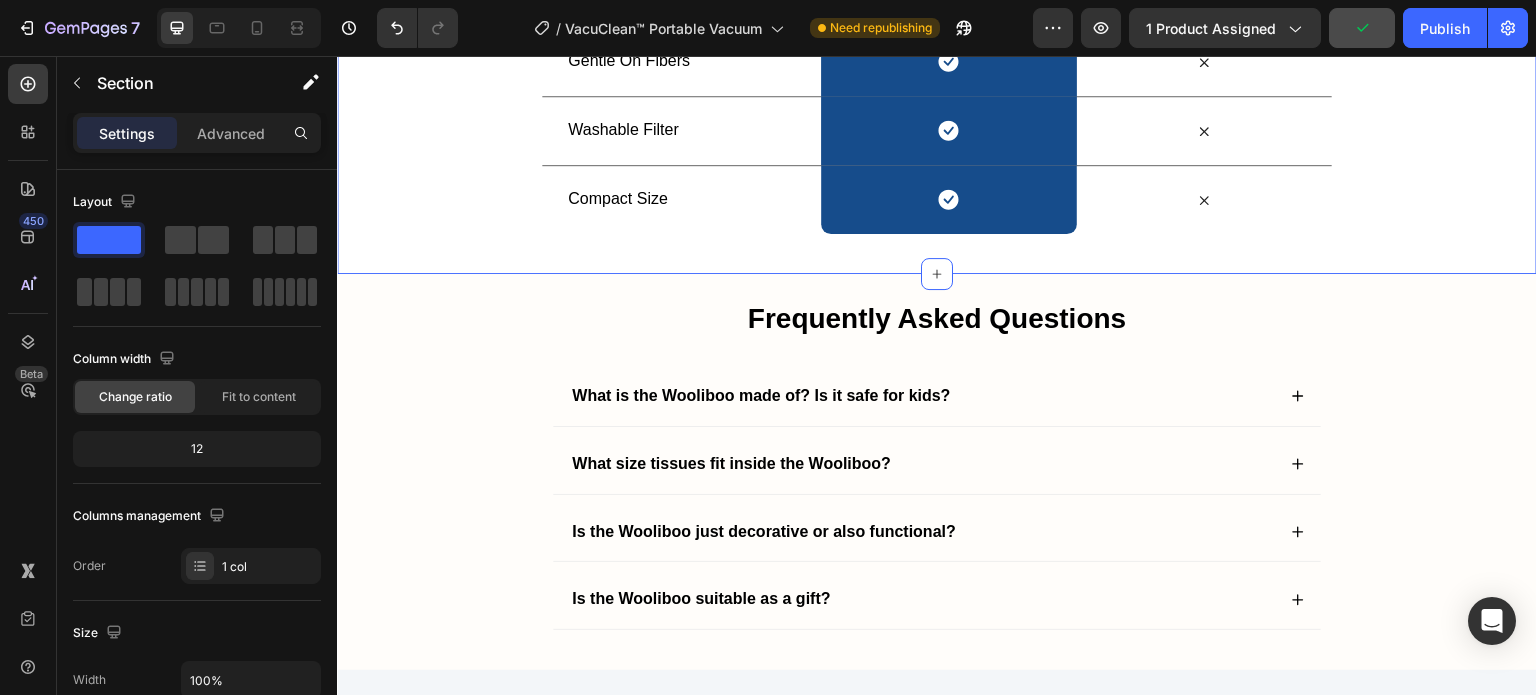 scroll, scrollTop: 3794, scrollLeft: 0, axis: vertical 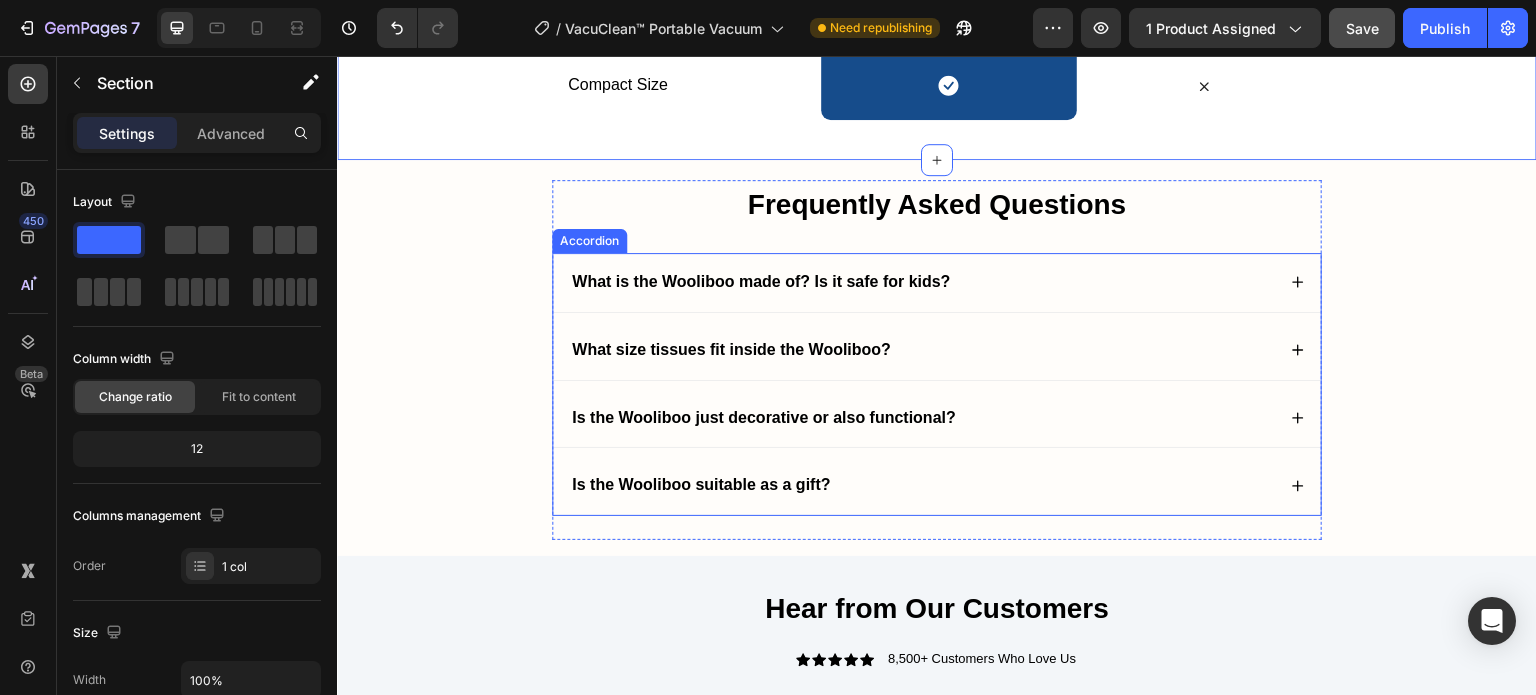 click on "What is the Wooliboo made of? Is it safe for kids?" at bounding box center (761, 281) 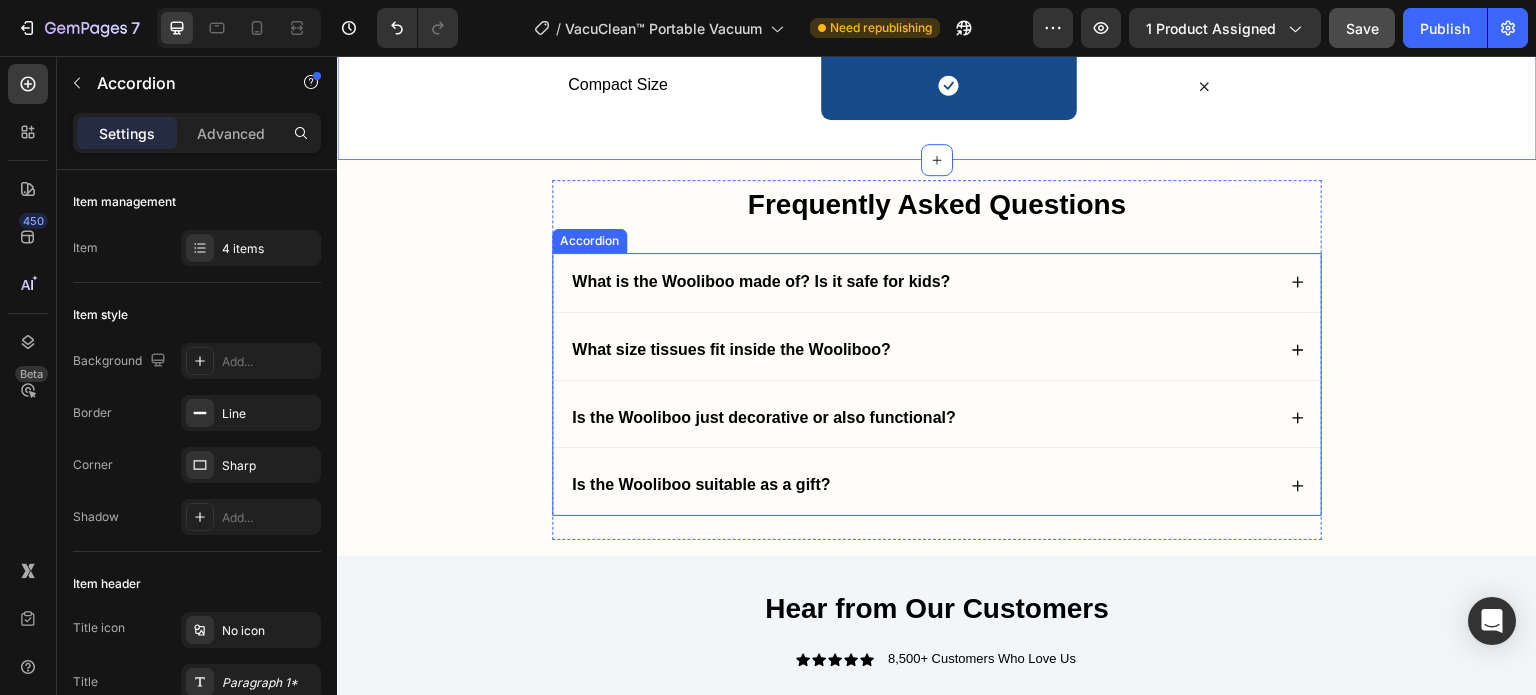 click on "What is the Wooliboo made of? Is it safe for kids?" at bounding box center (761, 281) 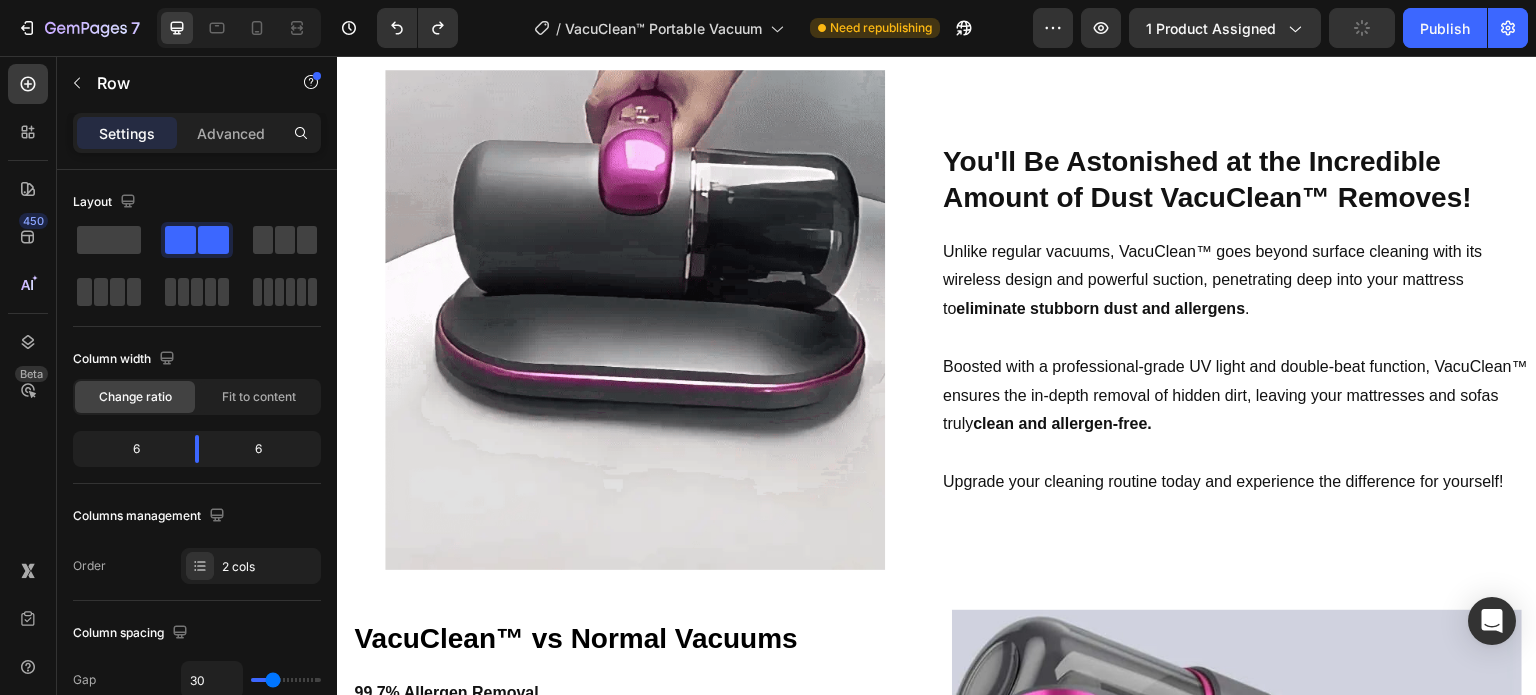 scroll, scrollTop: 2522, scrollLeft: 0, axis: vertical 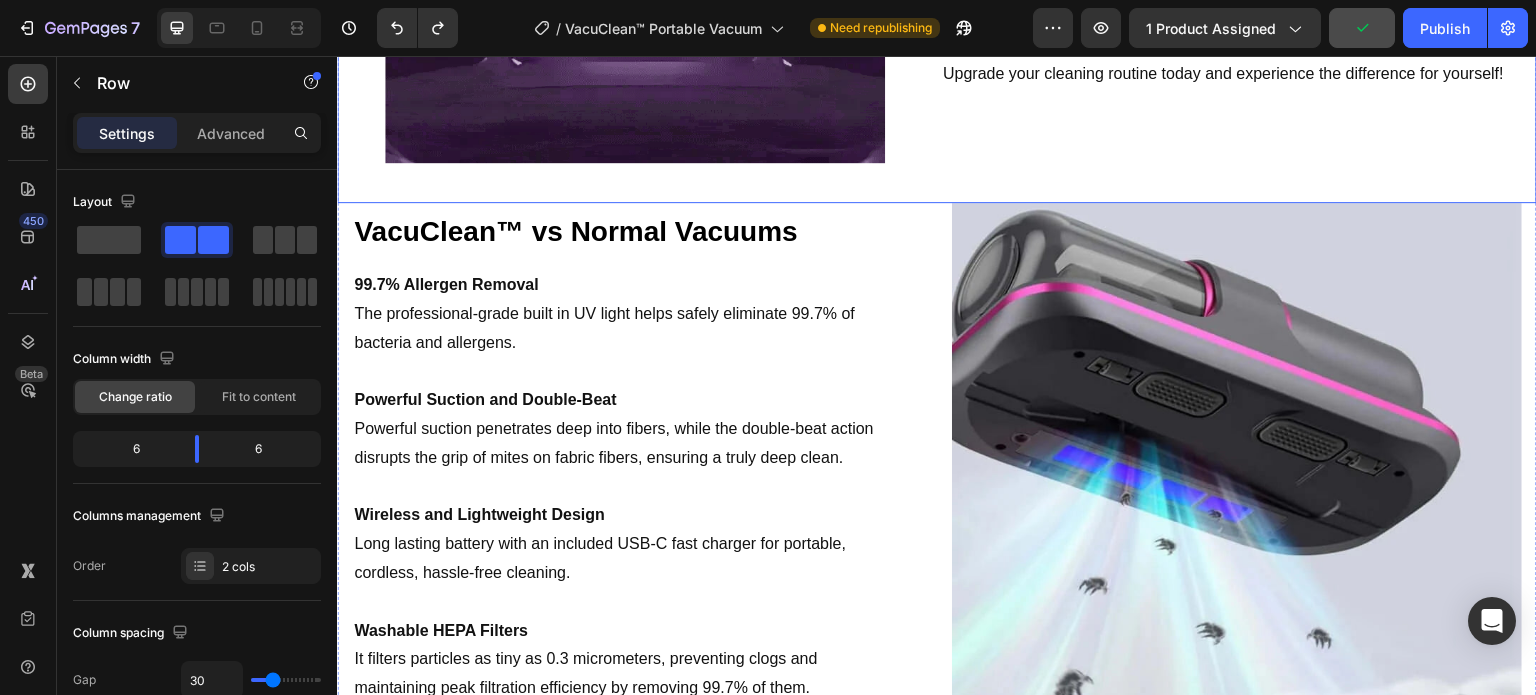 click on "You'll Be Astonished at the Incredible Amount of Dust VacuClean™ Removes! Heading Unlike regular vacuums, VacuClean™ goes beyond surface cleaning with its wireless design and powerful suction, penetrating deep into your mattress to  eliminate stubborn dust and allergens .   Boosted with a professional-grade UV light and double-beat function, VacuClean™ ensures the in-depth removal of hidden dirt, leaving your mattresses and sofas truly  clean and allergen-free.   Upgrade your cleaning routine today and experience the difference for yourself! Text Block" at bounding box center (1239, -87) 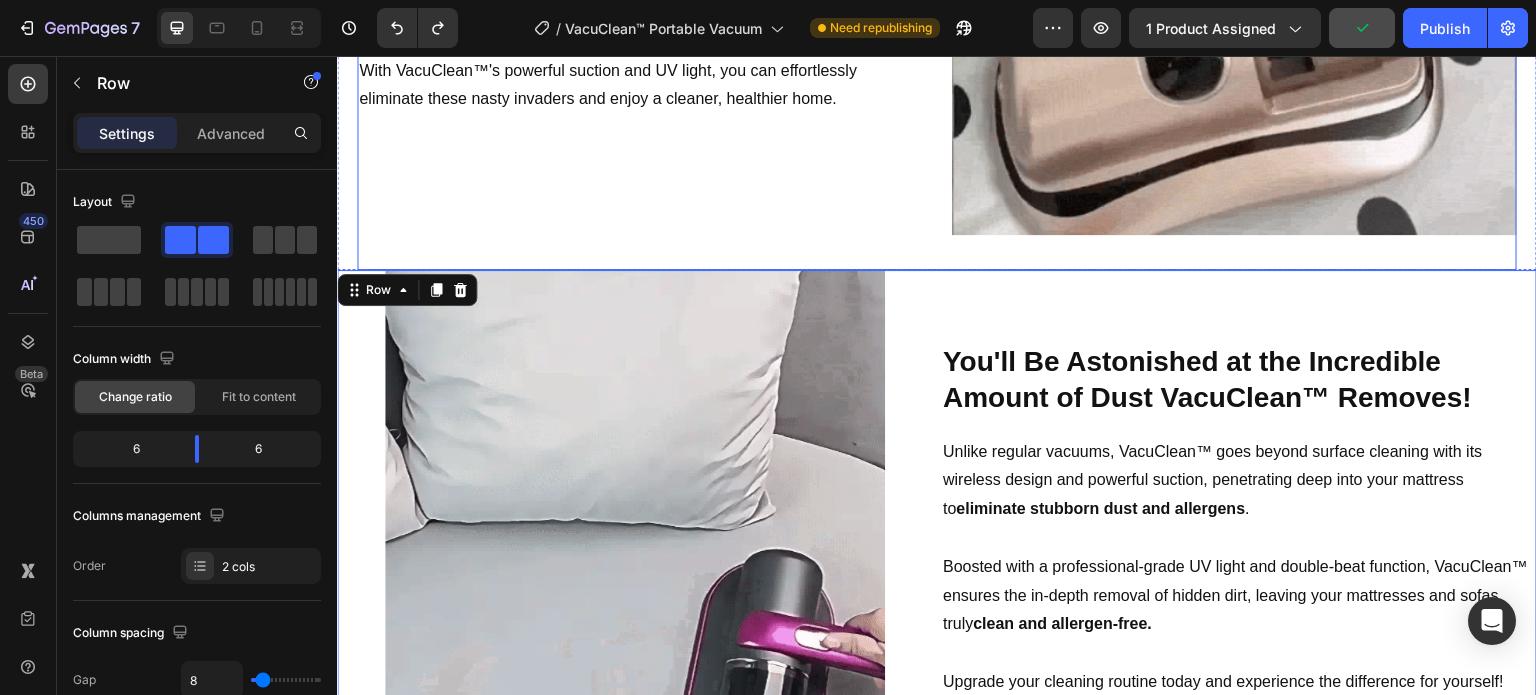 scroll, scrollTop: 1601, scrollLeft: 0, axis: vertical 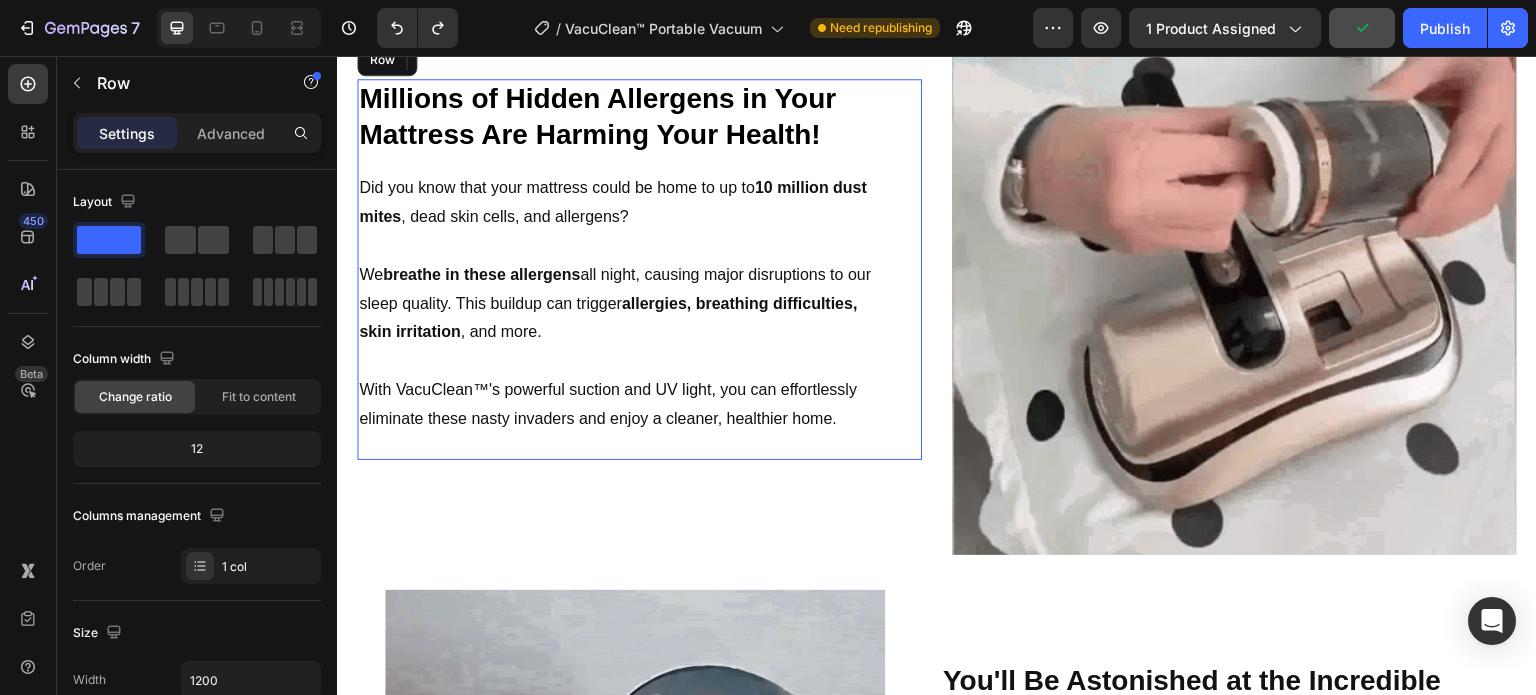 click on "Millions of Hidden Allergens in Your Mattress Are Harming Your Health! Heading Did you know that your mattress could be home to up to  10 million dust mites , dead skin cells, and allergens?   We  breathe in these allergens  all night, causing major disruptions to our sleep quality. This buildup can trigger  allergies, breathing difficulties, skin irritation , and more.   With VacuClean™'s powerful suction and UV light, you can effortlessly eliminate these nasty invaders and enjoy a cleaner, healthier home. Text Block Row" at bounding box center [639, 269] 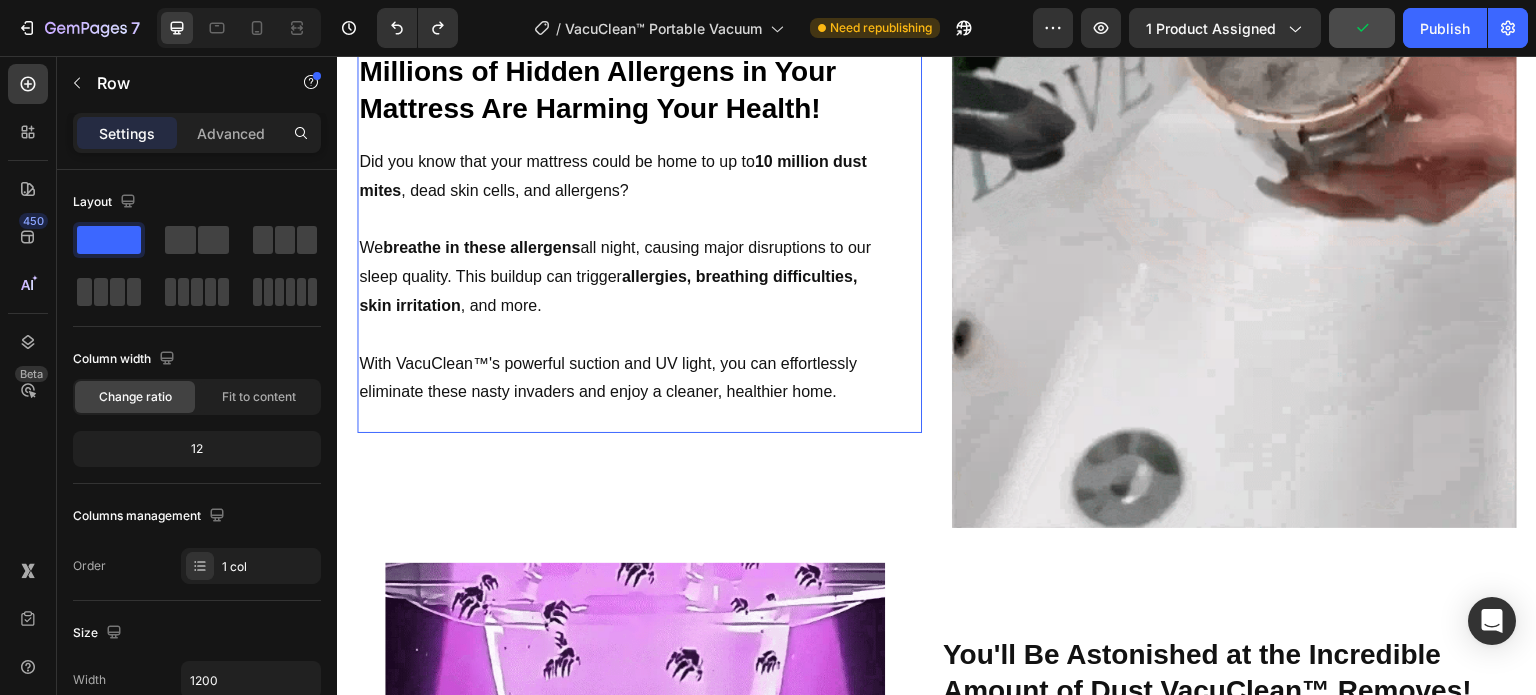 scroll, scrollTop: 1522, scrollLeft: 0, axis: vertical 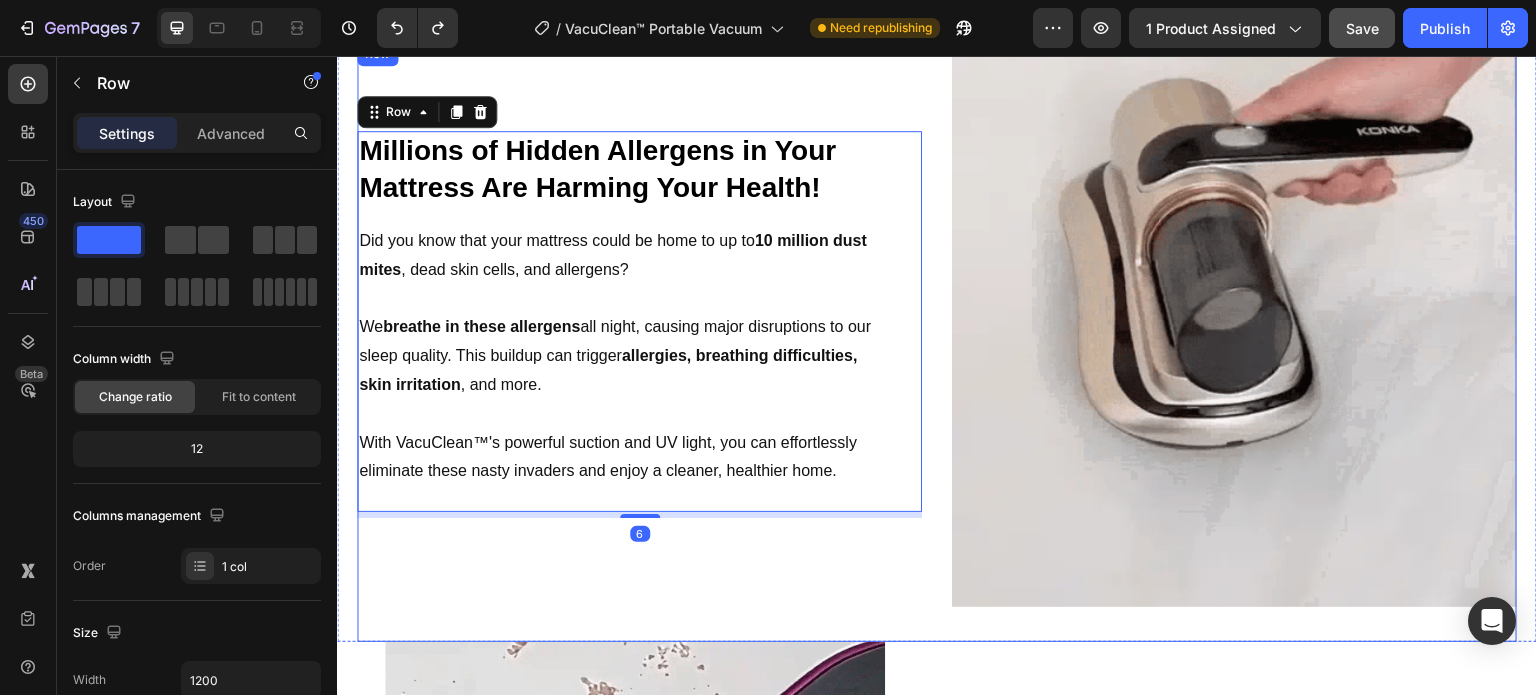 click on "Millions of Hidden Allergens in Your Mattress Are Harming Your Health! Heading Did you know that your mattress could be home to up to  10 million dust mites , dead skin cells, and allergens?   We  breathe in these allergens  all night, causing major disruptions to our sleep quality. This buildup can trigger  allergies, breathing difficulties, skin irritation , and more.   With VacuClean™'s powerful suction and UV light, you can effortlessly eliminate these nasty invaders and enjoy a cleaner, healthier home. Text Block Row   6 Image Row" at bounding box center (937, 342) 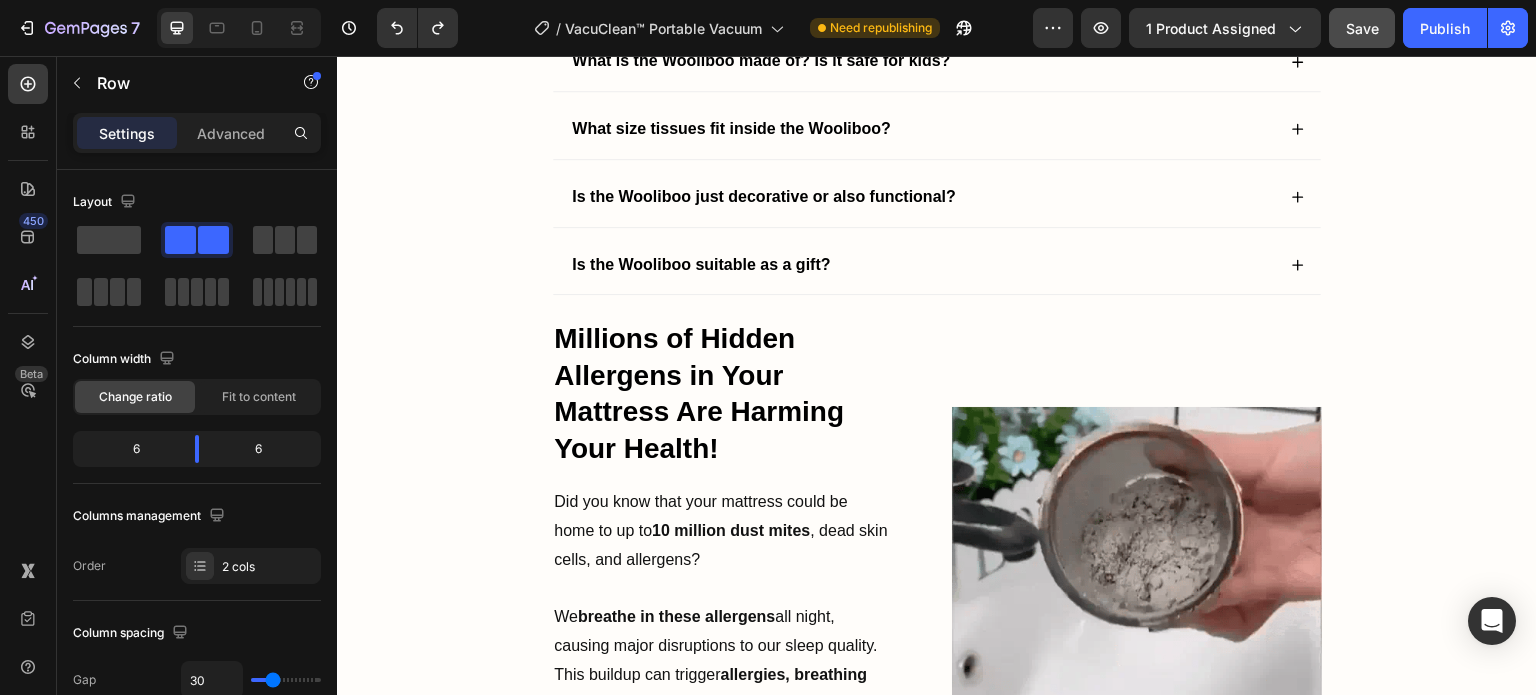 scroll, scrollTop: 4156, scrollLeft: 0, axis: vertical 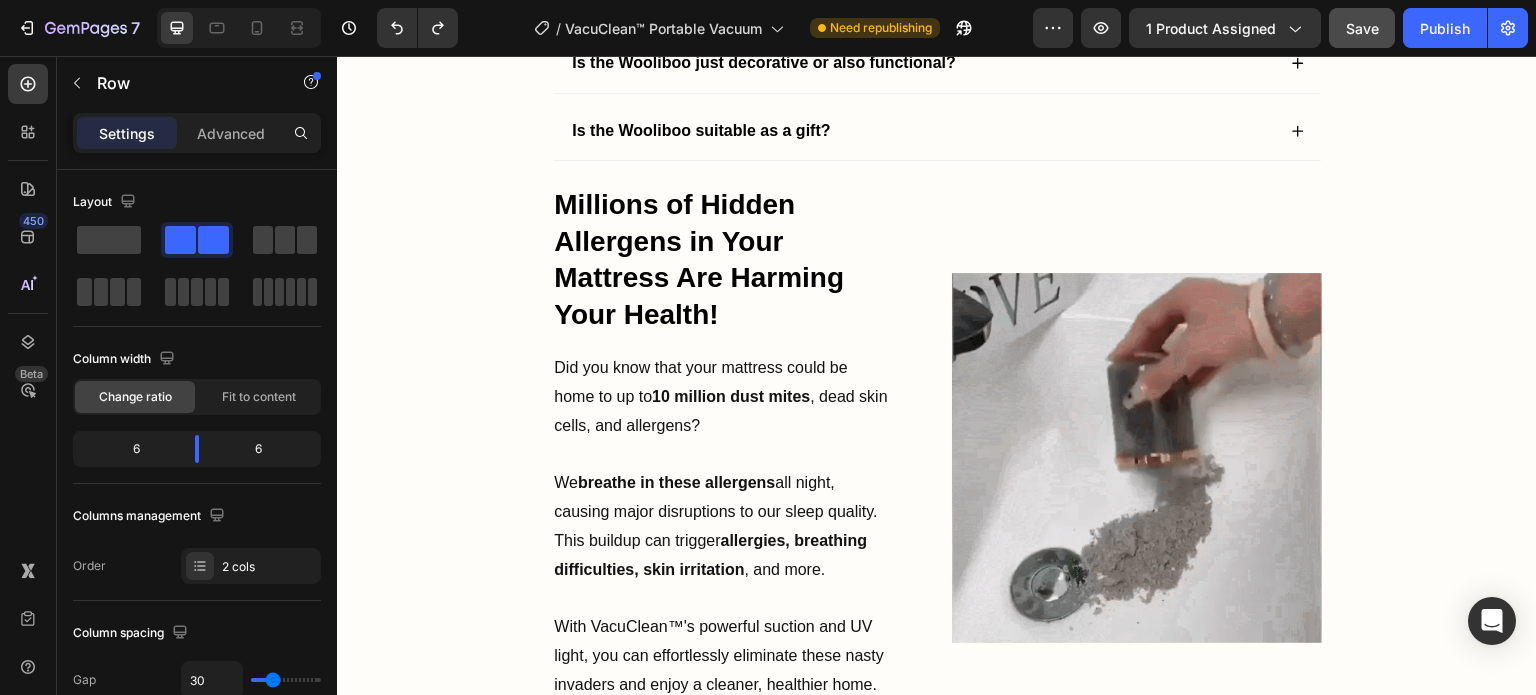 click on "Millions of Hidden Allergens in Your Mattress Are Harming Your Health! Heading Did you know that your mattress could be home to up to  10 million dust mites , dead skin cells, and allergens?   We  breathe in these allergens  all night, causing major disruptions to our sleep quality. This buildup can trigger  allergies, breathing difficulties, skin irritation , and more.   With VacuClean™'s powerful suction and UV light, you can effortlessly eliminate these nasty invaders and enjoy a cleaner, healthier home. Text Block Row" at bounding box center [737, 455] 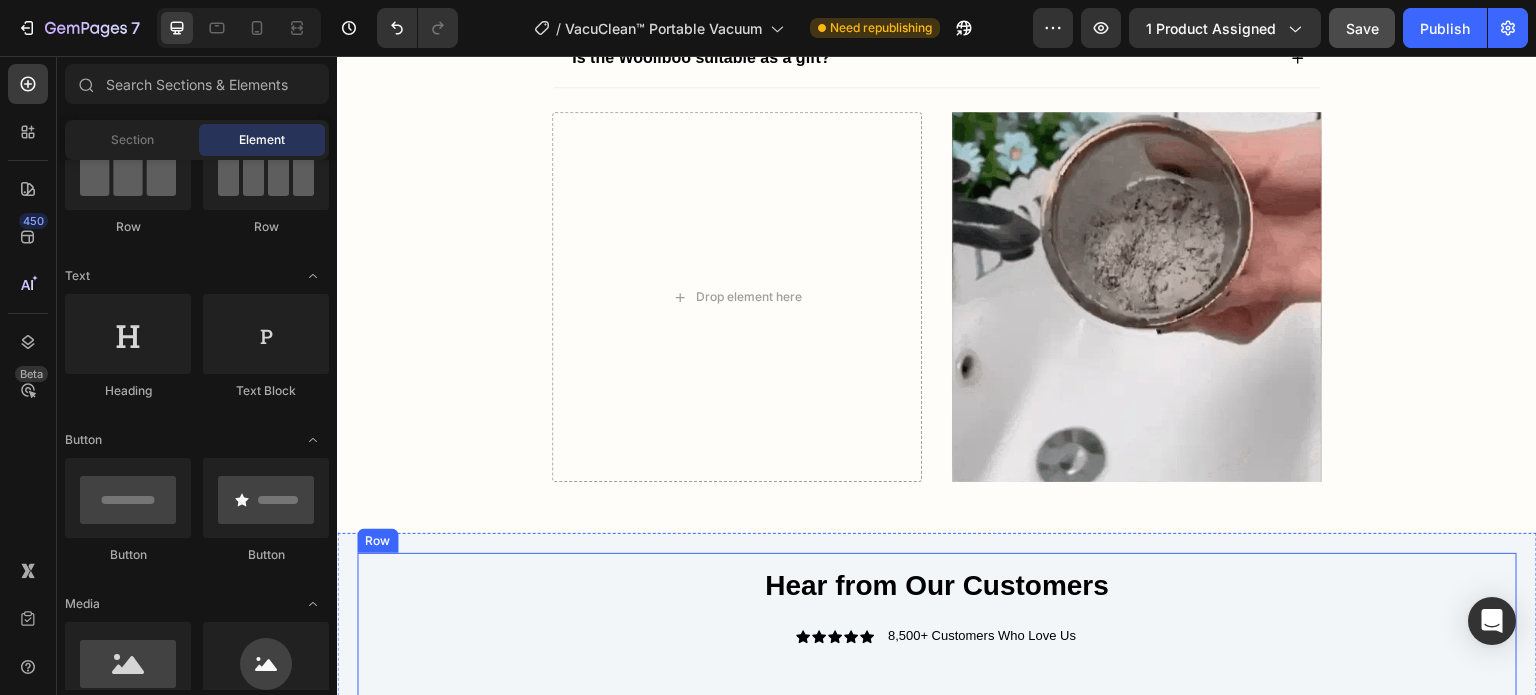 scroll, scrollTop: 4222, scrollLeft: 0, axis: vertical 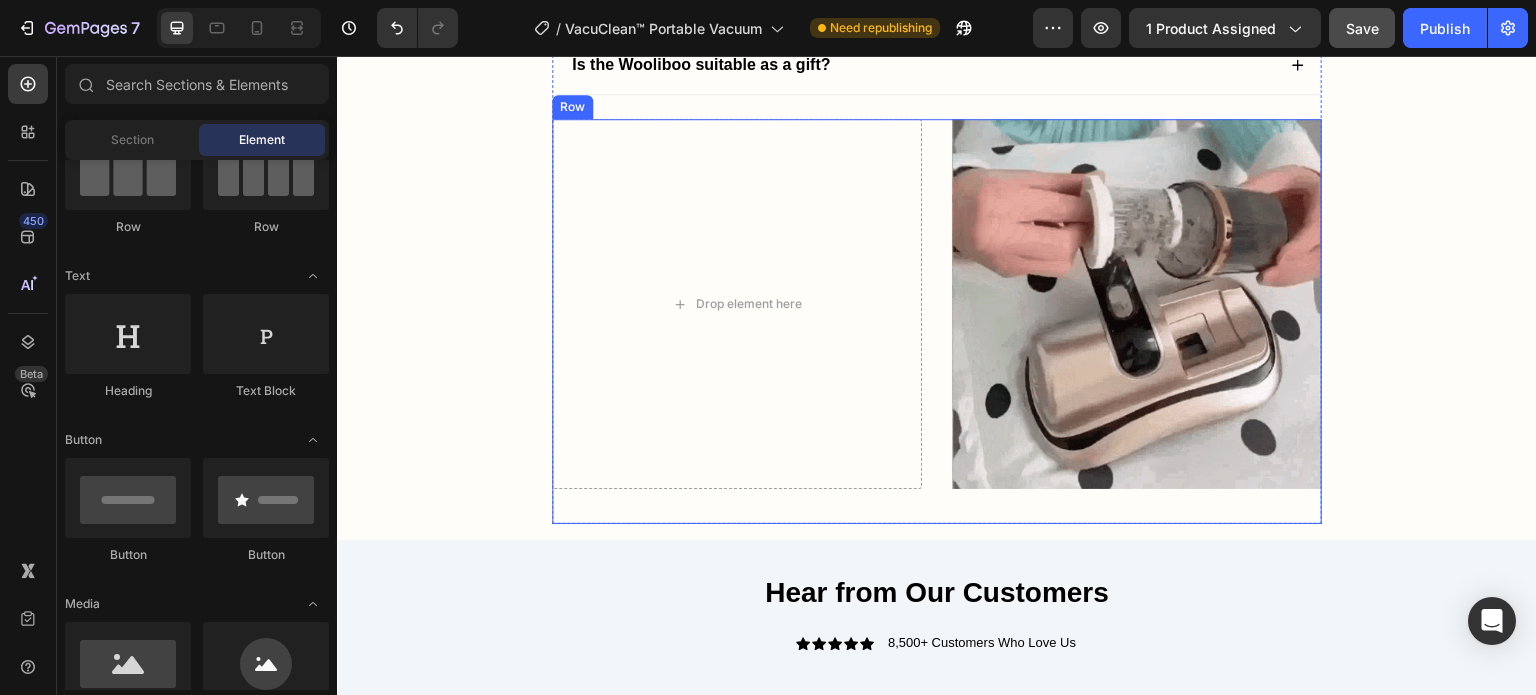 click on "Drop element here Image Row" at bounding box center [937, 321] 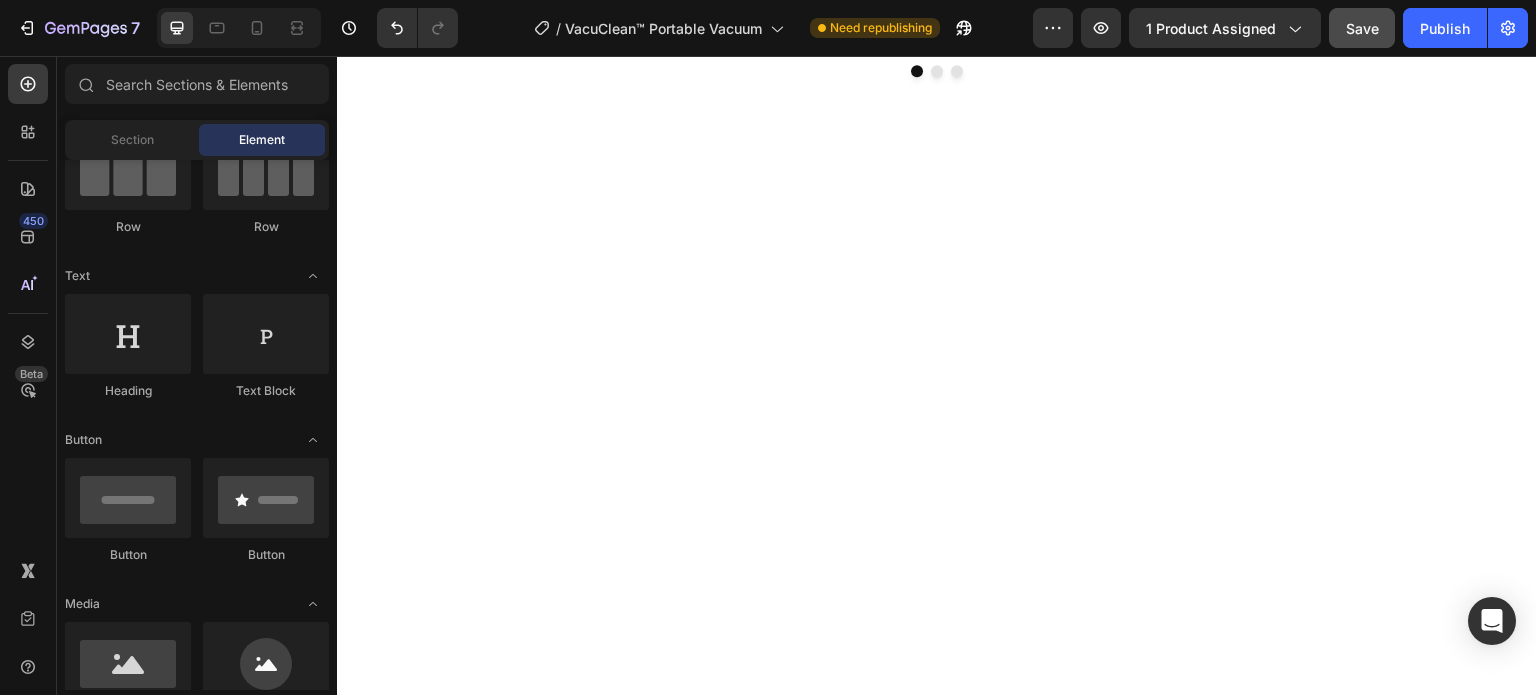 scroll, scrollTop: 822, scrollLeft: 0, axis: vertical 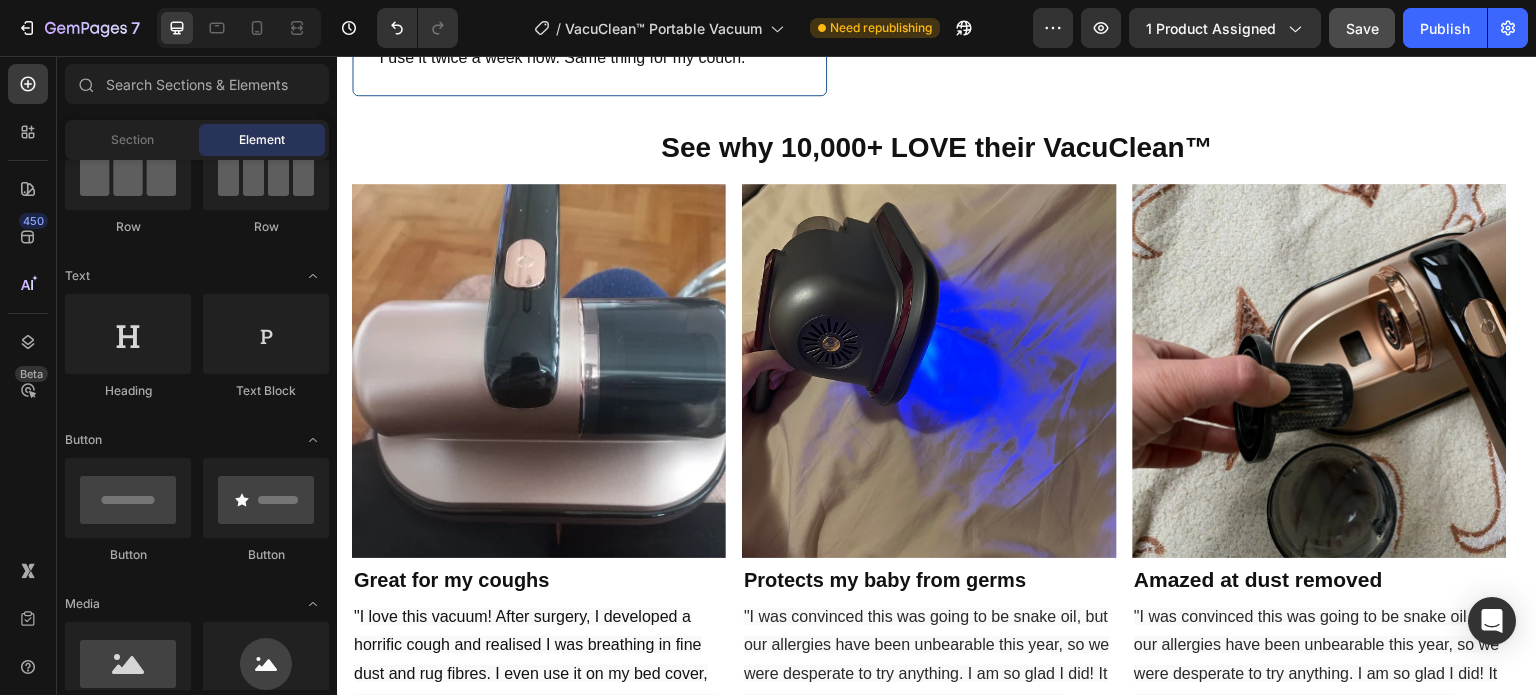 click at bounding box center (239, 28) 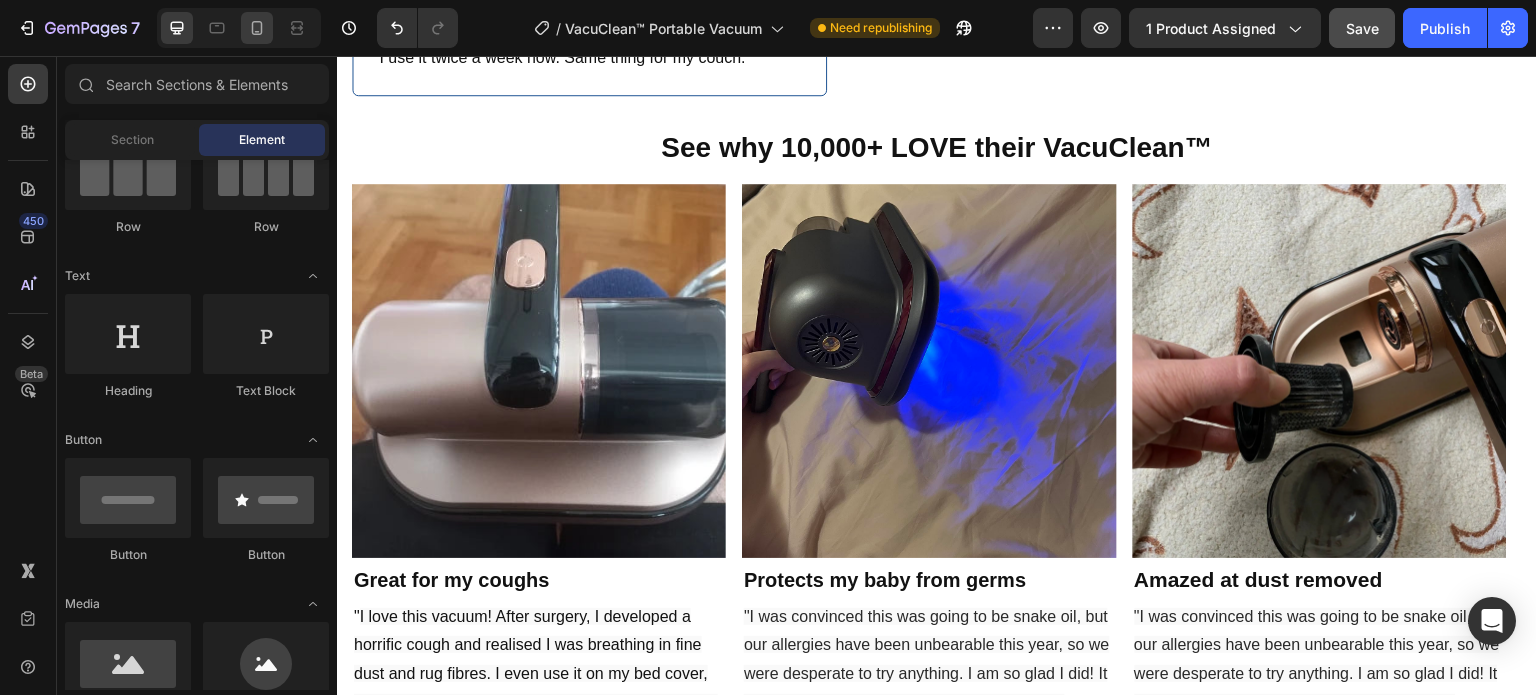 drag, startPoint x: 261, startPoint y: 32, endPoint x: 235, endPoint y: 342, distance: 311.0884 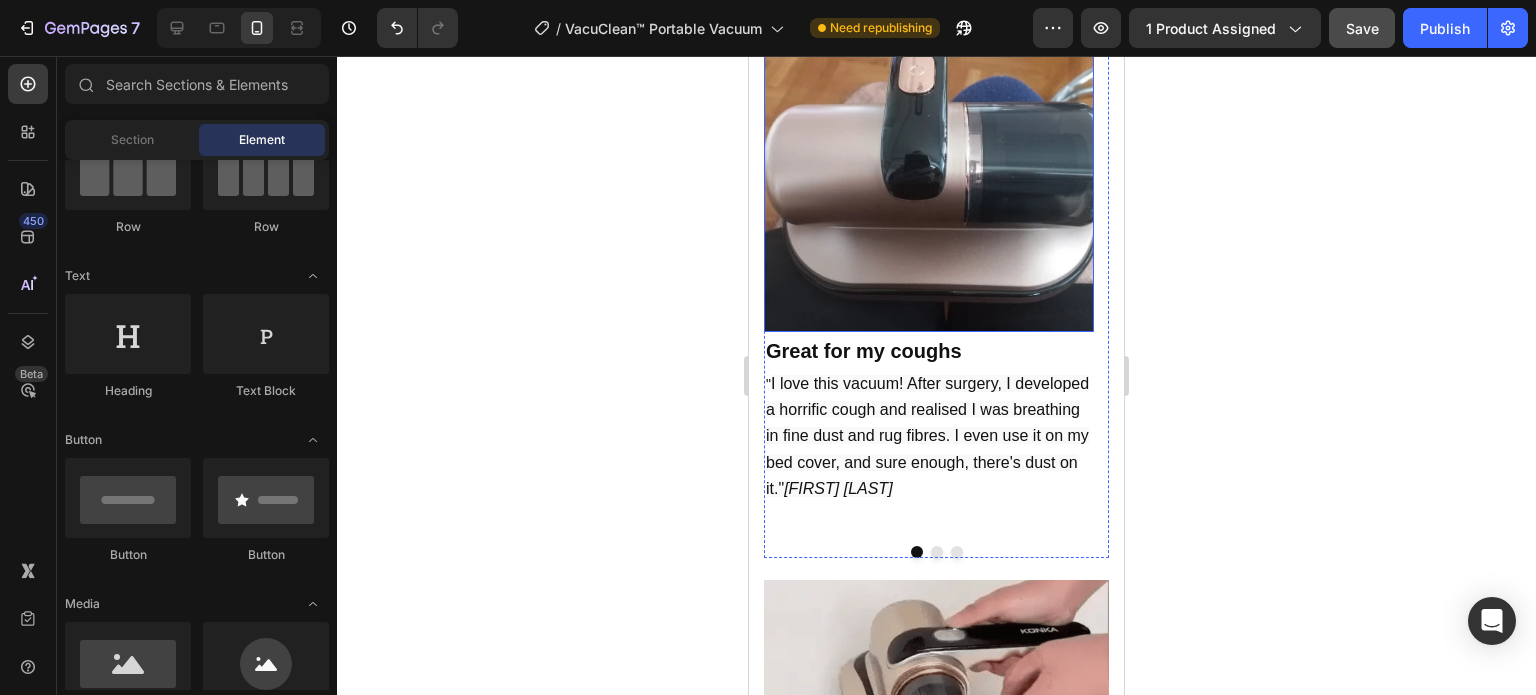scroll, scrollTop: 1438, scrollLeft: 0, axis: vertical 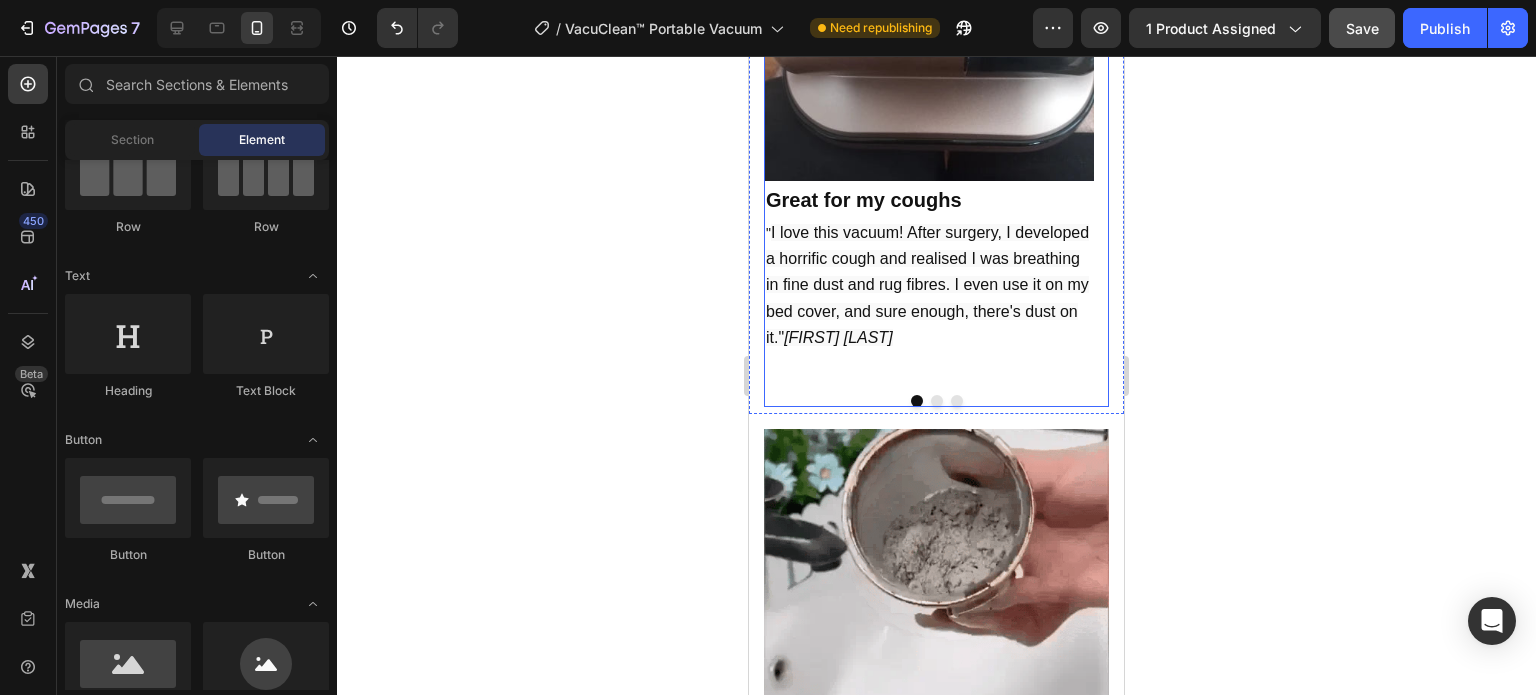 click at bounding box center [936, 401] 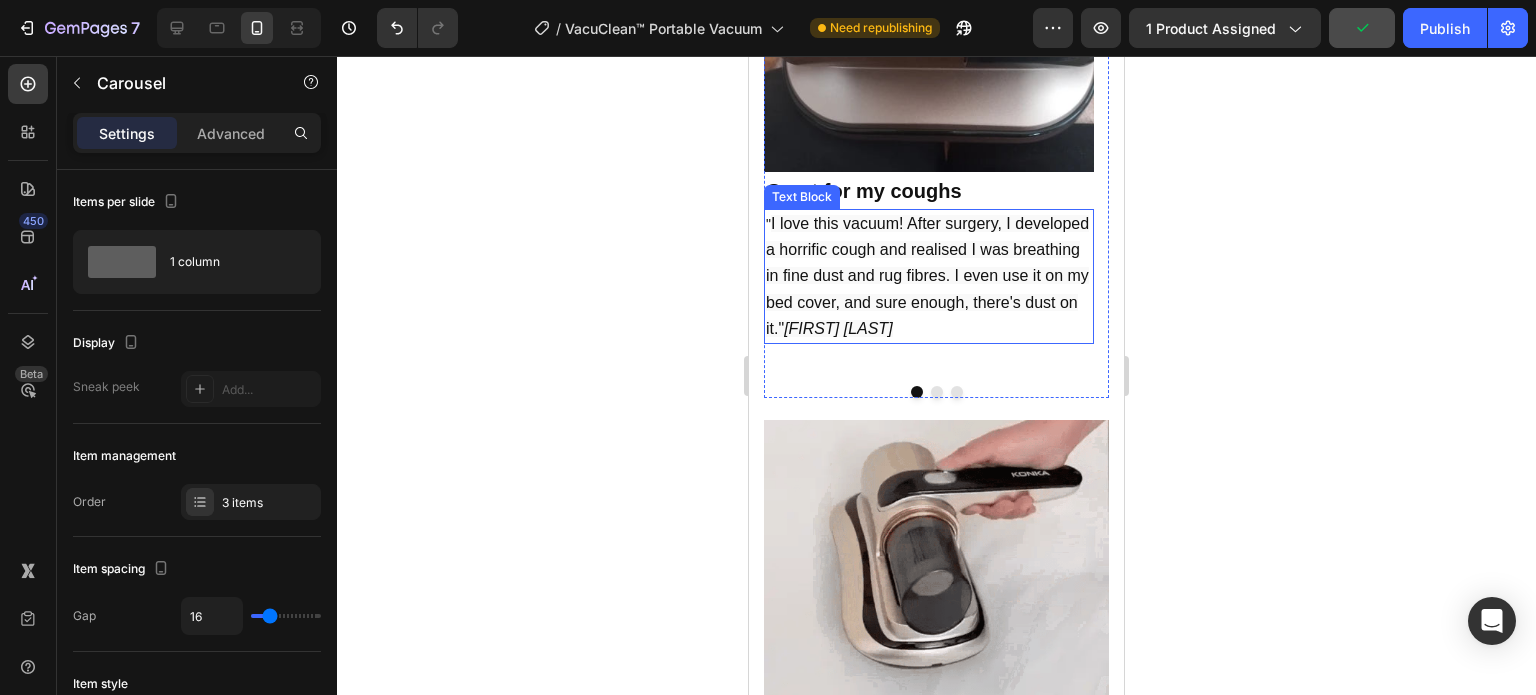 scroll, scrollTop: 1338, scrollLeft: 0, axis: vertical 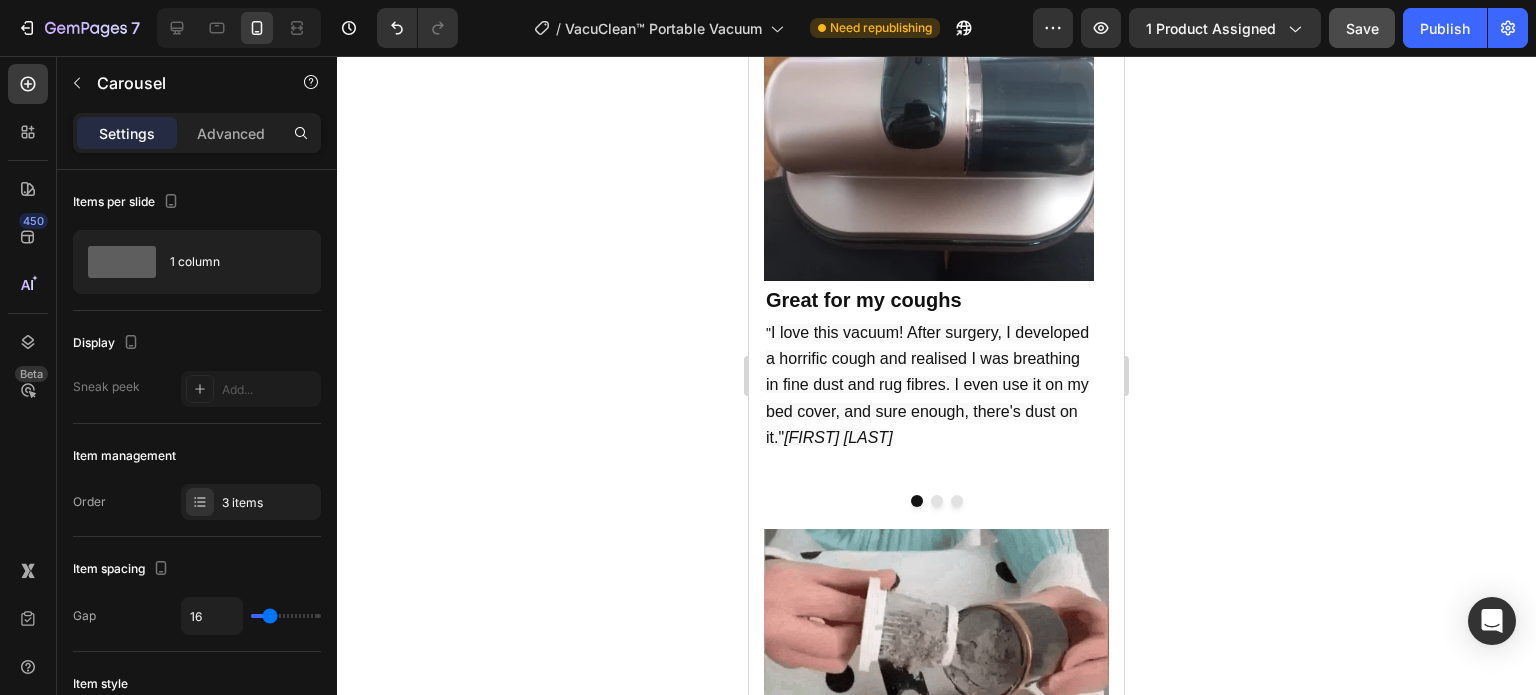 click at bounding box center [937, 501] 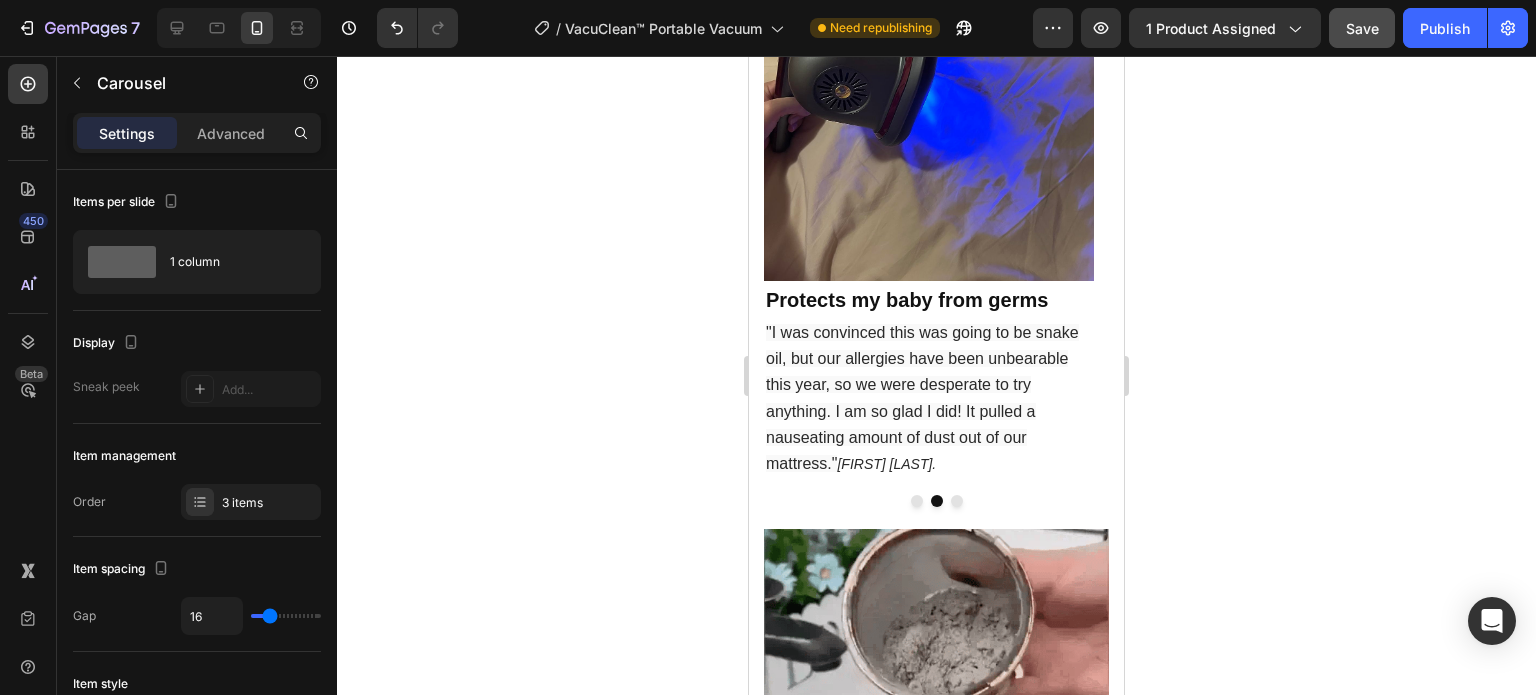 click at bounding box center (957, 501) 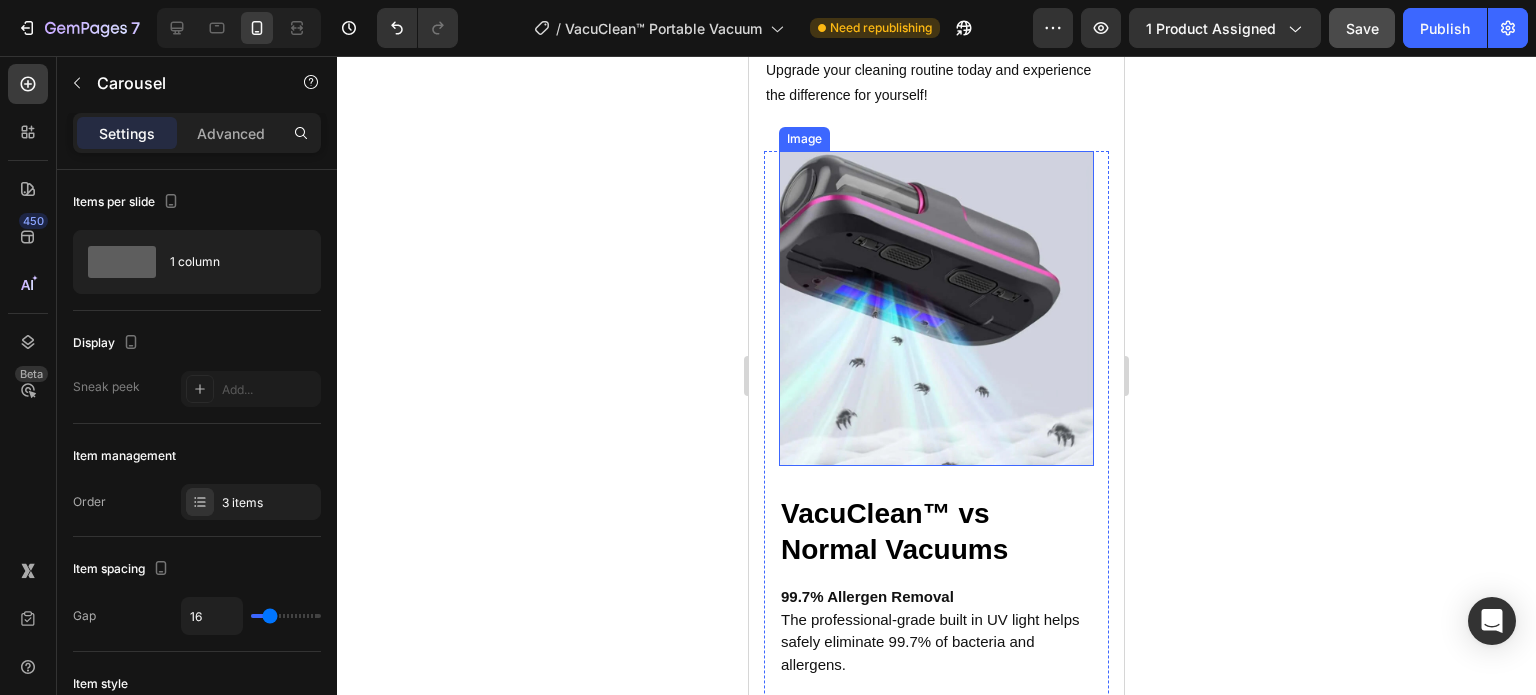 scroll, scrollTop: 3538, scrollLeft: 0, axis: vertical 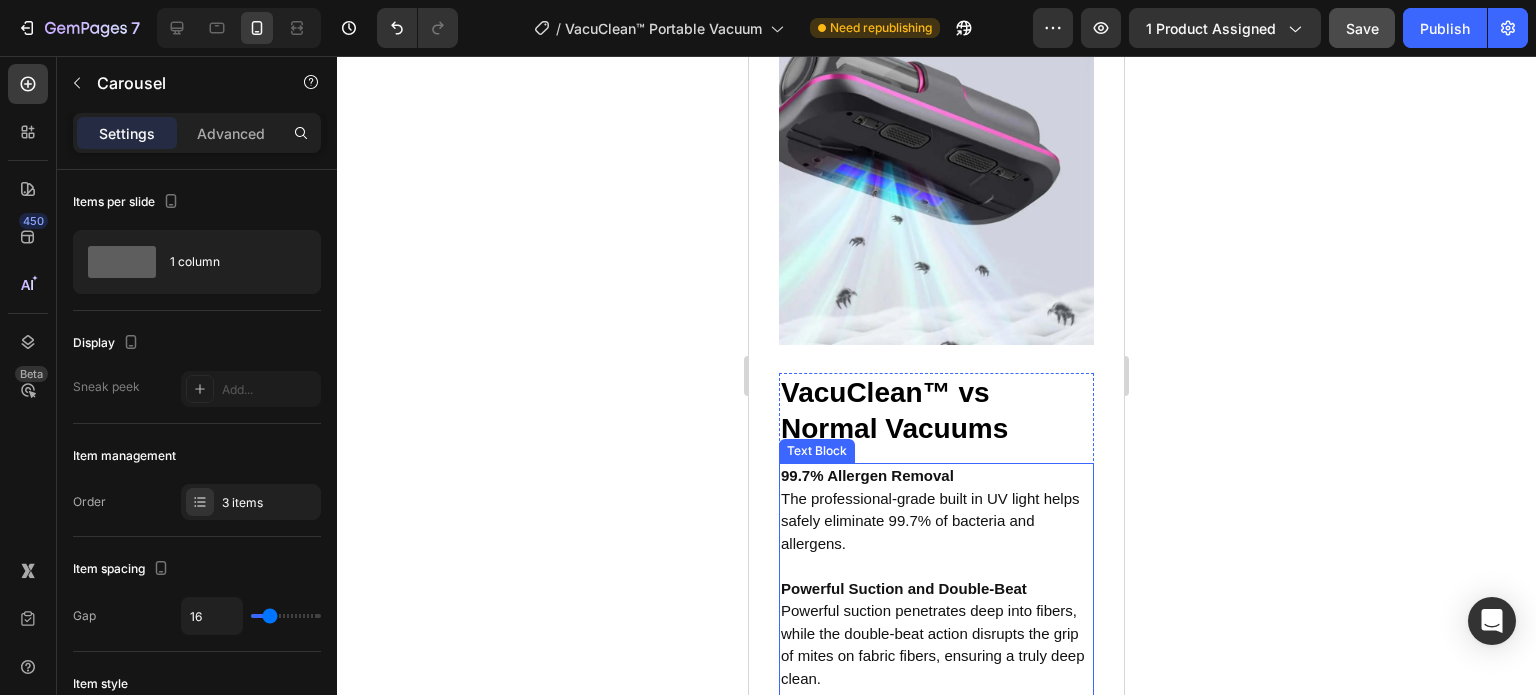 click on "The professional-grade built in UV light helps safely eliminate 99.7% of bacteria and allergens." at bounding box center [930, 521] 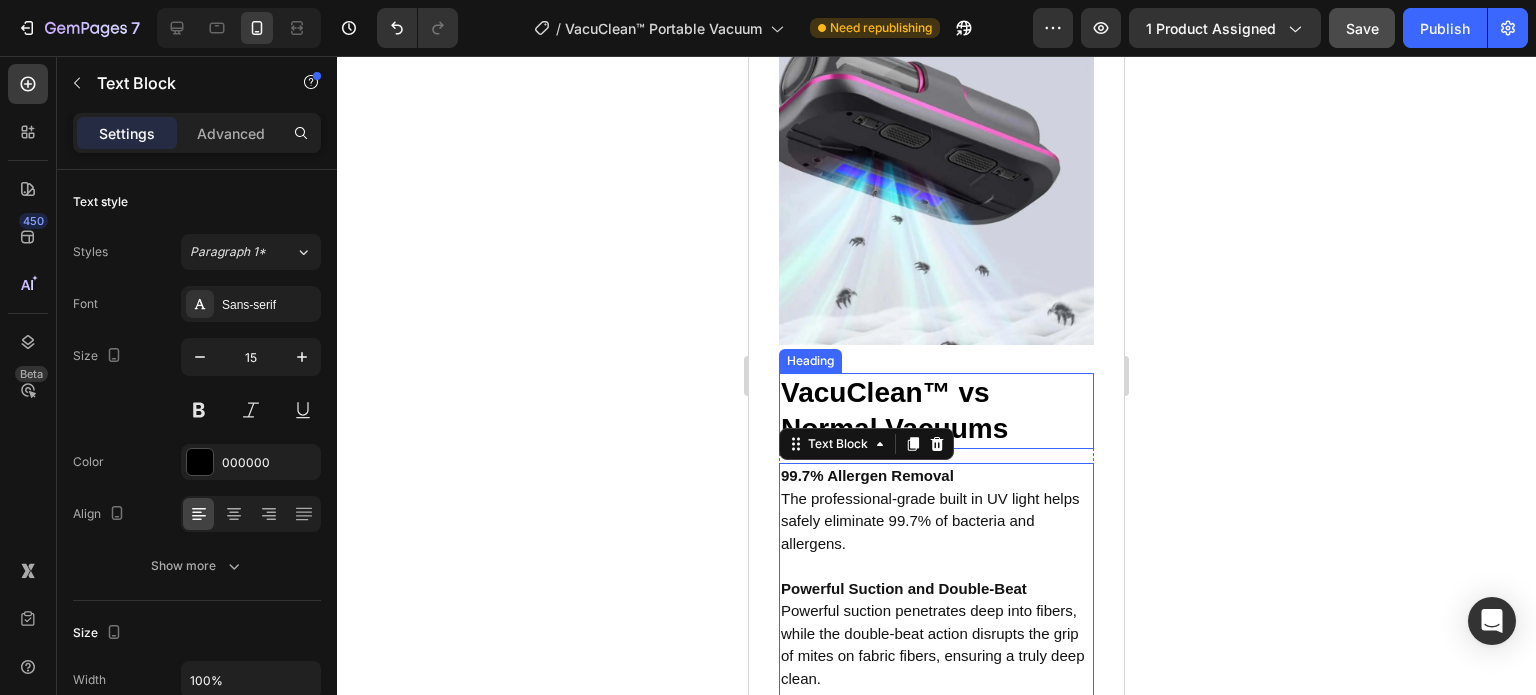click on "VacuClean™ vs Normal Vacuums" at bounding box center [936, 411] 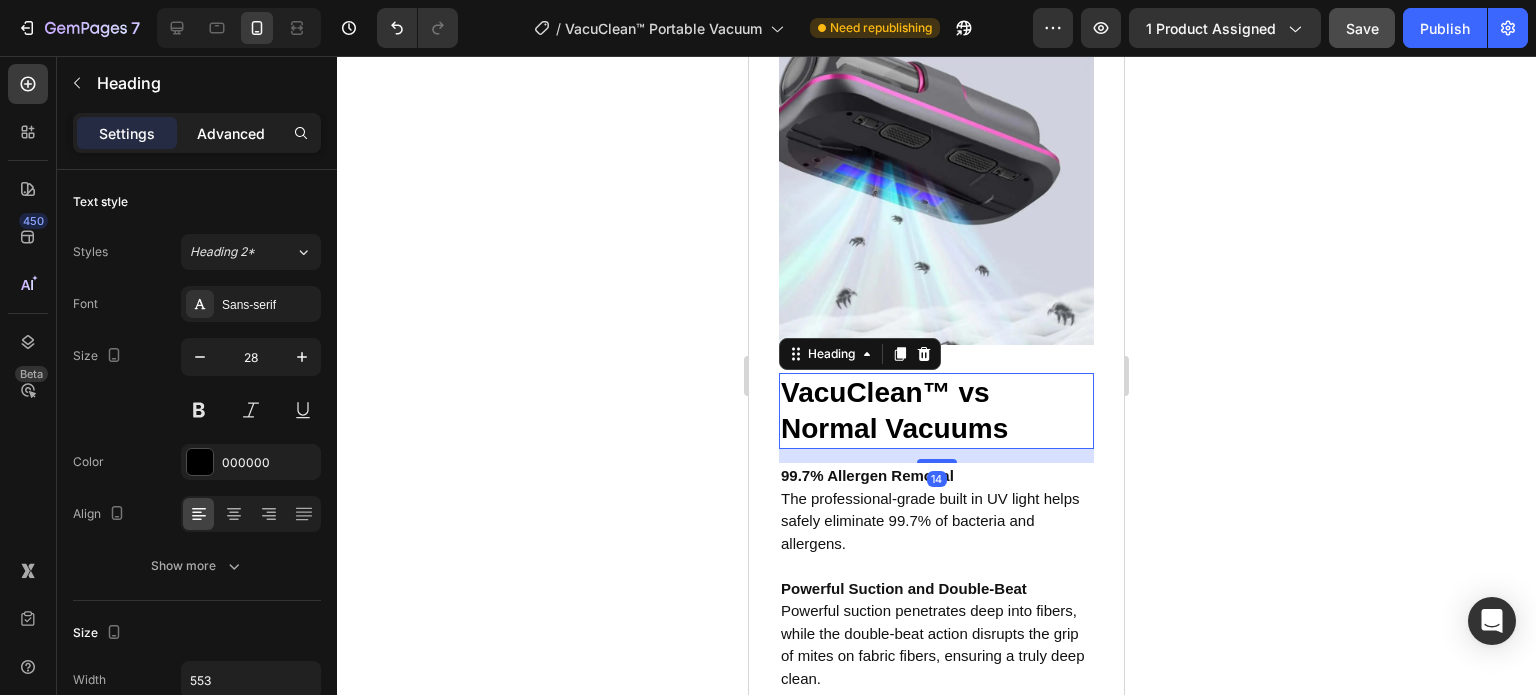 click on "Advanced" at bounding box center [231, 133] 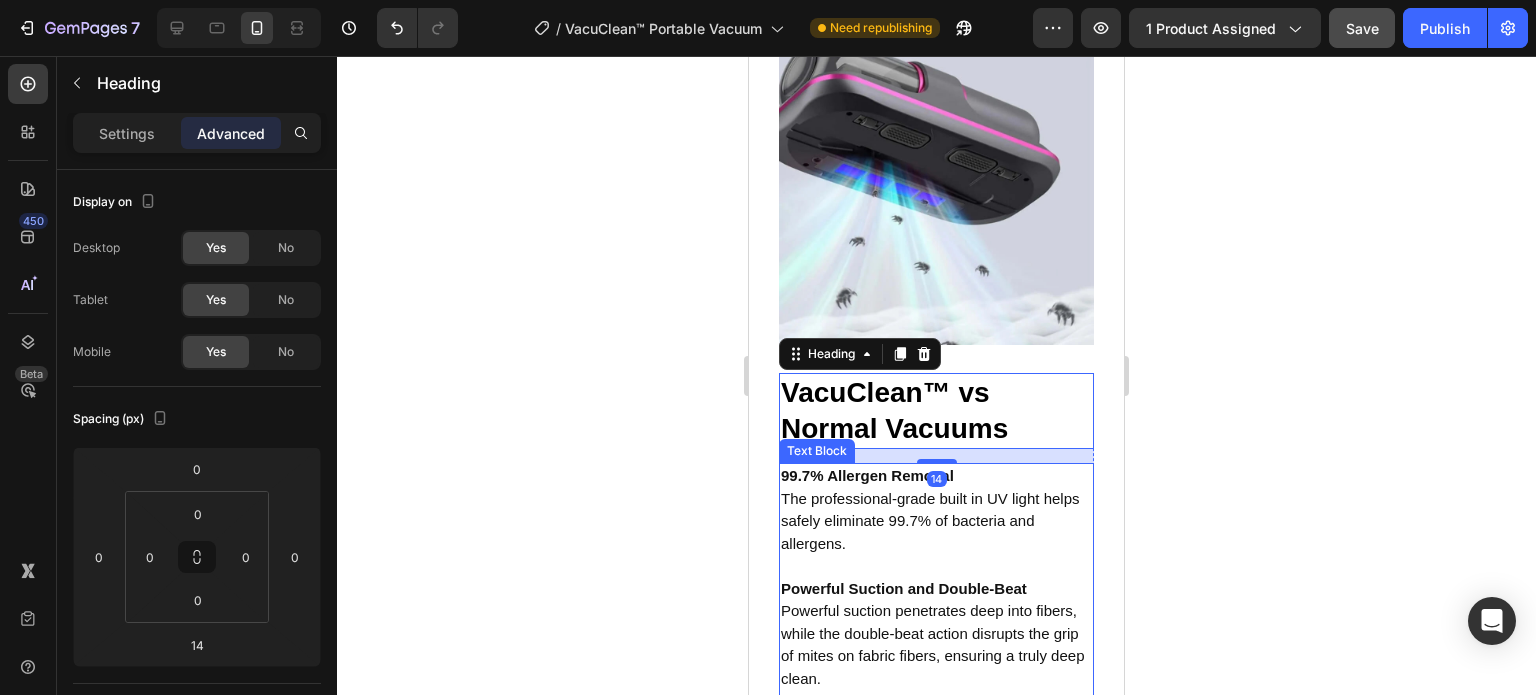 click on "Powerful Suction and Double-Beat" at bounding box center (904, 588) 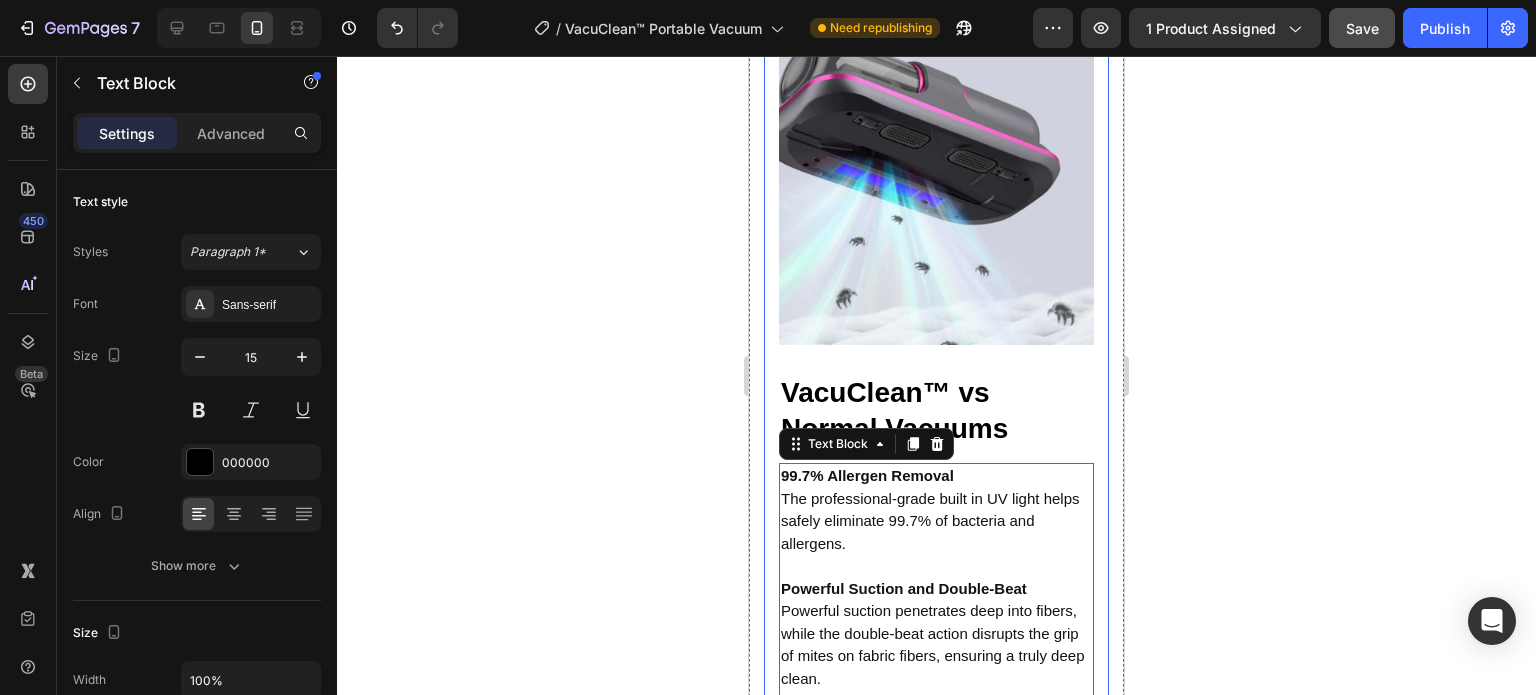 click on "VacuClean™ vs Normal Vacuums Heading 99.7% Allergen Removal The professional-grade built in UV light helps safely eliminate 99.7% of bacteria and allergens.   Powerful Suction and Double-Beat Powerful suction penetrates deep into fibers, while the double-beat action disrupts the grip of mites on fabric fibers, ensuring a truly deep clean.   Wireless and Lightweight Design Long lasting battery with an included USB-C fast charger for portable, cordless, hassle-free cleaning.   Washable HEPA Filters It filters particles as tiny as 0.3 micrometers, preventing clogs and maintaining peak filtration efficiency by removing 99.7% of them. Additionally, the HEPA filters are easily removable and washable. Text Block   0 Row Image Row" at bounding box center [936, 514] 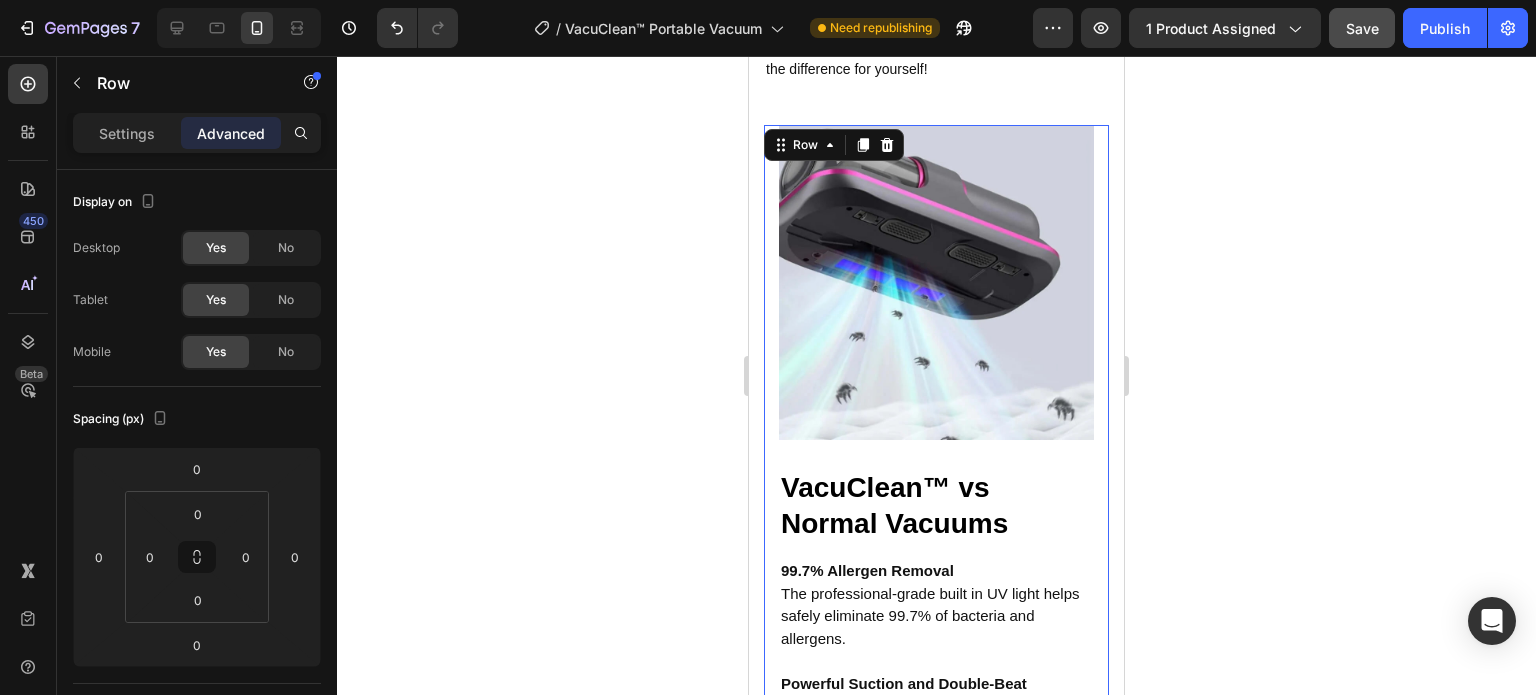 scroll, scrollTop: 3438, scrollLeft: 0, axis: vertical 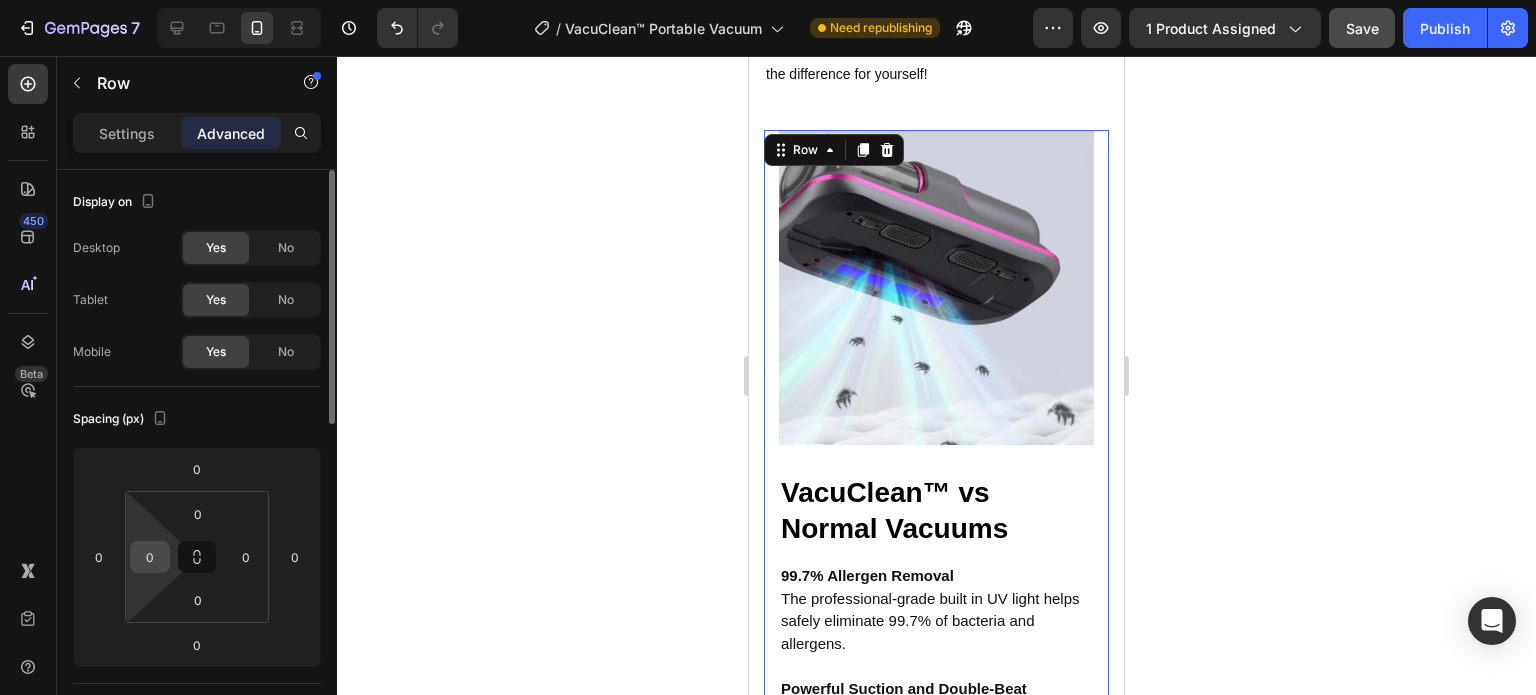 click on "0" at bounding box center [150, 557] 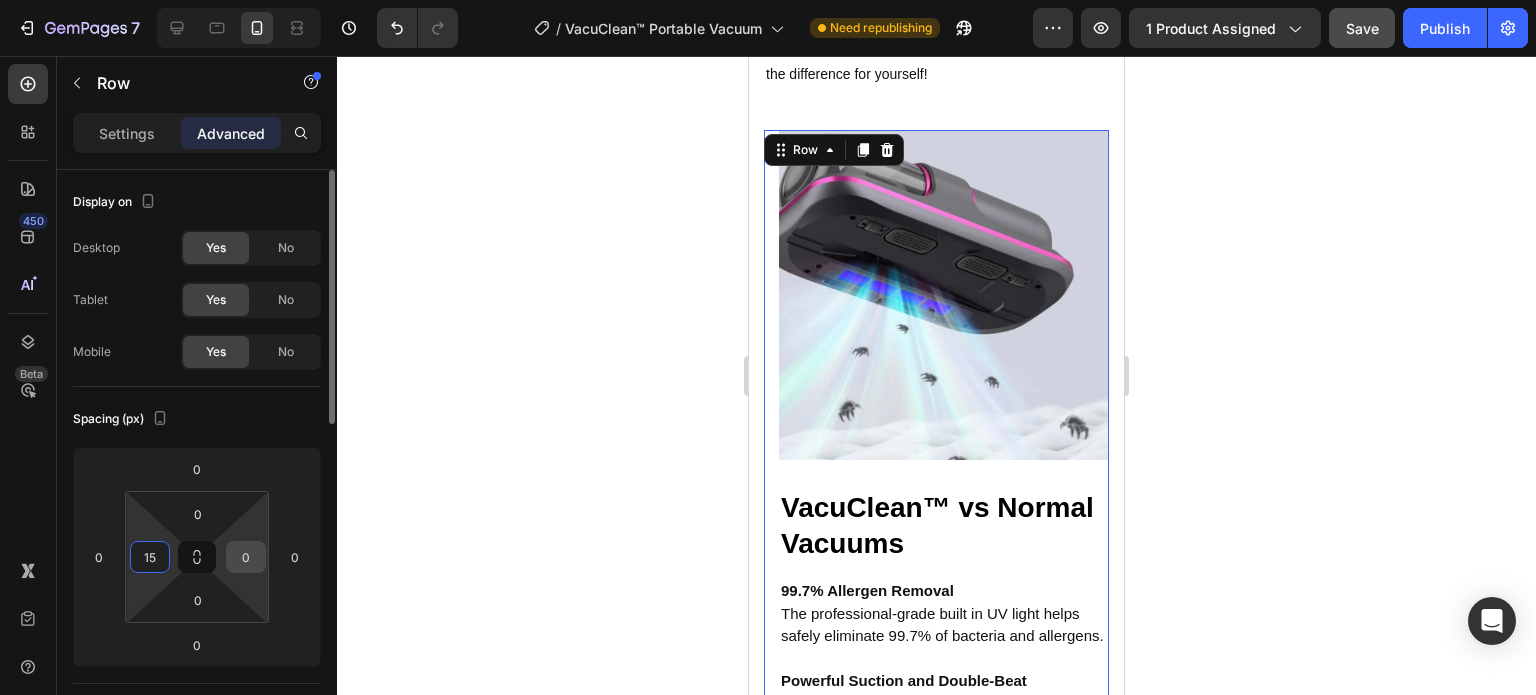 type on "15" 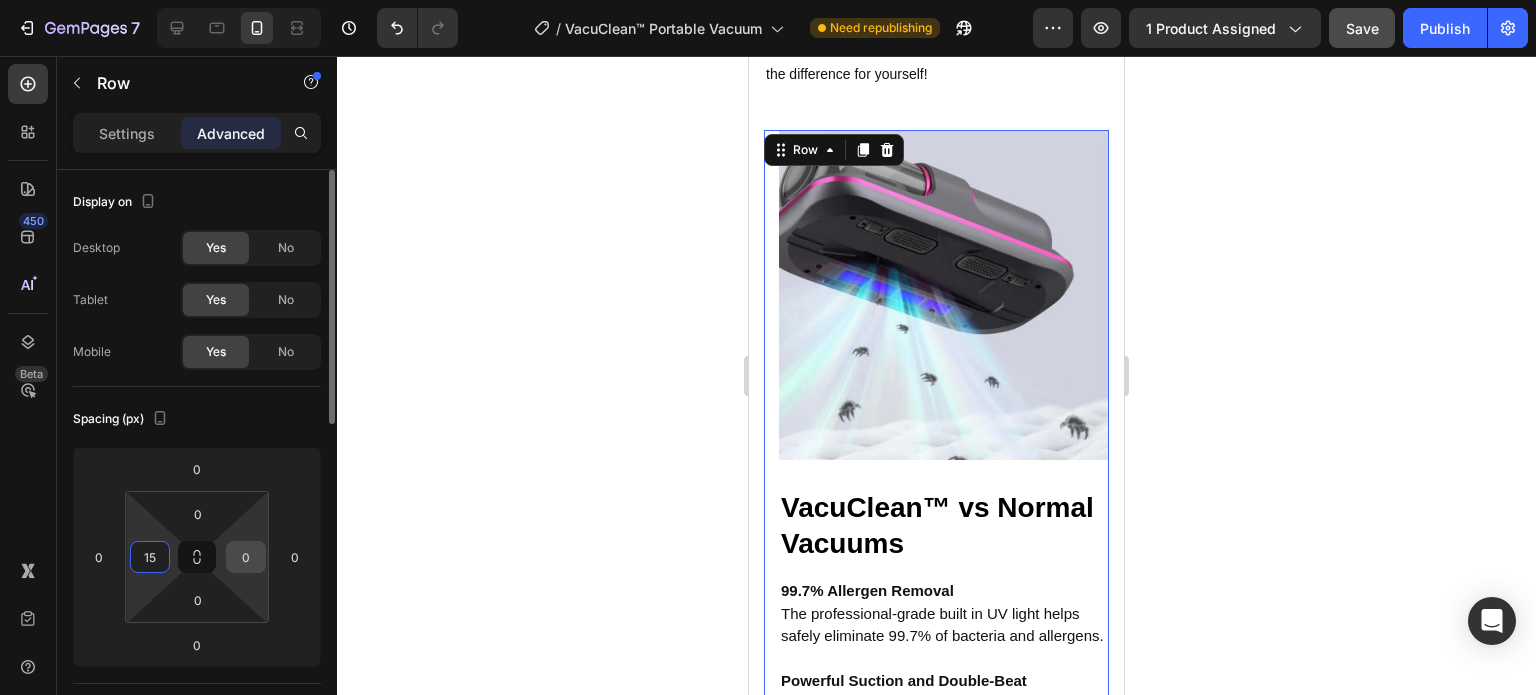 click on "0" at bounding box center (246, 557) 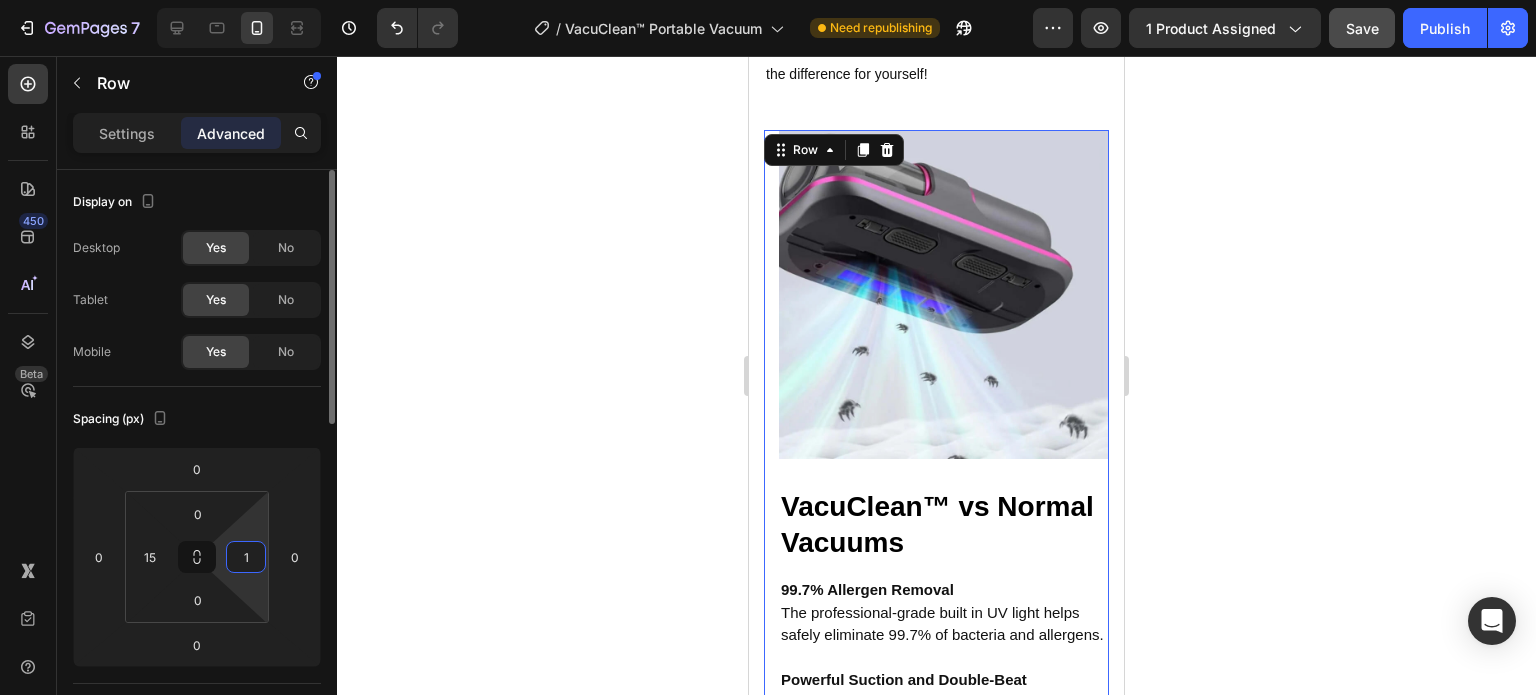 type on "15" 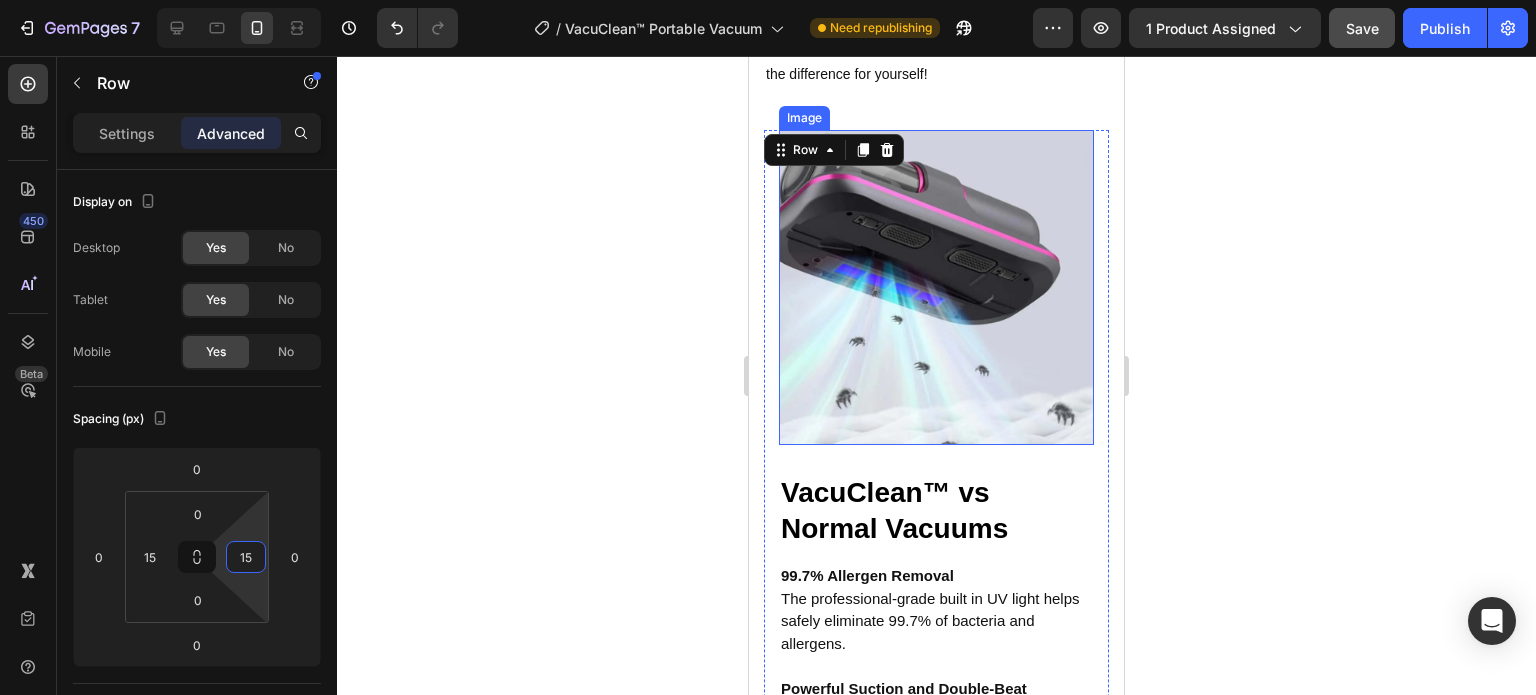 scroll, scrollTop: 3338, scrollLeft: 0, axis: vertical 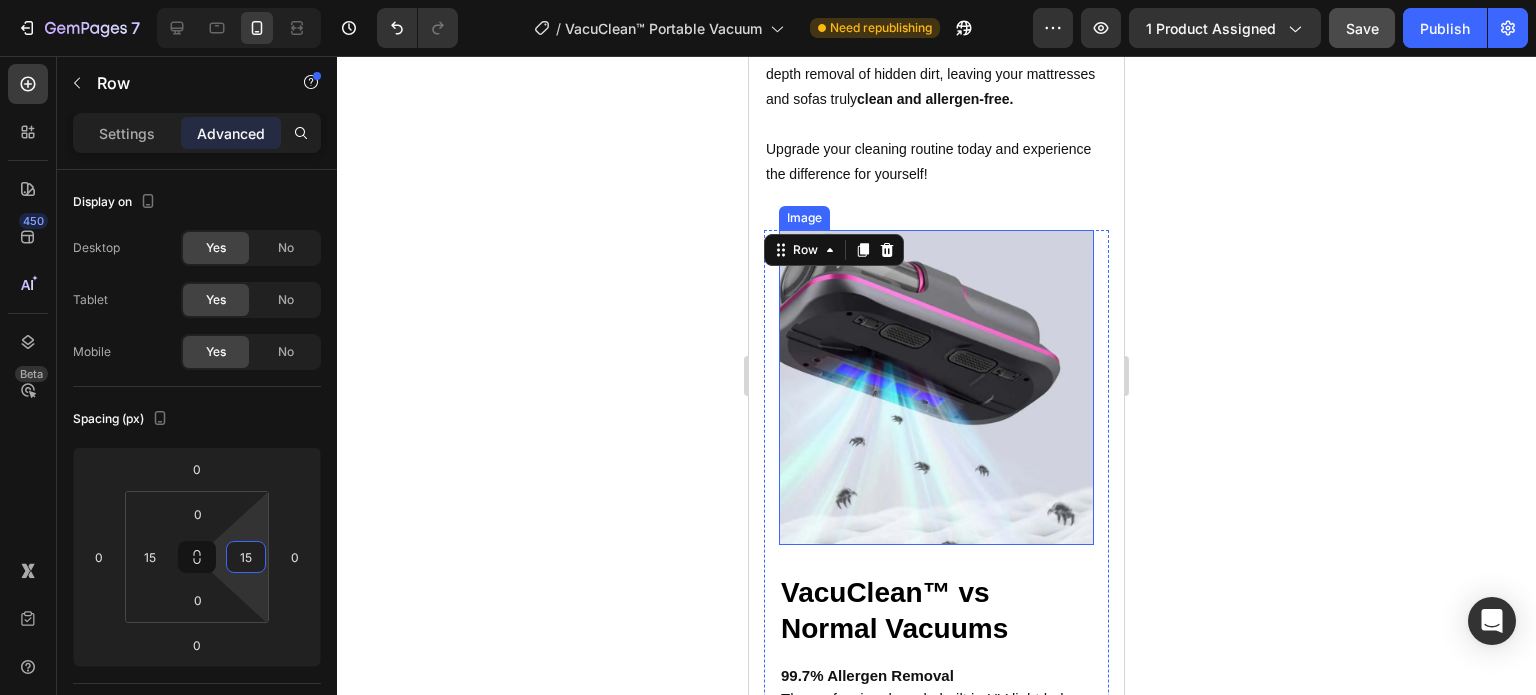 click on "Upgrade your cleaning routine today and experience the difference for yourself!" at bounding box center [928, 161] 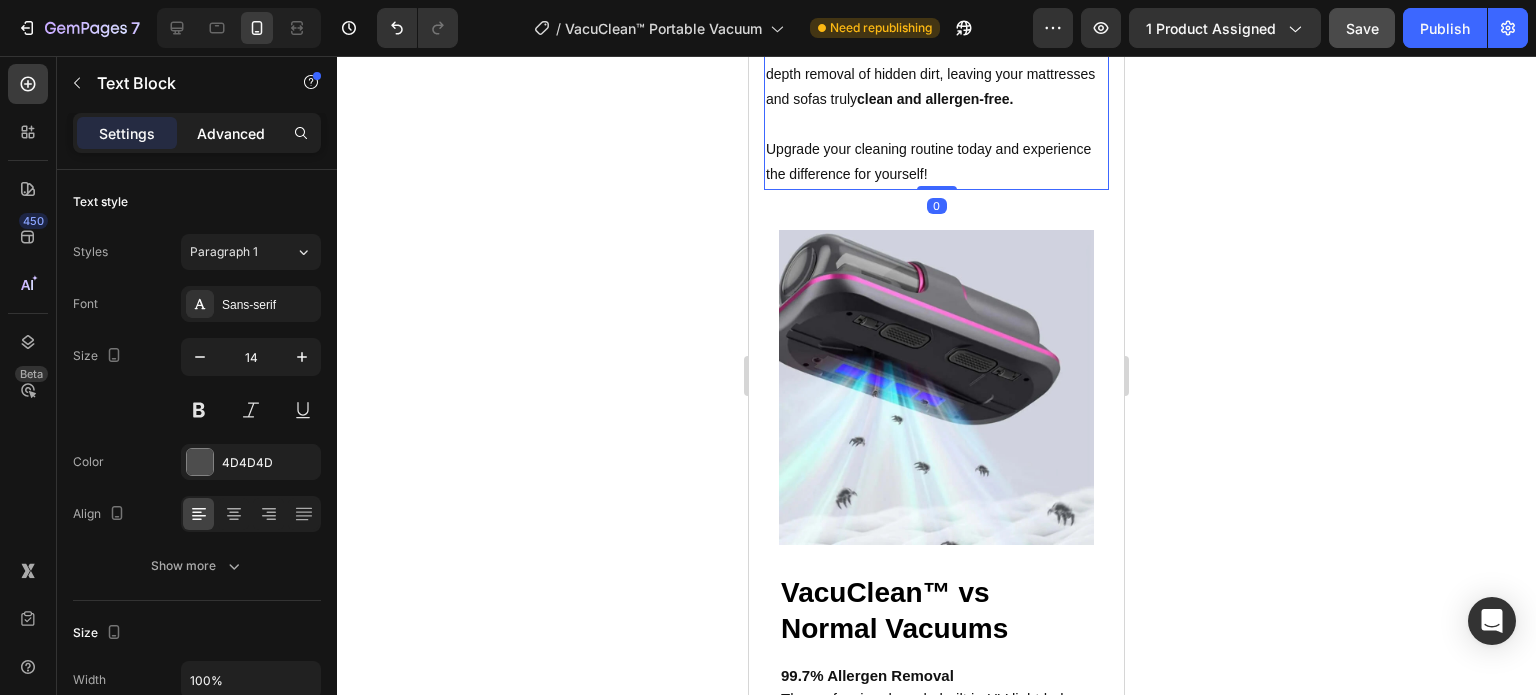 click on "Advanced" 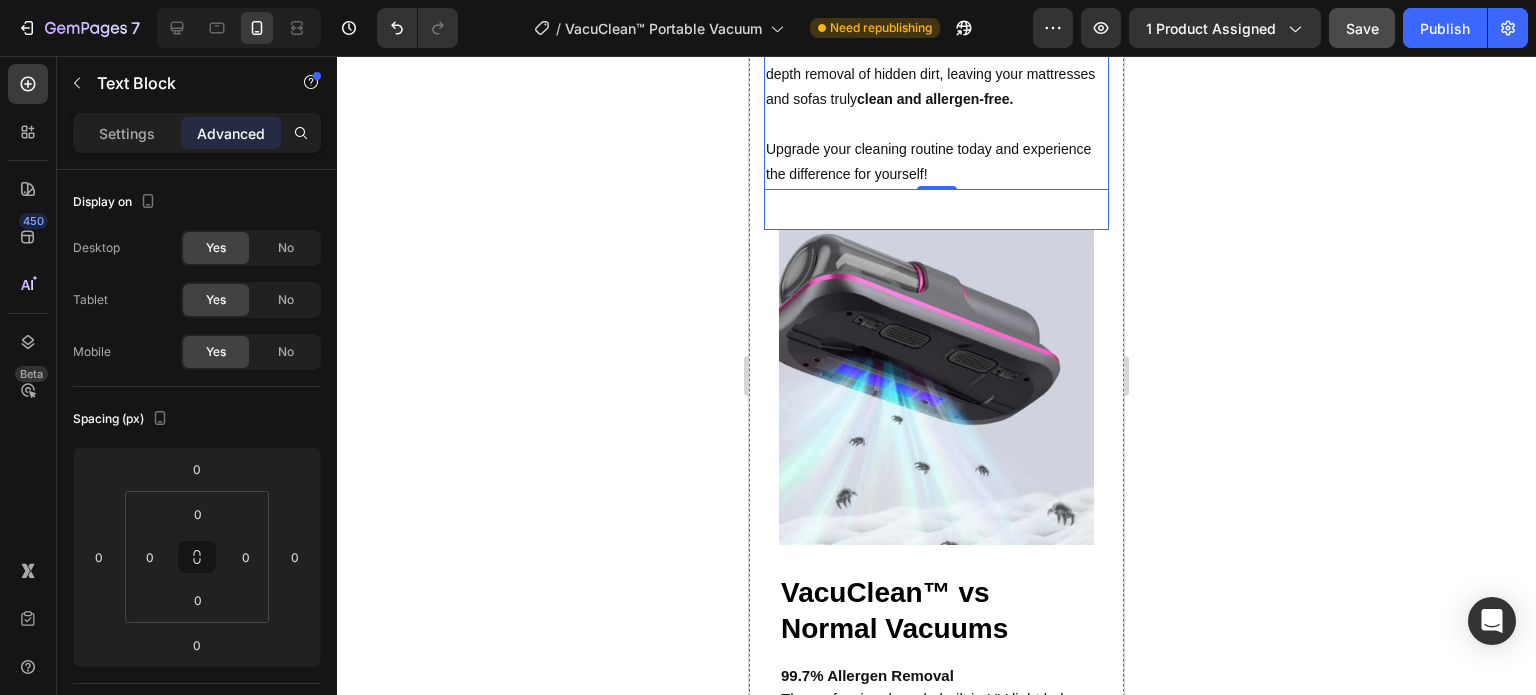 click on "Image You'll Be Astonished at the Incredible Amount of Dust VacuClean™ Removes! Heading Unlike regular vacuums, VacuClean™ goes beyond surface cleaning with its wireless design and powerful suction, penetrating deep into your mattress to  eliminate stubborn dust and allergens .   Boosted with a professional-grade UV light and double-beat function, VacuClean™ ensures the in-depth removal of hidden dirt, leaving your mattresses and sofas truly  clean and allergen-free.   Upgrade your cleaning routine today and experience the difference for yourself! Text Block   0 Row" at bounding box center (936, -206) 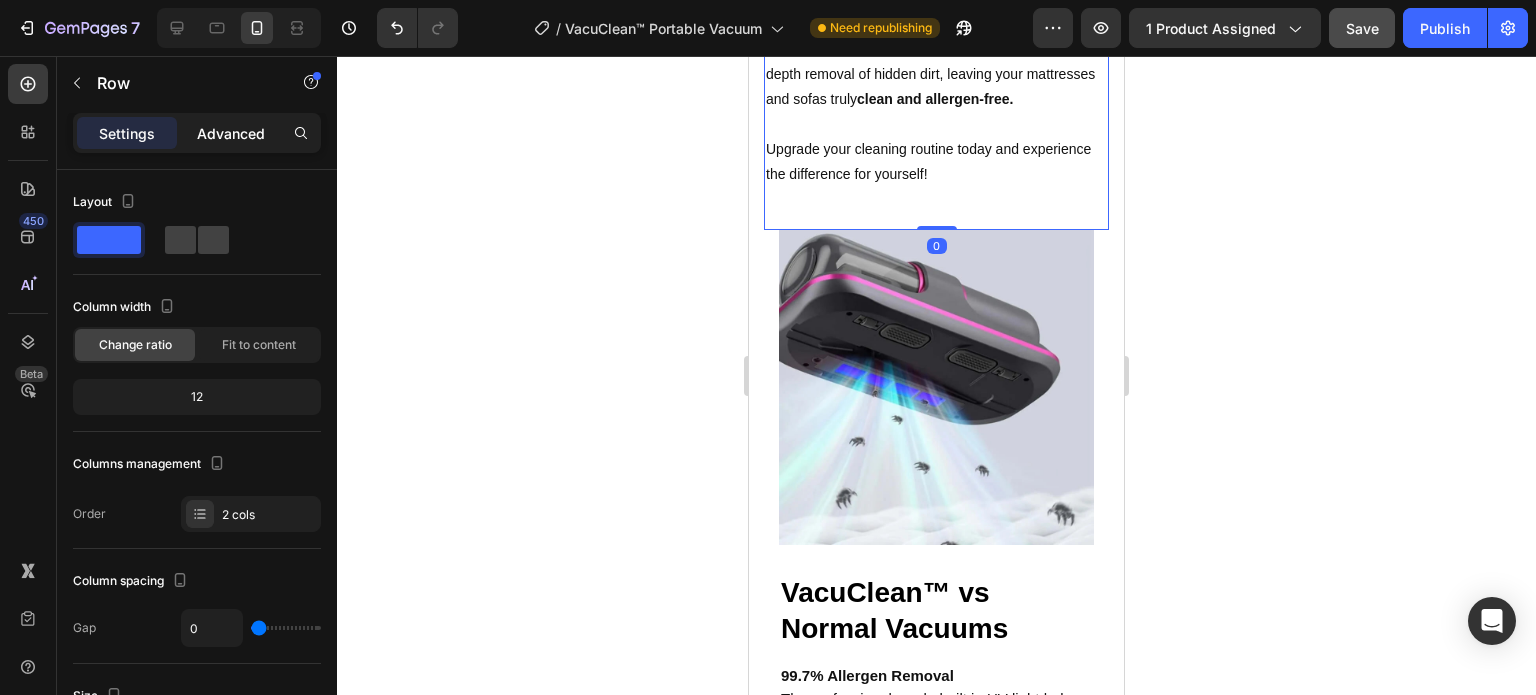 click on "Advanced" at bounding box center [231, 133] 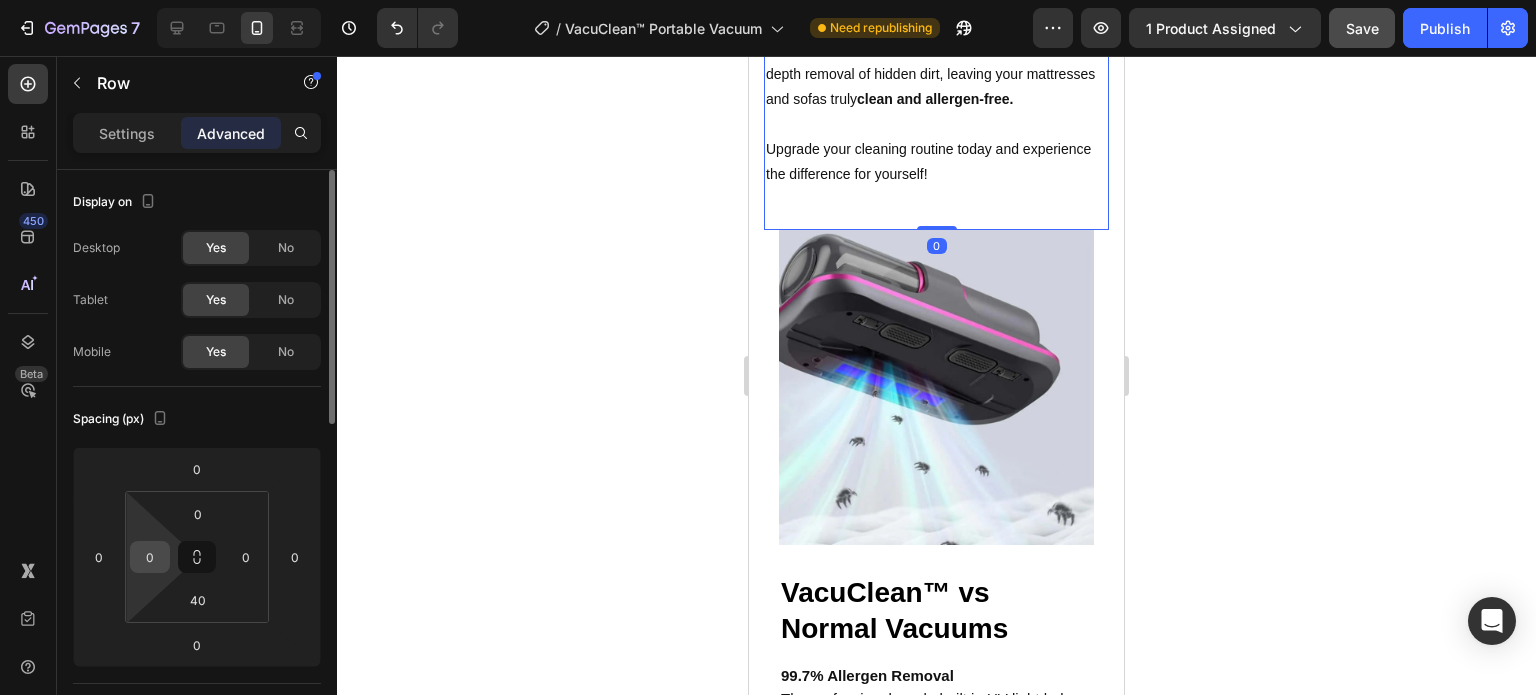 click on "0" at bounding box center [150, 557] 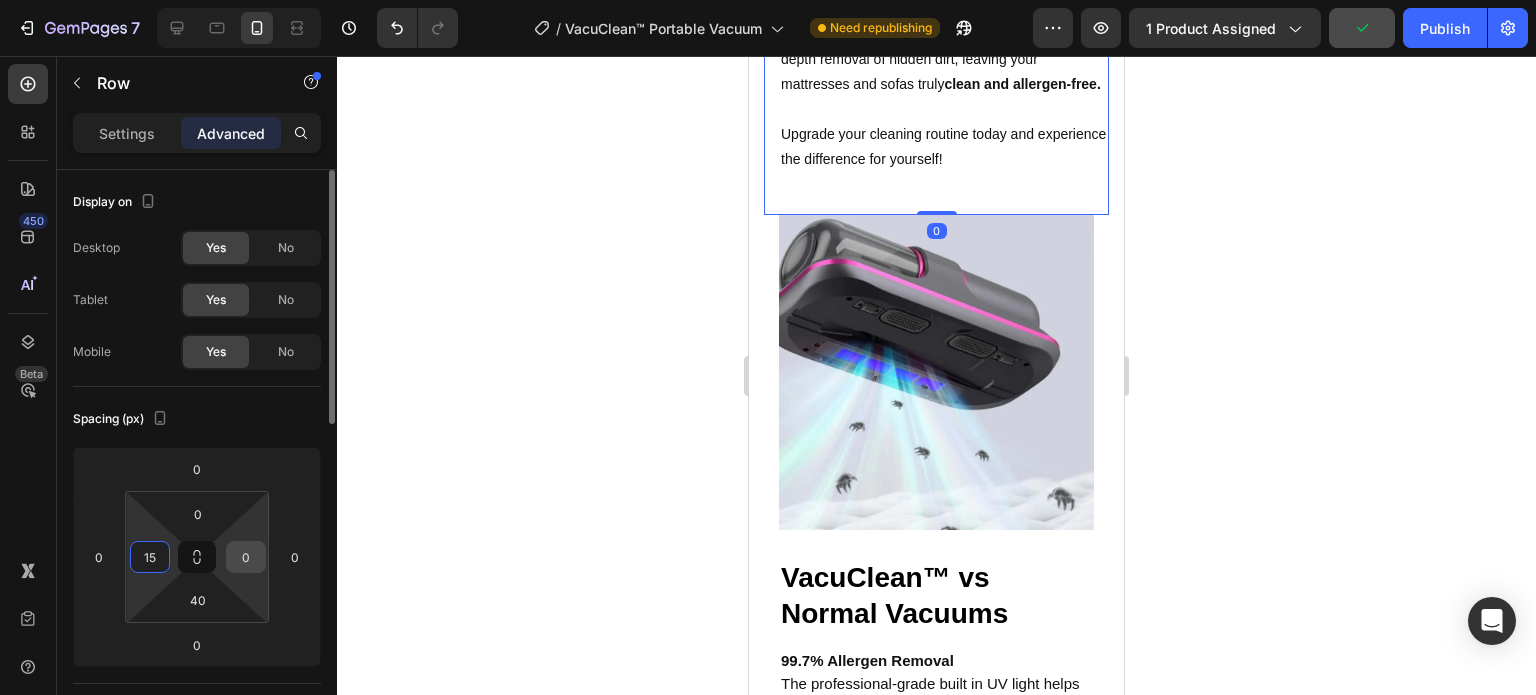 type on "15" 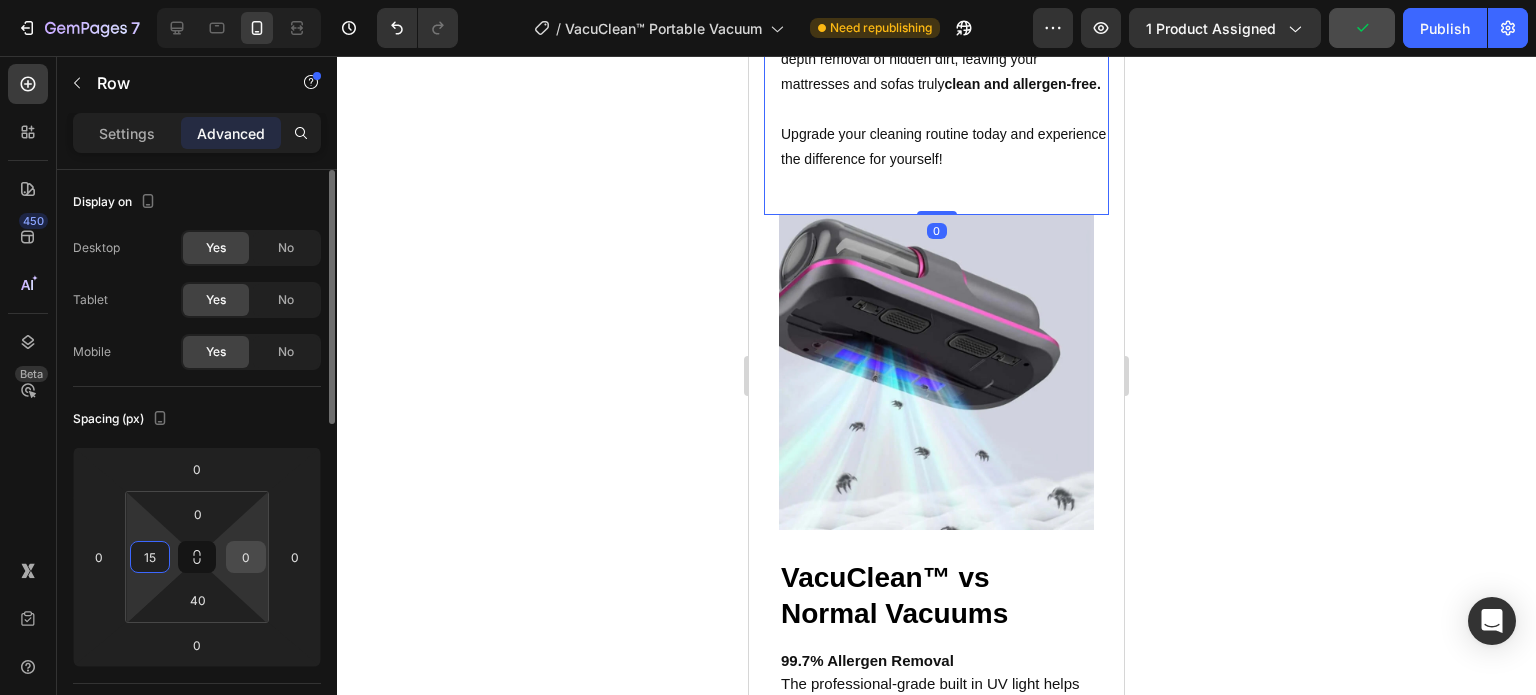 click on "0" at bounding box center (246, 557) 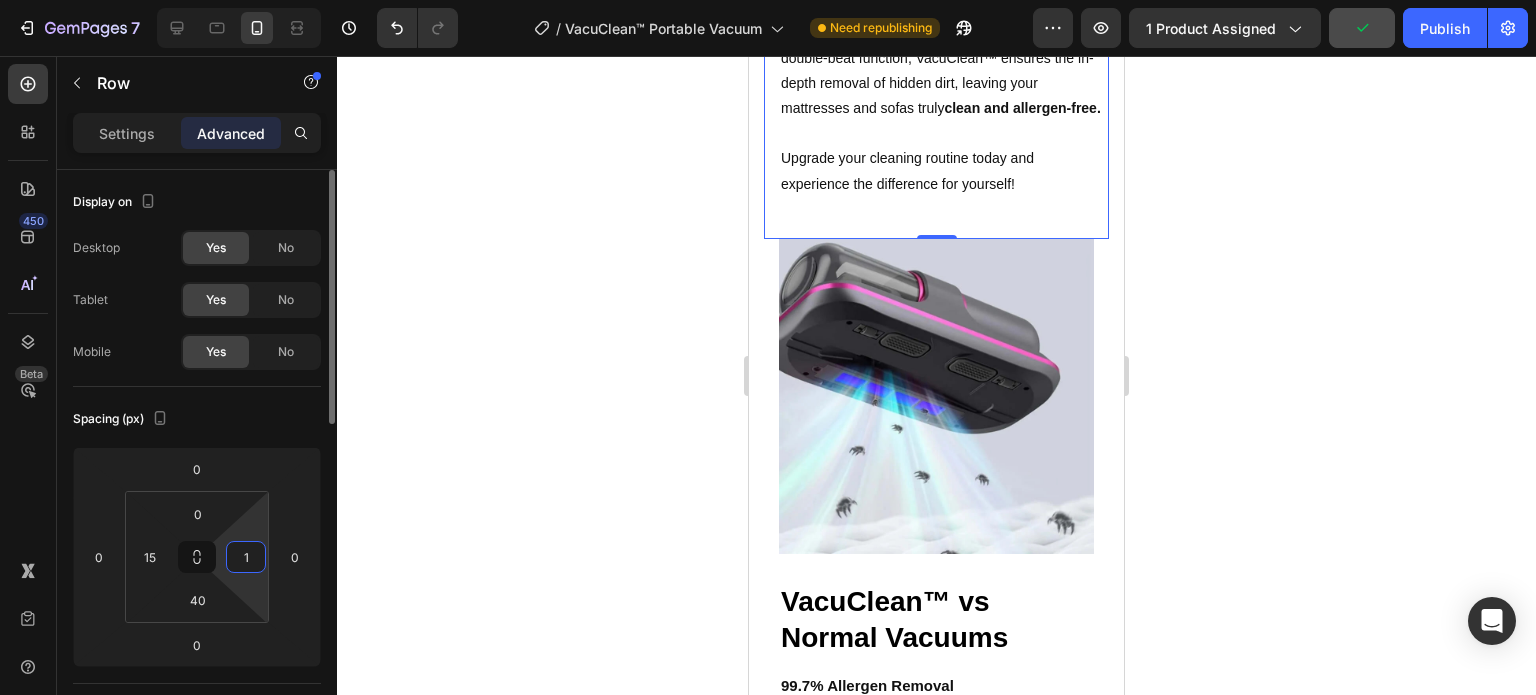 type on "15" 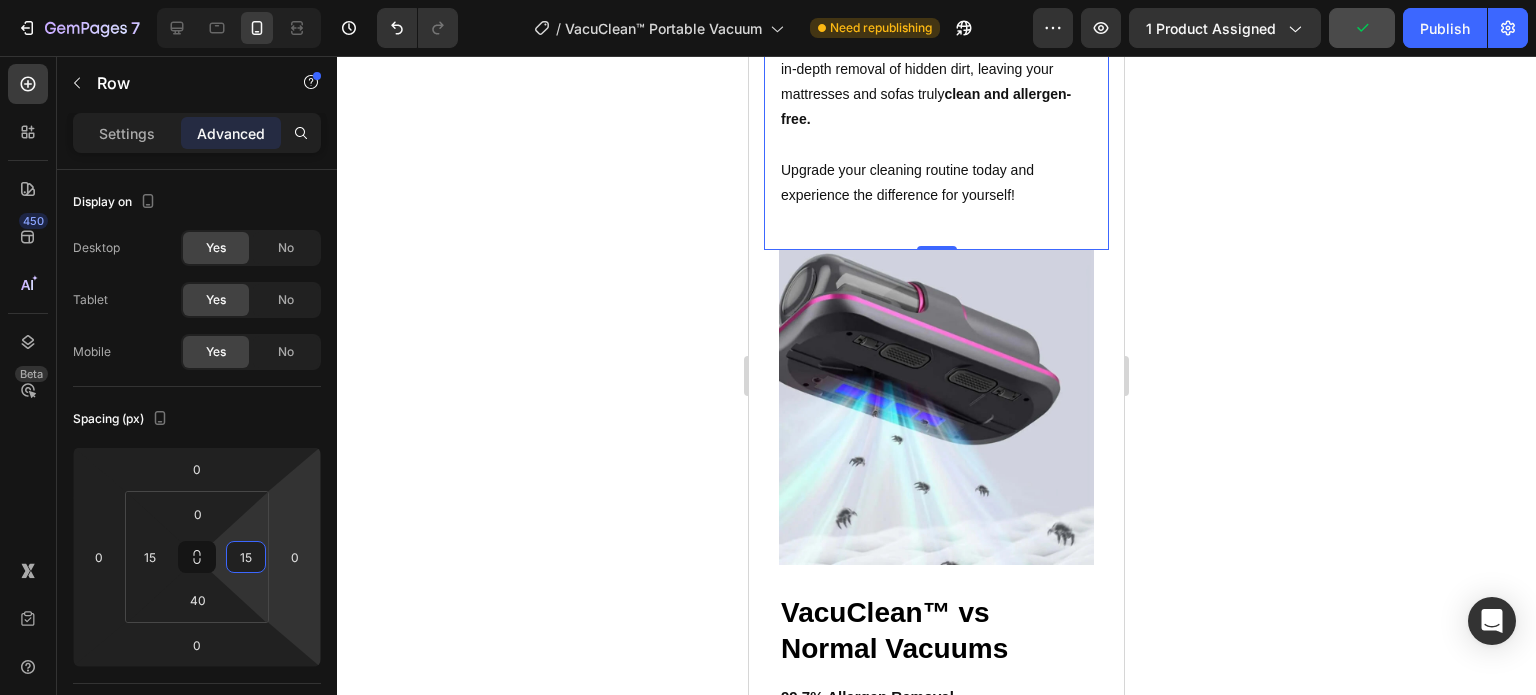 click 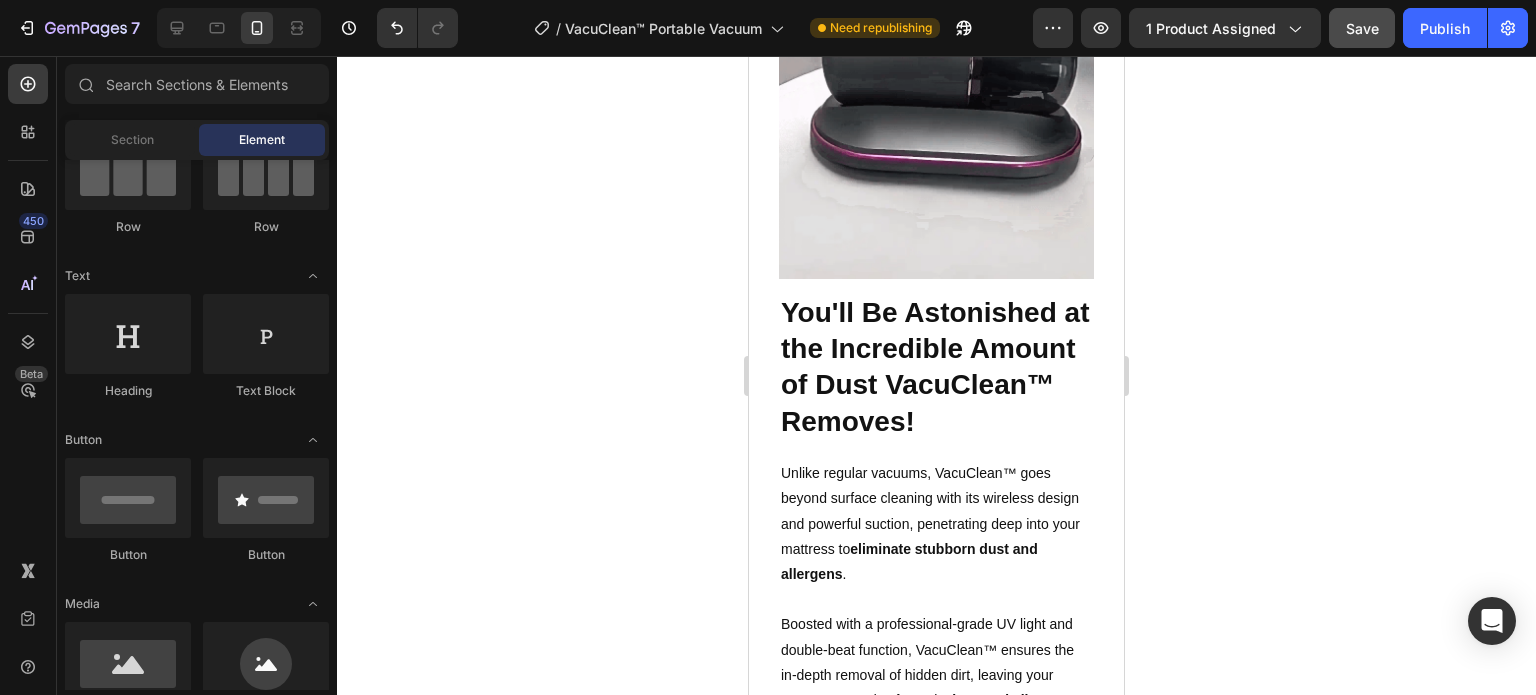 scroll, scrollTop: 2538, scrollLeft: 0, axis: vertical 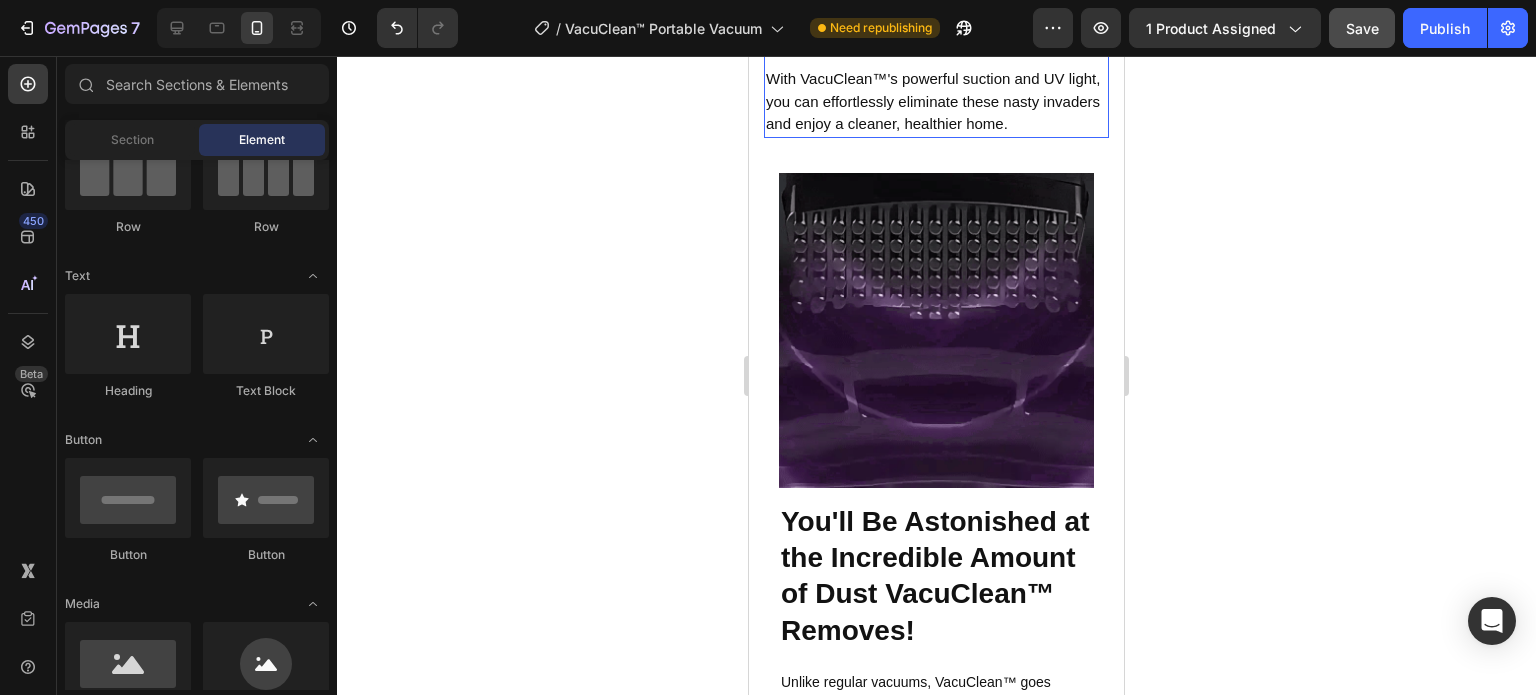 click on "With VacuClean™'s powerful suction and UV light, you can effortlessly eliminate these nasty invaders and enjoy a cleaner, healthier home." at bounding box center [933, 101] 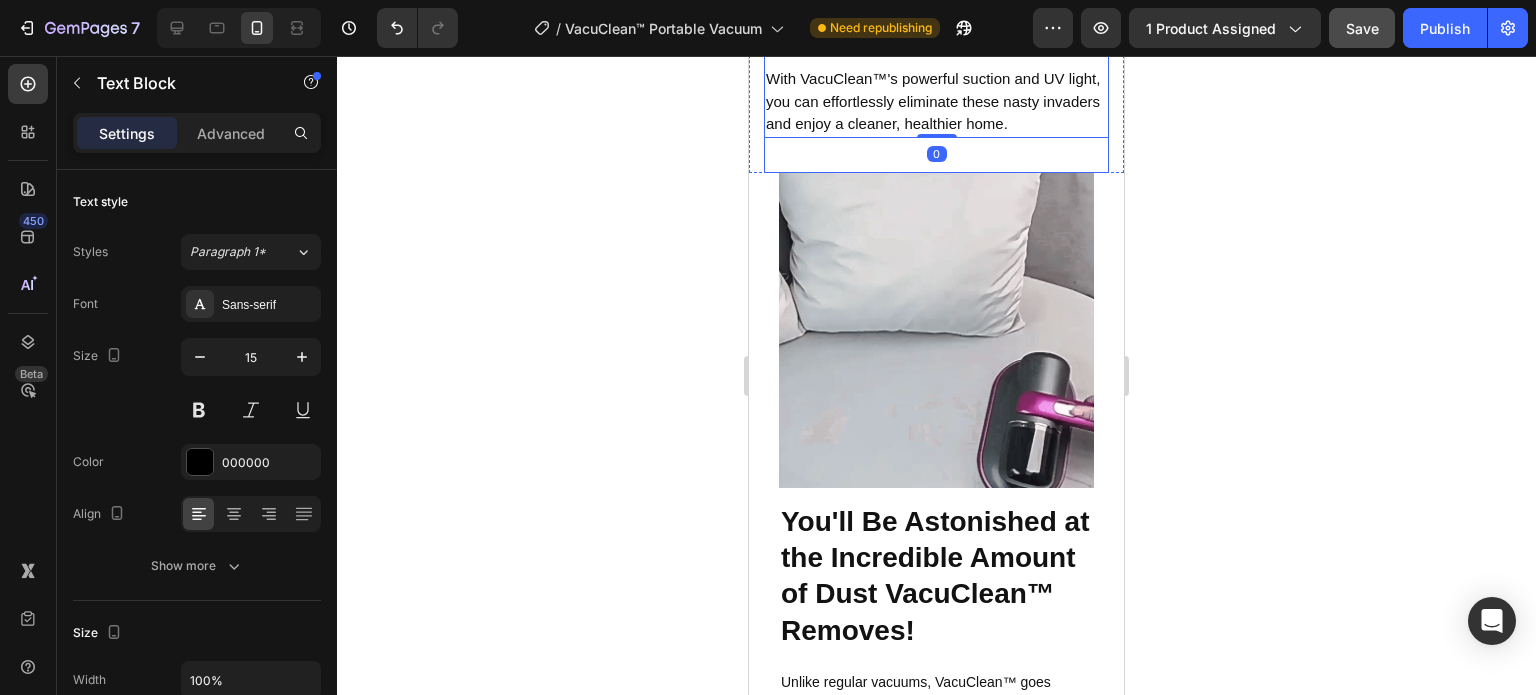 click on "Millions of Hidden Allergens in Your Mattress Are Harming Your Health! Heading Did you know that your mattress could be home to up to  10 million dust mites , dead skin cells, and allergens?   We  breathe in these allergens  all night, causing major disruptions to our sleep quality. This buildup can trigger  allergies, breathing difficulties, skin irritation , and more.   With VacuClean™'s powerful suction and UV light, you can effortlessly eliminate these nasty invaders and enjoy a cleaner, healthier home. Text Block   0 Row Image Row" at bounding box center (936, -250) 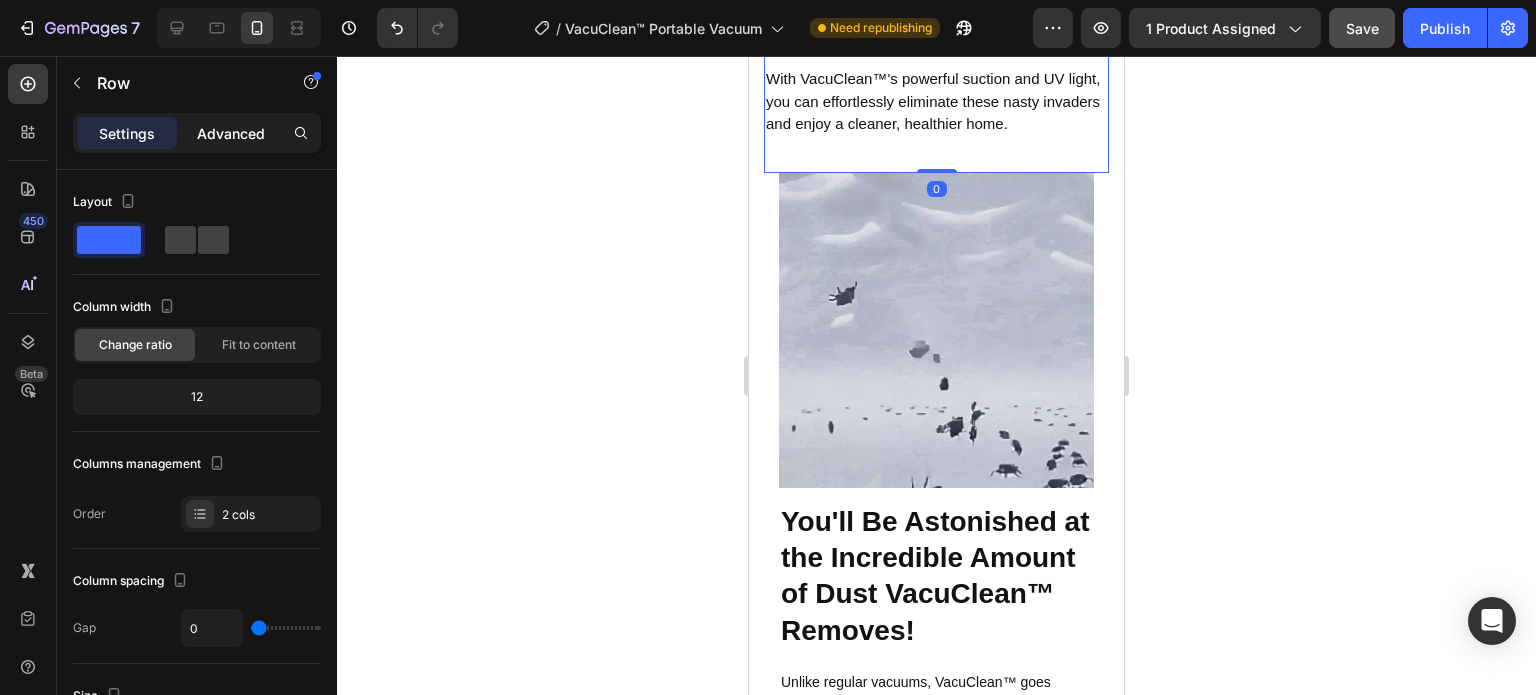 click on "Advanced" at bounding box center [231, 133] 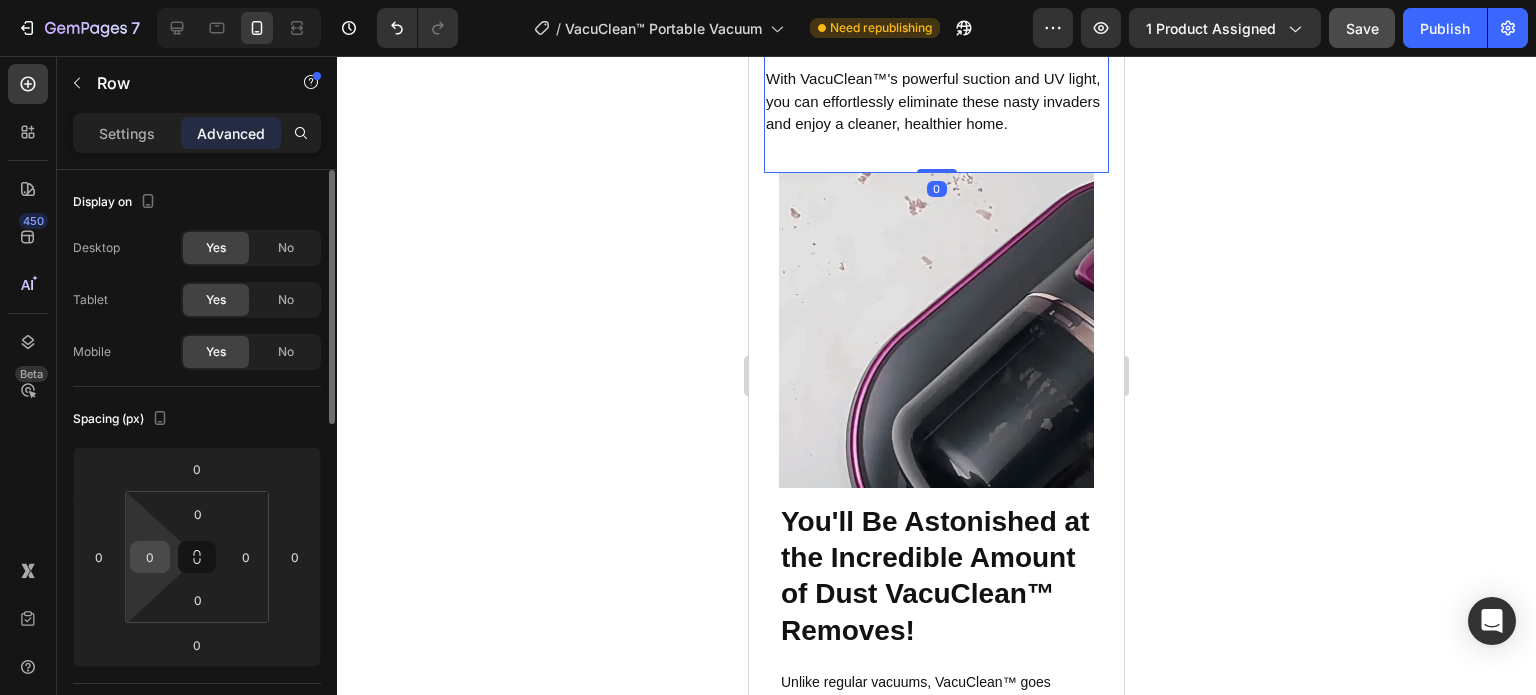 click on "0" at bounding box center [150, 557] 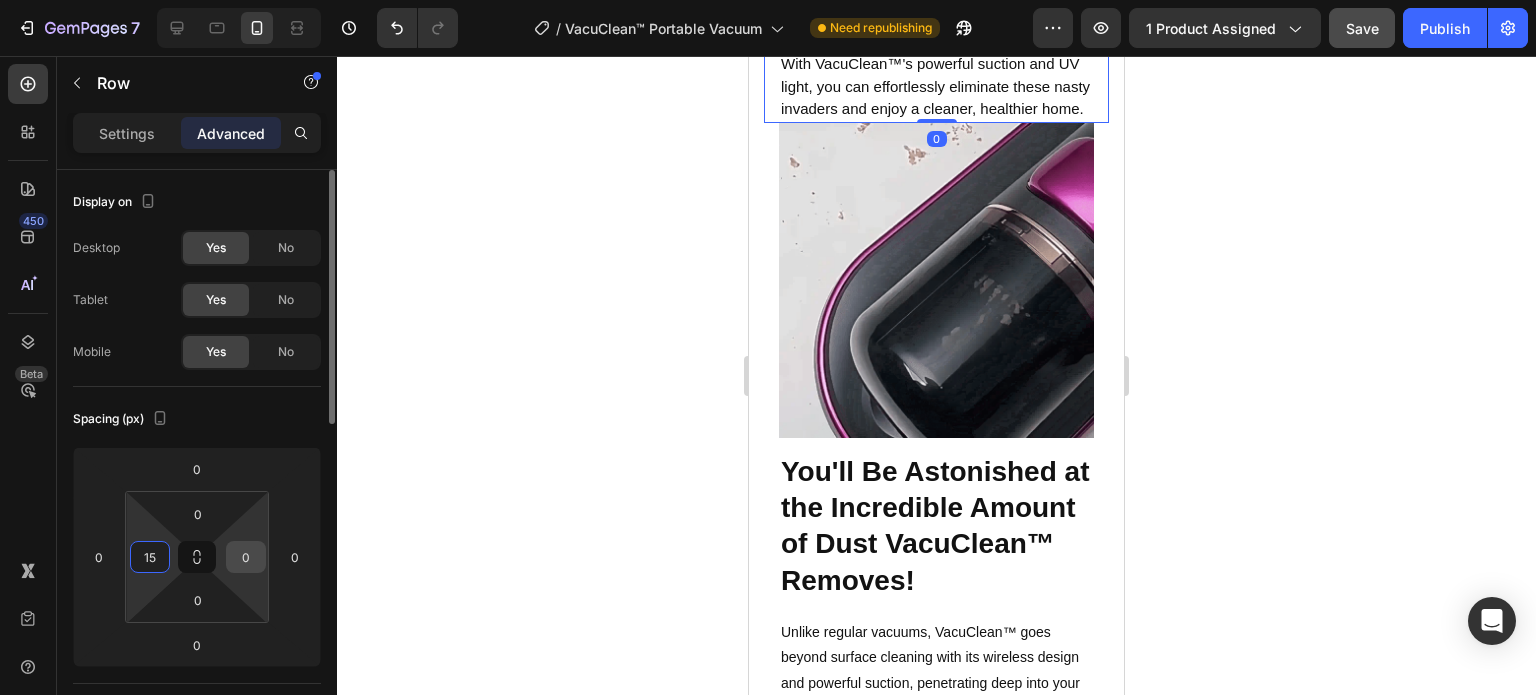 type on "15" 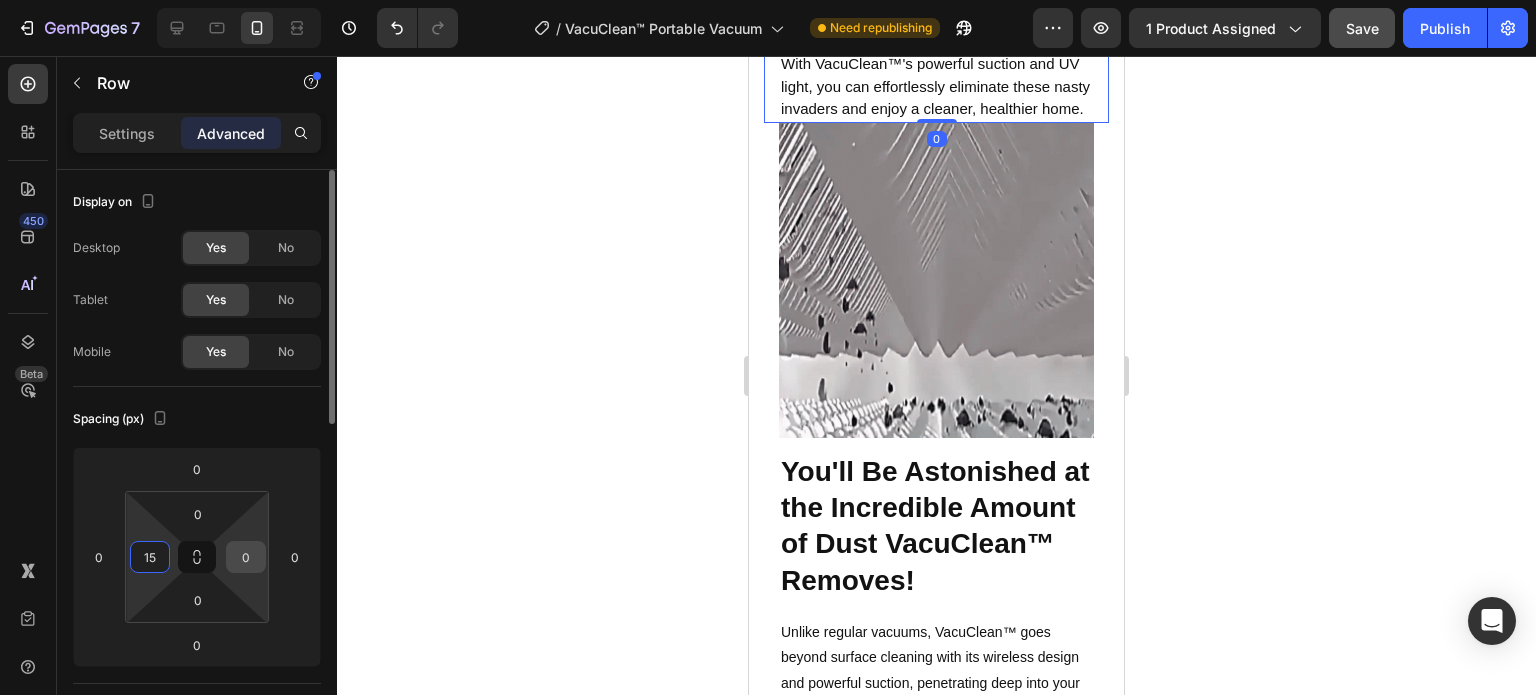 click on "0" at bounding box center (246, 557) 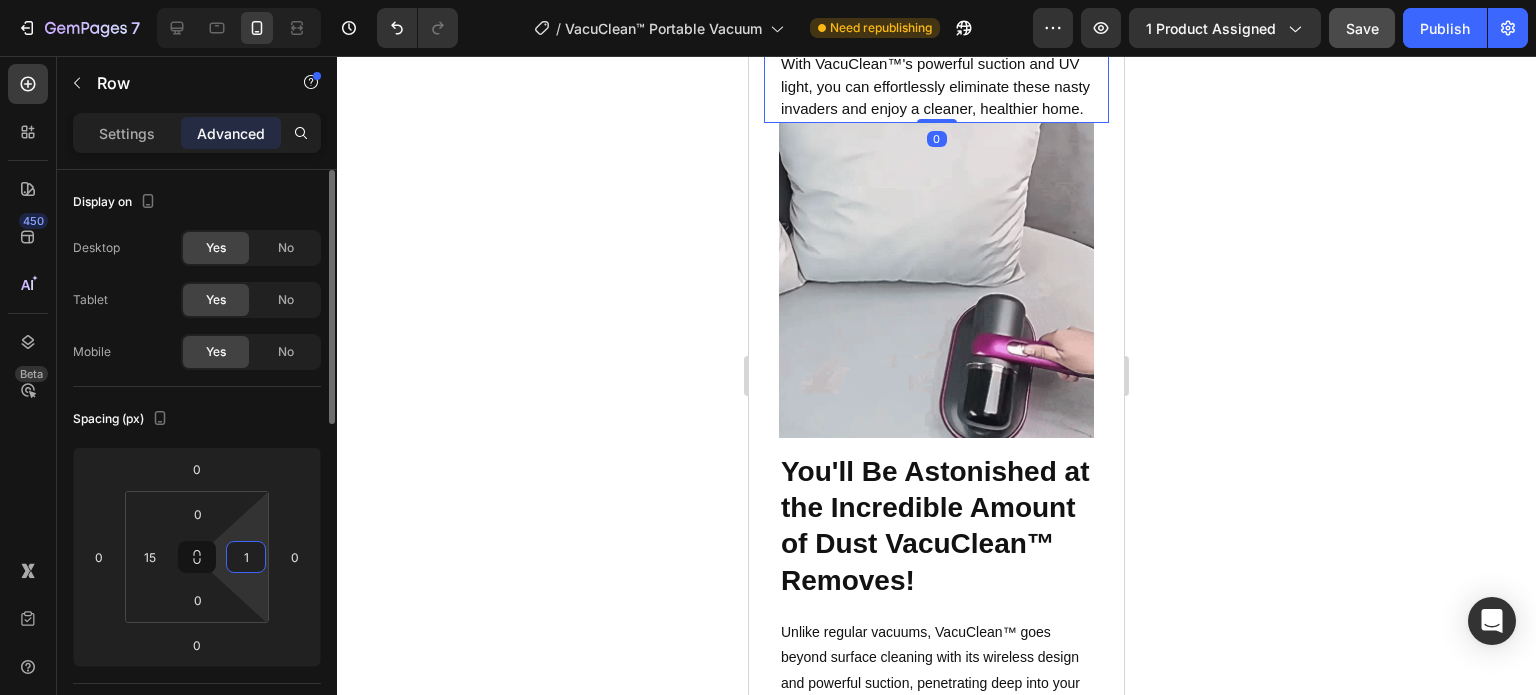 type on "15" 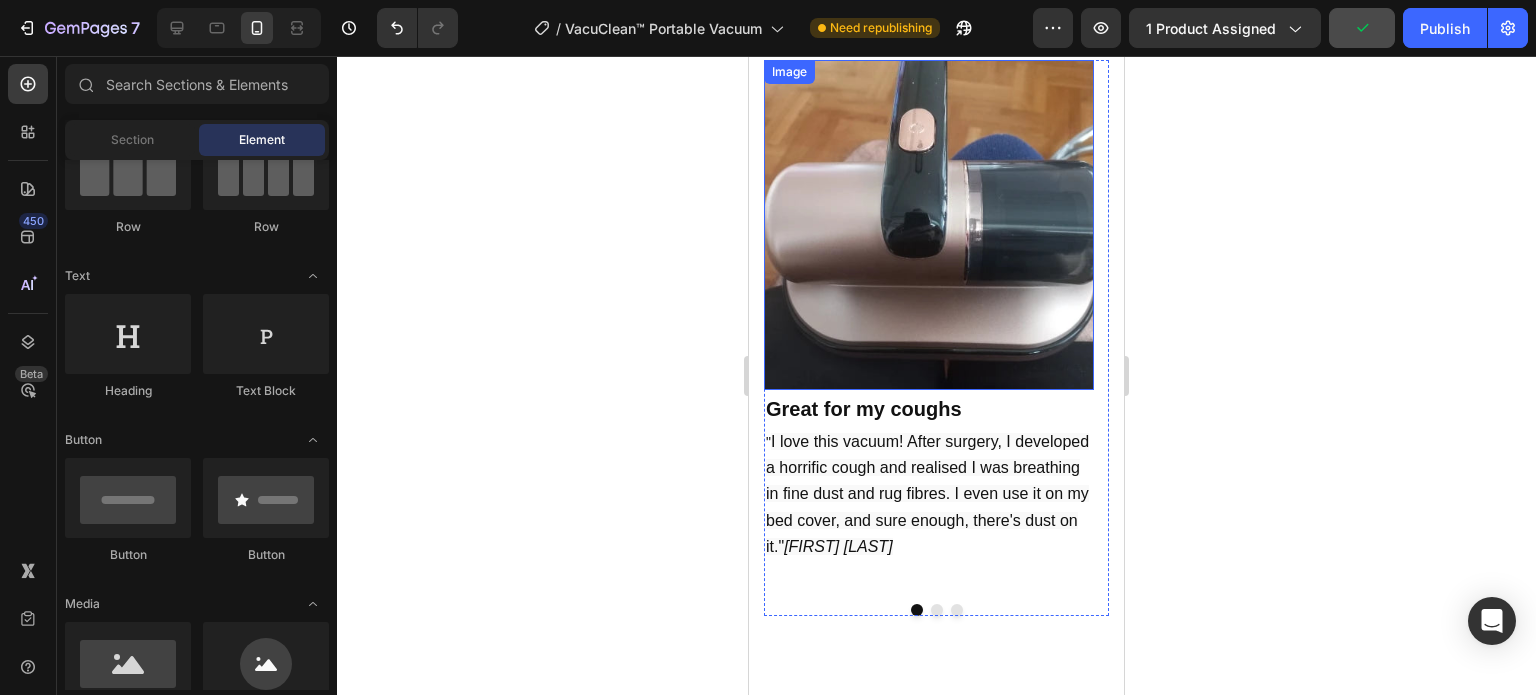 scroll, scrollTop: 1379, scrollLeft: 0, axis: vertical 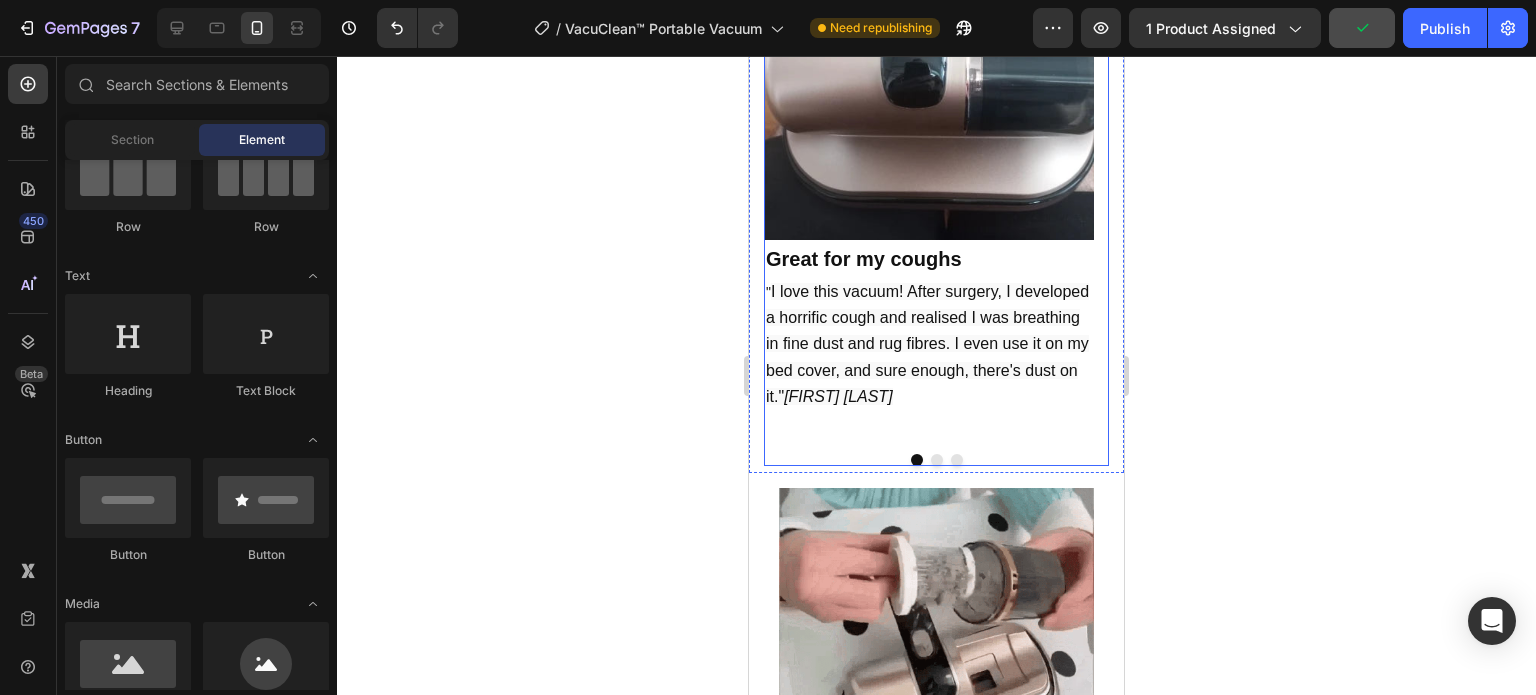 click at bounding box center [936, 460] 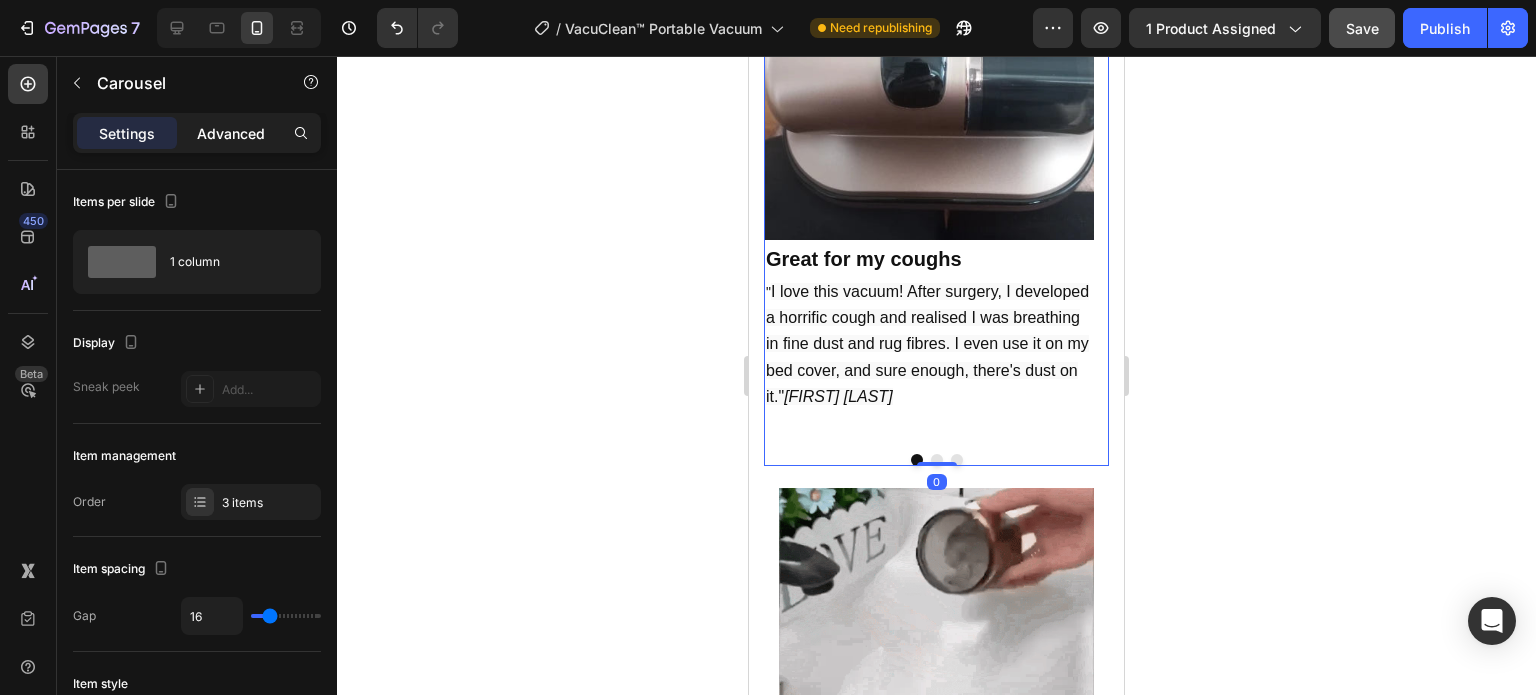 click on "Advanced" at bounding box center (231, 133) 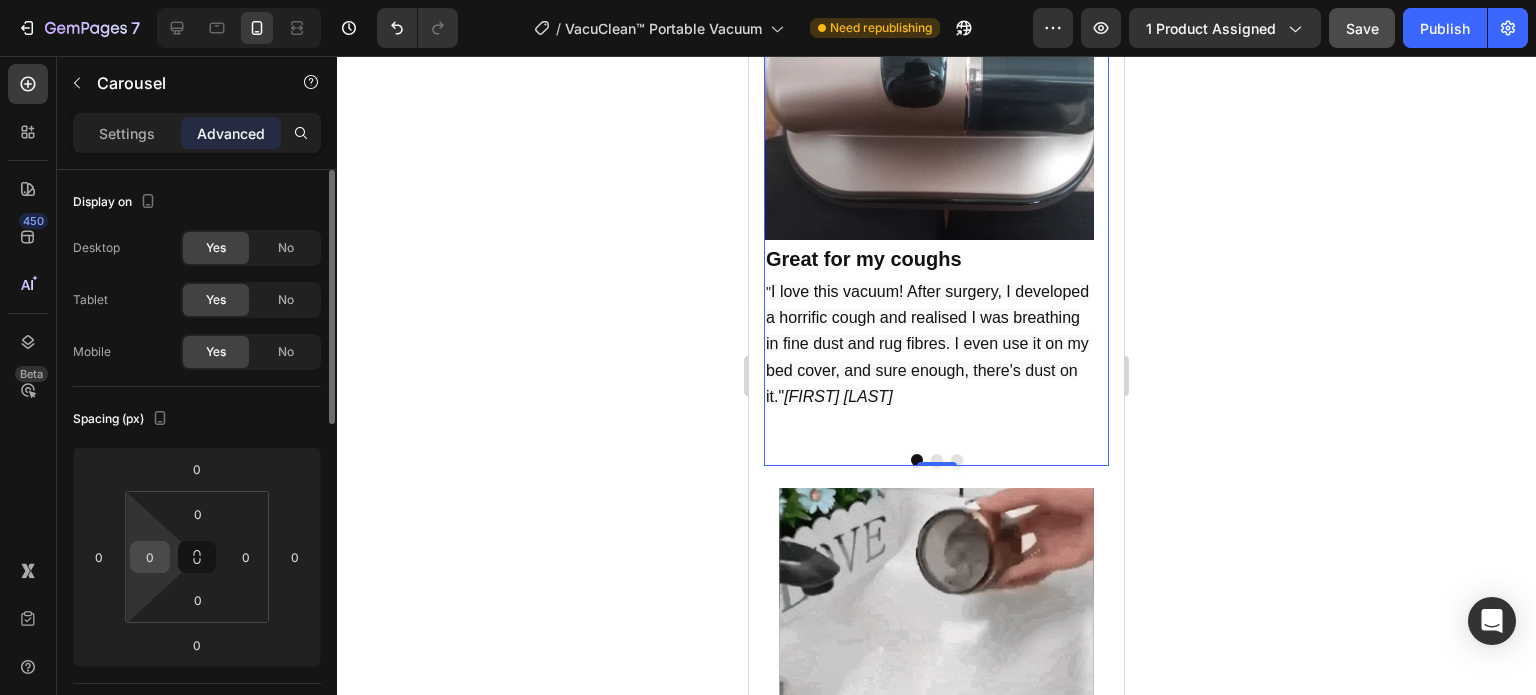 click on "0" at bounding box center [150, 557] 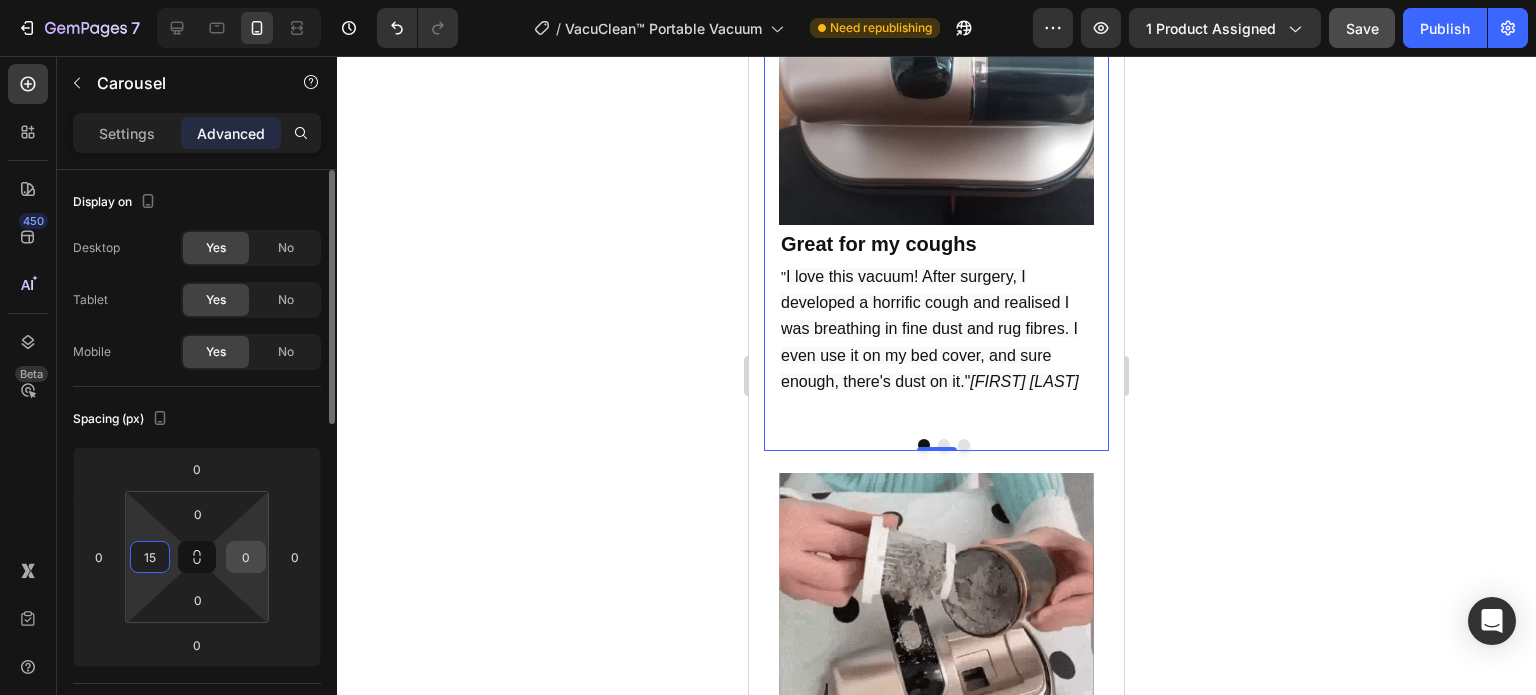 type on "15" 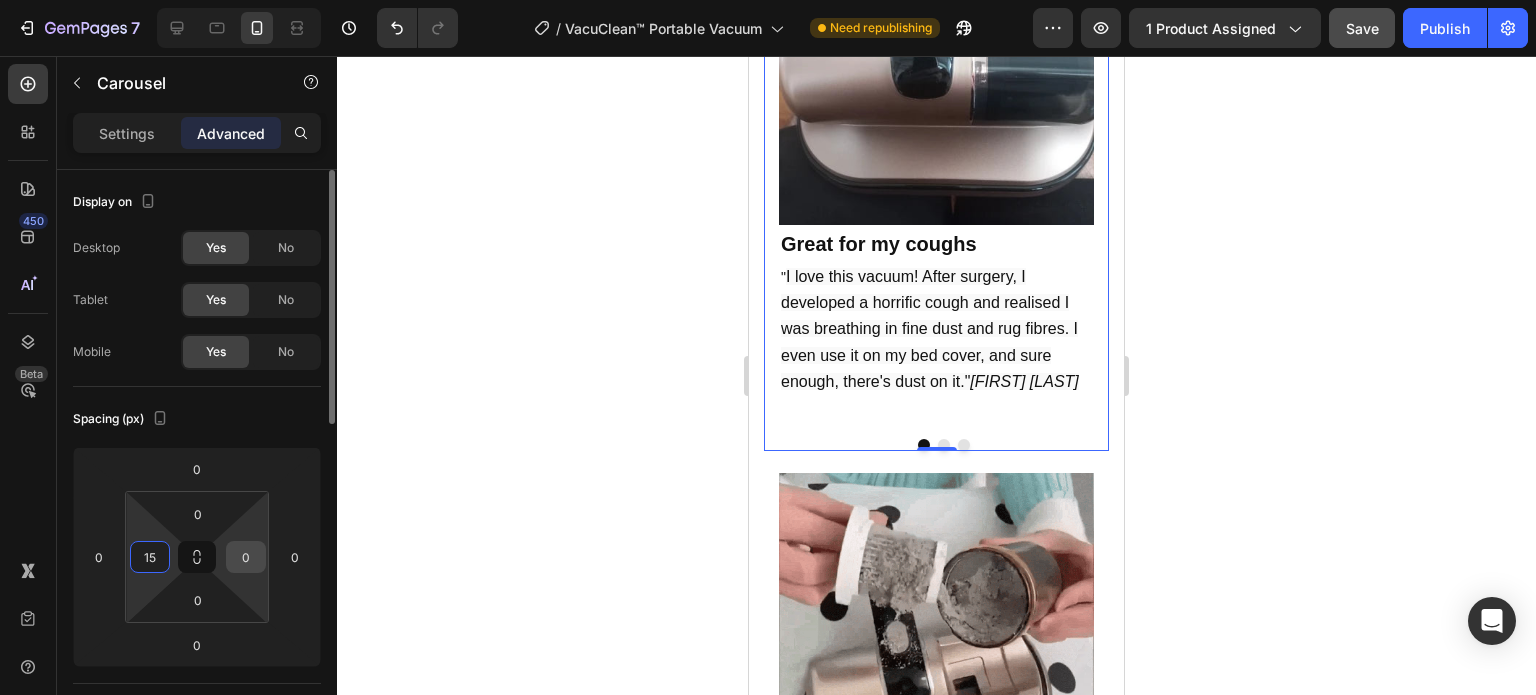 click on "0" at bounding box center (246, 557) 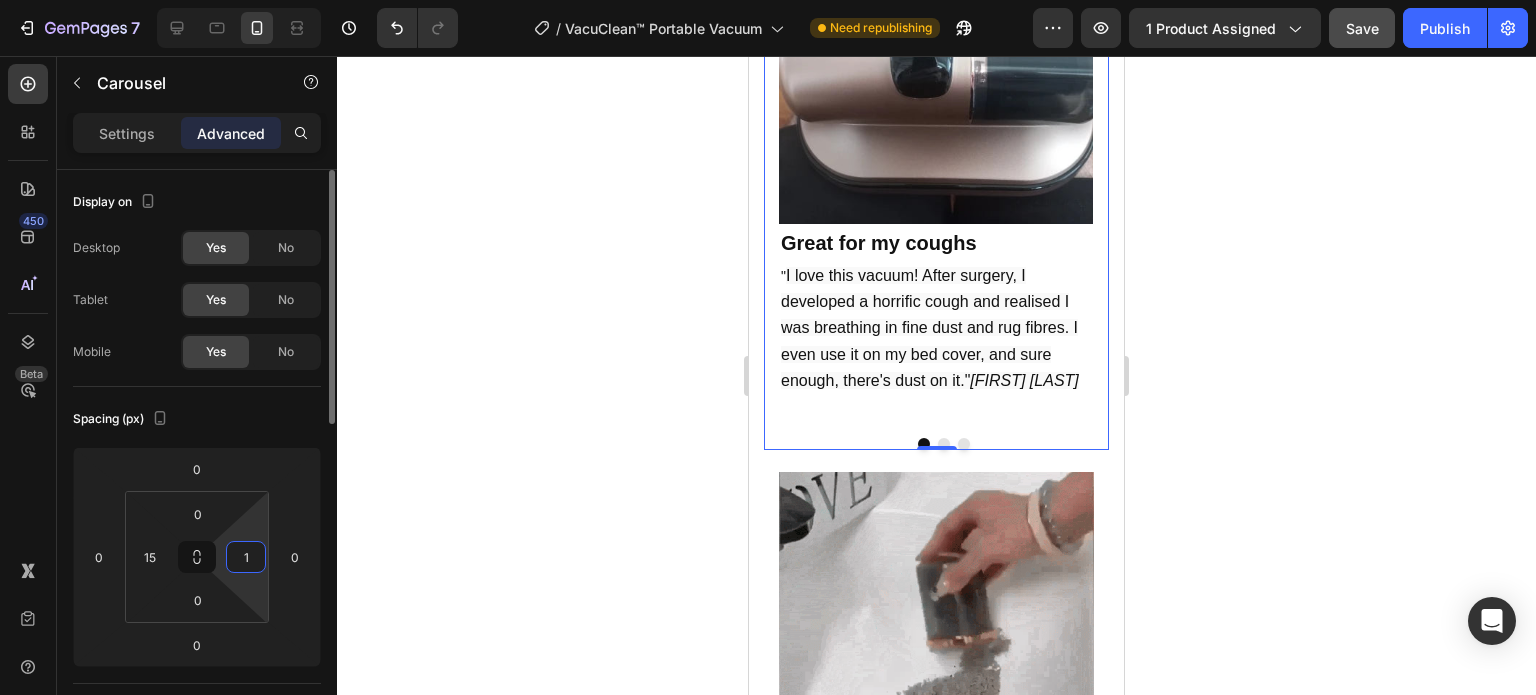 type on "15" 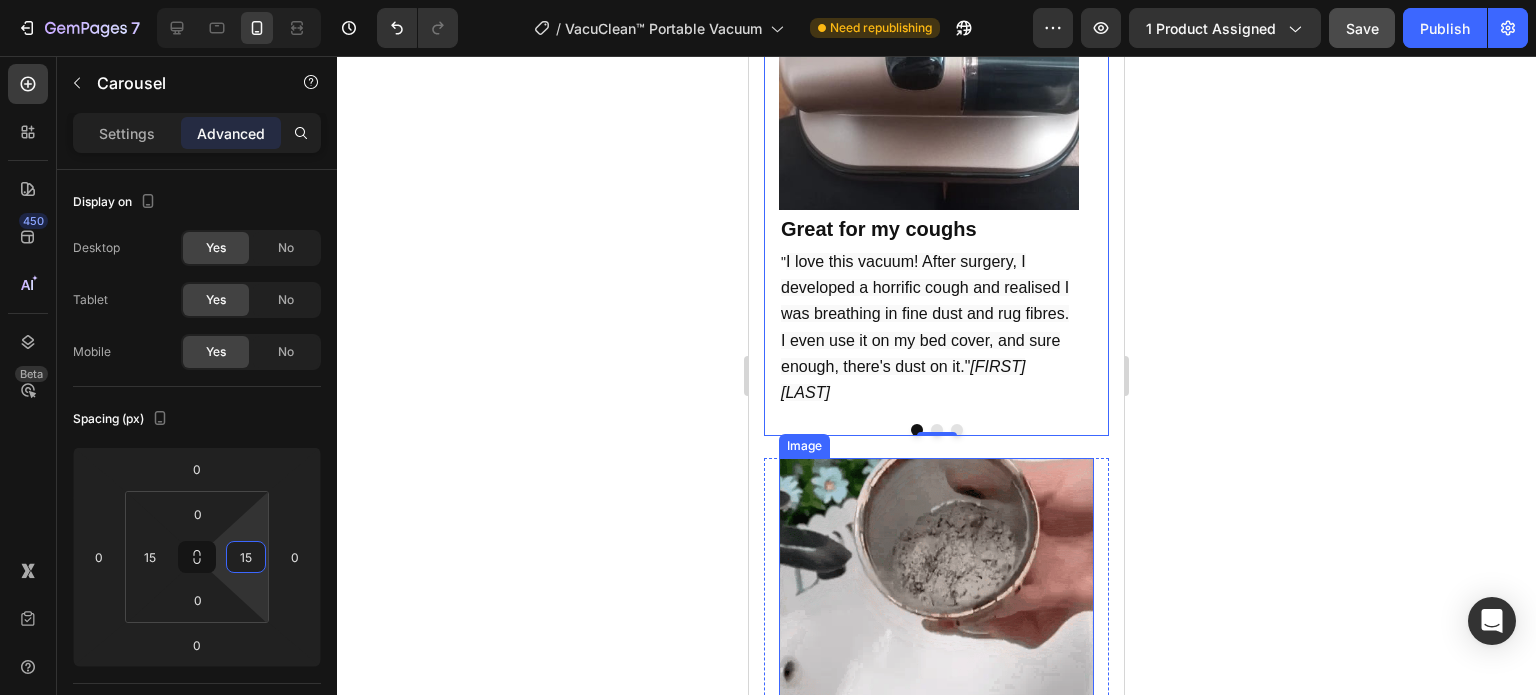 click at bounding box center [936, 615] 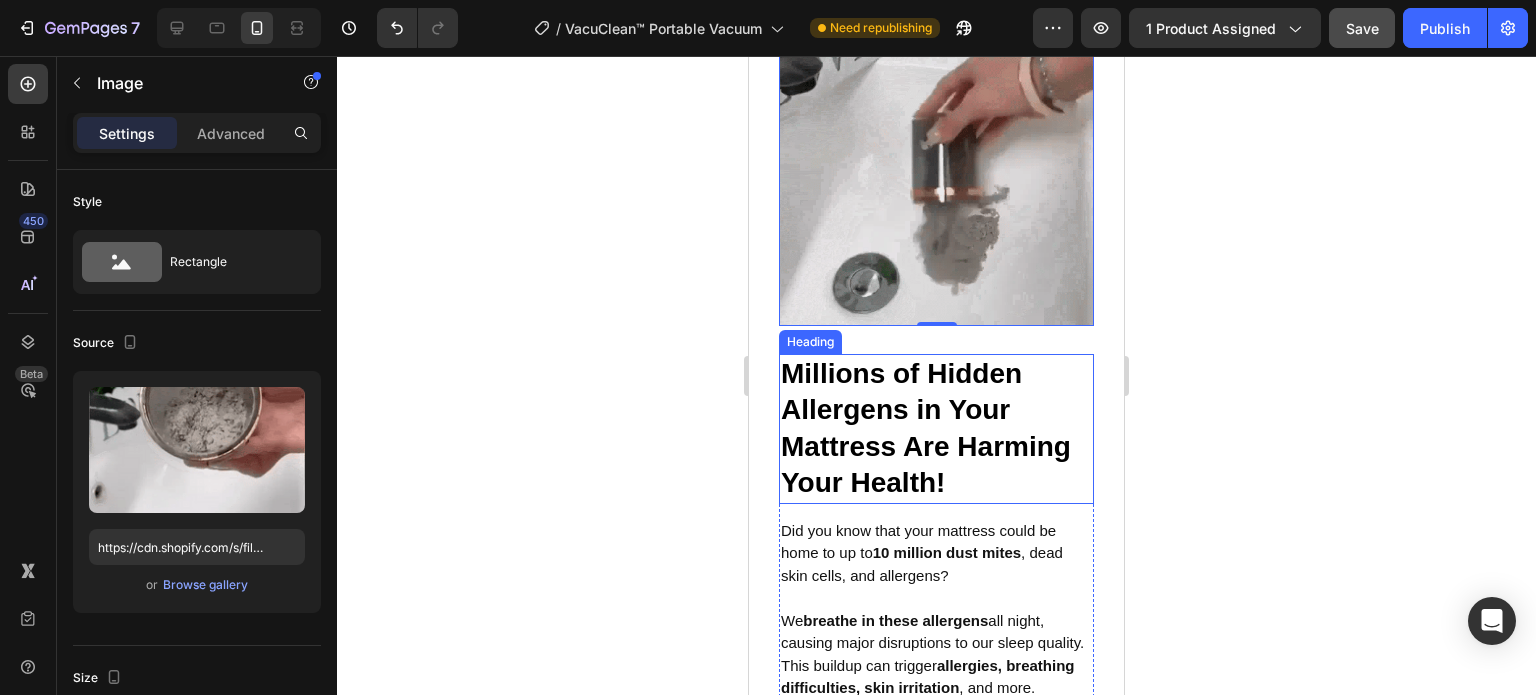 scroll, scrollTop: 1879, scrollLeft: 0, axis: vertical 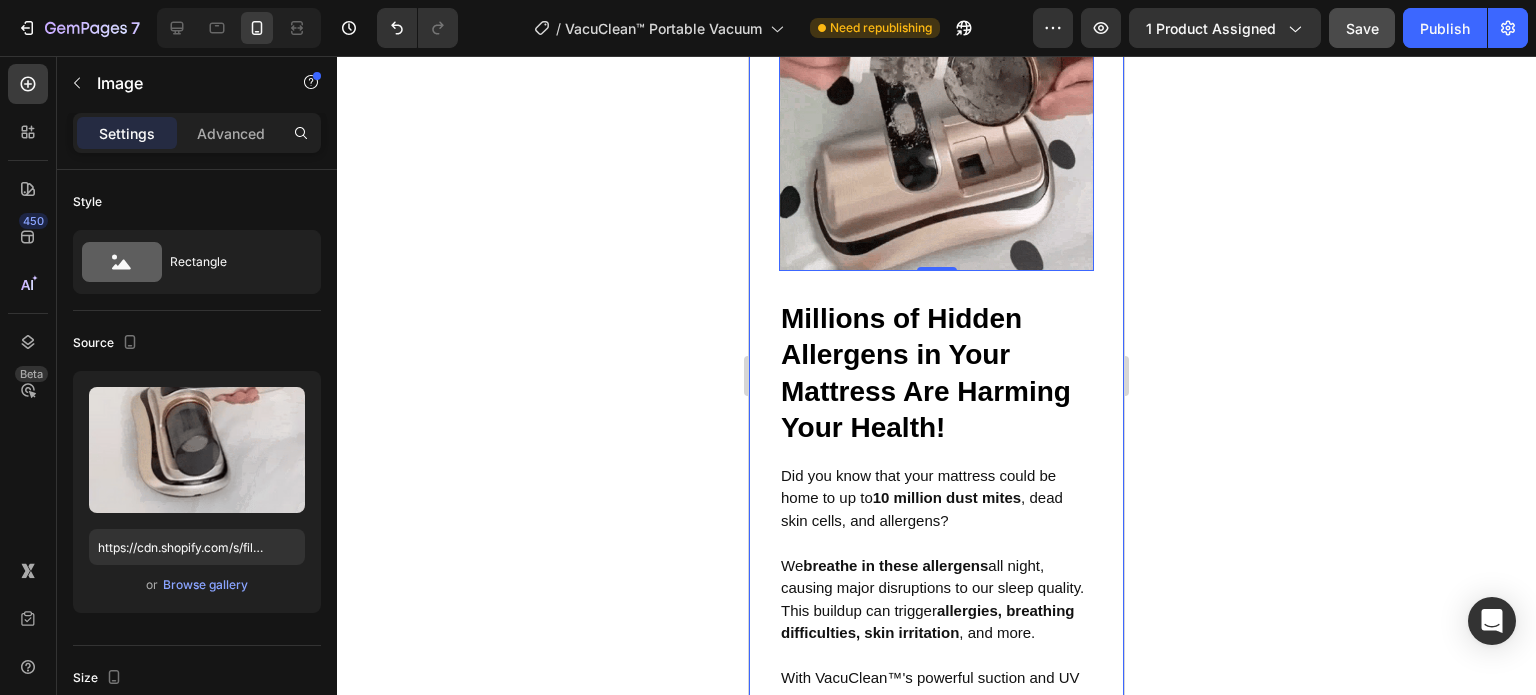click on "Millions of Hidden Allergens in Your Mattress Are Harming Your Health! Heading Did you know that your mattress could be home to up to  10 million dust mites , dead skin cells, and allergens?   We  breathe in these allergens  all night, causing major disruptions to our sleep quality. This buildup can trigger  allergies, breathing difficulties, skin irritation , and more.   With VacuClean™'s powerful suction and UV light, you can effortlessly eliminate these nasty invaders and enjoy a cleaner, healthier home. Text Block Row Image   0 Row Section 2" at bounding box center (936, 339) 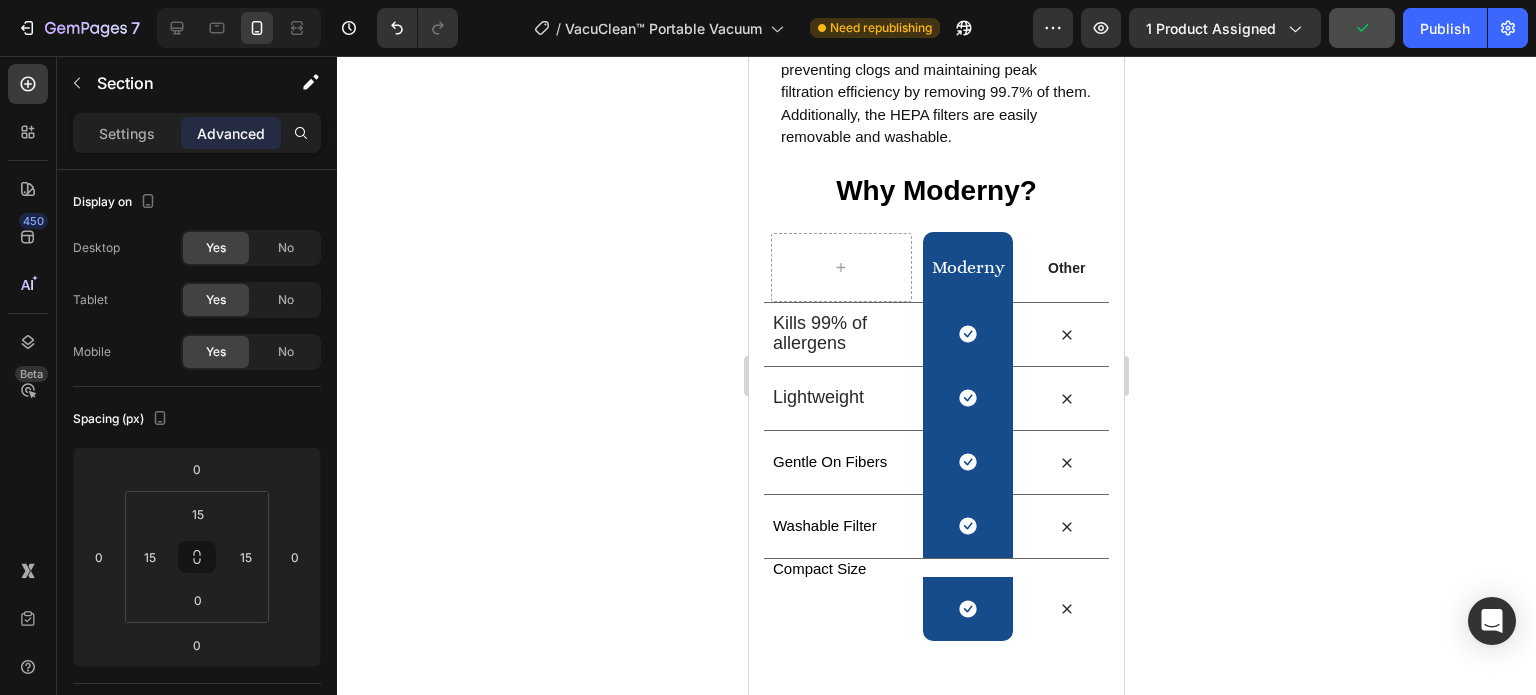 scroll, scrollTop: 4479, scrollLeft: 0, axis: vertical 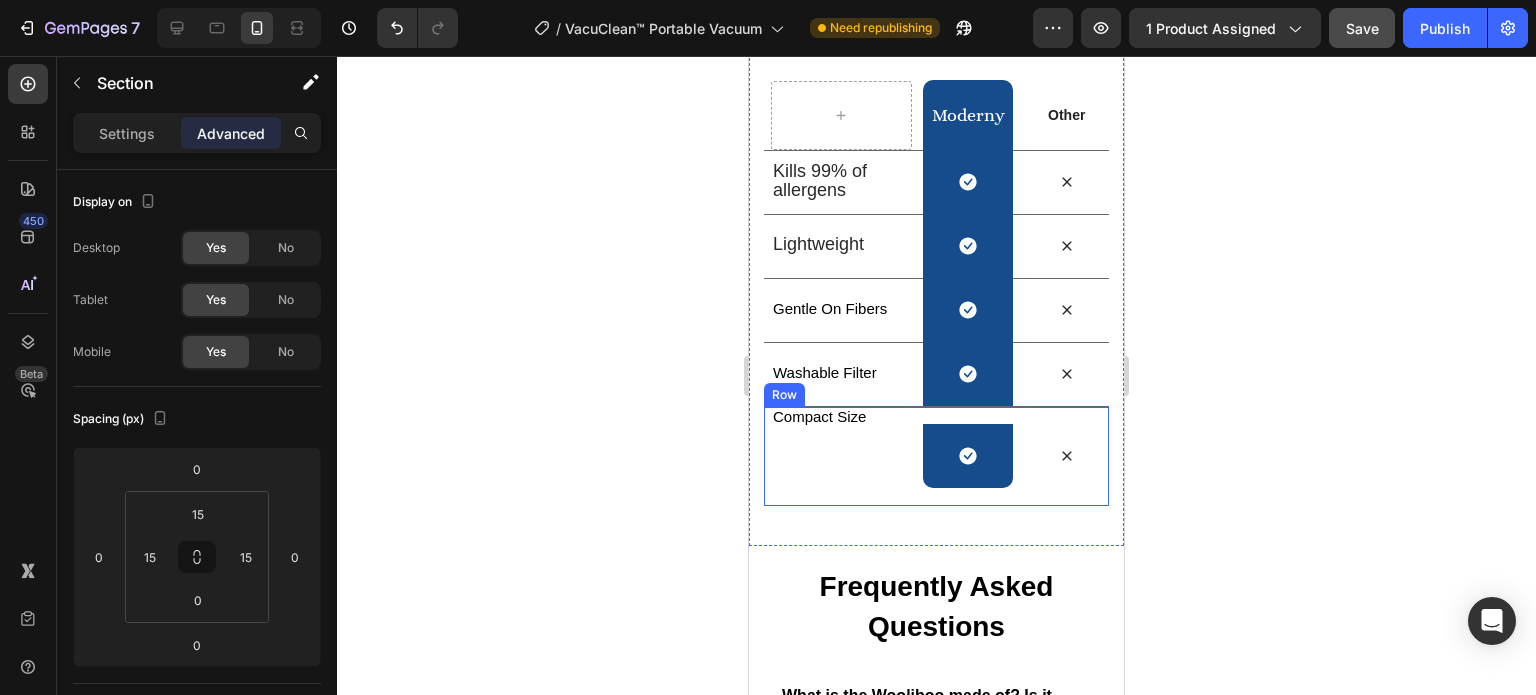 click on "Icon Row" at bounding box center (968, 457) 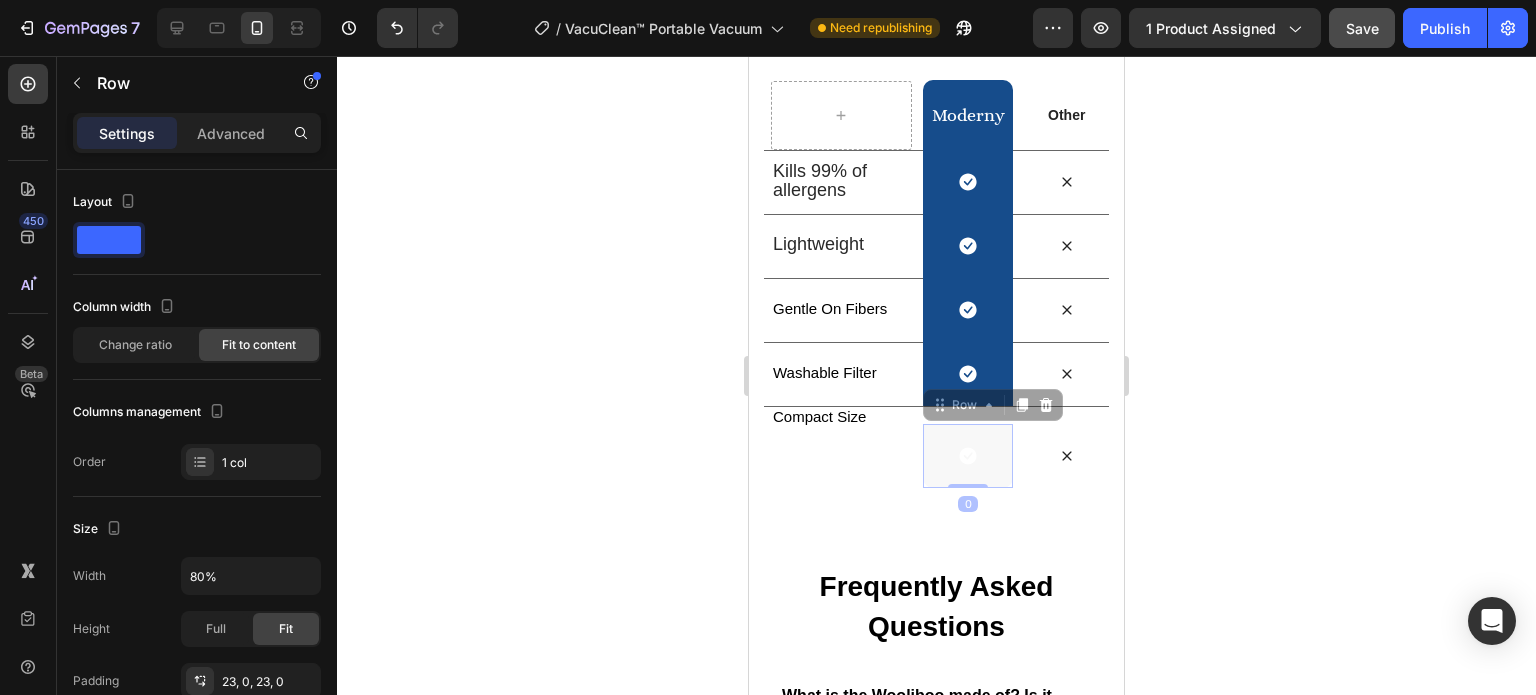 drag, startPoint x: 975, startPoint y: 441, endPoint x: 980, endPoint y: 419, distance: 22.561028 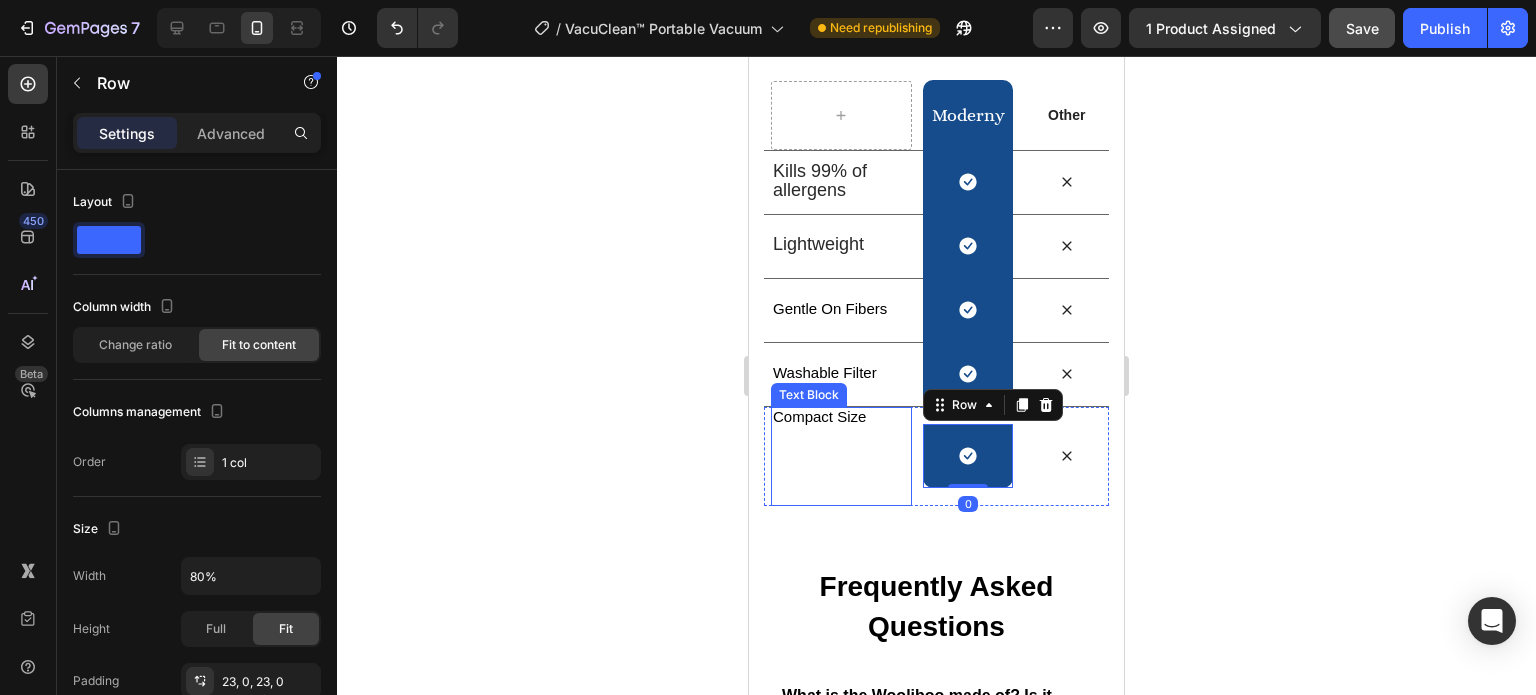 click at bounding box center [841, 484] 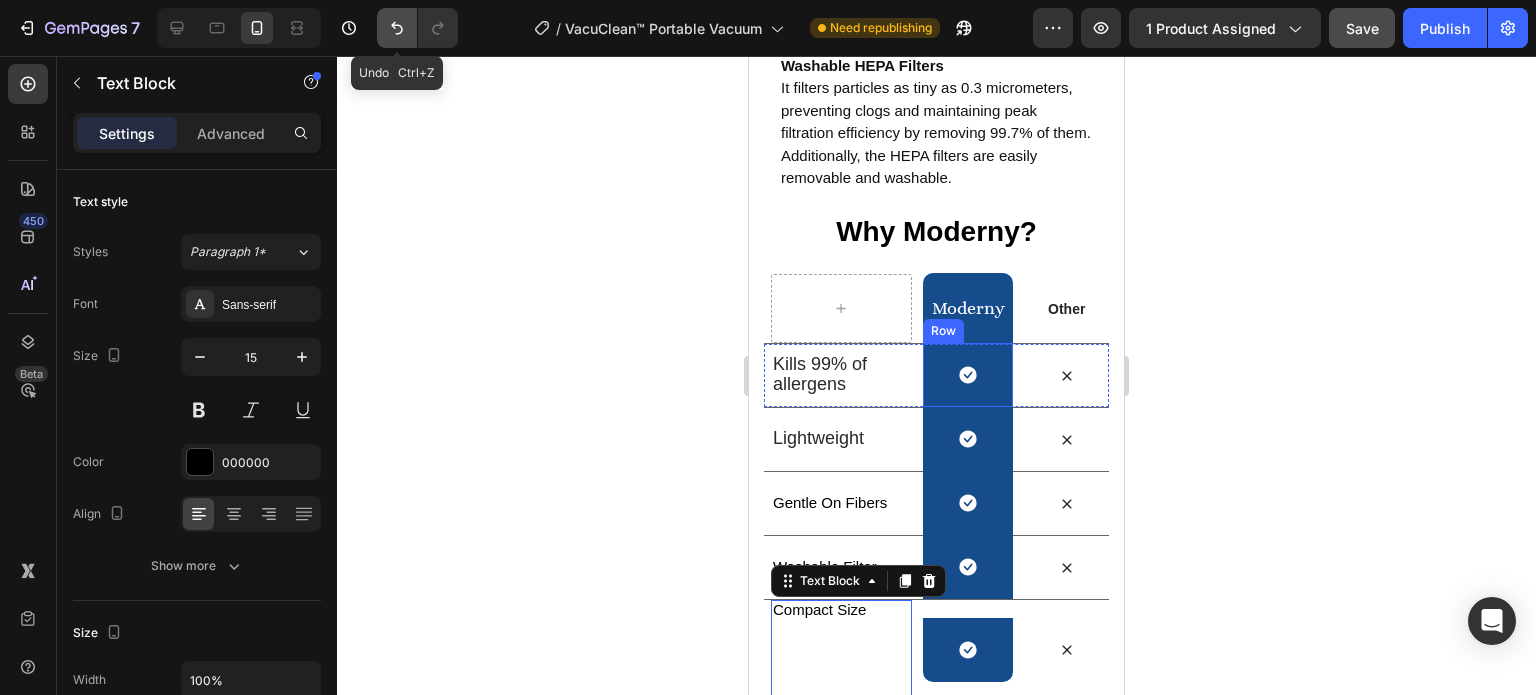 scroll, scrollTop: 4379, scrollLeft: 0, axis: vertical 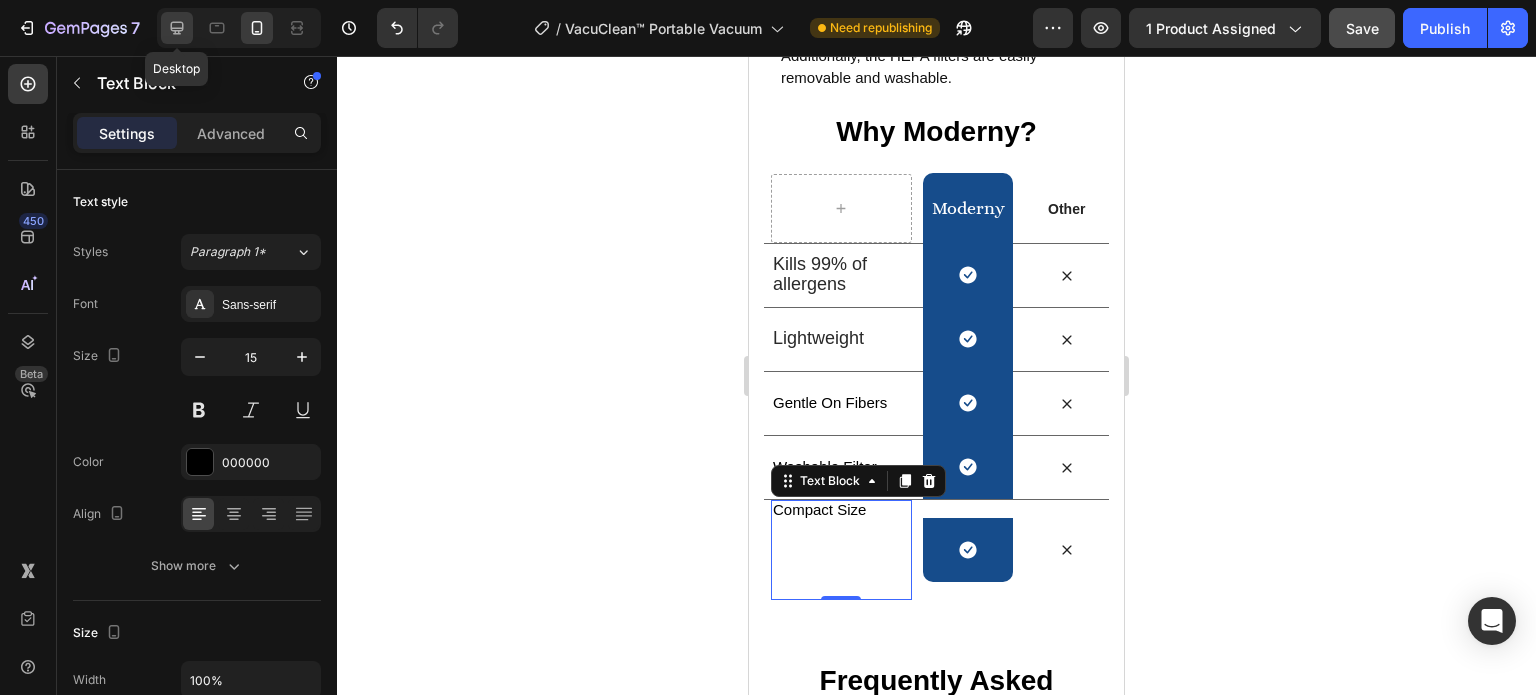 click 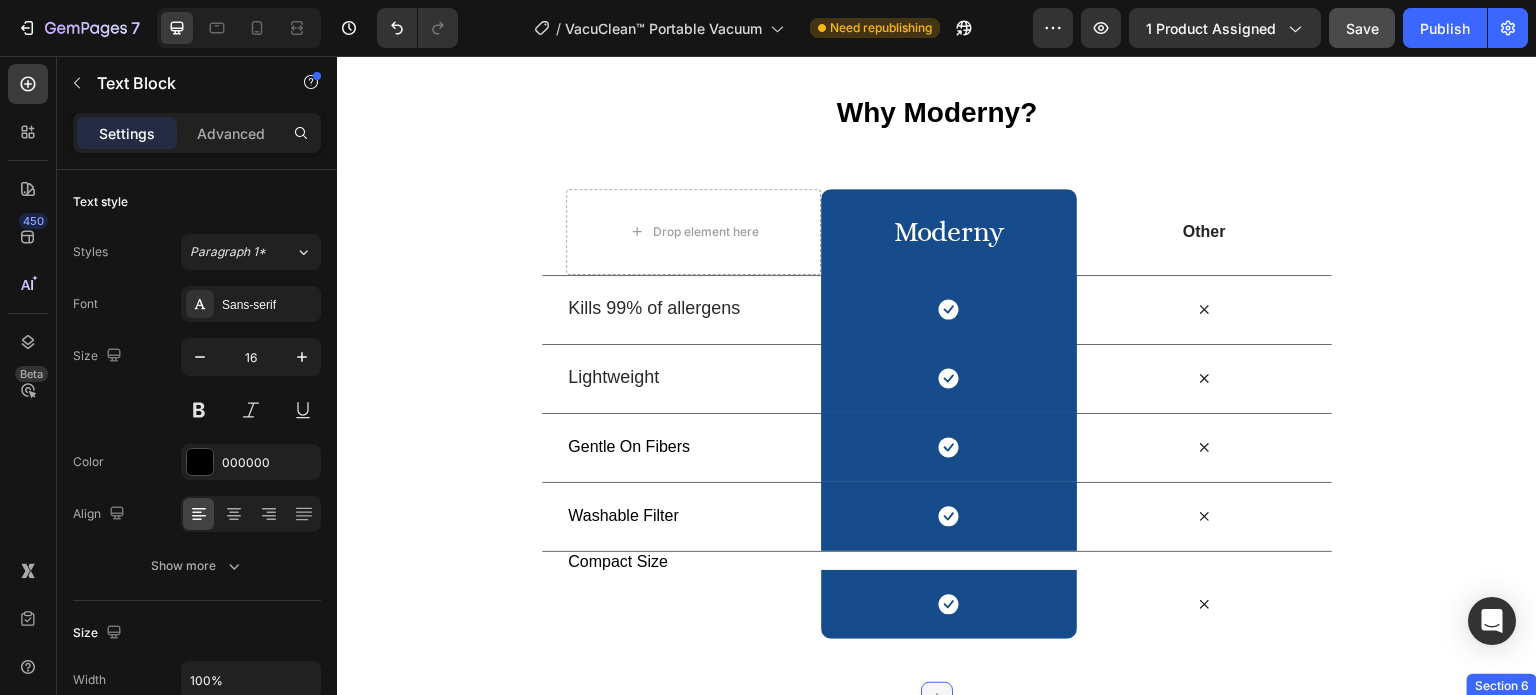 scroll, scrollTop: 3971, scrollLeft: 0, axis: vertical 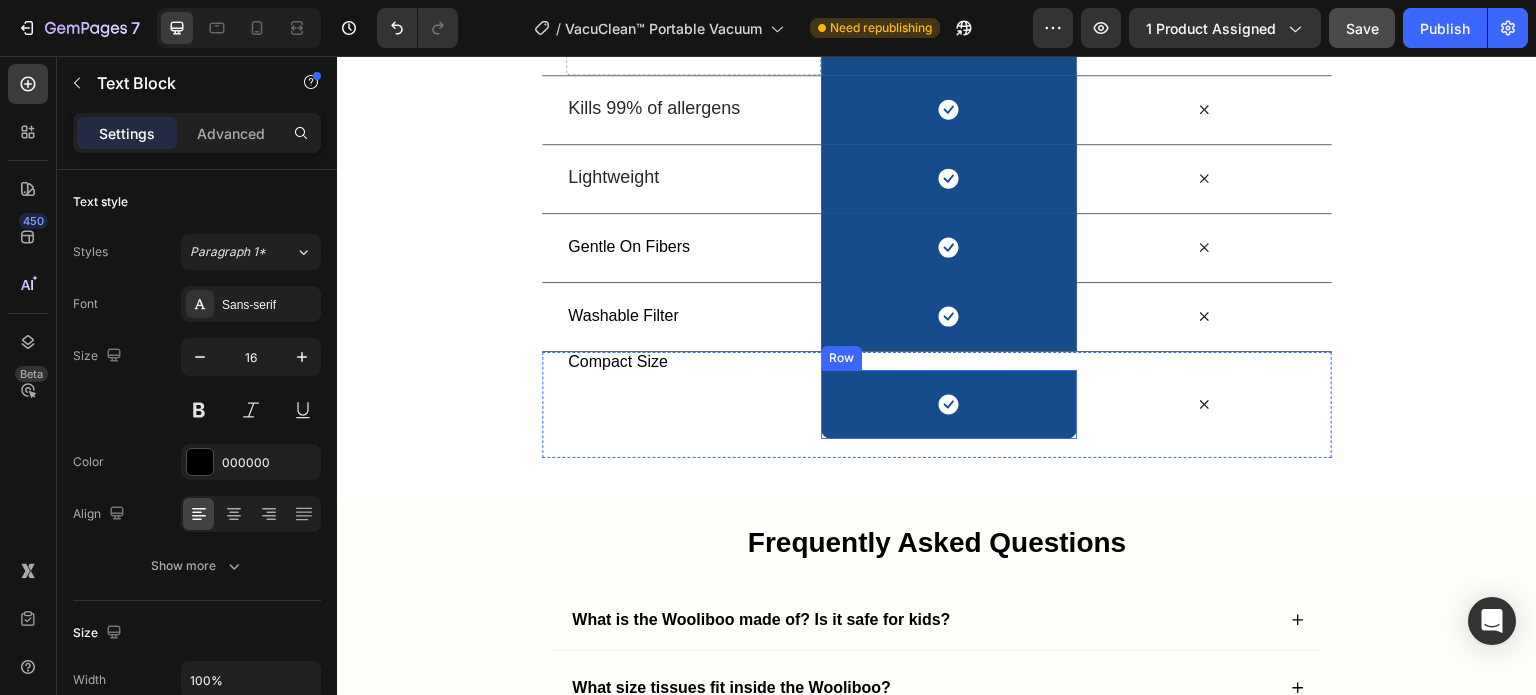 click on "Icon Row" at bounding box center [948, 404] 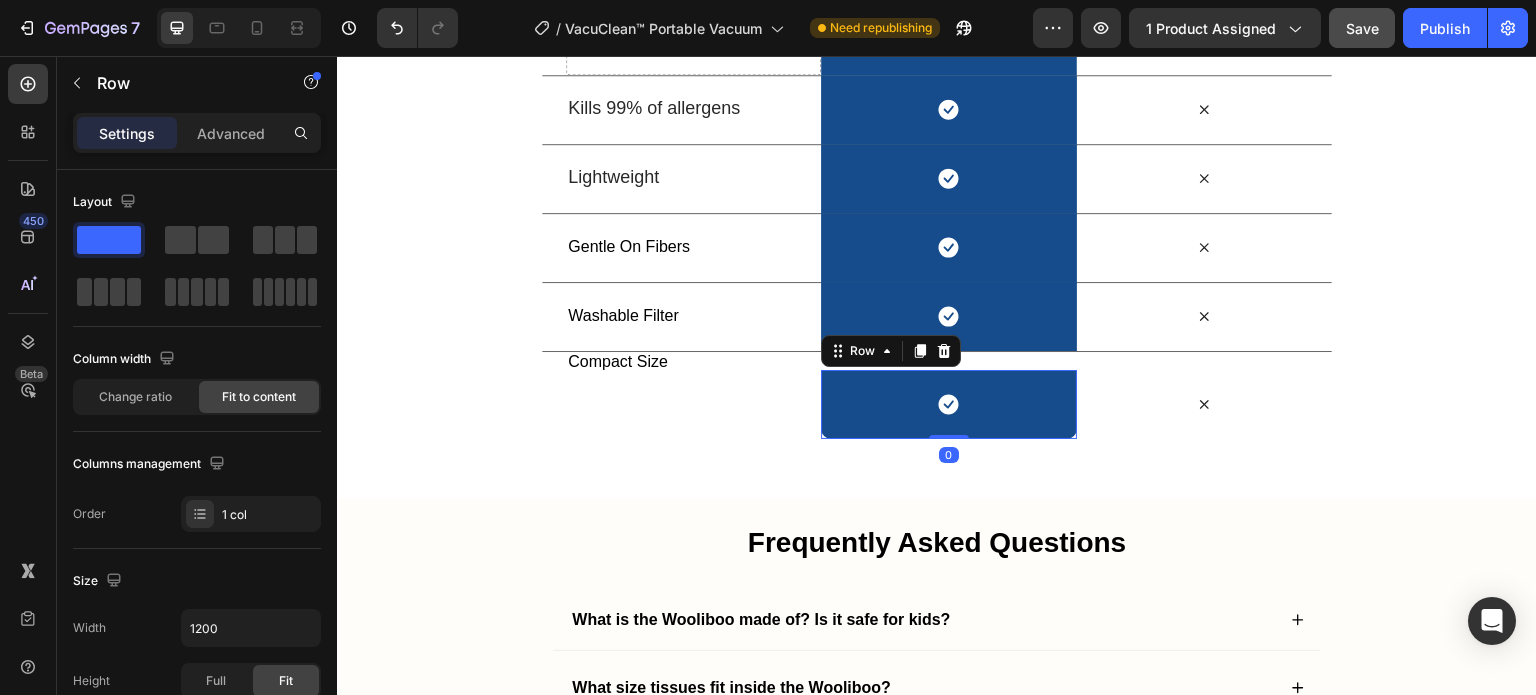 click on "Icon Row   0" at bounding box center (948, 404) 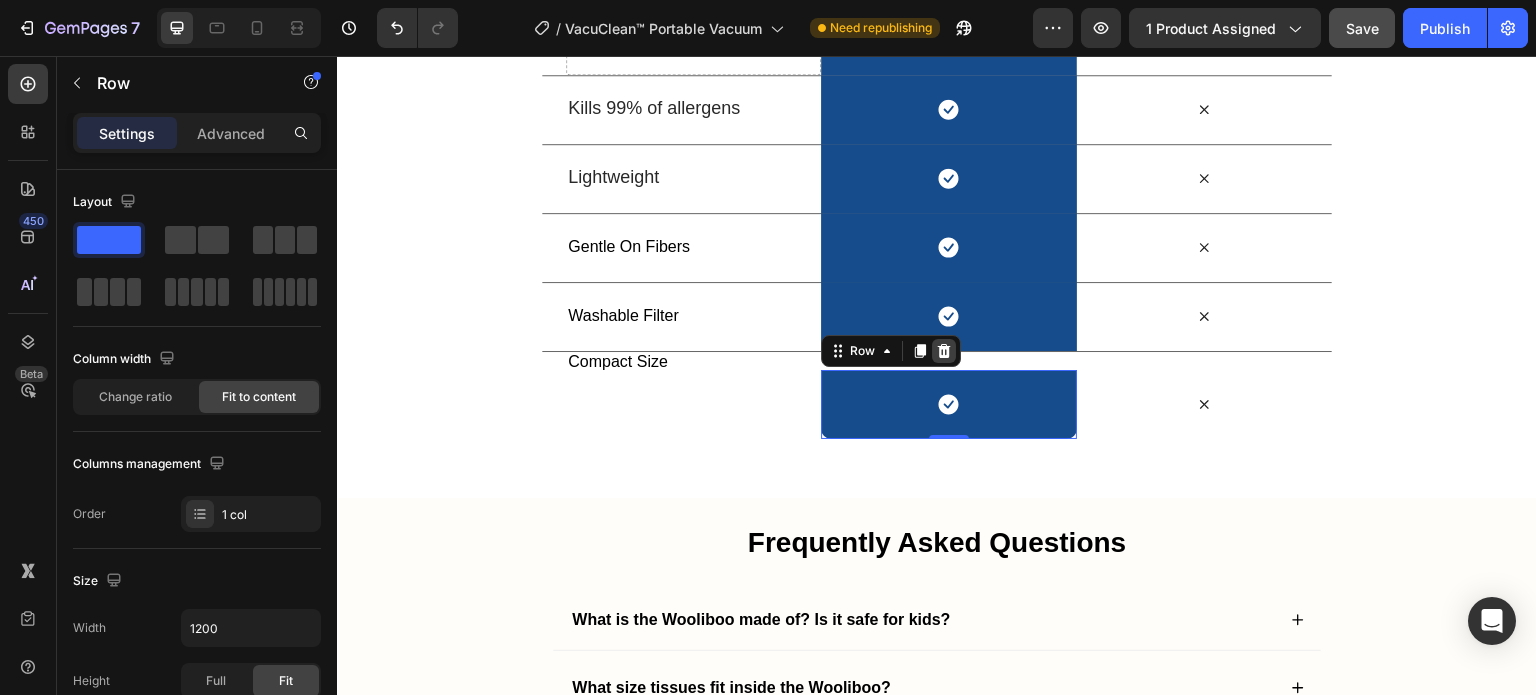click 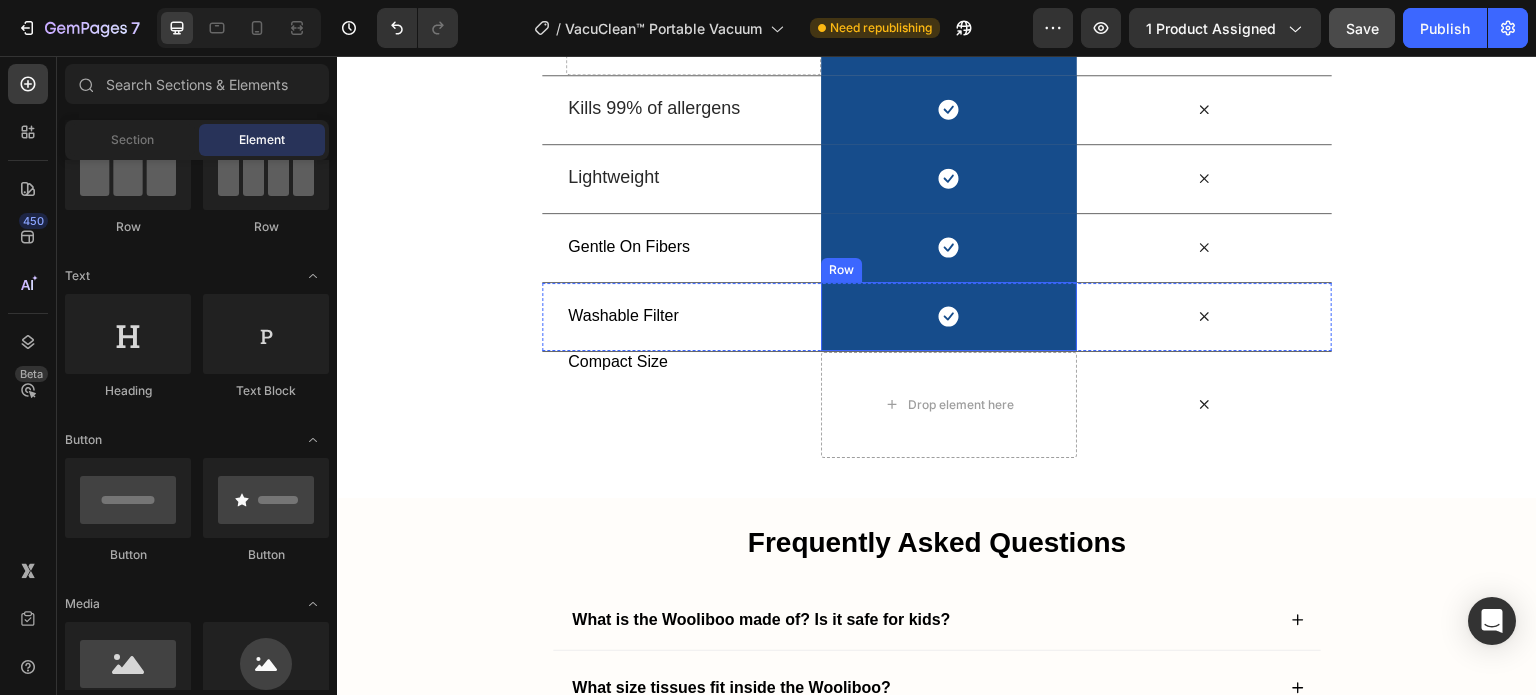 click on "Icon Row" at bounding box center [948, 316] 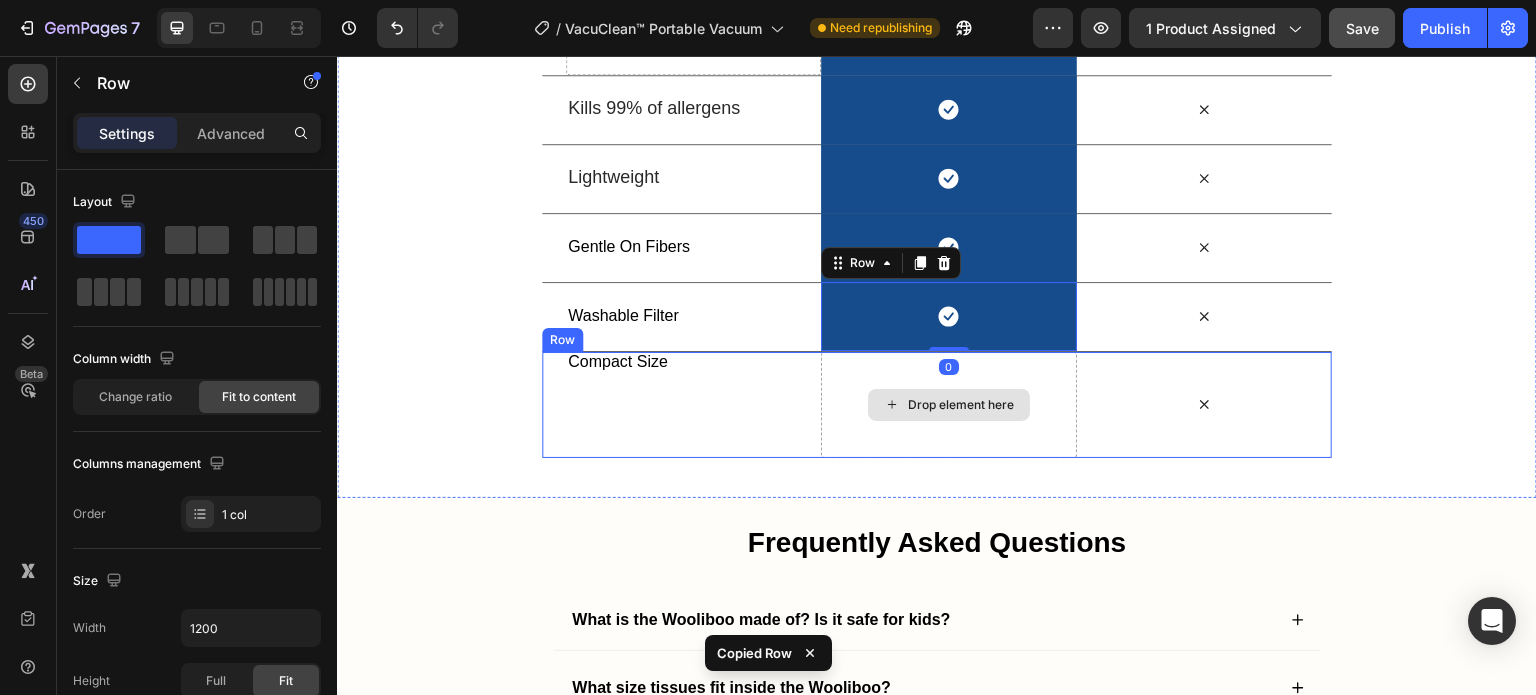 click on "Drop element here" at bounding box center (948, 405) 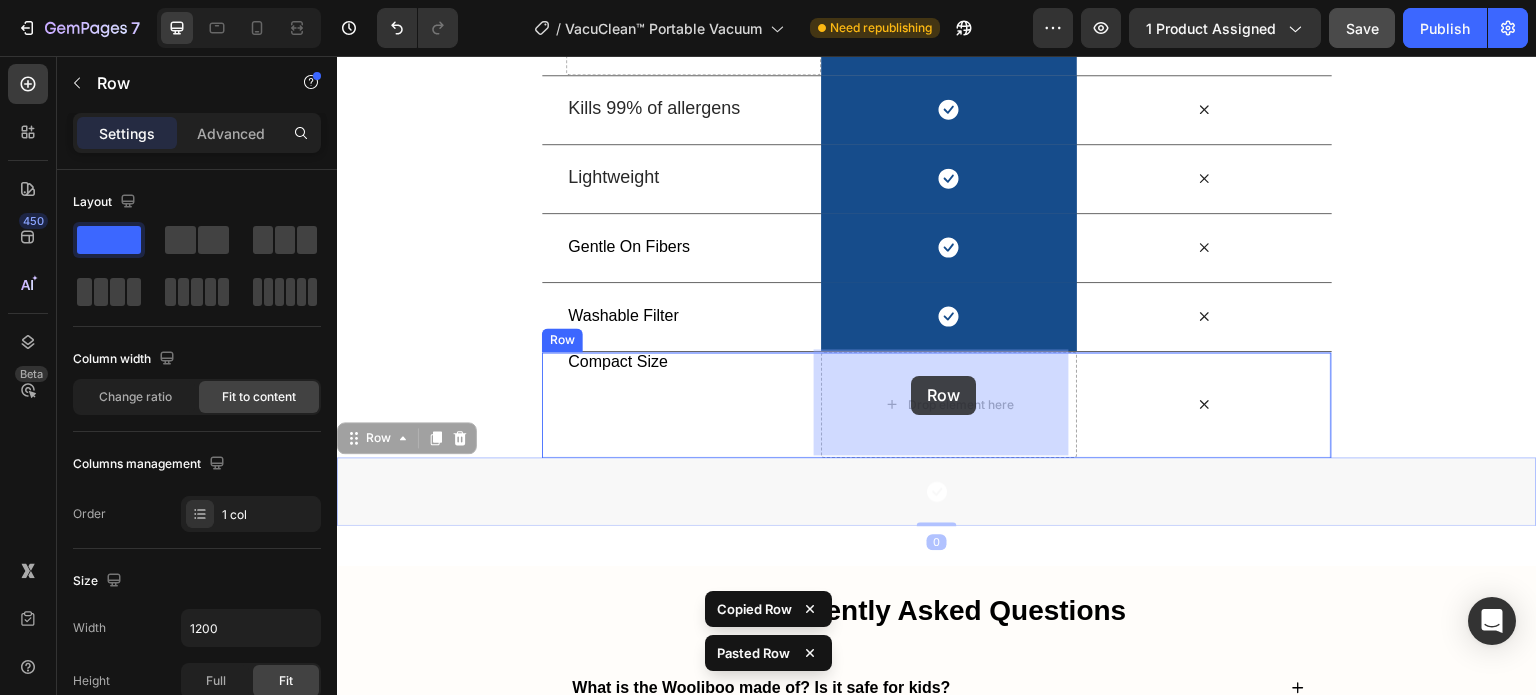 drag, startPoint x: 841, startPoint y: 487, endPoint x: 911, endPoint y: 376, distance: 131.2288 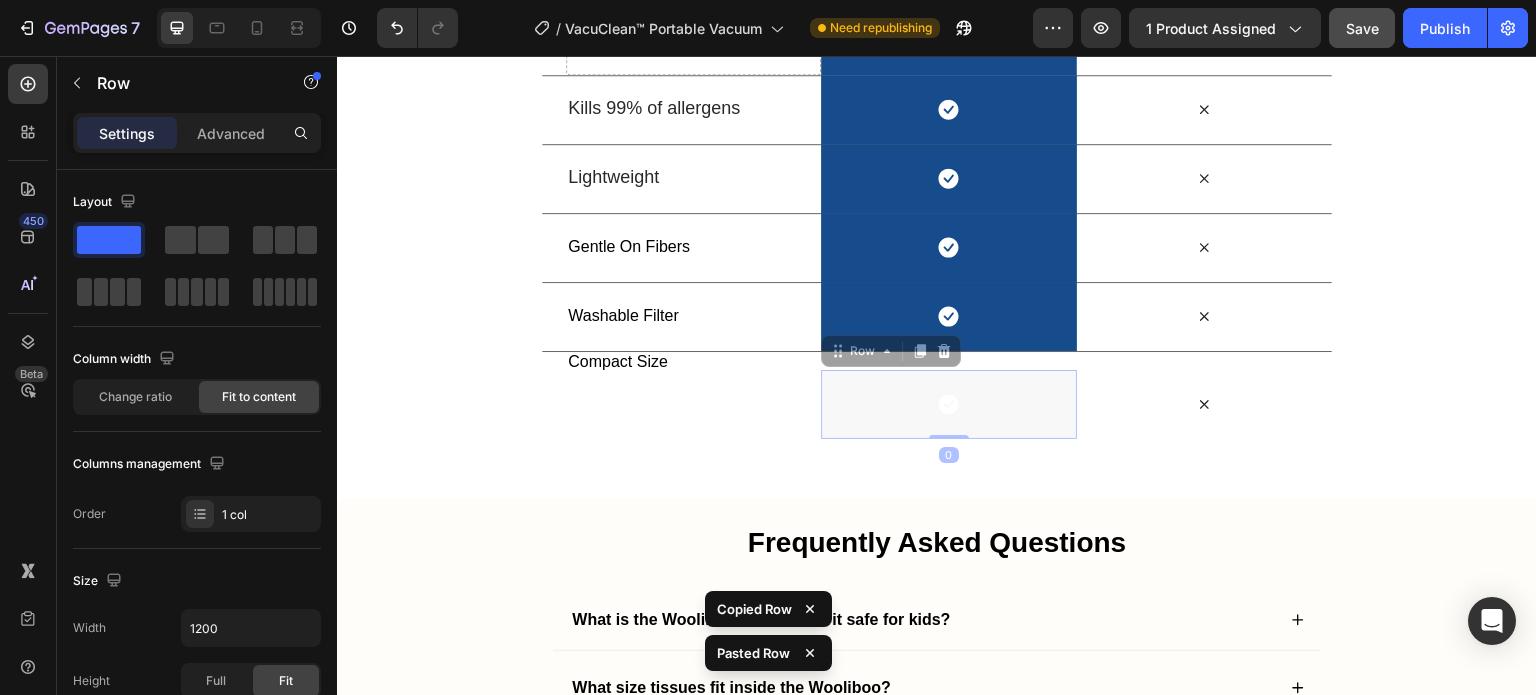drag, startPoint x: 1012, startPoint y: 393, endPoint x: 996, endPoint y: 364, distance: 33.12099 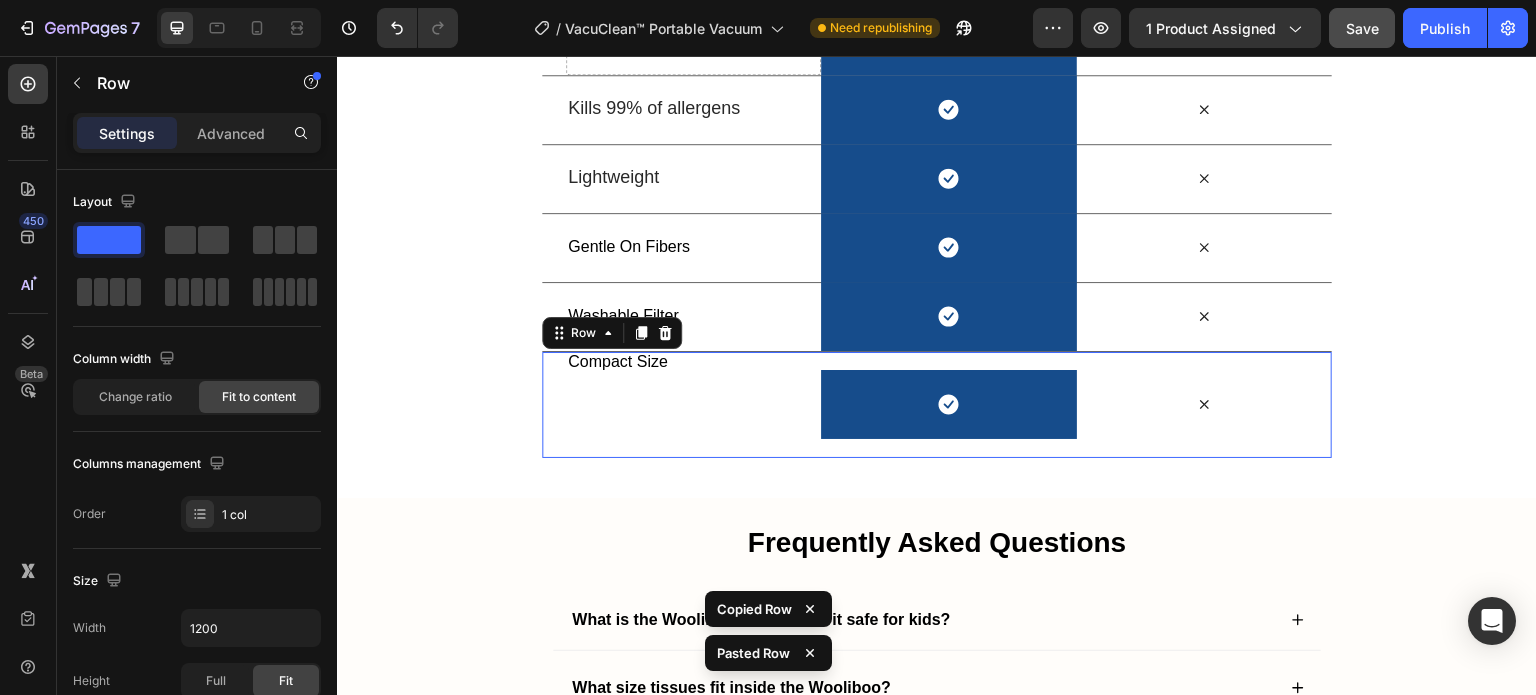 click on "Icon Row" at bounding box center (948, 405) 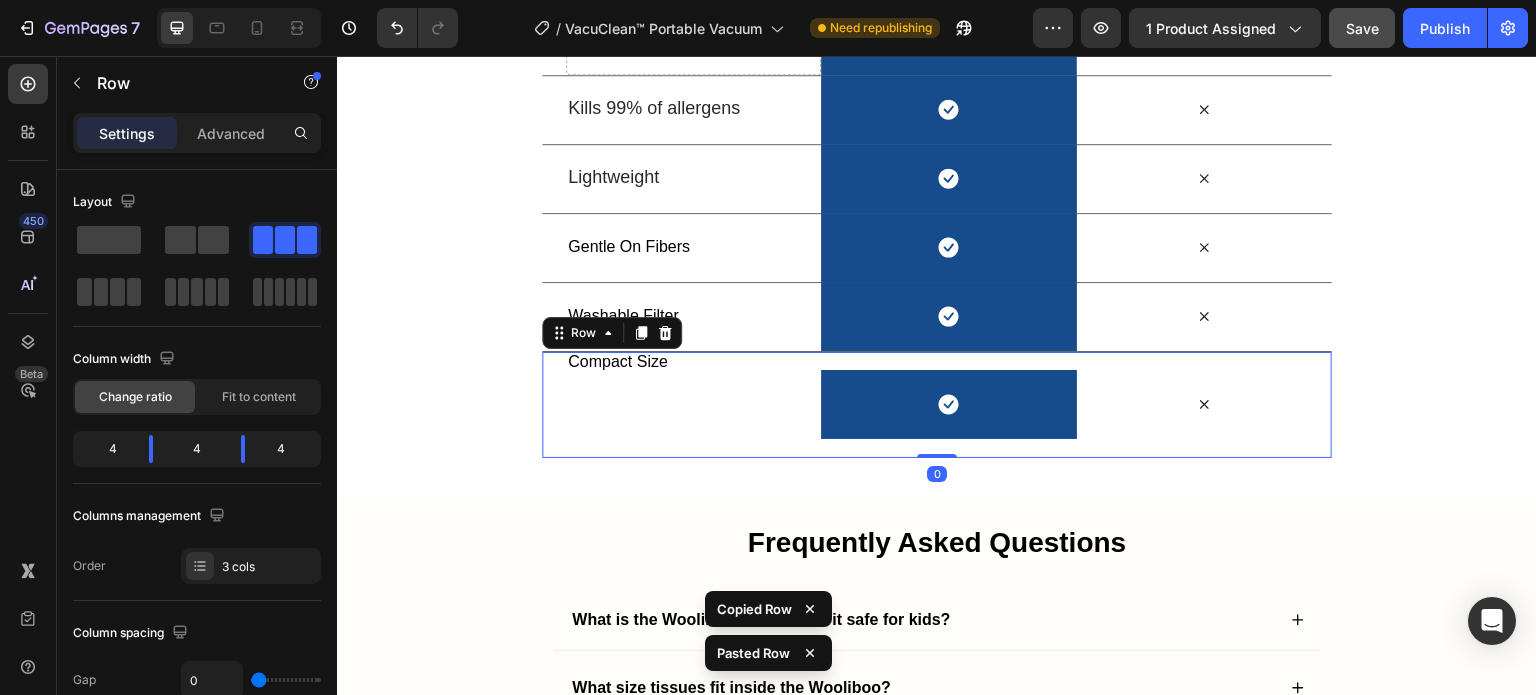 click on "Icon Row" at bounding box center [948, 405] 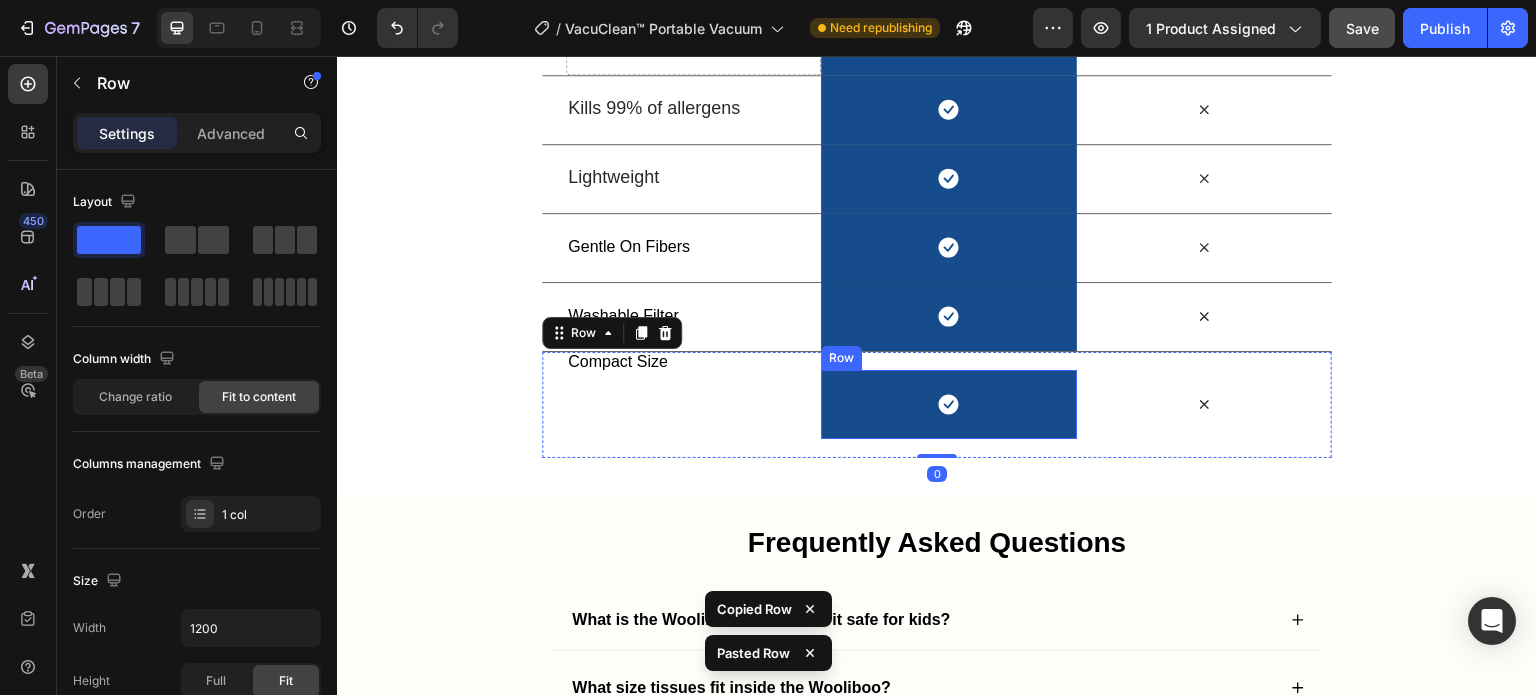 click on "Icon Row" at bounding box center [948, 404] 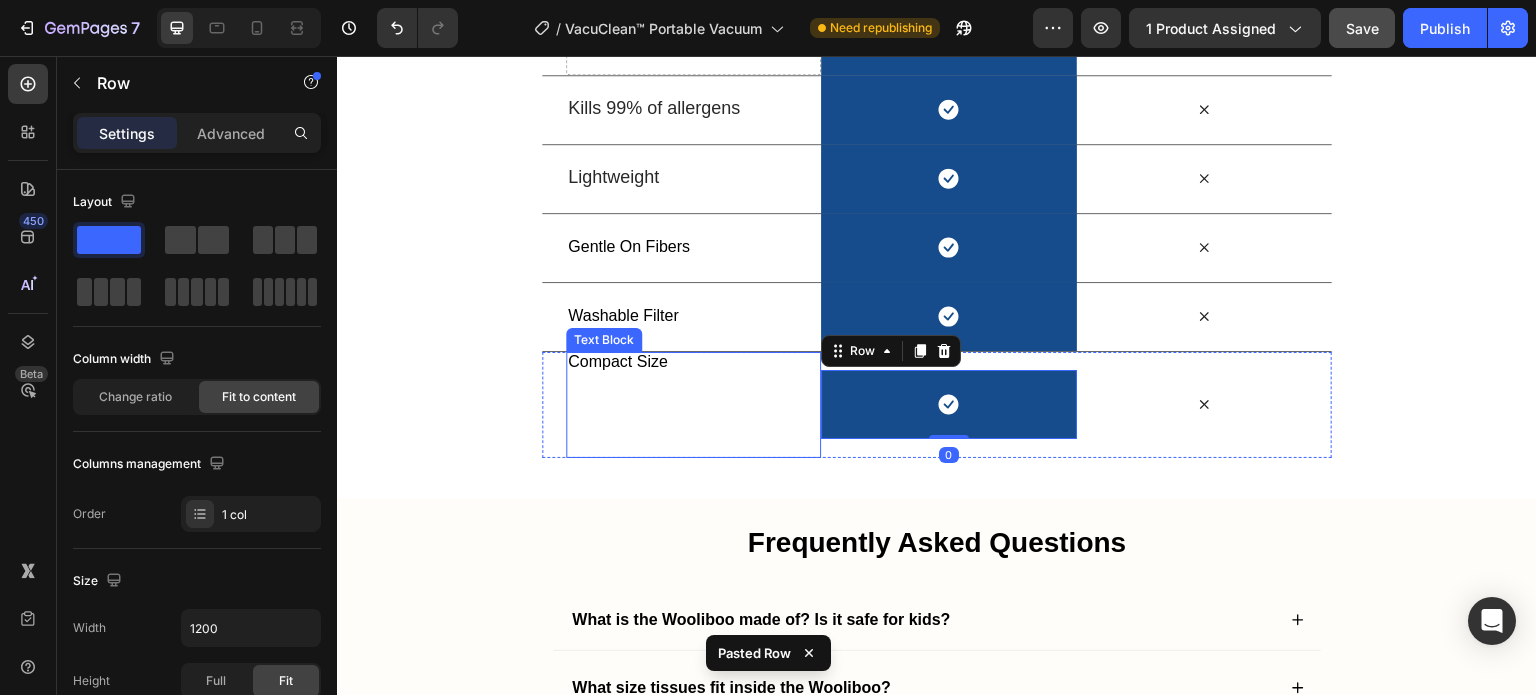 click at bounding box center (693, 383) 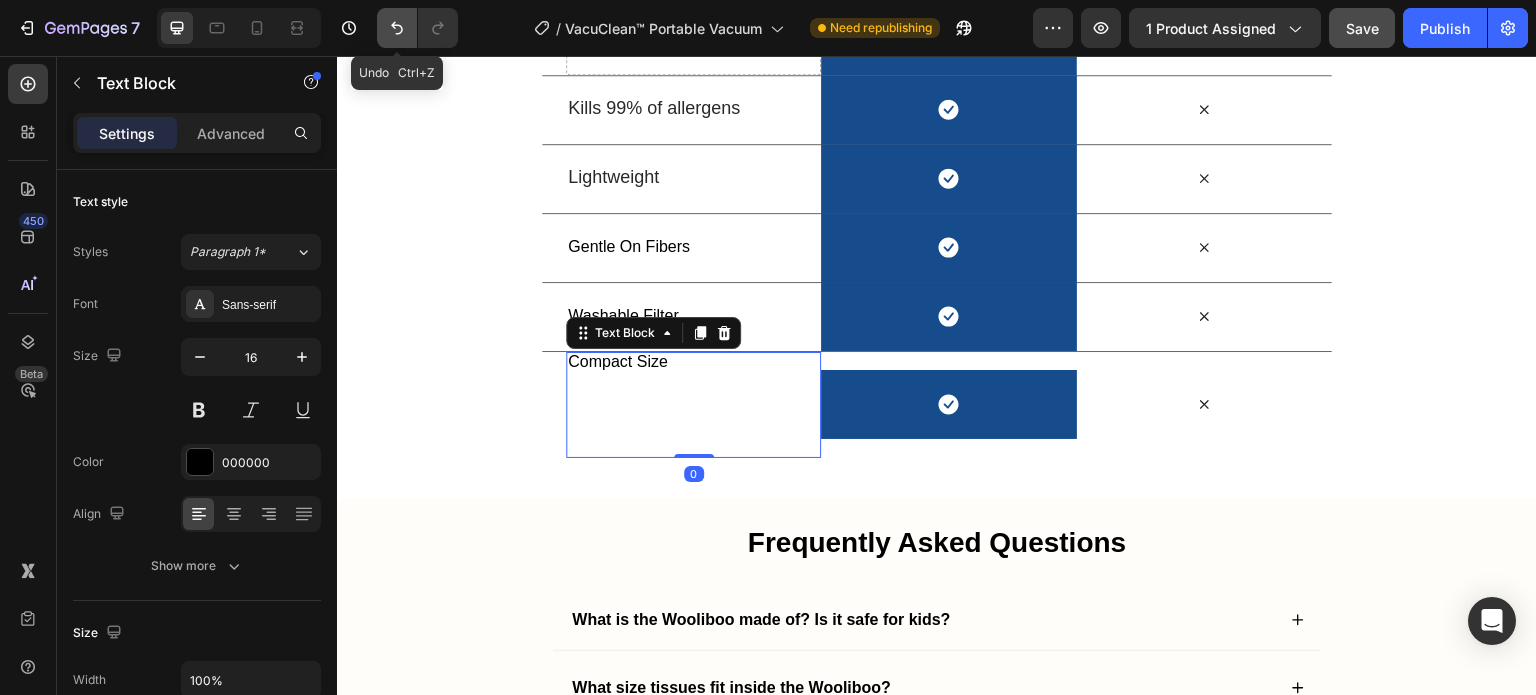 click 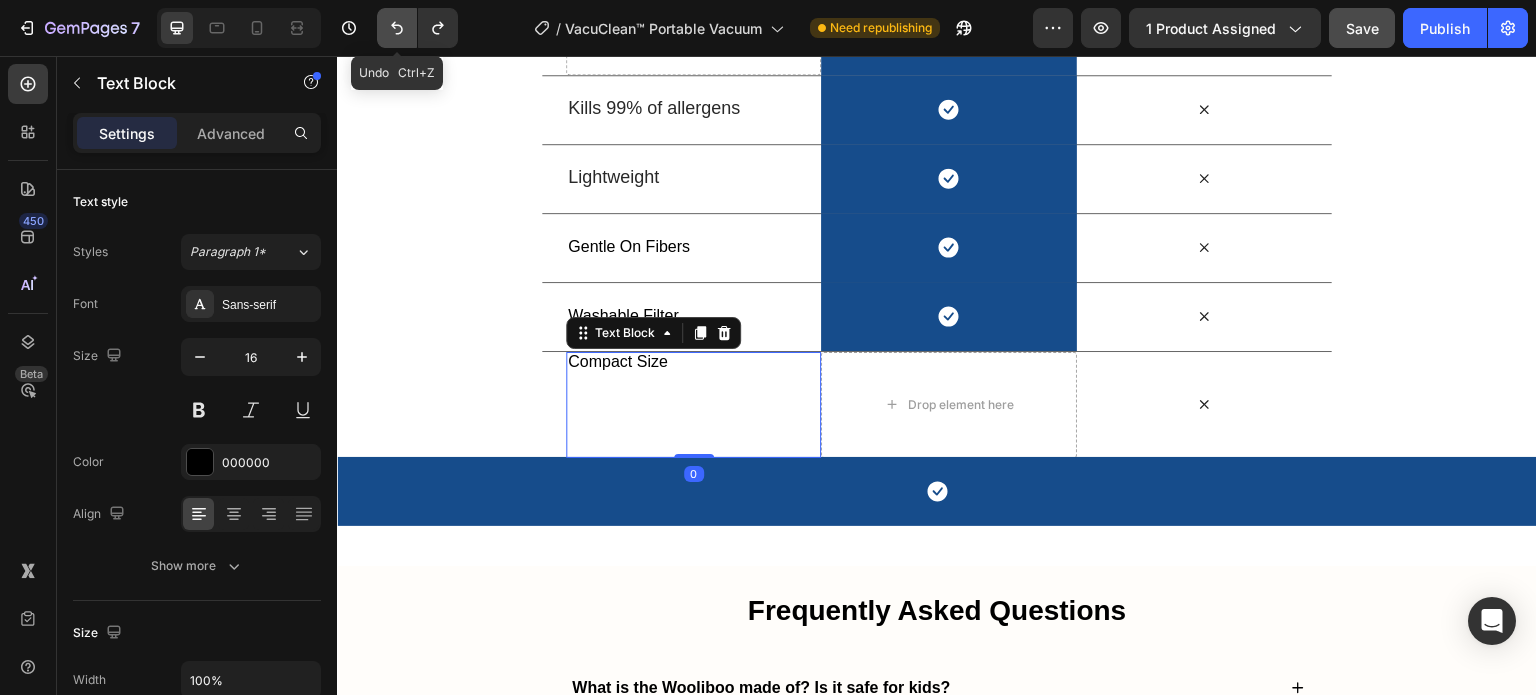 click 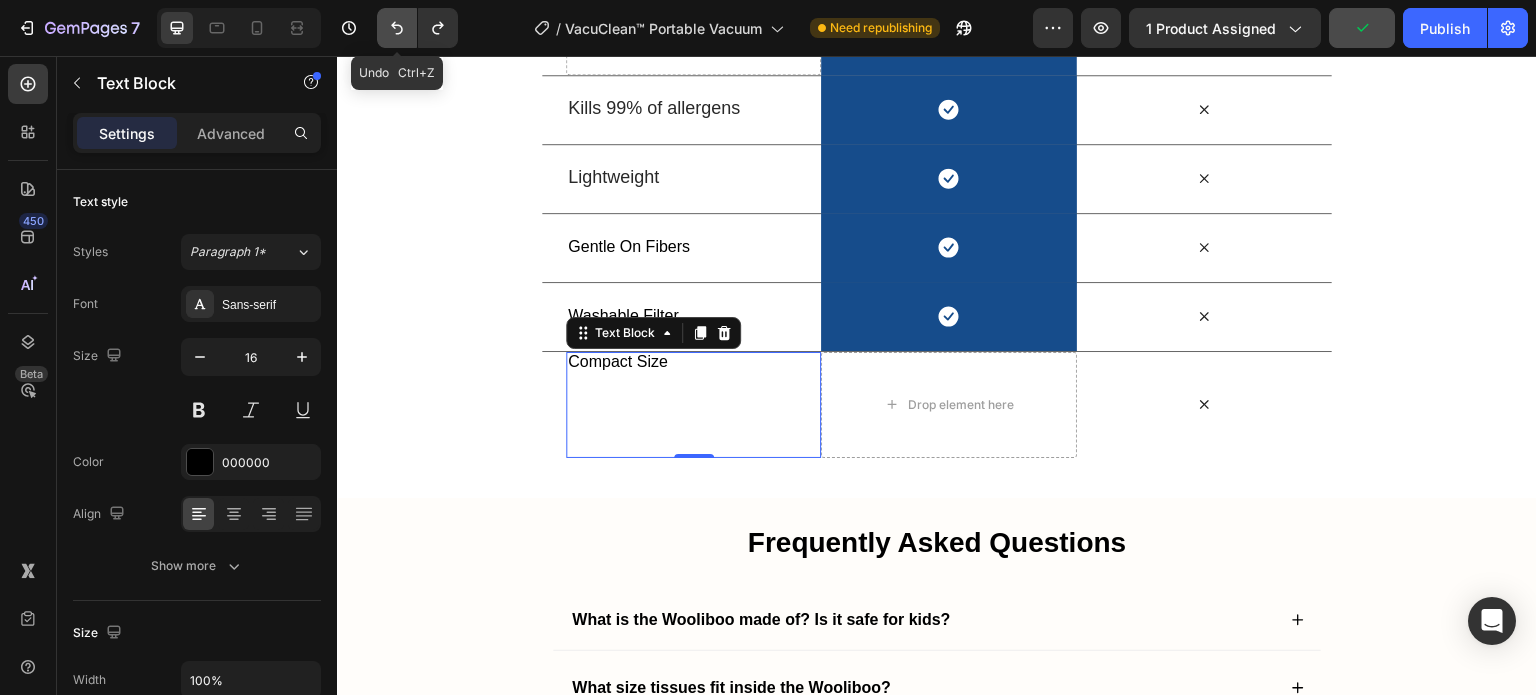 click 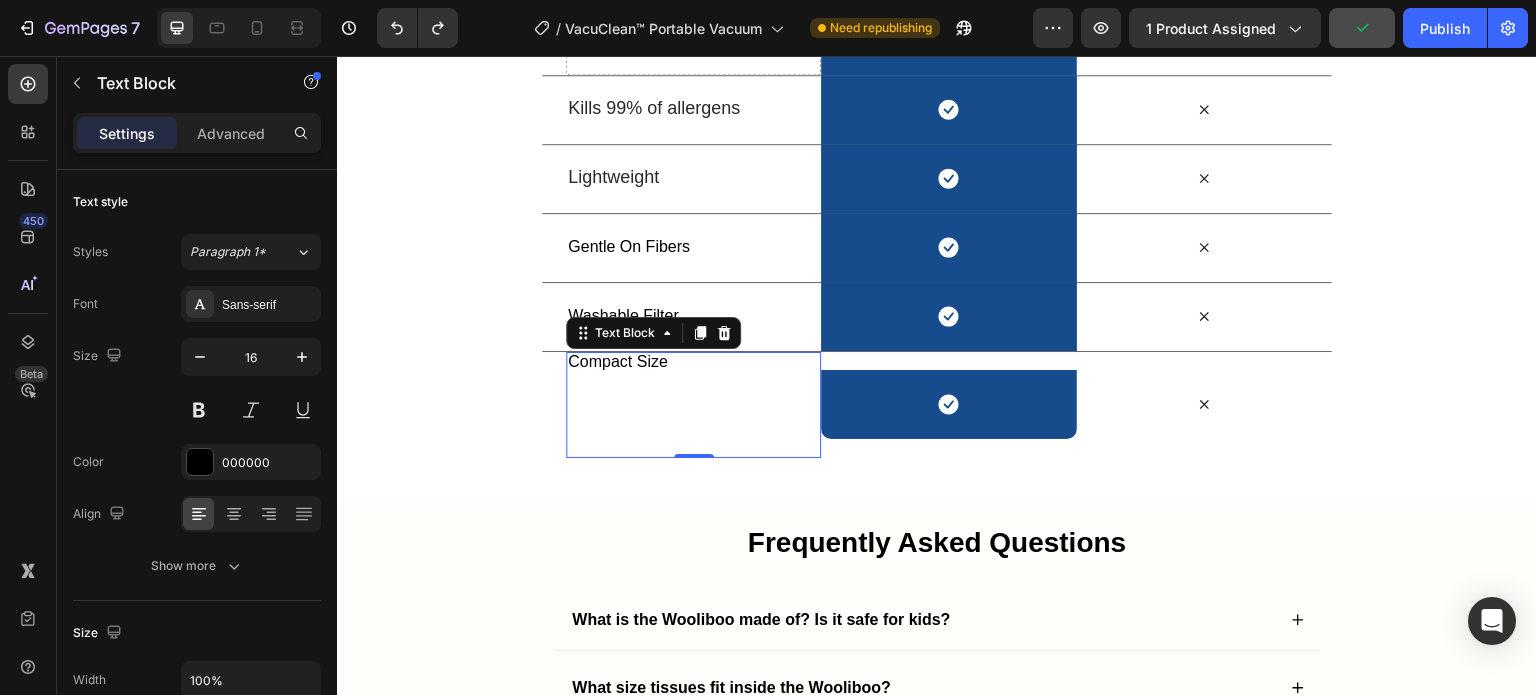 click at bounding box center [693, 435] 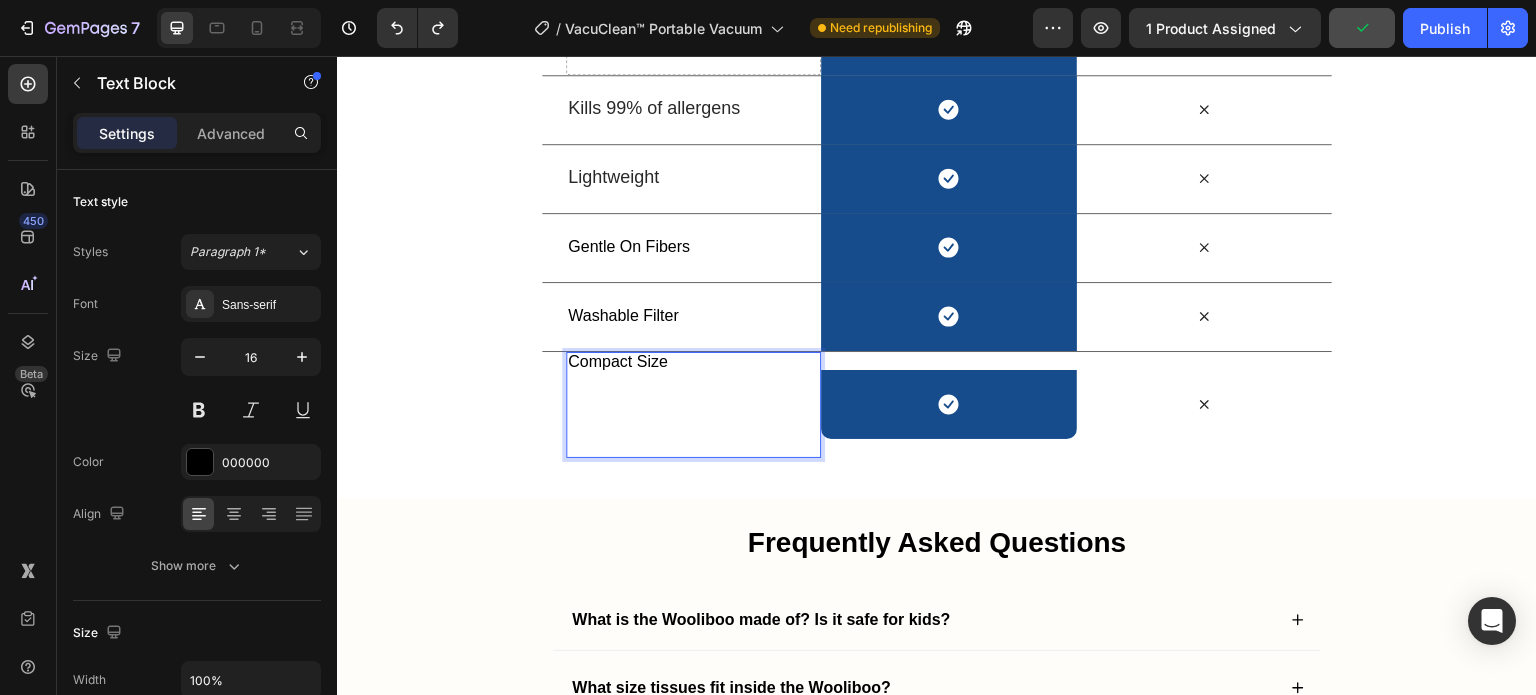 click at bounding box center [693, 404] 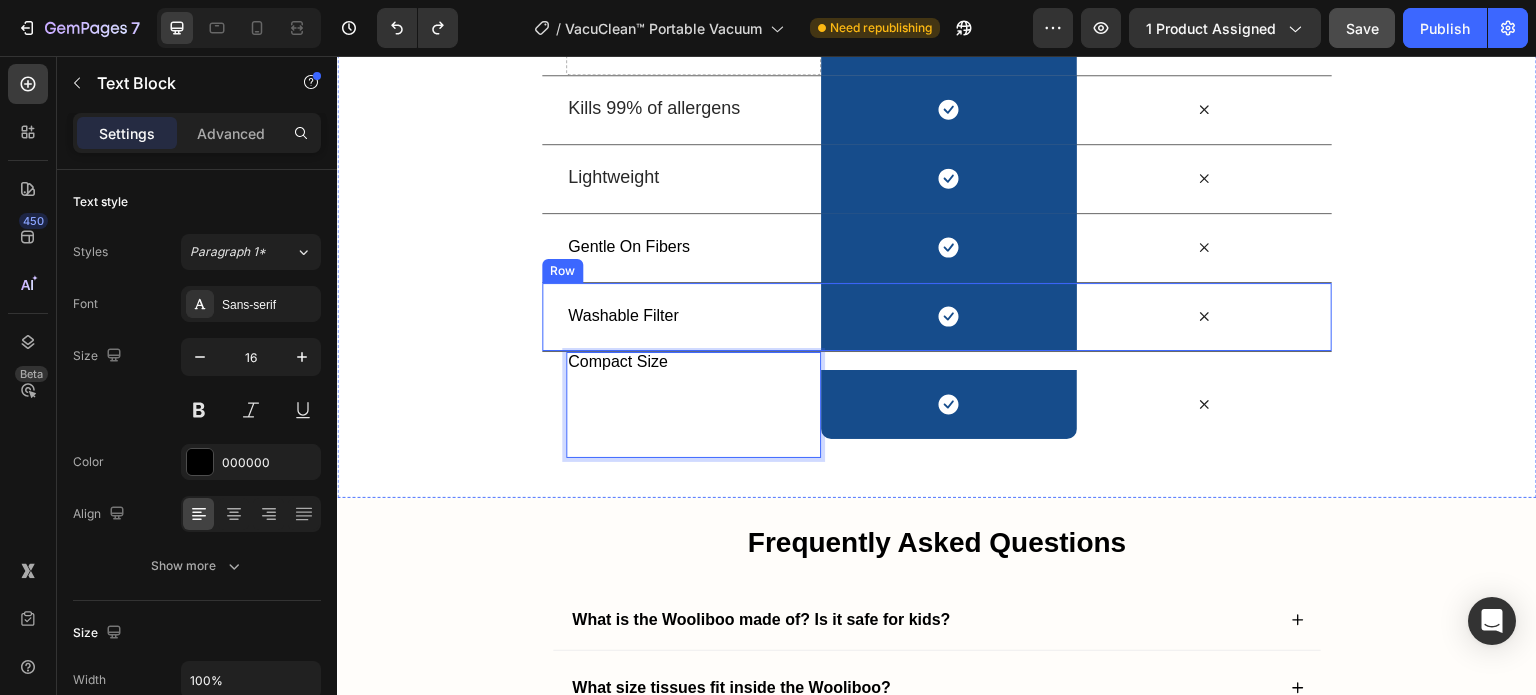 click on "Washable Filter" at bounding box center [693, 316] 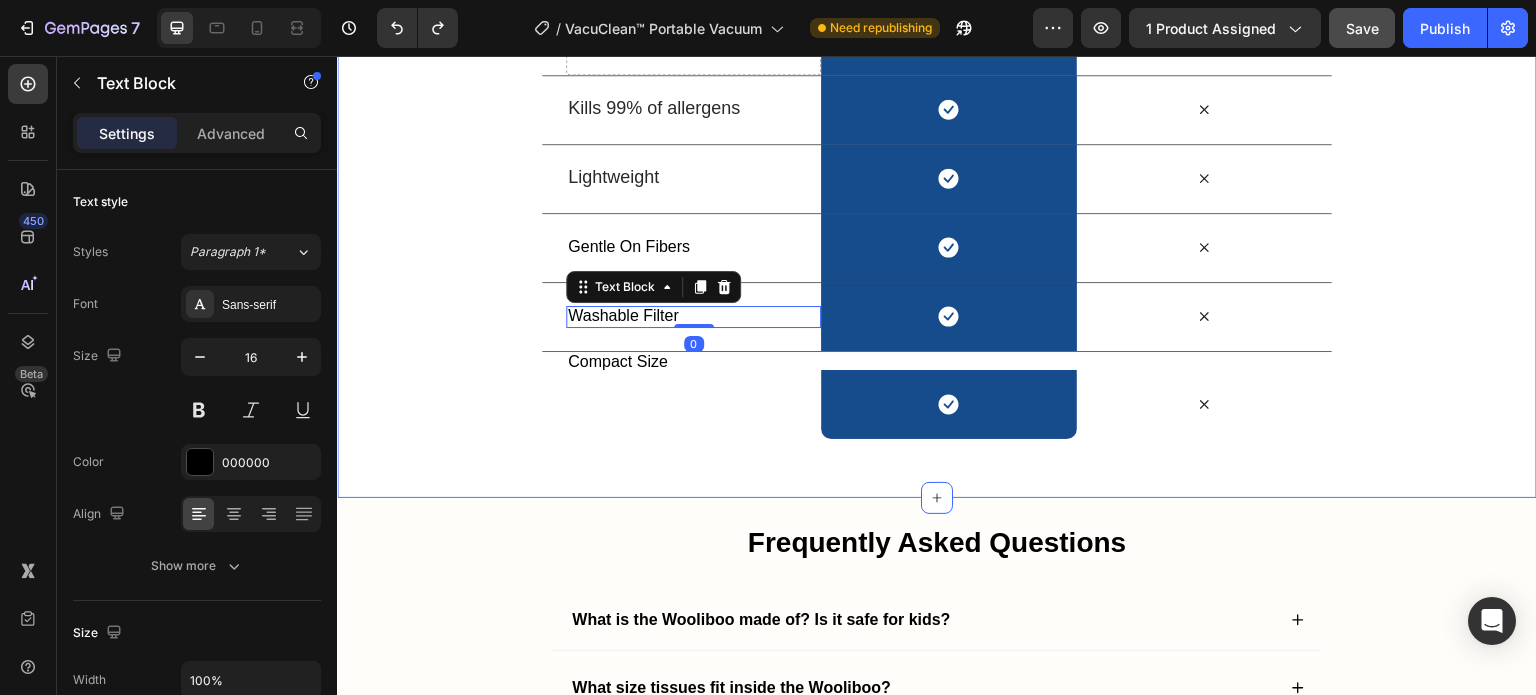 click on "Why Moderny? Heading Row
Drop element here moderny Heading Row Other Text Block Row Kills 99% of allergens Text Block
Icon Row
Icon Row Lightweight Text Block
Icon Row
Icon Row Gentle On Fibers Text Block
Icon Row
Icon Row Washable Filter Text Block   0
Icon Row
Icon Row Compact Size   Text Block
Icon Row
Icon Row" at bounding box center (937, 169) 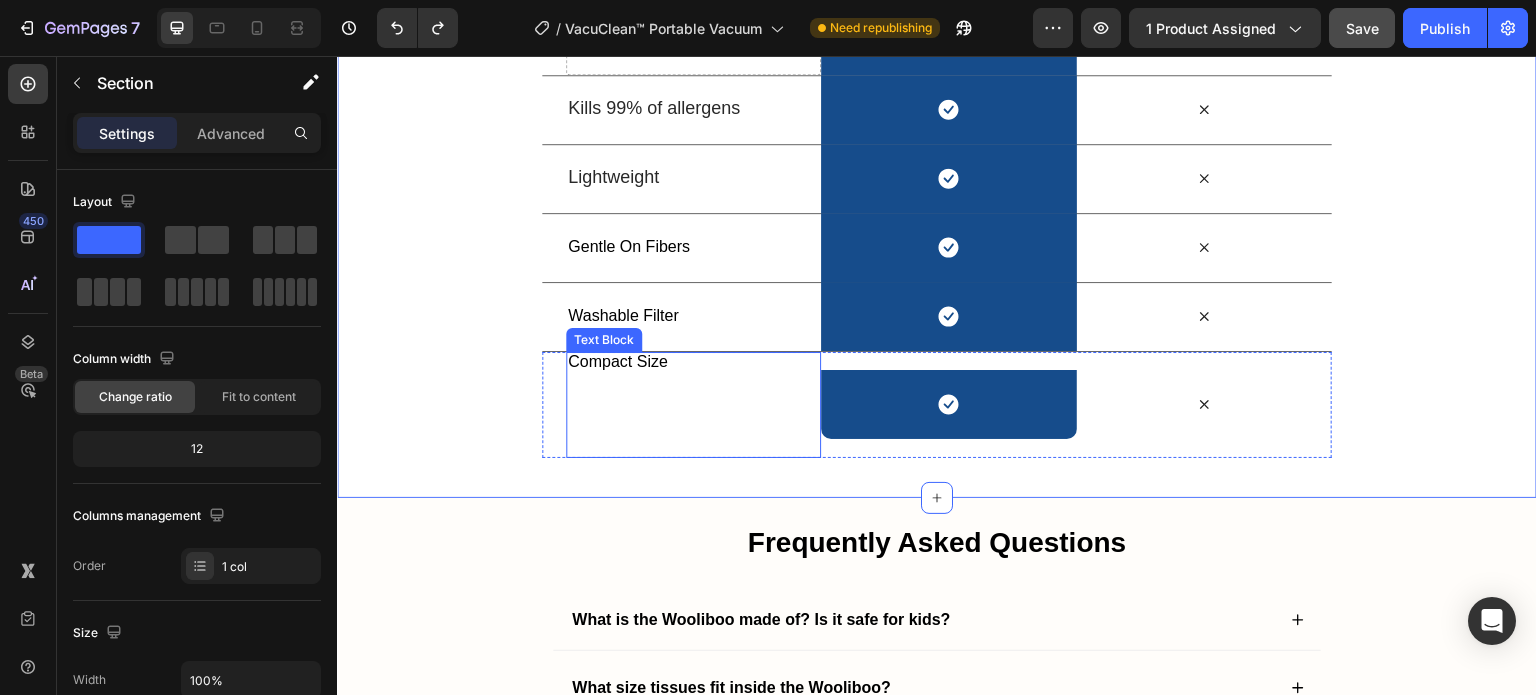 click on "Compact Size" at bounding box center (693, 362) 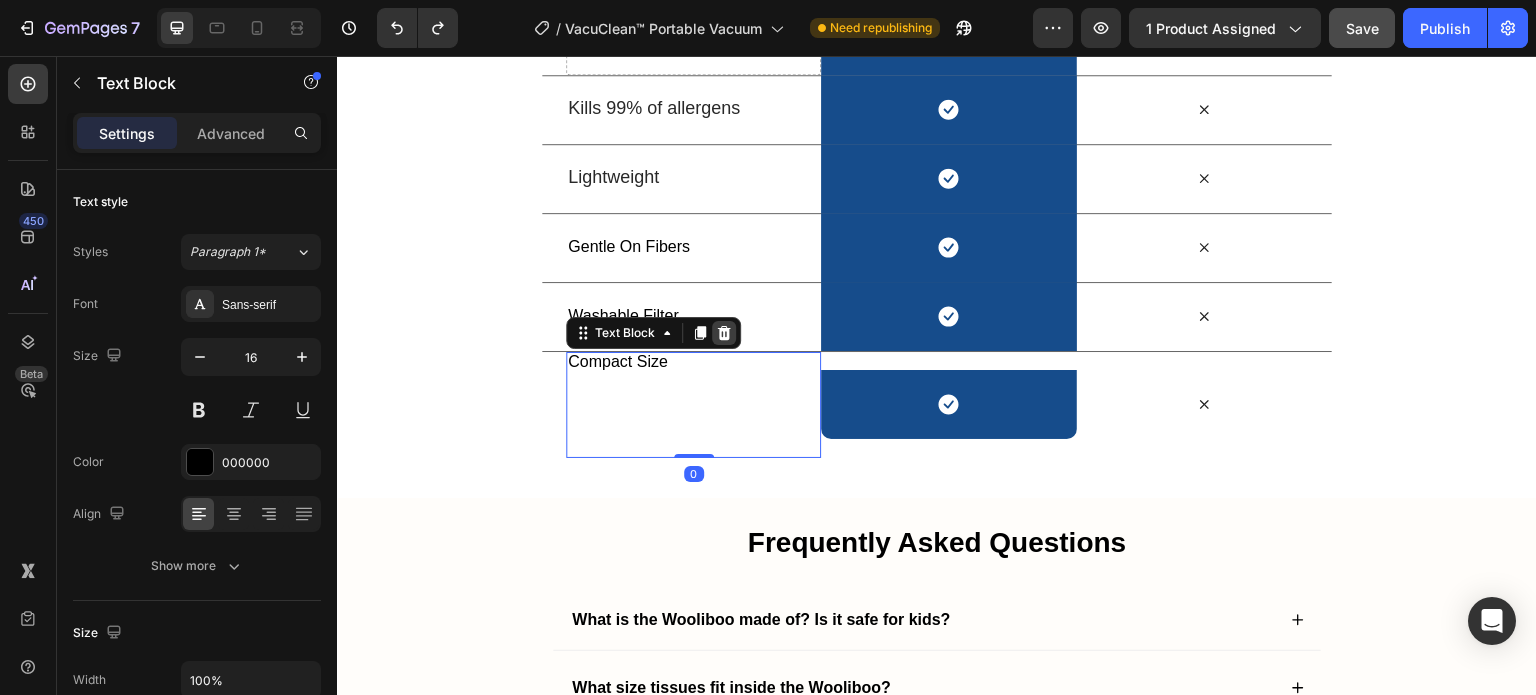 click 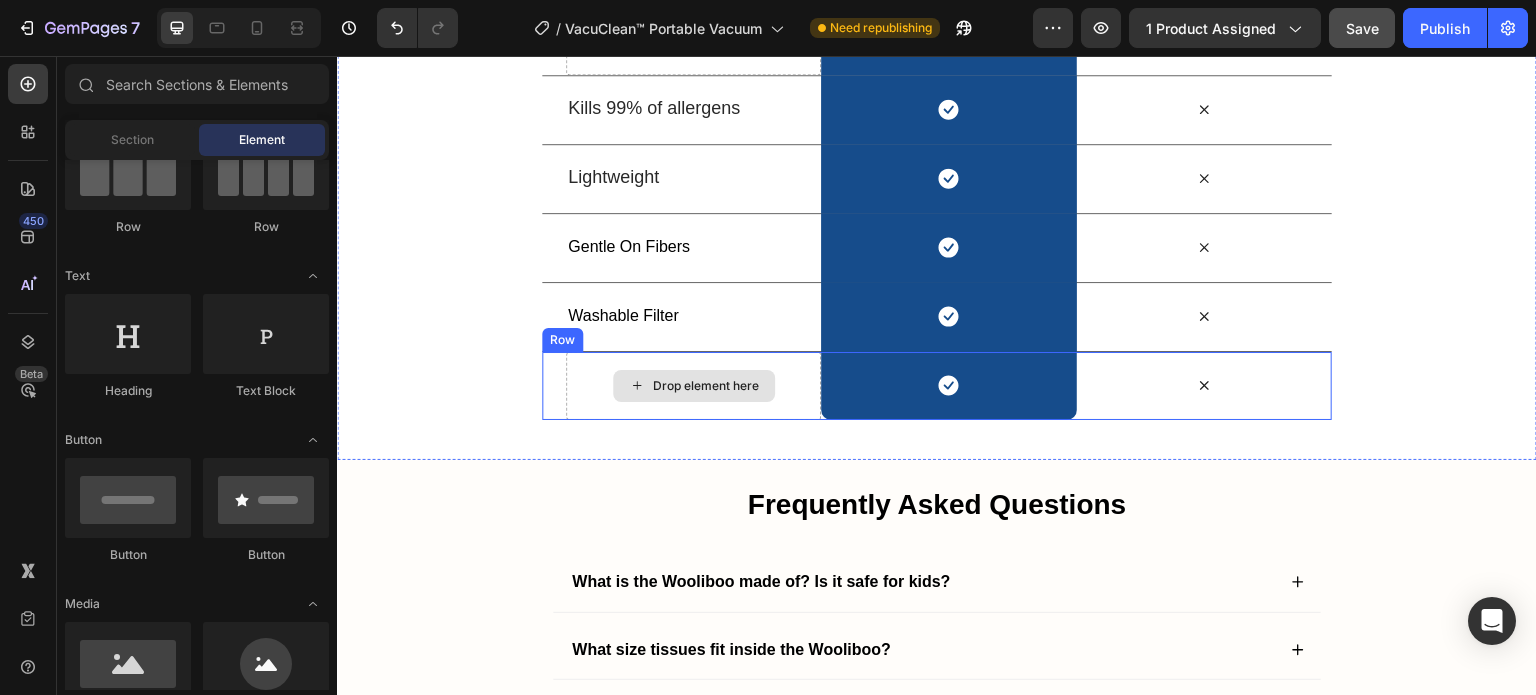 click on "Drop element here" at bounding box center (706, 386) 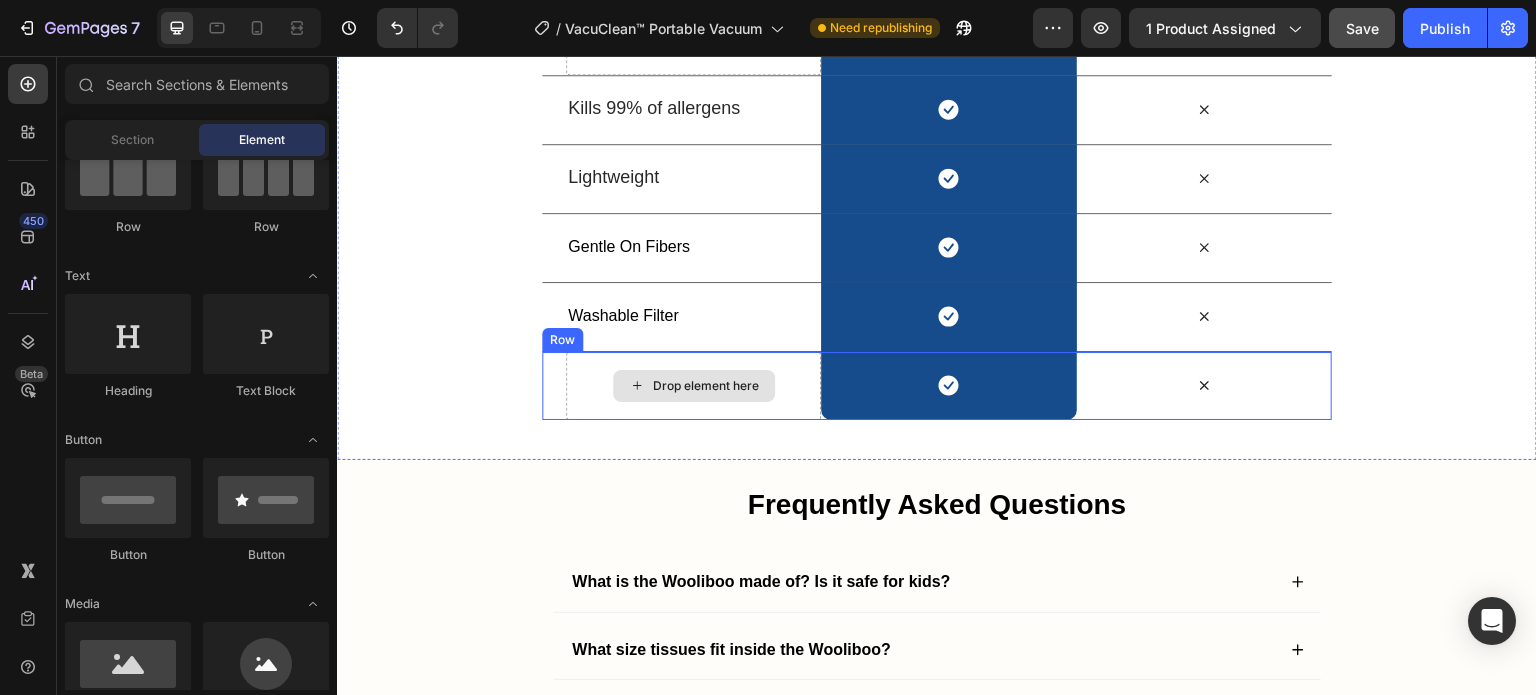 click on "Drop element here" at bounding box center (693, 386) 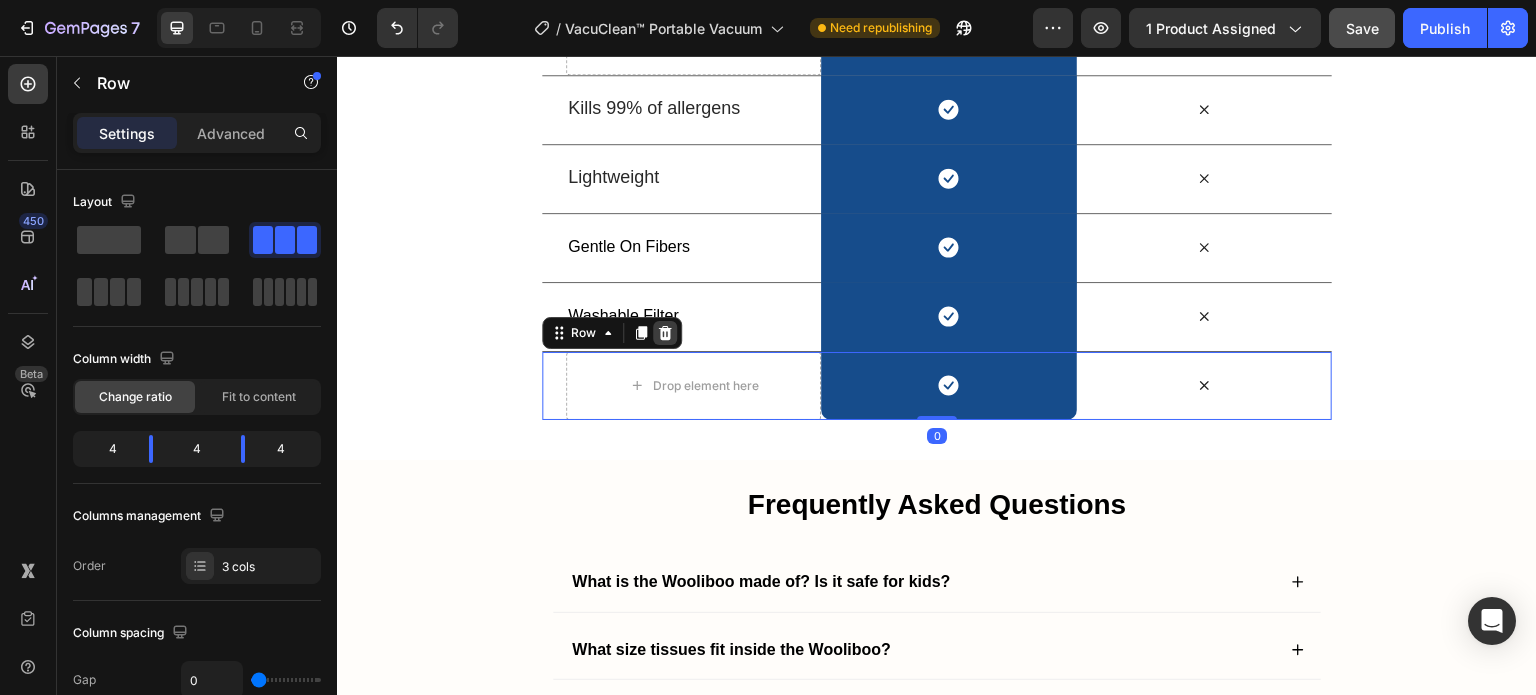 click 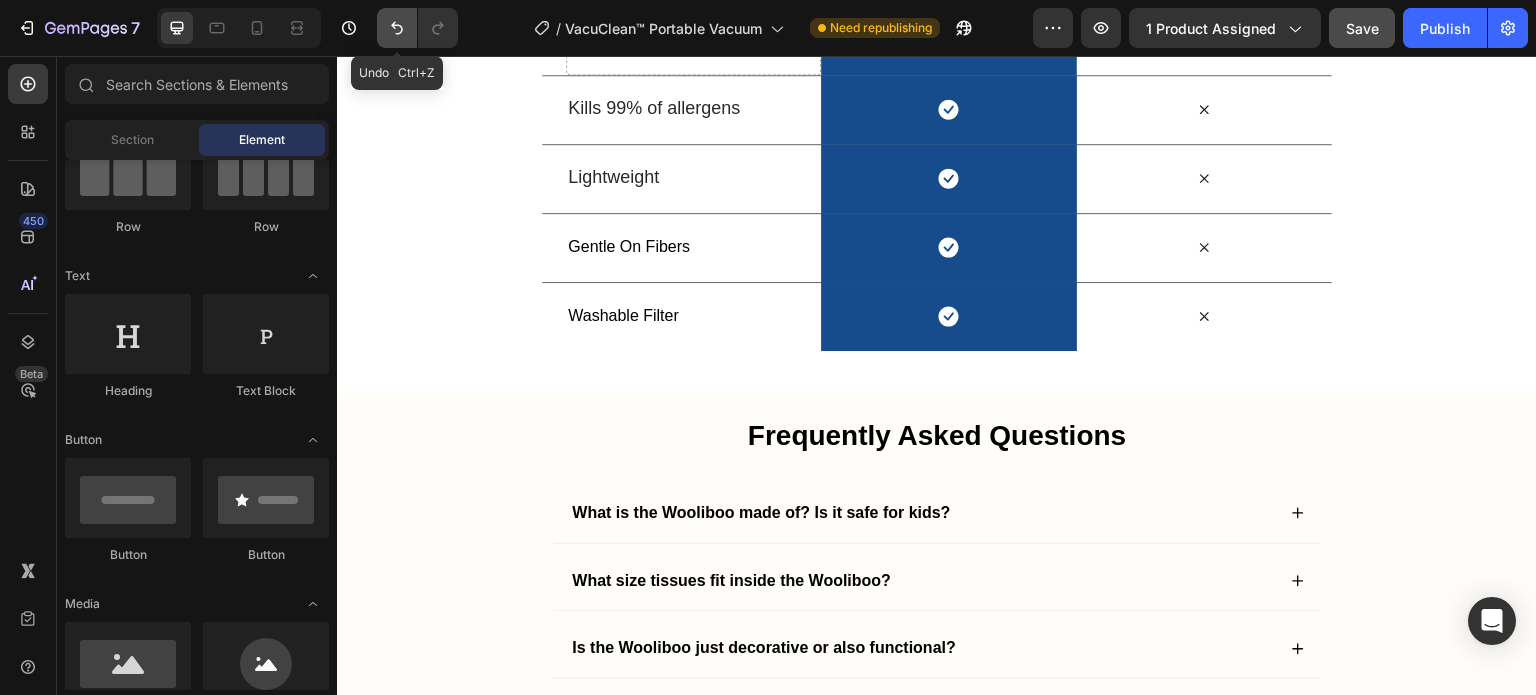click 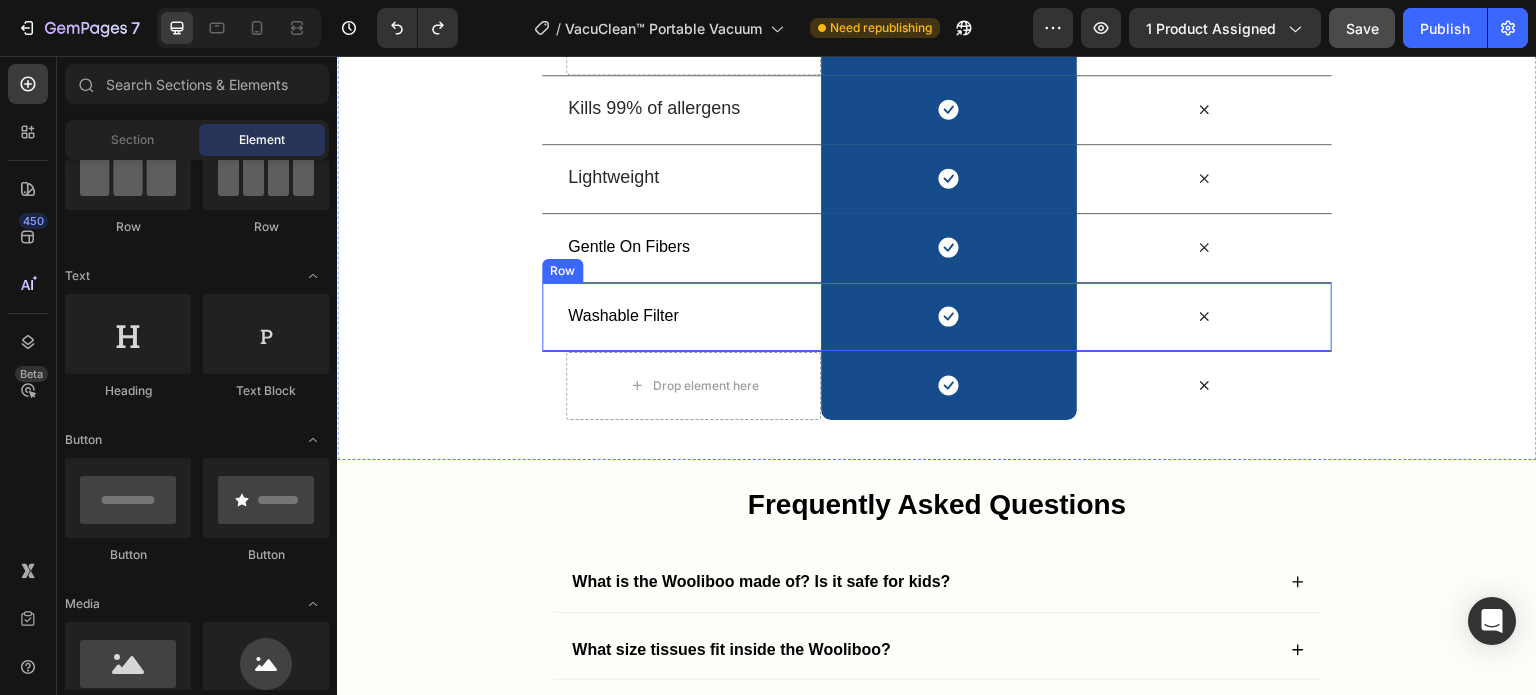 click on "Washable Filter" at bounding box center [693, 316] 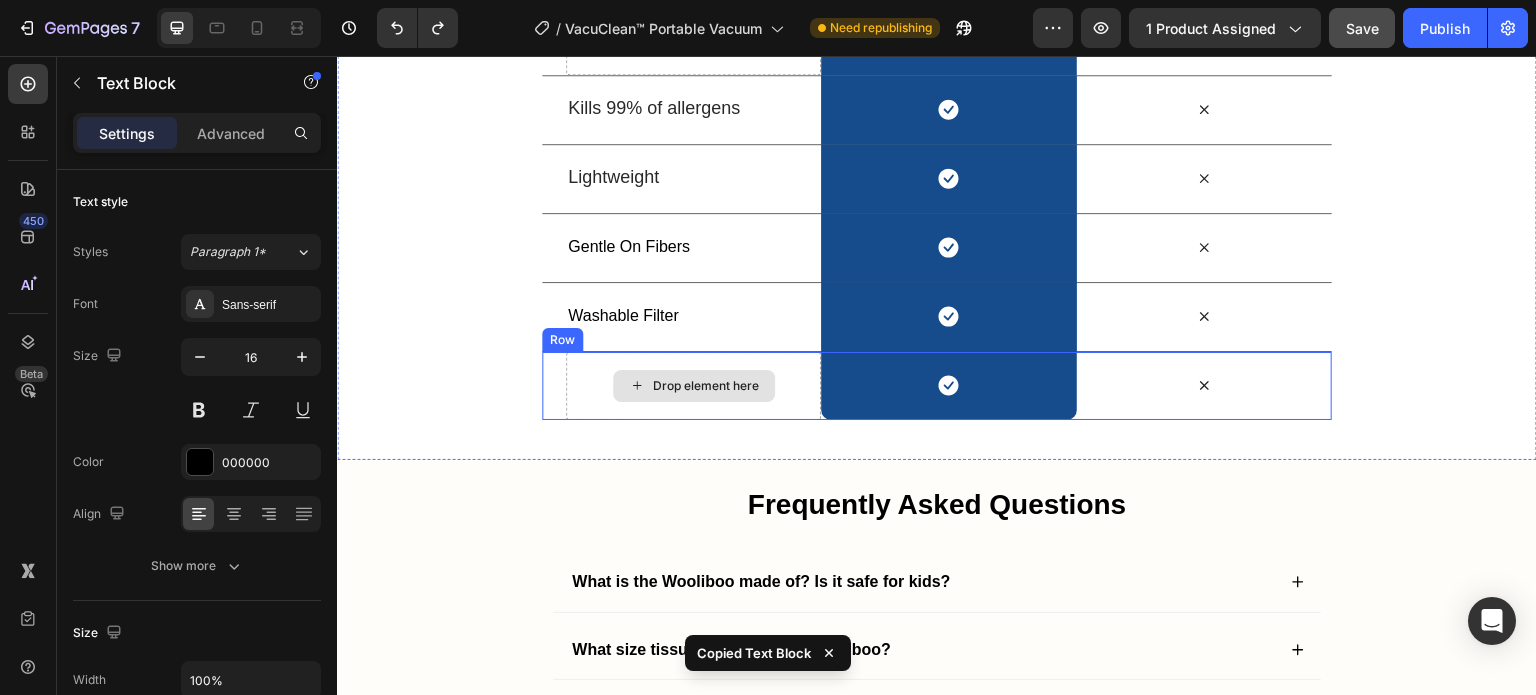 click on "Drop element here" at bounding box center (706, 386) 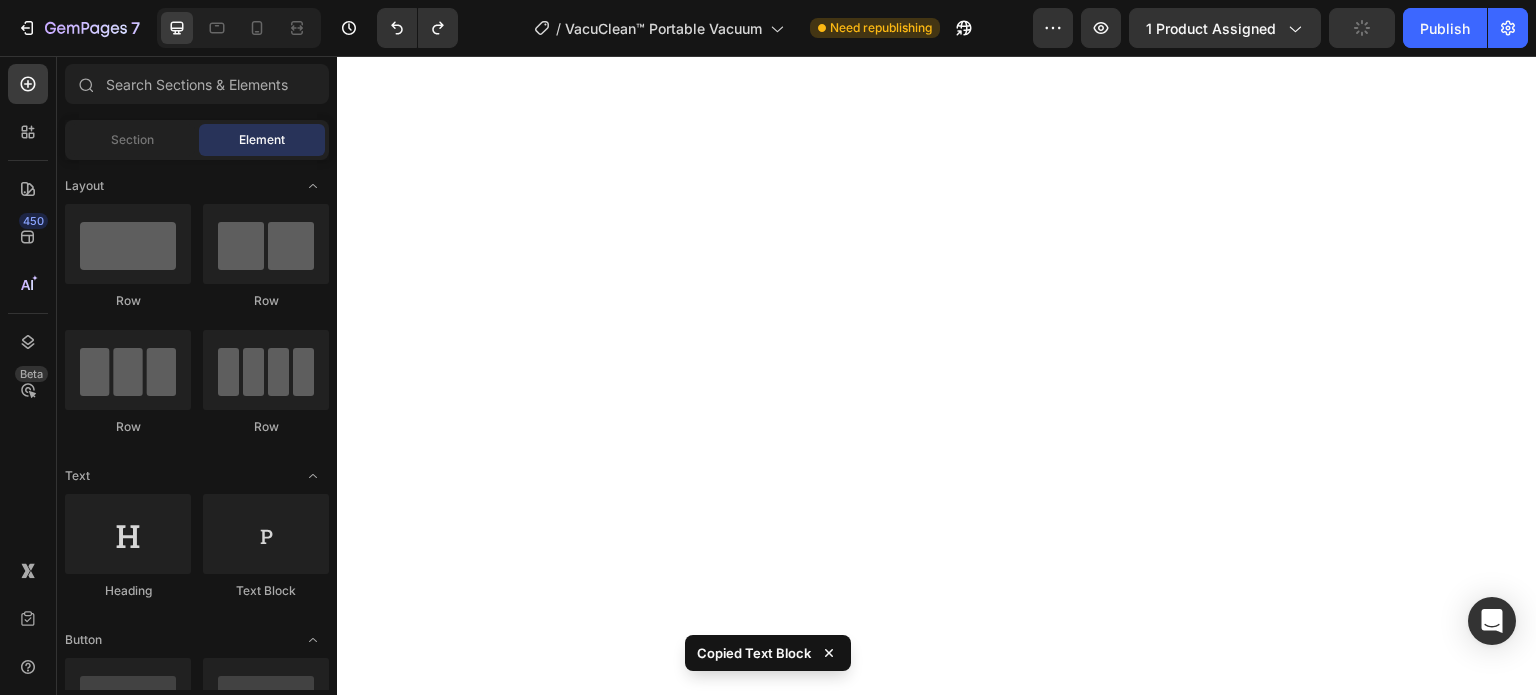 scroll, scrollTop: 0, scrollLeft: 0, axis: both 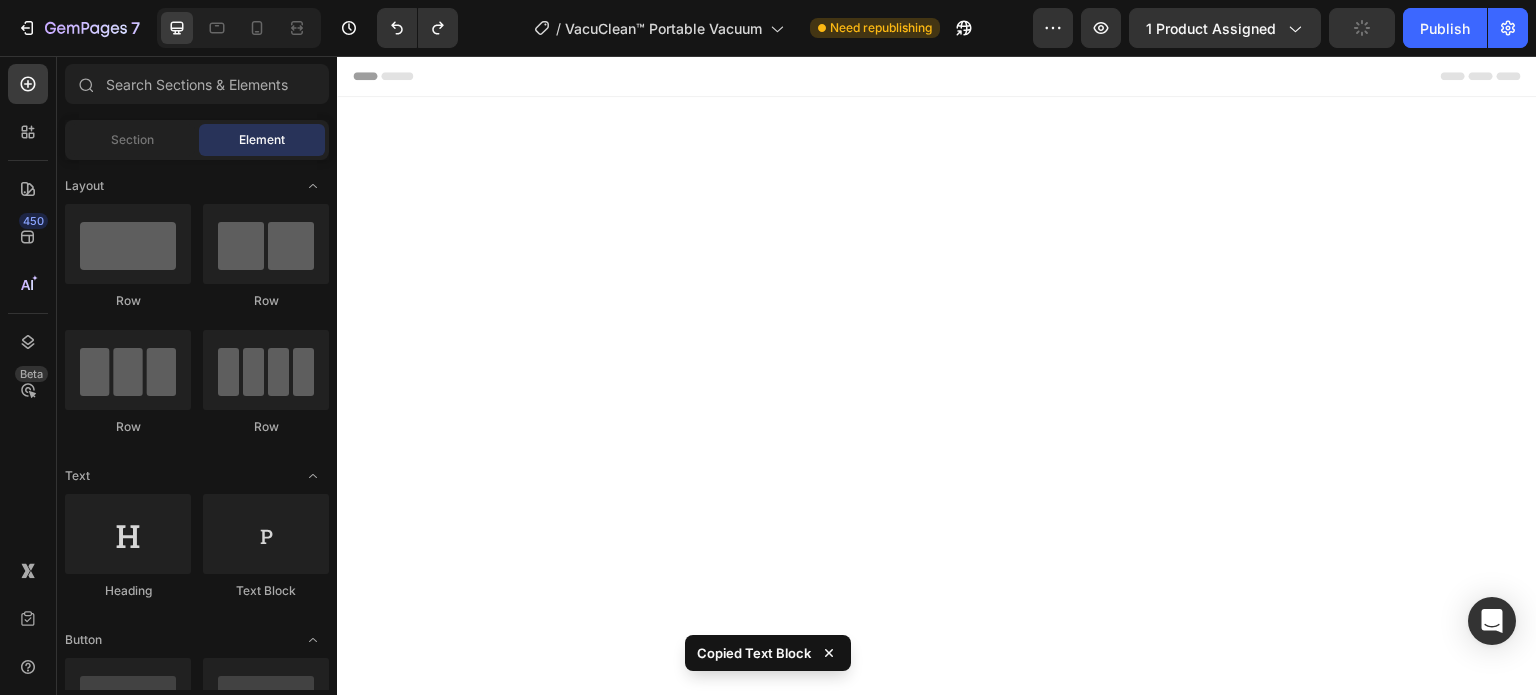 click on "Washable Filter" at bounding box center (693, 4287) 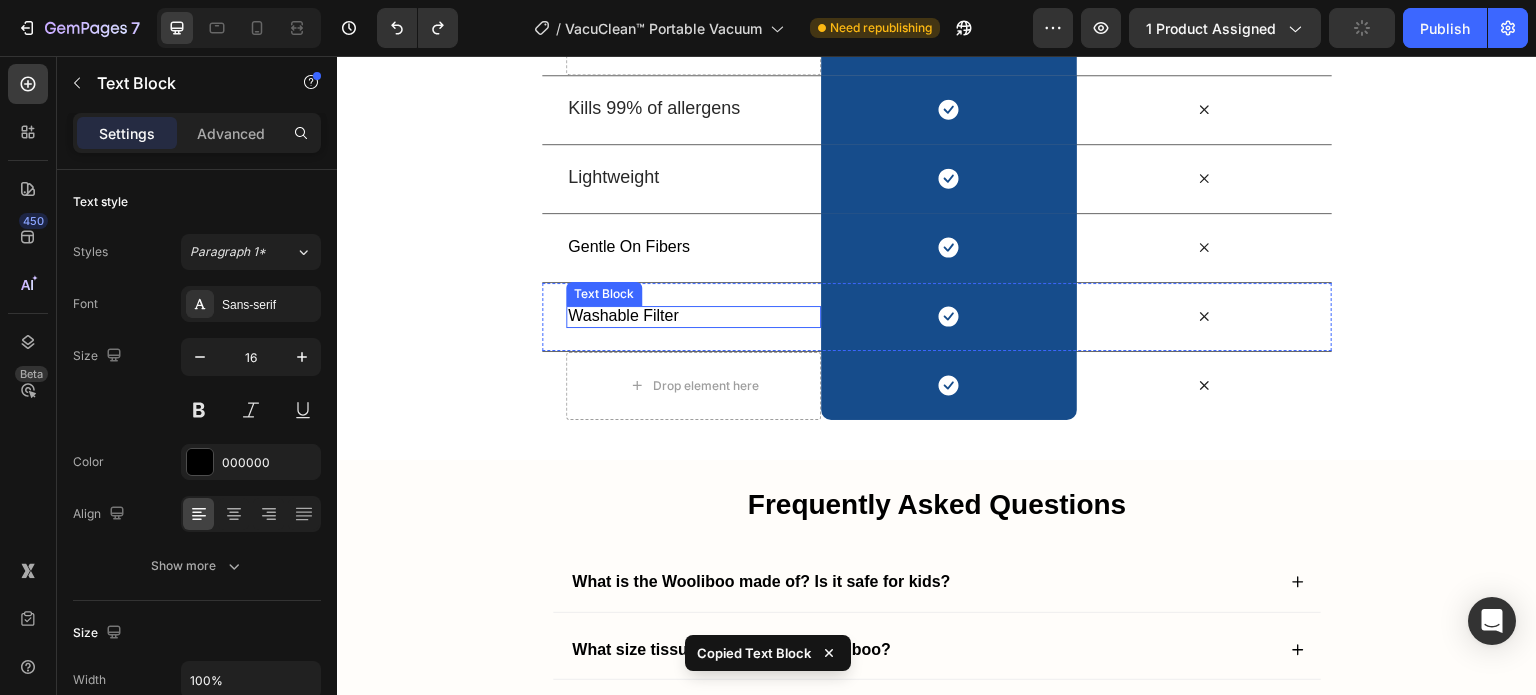 scroll, scrollTop: 0, scrollLeft: 0, axis: both 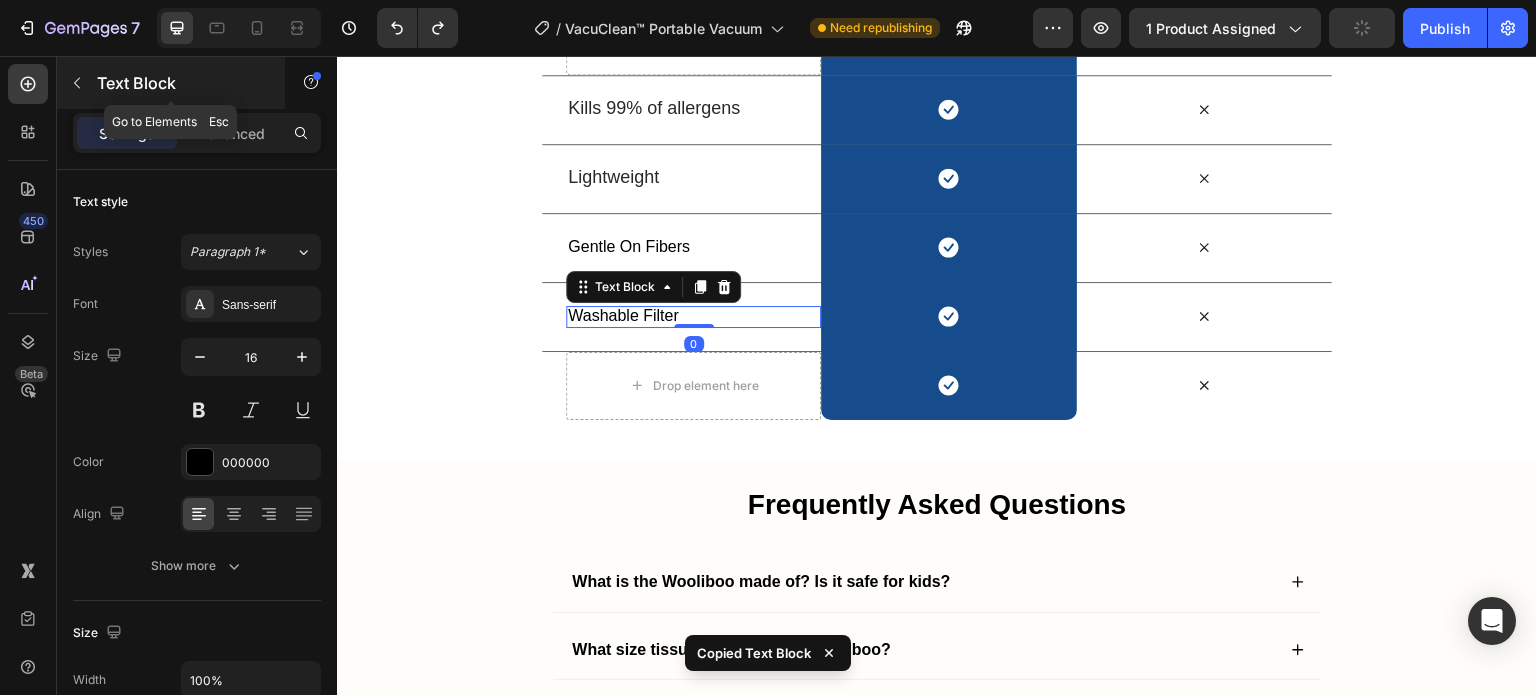 click at bounding box center [77, 83] 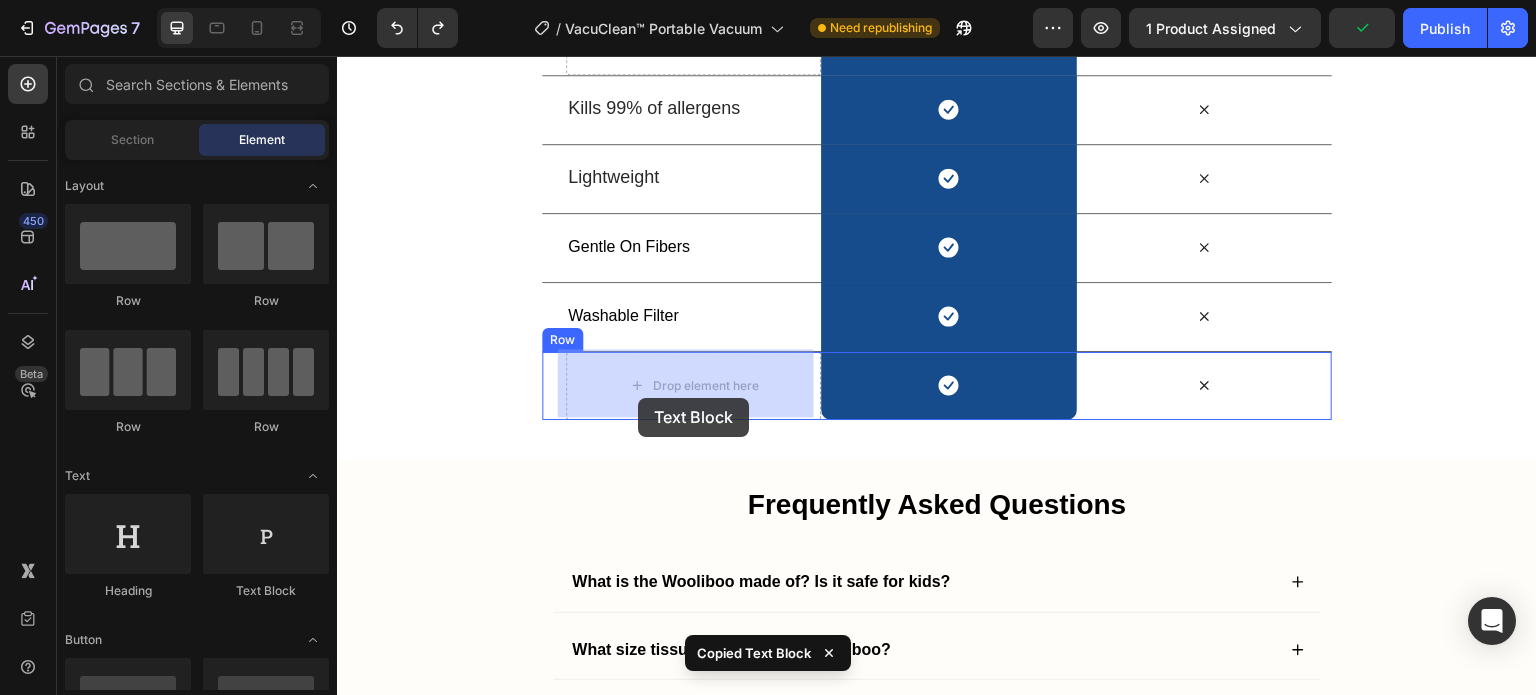 drag, startPoint x: 590, startPoint y: 394, endPoint x: 638, endPoint y: 398, distance: 48.166378 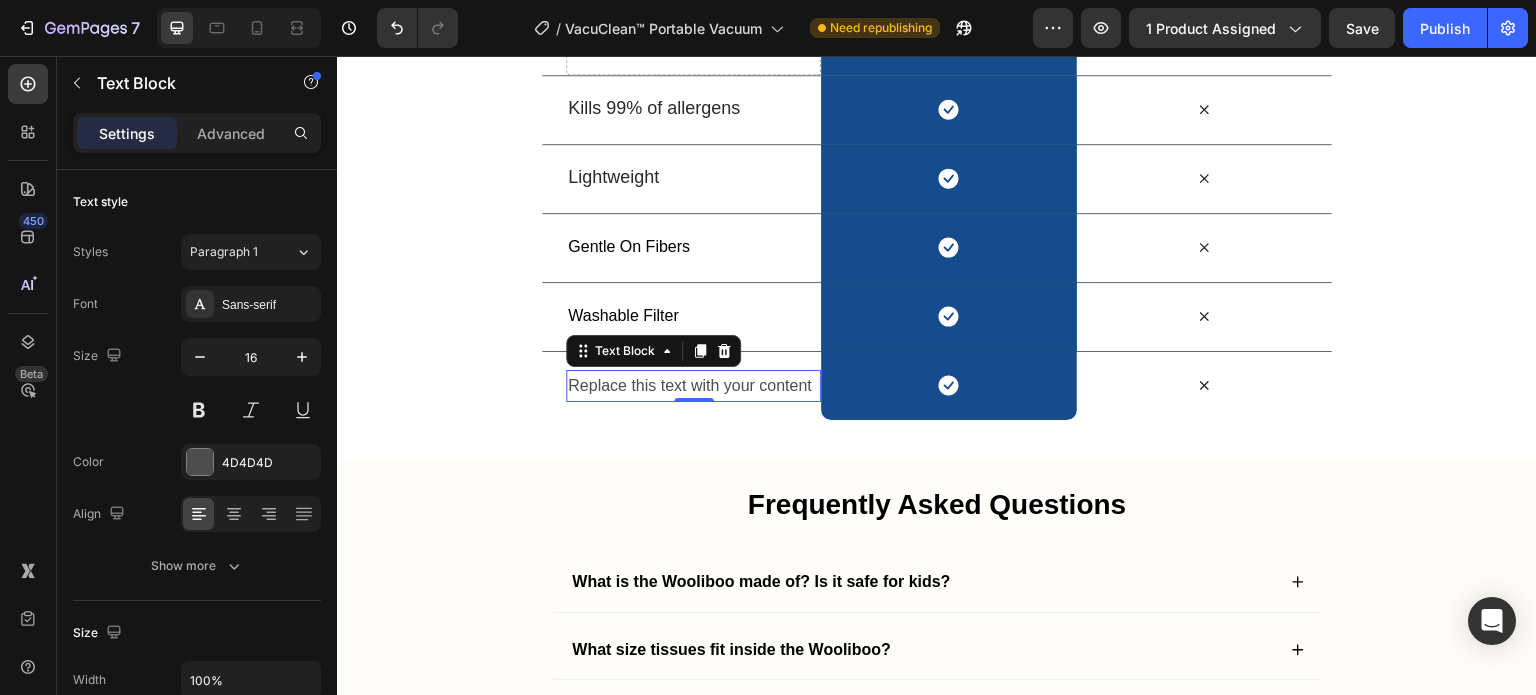click on "Replace this text with your content Text Block   0" at bounding box center [693, 386] 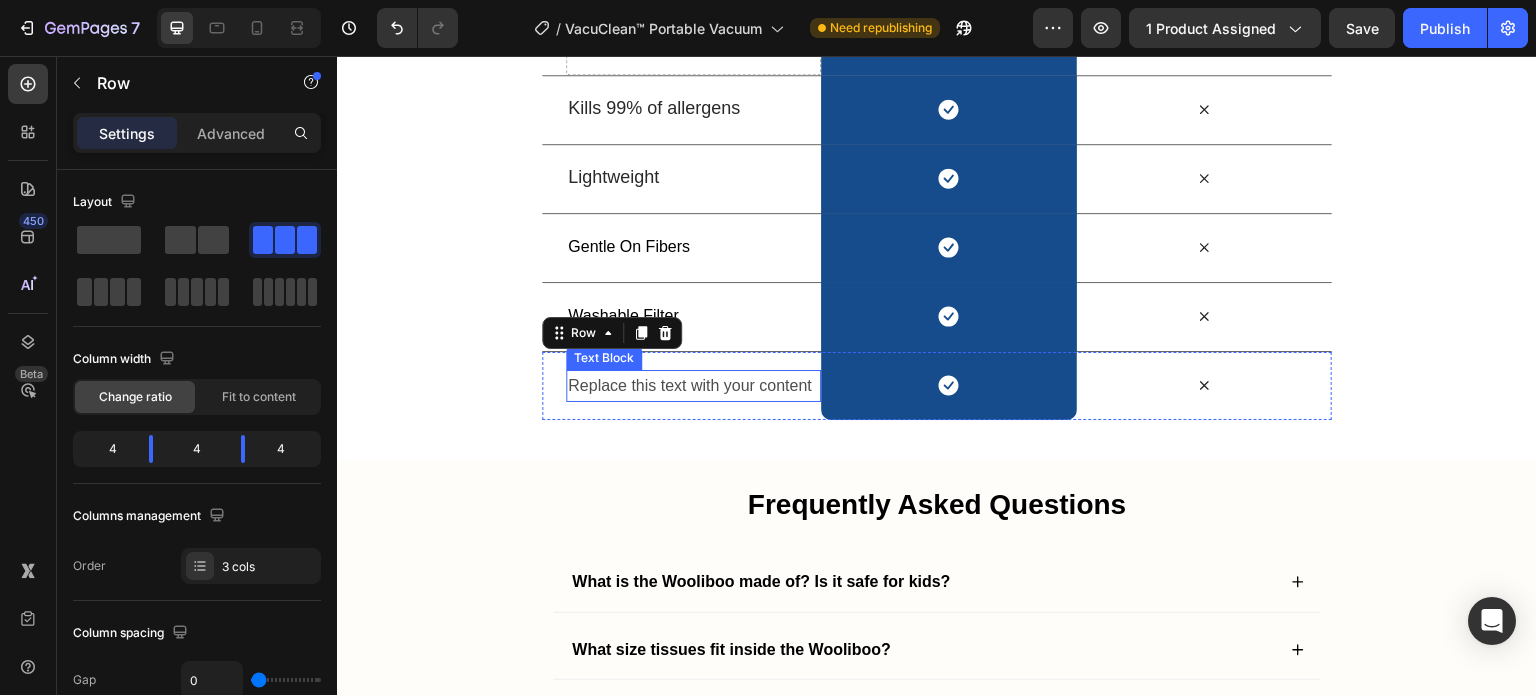 click on "Replace this text with your content" at bounding box center (693, 386) 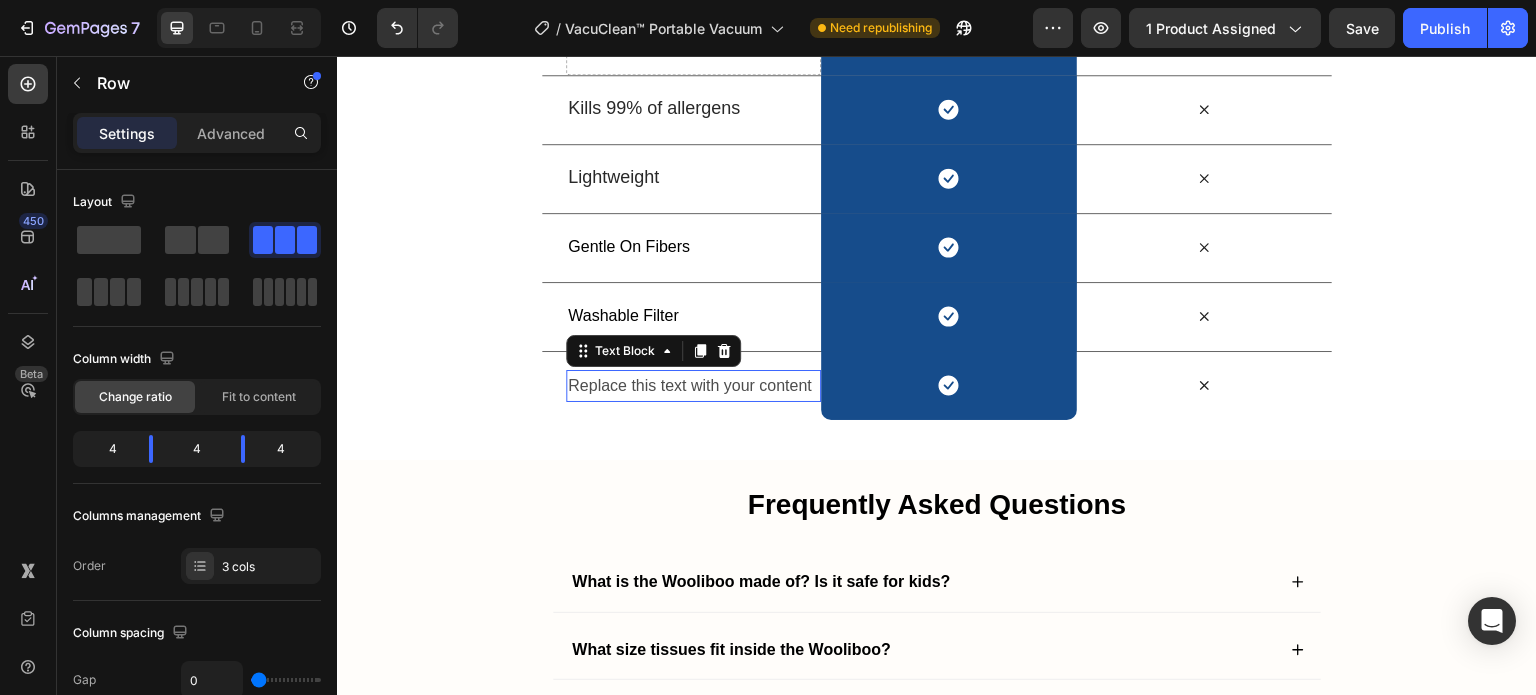 click on "Replace this text with your content" at bounding box center (693, 386) 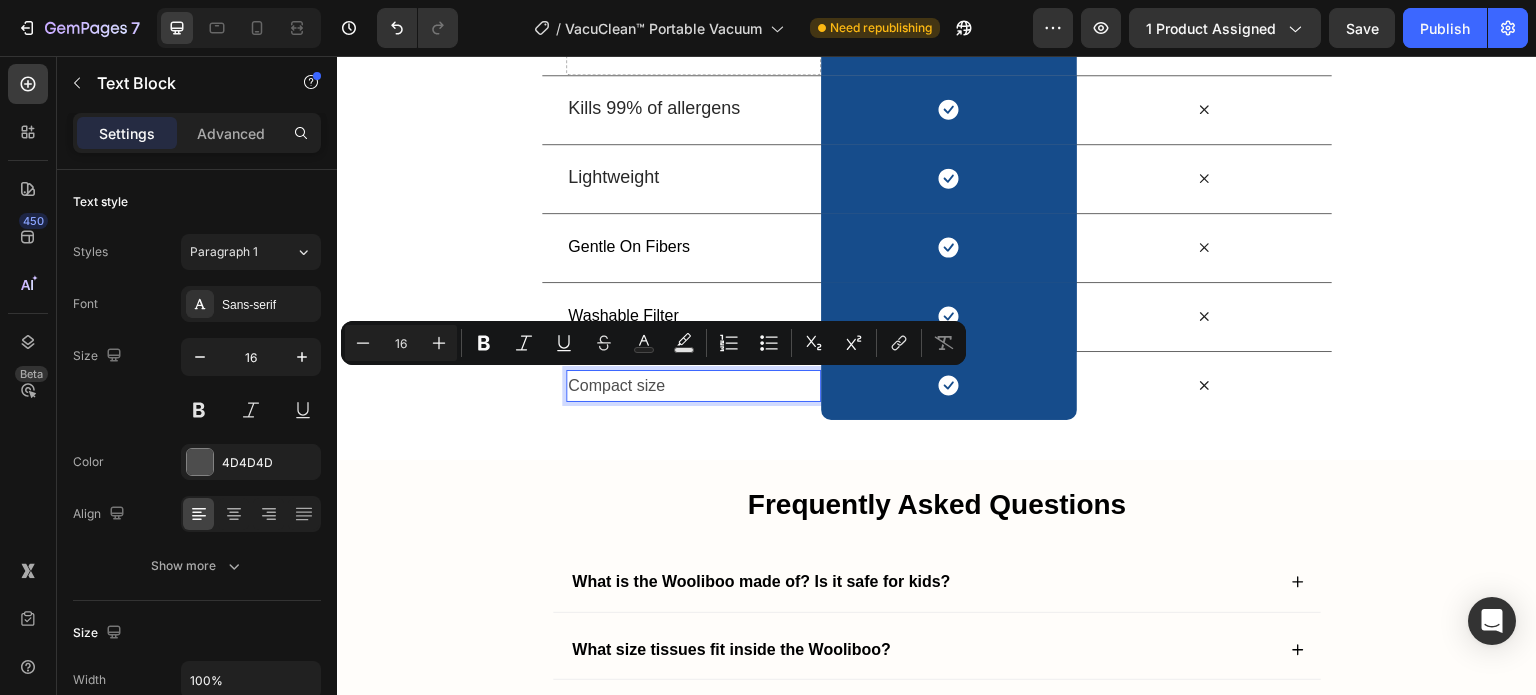 click on "Washable Filter" at bounding box center (693, 316) 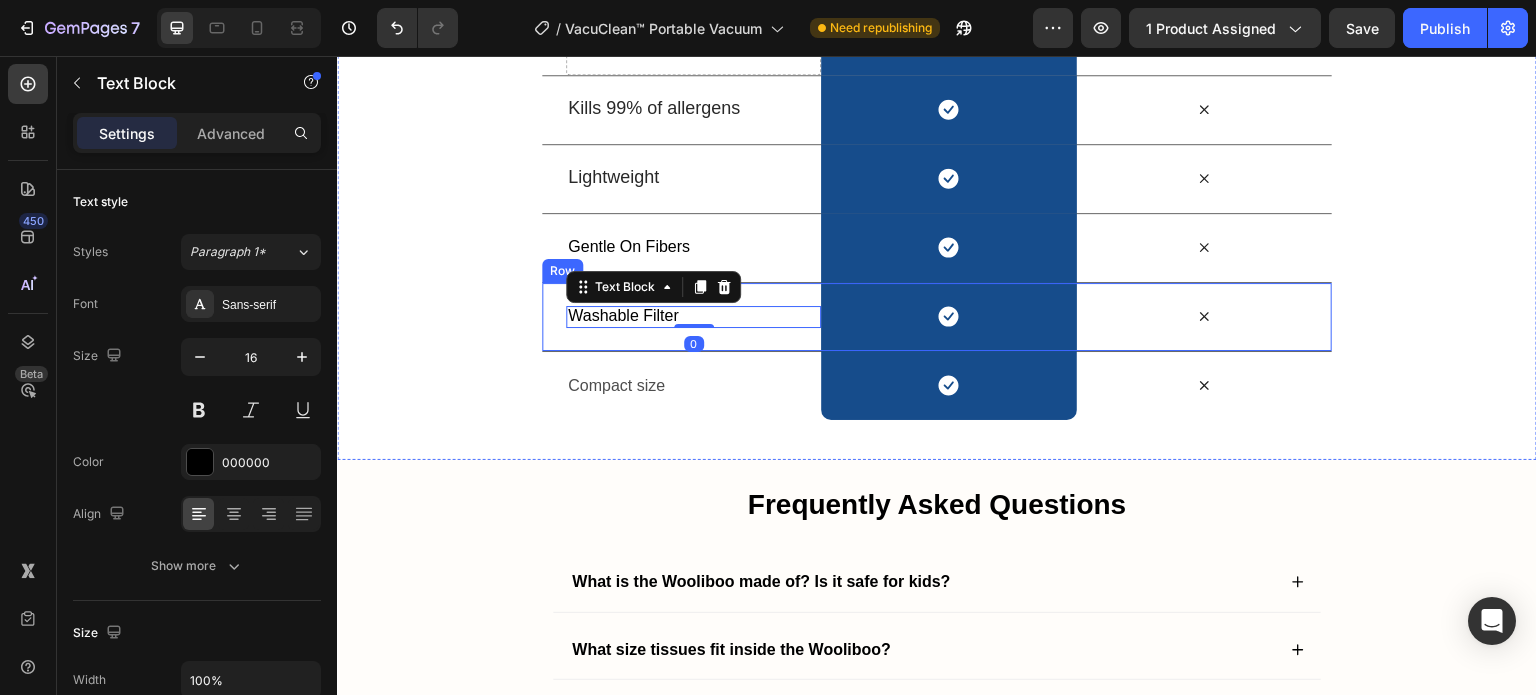 click on "Washable Filter Text Block   0
Icon Row
Icon Row" at bounding box center [937, 316] 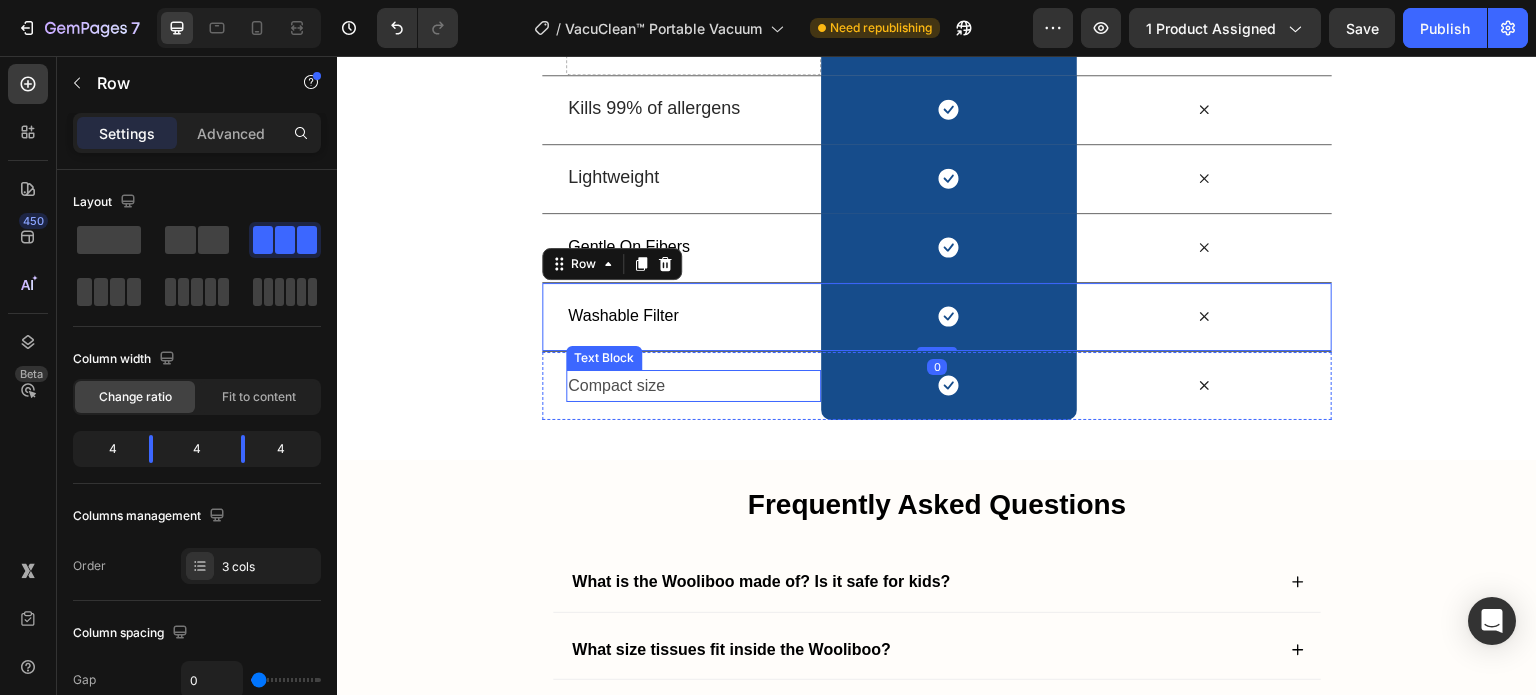 click on "Compact size" at bounding box center [693, 386] 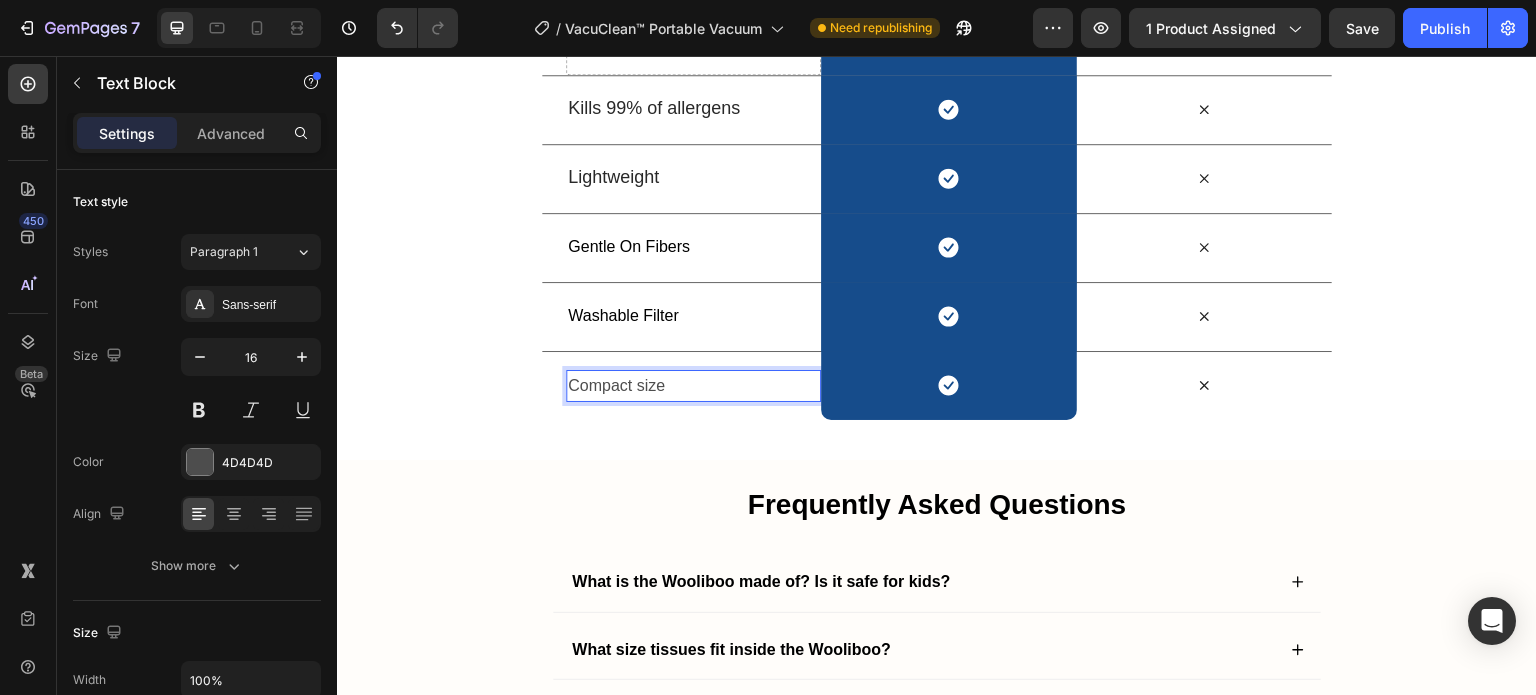 click on "Compact size" at bounding box center [693, 386] 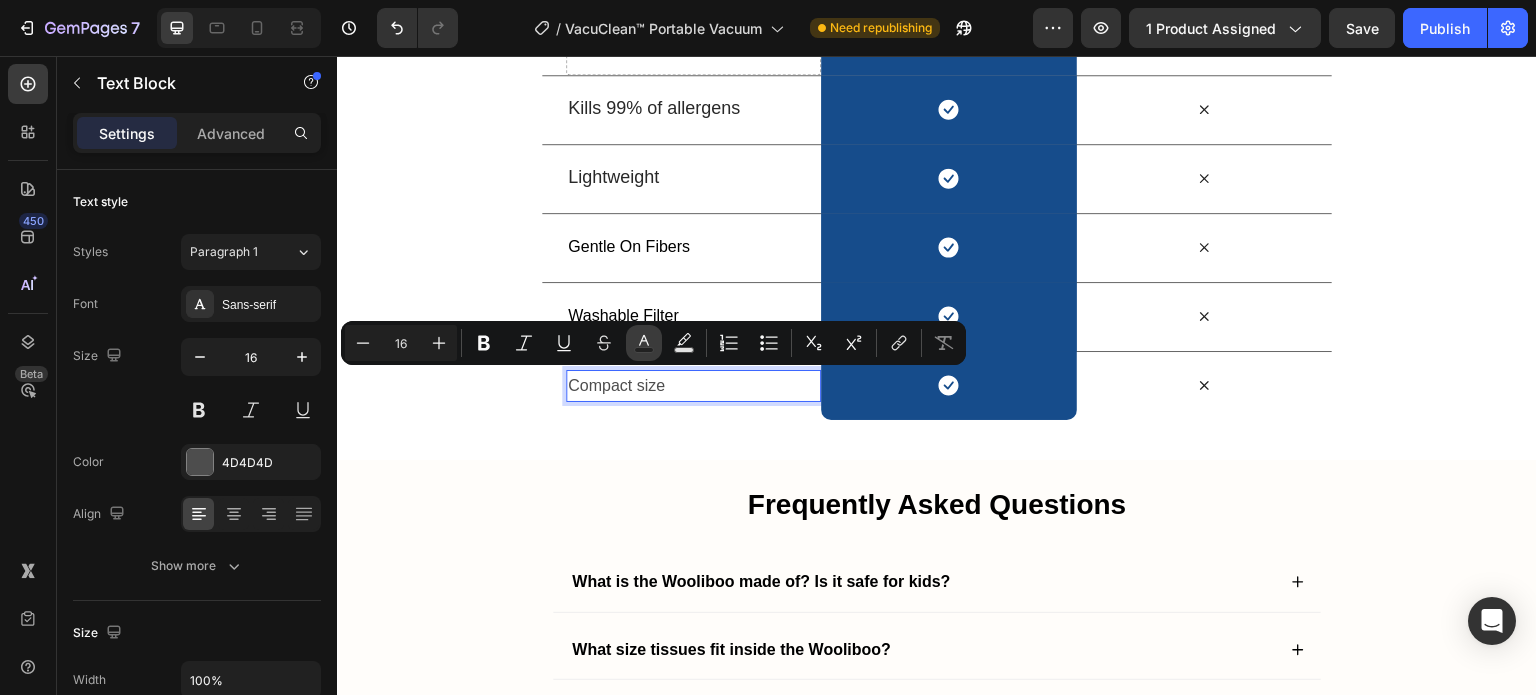 click on "Text Color" at bounding box center [644, 343] 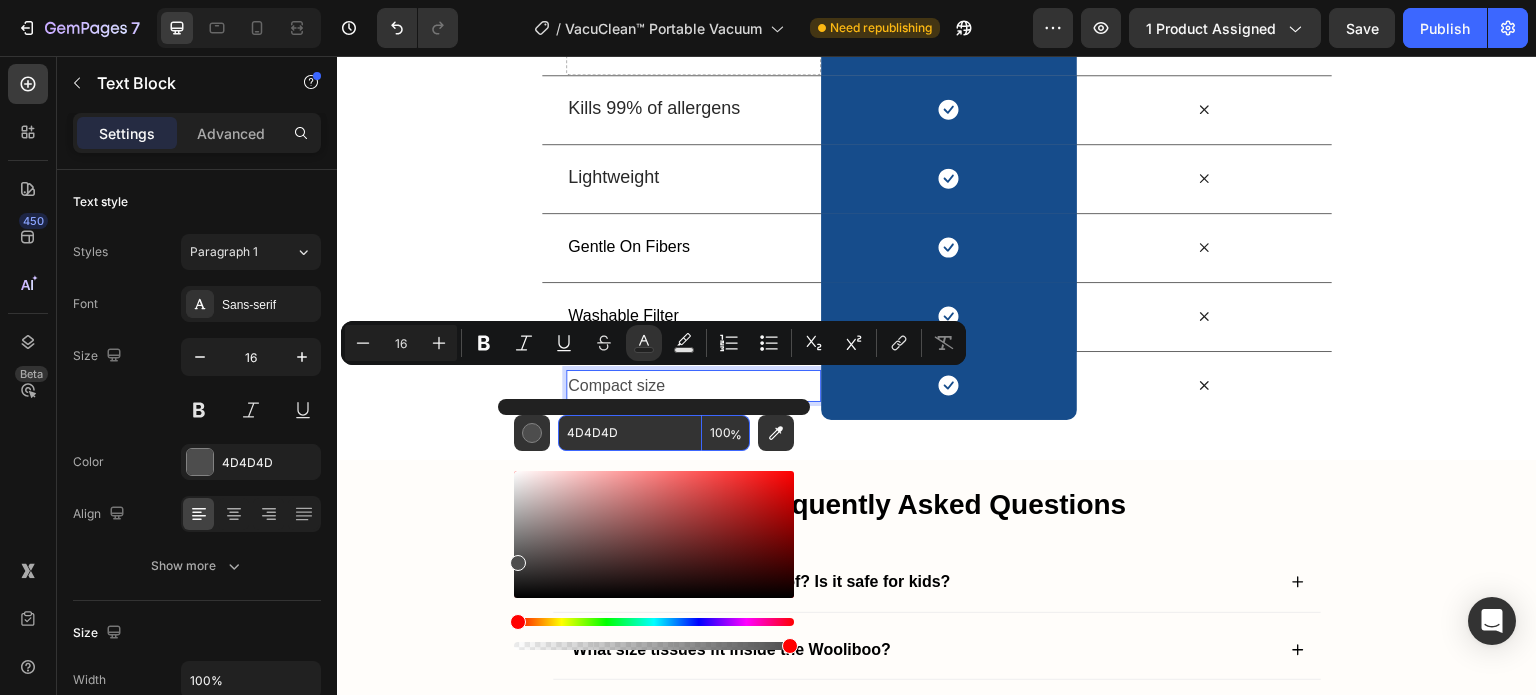 click on "4D4D4D" at bounding box center [630, 433] 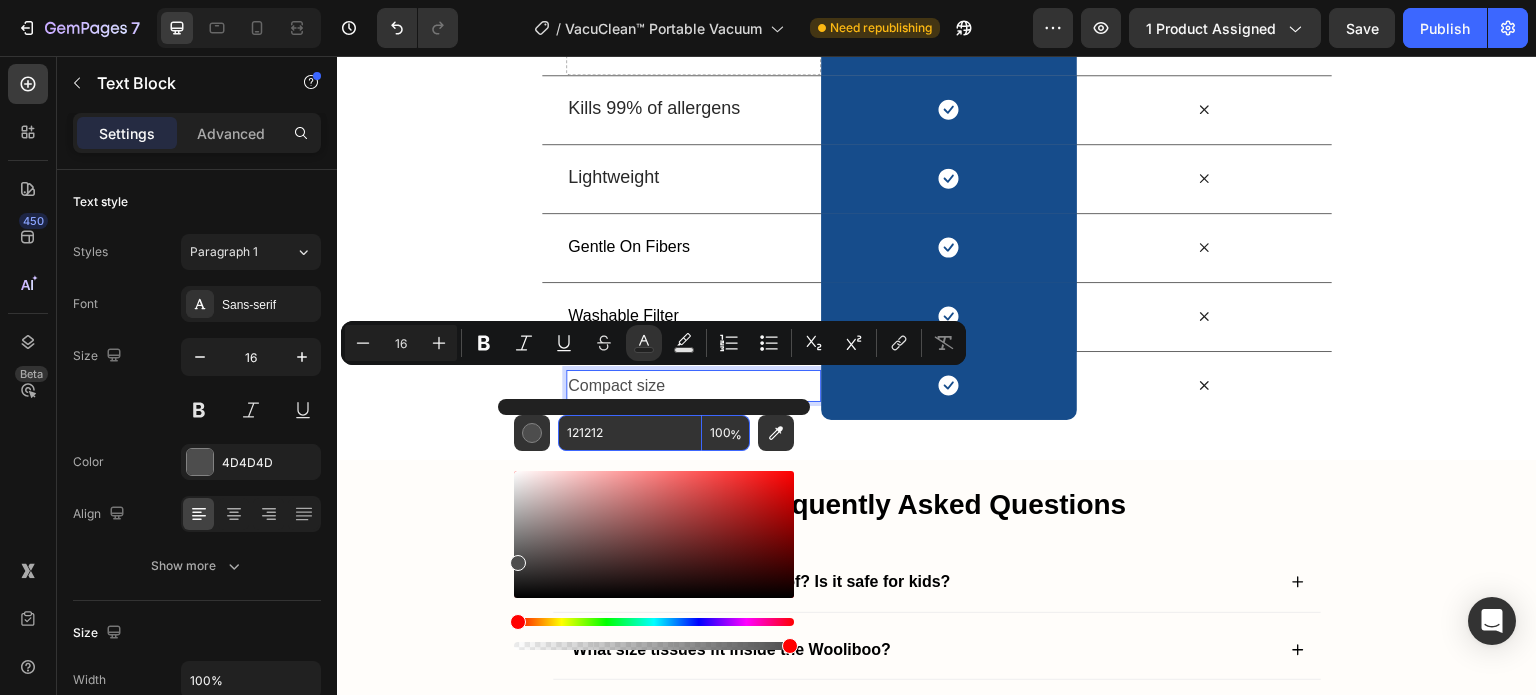 type on "121212" 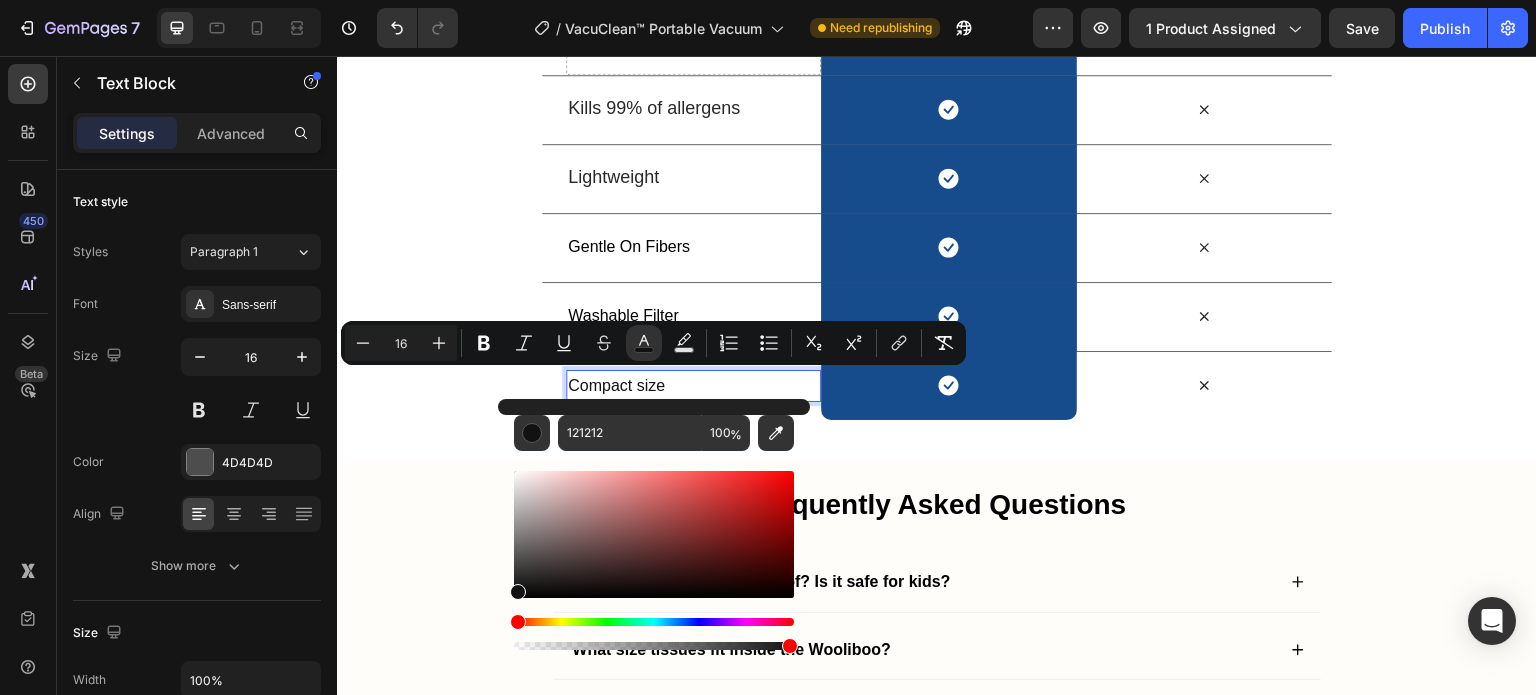 click on "Why Moderny? Heading Row
Drop element here moderny Heading Row Other Text Block Row Kills 99% of allergens Text Block
Icon Row
Icon Row Lightweight Text Block
Icon Row
Icon Row Gentle On Fibers Text Block
Icon Row
Icon Row Washable Filter Text Block
Icon Row
Icon Row Compact size Text Block   0
Icon Row
Icon Row" at bounding box center [937, 150] 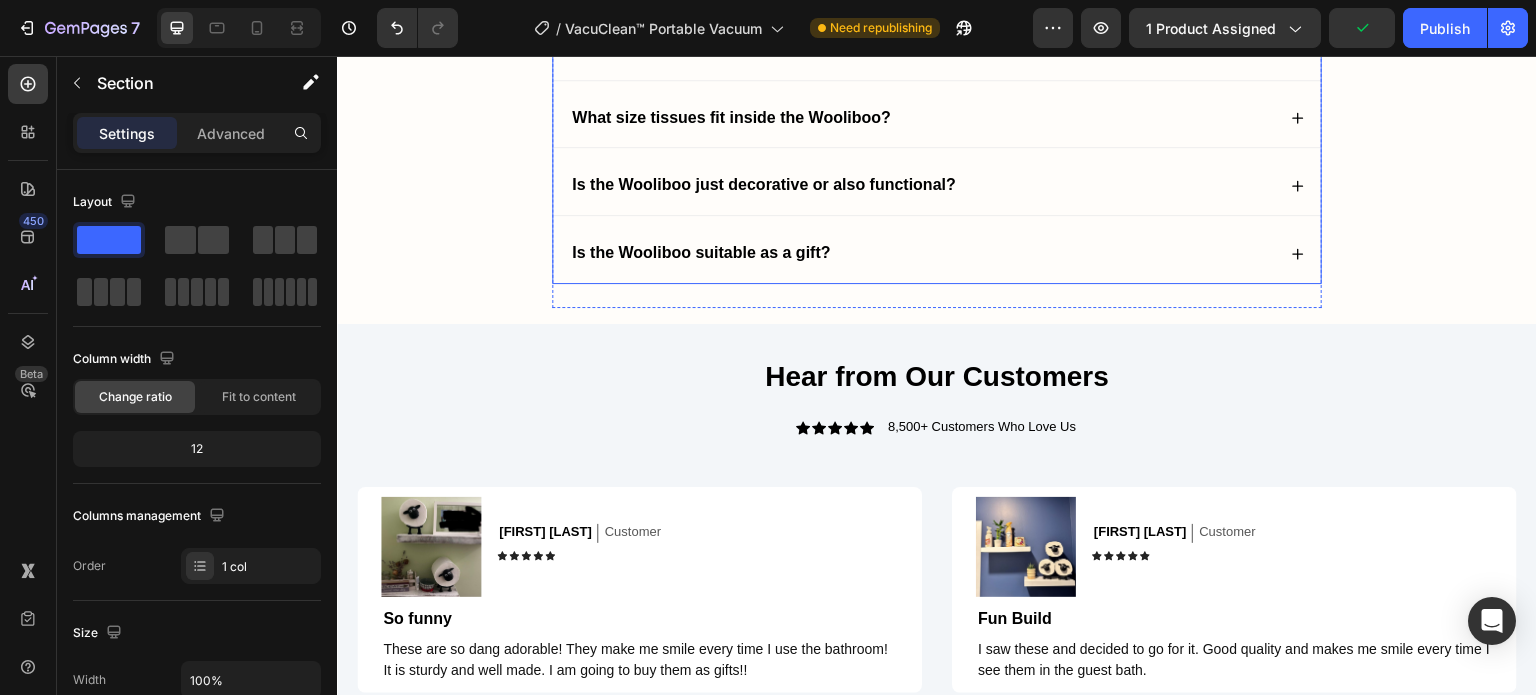scroll, scrollTop: 4171, scrollLeft: 0, axis: vertical 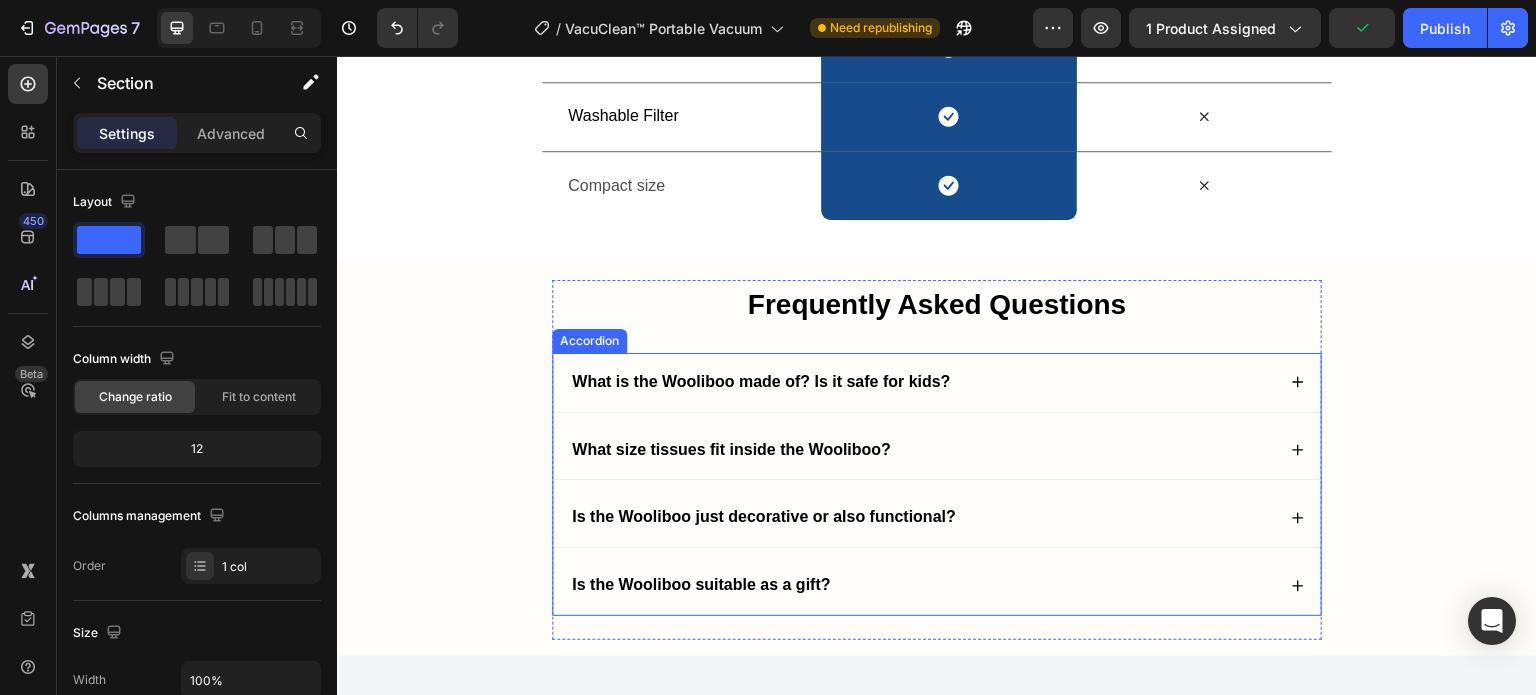 click on "What is the Wooliboo made of? Is it safe for kids?" at bounding box center [761, 381] 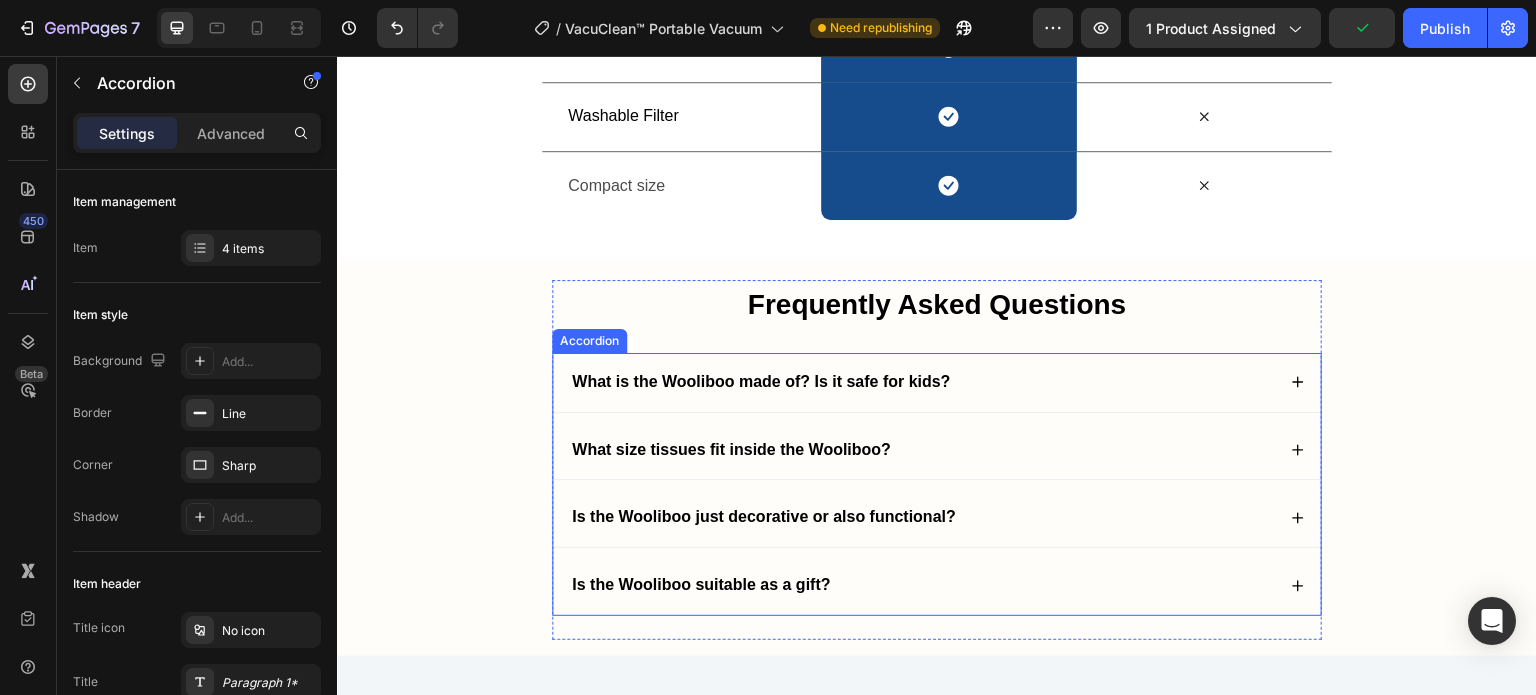 click on "What is the Wooliboo made of? Is it safe for kids?" at bounding box center (761, 381) 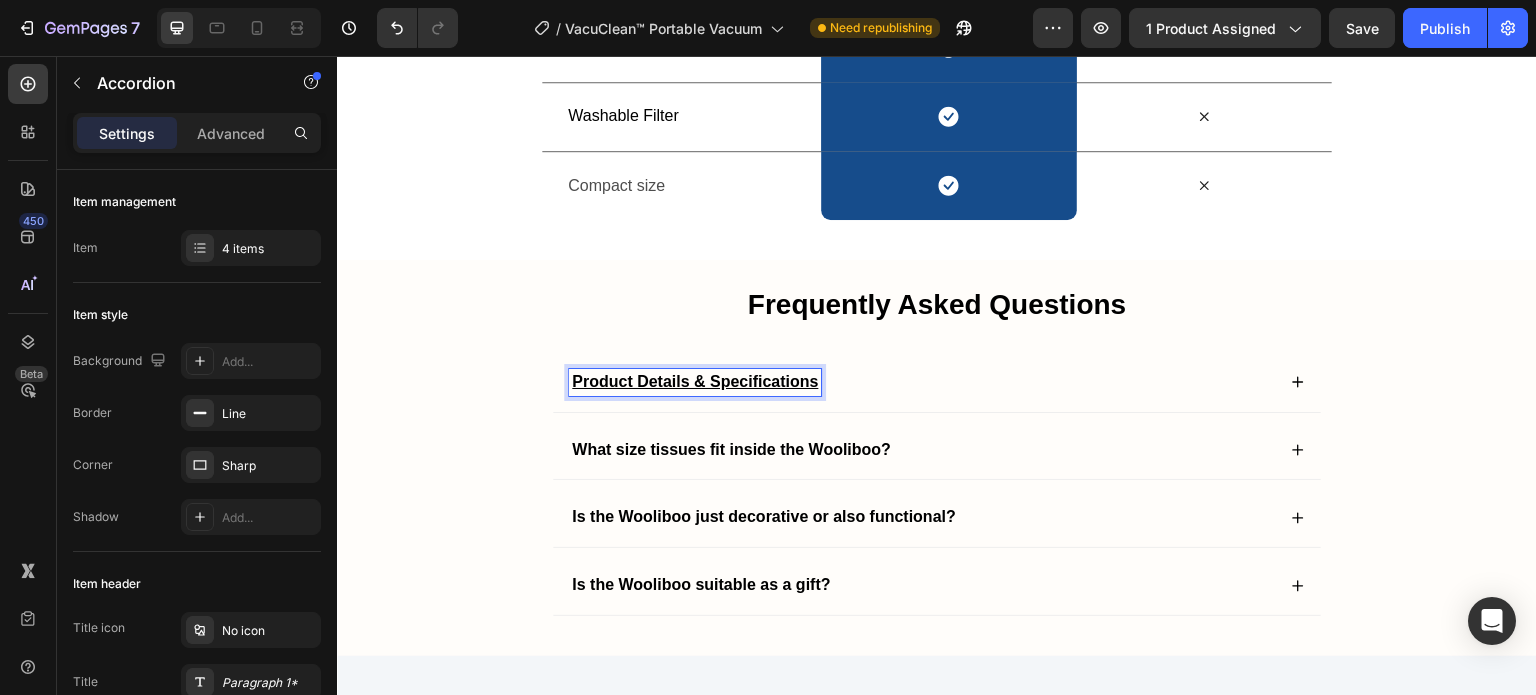 click on "Product Details & Specifications" at bounding box center [922, 382] 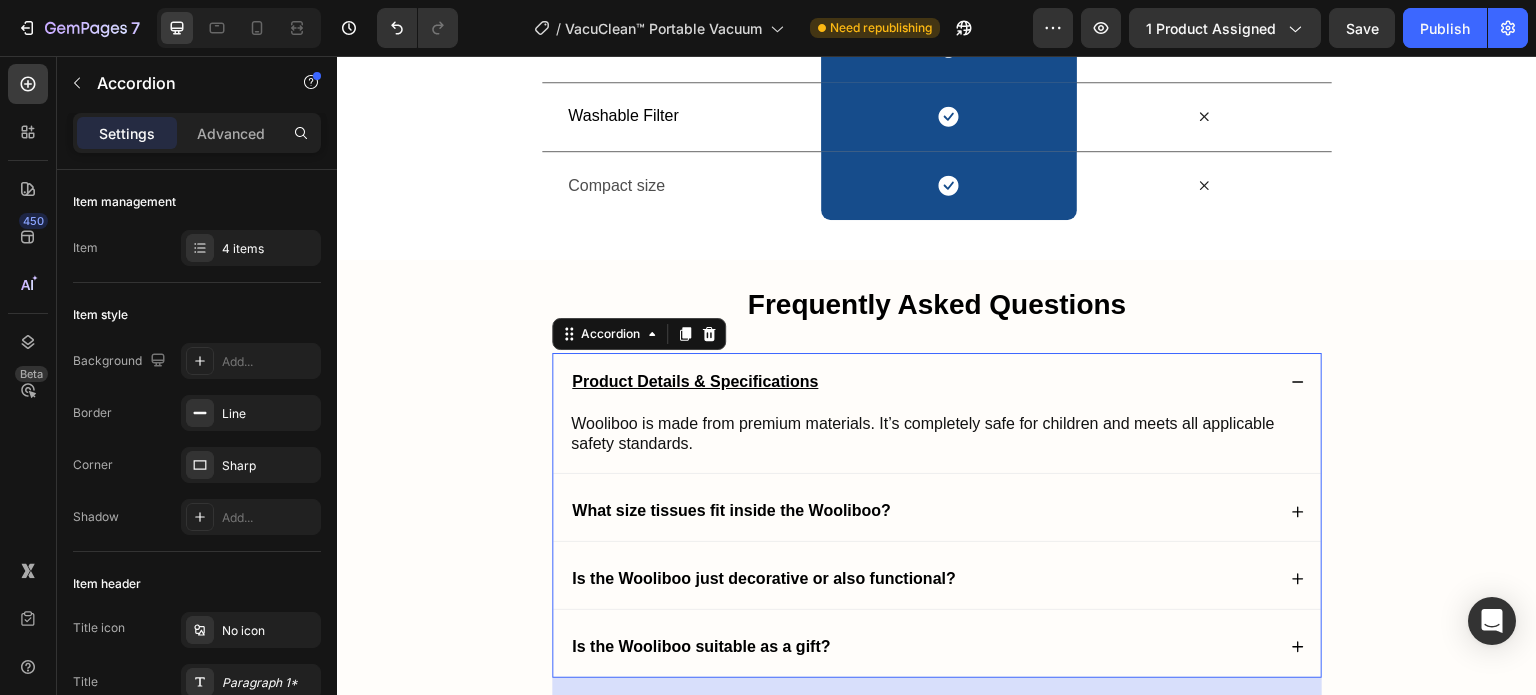 click on "Product Details & Specifications" at bounding box center [937, 382] 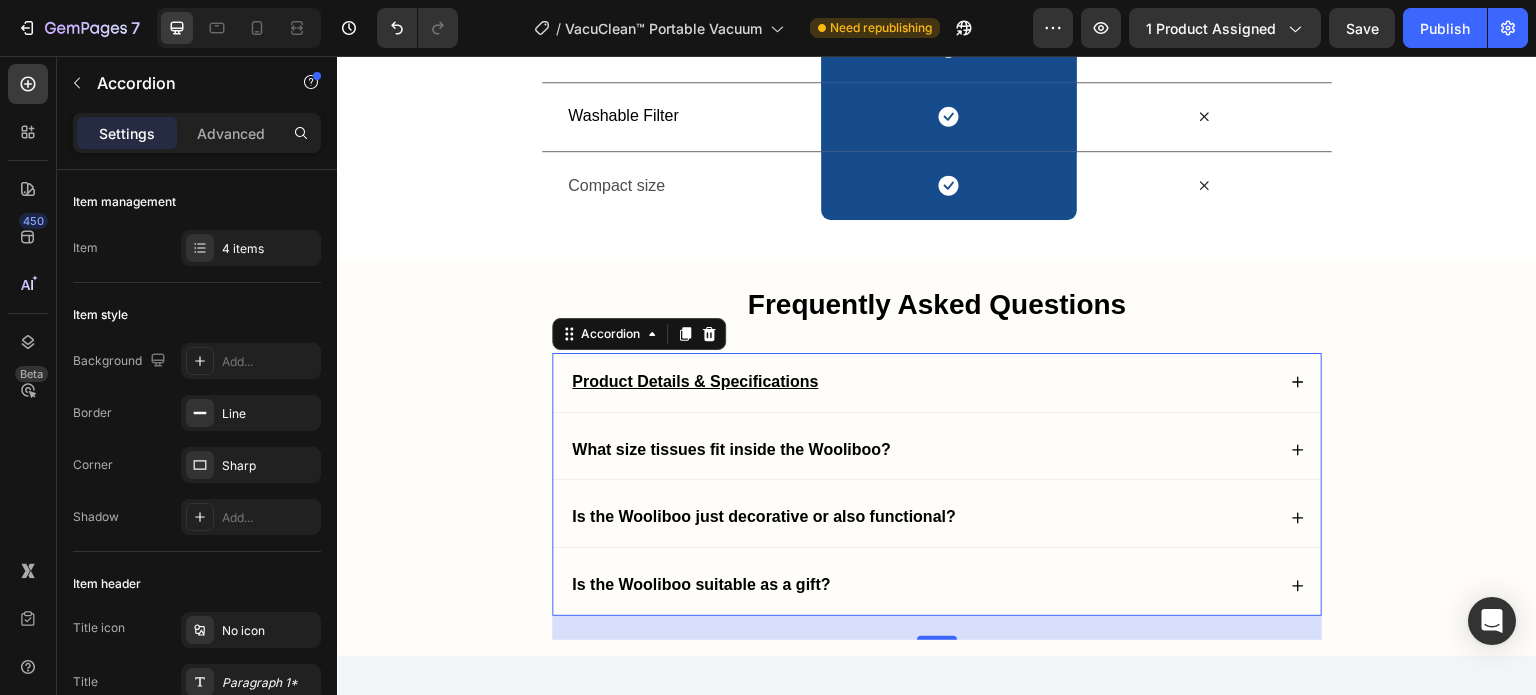 click on "Product Details & Specifications" at bounding box center (695, 381) 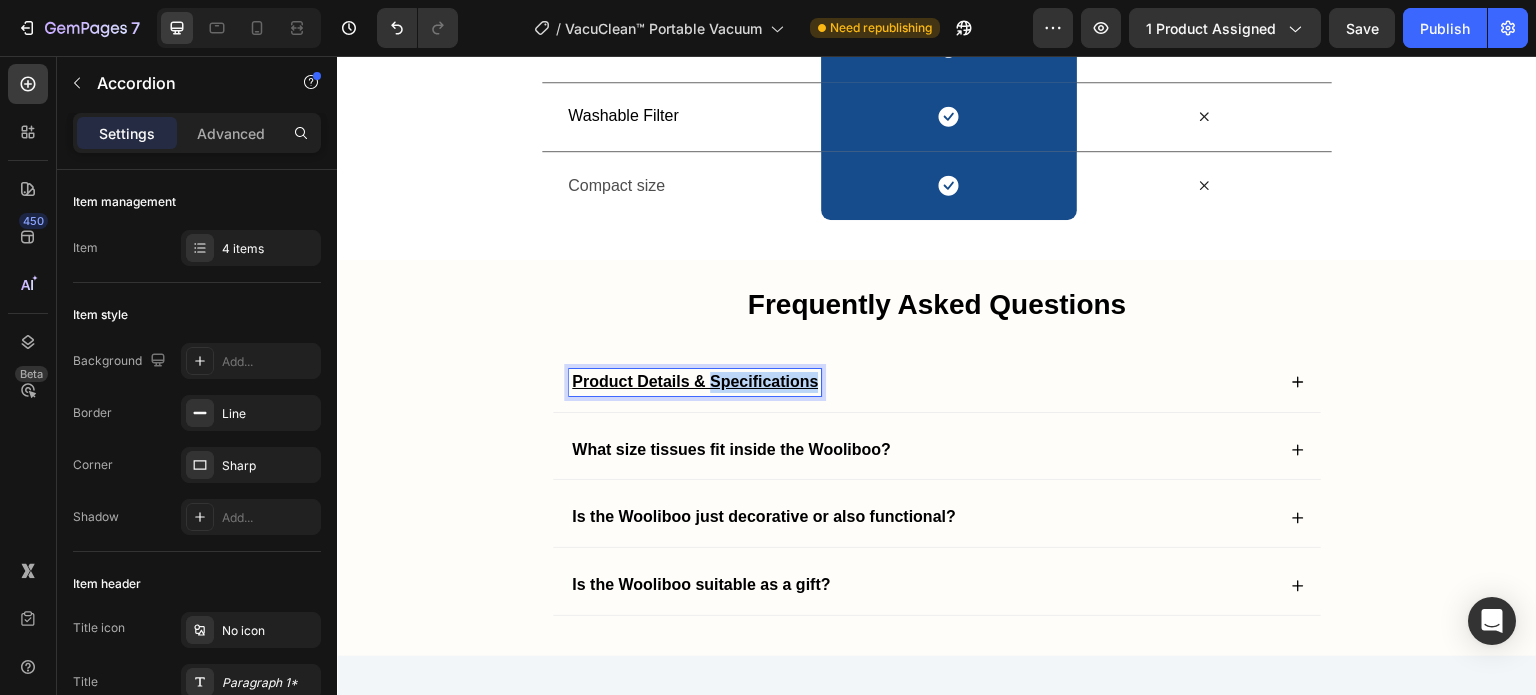 click on "Product Details & Specifications" at bounding box center [695, 381] 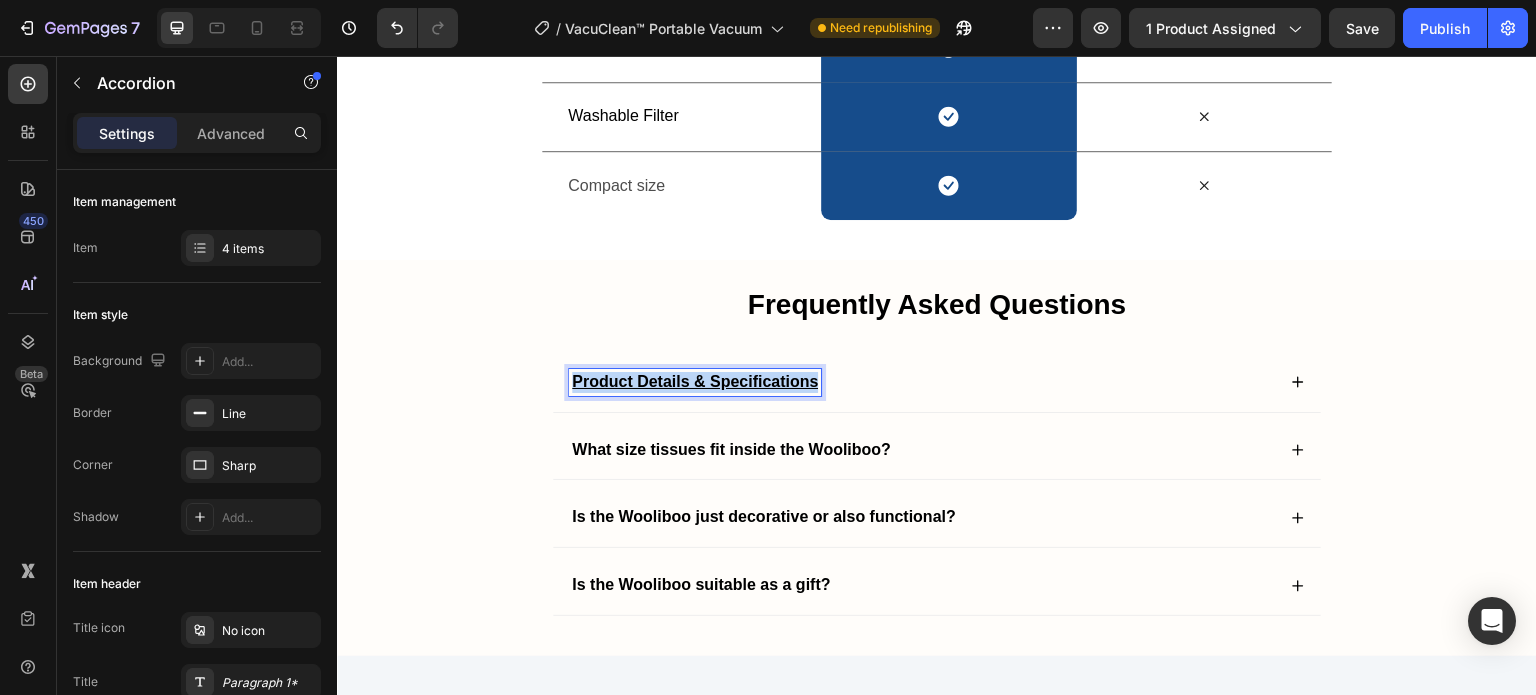 click on "Product Details & Specifications" at bounding box center [695, 381] 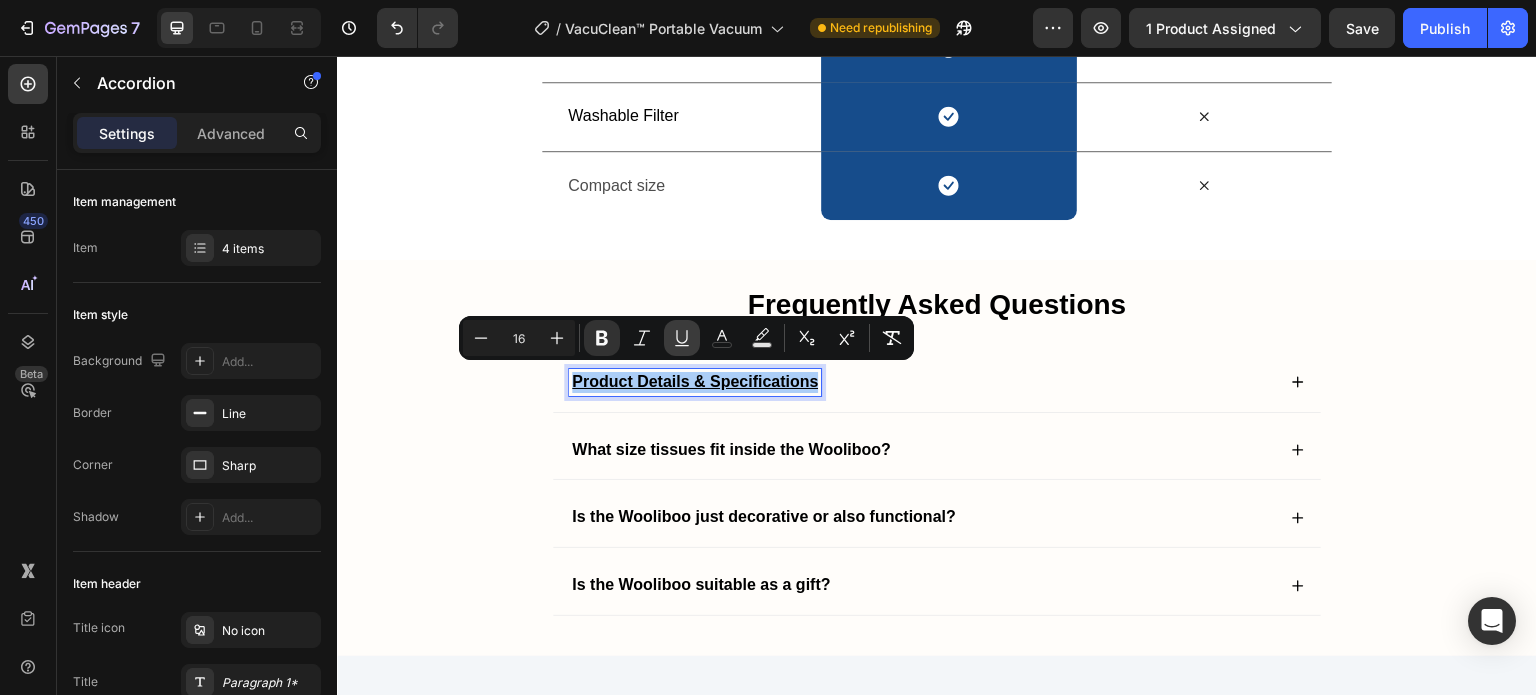click 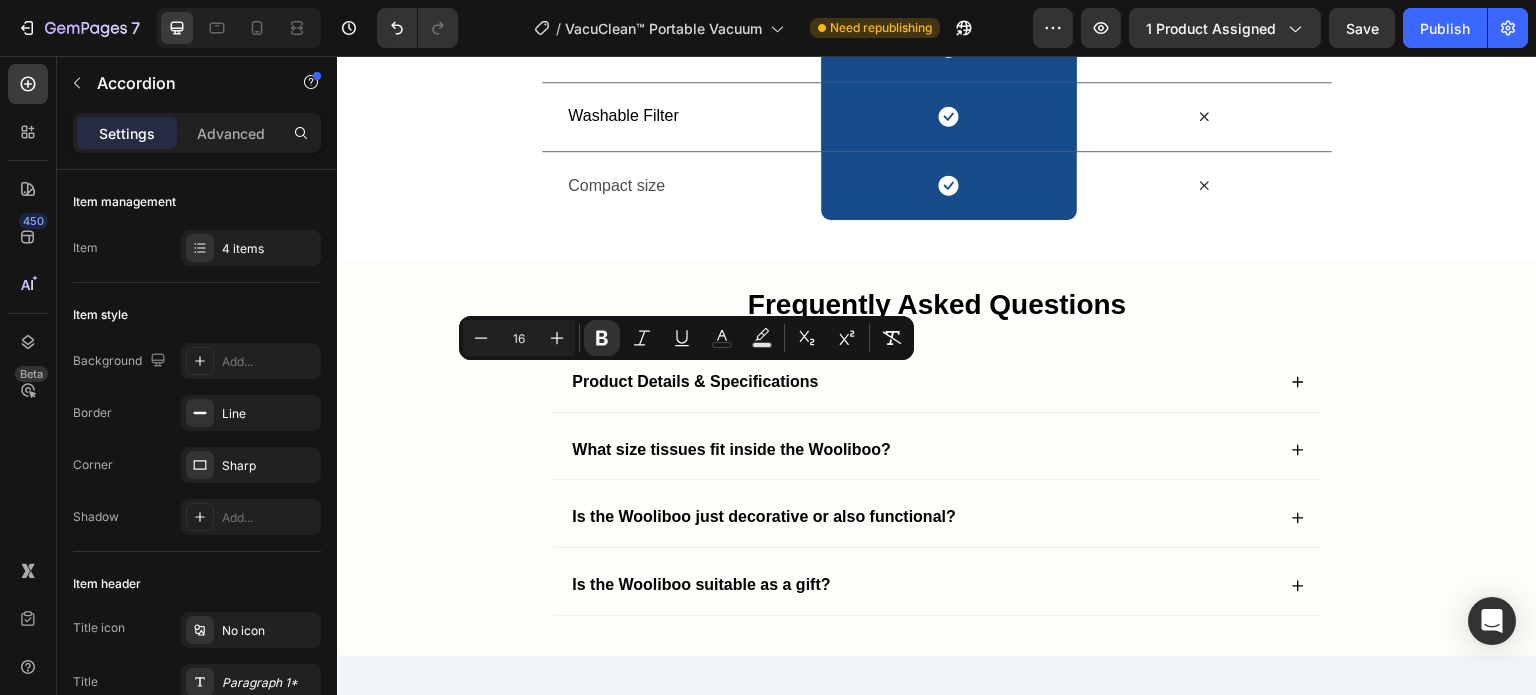 click on "Product Details & Specifications" at bounding box center (922, 382) 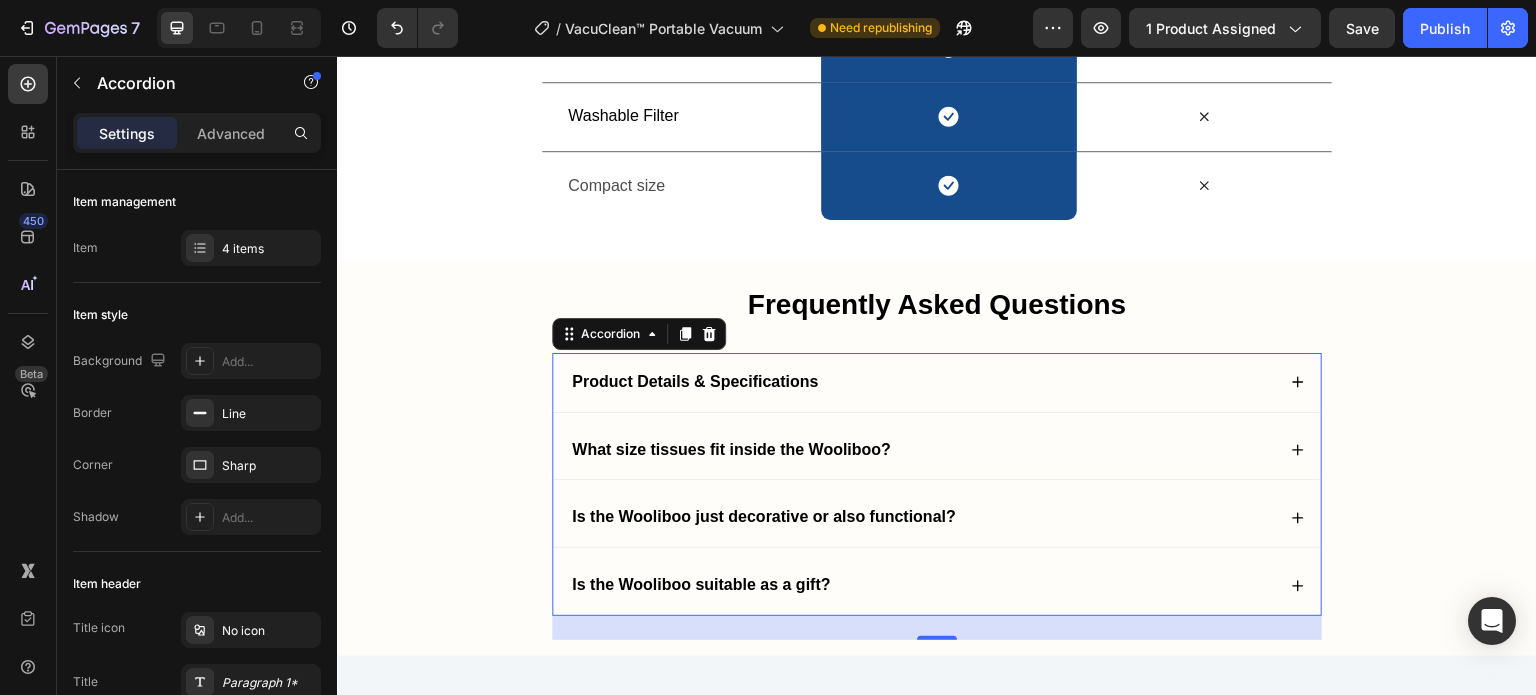 click on "Product Details & Specifications" at bounding box center (937, 382) 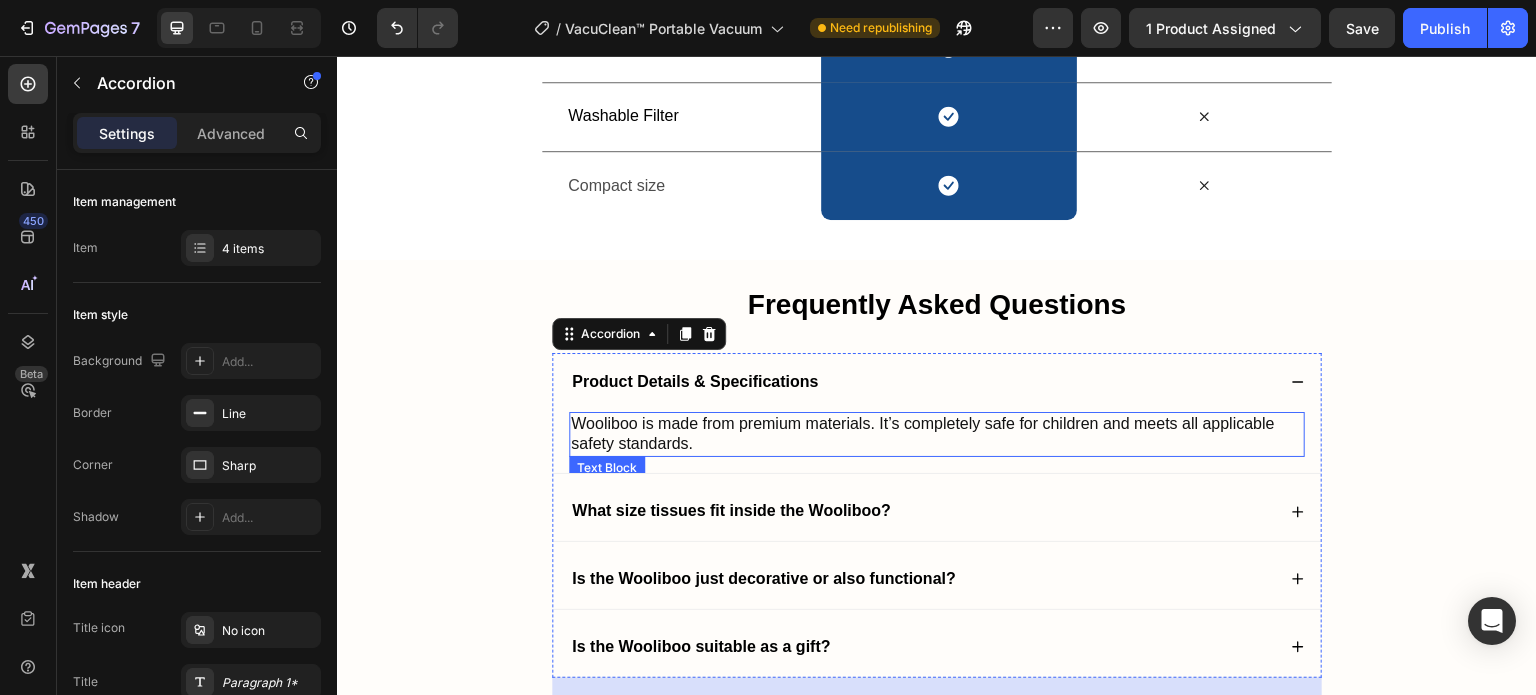 click on "Wooliboo is made from premium materials. It’s completely safe for children and meets all applicable safety standards." at bounding box center (923, 434) 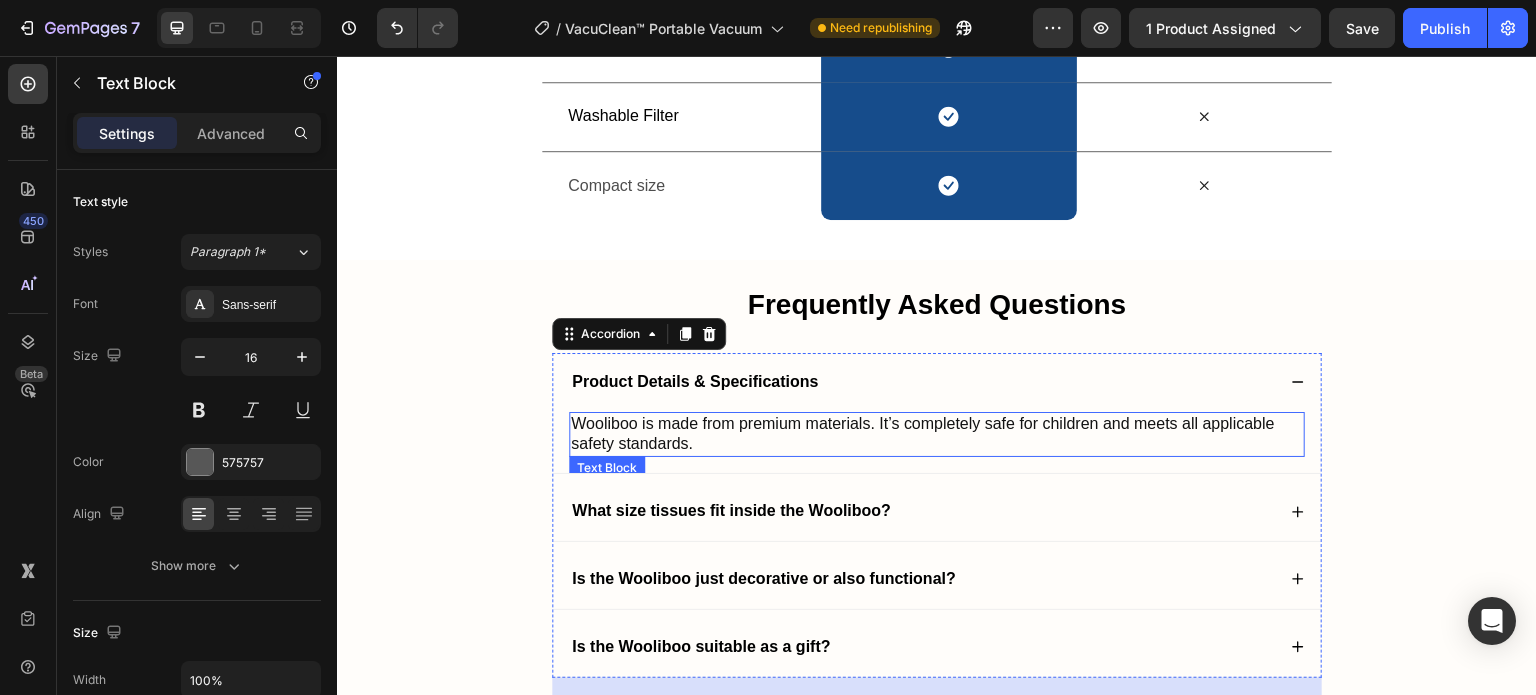 click on "Wooliboo is made from premium materials. It’s completely safe for children and meets all applicable safety standards." at bounding box center (923, 434) 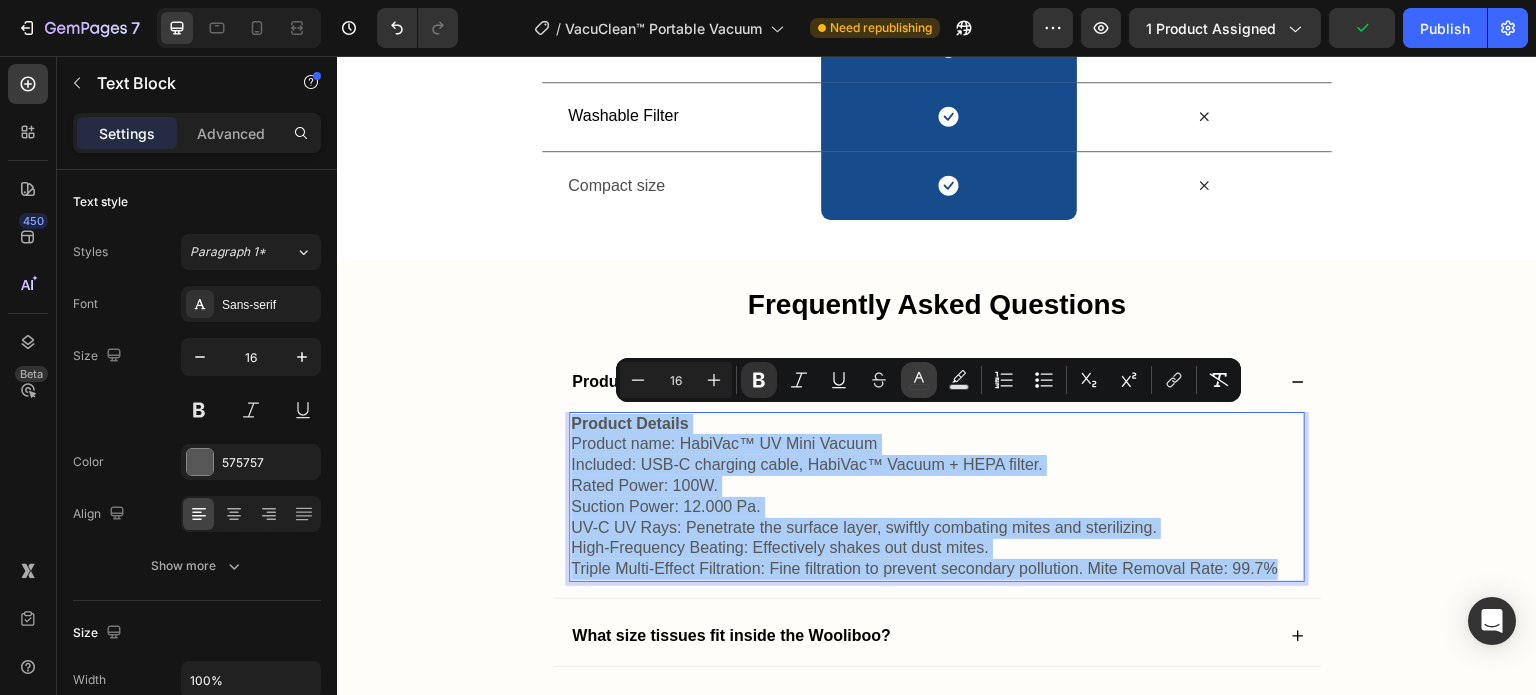 click on "color" at bounding box center [919, 380] 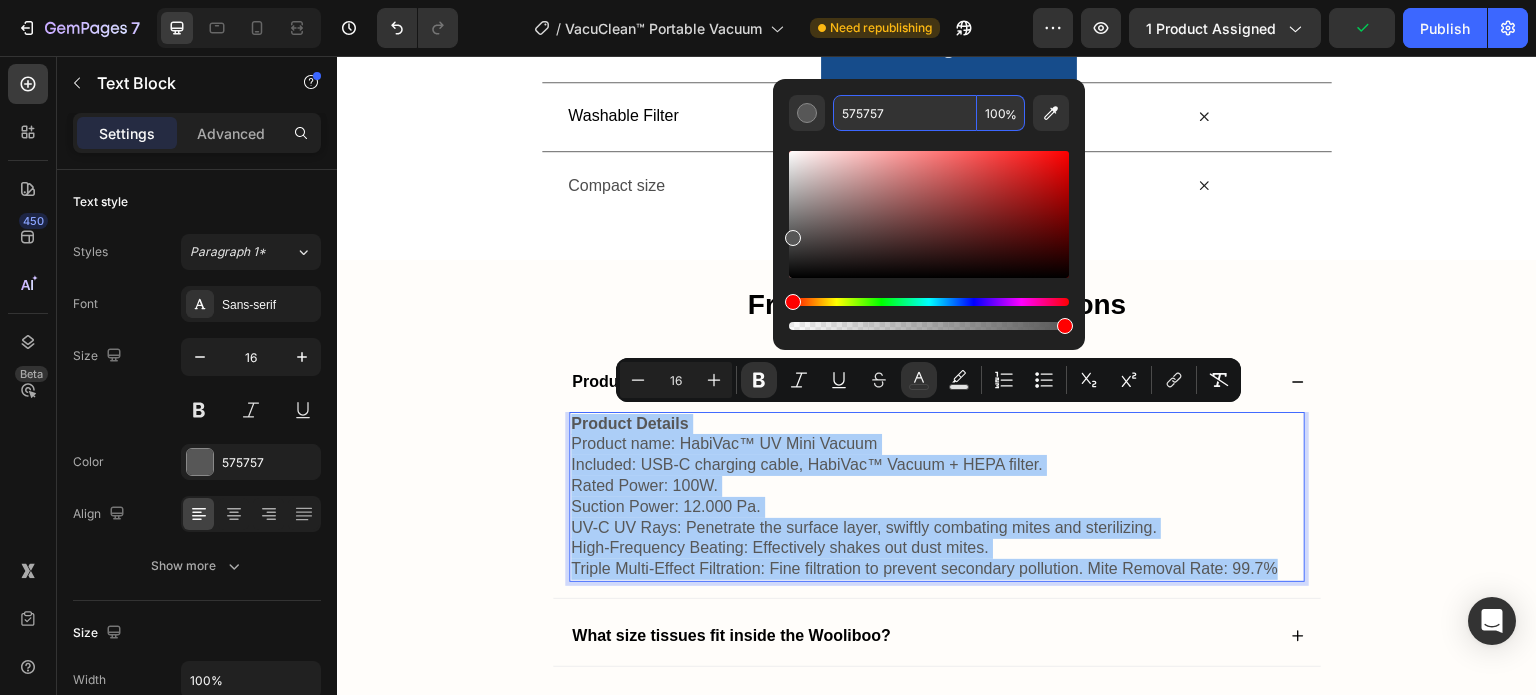 click on "575757" at bounding box center (905, 113) 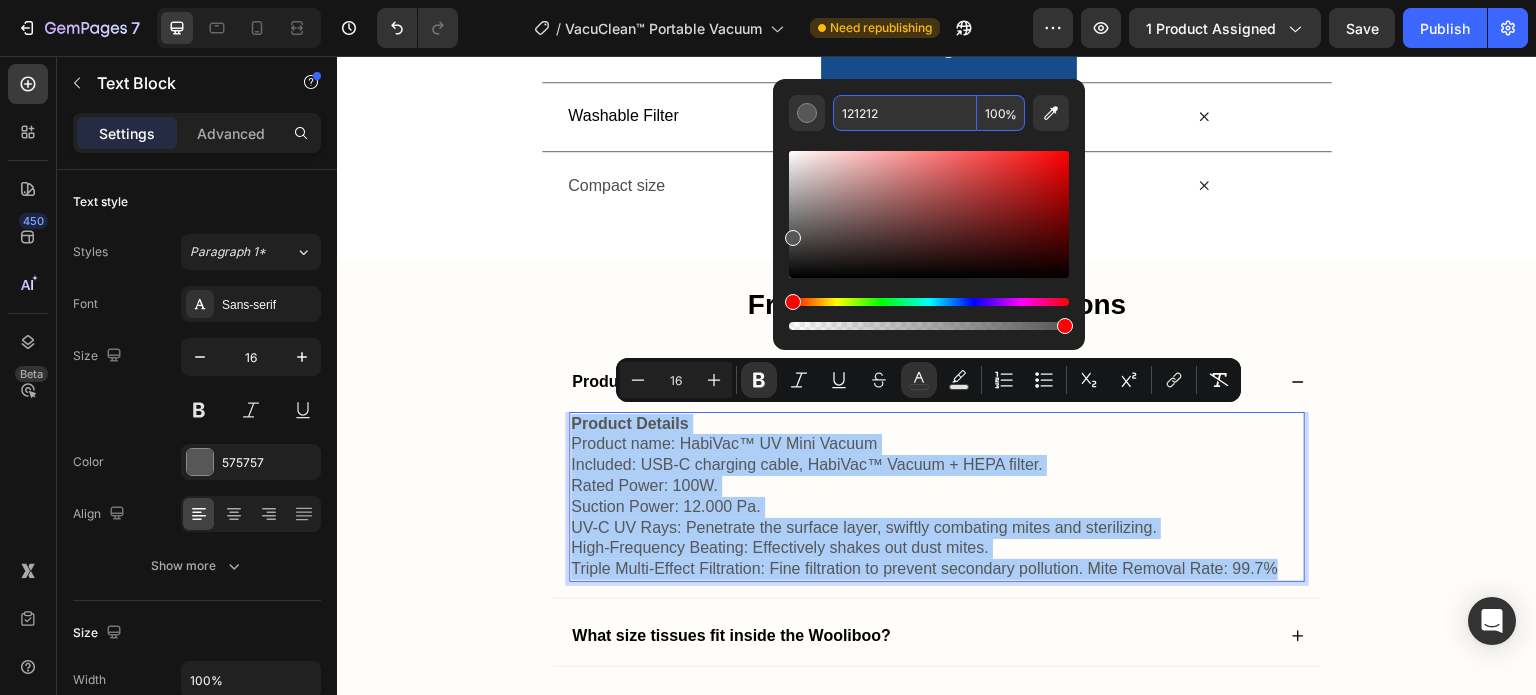 type on "121212" 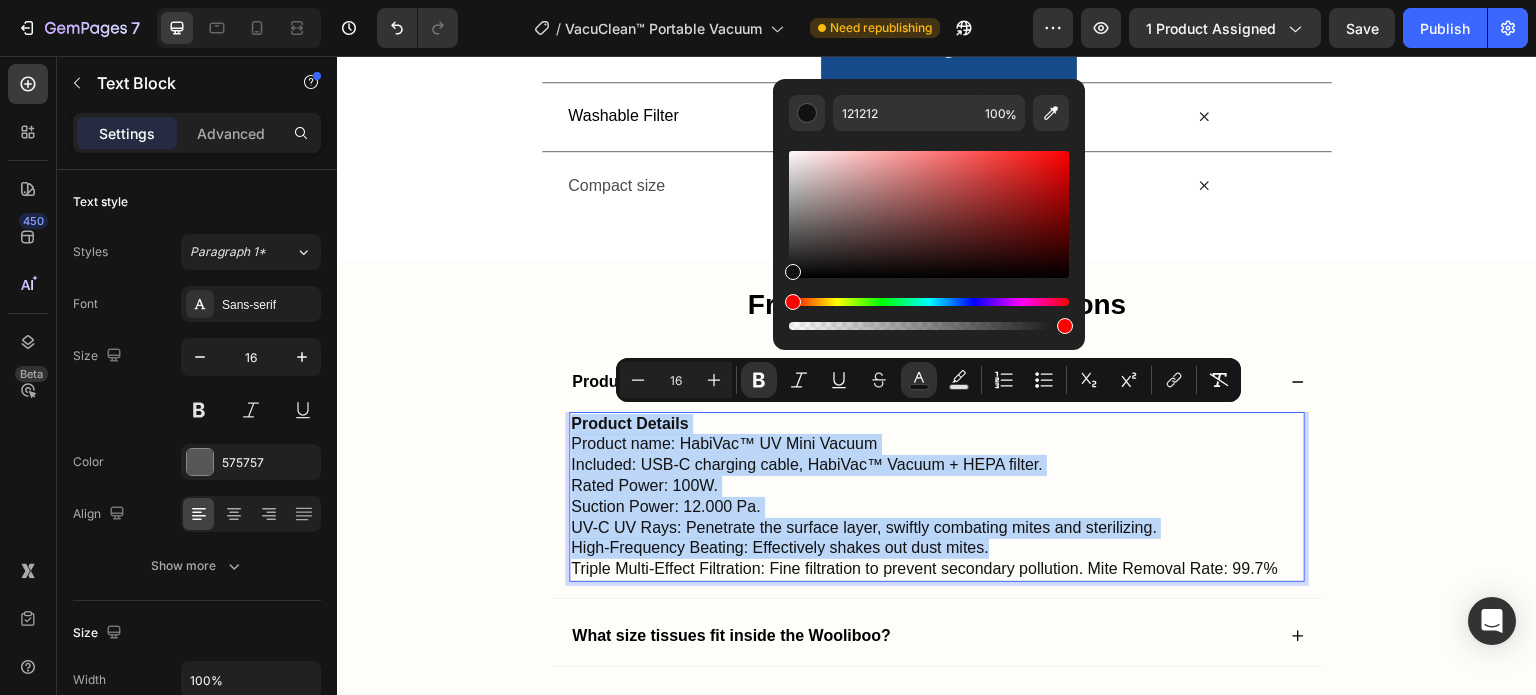 click on "Product Details" at bounding box center [937, 424] 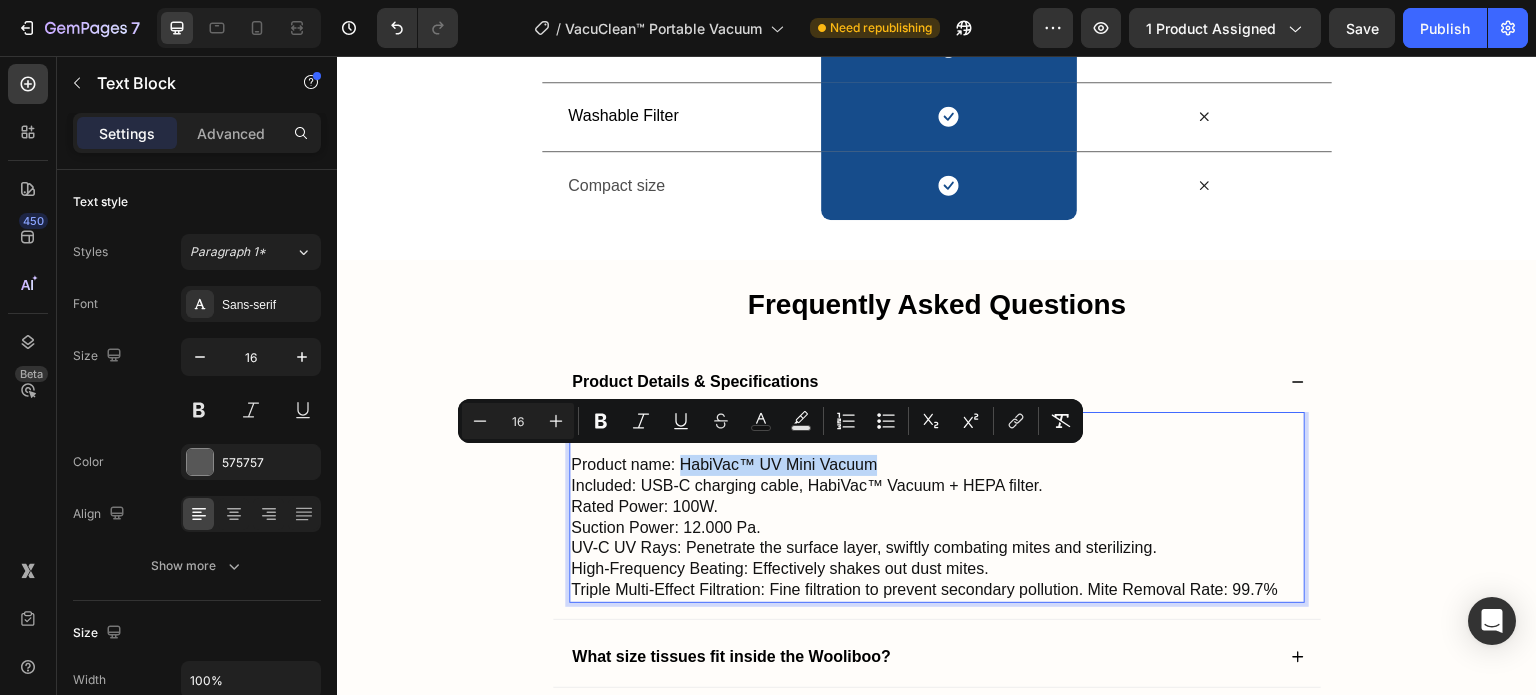 drag, startPoint x: 887, startPoint y: 460, endPoint x: 670, endPoint y: 466, distance: 217.08293 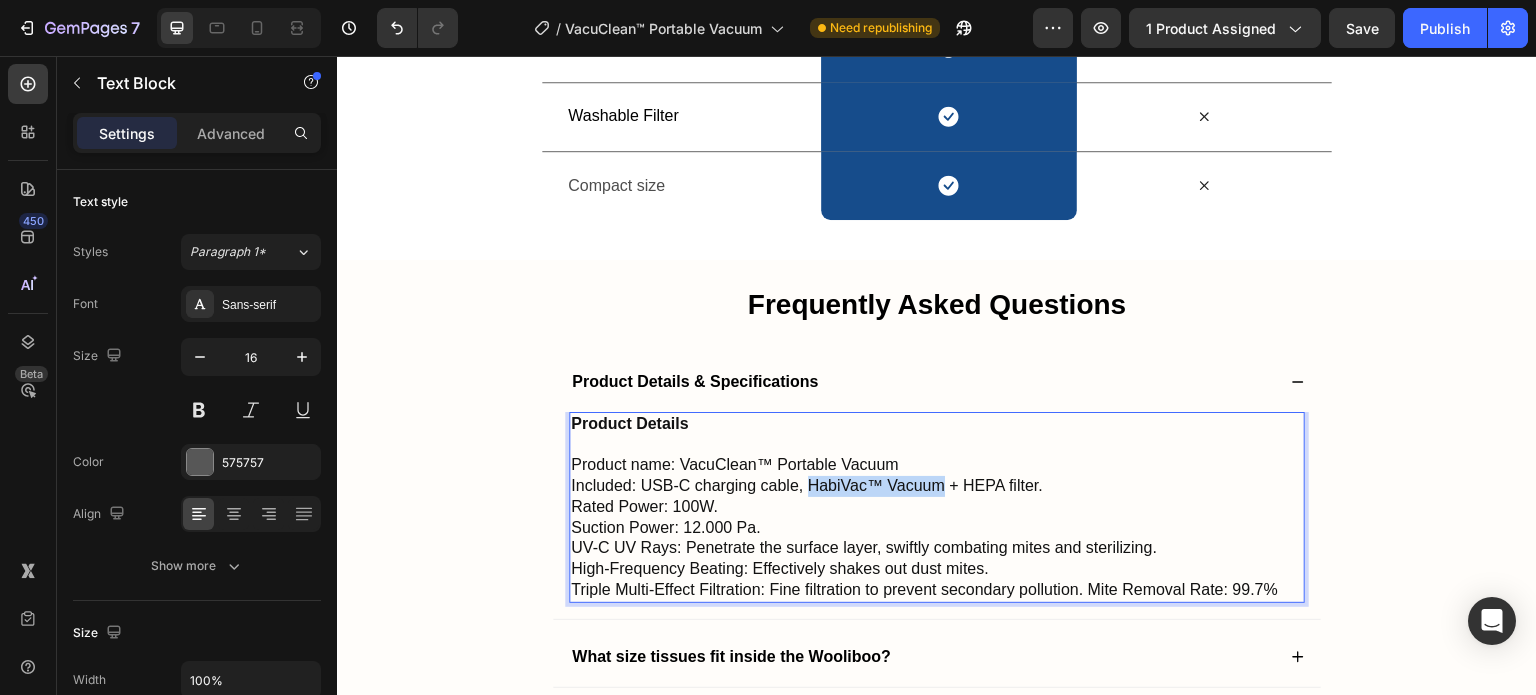 drag, startPoint x: 939, startPoint y: 488, endPoint x: 800, endPoint y: 487, distance: 139.0036 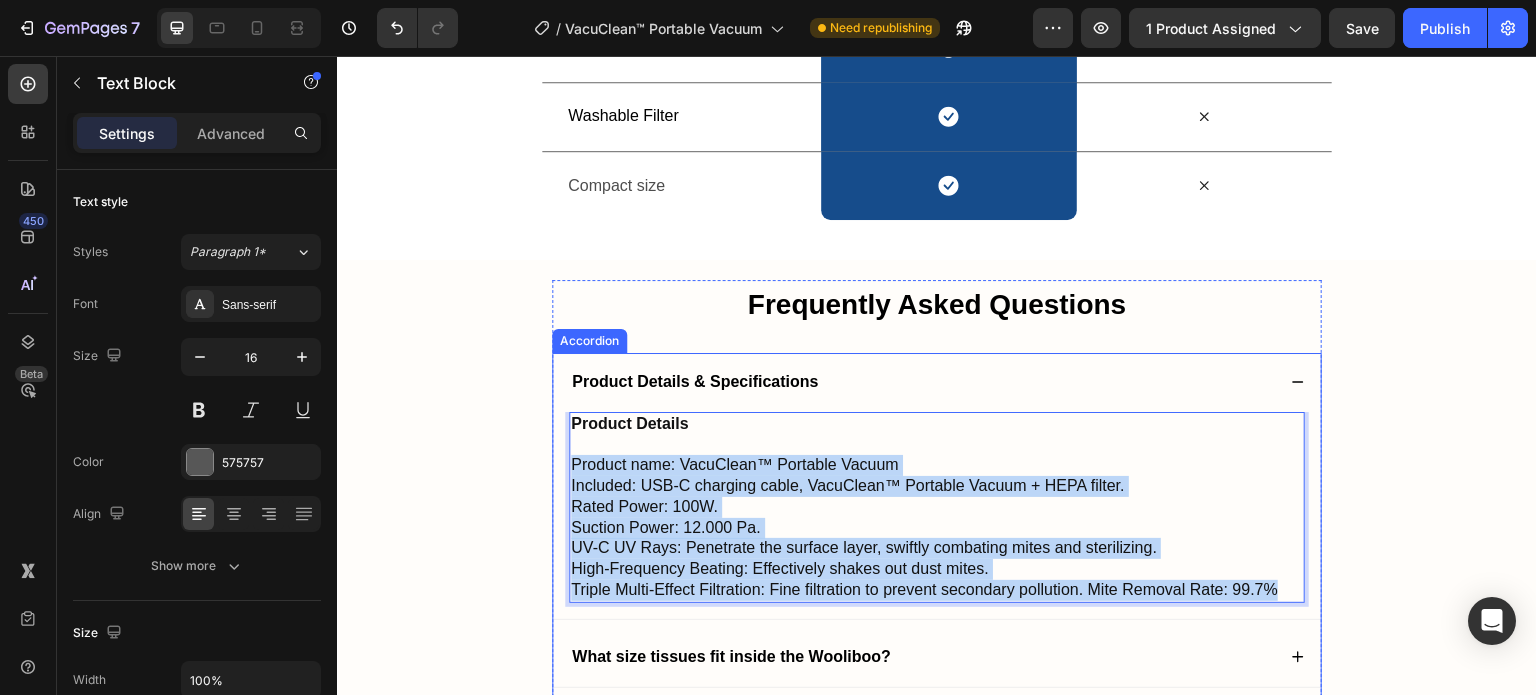 drag, startPoint x: 1272, startPoint y: 581, endPoint x: 554, endPoint y: 456, distance: 728.7997 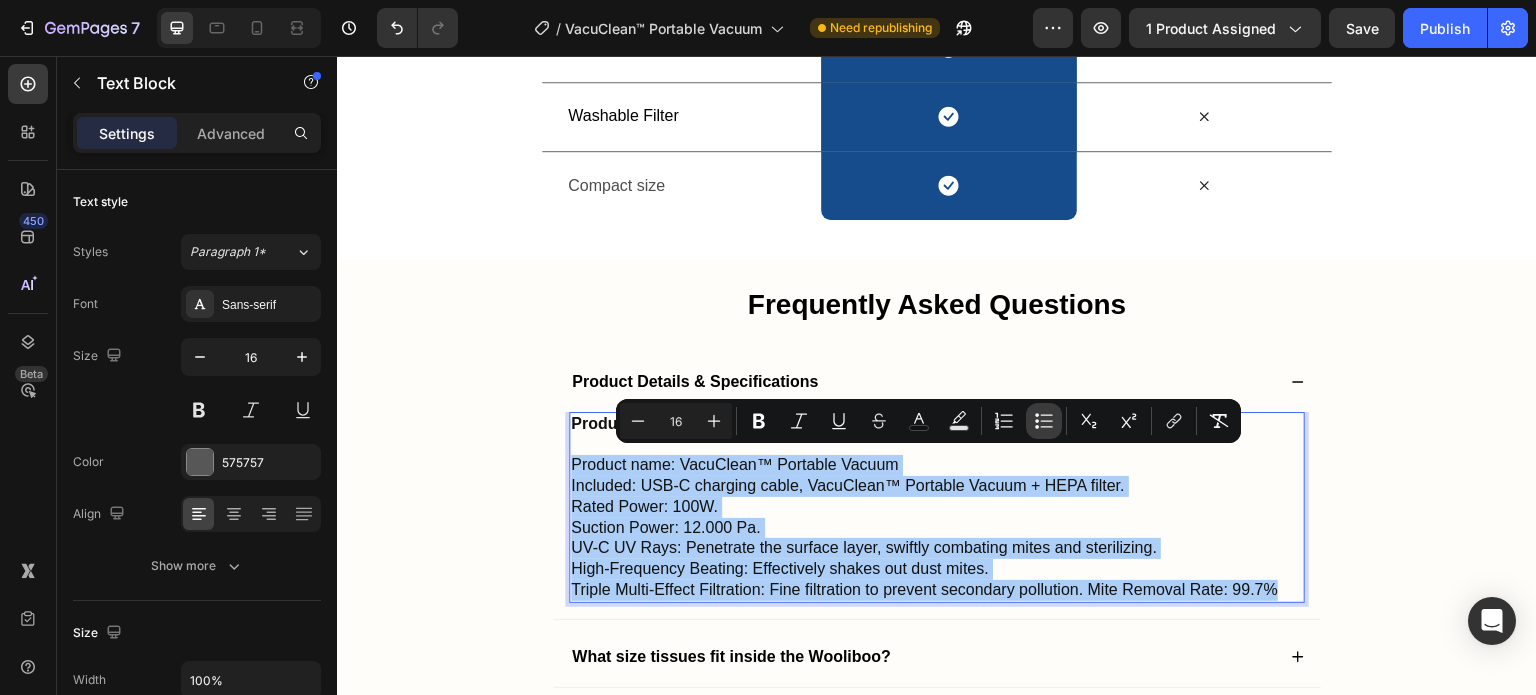 click on "Bulleted List" at bounding box center (1044, 421) 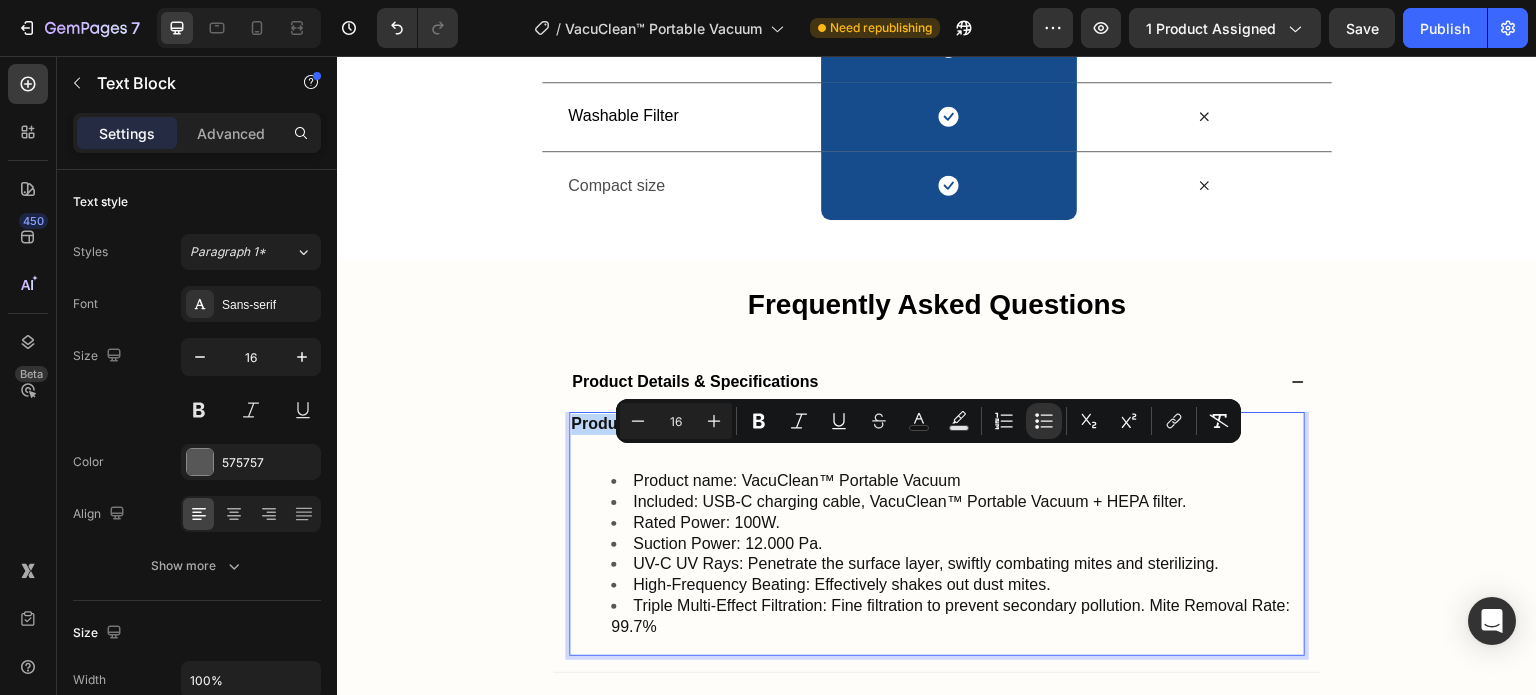 click on "Rated Power: 100W." at bounding box center [957, 523] 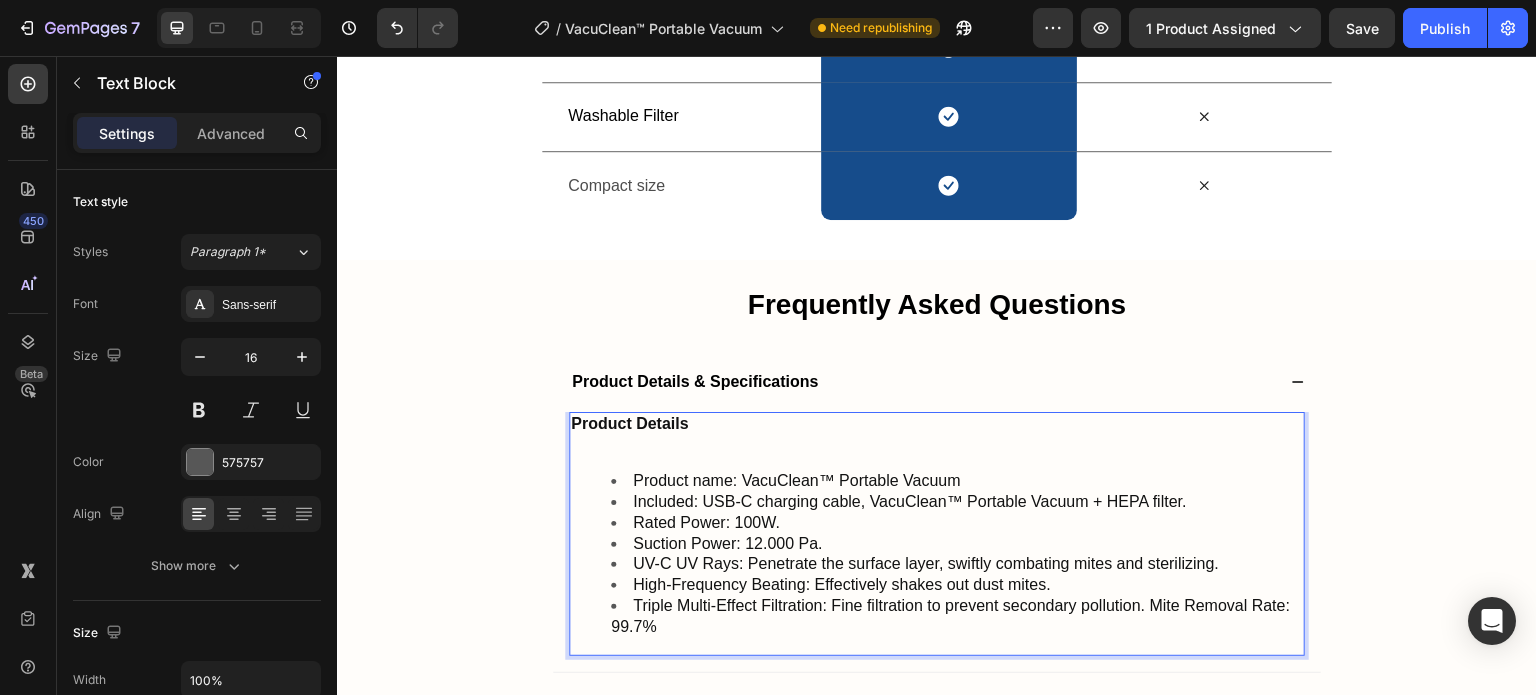click on "Product Details Product name: VacuClean™ Portable Vacuum Included: USB-C charging cable, VacuClean™ Portable Vacuum + HEPA filter. Rated Power: 100W. Suction Power: 12.000 Pa. UV-C UV Rays: Penetrate the surface layer, swiftly combating mites and sterilizing. High-Frequency Beating: Effectively shakes out dust mites. Triple Multi-Effect Filtration: Fine filtration to prevent secondary pollution. Mite Removal Rate: 99.7%" at bounding box center [937, 534] 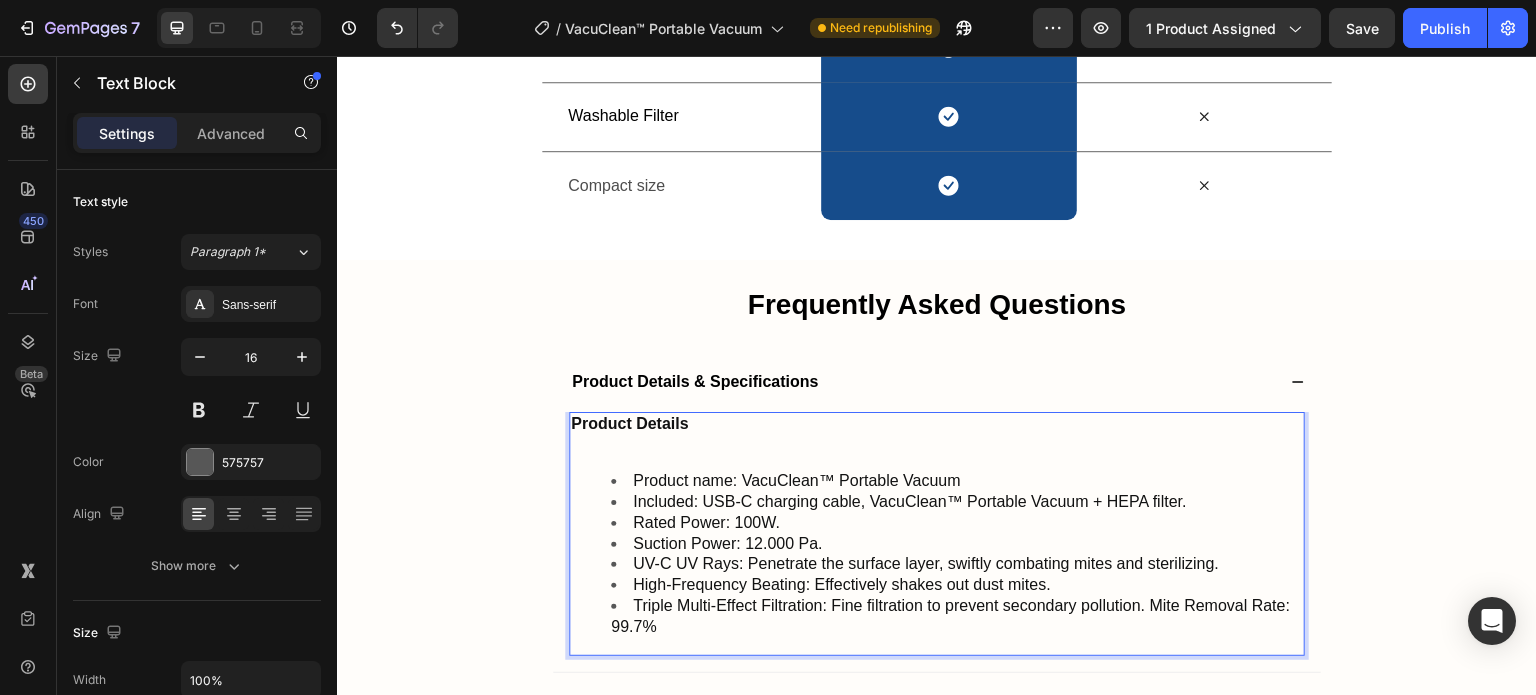 click at bounding box center (937, 444) 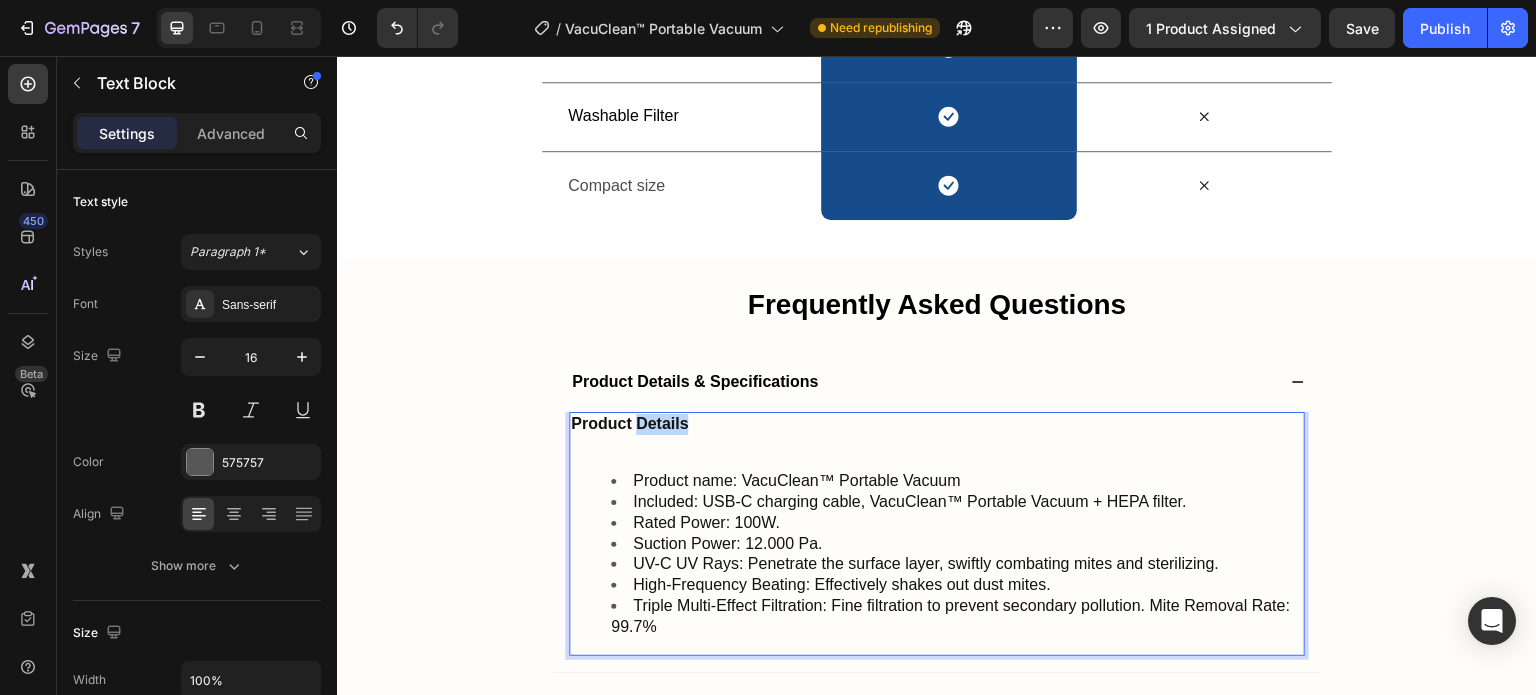 click on "Product Details" at bounding box center (937, 424) 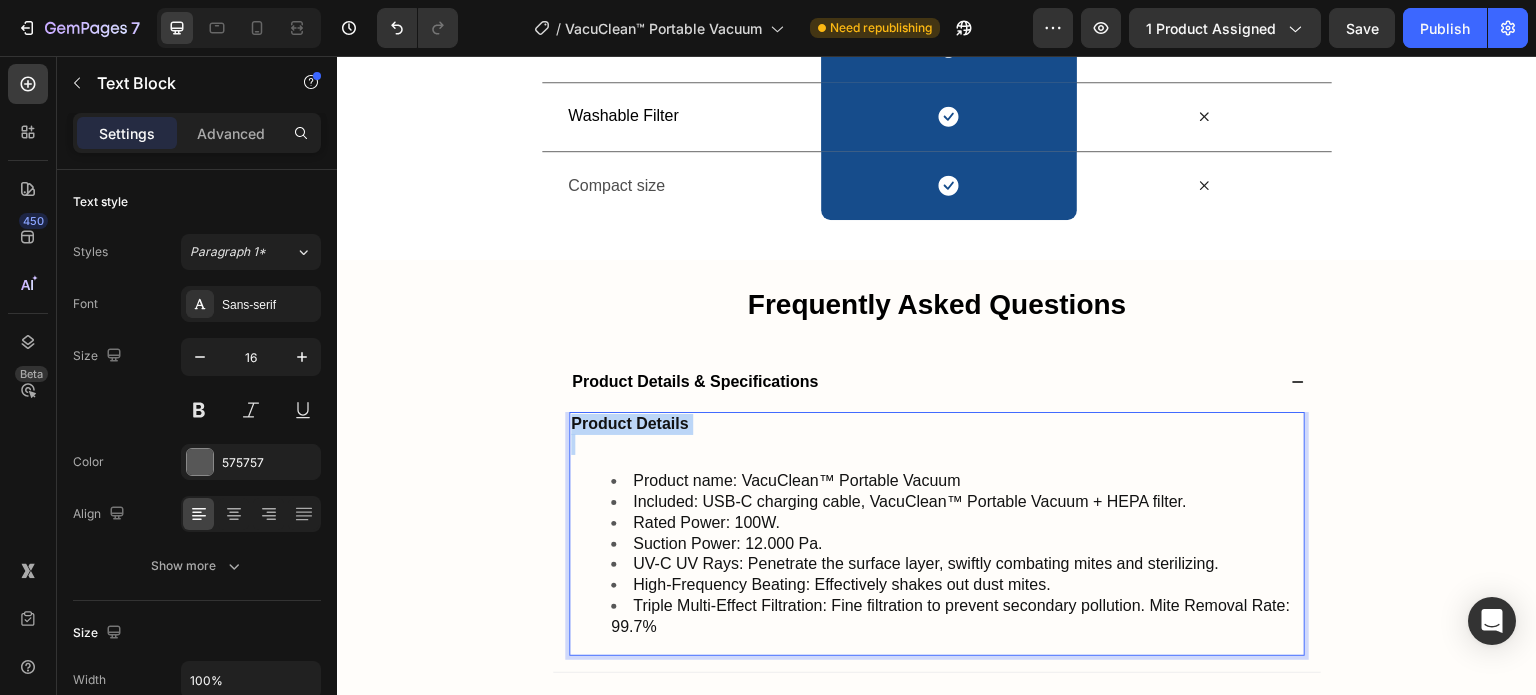 click on "Product Details" at bounding box center (937, 424) 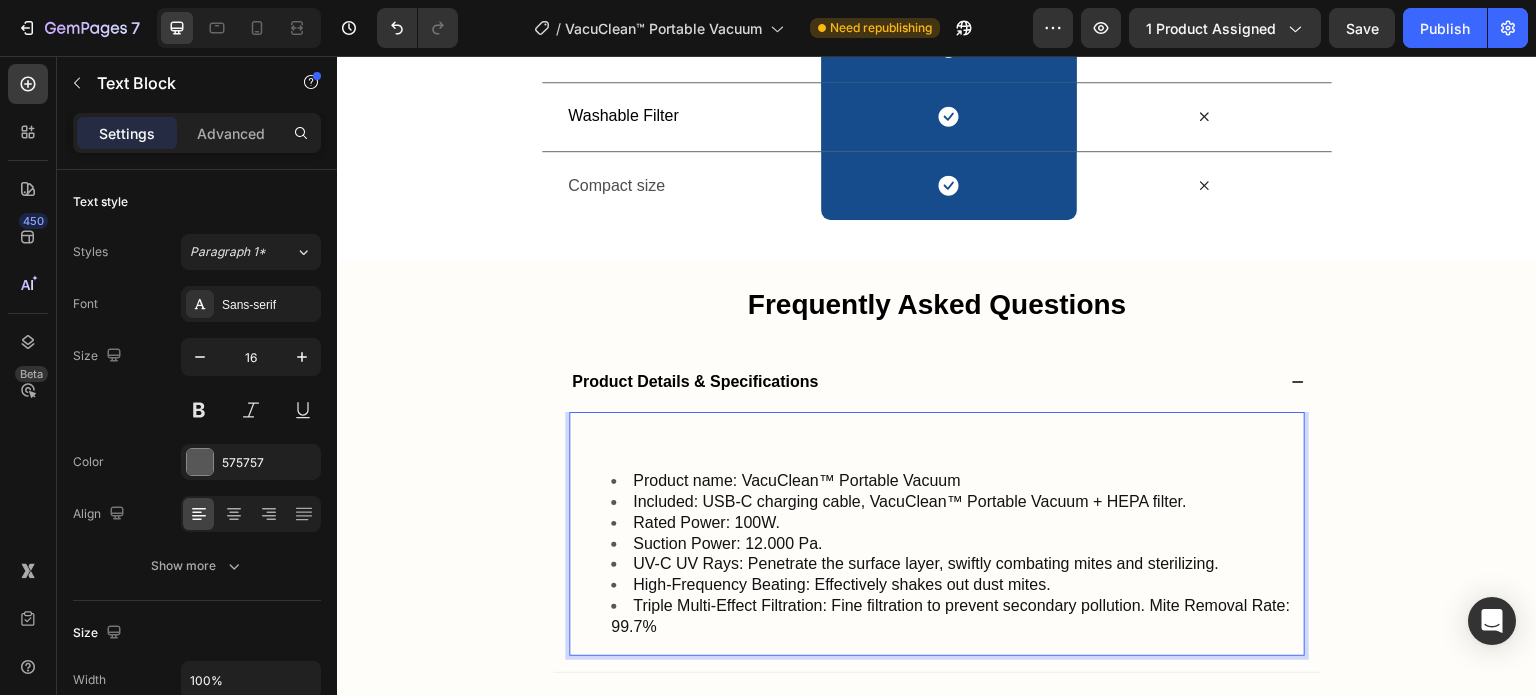 click on "Product name: VacuClean™ Portable Vacuum Included: USB-C charging cable, VacuClean™ Portable Vacuum + HEPA filter. Rated Power: 100W. Suction Power: 12.000 Pa. UV-C UV Rays: Penetrate the surface layer, swiftly combating mites and sterilizing. High-Frequency Beating: Effectively shakes out dust mites. Triple Multi-Effect Filtration: Fine filtration to prevent secondary pollution. Mite Removal Rate: 99.7%" at bounding box center (937, 534) 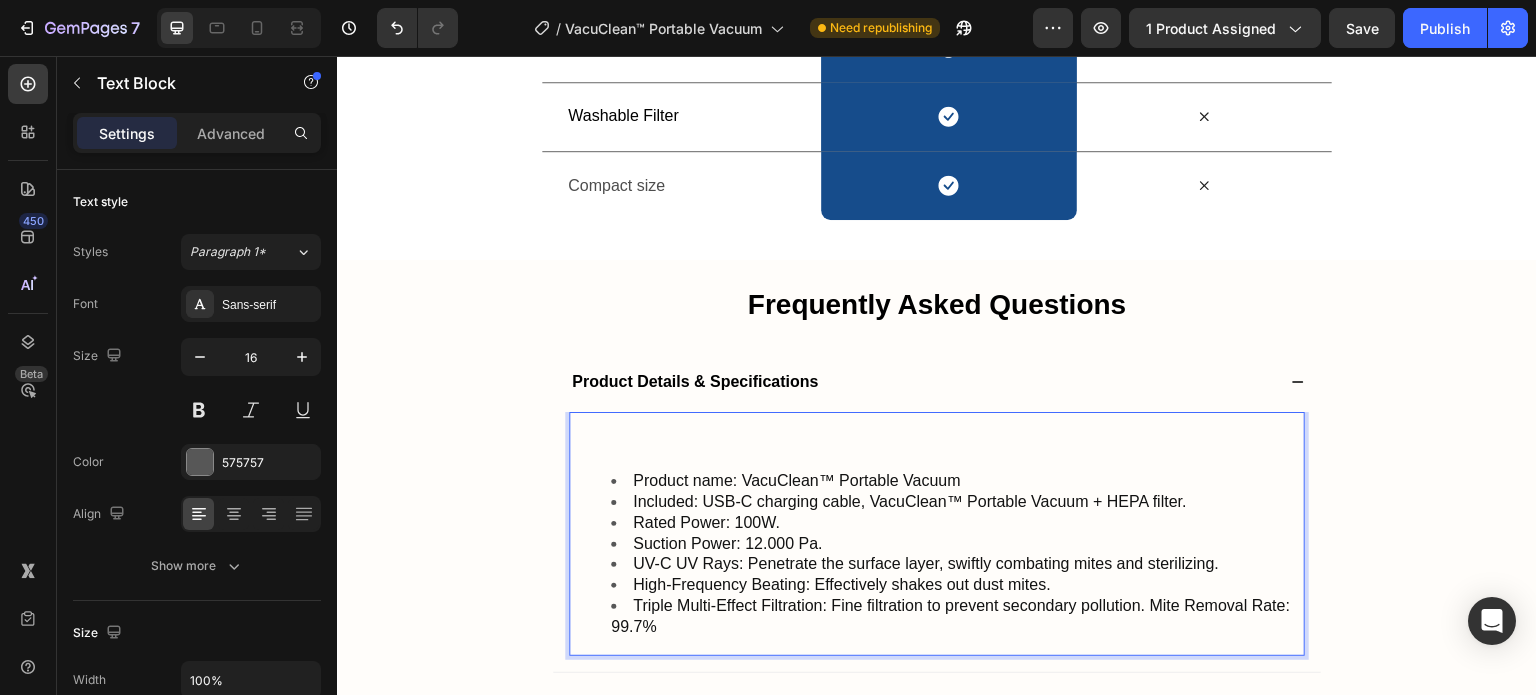 click at bounding box center (937, 444) 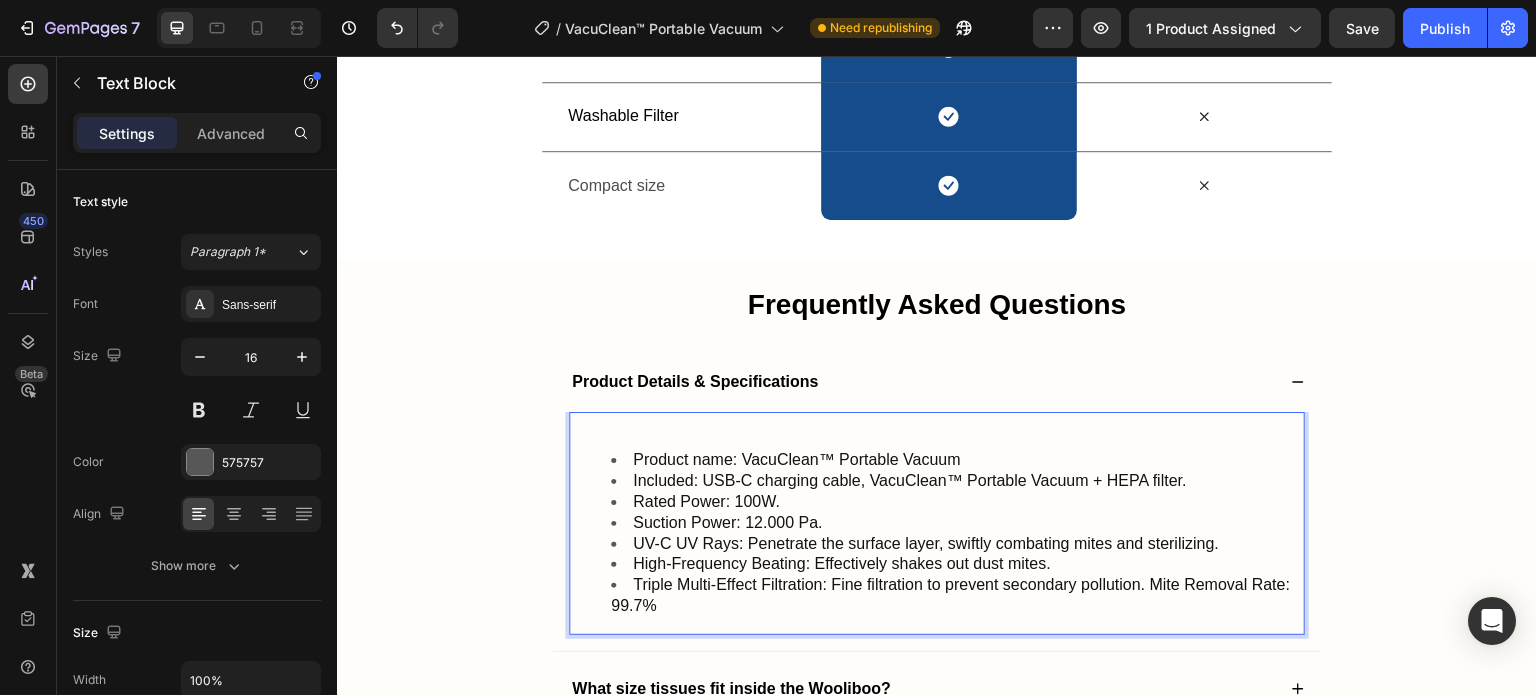 click on "Product name: VacuClean™ Portable Vacuum Included: USB-C charging cable, VacuClean™ Portable Vacuum + HEPA filter. Rated Power: 100W. Suction Power: 12.000 Pa. UV-C UV Rays: Penetrate the surface layer, swiftly combating mites and sterilizing. High-Frequency Beating: Effectively shakes out dust mites. Triple Multi-Effect Filtration: Fine filtration to prevent secondary pollution. Mite Removal Rate: 99.7%" at bounding box center (937, 523) 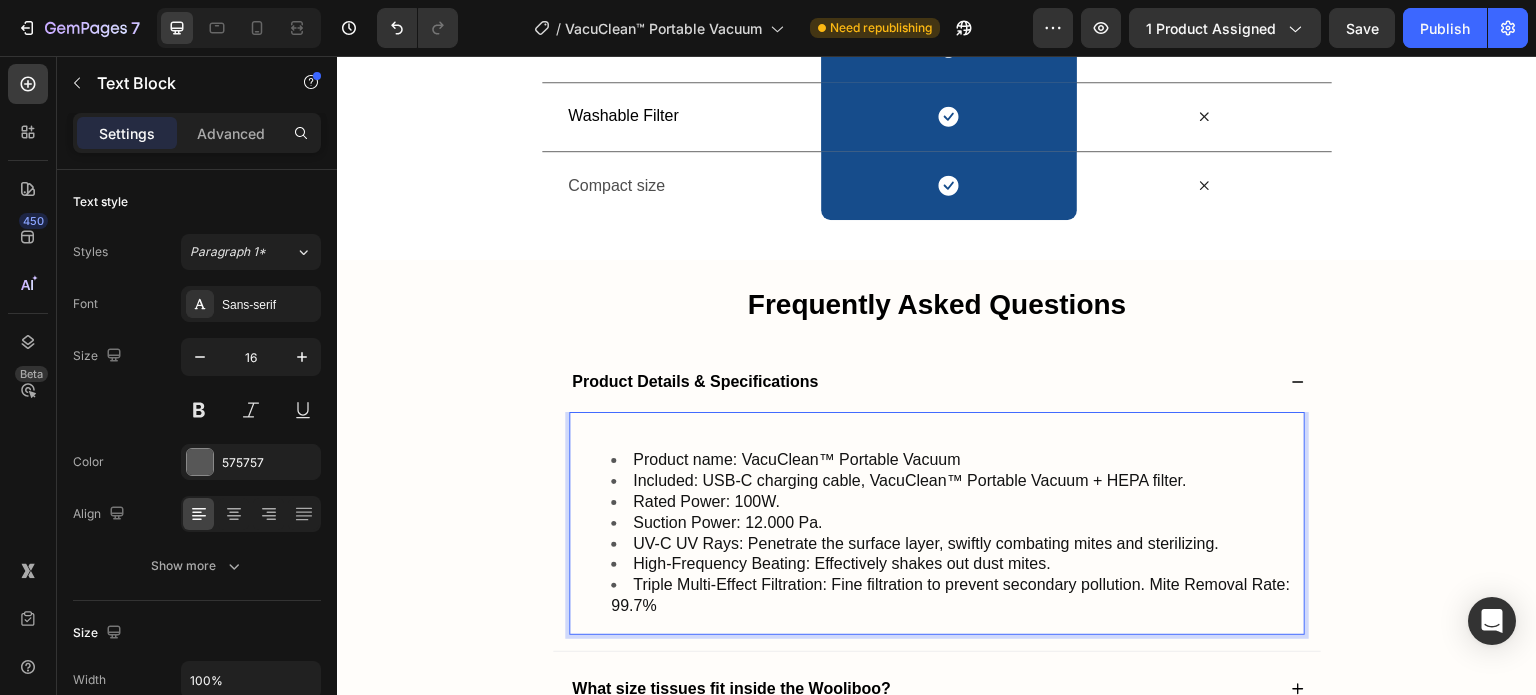 click on "Product name: VacuClean™ Portable Vacuum Included: USB-C charging cable, VacuClean™ Portable Vacuum + HEPA filter. Rated Power: 100W. Suction Power: 12.000 Pa. UV-C UV Rays: Penetrate the surface layer, swiftly combating mites and sterilizing. High-Frequency Beating: Effectively shakes out dust mites. Triple Multi-Effect Filtration: Fine filtration to prevent secondary pollution. Mite Removal Rate: 99.7%" at bounding box center (937, 523) 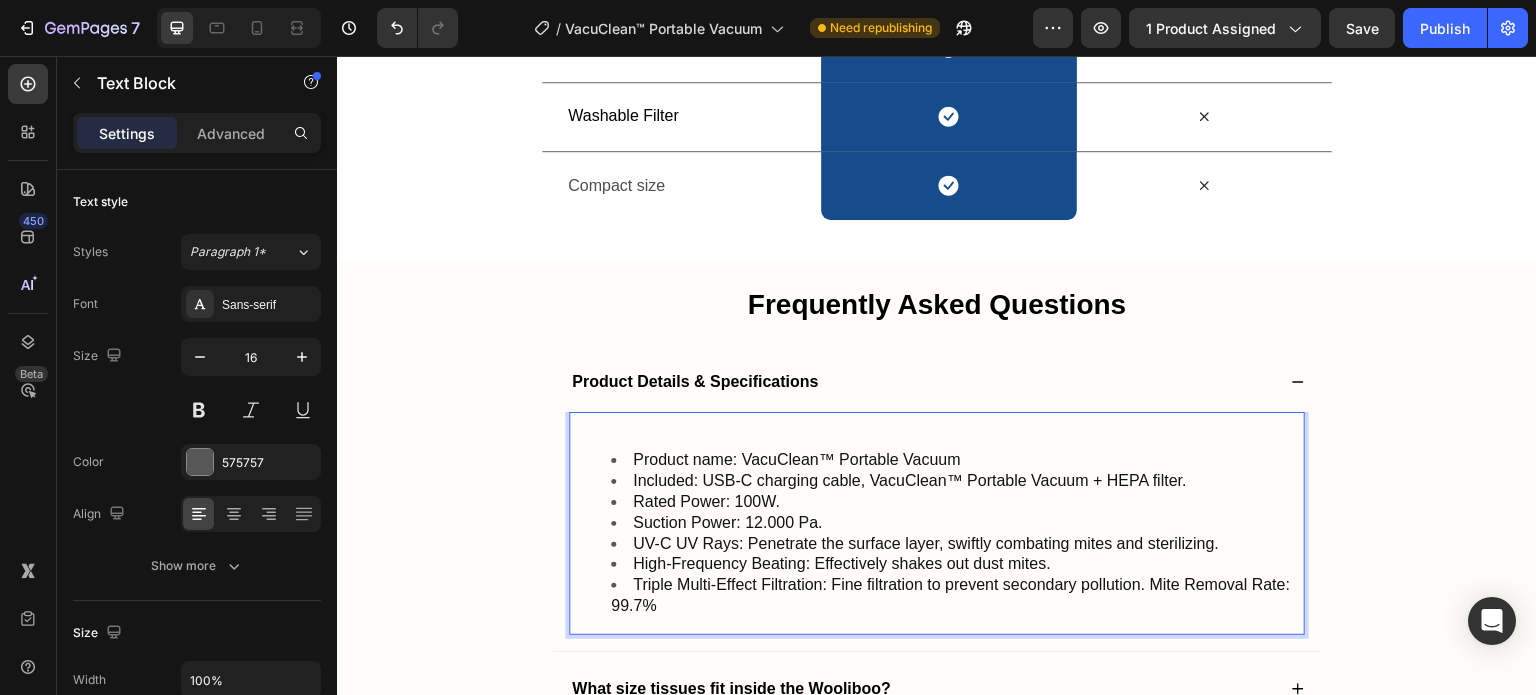 click on "Product name: VacuClean™ Portable Vacuum Included: USB-C charging cable, VacuClean™ Portable Vacuum + HEPA filter. Rated Power: 100W. Suction Power: 12.000 Pa. UV-C UV Rays: Penetrate the surface layer, swiftly combating mites and sterilizing. High-Frequency Beating: Effectively shakes out dust mites. Triple Multi-Effect Filtration: Fine filtration to prevent secondary pollution. Mite Removal Rate: 99.7%" at bounding box center (937, 523) 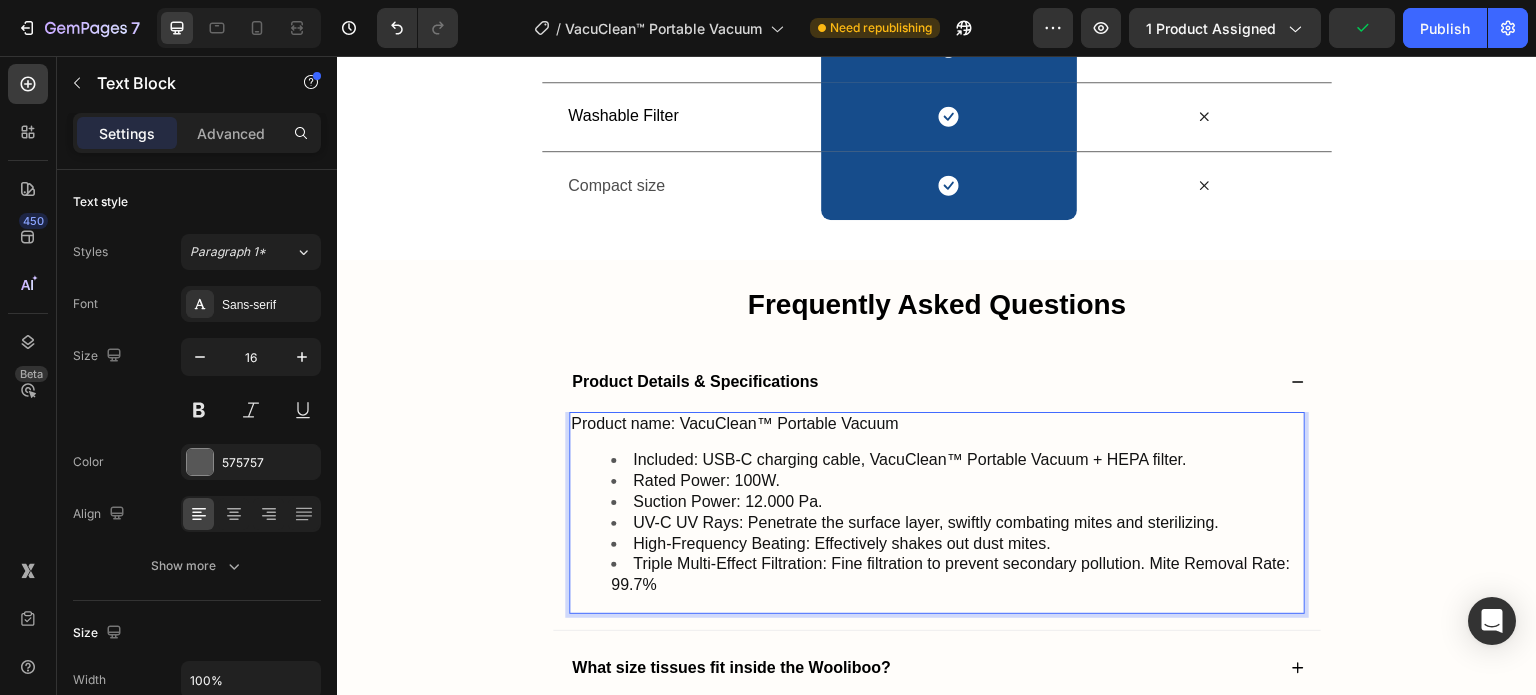 click on "Product name: VacuClean™ Portable Vacuum" at bounding box center [735, 423] 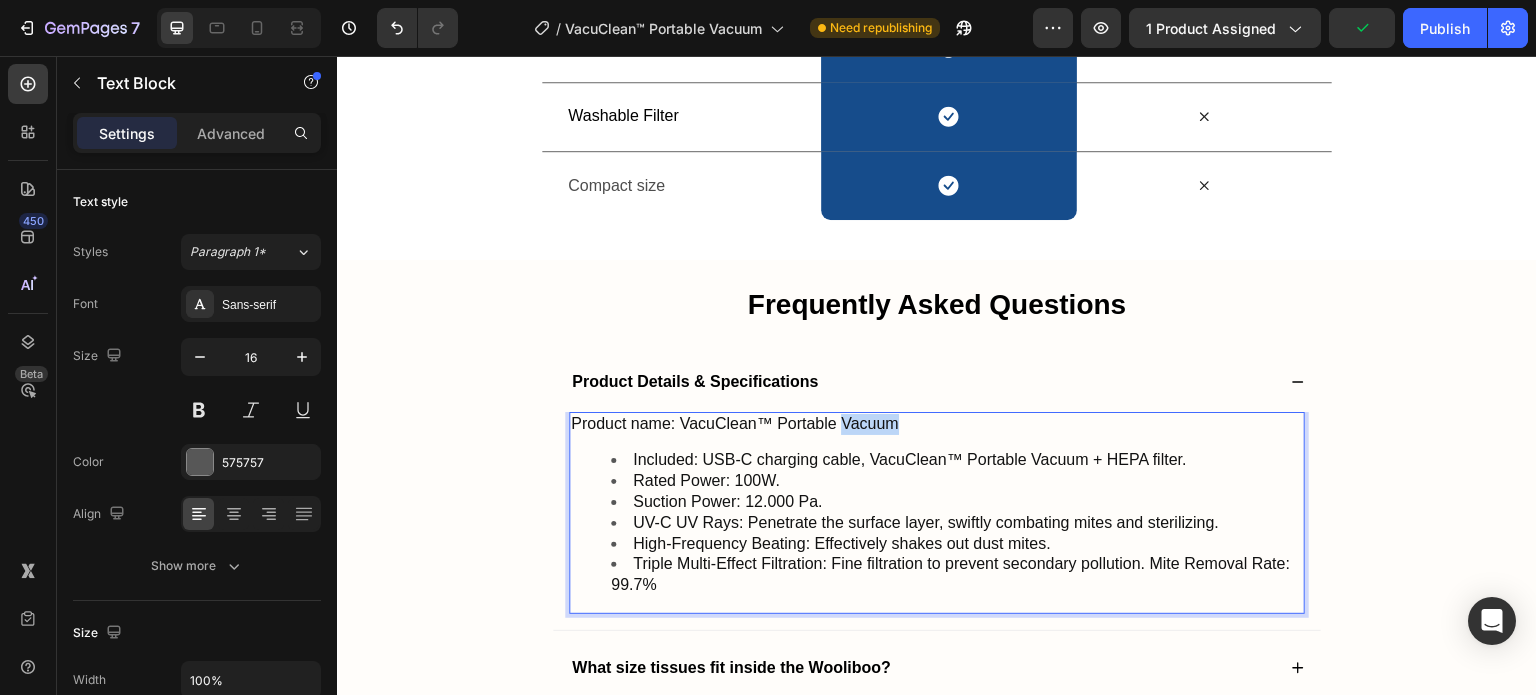 click on "Product name: VacuClean™ Portable Vacuum" at bounding box center [735, 423] 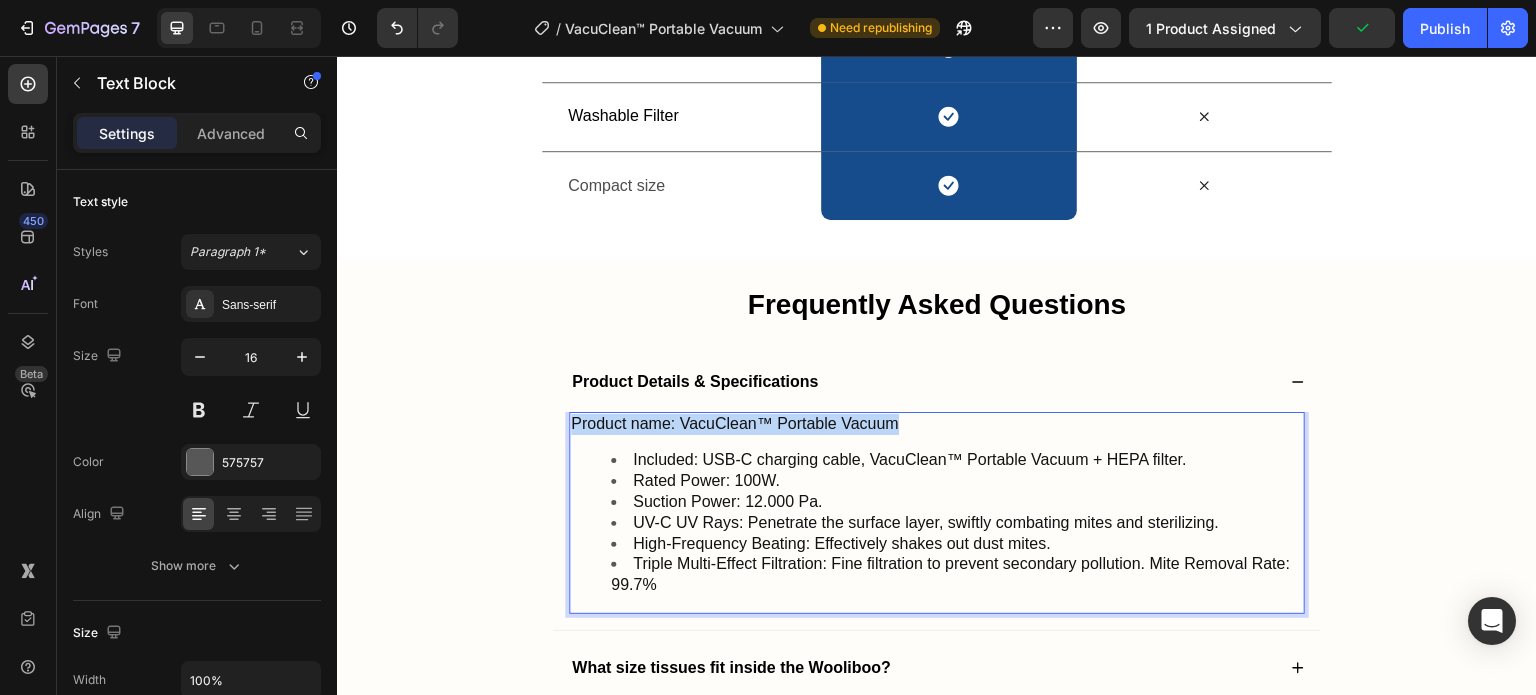 click on "Product name: VacuClean™ Portable Vacuum" at bounding box center [735, 423] 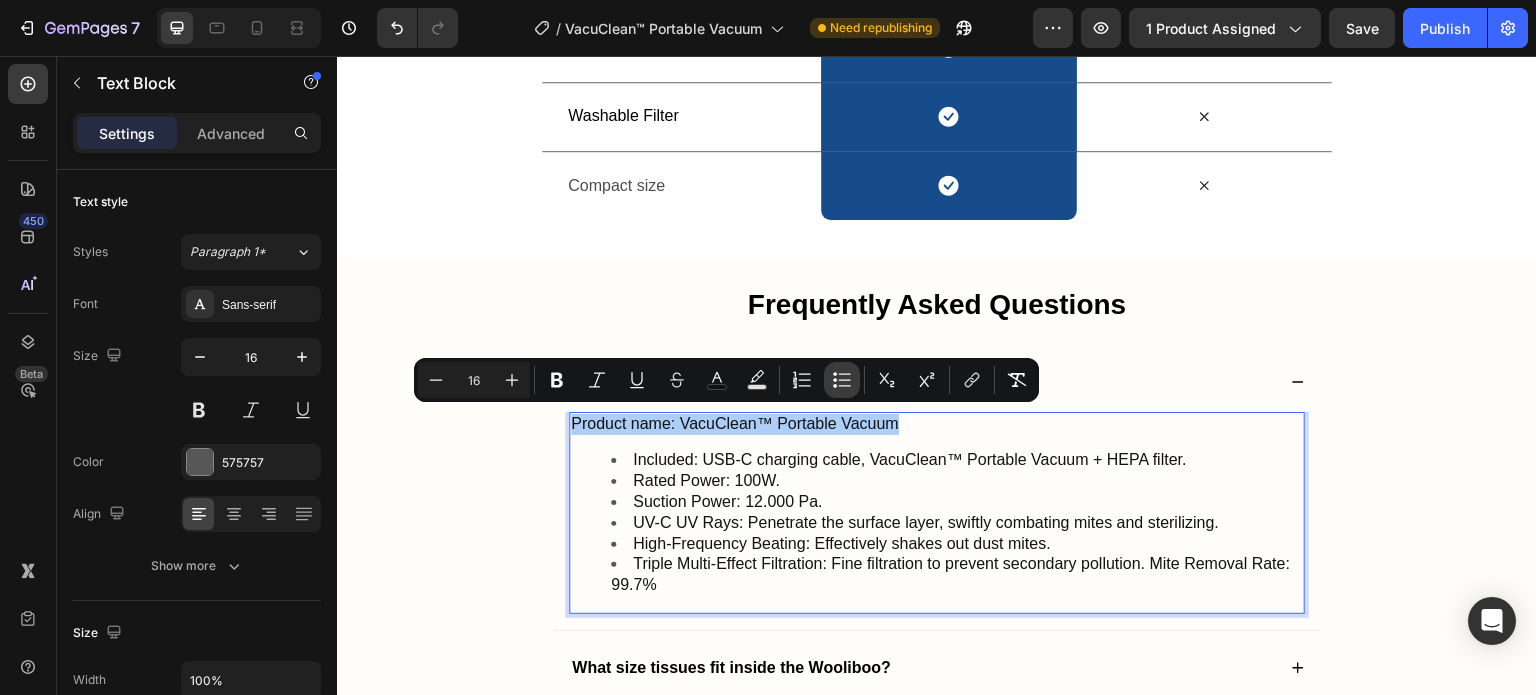 click on "Bulleted List" at bounding box center [842, 380] 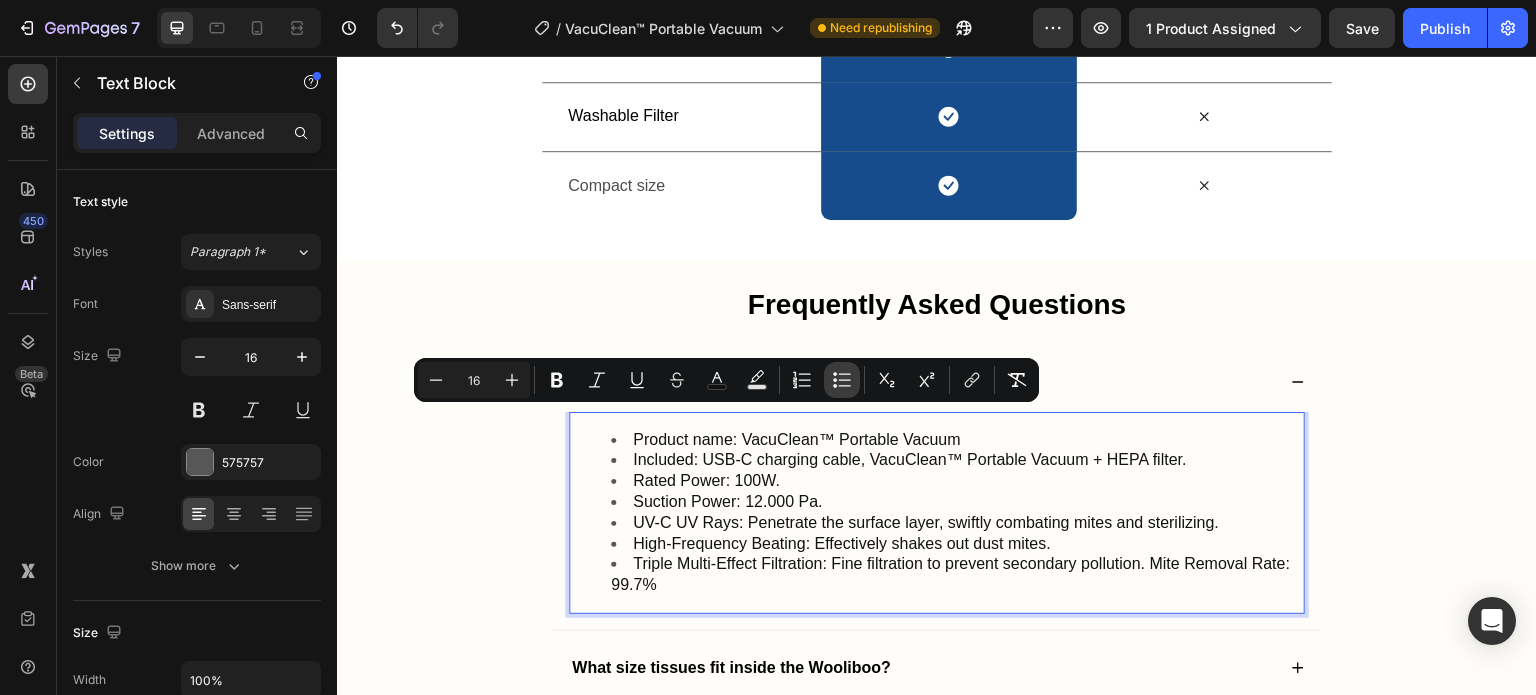 click 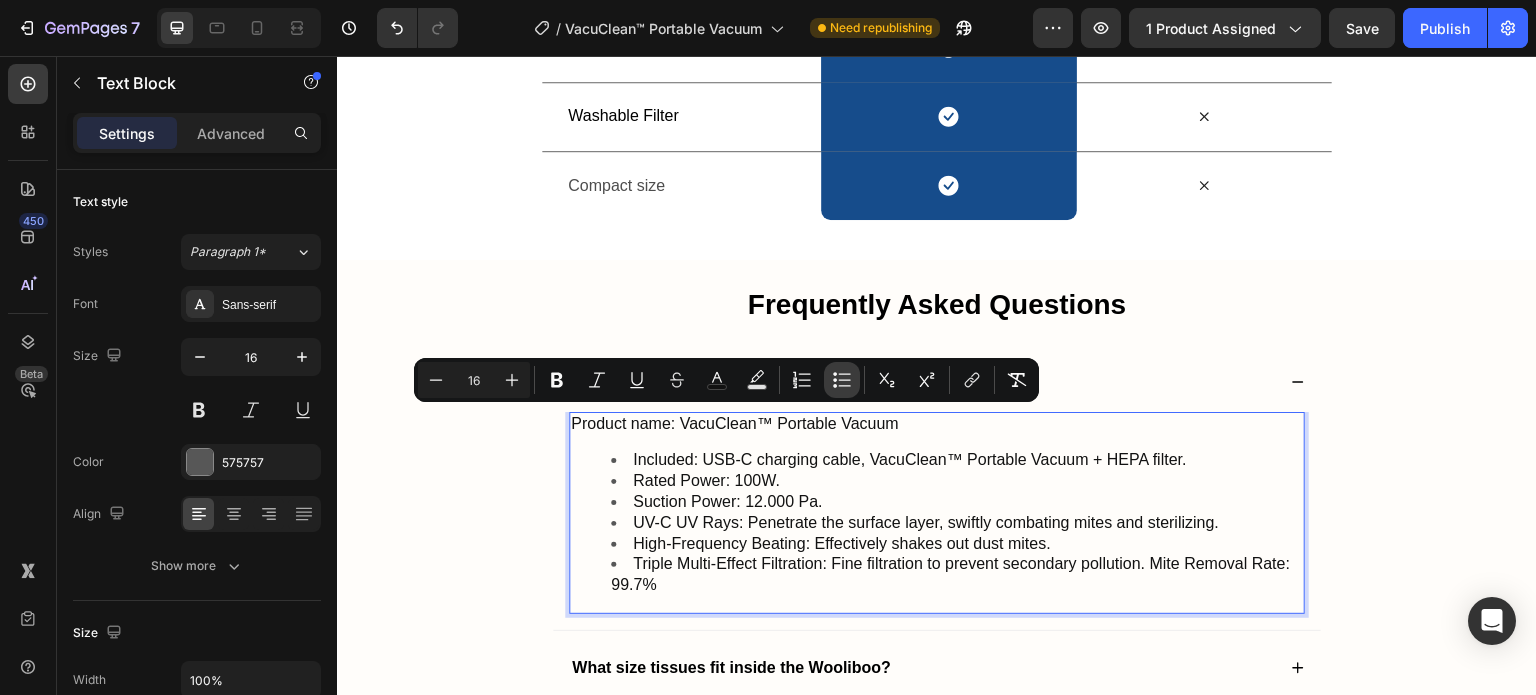click 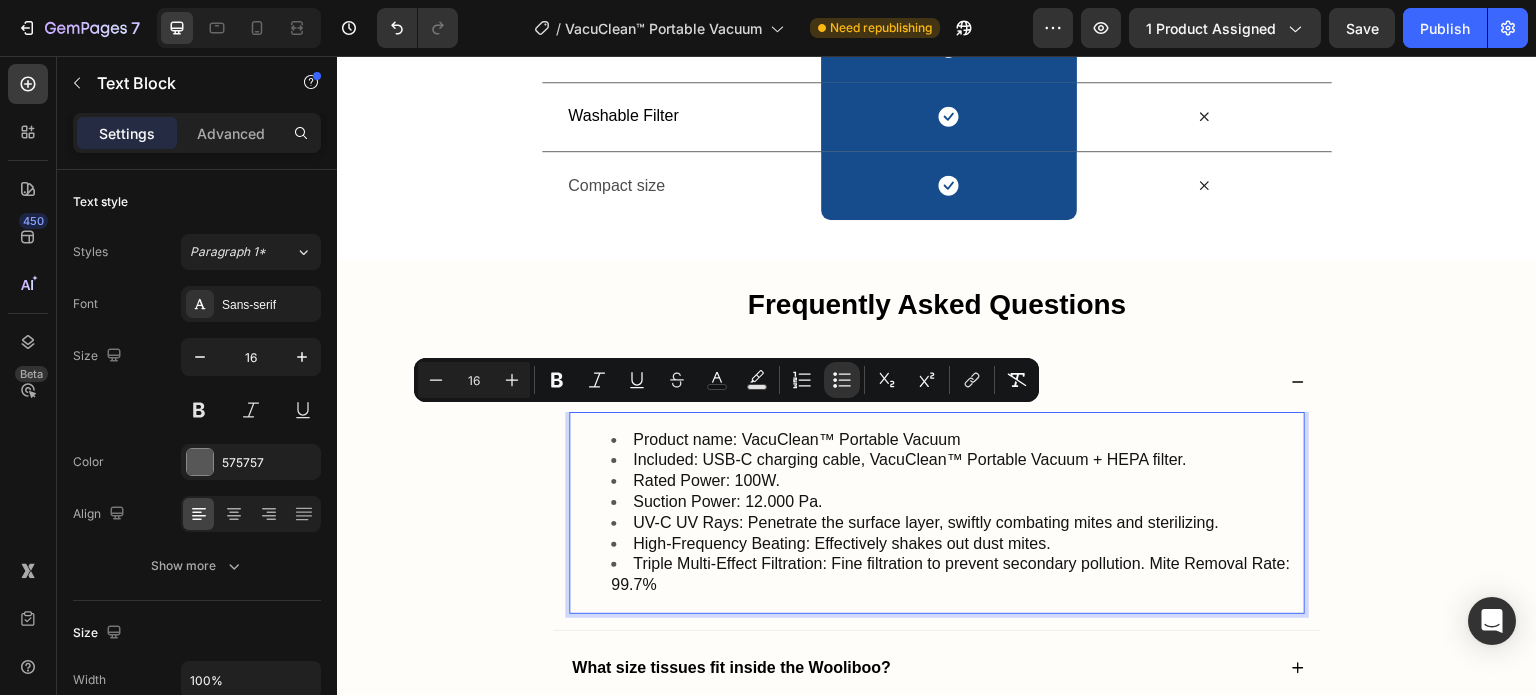 click on "Suction Power: 12.000 Pa." at bounding box center [957, 502] 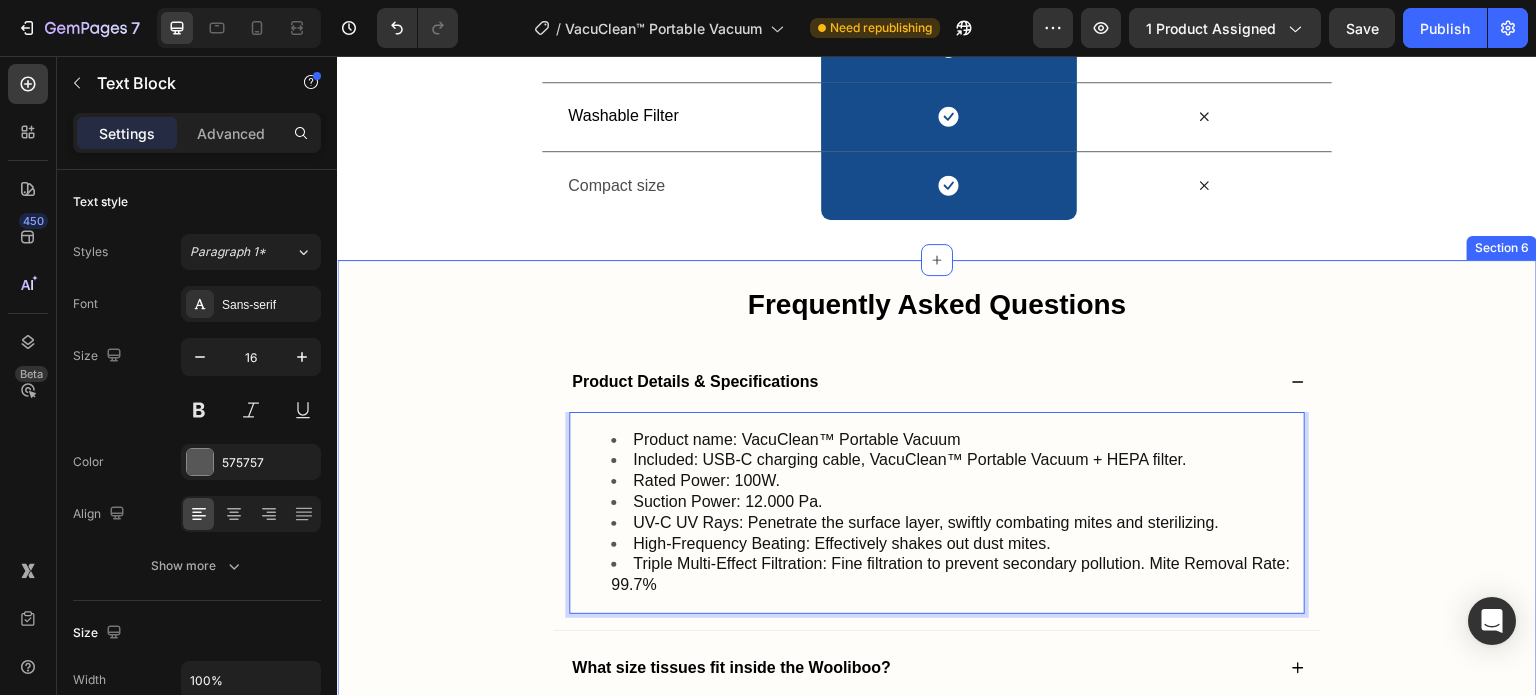 click on "Frequently Asked Questions Heading
Product Details & Specifications Product name: VacuClean™ Portable Vacuum Included: USB-C charging cable, VacuClean™ Portable Vacuum + HEPA filter. Rated Power: 100W. Suction Power: 12.000 Pa. UV-C UV Rays: Penetrate the surface layer, swiftly combating mites and sterilizing. High-Frequency Beating: Effectively shakes out dust mites. Triple Multi-Effect Filtration: Fine filtration to prevent secondary pollution. Mite Removal Rate: 99.7% Text Block   0
What size tissues fit inside the Wooliboo?
Is the Wooliboo just decorative or also functional?
Is the Wooliboo suitable as a gift? Accordion Row" at bounding box center [937, 577] 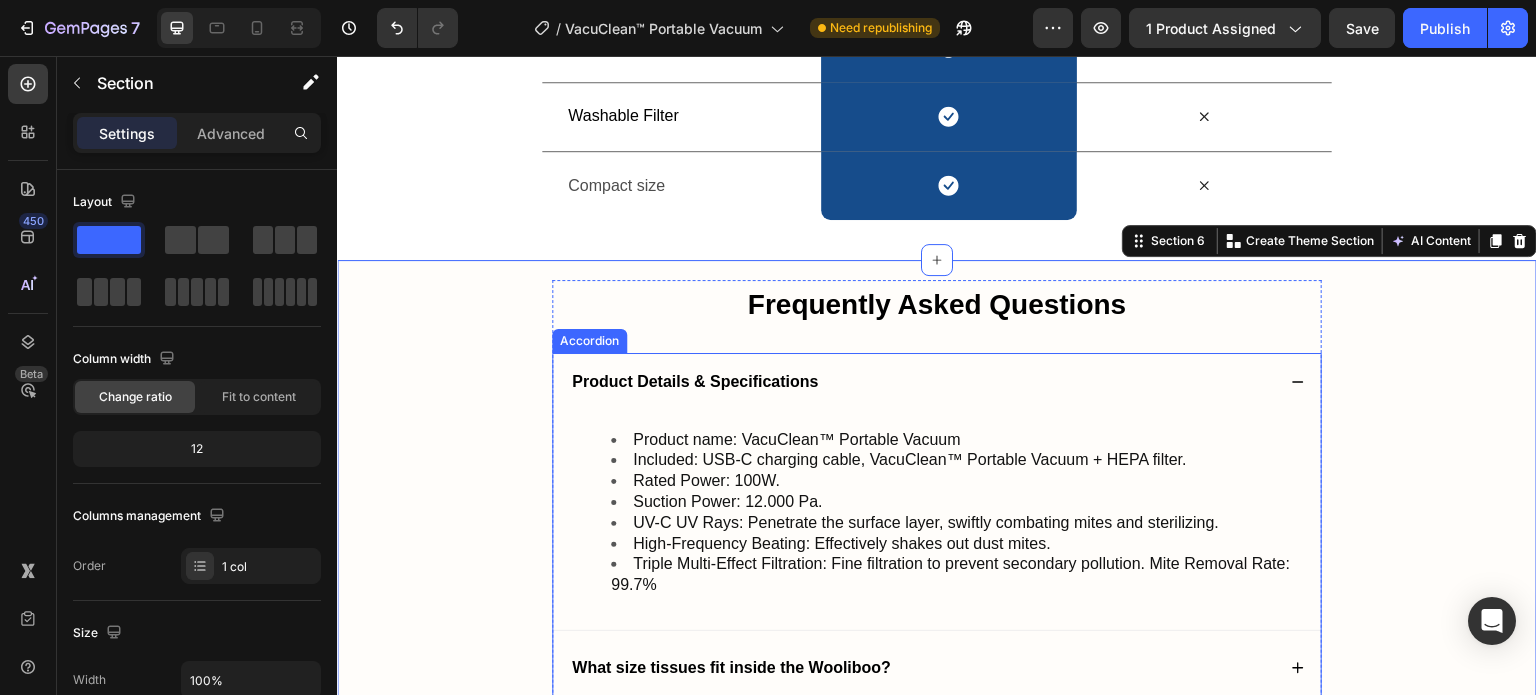 click on "Product Details & Specifications" at bounding box center [937, 382] 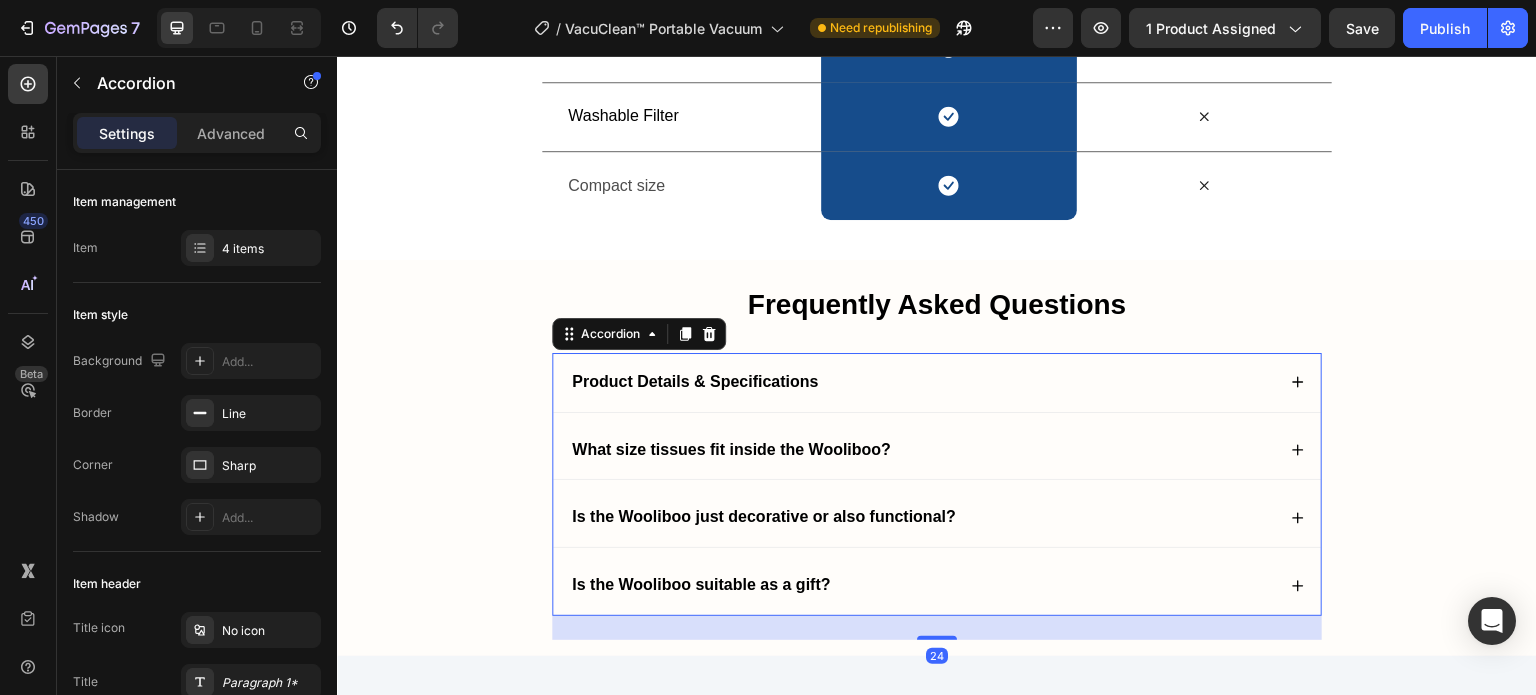 click on "Product Details & Specifications" at bounding box center (937, 382) 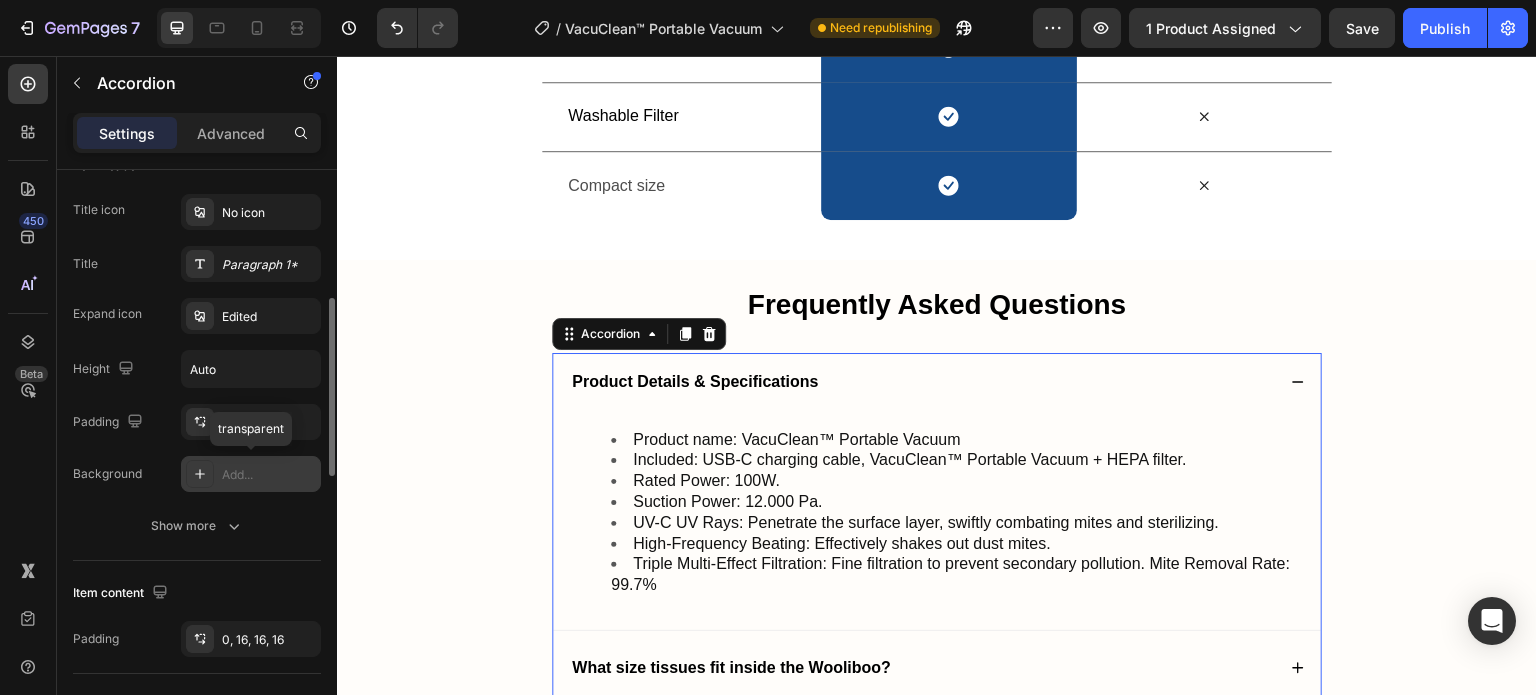 scroll, scrollTop: 0, scrollLeft: 0, axis: both 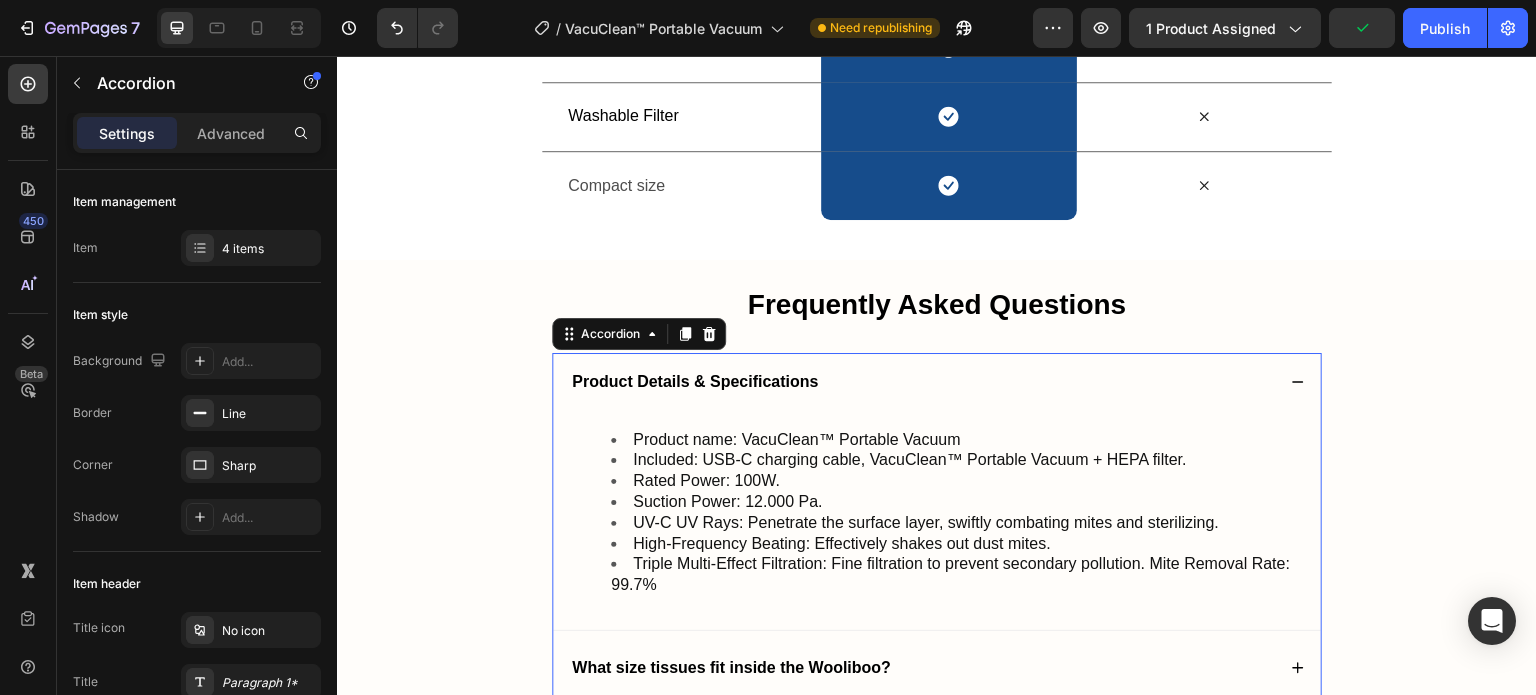 click on "Product Details & Specifications" at bounding box center (937, 382) 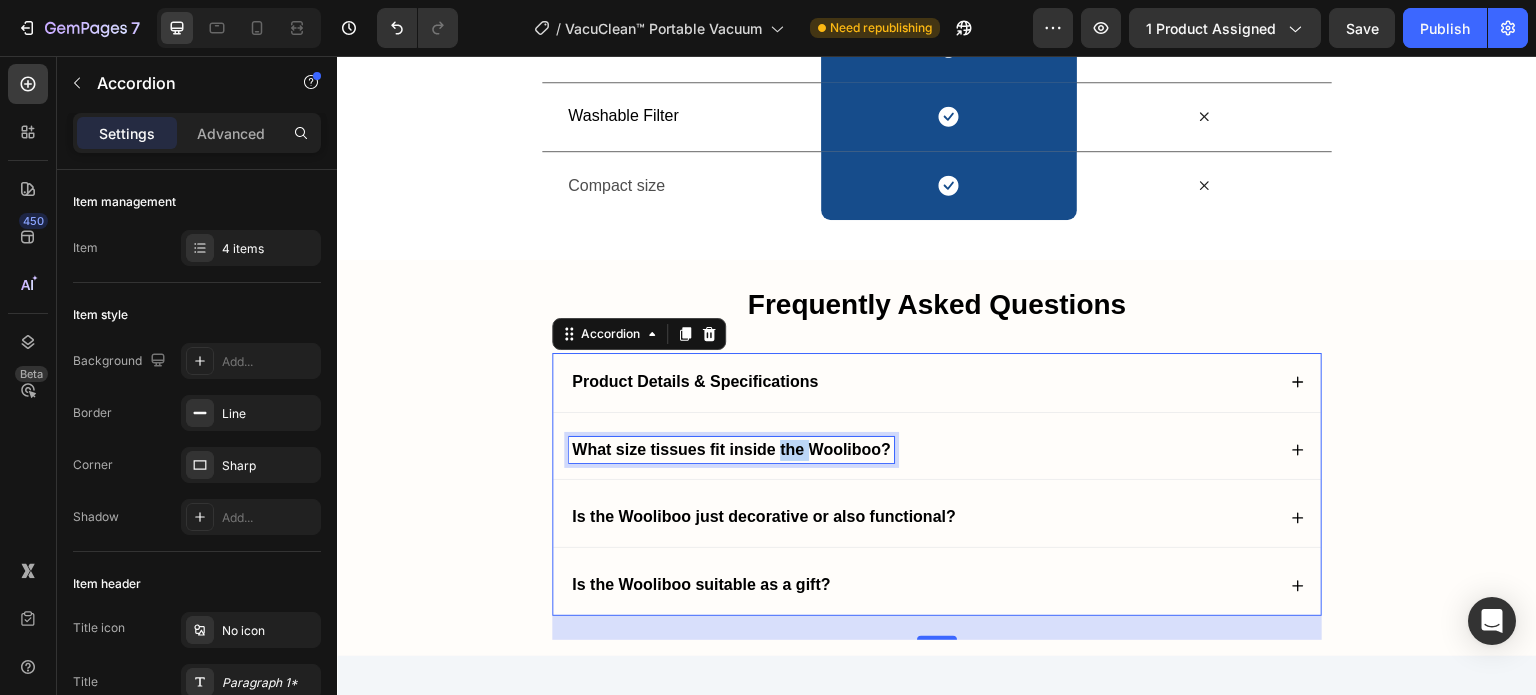 click on "What size tissues fit inside the Wooliboo?" at bounding box center (731, 449) 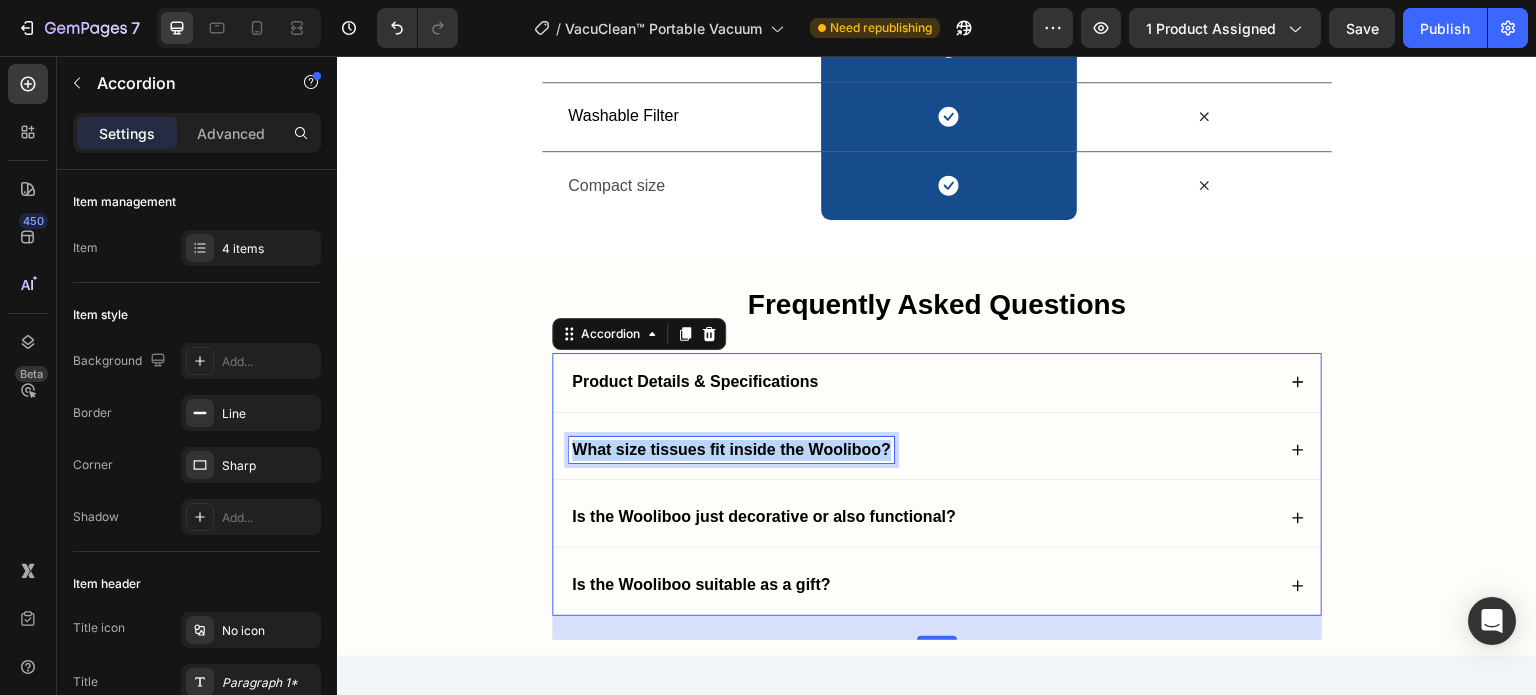 click on "What size tissues fit inside the Wooliboo?" at bounding box center [731, 449] 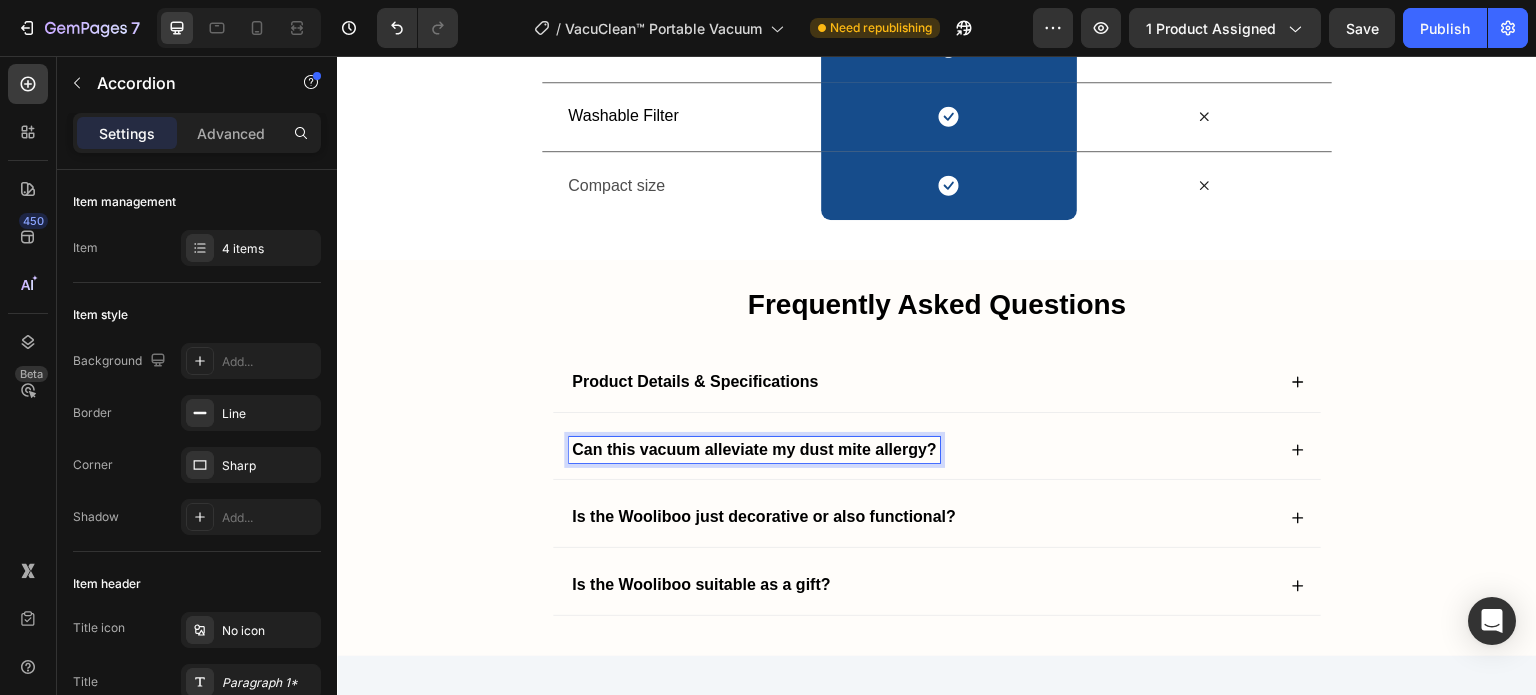 click on "Can this vacuum alleviate my dust mite allergy?" at bounding box center (922, 450) 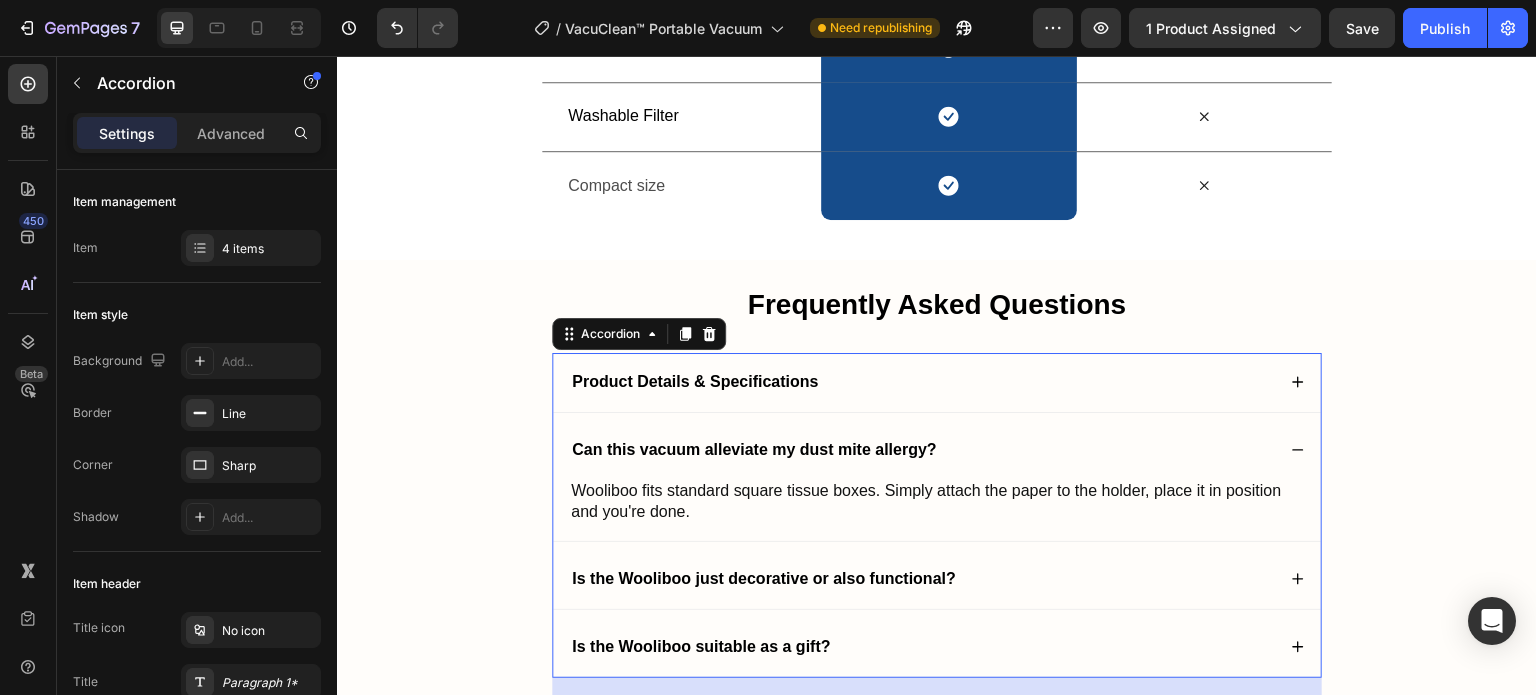 click on "Wooliboo fits standard square tissue boxes. Simply attach the paper to the holder, place it in position and you're done." at bounding box center [926, 501] 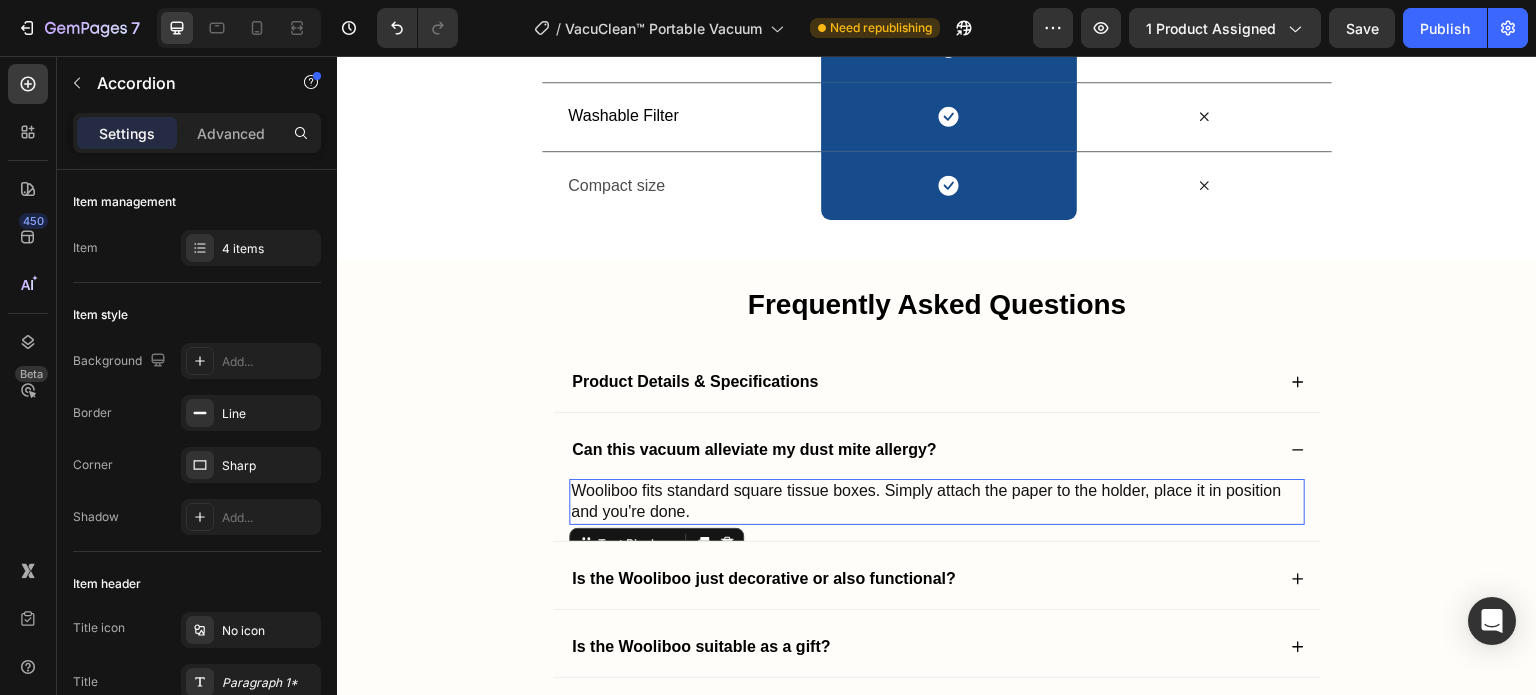 click on "Wooliboo fits standard square tissue boxes. Simply attach the paper to the holder, place it in position and you're done." at bounding box center (926, 501) 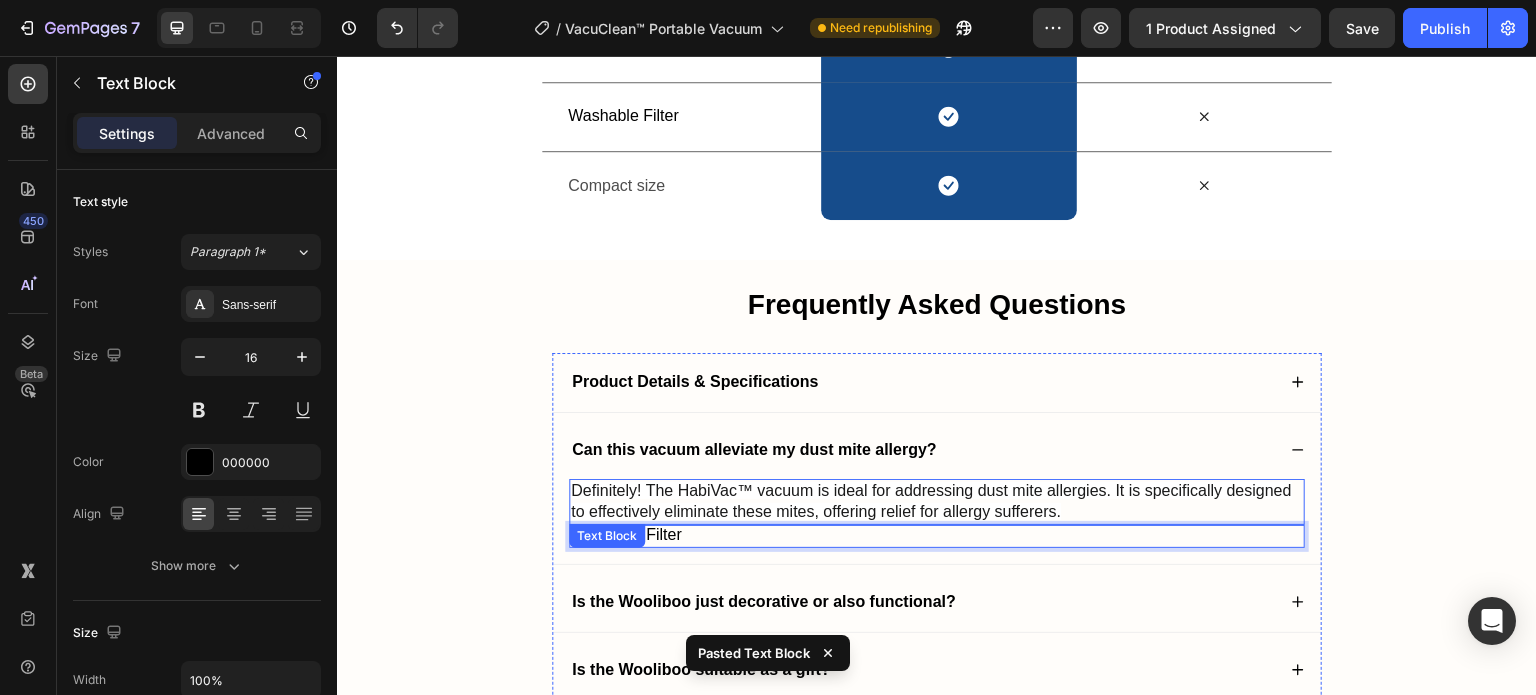 click on "Definitely! The HabiVac™ vacuum is ideal for addressing dust mite allergies. It is specifically designed to effectively eliminate these mites, offering relief for allergy sufferers." at bounding box center (931, 501) 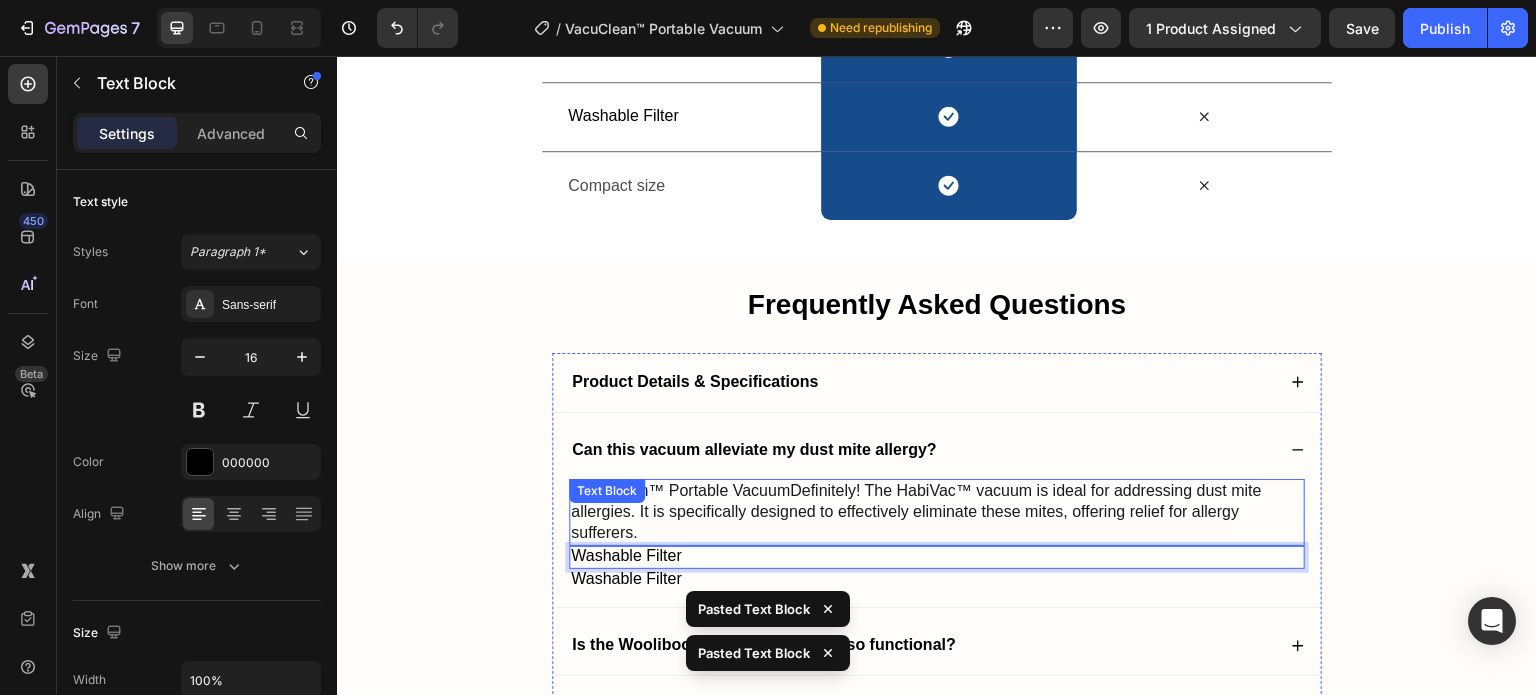click on "Frequently Asked Questions Heading
Product Details & Specifications
Can this vacuum alleviate my dust mite allergy? VacuClean™ Portable VacuumDefinitely! The HabiVac™ vacuum is ideal for addressing dust mite allergies. It is specifically designed to effectively eliminate these mites, offering relief for allergy sufferers. Text Block Washable Filter Text Block   0 Washable Filter Text Block
Is the Wooliboo just decorative or also functional?
Is the Wooliboo suitable as a gift? Accordion Row" at bounding box center [937, 532] 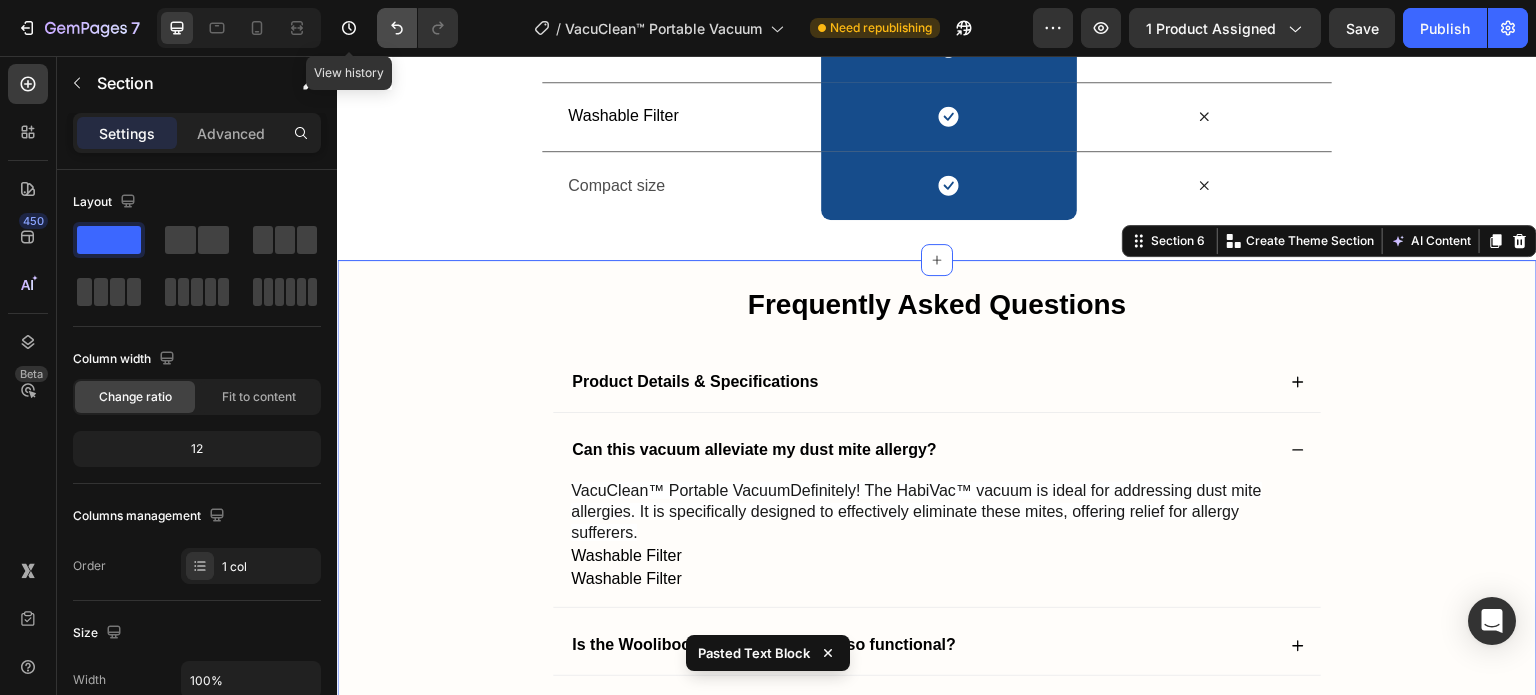 click 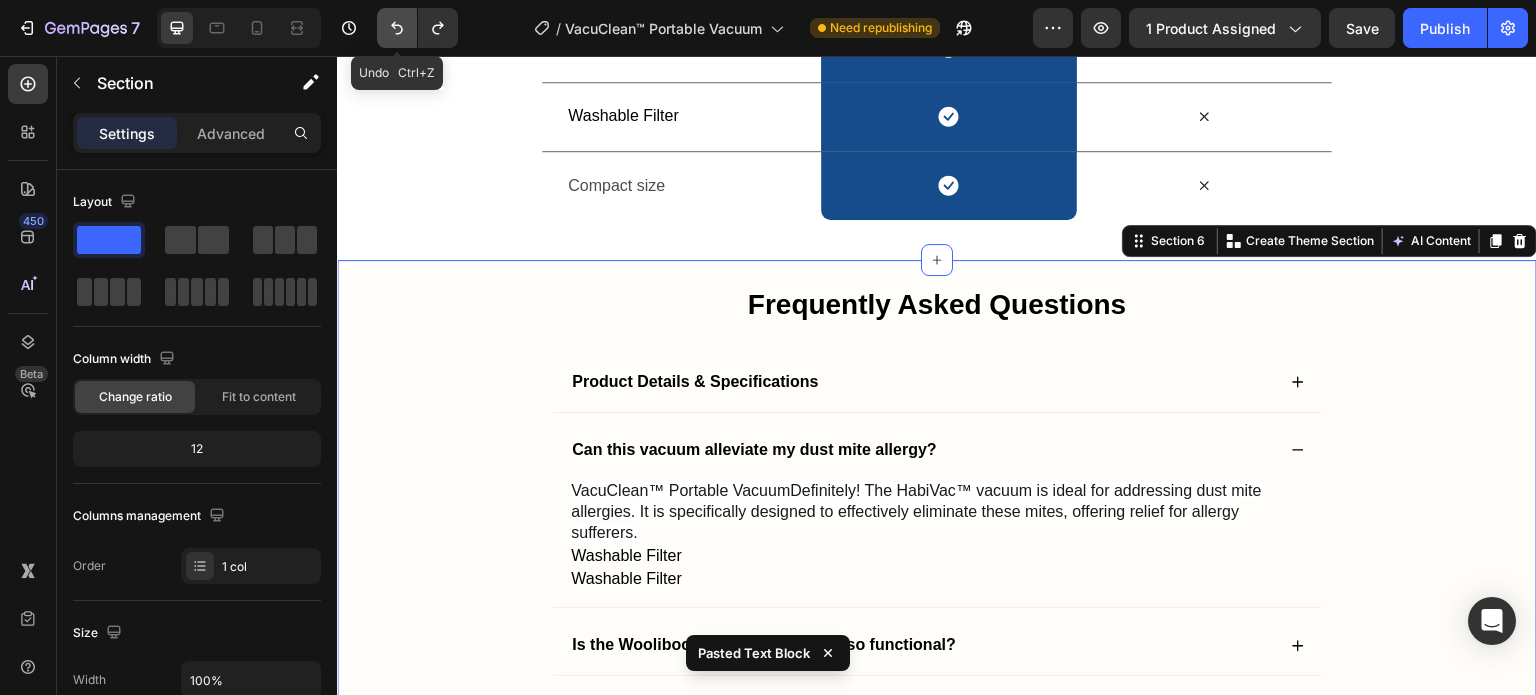click 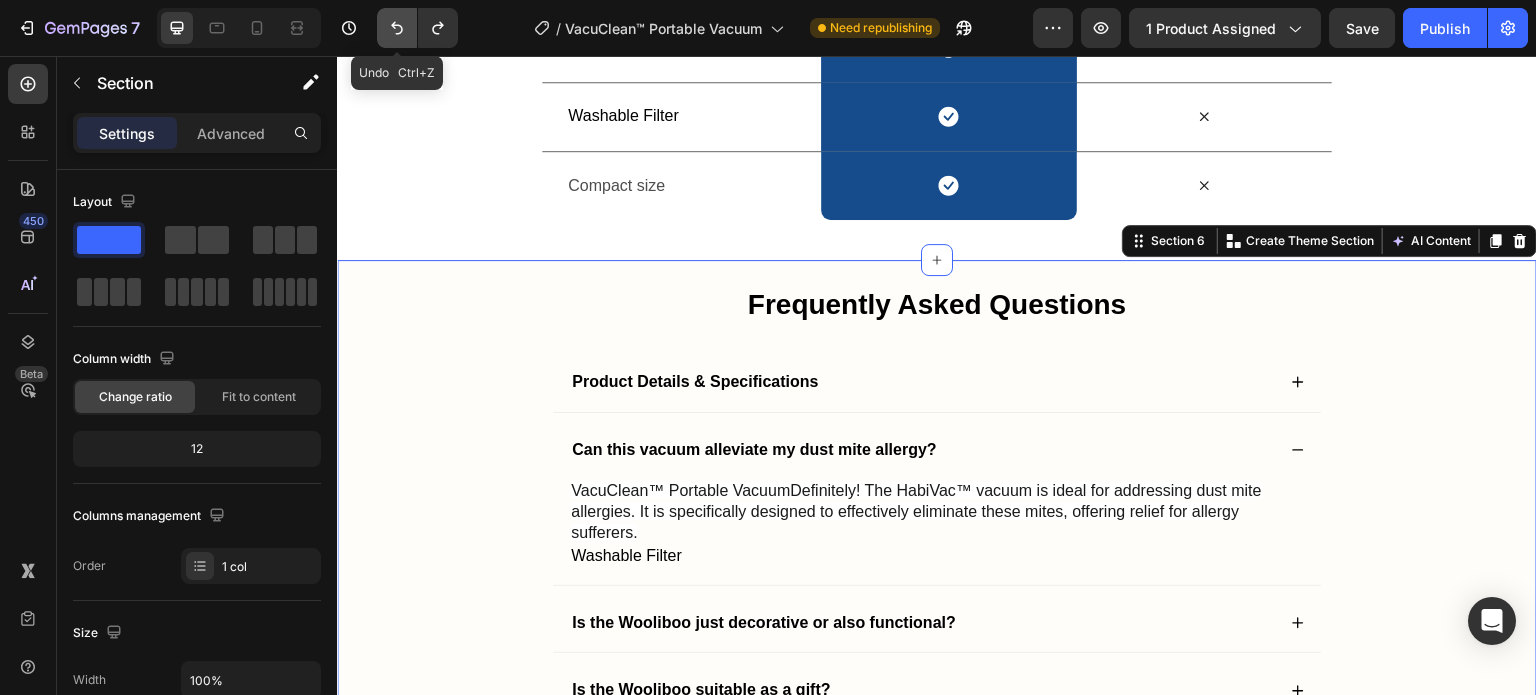 click 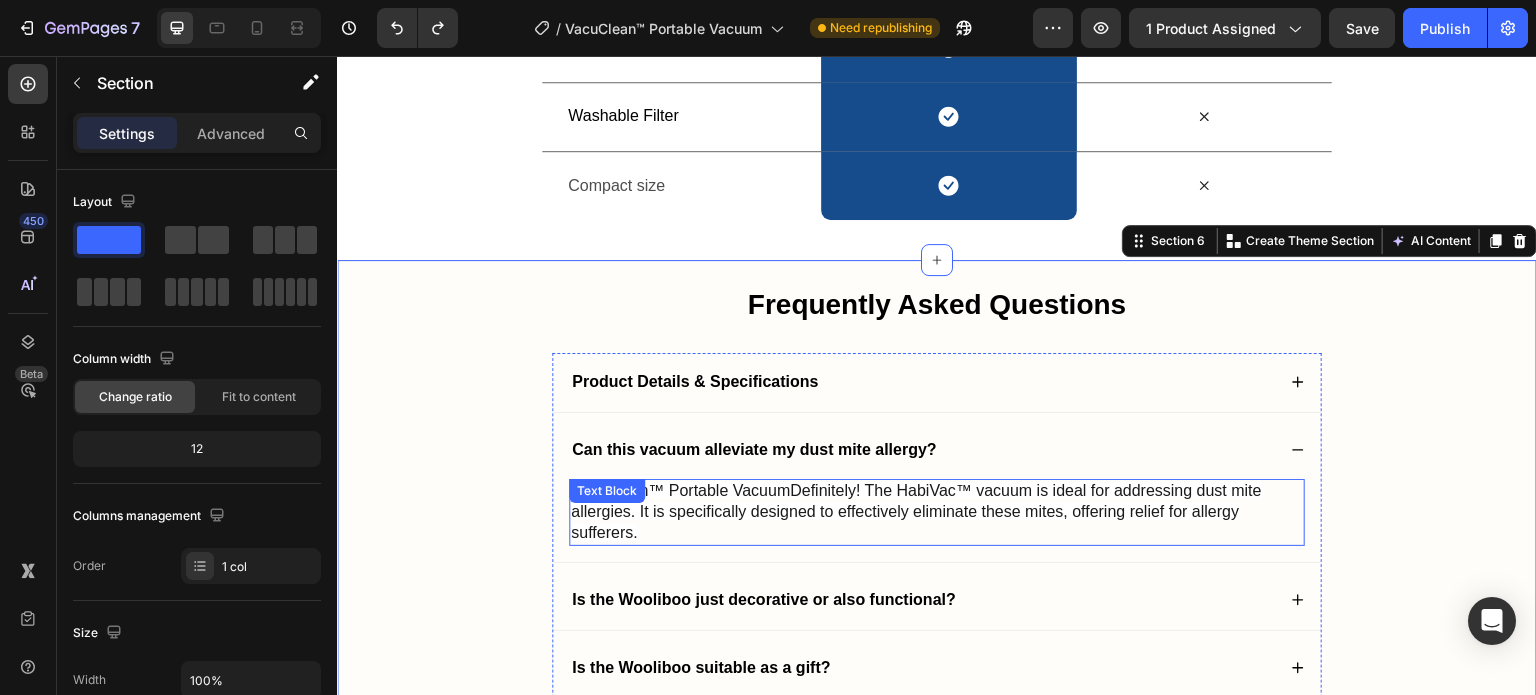 click on "VacuClean™ Portable VacuumDefinitely! The HabiVac™ vacuum is ideal for addressing dust mite allergies. It is specifically designed to effectively eliminate these mites, offering relief for allergy sufferers." at bounding box center [916, 511] 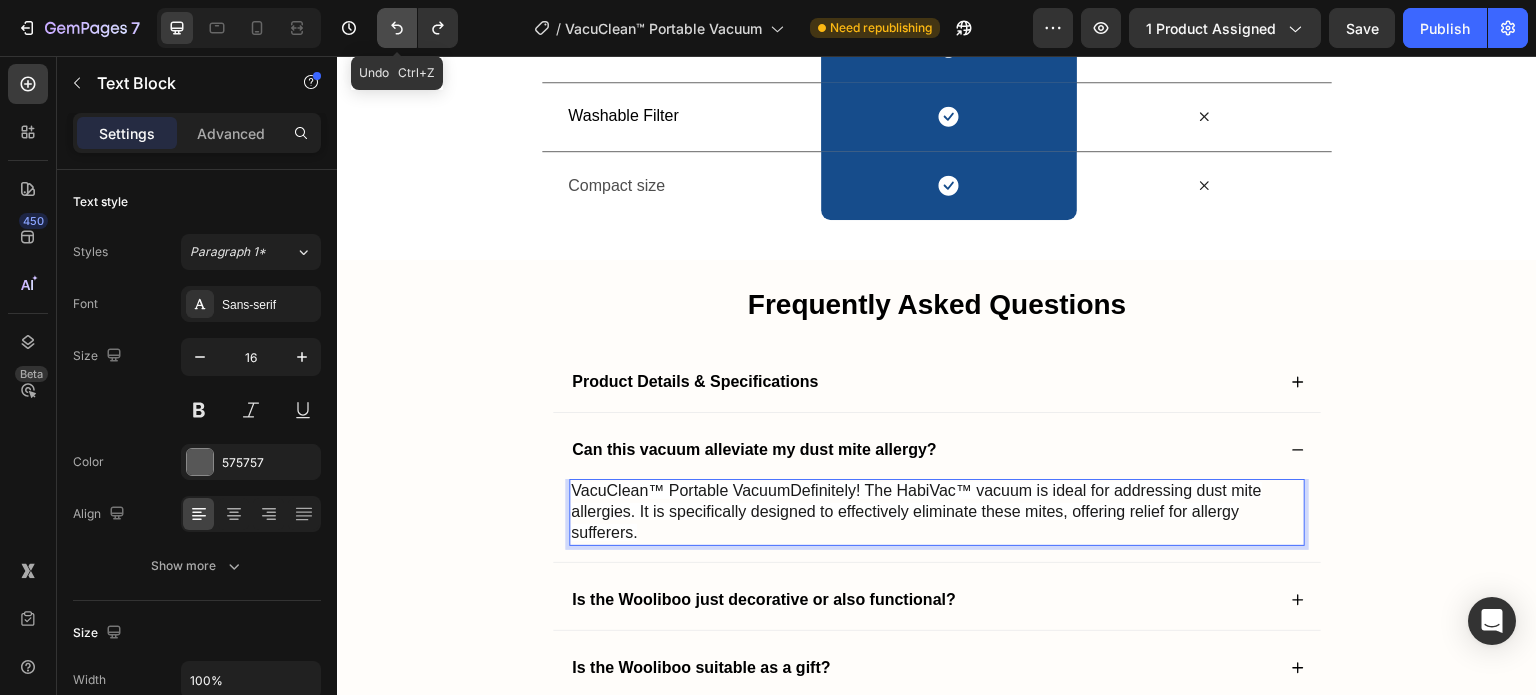 click 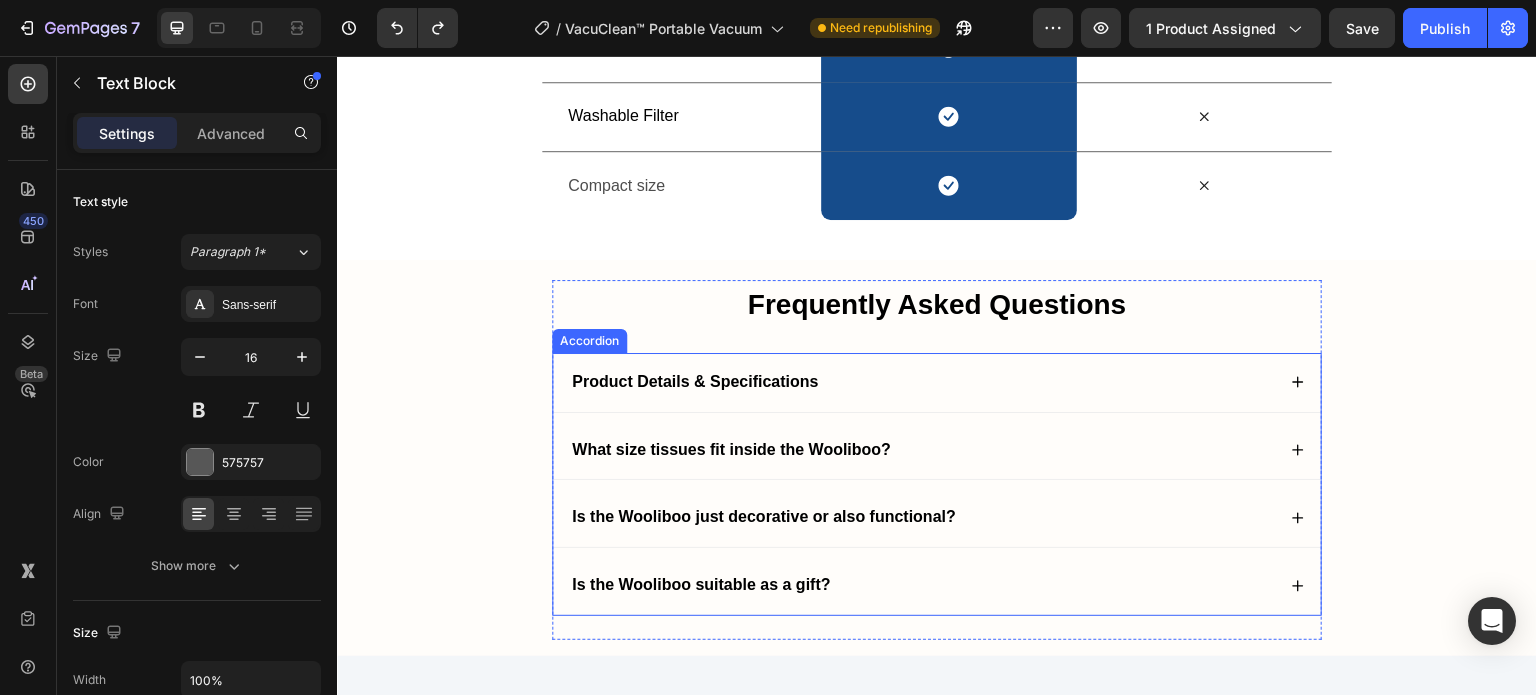 click on "What size tissues fit inside the Wooliboo?" at bounding box center [922, 450] 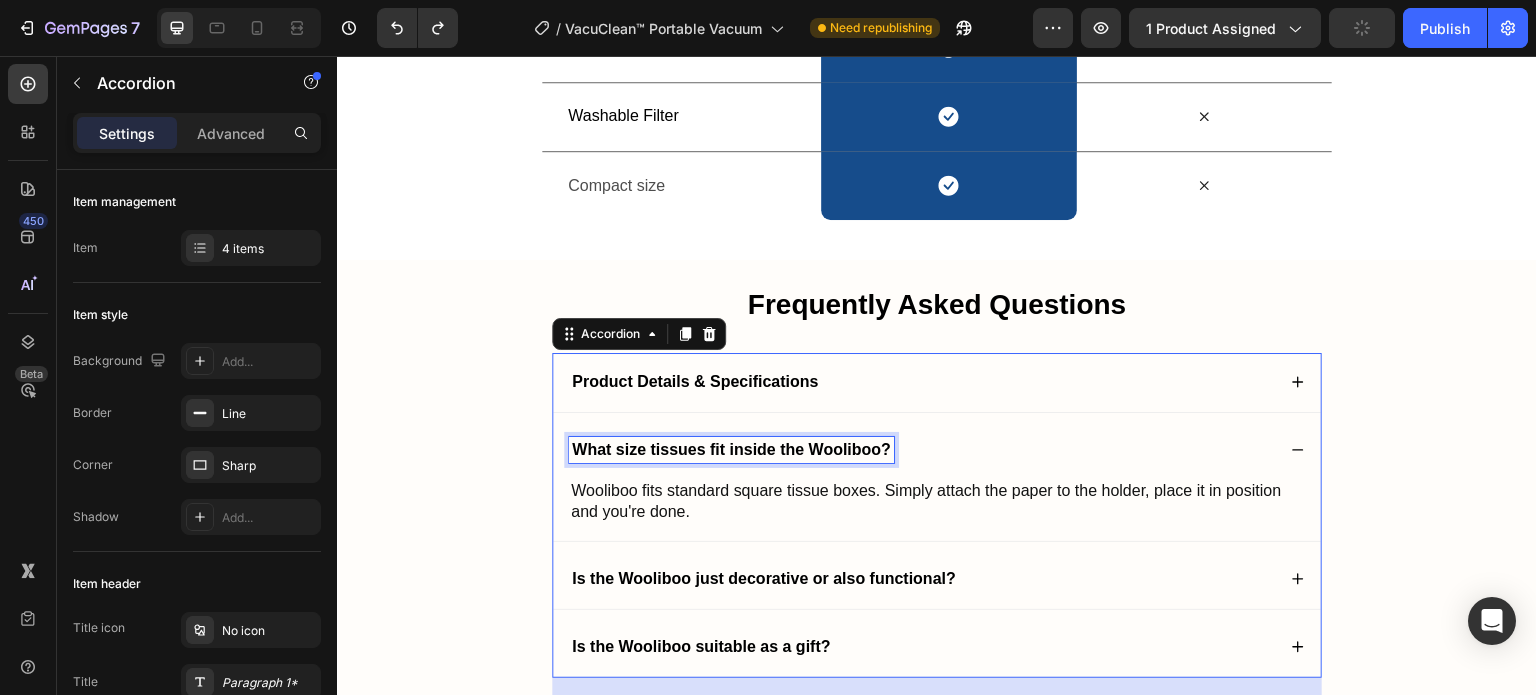 click on "What size tissues fit inside the Wooliboo?" at bounding box center [731, 450] 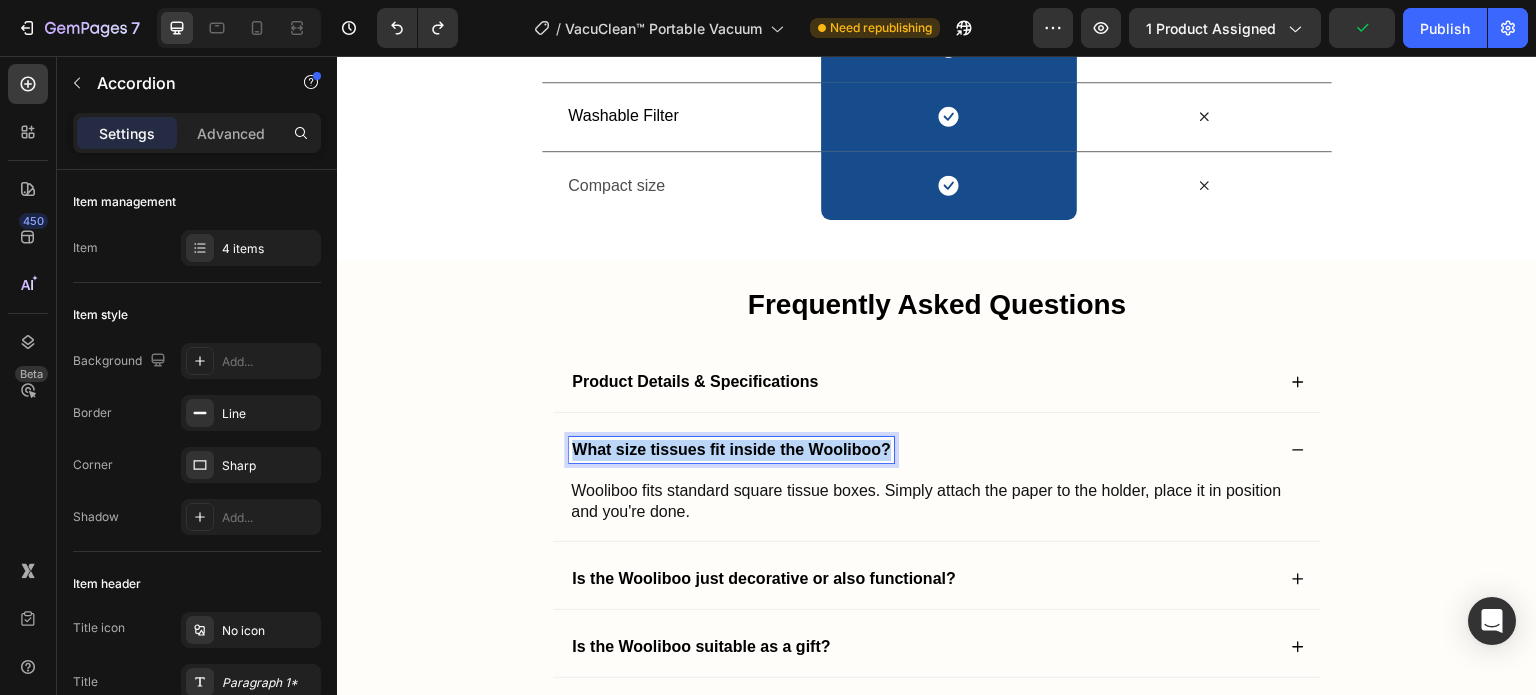 click on "What size tissues fit inside the Wooliboo?" at bounding box center [731, 450] 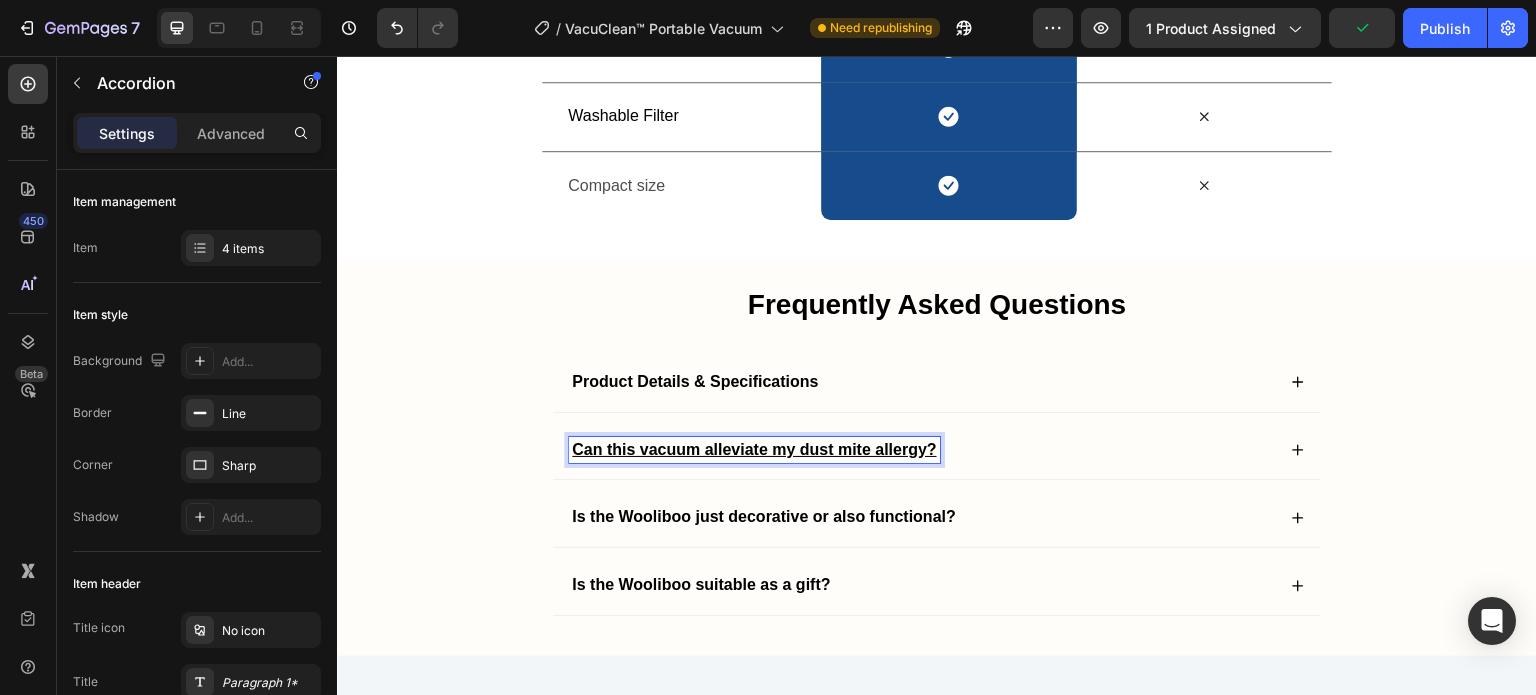 click on "Can this vacuum alleviate my dust mite allergy?" at bounding box center [754, 450] 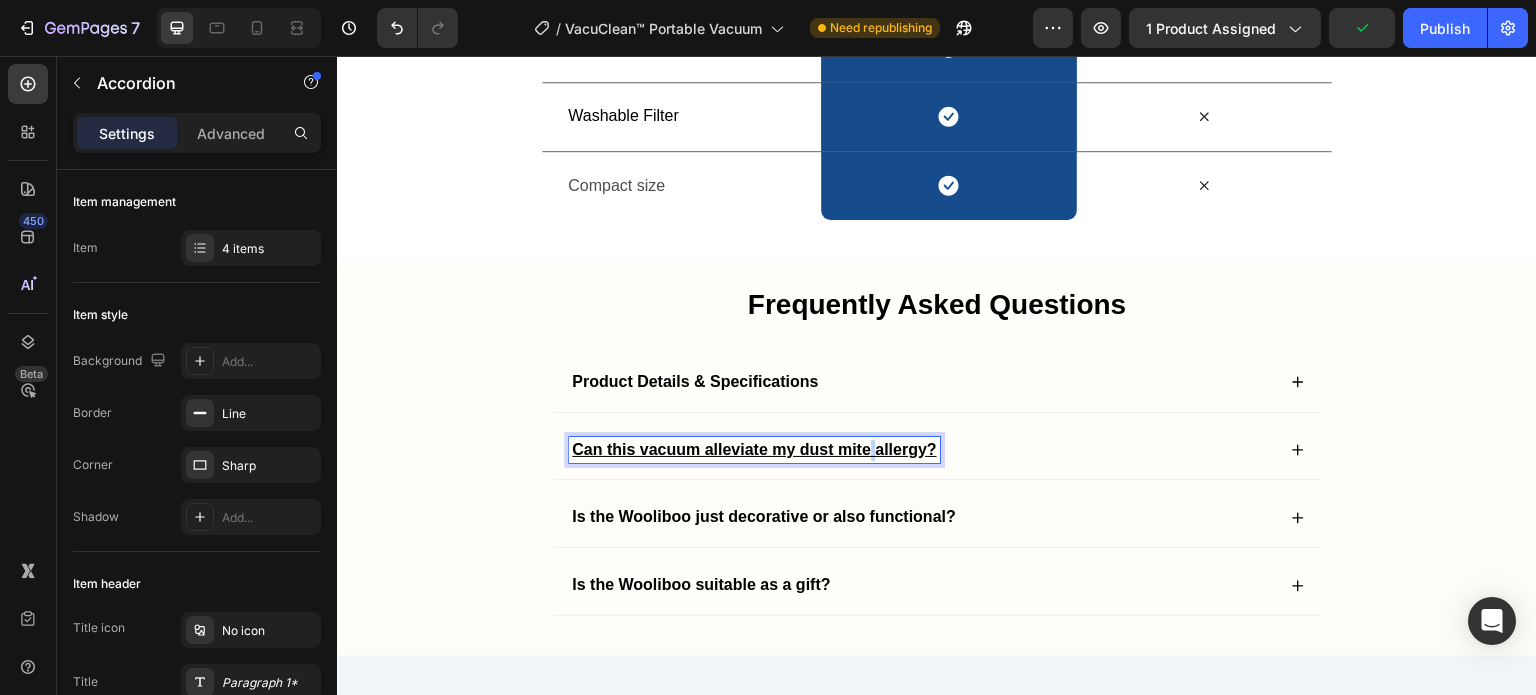 click on "Can this vacuum alleviate my dust mite allergy?" at bounding box center (754, 450) 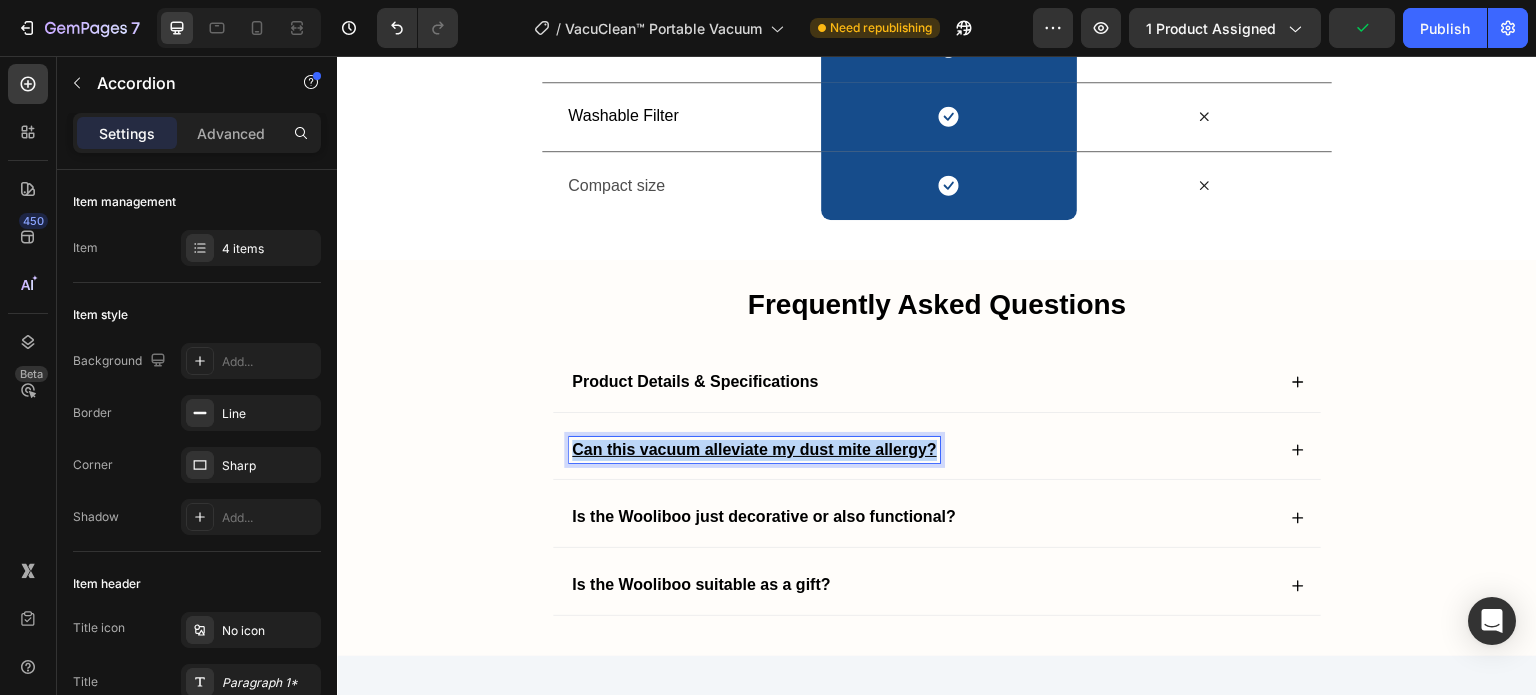 click on "Can this vacuum alleviate my dust mite allergy?" at bounding box center [754, 450] 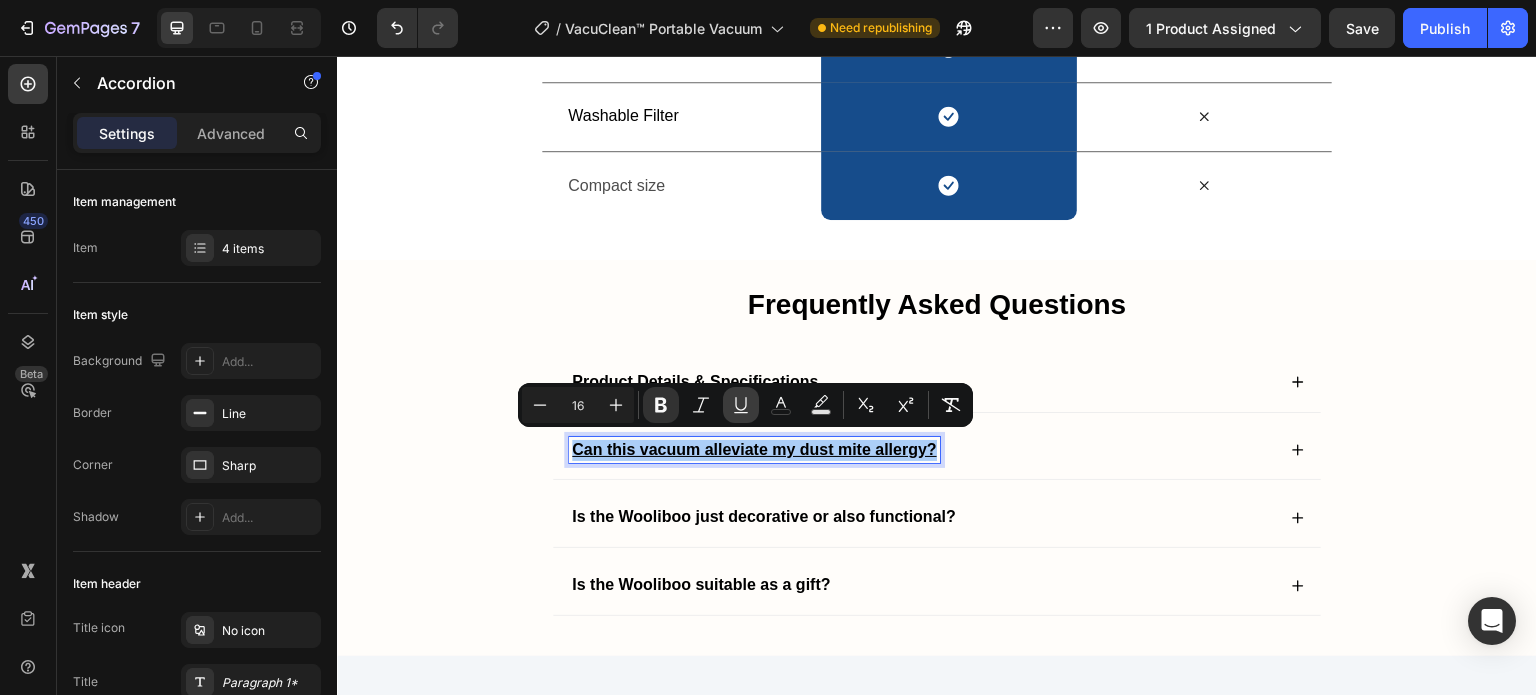 click 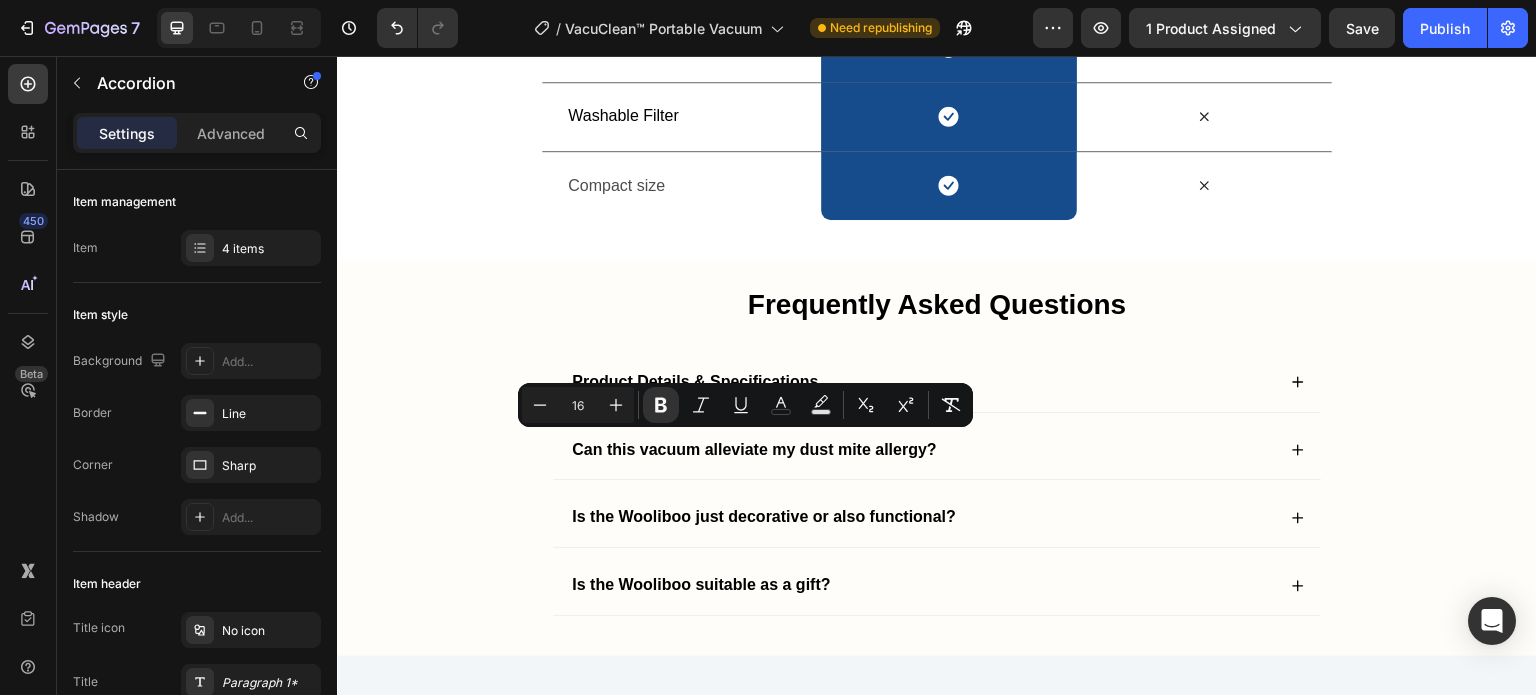 click on "Can this vacuum alleviate my dust mite allergy?" at bounding box center (937, 450) 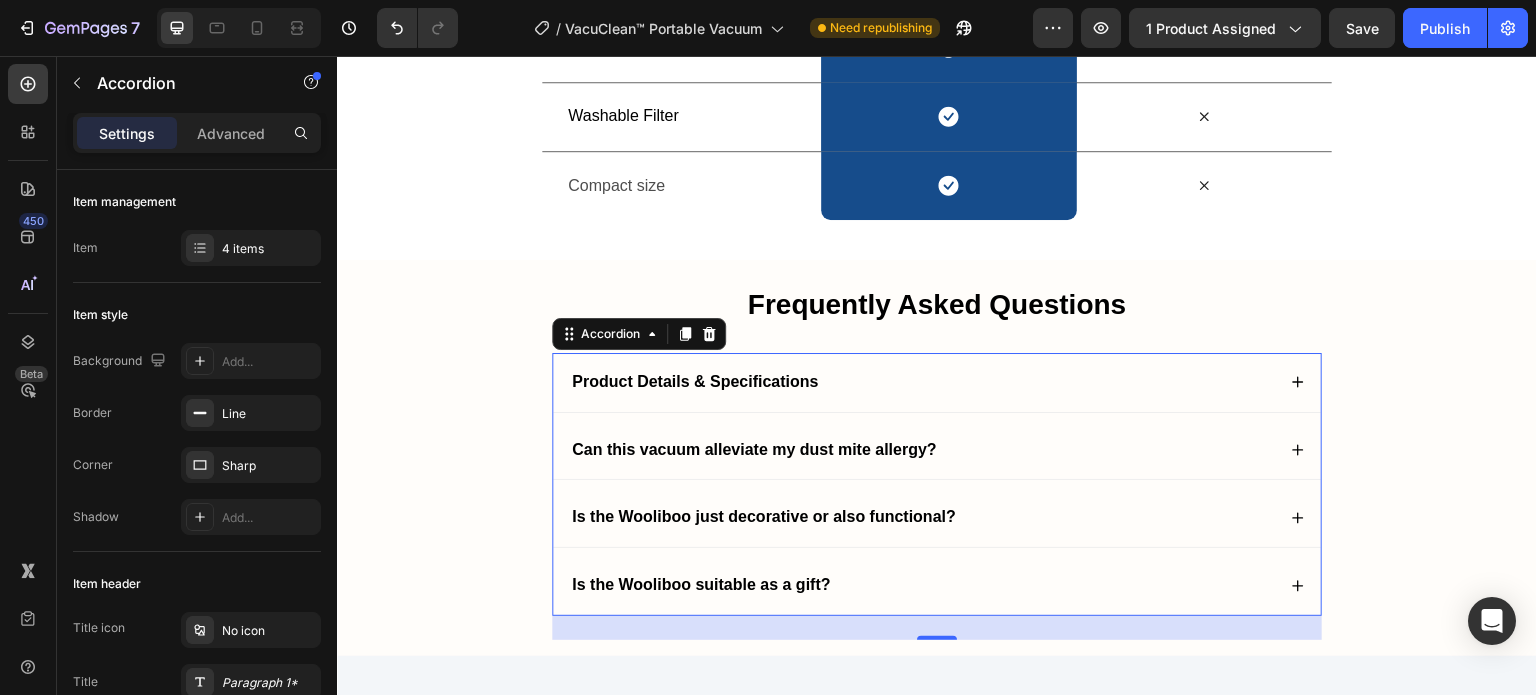 click on "Can this vacuum alleviate my dust mite allergy?" at bounding box center [922, 450] 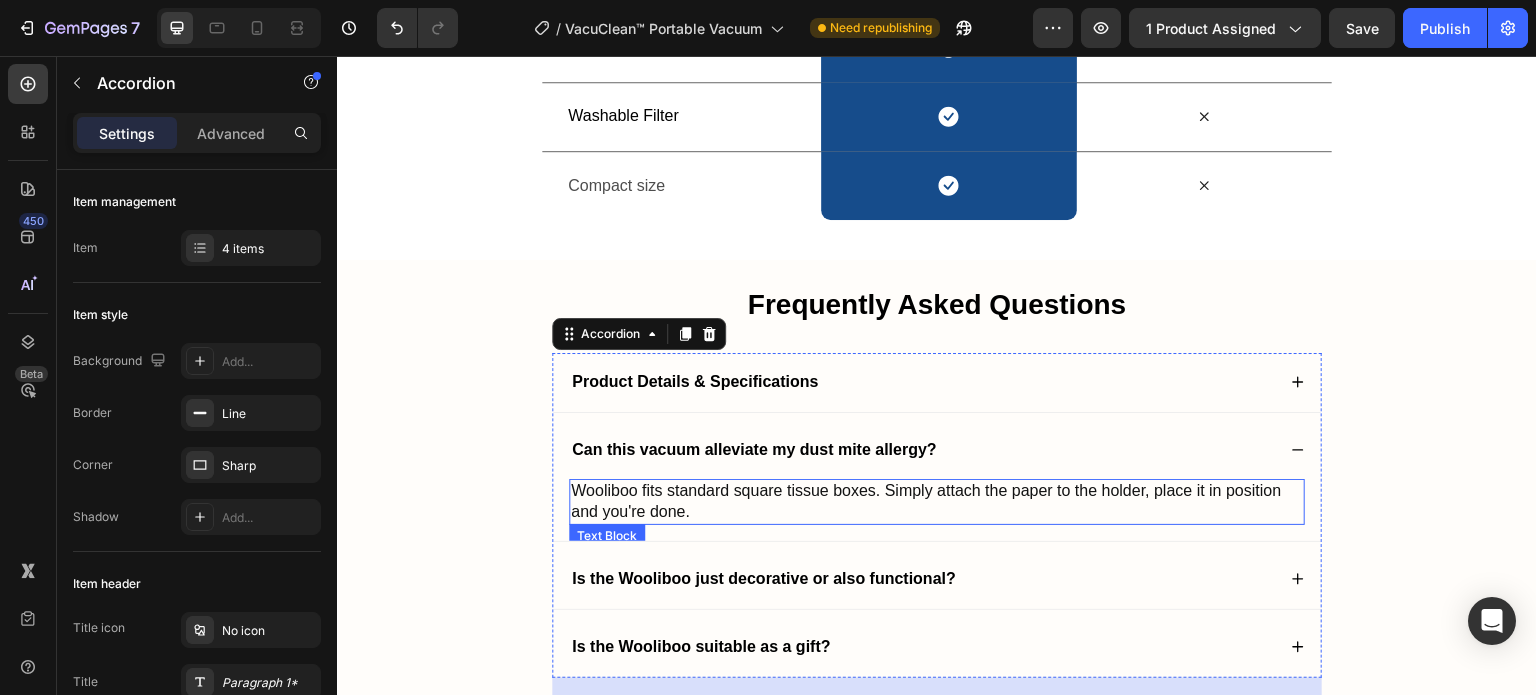 click on "Wooliboo fits standard square tissue boxes. Simply attach the paper to the holder, place it in position and you're done." at bounding box center (937, 502) 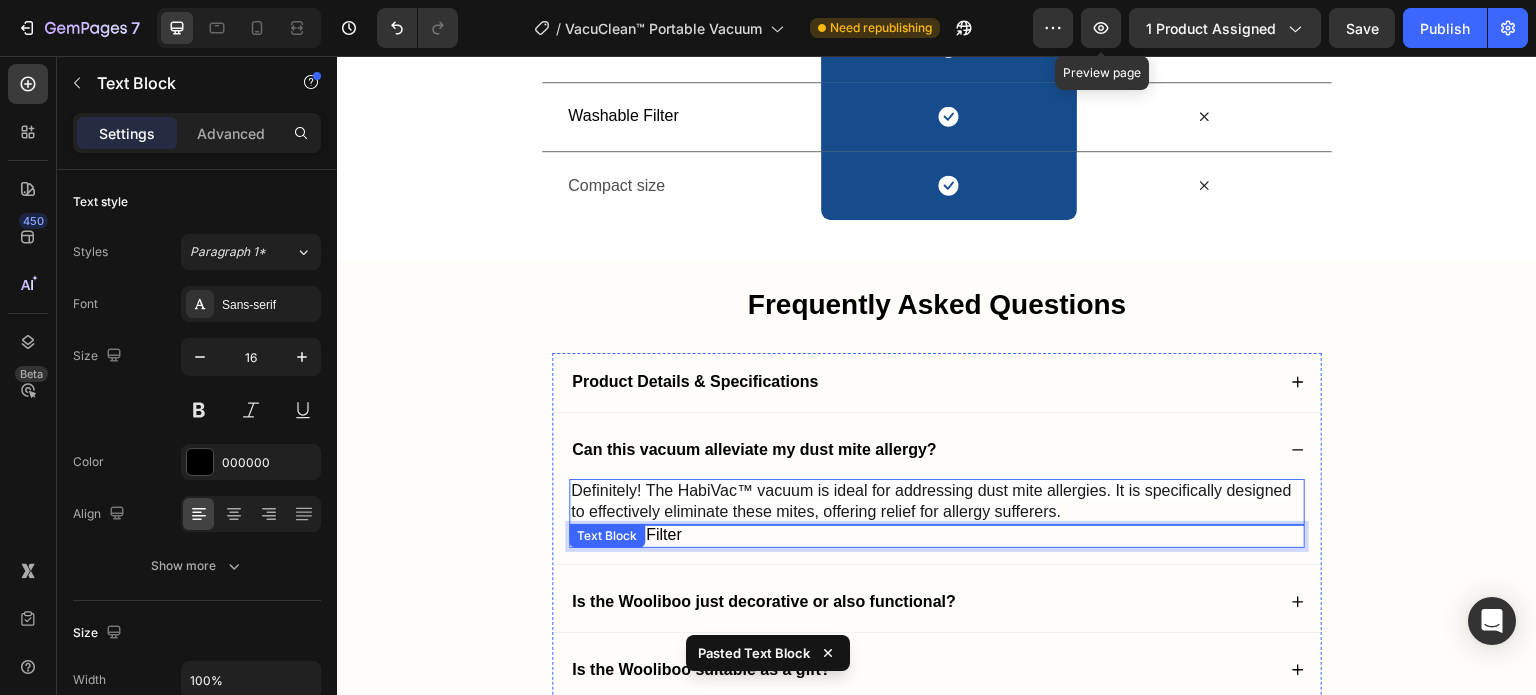 click on "Definitely! The HabiVac™ vacuum is ideal for addressing dust mite allergies. It is specifically designed to effectively eliminate these mites, offering relief for allergy sufferers." at bounding box center (931, 501) 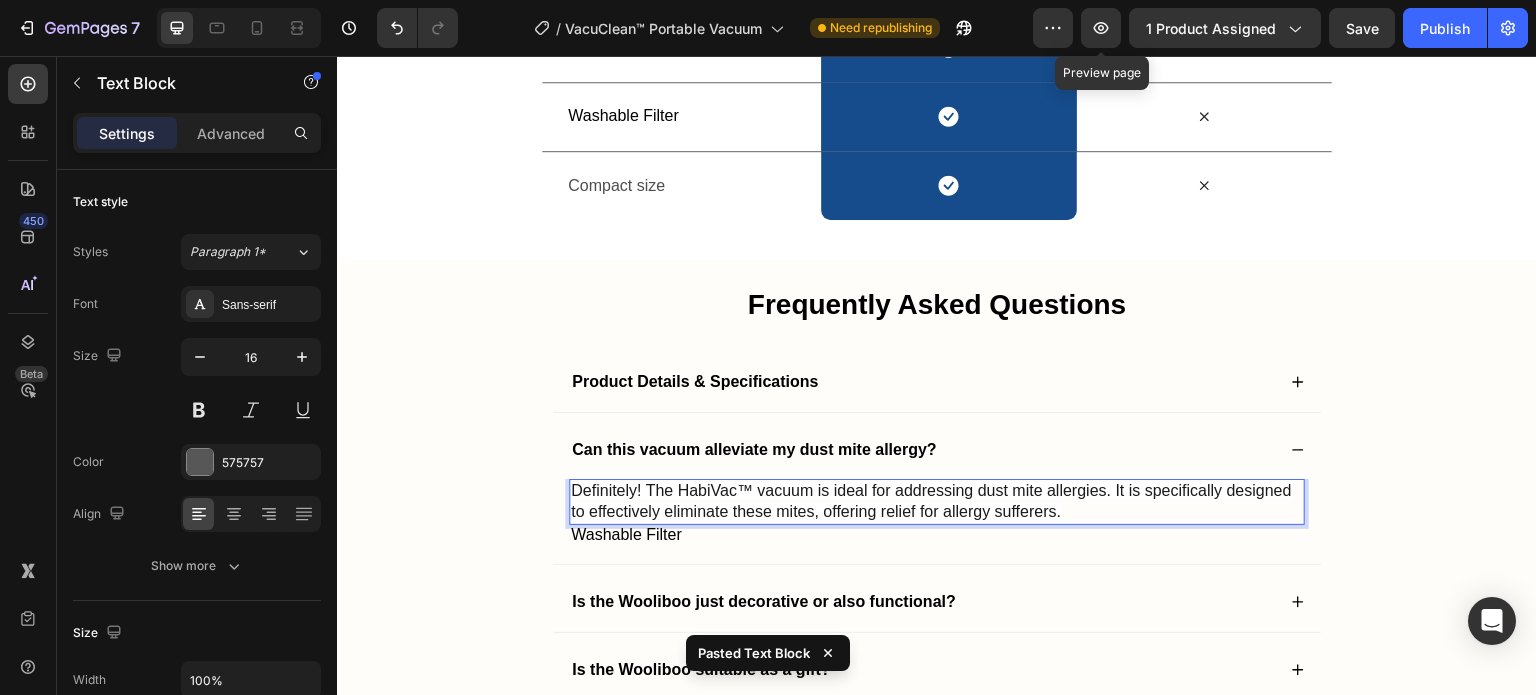click on "Definitely! The HabiVac™ vacuum is ideal for addressing dust mite allergies. It is specifically designed to effectively eliminate these mites, offering relief for allergy sufferers." at bounding box center [931, 501] 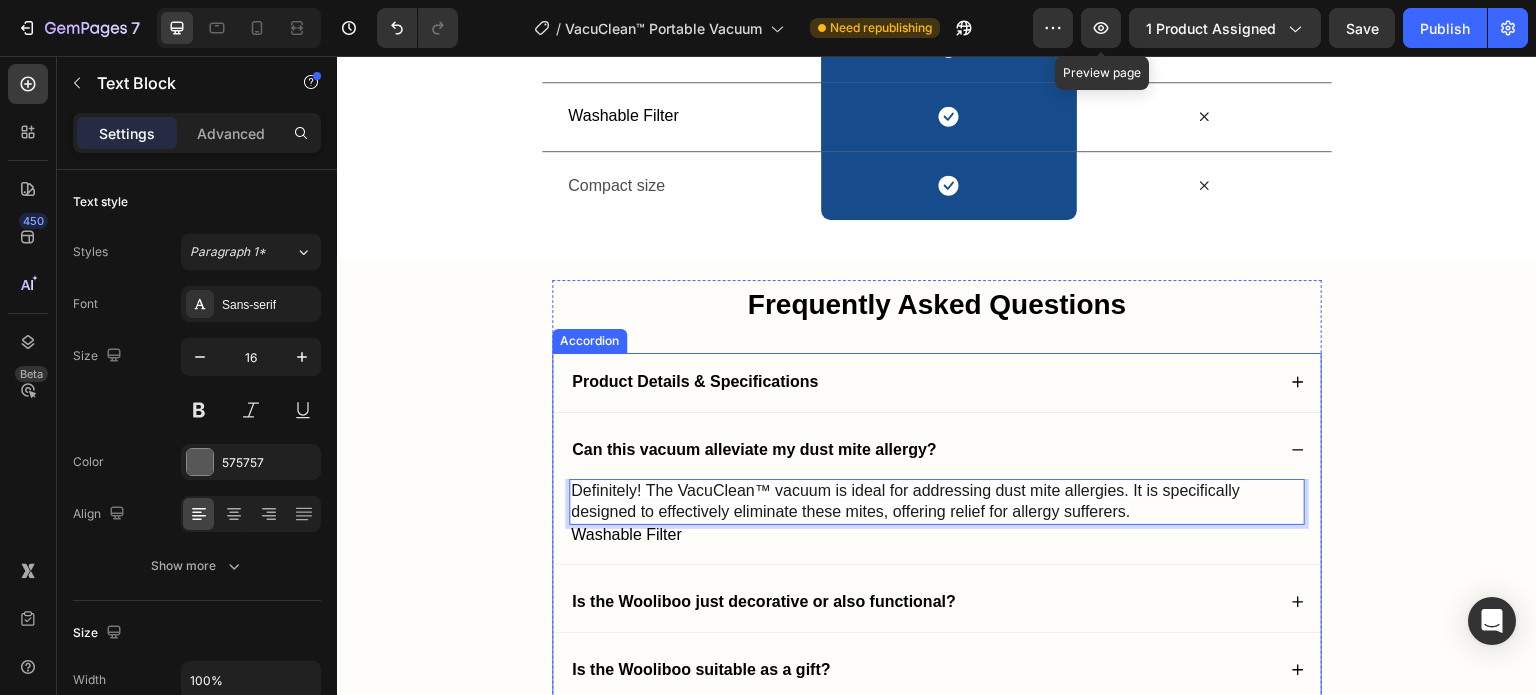 click on "Washable Filter" at bounding box center (937, 536) 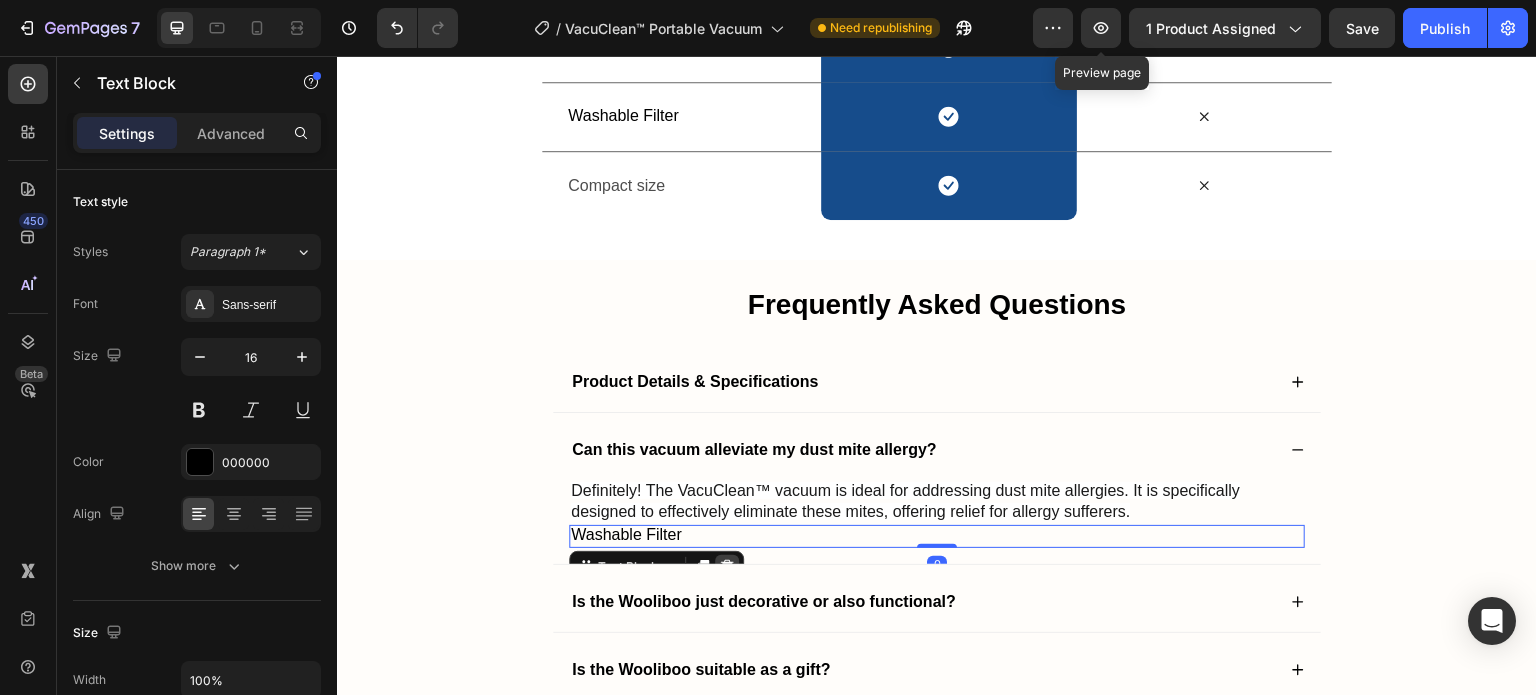click 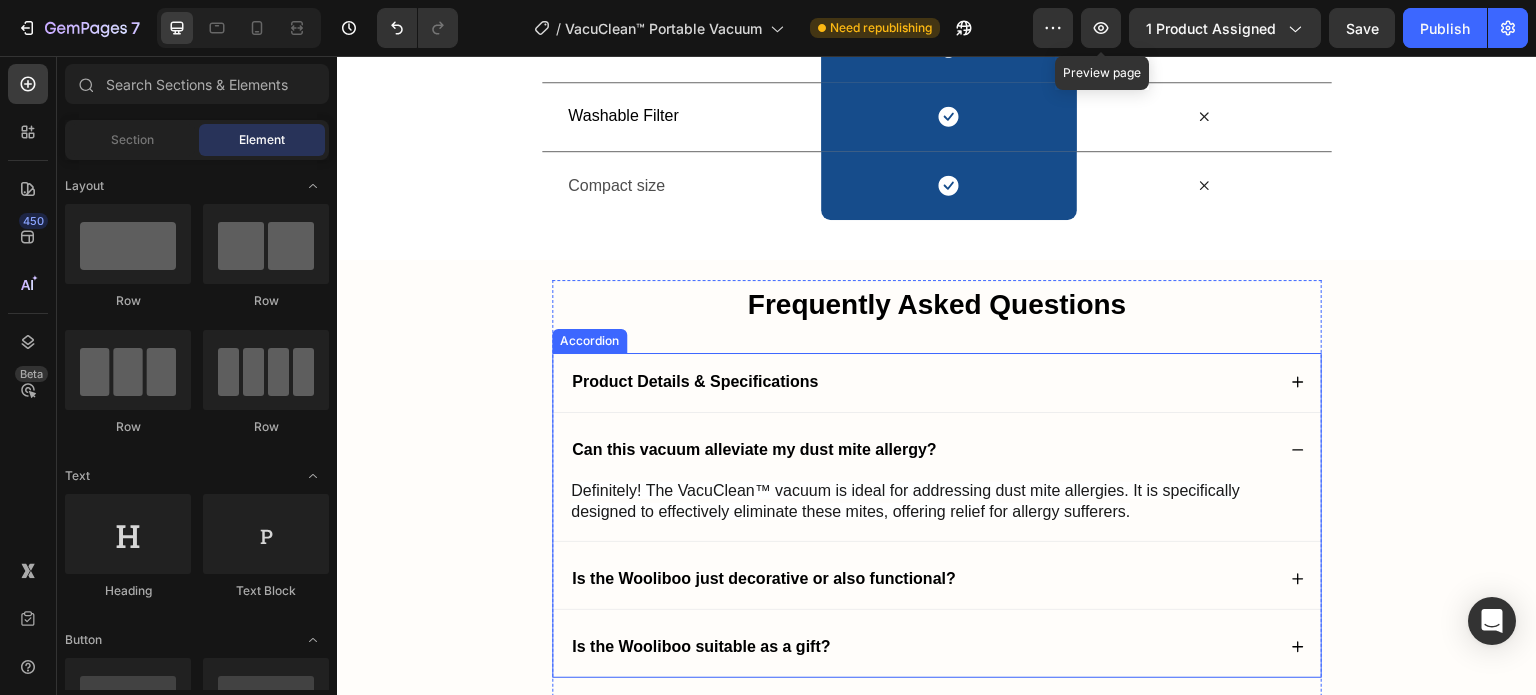 scroll, scrollTop: 4271, scrollLeft: 0, axis: vertical 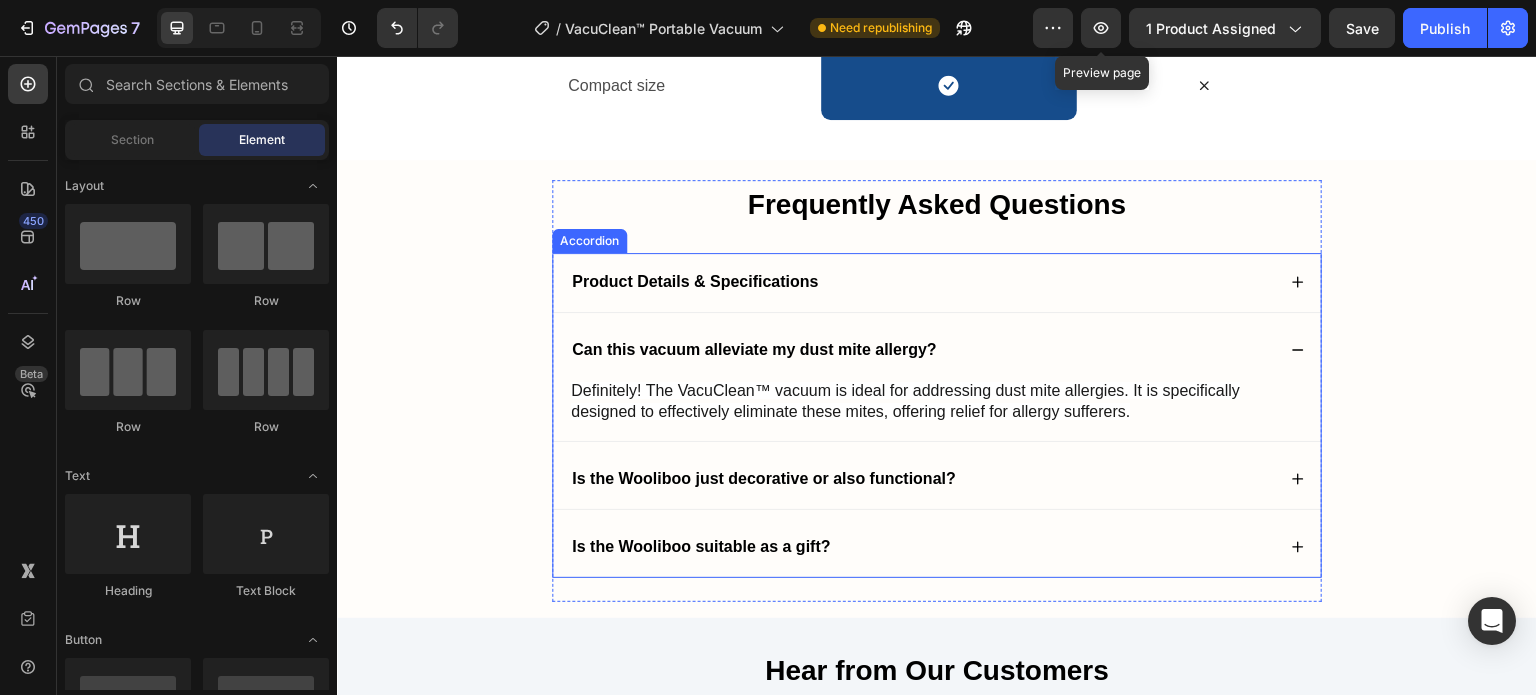 click on "Is the Wooliboo just decorative or also functional?" at bounding box center [764, 478] 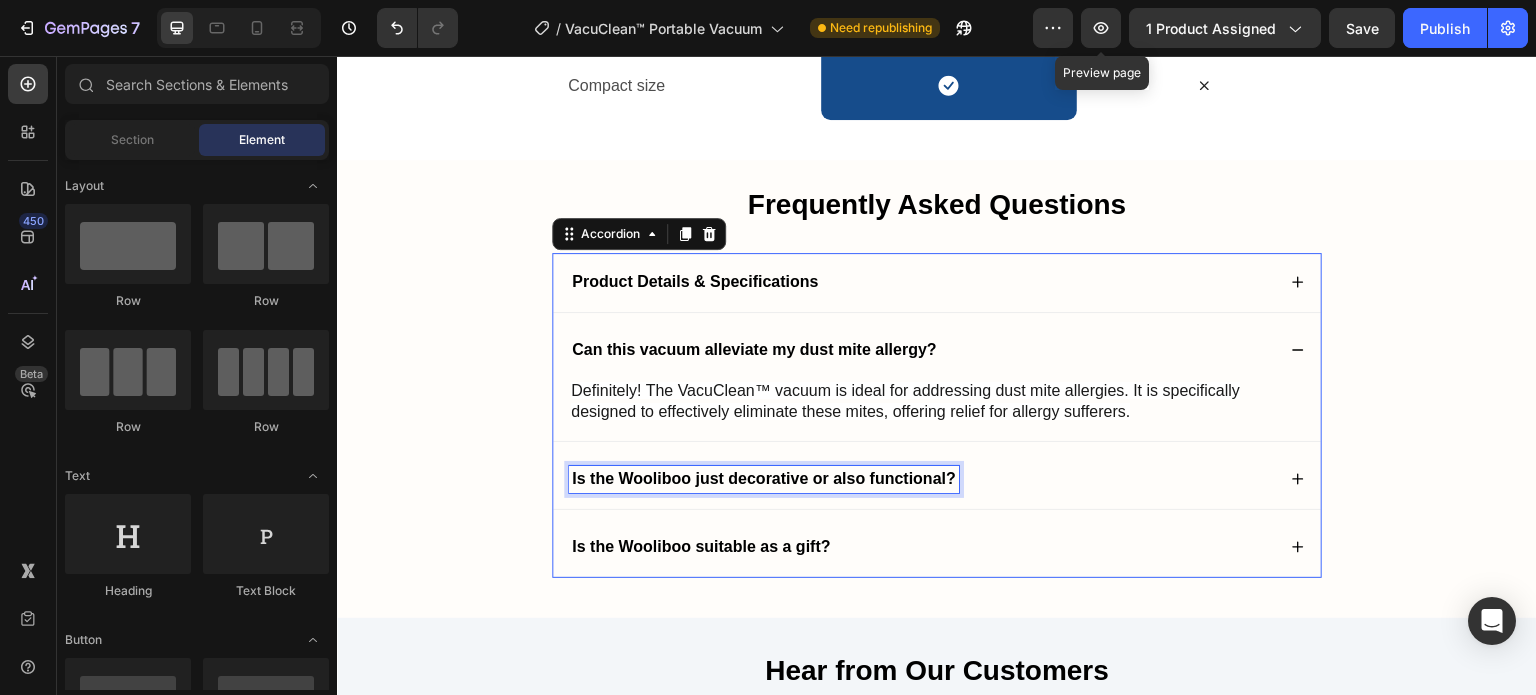 click on "Is the Wooliboo just decorative or also functional?" at bounding box center (764, 478) 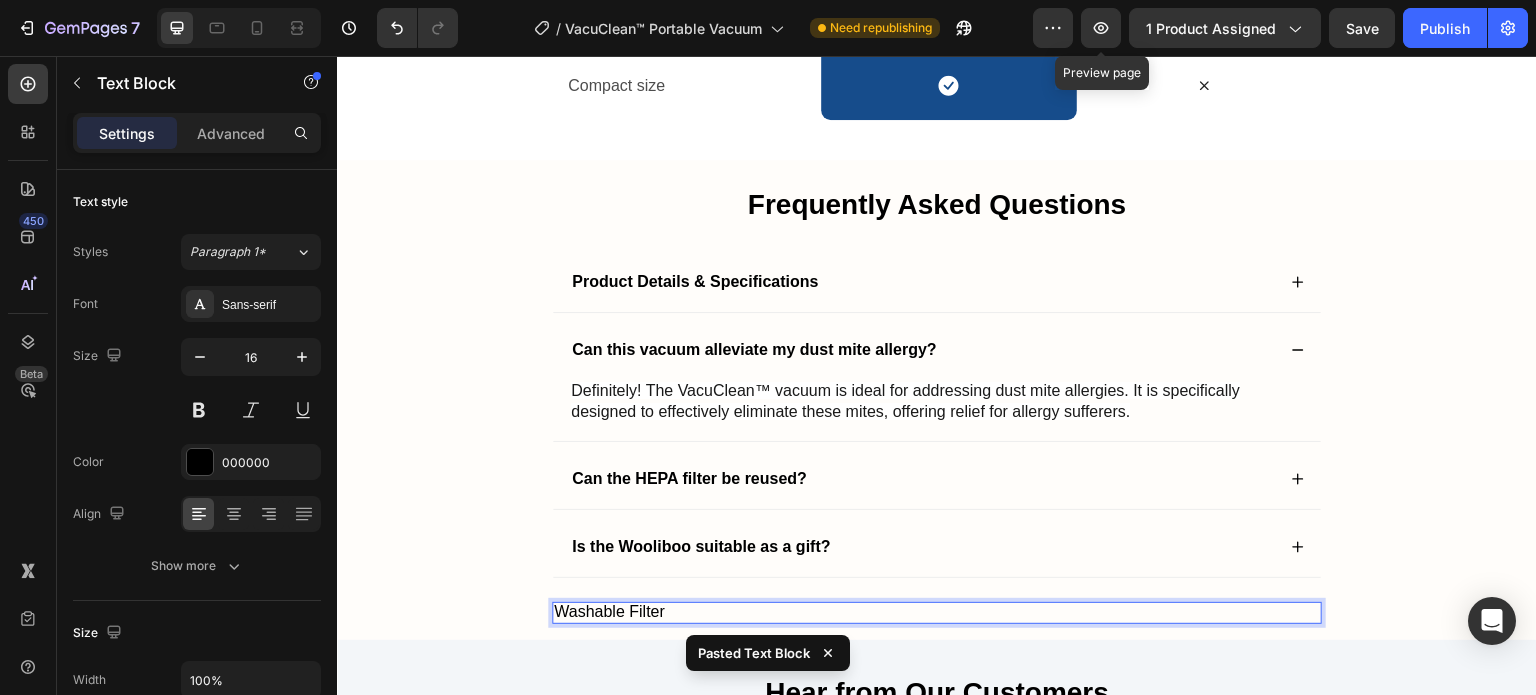 click on "Can the HEPA filter be reused?" at bounding box center [922, 479] 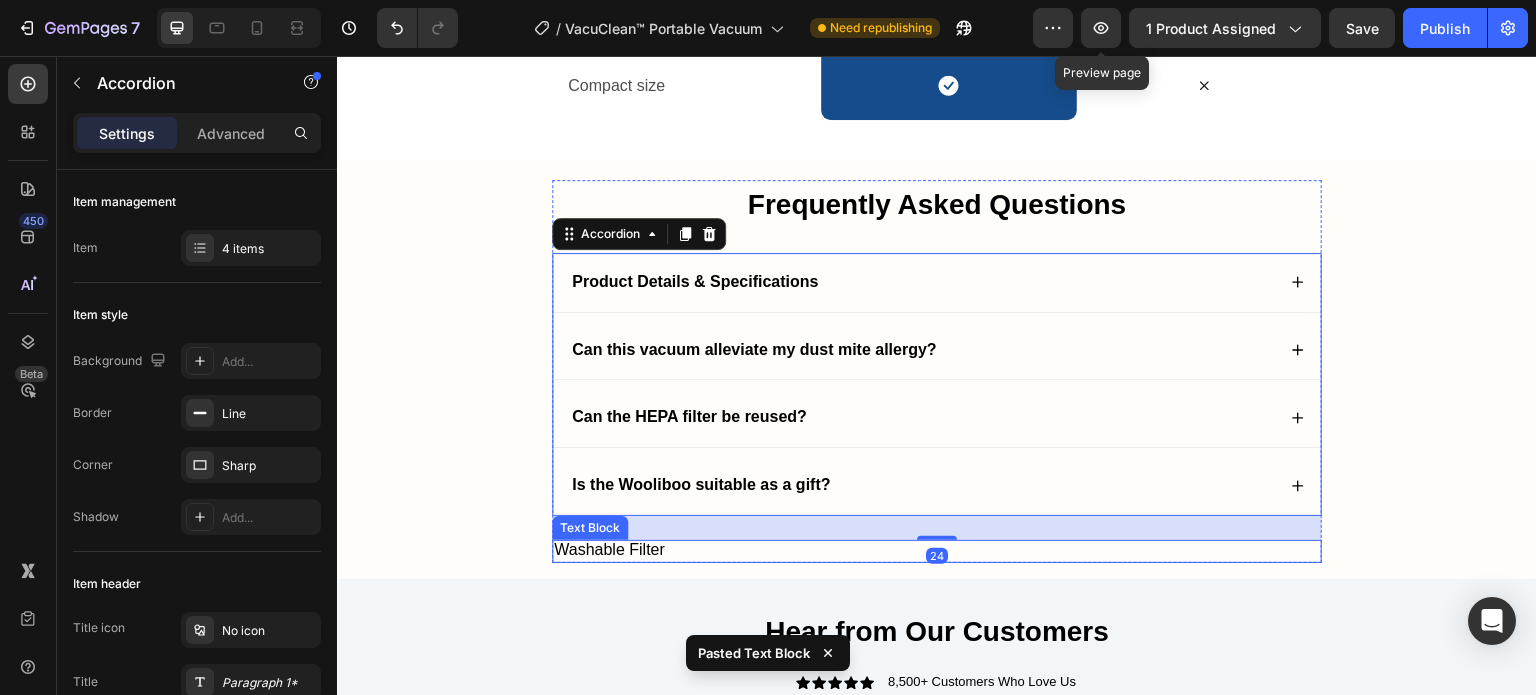click on "Washable Filter" at bounding box center [937, 550] 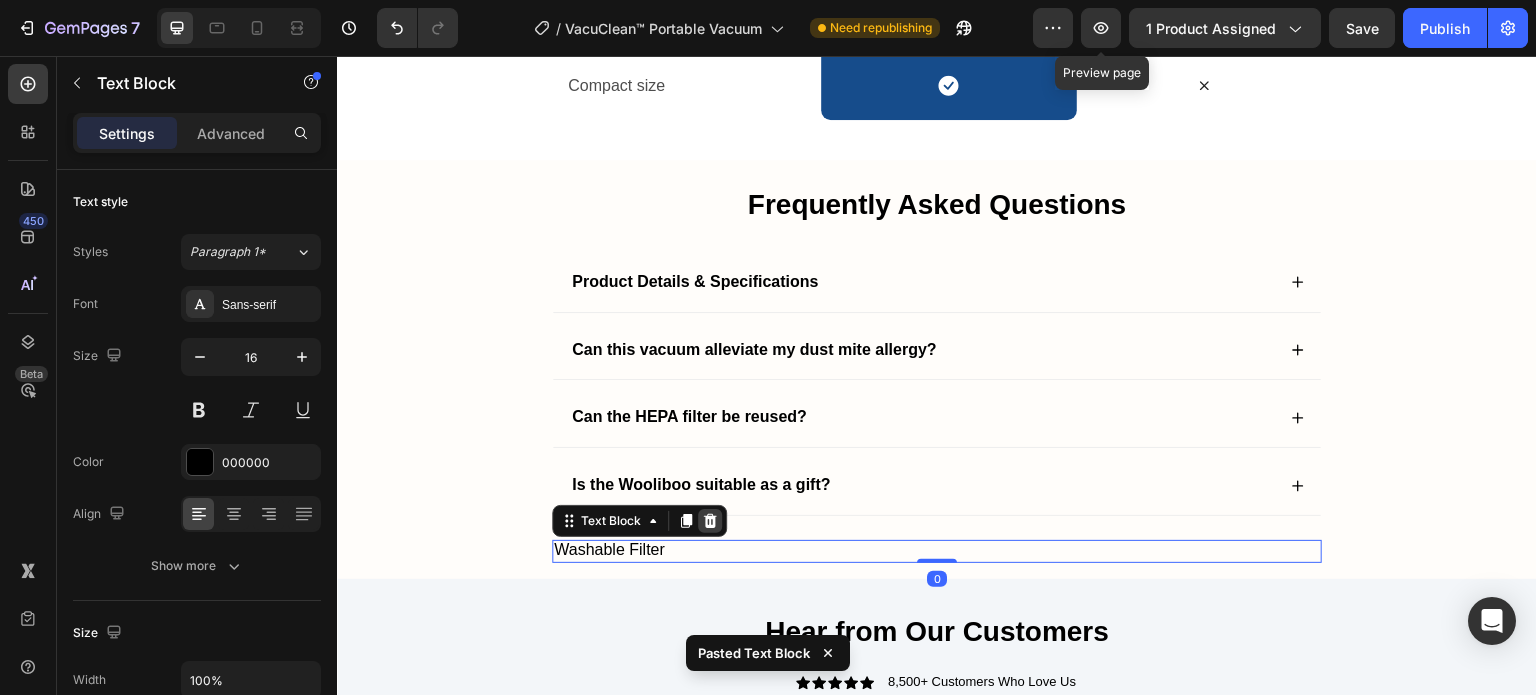click 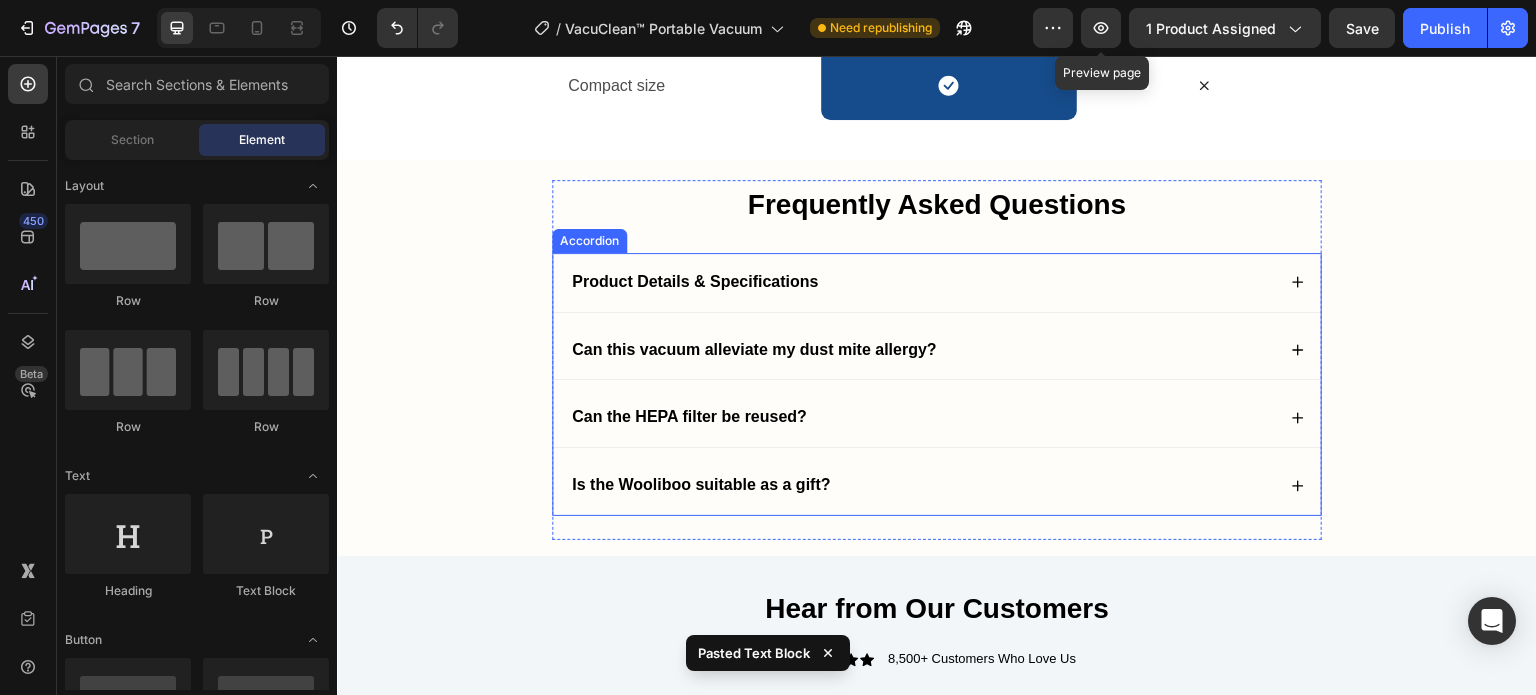 click on "Can the HEPA filter be reused?" at bounding box center [922, 417] 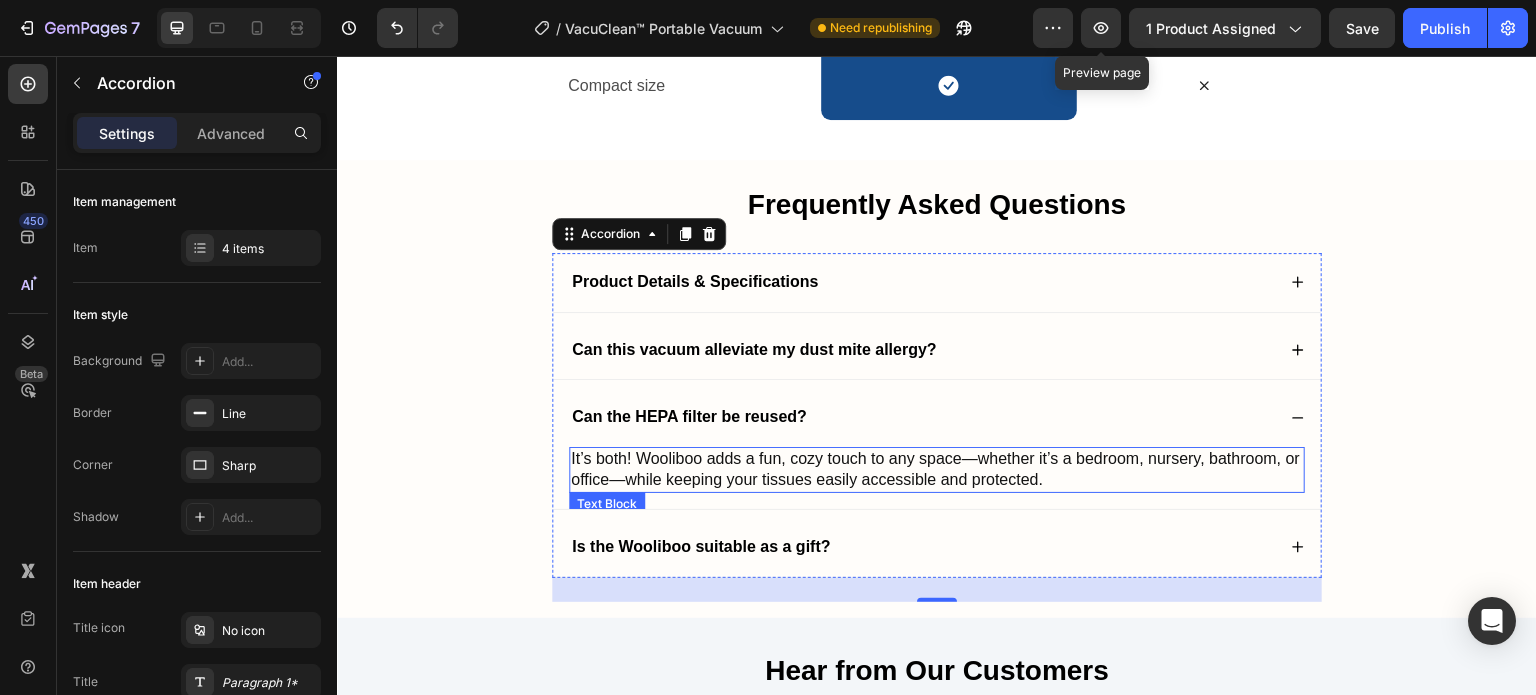 click on "It’s both! Wooliboo adds a fun, cozy touch to any space—whether it’s a bedroom, nursery, bathroom, or office—while keeping your tissues easily accessible and protected." at bounding box center [935, 469] 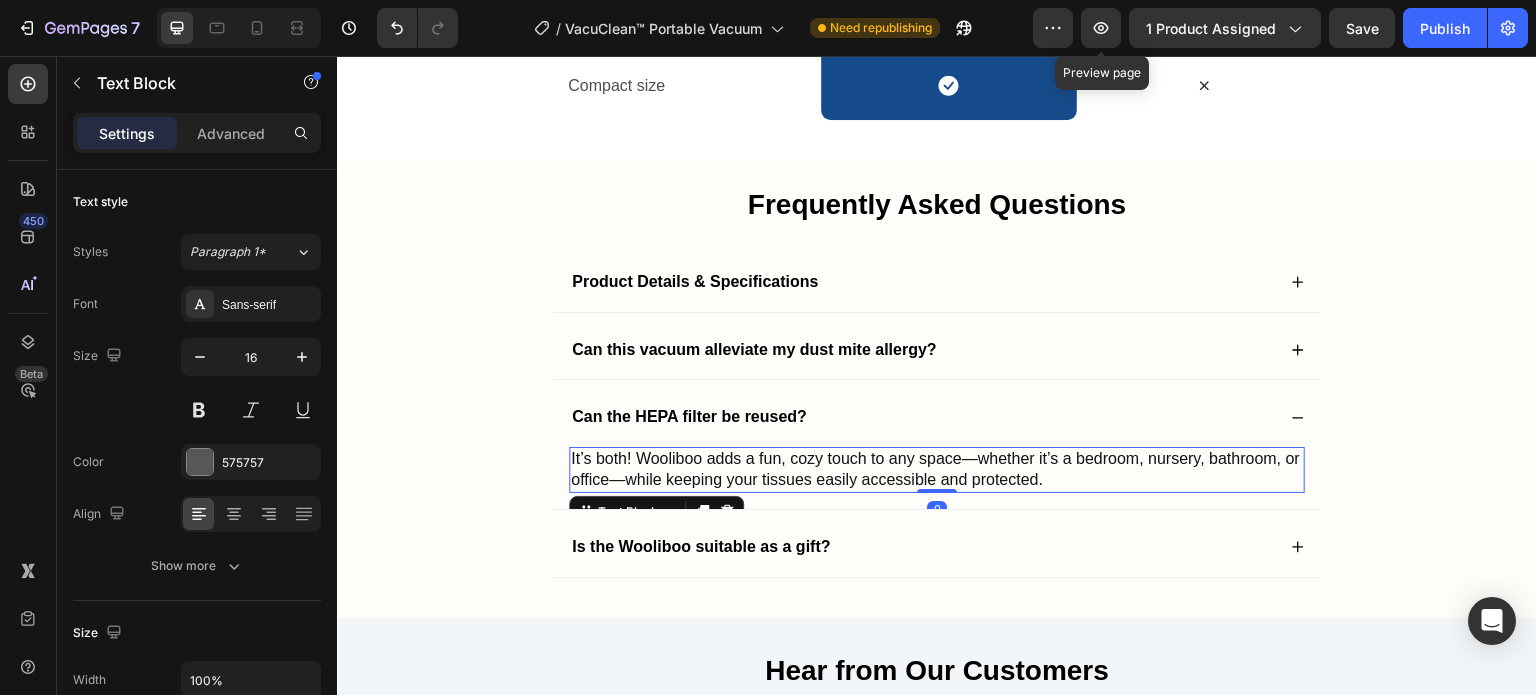 click on "It’s both! Wooliboo adds a fun, cozy touch to any space—whether it’s a bedroom, nursery, bathroom, or office—while keeping your tissues easily accessible and protected." at bounding box center [935, 469] 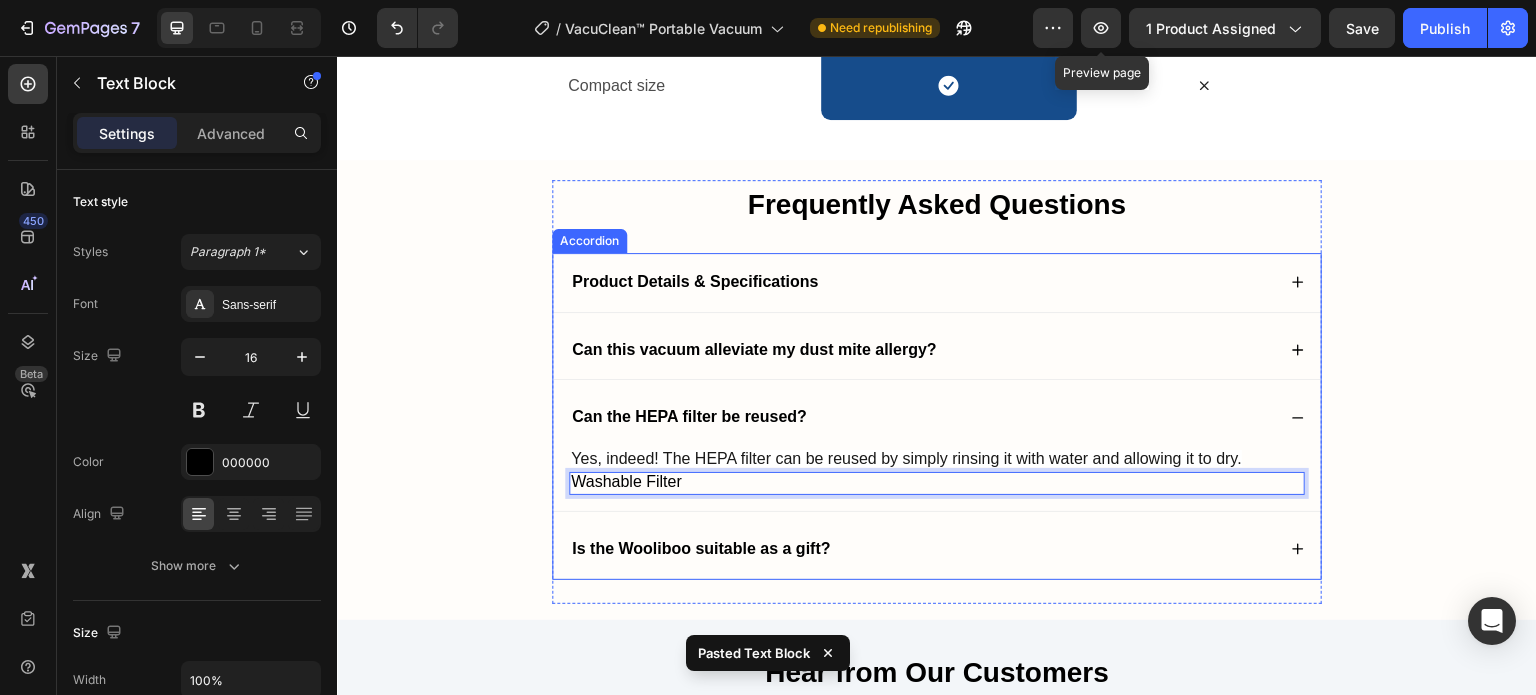 click on "Yes, indeed! The HEPA filter can be reused by simply rinsing it with water and allowing it to dry. Text Block Washable Filter Text Block   0" at bounding box center [937, 479] 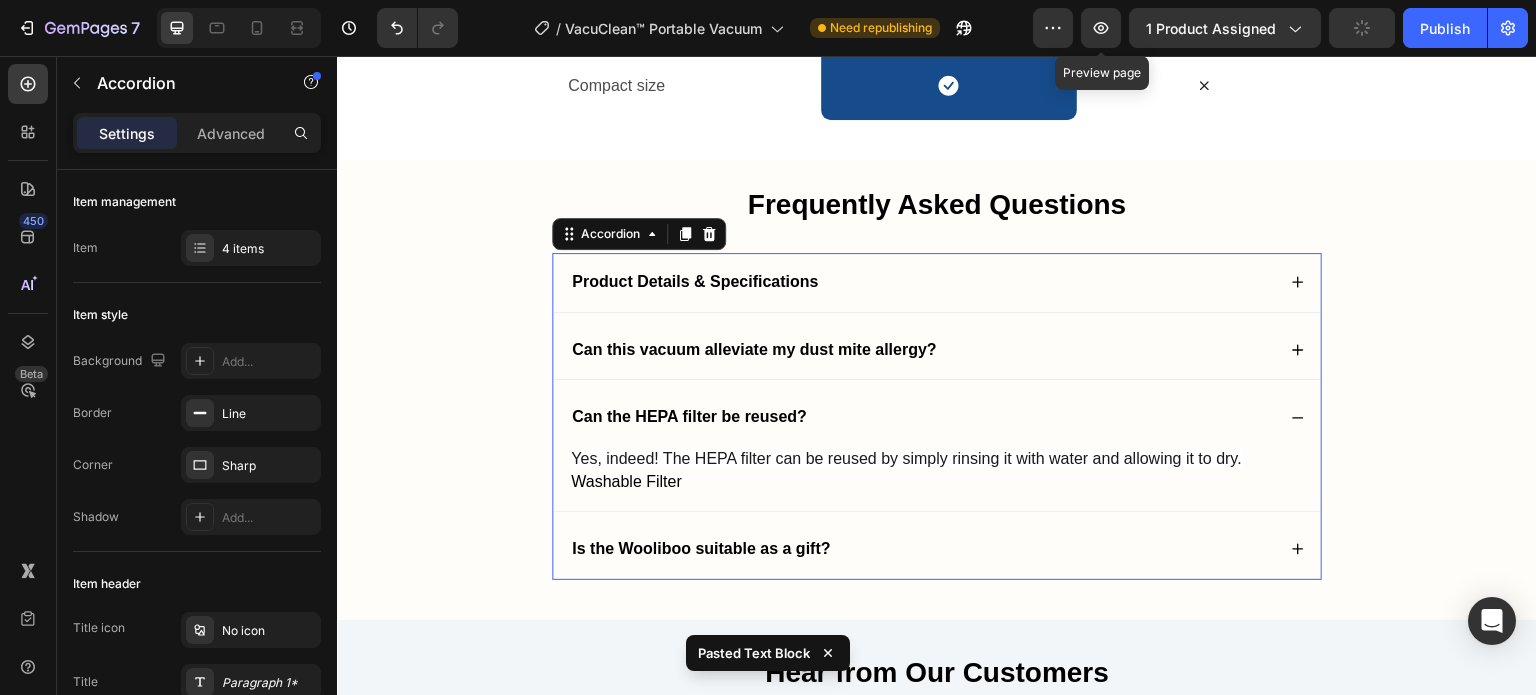 click on "Washable Filter" at bounding box center [937, 482] 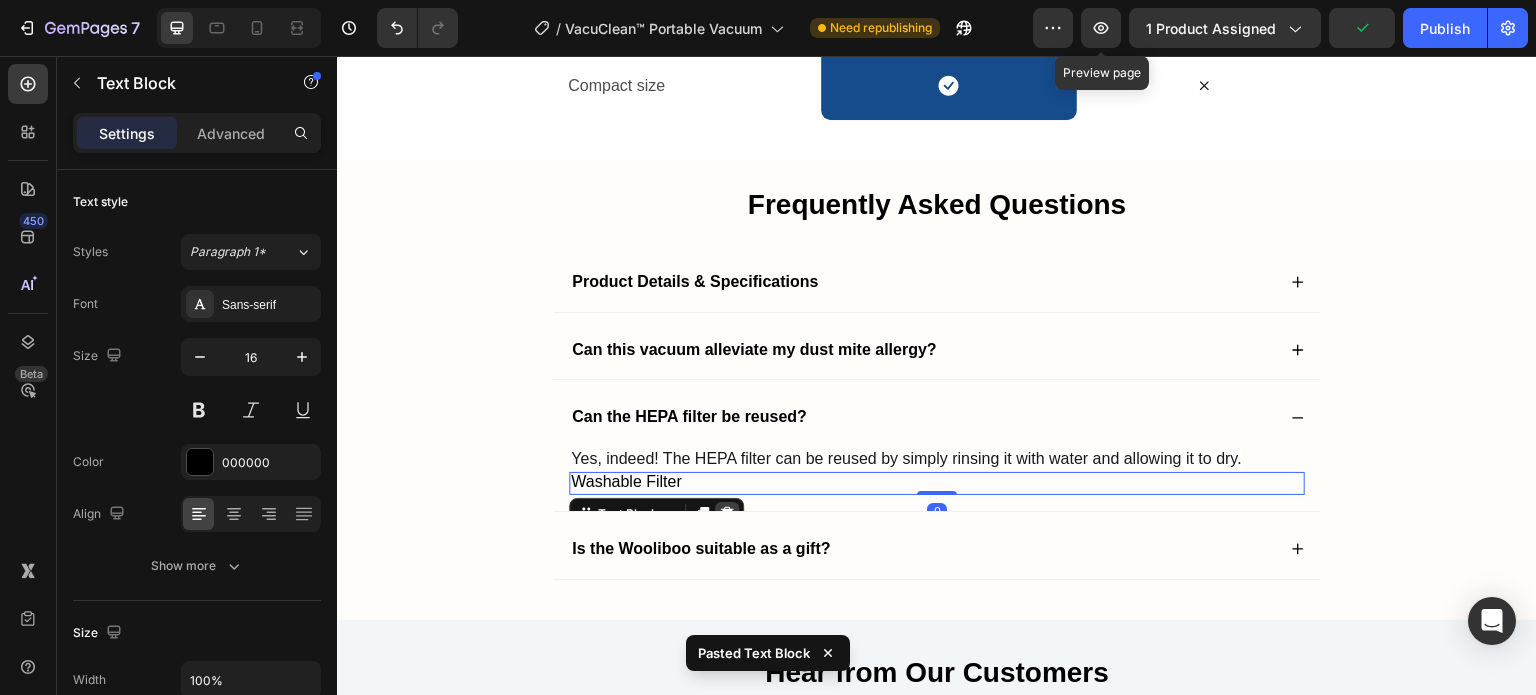 click at bounding box center [727, 514] 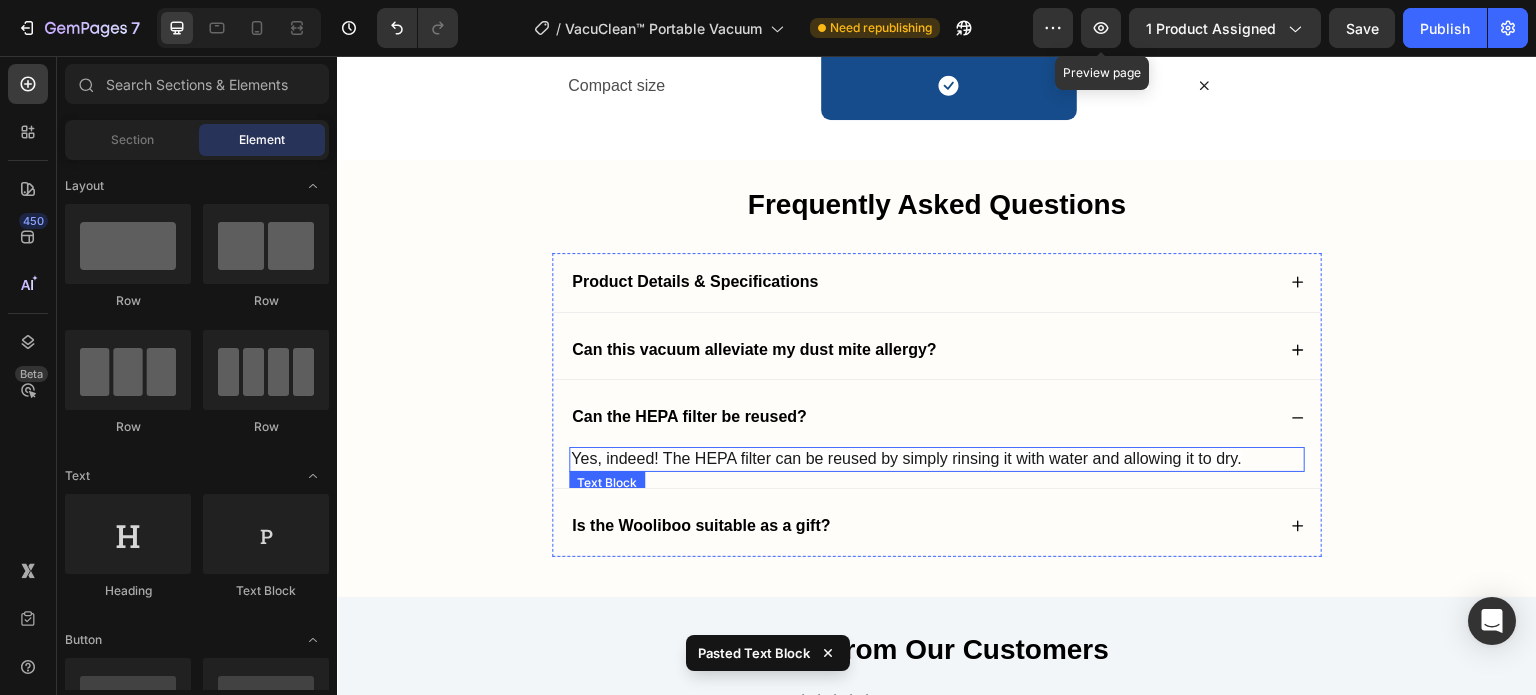 click on "Yes, indeed! The HEPA filter can be reused by simply rinsing it with water and allowing it to dry. Text Block" at bounding box center [937, 467] 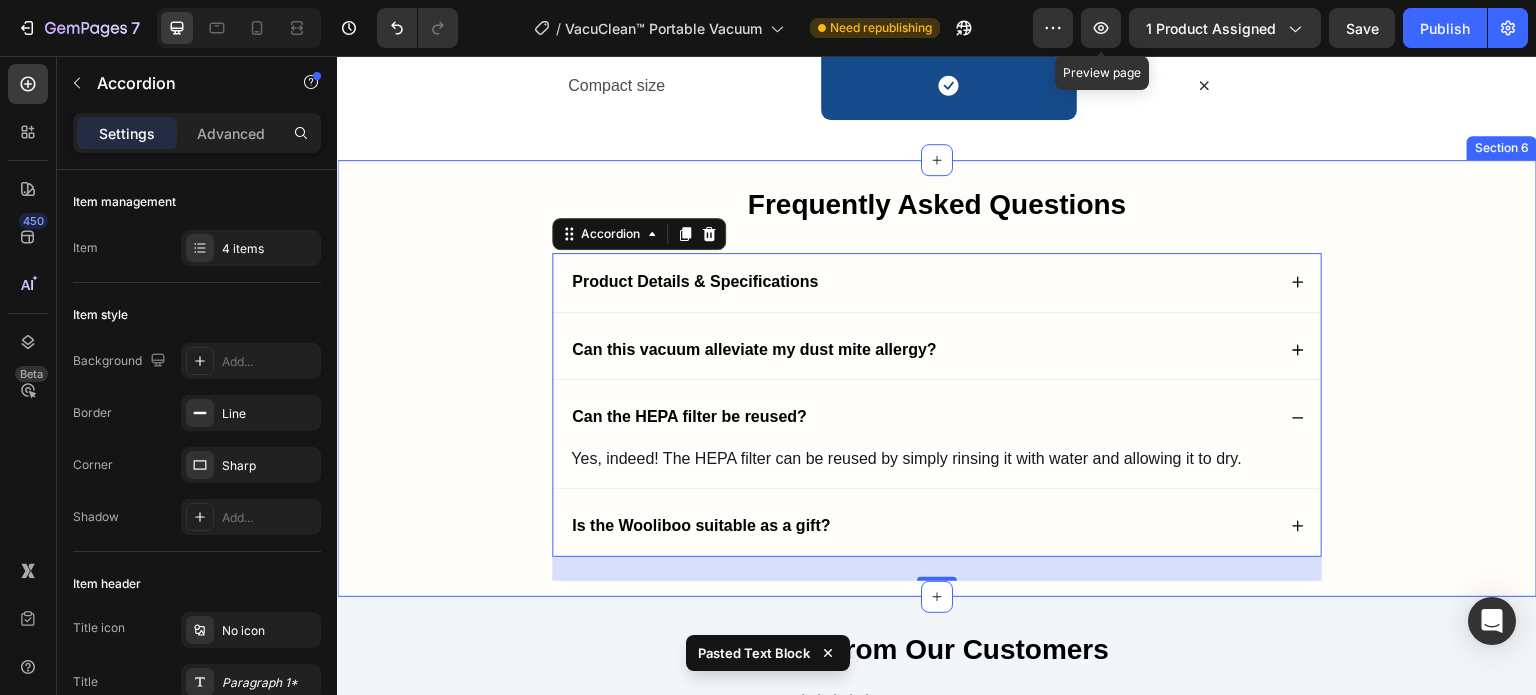 click on "Frequently Asked Questions Heading
Product Details & Specifications
Can this vacuum alleviate my dust mite allergy?
Can the HEPA filter be reused? Yes, indeed! The HEPA filter can be reused by simply rinsing it with water and allowing it to dry. Text Block
Is the Wooliboo suitable as a gift? Accordion   24 Row" at bounding box center [937, 388] 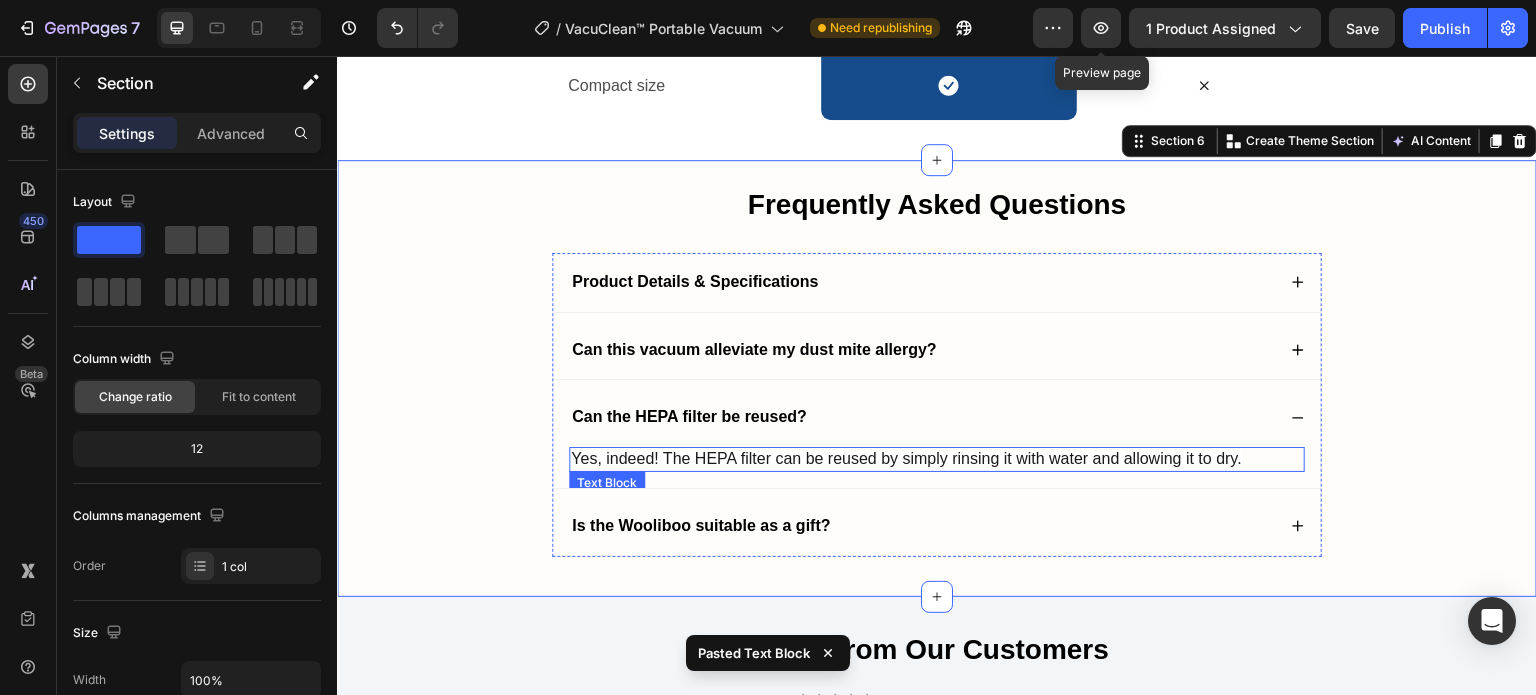click on "Yes, indeed! The HEPA filter can be reused by simply rinsing it with water and allowing it to dry." at bounding box center [906, 458] 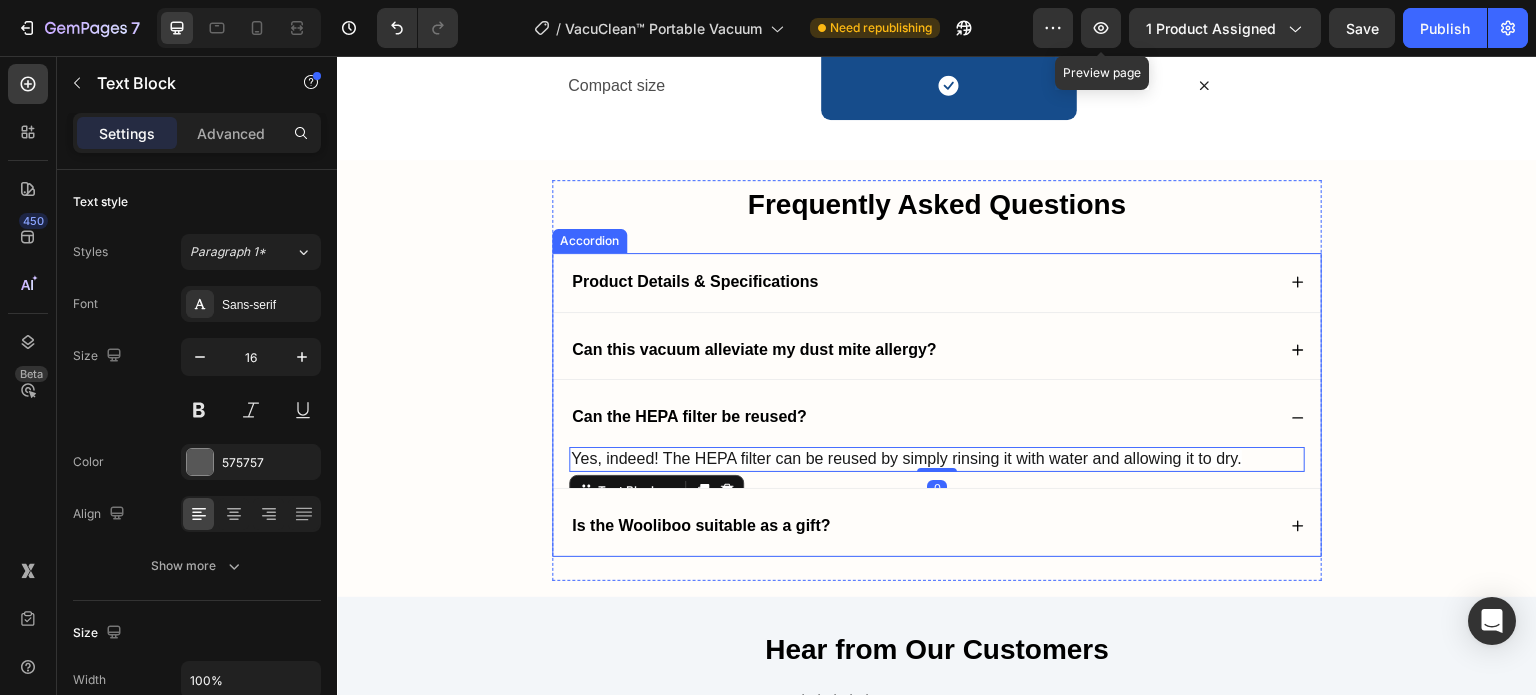 click on "Can the HEPA filter be reused?" at bounding box center [922, 417] 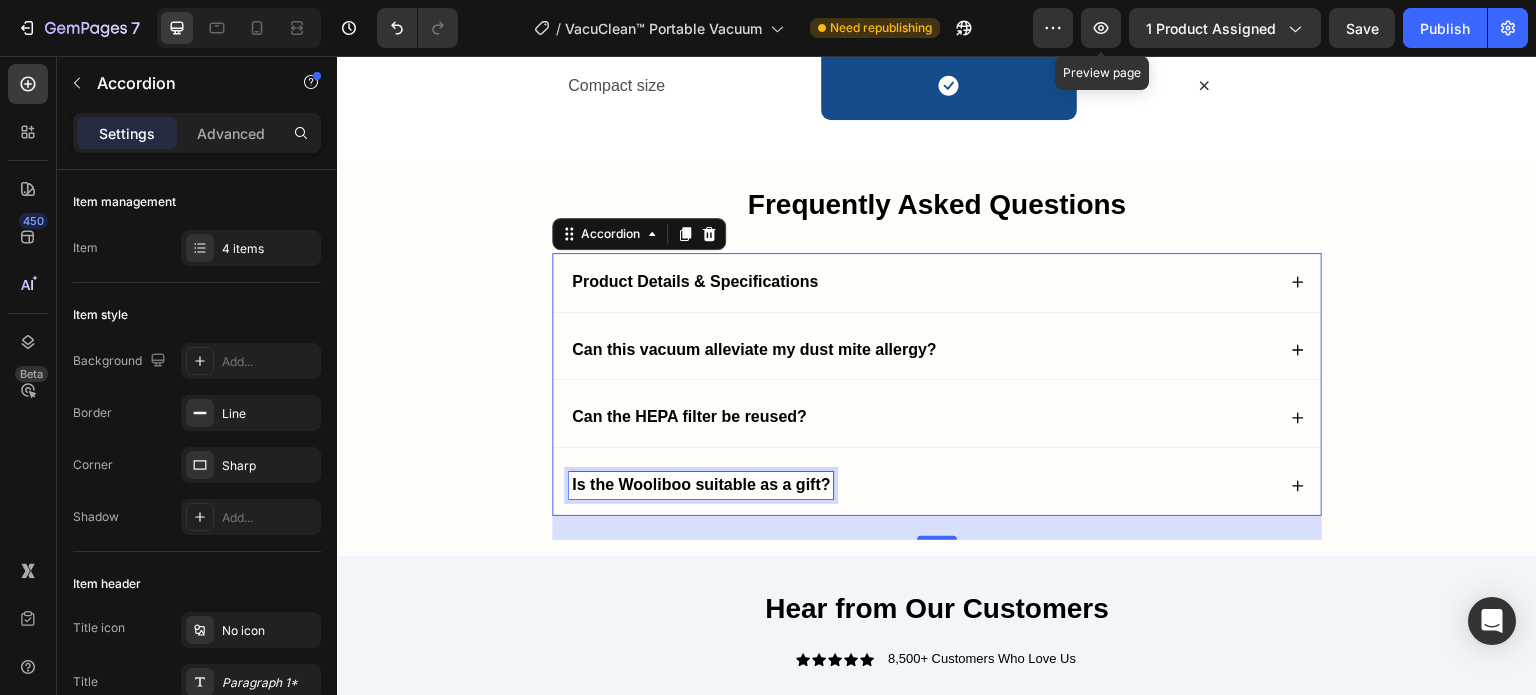 click on "Is the Wooliboo suitable as a gift?" at bounding box center [701, 484] 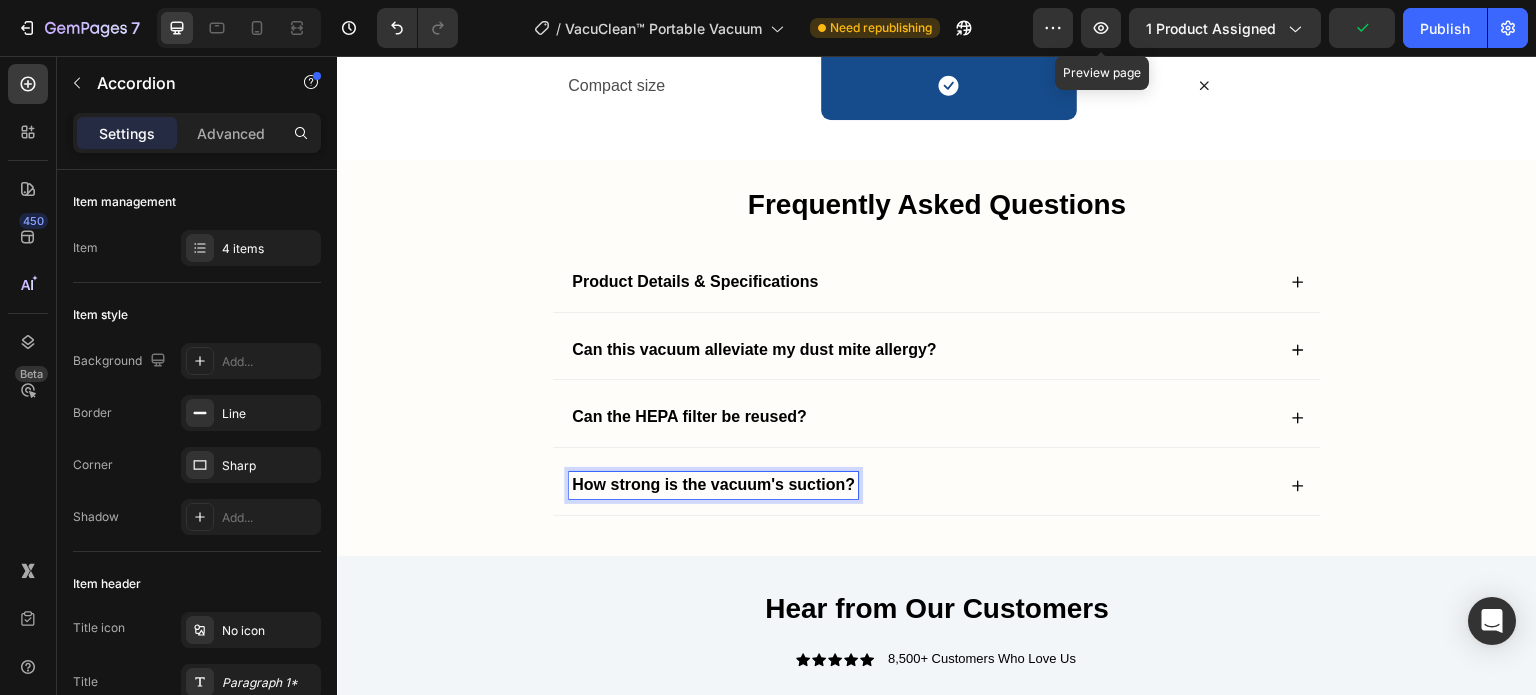 click on "How strong is the vacuum's suction?" at bounding box center [922, 485] 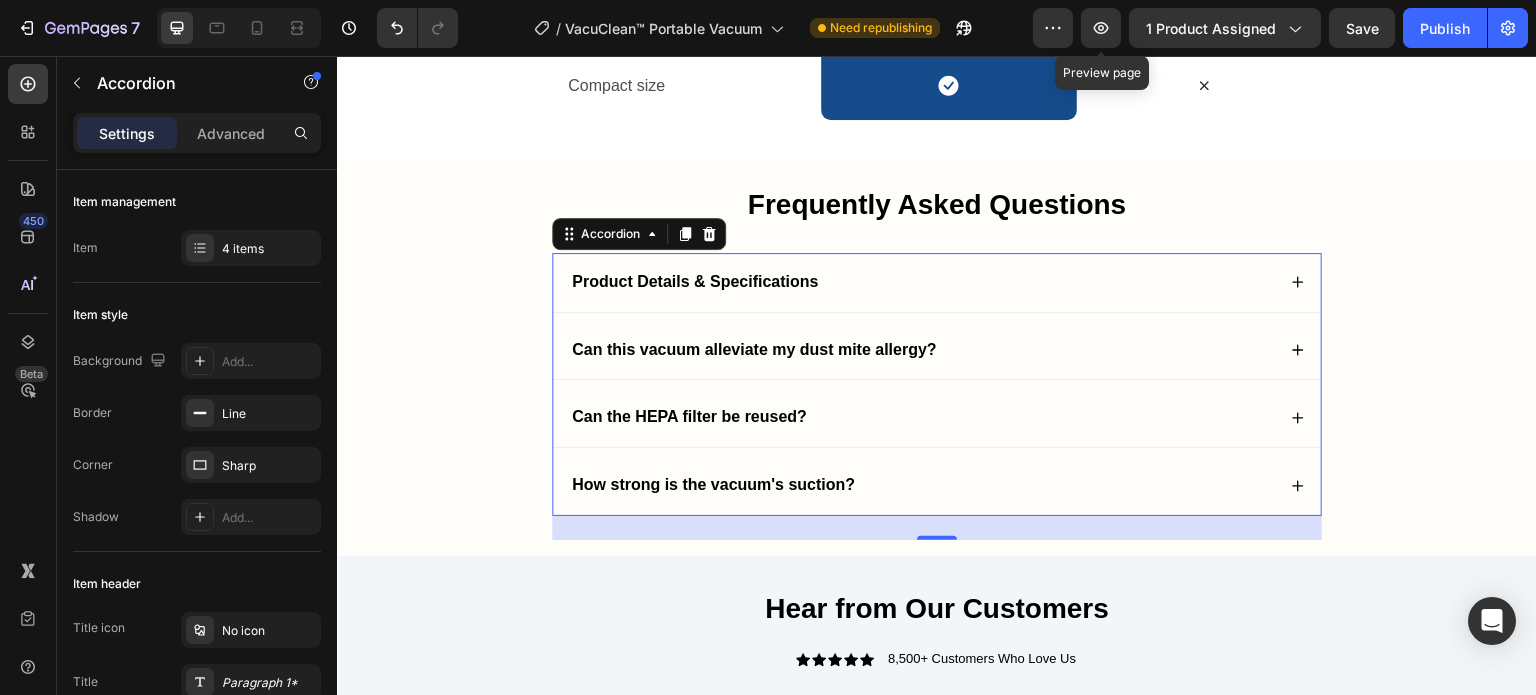 click on "How strong is the vacuum's suction?" at bounding box center (922, 485) 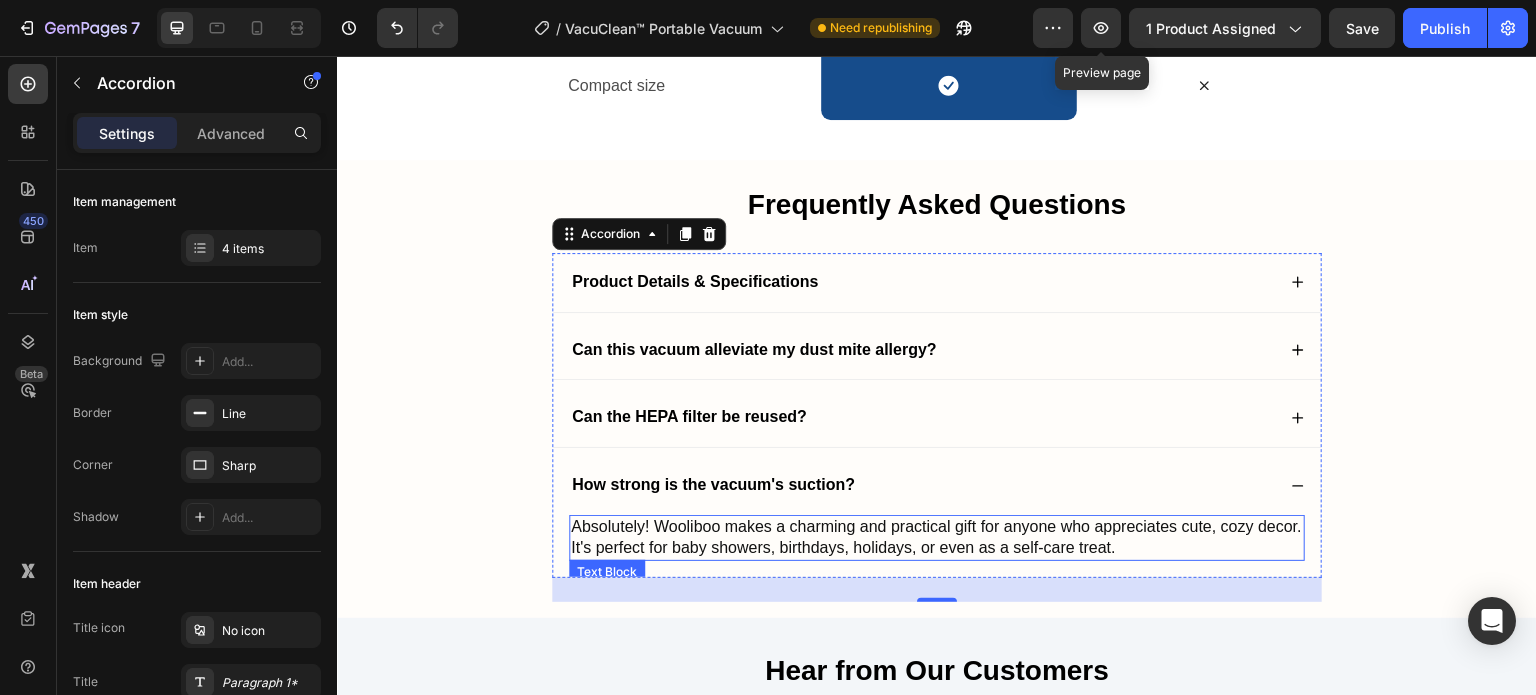 click on "Absolutely! Wooliboo makes a charming and practical gift for anyone who appreciates cute, cozy decor. It's perfect for baby showers, birthdays, holidays, or even as a self-care treat." at bounding box center (937, 538) 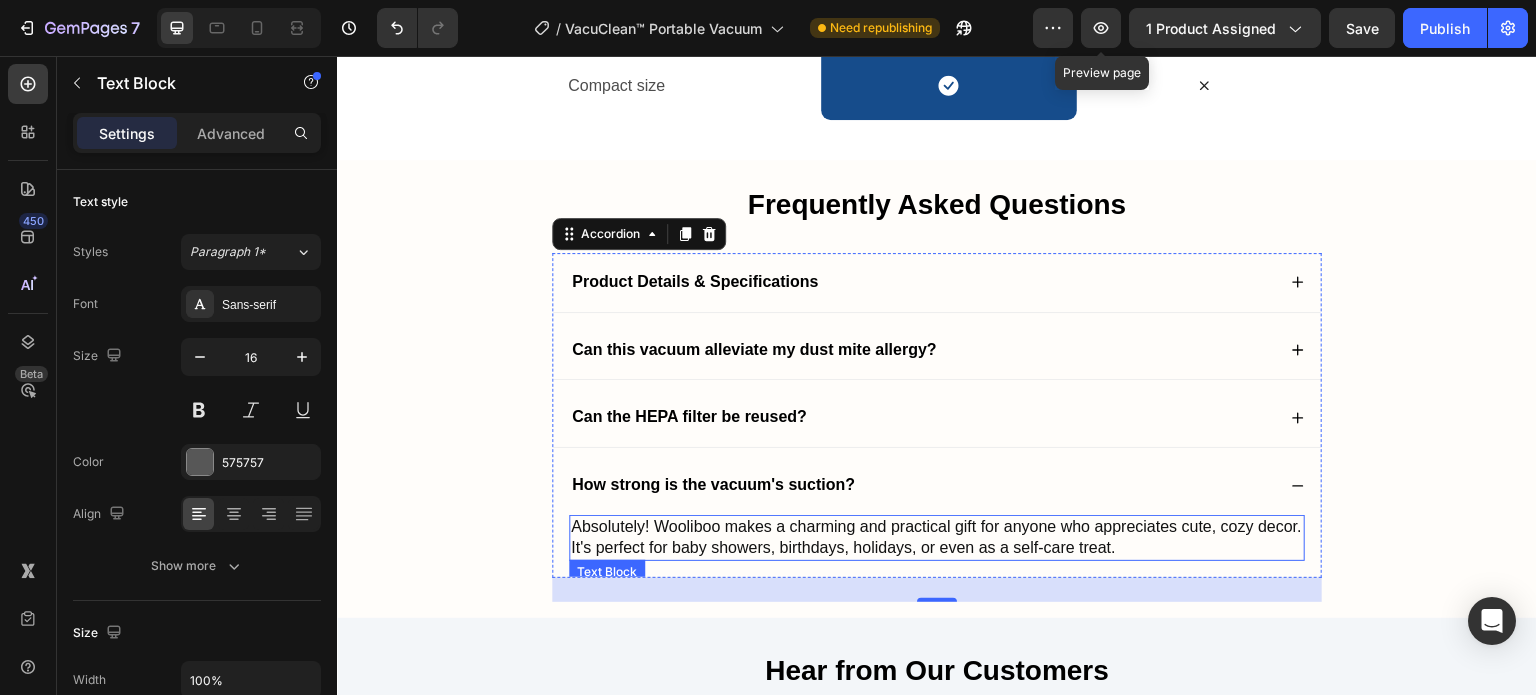 click on "Absolutely! Wooliboo makes a charming and practical gift for anyone who appreciates cute, cozy decor. It's perfect for baby showers, birthdays, holidays, or even as a self-care treat." at bounding box center [937, 538] 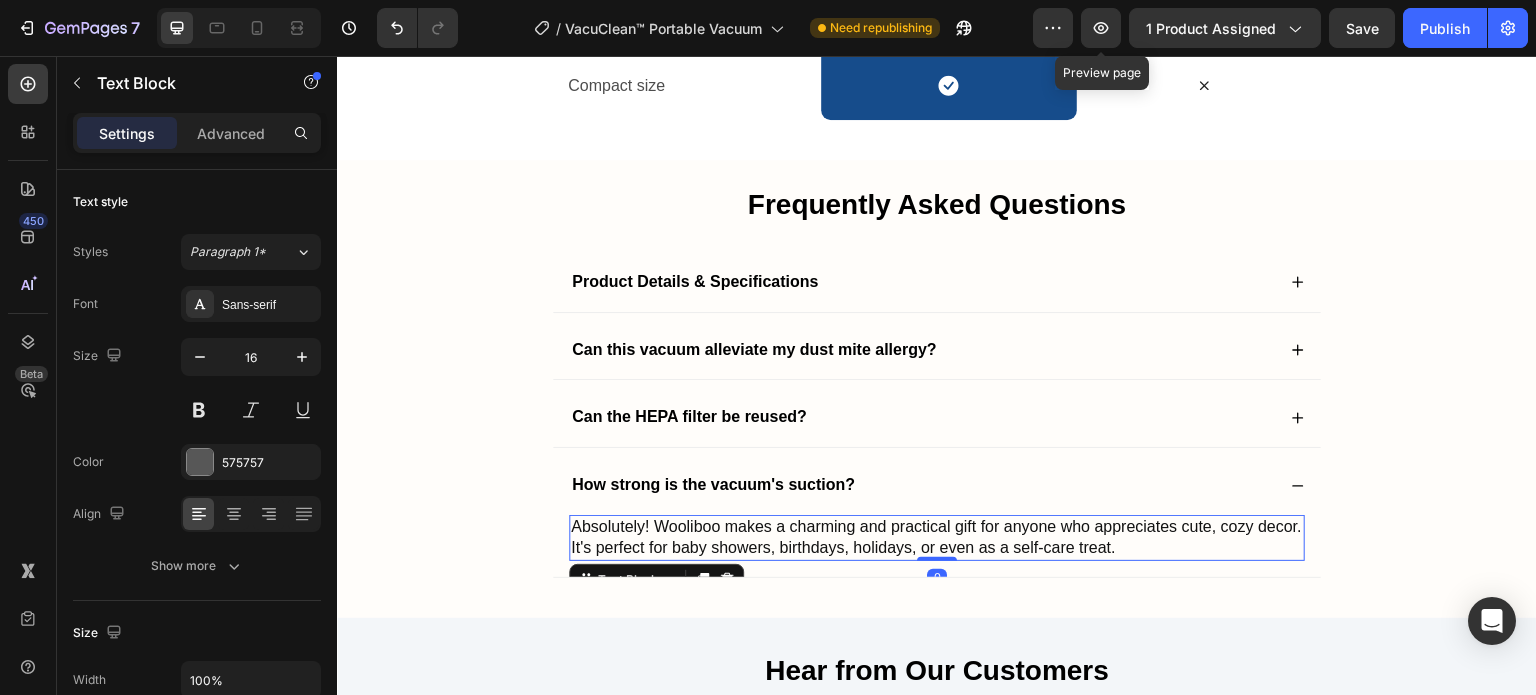 click on "Absolutely! Wooliboo makes a charming and practical gift for anyone who appreciates cute, cozy decor. It's perfect for baby showers, birthdays, holidays, or even as a self-care treat." at bounding box center (937, 538) 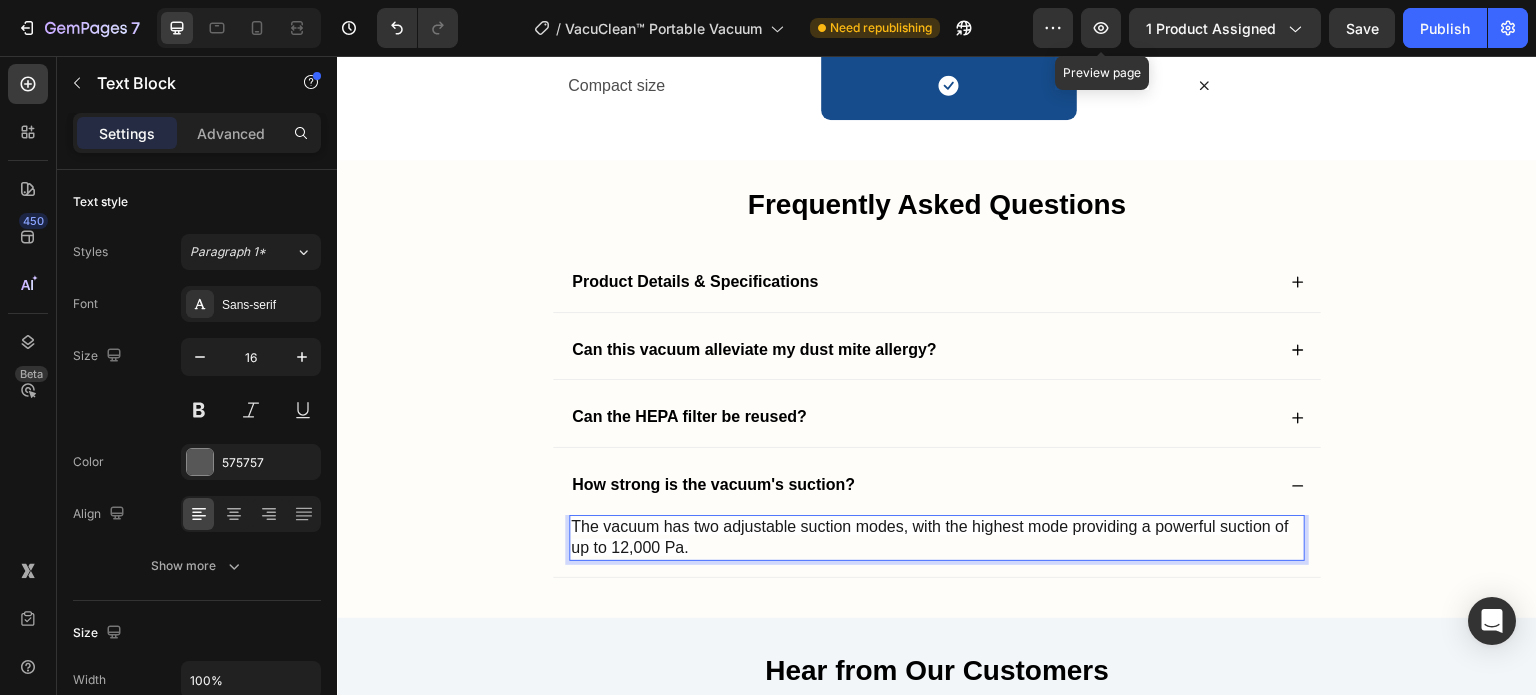 click on "The vacuum has two adjustable suction modes, with the highest mode providing a powerful suction of up to 12,000 Pa." at bounding box center [930, 537] 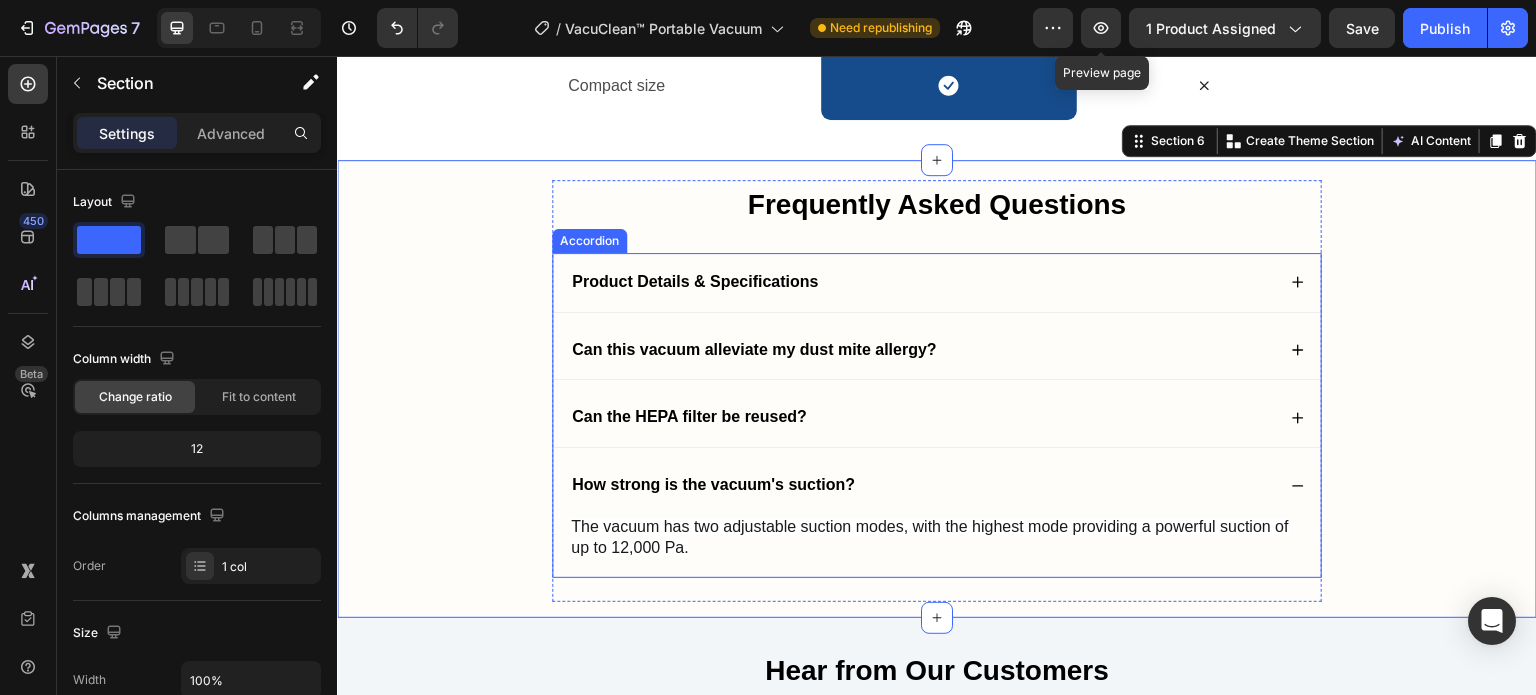 click 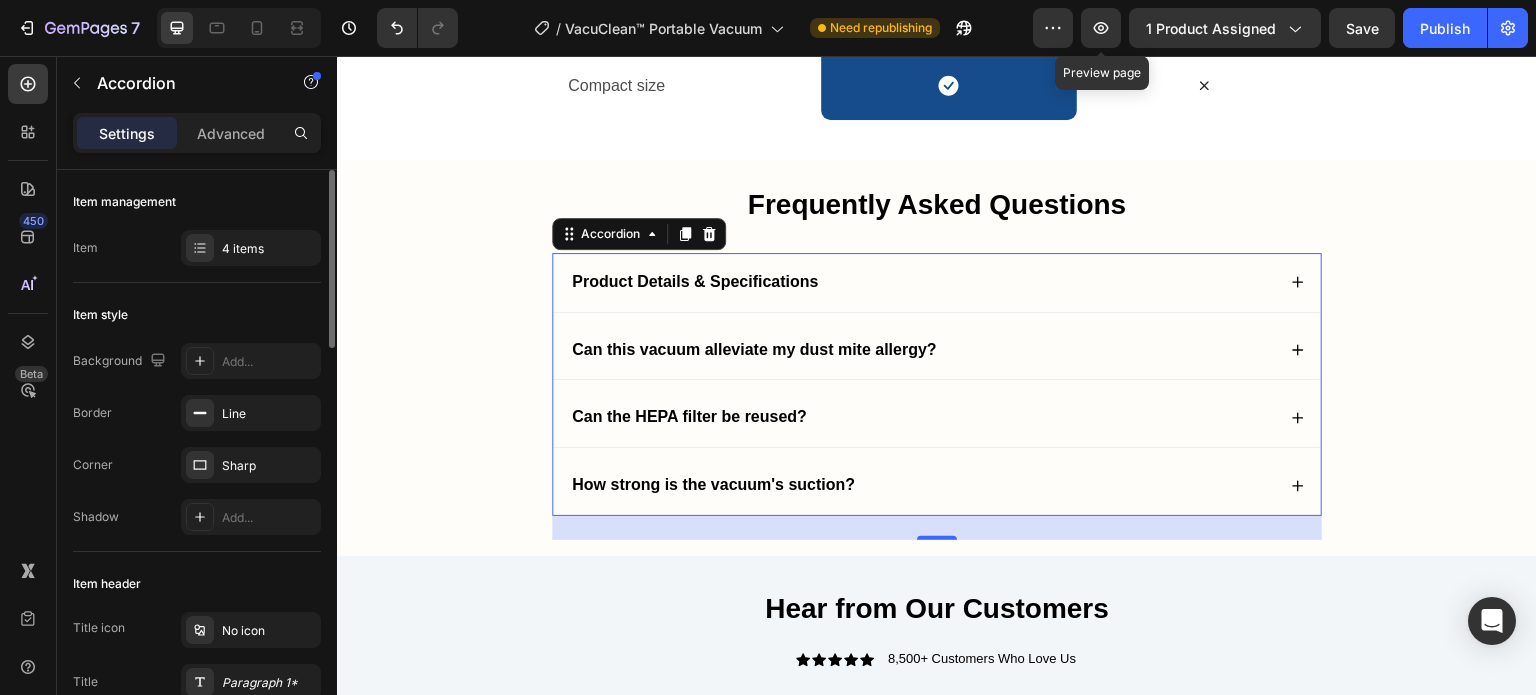 click on "Item management Item 4 items" 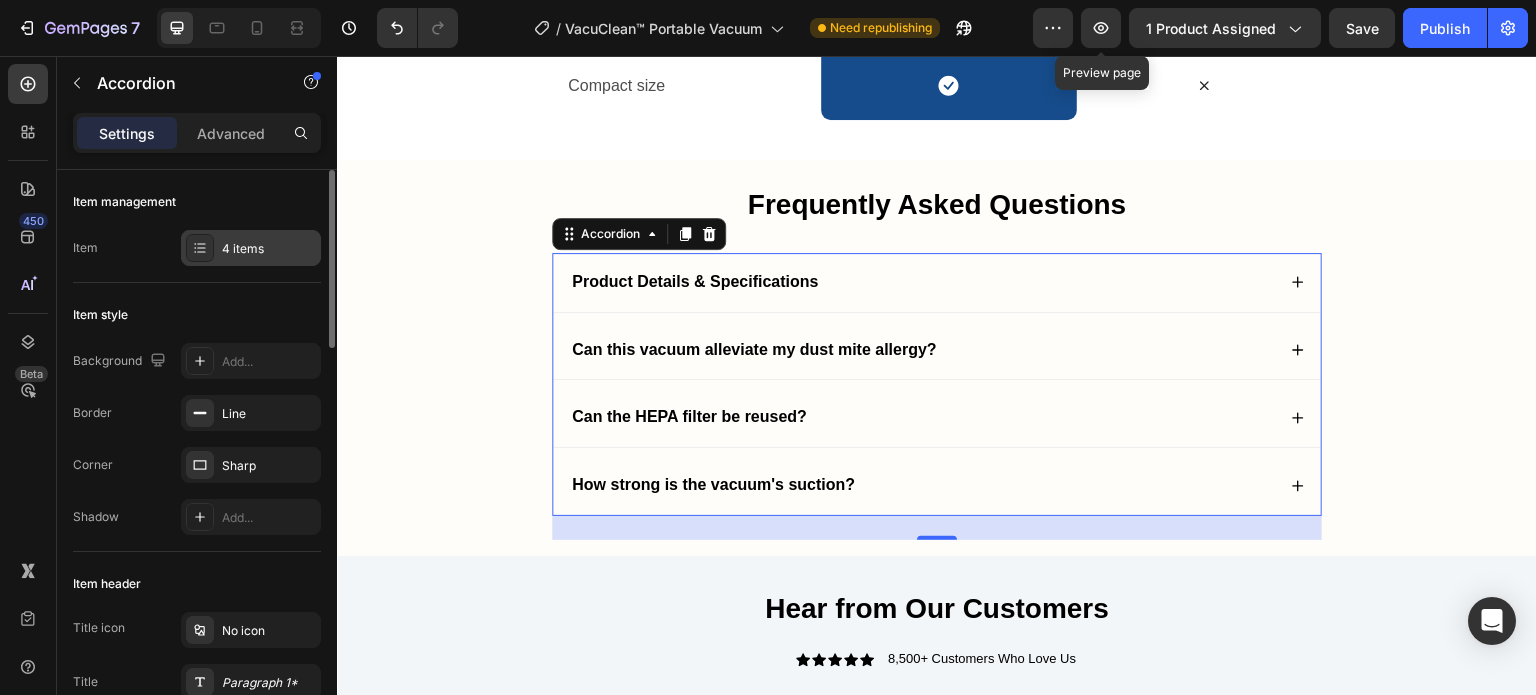 click on "4 items" at bounding box center (269, 249) 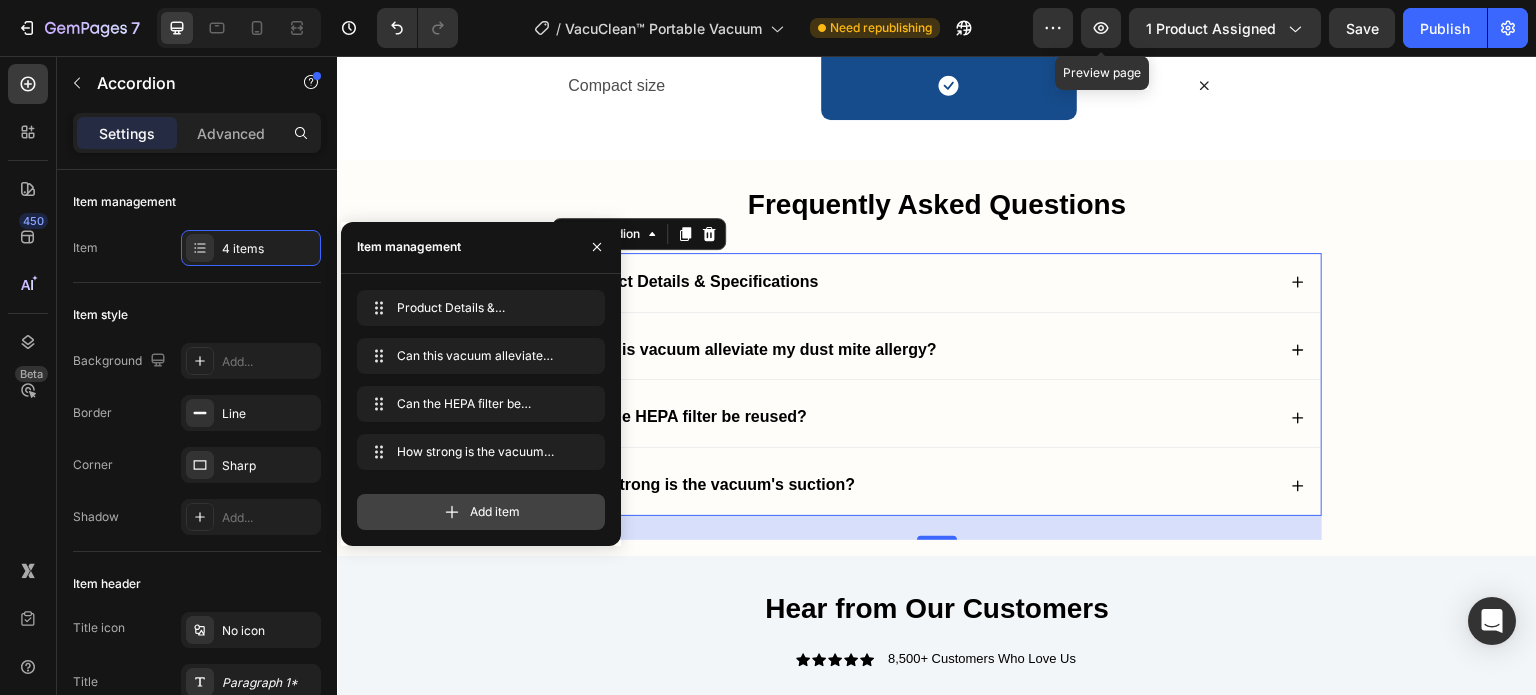 click on "Add item" at bounding box center (481, 512) 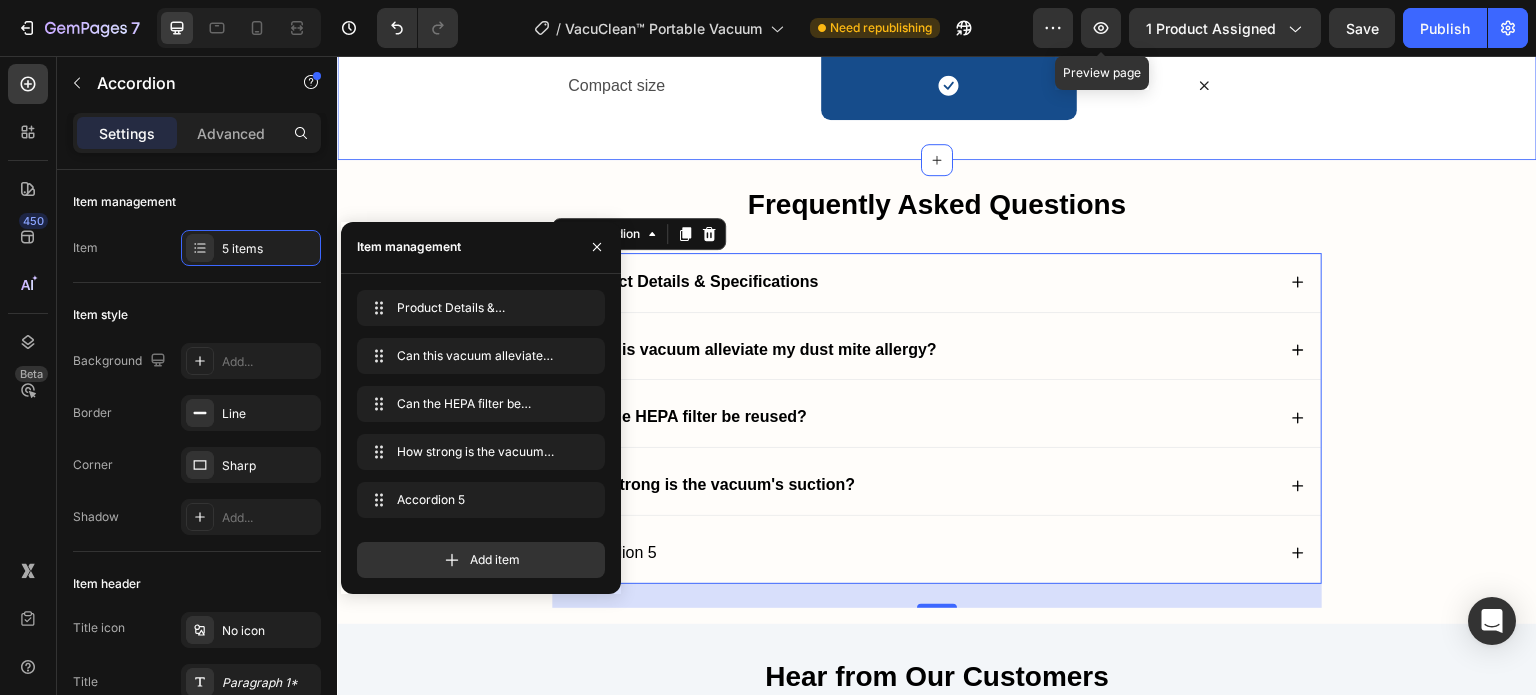 click on "Why Moderny? Heading Row
Drop element here moderny Heading Row Other Text Block Row Kills 99% of allergens Text Block
Icon Row
Icon Row Lightweight Text Block
Icon Row
Icon Row Gentle On Fibers Text Block
Icon Row
Icon Row Washable Filter Text Block
Icon Row
Icon Row Compact size Text Block
Icon Row
Icon Row" at bounding box center (937, -150) 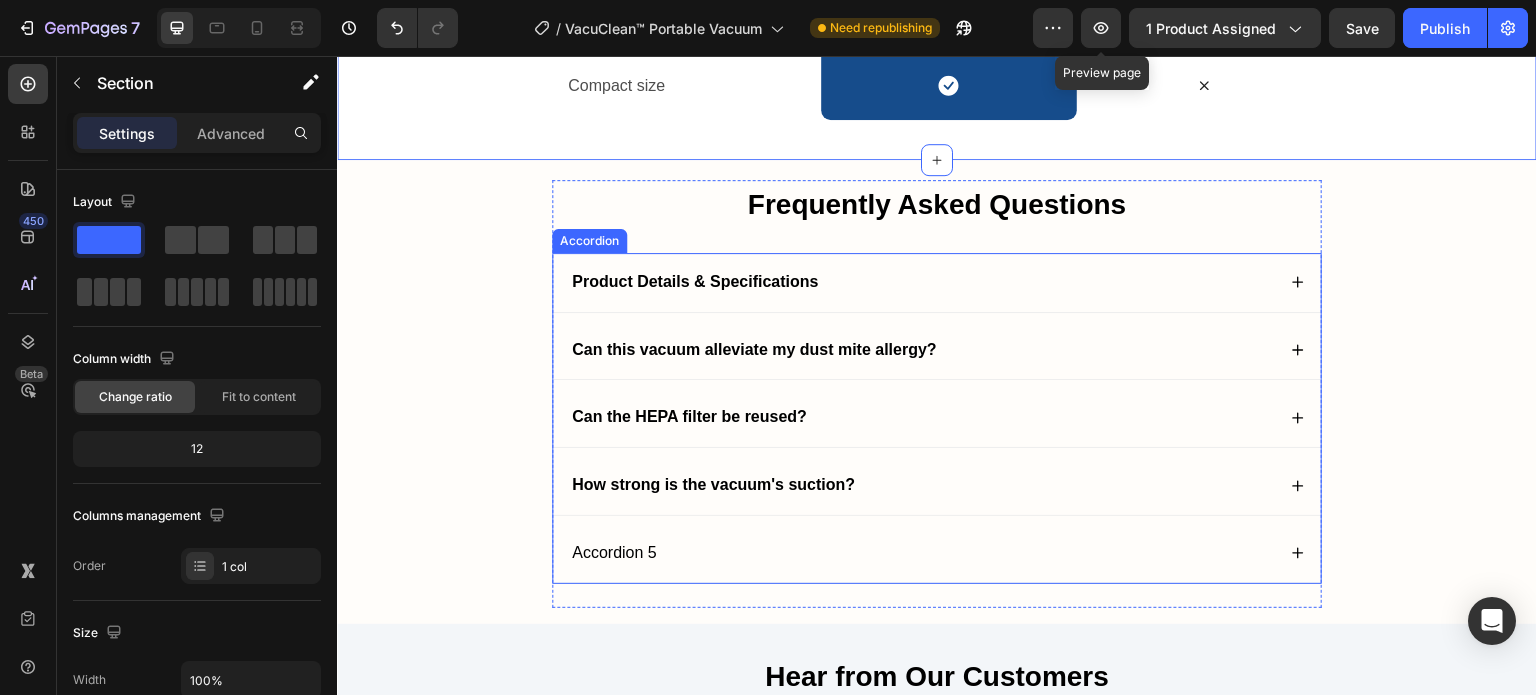 click on "Accordion 5" at bounding box center [614, 553] 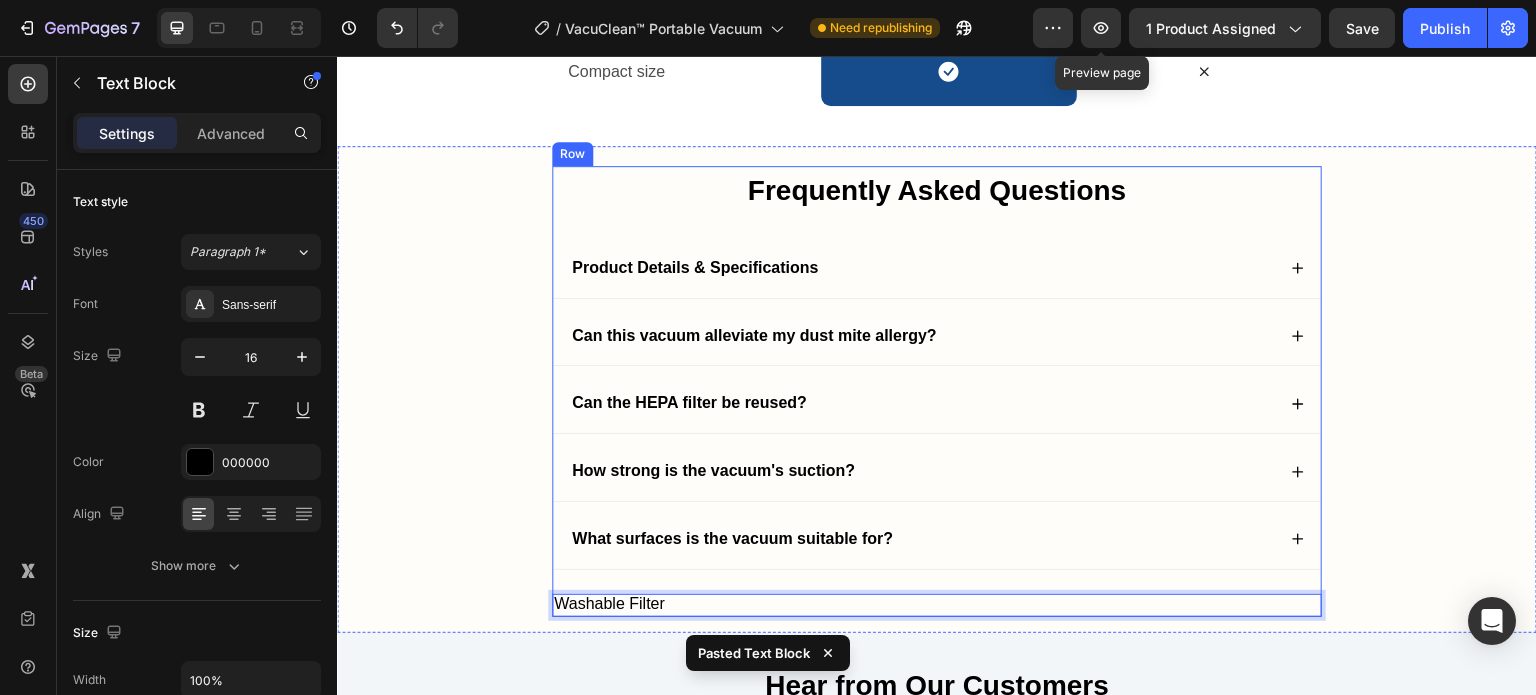 scroll, scrollTop: 4371, scrollLeft: 0, axis: vertical 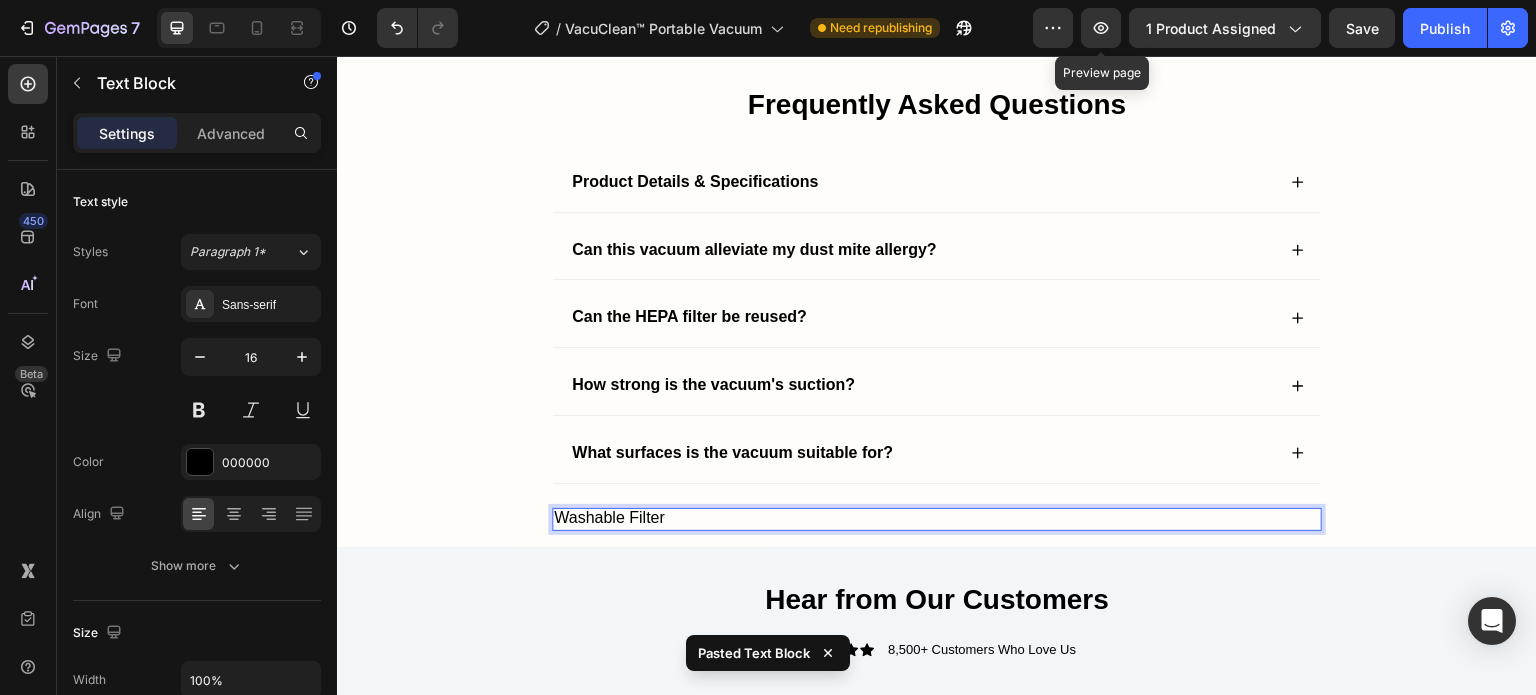 click on "Washable Filter" at bounding box center [937, 518] 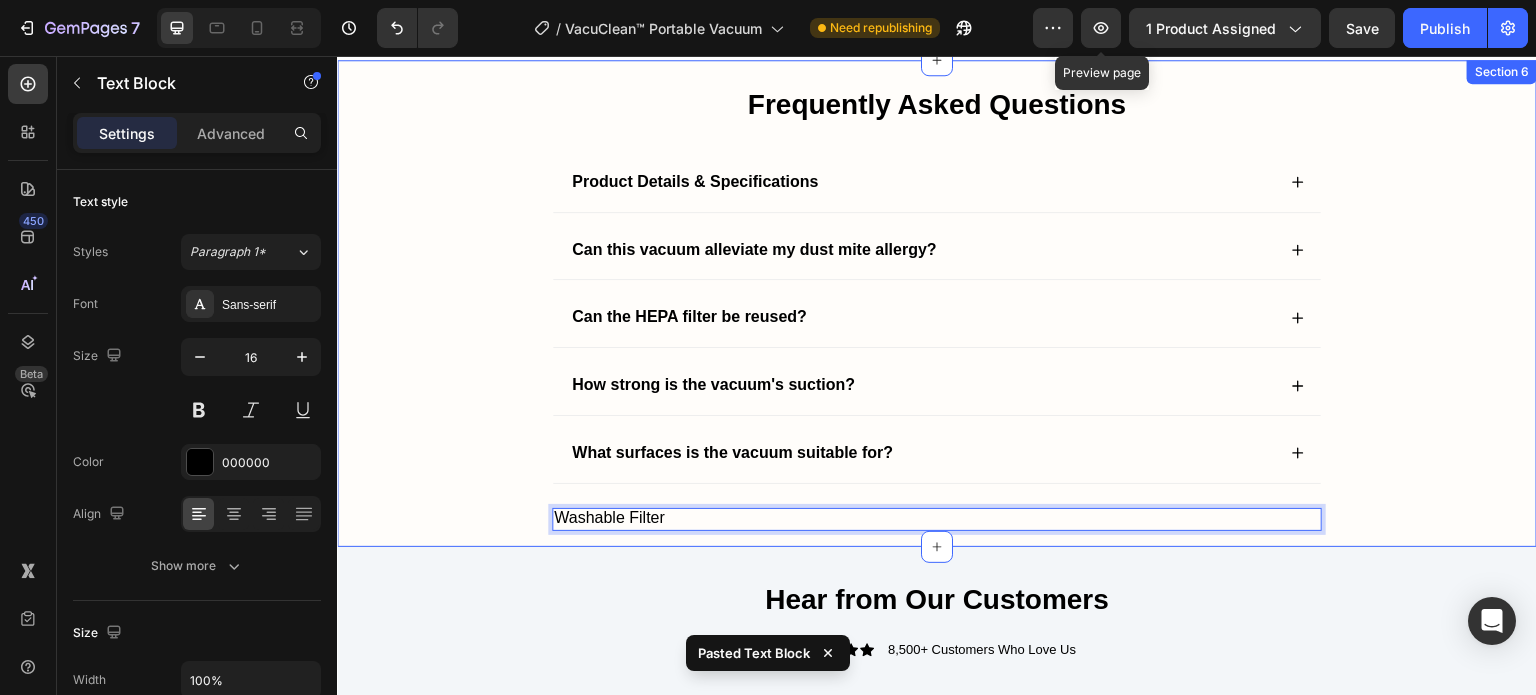 click on "Frequently Asked Questions Heading
Product Details & Specifications
Can this vacuum alleviate my dust mite allergy?
Can the HEPA filter be reused?
How strong is the vacuum's suction?
What surfaces is the vacuum suitable for? Accordion Washable Filter Text Block   0 Row" at bounding box center (937, 313) 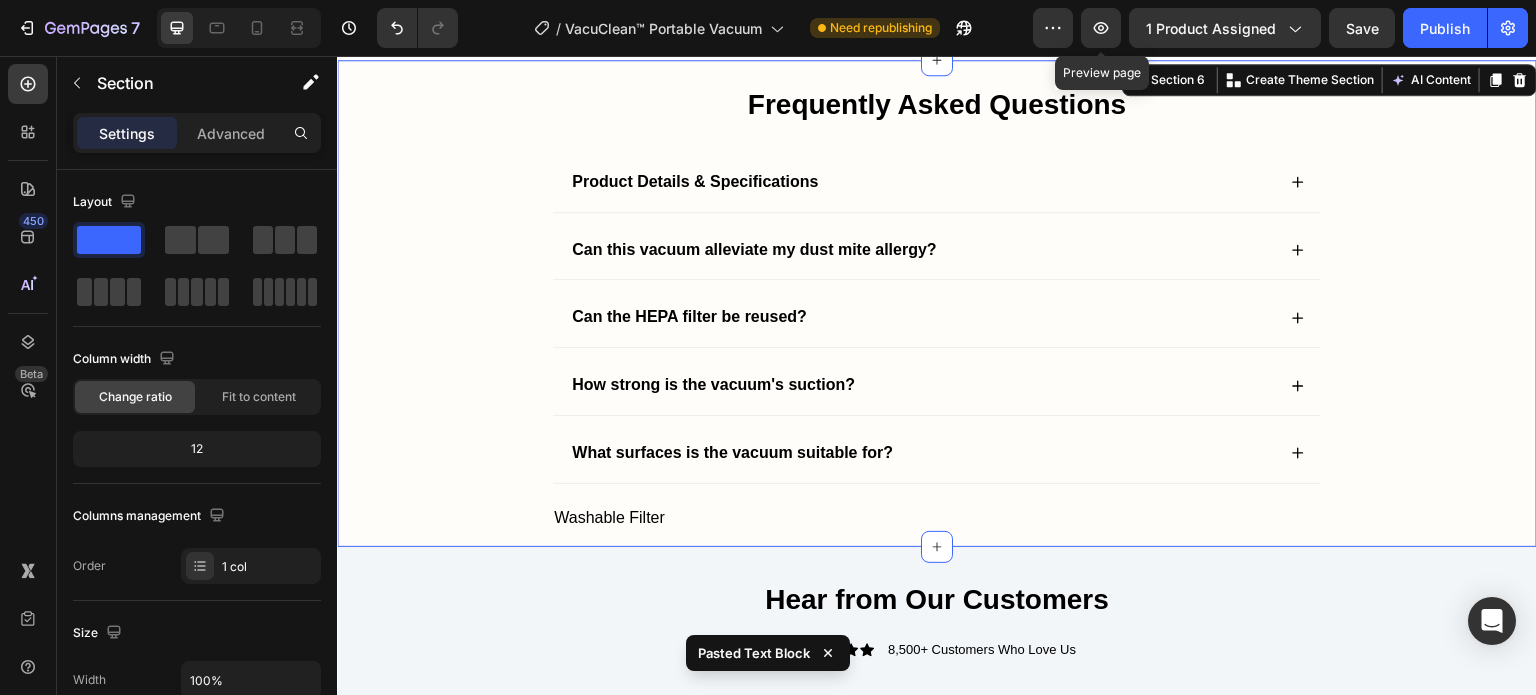 click on "Frequently Asked Questions Heading
Product Details & Specifications
Can this vacuum alleviate my dust mite allergy?
Can the HEPA filter be reused?
How strong is the vacuum's suction?
What surfaces is the vacuum suitable for? Accordion Washable Filter Text Block Row" at bounding box center (937, 313) 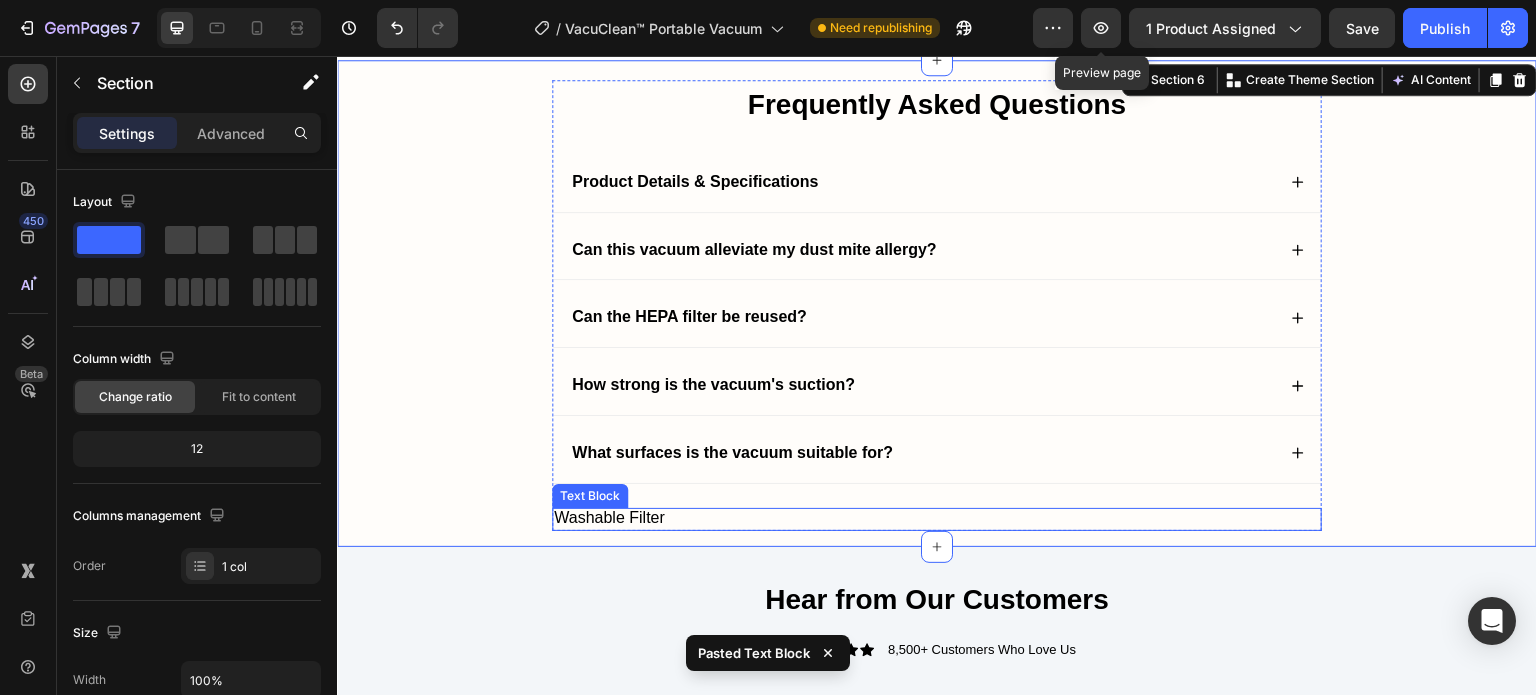 click on "Washable Filter" at bounding box center (937, 518) 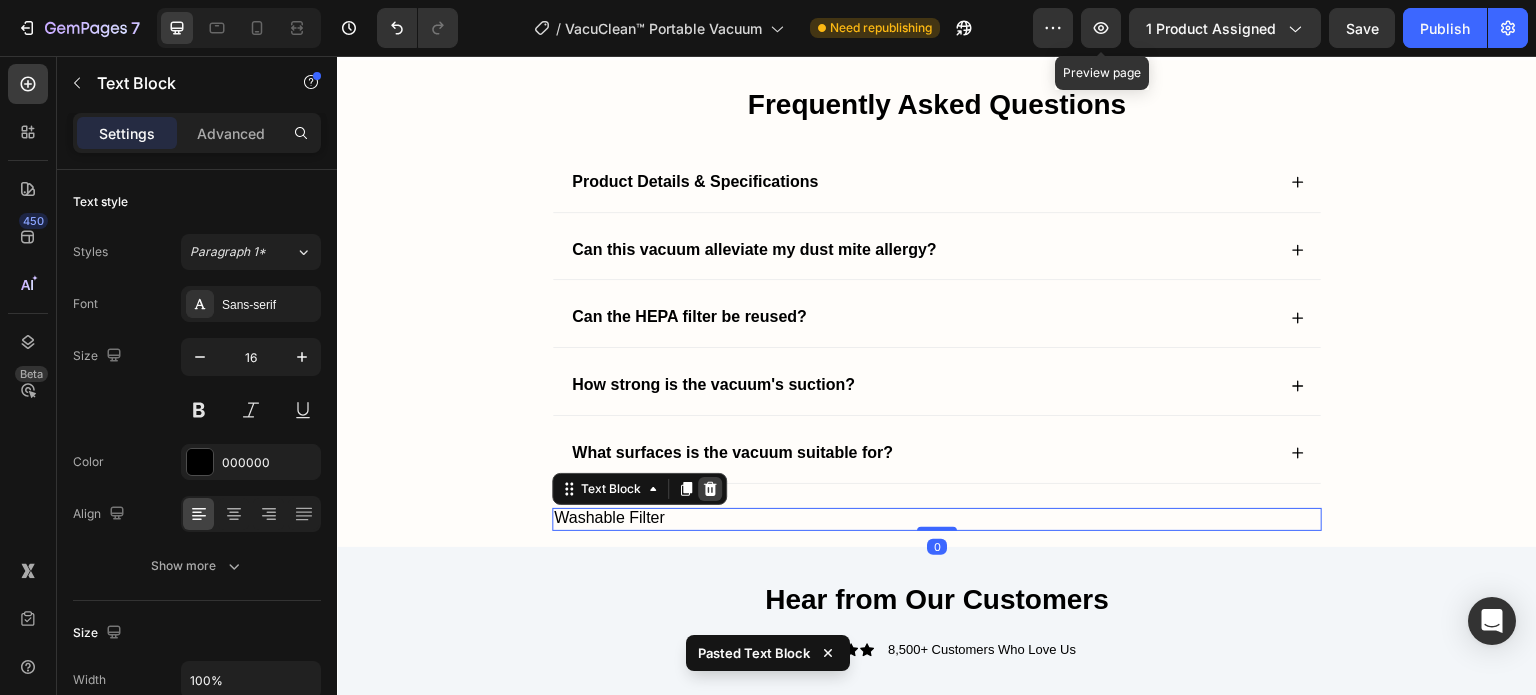 click 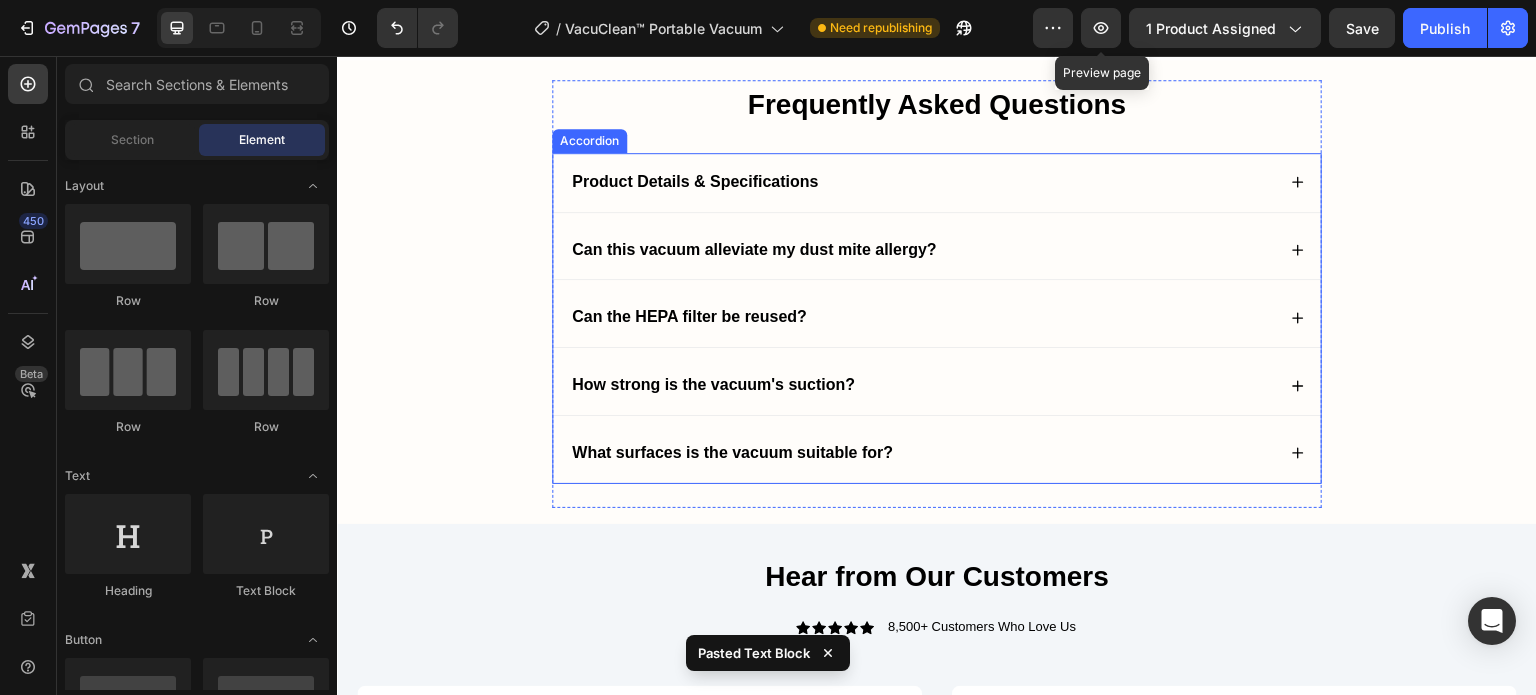 click on "What surfaces is the vacuum suitable for?" at bounding box center [922, 453] 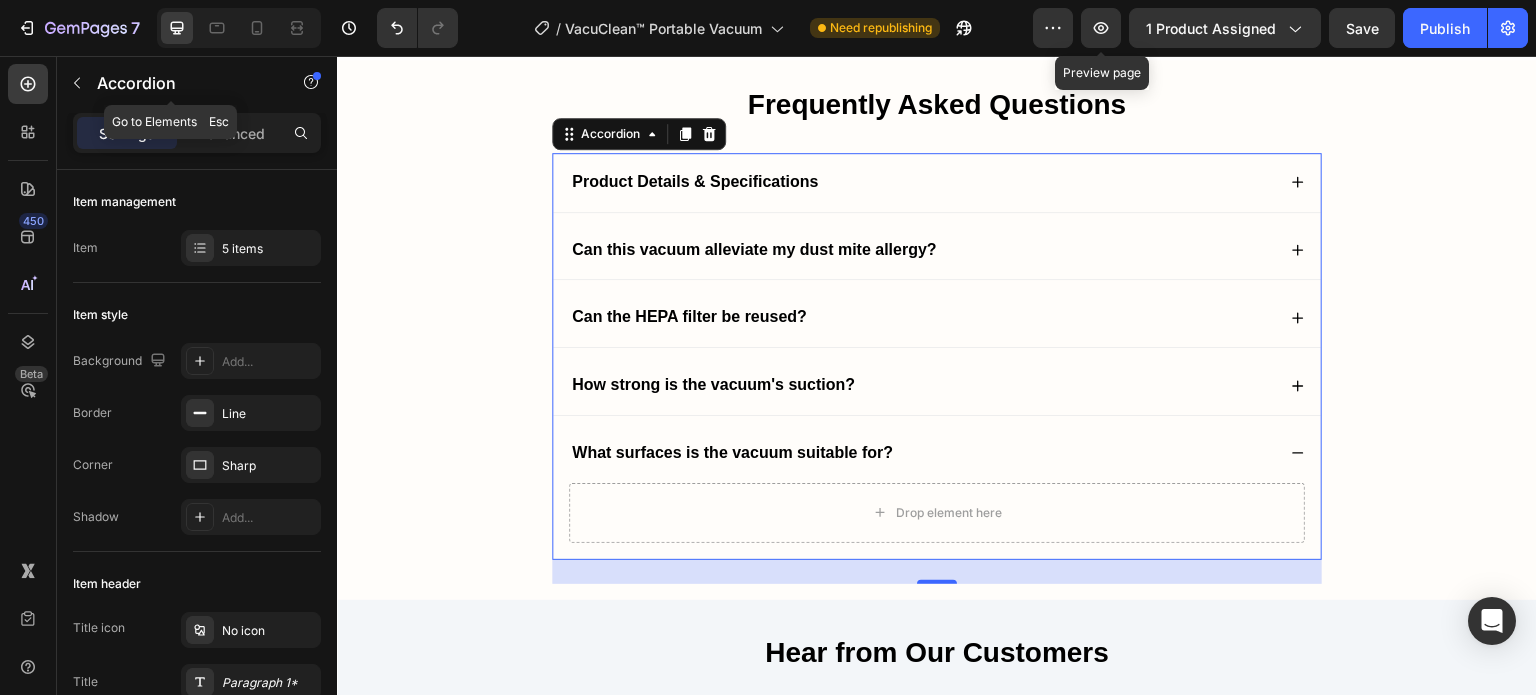 click 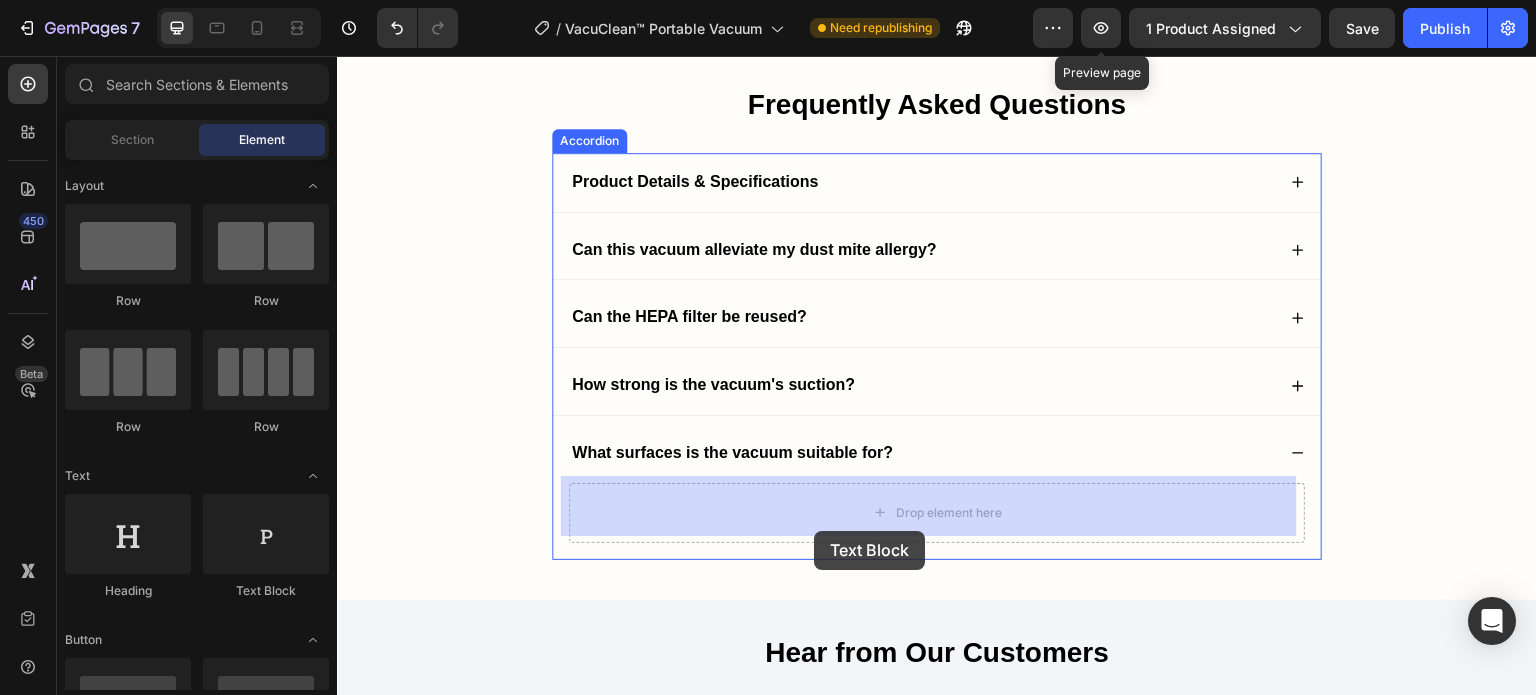 drag, startPoint x: 874, startPoint y: 495, endPoint x: 757, endPoint y: 508, distance: 117.72001 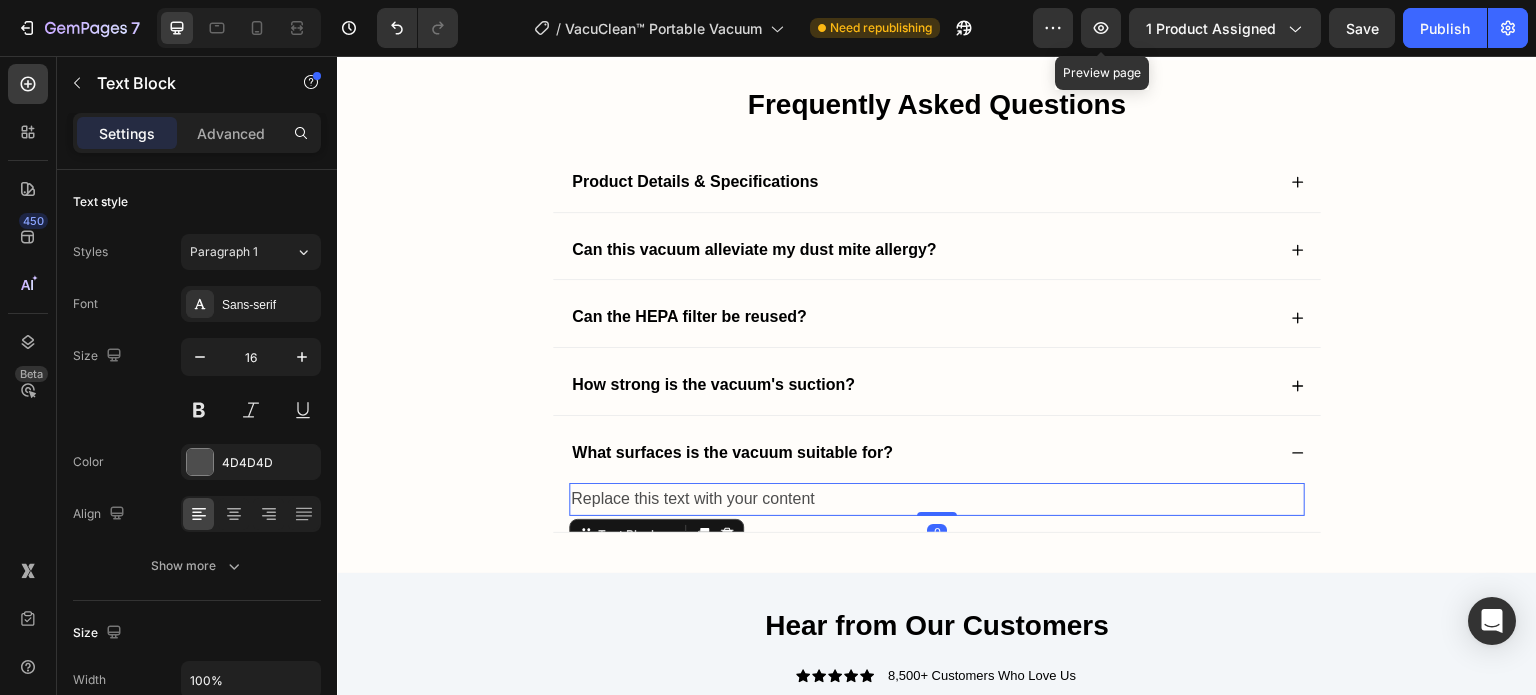 click on "Replace this text with your content" at bounding box center (937, 499) 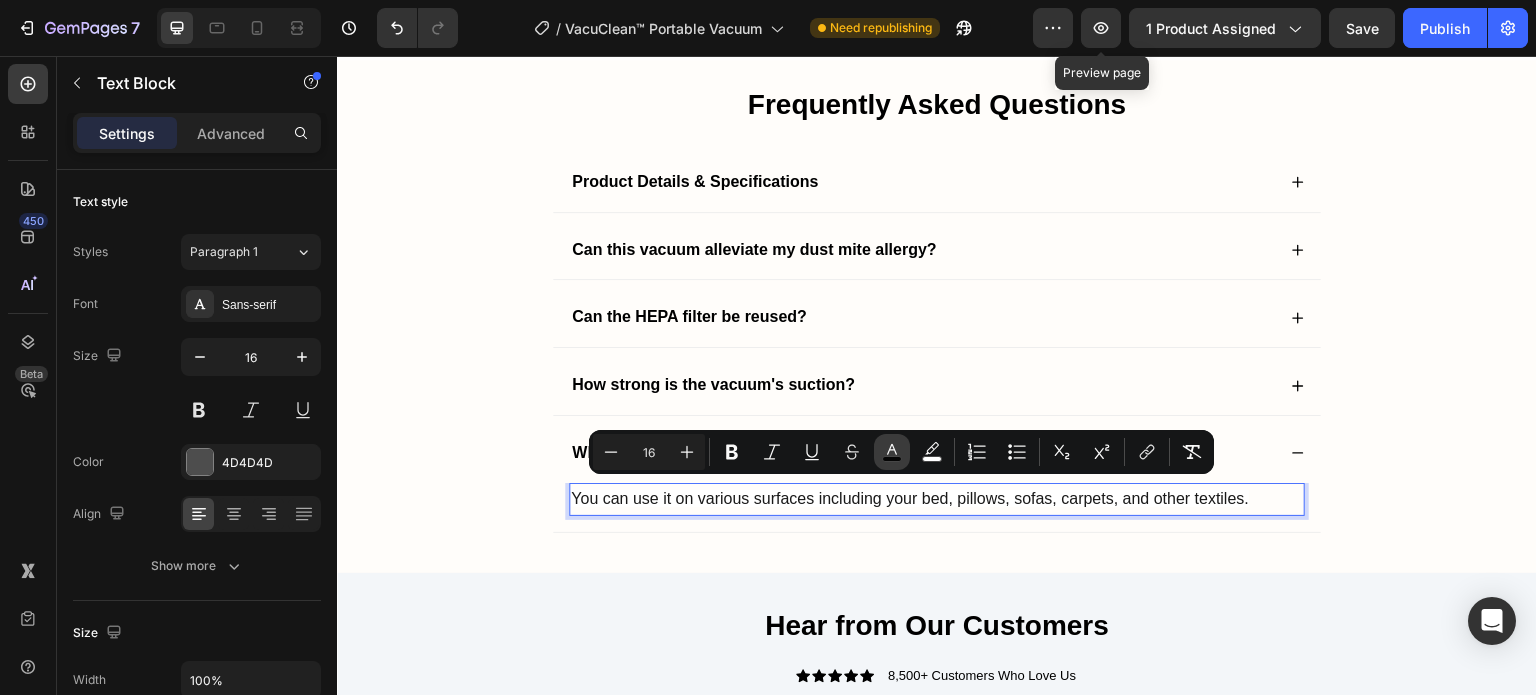 click 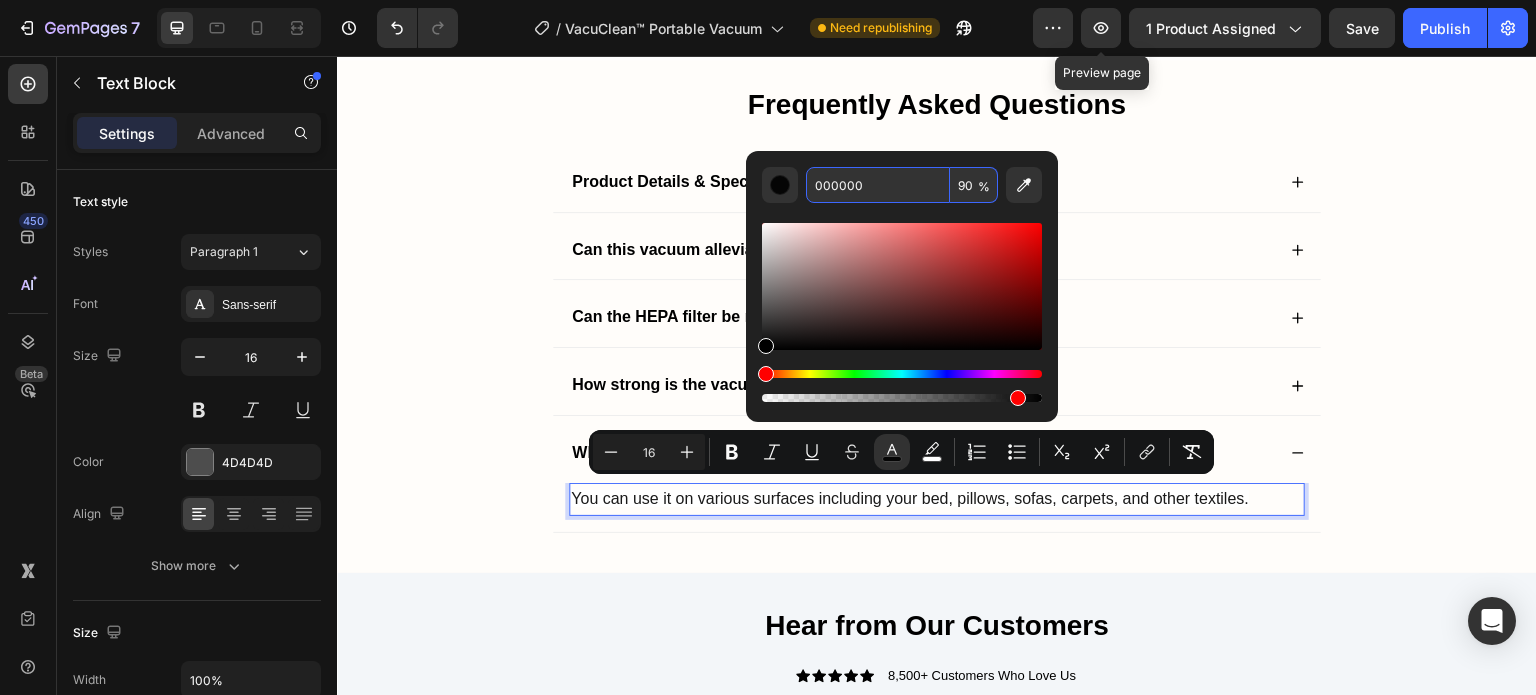 click on "000000" at bounding box center [878, 185] 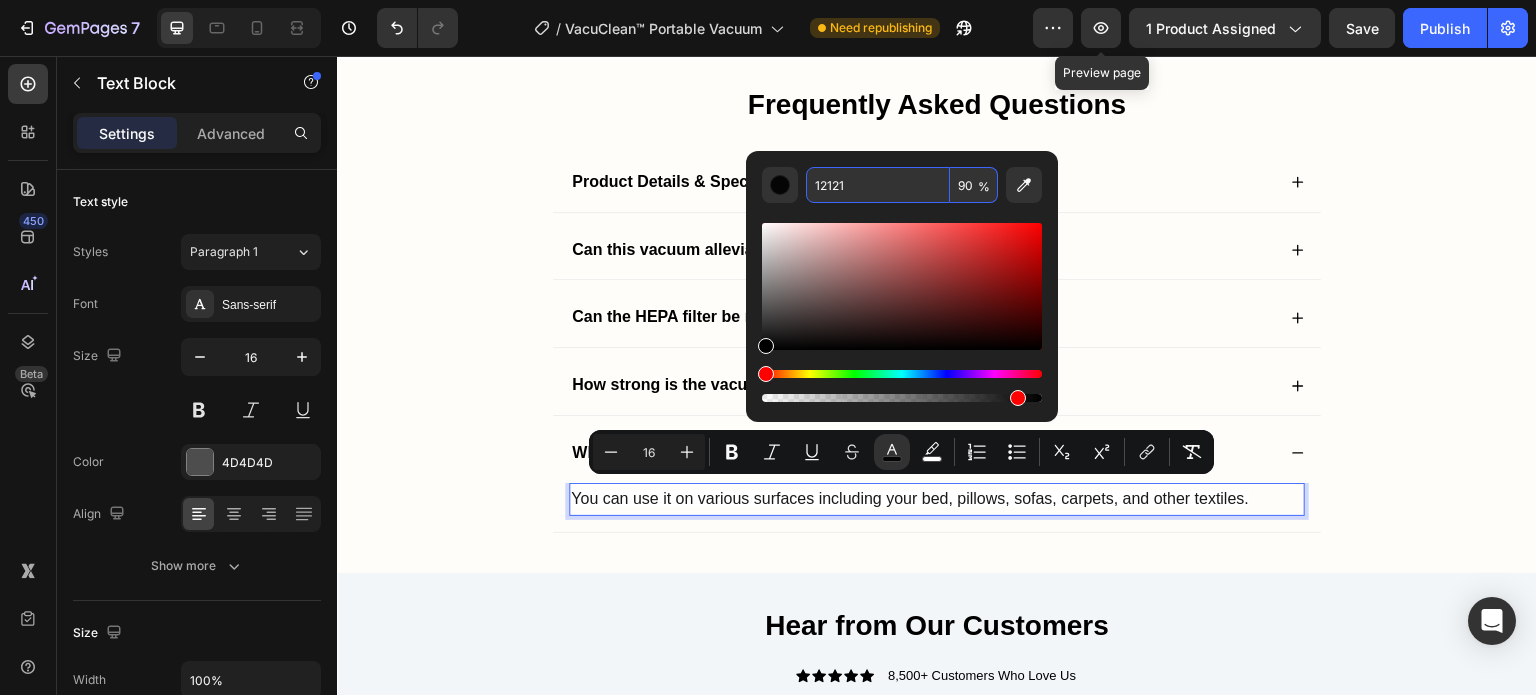 type on "121212" 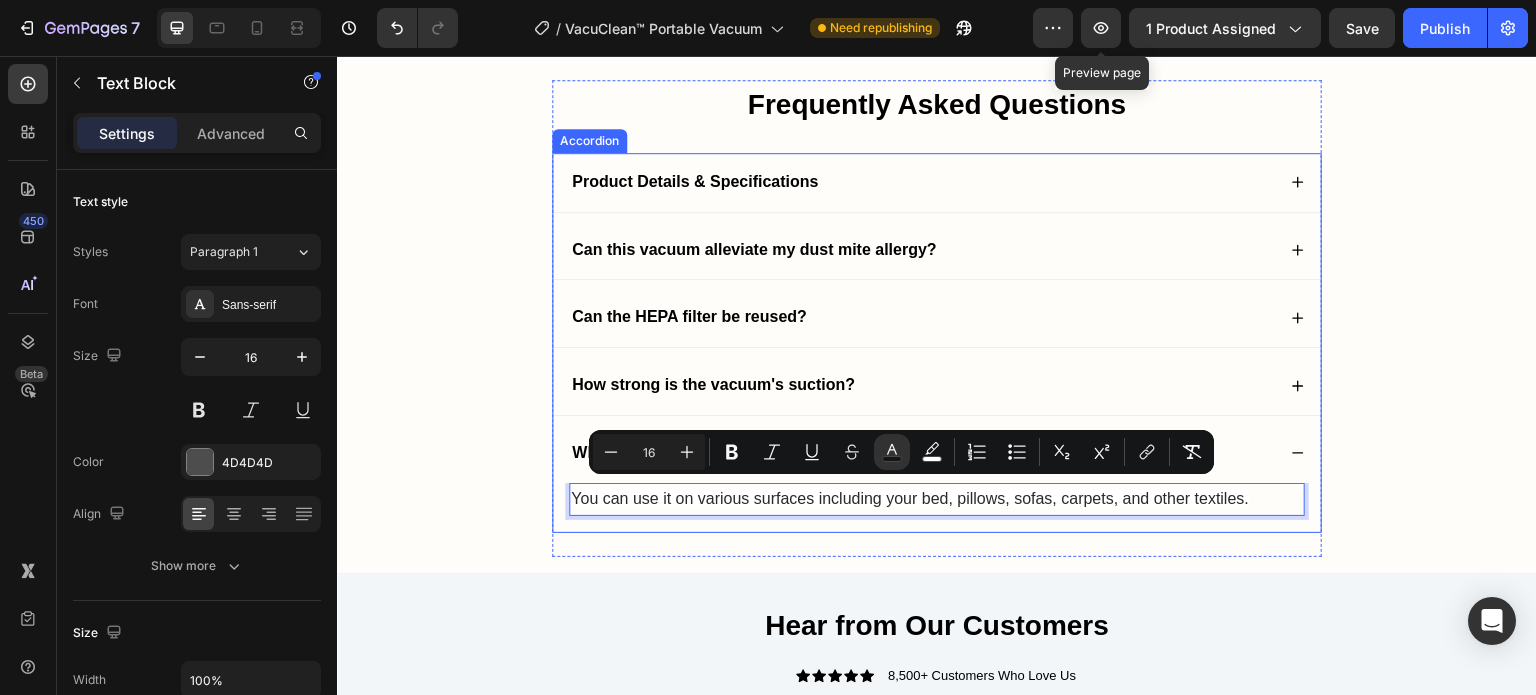 click on "Frequently Asked Questions Heading
Product Details & Specifications
Can this vacuum alleviate my dust mite allergy?
Can the HEPA filter be reused?
How strong is the vacuum's suction?
What surfaces is the vacuum suitable for? You can use it on various surfaces including your bed, pillows, sofas, carpets, and other textiles. Text Block   0 Accordion Row" at bounding box center (937, 326) 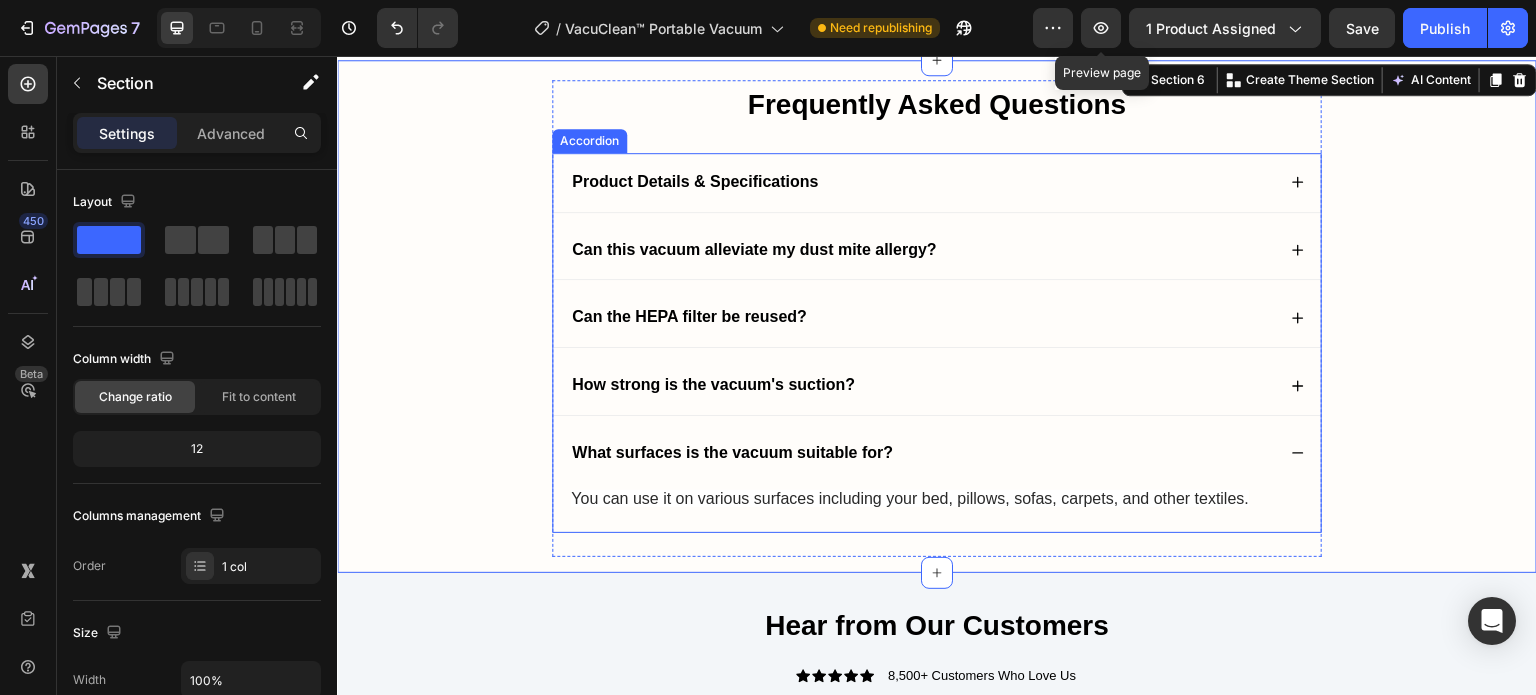 click 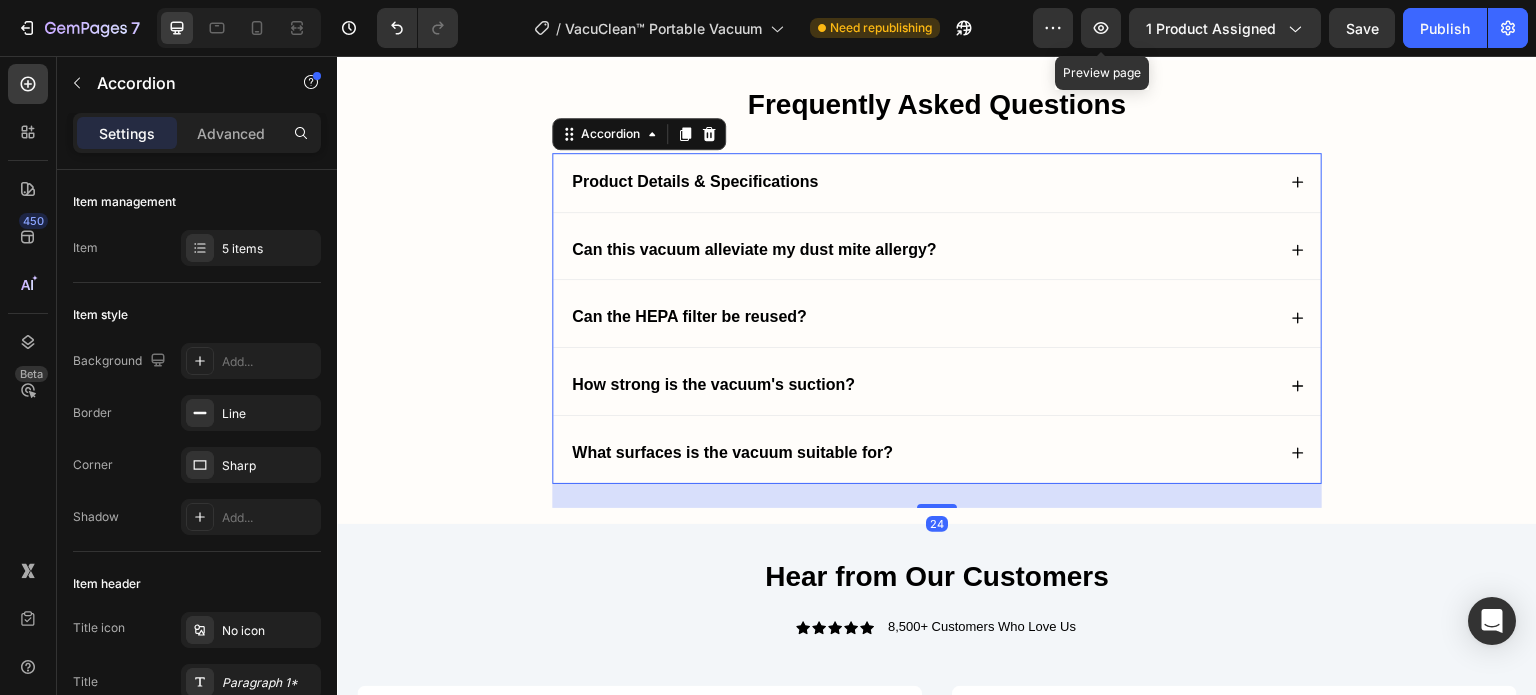 click on "What surfaces is the vacuum suitable for?" at bounding box center (937, 453) 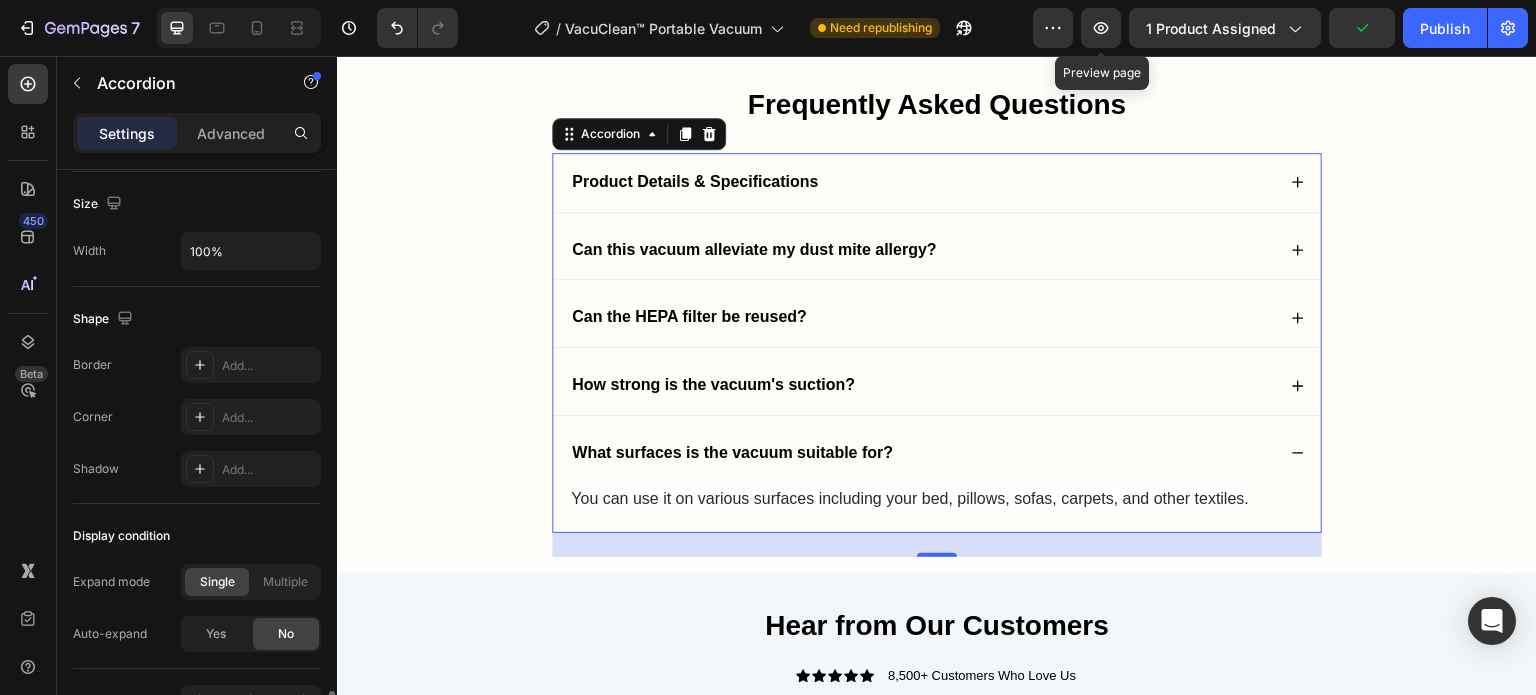 scroll, scrollTop: 1318, scrollLeft: 0, axis: vertical 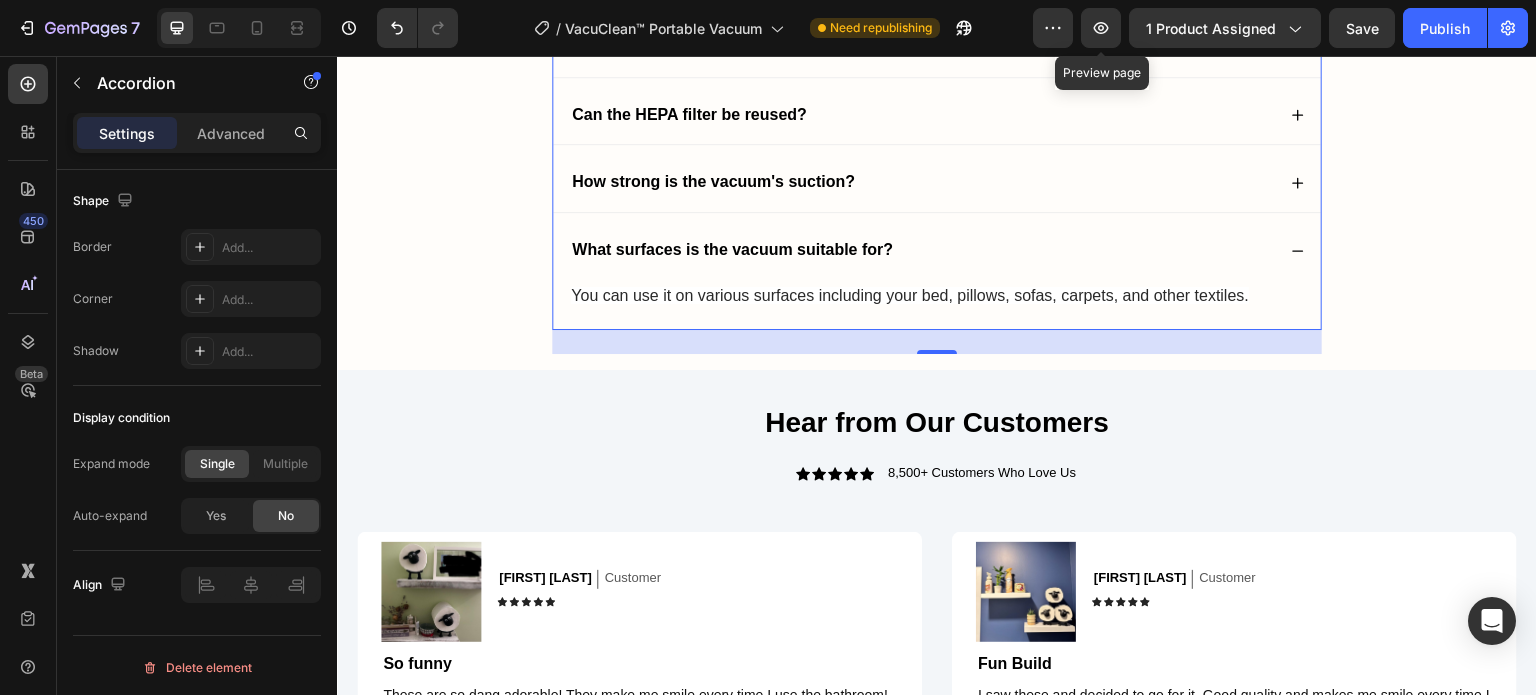 click on "What surfaces is the vacuum suitable for?" at bounding box center [922, 250] 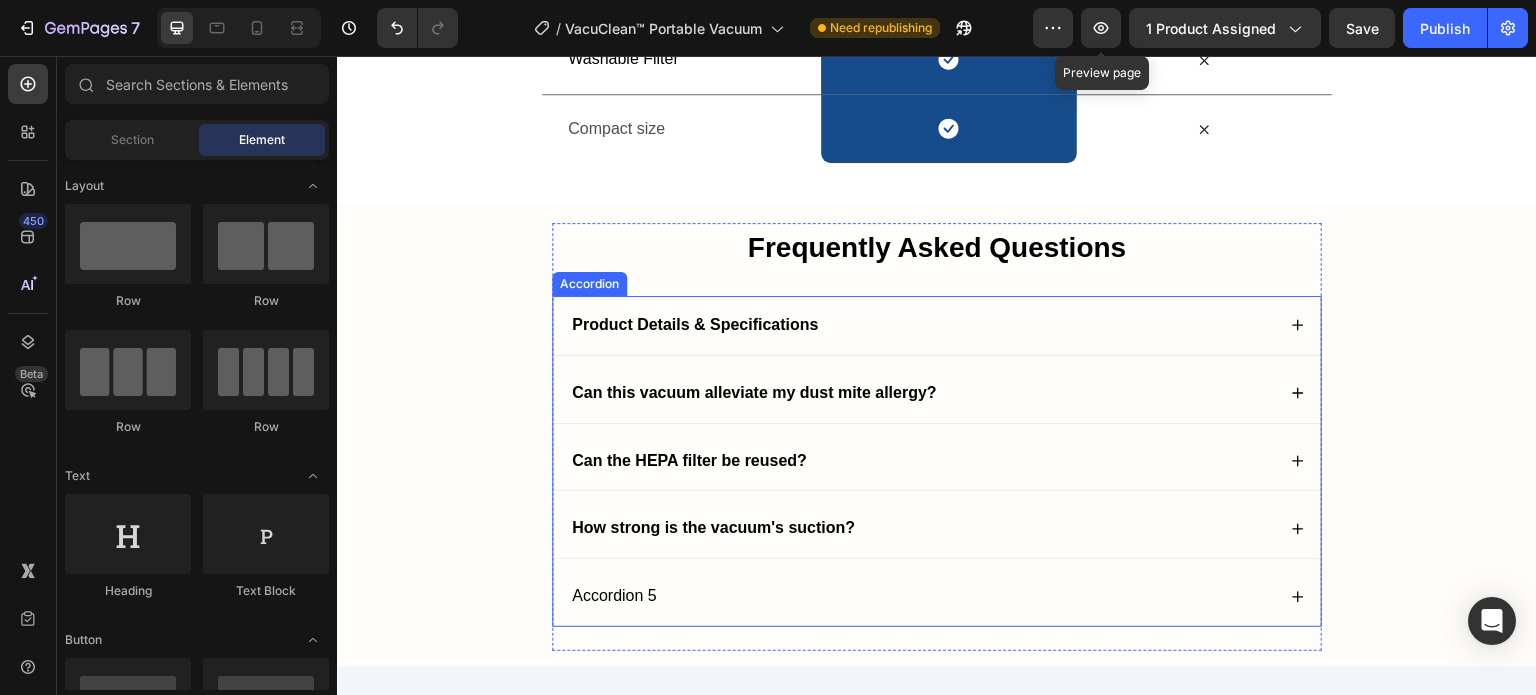 scroll, scrollTop: 4116, scrollLeft: 0, axis: vertical 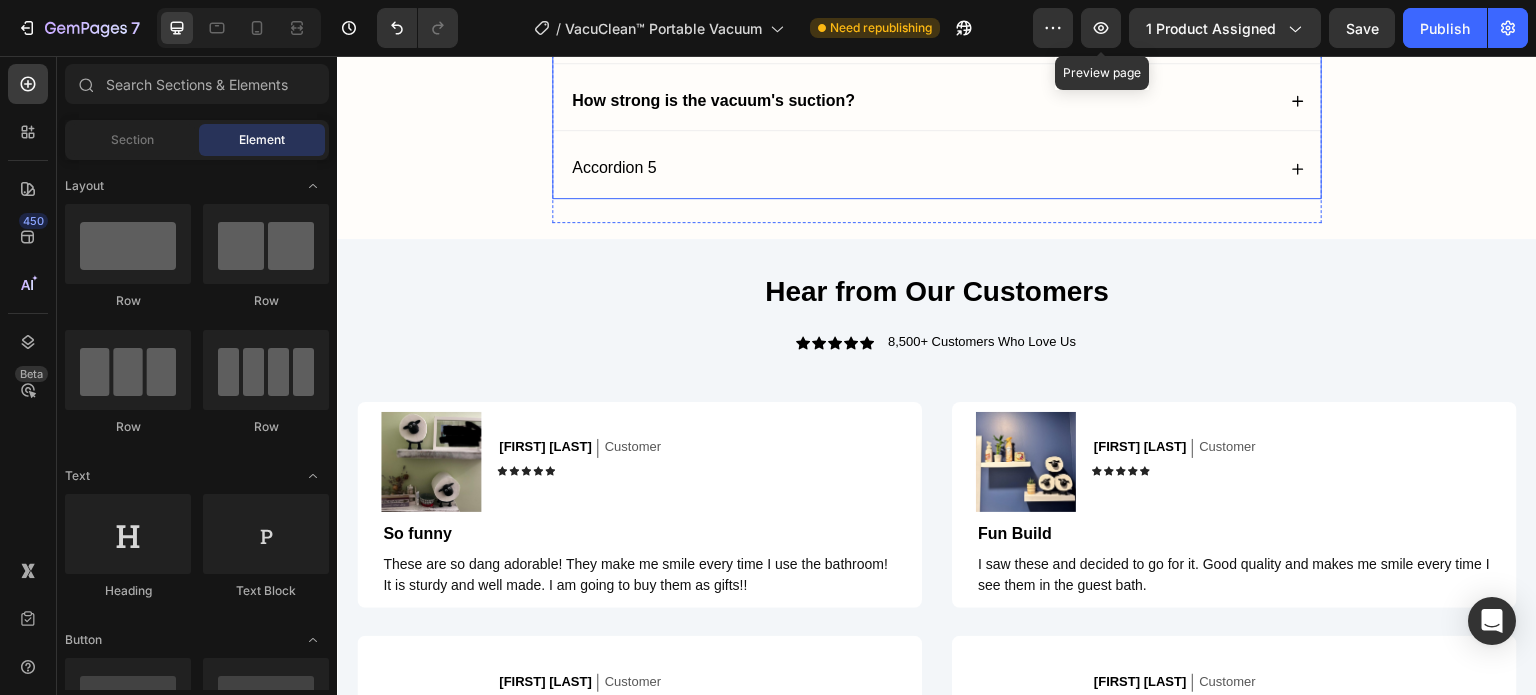 click on "Accordion 5" at bounding box center [922, 168] 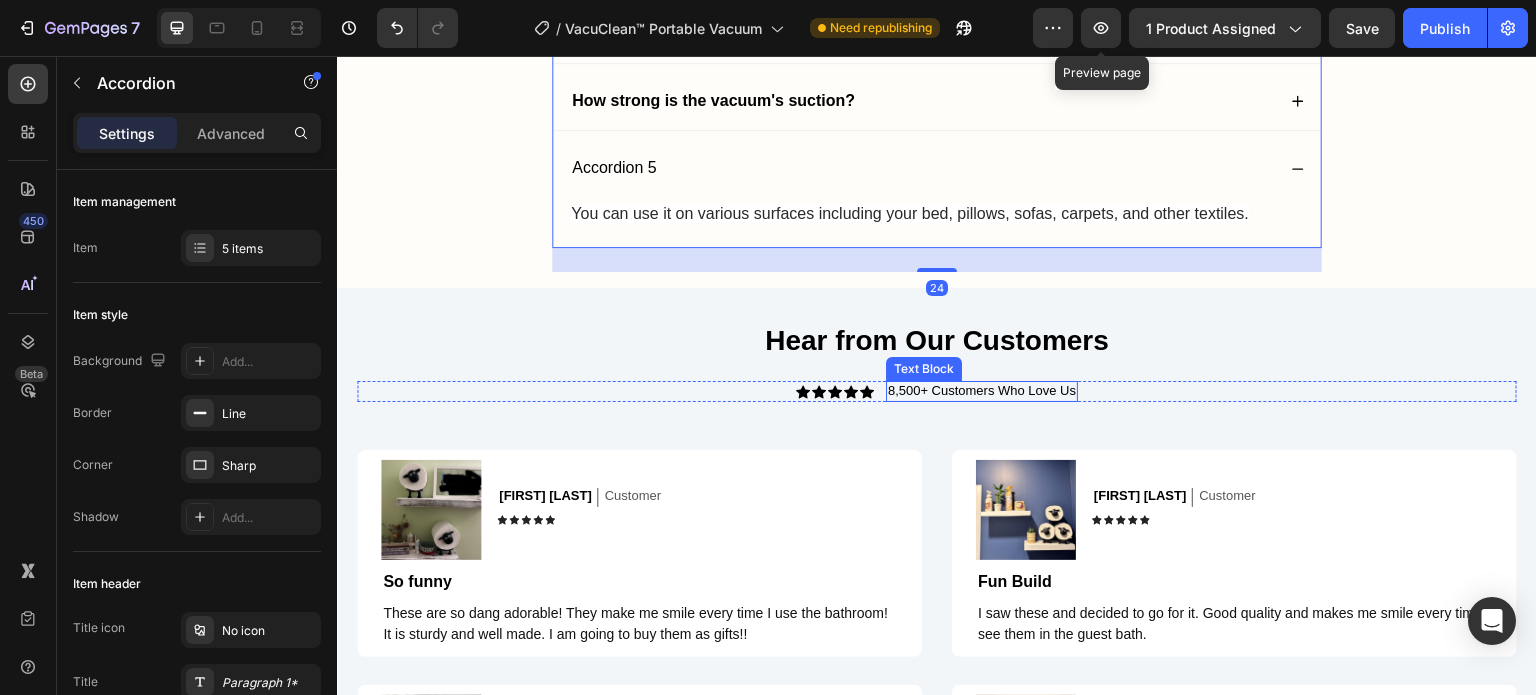 click on "8,500+ Customers Who Love Us" at bounding box center (982, 390) 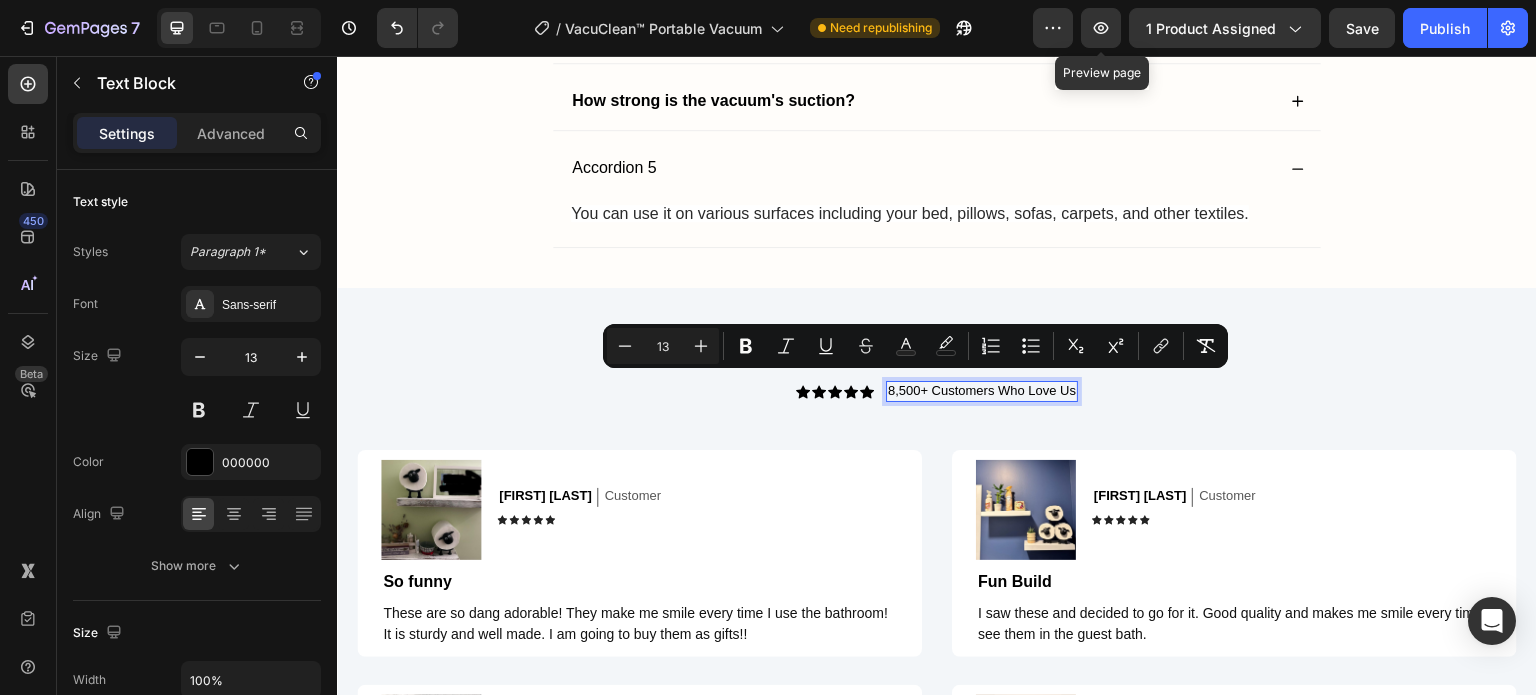click on "8,500+ Customers Who Love Us" at bounding box center [982, 390] 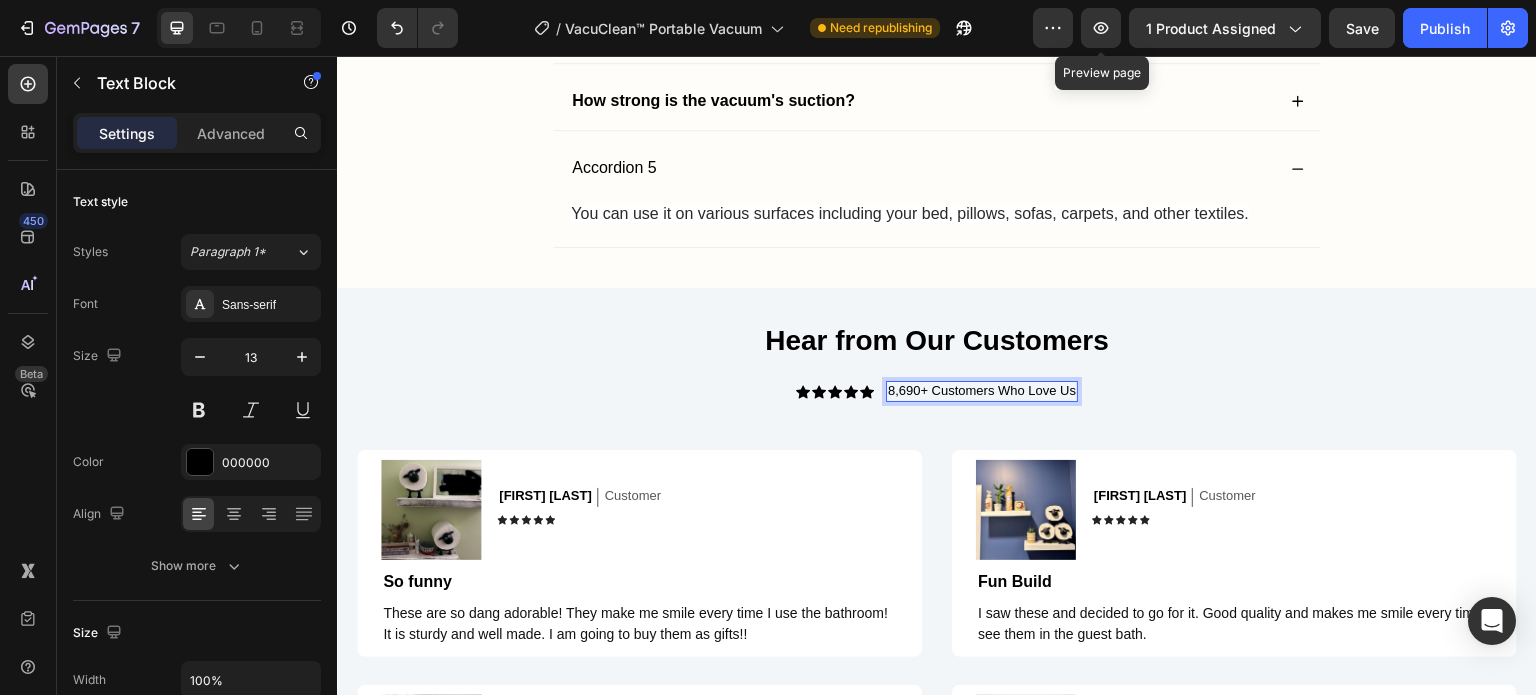 click on "8,690+ Customers Who Love Us" at bounding box center (982, 390) 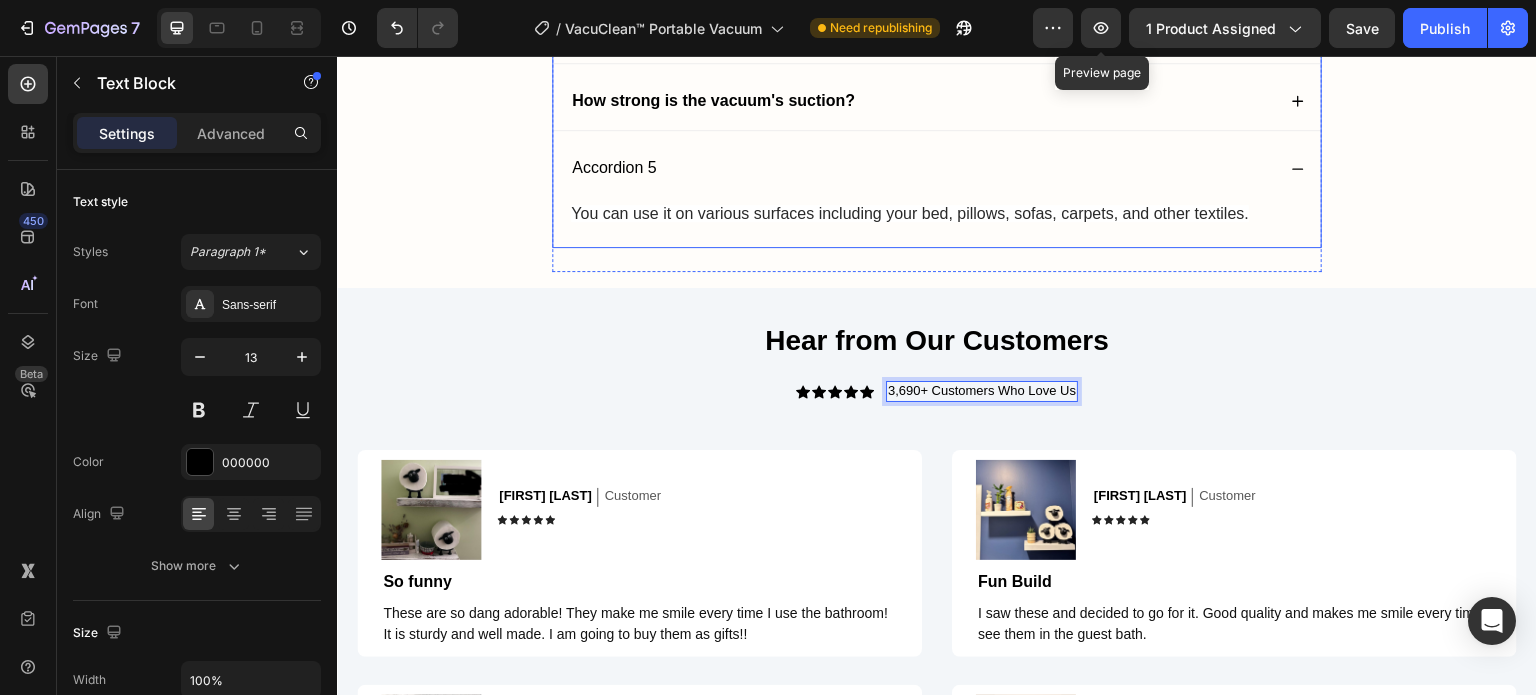 click on "Accordion 5" at bounding box center (614, 168) 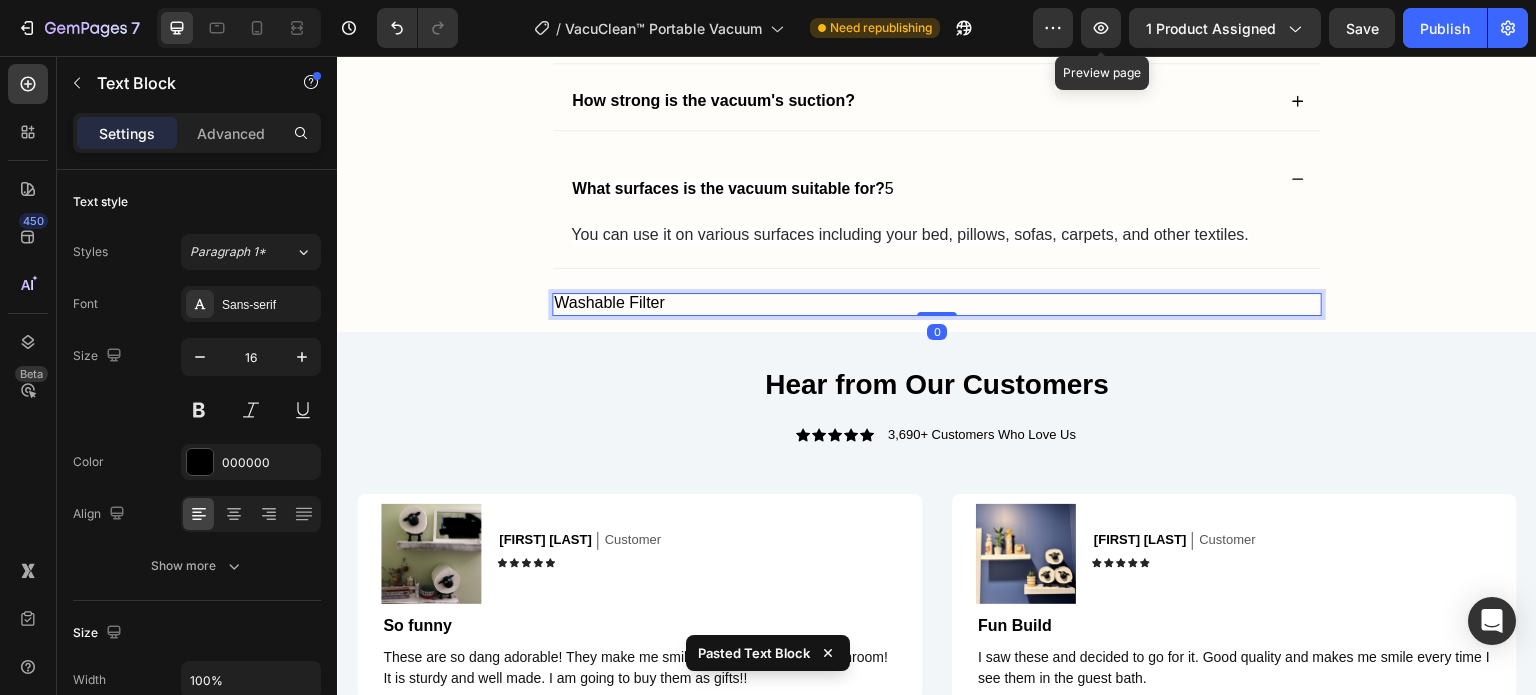 click on "Washable Filter" at bounding box center (937, 303) 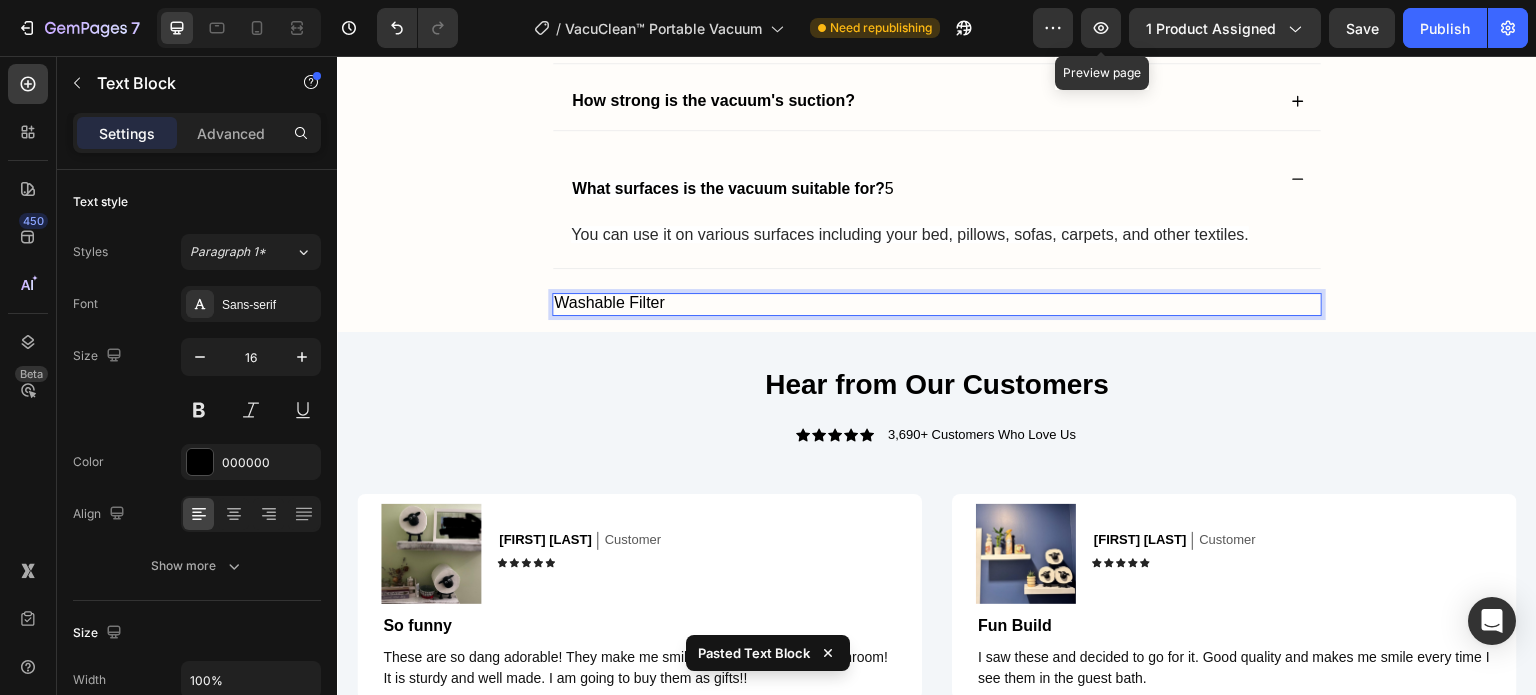 click on "Hear from Our Customers" at bounding box center [937, 382] 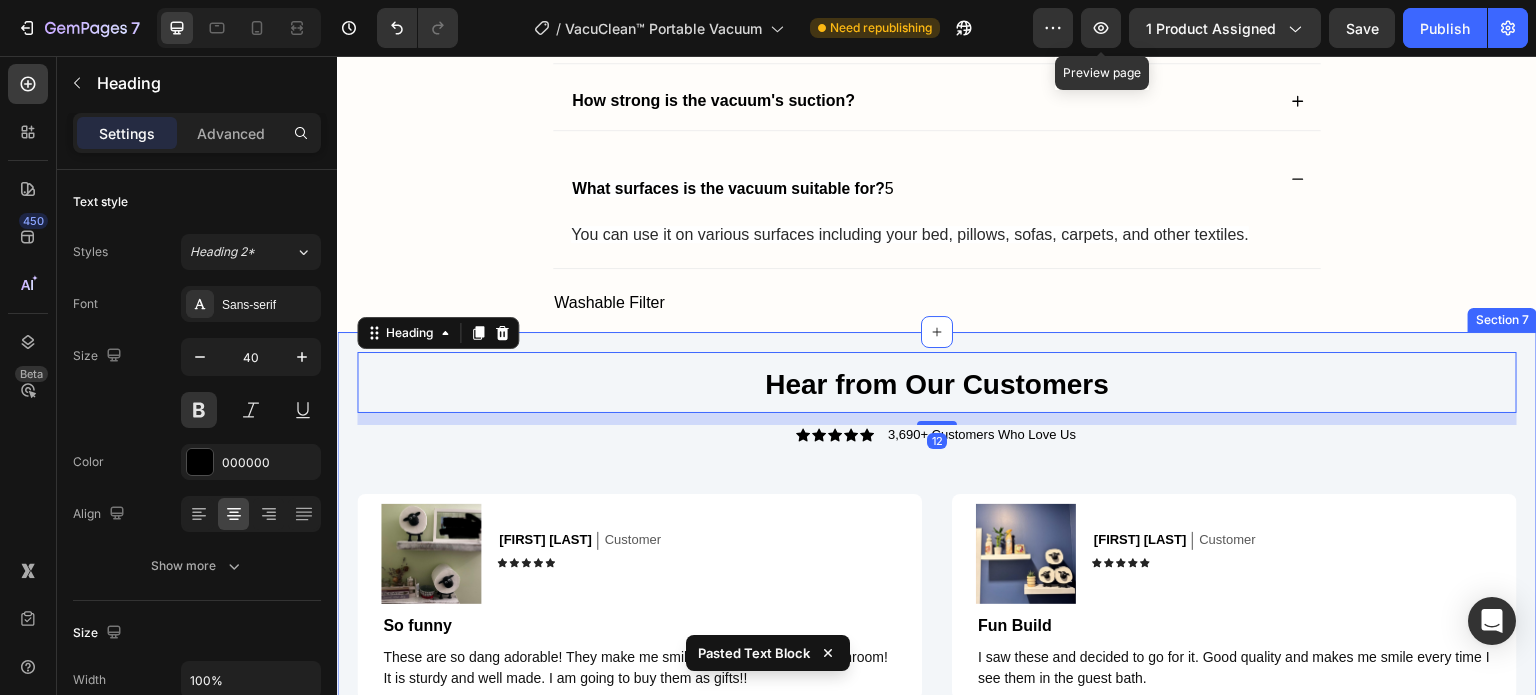 click on "Washable Filter" at bounding box center [937, 303] 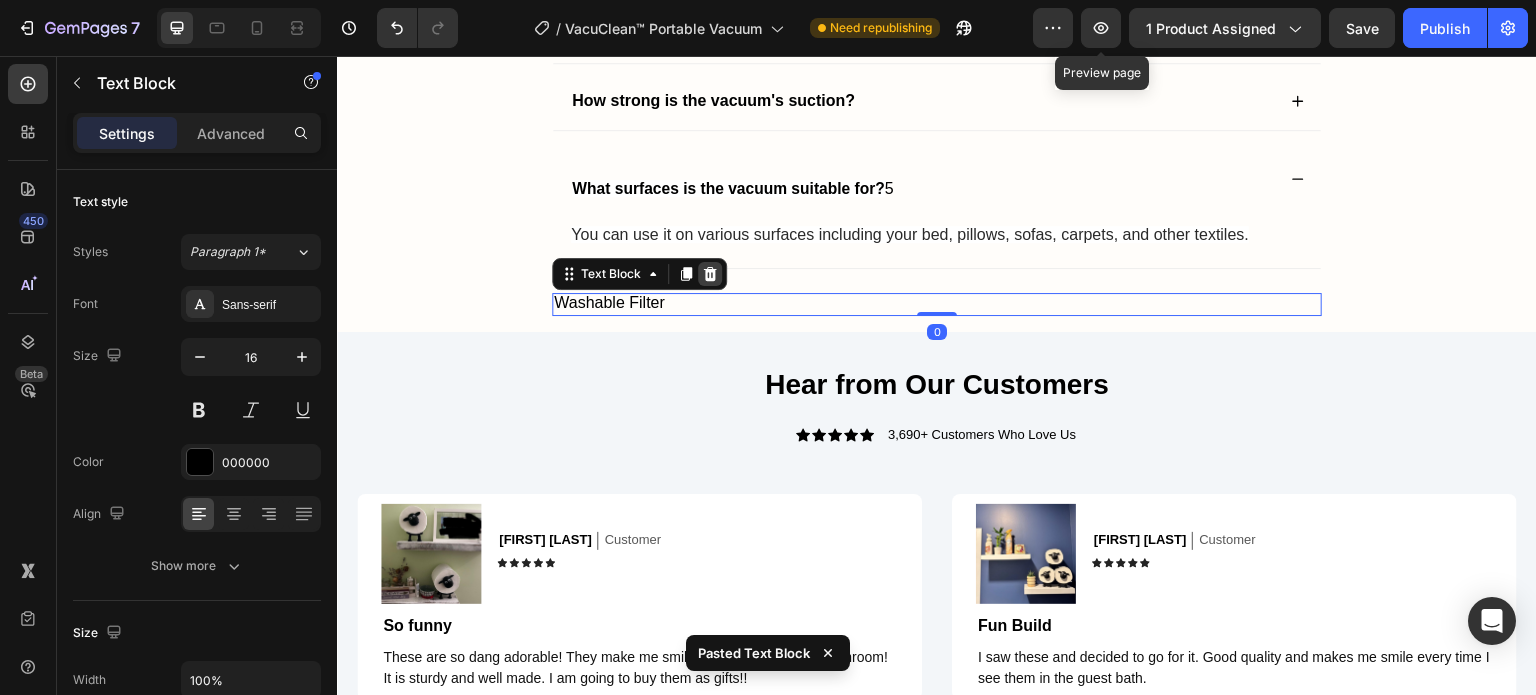 click 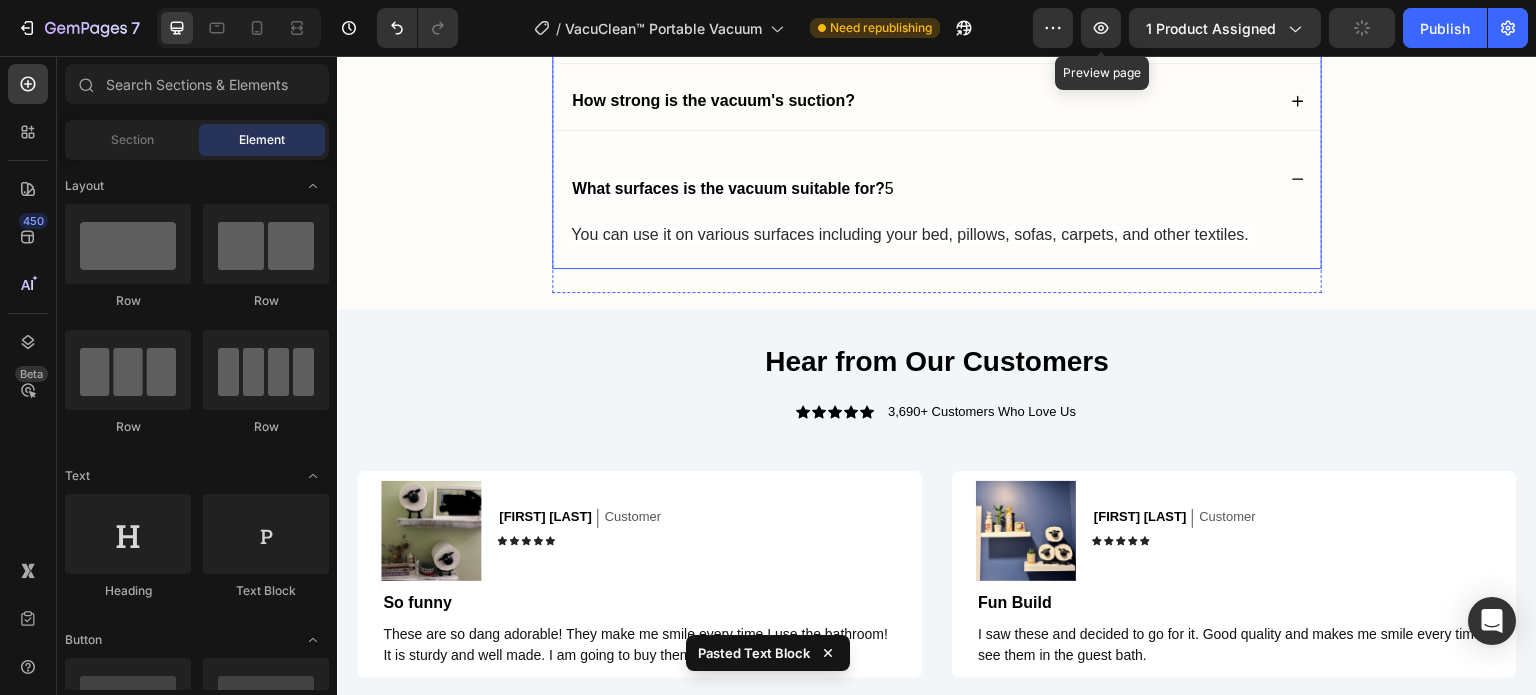 click on "What surfaces is the vacuum suitable for? 5" at bounding box center (922, 179) 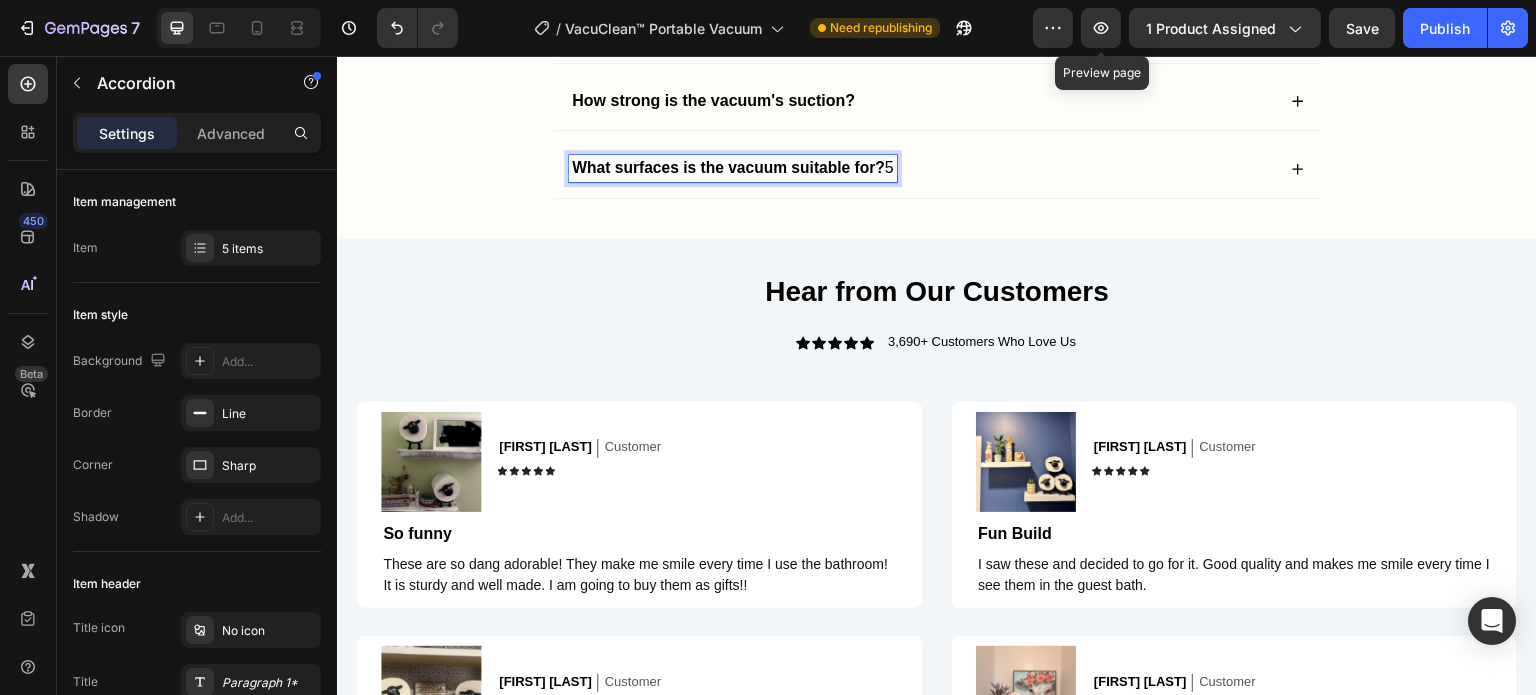 click on "What surfaces is the vacuum suitable for? 5" at bounding box center [733, 168] 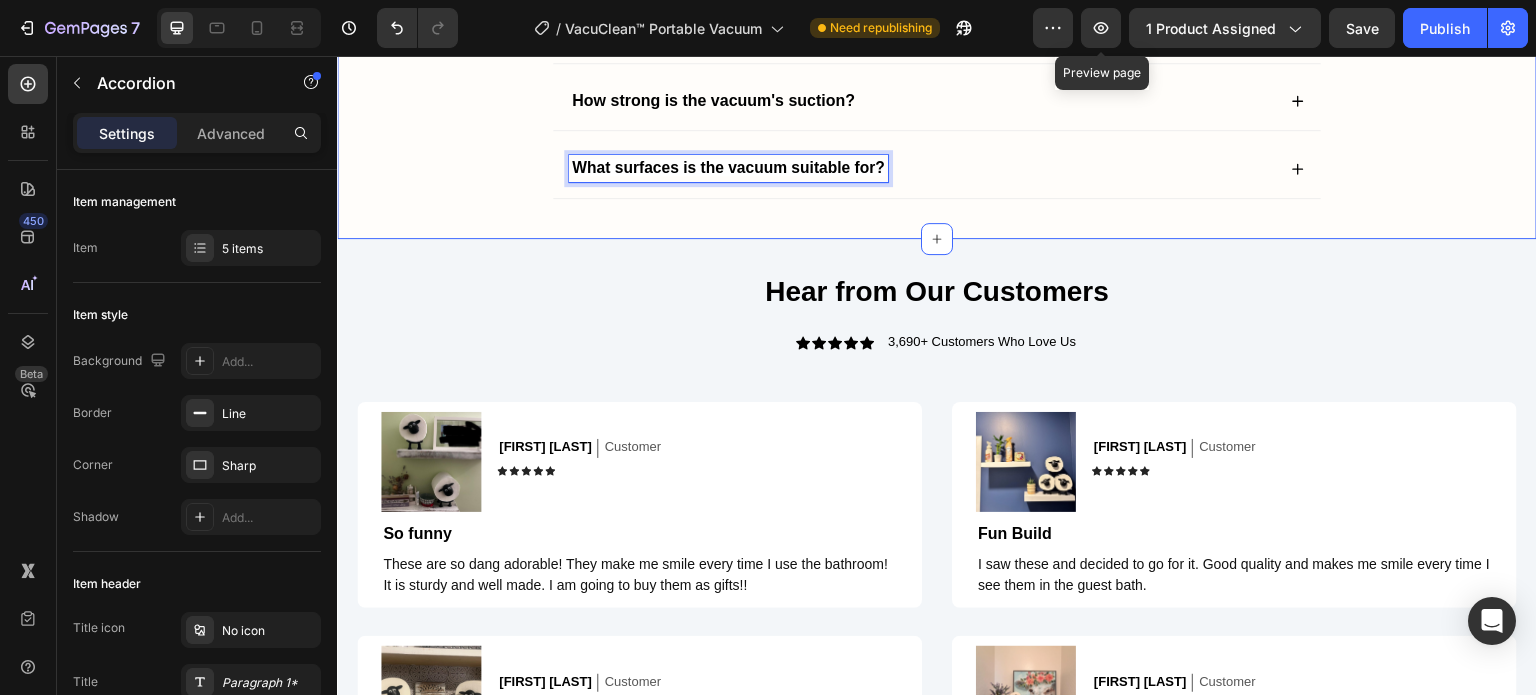 click on "Hear from Our Customers" at bounding box center (937, 289) 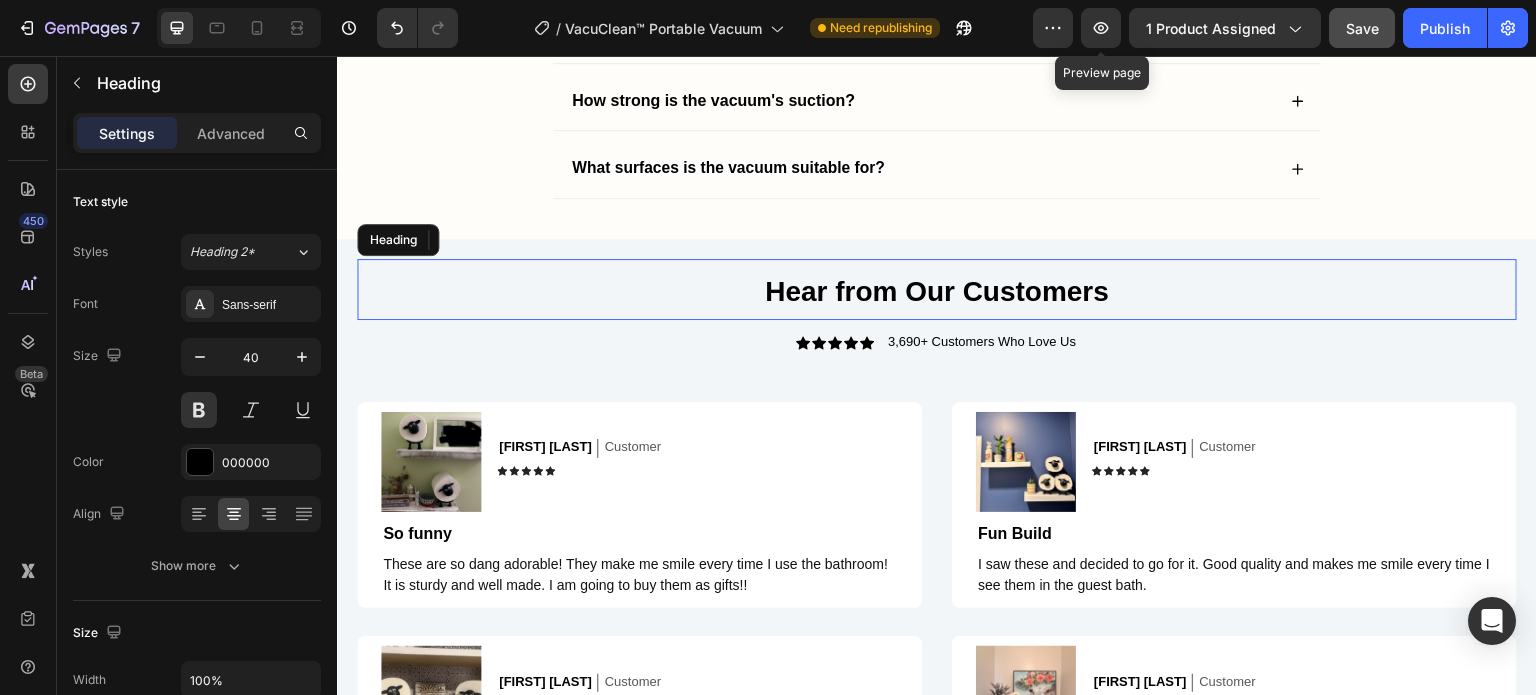 click on "Save" 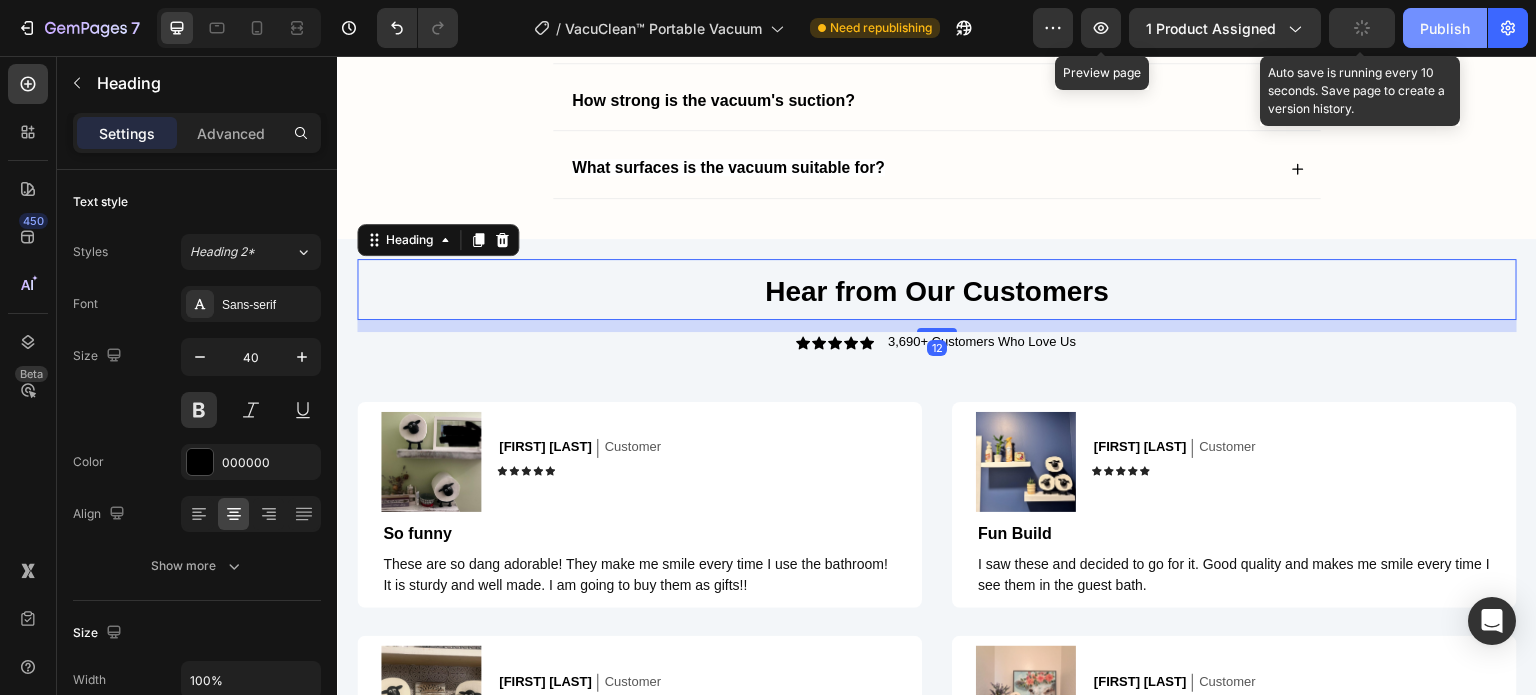 click on "Publish" at bounding box center (1445, 28) 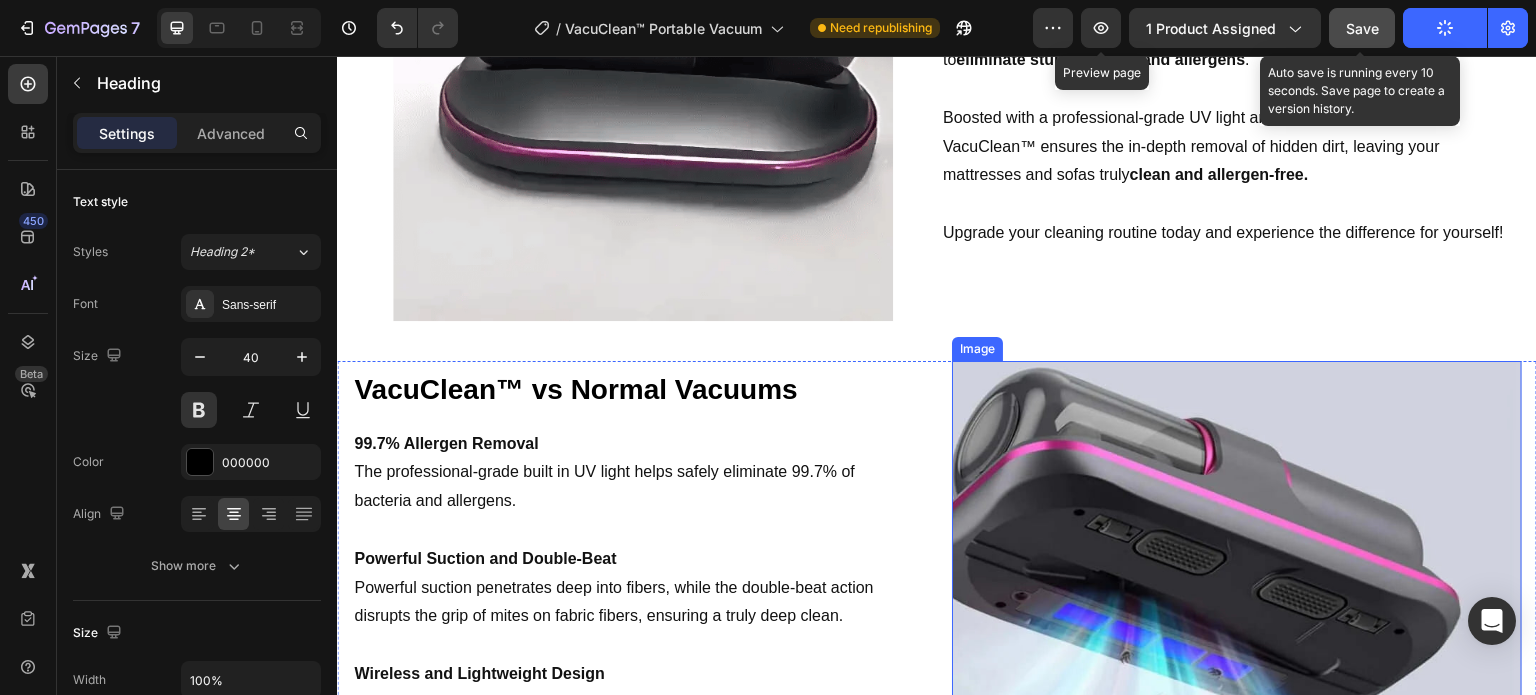 scroll, scrollTop: 1916, scrollLeft: 0, axis: vertical 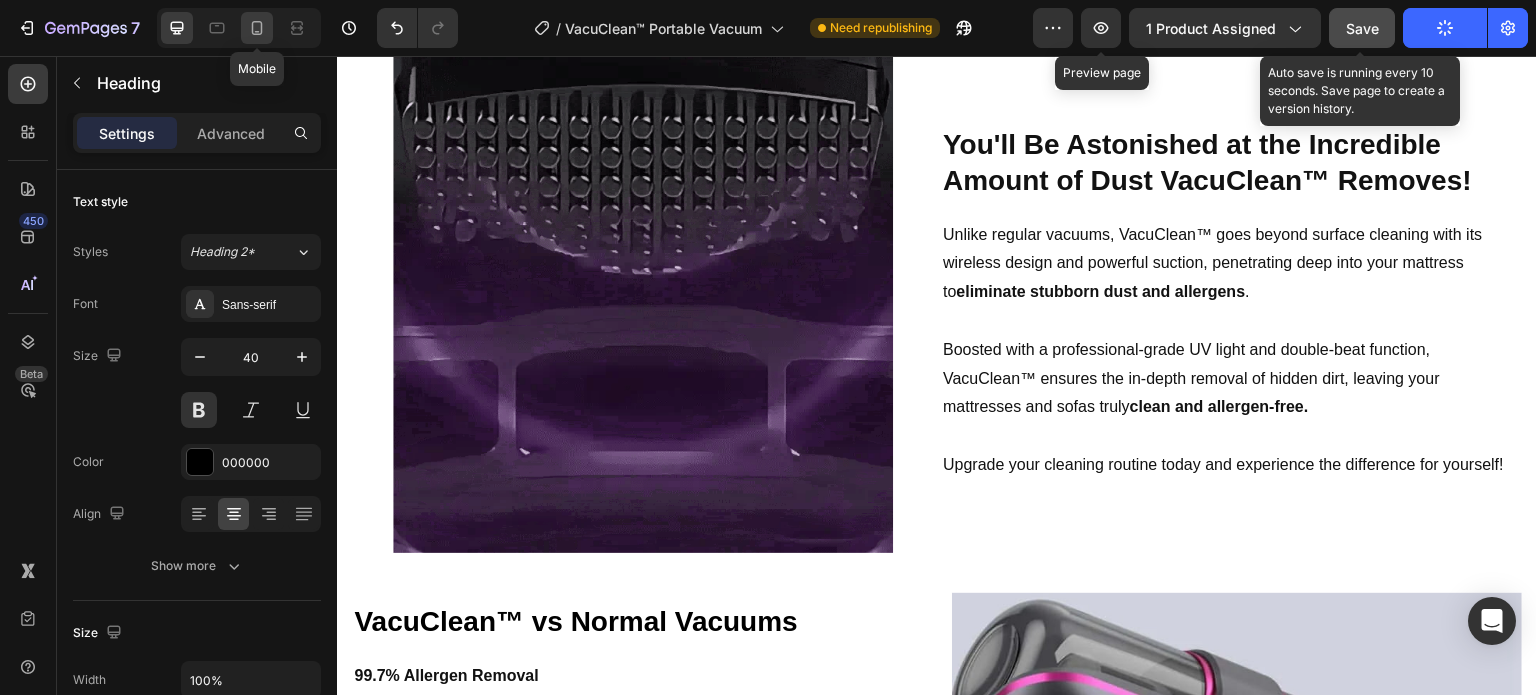 click 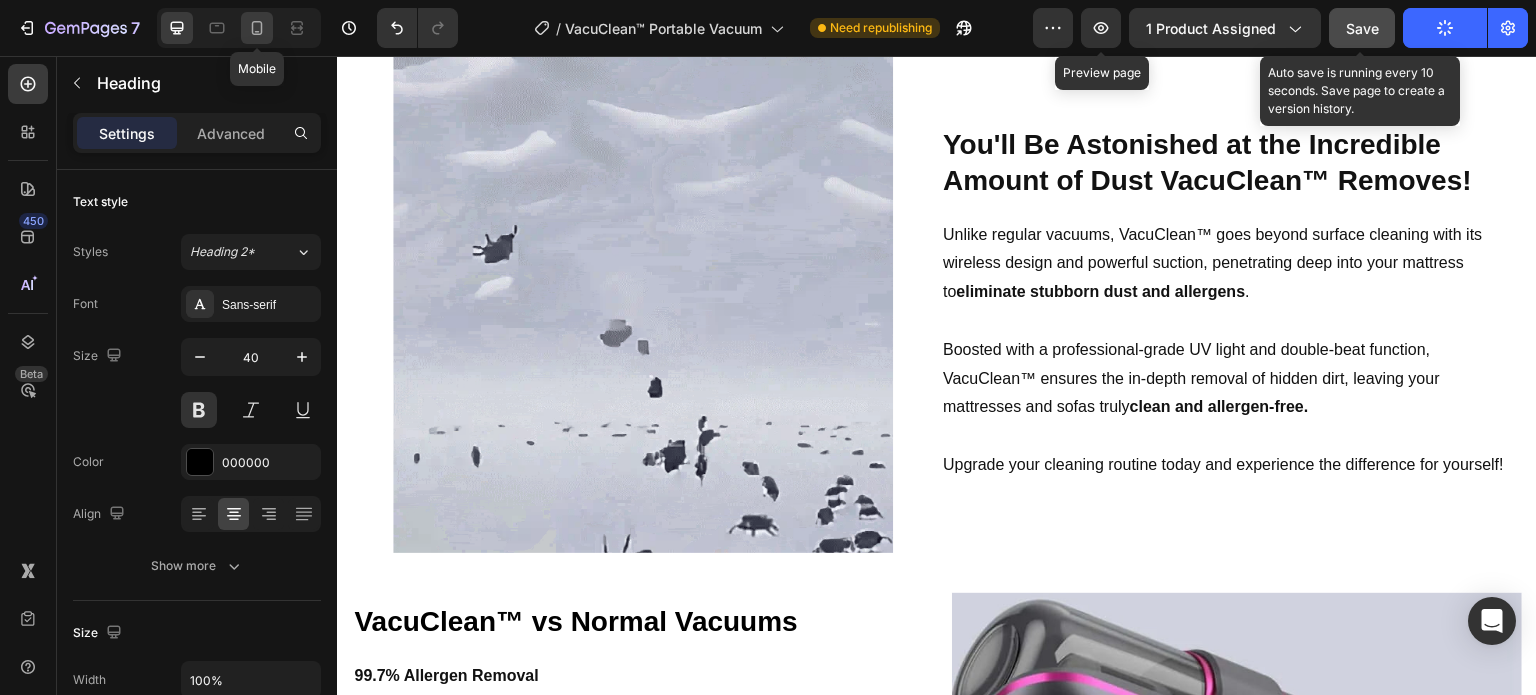 type on "30" 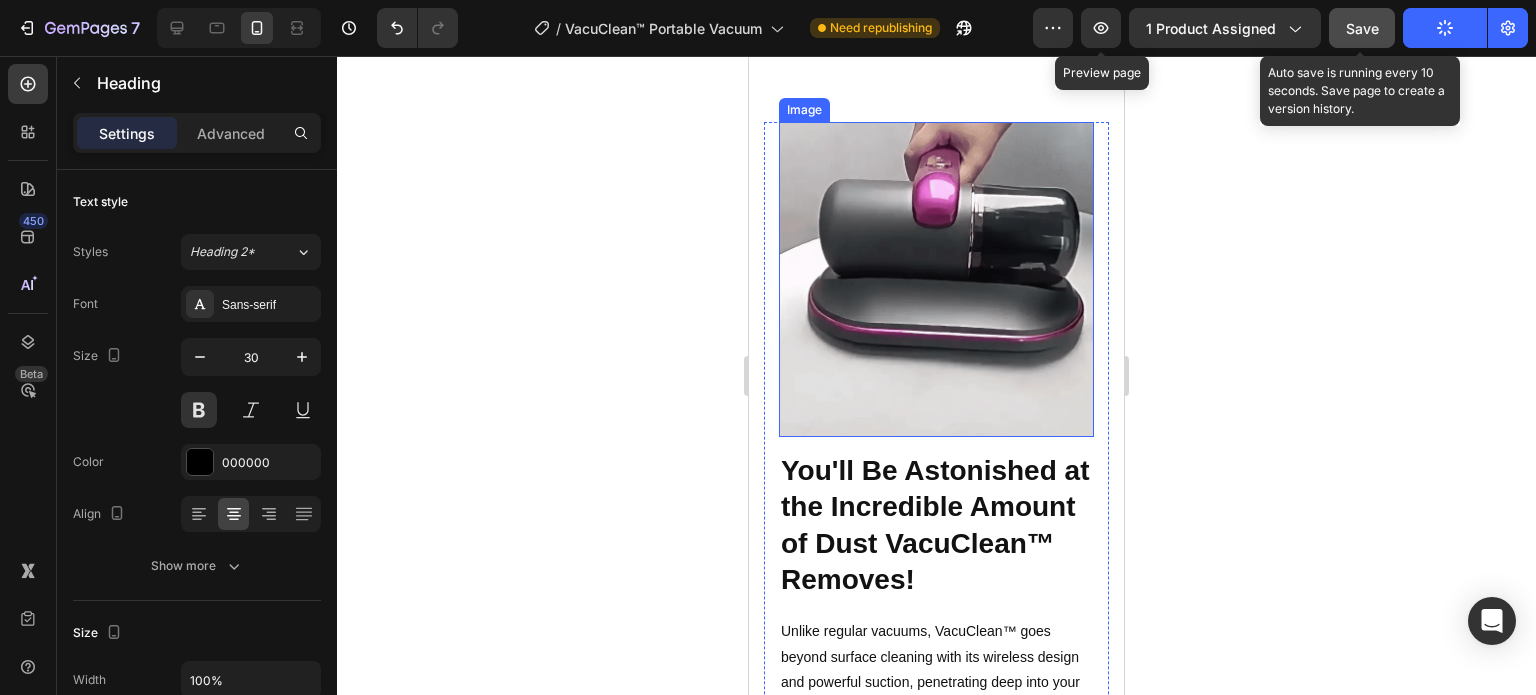 scroll, scrollTop: 1902, scrollLeft: 0, axis: vertical 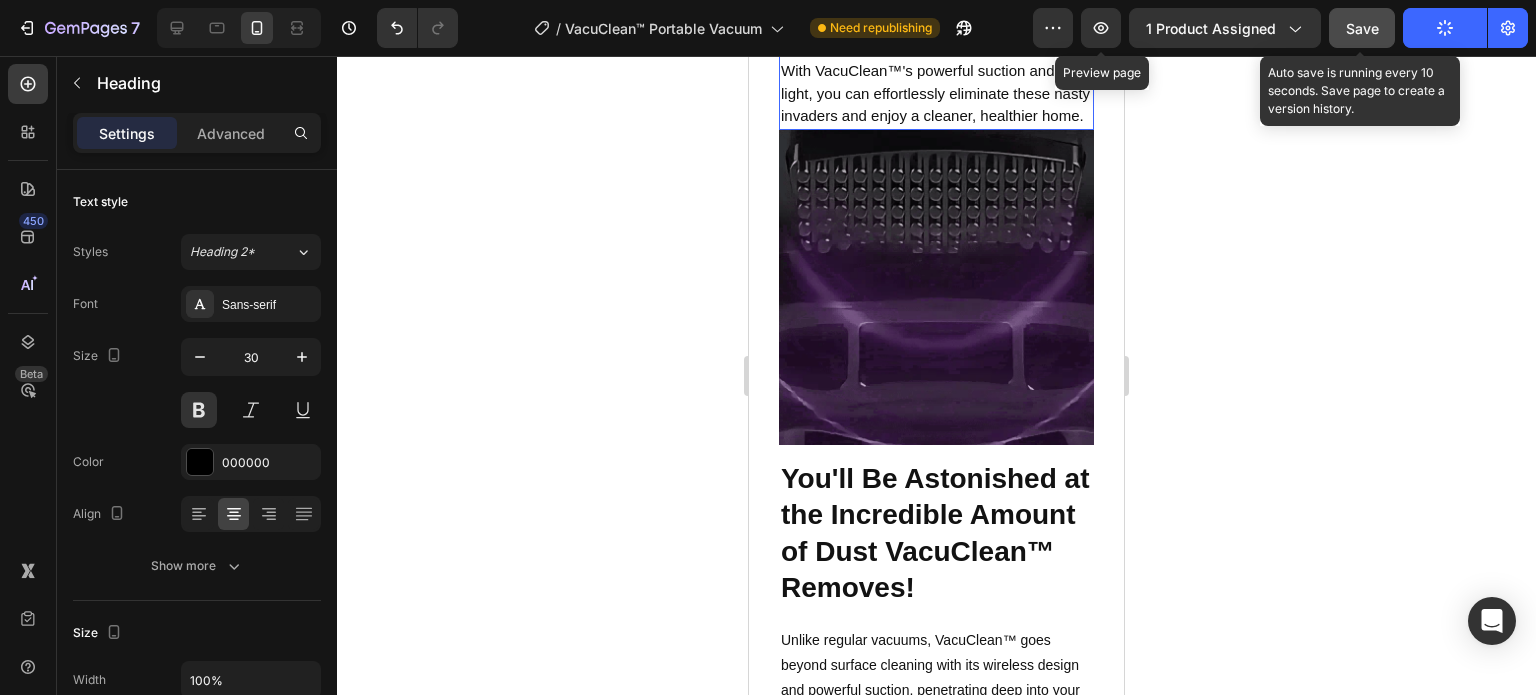 click on "With VacuClean™'s powerful suction and UV light, you can effortlessly eliminate these nasty invaders and enjoy a cleaner, healthier home." at bounding box center (935, 93) 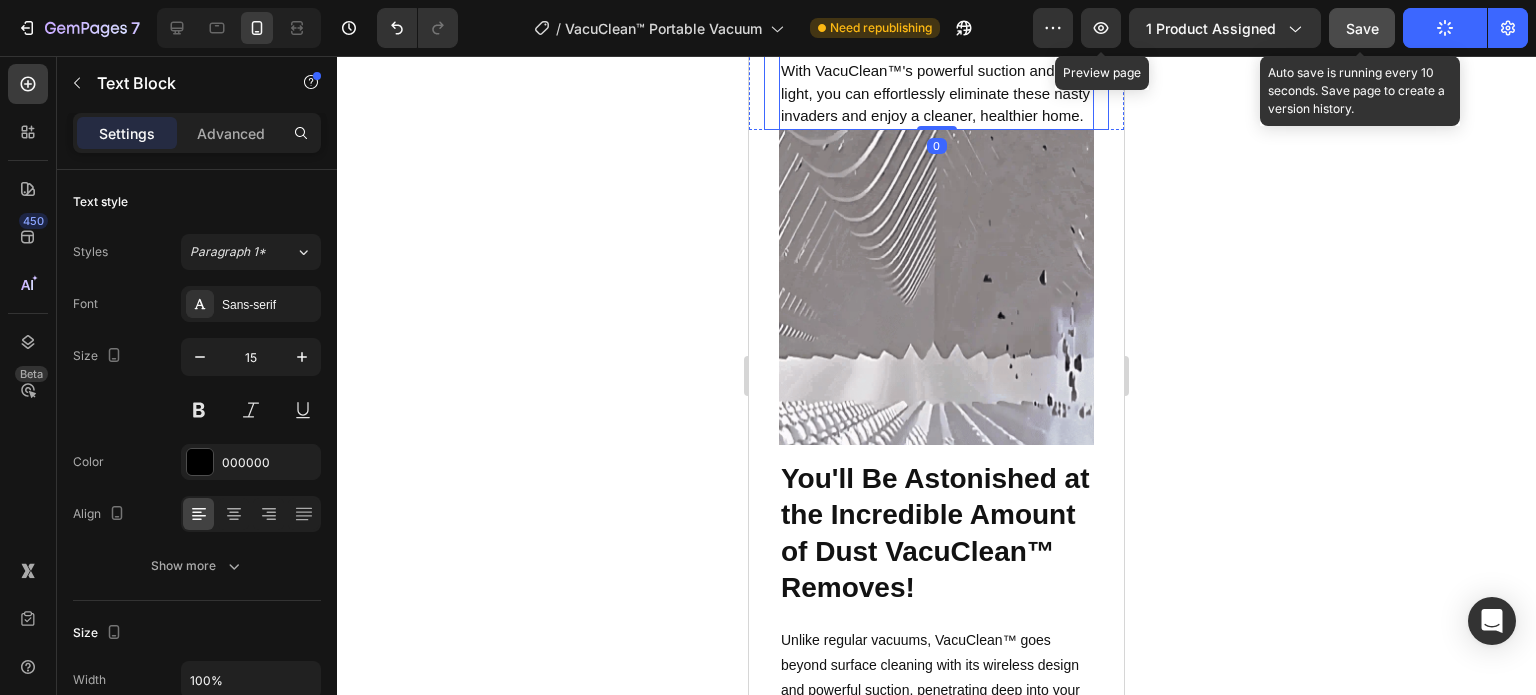 click on "Millions of Hidden Allergens in Your Mattress Are Harming Your Health! Heading Did you know that your mattress could be home to up to  10 million dust mites , dead skin cells, and allergens?   We  breathe in these allergens  all night, causing major disruptions to our sleep quality. This buildup can trigger  allergies, breathing difficulties, skin irritation , and more.   With VacuClean™'s powerful suction and UV light, you can effortlessly eliminate these nasty invaders and enjoy a cleaner, healthier home. Text Block   0 Row Image Row" at bounding box center (936, -103) 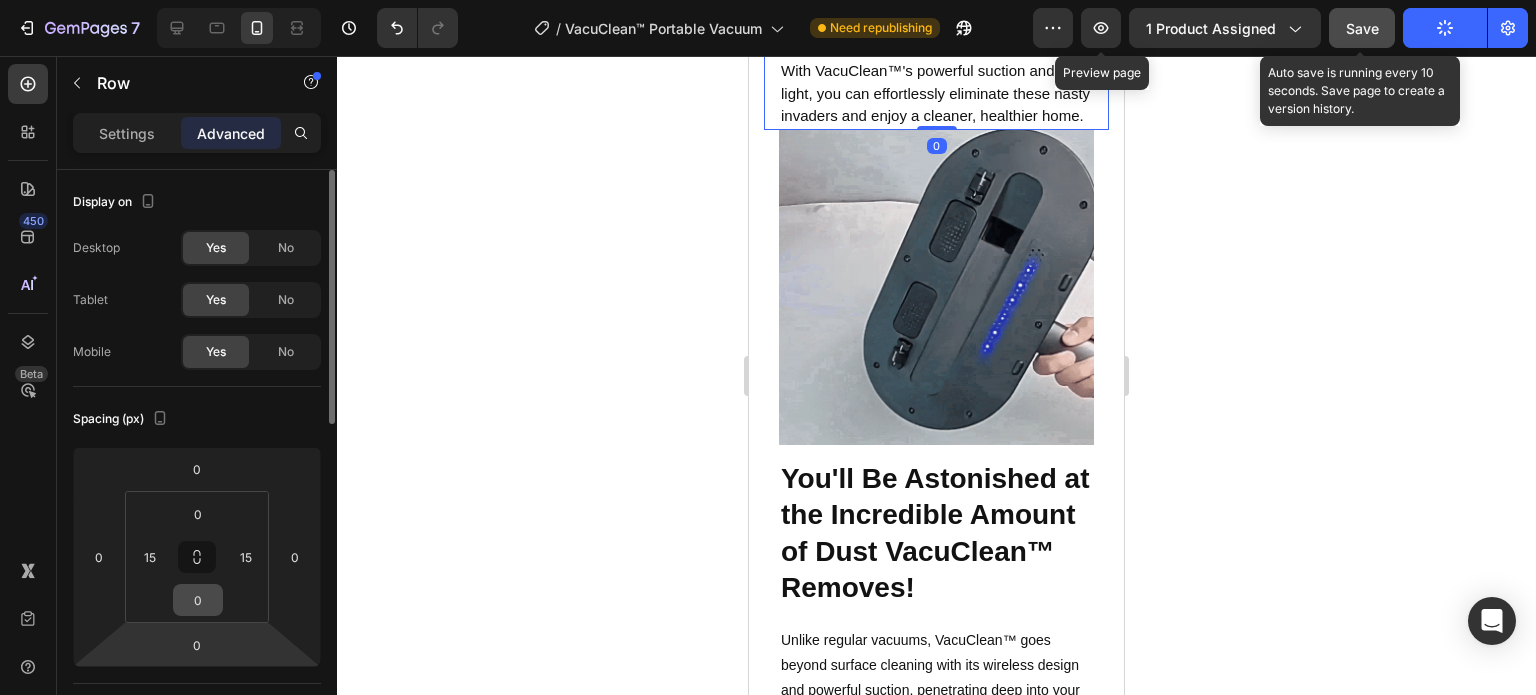 click on "7  Version history  /  VacuClean™ Portable Vacuum Need republishing Preview Preview page 1 product assigned  Save  Auto save is running every 10 seconds. Save page to create a version history.  Publish  450 Beta Sections(18) Elements(84) Section Element Hero Section Product Detail Brands Trusted Badges Guarantee Product Breakdown How to use Testimonials Compare Bundle FAQs Social Proof Brand Story Product List Collection Blog List Contact Sticky Add to Cart Custom Footer Browse Library 450 Layout
Row
Row
Row
Row Text
Heading
Text Block Button
Button
Button Media
Image" at bounding box center (768, 0) 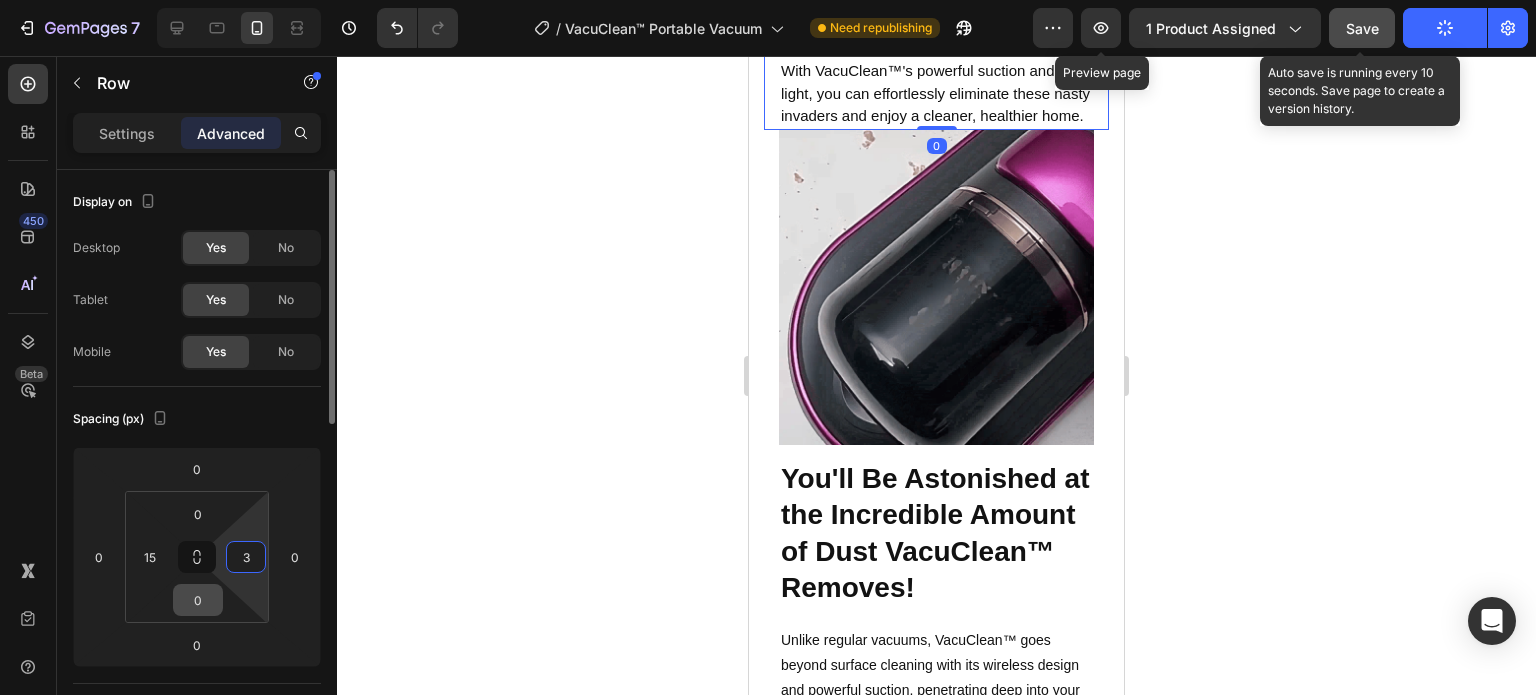 click on "7  Version history  /  VacuClean™ Portable Vacuum Need republishing Preview Preview page 1 product assigned  Save  Auto save is running every 10 seconds. Save page to create a version history.  Publish  450 Beta Sections(18) Elements(84) Section Element Hero Section Product Detail Brands Trusted Badges Guarantee Product Breakdown How to use Testimonials Compare Bundle FAQs Social Proof Brand Story Product List Collection Blog List Contact Sticky Add to Cart Custom Footer Browse Library 450 Layout
Row
Row
Row
Row Text
Heading
Text Block Button
Button
Button Media
Image" at bounding box center [768, 0] 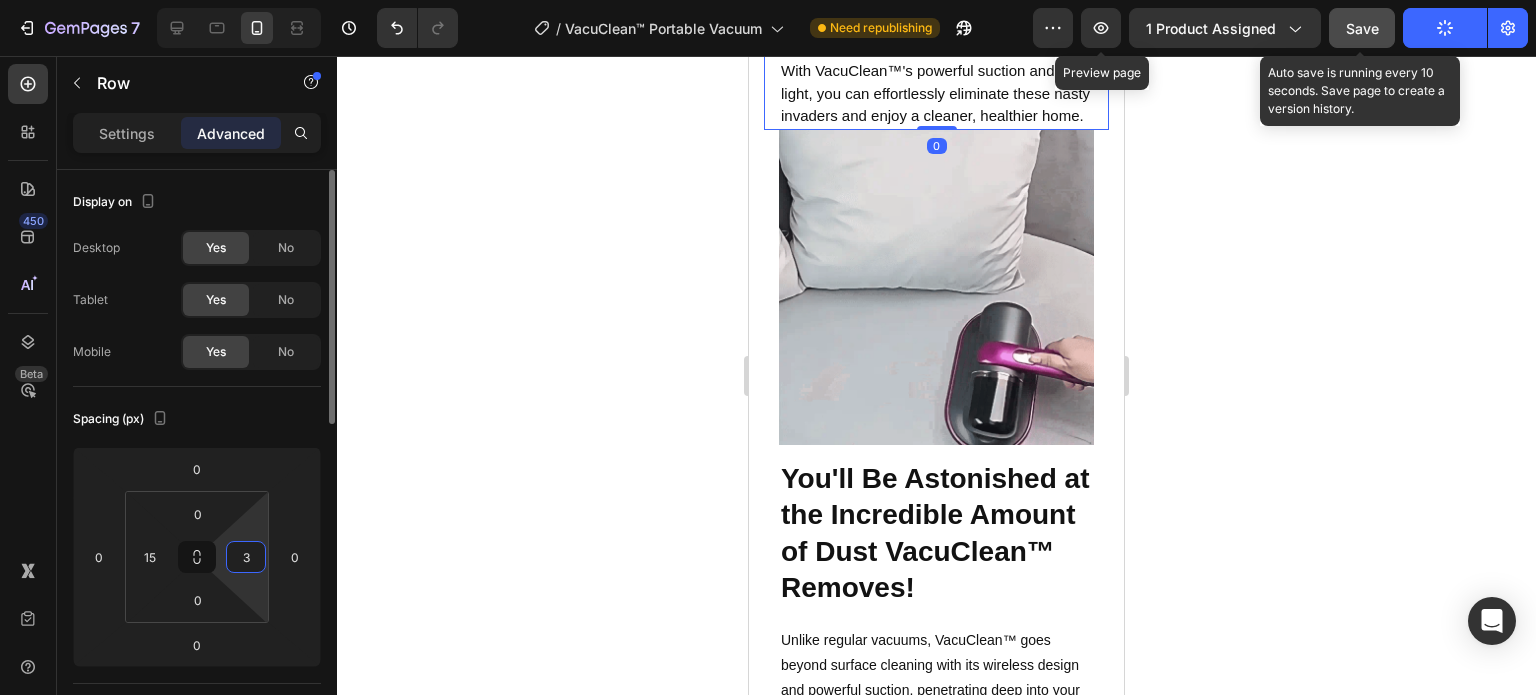 click on "3" at bounding box center [246, 557] 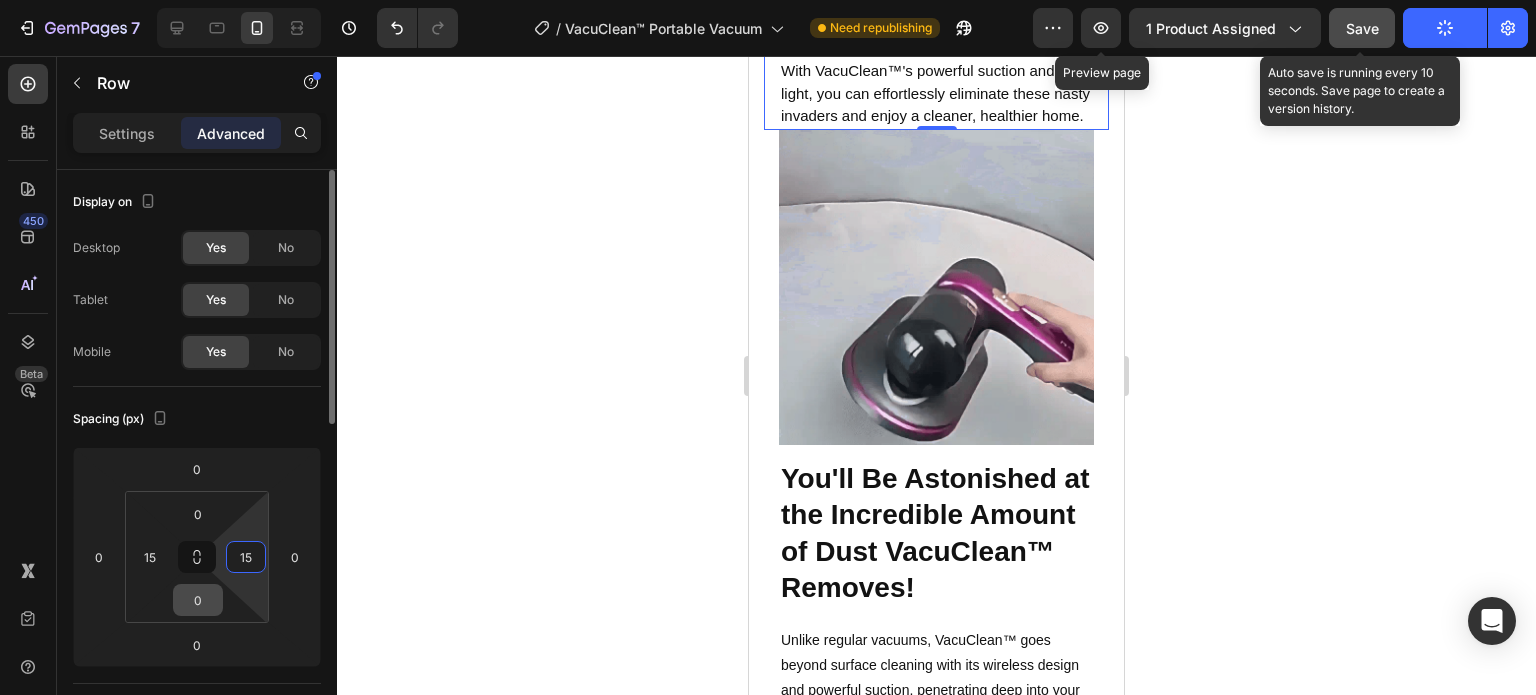 type on "15" 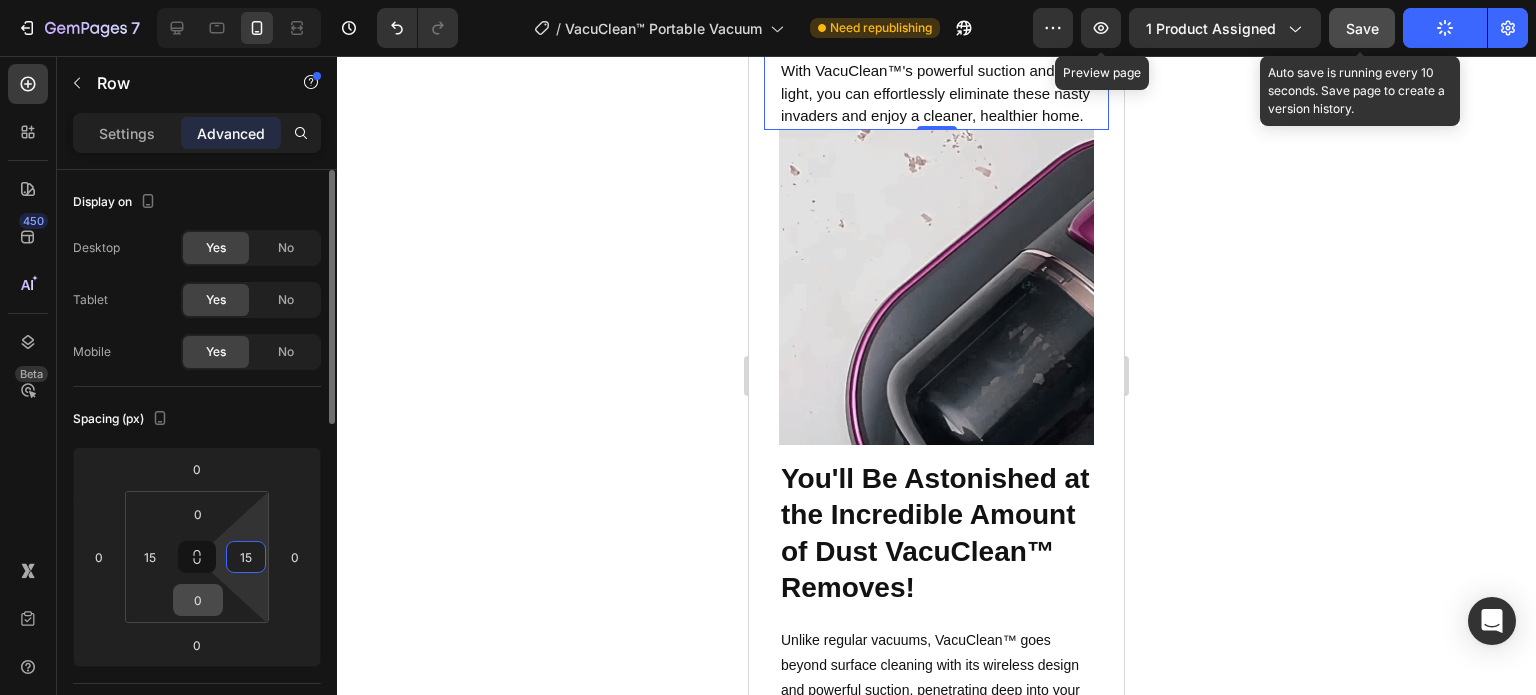 click on "0" at bounding box center (198, 600) 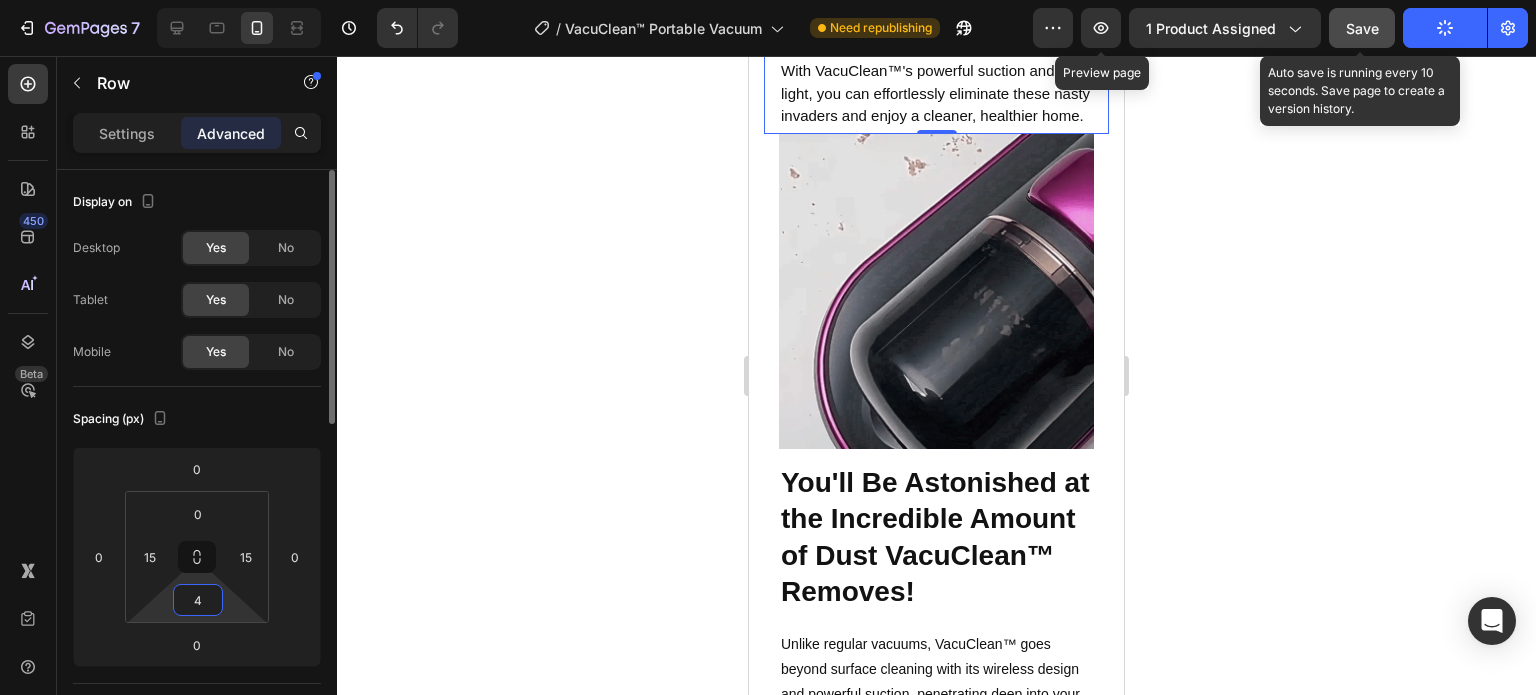 type on "40" 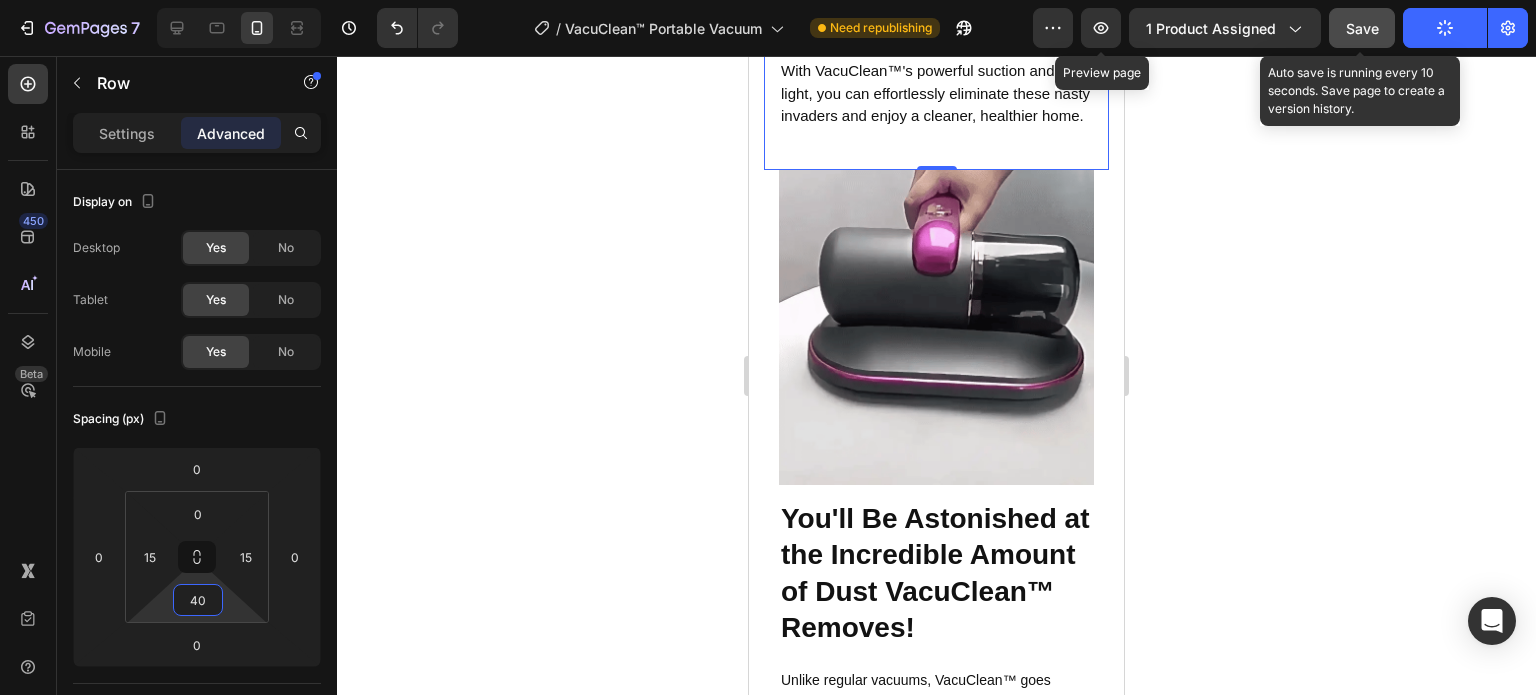 click 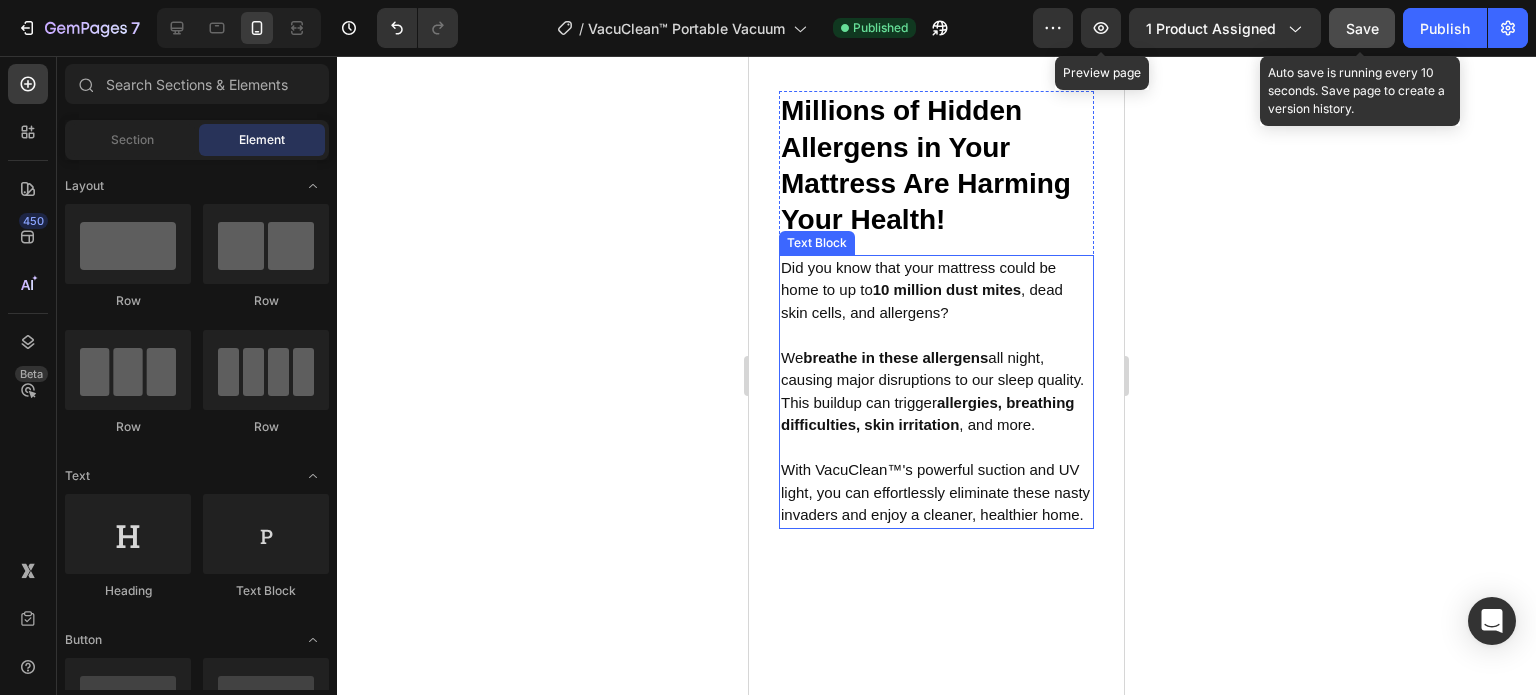 scroll, scrollTop: 1502, scrollLeft: 0, axis: vertical 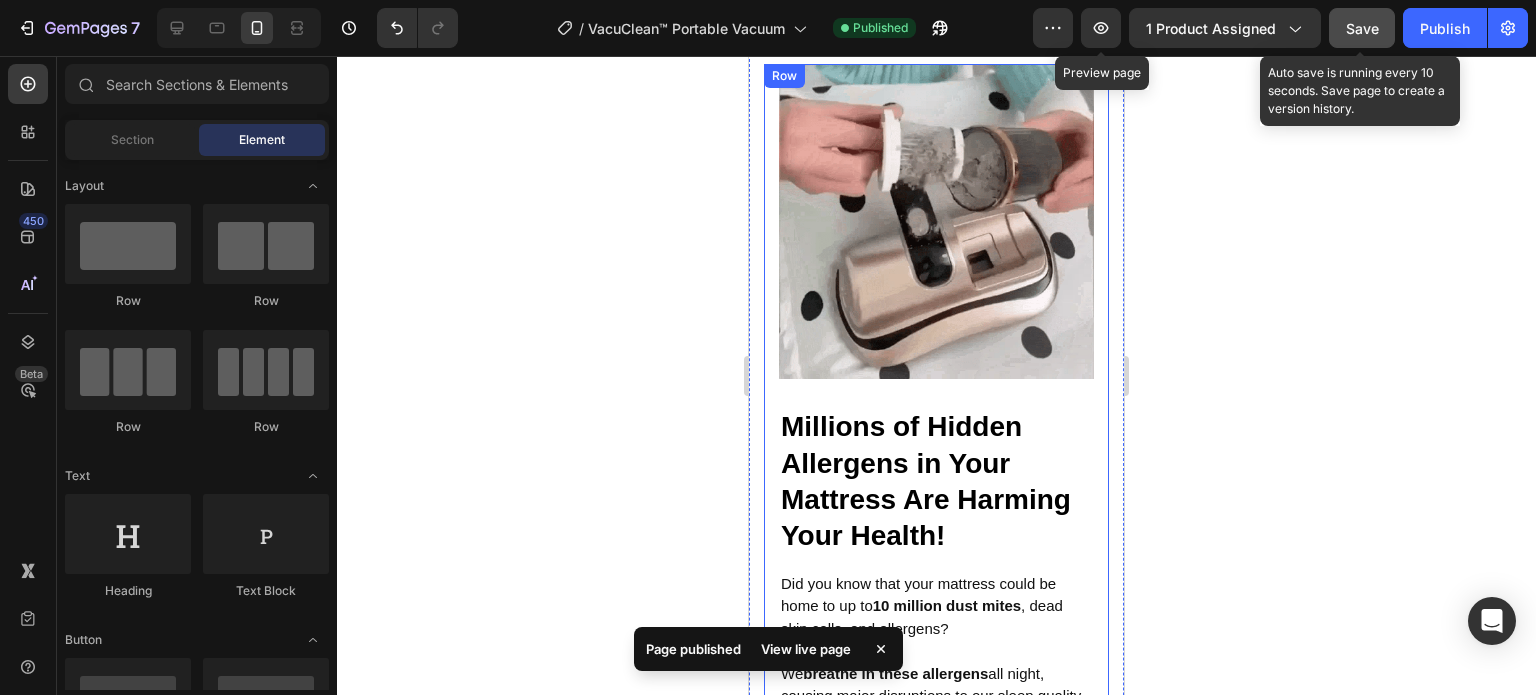 click on "Millions of Hidden Allergens in Your Mattress Are Harming Your Health! Heading Did you know that your mattress could be home to up to  10 million dust mites , dead skin cells, and allergens?   We  breathe in these allergens  all night, causing major disruptions to our sleep quality. This buildup can trigger  allergies, breathing difficulties, skin irritation , and more.   With VacuClean™'s powerful suction and UV light, you can effortlessly eliminate these nasty invaders and enjoy a cleaner, healthier home. Text Block Row" at bounding box center (936, 612) 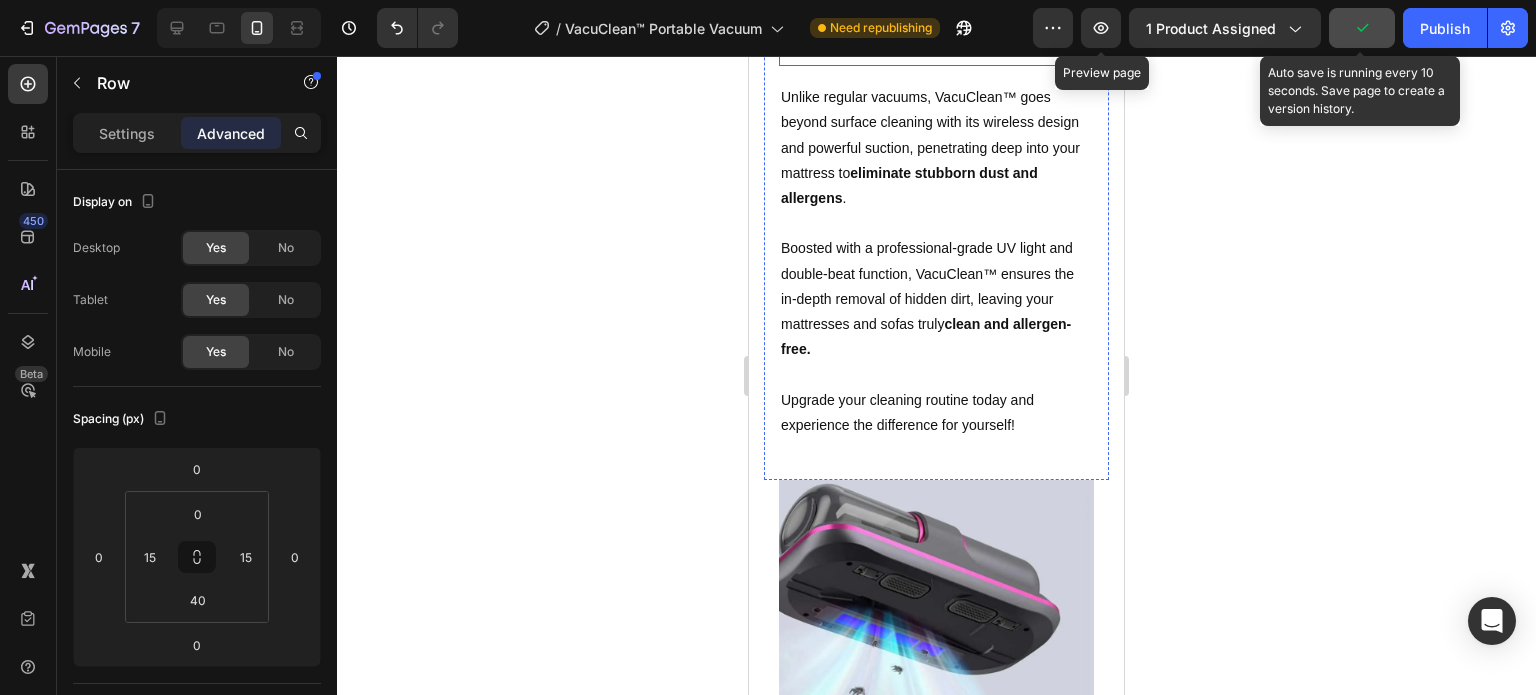 scroll, scrollTop: 3202, scrollLeft: 0, axis: vertical 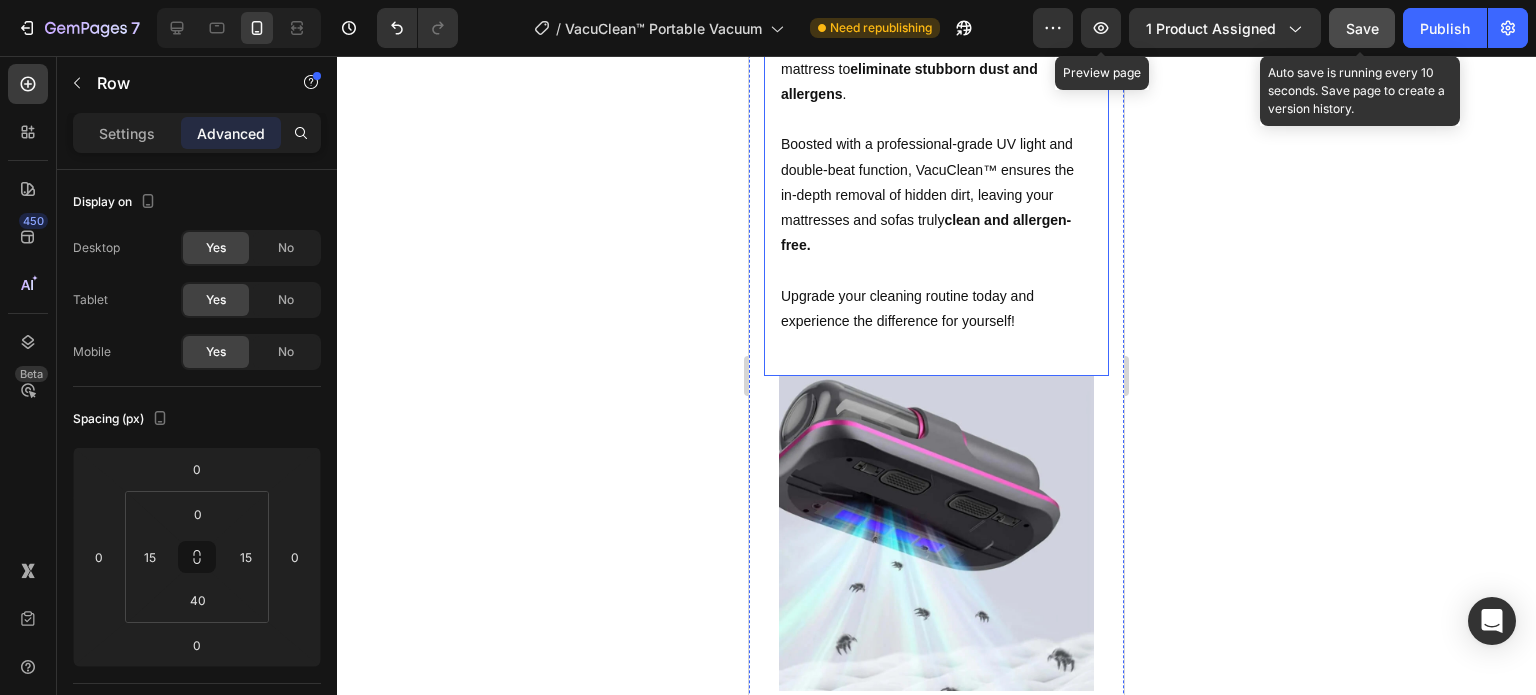 click on "Image You'll Be Astonished at the Incredible Amount of Dust VacuClean™ Removes! Heading Unlike regular vacuums, VacuClean™ goes beyond surface cleaning with its wireless design and powerful suction, penetrating deep into your mattress to  eliminate stubborn dust and allergens .   Boosted with a professional-grade UV light and double-beat function, VacuClean™ ensures the in-depth removal of hidden dirt, leaving your mattresses and sofas truly  clean and allergen-free.   Upgrade your cleaning routine today and experience the difference for yourself! Text Block Row" at bounding box center (936, -70) 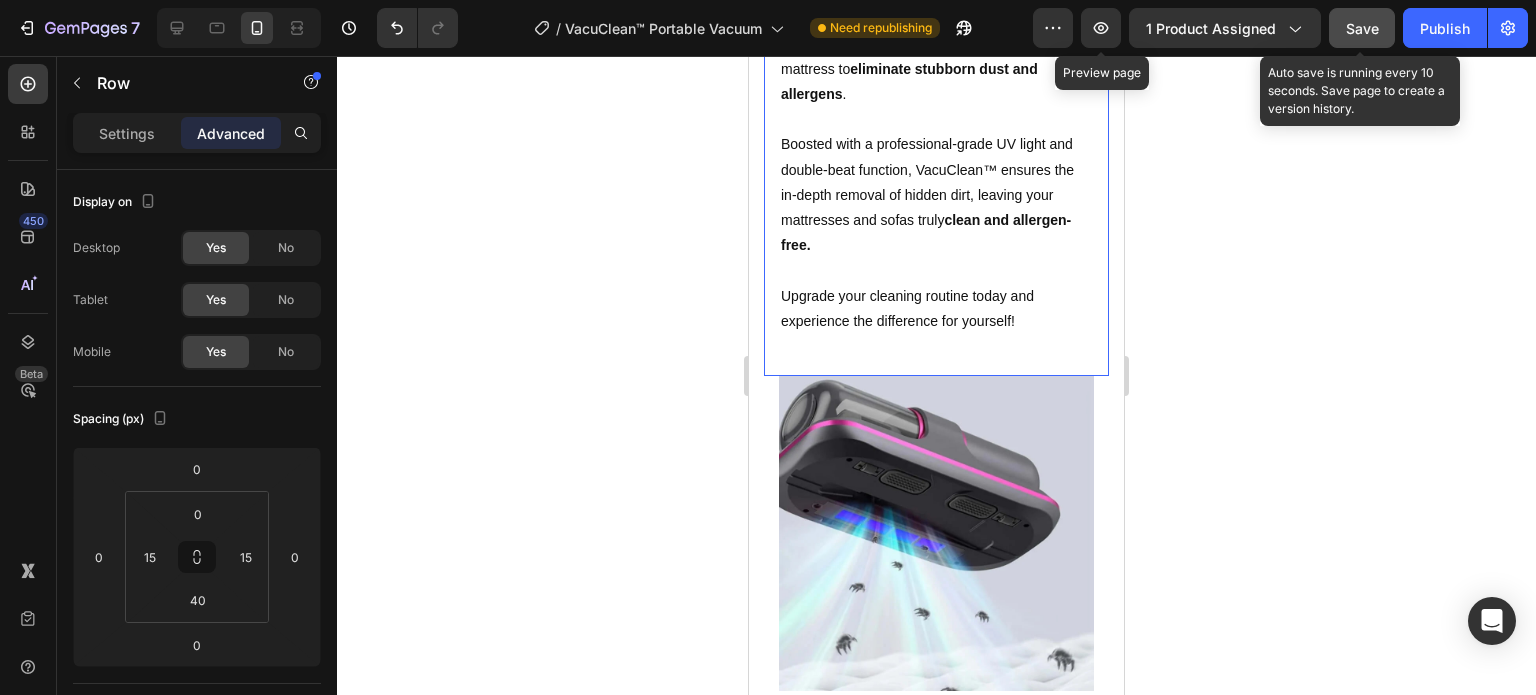 scroll, scrollTop: 749, scrollLeft: 0, axis: vertical 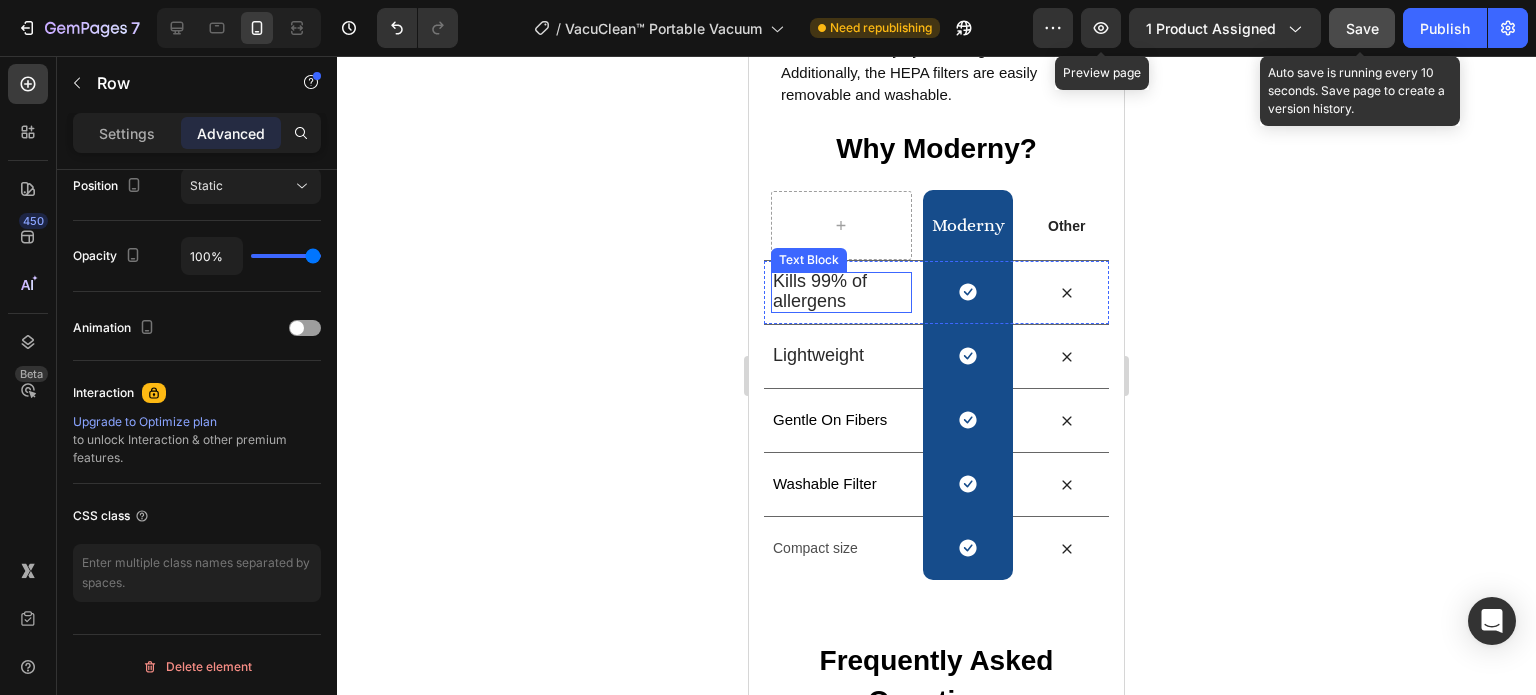 click on "Kills 99% of allergens" at bounding box center [820, 291] 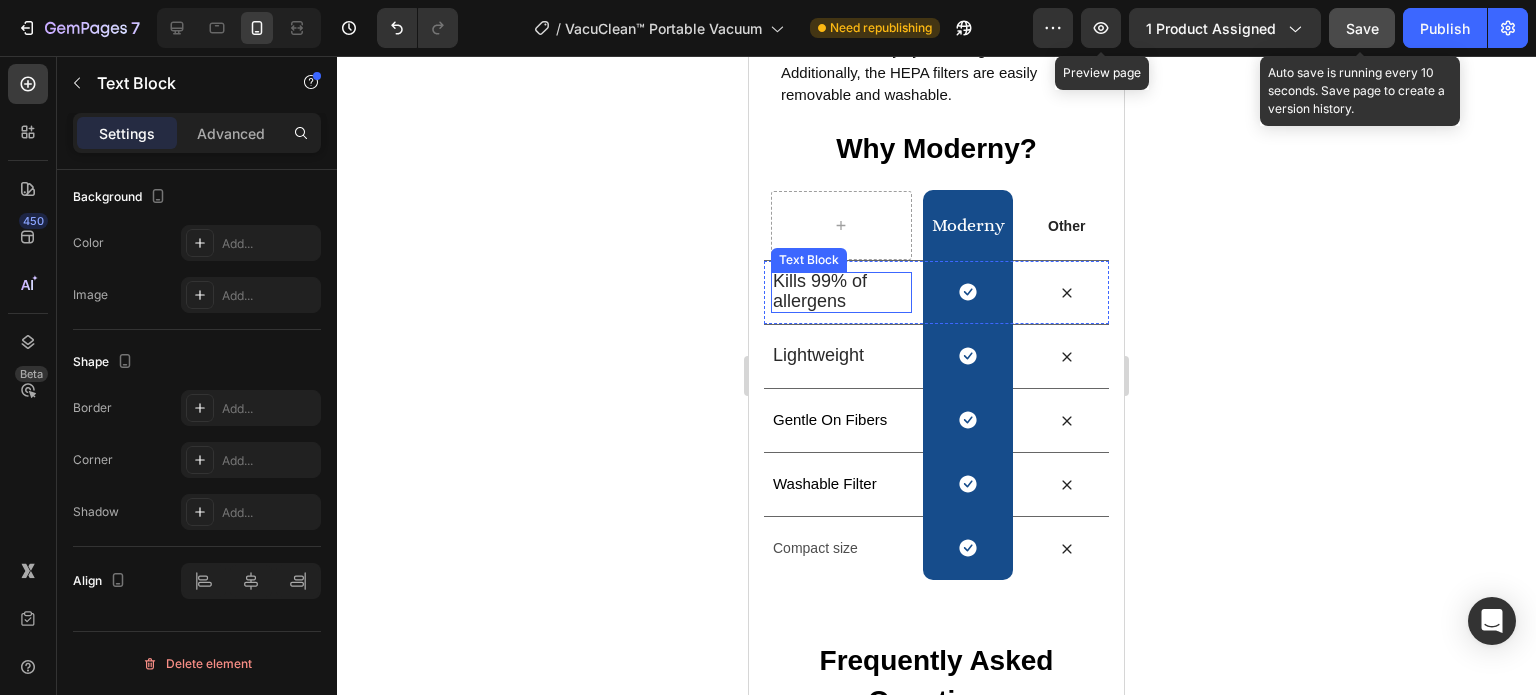 scroll, scrollTop: 0, scrollLeft: 0, axis: both 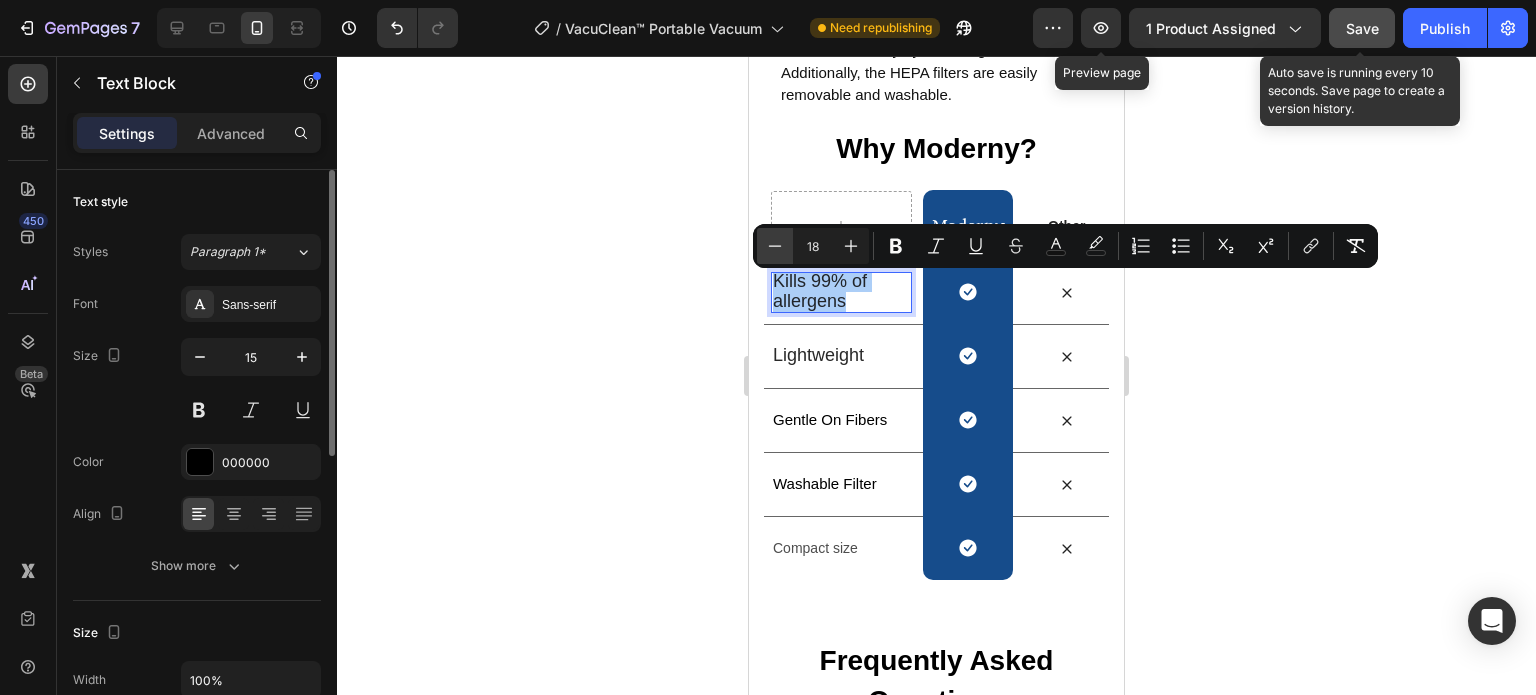 click 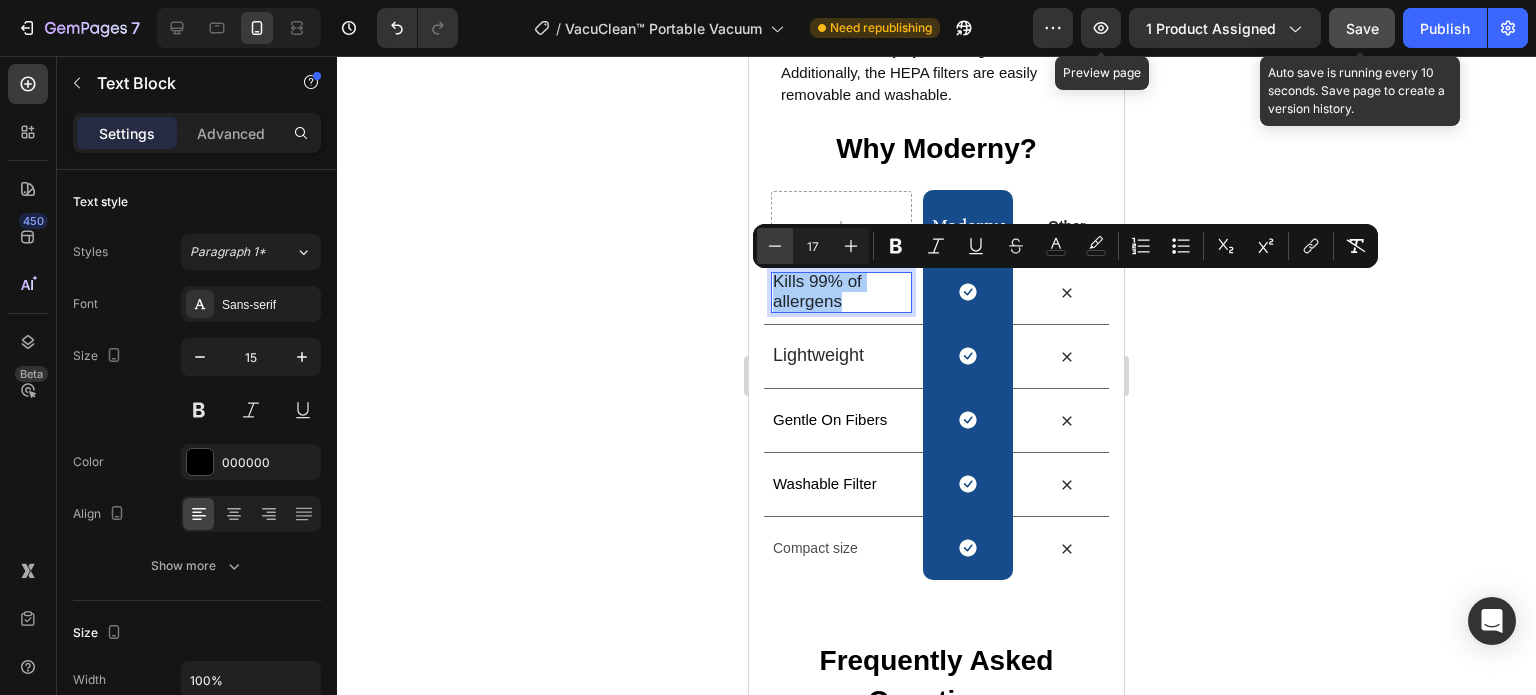click 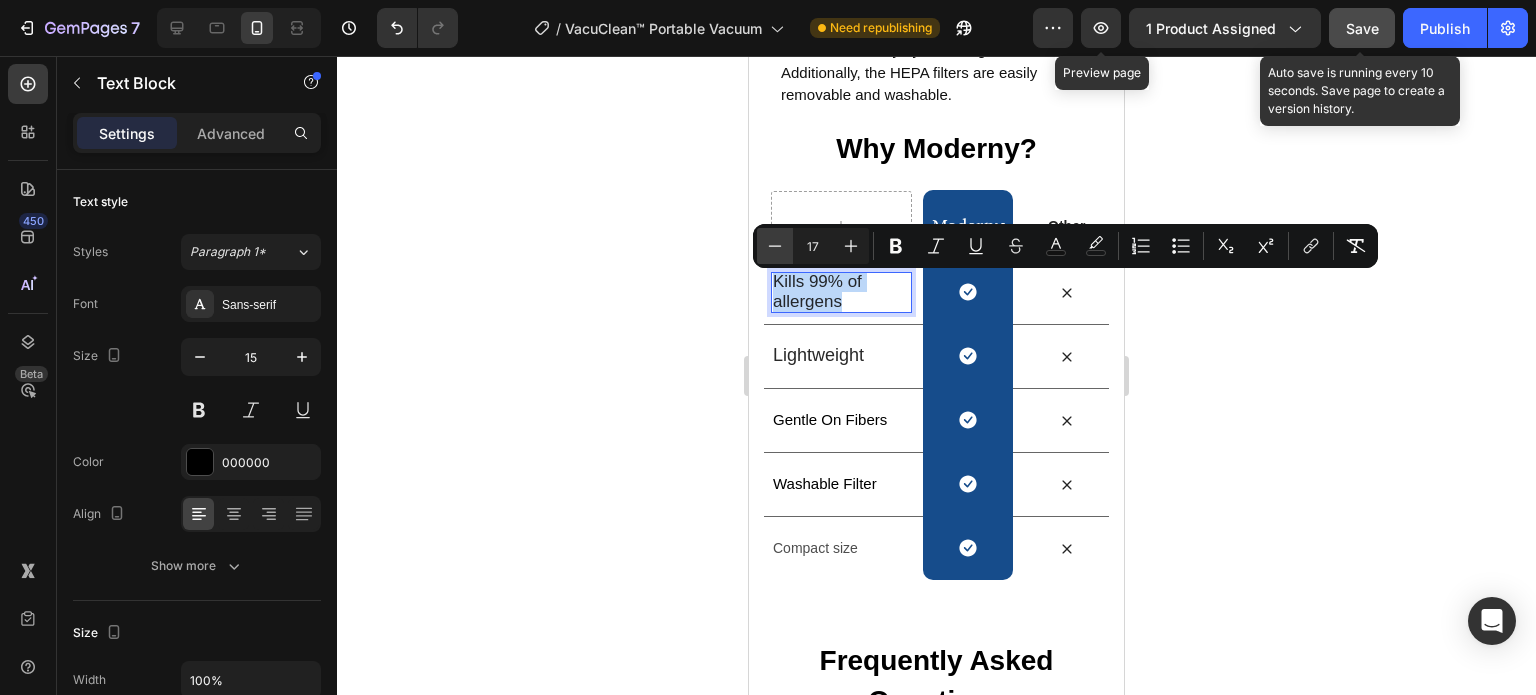 type on "16" 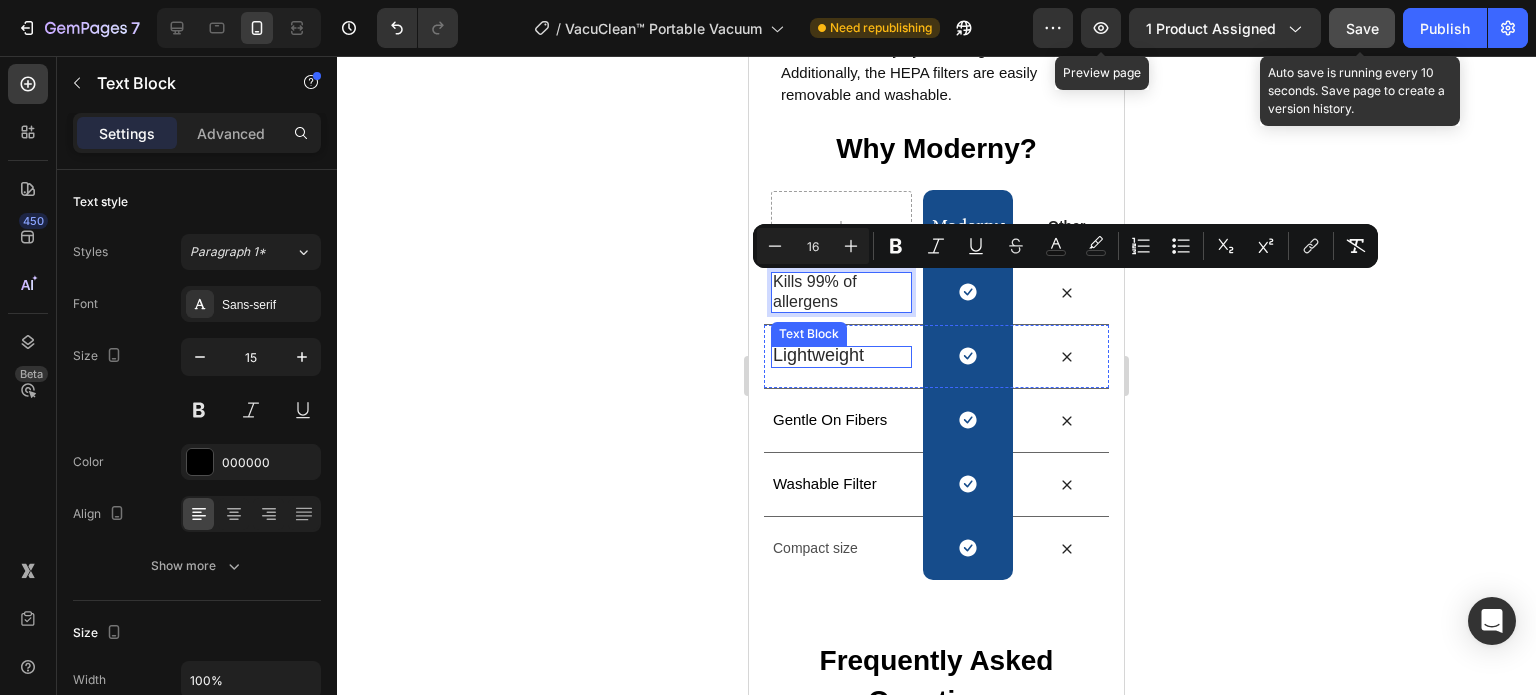 click on "Lightweight" at bounding box center [818, 355] 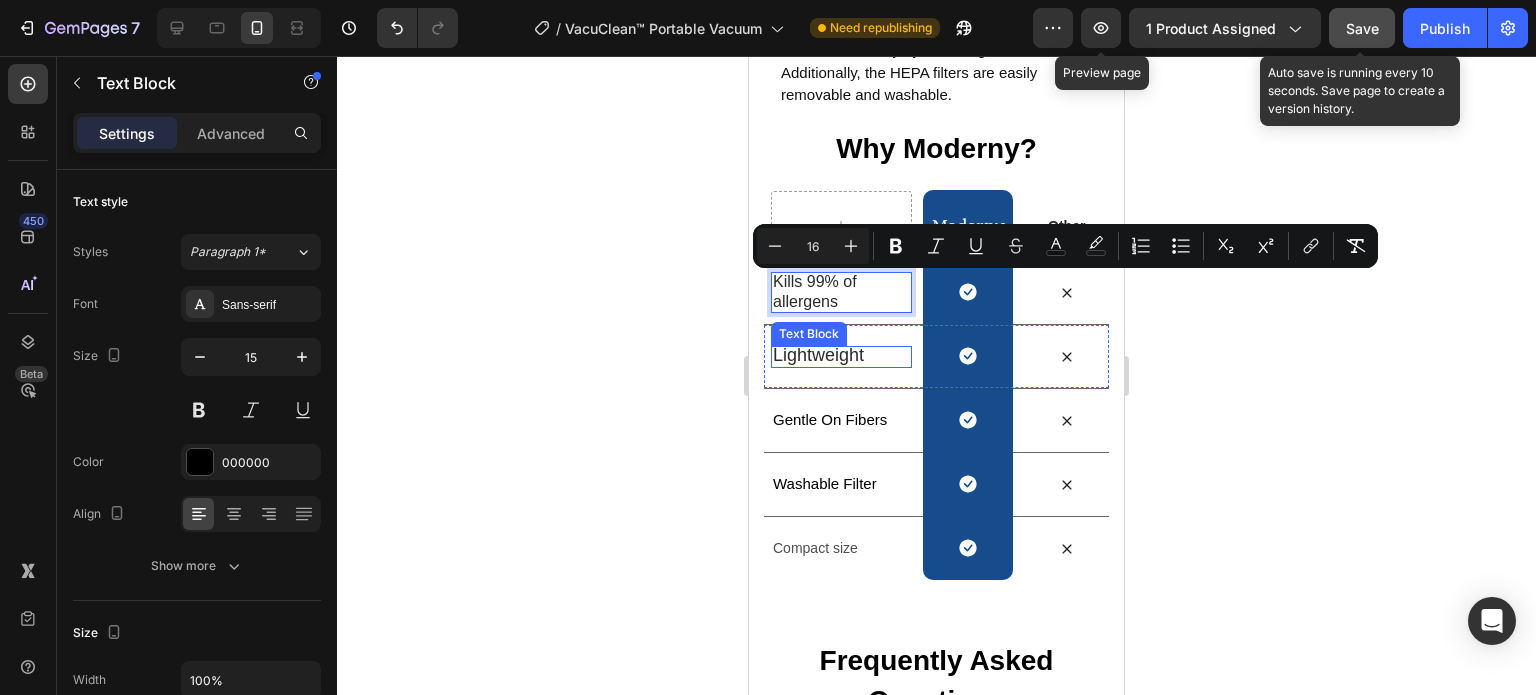 click on "Lightweight" at bounding box center [818, 355] 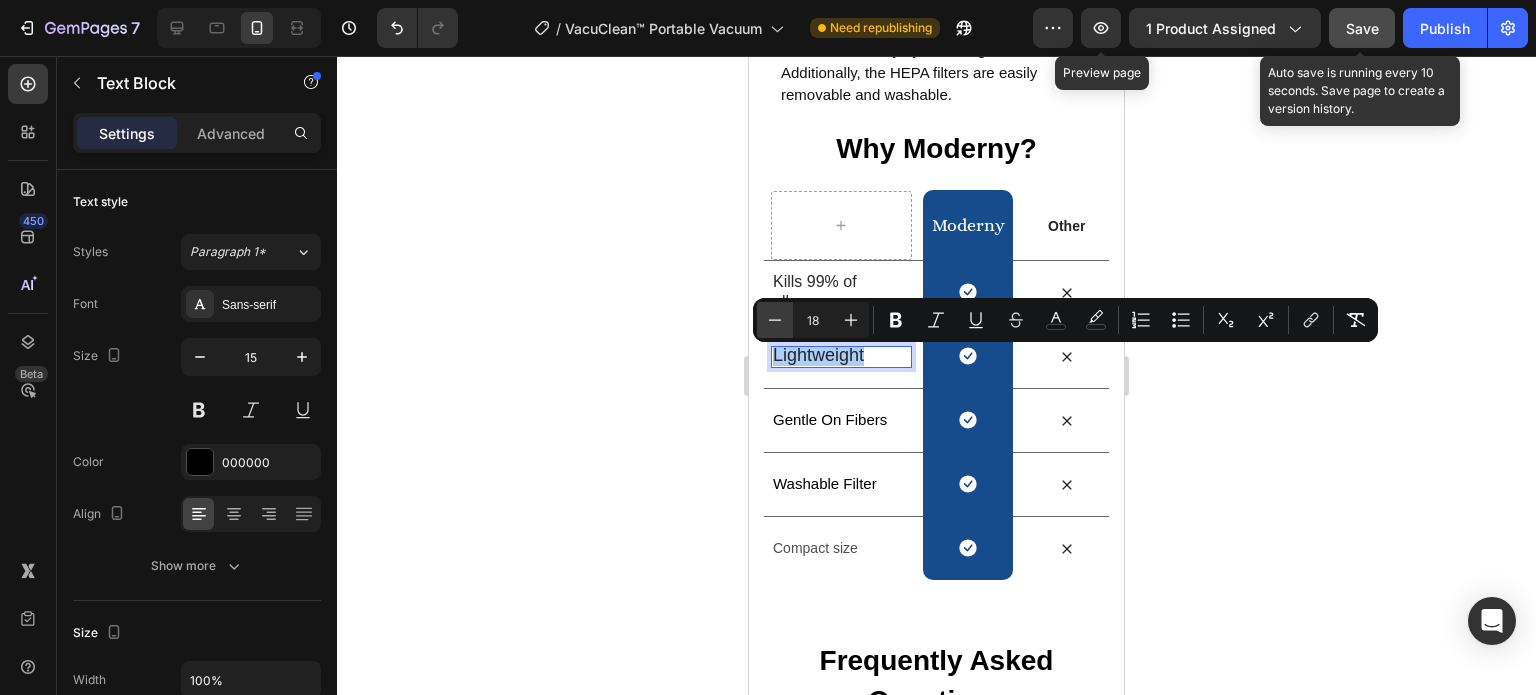 click 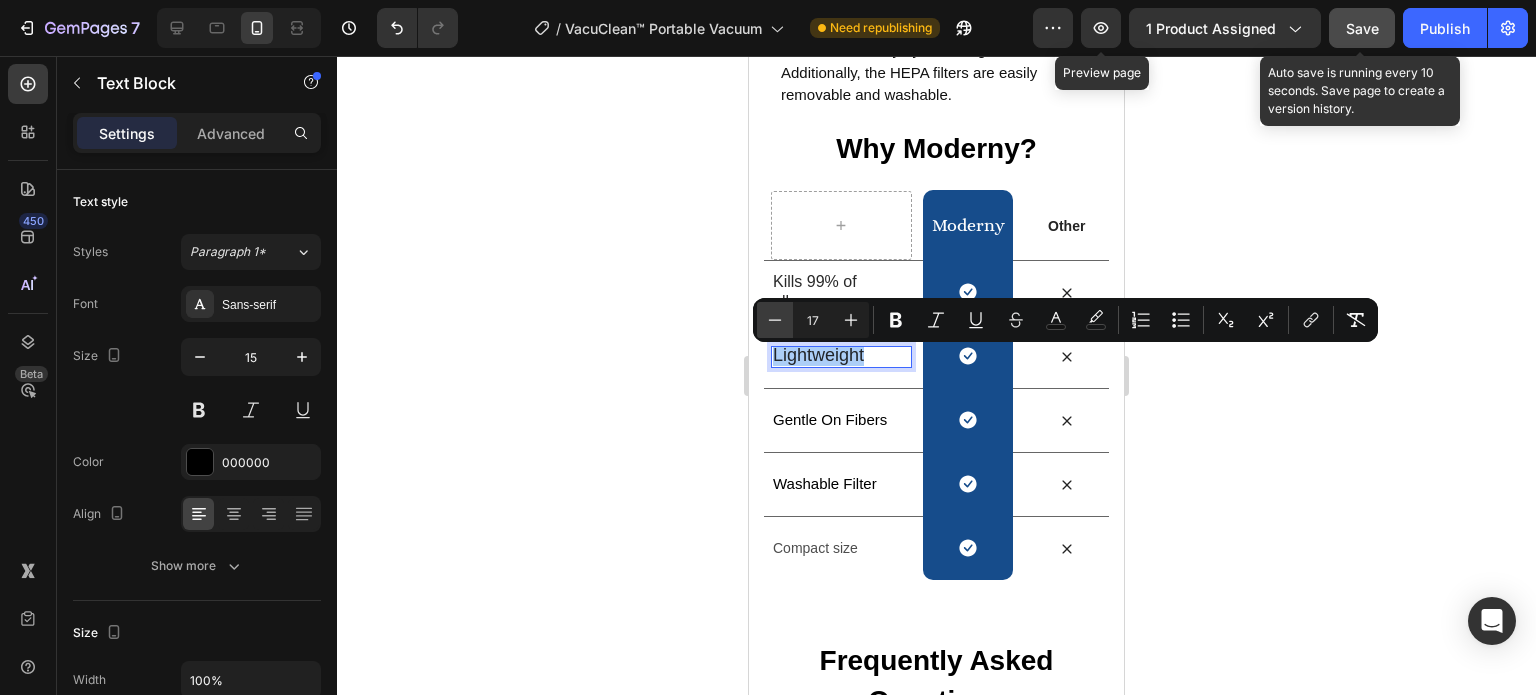 click 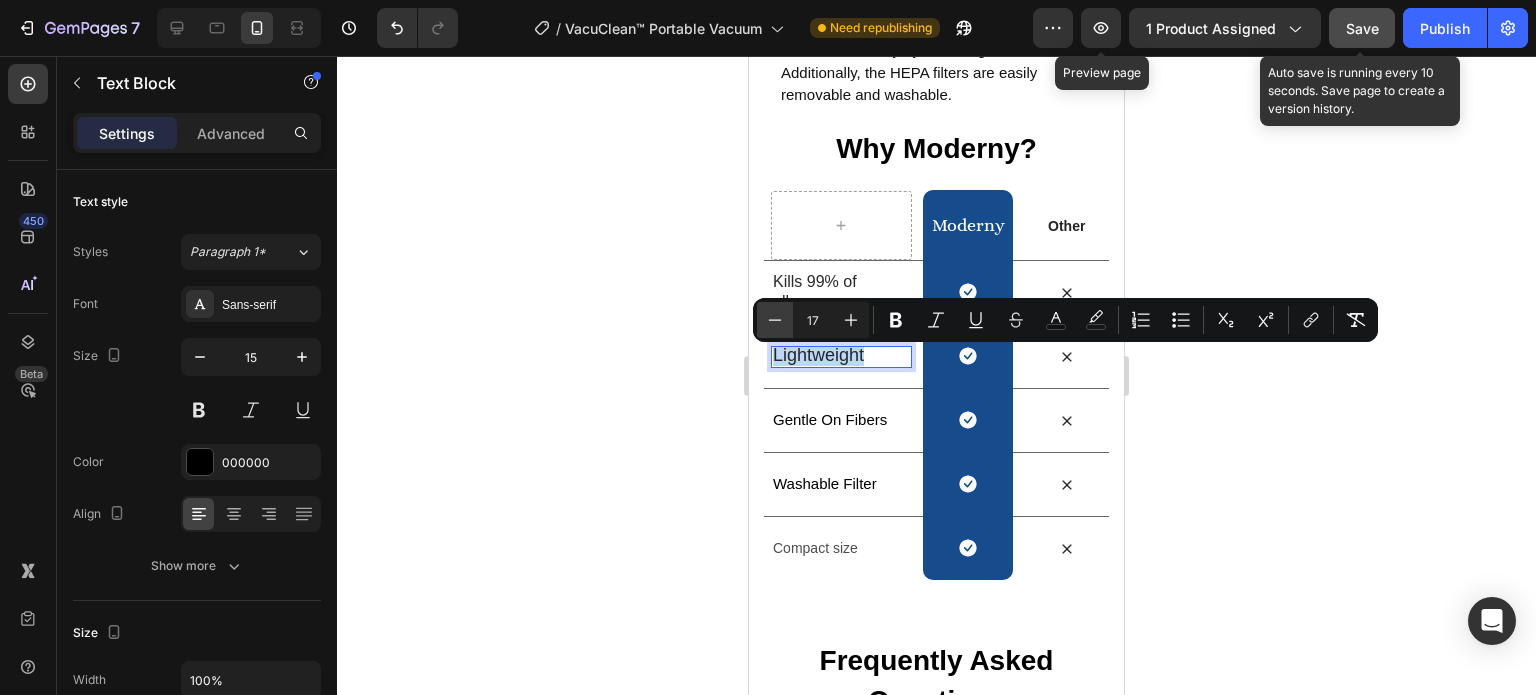 type on "16" 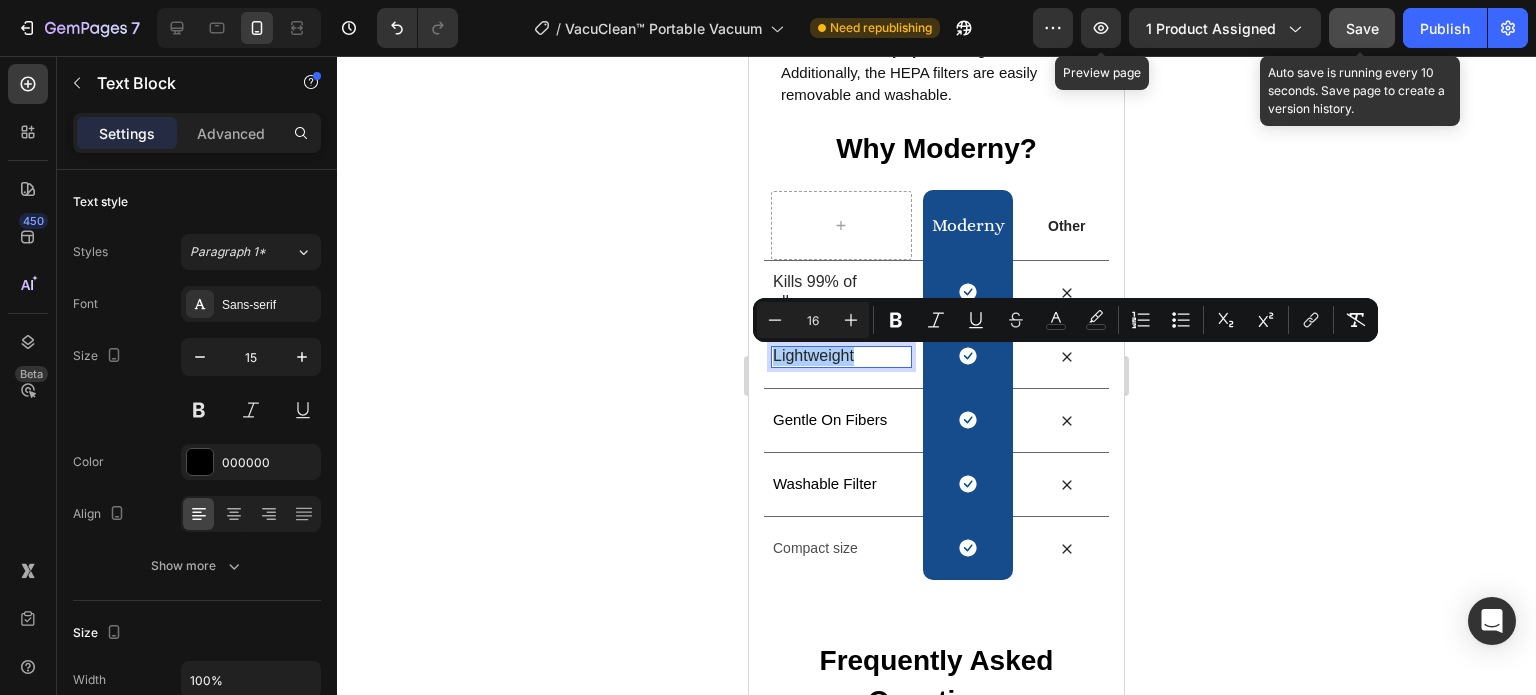 click 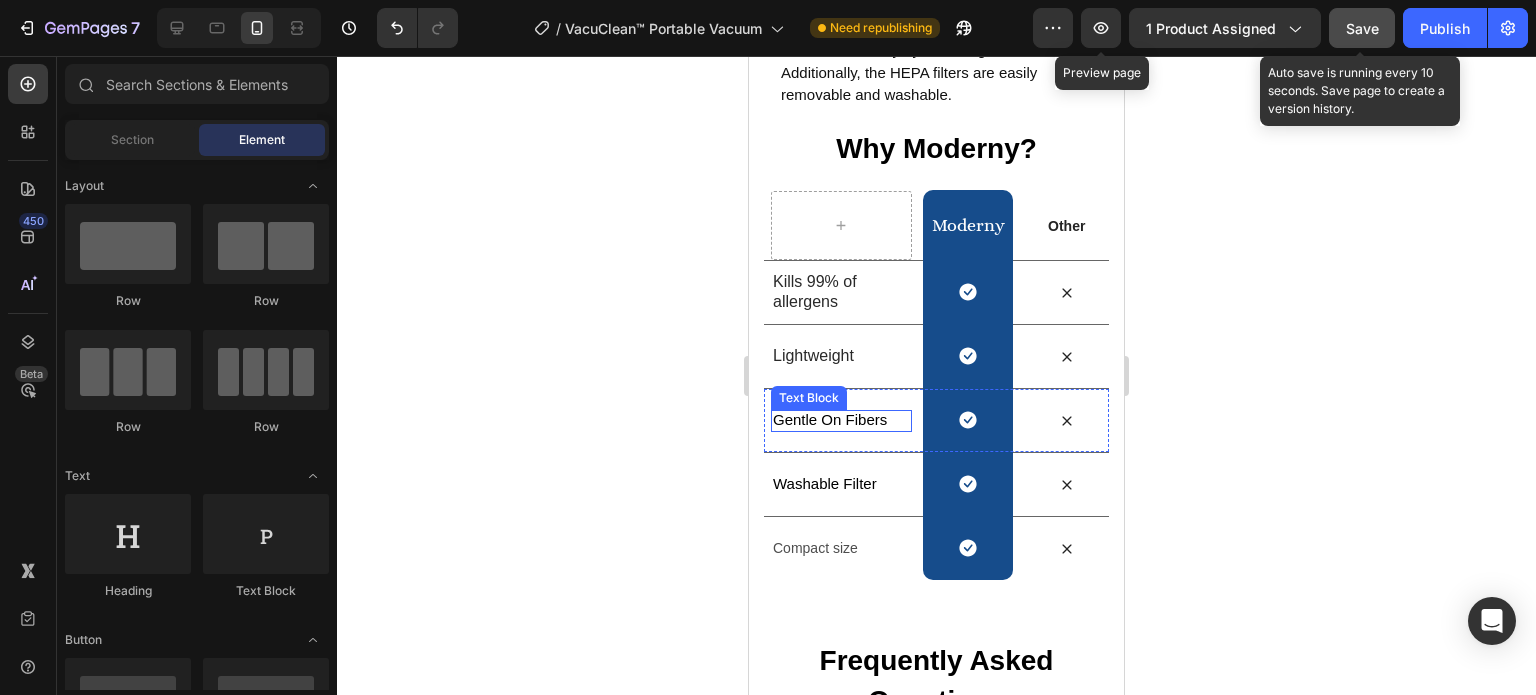 click on "Gentle On Fibers" at bounding box center (841, 420) 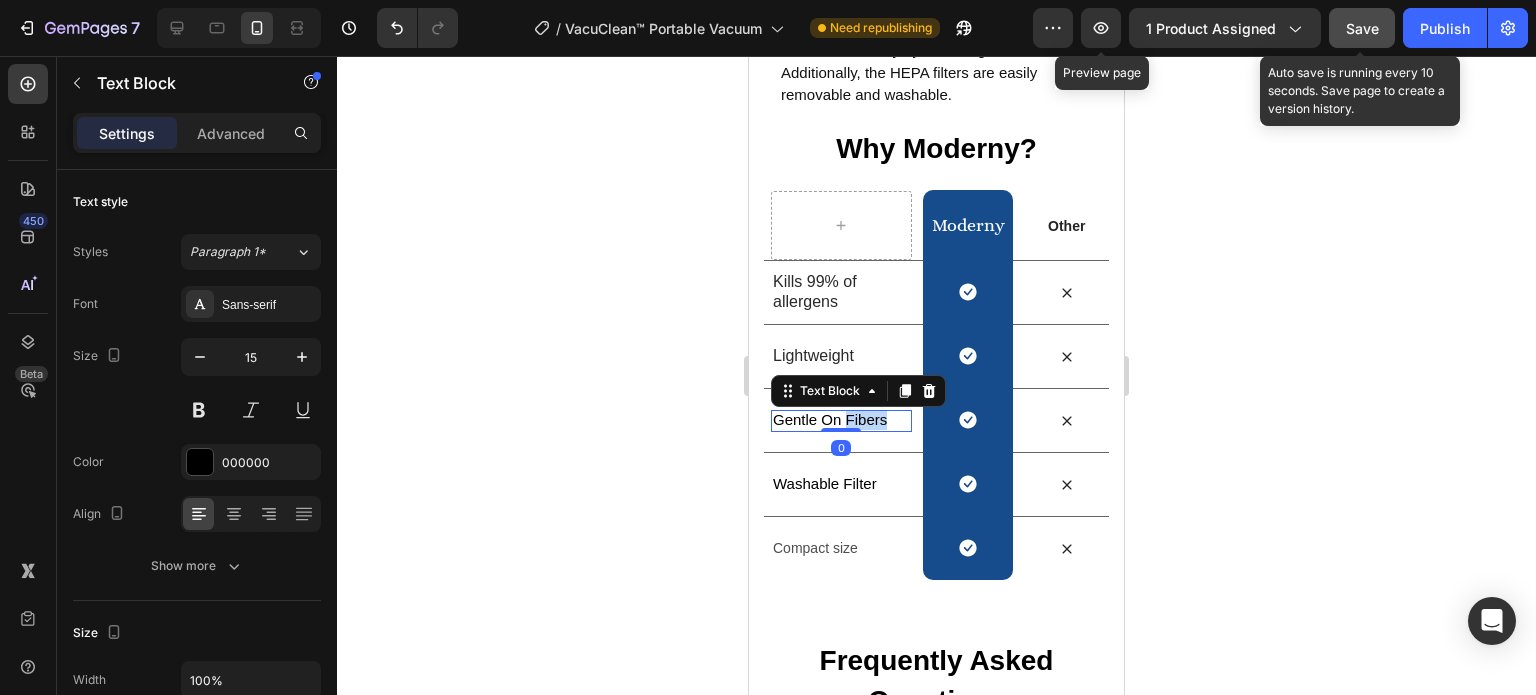 click on "Gentle On Fibers" at bounding box center [841, 420] 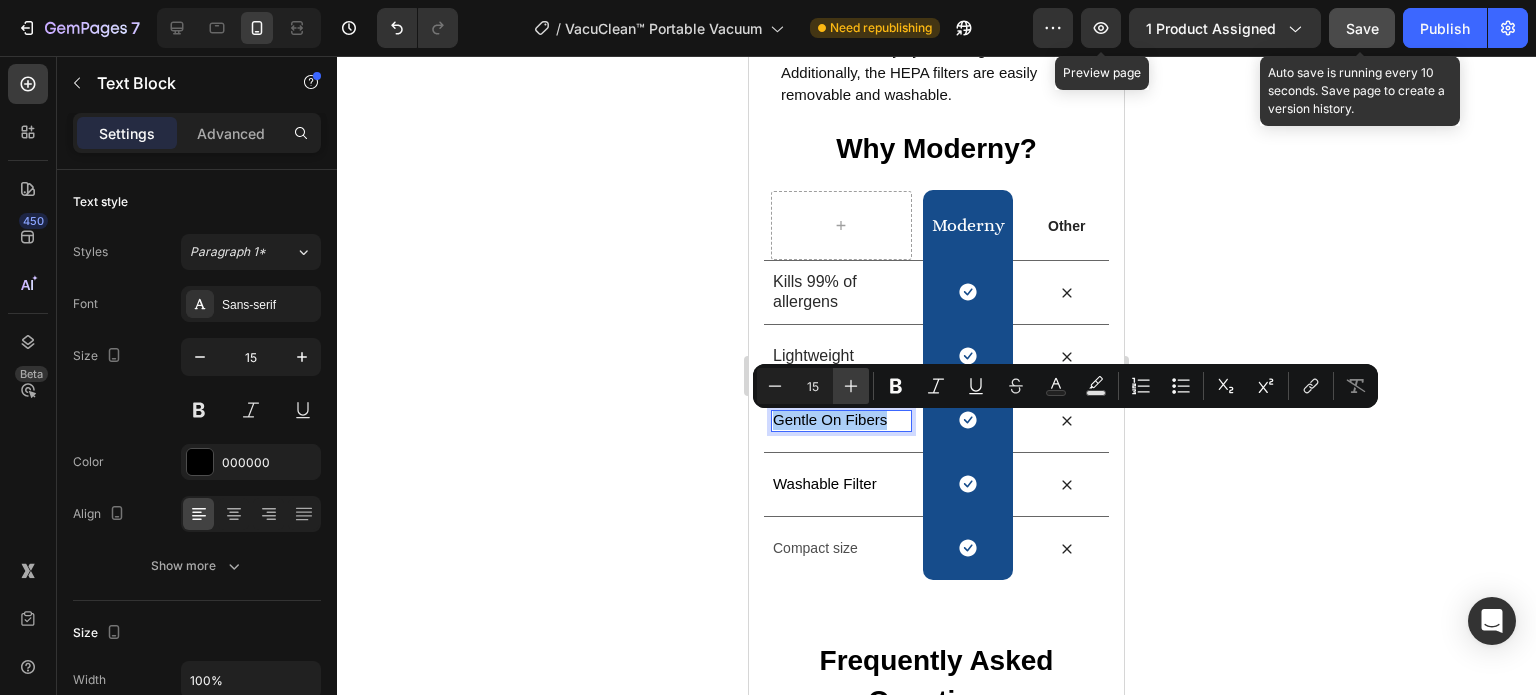 click 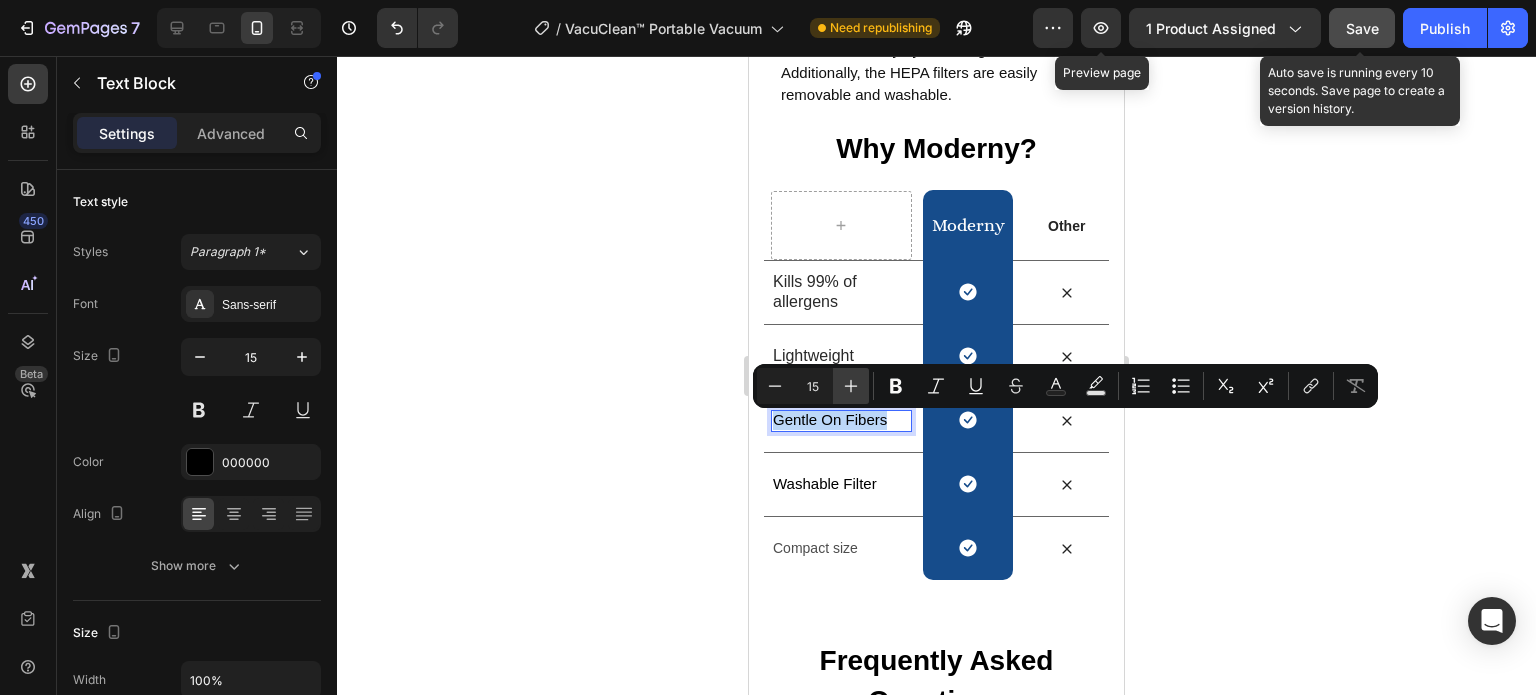 type on "16" 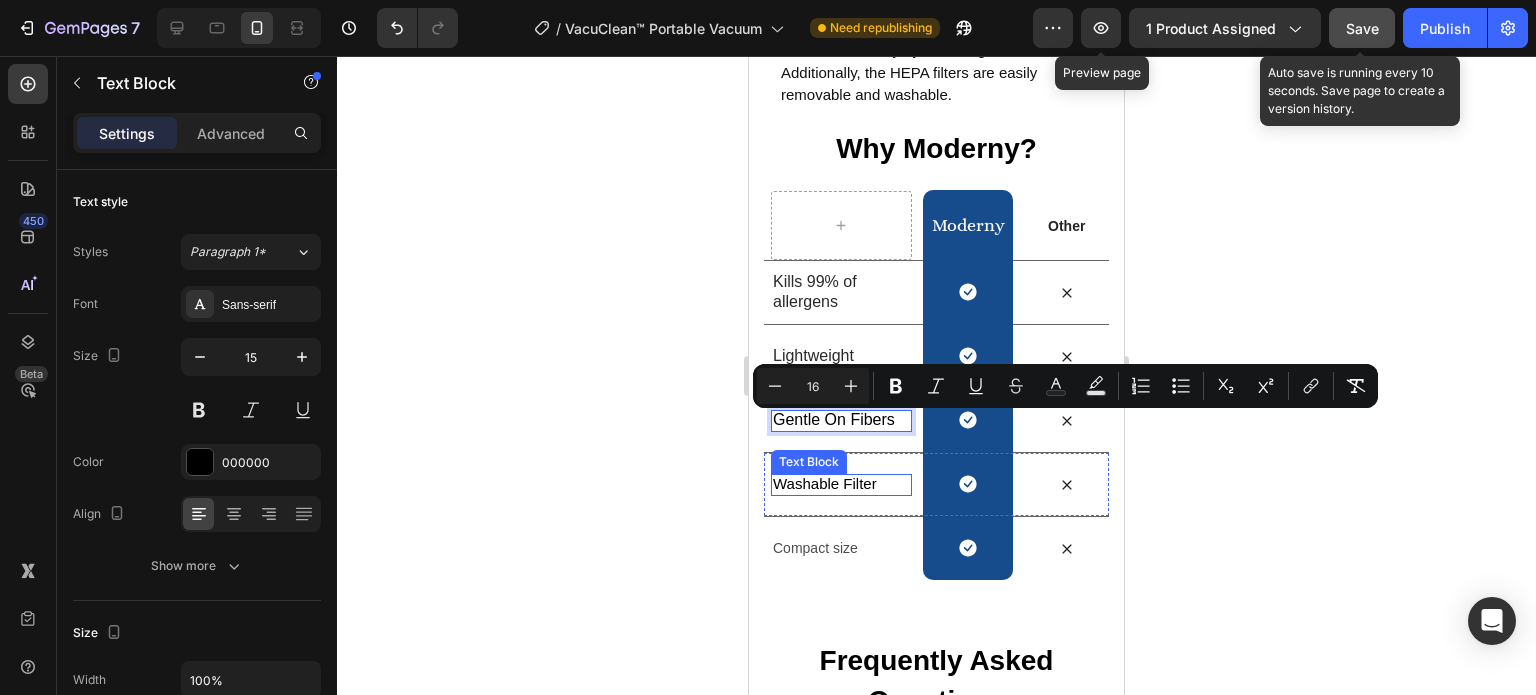 click on "Washable Filter" at bounding box center [841, 484] 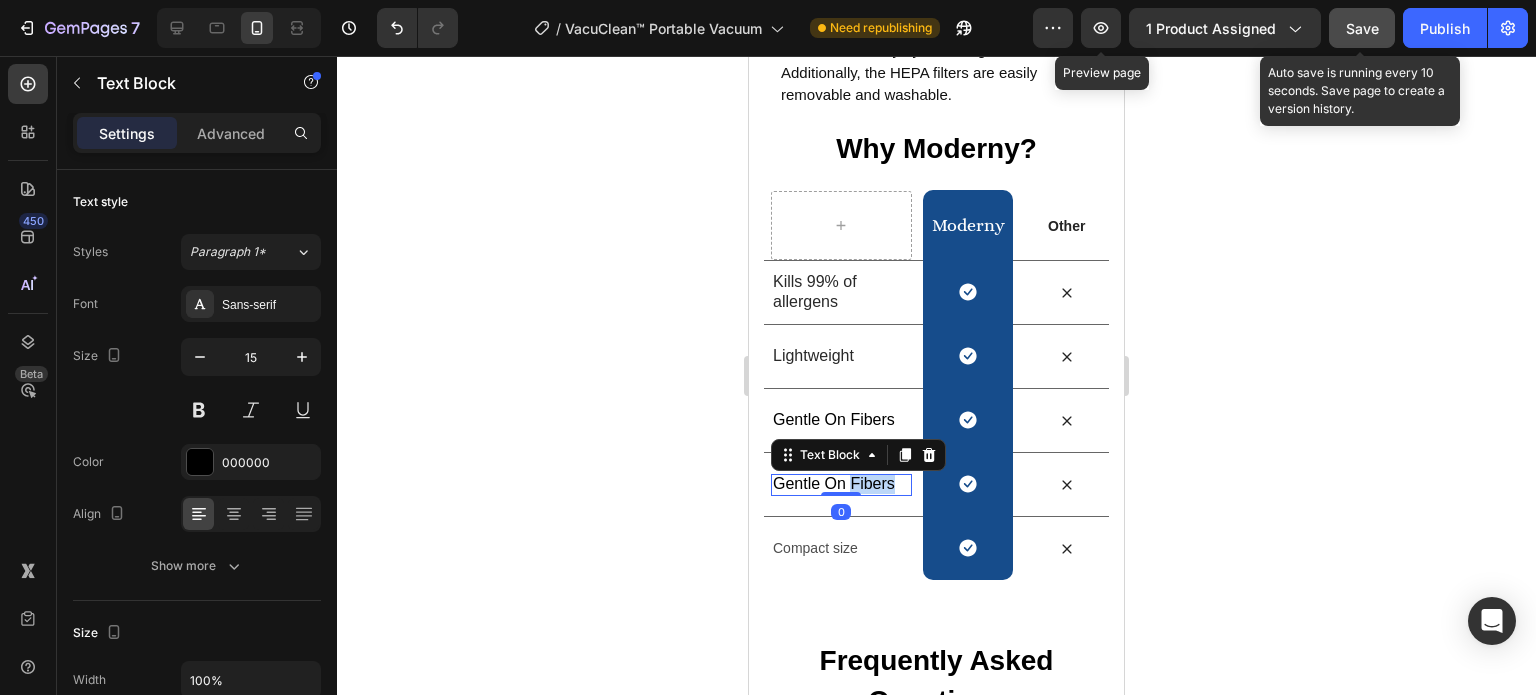 click on "Gentle On Fibers" at bounding box center (834, 483) 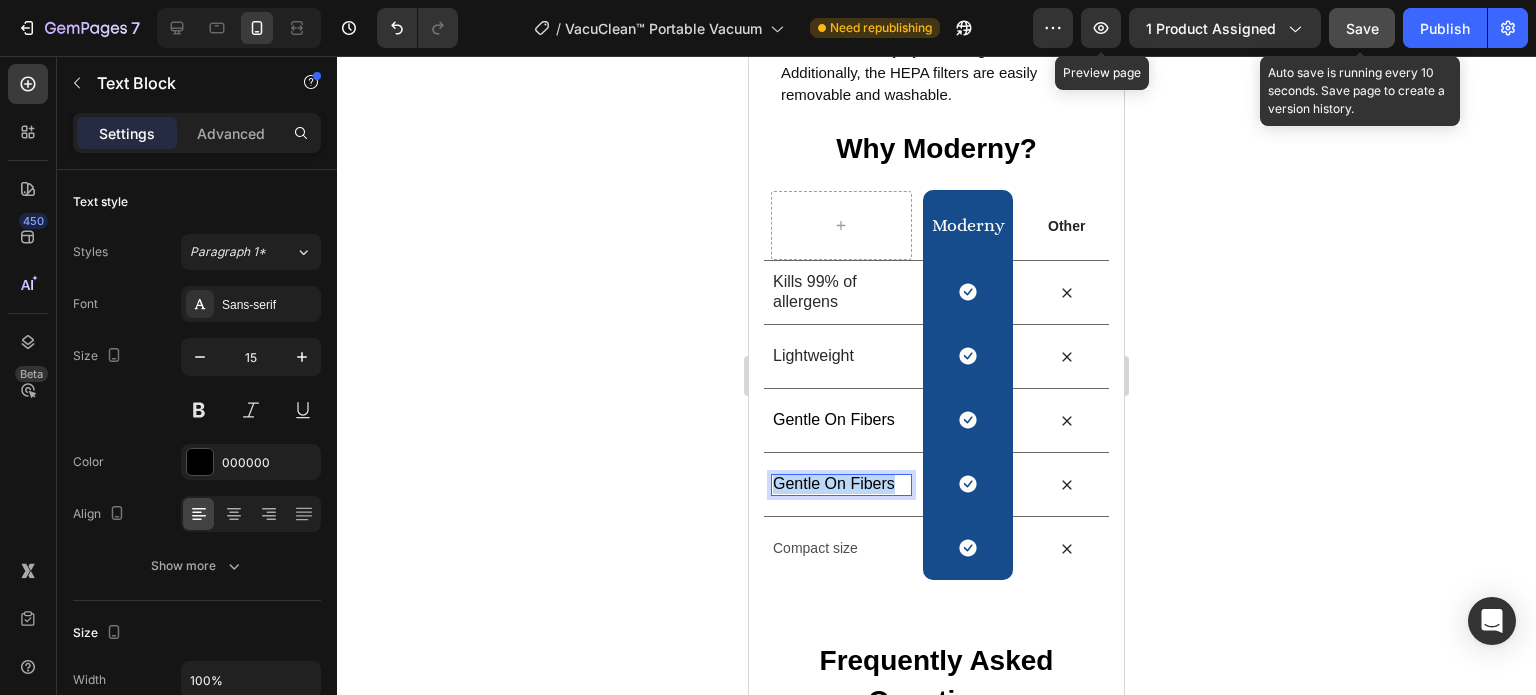 click on "Gentle On Fibers" at bounding box center [834, 483] 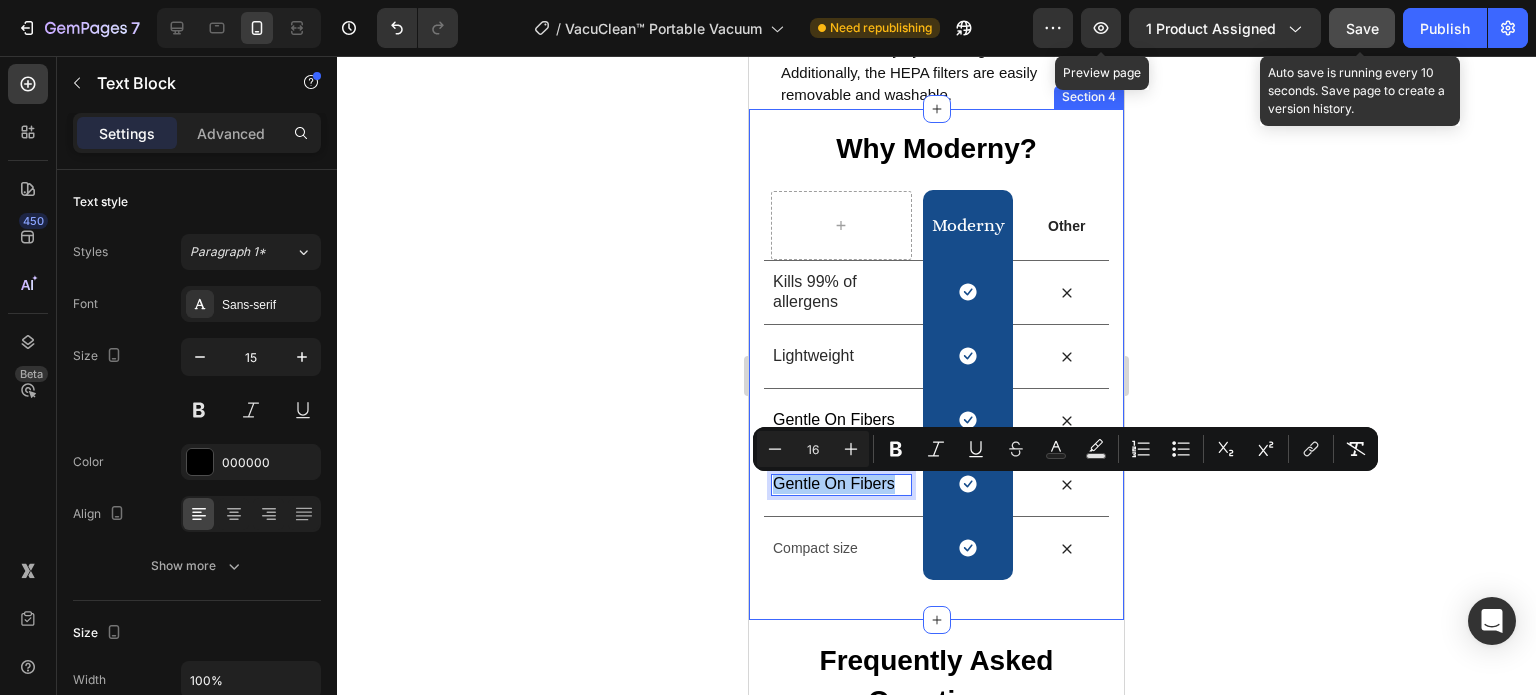click 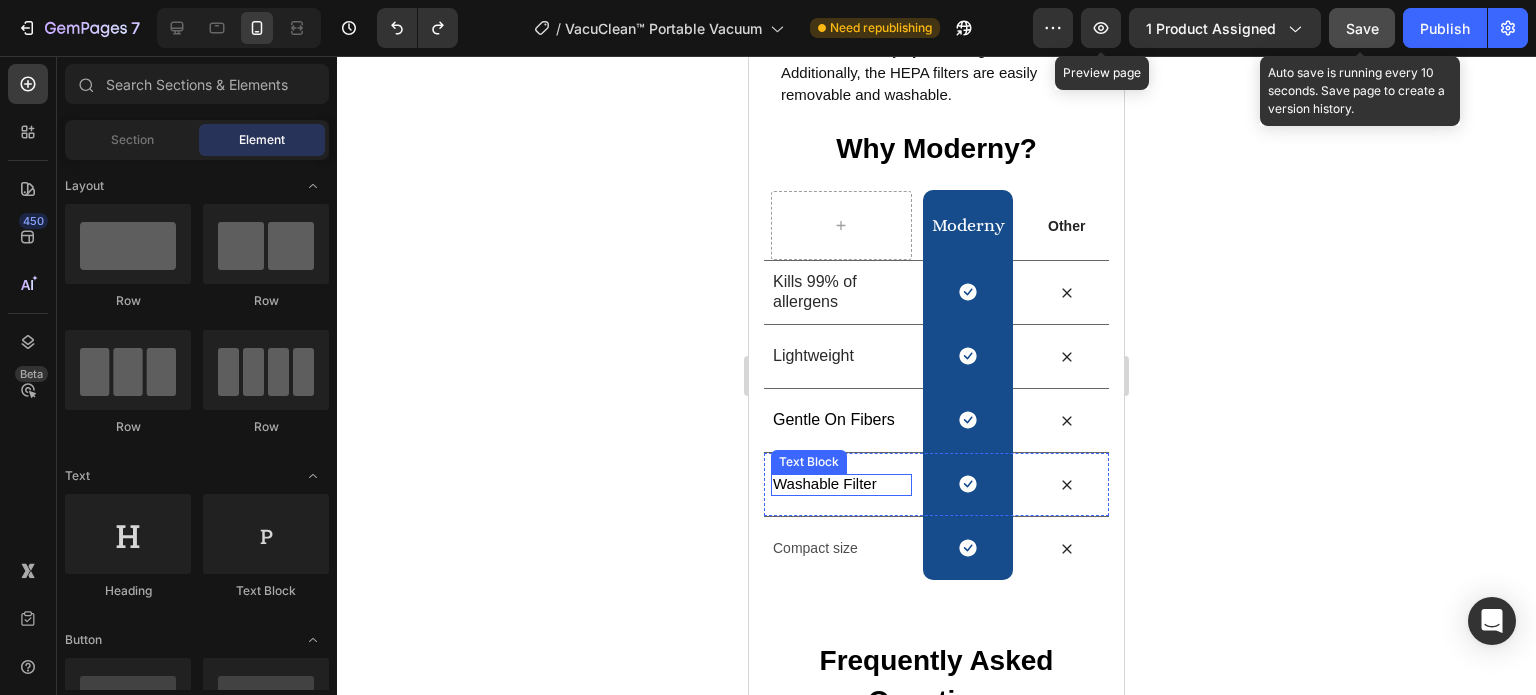 click on "Washable Filter" at bounding box center [841, 484] 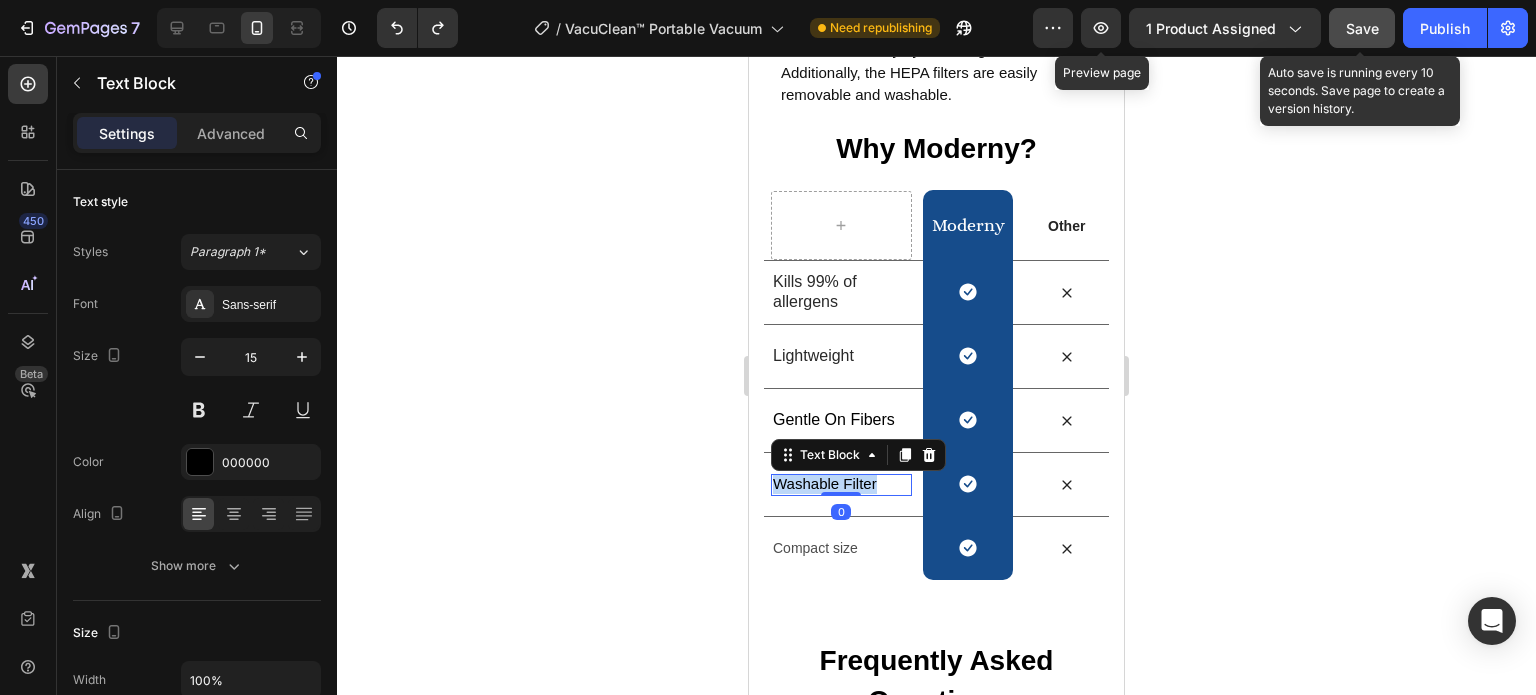 click on "Washable Filter" at bounding box center (841, 484) 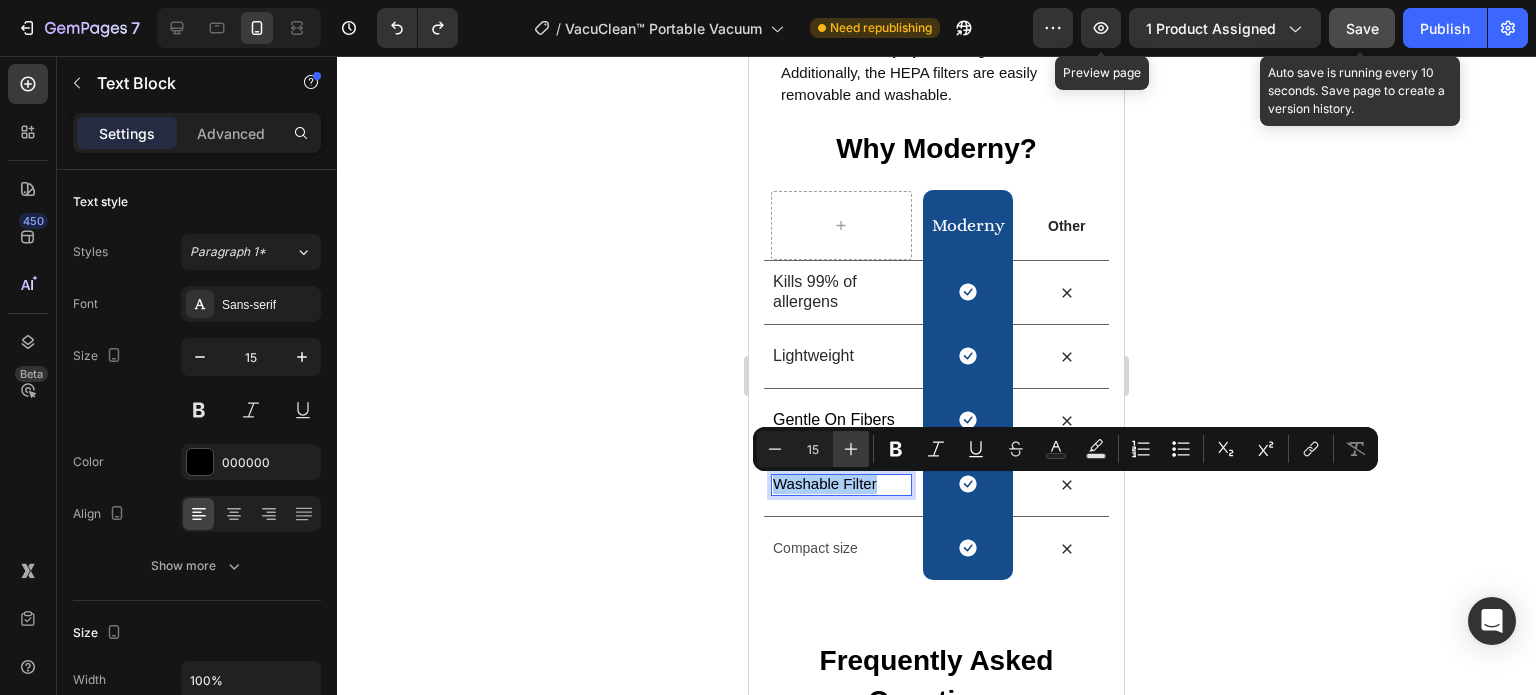 click 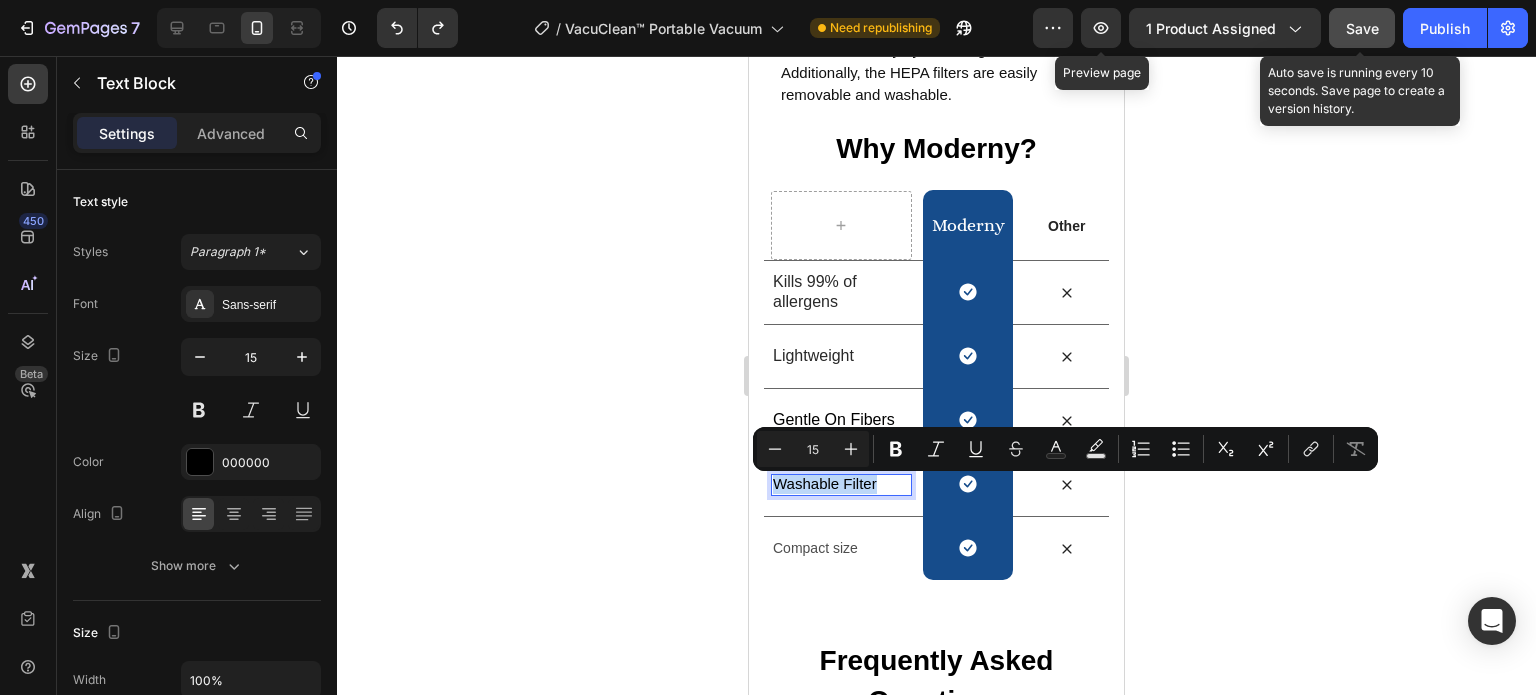 type on "16" 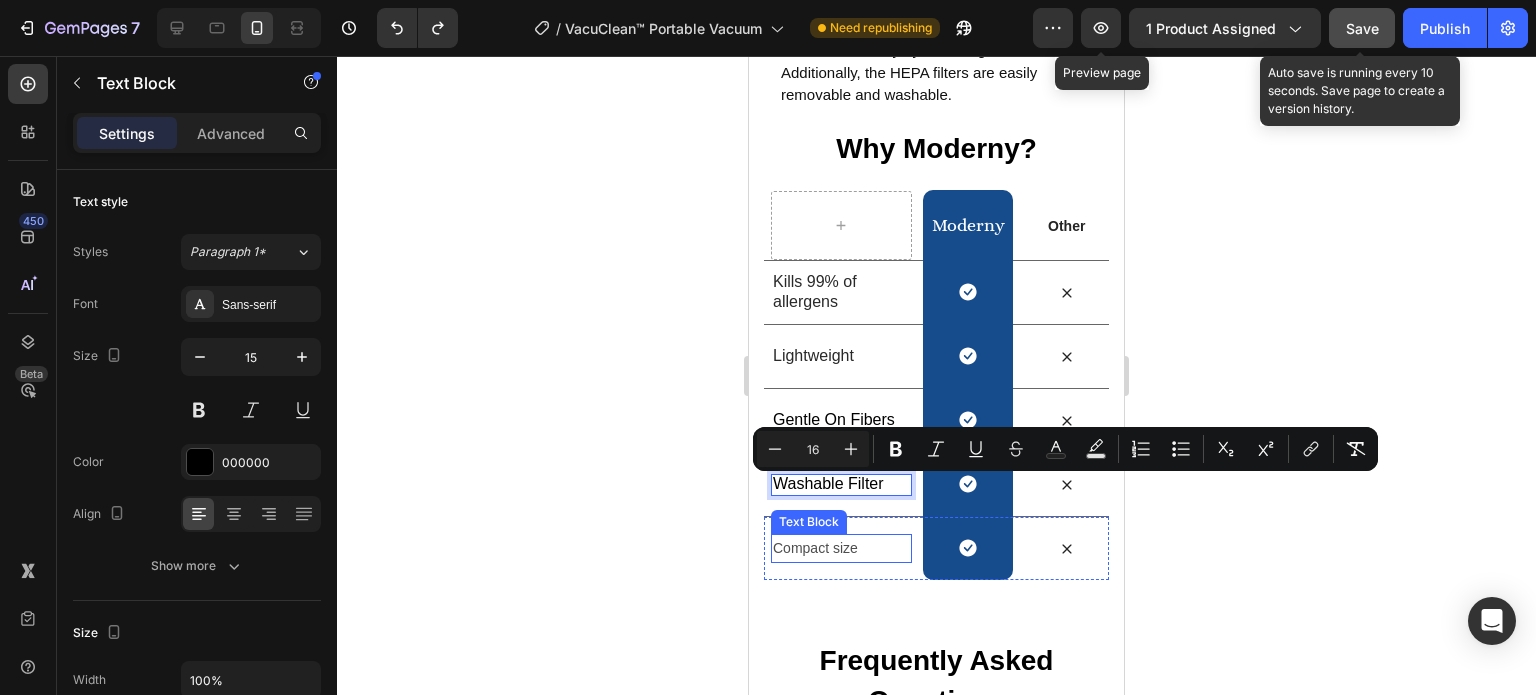 click on "Compact size" at bounding box center (841, 548) 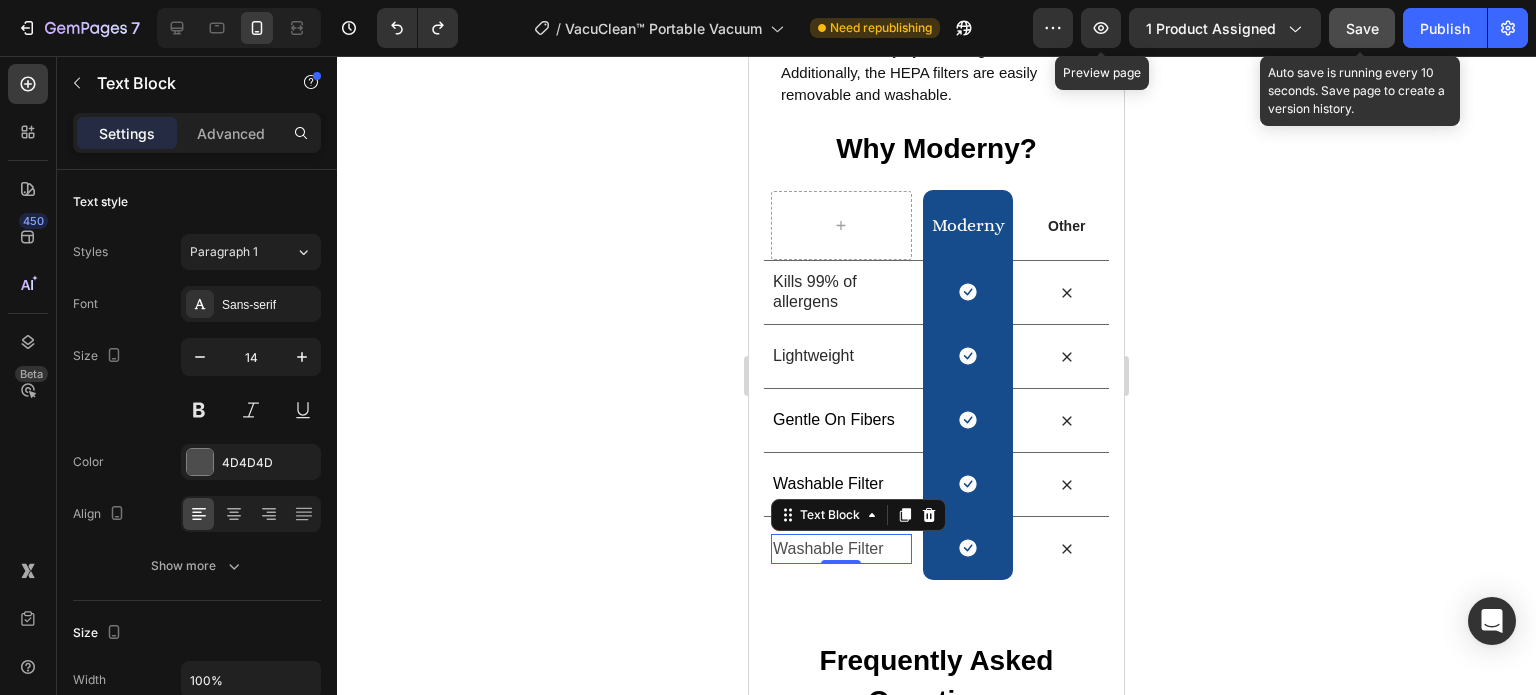 click on "Washable Filter" at bounding box center [828, 548] 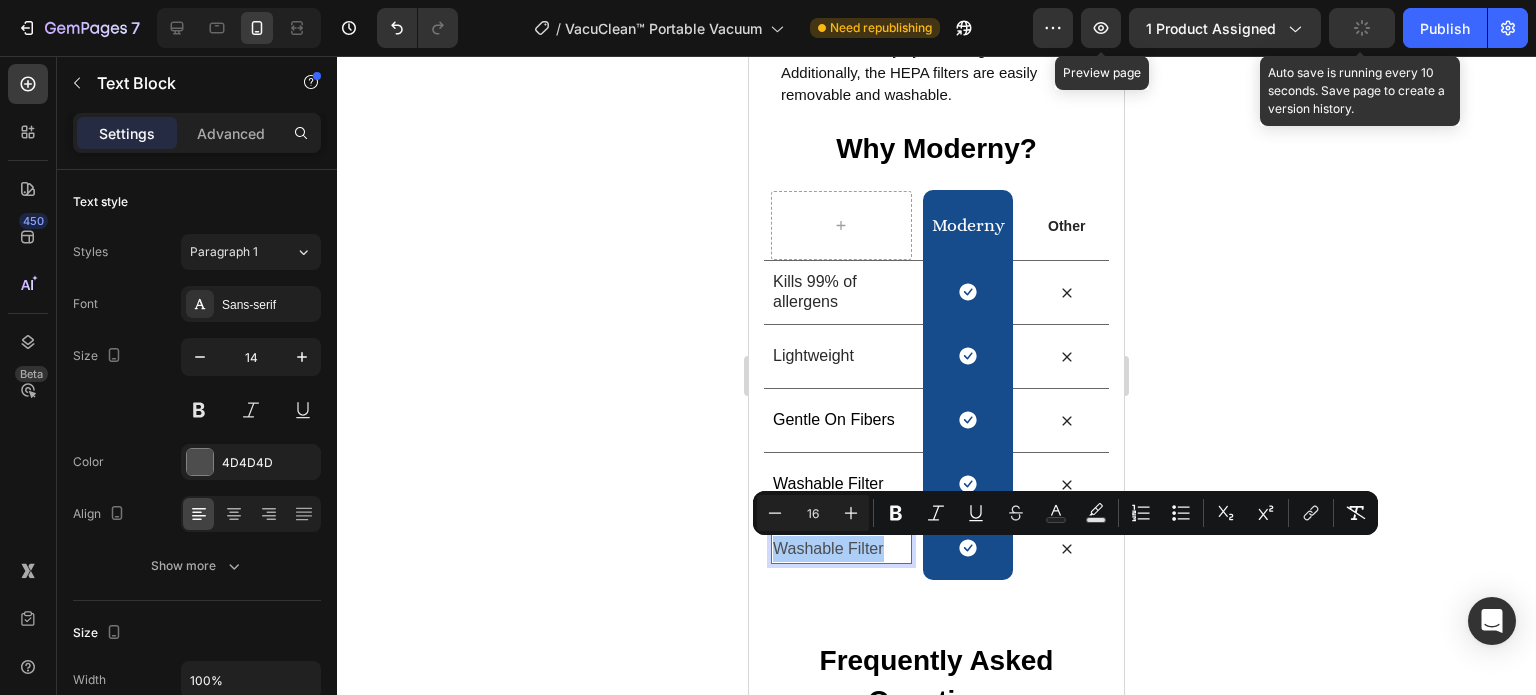click 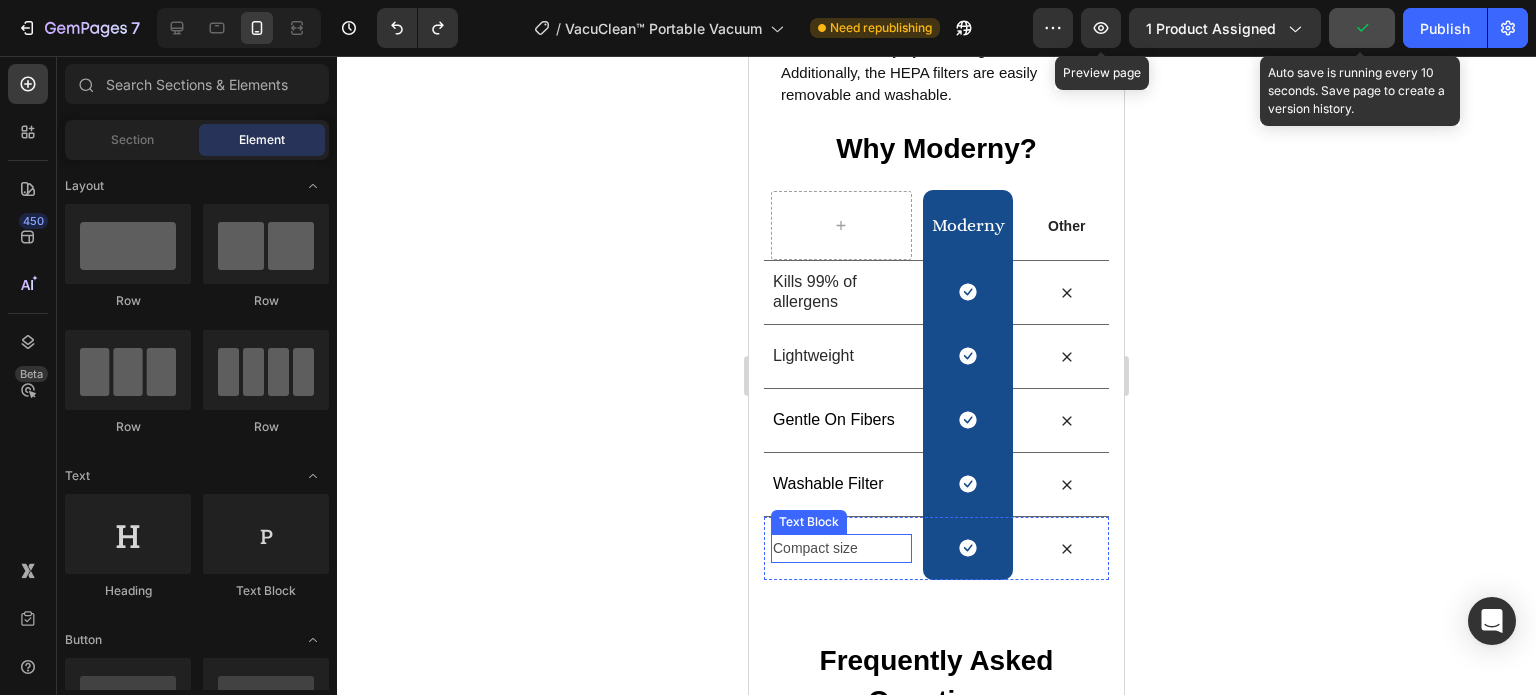 click on "Compact size" at bounding box center [841, 548] 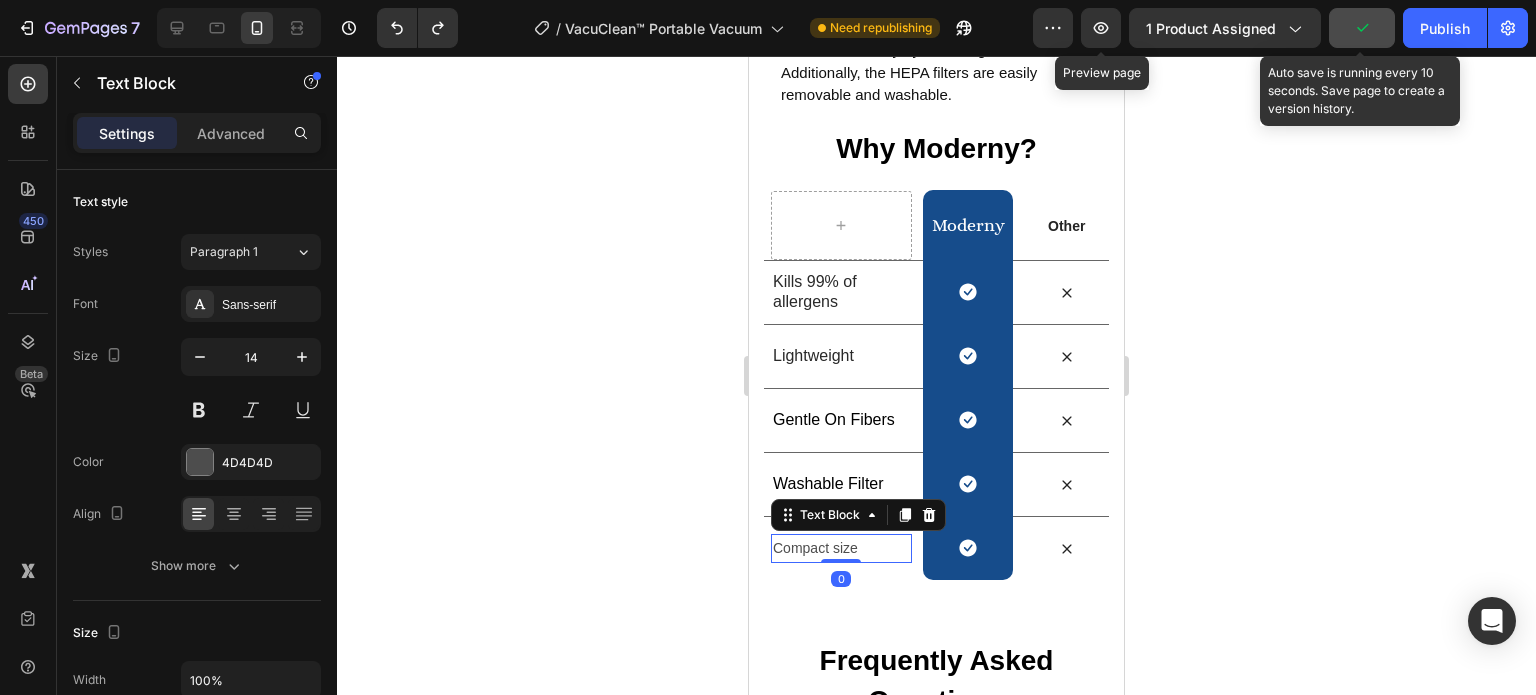 click on "Compact size" at bounding box center (841, 548) 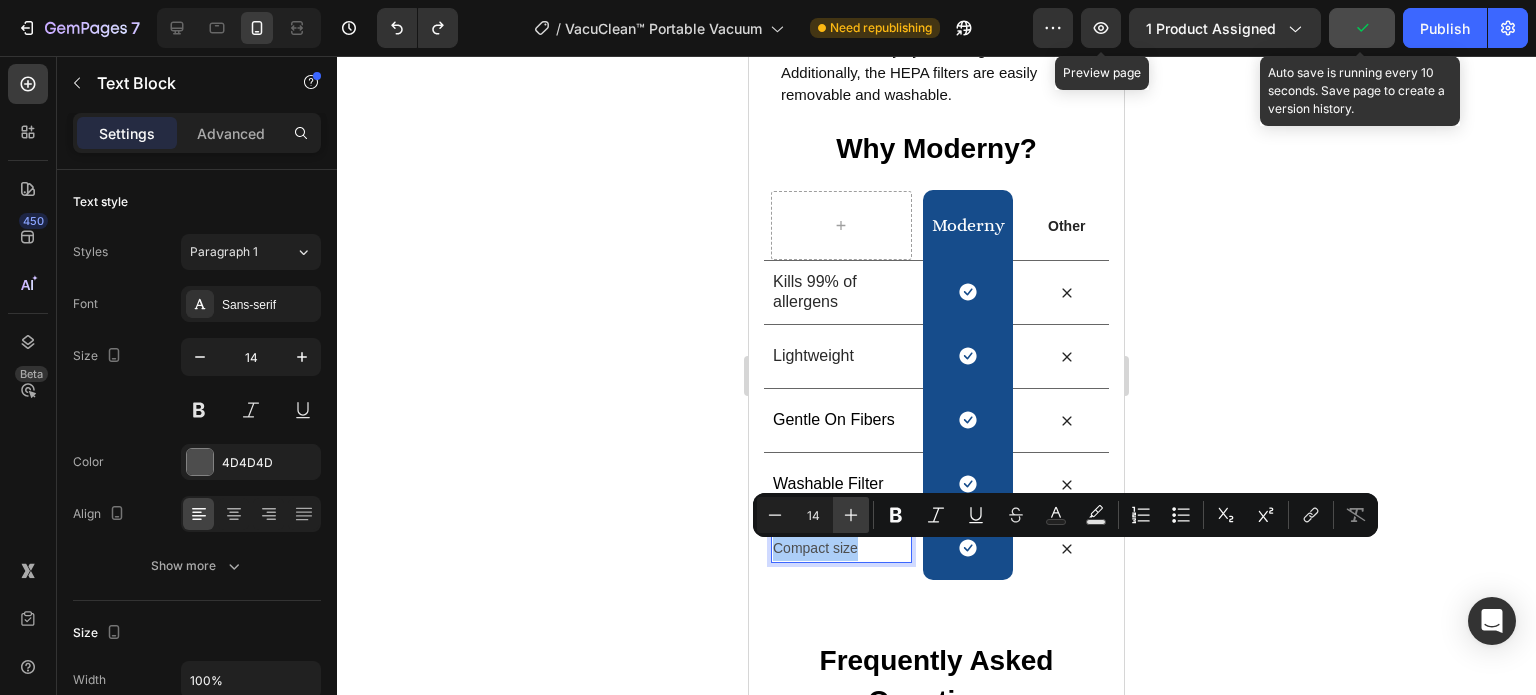 click on "Plus" at bounding box center (851, 515) 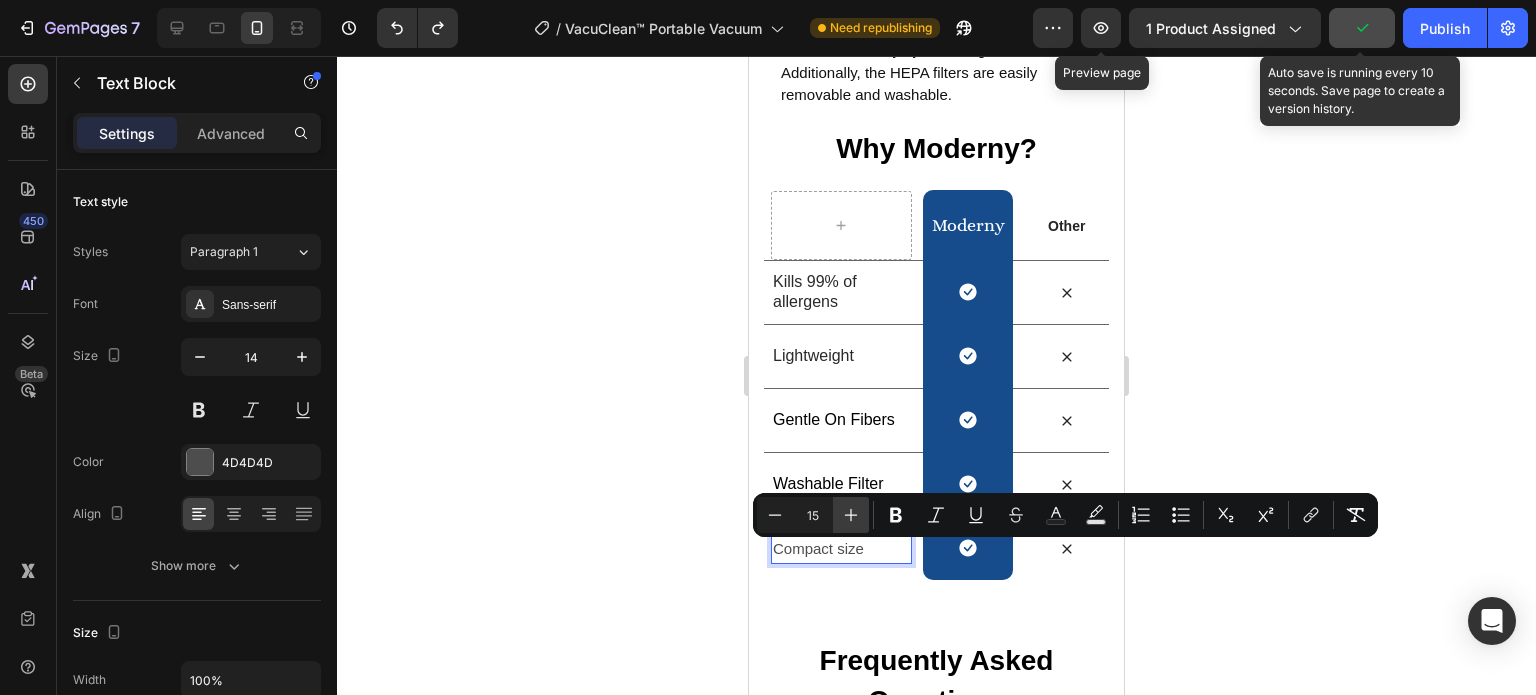 click on "Plus" at bounding box center [851, 515] 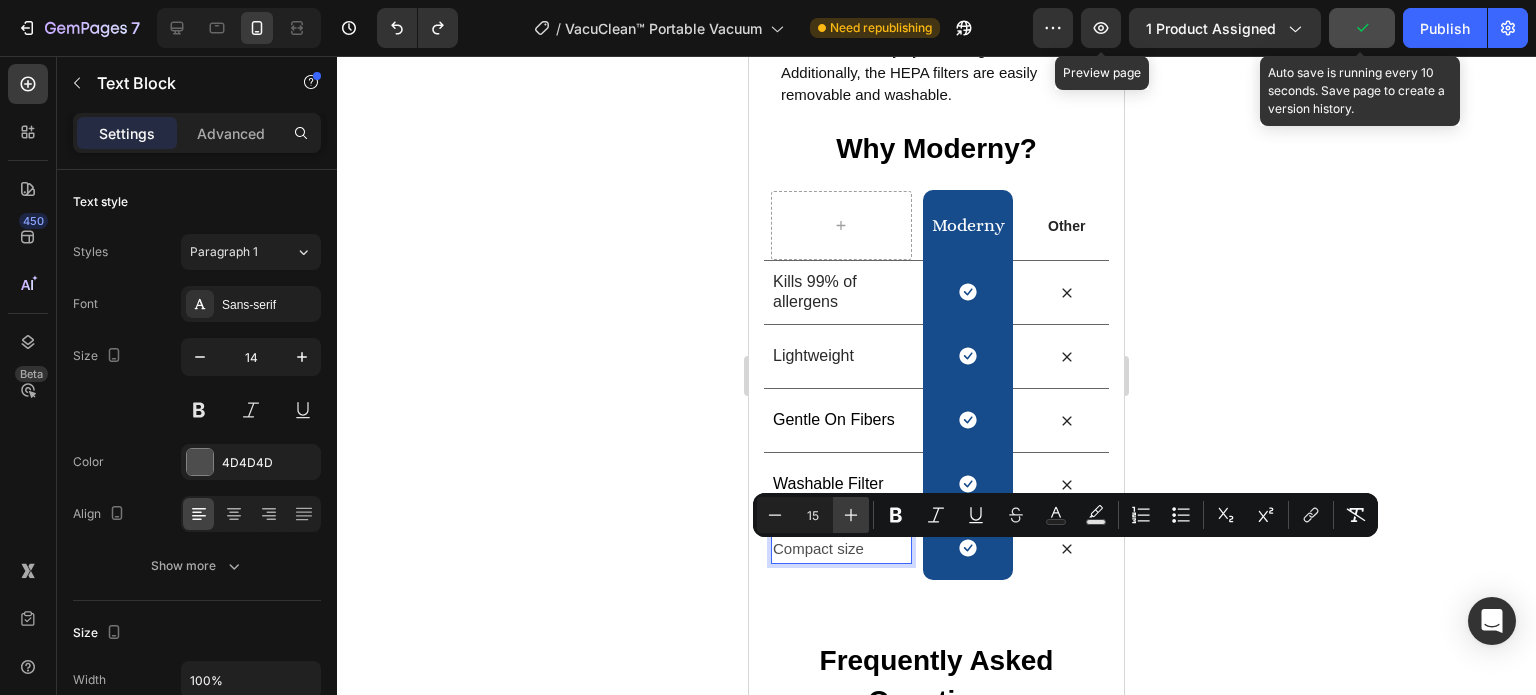 type on "16" 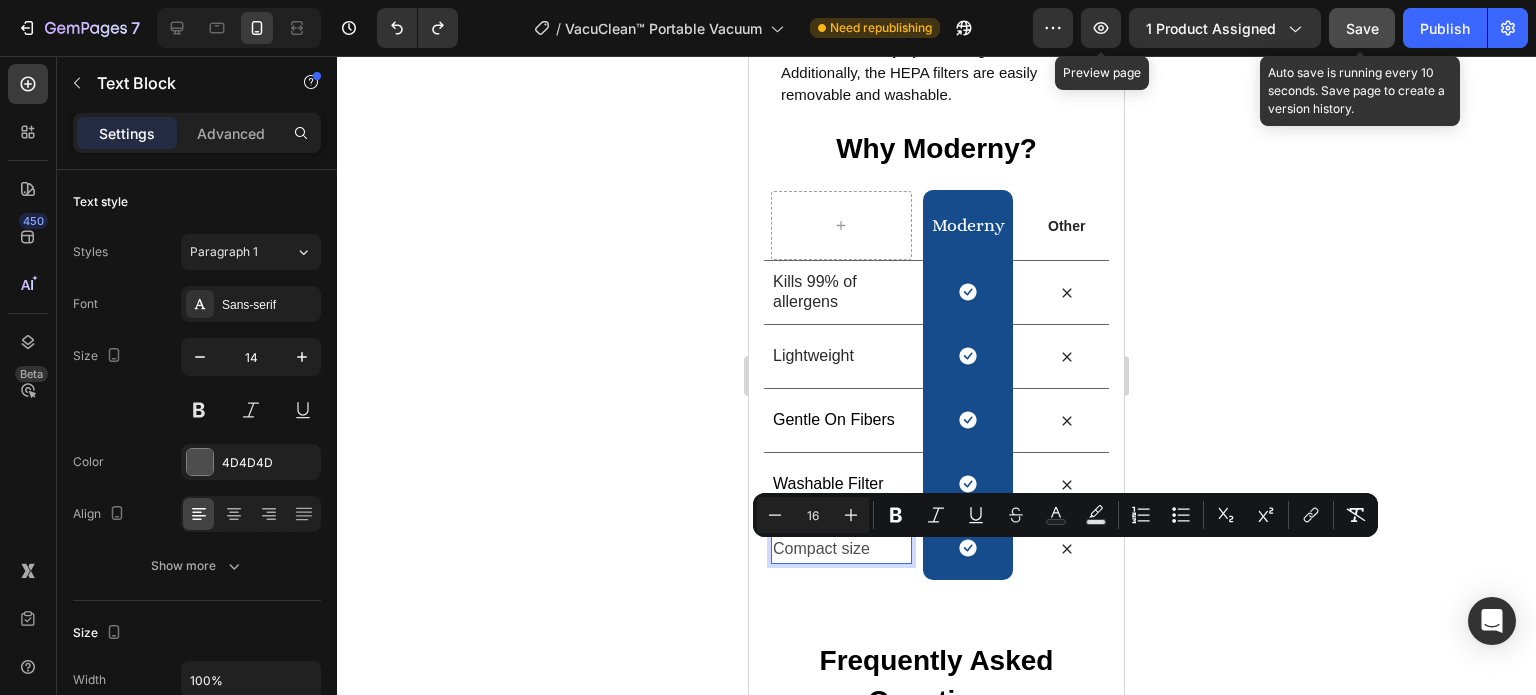 click 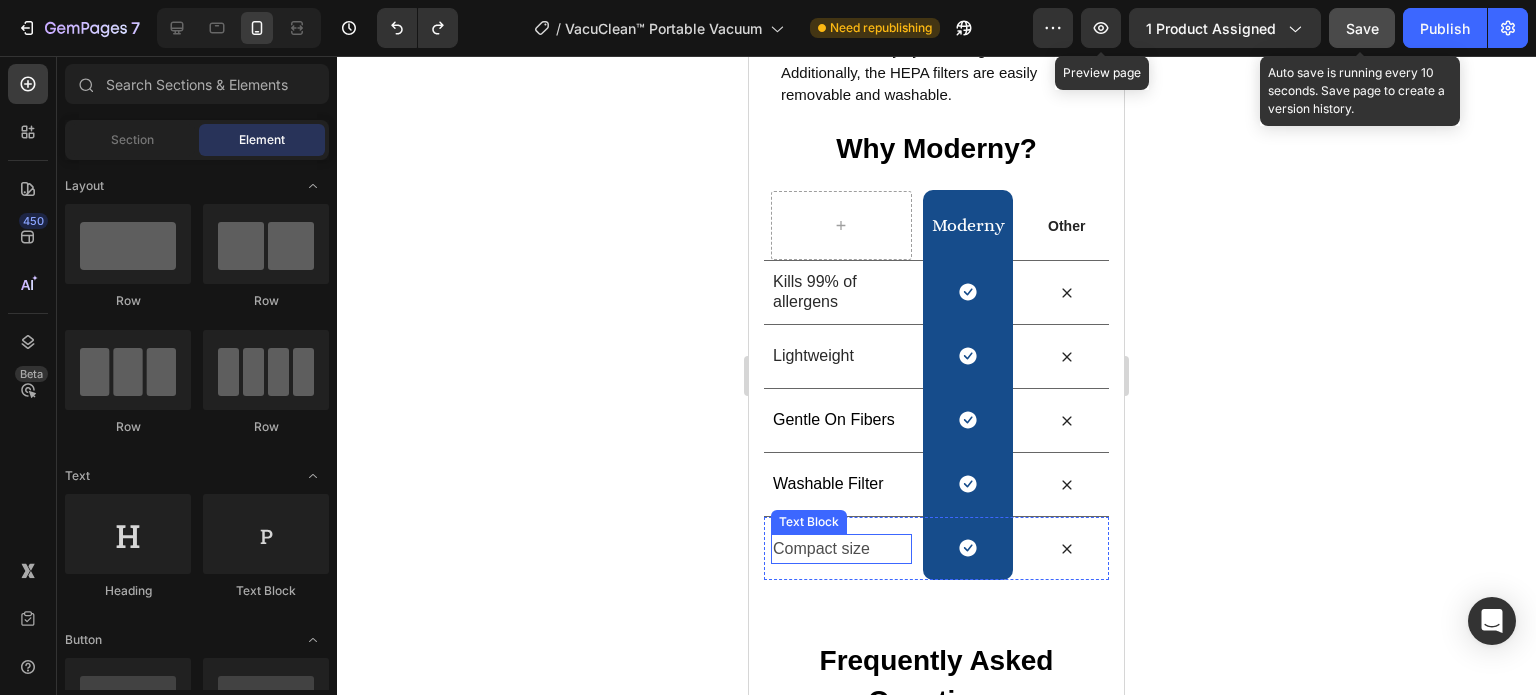 click on "Compact size" at bounding box center [821, 548] 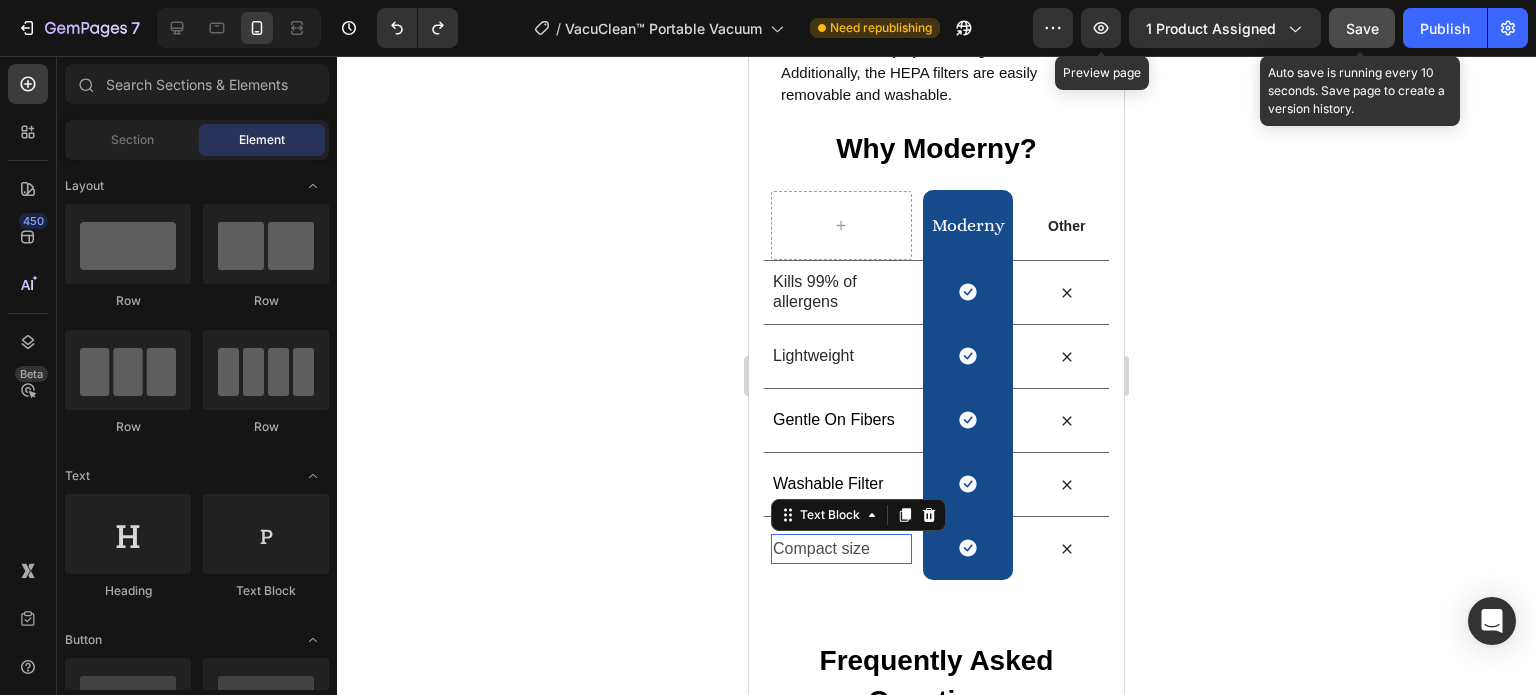 click on "Compact size" at bounding box center [821, 548] 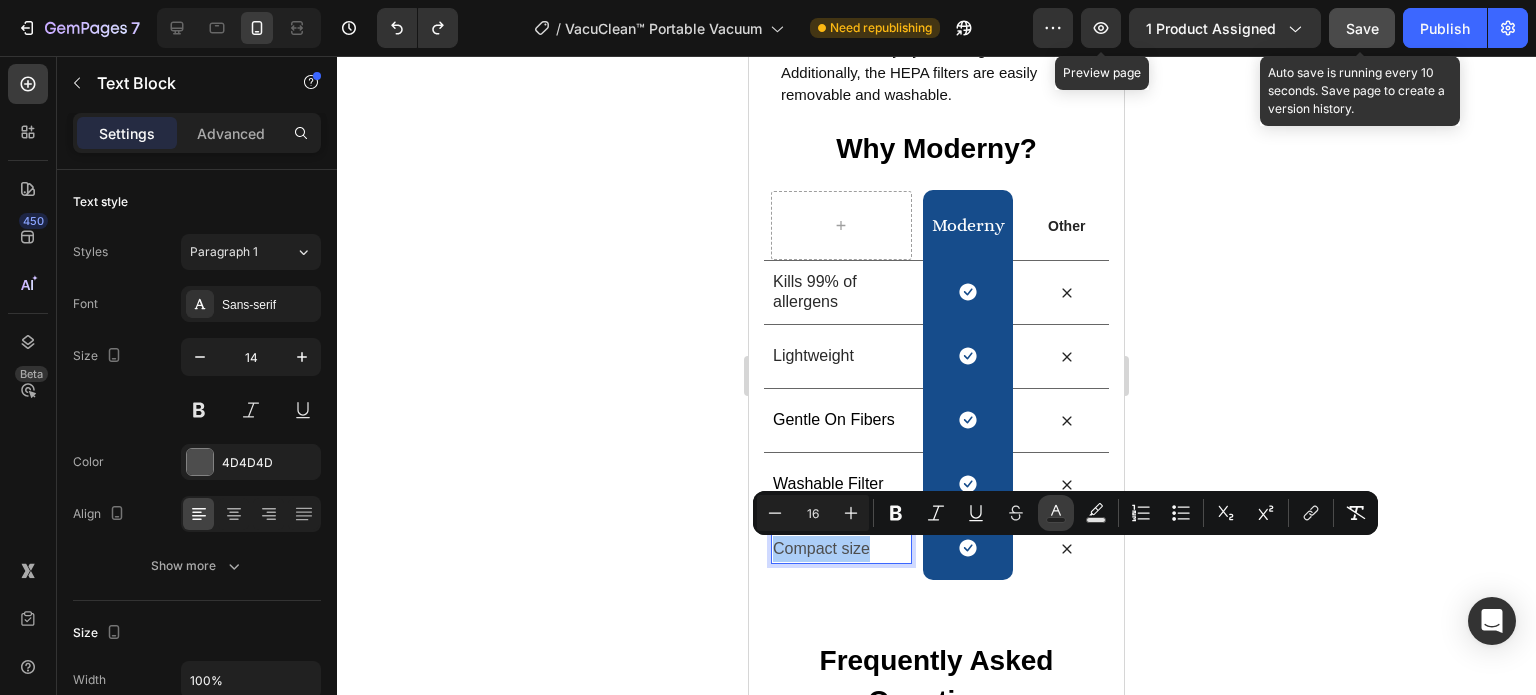 click 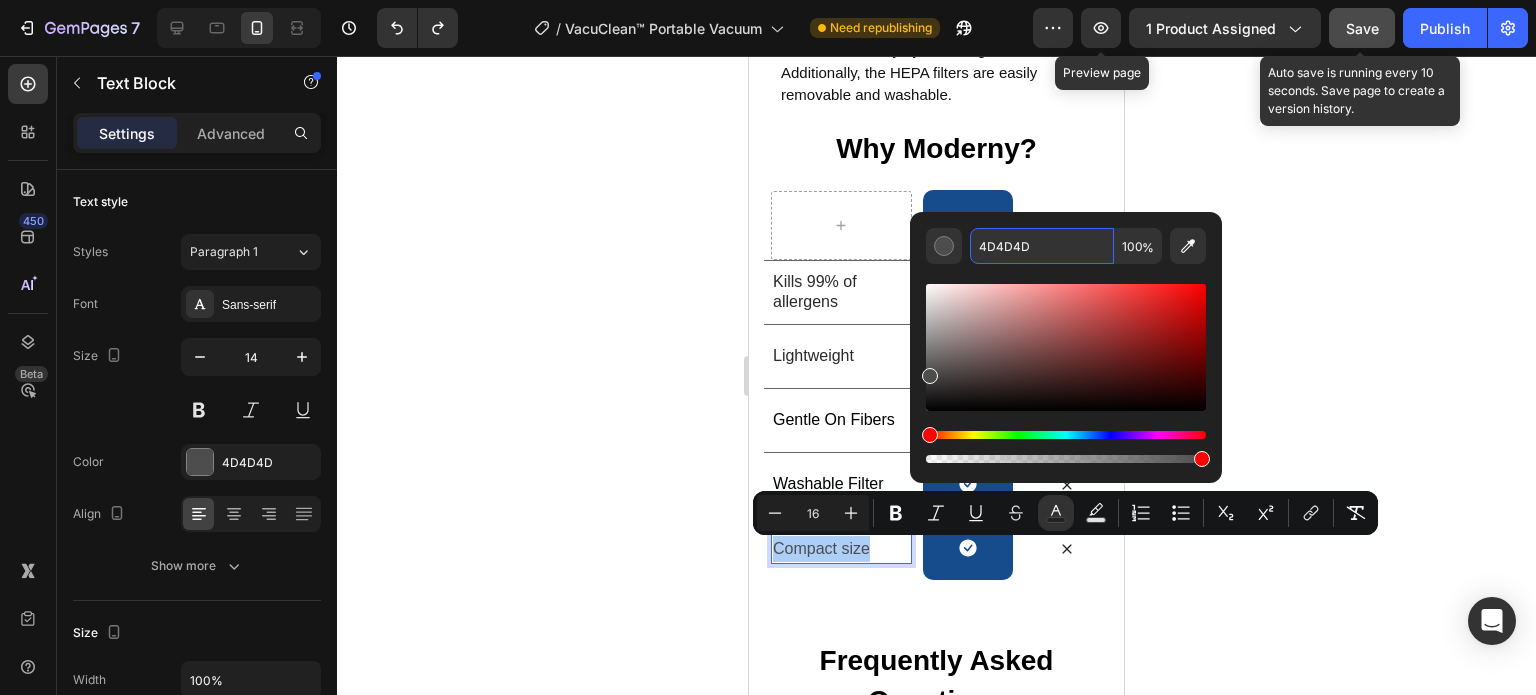 click on "4D4D4D" at bounding box center (1042, 246) 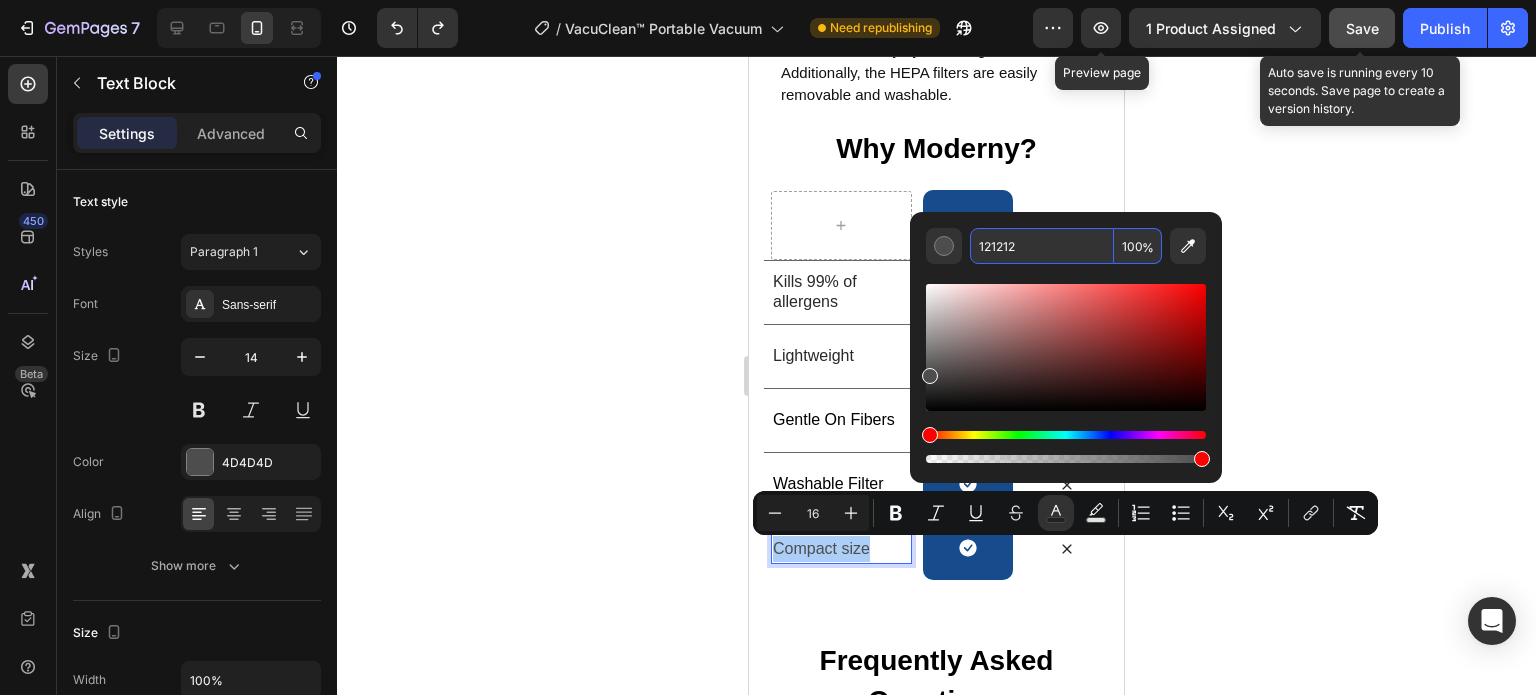 type on "121212" 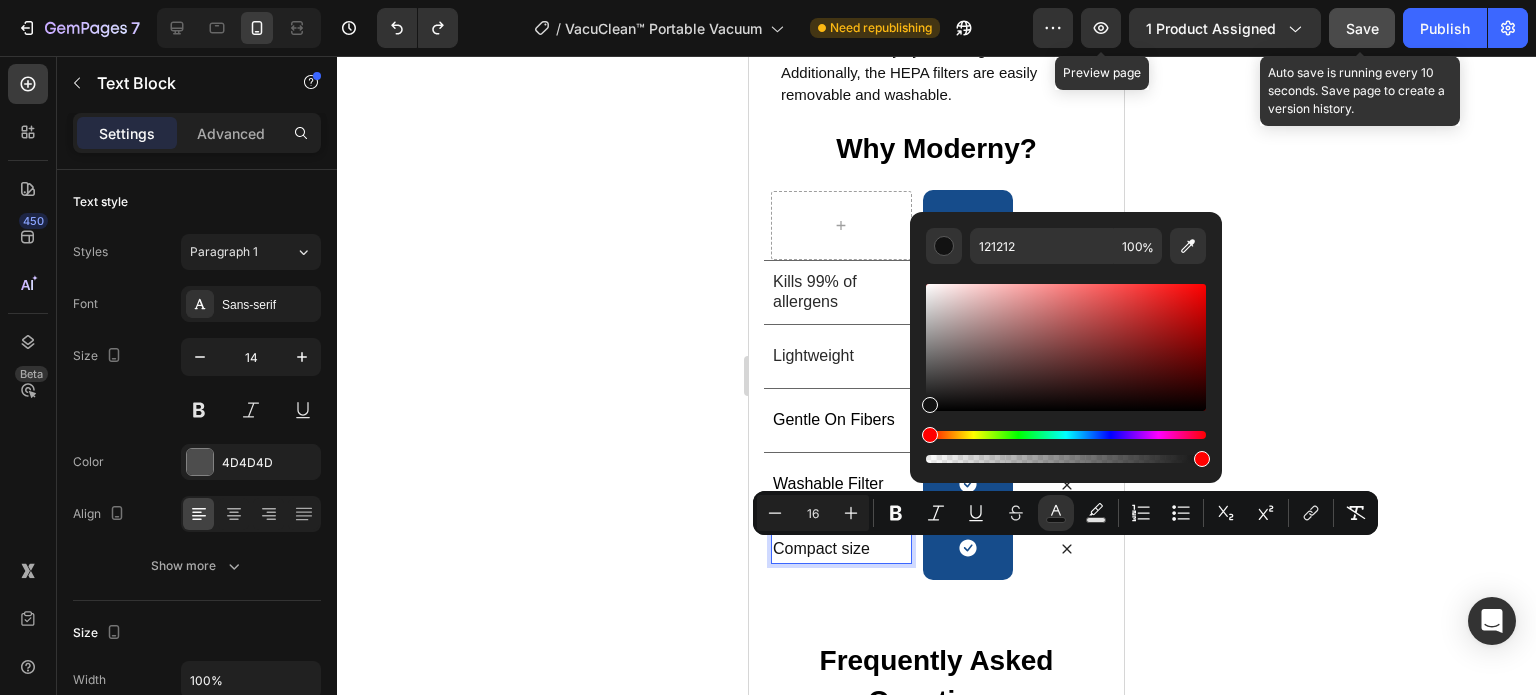 click 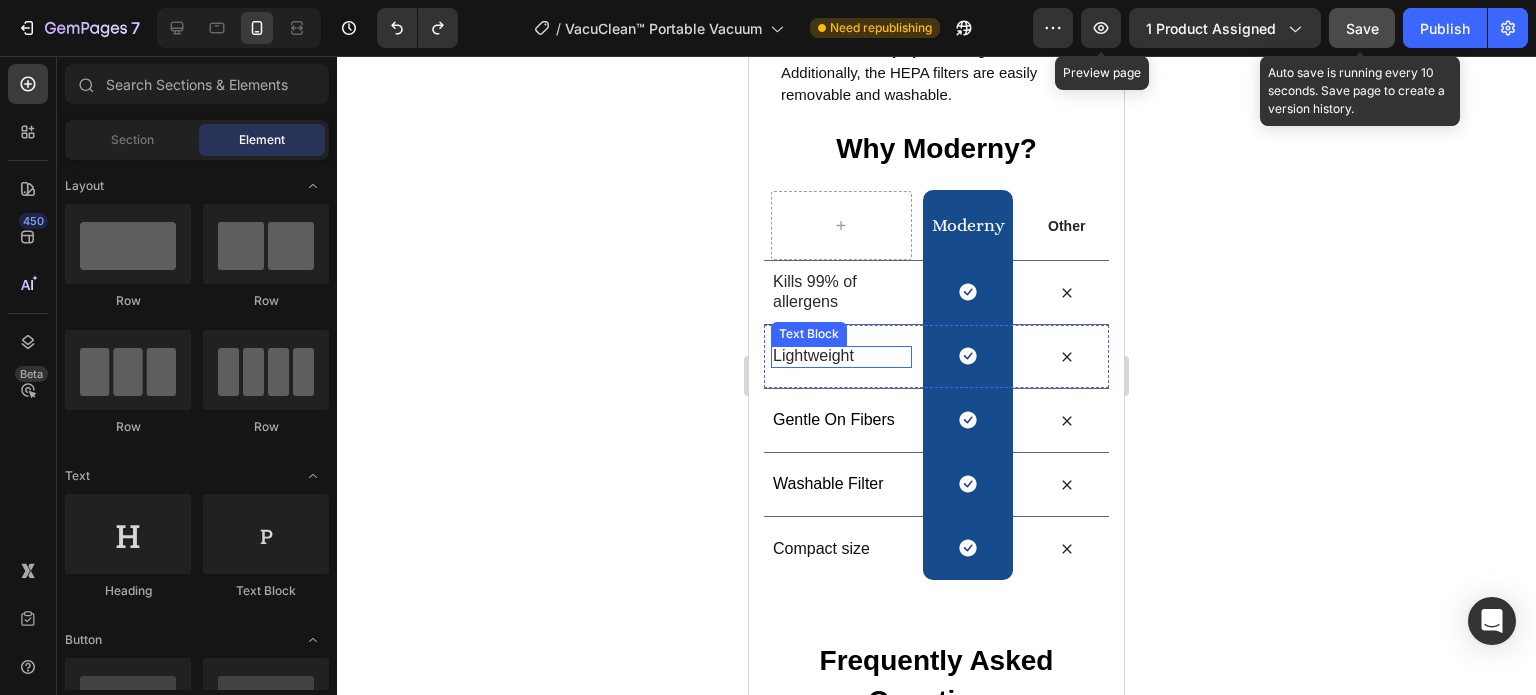 click on "Lightweight" at bounding box center (813, 355) 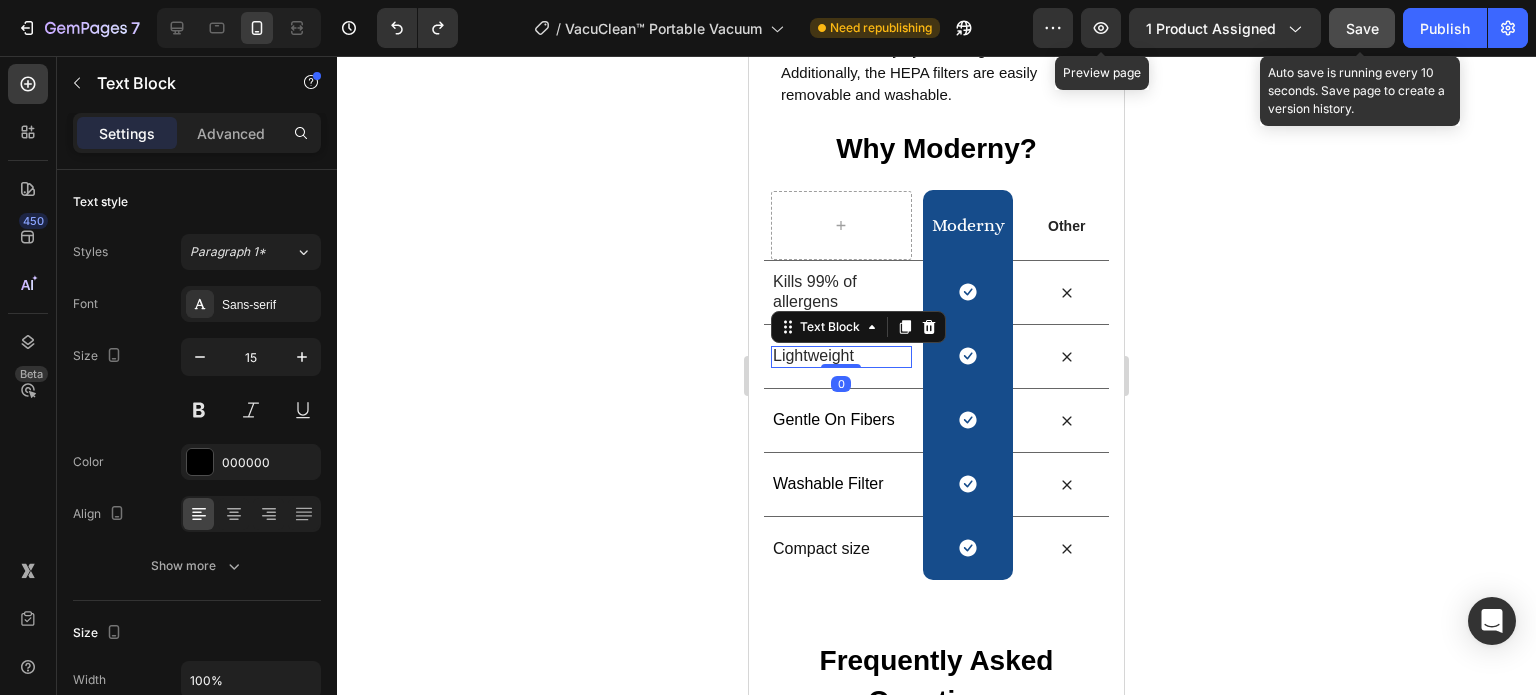 click on "Lightweight" at bounding box center (813, 355) 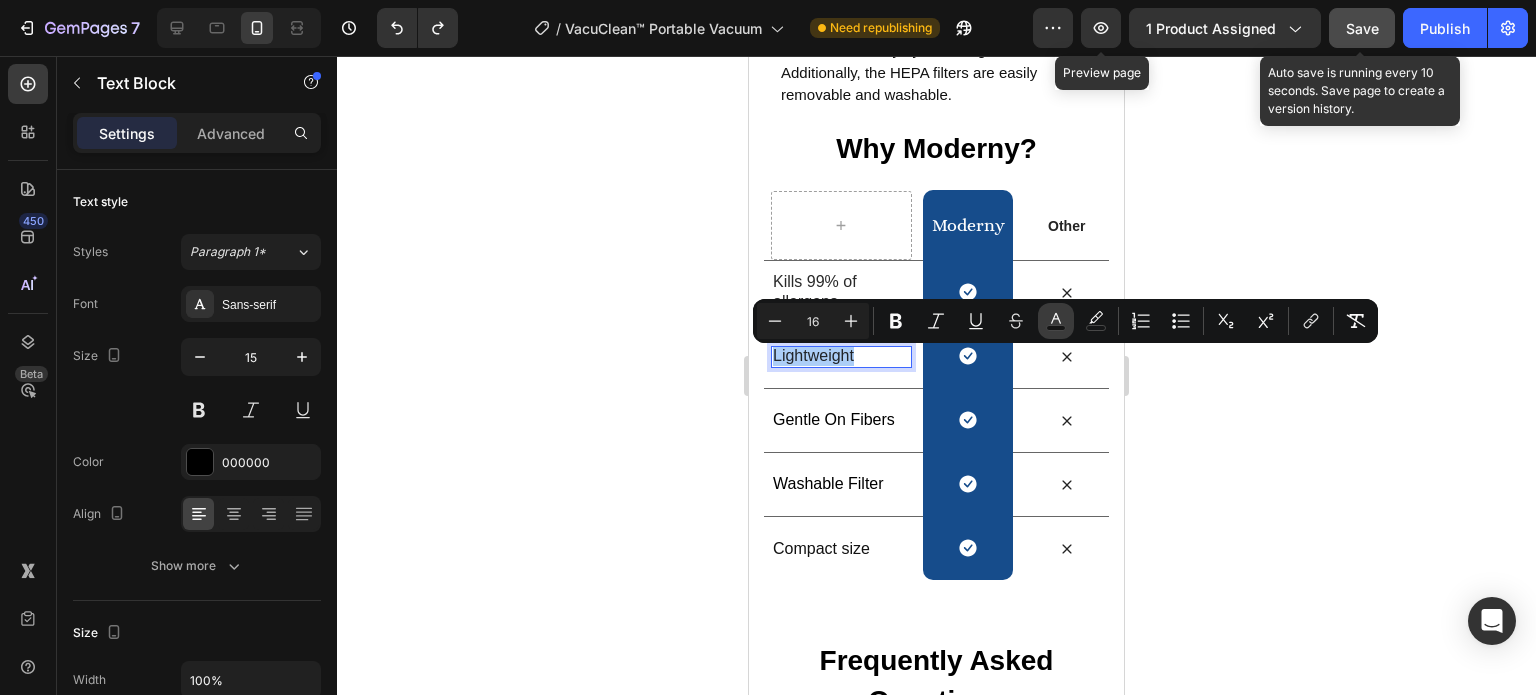 click 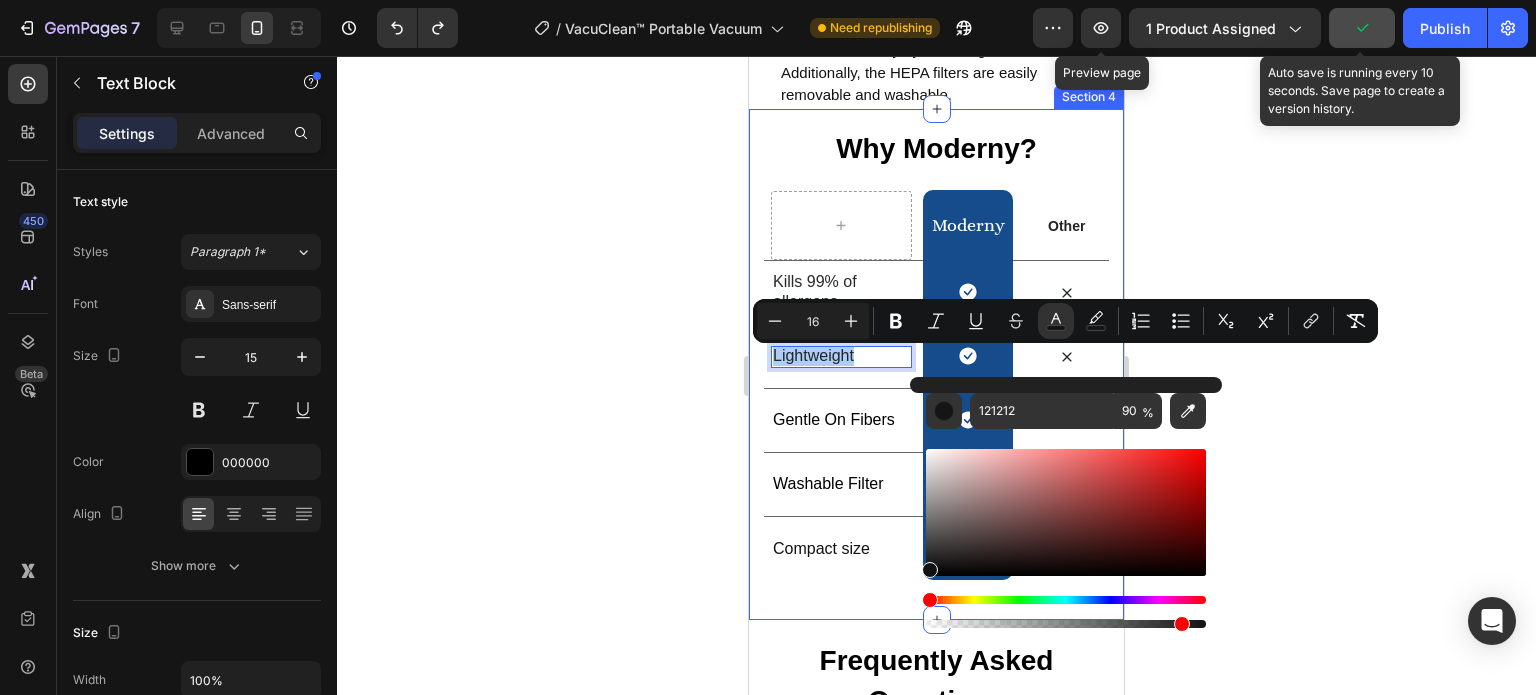 click 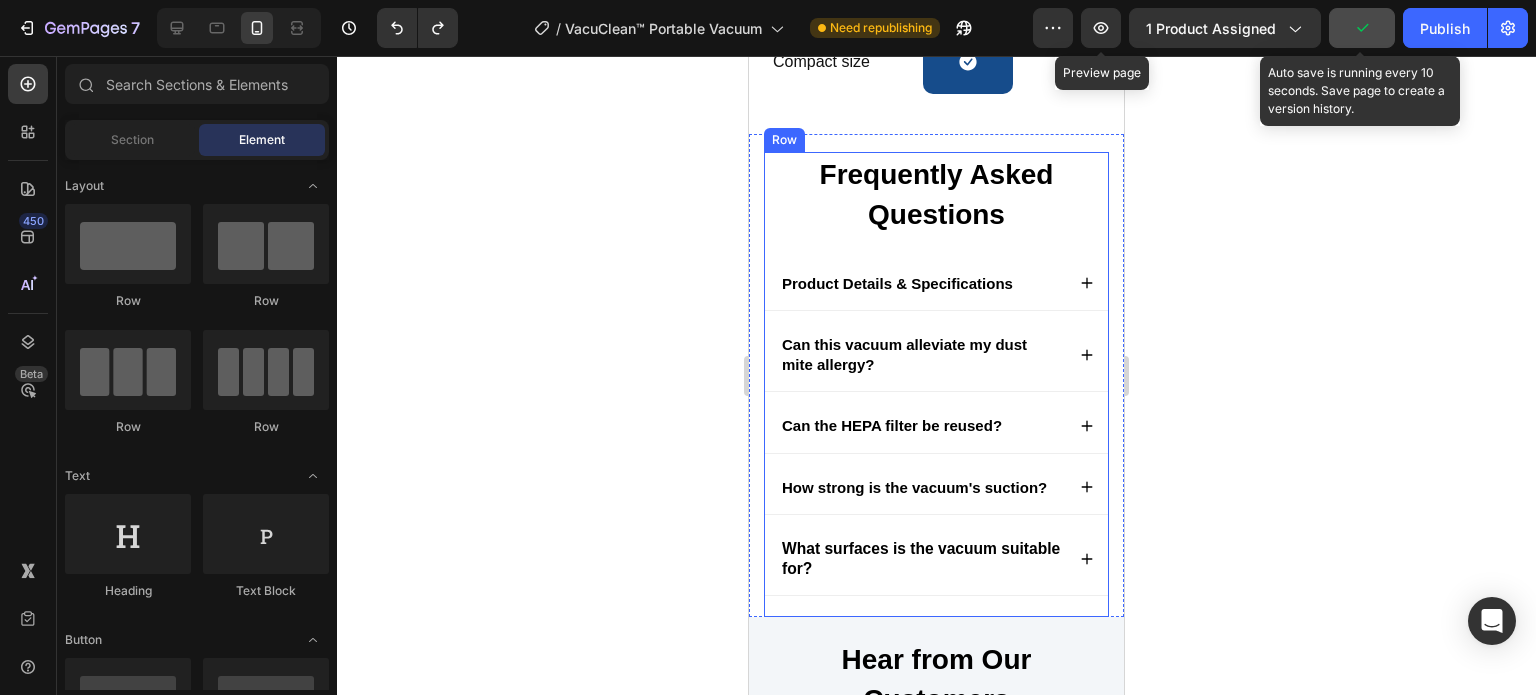 scroll, scrollTop: 4902, scrollLeft: 0, axis: vertical 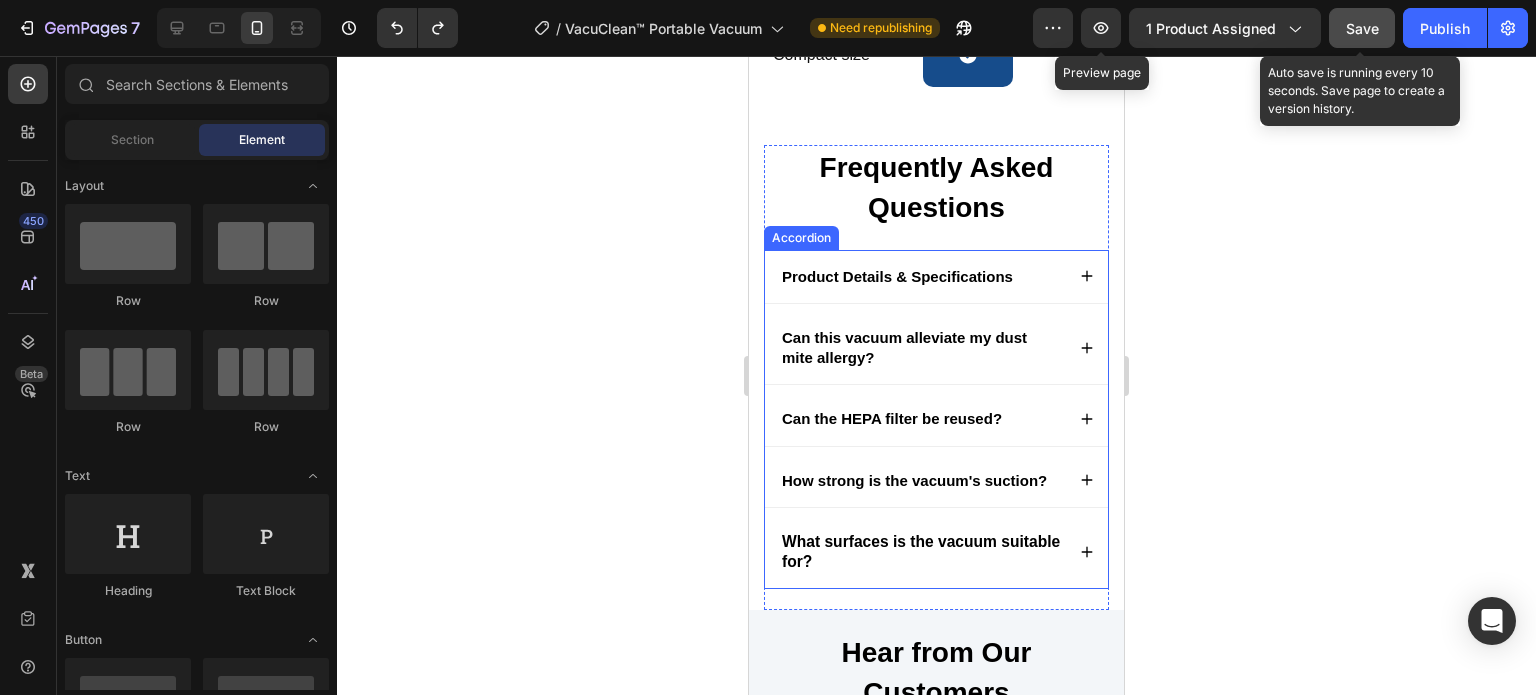 click on "Product Details & Specifications" at bounding box center (936, 277) 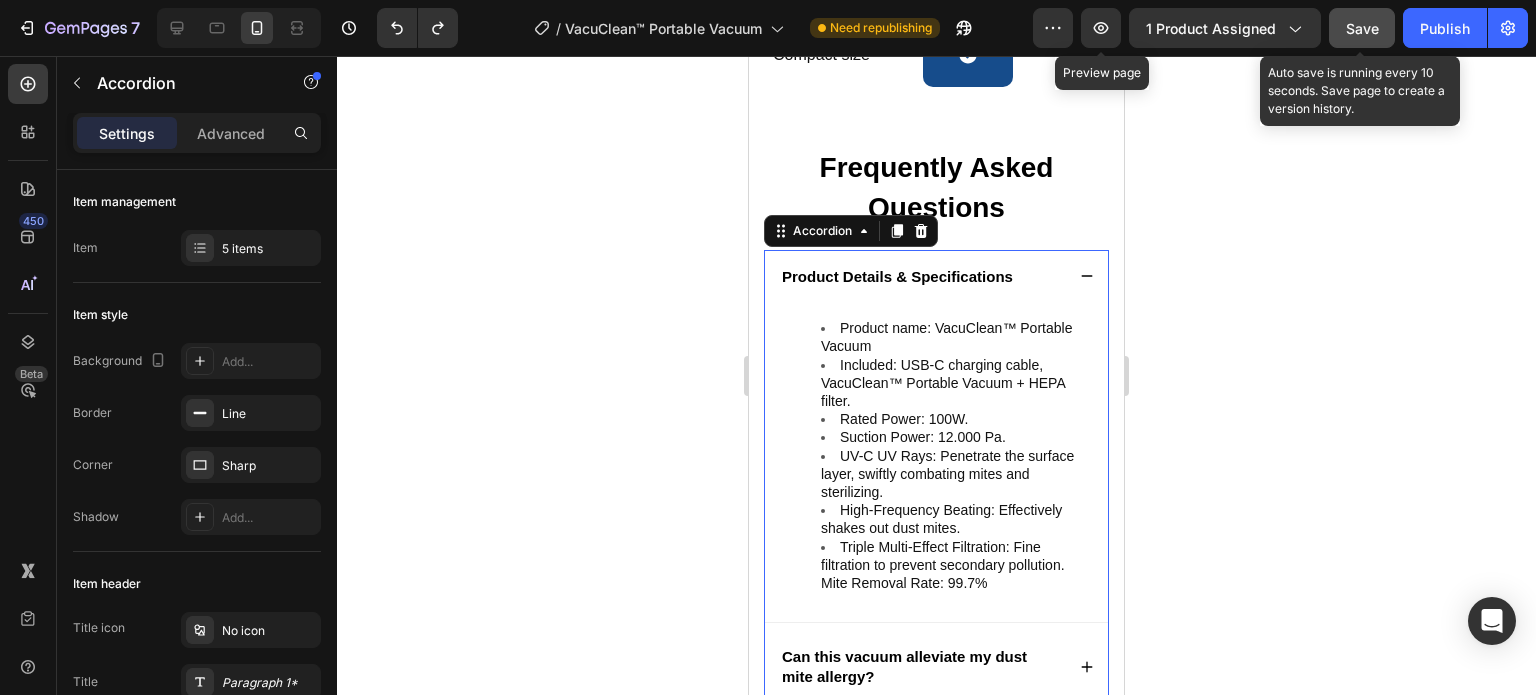 click on "Product Details & Specifications" at bounding box center (936, 277) 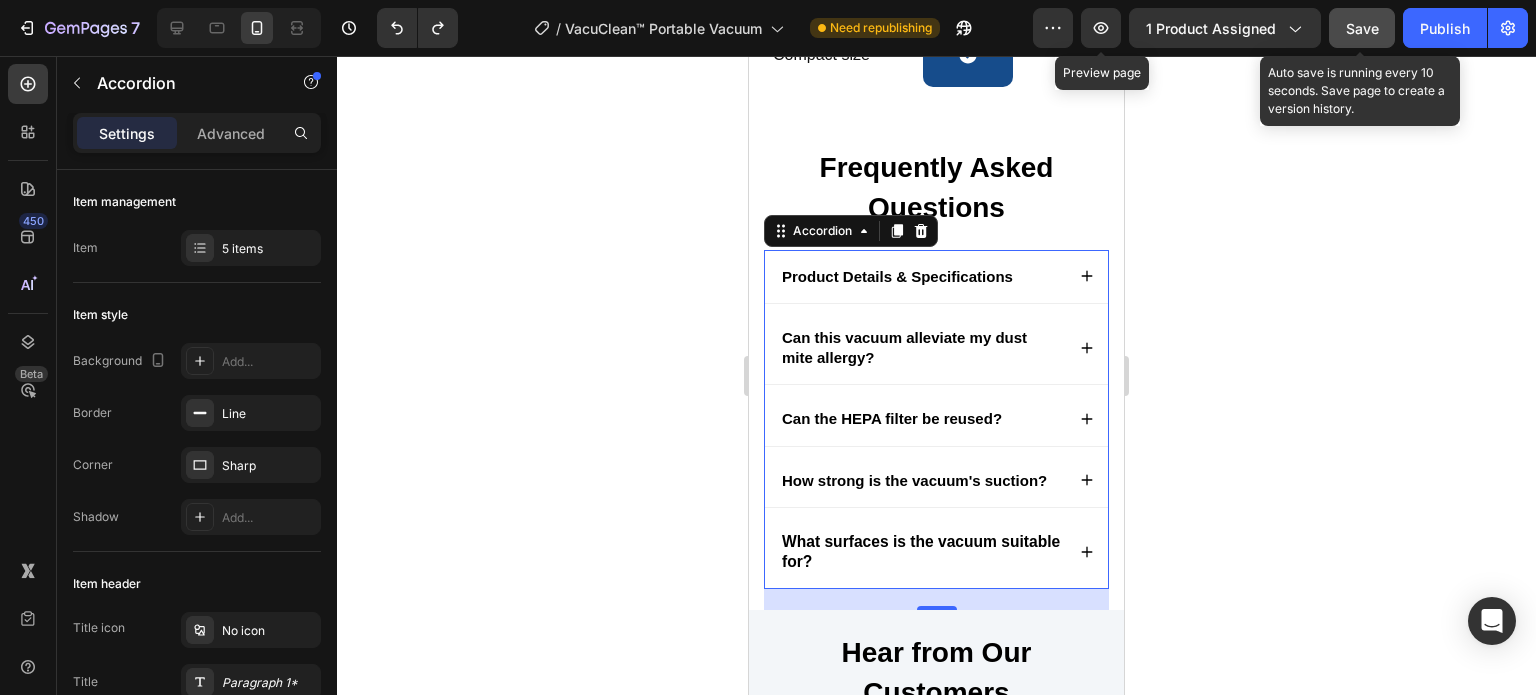 click 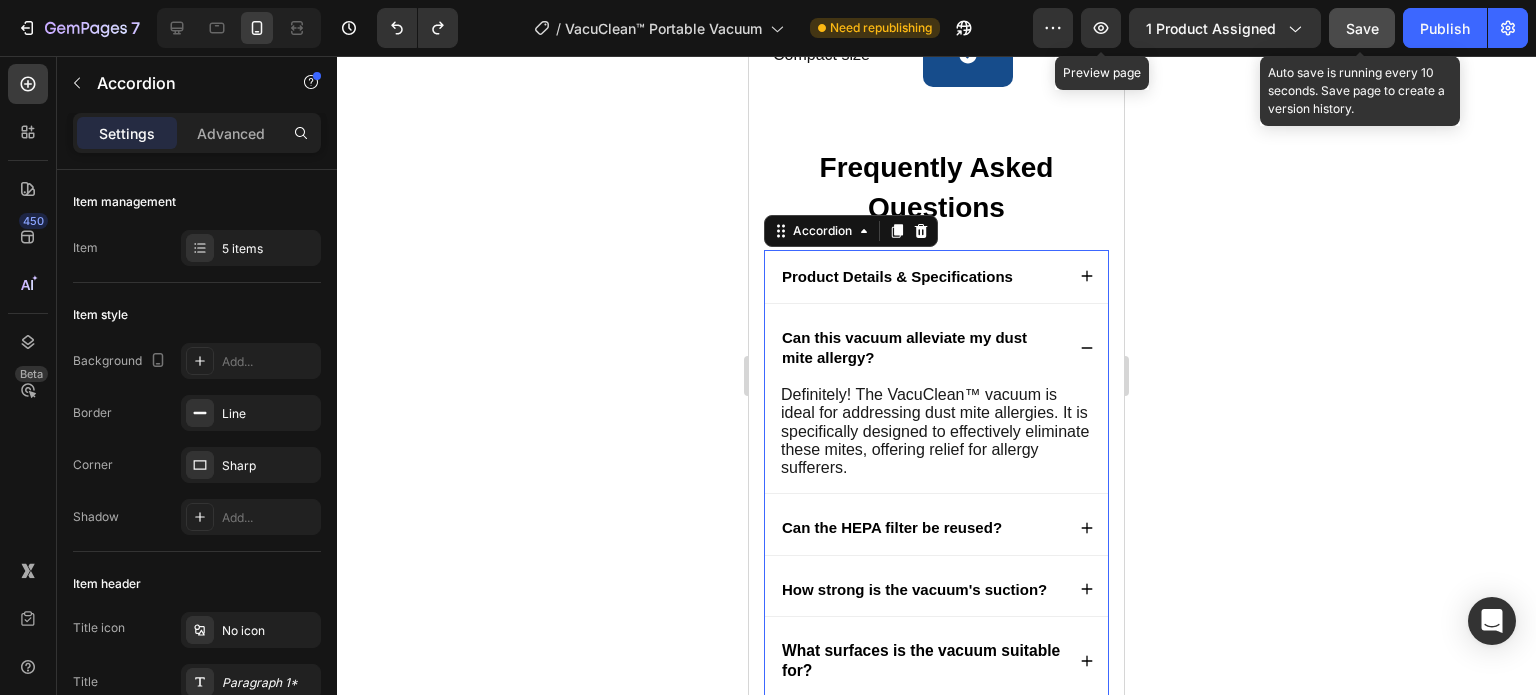 click 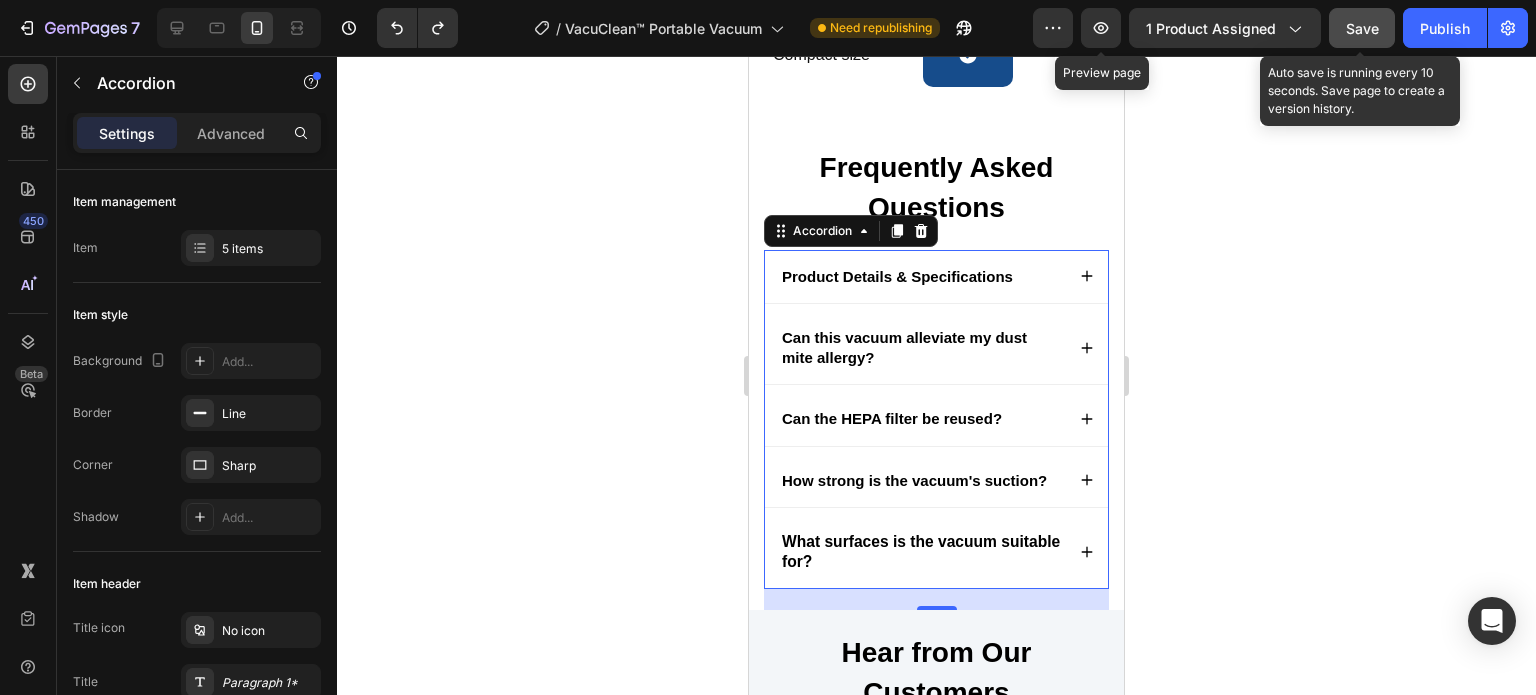 click 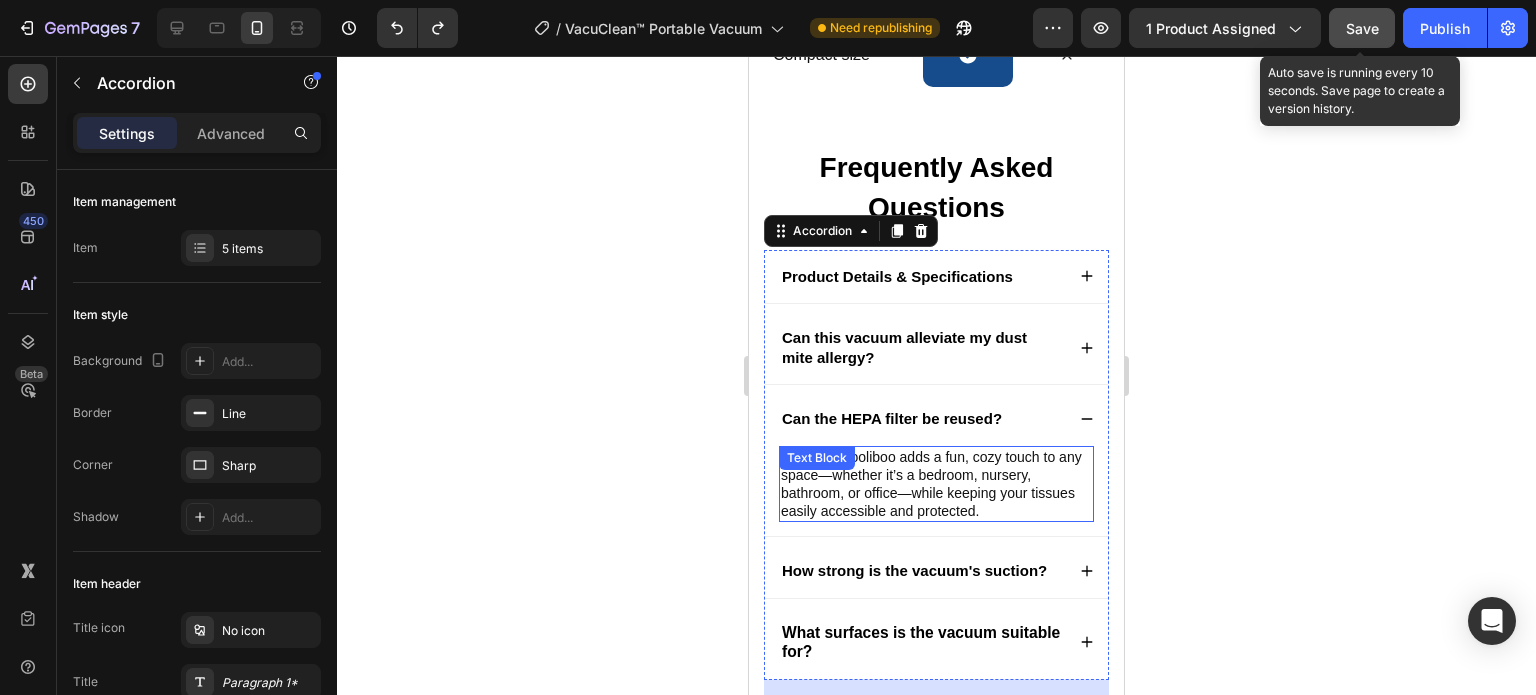 click on "It’s both! Wooliboo adds a fun, cozy touch to any space—whether it’s a bedroom, nursery, bathroom, or office—while keeping your tissues easily accessible and protected." at bounding box center (931, 484) 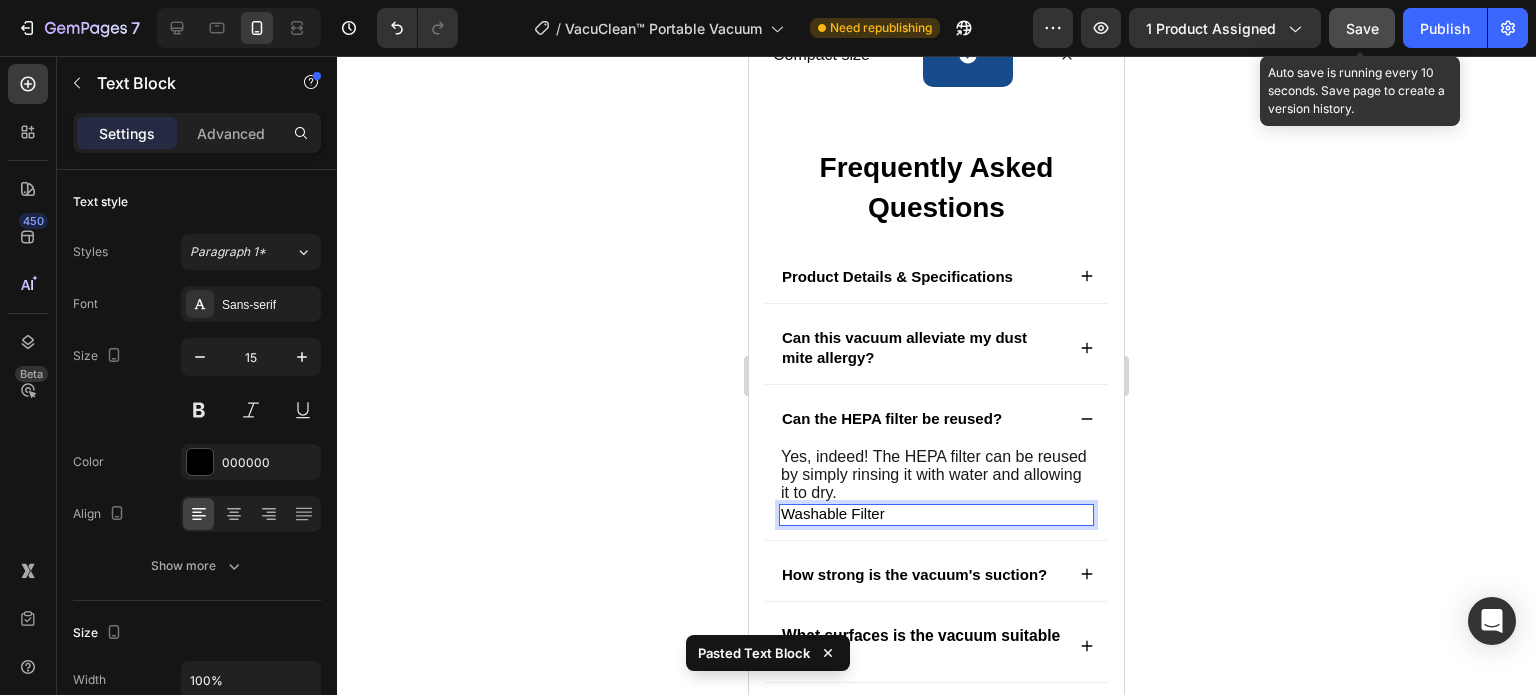 click on "Washable Filter" at bounding box center [936, 514] 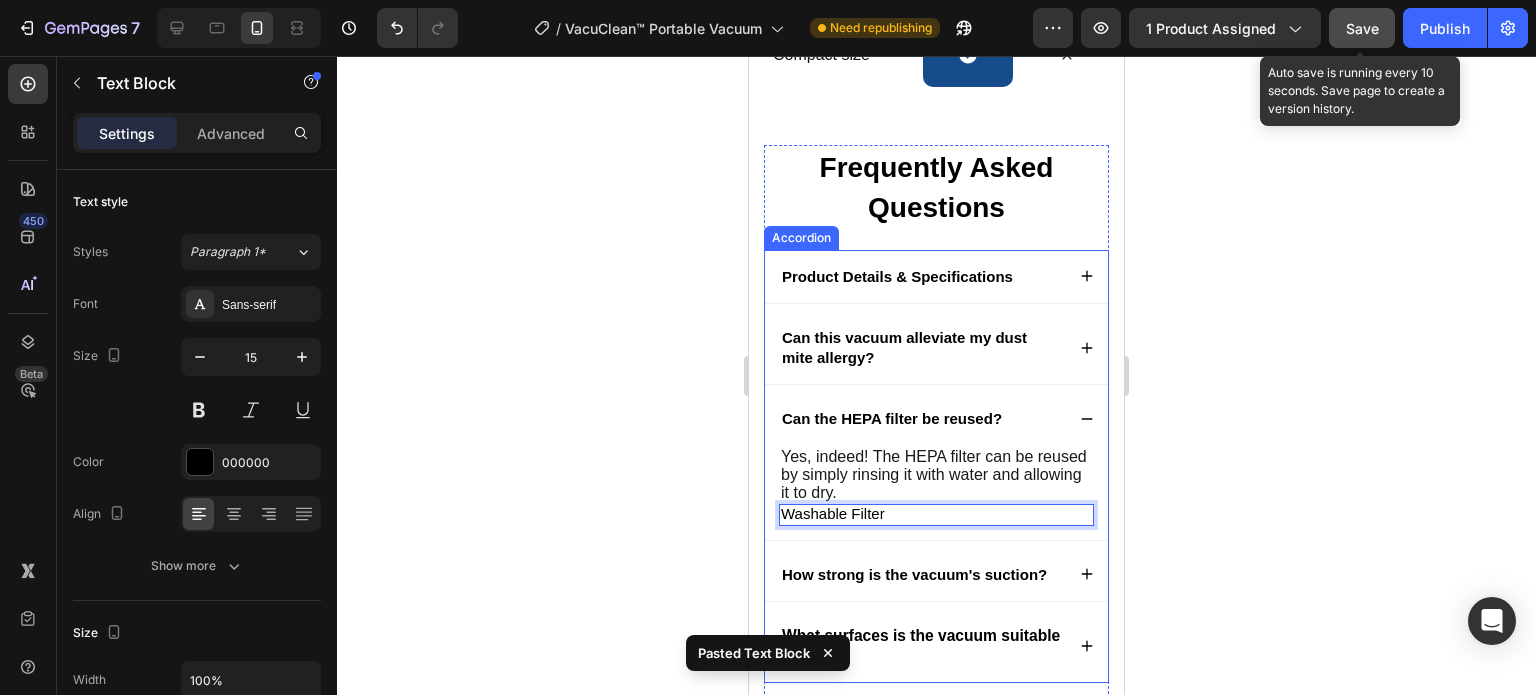 click 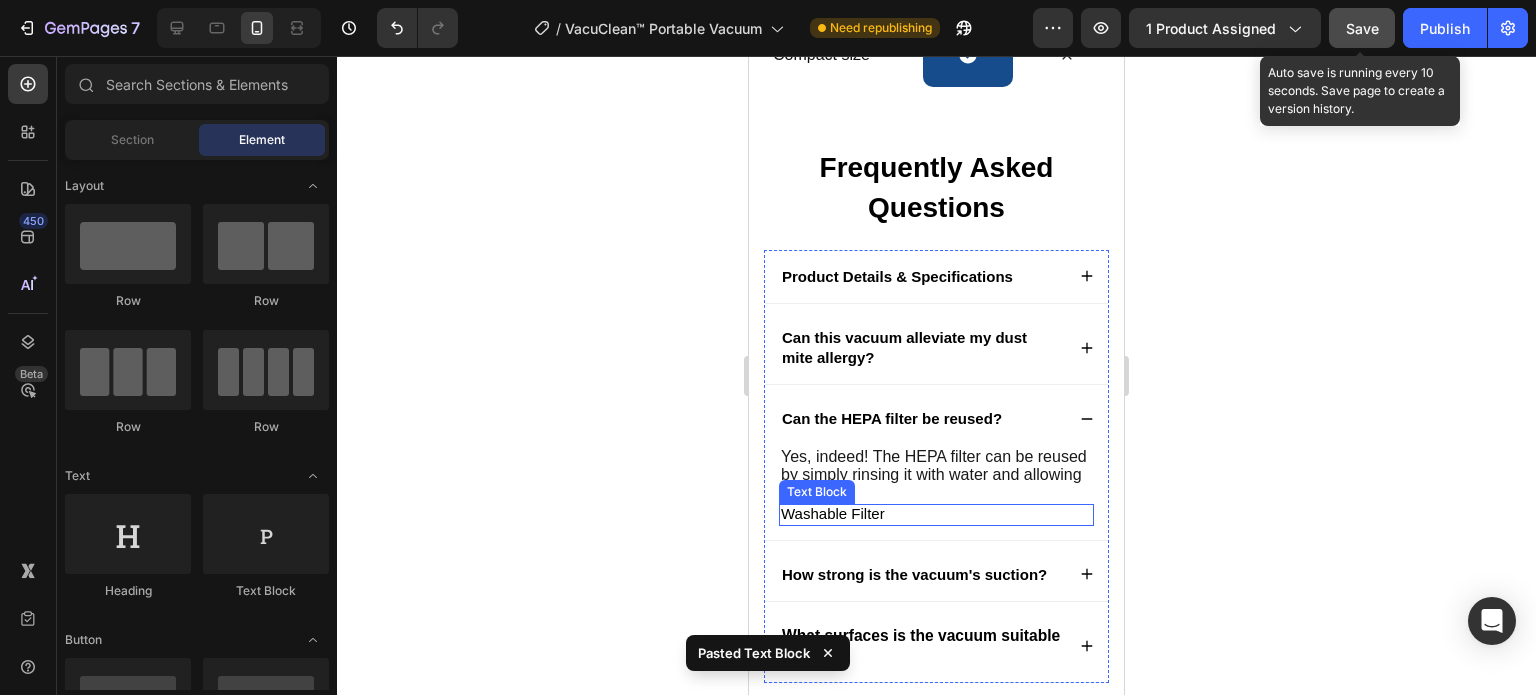 click on "Washable Filter" at bounding box center (936, 514) 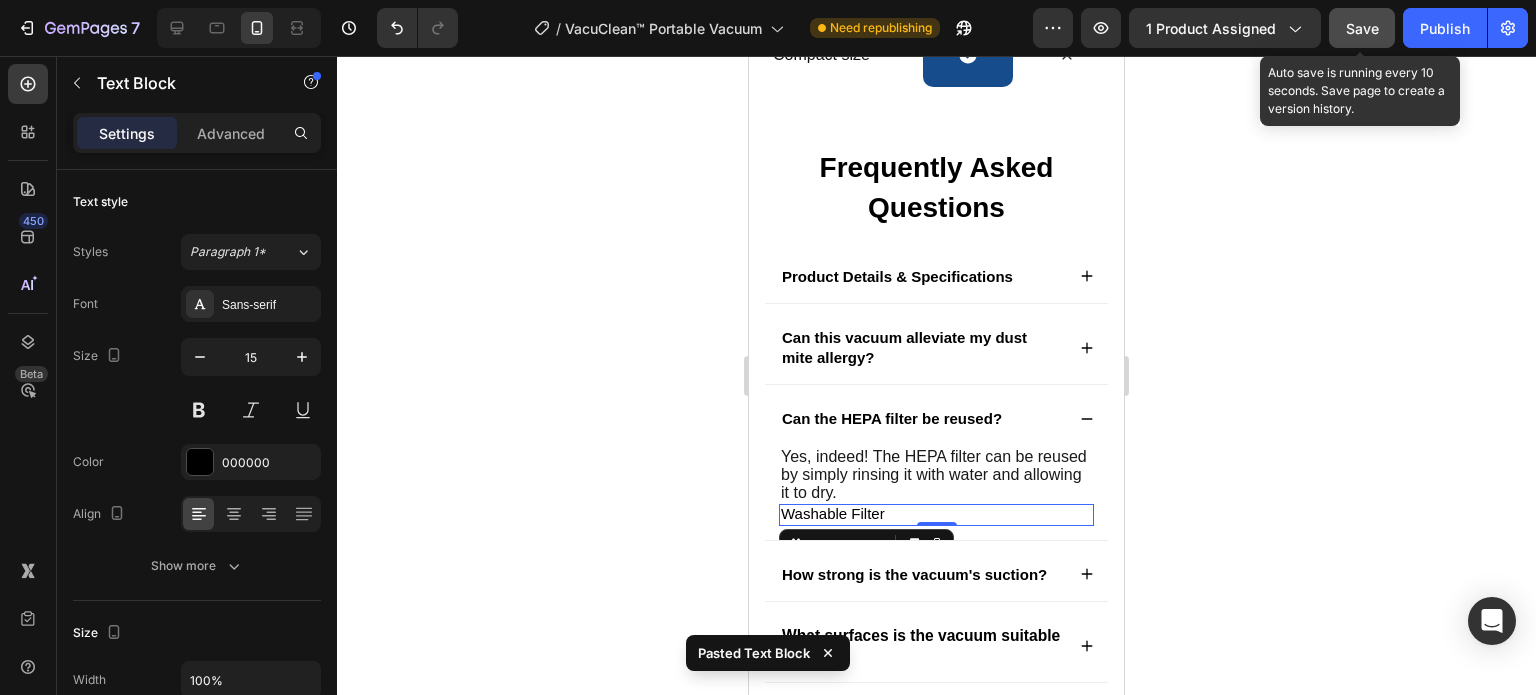 click on "Text Block" at bounding box center [866, 545] 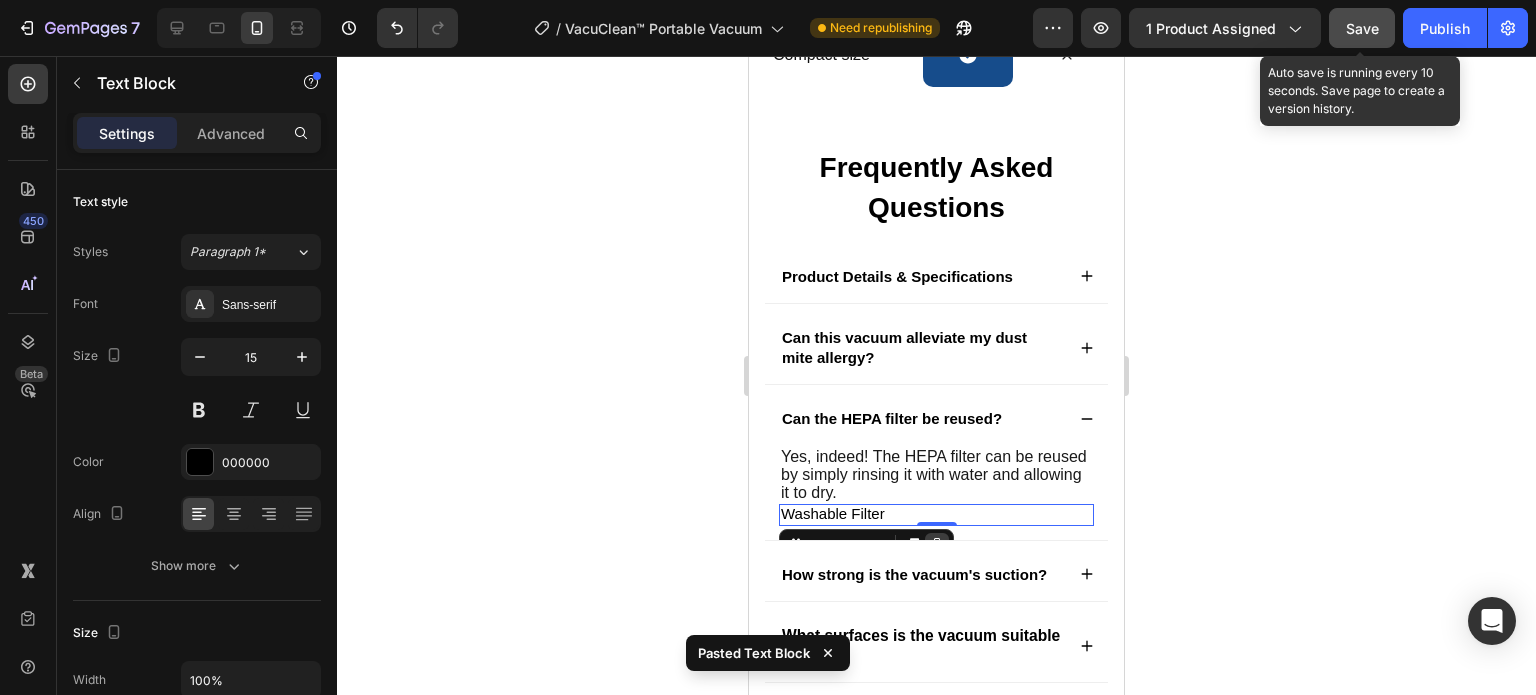 click at bounding box center [937, 545] 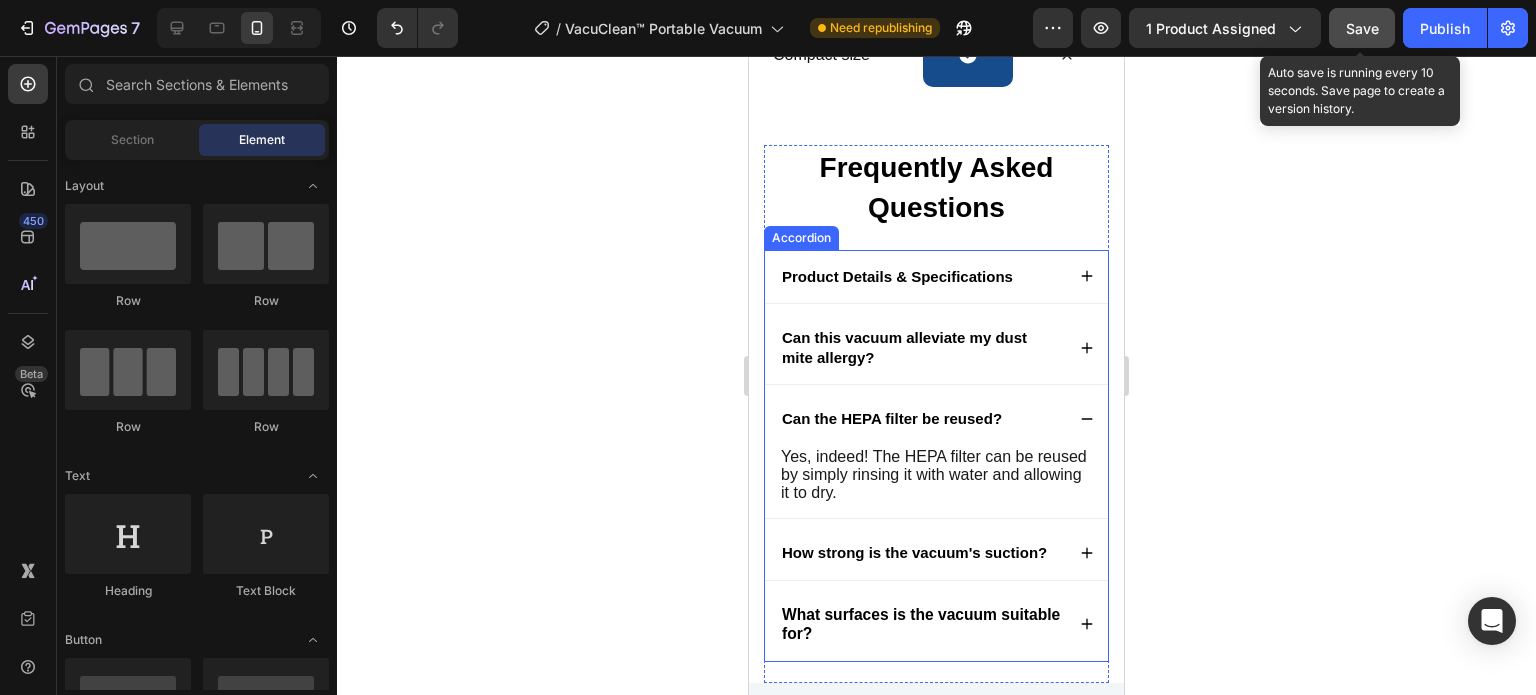 click on "Can this vacuum alleviate my dust mite allergy?" at bounding box center [904, 347] 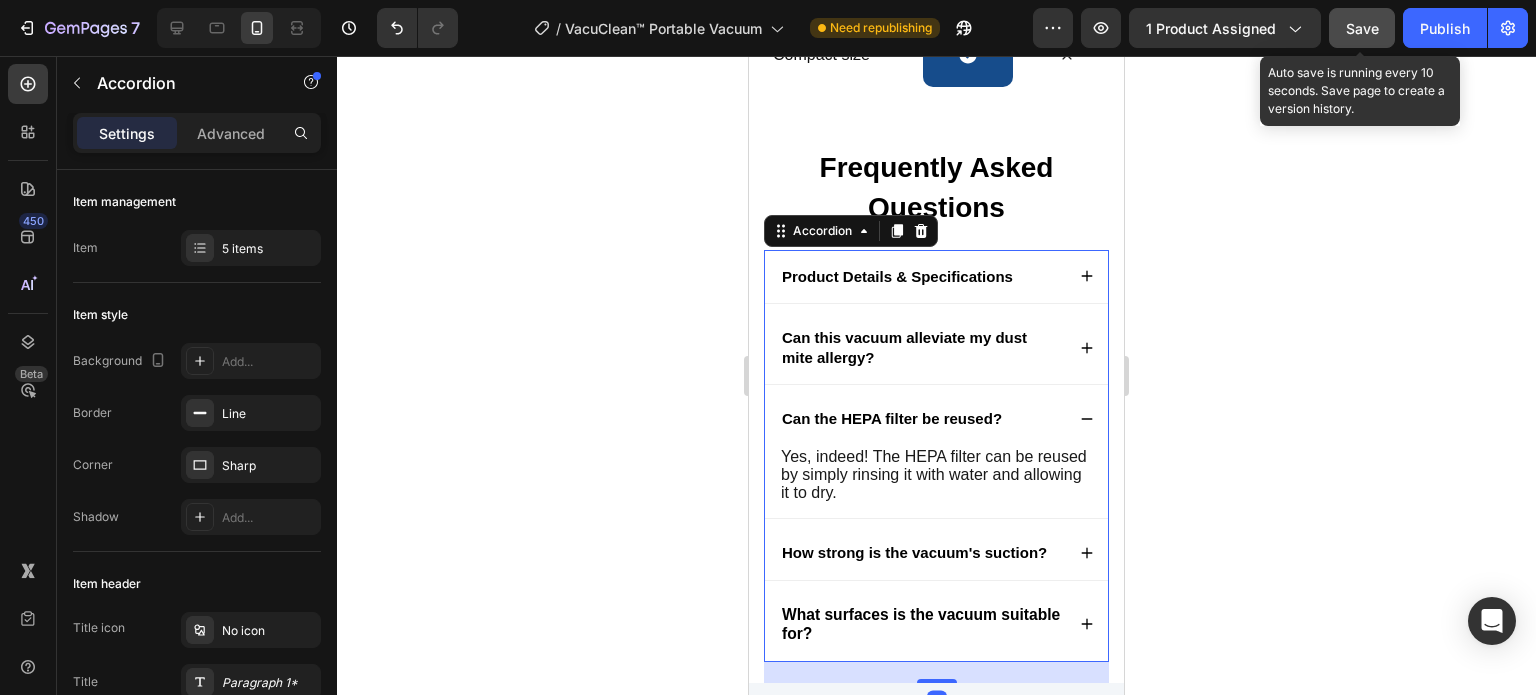 click 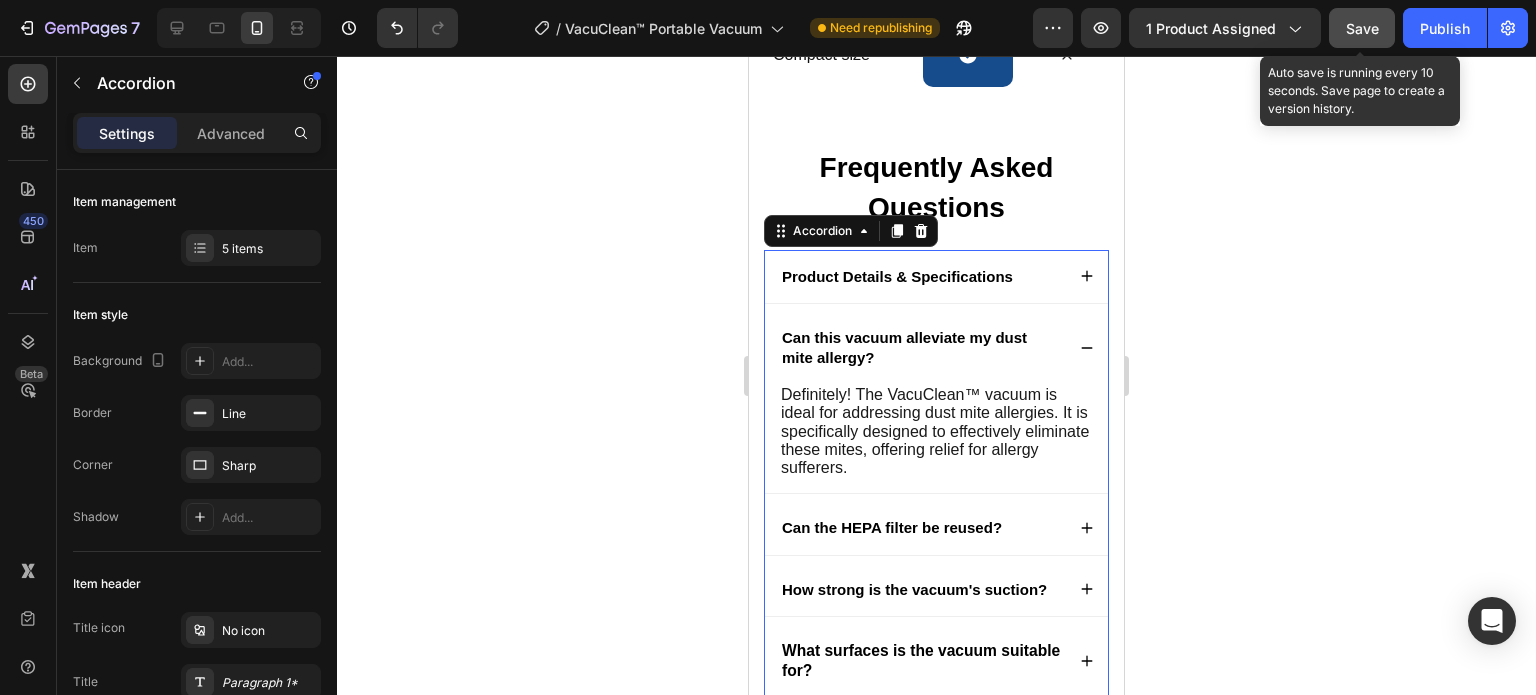 click on "Definitely! The VacuClean™ vacuum is ideal for addressing dust mite allergies. It is specifically designed to effectively eliminate these mites, offering relief for allergy sufferers." at bounding box center (935, 431) 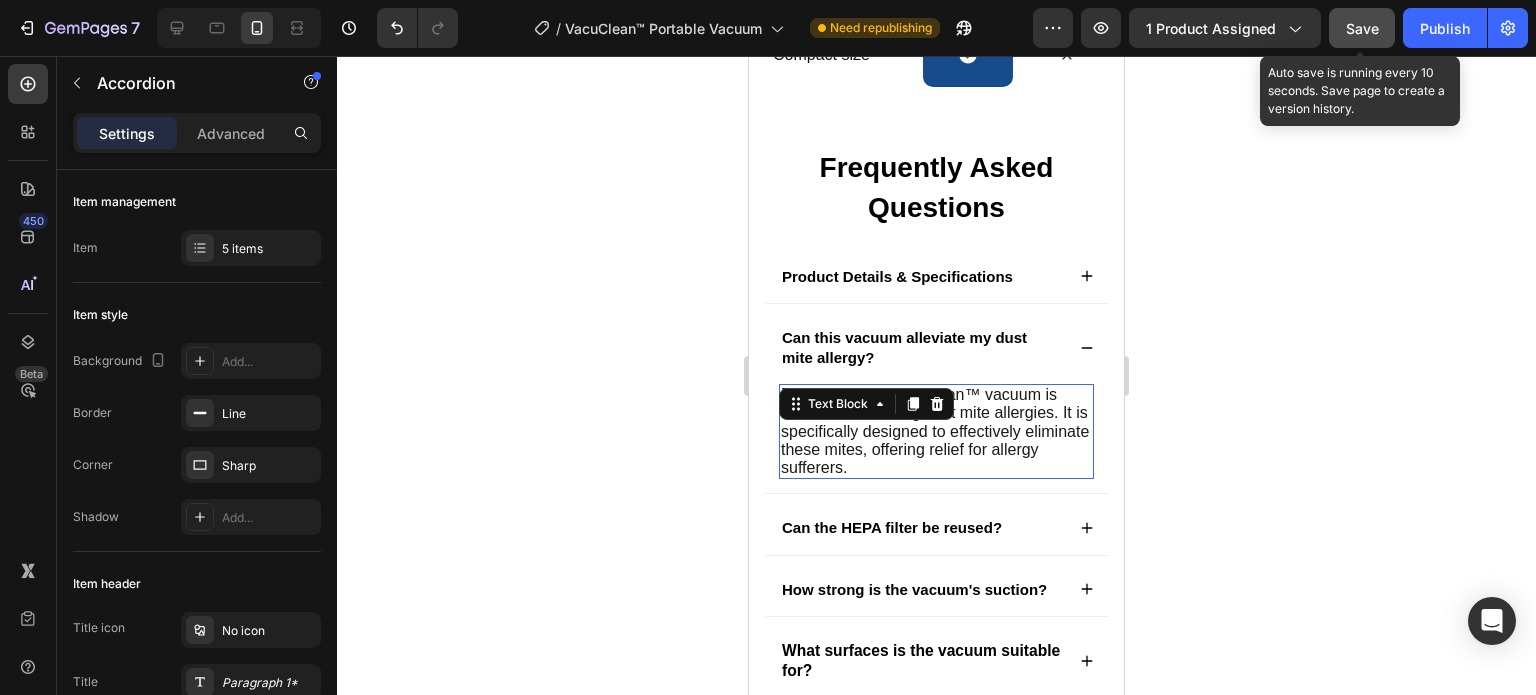 click on "Definitely! The VacuClean™ vacuum is ideal for addressing dust mite allergies. It is specifically designed to effectively eliminate these mites, offering relief for allergy sufferers." at bounding box center [935, 431] 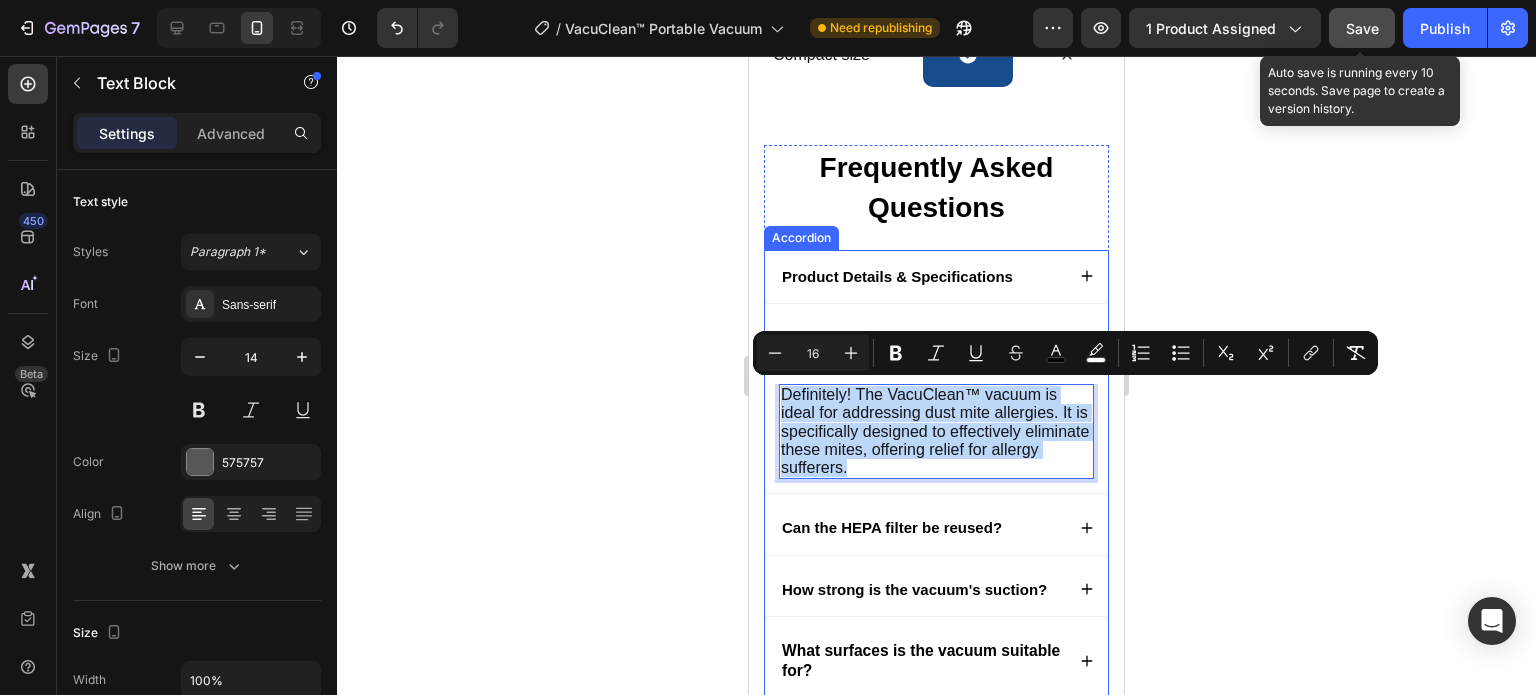 click on "Can the HEPA filter be reused?" at bounding box center [936, 528] 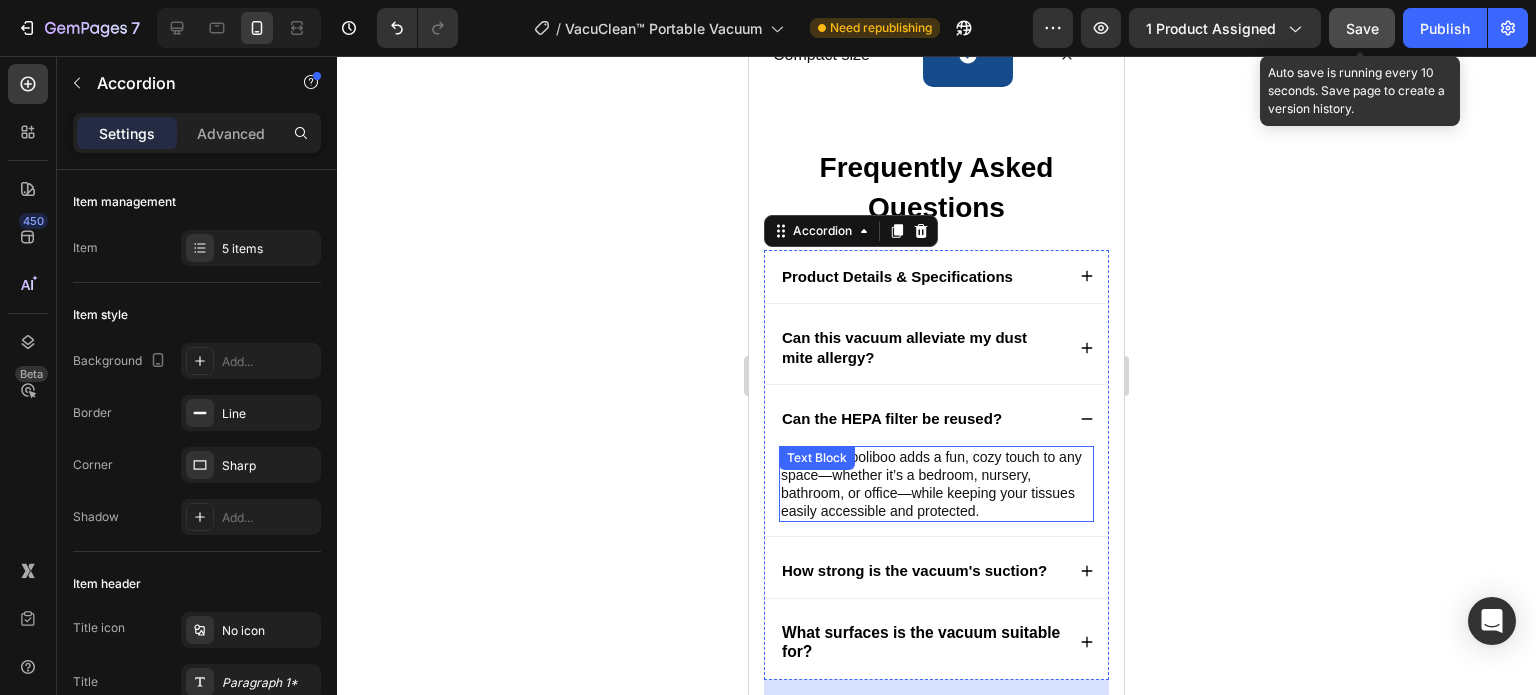 click on "It’s both! Wooliboo adds a fun, cozy touch to any space—whether it’s a bedroom, nursery, bathroom, or office—while keeping your tissues easily accessible and protected." at bounding box center (931, 484) 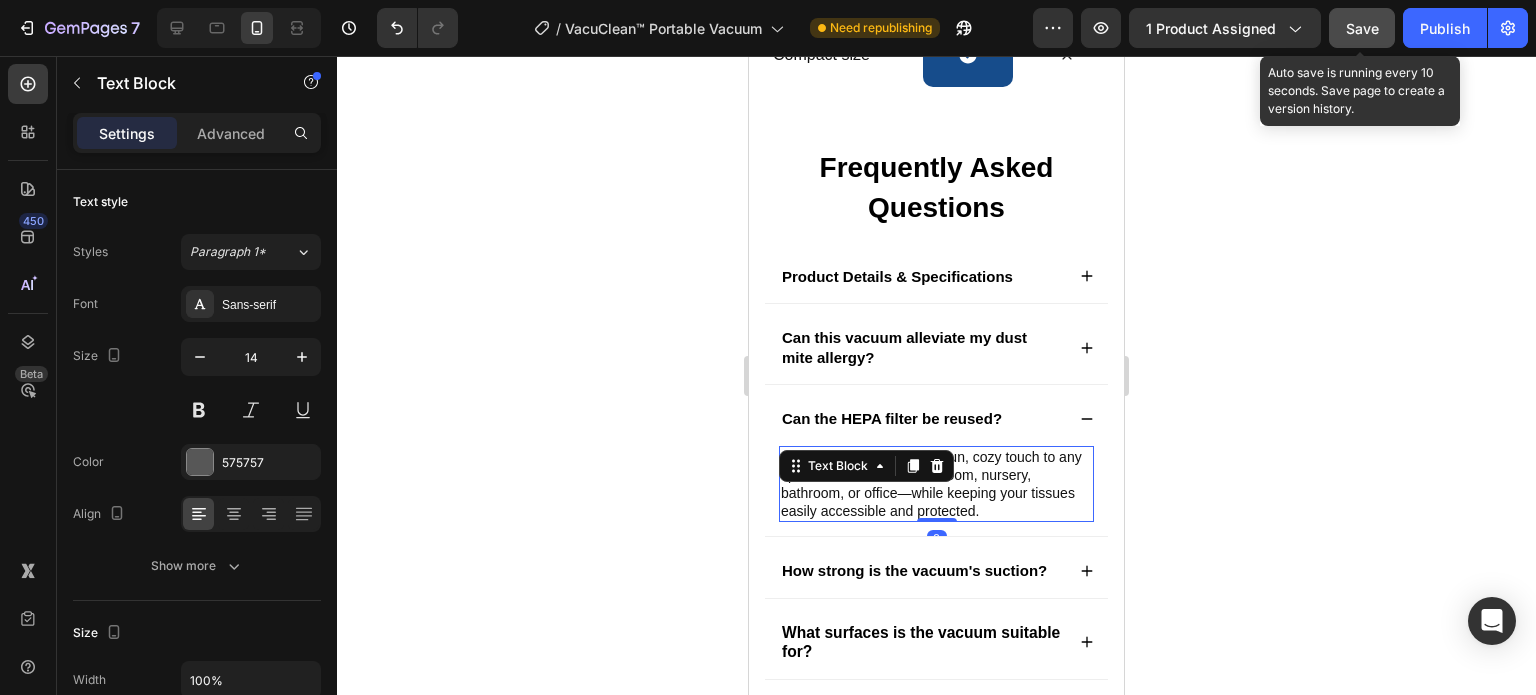 click at bounding box center [937, 520] 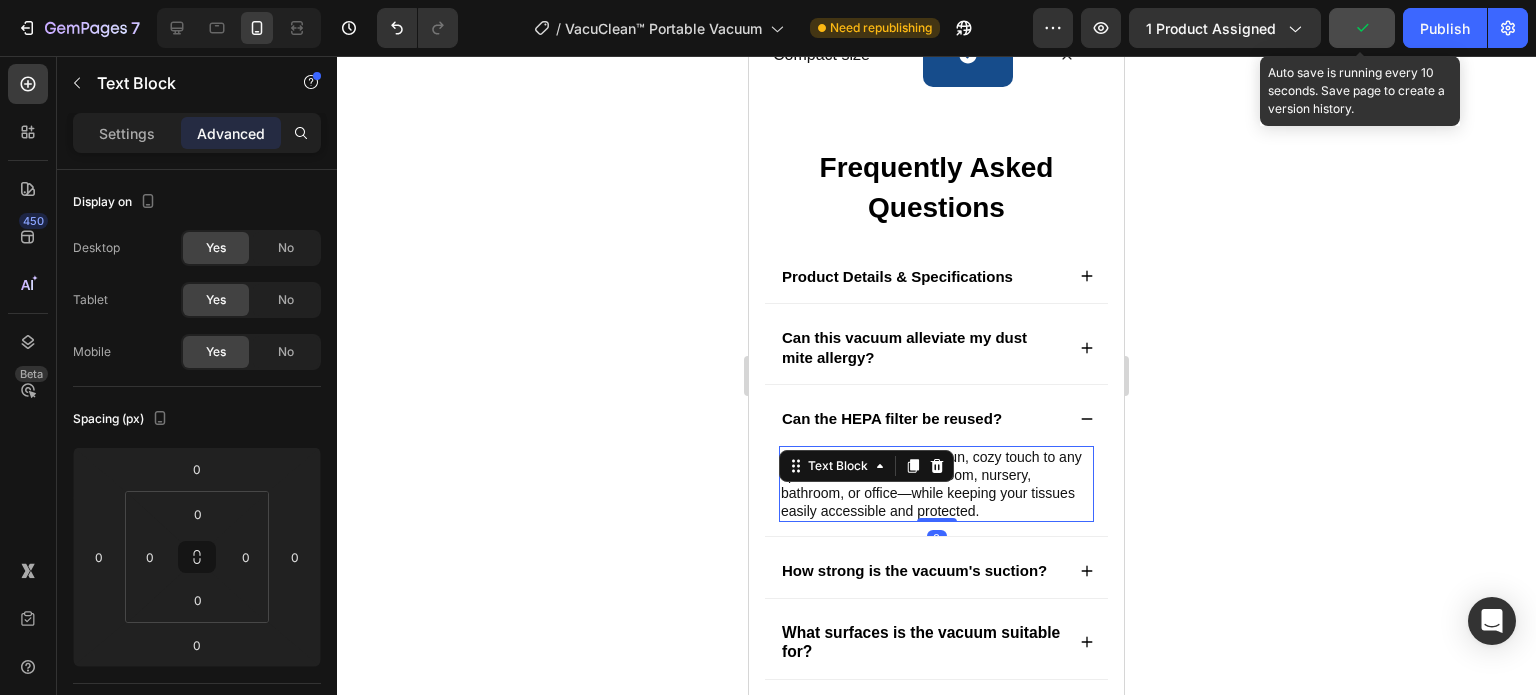 click on "It’s both! Wooliboo adds a fun, cozy touch to any space—whether it’s a bedroom, nursery, bathroom, or office—while keeping your tissues easily accessible and protected." at bounding box center (931, 484) 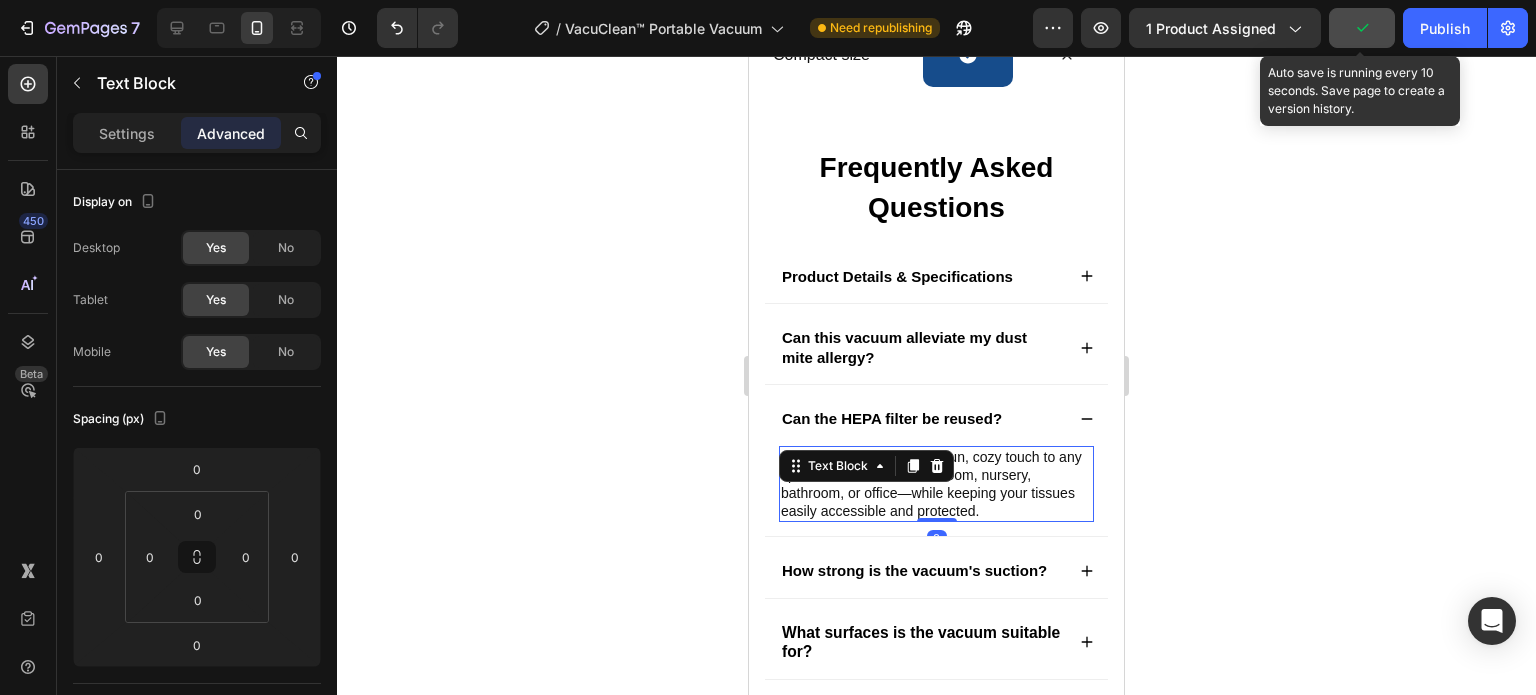 click on "It’s both! Wooliboo adds a fun, cozy touch to any space—whether it’s a bedroom, nursery, bathroom, or office—while keeping your tissues easily accessible and protected." at bounding box center (931, 484) 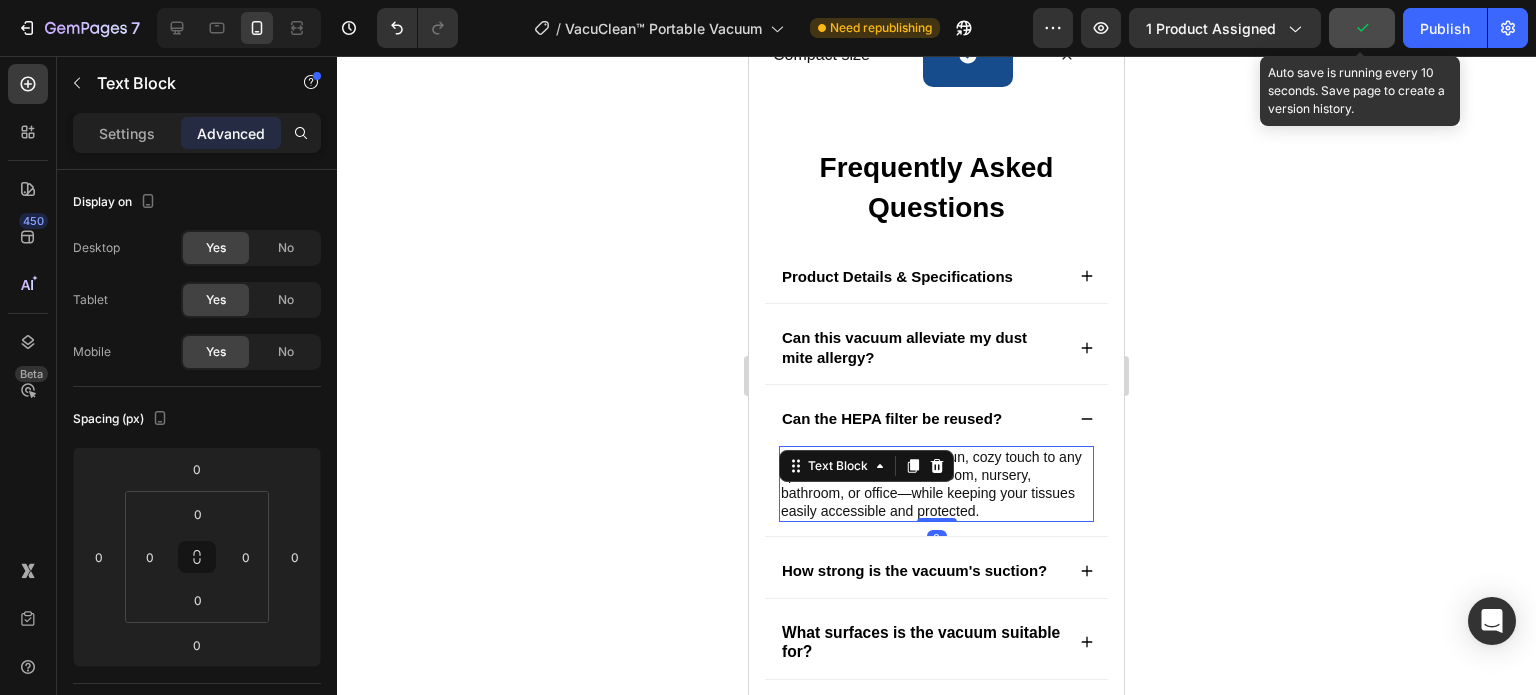 click on "It’s both! Wooliboo adds a fun, cozy touch to any space—whether it’s a bedroom, nursery, bathroom, or office—while keeping your tissues easily accessible and protected." at bounding box center [931, 484] 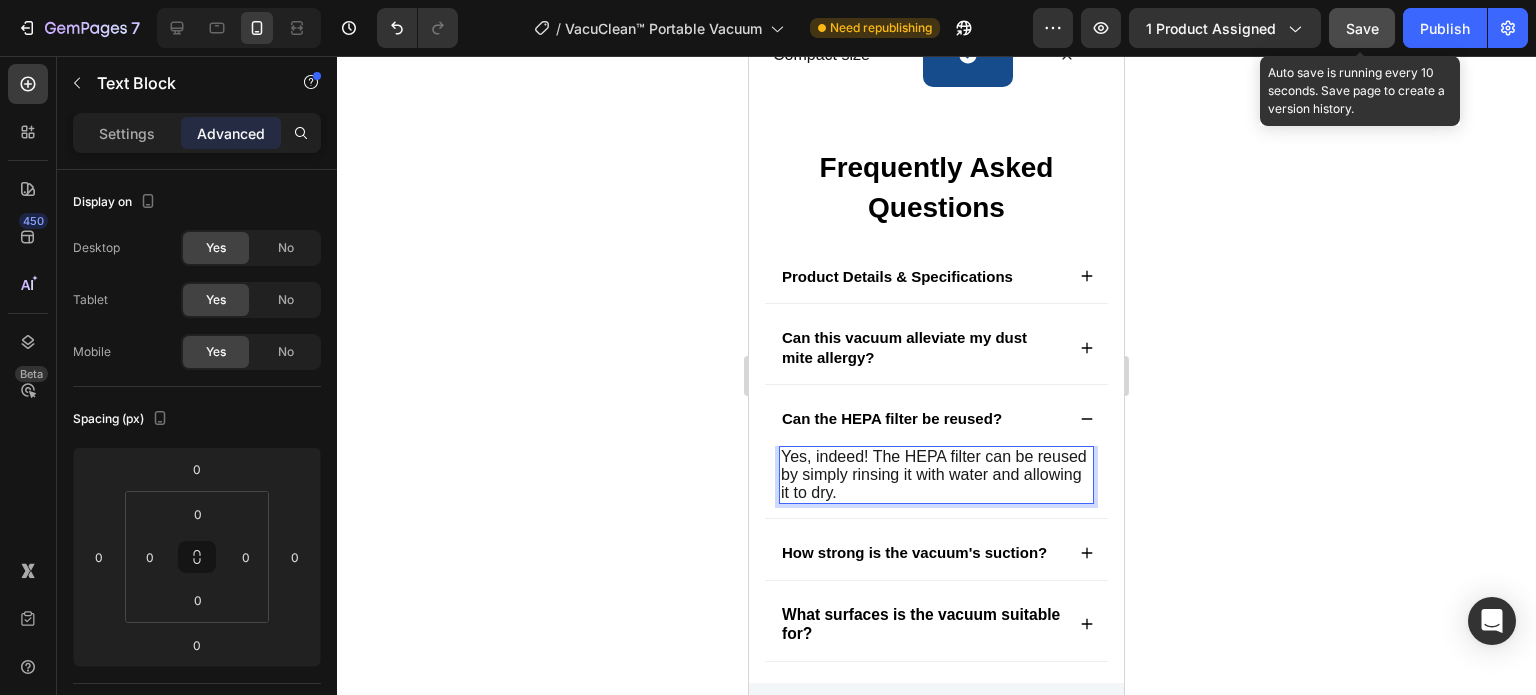 click on "Yes, indeed! The HEPA filter can be reused by simply rinsing it with water and allowing it to dry." at bounding box center (934, 474) 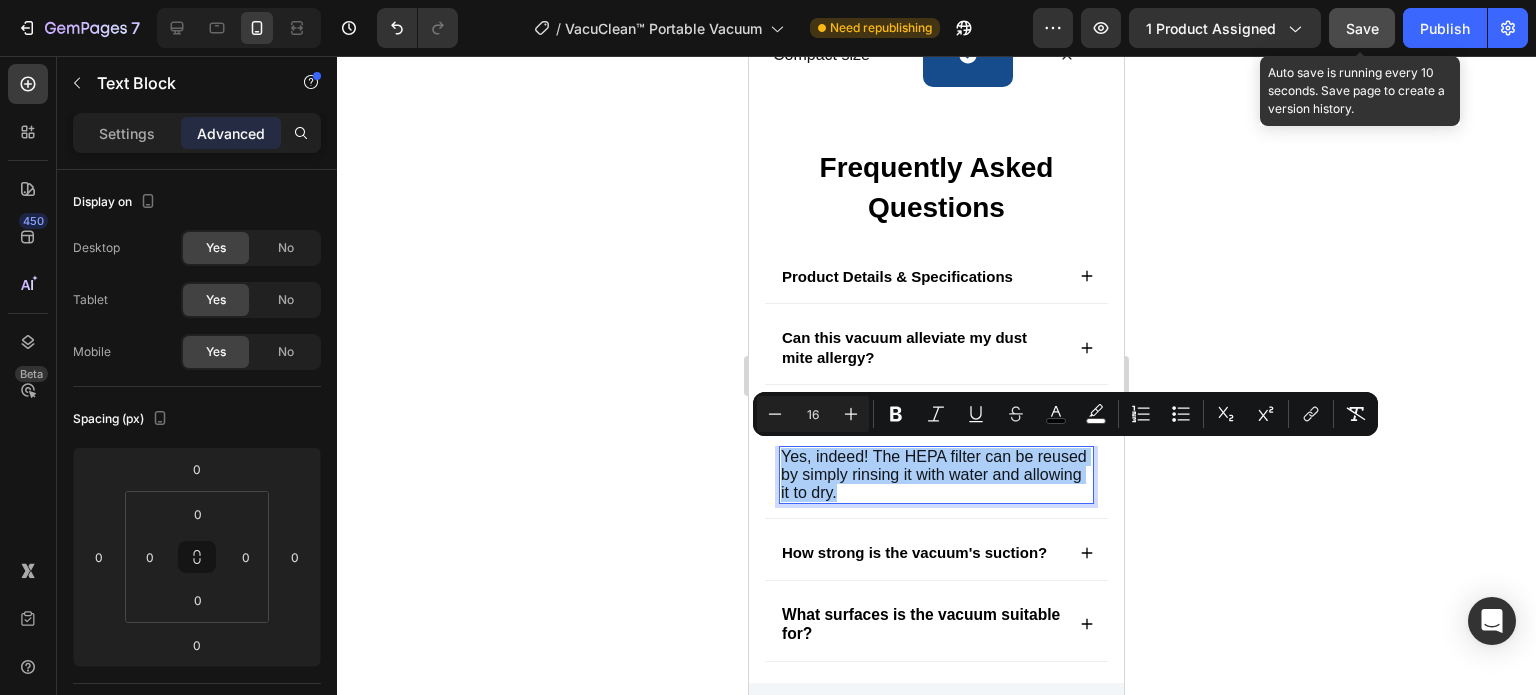 click 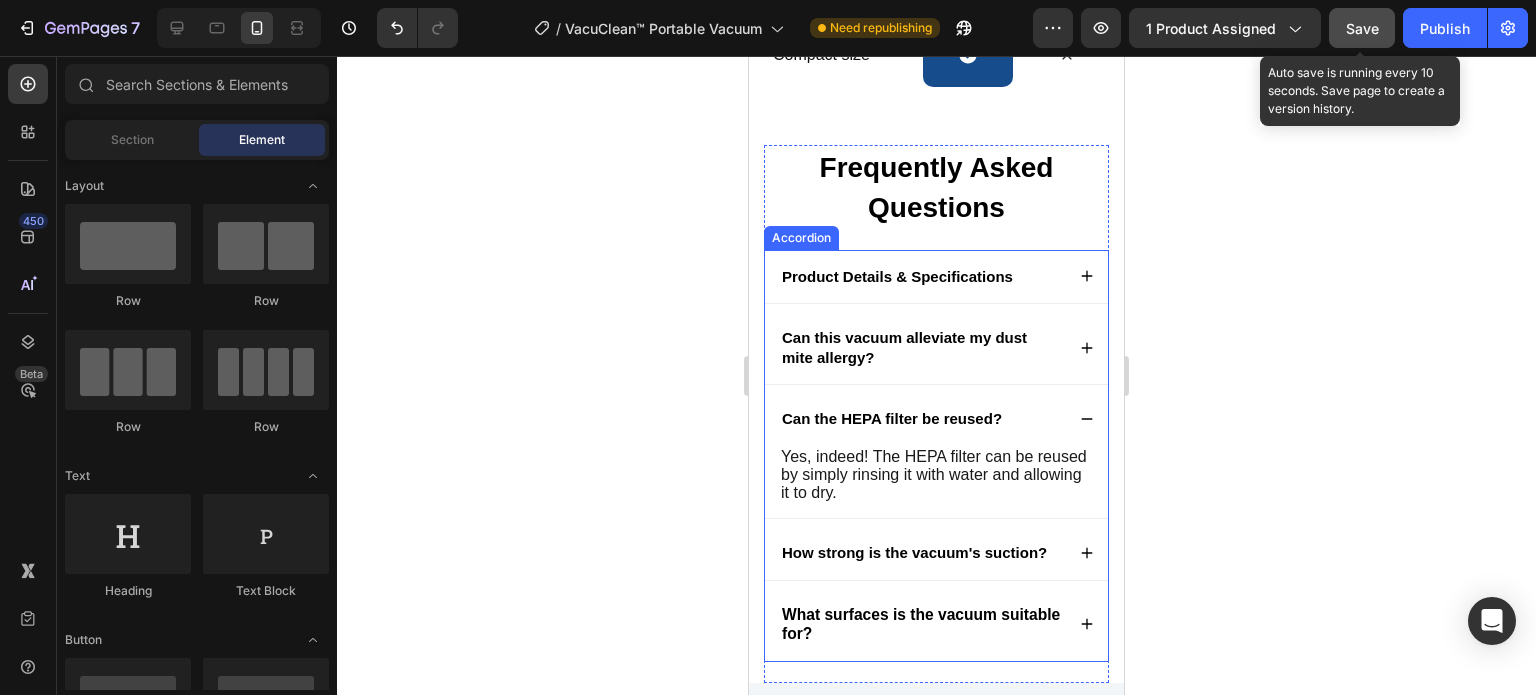 click on "Can this vacuum alleviate my dust mite allergy?" at bounding box center (921, 347) 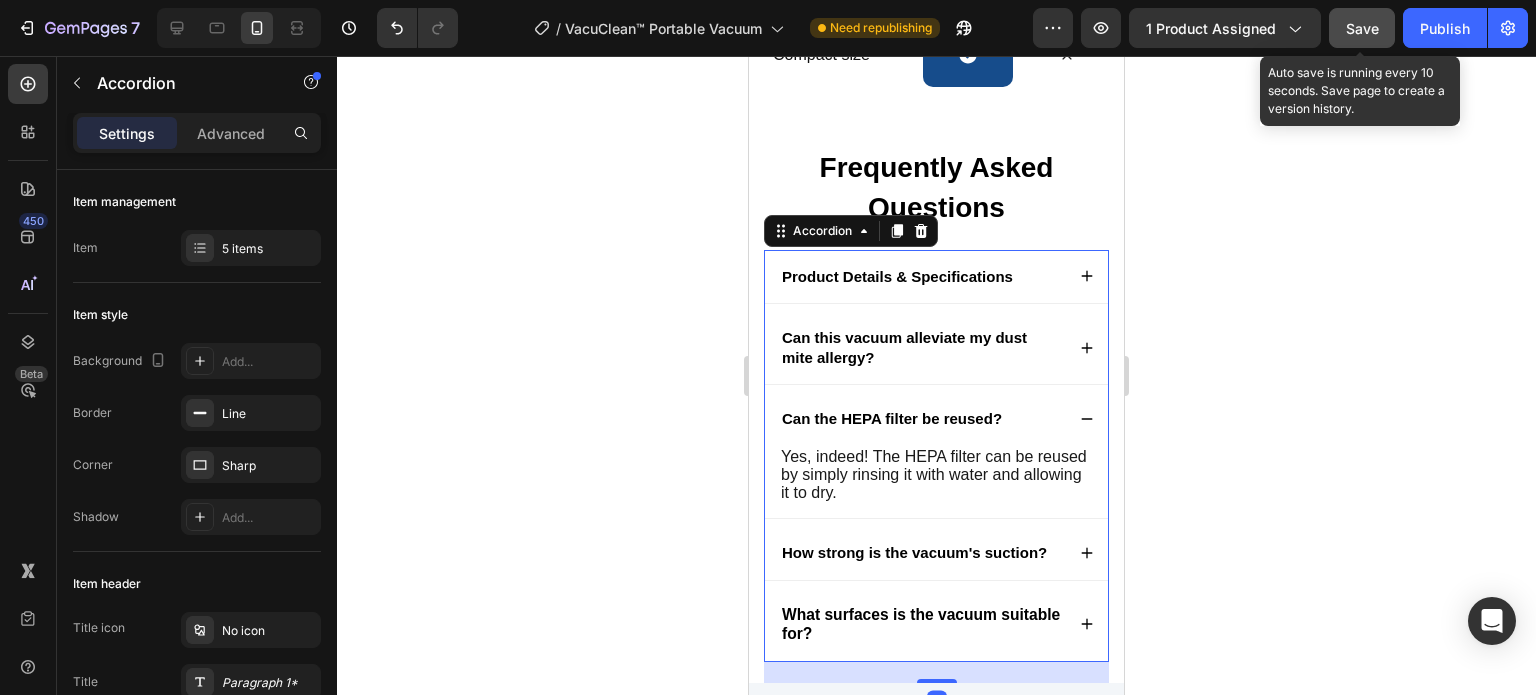 click on "Can this vacuum alleviate my dust mite allergy?" at bounding box center (936, 347) 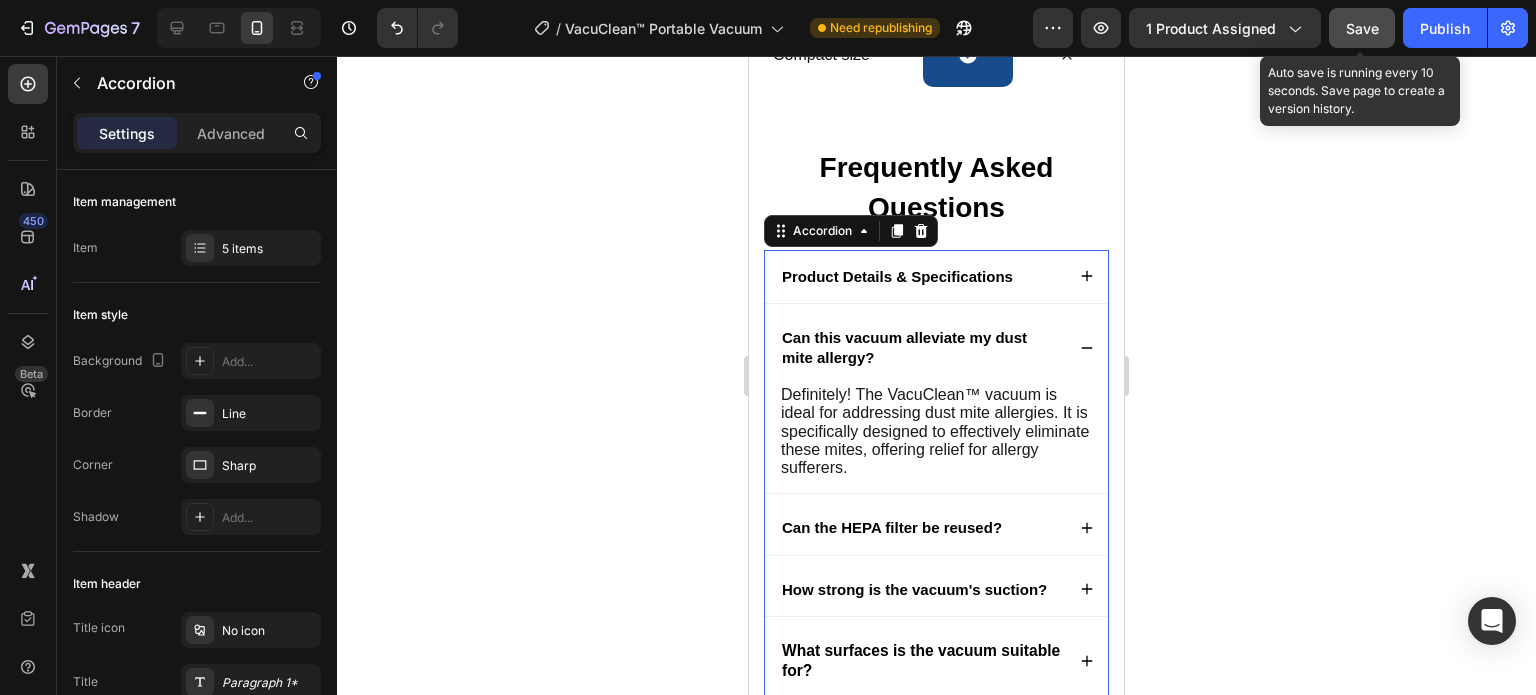 click 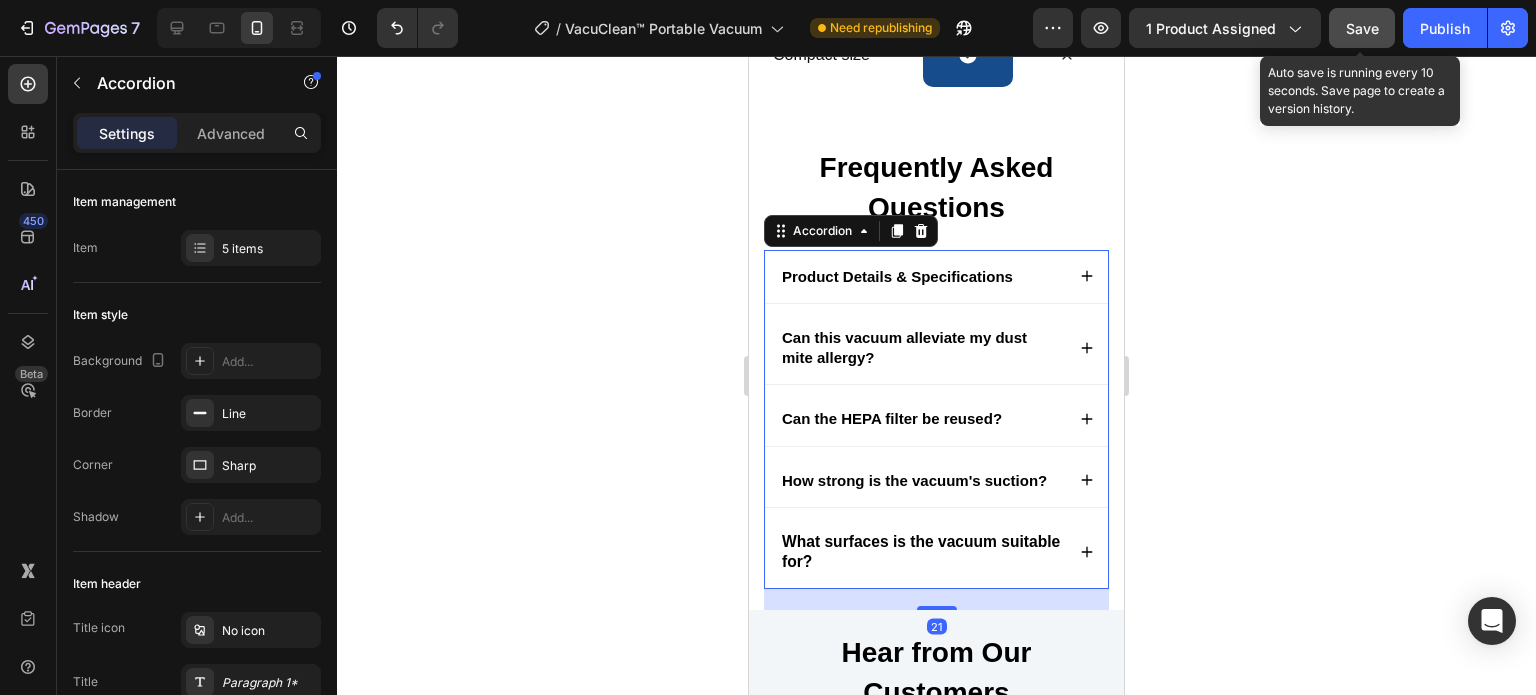 click 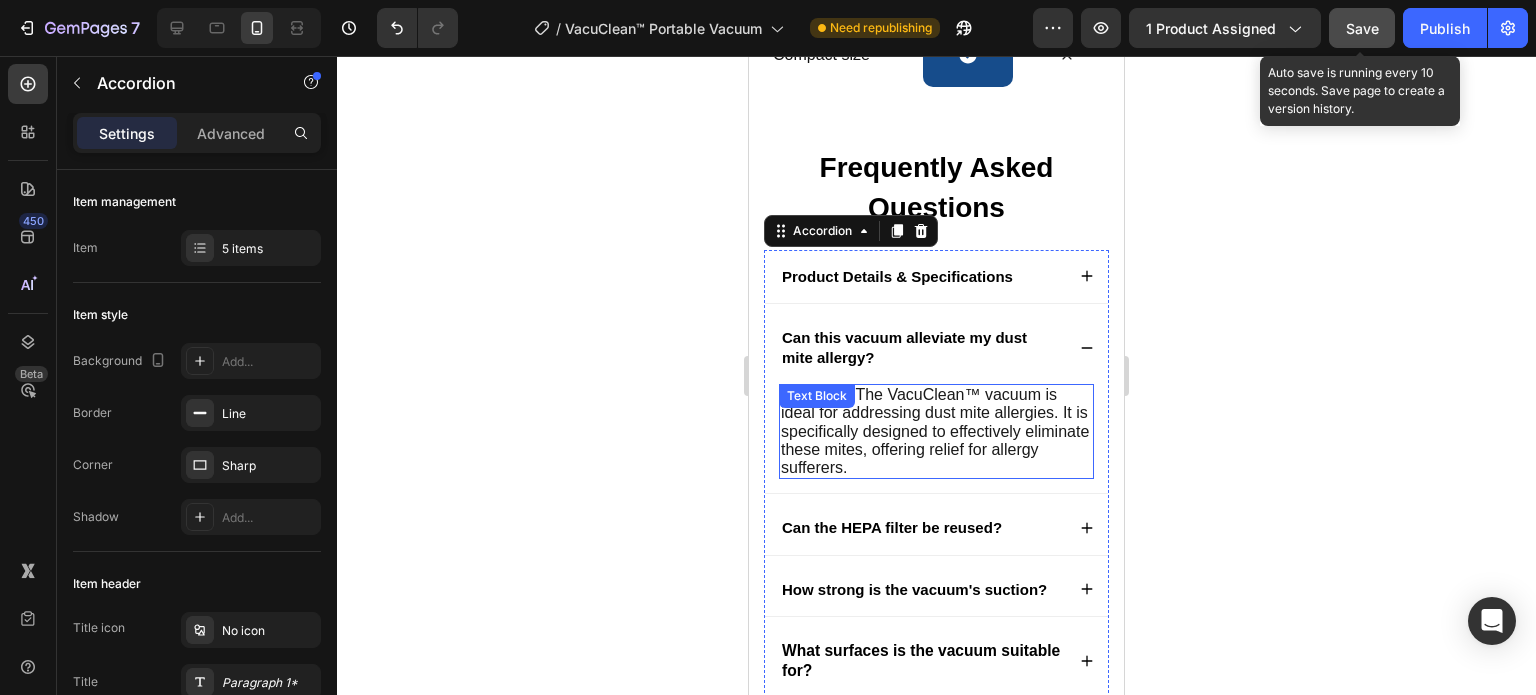 click on "Definitely! The VacuClean™ vacuum is ideal for addressing dust mite allergies. It is specifically designed to effectively eliminate these mites, offering relief for allergy sufferers." at bounding box center (935, 431) 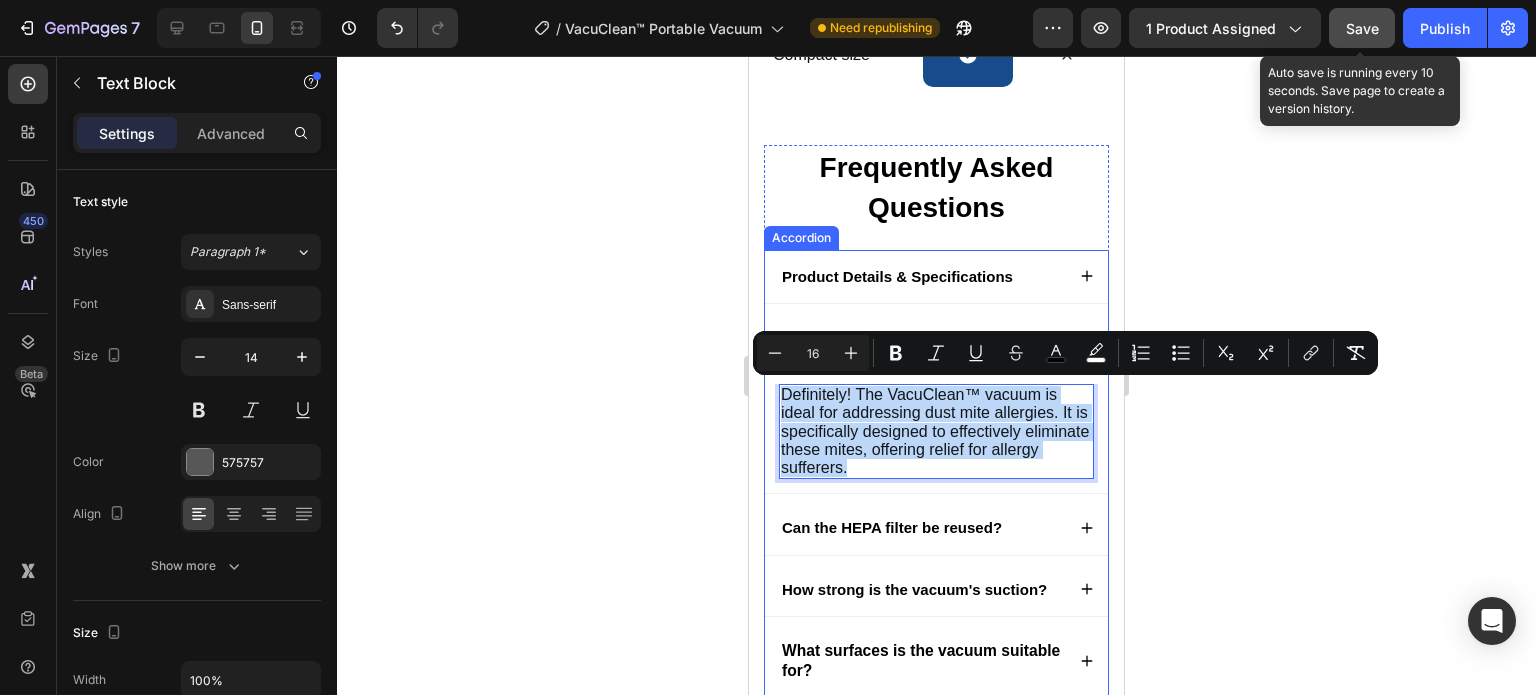 click 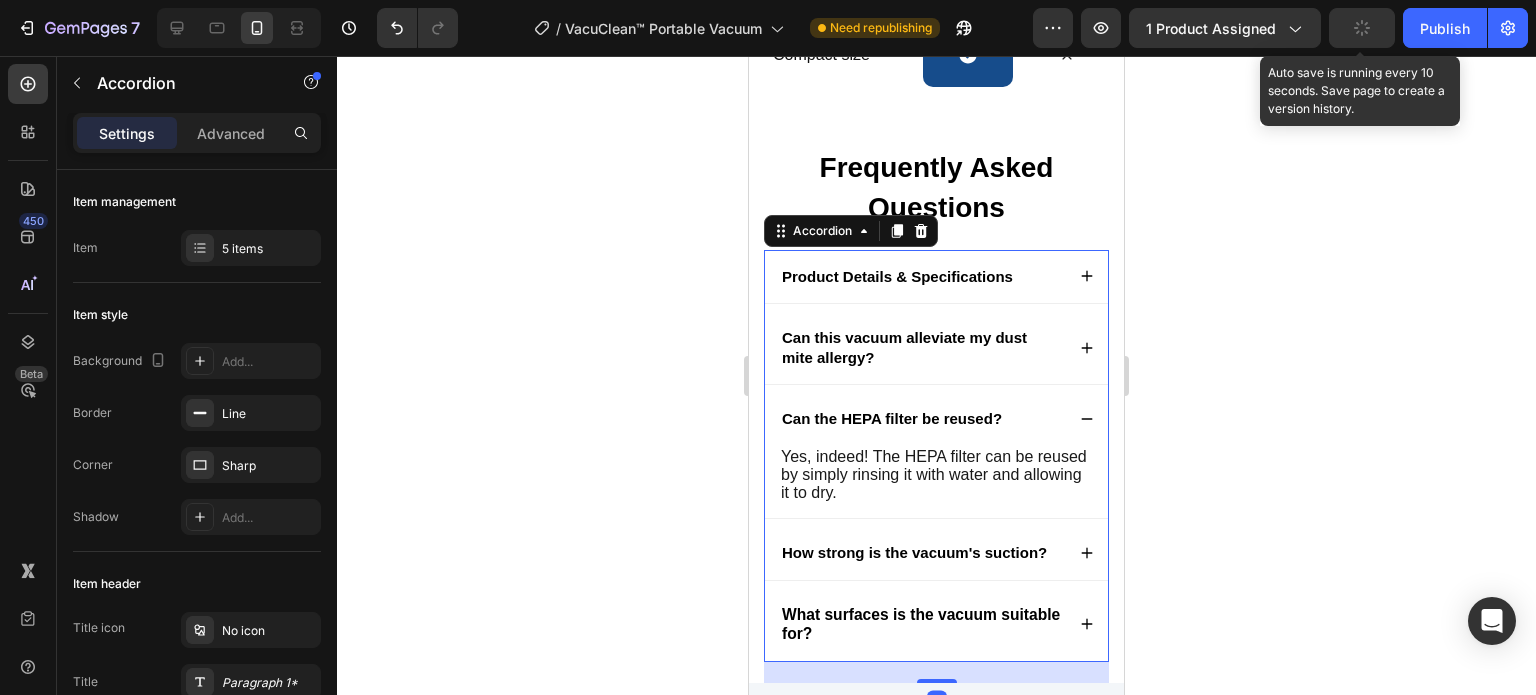 click on "How strong is the vacuum's suction?" at bounding box center (936, 553) 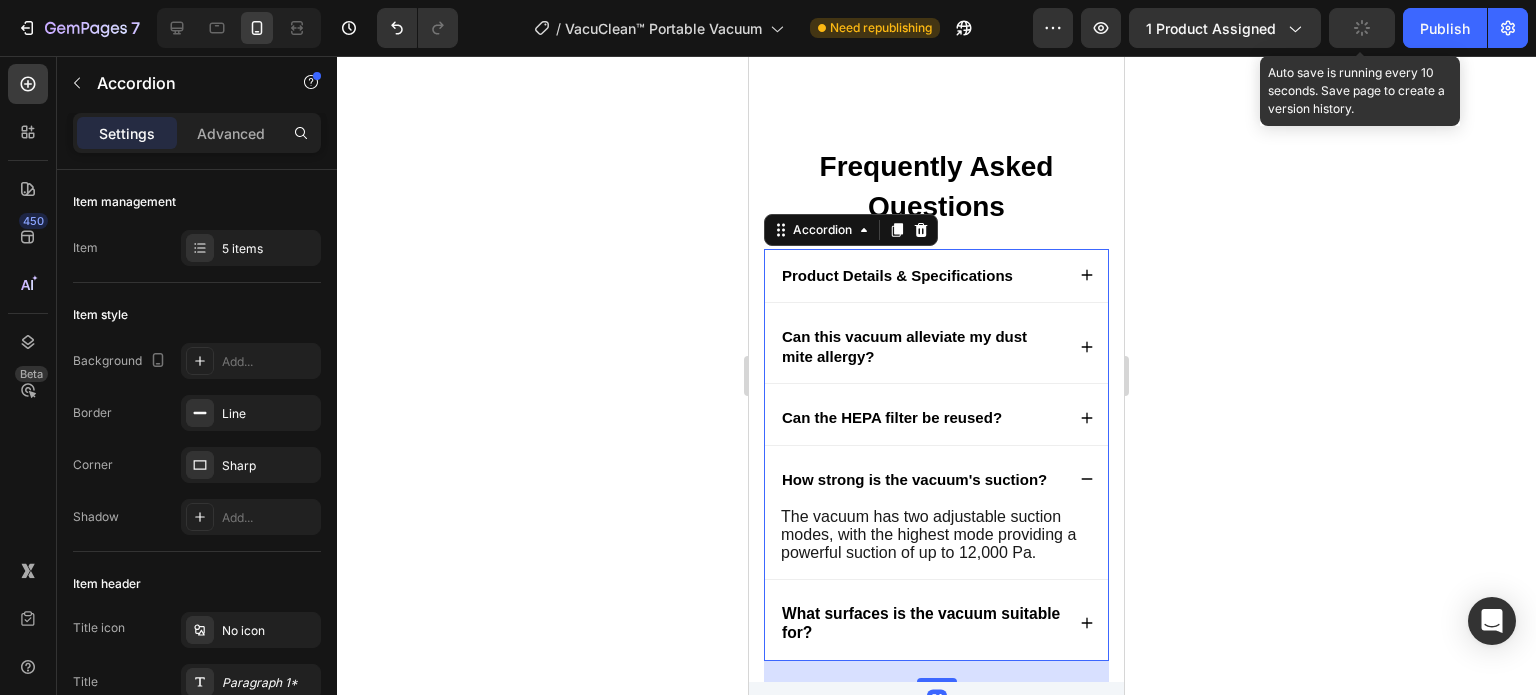 scroll, scrollTop: 5002, scrollLeft: 0, axis: vertical 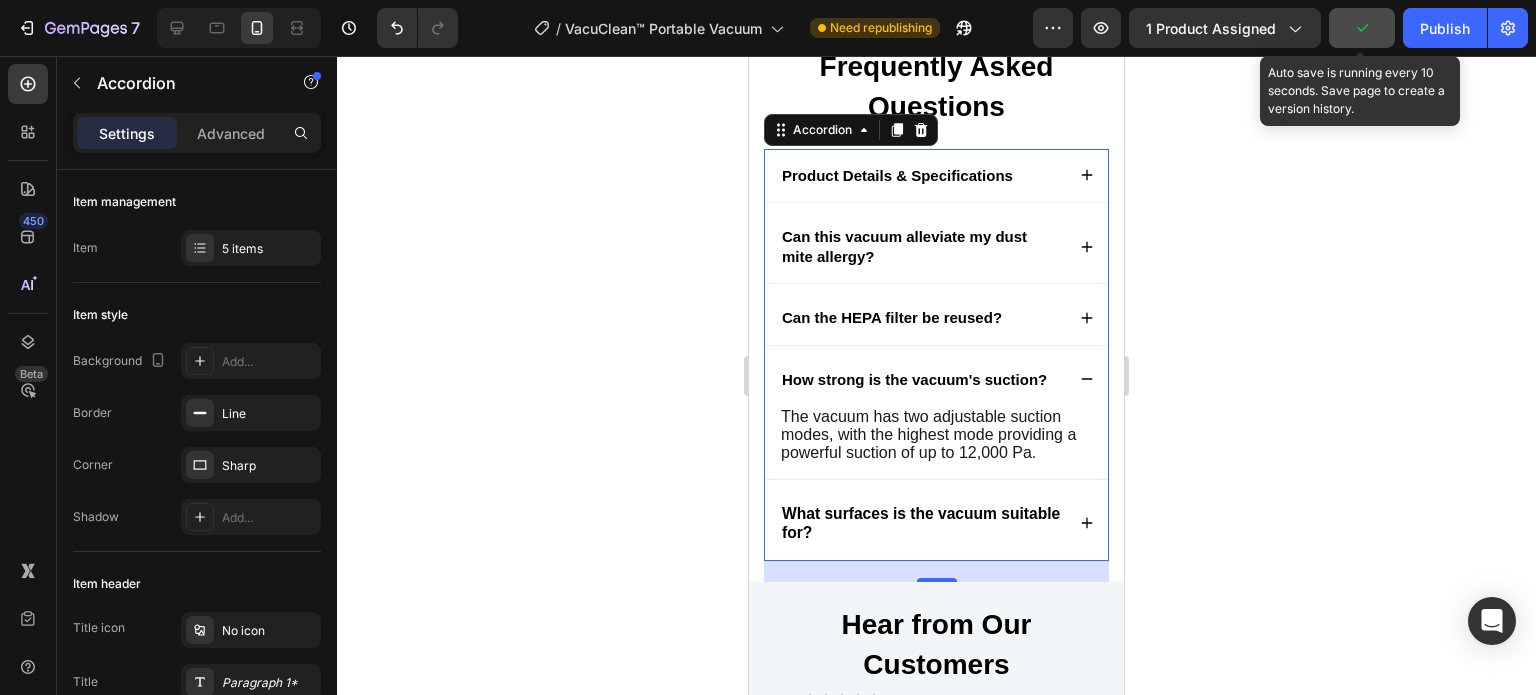 click on "What surfaces is the vacuum suitable for?" at bounding box center (936, 523) 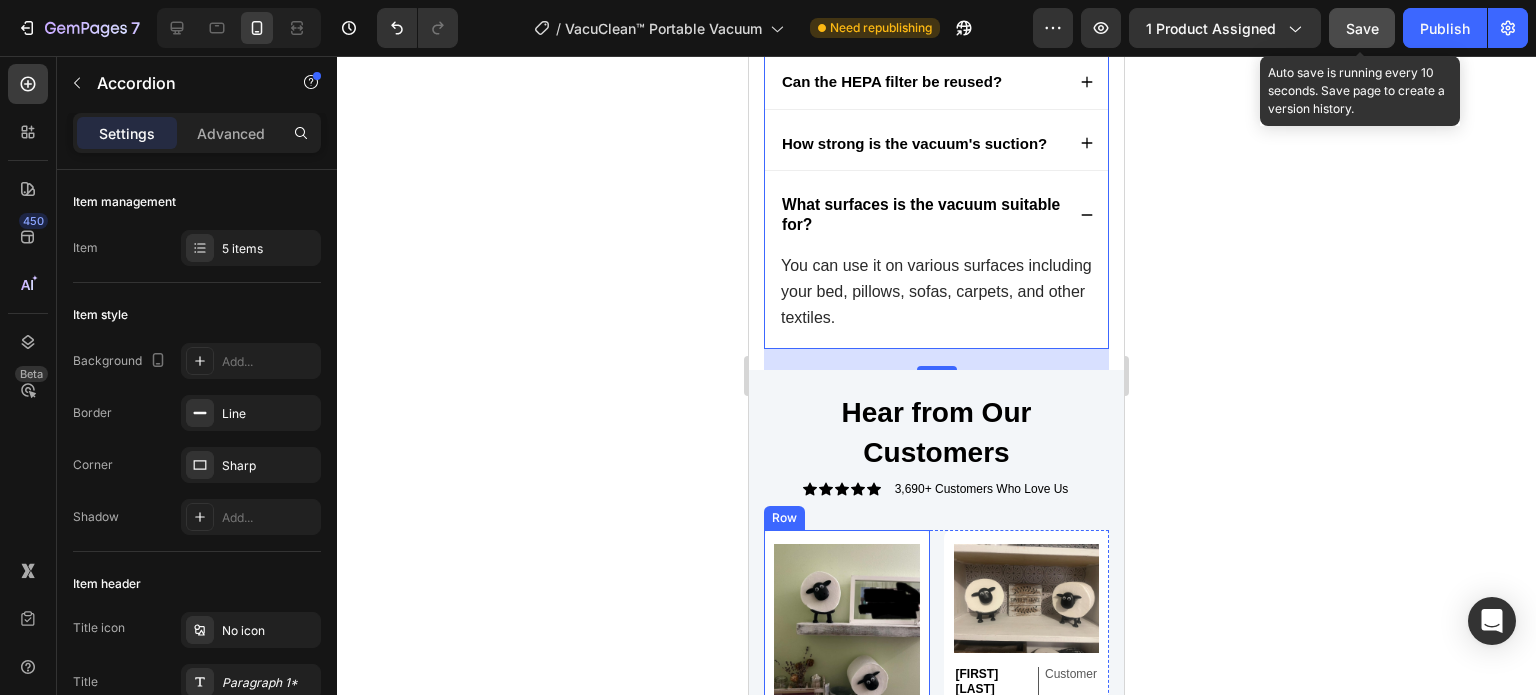 scroll, scrollTop: 5502, scrollLeft: 0, axis: vertical 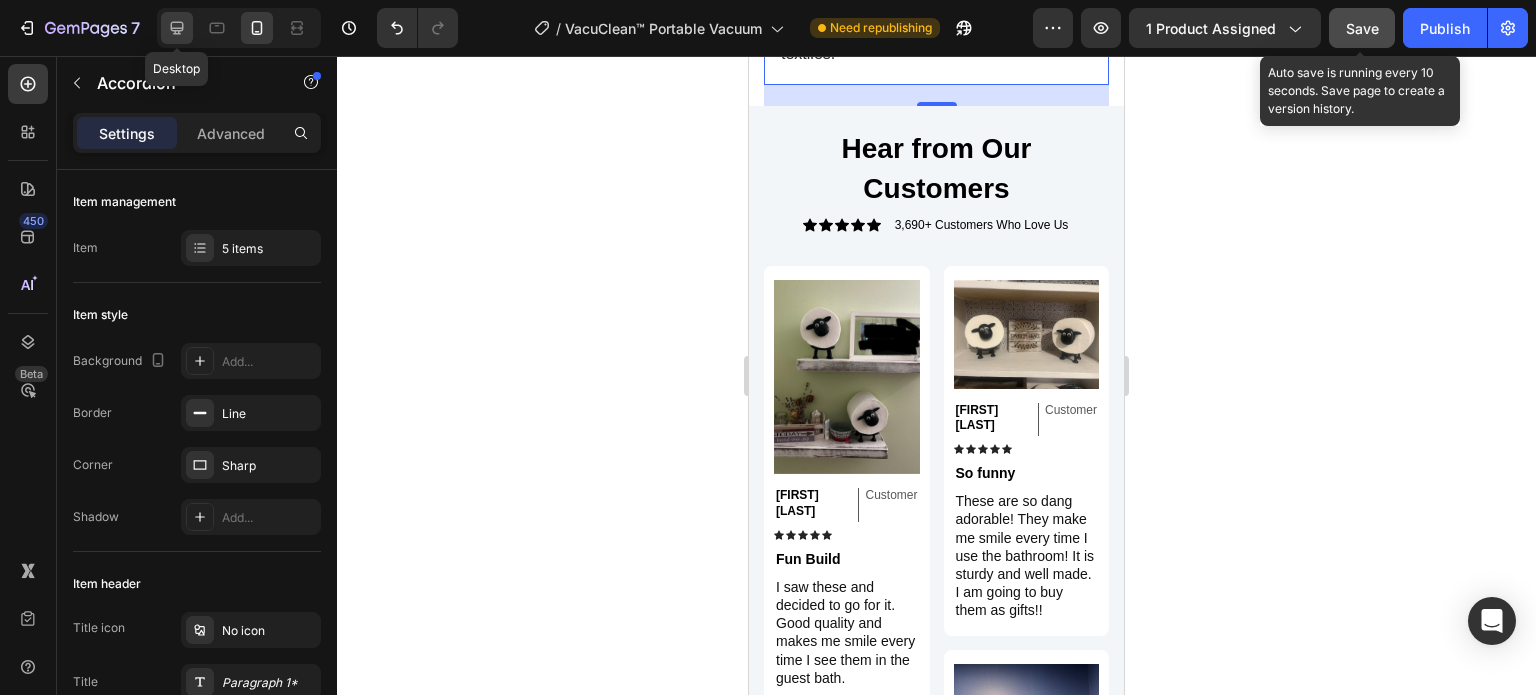 click 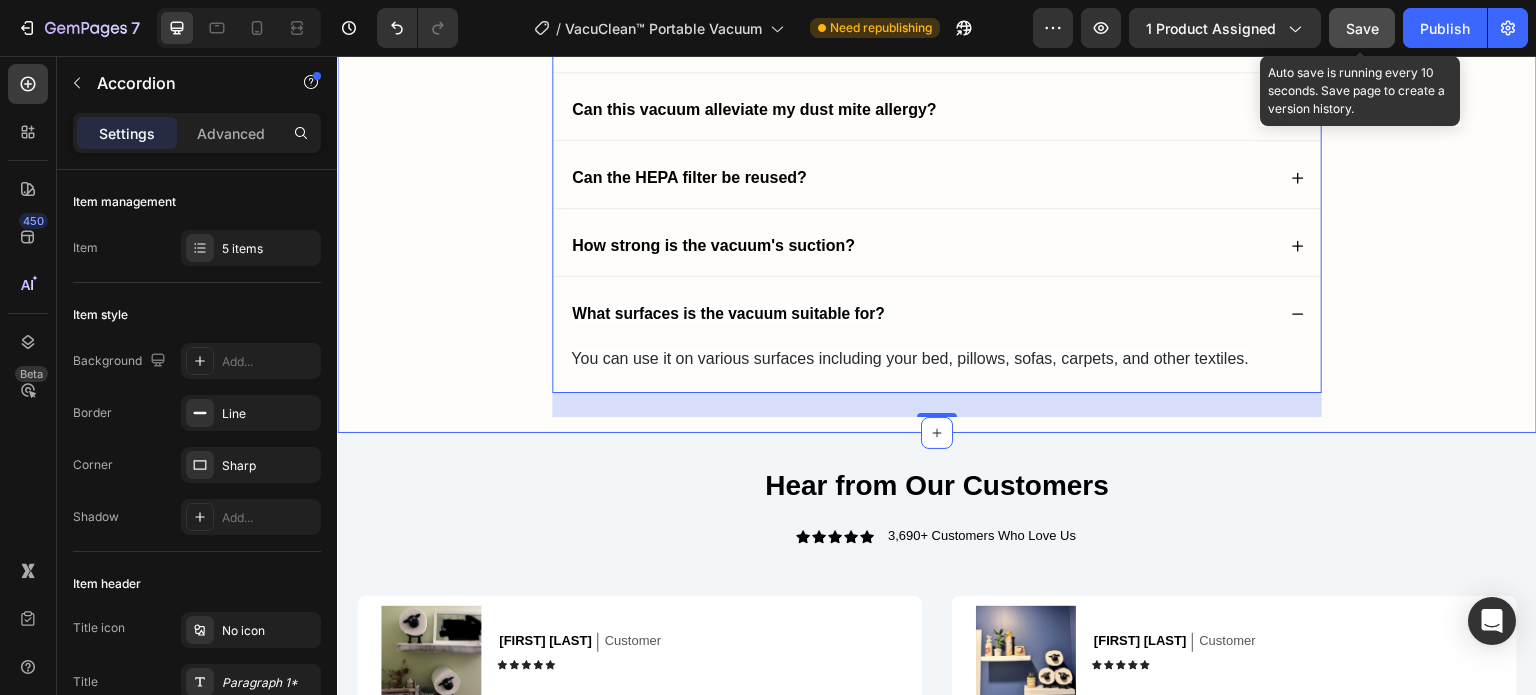 scroll, scrollTop: 5040, scrollLeft: 0, axis: vertical 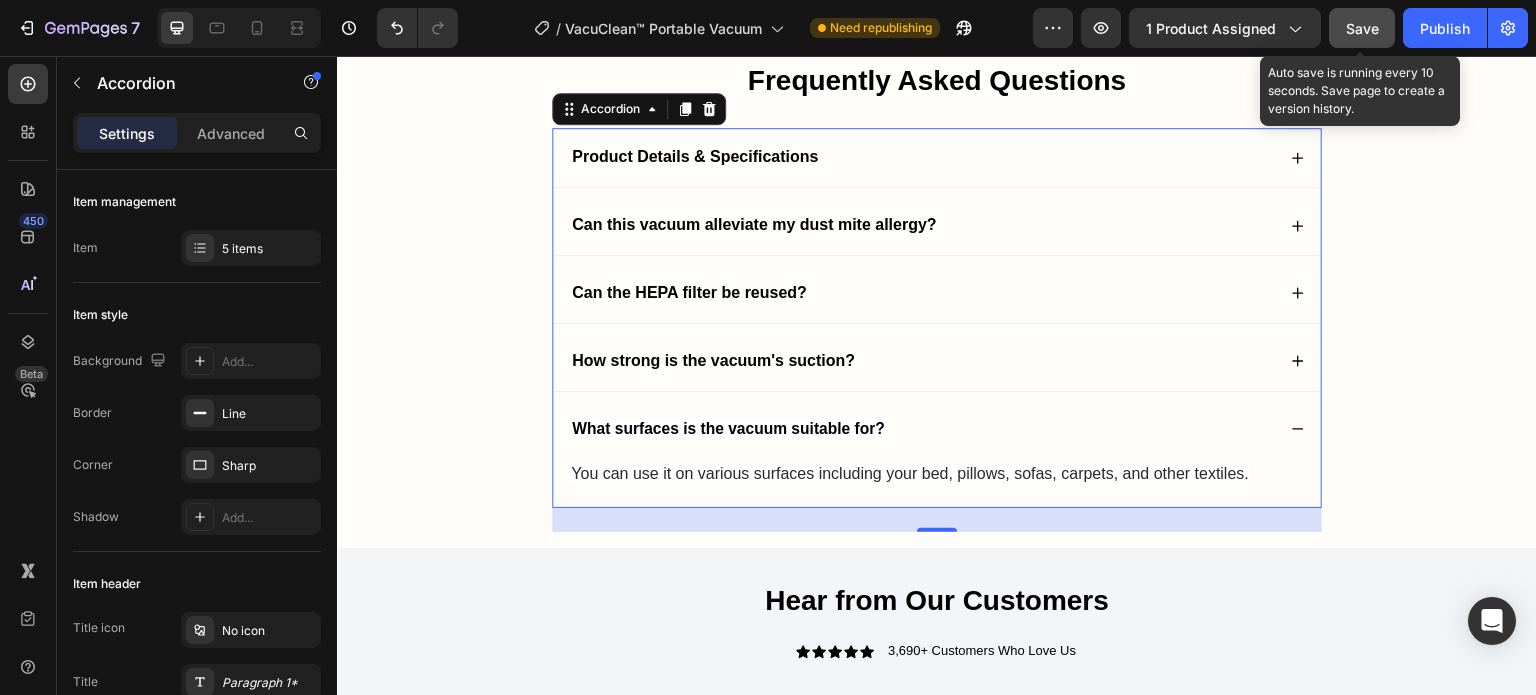 click on "Can the HEPA filter be reused?" at bounding box center (922, 293) 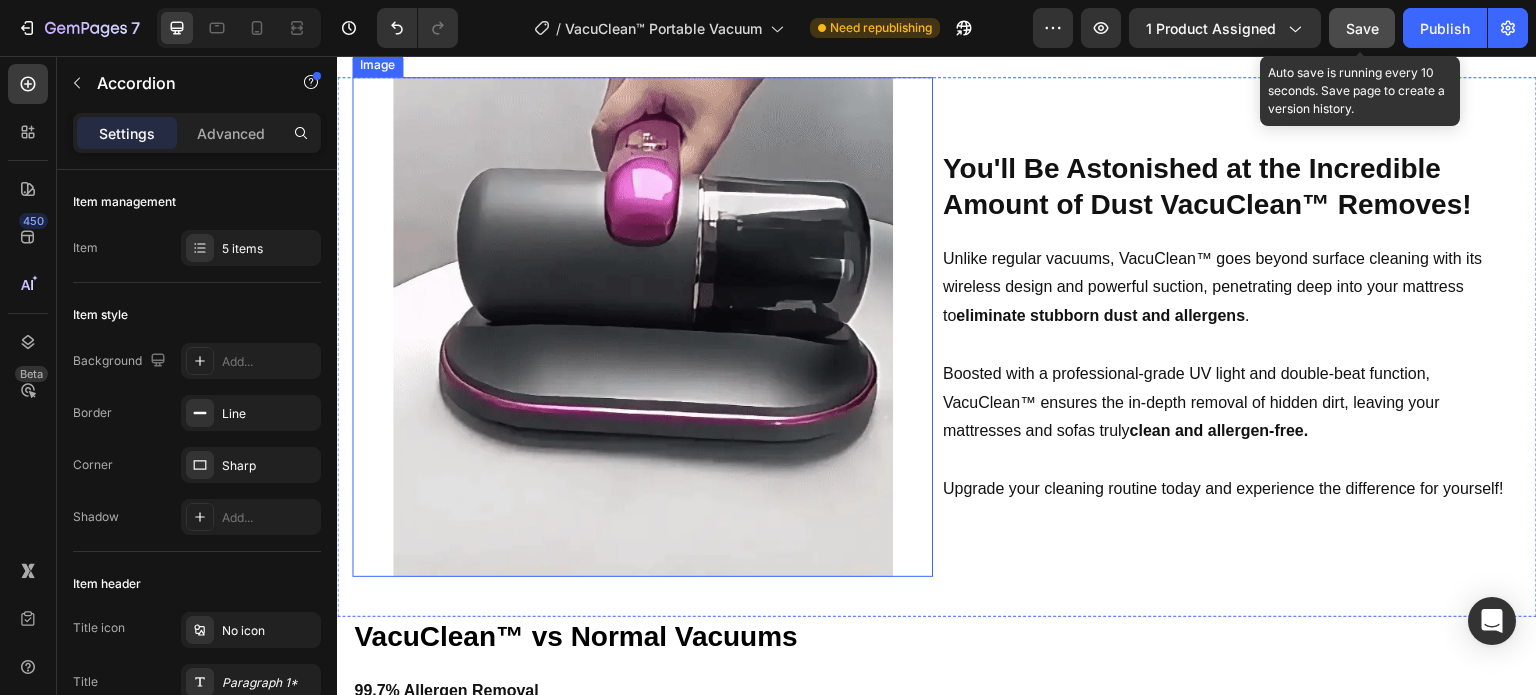 scroll, scrollTop: 1840, scrollLeft: 0, axis: vertical 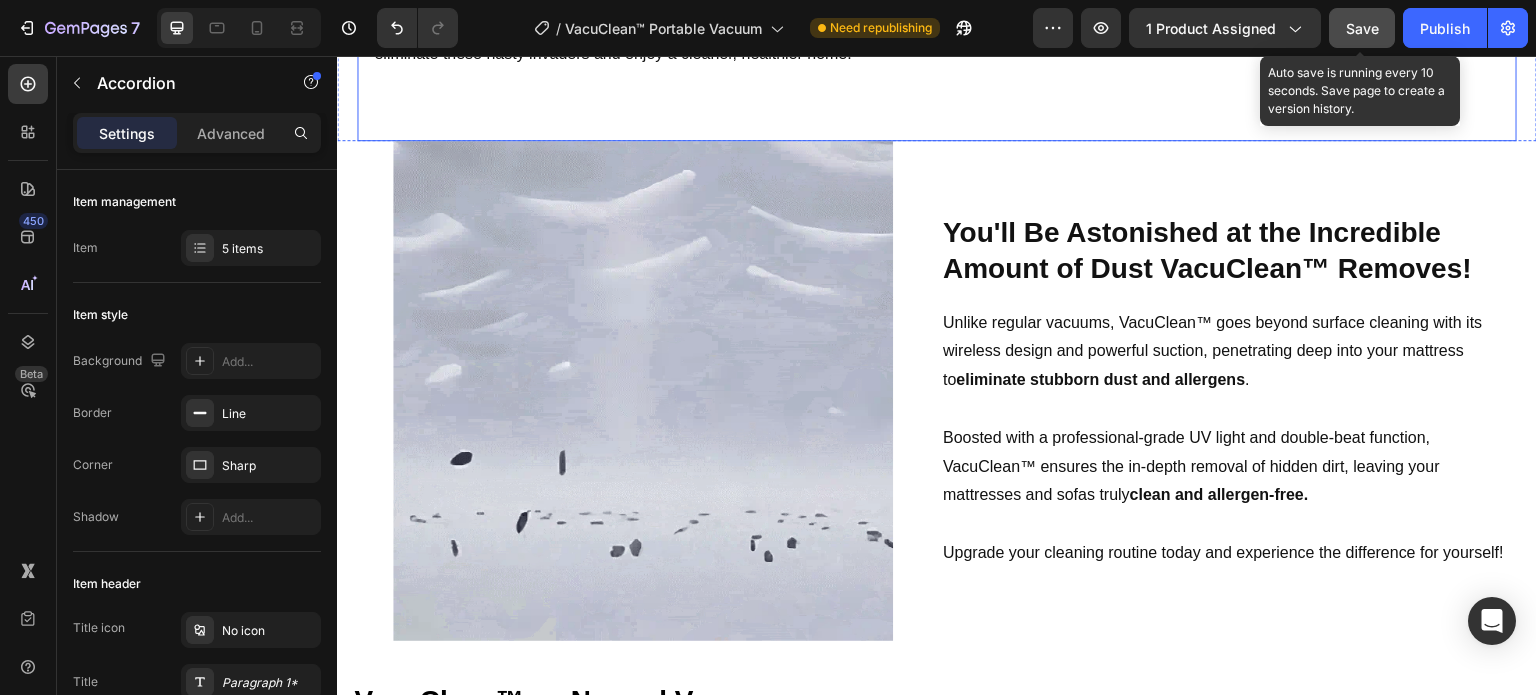 click on "Millions of Hidden Allergens in Your Mattress Are Harming Your Health! Heading Did you know that your mattress could be home to up to  10 million dust mites , dead skin cells, and allergens?   We  breathe in these allergens  all night, causing major disruptions to our sleep quality. This buildup can trigger  allergies, breathing difficulties, skin irritation , and more.   With VacuClean™'s powerful suction and UV light, you can effortlessly eliminate these nasty invaders and enjoy a cleaner, healthier home. Text Block Row Image Row" at bounding box center (937, -73) 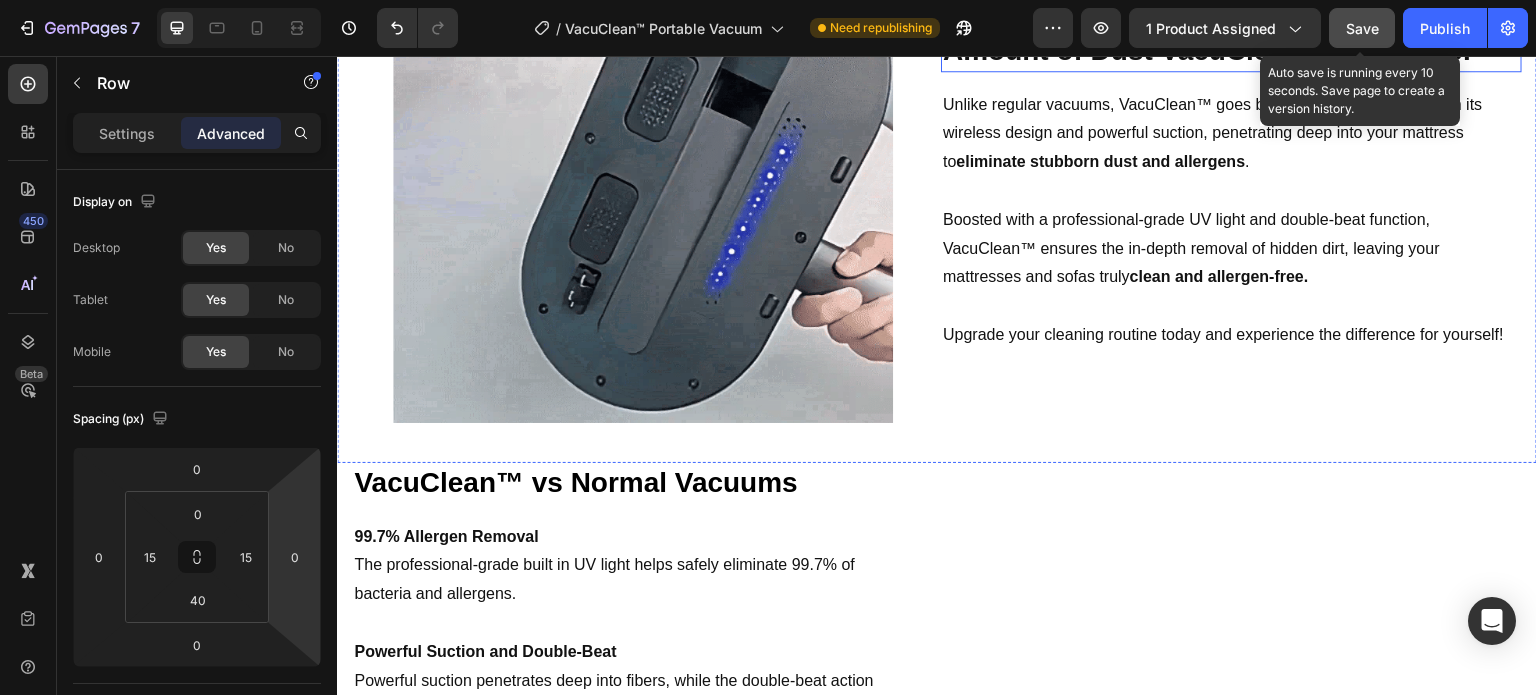 scroll, scrollTop: 2340, scrollLeft: 0, axis: vertical 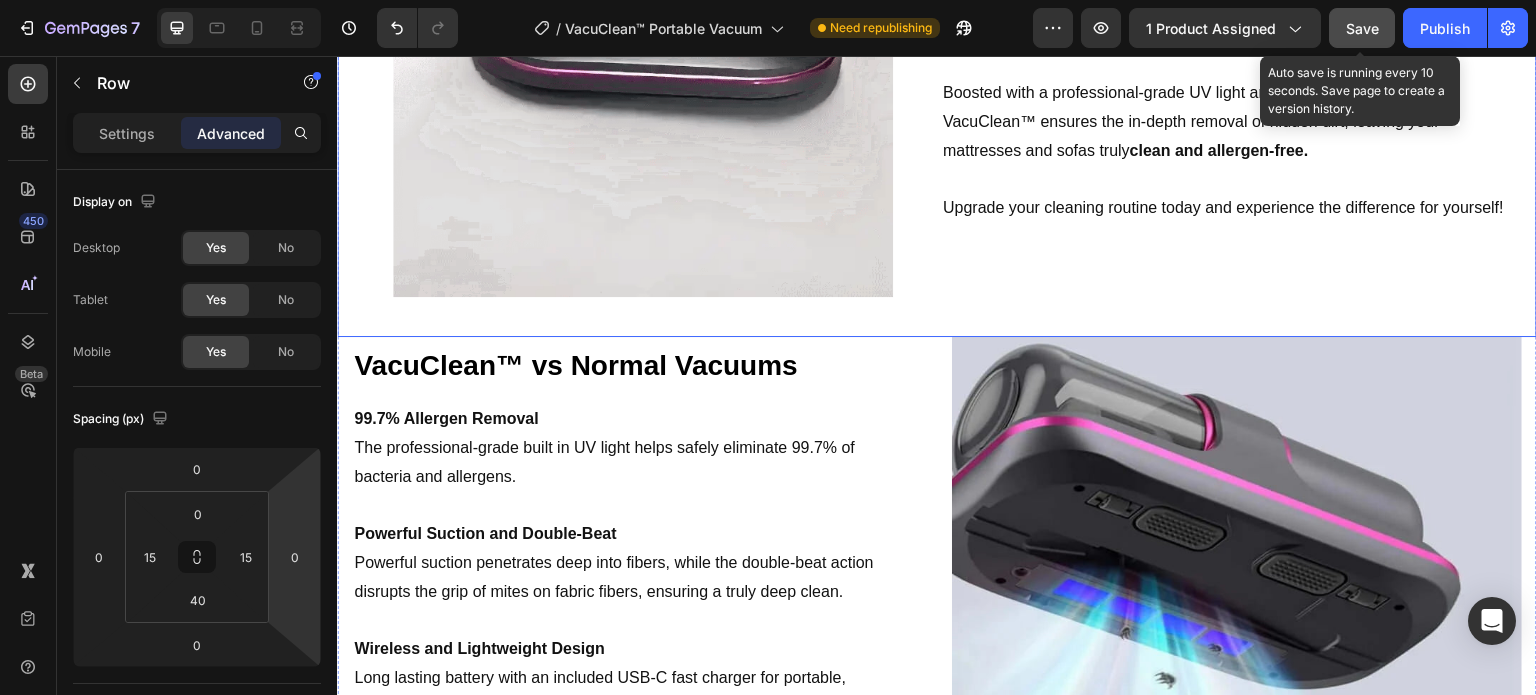 click on "Image You'll Be Astonished at the Incredible Amount of Dust VacuClean™ Removes! Heading Unlike regular vacuums, VacuClean™ goes beyond surface cleaning with its wireless design and powerful suction, penetrating deep into your mattress to  eliminate stubborn dust and allergens .   Boosted with a professional-grade UV light and double-beat function, VacuClean™ ensures the in-depth removal of hidden dirt, leaving your mattresses and sofas truly  clean and allergen-free.   Upgrade your cleaning routine today and experience the difference for yourself! Text Block Row" at bounding box center [937, 67] 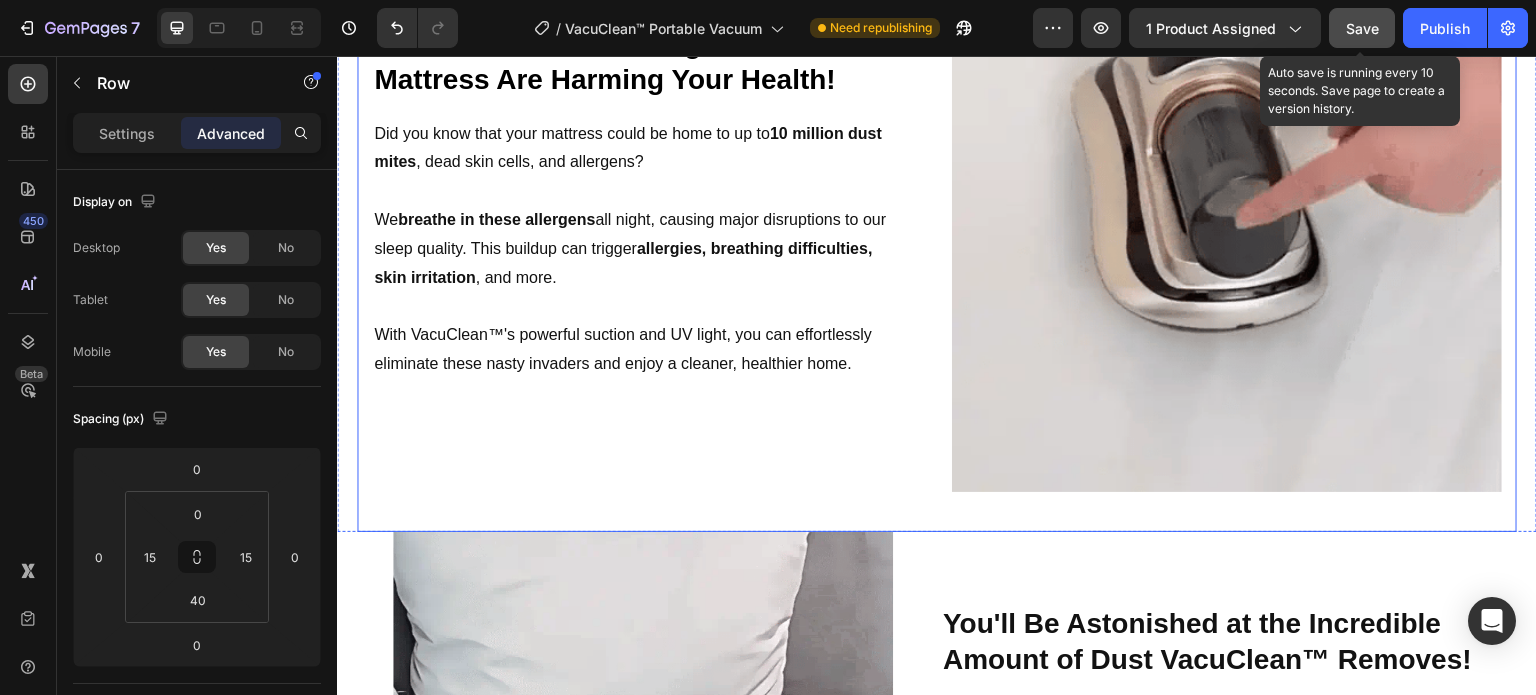 scroll, scrollTop: 1740, scrollLeft: 0, axis: vertical 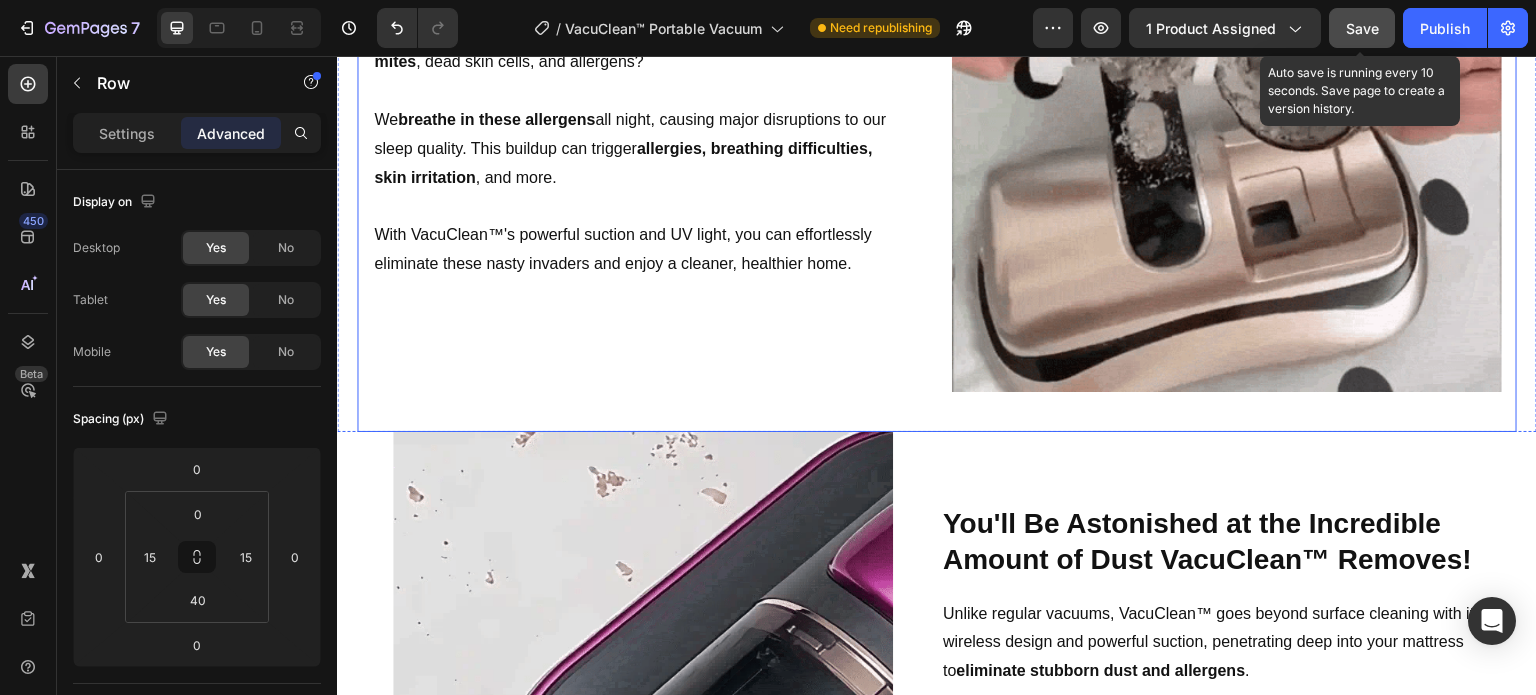 click on "Millions of Hidden Allergens in Your Mattress Are Harming Your Health! Heading Did you know that your mattress could be home to up to  10 million dust mites , dead skin cells, and allergens?   We  breathe in these allergens  all night, causing major disruptions to our sleep quality. This buildup can trigger  allergies, breathing difficulties, skin irritation , and more.   With VacuClean™'s powerful suction and UV light, you can effortlessly eliminate these nasty invaders and enjoy a cleaner, healthier home. Text Block Row" at bounding box center (647, 117) 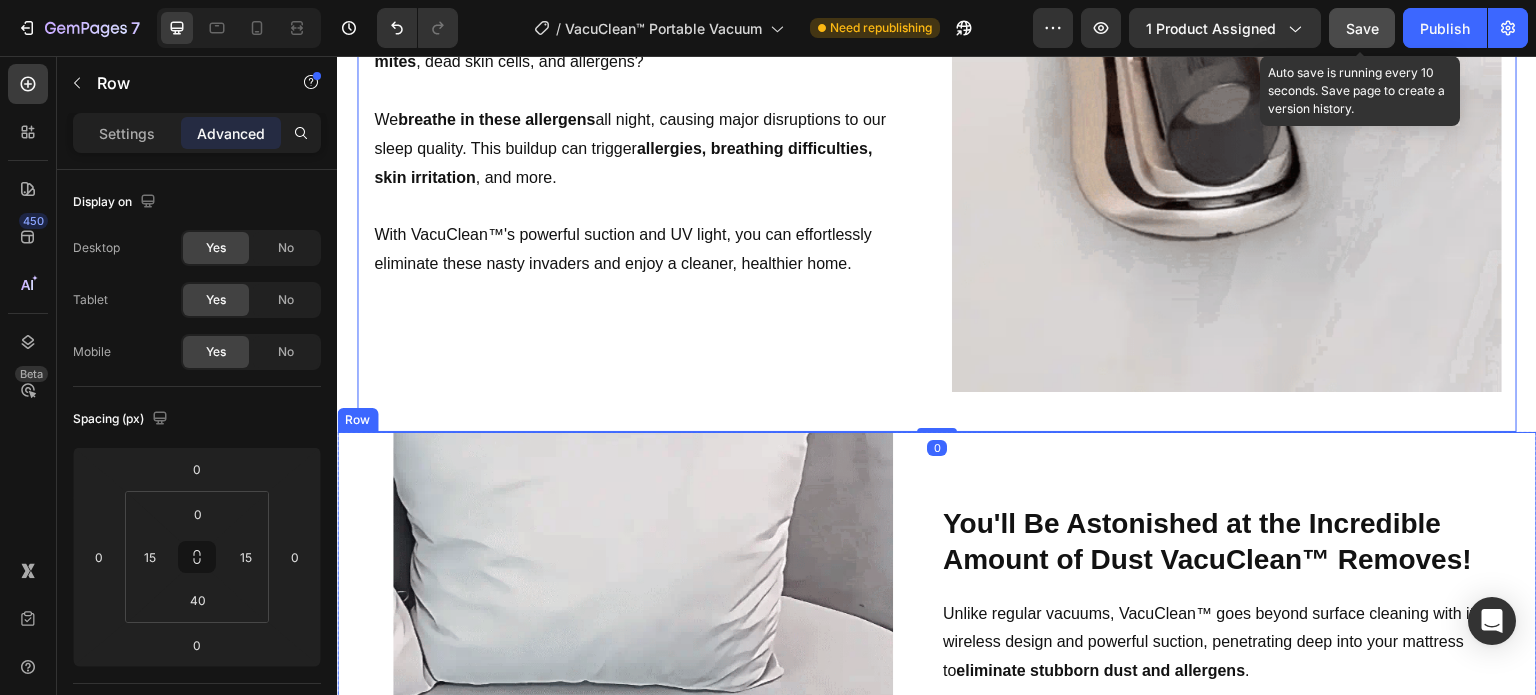 click on "You'll Be Astonished at the Incredible Amount of Dust VacuClean™ Removes! Heading Unlike regular vacuums, VacuClean™ goes beyond surface cleaning with its wireless design and powerful suction, penetrating deep into your mattress to  eliminate stubborn dust and allergens .   Boosted with a professional-grade UV light and double-beat function, VacuClean™ ensures the in-depth removal of hidden dirt, leaving your mattresses and sofas truly  clean and allergen-free.   Upgrade your cleaning routine today and experience the difference for yourself! Text Block" at bounding box center (1231, 682) 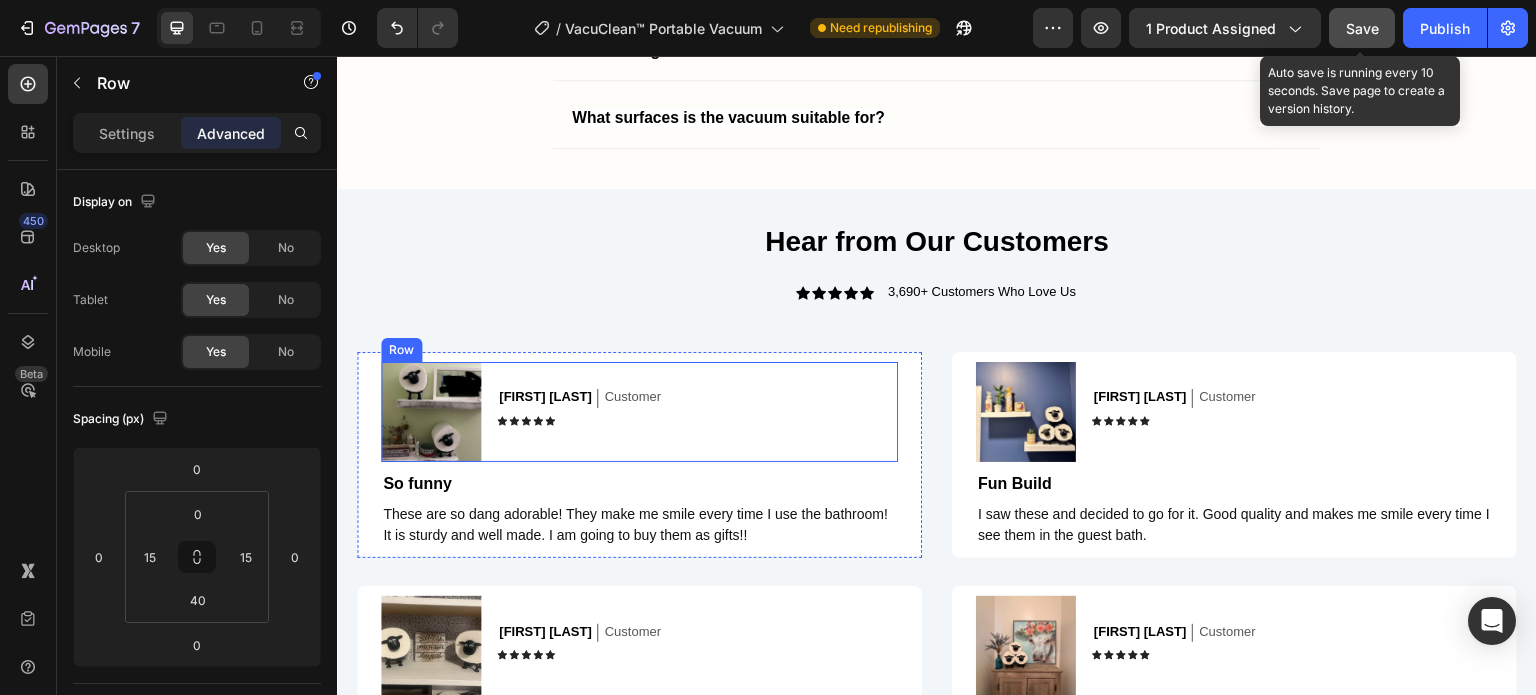 scroll, scrollTop: 4240, scrollLeft: 0, axis: vertical 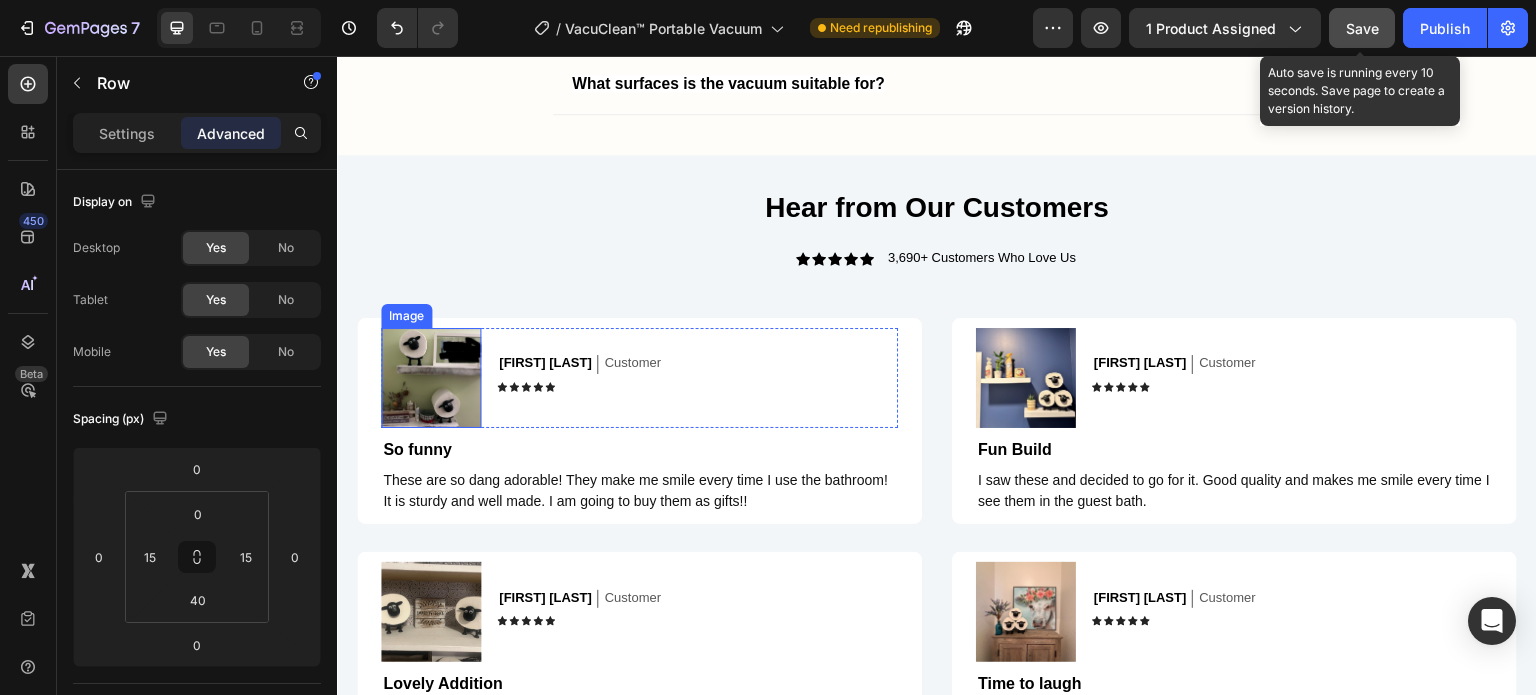 click at bounding box center (431, 378) 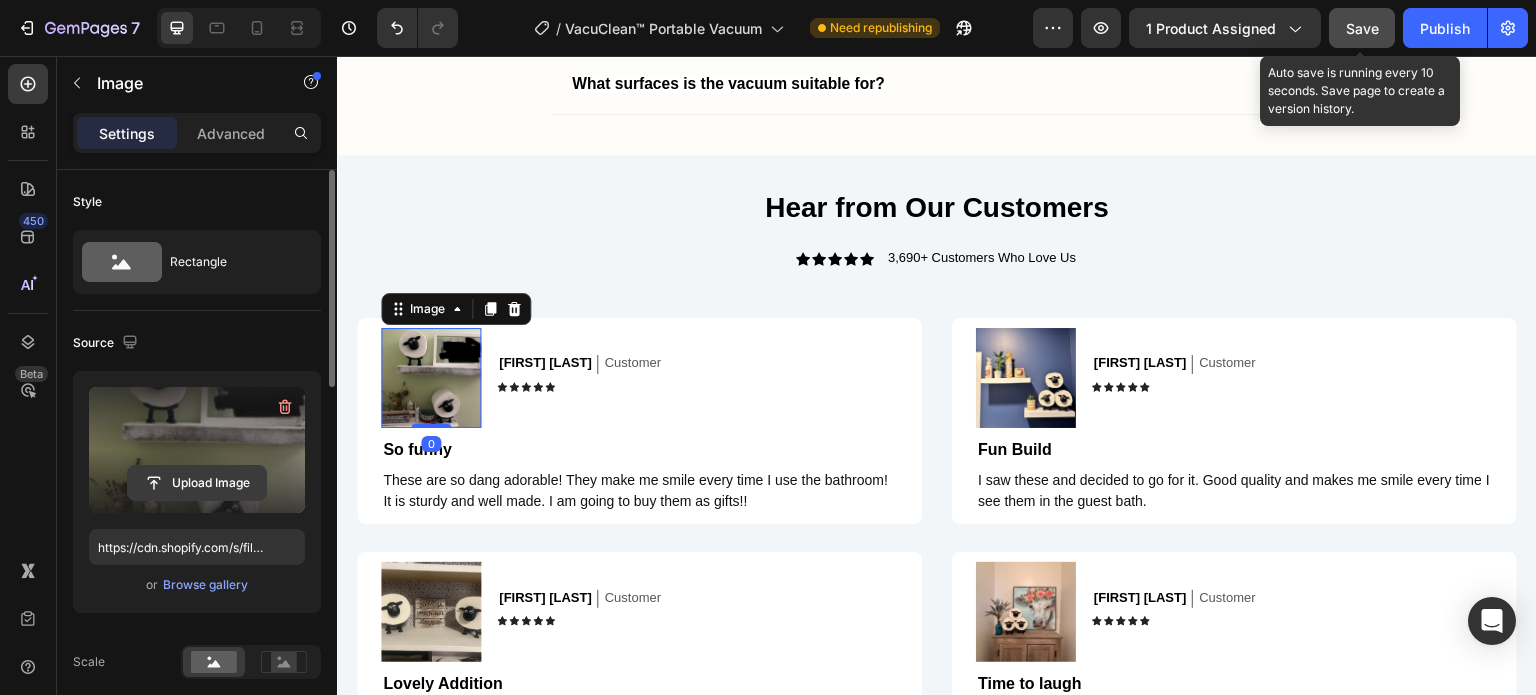 click 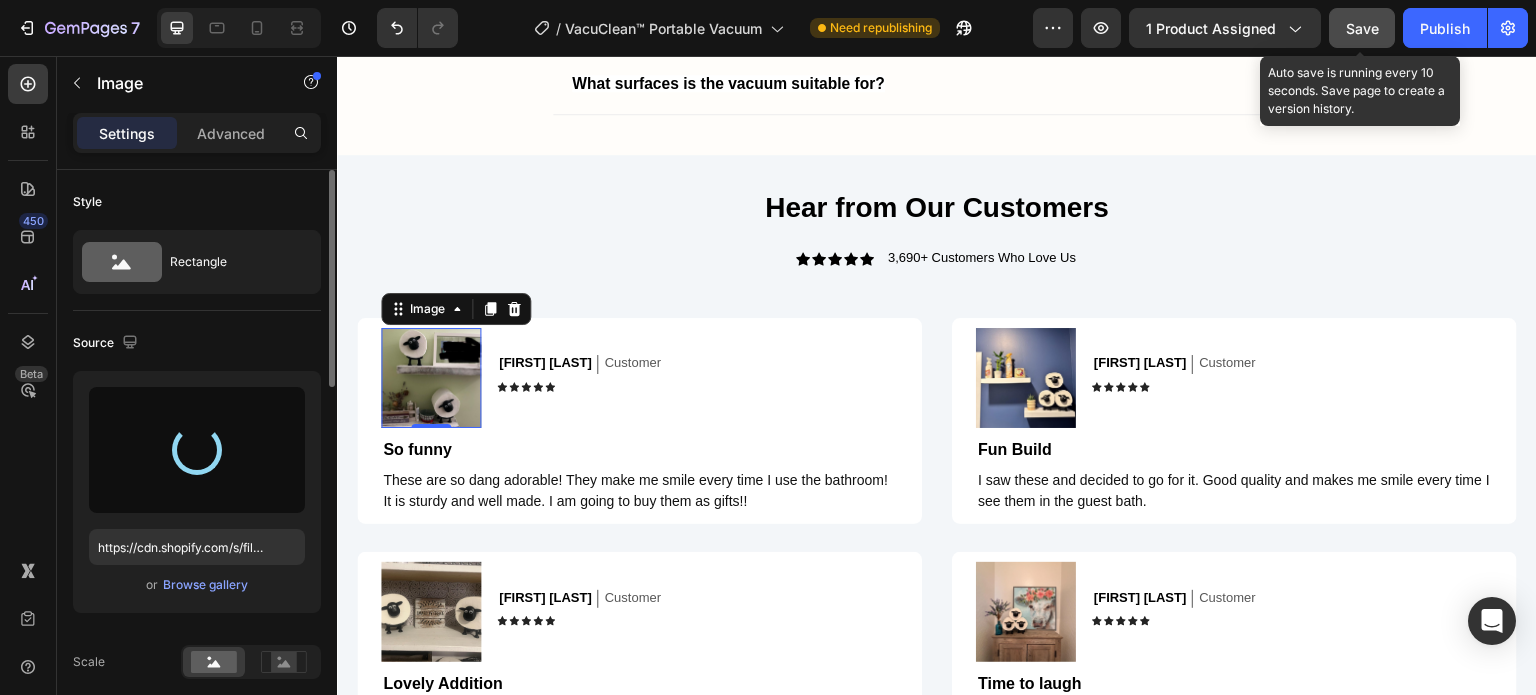type on "https://cdn.shopify.com/s/files/1/0410/2160/4007/files/gempages_544109949421093982-155d50f9-2c8a-4277-ad8a-4993fb7b1b12.jpg" 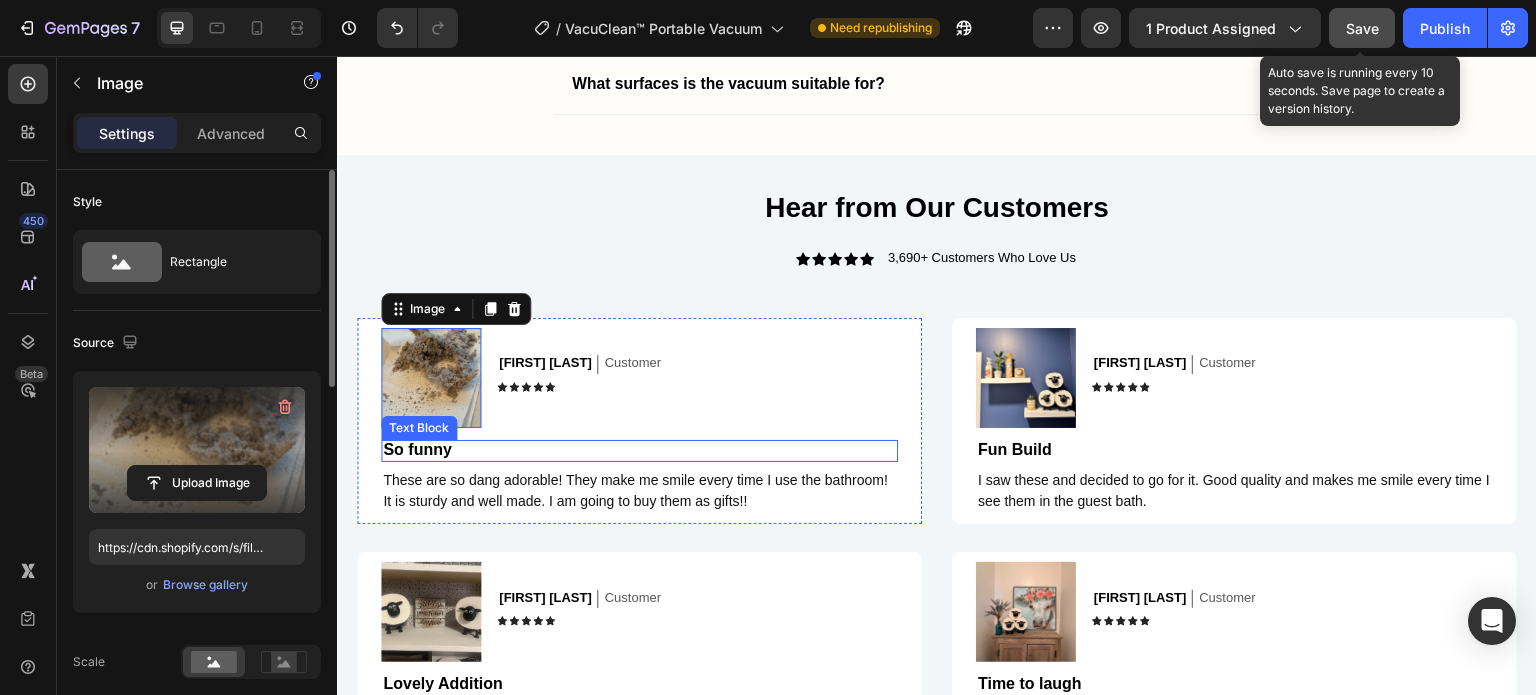 click on "So funny" at bounding box center (639, 450) 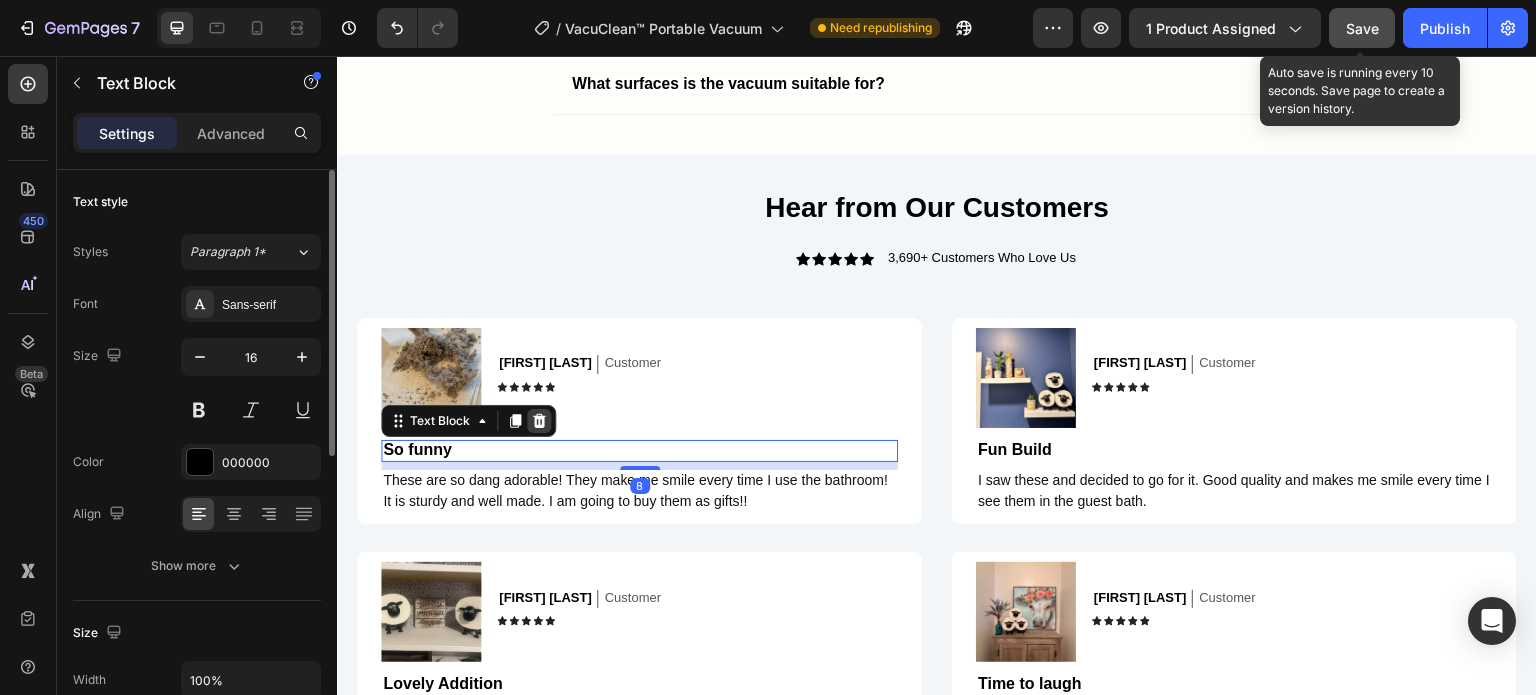 click 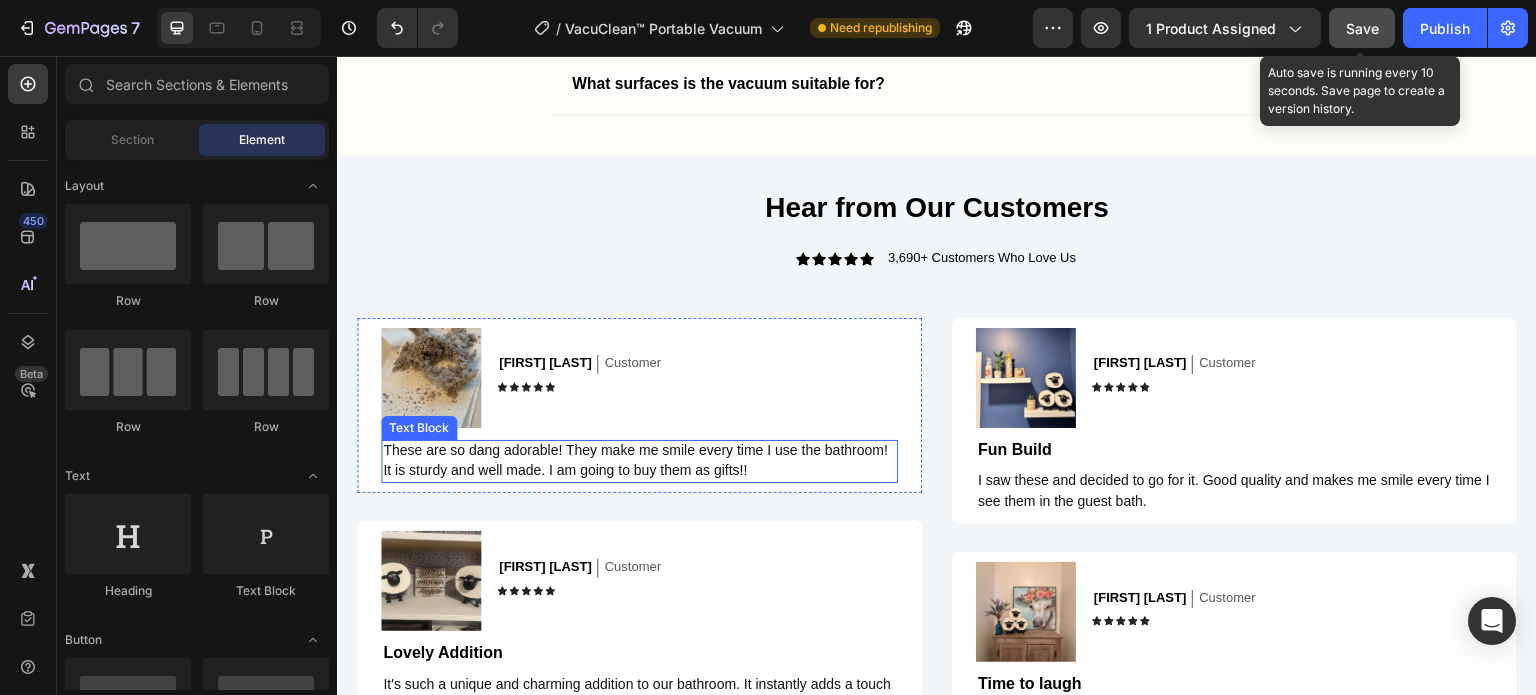 click on "These are so dang adorable! They make me smile every time I use the bathroom! It is sturdy and well made. I am going to buy them as gifts!!" at bounding box center (635, 460) 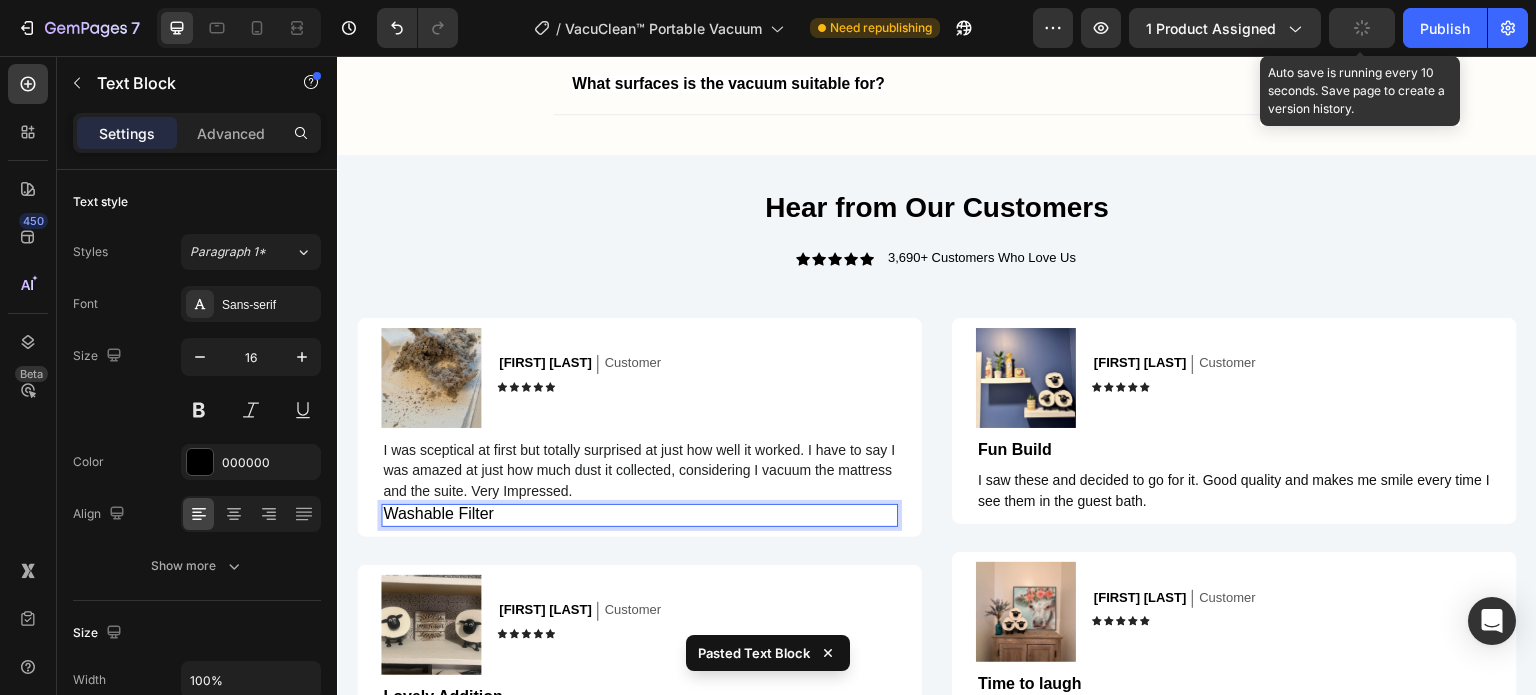 click on "Washable Filter" at bounding box center (639, 514) 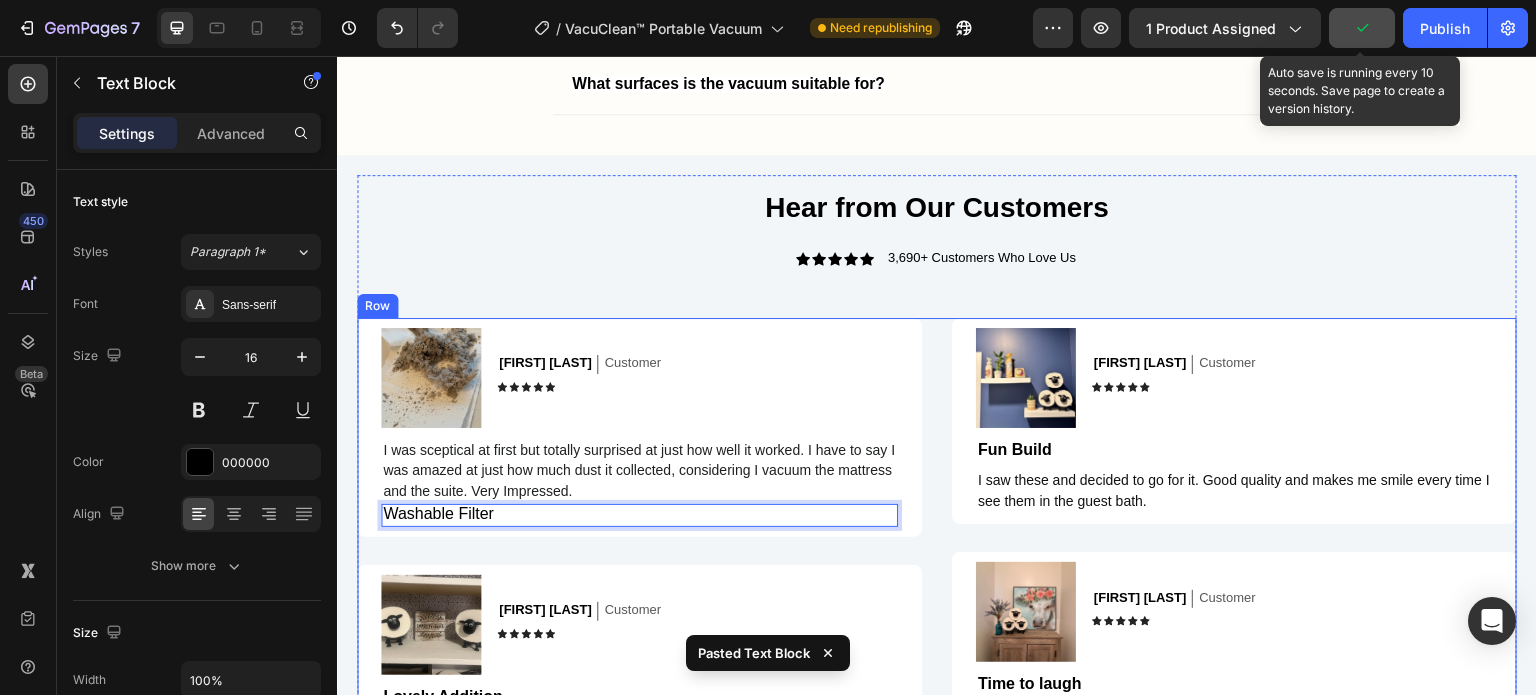 click on "Image Alex M. Text Block Customer  Text Block Row Icon Icon Icon Icon Icon Icon List Row Lovely Addition Text Block It's such a unique and charming addition to our bathroom. It instantly adds a touch of whimsy and every guest comments on how clever it is. Text Block Row" at bounding box center [639, 668] 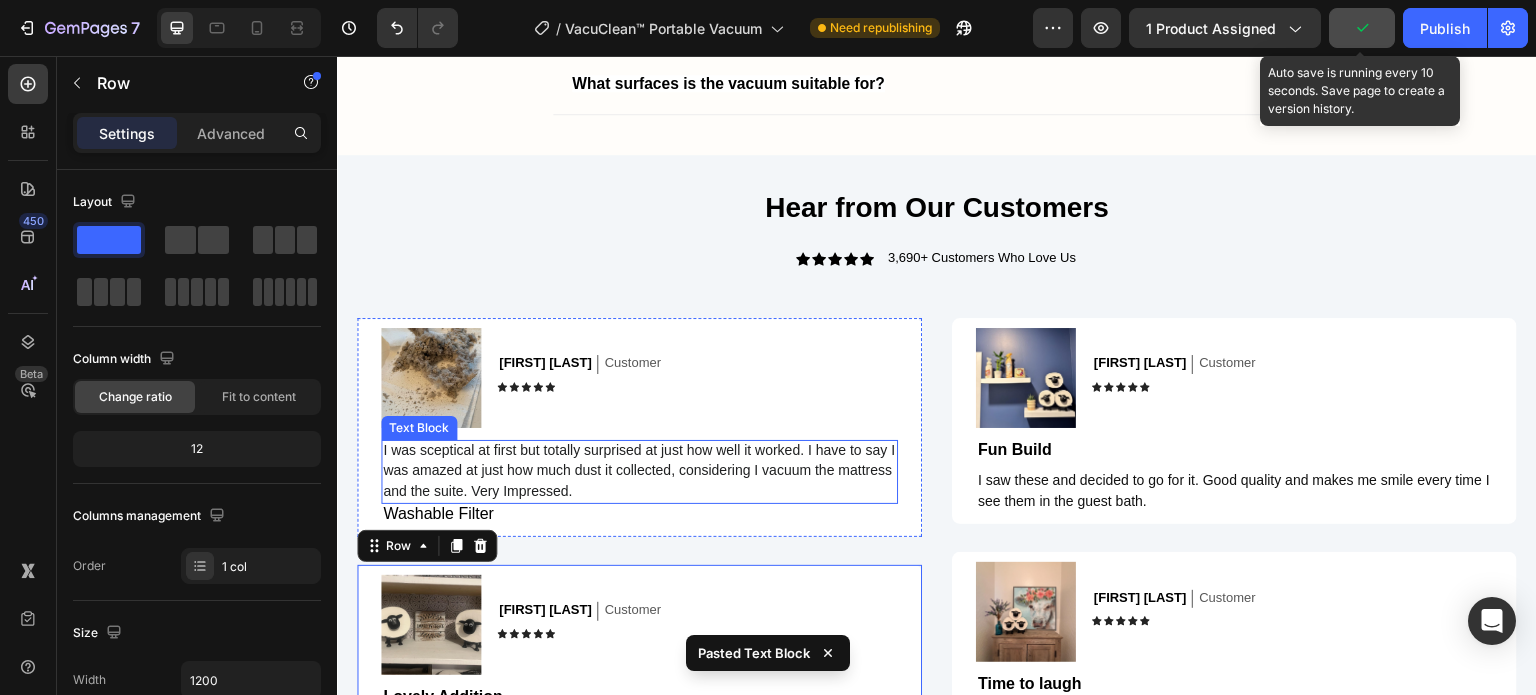 click on "I was sceptical at first but totally surprised at just how well it worked. I have to say I was amazed at just how much dust it collected, considering I vacuum the mattress and the suite. Very Impressed." at bounding box center [639, 471] 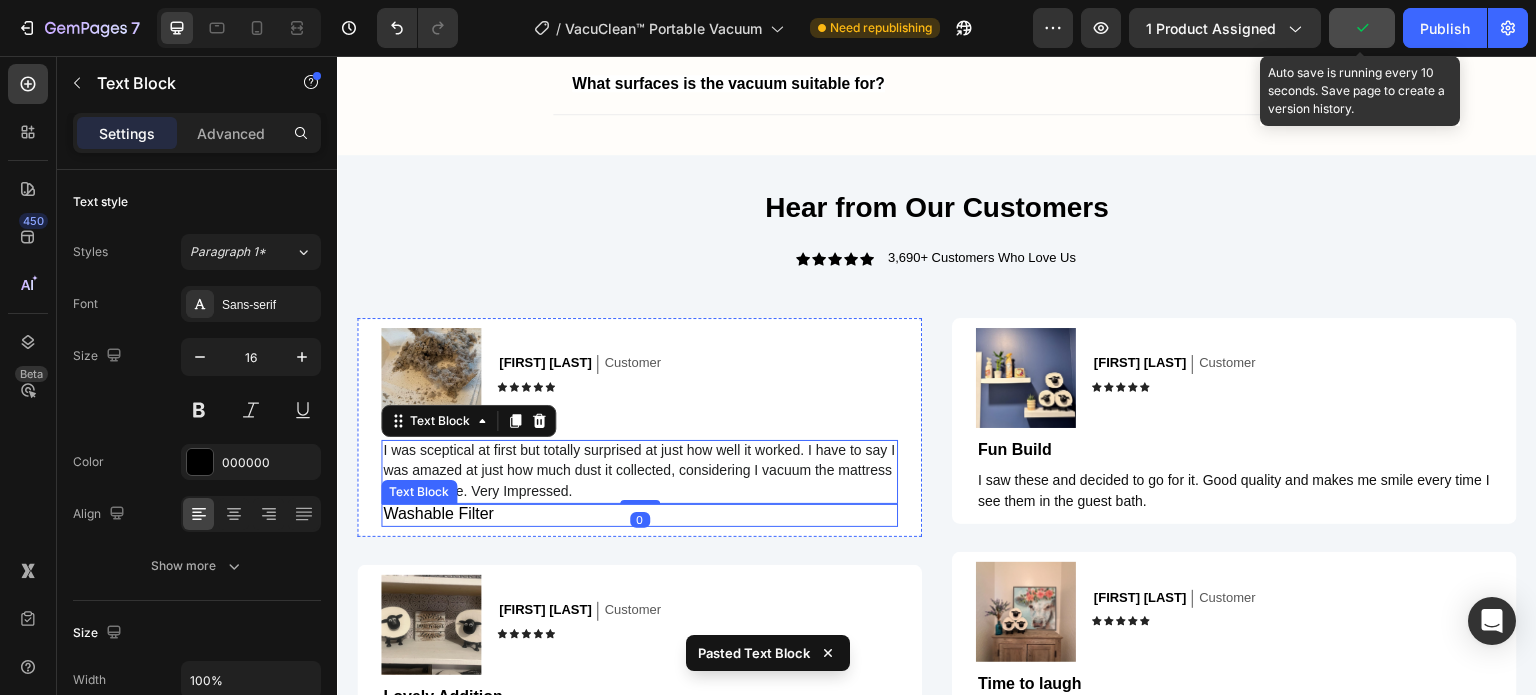 click on "Washable Filter" at bounding box center (639, 514) 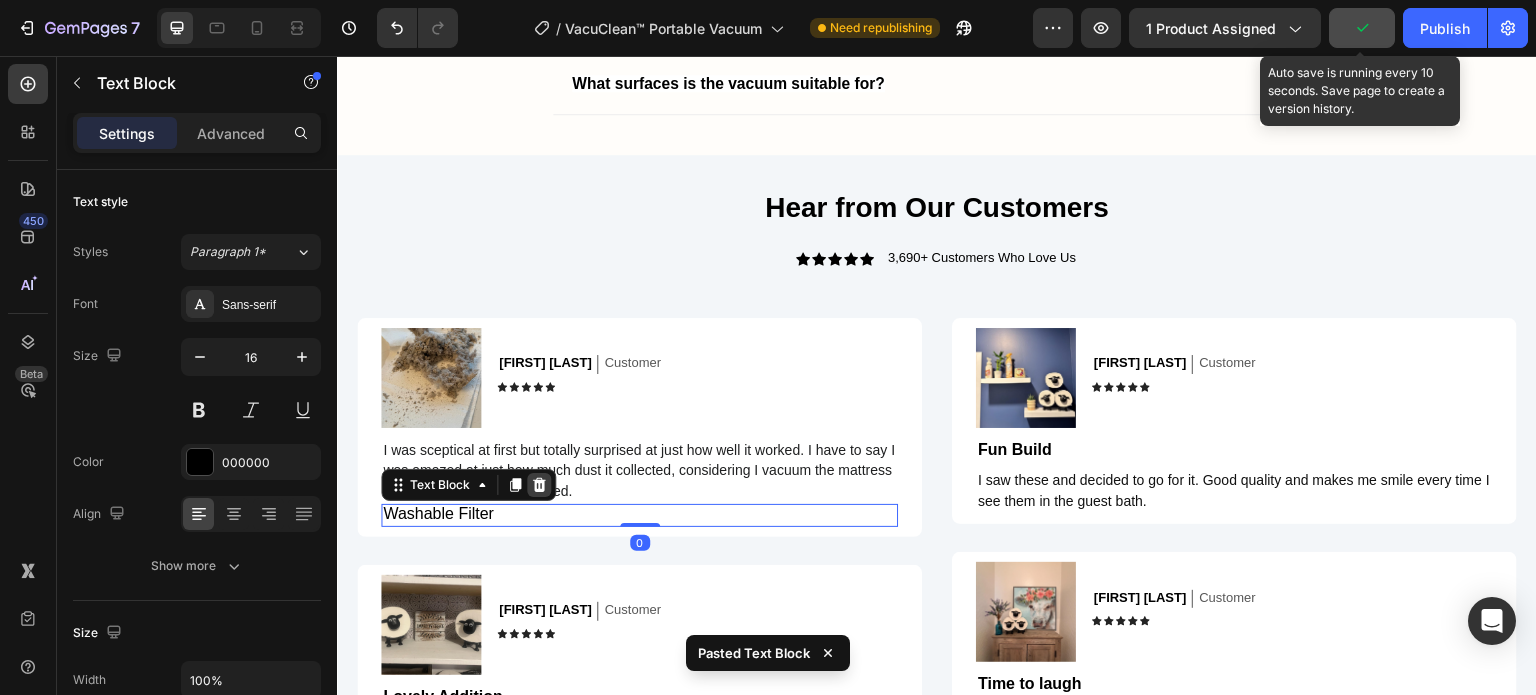 click 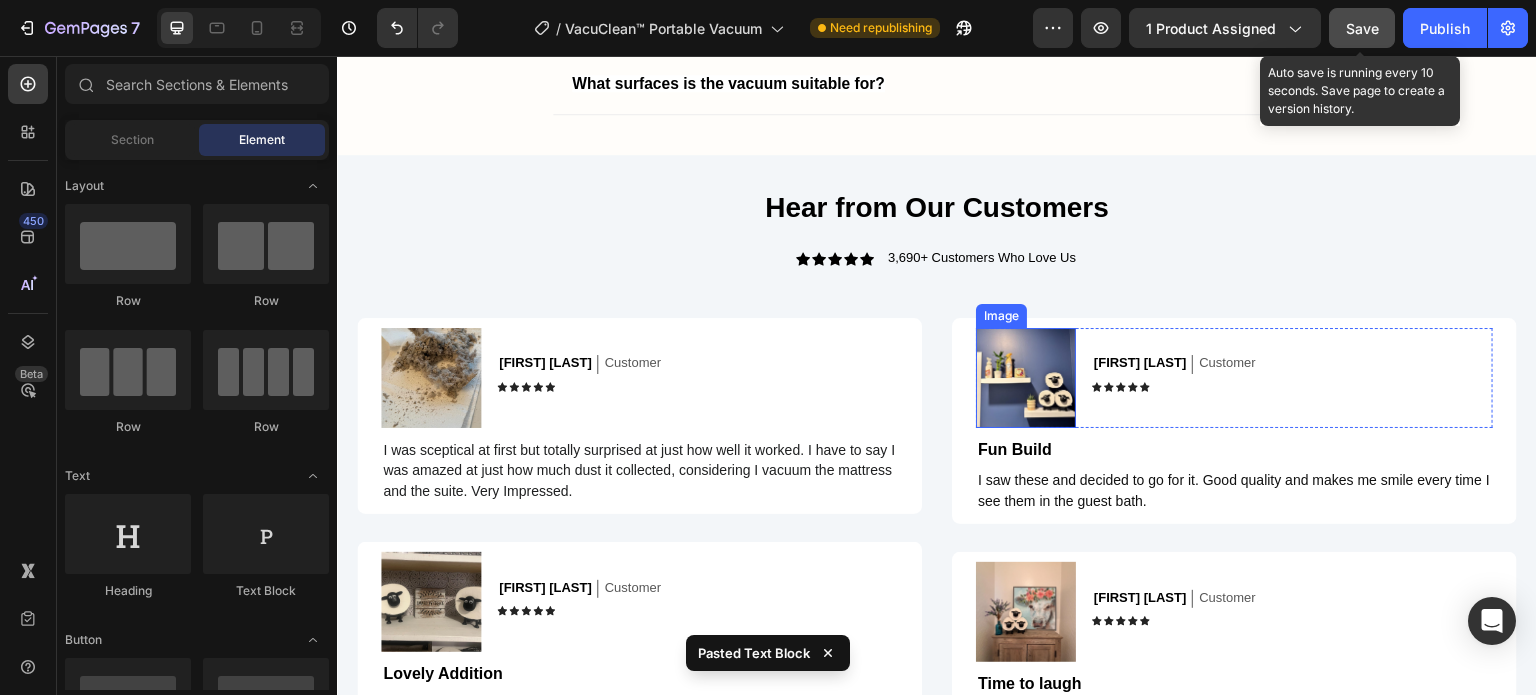 click at bounding box center (1026, 378) 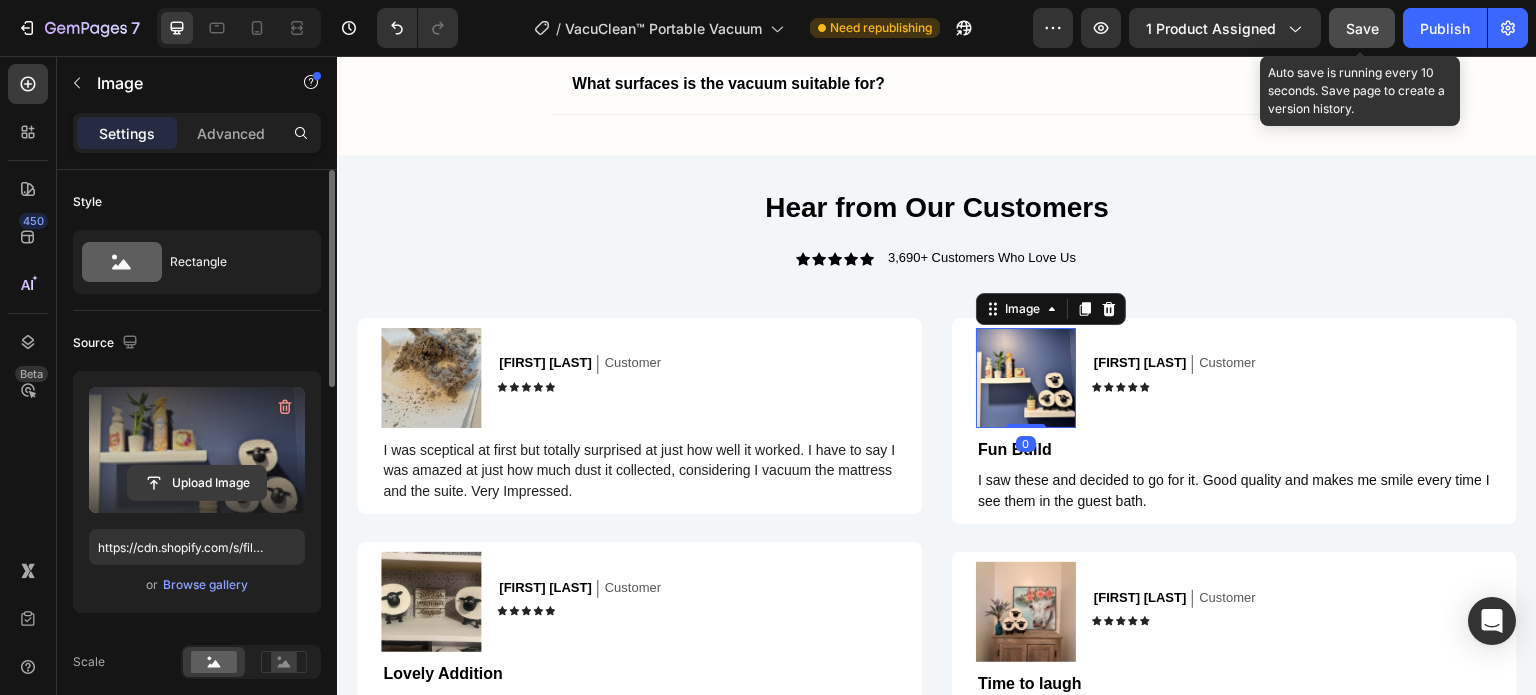 click 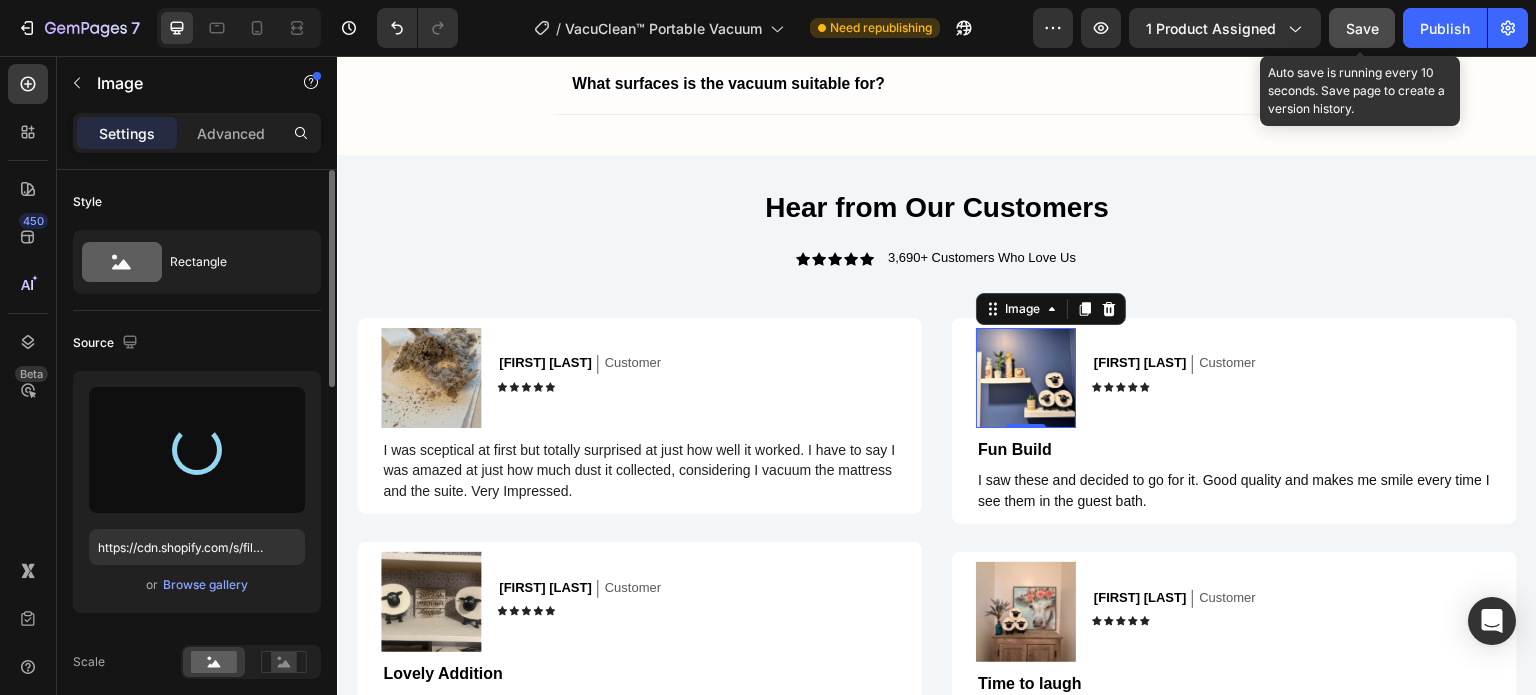 type on "https://cdn.shopify.com/s/files/1/0410/2160/4007/files/gempages_544109949421093982-0b614faa-e4be-4397-a731-f76ab02a6390.jpg" 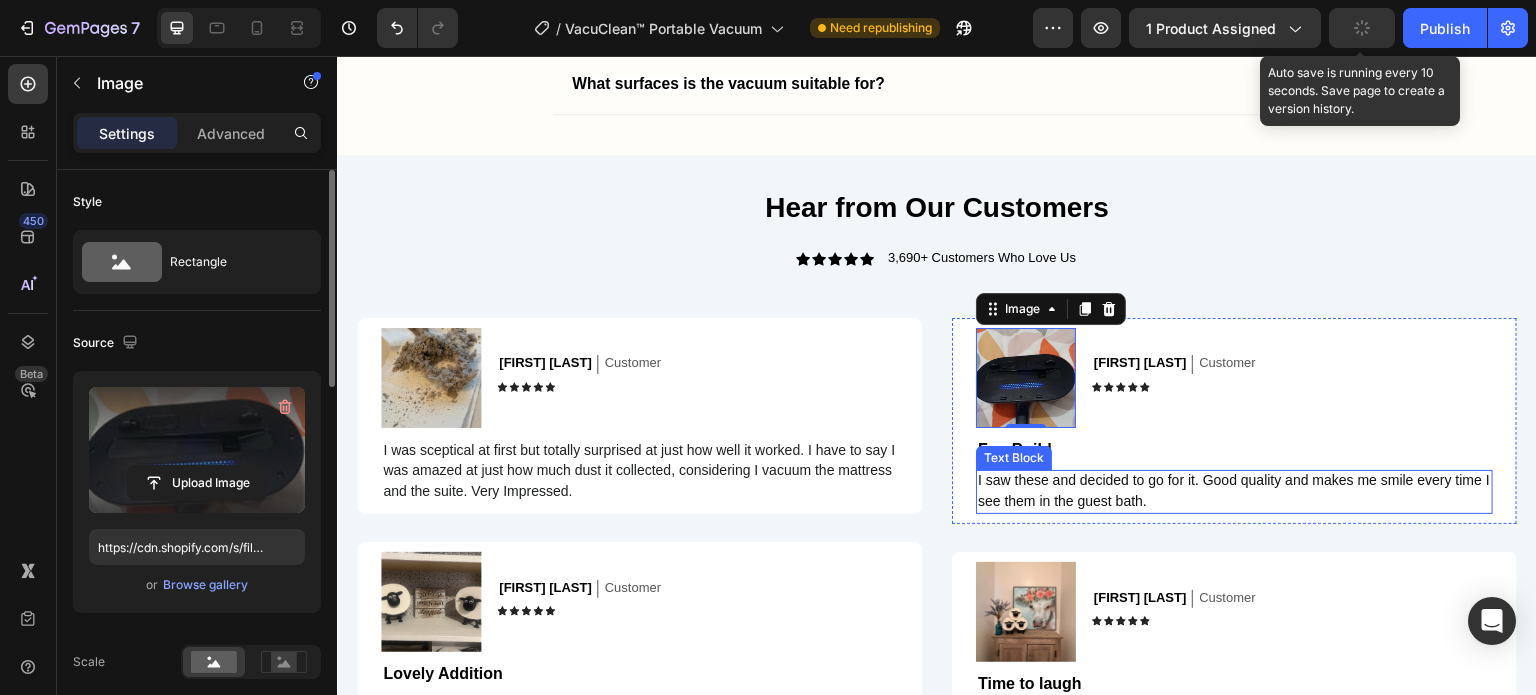 click on "Fun Build" at bounding box center [1015, 449] 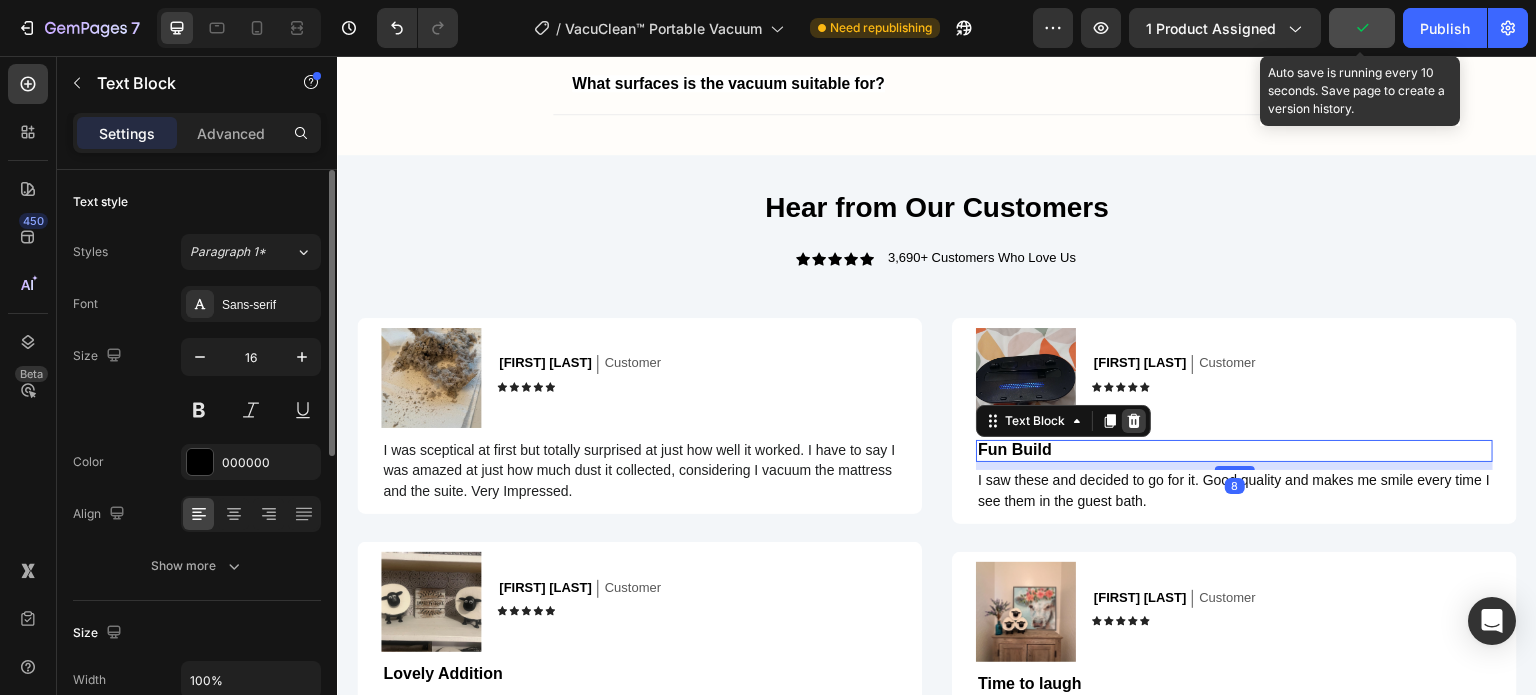 click 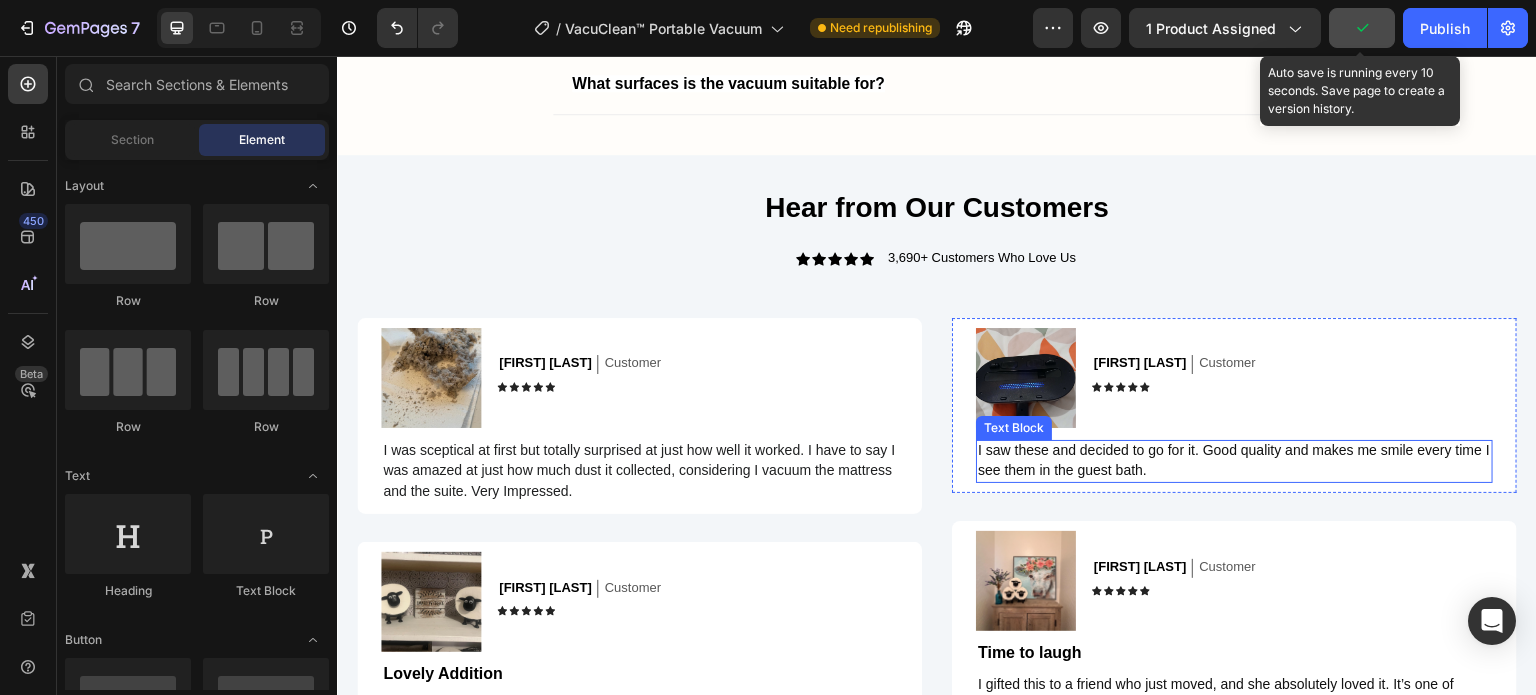 click on "I saw these and decided to go for it. Good quality and makes me smile every time I see them in the guest bath." at bounding box center (1234, 460) 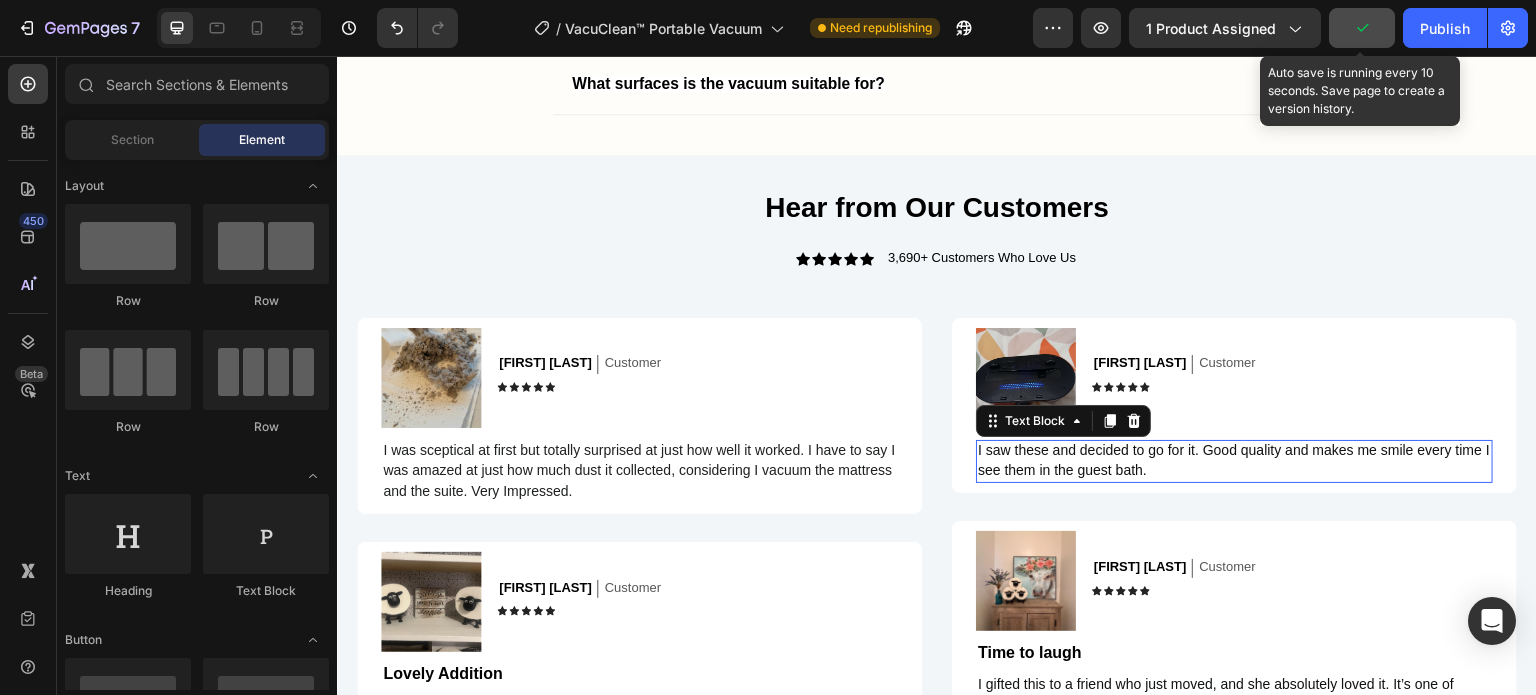 click on "I saw these and decided to go for it. Good quality and makes me smile every time I see them in the guest bath." at bounding box center [1234, 460] 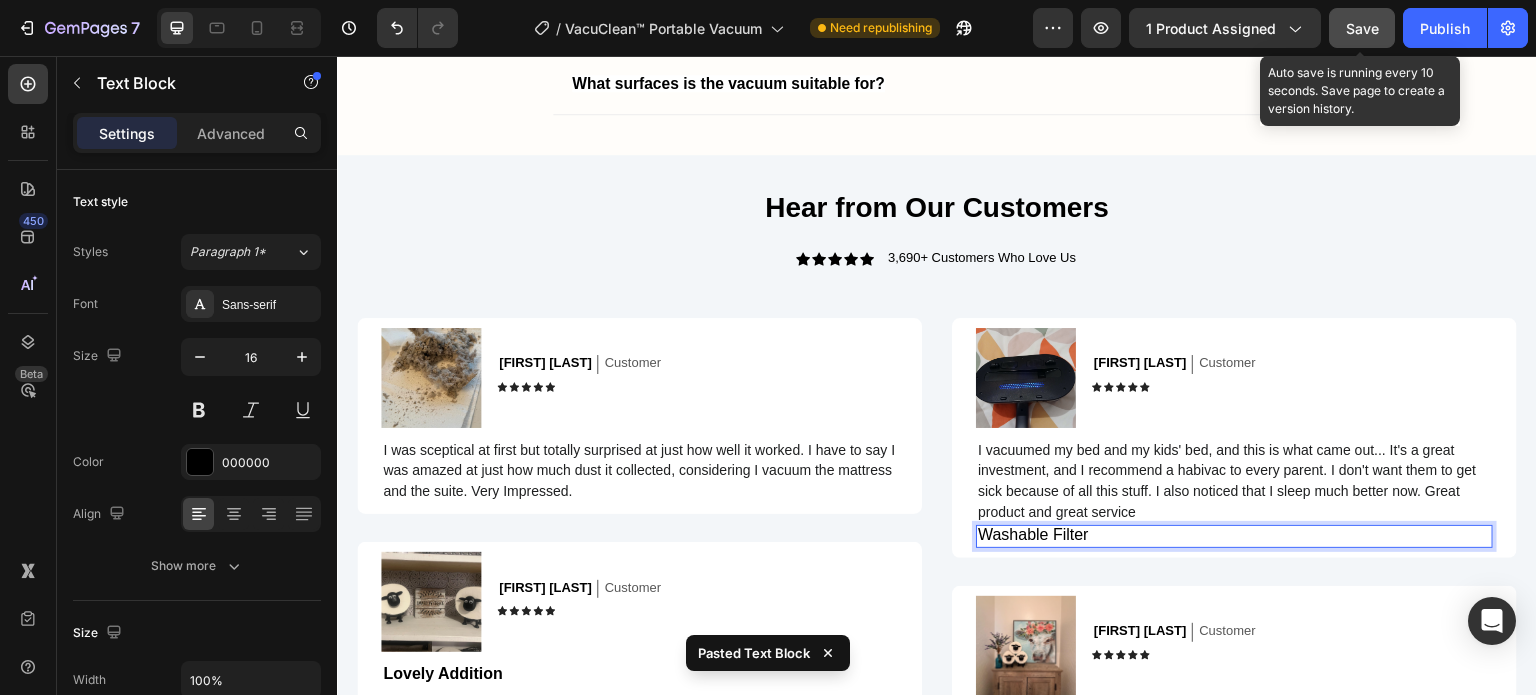 click on "Image John C. Text Block Customer  Text Block Row Icon Icon Icon Icon Icon Icon List Row I vacuumed my bed and my kids' bed, and this is what came out... It's a great investment, and I recommend a habivac to every parent. I don't want them to get sick because of all this stuff. I also noticed that I sleep much better now. Great product and great service Text Block Washable Filter Text Block   0 Row Image Emma G. Text Block Customer  Text Block Row Icon Icon Icon Icon Icon Icon List Row Time to laugh Text Block I gifted this to a friend who just moved, and she absolutely loved it. It’s one of those gifts you don't expect but immediately appreciate. It’s practical, well-made, and adds a unique design element to any bathroom Text Block Row Image Andrea P. Text Block Customer  Text Block Row Icon Icon Icon Icon Icon Icon List Row Magical Experience Text Block Text Block Row" at bounding box center [1234, 693] 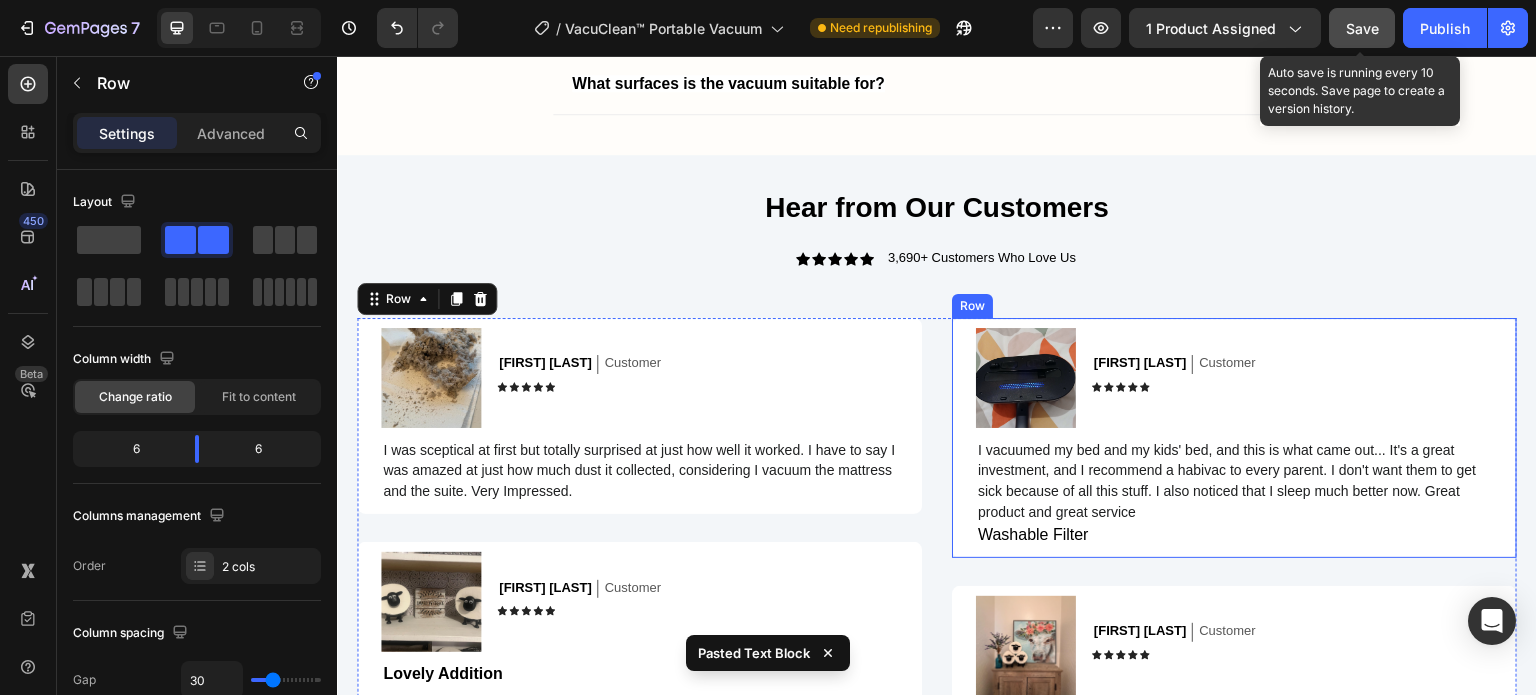 click on "Washable Filter" at bounding box center (1234, 535) 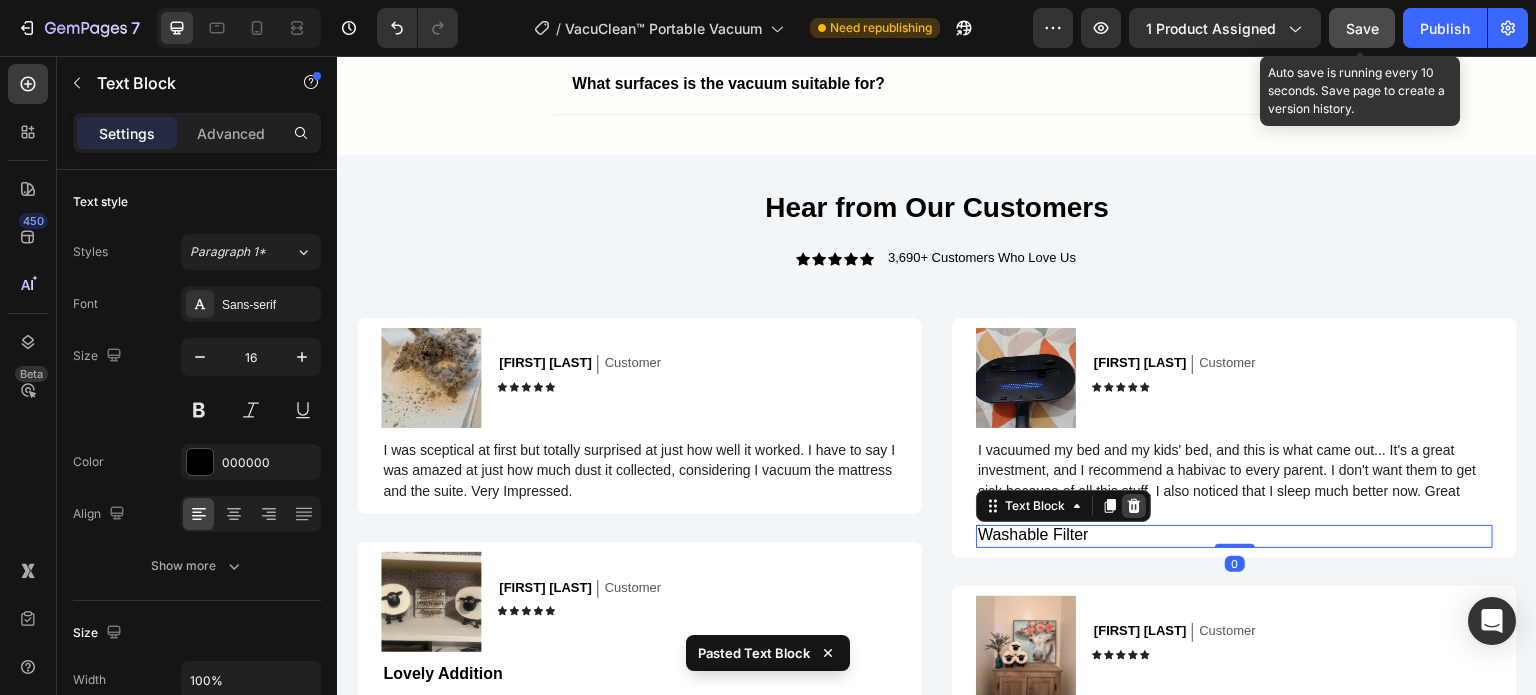 click 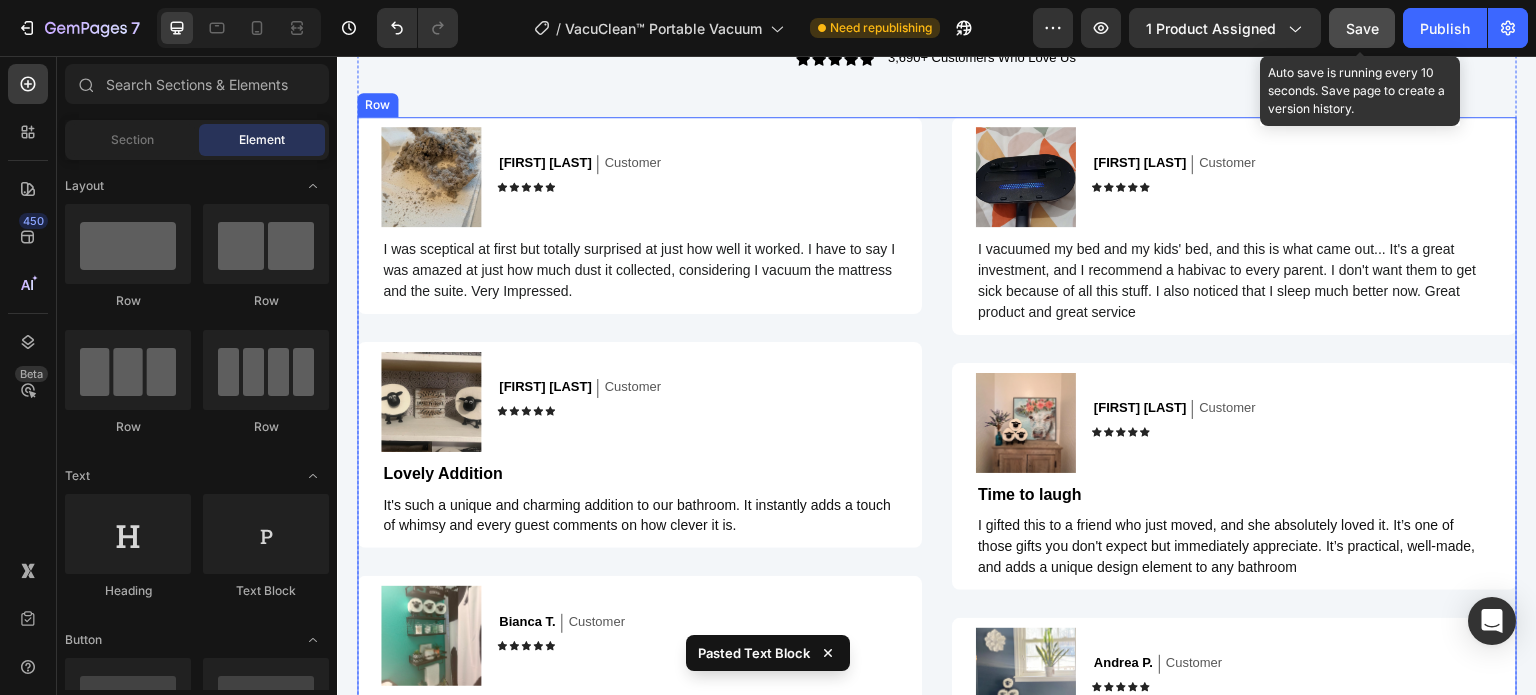 scroll, scrollTop: 4440, scrollLeft: 0, axis: vertical 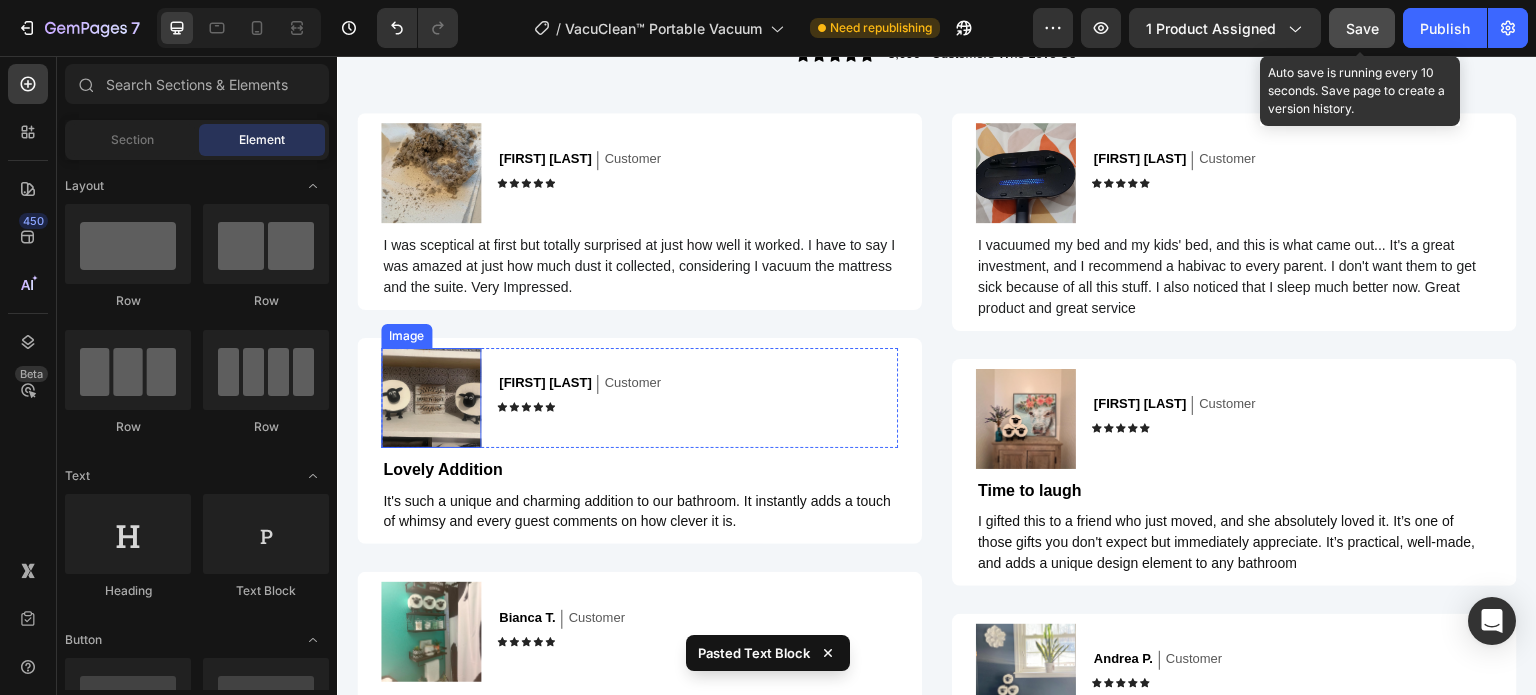click at bounding box center (431, 398) 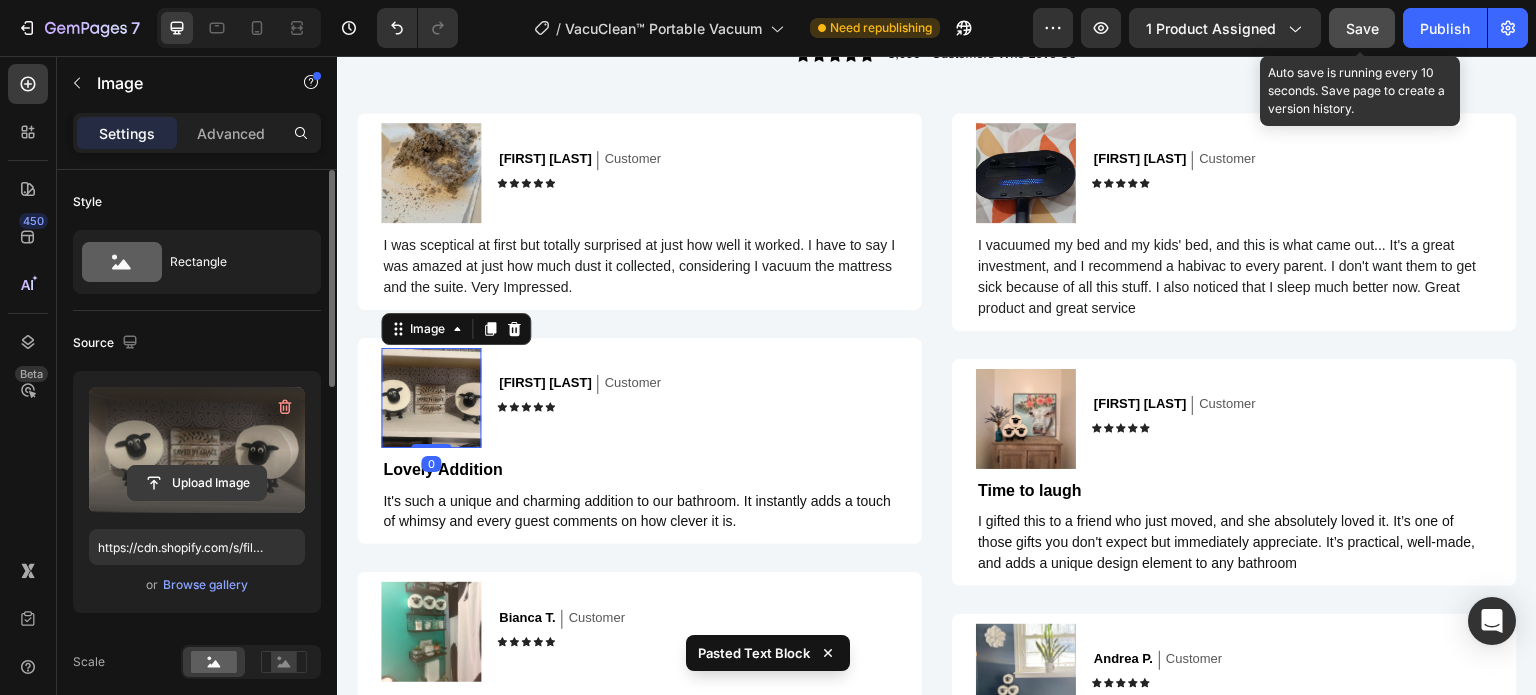 click 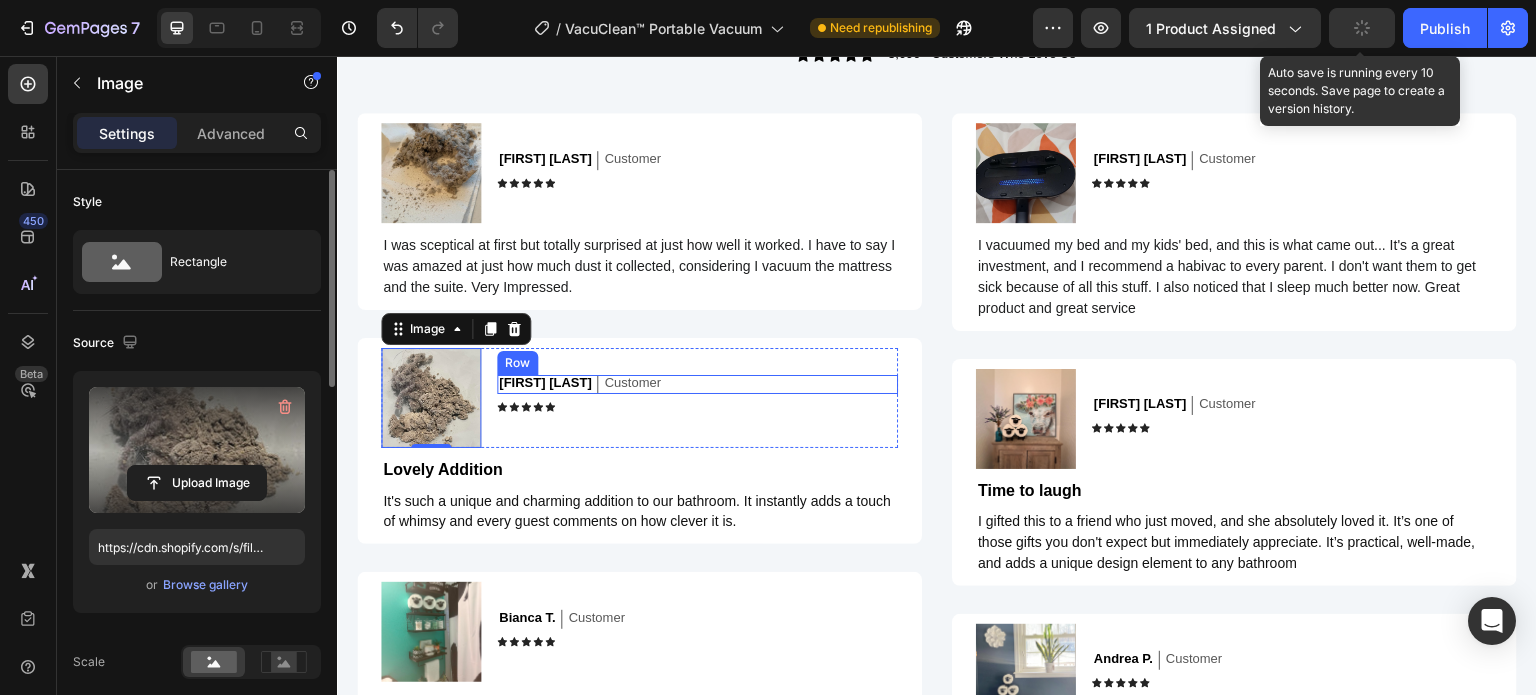 type on "https://cdn.shopify.com/s/files/1/0410/2160/4007/files/gempages_544109949421093982-f2d0e318-e05a-4a7f-a096-6dce1e978642.jpg" 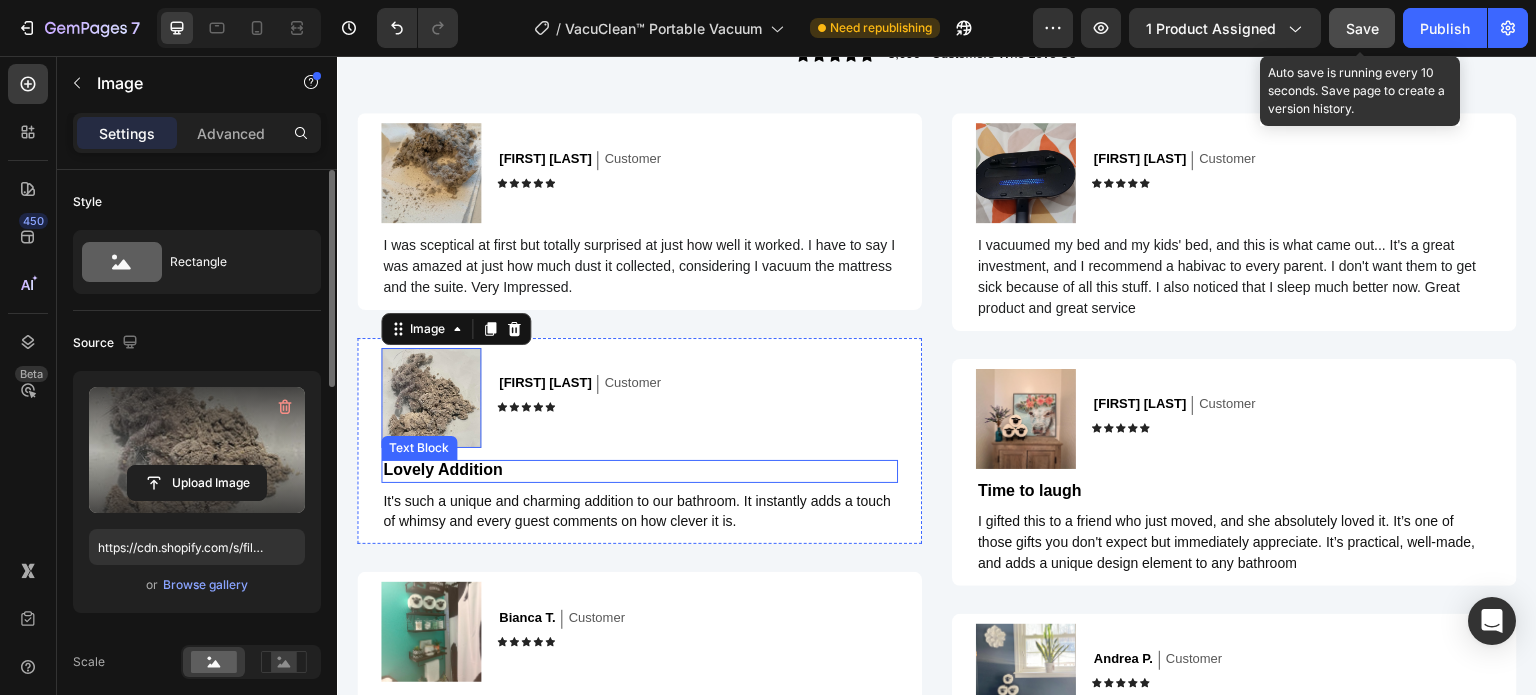click on "Image   0 Alex M. Text Block Customer  Text Block Row Icon Icon Icon Icon Icon Icon List Row Lovely Addition Text Block It's such a unique and charming addition to our bathroom. It instantly adds a touch of whimsy and every guest comments on how clever it is. Text Block" at bounding box center (639, 441) 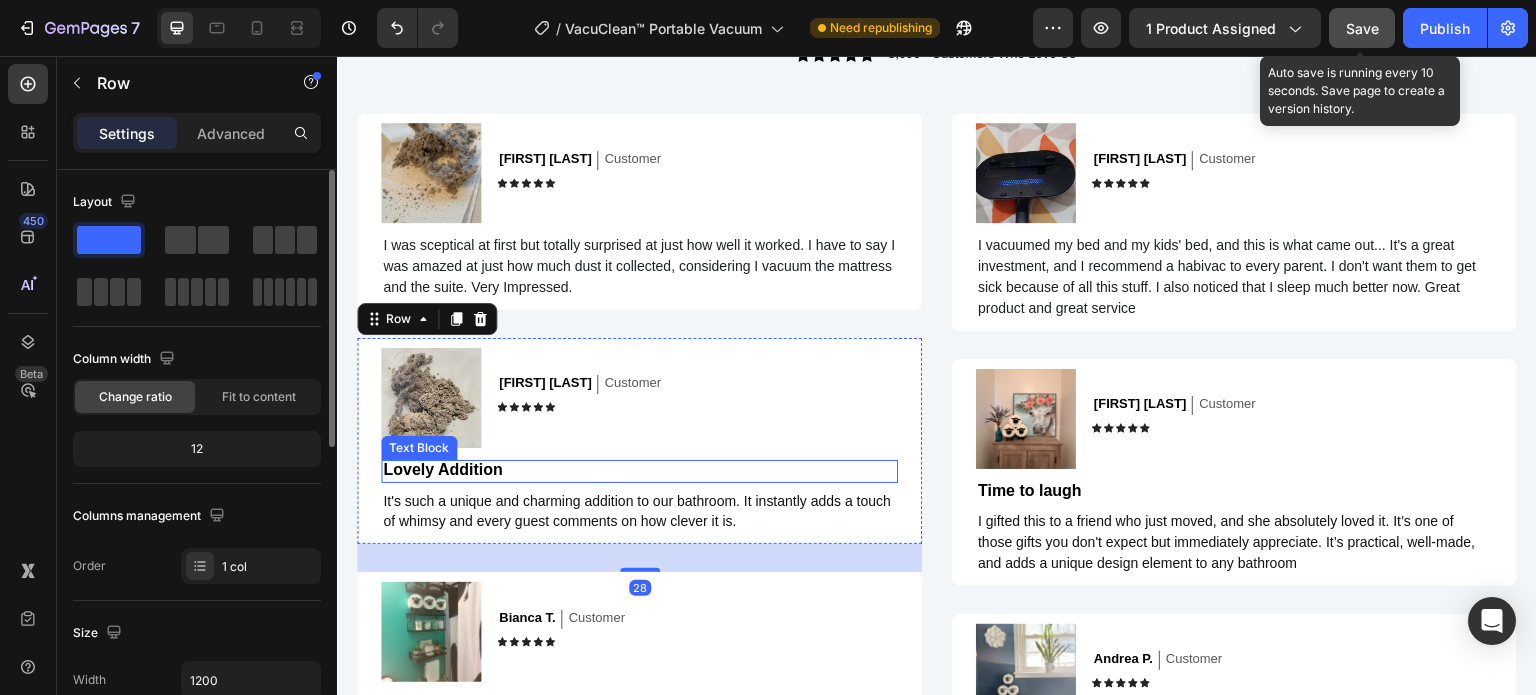click on "Lovely Addition" at bounding box center (639, 470) 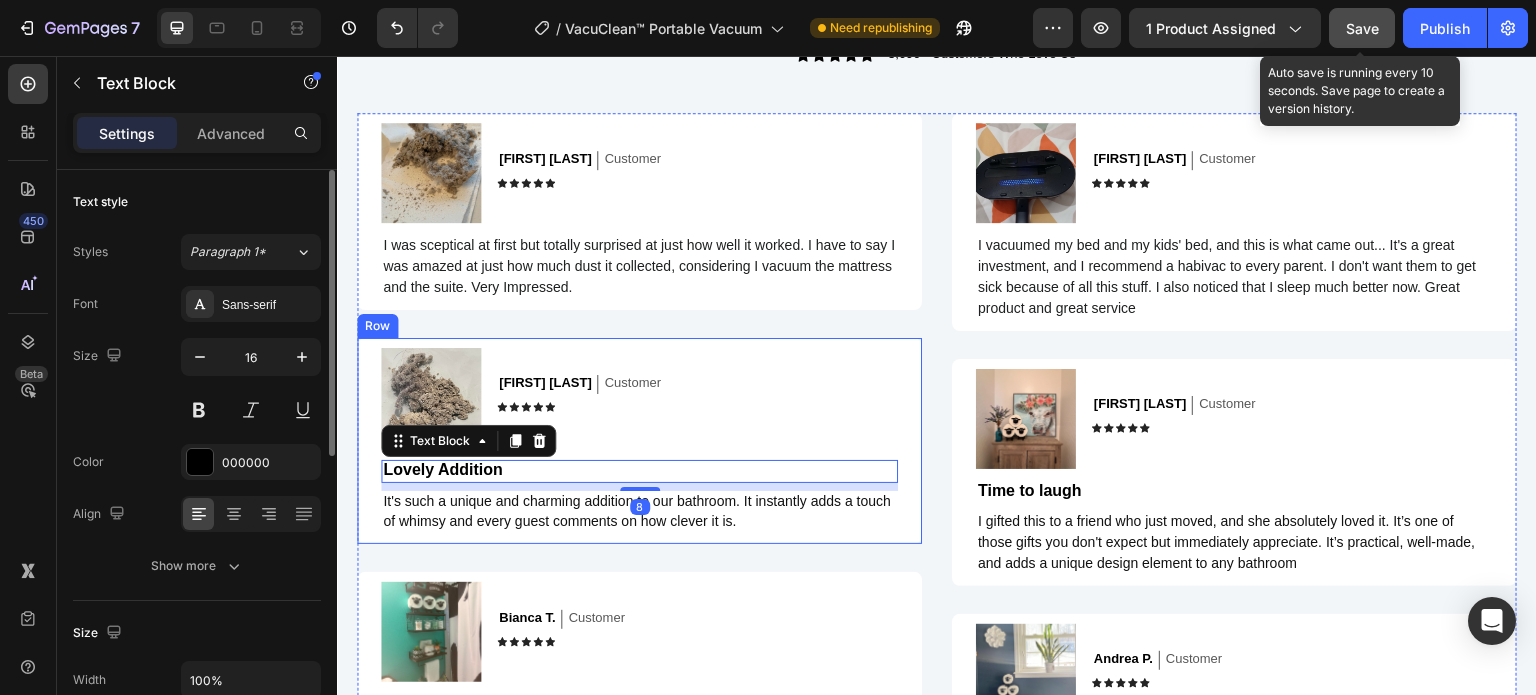 click 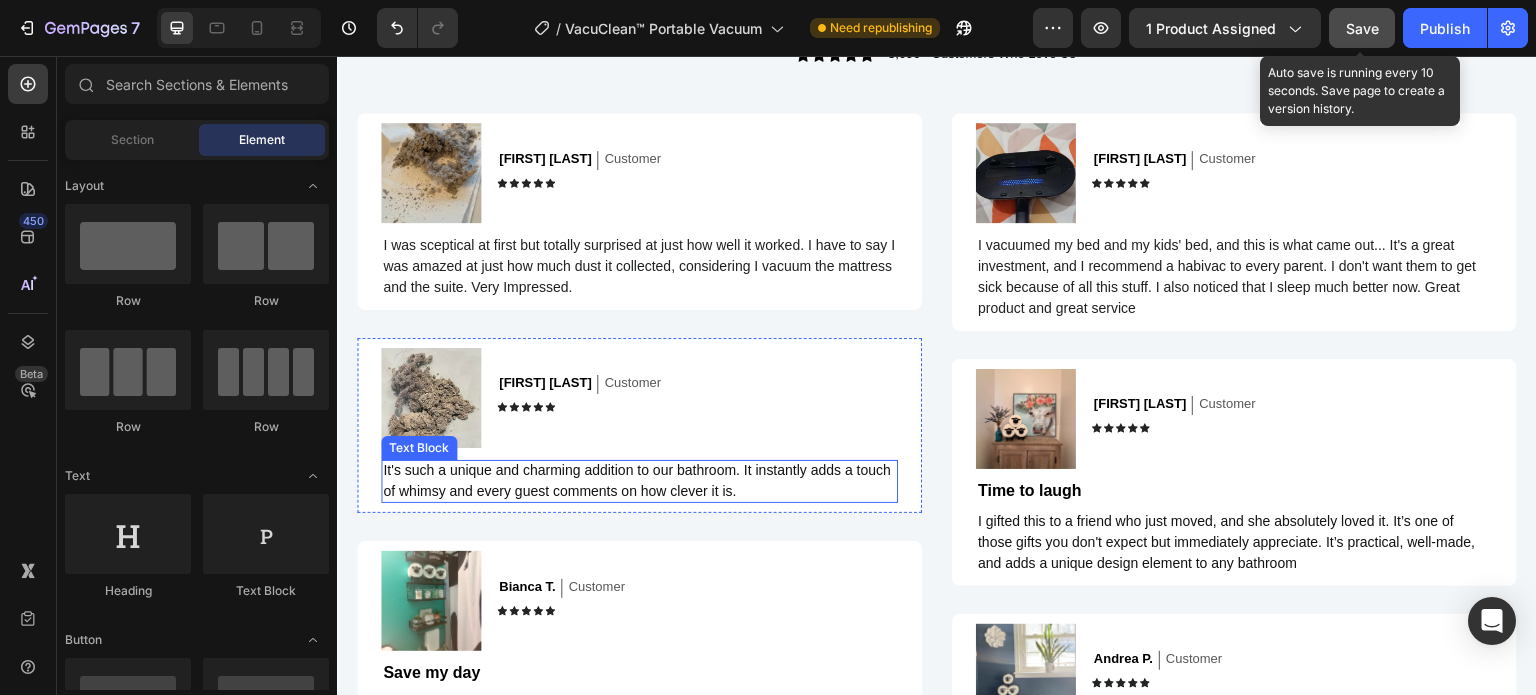 click on "It's such a unique and charming addition to our bathroom. It instantly adds a touch of whimsy and every guest comments on how clever it is." at bounding box center (637, 480) 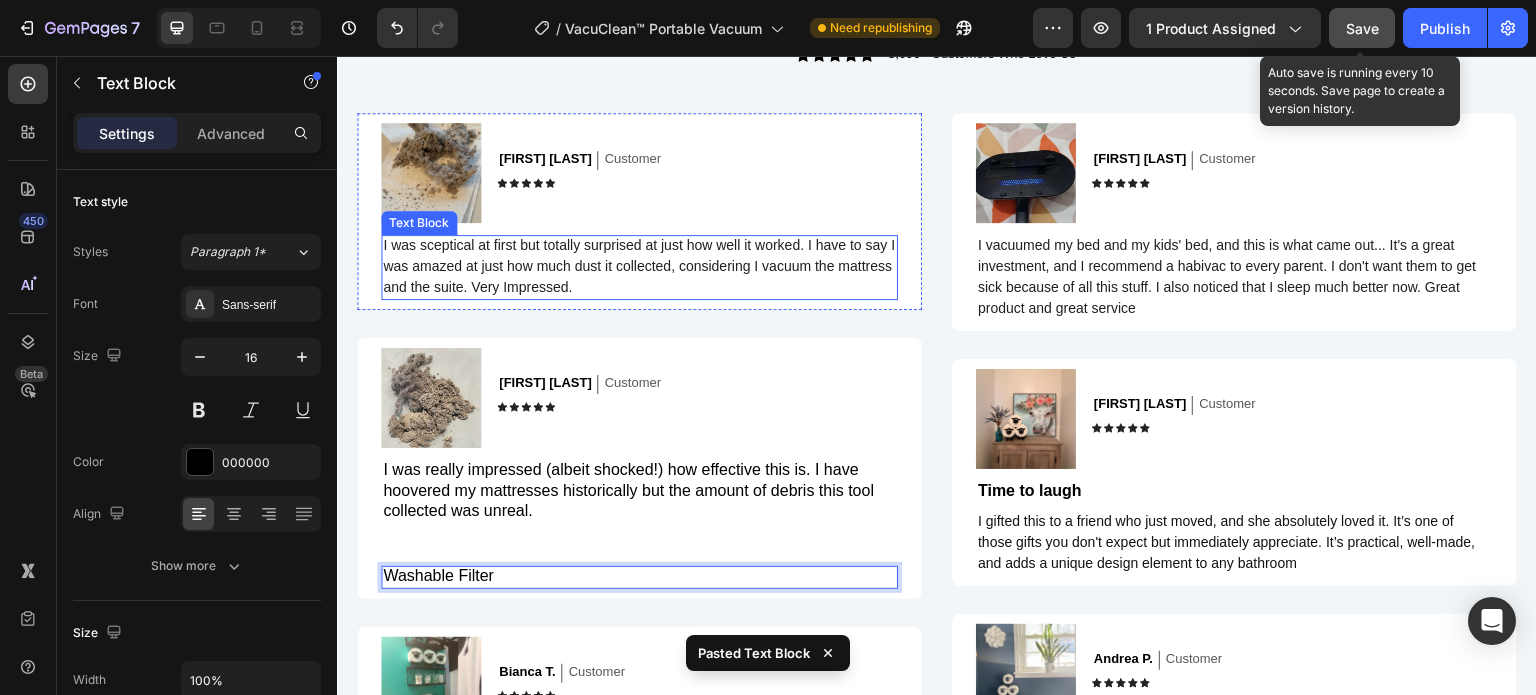 click on "I was sceptical at first but totally surprised at just how well it worked. I have to say I was amazed at just how much dust it collected, considering I vacuum the mattress and the suite. Very Impressed." at bounding box center [639, 266] 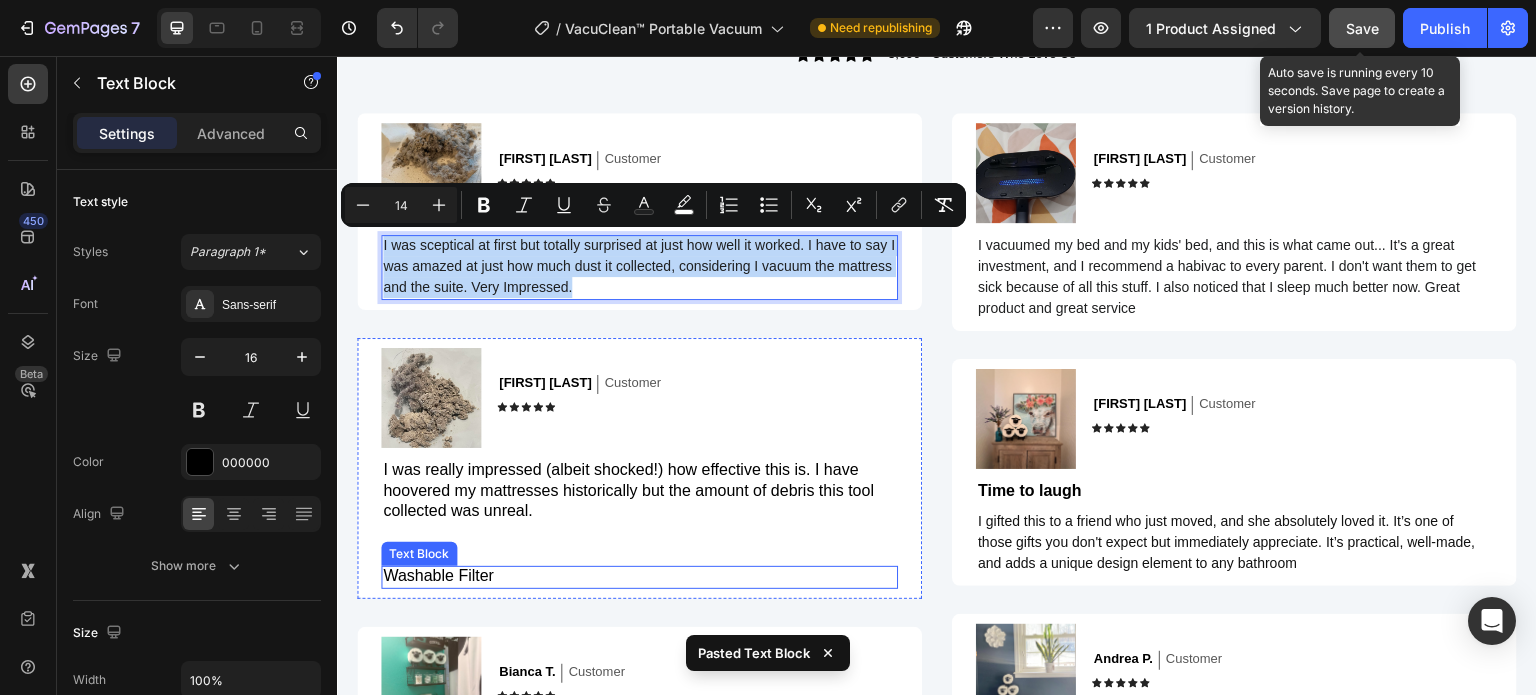 click on "Washable Filter" at bounding box center [639, 576] 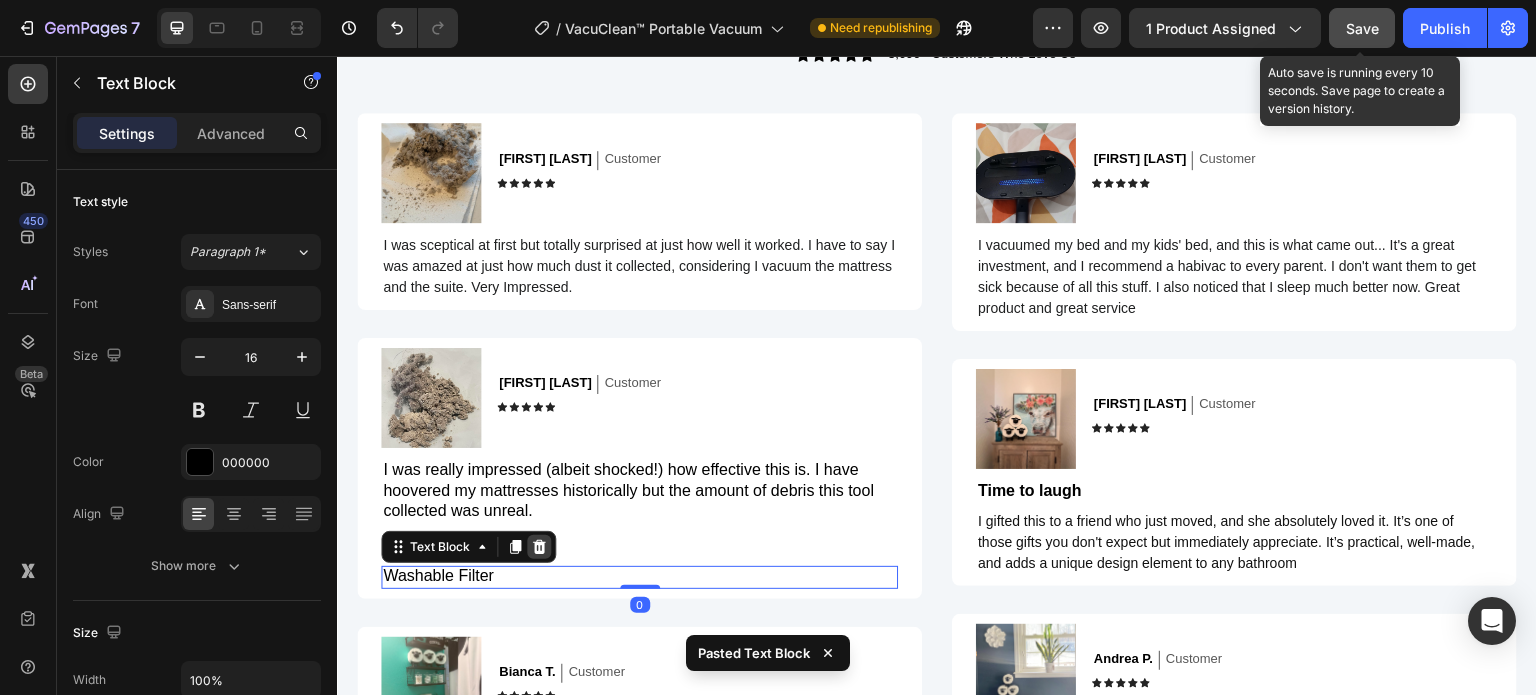 click 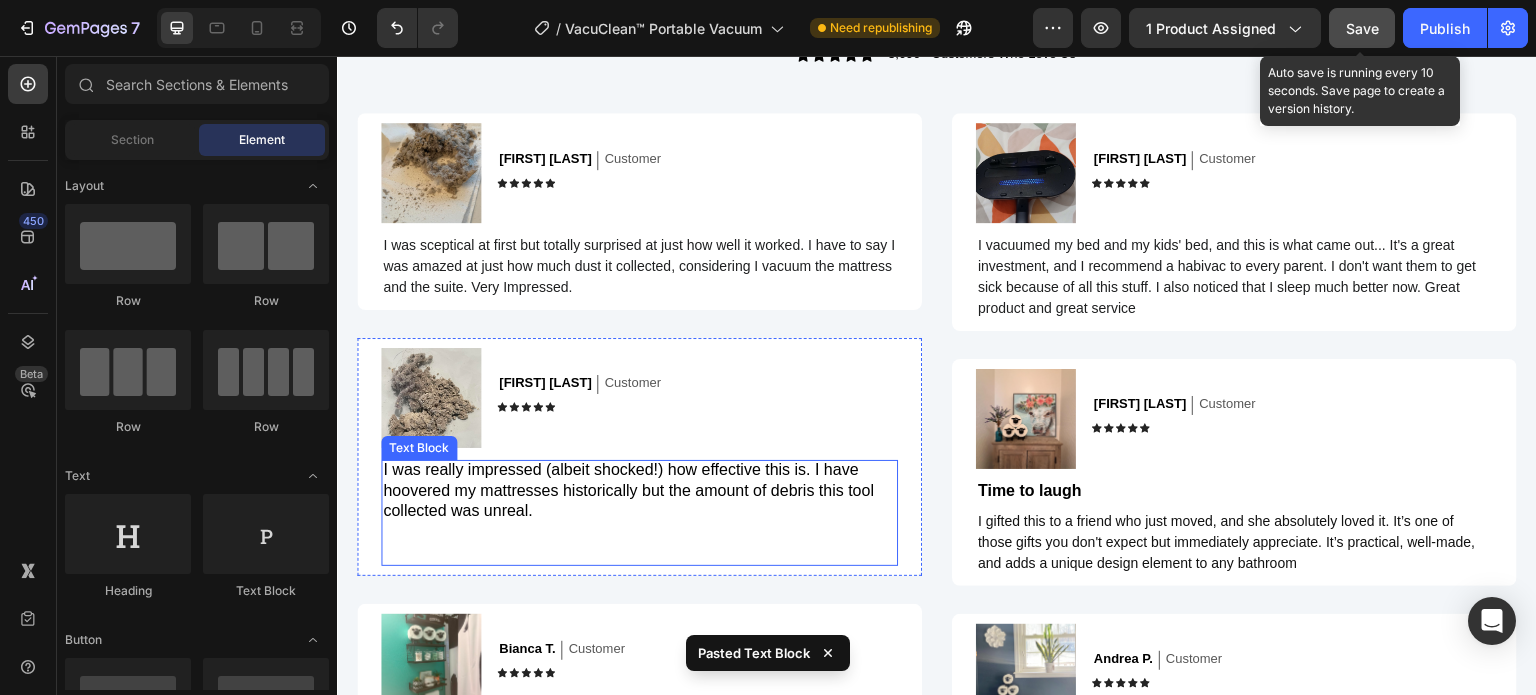 click at bounding box center (639, 543) 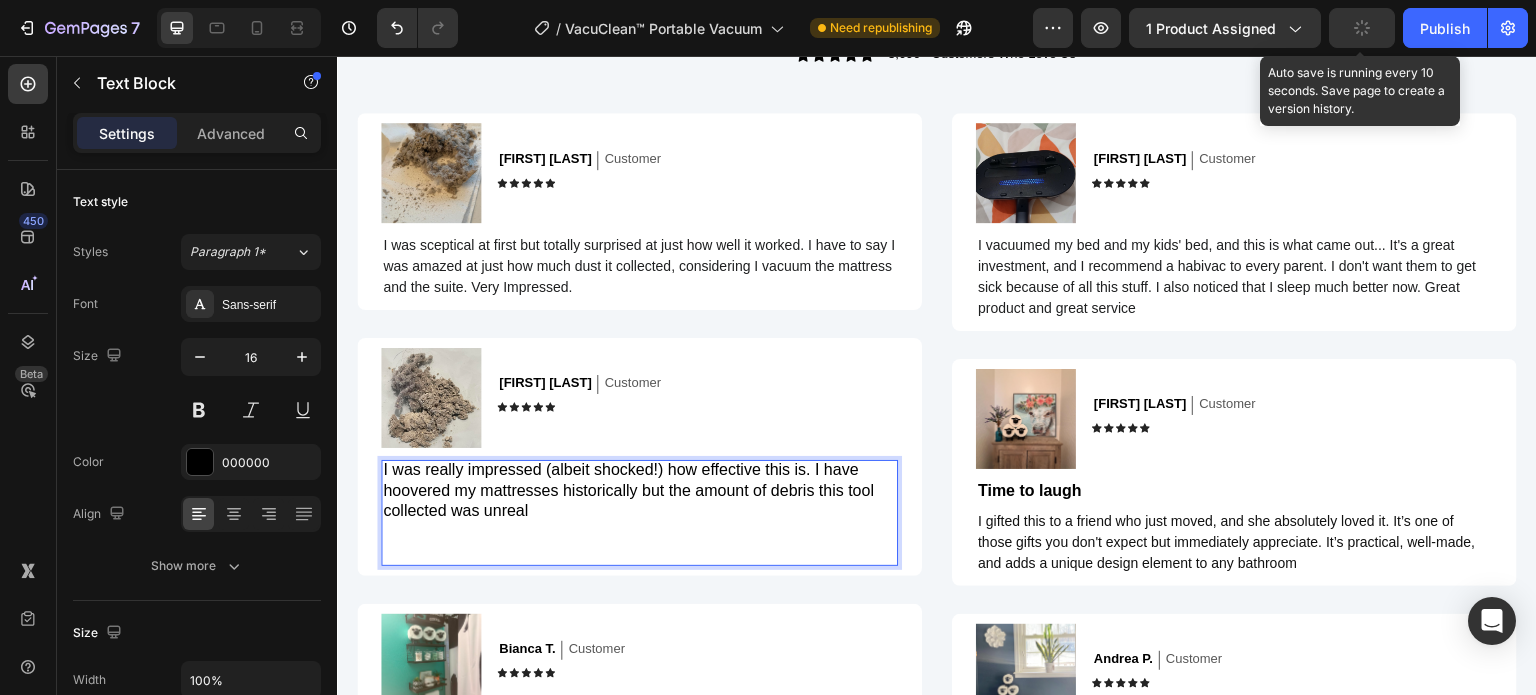 click on "I was really impressed (albeit shocked!) how effective this is. I have hoovered my mattresses historically but the amount of debris this tool collected was unreal" at bounding box center (639, 512) 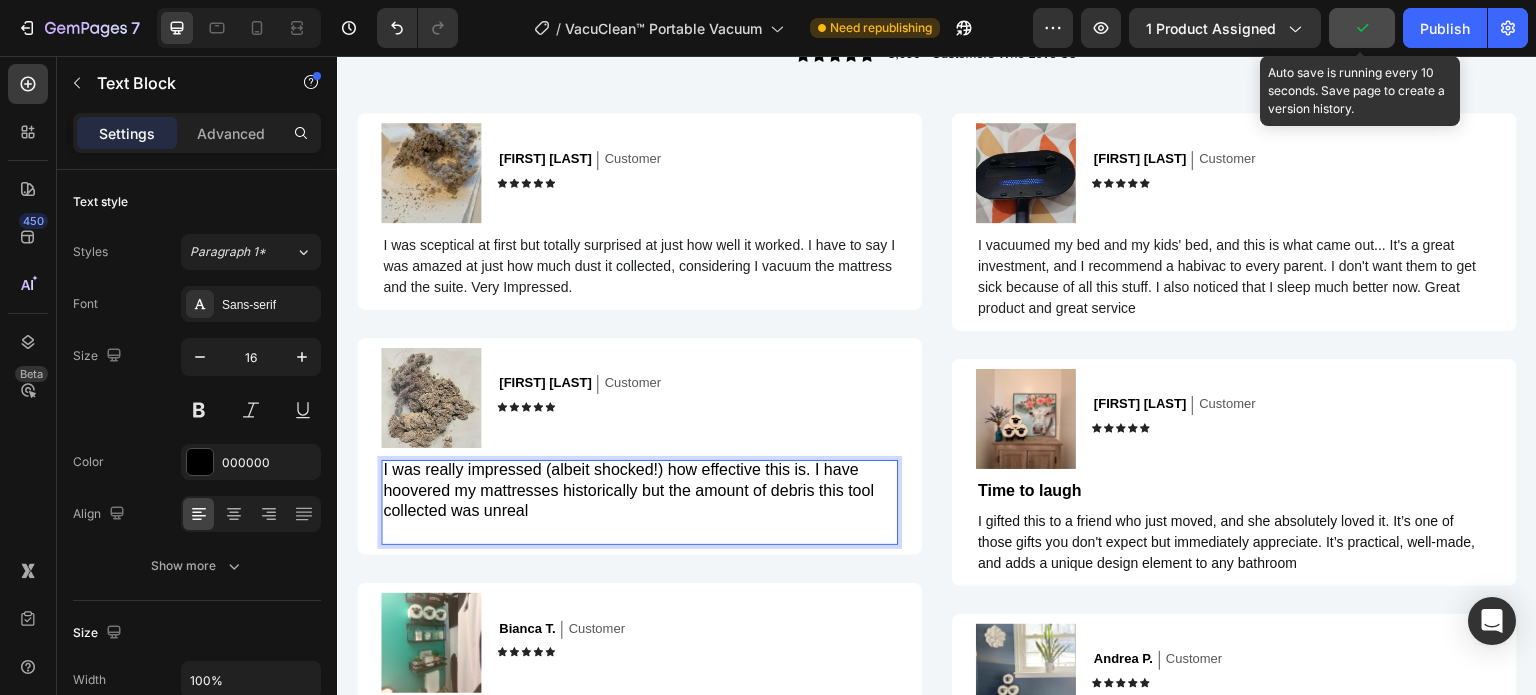 click on "I was really impressed (albeit shocked!) how effective this is. I have hoovered my mattresses historically but the amount of debris this tool collected was unreal" at bounding box center [639, 501] 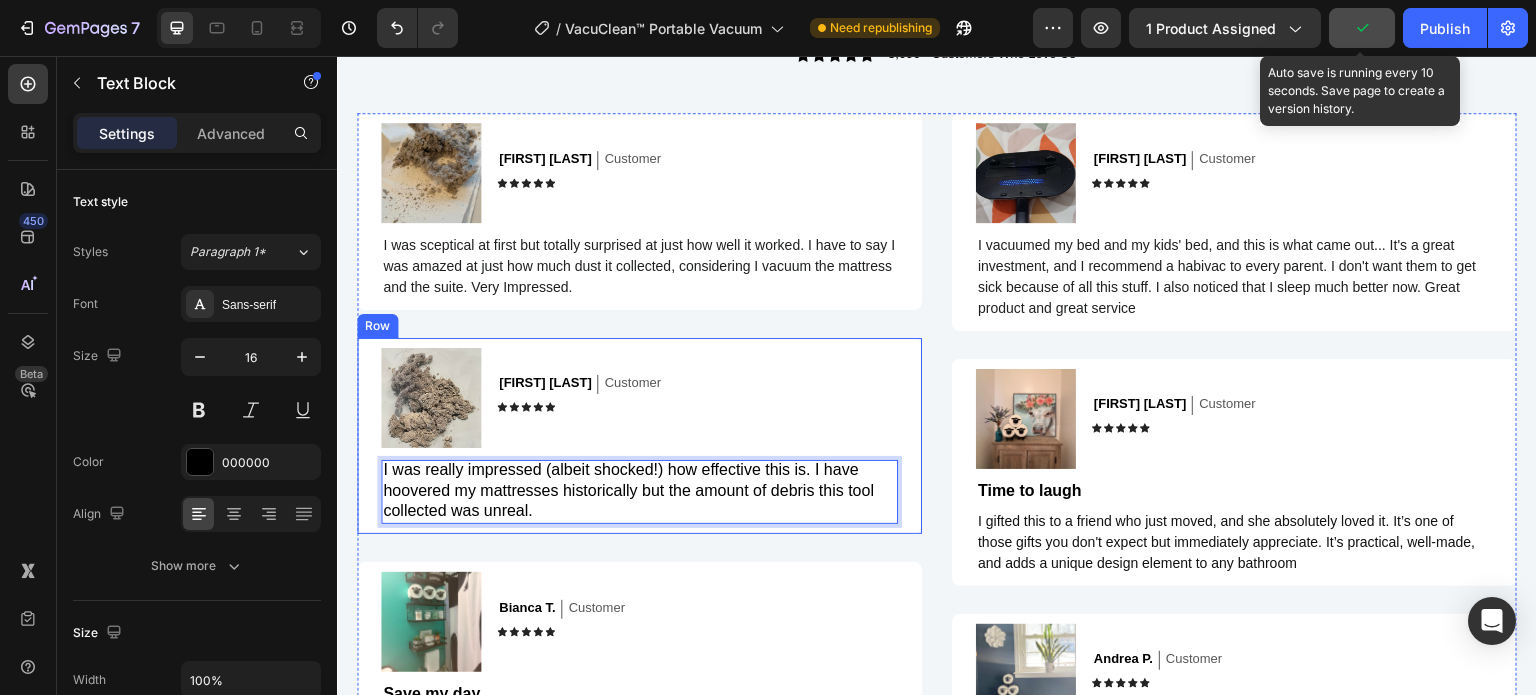 click on "Image Alex M. Text Block Customer  Text Block Row Icon Icon Icon Icon Icon Icon List Row I was really impressed (albeit shocked!) how effective this is. I have hoovered my mattresses historically but the amount of debris this tool collected was unreal. Text Block   0 Row" at bounding box center (639, 436) 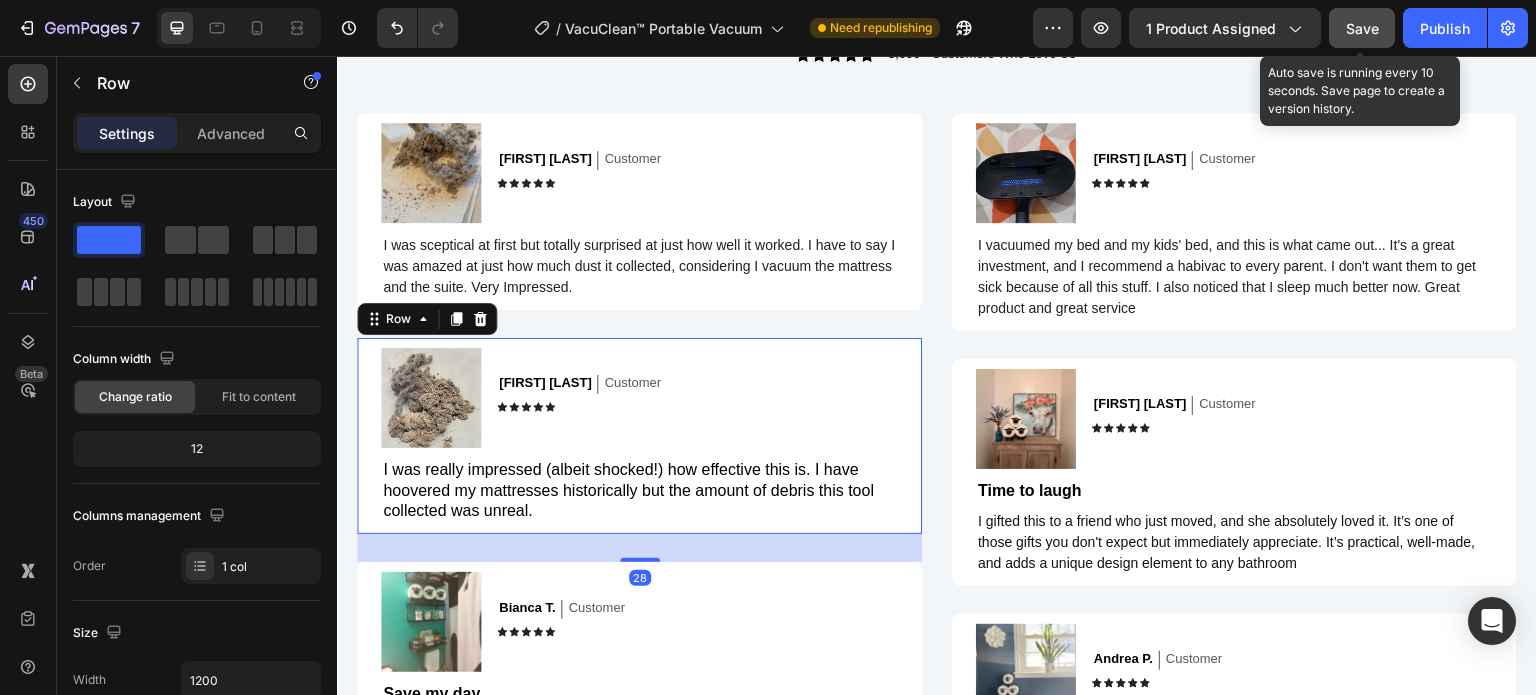 click on "I was really impressed (albeit shocked!) how effective this is. I have hoovered my mattresses historically but the amount of debris this tool collected was unreal." at bounding box center [639, 491] 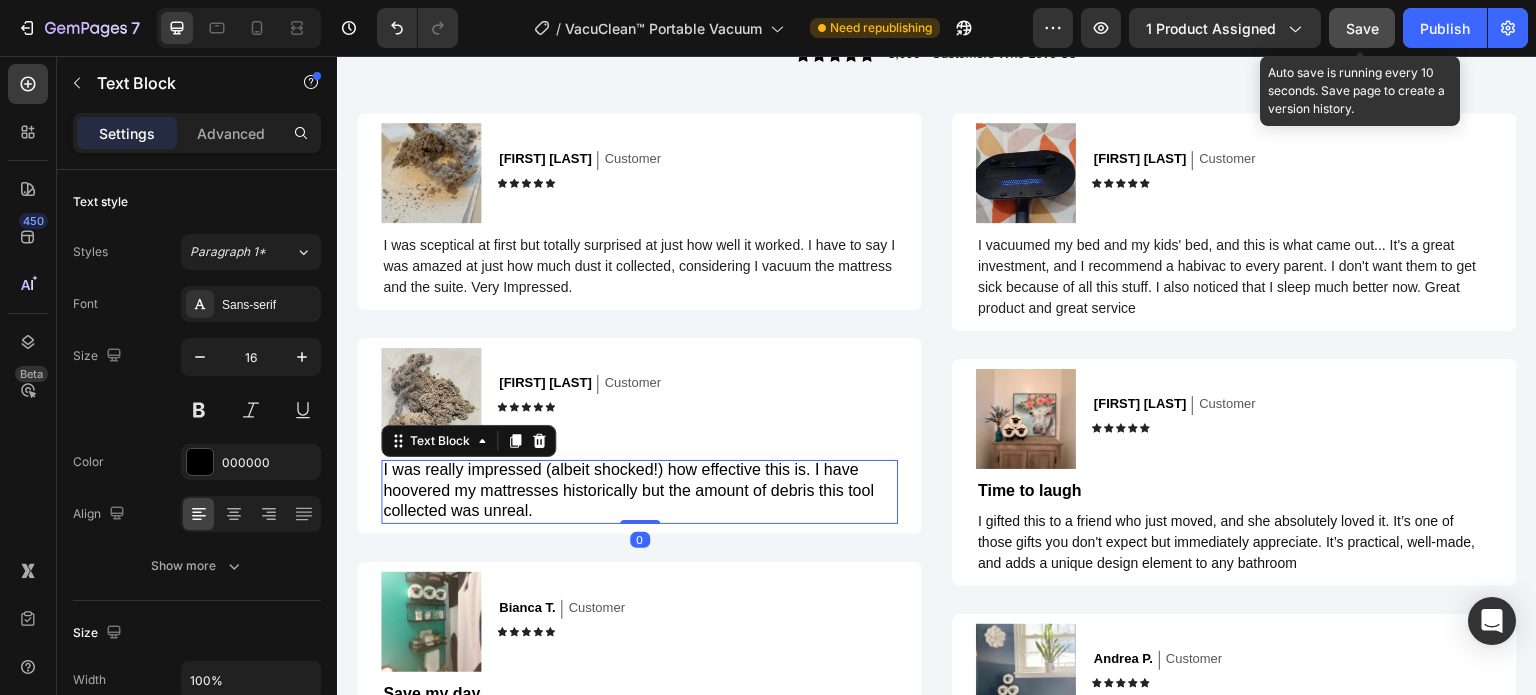 click on "I was really impressed (albeit shocked!) how effective this is. I have hoovered my mattresses historically but the amount of debris this tool collected was unreal." at bounding box center (639, 491) 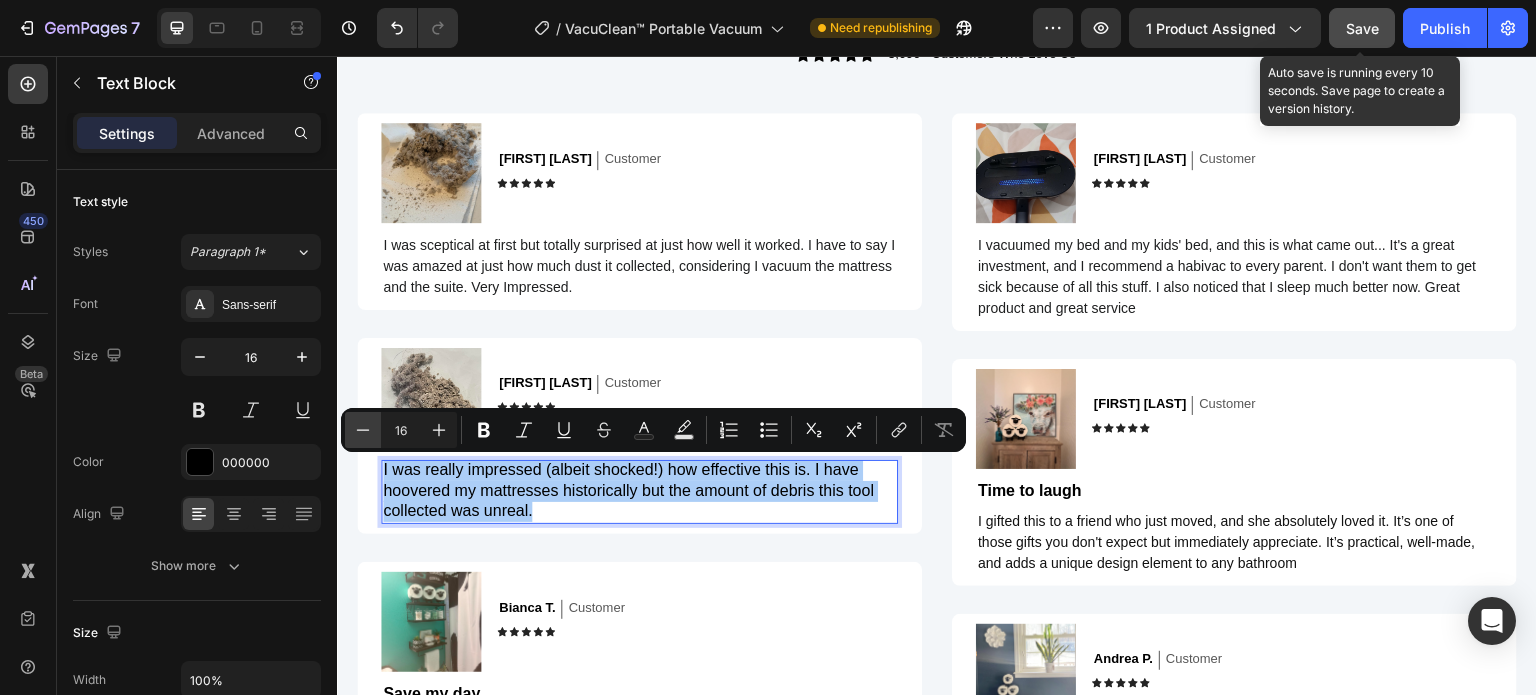 click 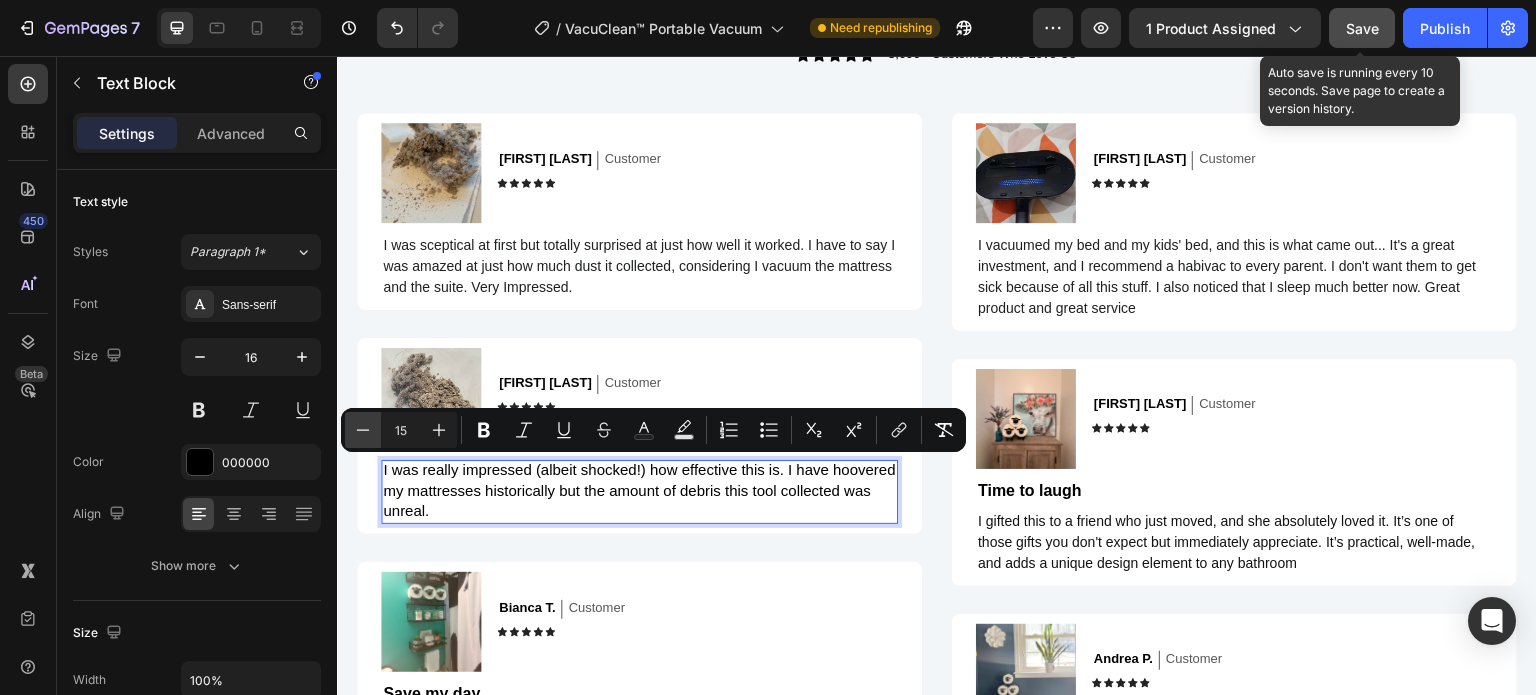 click 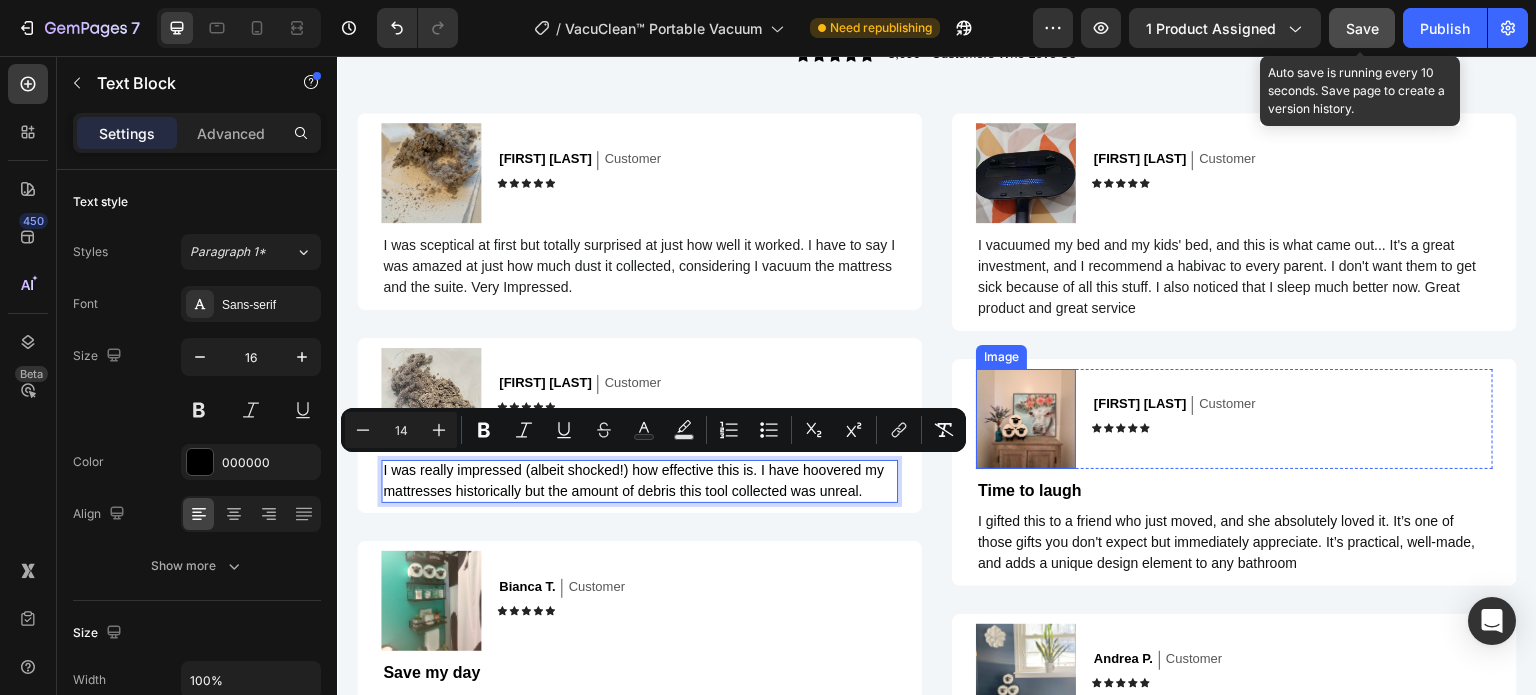 click at bounding box center [1026, 419] 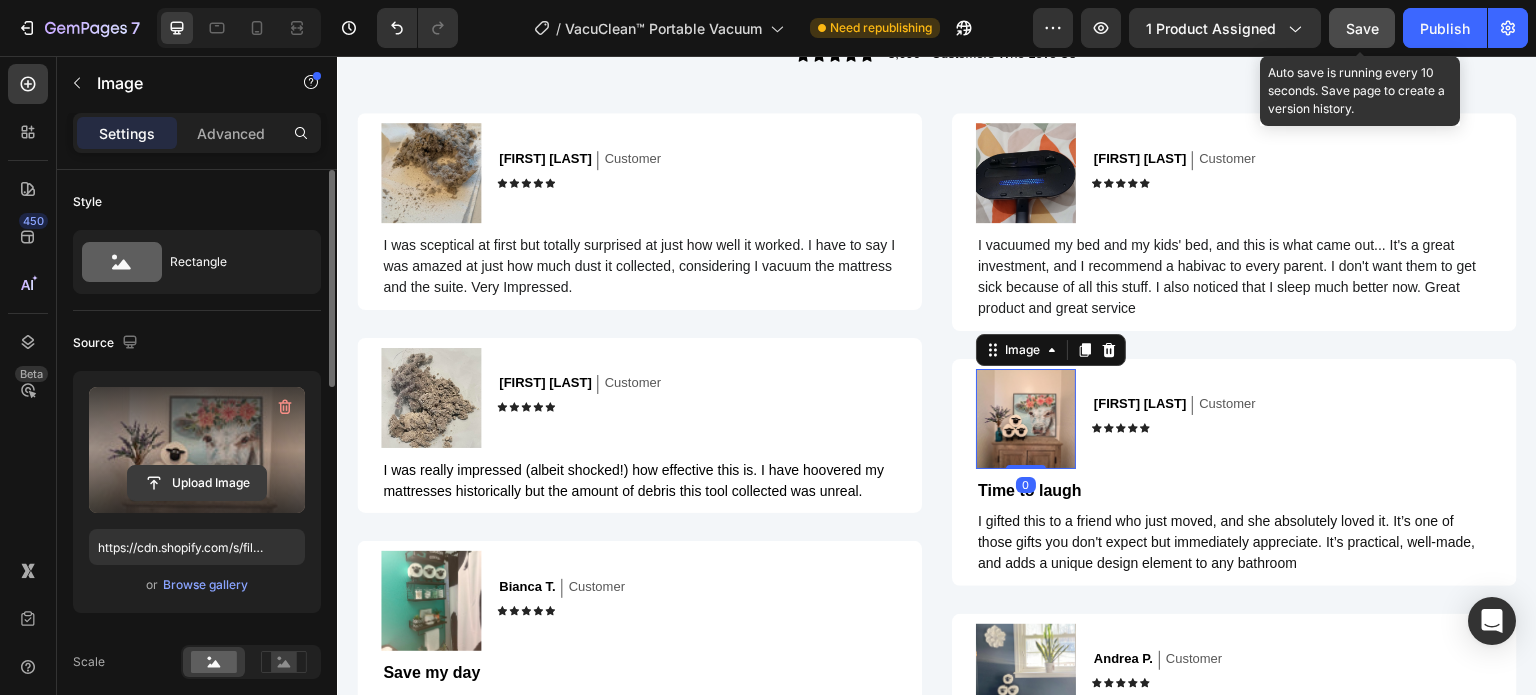 click 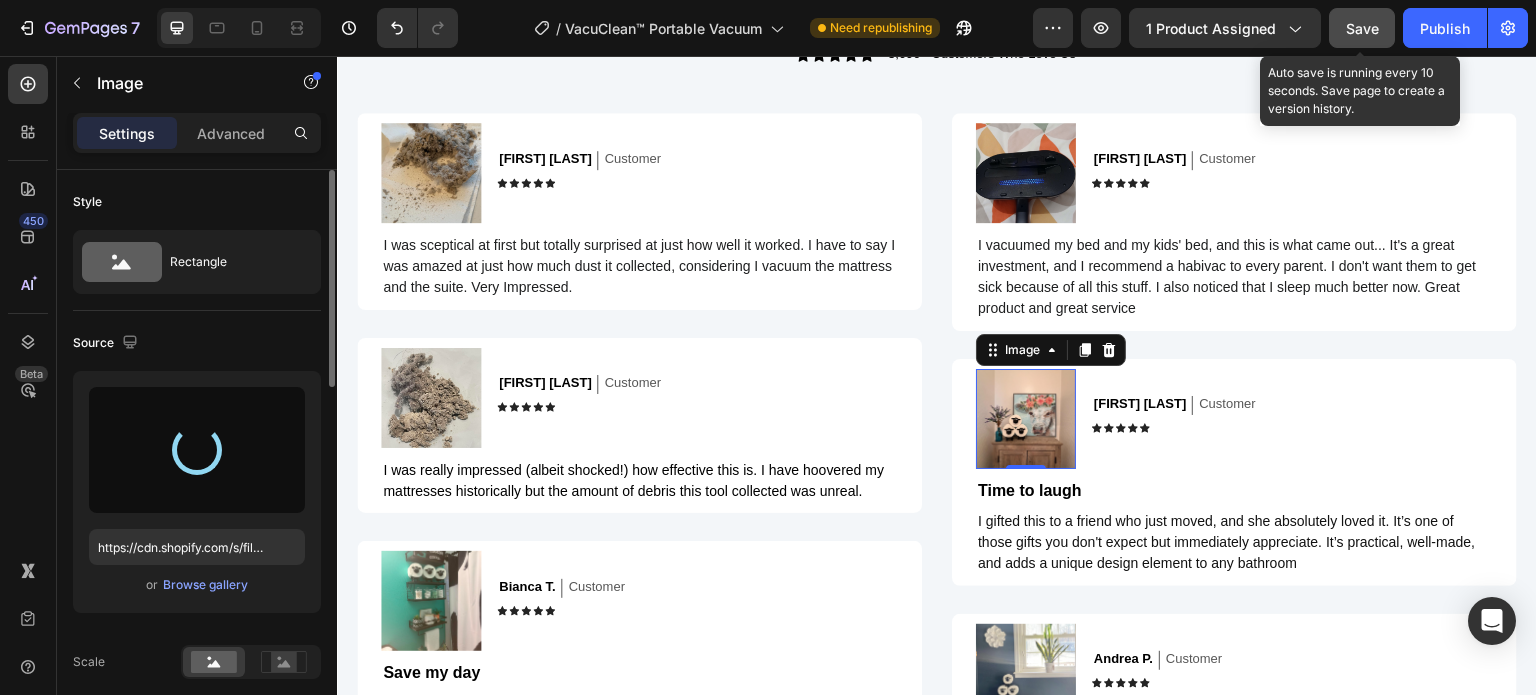 type on "https://cdn.shopify.com/s/files/1/0410/2160/4007/files/gempages_544109949421093982-5a344455-0ef6-428b-b95c-05b8dbb2d328.webp" 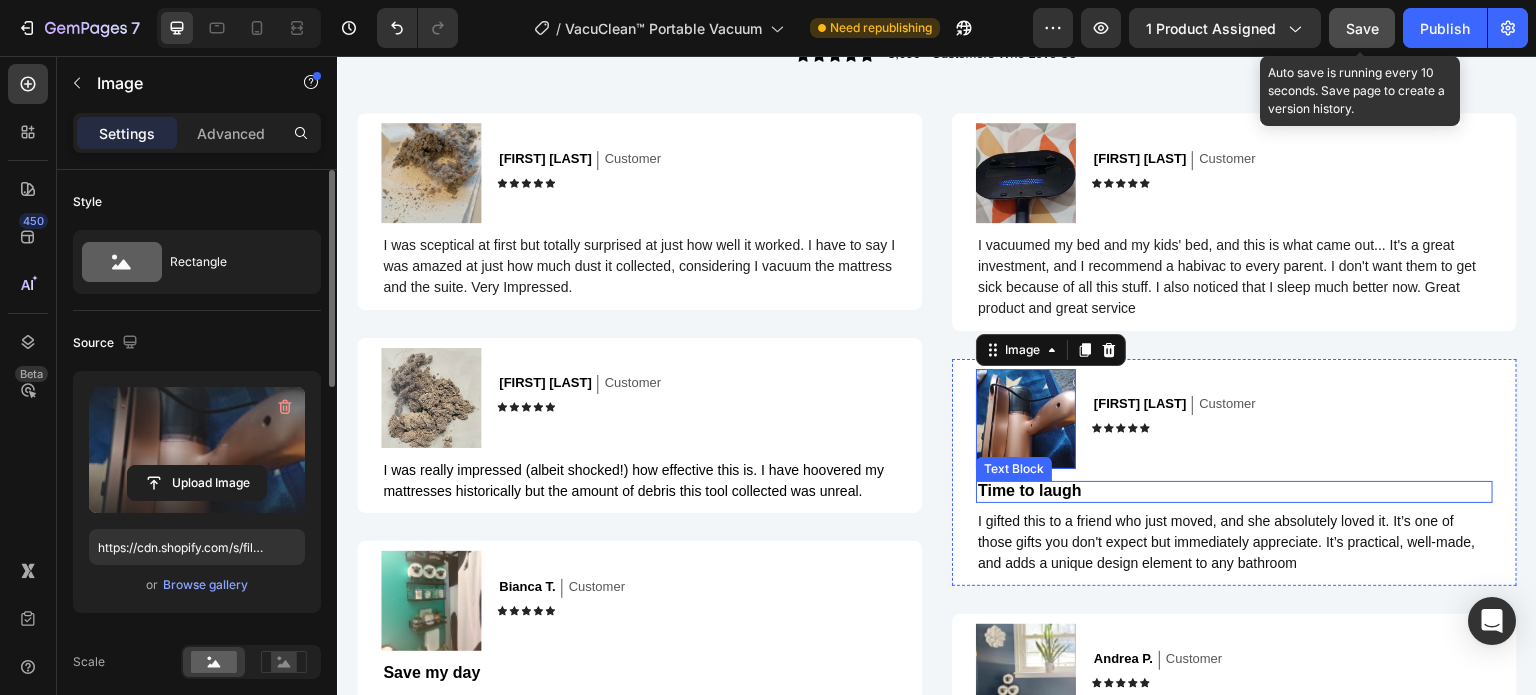 click on "Time to laugh" at bounding box center [1234, 491] 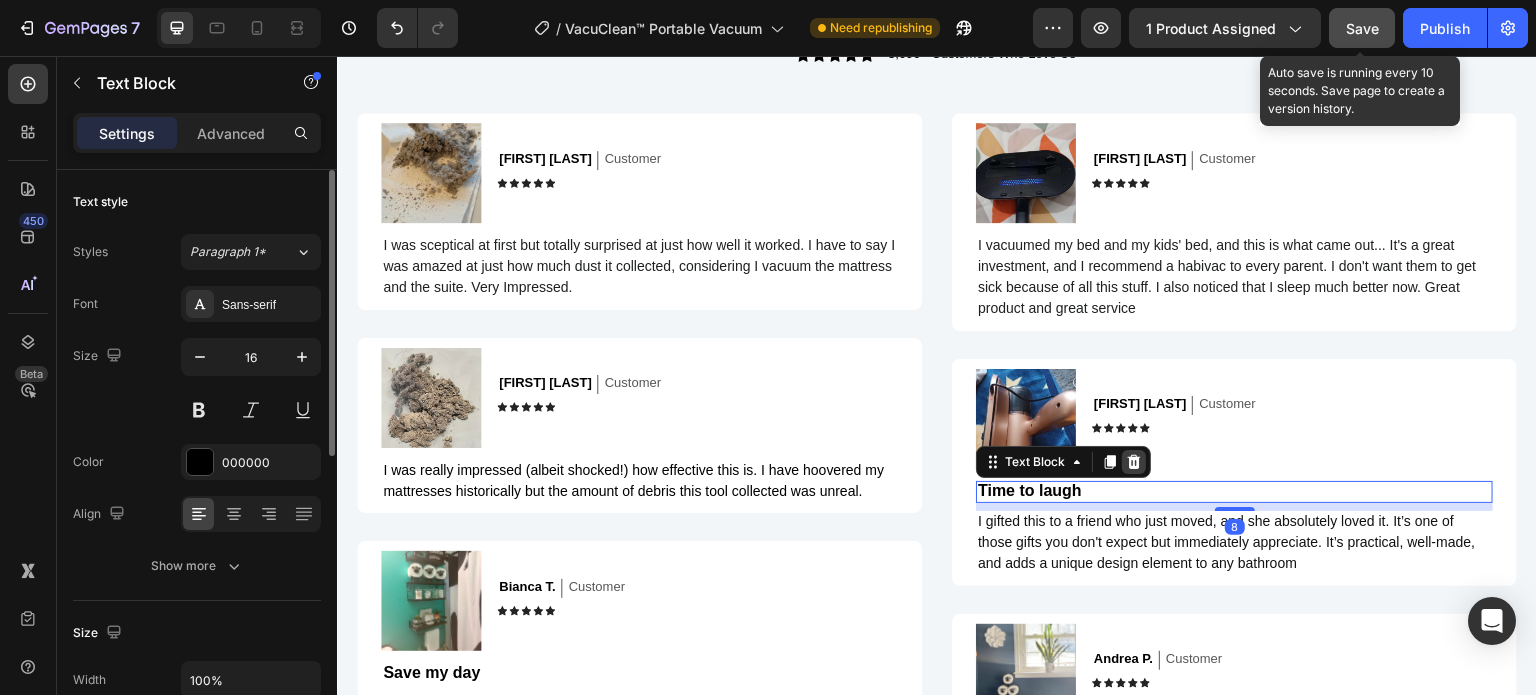 click at bounding box center [1134, 462] 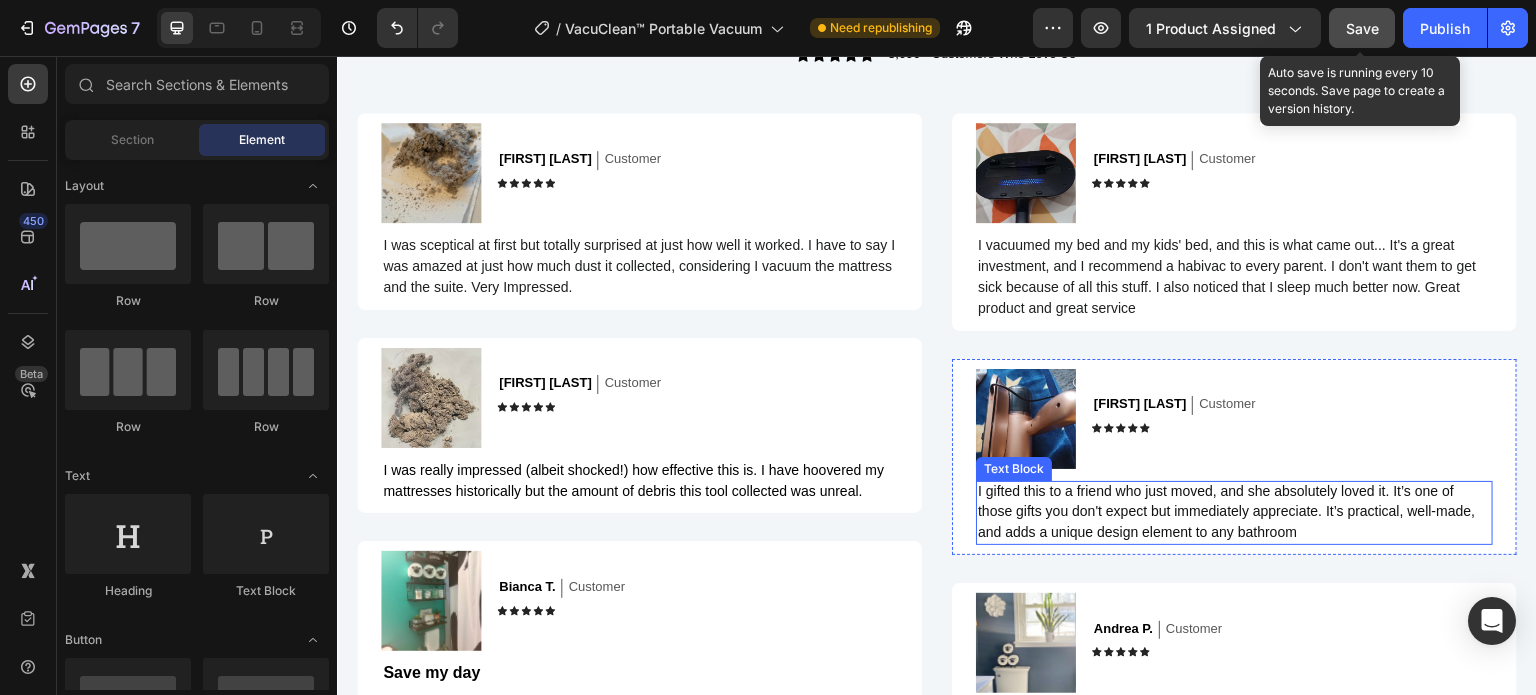 click on "I gifted this to a friend who just moved, and she absolutely loved it. It’s one of those gifts you don't expect but immediately appreciate. It’s practical, well-made, and adds a unique design element to any bathroom" at bounding box center (1234, 512) 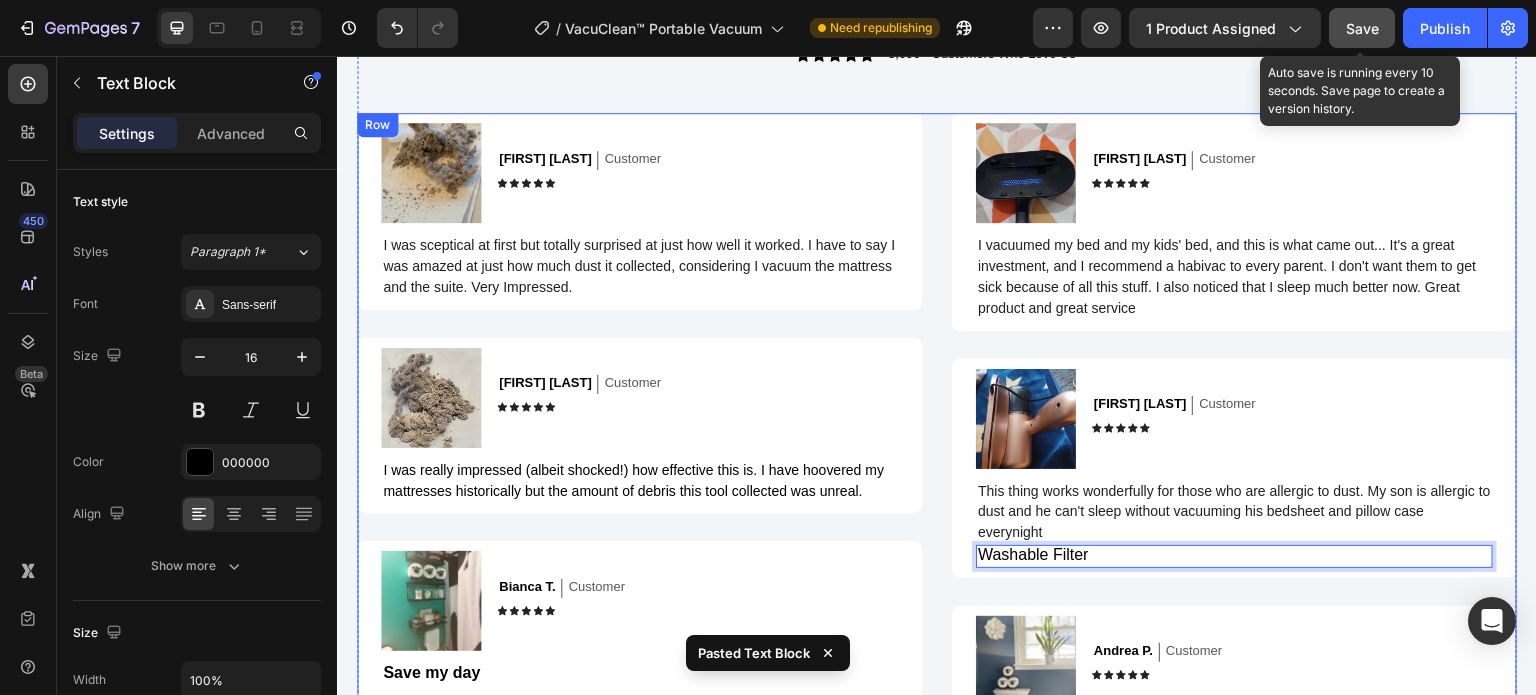 click on "Image John C. Text Block Customer  Text Block Row Icon Icon Icon Icon Icon Icon List Row I vacuumed my bed and my kids' bed, and this is what came out... It's a great investment, and I recommend a habivac to every parent. I don't want them to get sick because of all this stuff. I also noticed that I sleep much better now. Great product and great service Text Block Row Image Emma G. Text Block Customer  Text Block Row Icon Icon Icon Icon Icon Icon List Row This thing works wonderfully for those who are allergic to dust. My son is allergic to dust and he can't sleep without vacuuming his bedsheet and pillow case everynight Text Block Washable Filter Text Block   0 Row Image Andrea P. Text Block Customer  Text Block Row Icon Icon Icon Icon Icon Icon List Row Magical Experience Text Block Text Block Row" at bounding box center [1234, 473] 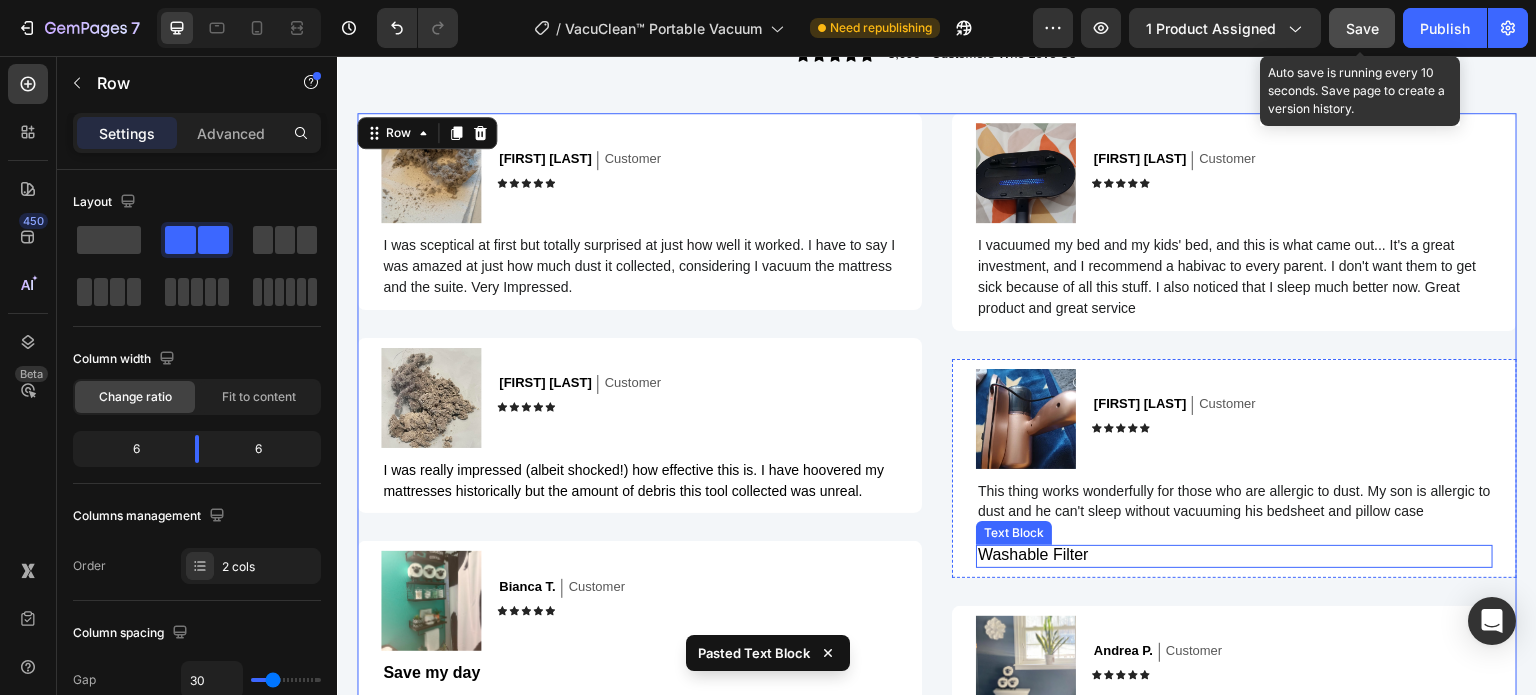 click on "Washable Filter" at bounding box center [1234, 555] 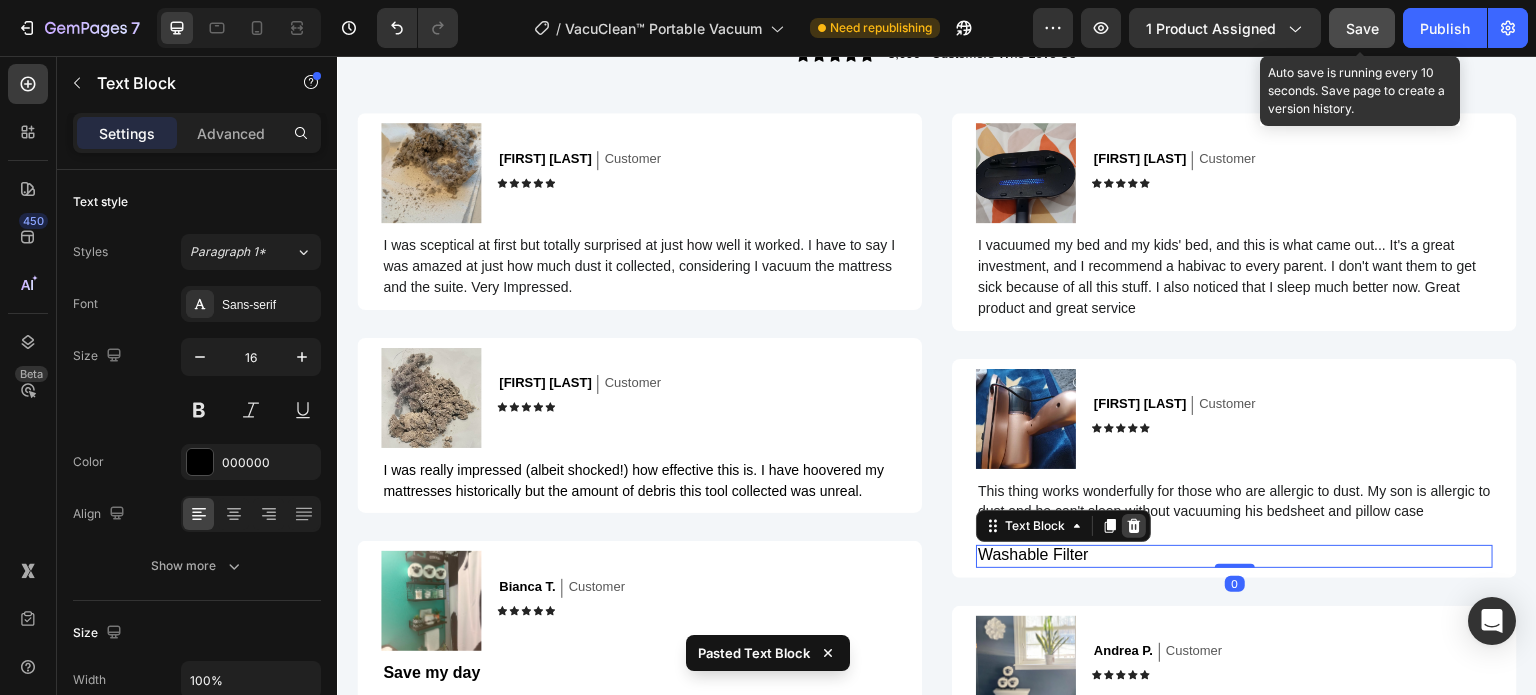 click at bounding box center [1134, 526] 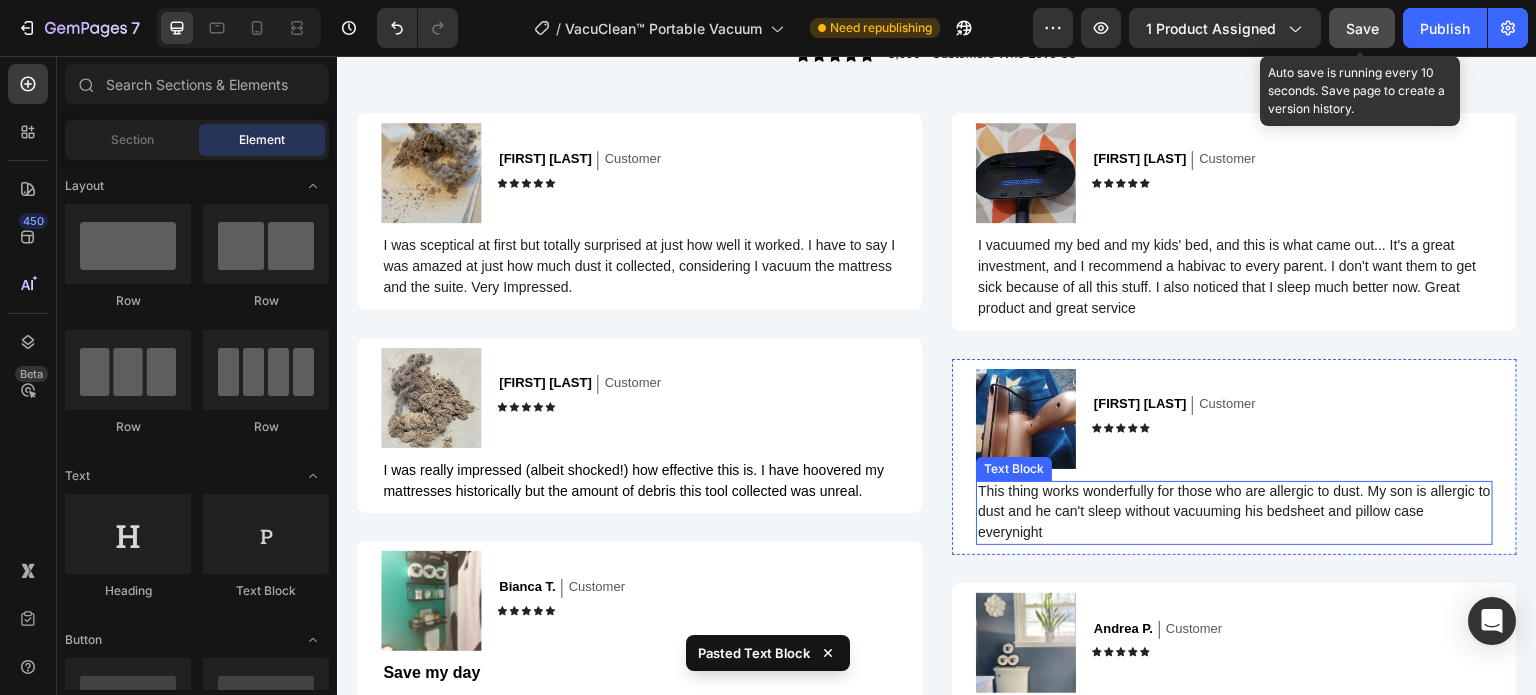 click on "This thing works wonderfully for those who are allergic to dust. My son is allergic to dust and he can't sleep without vacuuming his bedsheet and pillow case everynight" at bounding box center [1234, 512] 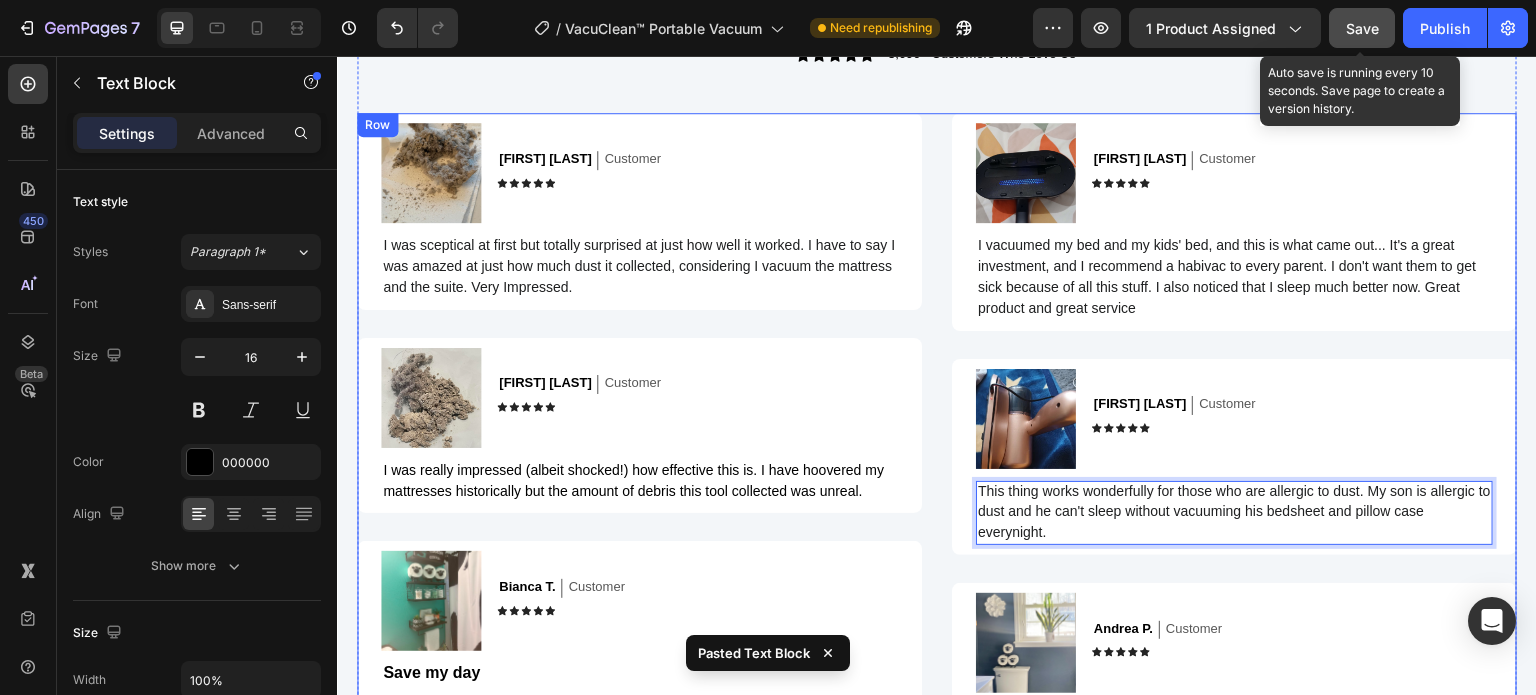 click on "I was really impressed (albeit shocked!) how effective this is. I have hoovered my mattresses historically but the amount of debris this tool collected was unreal." at bounding box center [633, 480] 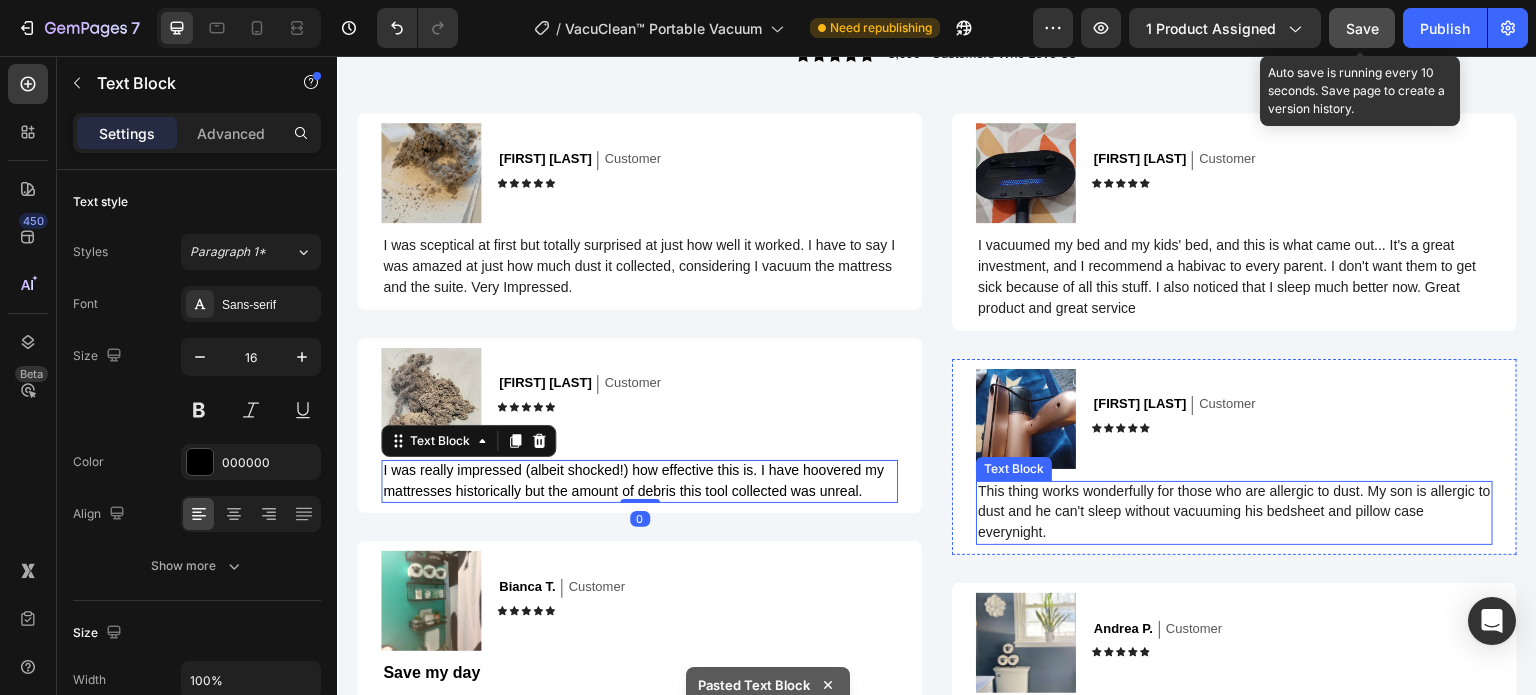 click on "This thing works wonderfully for those who are allergic to dust. My son is allergic to dust and he can't sleep without vacuuming his bedsheet and pillow case everynight." at bounding box center [1234, 512] 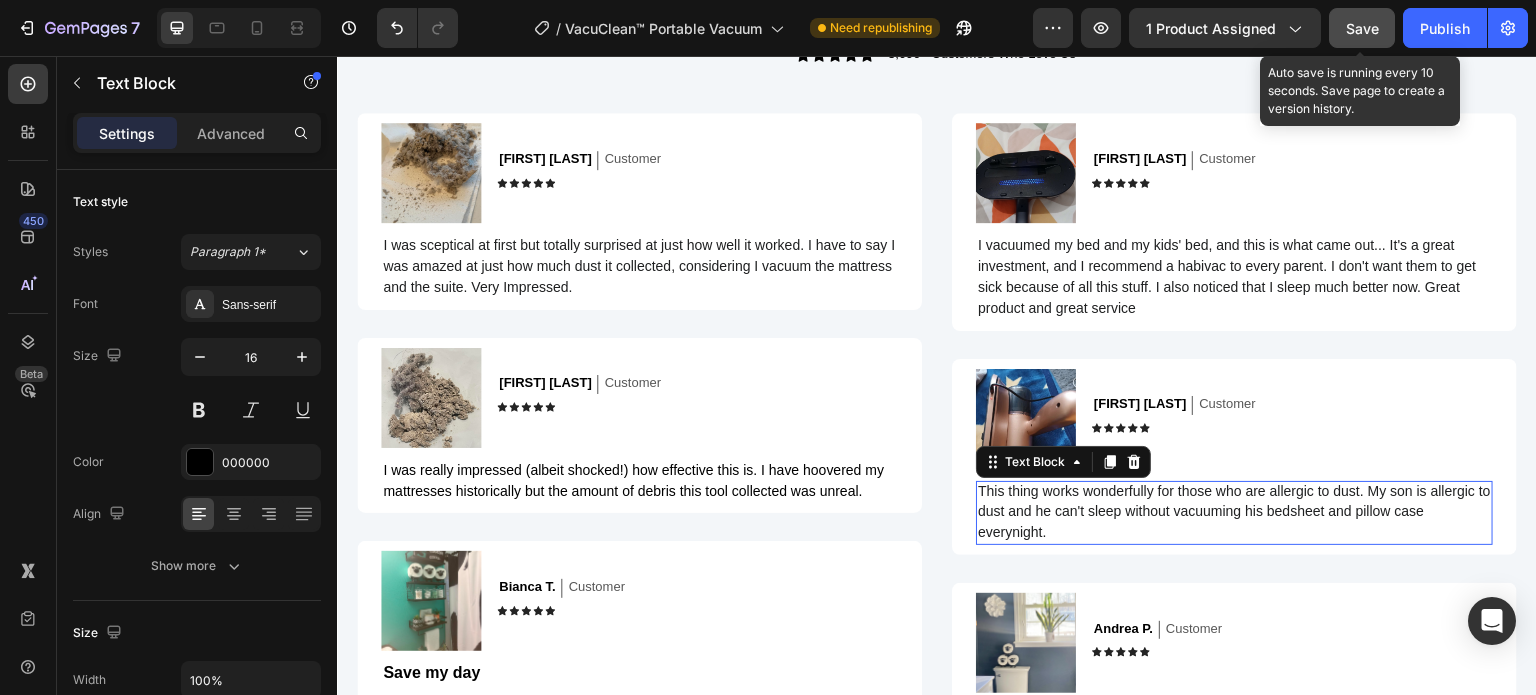 click on "This thing works wonderfully for those who are allergic to dust. My son is allergic to dust and he can't sleep without vacuuming his bedsheet and pillow case everynight." at bounding box center [1234, 512] 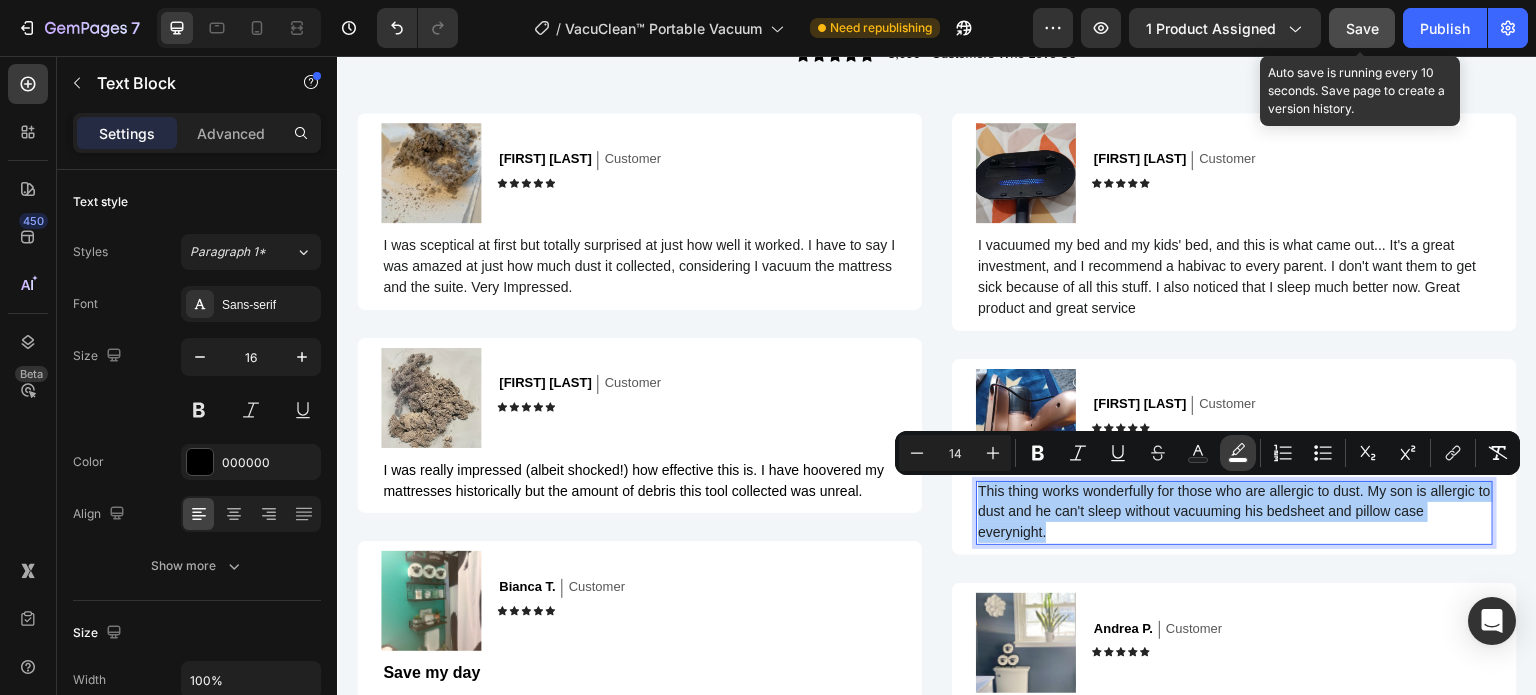click 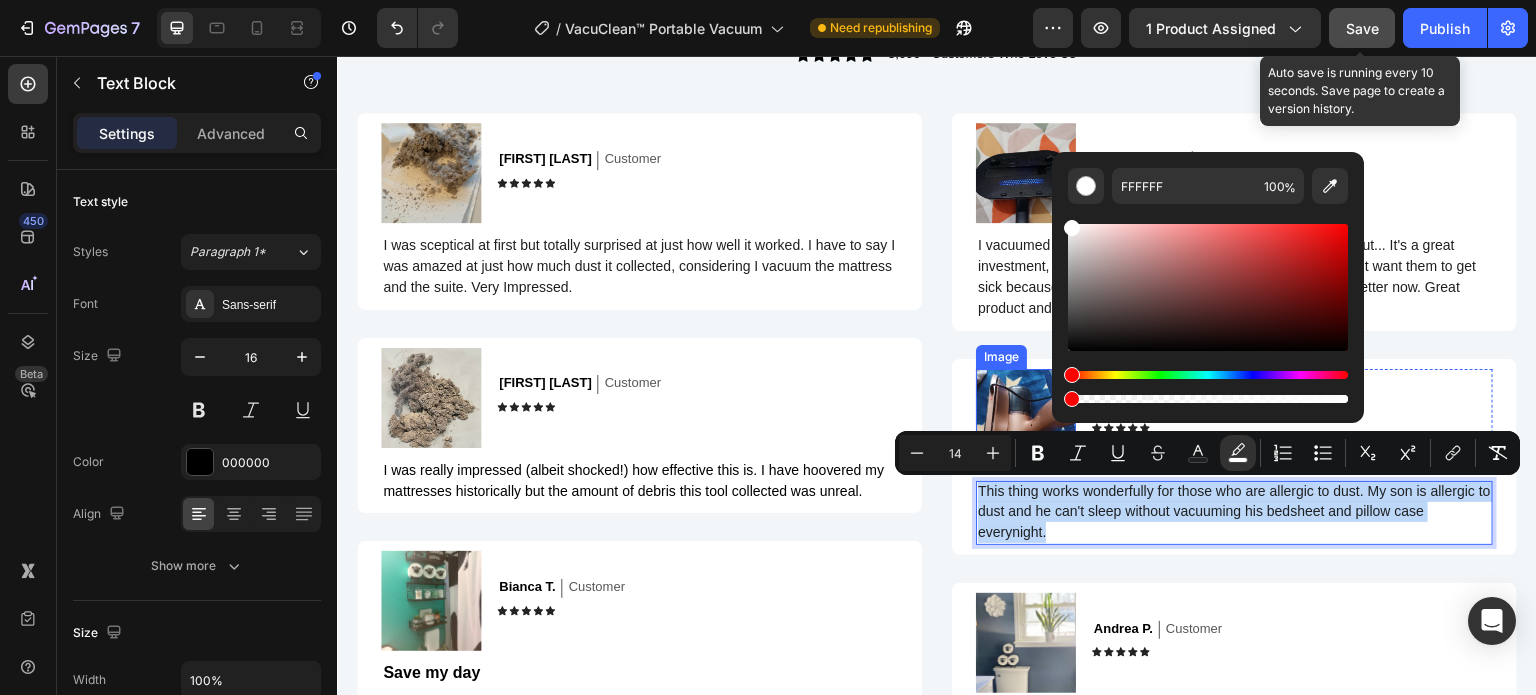 type on "0" 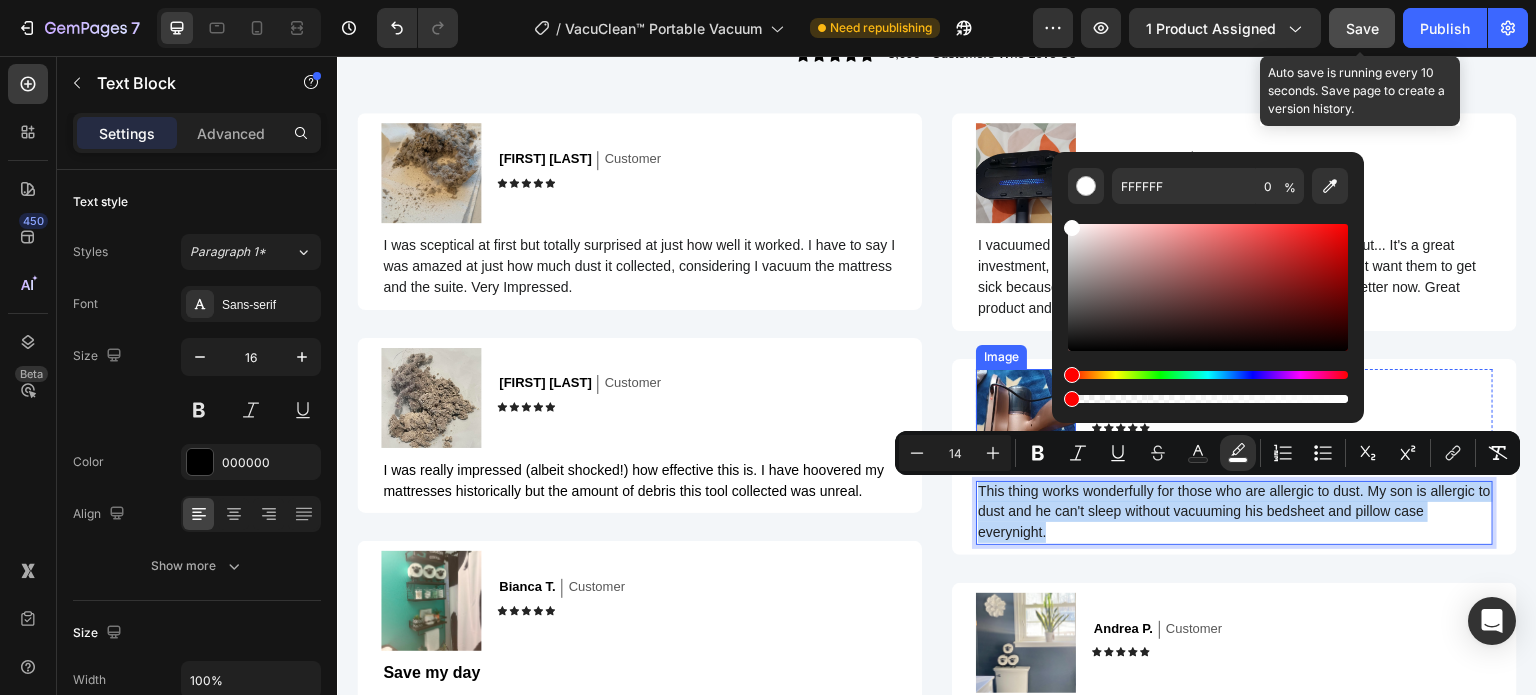 drag, startPoint x: 1673, startPoint y: 452, endPoint x: 1003, endPoint y: 405, distance: 671.6465 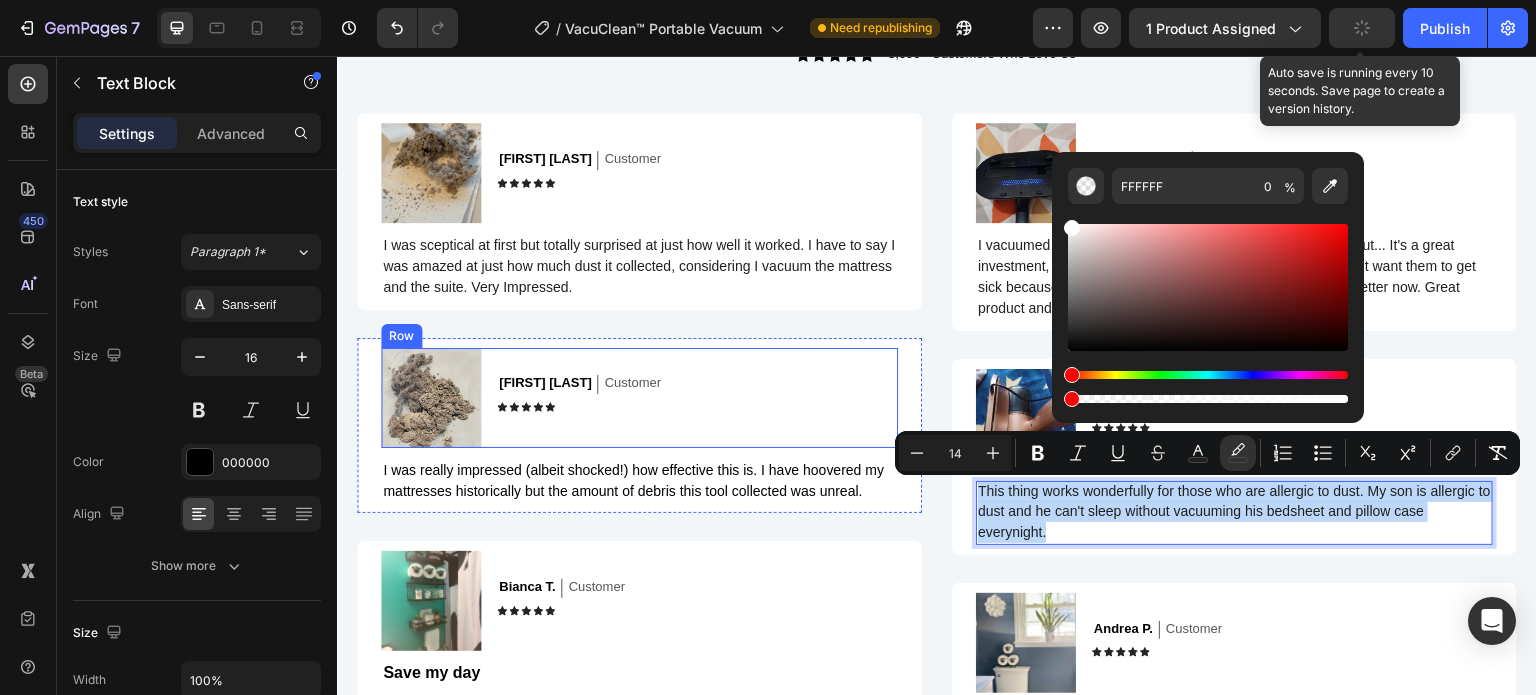 click on "Alex M. Text Block Customer  Text Block Row Icon Icon Icon Icon Icon Icon List" at bounding box center (697, 398) 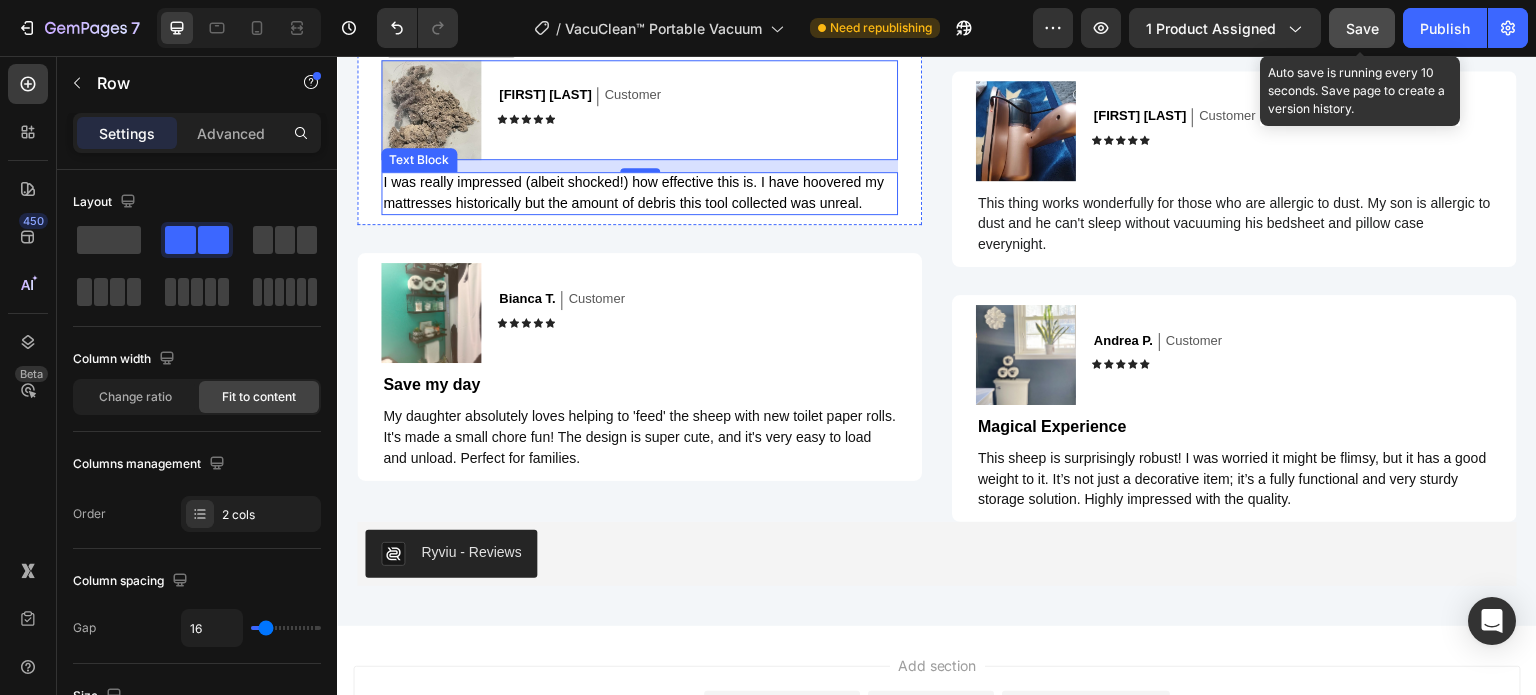 scroll, scrollTop: 4740, scrollLeft: 0, axis: vertical 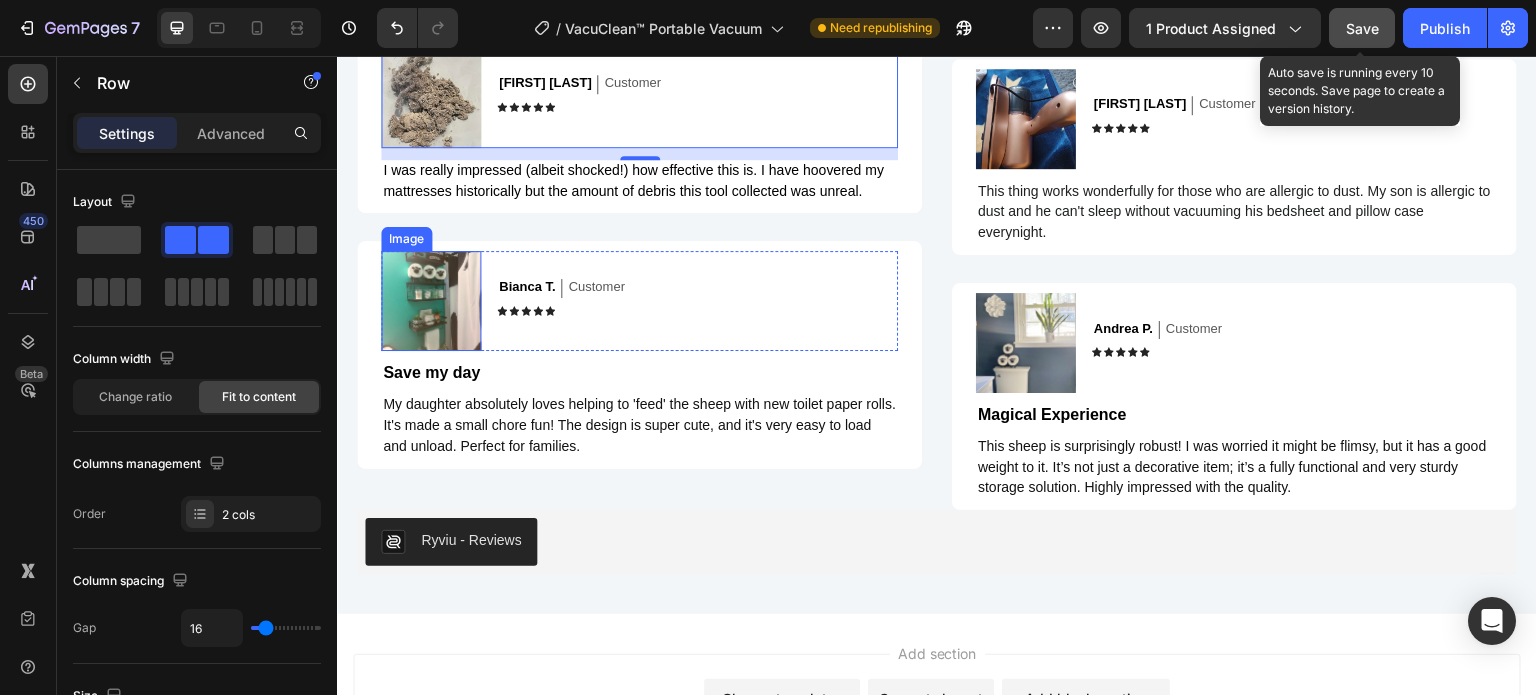 click at bounding box center [431, 301] 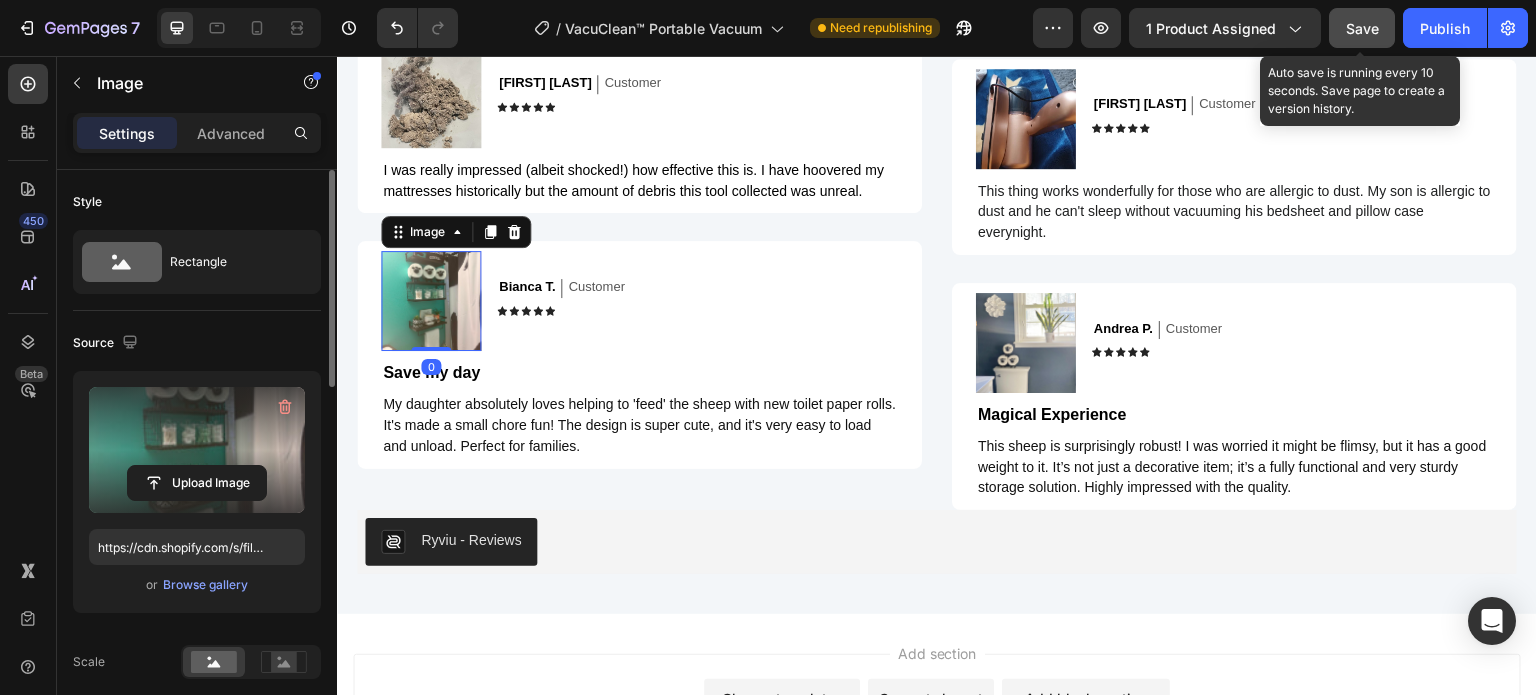 click at bounding box center (197, 450) 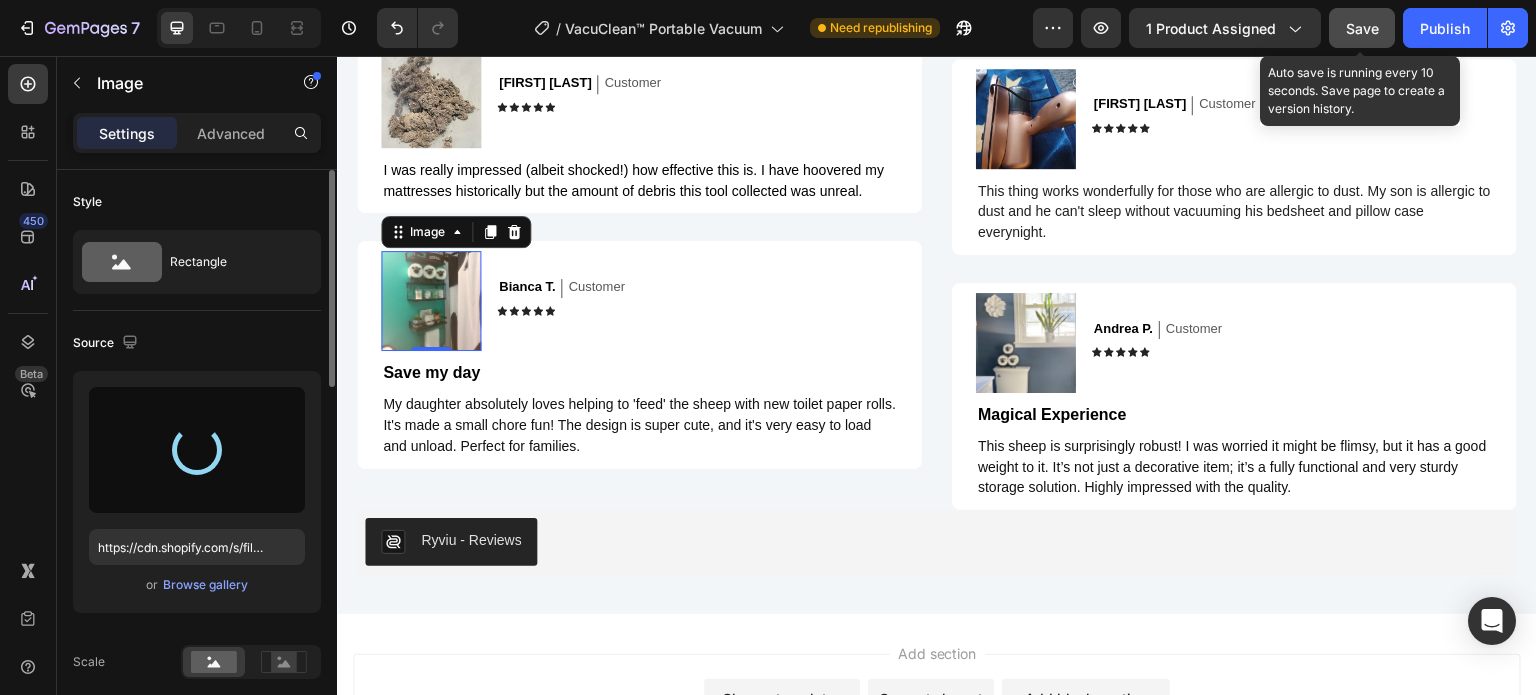 type on "https://cdn.shopify.com/s/files/1/0410/2160/4007/files/gempages_544109949421093982-d8196381-e5c1-45d9-aa29-29b13ecb77c0.webp" 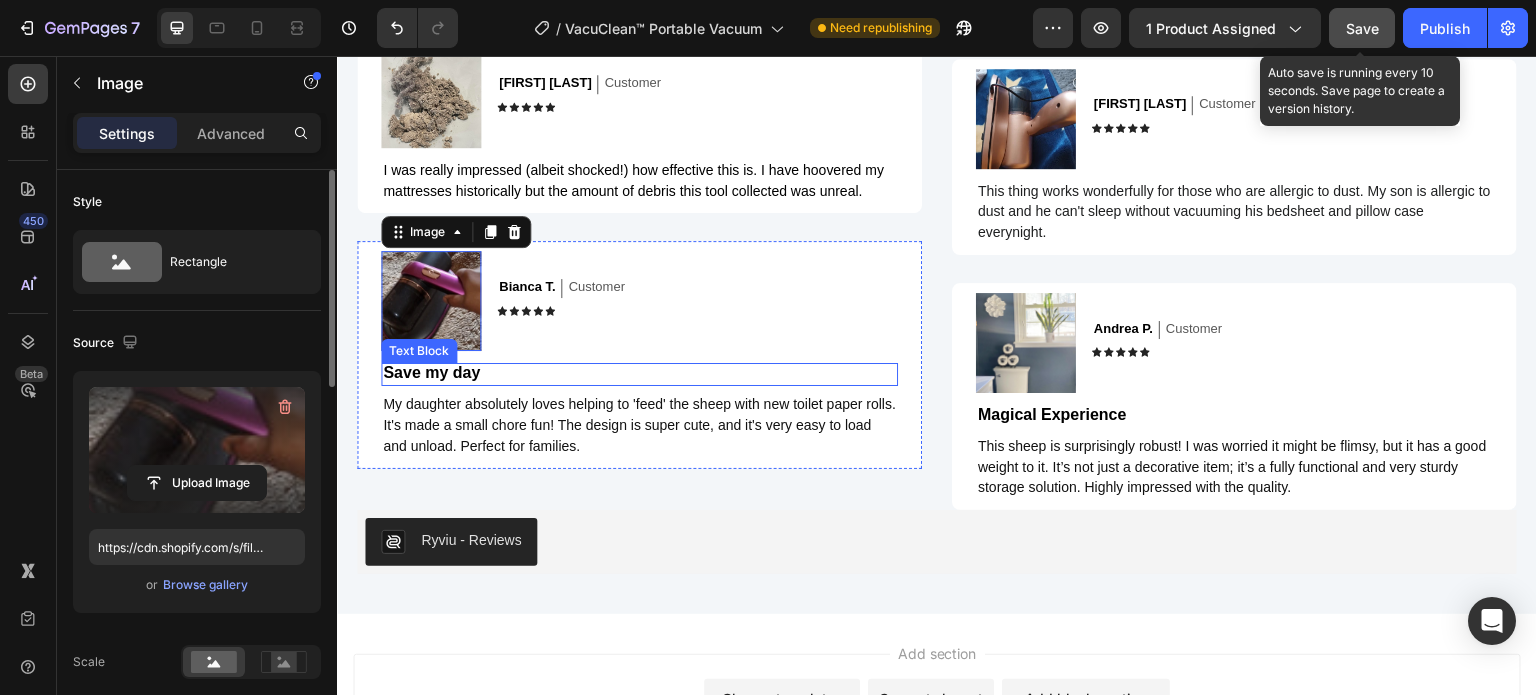 click on "Save my day" at bounding box center (639, 374) 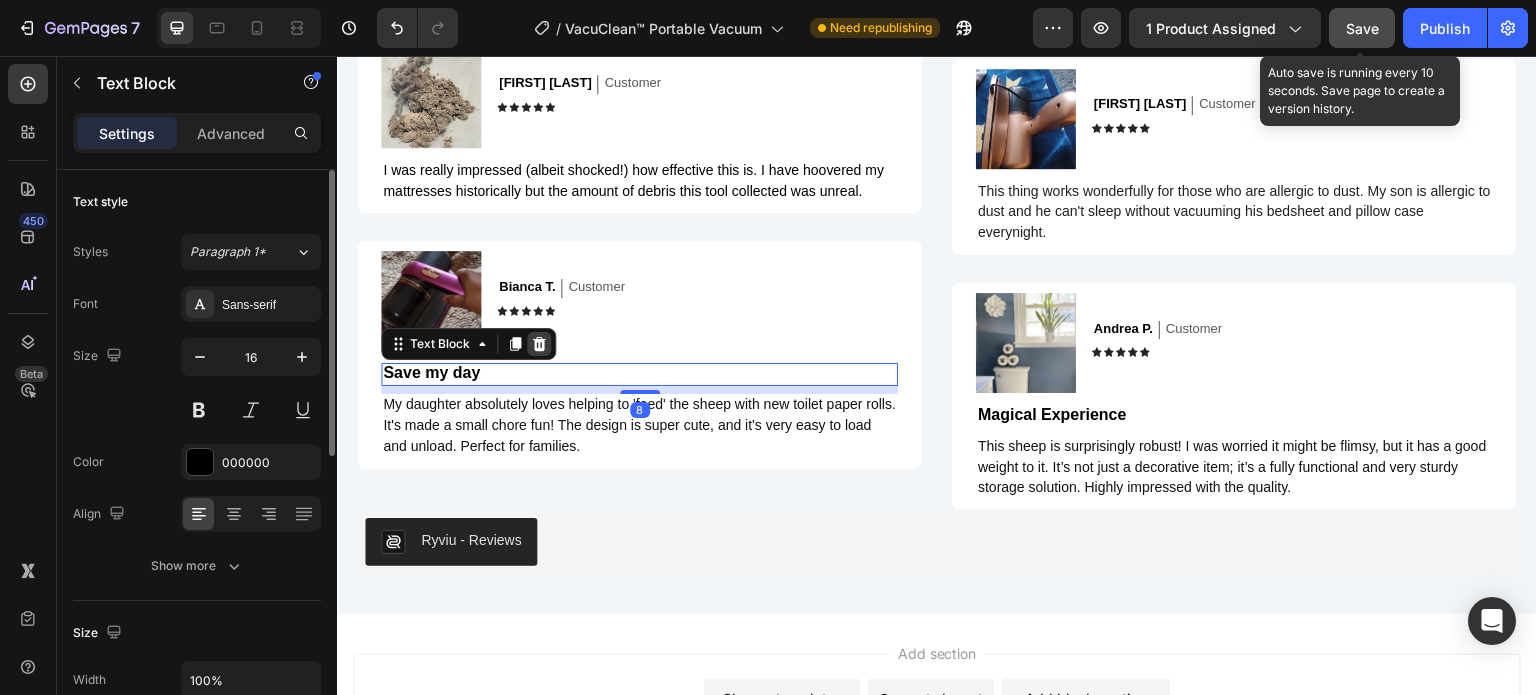 click at bounding box center (539, 344) 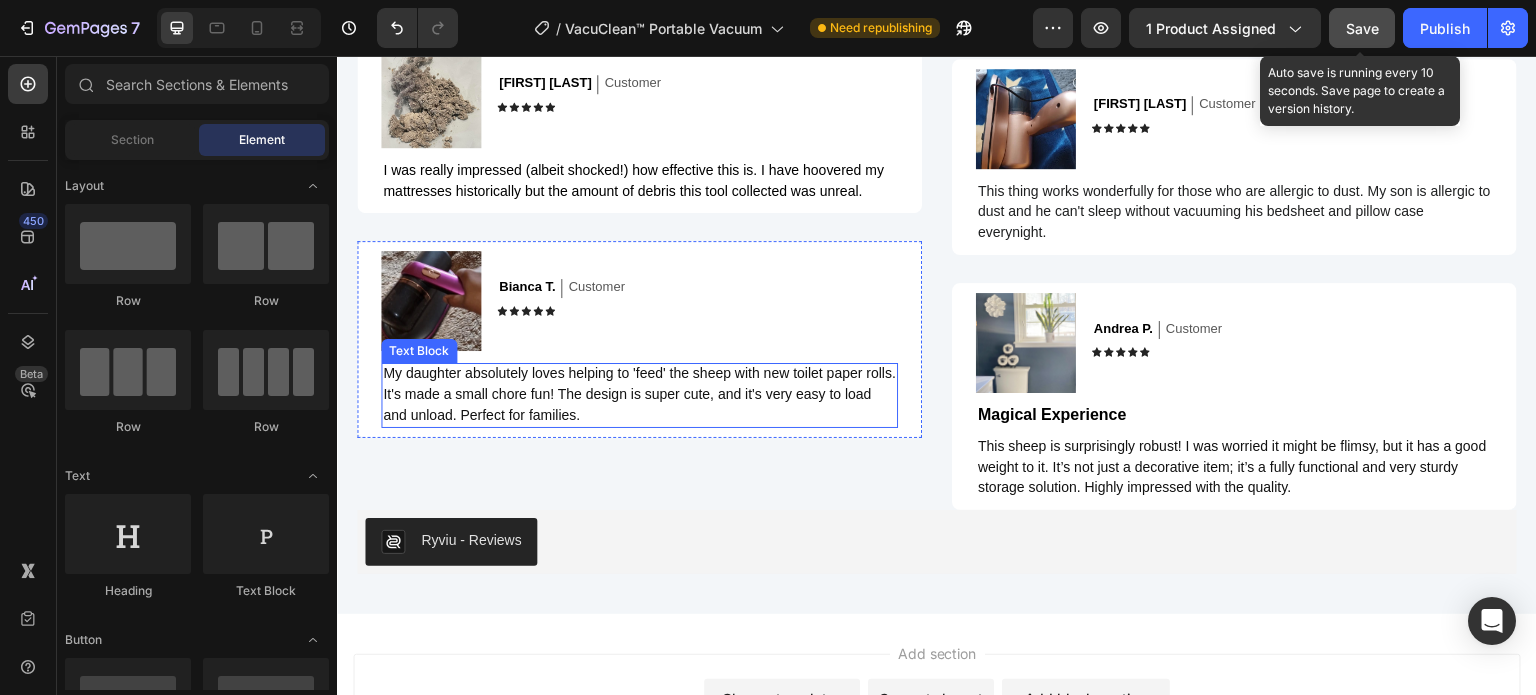 click on "My daughter absolutely loves helping to 'feed' the sheep with new toilet paper rolls. It's made a small chore fun! The design is super cute, and it's very easy to load and unload. Perfect for families." at bounding box center [639, 394] 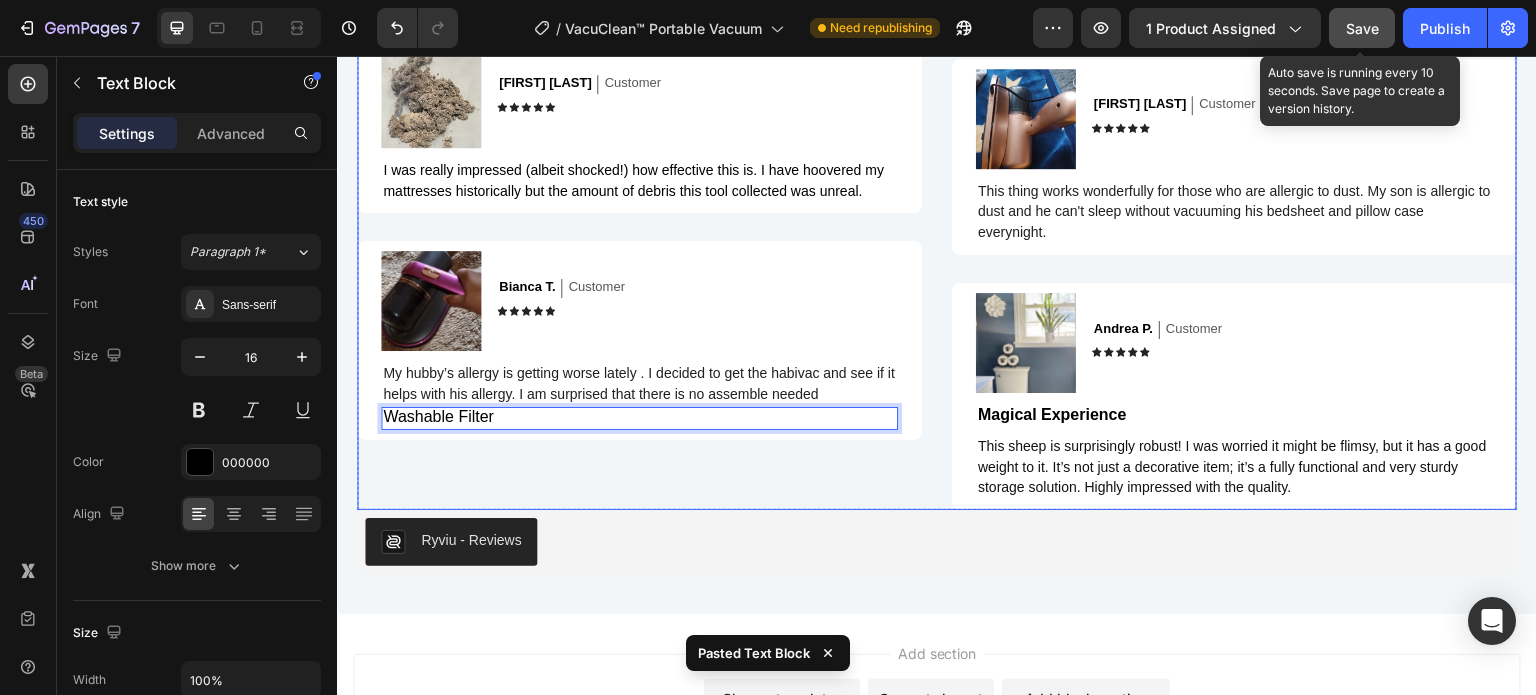 click on "Image Emma S. Text Block Customer  Text Block Row Icon Icon Icon Icon Icon Icon List Row I was sceptical at first but totally surprised at just how well it worked. I have to say I was amazed at just how much dust it collected, considering I vacuum the mattress and the suite. Very Impressed. Text Block Row Image Alex M. Text Block Customer  Text Block Row Icon Icon Icon Icon Icon Icon List Row I was really impressed (albeit shocked!) how effective this is. I have hoovered my mattresses historically but the amount of debris this tool collected was unreal. Text Block Row Image Bianca T. Text Block Customer  Text Block Row Icon Icon Icon Icon Icon Icon List Row My hubby’s allergy is getting worse lately . I decided to get the habivac and see if it helps with his allergy. I am surprised that there is no assemble needed  Text Block Washable Filter Text Block   0 Row" at bounding box center [639, 161] 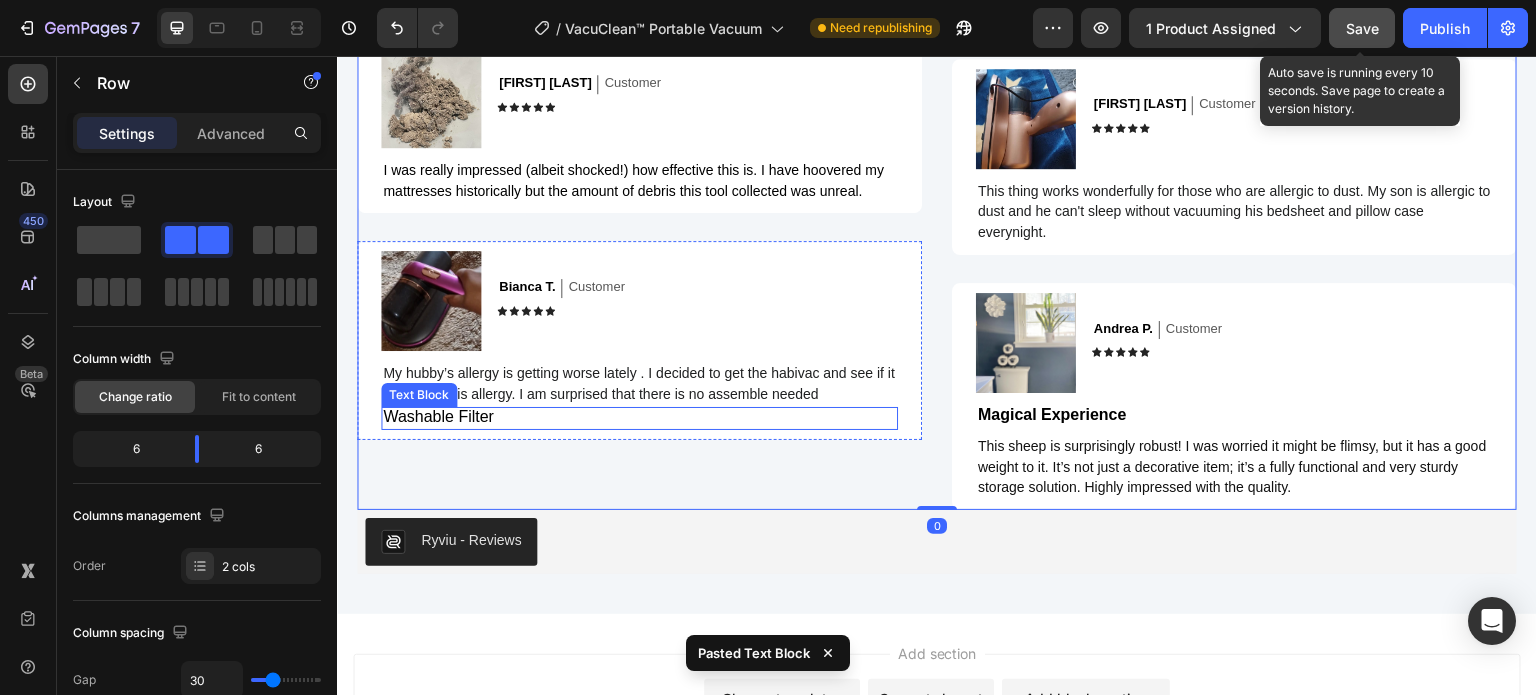 click on "Washable Filter" at bounding box center [639, 417] 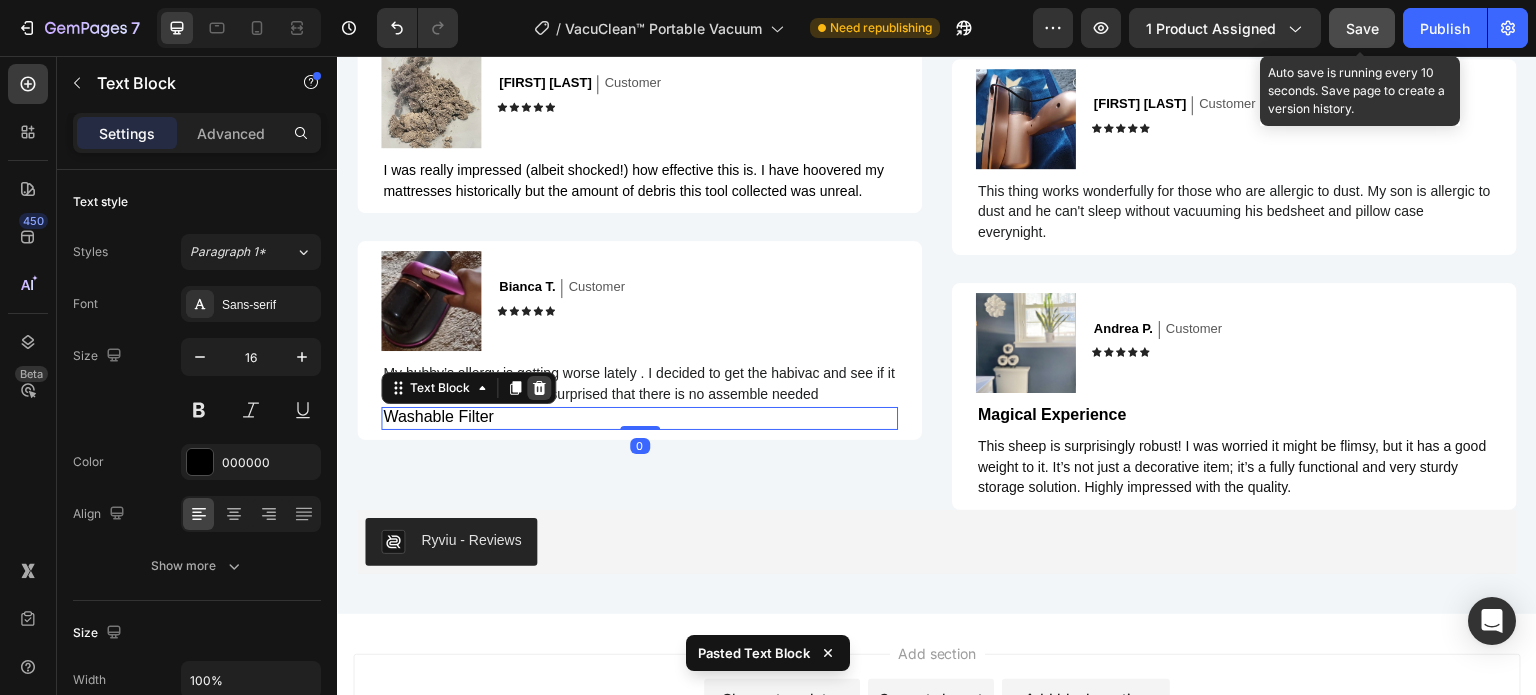 click 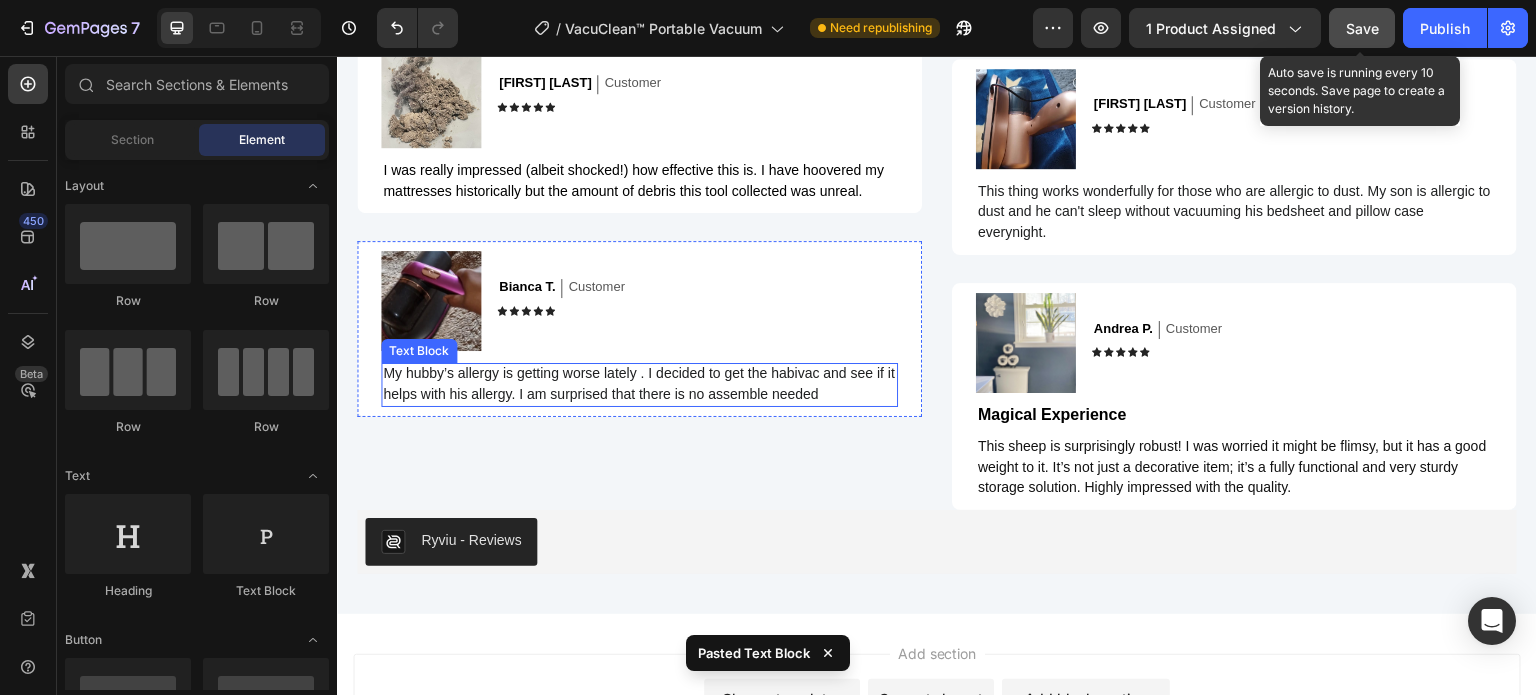 click on "My hubby’s allergy is getting worse lately . I decided to get the habivac and see if it helps with his allergy. I am surprised that there is no assemble needed" at bounding box center [639, 384] 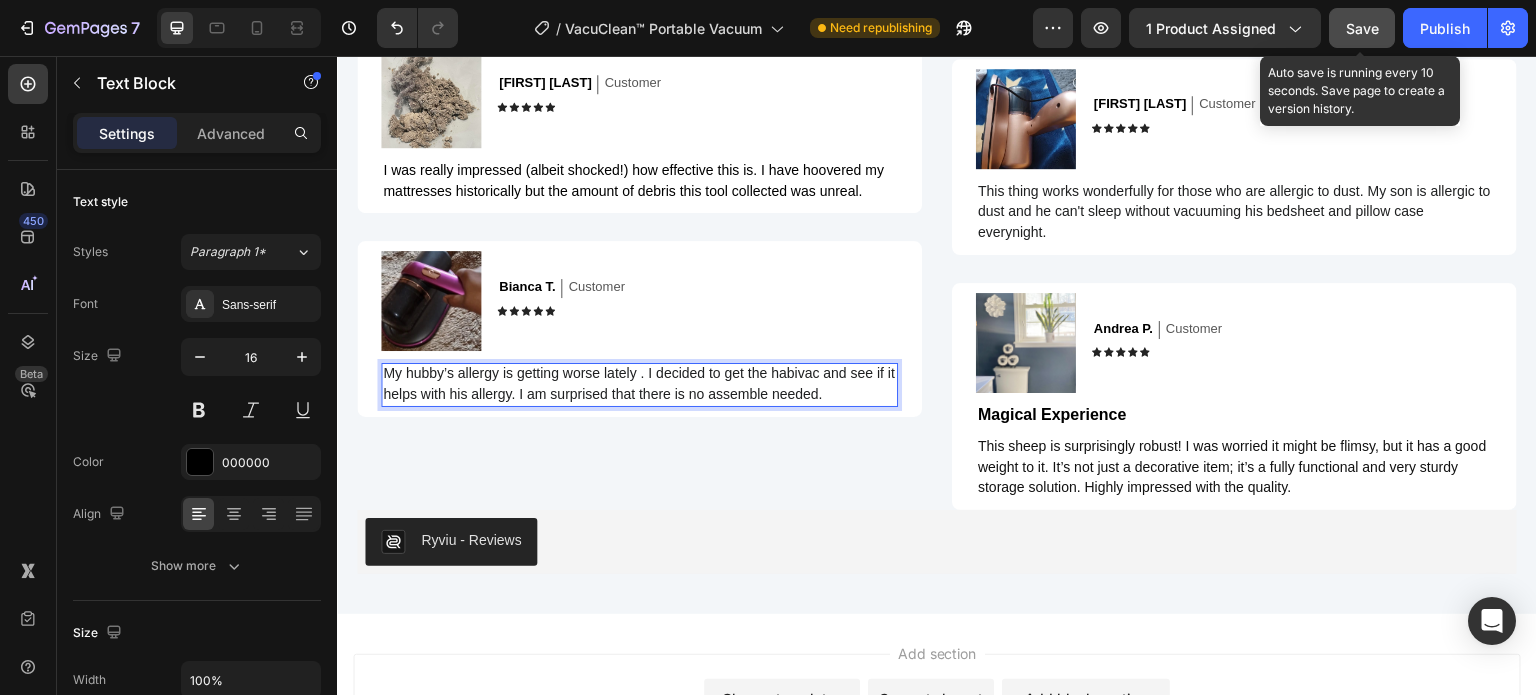 click on "My hubby’s allergy is getting worse lately . I decided to get the habivac and see if it helps with his allergy. I am surprised that there is no assemble needed." at bounding box center (639, 383) 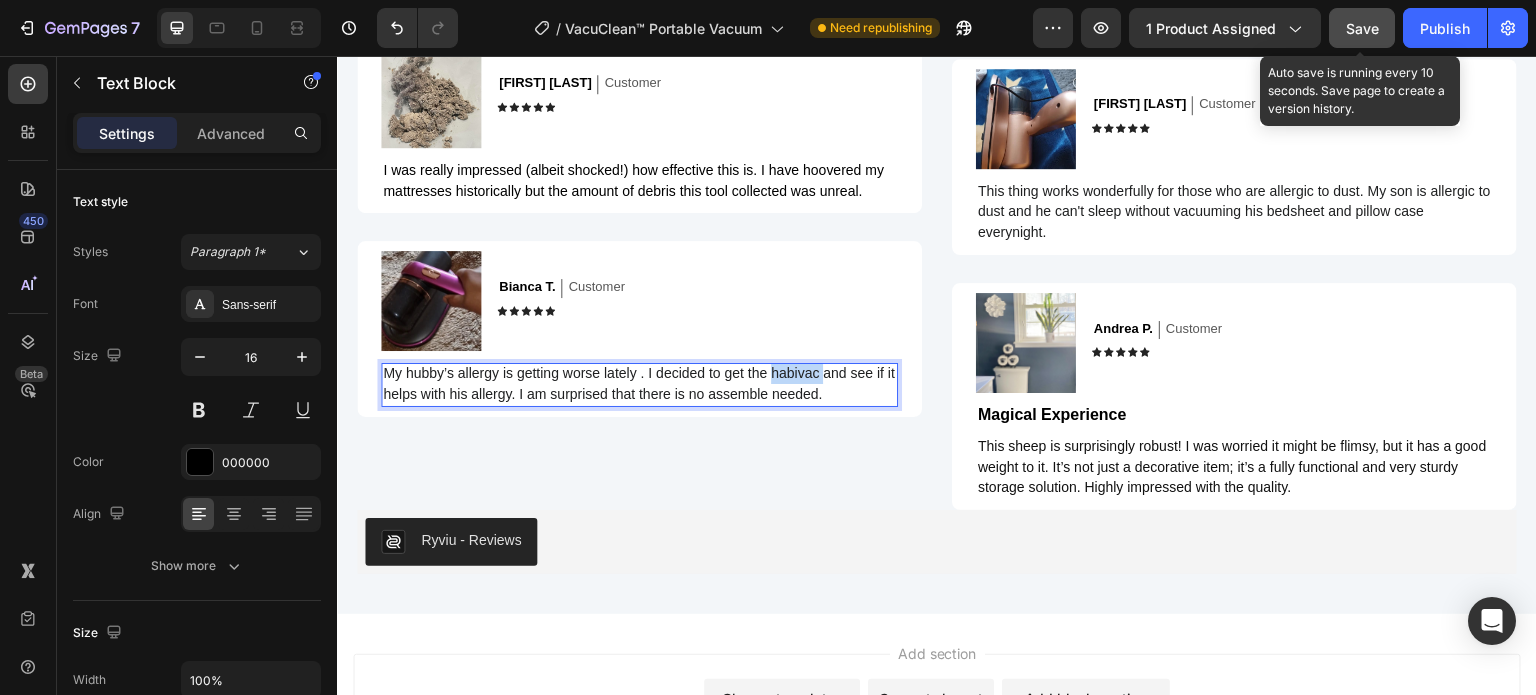 click on "My hubby’s allergy is getting worse lately . I decided to get the habivac and see if it helps with his allergy. I am surprised that there is no assemble needed." at bounding box center (639, 383) 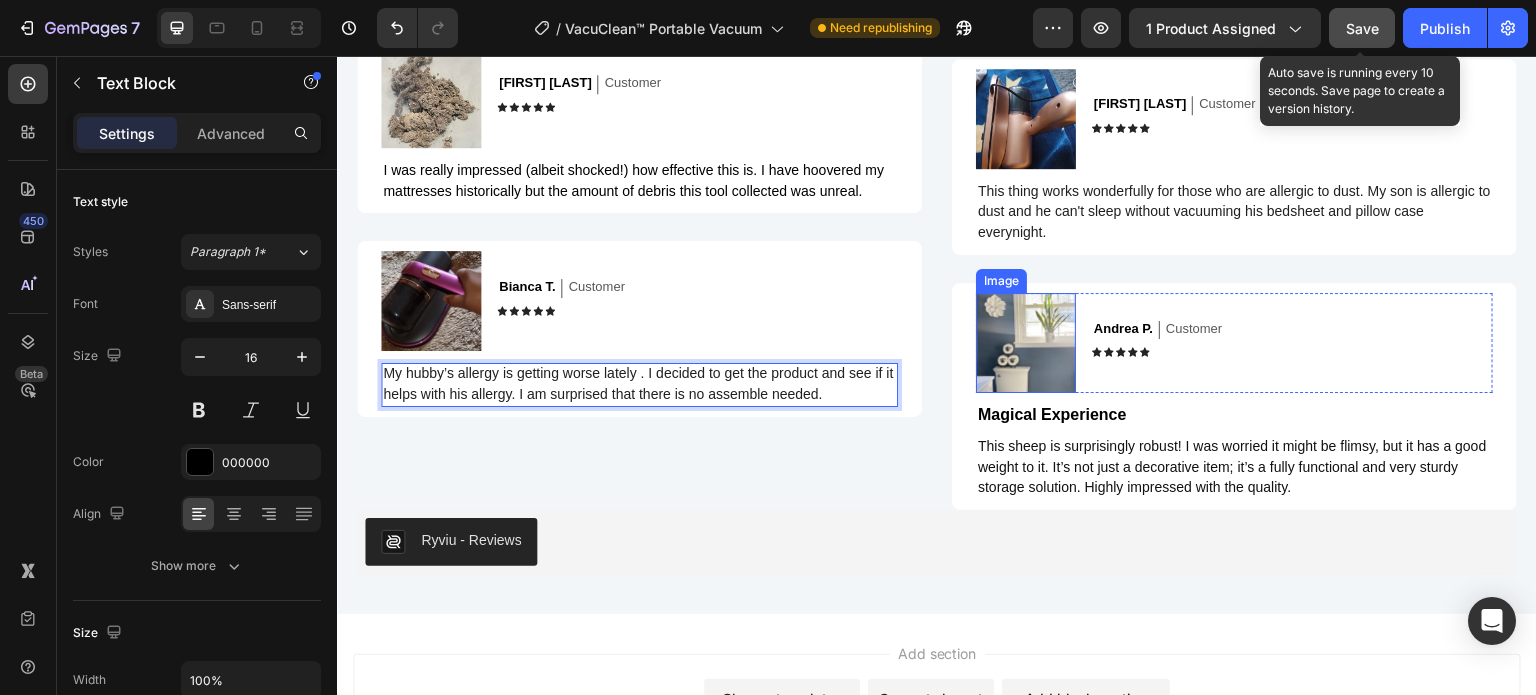 click at bounding box center [1026, 343] 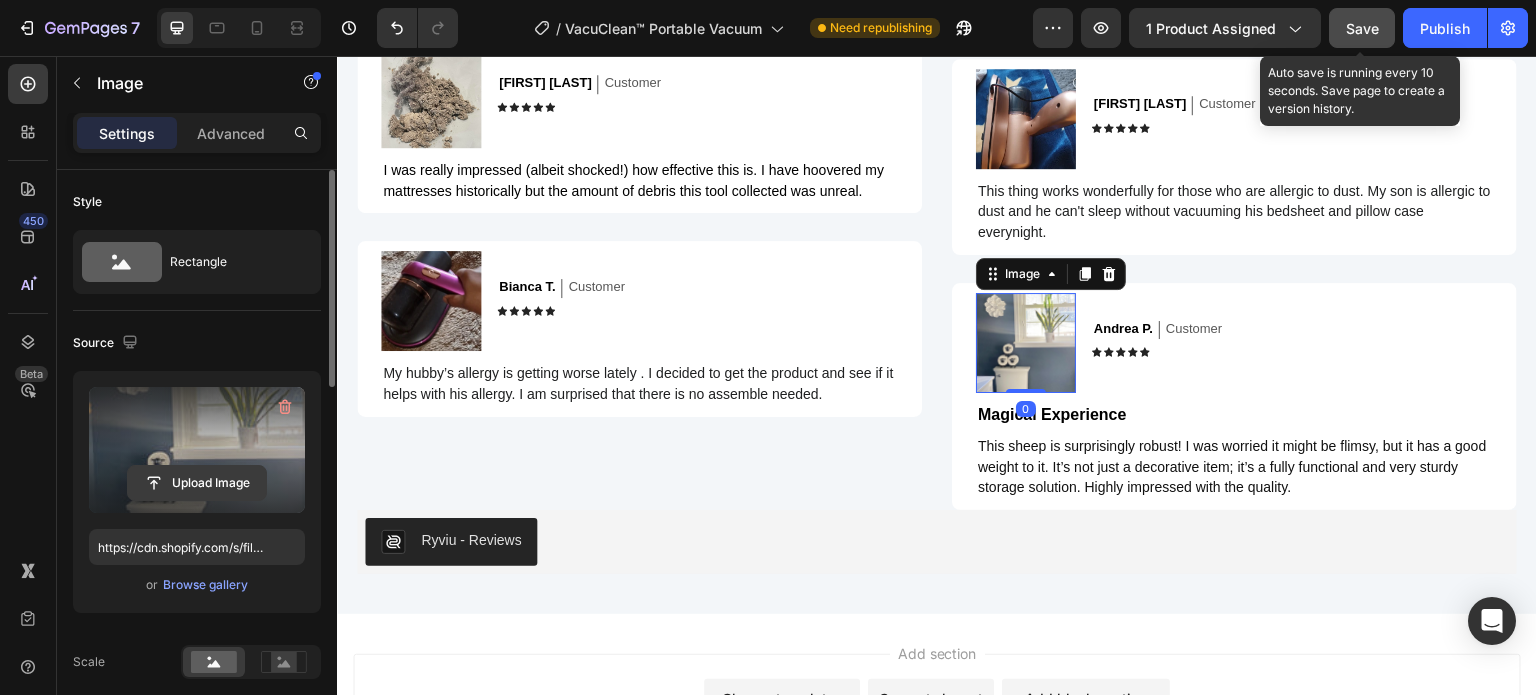 click 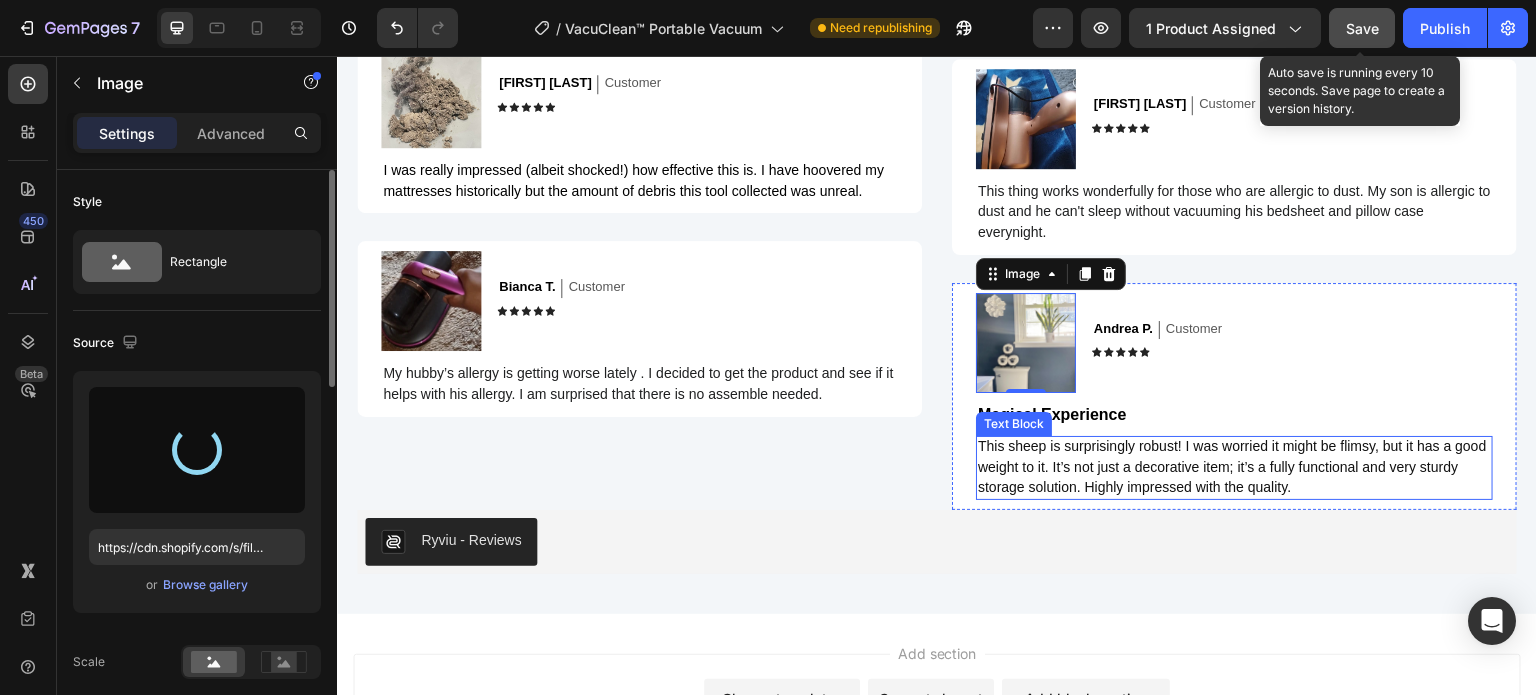 click on "Magical Experience" at bounding box center (1234, 415) 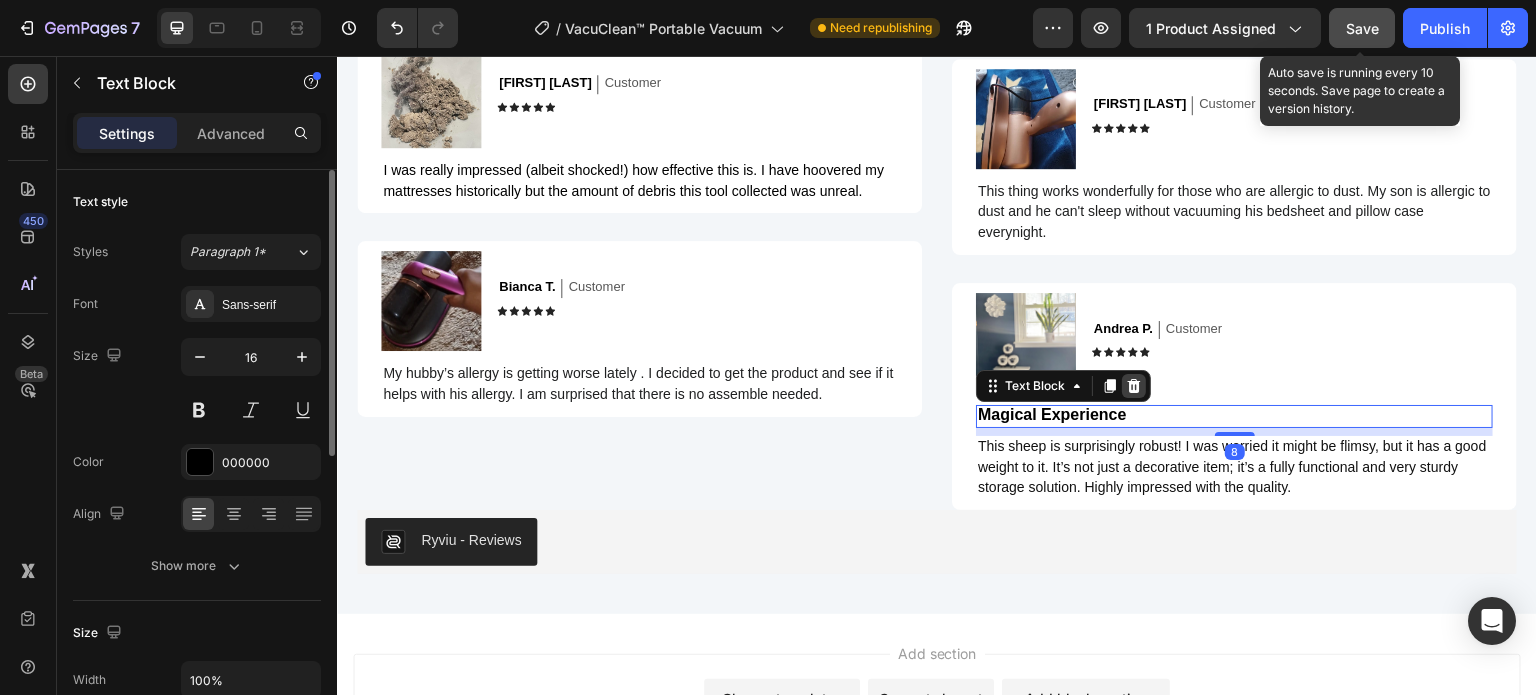 click 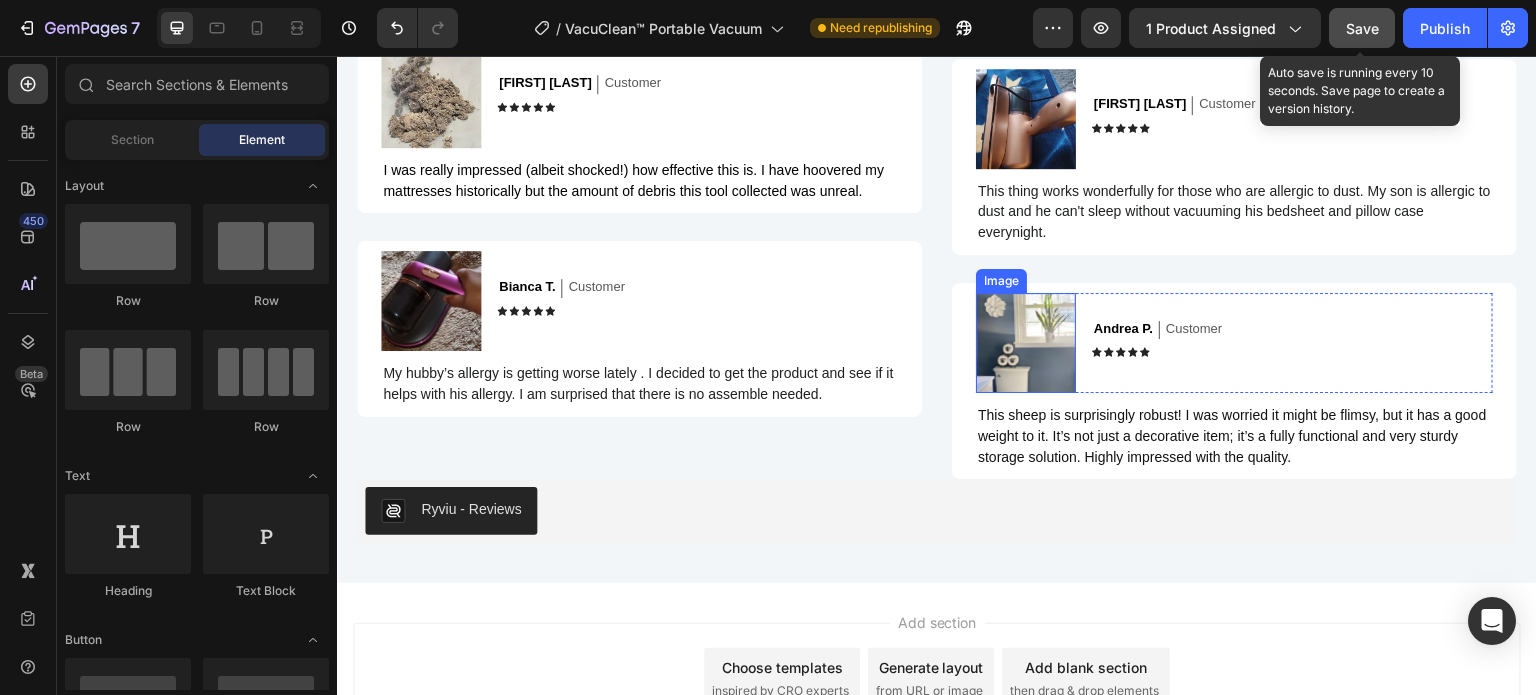 click at bounding box center (1026, 343) 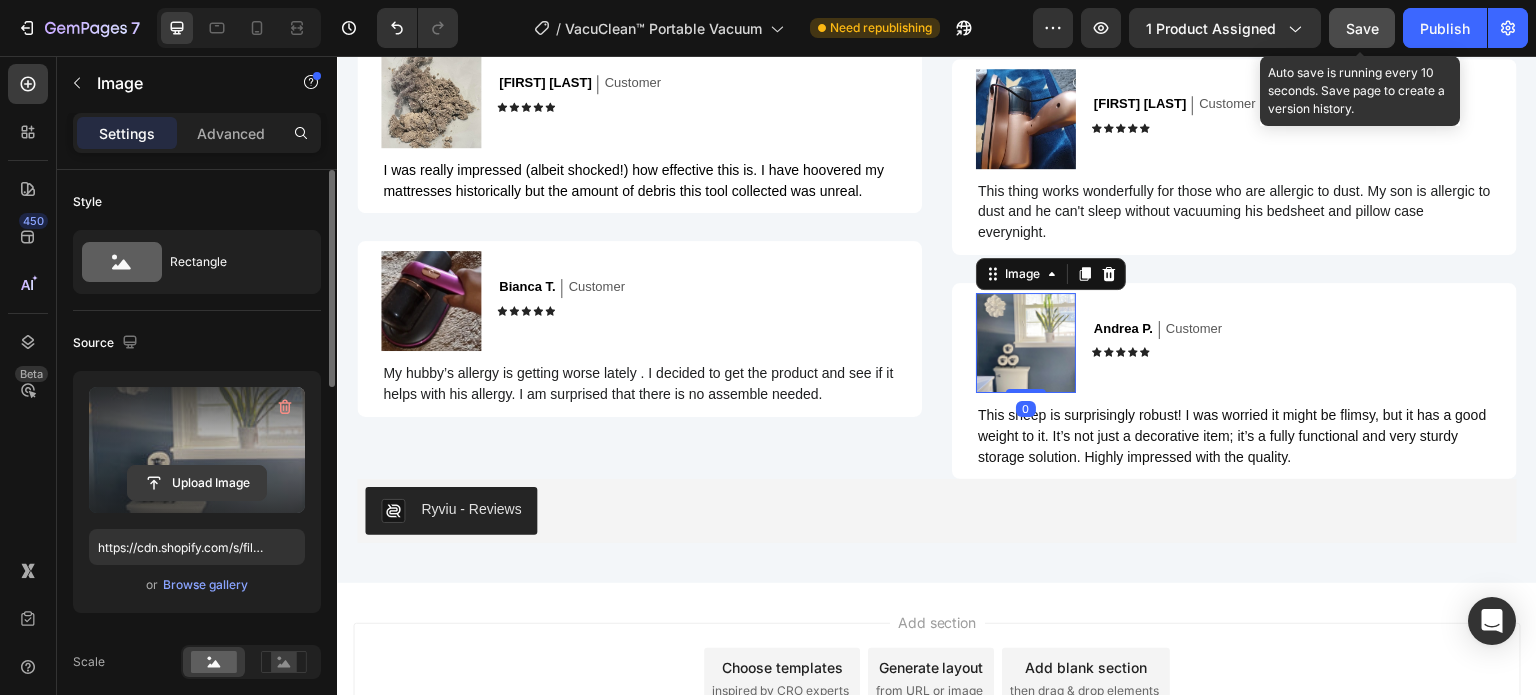 click 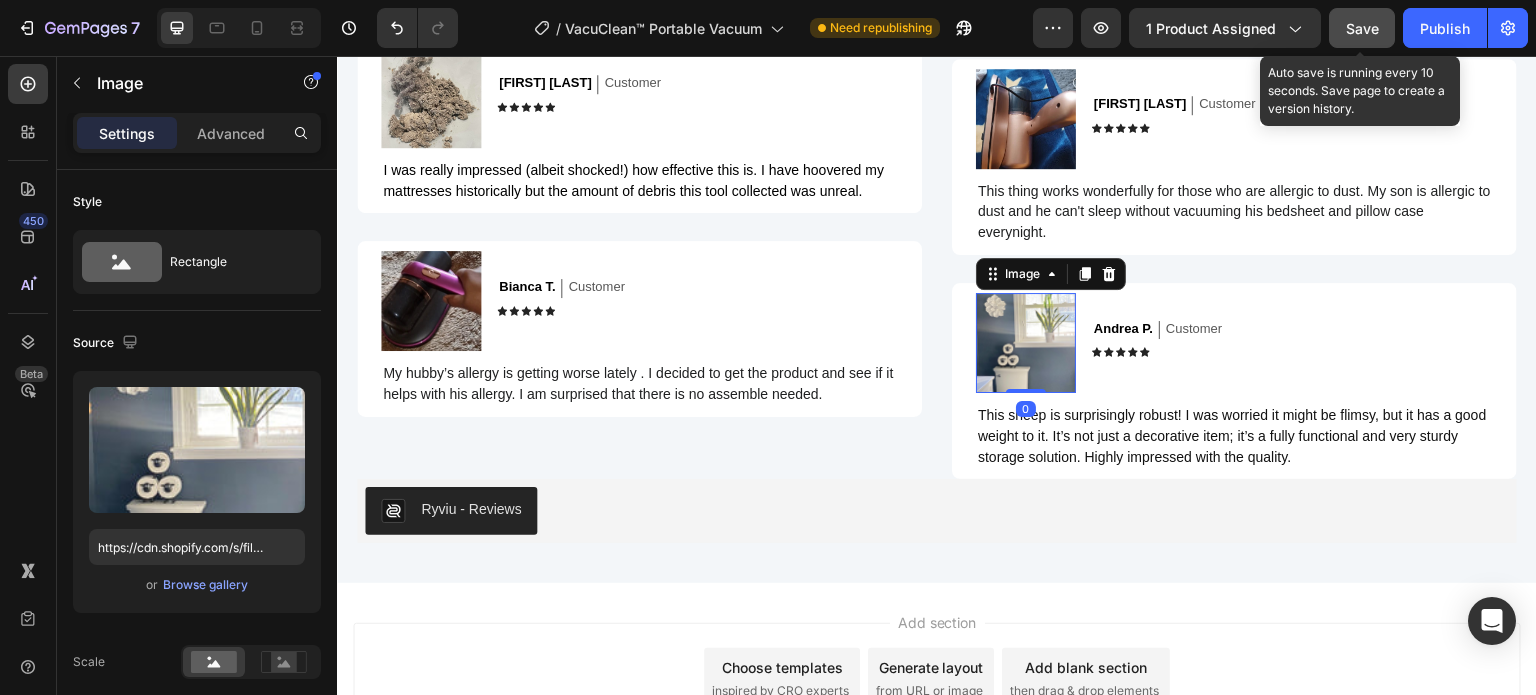 type on "https://cdn.shopify.com/s/files/1/0410/2160/4007/files/gempages_544109949421093982-8a2d2402-397c-4078-a3a9-442007ba3846.webp" 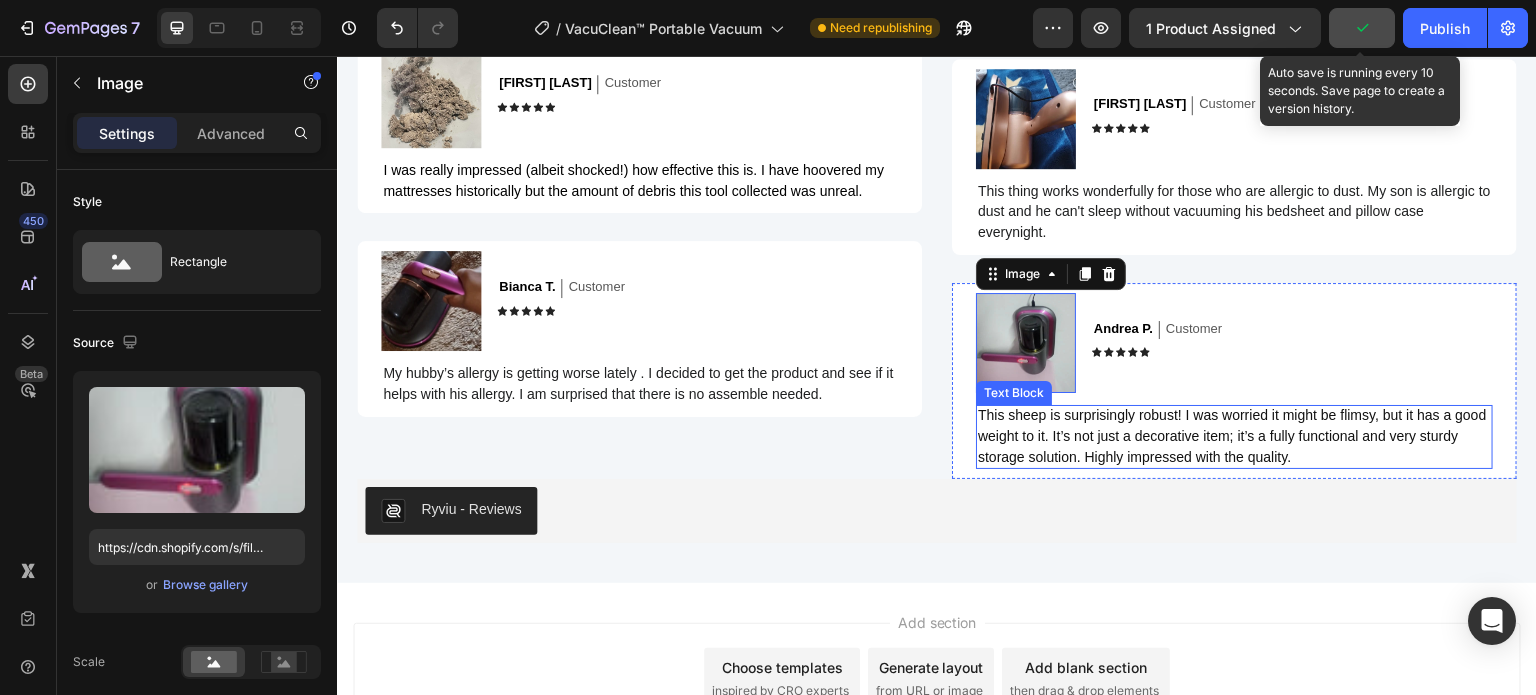 click on "This sheep is surprisingly robust! I was worried it might be flimsy, but it has a good weight to it. It’s not just a decorative item; it’s a fully functional and very sturdy storage solution. Highly impressed with the quality." at bounding box center [1234, 436] 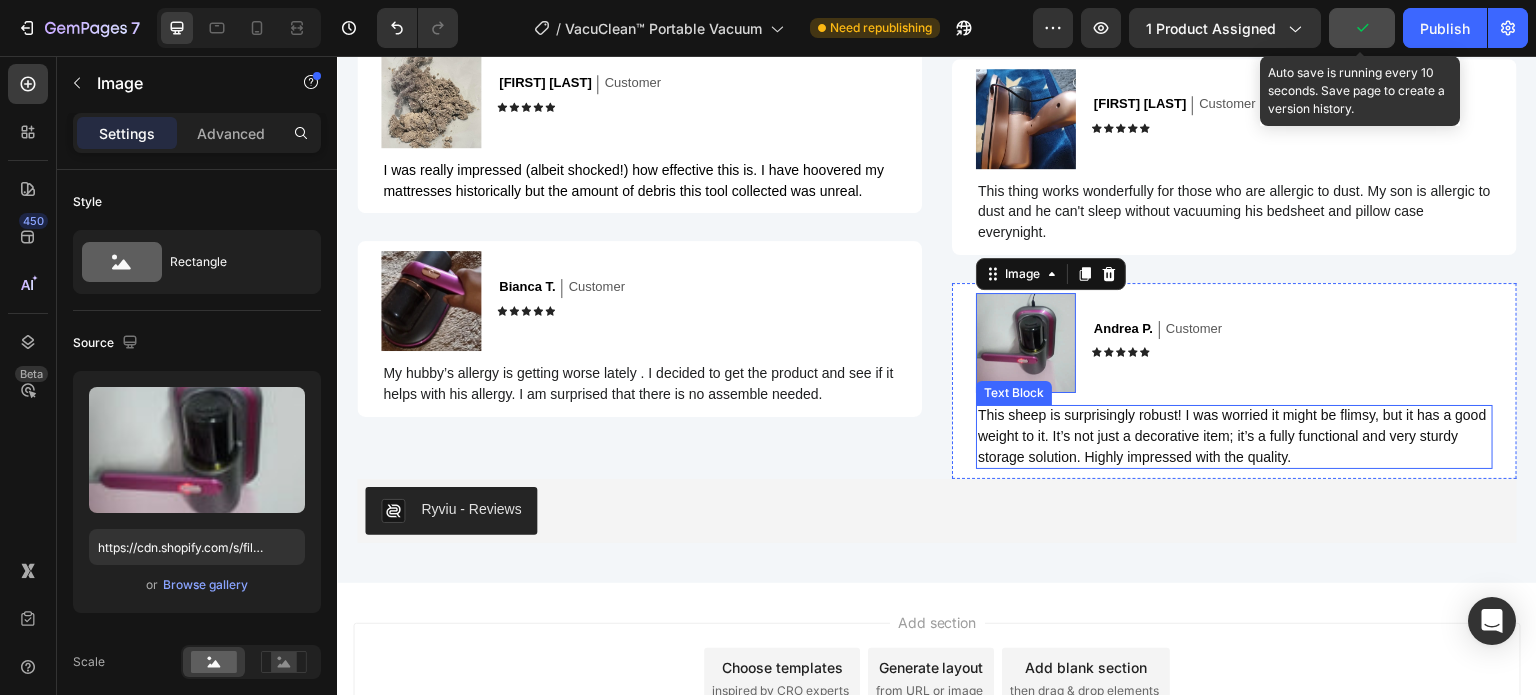 click on "This sheep is surprisingly robust! I was worried it might be flimsy, but it has a good weight to it. It’s not just a decorative item; it’s a fully functional and very sturdy storage solution. Highly impressed with the quality." at bounding box center [1234, 436] 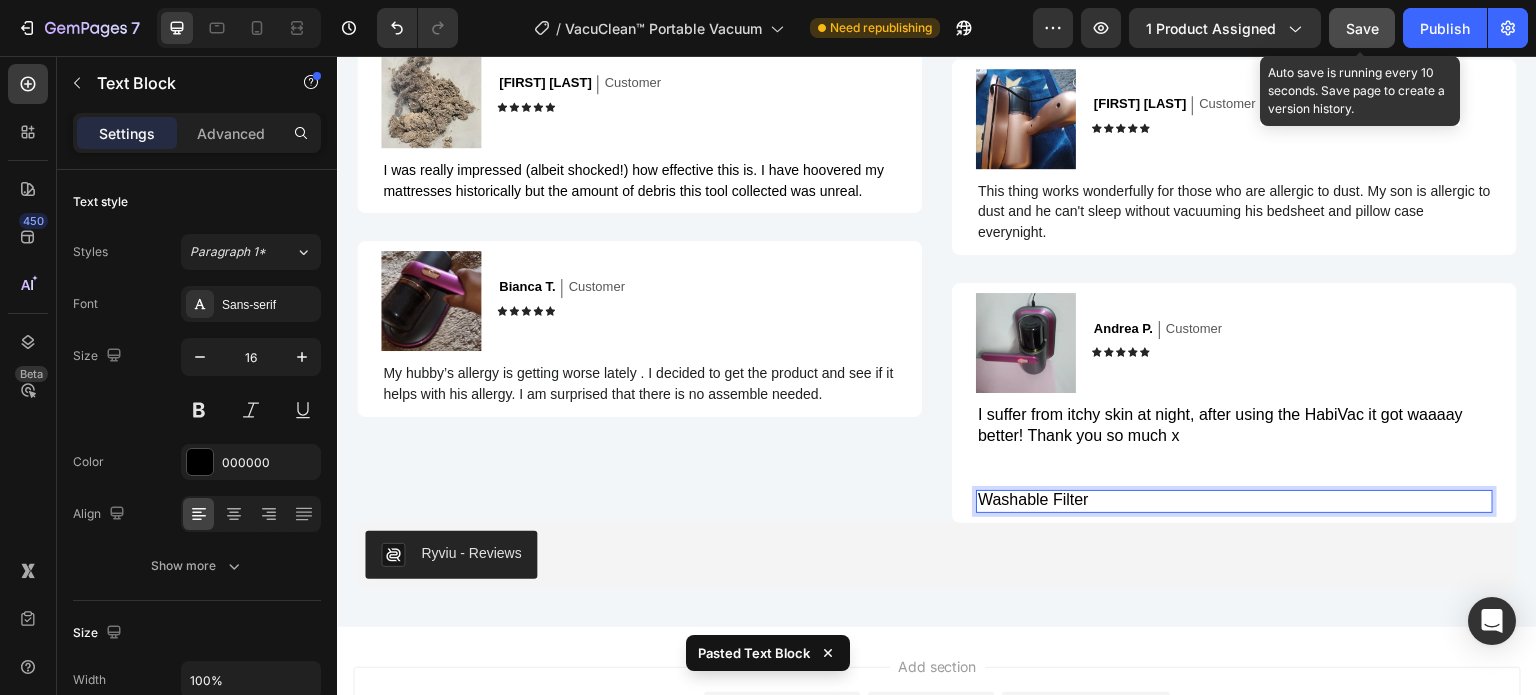 click on "Image Andrea P. Text Block Customer  Text Block Row Icon Icon Icon Icon Icon Icon List Row I suffer from itchy skin at night, after using the HabiVac it got waaaay better! Thank you so much x Text Block Washable Filter Text Block   0 Row" at bounding box center (1234, 403) 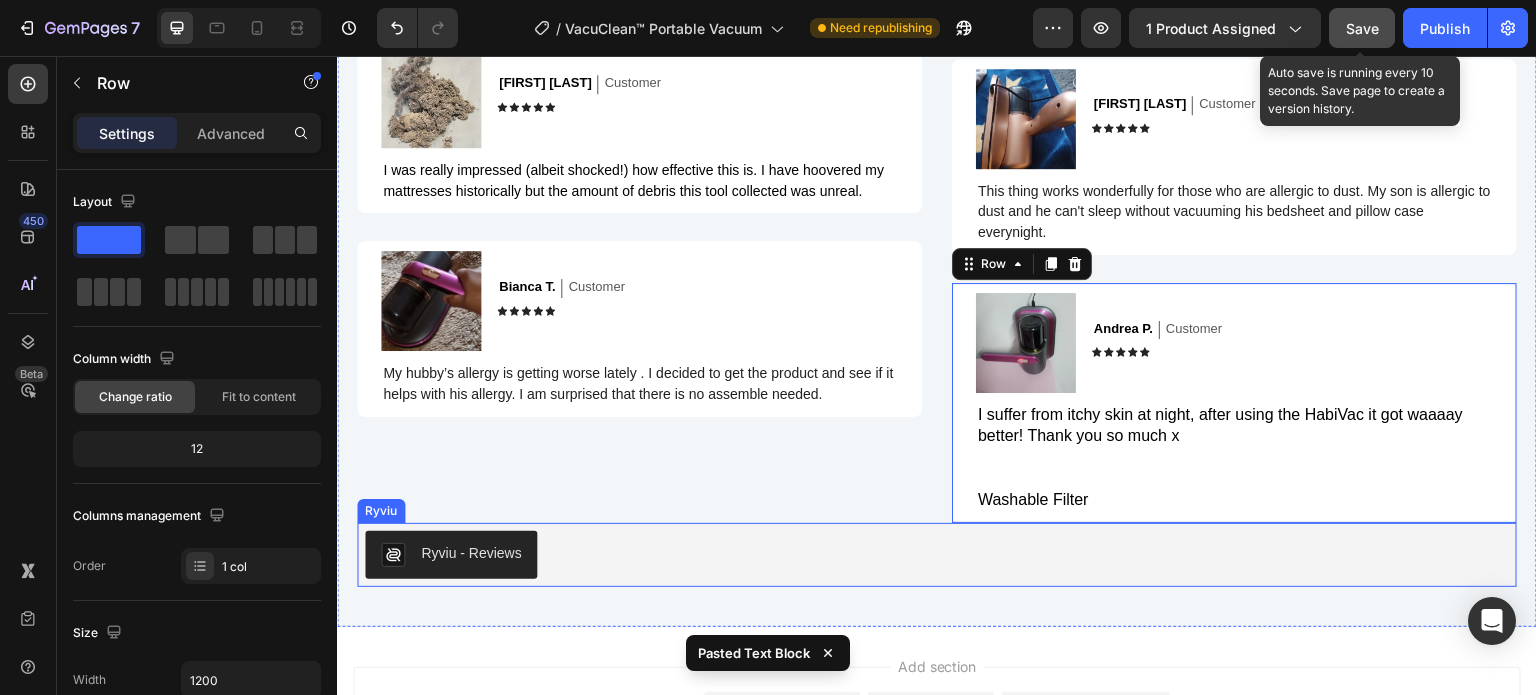 click on "Ryviu - Reviews" at bounding box center (937, 555) 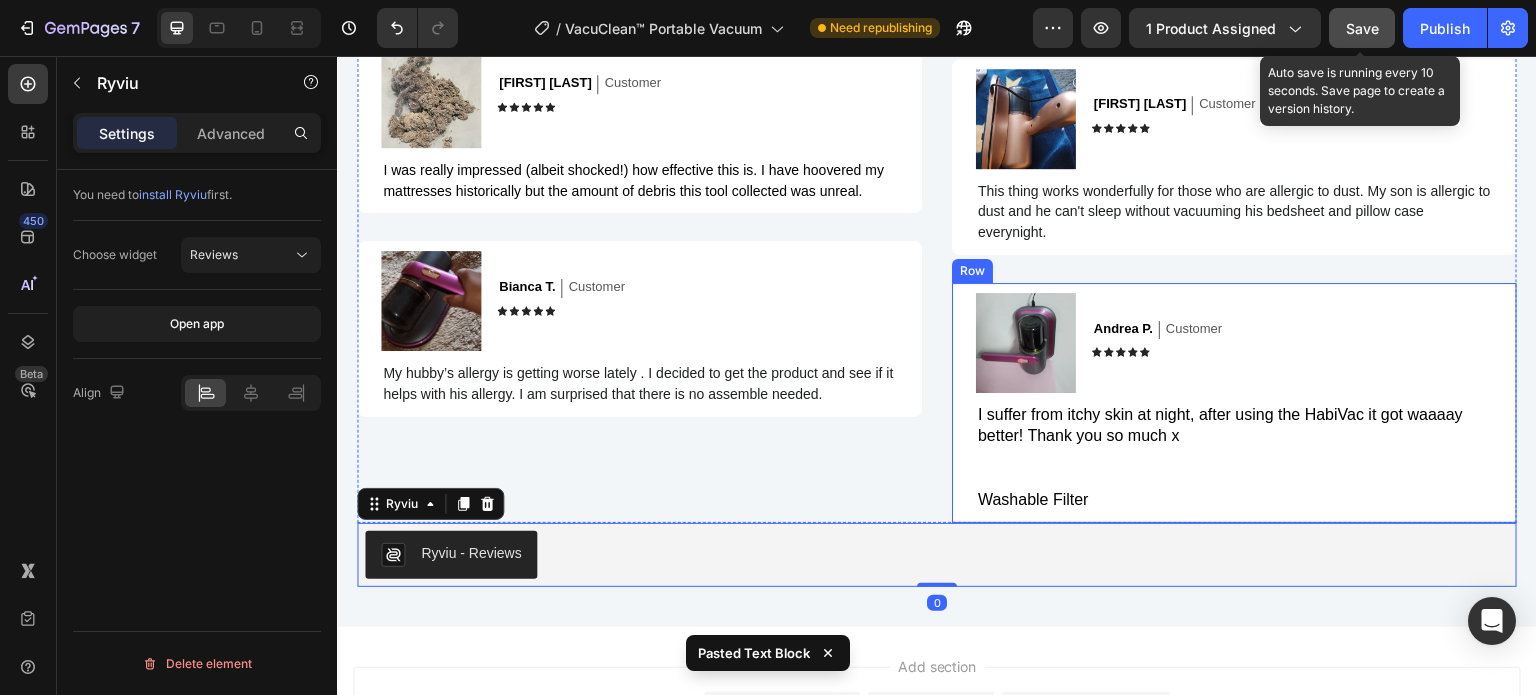 click on "Washable Filter" at bounding box center (1234, 500) 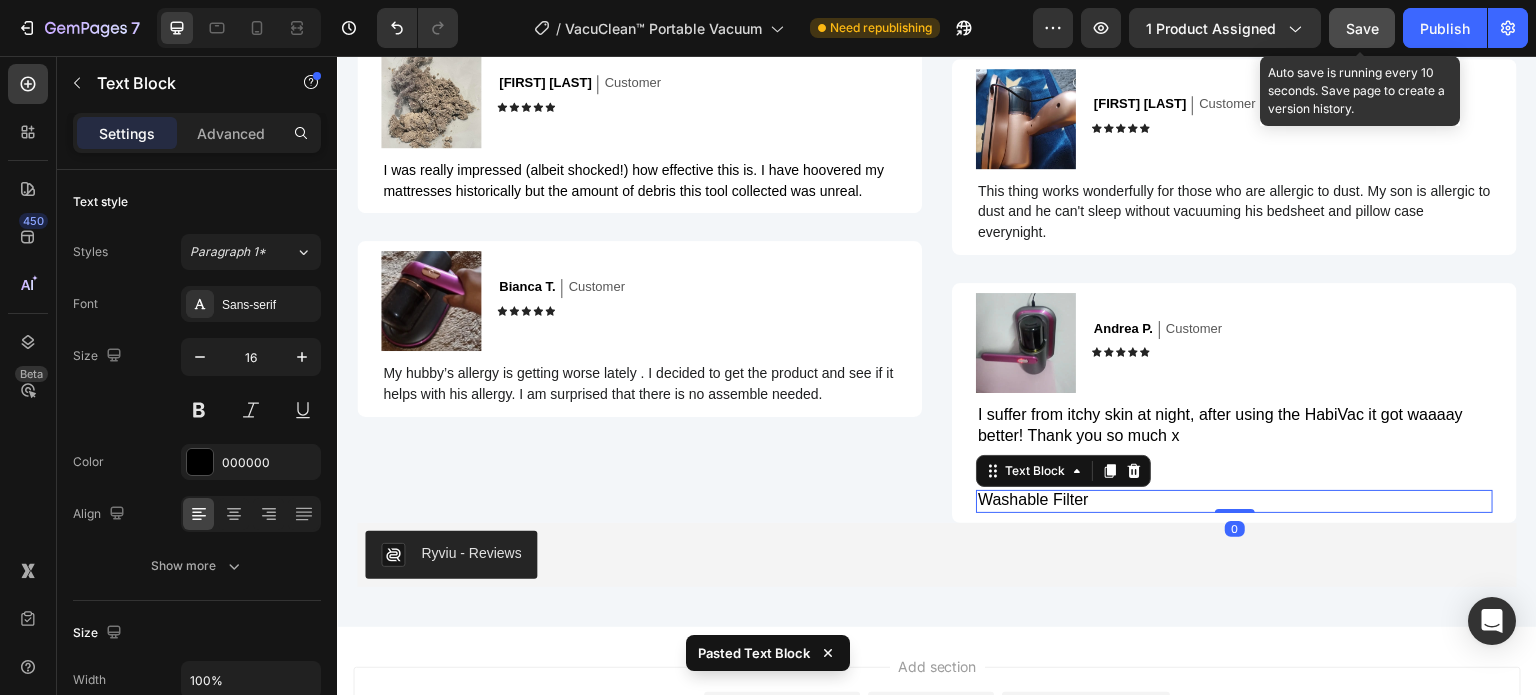 click 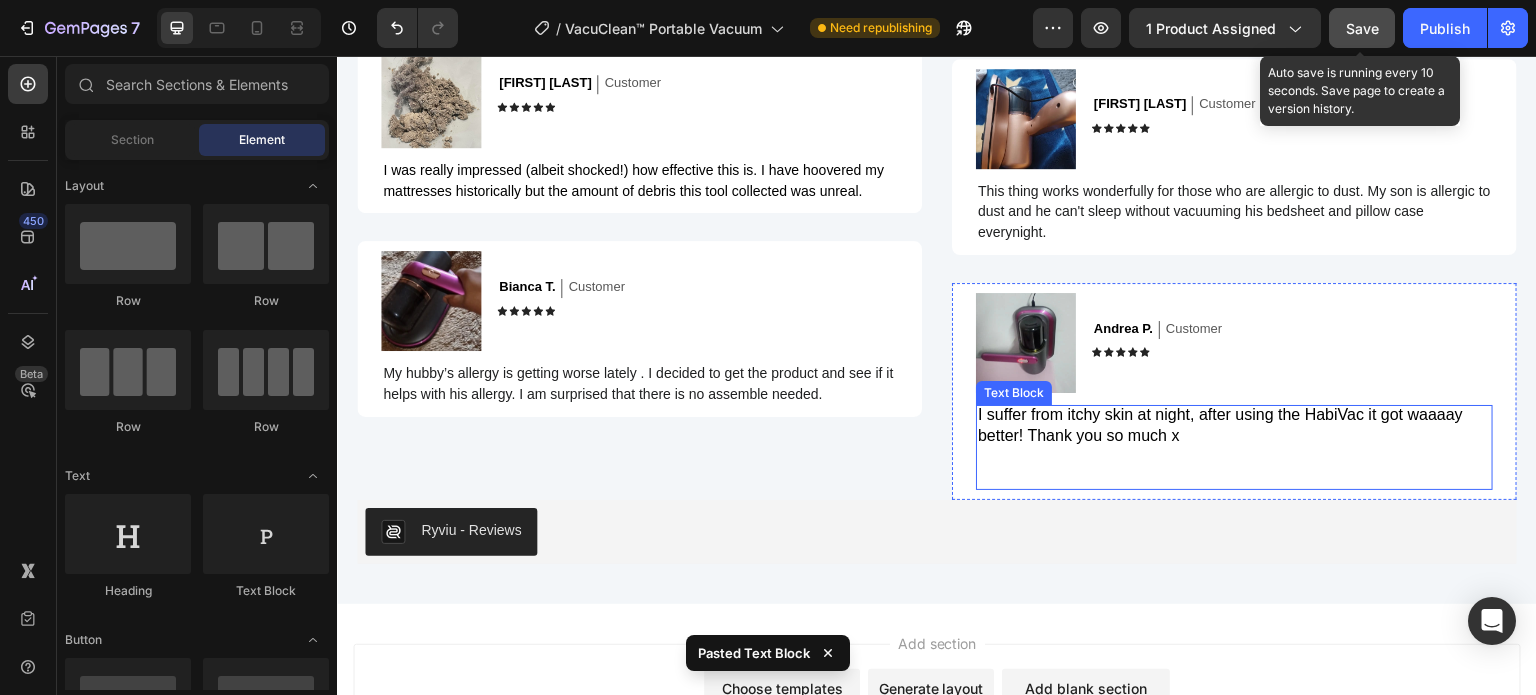click on "I suffer from itchy skin at night, after using the HabiVac it got waaaay better! Thank you so much x" at bounding box center [1234, 426] 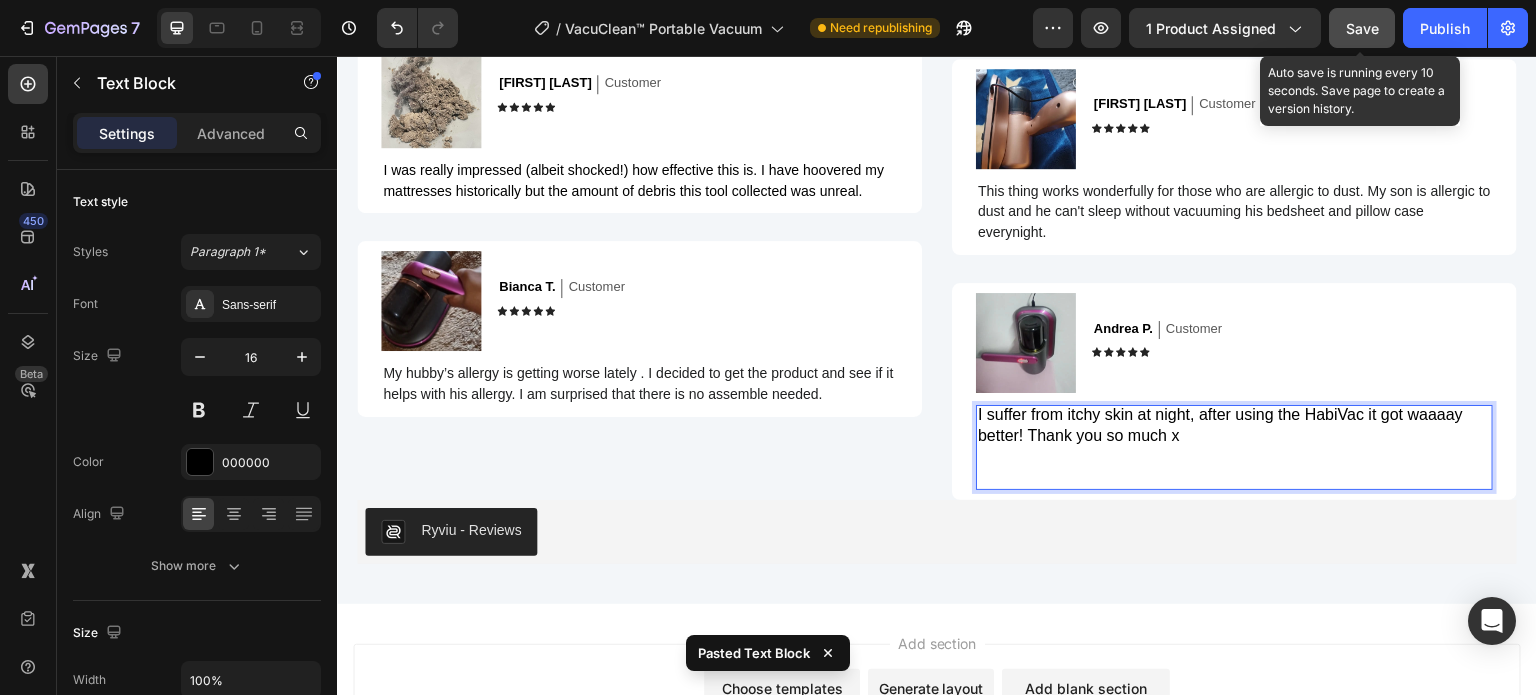 click on "⁠⁠⁠⁠⁠⁠⁠" at bounding box center (1234, 468) 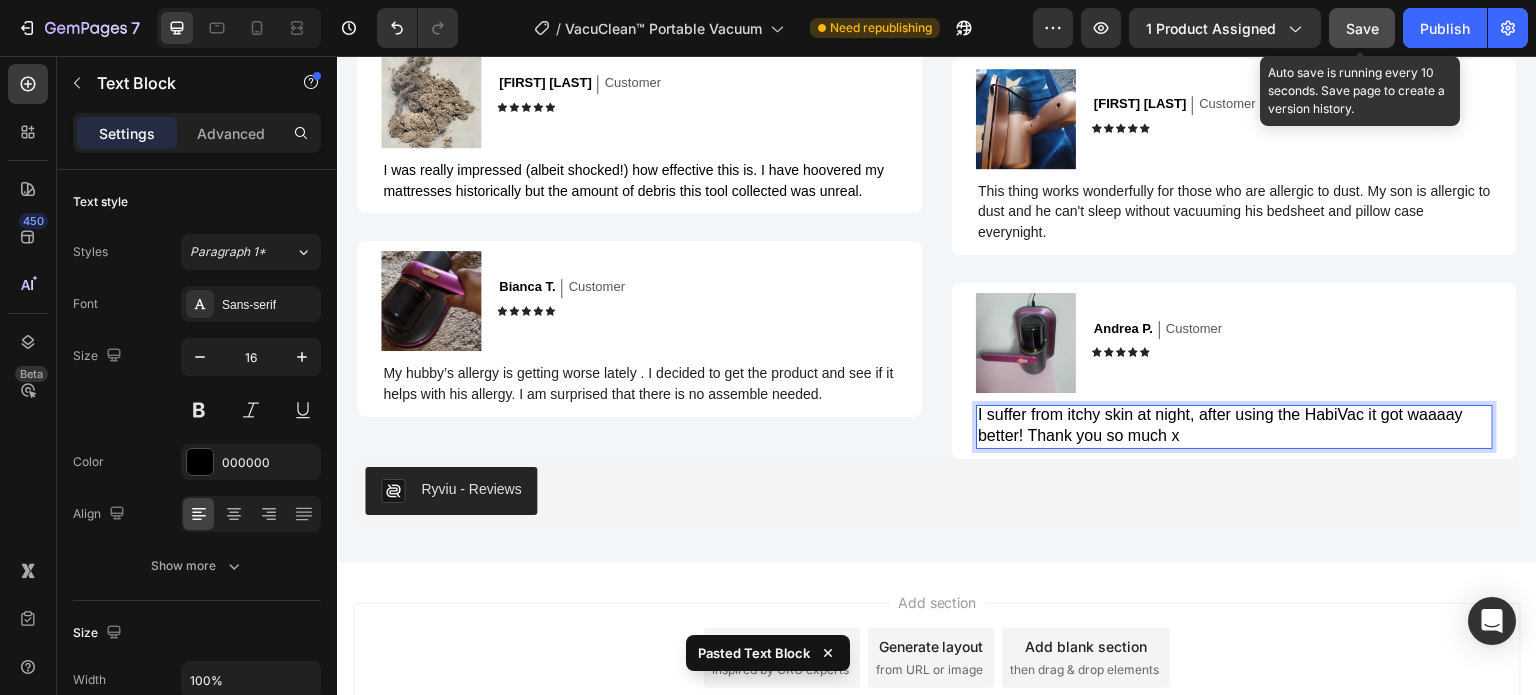 click on "I suffer from itchy skin at night, after using the HabiVac it got waaaay better! Thank you so much x" at bounding box center [1234, 426] 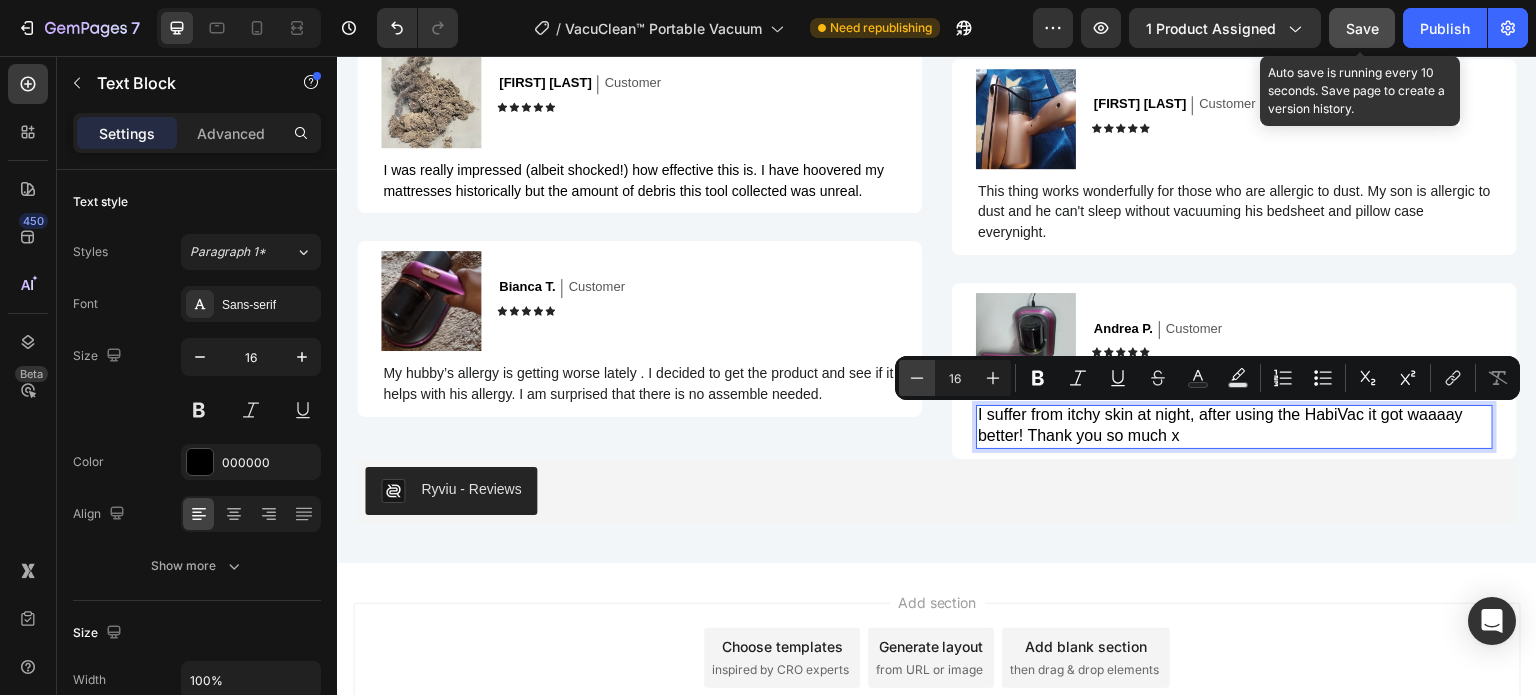 click 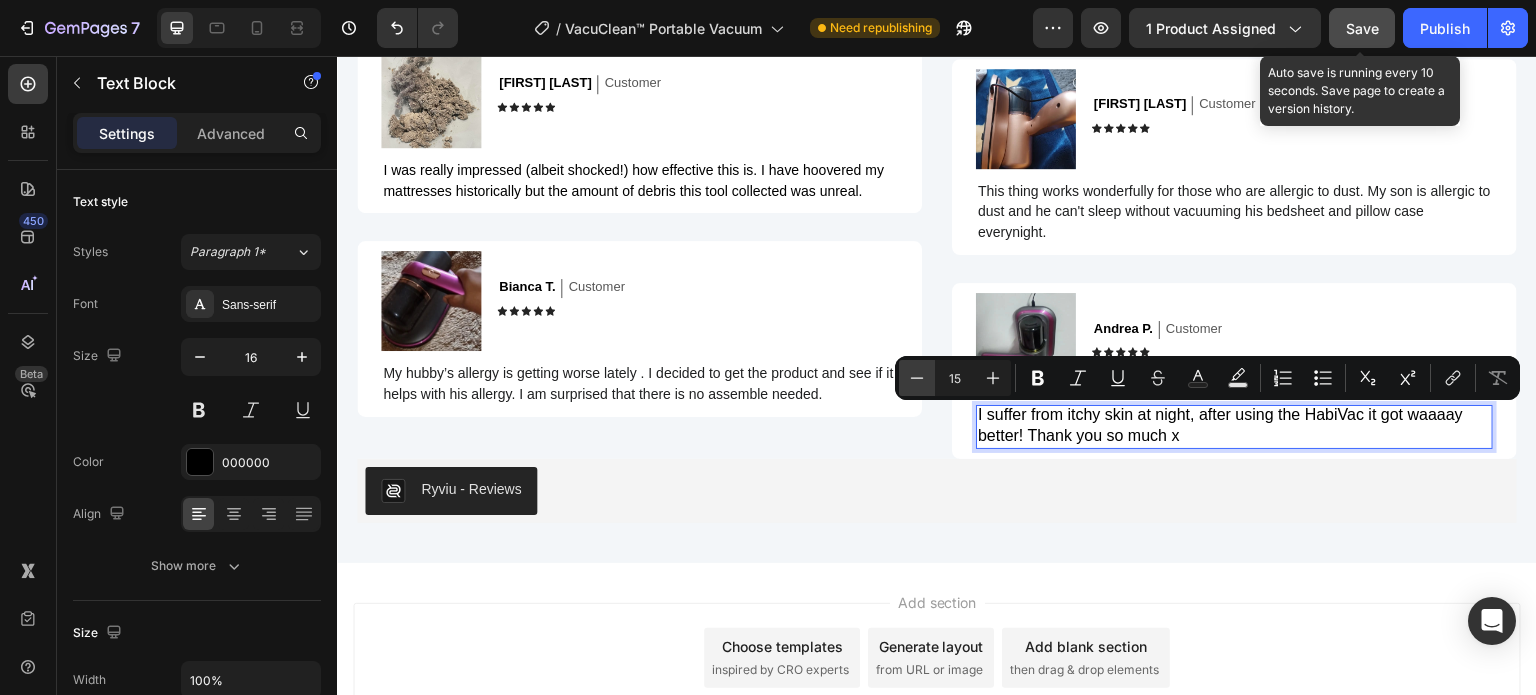 click 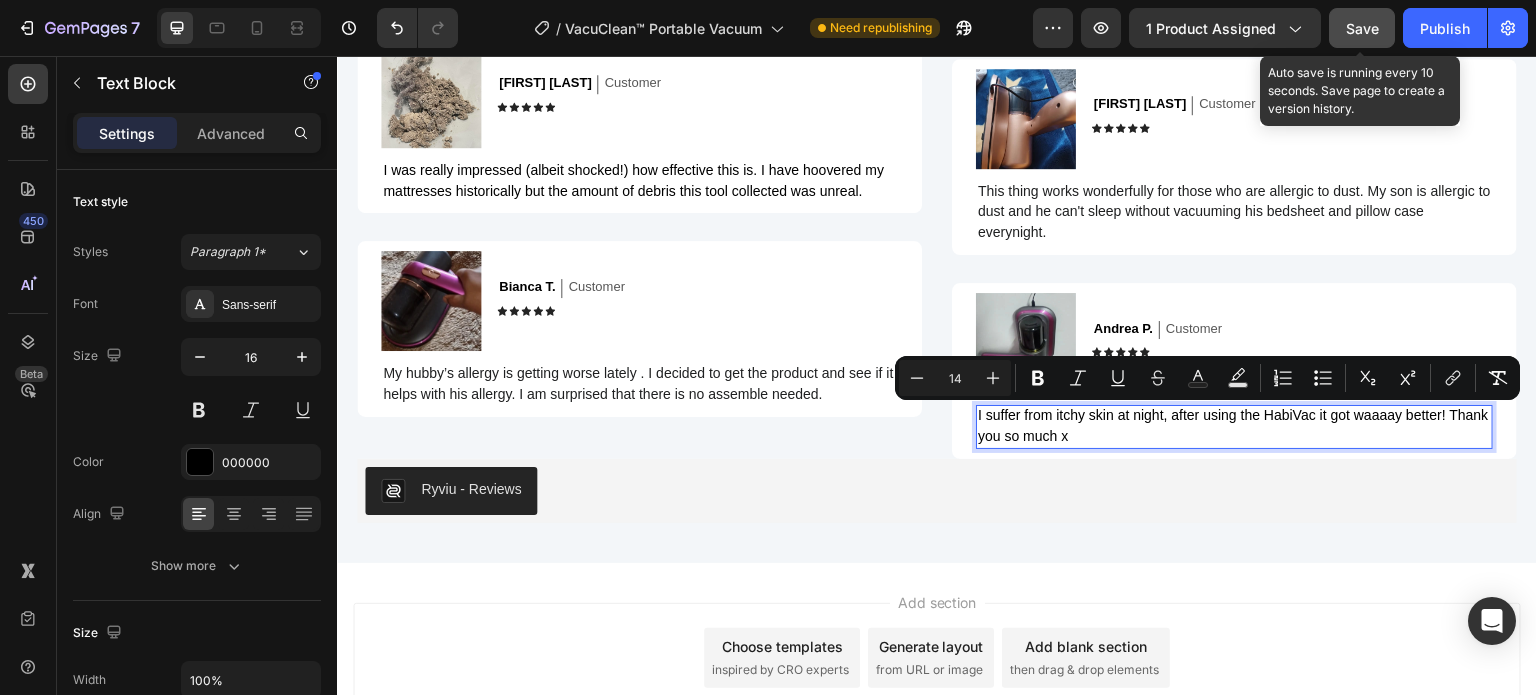 click on "I suffer from itchy skin at night, after using the HabiVac it got waaaay better! Thank you so much x" at bounding box center [1233, 425] 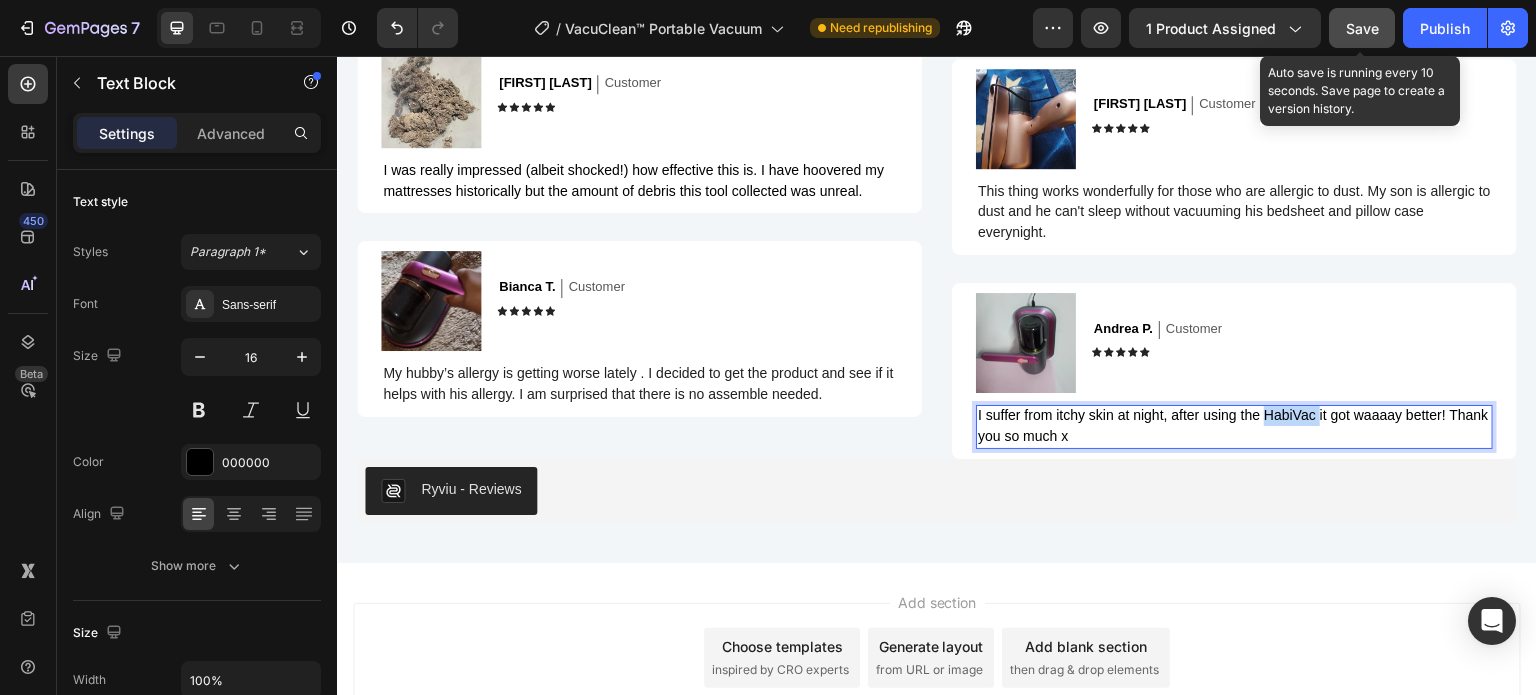 click on "I suffer from itchy skin at night, after using the HabiVac it got waaaay better! Thank you so much x" at bounding box center [1233, 425] 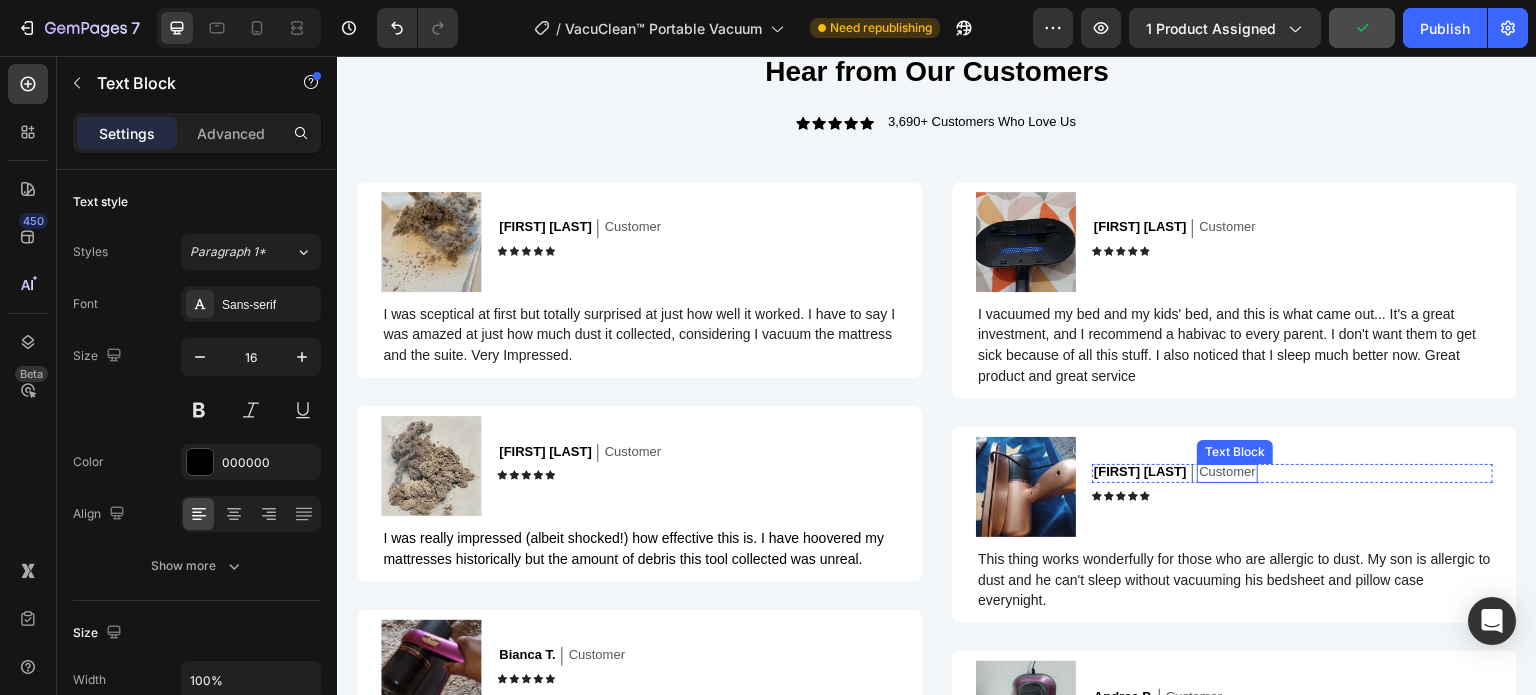 scroll, scrollTop: 4040, scrollLeft: 0, axis: vertical 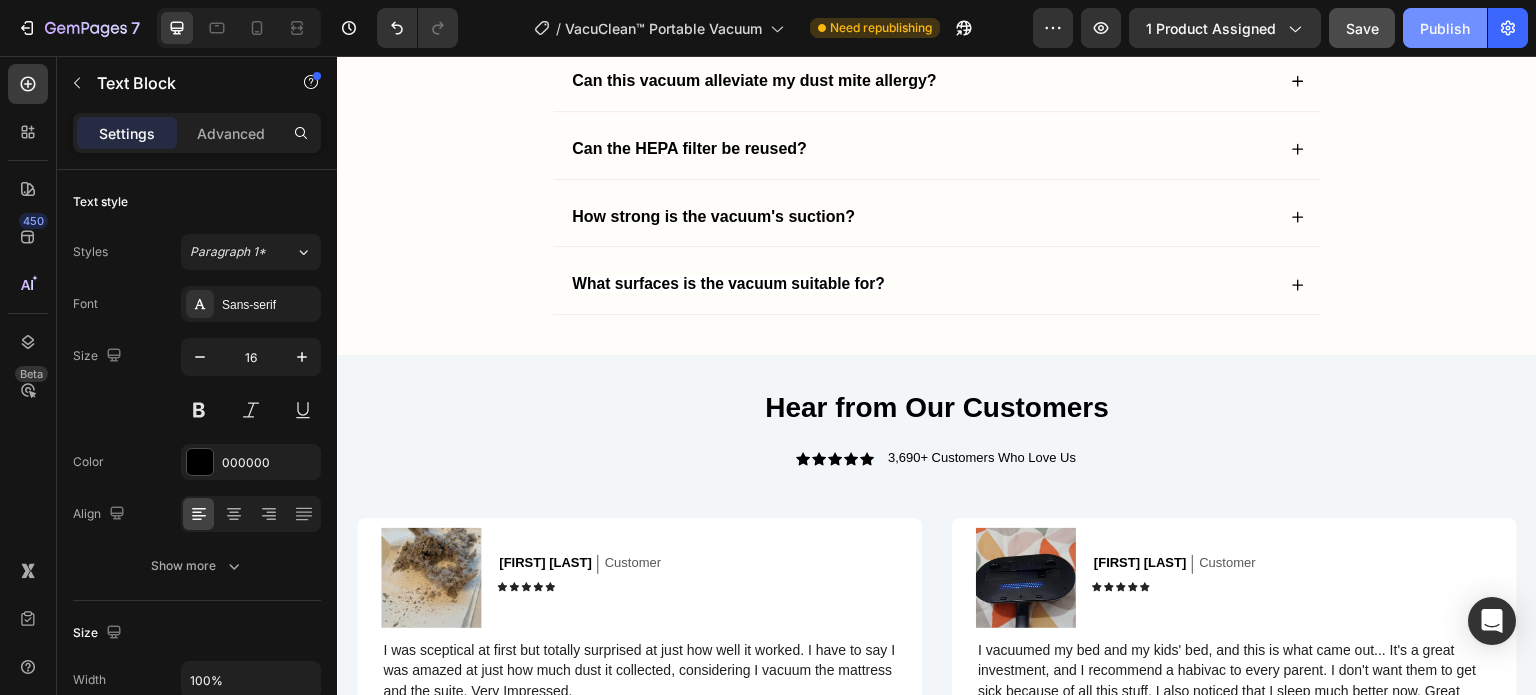click on "Publish" at bounding box center (1445, 28) 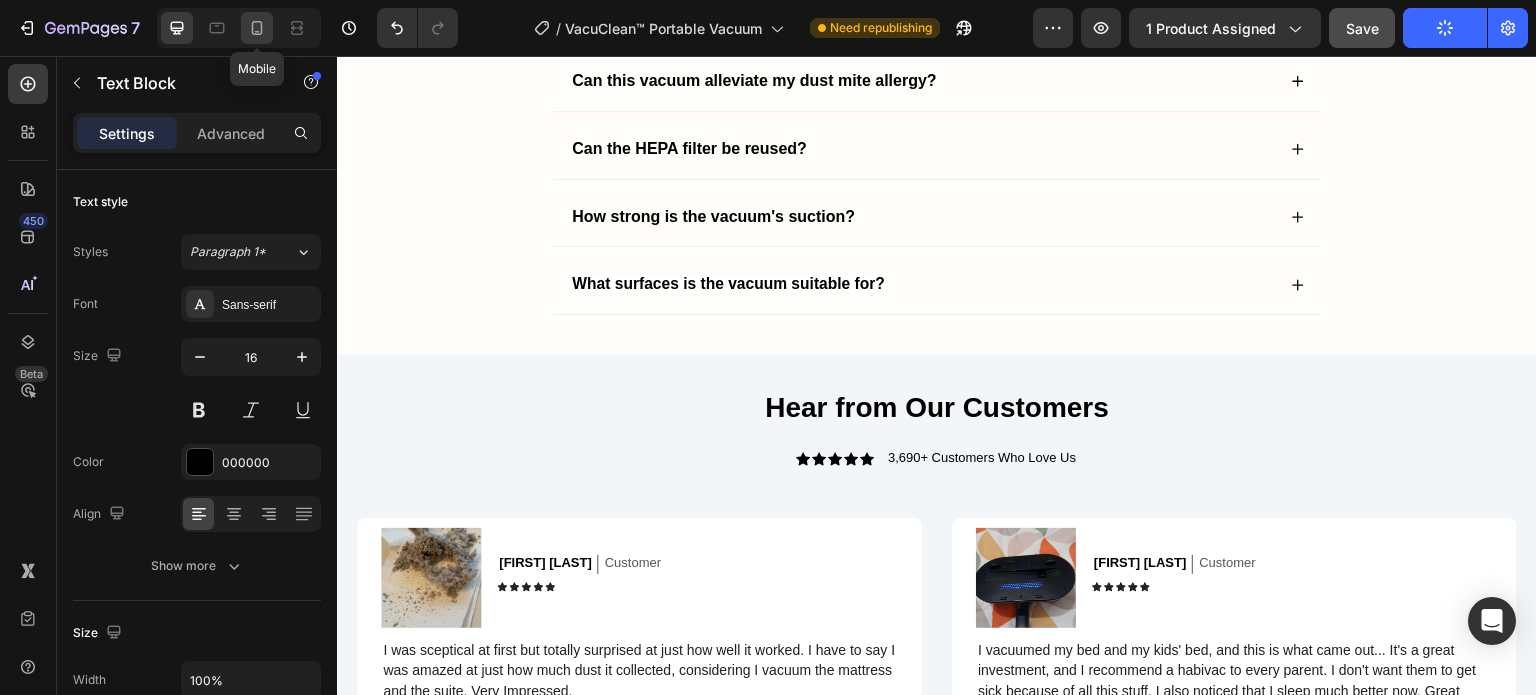 click 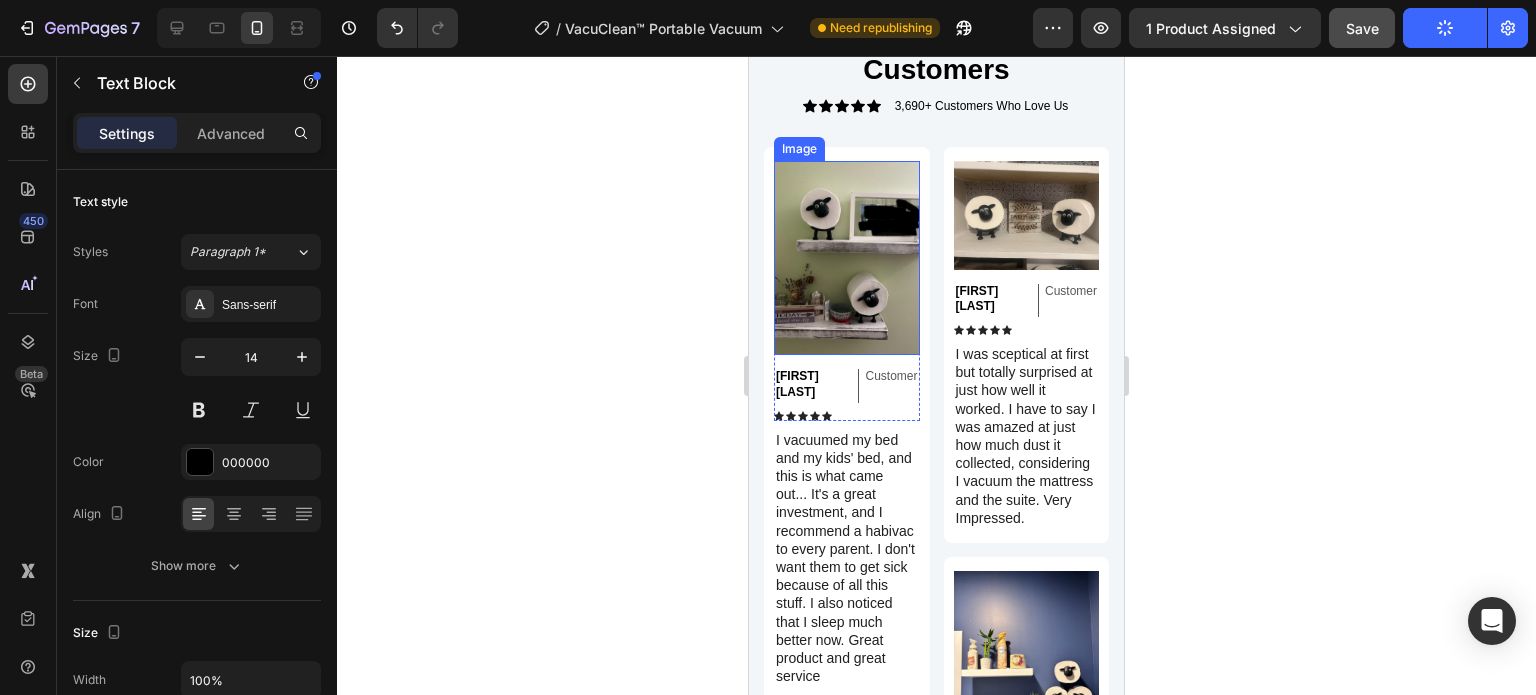 scroll, scrollTop: 4282, scrollLeft: 0, axis: vertical 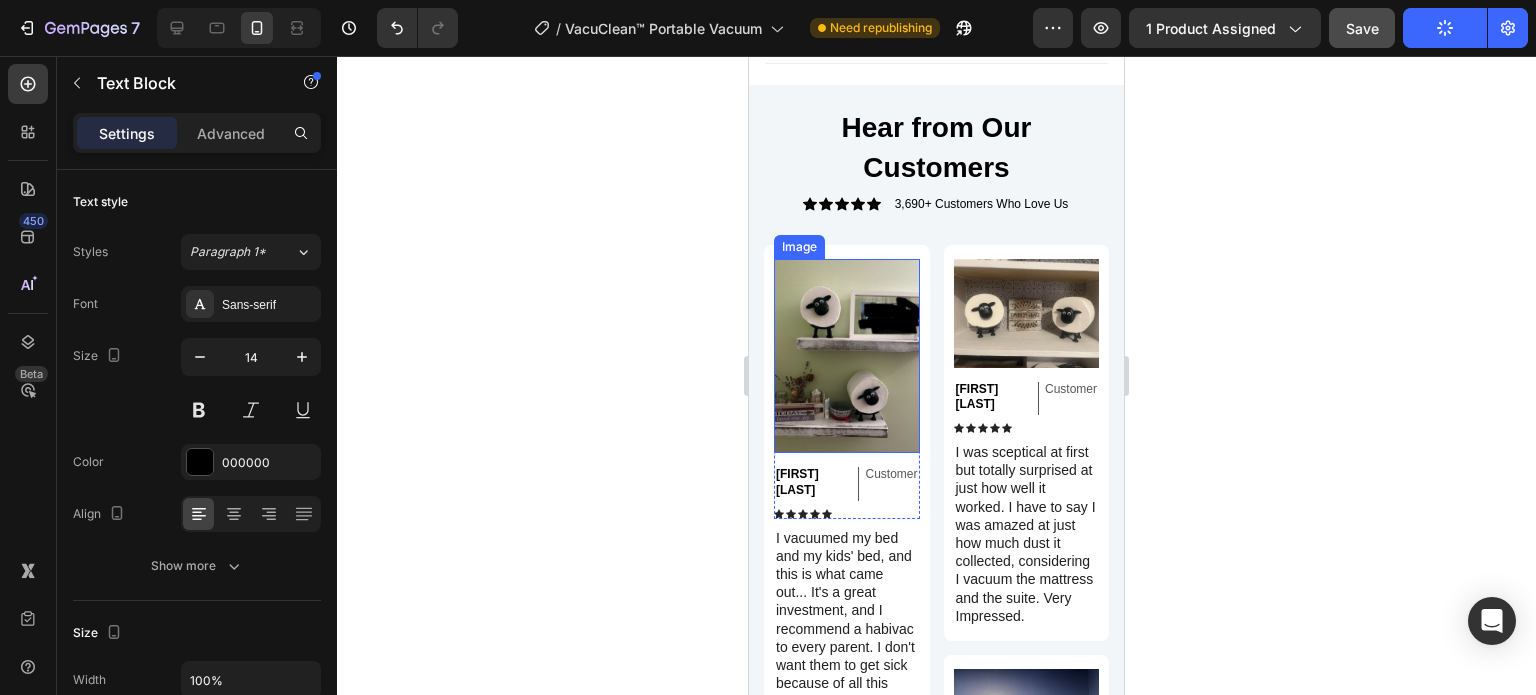 click at bounding box center (847, 356) 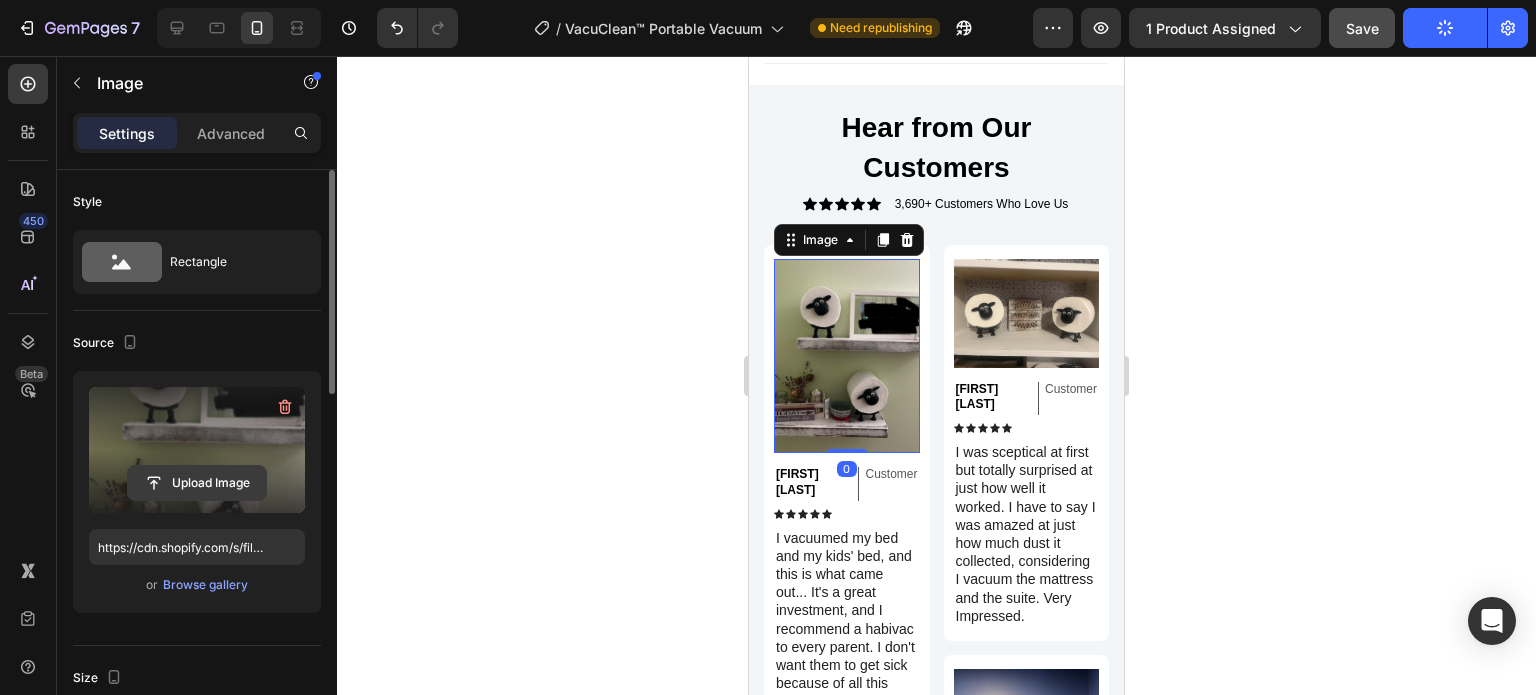 click 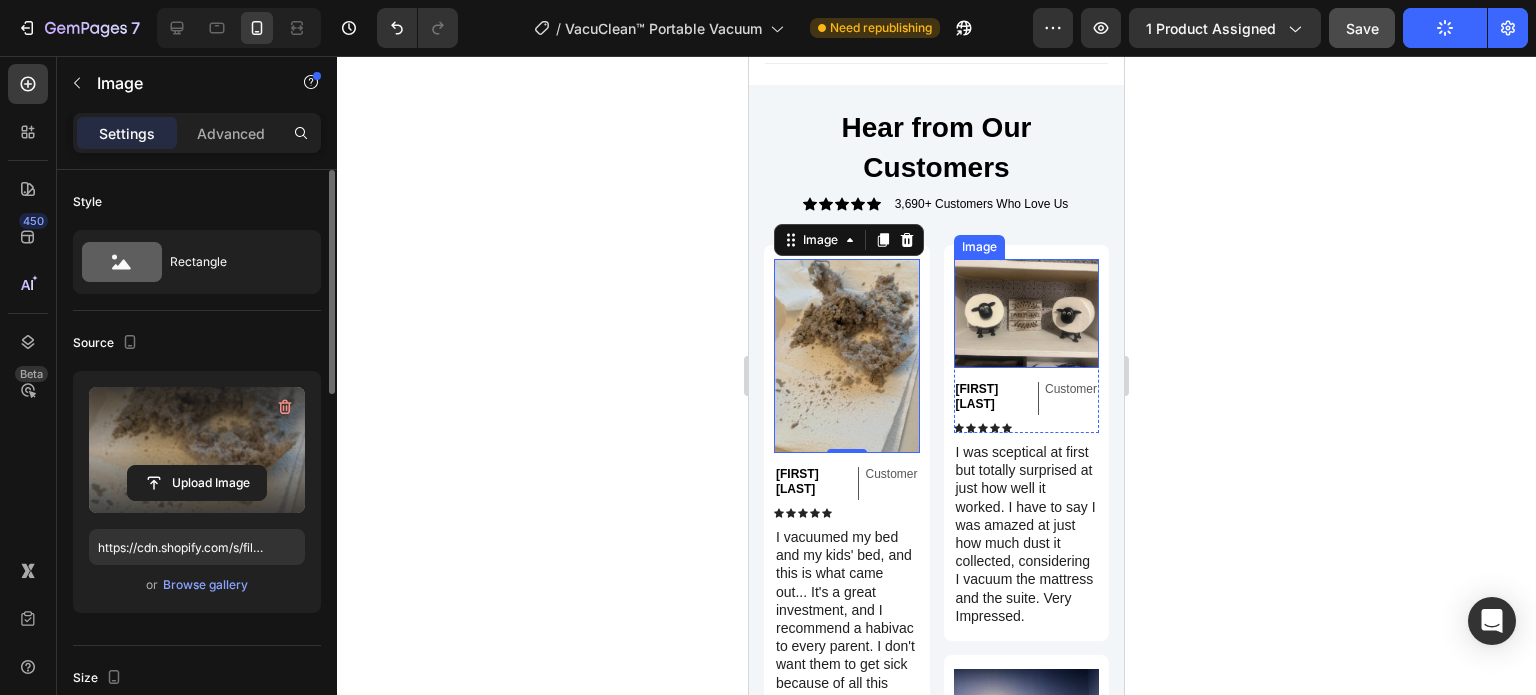 type on "https://cdn.shopify.com/s/files/1/0410/2160/4007/files/gempages_544109949421093982-155d50f9-2c8a-4277-ad8a-4993fb7b1b12.jpg" 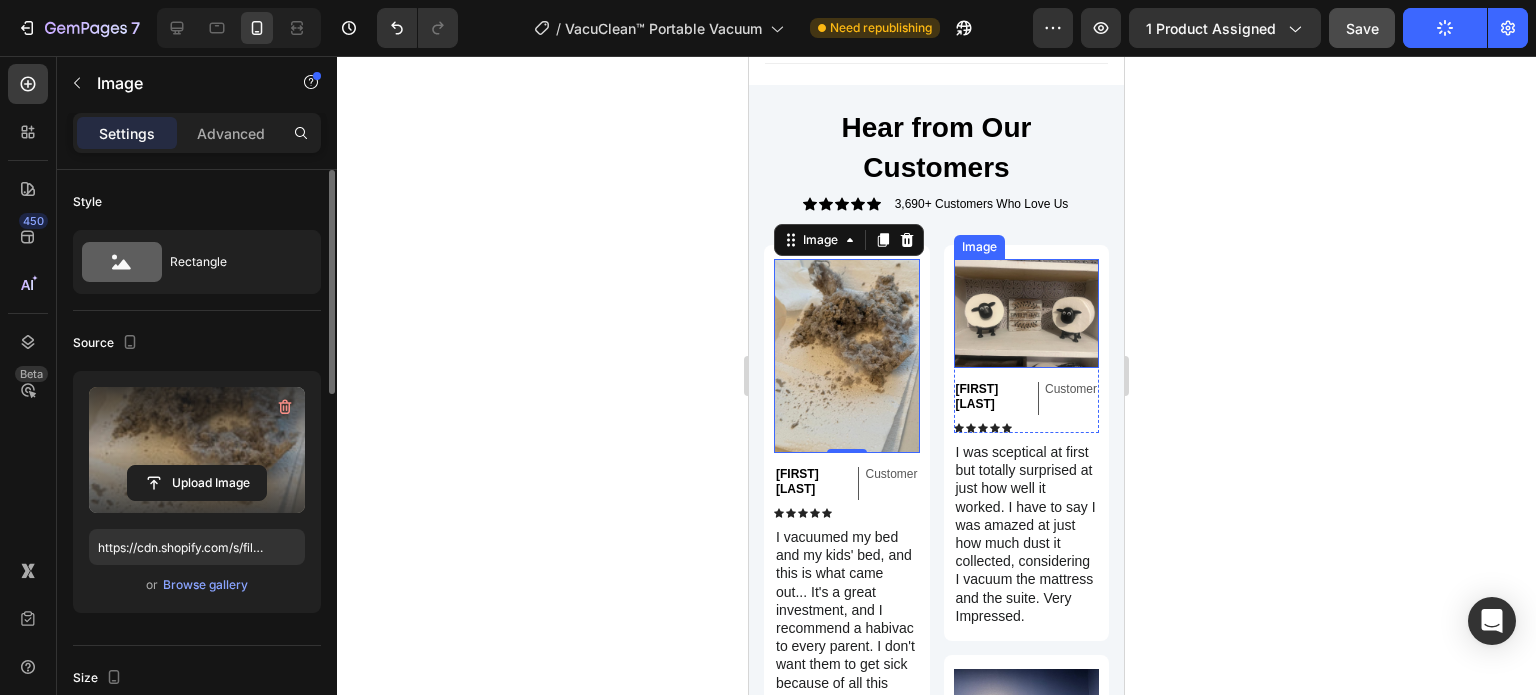 click at bounding box center (1027, 313) 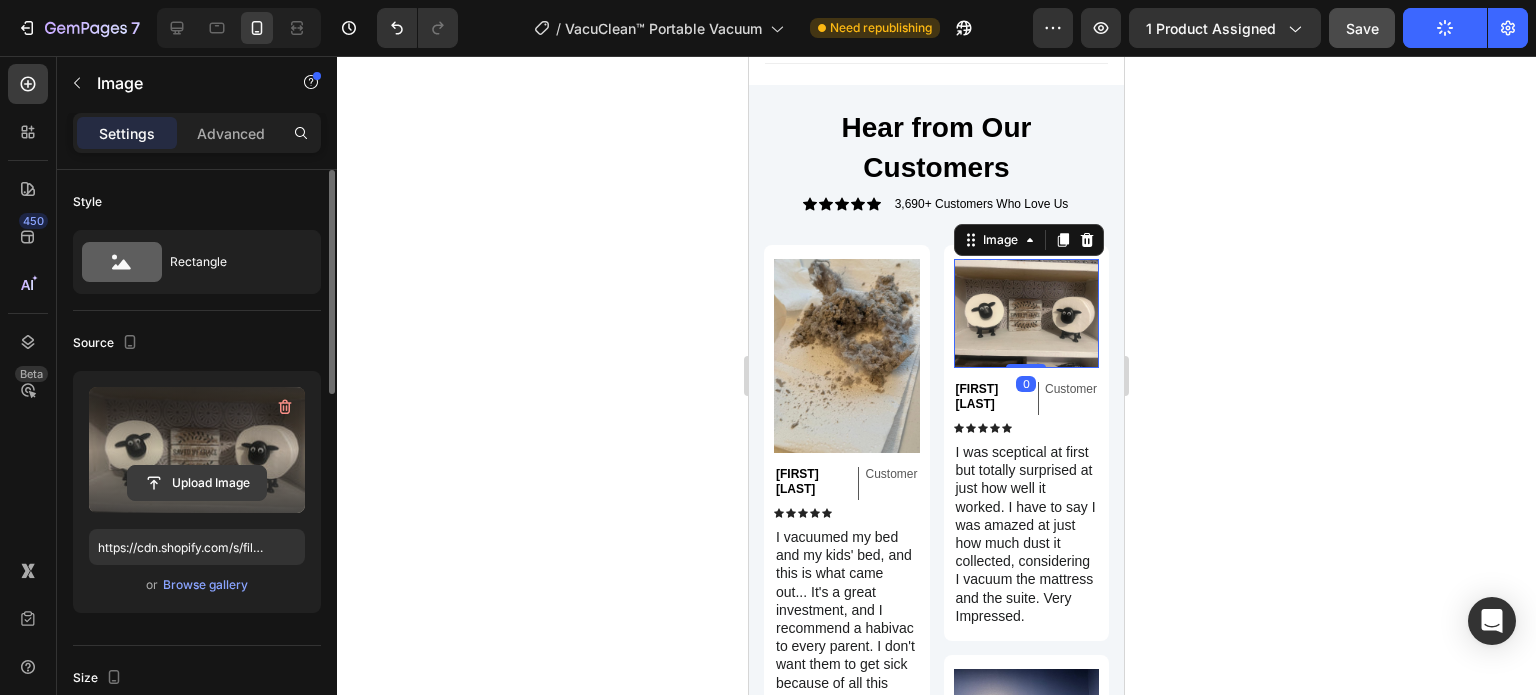 click 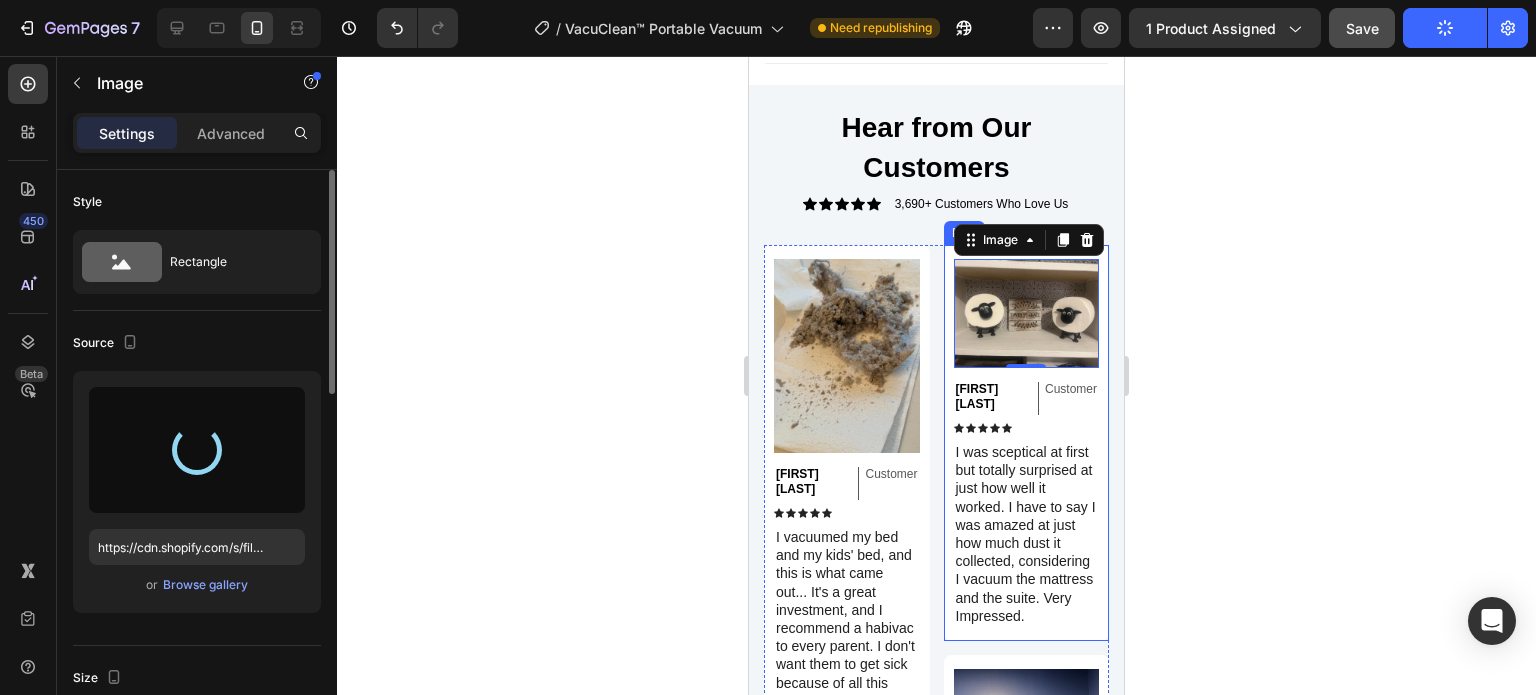 type on "https://cdn.shopify.com/s/files/1/0410/2160/4007/files/gempages_544109949421093982-0b614faa-e4be-4397-a731-f76ab02a6390.jpg" 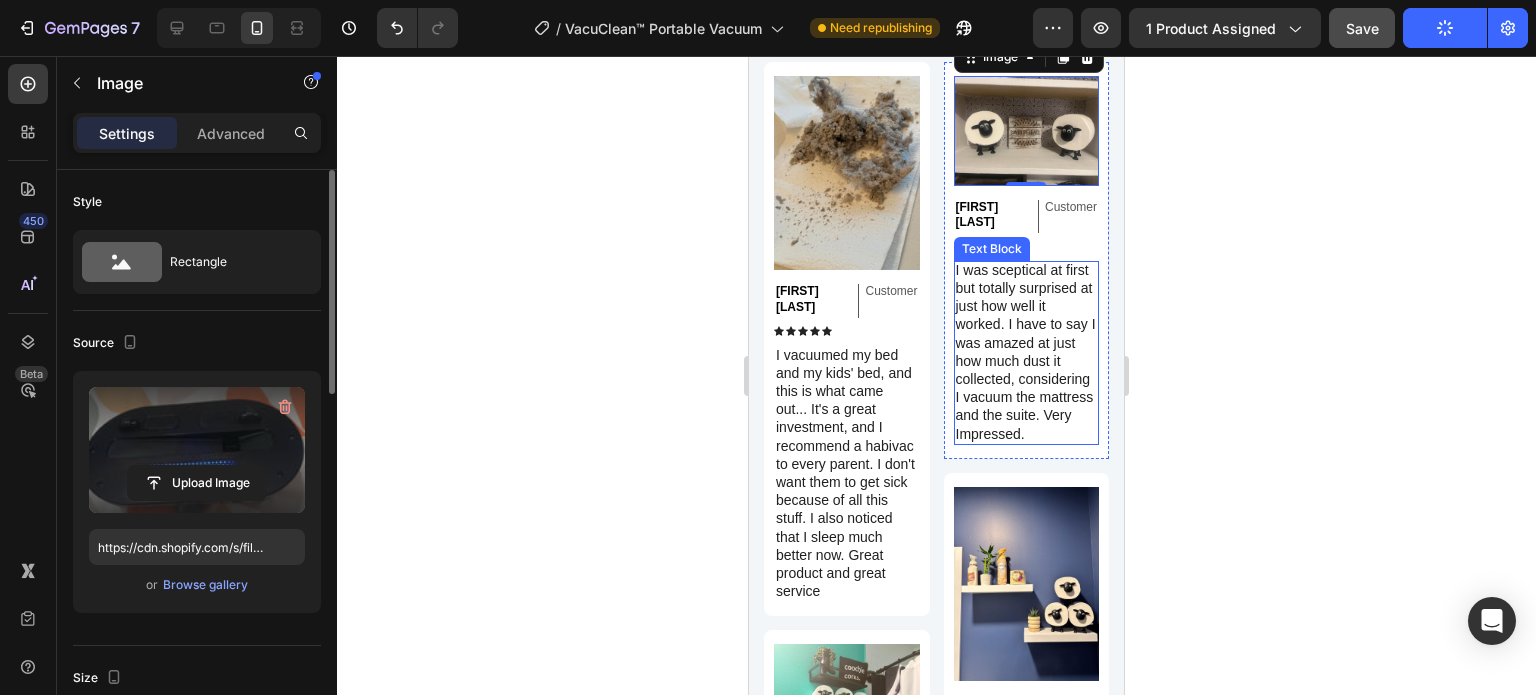 scroll, scrollTop: 4682, scrollLeft: 0, axis: vertical 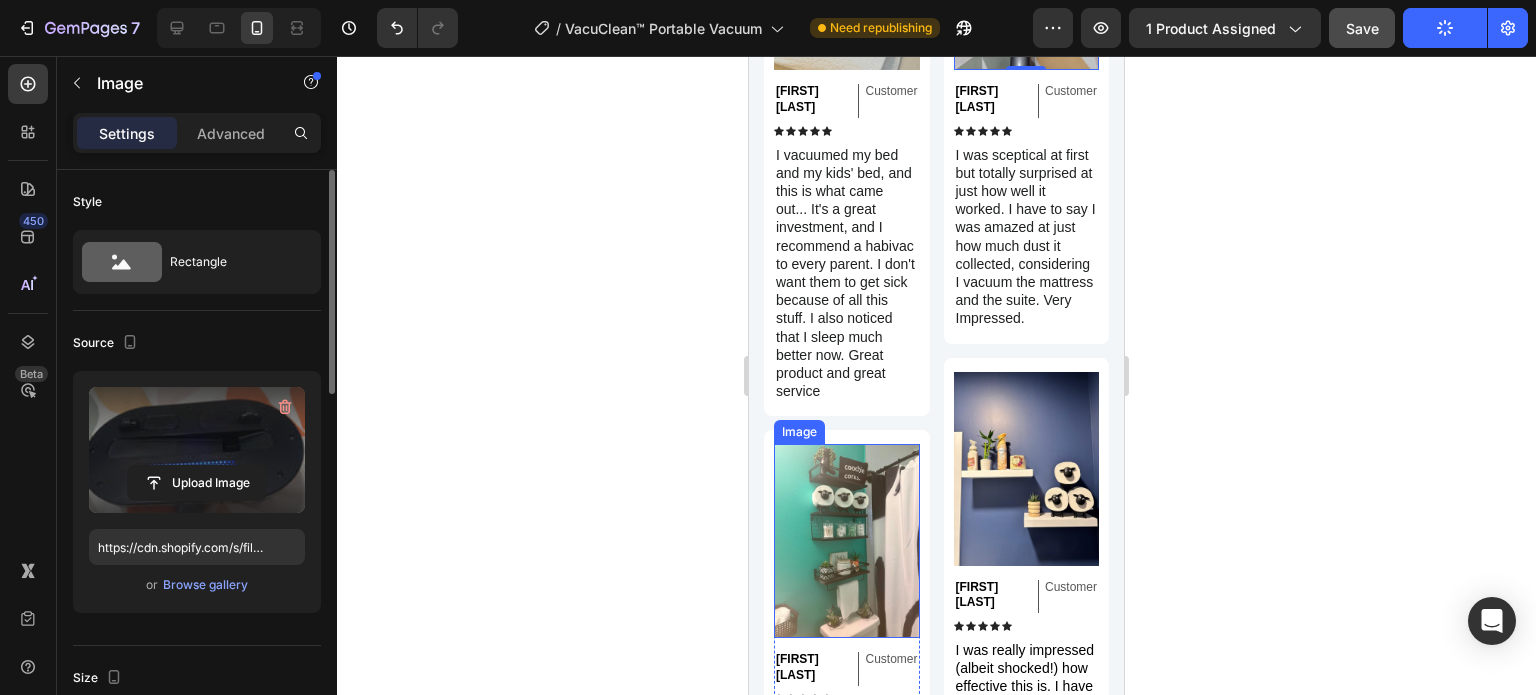 click at bounding box center (847, 541) 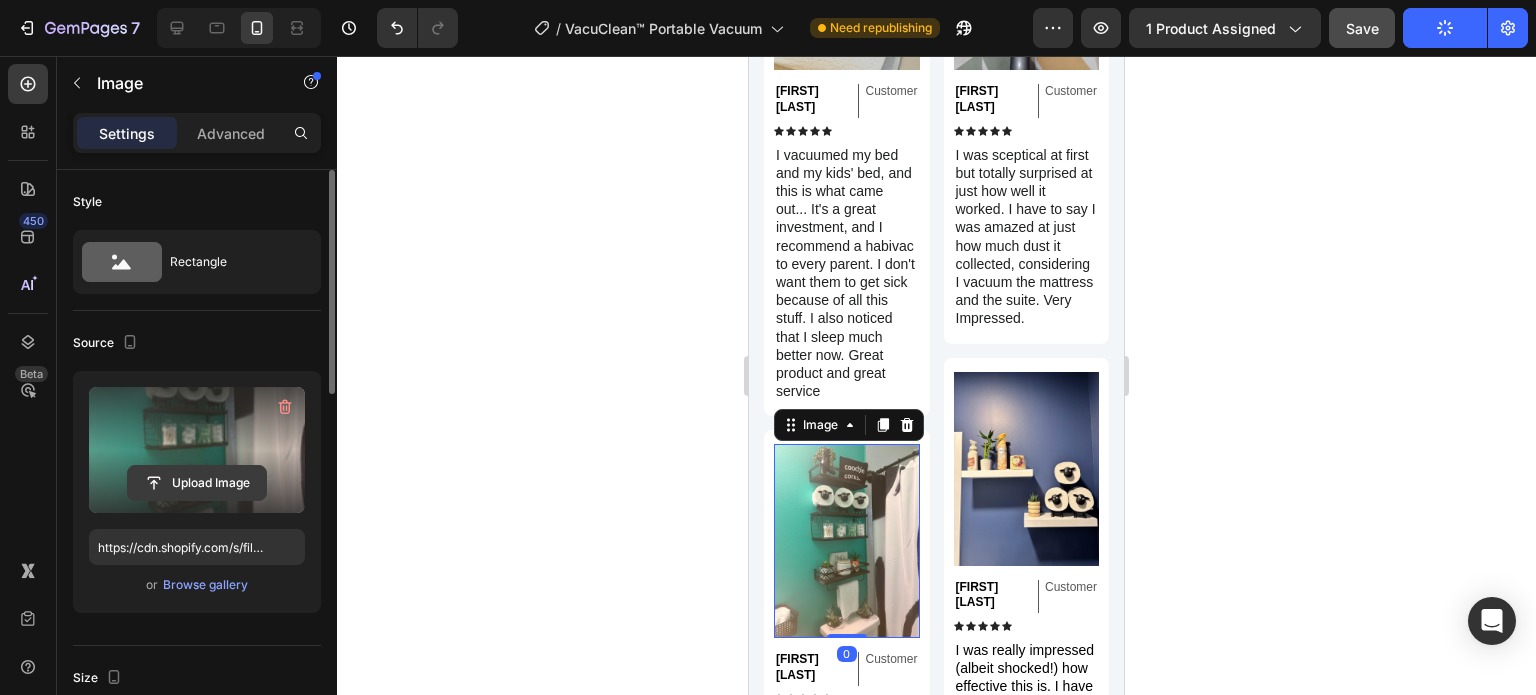 click 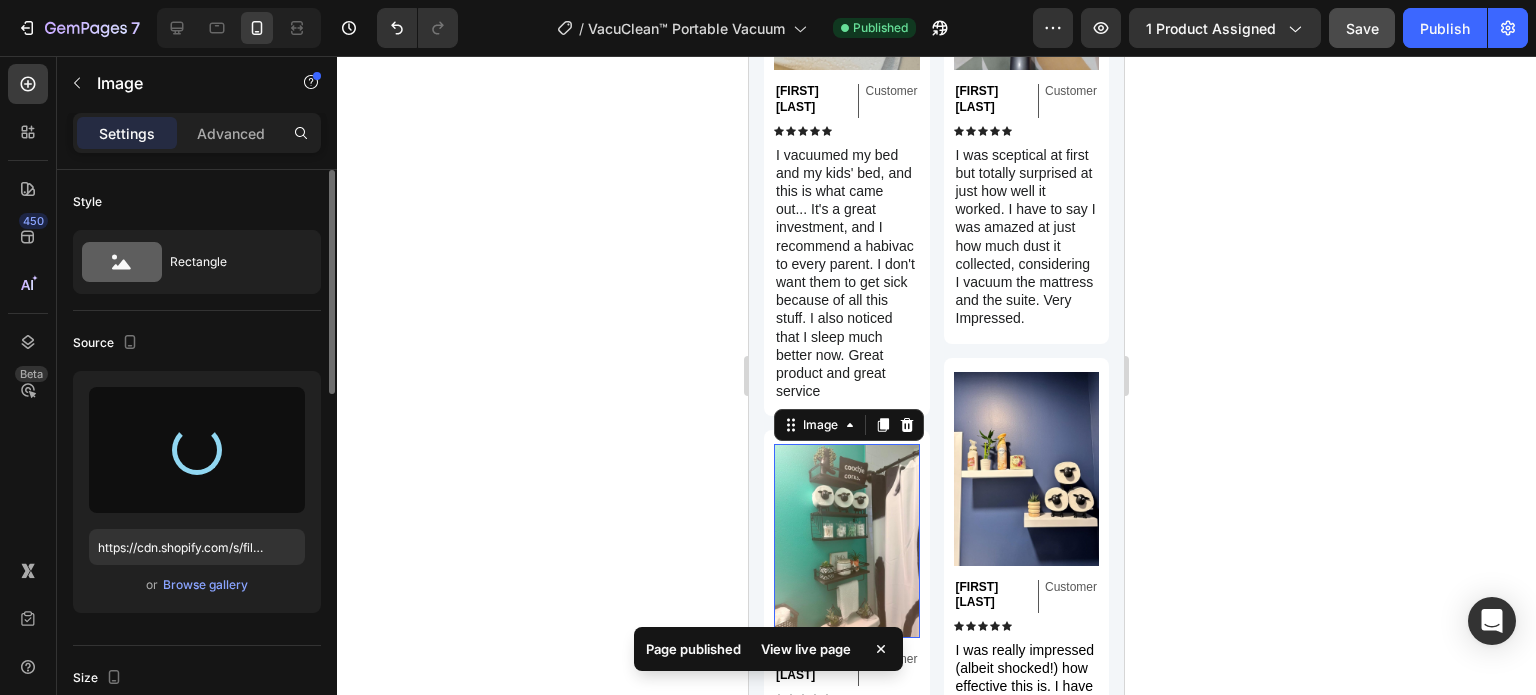 type on "https://cdn.shopify.com/s/files/1/0410/2160/4007/files/gempages_544109949421093982-f2d0e318-e05a-4a7f-a096-6dce1e978642.jpg" 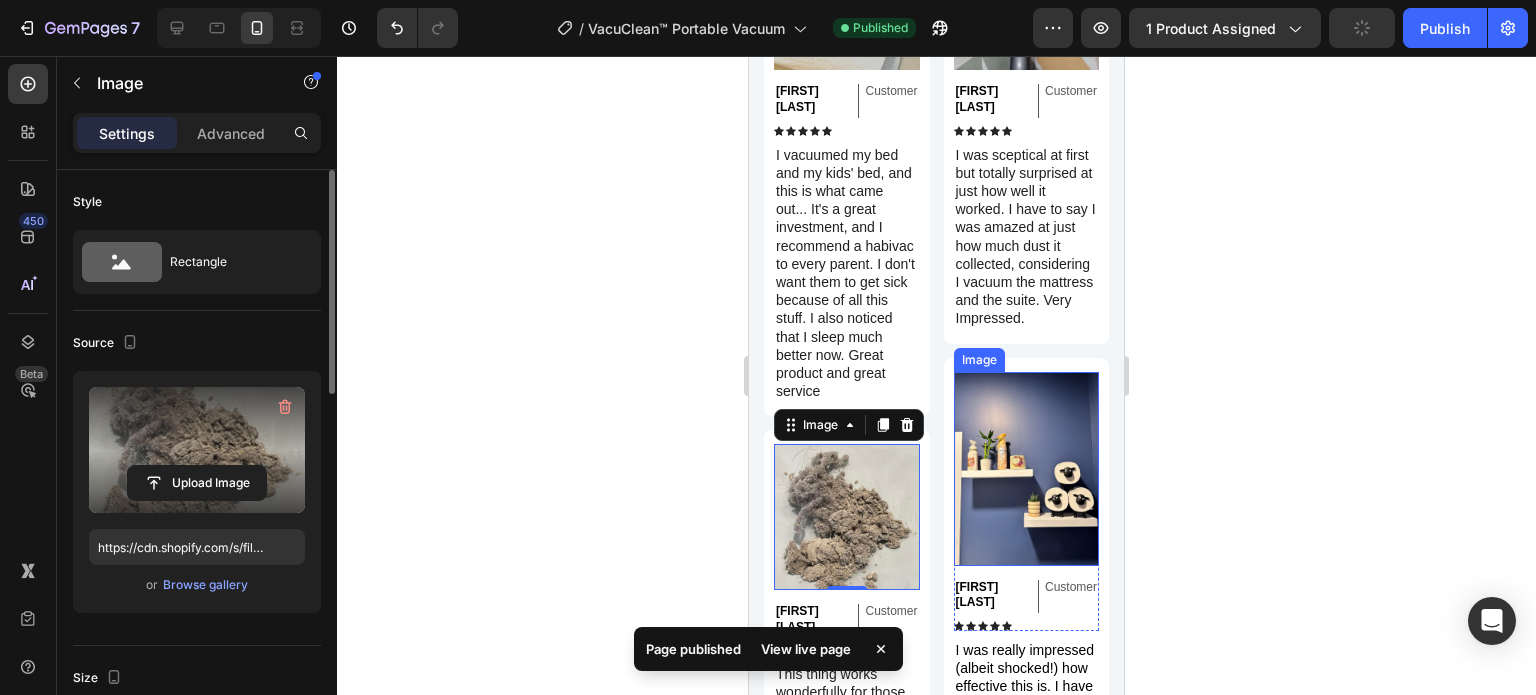 click at bounding box center [1027, 469] 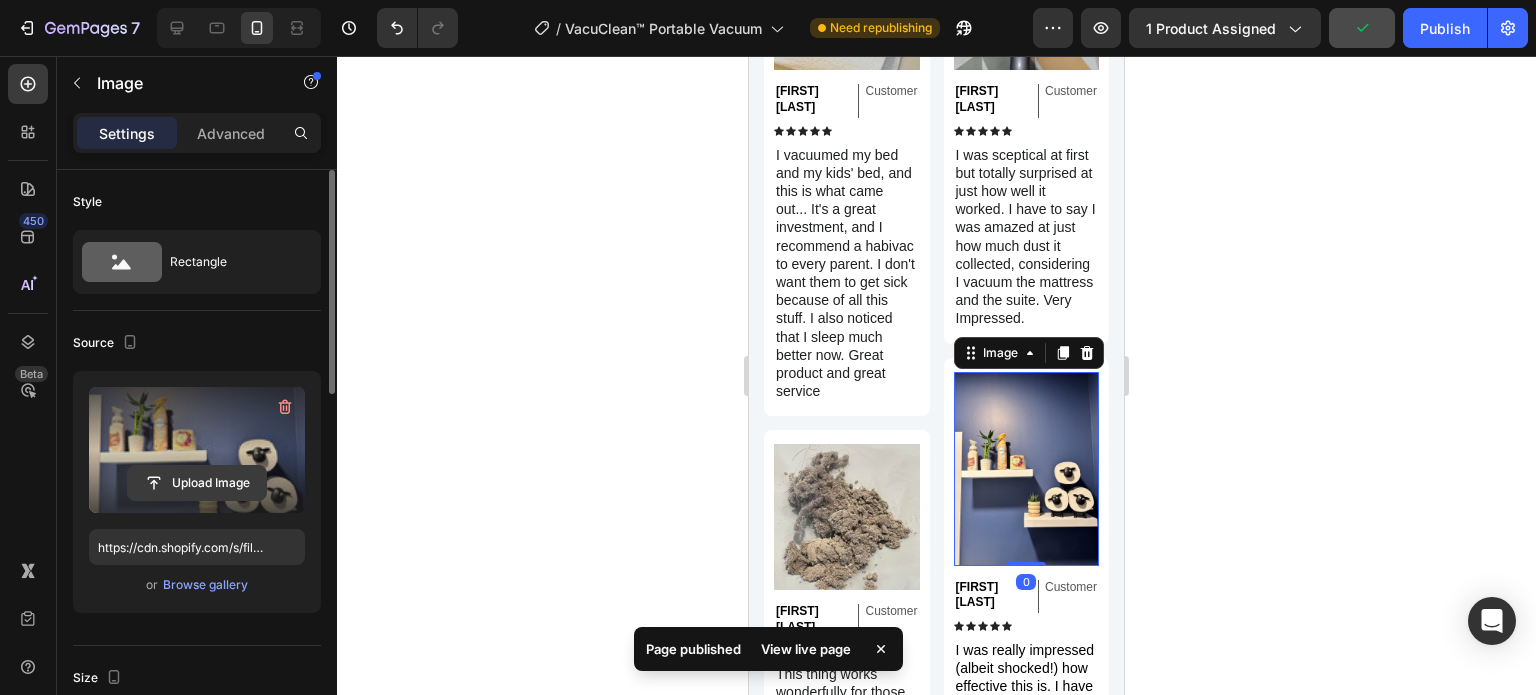 click 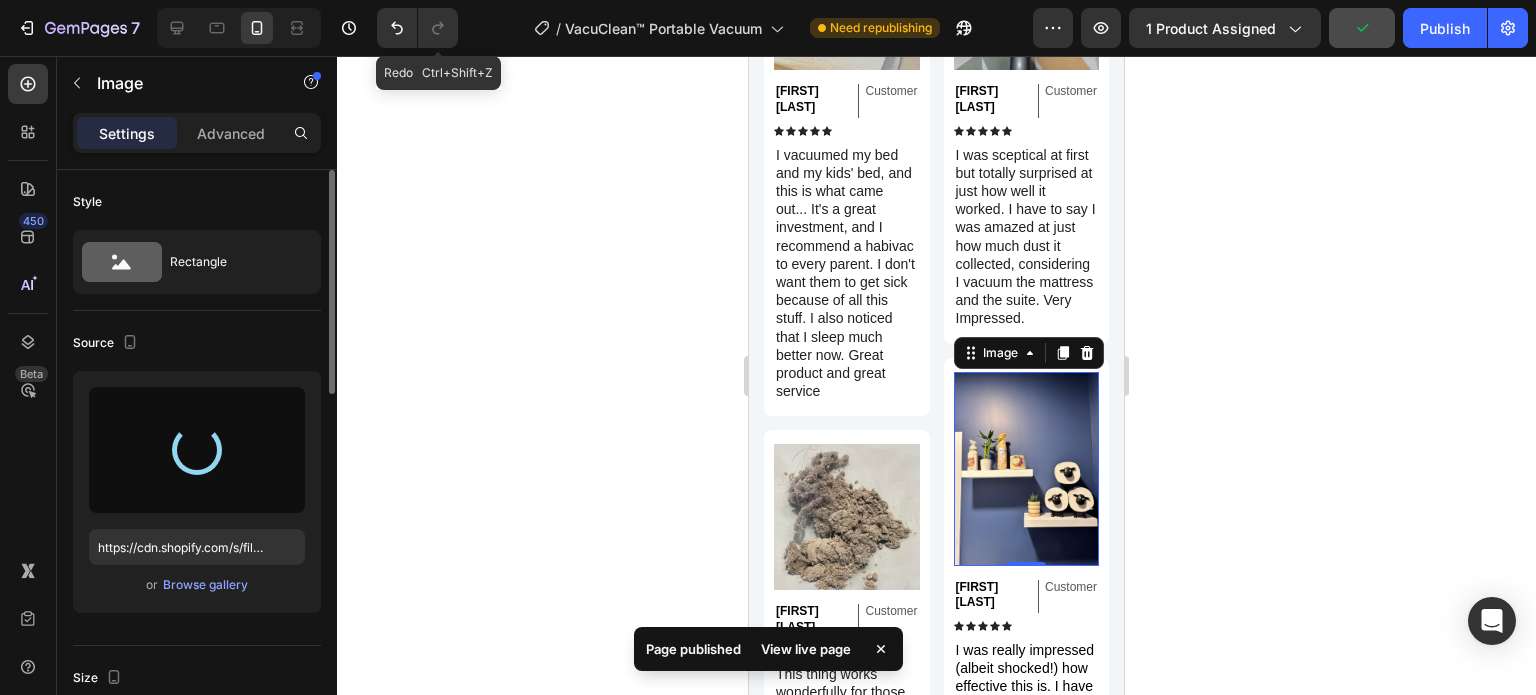 type on "https://cdn.shopify.com/s/files/1/0410/2160/4007/files/gempages_544109949421093982-5a344455-0ef6-428b-b95c-05b8dbb2d328.webp" 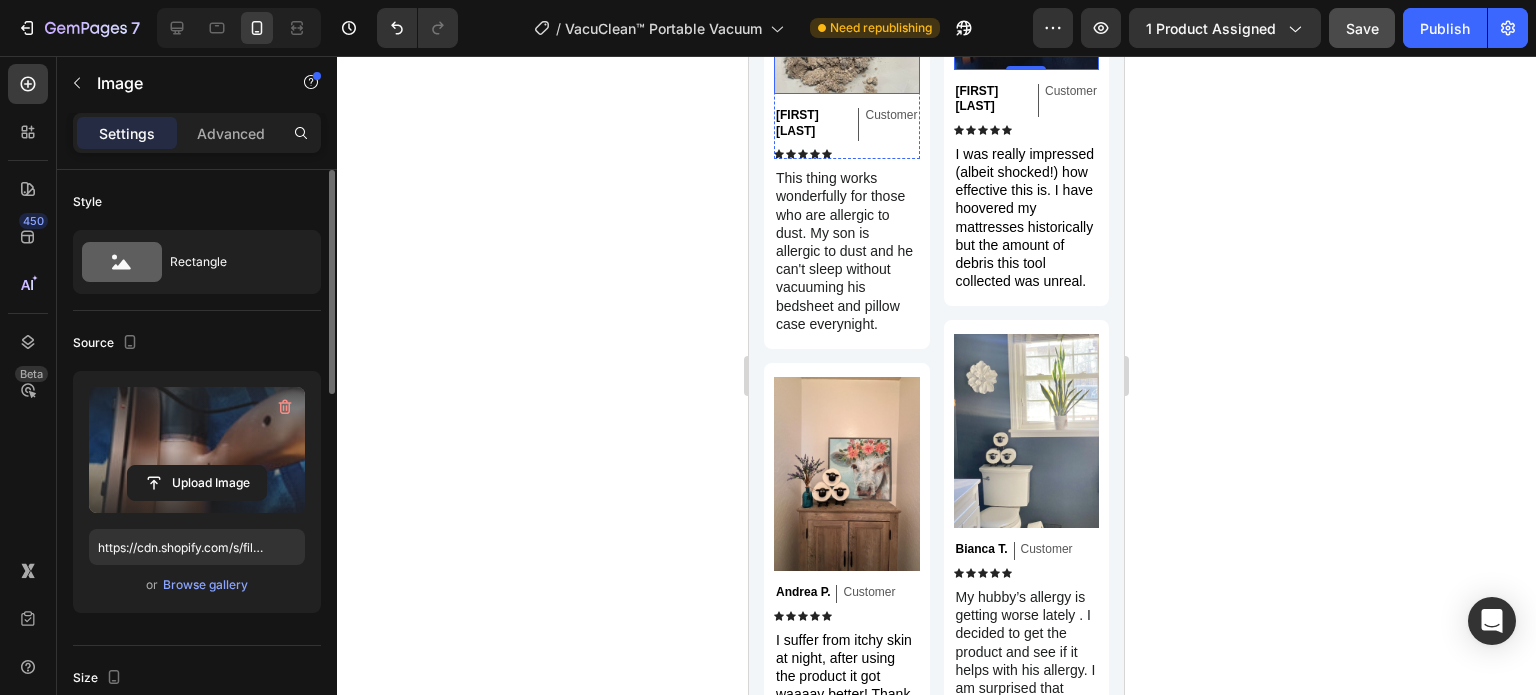 scroll, scrollTop: 5182, scrollLeft: 0, axis: vertical 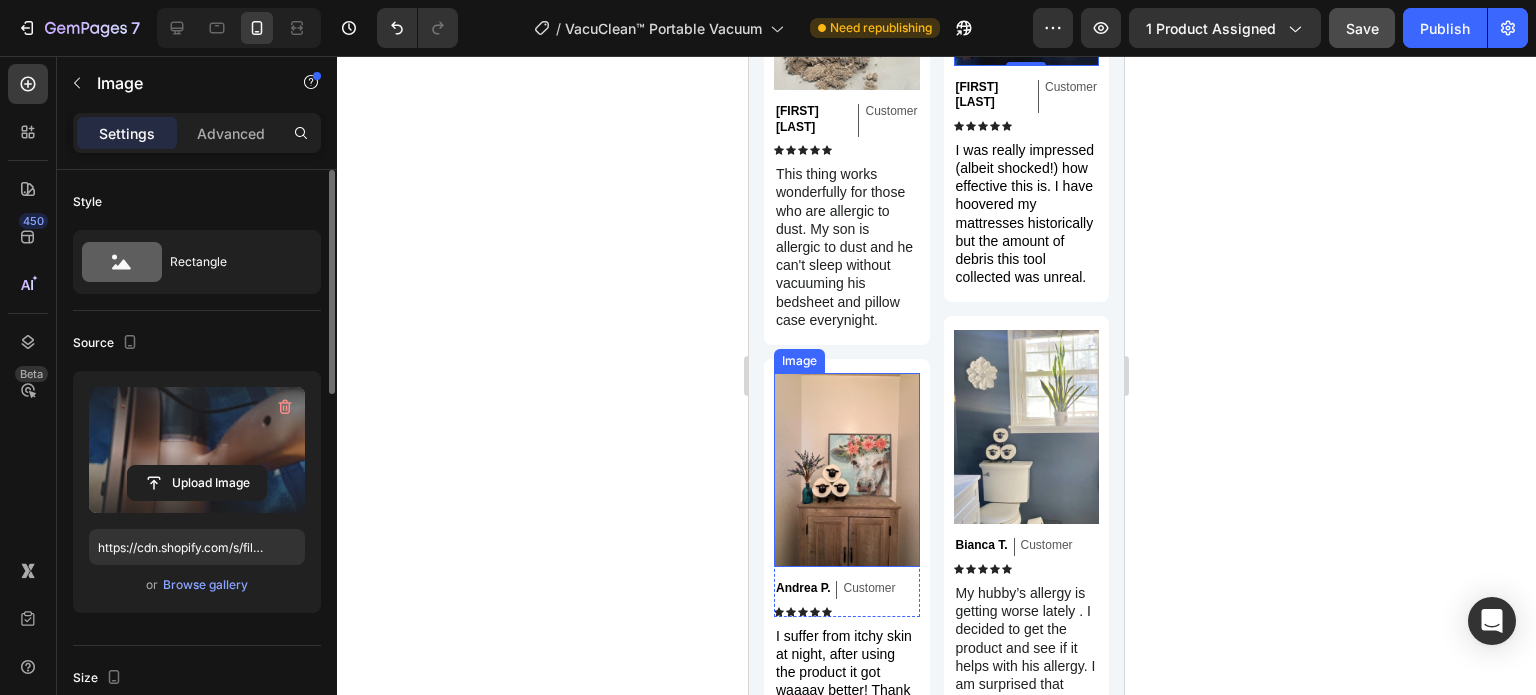 click at bounding box center (847, 470) 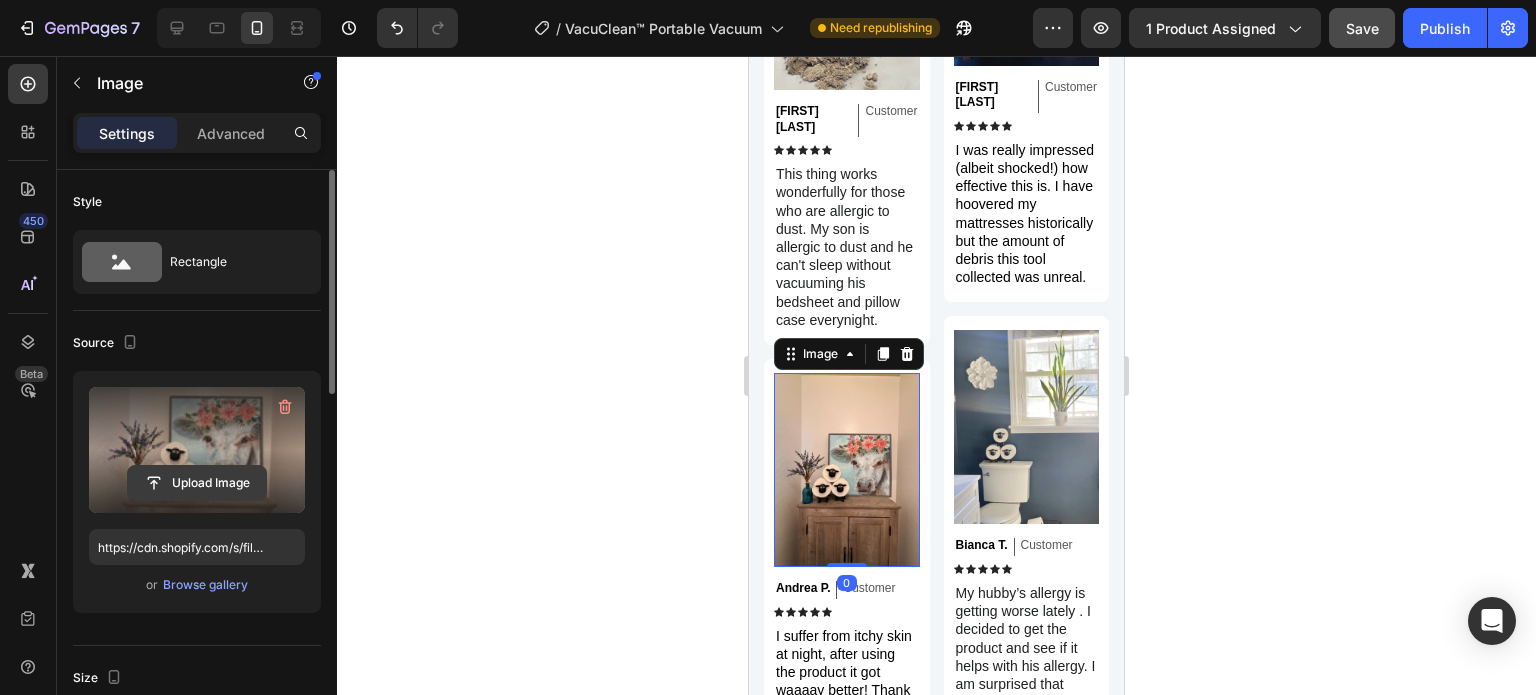 click 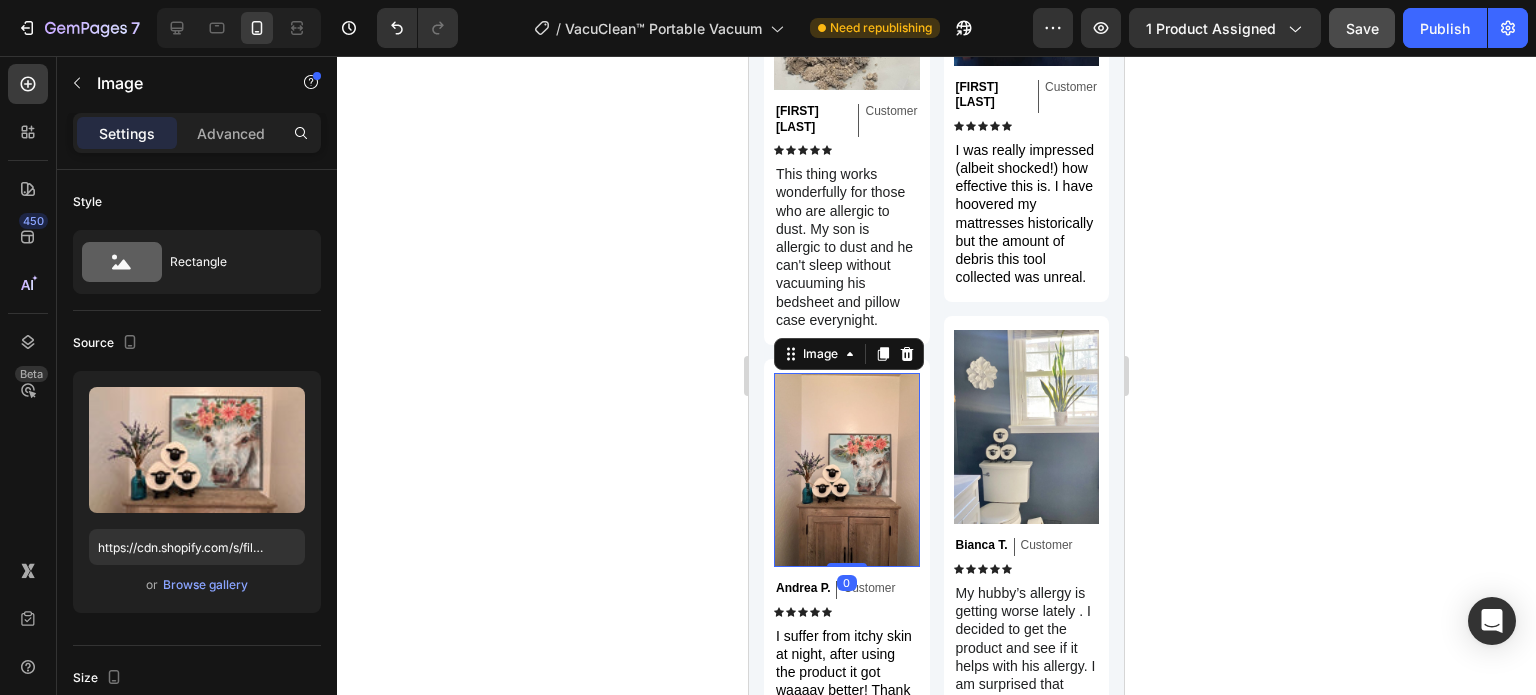 type on "https://cdn.shopify.com/s/files/1/0410/2160/4007/files/gempages_544109949421093982-d8196381-e5c1-45d9-aa29-29b13ecb77c0.webp" 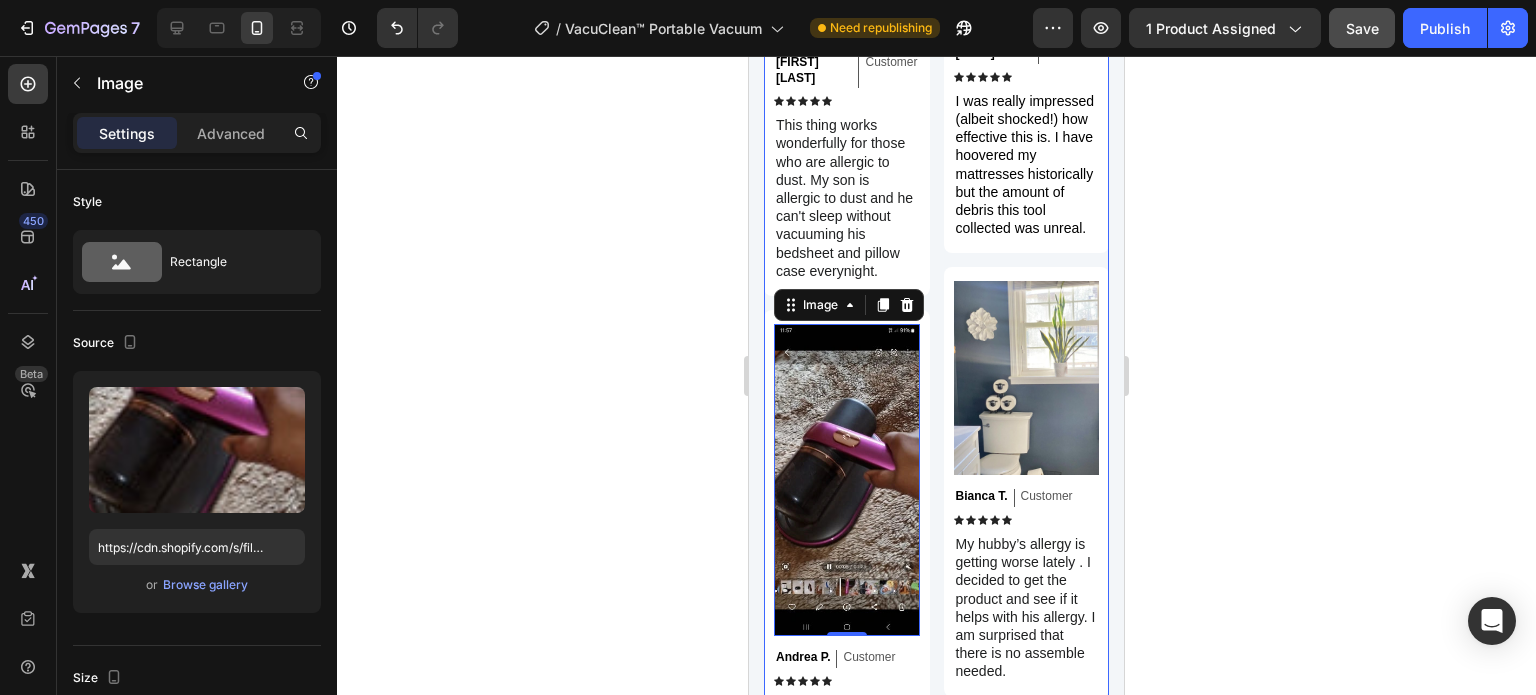 scroll, scrollTop: 5282, scrollLeft: 0, axis: vertical 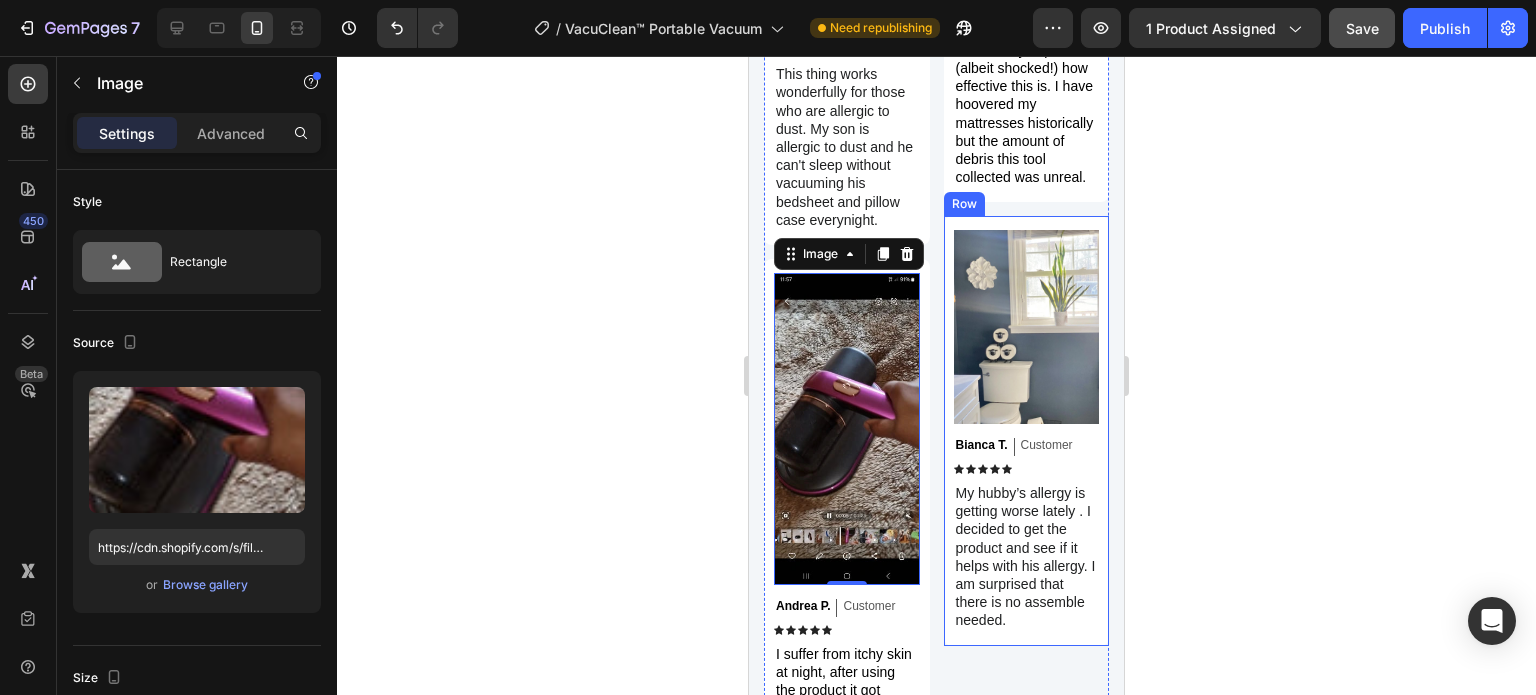 click at bounding box center (1027, 327) 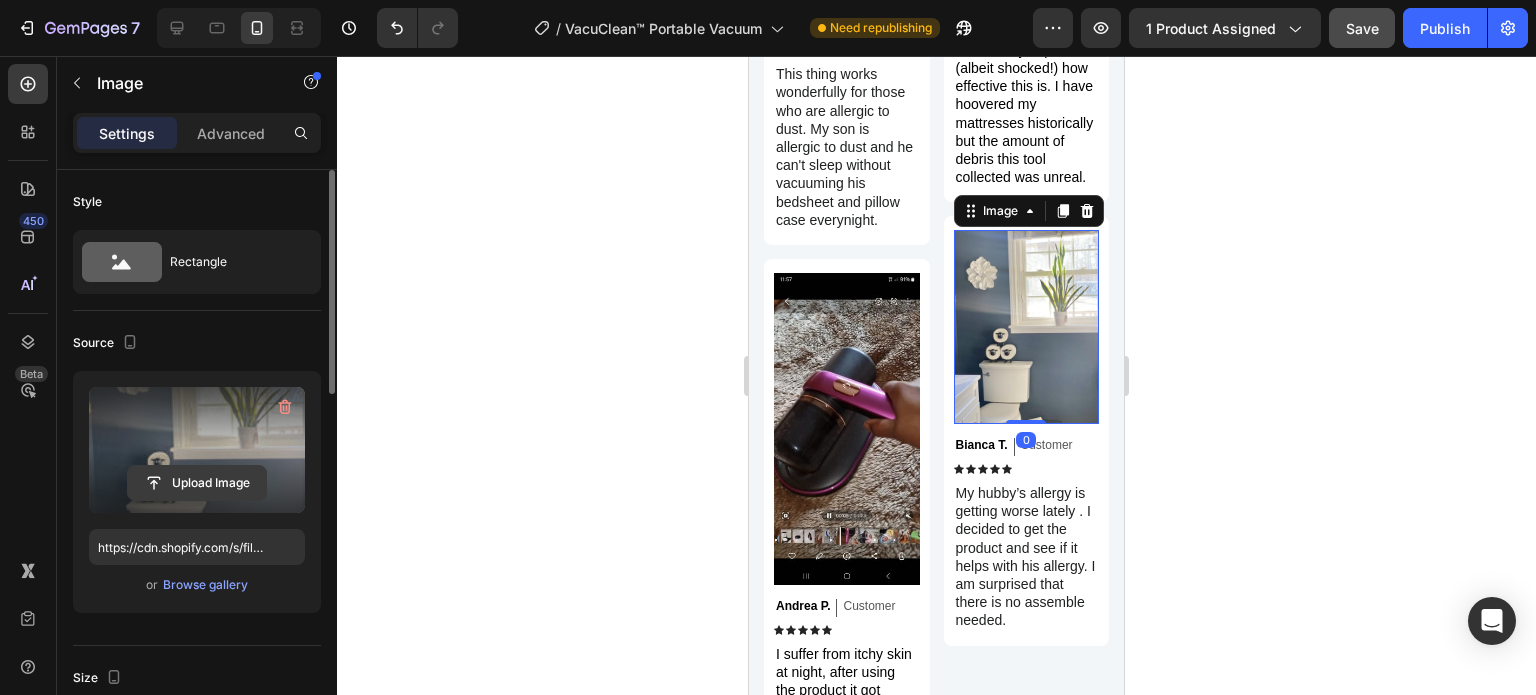 click 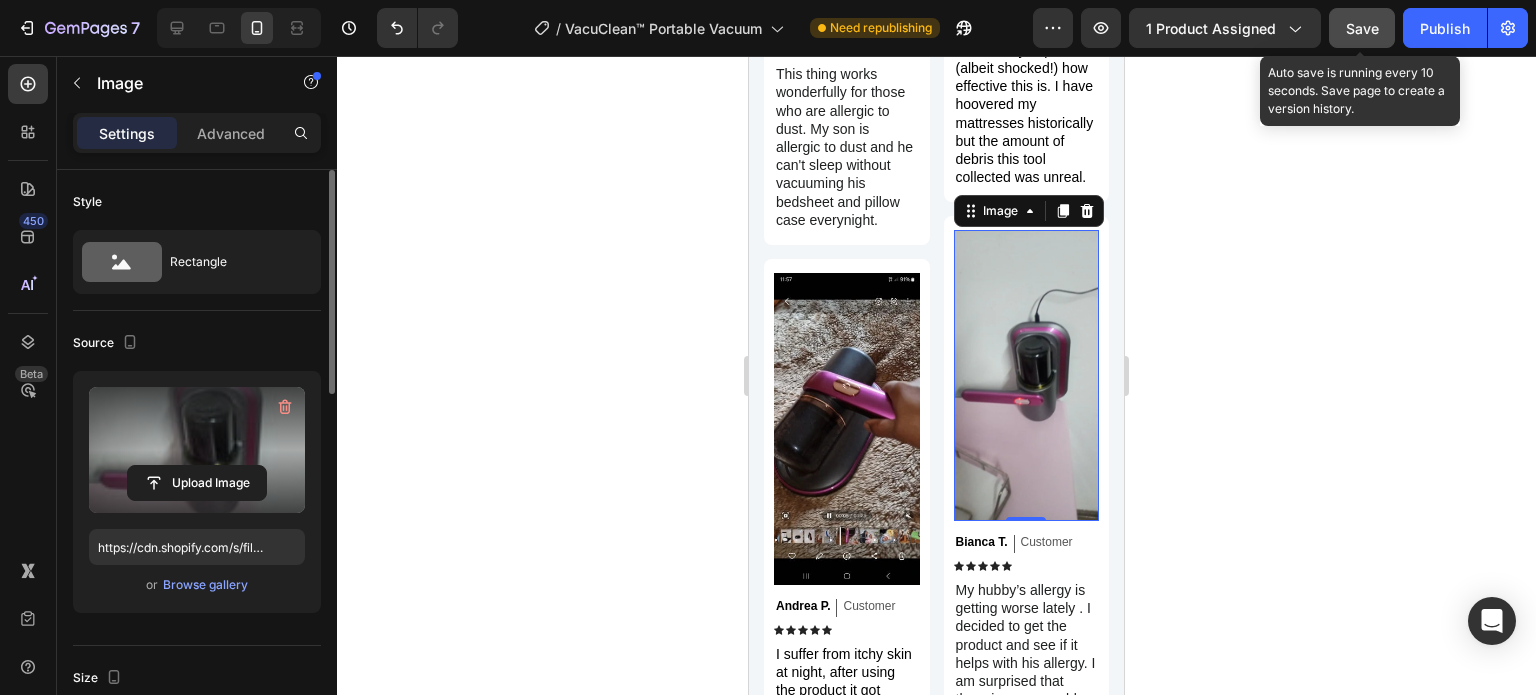 click on "Save" 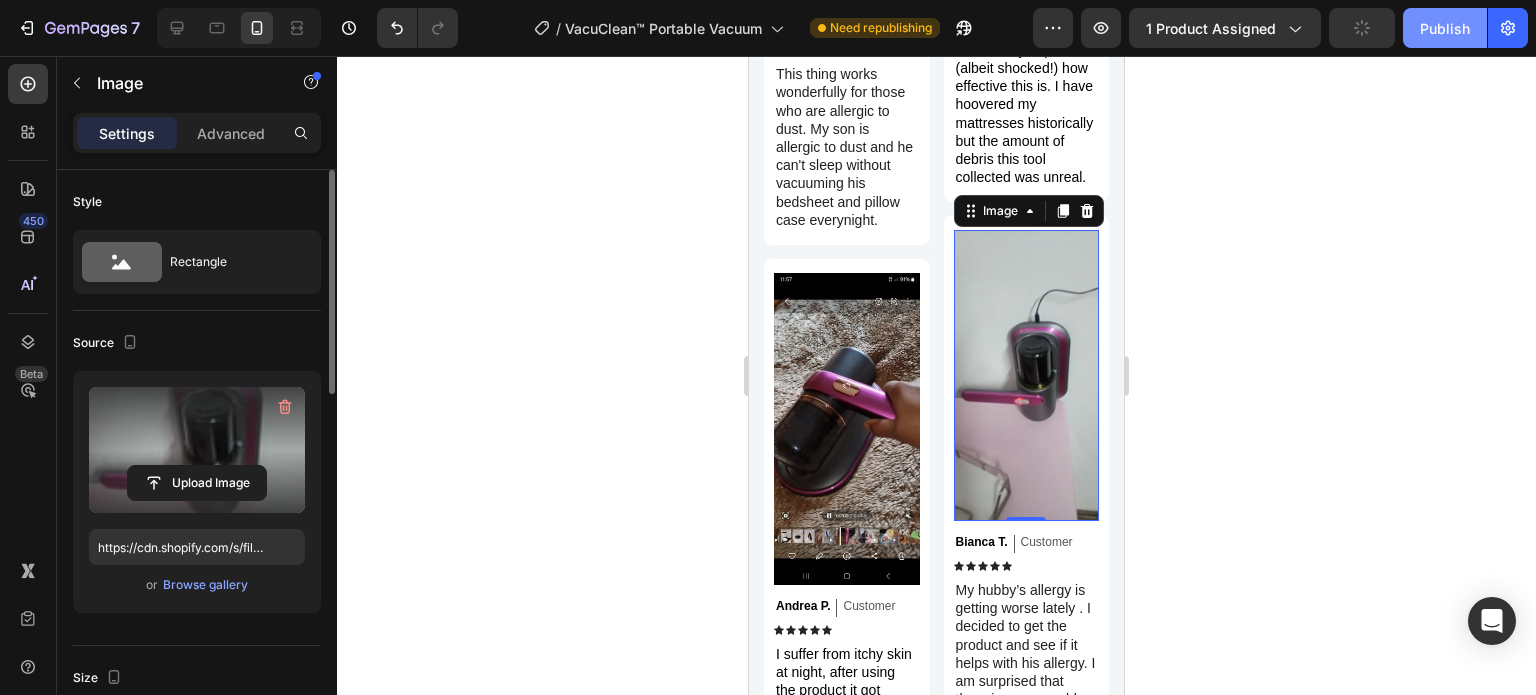 click on "Publish" at bounding box center [1445, 28] 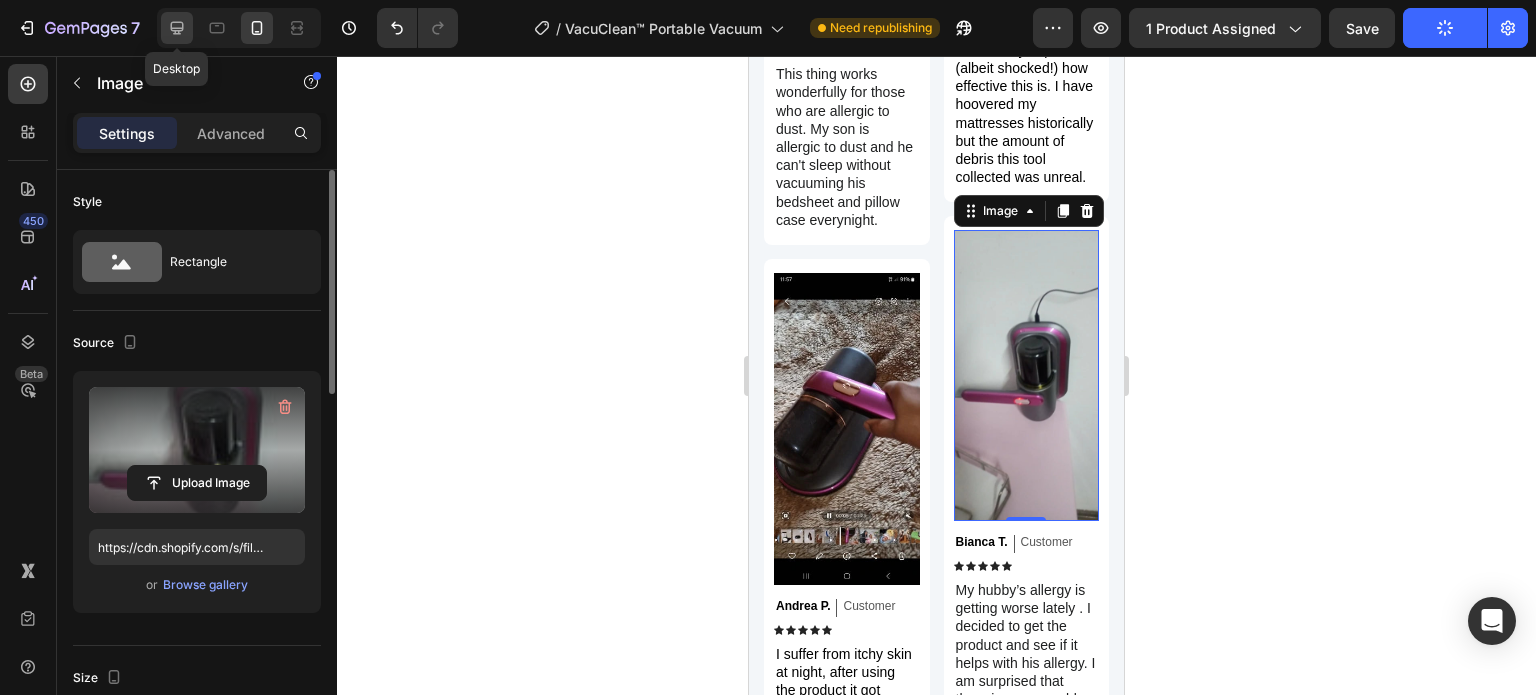 click 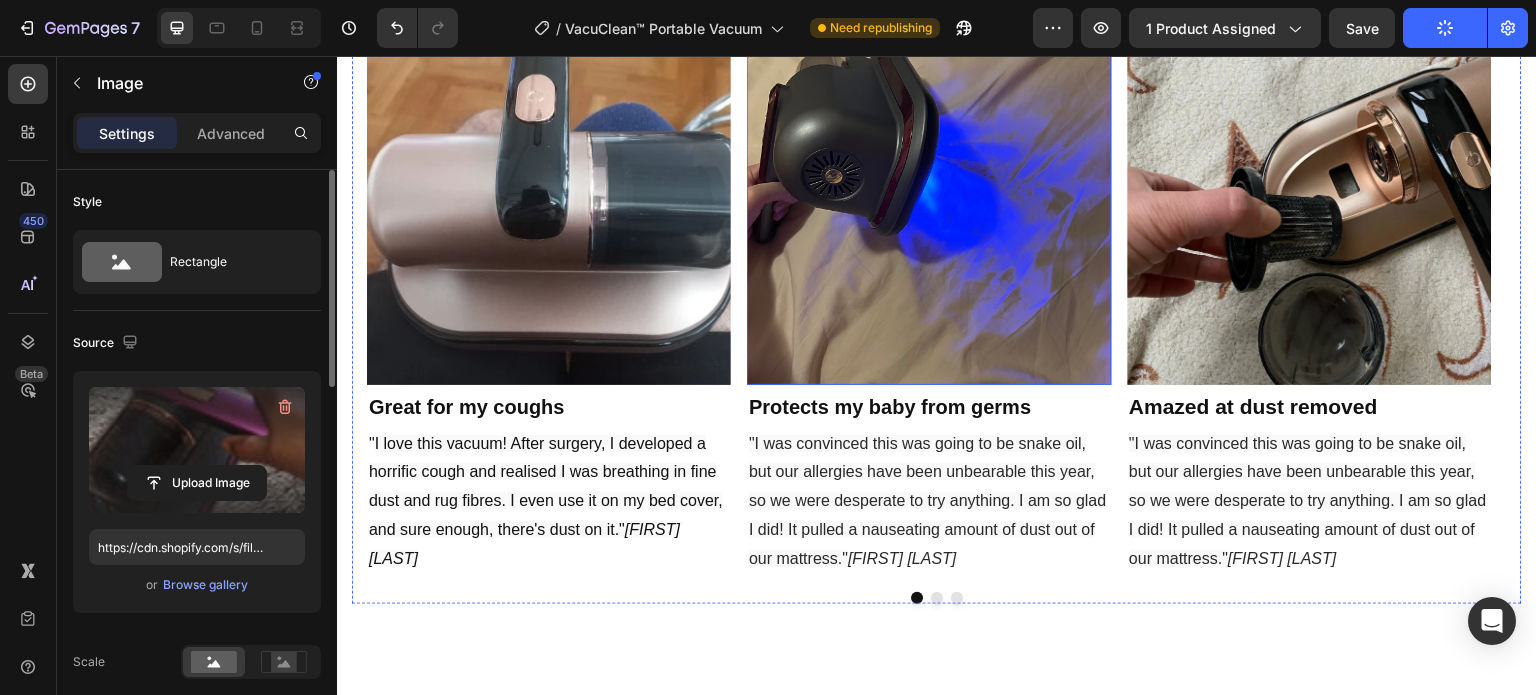 scroll, scrollTop: 1211, scrollLeft: 0, axis: vertical 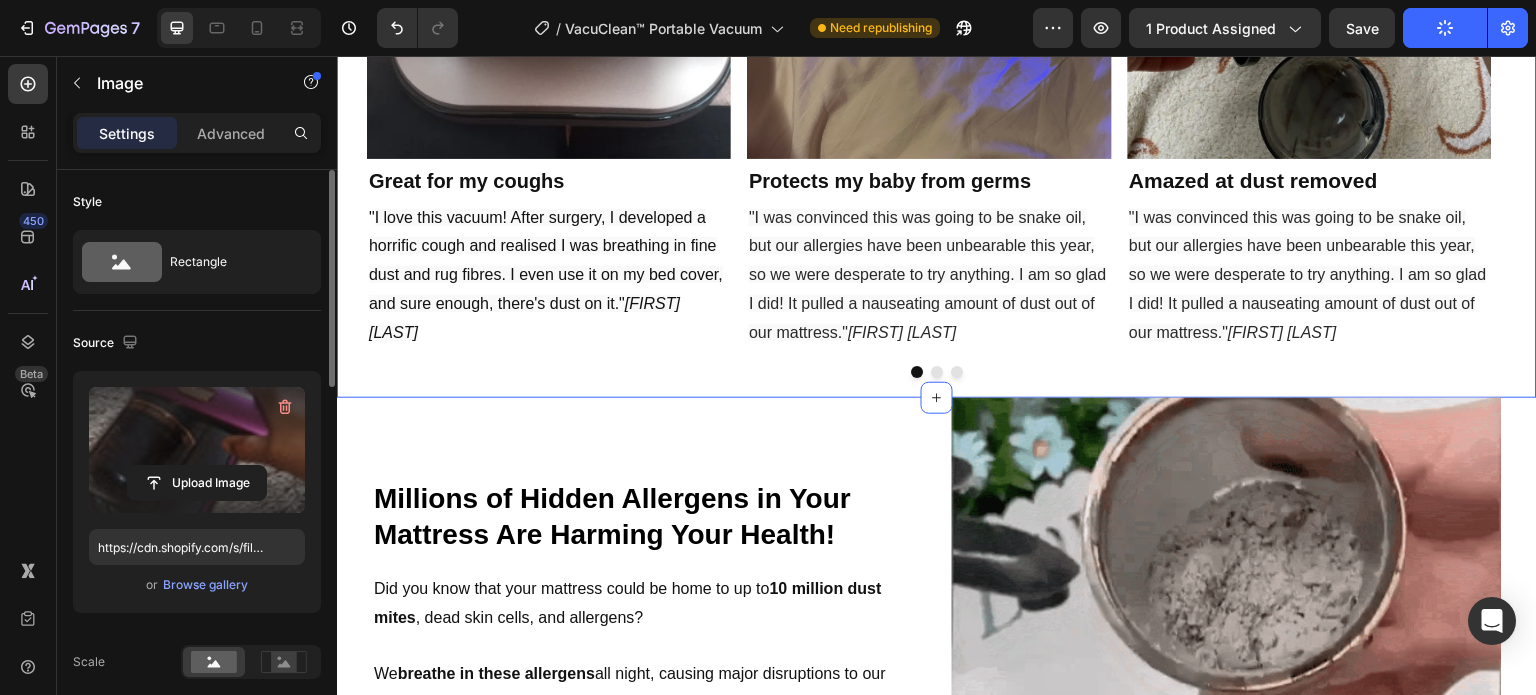 click on "100% Money-Back Guarantee Item List
30-Day Easy Returns Item List Row
Product Images Icon Icon Icon Icon Icon Icon List Zoe M. Text Block Row Verified Buyer Item List Row The amount of dust this lifted off my mattress was scary! If you were like me and had never vacuumed your mattress, this is a game changer. I use it twice a week now. Same thing for my couch. Text Block Row Icon Icon Icon Icon Icon Icon List 3,690 Reviews Text Block
Drop element here Row VacuClean™ Portable Vacuum Product Title $64.99 Product Price Product Price $162.49 Product Price Product Price 60% OFF Discount Tag Row Instantly eliminate mountains of allergy-triggering dust and germs trapped in your bed. Text Block 🦠 Destroys 99.7% of mites and germs Text Block 😮‍💨 Reduces allergy symptoms Text Block 😴 Peaceful sleep on a truly clean bed Text Block 🛋️ Gentle on all fabrics Text Block Kaching Bundles Kaching Bundles
Row" at bounding box center (937, -358) 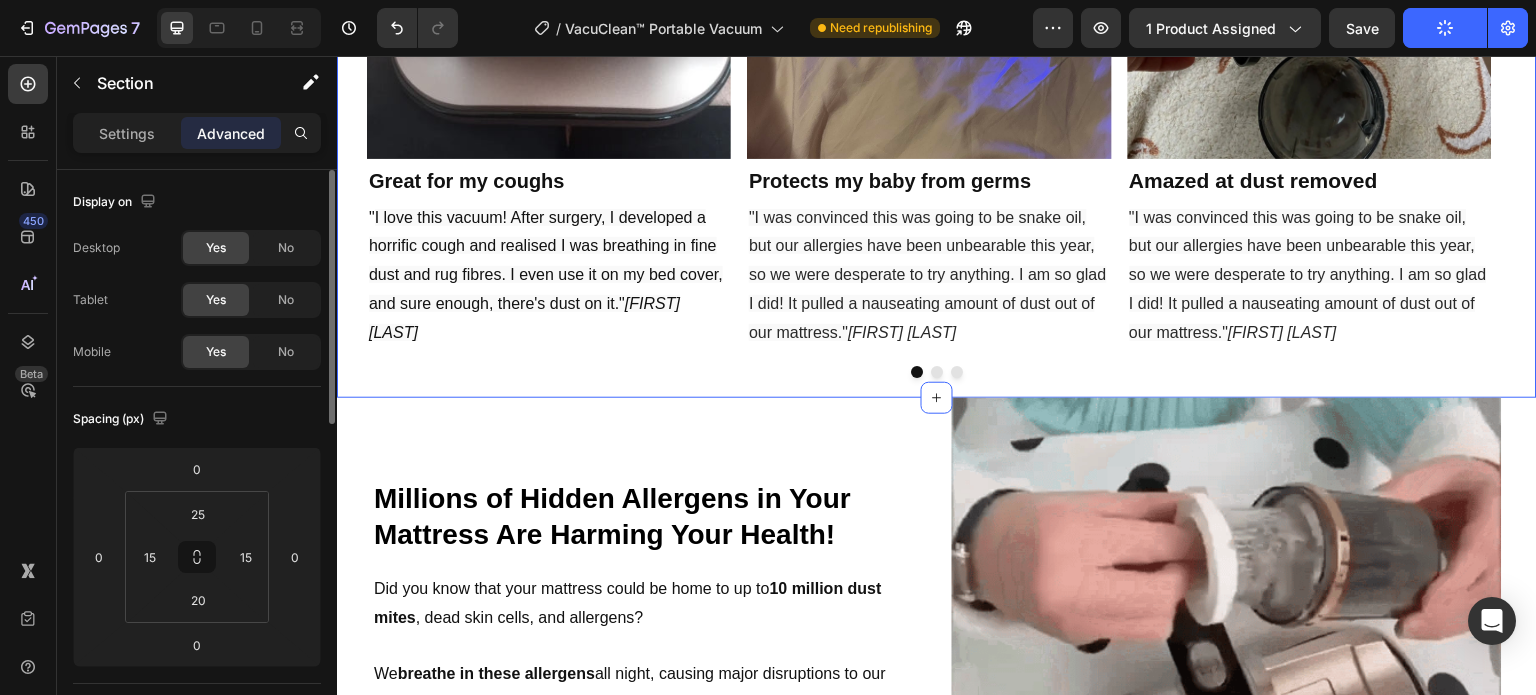 click at bounding box center [937, 372] 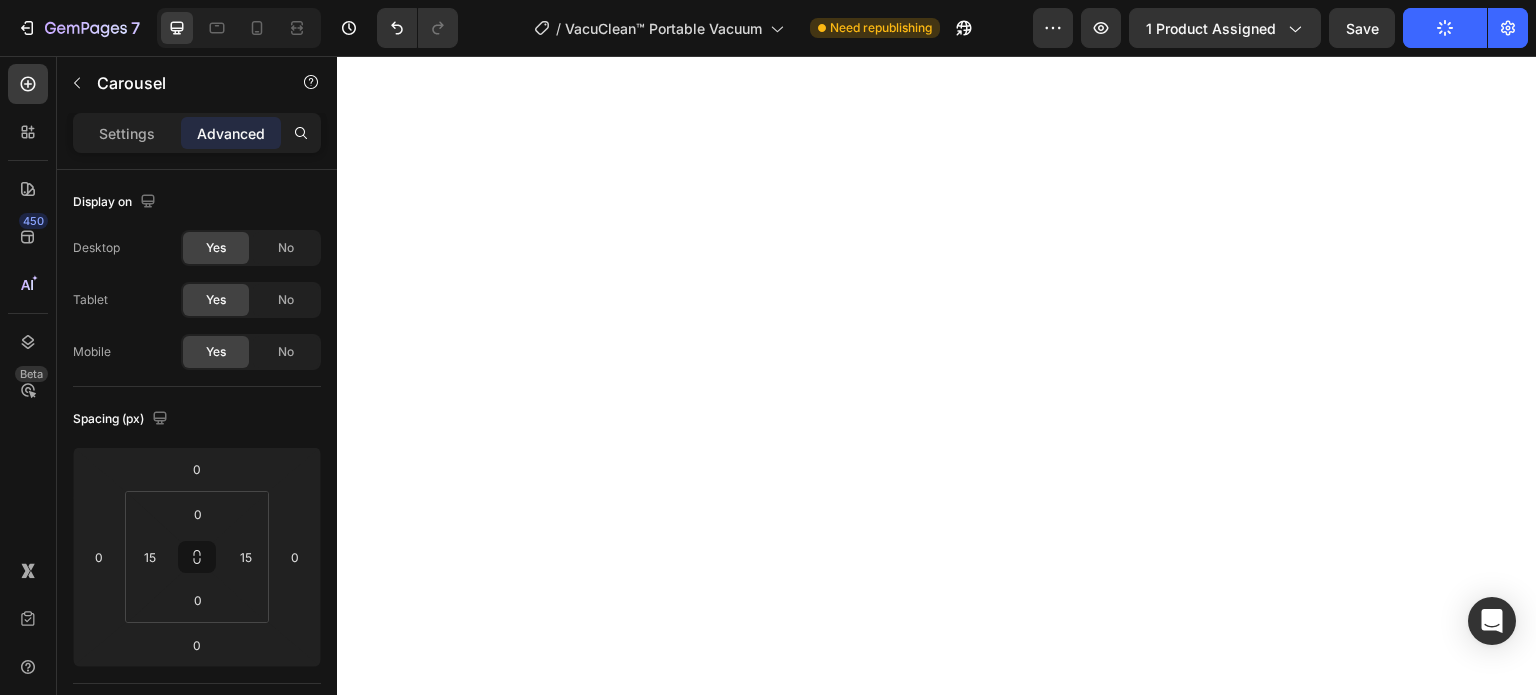 scroll, scrollTop: 0, scrollLeft: 0, axis: both 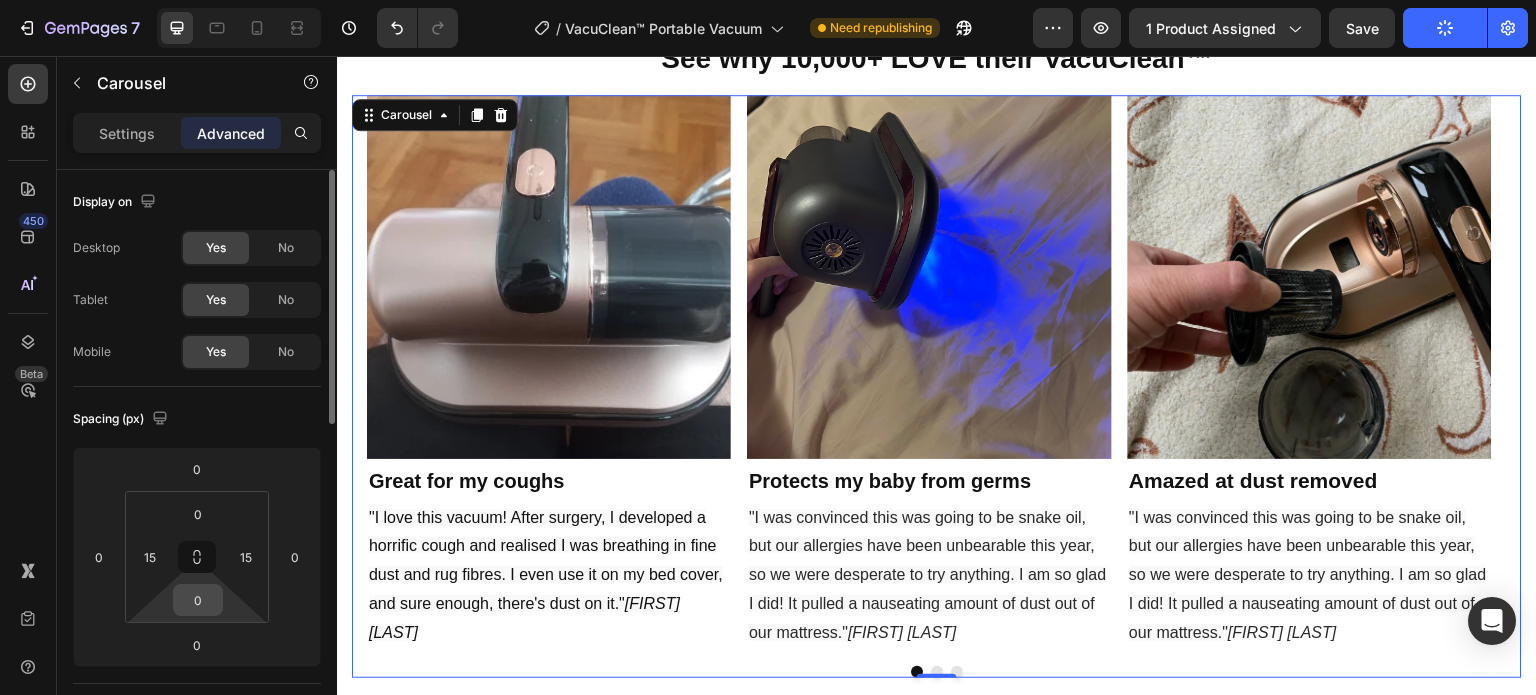 click on "0" at bounding box center (198, 600) 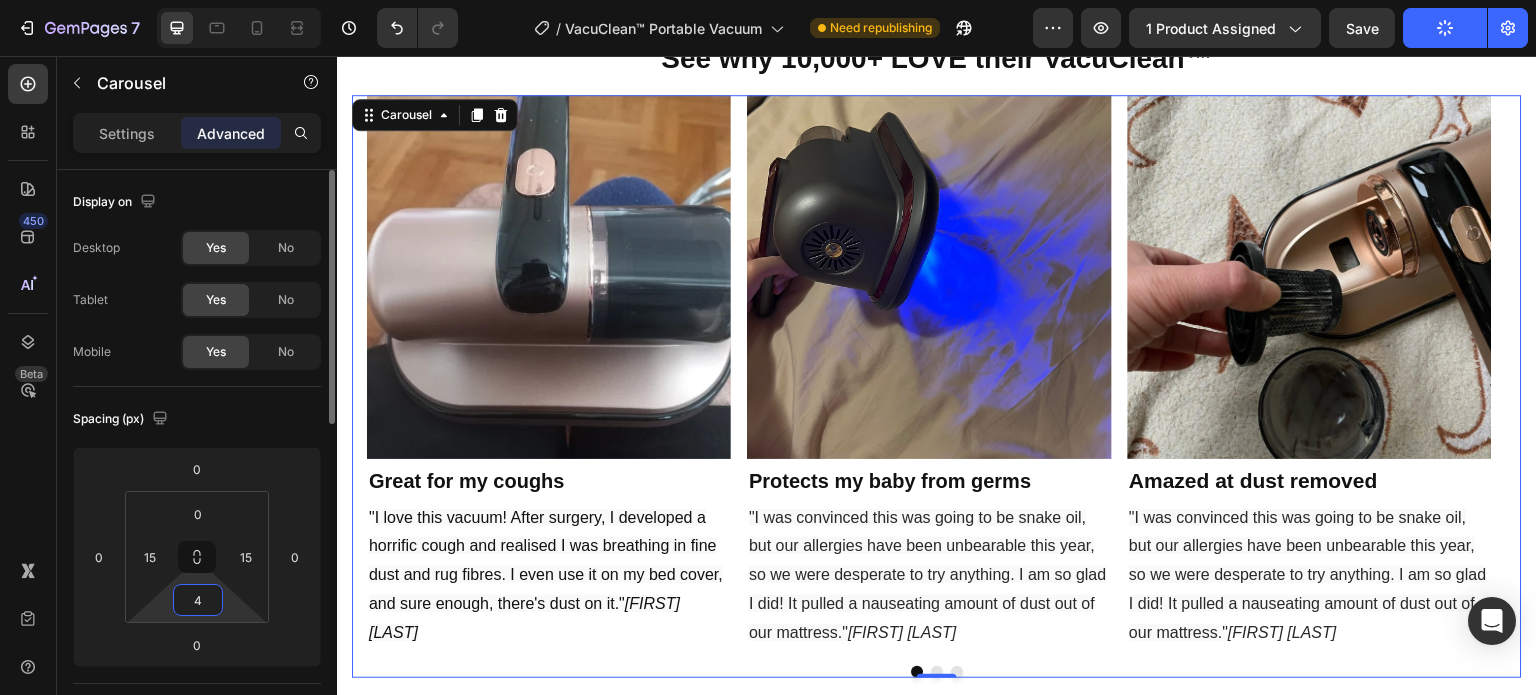 type on "40" 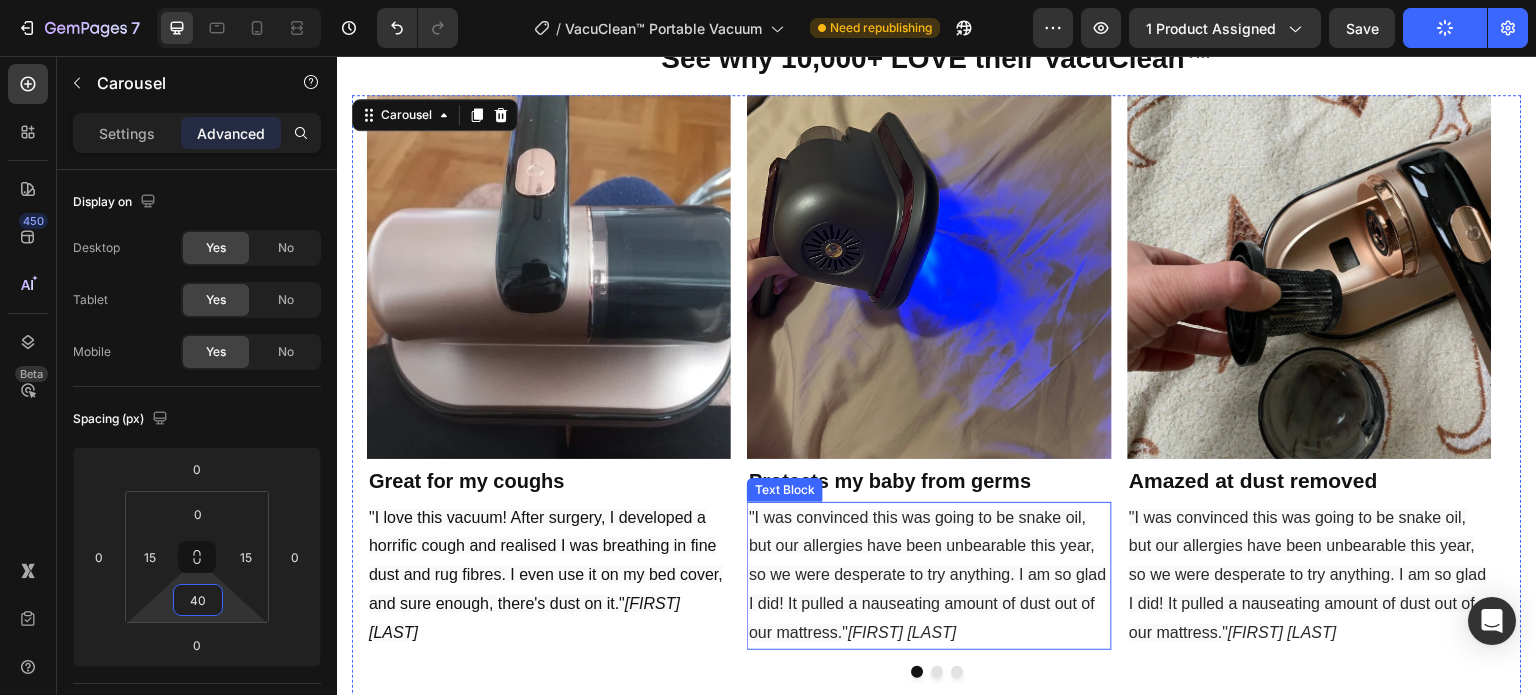 click on ""I was convinced this was going to be snake oil, but our allergies have been unbearable this year, so we were desperate to try anything. I am so glad I did! It pulled a nauseating amount of dust out of our mattress."" at bounding box center [928, 575] 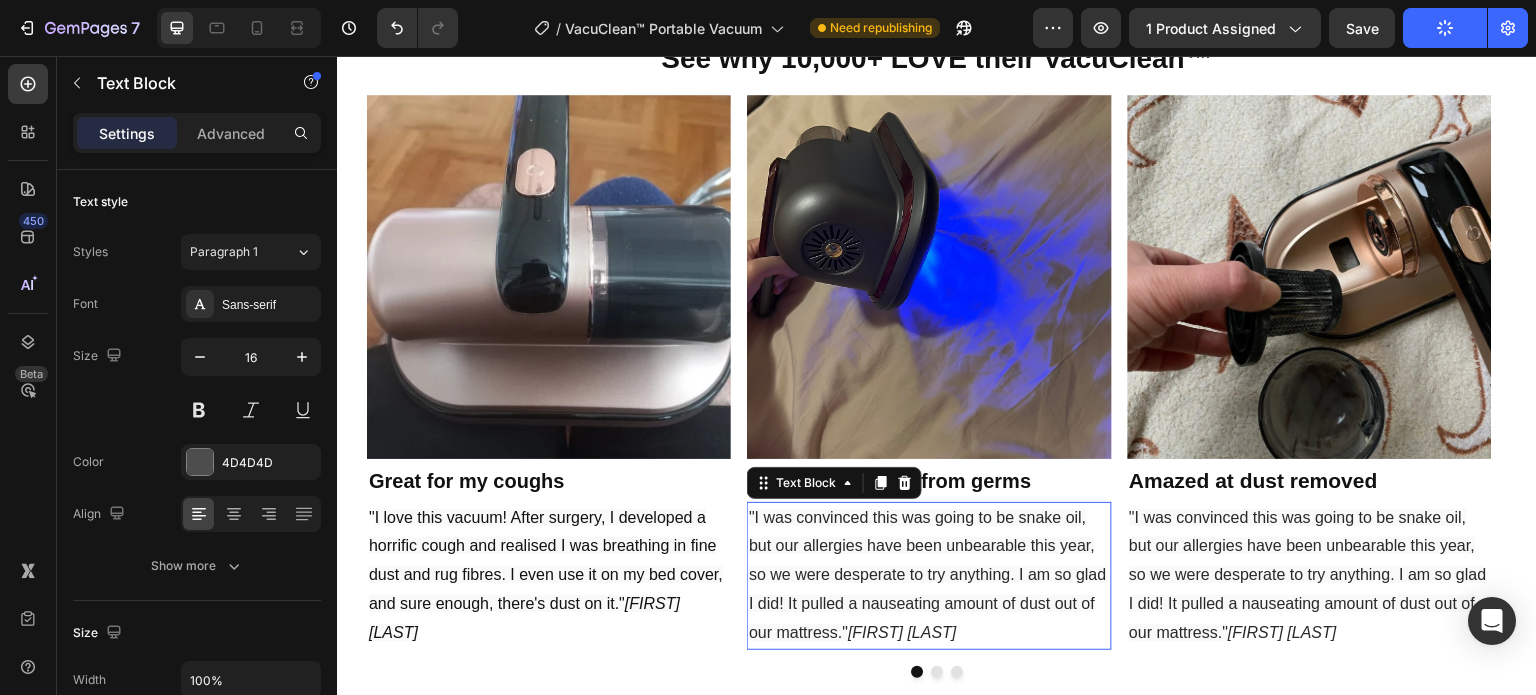 scroll, scrollTop: 1211, scrollLeft: 0, axis: vertical 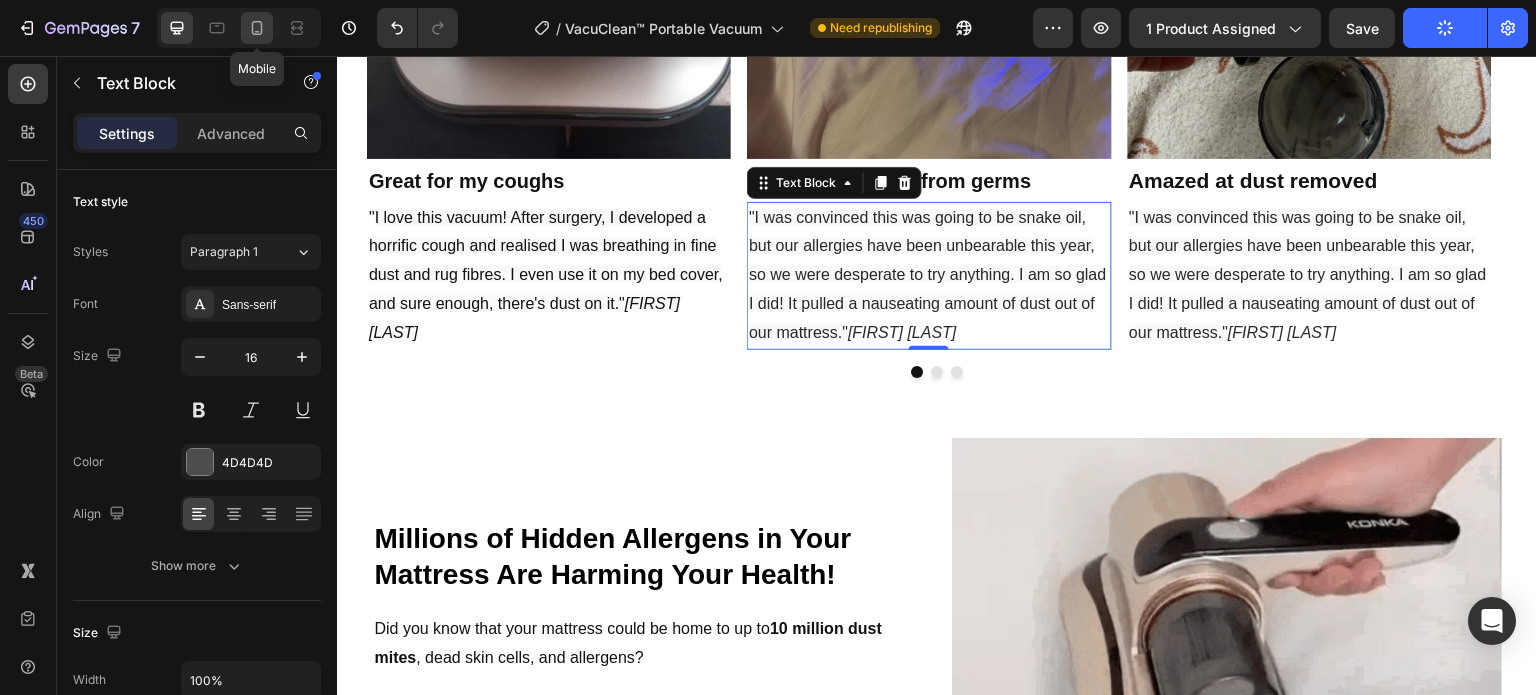 drag, startPoint x: 259, startPoint y: 36, endPoint x: 263, endPoint y: 279, distance: 243.03291 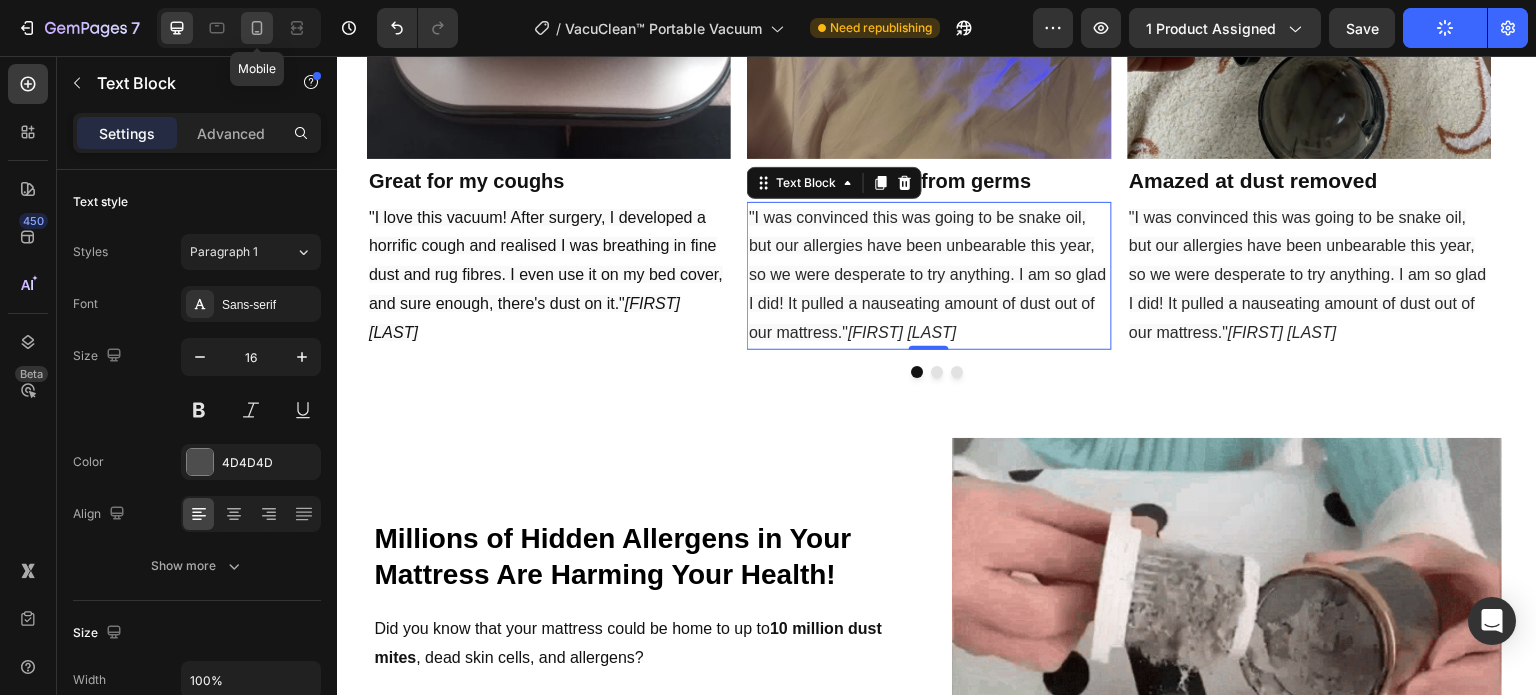 click 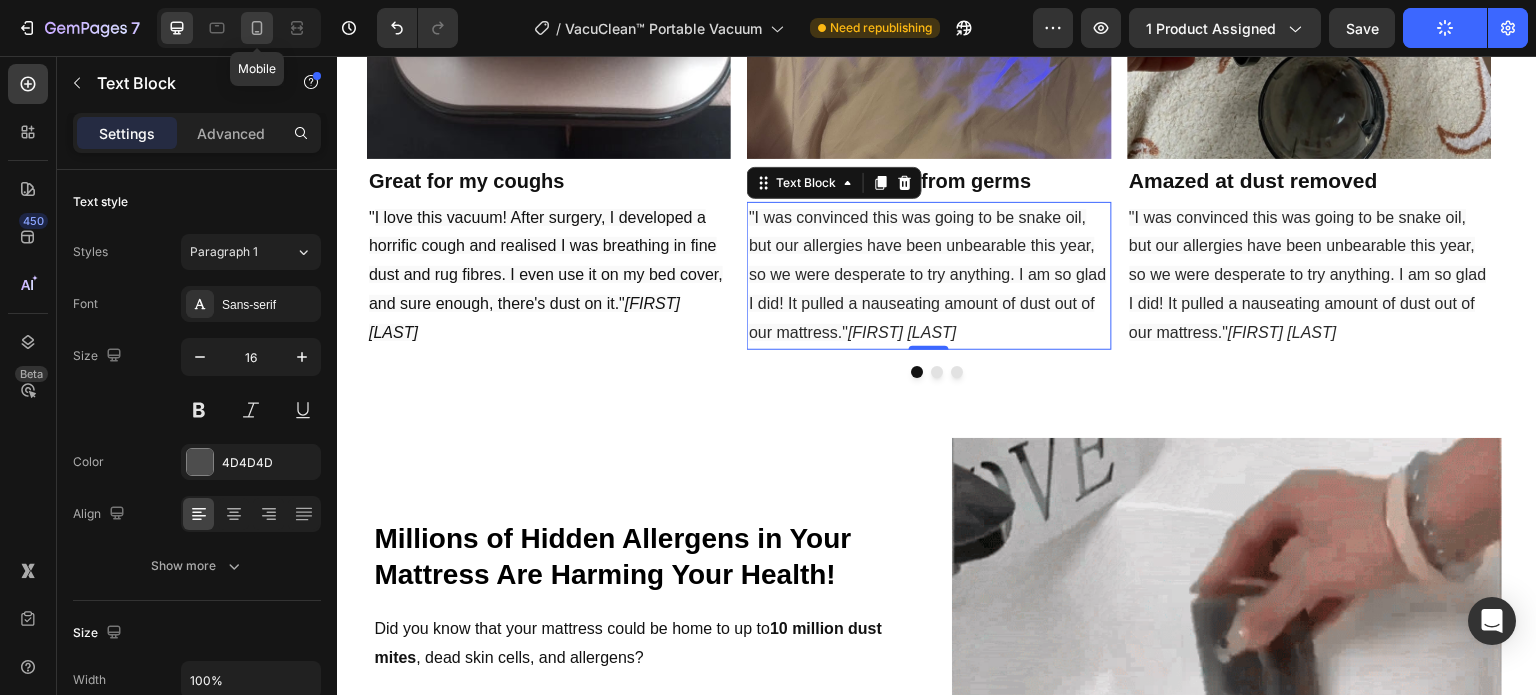 type on "14" 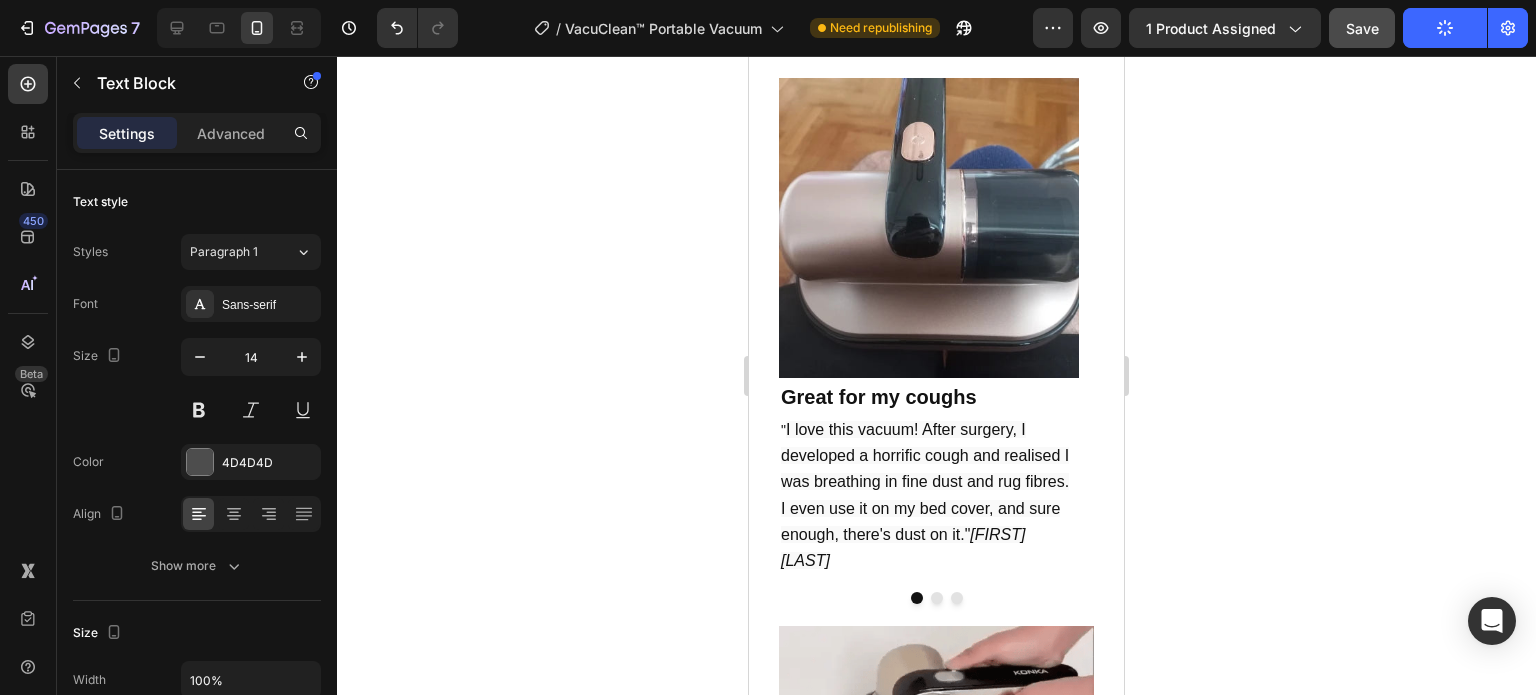 scroll, scrollTop: 1839, scrollLeft: 0, axis: vertical 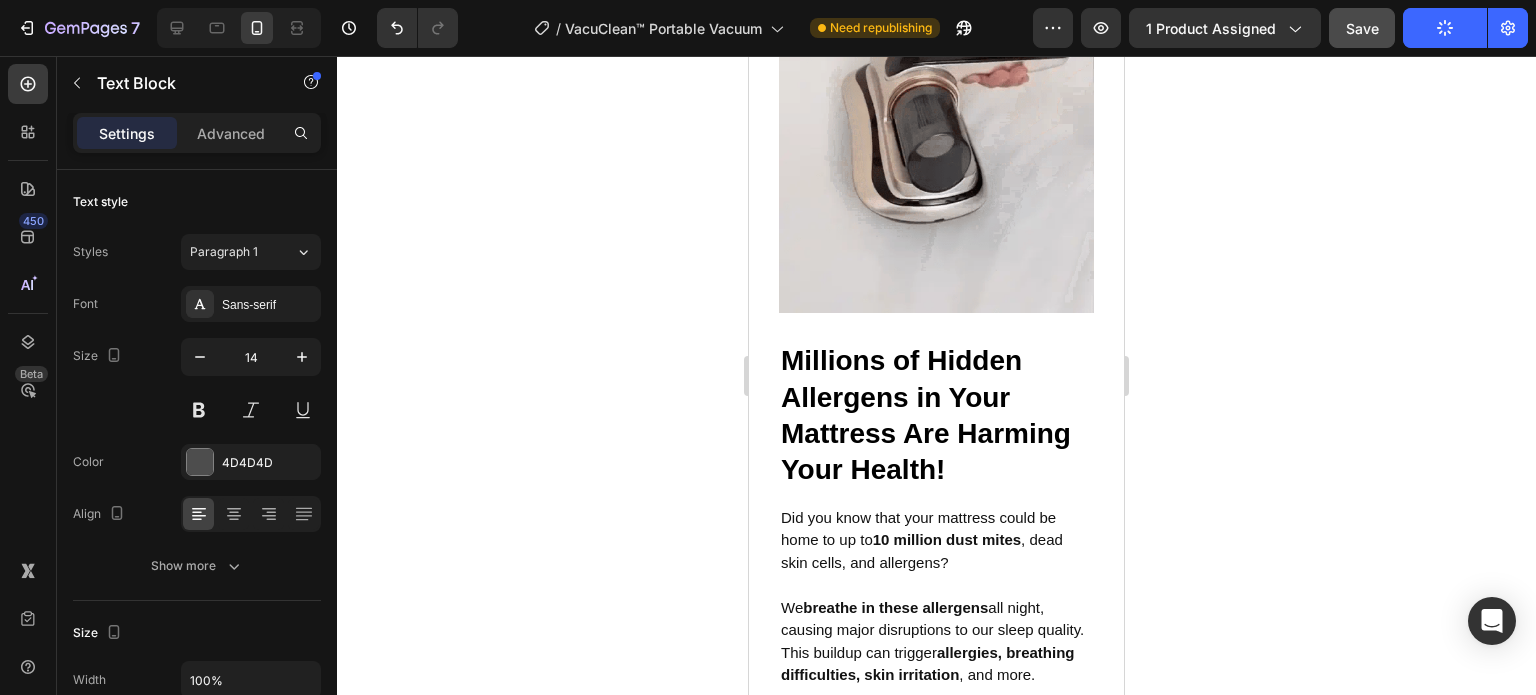 click on "Save" at bounding box center (1362, 28) 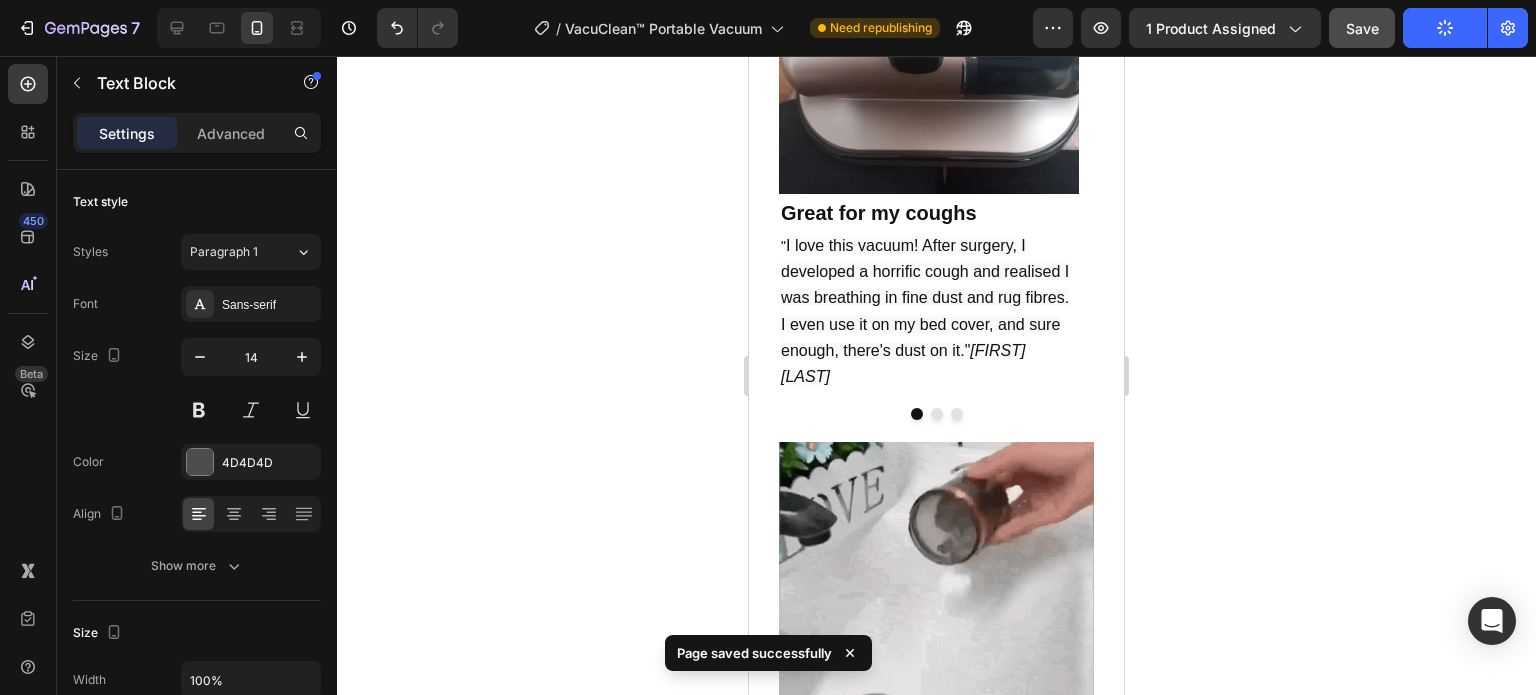 scroll, scrollTop: 1400, scrollLeft: 0, axis: vertical 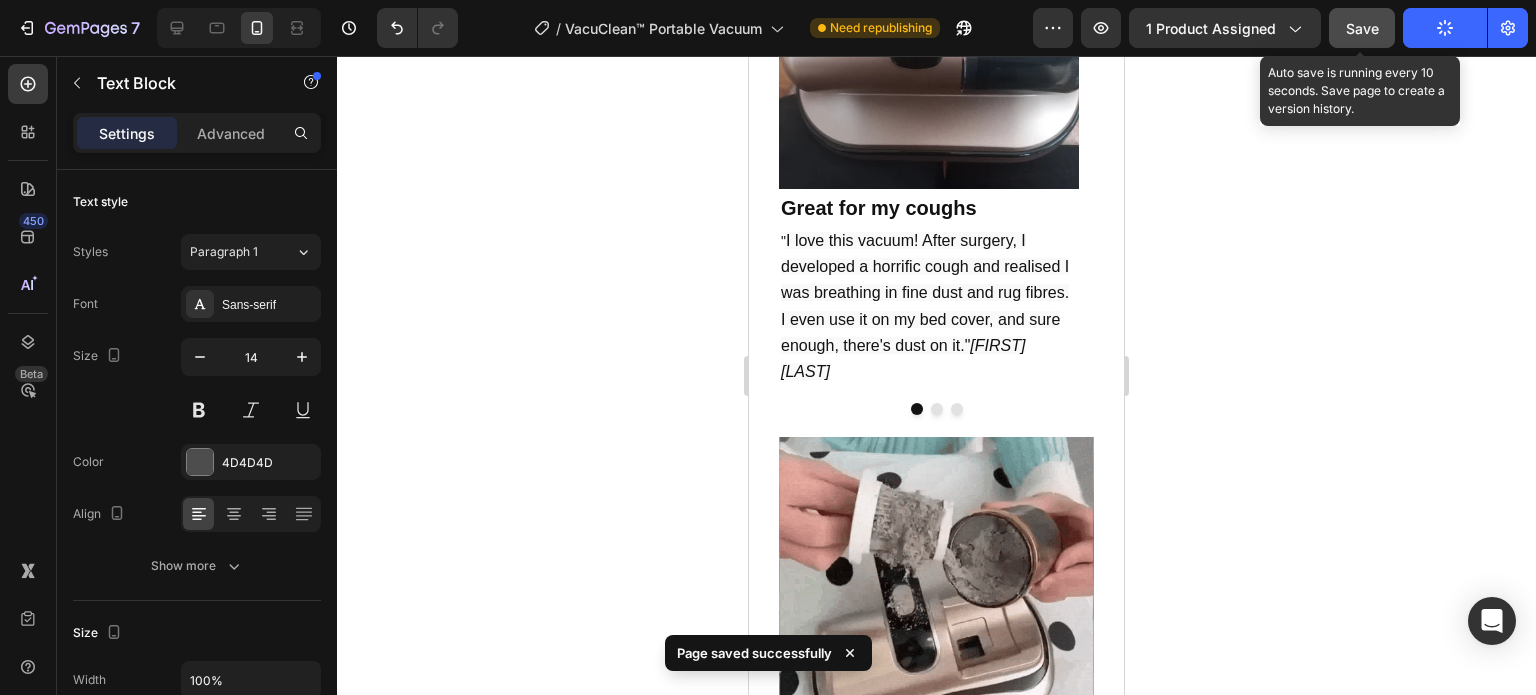click on "Save" 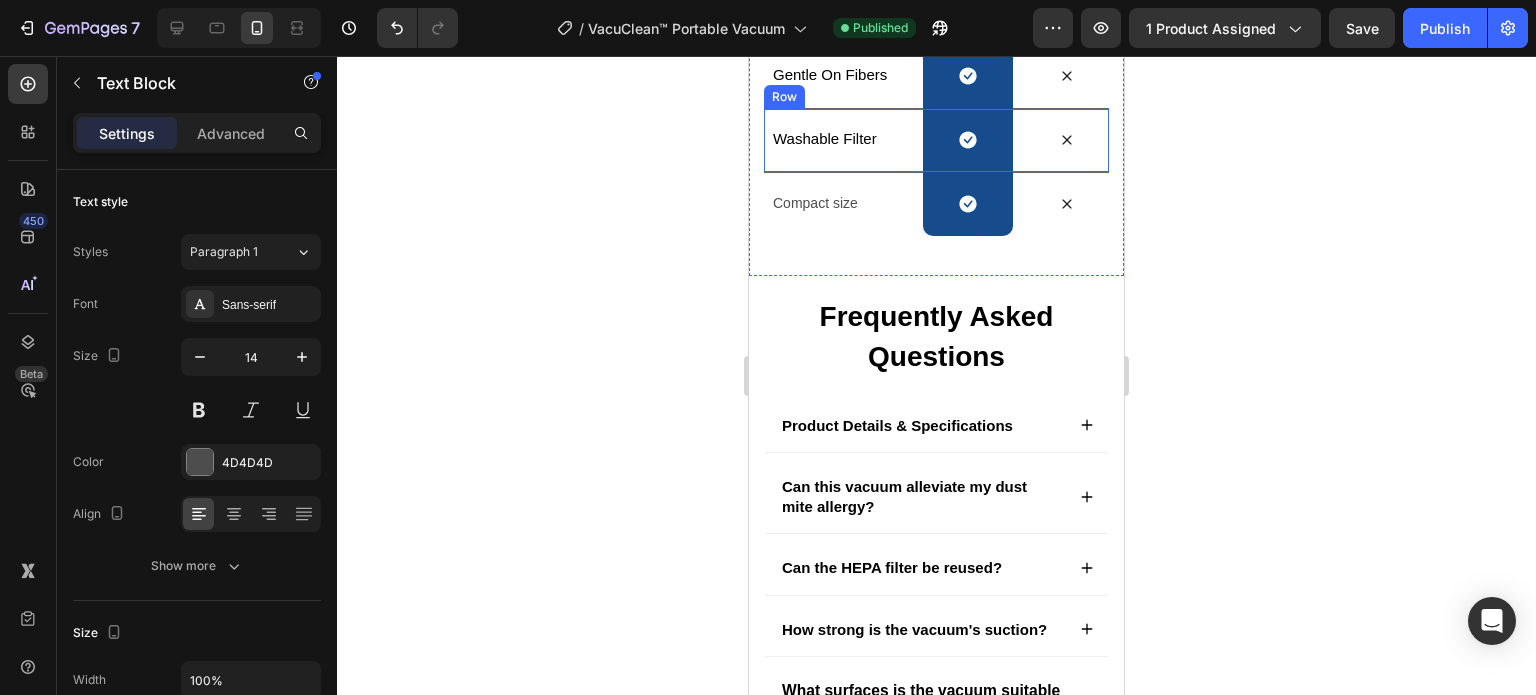 scroll, scrollTop: 4500, scrollLeft: 0, axis: vertical 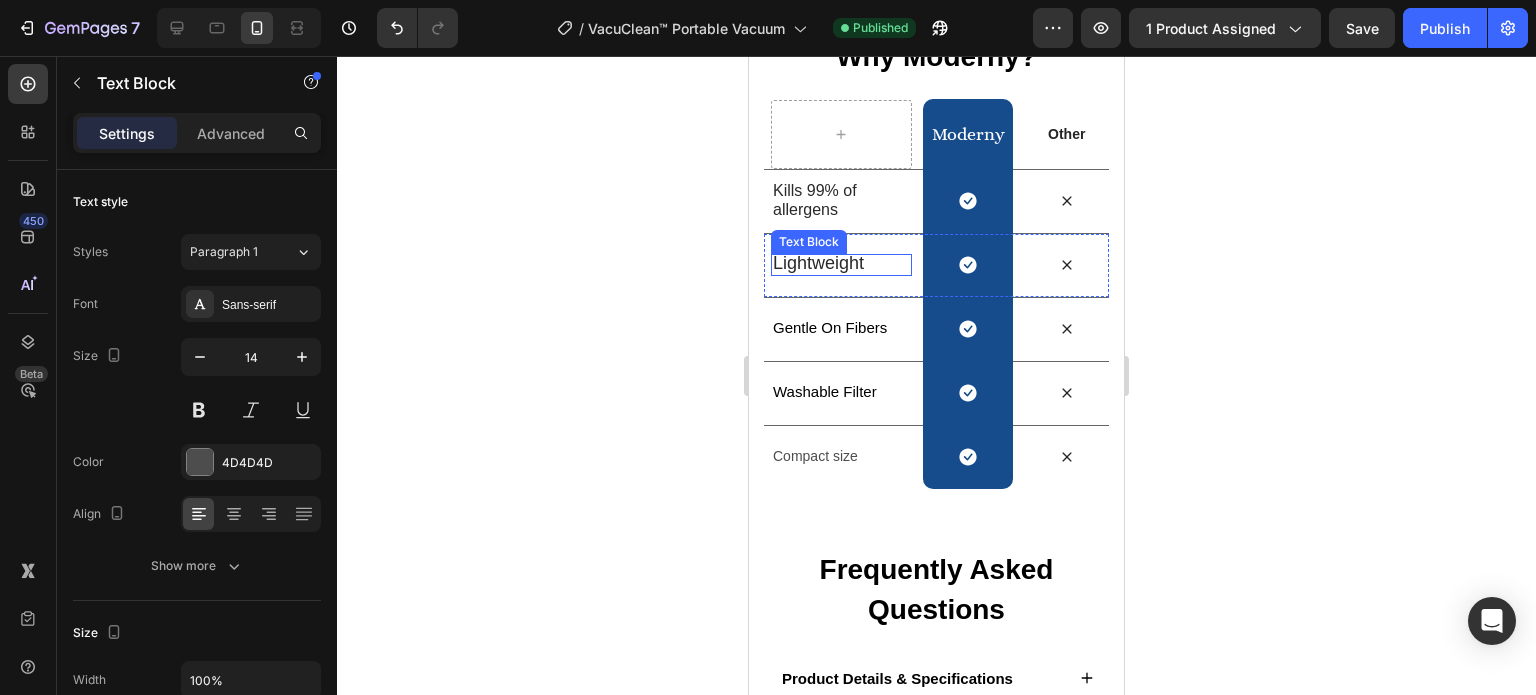 click on "Lightweight" at bounding box center [818, 263] 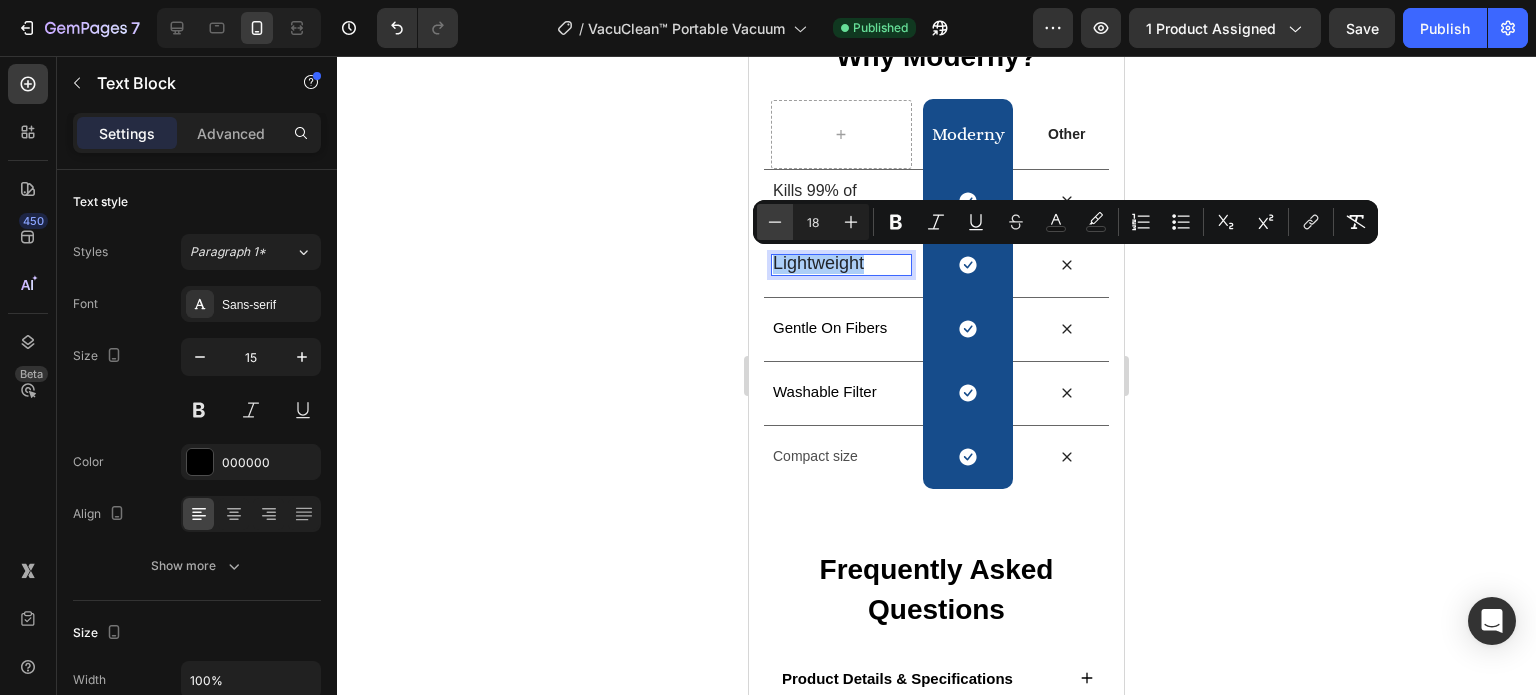 click 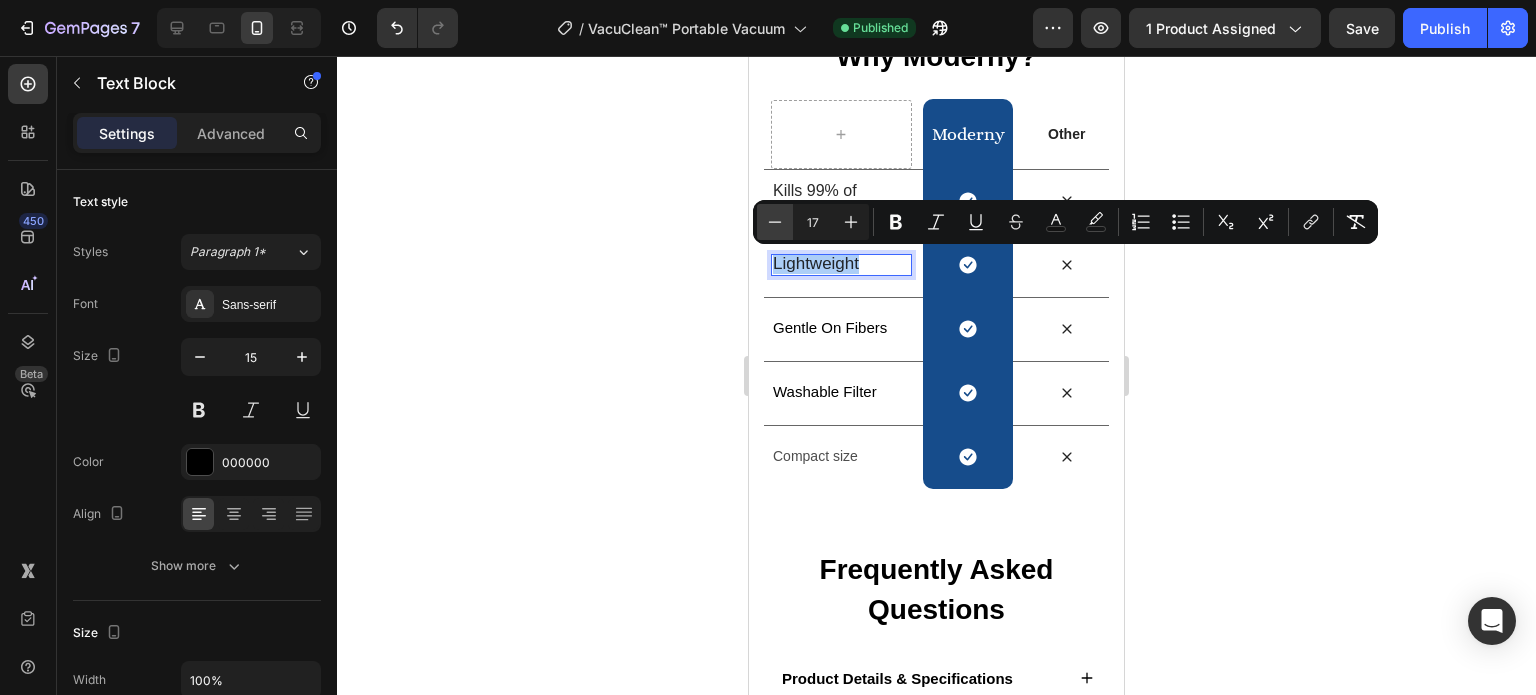 click 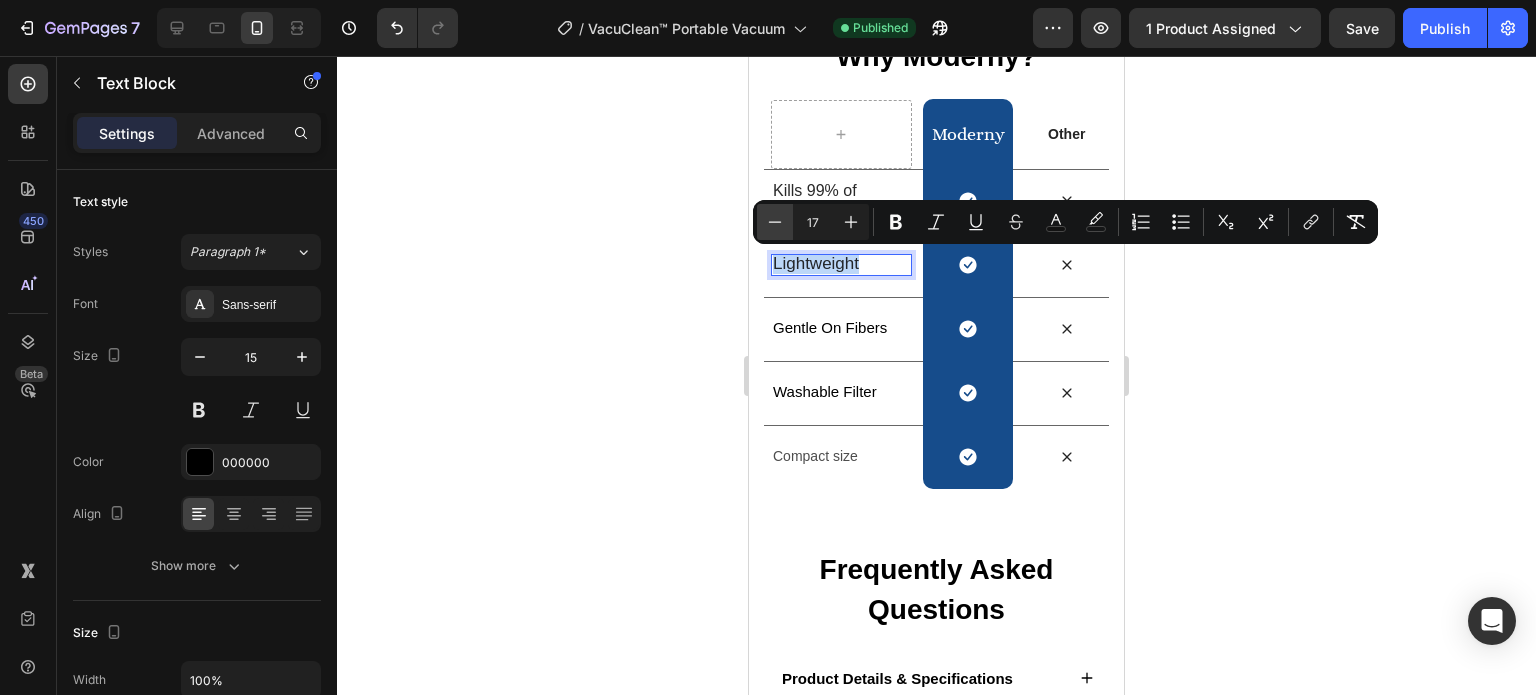 type on "16" 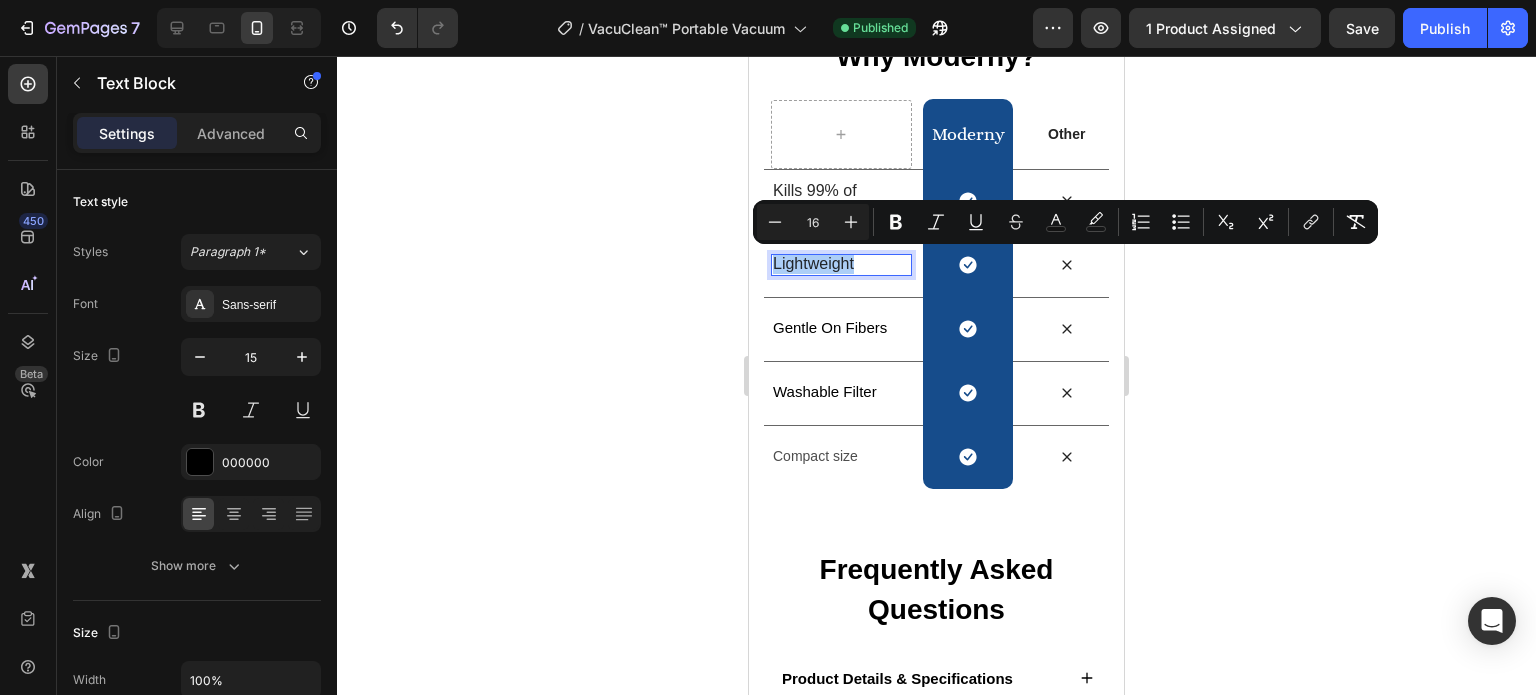 click 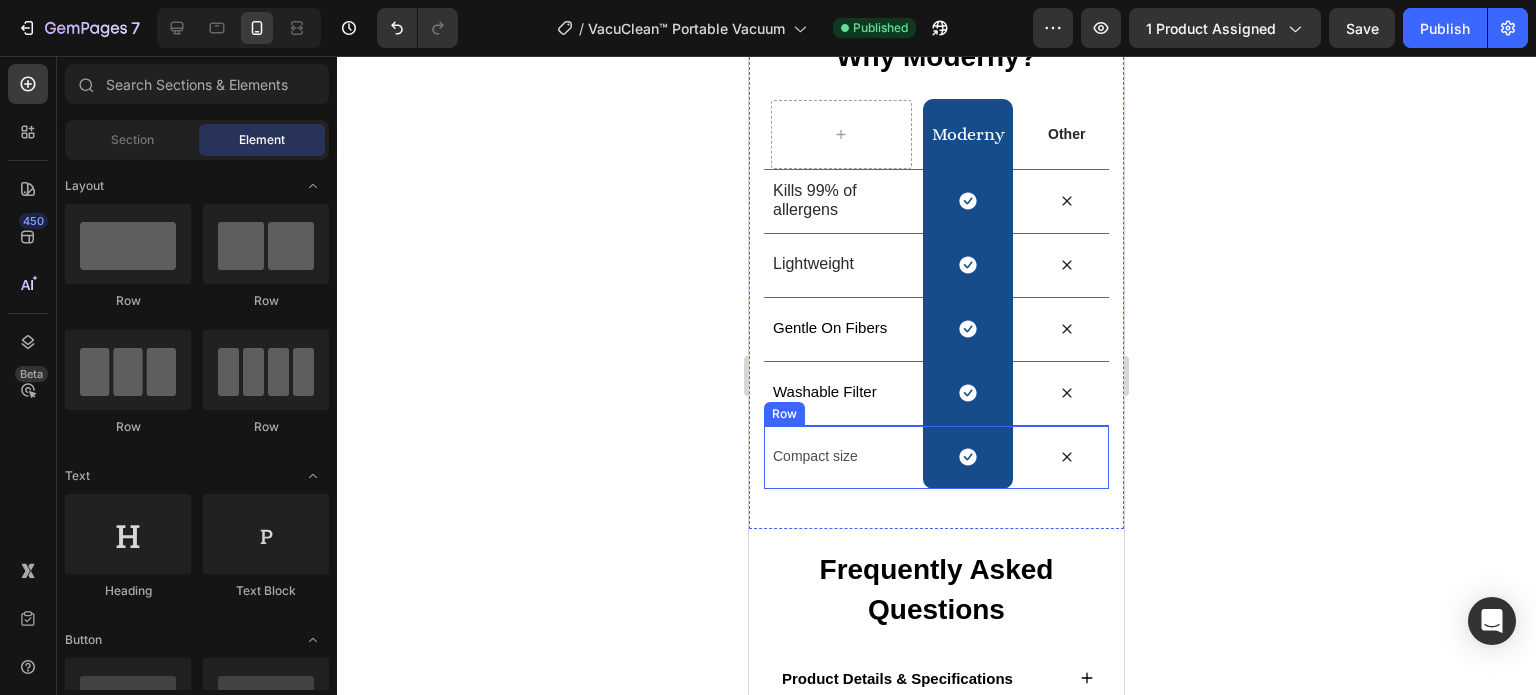 click on "Compact size" at bounding box center [841, 456] 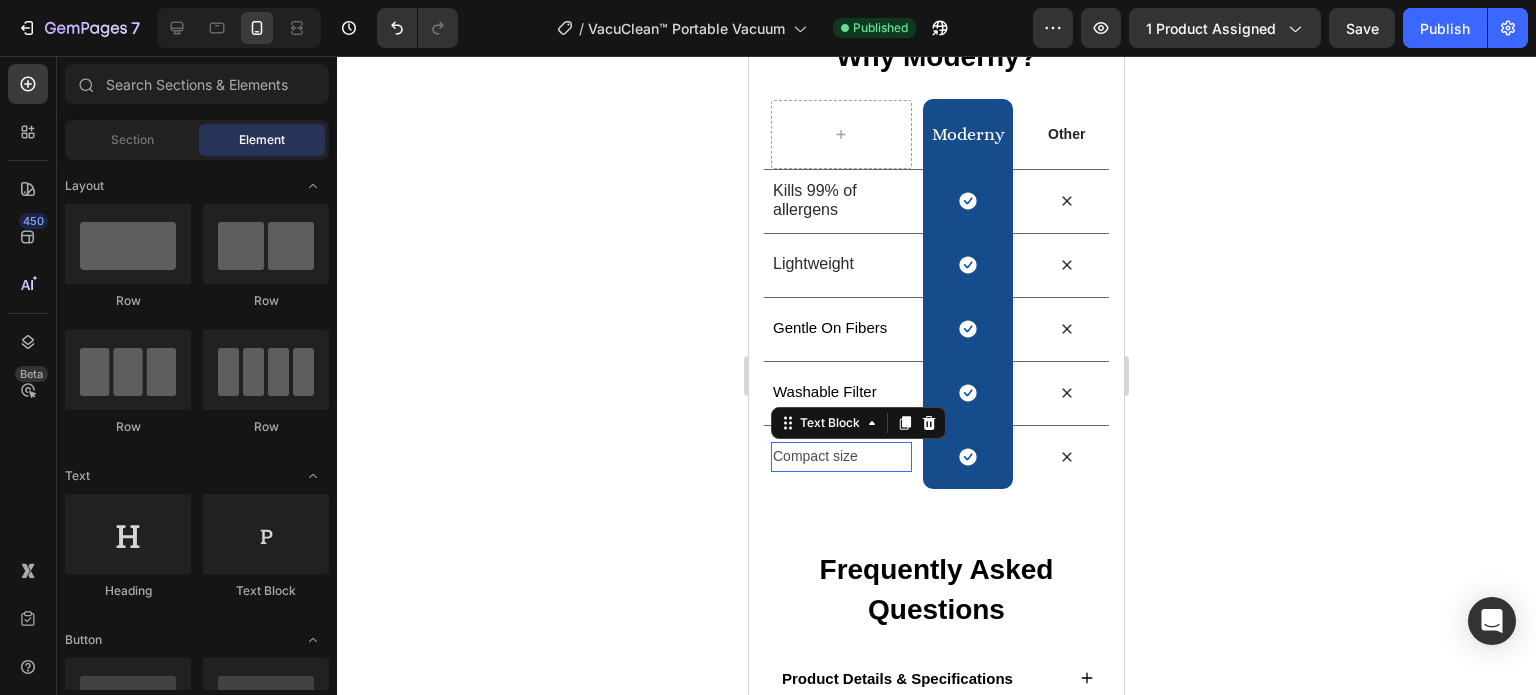 click on "Compact size" at bounding box center [841, 456] 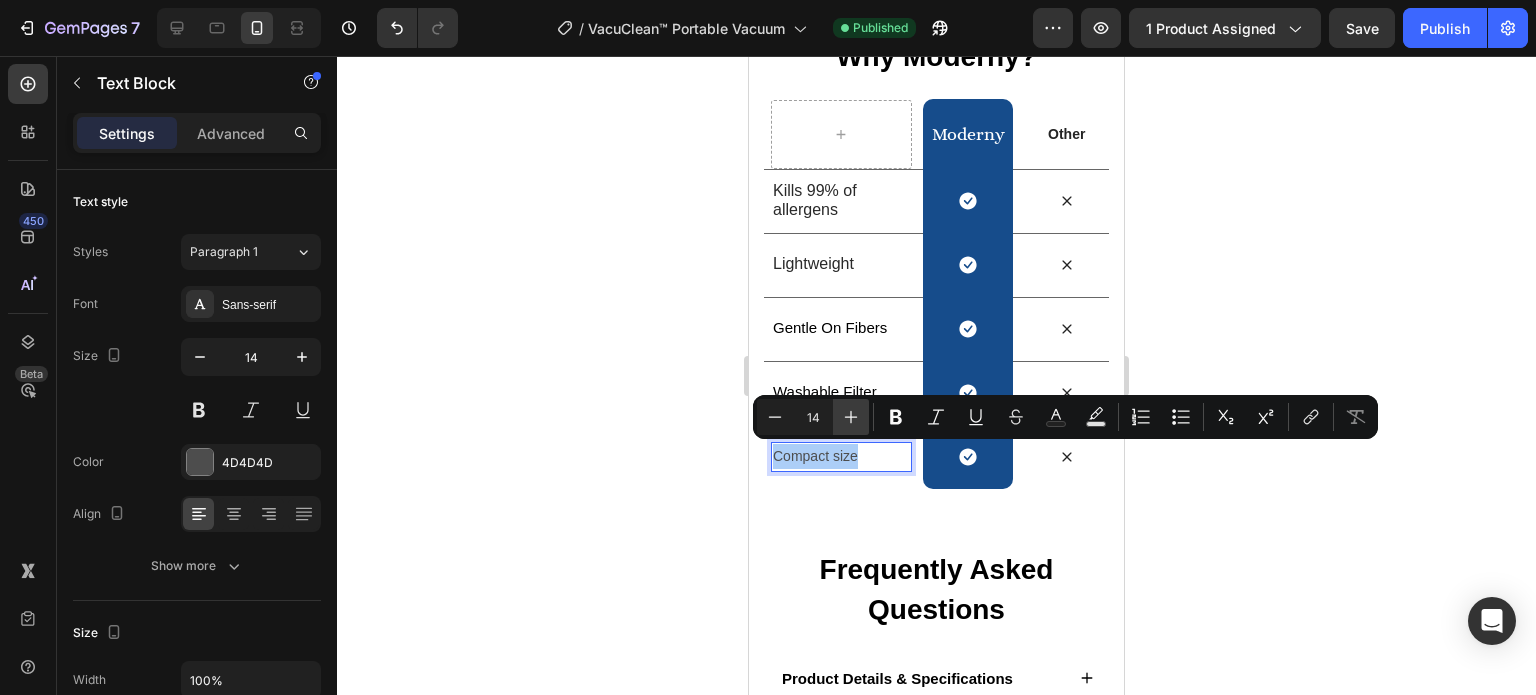 click 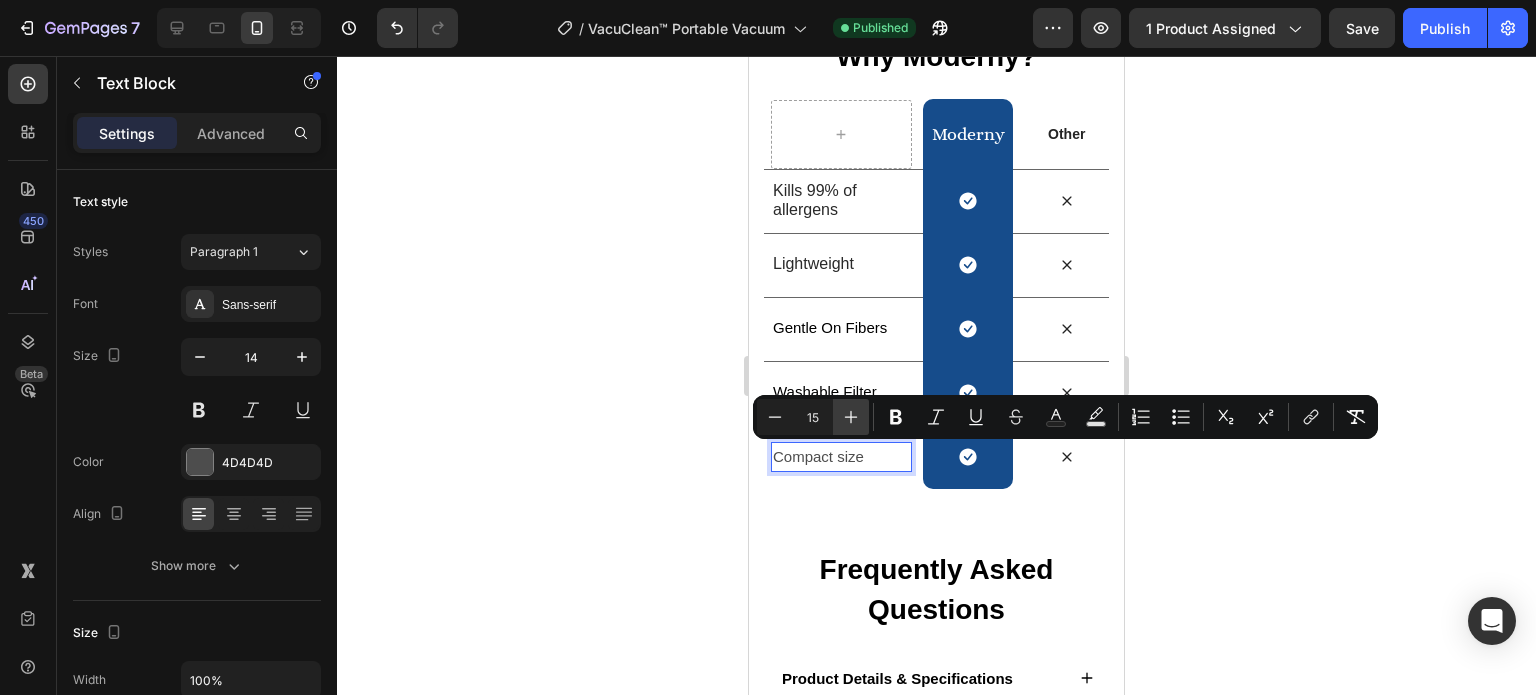 click 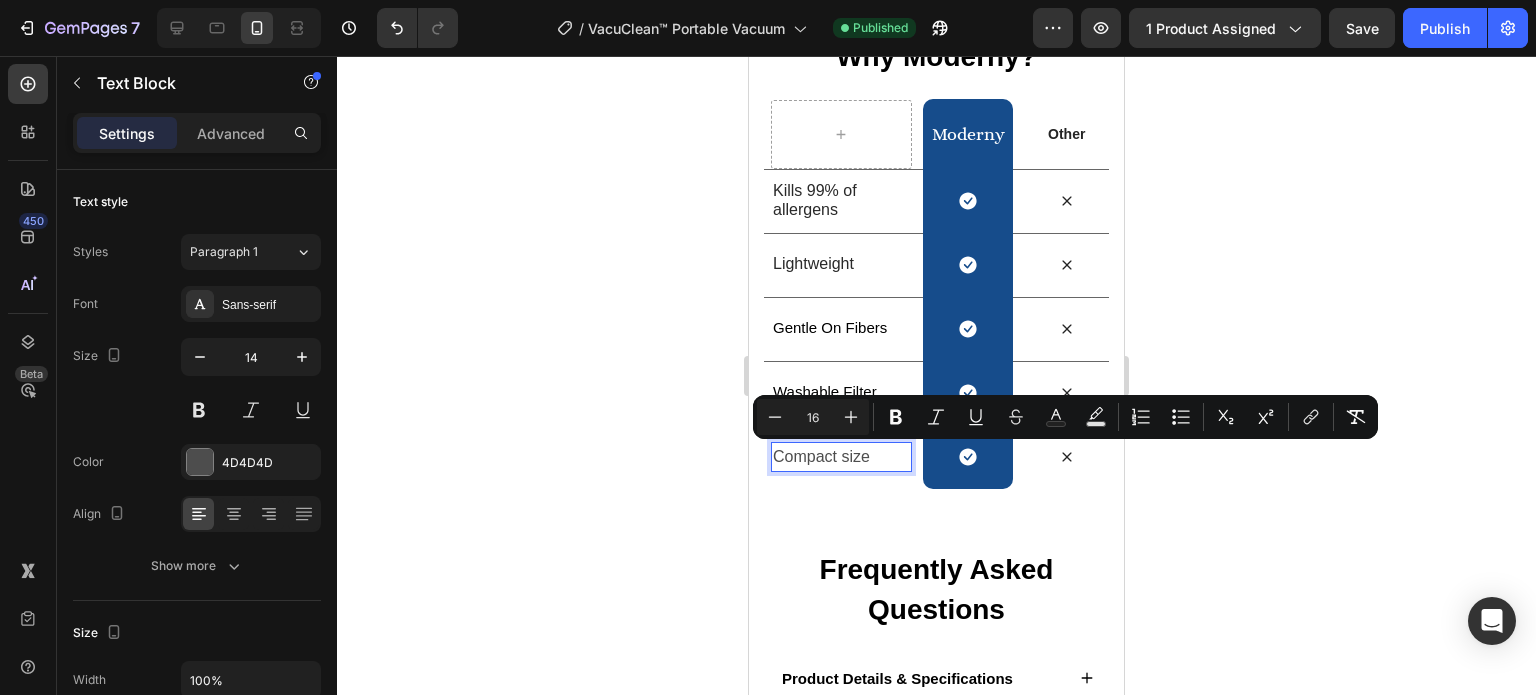 click on "Why Moderny? Heading Row
moderny Heading Row Other Text Block Row Kills 99% of allergens Text Block
Icon Row
Icon Row Lightweight Text Block
Icon Row
Icon Row Gentle On Fibers Text Block
Icon Row
Icon Row Washable Filter Text Block
Icon Row
Icon Row Compact size Text Block   0
Icon Row
Icon Row Section 4" at bounding box center (936, 272) 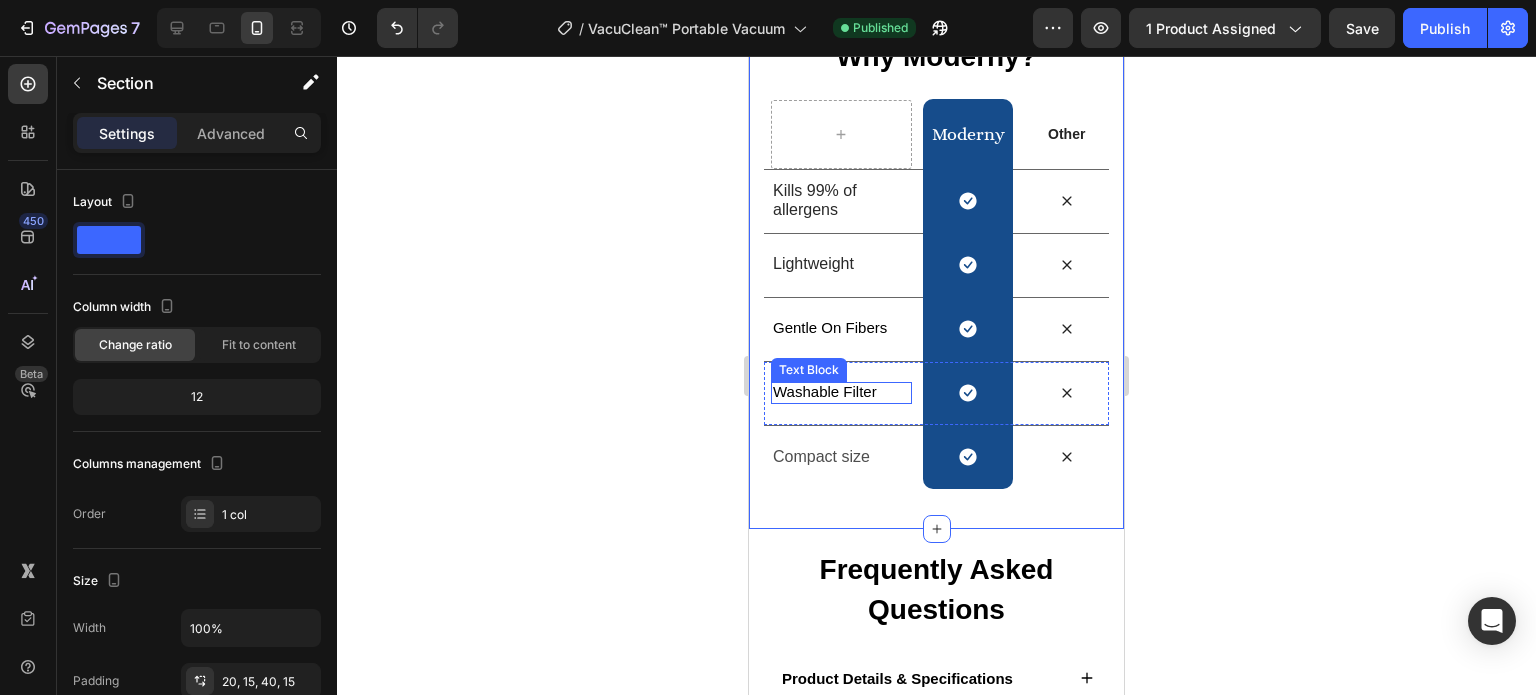 click on "Washable Filter" at bounding box center [841, 392] 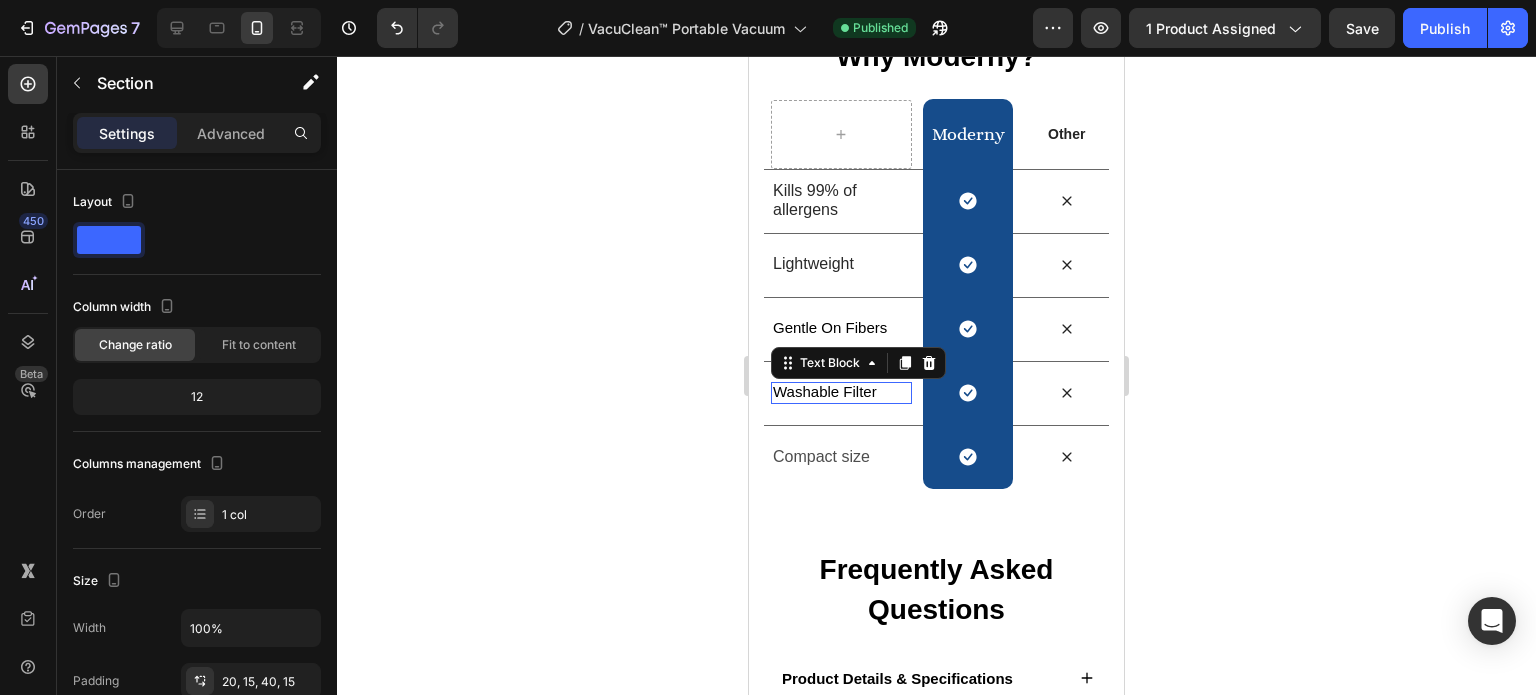 click on "Washable Filter" at bounding box center [841, 392] 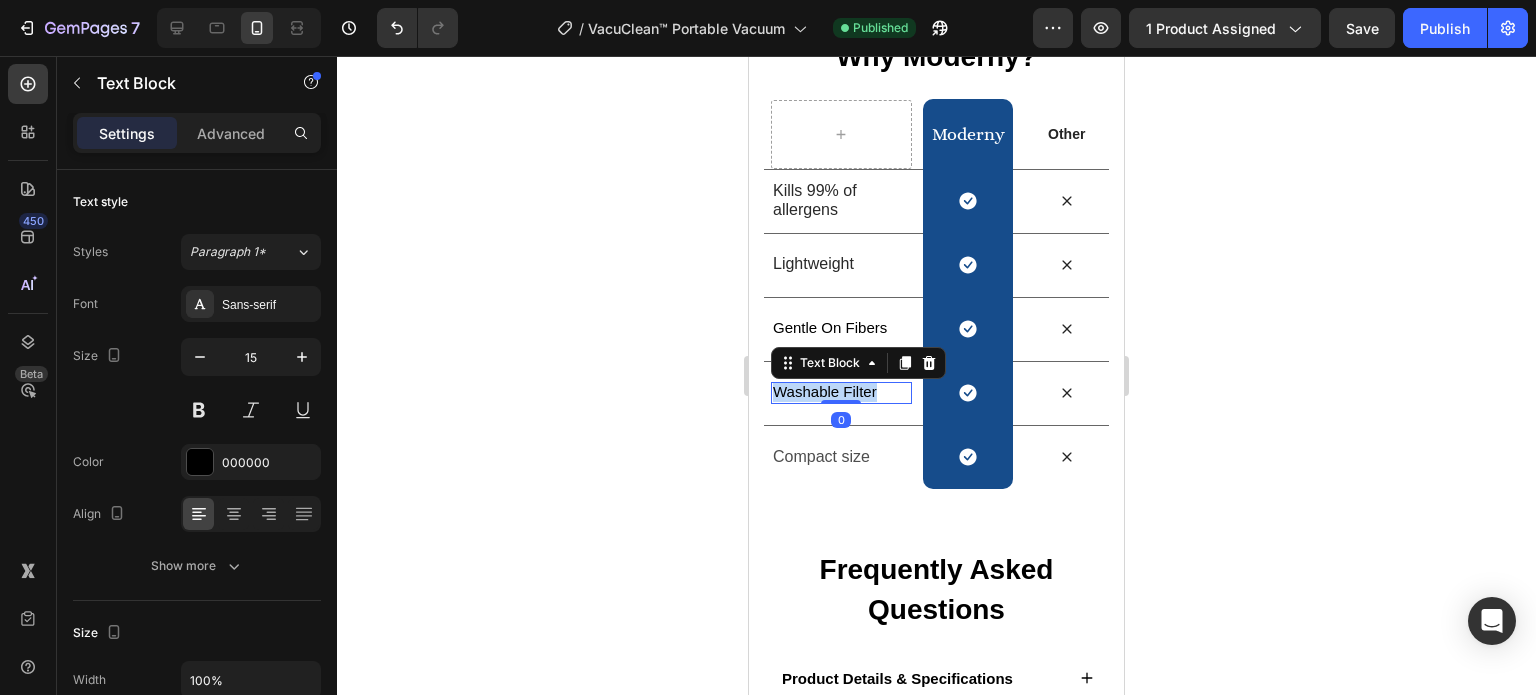 click on "Washable Filter" at bounding box center (841, 392) 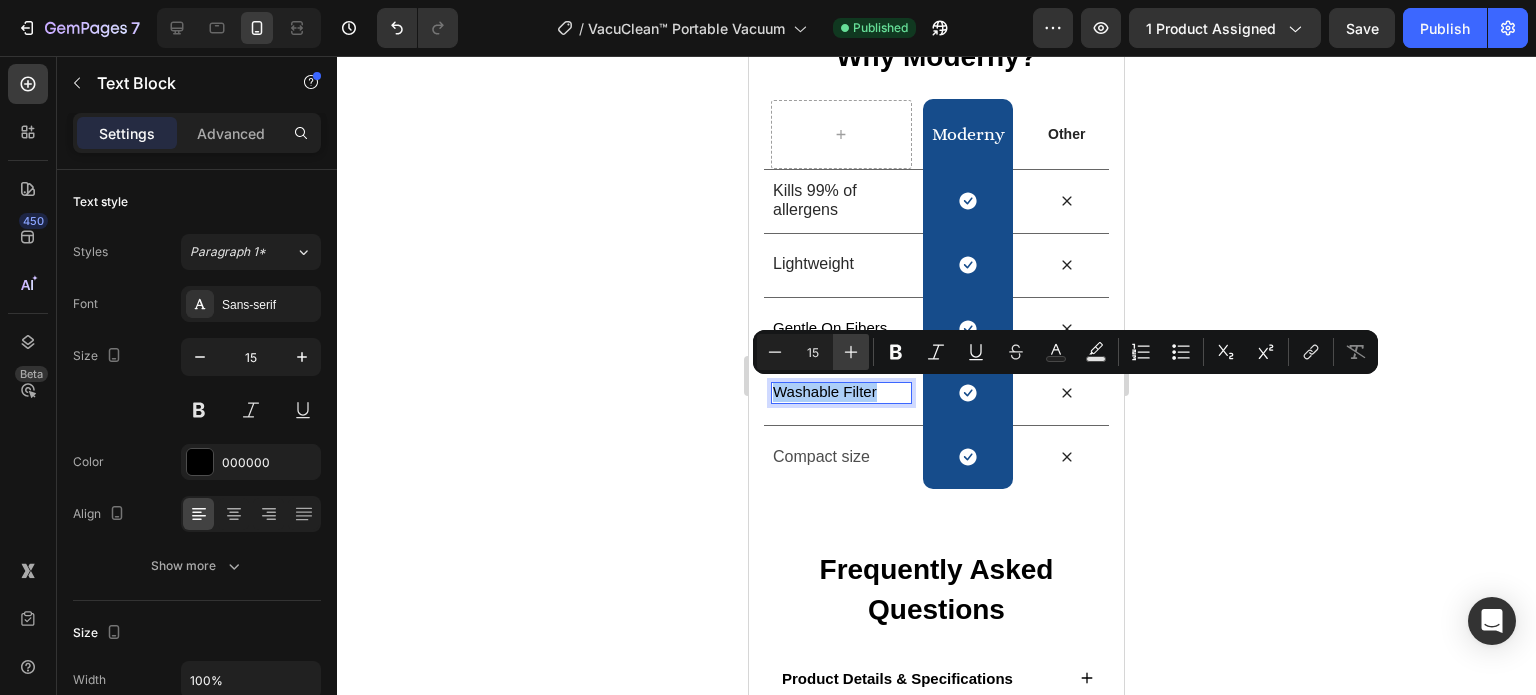 click 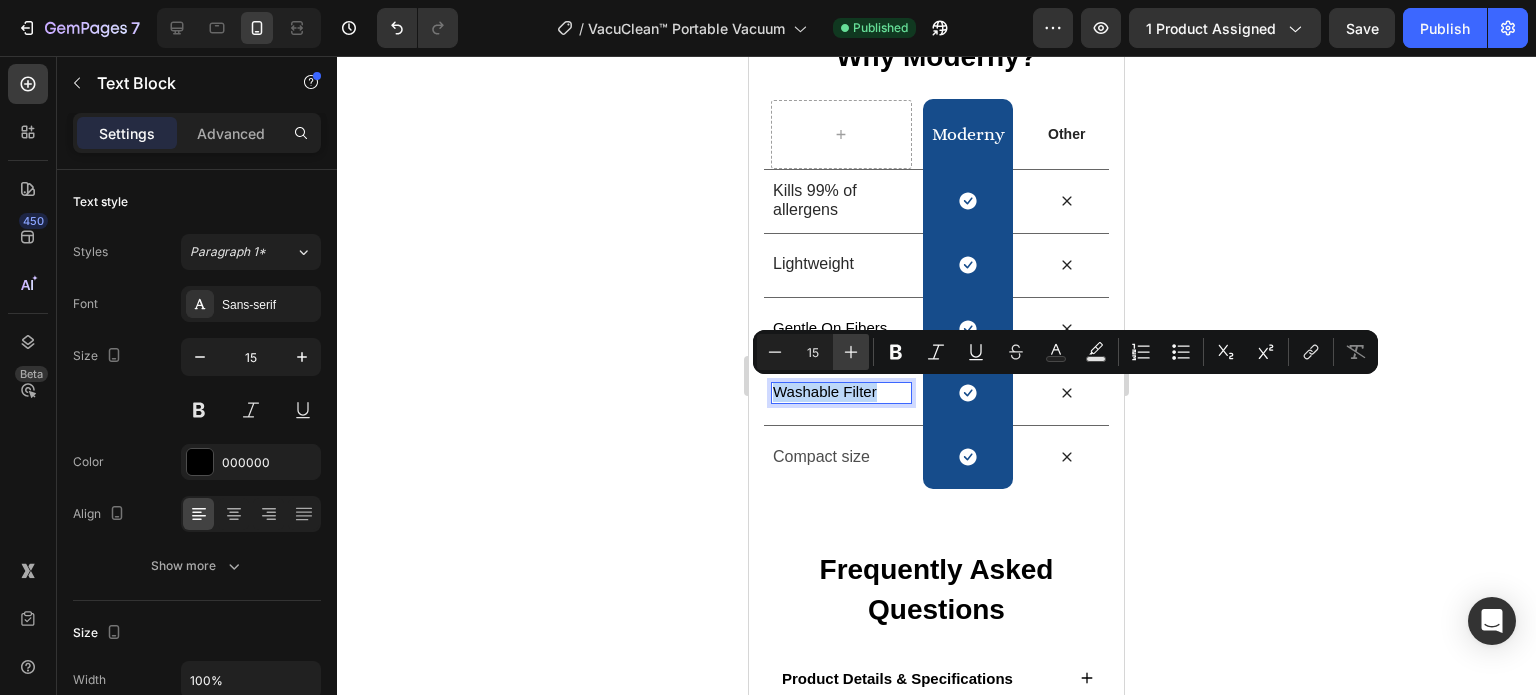 type on "16" 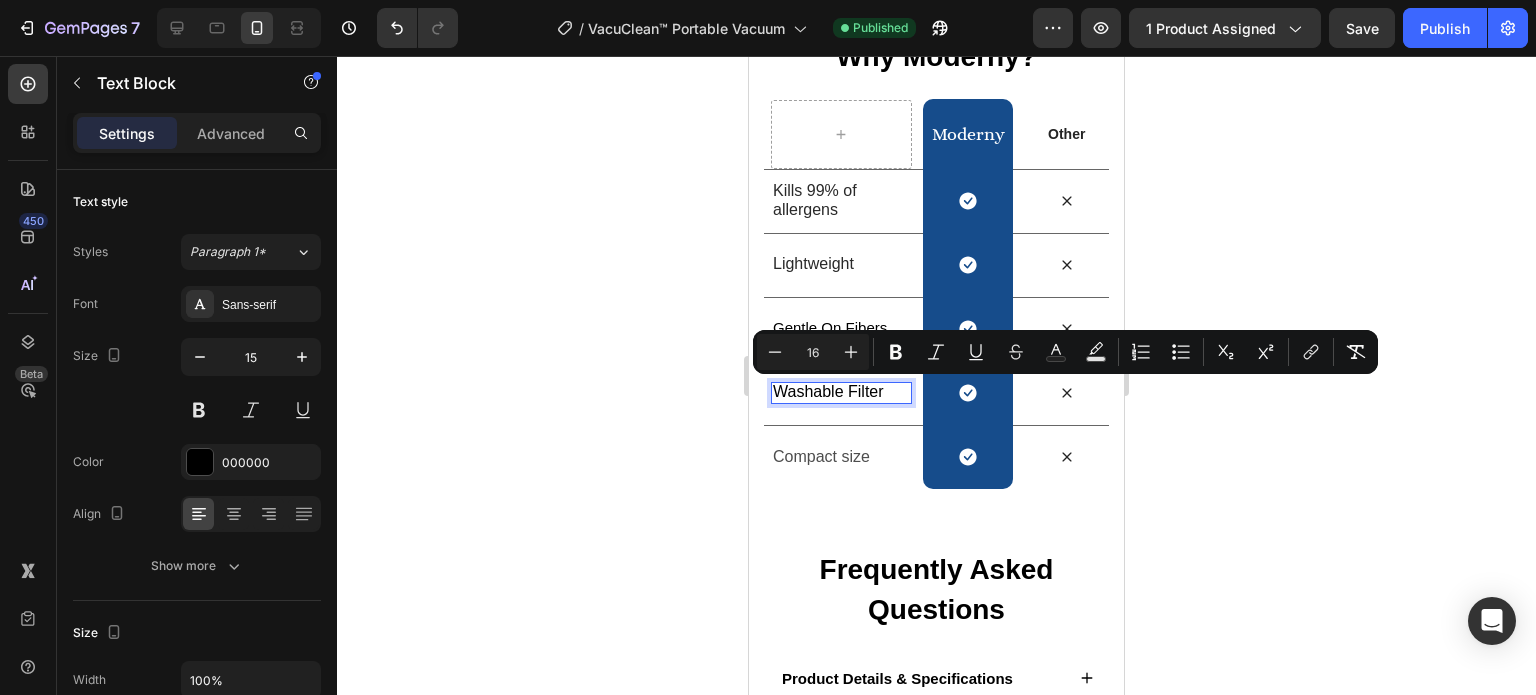 click 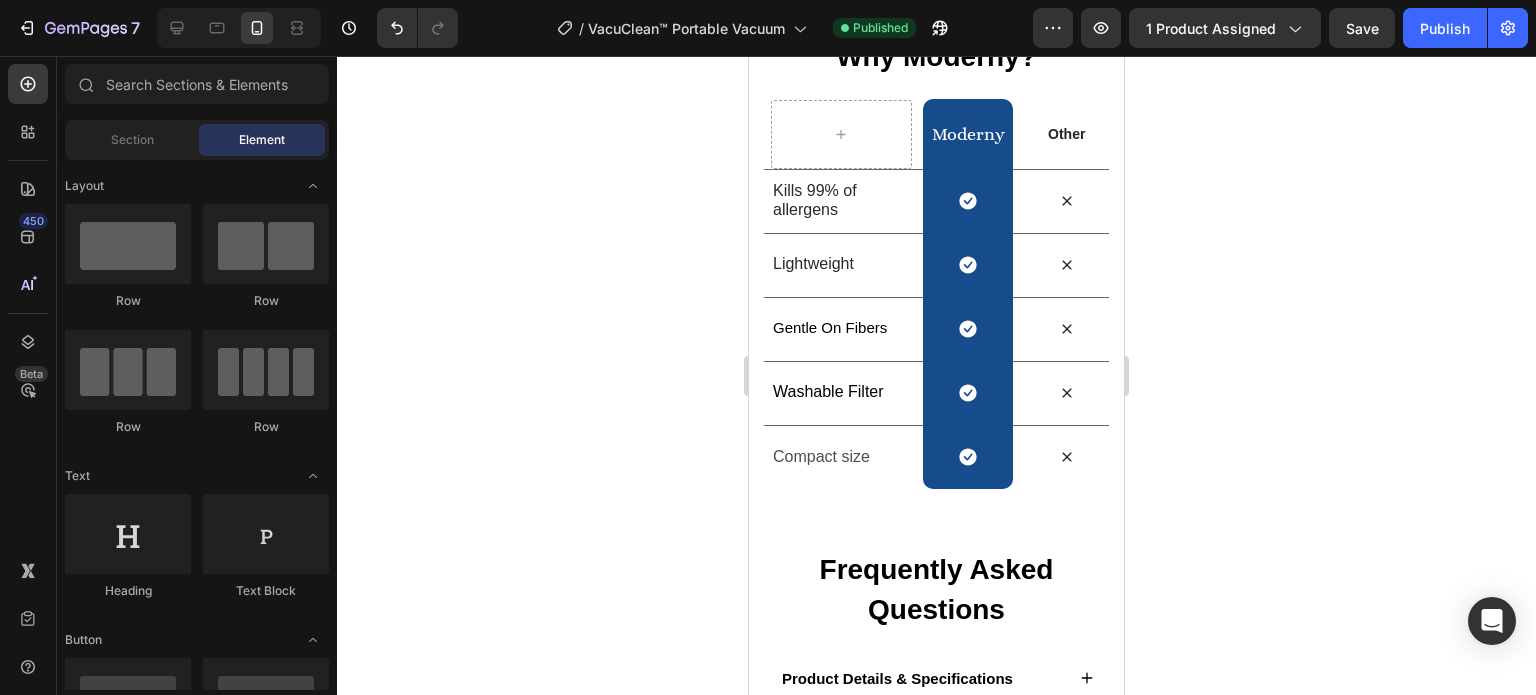 click on "Gentle On Fibers" at bounding box center [841, 328] 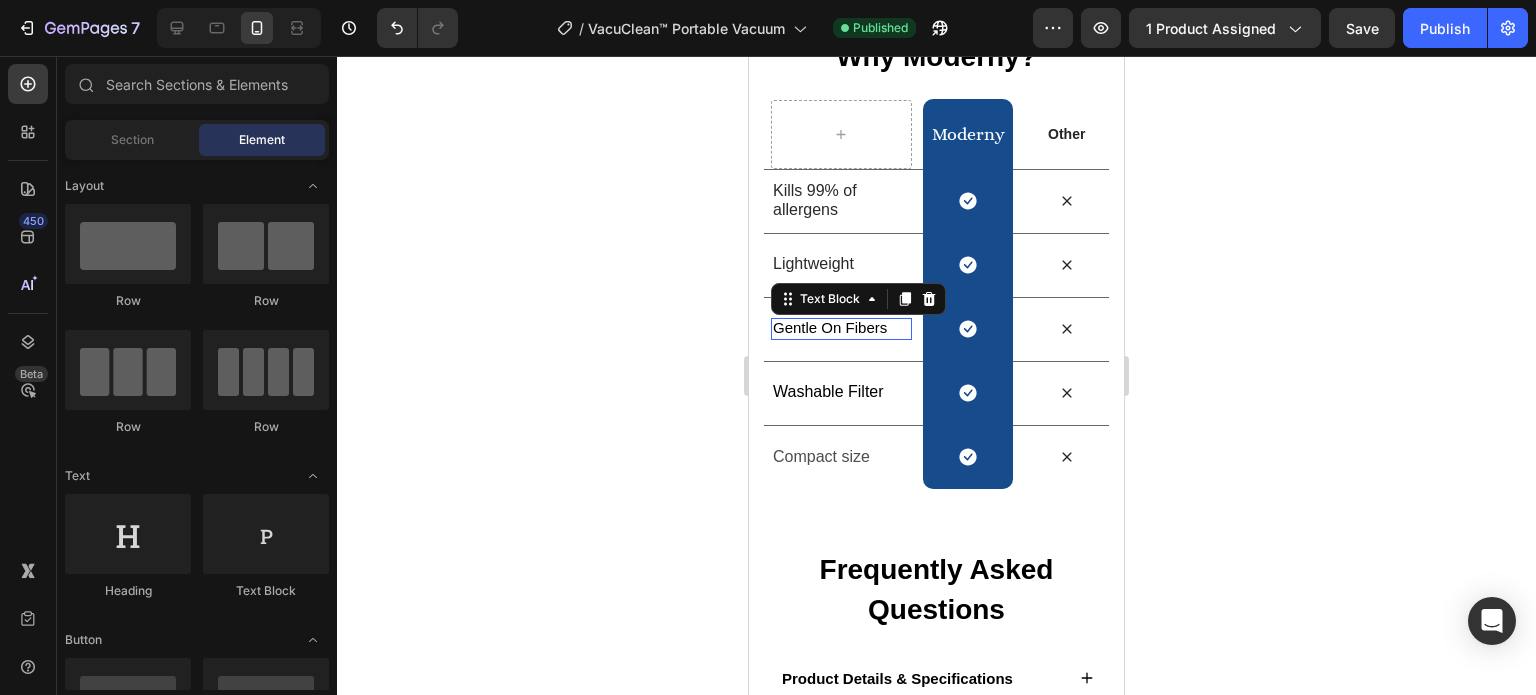 click on "Gentle On Fibers" at bounding box center [841, 328] 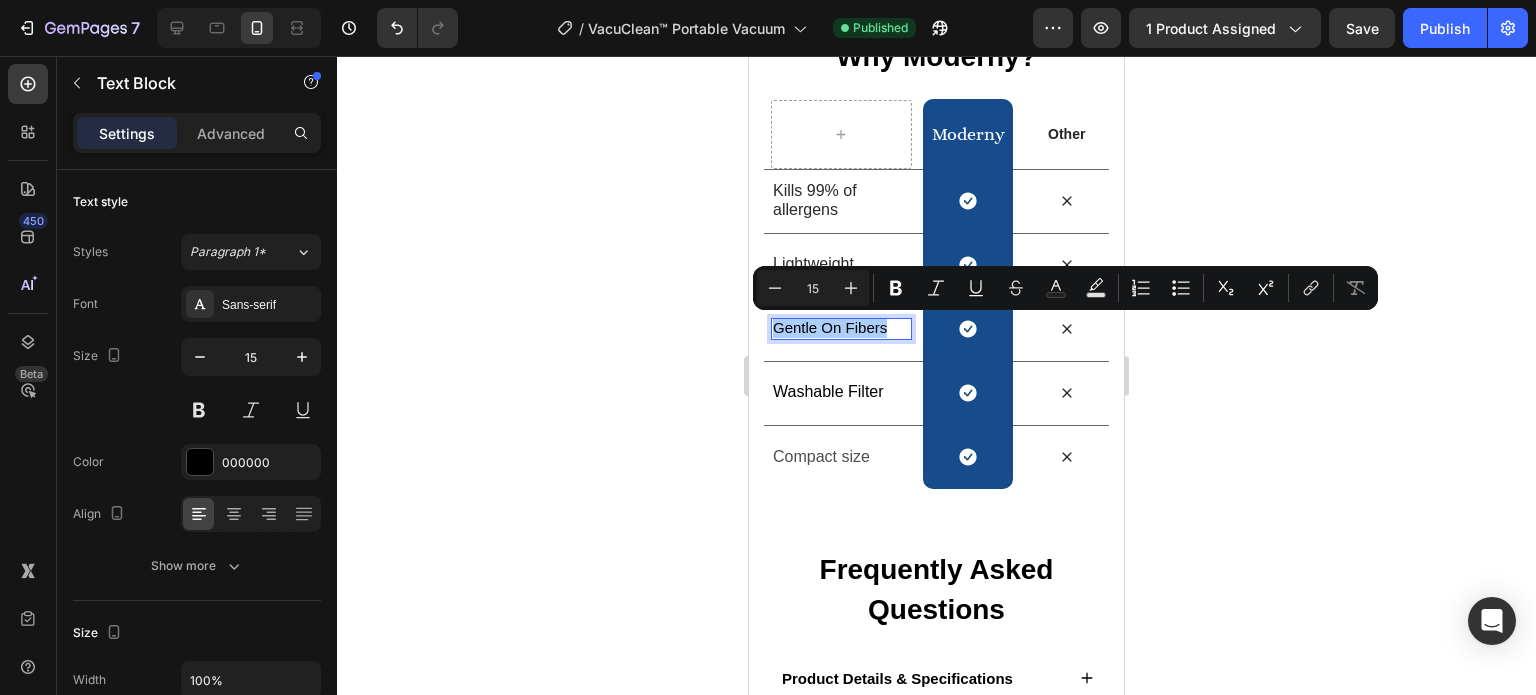 click 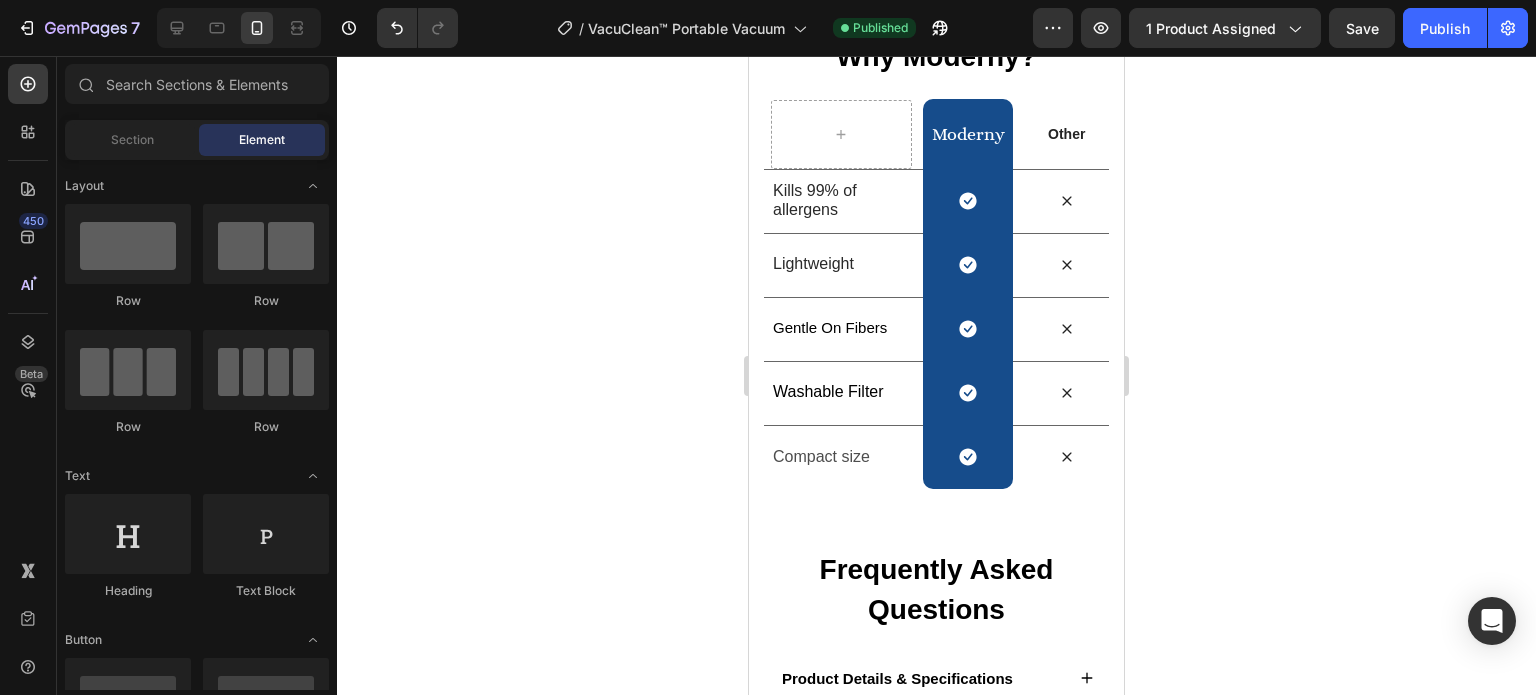 click on "Gentle On Fibers" at bounding box center (841, 328) 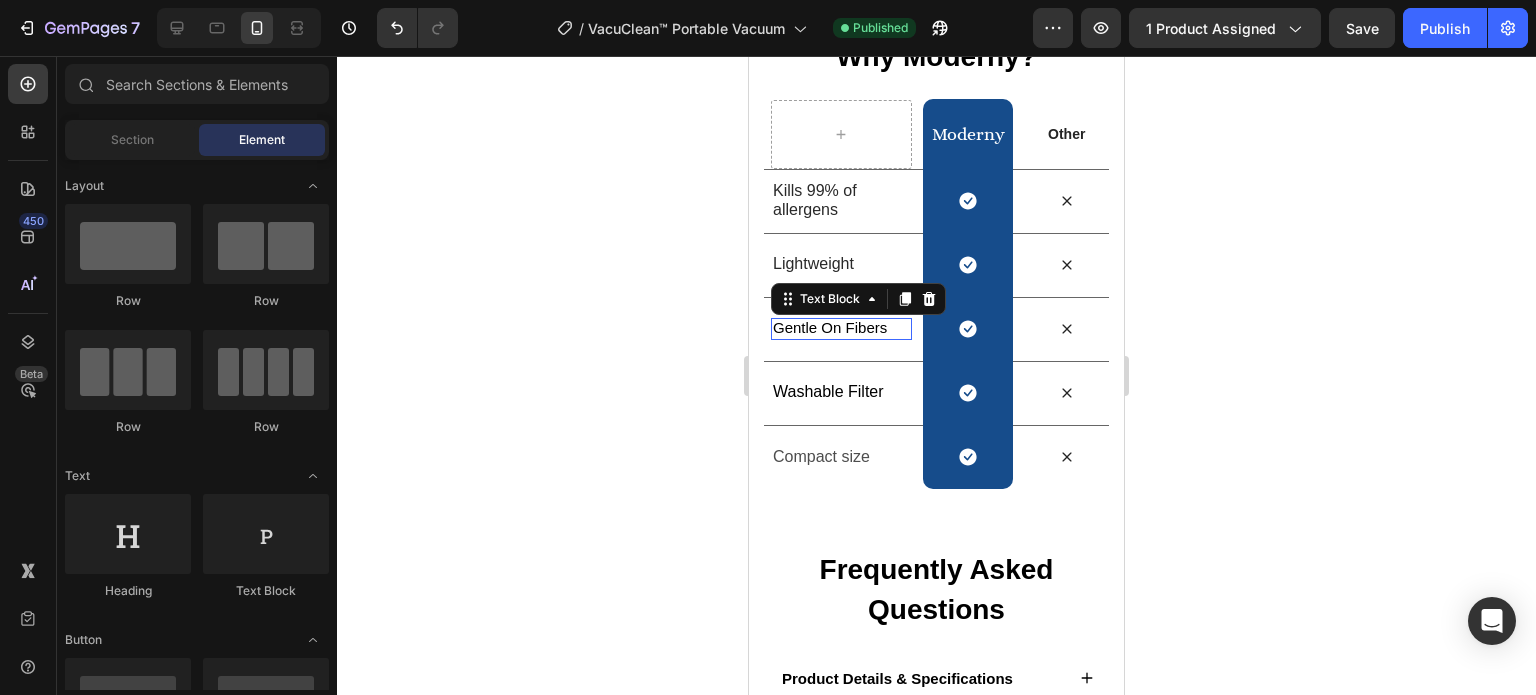 click on "Gentle On Fibers" at bounding box center [841, 328] 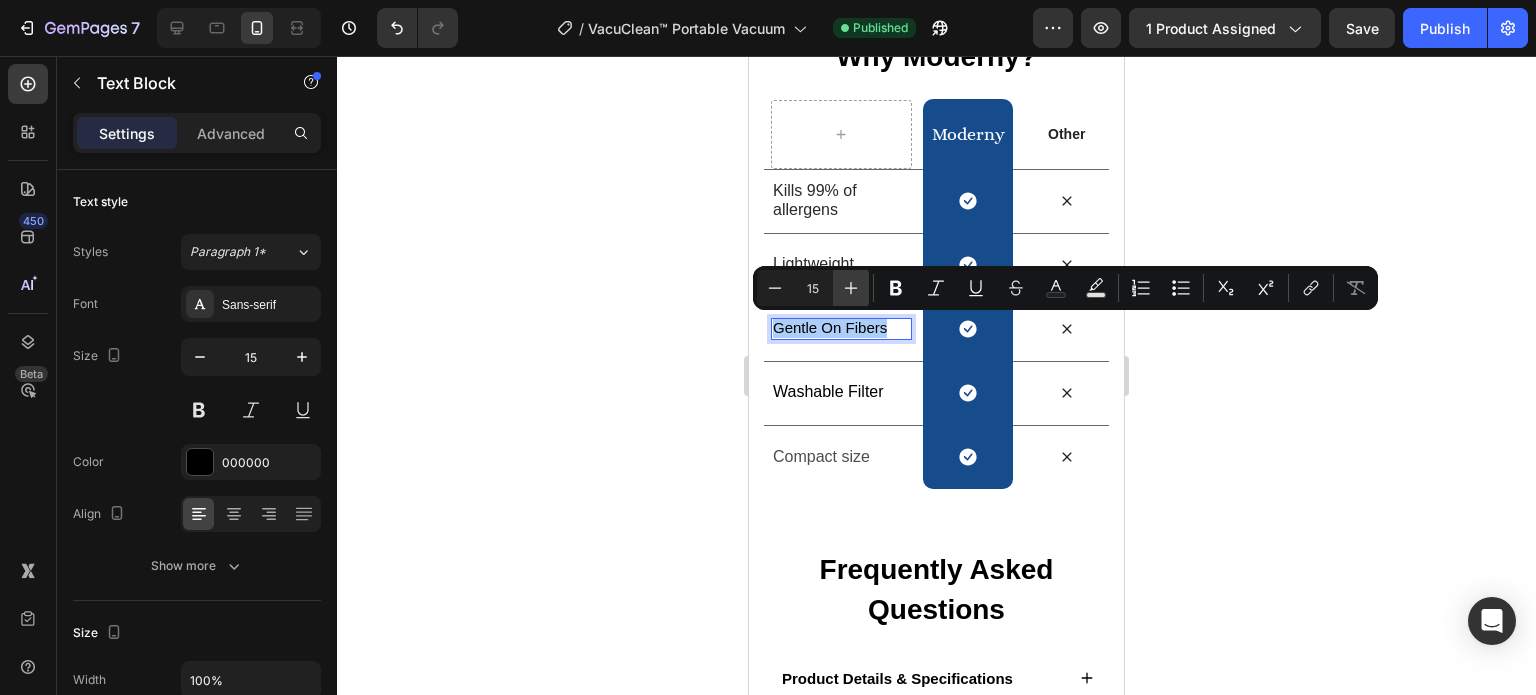click 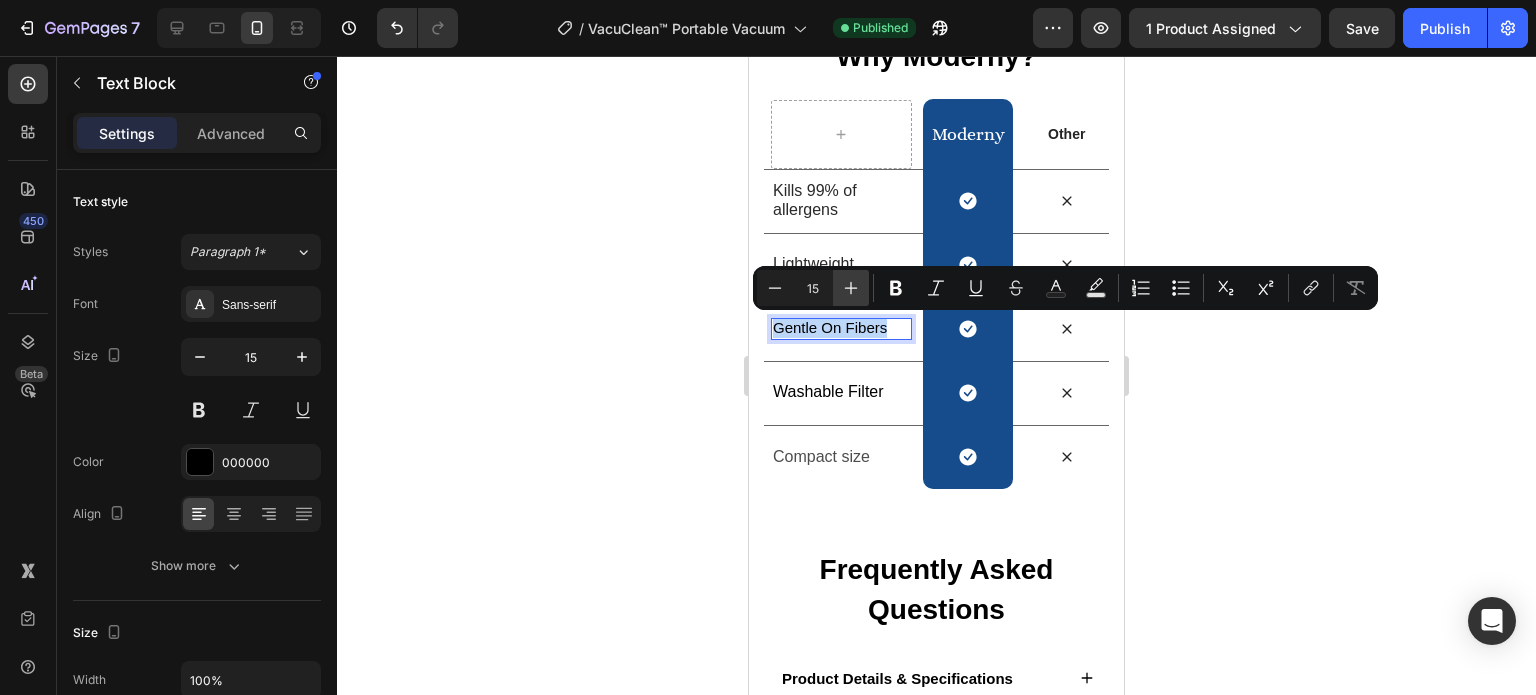 type on "16" 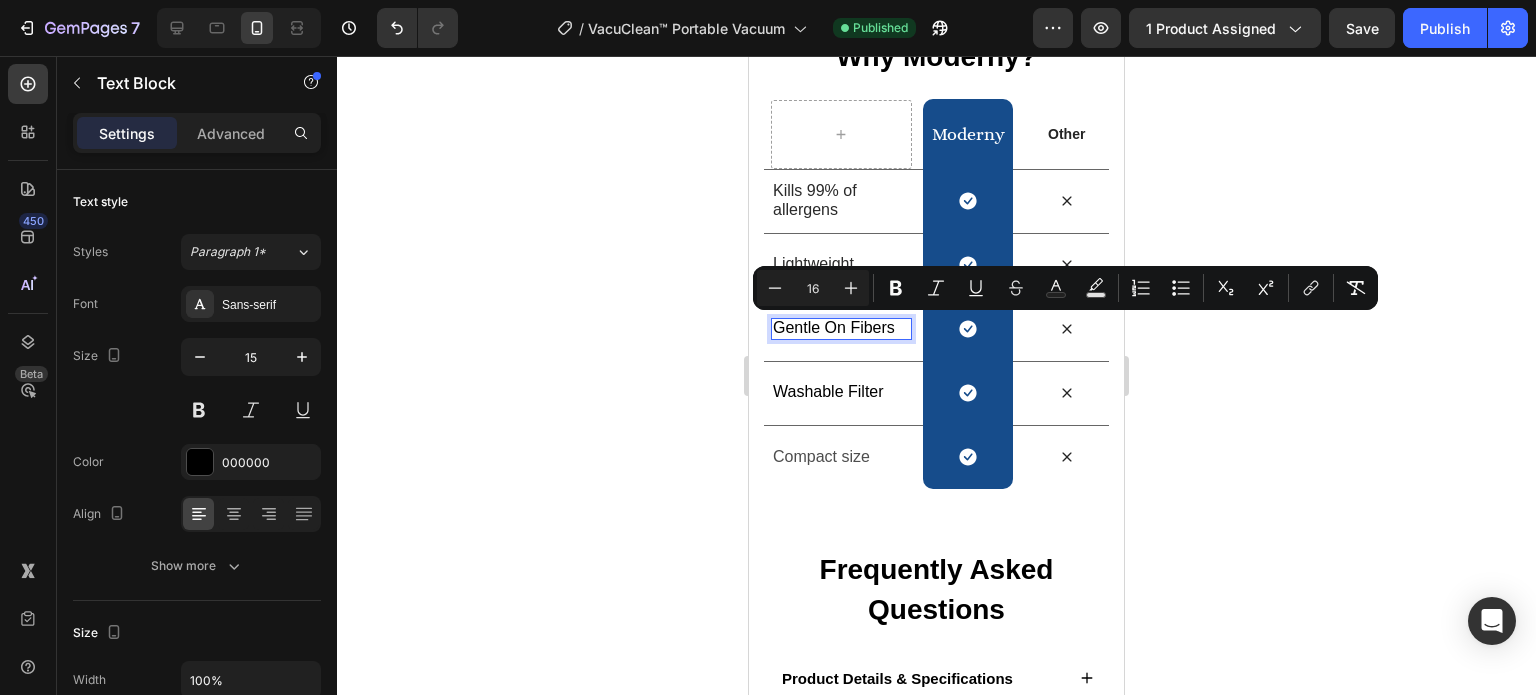 click 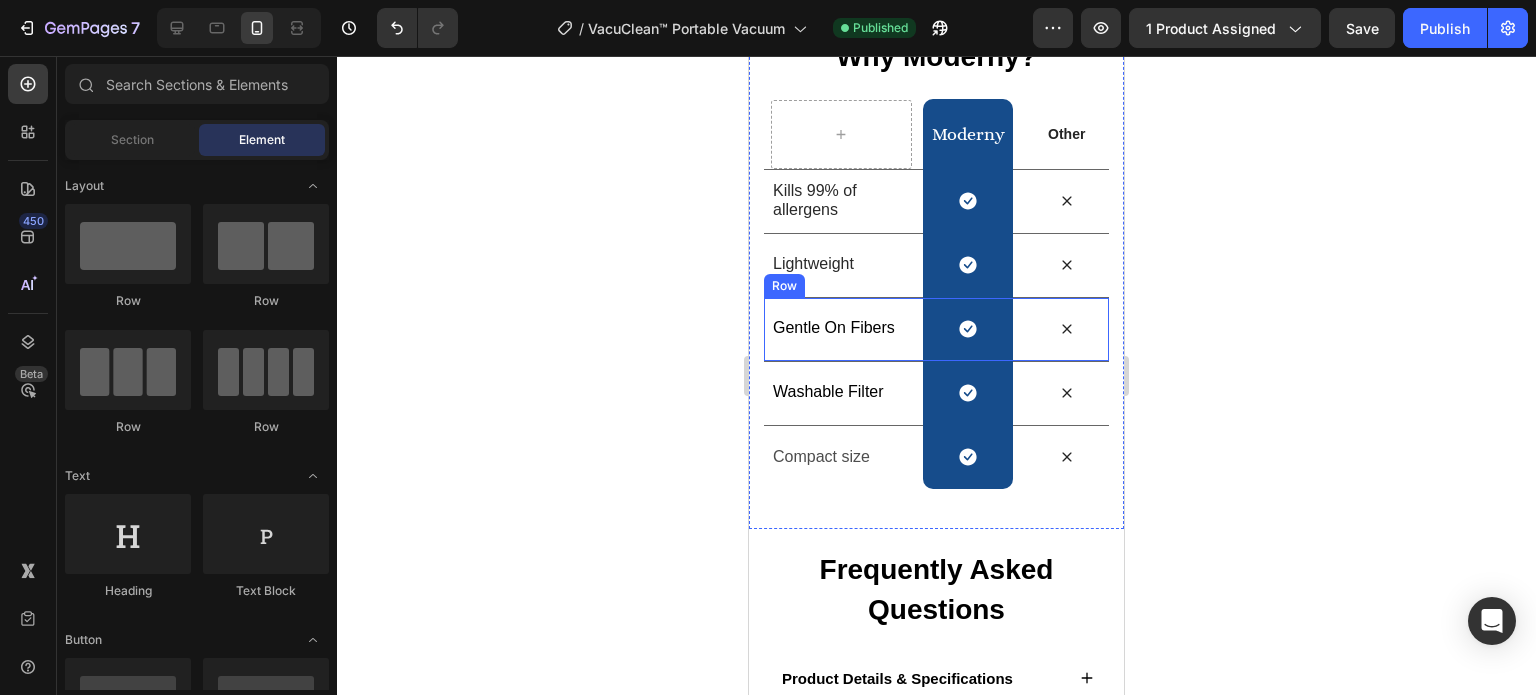 click on "Lightweight Text Block" at bounding box center [841, 265] 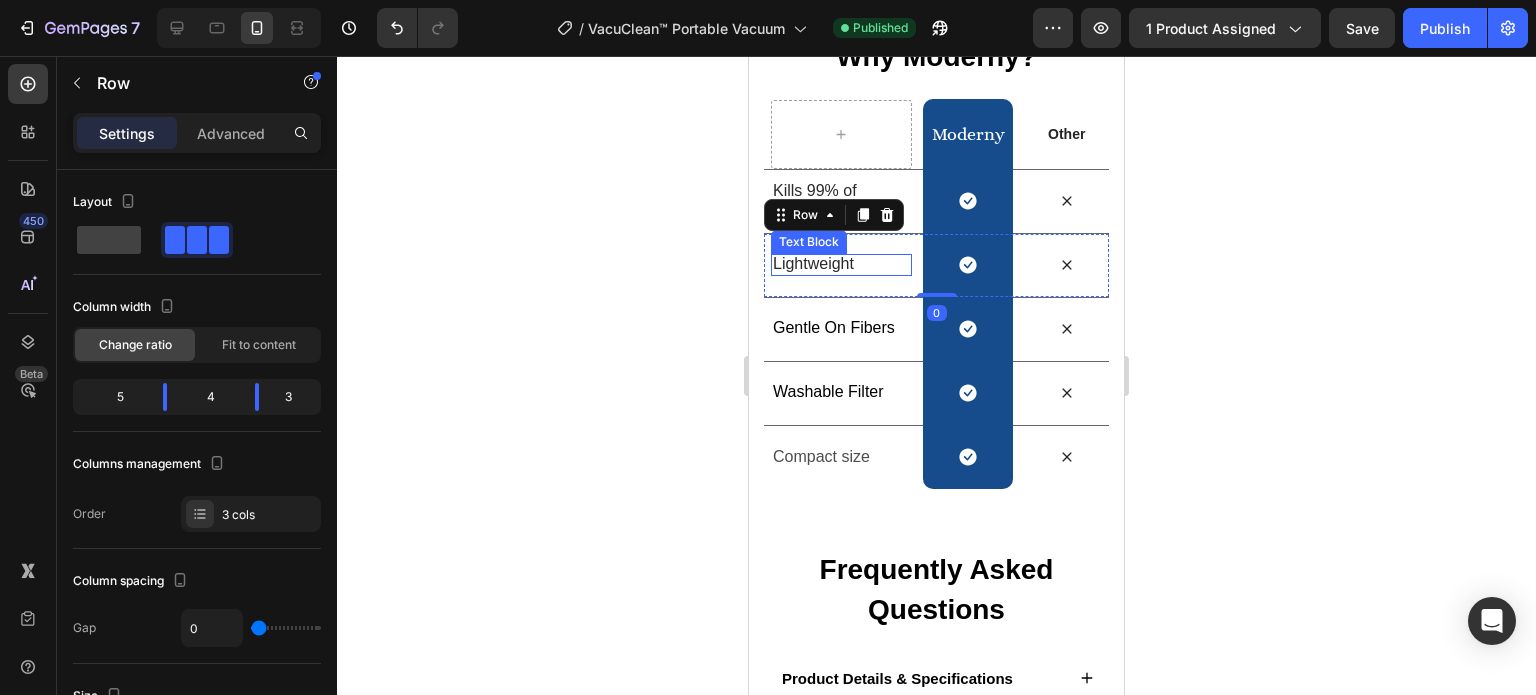 click on "Lightweight" at bounding box center [813, 263] 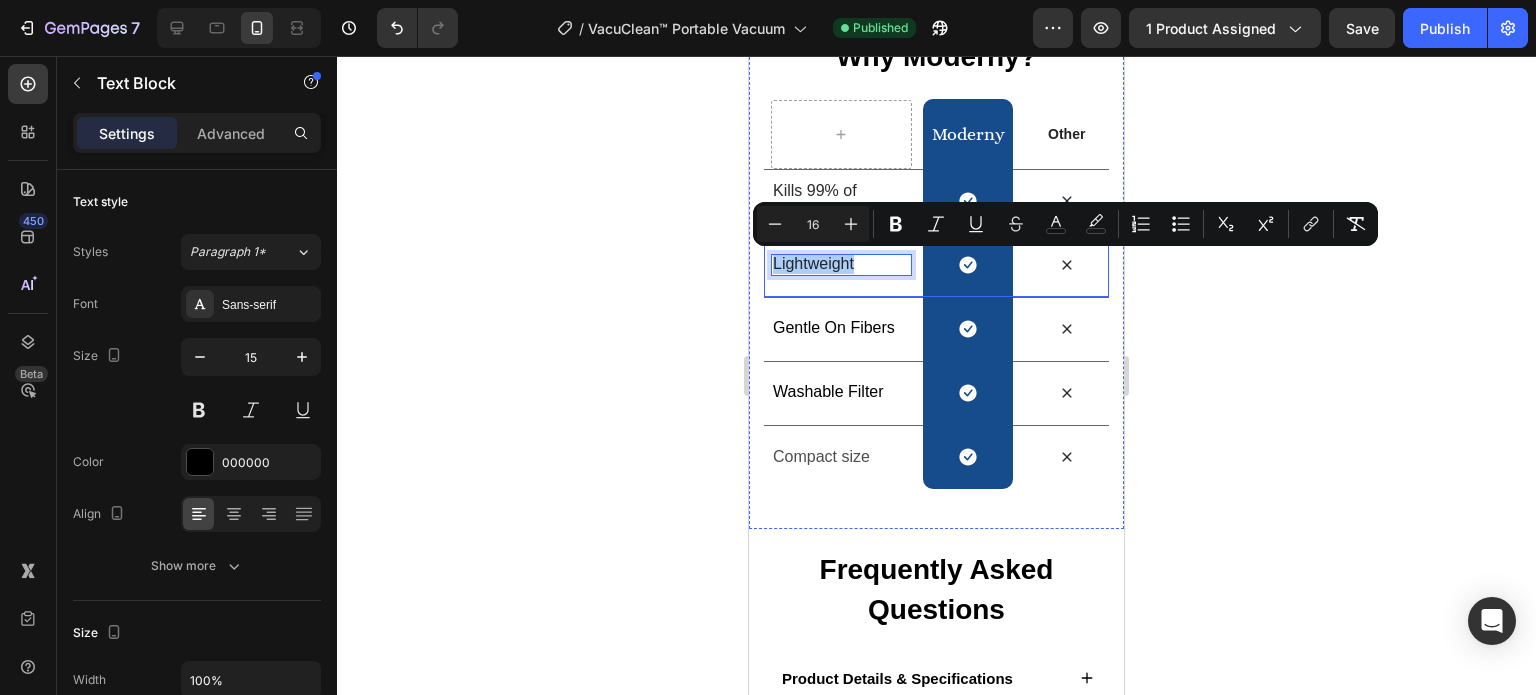 click 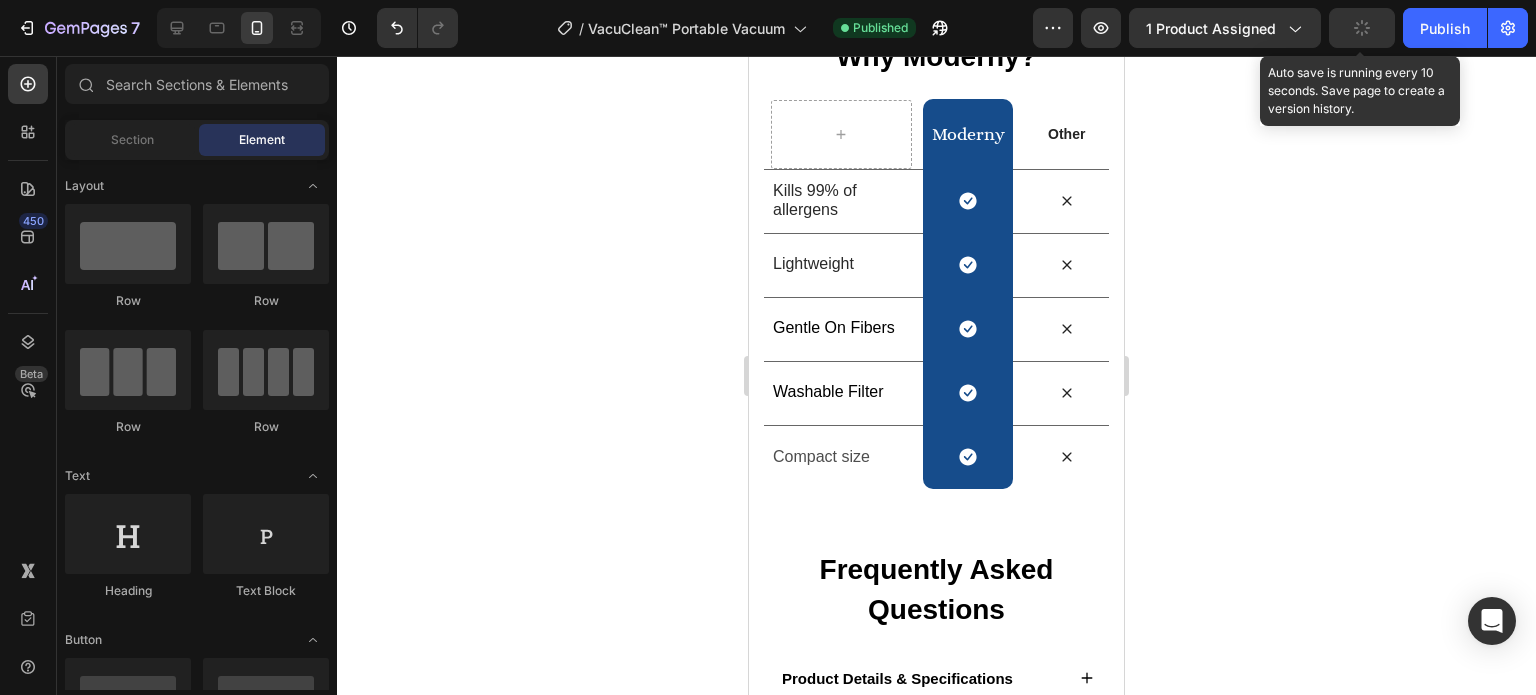 click 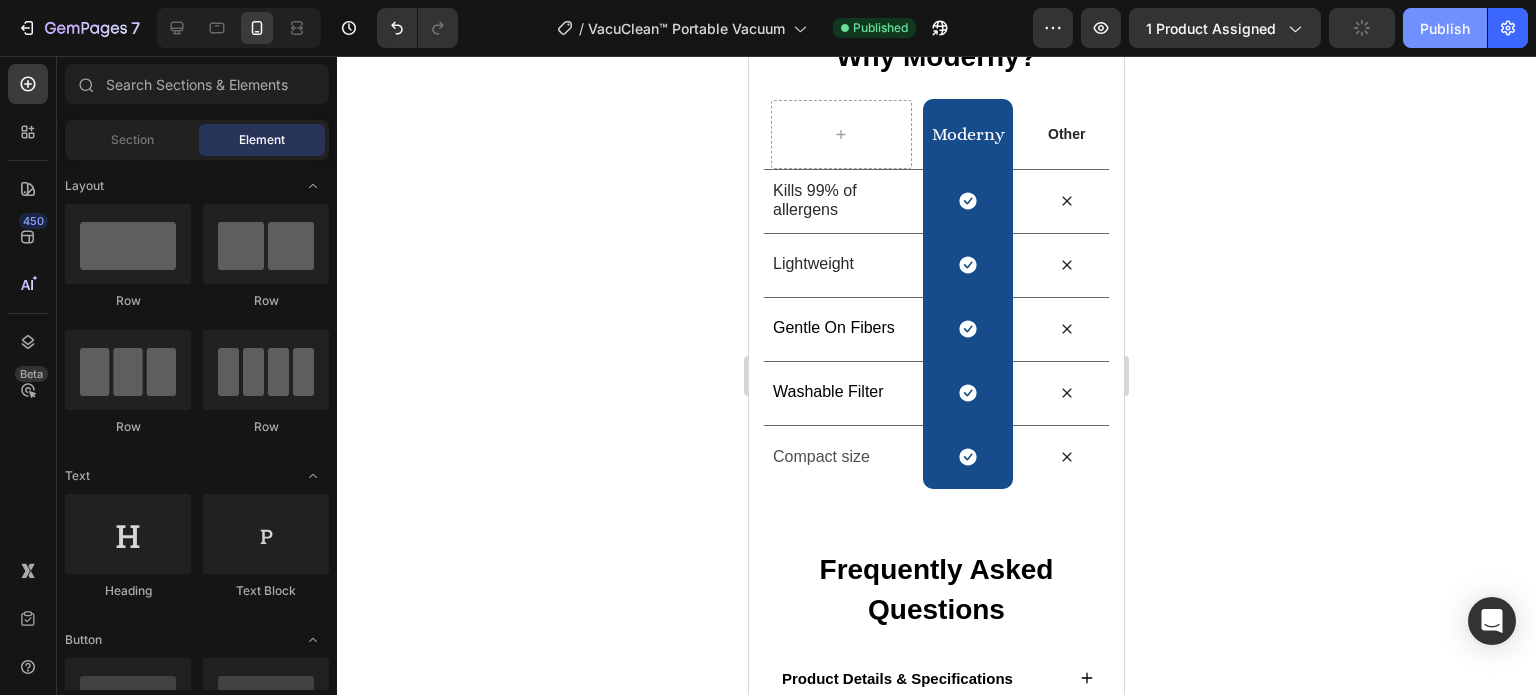 click on "Publish" at bounding box center [1445, 28] 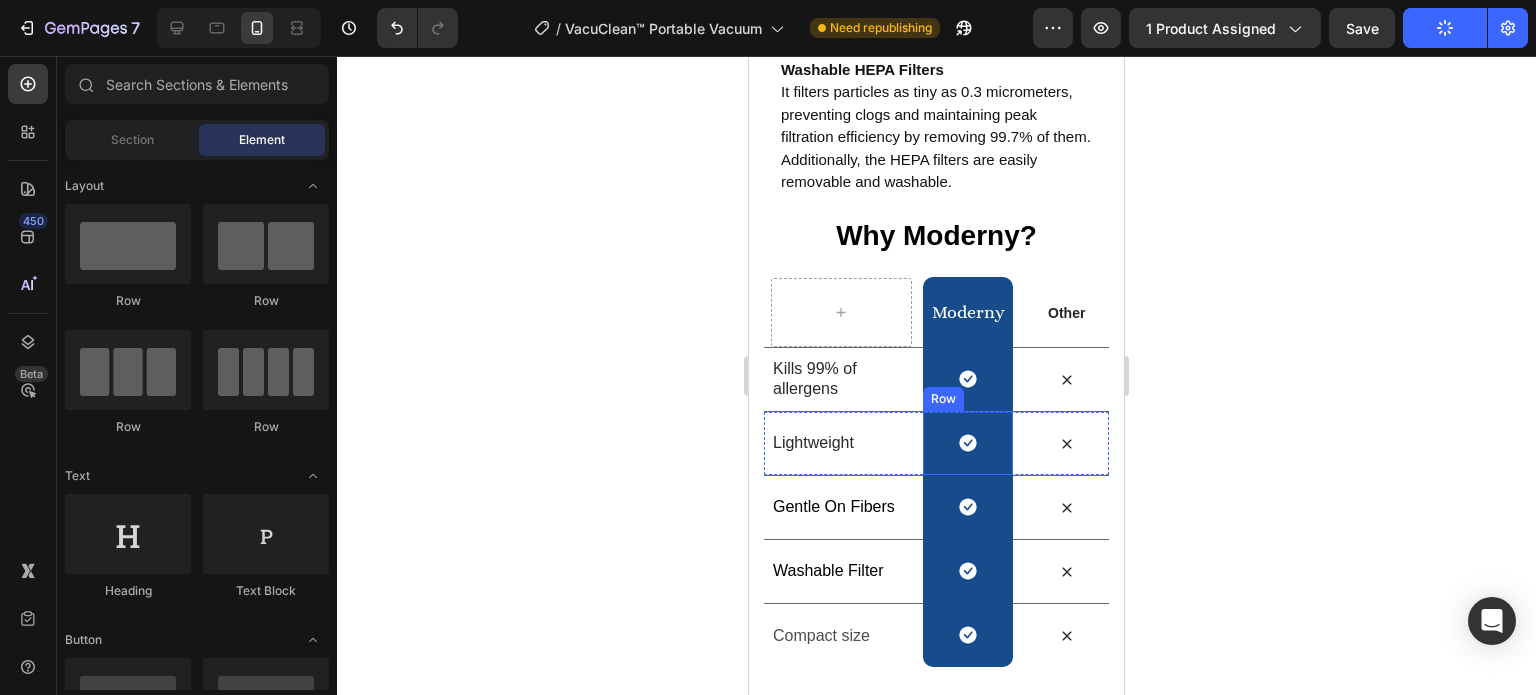 scroll, scrollTop: 3800, scrollLeft: 0, axis: vertical 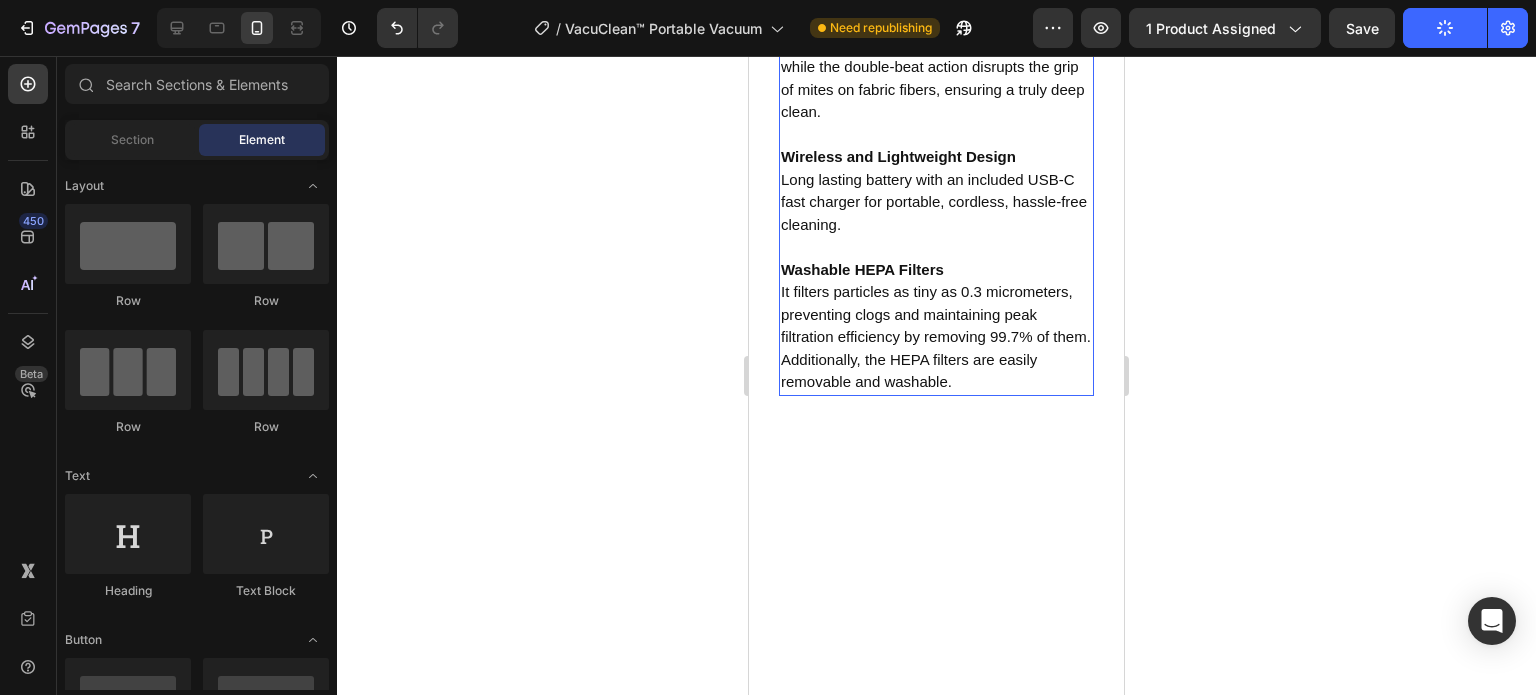 click on "The professional-grade built in UV light helps safely eliminate 99.7% of bacteria and allergens." at bounding box center [930, -46] 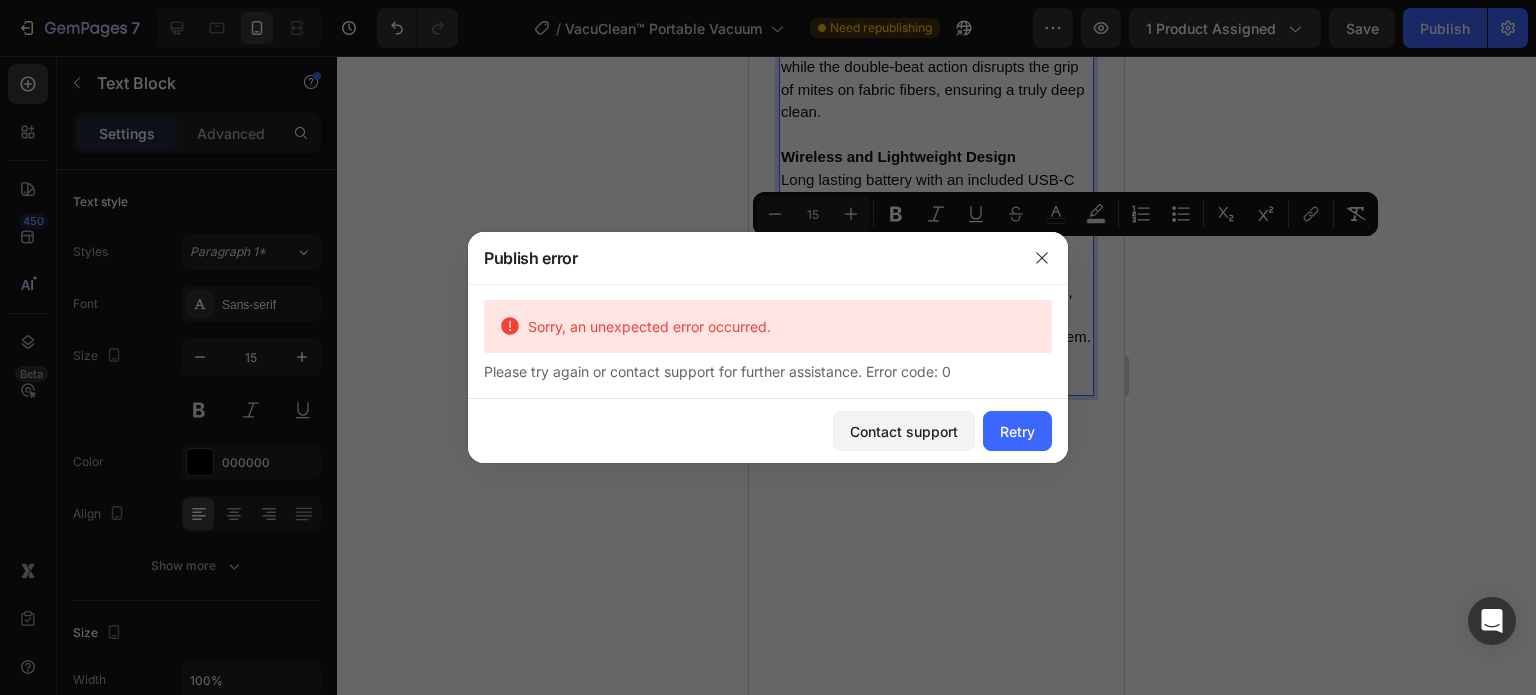 drag, startPoint x: 1022, startPoint y: 272, endPoint x: 309, endPoint y: 187, distance: 718.04877 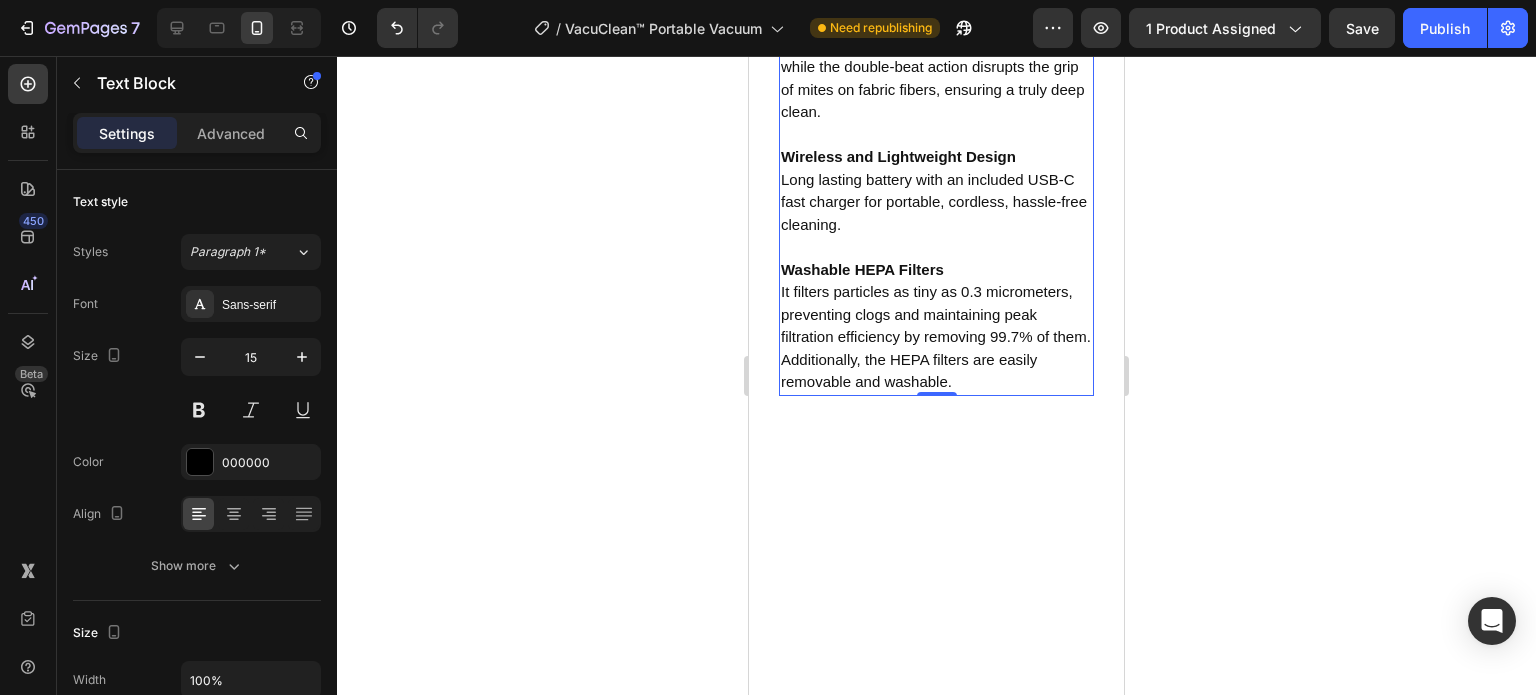 click on "VacuClean™ vs Normal Vacuums" at bounding box center [894, -157] 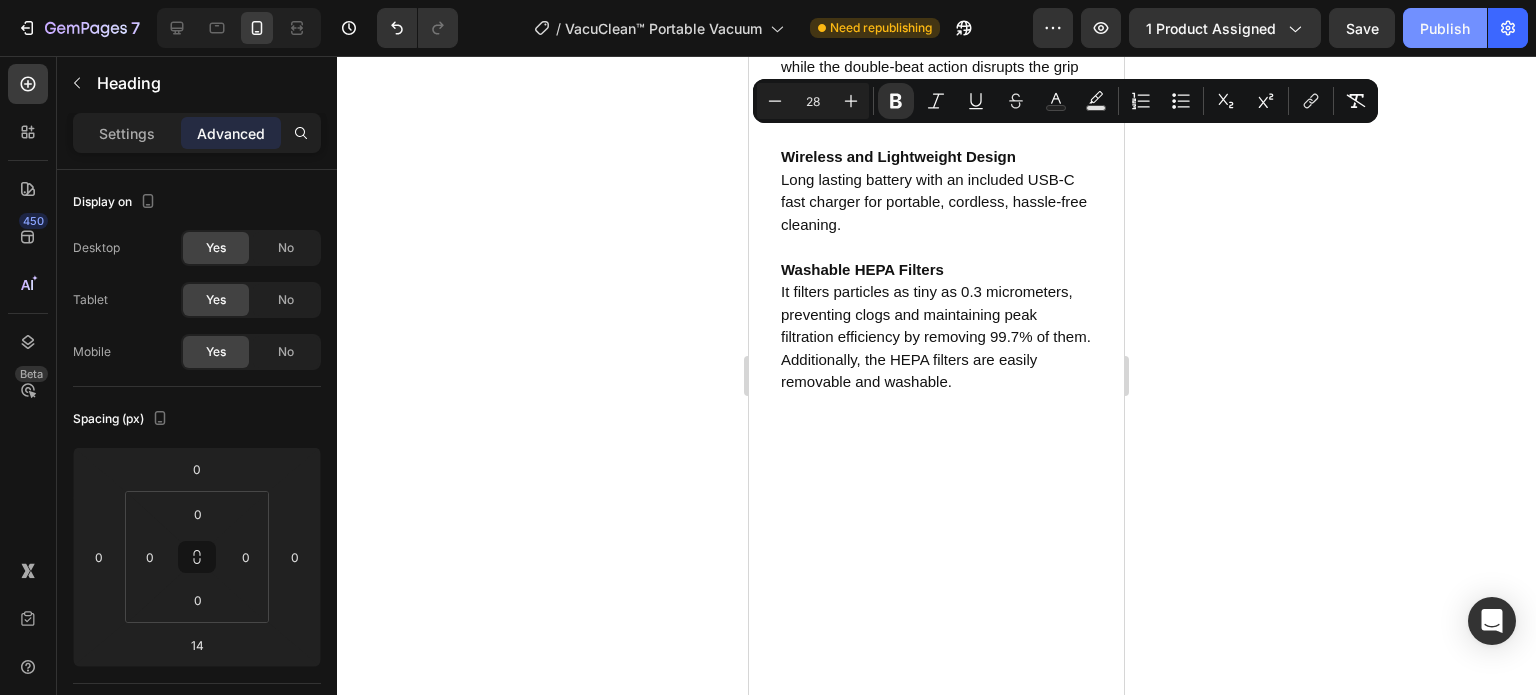 click on "Publish" 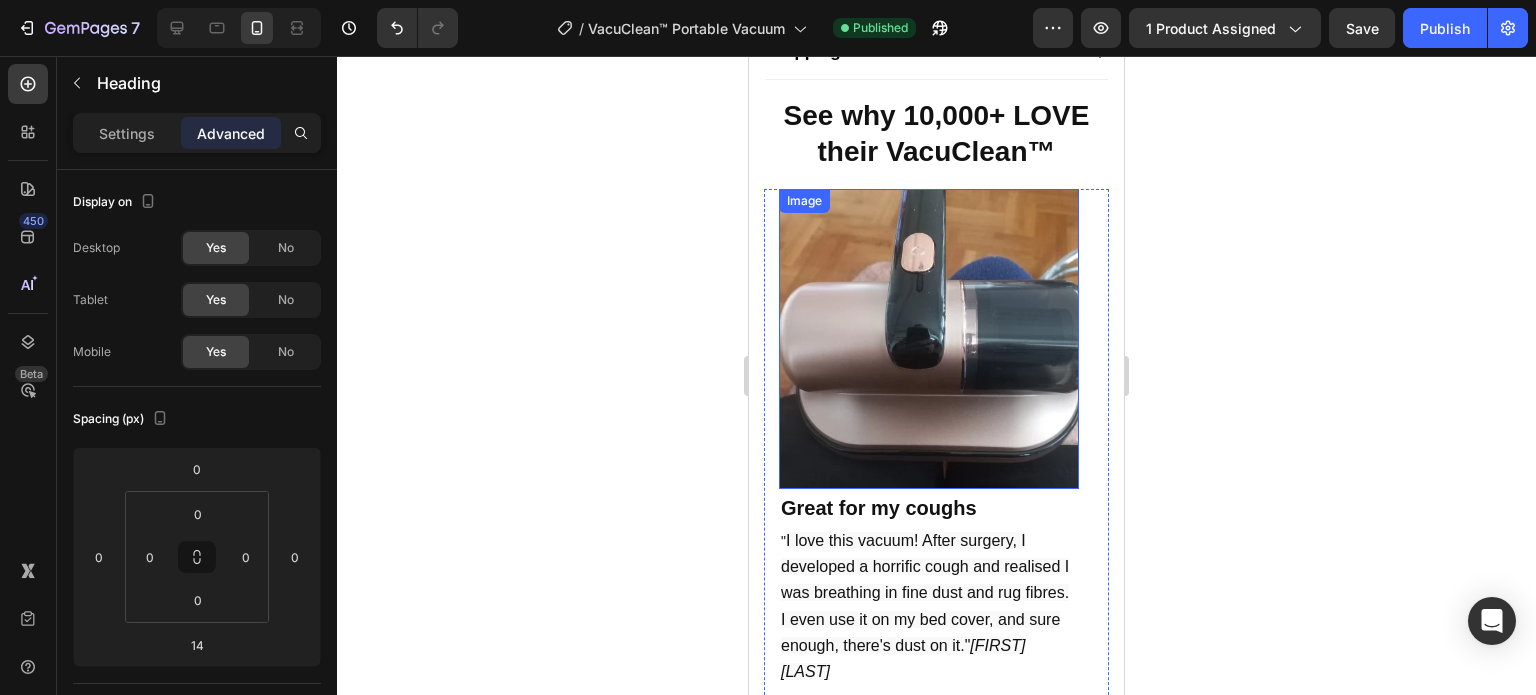 scroll, scrollTop: 1300, scrollLeft: 0, axis: vertical 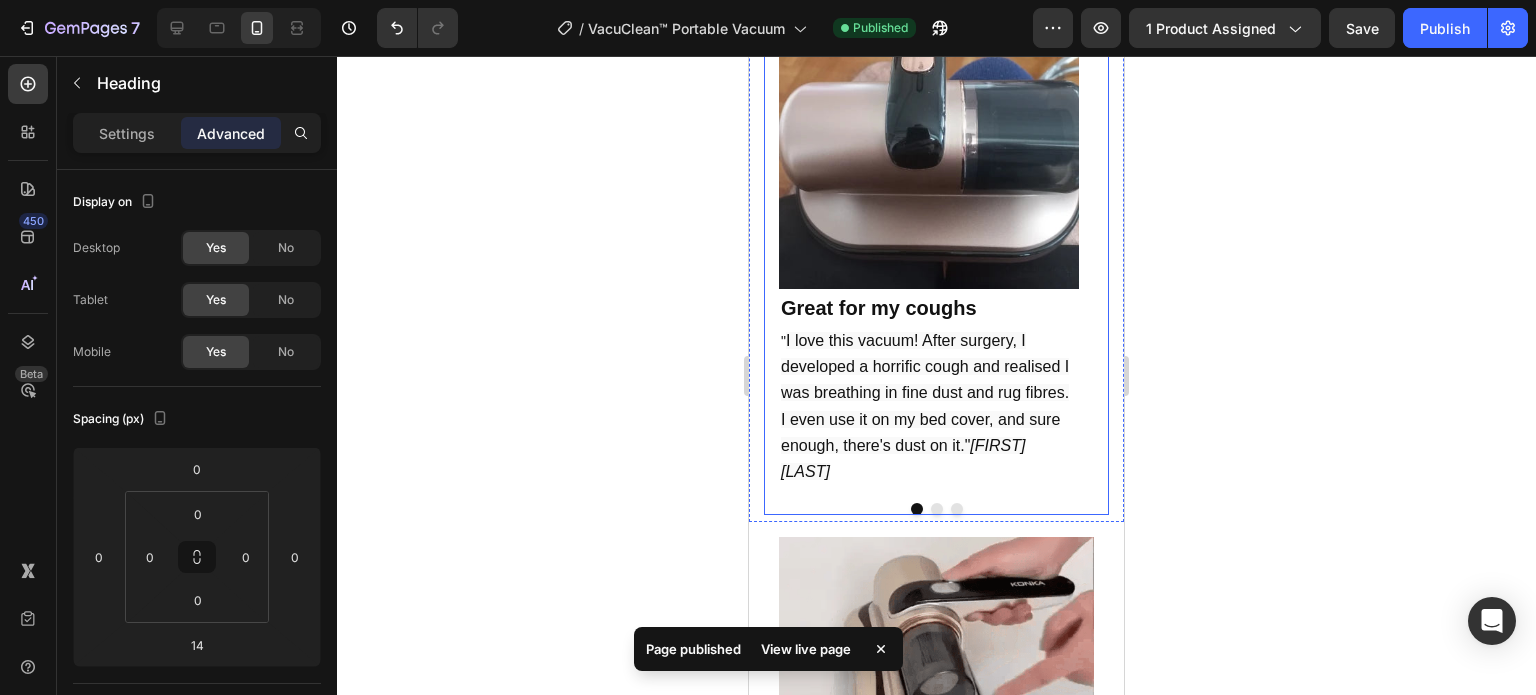 click at bounding box center [937, 509] 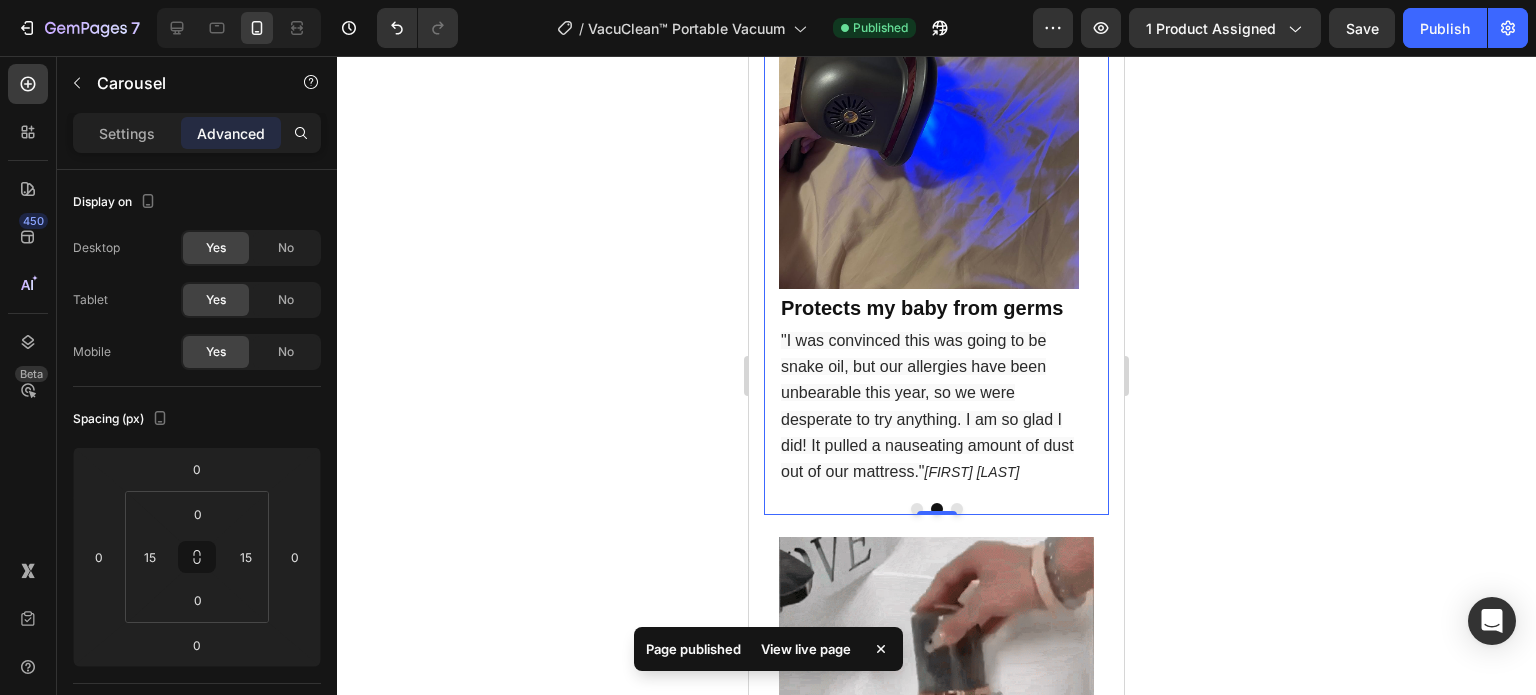 click at bounding box center (957, 509) 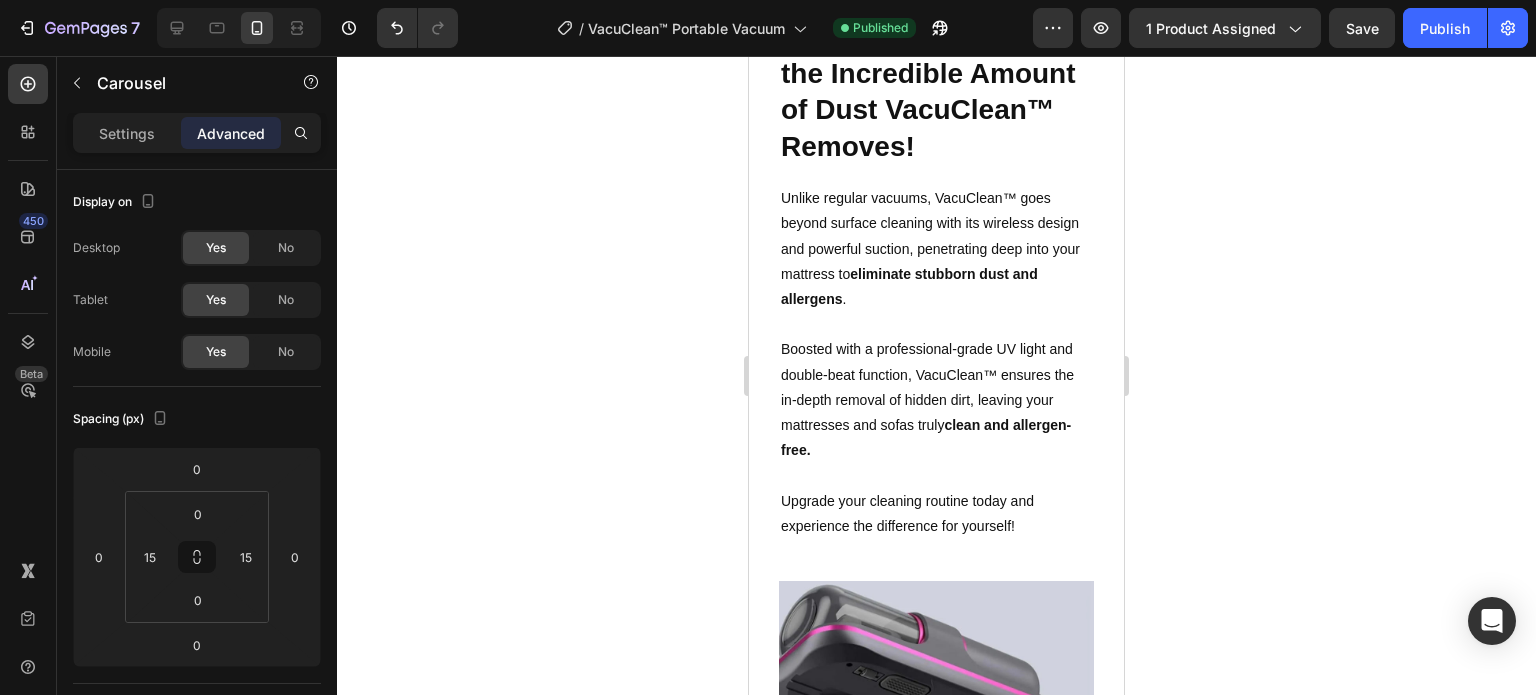 scroll, scrollTop: 3300, scrollLeft: 0, axis: vertical 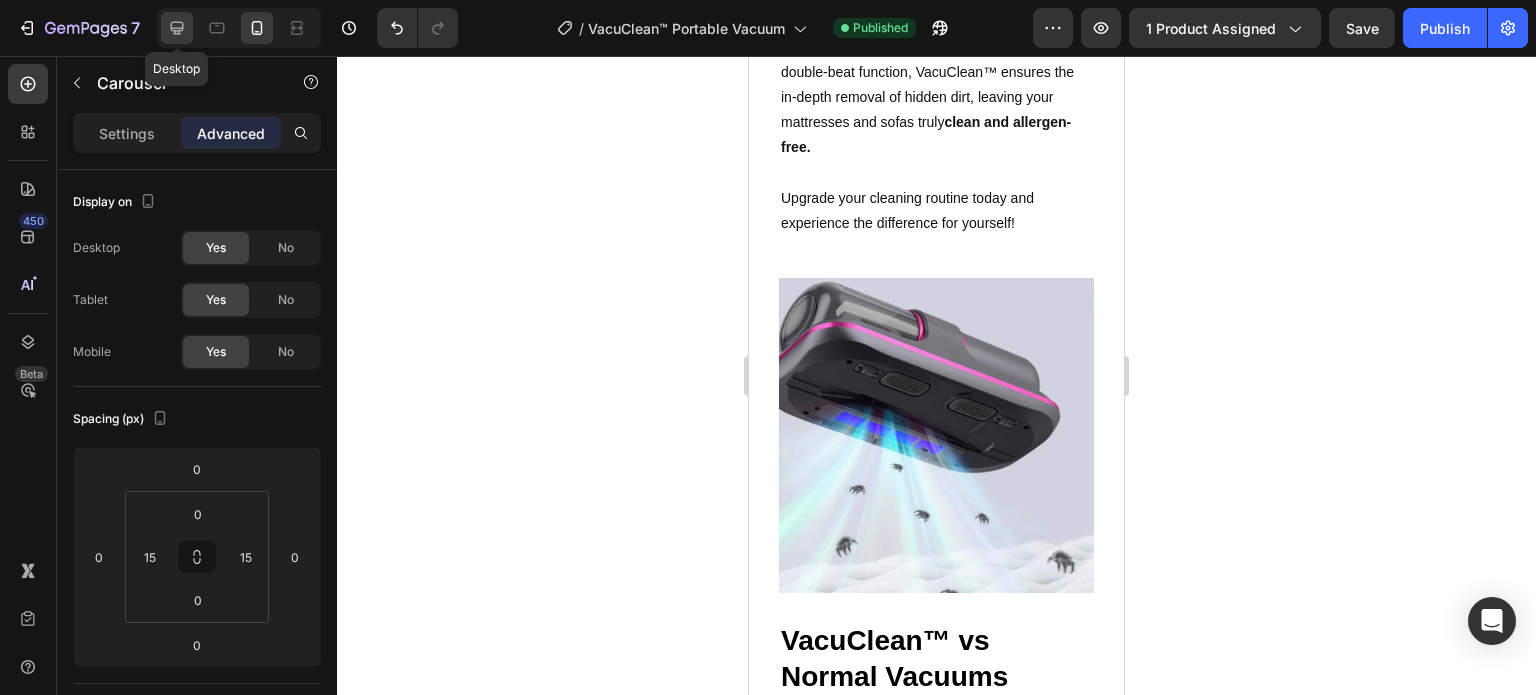click 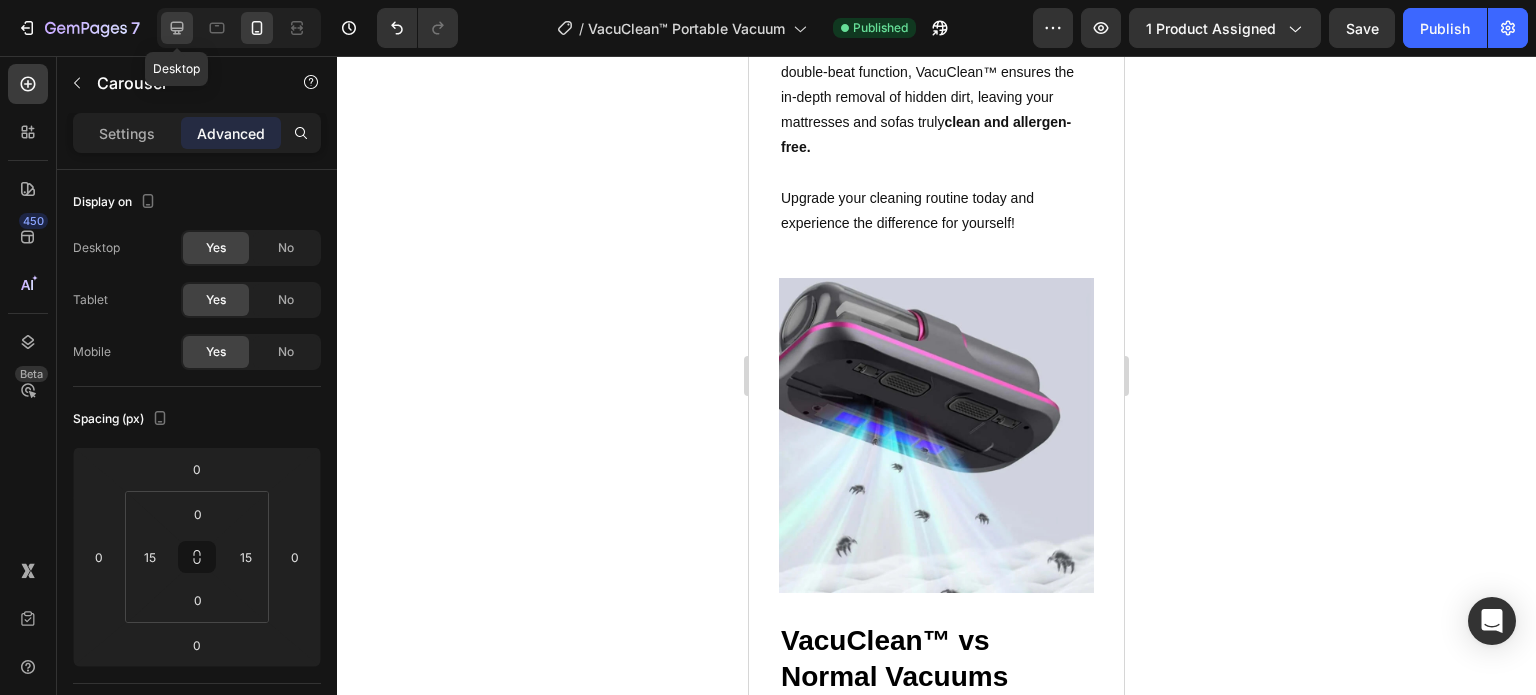 type on "40" 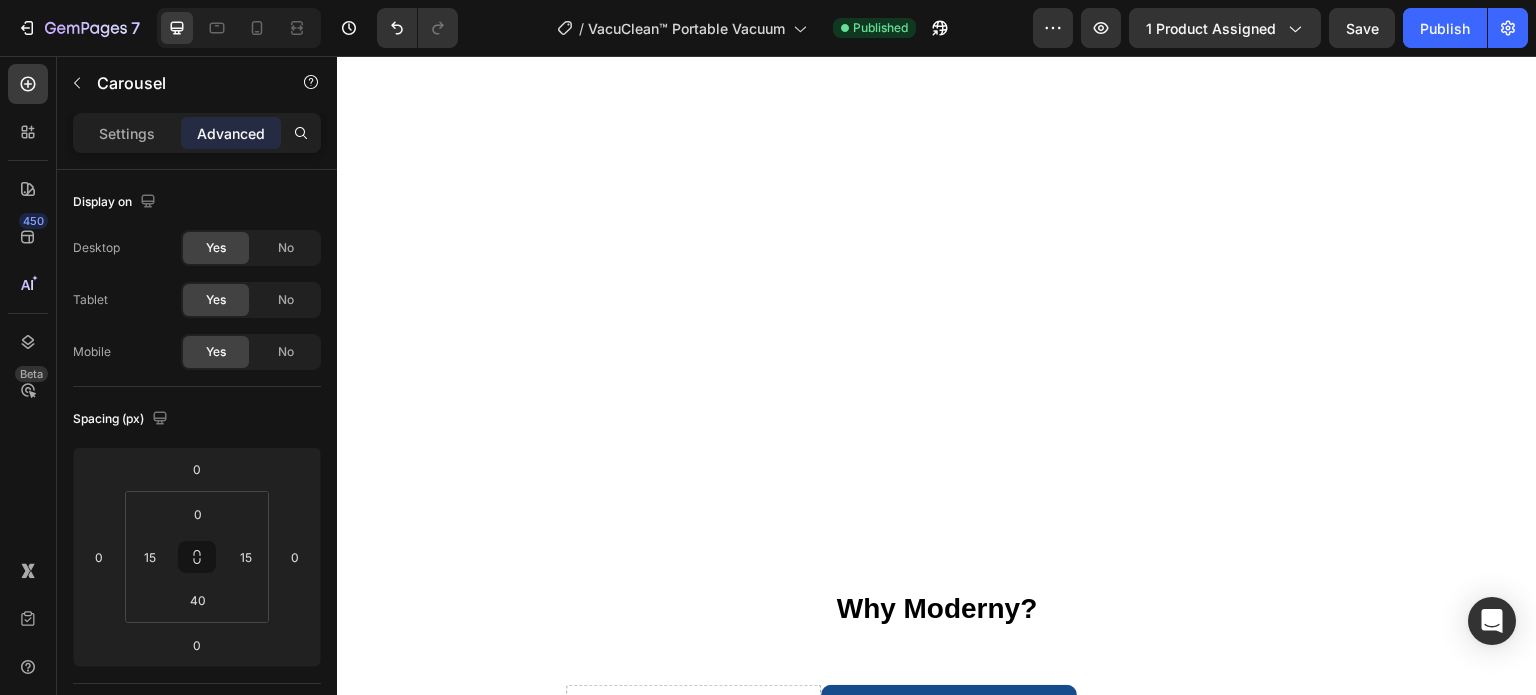 scroll, scrollTop: 3815, scrollLeft: 0, axis: vertical 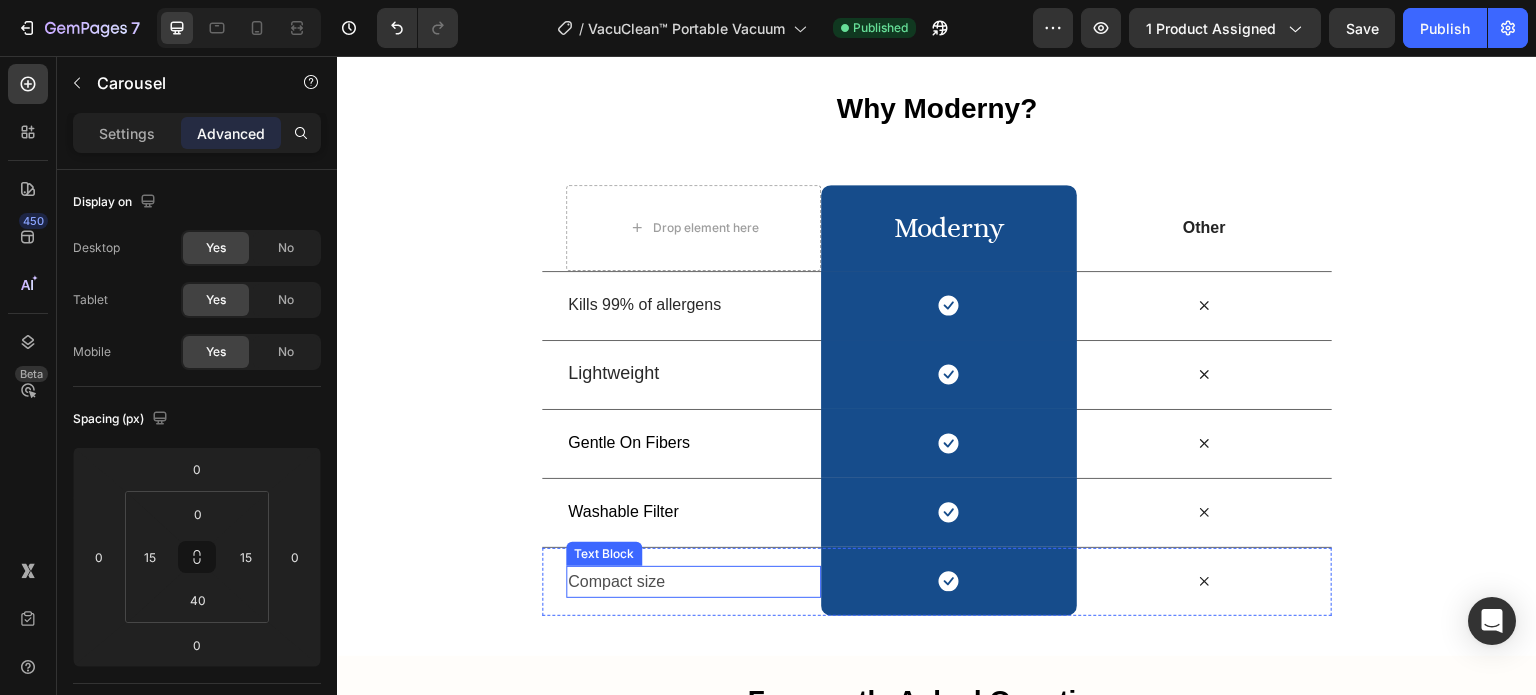 click on "Compact size" at bounding box center [693, 582] 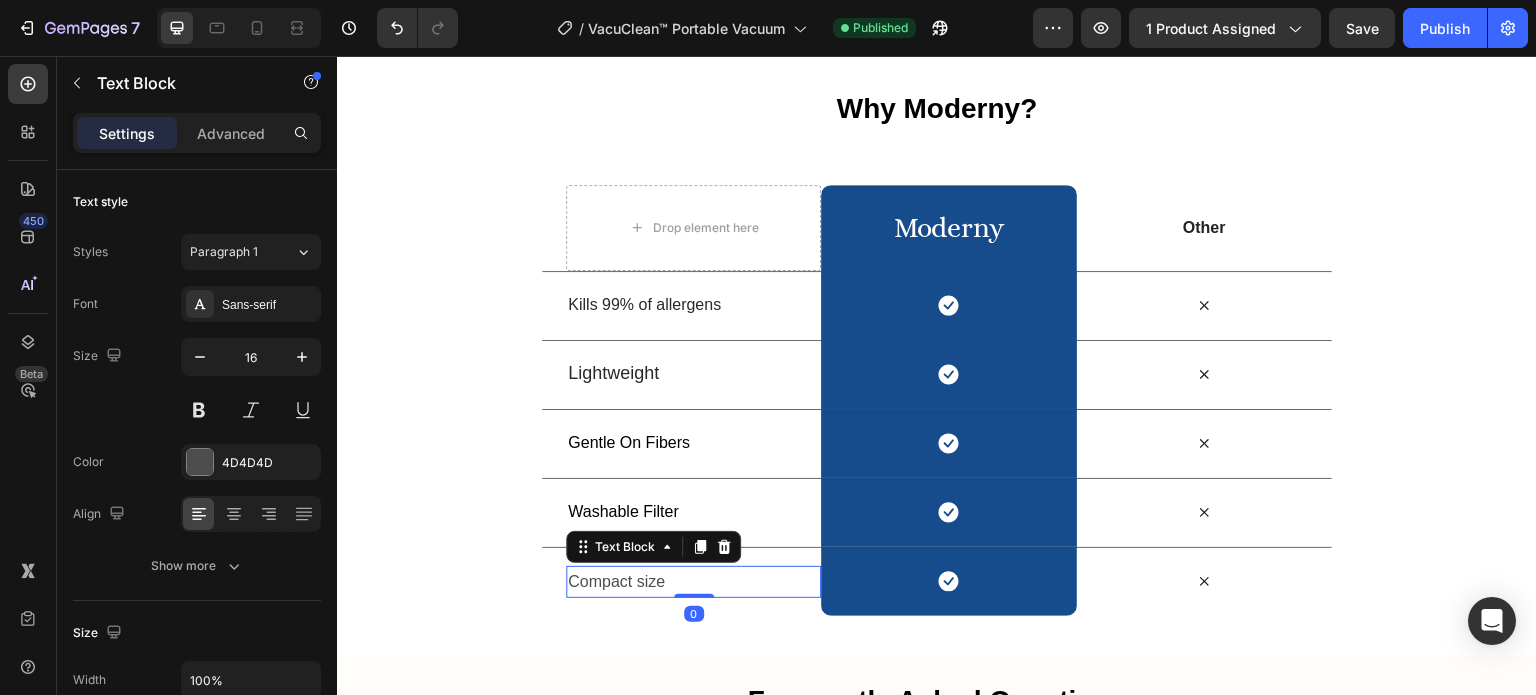 click on "Compact size" at bounding box center (693, 582) 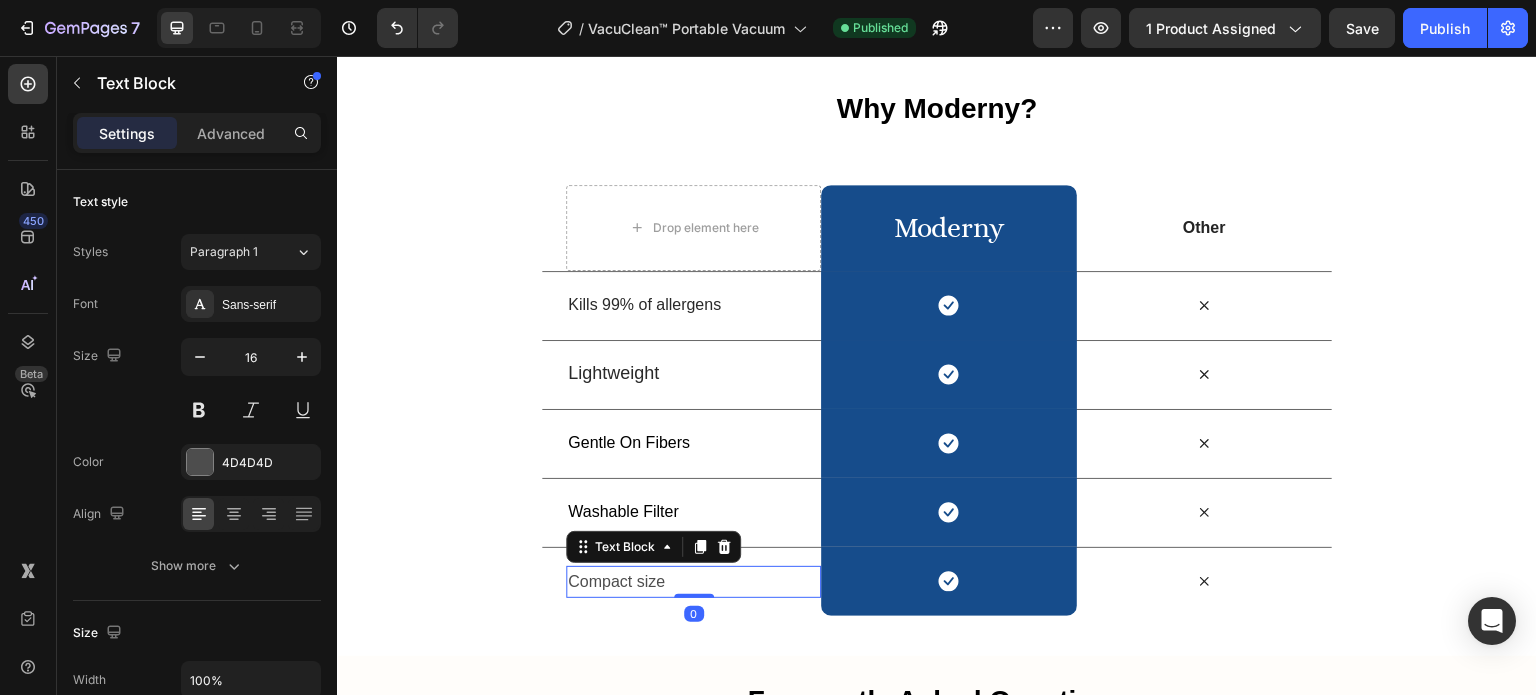 click on "Compact size" at bounding box center [693, 582] 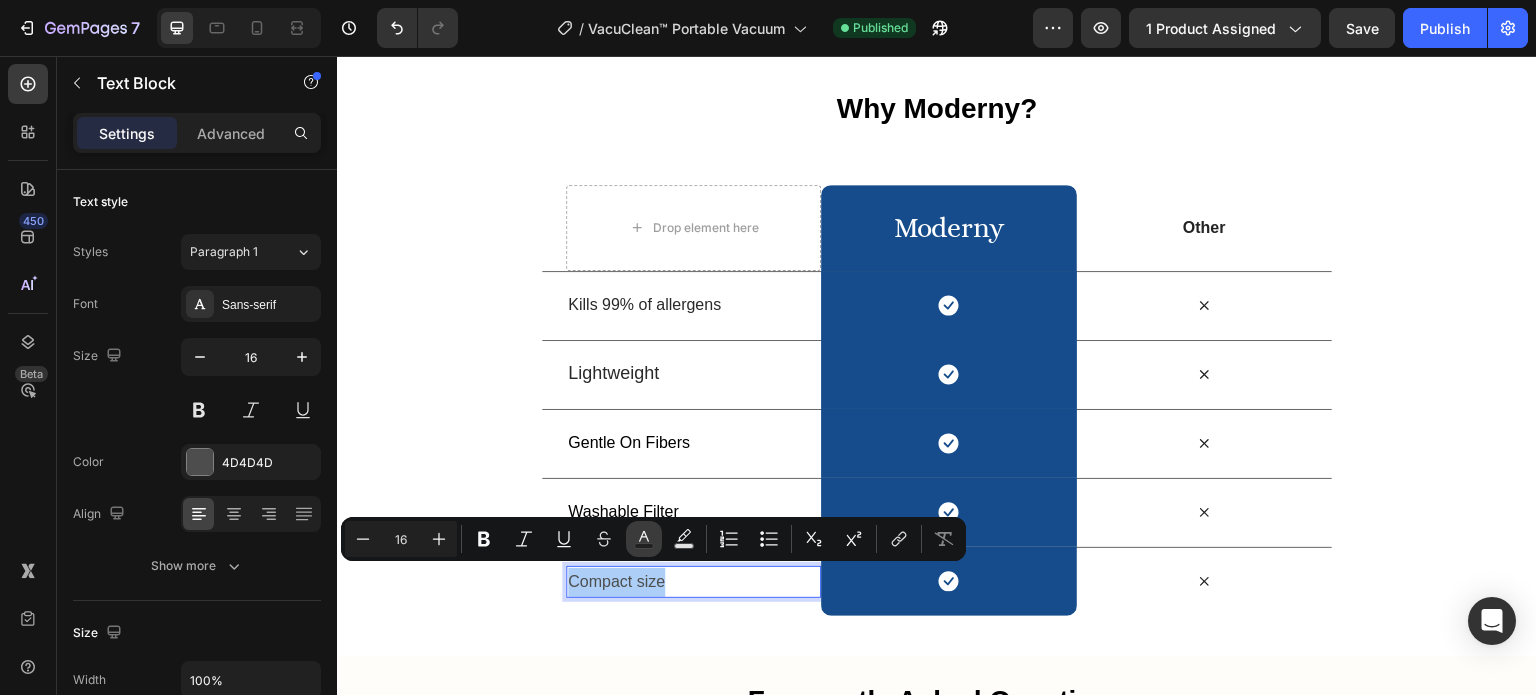 click on "Text Color" at bounding box center [644, 539] 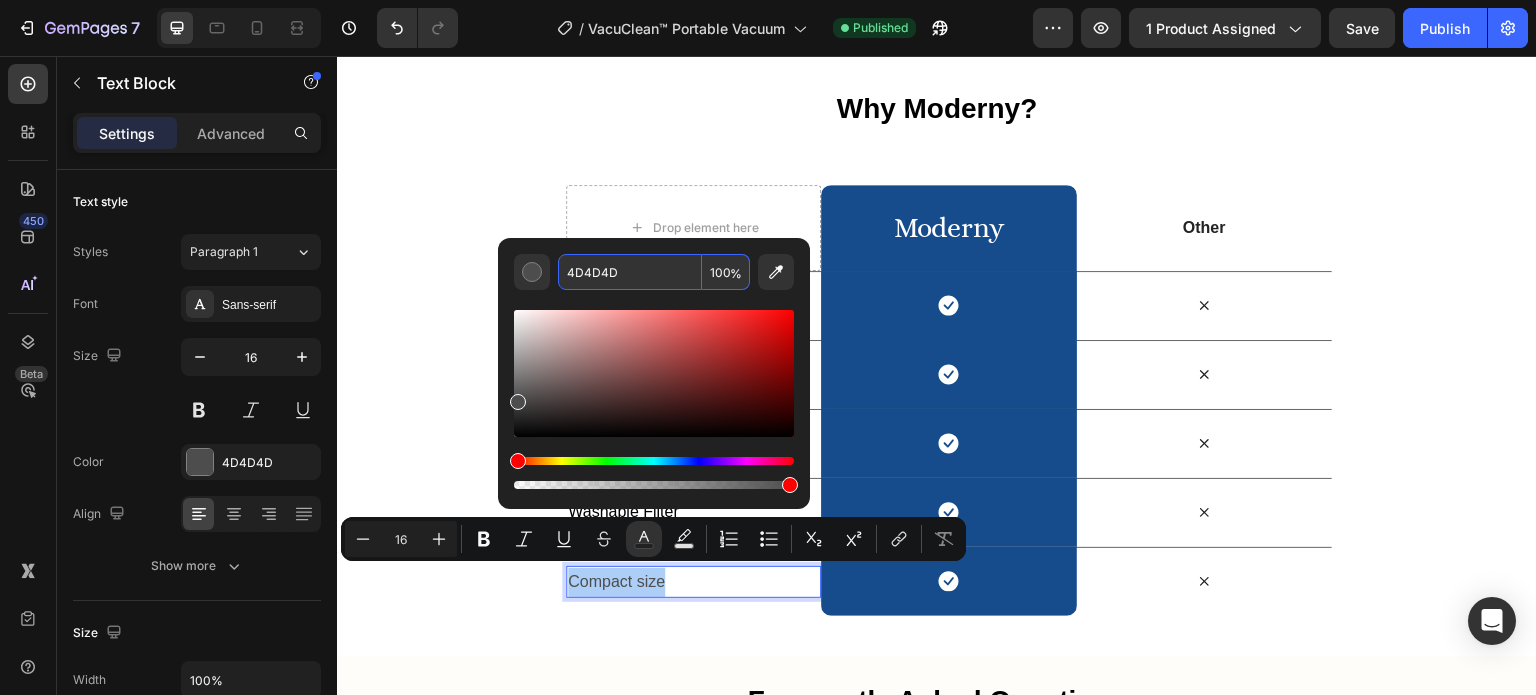 click on "4D4D4D" at bounding box center (630, 272) 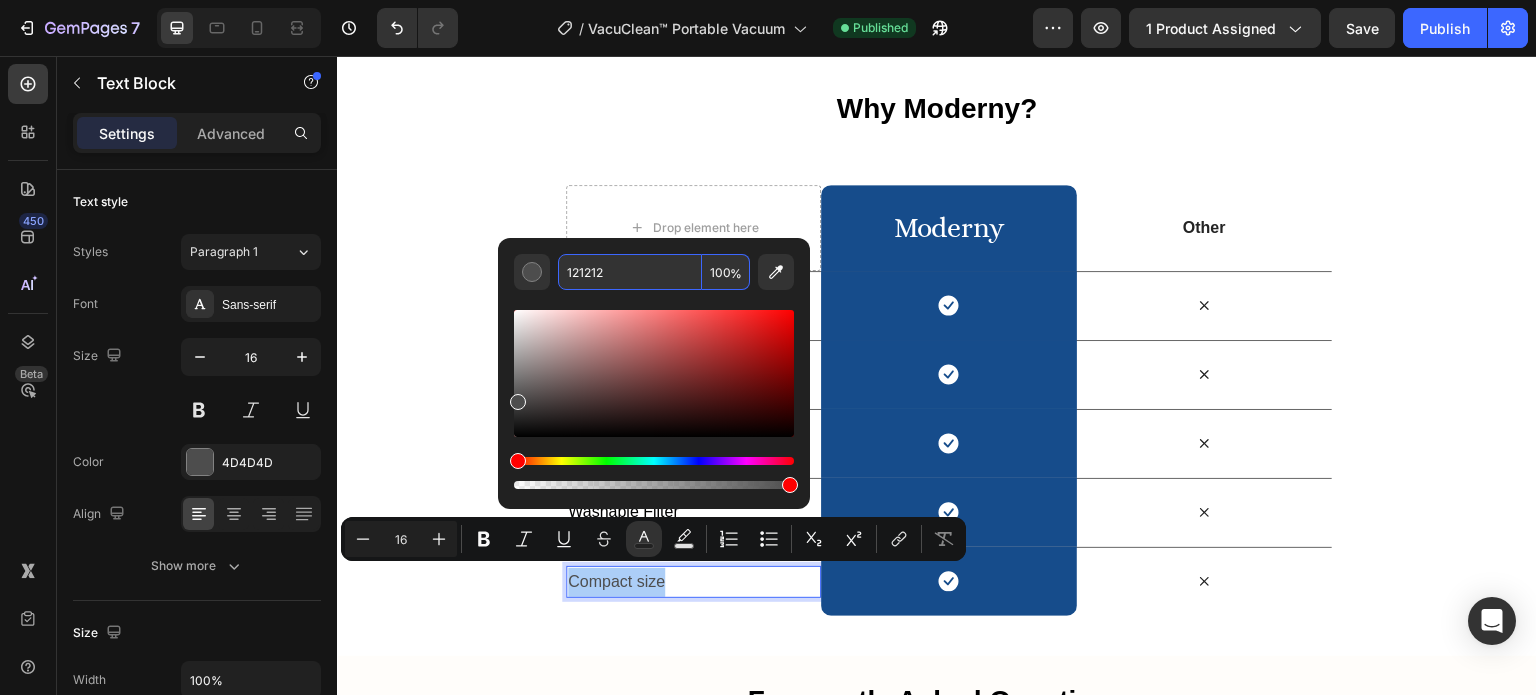 type on "121212" 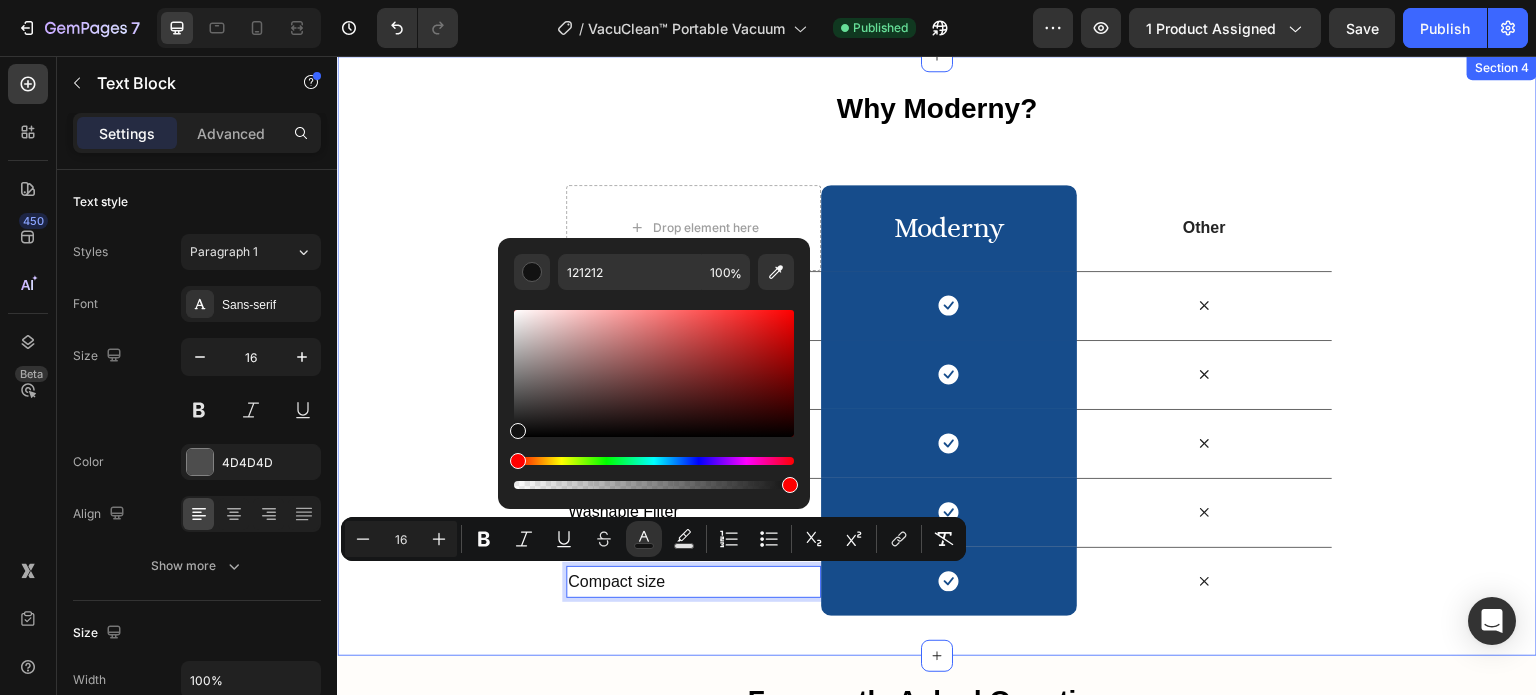 click on "Why Moderny? Heading Row
Drop element here moderny Heading Row Other Text Block Row Kills 99% of allergens Text Block
Icon Row
Icon Row Lightweight Text Block
Icon Row
Icon Row Gentle On Fibers Text Block
Icon Row
Icon Row Washable Filter Text Block
Icon Row
Icon Row Compact size Text Block   0
Icon Row
Icon Row" at bounding box center (937, 346) 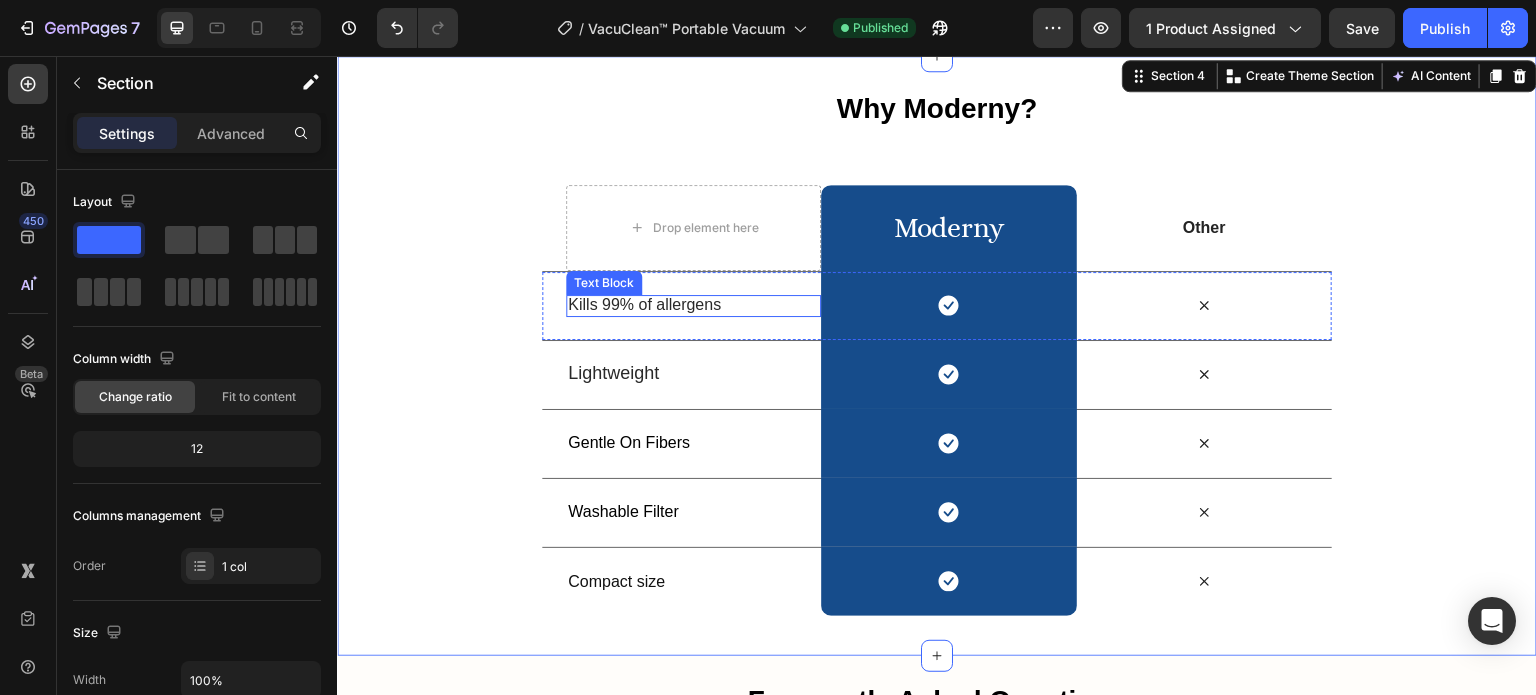 click on "Kills 99% of allergens" at bounding box center (644, 304) 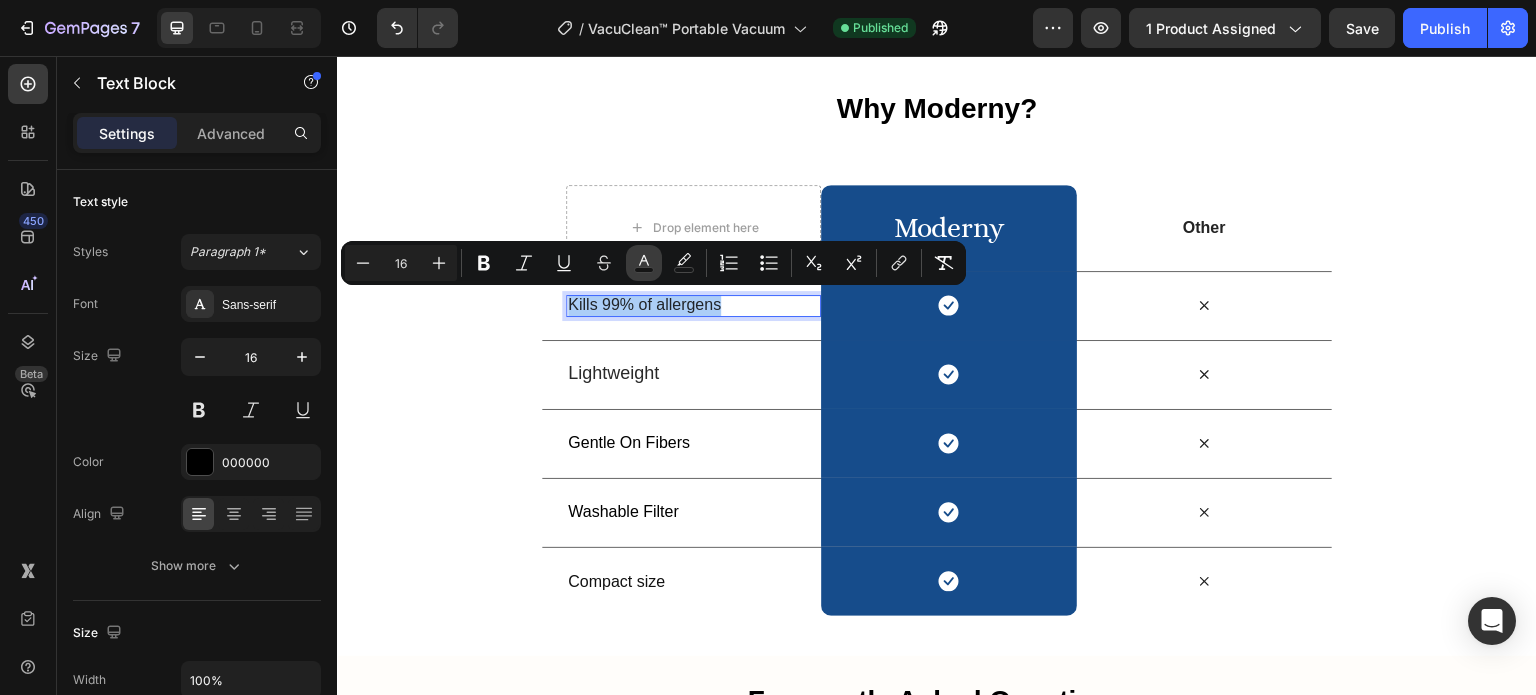 click 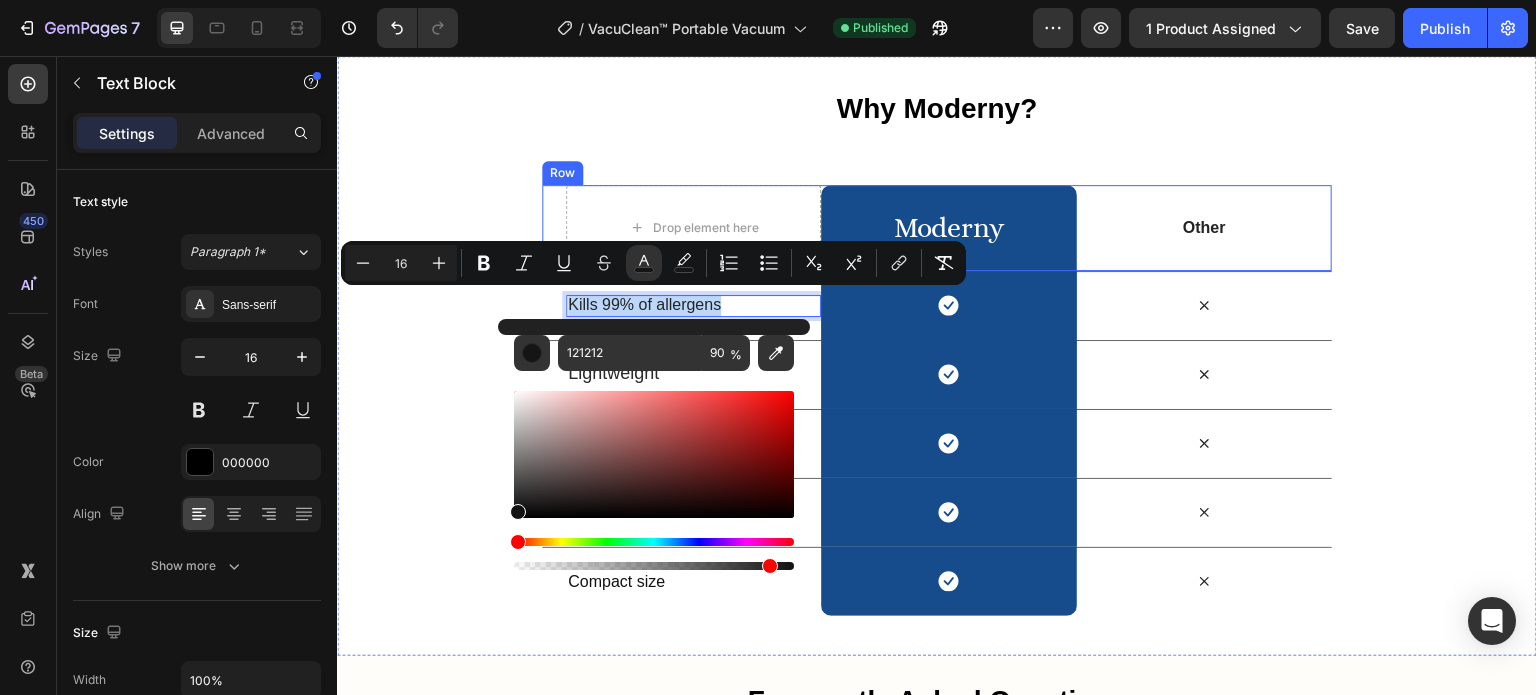 click on "Why Moderny? Heading Row
Drop element here moderny Heading Row Other Text Block Row Kills 99% of allergens Text Block   0
Icon Row
Icon Row Lightweight Text Block
Icon Row
Icon Row Gentle On Fibers Text Block
Icon Row
Icon Row Washable Filter Text Block
Icon Row
Icon Row Compact size Text Block
Icon Row
Icon Row" at bounding box center [937, 346] 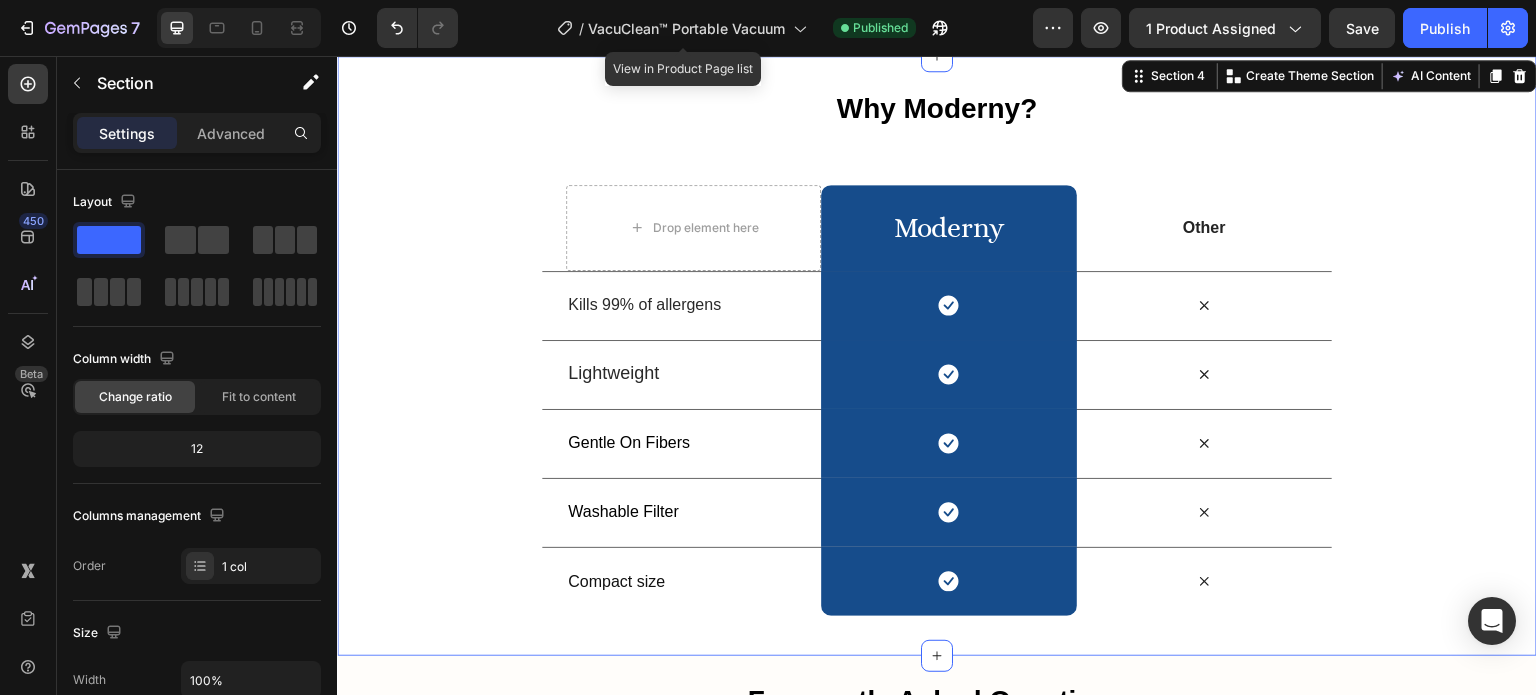 click on "Save" at bounding box center [1362, 28] 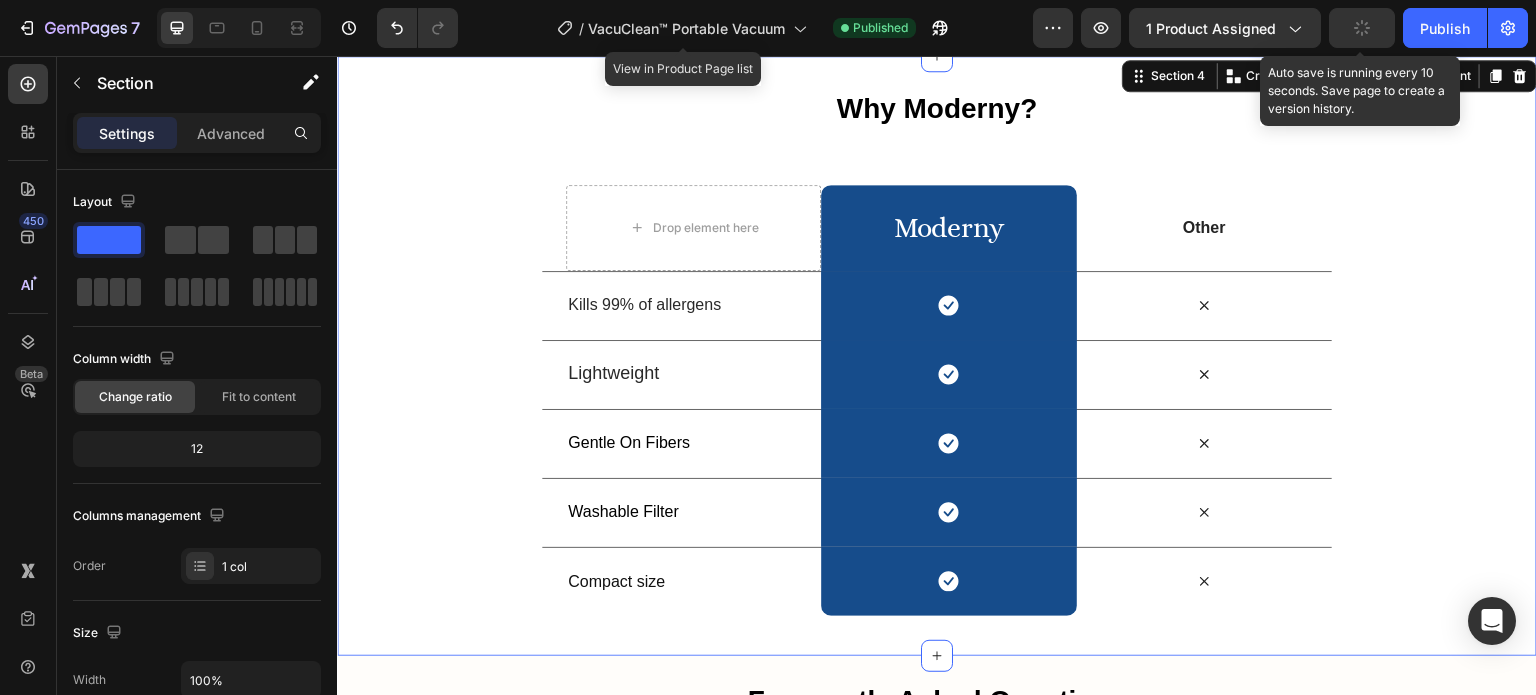 click on "7  Version history  /  VacuClean™ Portable Vacuum View in Product Page list Published Preview 1 product assigned Auto save is running every 10 seconds. Save page to create a version history.  Publish" 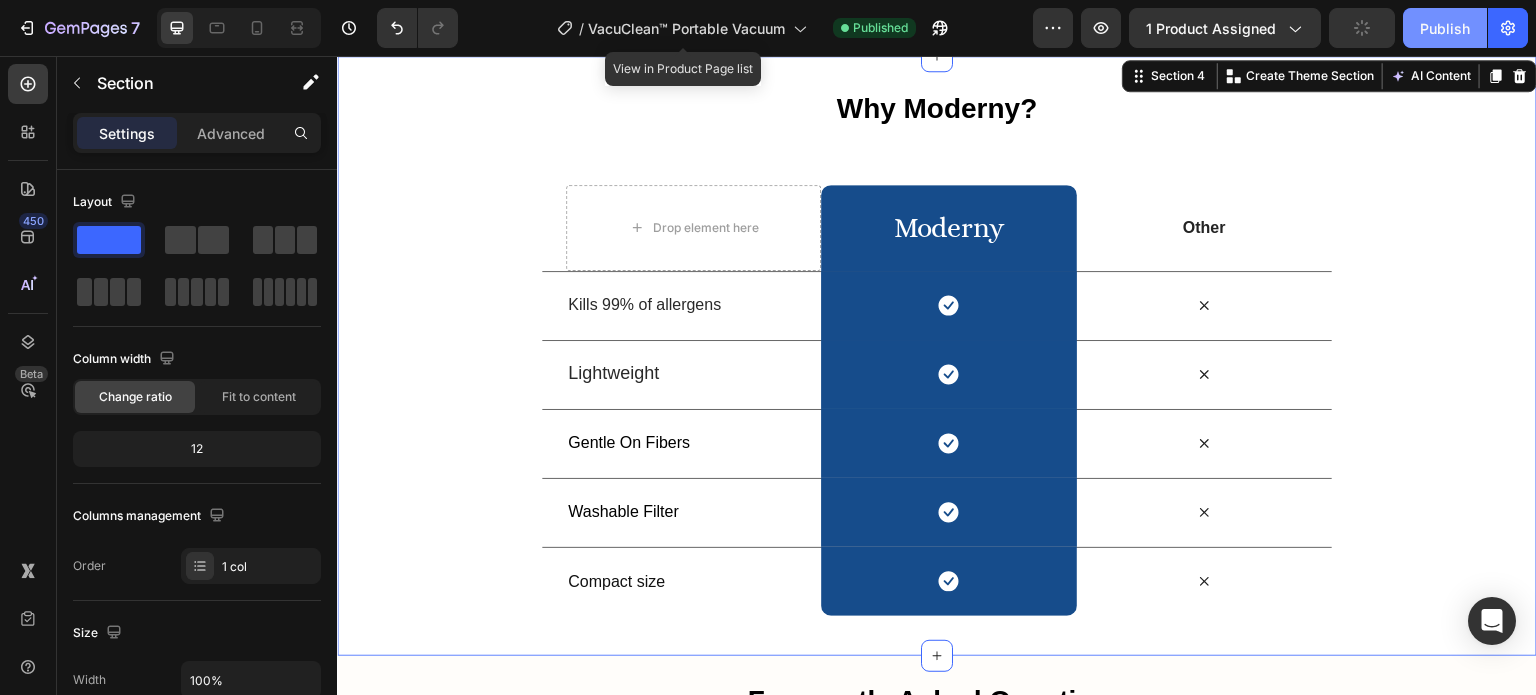 click on "Publish" at bounding box center (1445, 28) 